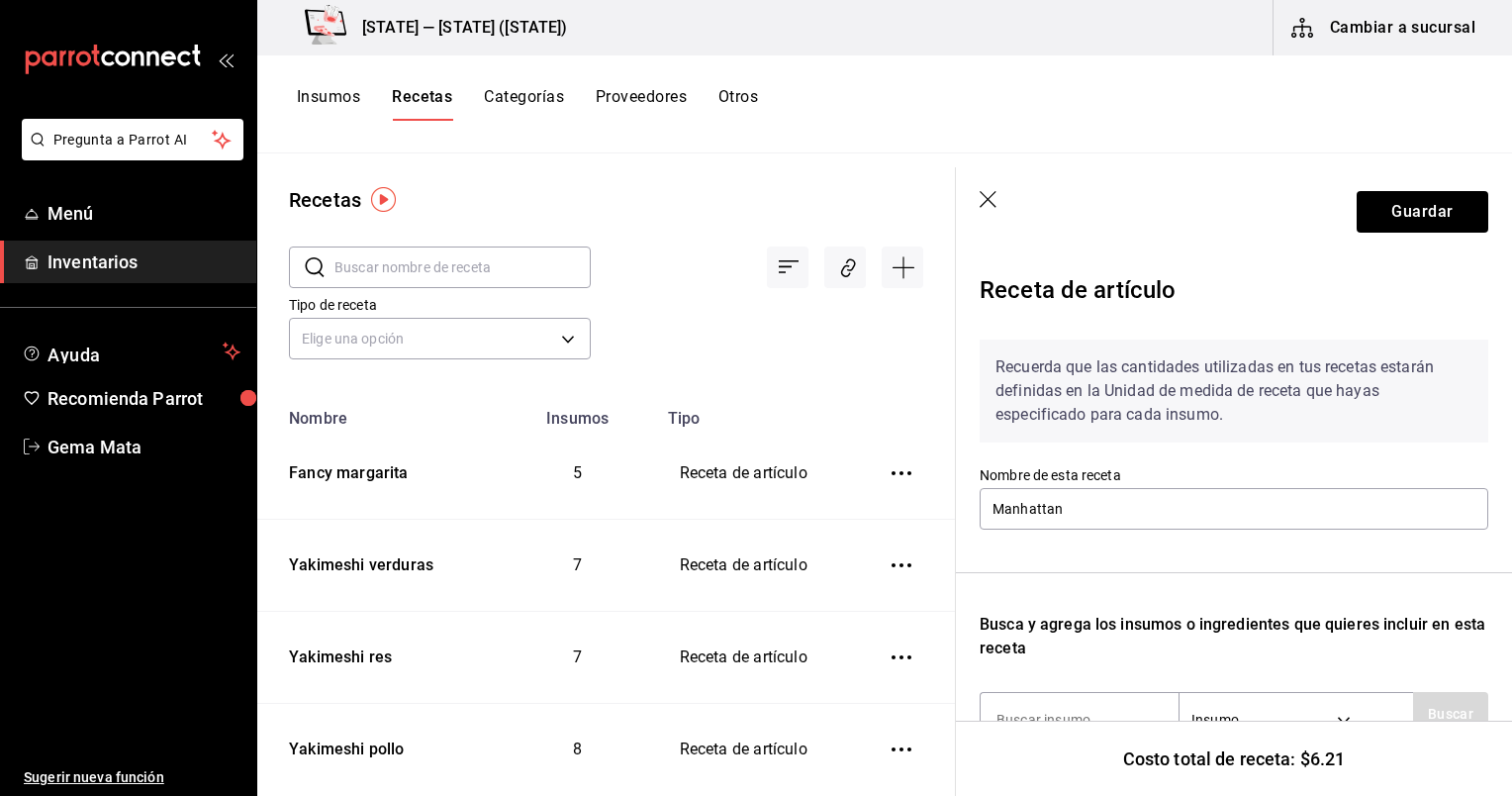 scroll, scrollTop: 0, scrollLeft: 0, axis: both 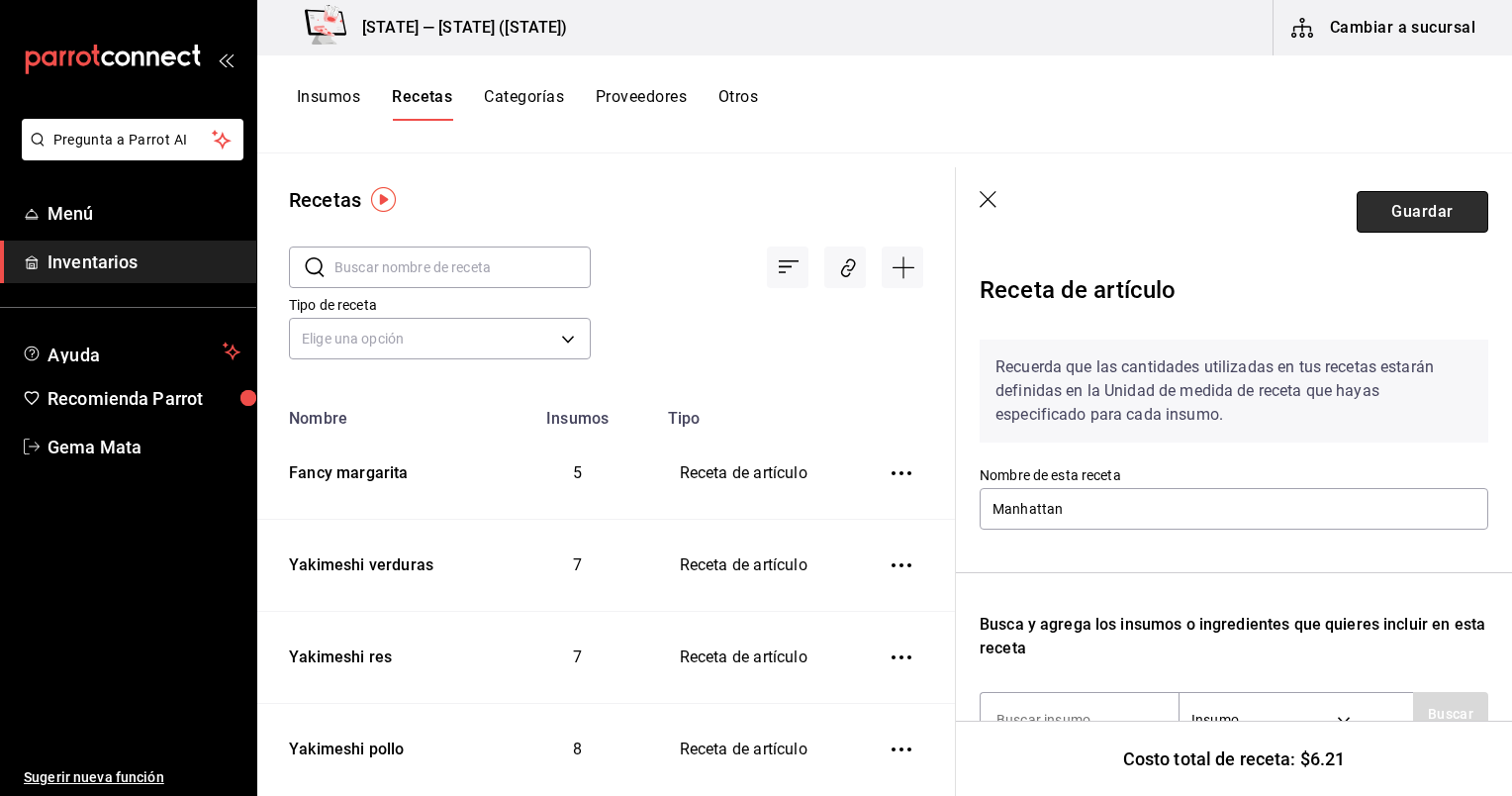 click on "Guardar" at bounding box center [1422, 212] 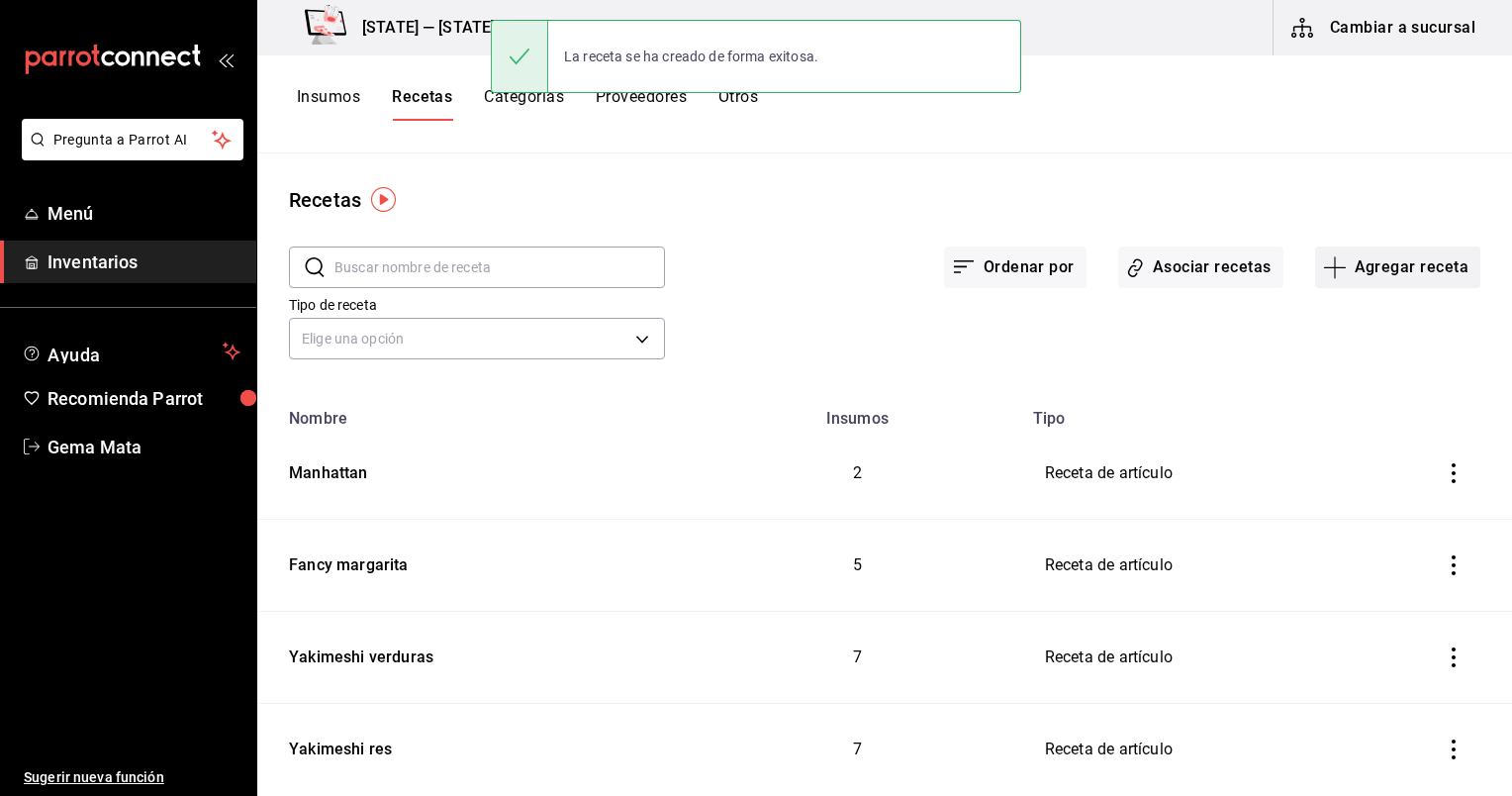 click on "Agregar receta" at bounding box center [1397, 267] 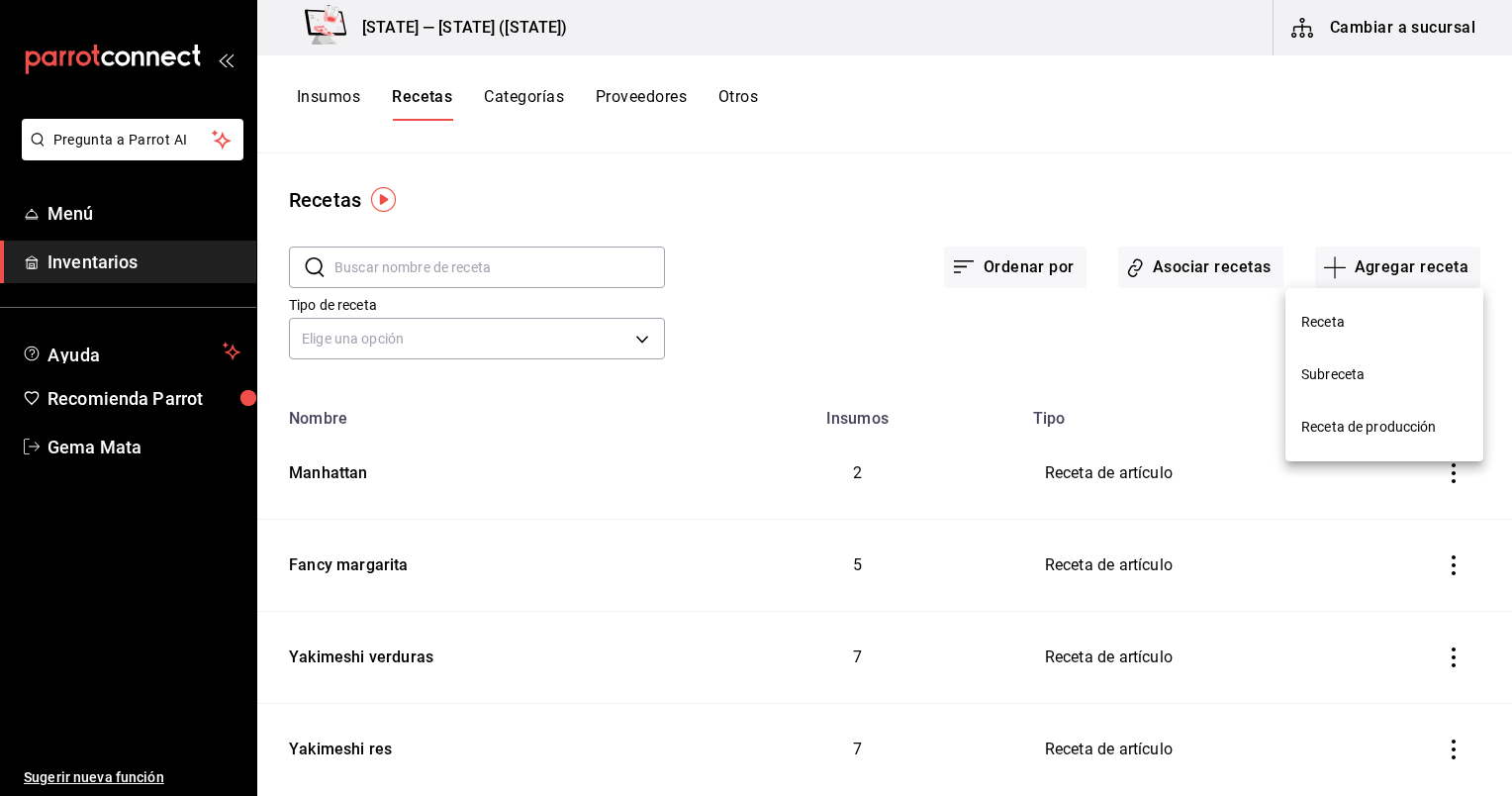 click on "Receta" at bounding box center (1384, 322) 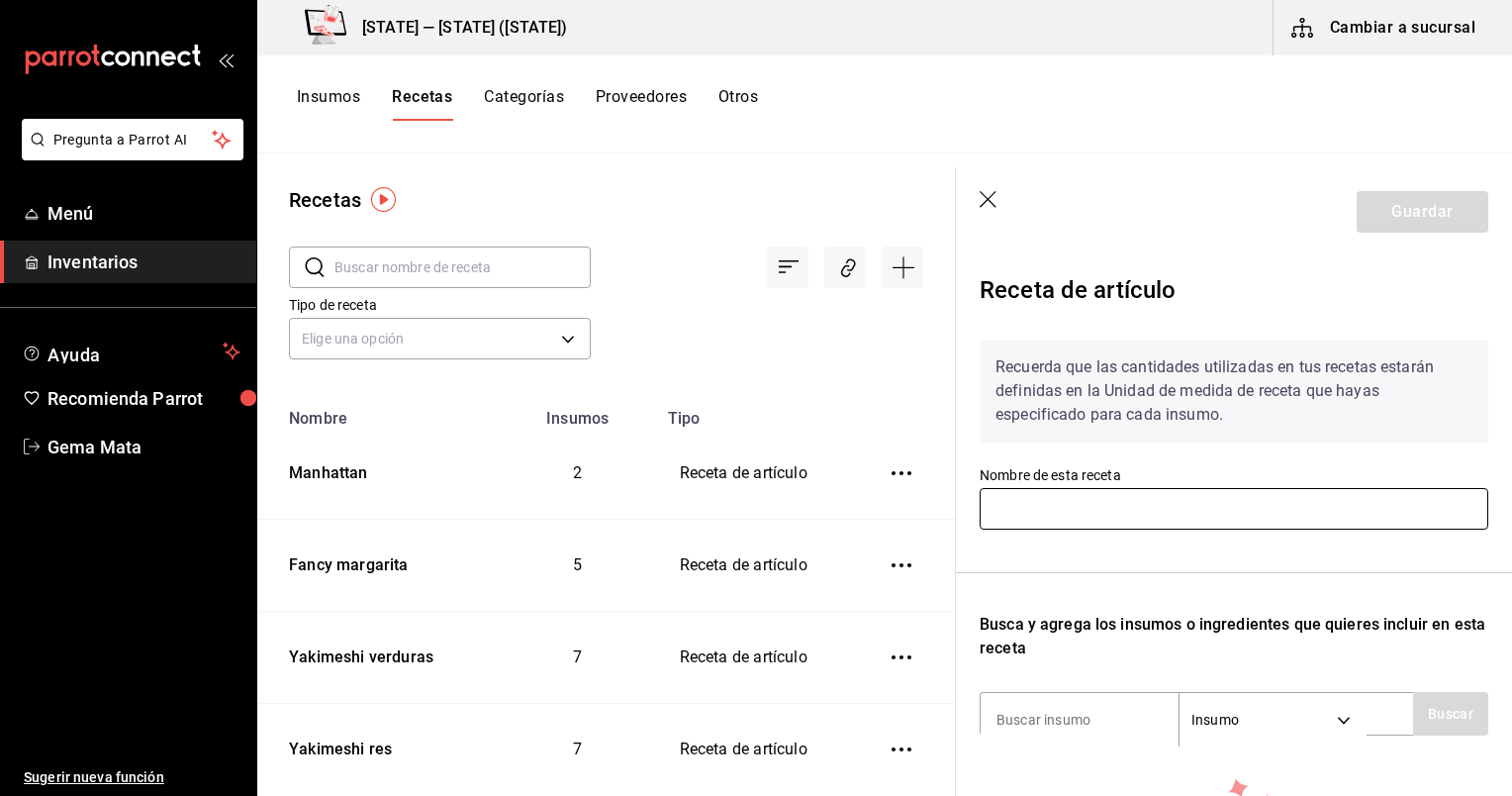 click at bounding box center (1234, 509) 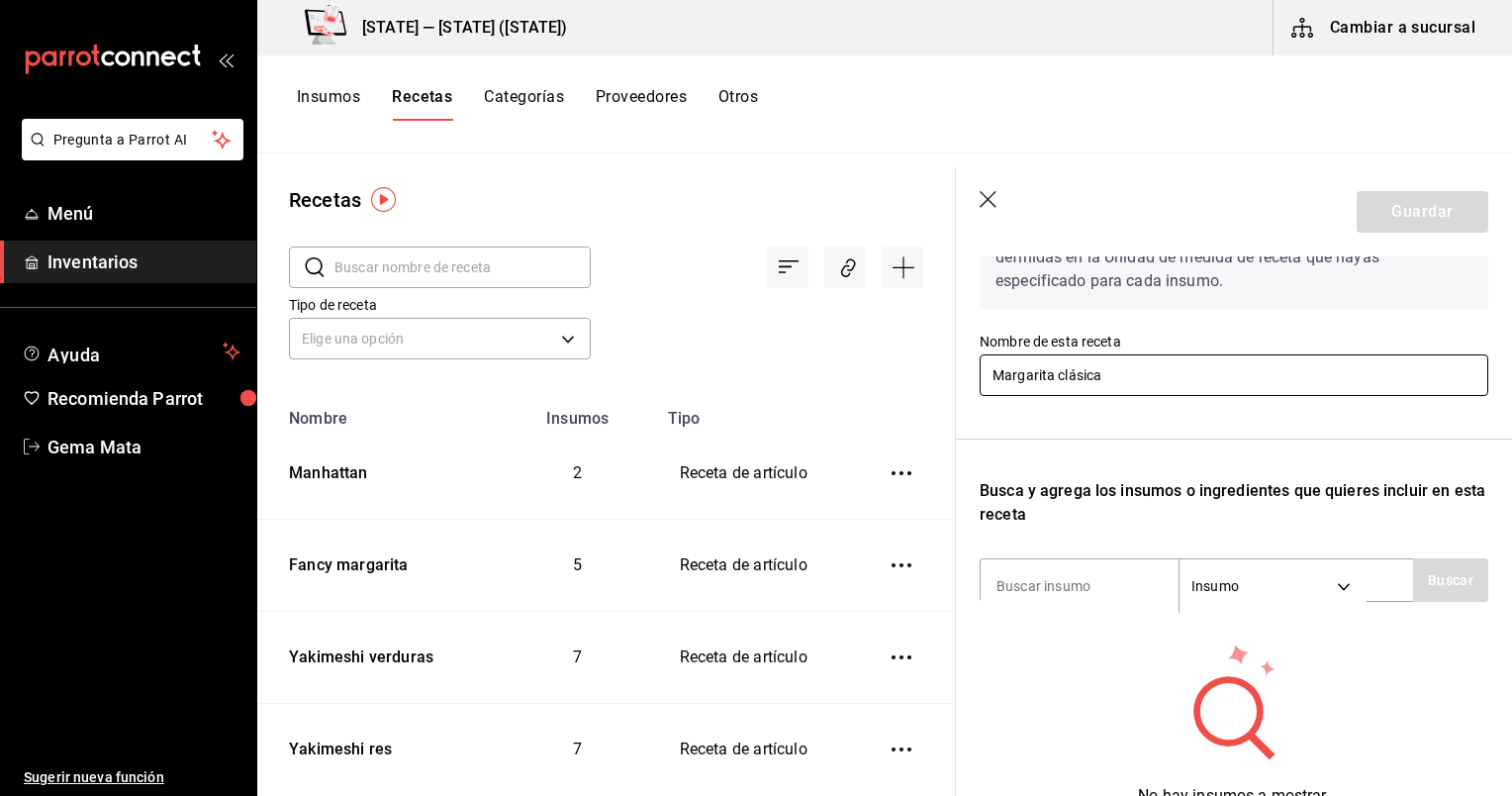 scroll, scrollTop: 173, scrollLeft: 0, axis: vertical 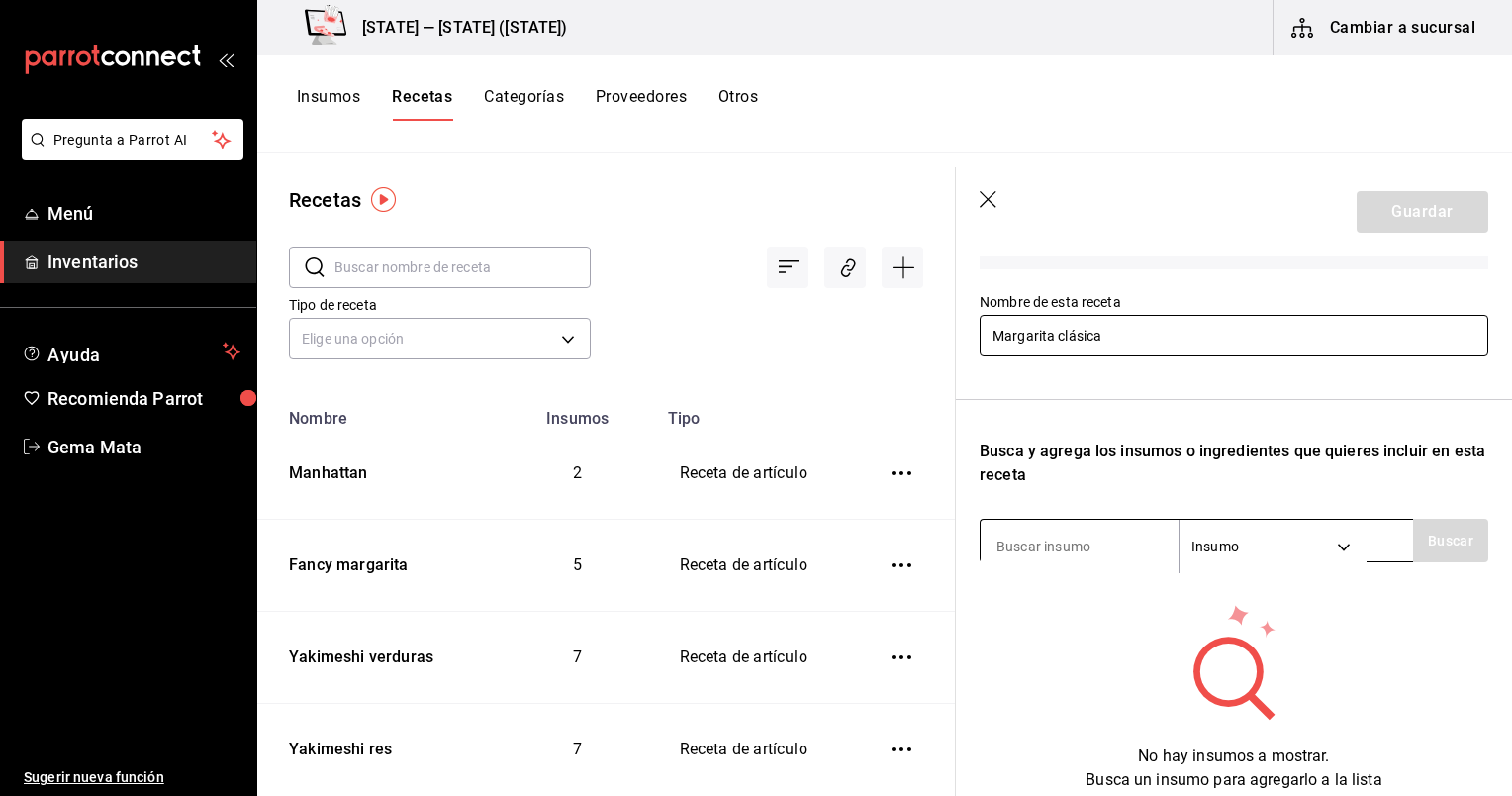 type on "Margarita clásica" 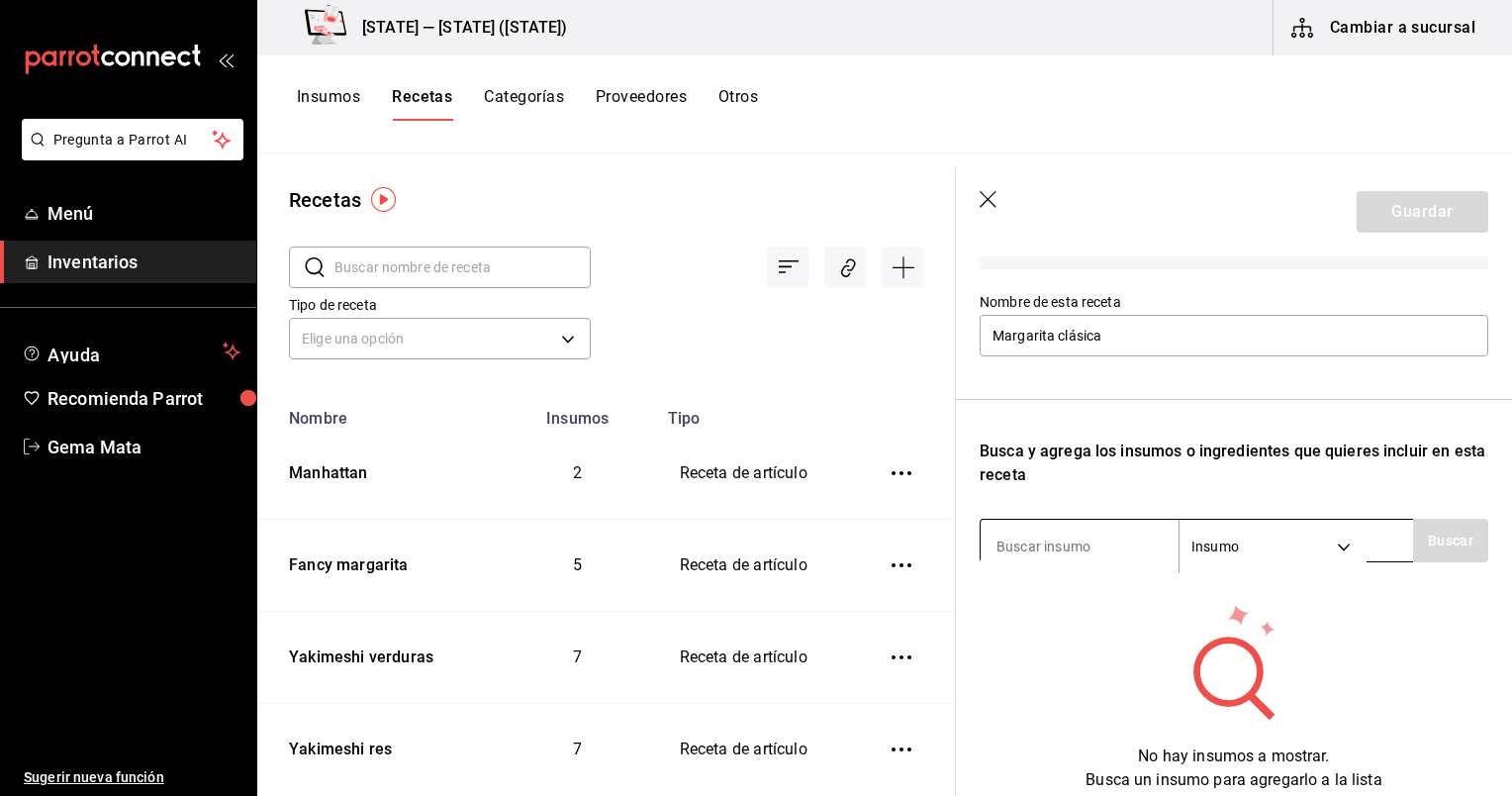 click at bounding box center [1080, 547] 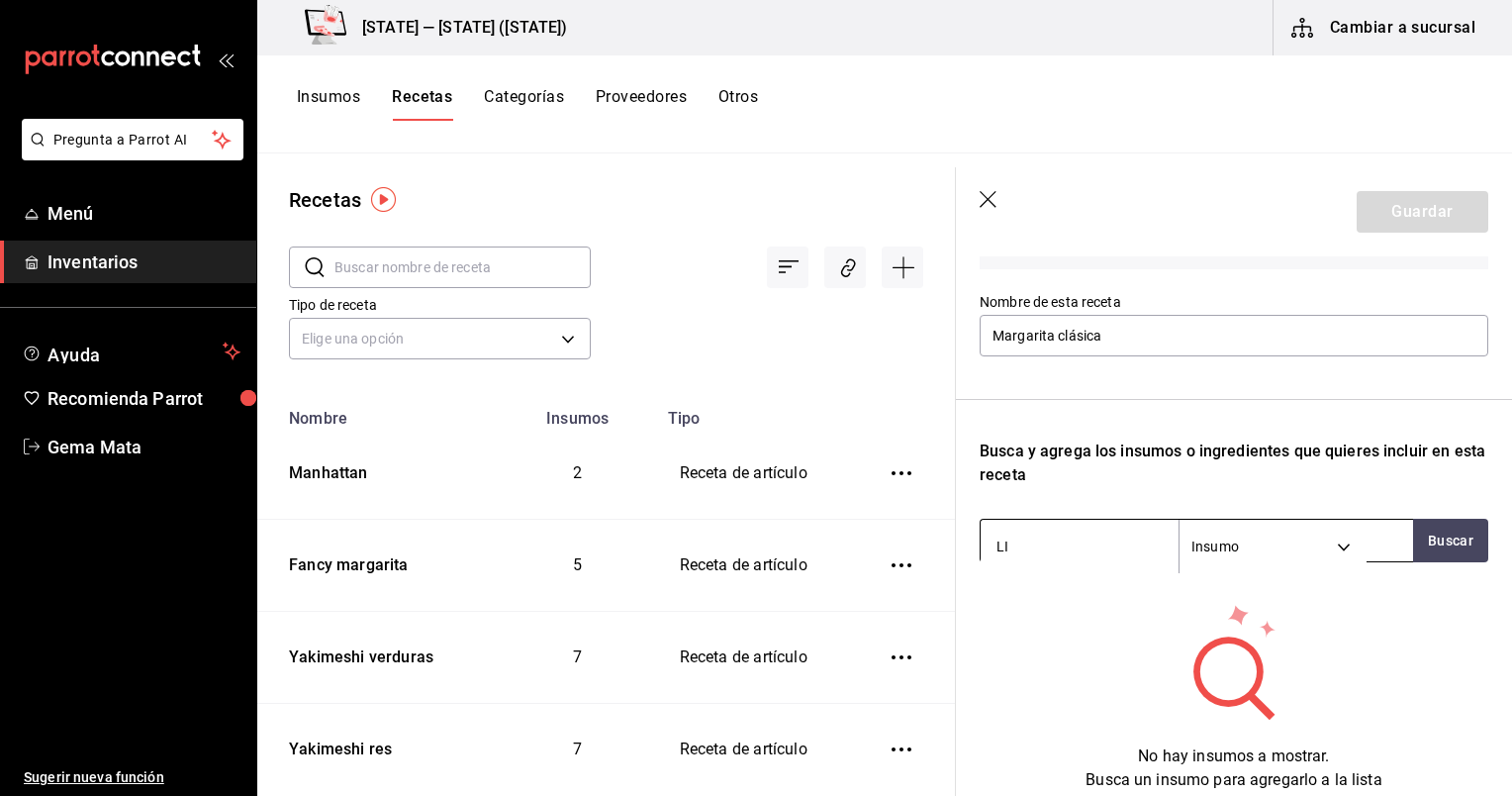 type on "L" 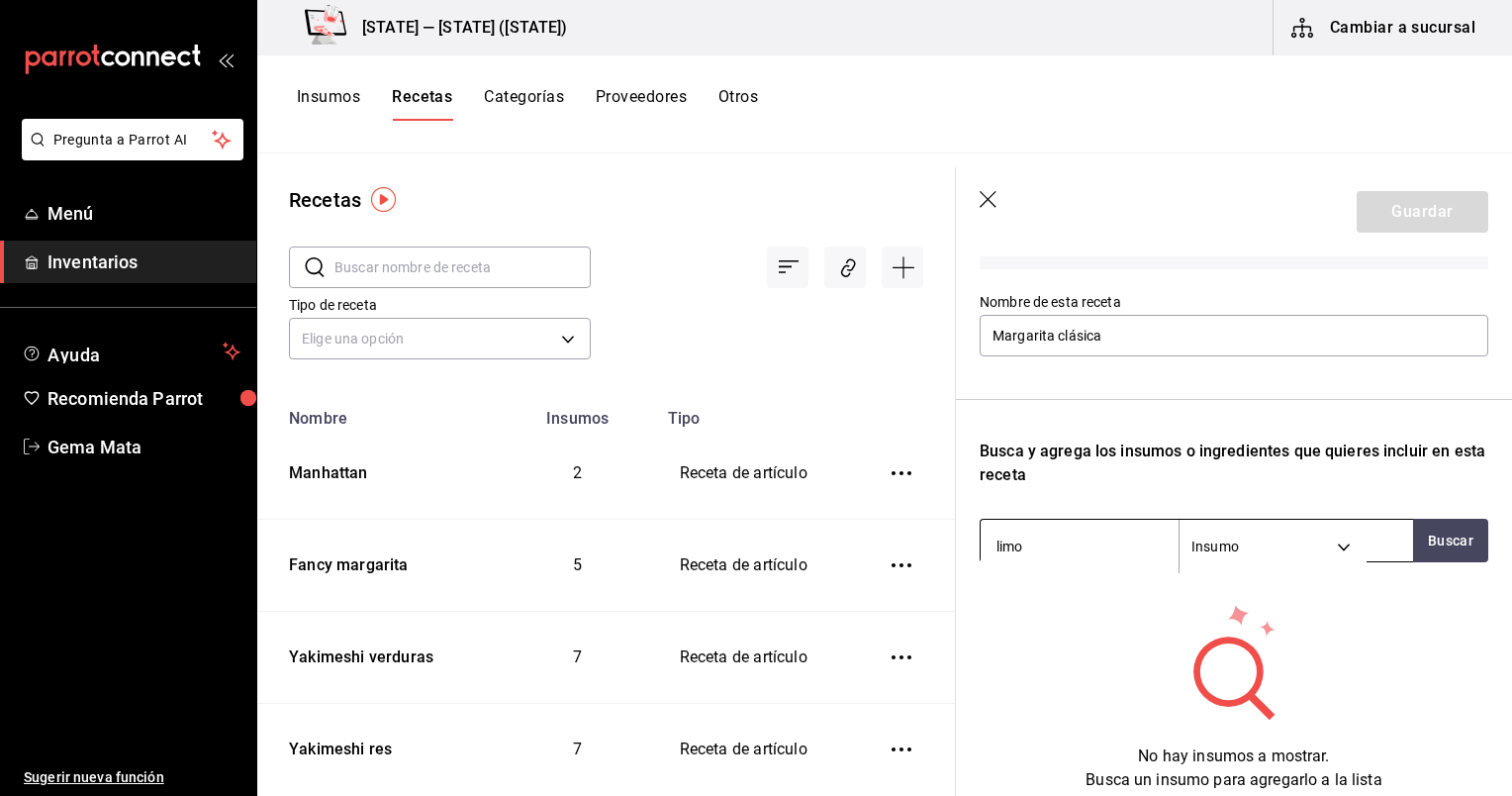 type on "limon" 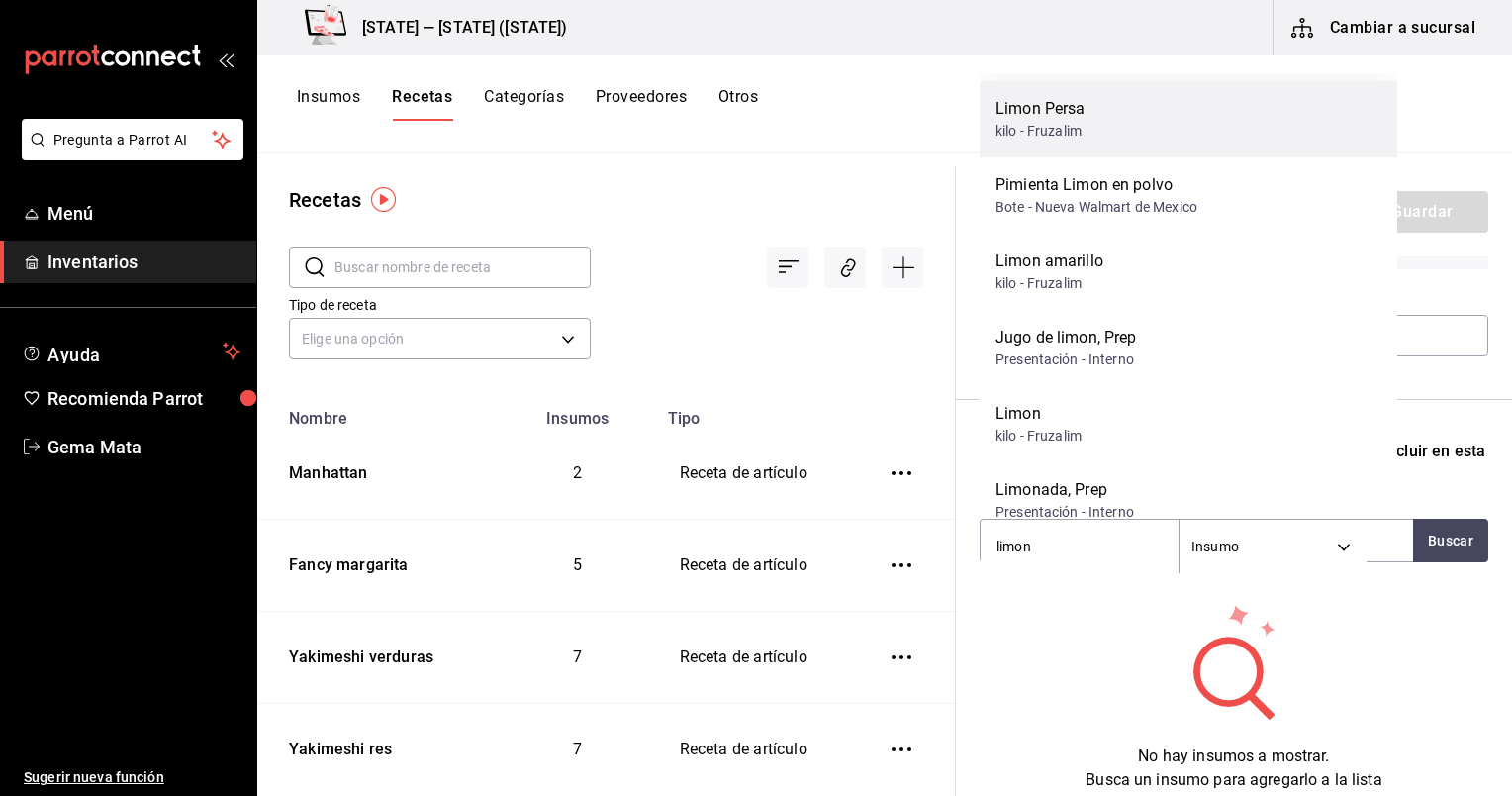 click on "Limon Persa kilo - Fruzalim" at bounding box center (1188, 119) 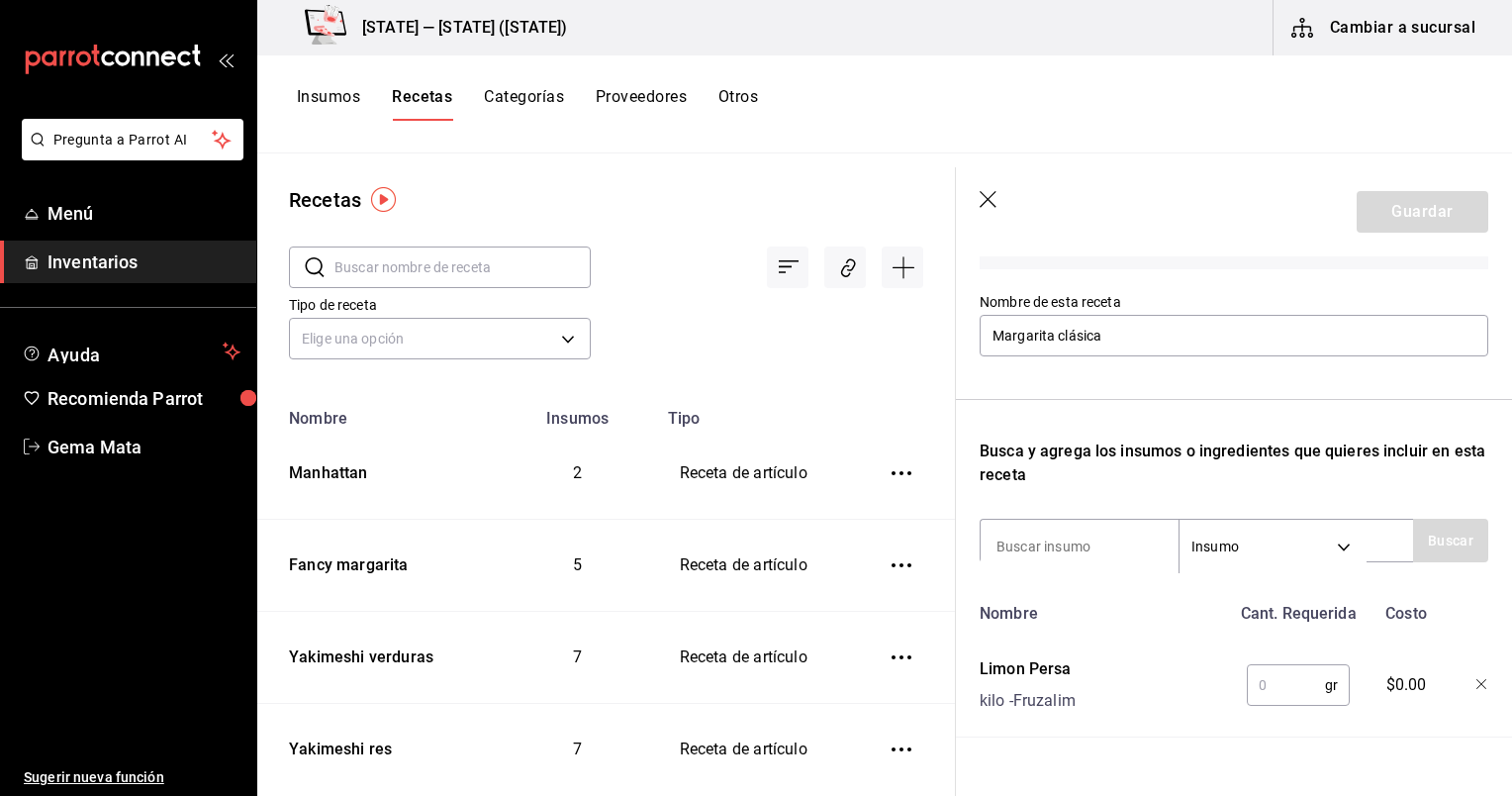 click 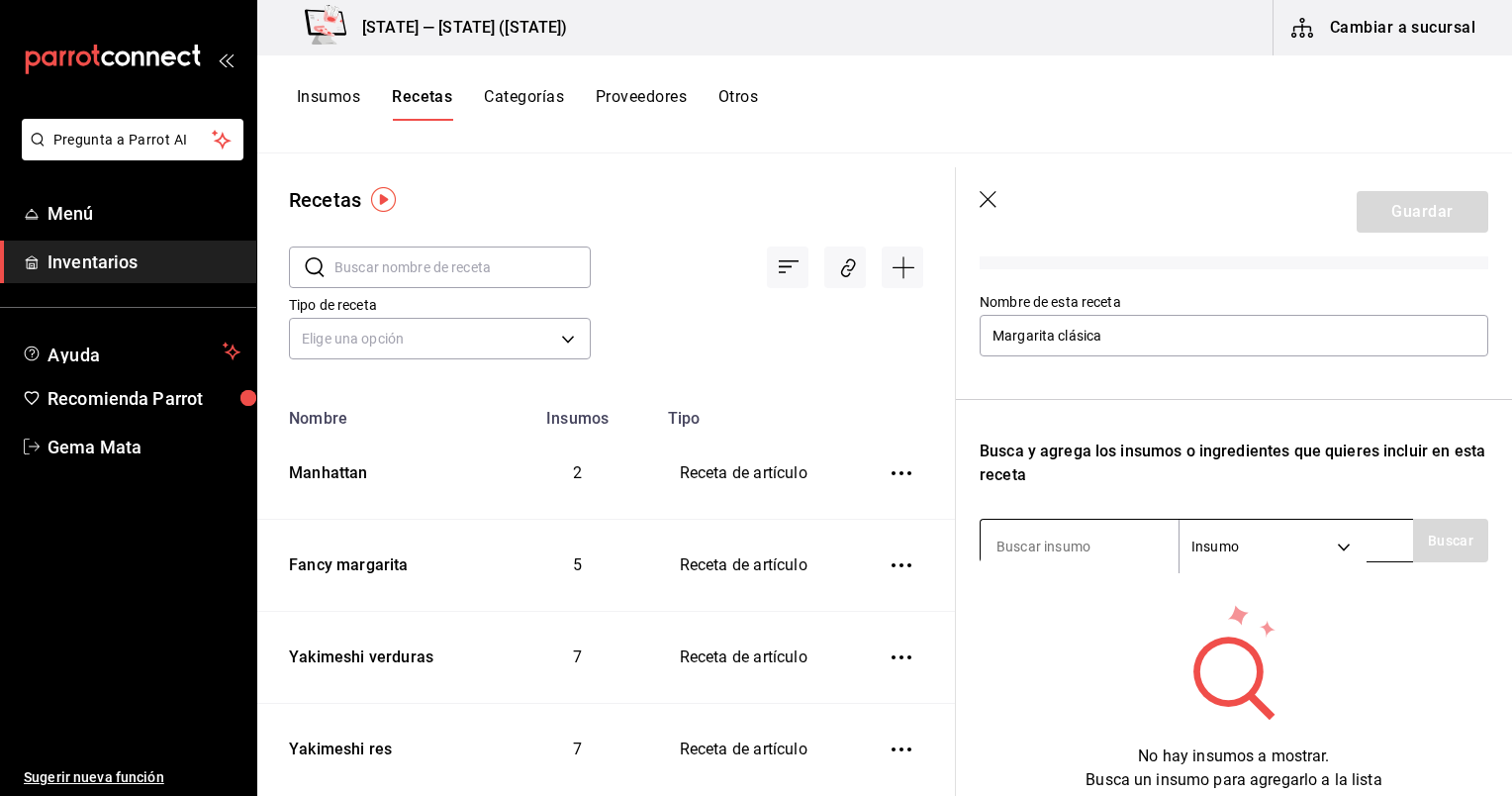 click at bounding box center [1080, 547] 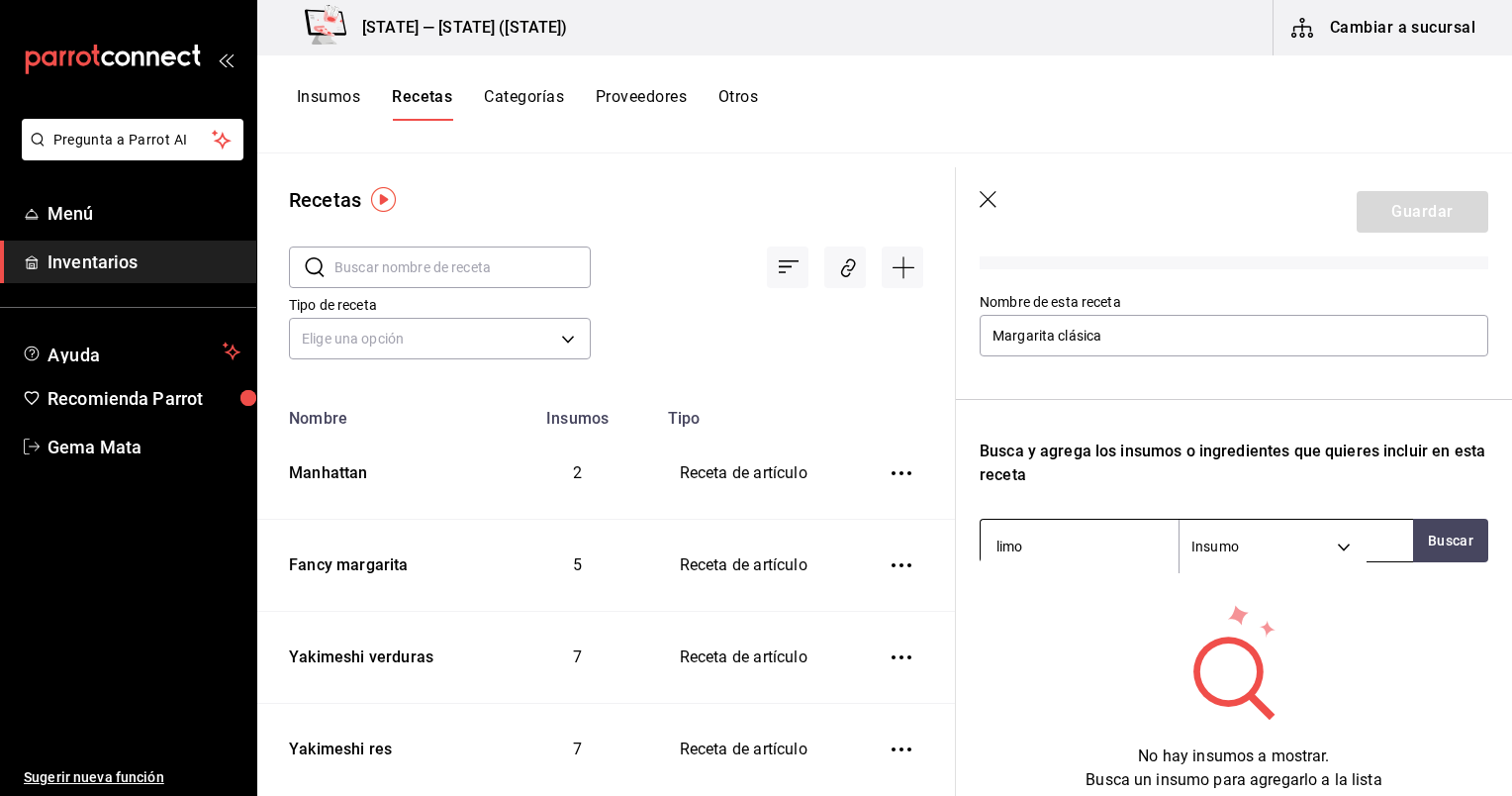 type on "limon" 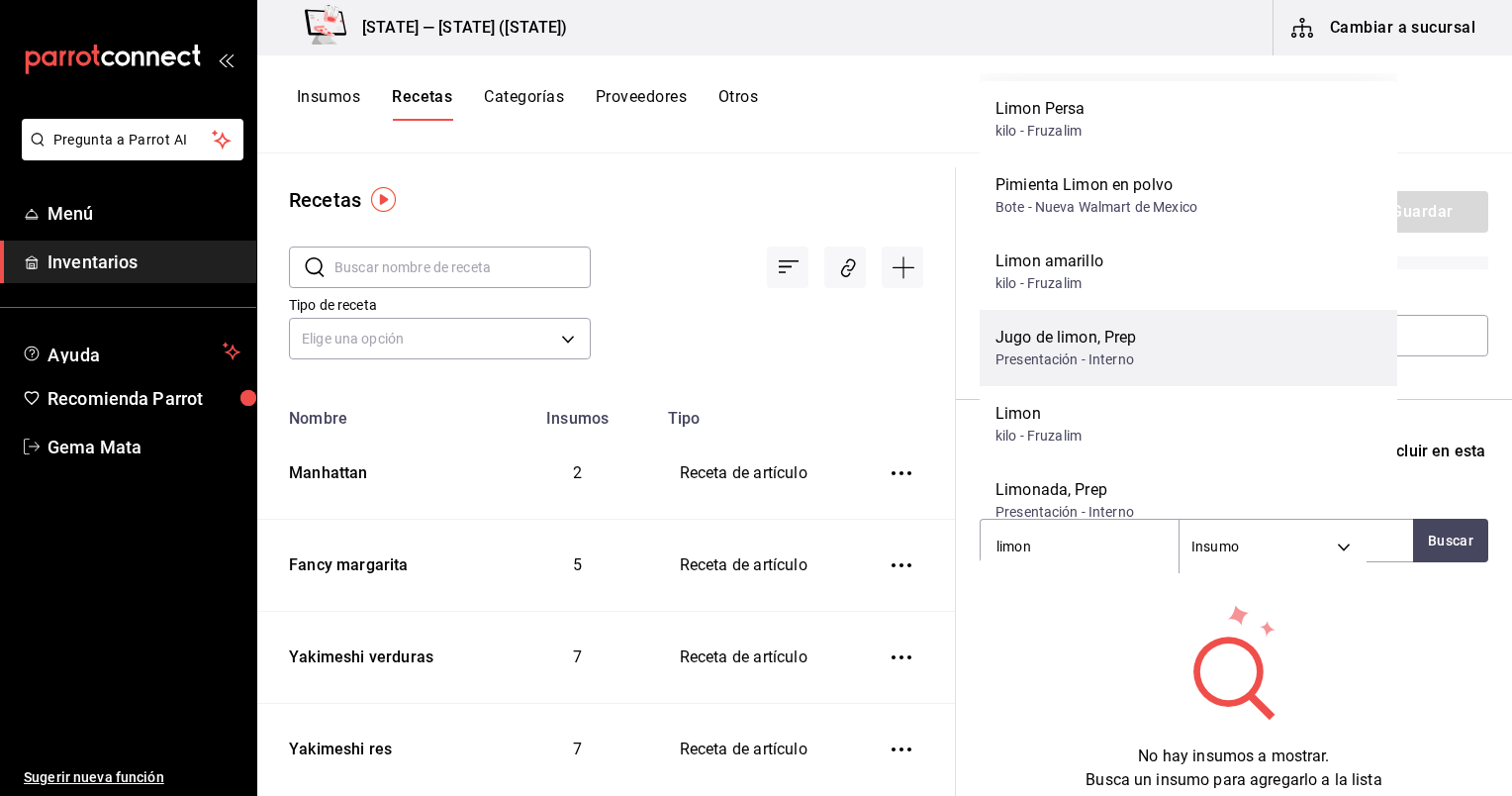 click on "Jugo de limon, Prep Presentación - Interno" at bounding box center (1188, 348) 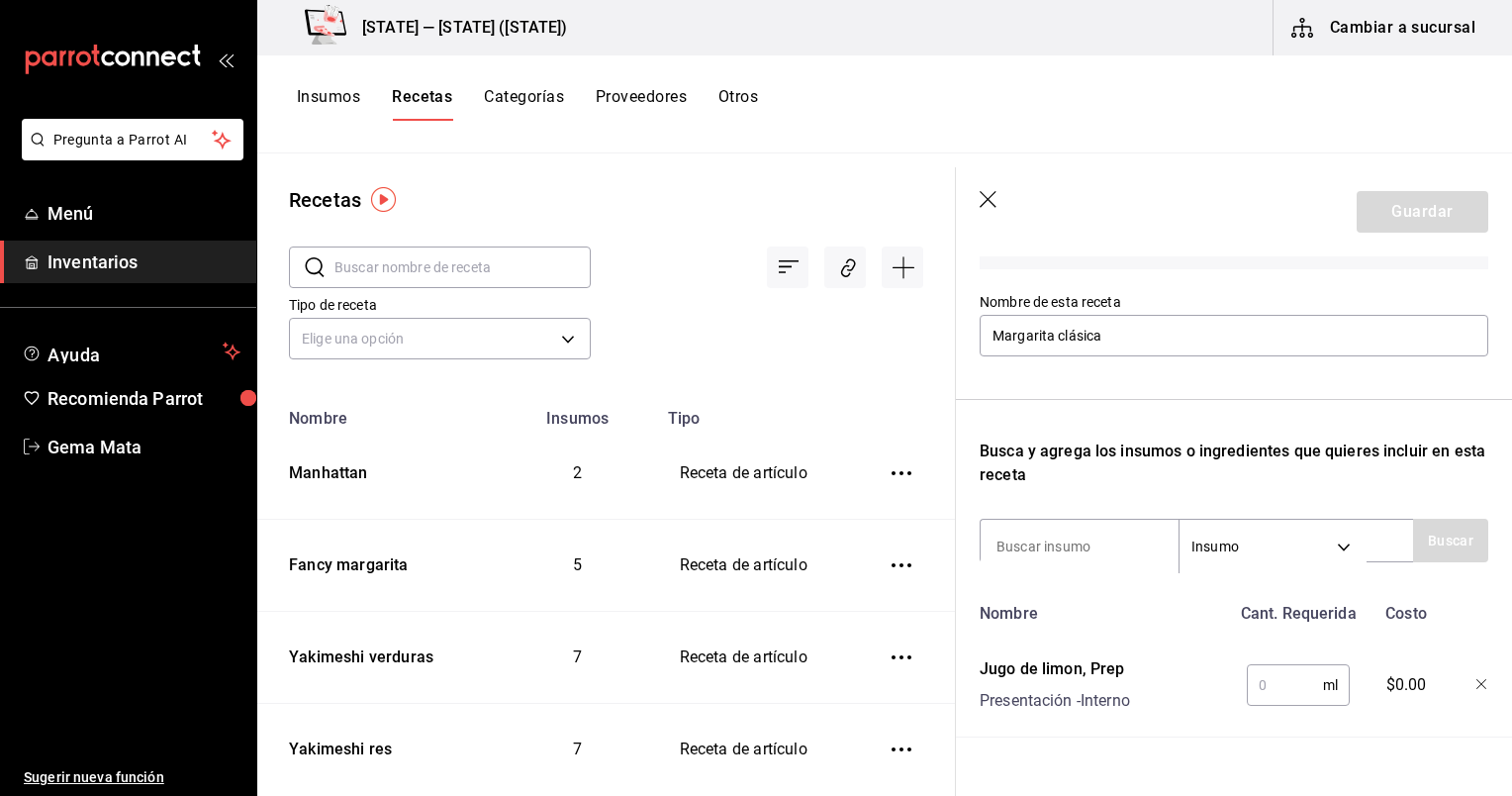 click at bounding box center [1284, 685] 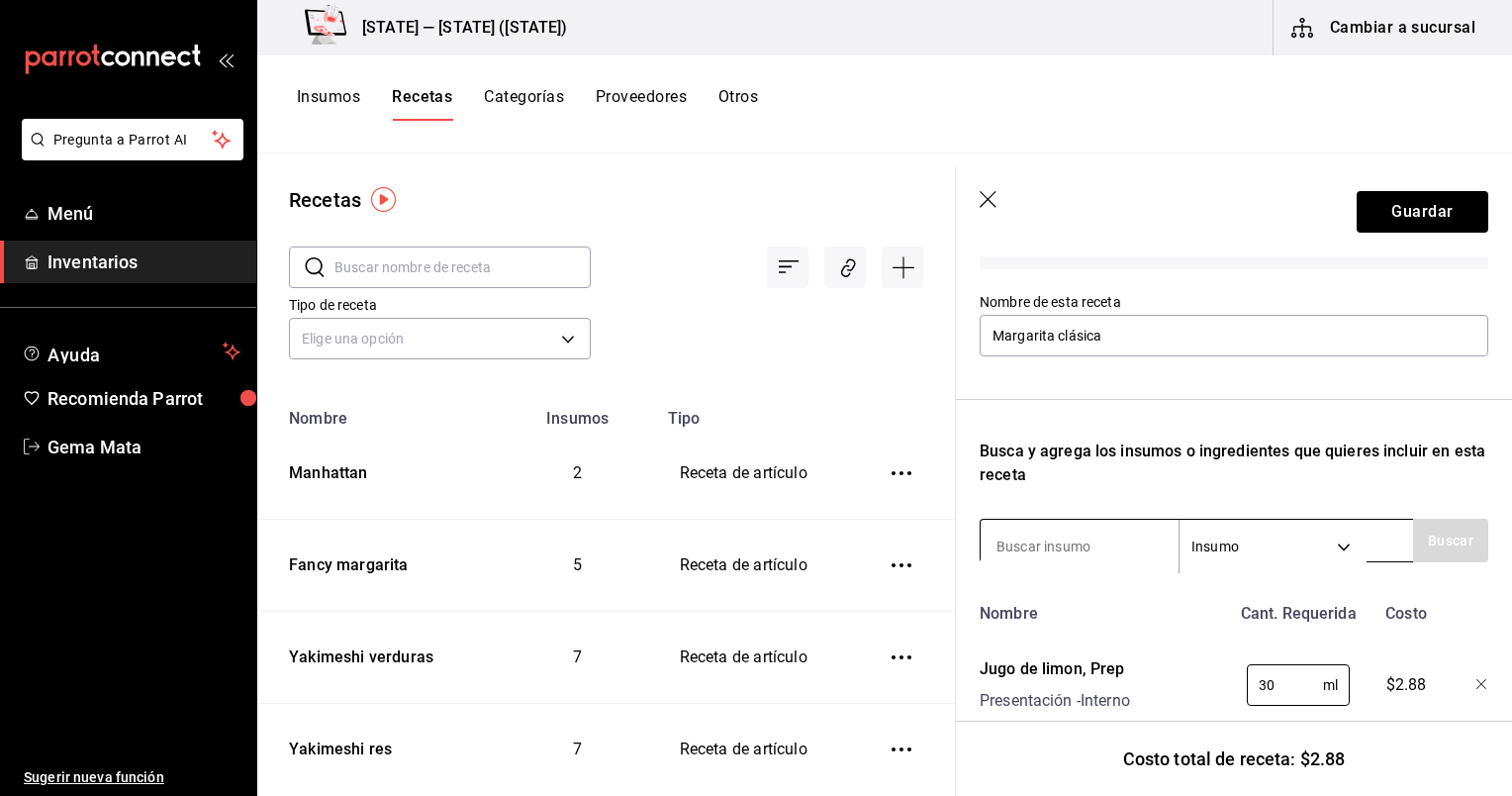 type on "30" 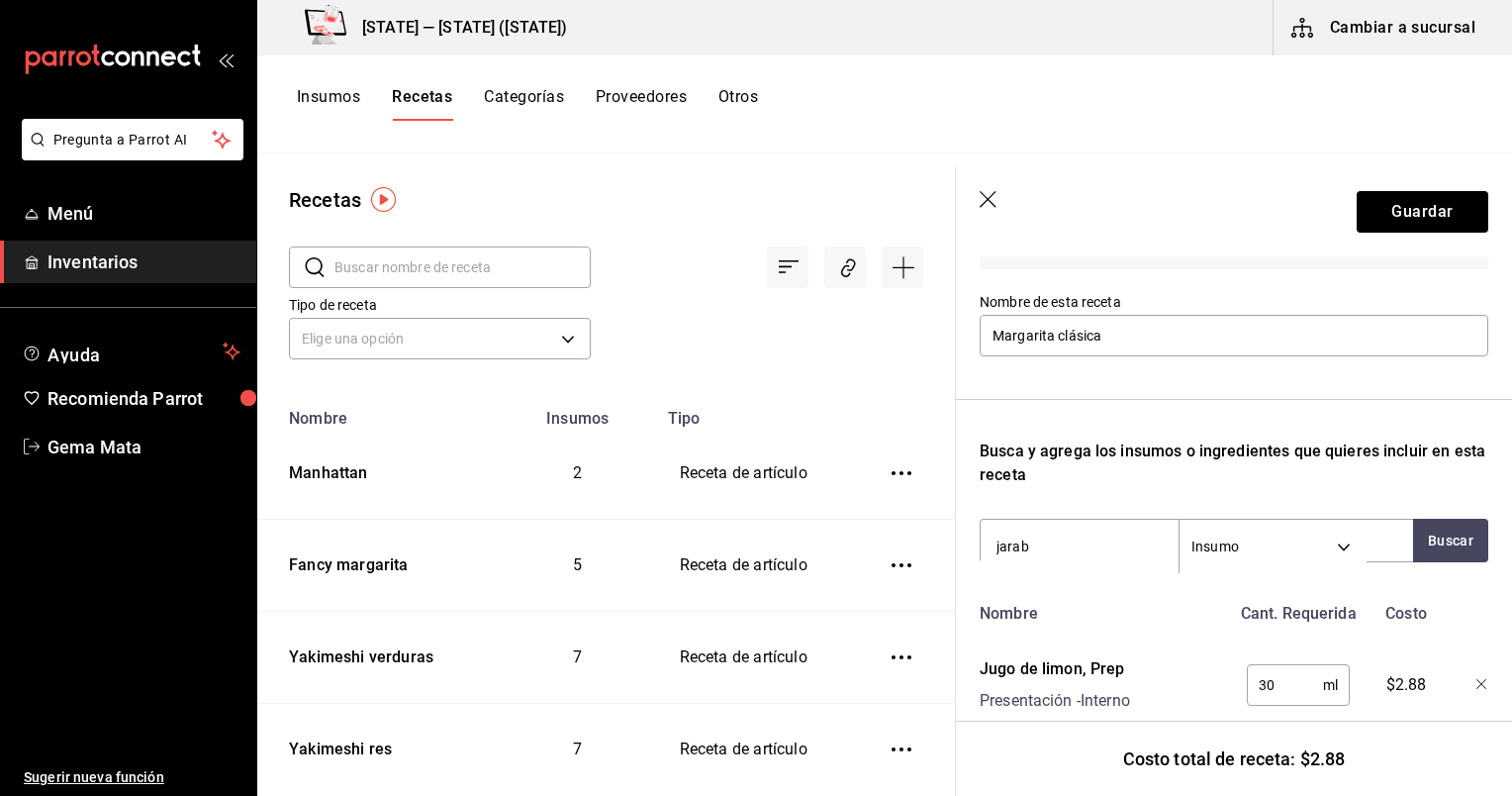 type on "jarabe" 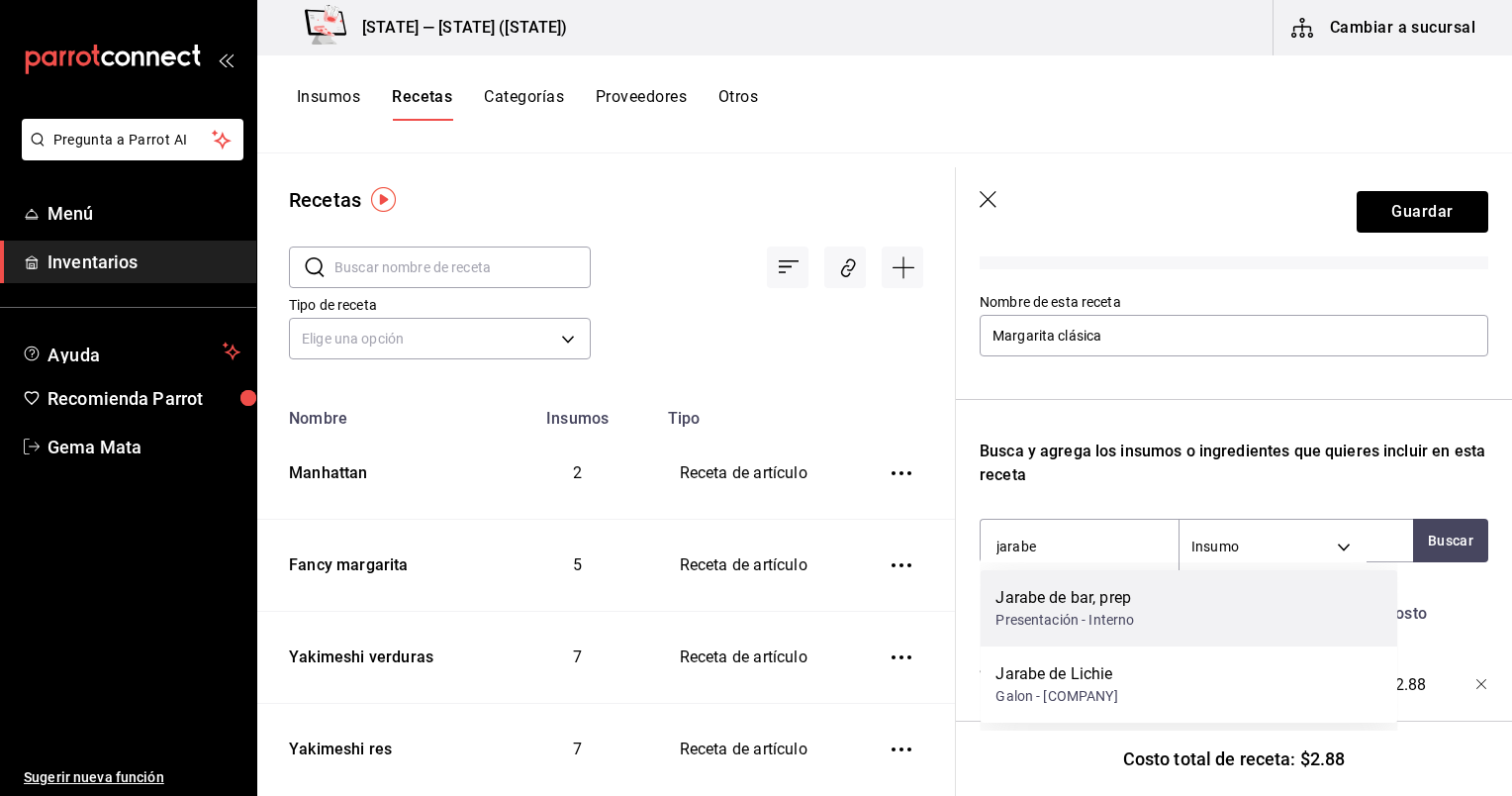 click on "Jarabe de bar, prep Presentación - Interno" at bounding box center [1188, 608] 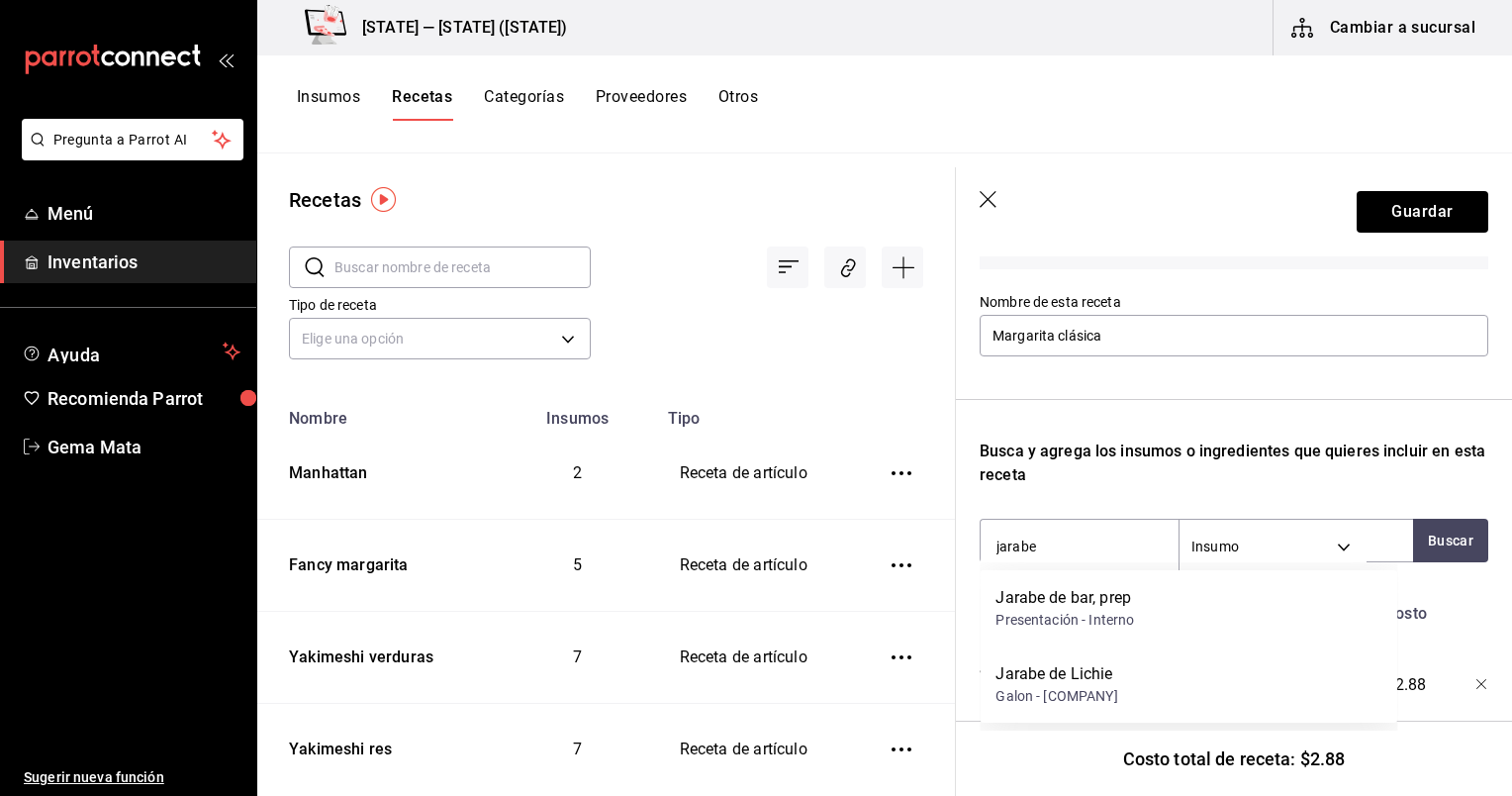 type 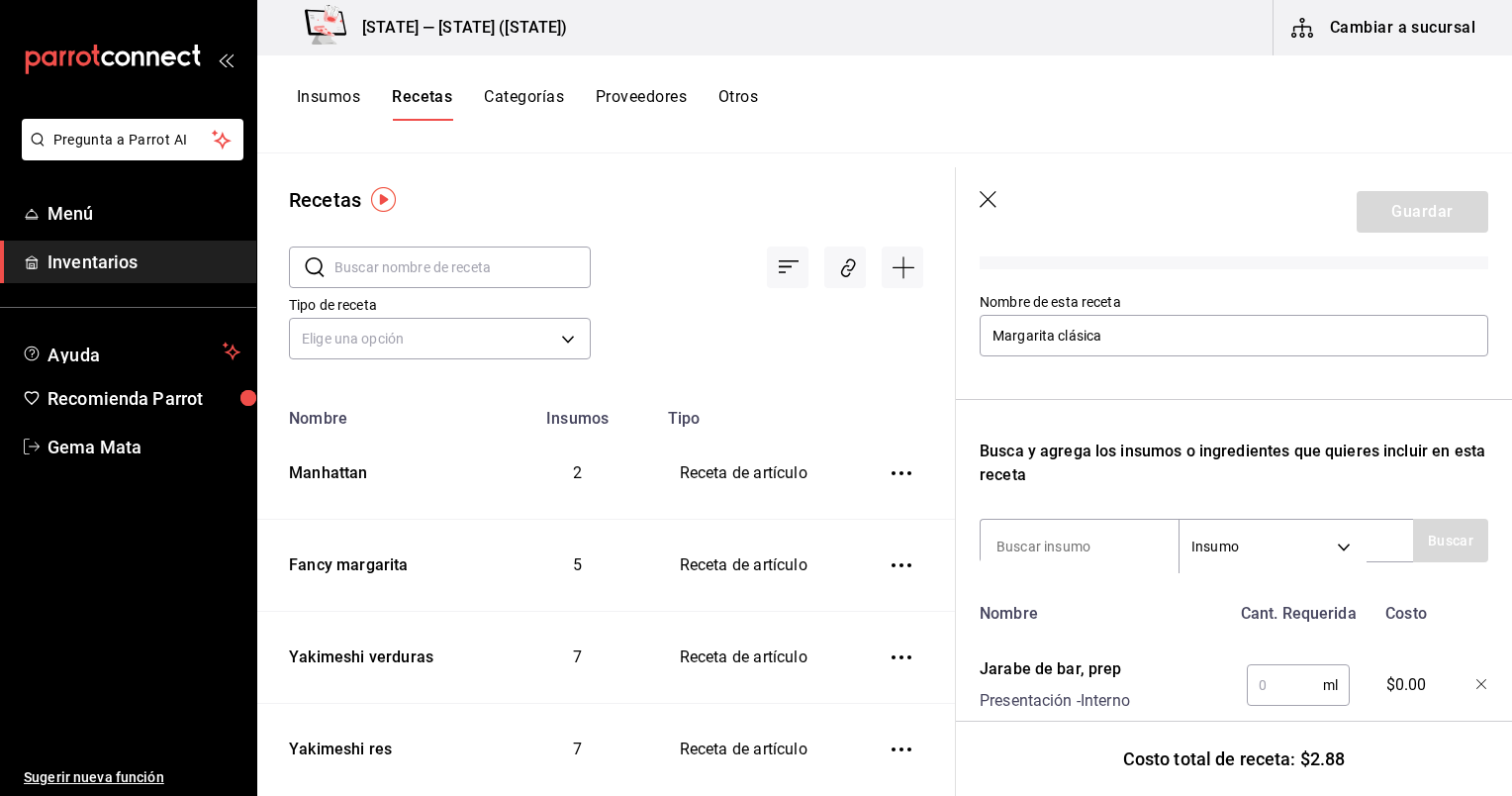 drag, startPoint x: 1275, startPoint y: 677, endPoint x: 1268, endPoint y: 689, distance: 13.892444 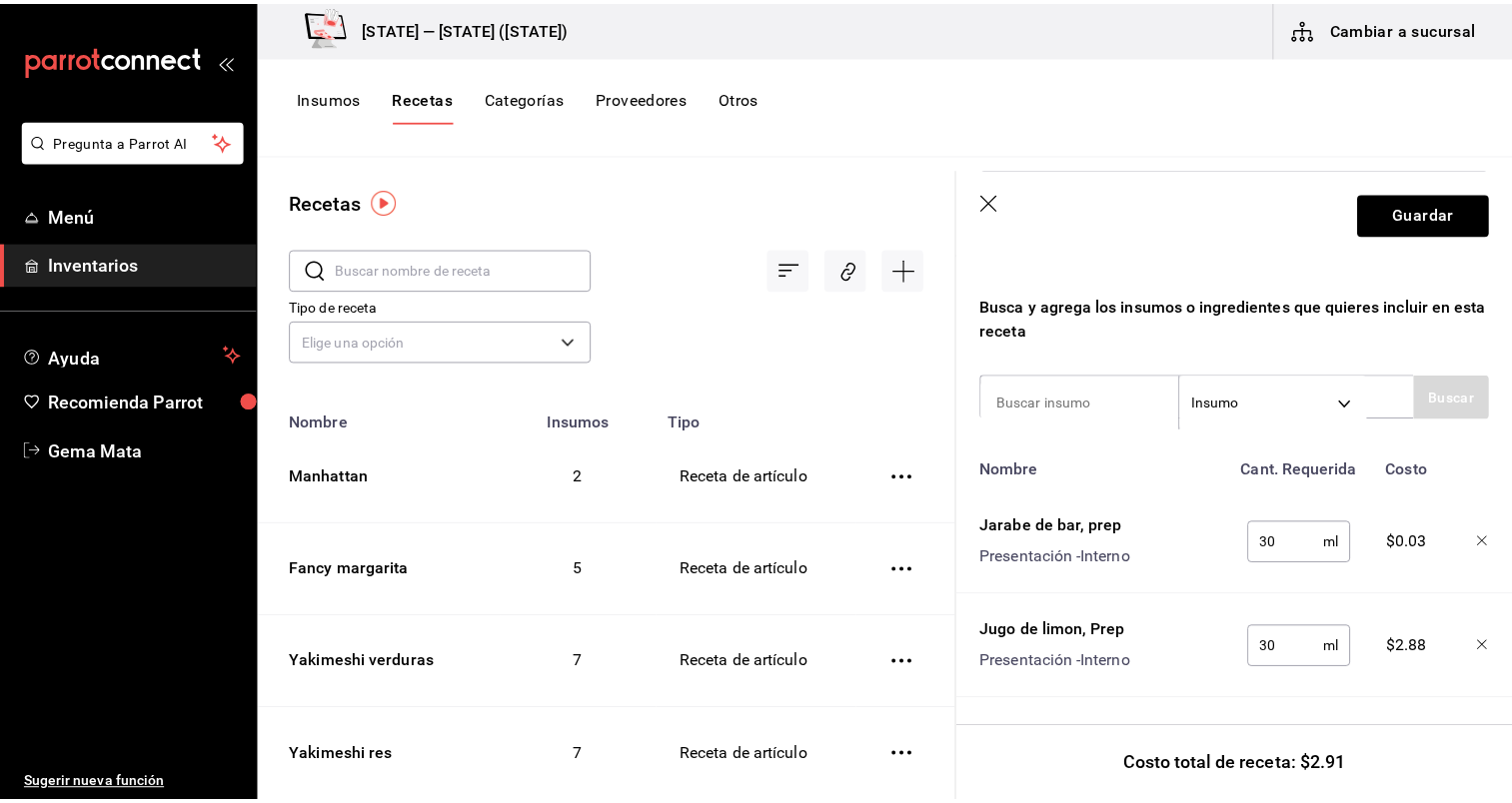 scroll, scrollTop: 331, scrollLeft: 0, axis: vertical 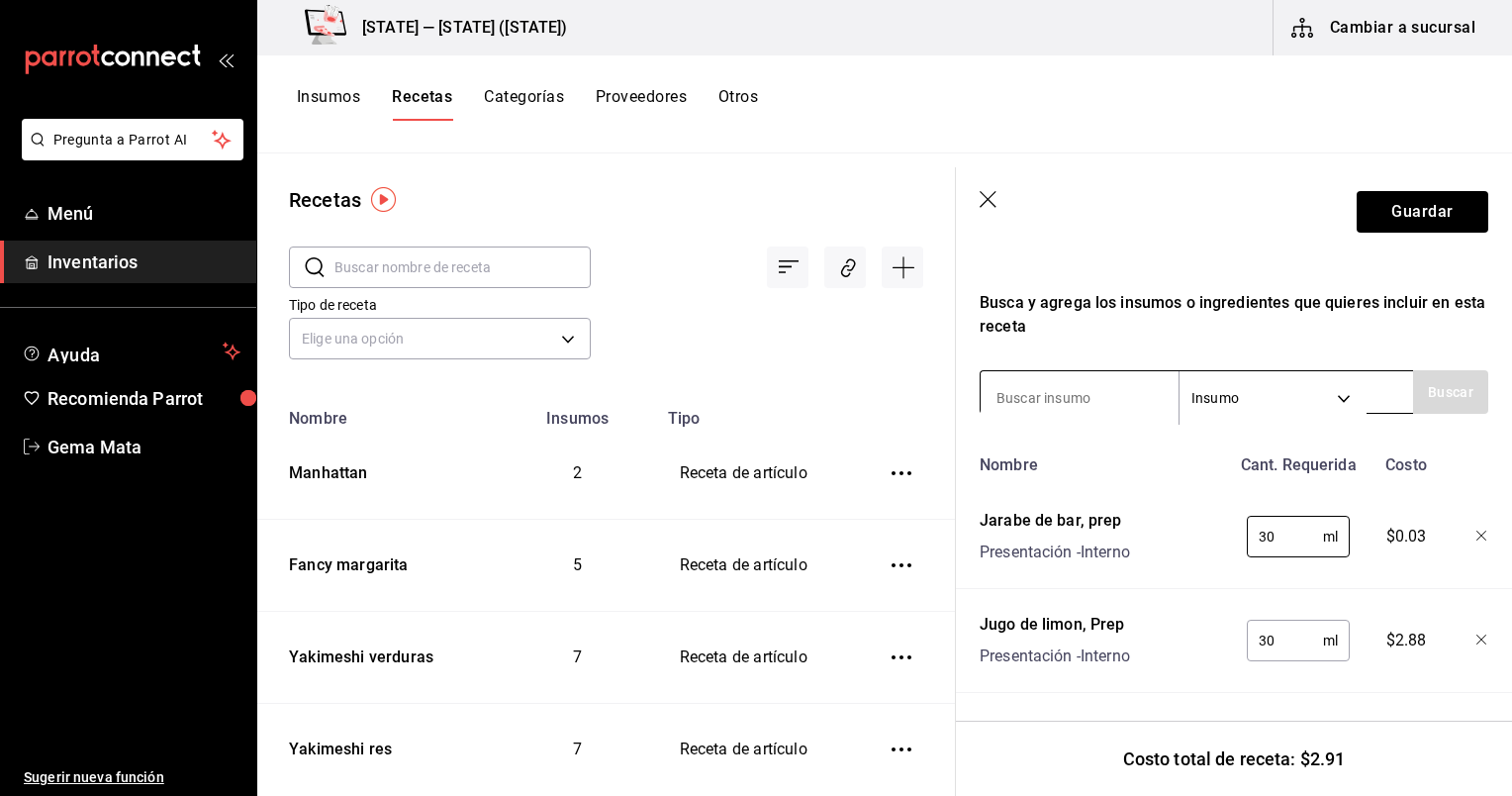 type on "30" 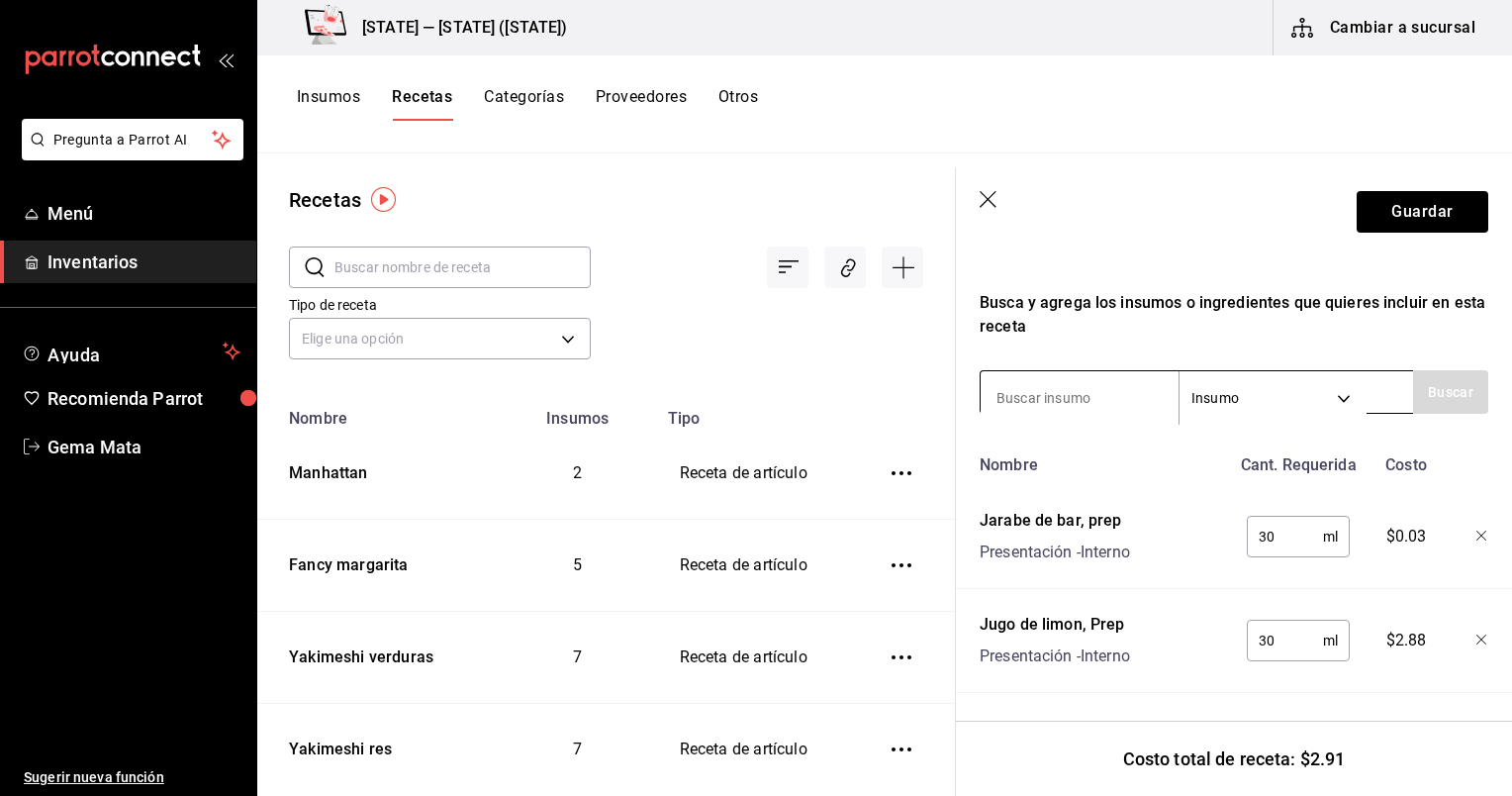 click at bounding box center (1080, 398) 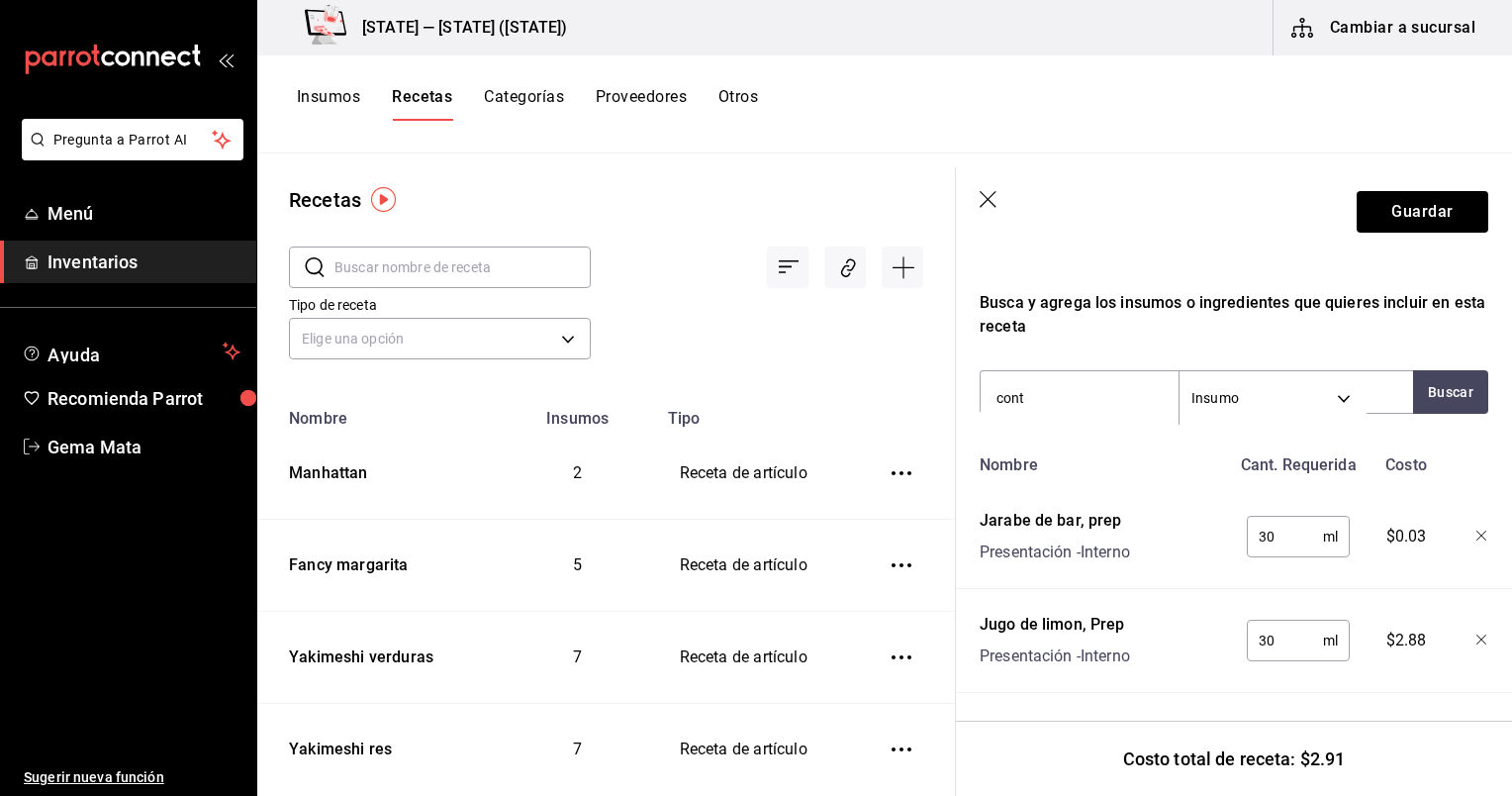 type on "contr" 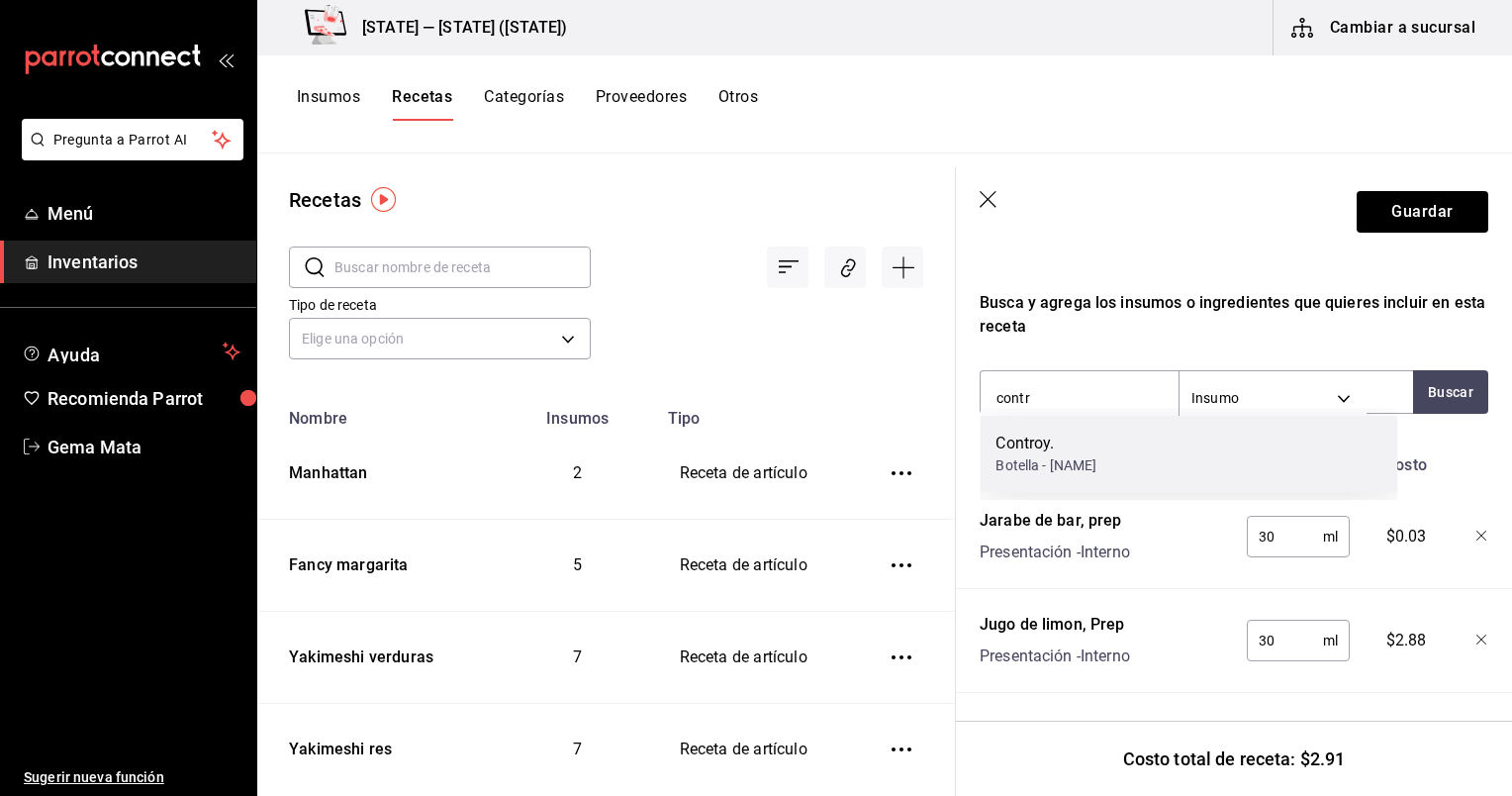 click on "Botella - [FIRST] [LAST] [LAST]" at bounding box center [1046, 465] 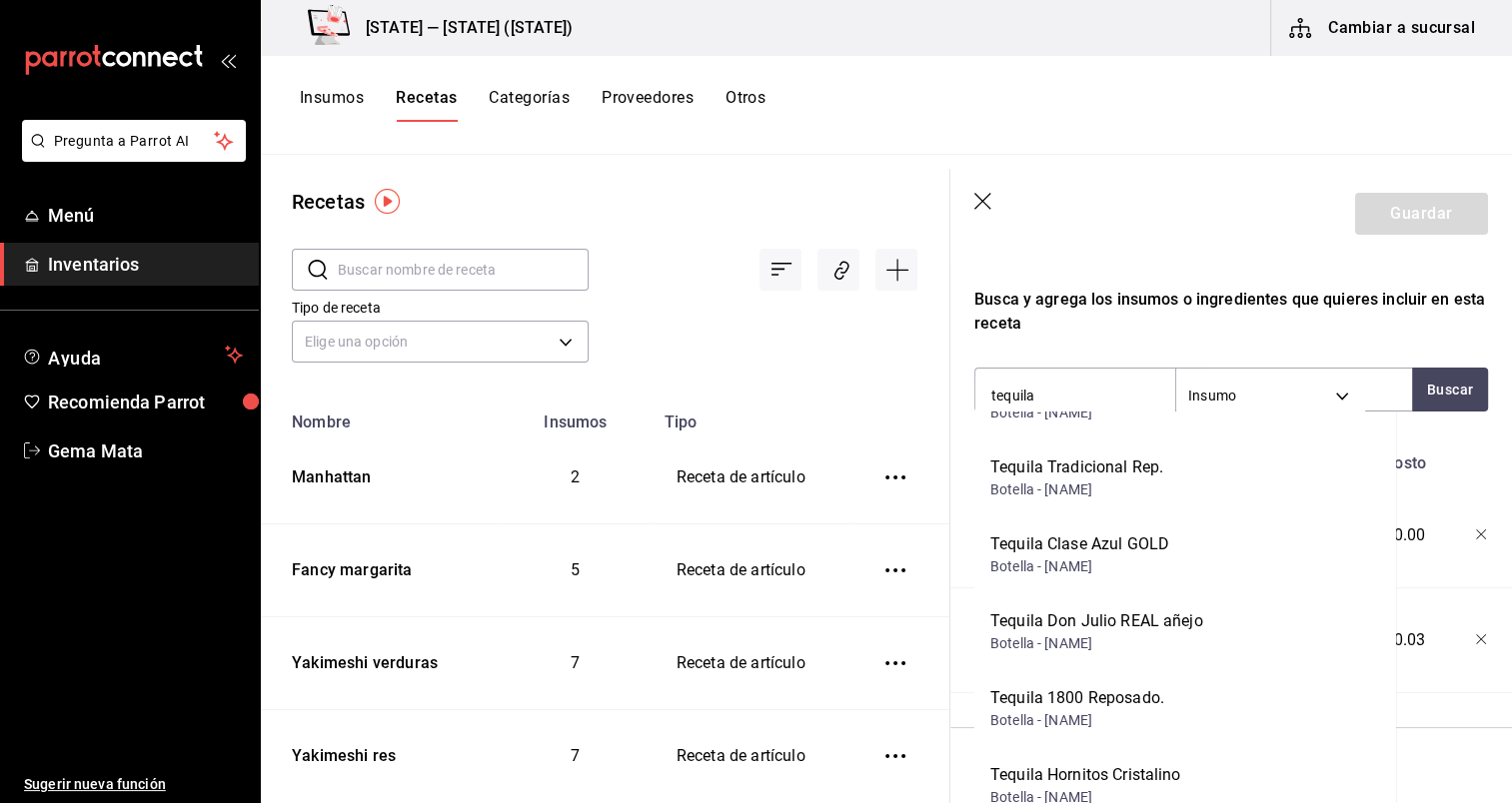 scroll, scrollTop: 1334, scrollLeft: 0, axis: vertical 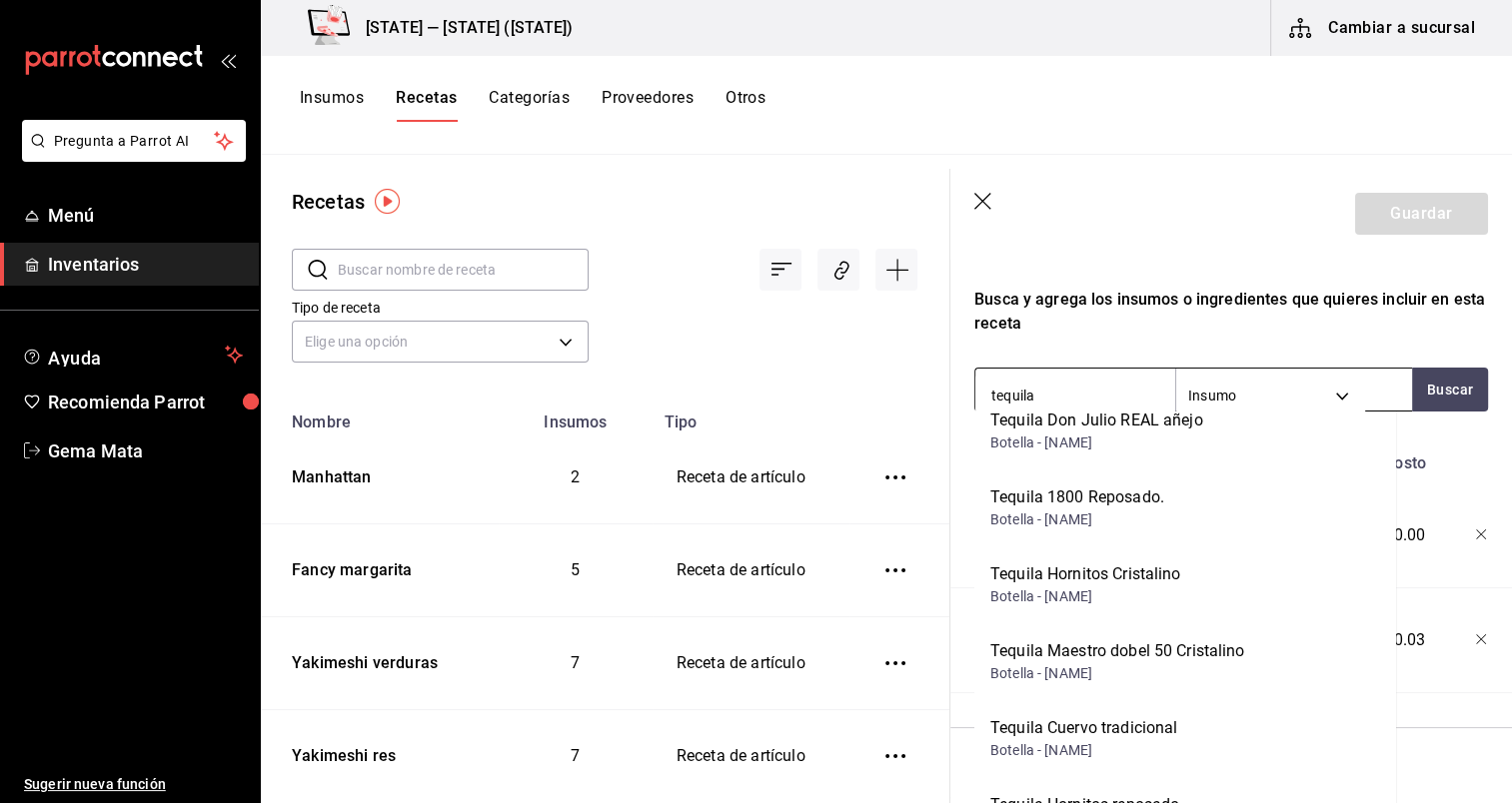 click on "tequila" at bounding box center [1075, 396] 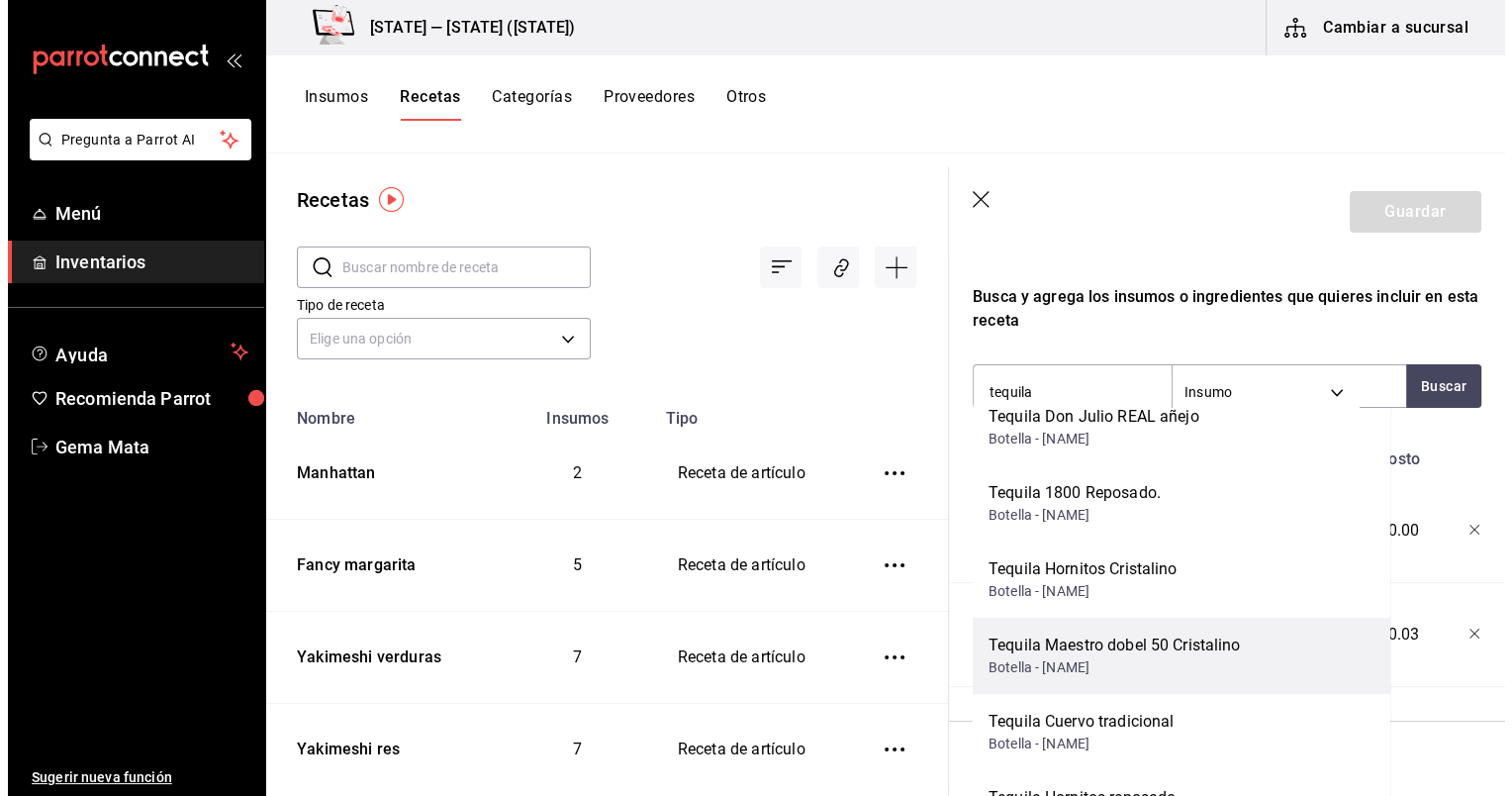 scroll, scrollTop: 0, scrollLeft: 0, axis: both 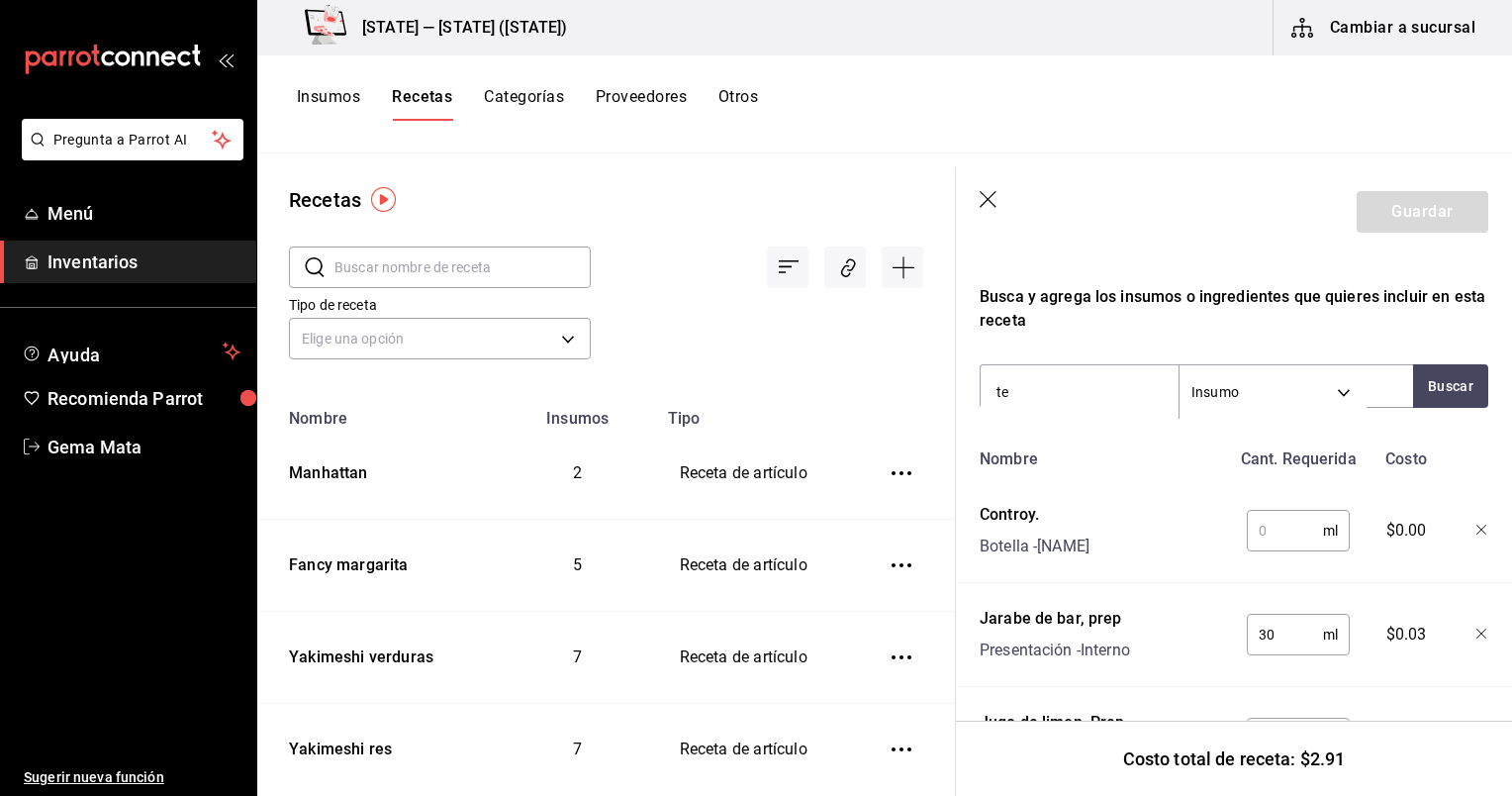 type on "te" 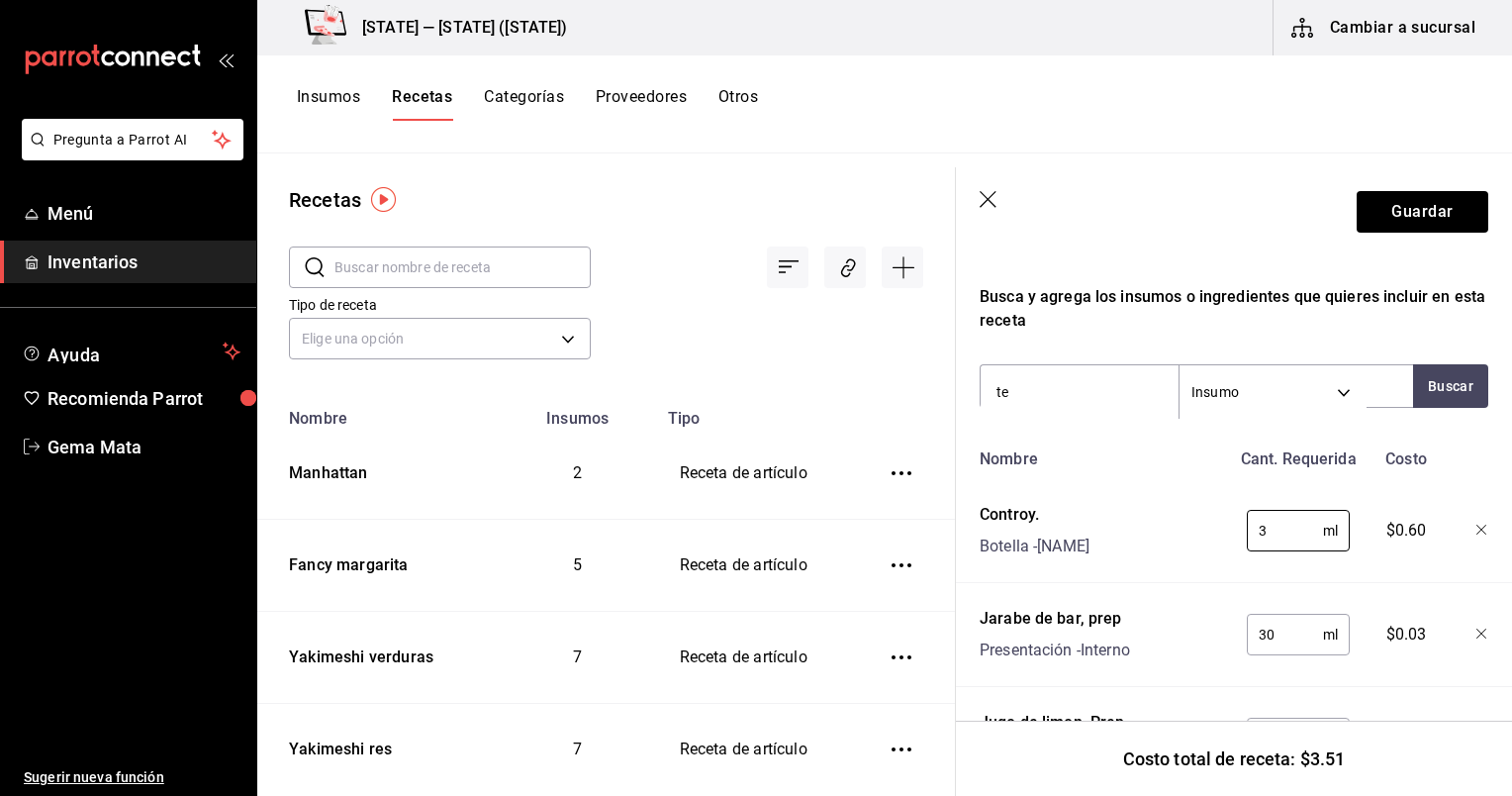 type on "30" 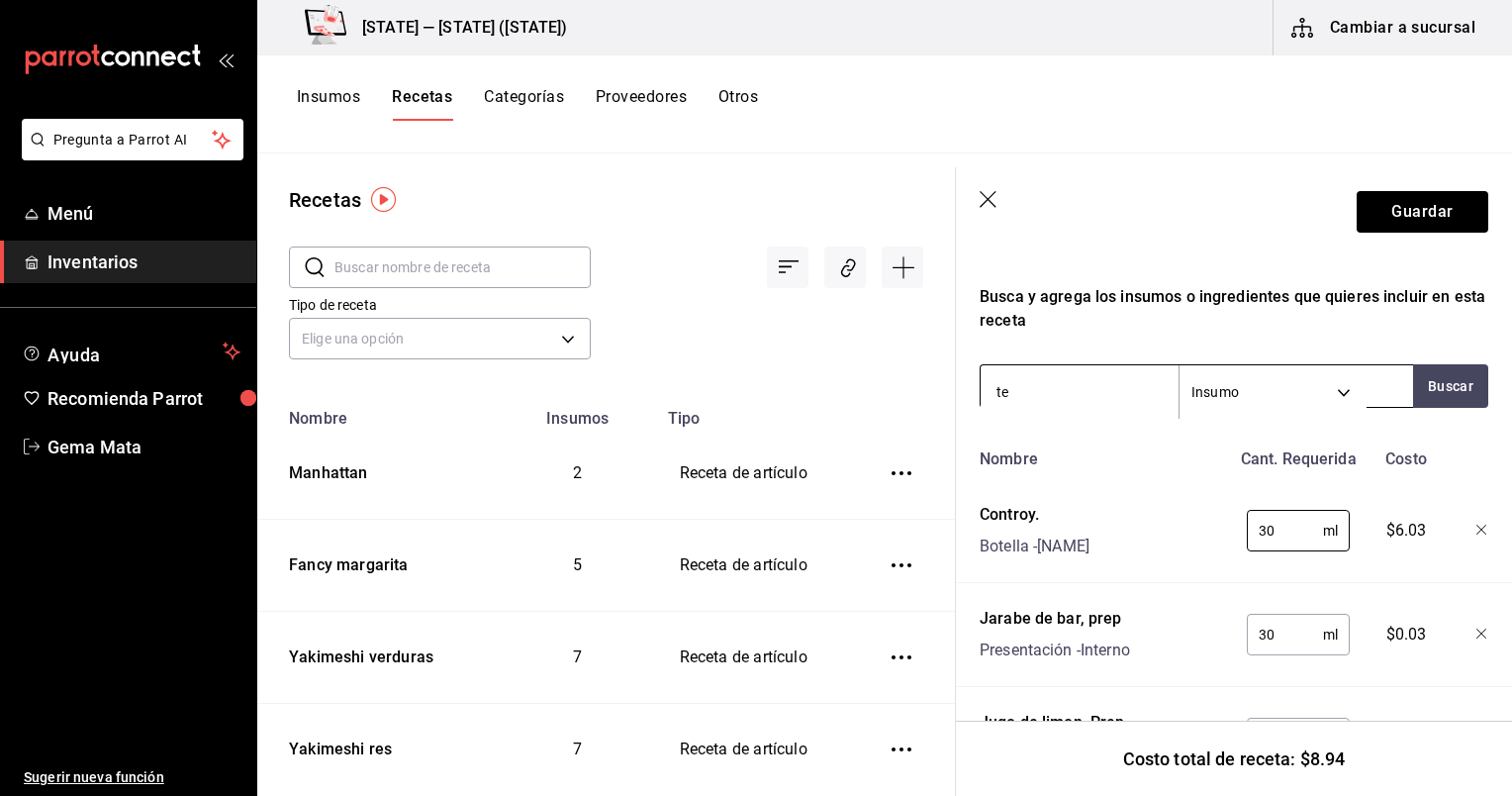 click on "te" at bounding box center (1080, 392) 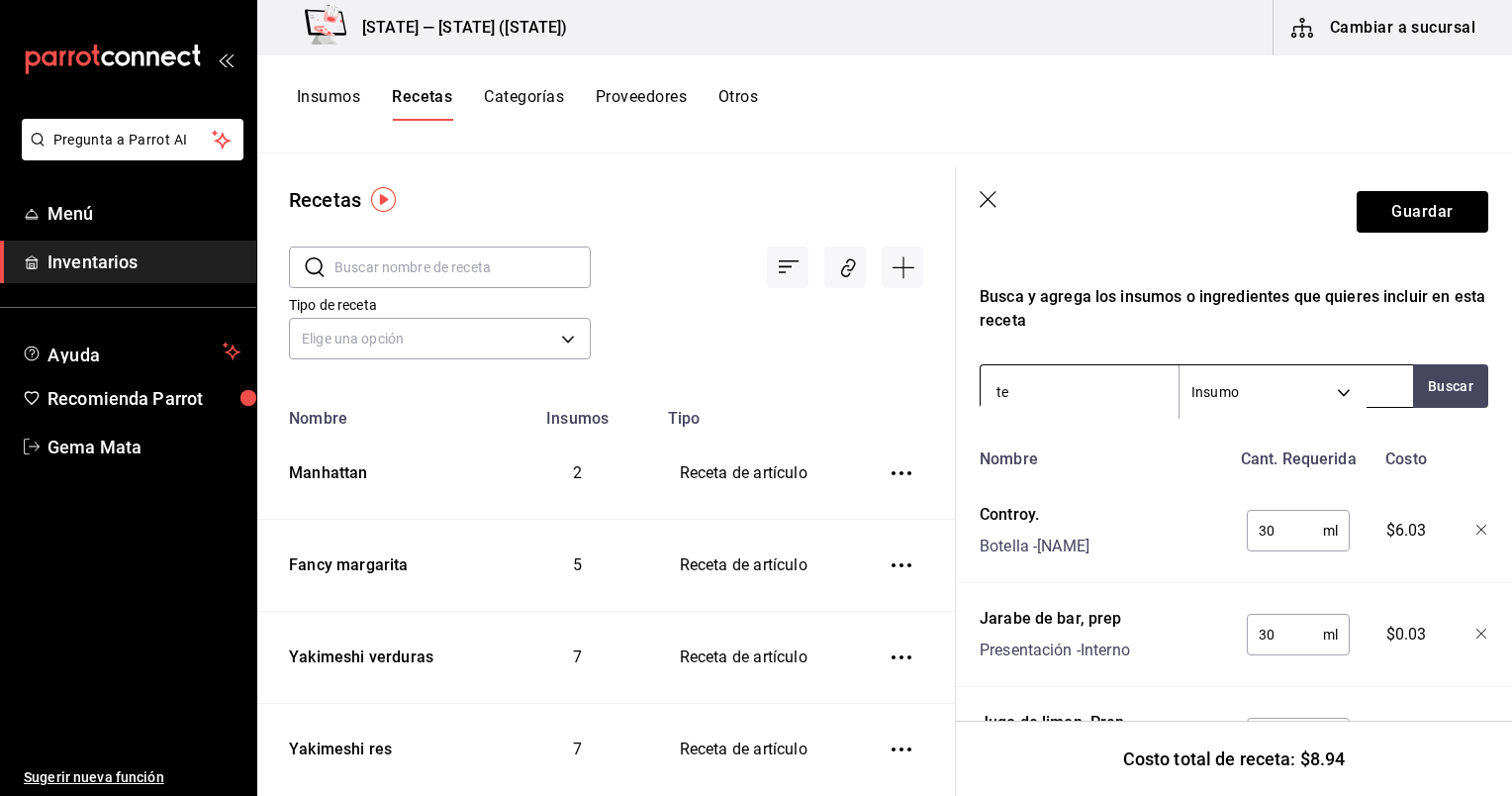 type on "t" 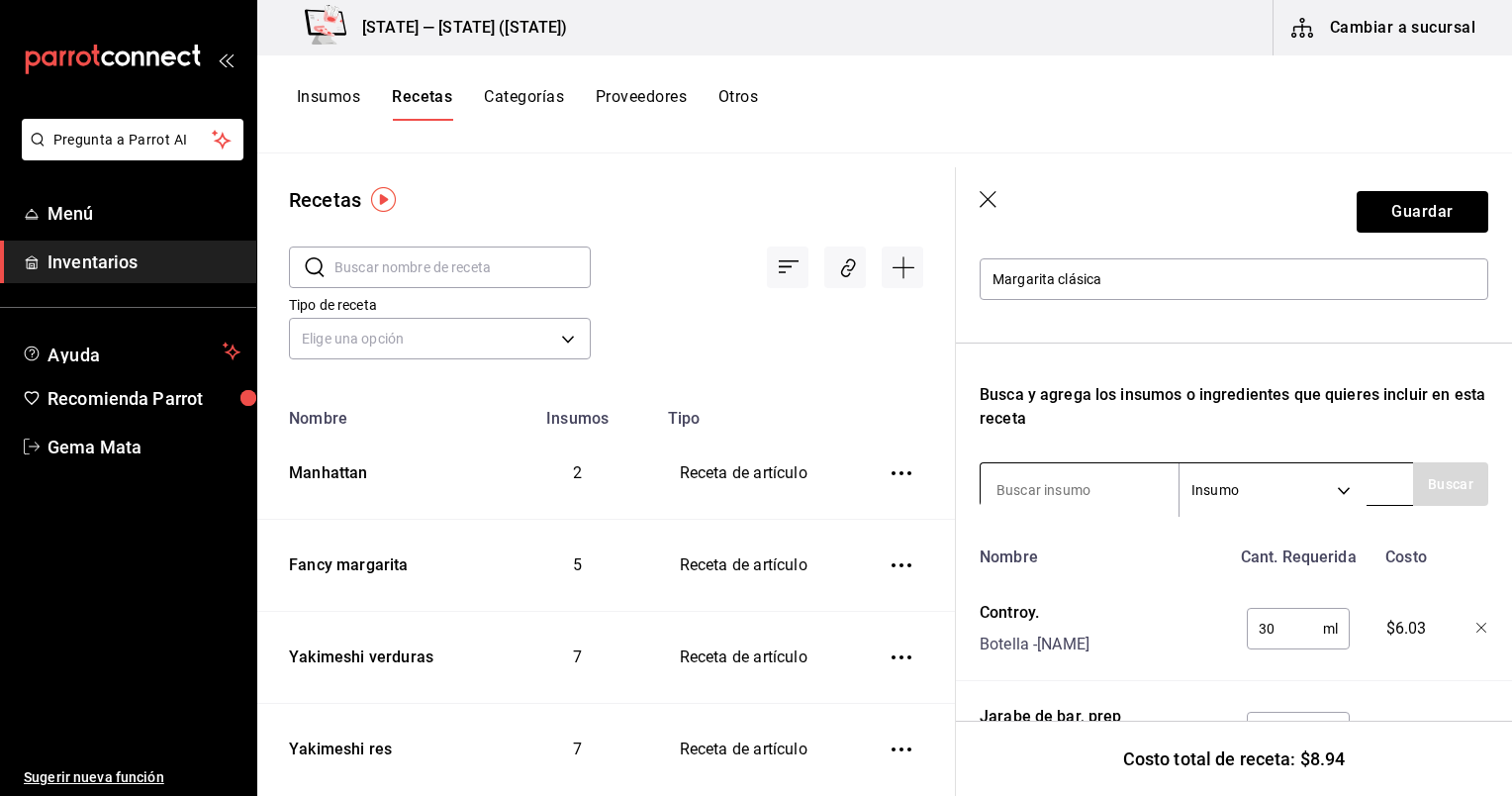 scroll, scrollTop: 0, scrollLeft: 0, axis: both 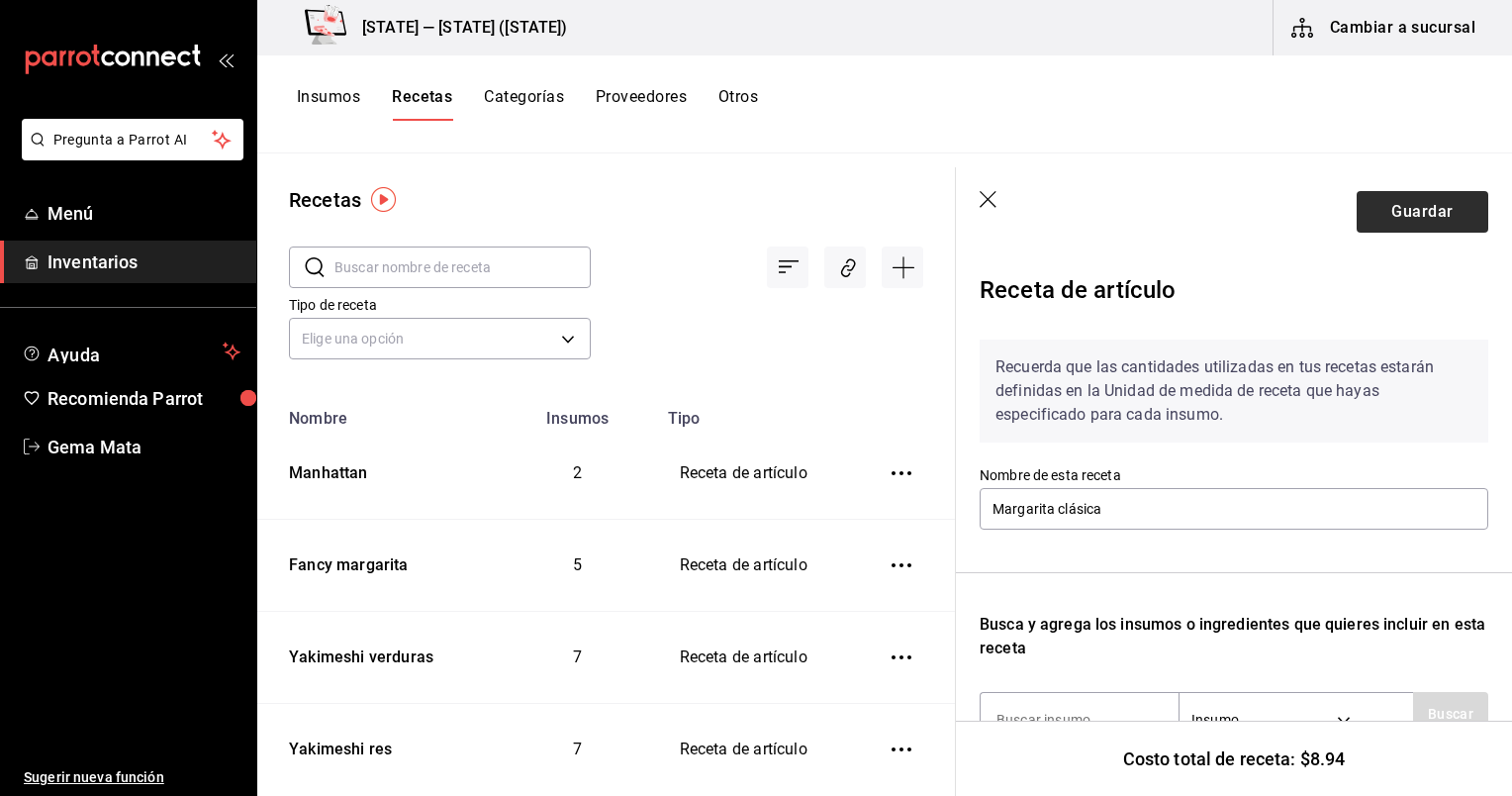 type 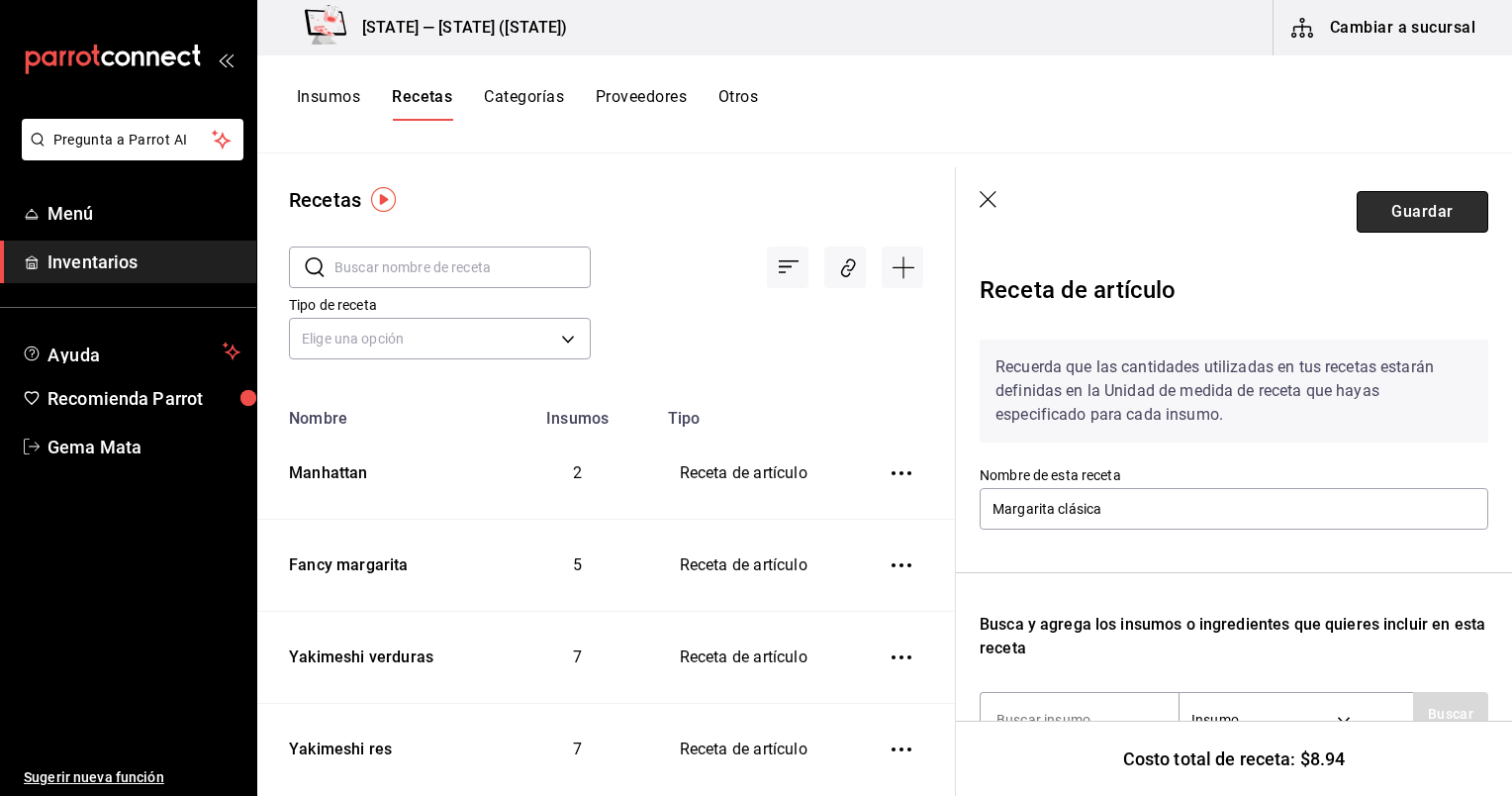 click on "Guardar" at bounding box center [1422, 212] 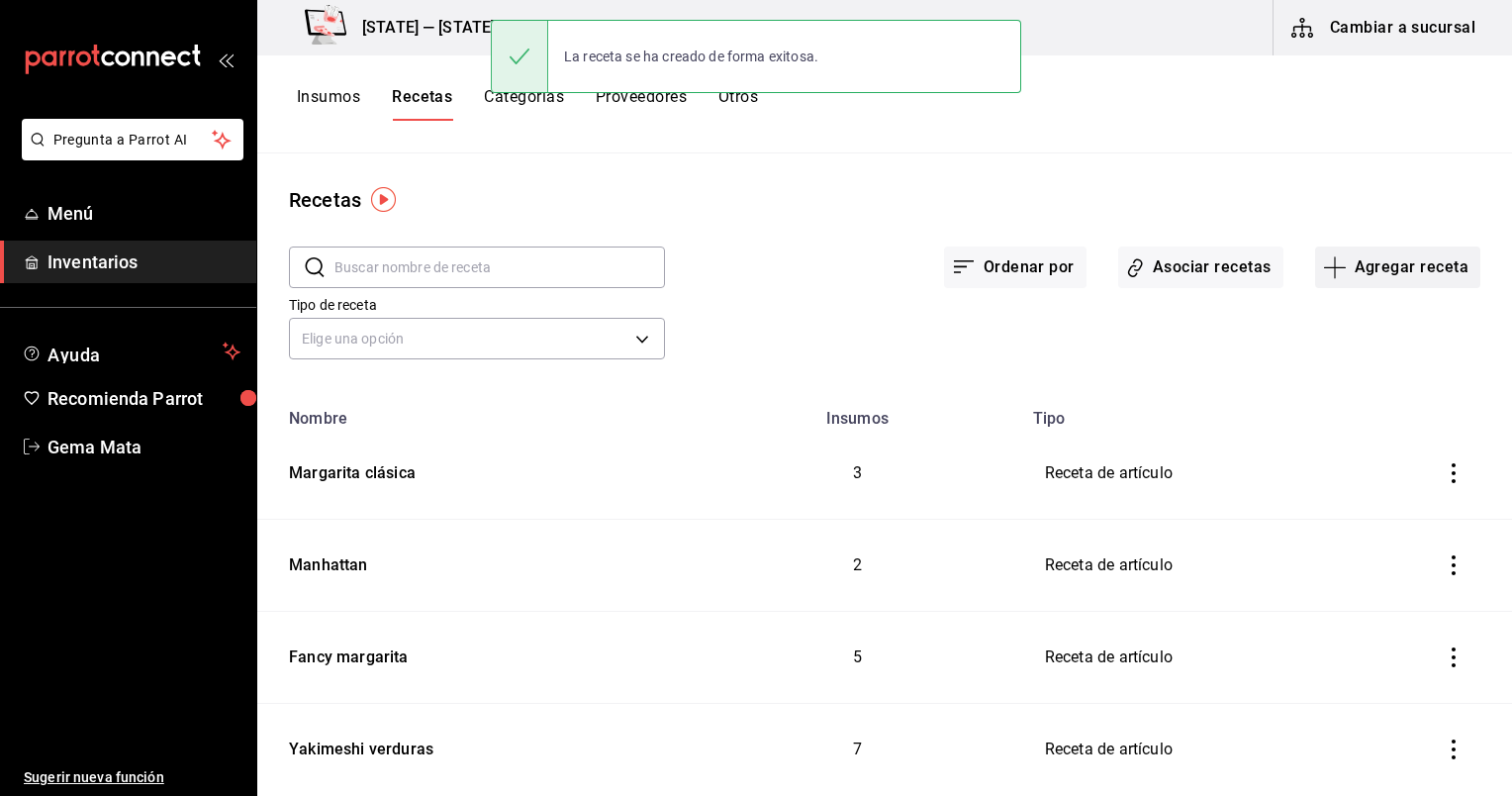 click on "Agregar receta" at bounding box center [1397, 267] 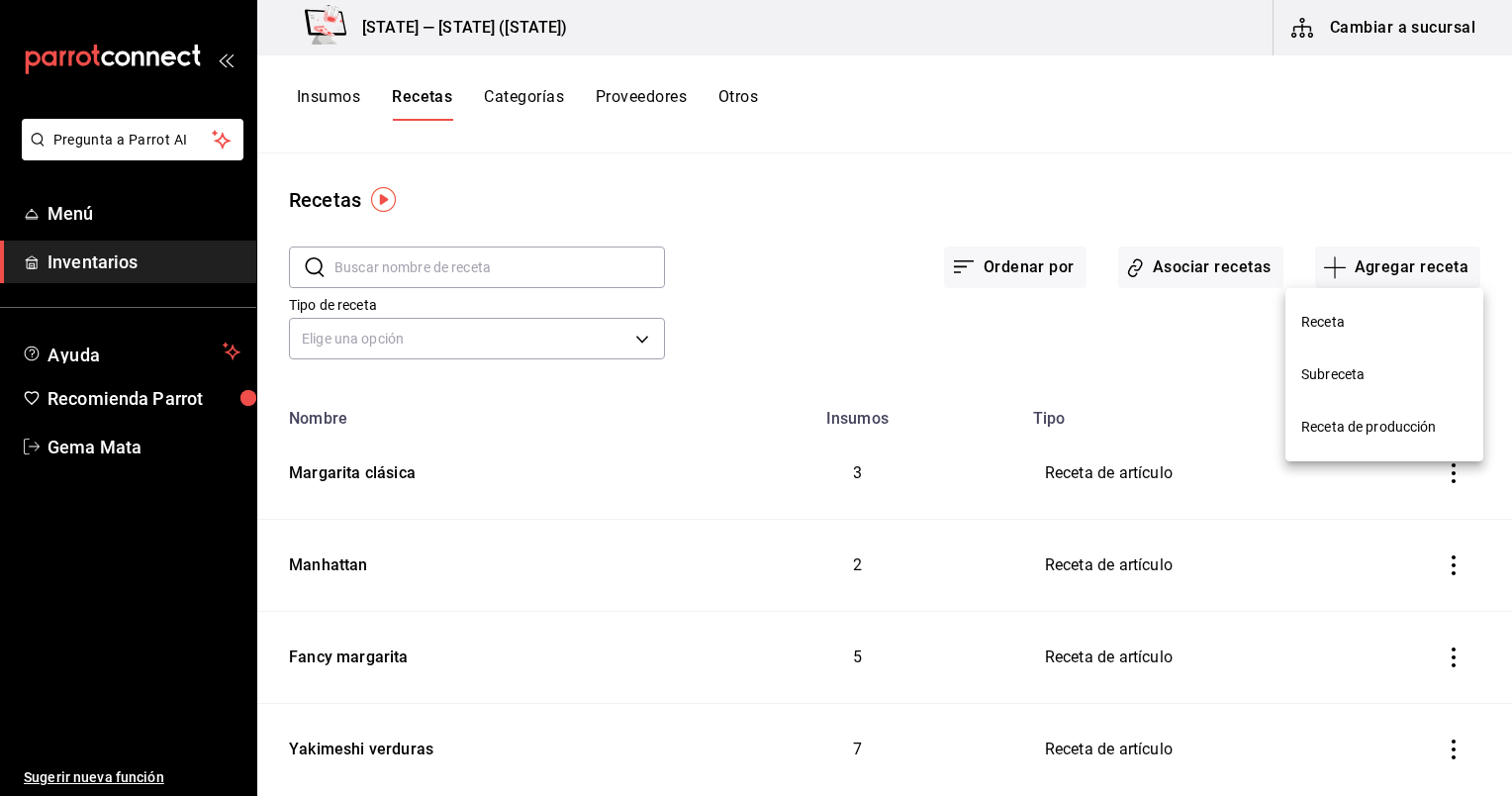 click on "Receta" at bounding box center [1384, 322] 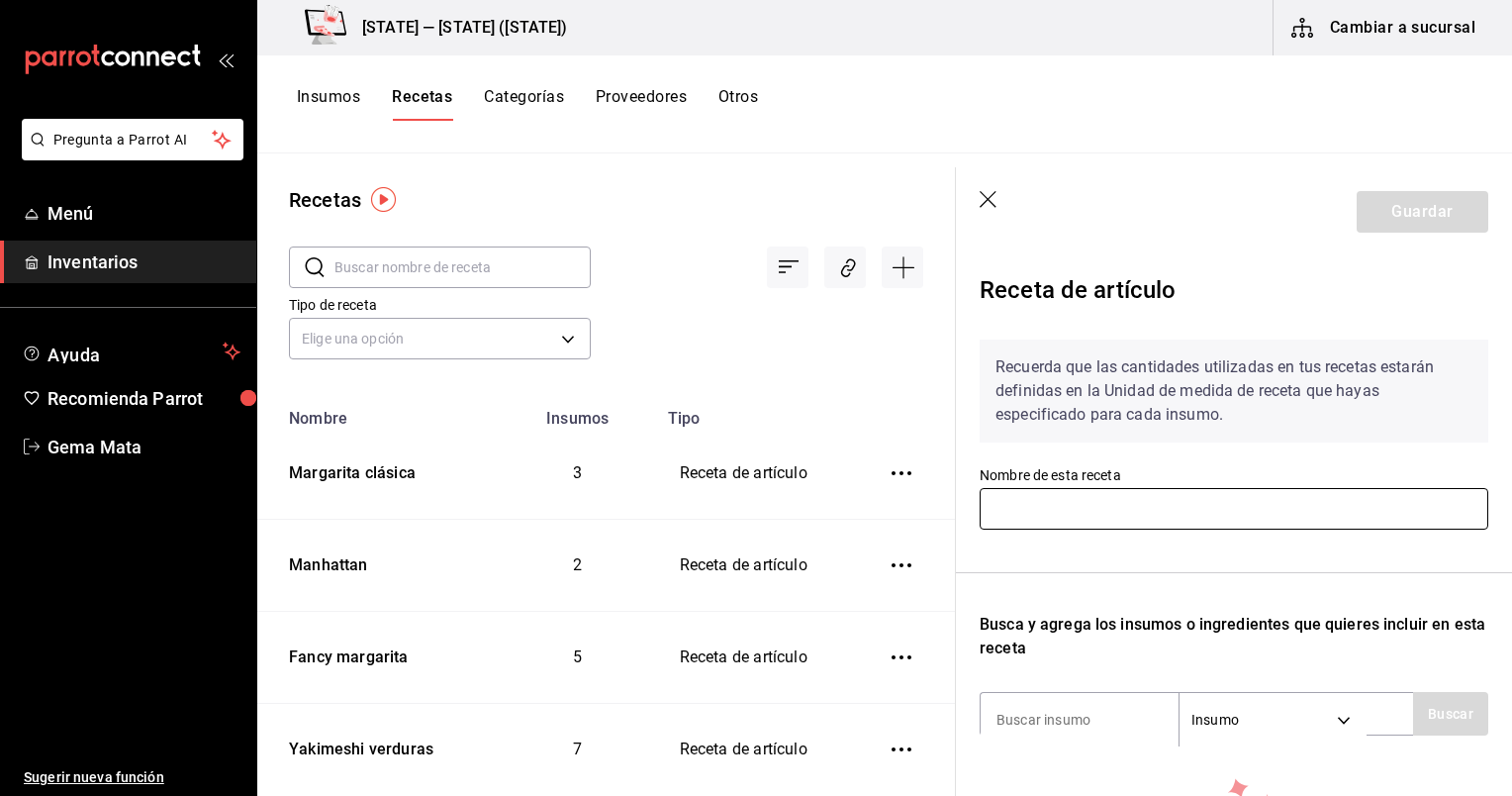 click at bounding box center (1234, 509) 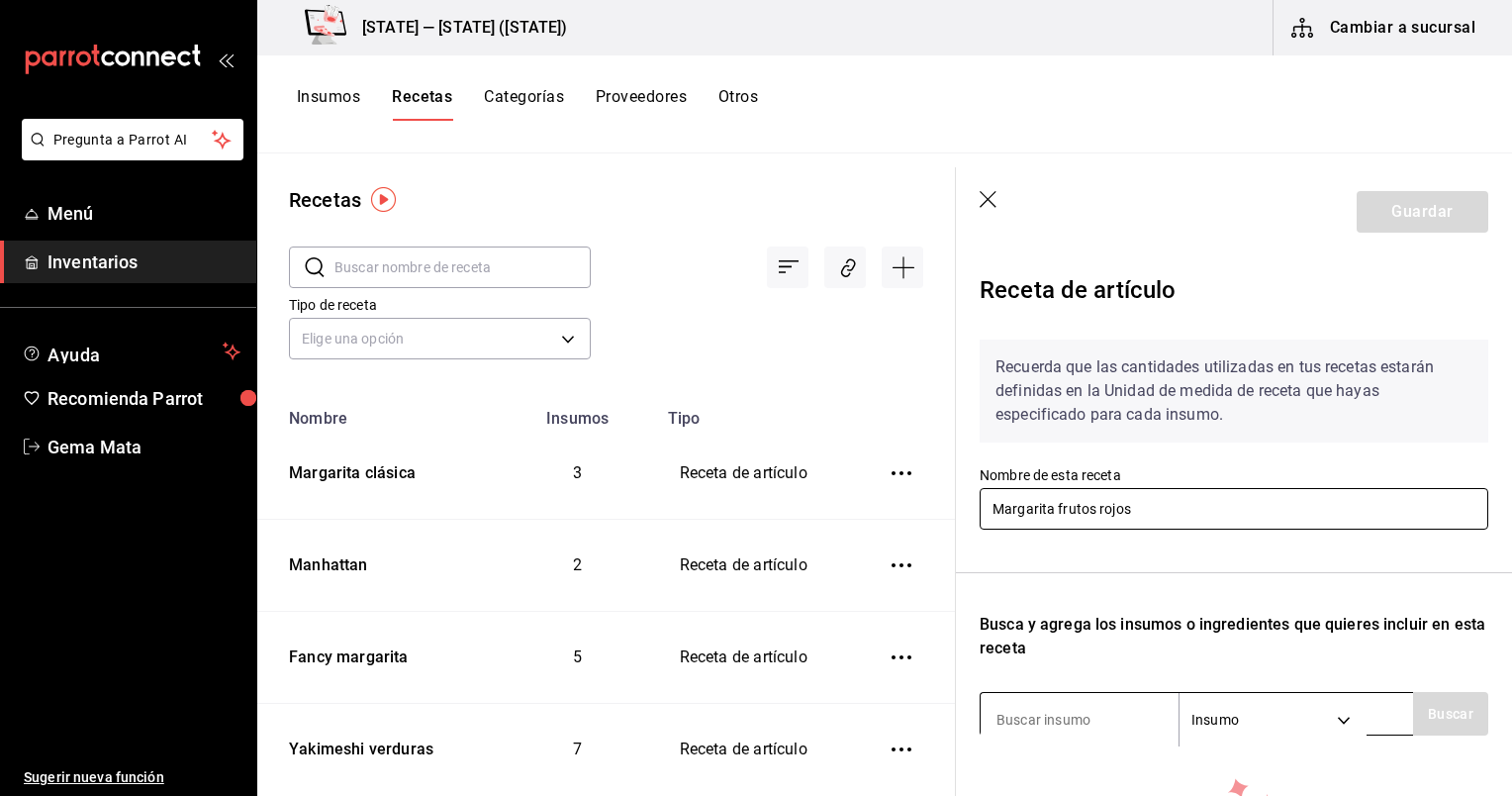 scroll, scrollTop: 198, scrollLeft: 0, axis: vertical 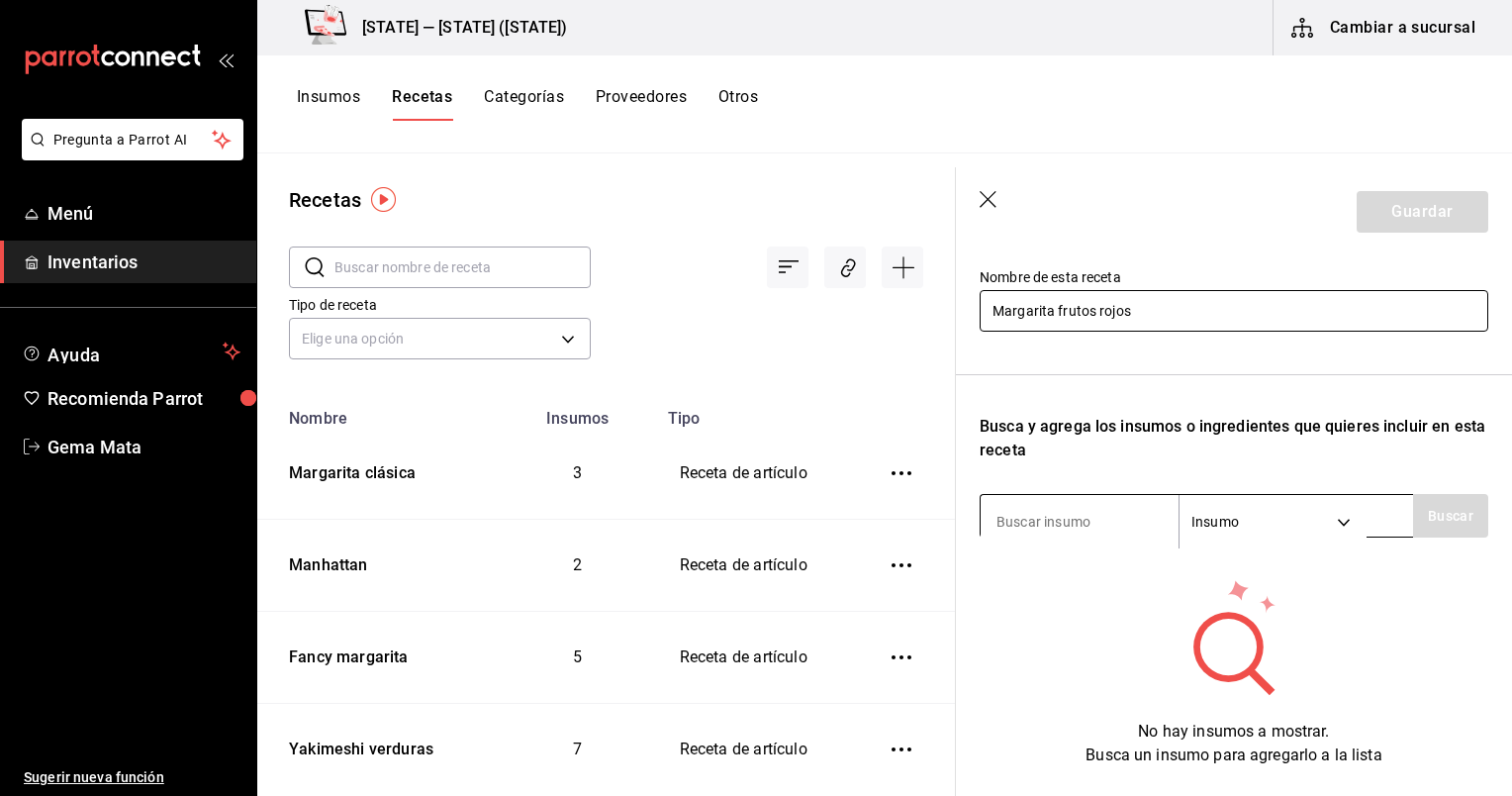 type on "Margarita frutos rojos" 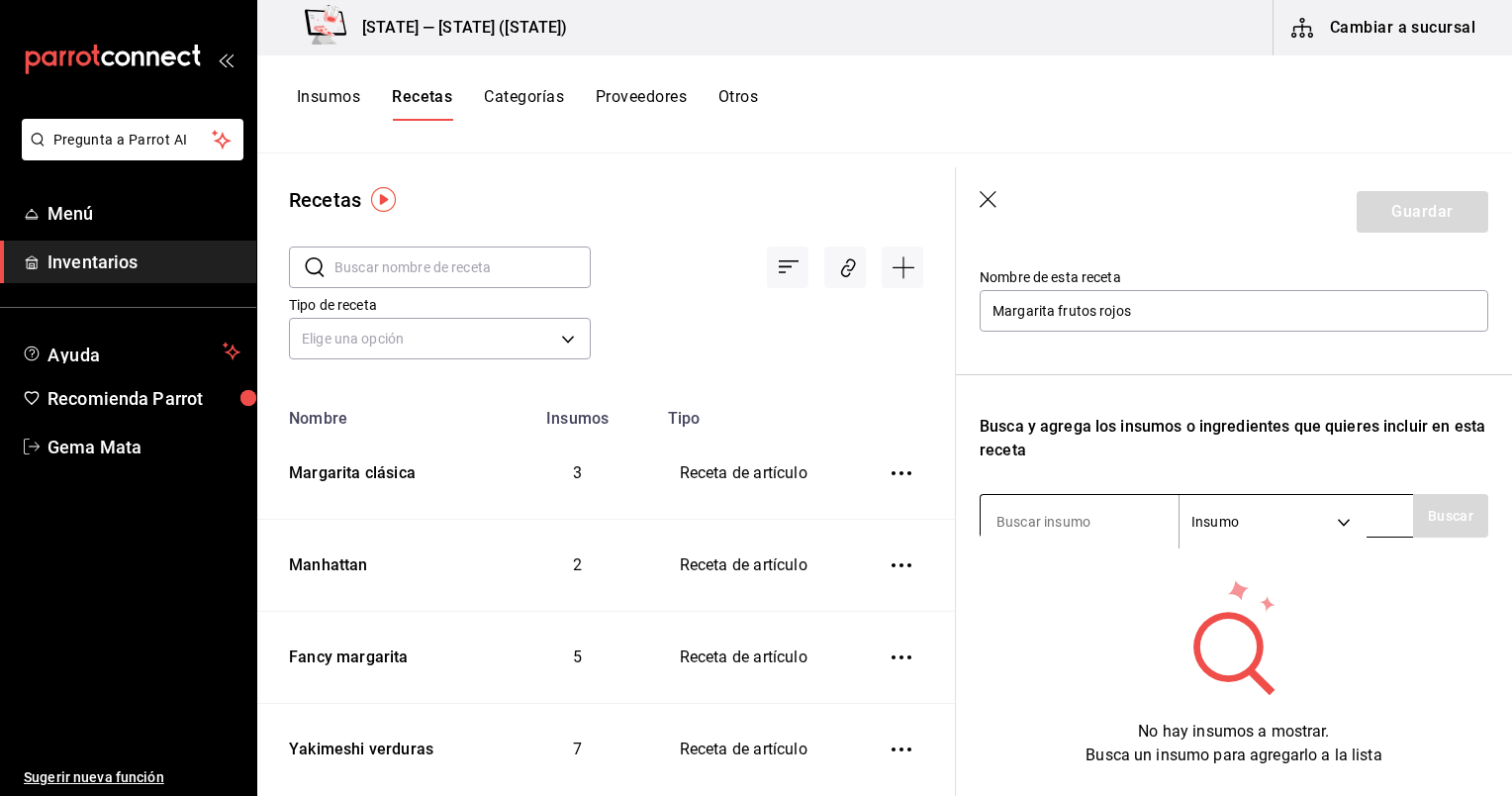 click at bounding box center [1080, 522] 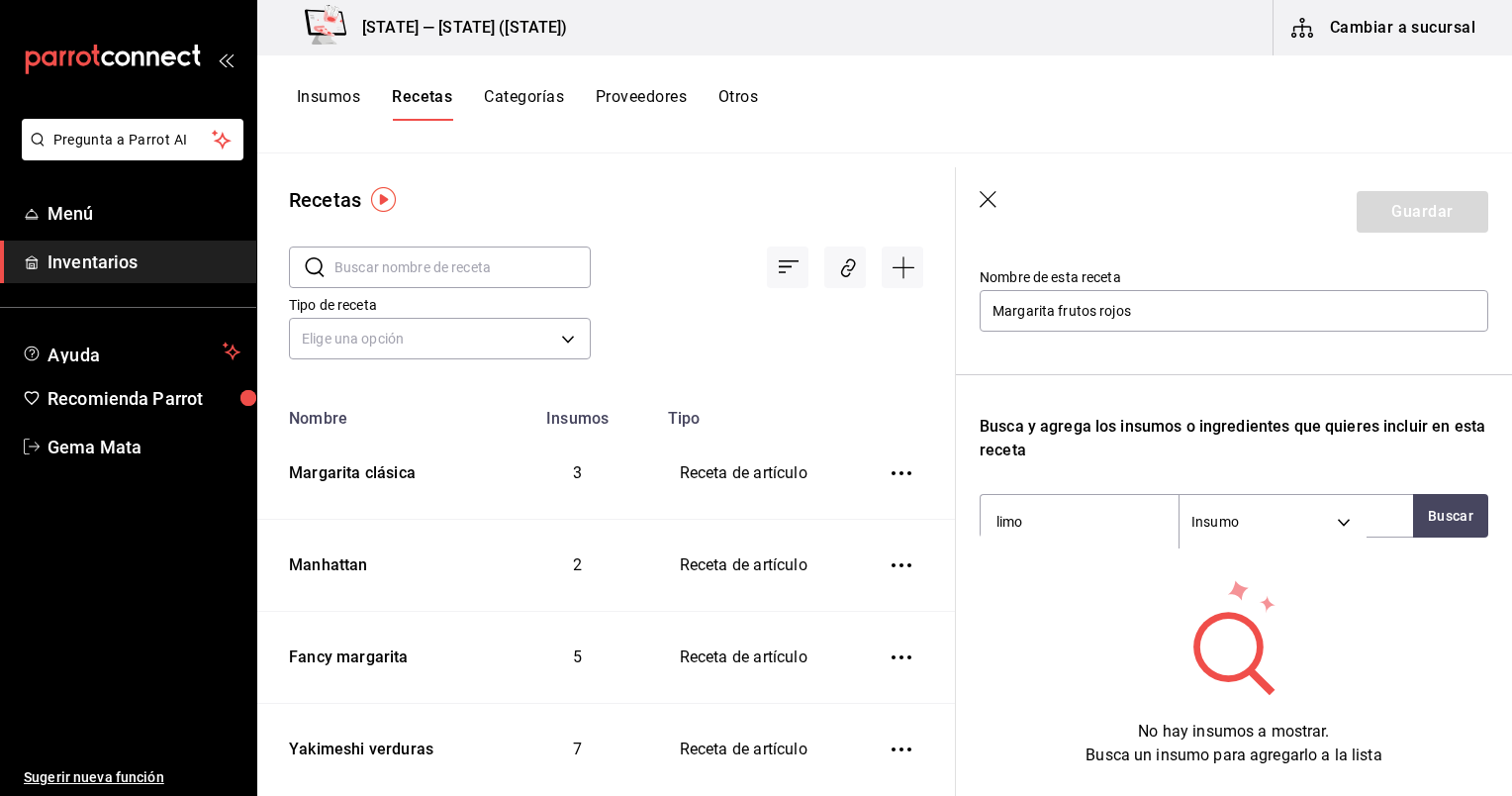 type on "limon" 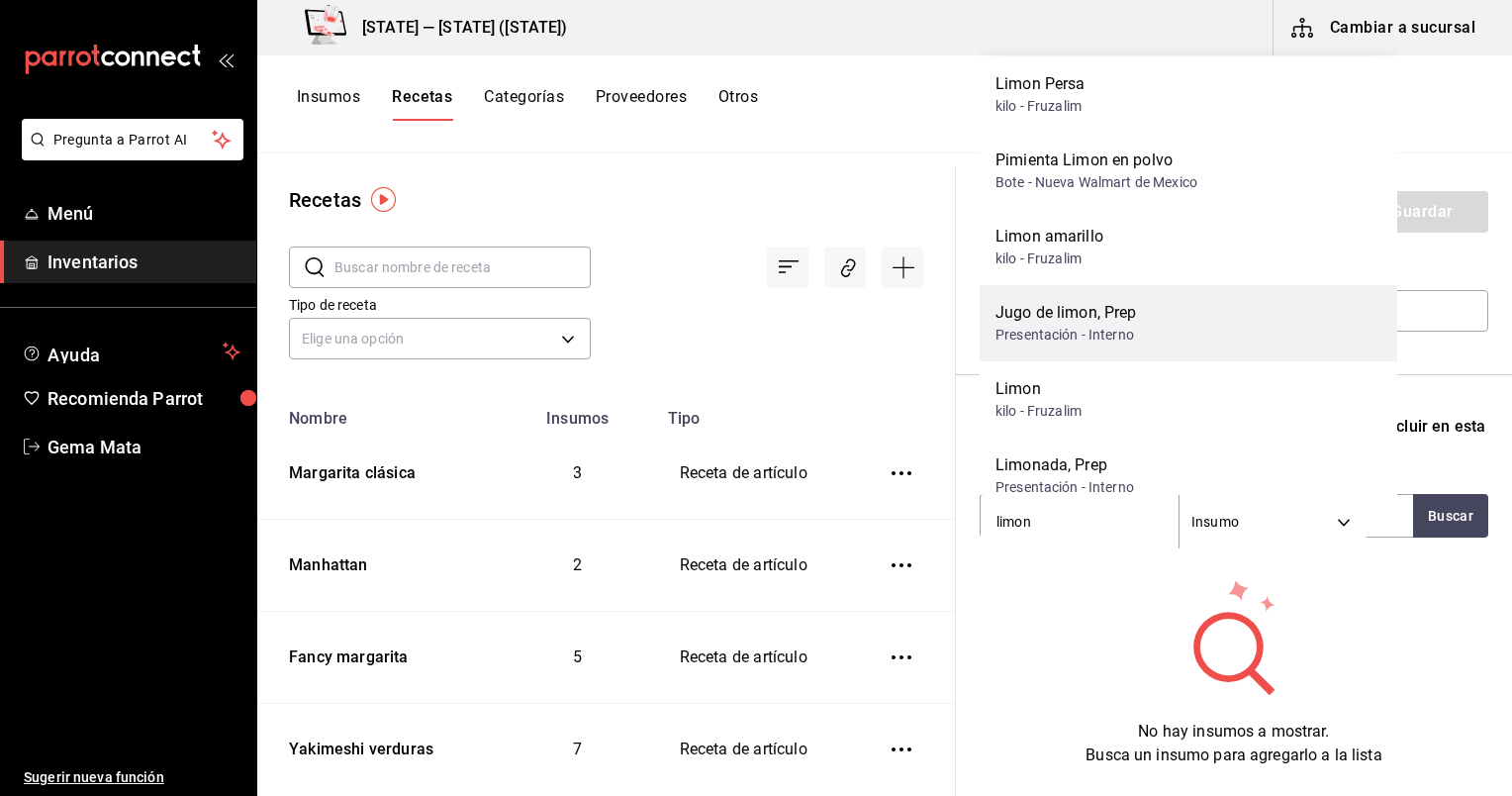 click on "Jugo de limon, Prep" at bounding box center (1066, 313) 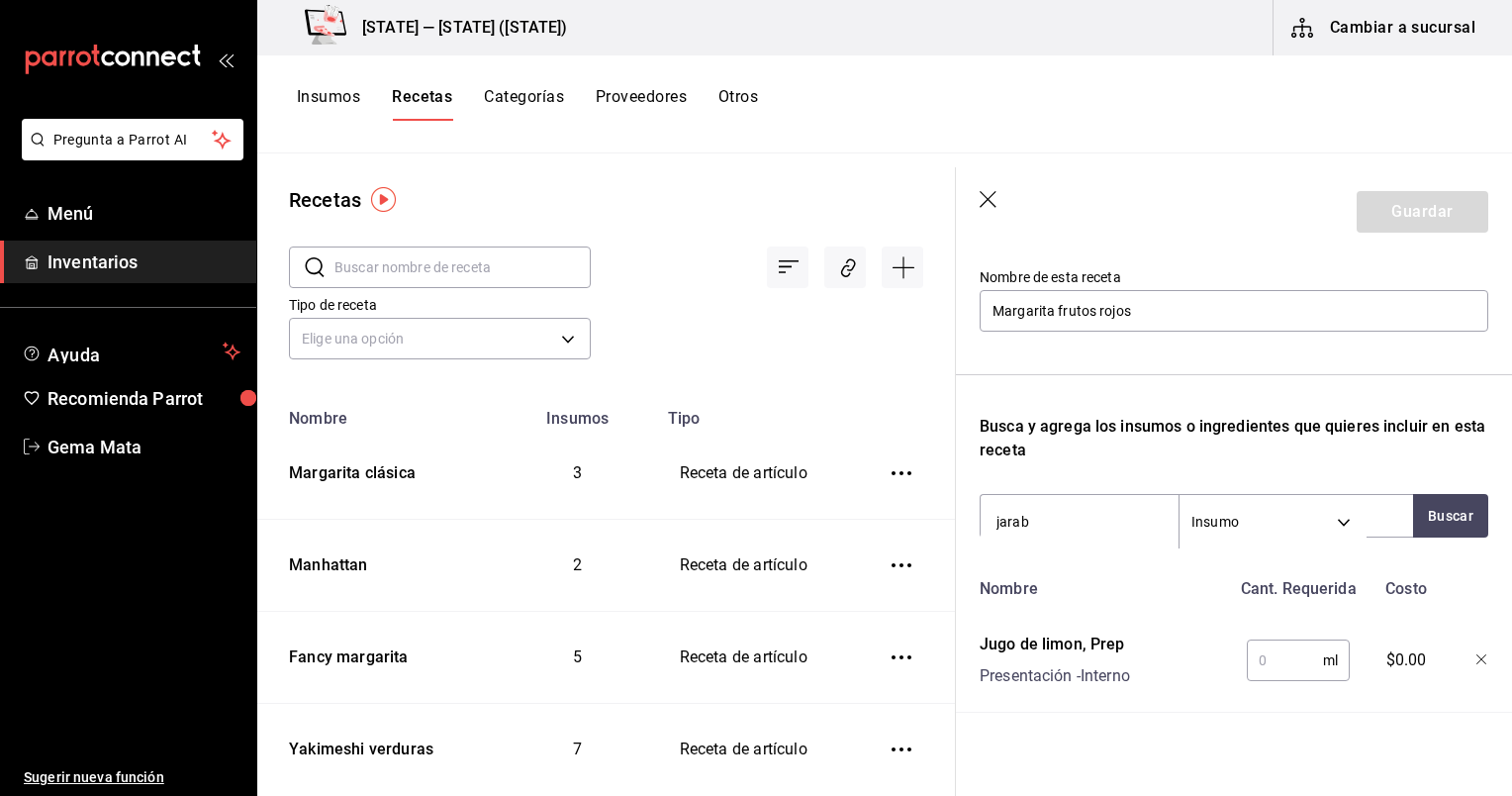type on "jarabe" 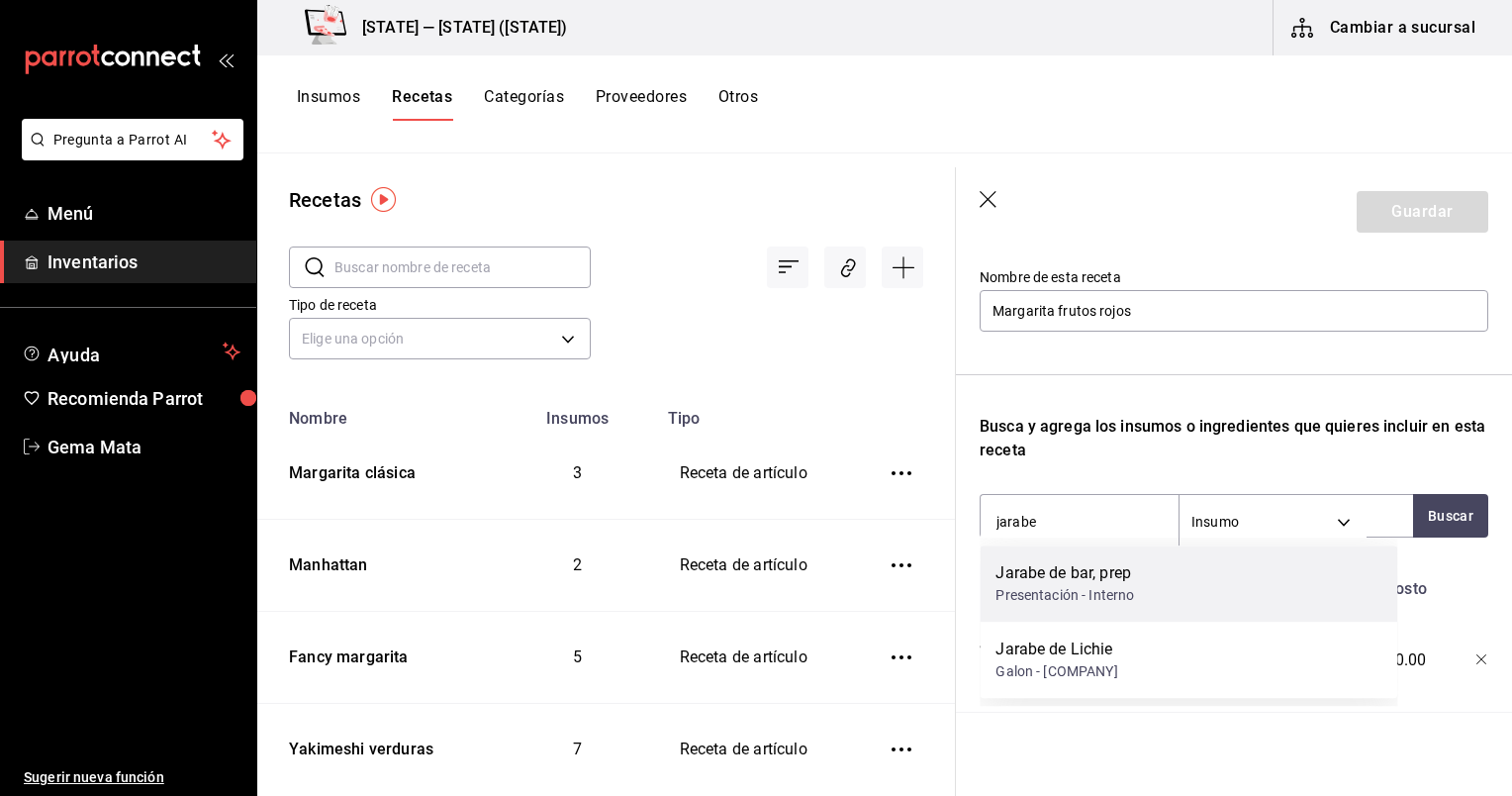 click on "Presentación - Interno" at bounding box center (1065, 595) 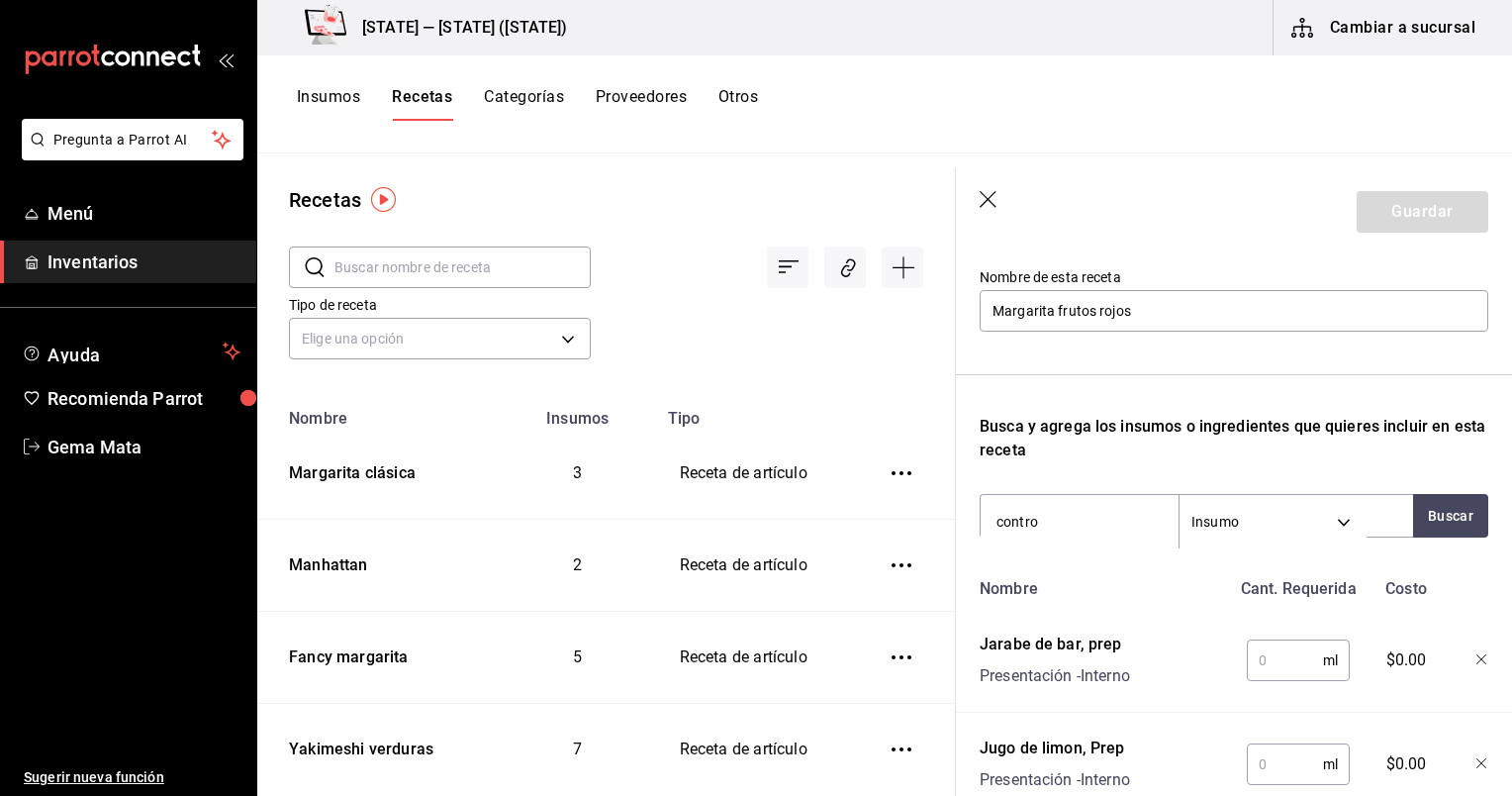 type on "controy" 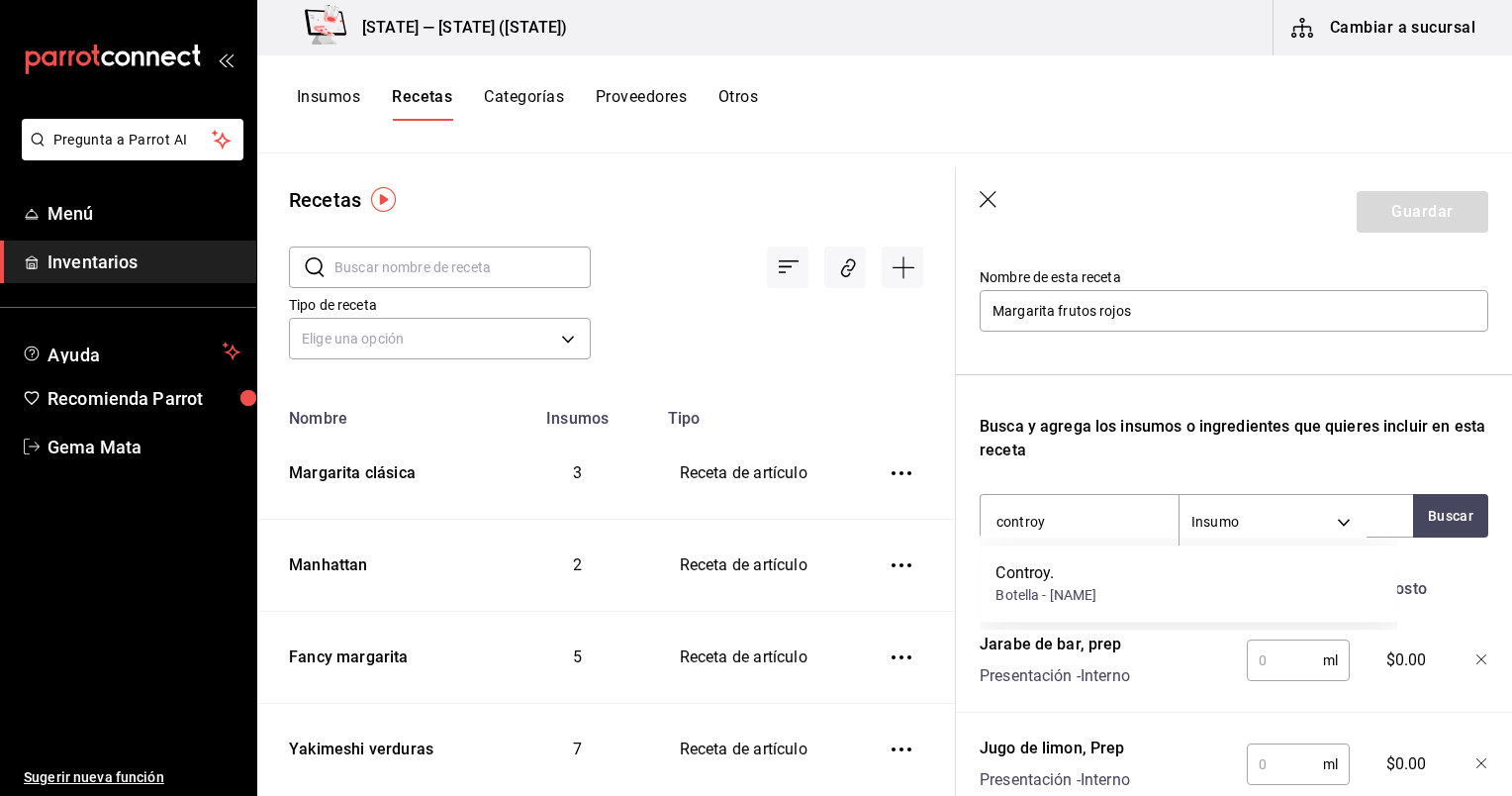 drag, startPoint x: 1116, startPoint y: 590, endPoint x: 1037, endPoint y: 586, distance: 79.1012 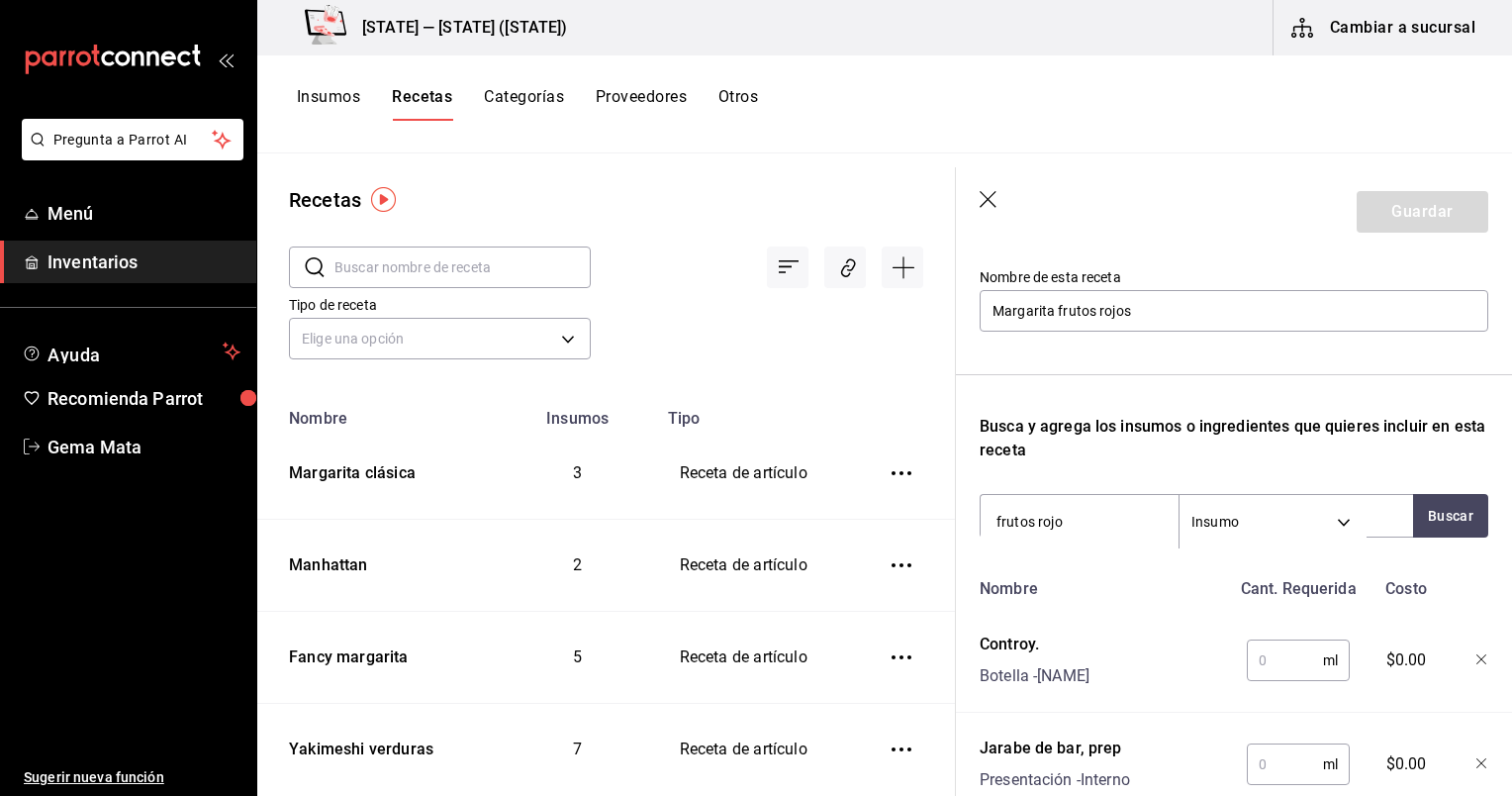 type on "frutos rojos" 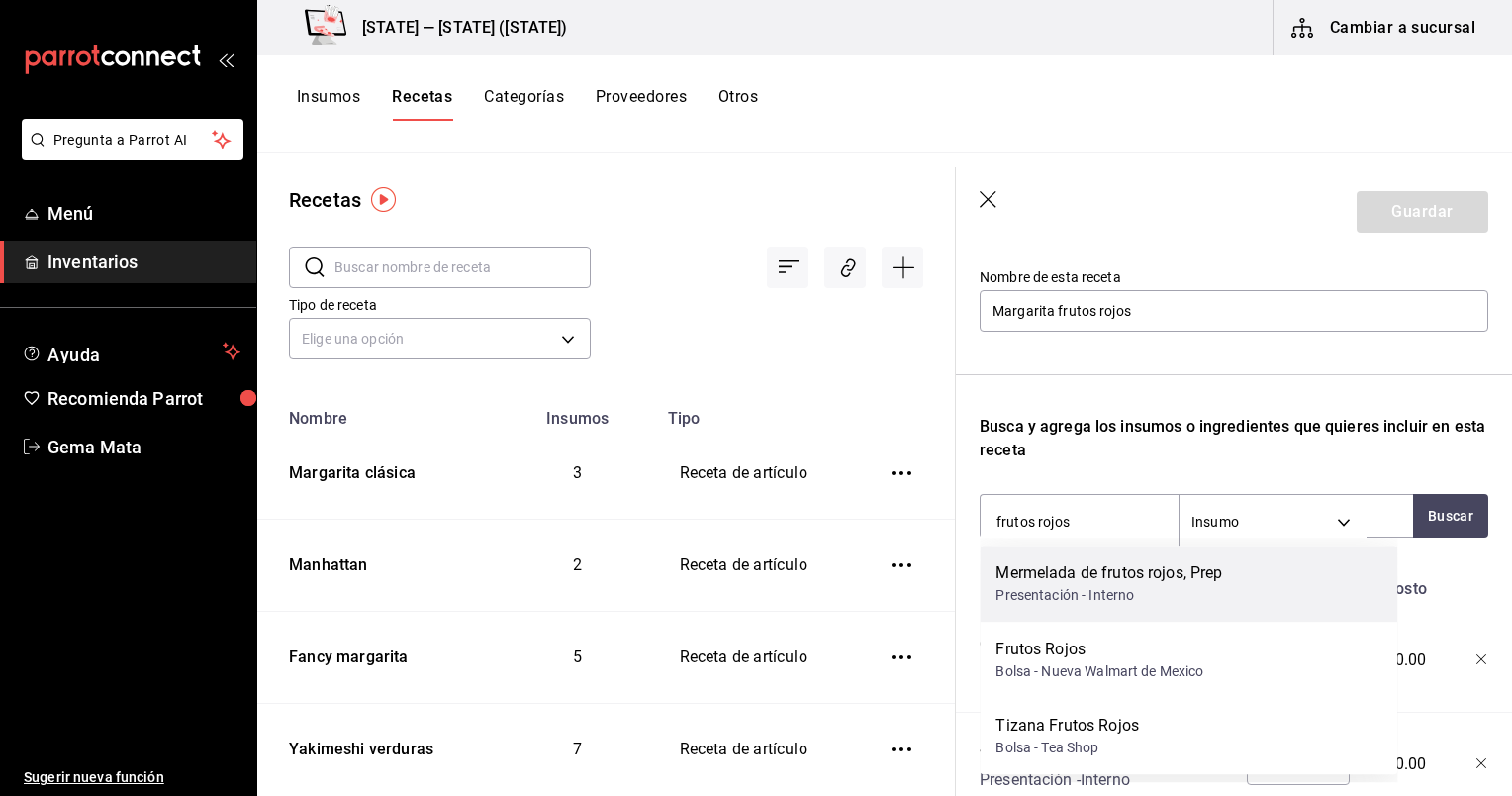 click on "Mermelada de frutos rojos, Prep" at bounding box center (1108, 573) 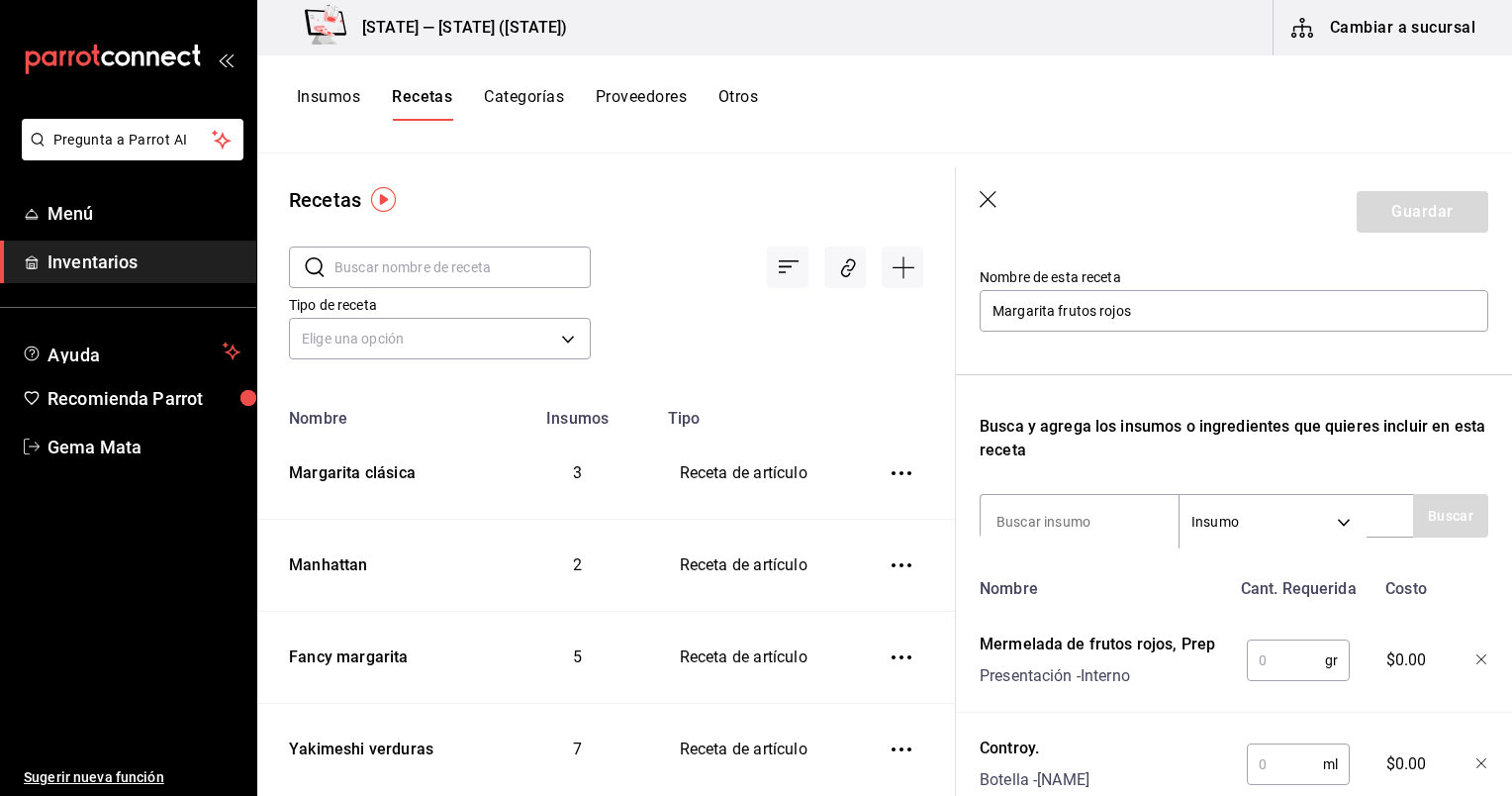 click 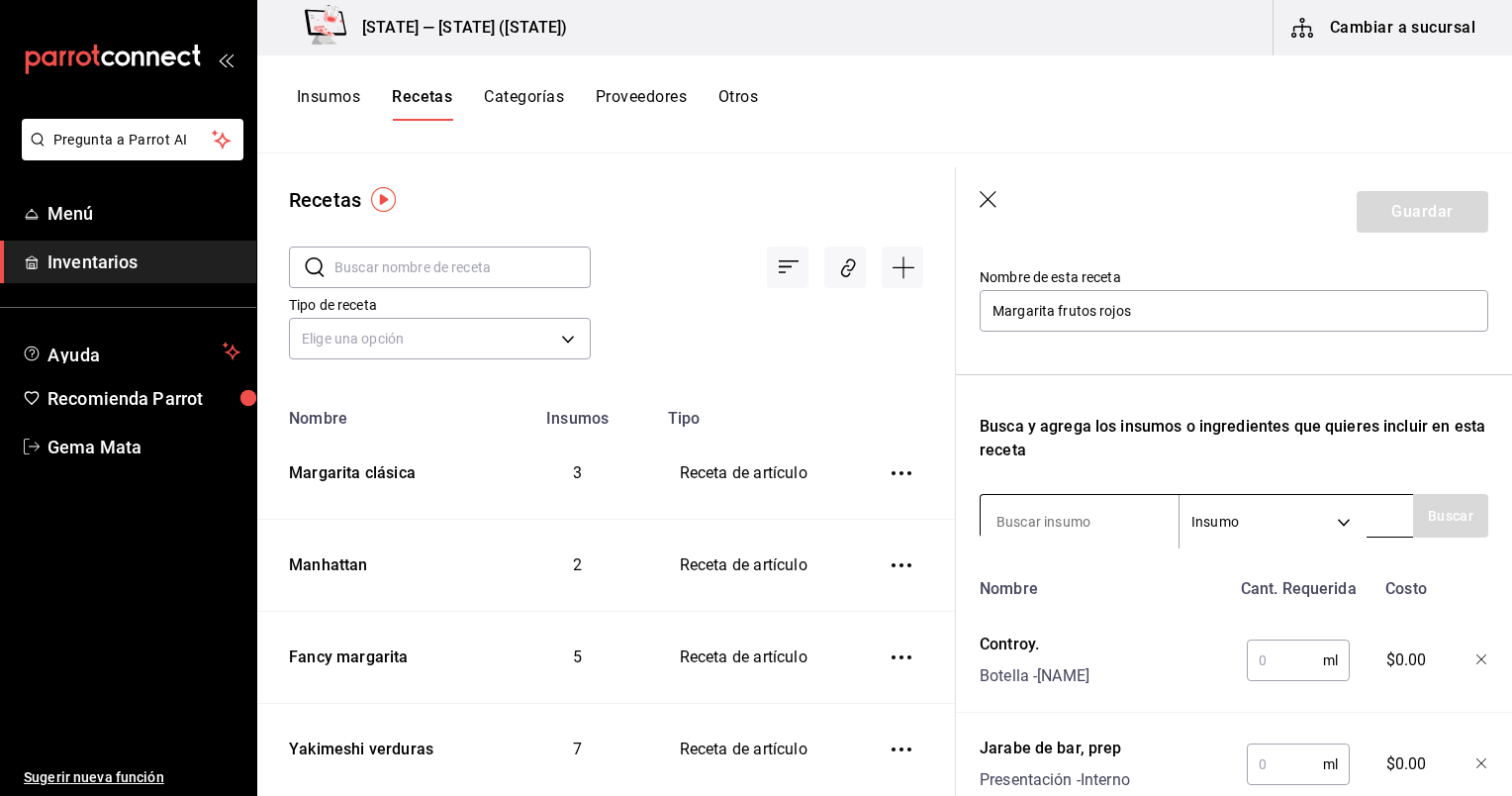 click at bounding box center [1080, 522] 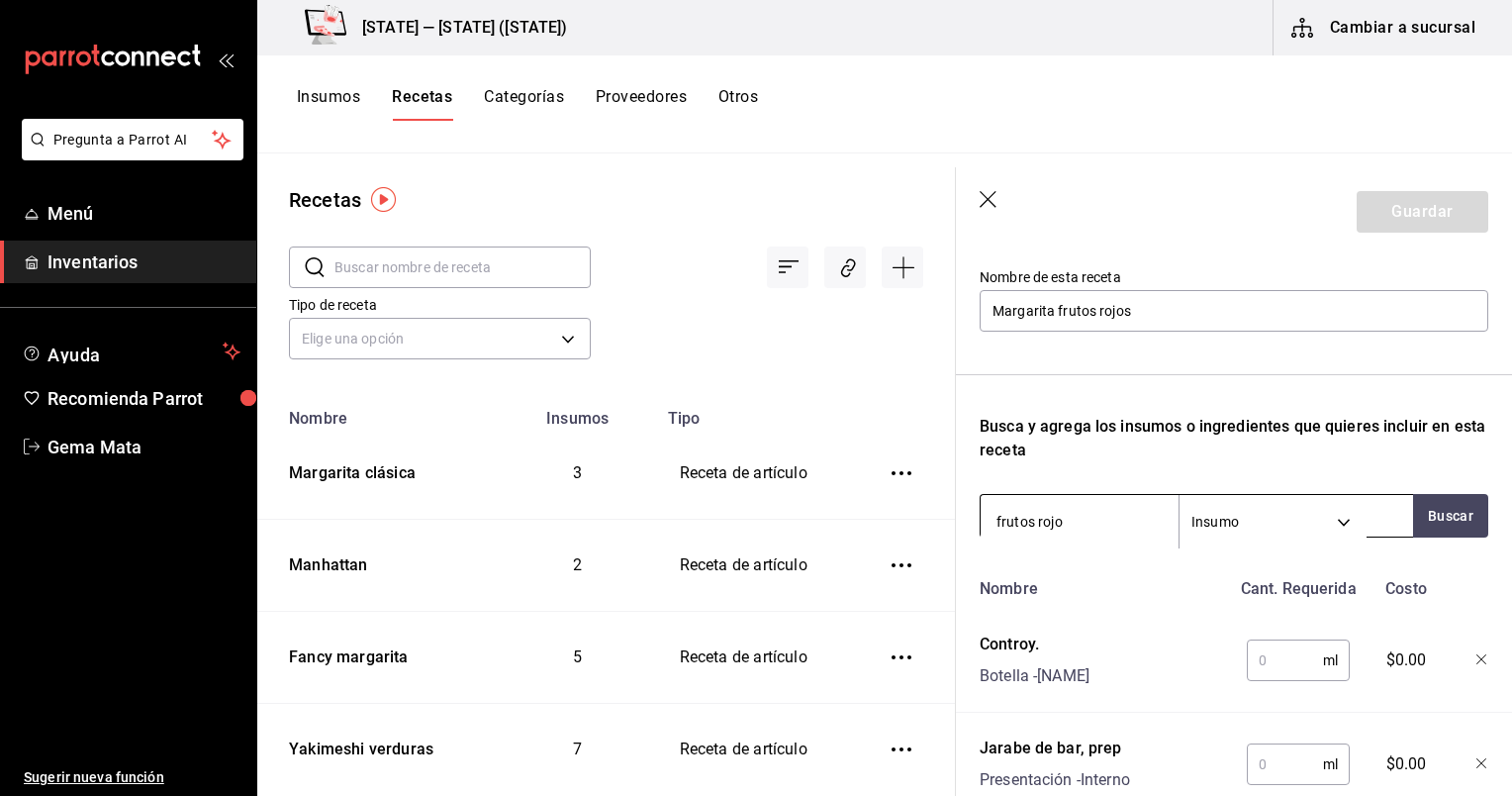type on "frutos rojos" 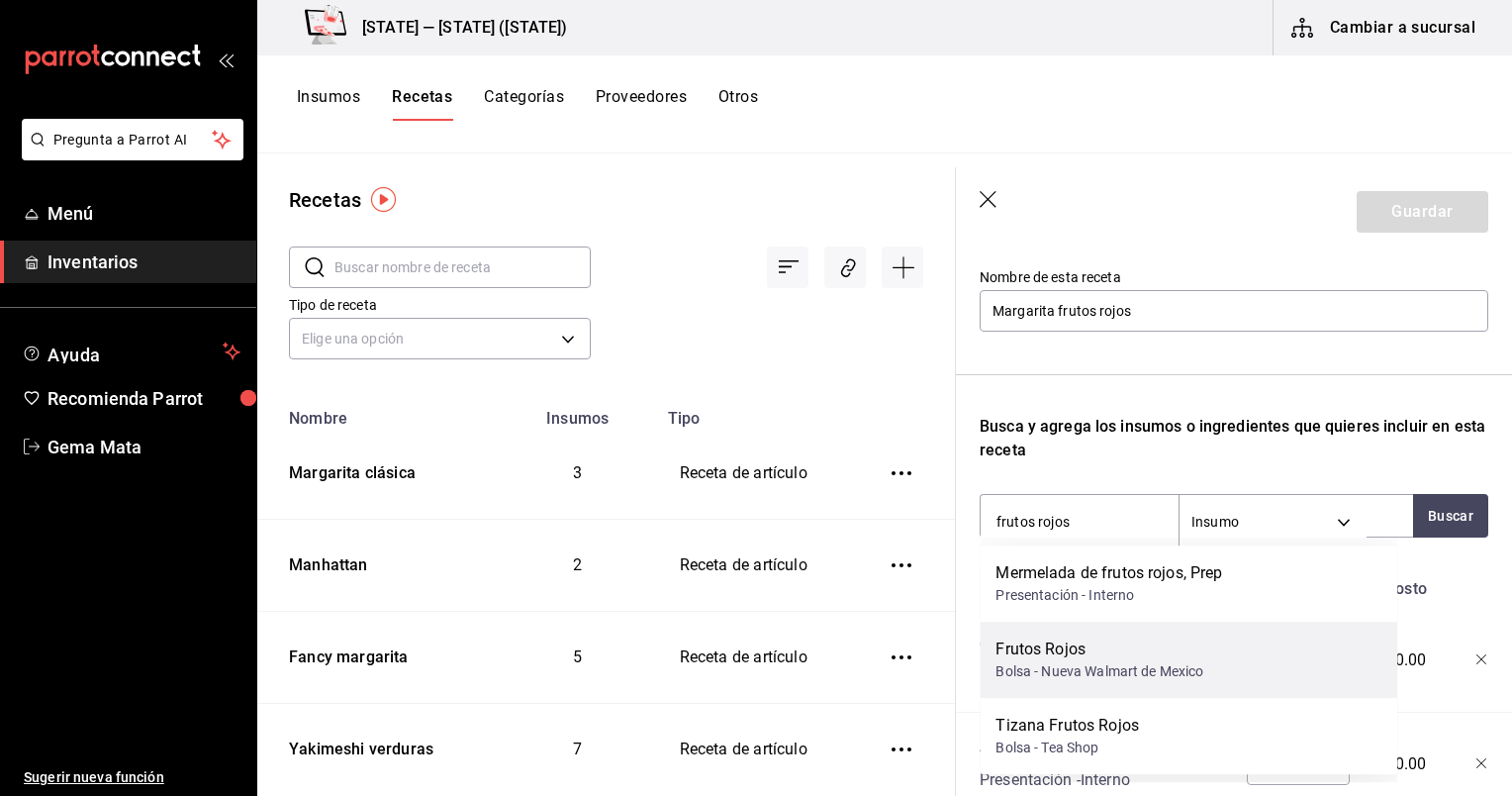 click on "Frutos Rojos" at bounding box center [1099, 649] 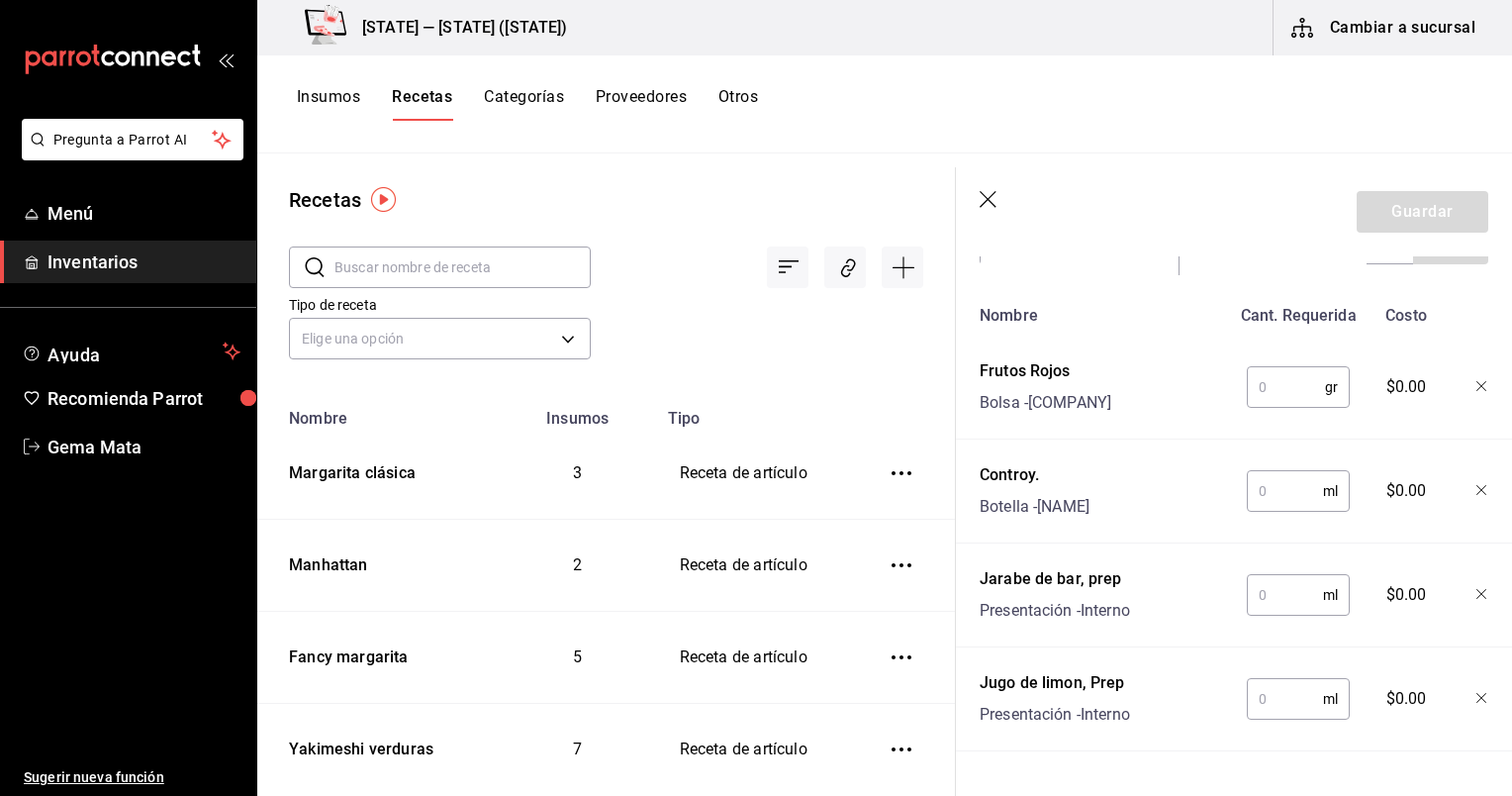 scroll, scrollTop: 518, scrollLeft: 0, axis: vertical 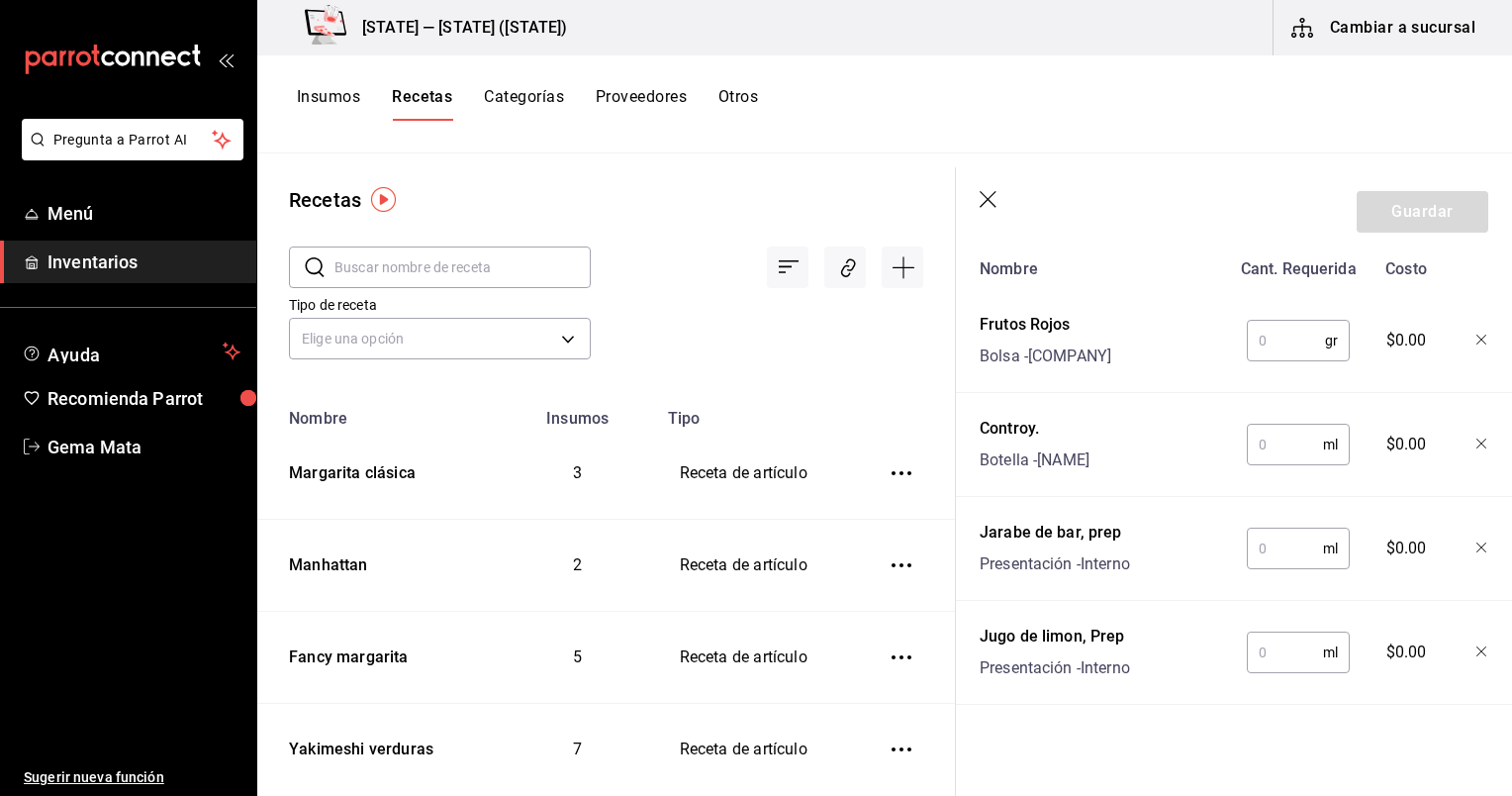 click on "Receta de artículo  Recuerda que las cantidades utilizadas en tus recetas estarán definidas en la Unidad de medida de receta que hayas especificado para cada insumo. Nombre de esta receta Margarita frutos rojos Busca y agrega los insumos o ingredientes que quieres incluir en esta receta Insumo SUPPLY Buscar Nombre Cant. Requerida Costo Frutos Rojos Bolsa -  Nueva Walmart de Mexico gr ​ $0.00 Controy. Botella -  Blanca Luz Jurado Prieto ml ​ $0.00 Jarabe de bar, prep Presentación -  Interno ml ​ $0.00 Jugo de limon, Prep Presentación -  Interno ml ​ $0.00" at bounding box center (1234, 273) 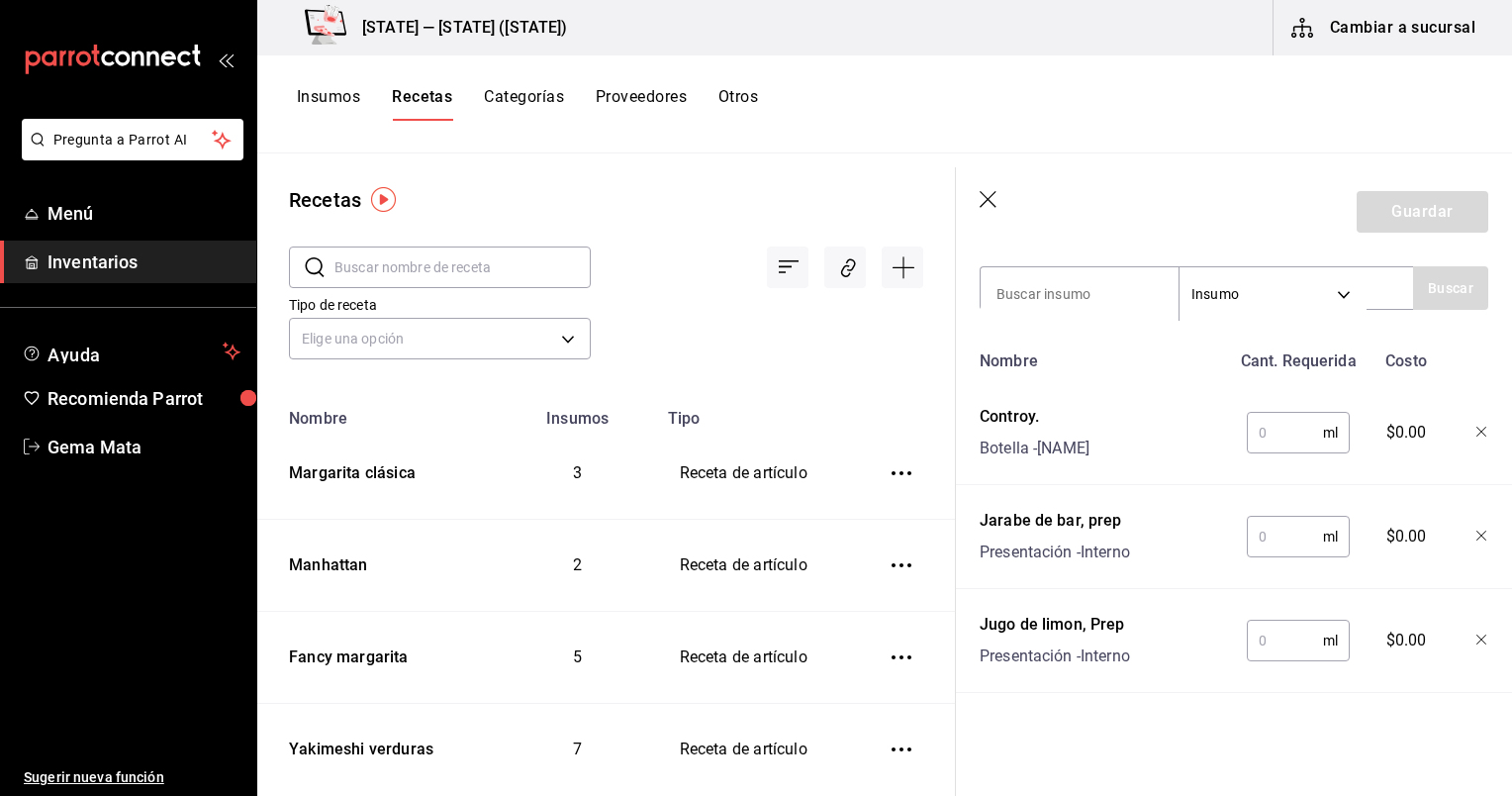 scroll, scrollTop: 440, scrollLeft: 0, axis: vertical 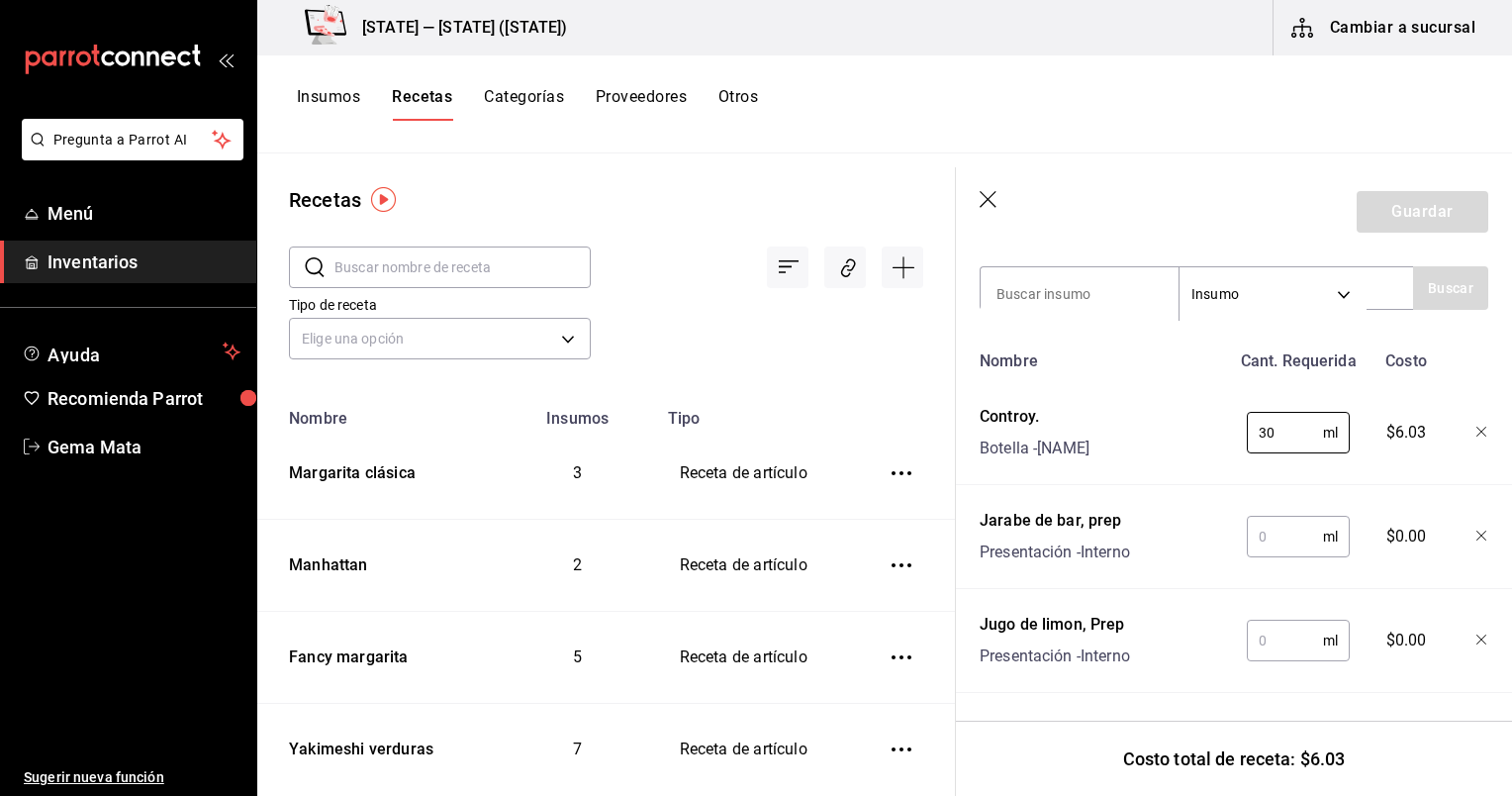 type on "30" 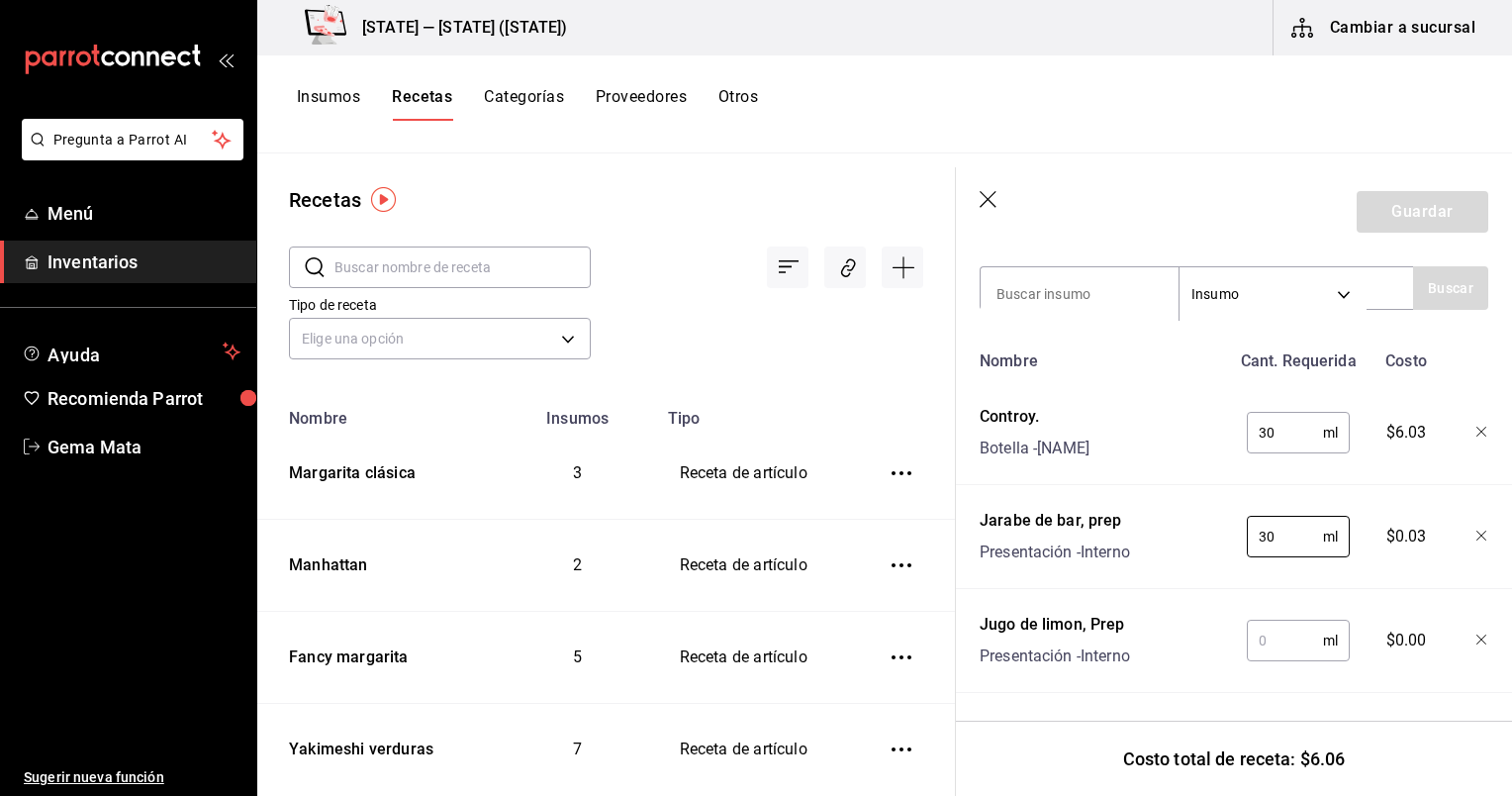 type on "30" 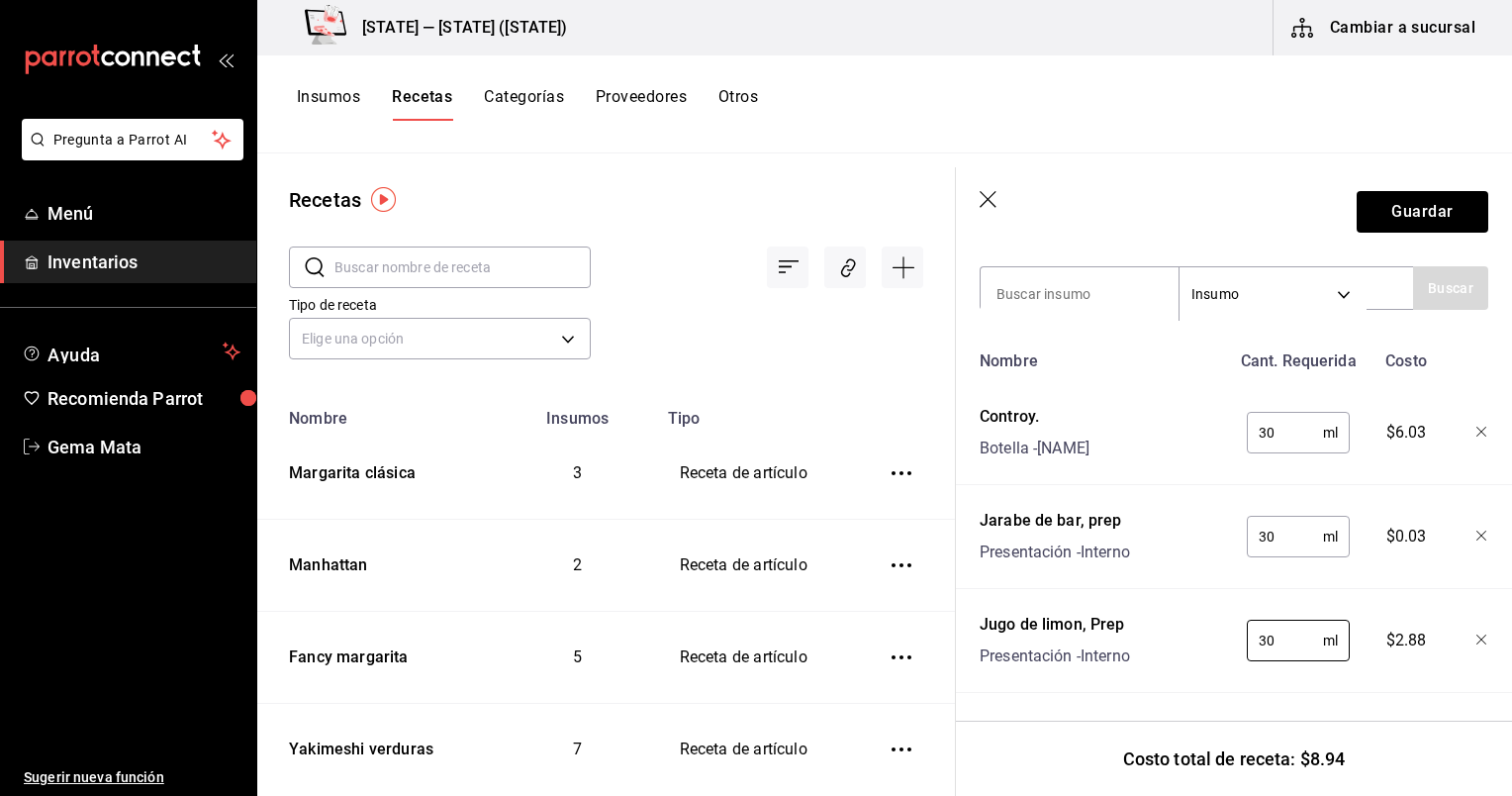 type on "30" 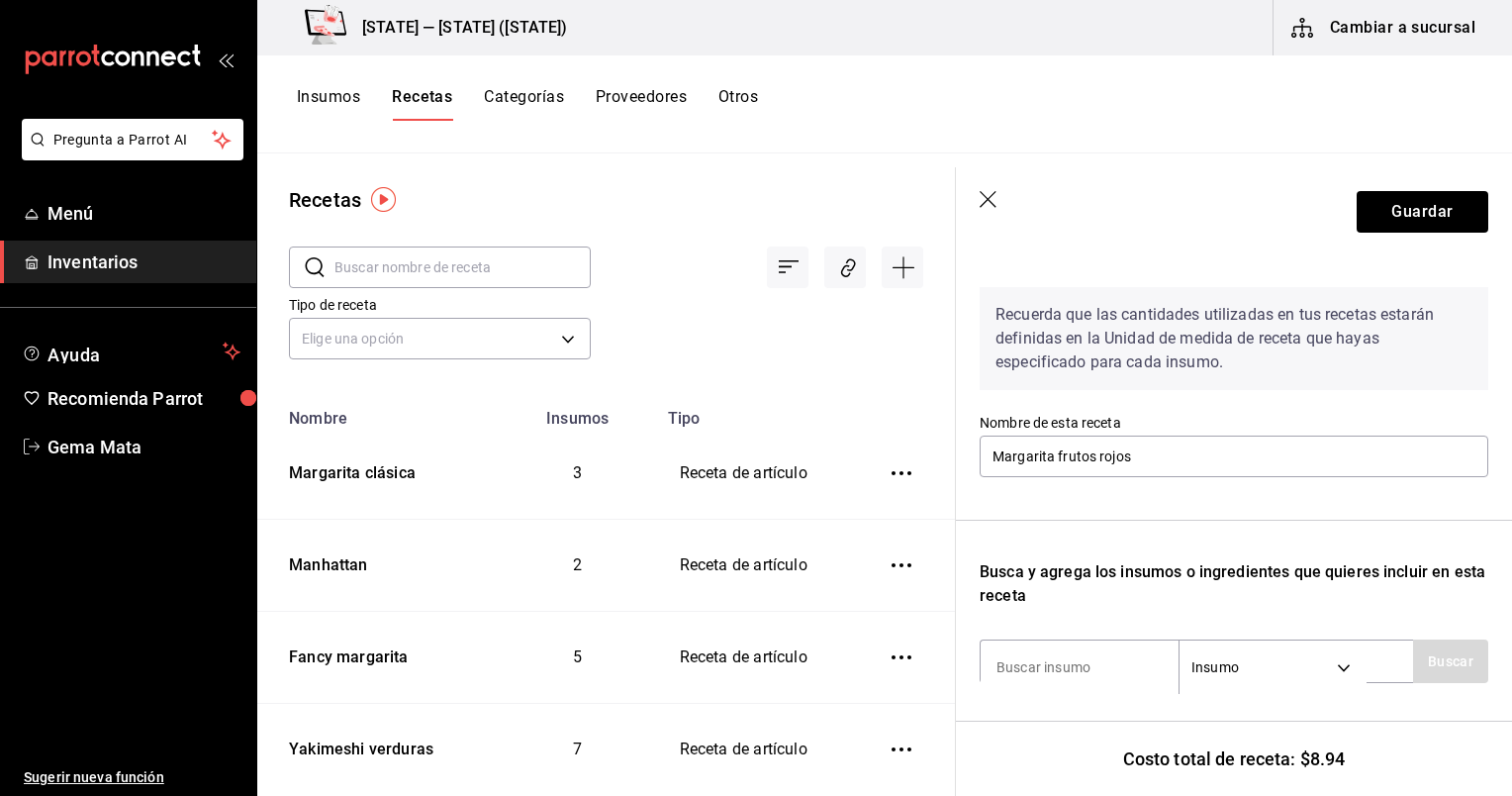 scroll, scrollTop: 45, scrollLeft: 0, axis: vertical 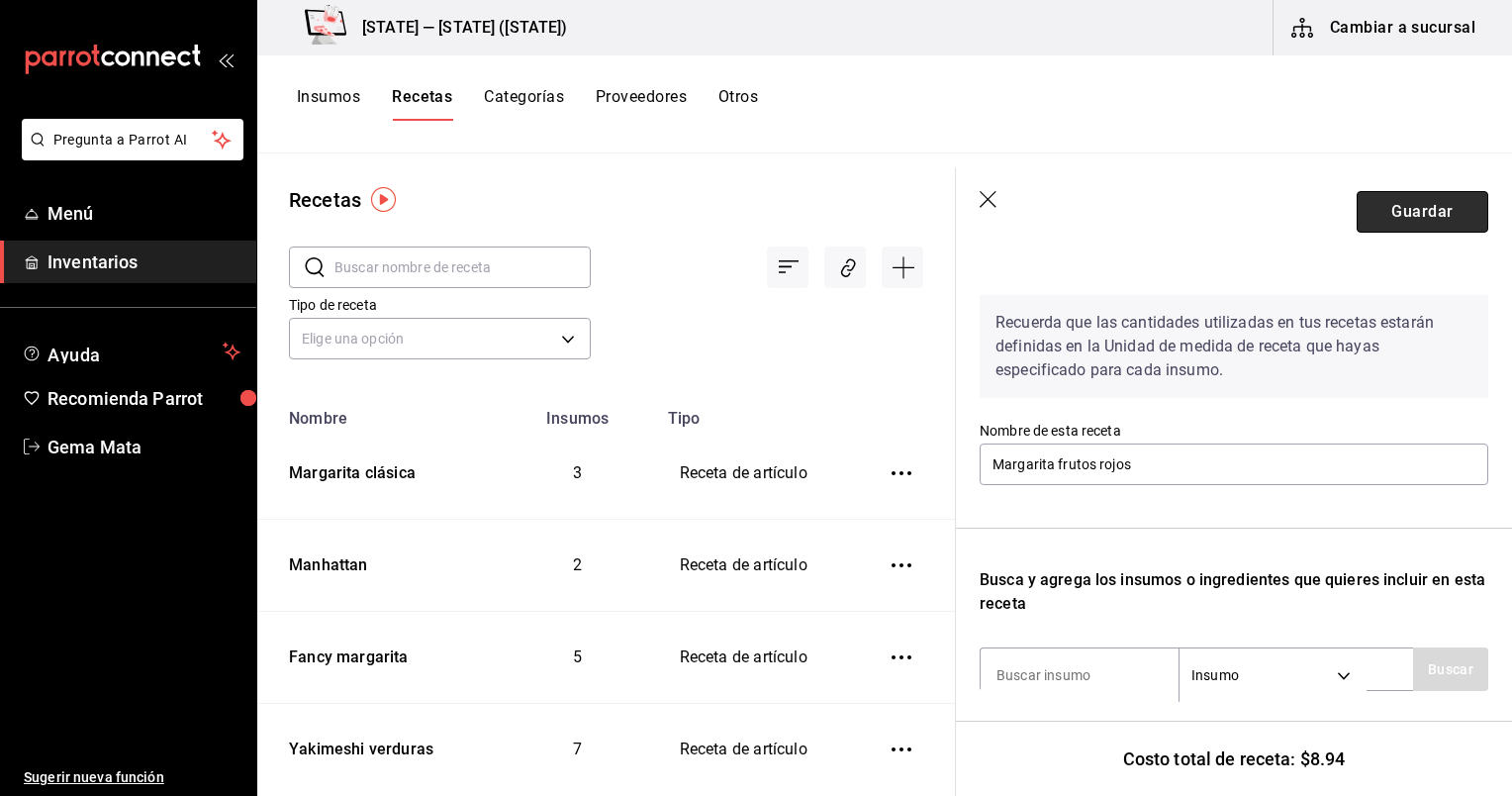 click on "Guardar" at bounding box center (1422, 212) 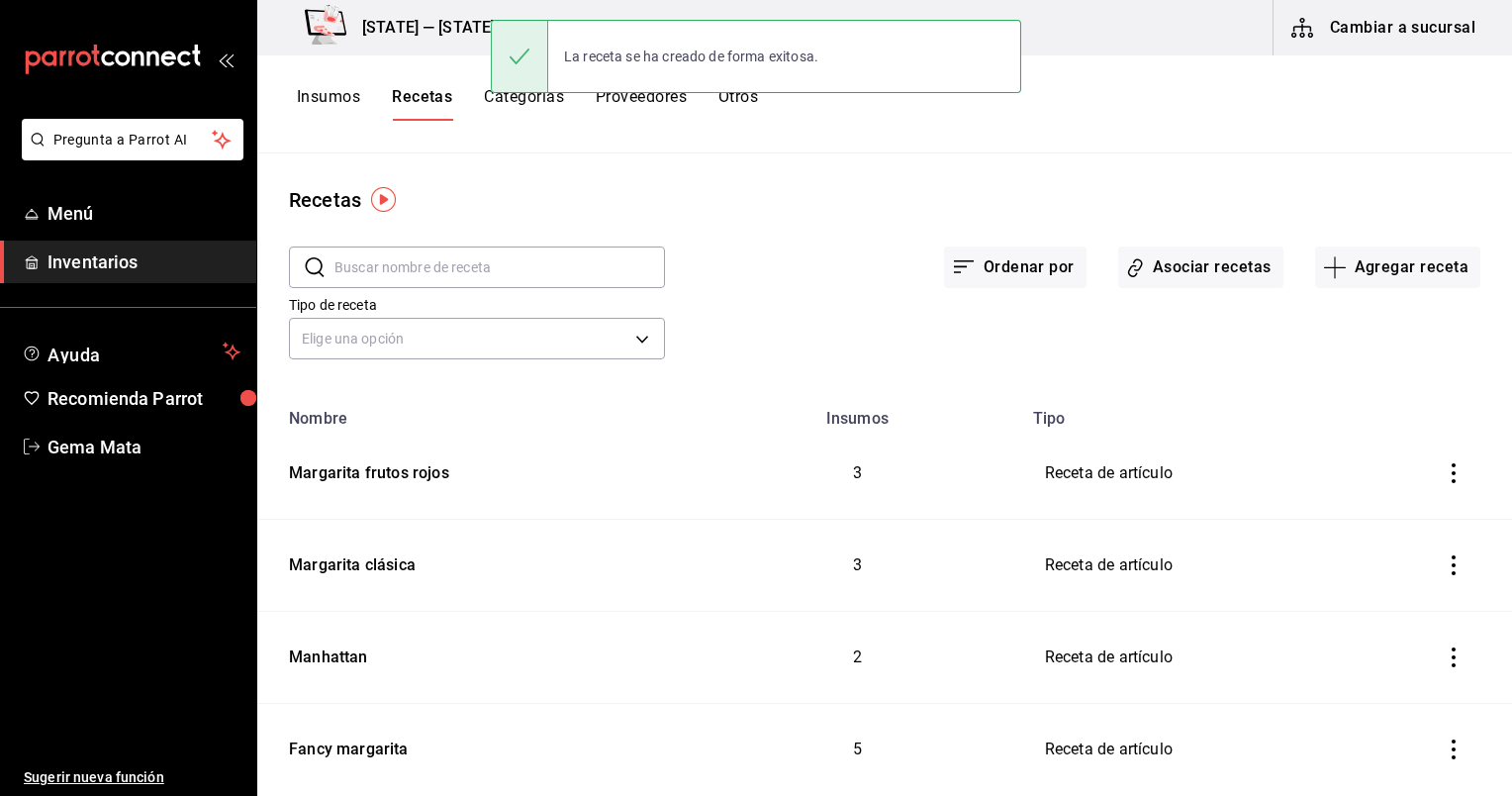 scroll, scrollTop: 0, scrollLeft: 0, axis: both 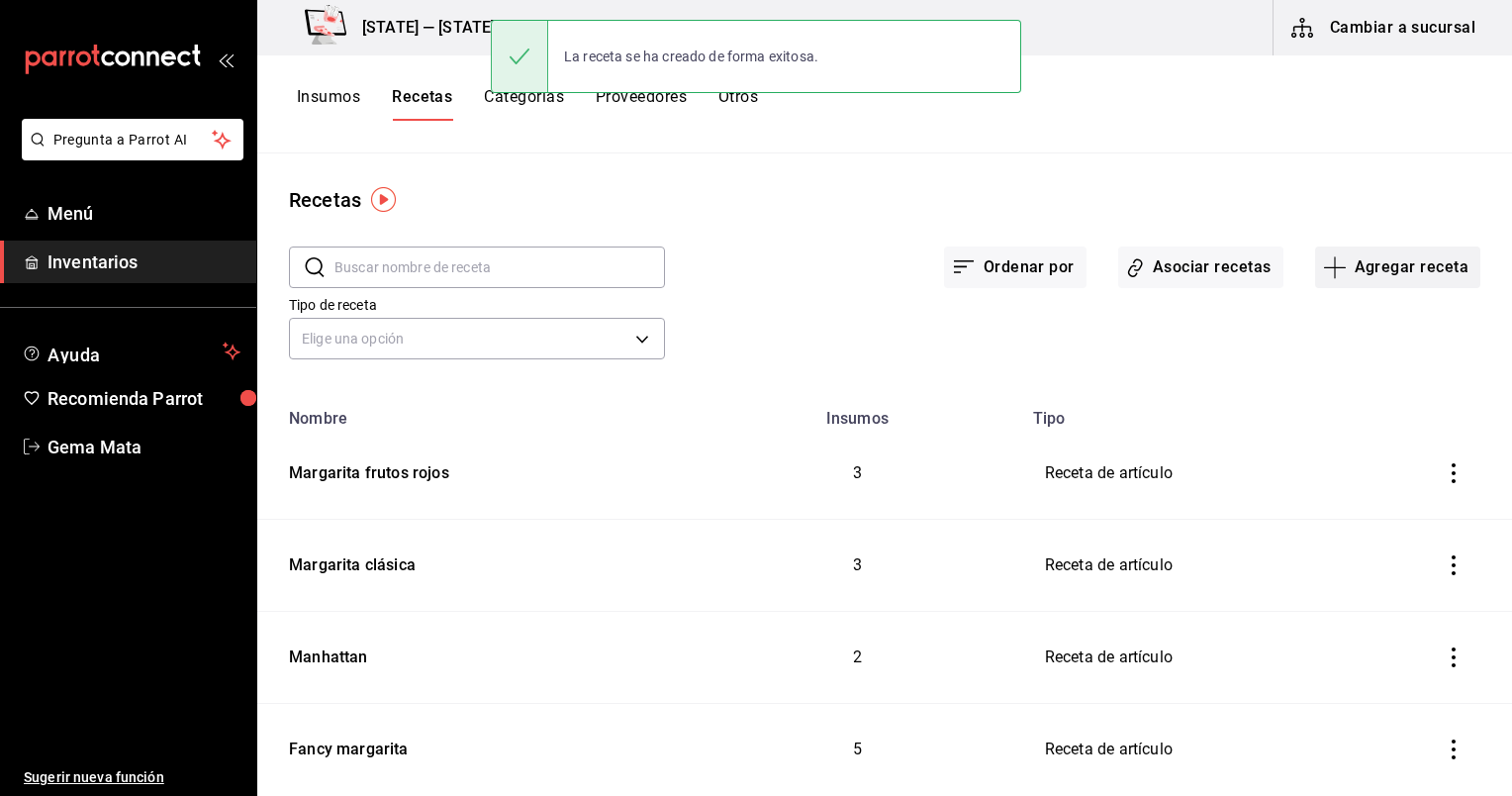 click on "Agregar receta" at bounding box center (1397, 267) 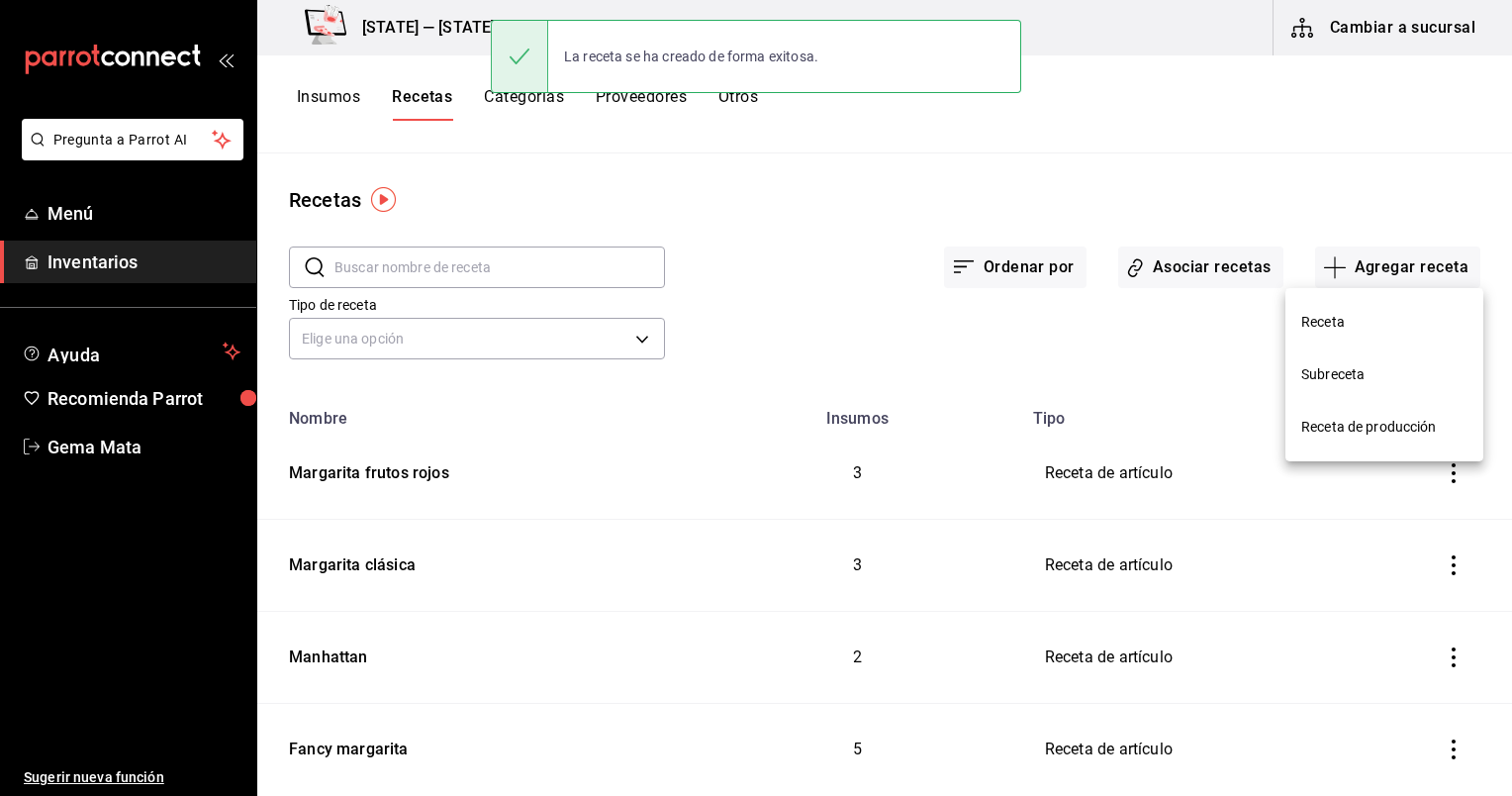 click on "Receta" at bounding box center (1384, 322) 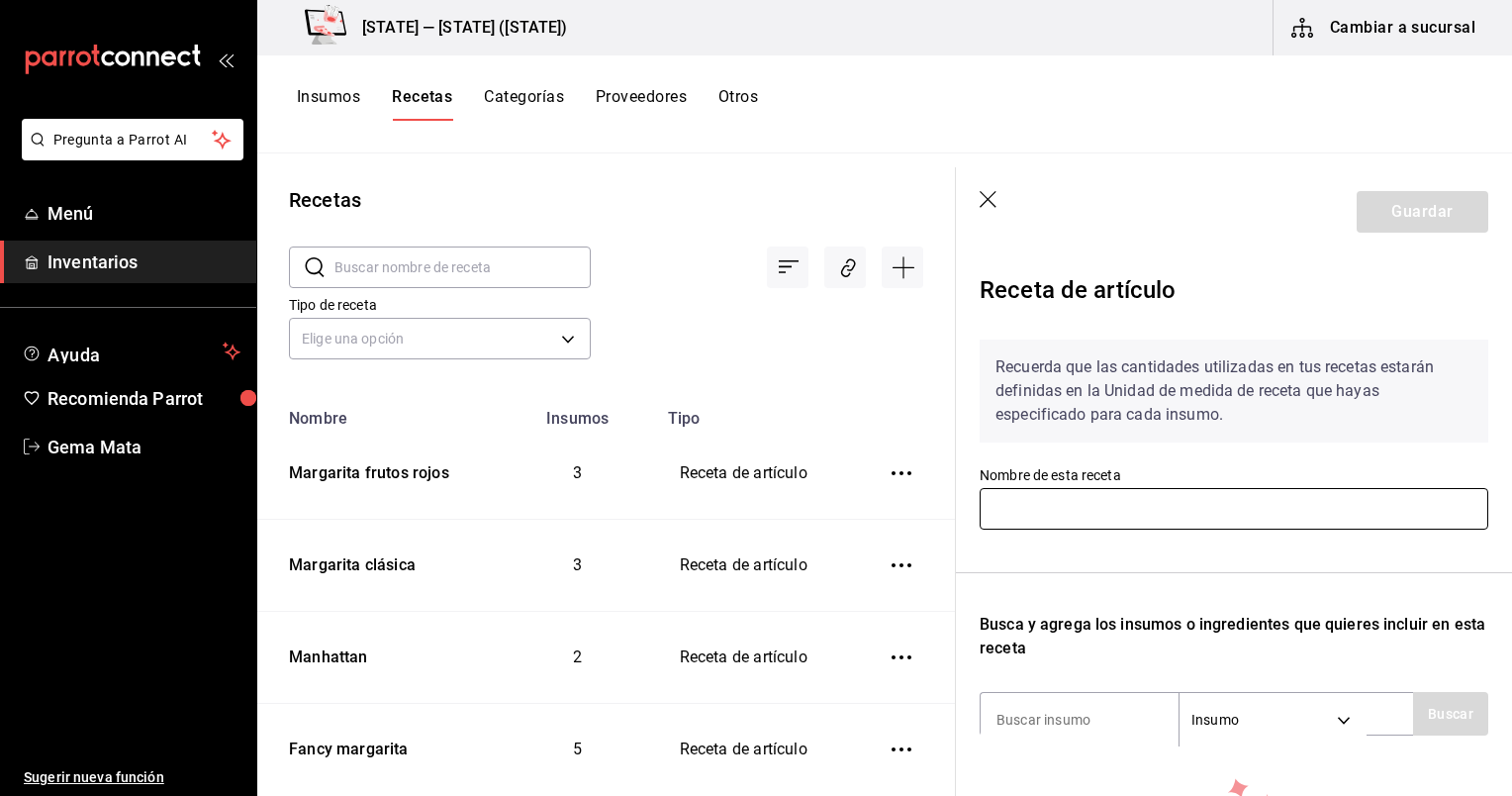 click at bounding box center (1234, 509) 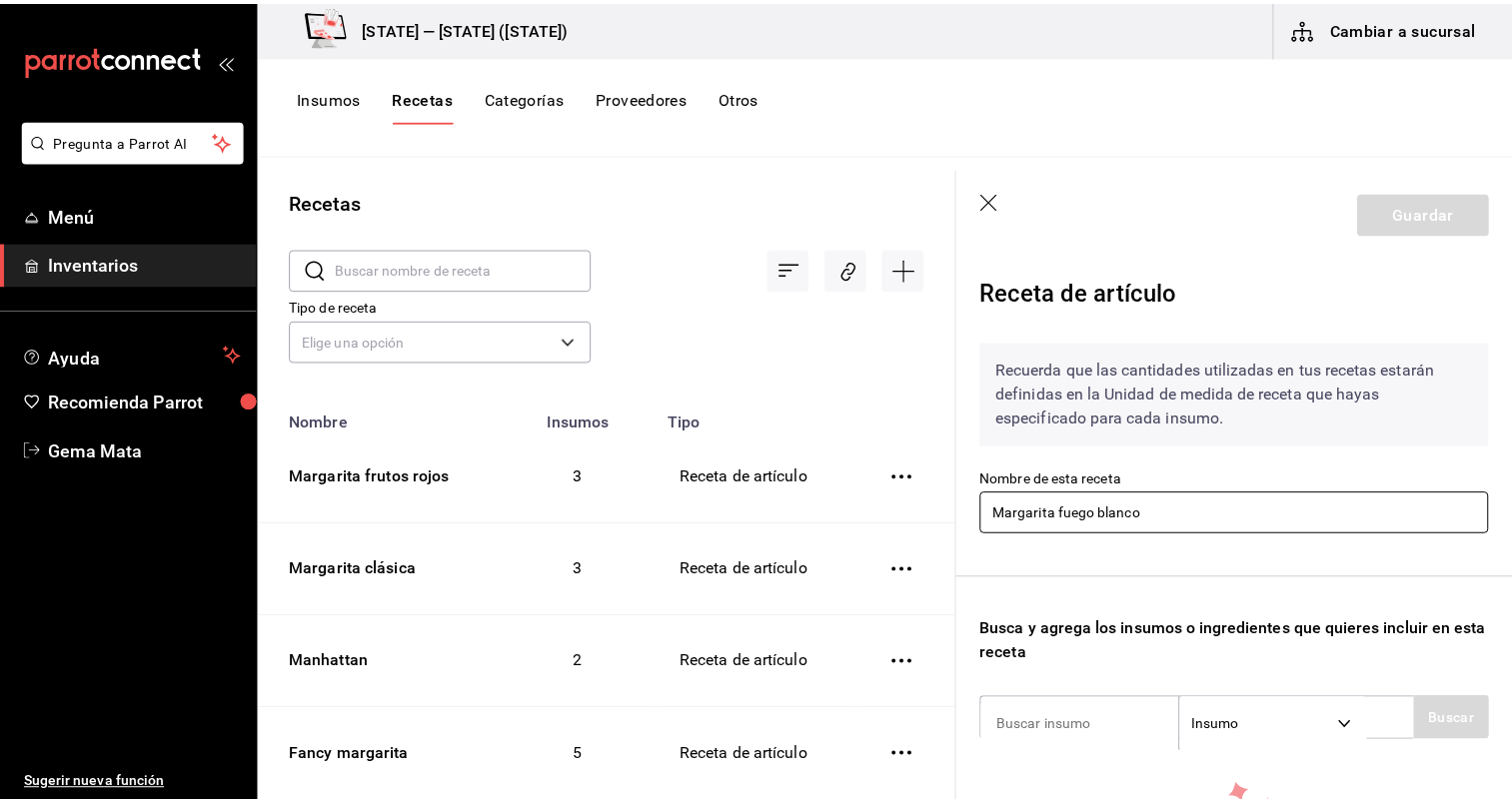 scroll, scrollTop: 266, scrollLeft: 0, axis: vertical 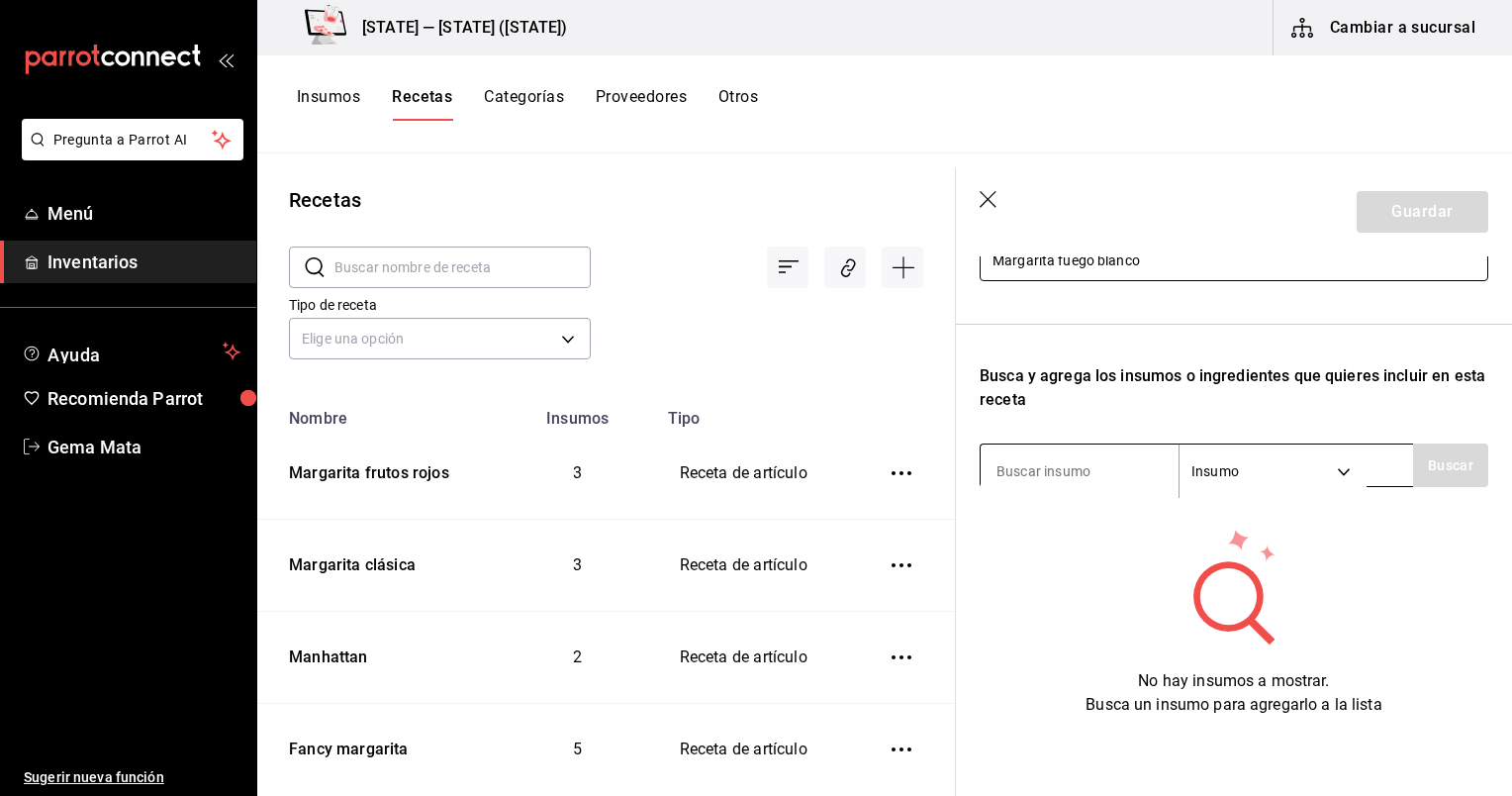 type on "Margarita fuego blanco" 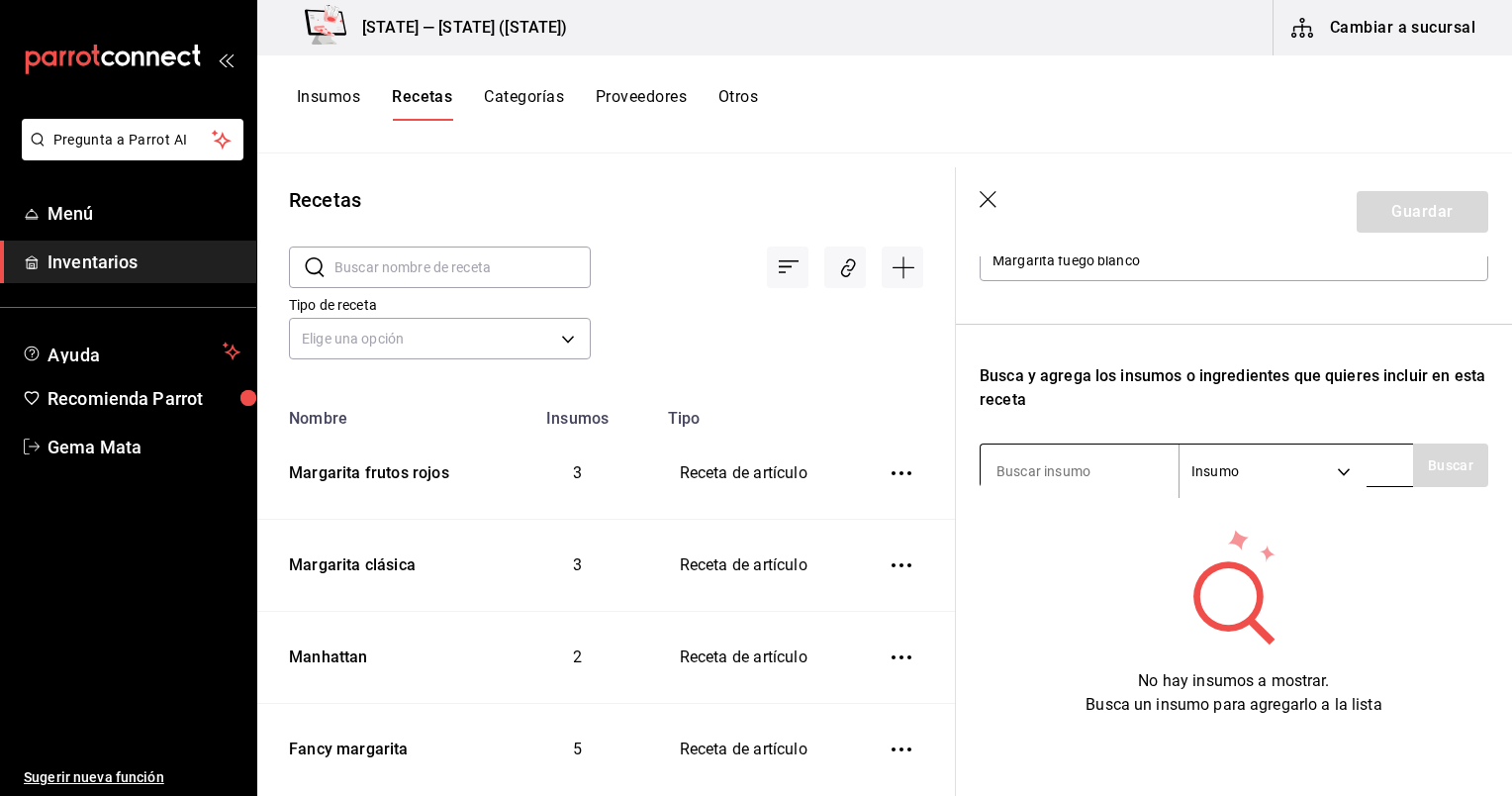 click at bounding box center [1080, 471] 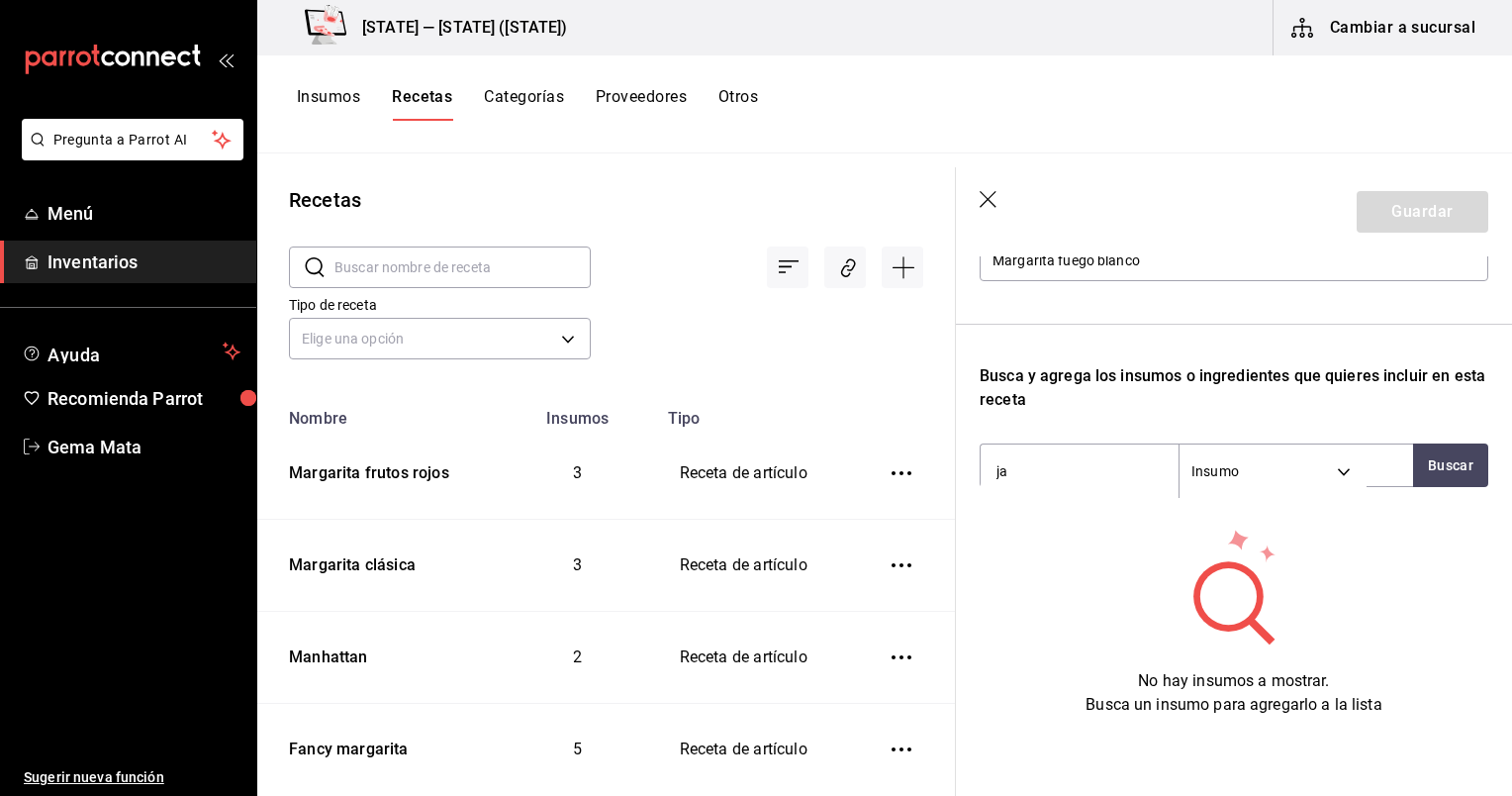type on "j" 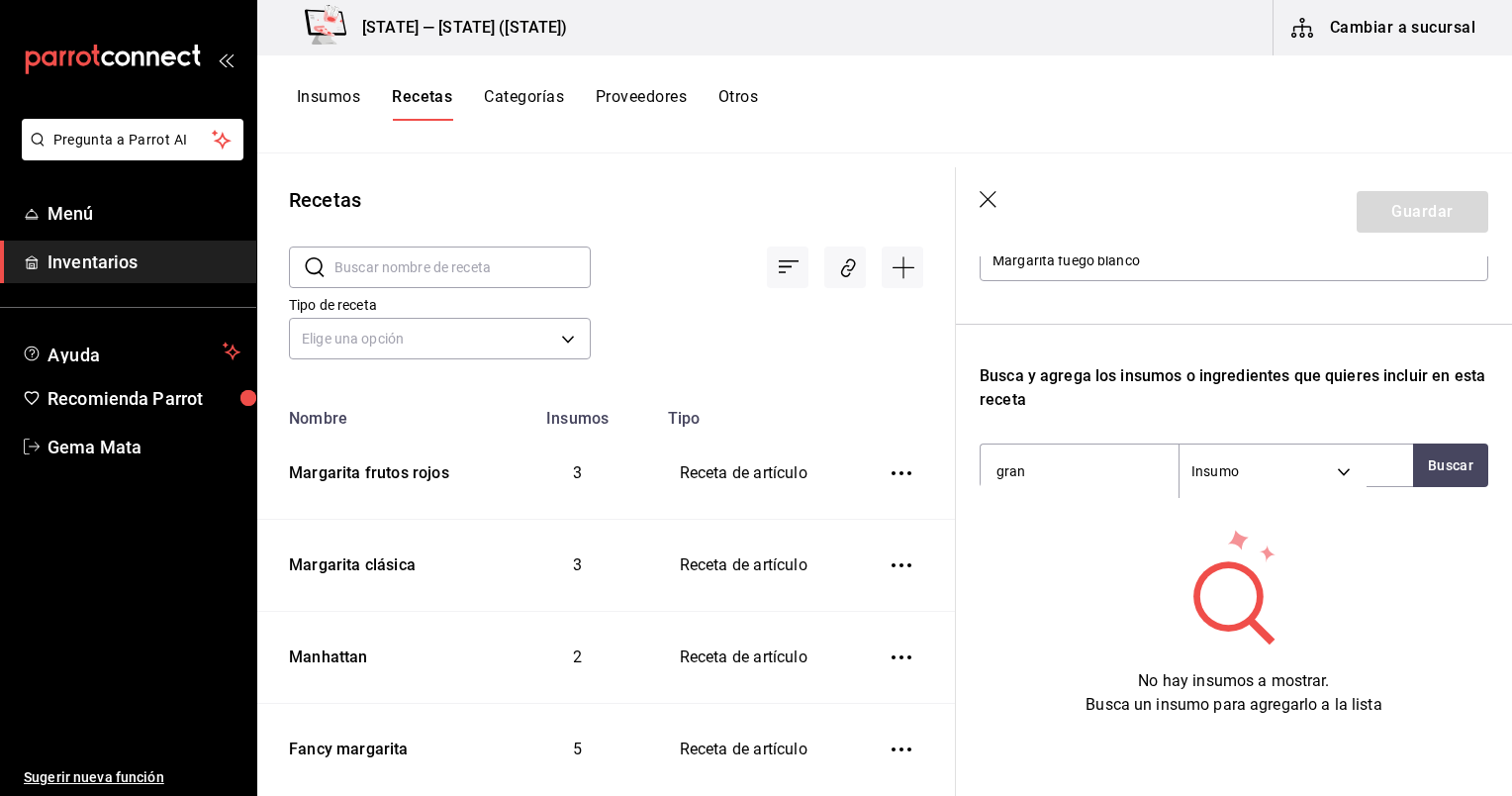 type on "gran" 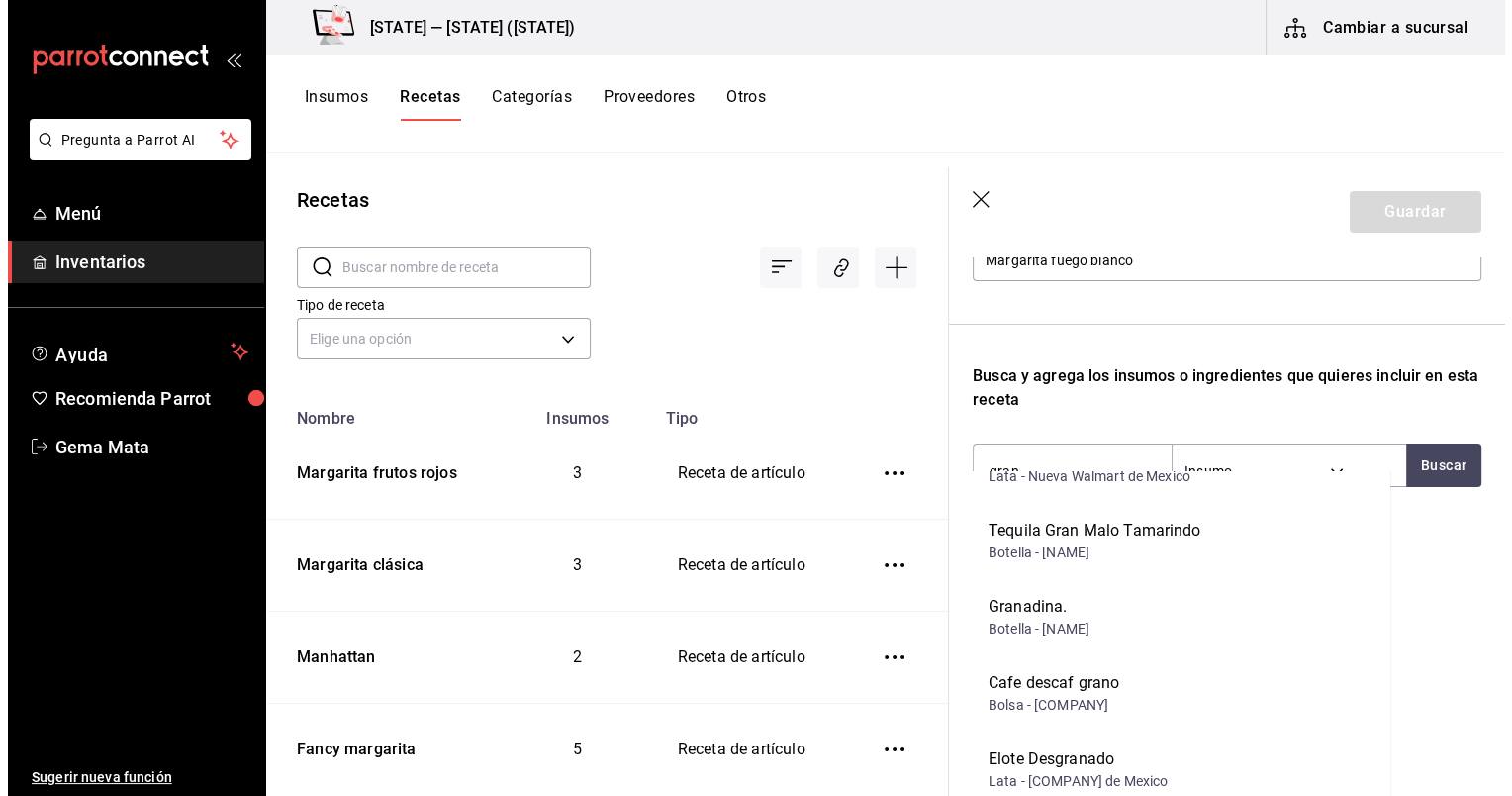 scroll, scrollTop: 333, scrollLeft: 0, axis: vertical 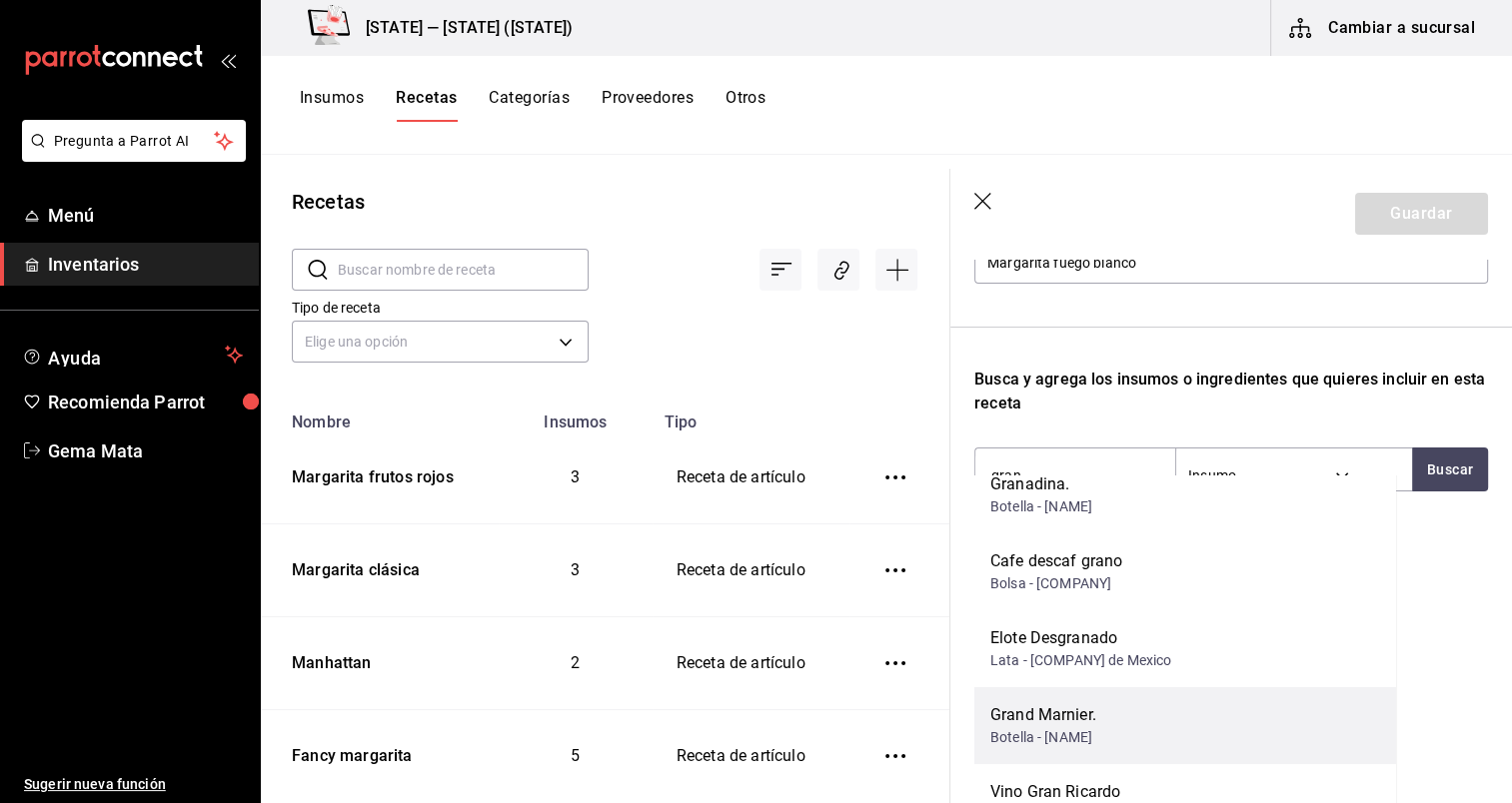 click on "Botella - [FIRST] [LAST] [LAST]" at bounding box center (1043, 737) 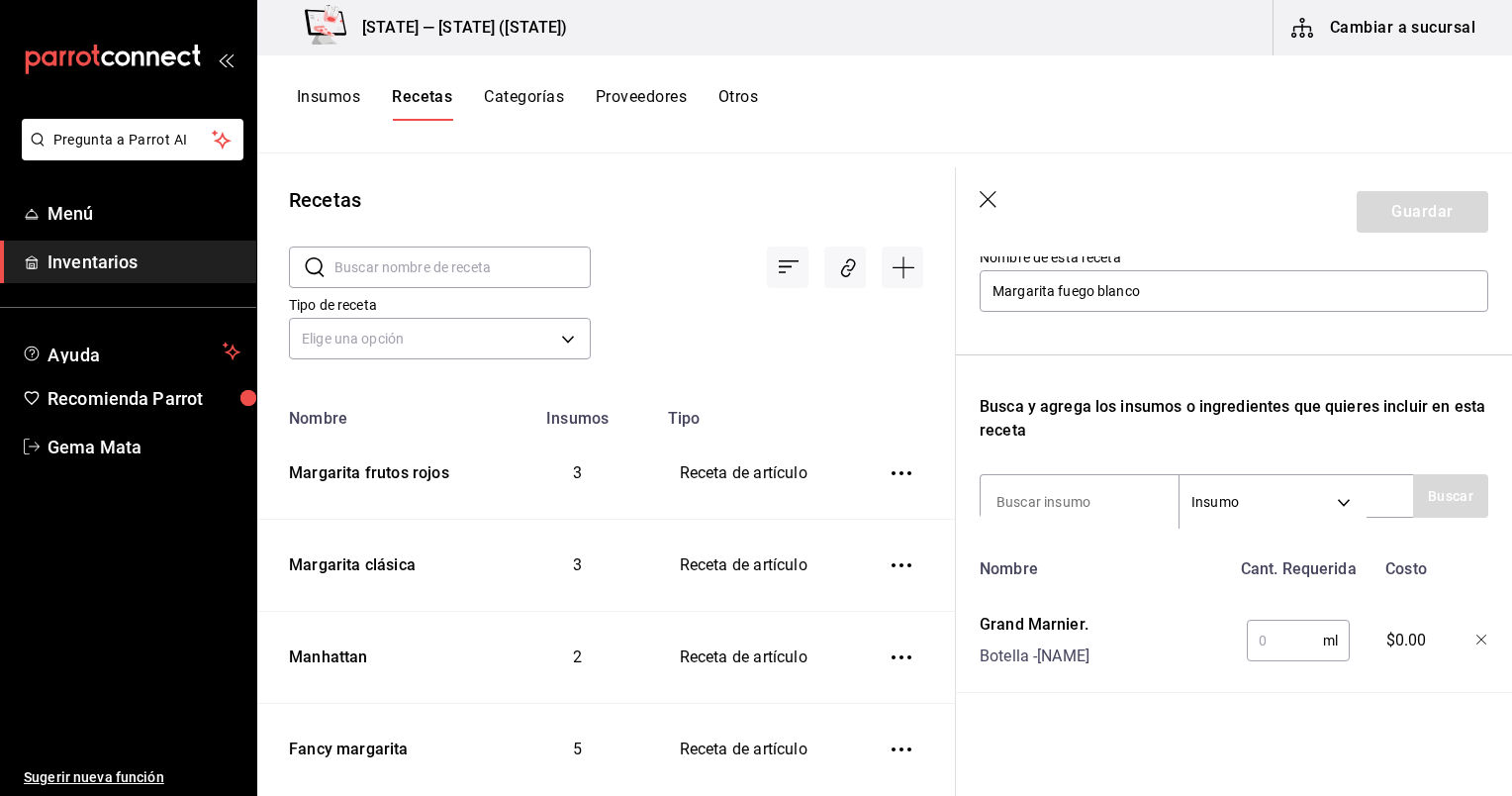 scroll, scrollTop: 233, scrollLeft: 0, axis: vertical 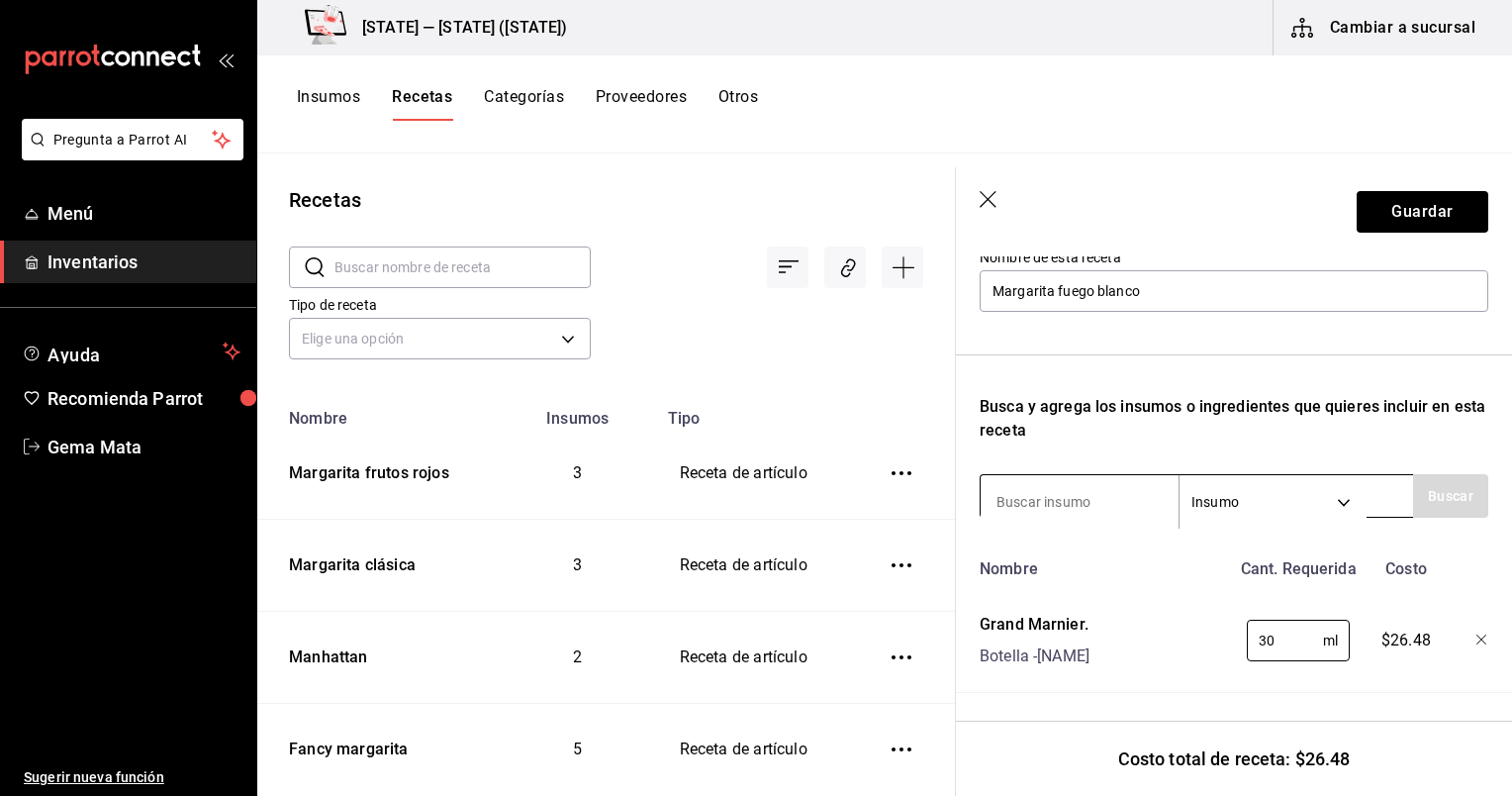 type on "30" 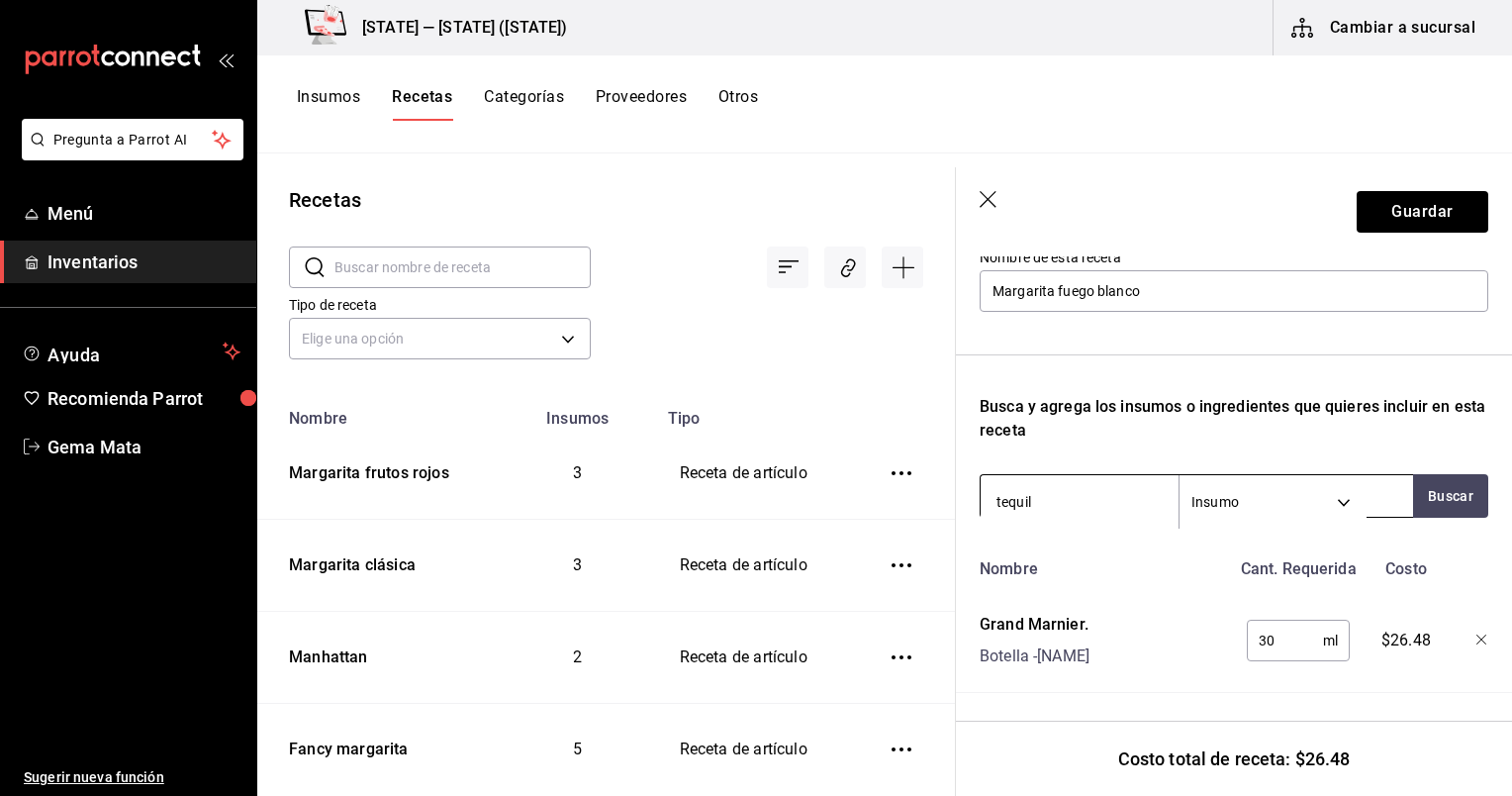 type on "tequila" 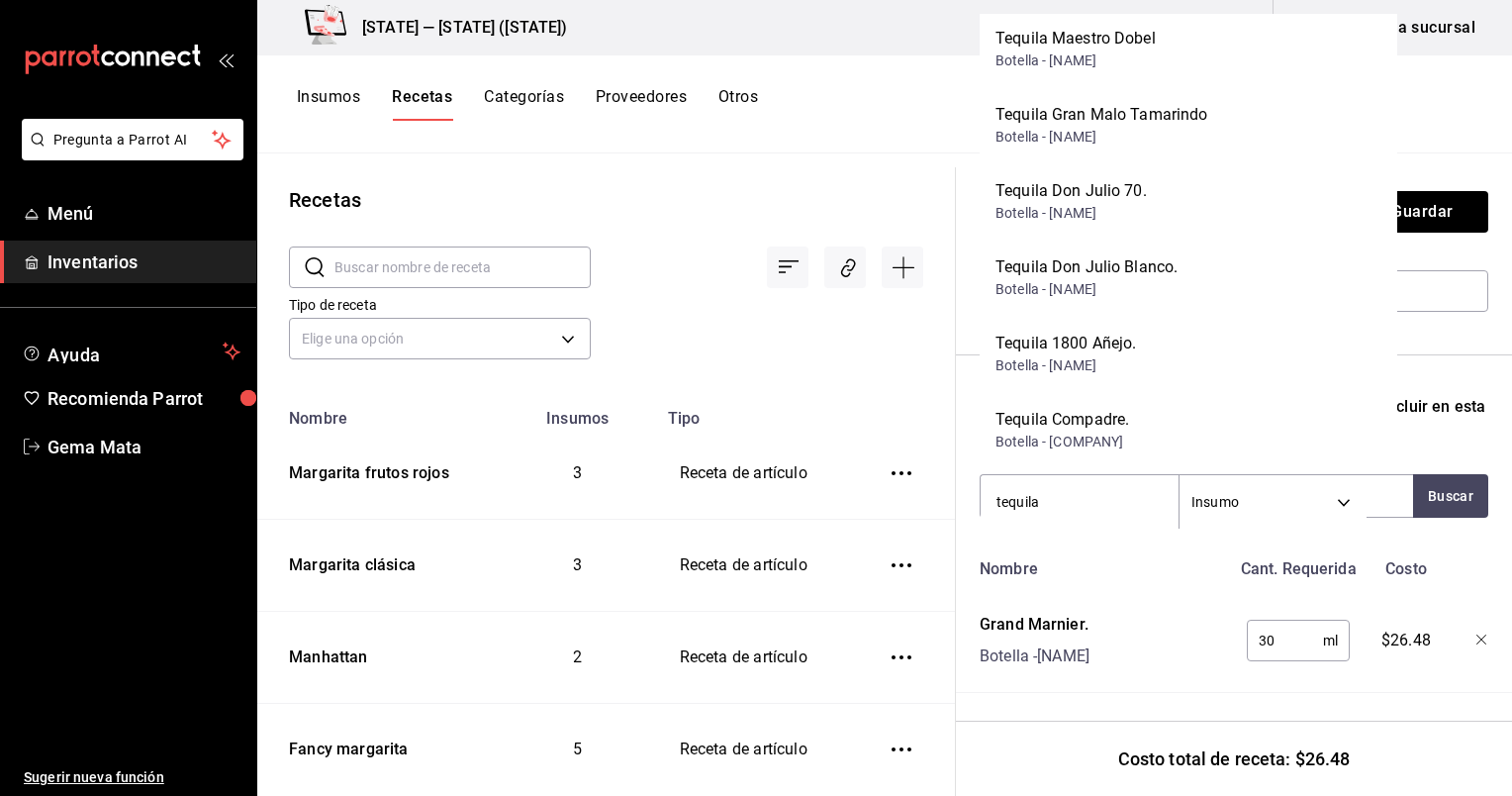scroll, scrollTop: 308, scrollLeft: 0, axis: vertical 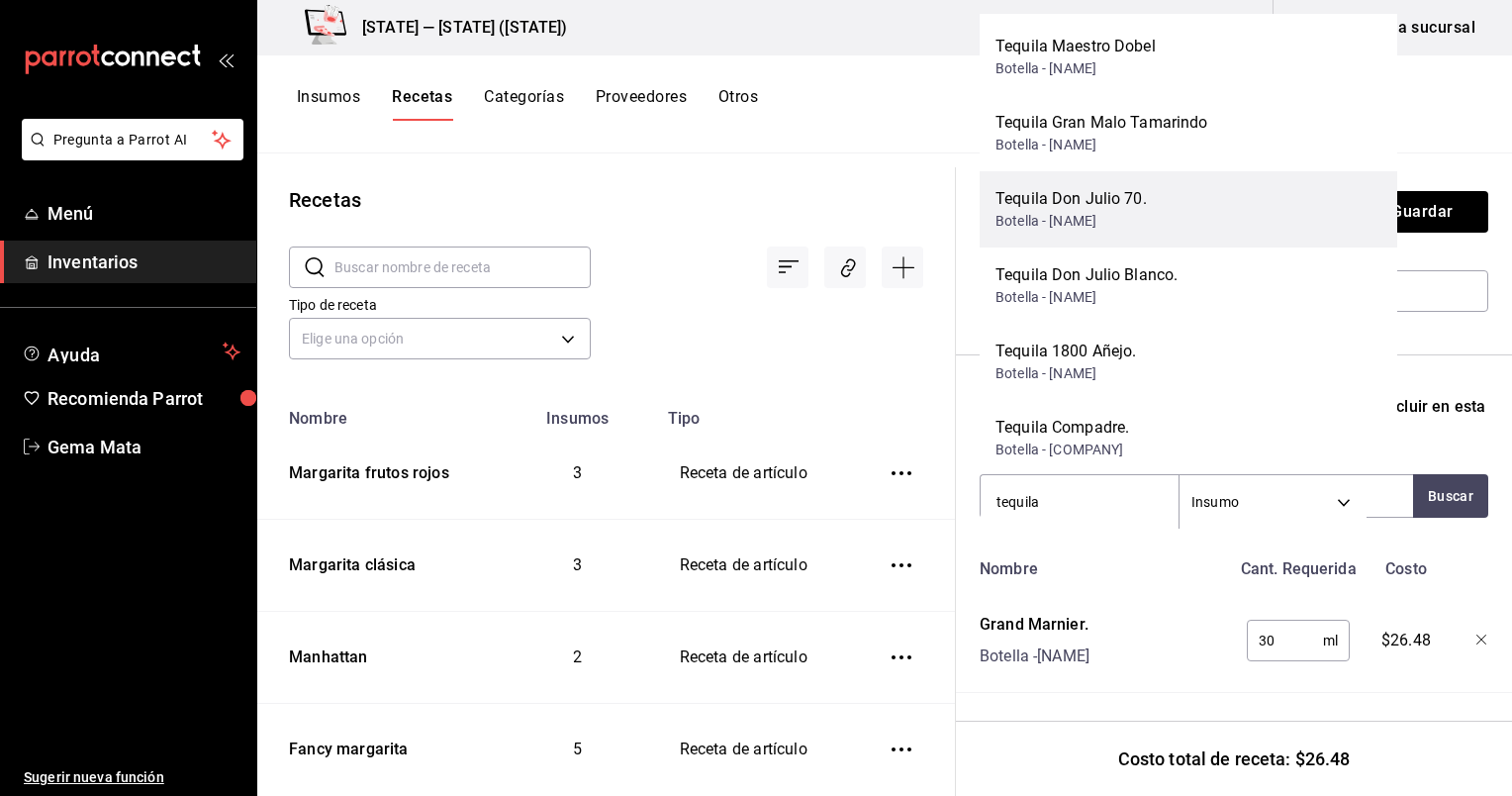 click on "Botella - [FIRST] [LAST] [LAST]" at bounding box center [1071, 221] 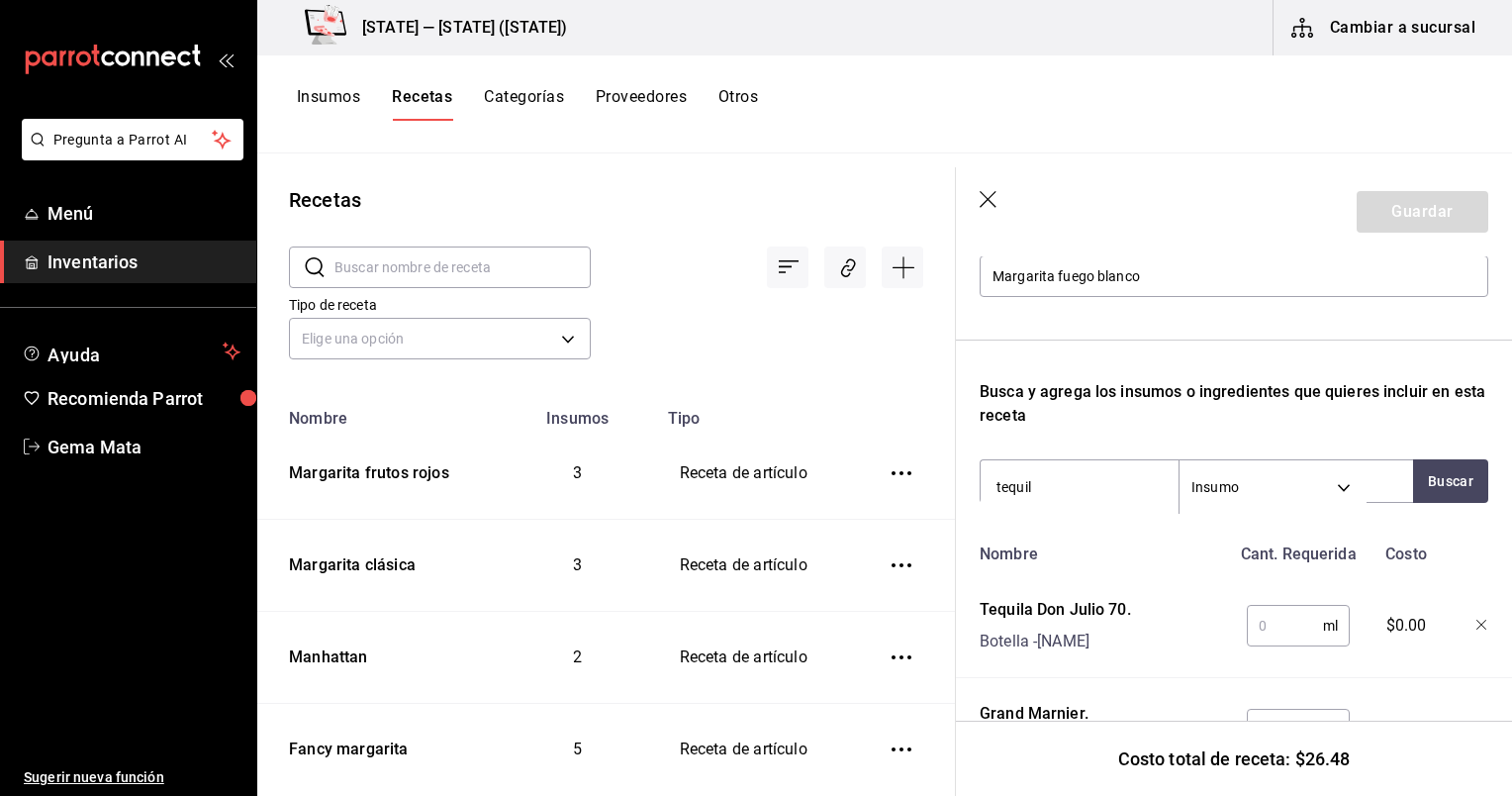 type on "tequila" 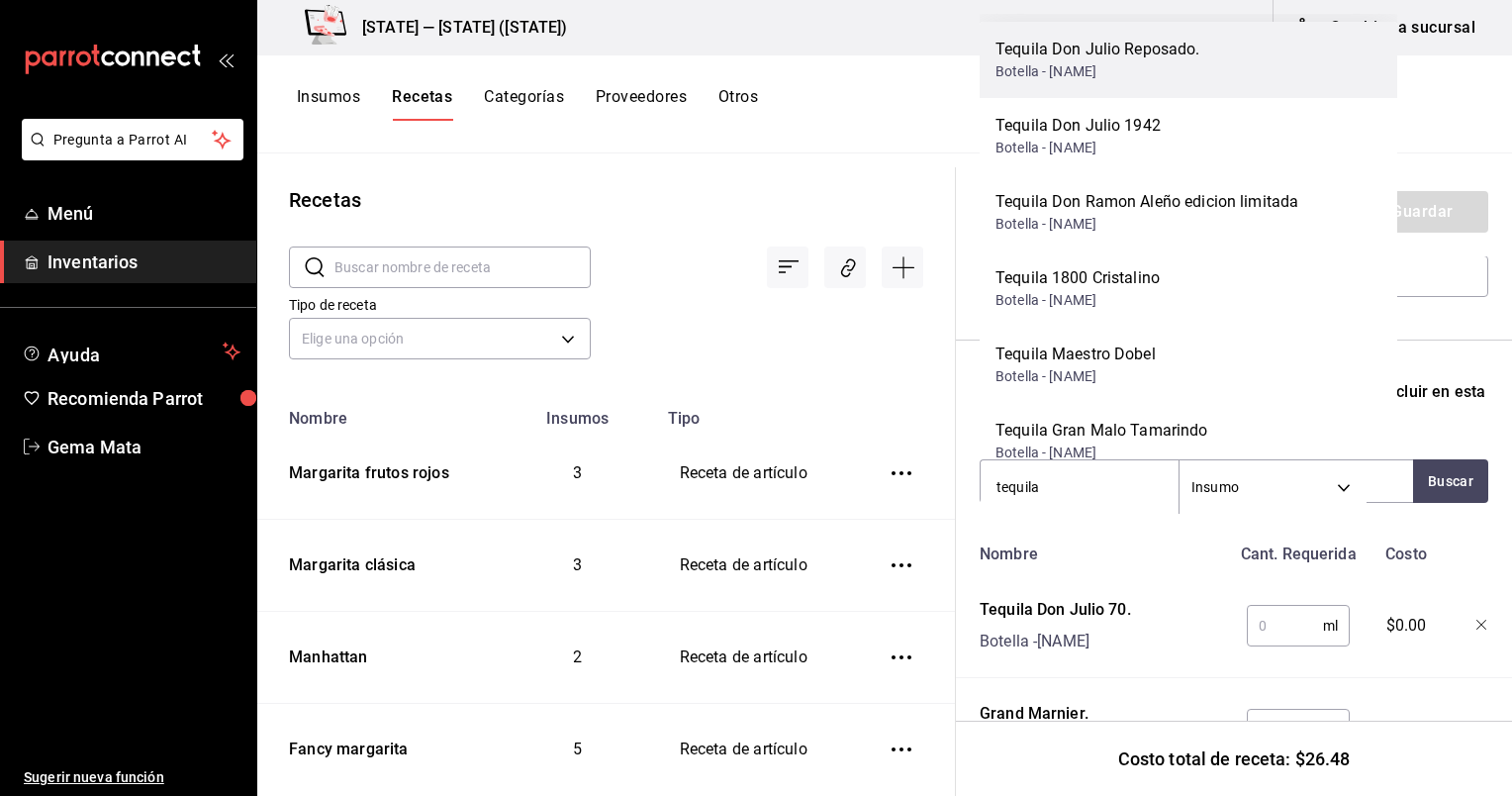 click on "Tequila Don Julio Reposado." at bounding box center [1097, 50] 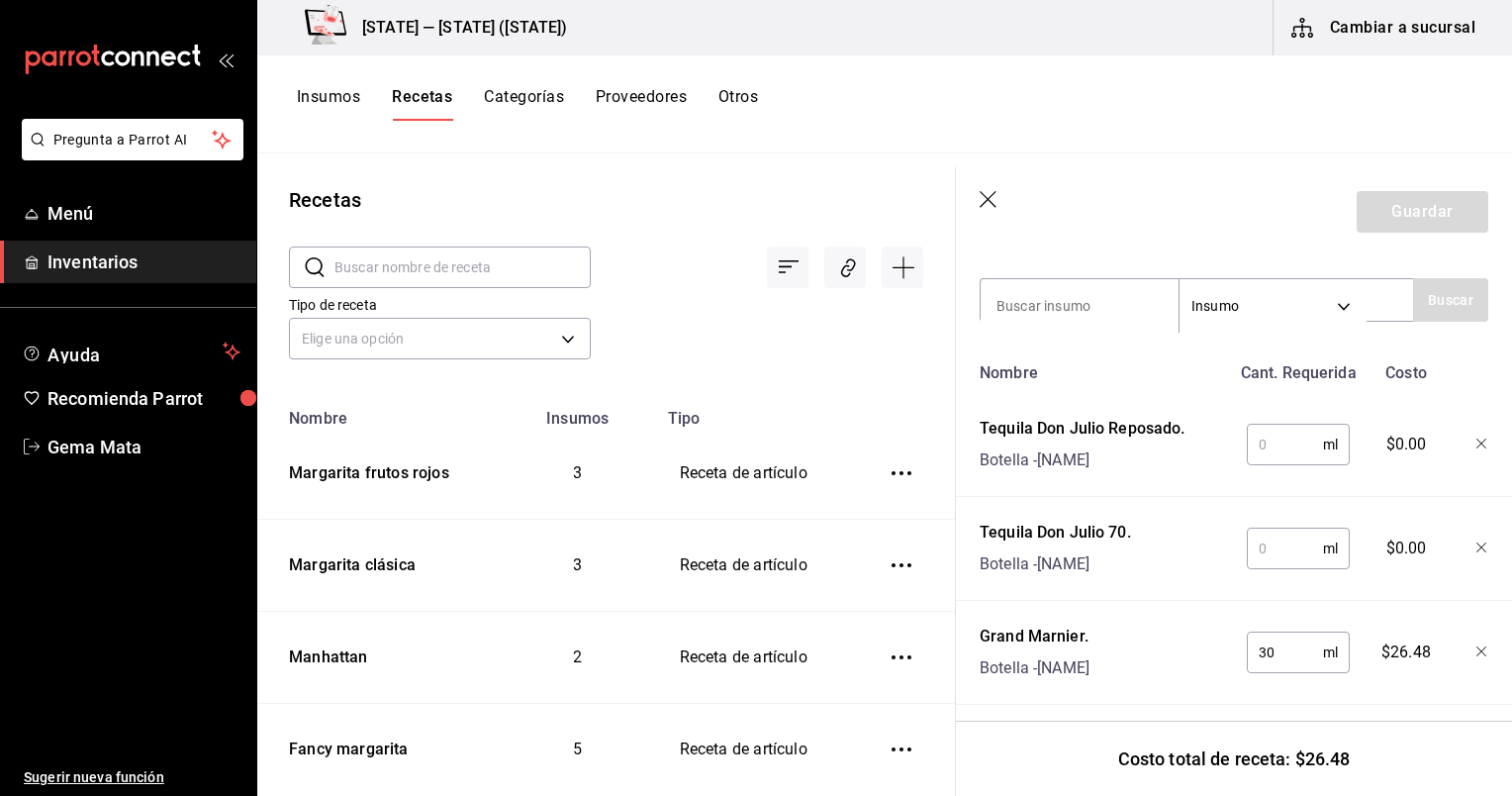 scroll, scrollTop: 440, scrollLeft: 0, axis: vertical 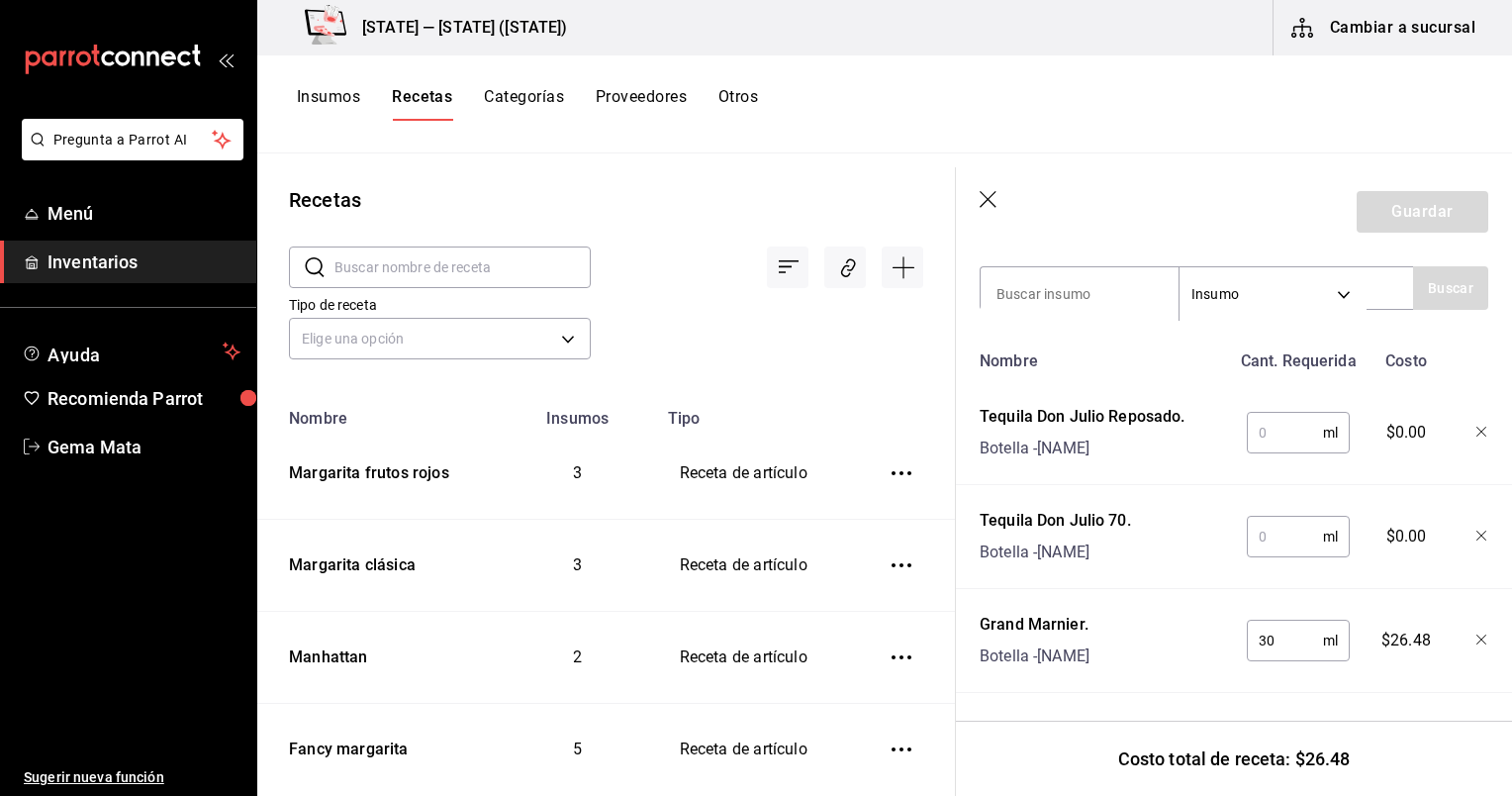 click at bounding box center (1284, 537) 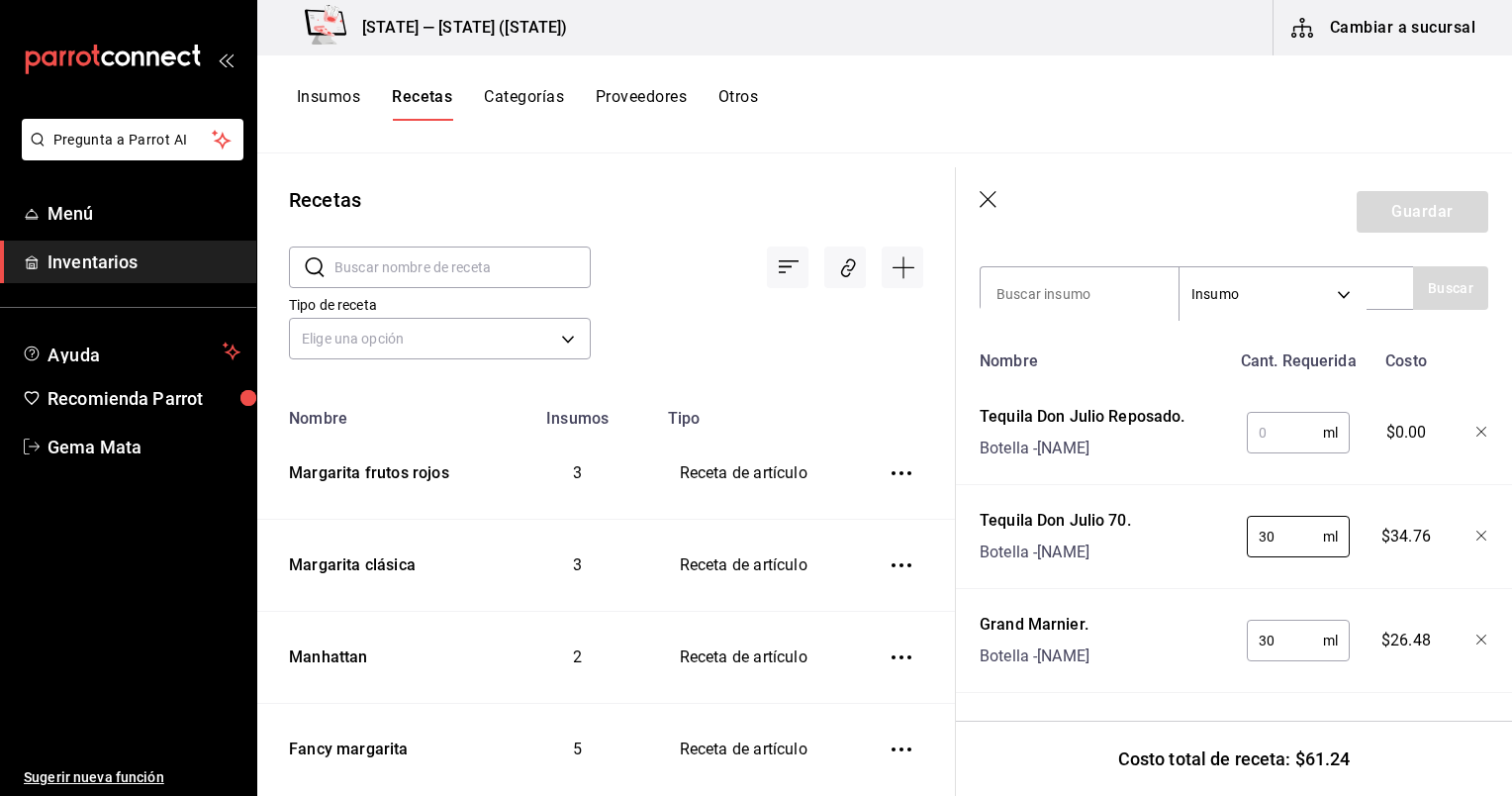 type on "30" 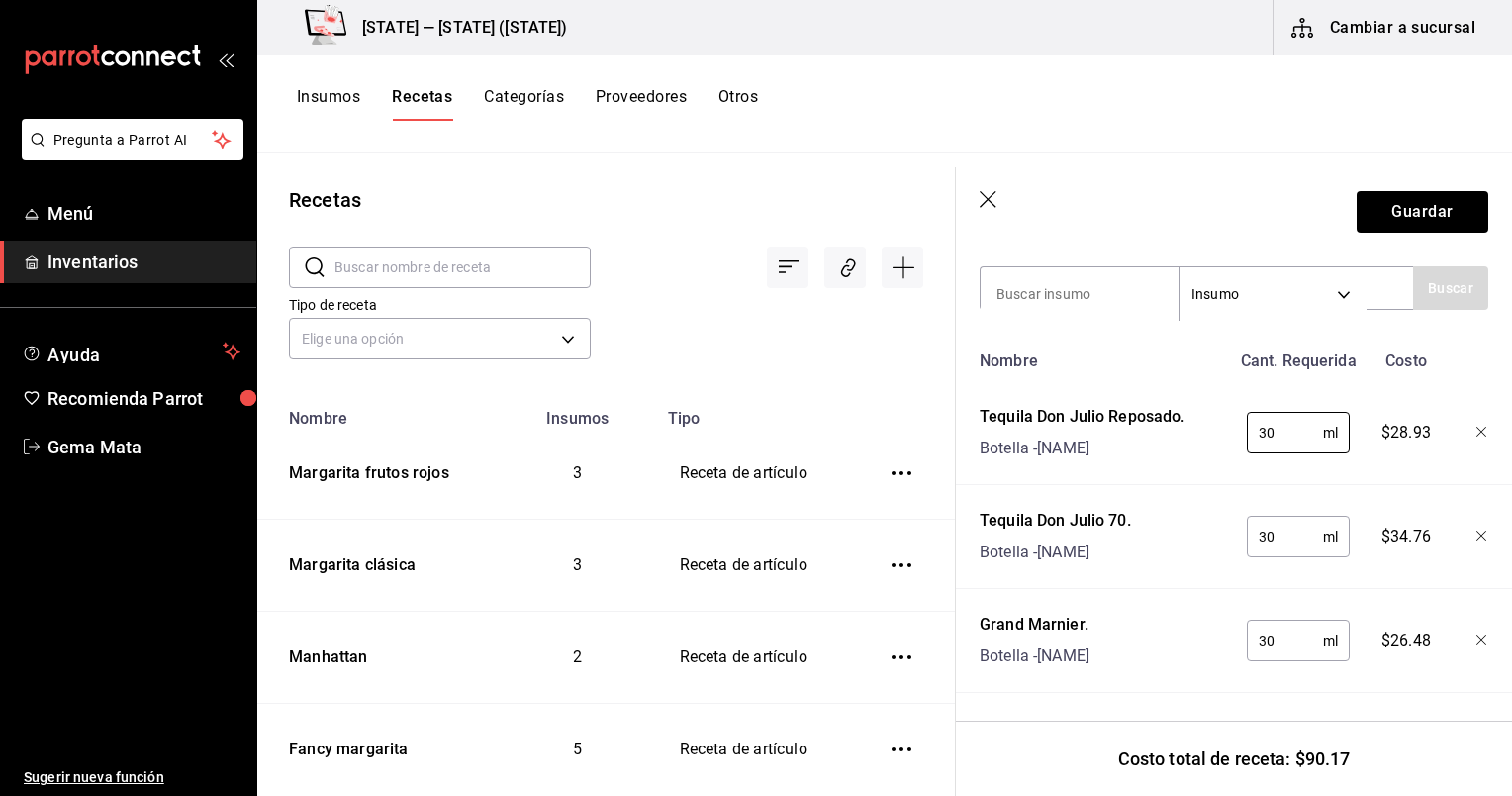 type on "30" 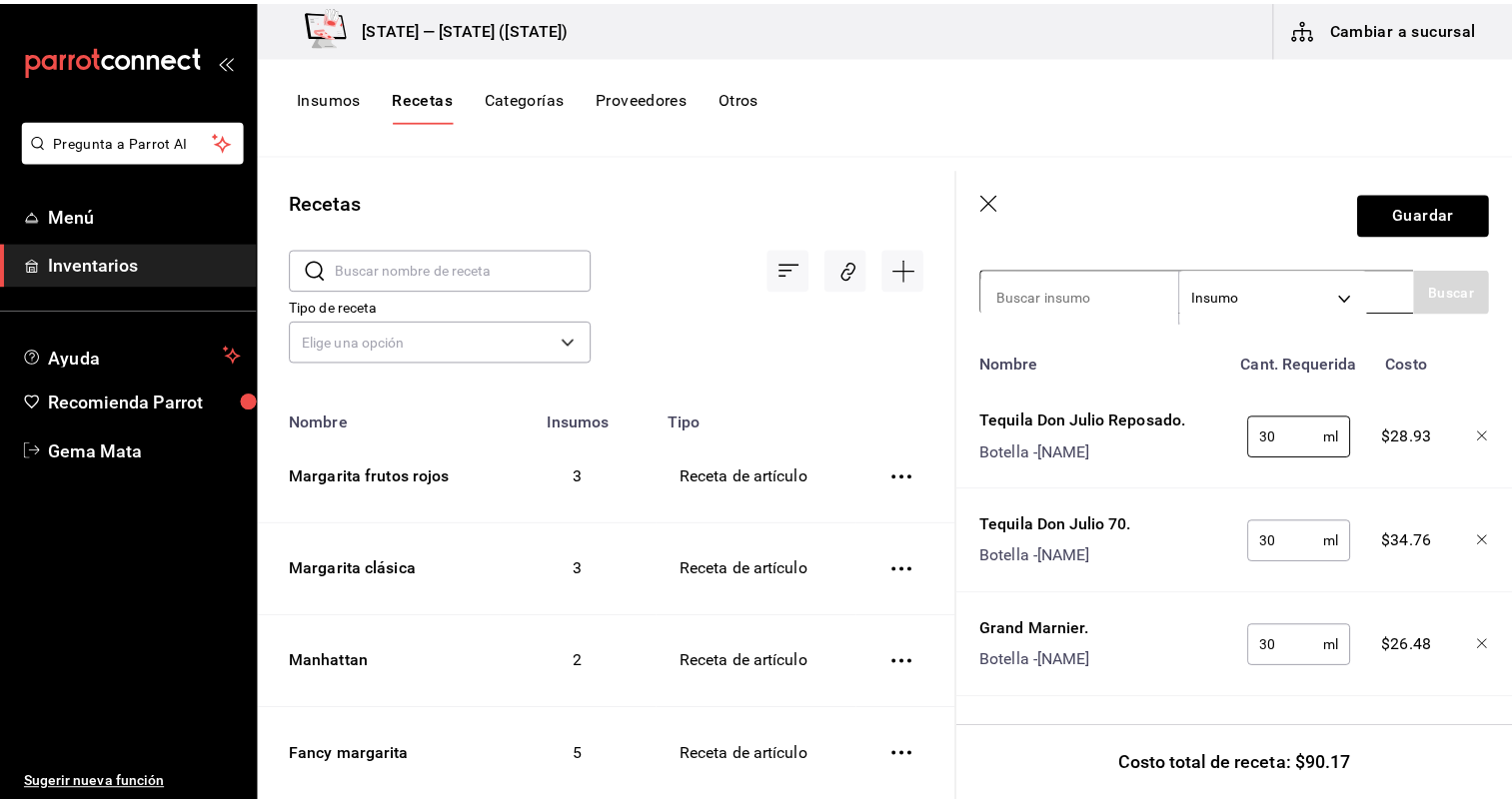 scroll, scrollTop: 324, scrollLeft: 0, axis: vertical 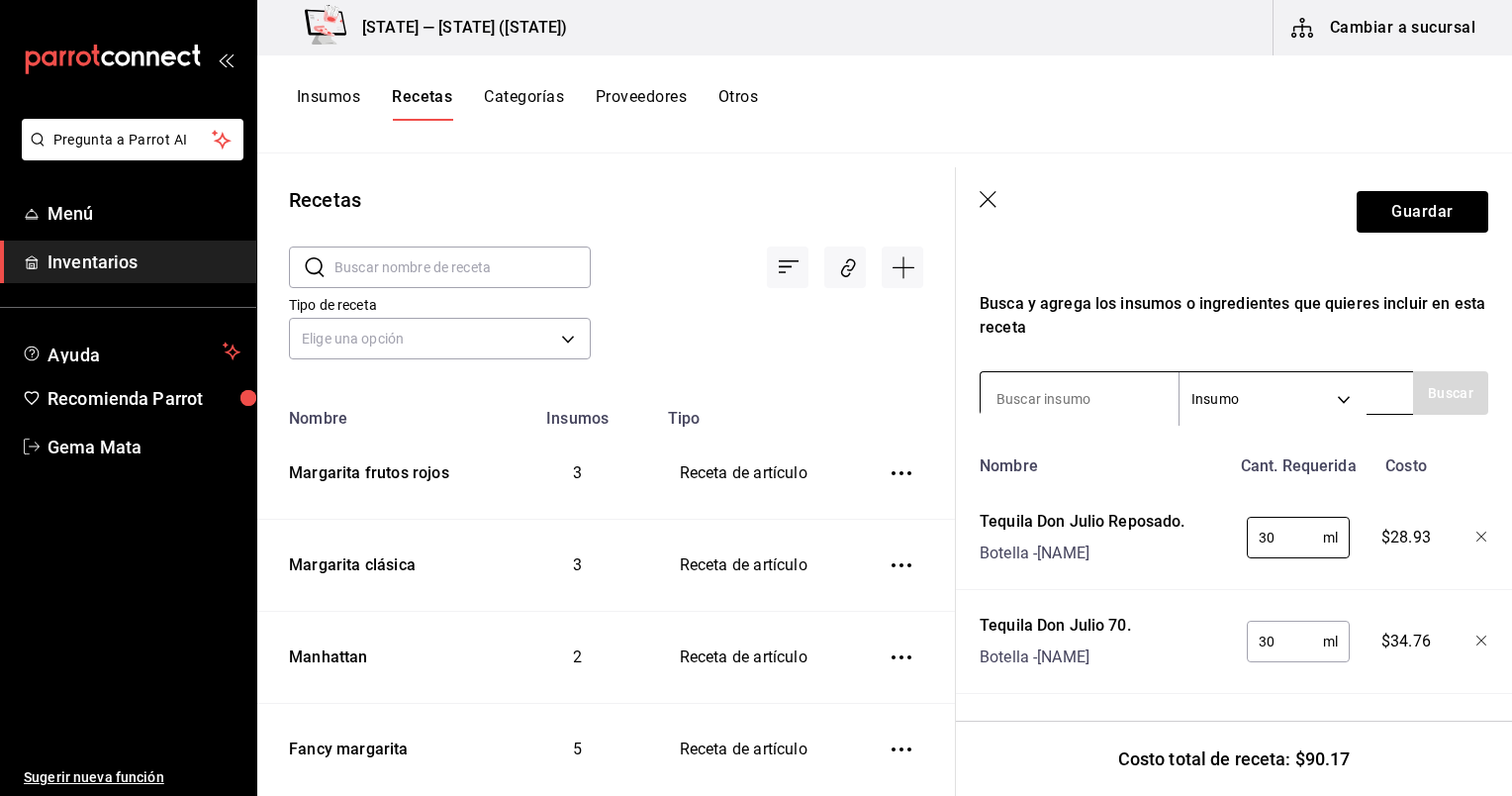 click at bounding box center (1080, 399) 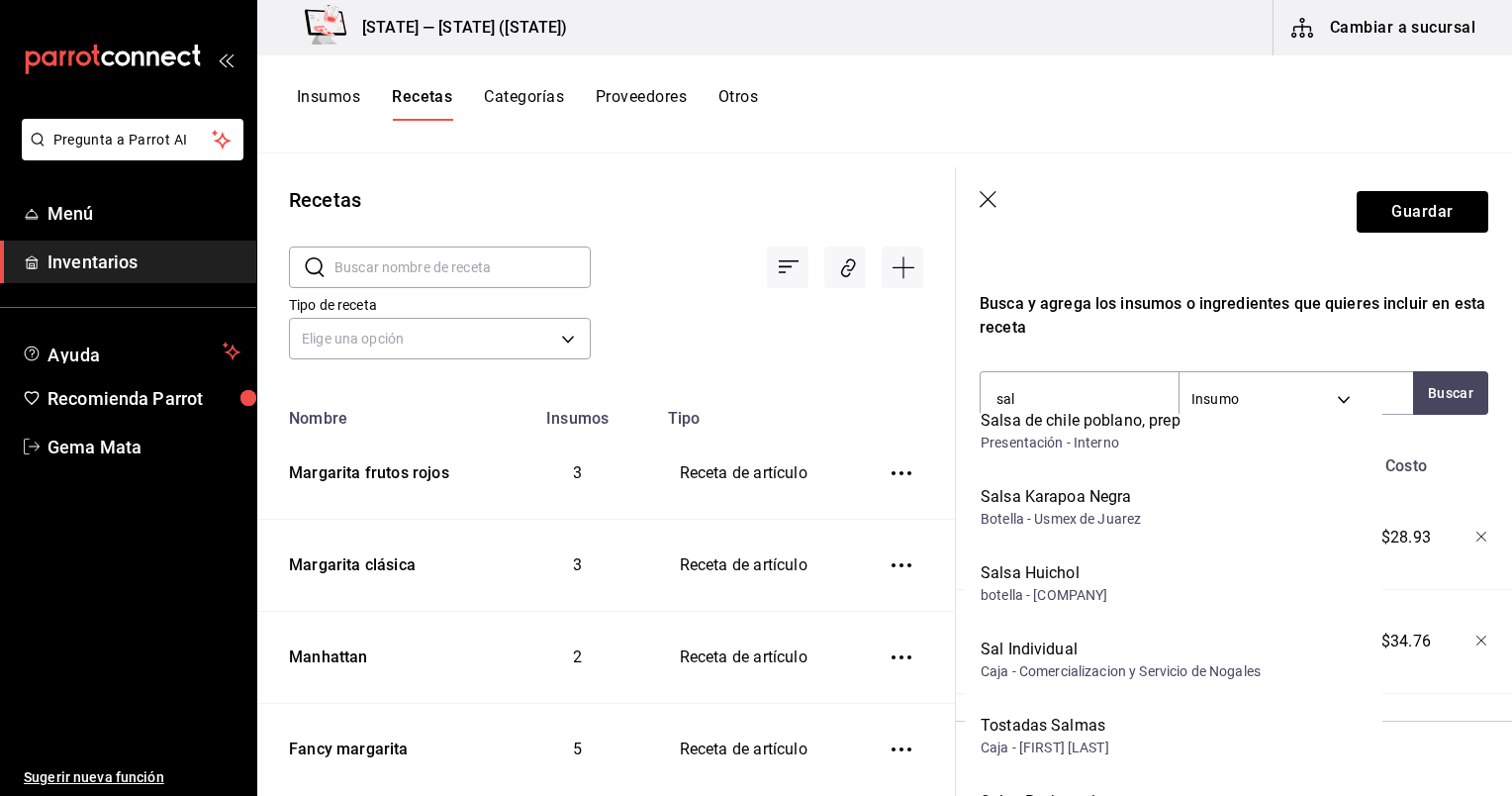 scroll, scrollTop: 0, scrollLeft: 0, axis: both 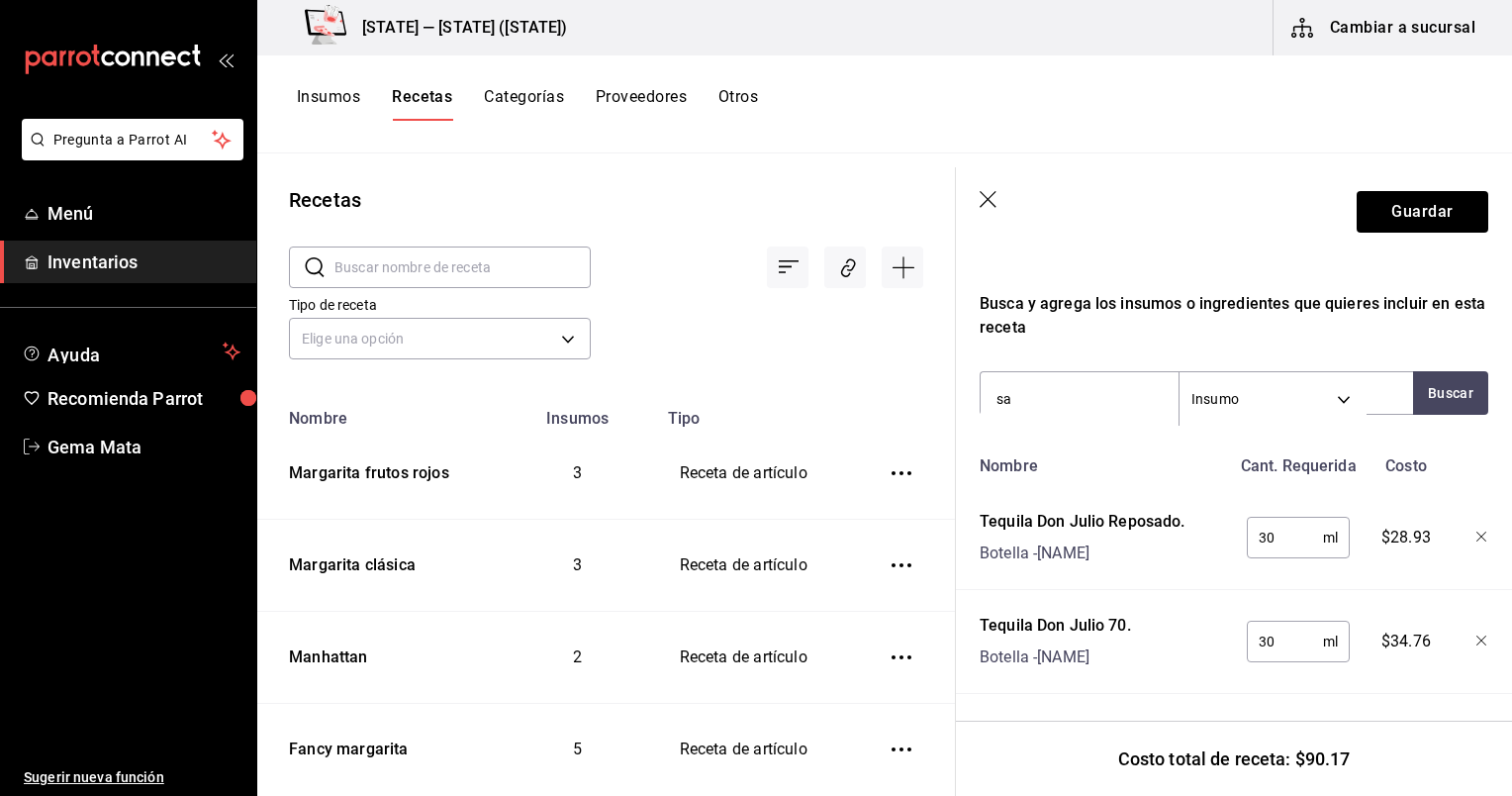 type on "s" 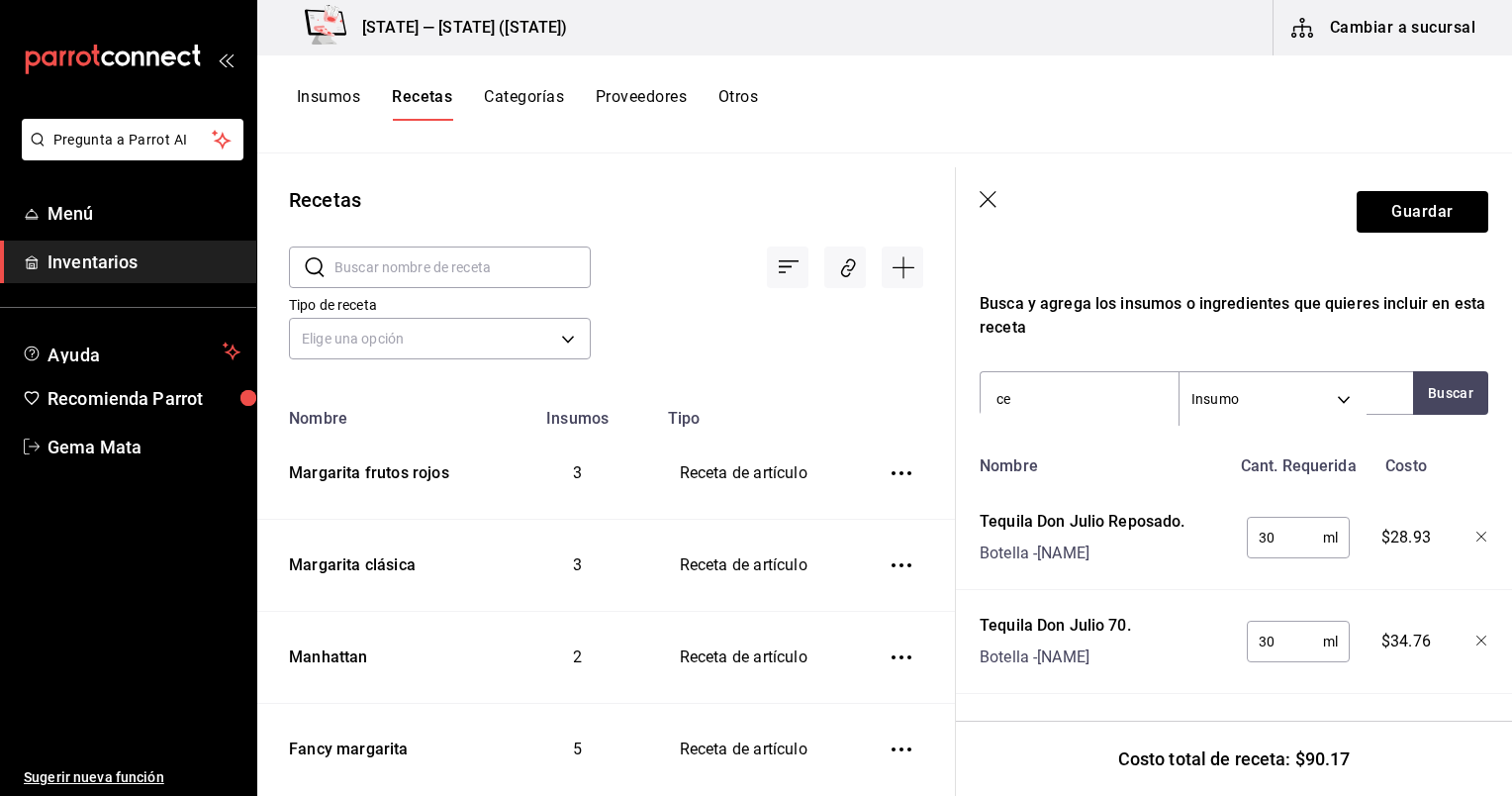 type on "c" 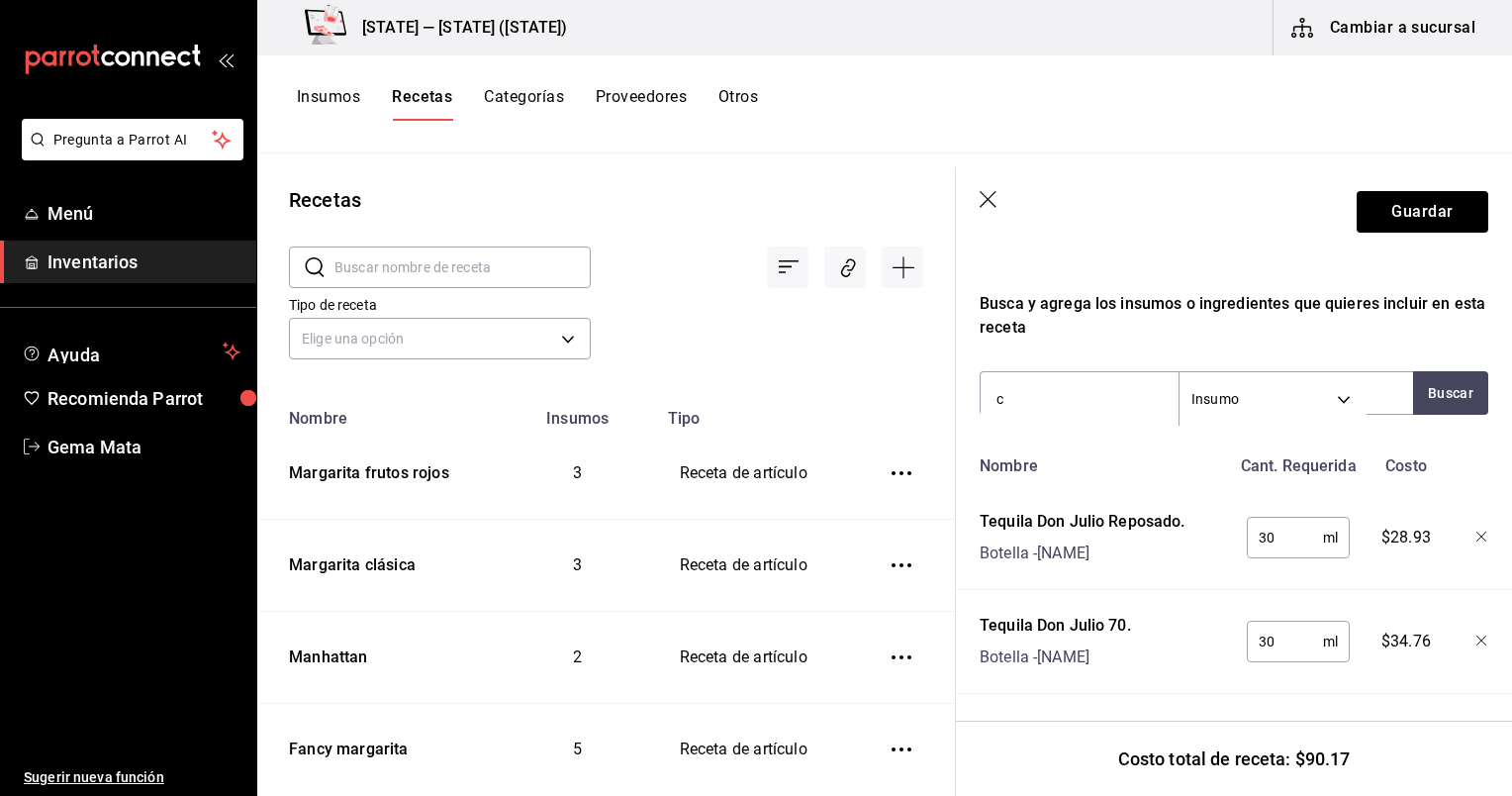 type 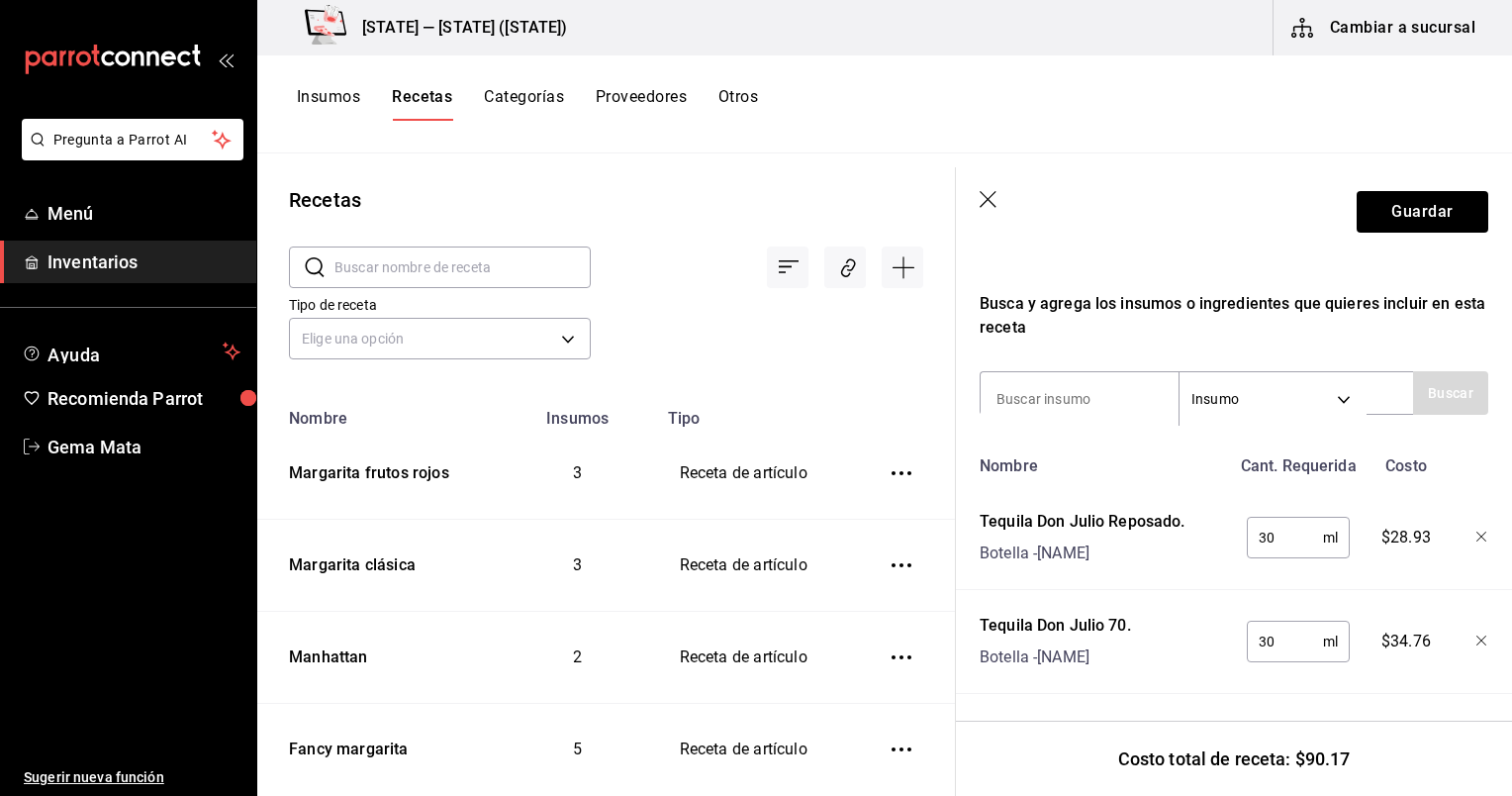 scroll, scrollTop: 440, scrollLeft: 0, axis: vertical 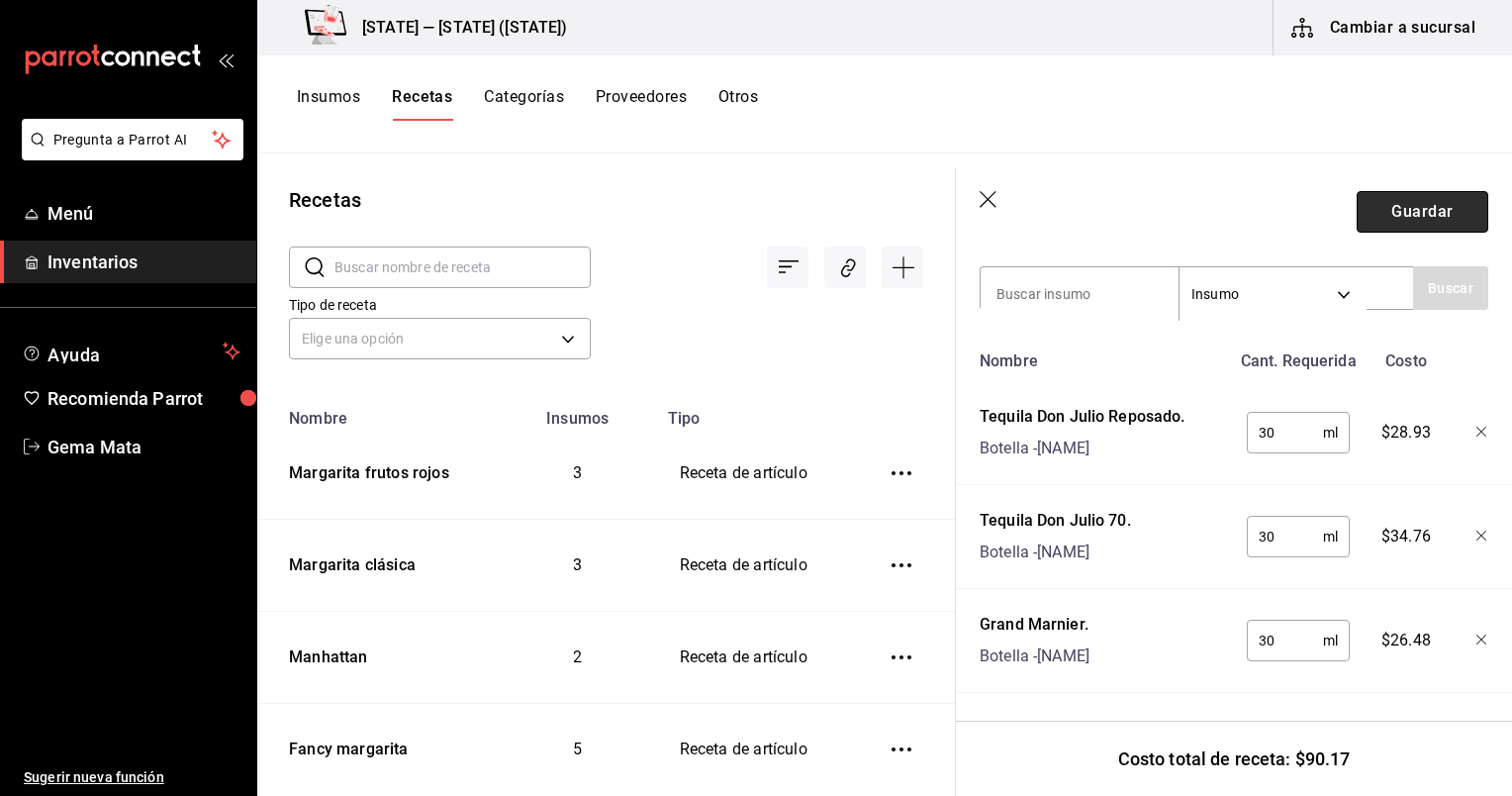 click on "Guardar" at bounding box center (1422, 212) 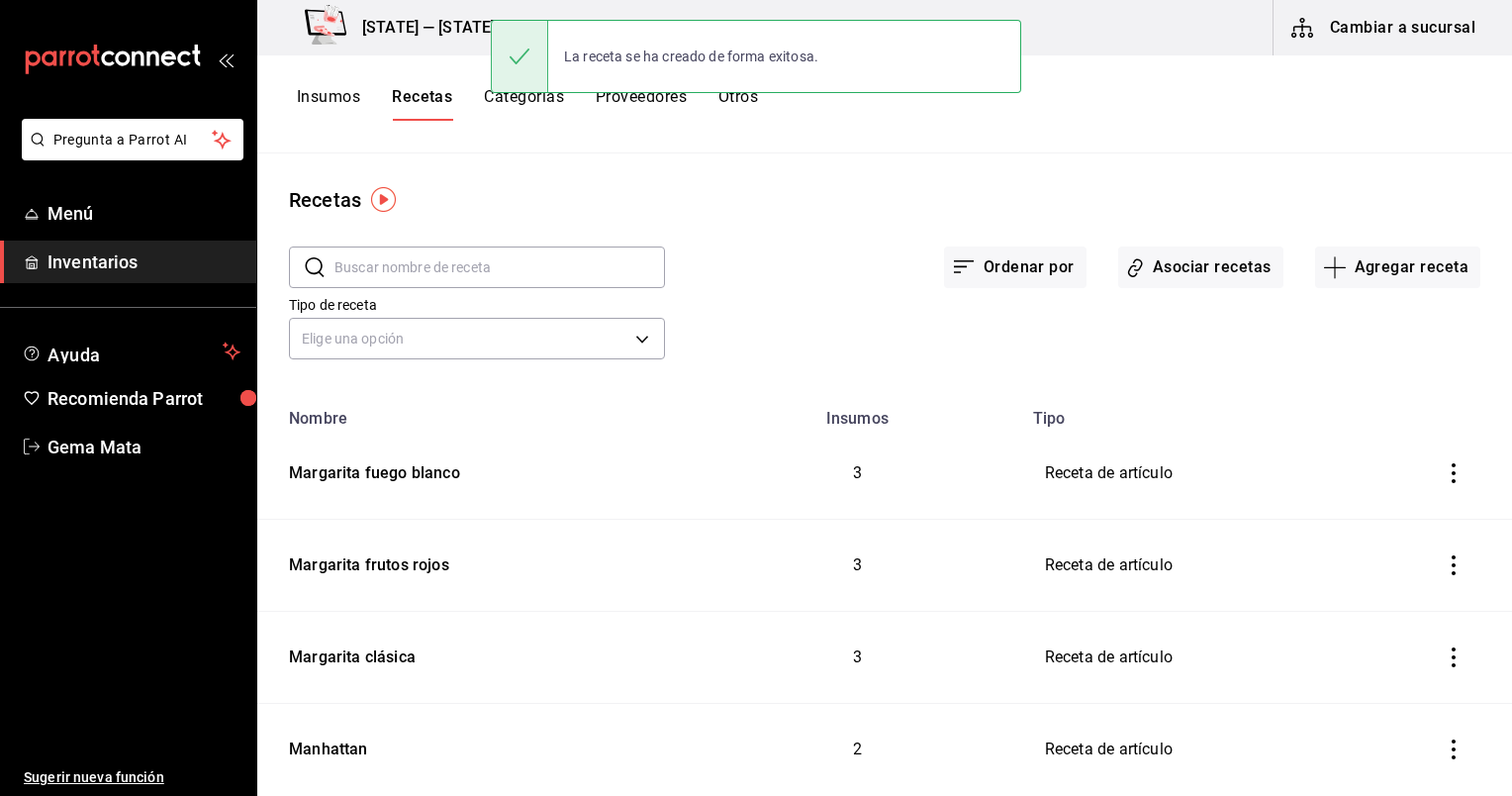 scroll, scrollTop: 0, scrollLeft: 0, axis: both 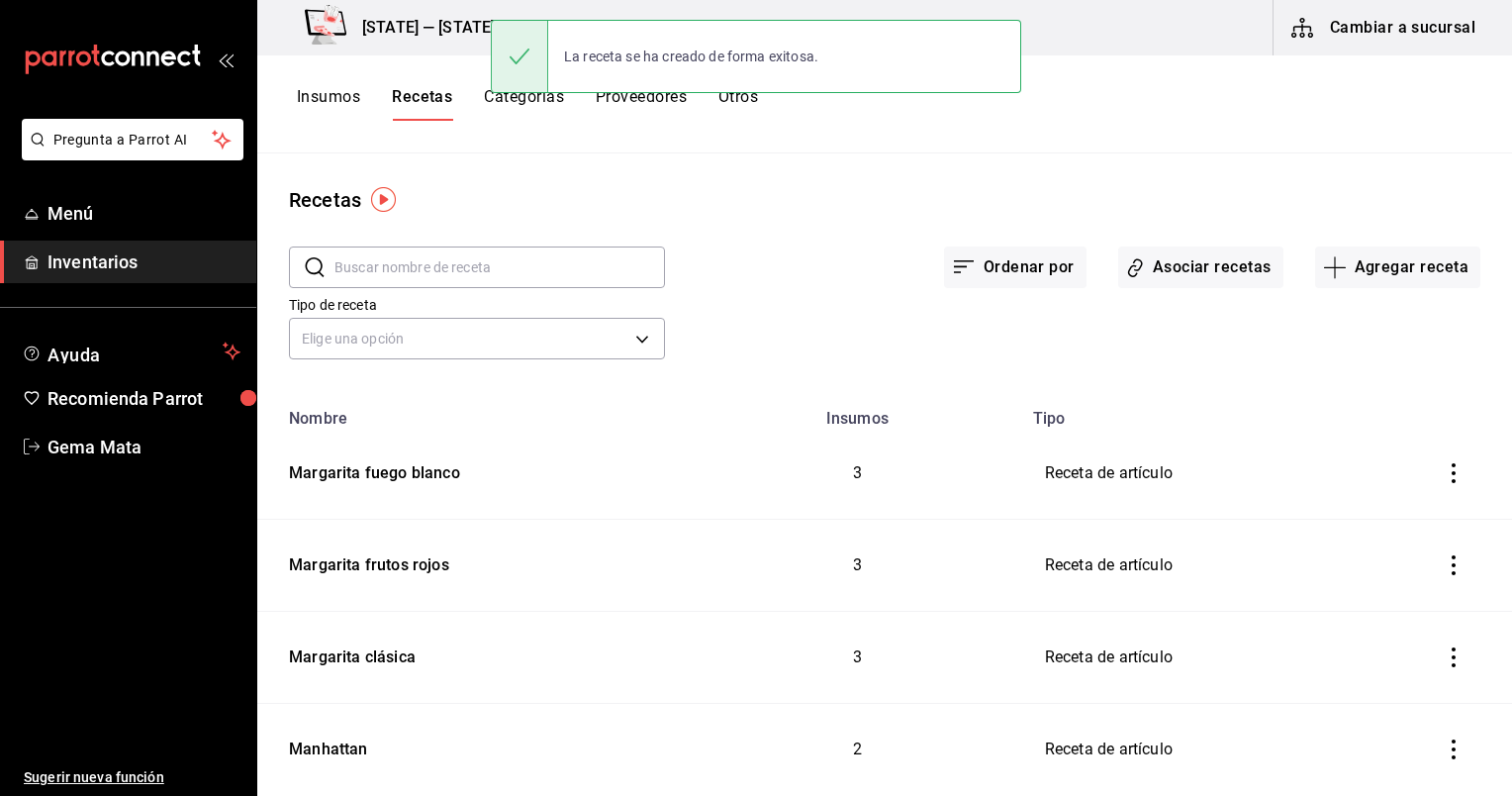 click on "Agregar receta" at bounding box center [1397, 267] 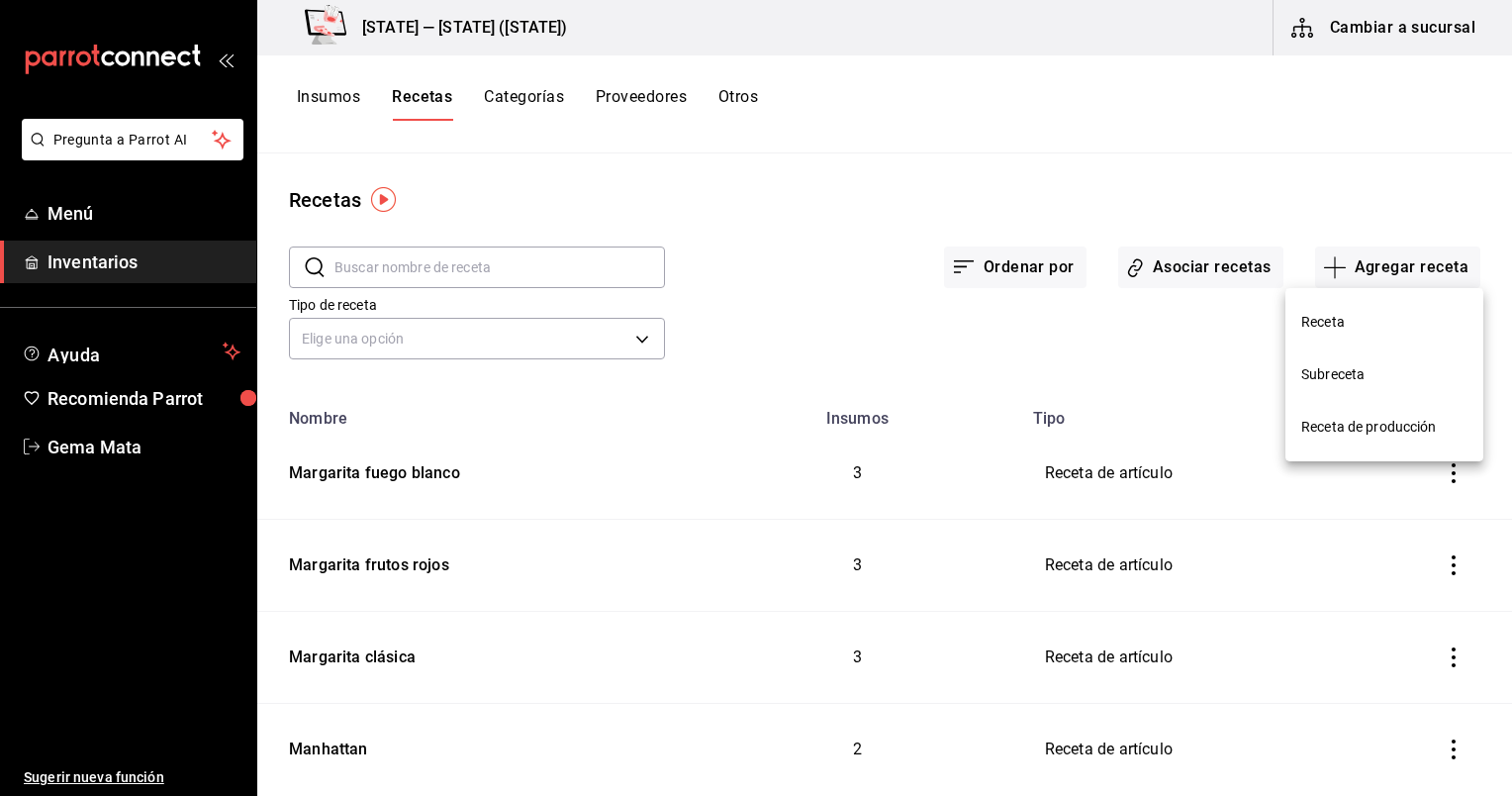 click at bounding box center [756, 398] 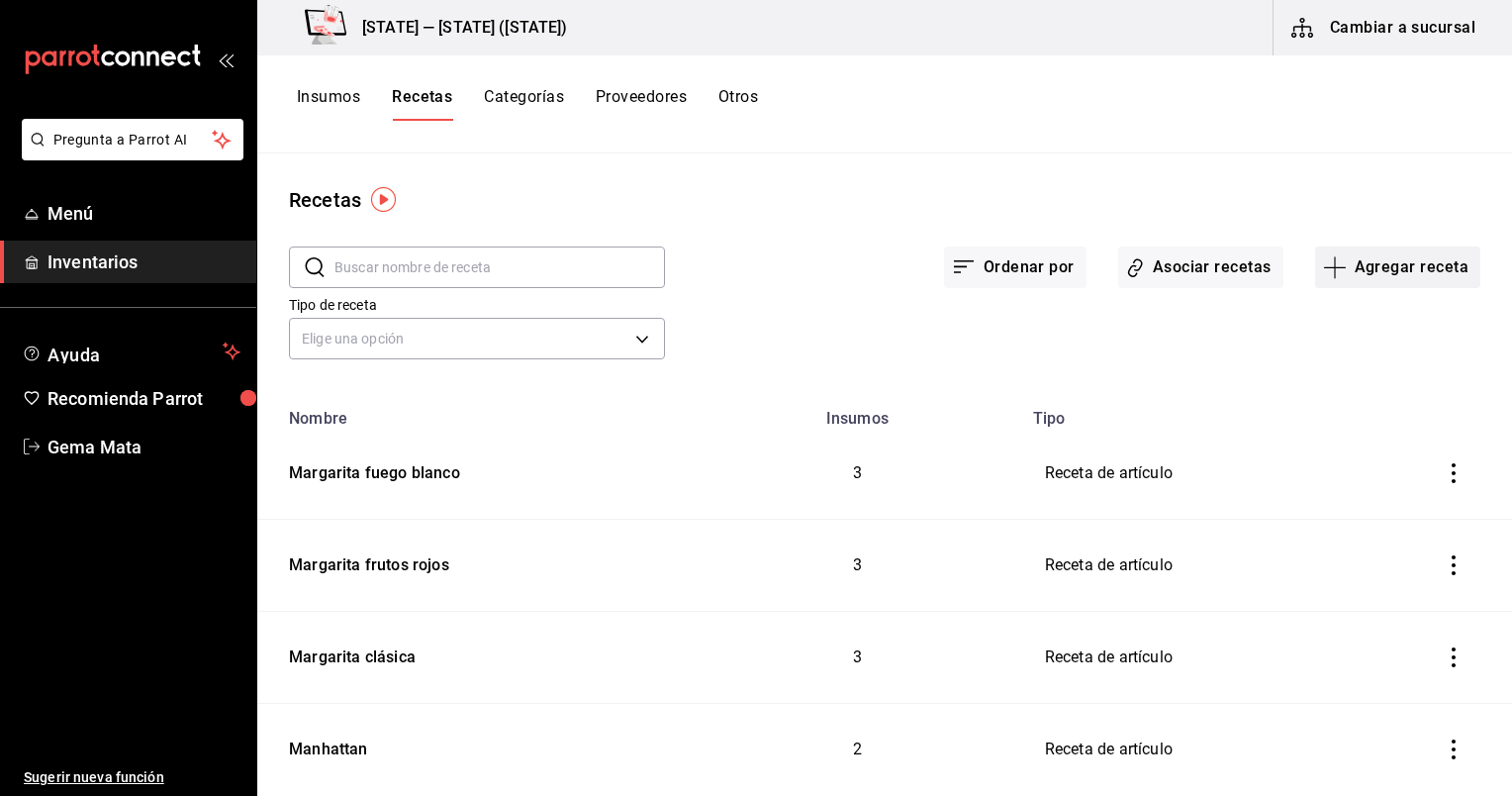 click on "Agregar receta" at bounding box center [1397, 267] 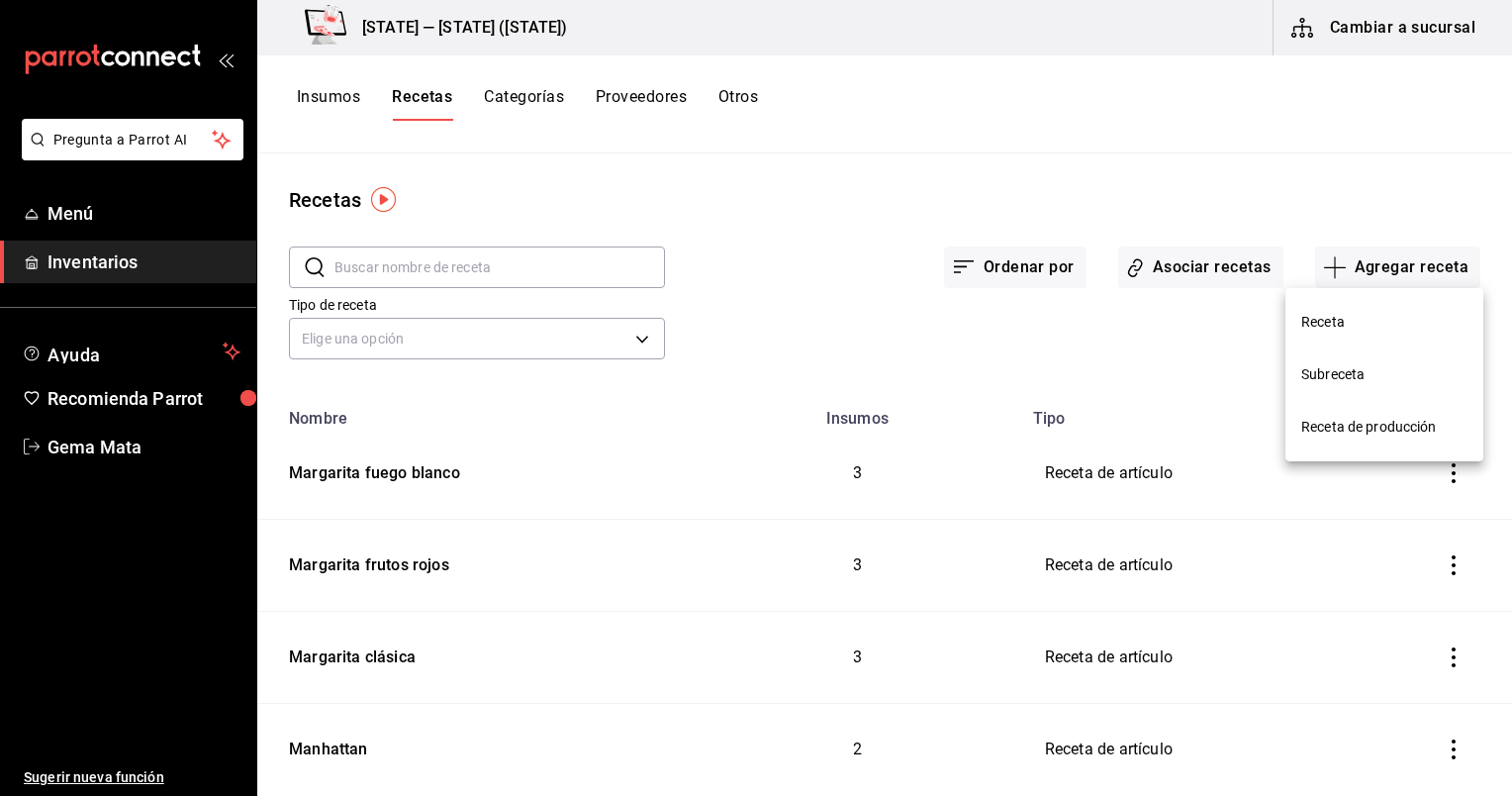 click on "Receta" at bounding box center (1384, 322) 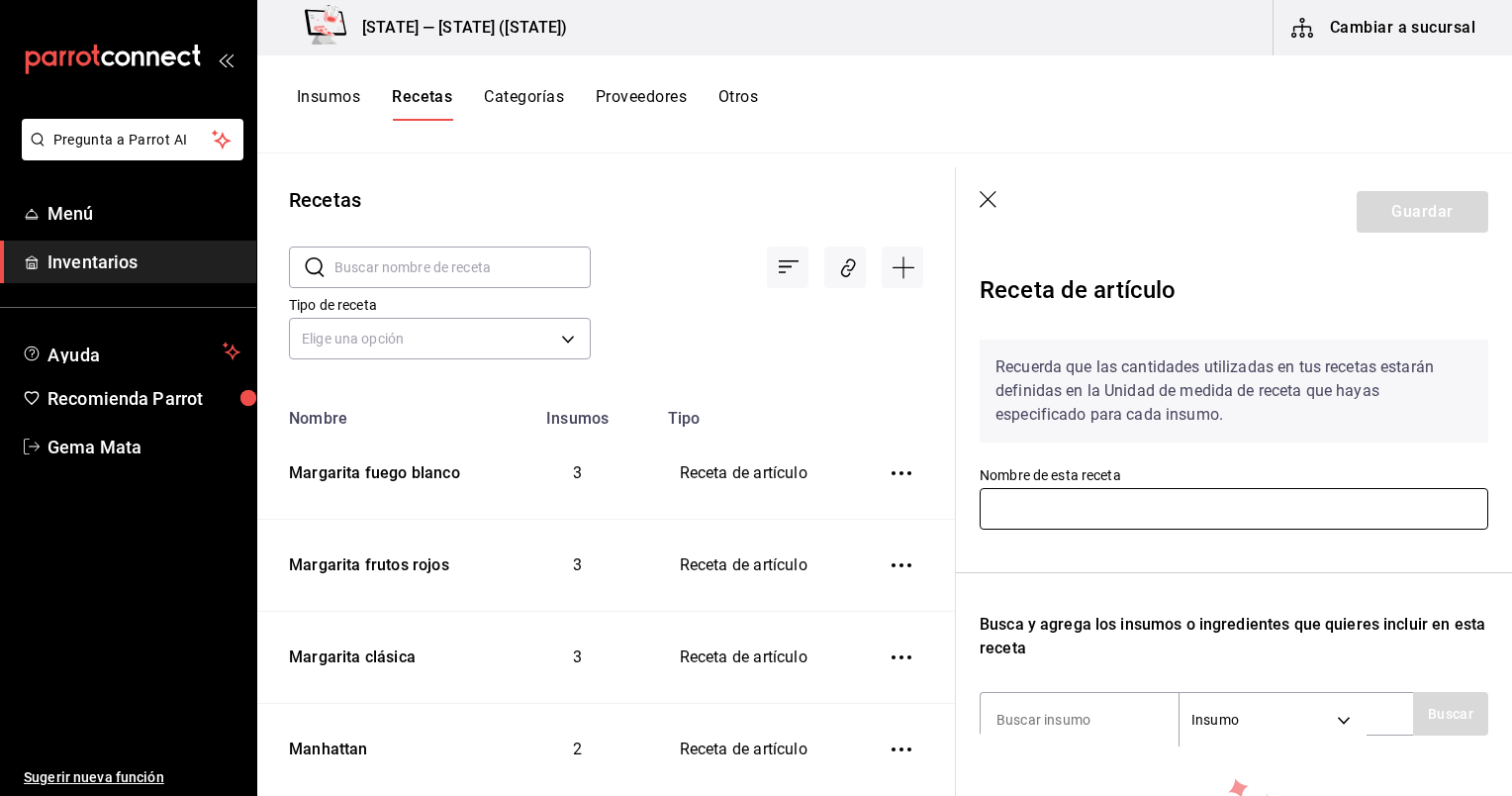 click at bounding box center [1234, 509] 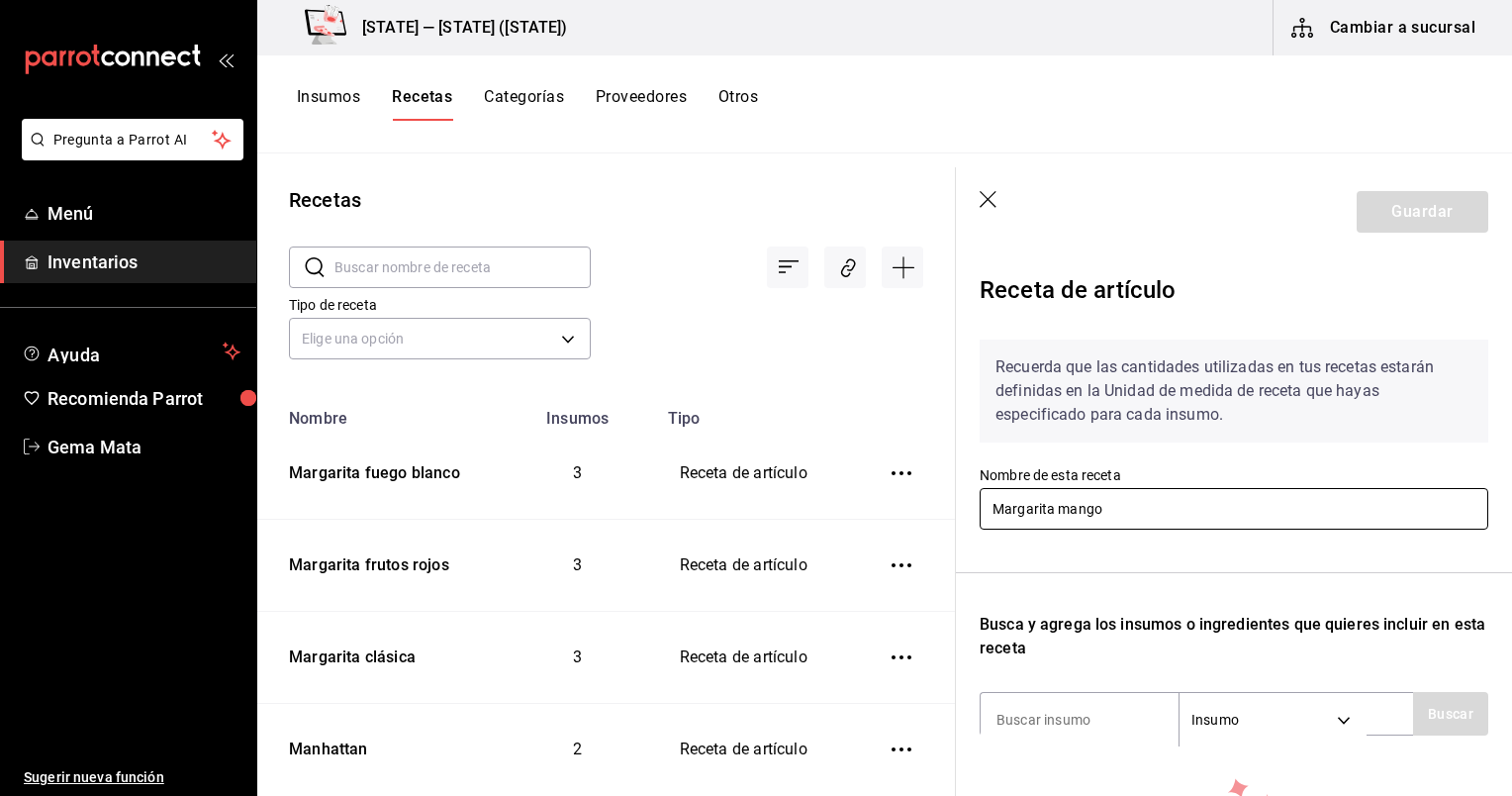 scroll, scrollTop: 263, scrollLeft: 0, axis: vertical 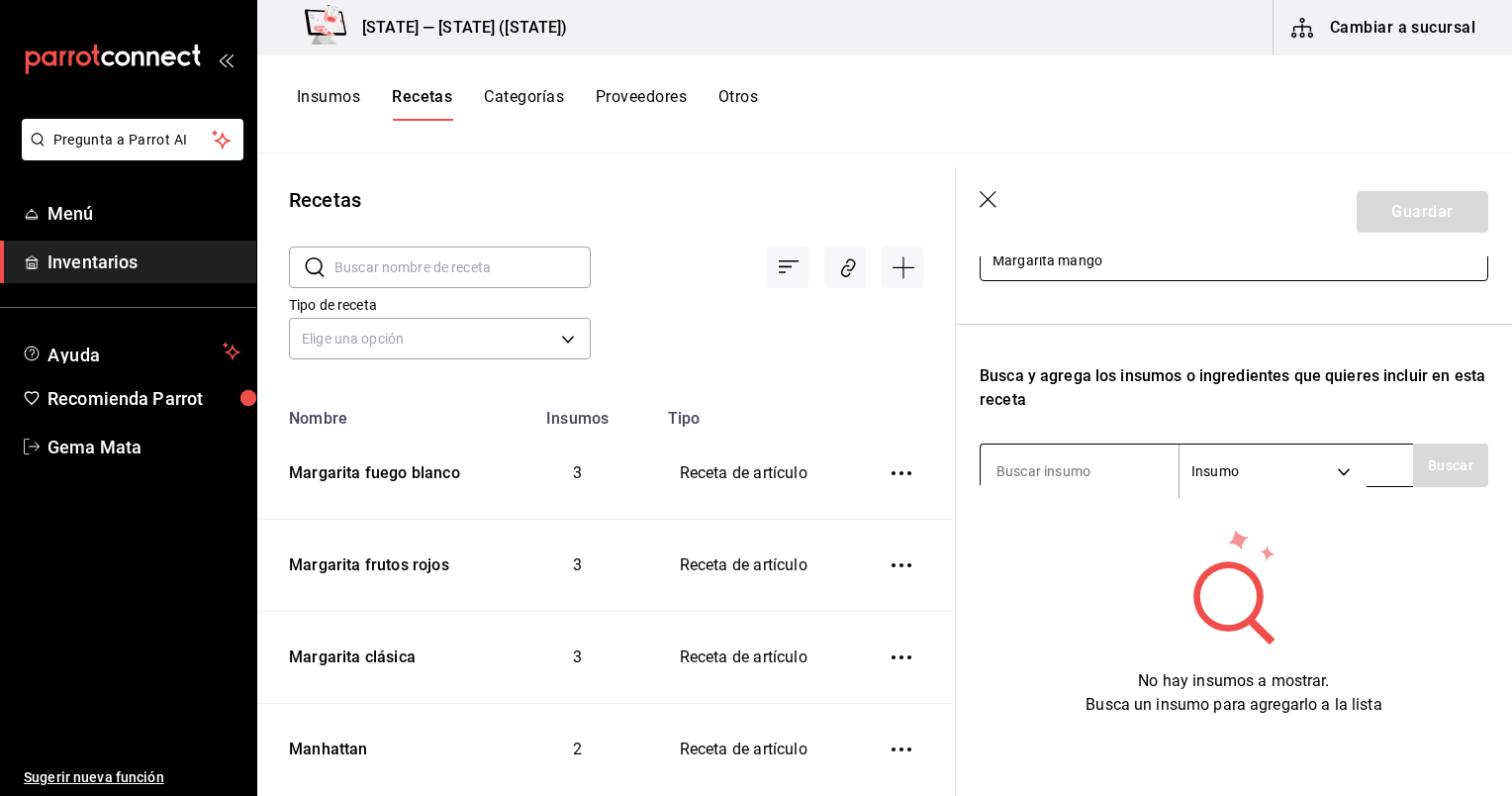 type on "Margarita mango" 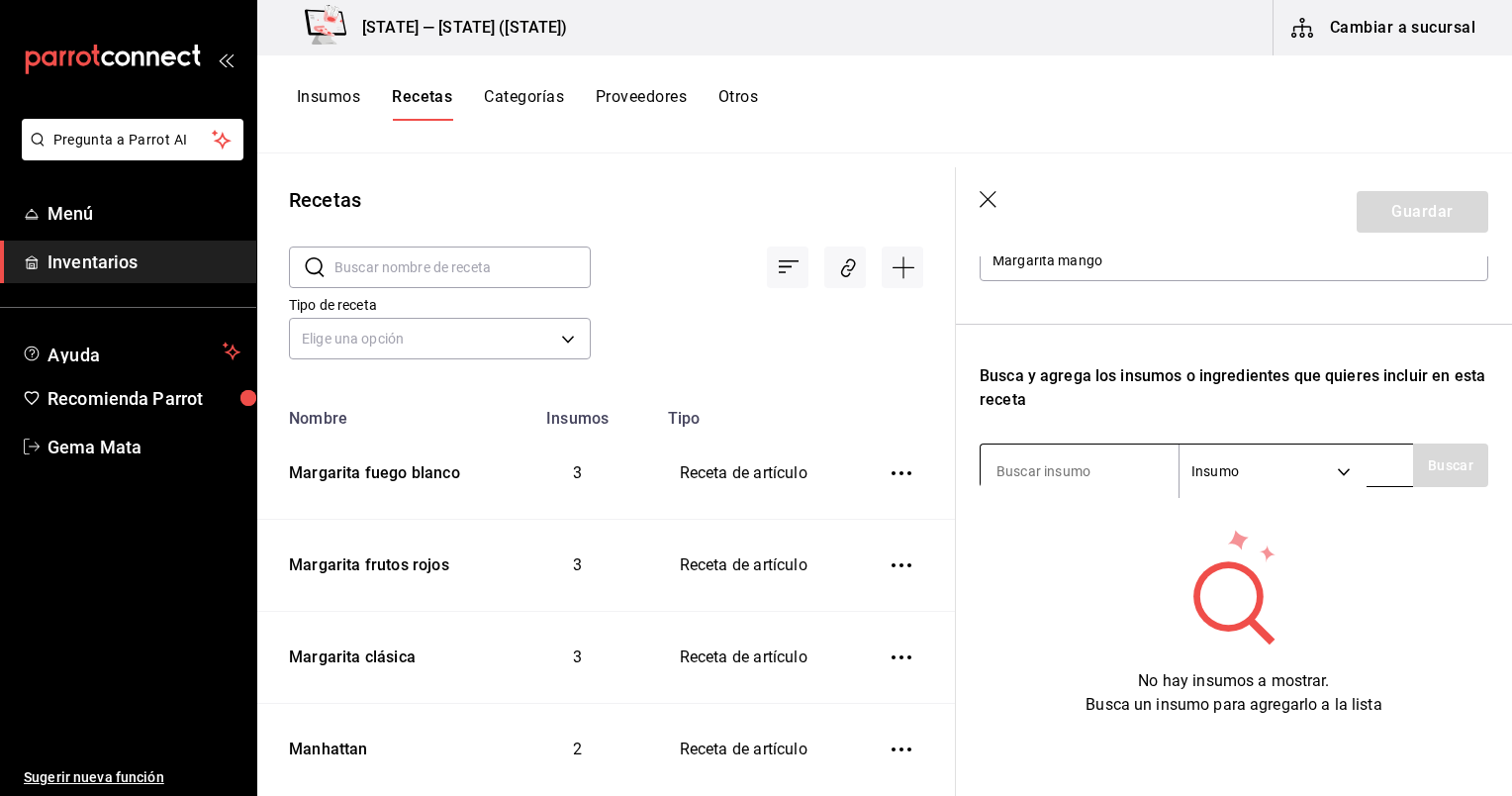 click at bounding box center (1080, 471) 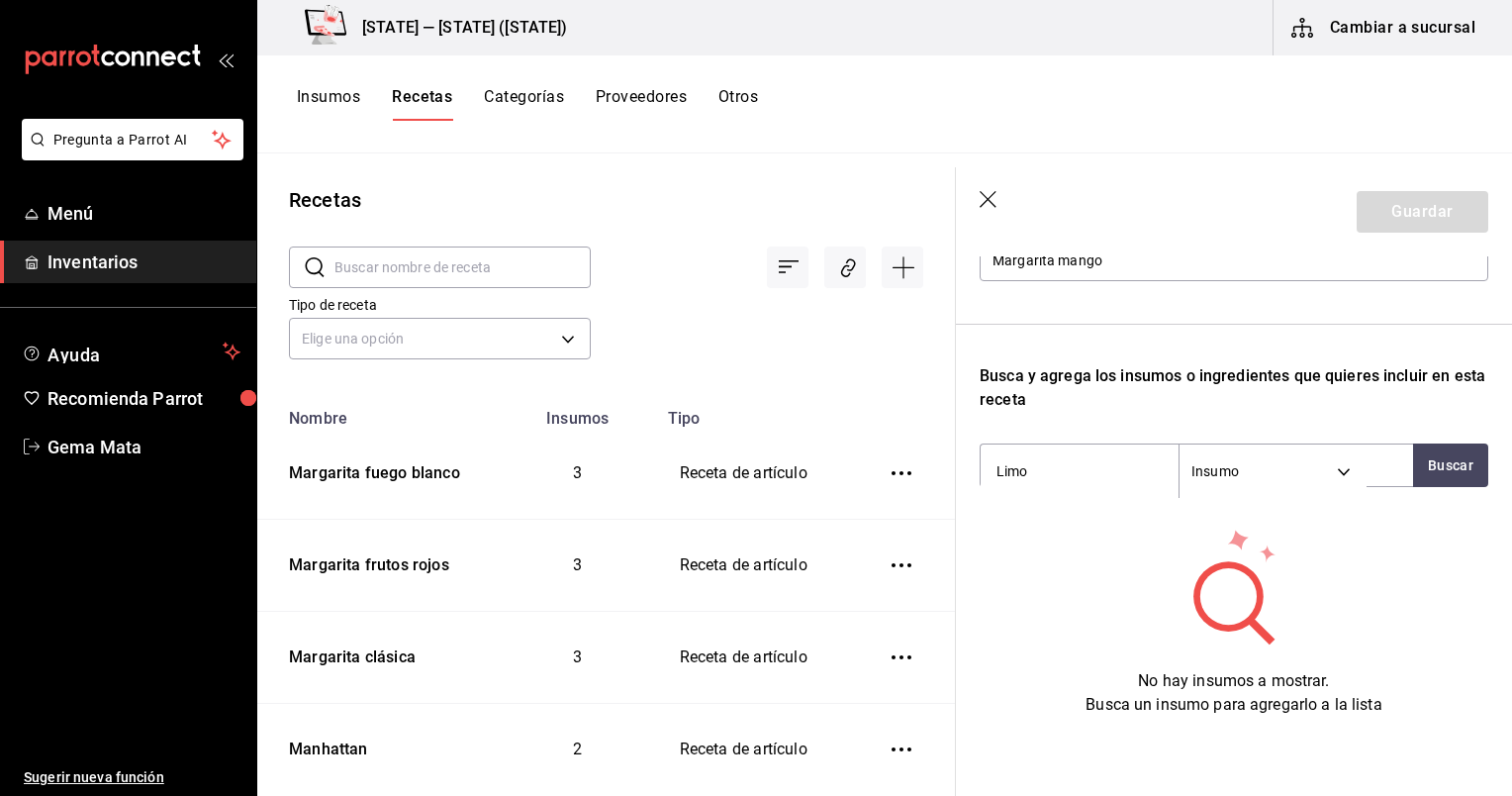 type on "Limon" 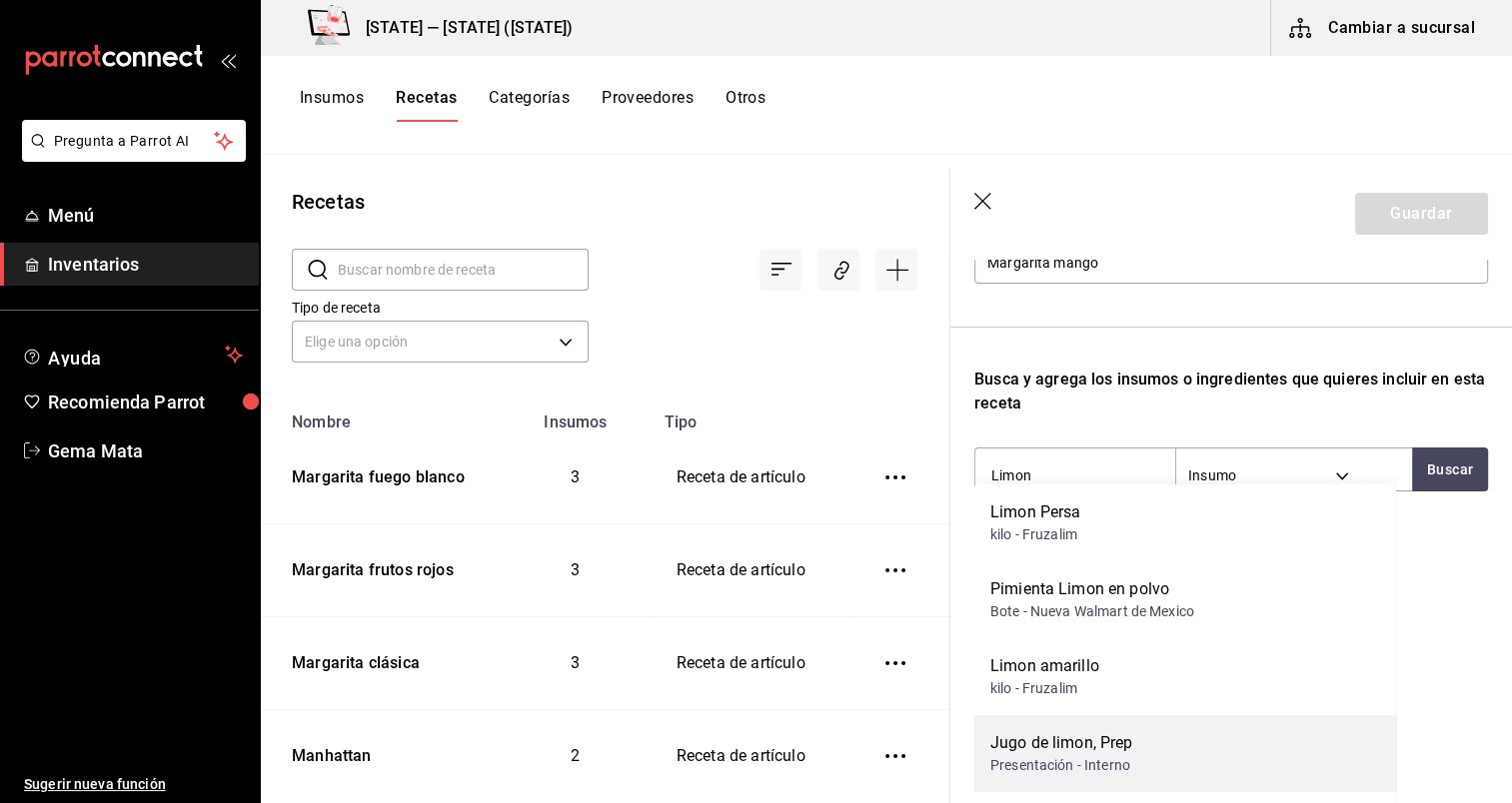 click on "Jugo de limon, Prep" at bounding box center [1061, 743] 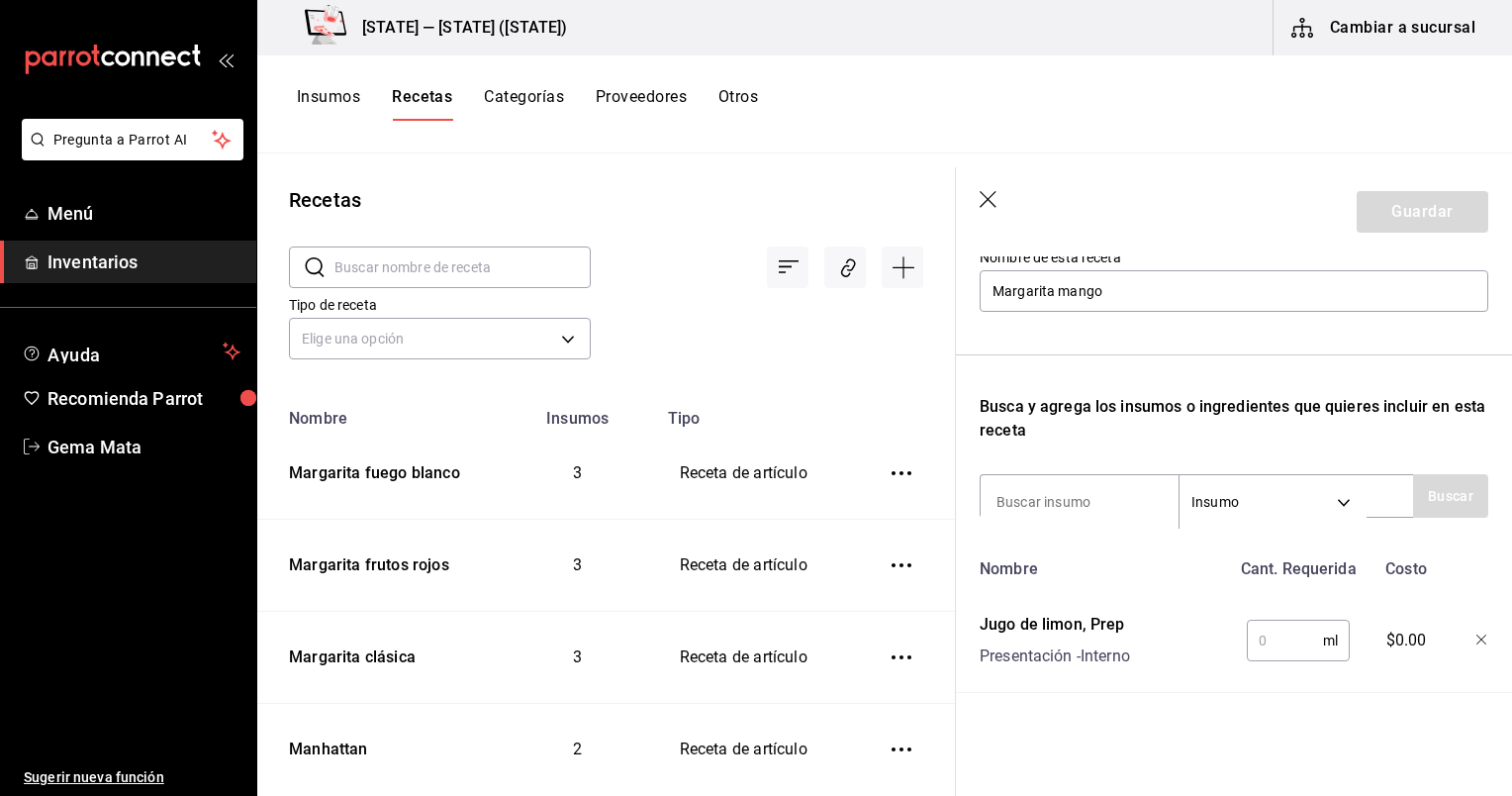scroll, scrollTop: 233, scrollLeft: 0, axis: vertical 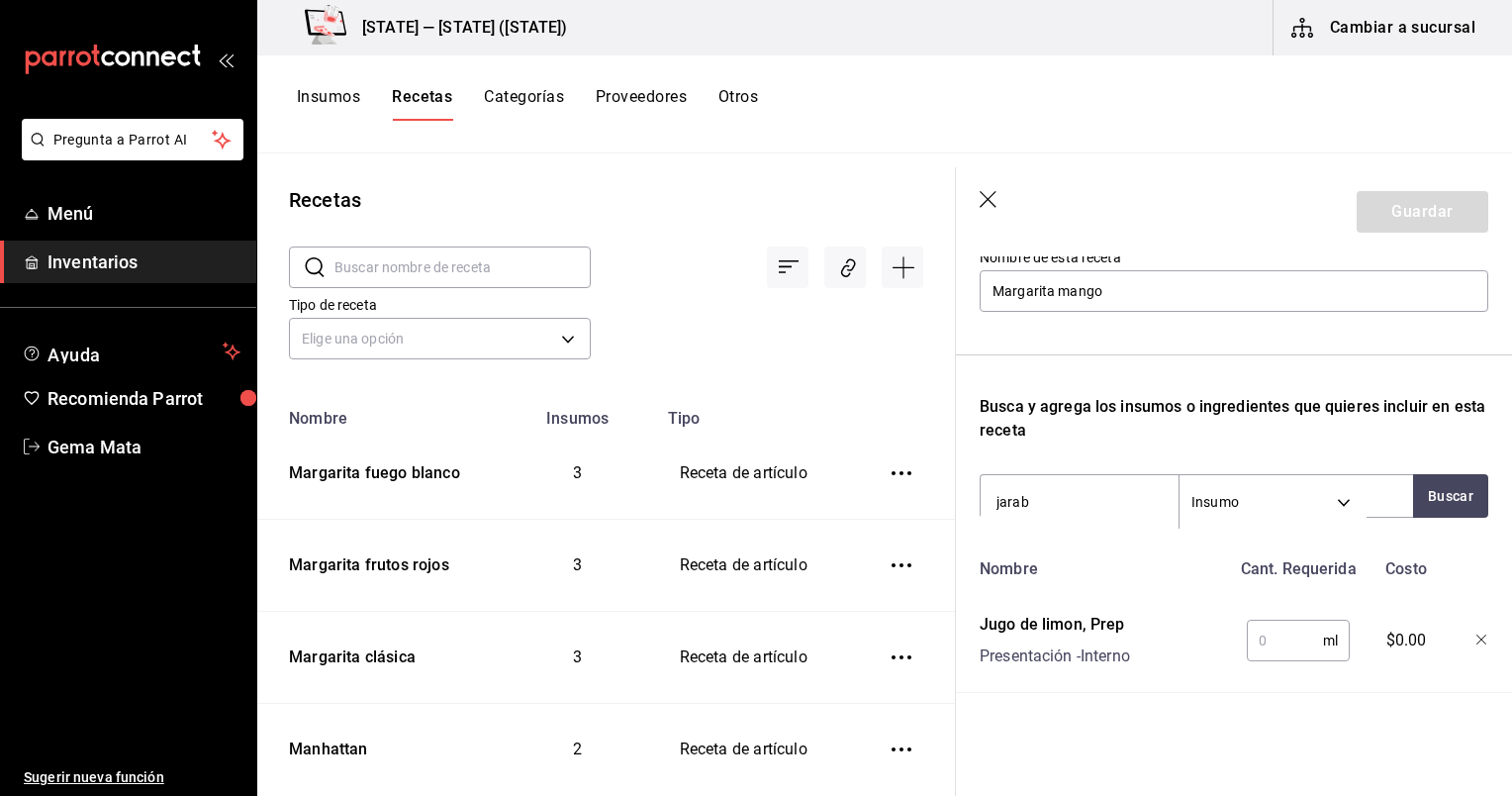 type on "jarabe" 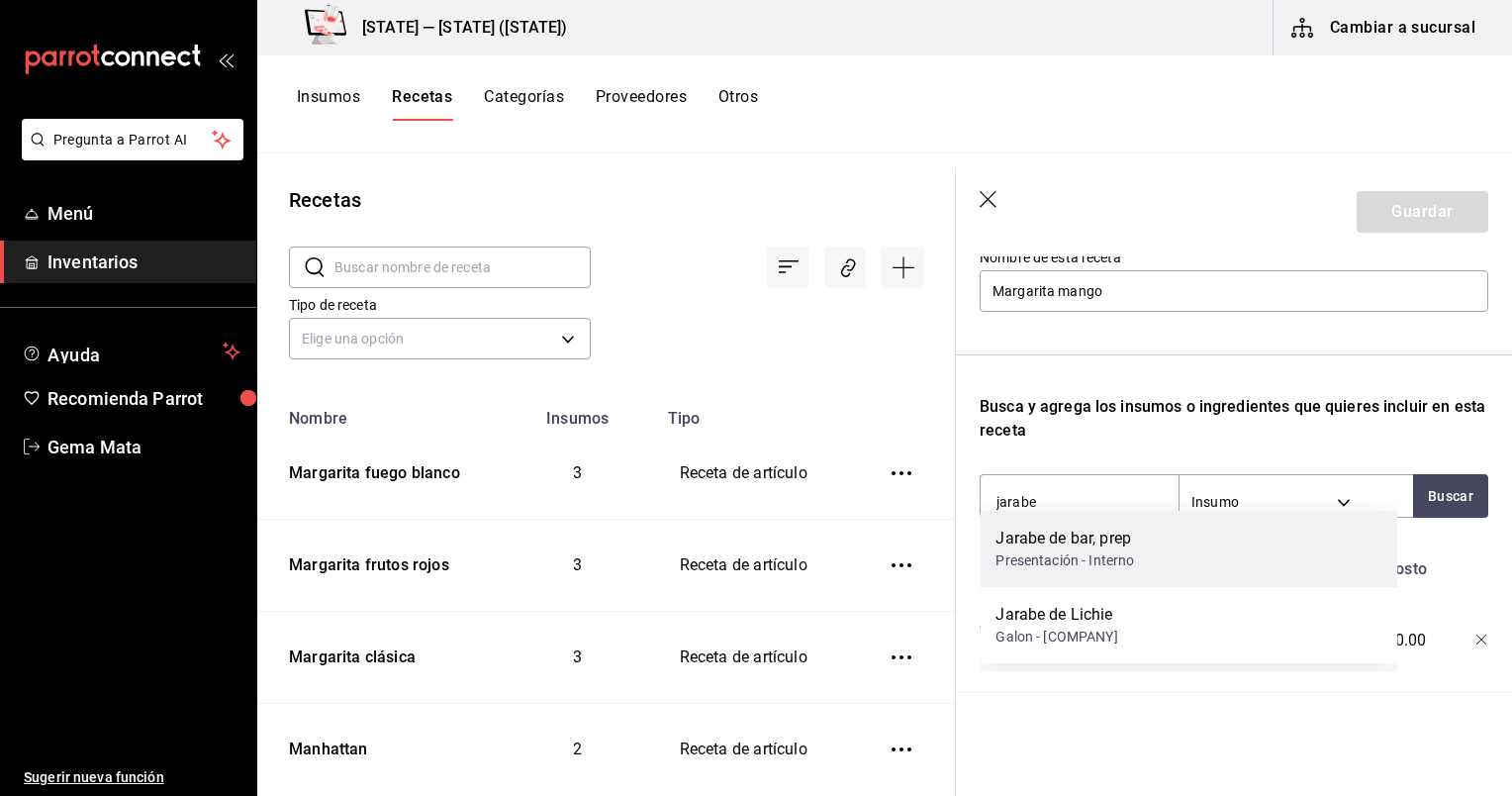 click on "Presentación - Interno" at bounding box center [1065, 560] 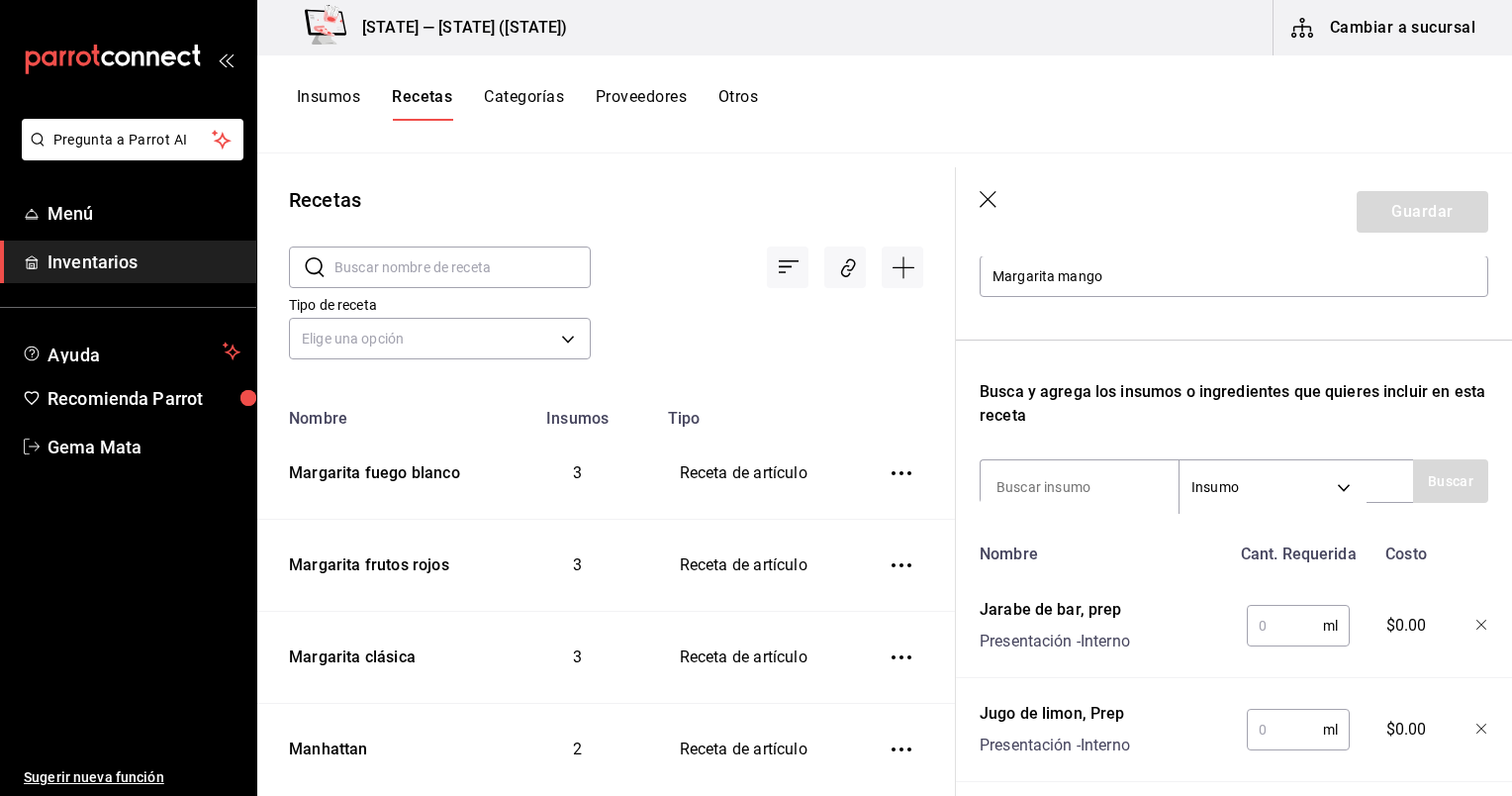 scroll, scrollTop: 263, scrollLeft: 0, axis: vertical 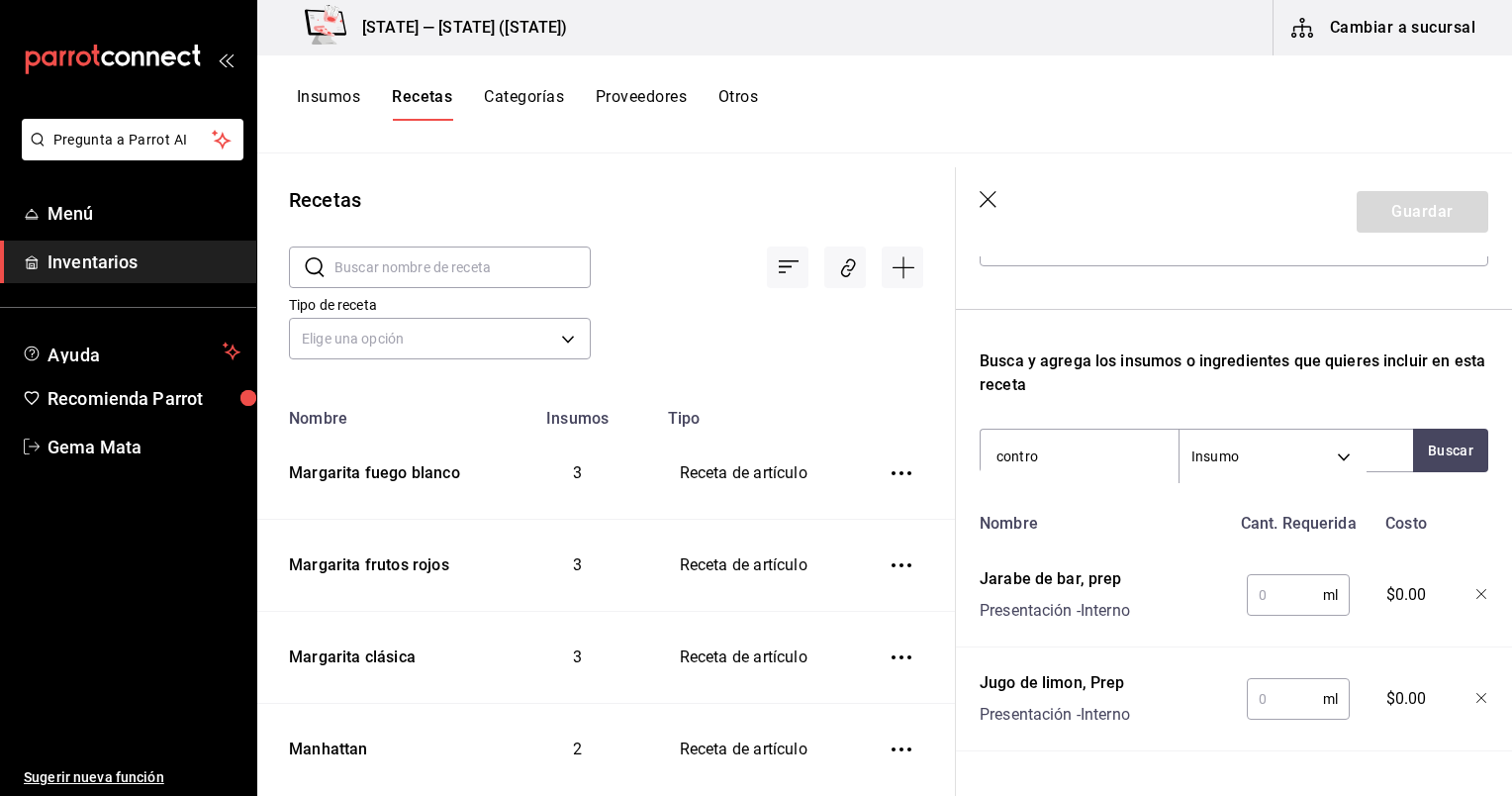 type on "controy" 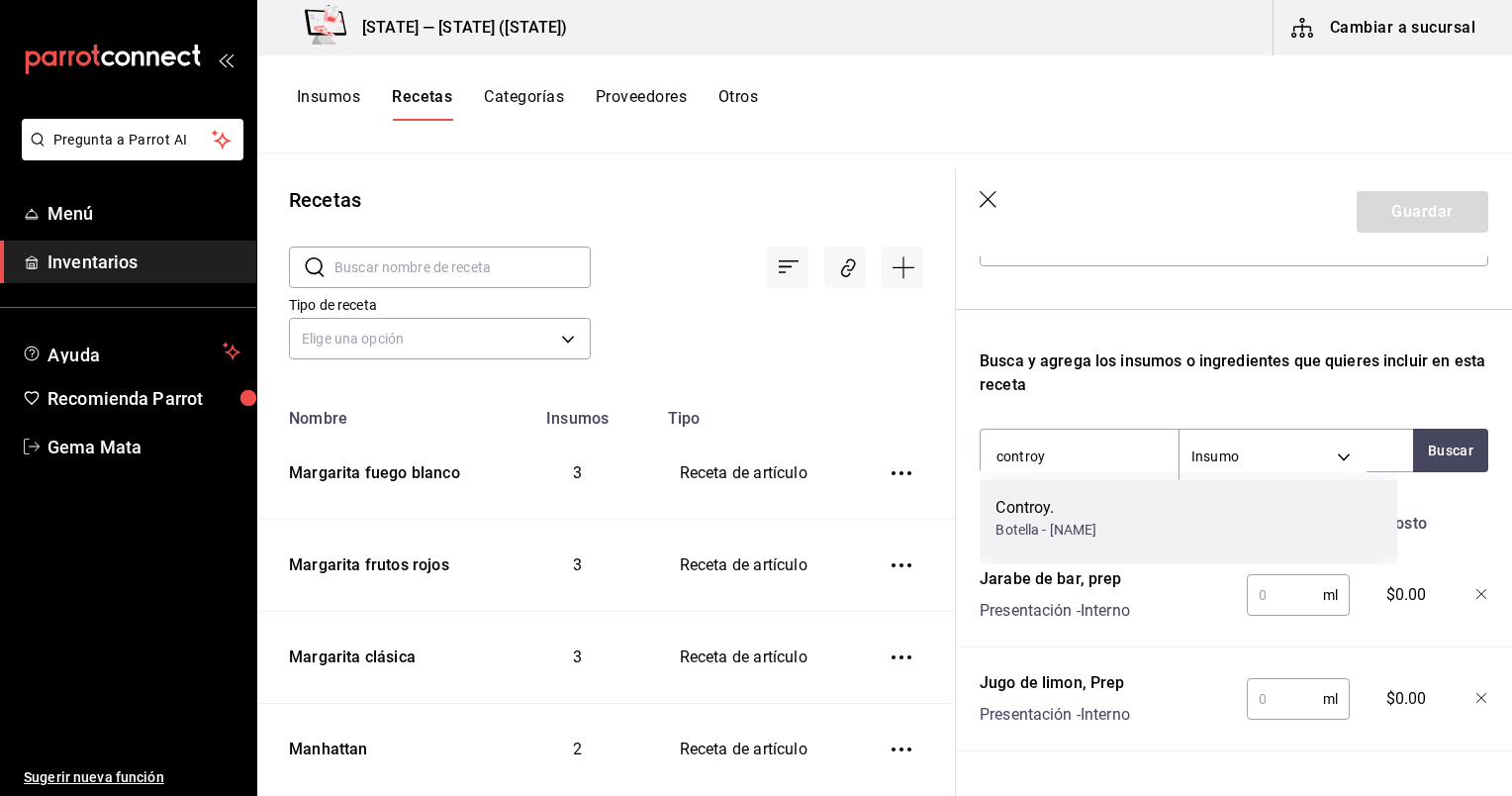 click on "Botella - [FIRST] [LAST] [LAST]" at bounding box center (1046, 530) 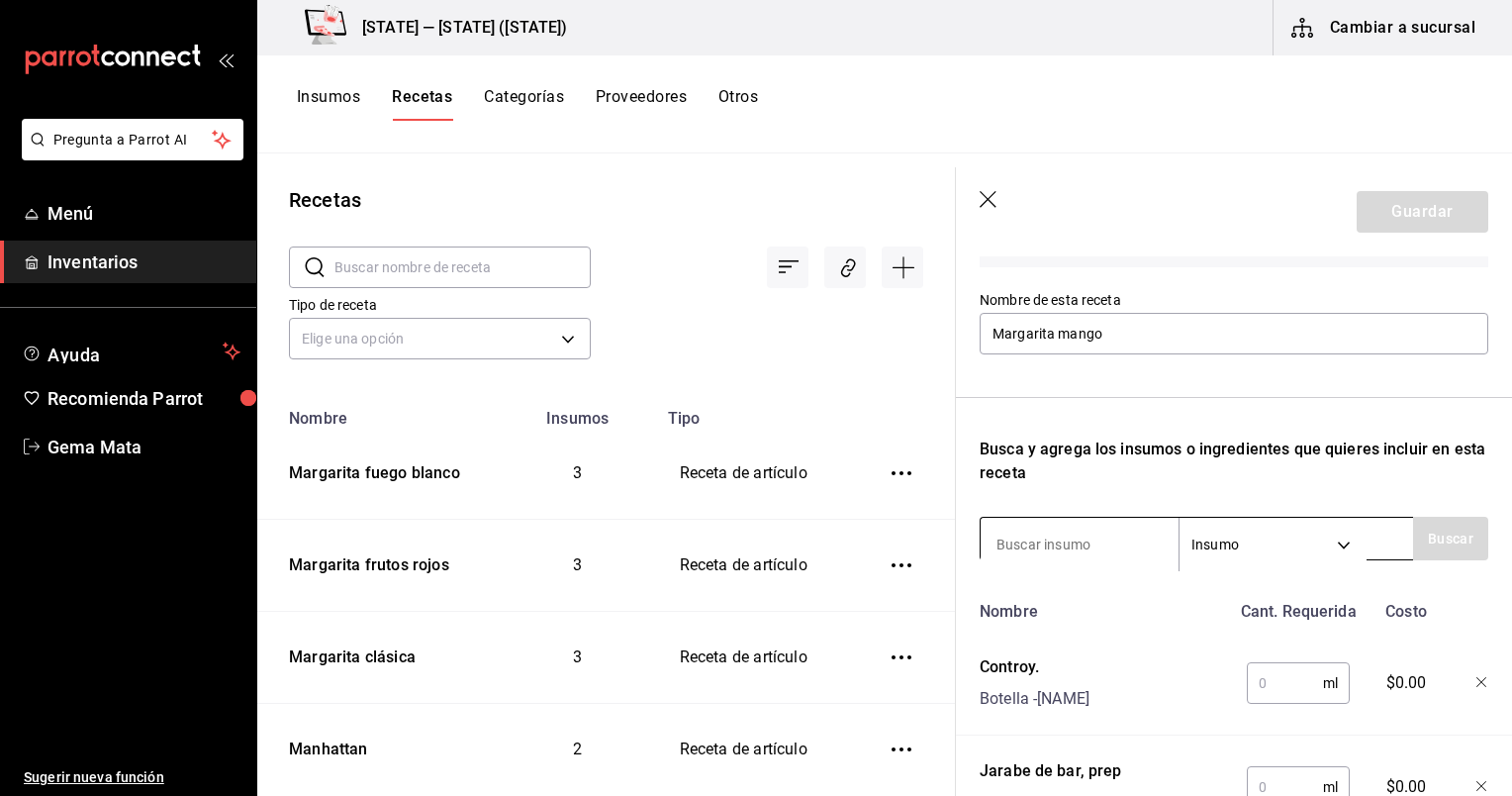 scroll, scrollTop: 138, scrollLeft: 0, axis: vertical 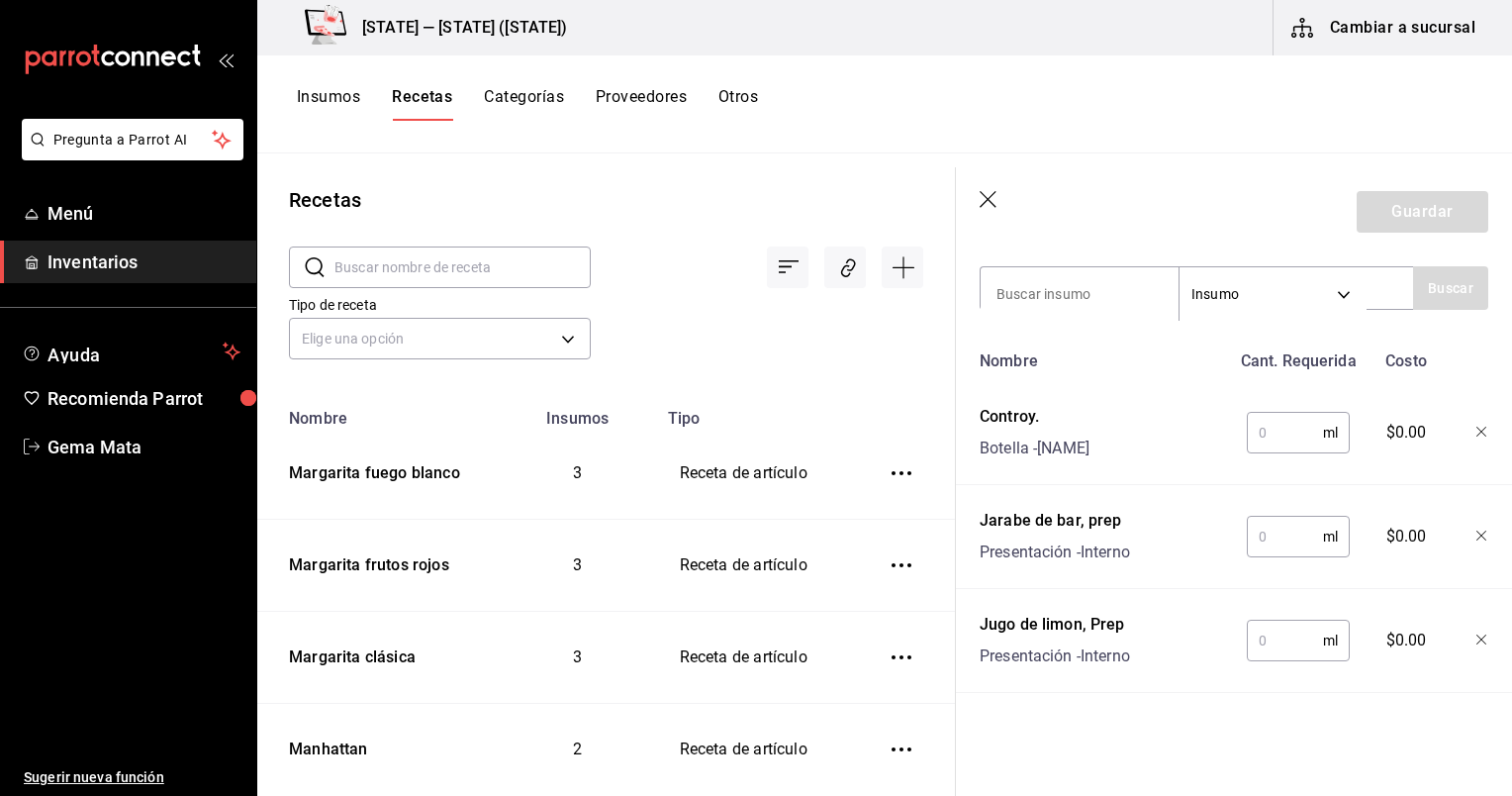 click at bounding box center [1284, 641] 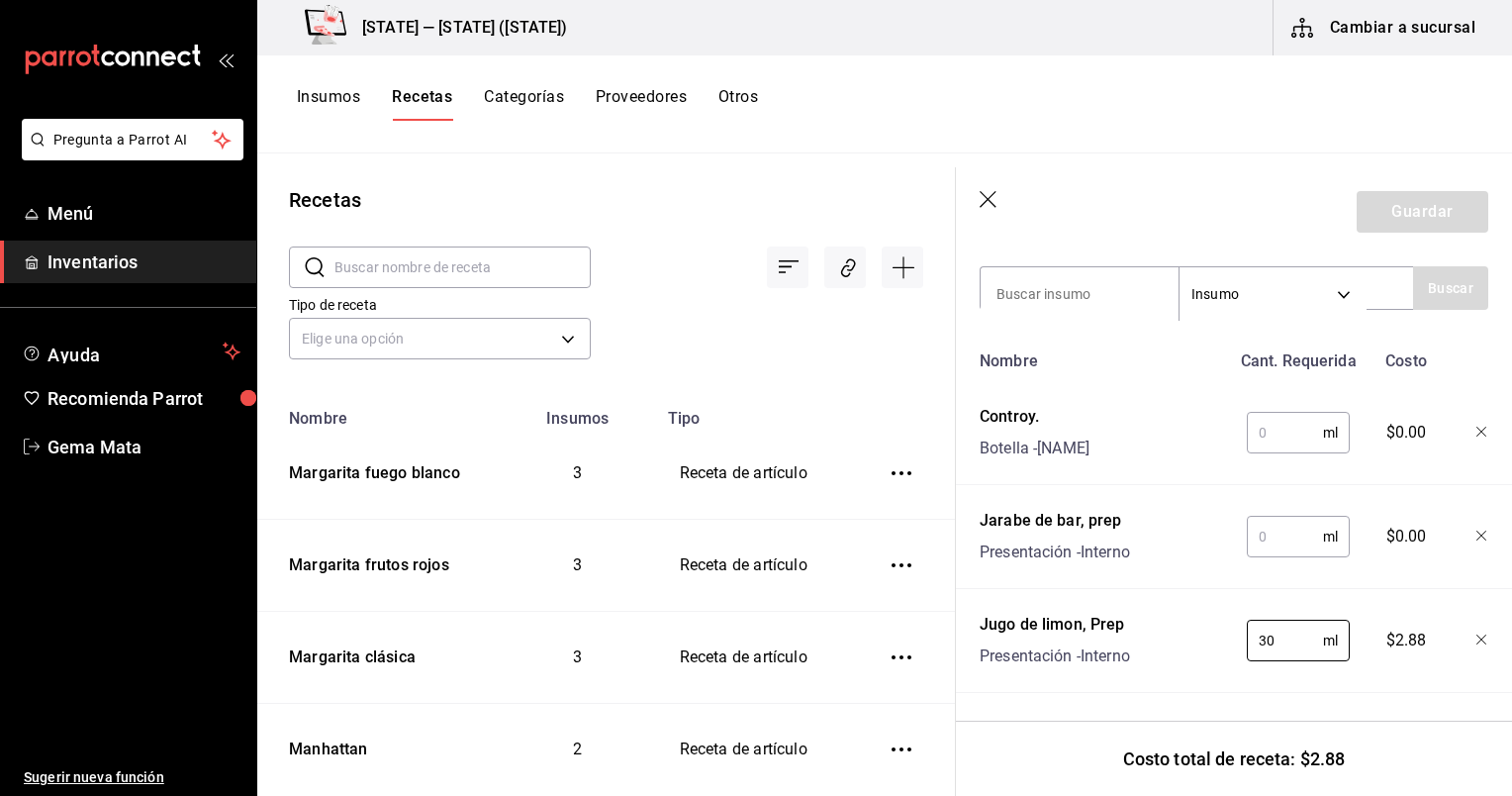 type on "30" 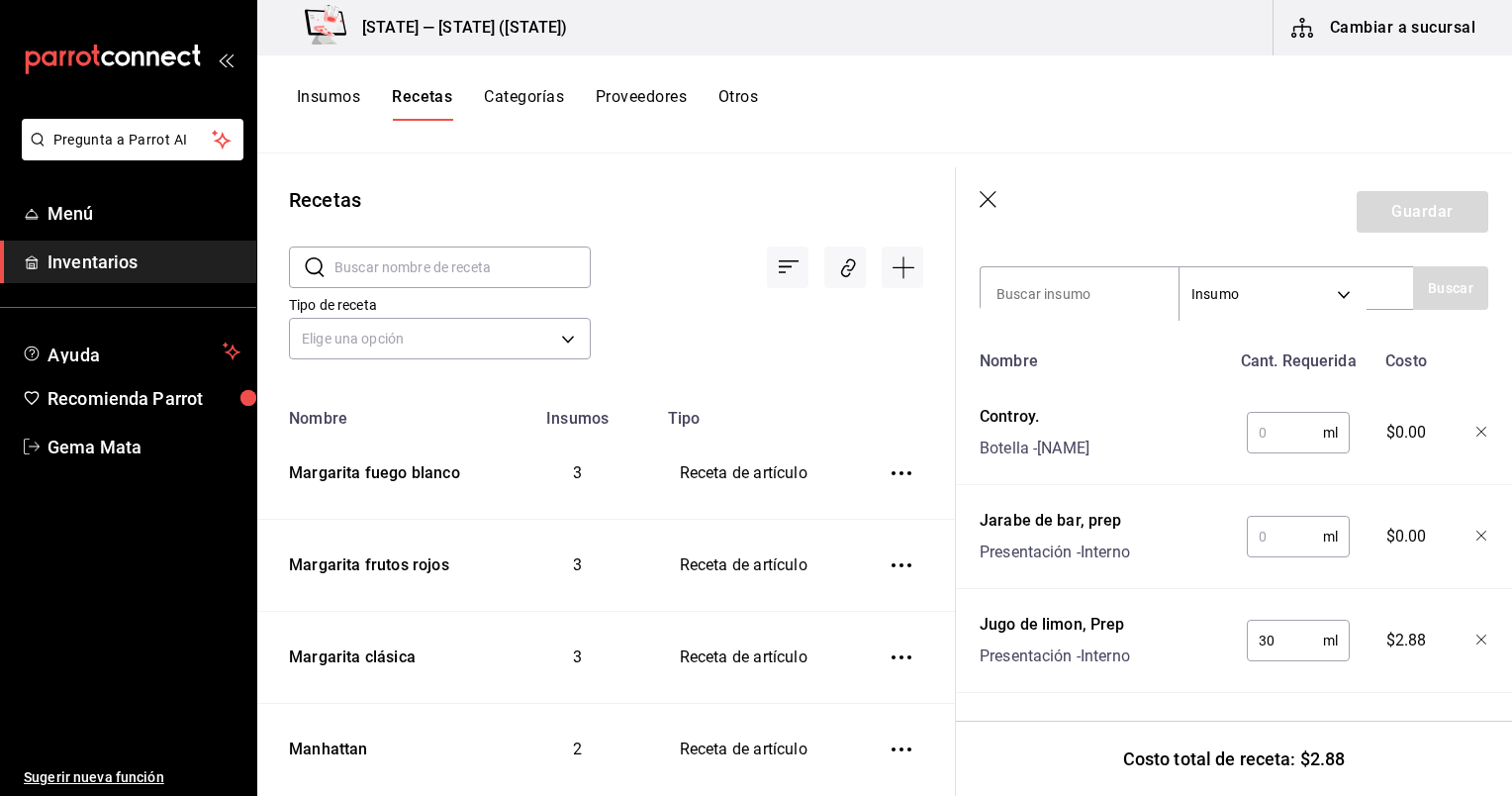 click on "Nombre Cant. Requerida Costo Controy. Botella -  Blanca Luz Jurado Prieto ml ​ $0.00 Jarabe de bar, prep Presentación -  Interno ml ​ $0.00 Jugo de limon, Prep Presentación -  Interno 30 ml ​ $2.88" at bounding box center [1234, 517] 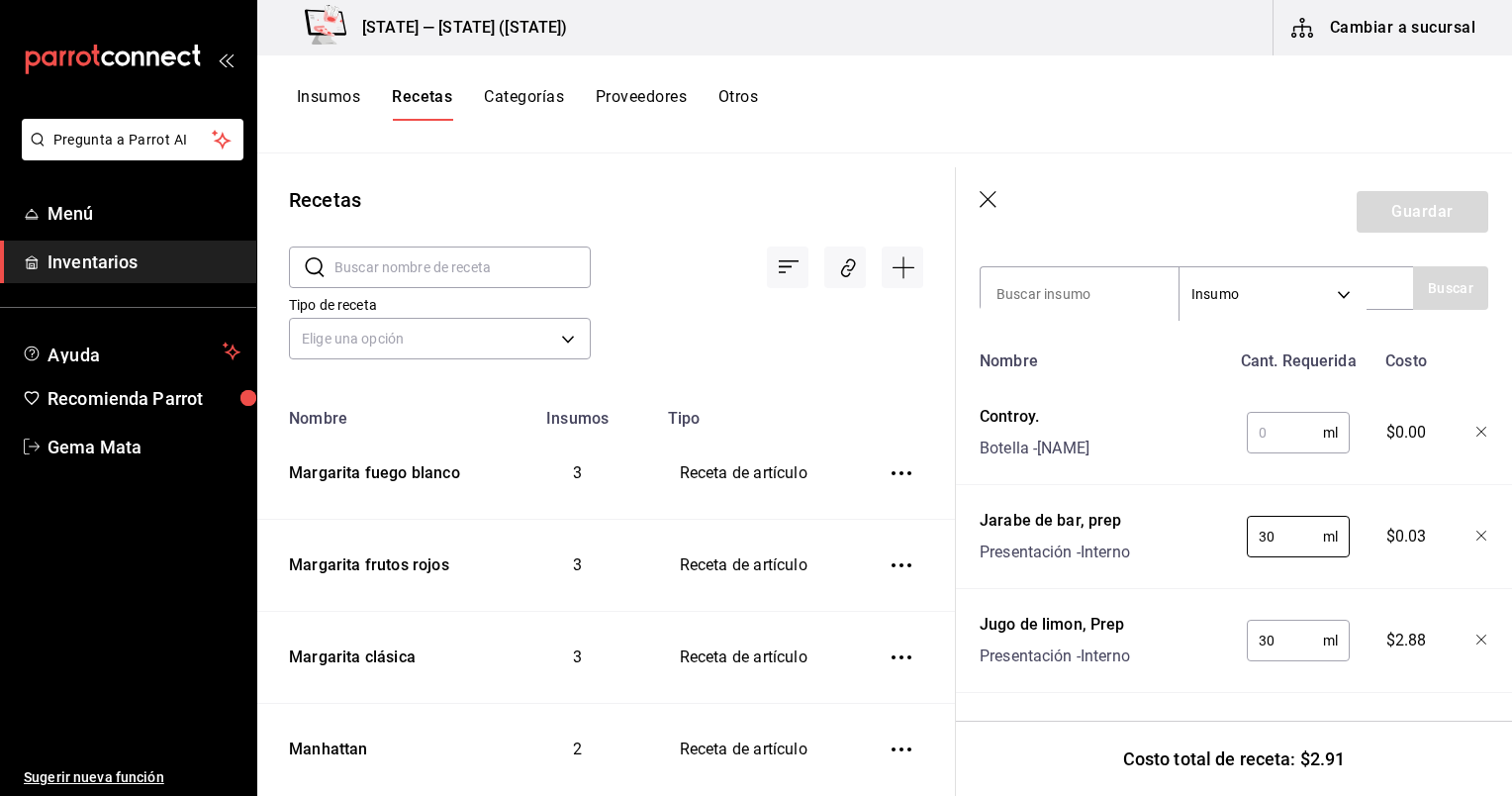 type on "30" 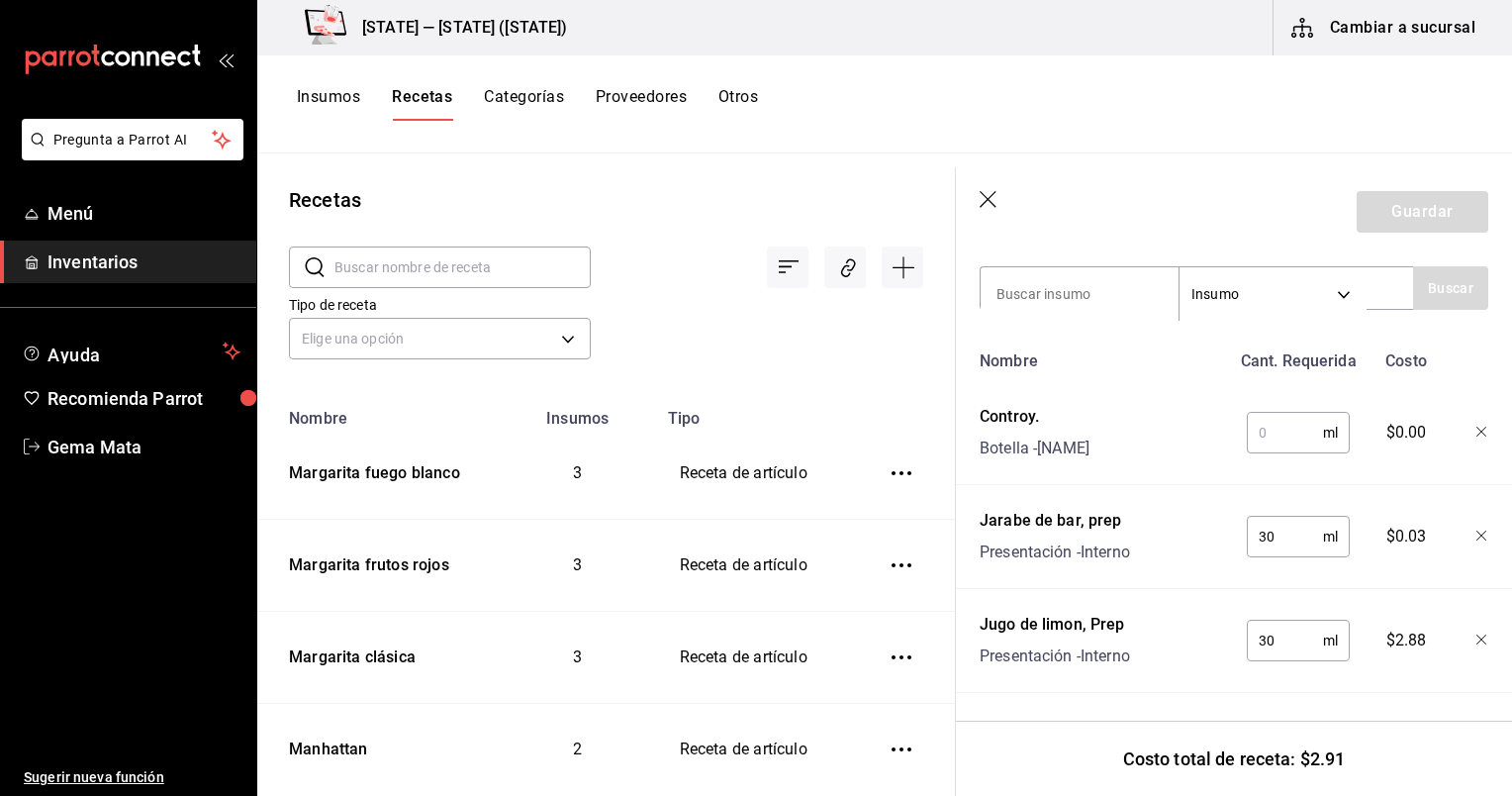click at bounding box center (1284, 433) 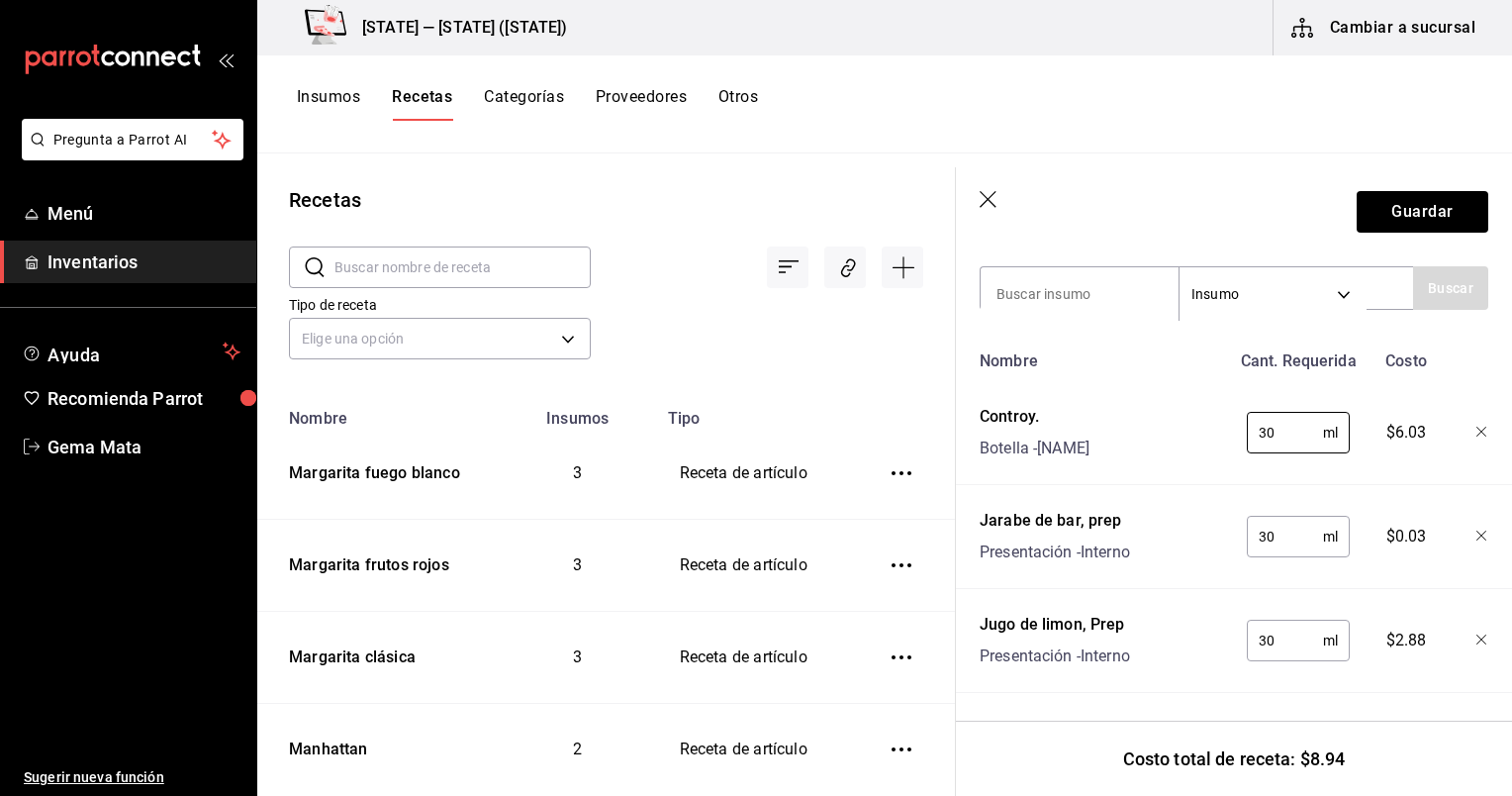 type on "30" 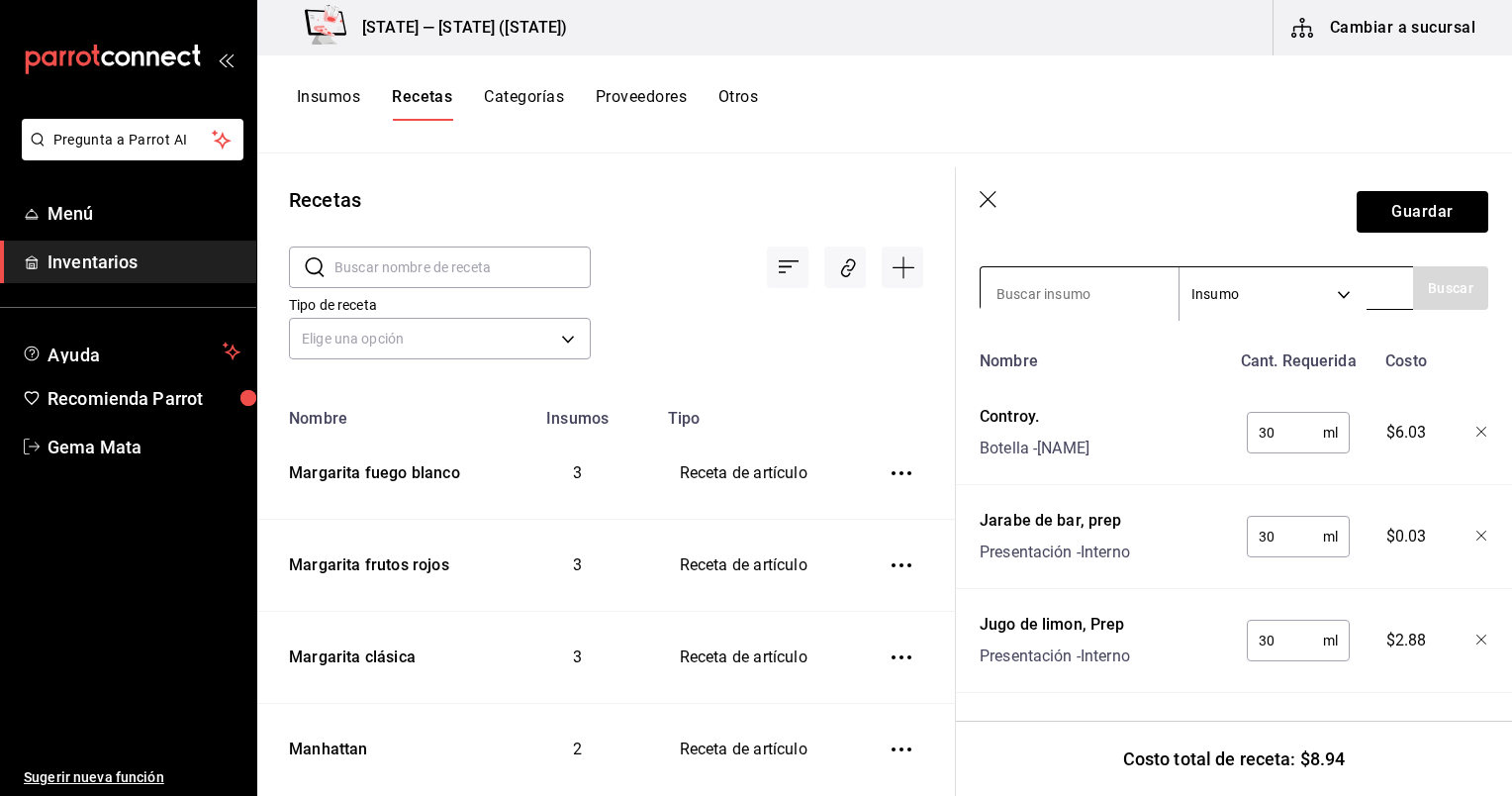 click at bounding box center [1080, 294] 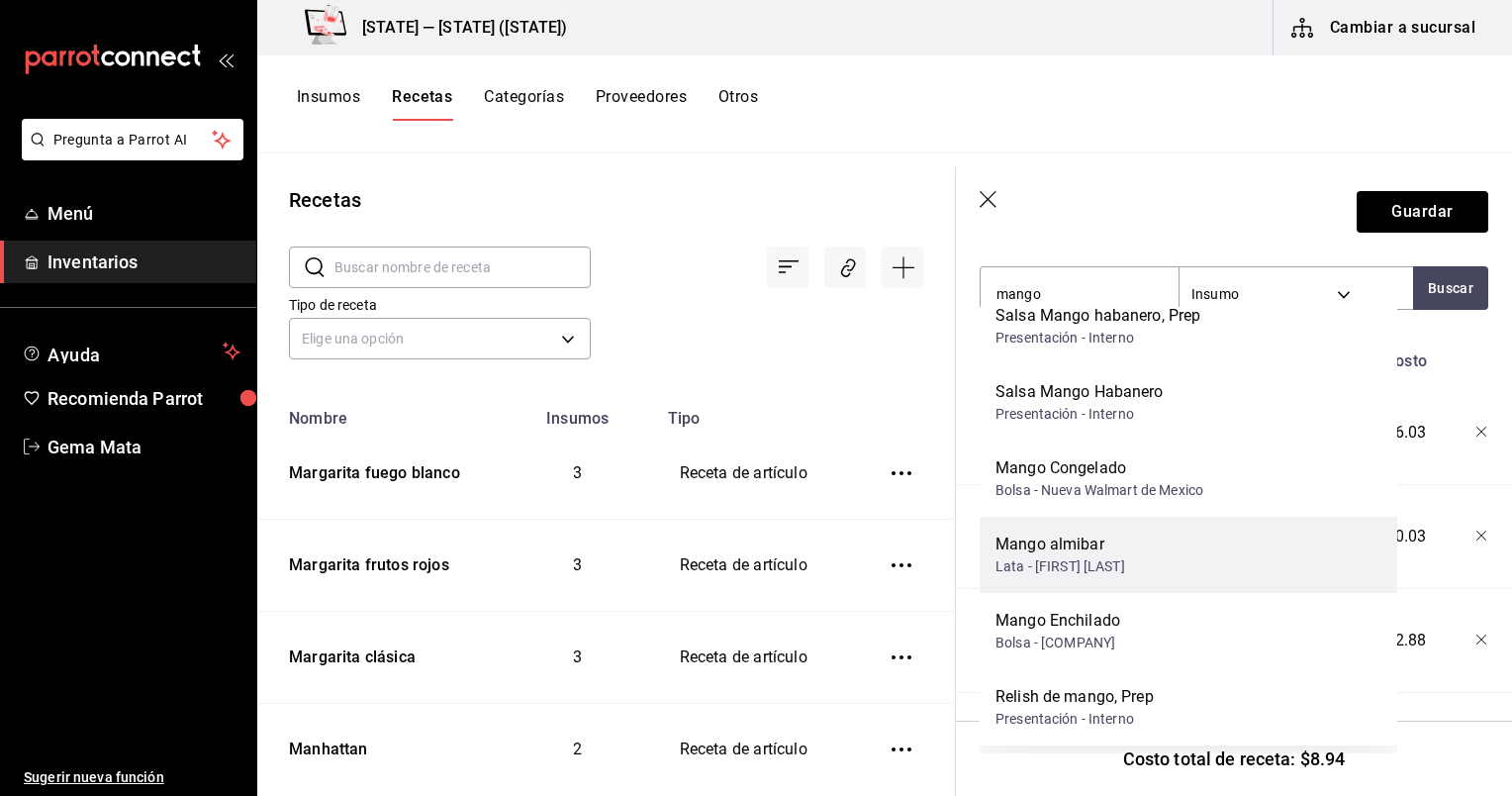 scroll, scrollTop: 0, scrollLeft: 0, axis: both 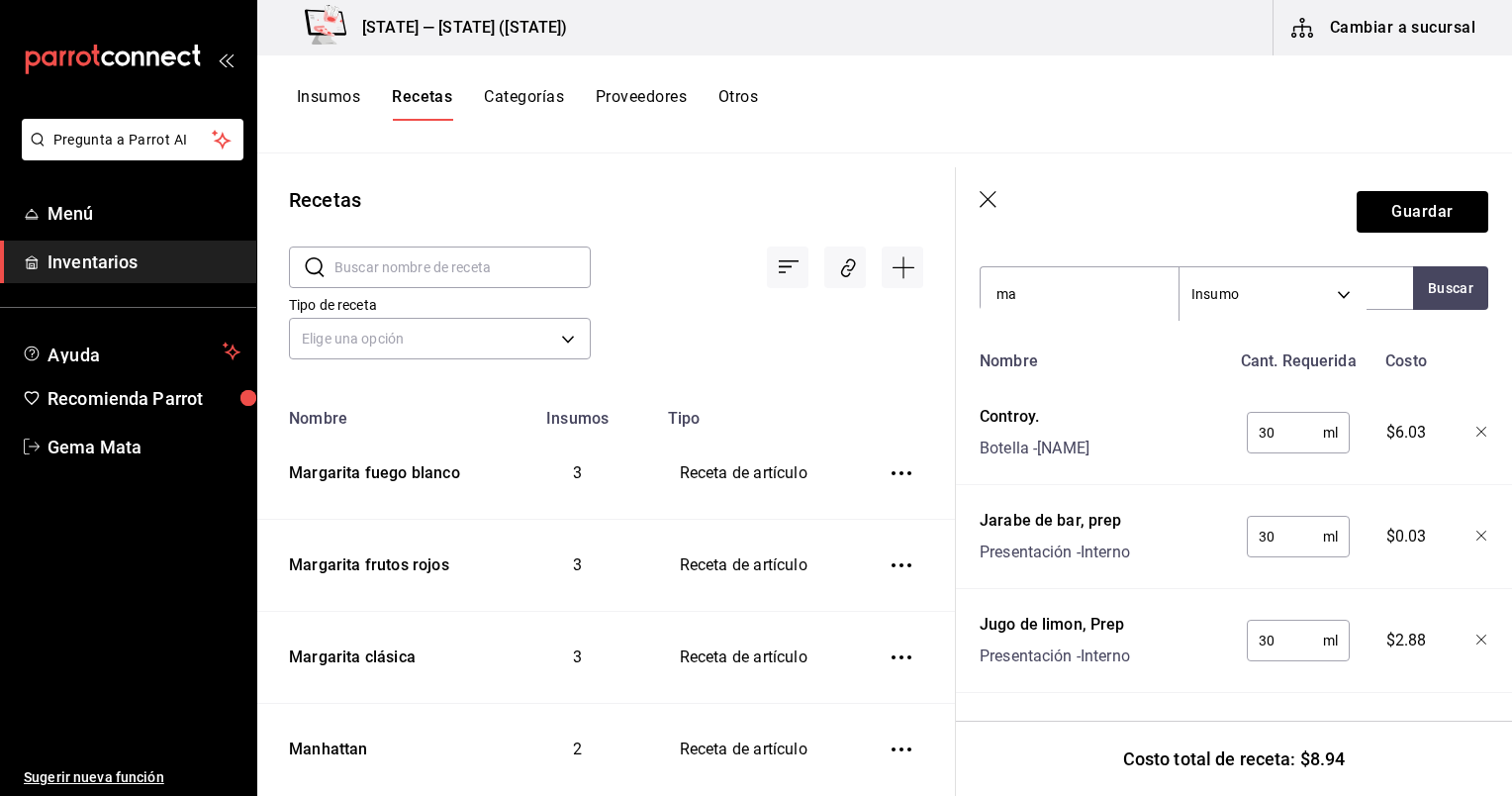 type on "m" 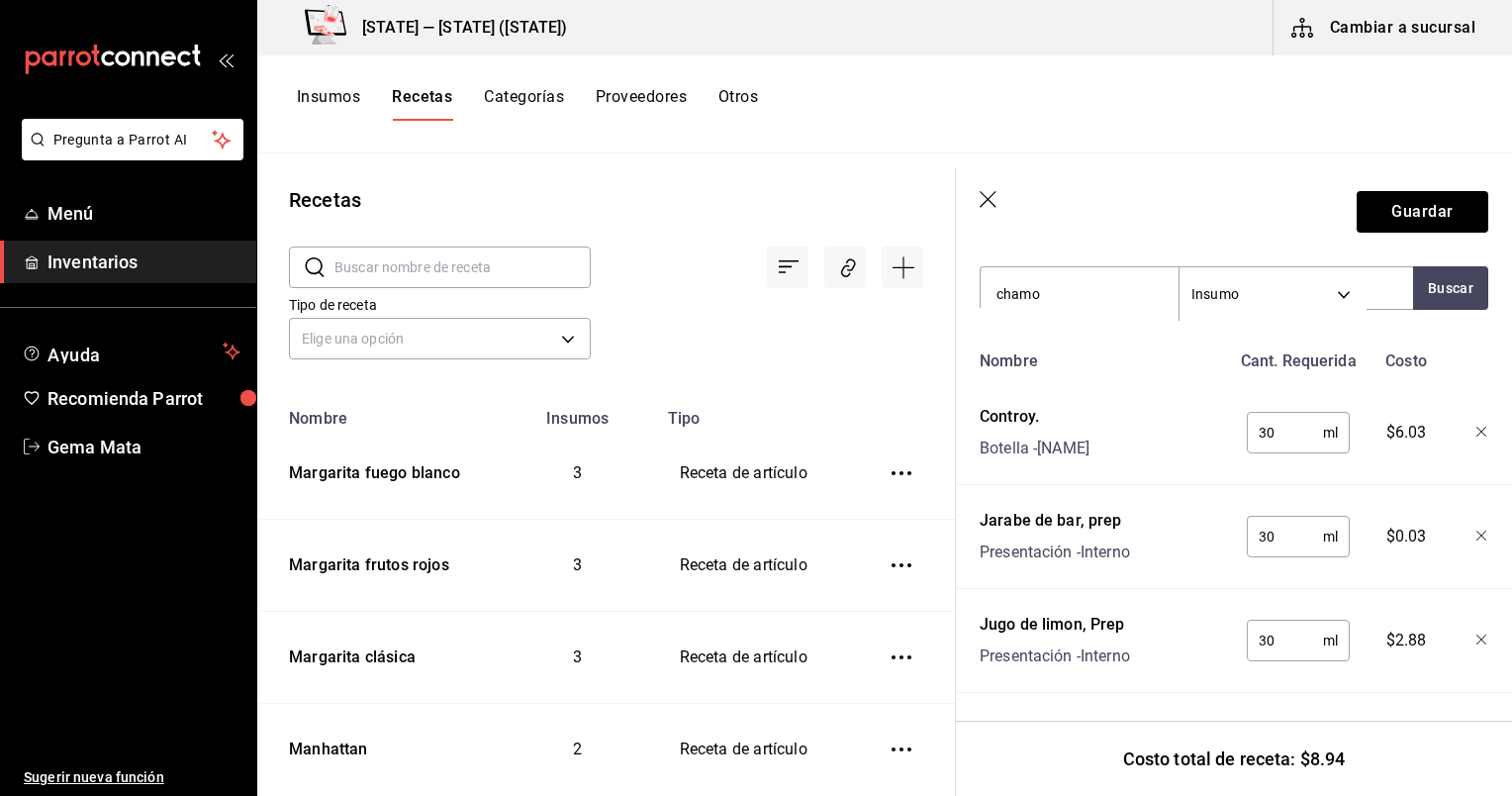 type on "chamoy" 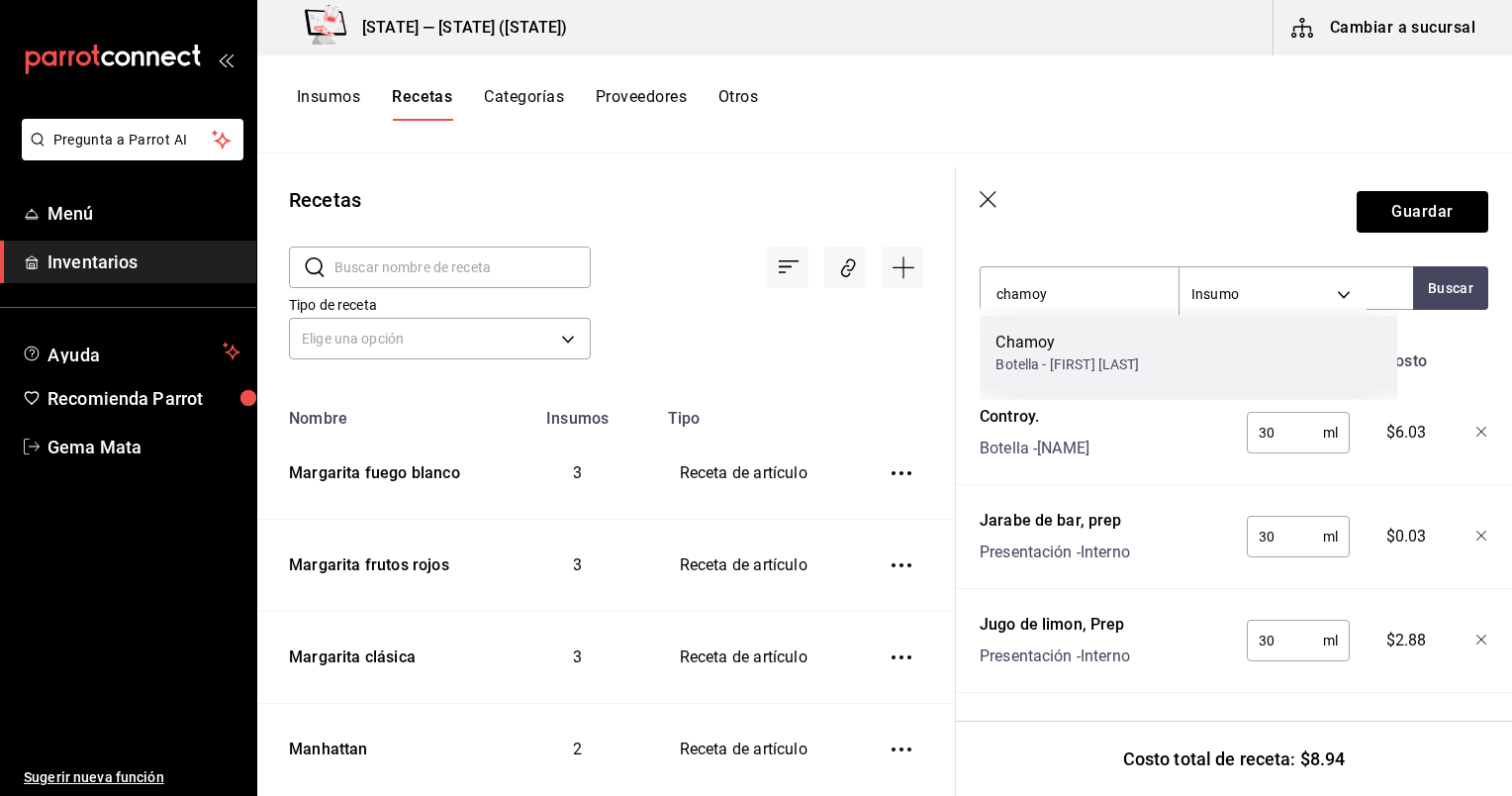 click on "Botella - Ramon Lopez Gomez" at bounding box center (1067, 364) 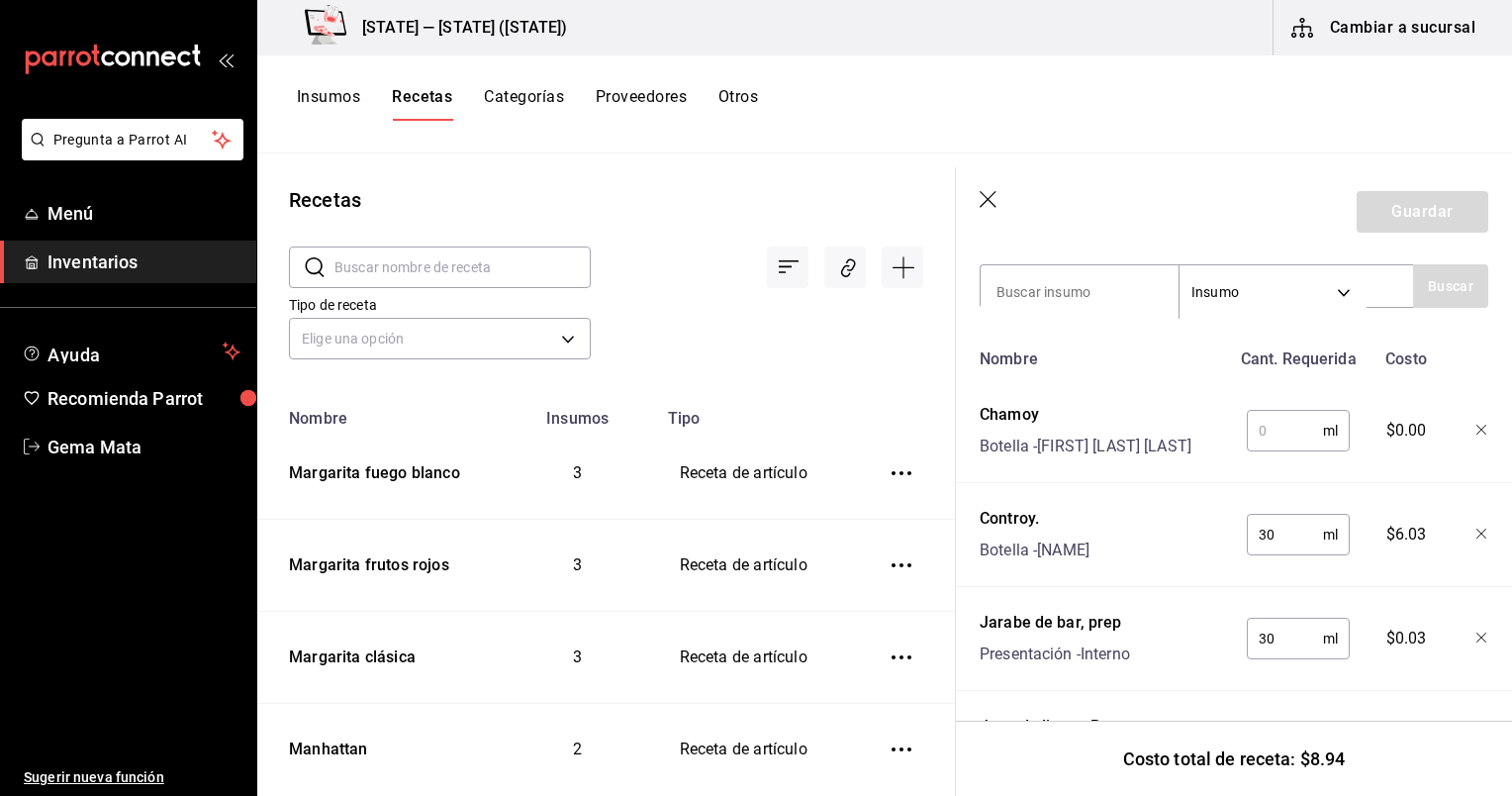 click at bounding box center [1284, 431] 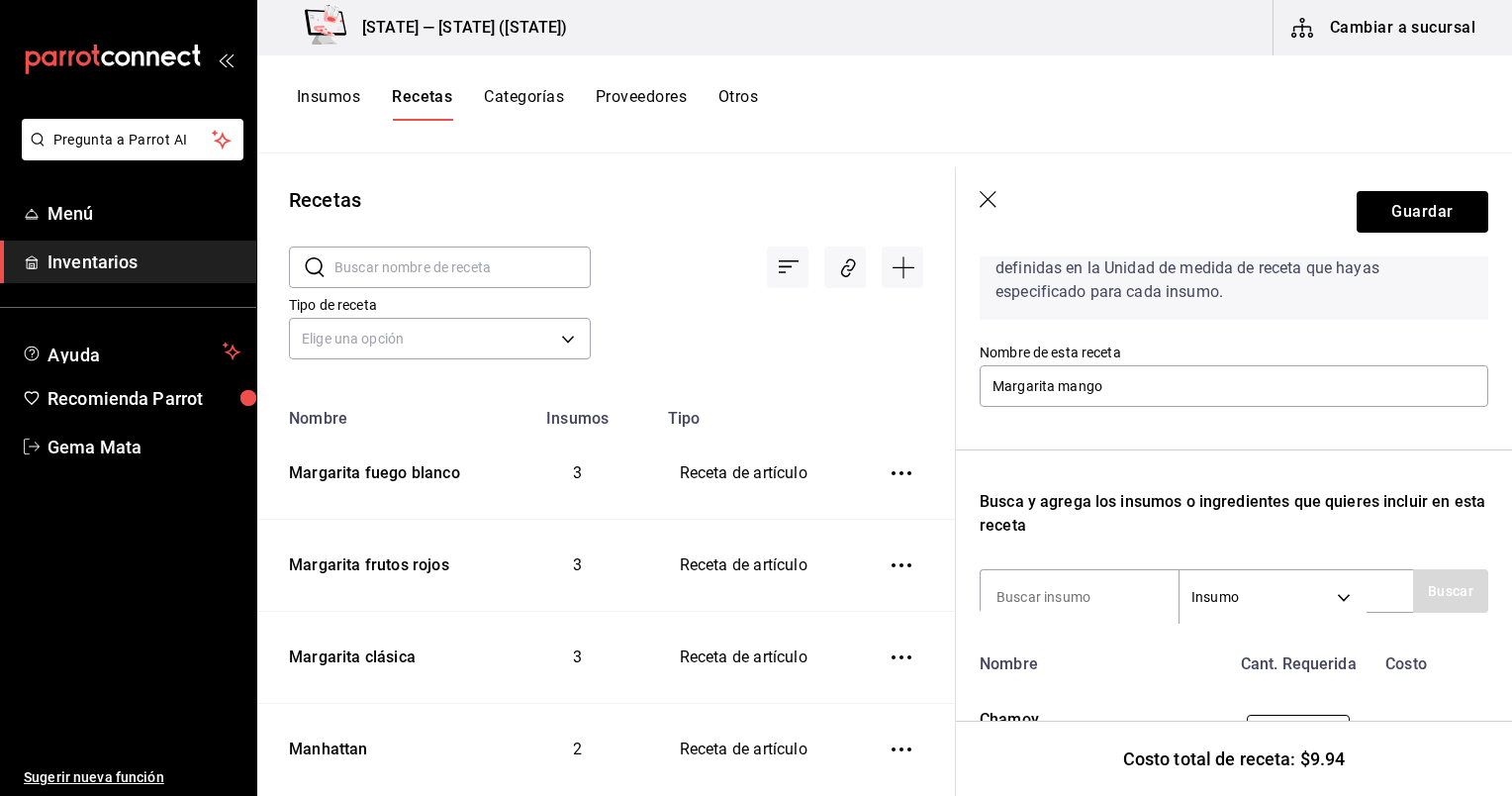 scroll, scrollTop: 41, scrollLeft: 0, axis: vertical 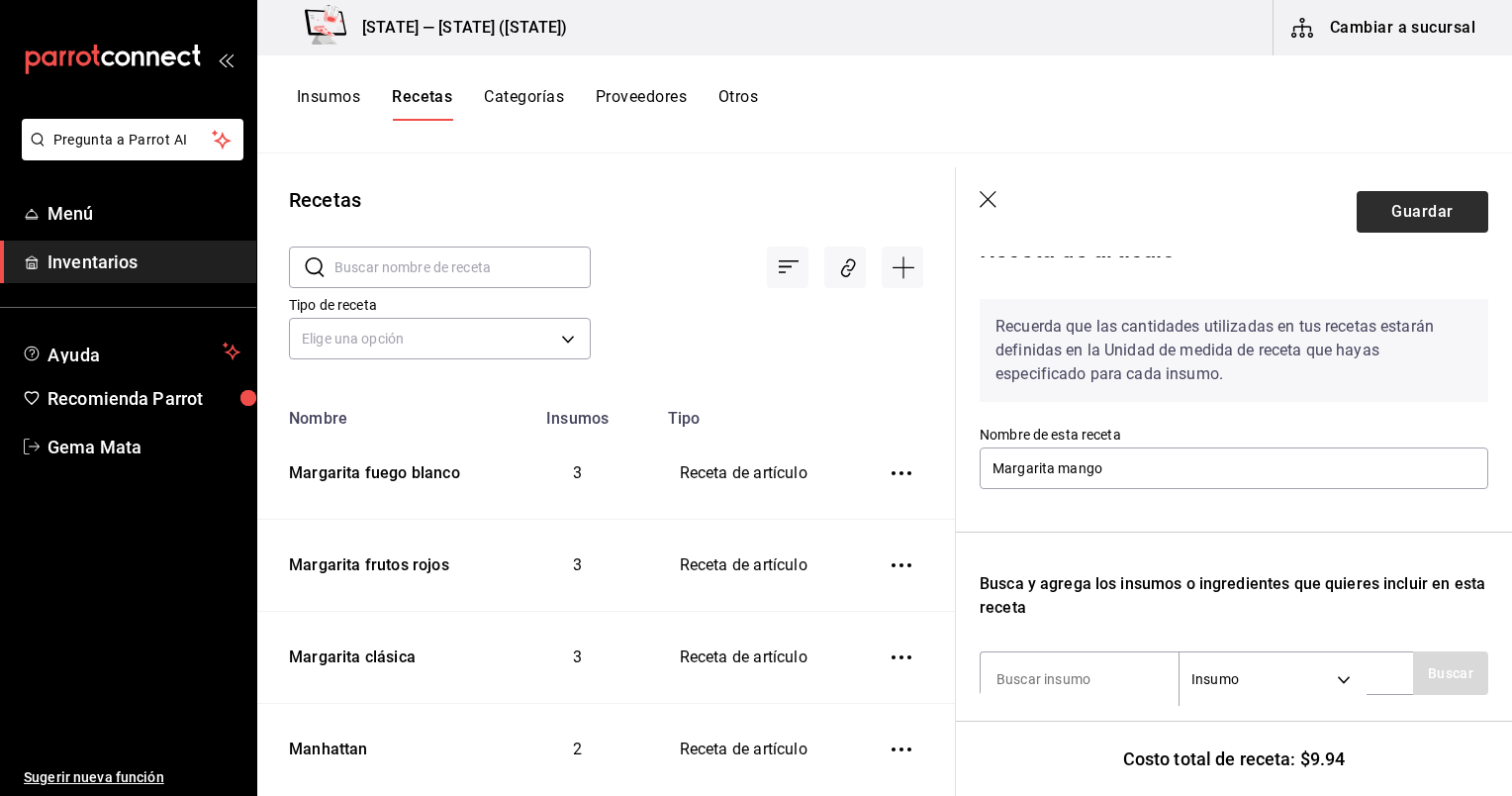 type on "30" 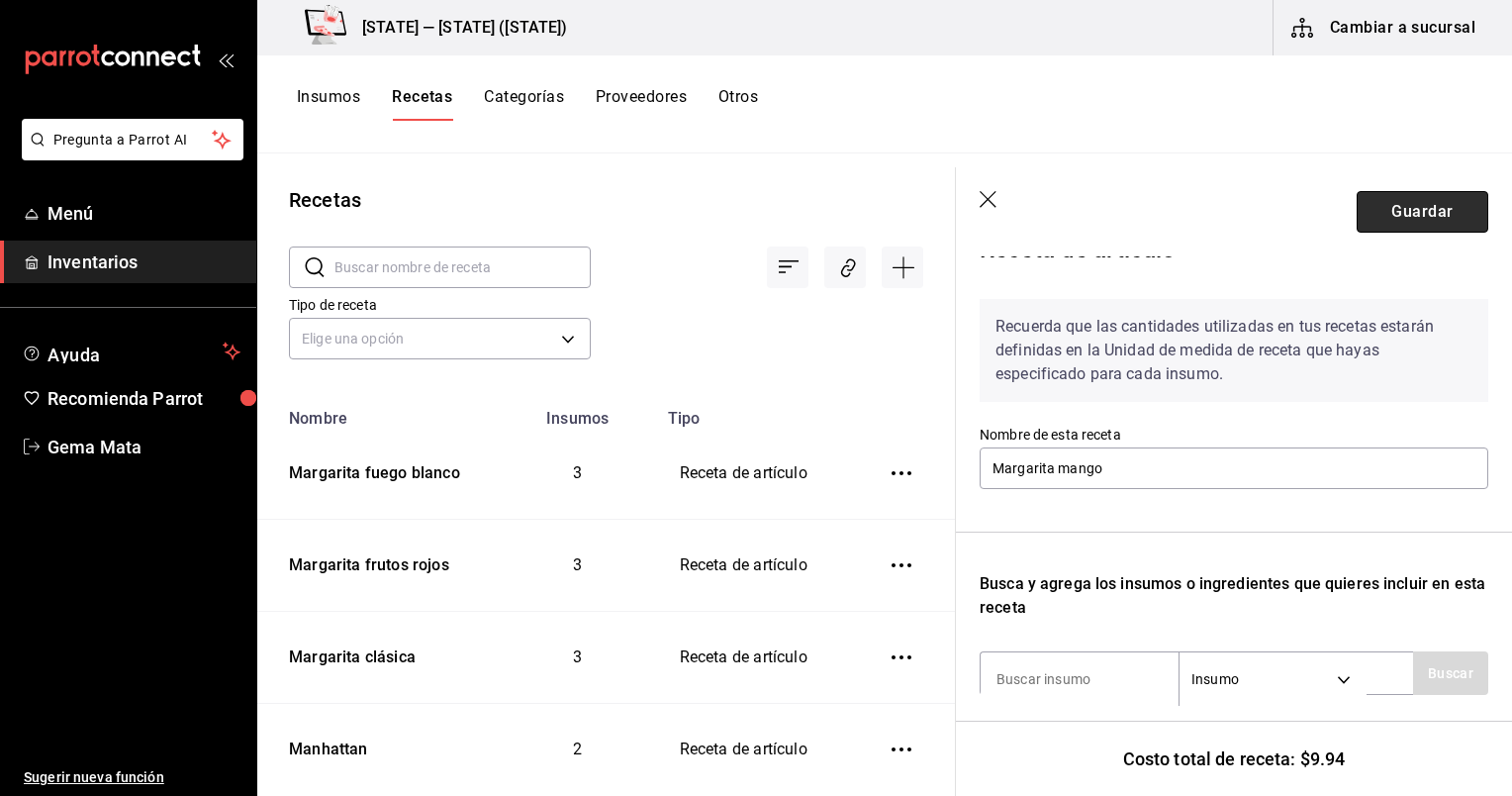 click on "Guardar" at bounding box center (1422, 212) 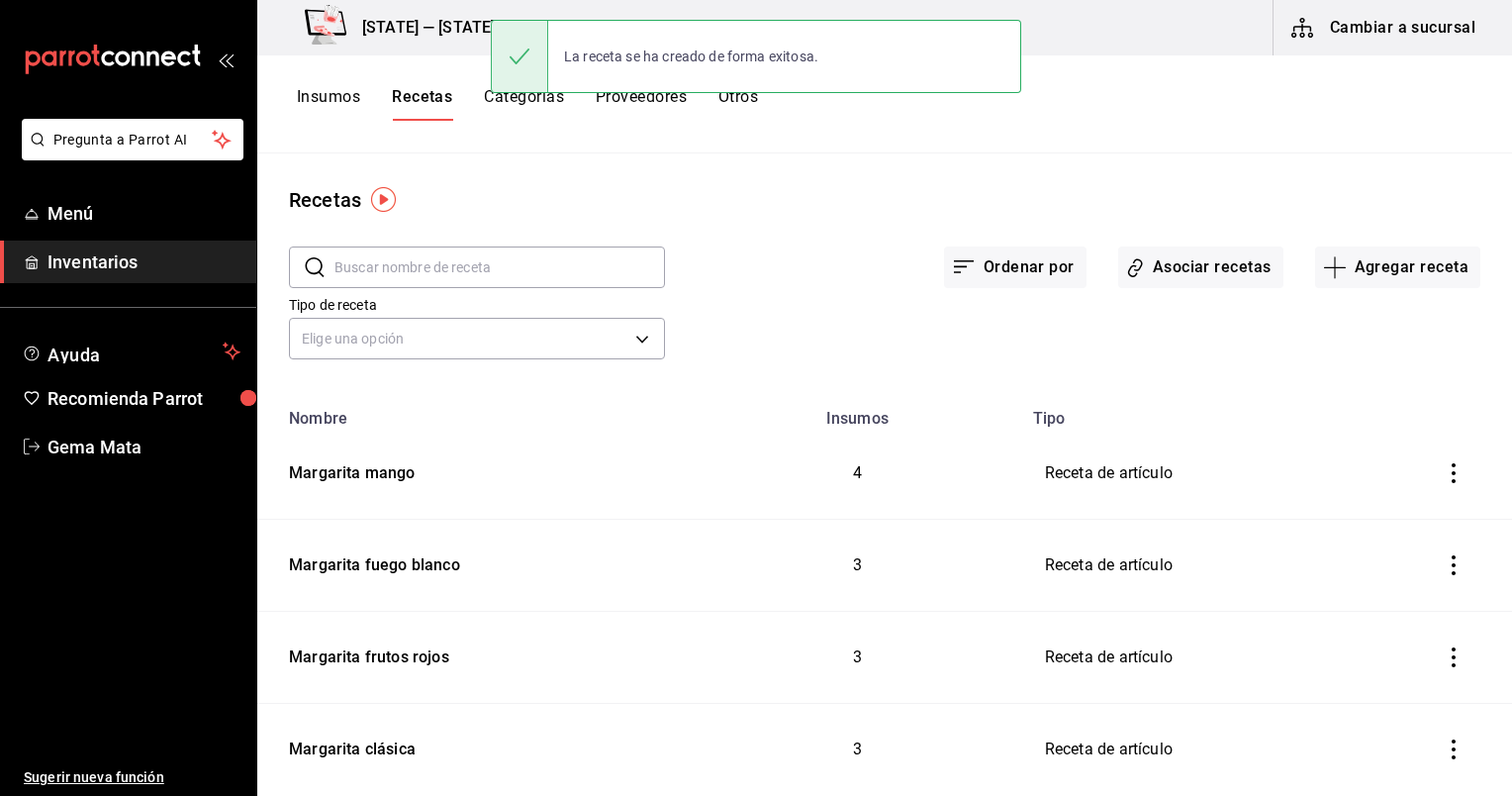 scroll, scrollTop: 0, scrollLeft: 0, axis: both 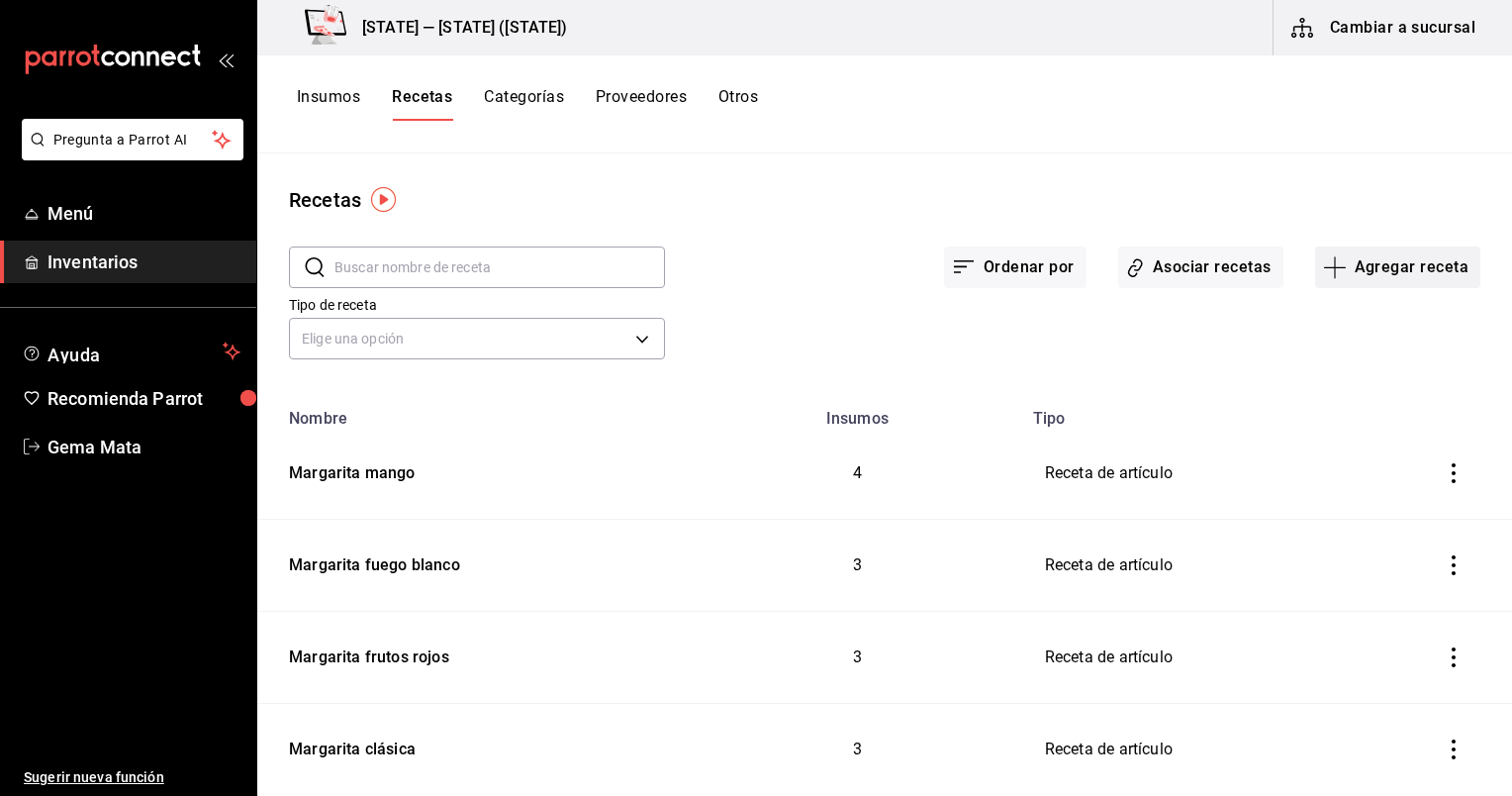 click on "Agregar receta" at bounding box center [1397, 267] 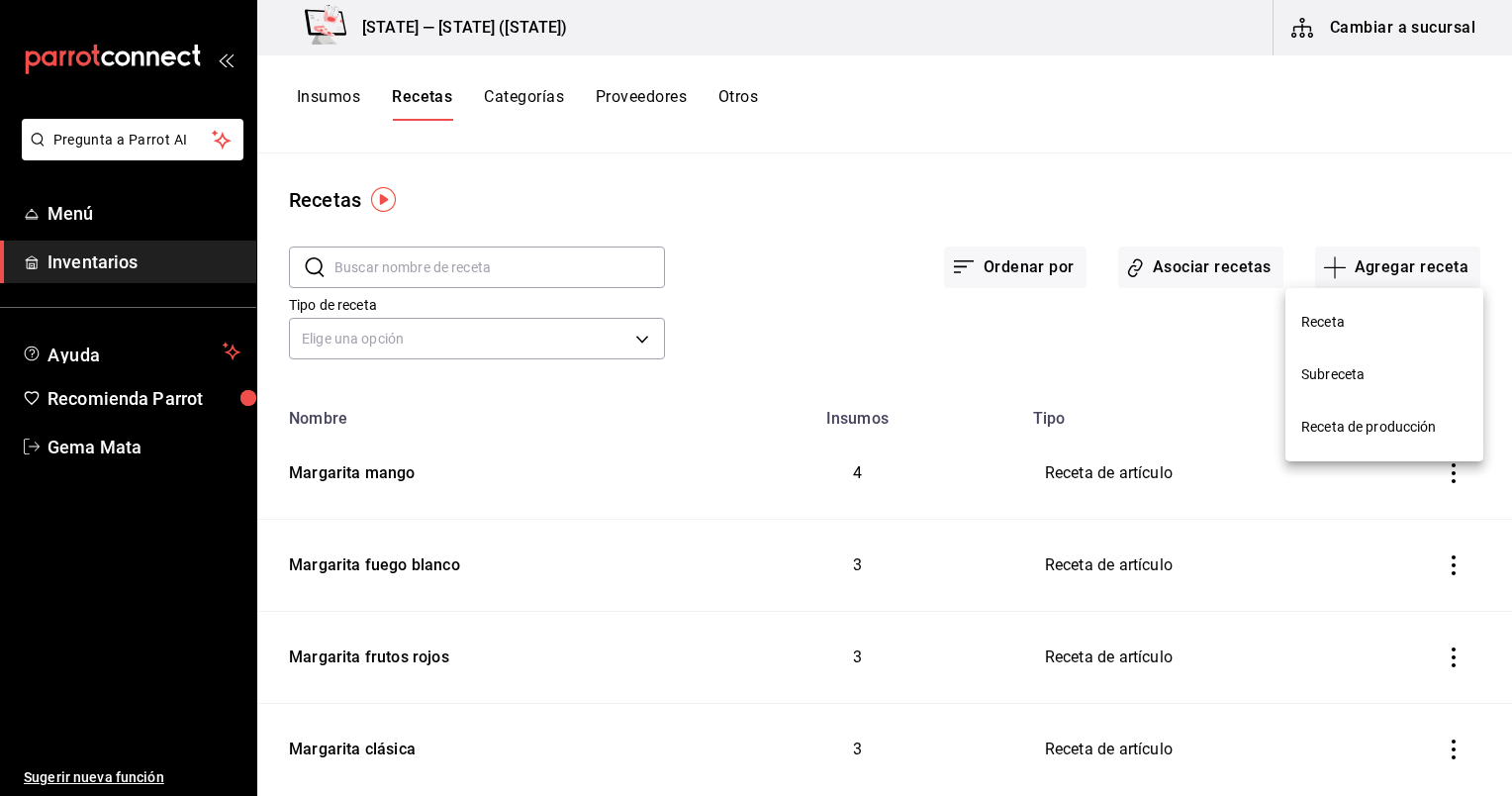 click on "Receta" at bounding box center [1384, 322] 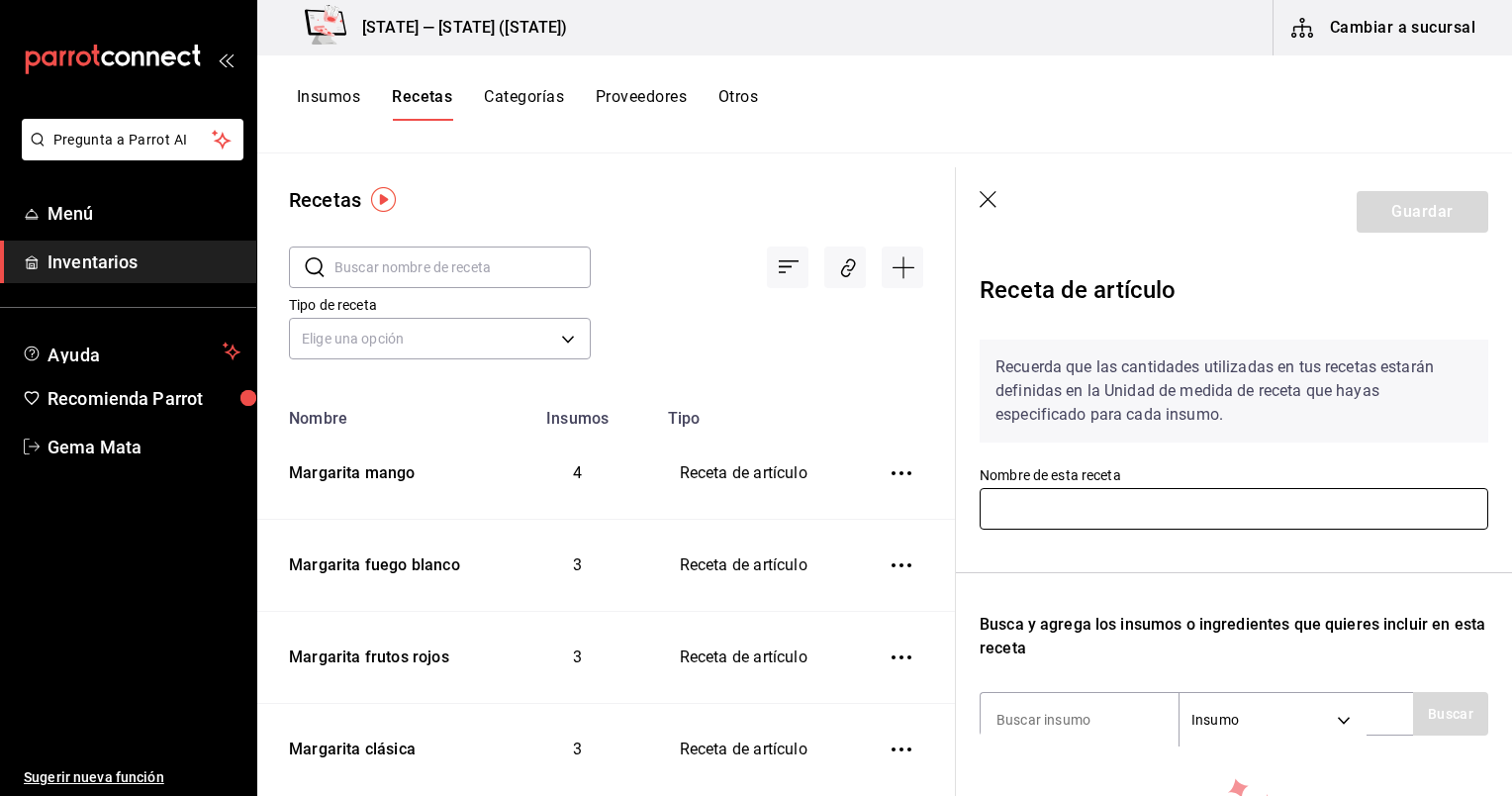 click at bounding box center (1234, 509) 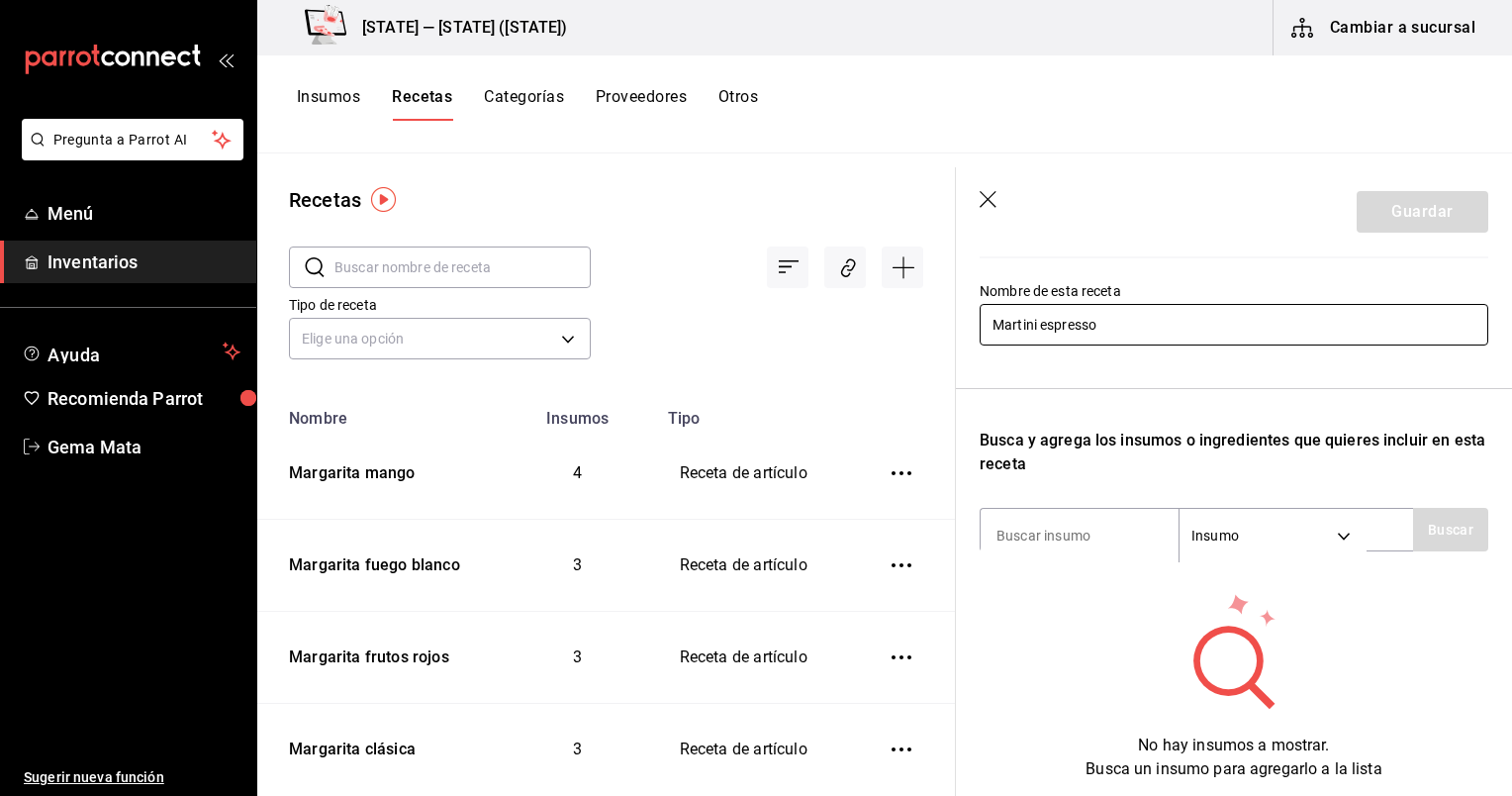 scroll, scrollTop: 225, scrollLeft: 0, axis: vertical 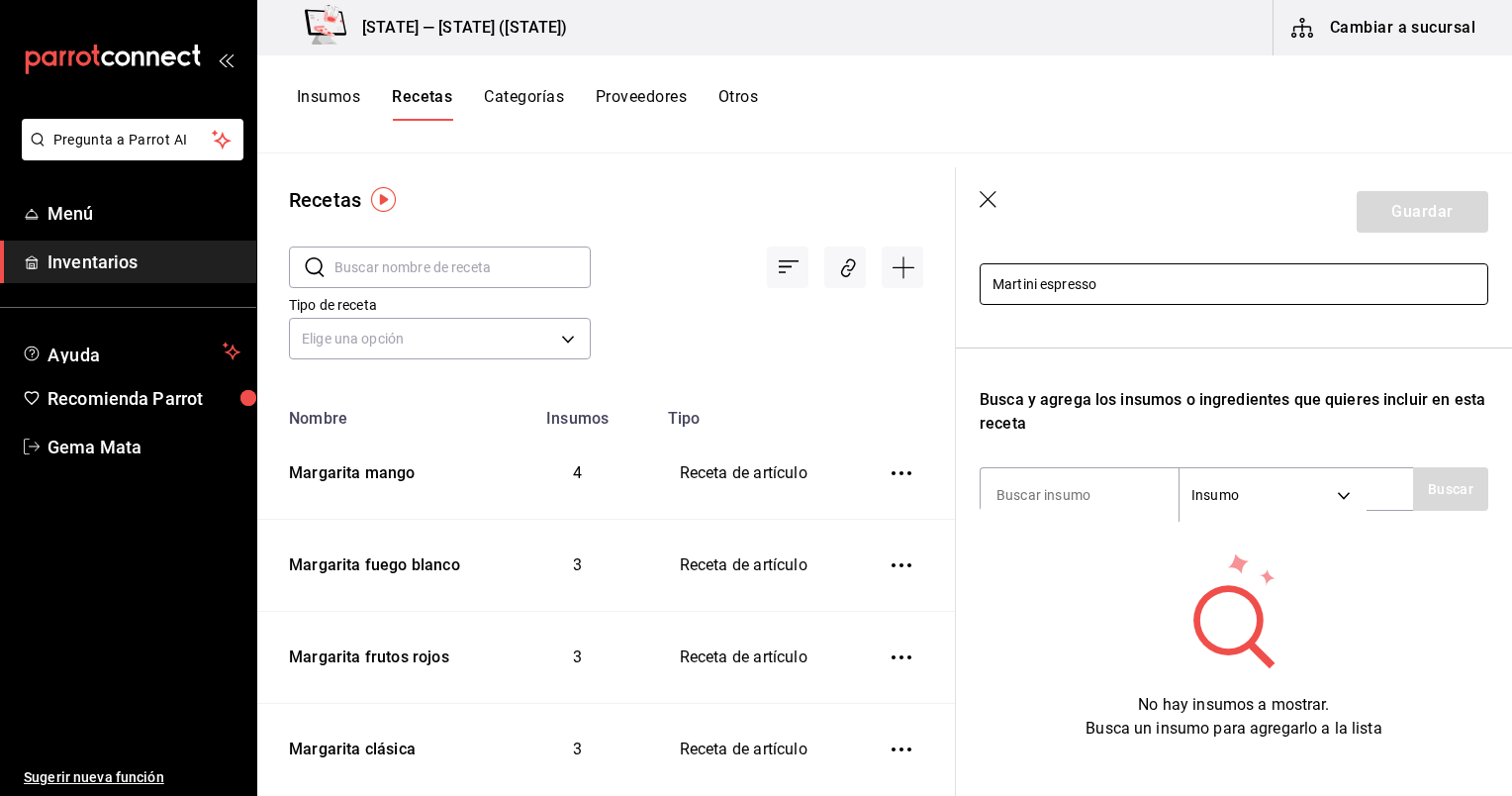 type on "Martini espresso" 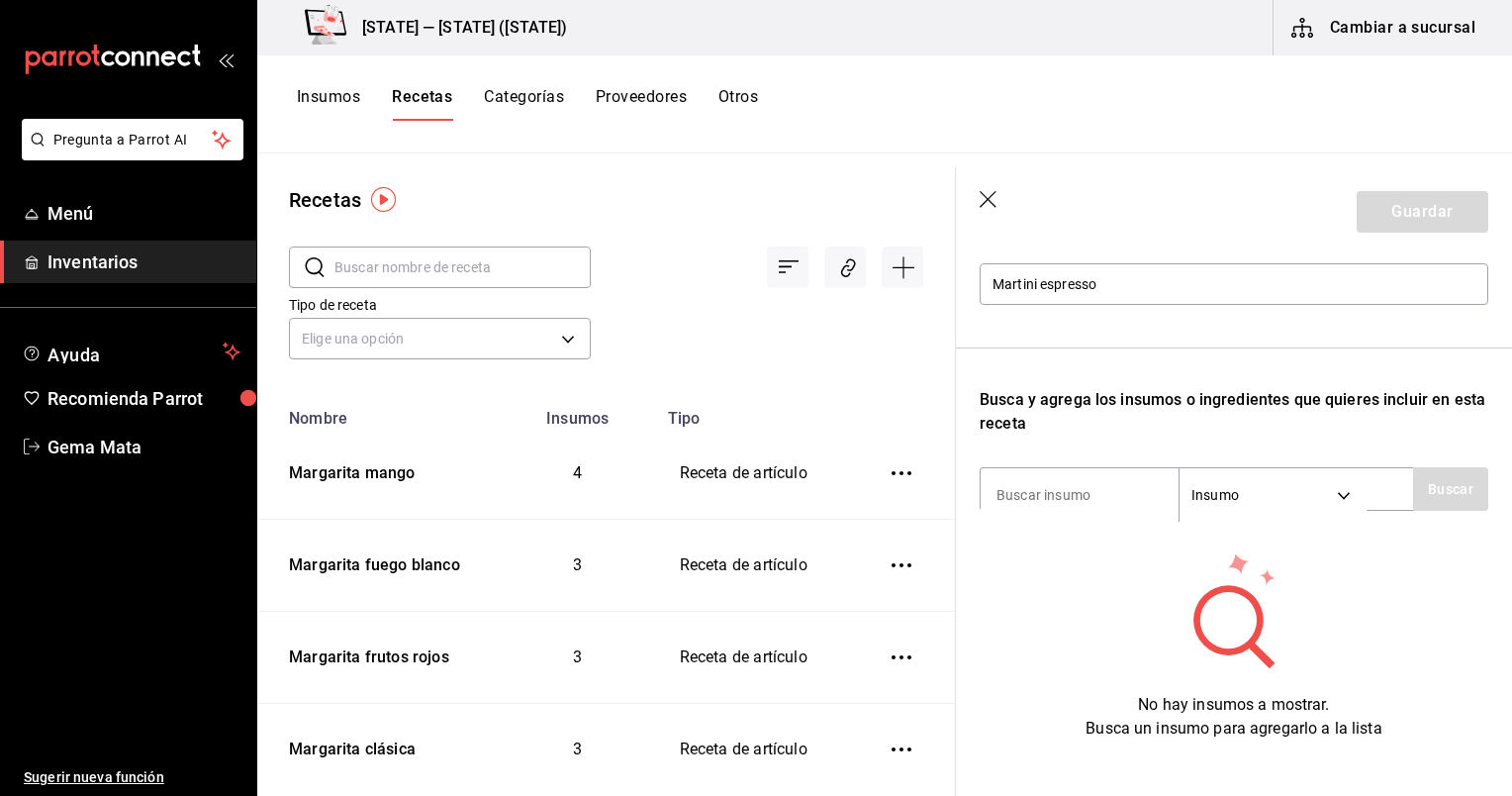 type on "j" 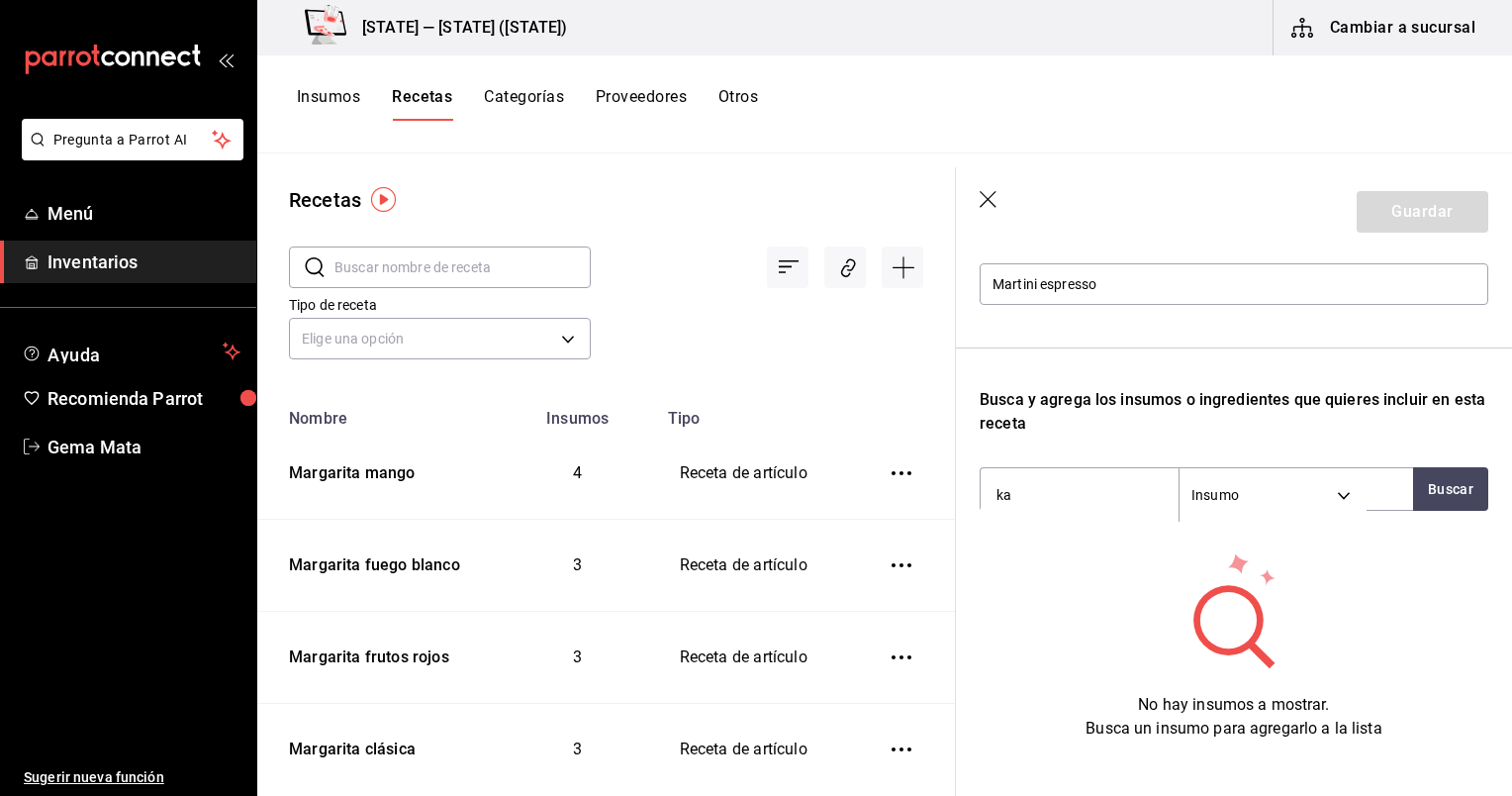 scroll, scrollTop: 263, scrollLeft: 0, axis: vertical 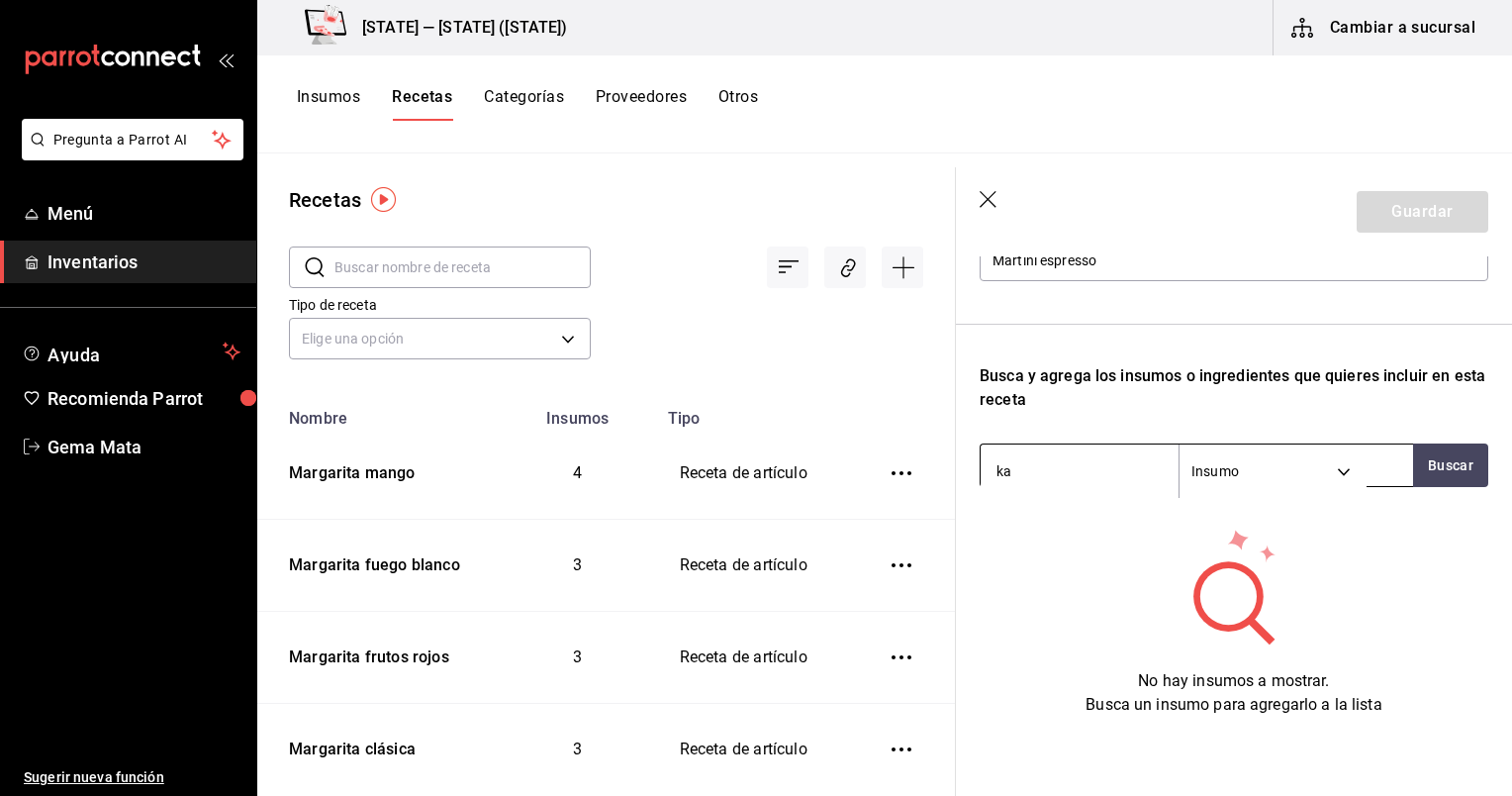 click on "ka" at bounding box center (1080, 471) 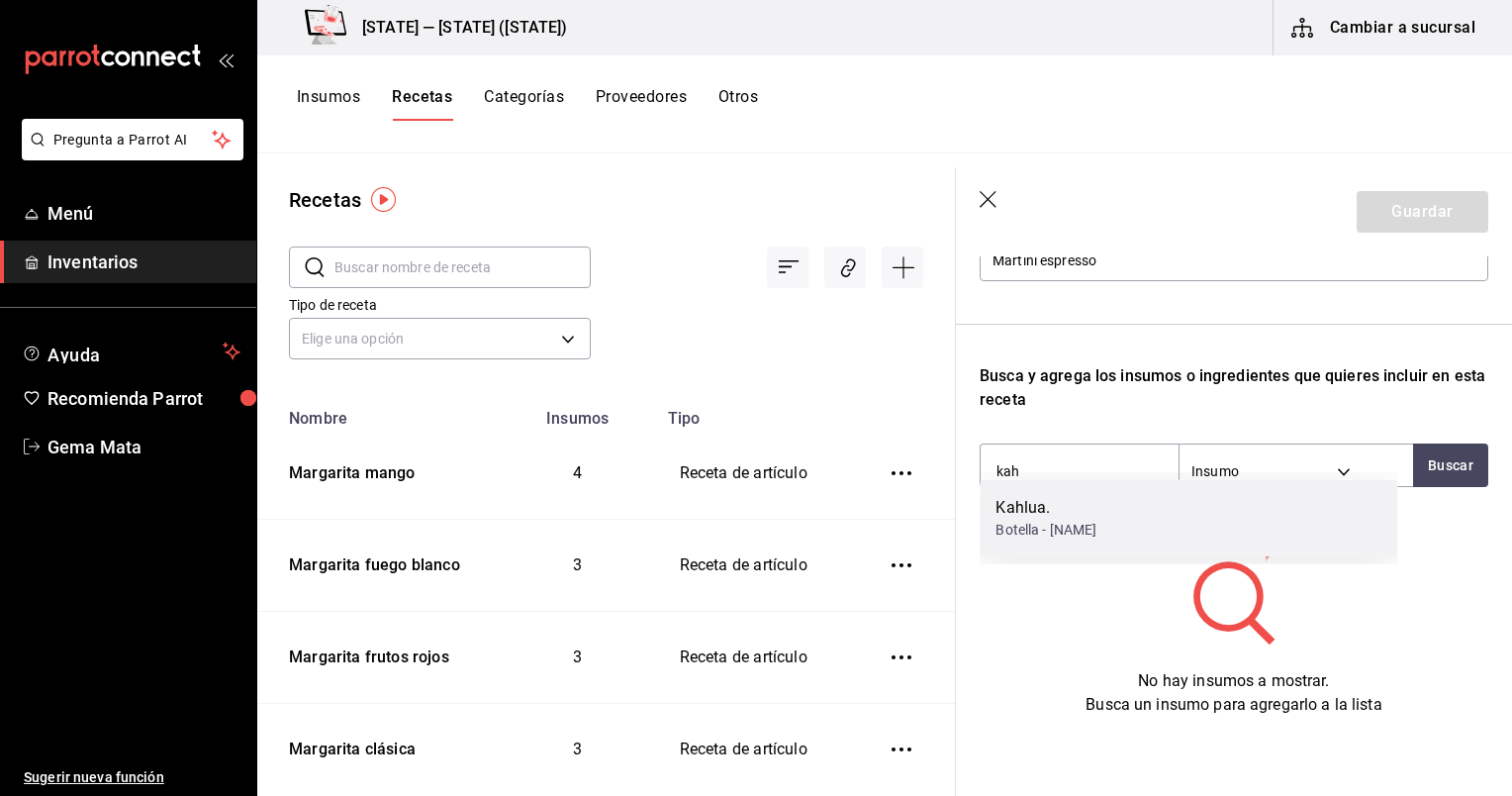 click on "Botella - [FIRST] [LAST] [LAST]" at bounding box center [1046, 530] 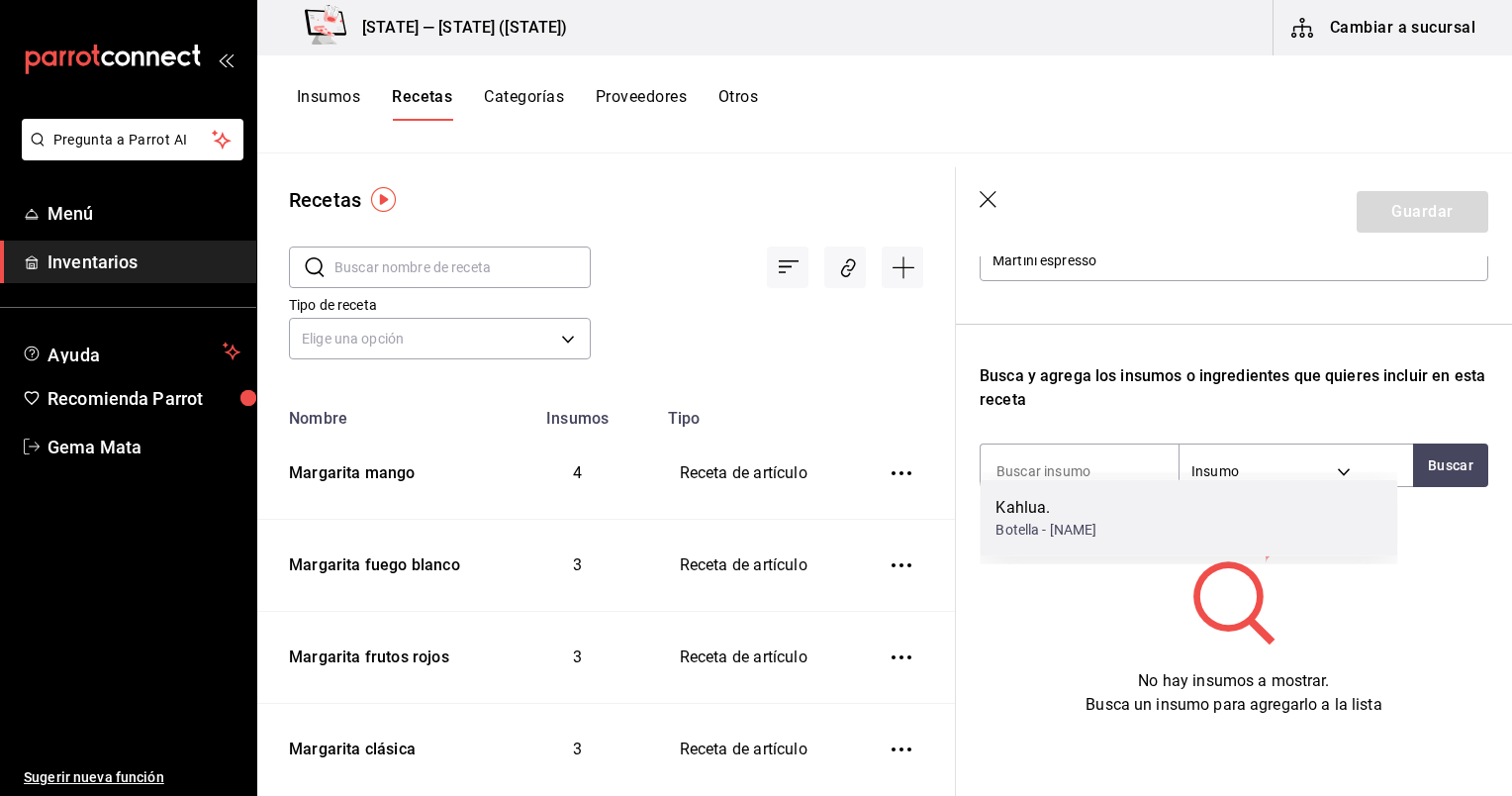 scroll, scrollTop: 233, scrollLeft: 0, axis: vertical 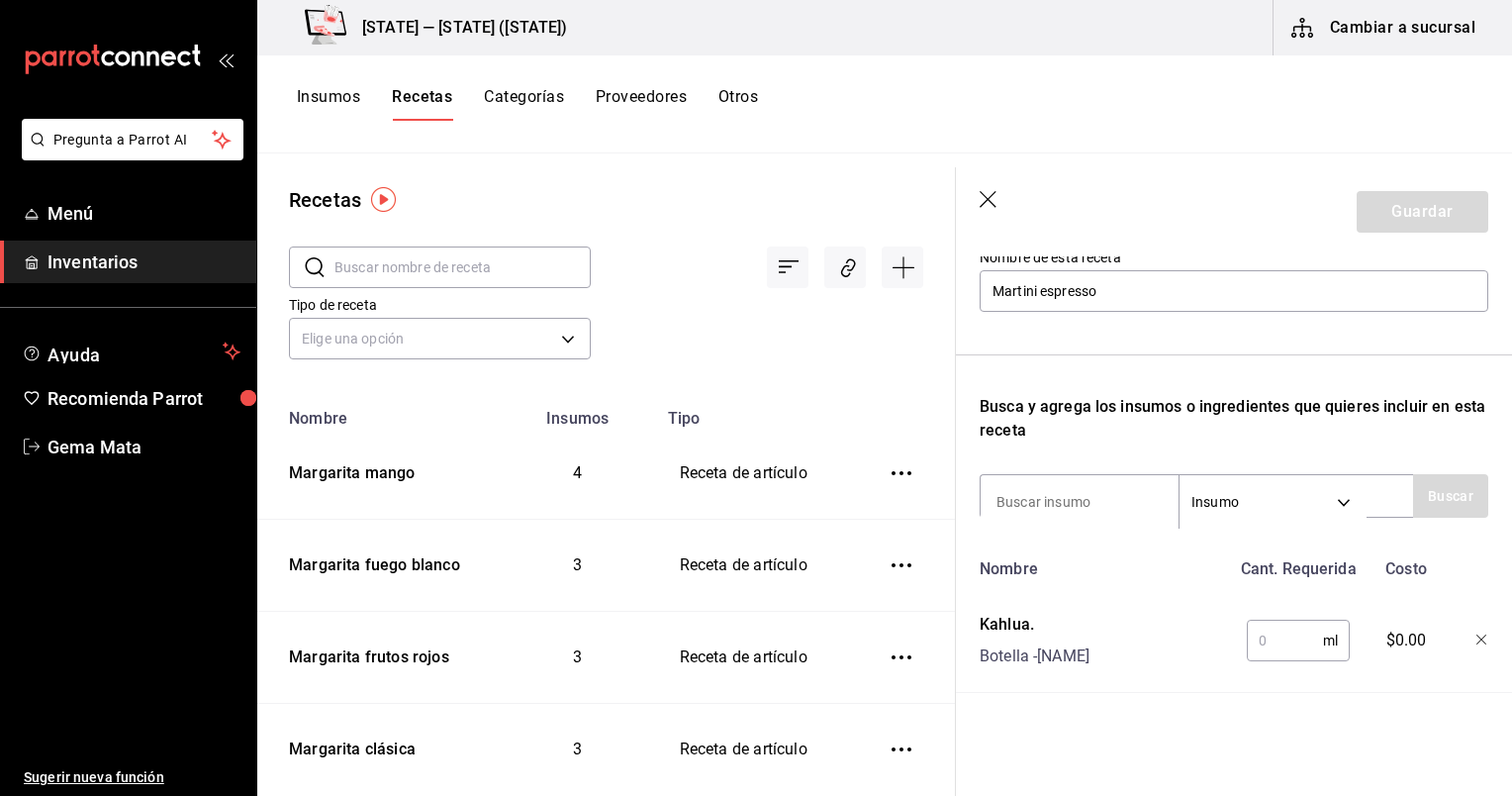click at bounding box center (1284, 641) 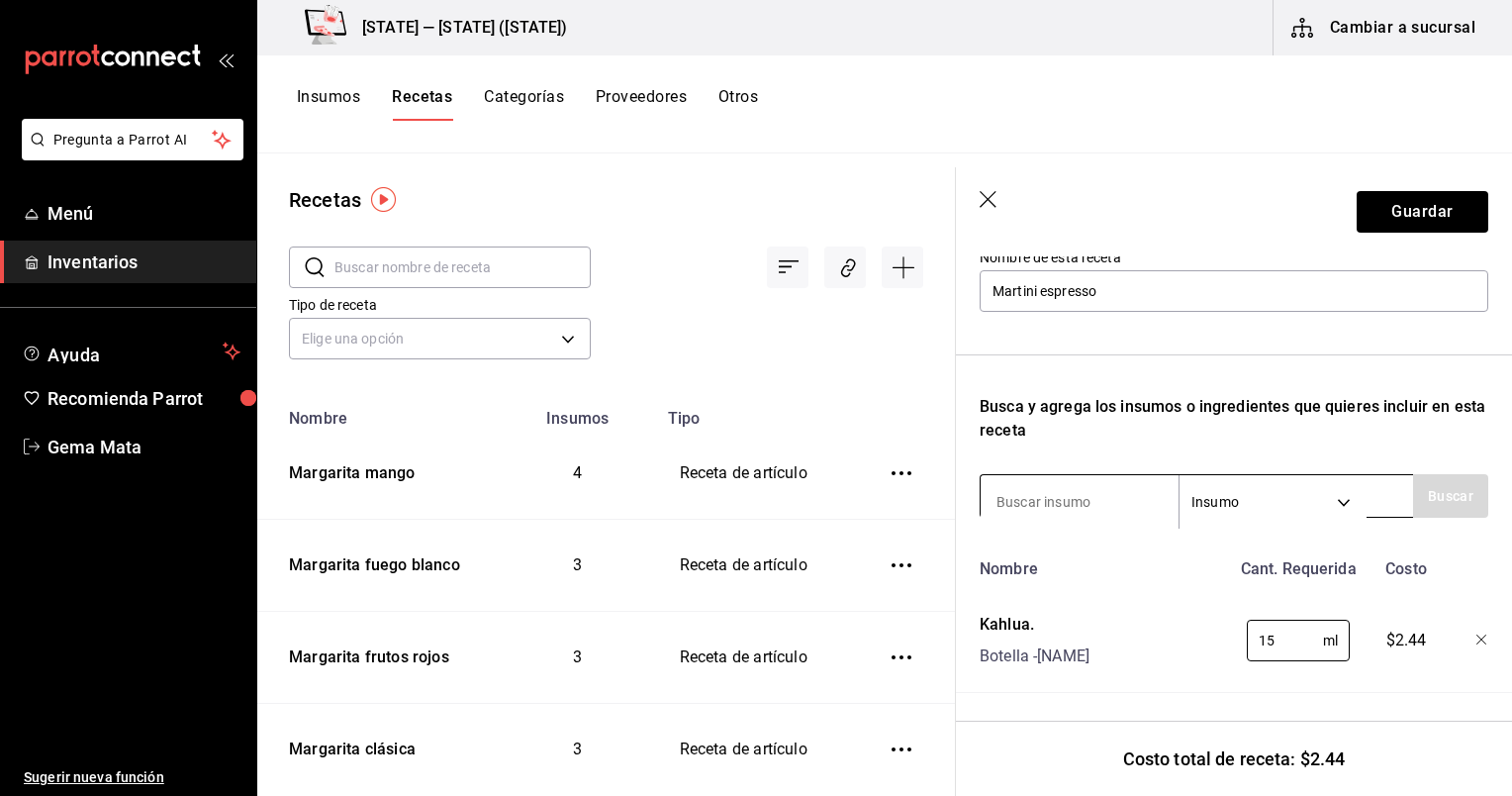 type on "15" 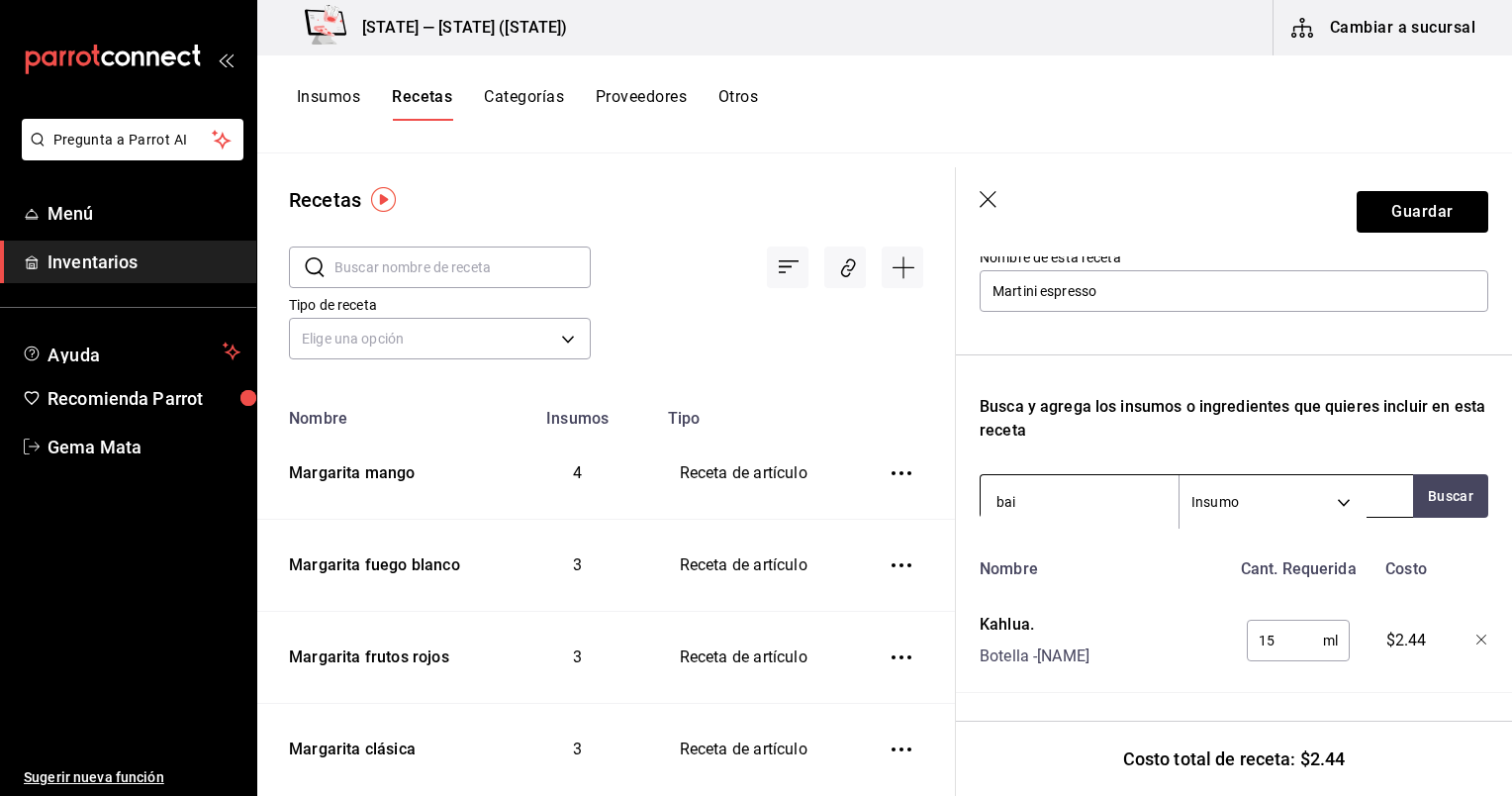 type on "bail" 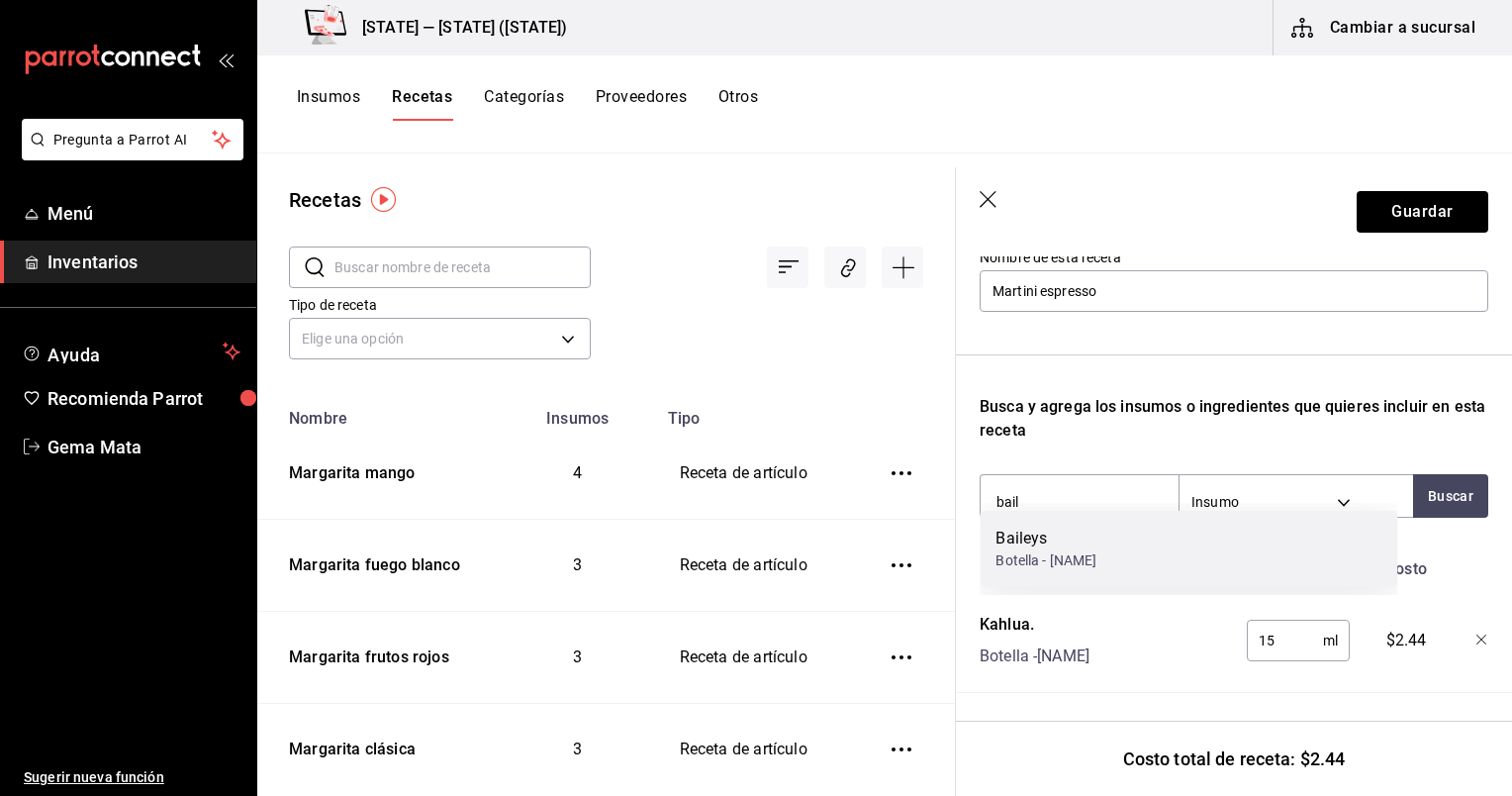 click on "Baileys" at bounding box center [1046, 539] 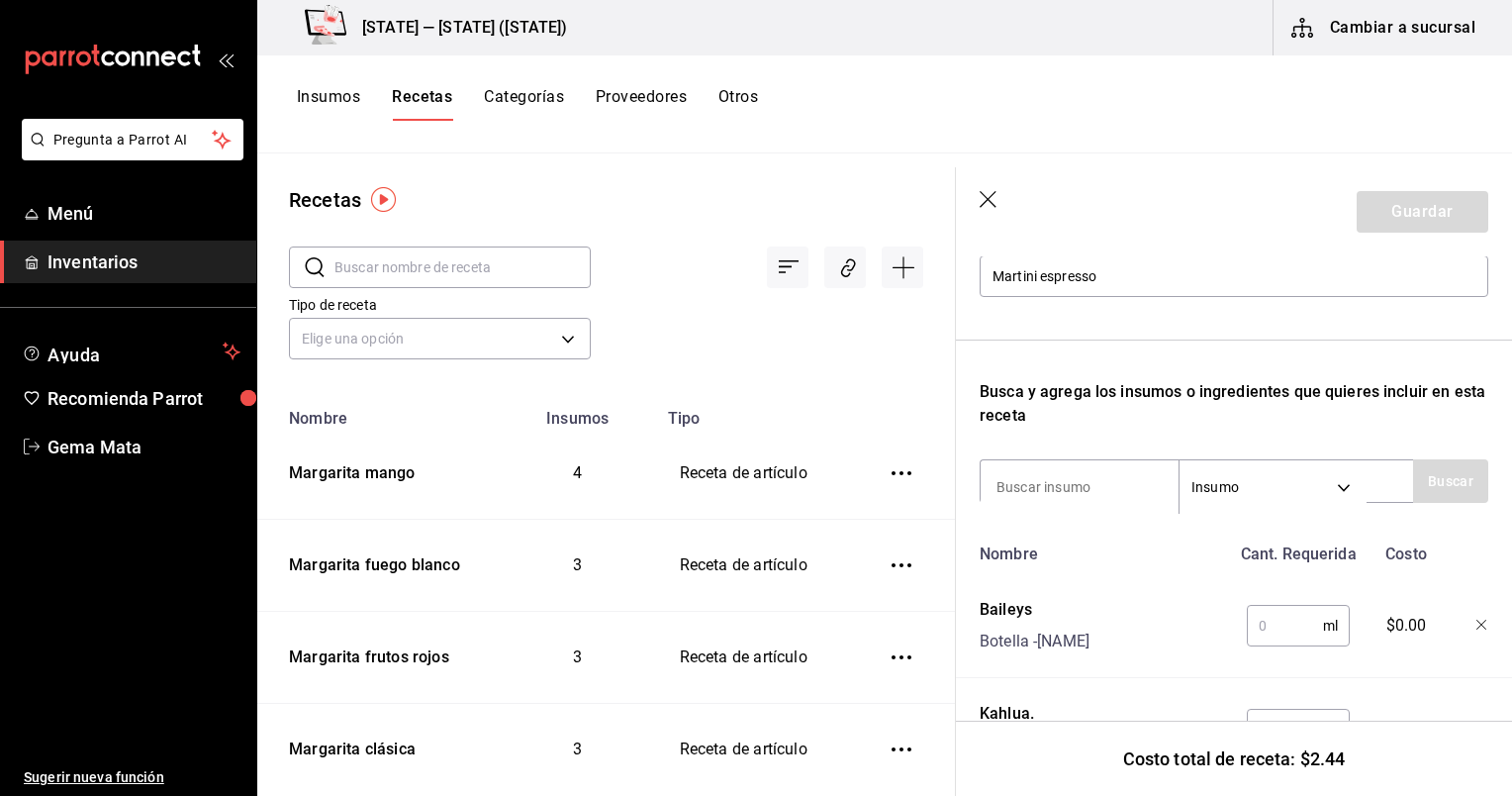 click at bounding box center (1284, 626) 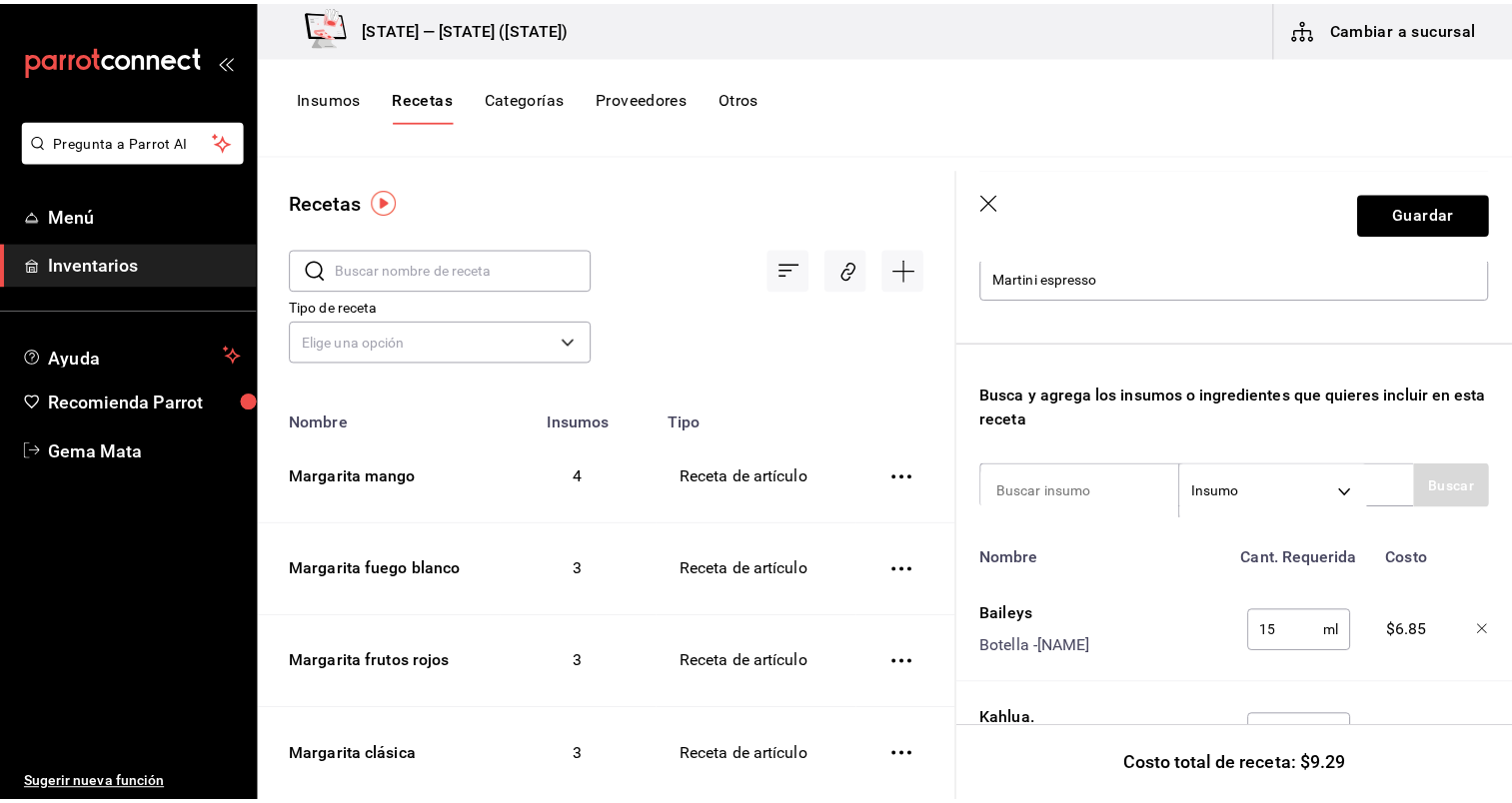 scroll, scrollTop: 340, scrollLeft: 0, axis: vertical 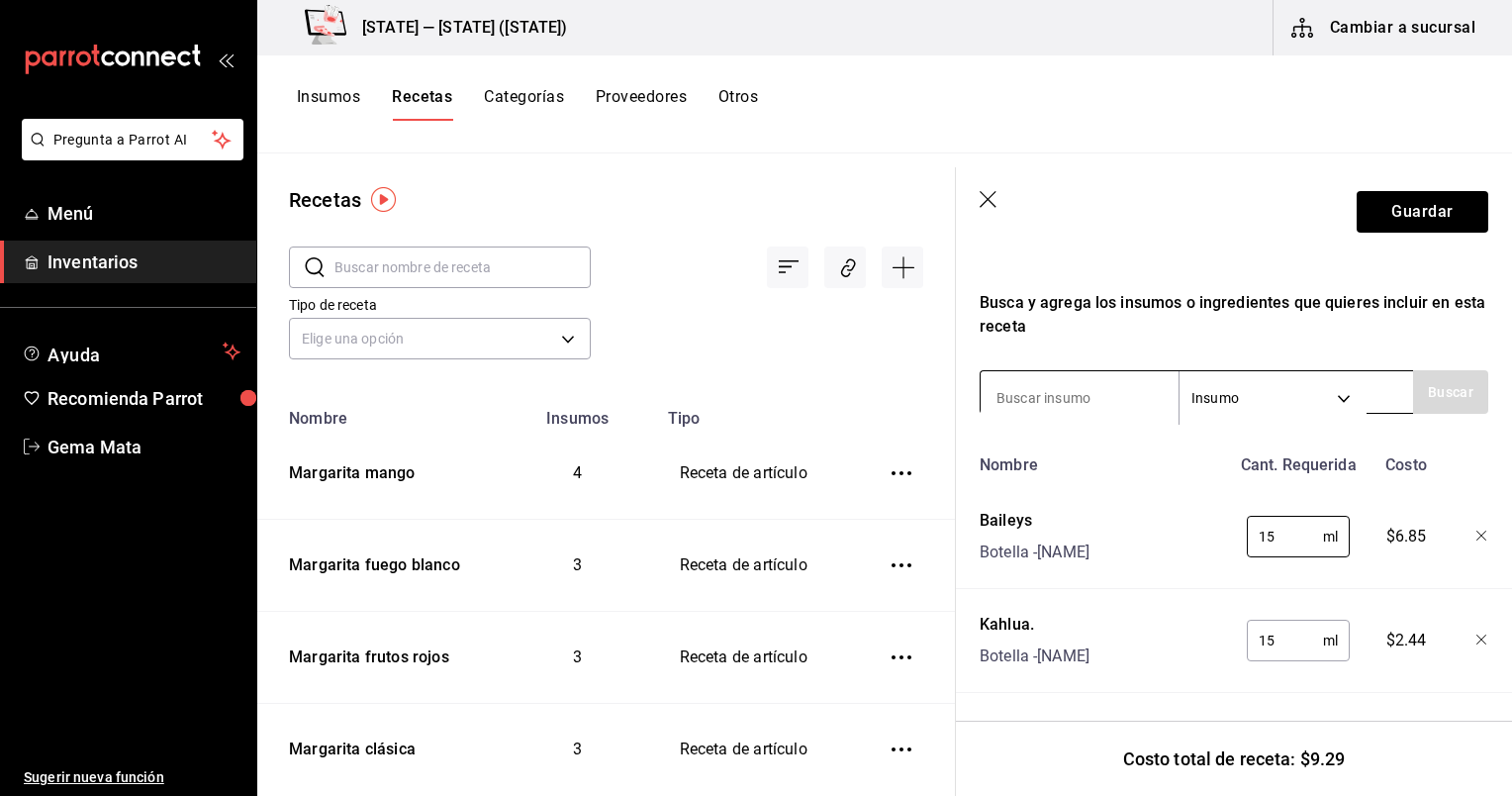 type on "15" 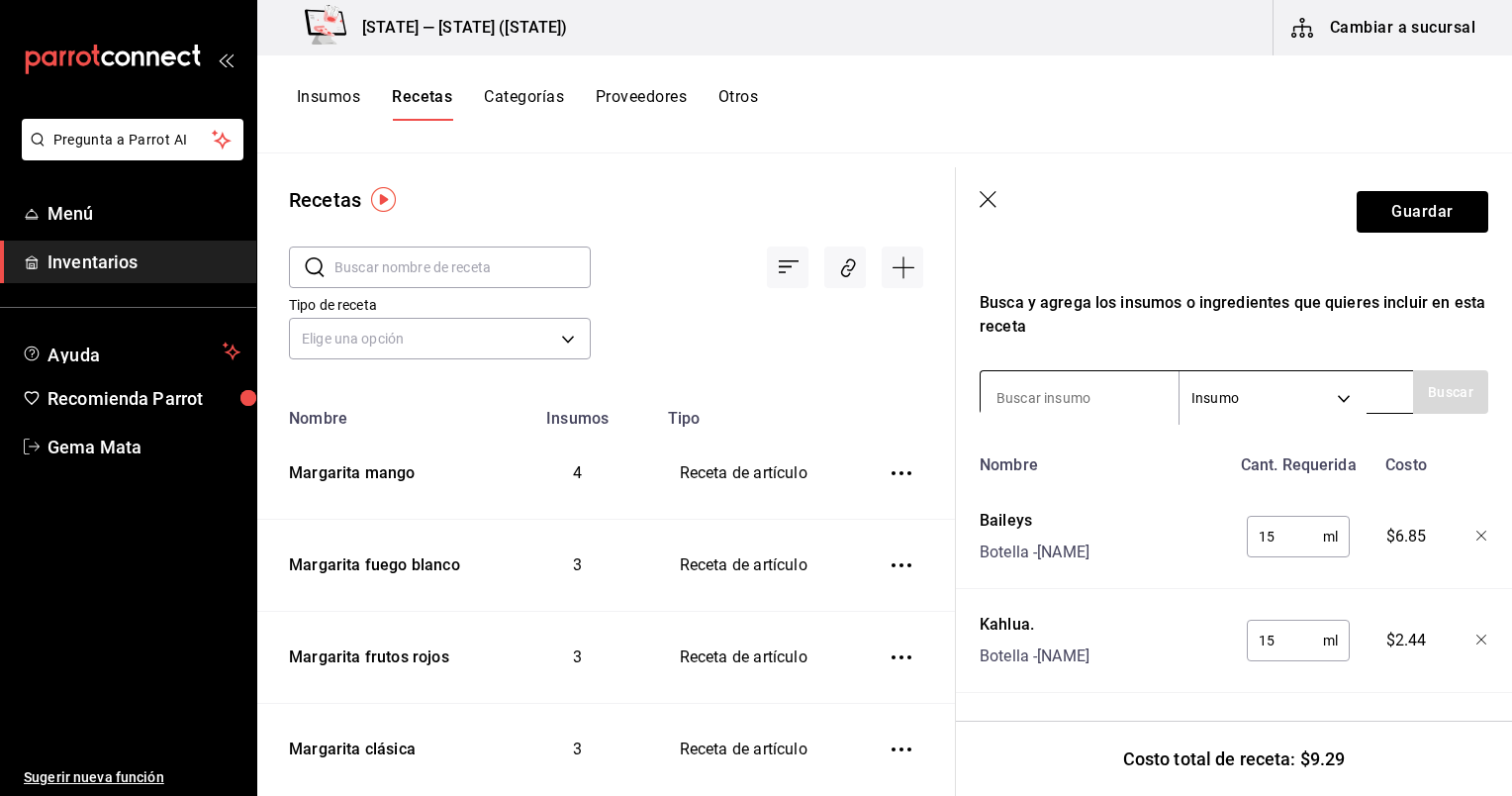 click at bounding box center (1080, 398) 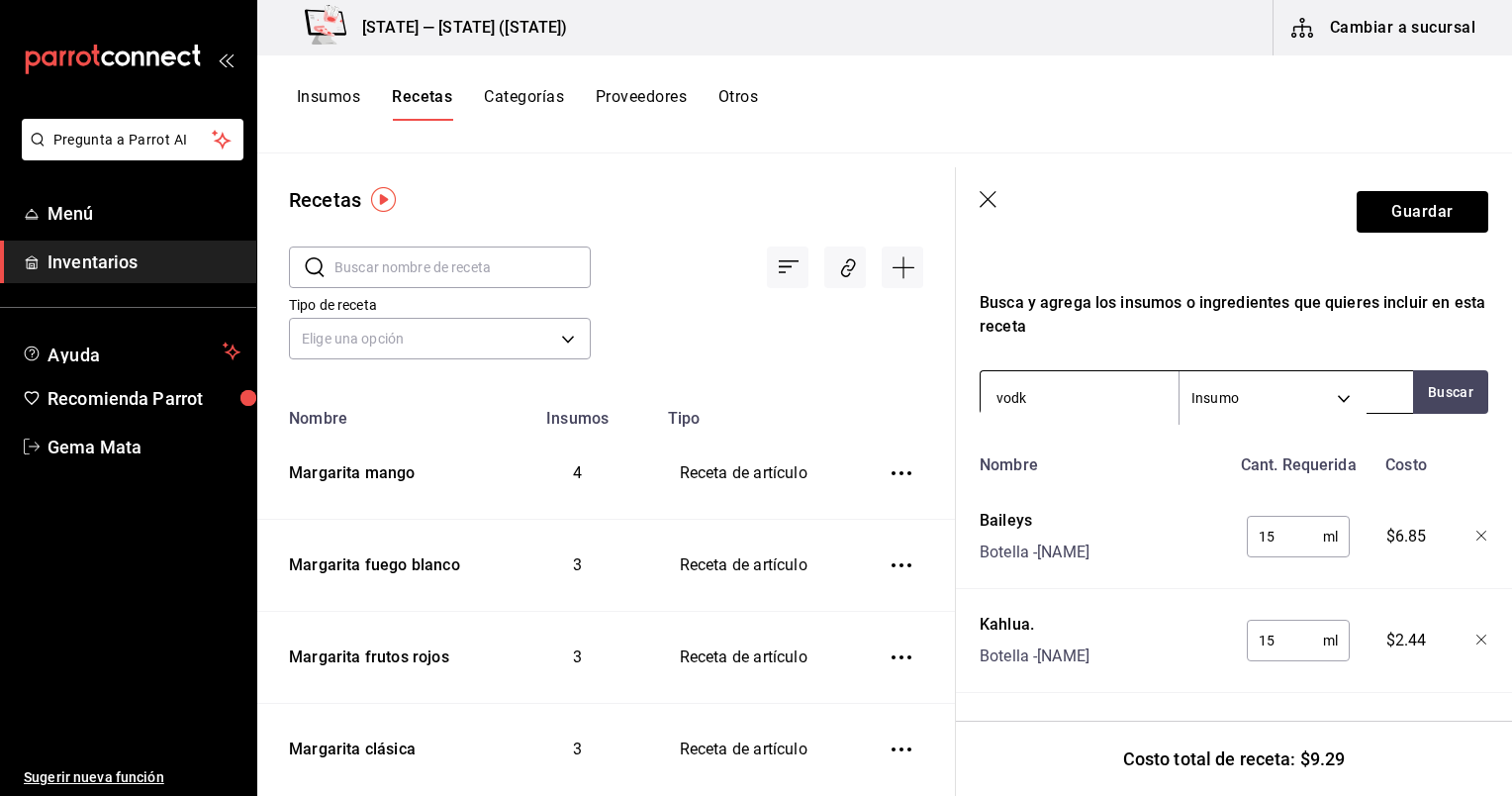 type on "vodka" 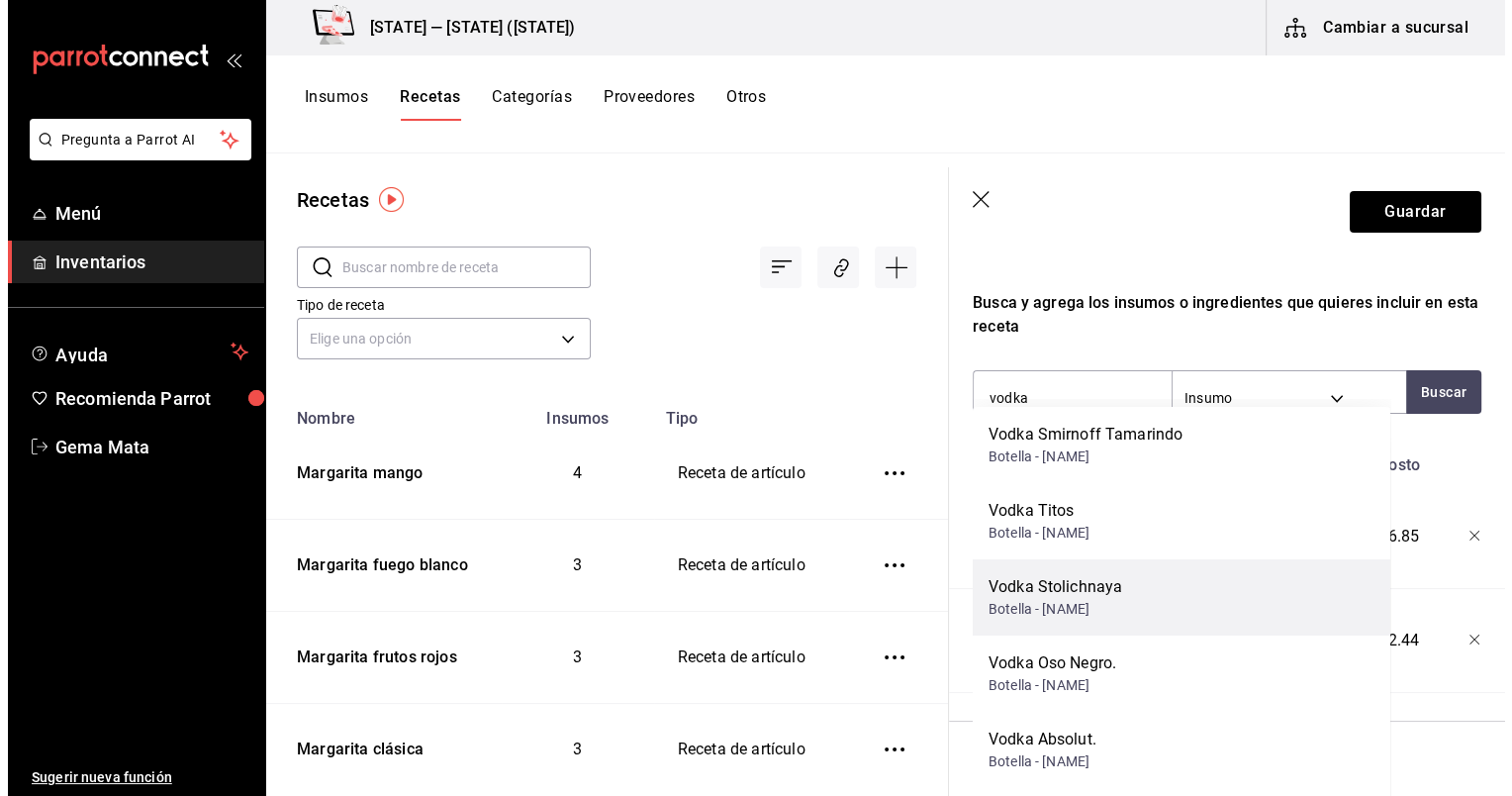 scroll, scrollTop: 28, scrollLeft: 0, axis: vertical 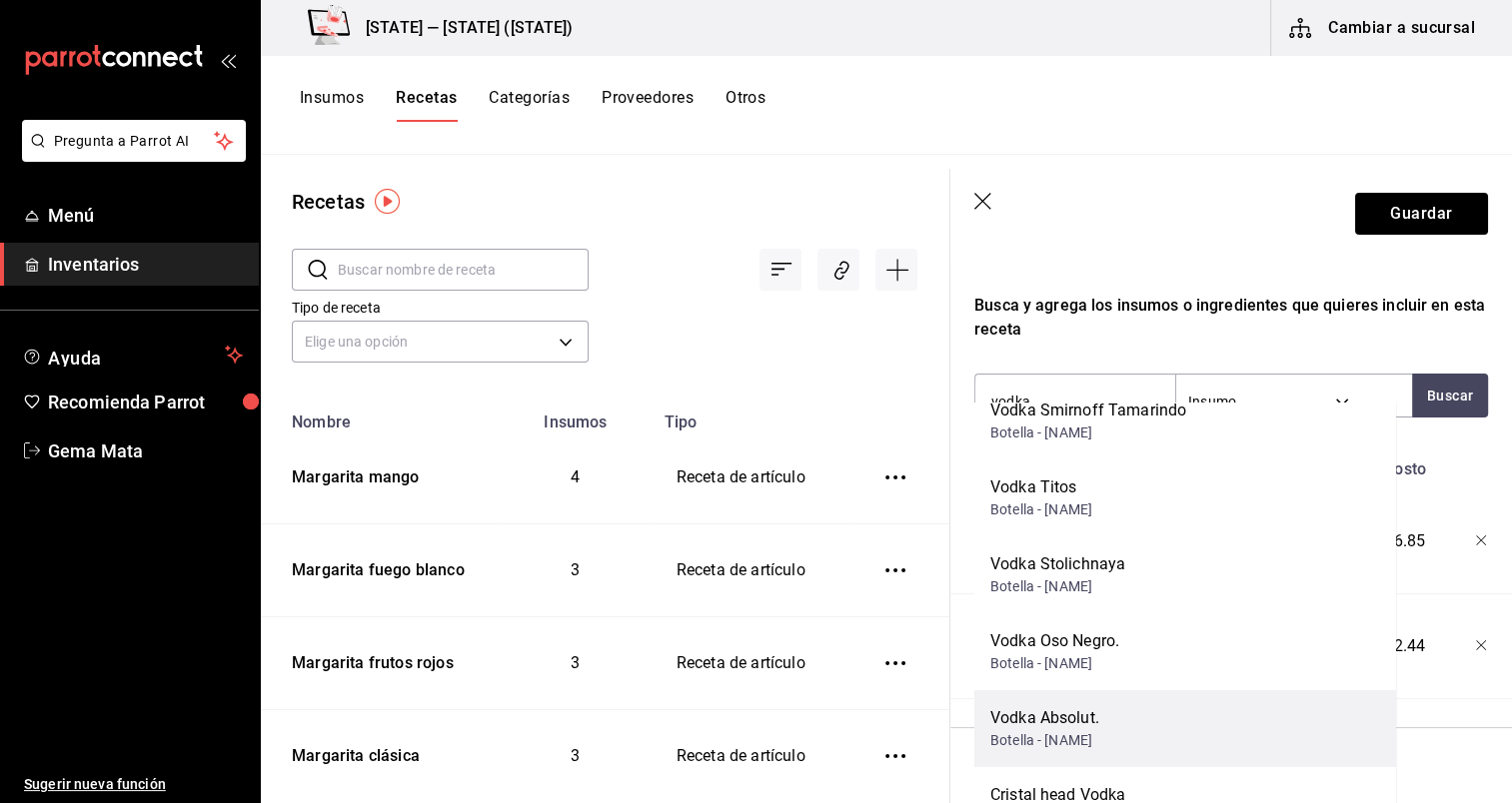 click on "Vodka Absolut." at bounding box center (1044, 718) 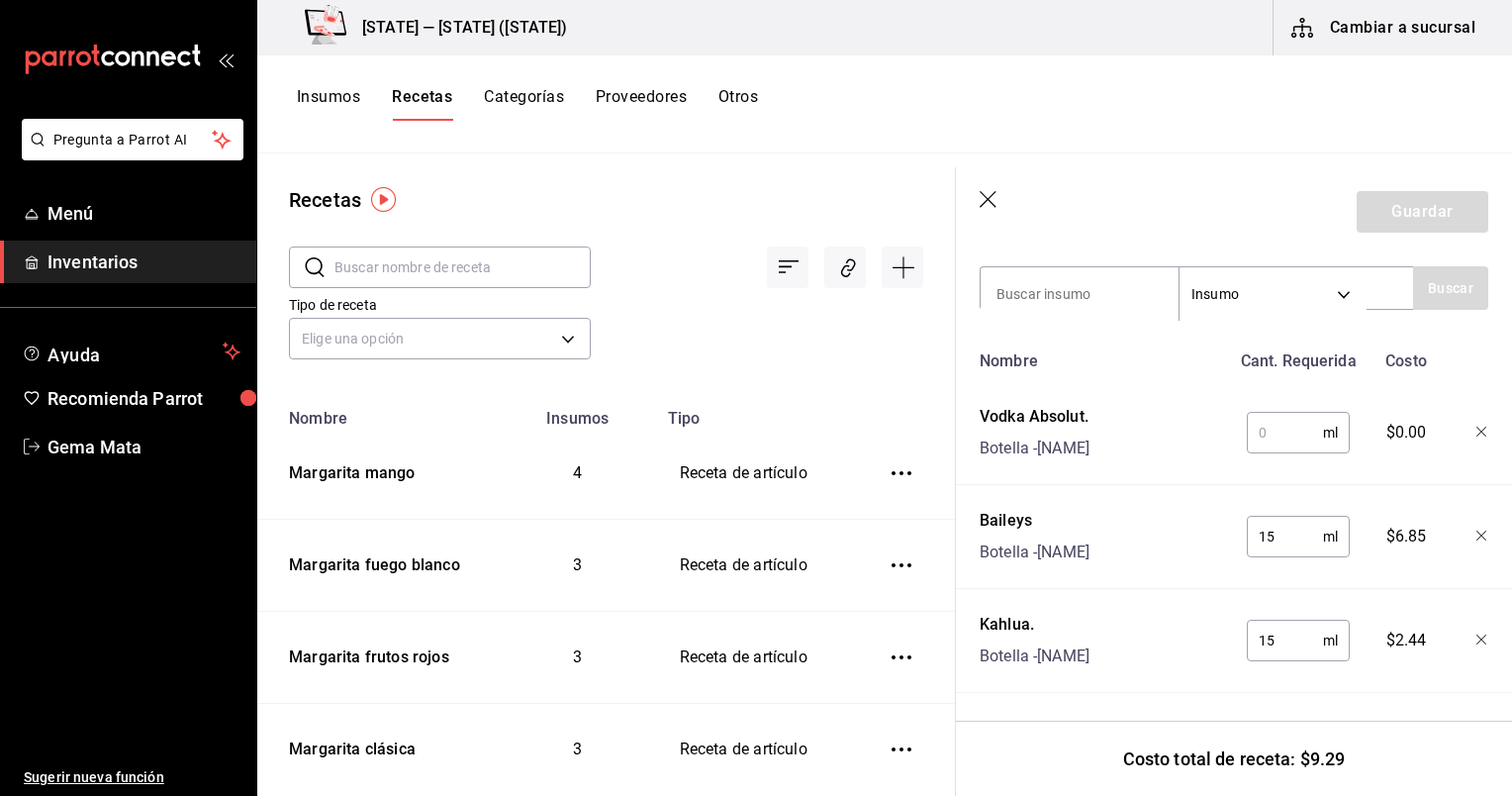 scroll, scrollTop: 440, scrollLeft: 0, axis: vertical 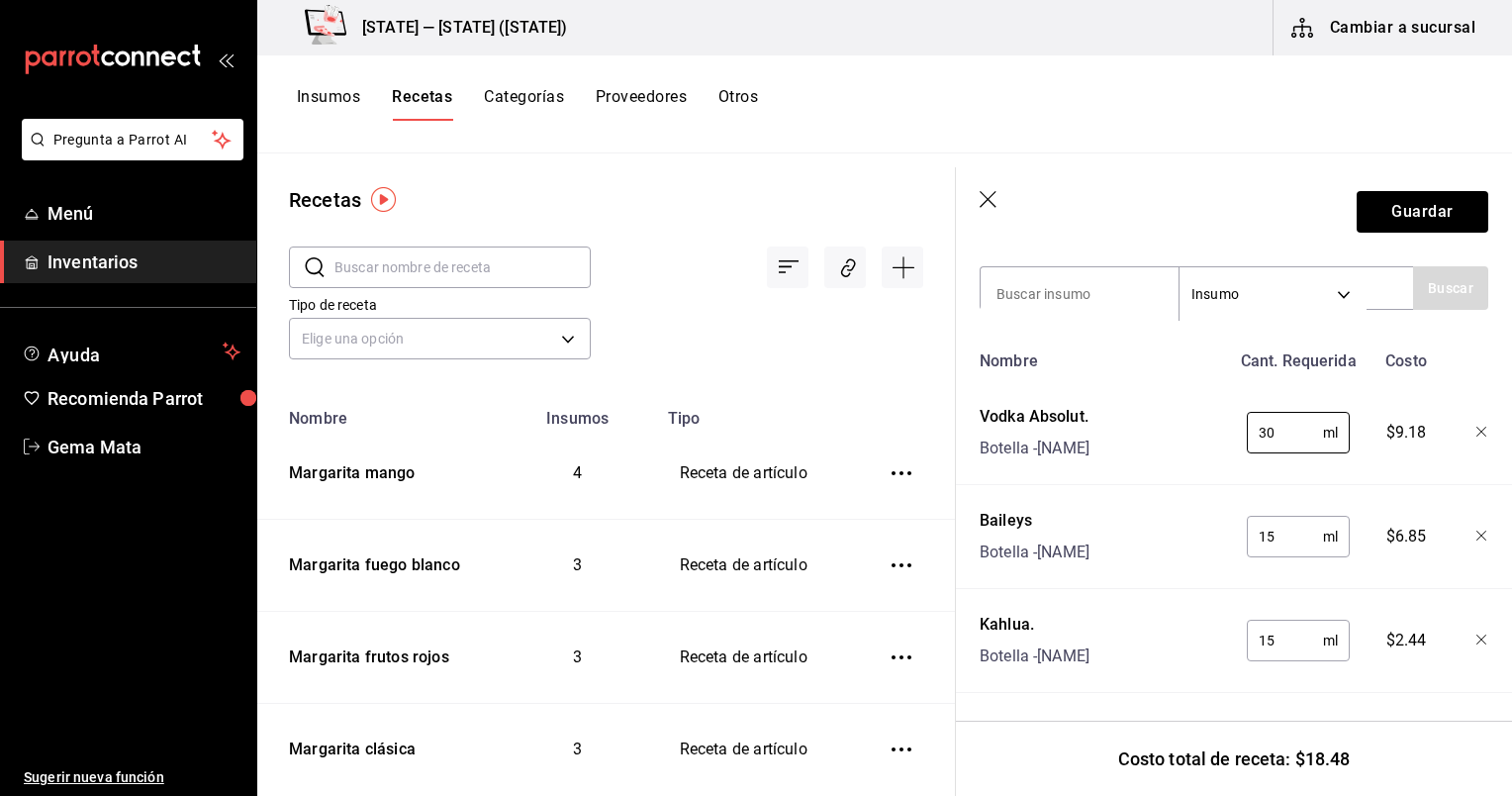 type on "30" 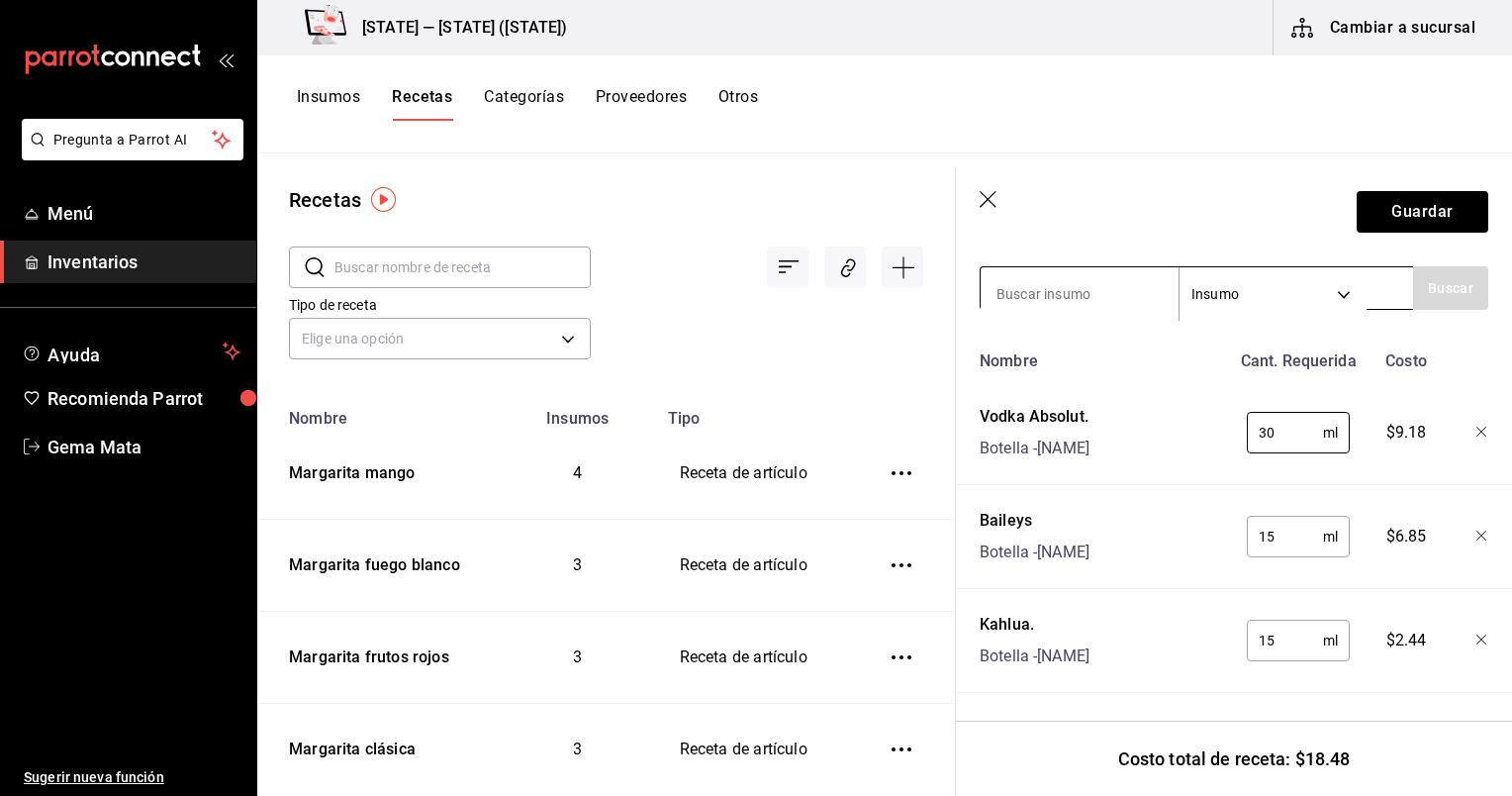 click at bounding box center [1080, 294] 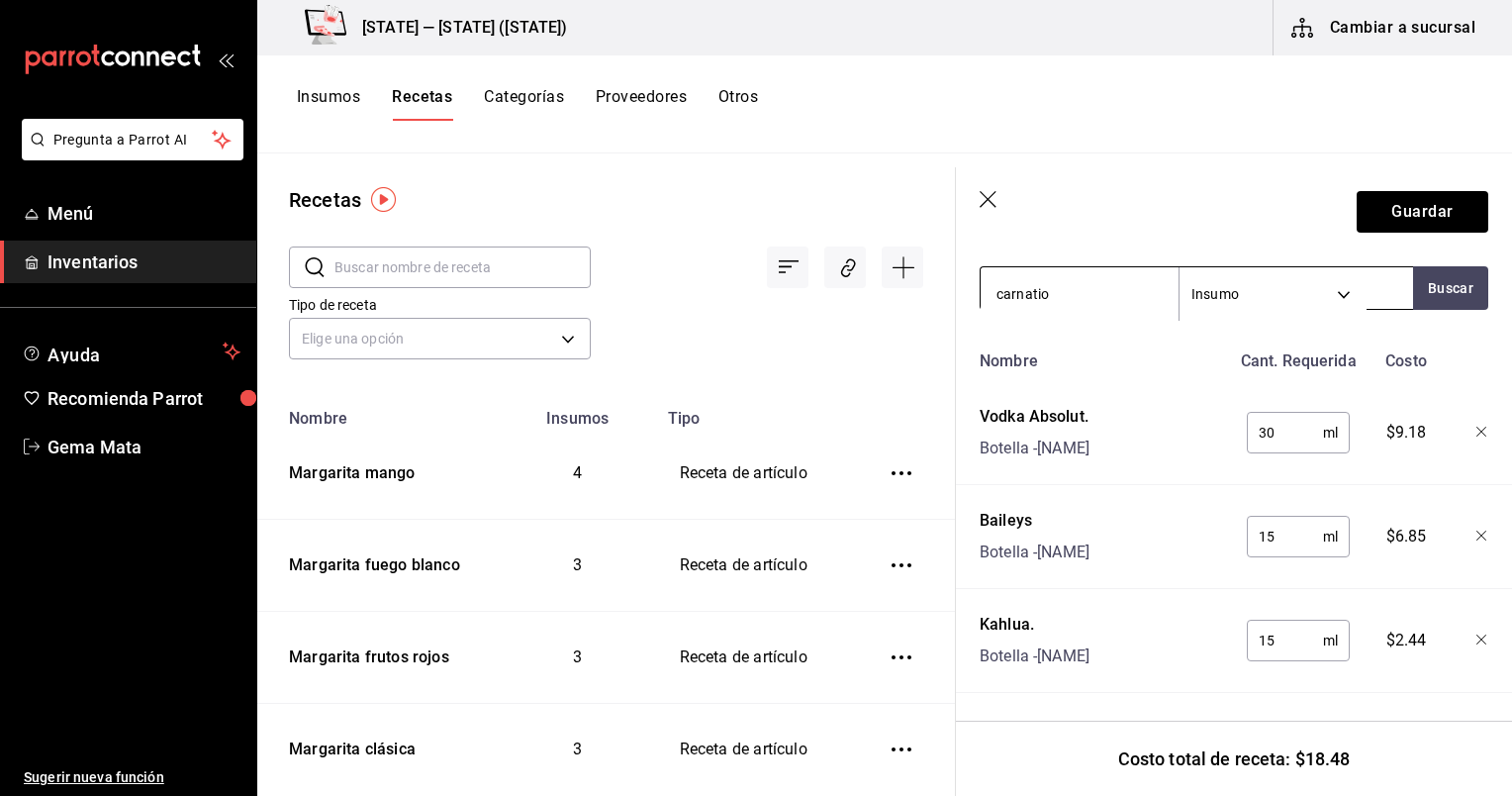 type on "carnation" 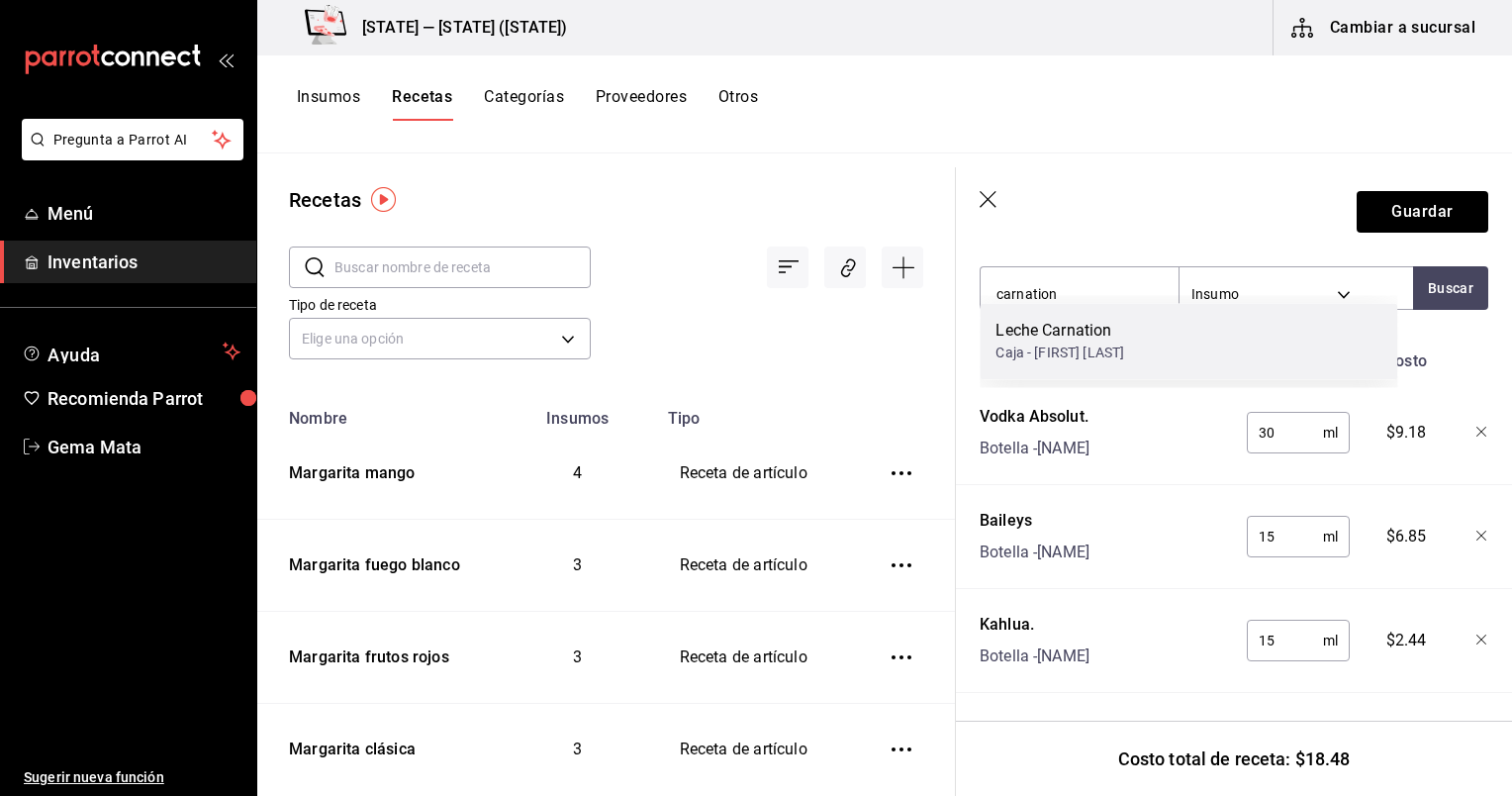 click on "Leche Carnation" at bounding box center (1060, 331) 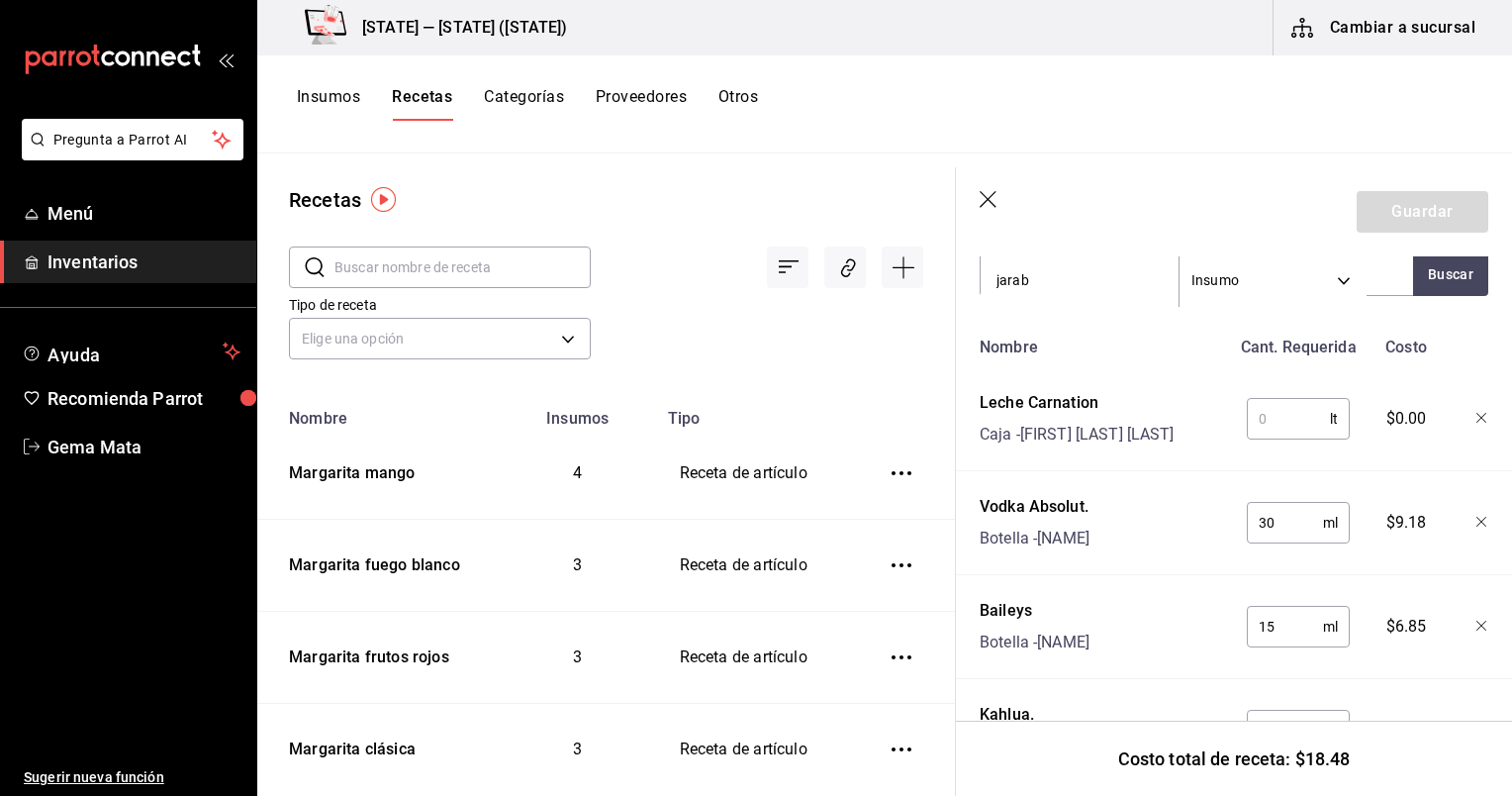 type on "jarabe" 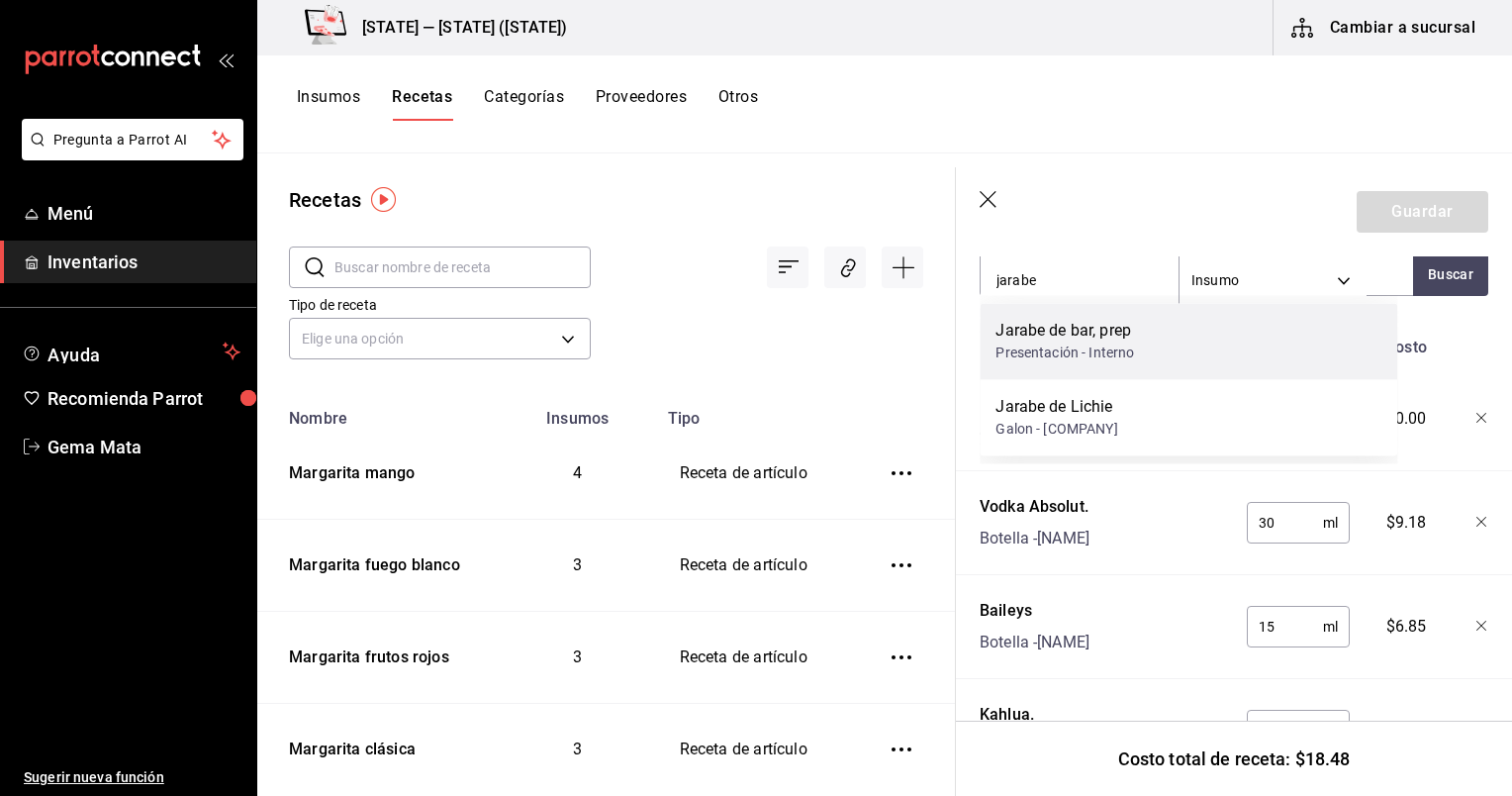 click on "Jarabe de bar, prep" at bounding box center (1065, 331) 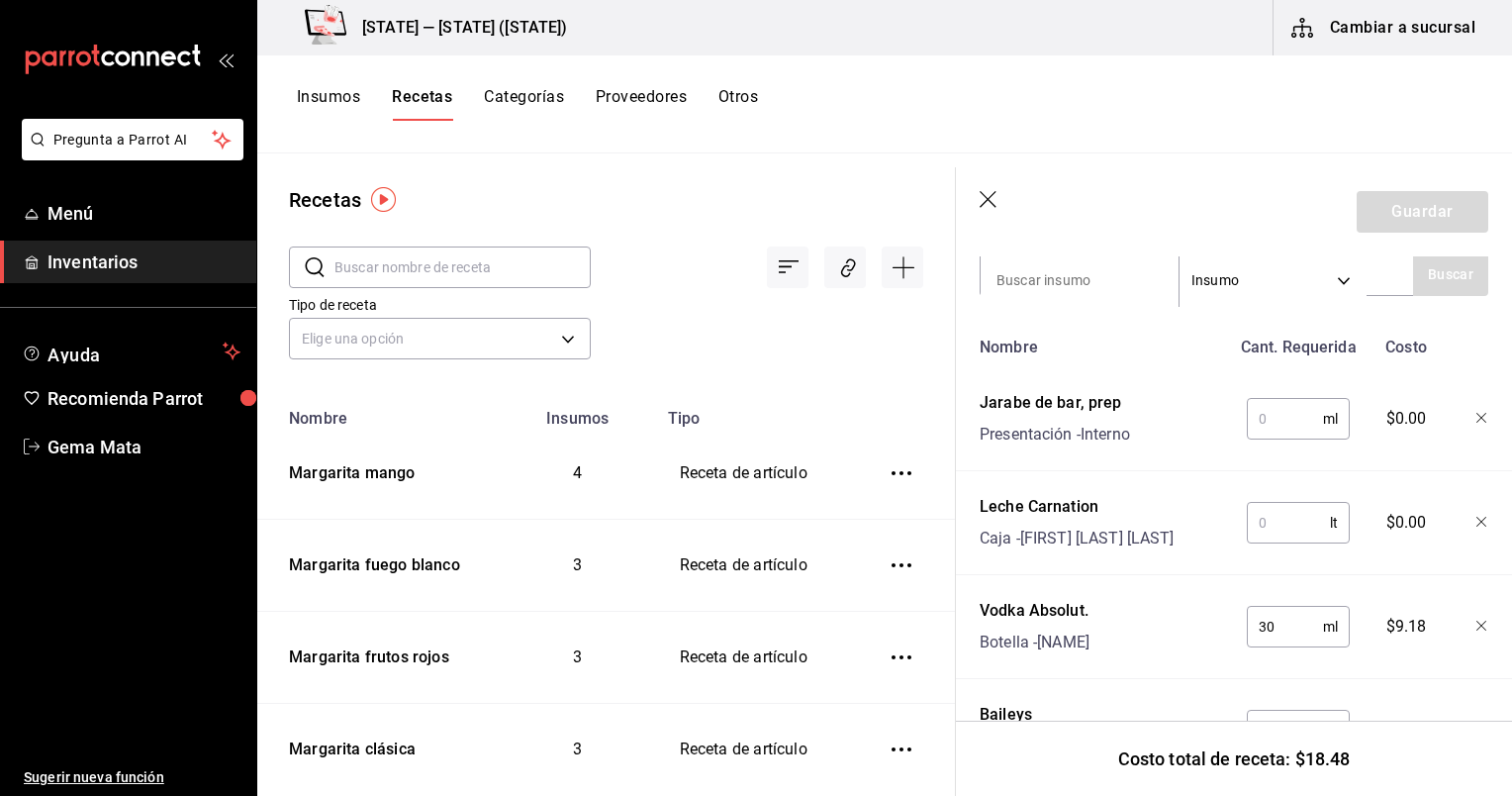 click at bounding box center [1288, 523] 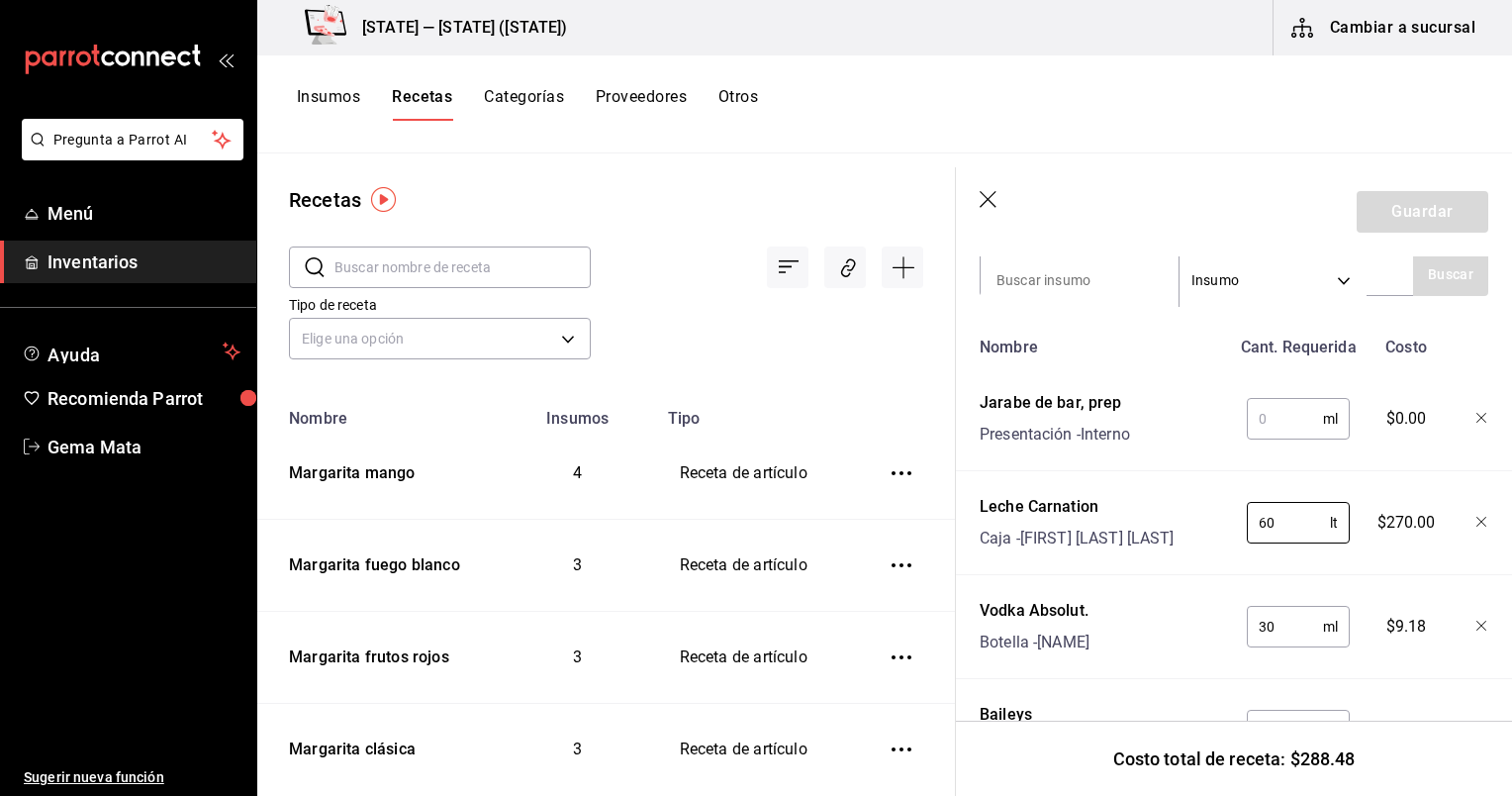 type on "60" 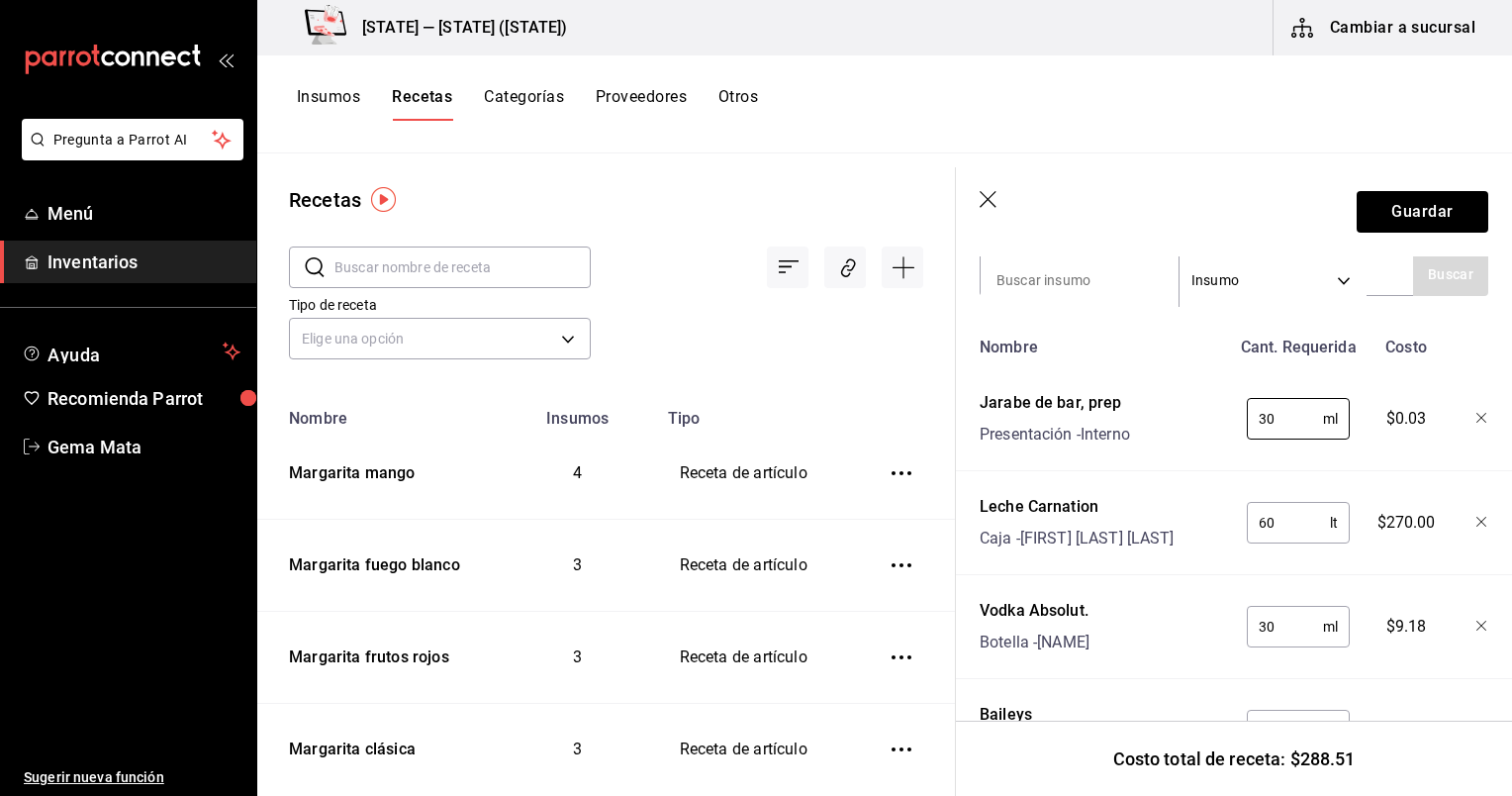 type on "30" 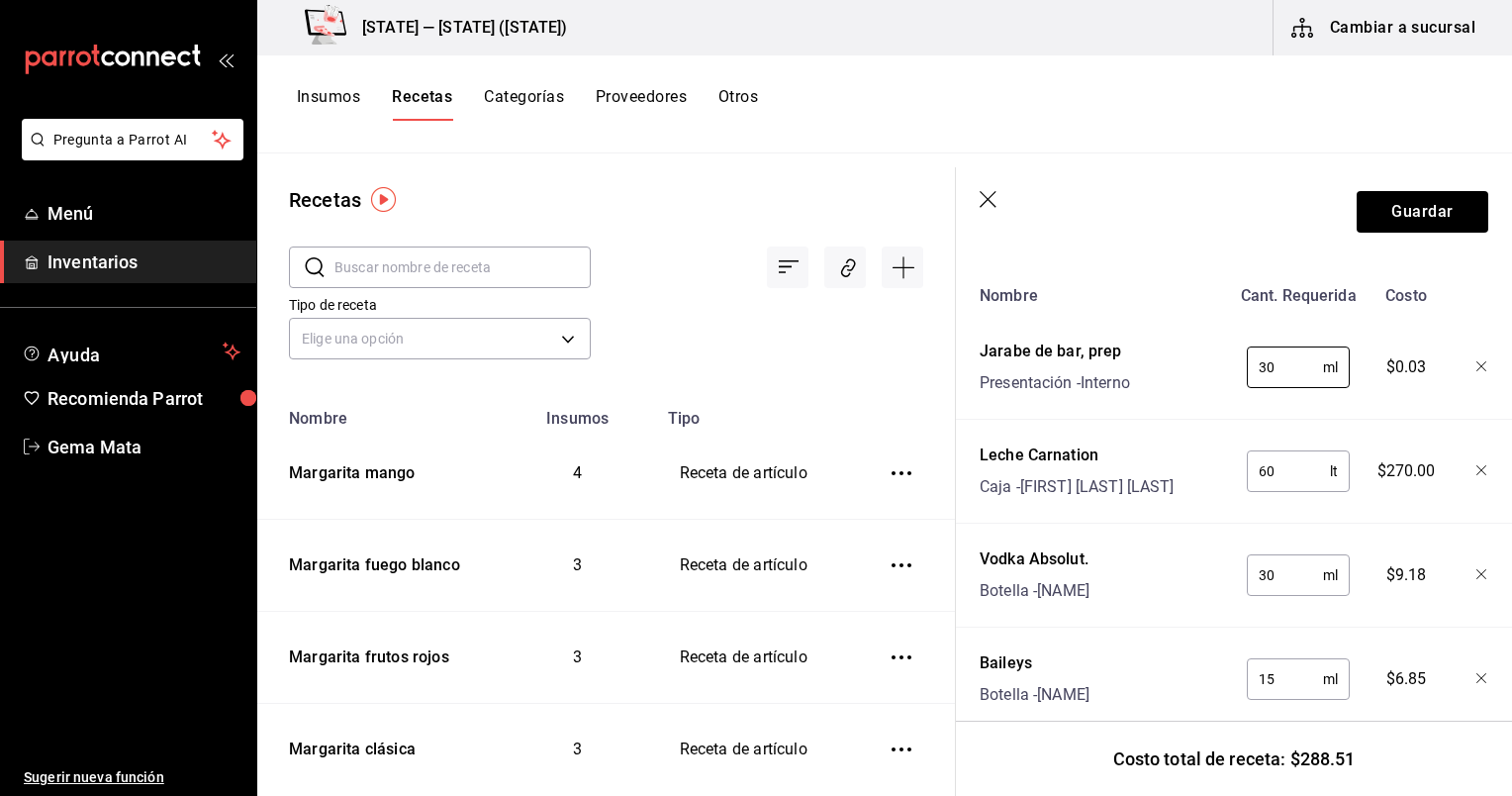 scroll, scrollTop: 490, scrollLeft: 0, axis: vertical 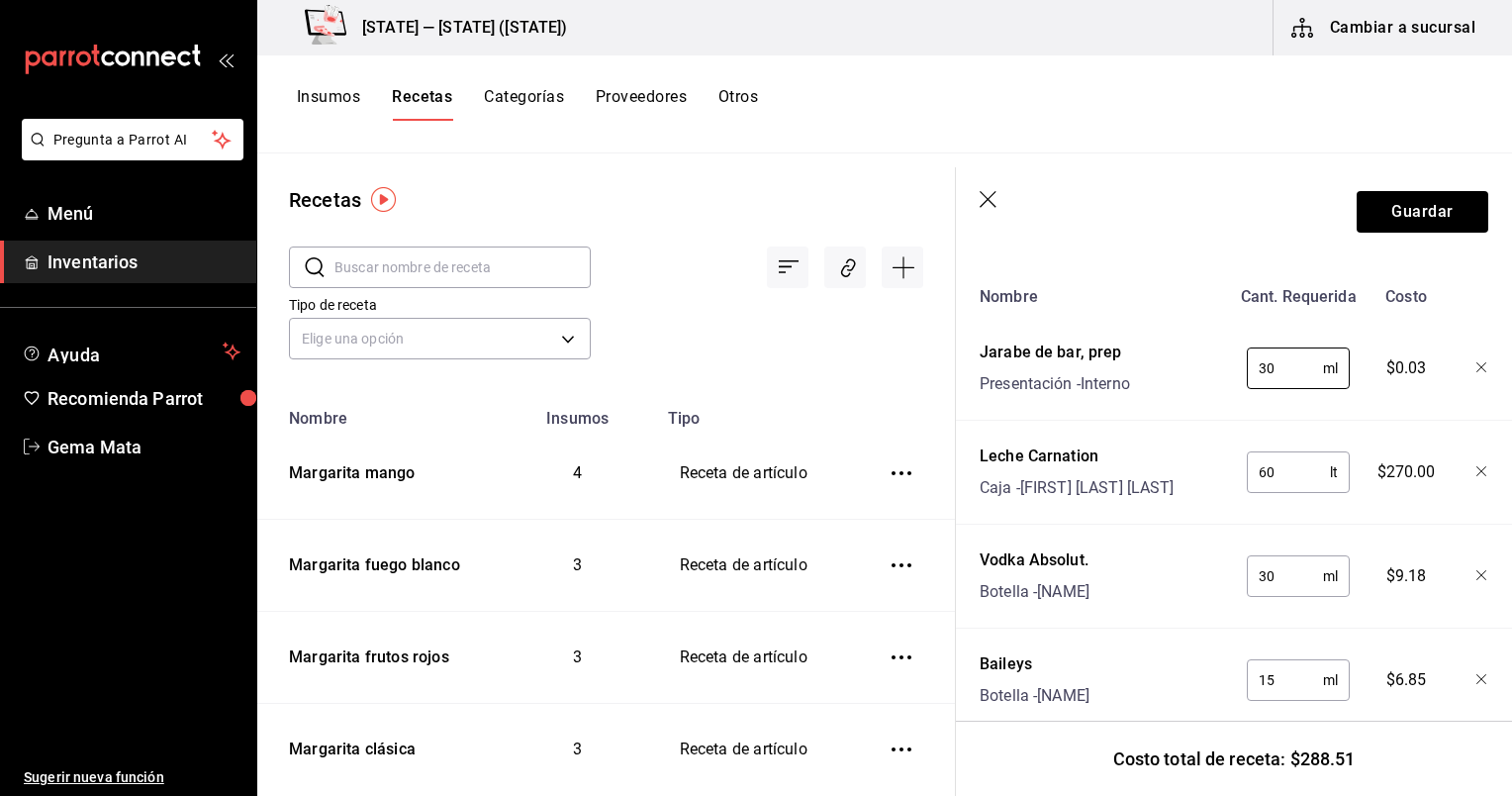 click on "60" at bounding box center (1288, 472) 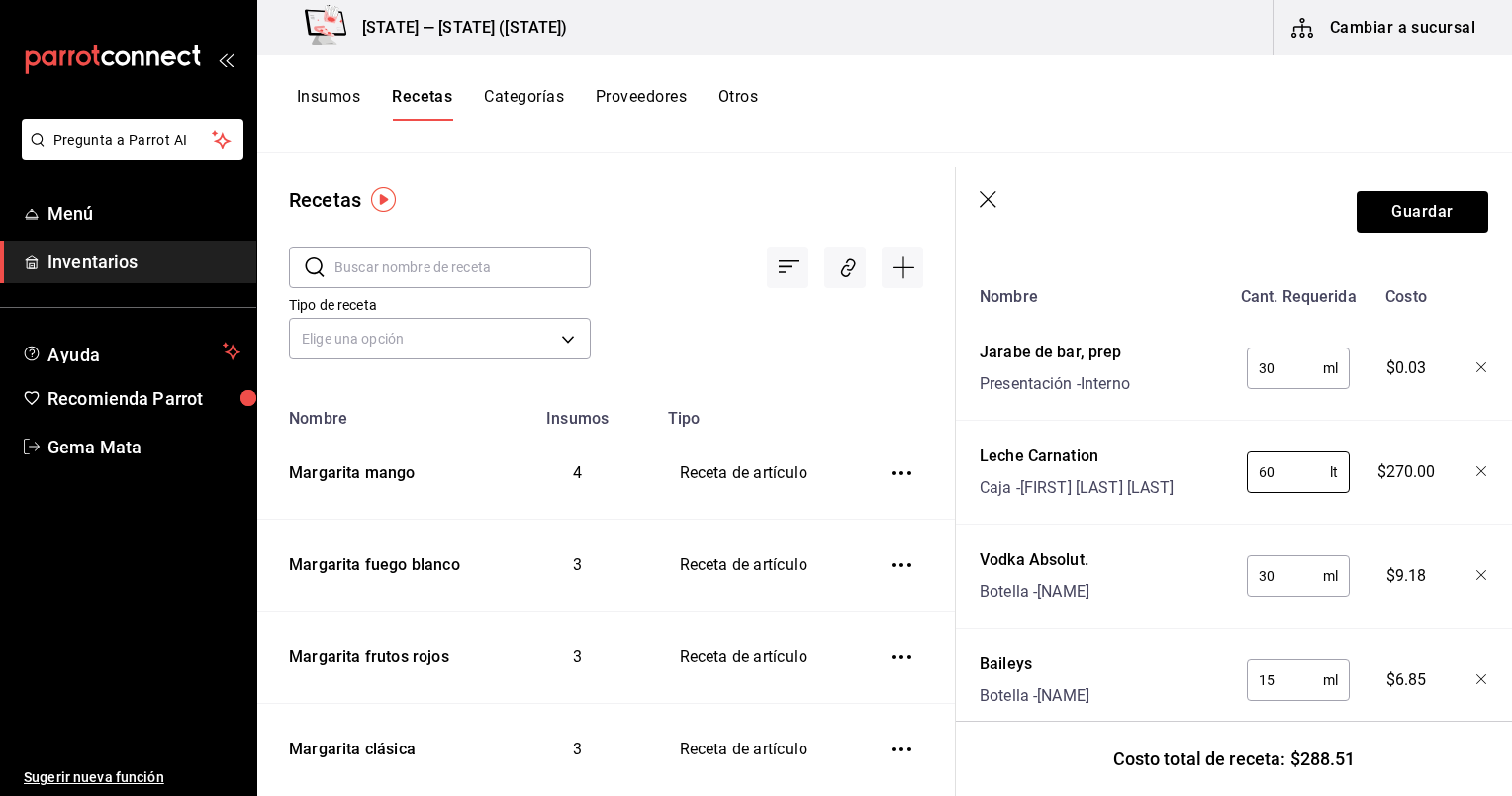 click 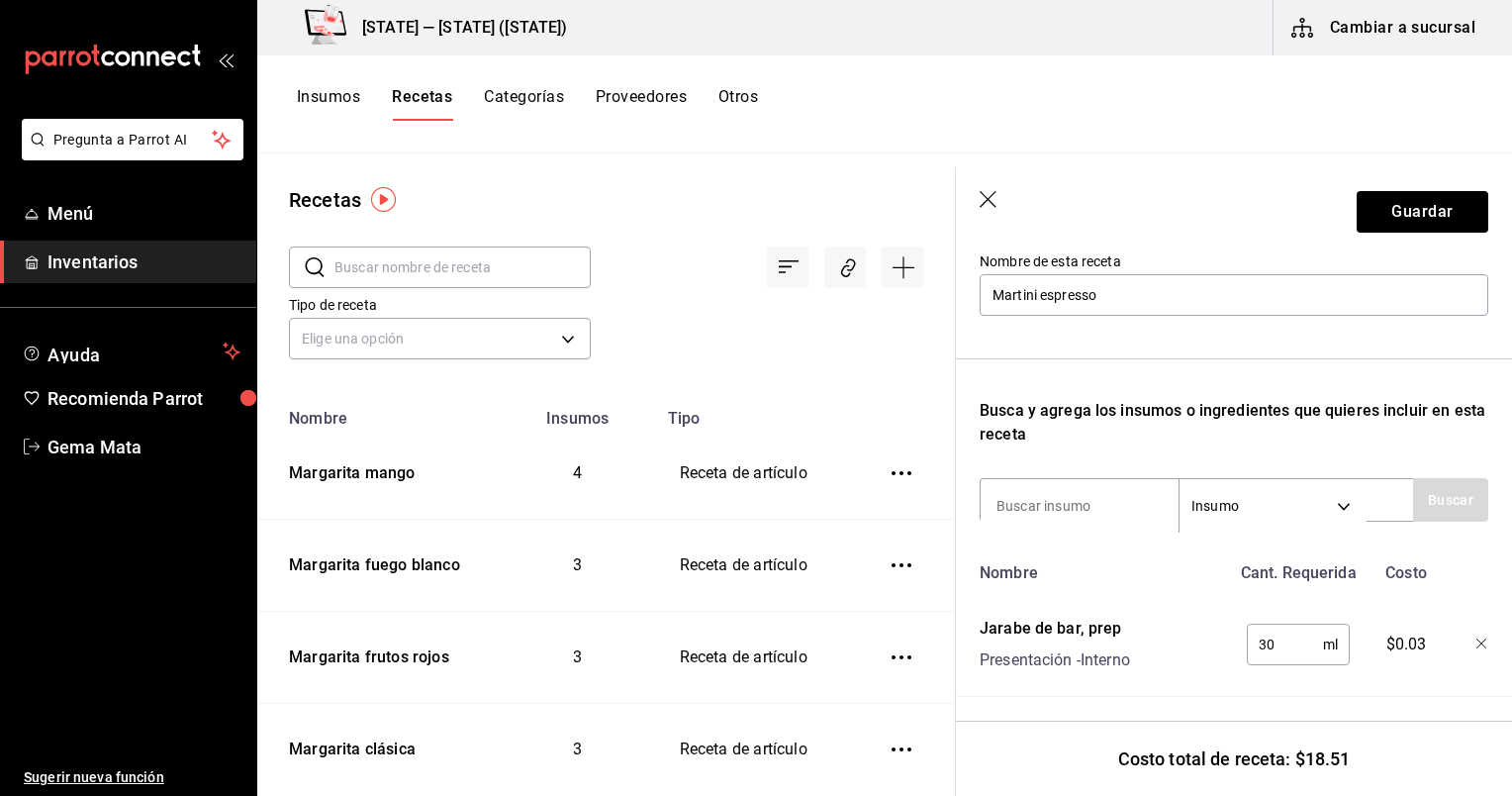 scroll, scrollTop: 194, scrollLeft: 0, axis: vertical 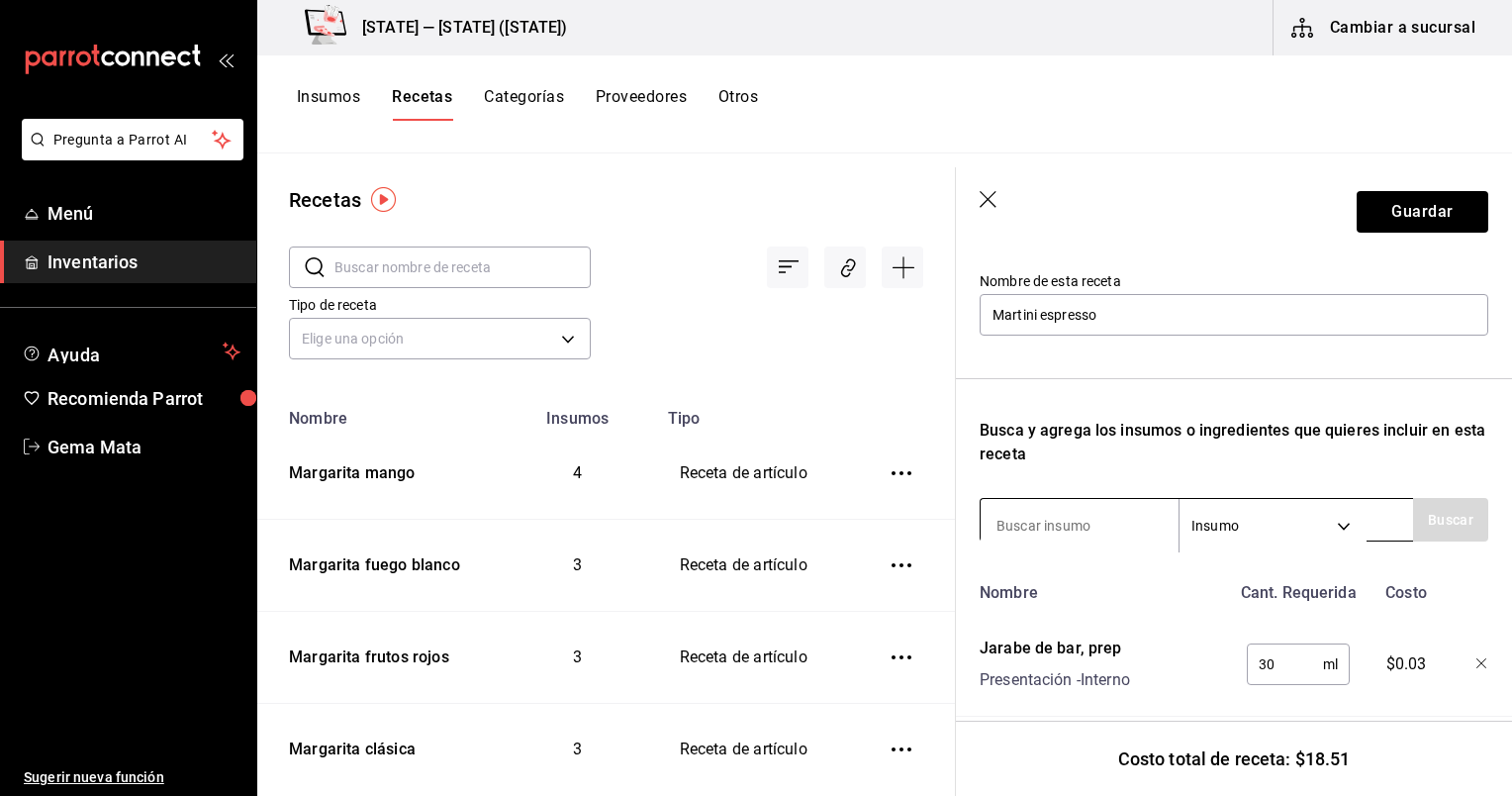 click at bounding box center [1080, 526] 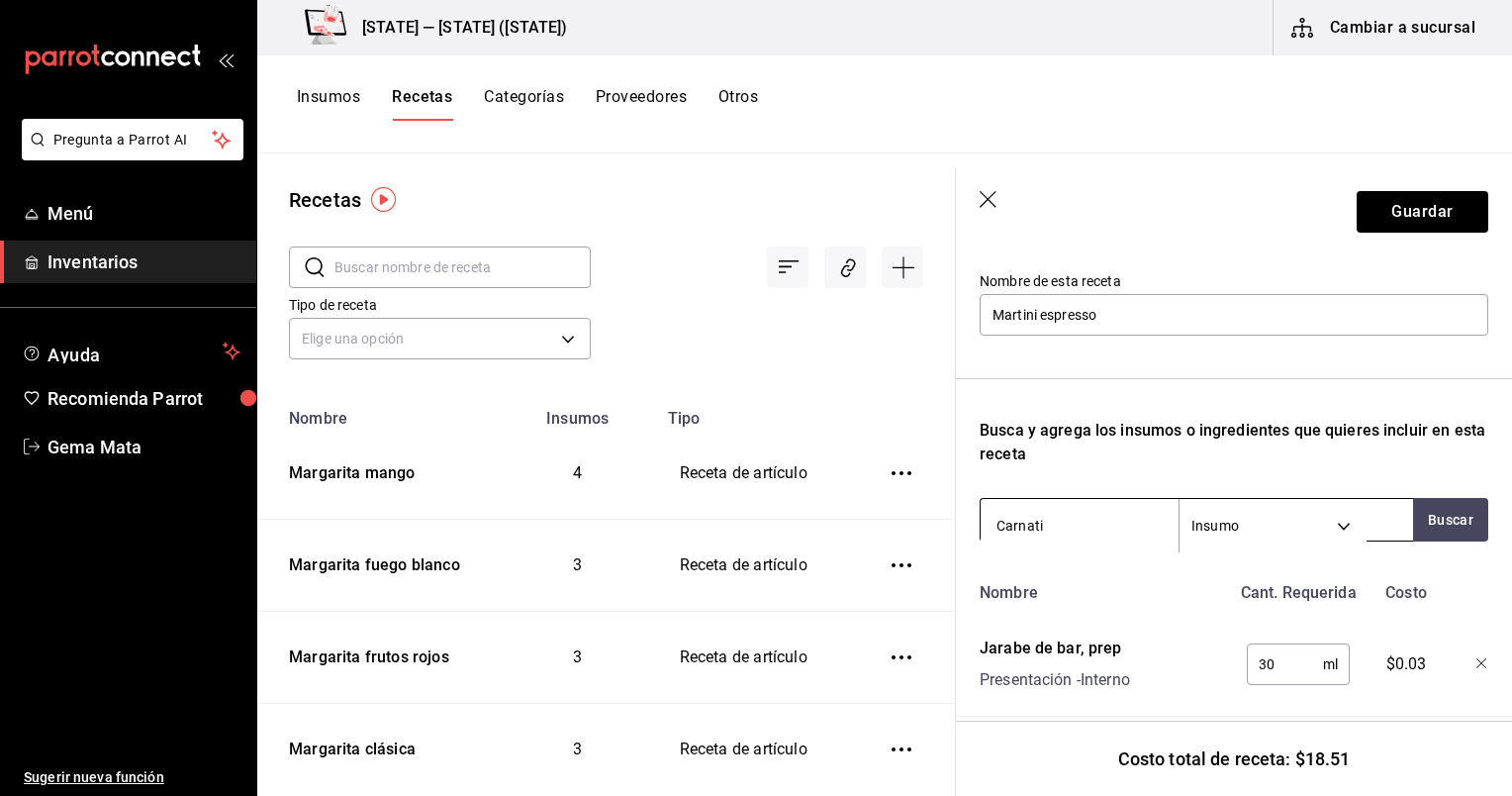 type on "Carnatio" 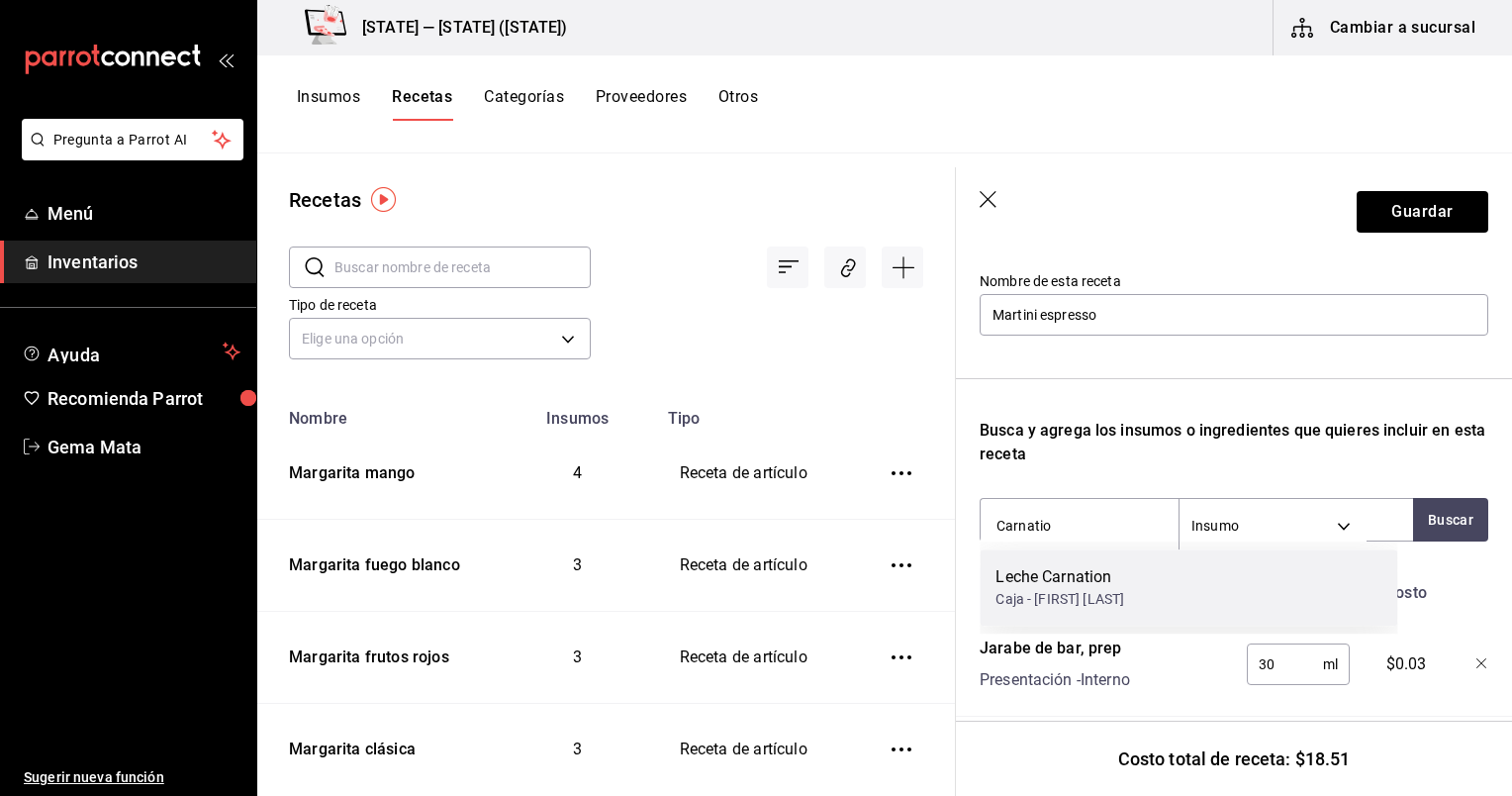 click on "Leche Carnation" at bounding box center [1060, 577] 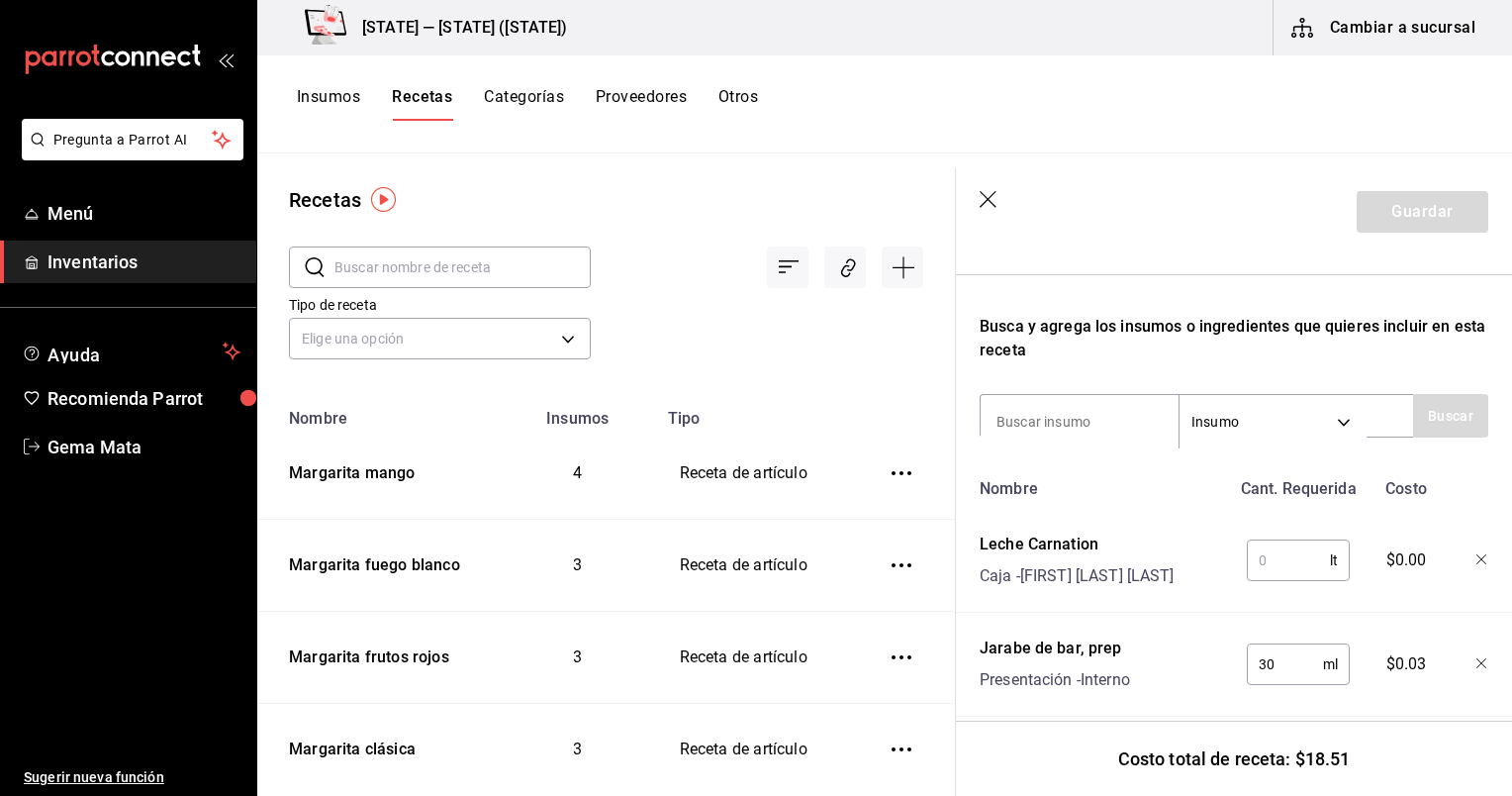 scroll, scrollTop: 324, scrollLeft: 0, axis: vertical 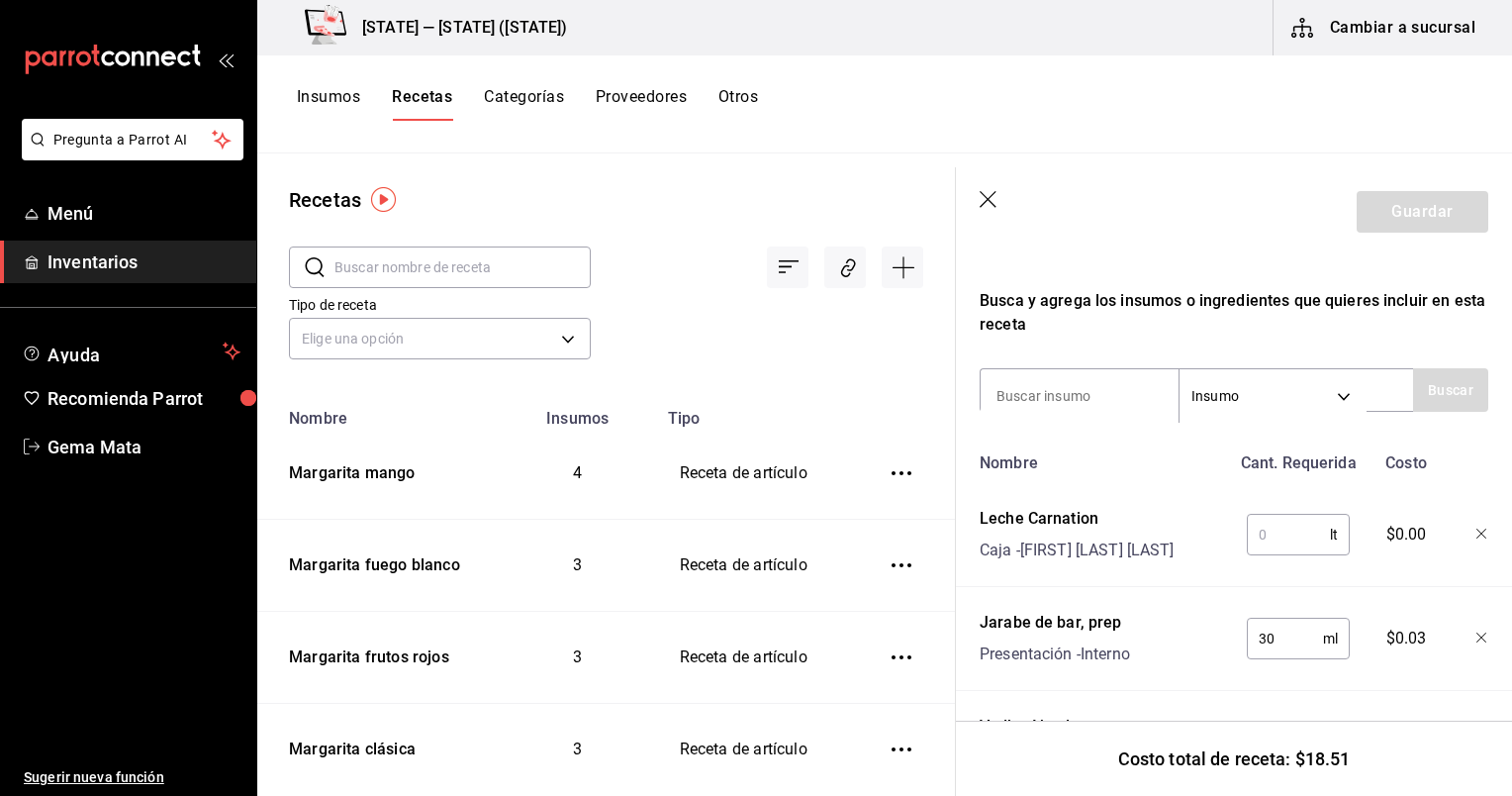 click at bounding box center [1288, 535] 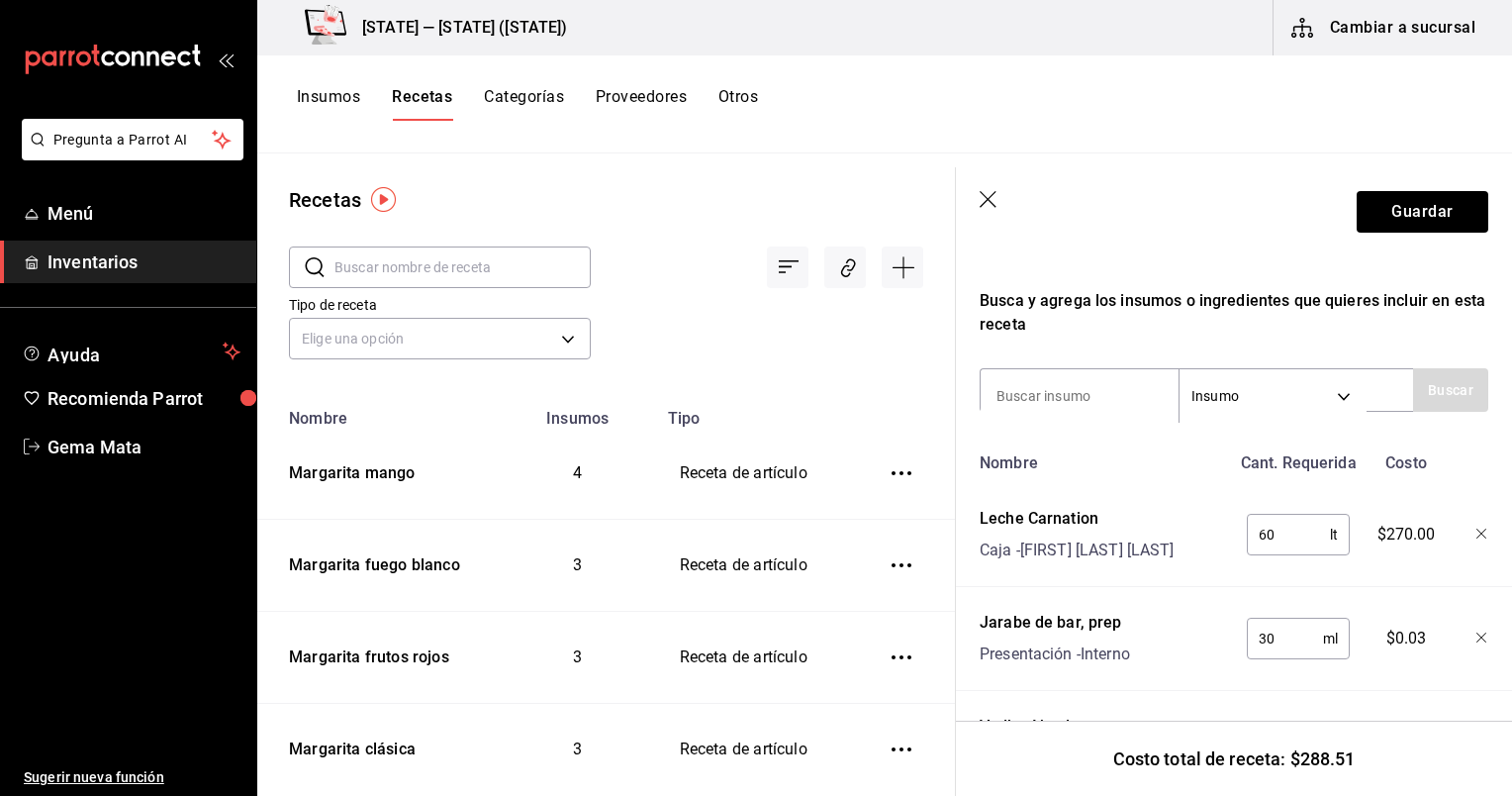 scroll, scrollTop: 285, scrollLeft: 0, axis: vertical 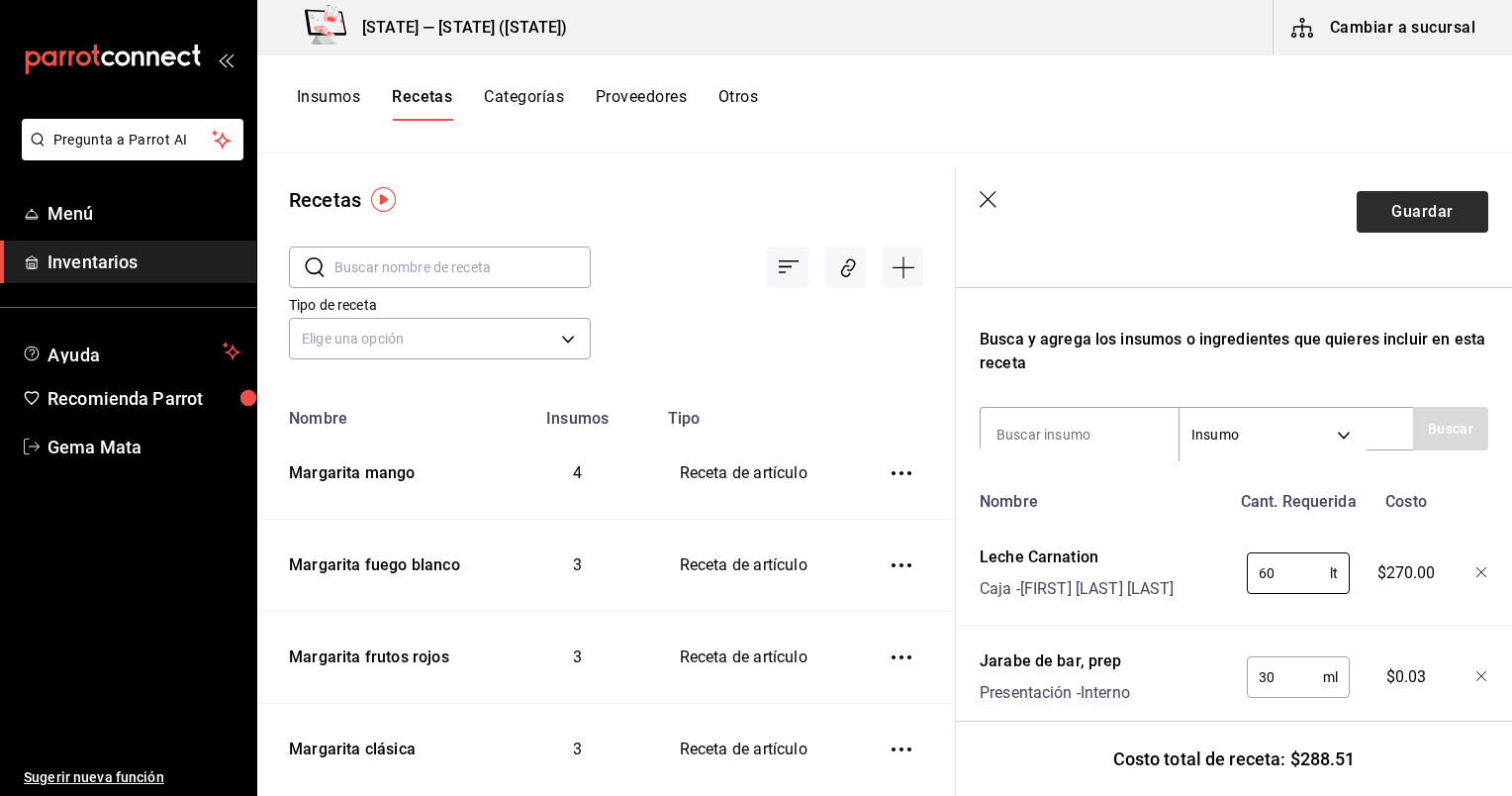 type on "60" 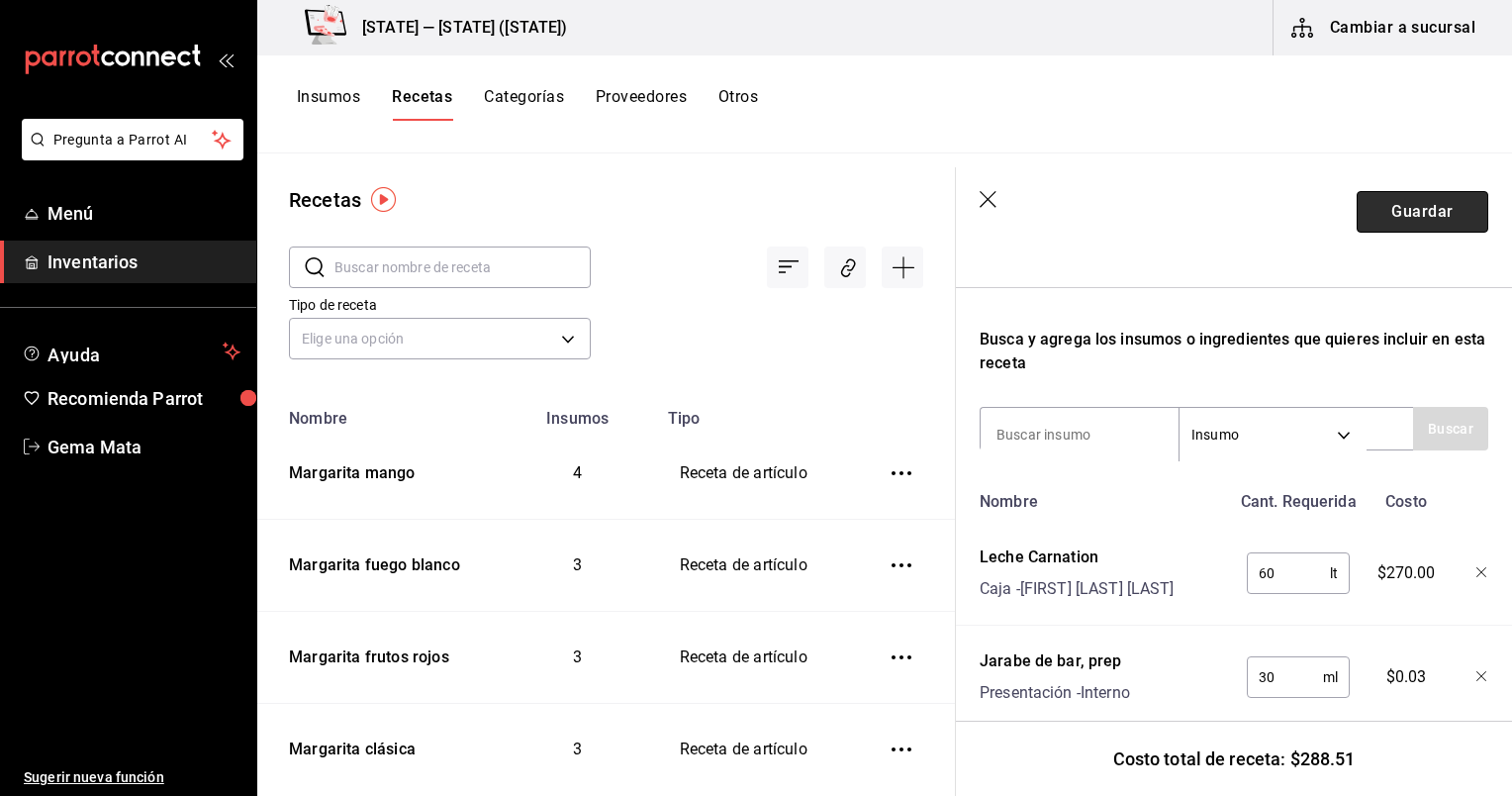 click on "Guardar" at bounding box center [1422, 212] 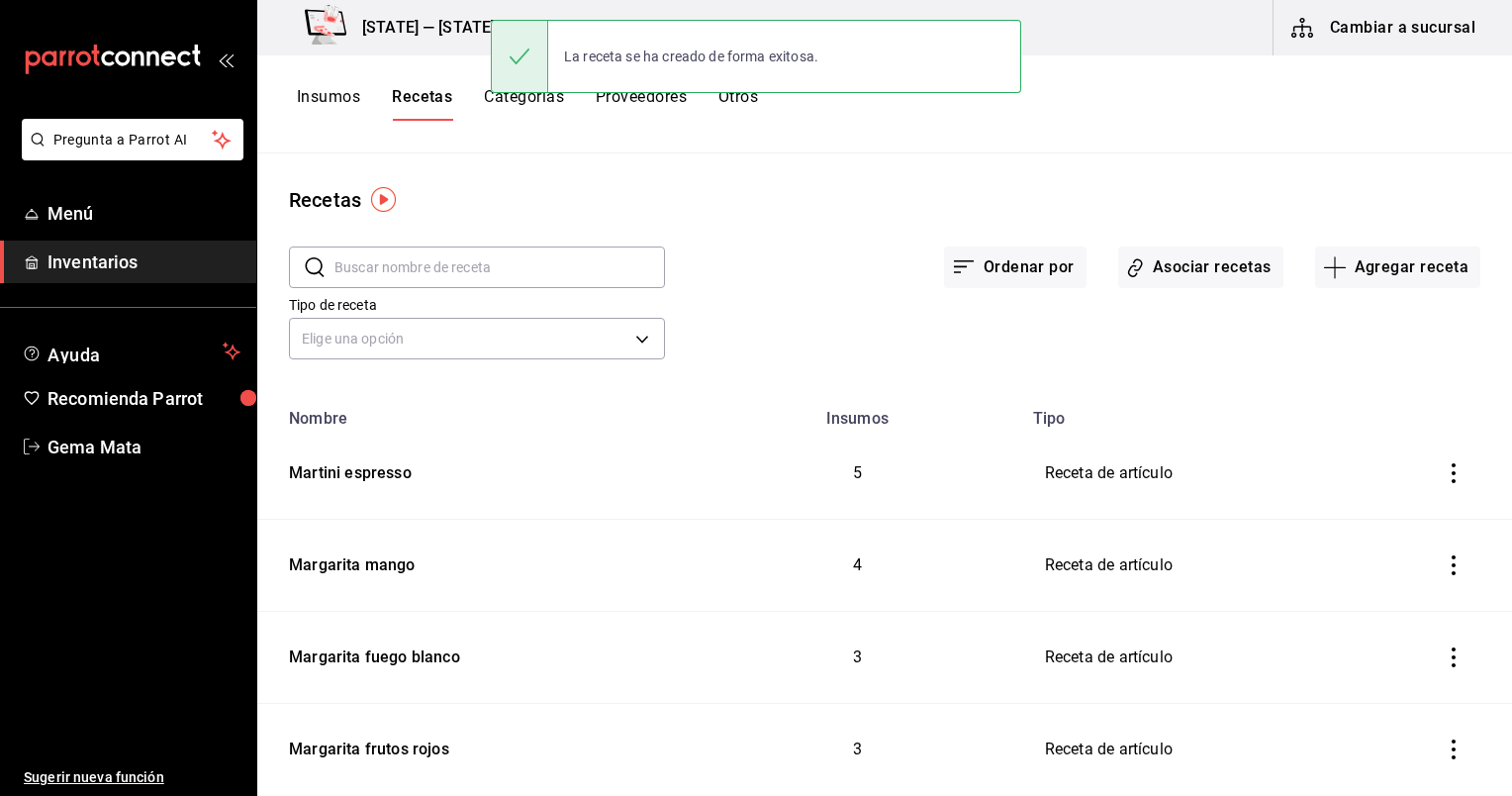 scroll, scrollTop: 0, scrollLeft: 0, axis: both 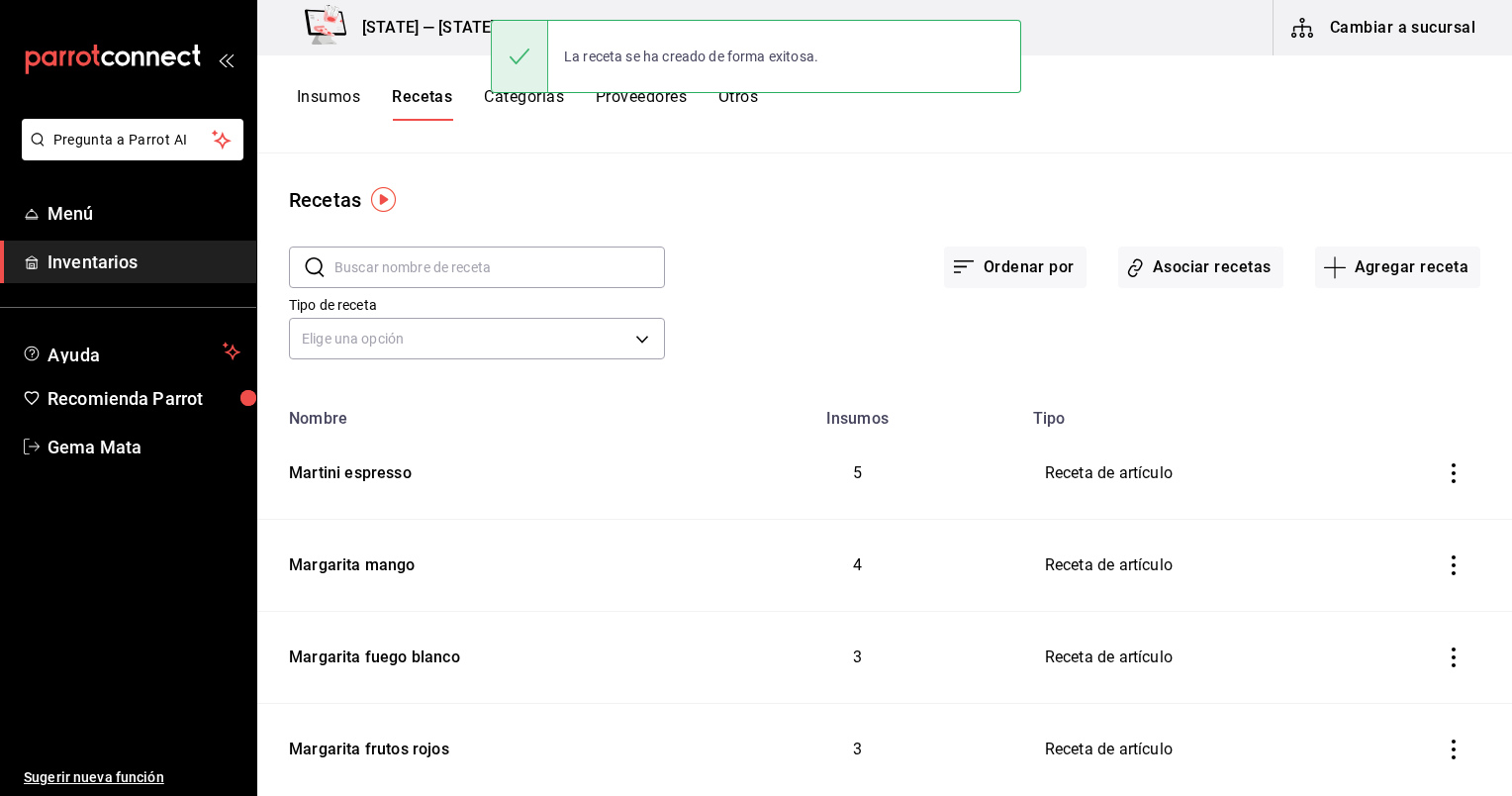 click at bounding box center [500, 267] 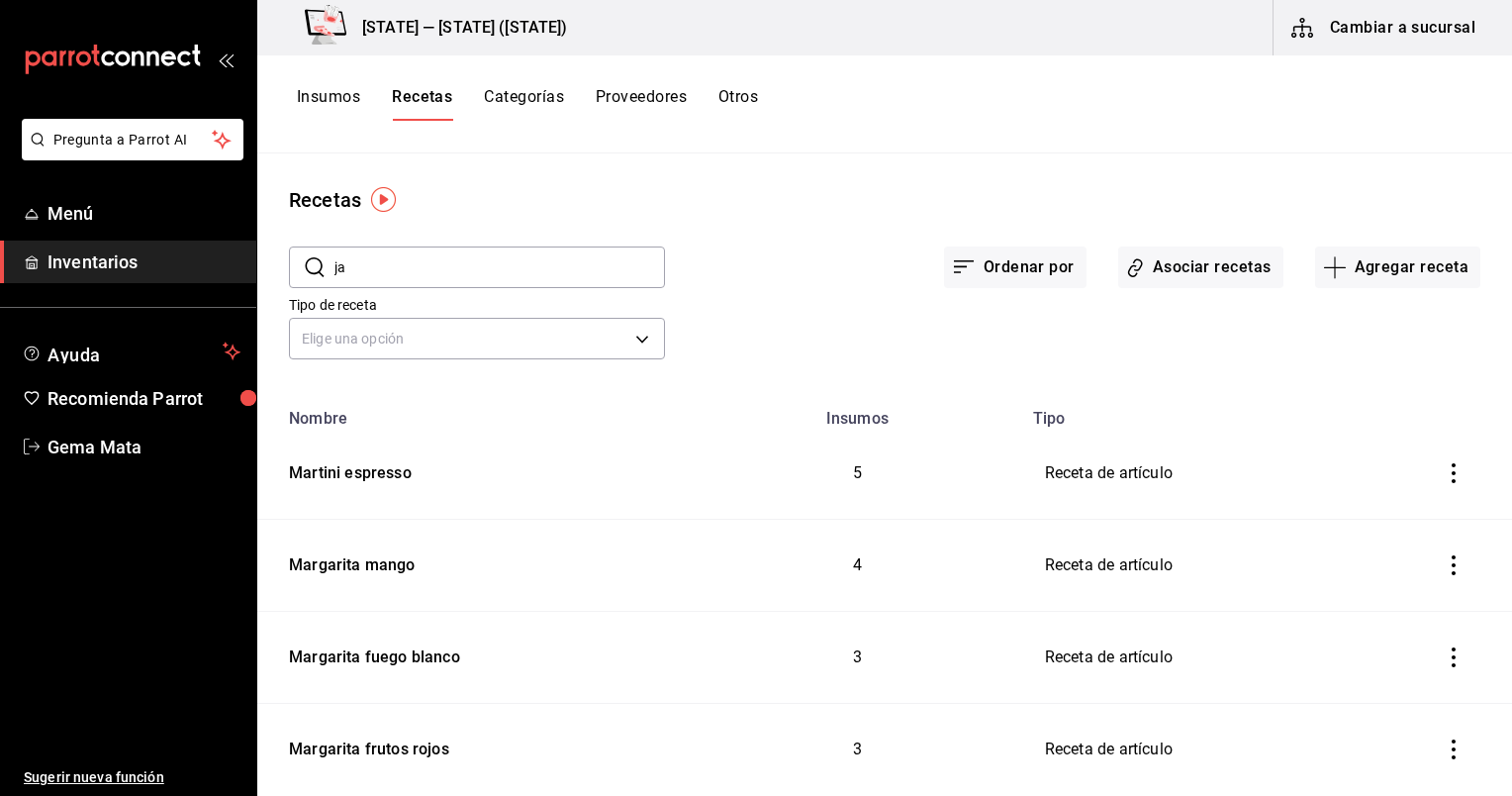 type on "j" 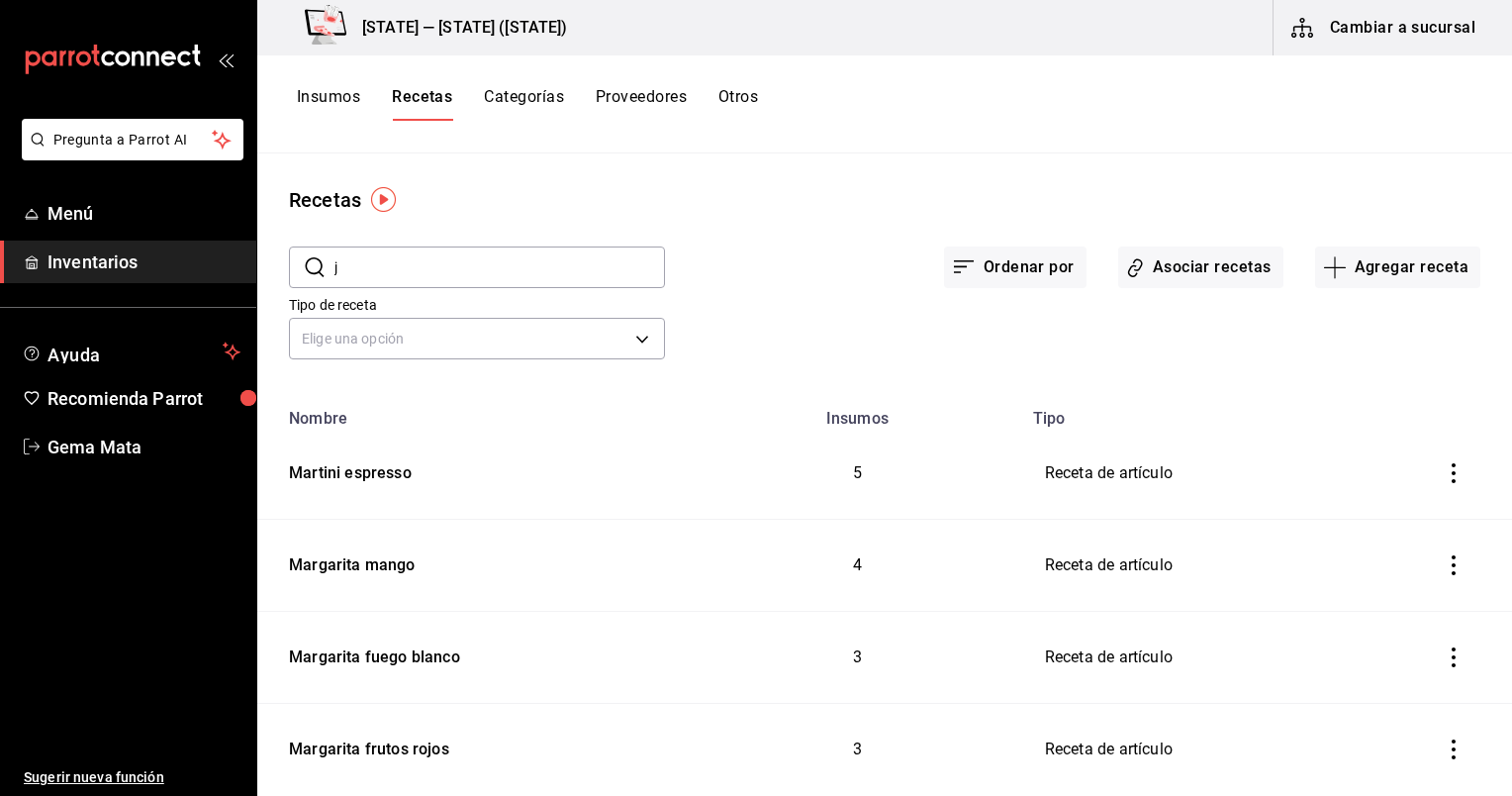 type 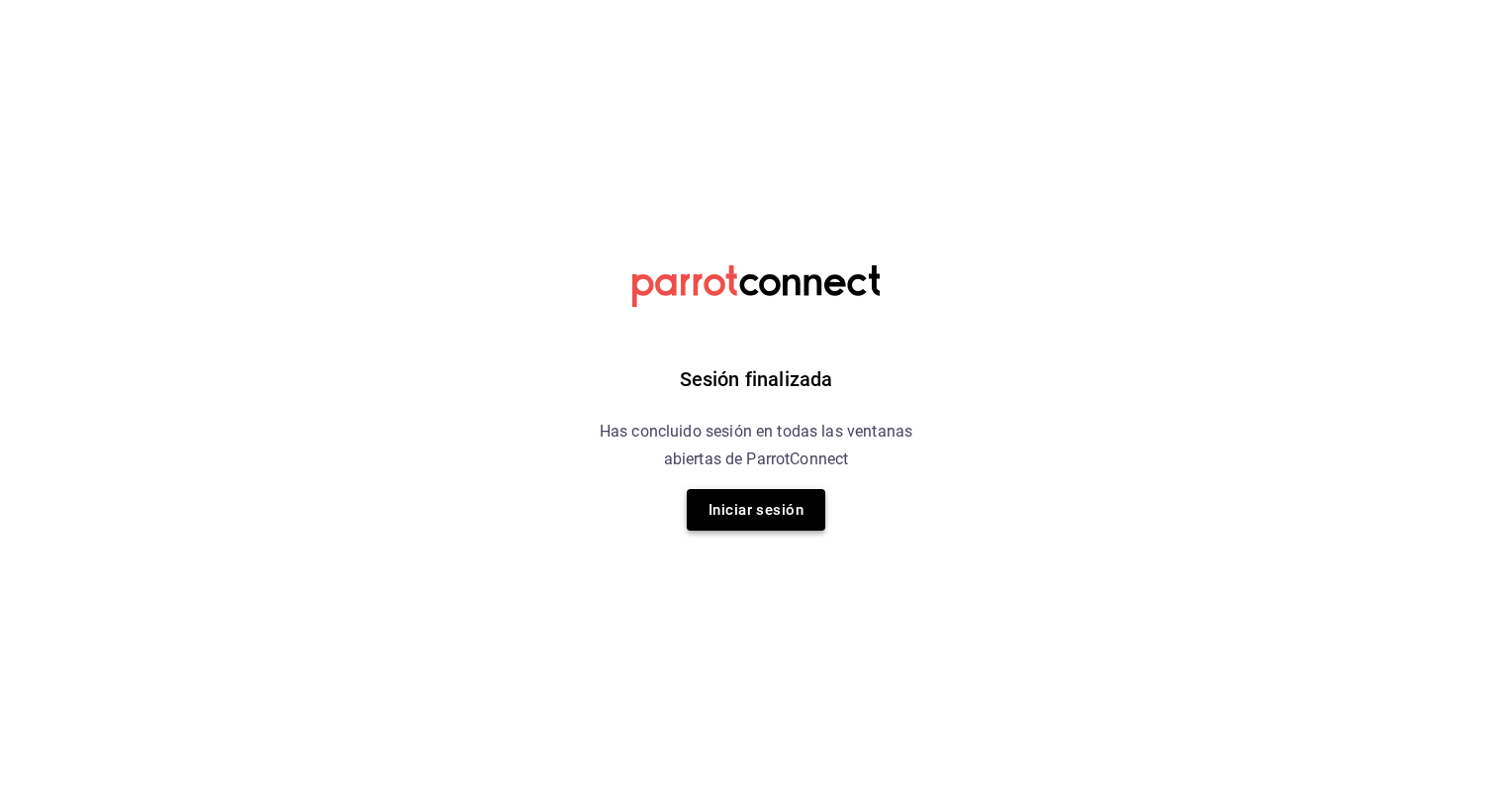 click on "Iniciar sesión" at bounding box center (756, 510) 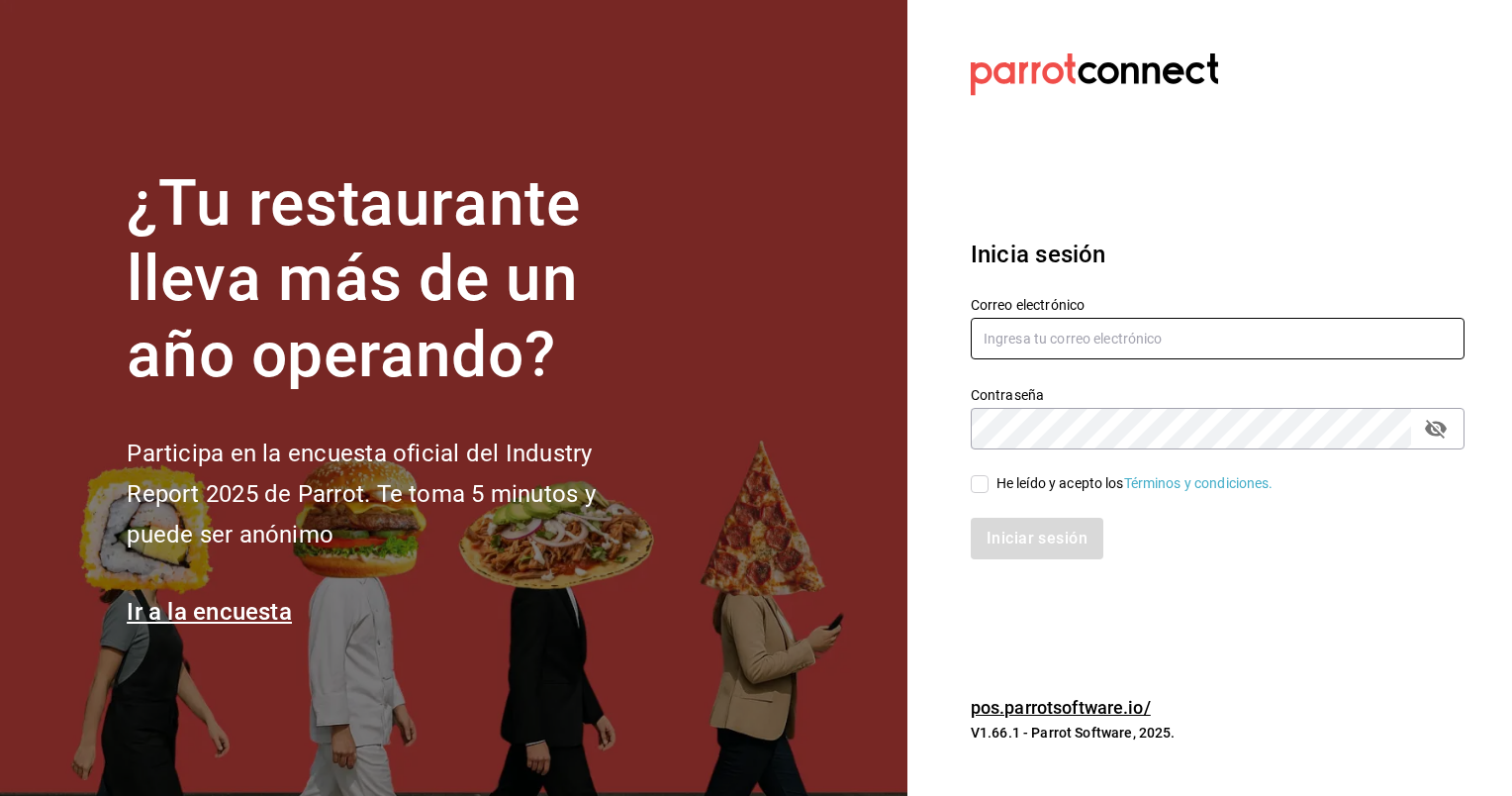 type on "A01240215@tec.mx" 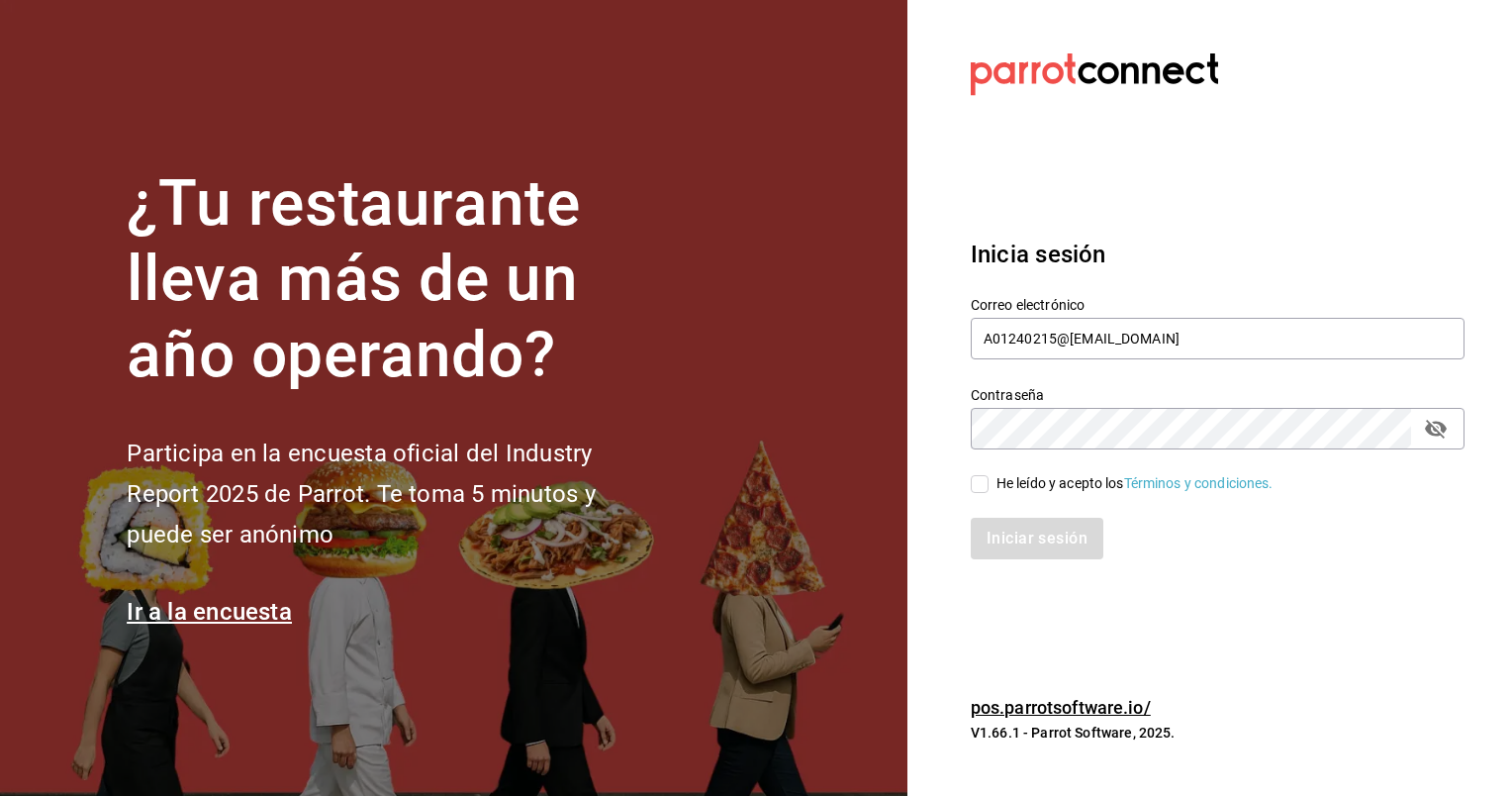 click on "He leído y acepto los  Términos y condiciones." at bounding box center (980, 484) 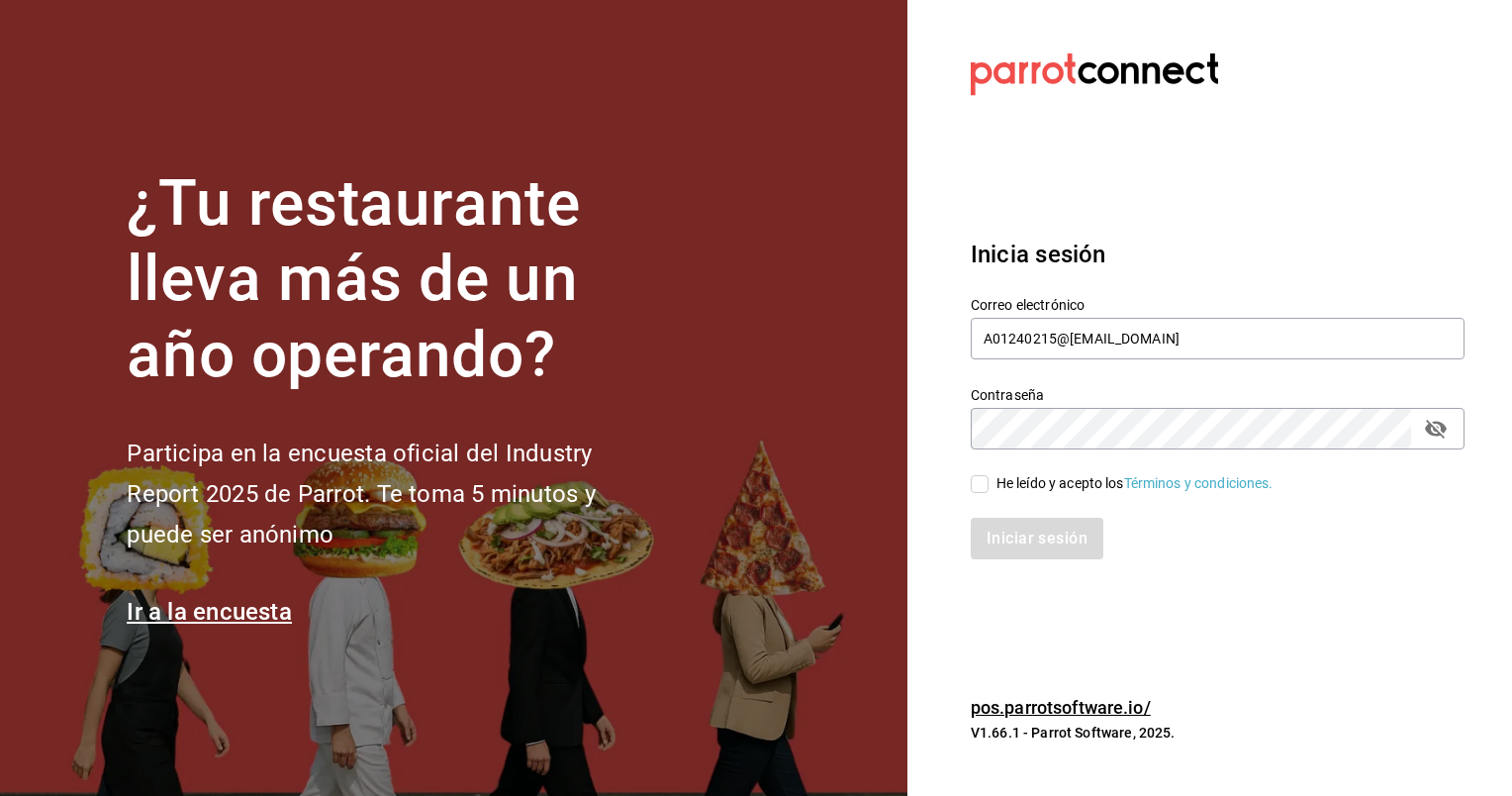checkbox on "true" 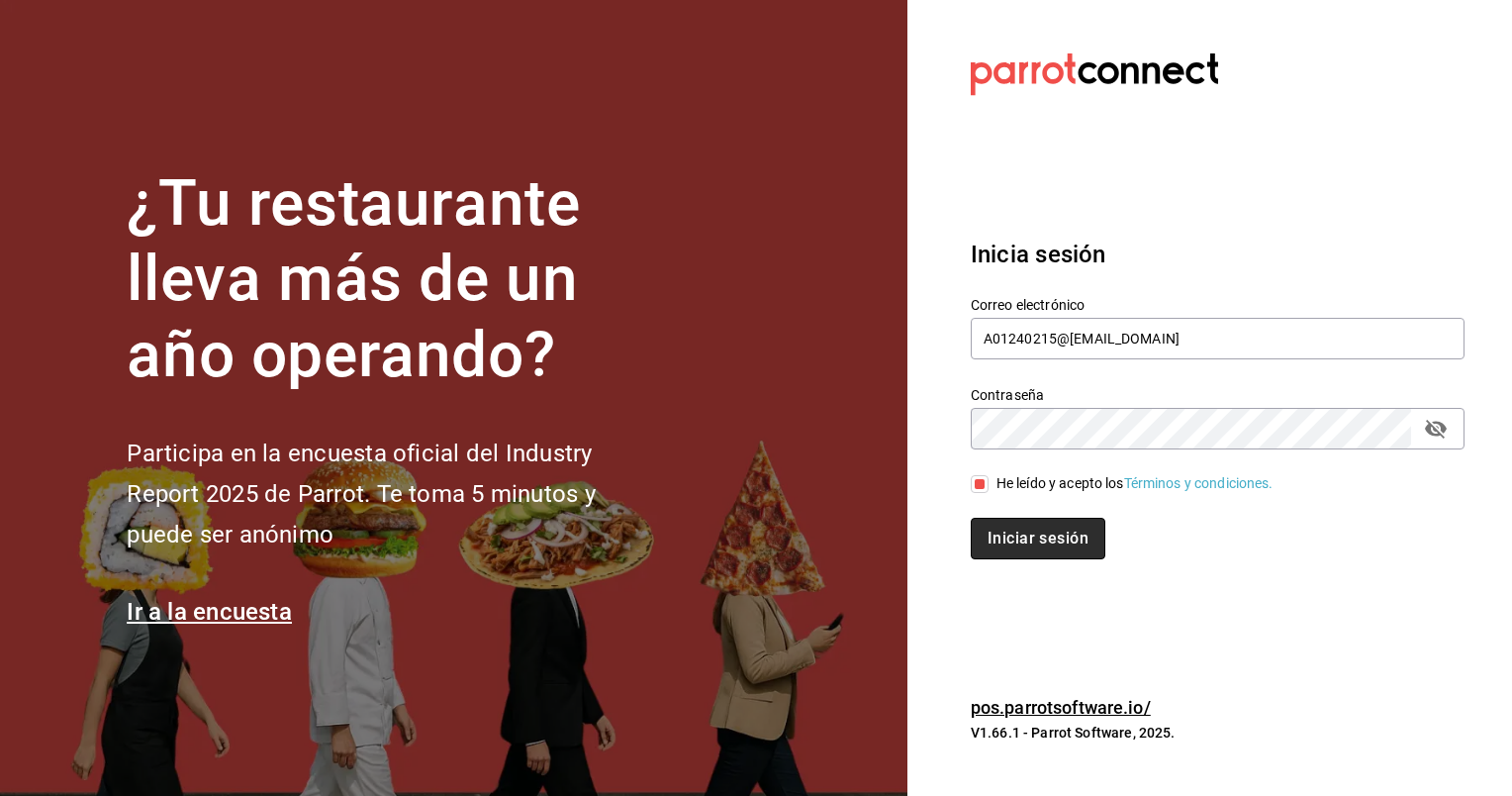 click on "Iniciar sesión" at bounding box center [1038, 539] 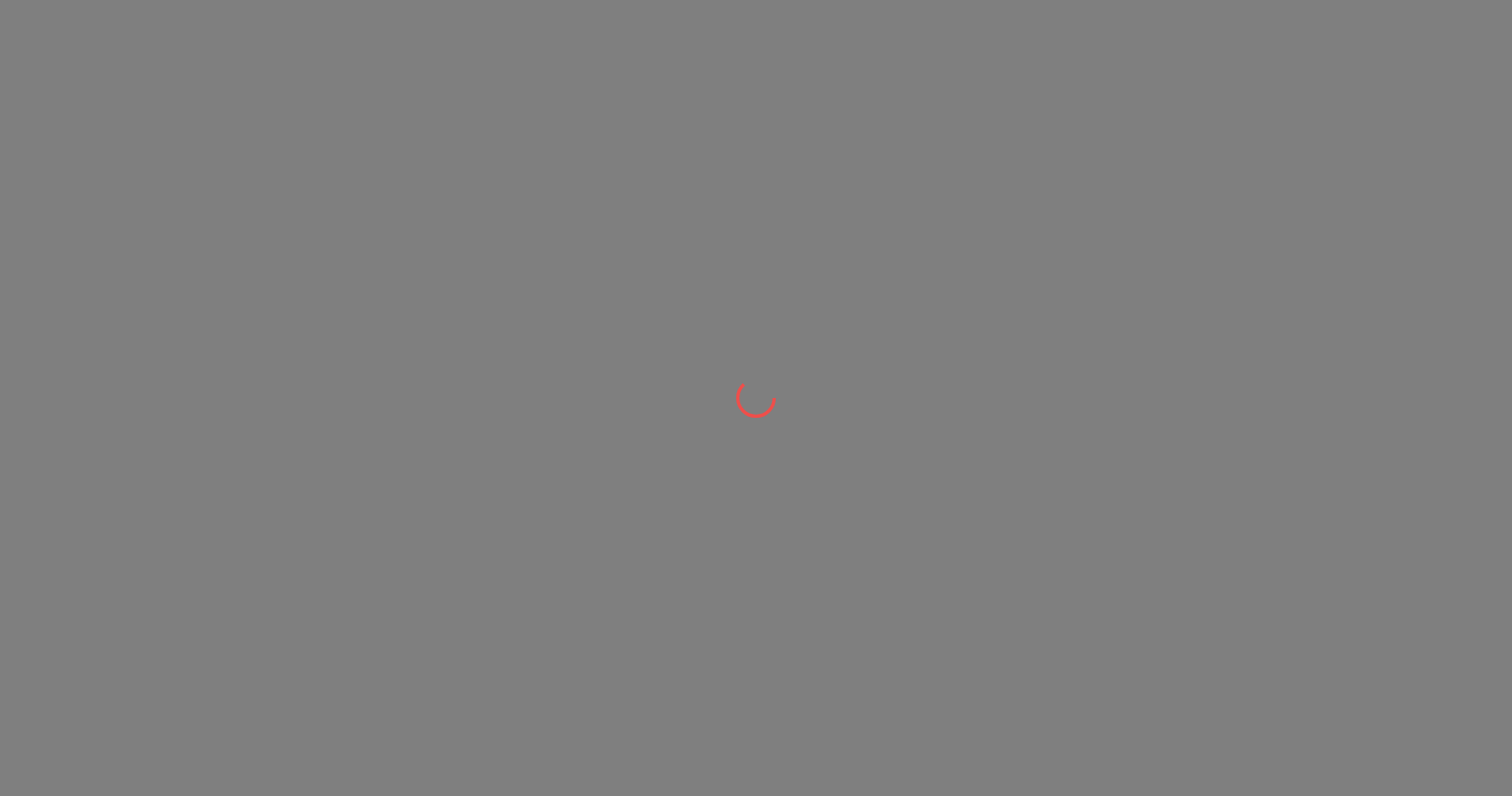 scroll, scrollTop: 0, scrollLeft: 0, axis: both 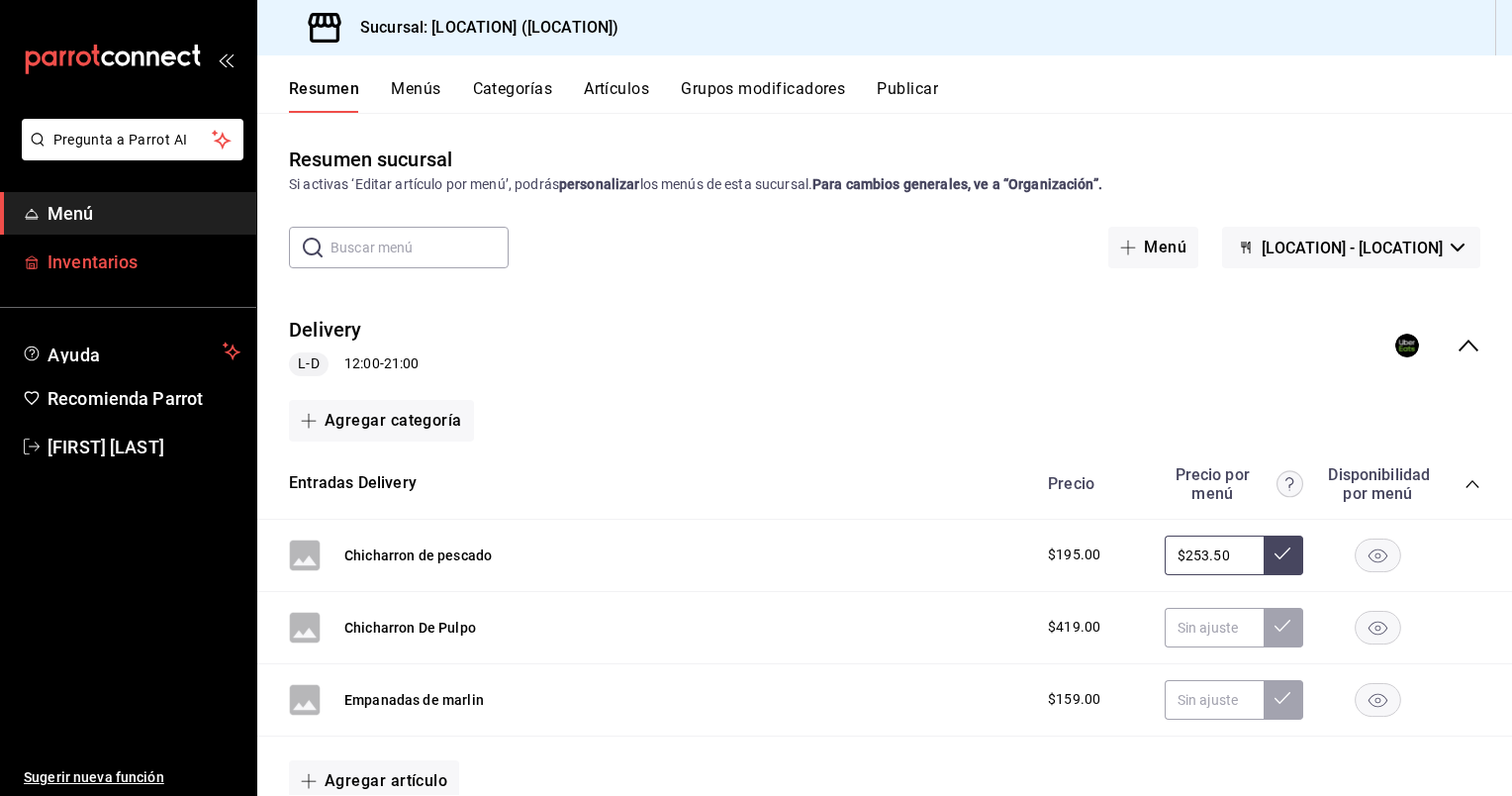 click on "Inventarios" at bounding box center [143, 261] 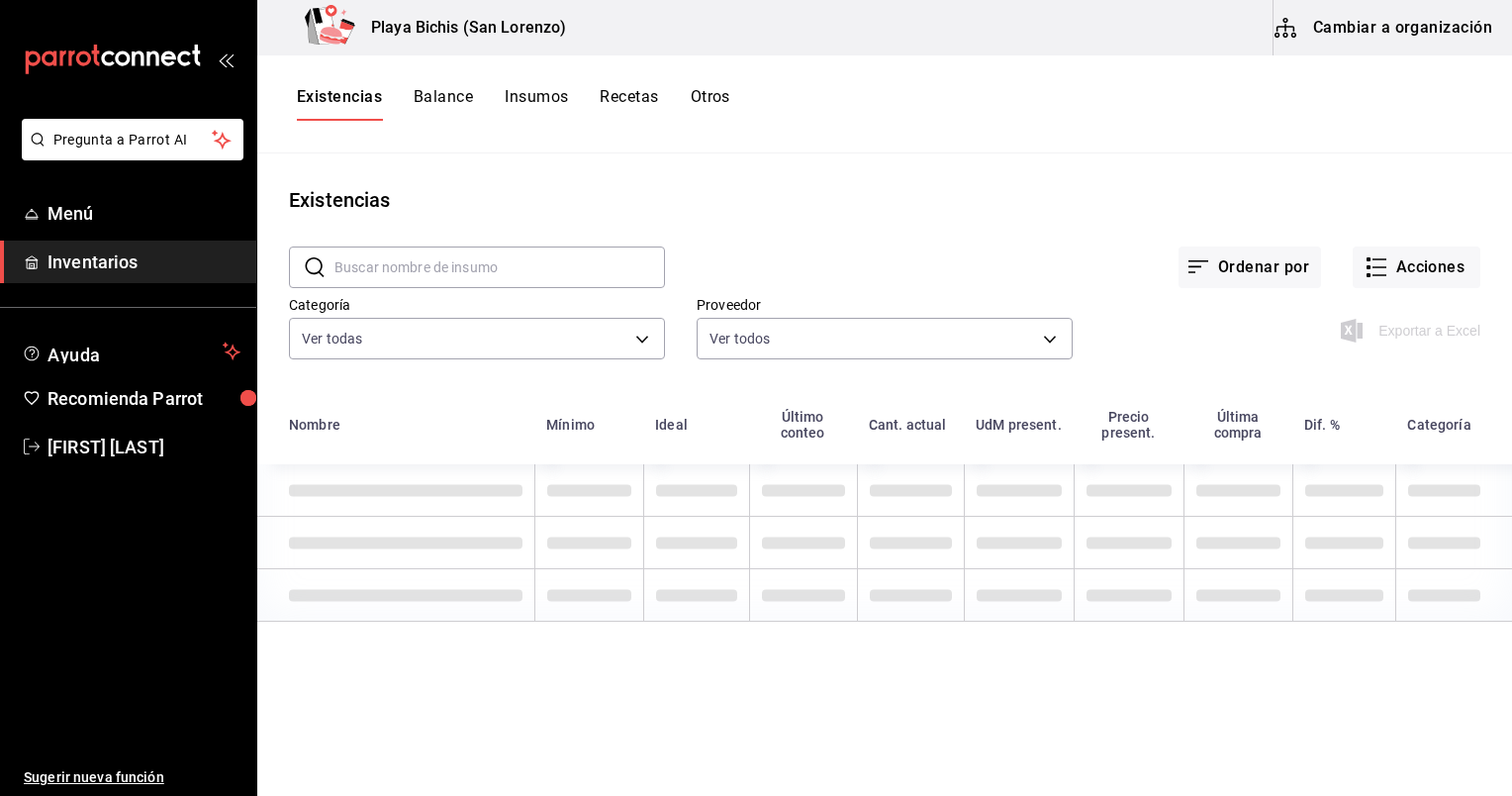 click on "Cambiar a organización" at bounding box center [1384, 28] 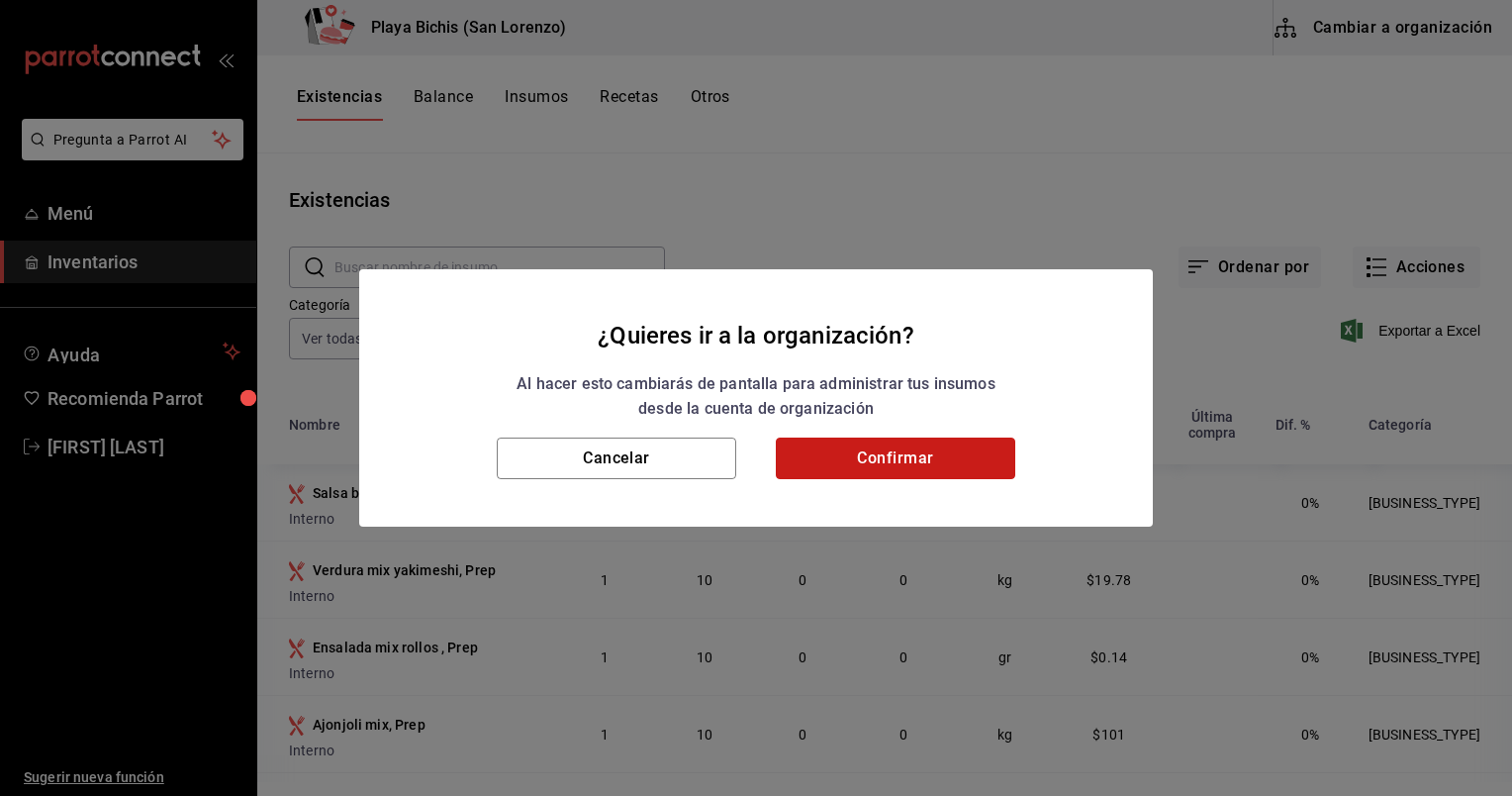 click on "Confirmar" at bounding box center [896, 458] 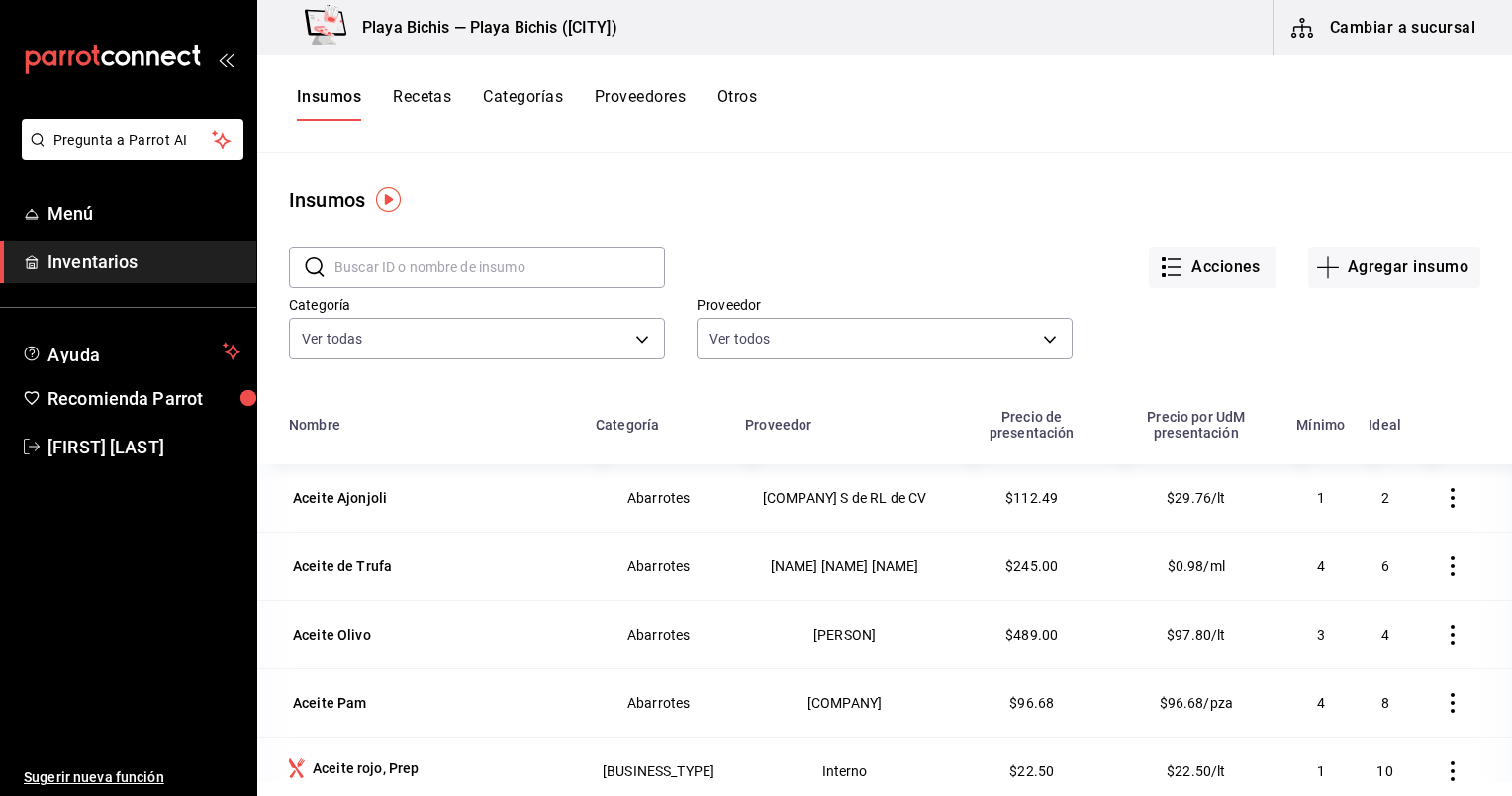 click at bounding box center (500, 267) 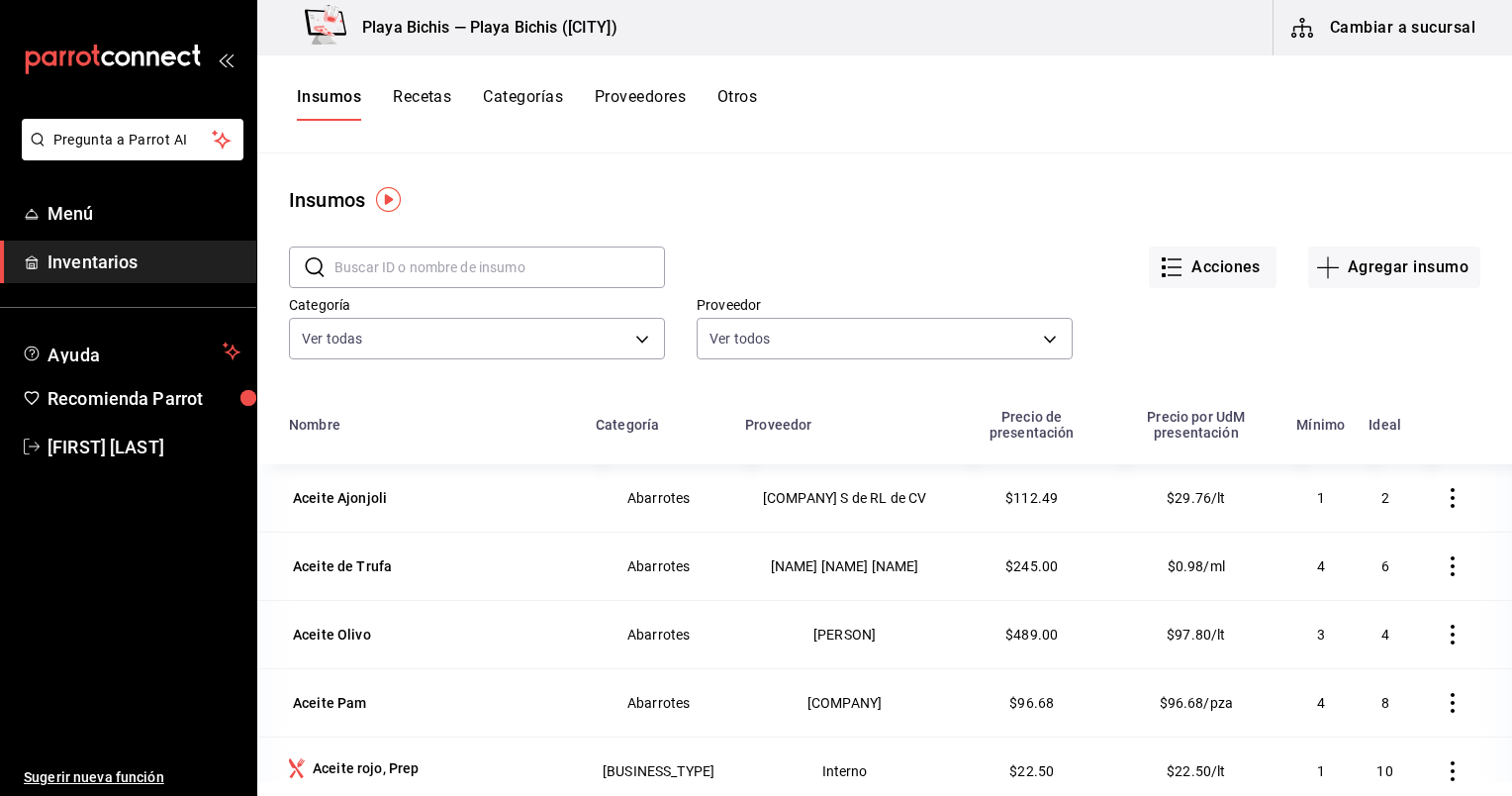 click on "Recetas" at bounding box center (422, 104) 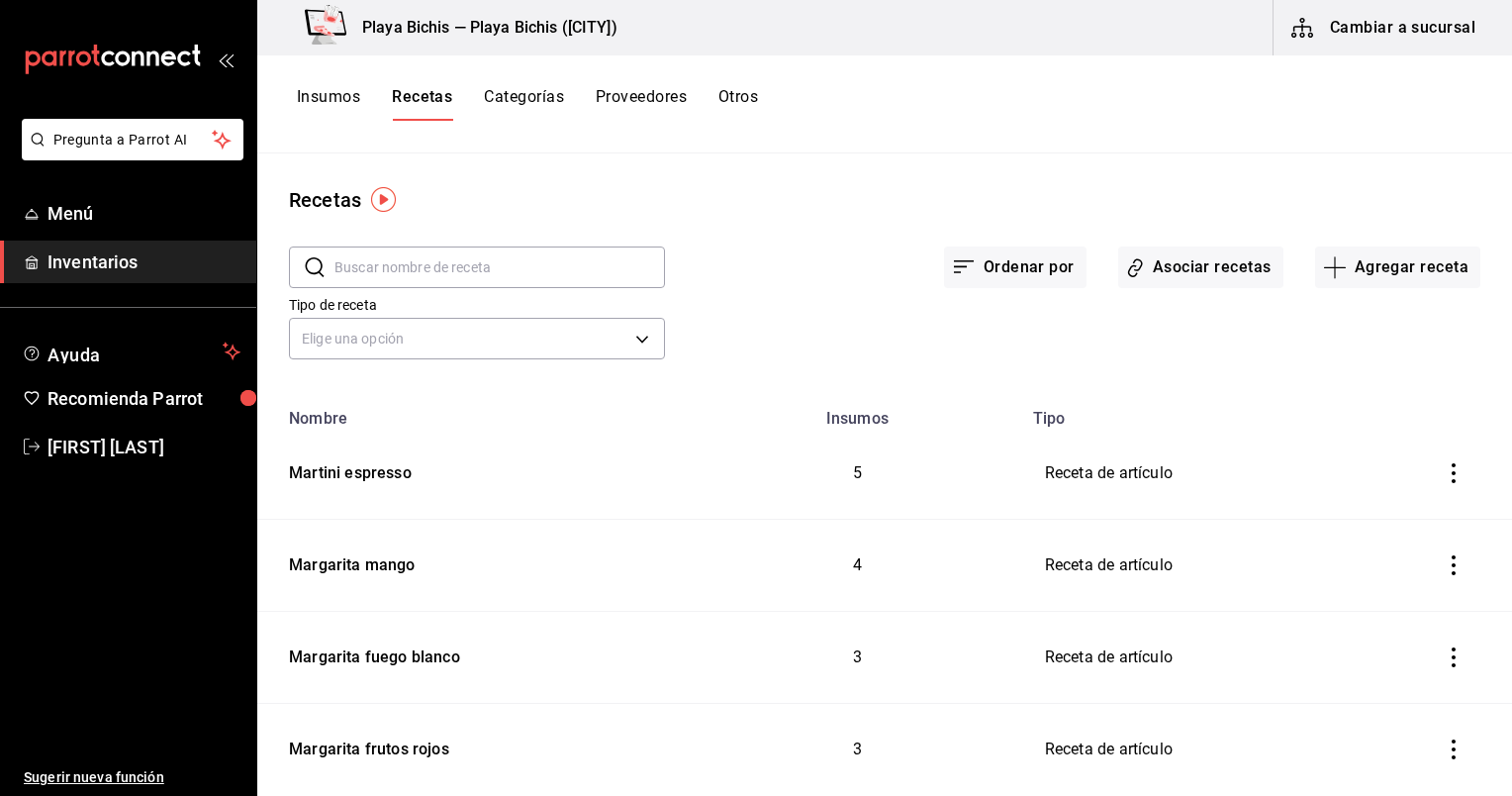 click at bounding box center [500, 267] 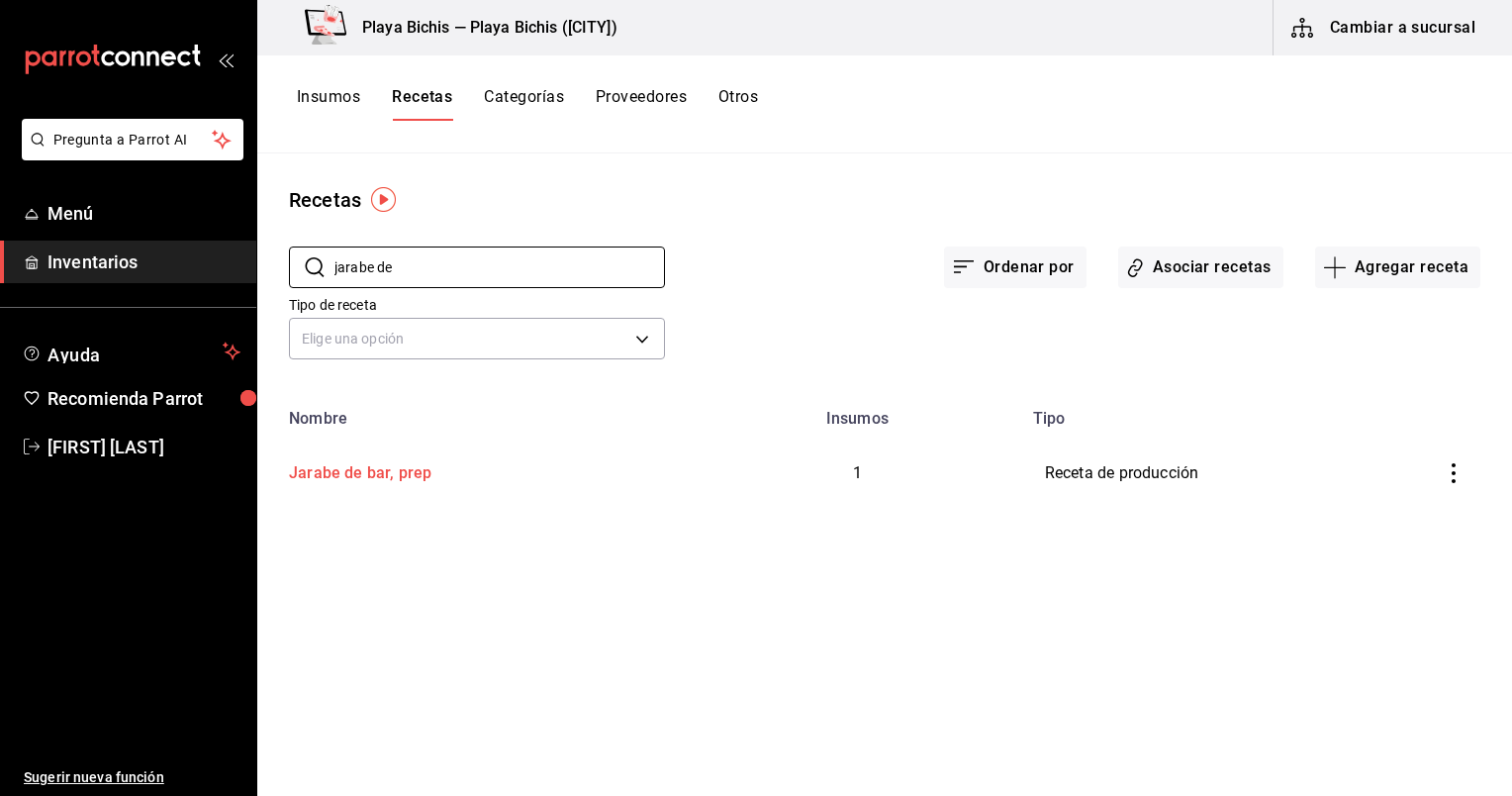 type on "jarabe de" 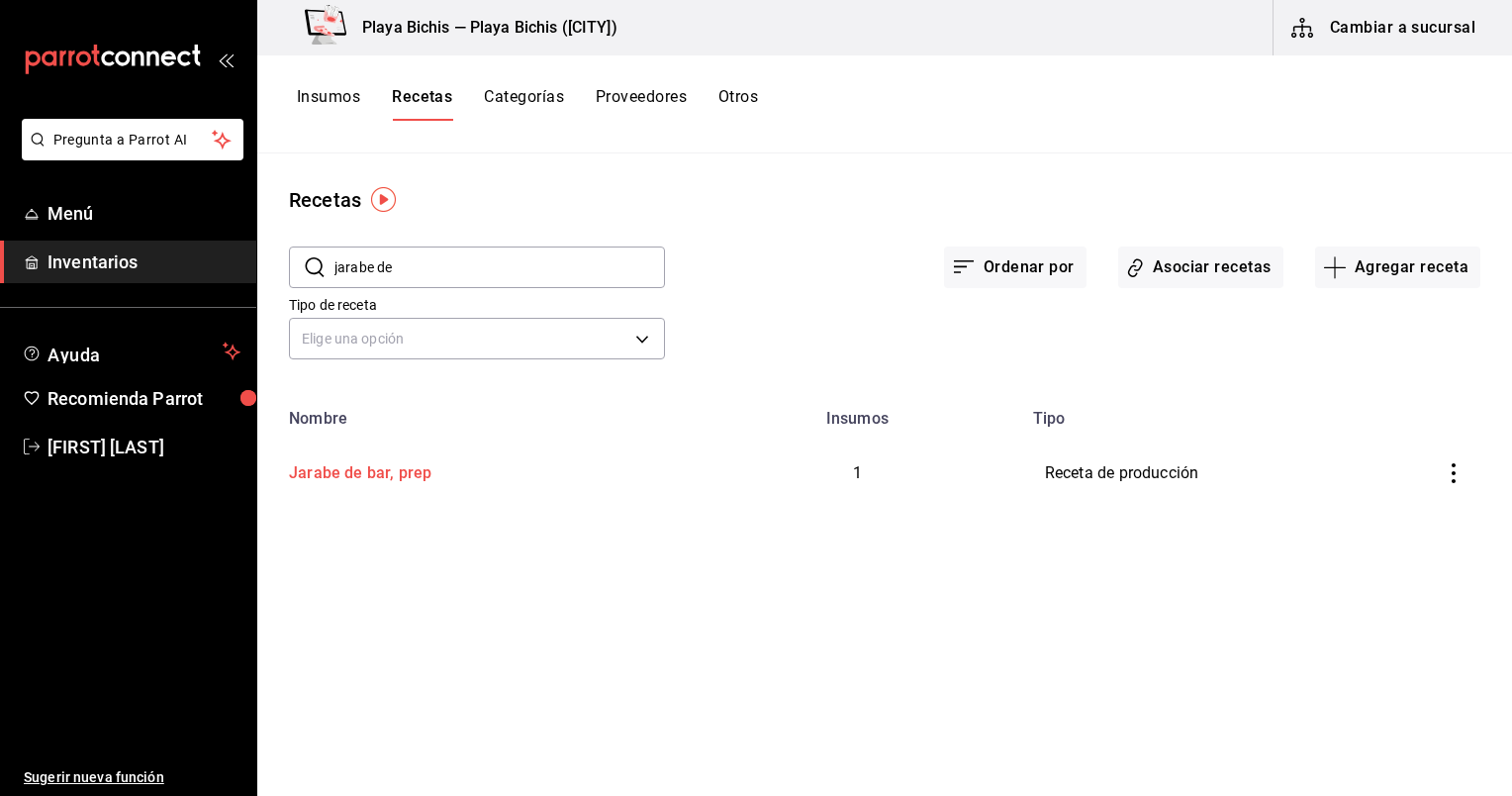 click on "Jarabe de bar, prep" at bounding box center [356, 469] 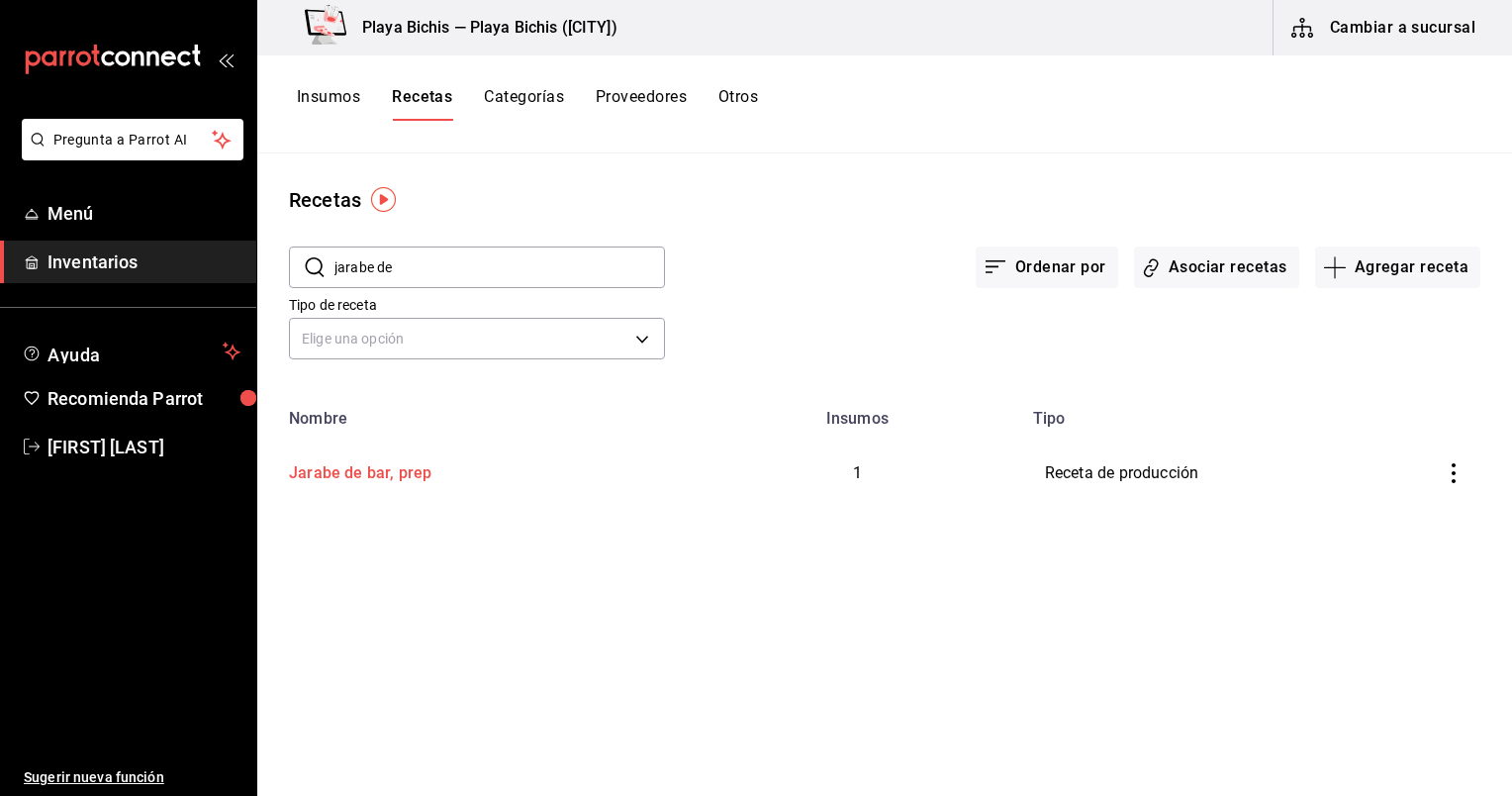 type on "Jarabe de bar, prep" 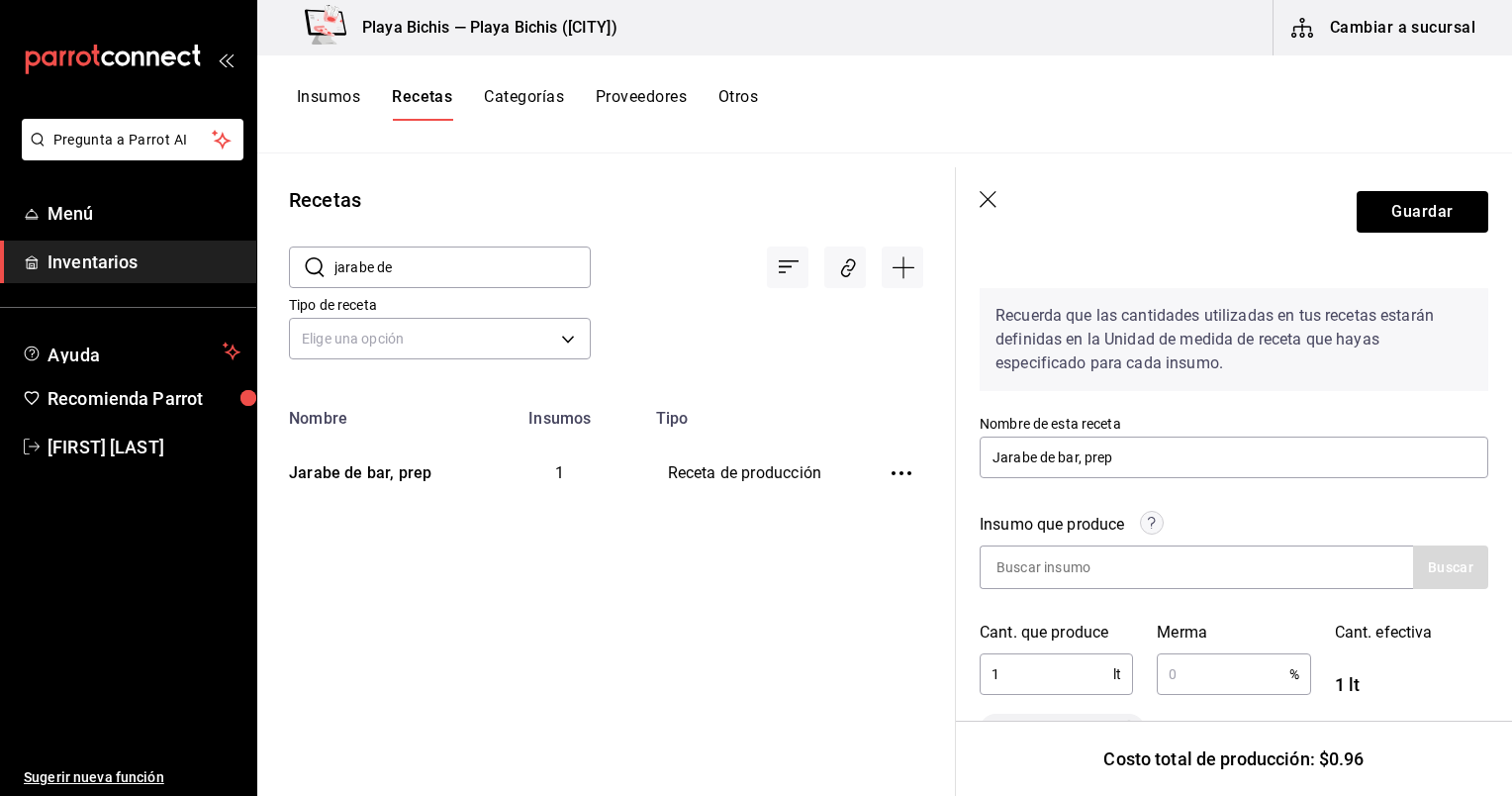 scroll, scrollTop: 0, scrollLeft: 0, axis: both 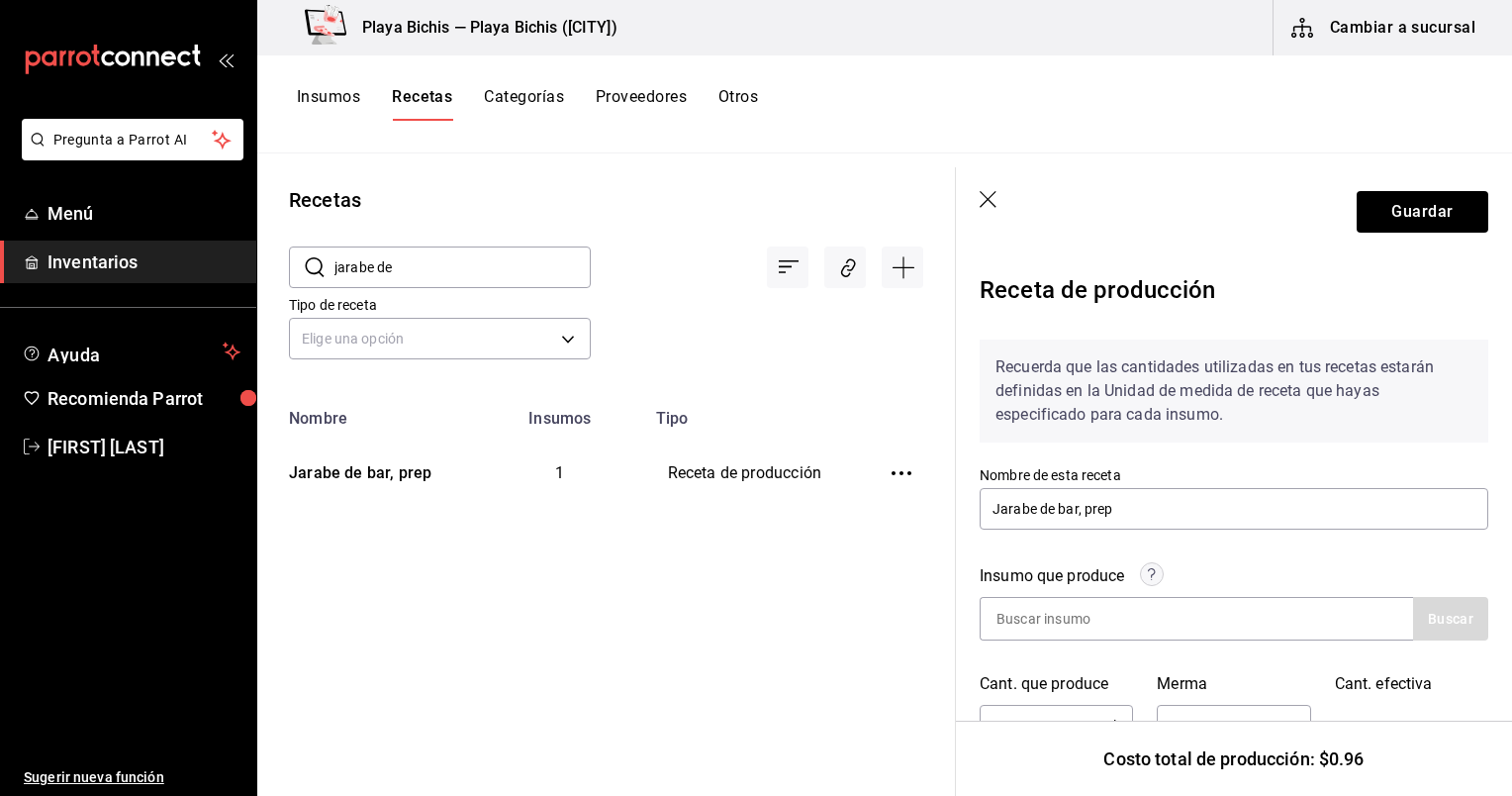 click 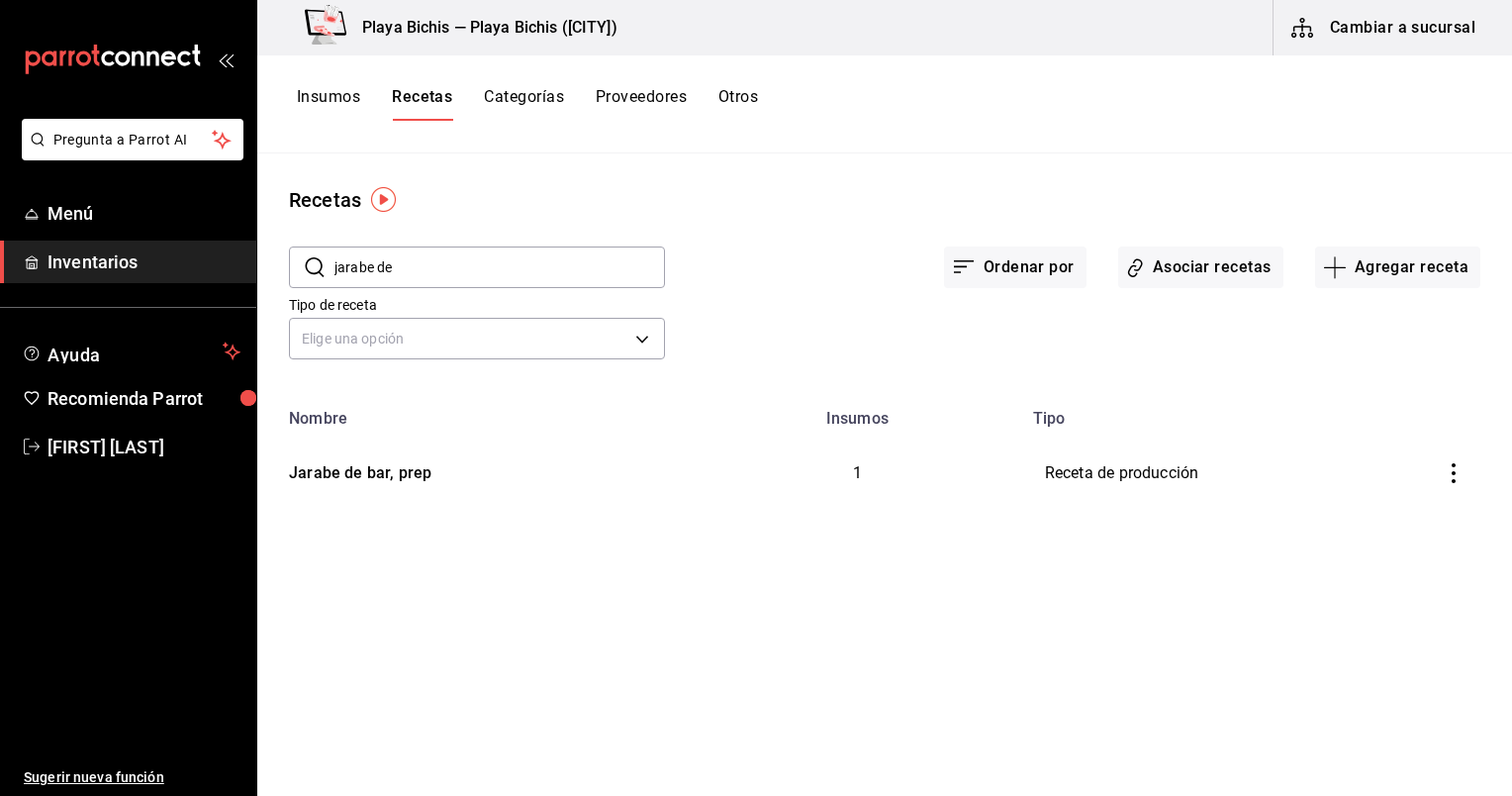 click on "jarabe de" at bounding box center (500, 267) 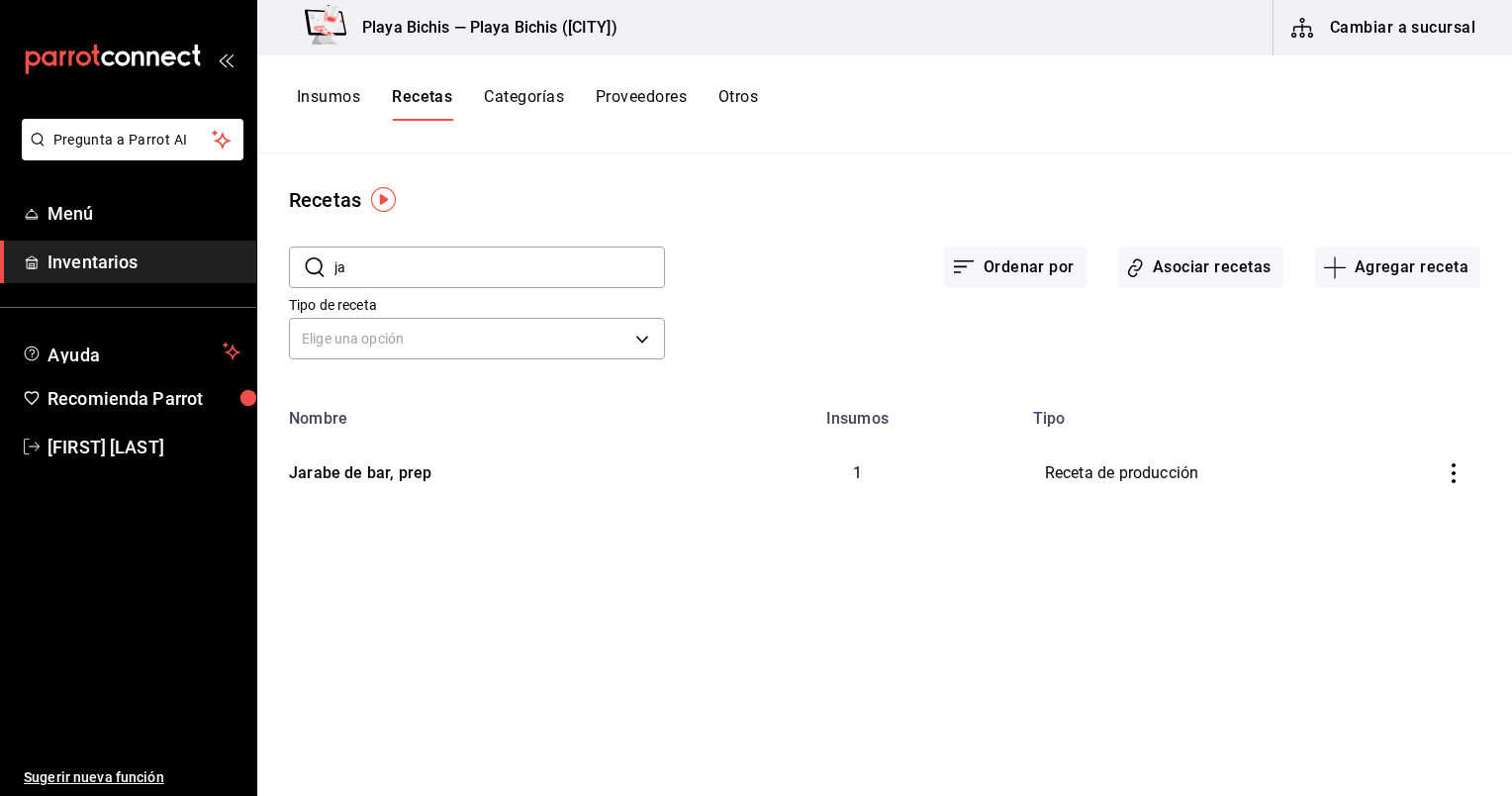 type on "j" 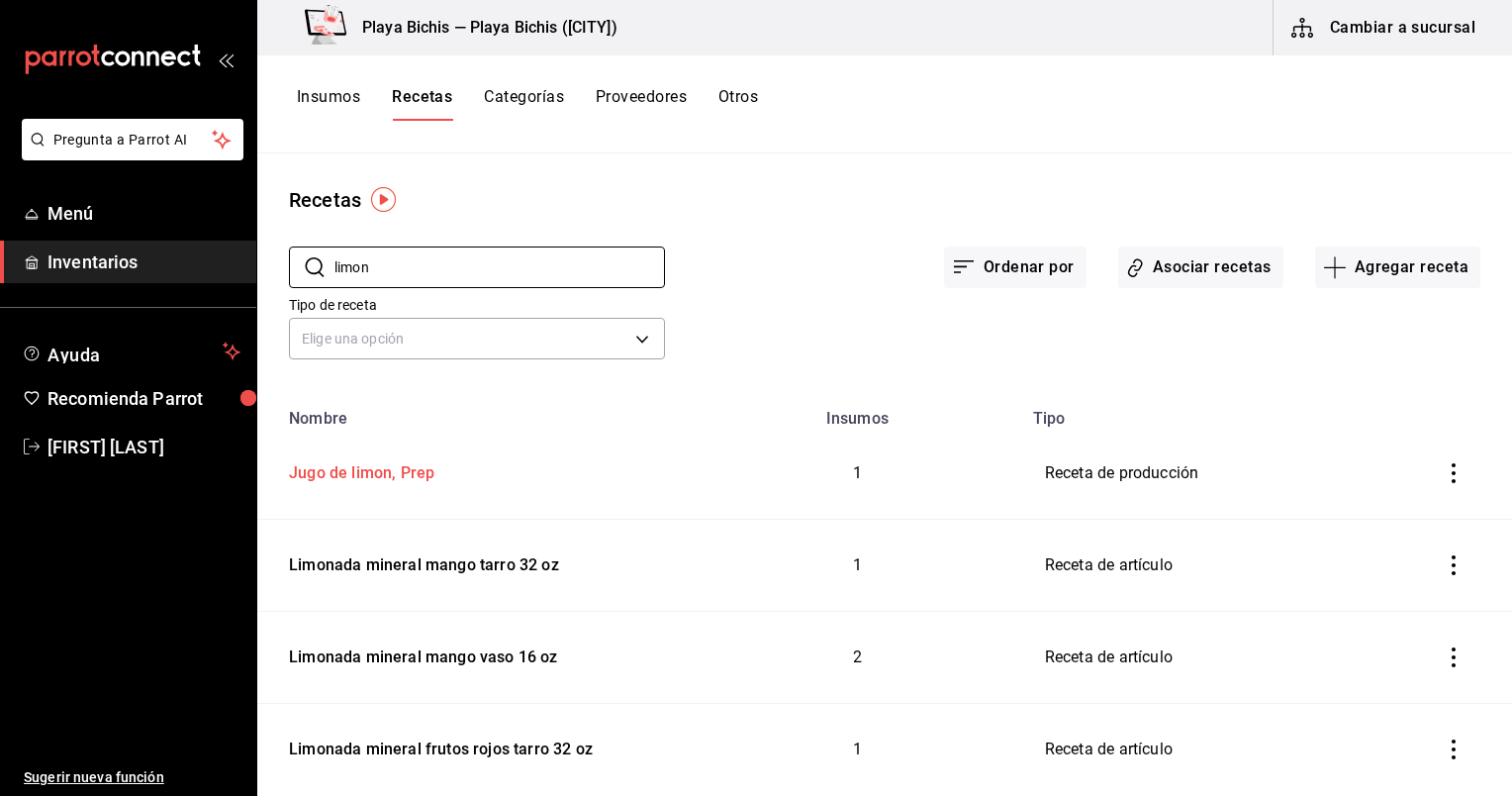 type on "limon" 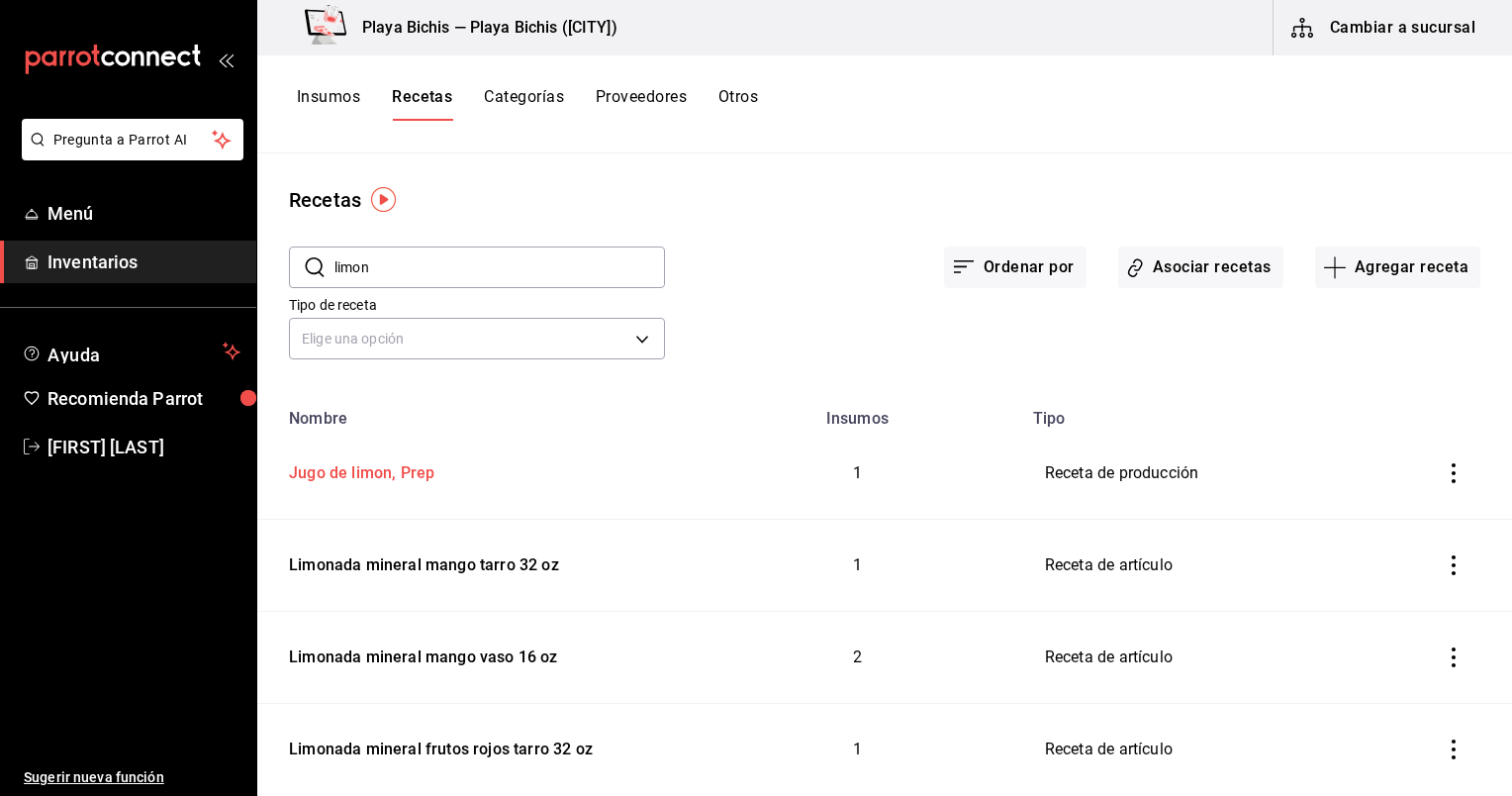 click on "Jugo de limon, Prep" at bounding box center (475, 469) 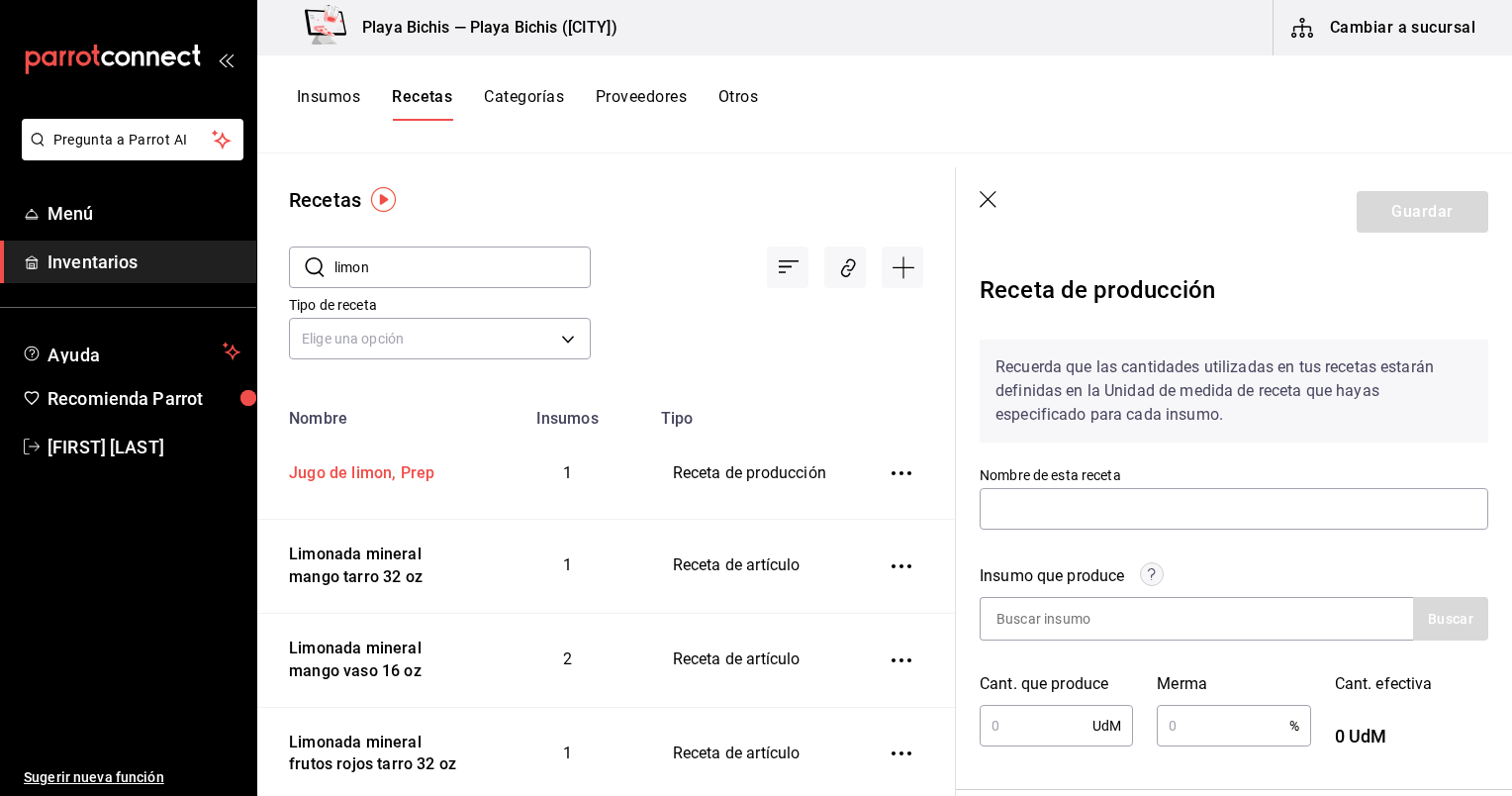 type on "Jugo de limon, Prep" 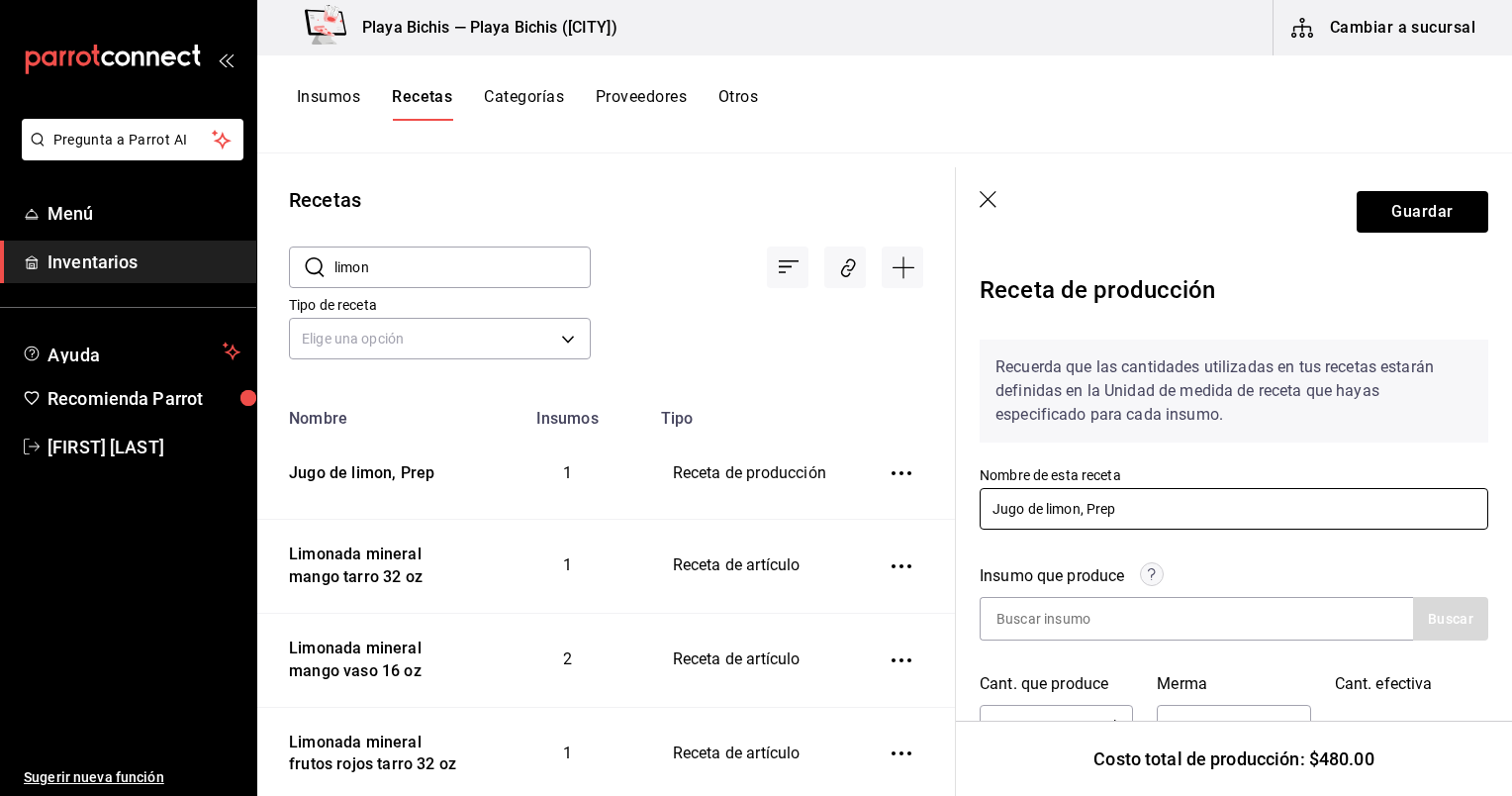 scroll, scrollTop: 59, scrollLeft: 0, axis: vertical 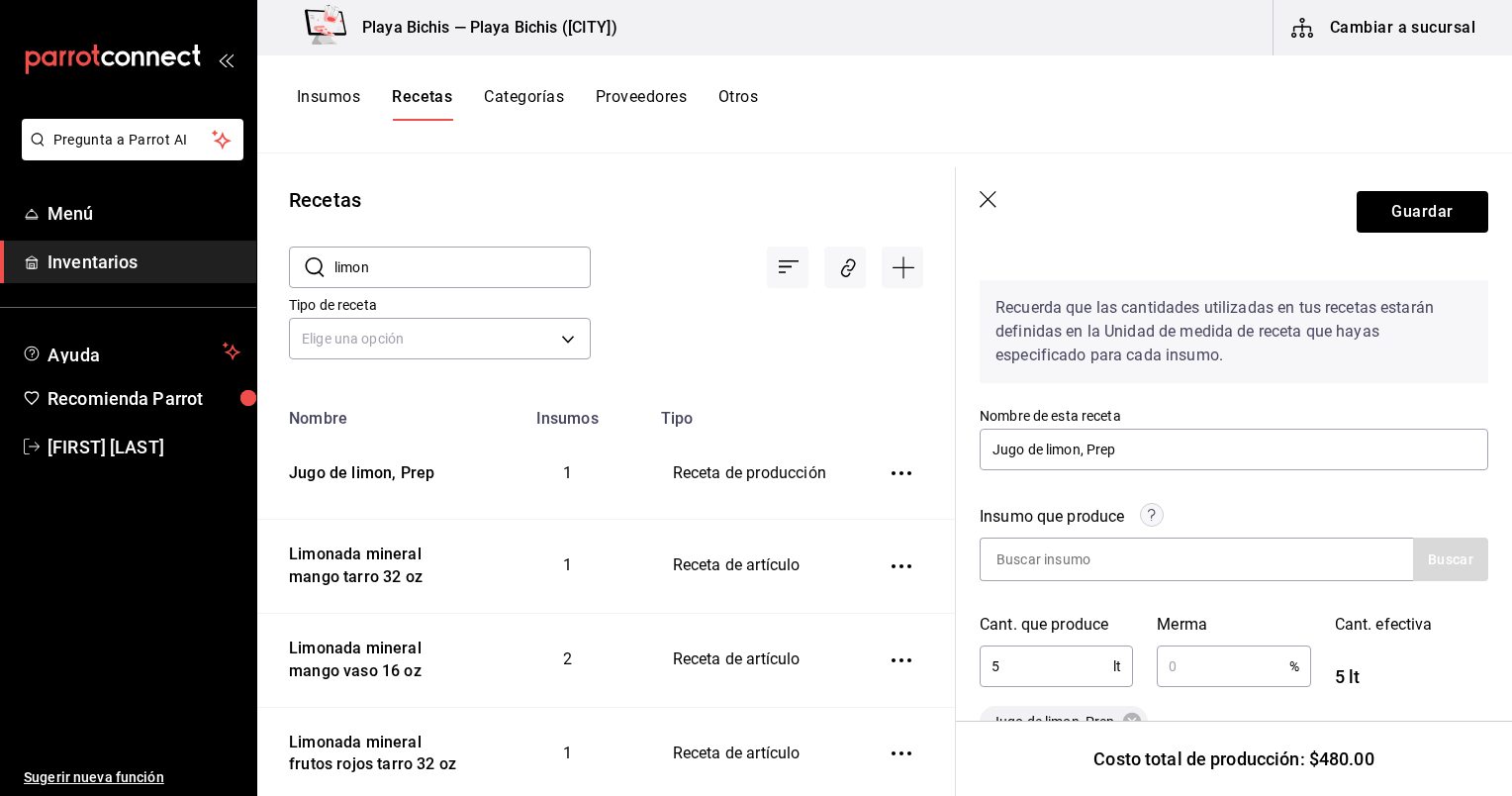 click 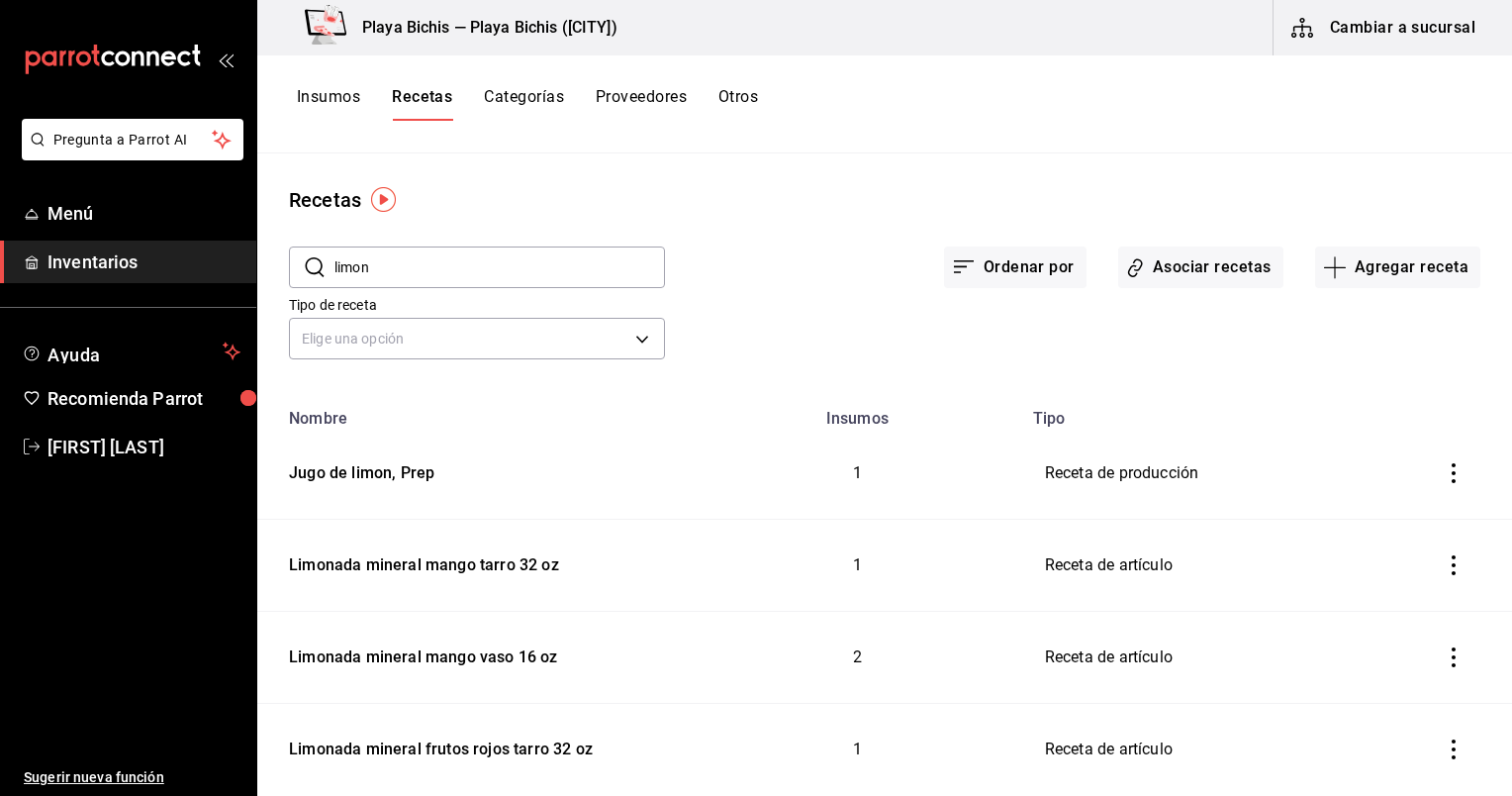 scroll, scrollTop: 0, scrollLeft: 0, axis: both 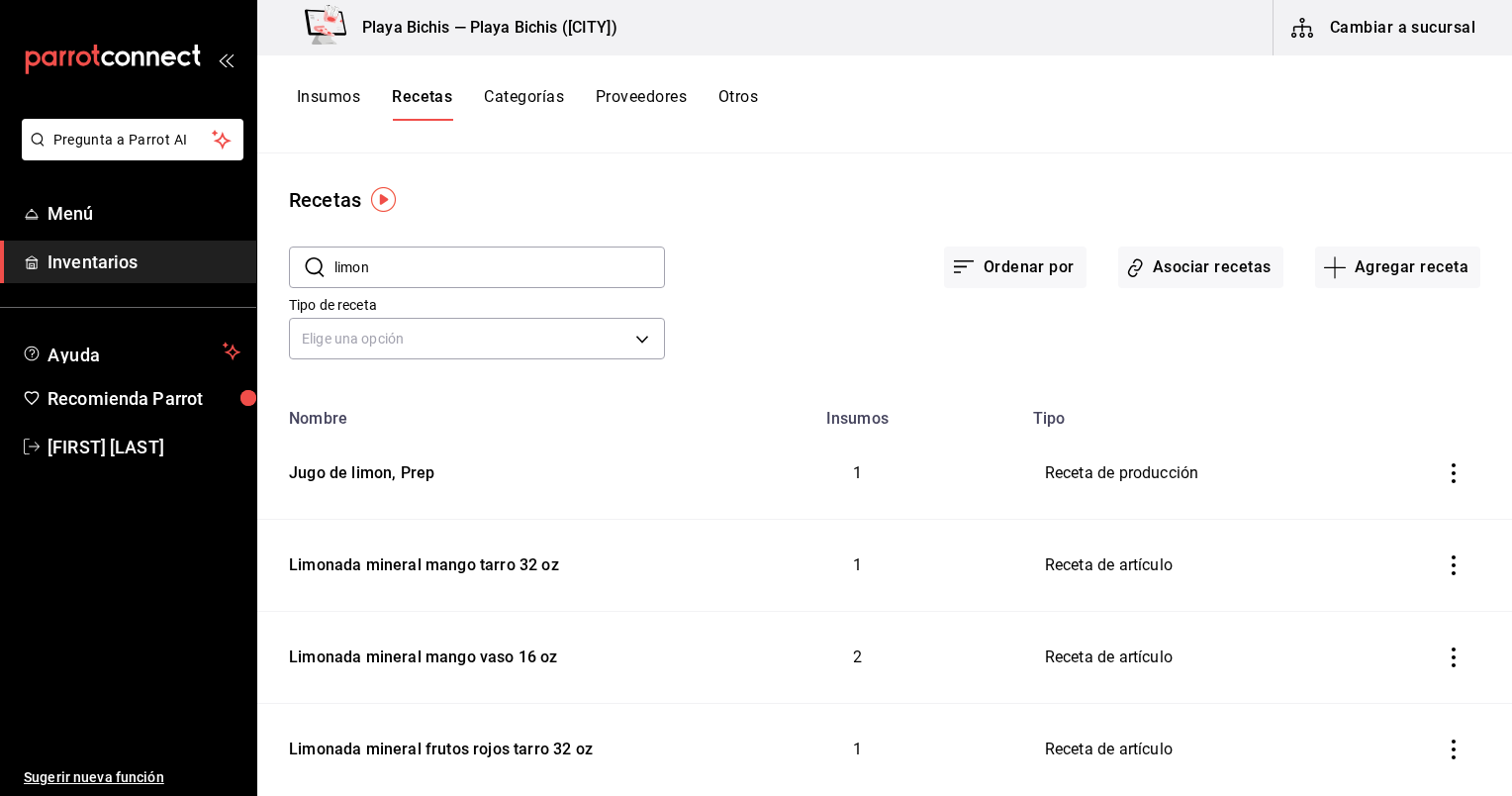 click on "limon" at bounding box center (500, 267) 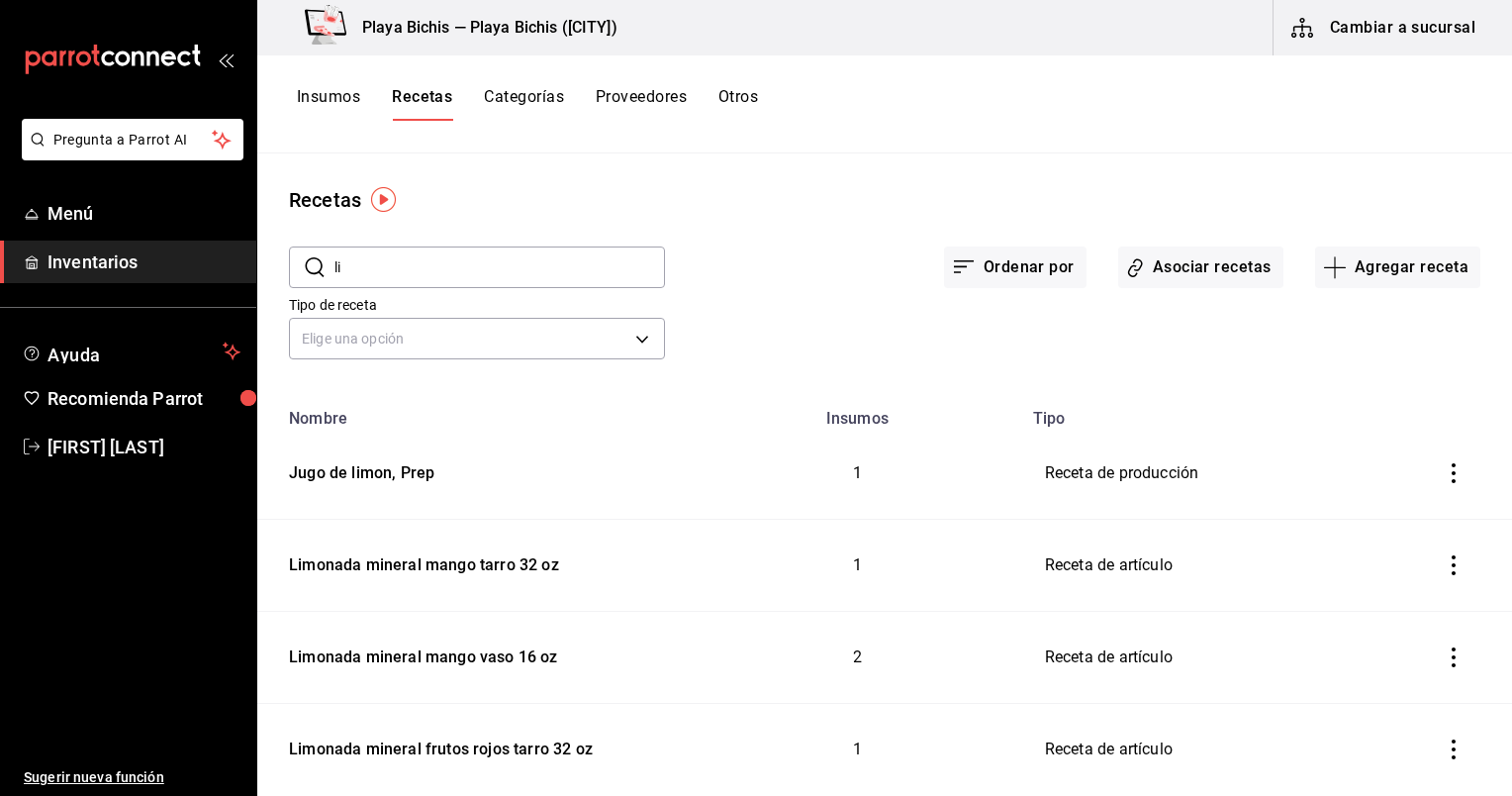 type on "l" 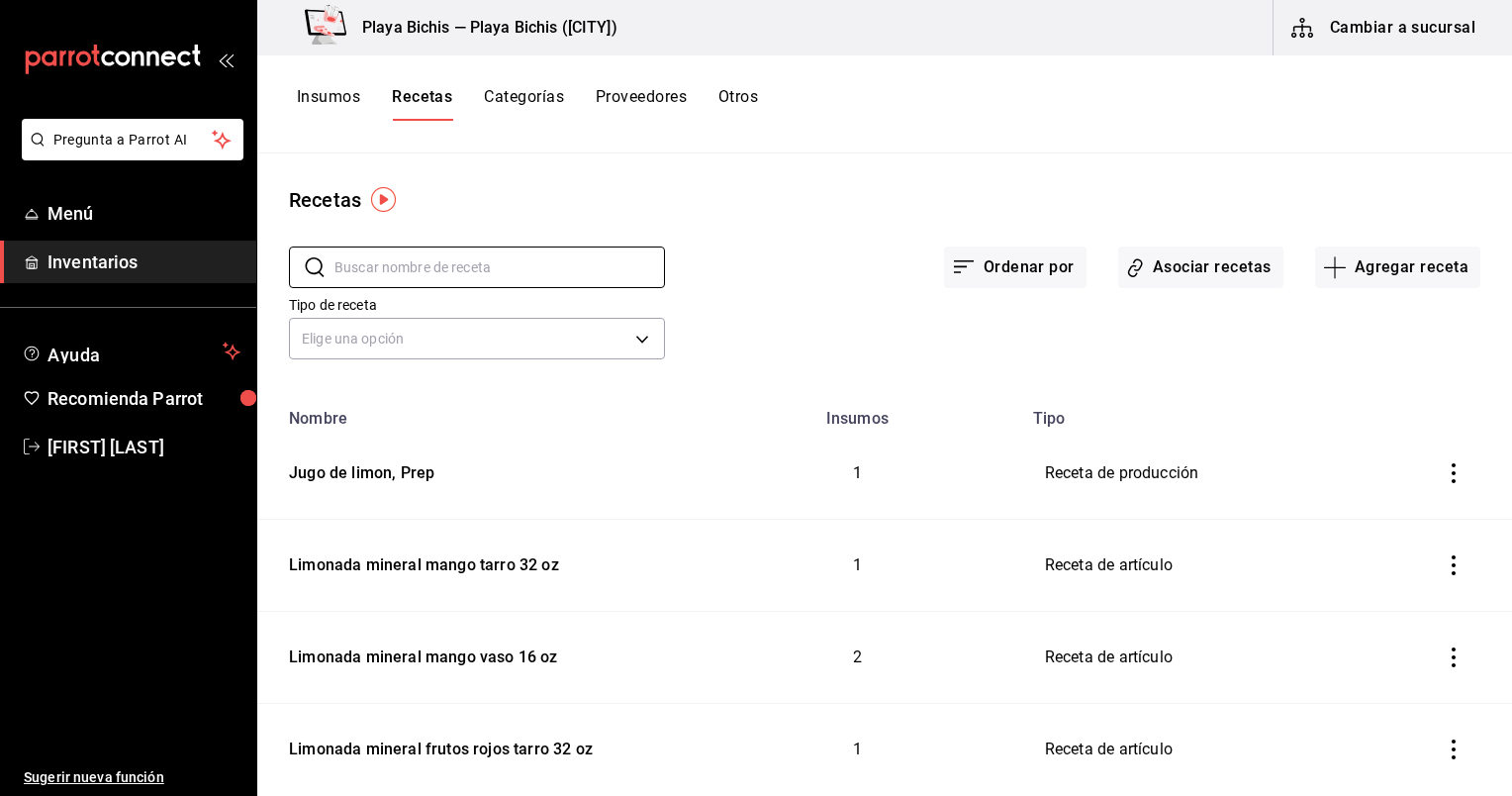 type 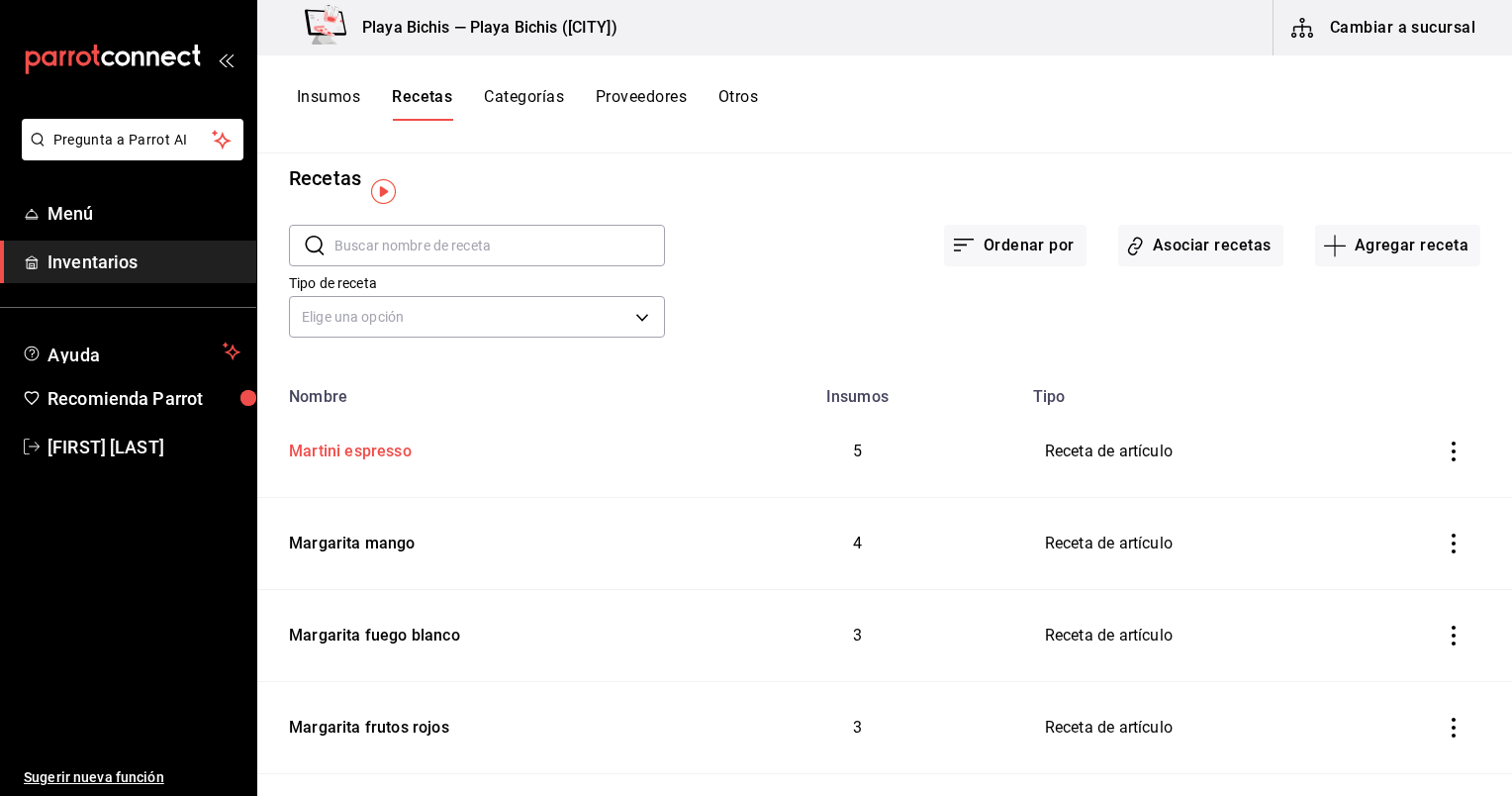 scroll, scrollTop: 0, scrollLeft: 0, axis: both 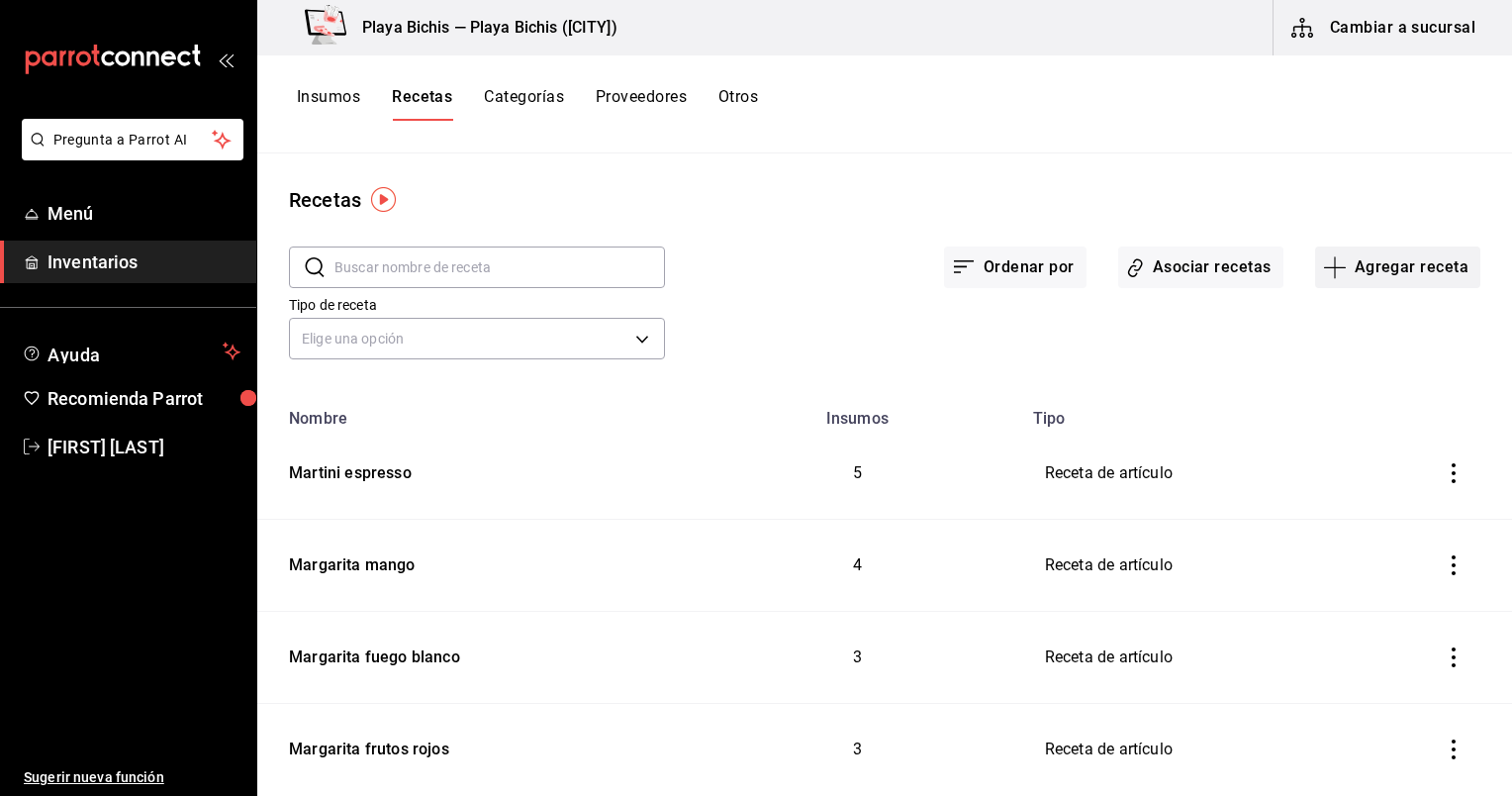 click on "Agregar receta" at bounding box center [1397, 267] 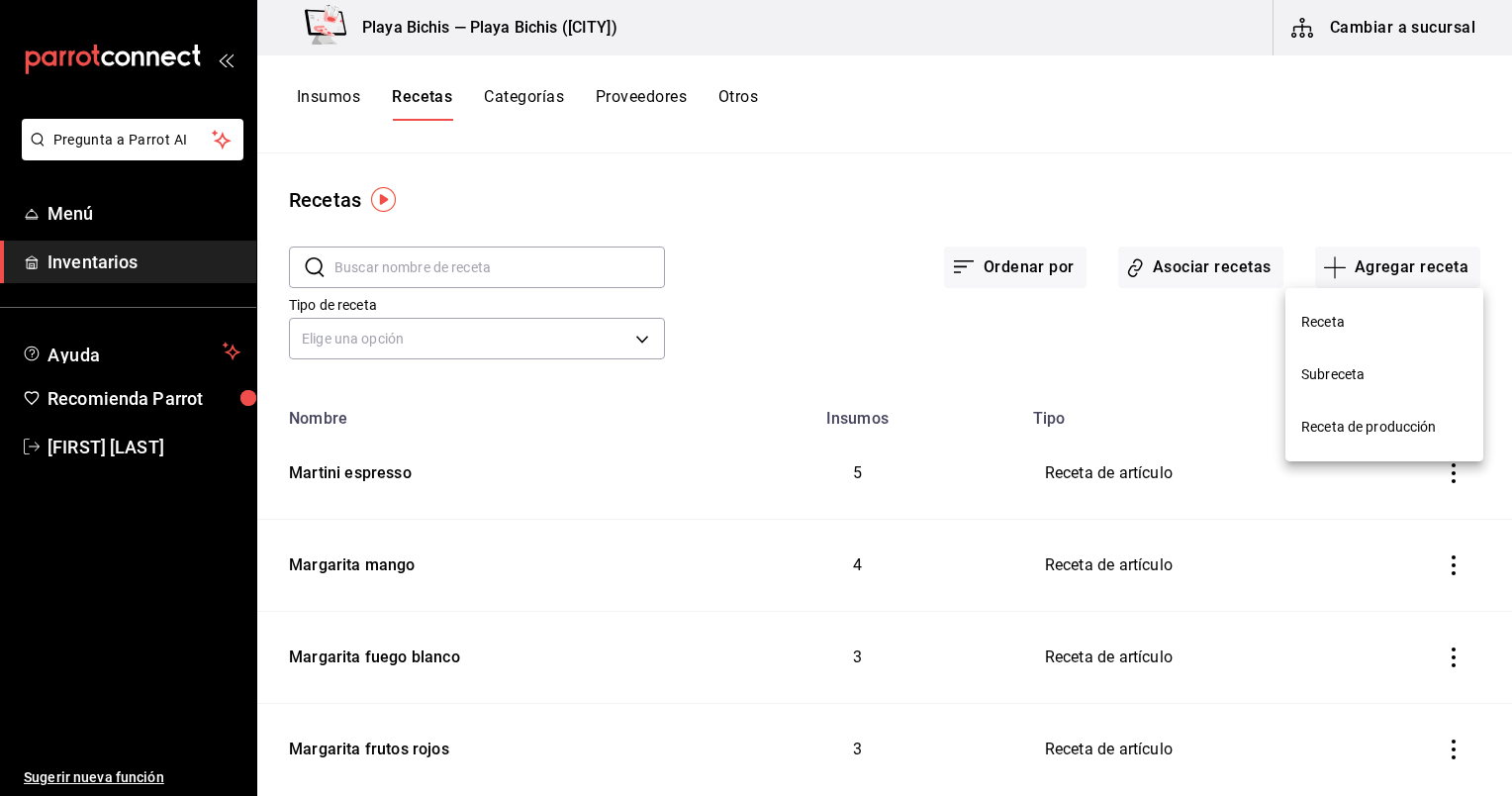 click on "Receta" at bounding box center [1384, 322] 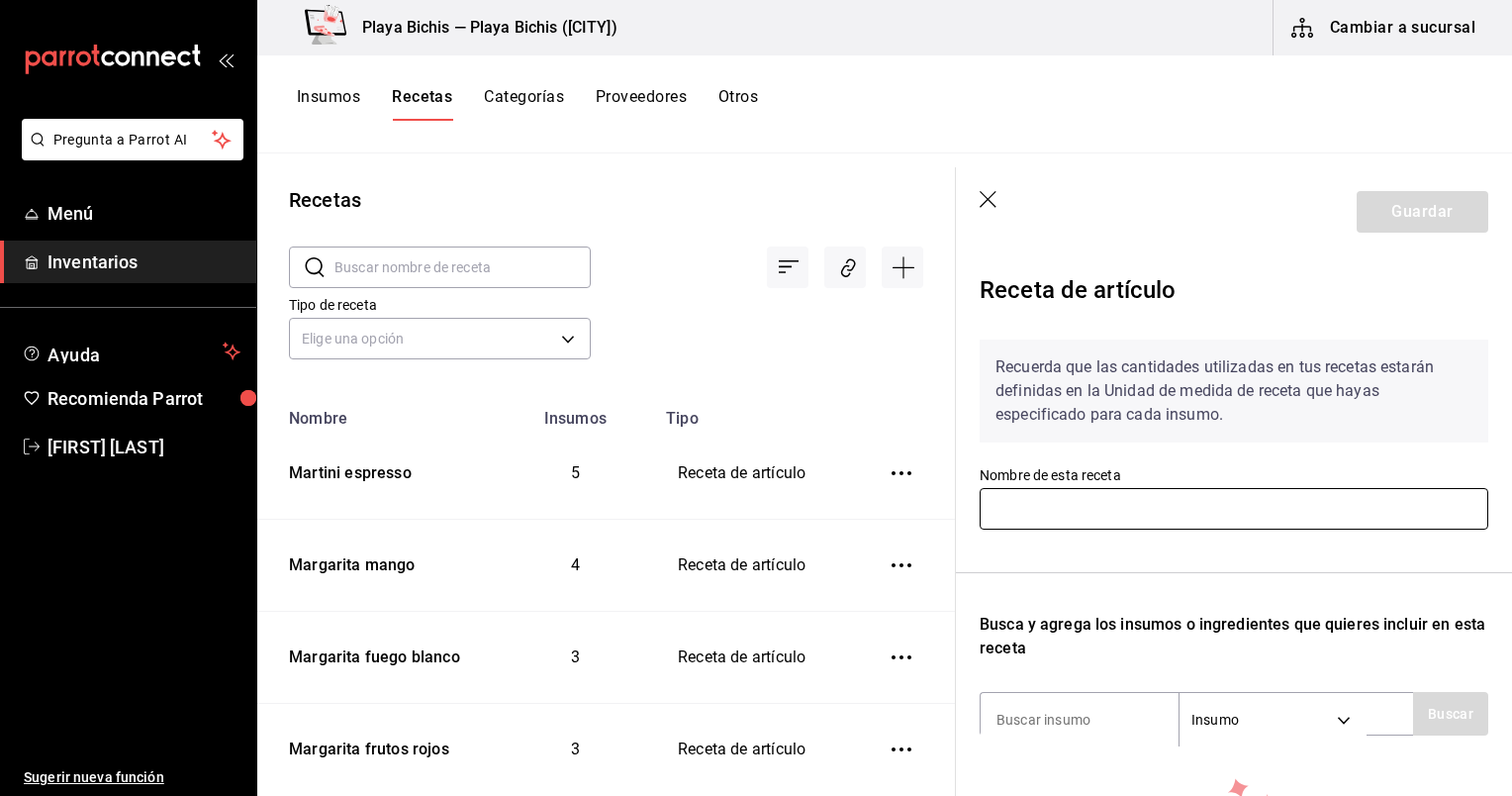 click at bounding box center [1234, 509] 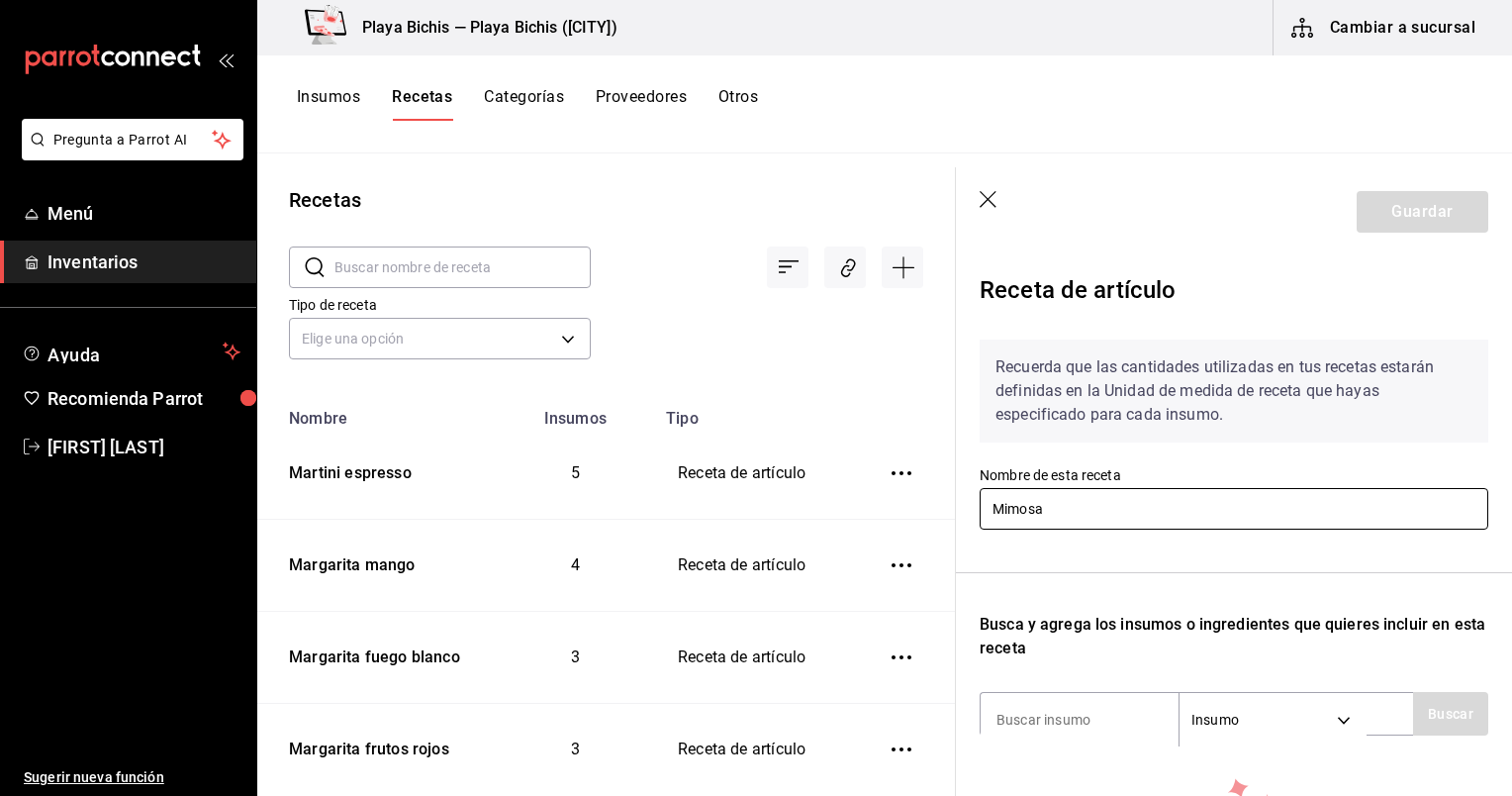 scroll, scrollTop: 242, scrollLeft: 0, axis: vertical 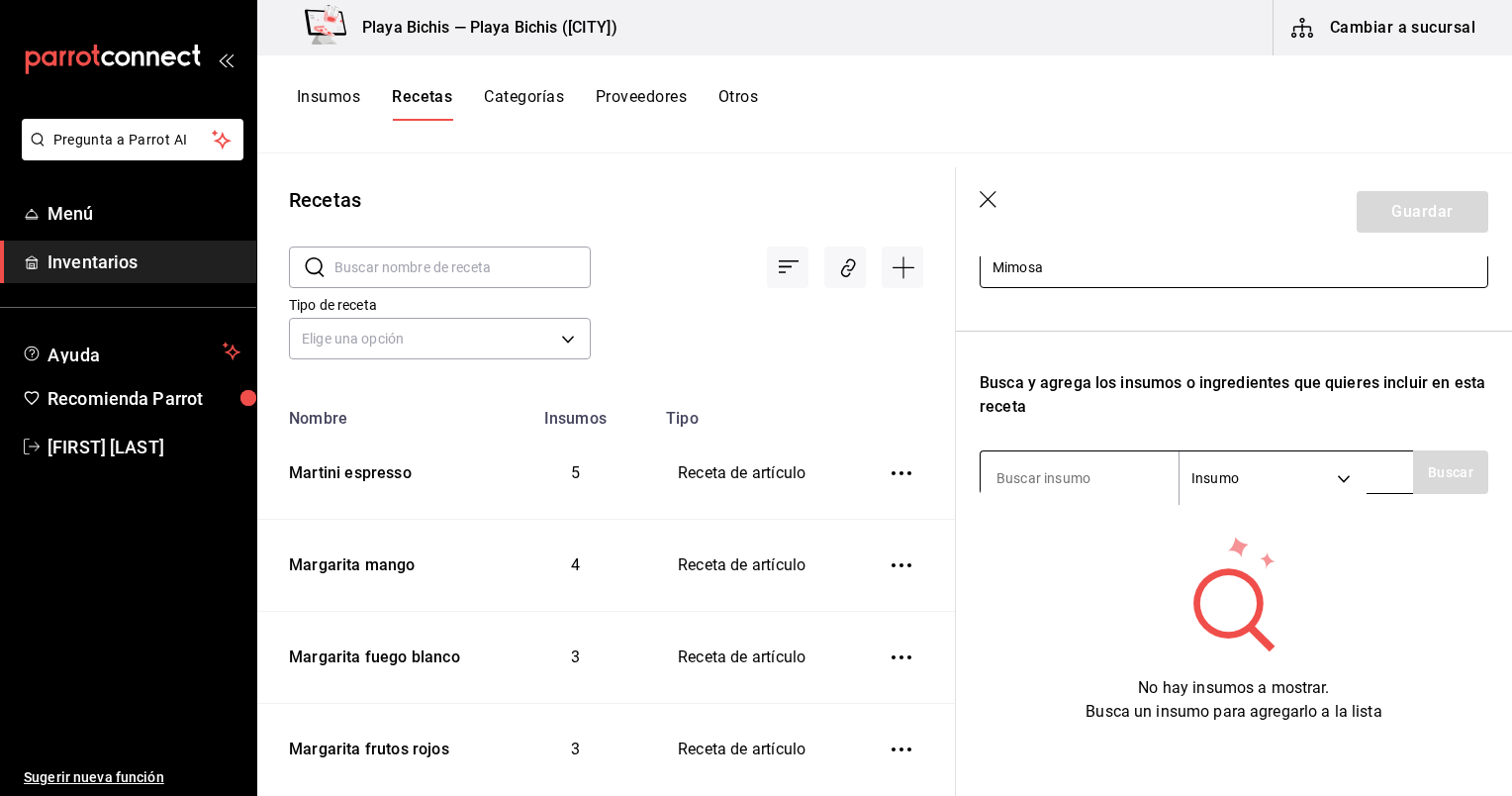 type on "Mimosa" 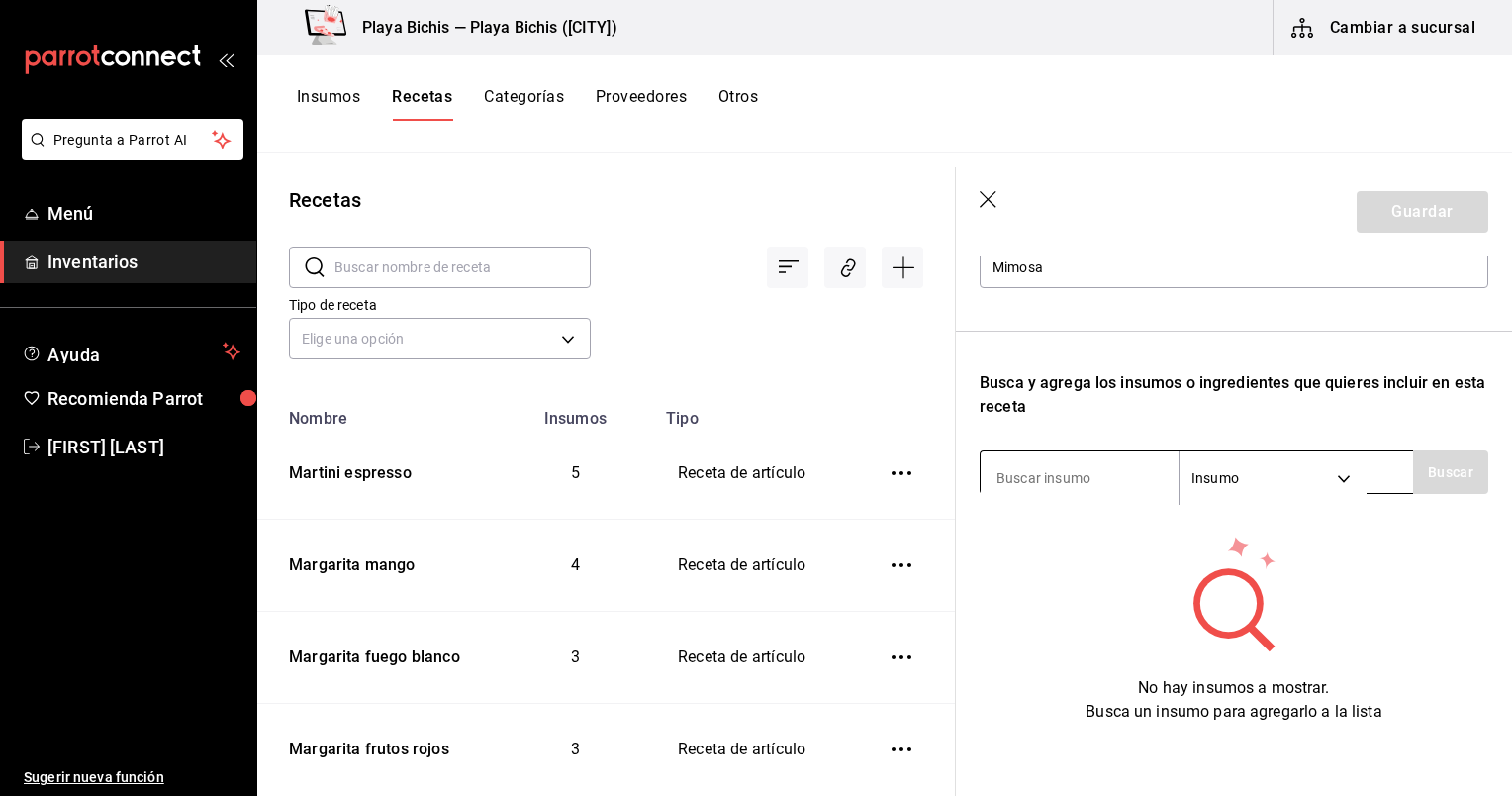click at bounding box center [1080, 478] 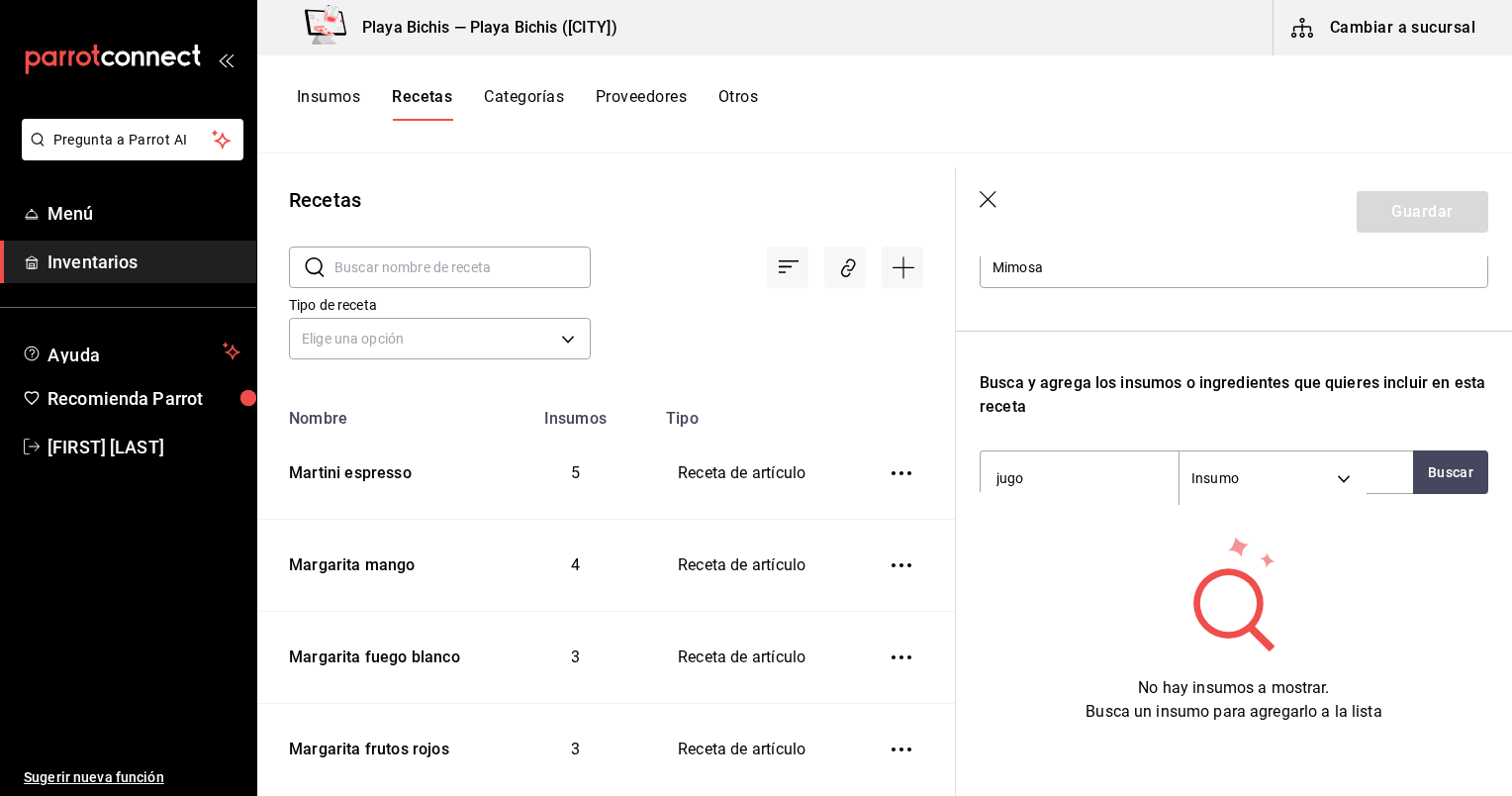 type on "jugo" 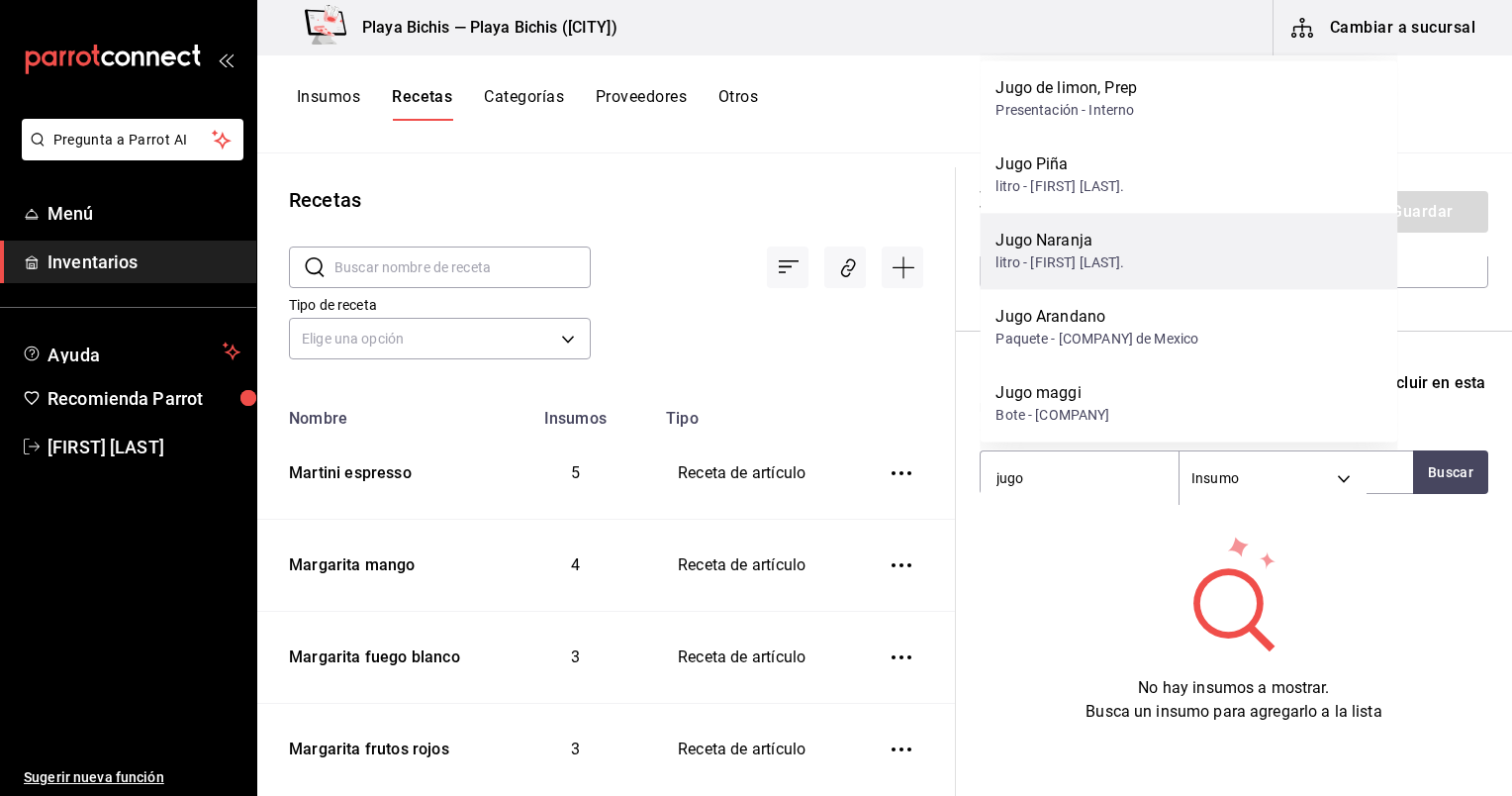 click on "litro - Ramon Lopez Gomez" at bounding box center (1060, 262) 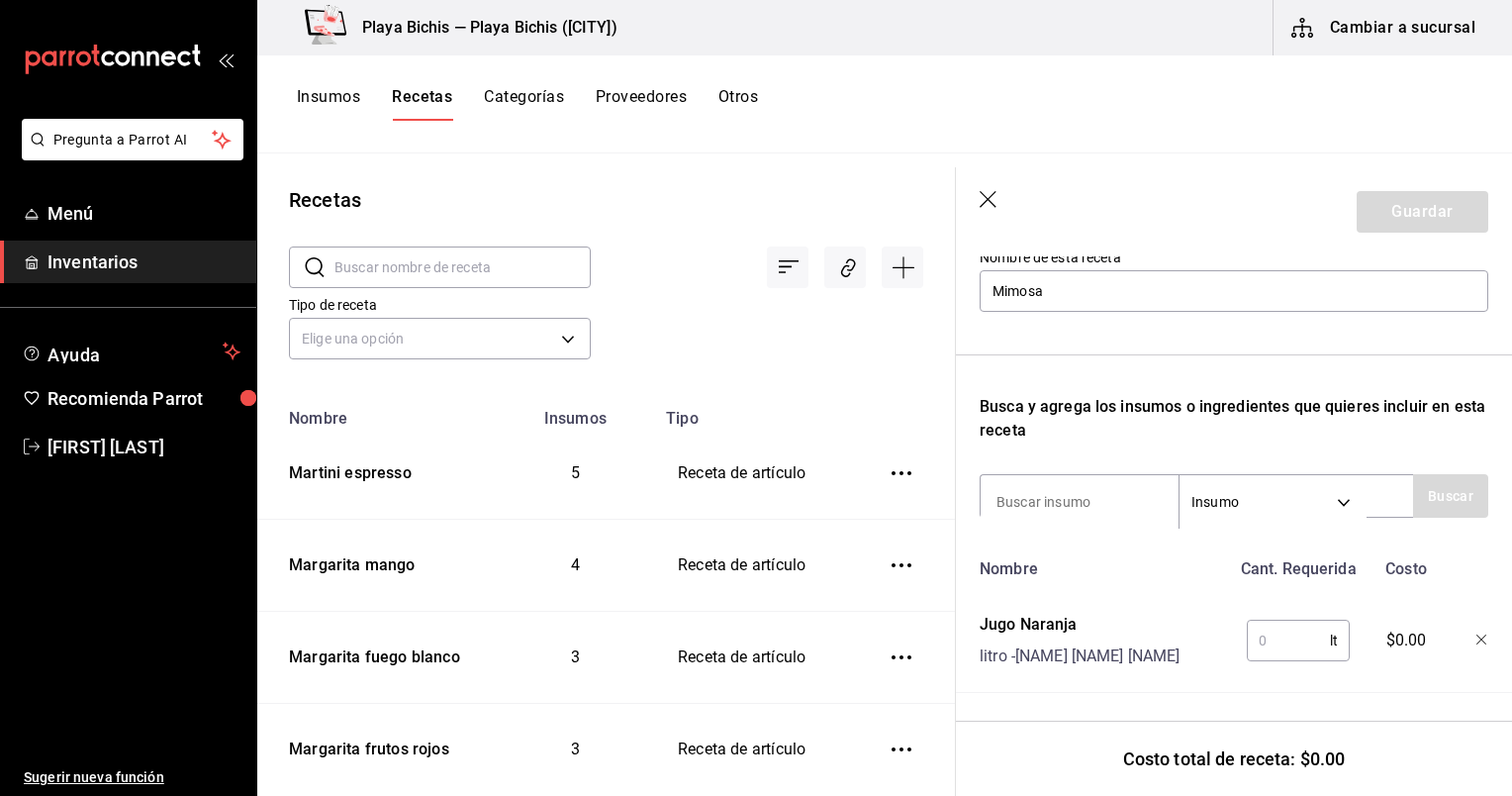 scroll, scrollTop: 233, scrollLeft: 0, axis: vertical 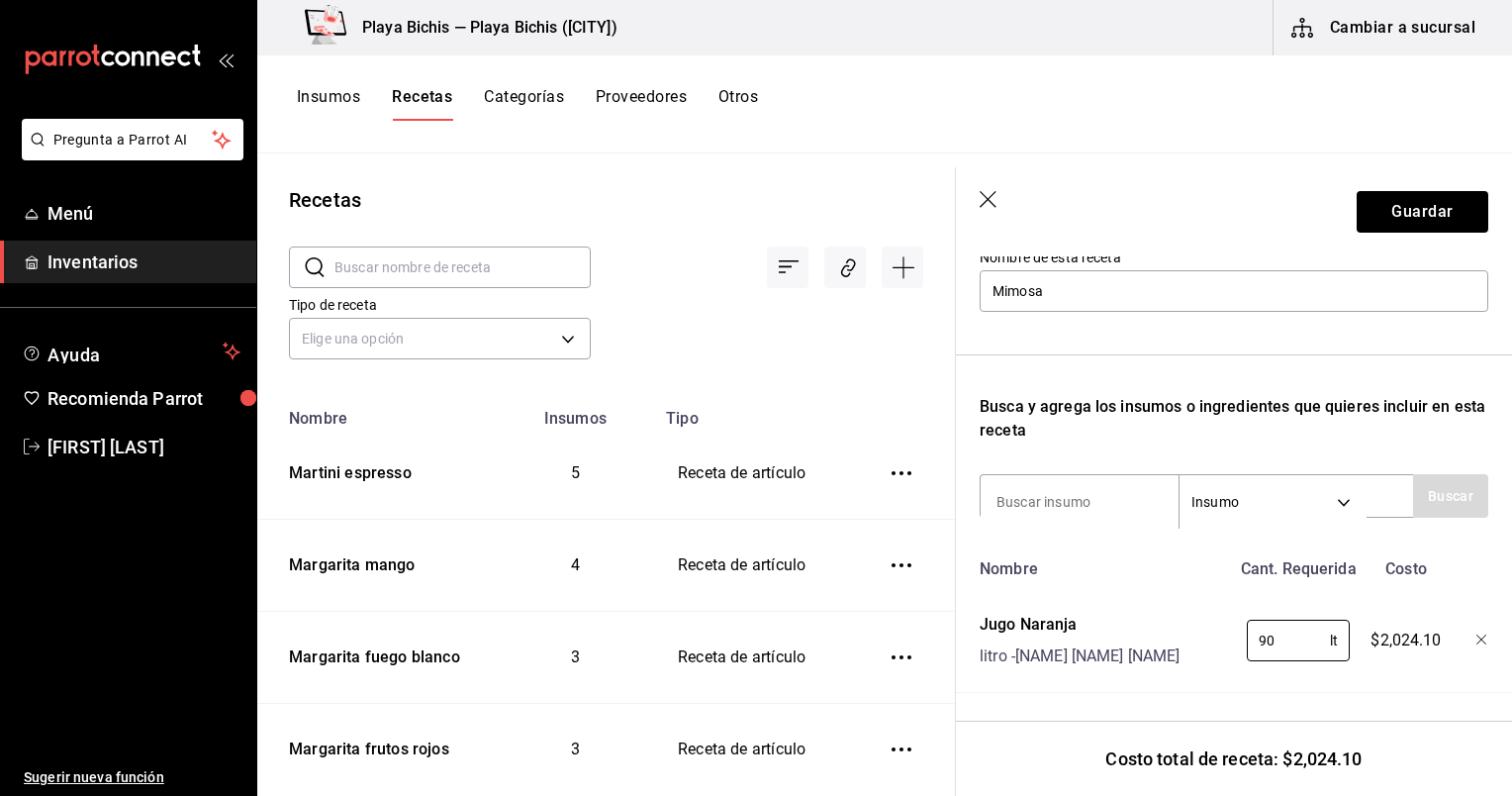 type on "9" 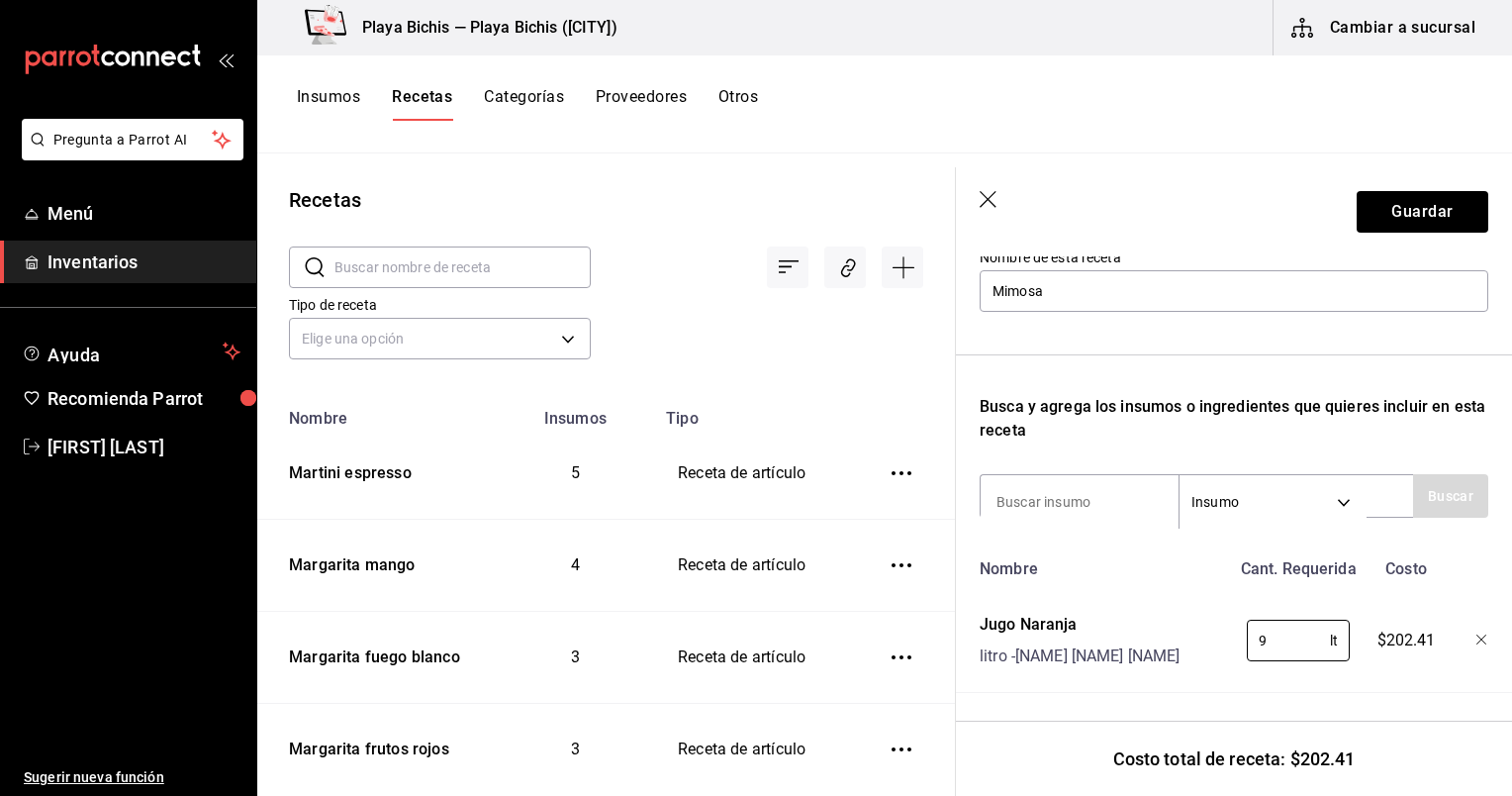 type 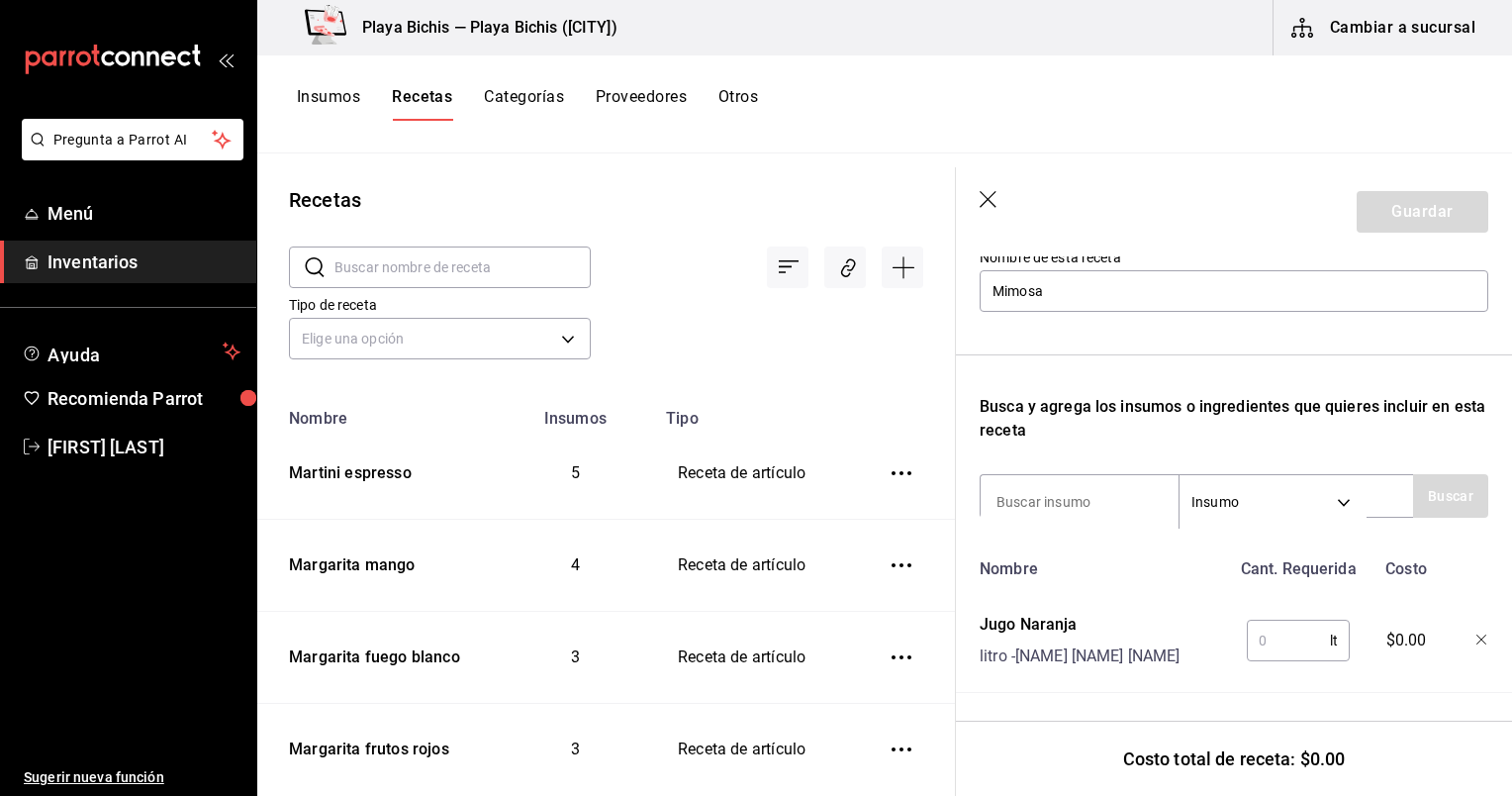 click 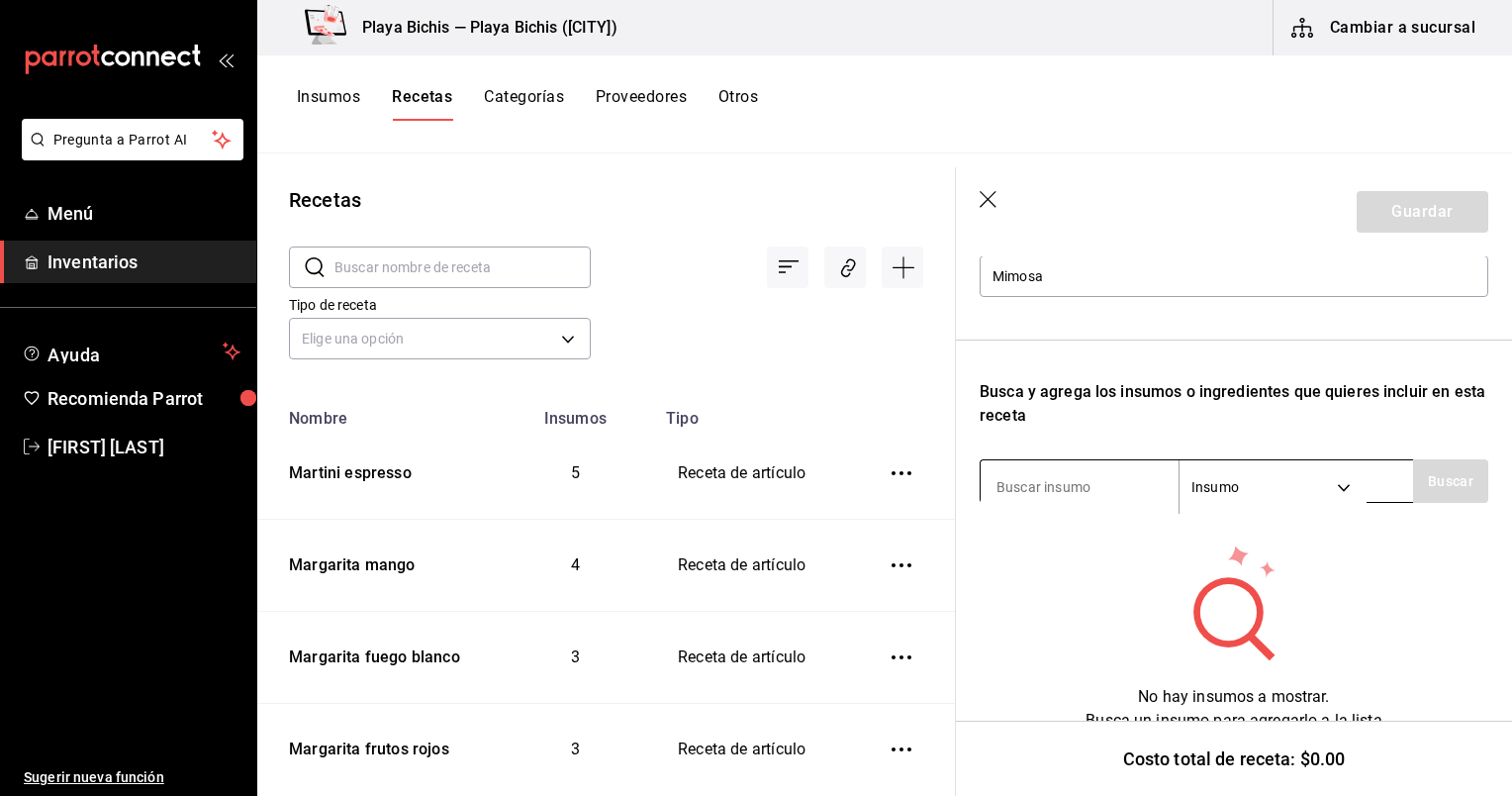 click at bounding box center (1080, 487) 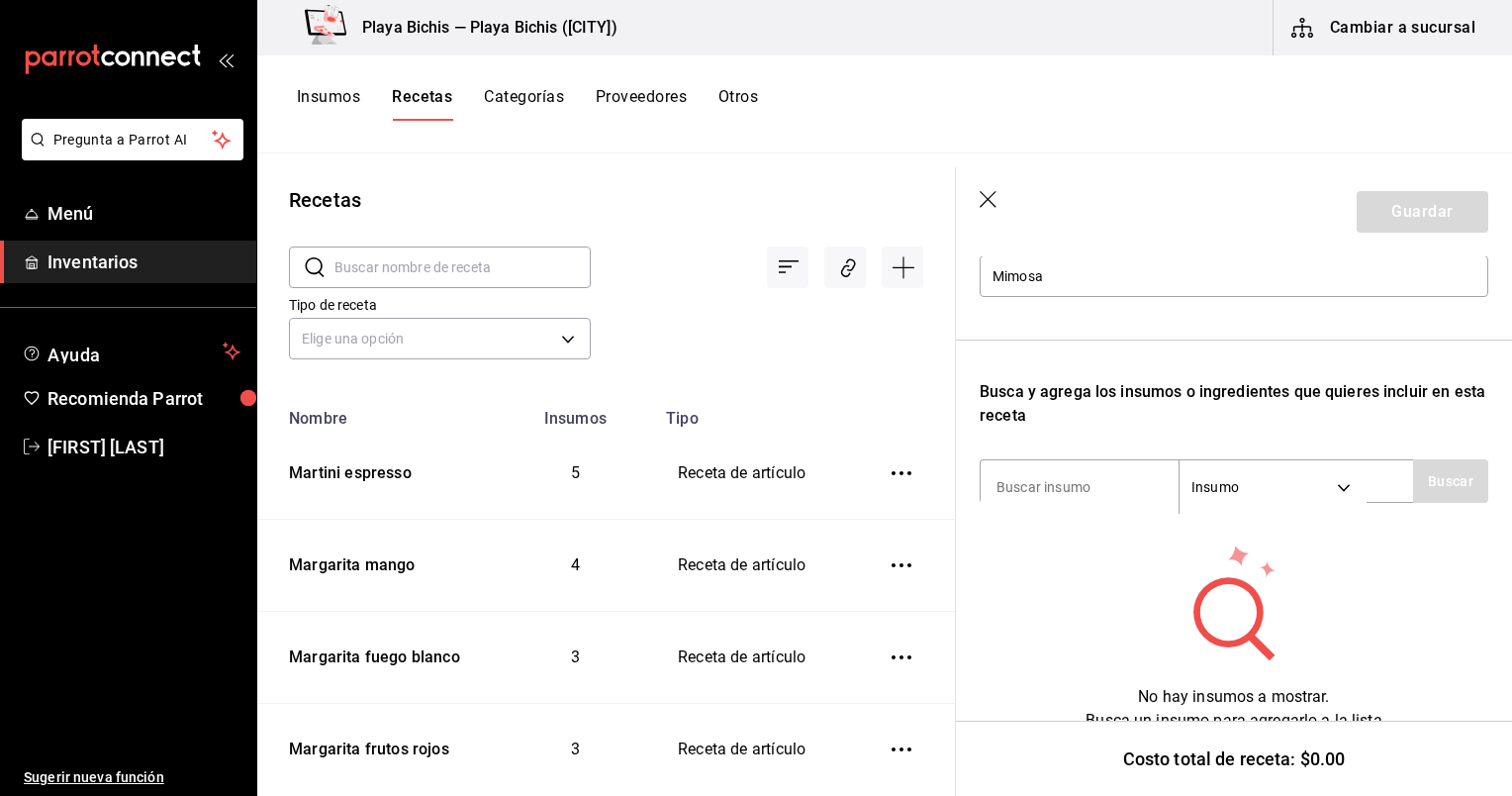 click 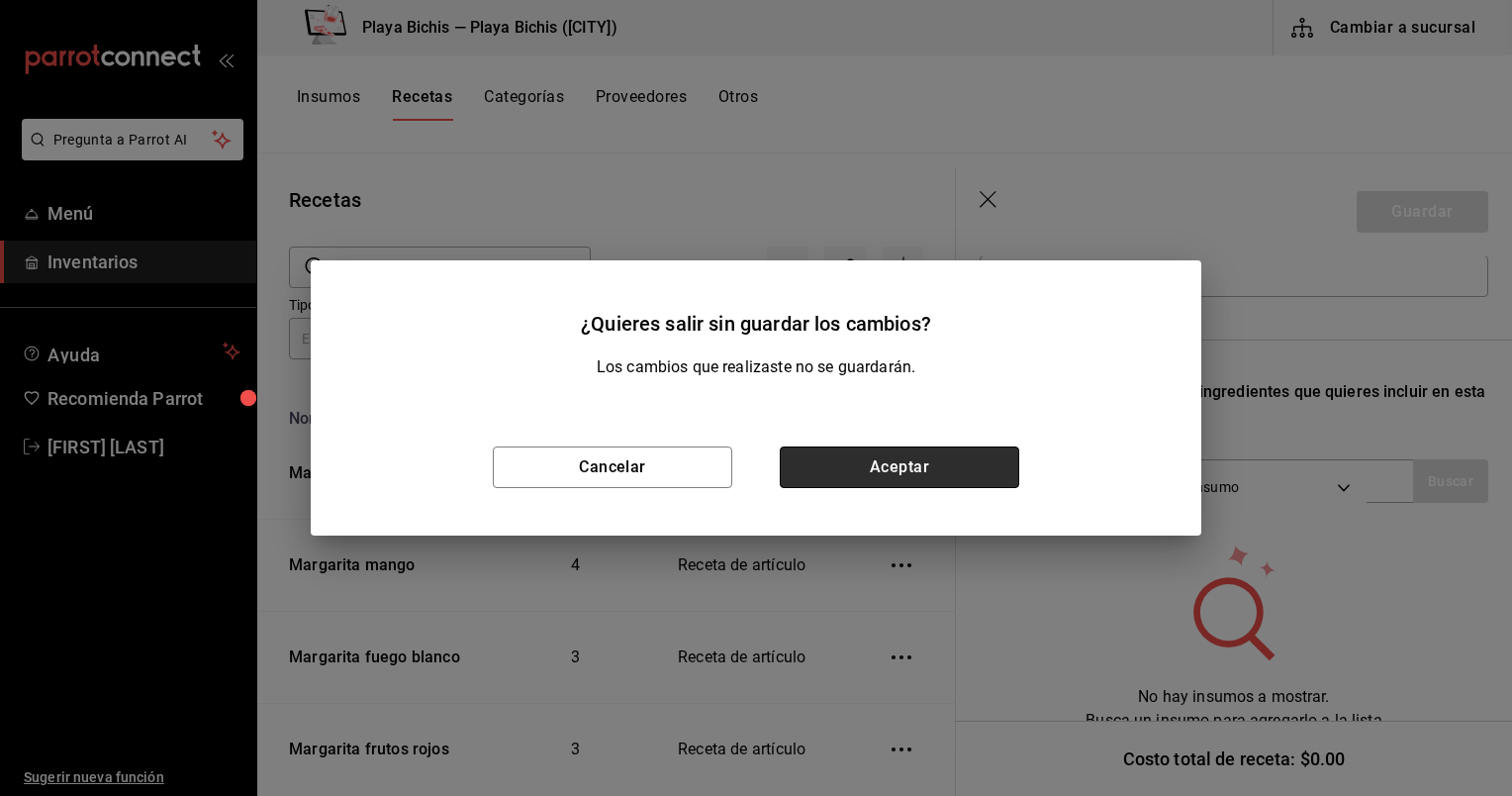 click on "Aceptar" at bounding box center [899, 467] 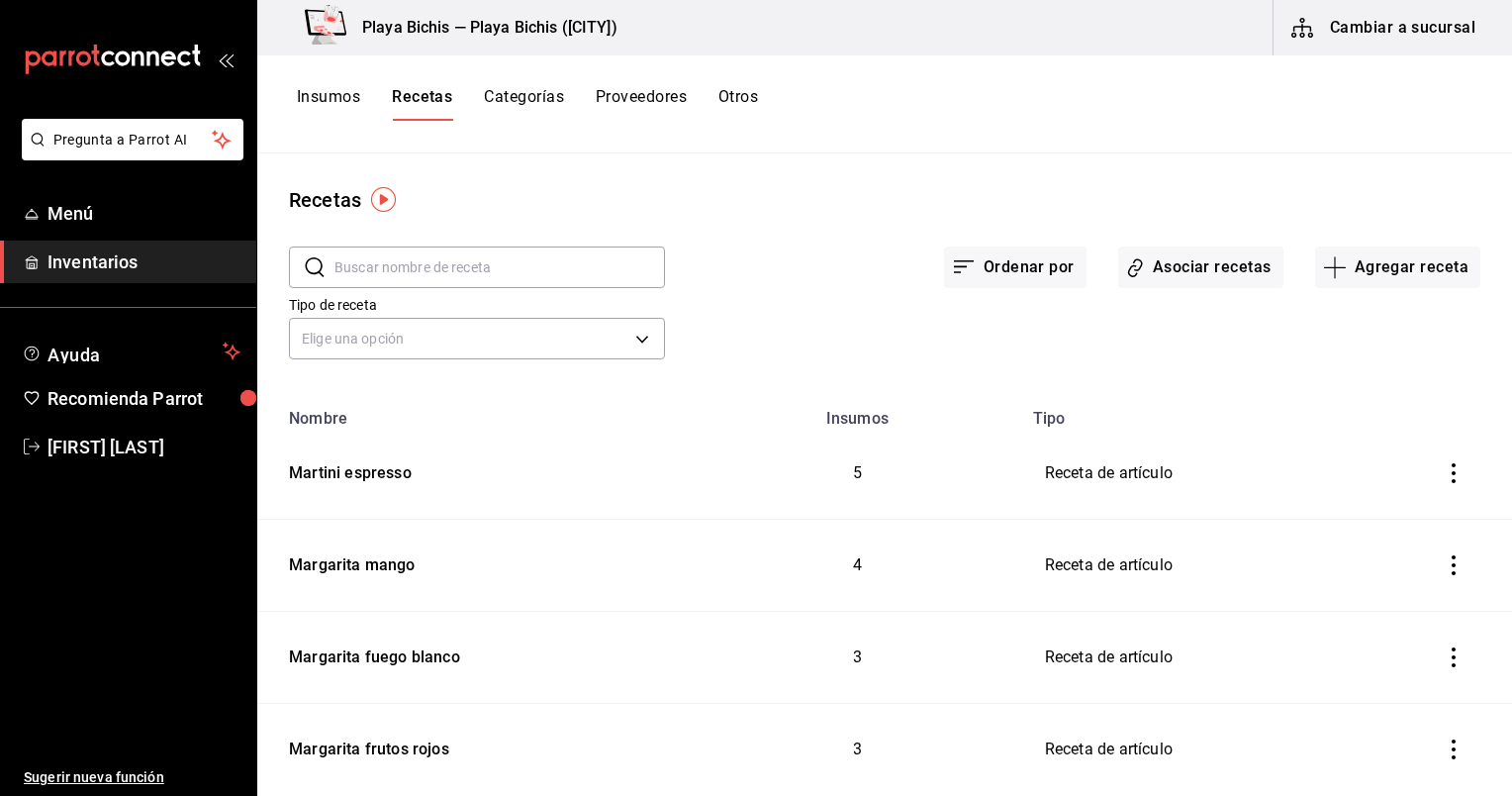 scroll, scrollTop: 0, scrollLeft: 0, axis: both 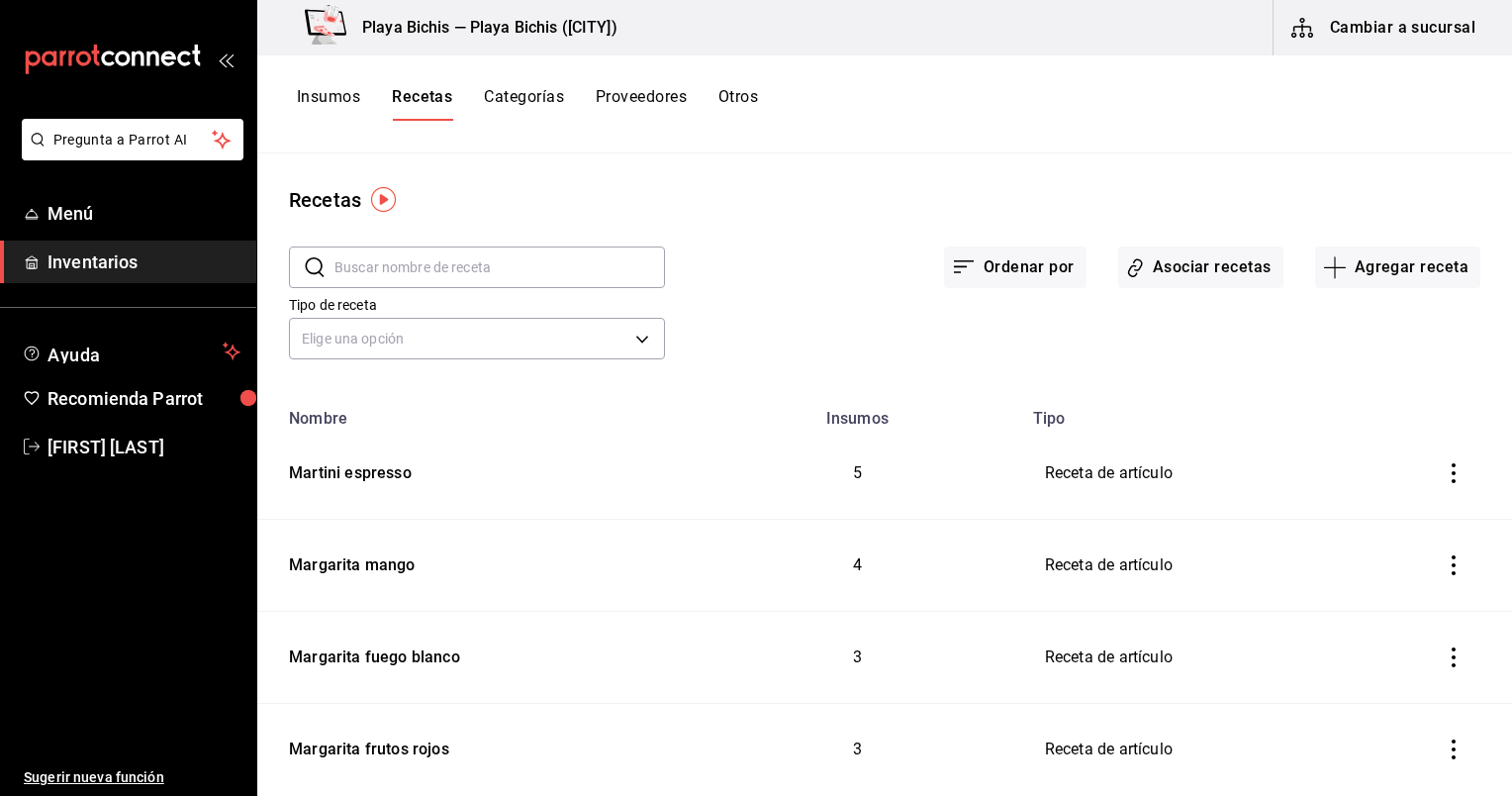 click at bounding box center (500, 267) 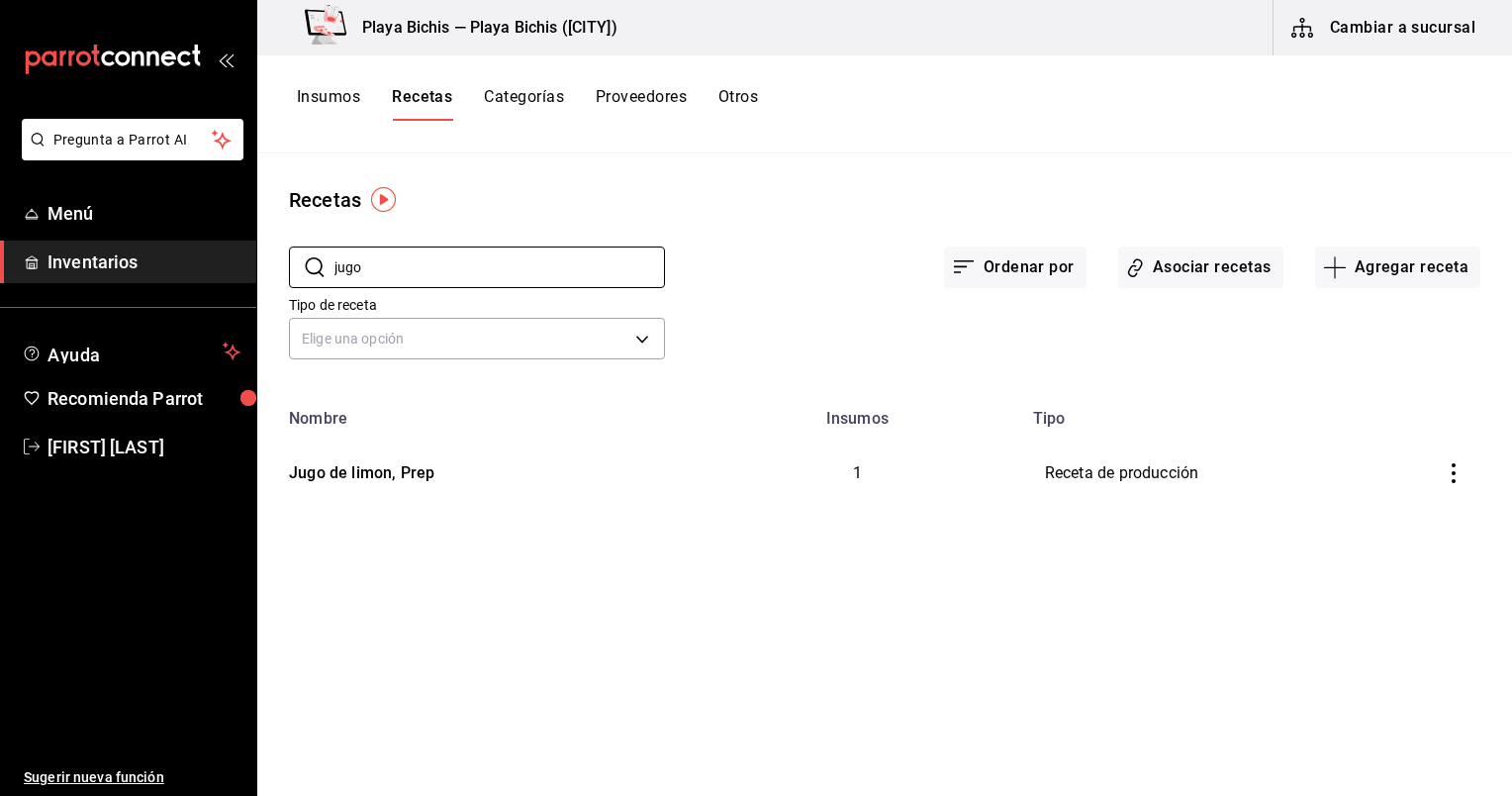 type on "jugo" 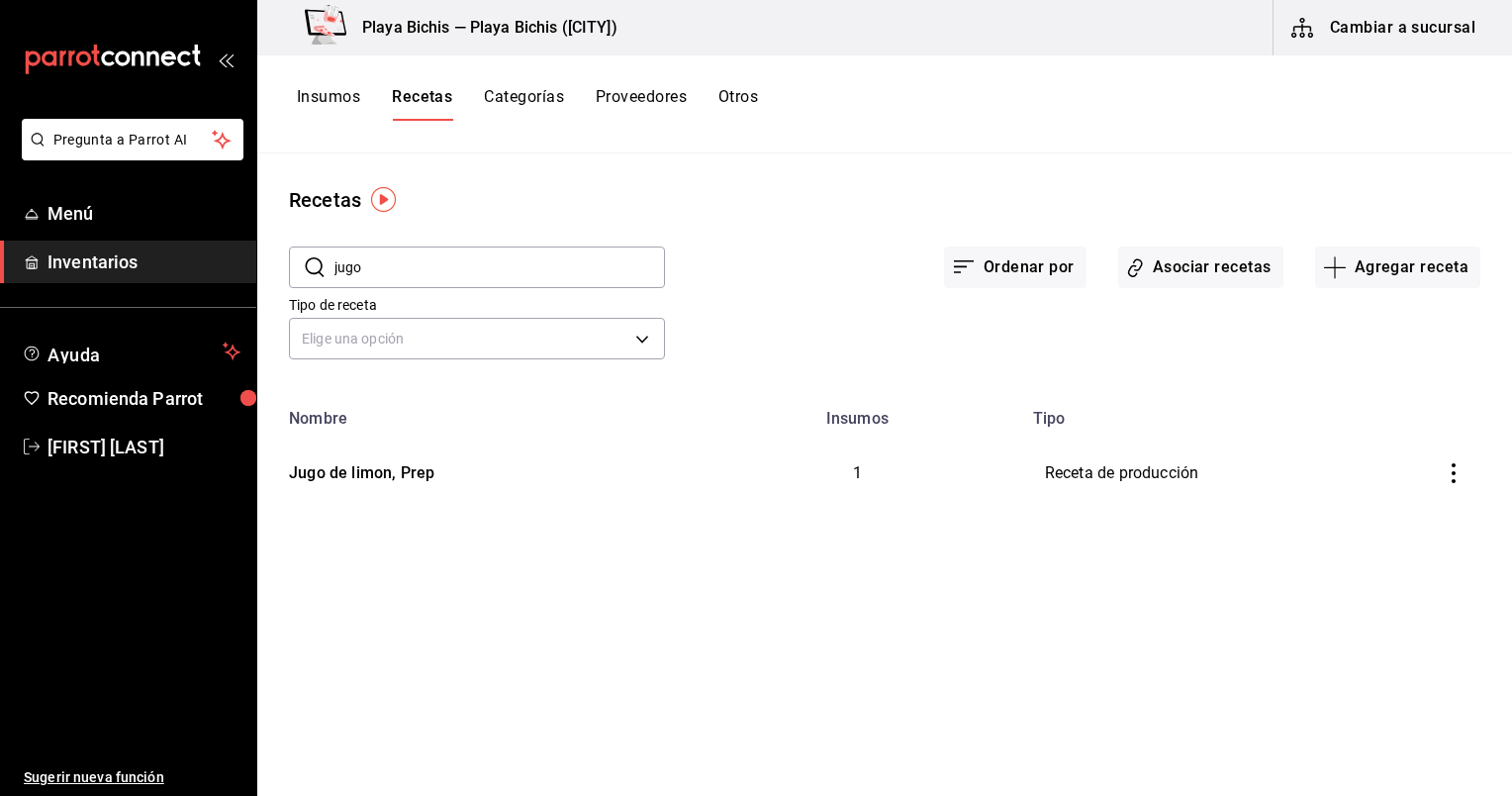 click on "Insumos" at bounding box center (329, 104) 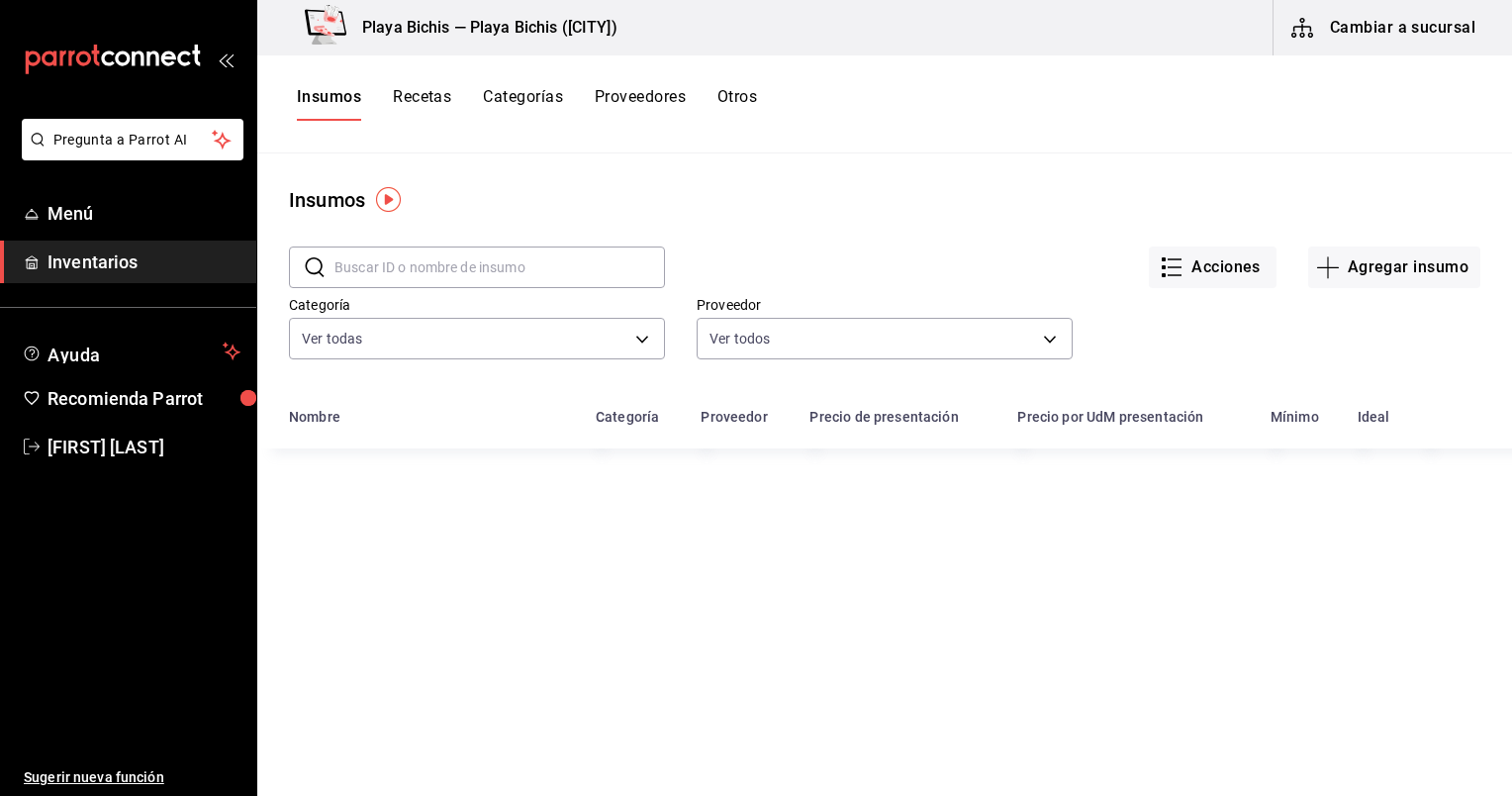 click at bounding box center [500, 267] 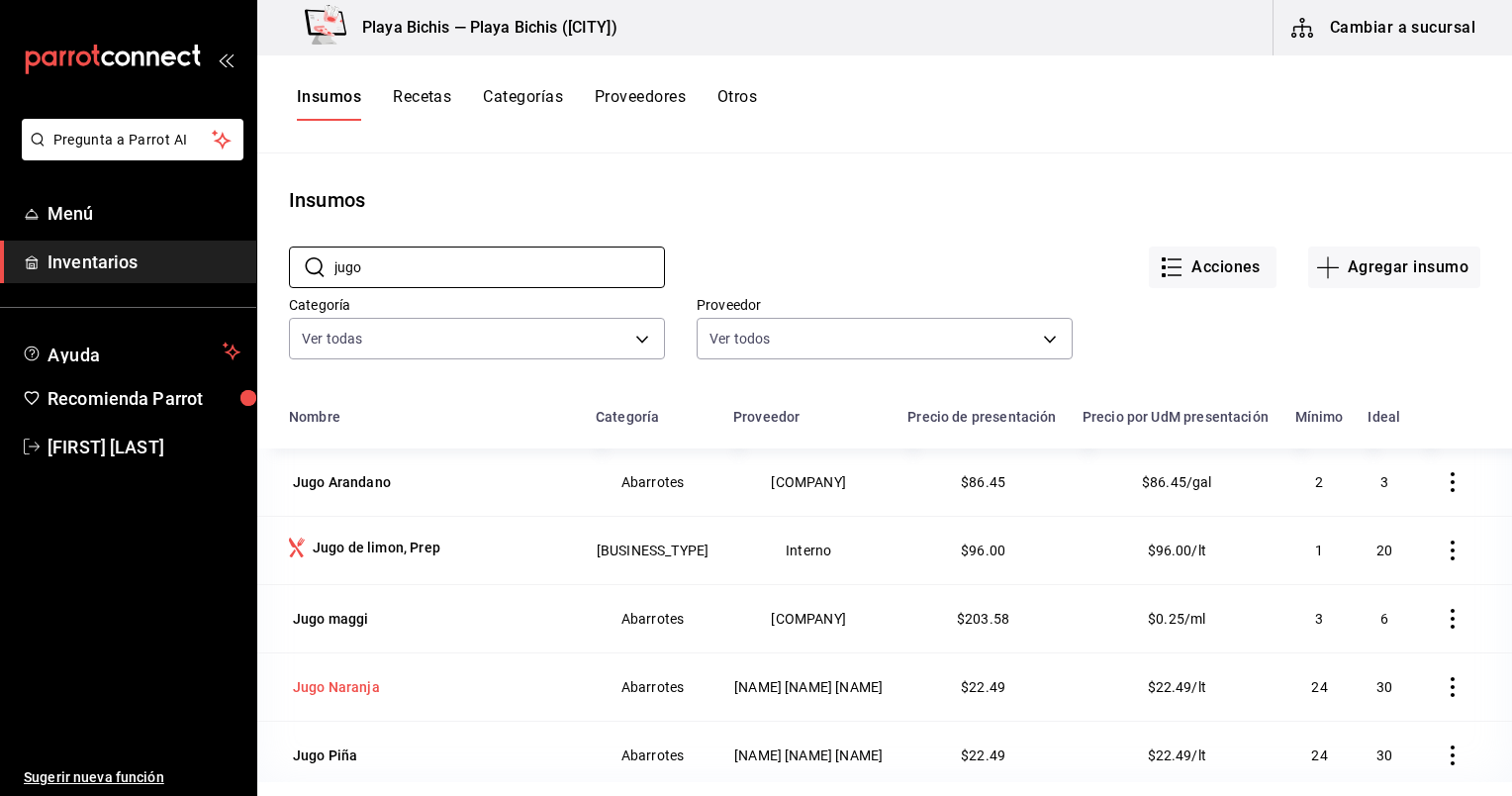 scroll, scrollTop: 87, scrollLeft: 0, axis: vertical 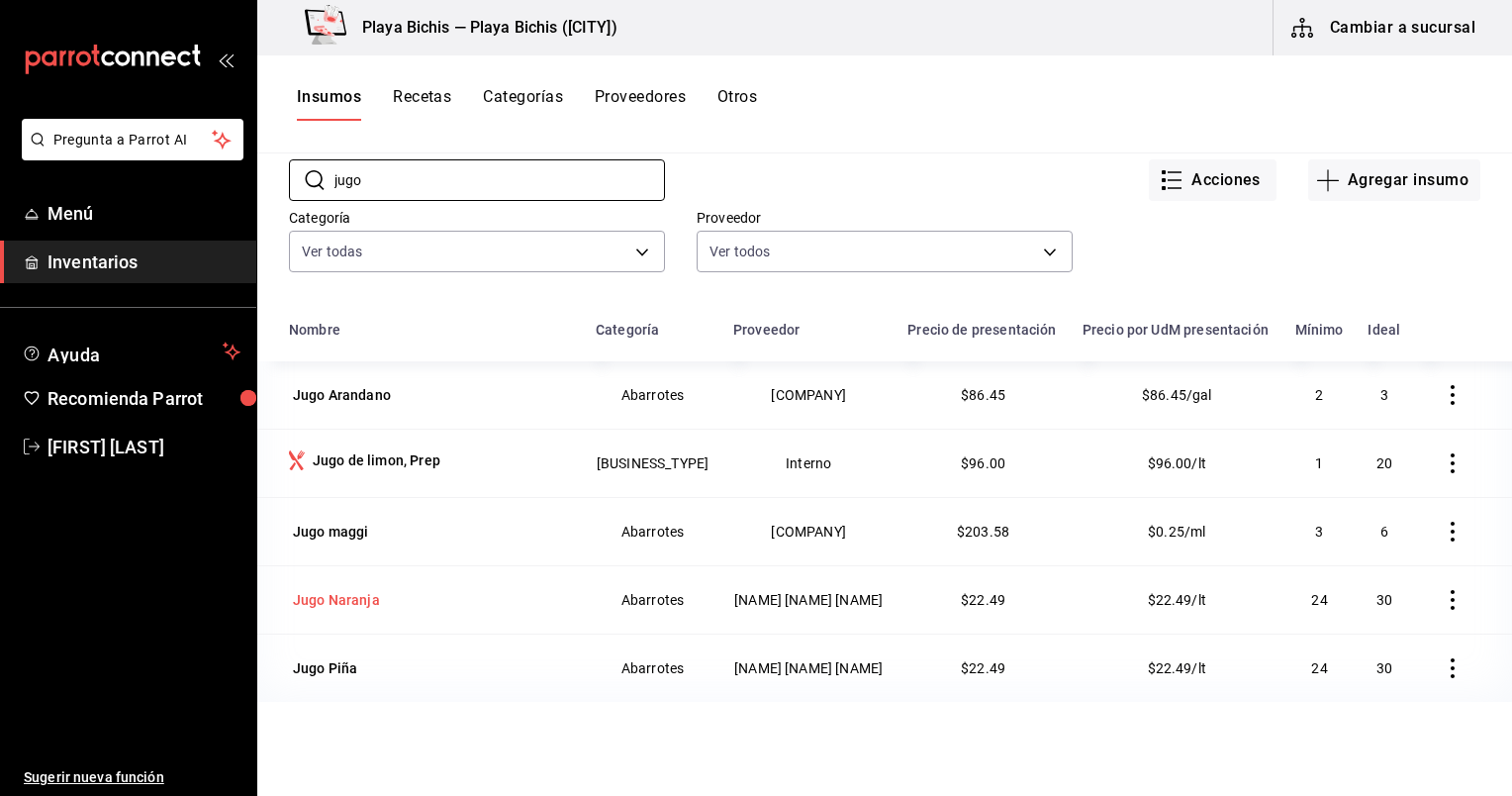 type on "jugo" 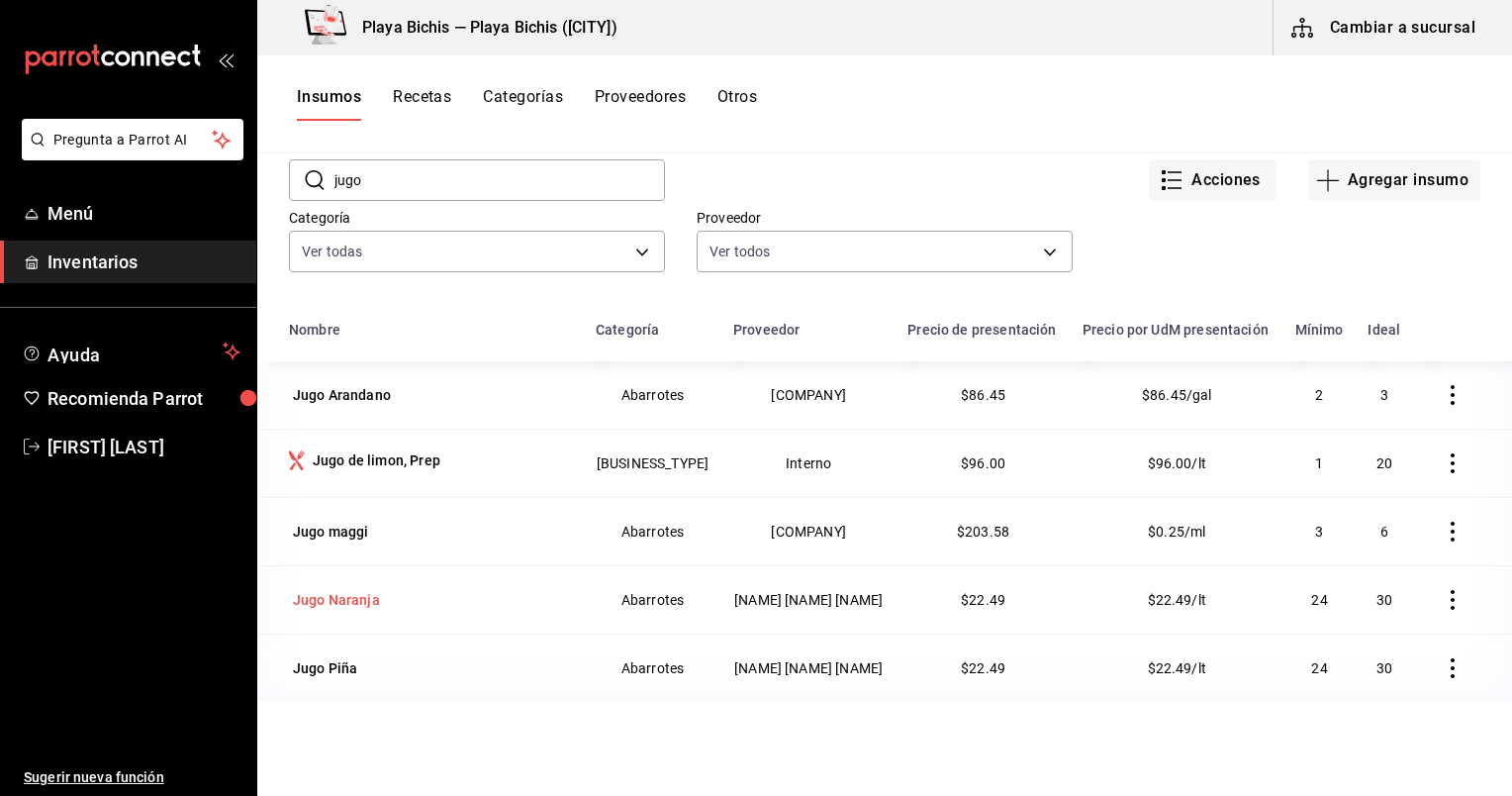 click on "Jugo Naranja" at bounding box center (336, 600) 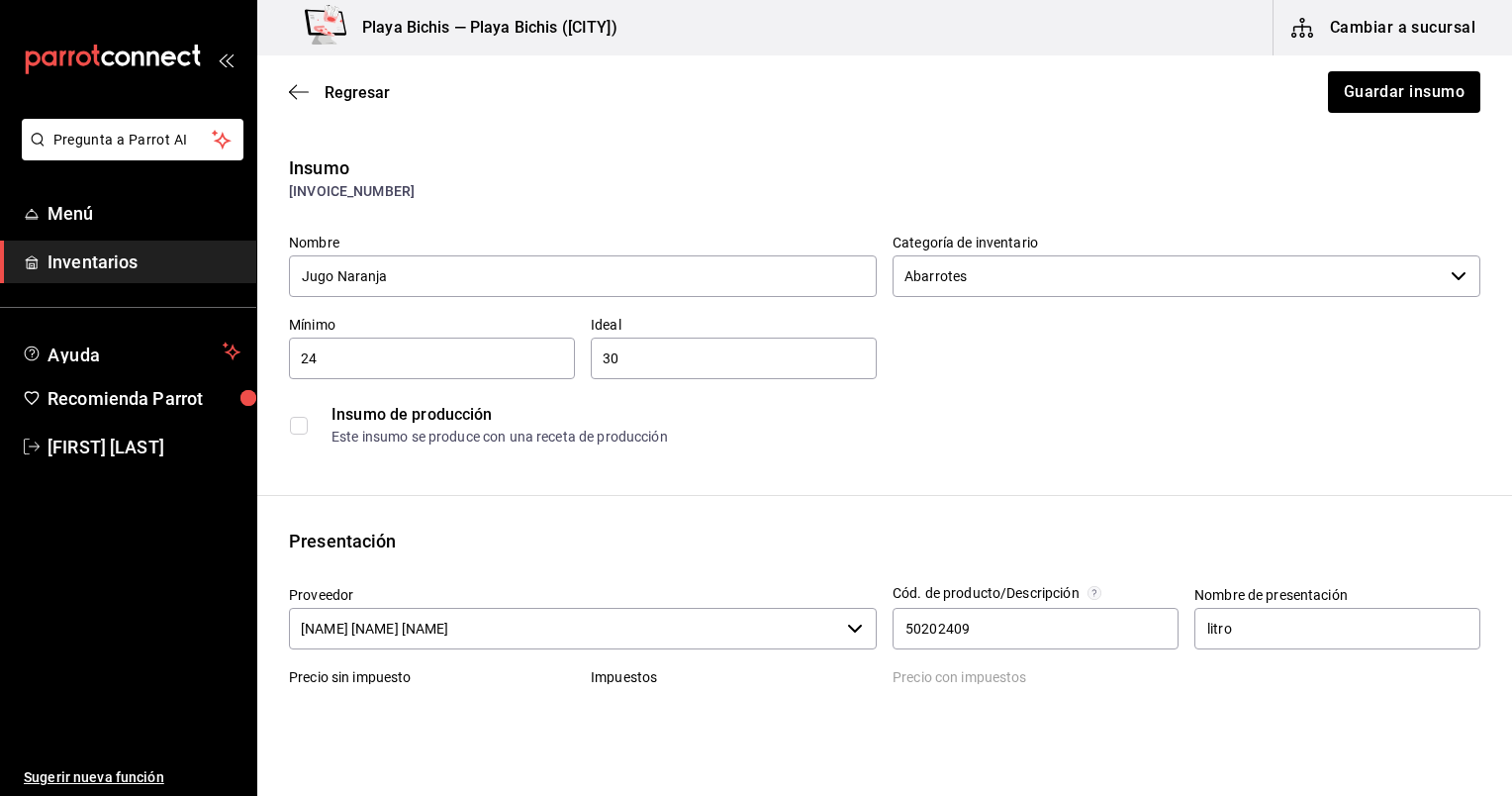 scroll, scrollTop: 0, scrollLeft: 0, axis: both 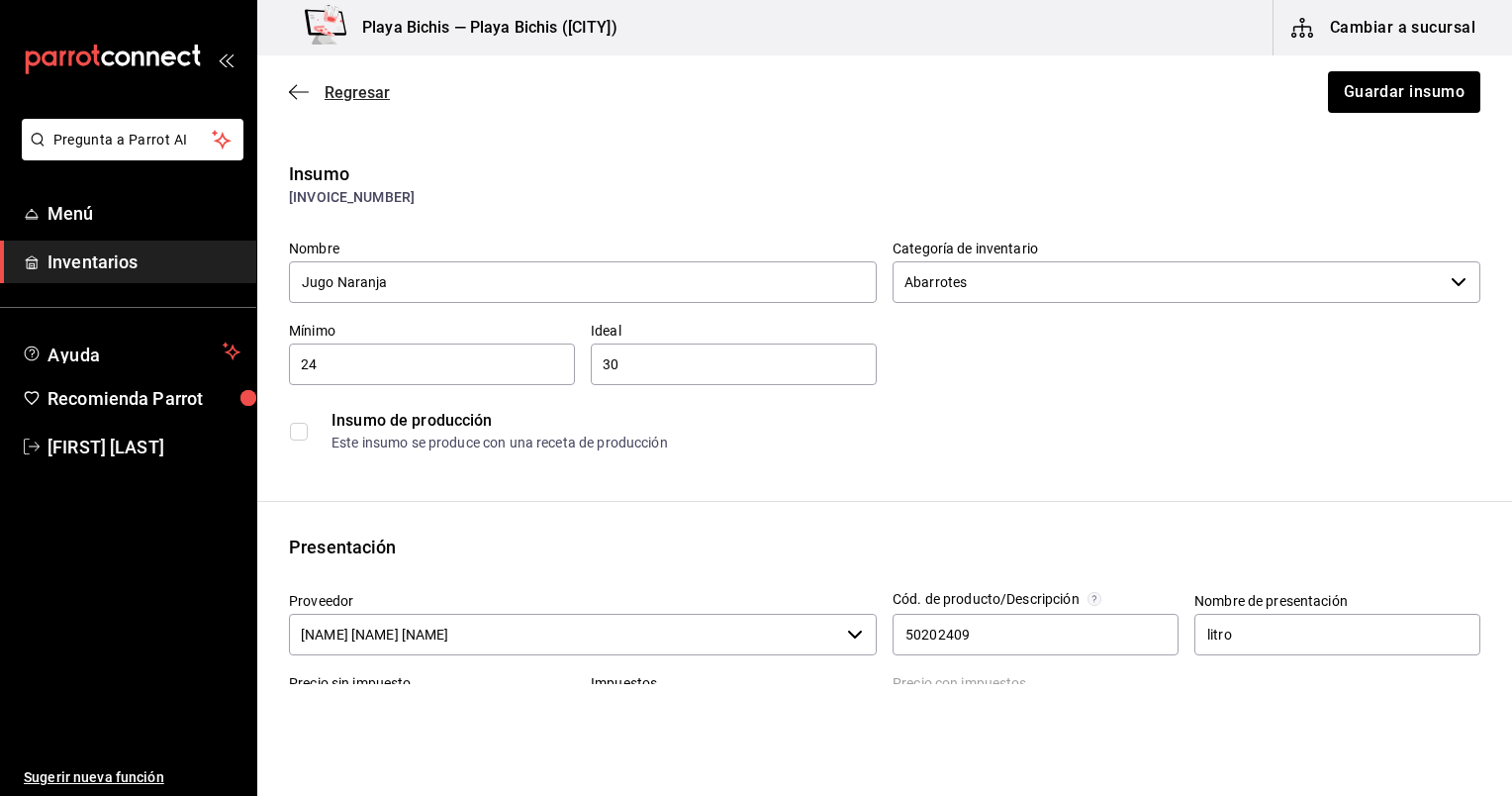 click 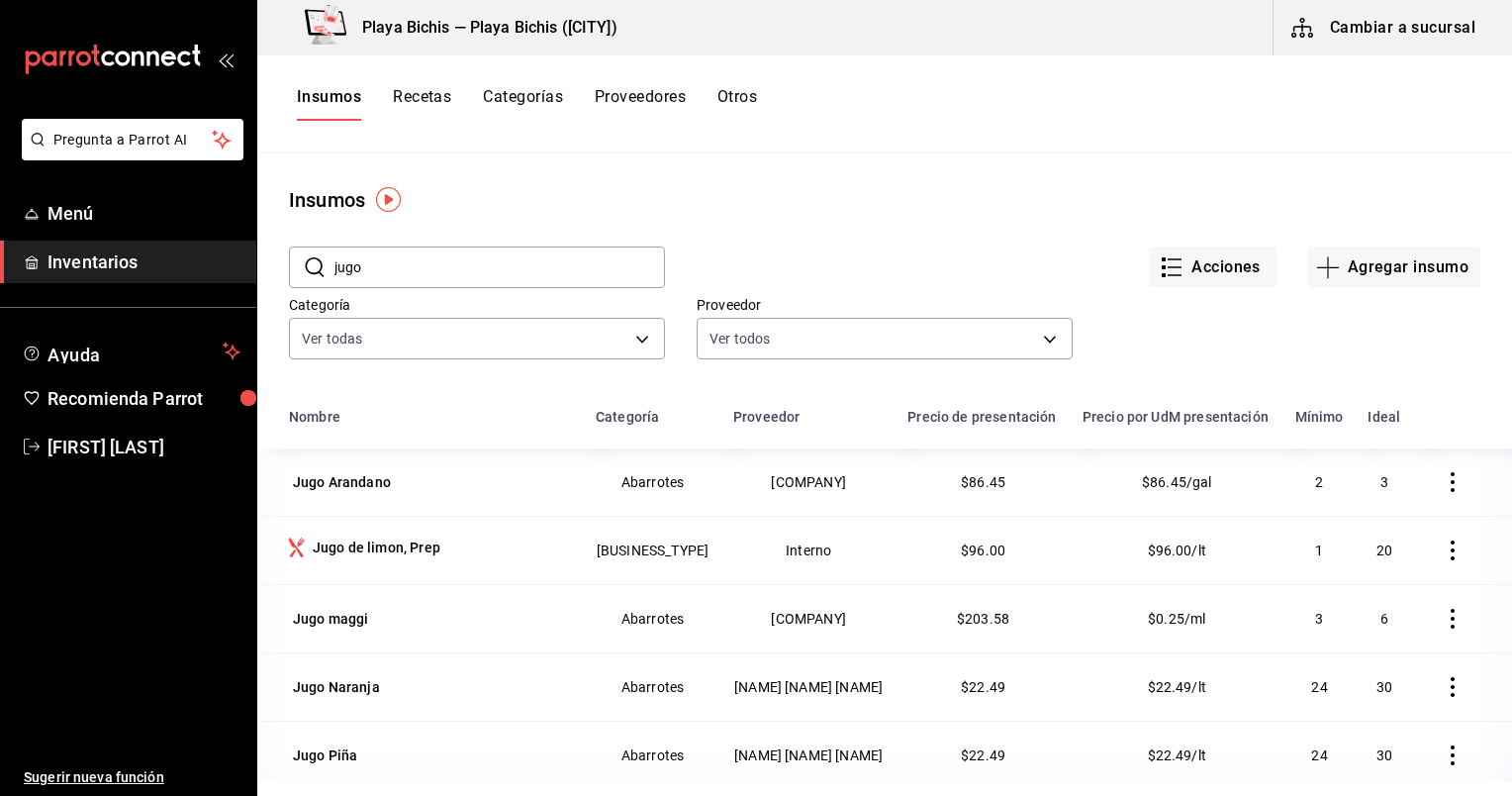 click on "jugo" at bounding box center (500, 267) 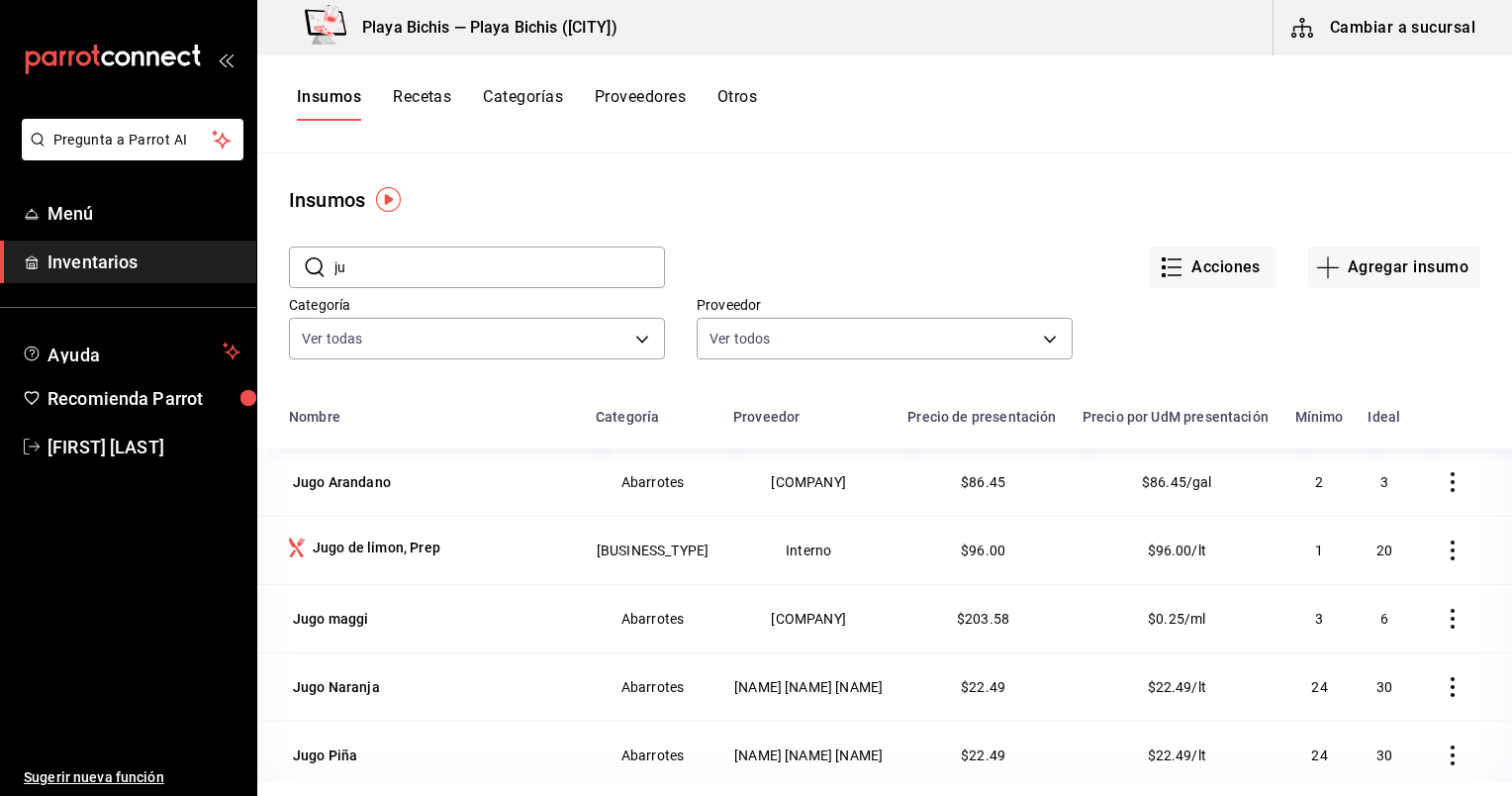 type on "j" 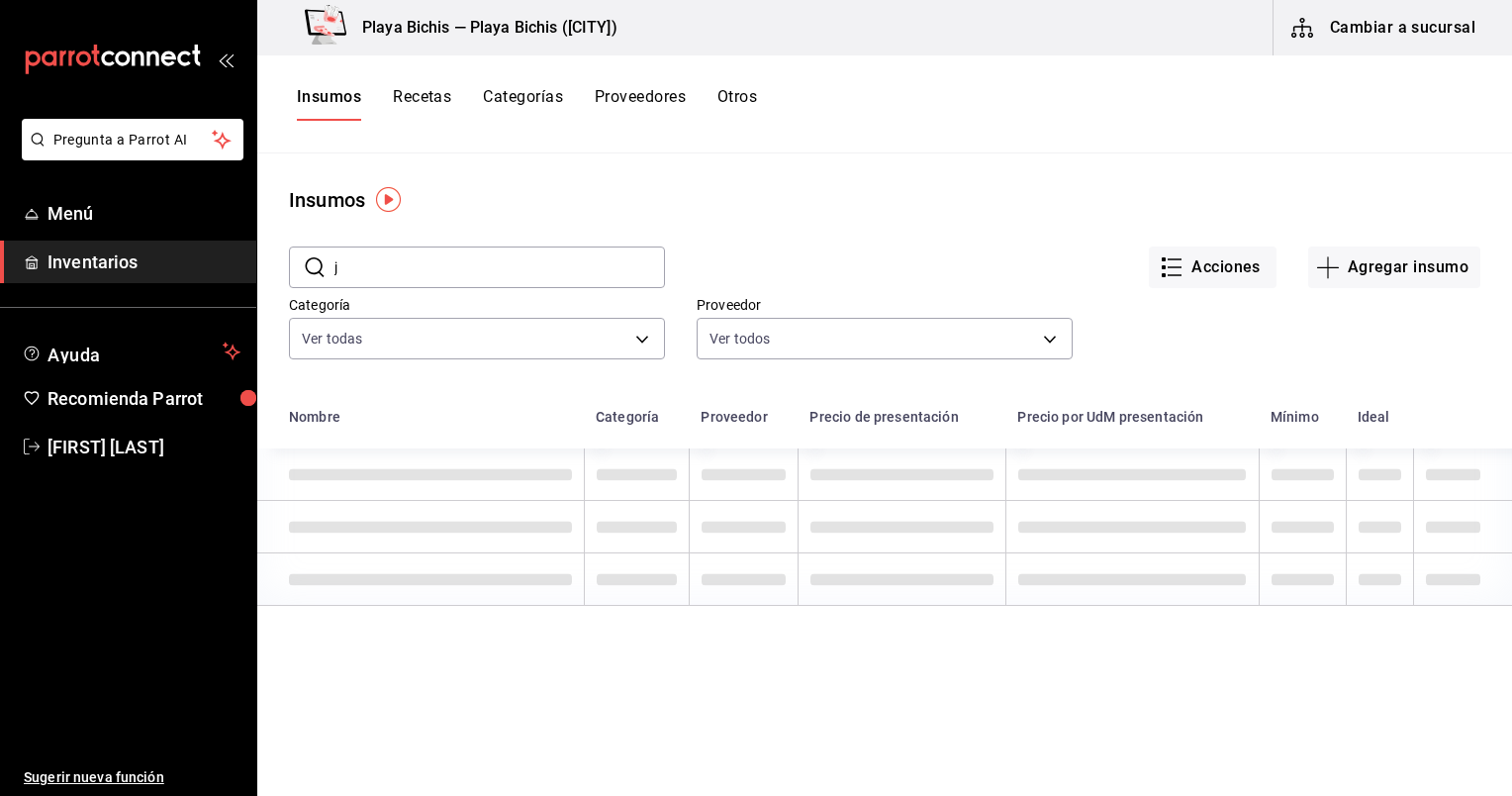 type 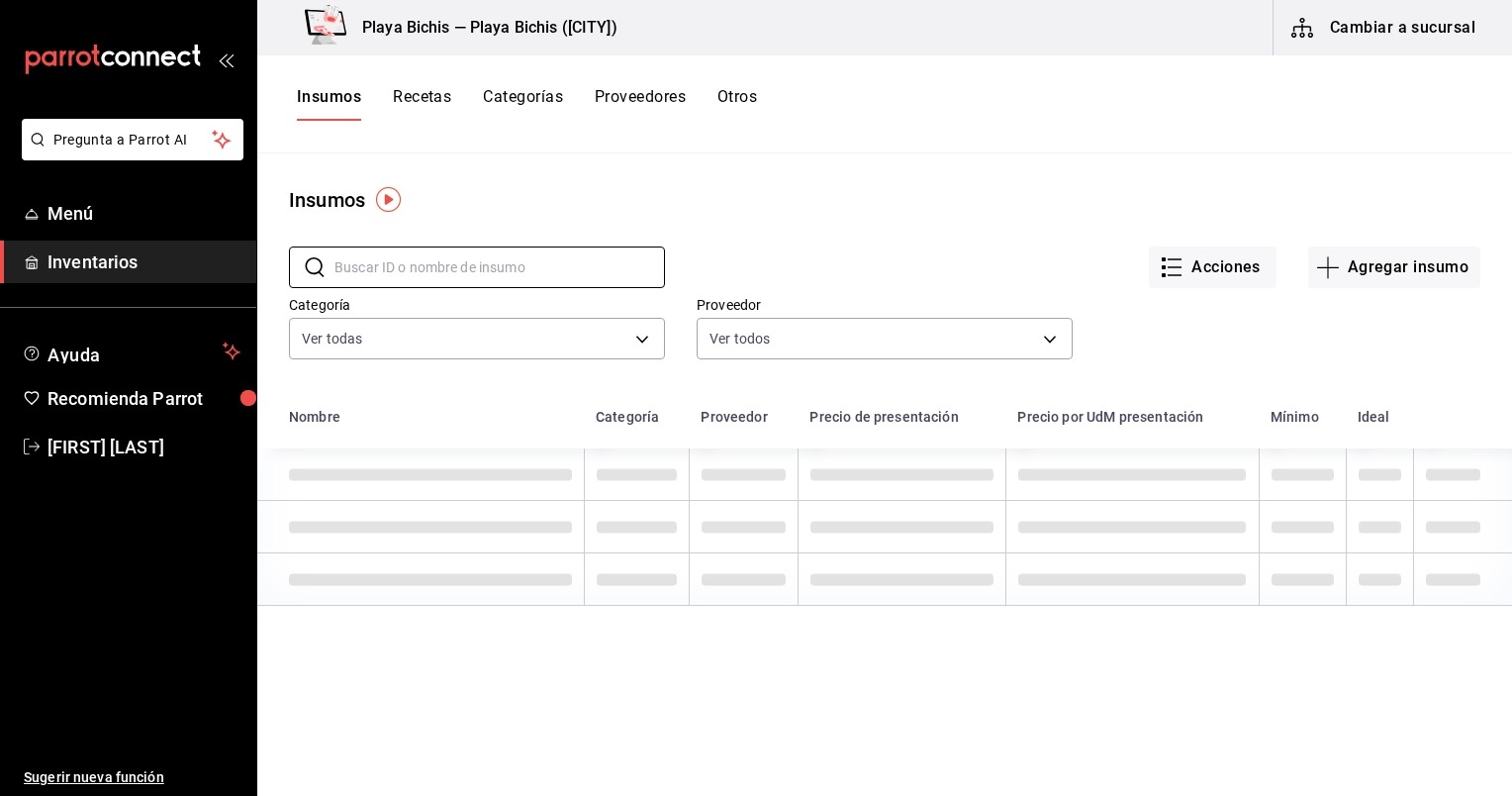click on "Recetas" at bounding box center [422, 104] 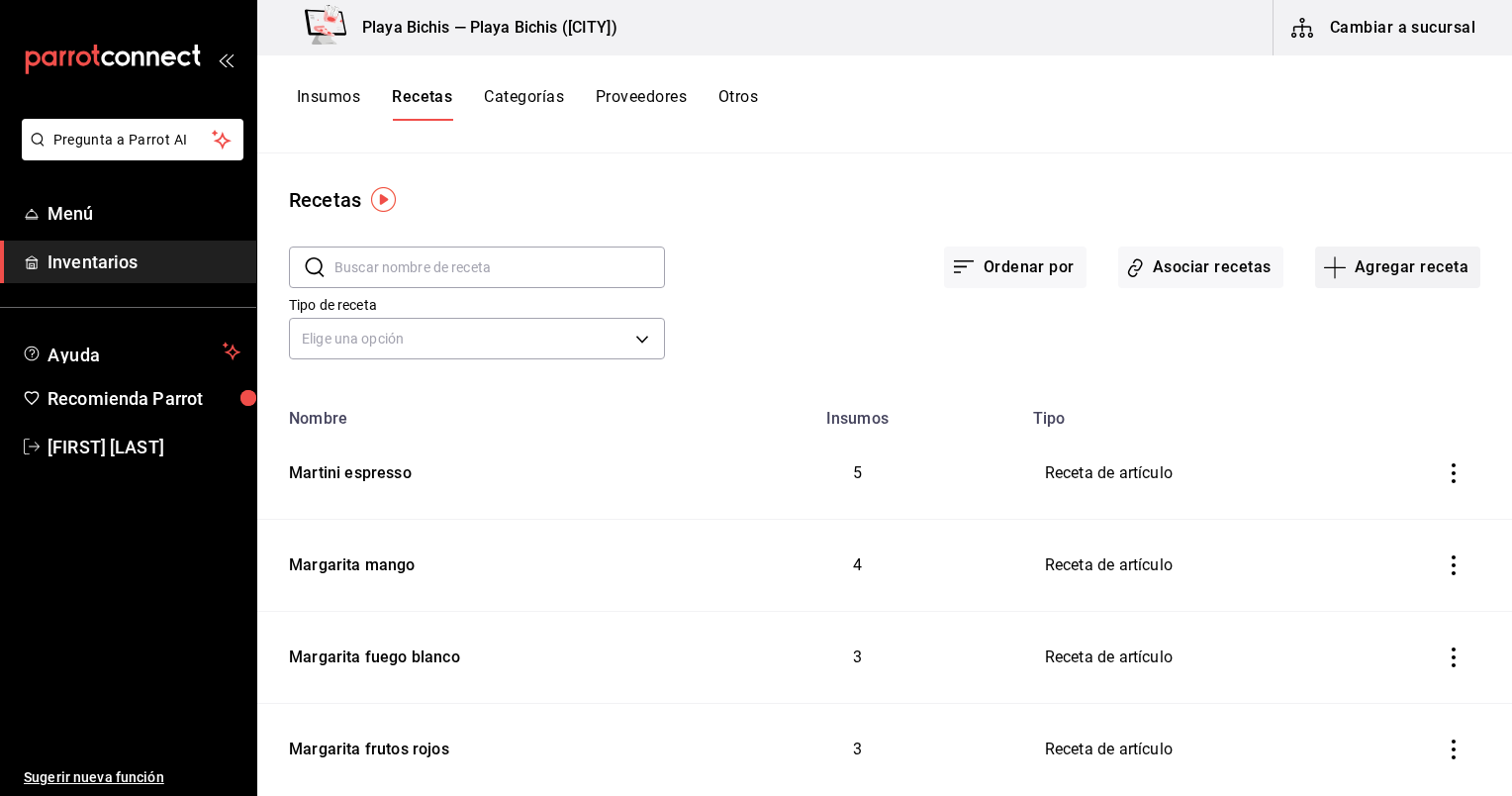 click on "Agregar receta" at bounding box center (1397, 267) 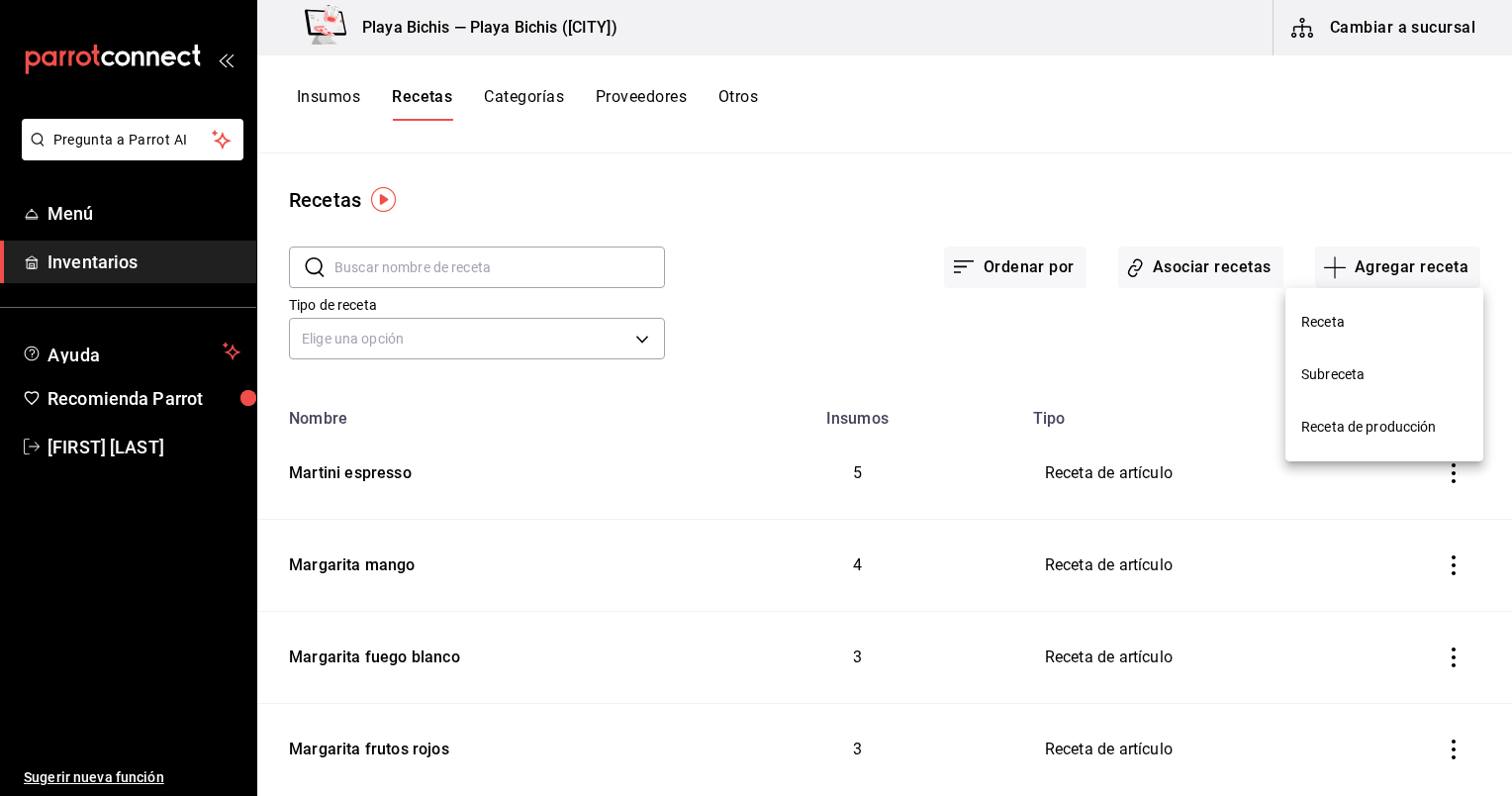 click on "Receta" at bounding box center [1384, 322] 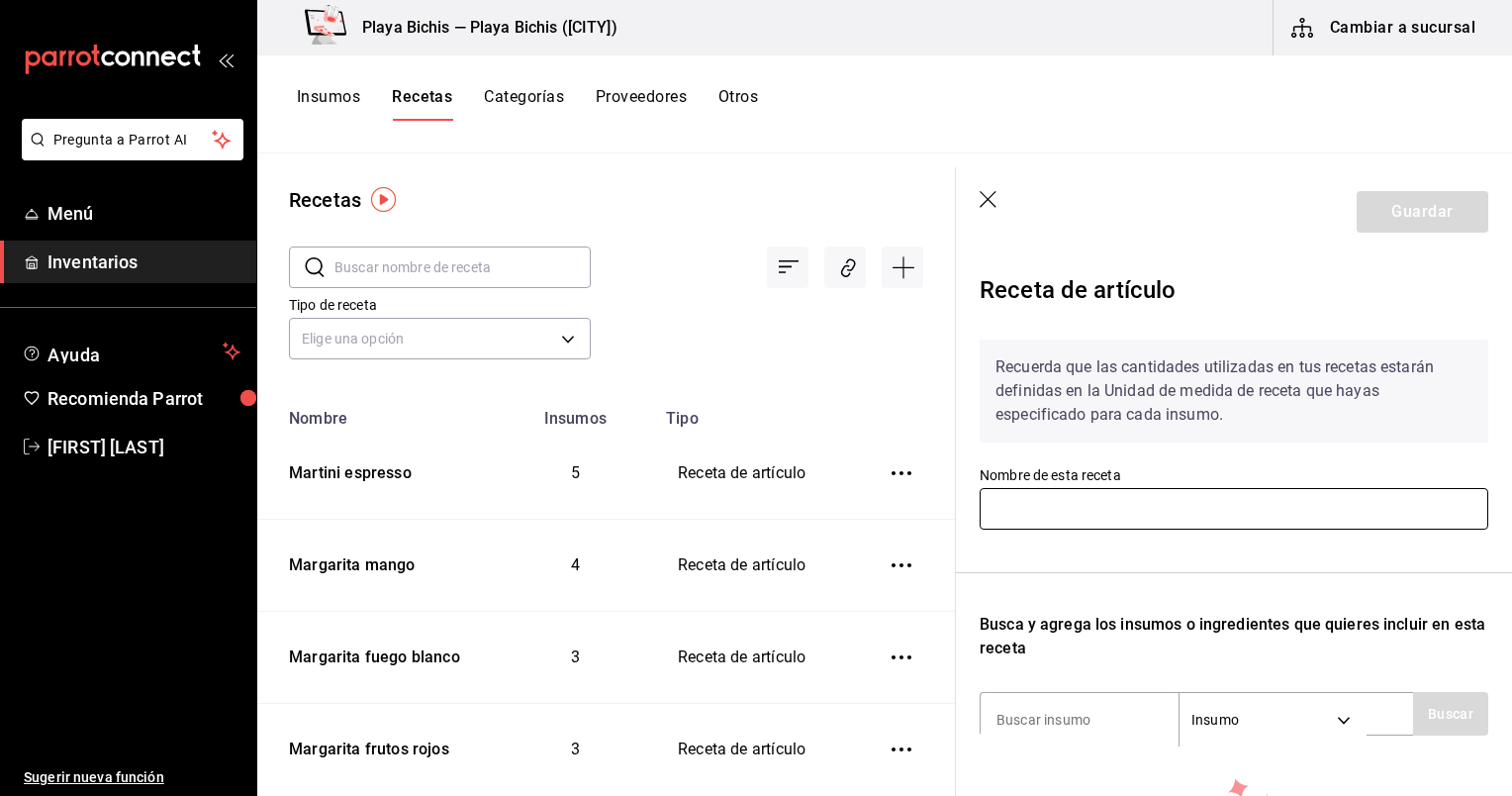 click at bounding box center (1234, 509) 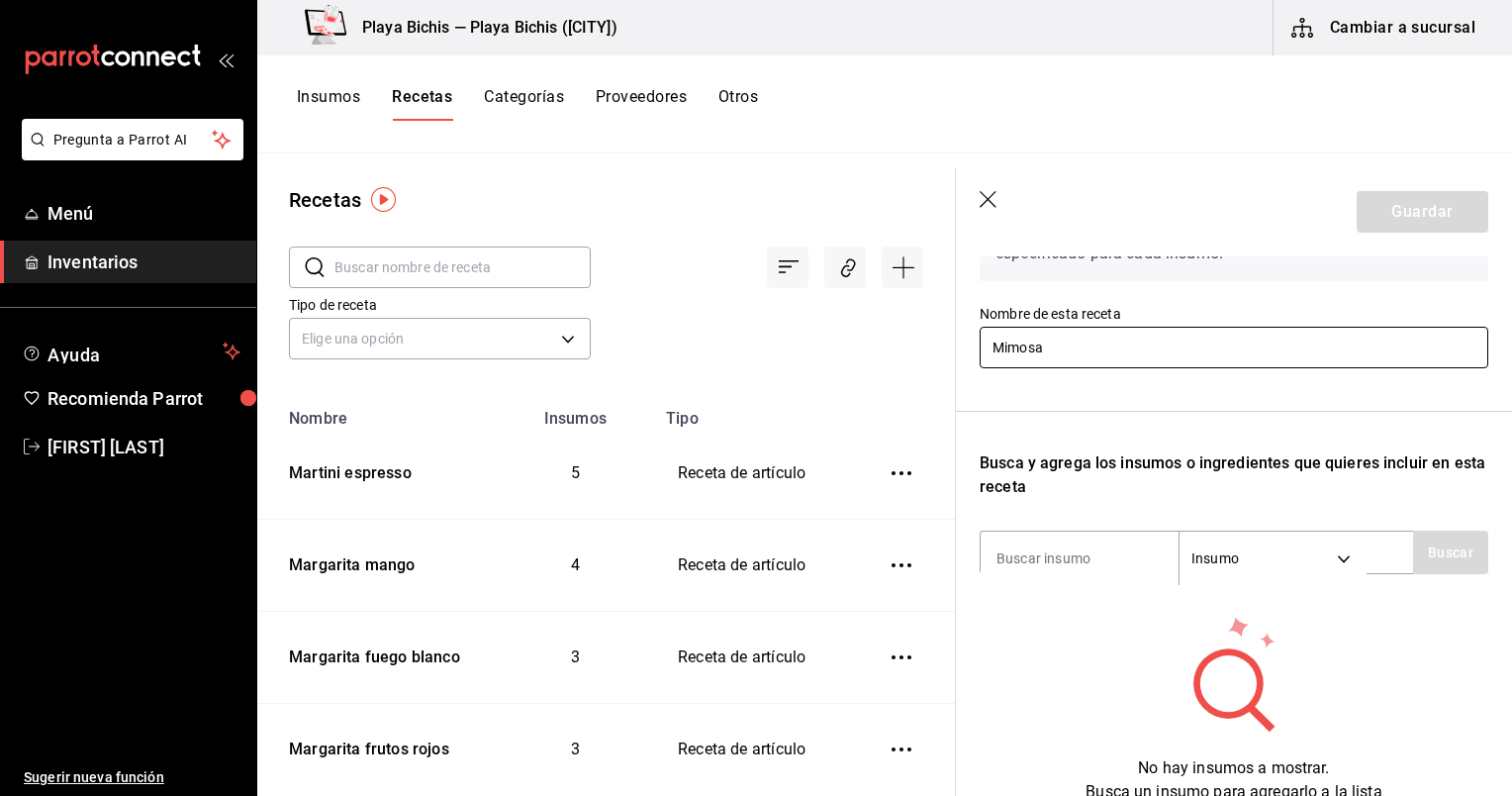 scroll, scrollTop: 194, scrollLeft: 0, axis: vertical 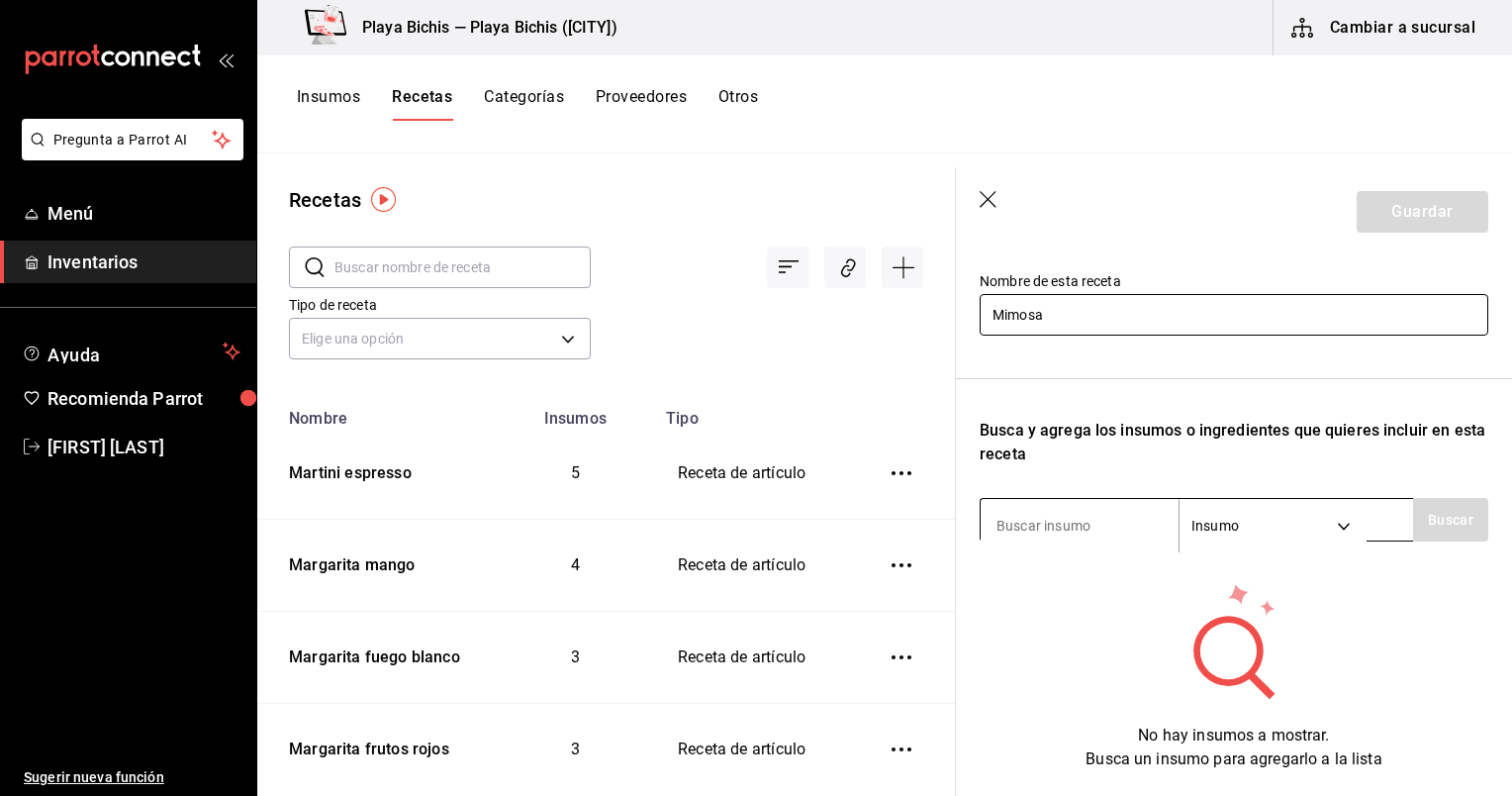 type on "Mimosa" 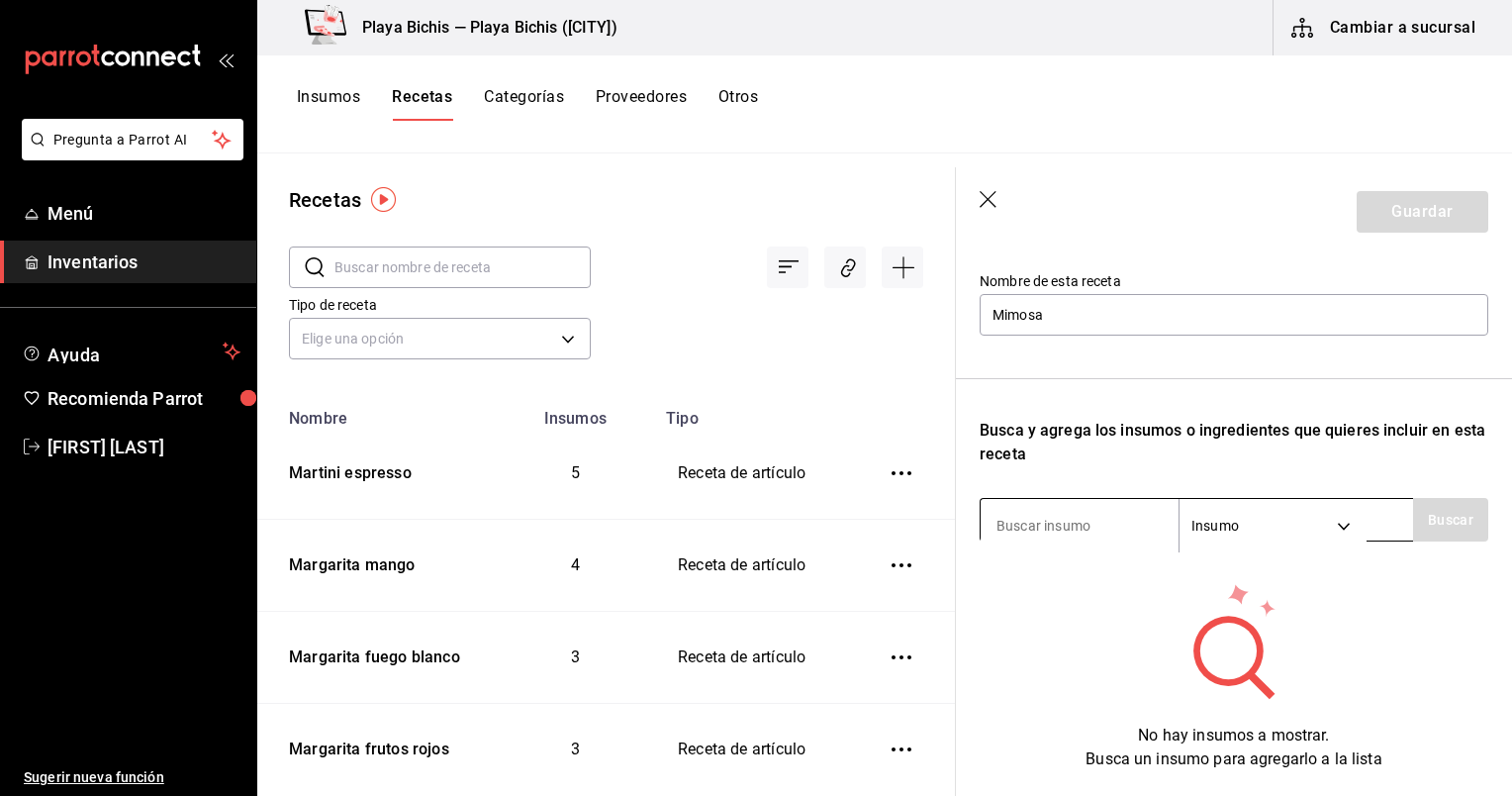 click at bounding box center (1080, 526) 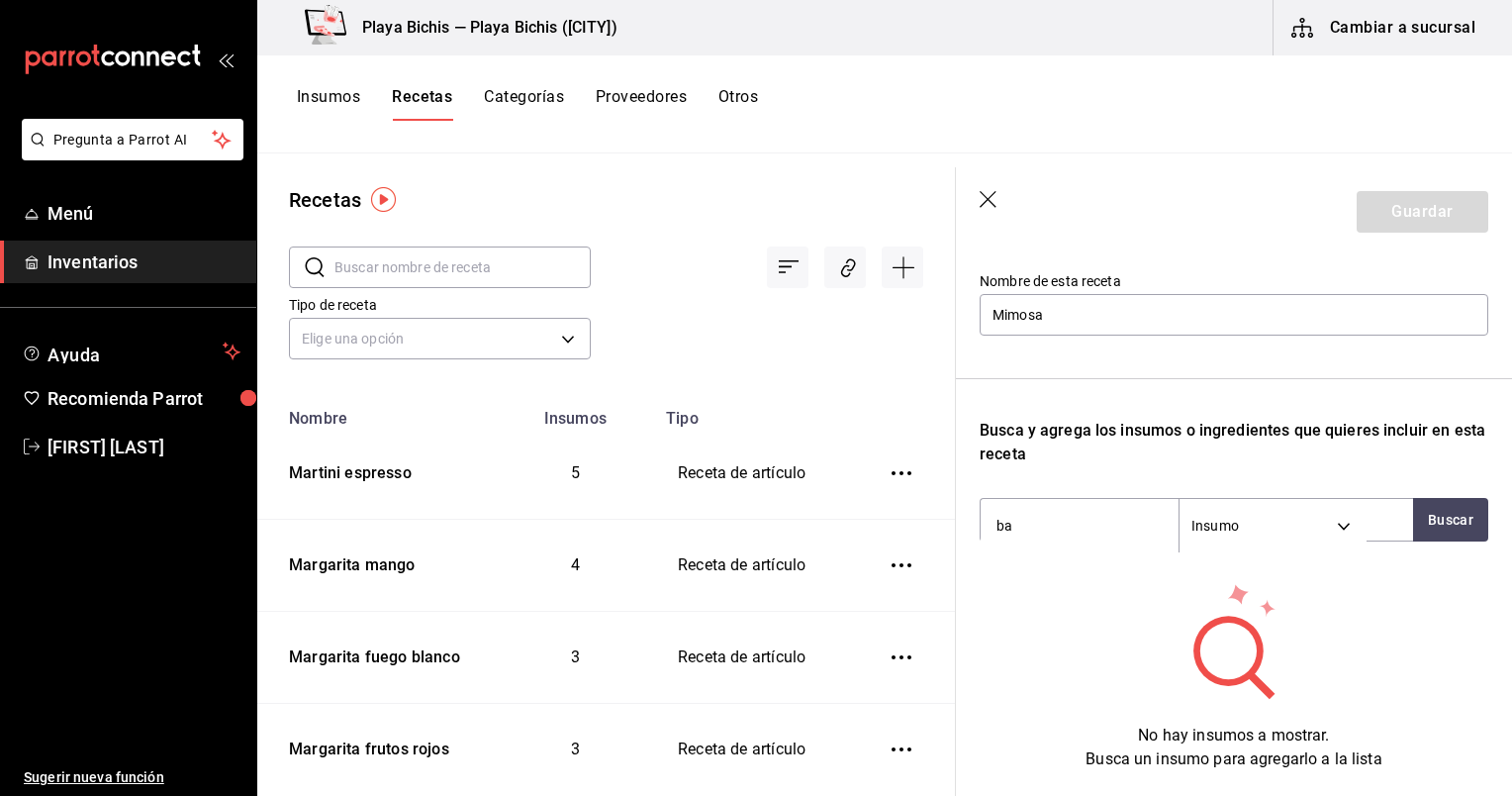 type on "b" 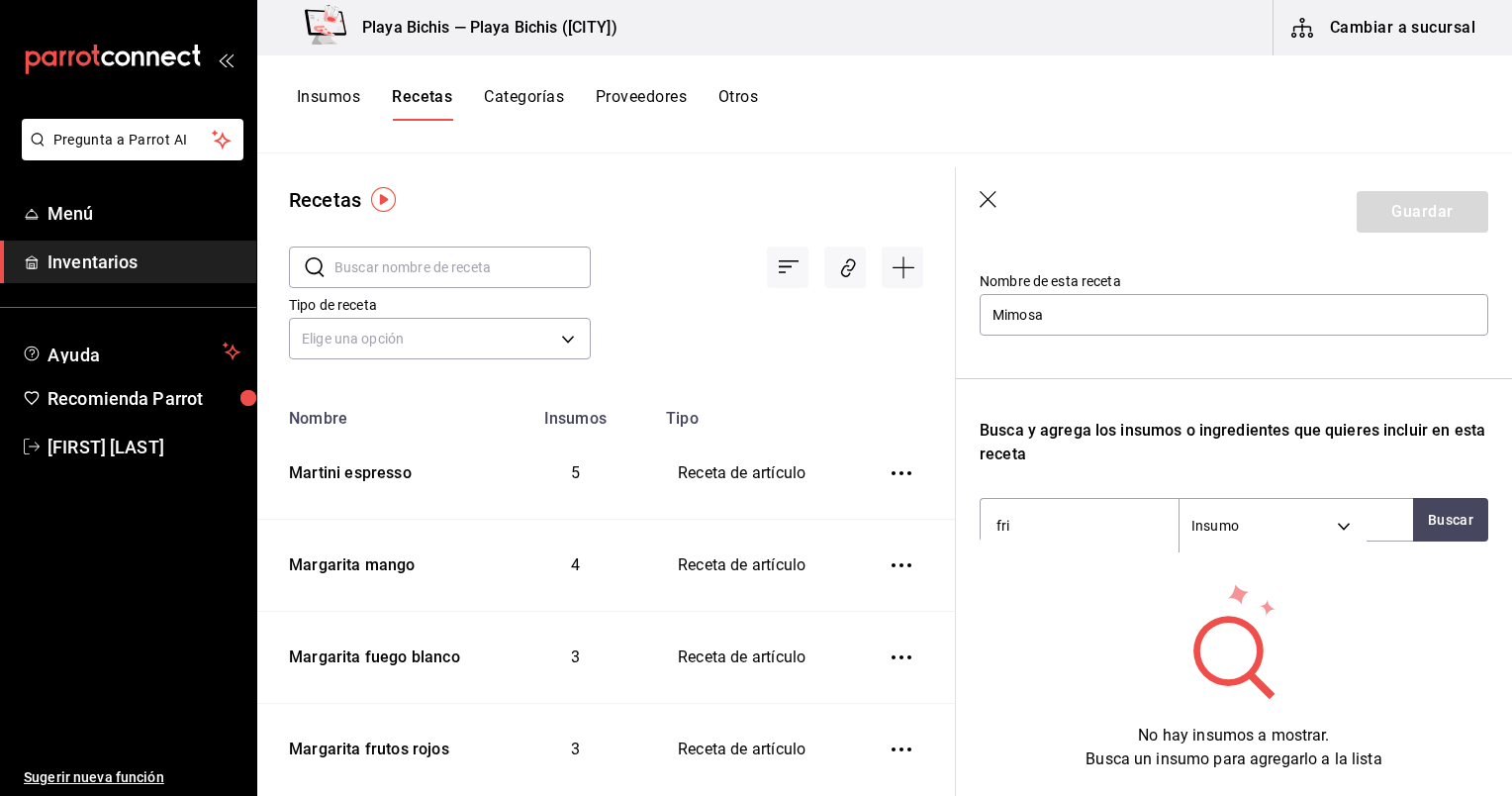 type on "friz" 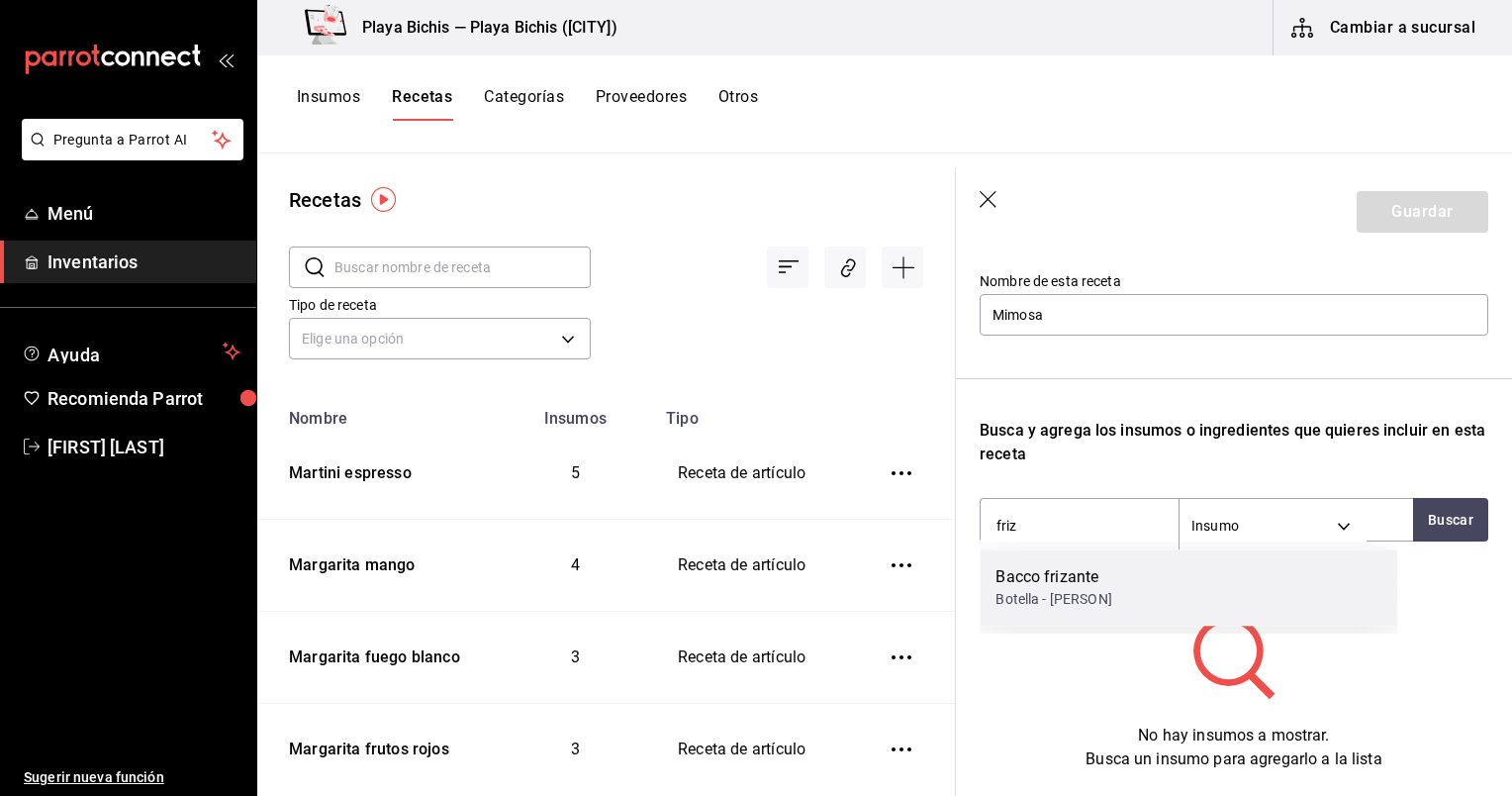 click on "Botella - [FIRST] [LAST] [LAST]" at bounding box center (1053, 599) 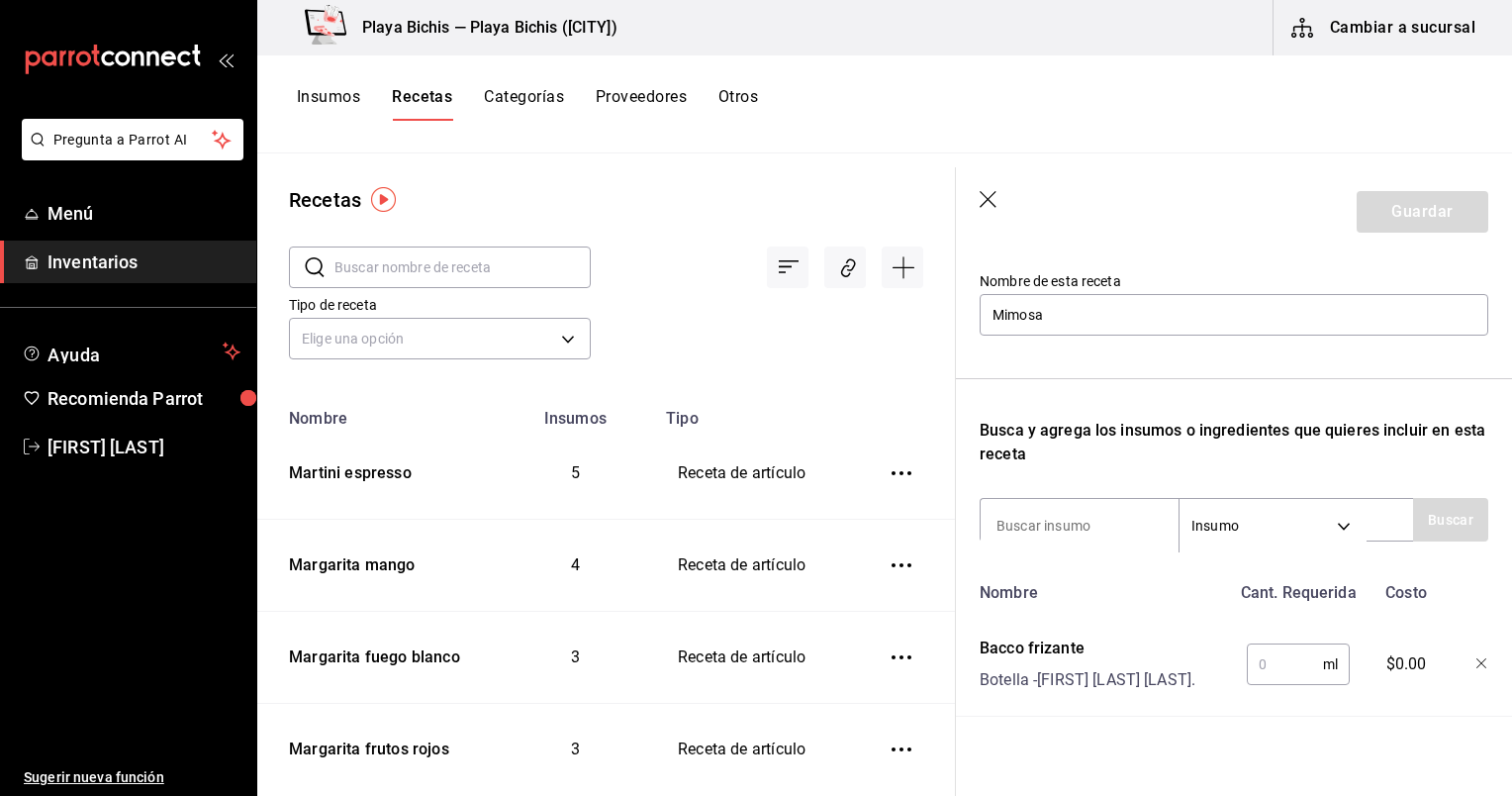 click at bounding box center (1284, 664) 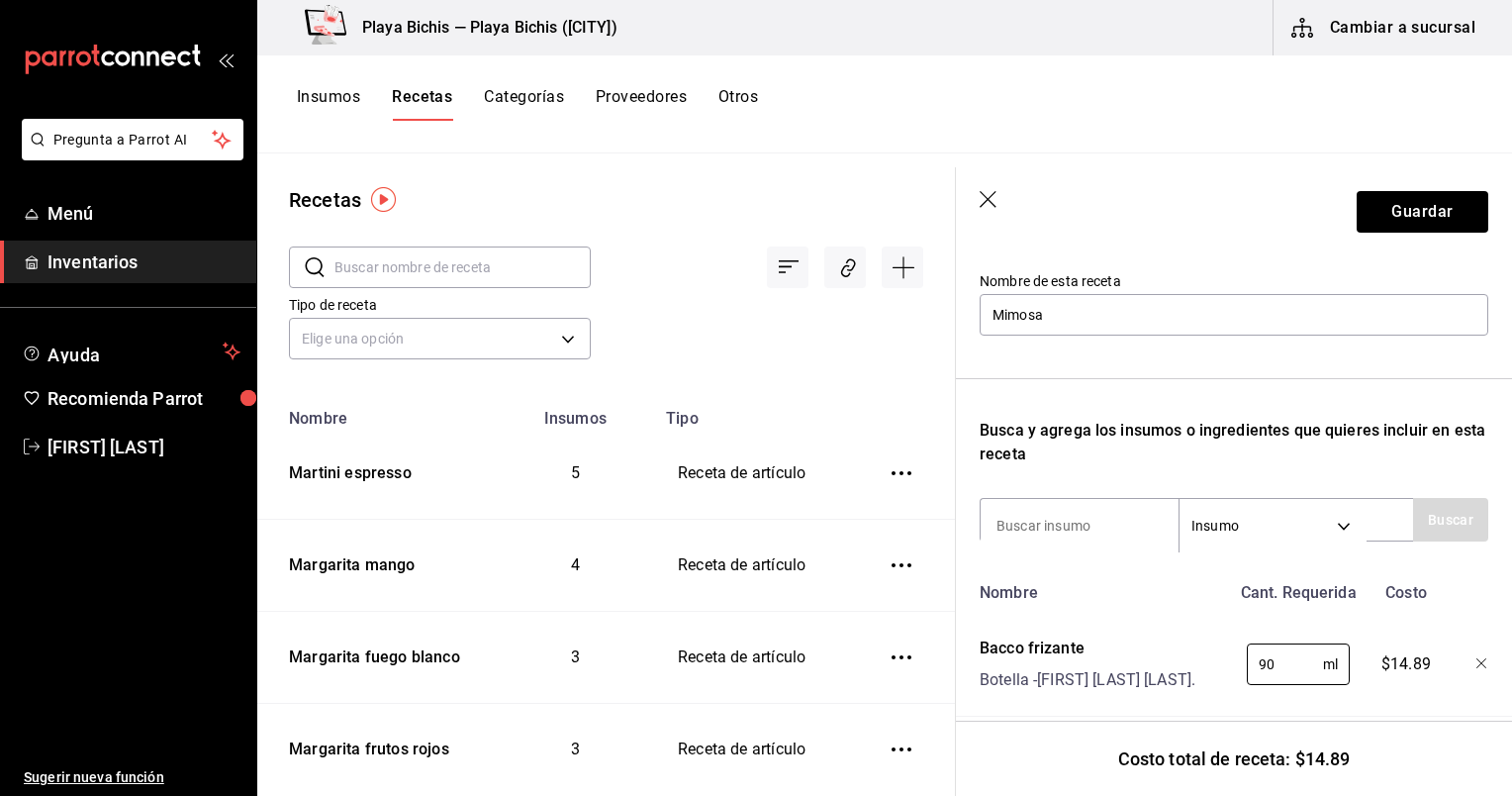type on "90" 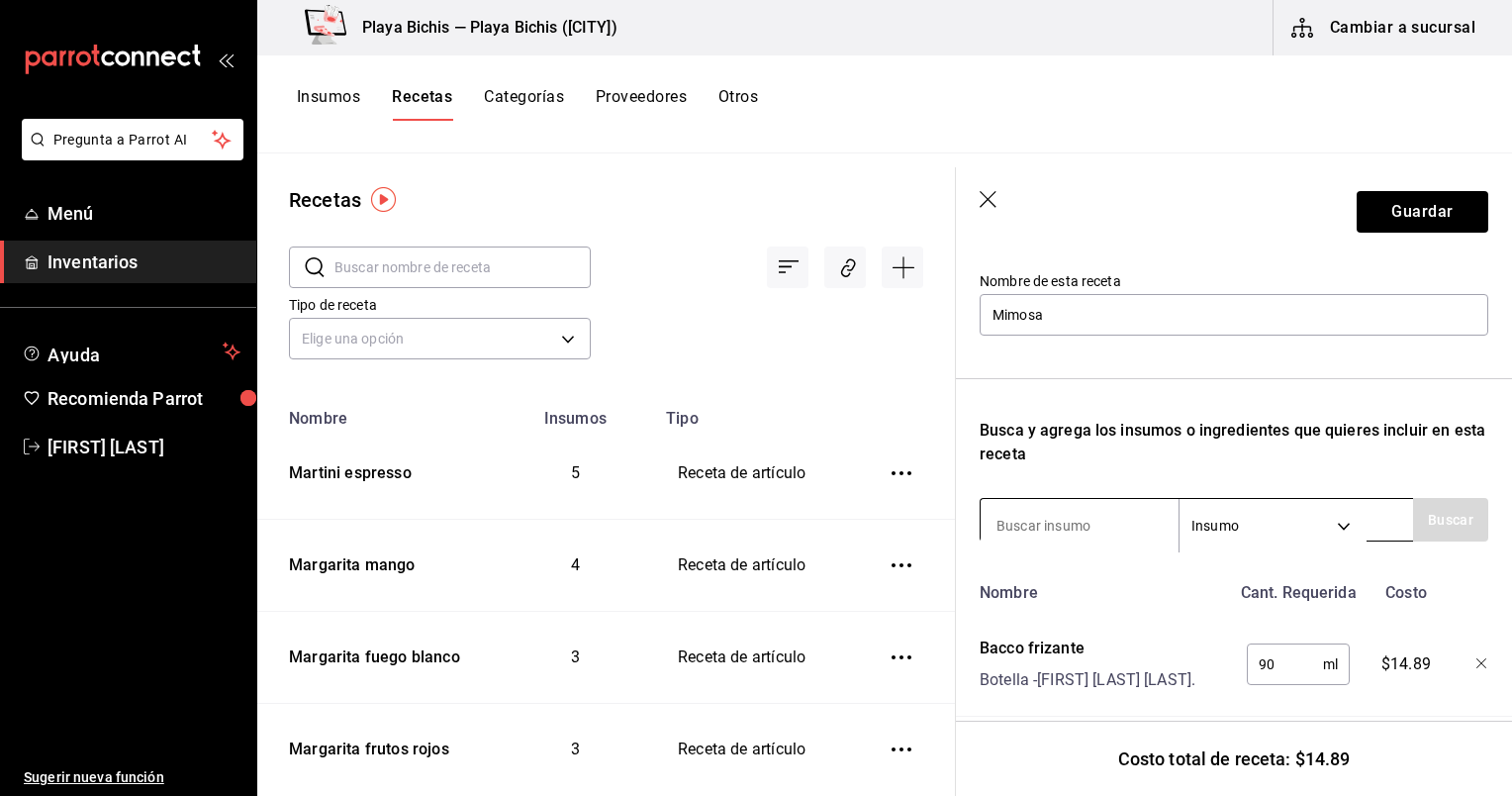 click at bounding box center [1080, 526] 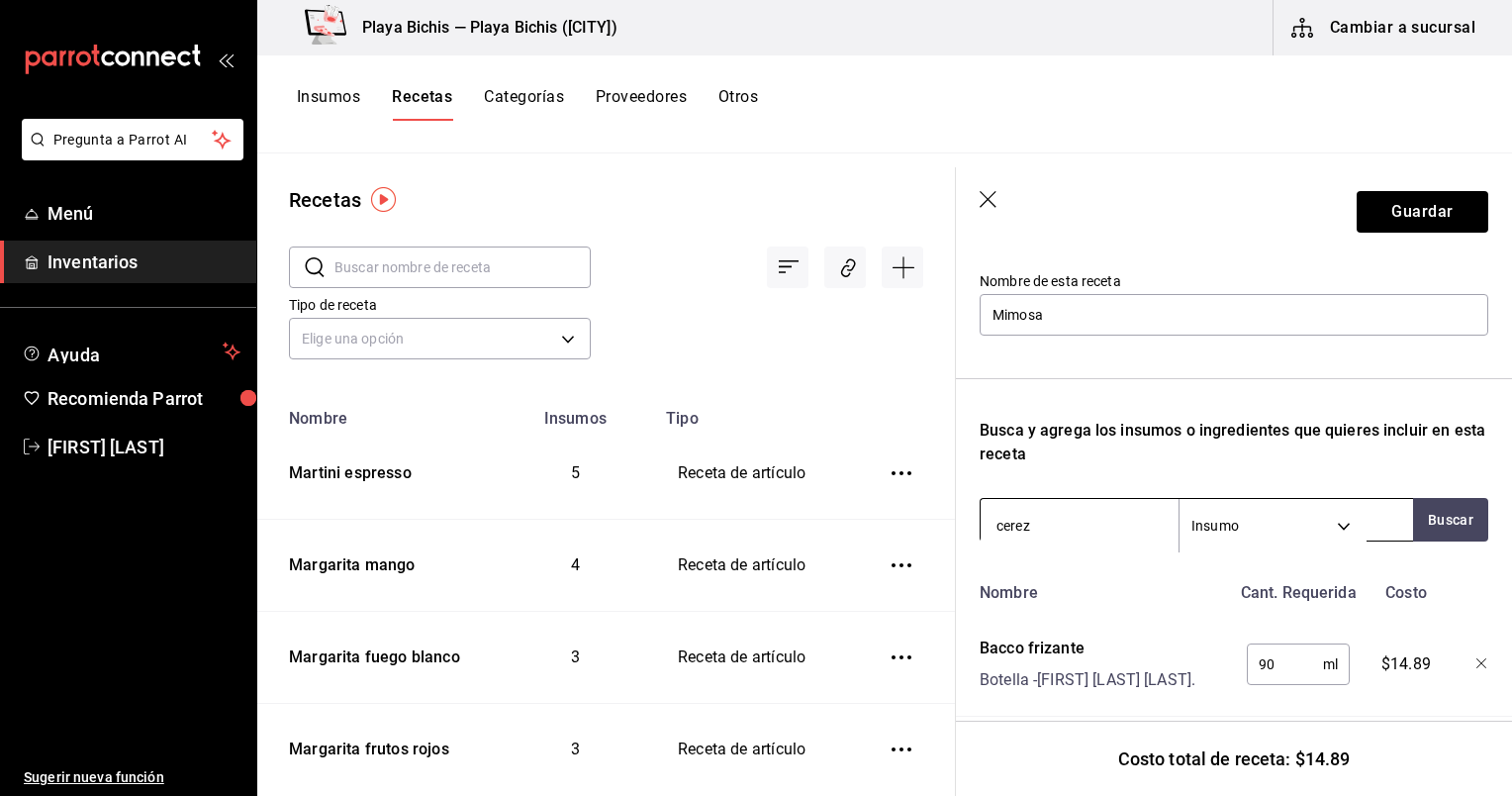 type on "cereza" 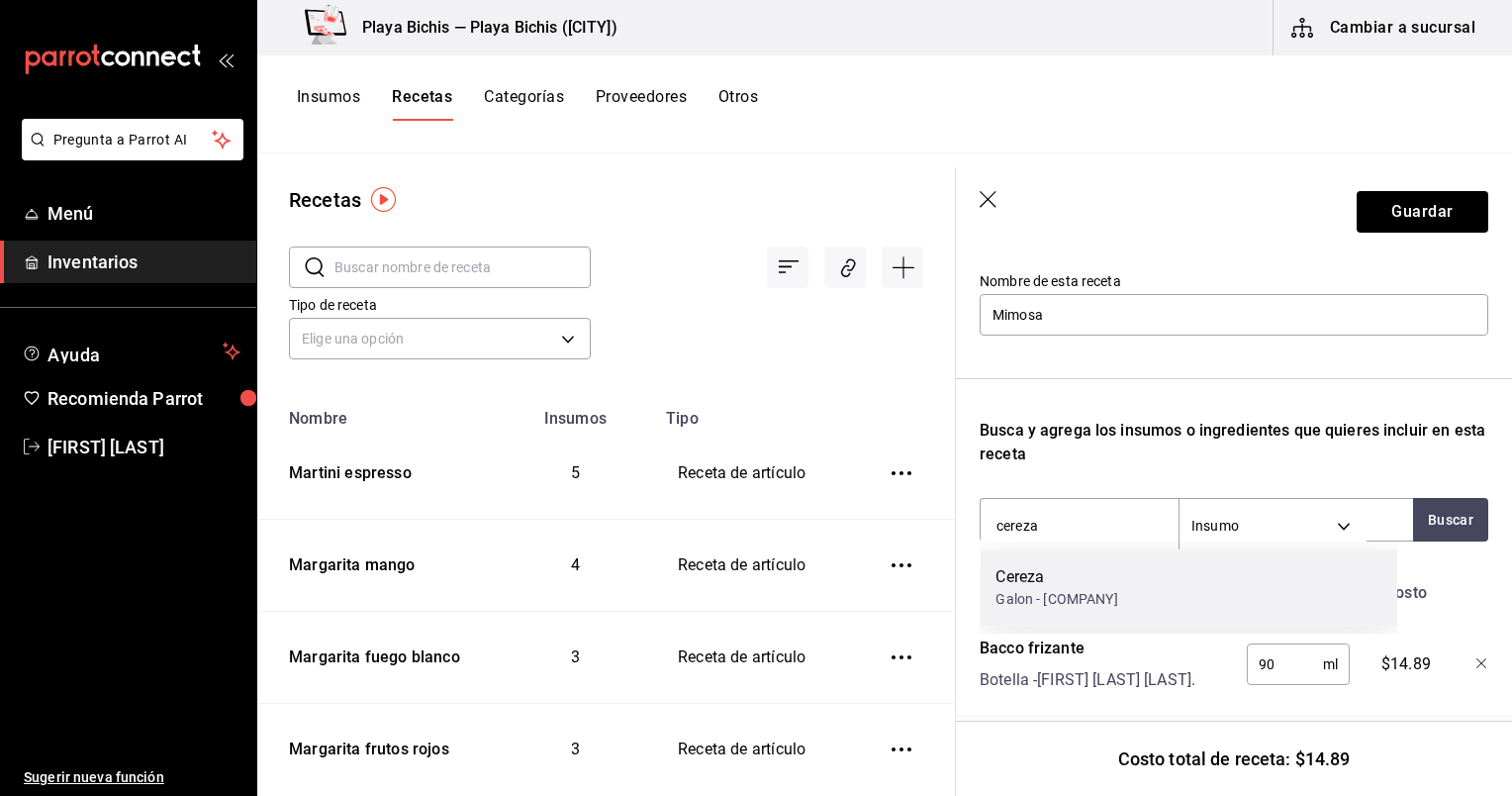 click on "Galon - Distmar S de RL de CV" at bounding box center (1056, 599) 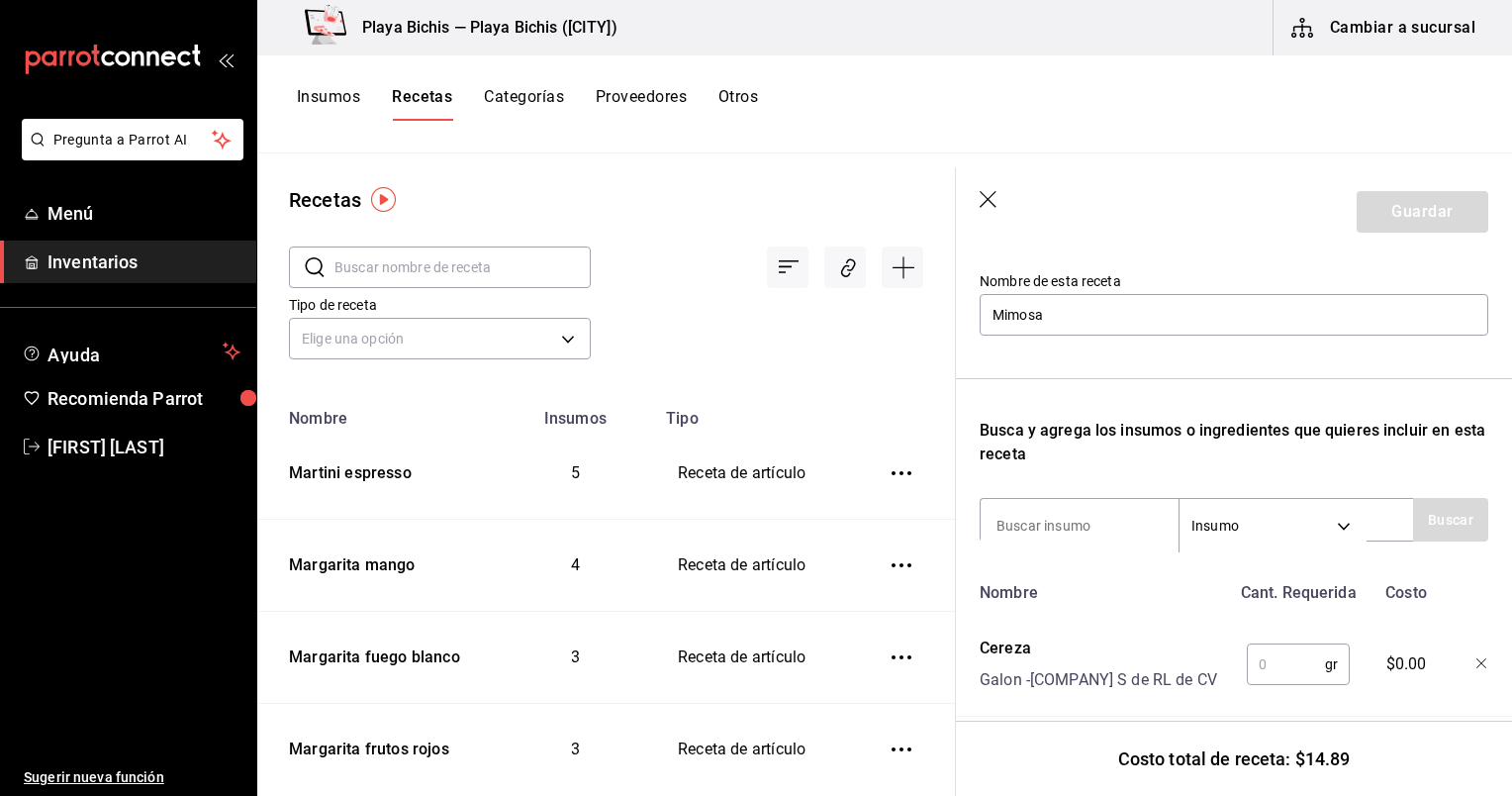 click at bounding box center [1285, 664] 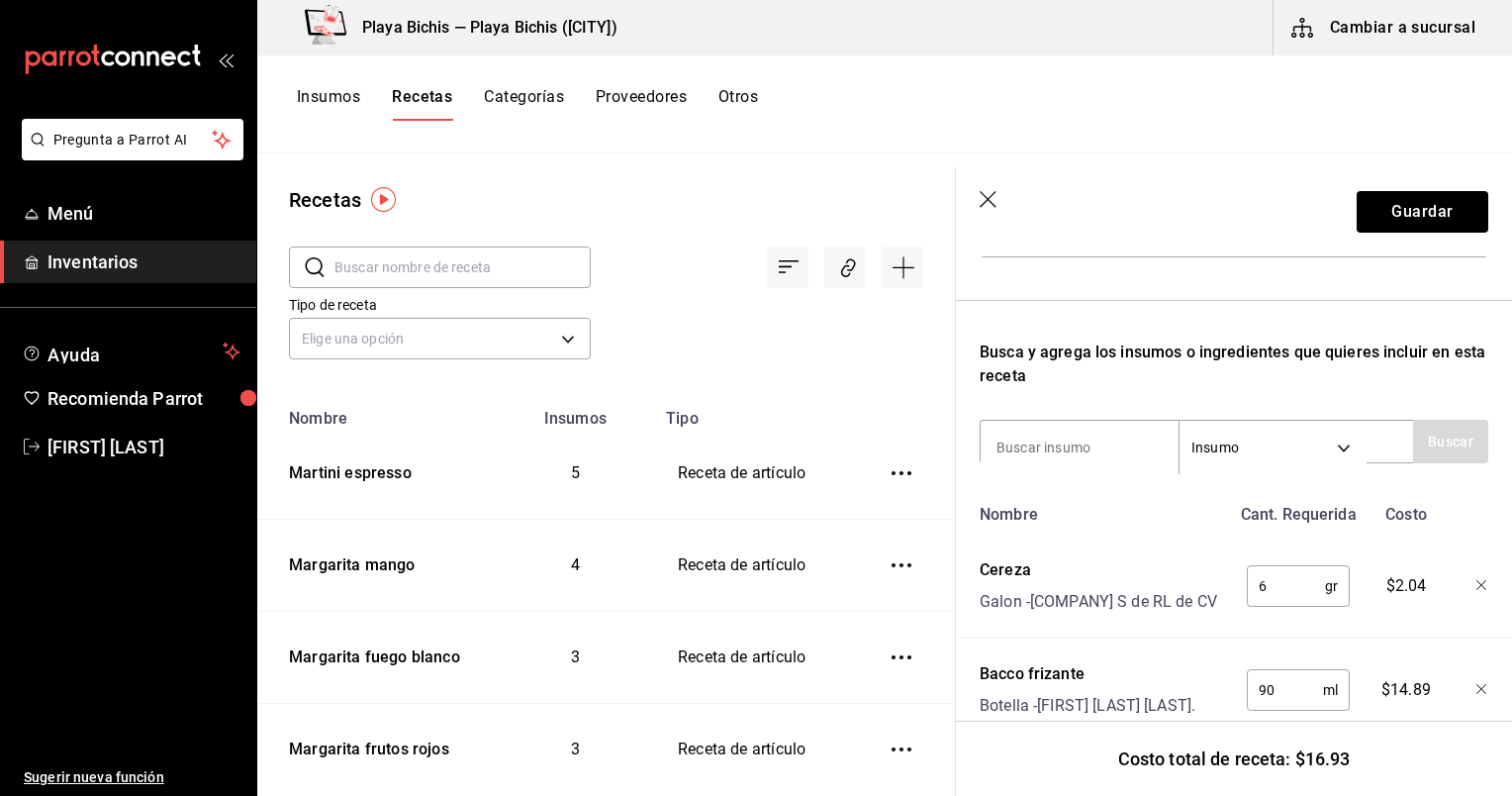 scroll, scrollTop: 337, scrollLeft: 0, axis: vertical 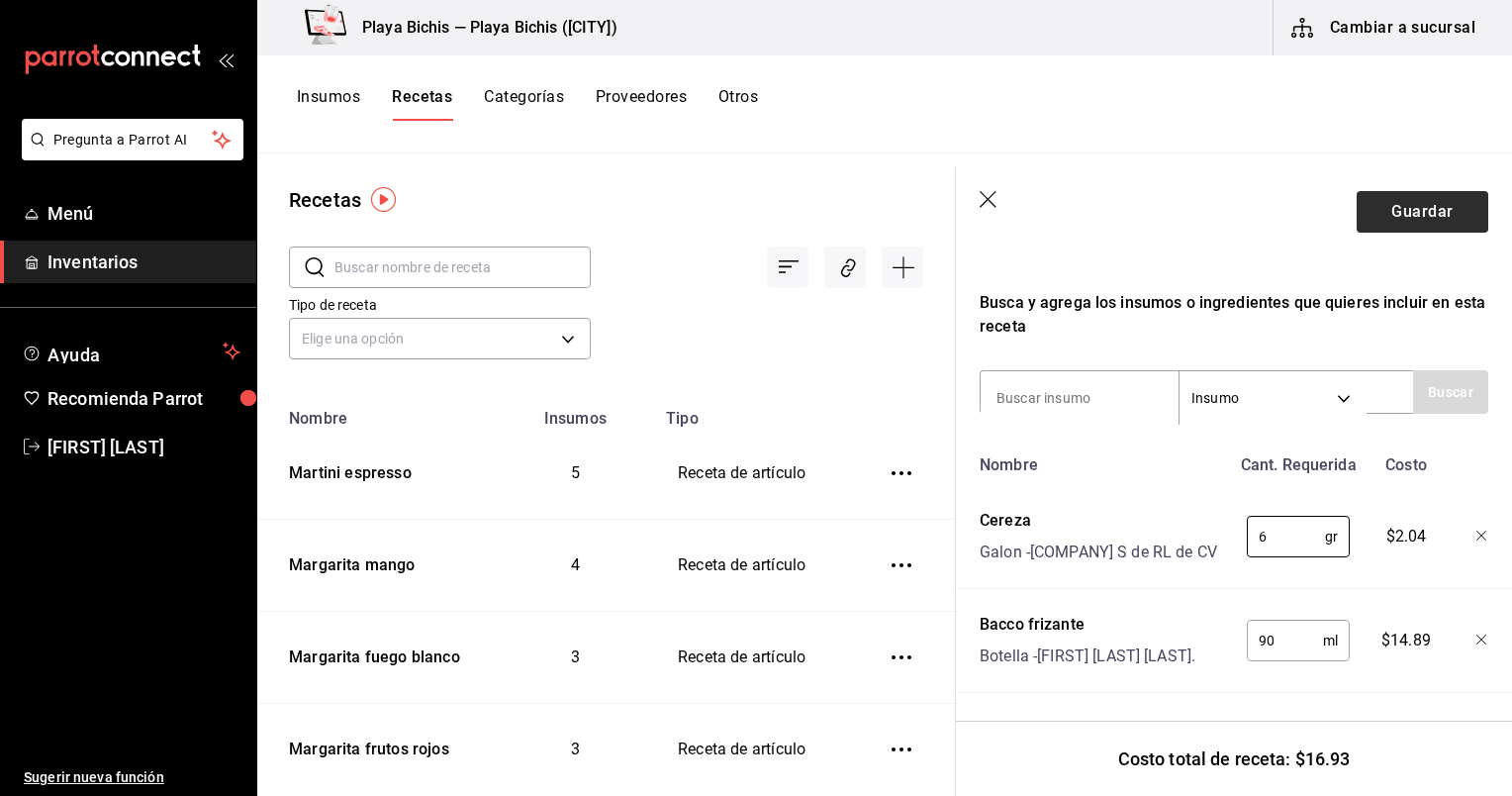 type on "6" 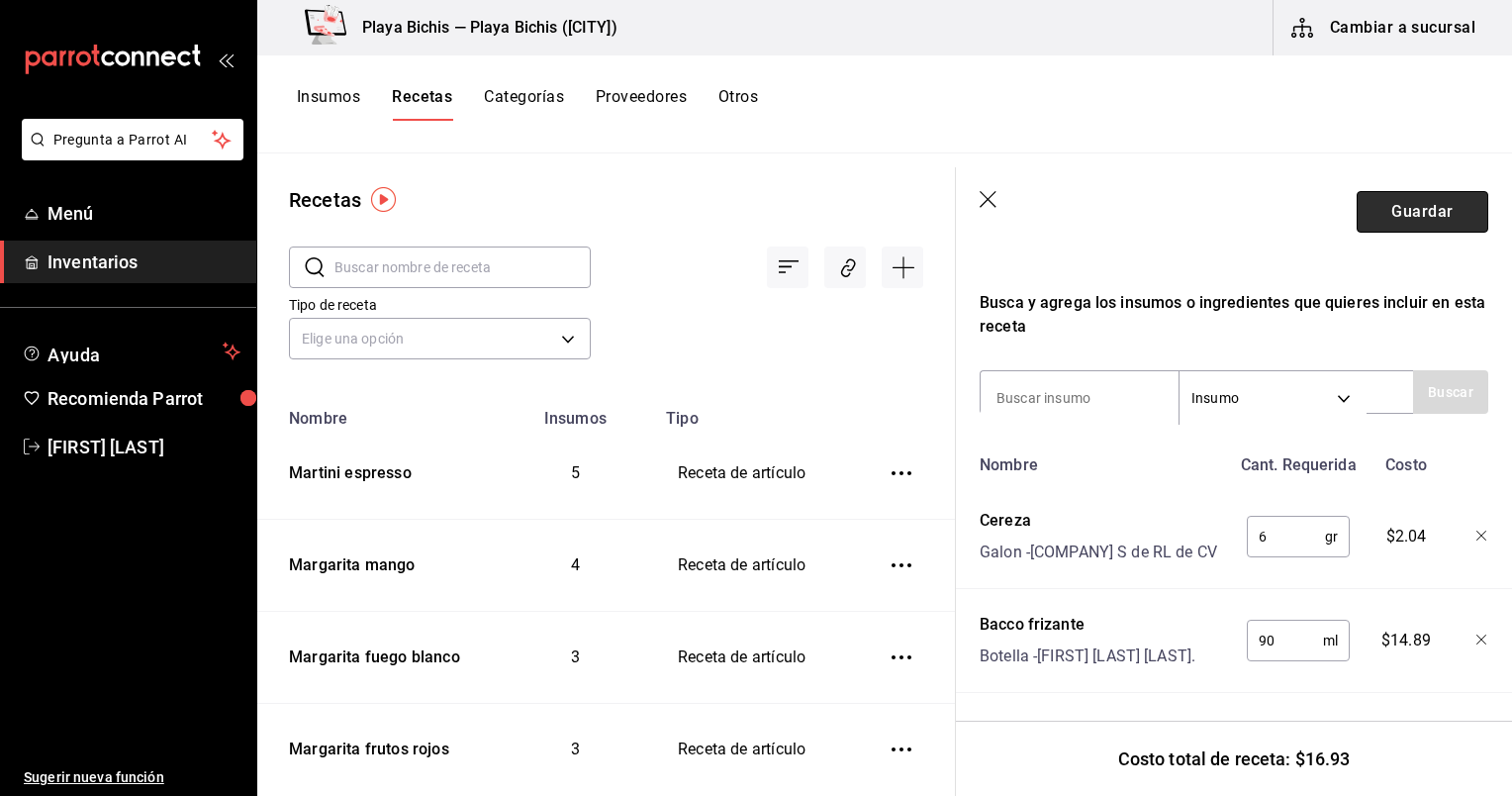 click on "Guardar" at bounding box center [1422, 212] 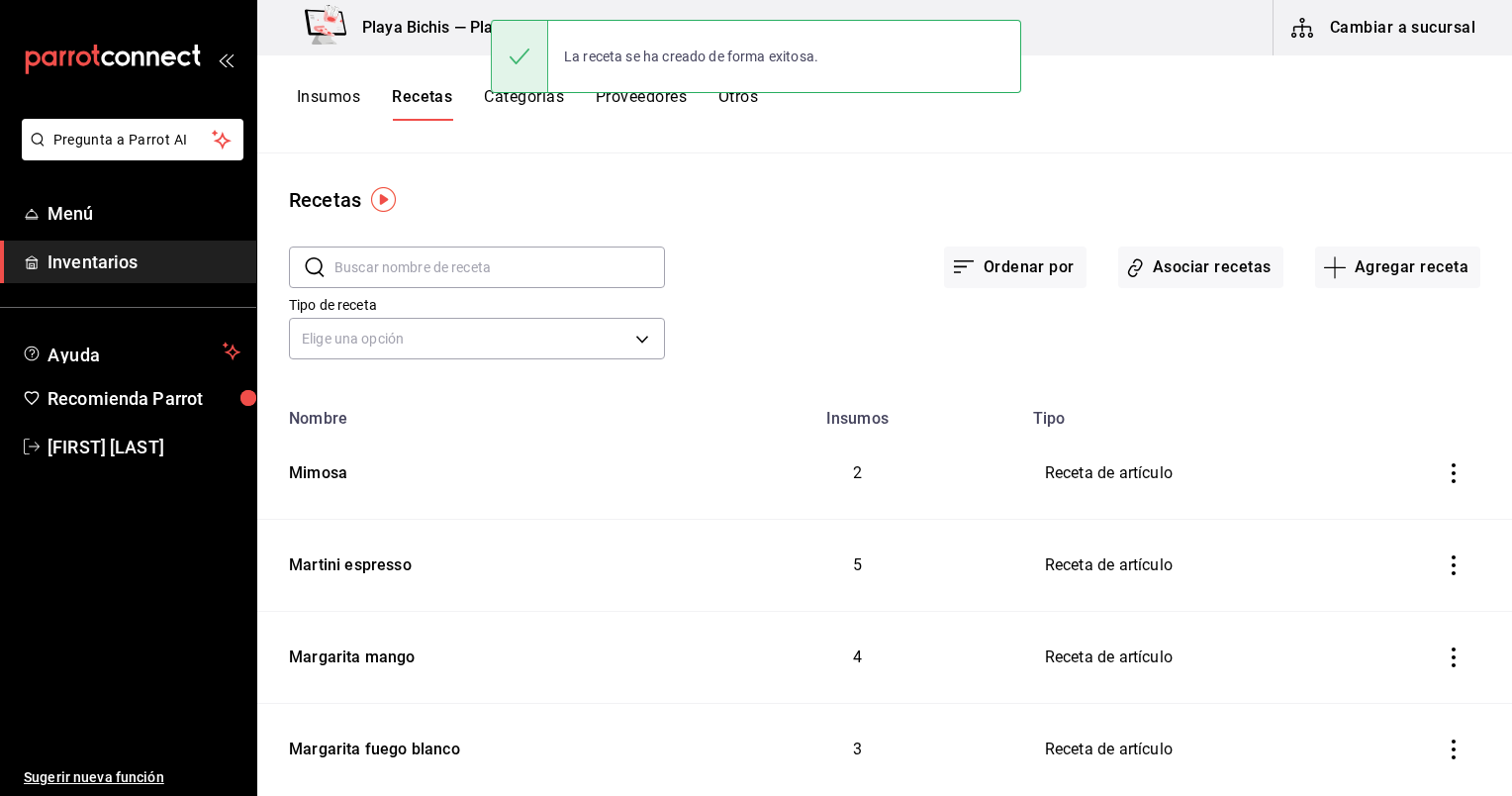 scroll, scrollTop: 0, scrollLeft: 0, axis: both 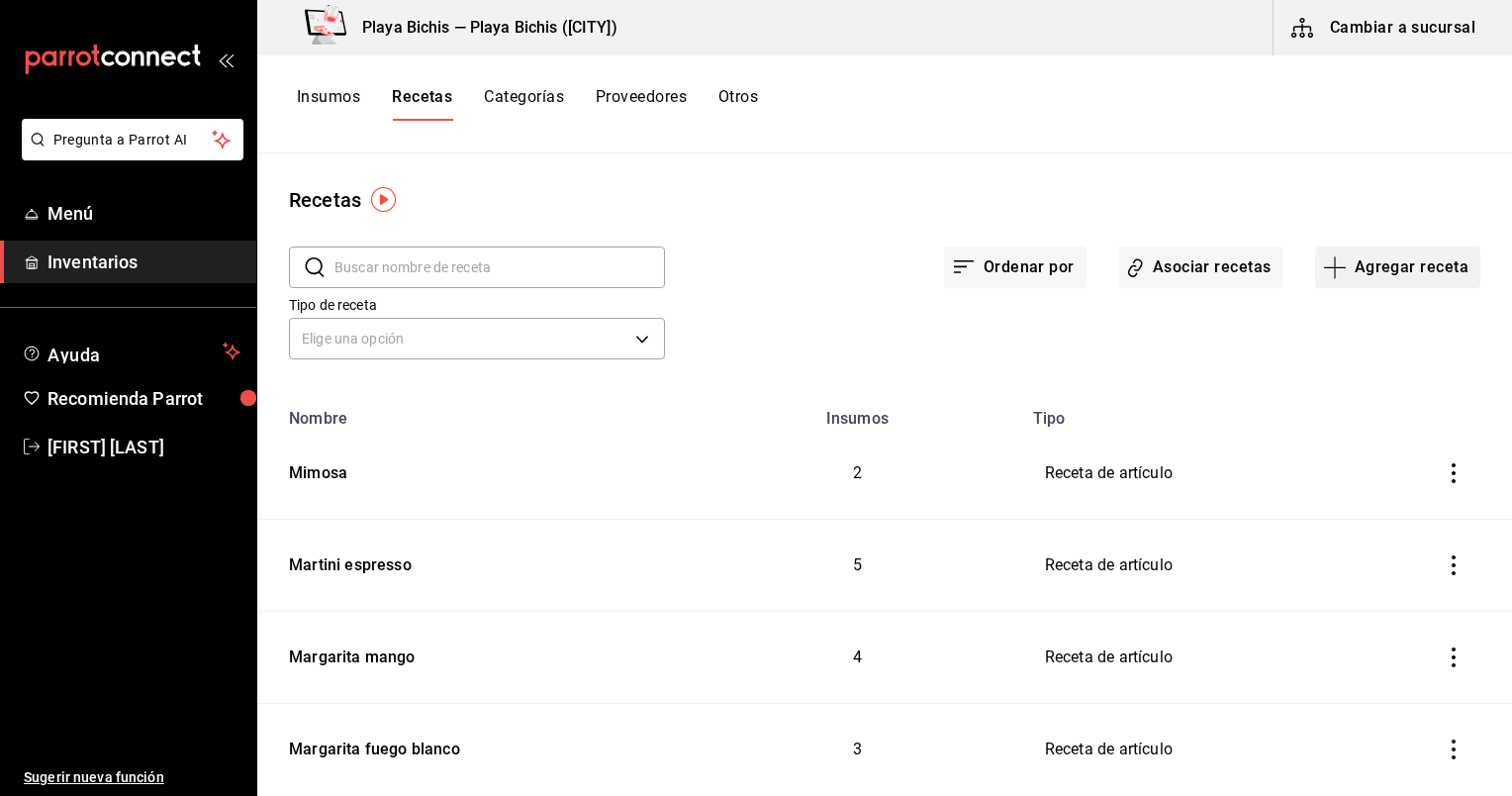 click on "Agregar receta" at bounding box center [1397, 267] 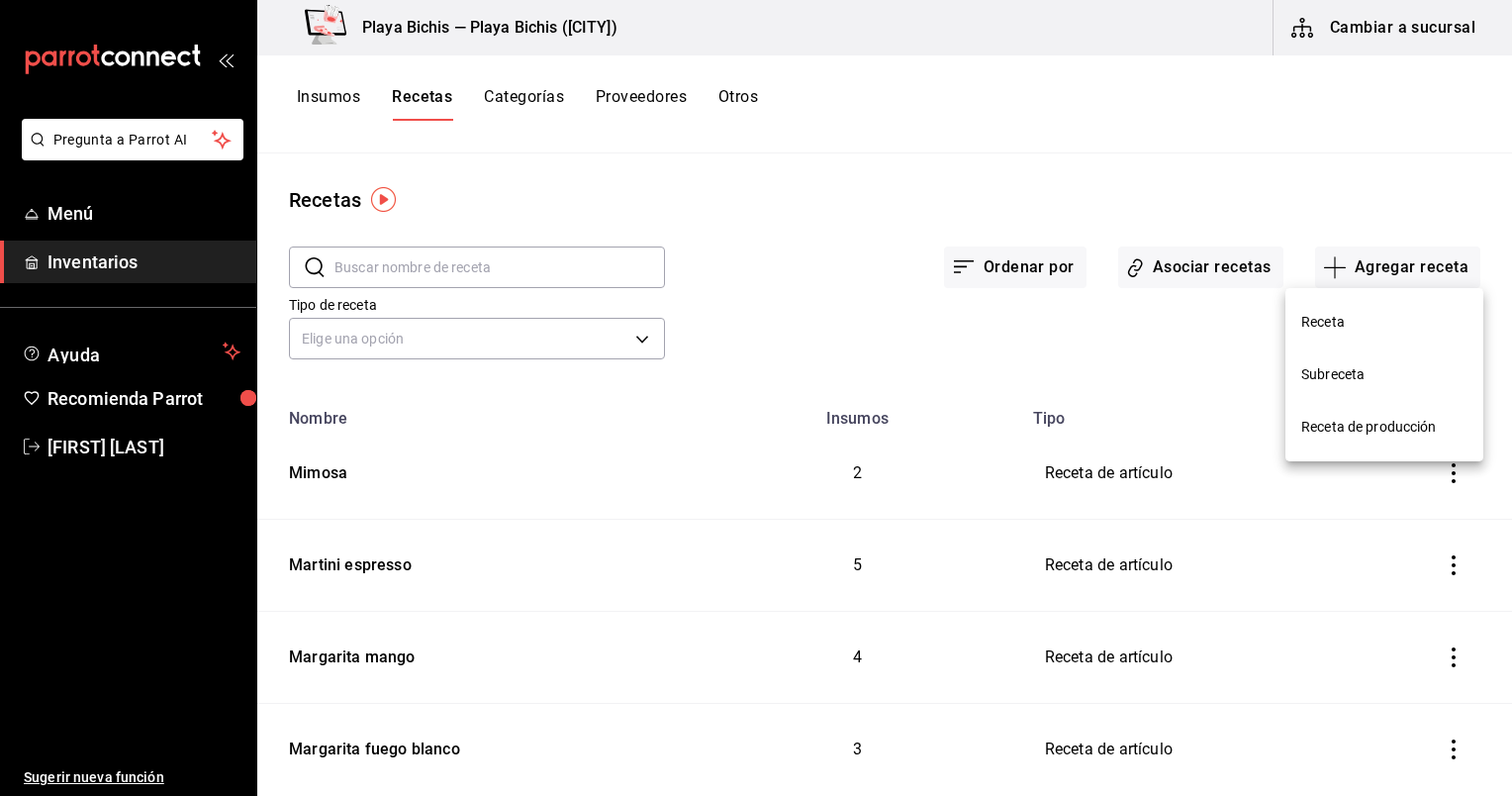 click on "Receta" at bounding box center (1384, 322) 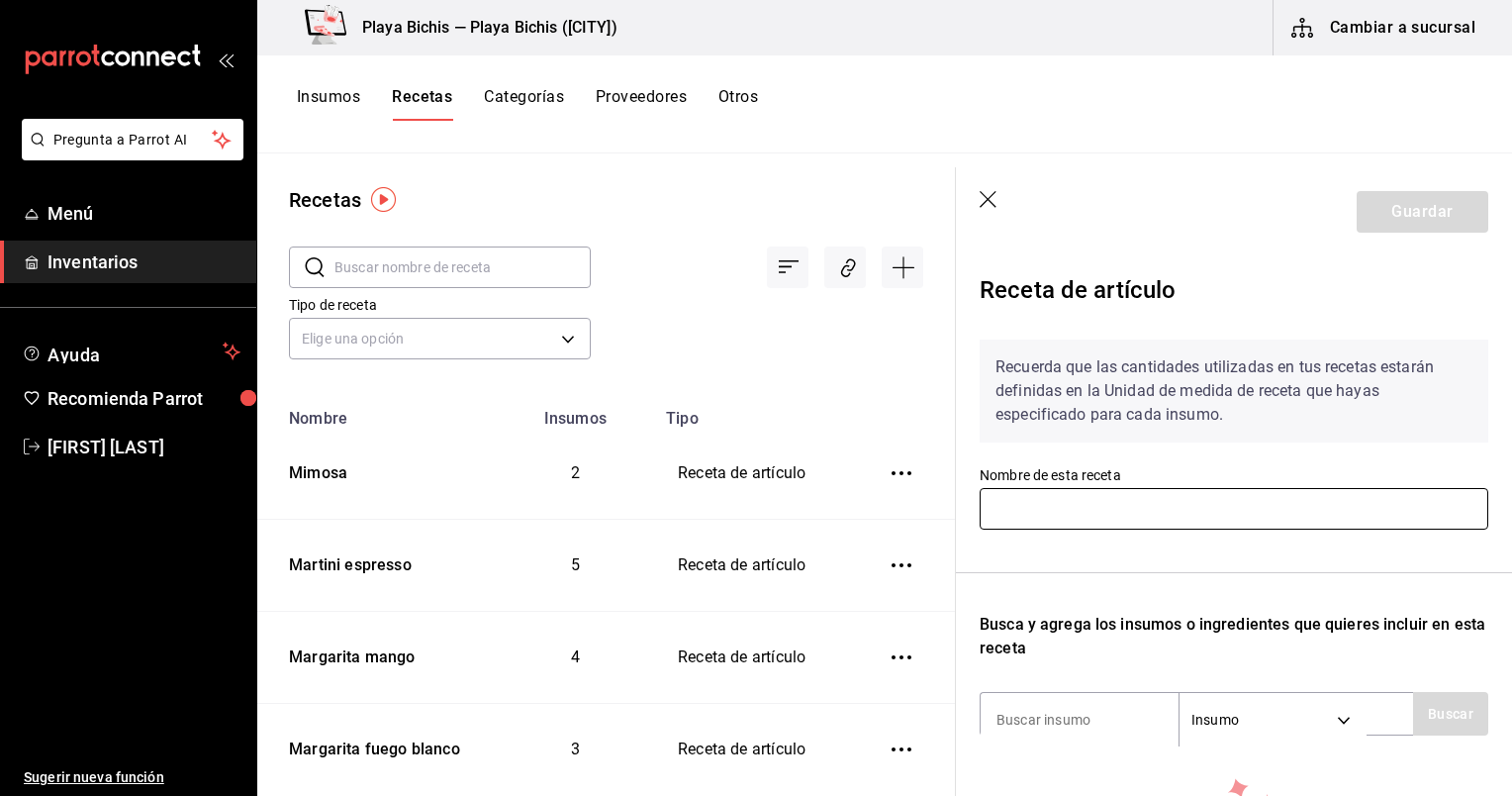 click at bounding box center [1234, 509] 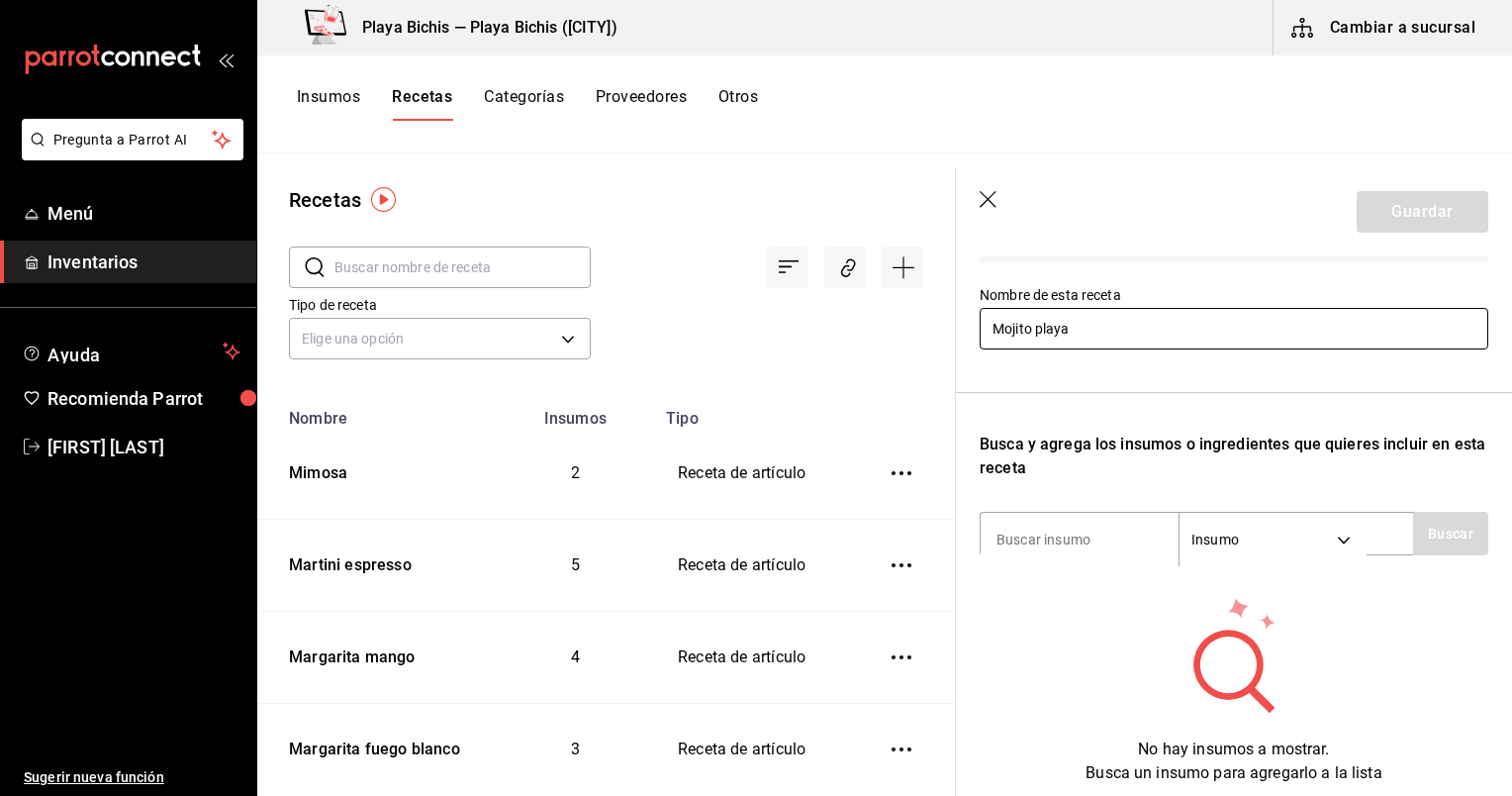 scroll, scrollTop: 181, scrollLeft: 0, axis: vertical 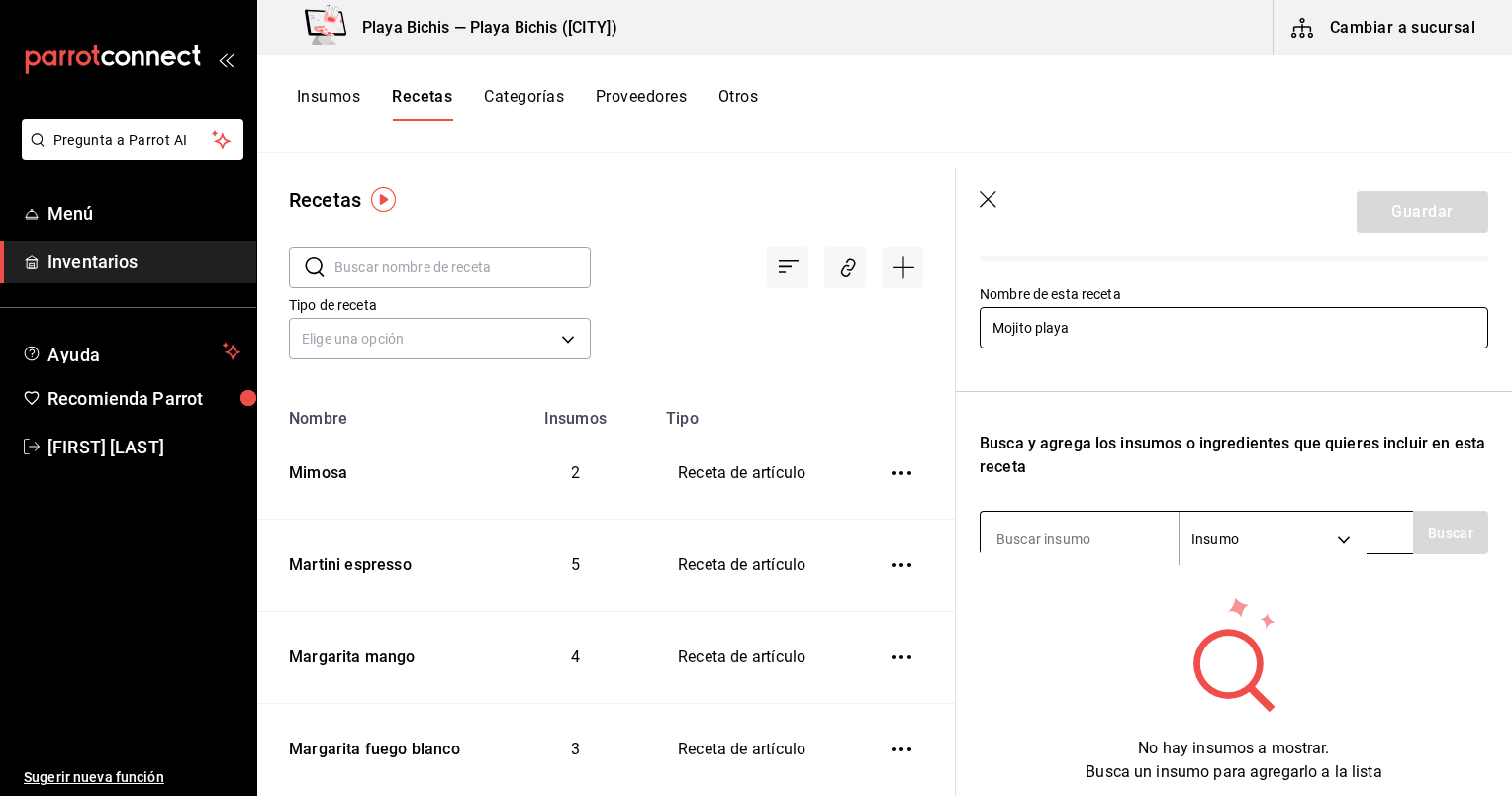 type on "Mojito playa" 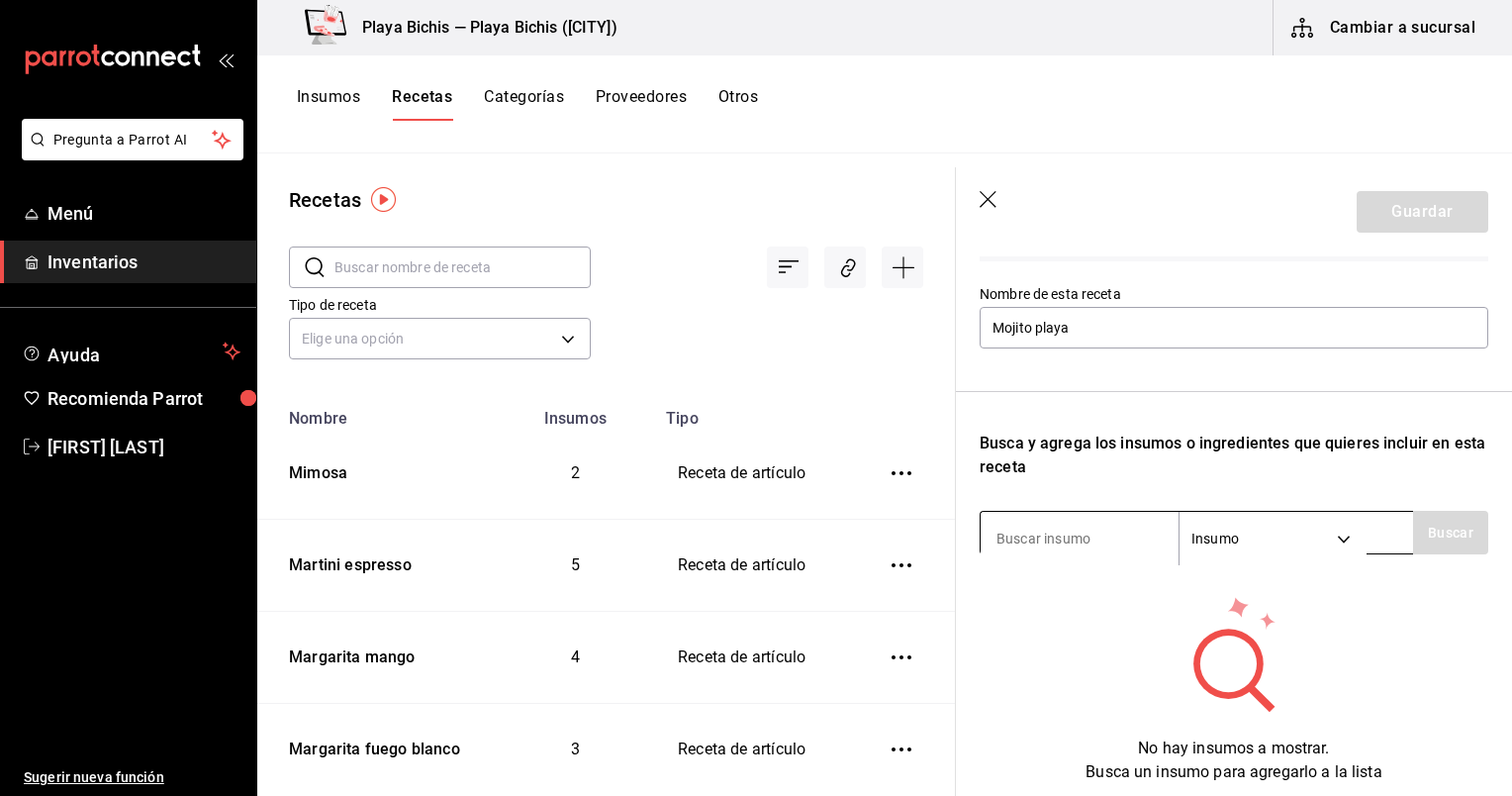 click at bounding box center (1080, 539) 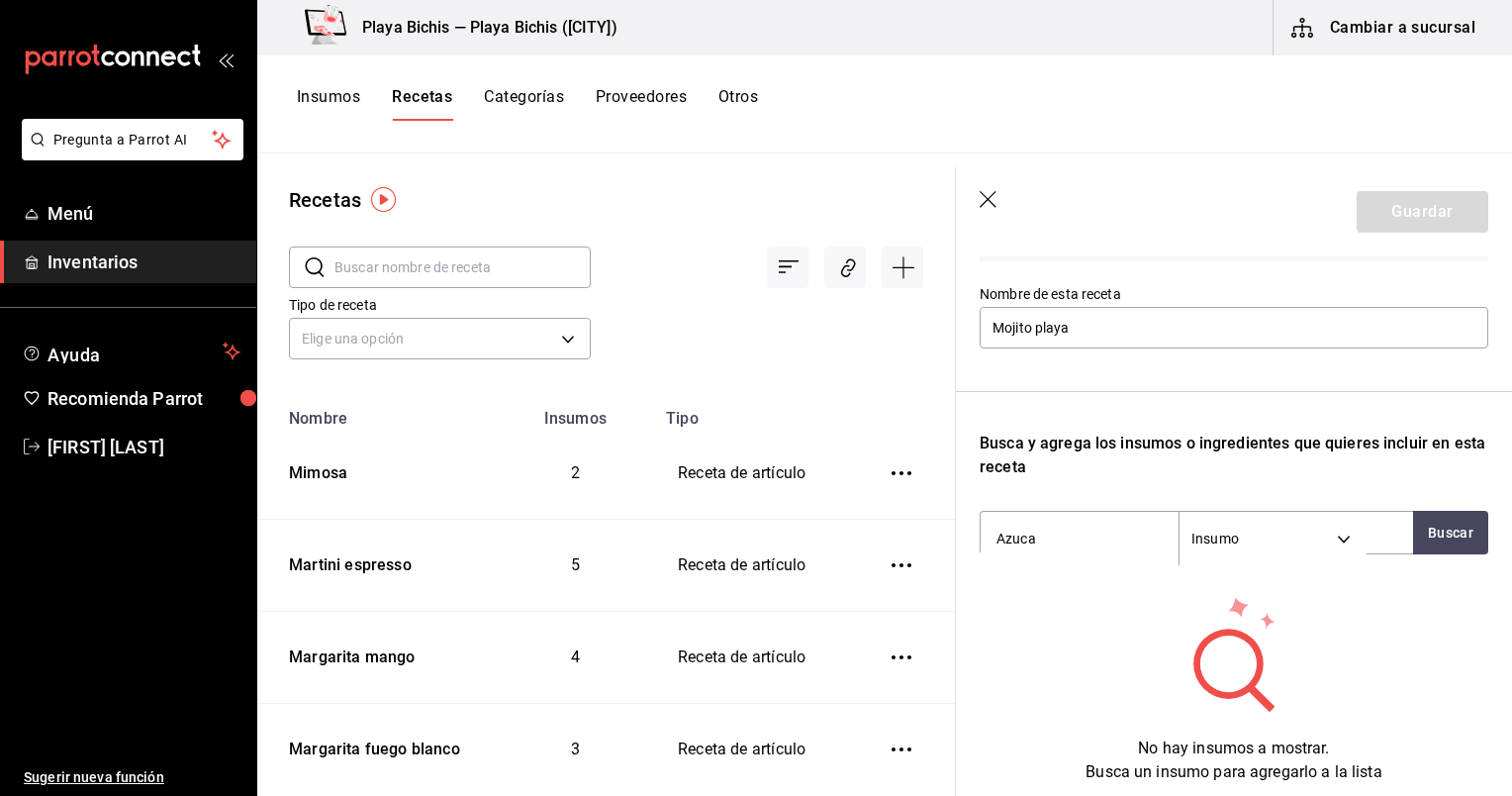type on "Azucar" 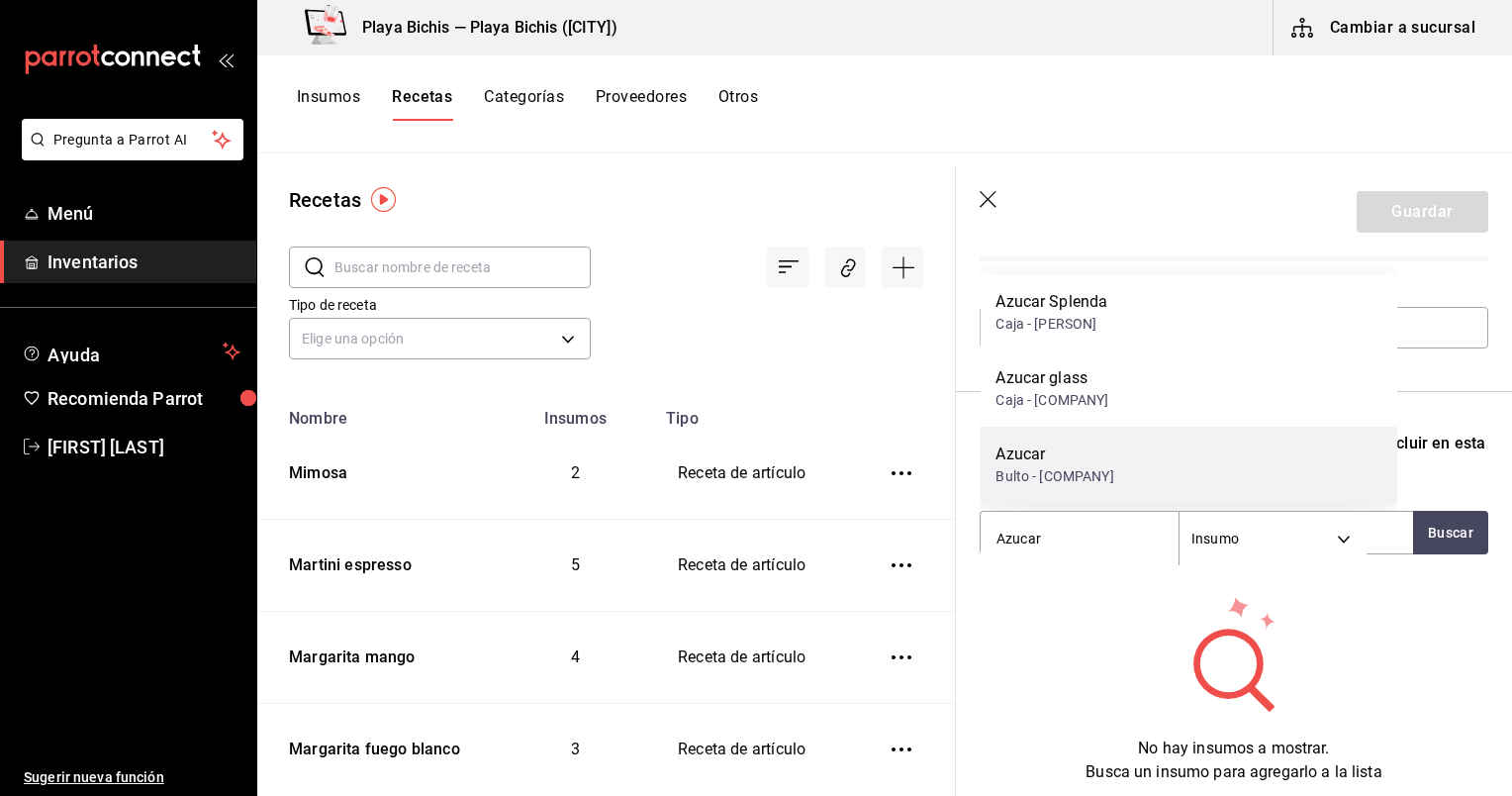 click on "Azucar Bulto - Fruzalim" at bounding box center (1188, 464) 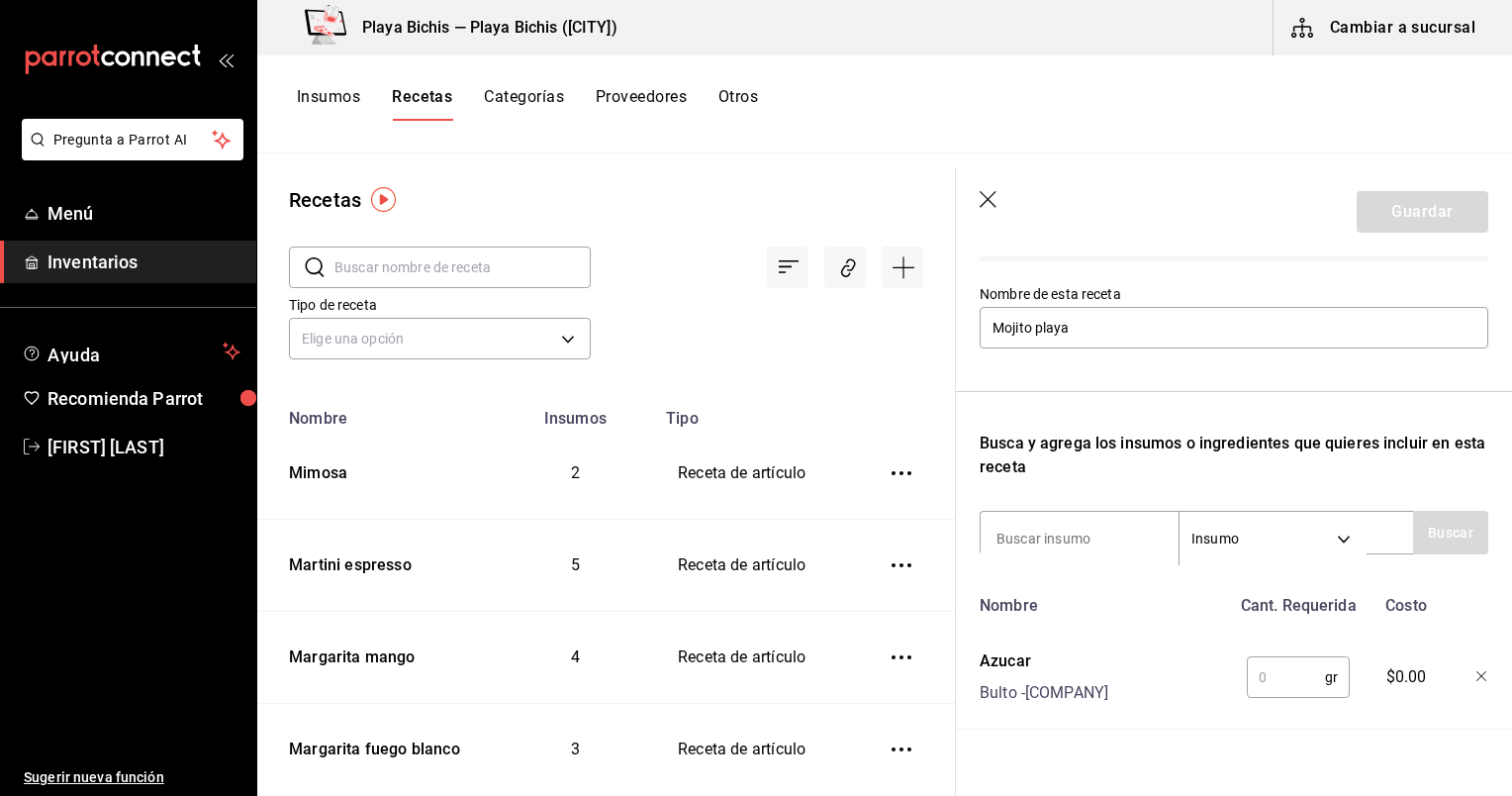 click at bounding box center (1285, 677) 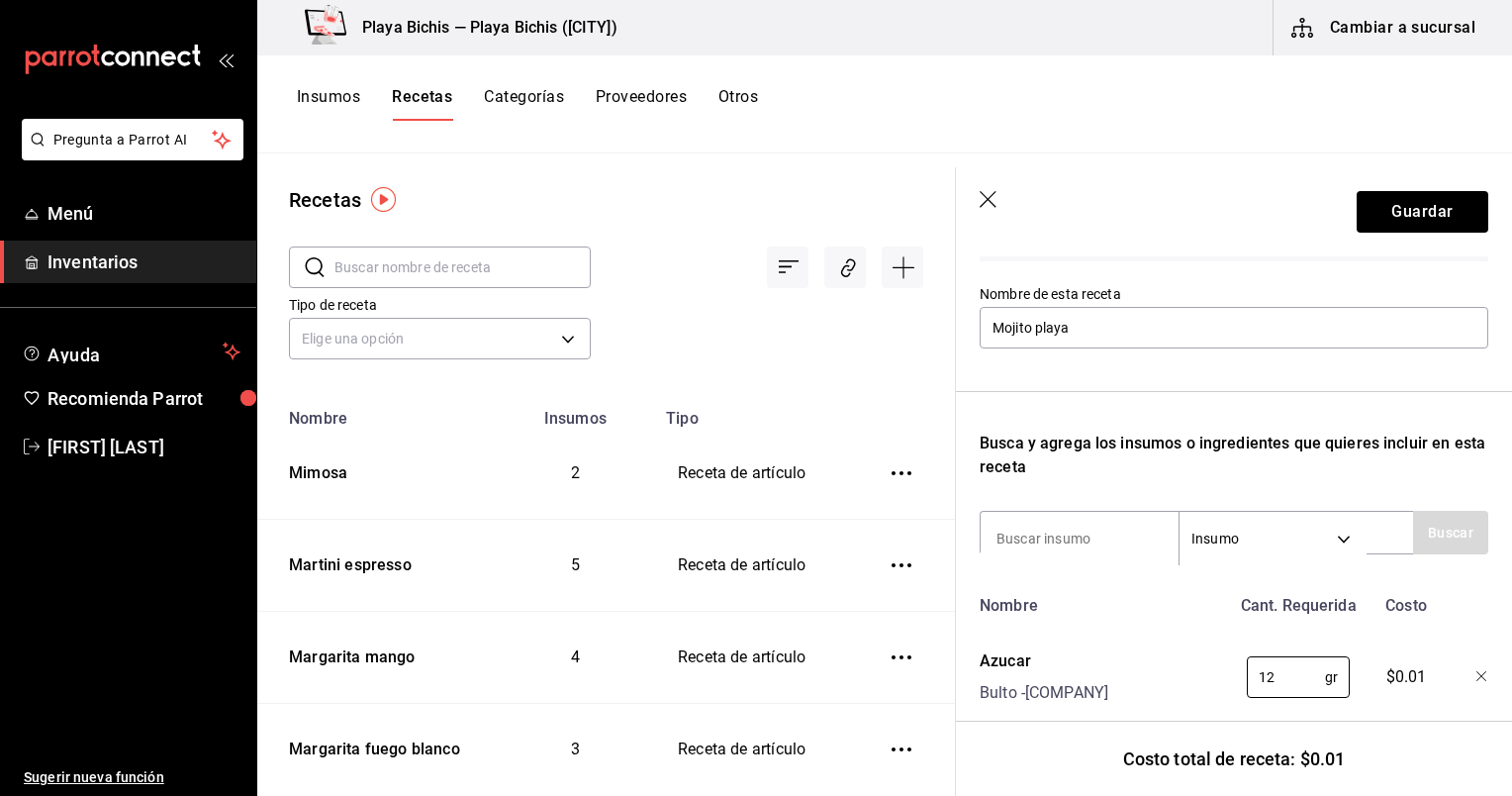 type on "12" 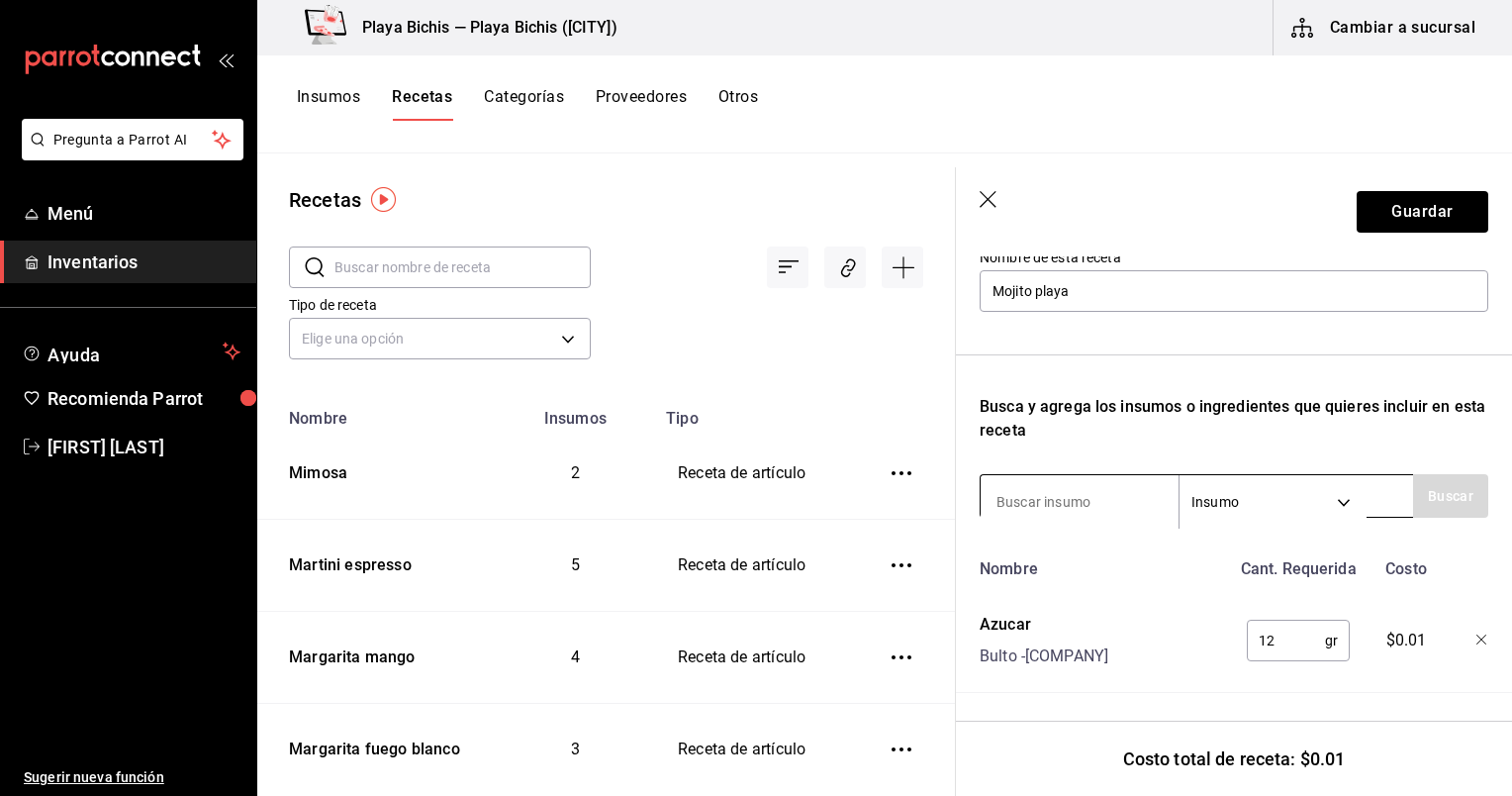 drag, startPoint x: 1061, startPoint y: 493, endPoint x: 1037, endPoint y: 487, distance: 24.738634 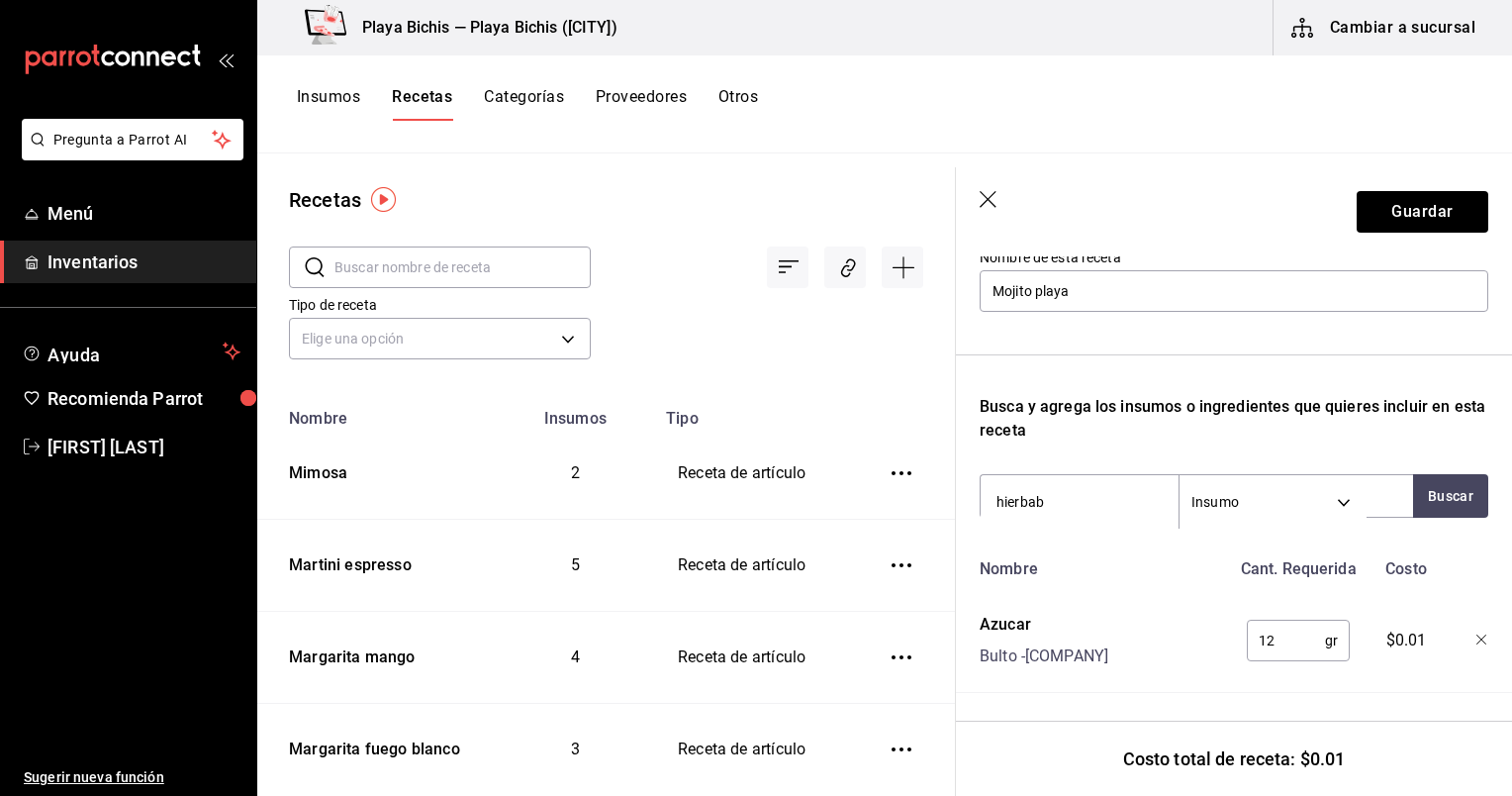 type on "hierba" 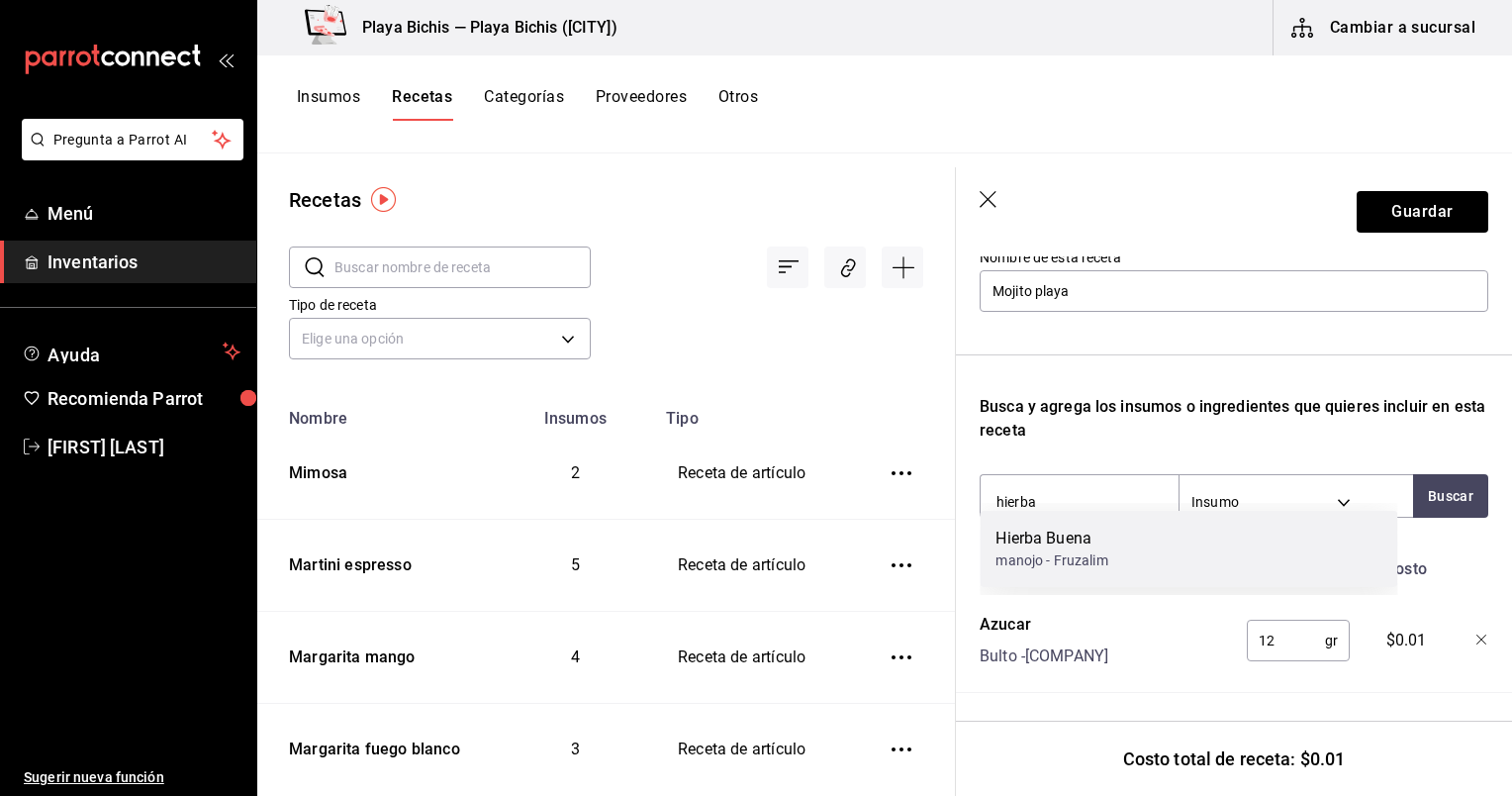 click on "Hierba Buena manojo - Fruzalim" at bounding box center [1188, 548] 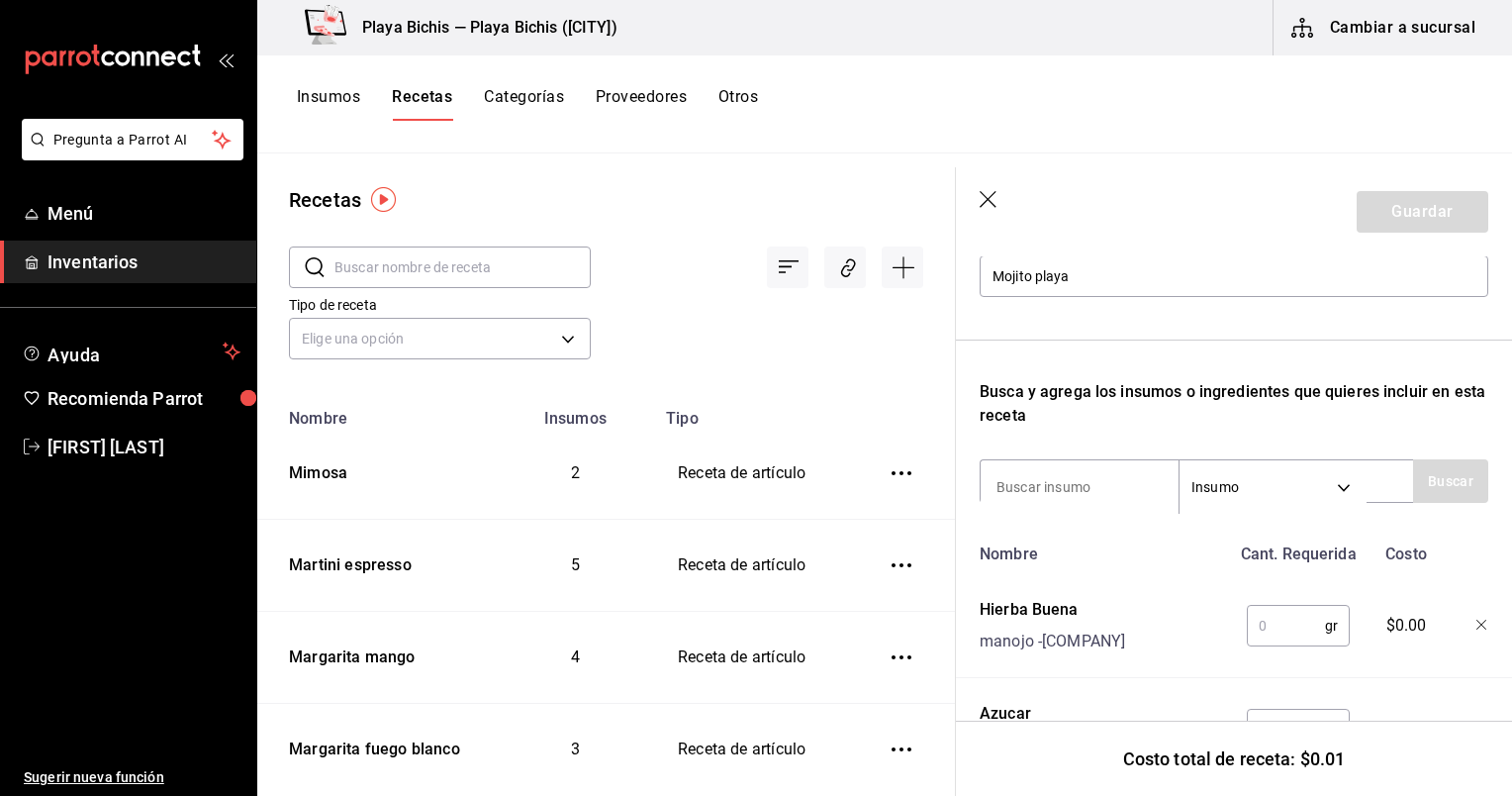 click at bounding box center [1285, 626] 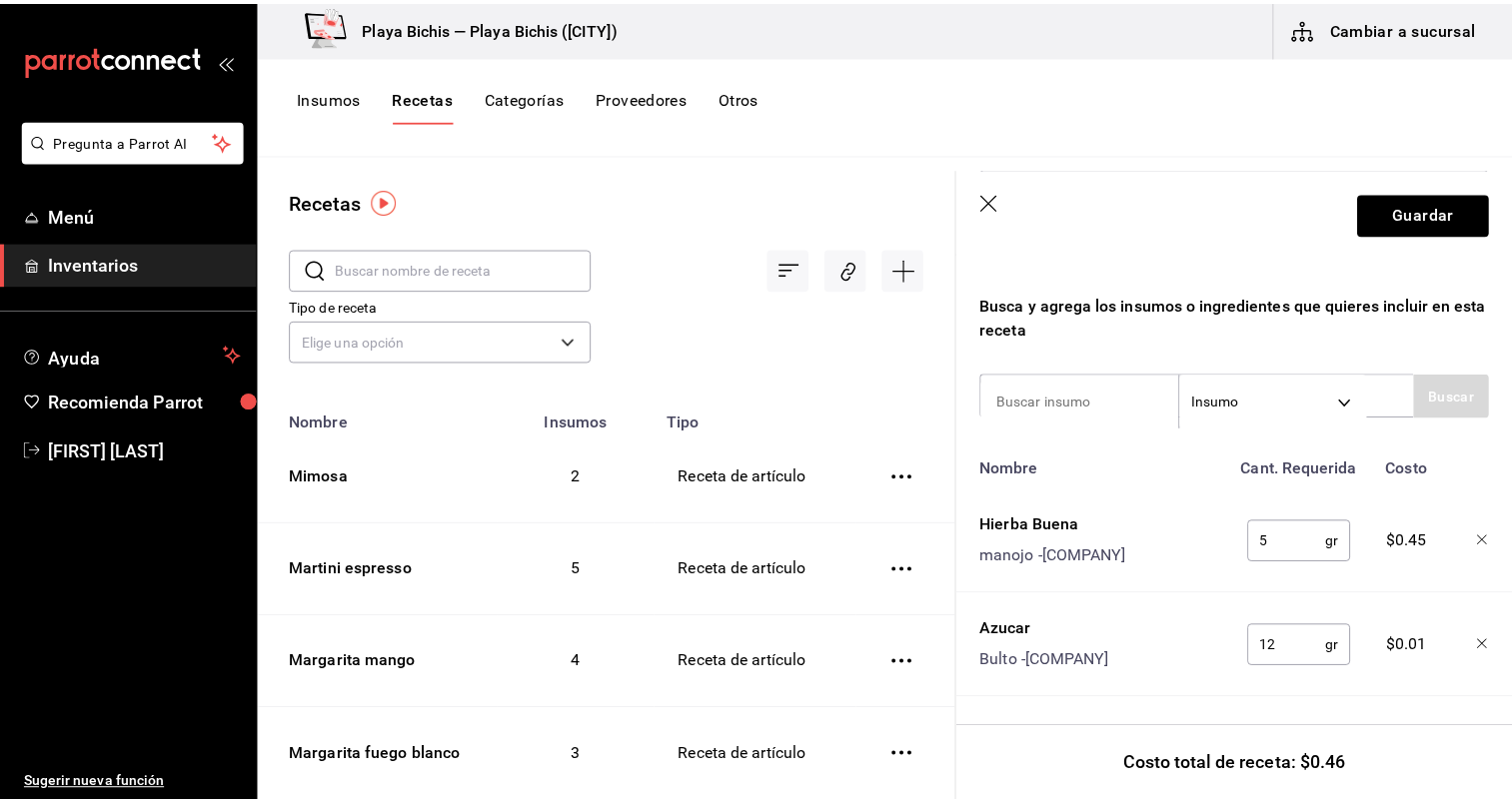 scroll, scrollTop: 331, scrollLeft: 0, axis: vertical 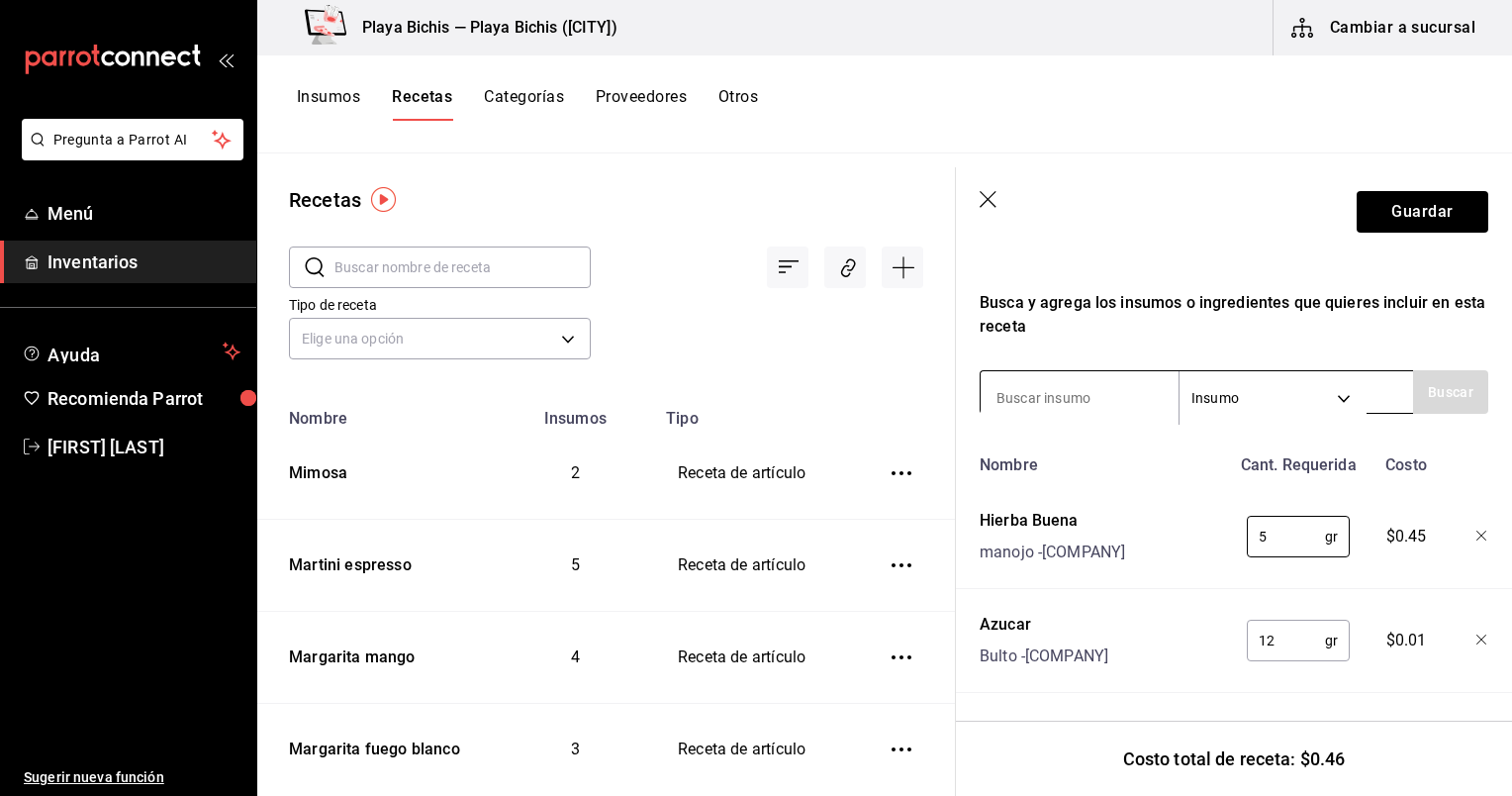 type on "5" 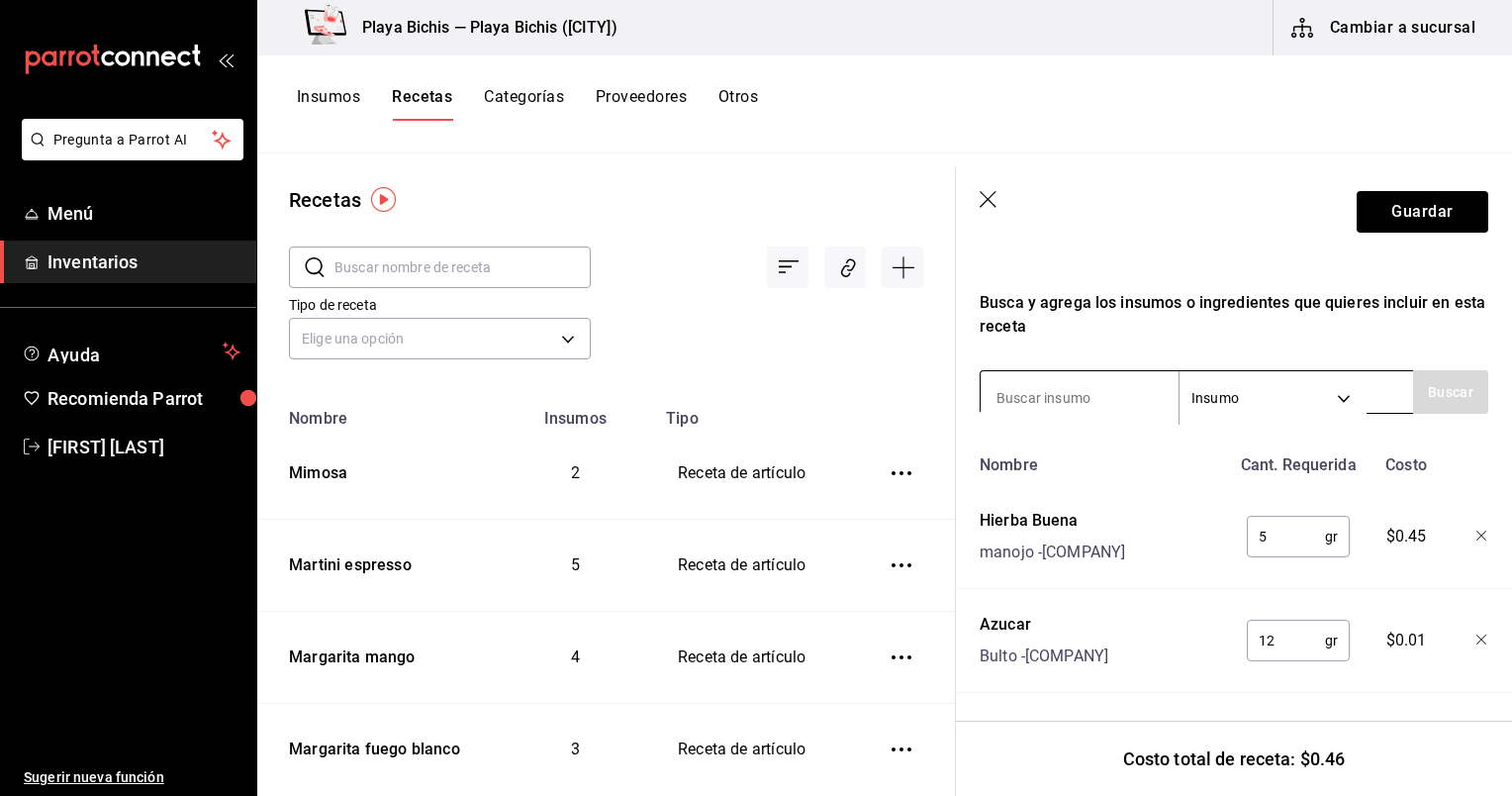 click at bounding box center [1080, 398] 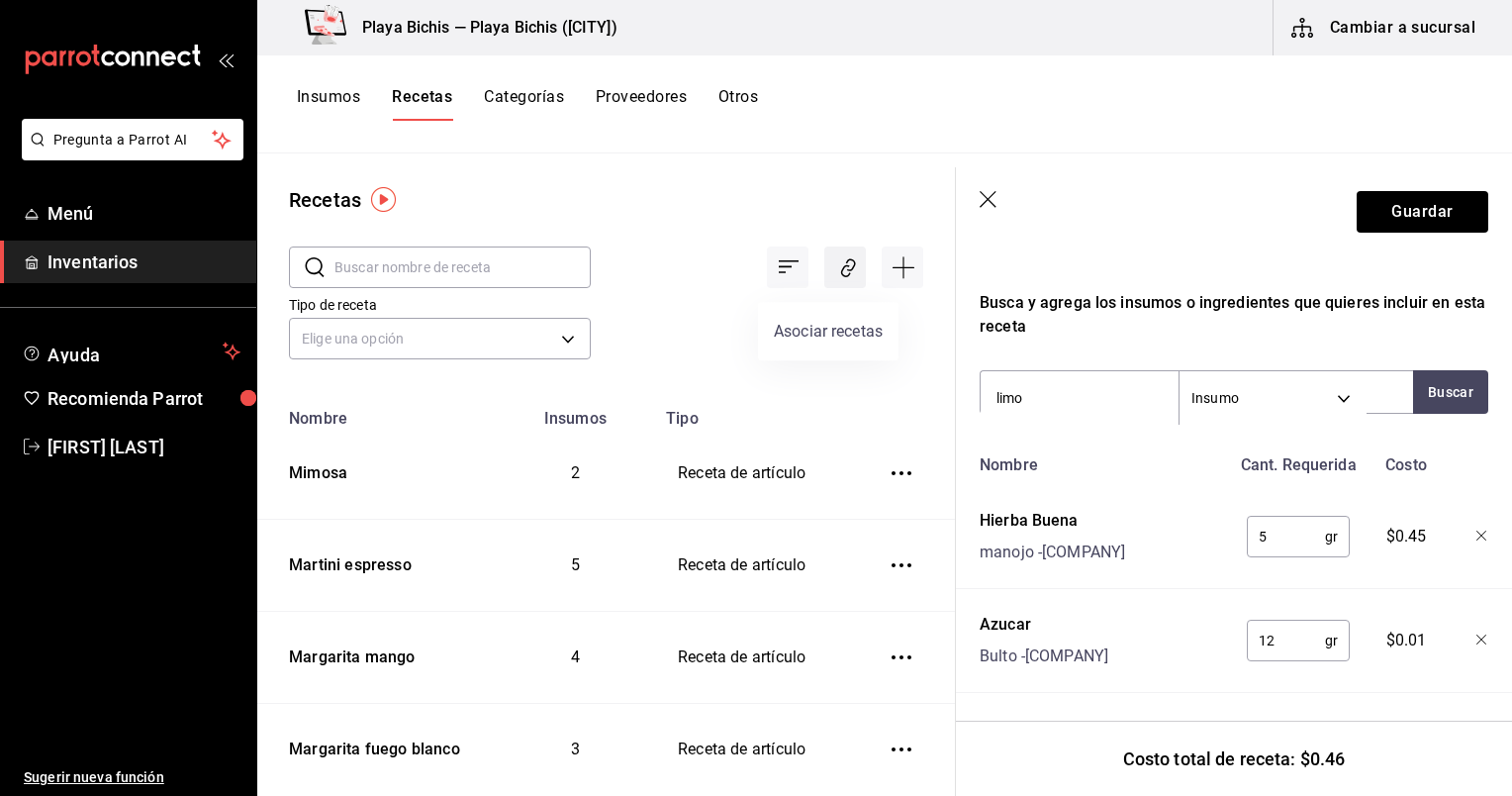 type on "limon" 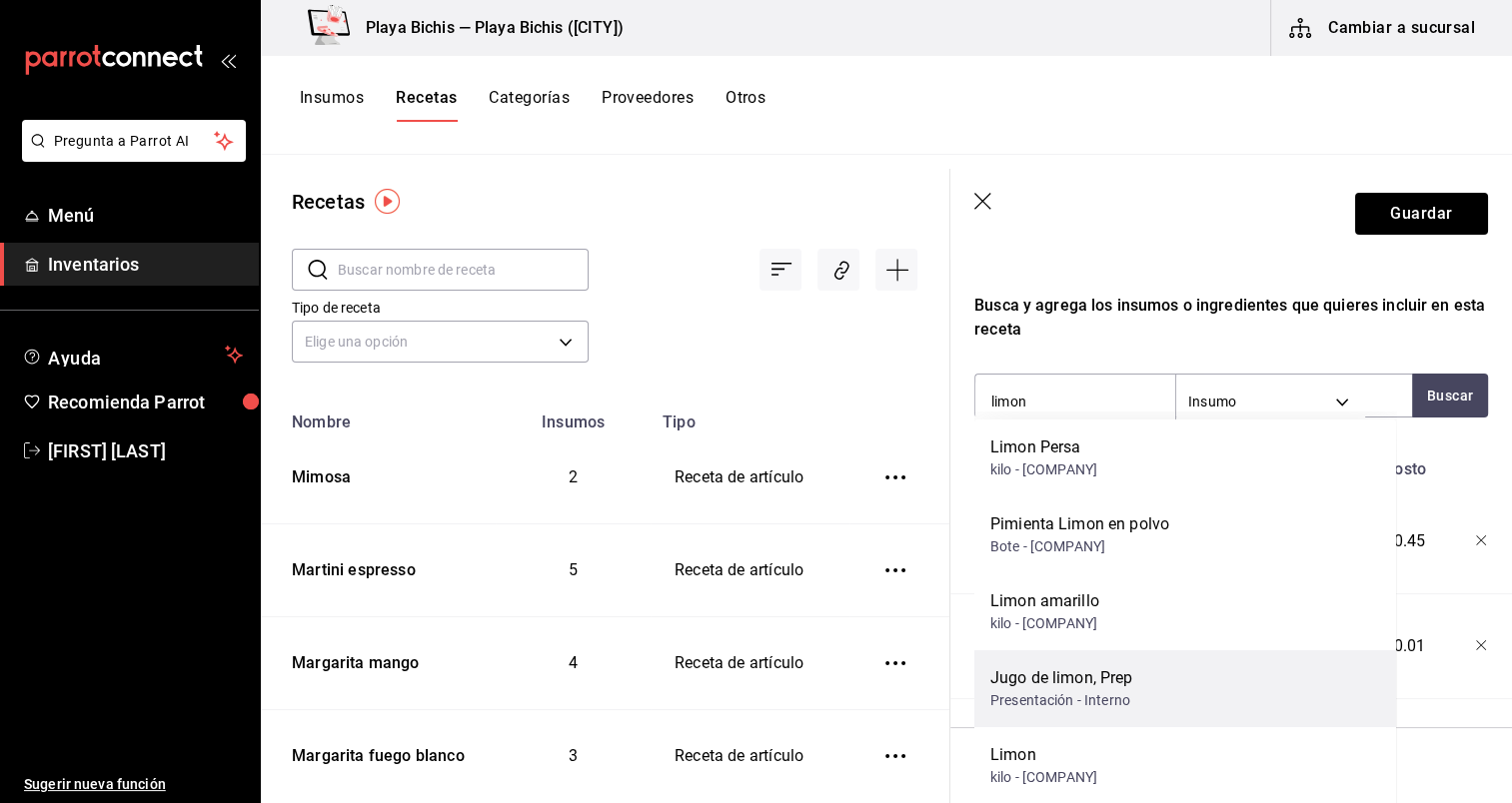 click on "Jugo de limon, Prep Presentación - Interno" at bounding box center [1185, 688] 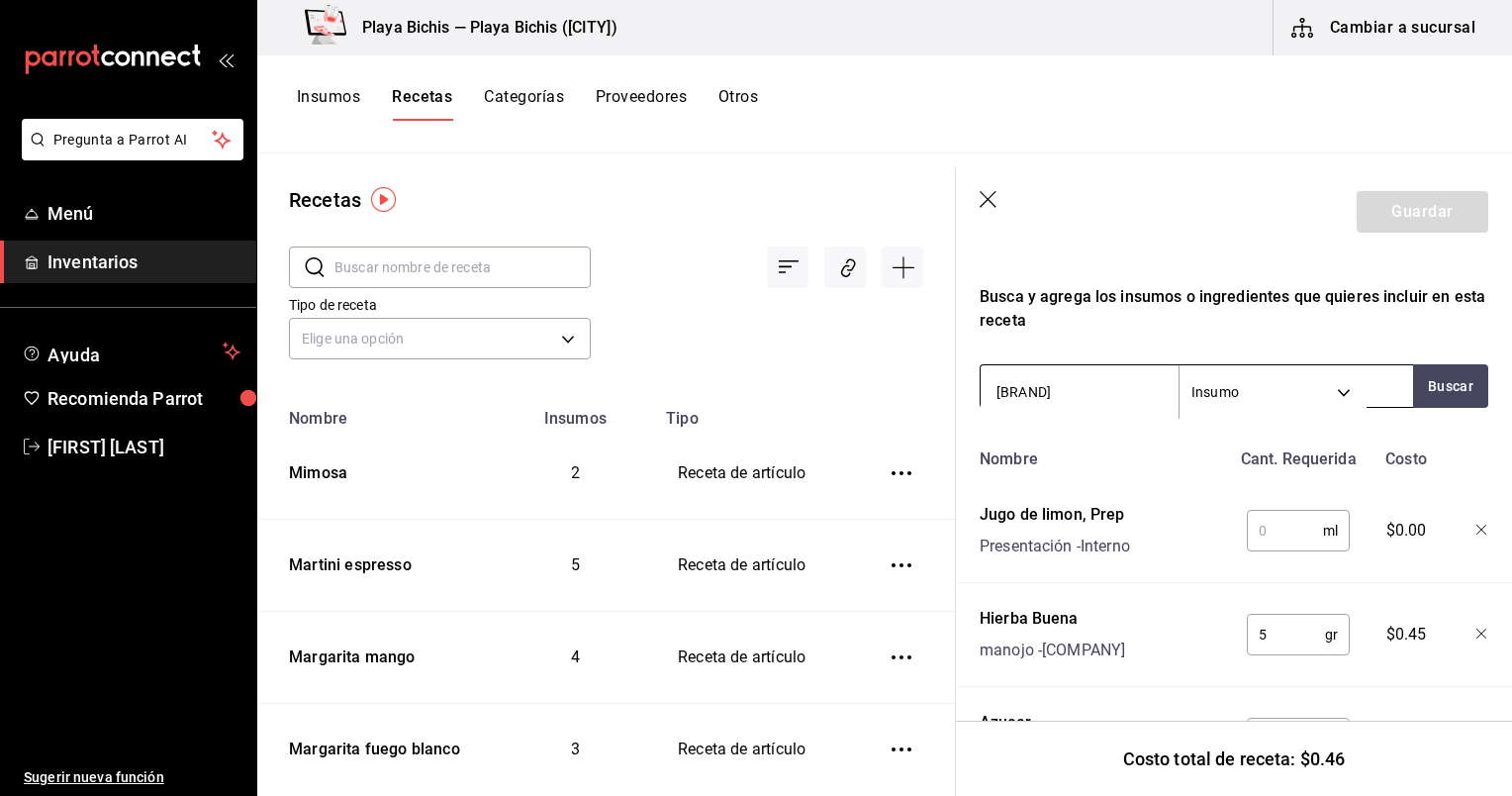 type on "bacardi" 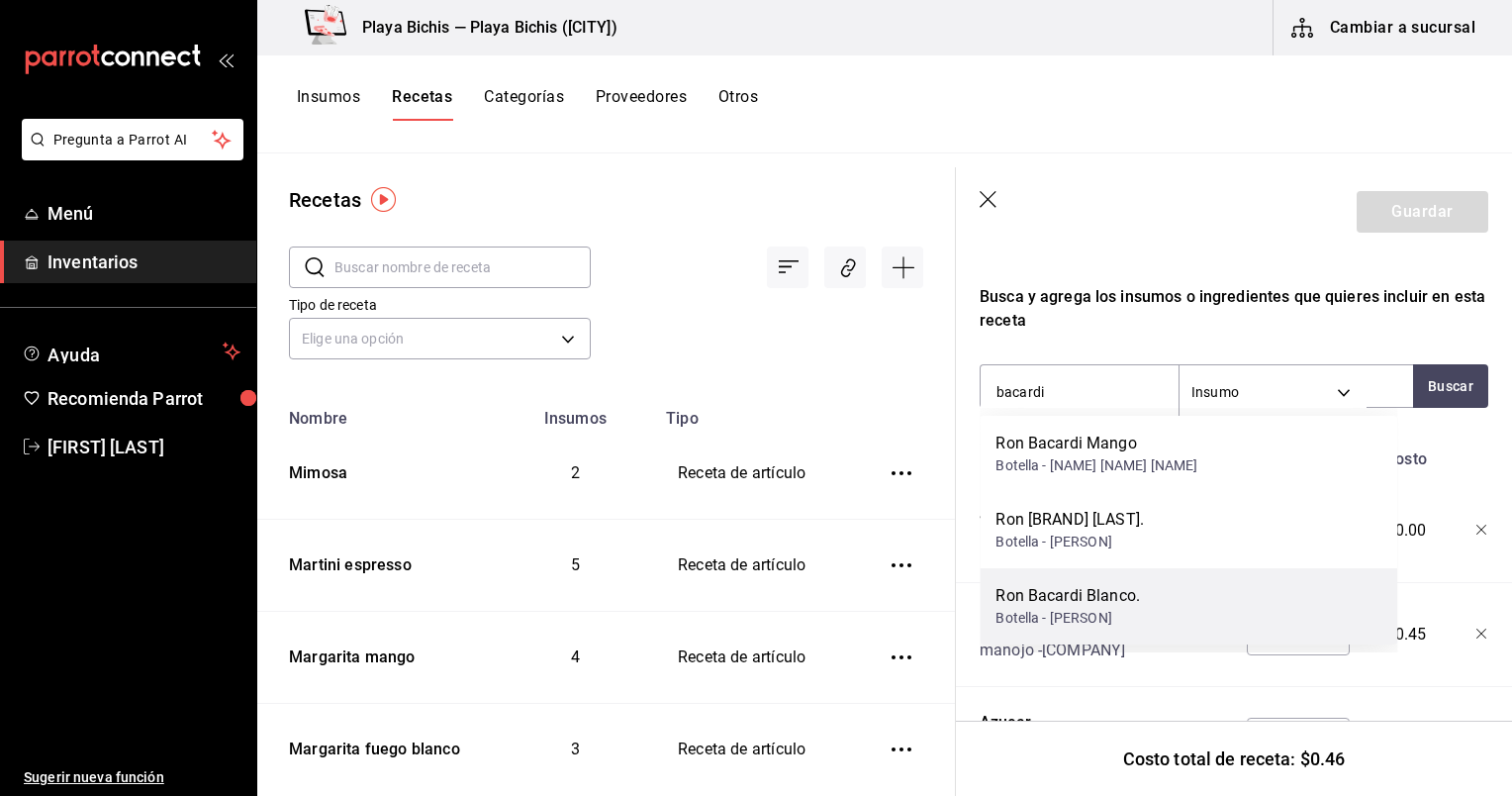 click on "Botella - [FIRST] [LAST] [LAST]" at bounding box center [1068, 618] 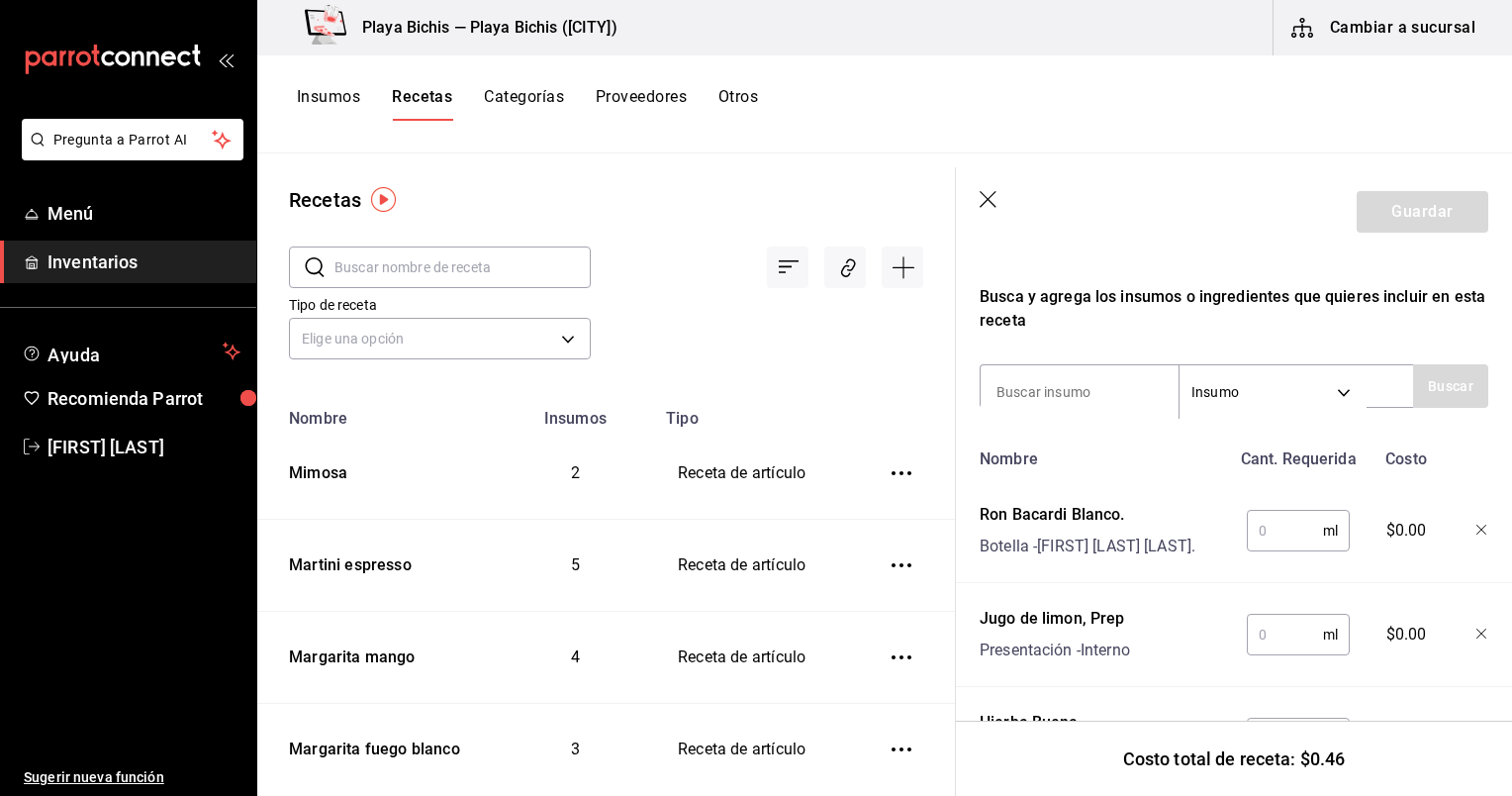 click at bounding box center [1284, 635] 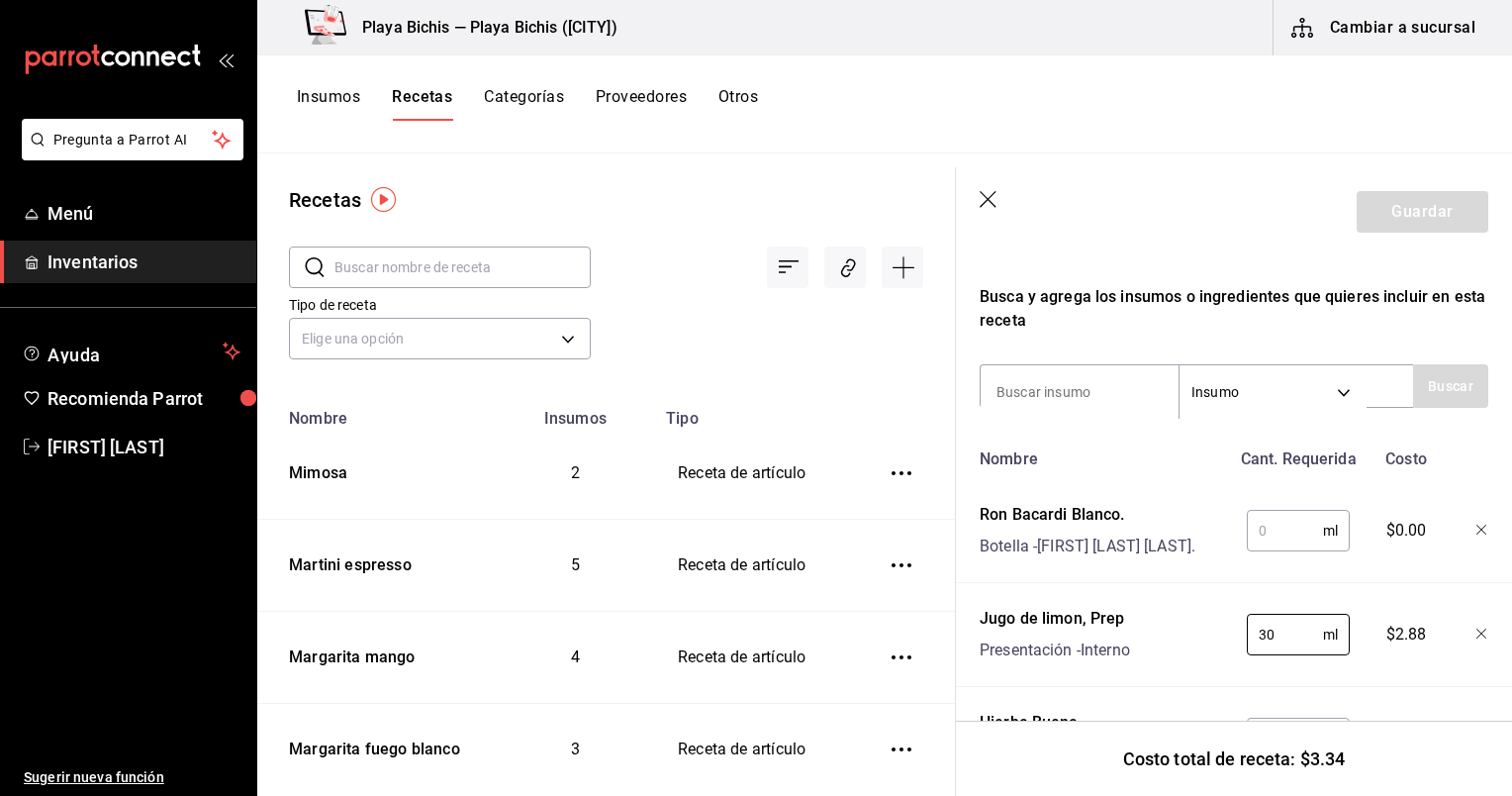 type on "30" 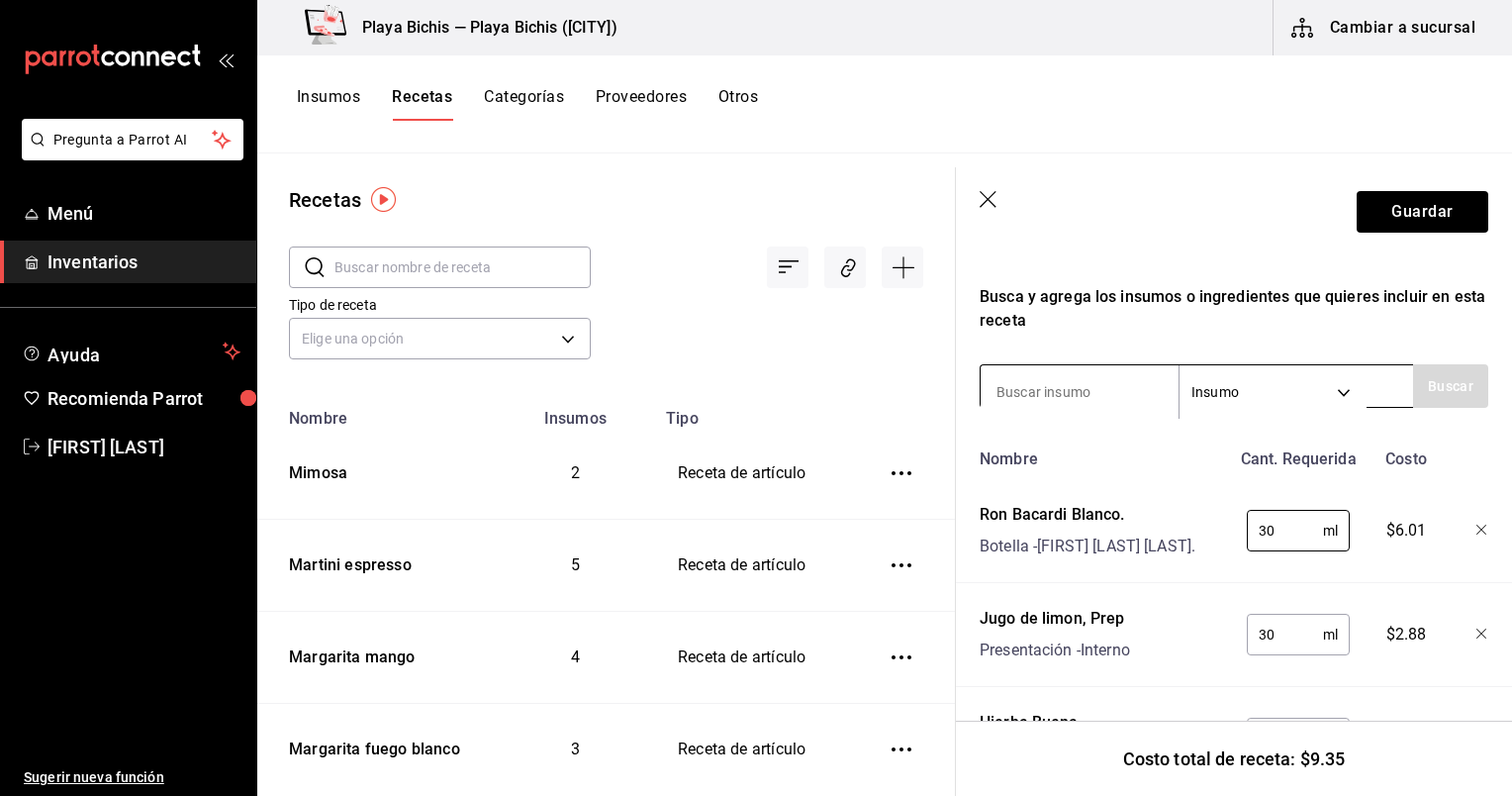 type on "30" 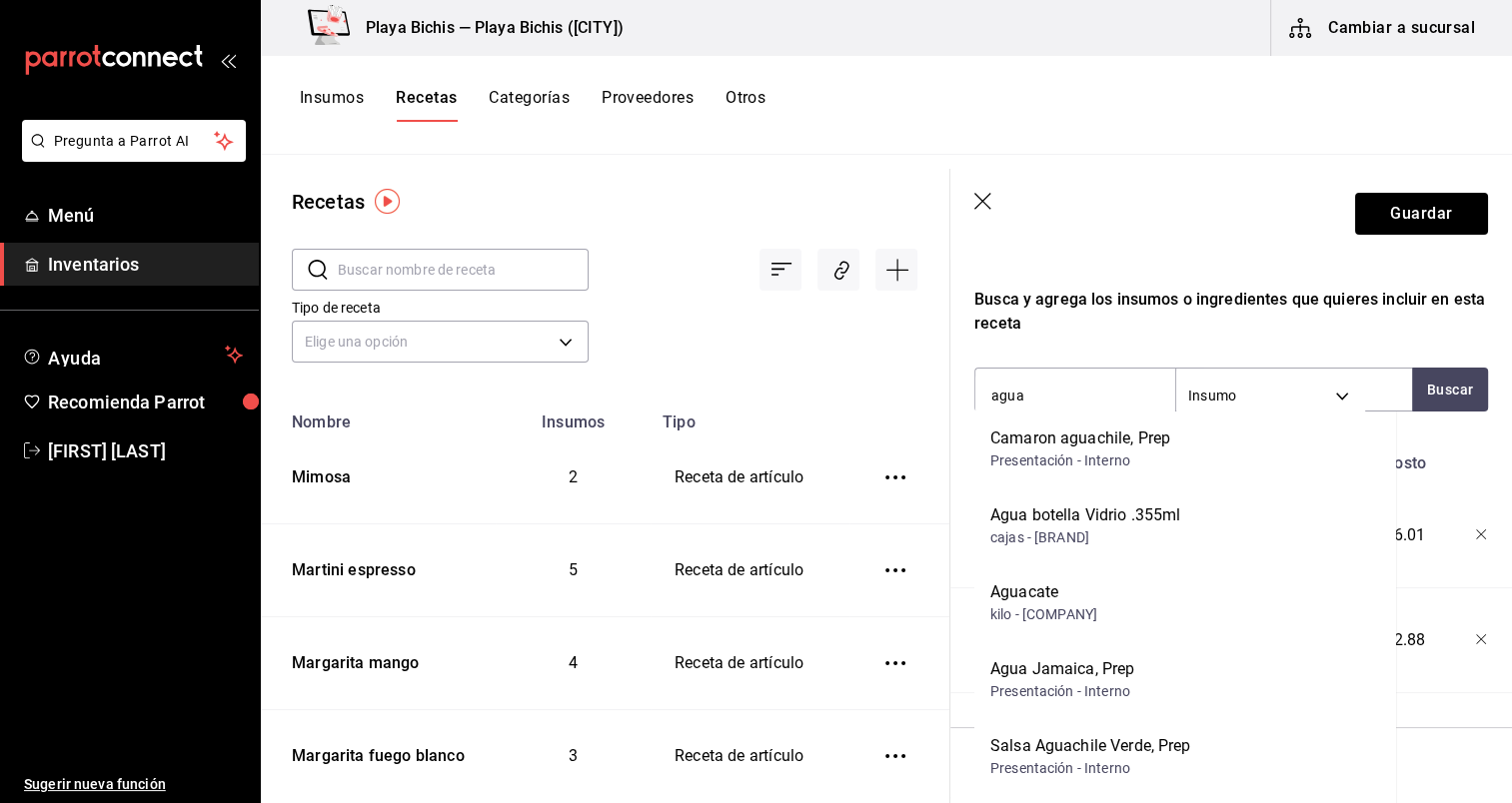 scroll, scrollTop: 181, scrollLeft: 0, axis: vertical 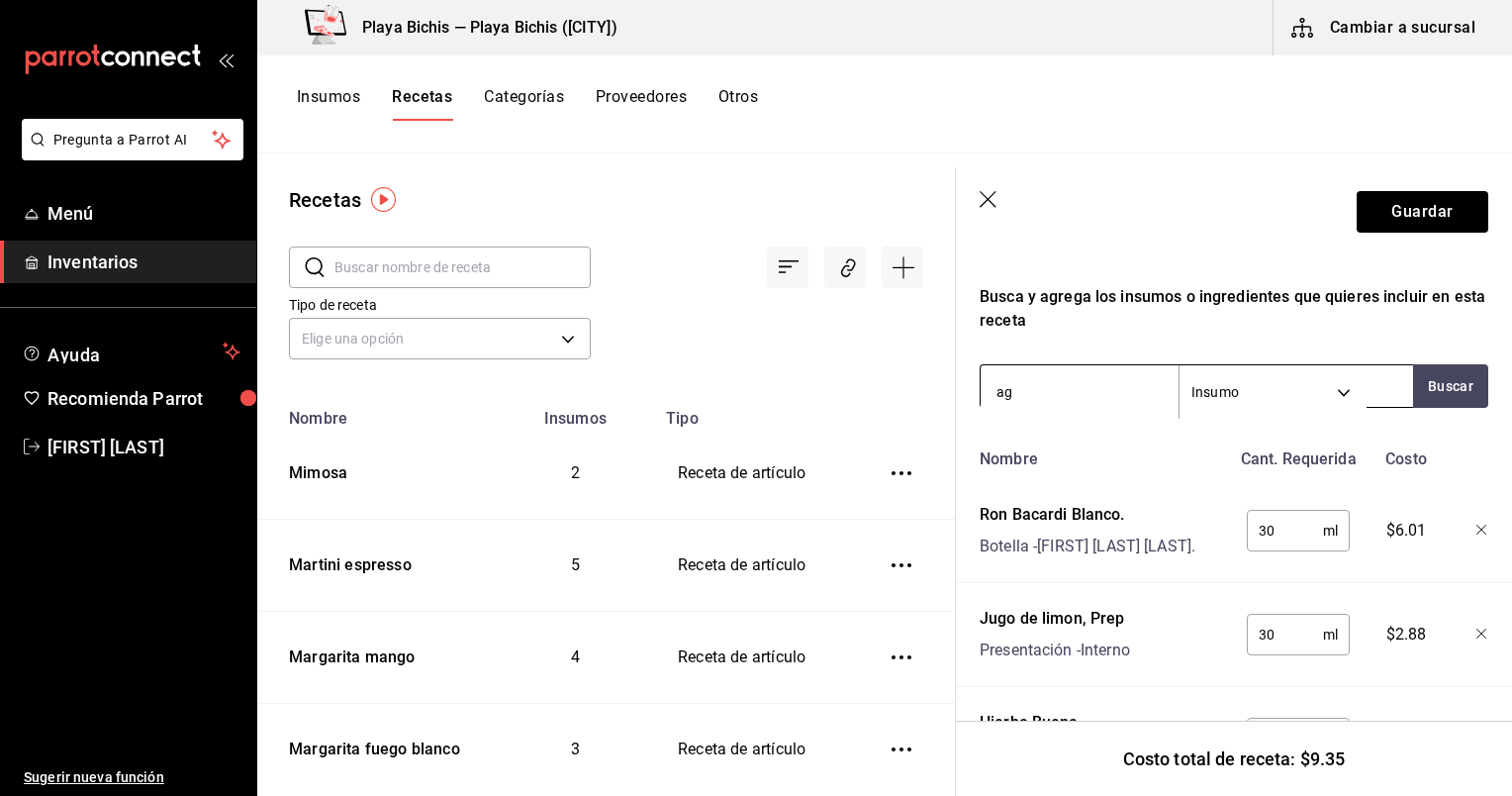 type on "a" 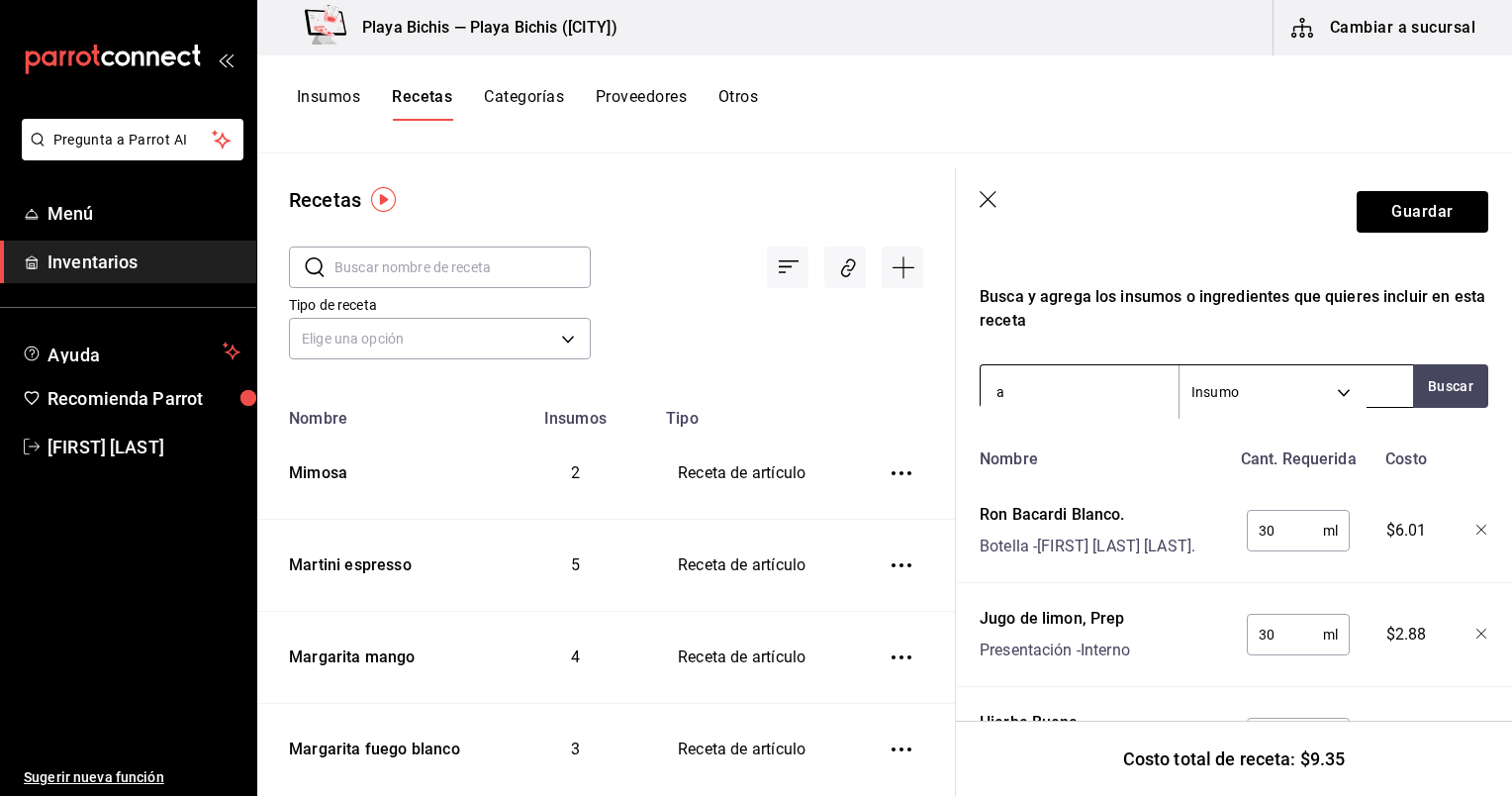 type 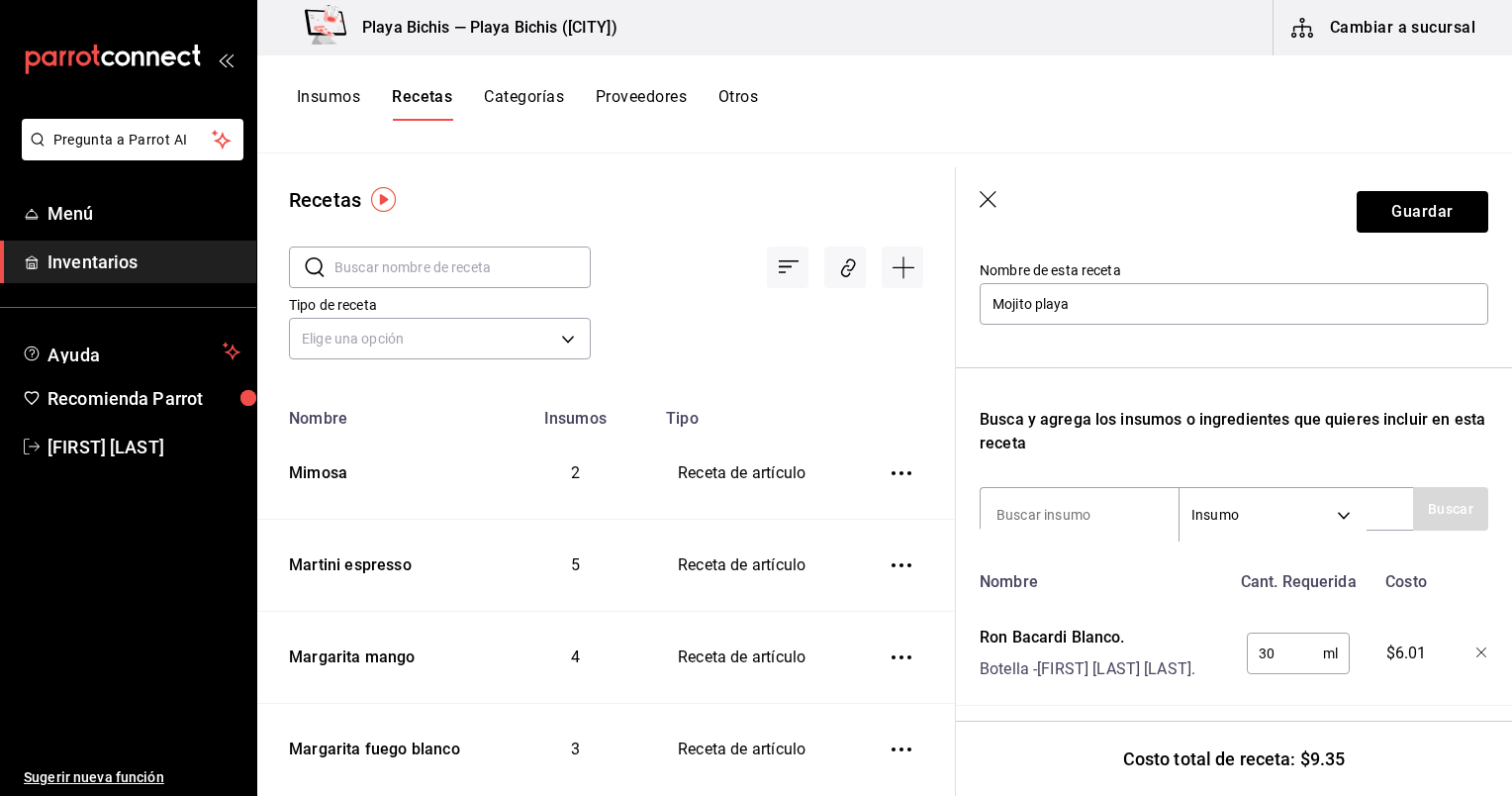 scroll, scrollTop: 202, scrollLeft: 0, axis: vertical 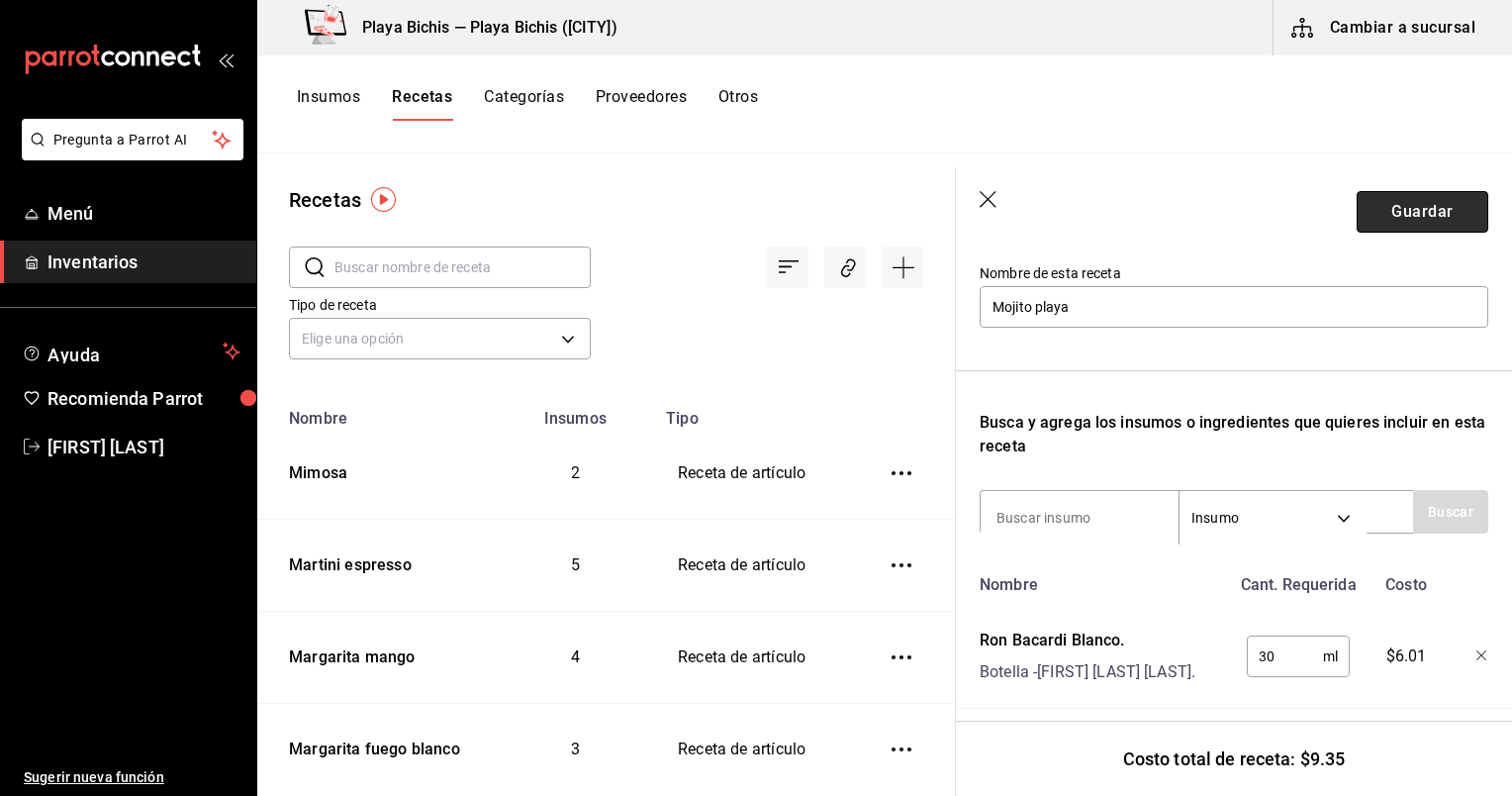 click on "Guardar" at bounding box center (1422, 212) 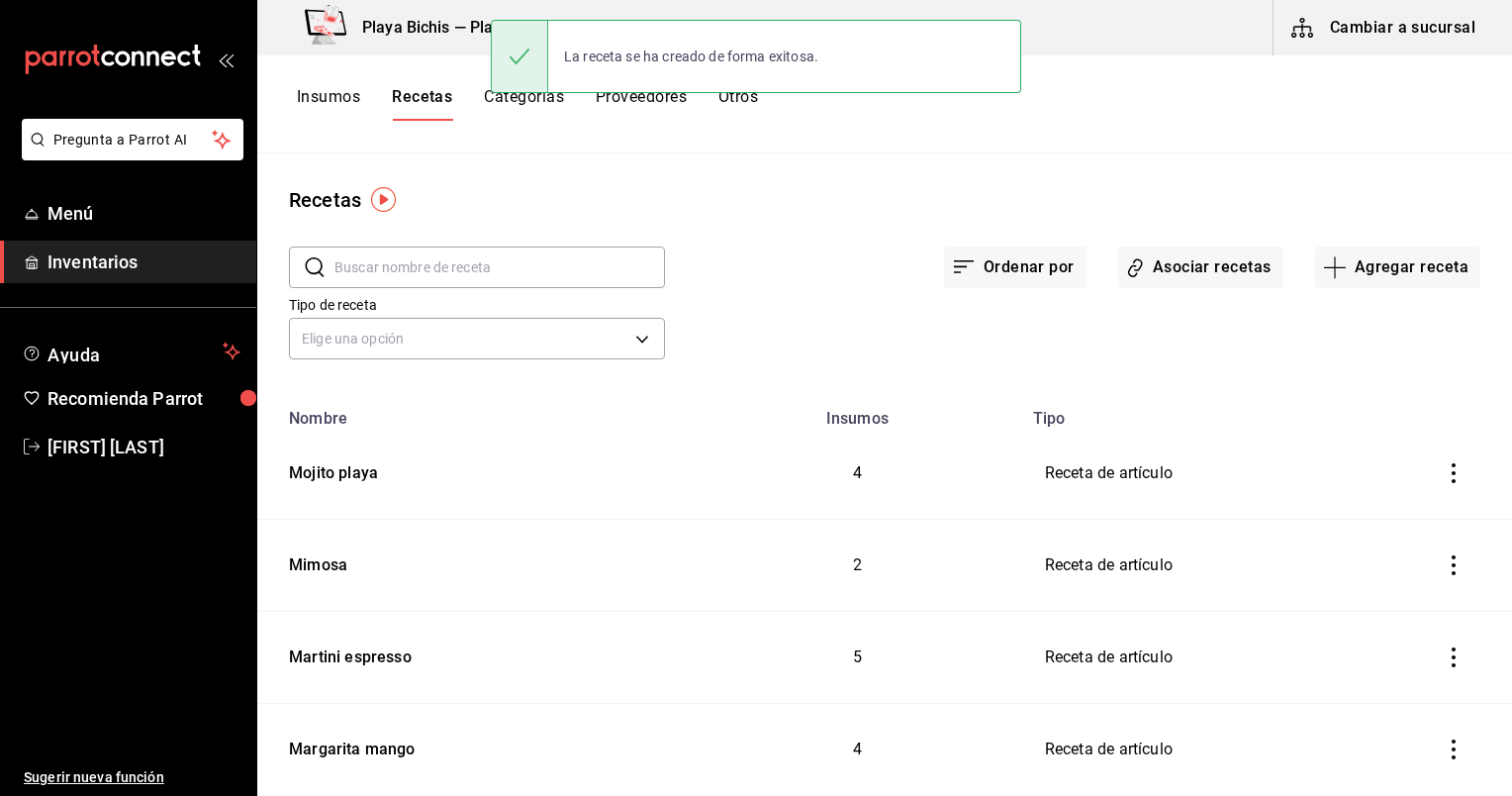 scroll, scrollTop: 0, scrollLeft: 0, axis: both 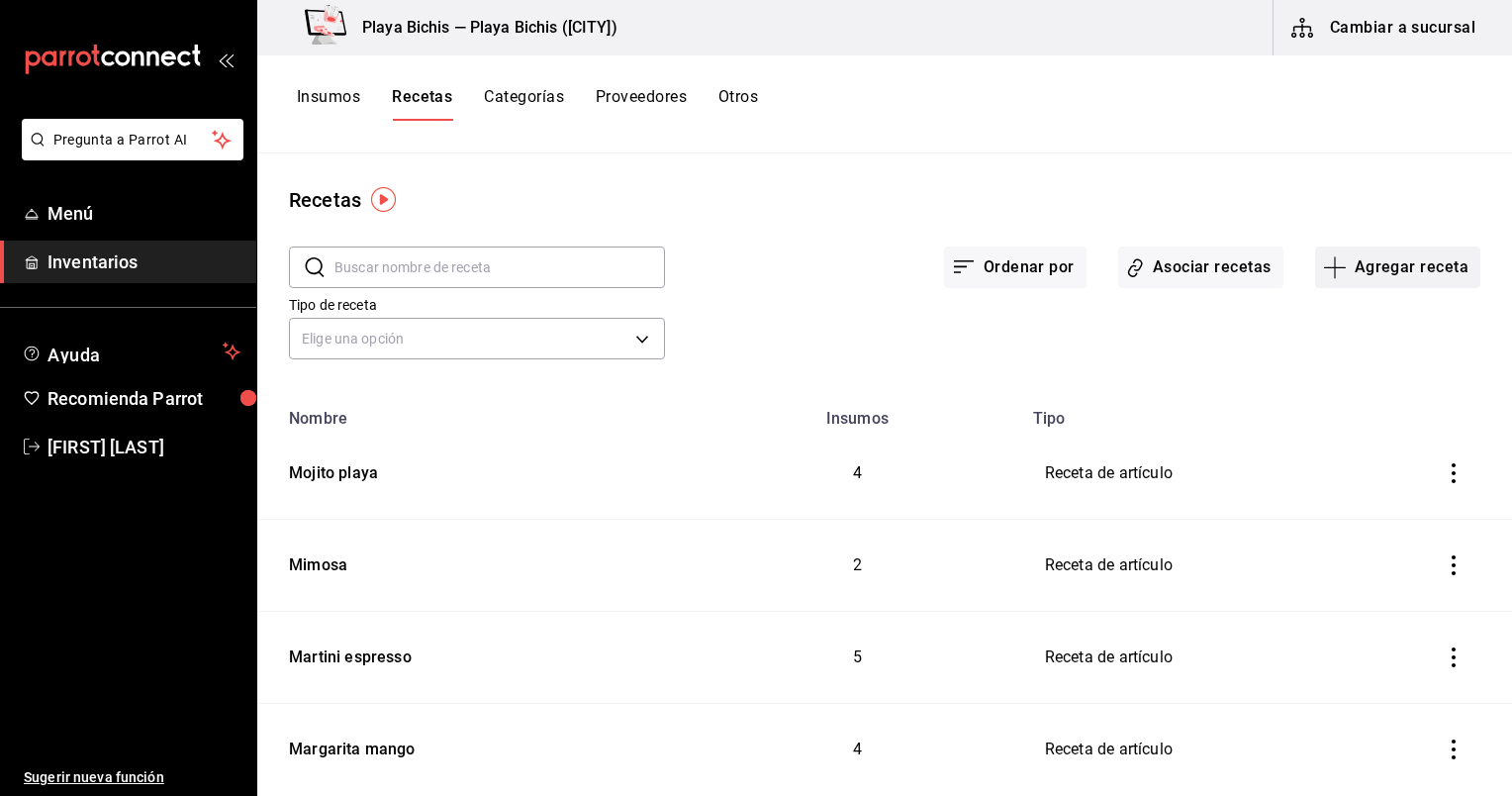 click on "Agregar receta" at bounding box center (1397, 267) 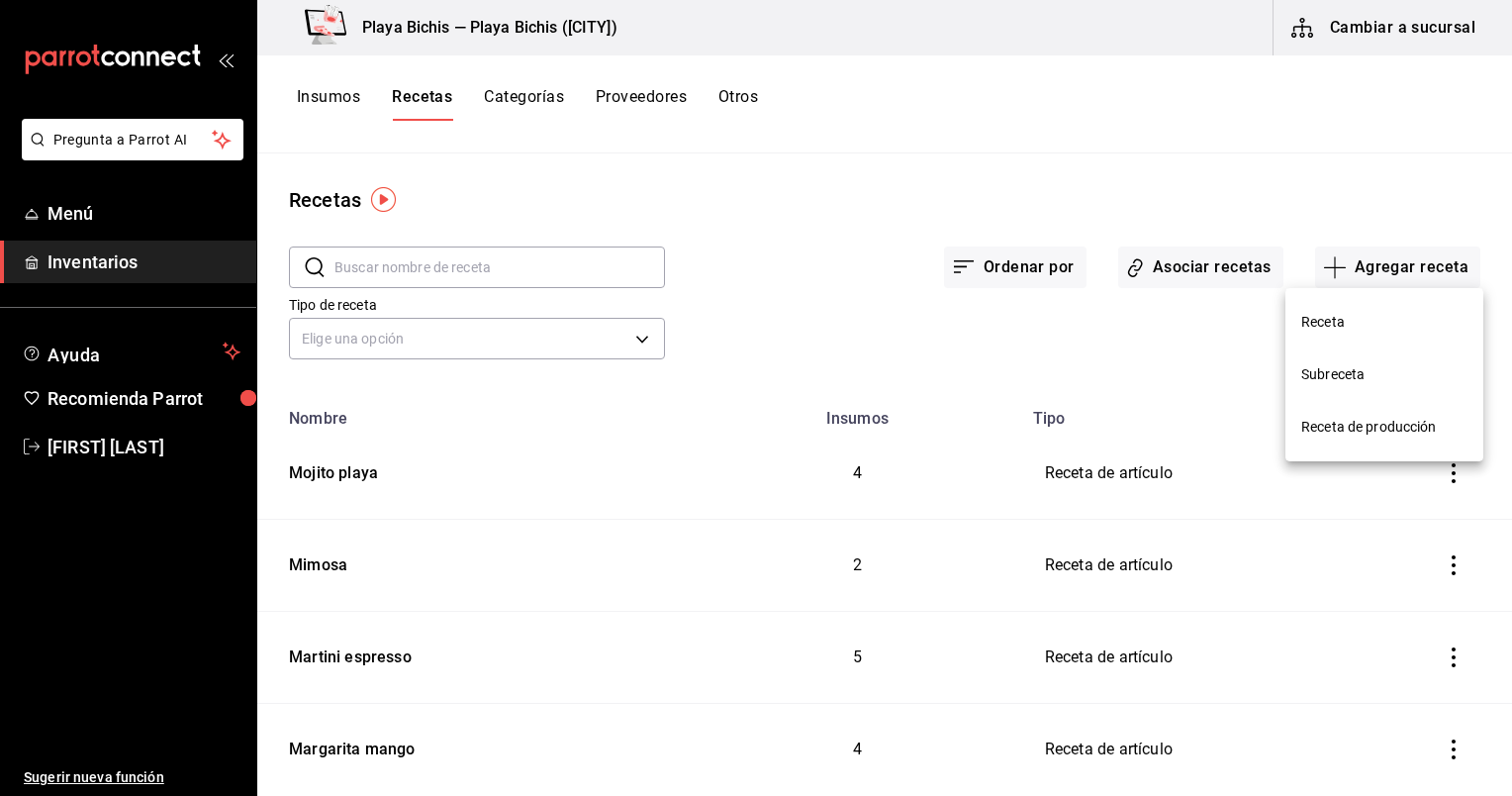 click on "Receta" at bounding box center (1384, 322) 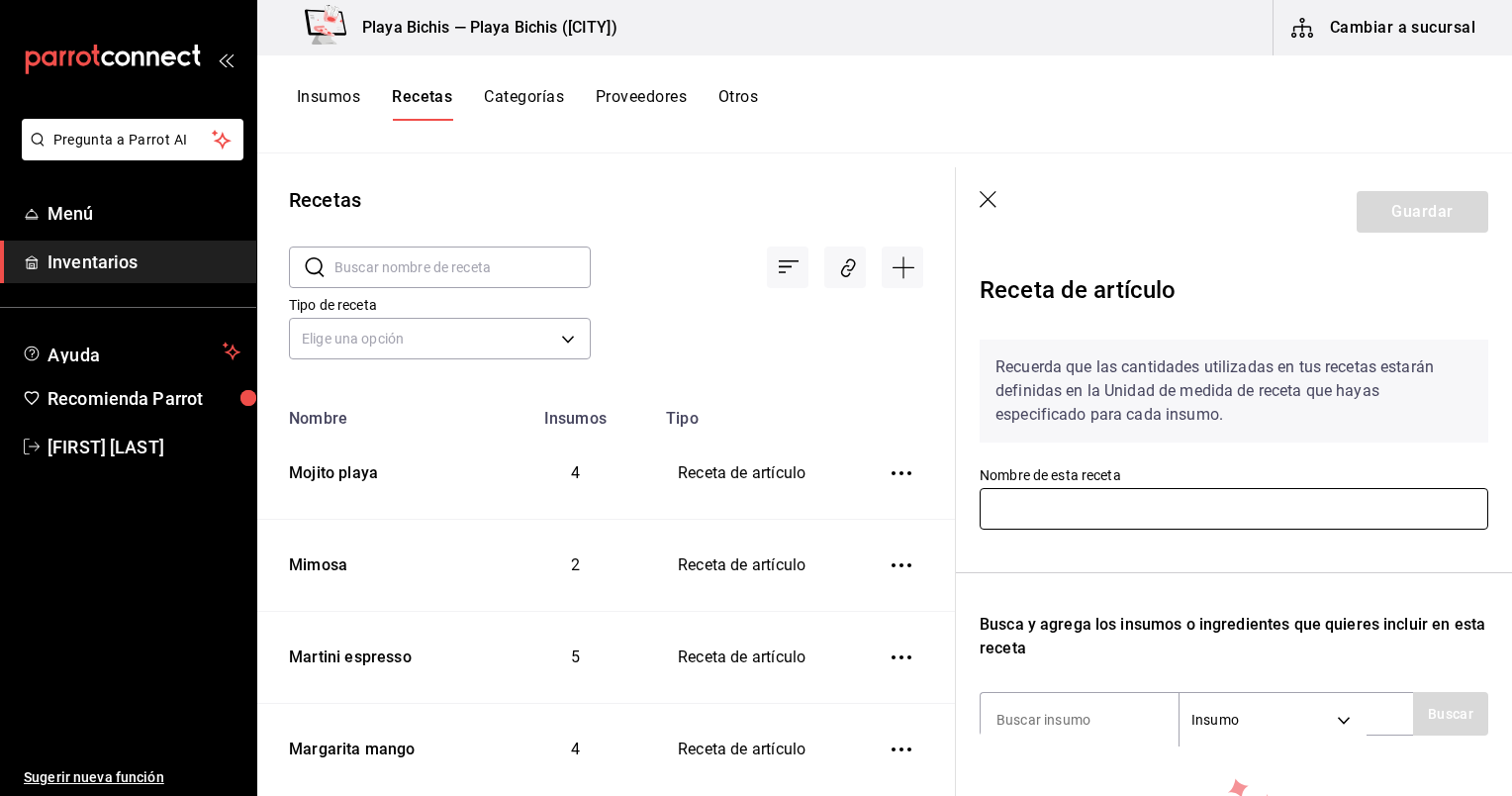click at bounding box center (1234, 509) 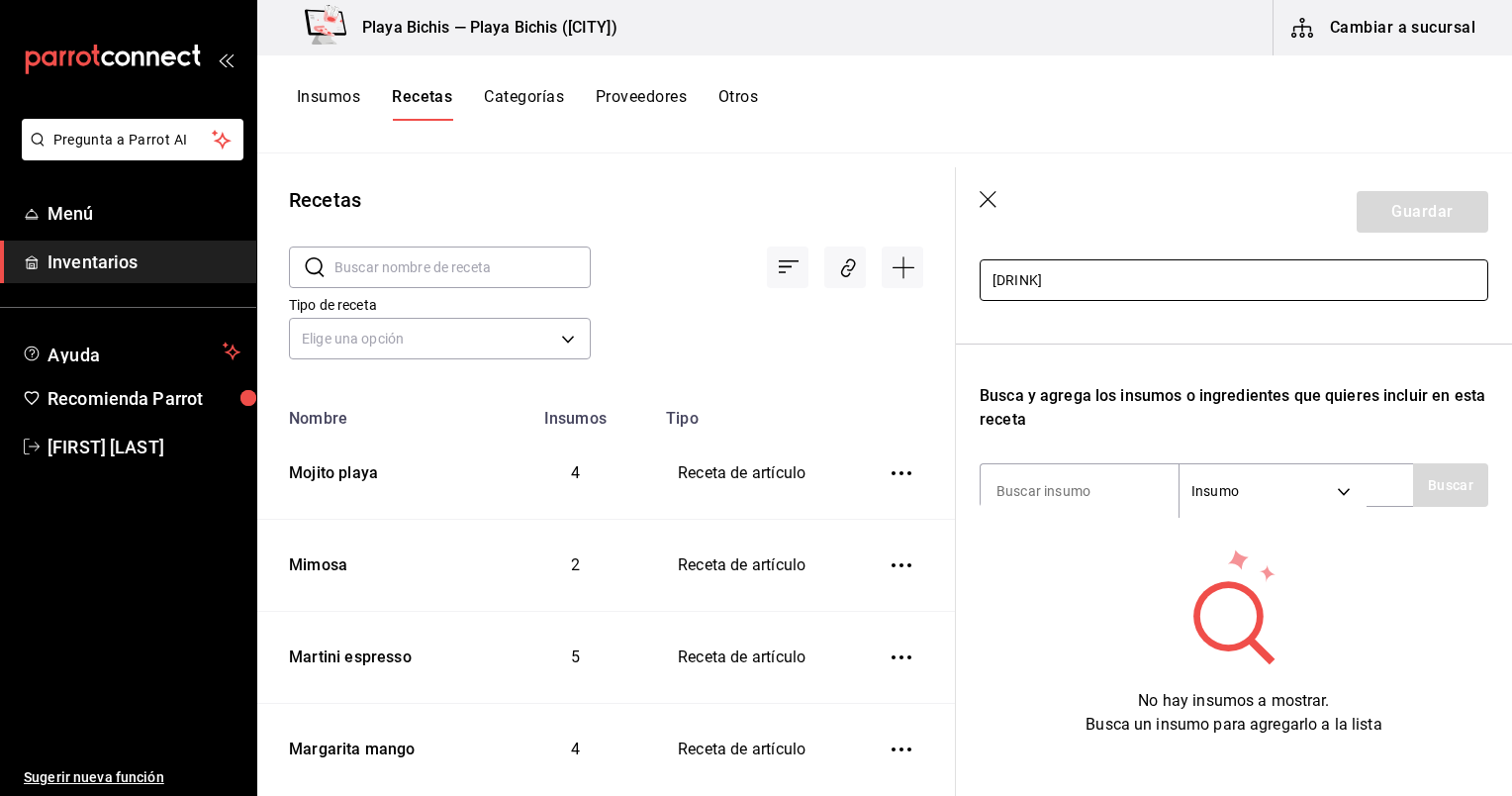scroll, scrollTop: 242, scrollLeft: 0, axis: vertical 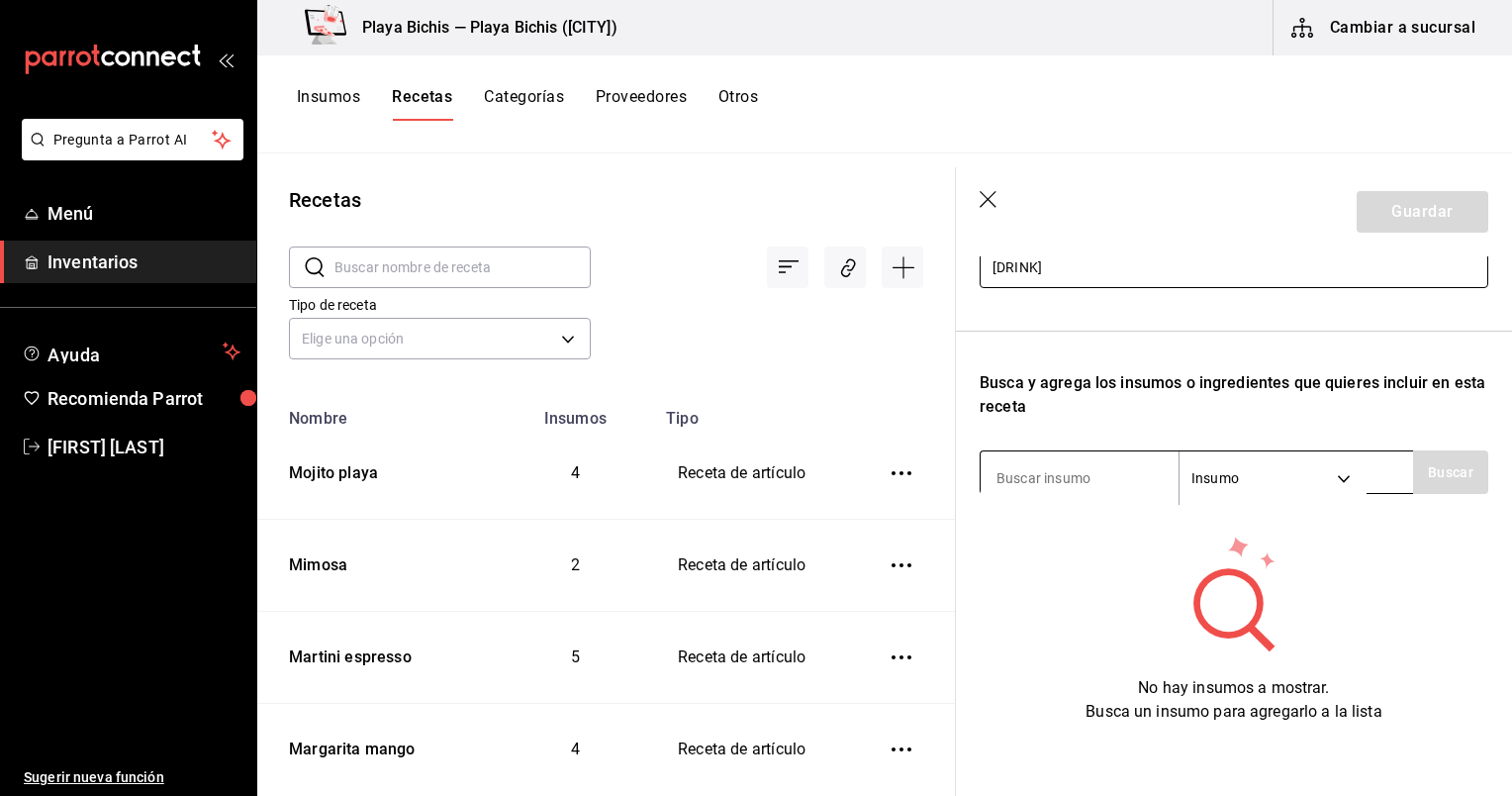 type on "Negroni" 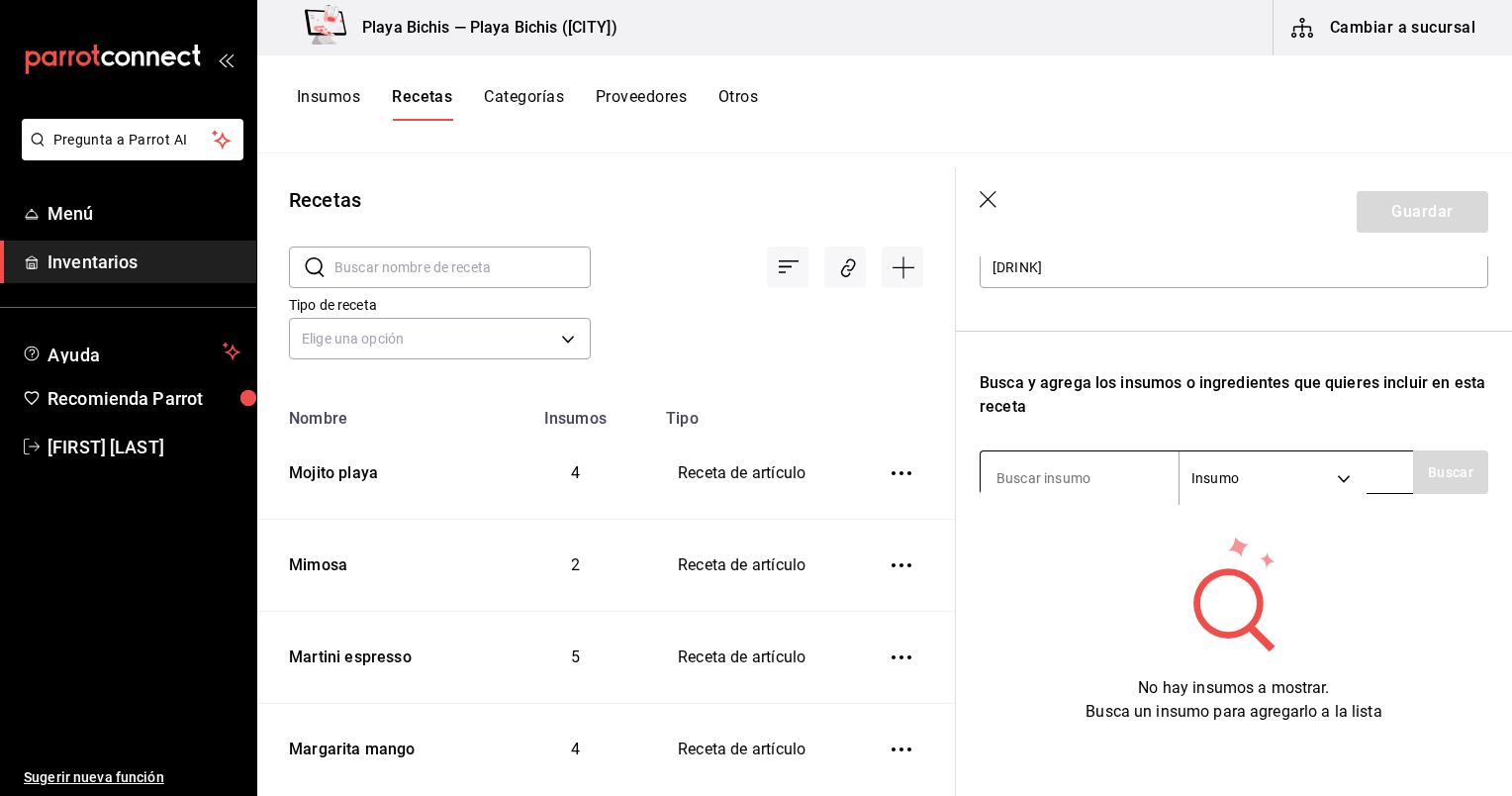 click at bounding box center (1080, 478) 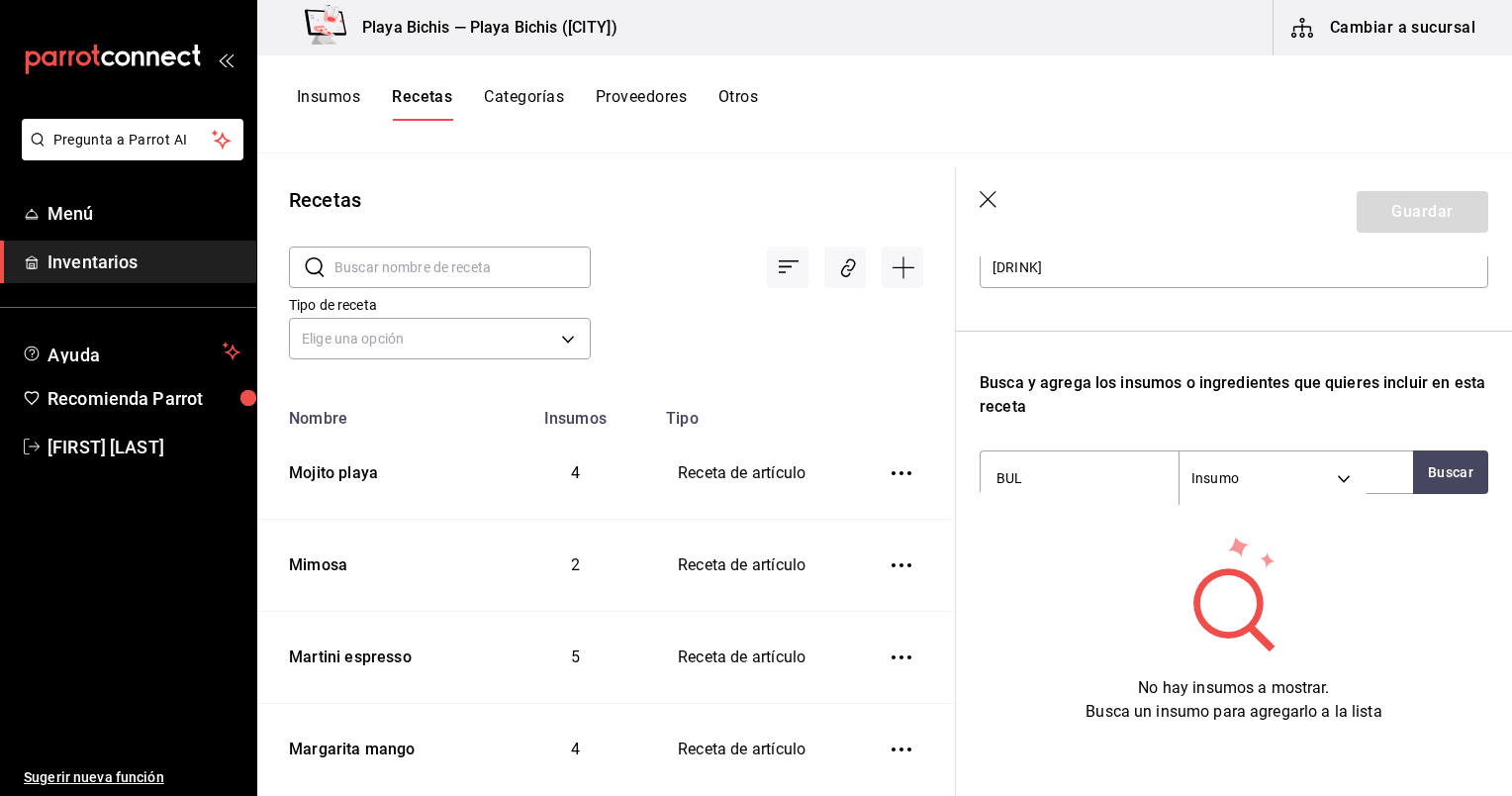 type on "BULL" 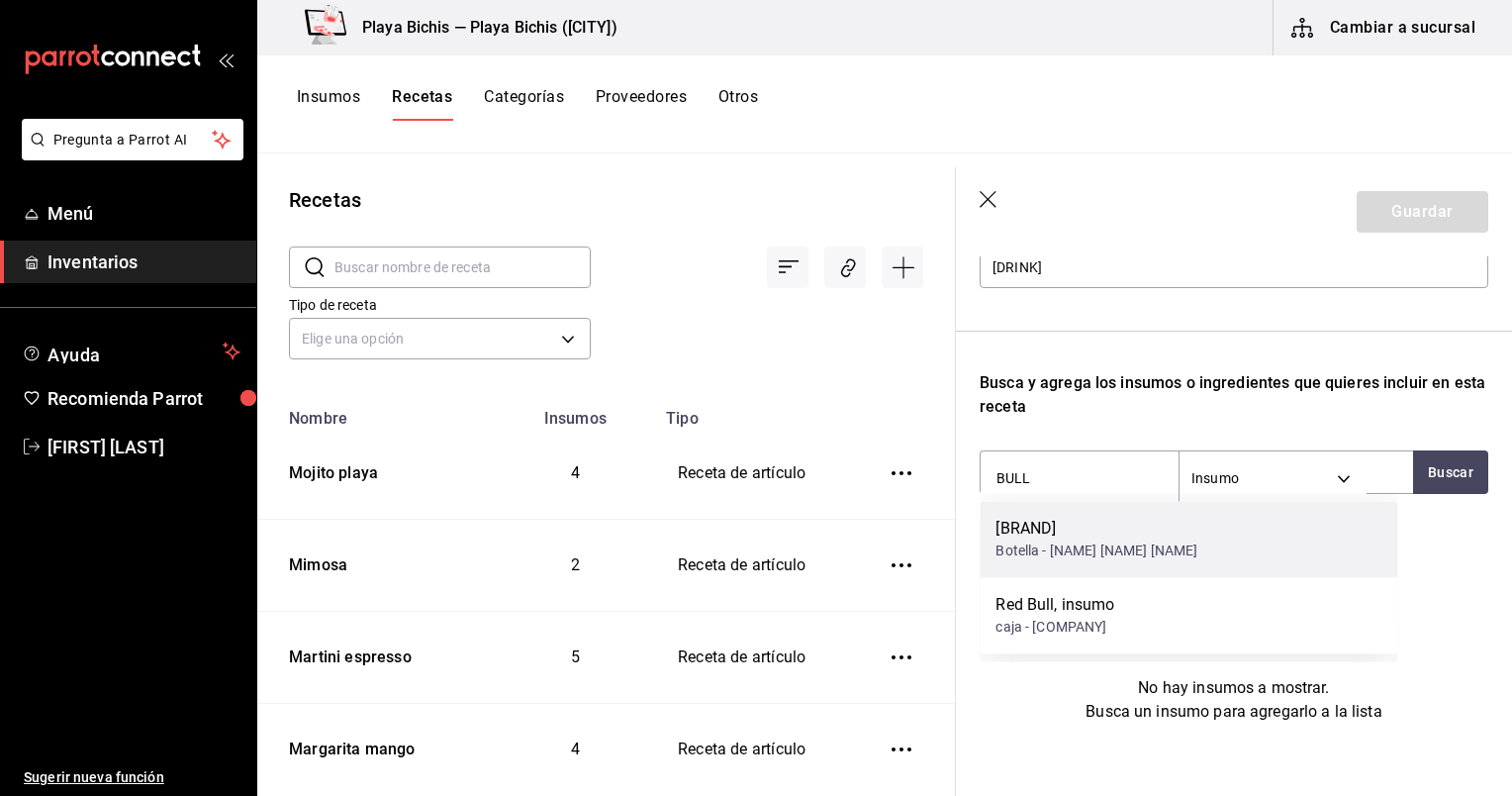 click on "Botella - blanca Luz Jurado Prieto" at bounding box center [1096, 550] 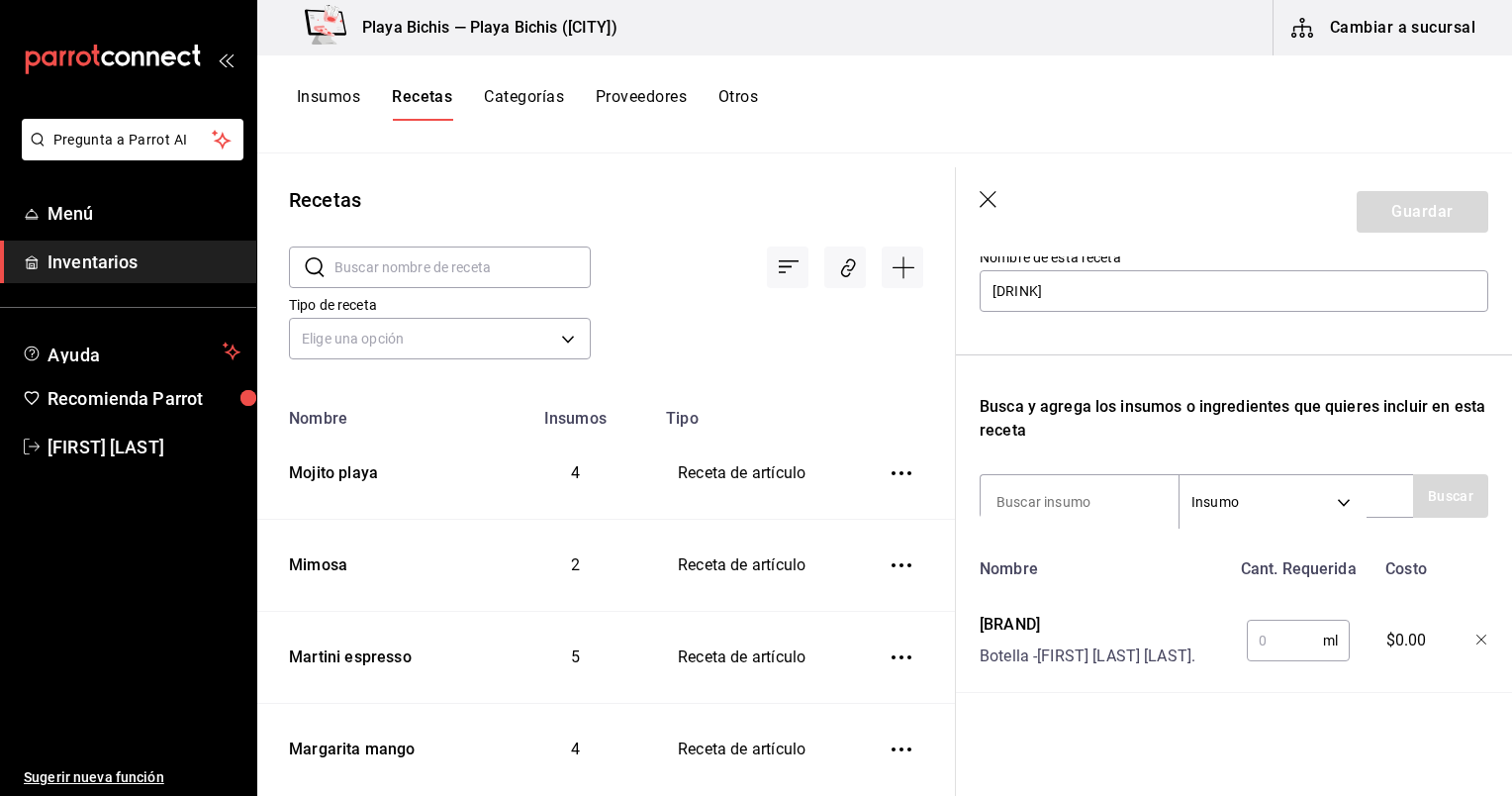 scroll, scrollTop: 233, scrollLeft: 0, axis: vertical 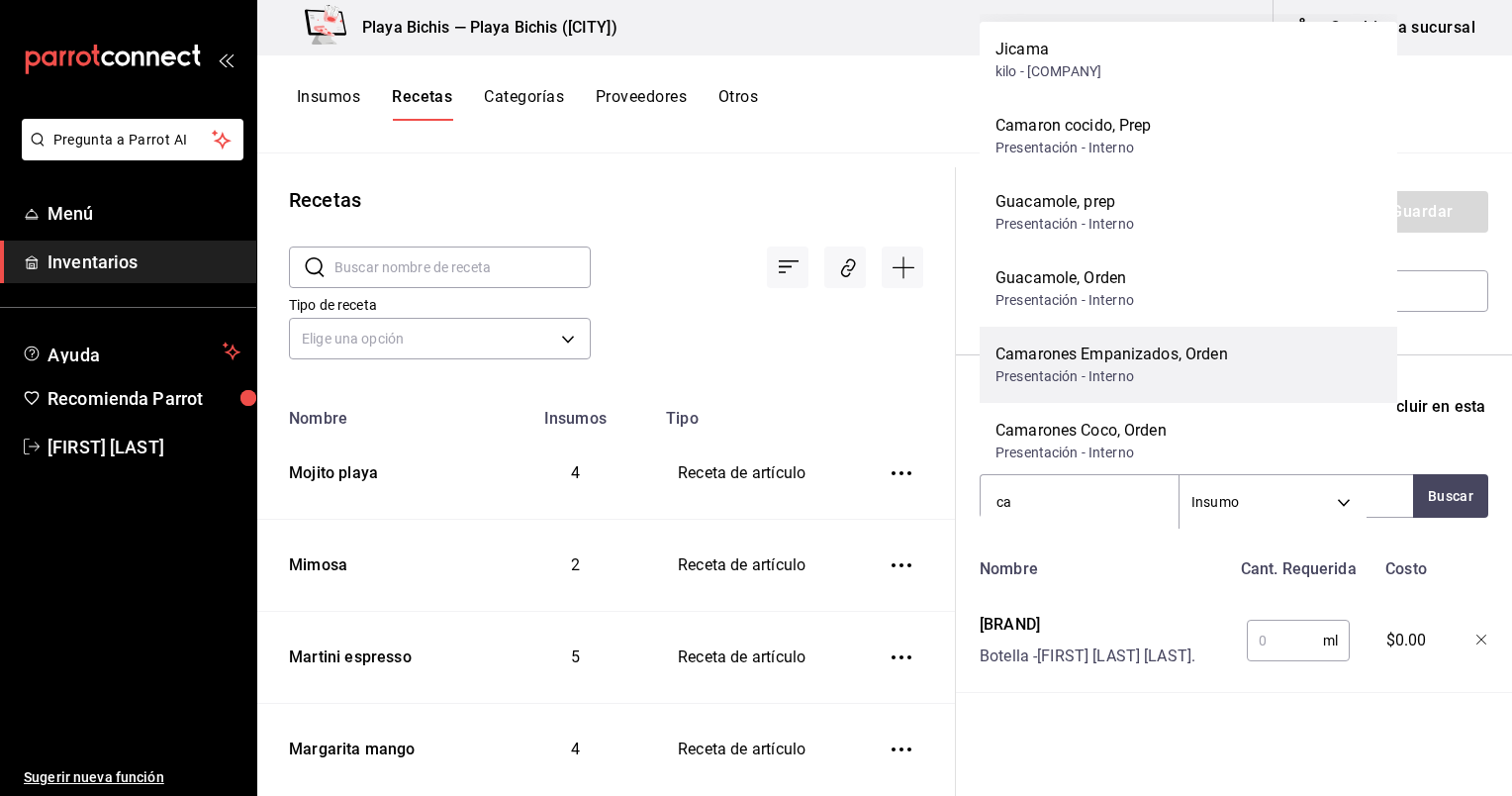 type on "c" 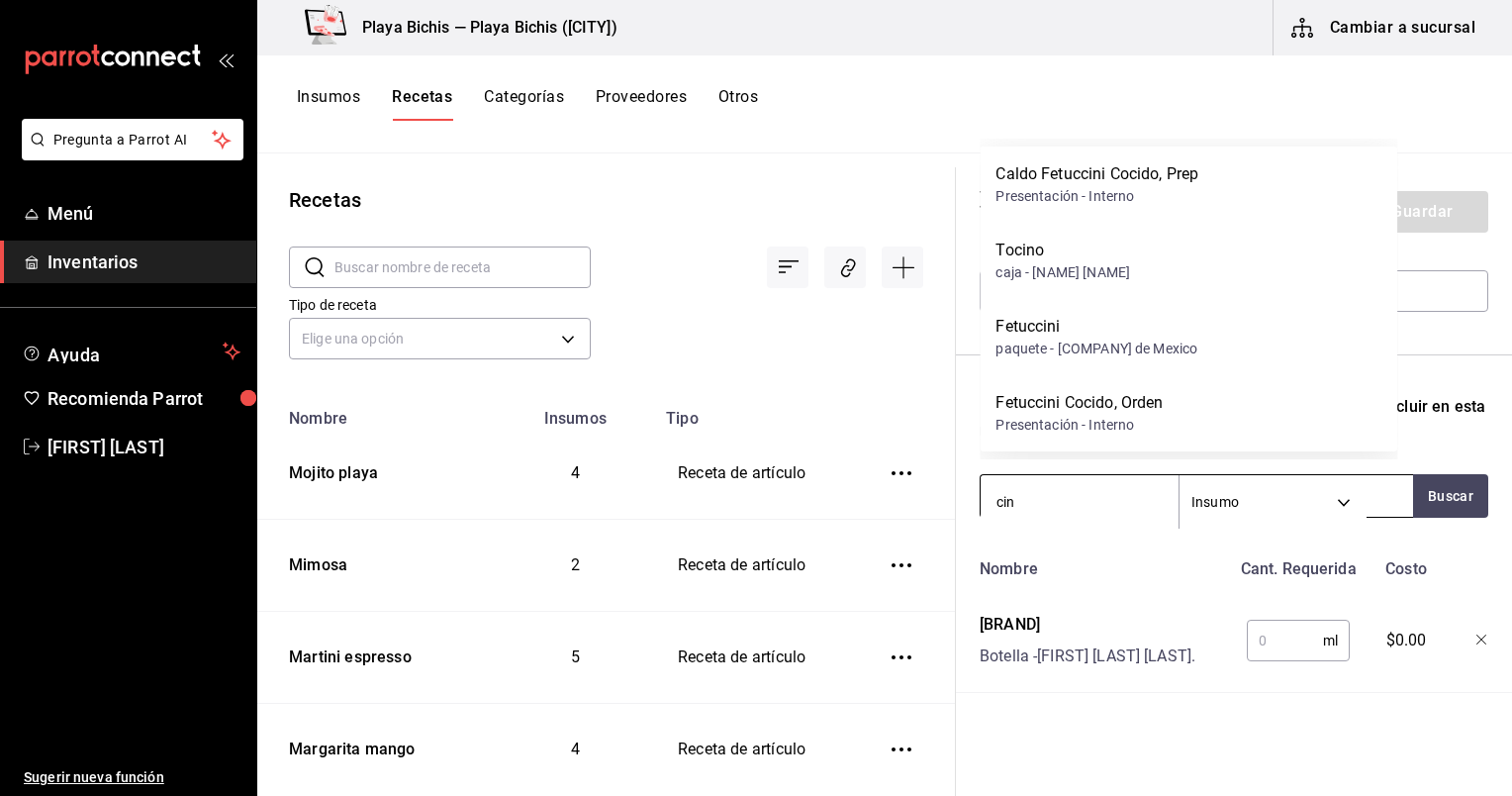 click on "cin" at bounding box center (1080, 502) 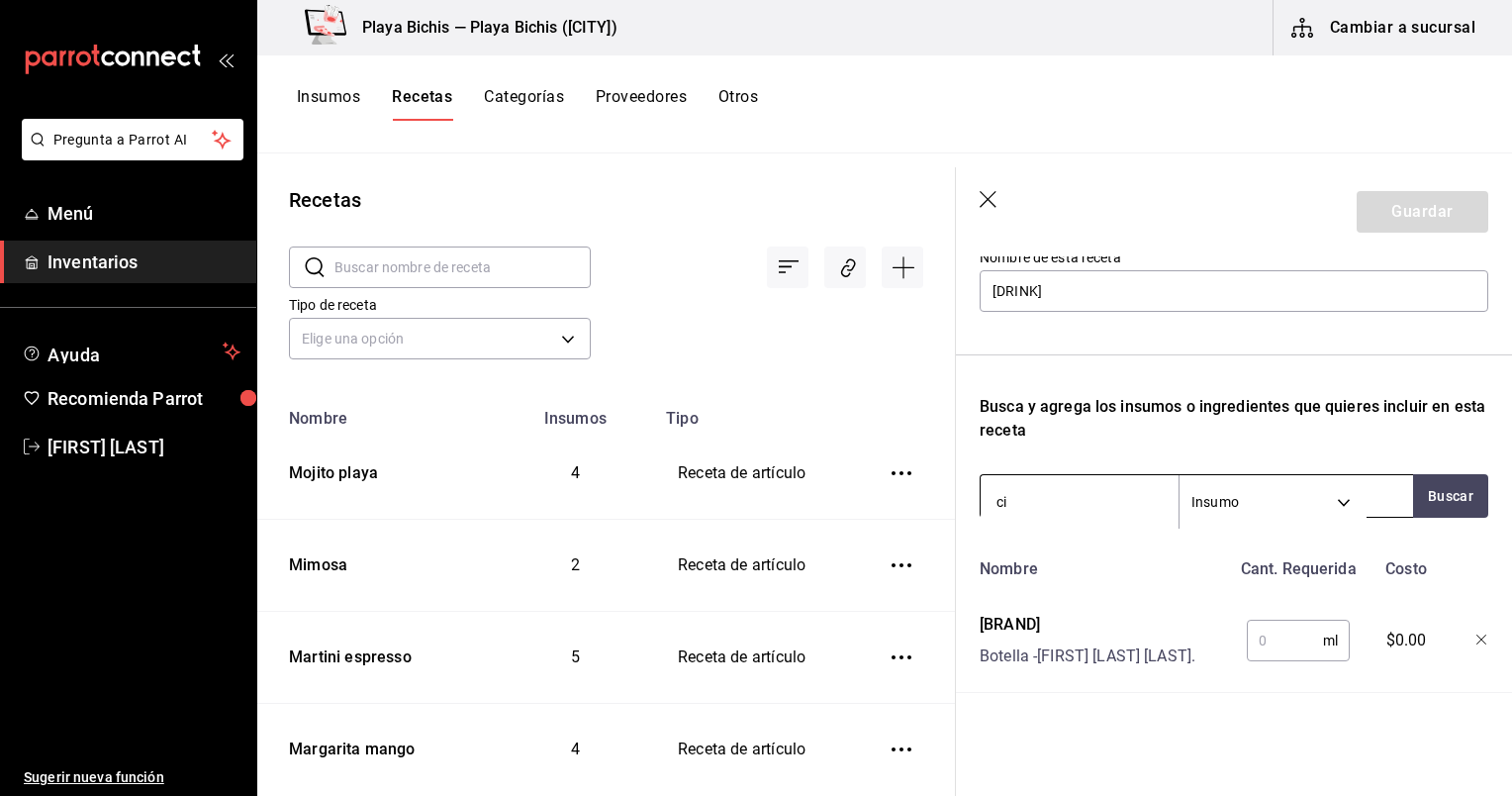 type on "c" 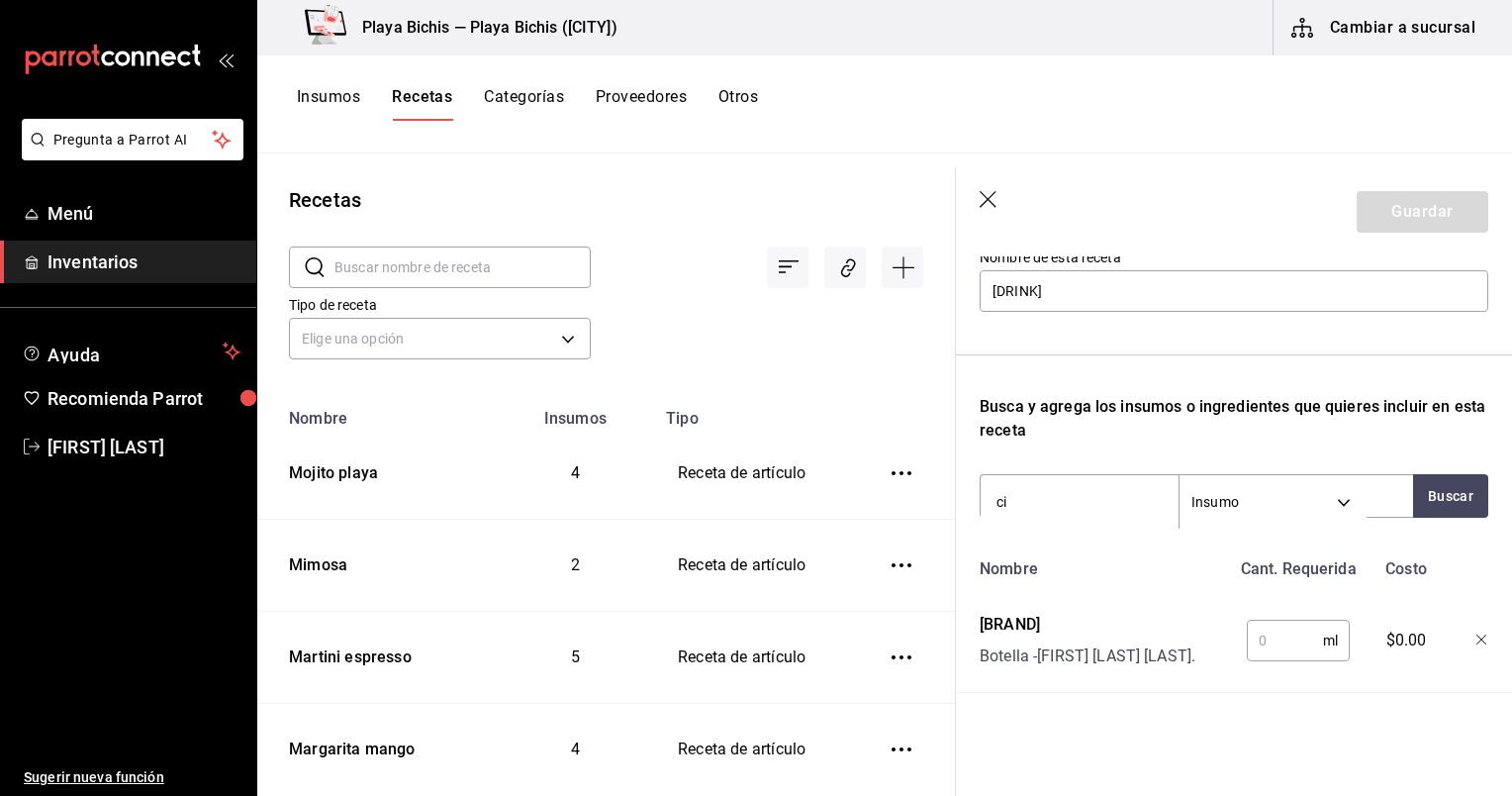 type on "c" 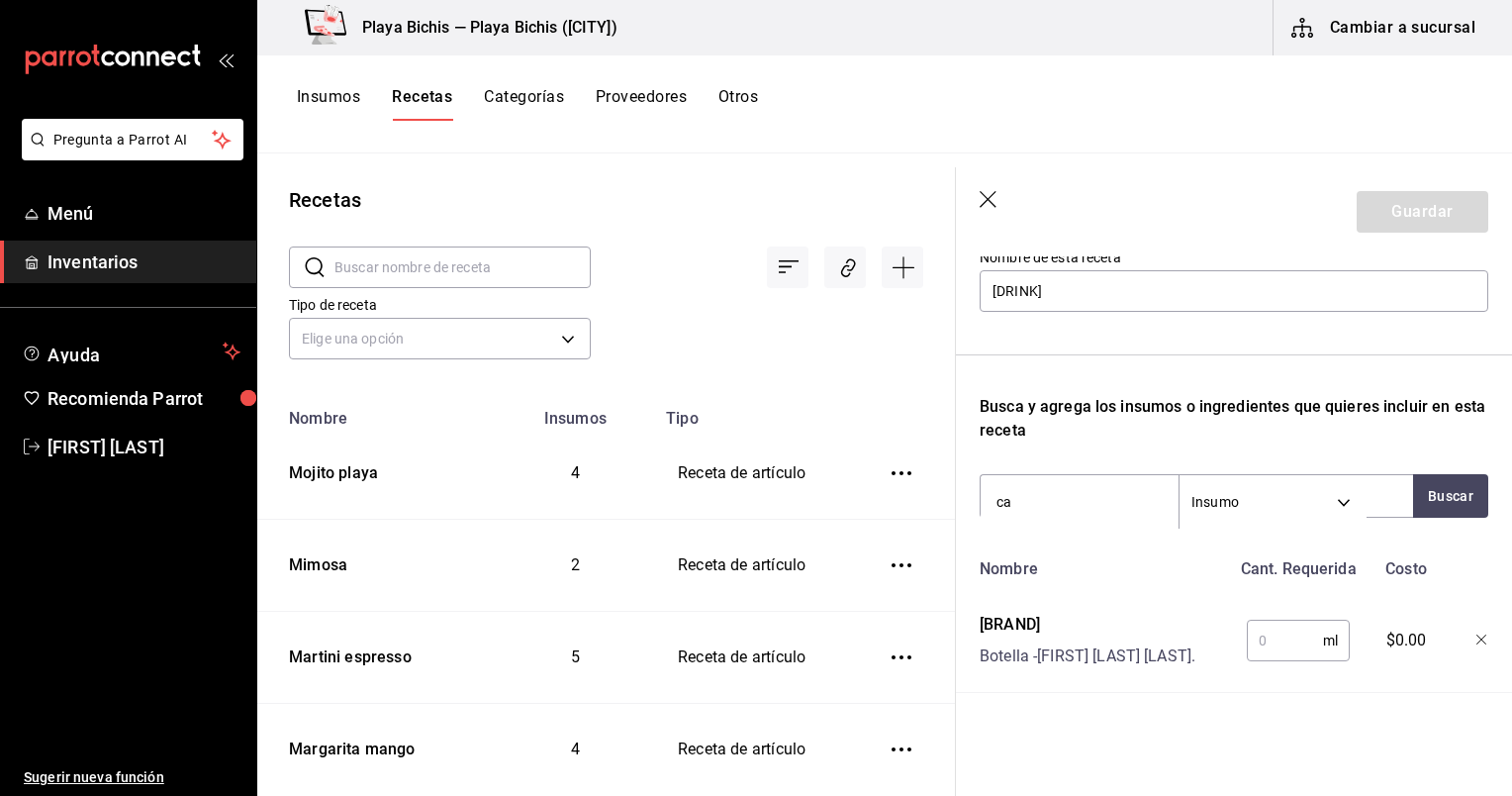 type on "c" 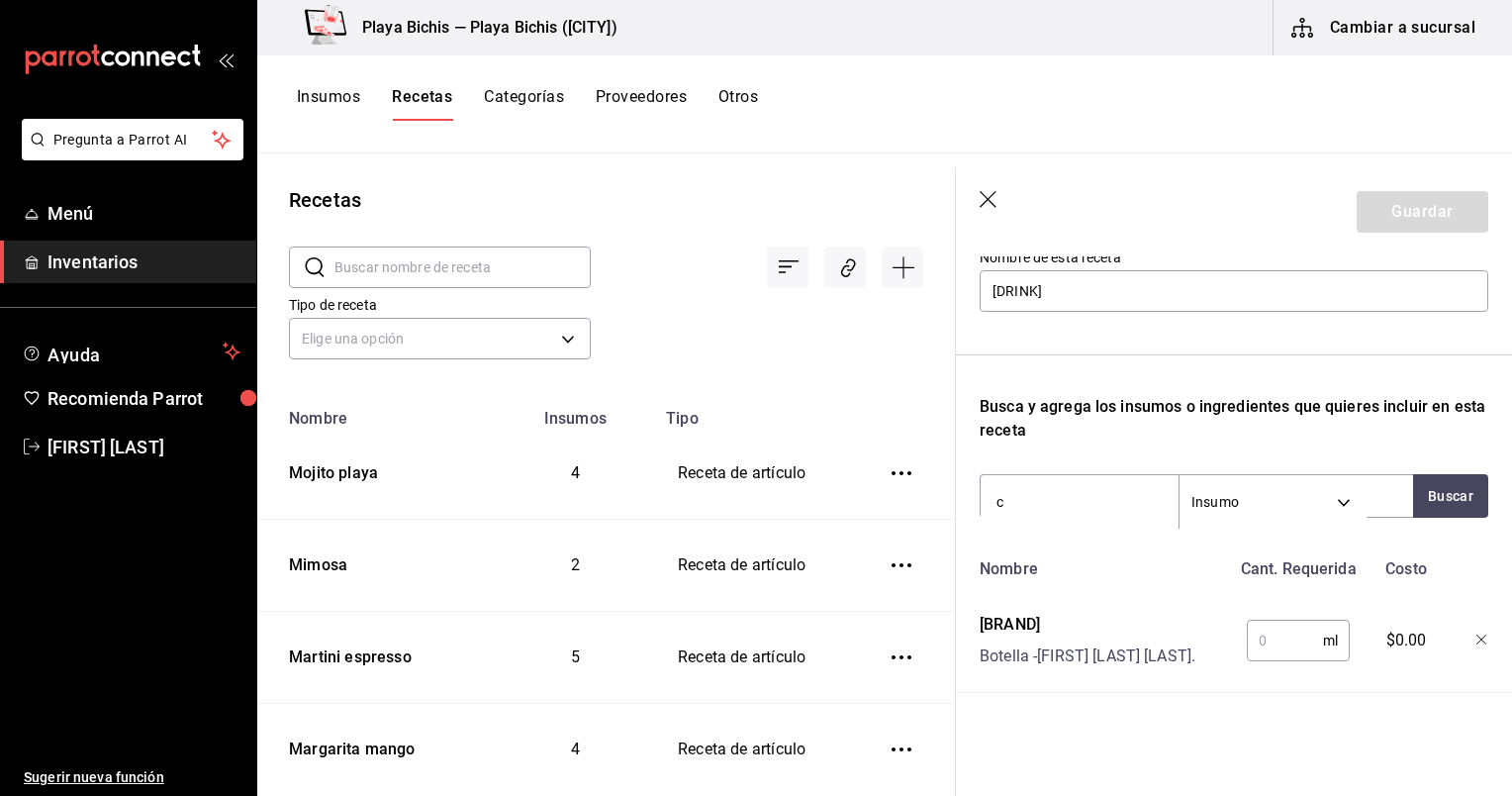 type 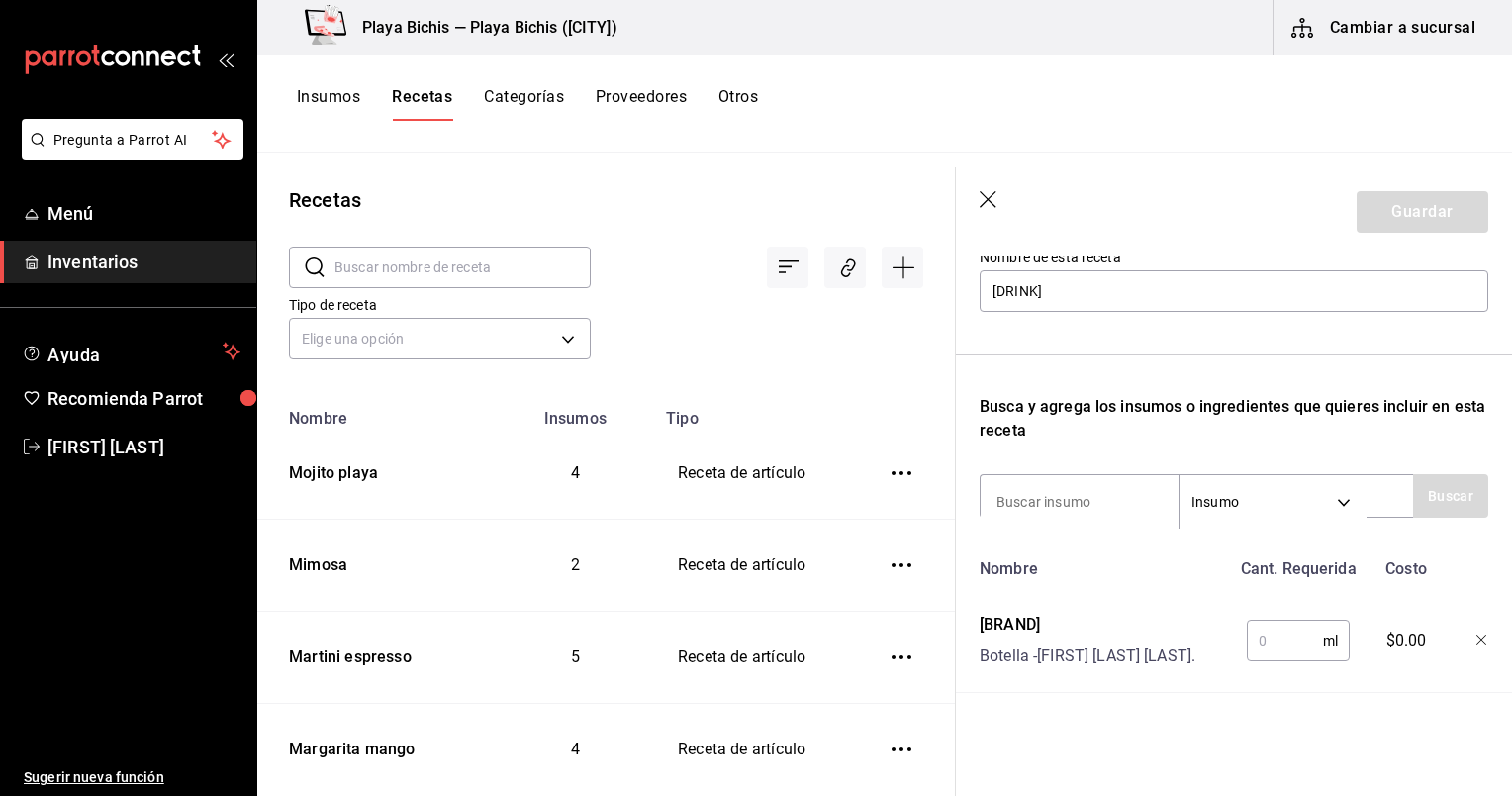 click at bounding box center [1284, 641] 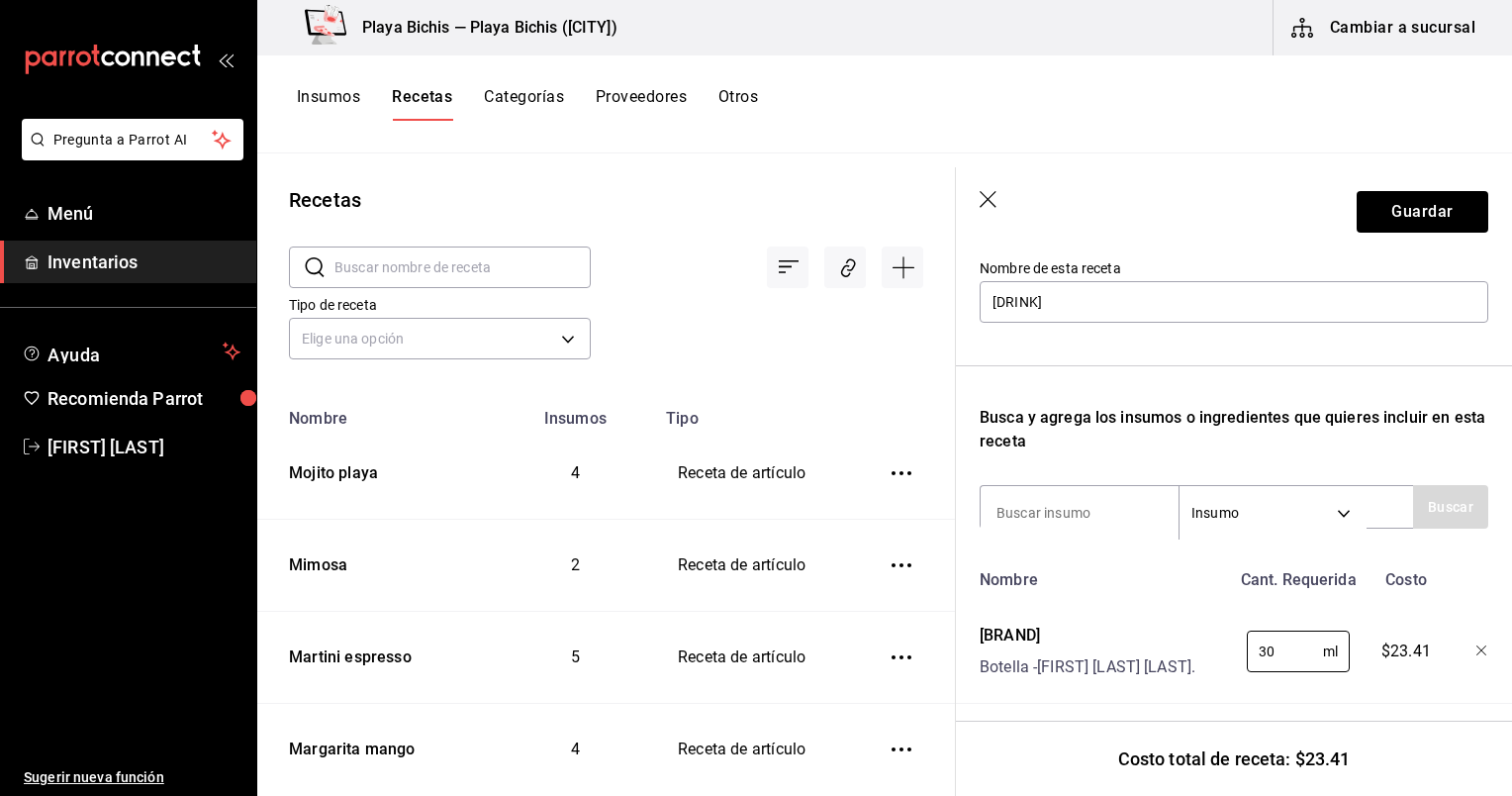 scroll, scrollTop: 0, scrollLeft: 0, axis: both 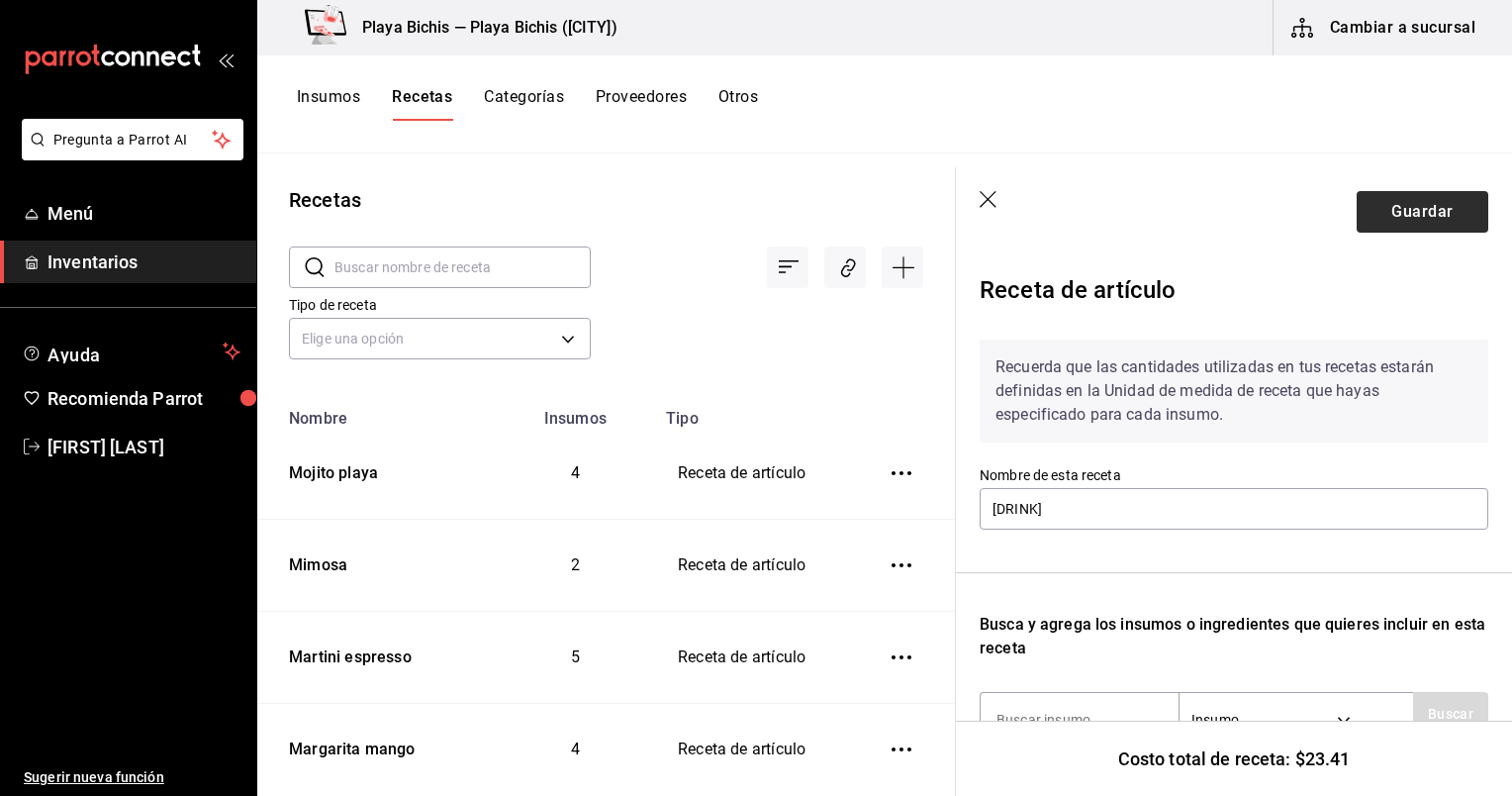 type on "30" 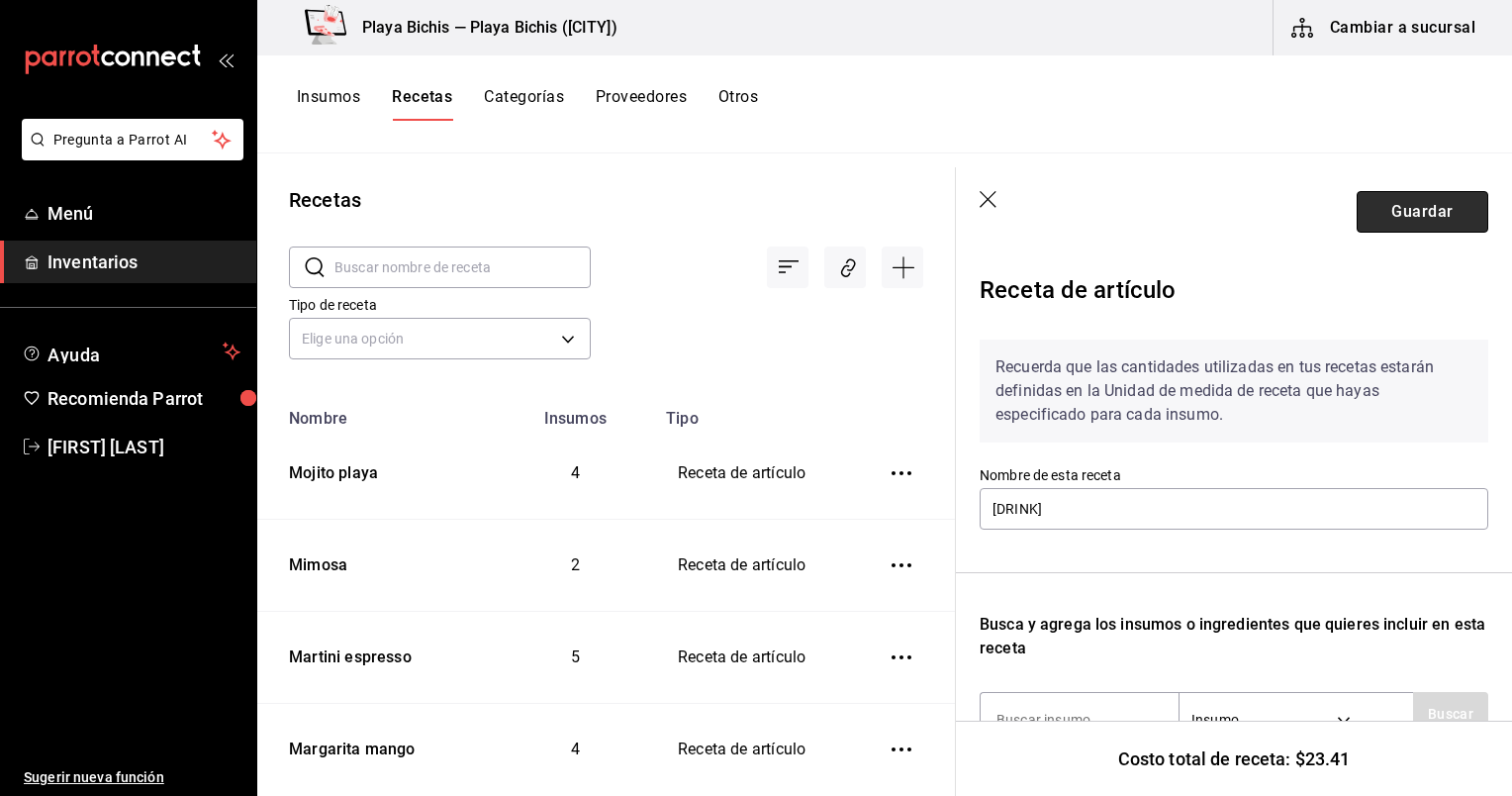 click on "Guardar" at bounding box center (1422, 212) 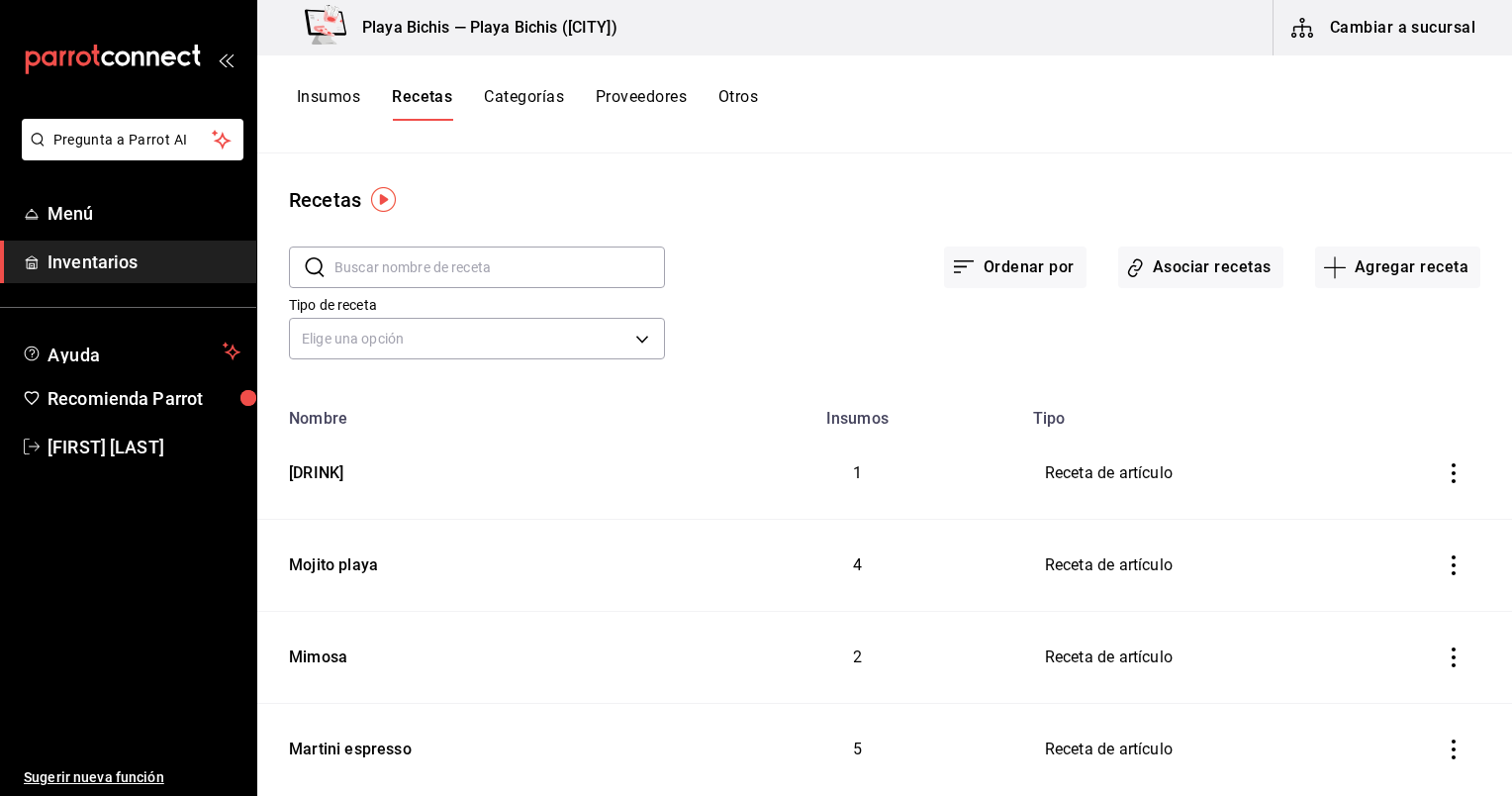click on "1" at bounding box center [857, 473] 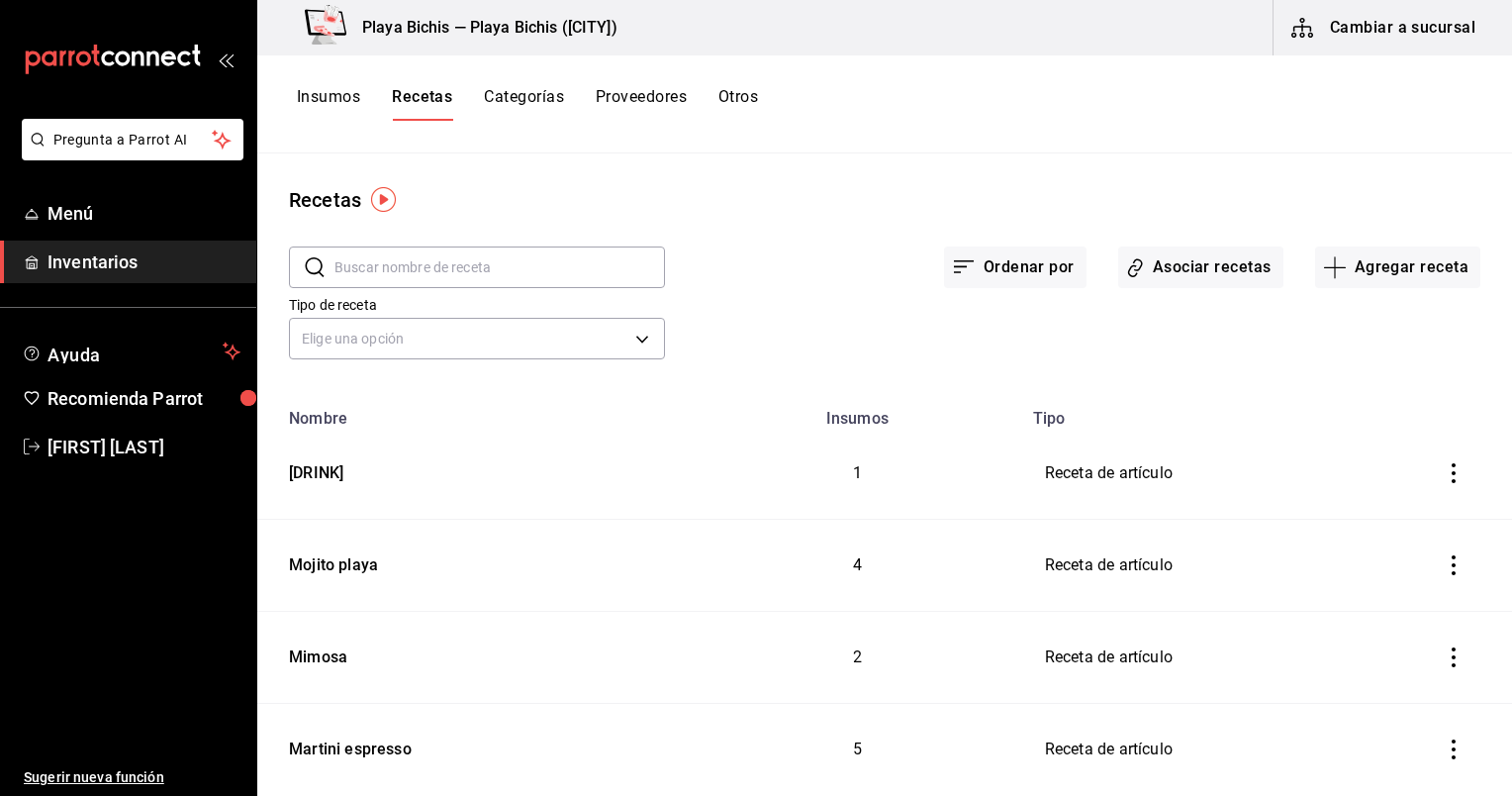 click on "1" at bounding box center (857, 473) 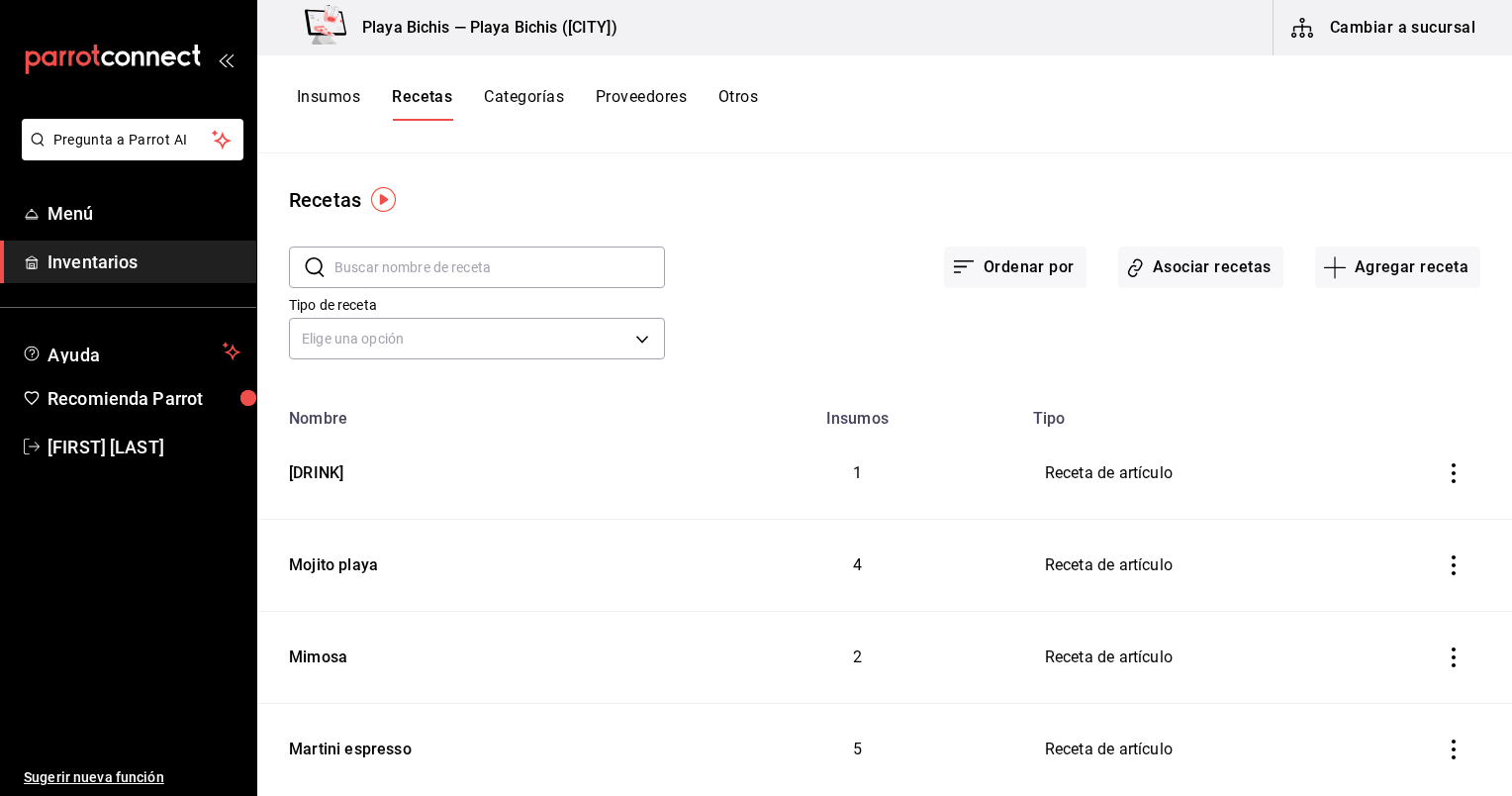 click on "1" at bounding box center [857, 472] 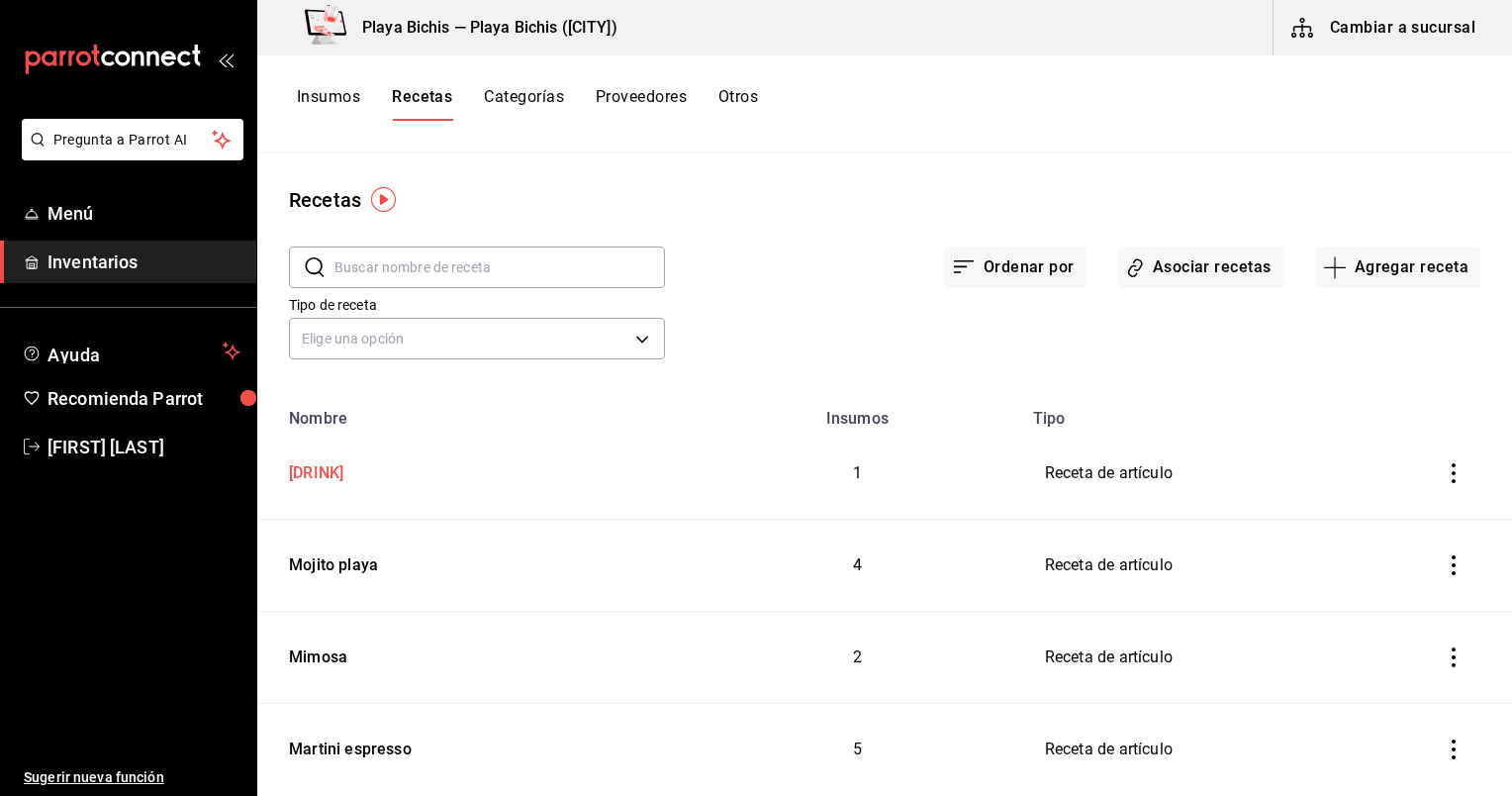 click on "Negroni" at bounding box center (475, 469) 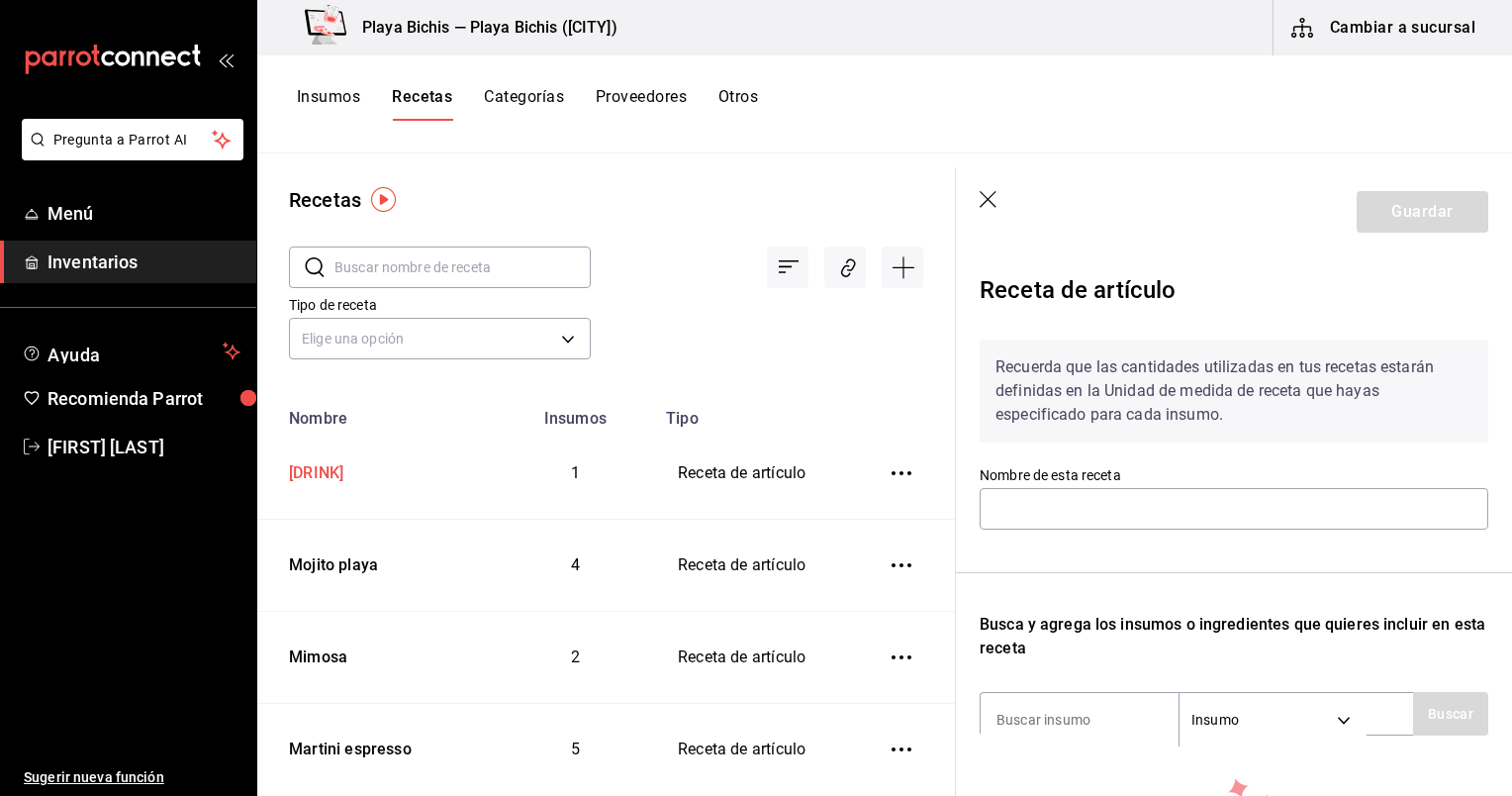 type on "Negroni" 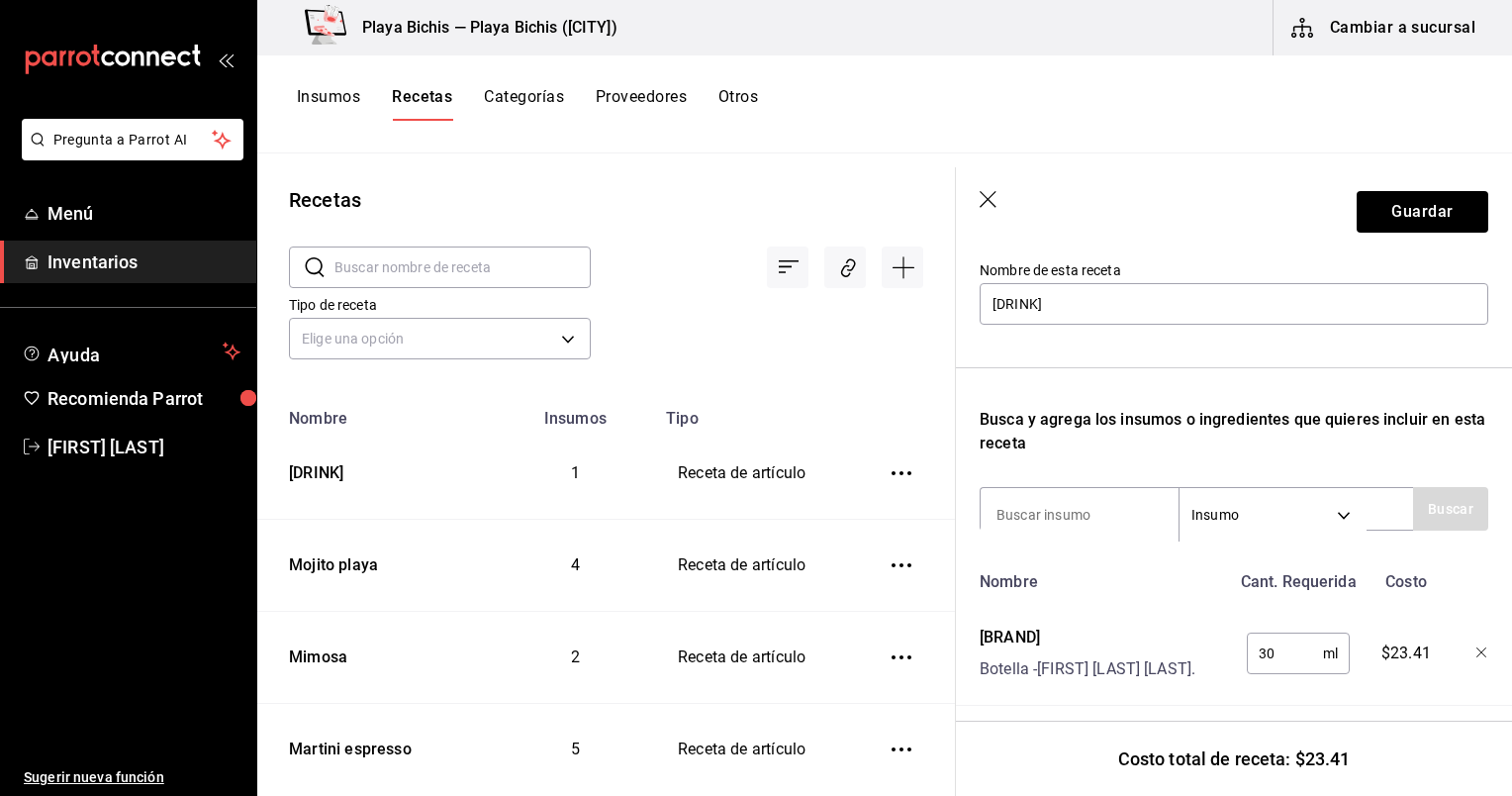 scroll, scrollTop: 233, scrollLeft: 0, axis: vertical 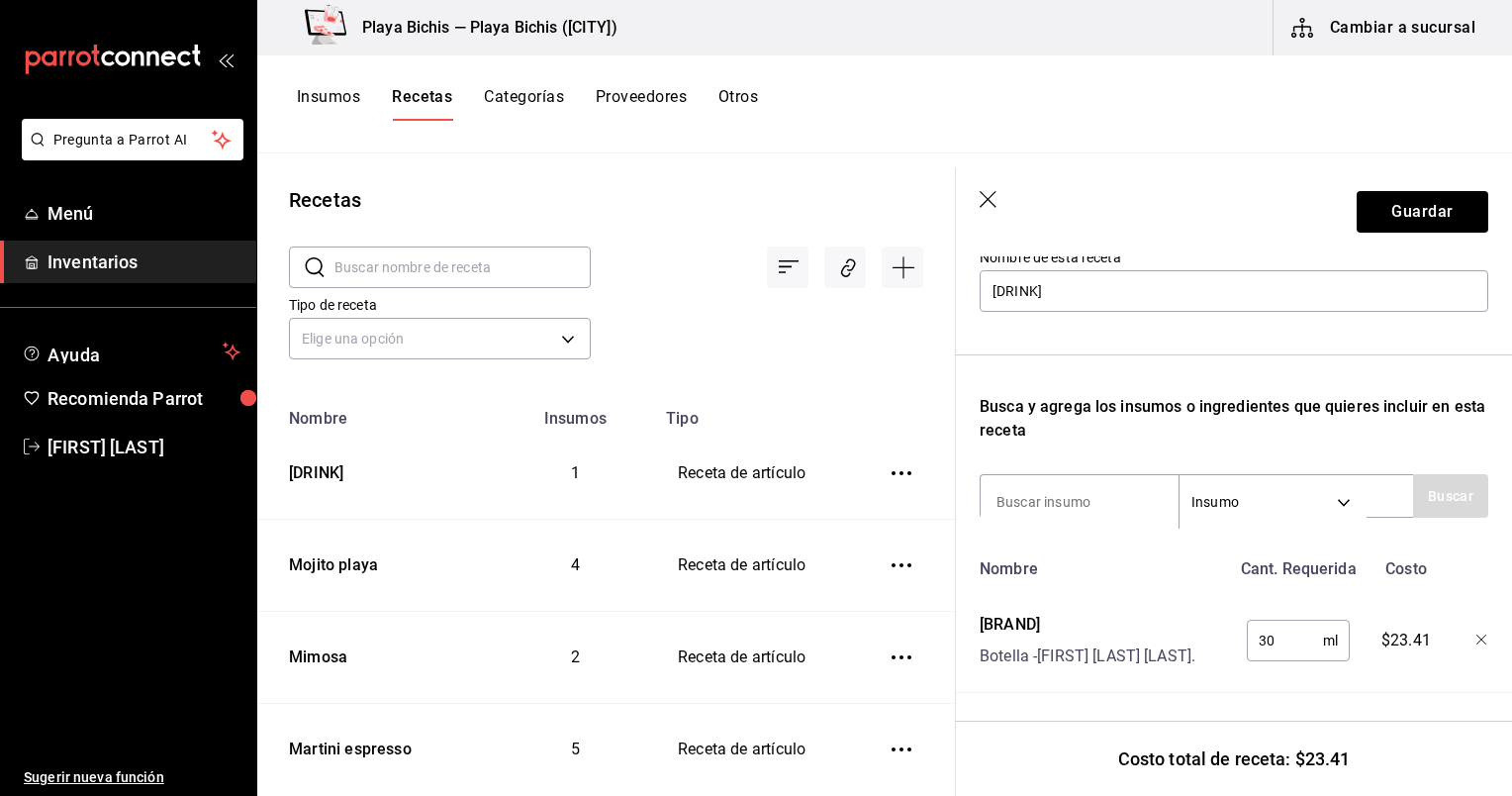 click 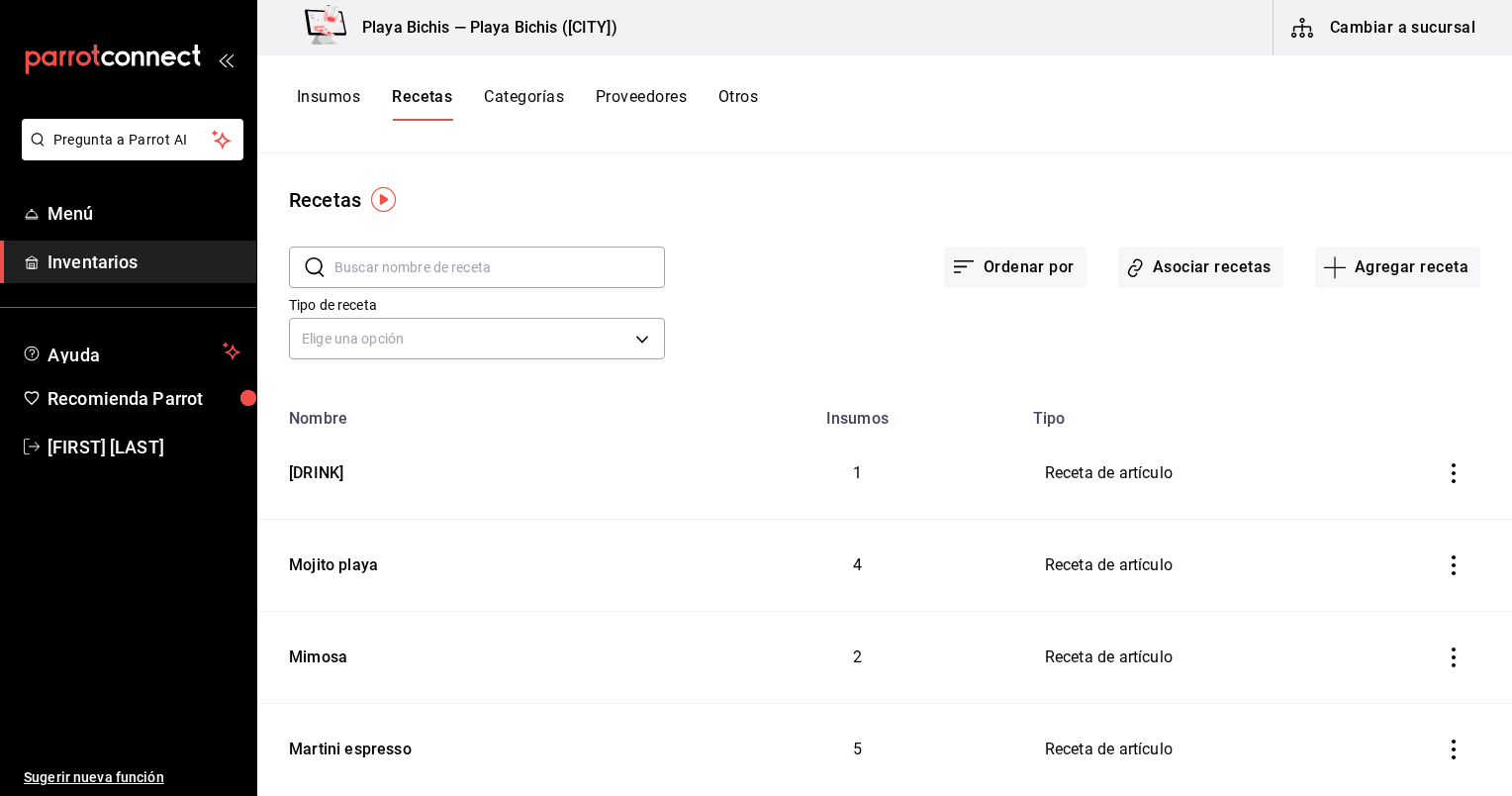 scroll, scrollTop: 0, scrollLeft: 0, axis: both 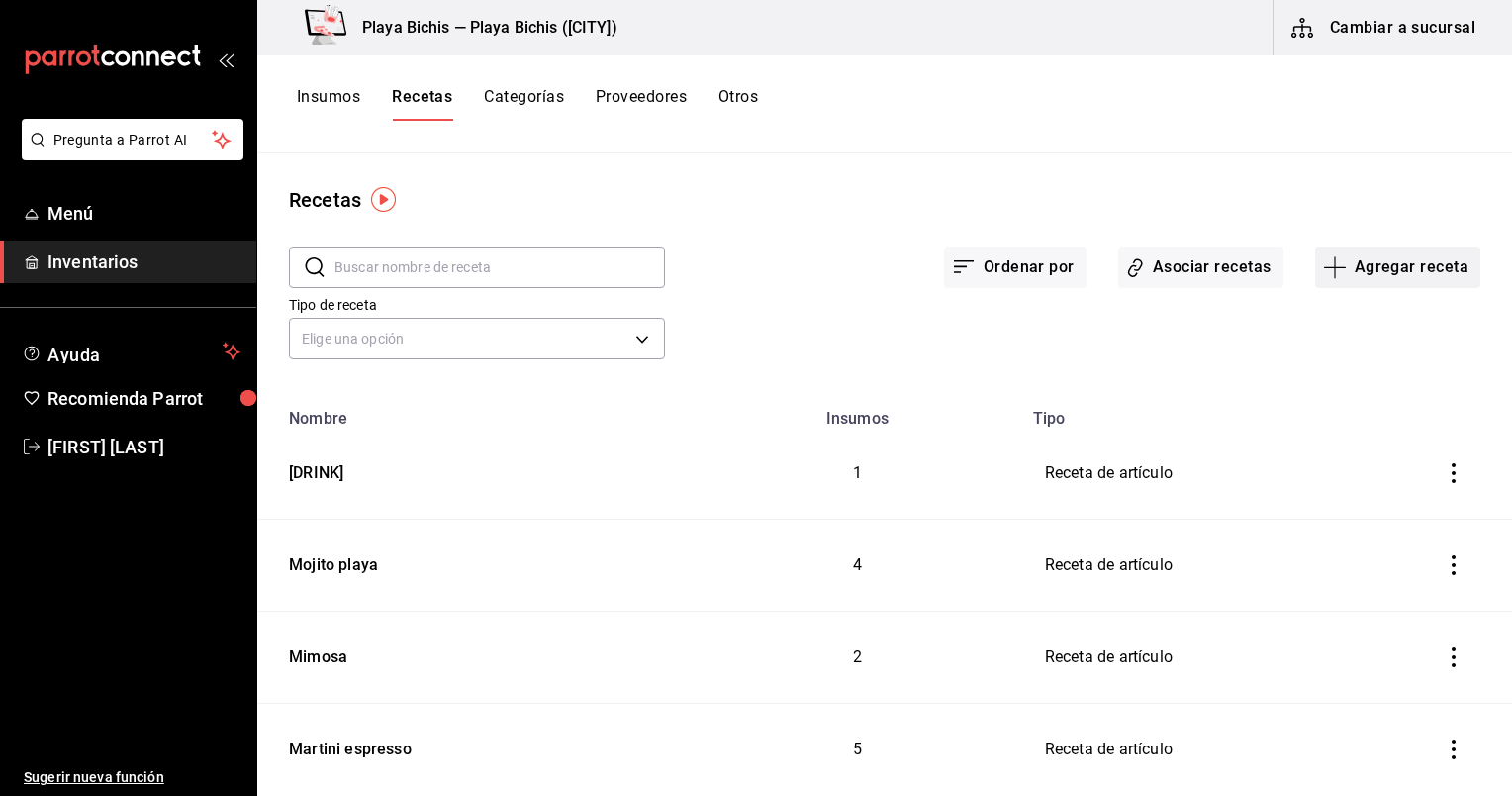 click on "Agregar receta" at bounding box center [1397, 267] 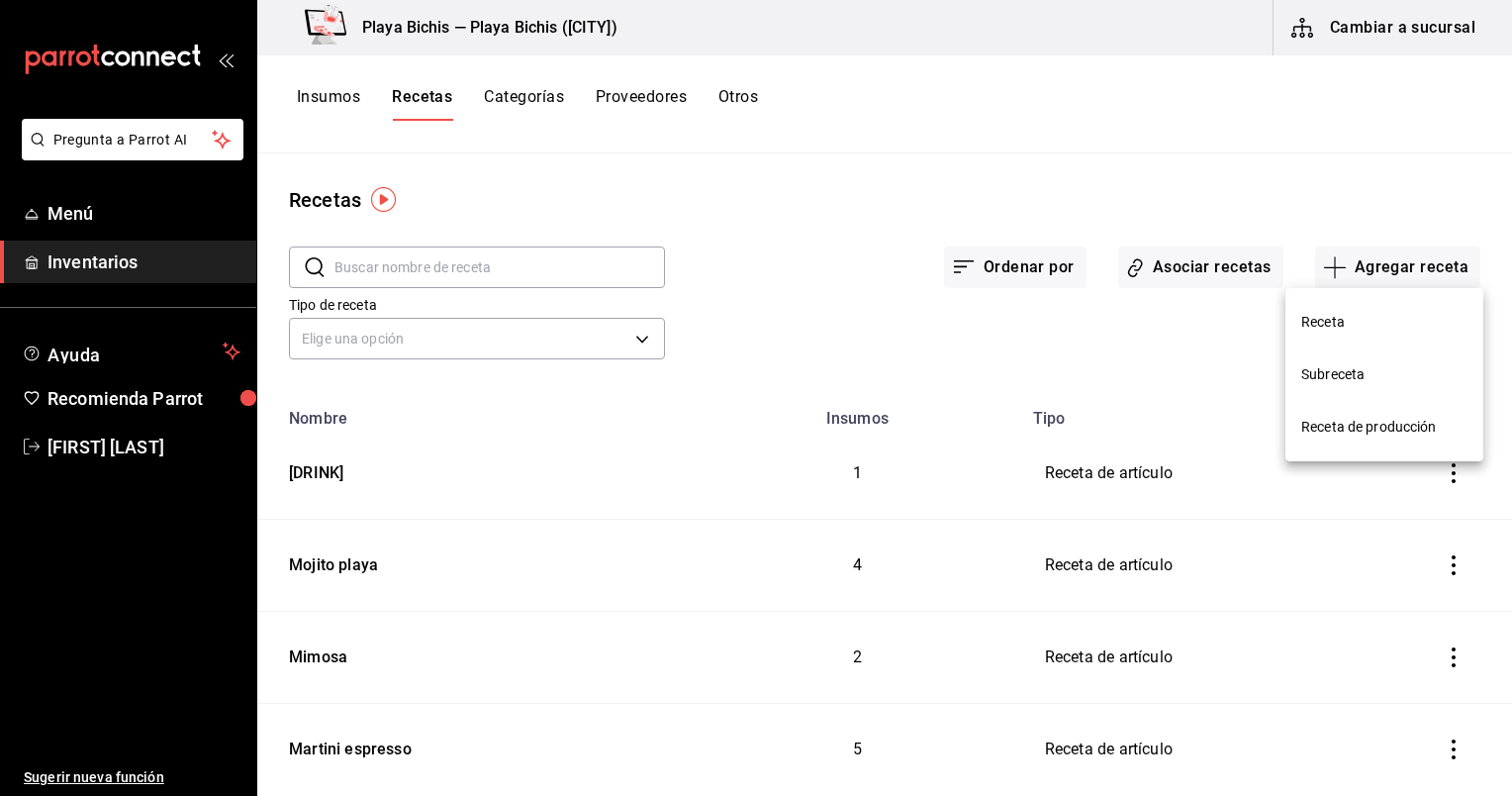 click on "Receta" at bounding box center [1384, 322] 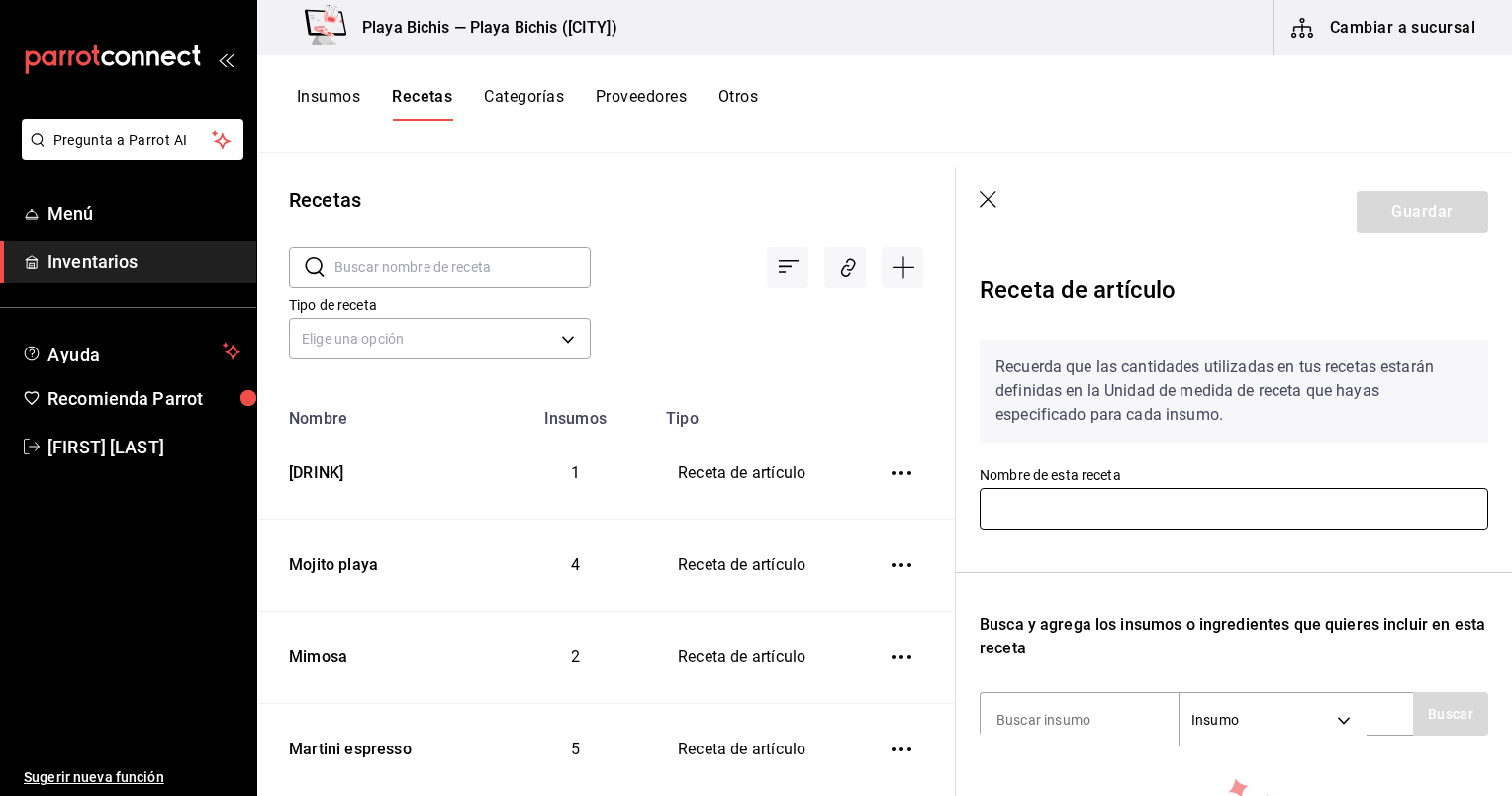 click at bounding box center (1234, 509) 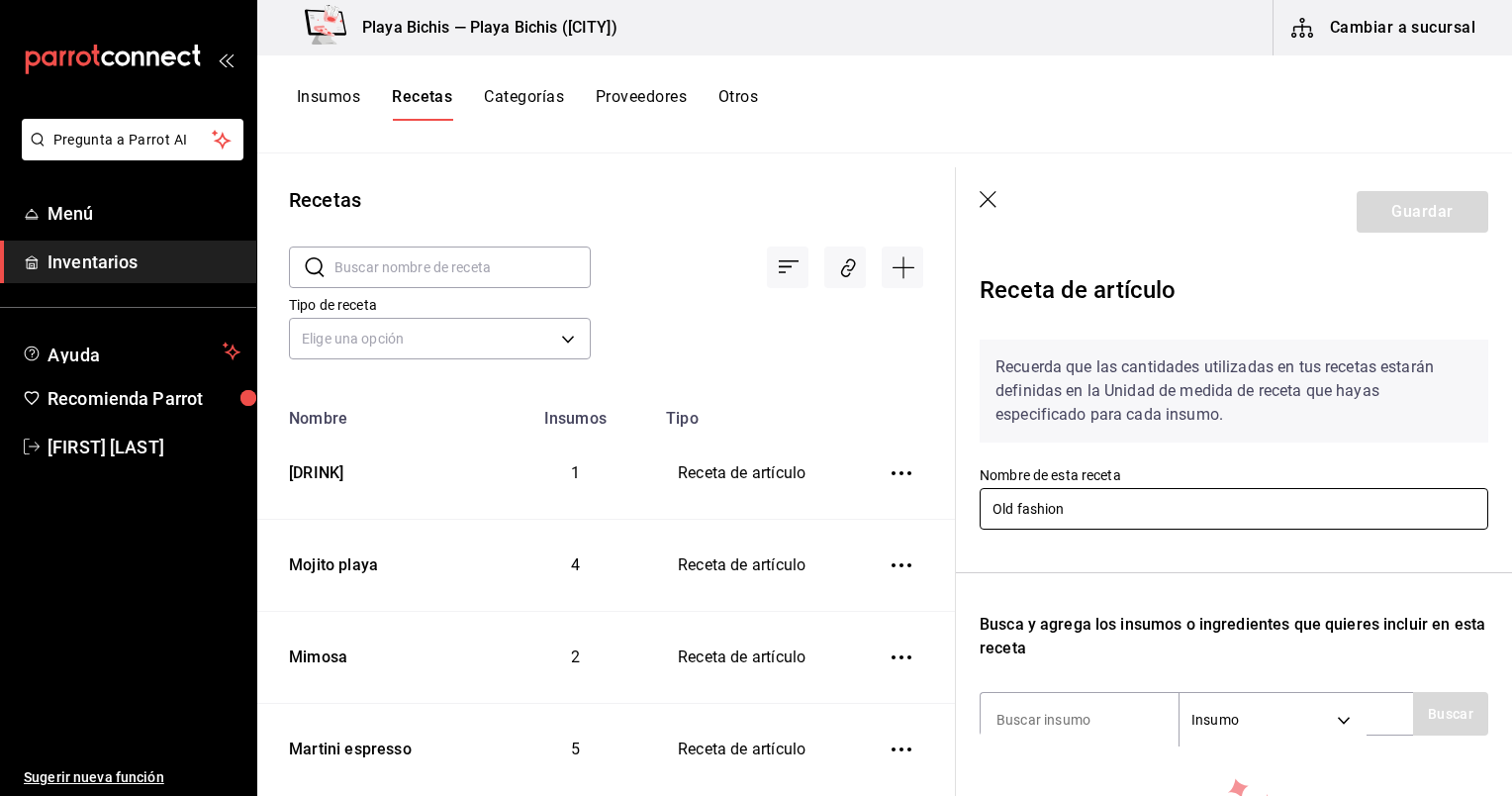 scroll, scrollTop: 263, scrollLeft: 0, axis: vertical 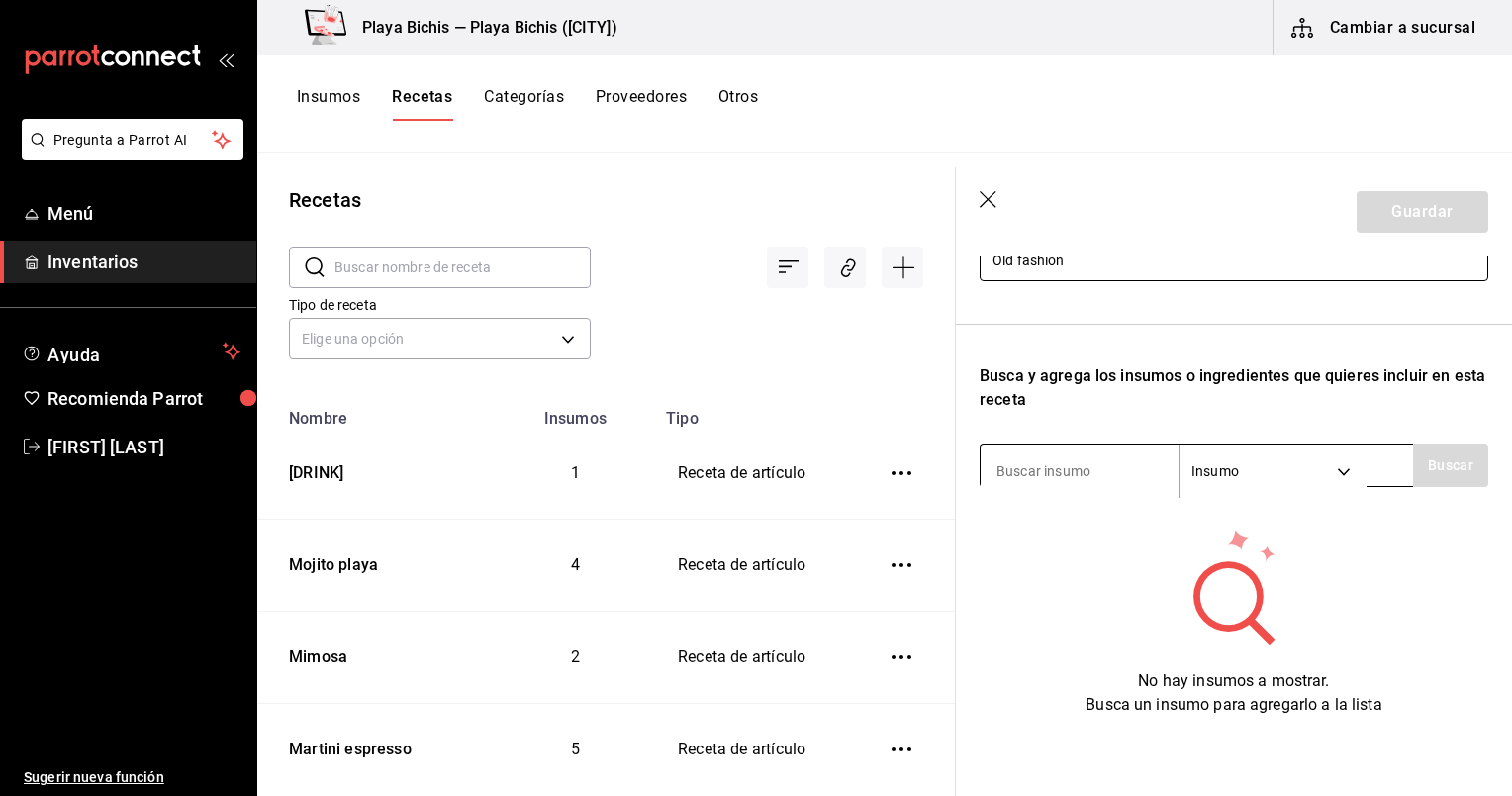 type on "Old fashion" 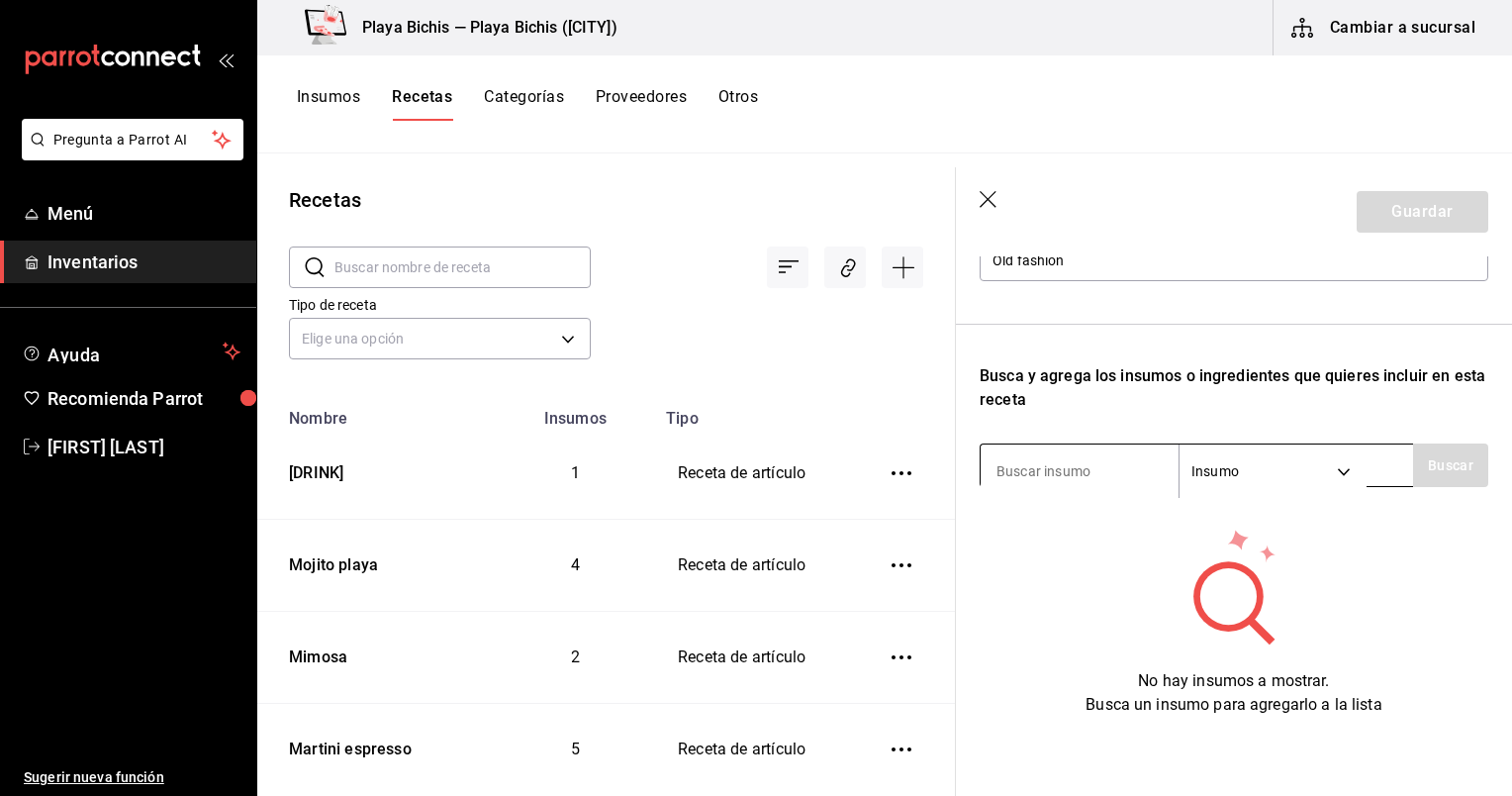 click at bounding box center [1080, 471] 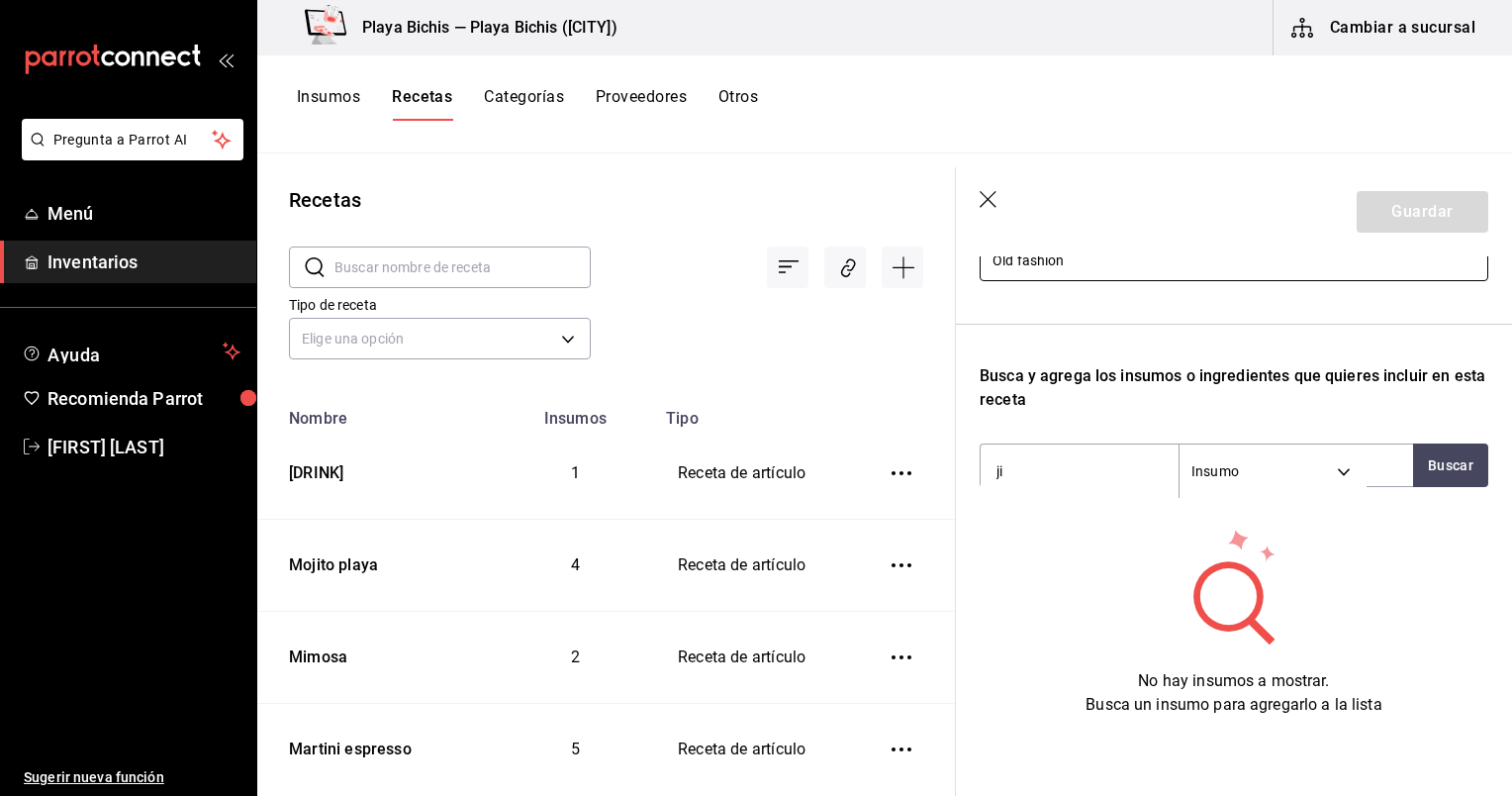 type on "jim" 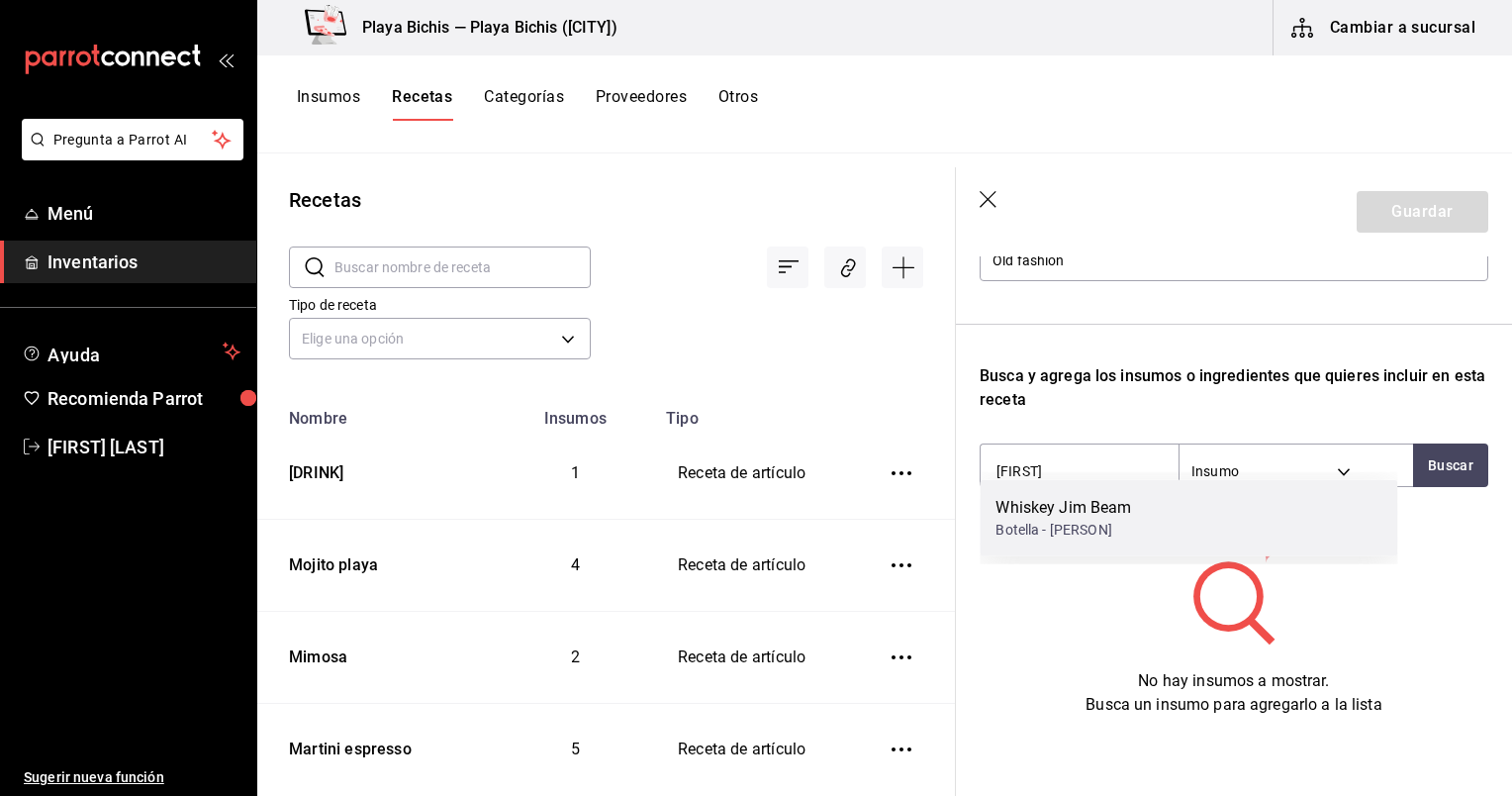 click on "Botella - [FIRST] [LAST] [LAST]" at bounding box center [1063, 530] 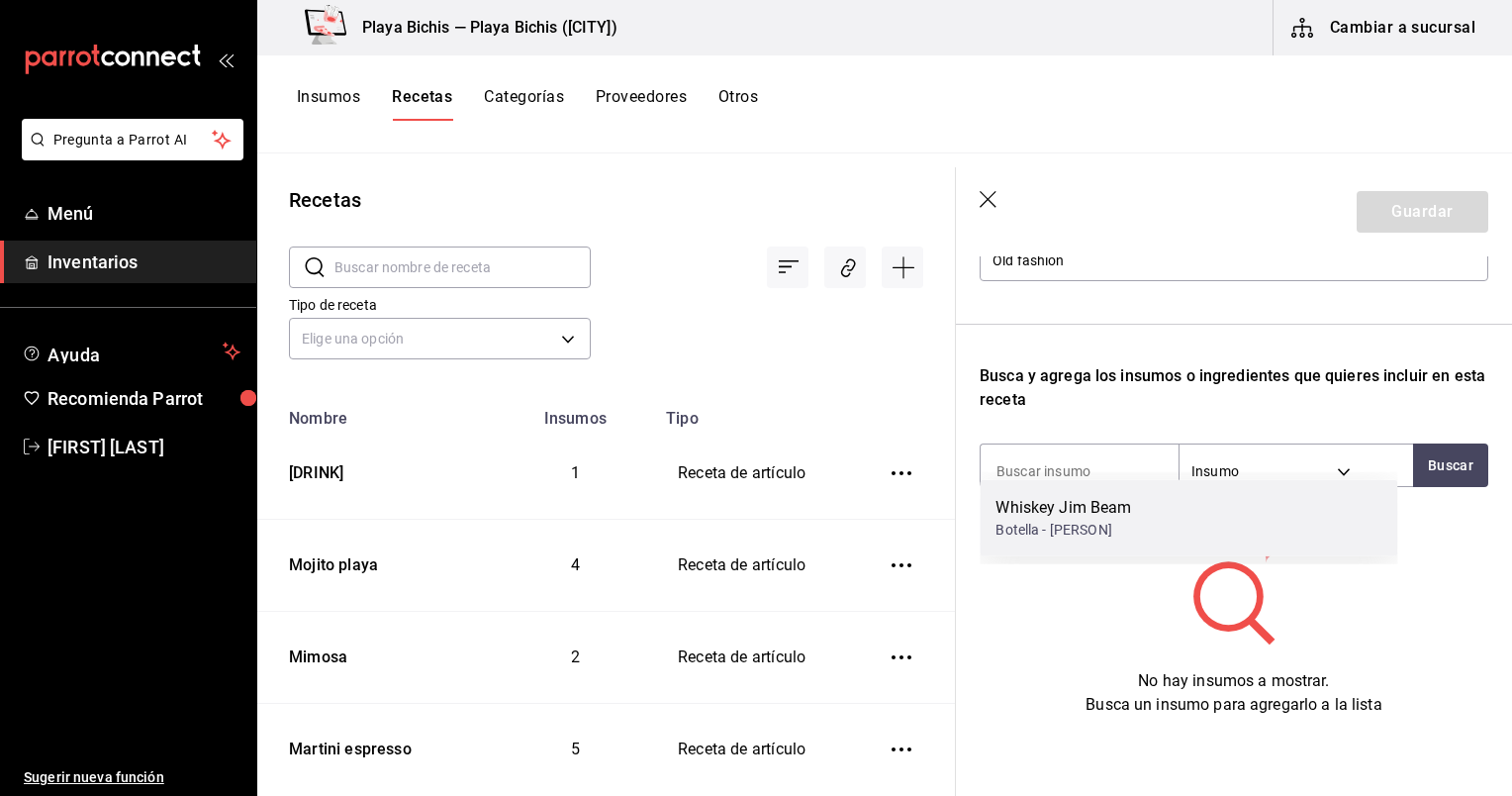 scroll, scrollTop: 233, scrollLeft: 0, axis: vertical 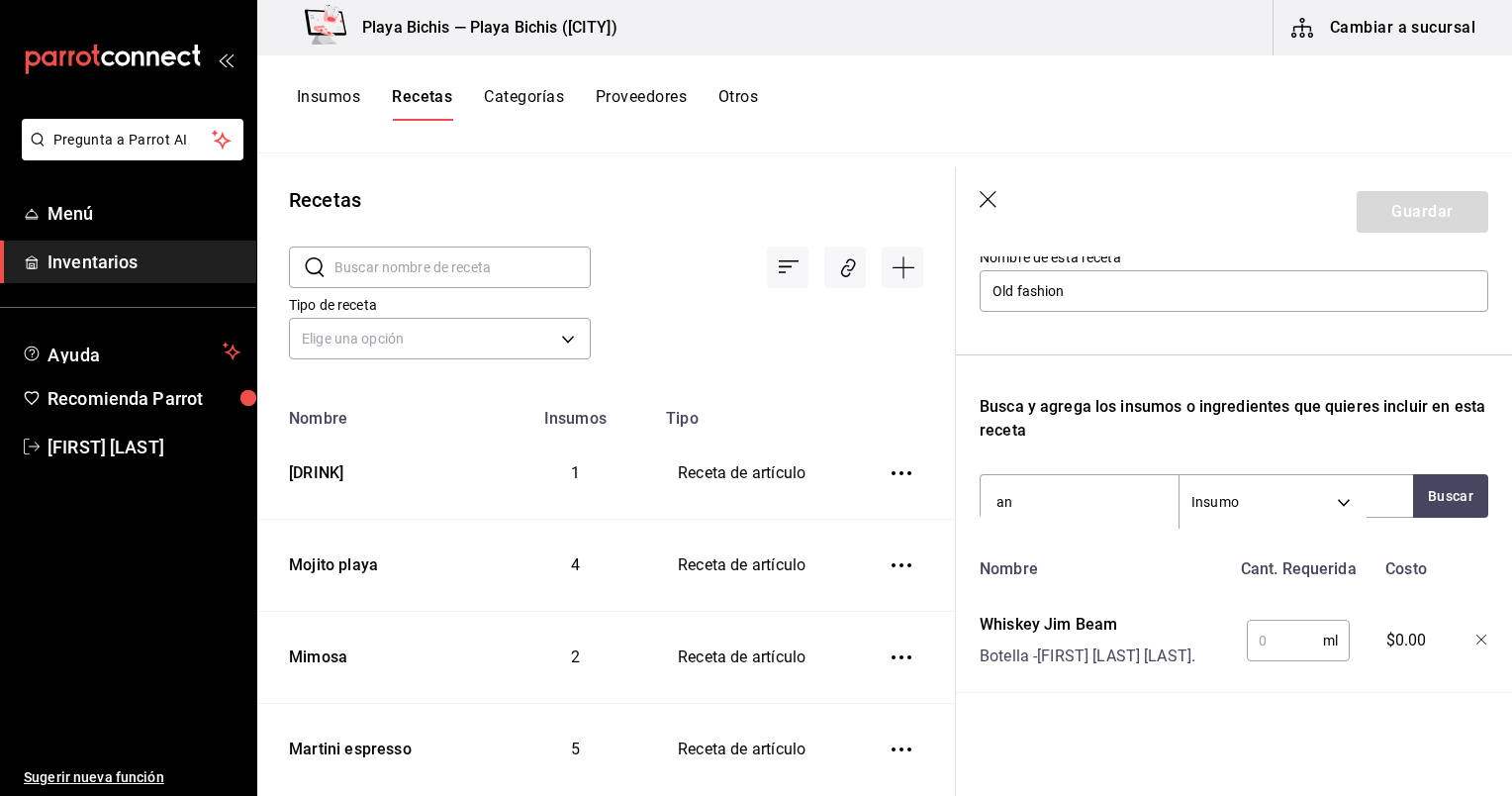 type on "a" 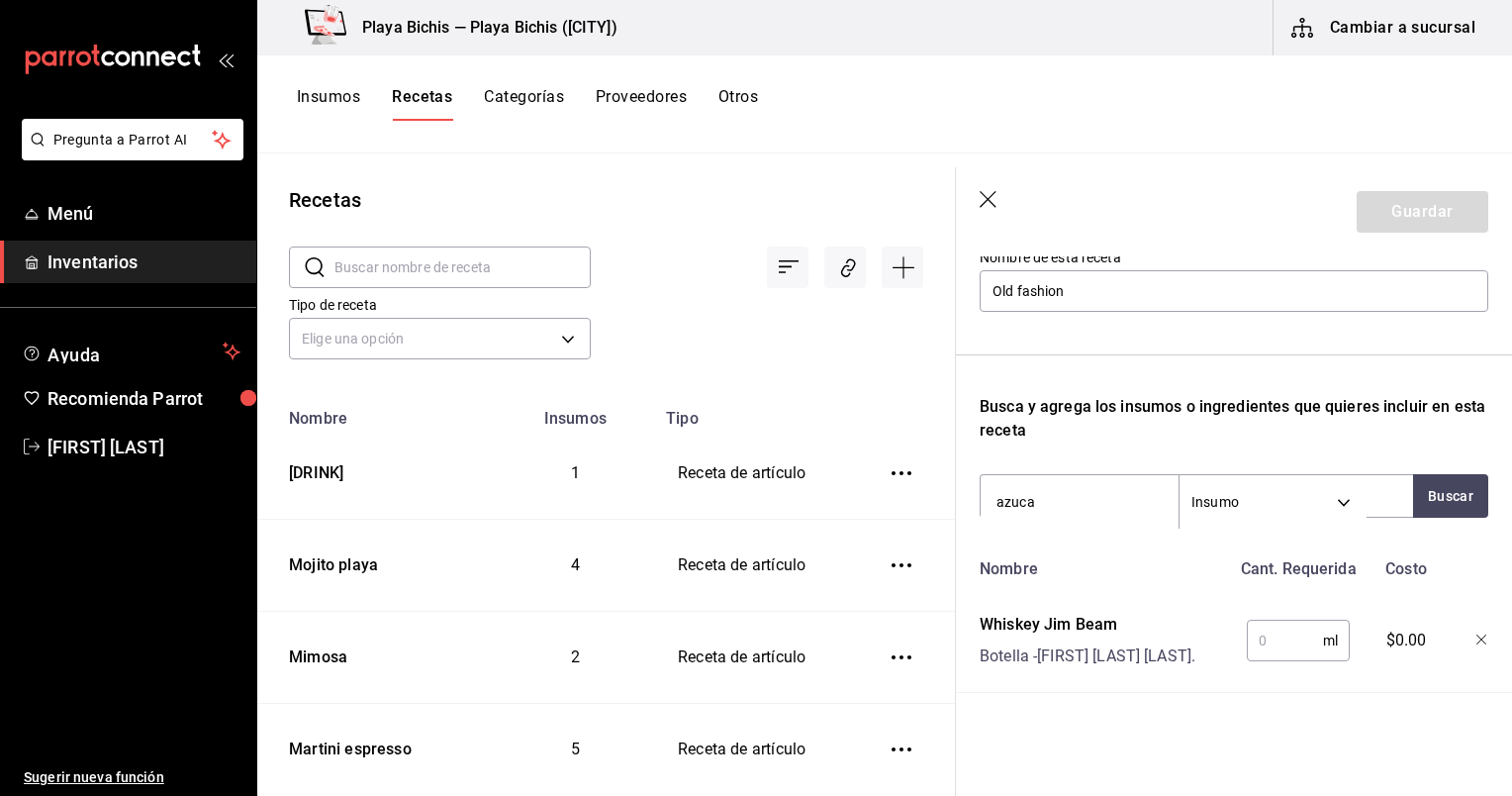 type on "azucar" 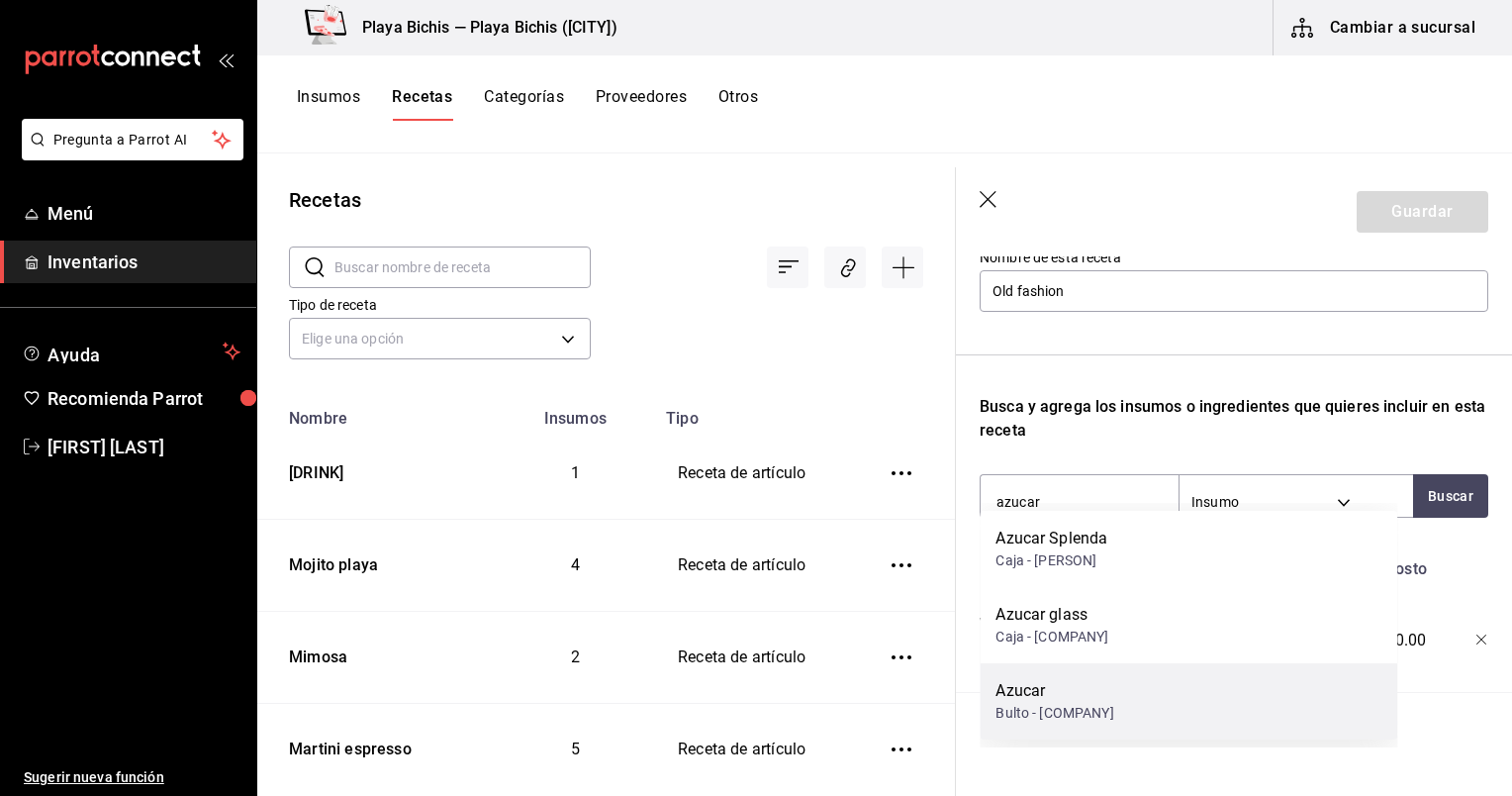 click on "Azucar" at bounding box center [1054, 691] 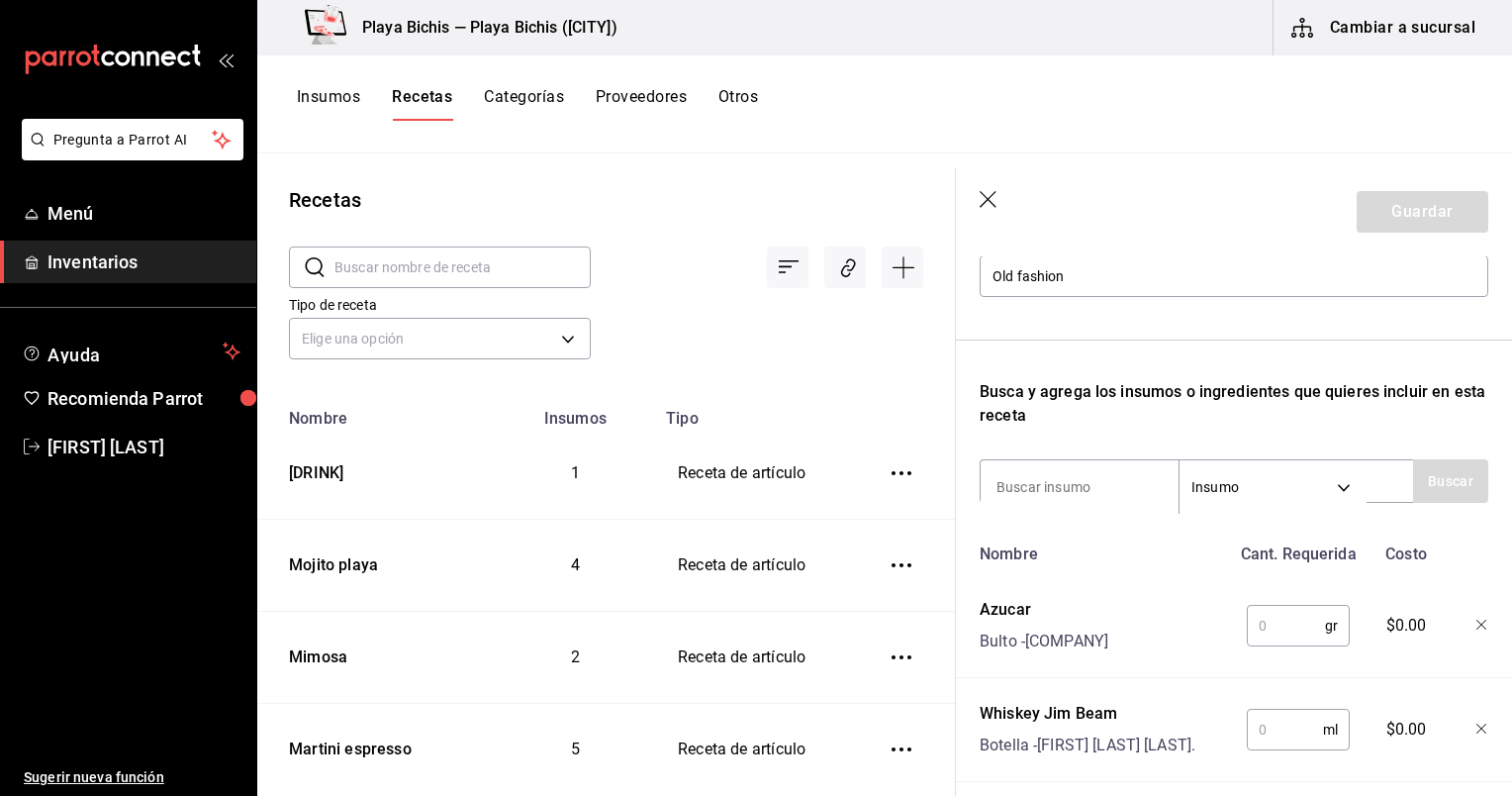 scroll, scrollTop: 263, scrollLeft: 0, axis: vertical 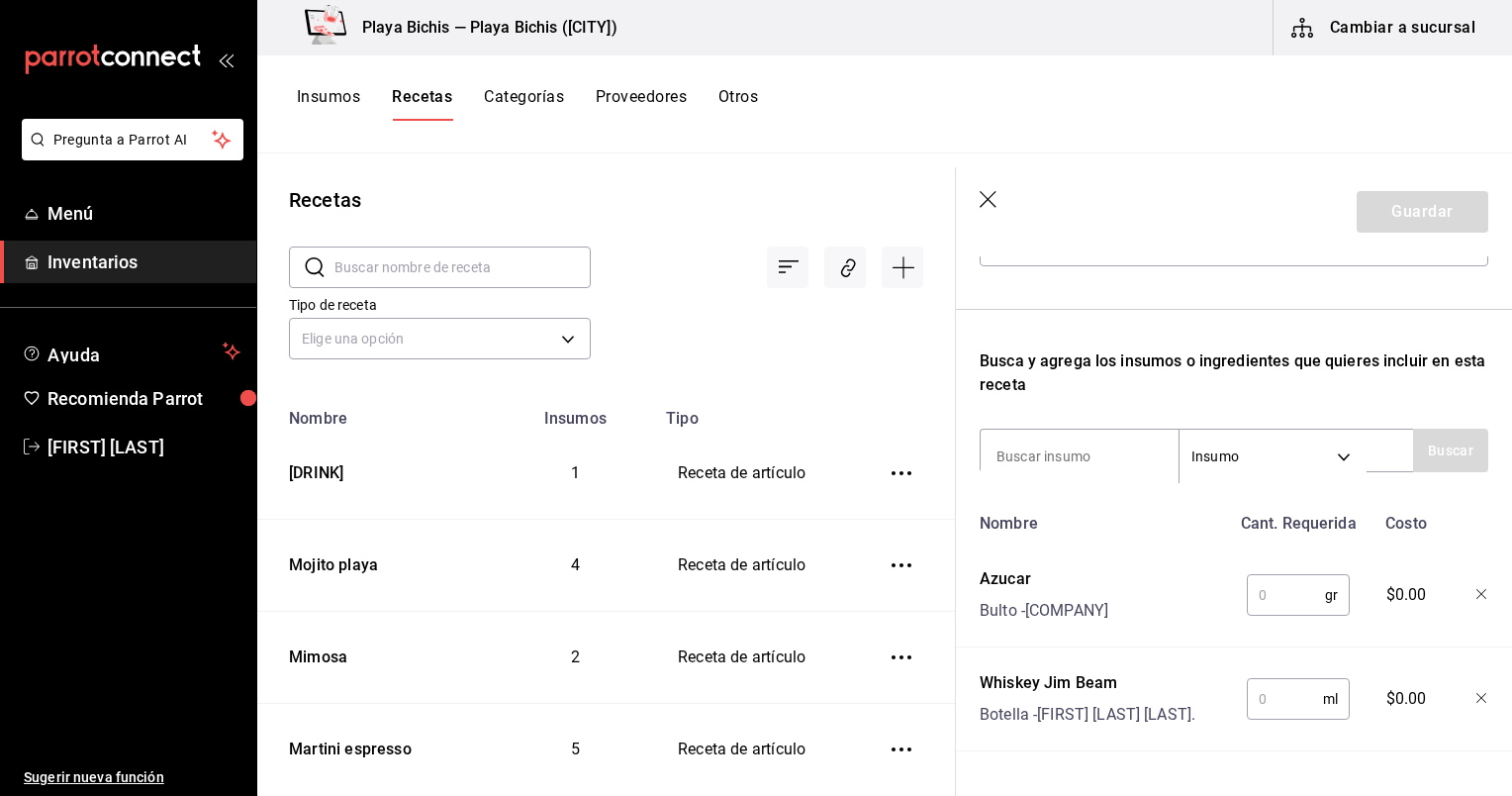 click at bounding box center (1285, 595) 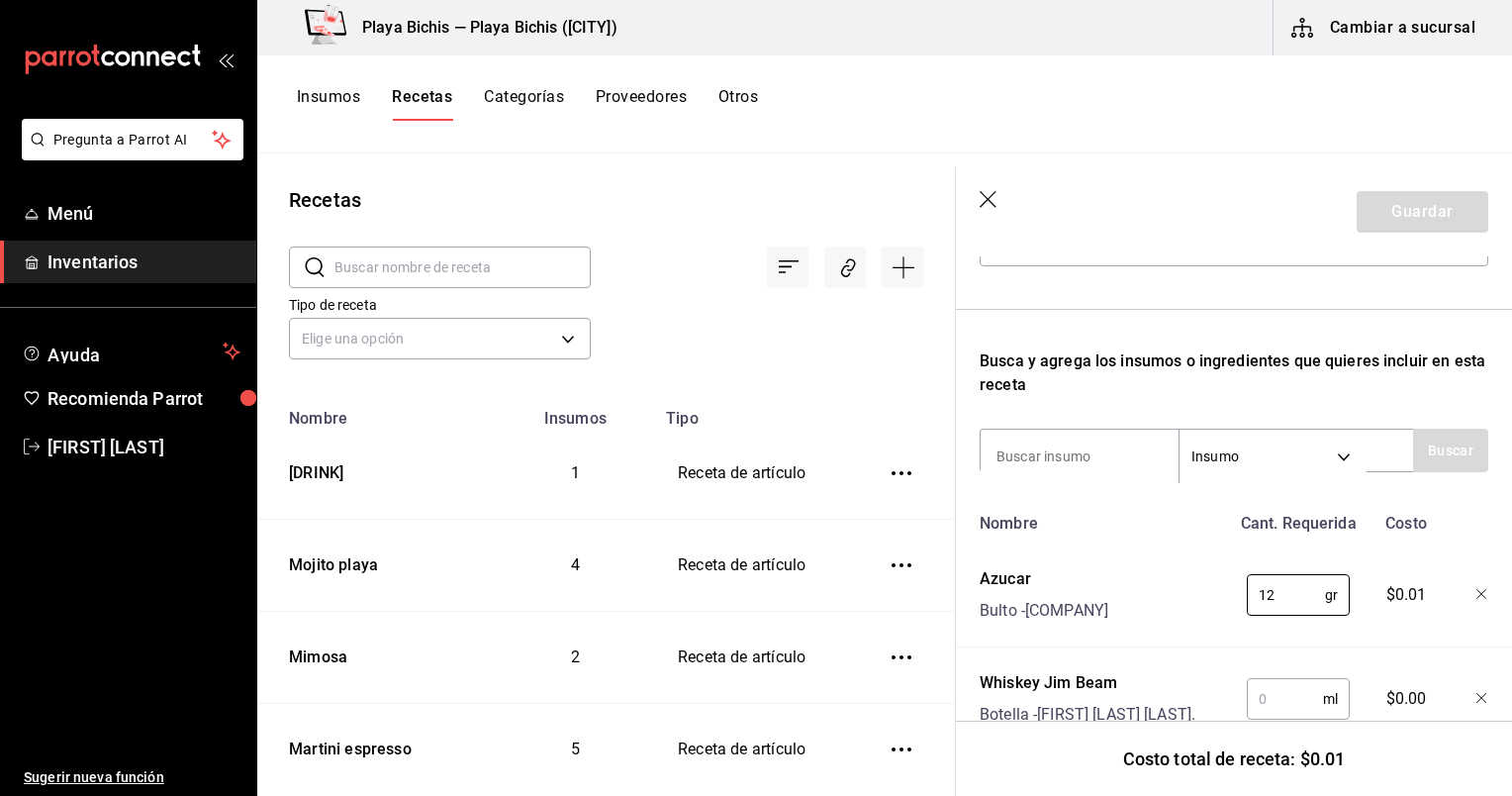 type on "12" 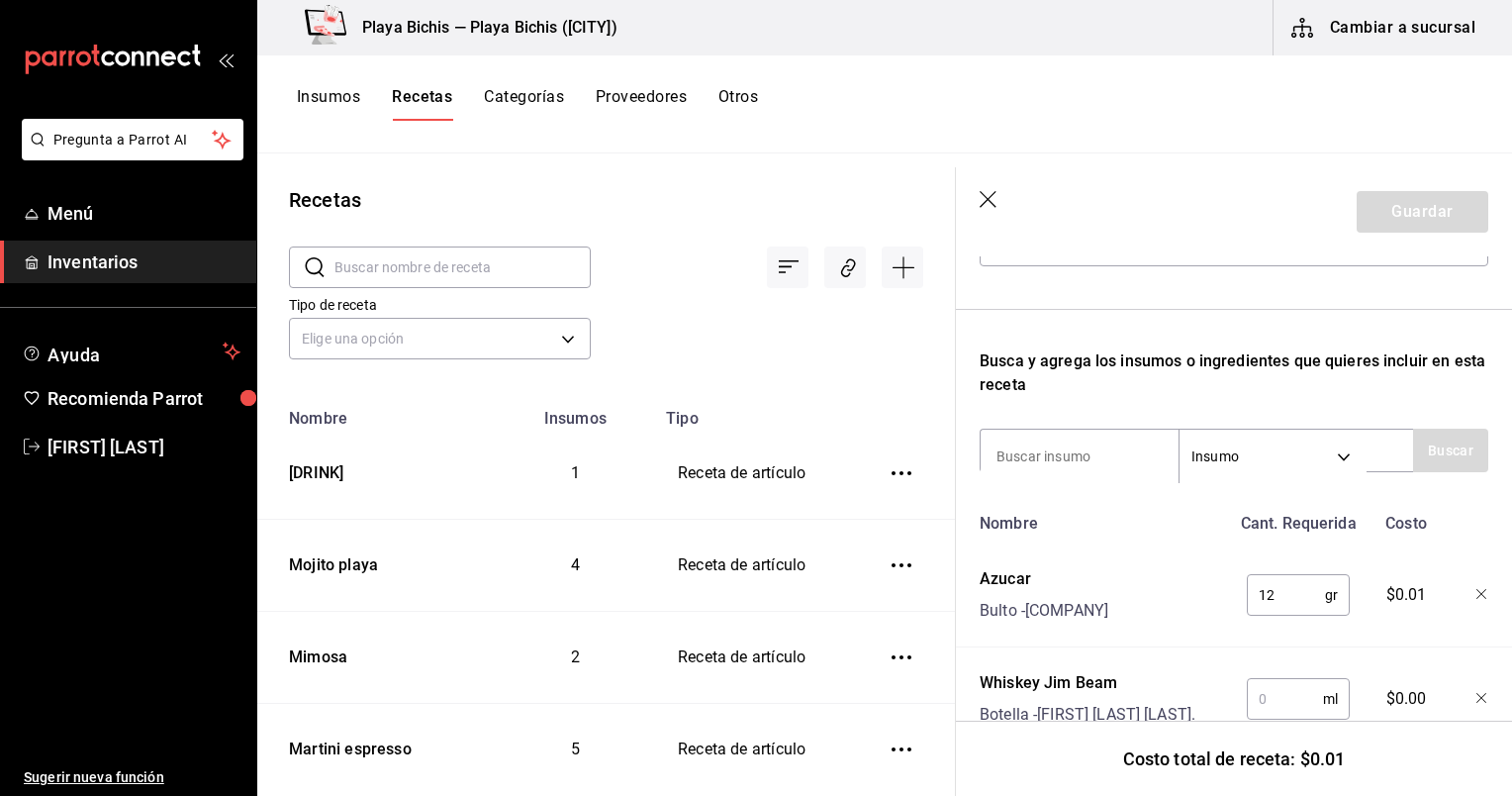 click at bounding box center [1284, 699] 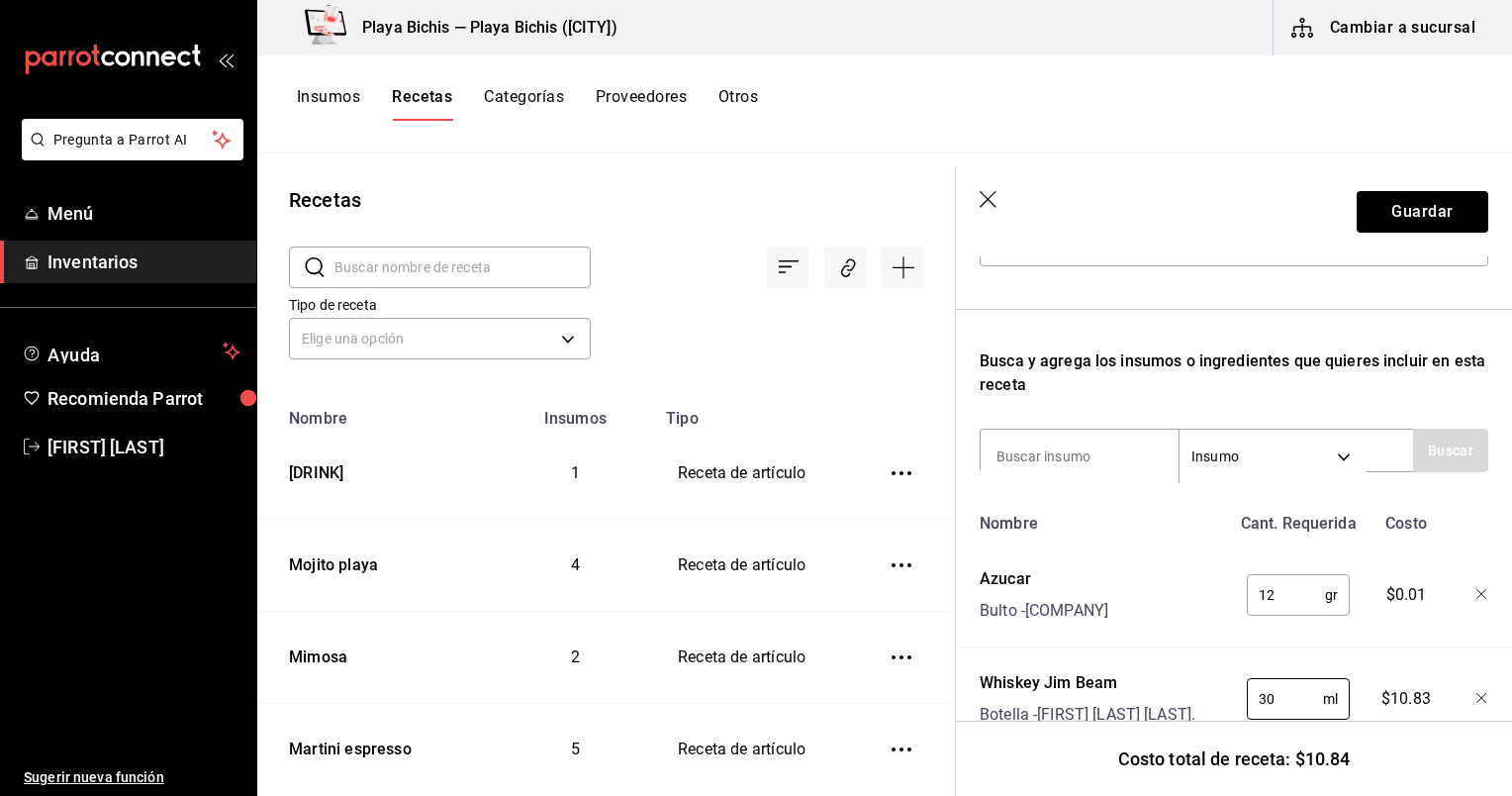 type on "3" 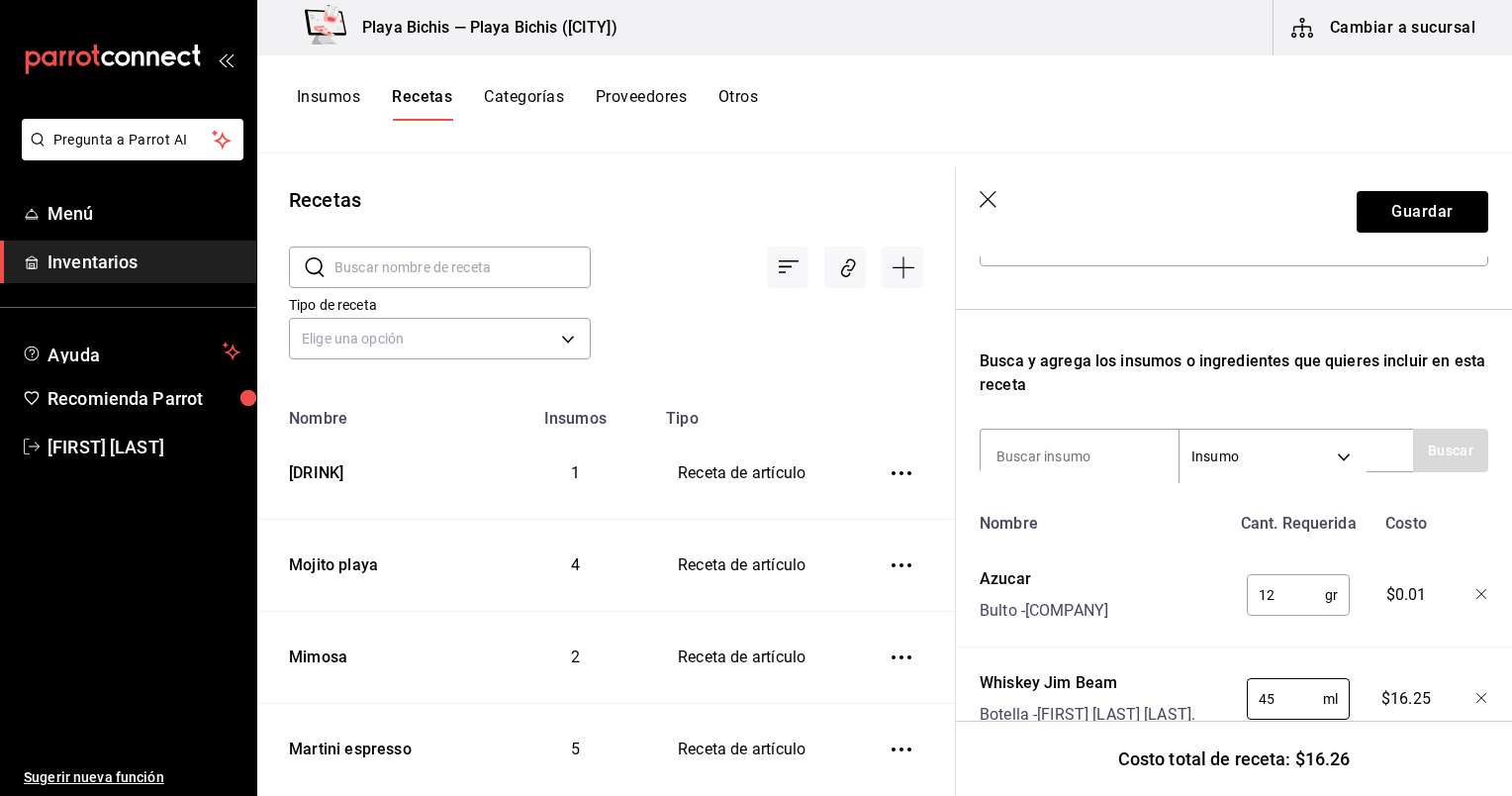 type on "45" 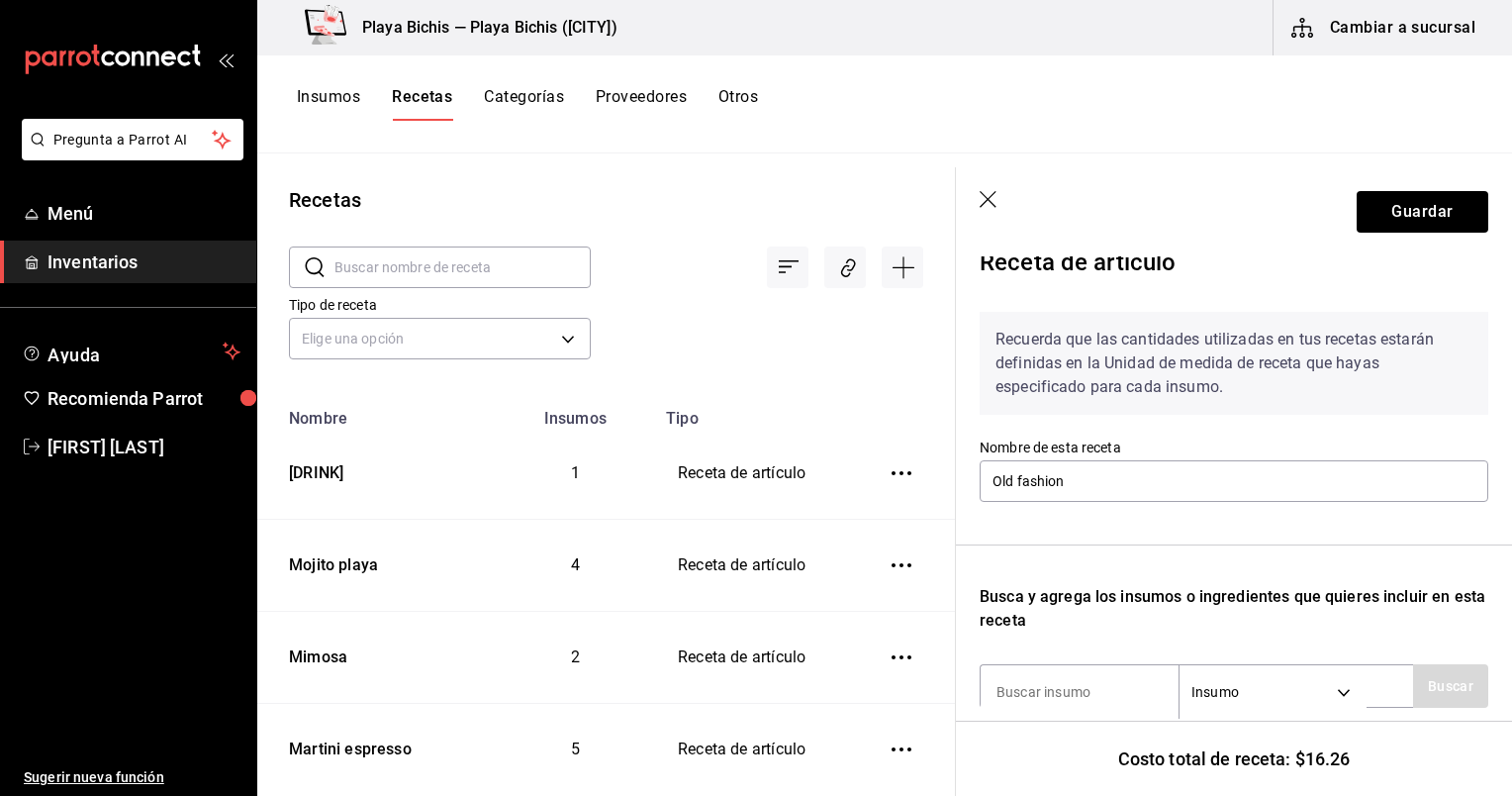 scroll, scrollTop: 0, scrollLeft: 0, axis: both 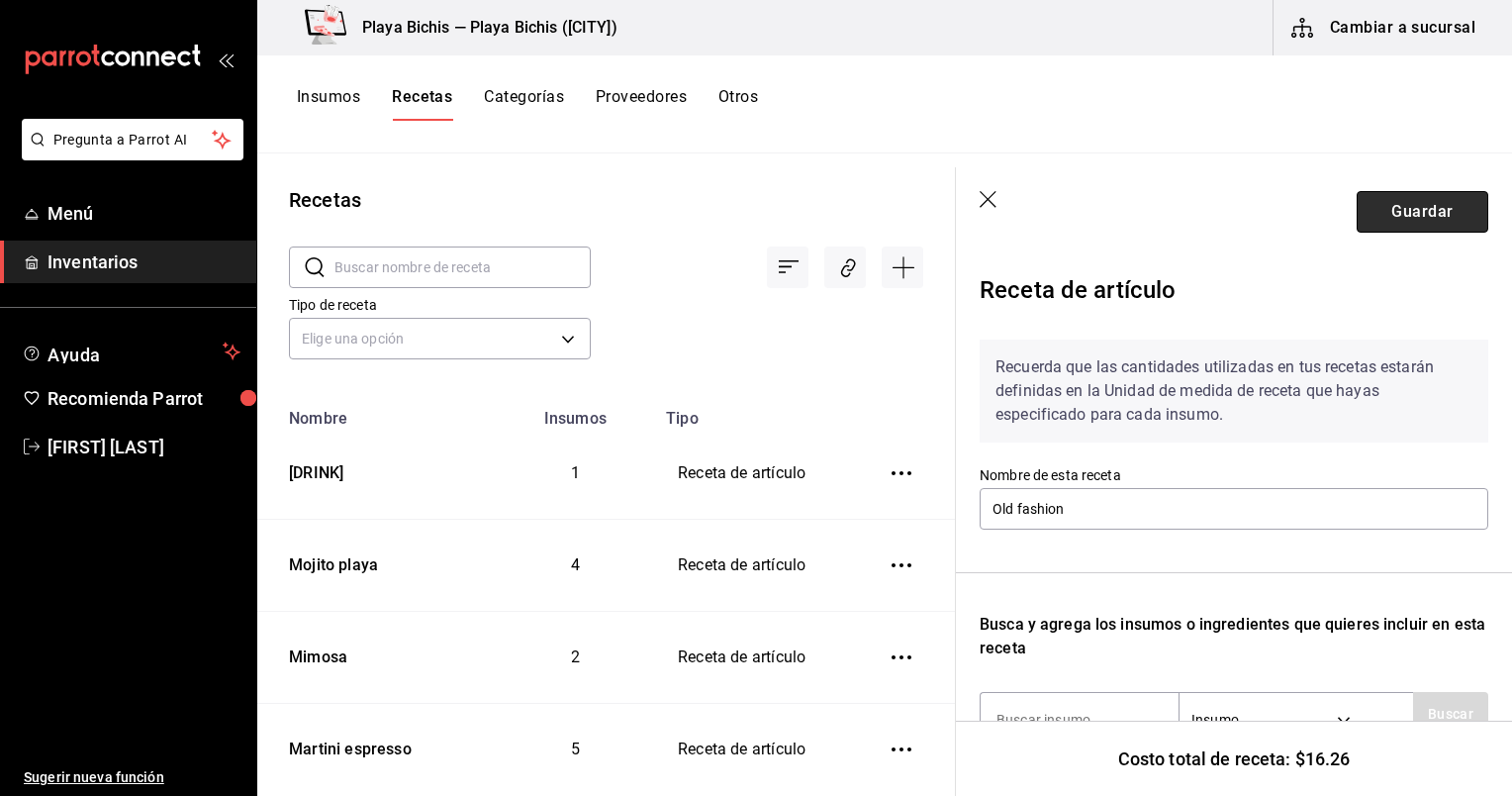 click on "Guardar" at bounding box center [1422, 212] 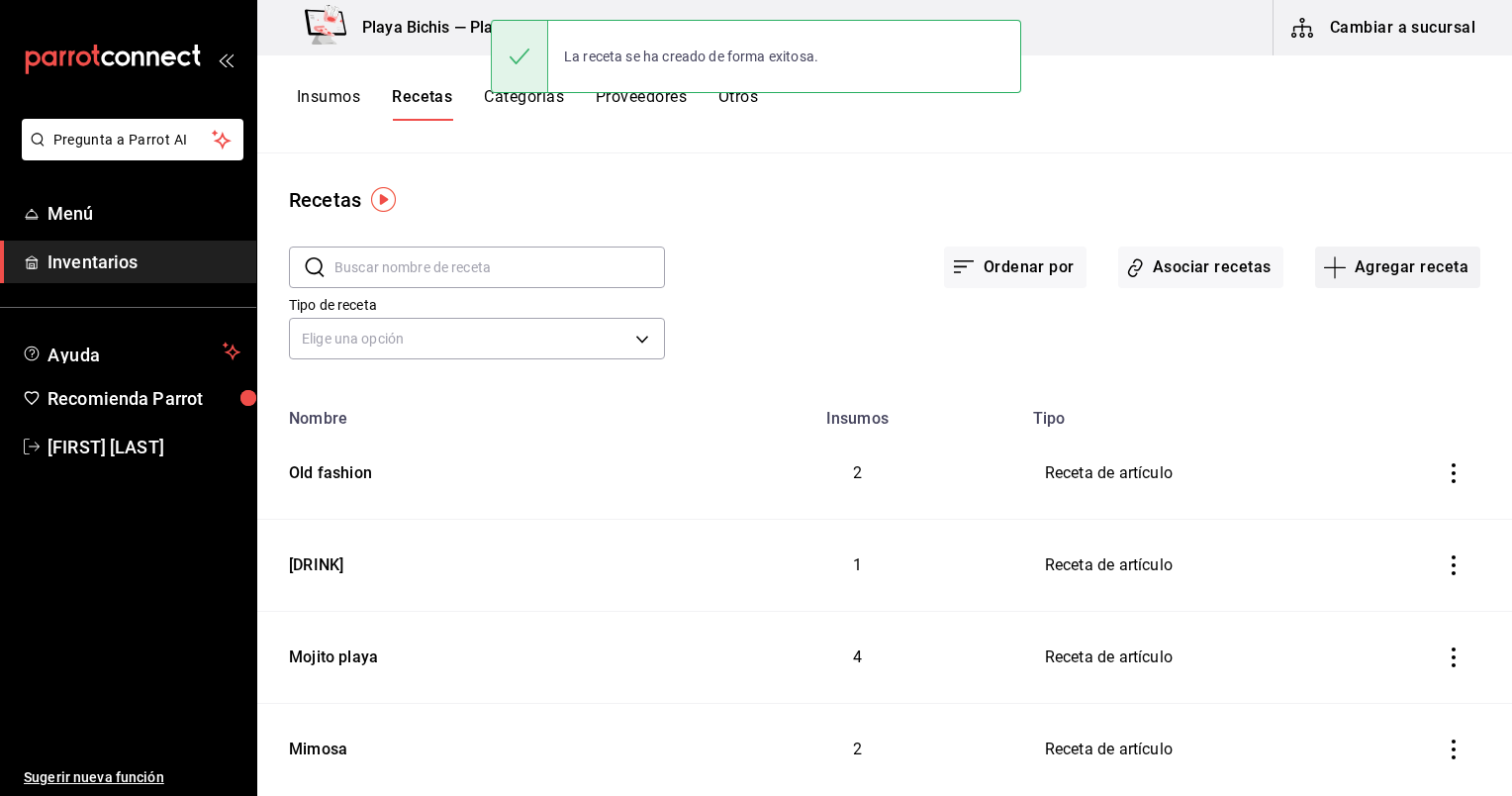 click on "Agregar receta" at bounding box center [1397, 267] 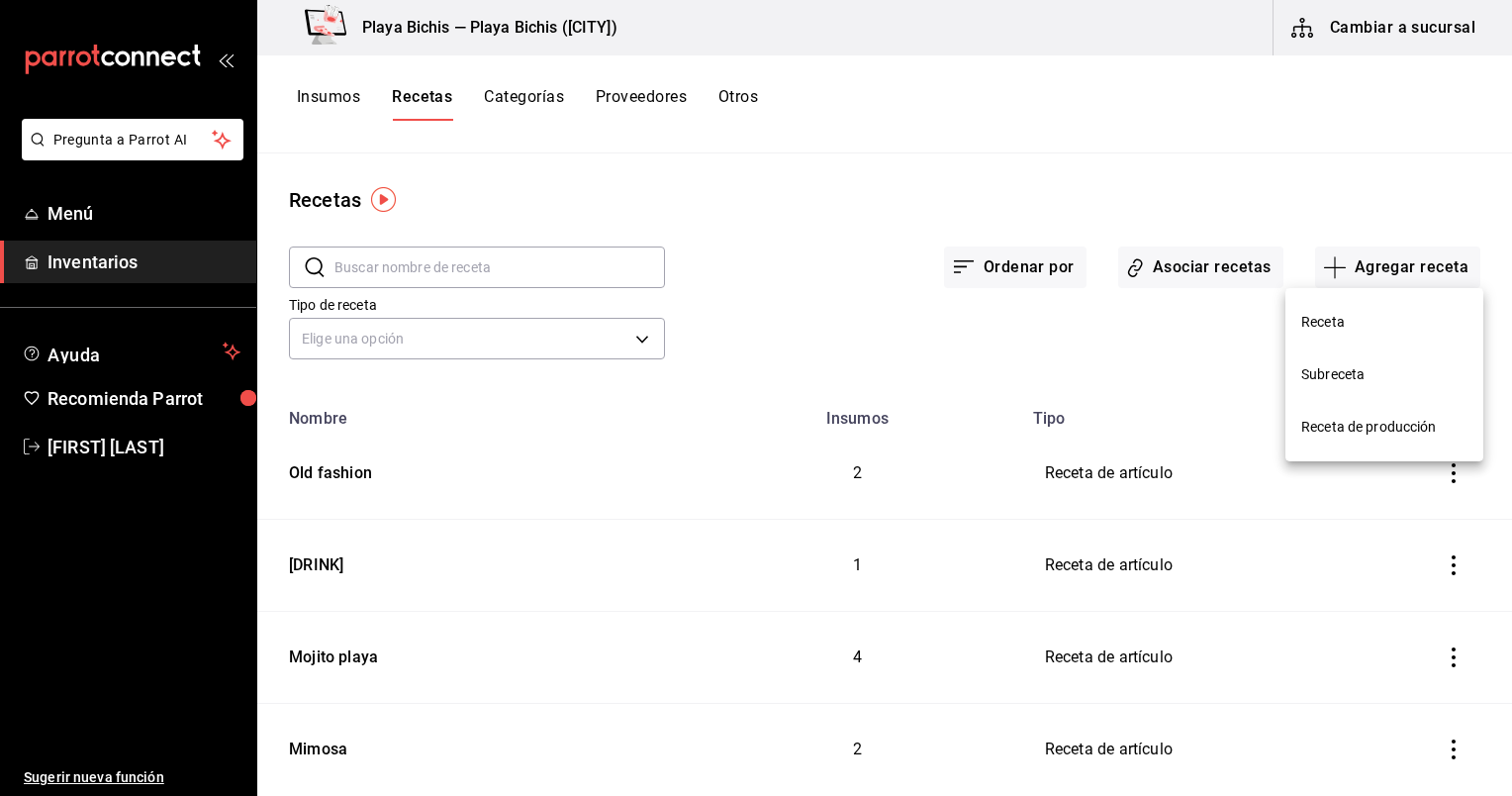 click on "Receta" at bounding box center [1384, 322] 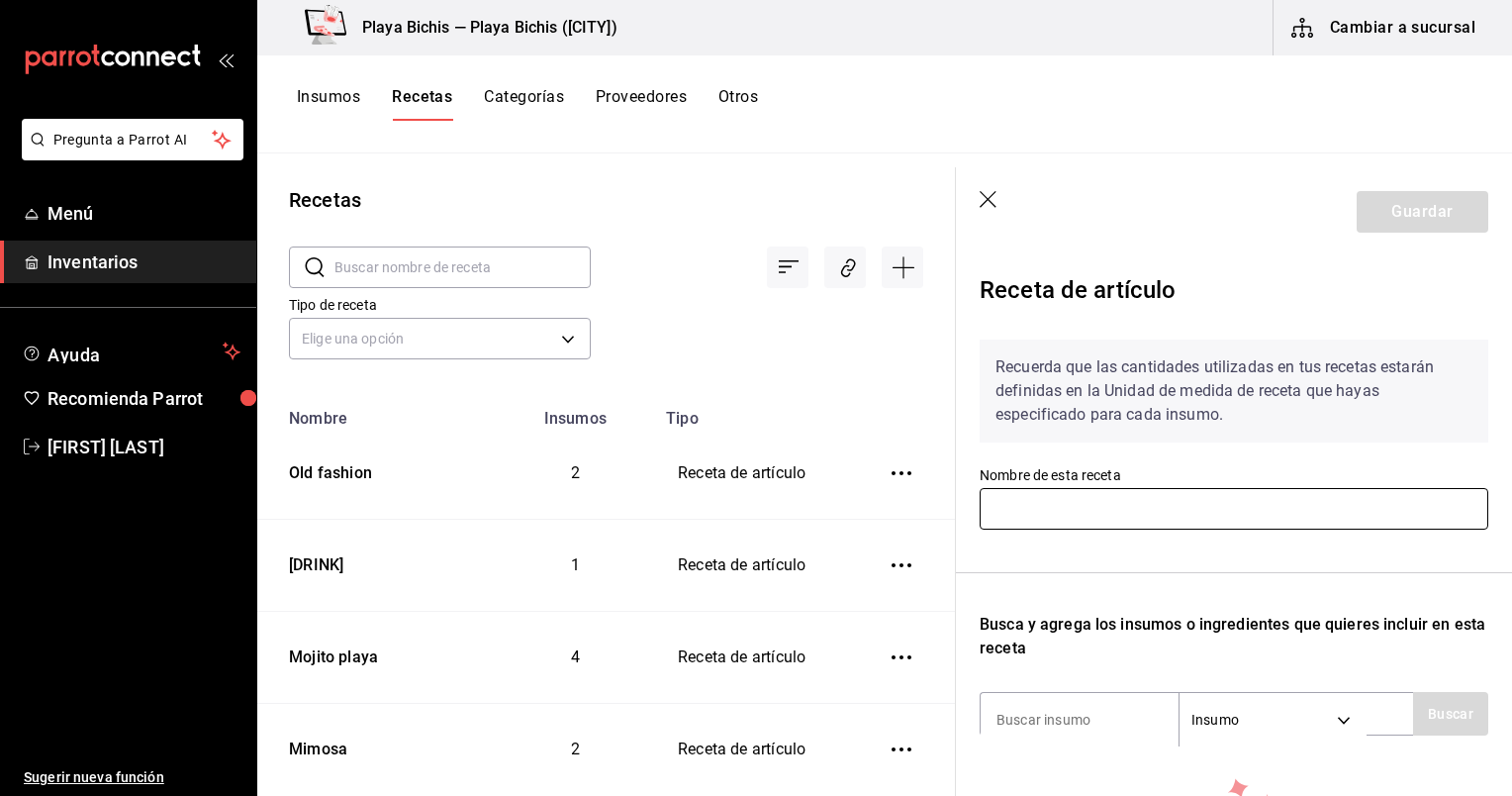 click at bounding box center (1234, 509) 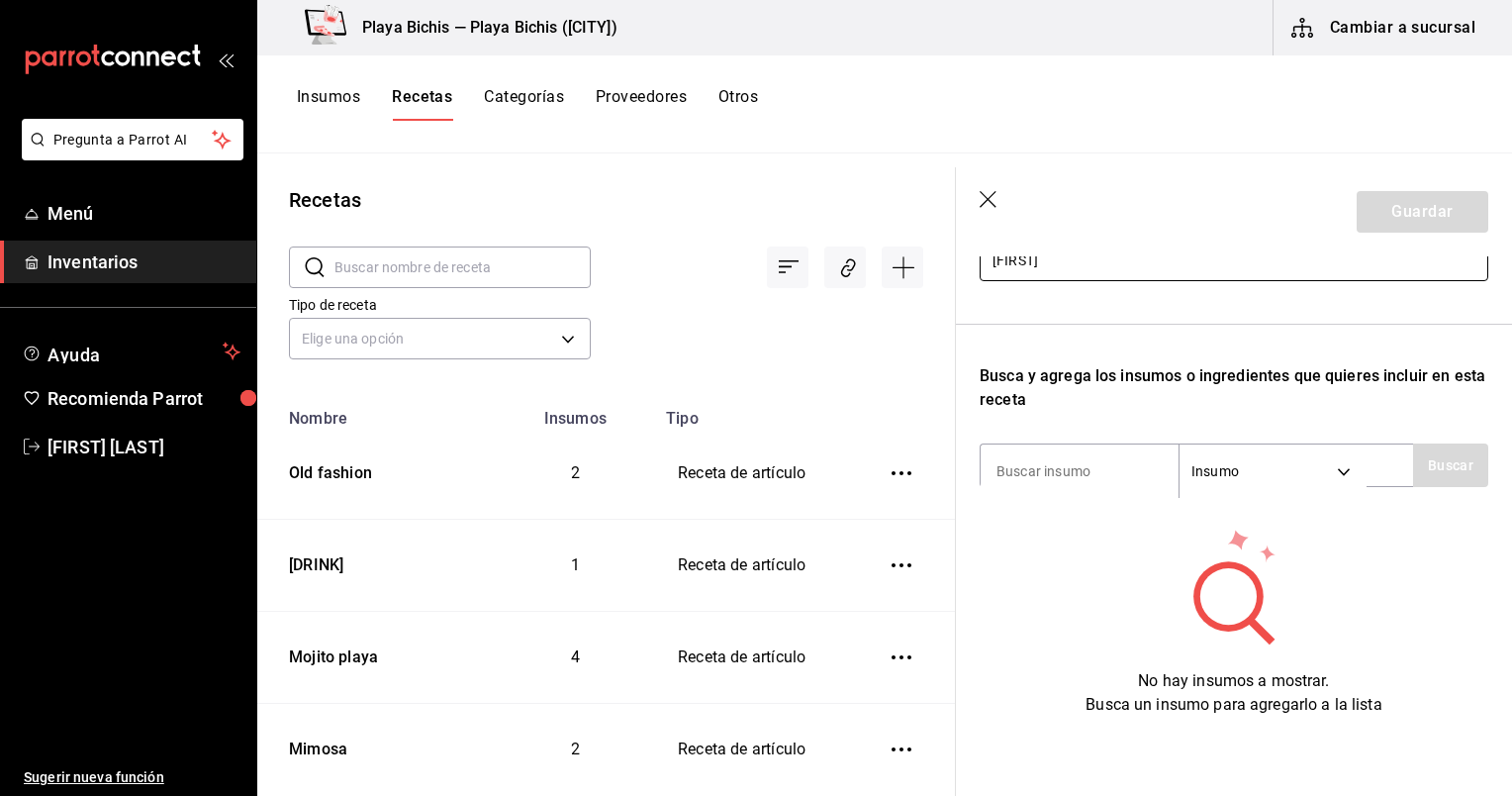 scroll, scrollTop: 262, scrollLeft: 0, axis: vertical 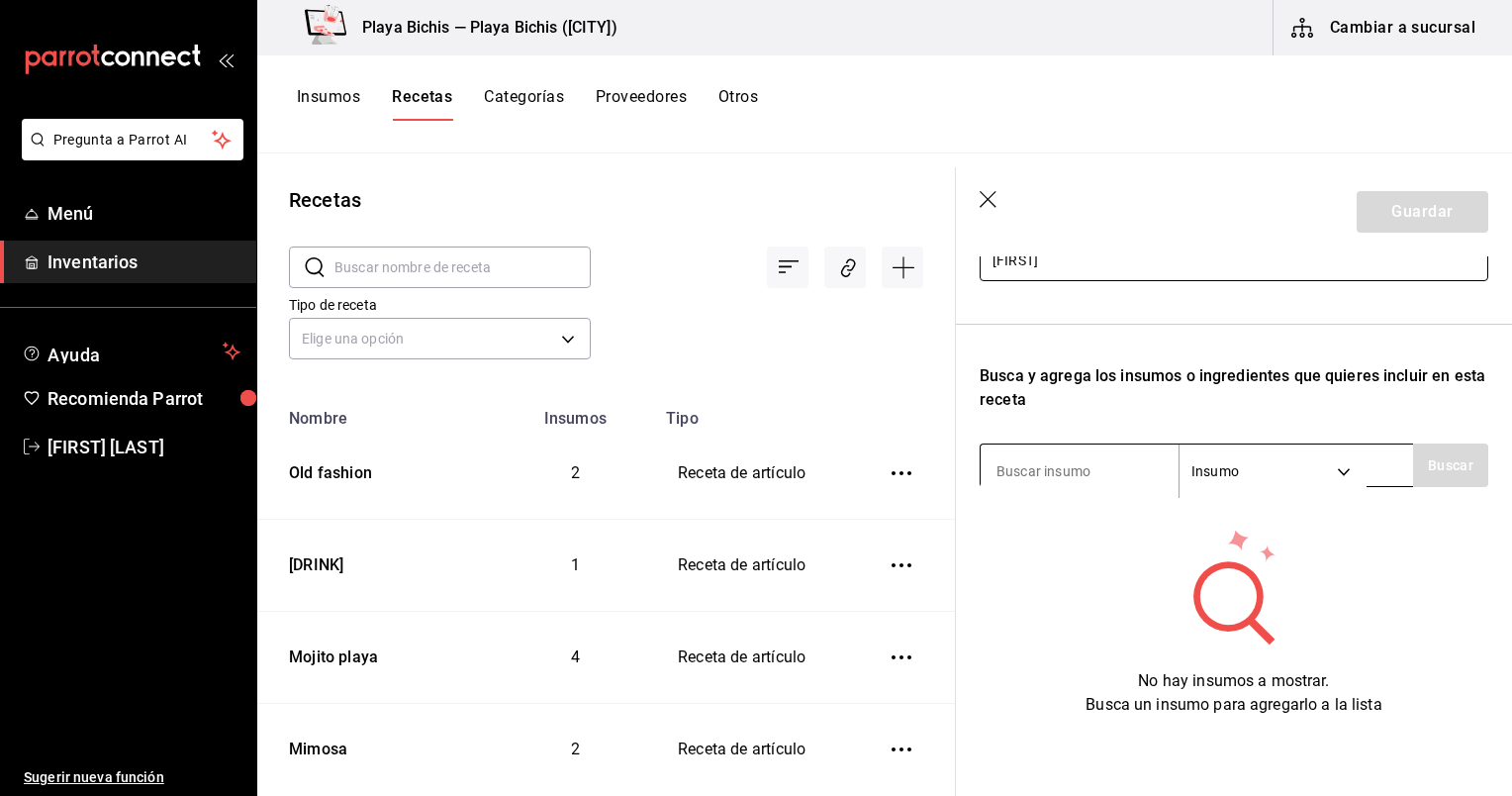 type on "Pakal" 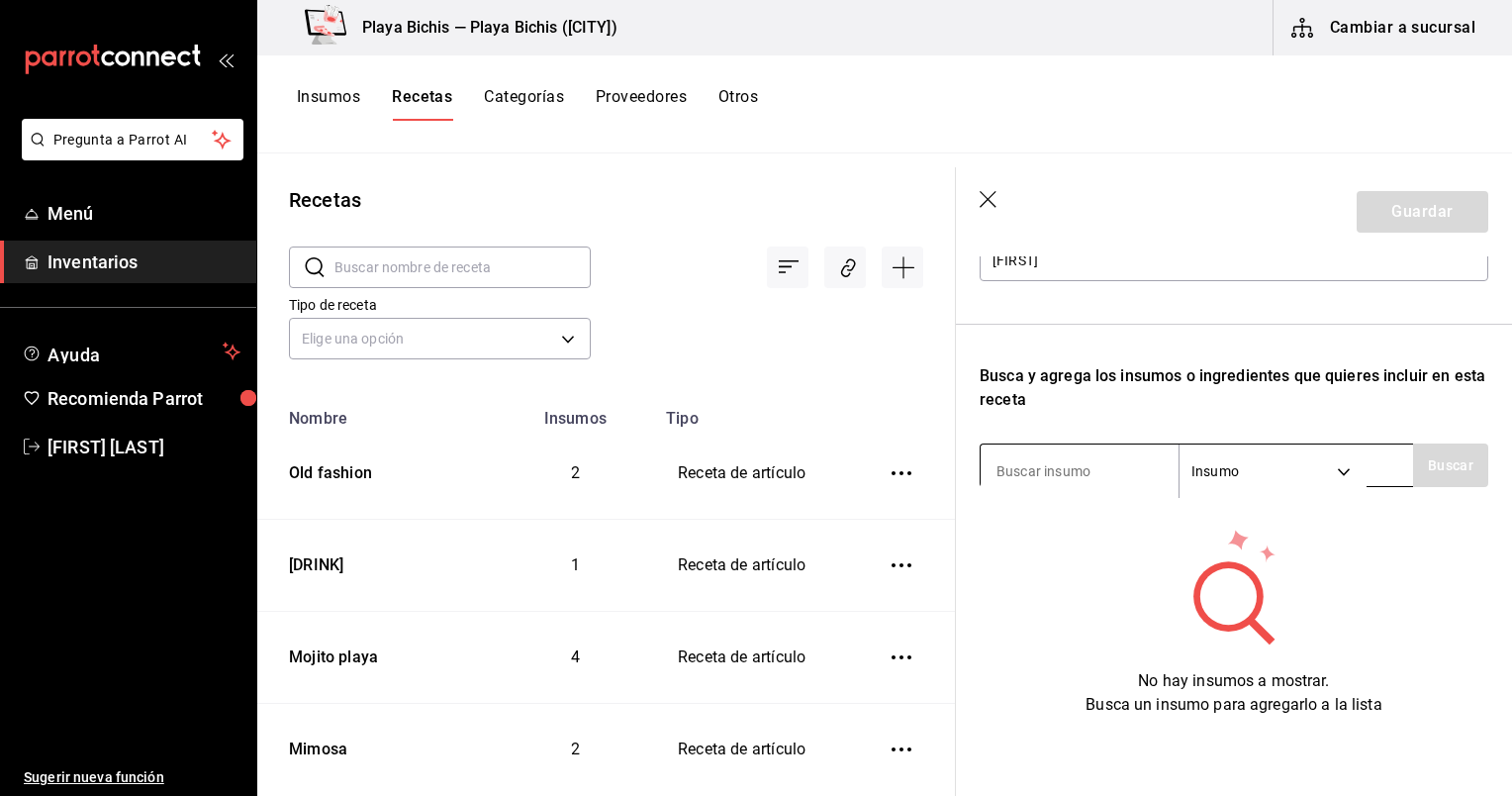 click at bounding box center [1080, 471] 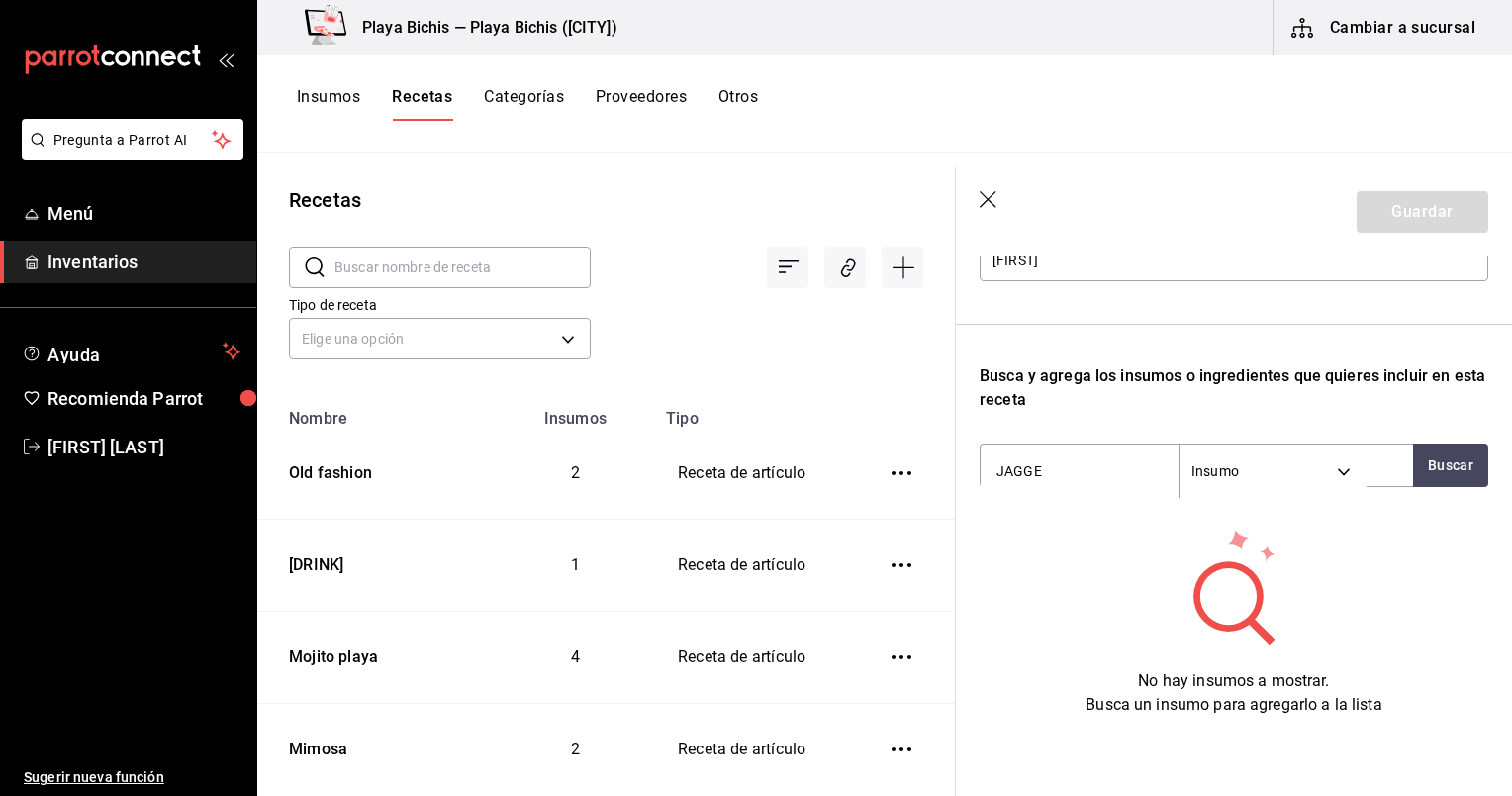 type on "JAGGER" 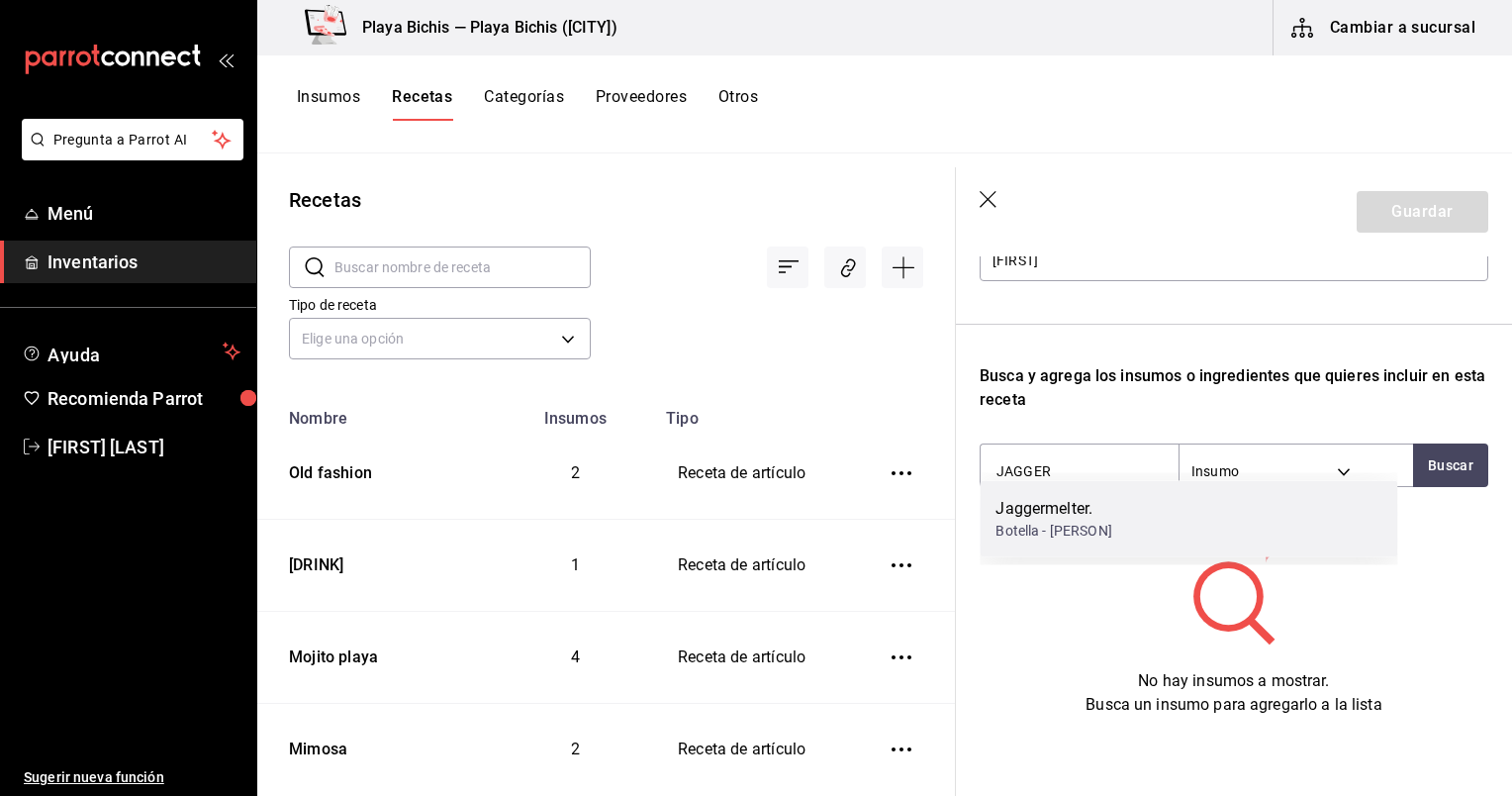 click on "Botella - [FIRST] [LAST] [LAST]" at bounding box center [1053, 531] 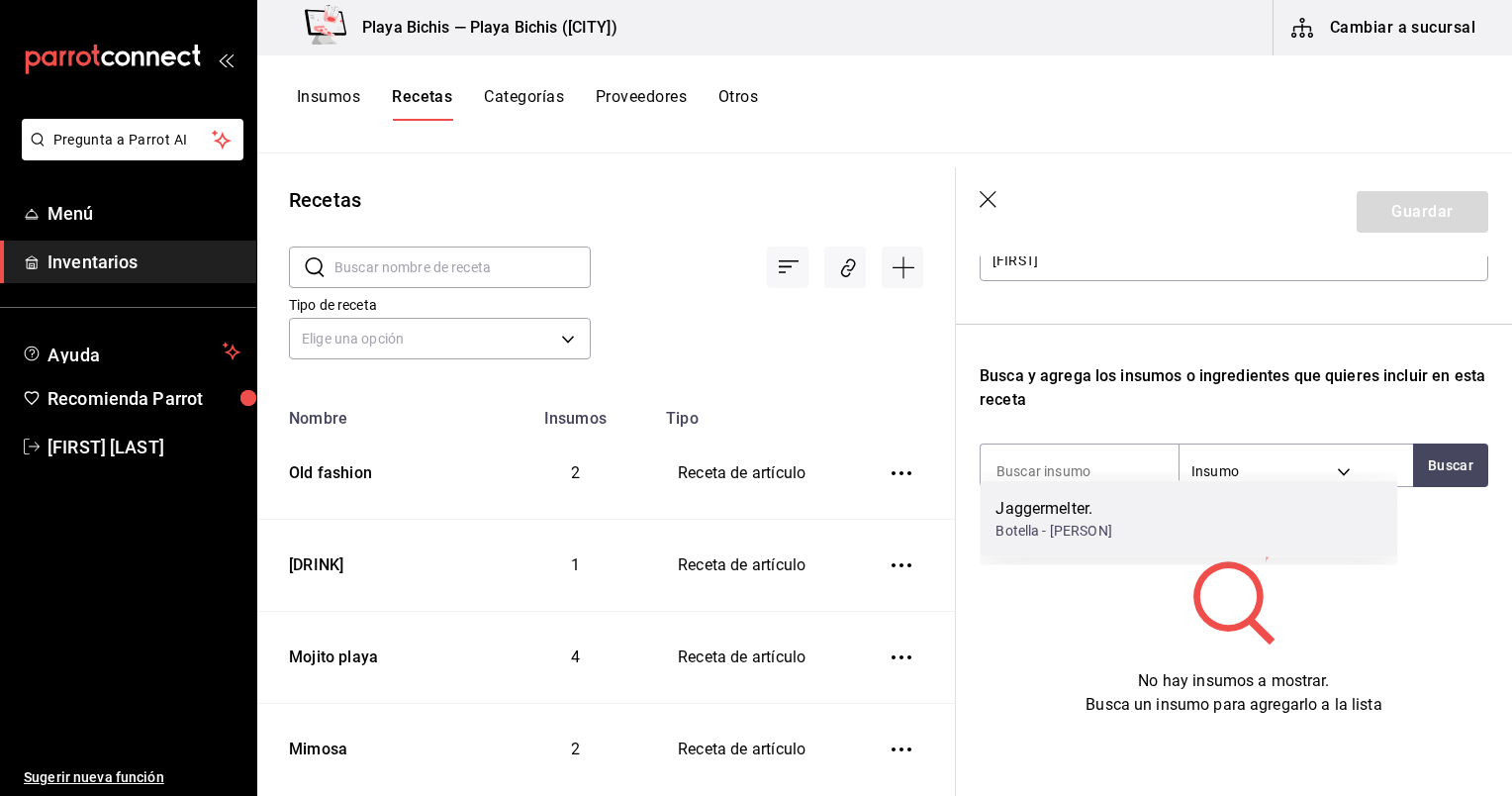 scroll, scrollTop: 233, scrollLeft: 0, axis: vertical 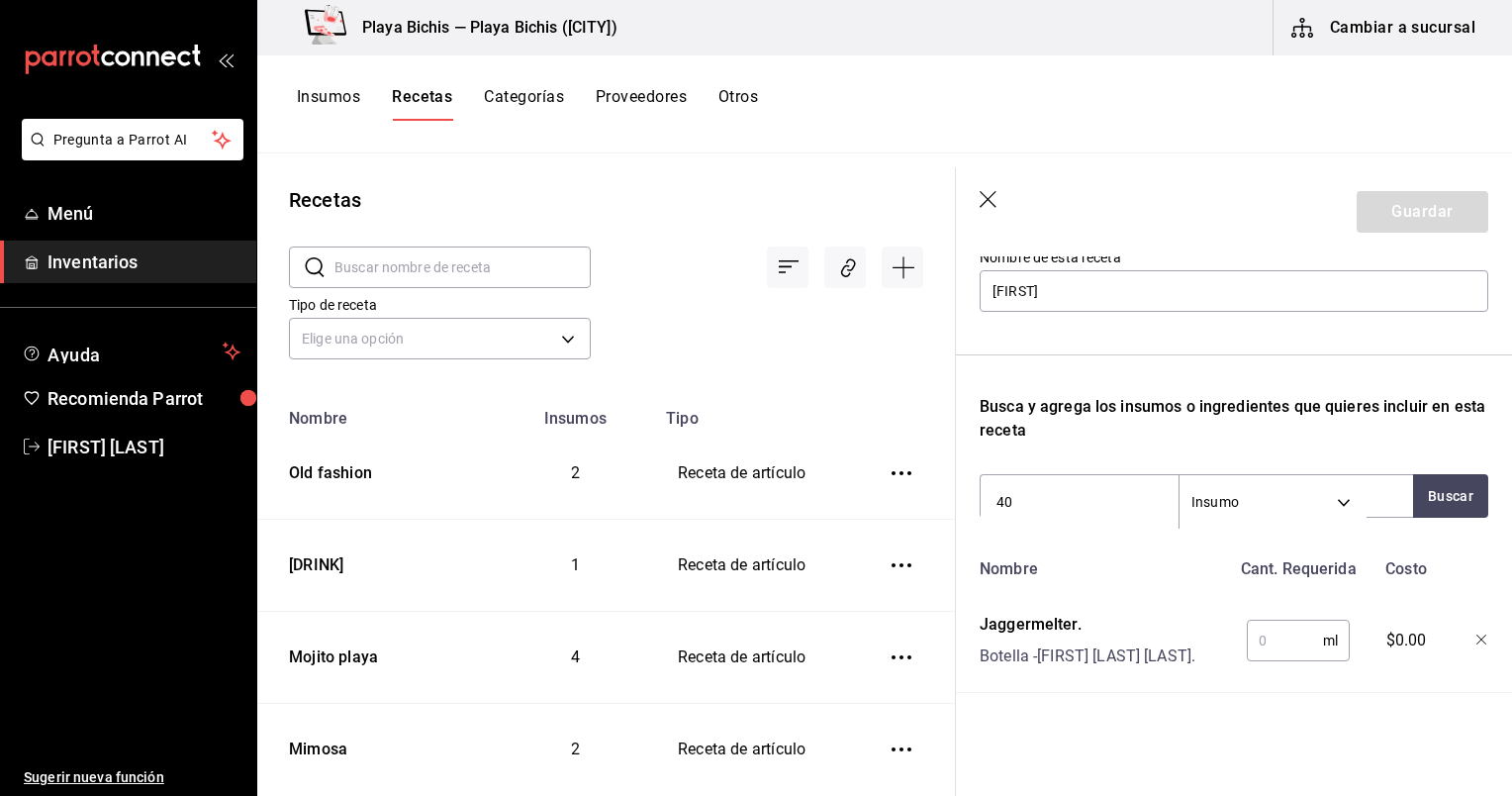 type on "400" 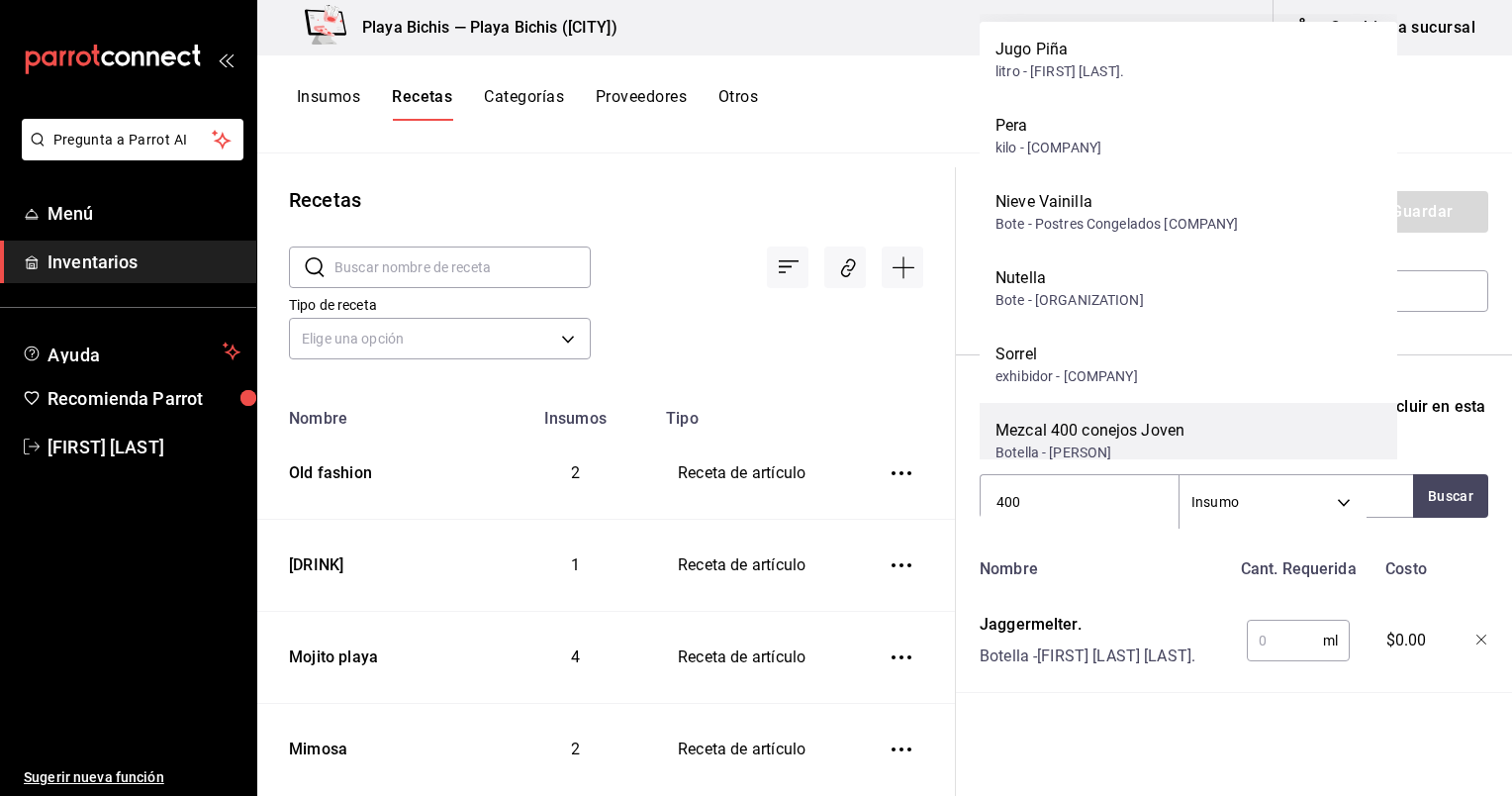 scroll, scrollTop: 28, scrollLeft: 0, axis: vertical 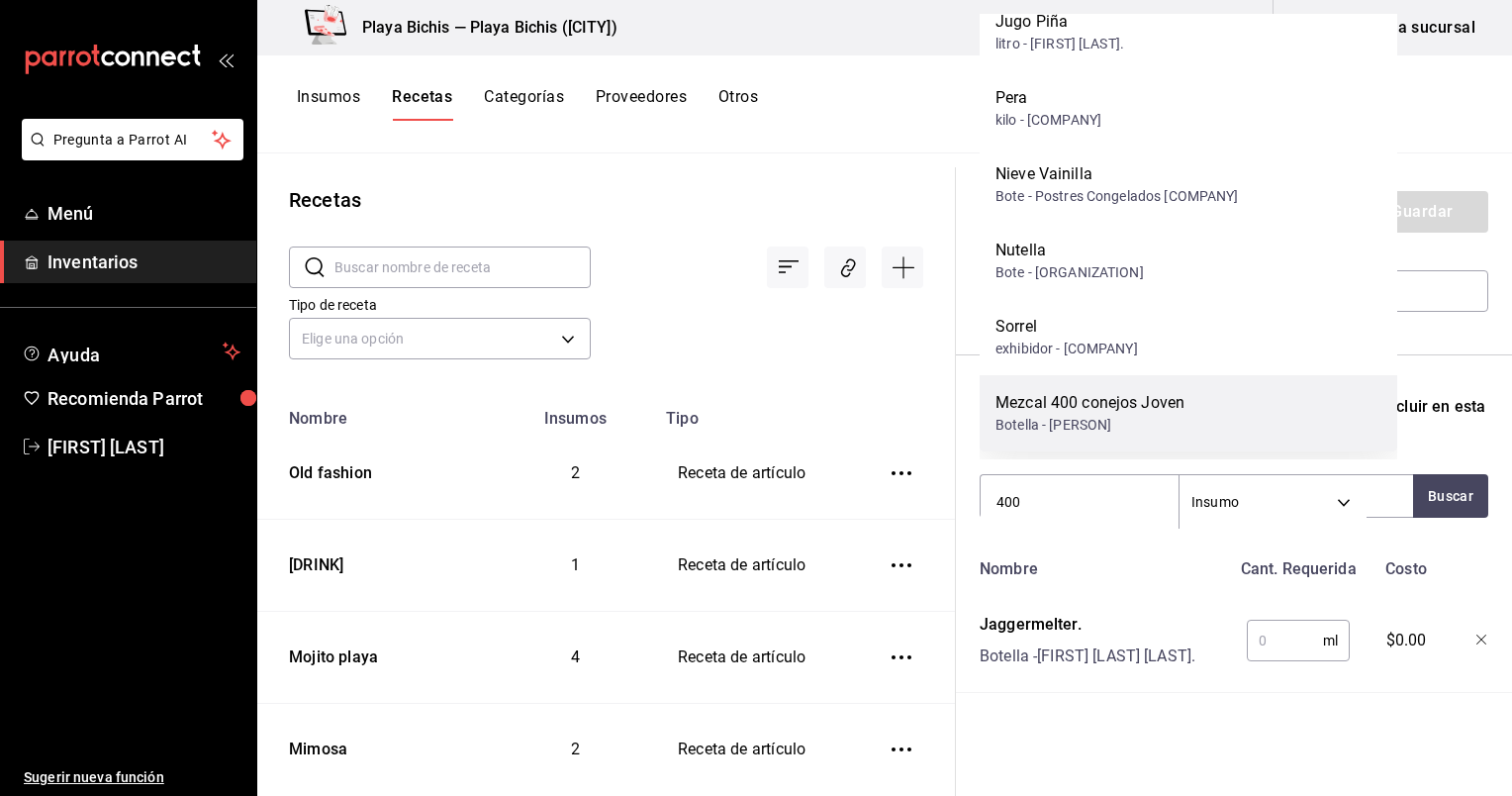 click on "Mezcal 400 conejos Joven" at bounding box center (1089, 403) 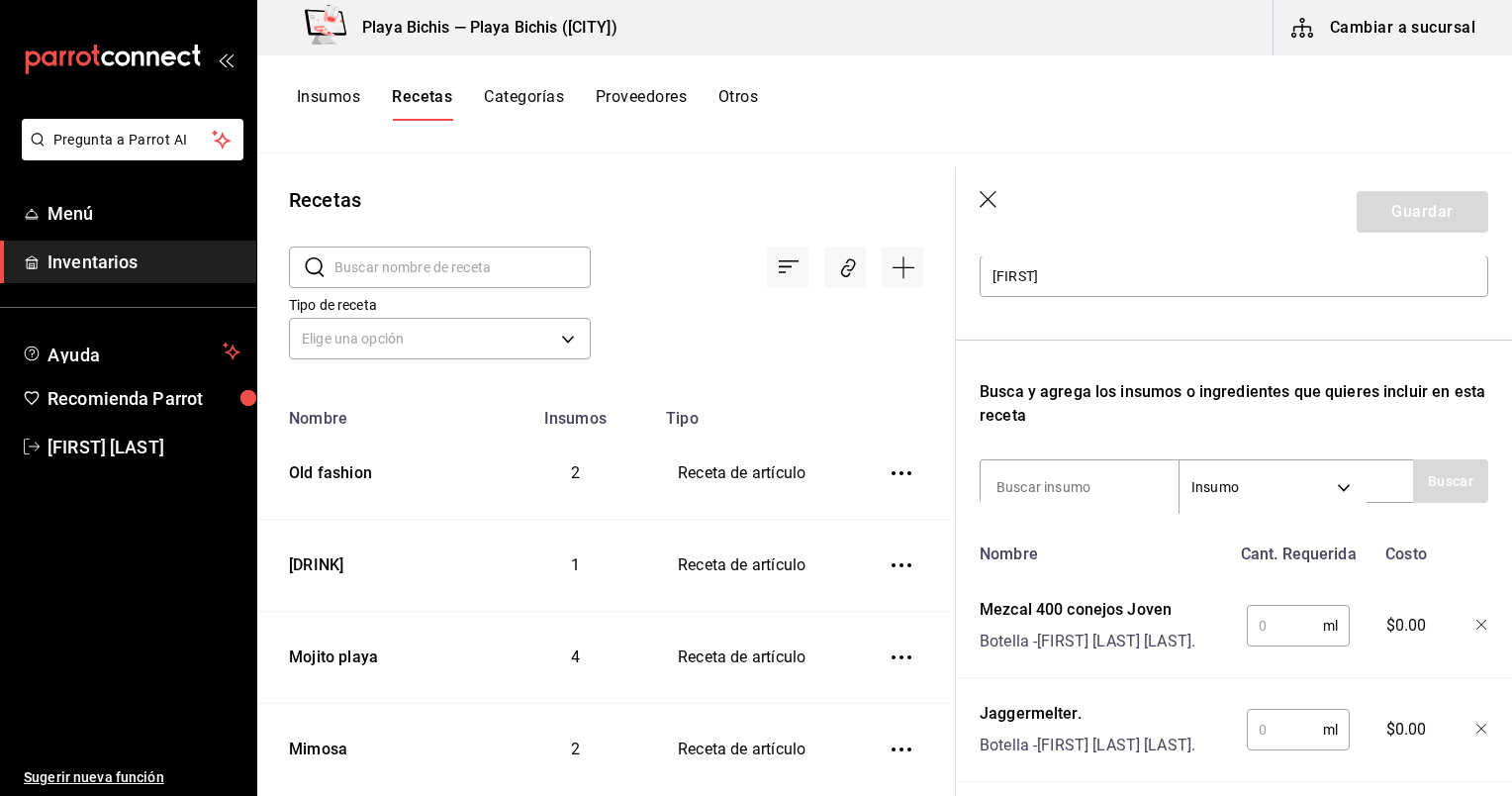 scroll, scrollTop: 262, scrollLeft: 0, axis: vertical 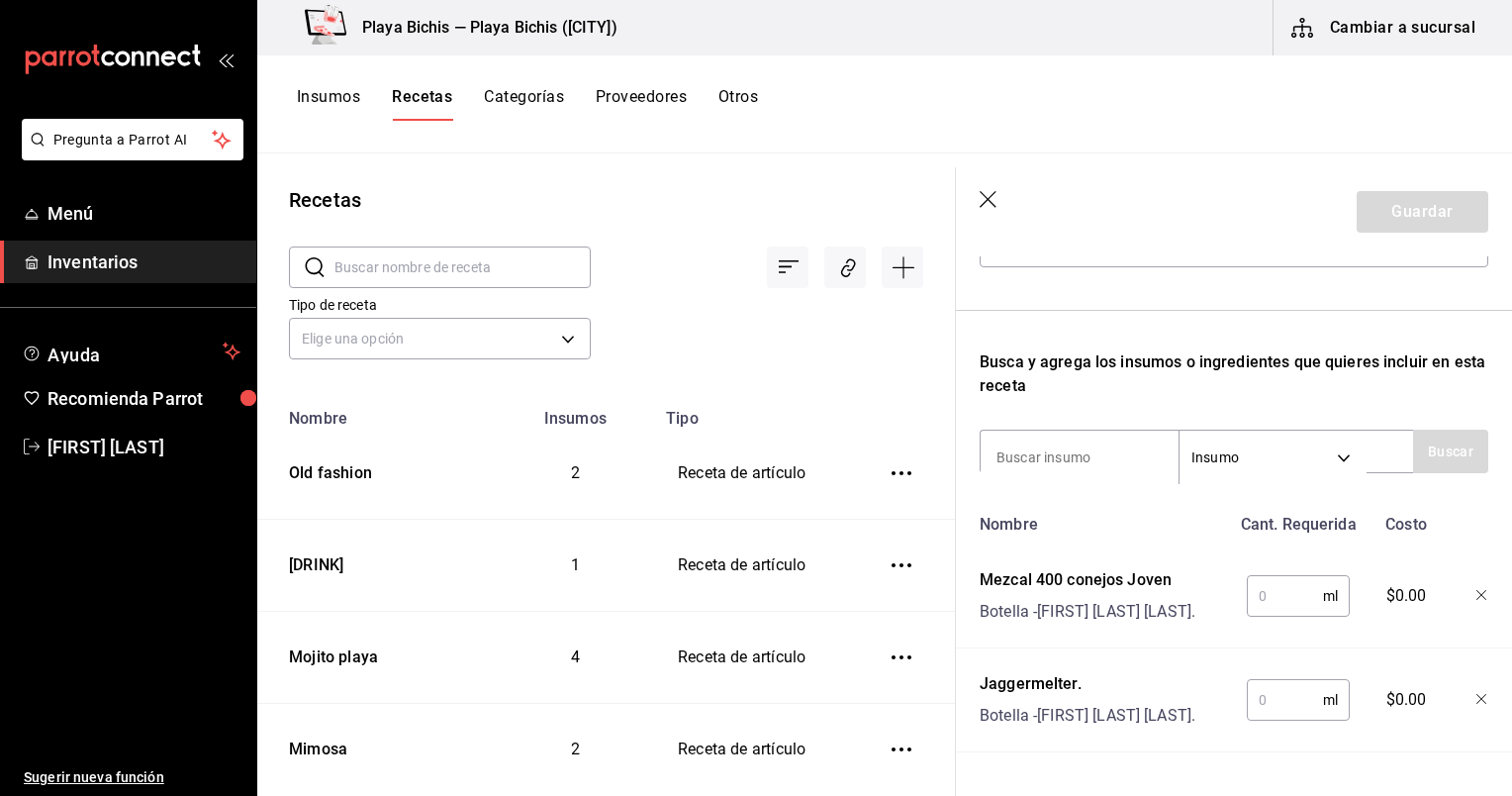 click at bounding box center [1284, 700] 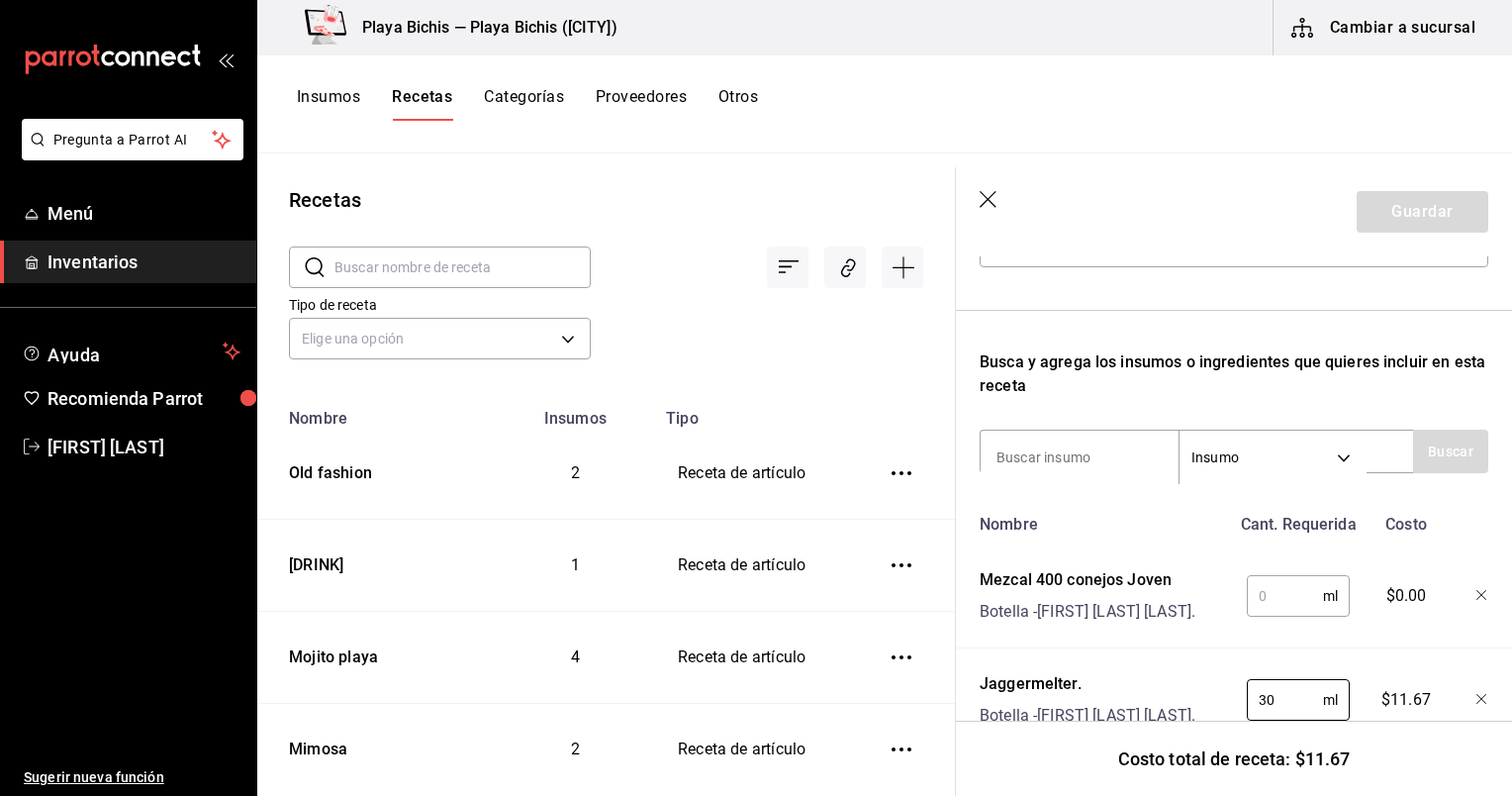 type on "30" 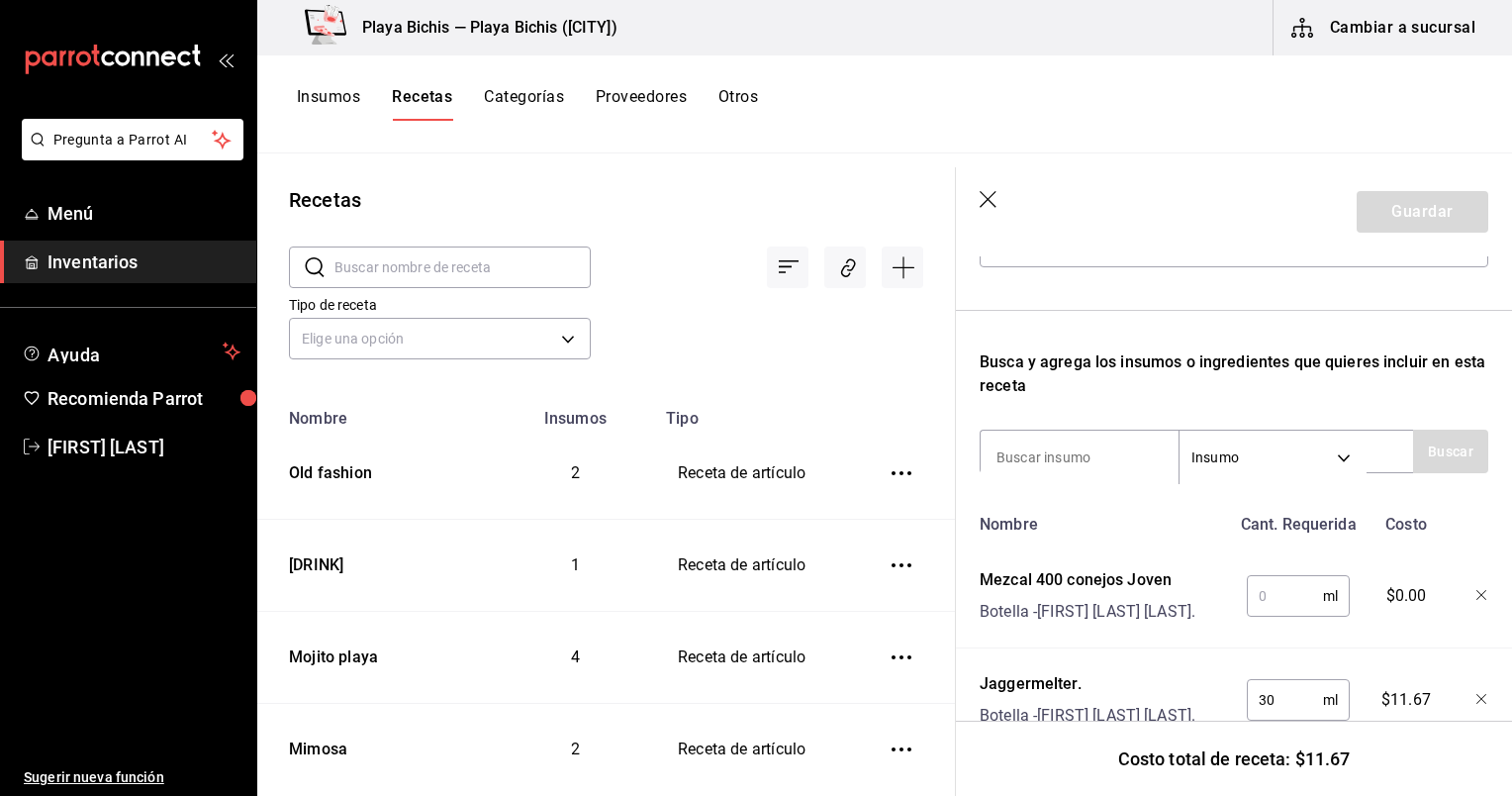 click at bounding box center [1284, 596] 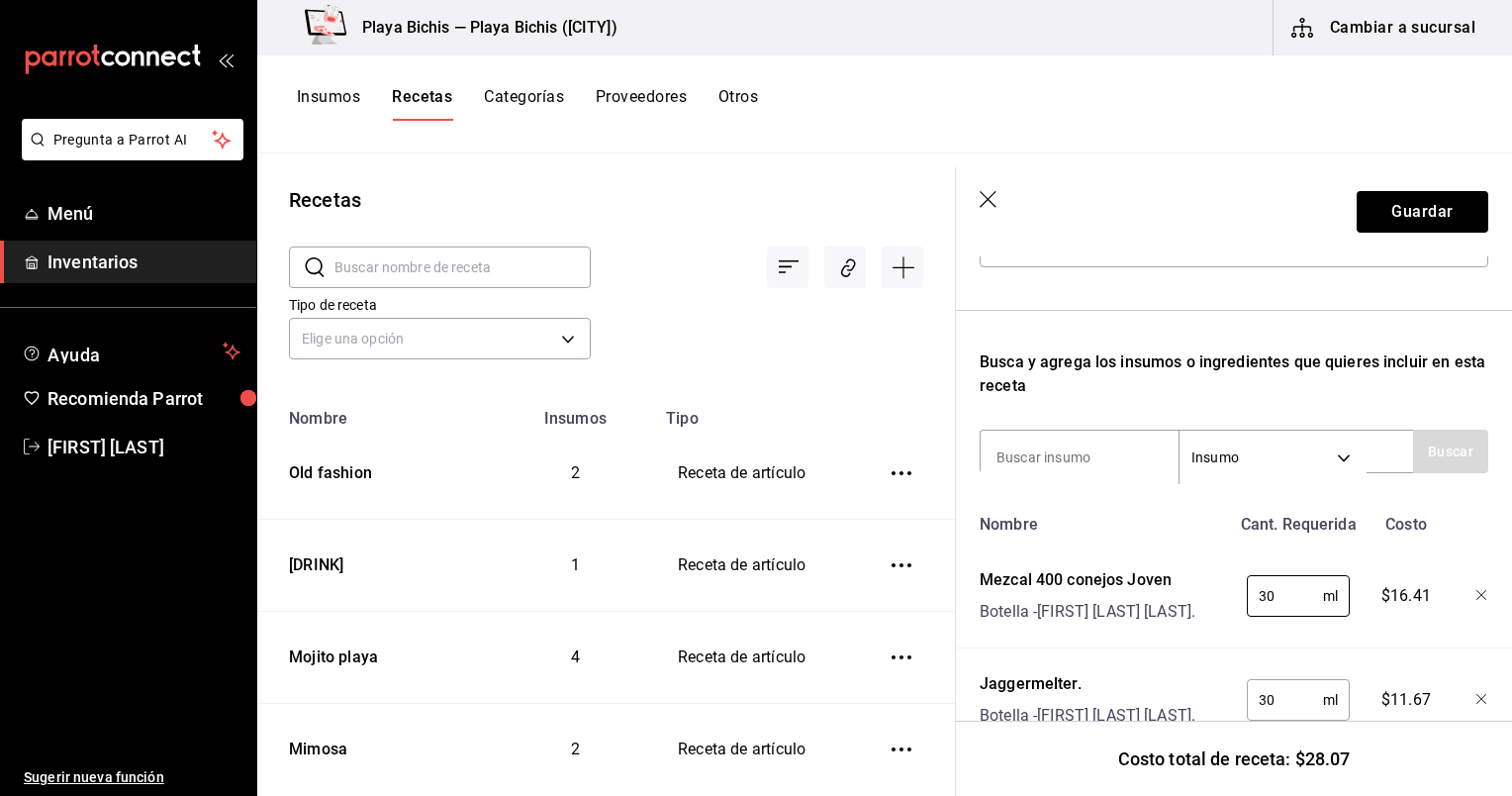 type on "30" 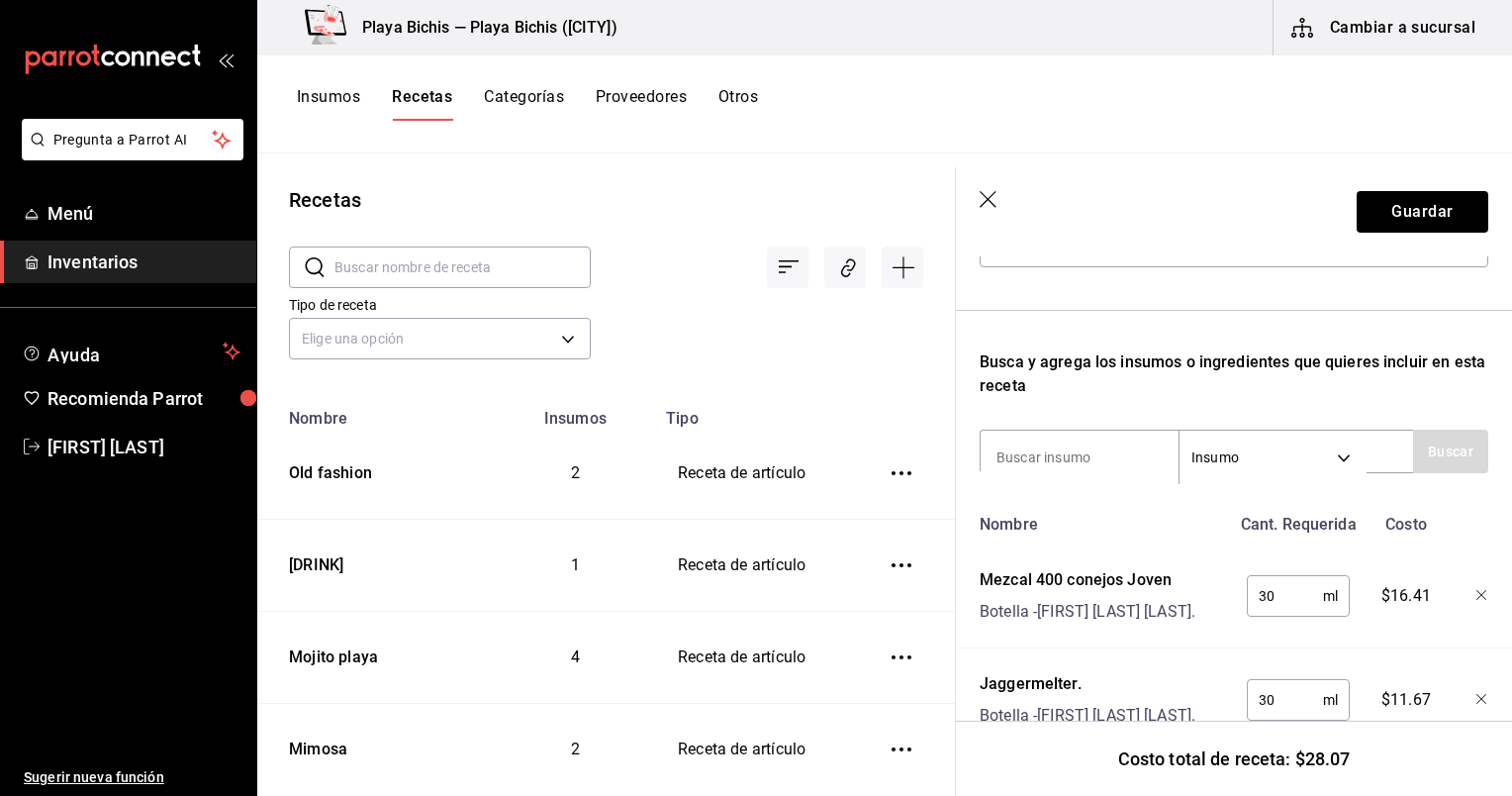 drag, startPoint x: 1065, startPoint y: 495, endPoint x: 1053, endPoint y: 484, distance: 16.27882 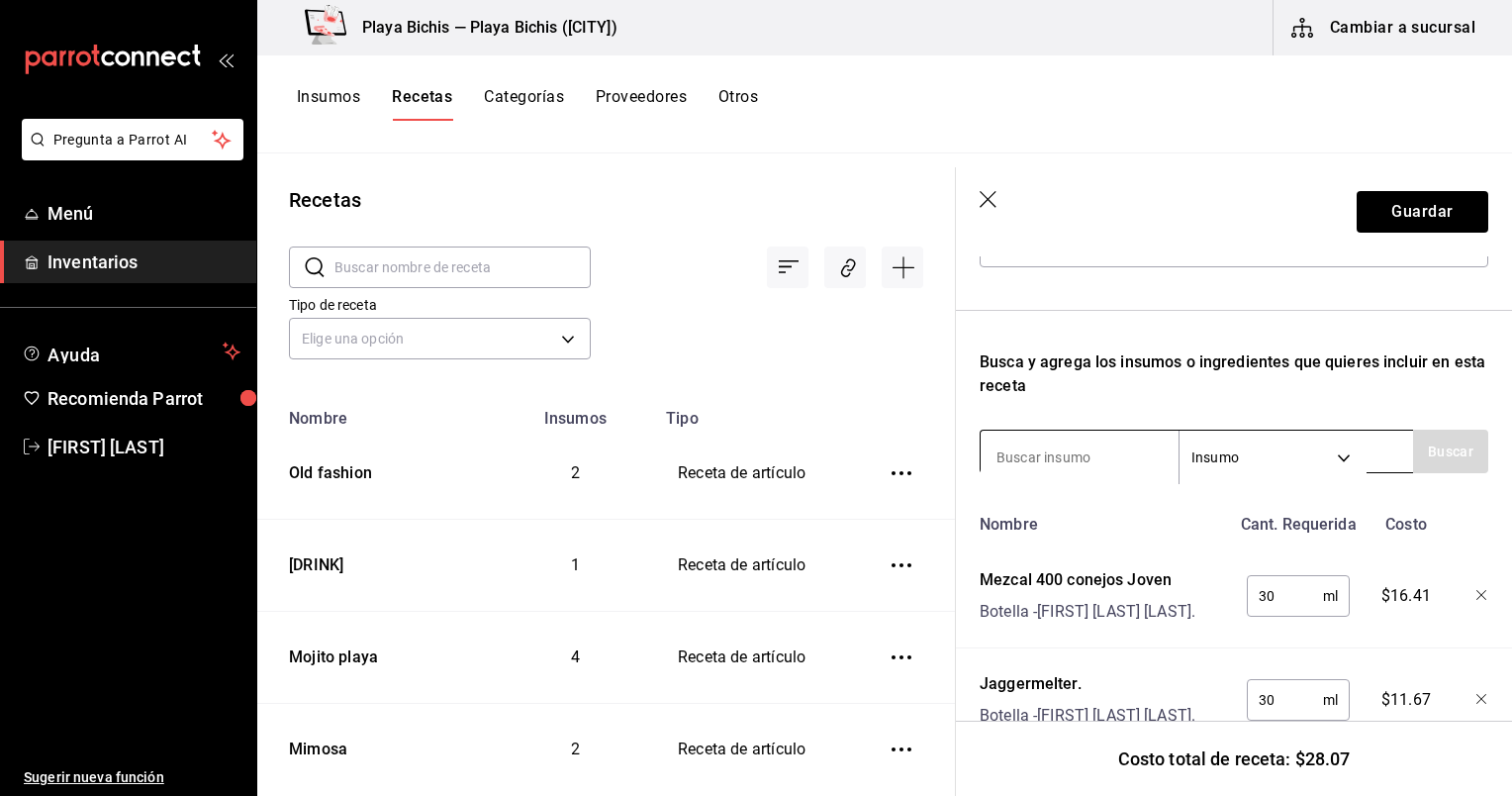 click at bounding box center [1080, 457] 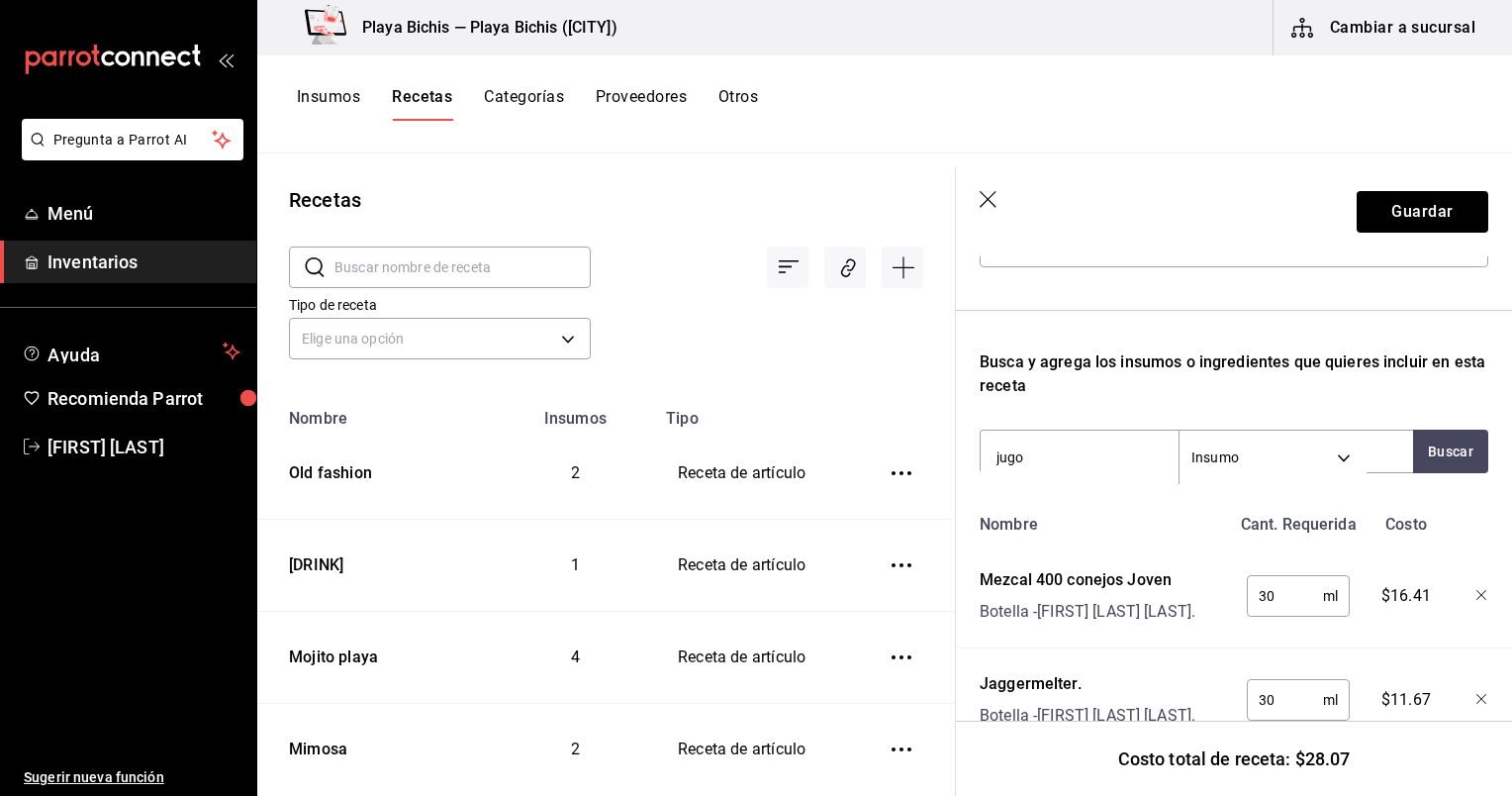 type on "jugo" 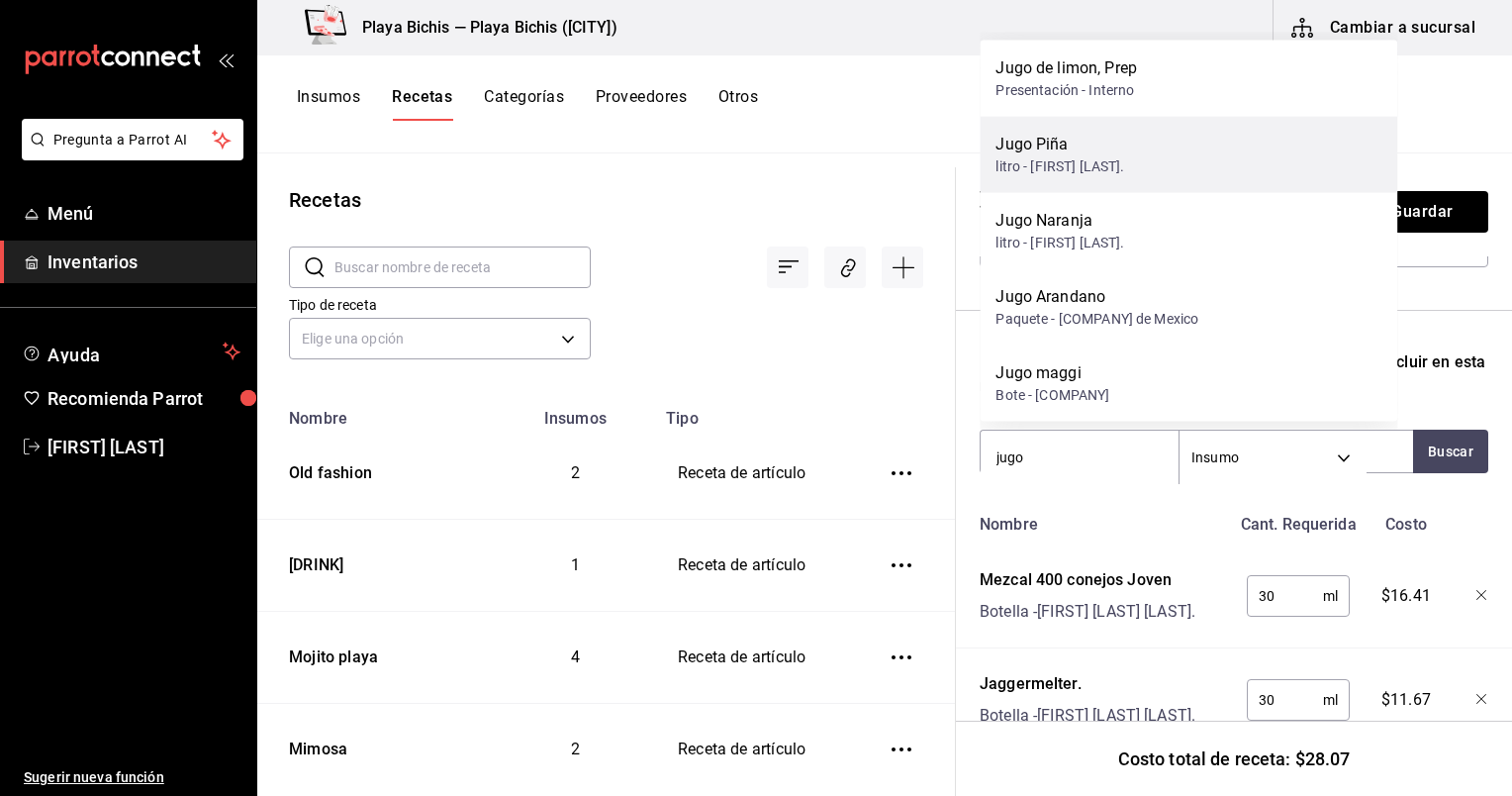 click on "Jugo Piña" at bounding box center (1060, 145) 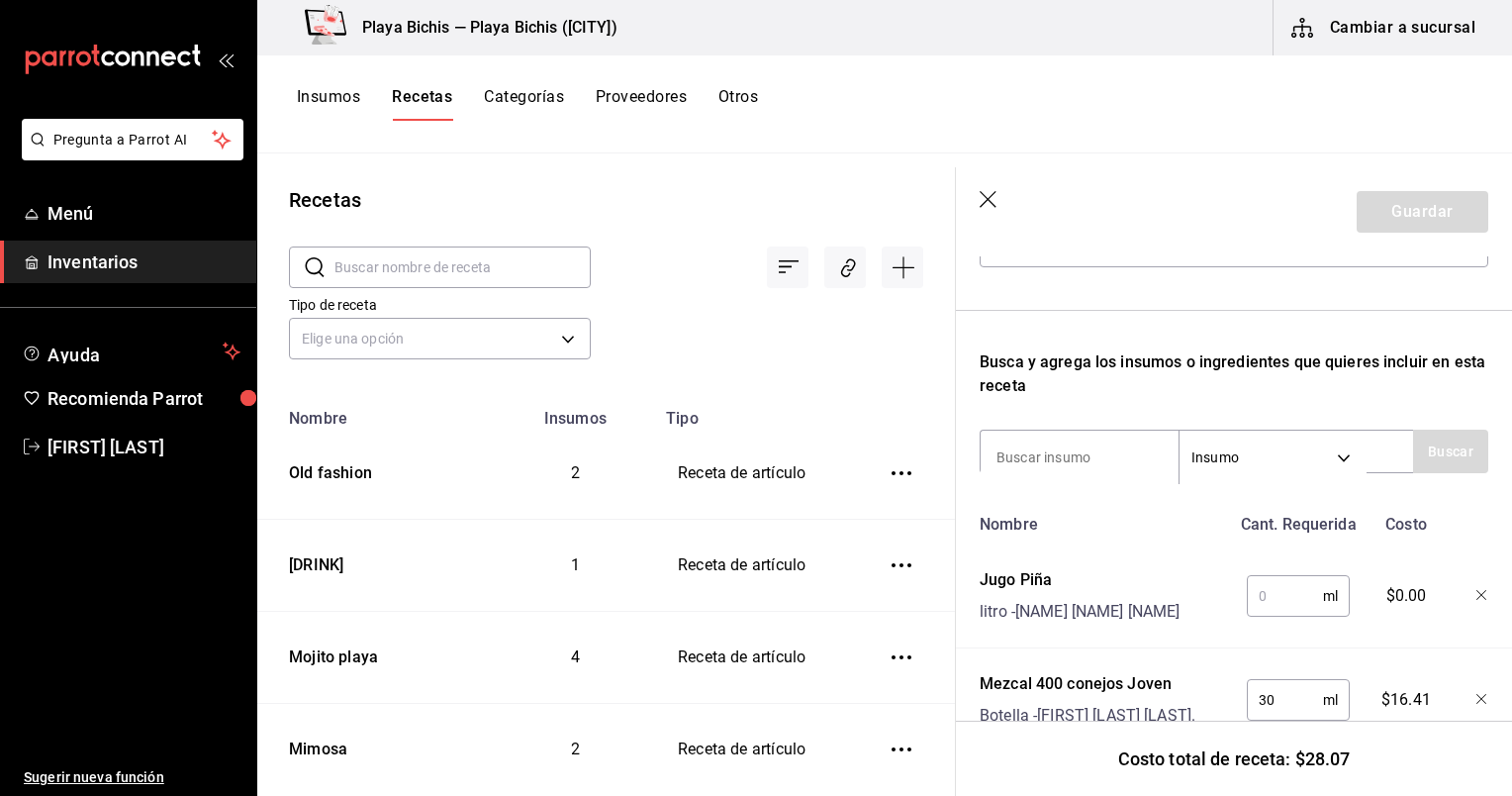 click at bounding box center (1284, 596) 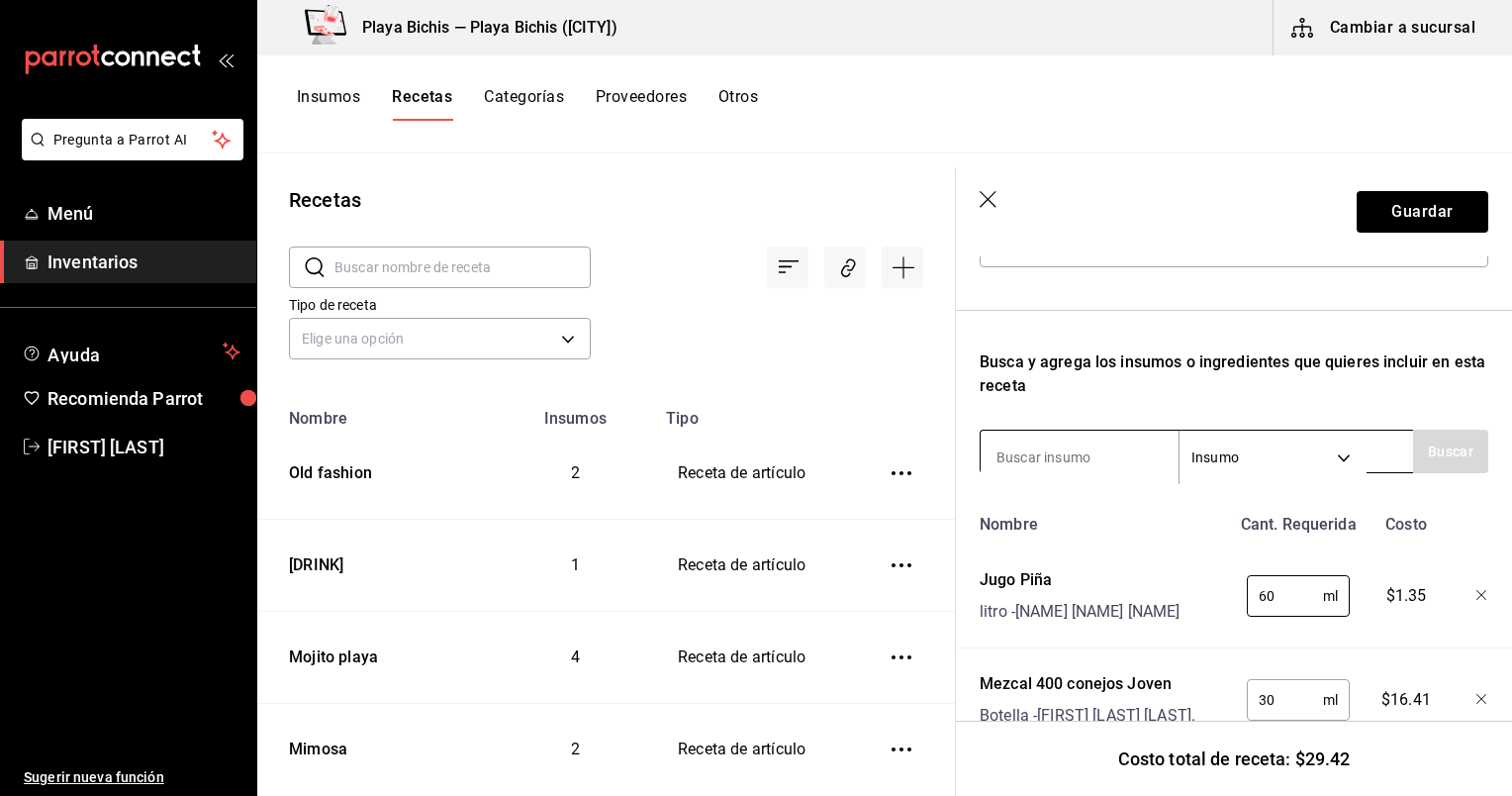 type on "60" 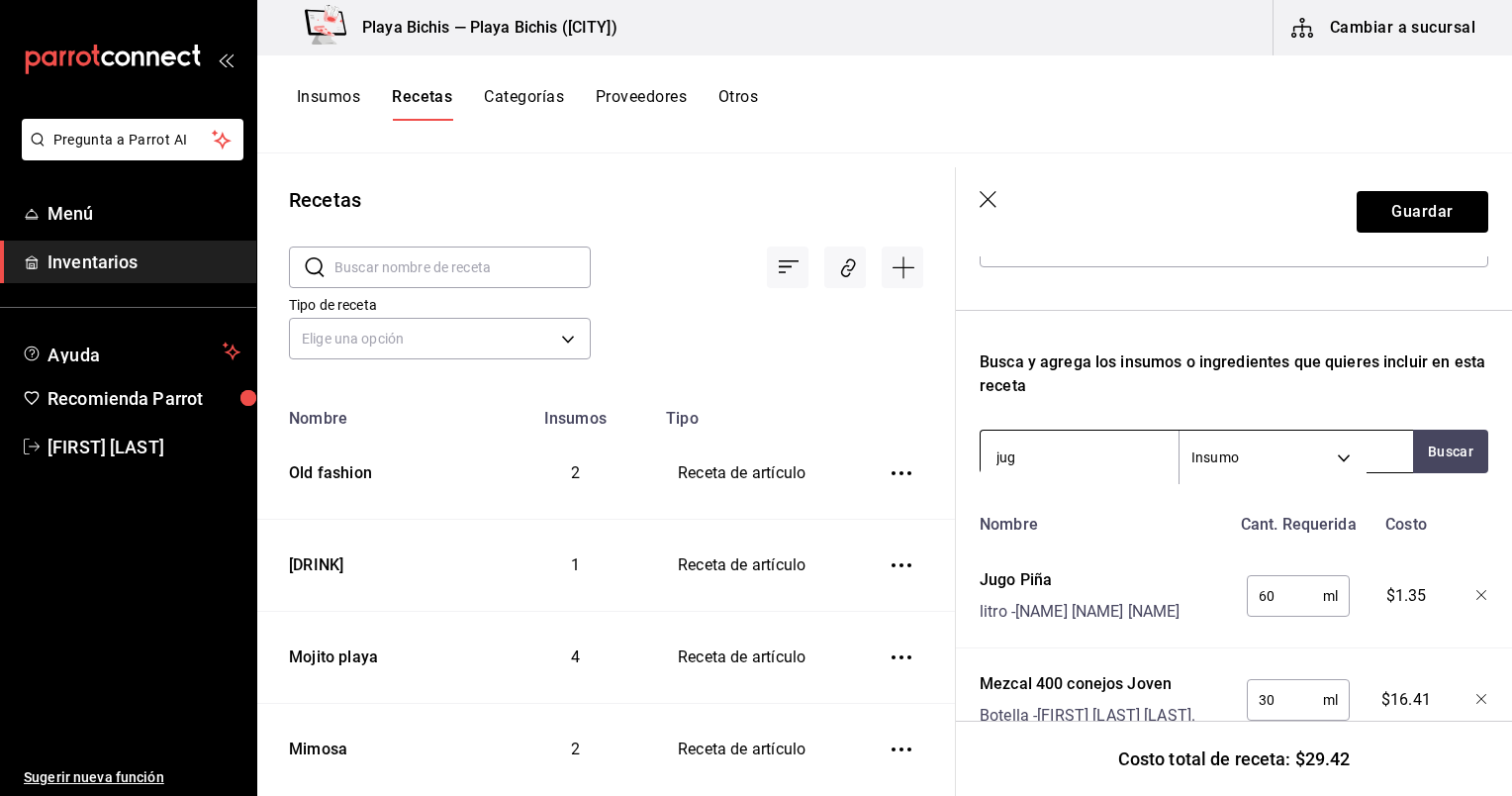 type on "jugo" 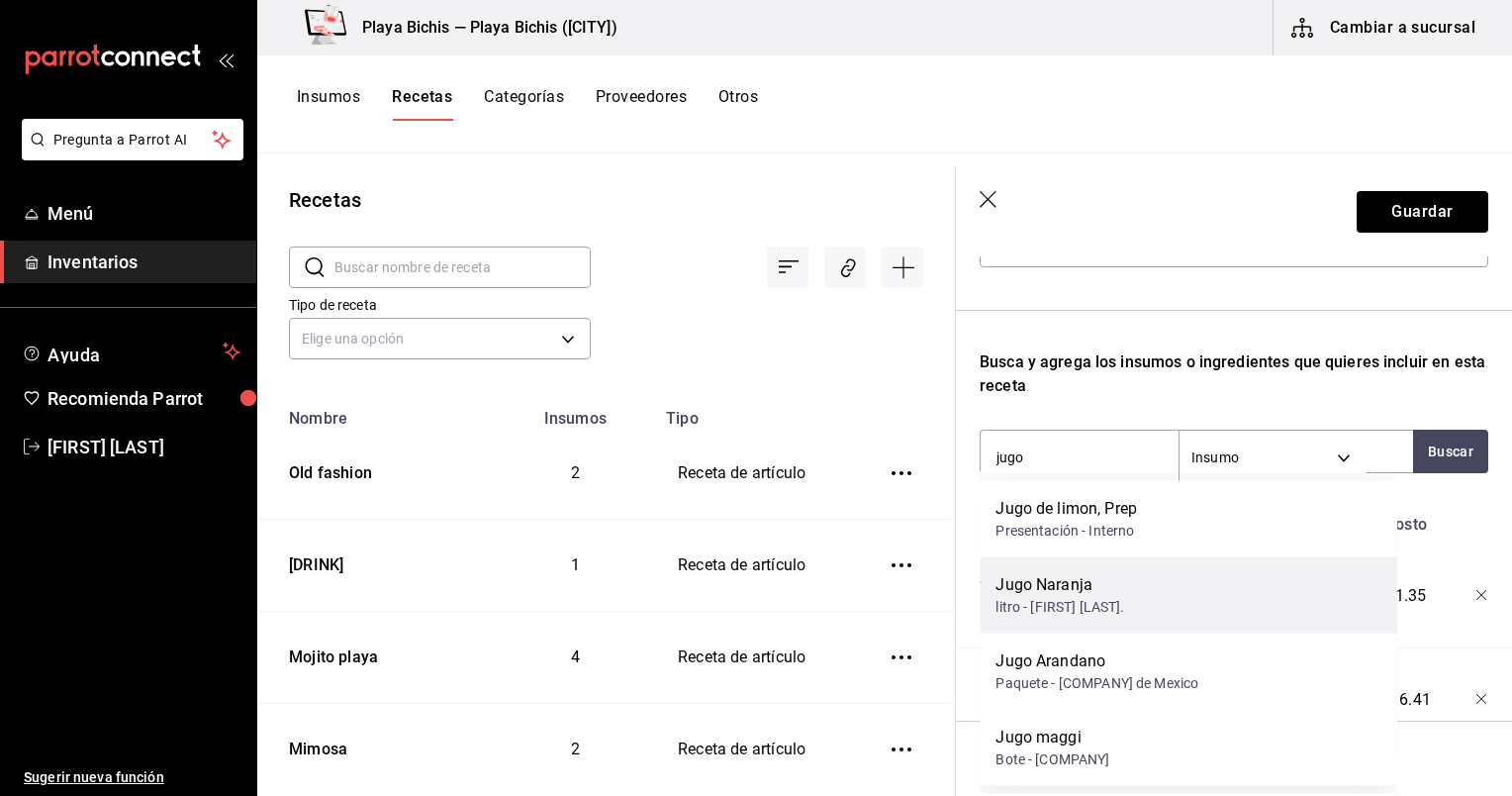 click on "Jugo Naranja" at bounding box center (1060, 585) 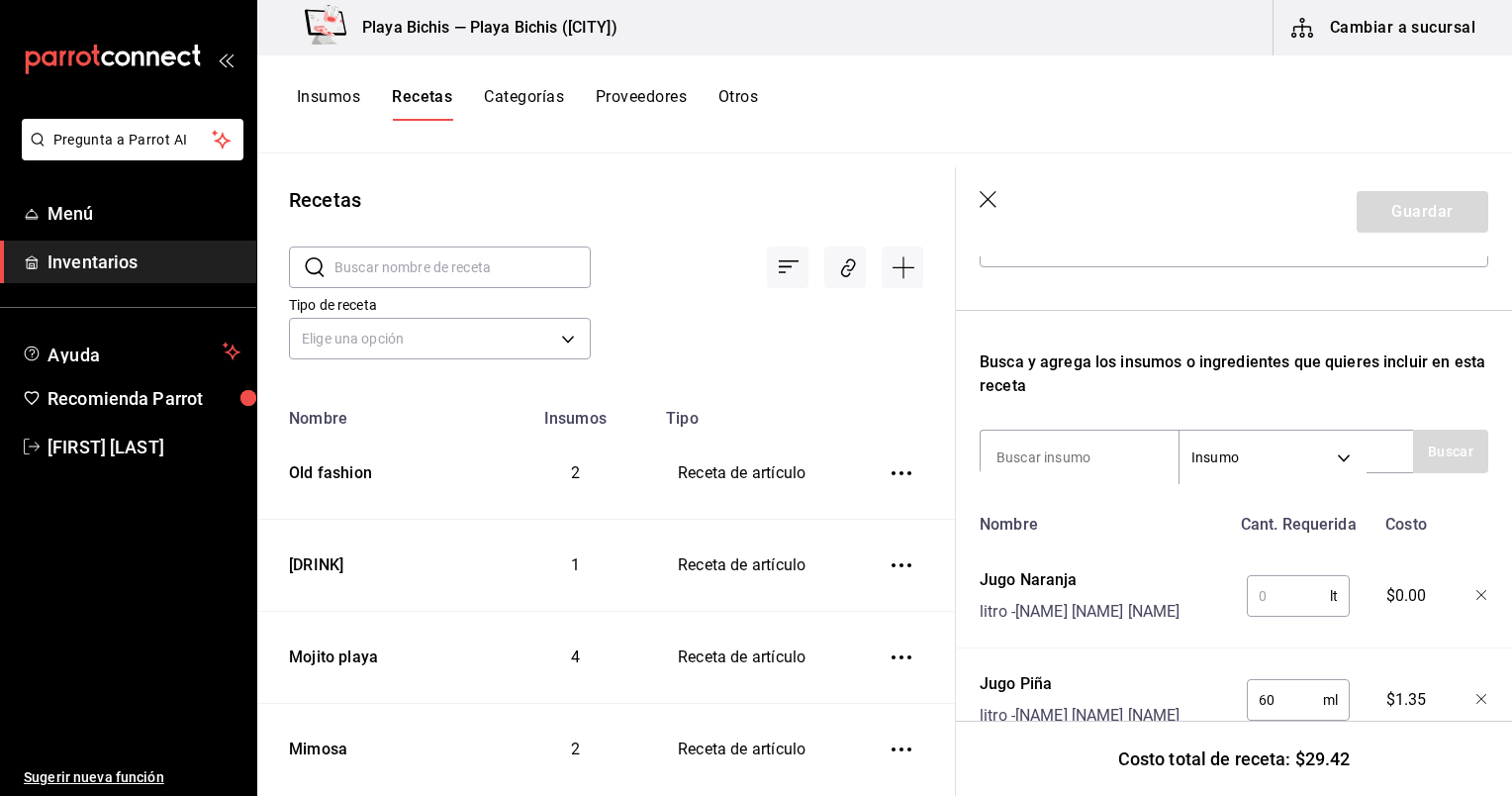 click 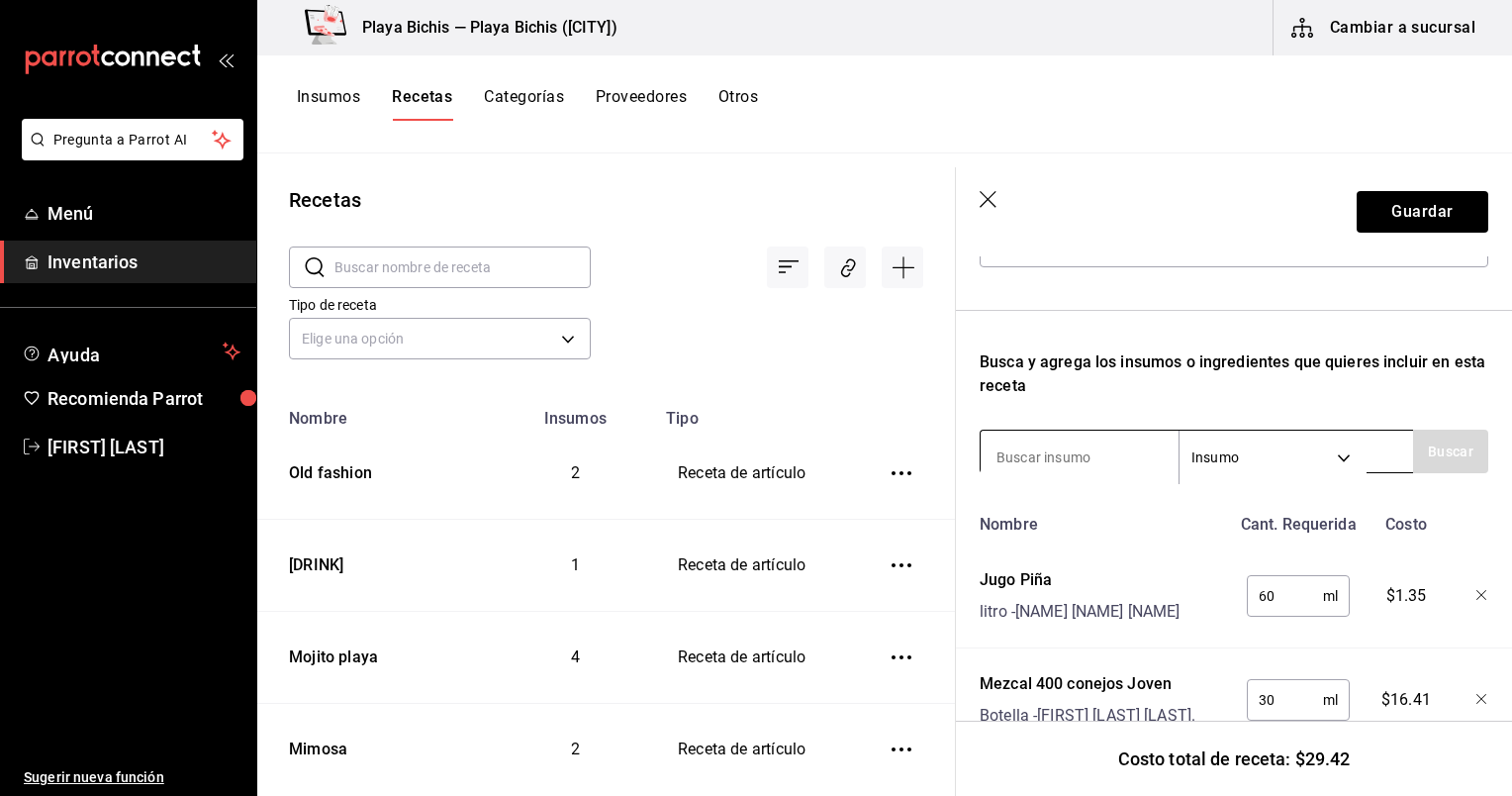 click at bounding box center (1080, 457) 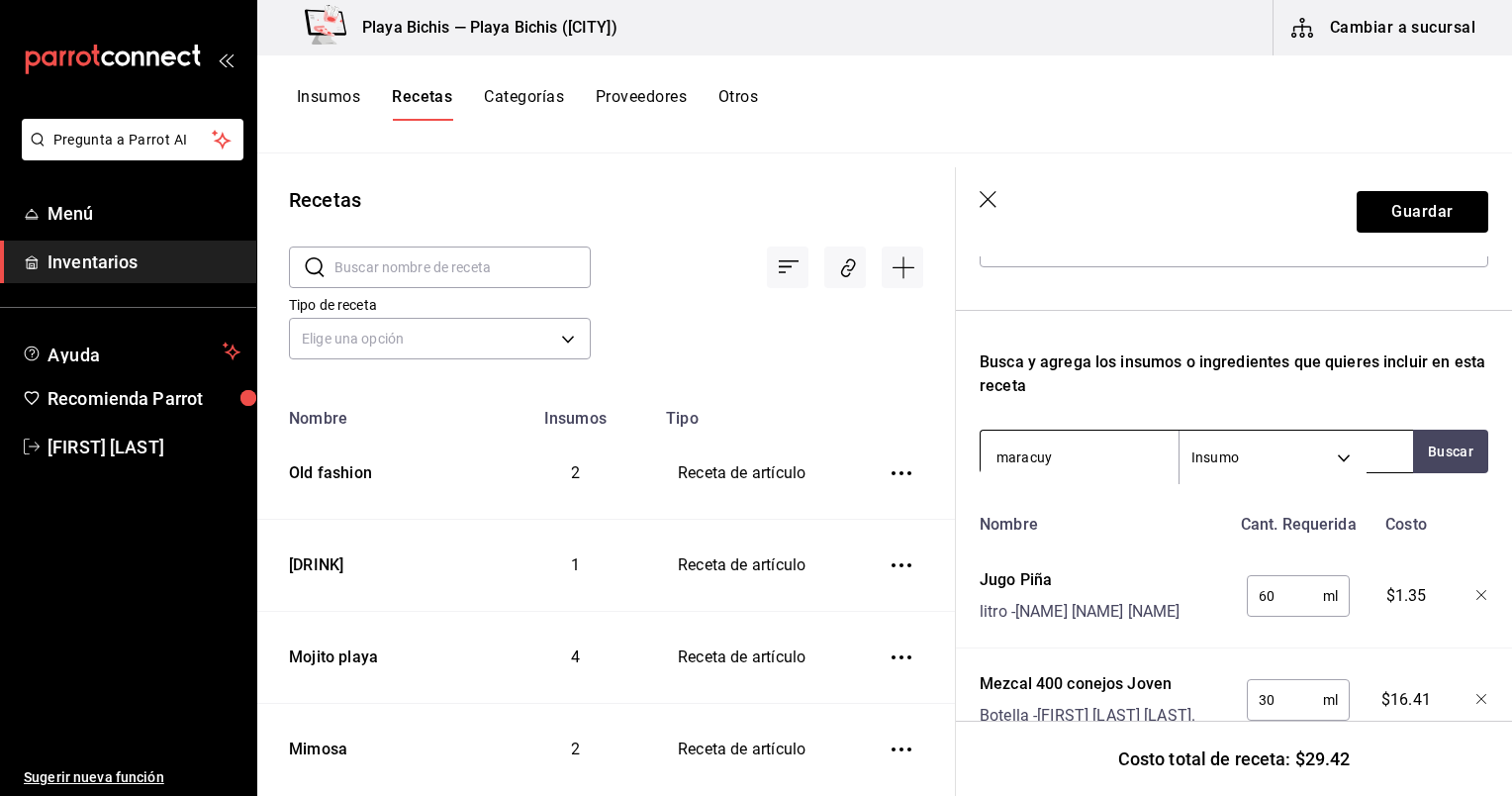 type on "maracuya" 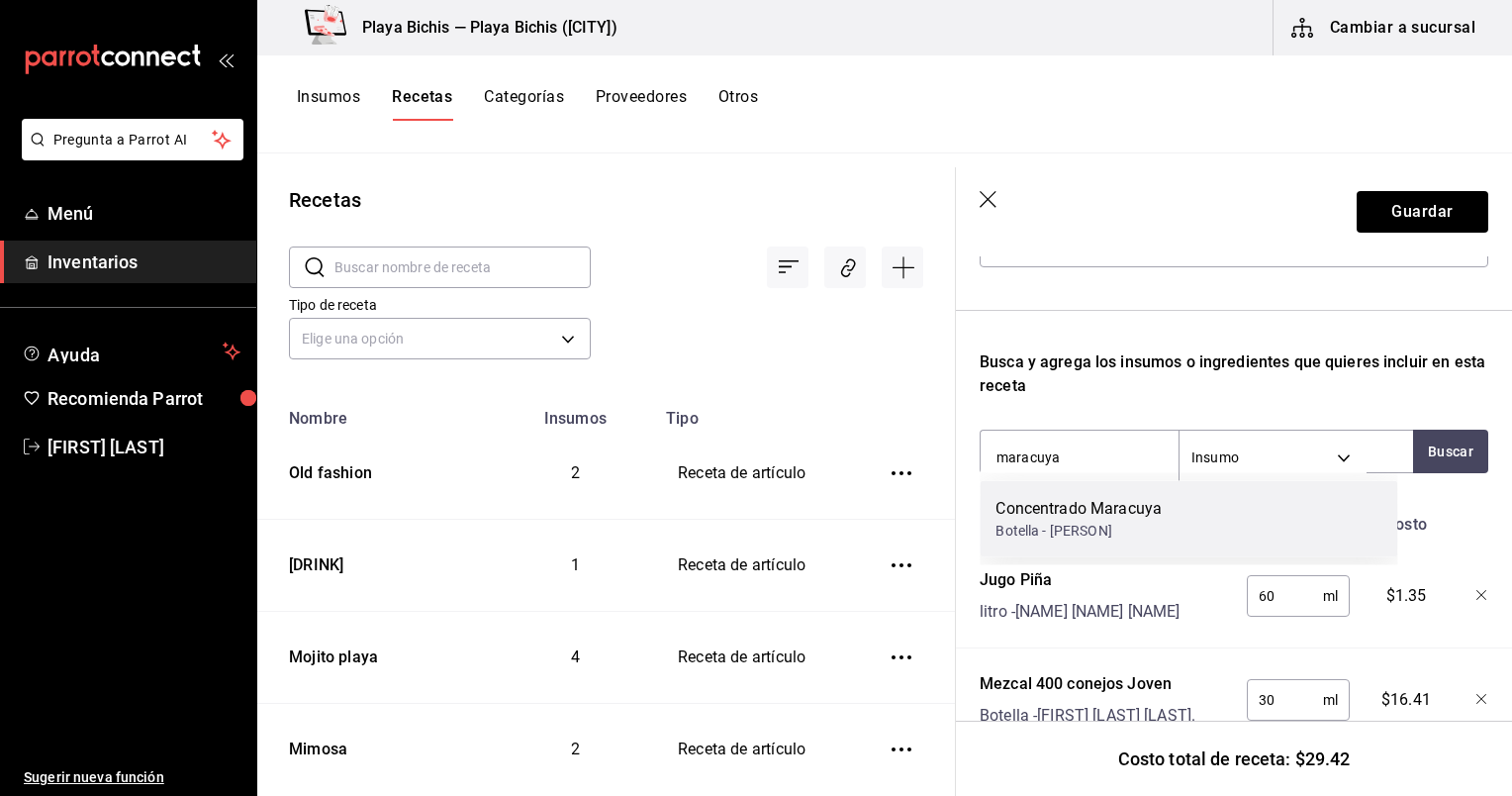 click on "Concentrado Maracuya" at bounding box center [1079, 509] 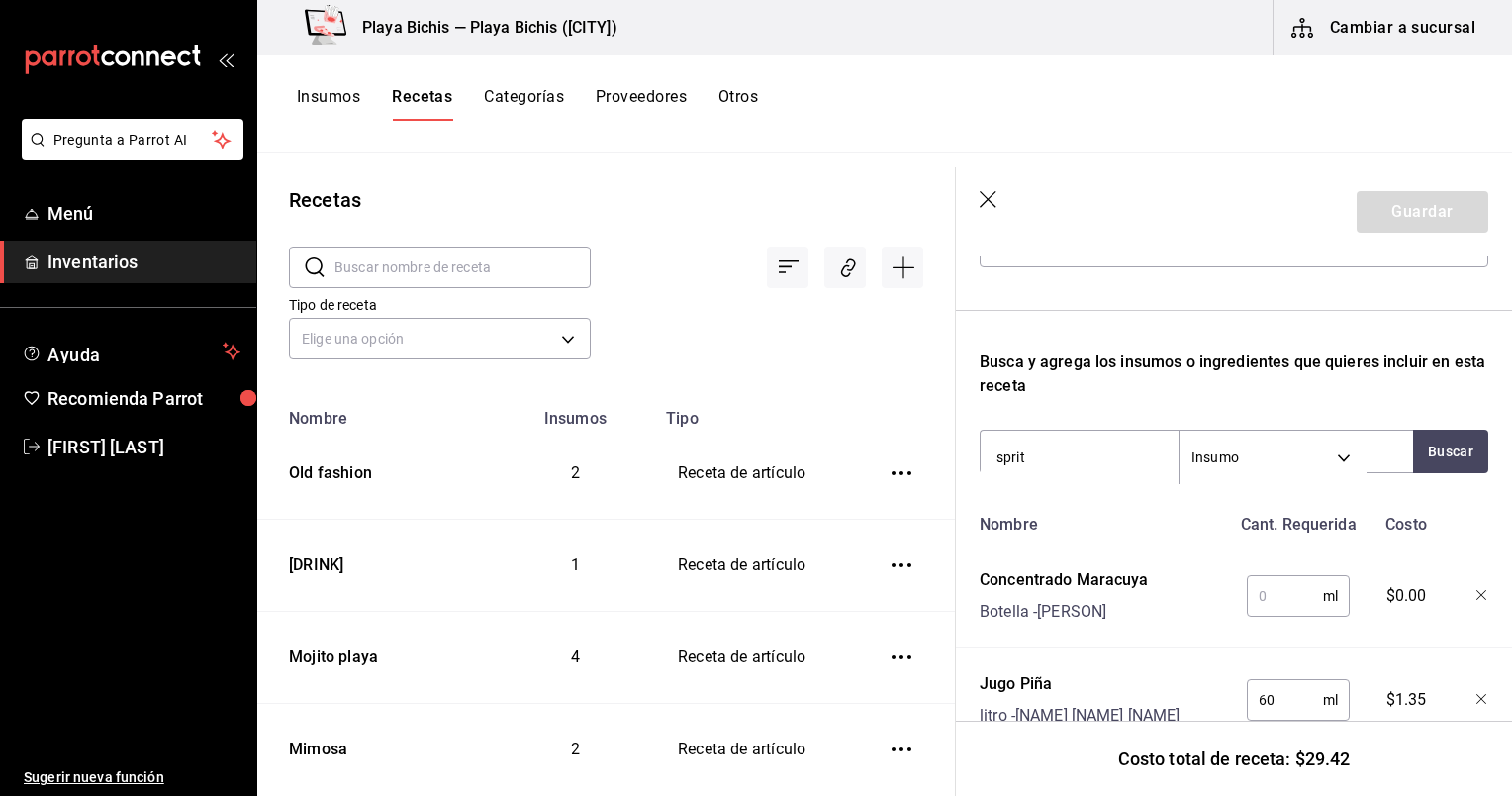 type on "spri" 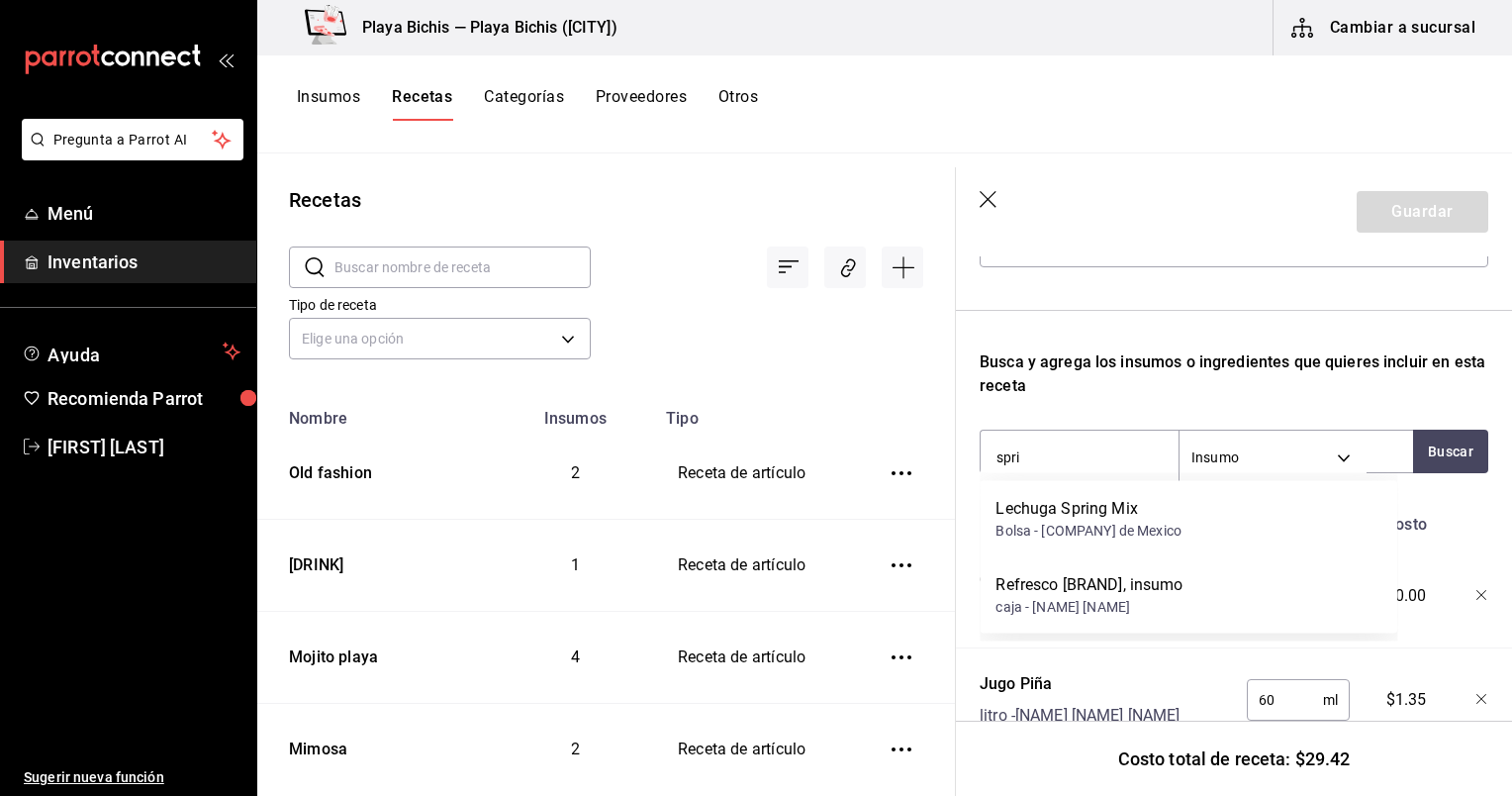 click on "Refresco Sprite, insumo caja - Corina Benavides Heira" at bounding box center (1188, 595) 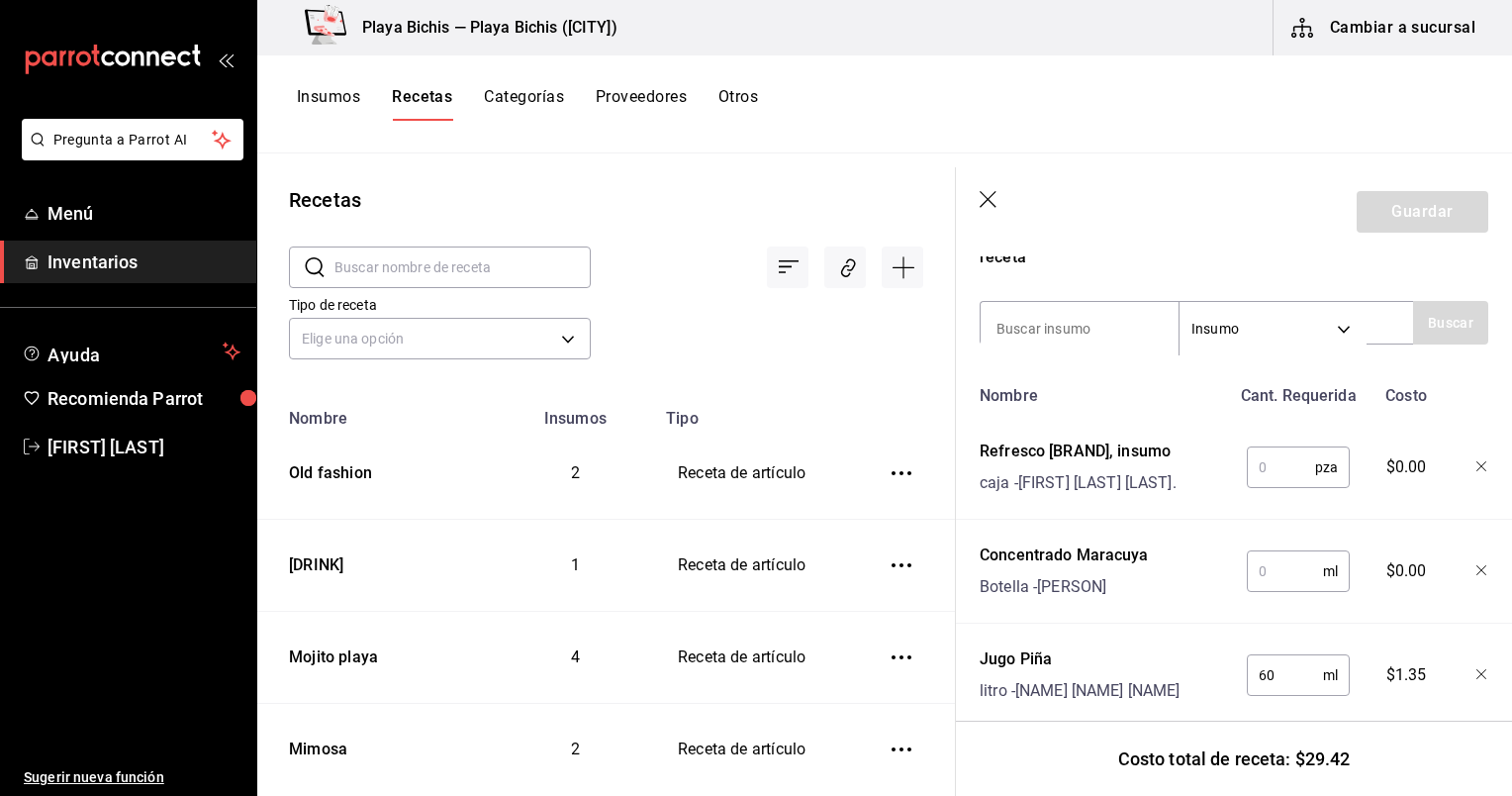 scroll, scrollTop: 392, scrollLeft: 0, axis: vertical 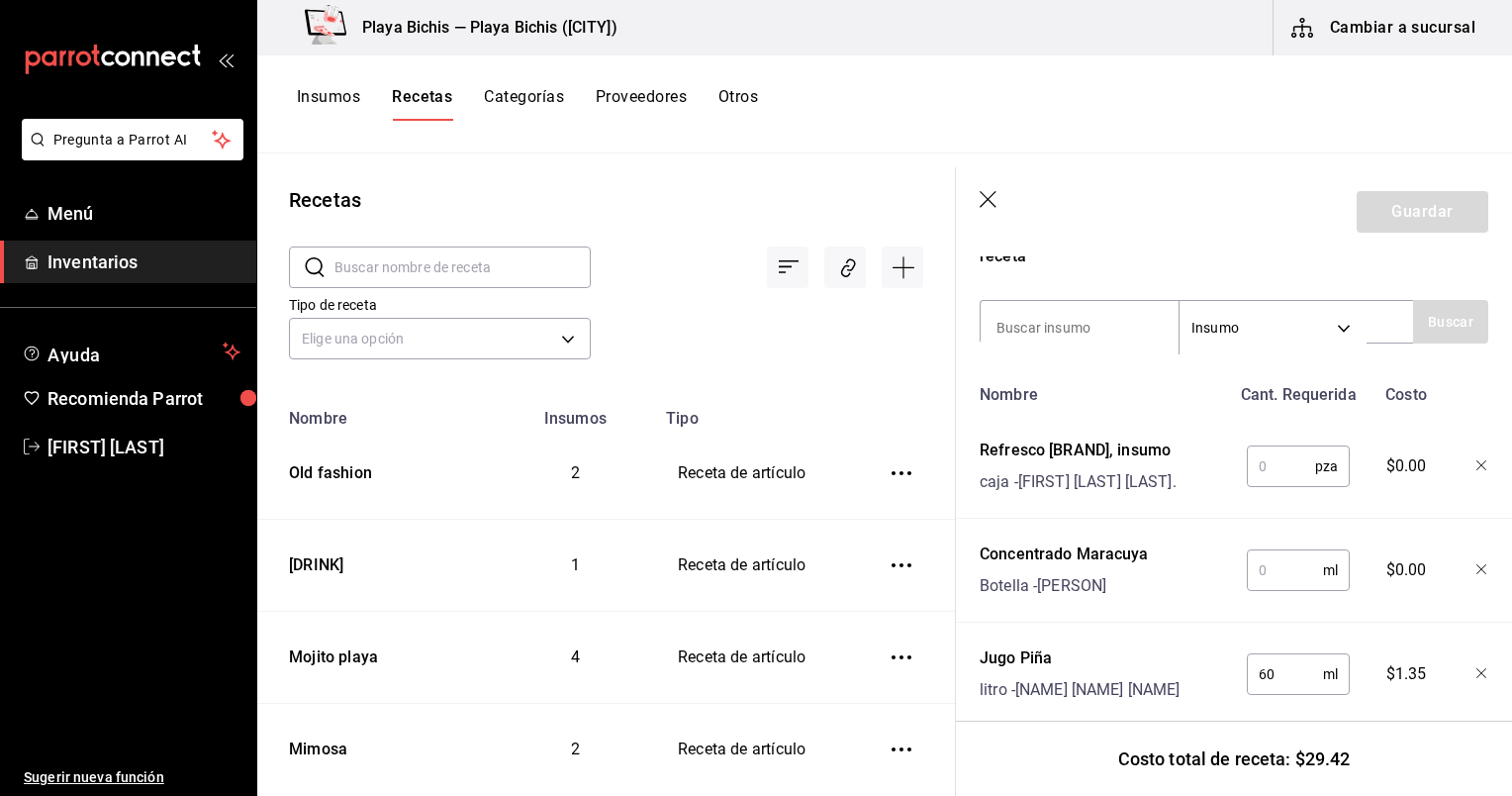 click at bounding box center (1284, 570) 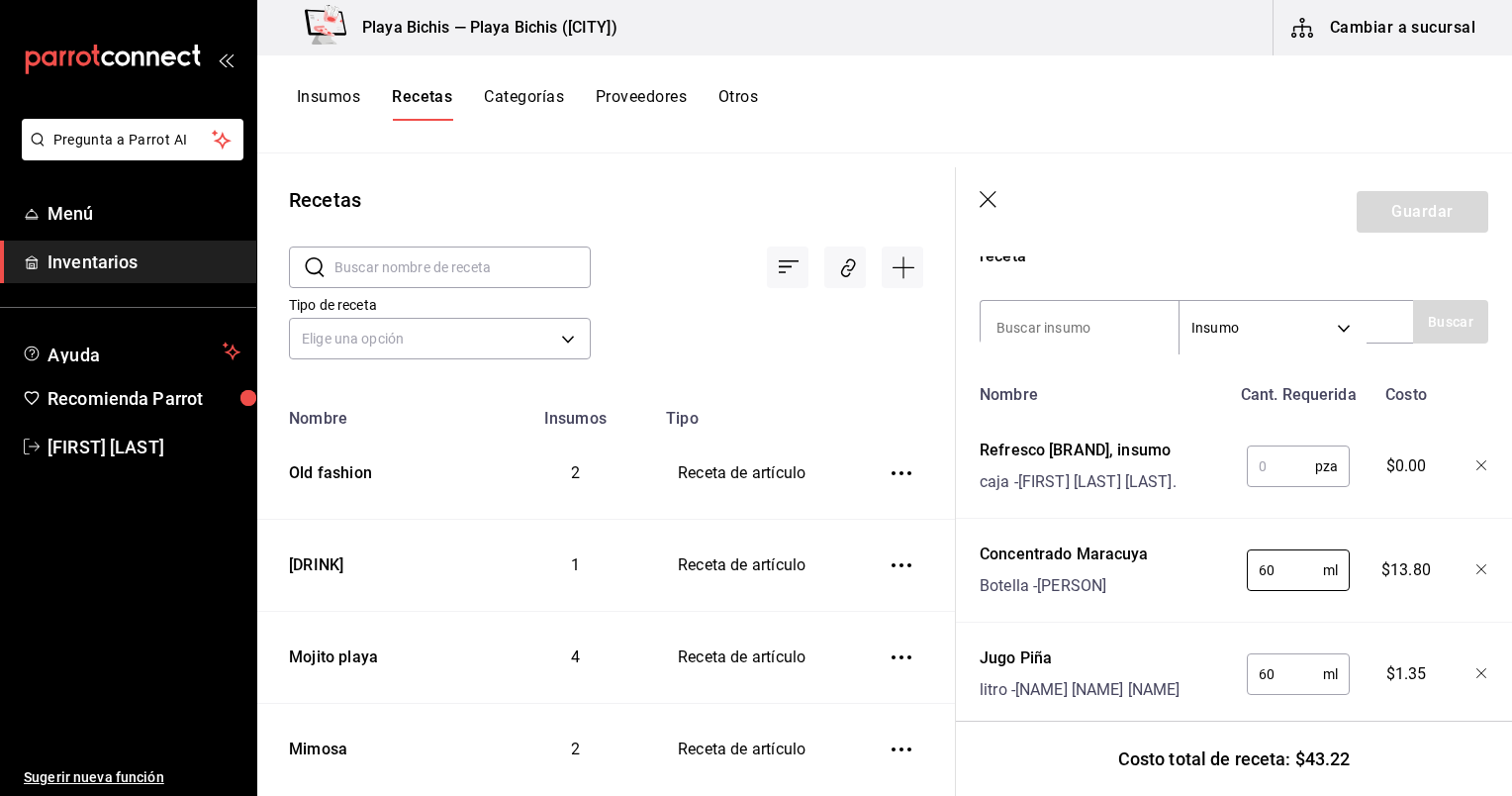 type on "60" 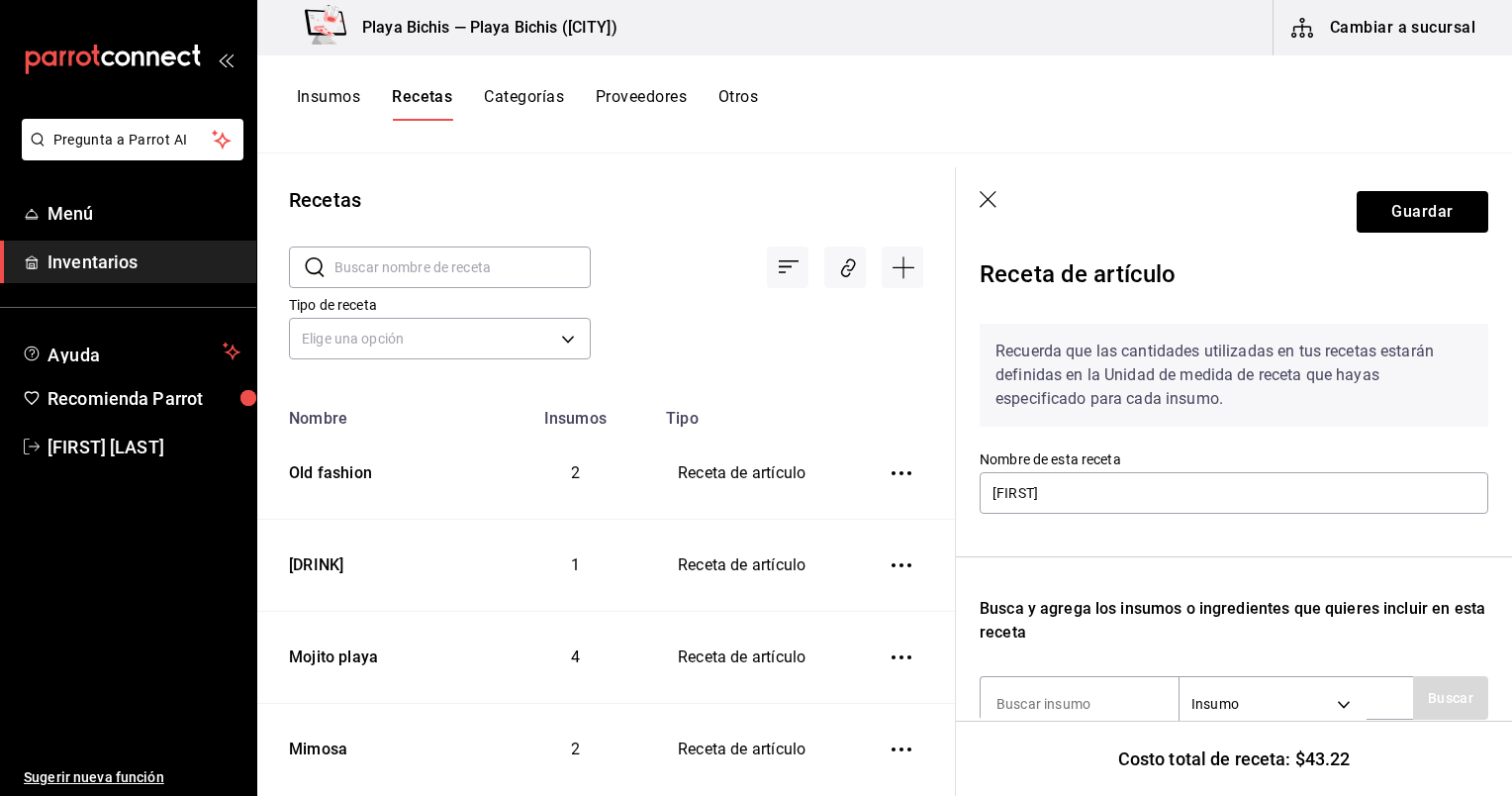 scroll, scrollTop: 15, scrollLeft: 0, axis: vertical 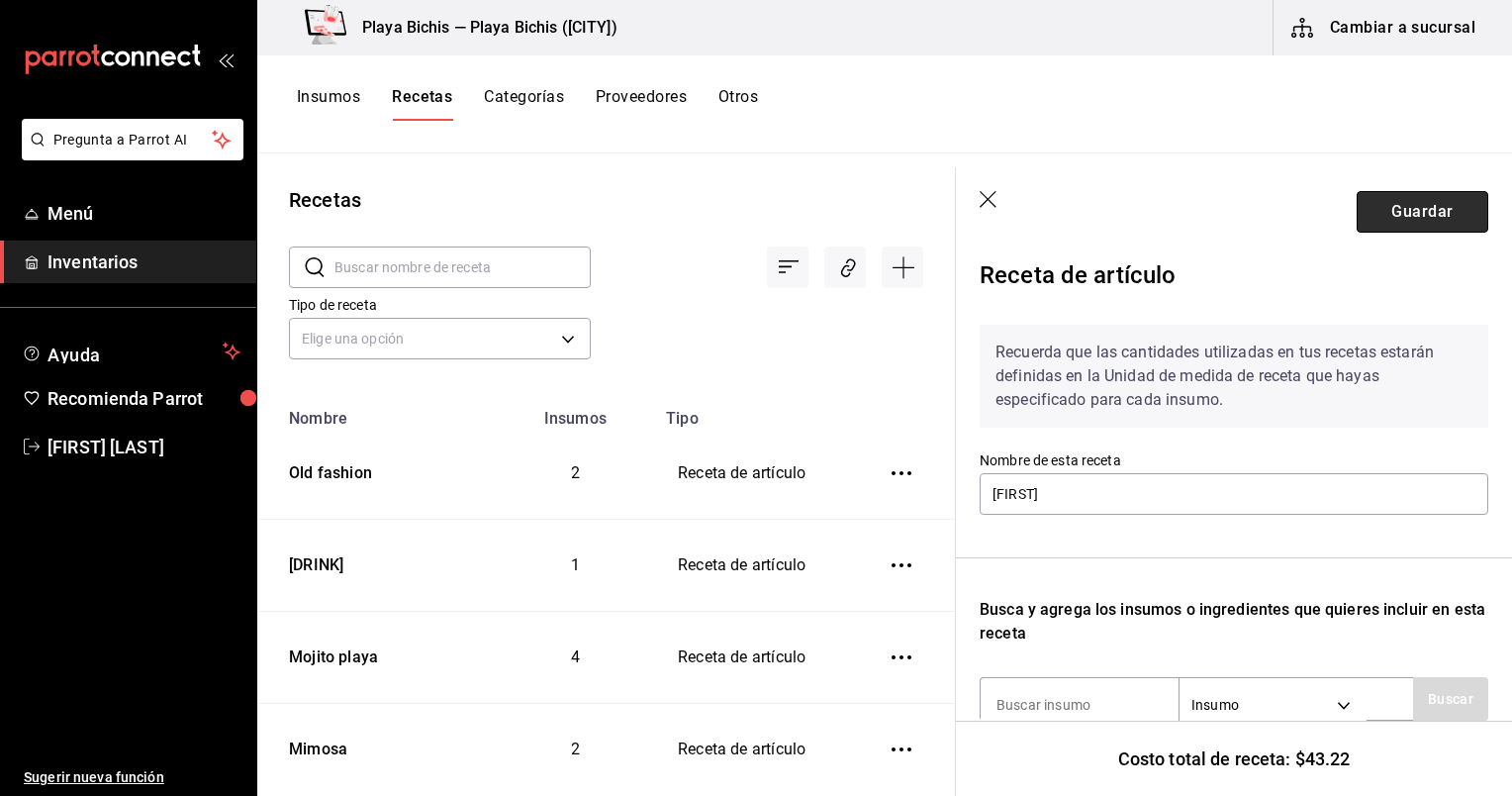click on "Guardar" at bounding box center [1422, 212] 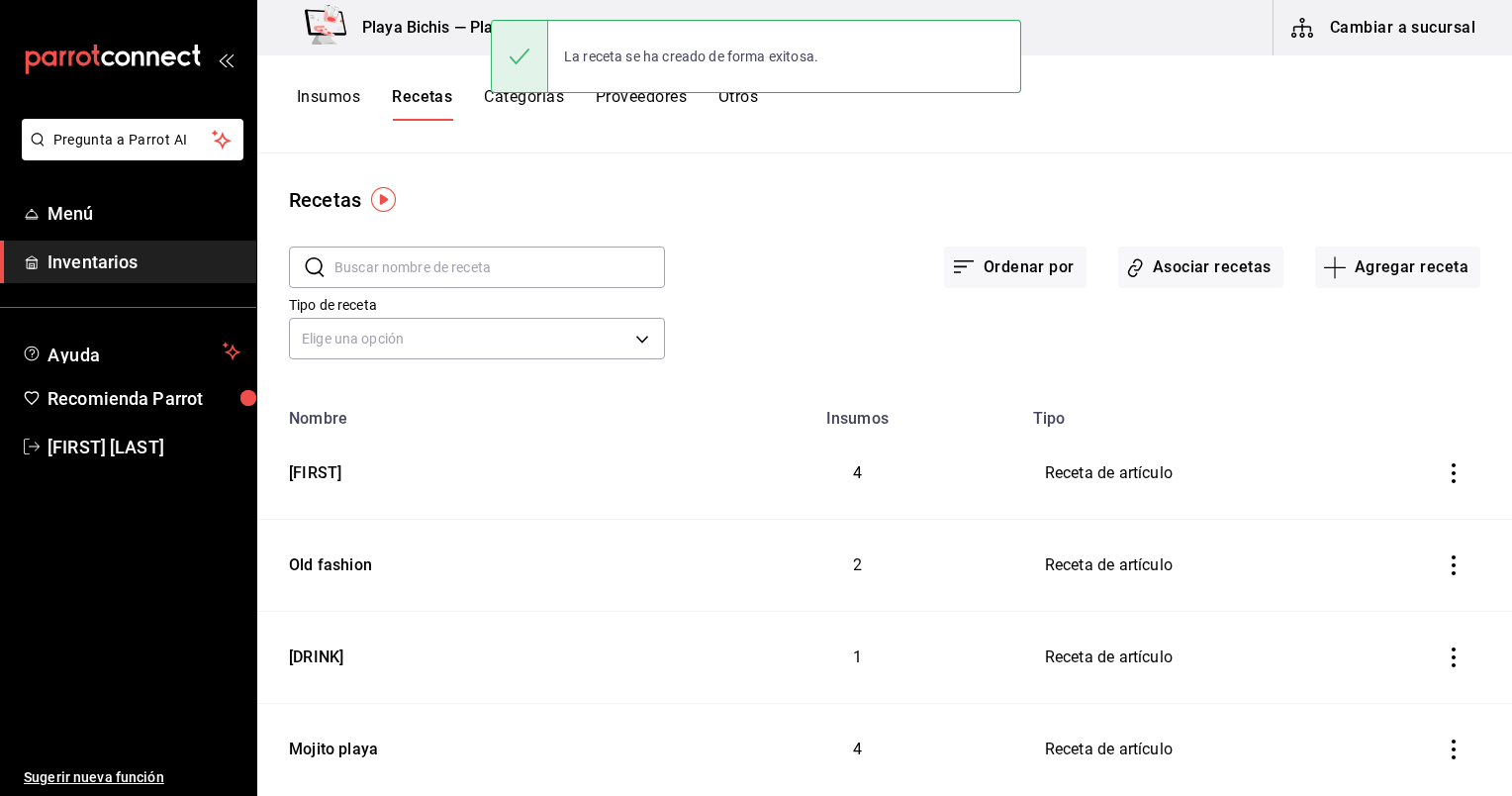 scroll, scrollTop: 0, scrollLeft: 0, axis: both 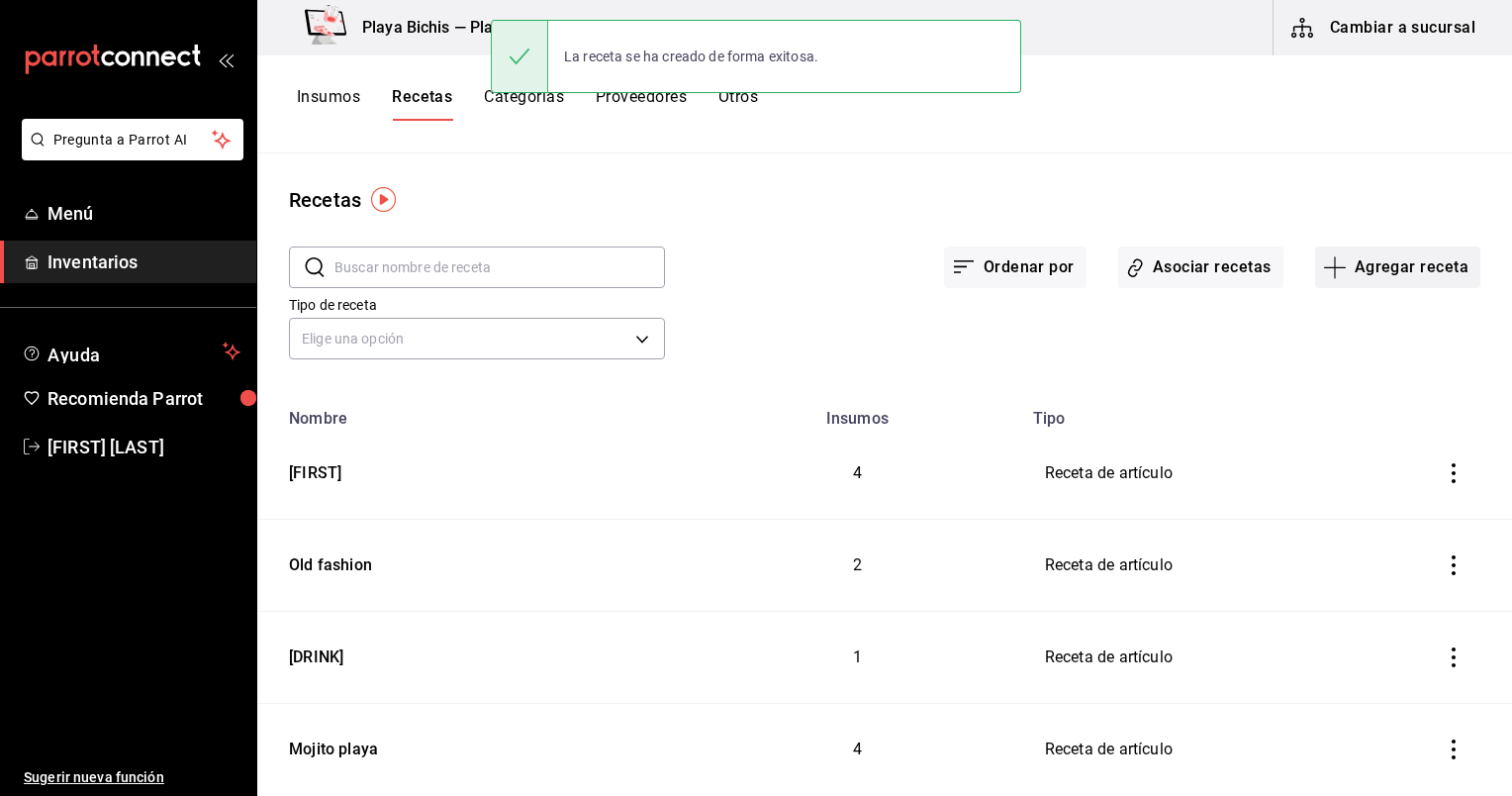 click on "Agregar receta" at bounding box center [1397, 267] 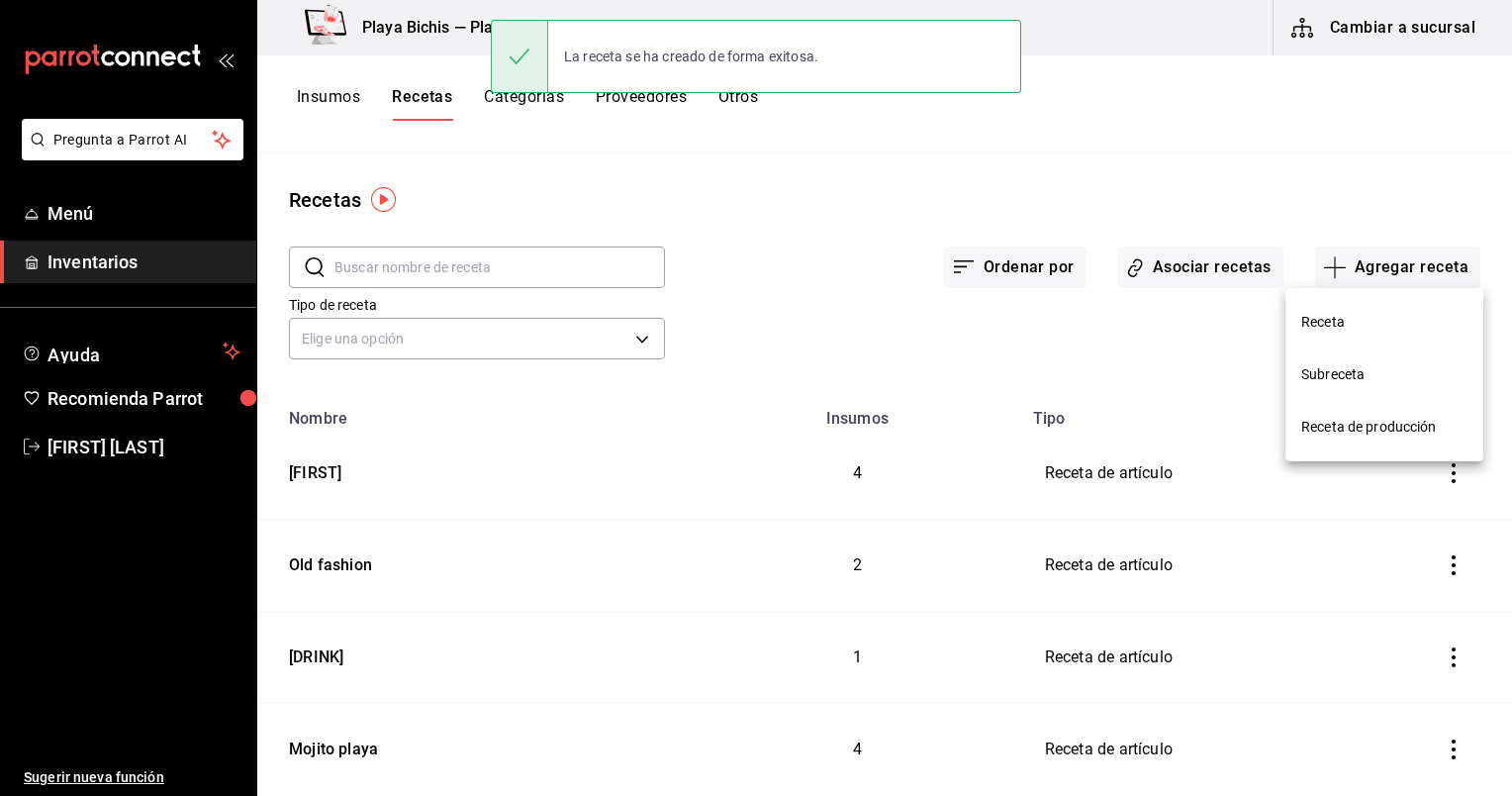 click on "Receta" at bounding box center [1384, 322] 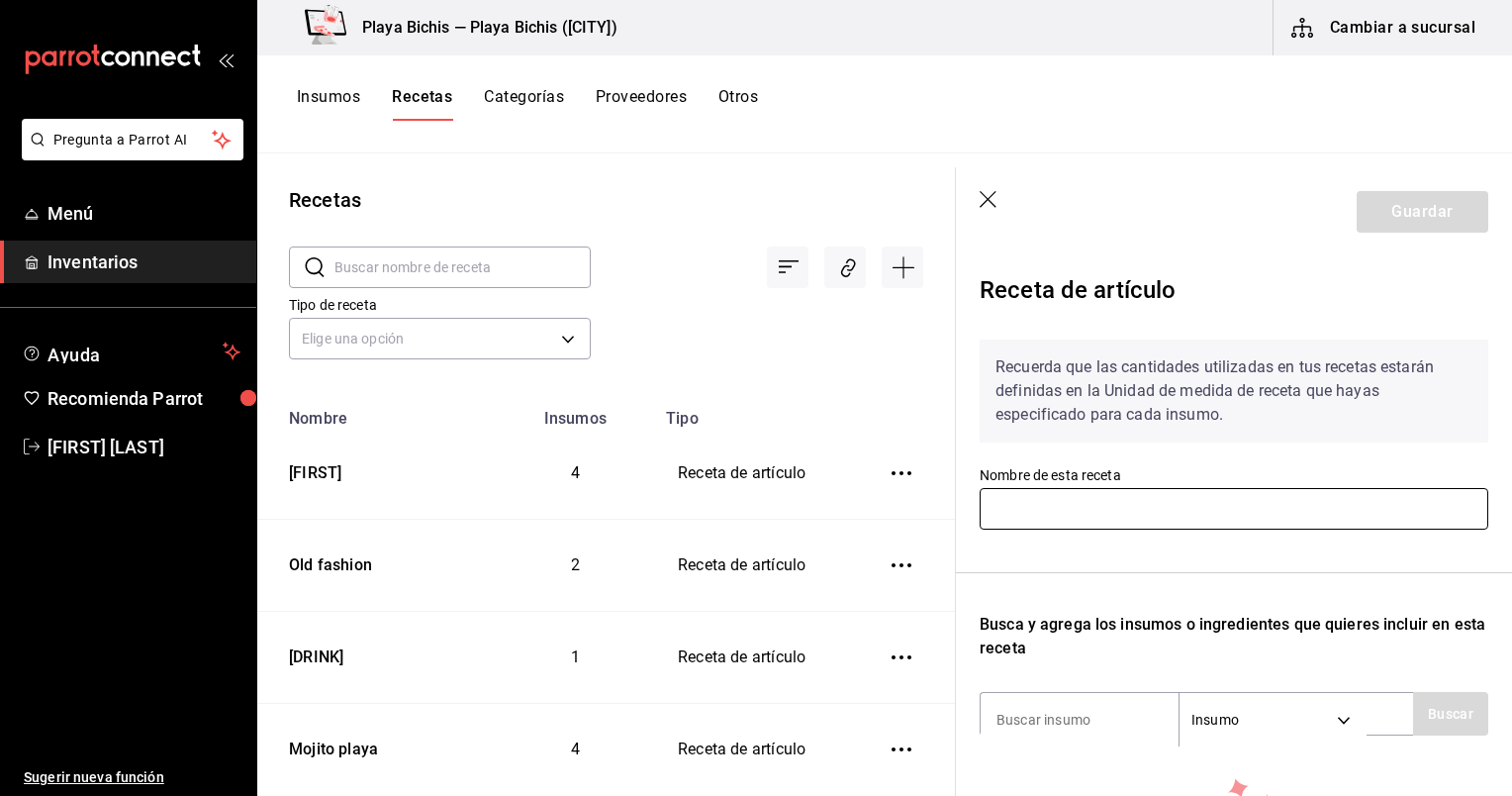 click at bounding box center [1234, 509] 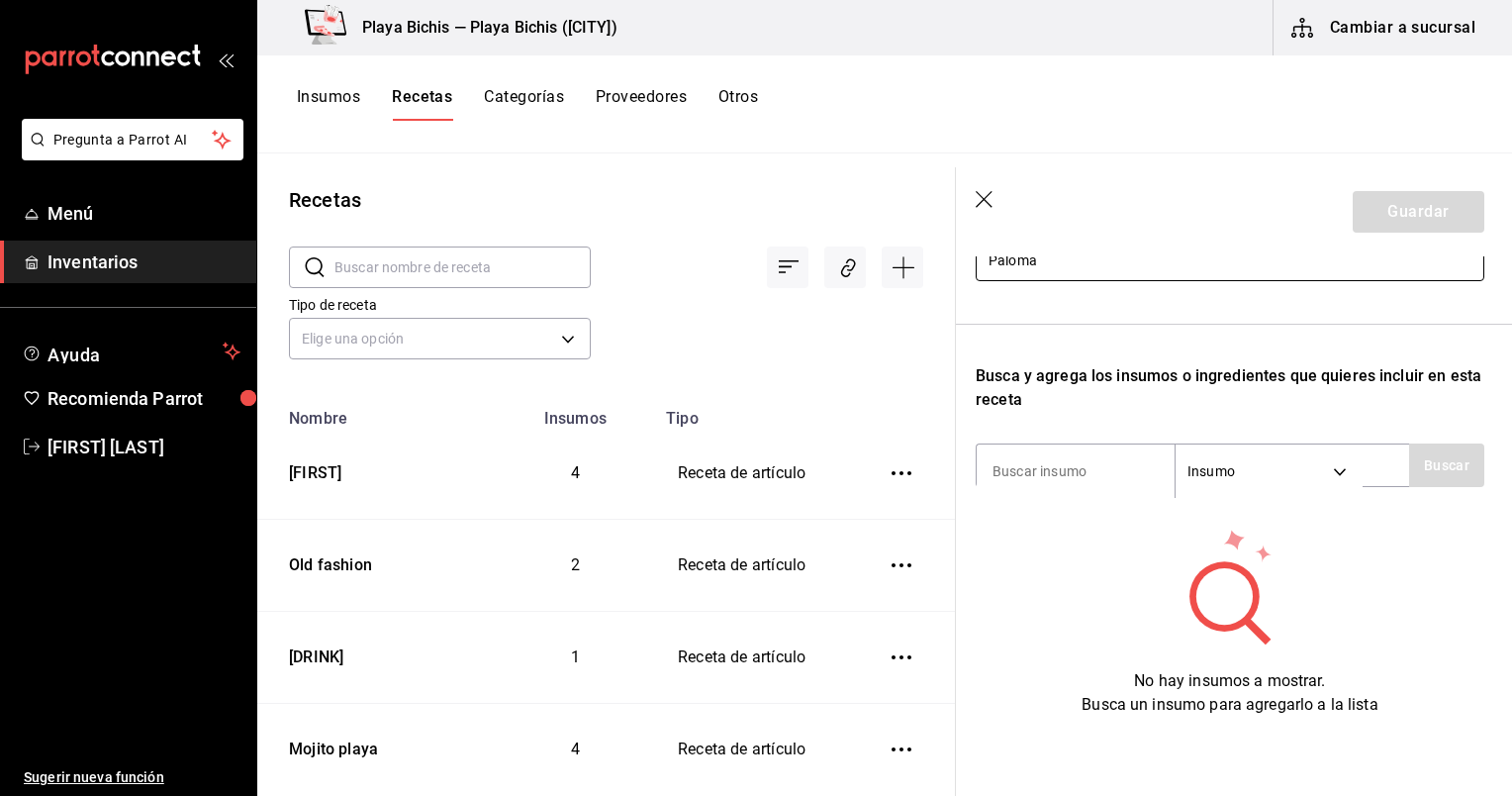 scroll, scrollTop: 263, scrollLeft: 10, axis: both 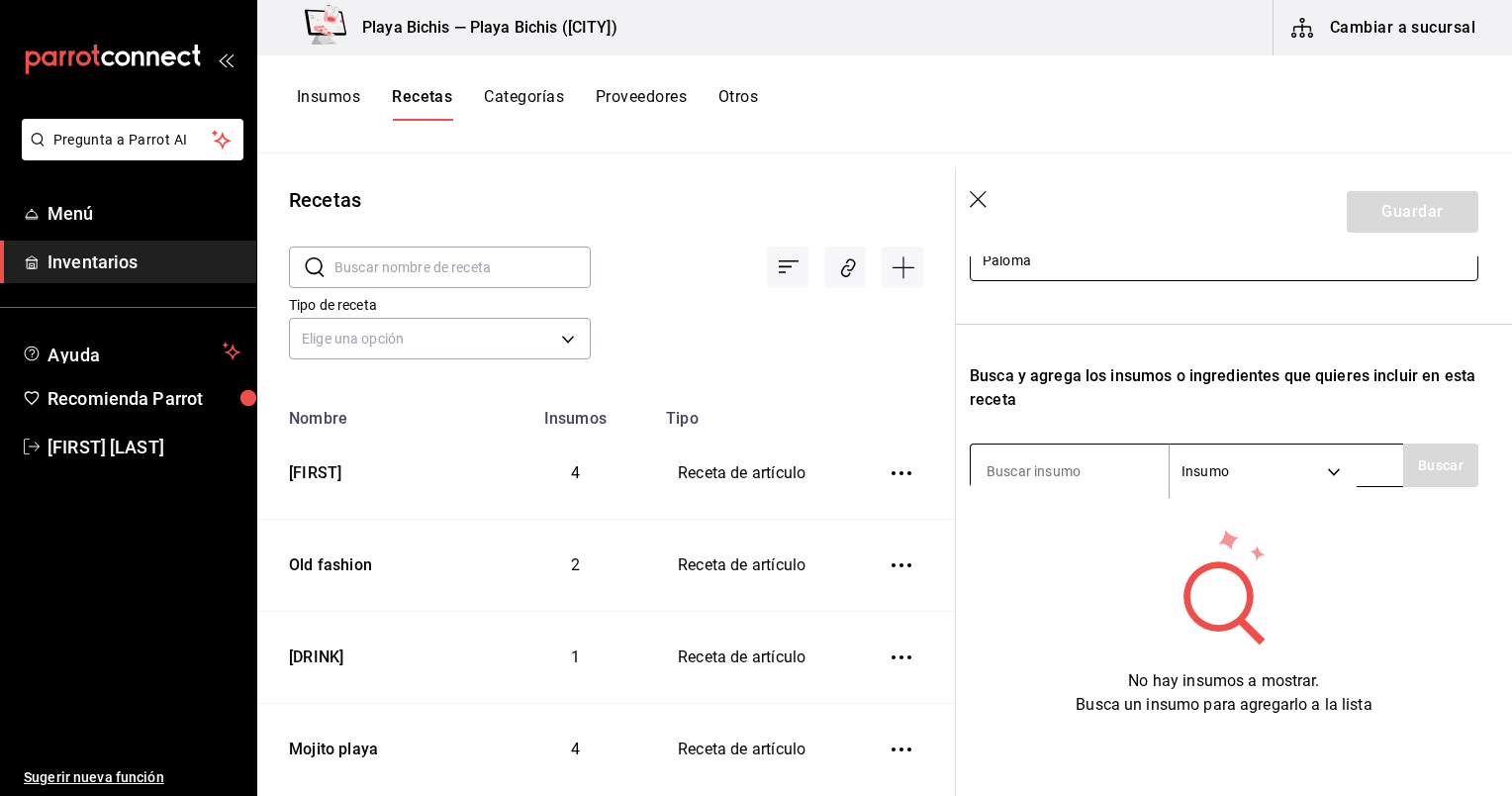 type on "Paloma" 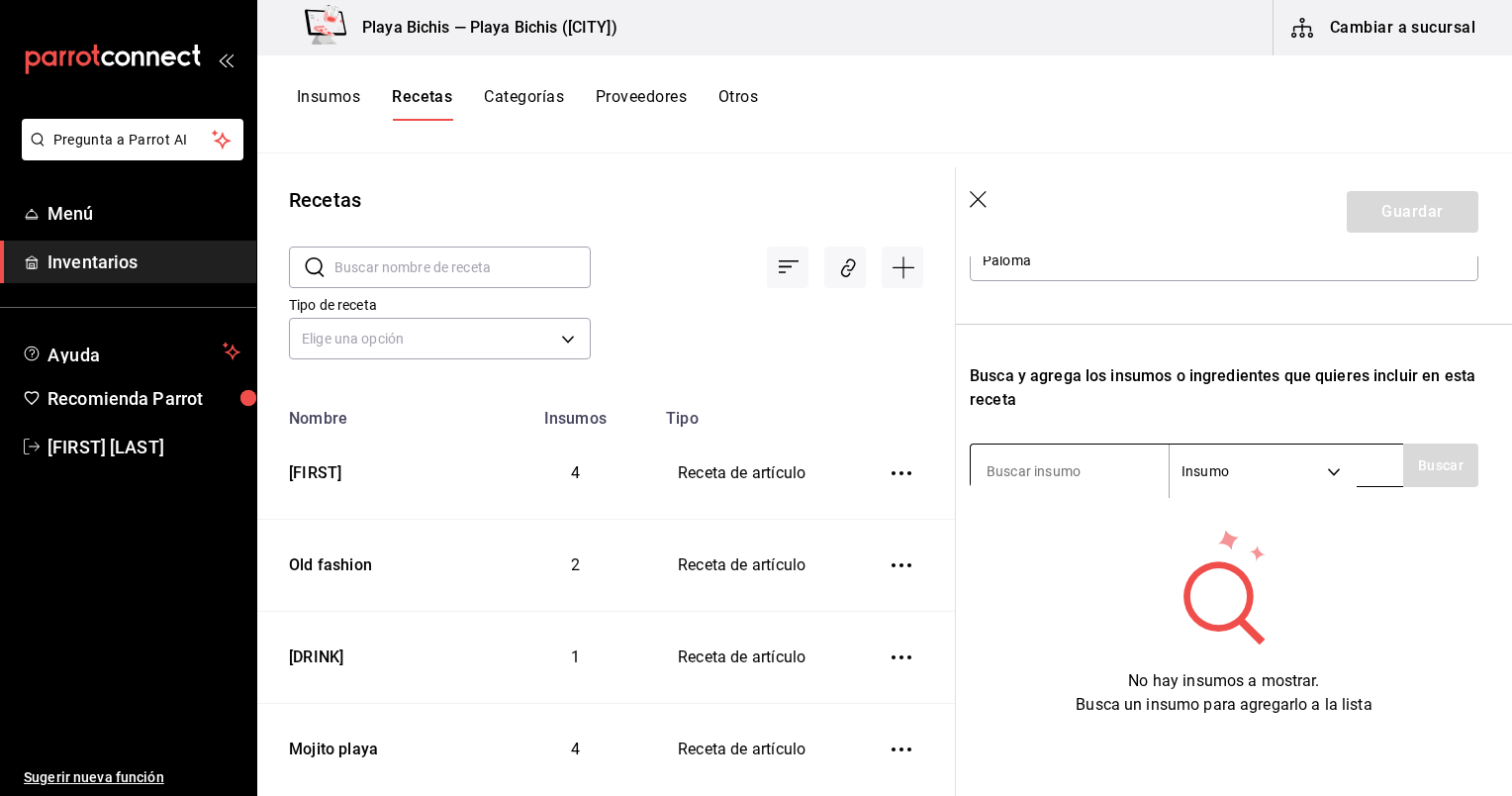 click at bounding box center [1070, 471] 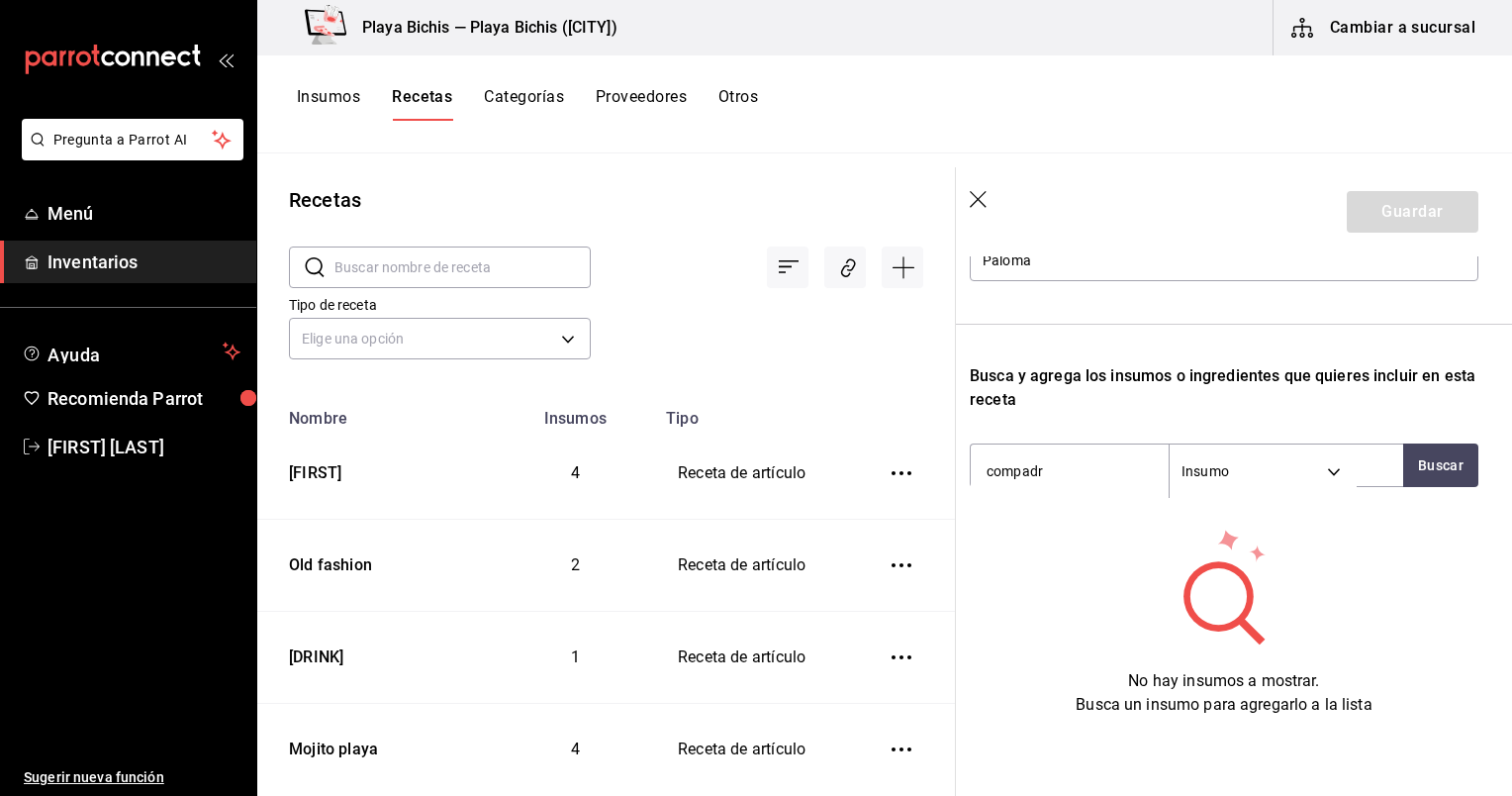 type on "compadre" 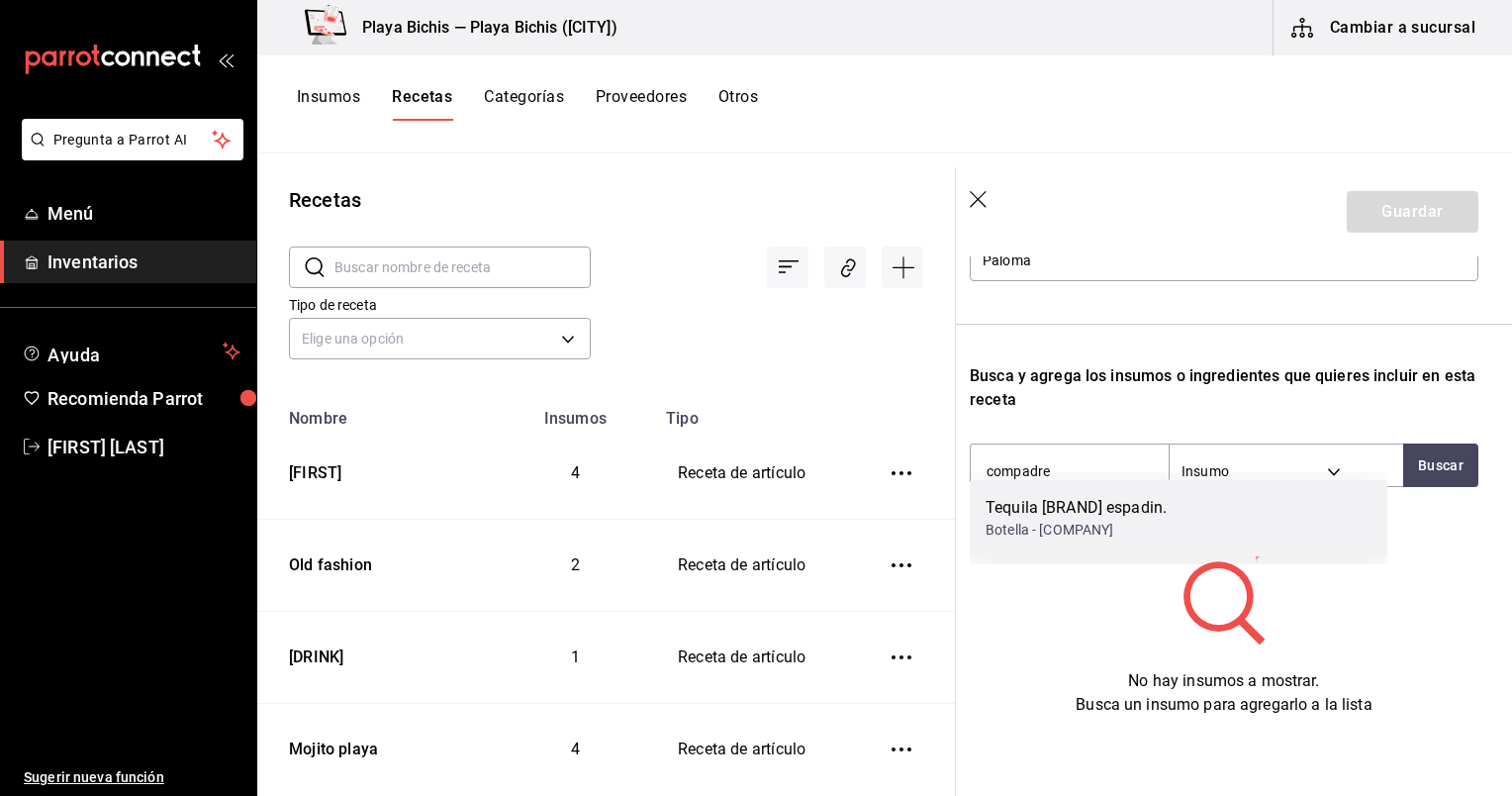 click on "Tequila Compadre. Botella - Almacenes de la Frontera" at bounding box center (1179, 518) 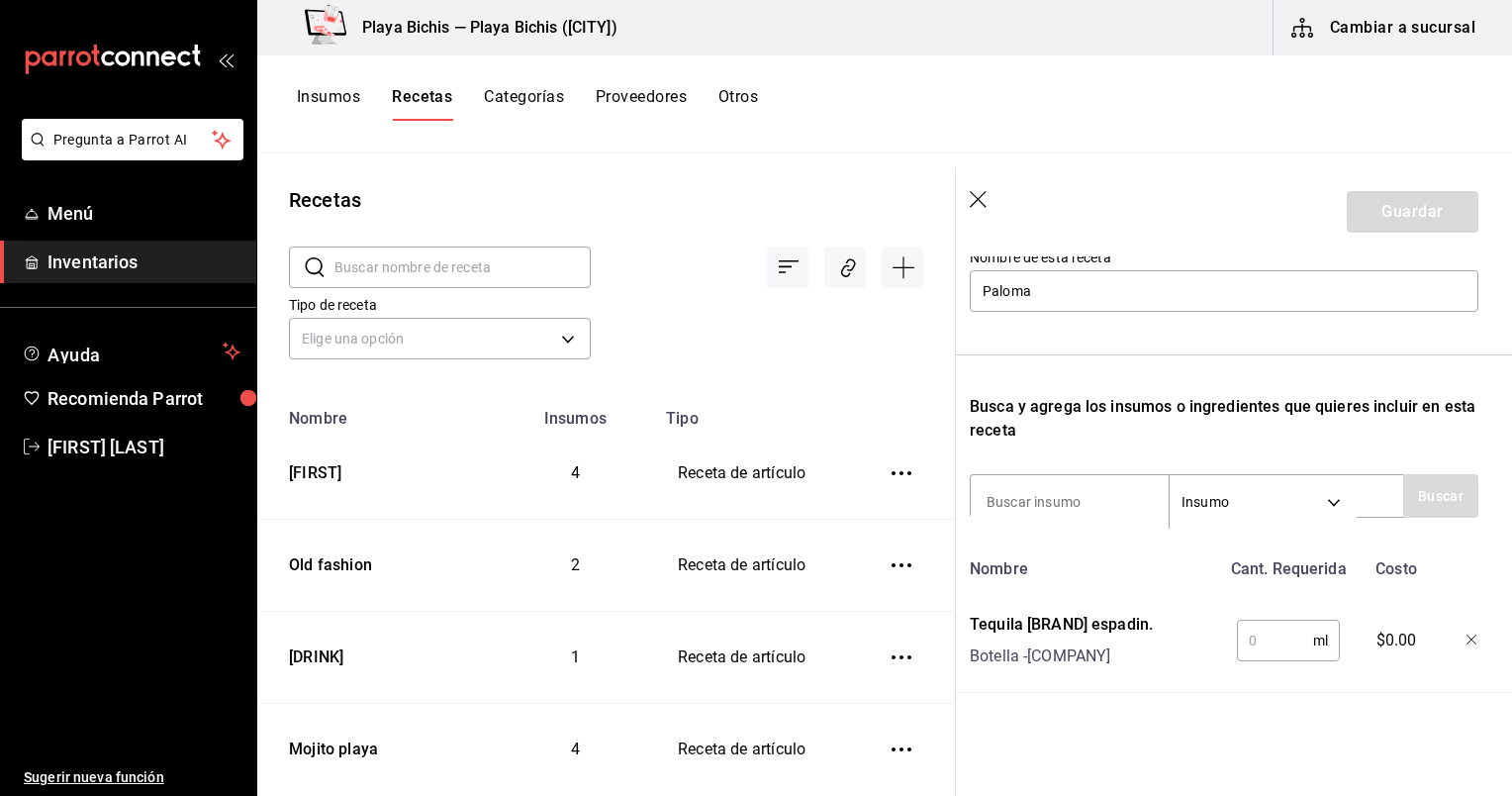 scroll, scrollTop: 256, scrollLeft: 10, axis: both 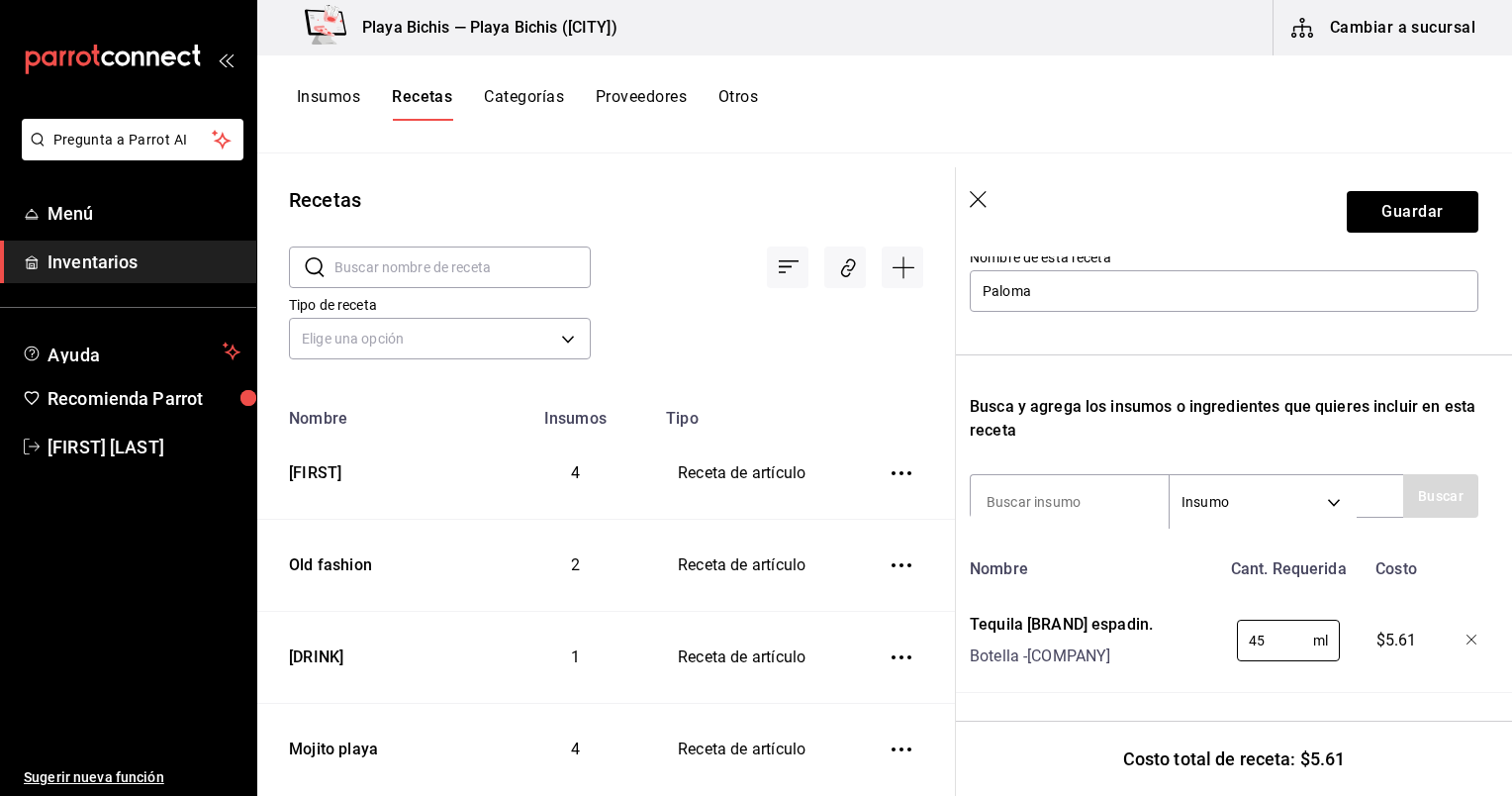 type on "45" 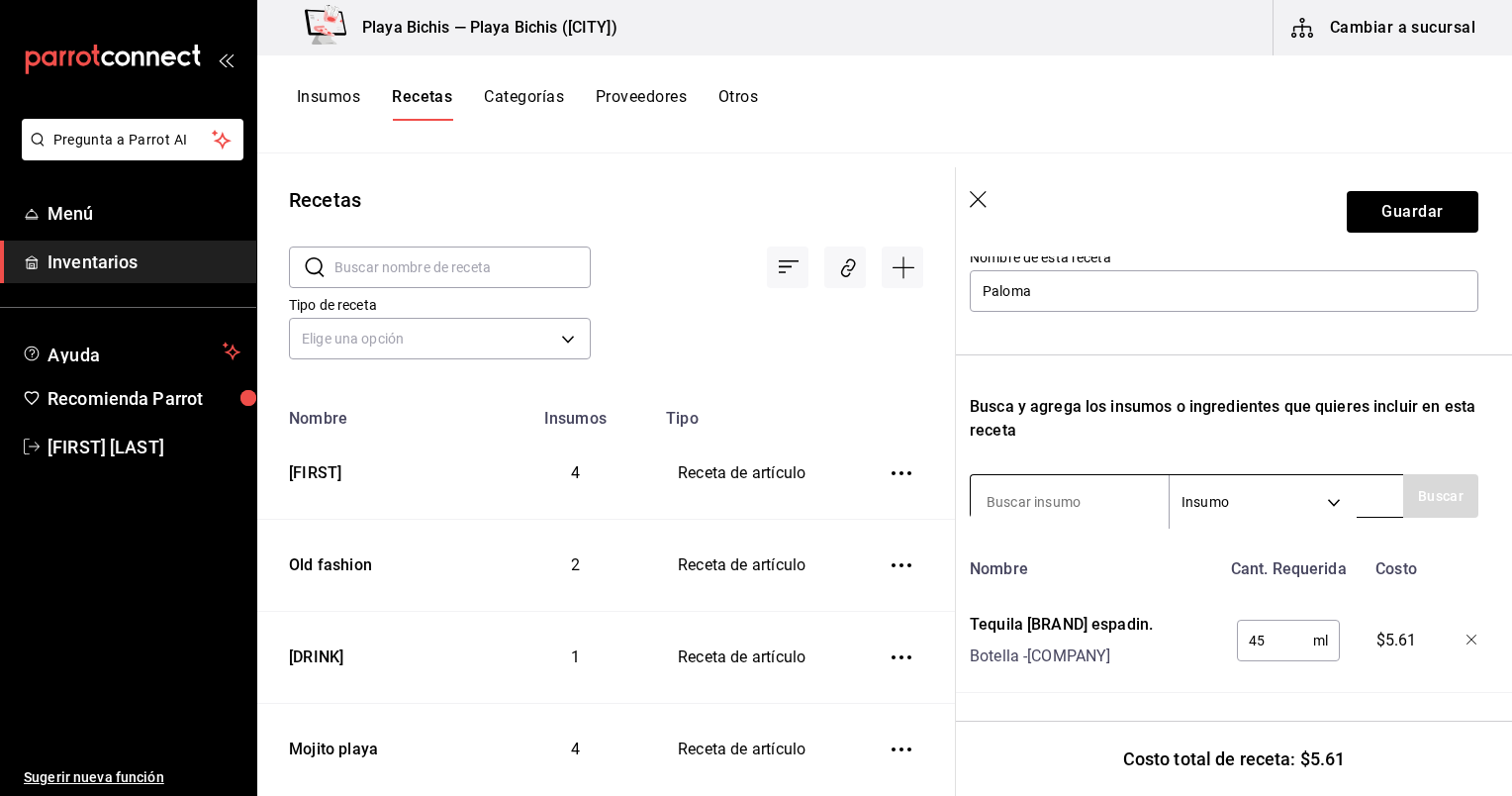 click at bounding box center [1070, 502] 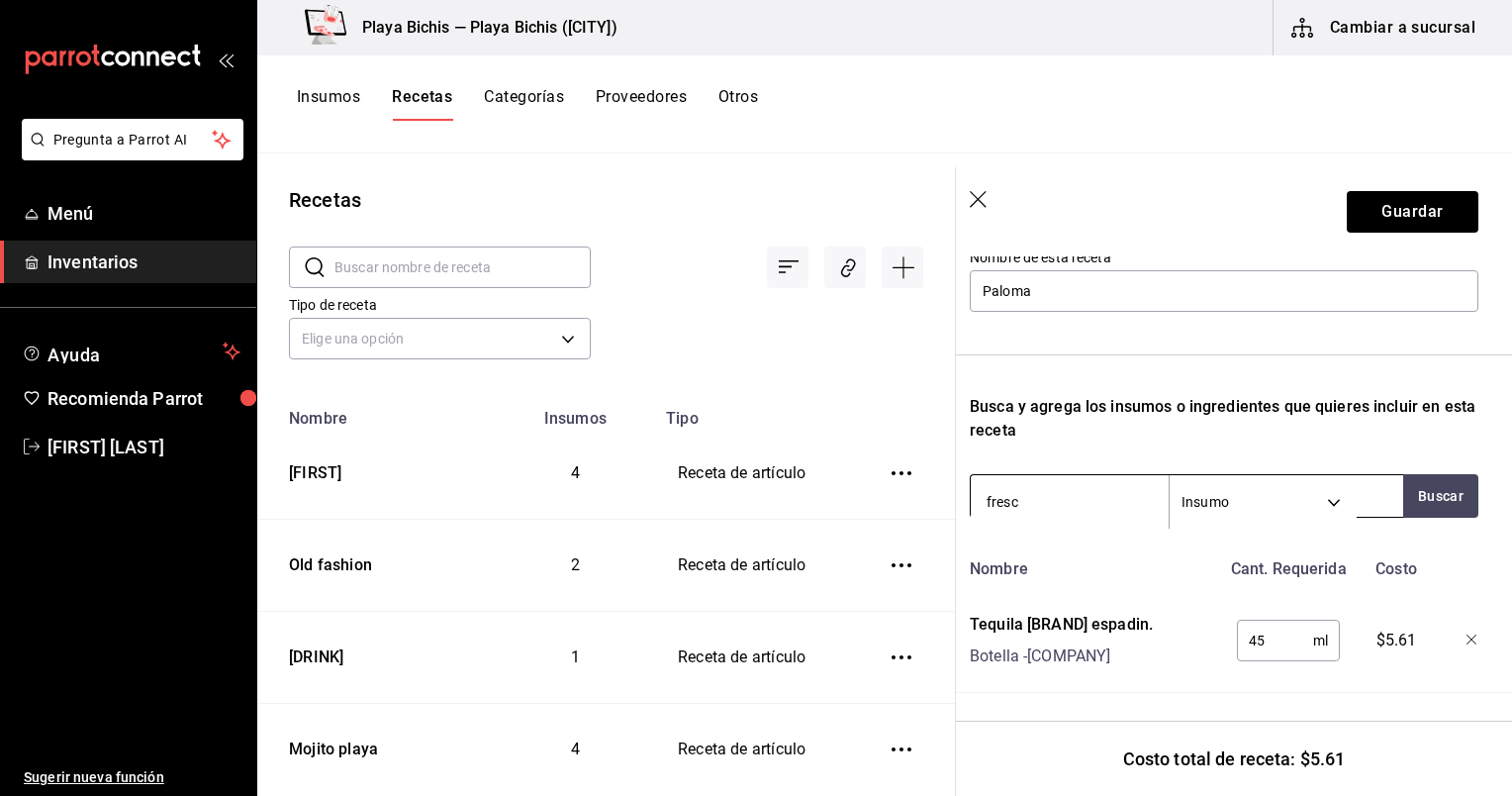 type on "fresca" 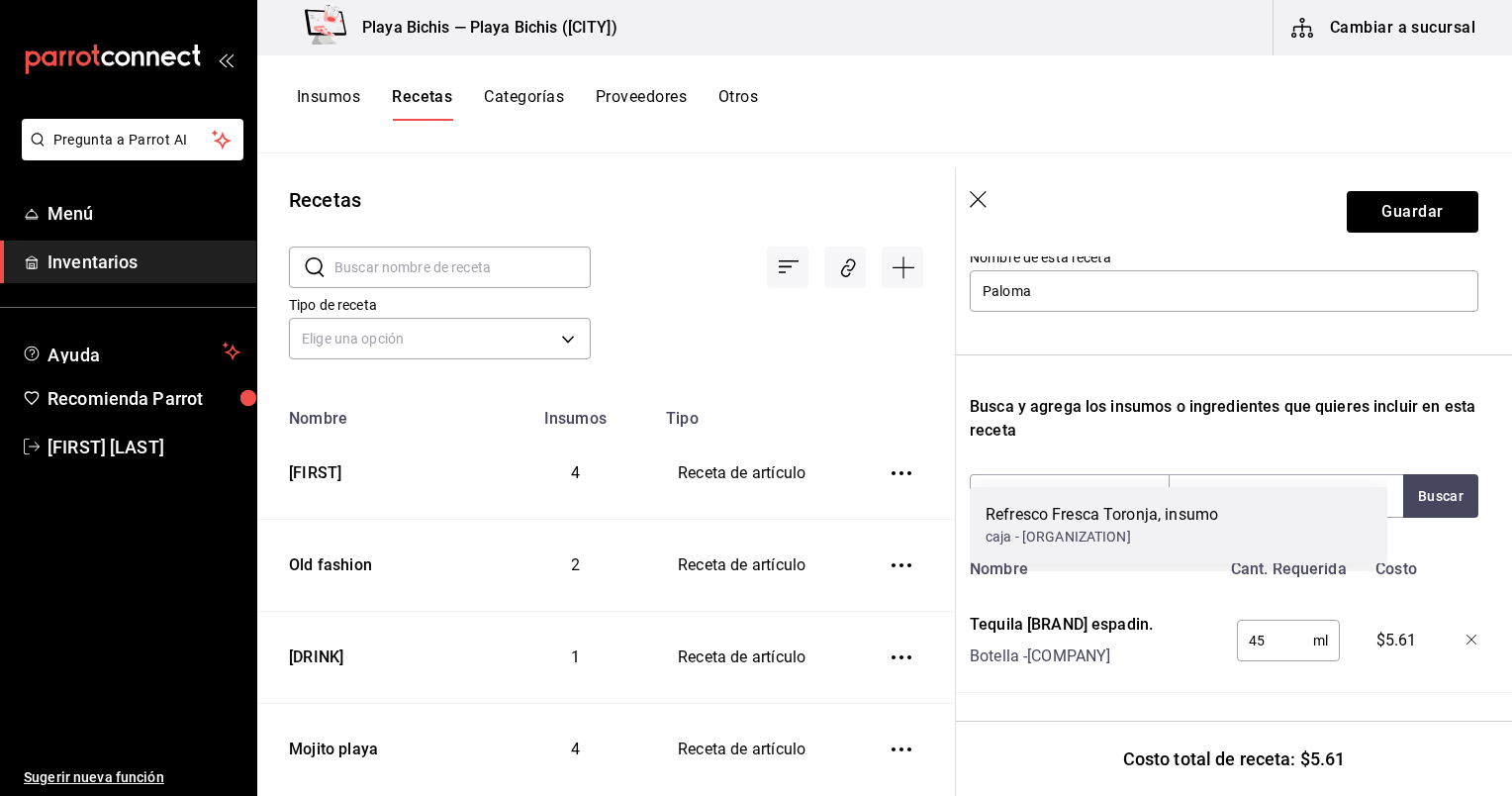 click on "Refresco Fresca Toronja, insumo" at bounding box center (1101, 515) 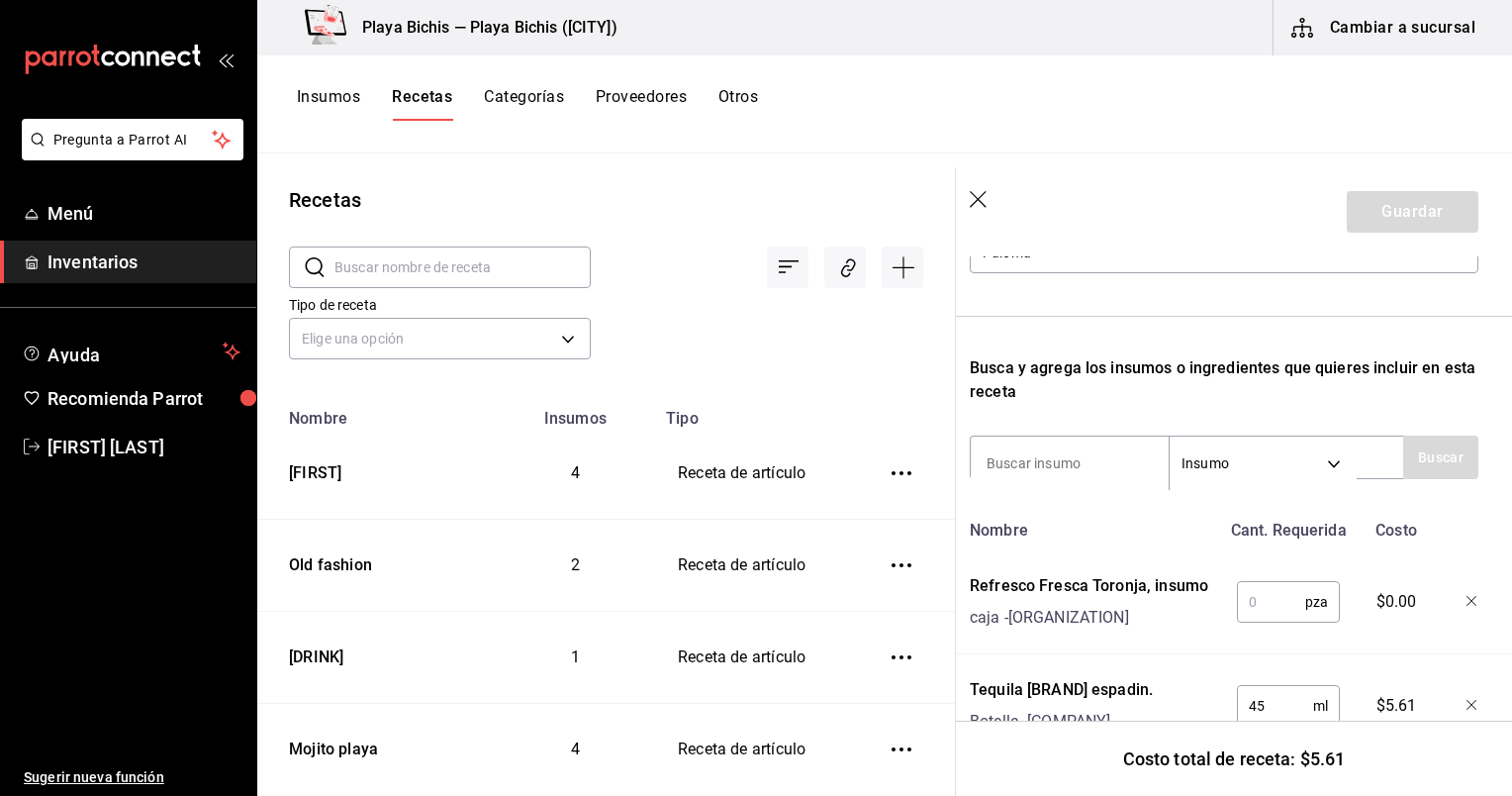 click 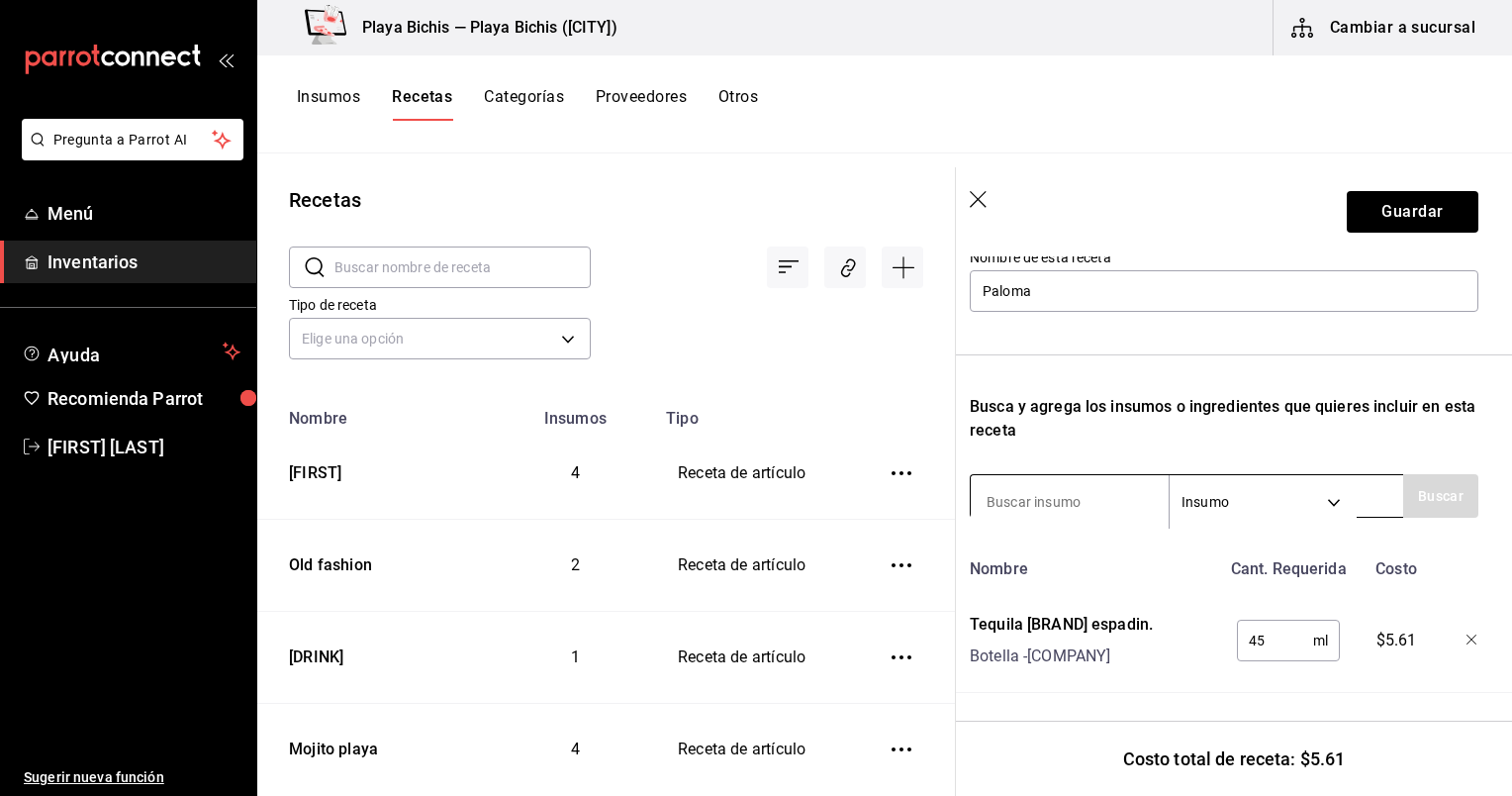 click at bounding box center (1070, 502) 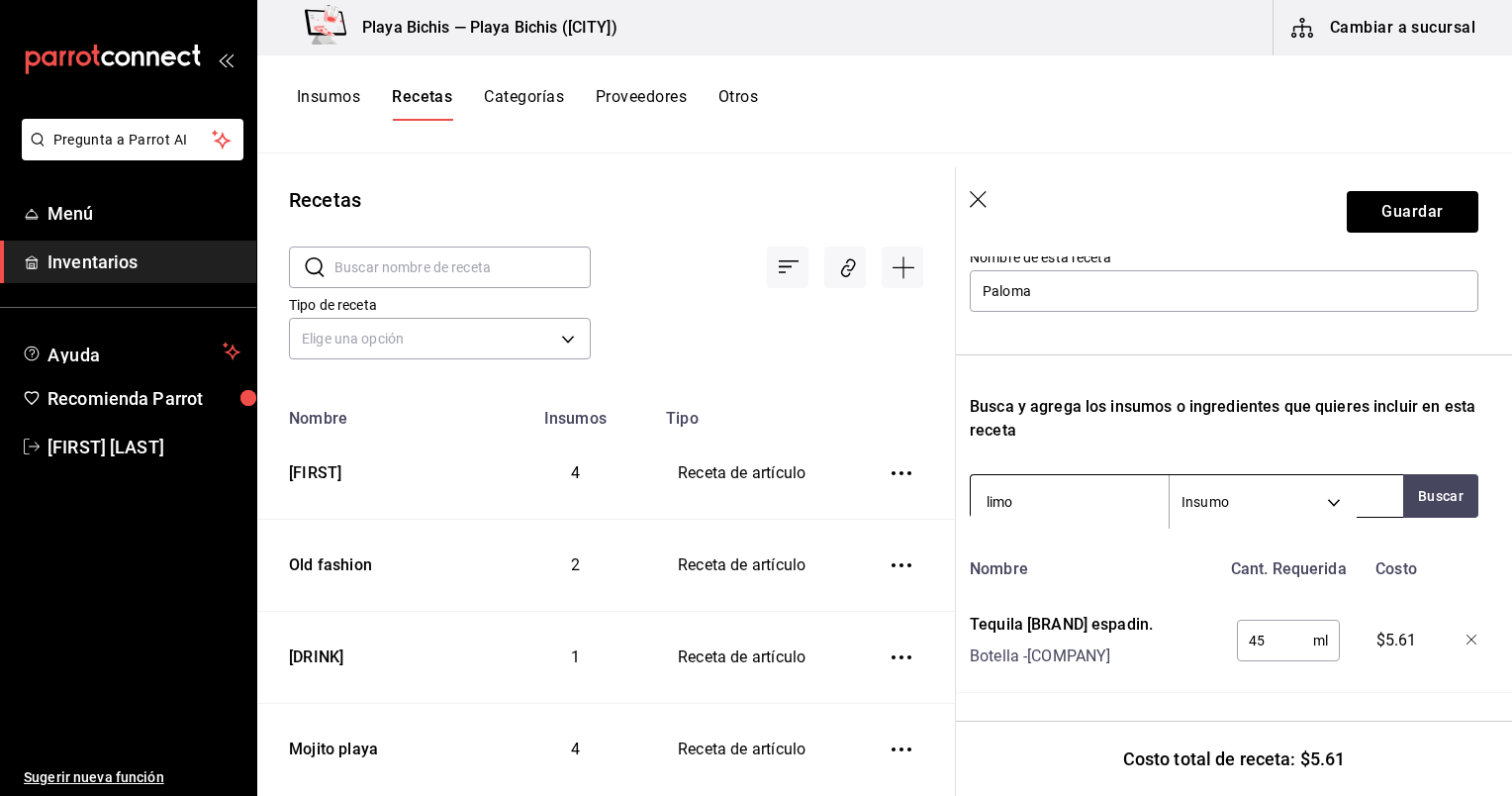 type on "limon" 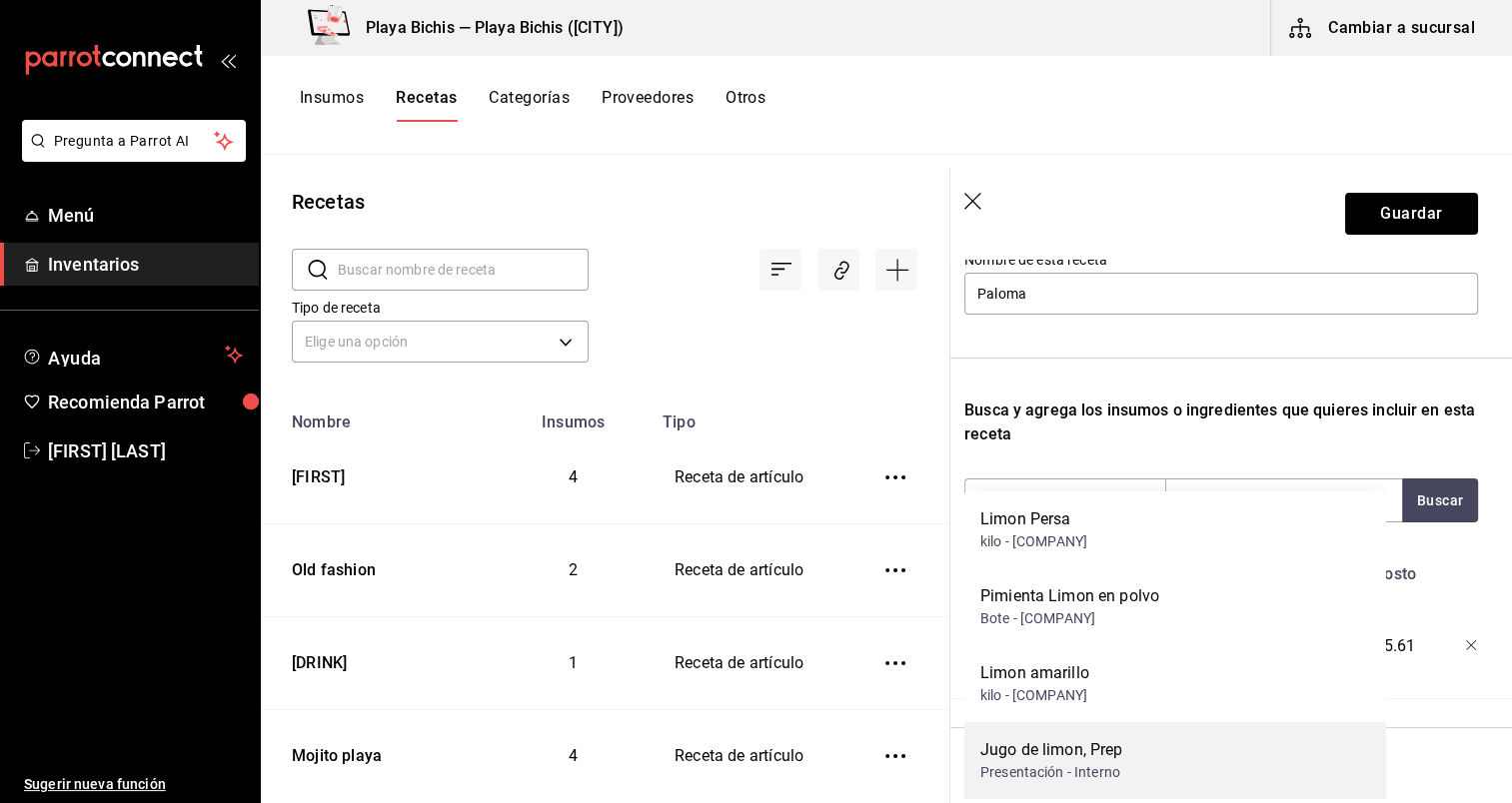 click on "Jugo de limon, Prep Presentación - Interno" at bounding box center [1175, 760] 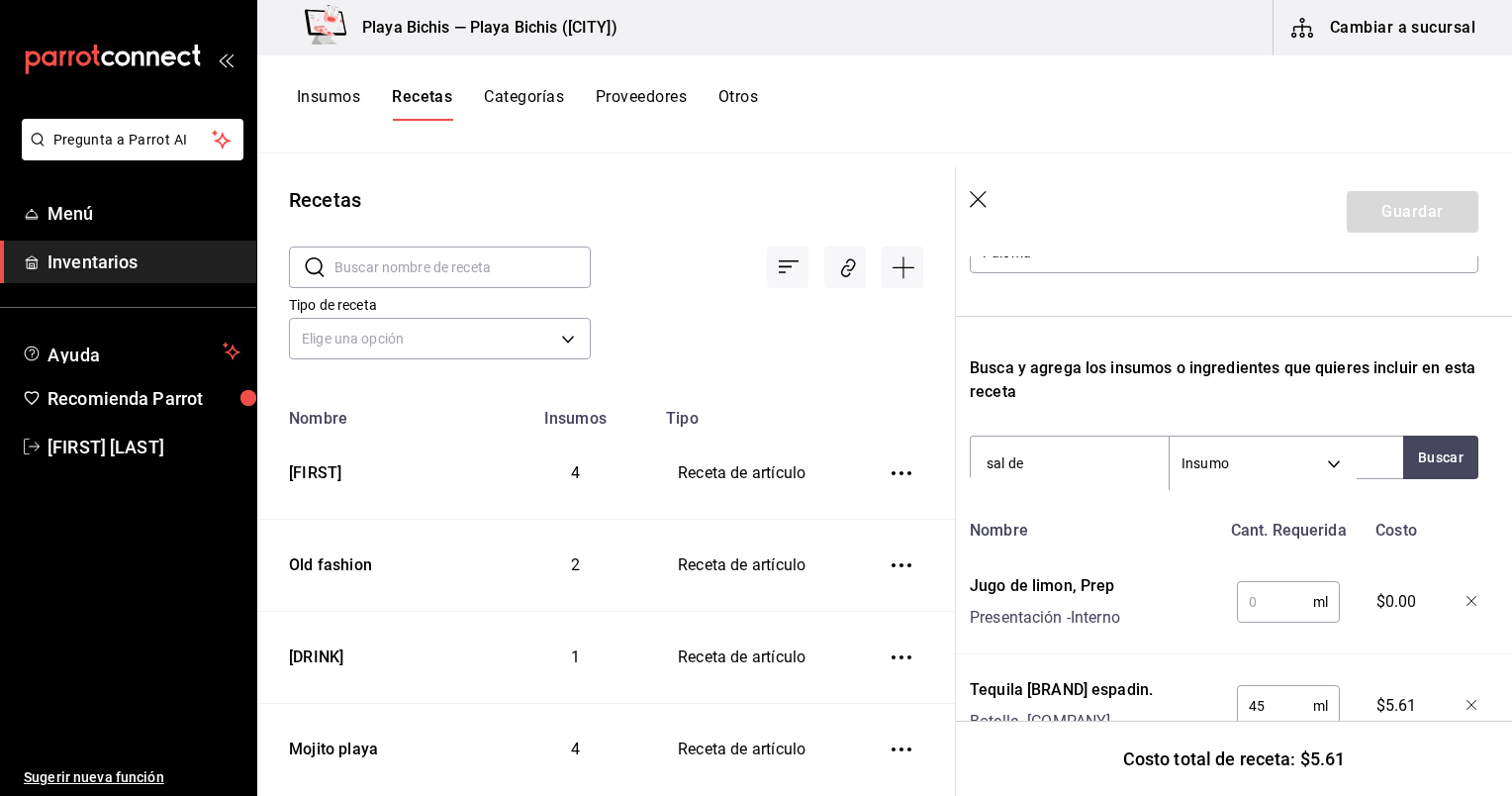 type on "sal de" 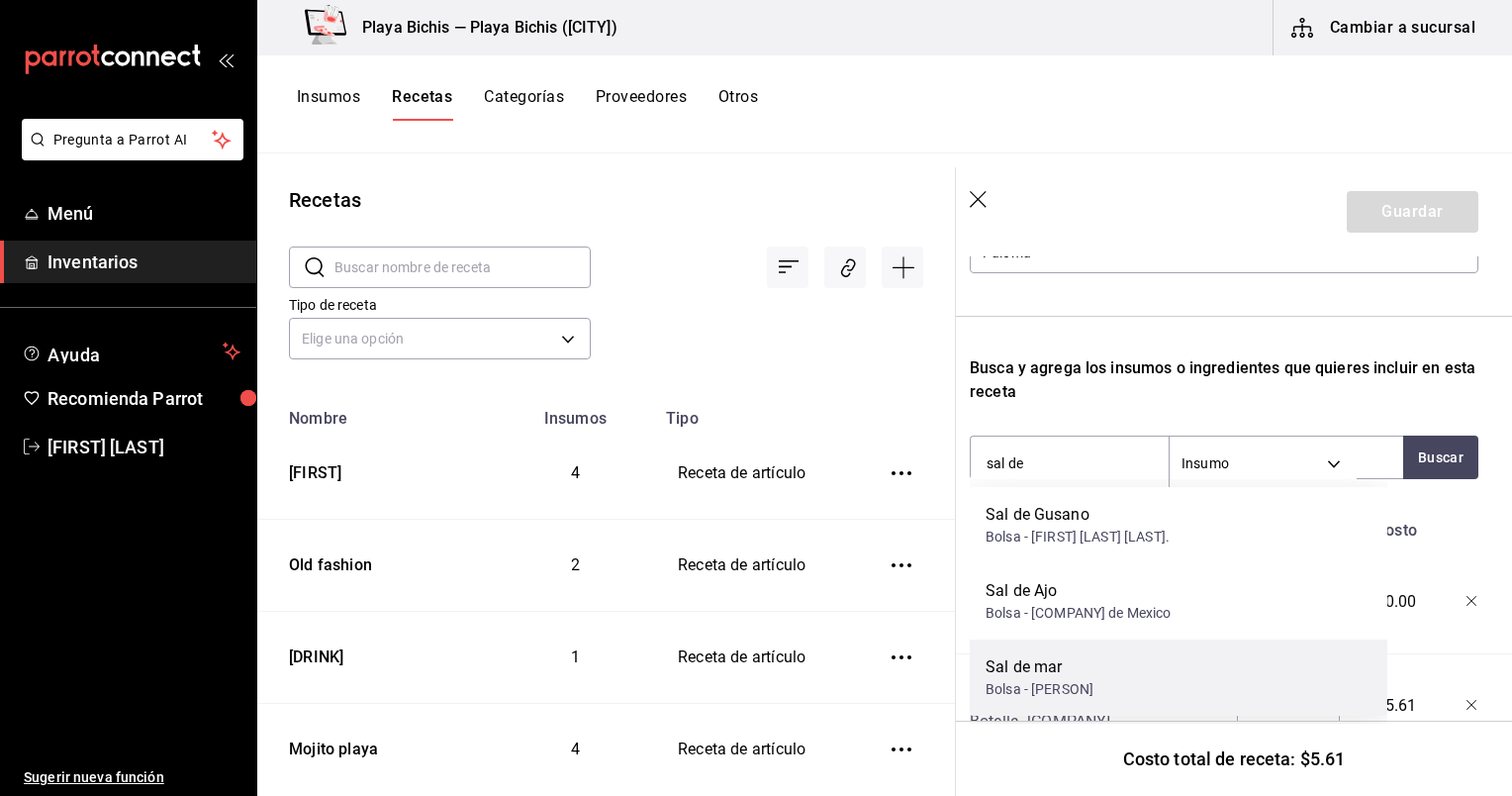 click on "Sal de mar" at bounding box center [1039, 667] 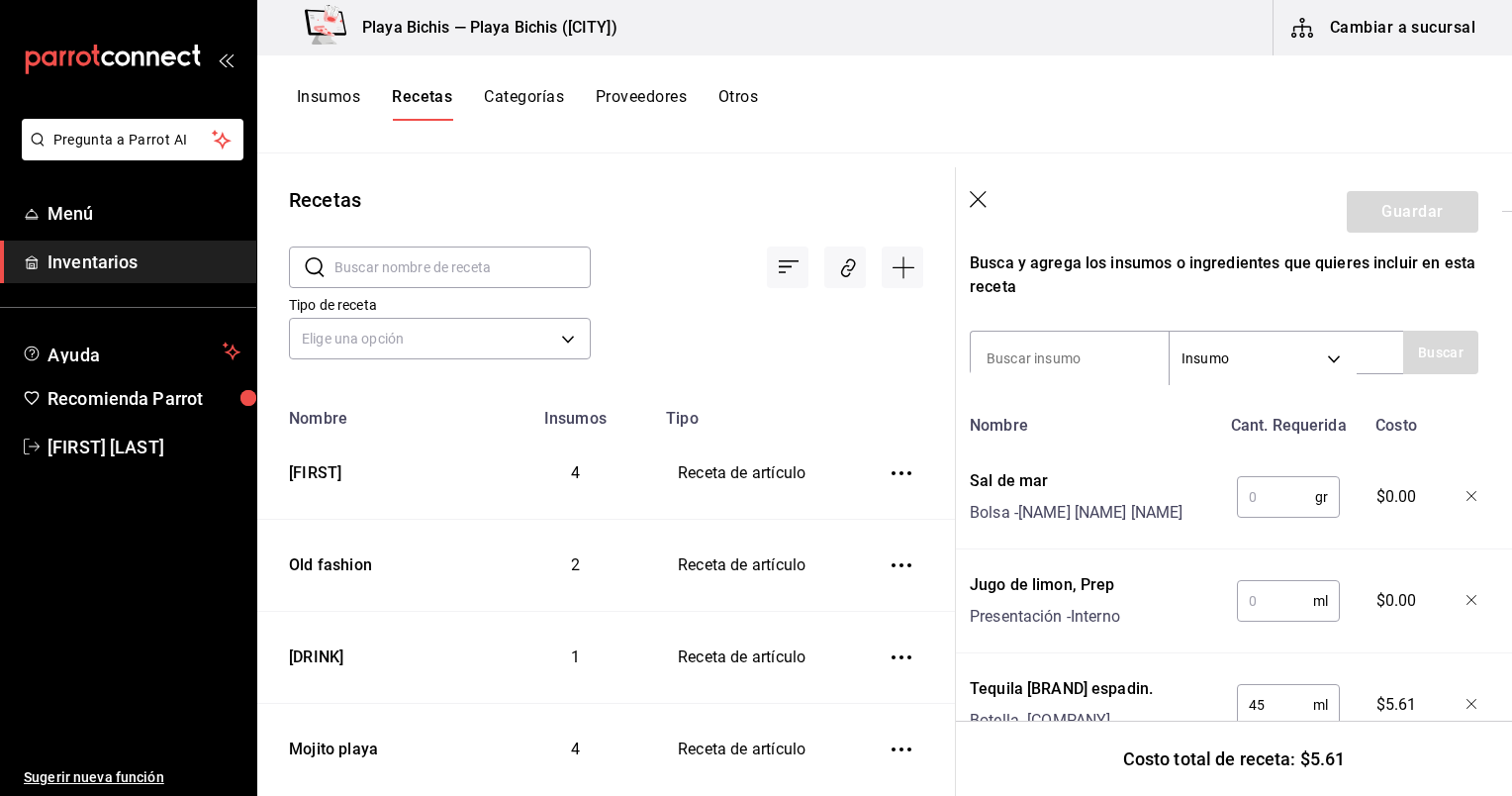 scroll, scrollTop: 363, scrollLeft: 10, axis: both 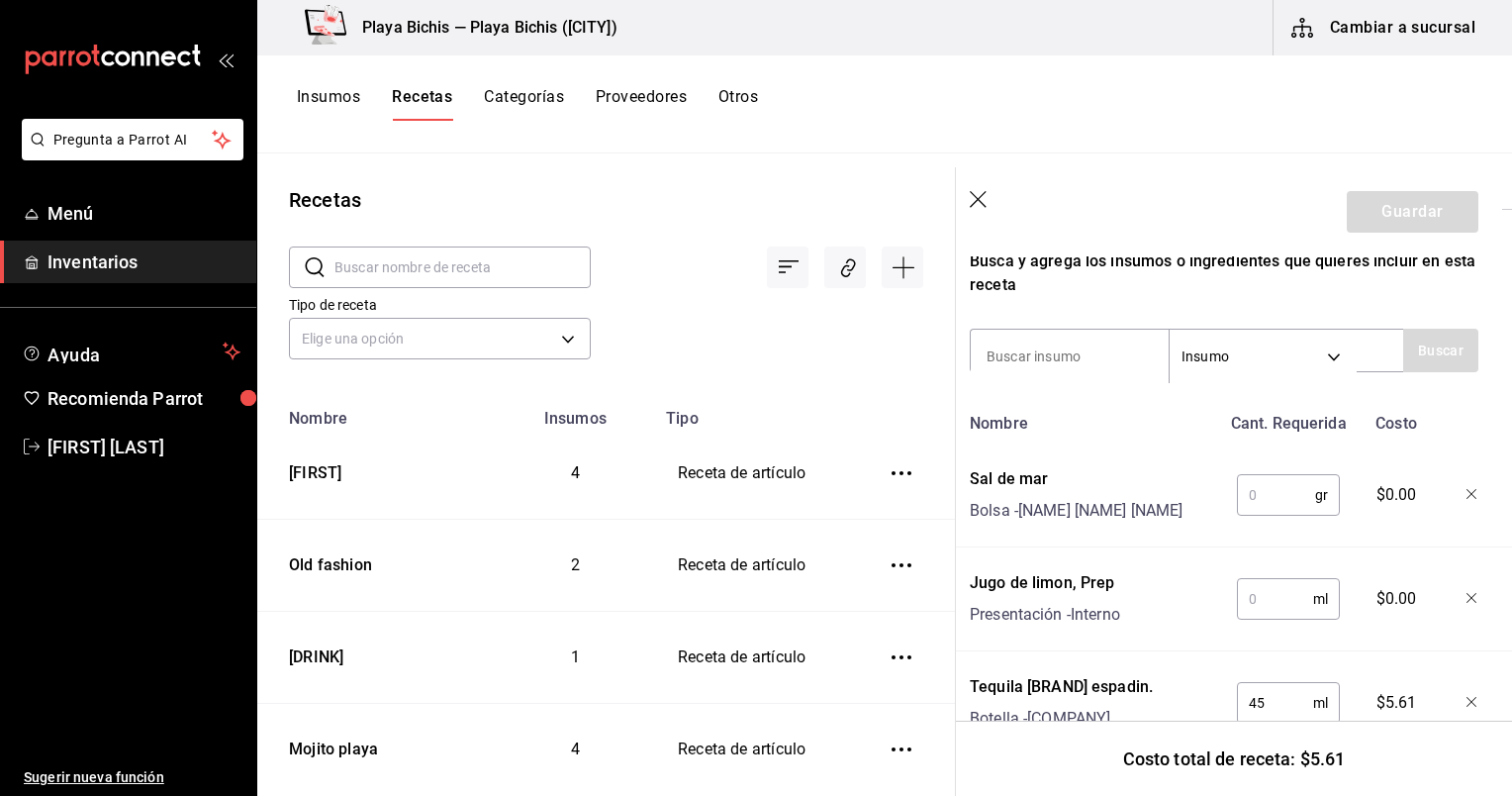 click at bounding box center [1275, 599] 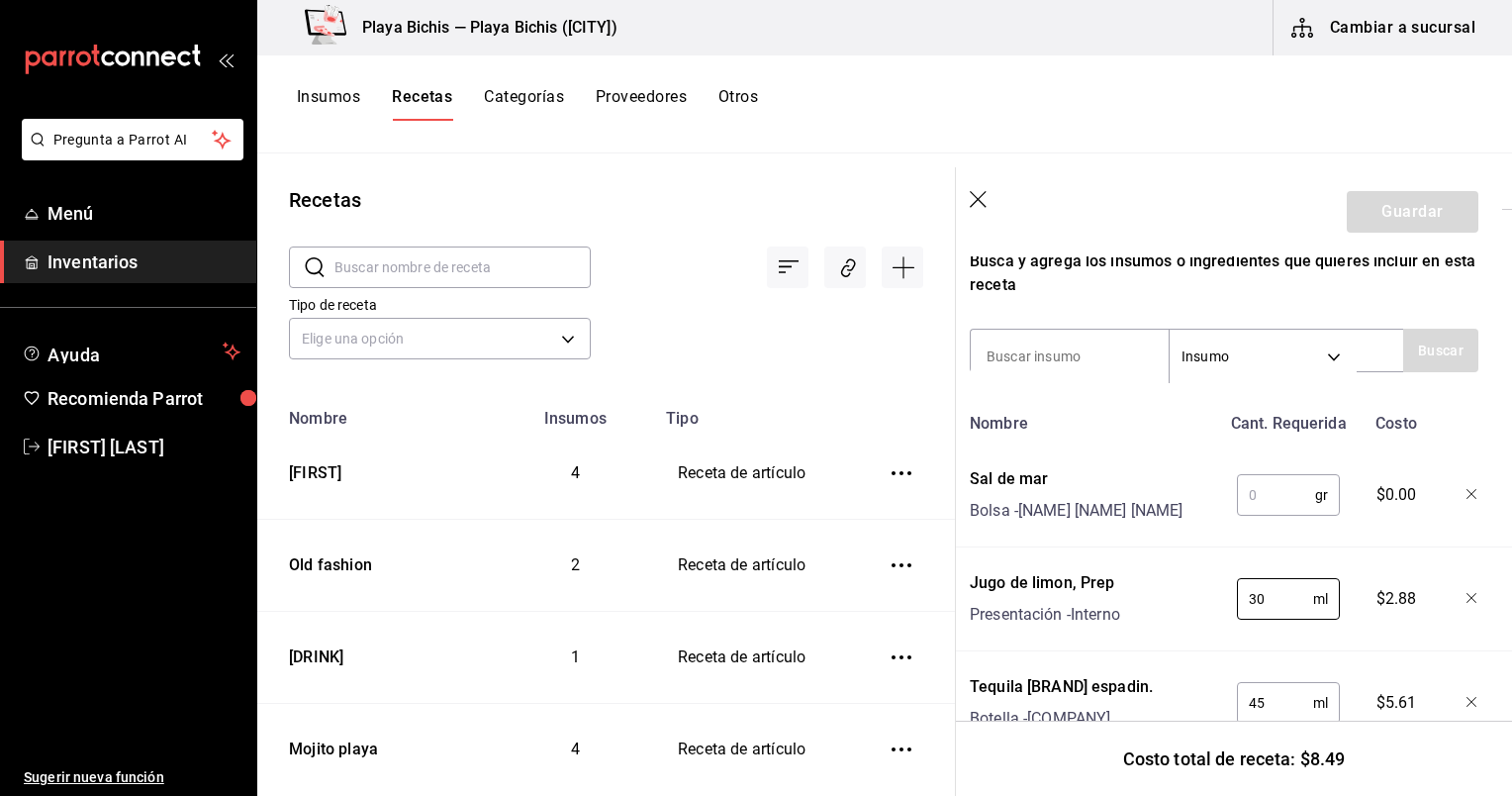 type on "30" 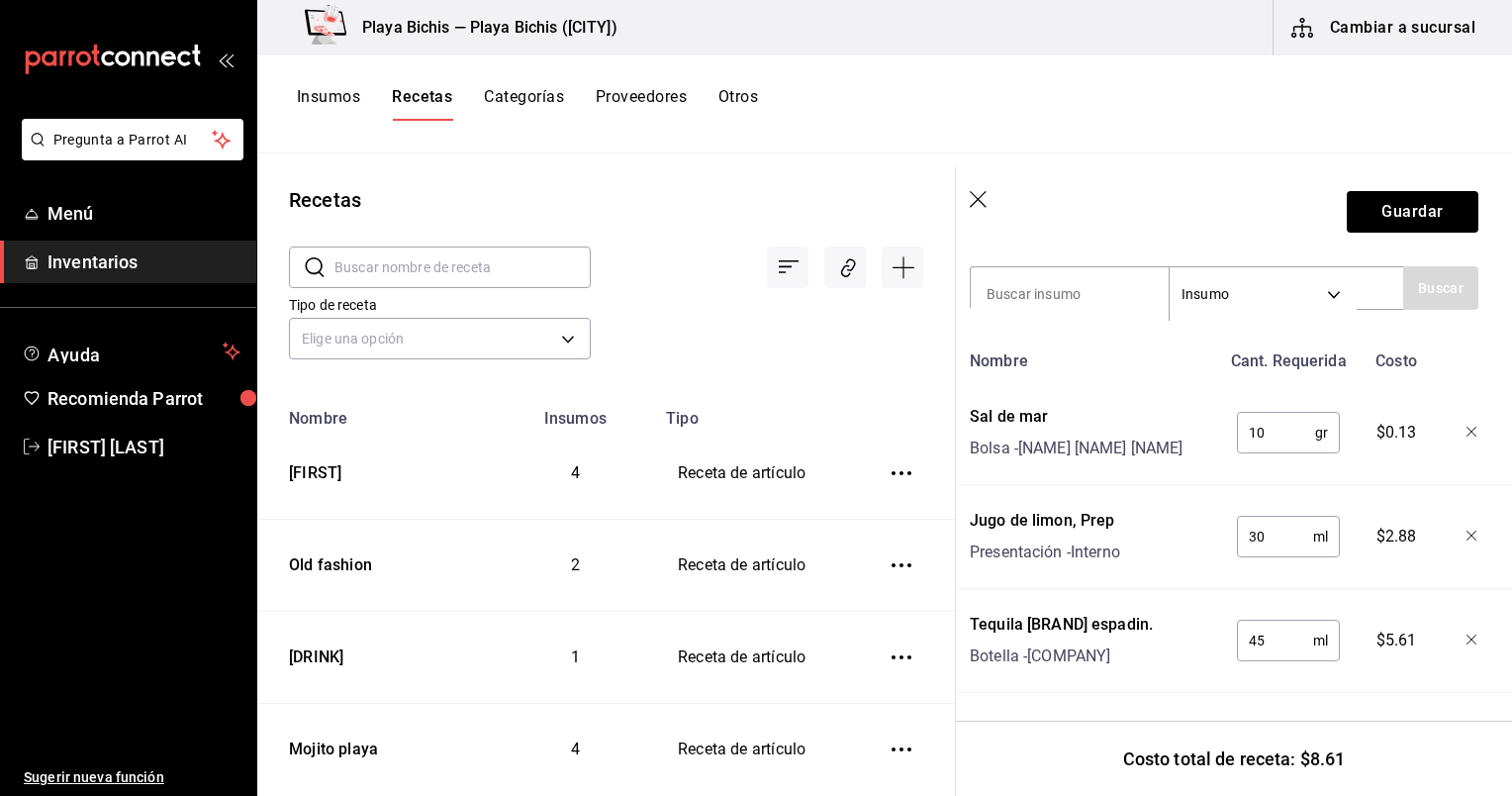 scroll, scrollTop: 463, scrollLeft: 10, axis: both 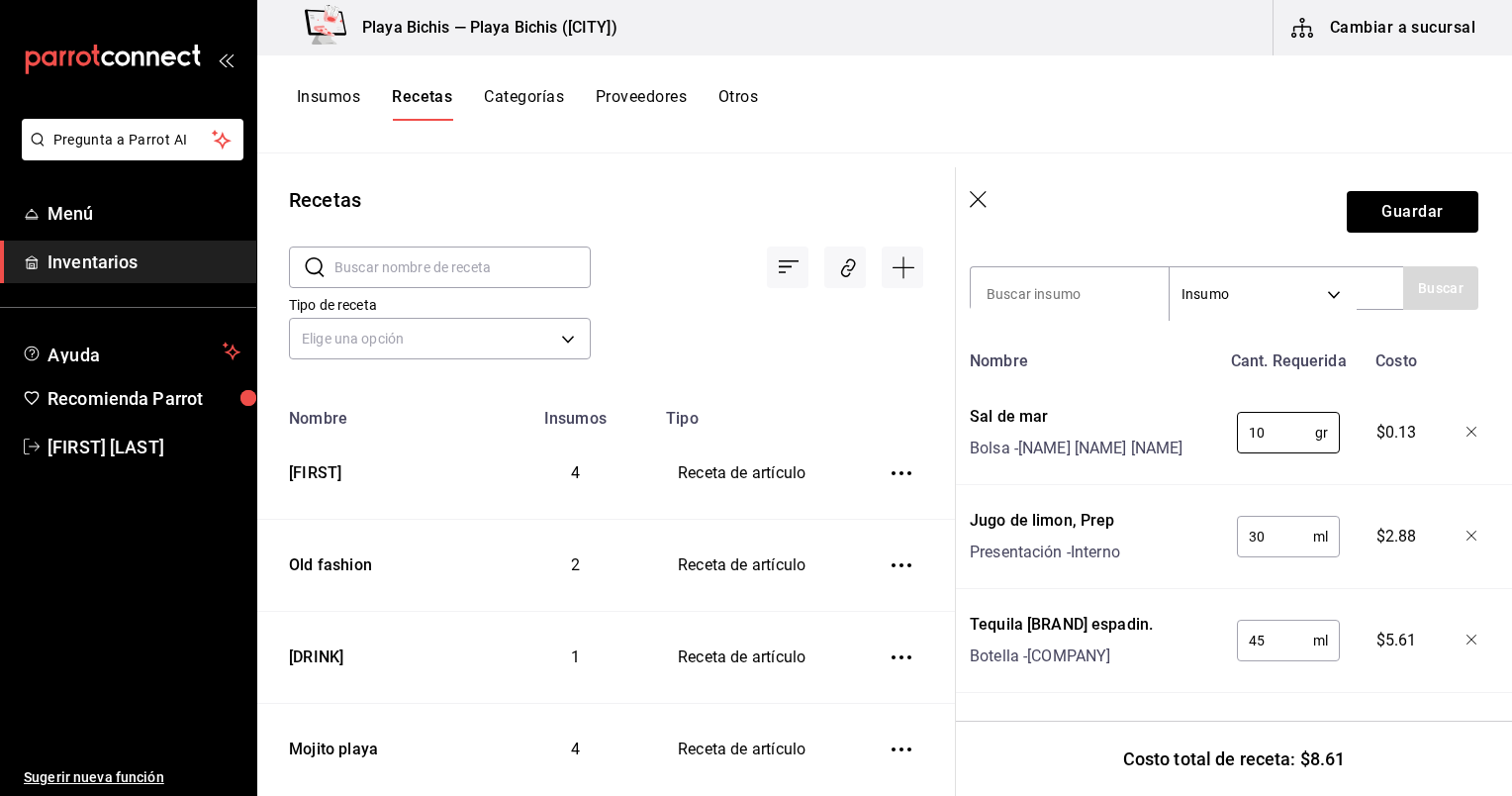 type on "10" 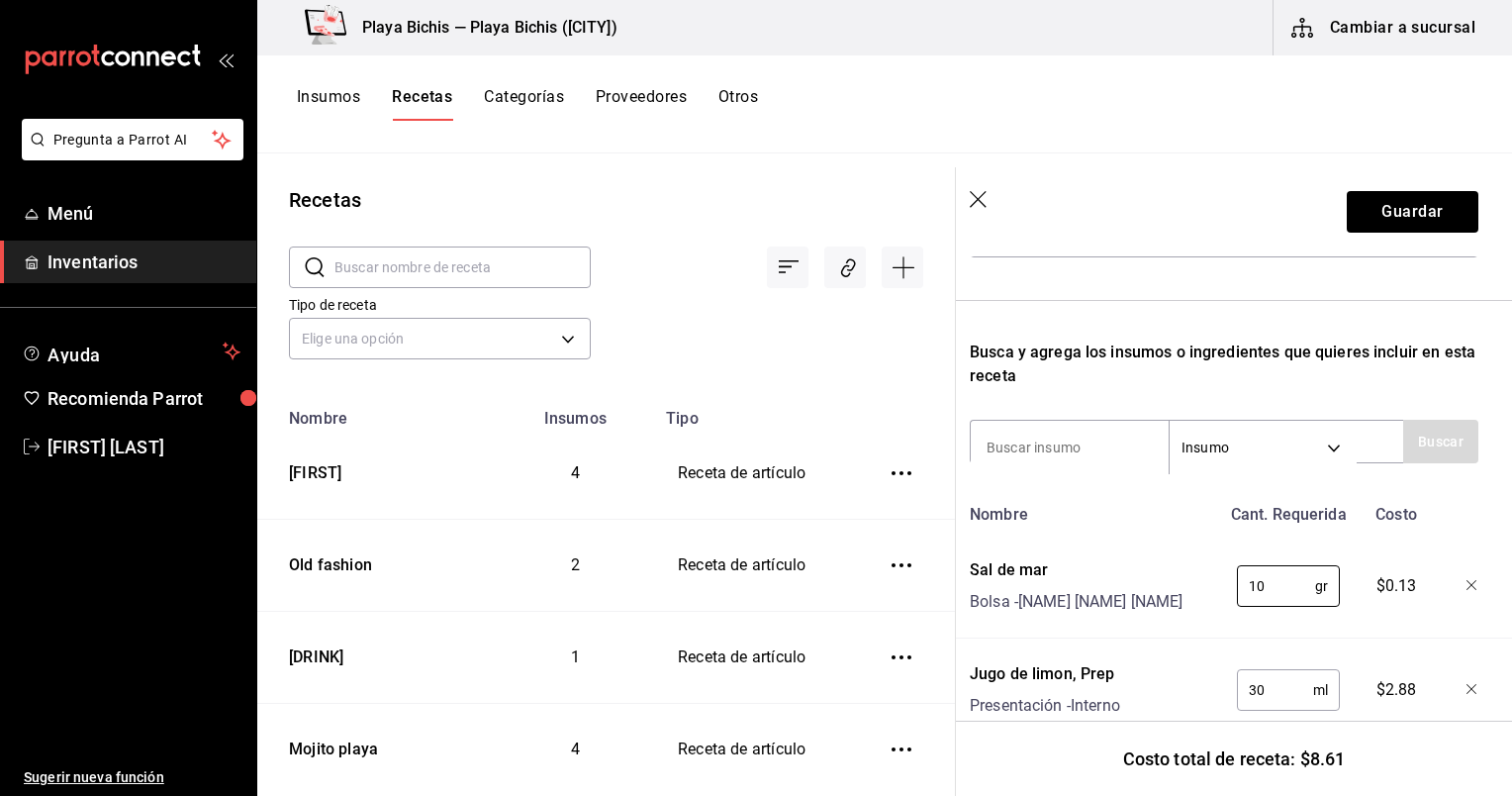 scroll, scrollTop: 0, scrollLeft: 10, axis: horizontal 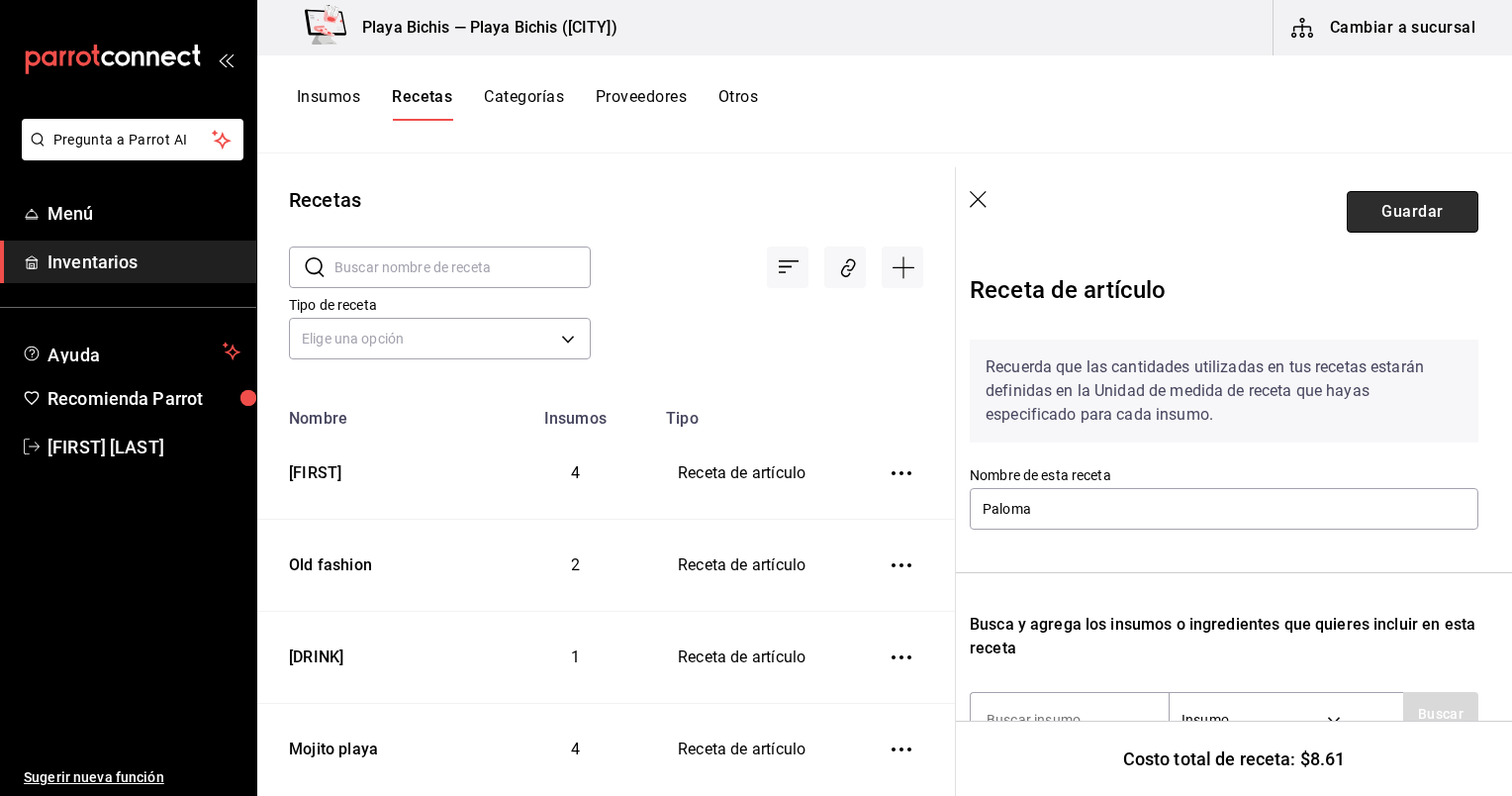 click on "Guardar" at bounding box center (1412, 212) 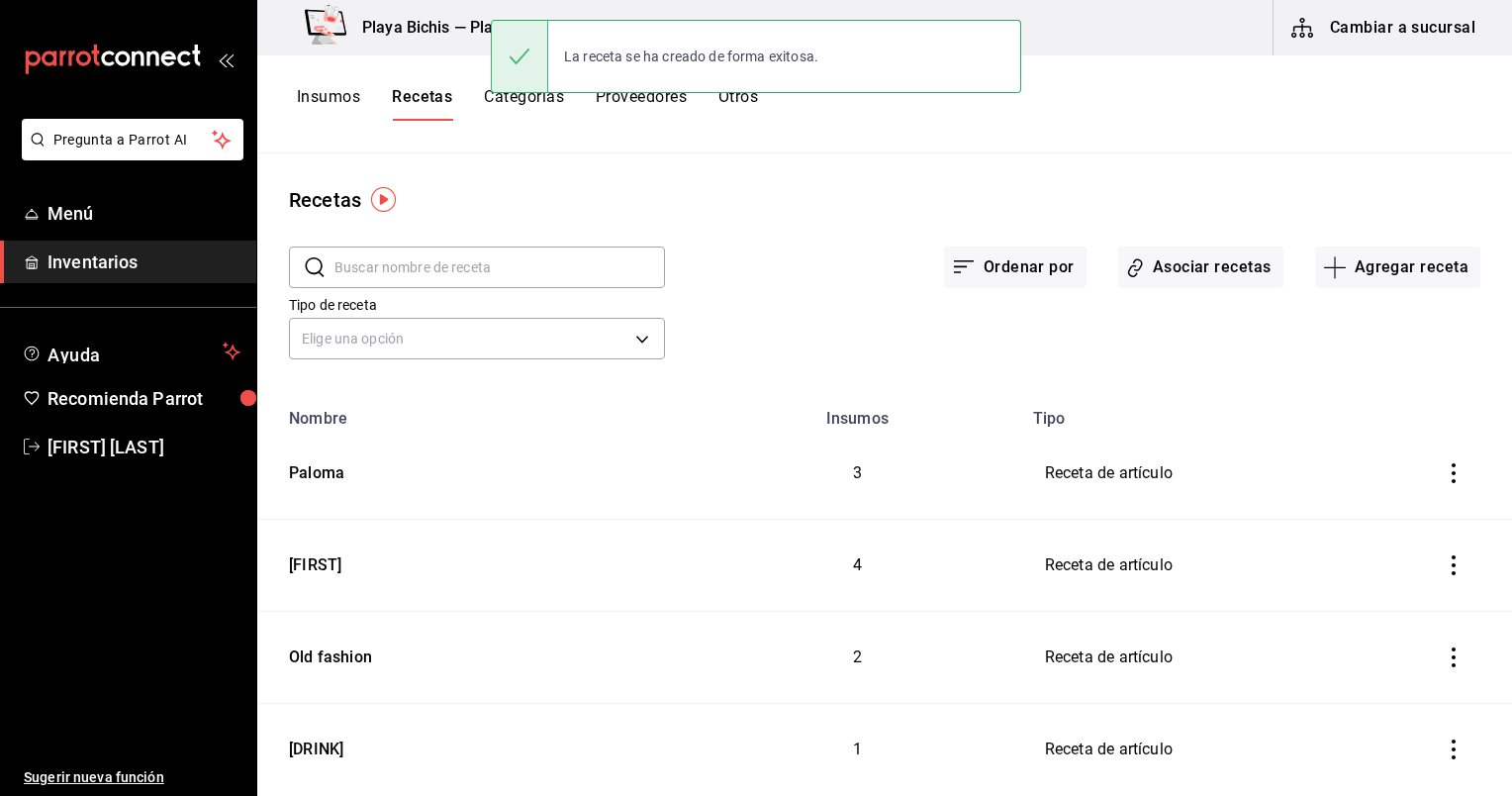 scroll, scrollTop: 0, scrollLeft: 0, axis: both 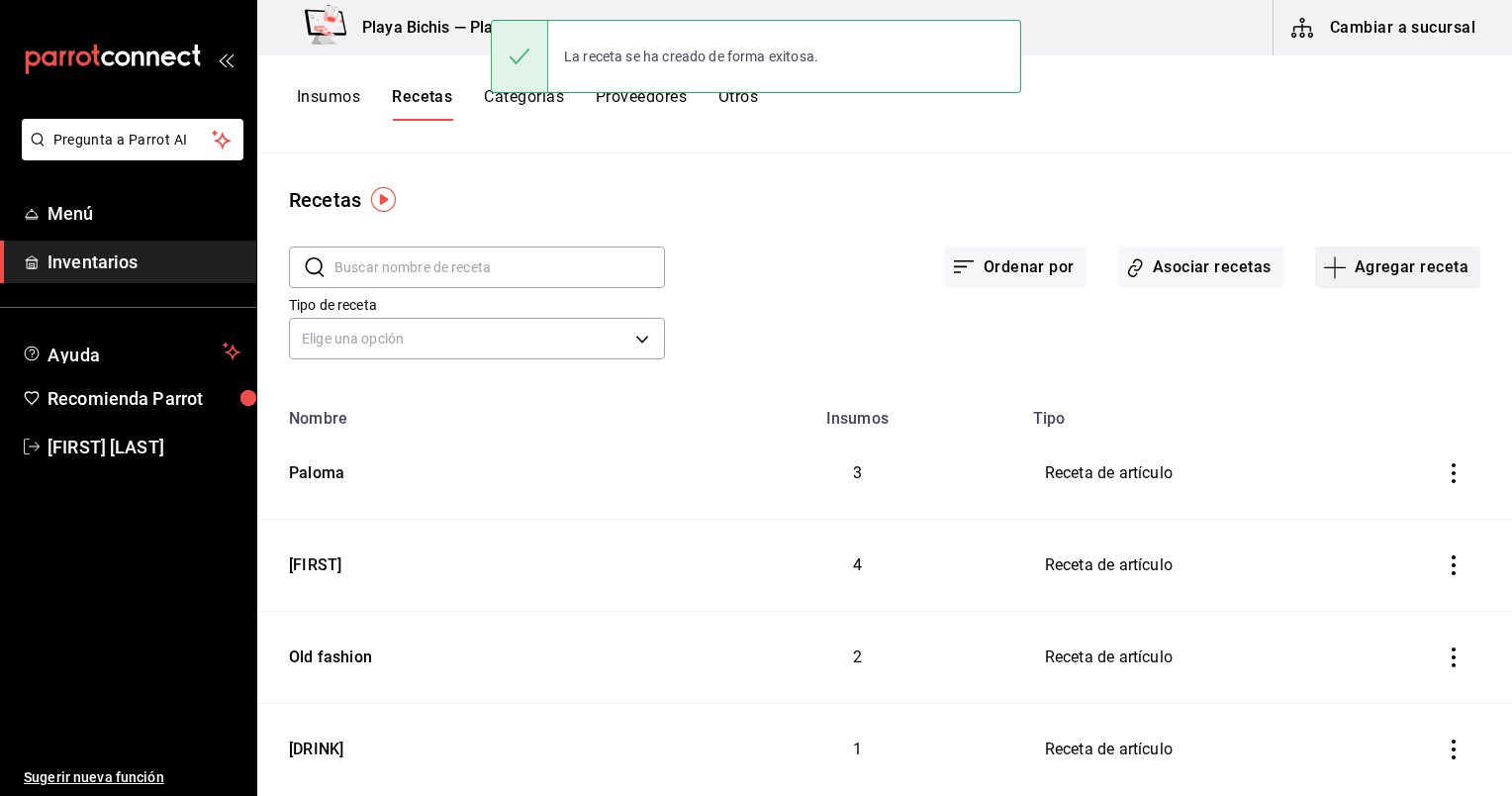 click on "Agregar receta" at bounding box center [1397, 267] 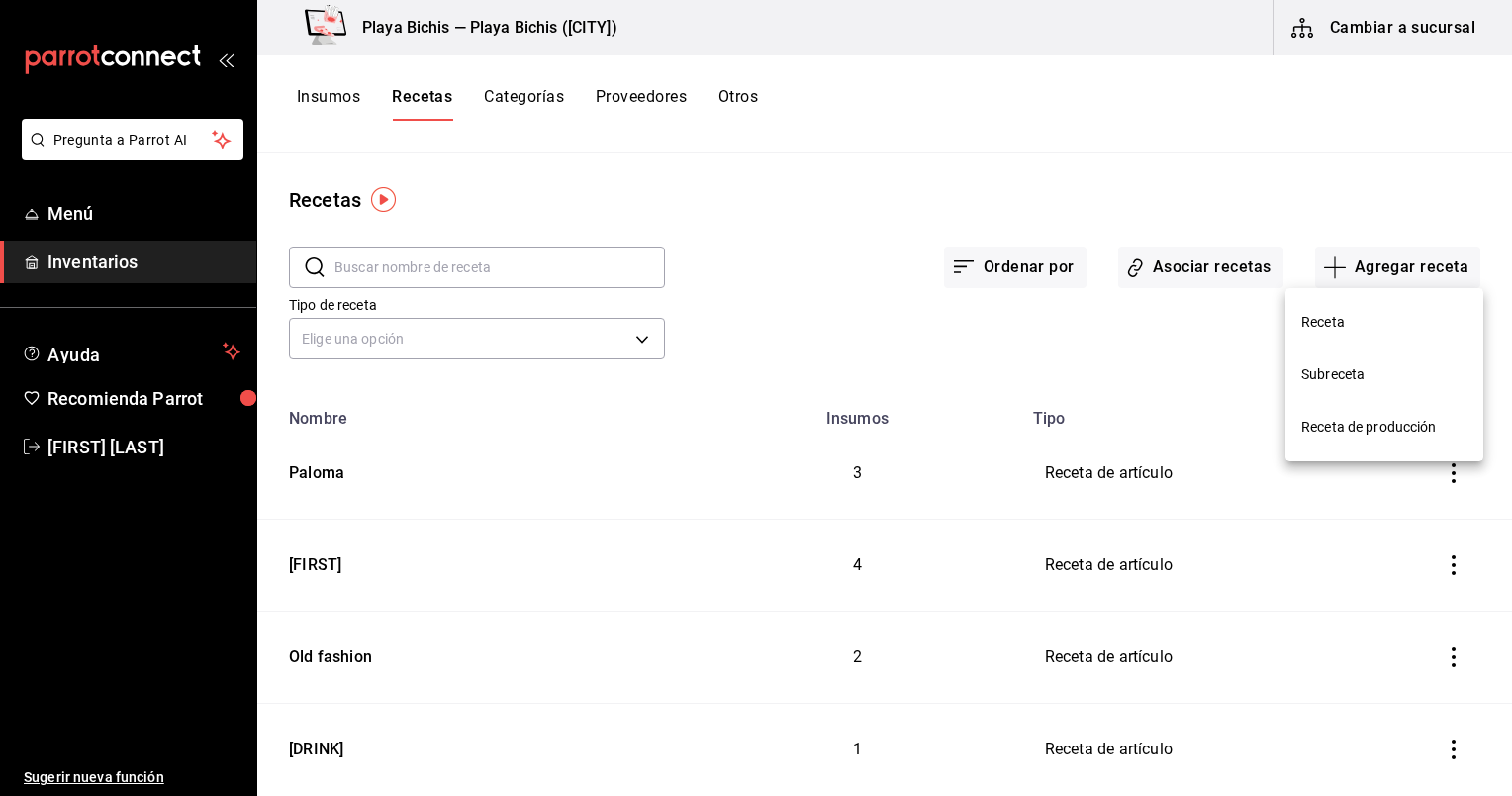 click on "Receta" at bounding box center (1384, 322) 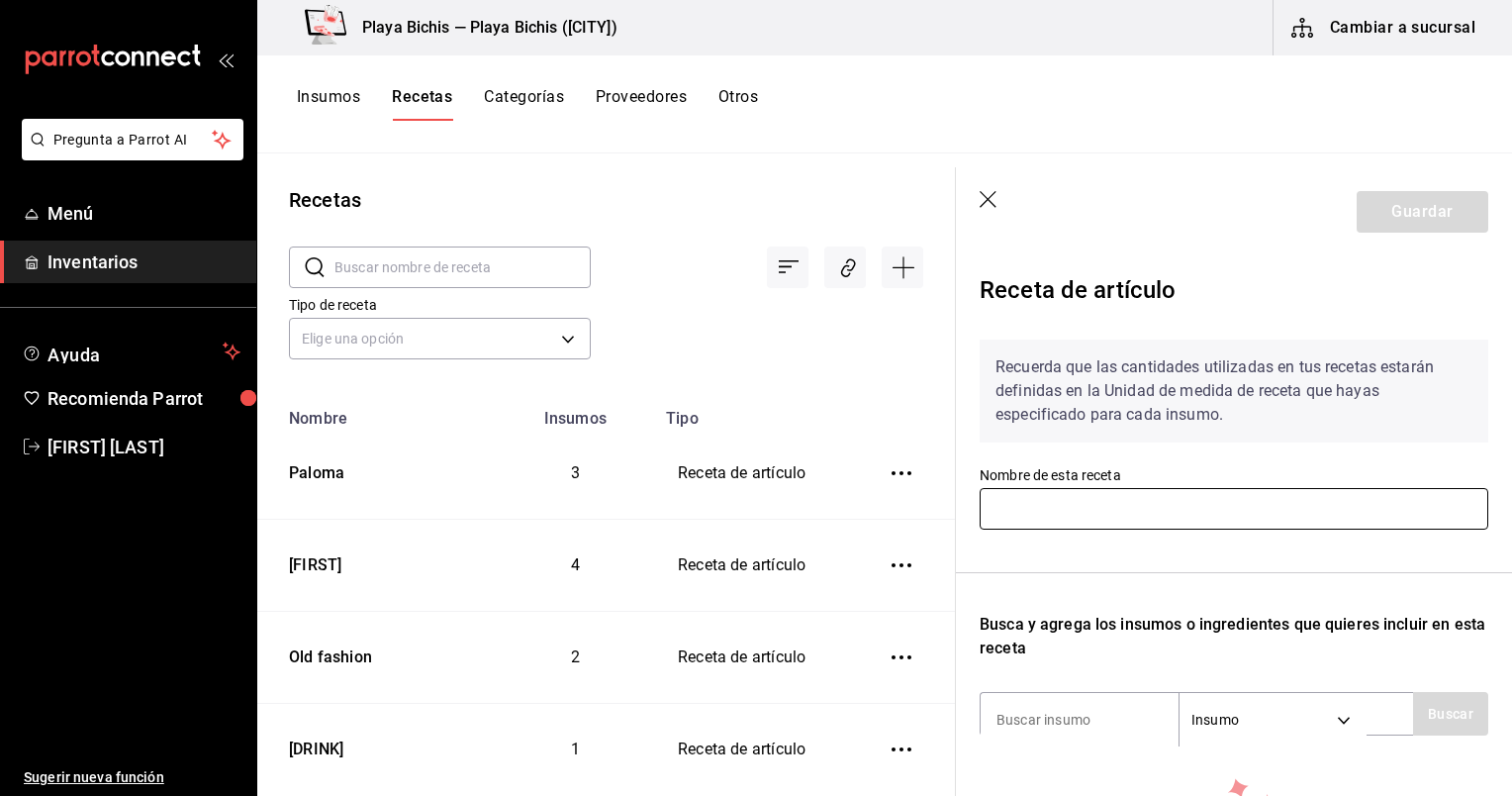 click at bounding box center (1234, 509) 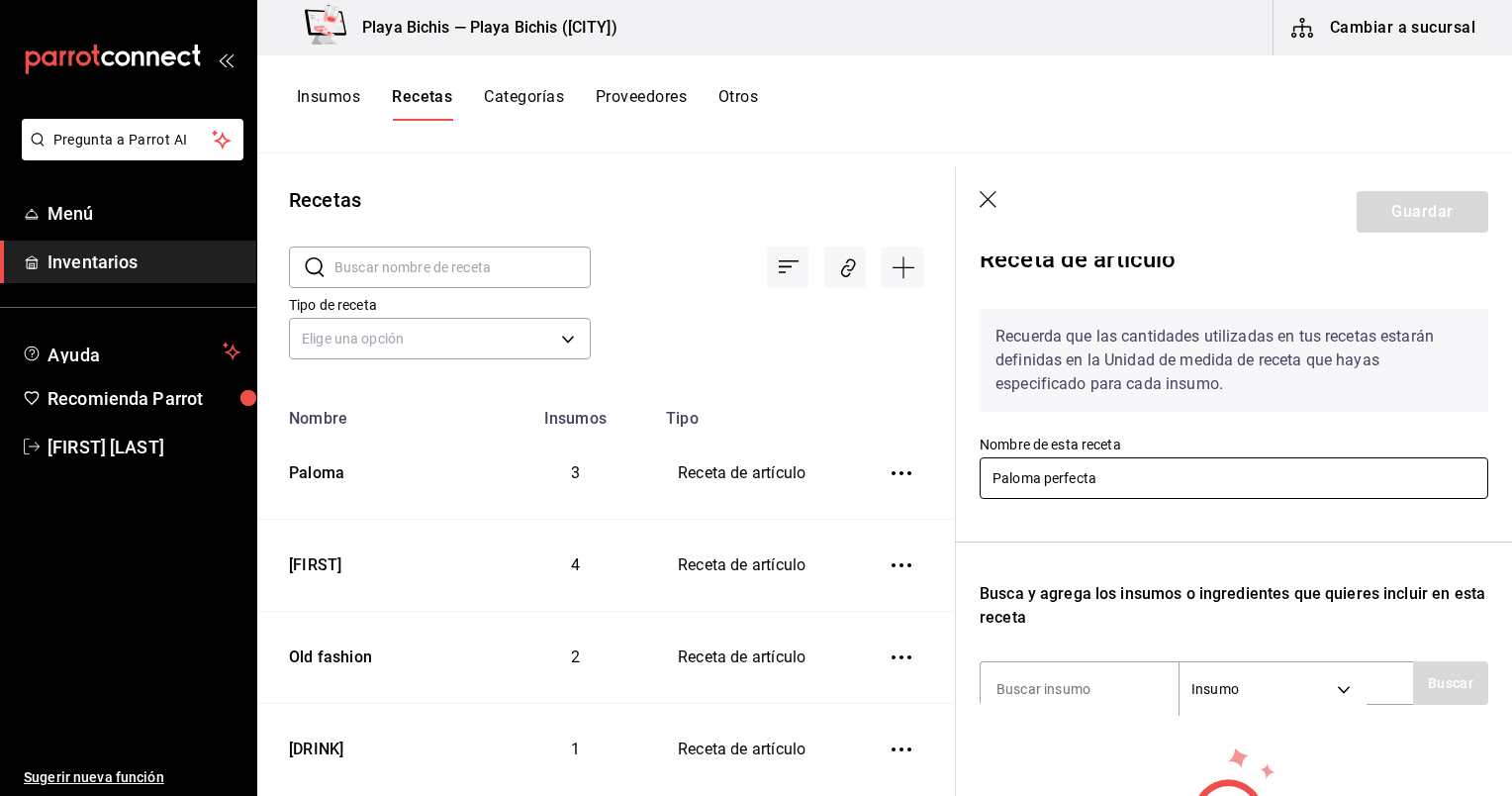 scroll, scrollTop: 263, scrollLeft: 0, axis: vertical 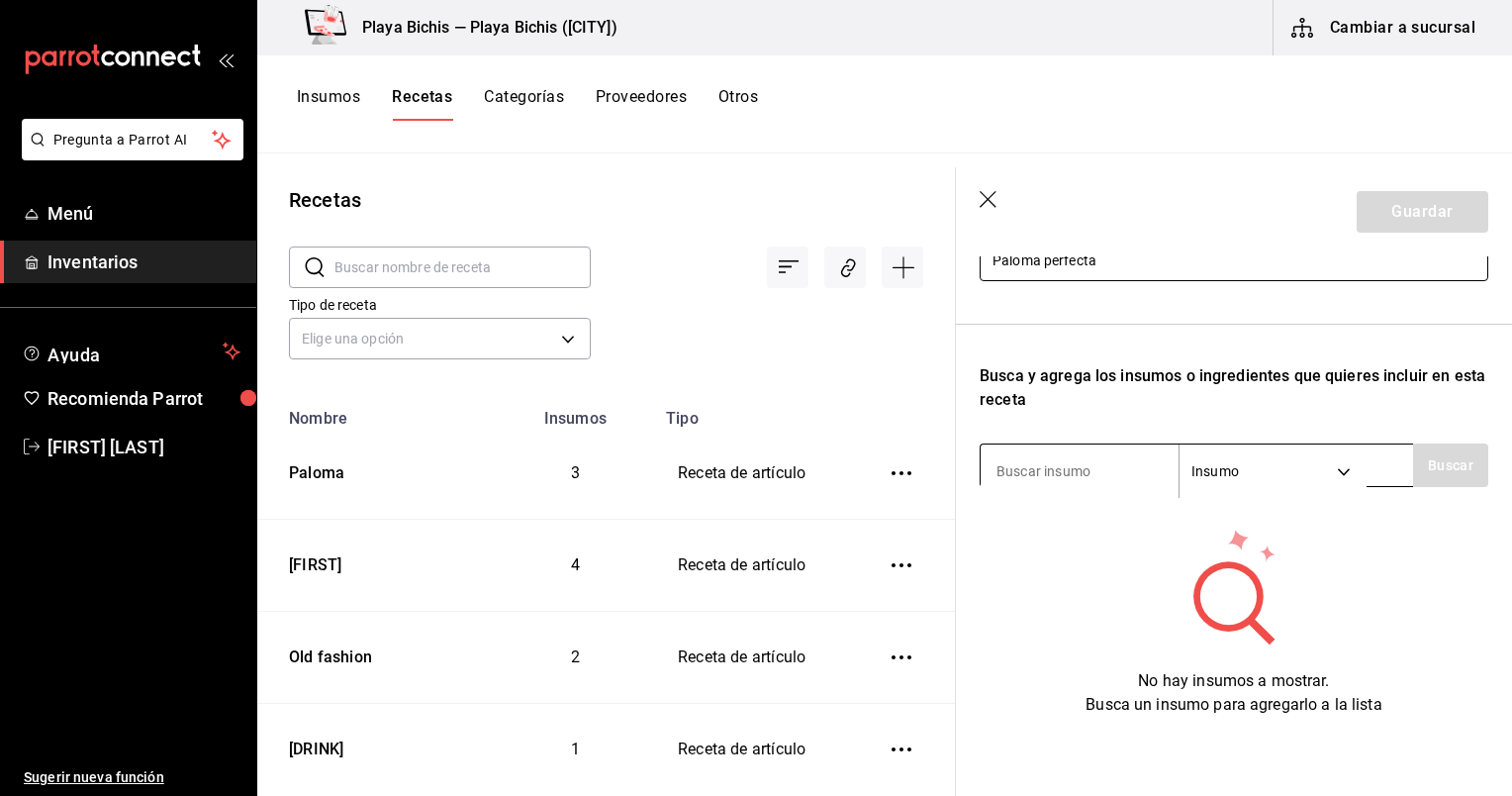 type on "Paloma perfecta" 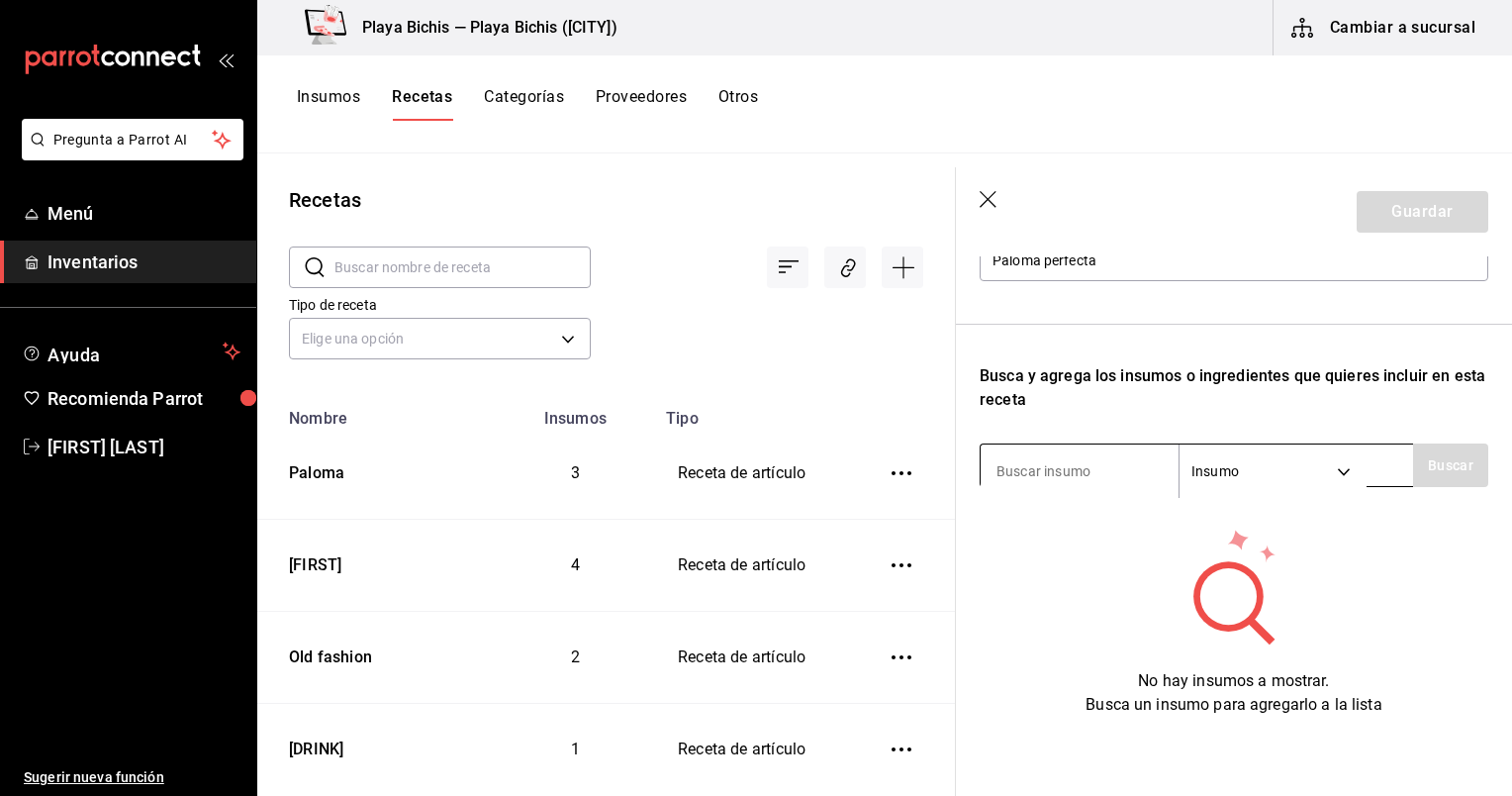 click on "Insumo SUPPLY" at bounding box center (1196, 465) 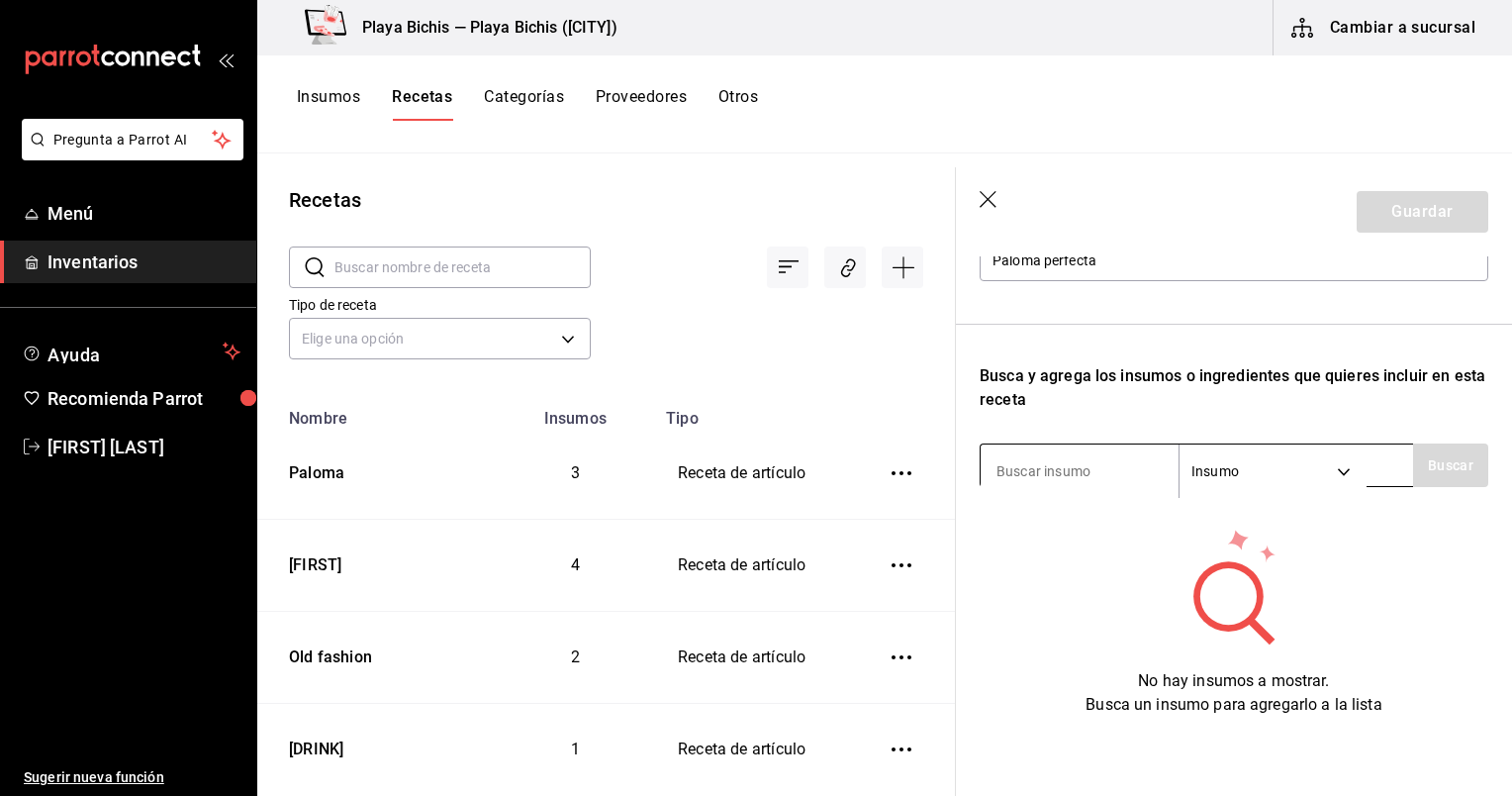 click at bounding box center (1080, 471) 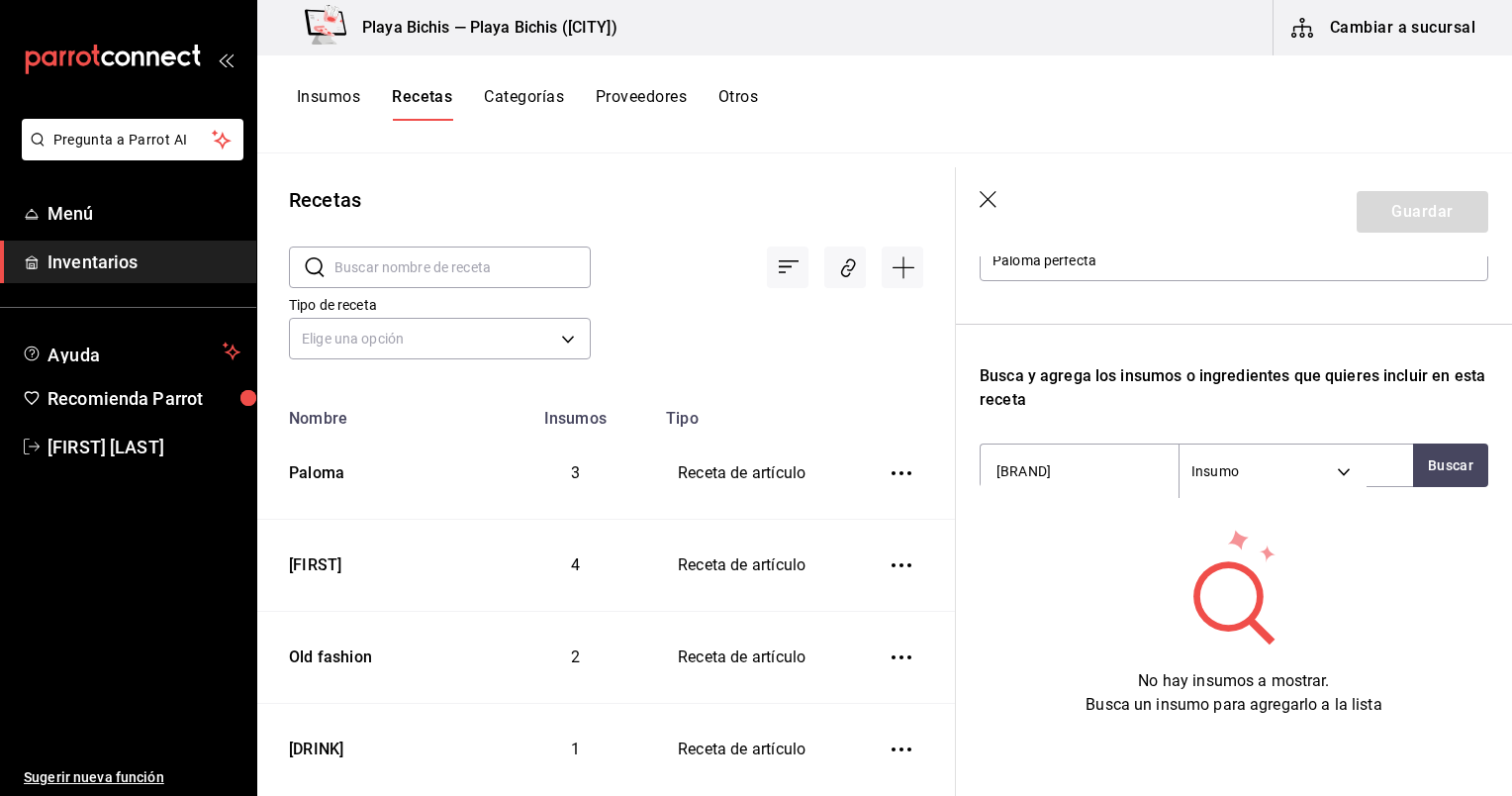 type on "SMIR" 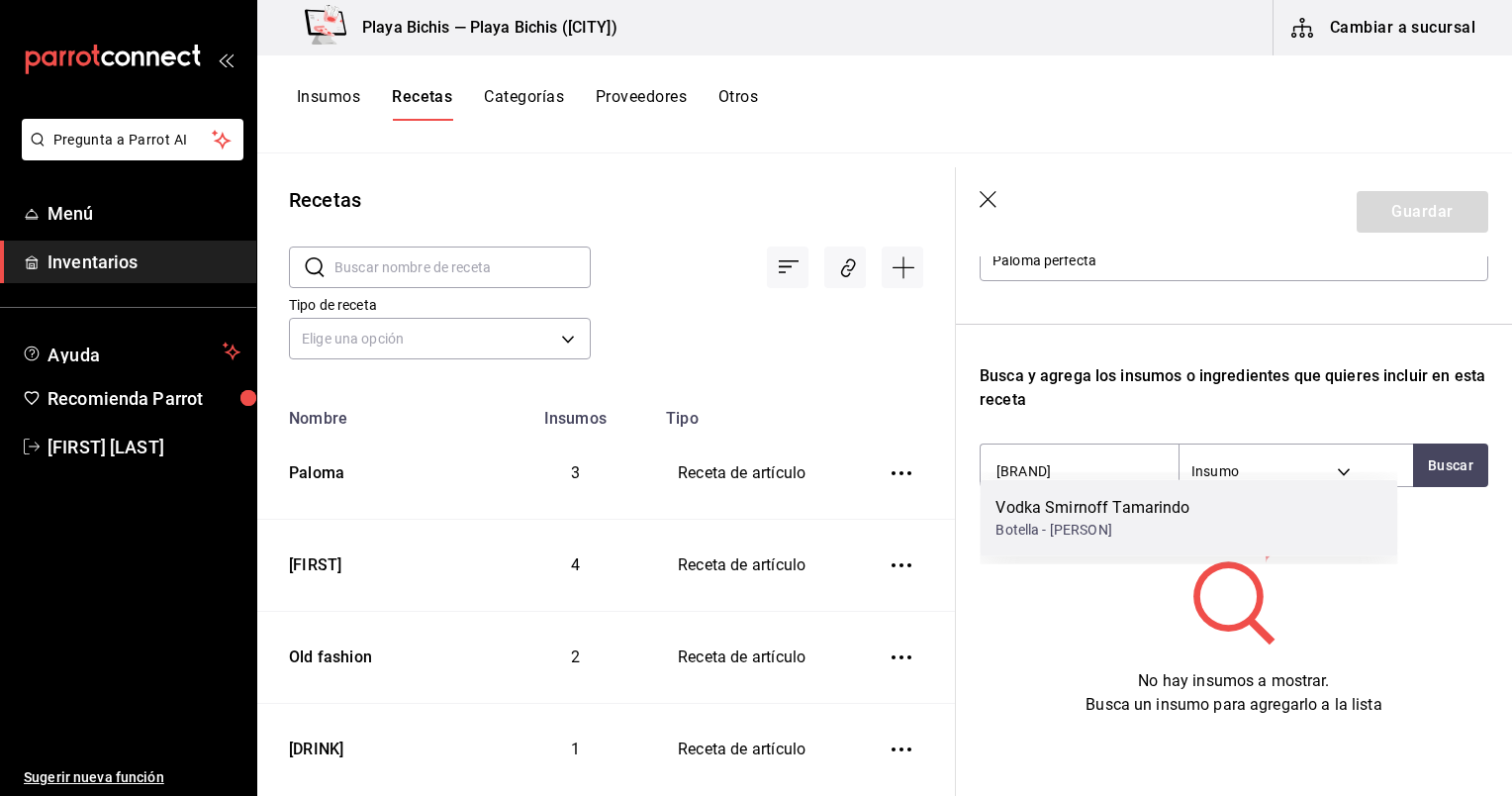click on "Vodka Smirnoff Tamarindo" at bounding box center [1092, 508] 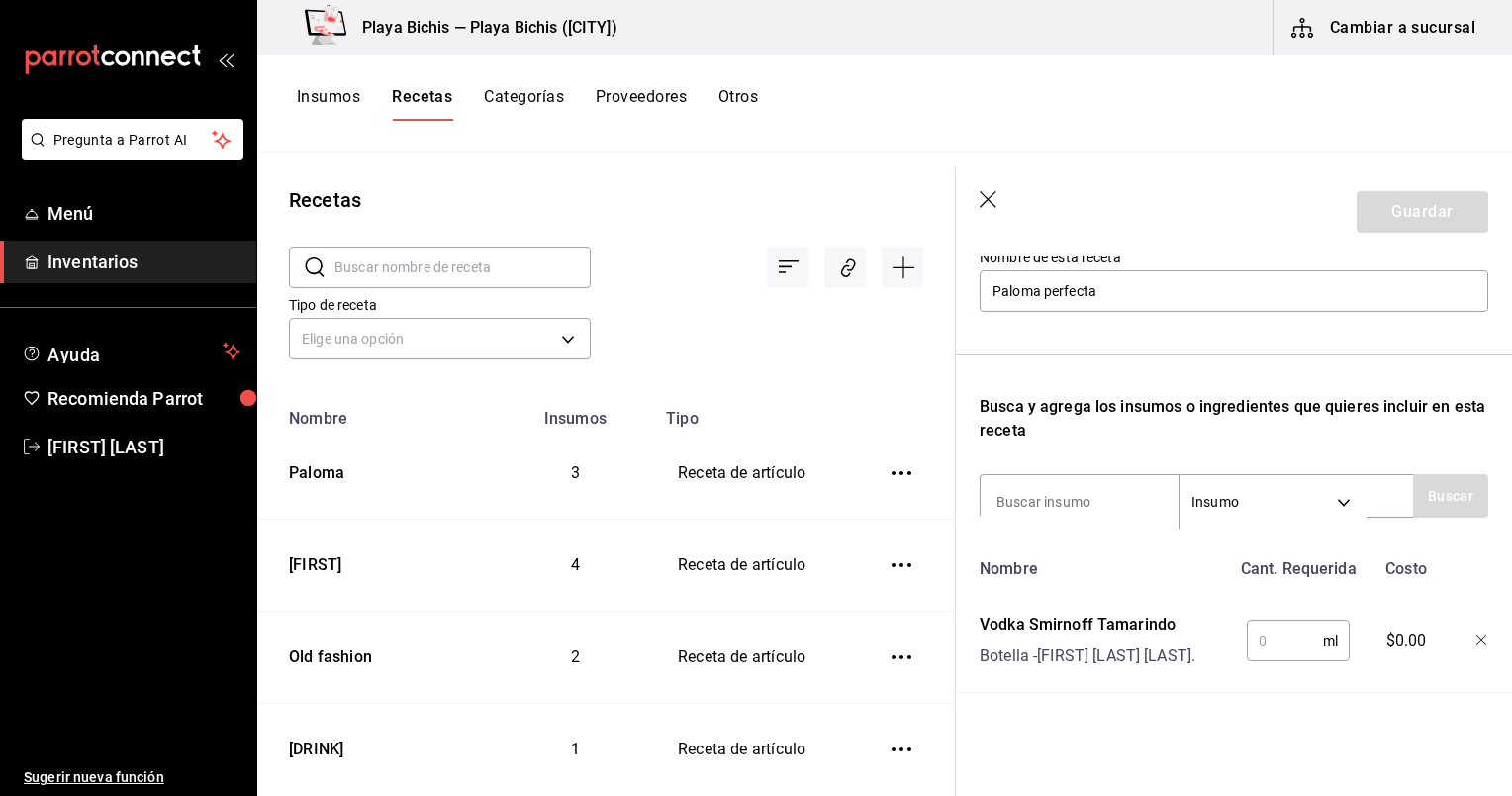 scroll, scrollTop: 233, scrollLeft: 0, axis: vertical 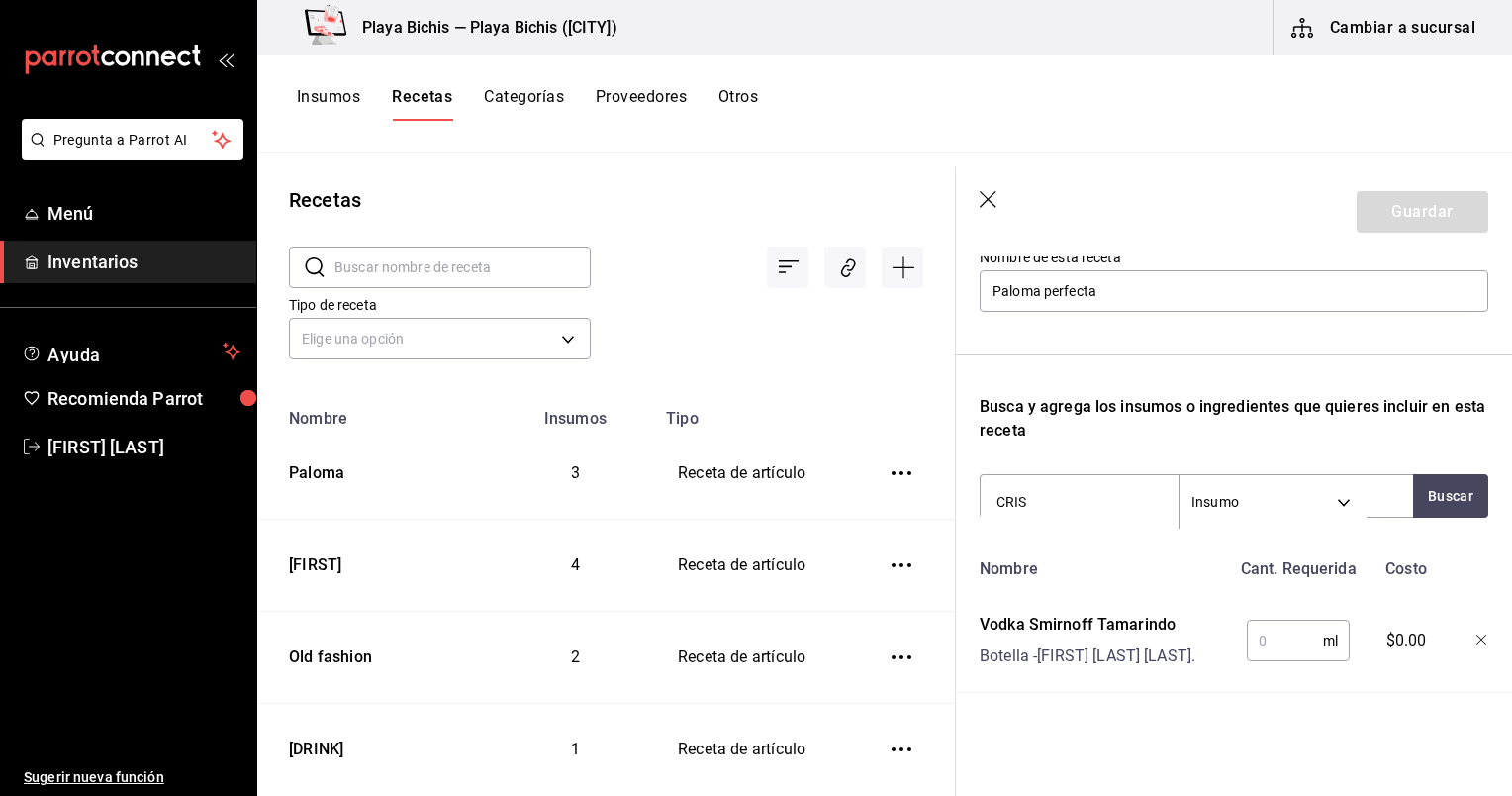 type on "CRIST" 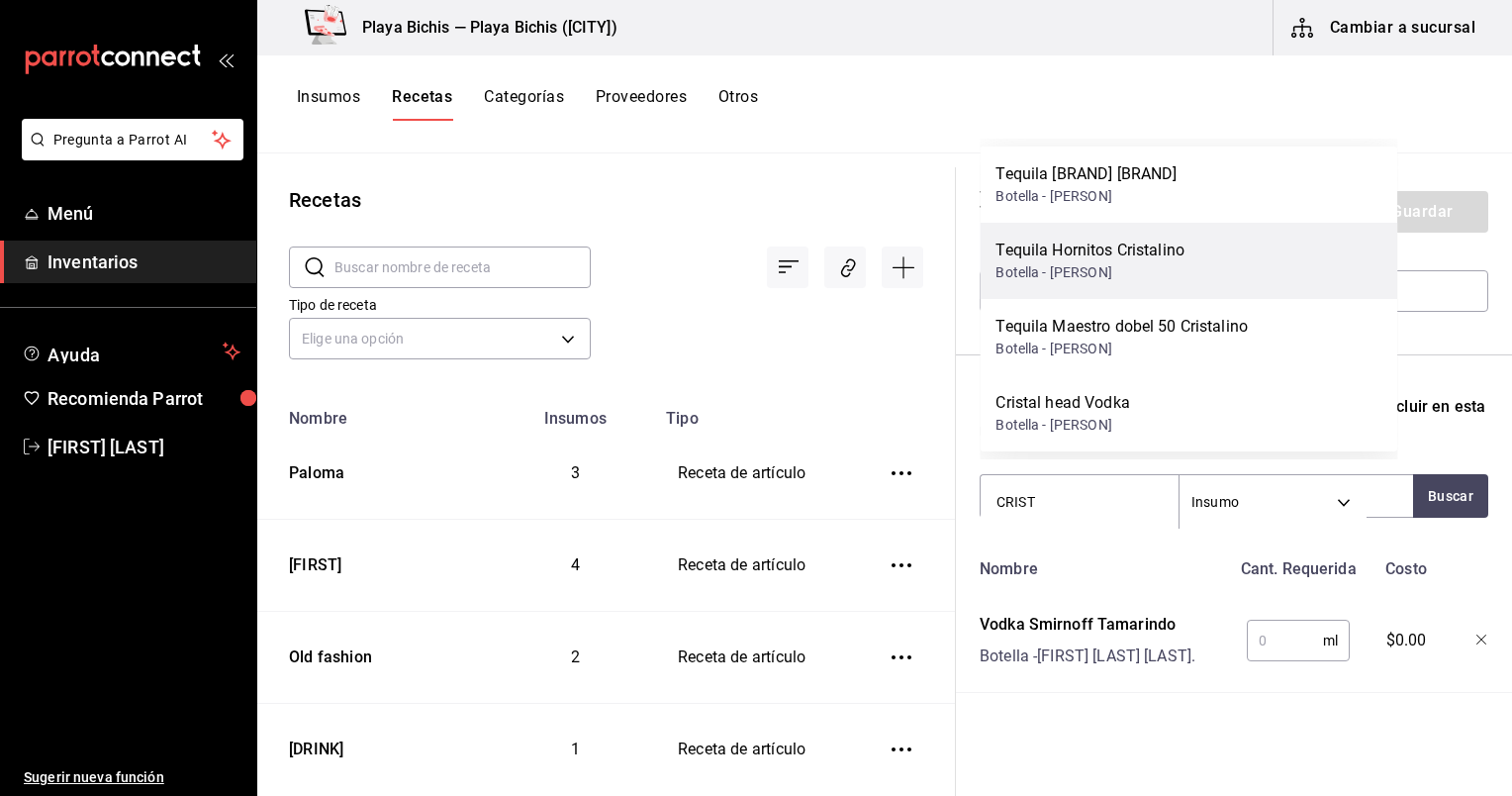 click on "Botella - [FIRST] [LAST] [LAST]" at bounding box center (1089, 272) 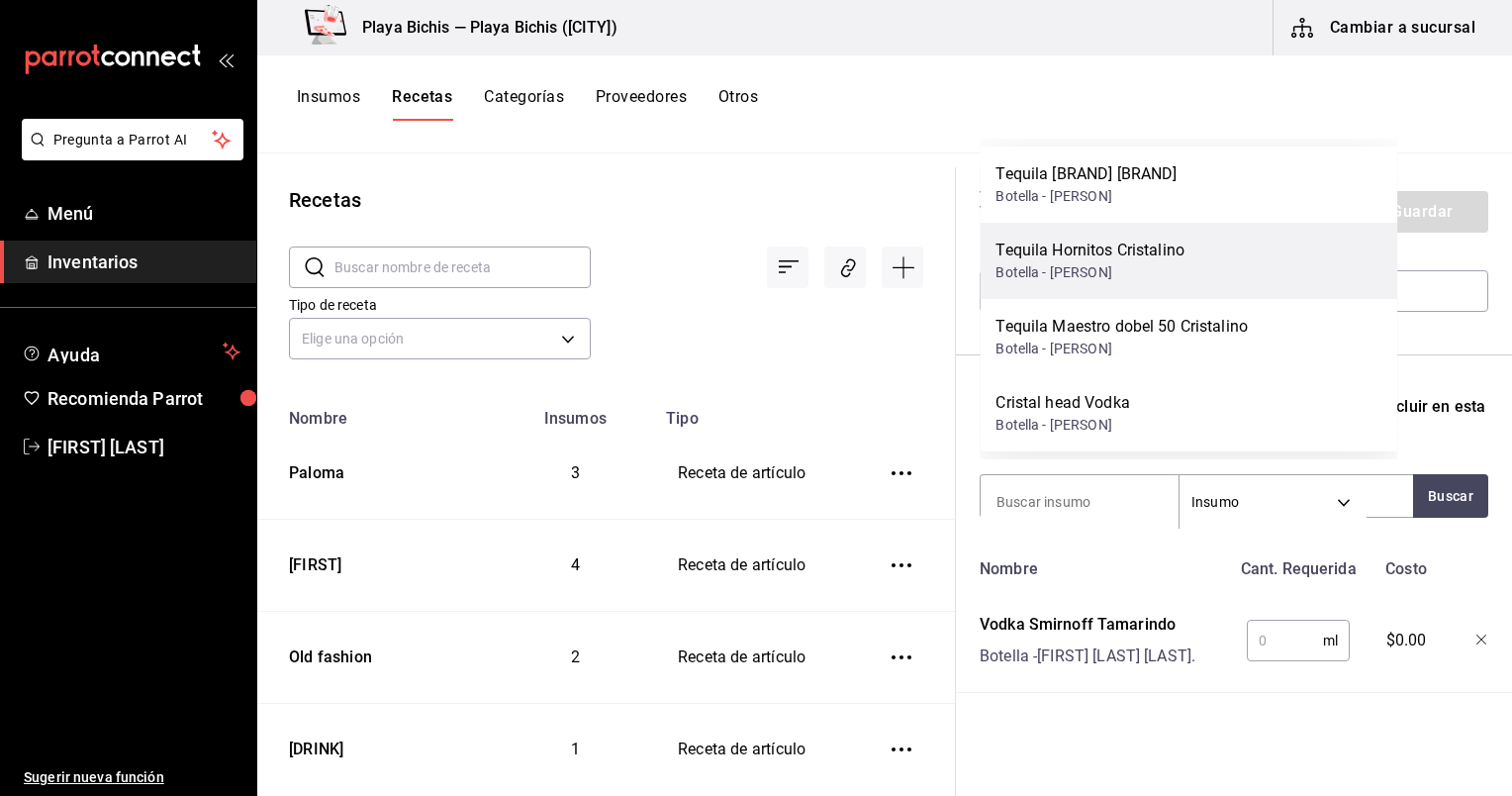 scroll, scrollTop: 263, scrollLeft: 0, axis: vertical 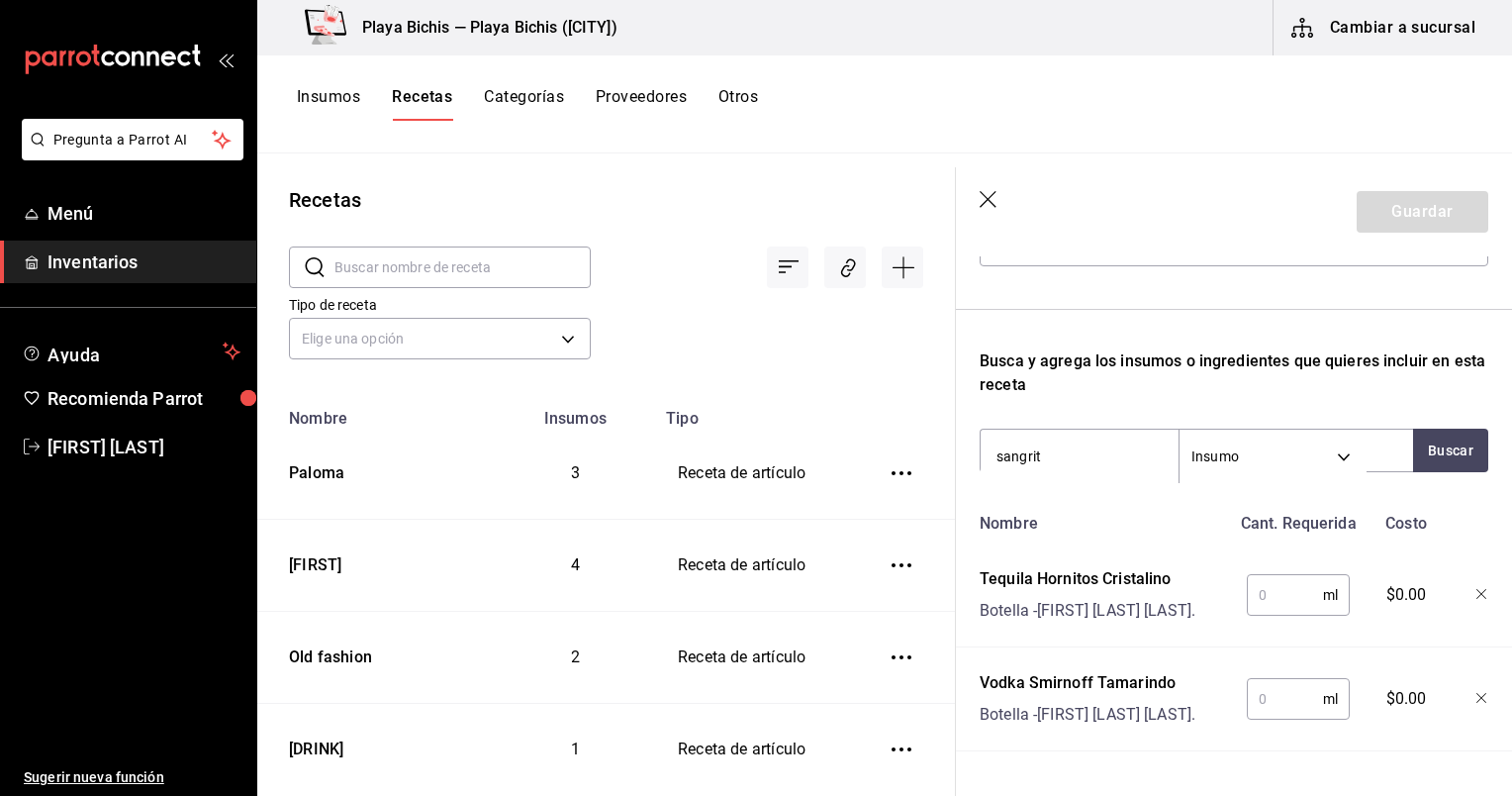 type on "sangrita" 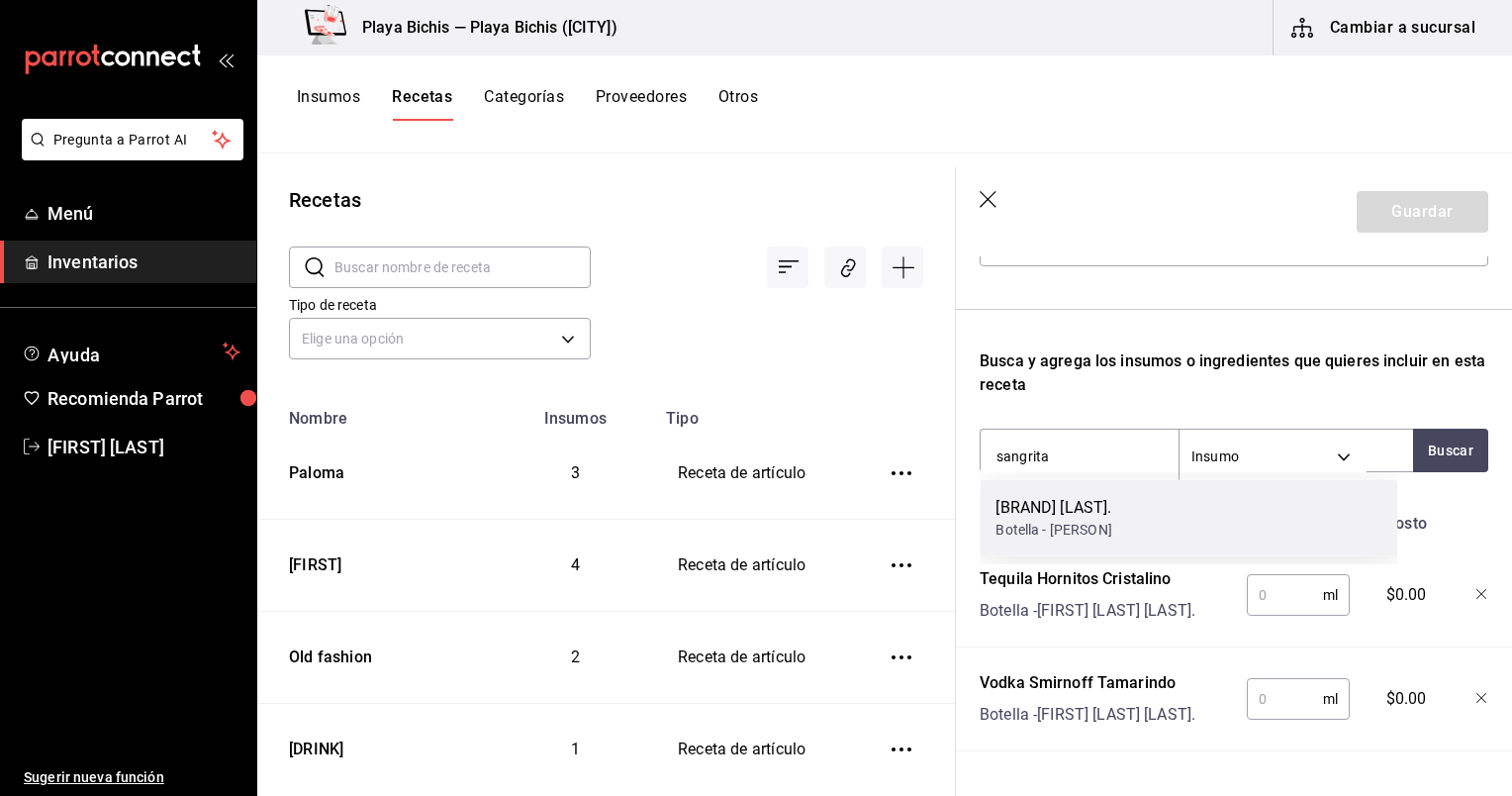 click on "Botella - [FIRST] [LAST] [LAST]" at bounding box center [1053, 530] 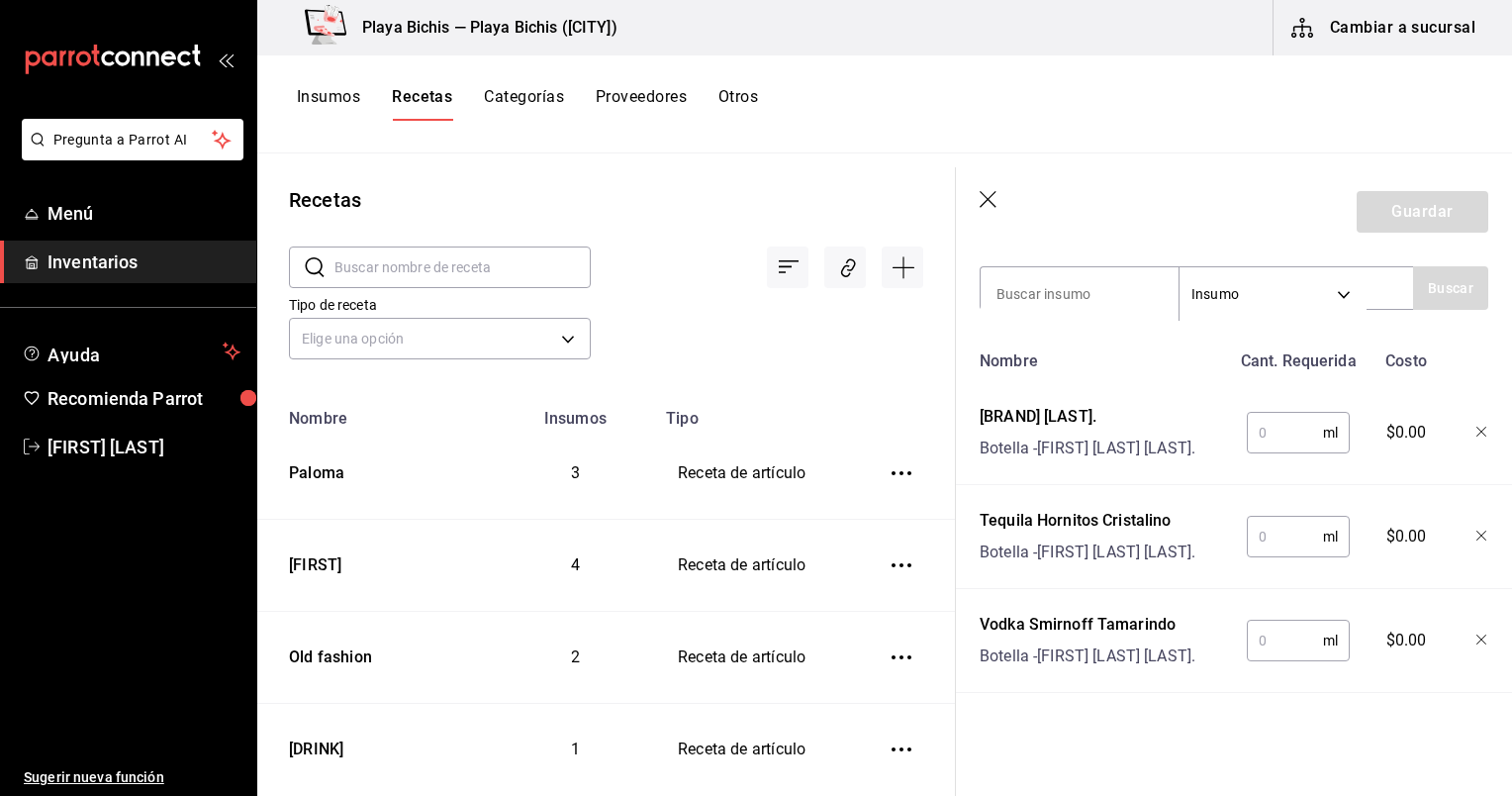 scroll, scrollTop: 440, scrollLeft: 0, axis: vertical 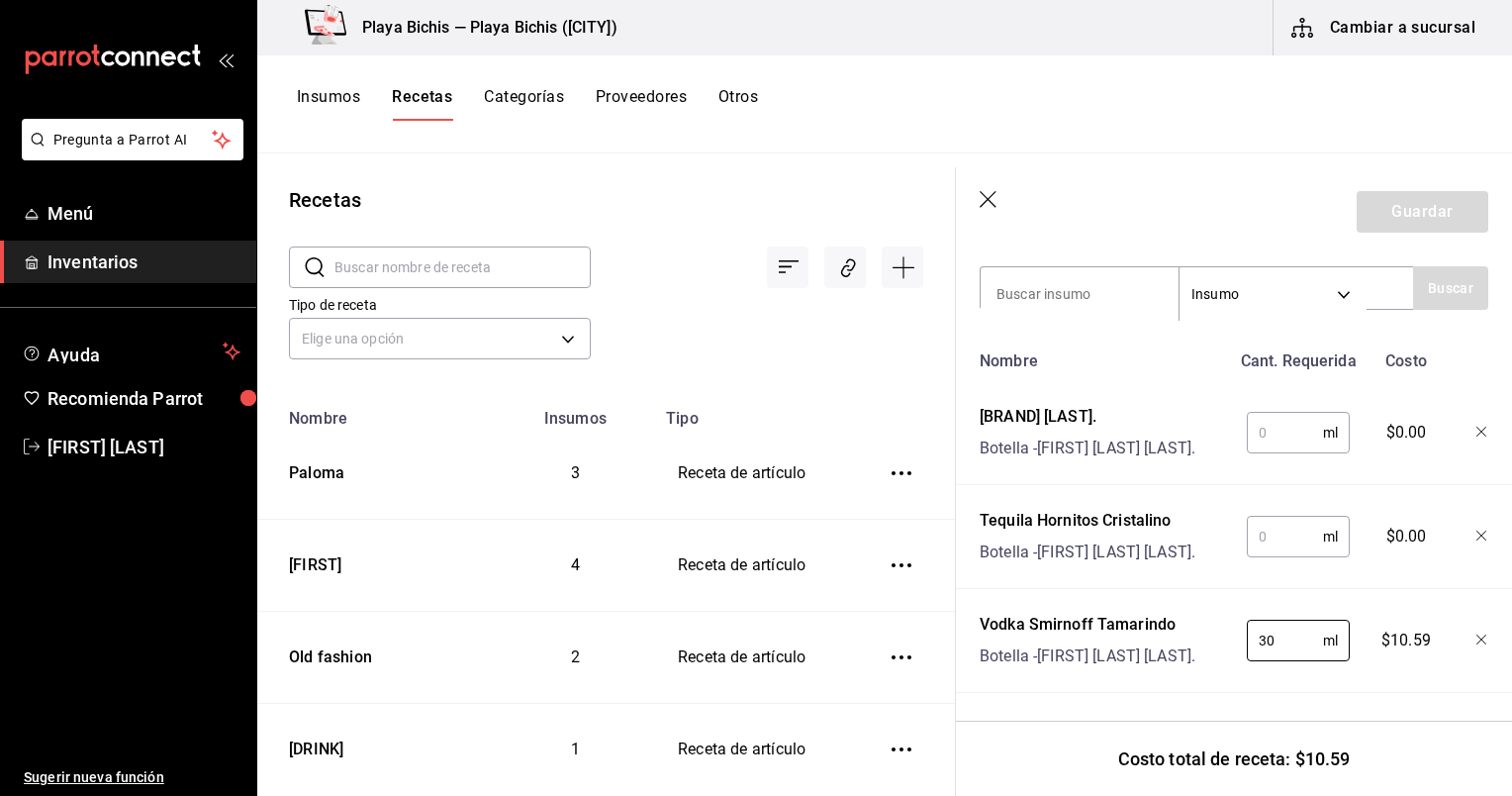 type on "30" 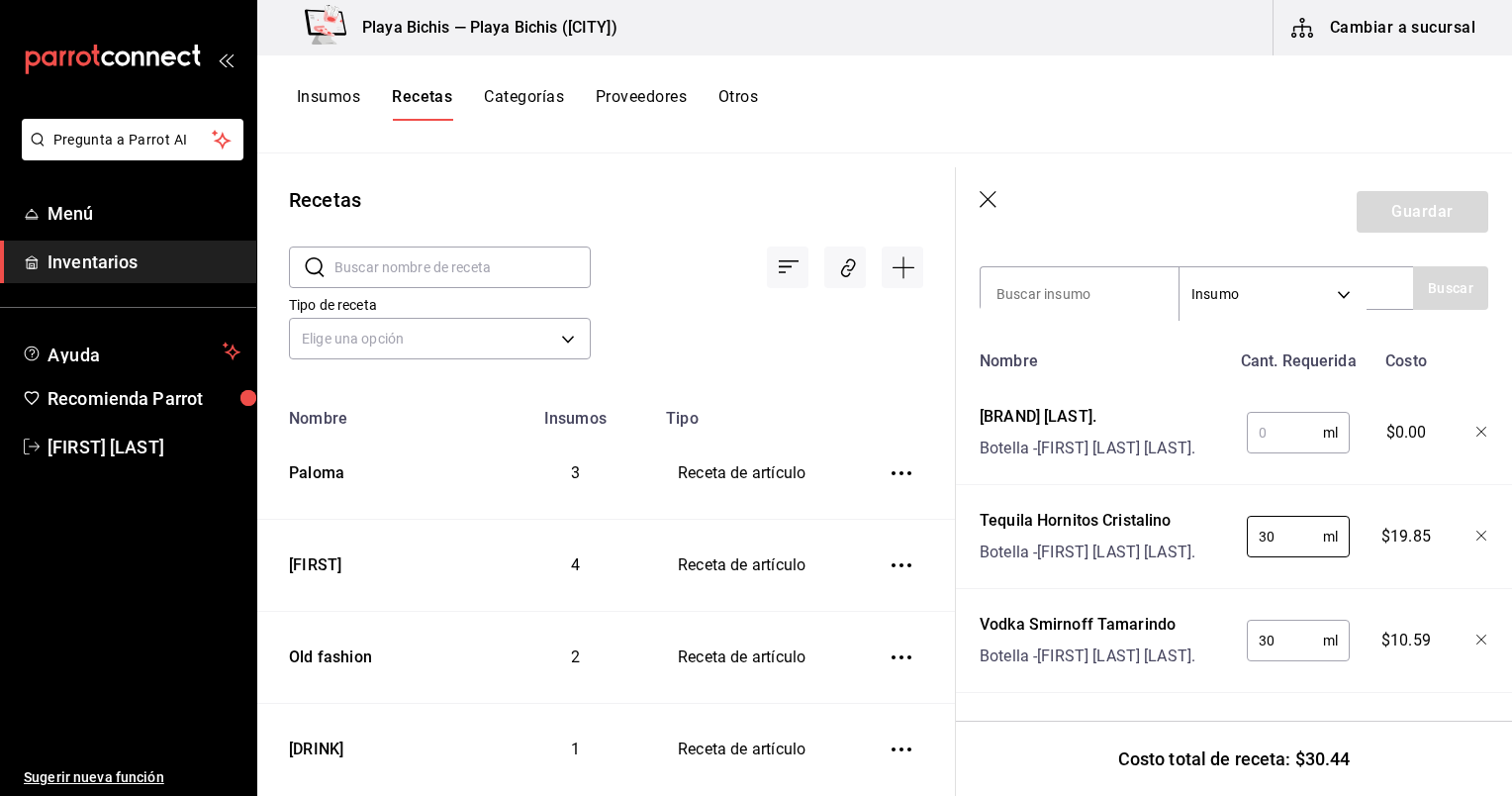 type on "30" 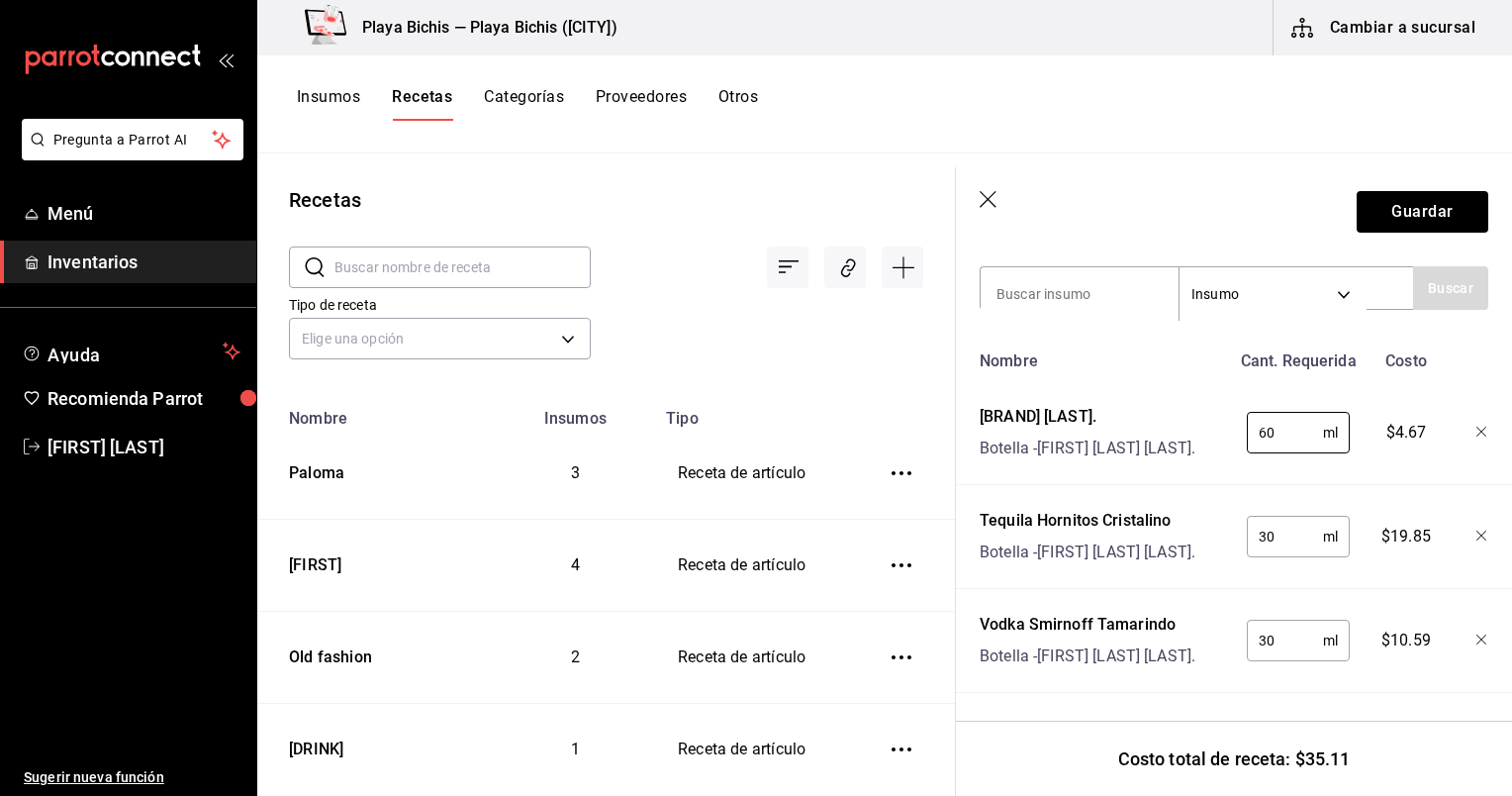 type on "60" 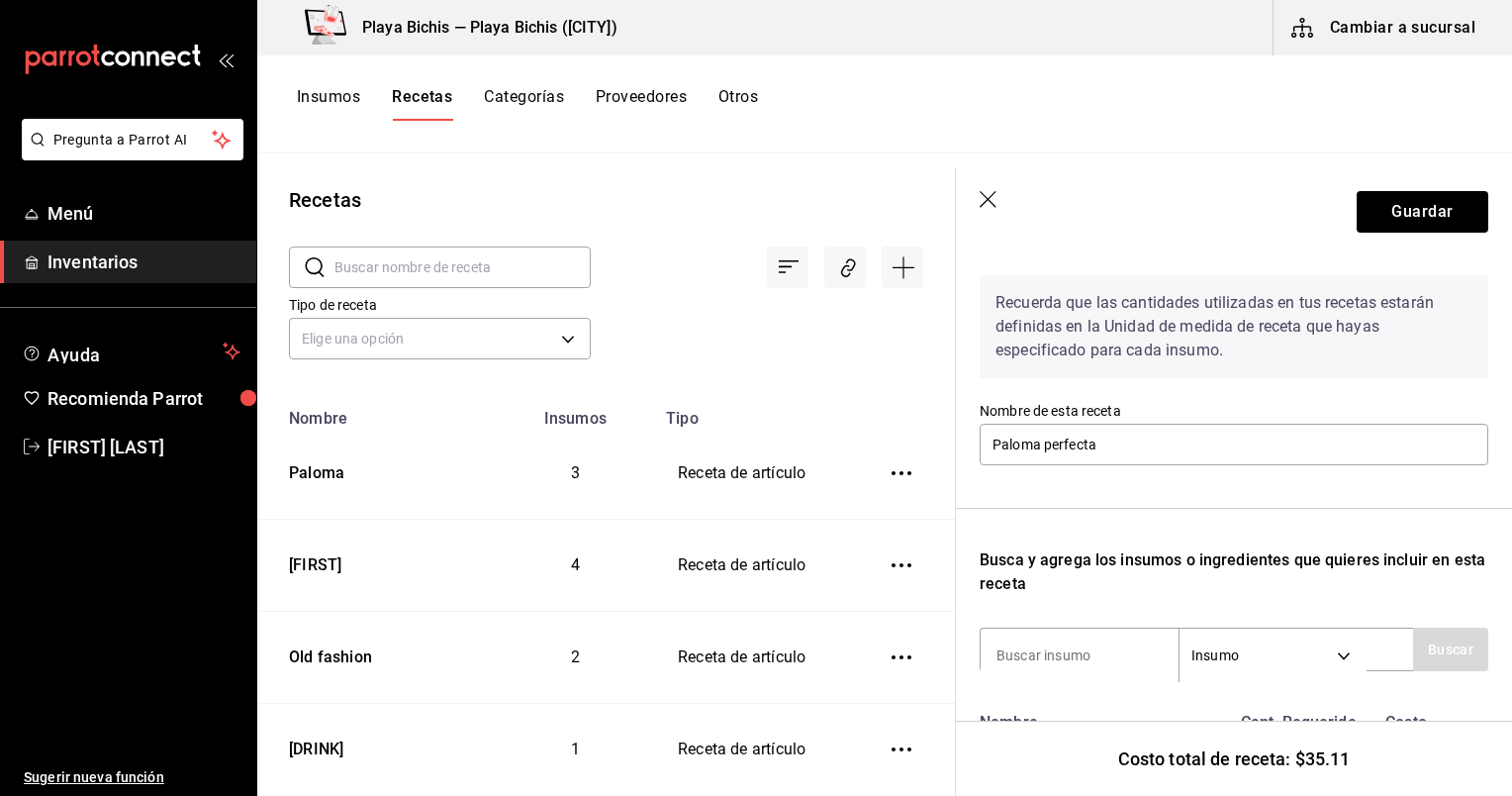 scroll, scrollTop: 0, scrollLeft: 0, axis: both 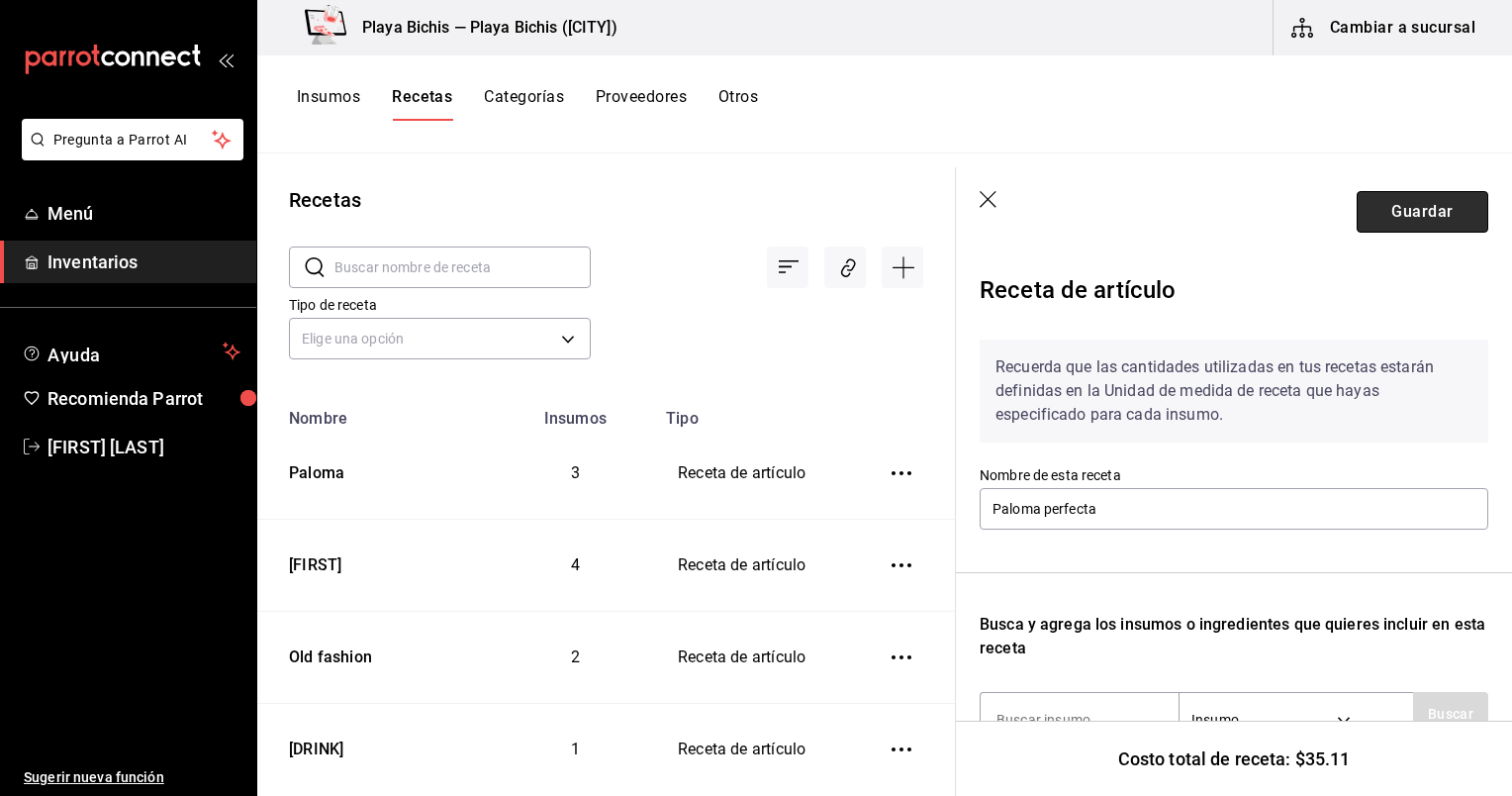 click on "Guardar" at bounding box center (1422, 212) 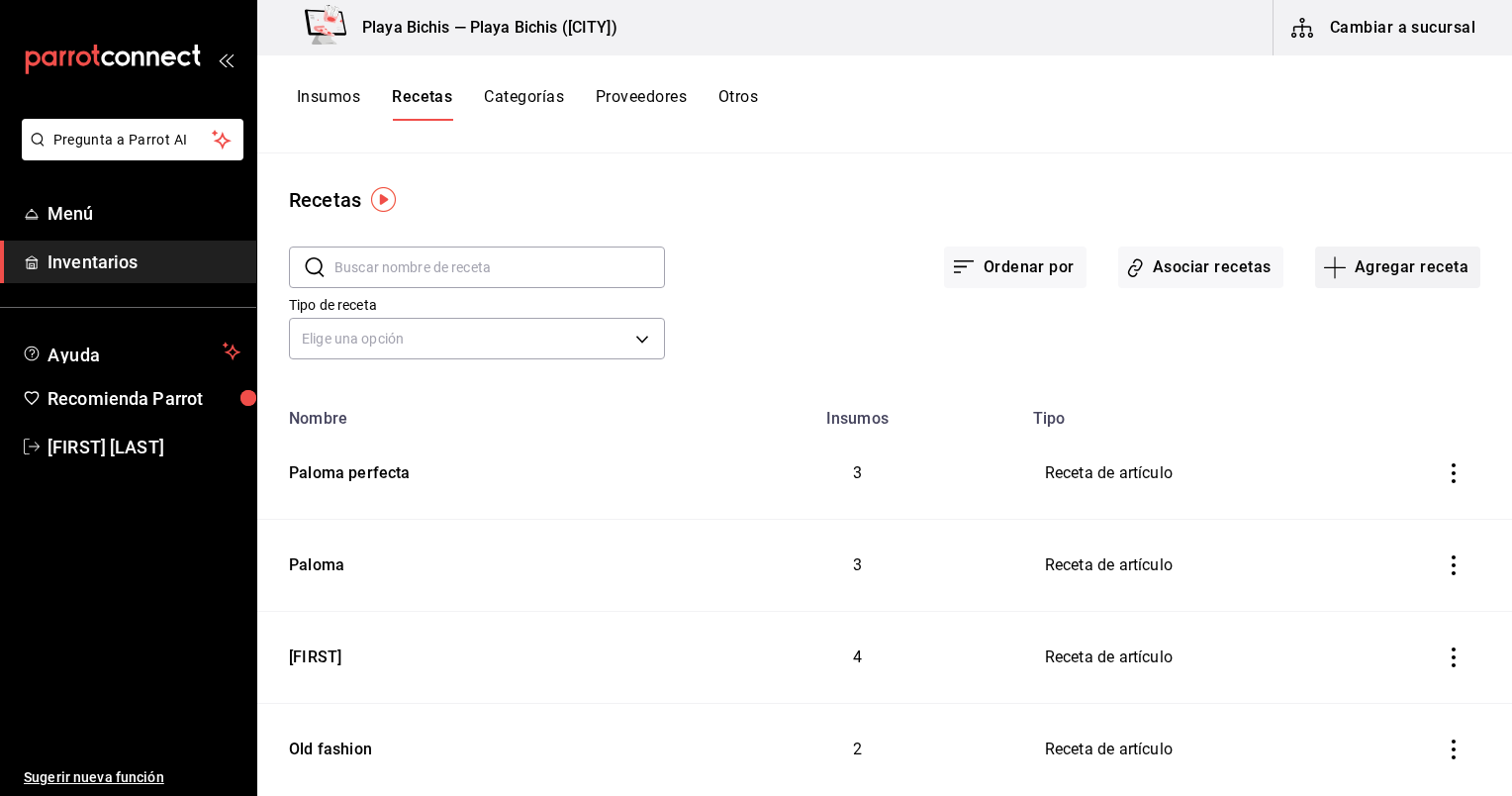 click on "Agregar receta" at bounding box center (1397, 267) 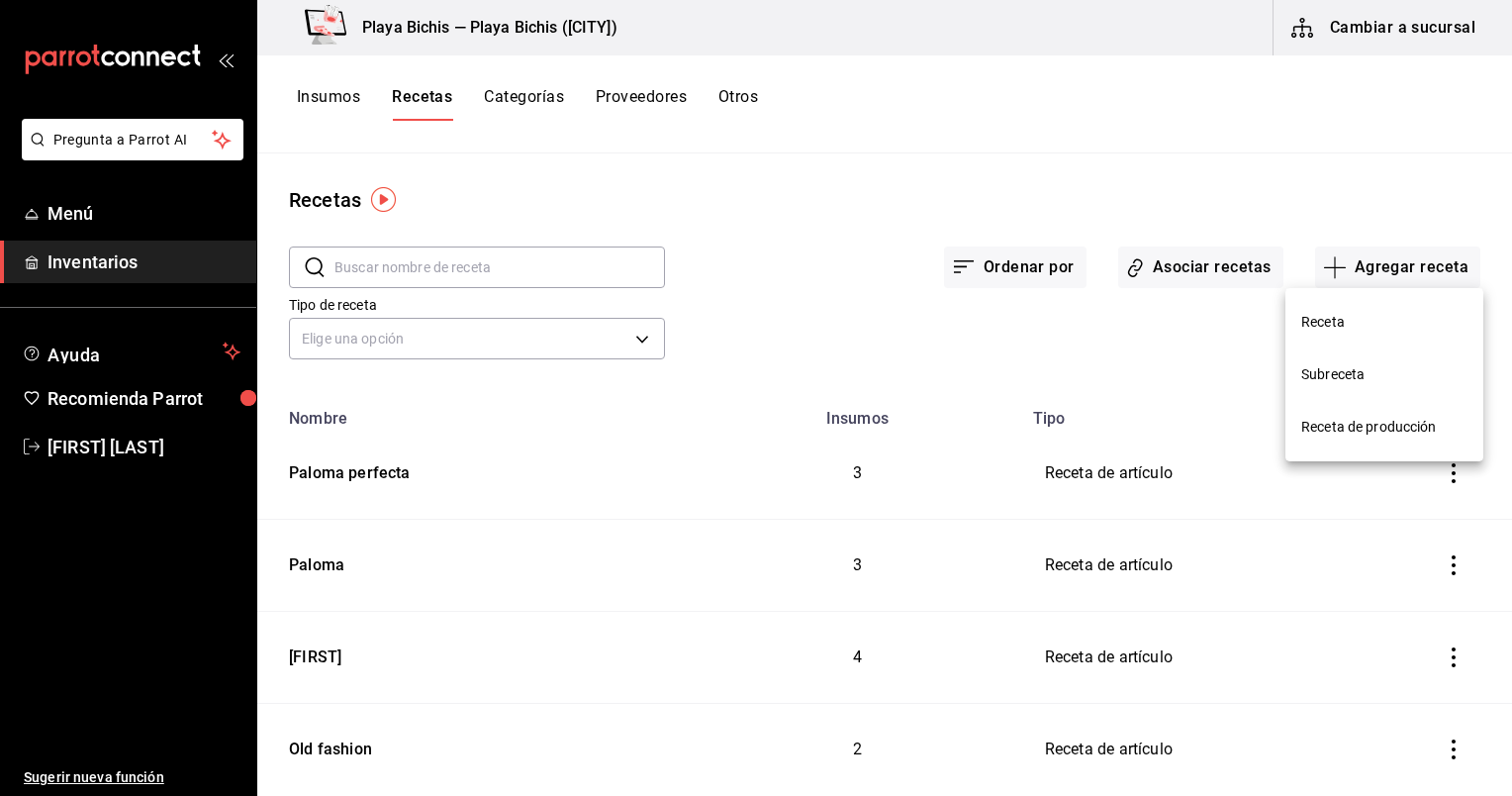 click on "Receta" at bounding box center (1384, 322) 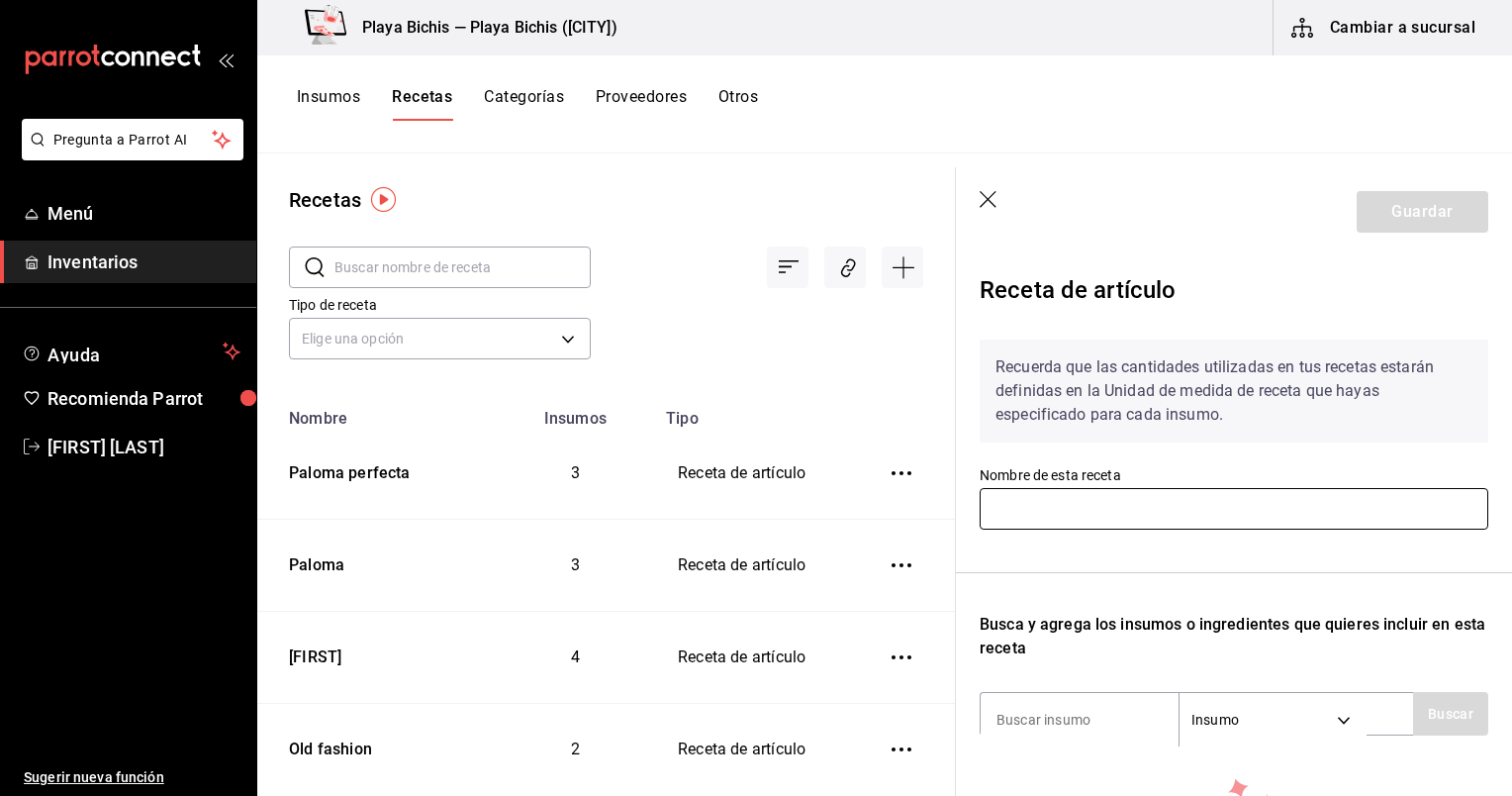 click at bounding box center (1234, 509) 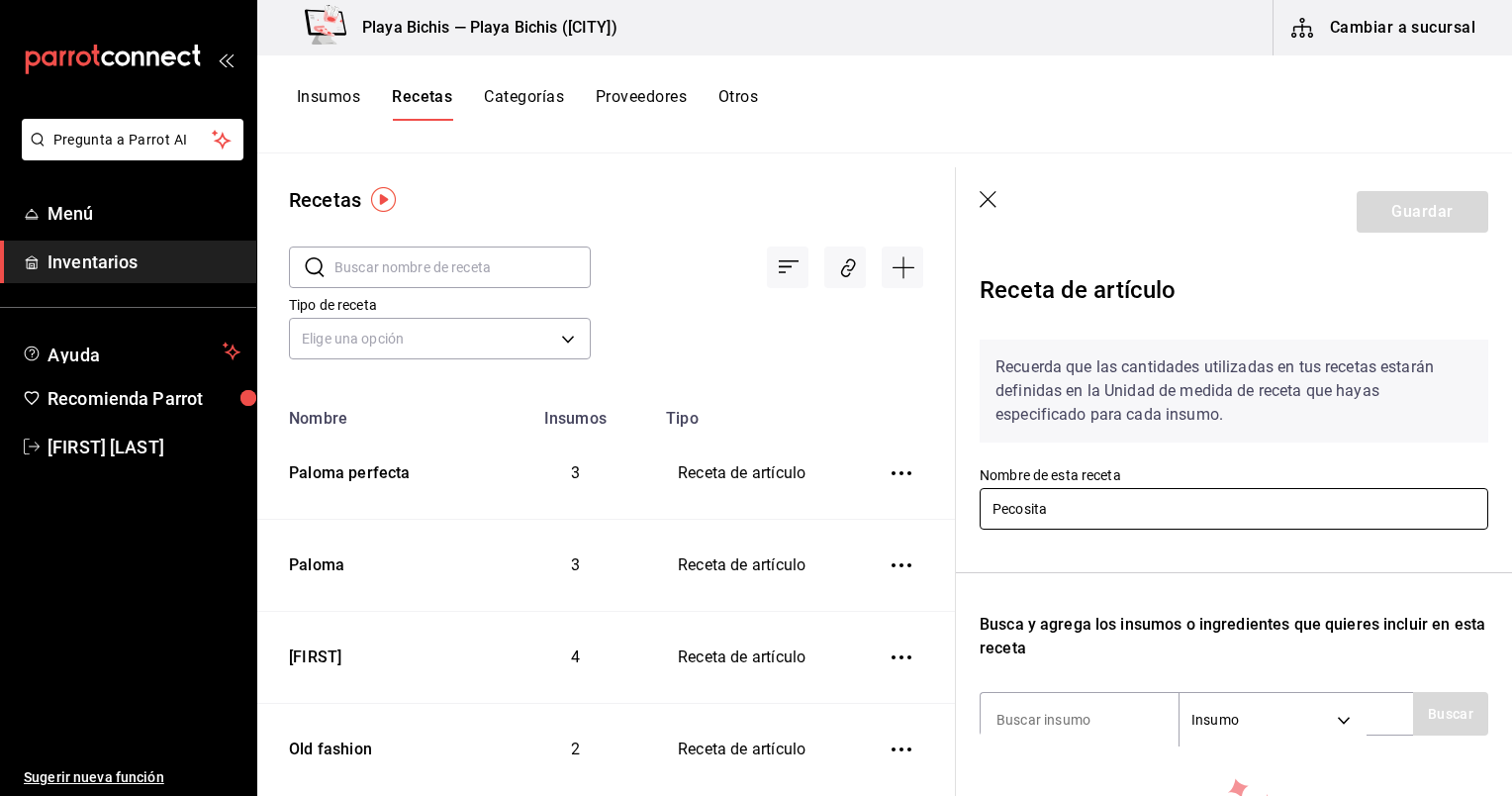 scroll, scrollTop: 263, scrollLeft: 0, axis: vertical 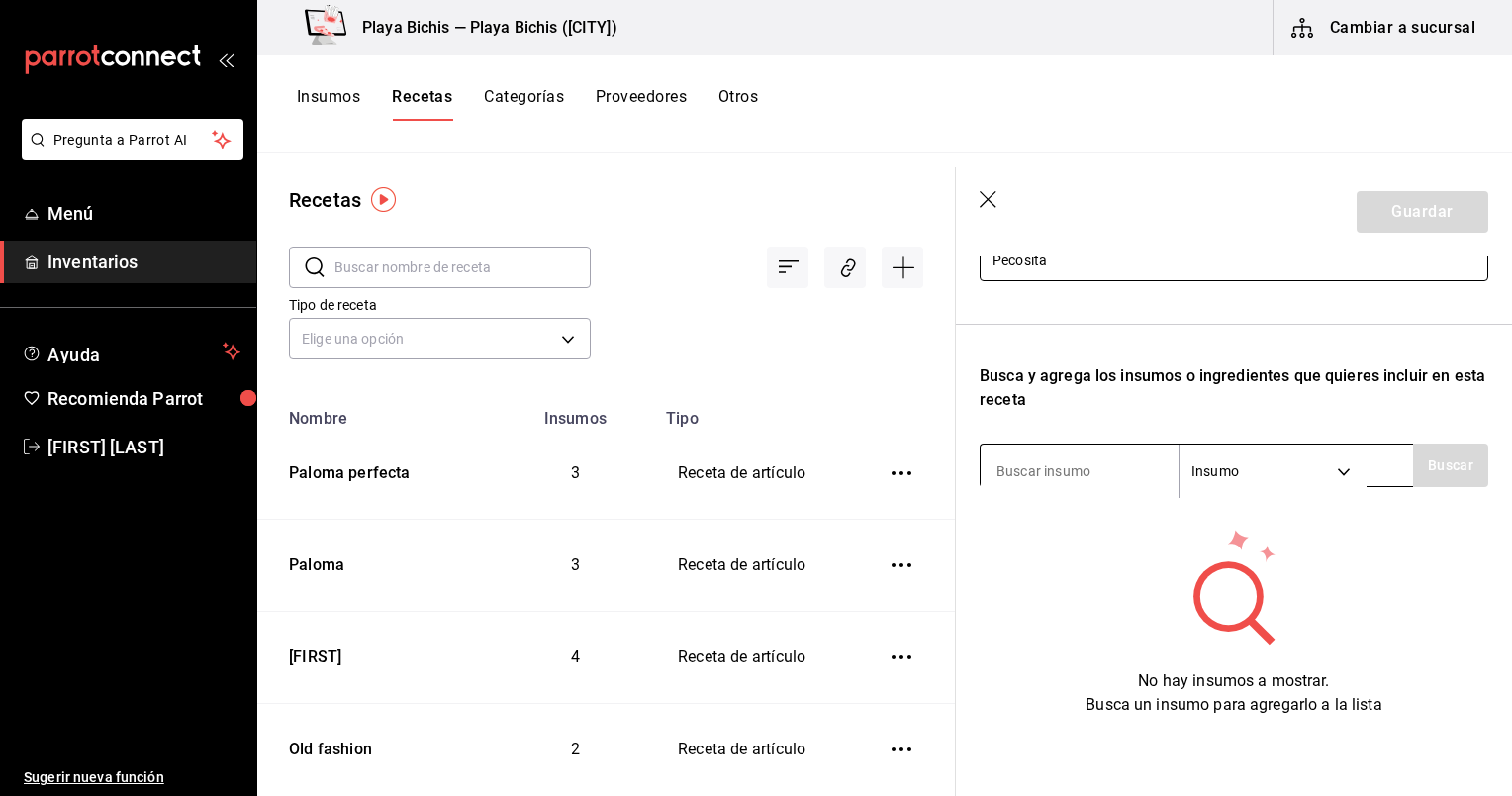 type on "Pecosita" 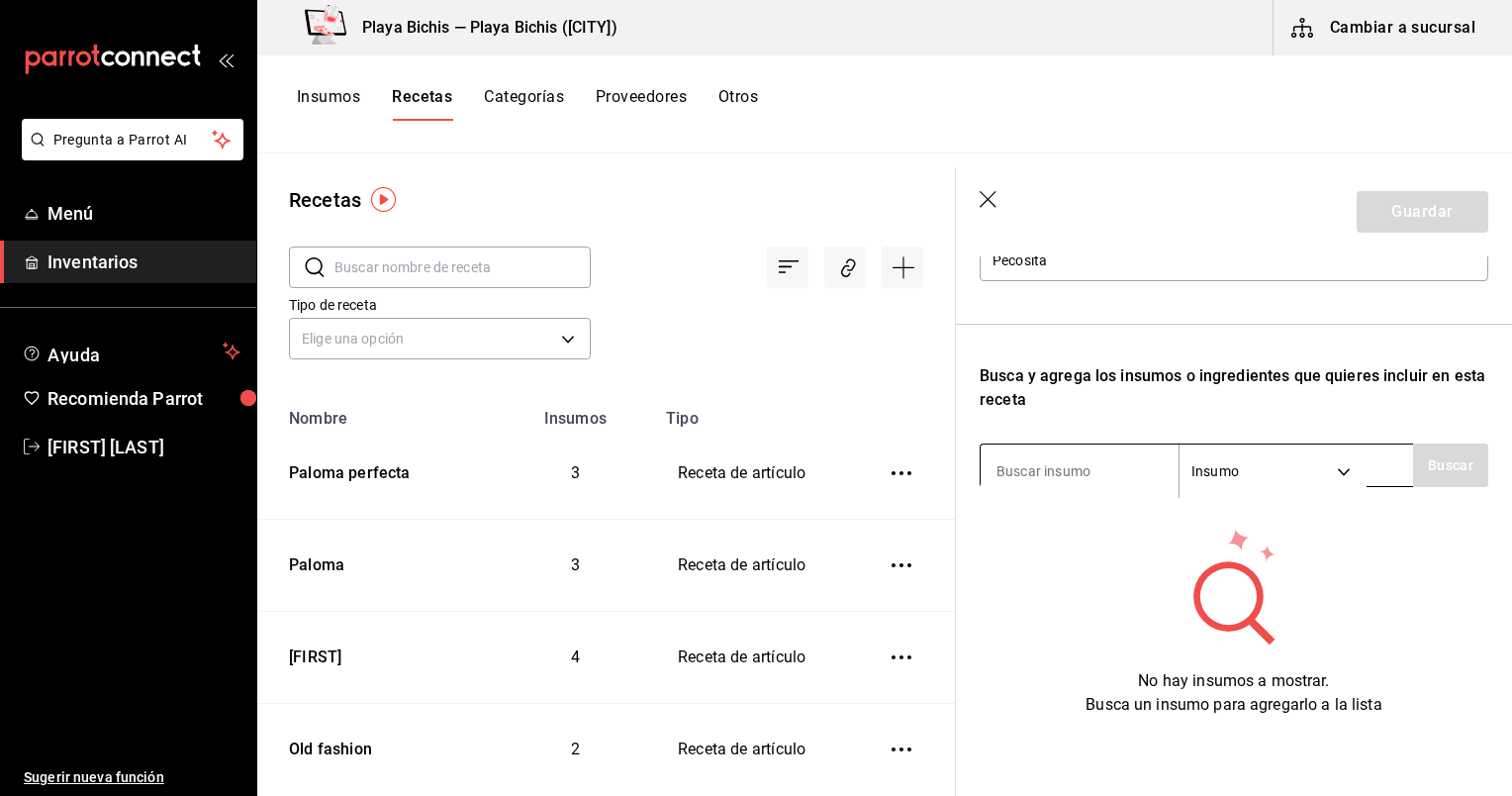 click at bounding box center [1080, 471] 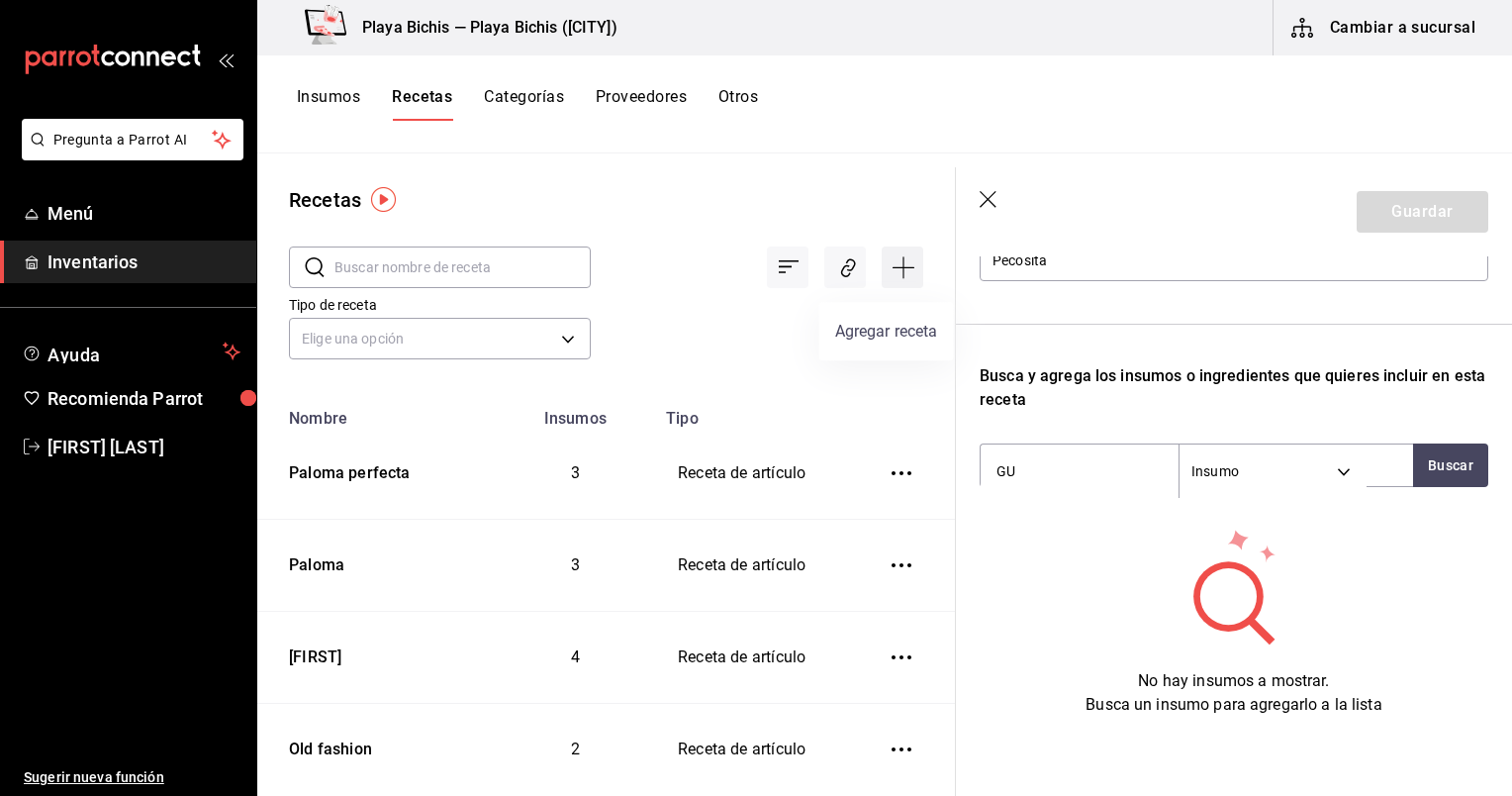 type on "G" 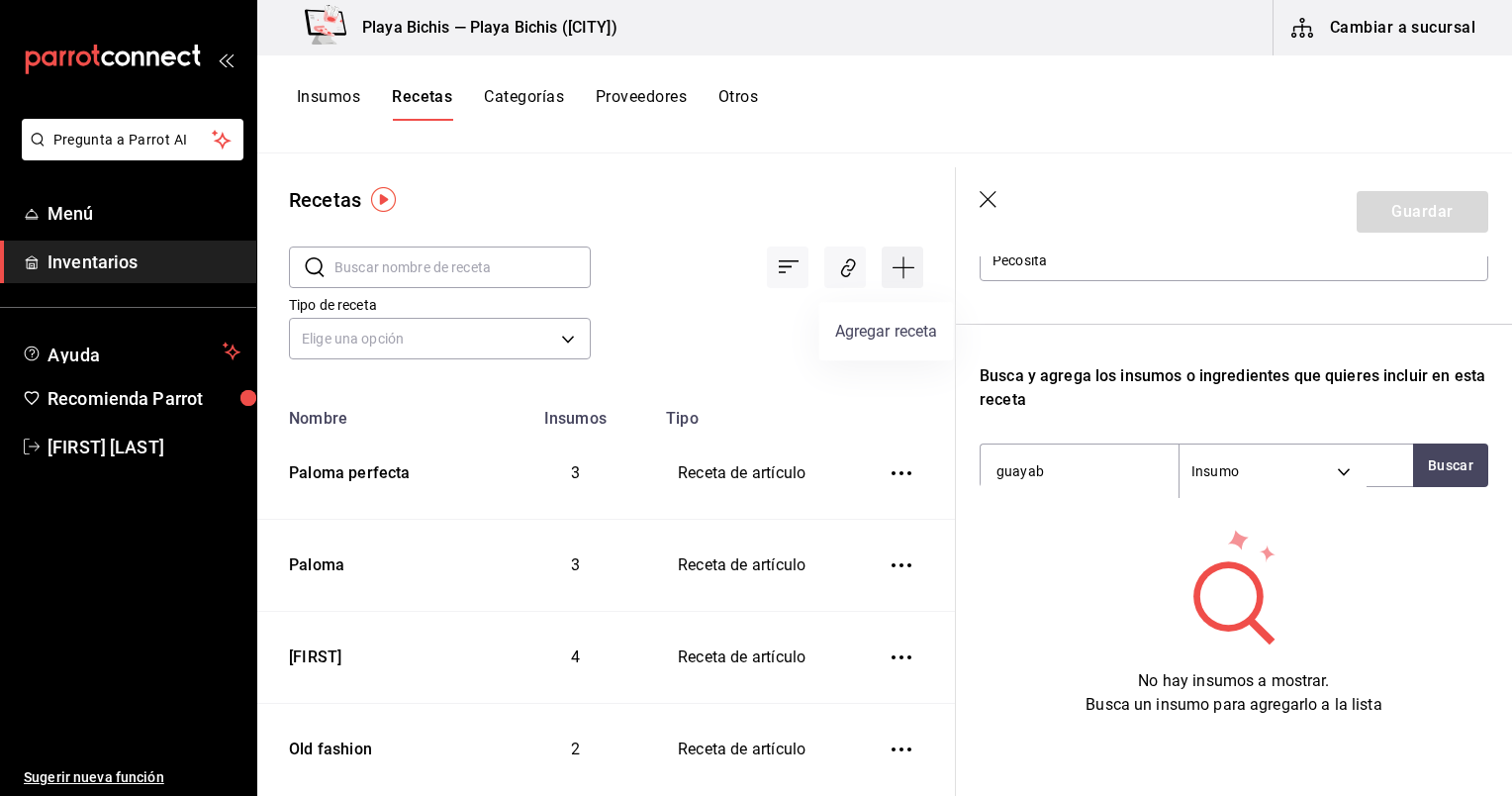 type on "guayaba" 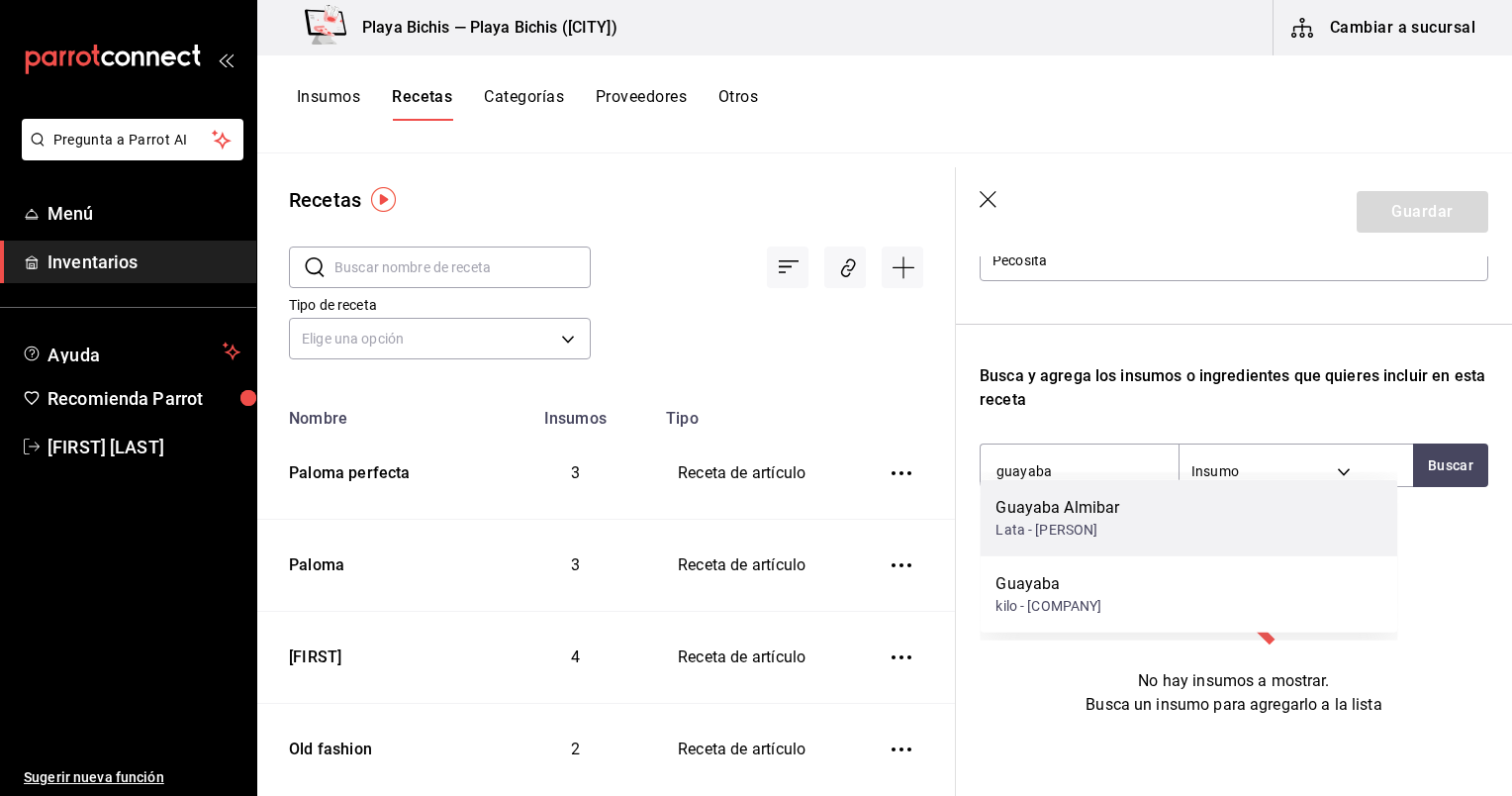 click on "Lata - [PERSON]" at bounding box center (1057, 530) 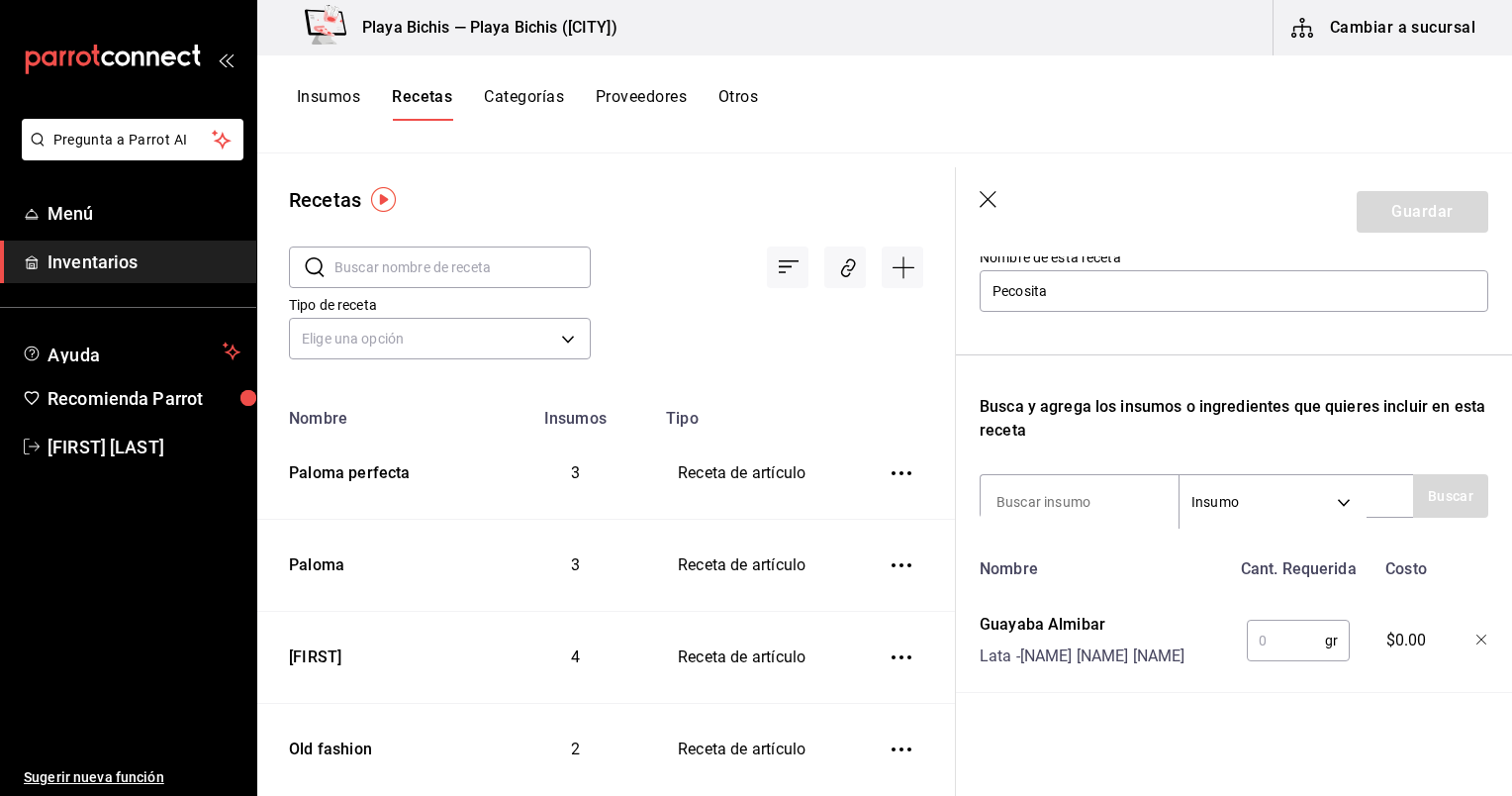 scroll, scrollTop: 233, scrollLeft: 0, axis: vertical 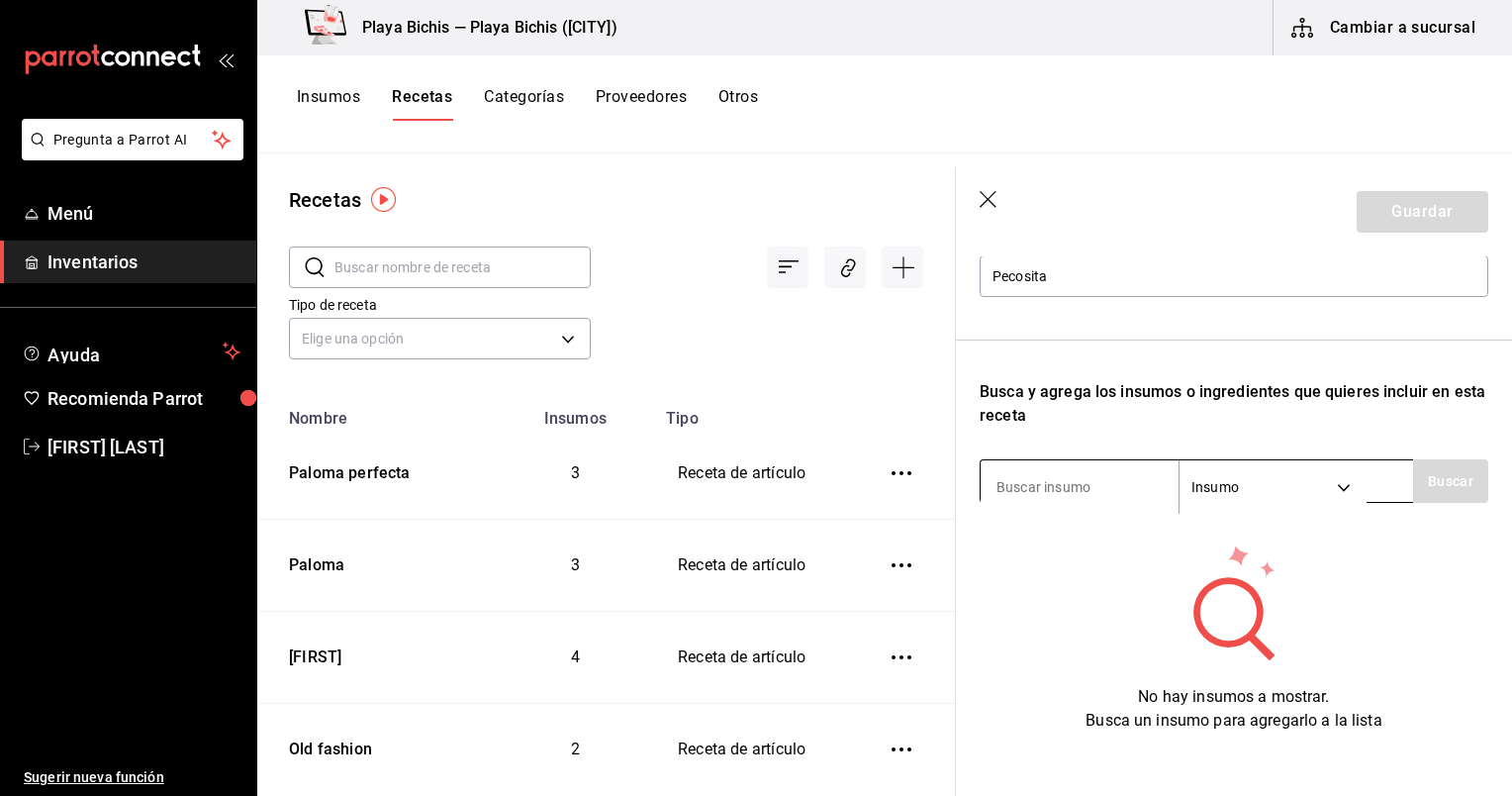 click at bounding box center [1080, 487] 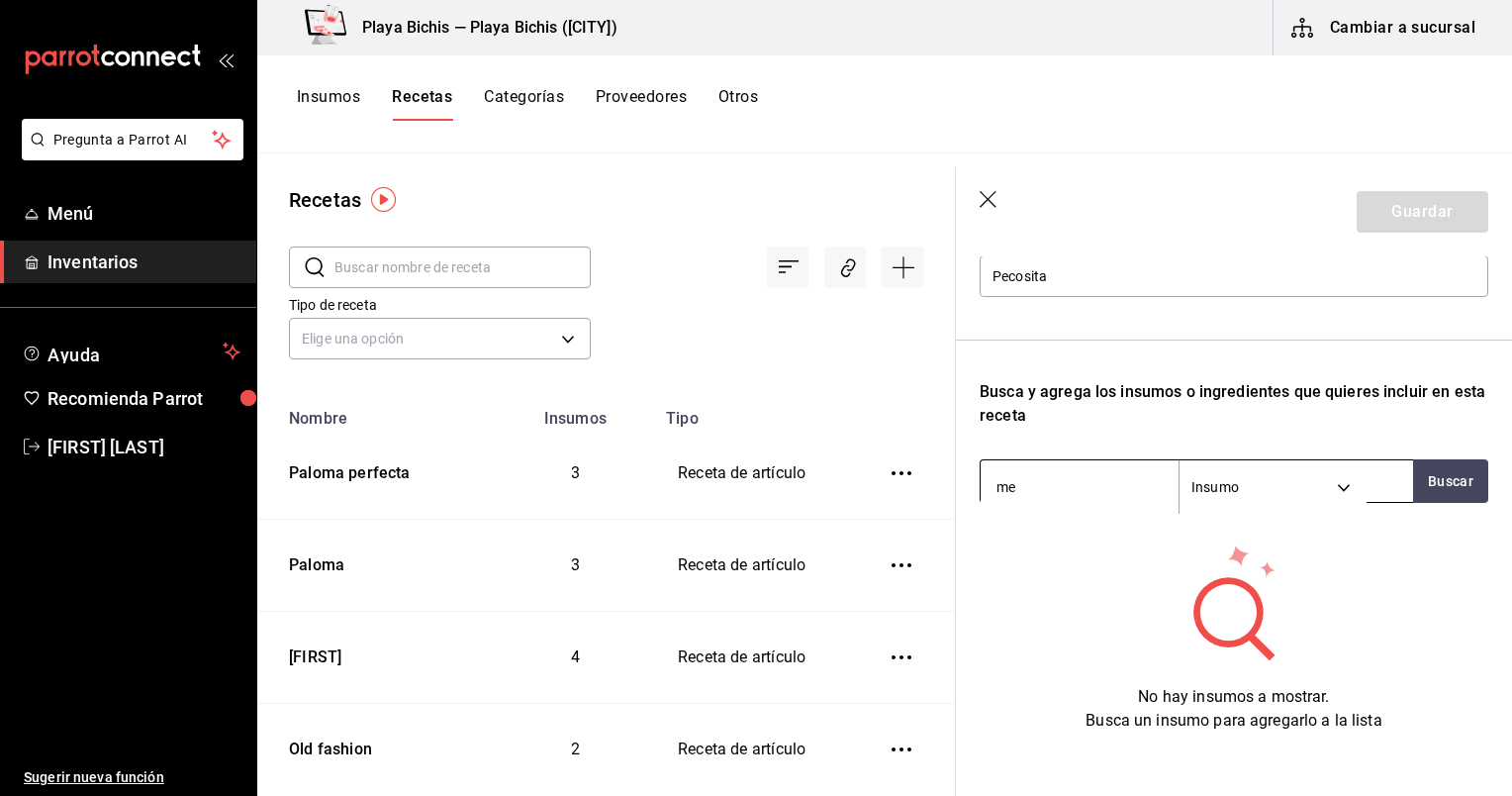 type on "m" 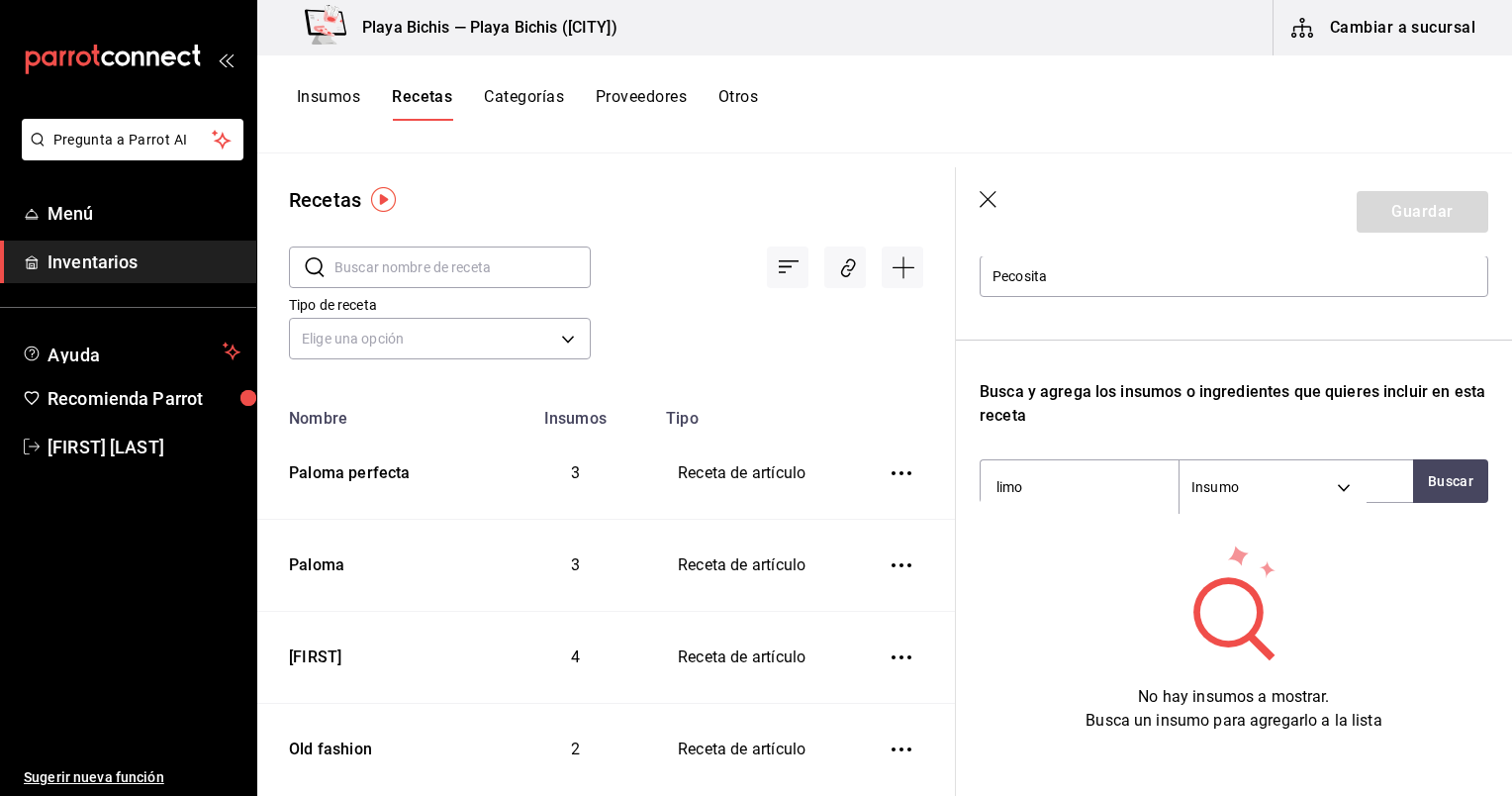 type on "limon" 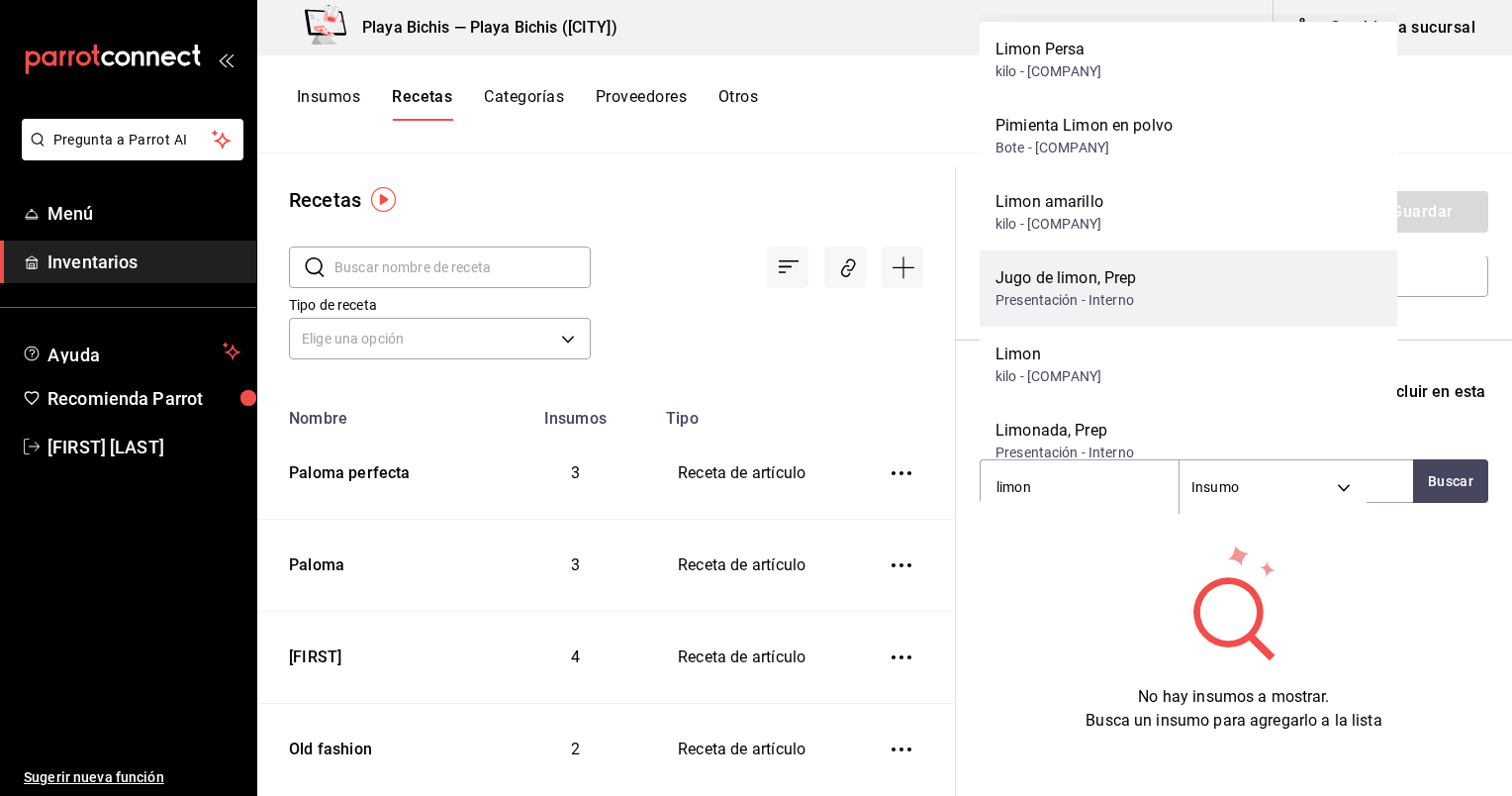 click on "Jugo de limon, Prep" at bounding box center [1066, 278] 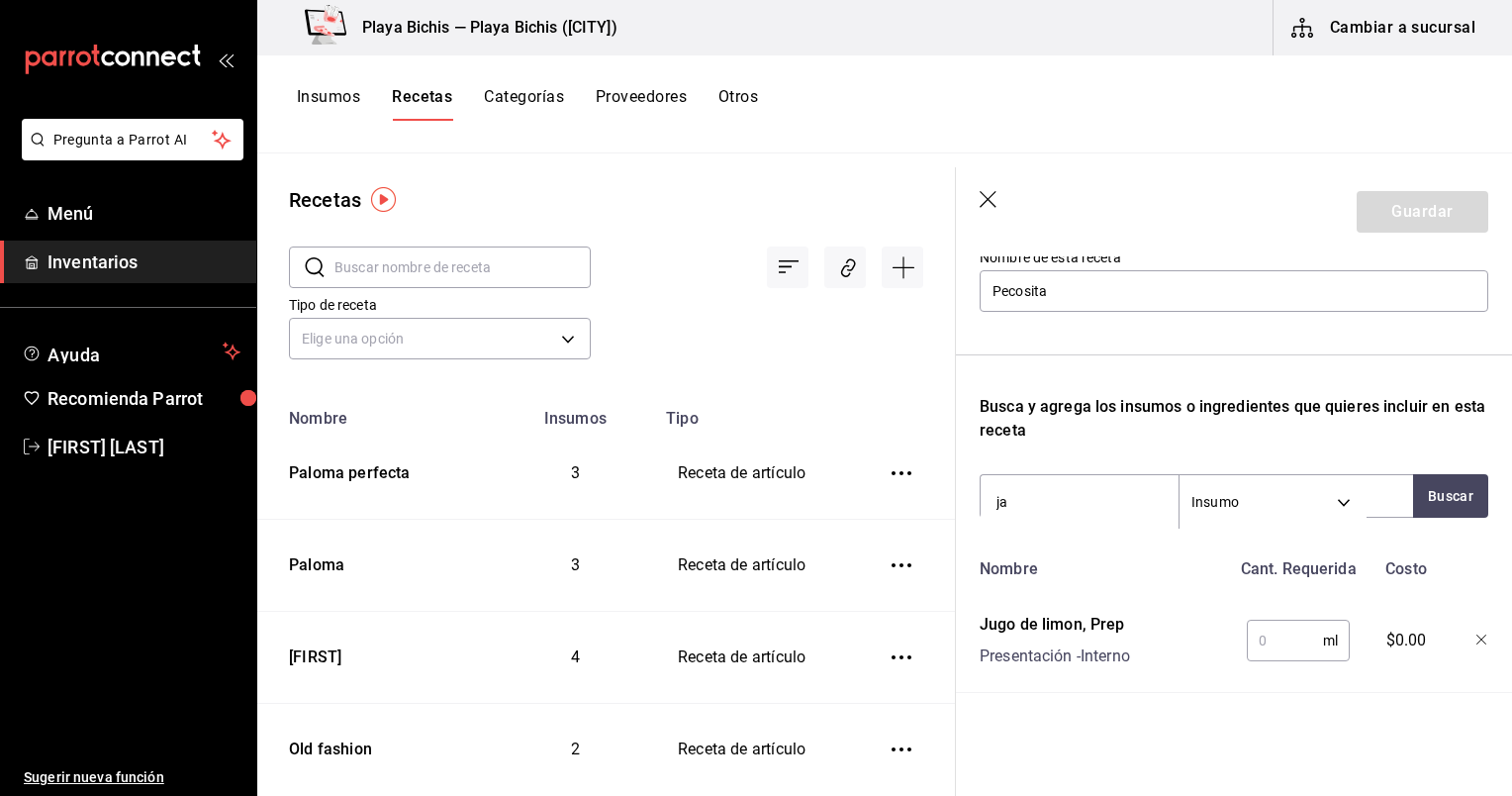type on "j" 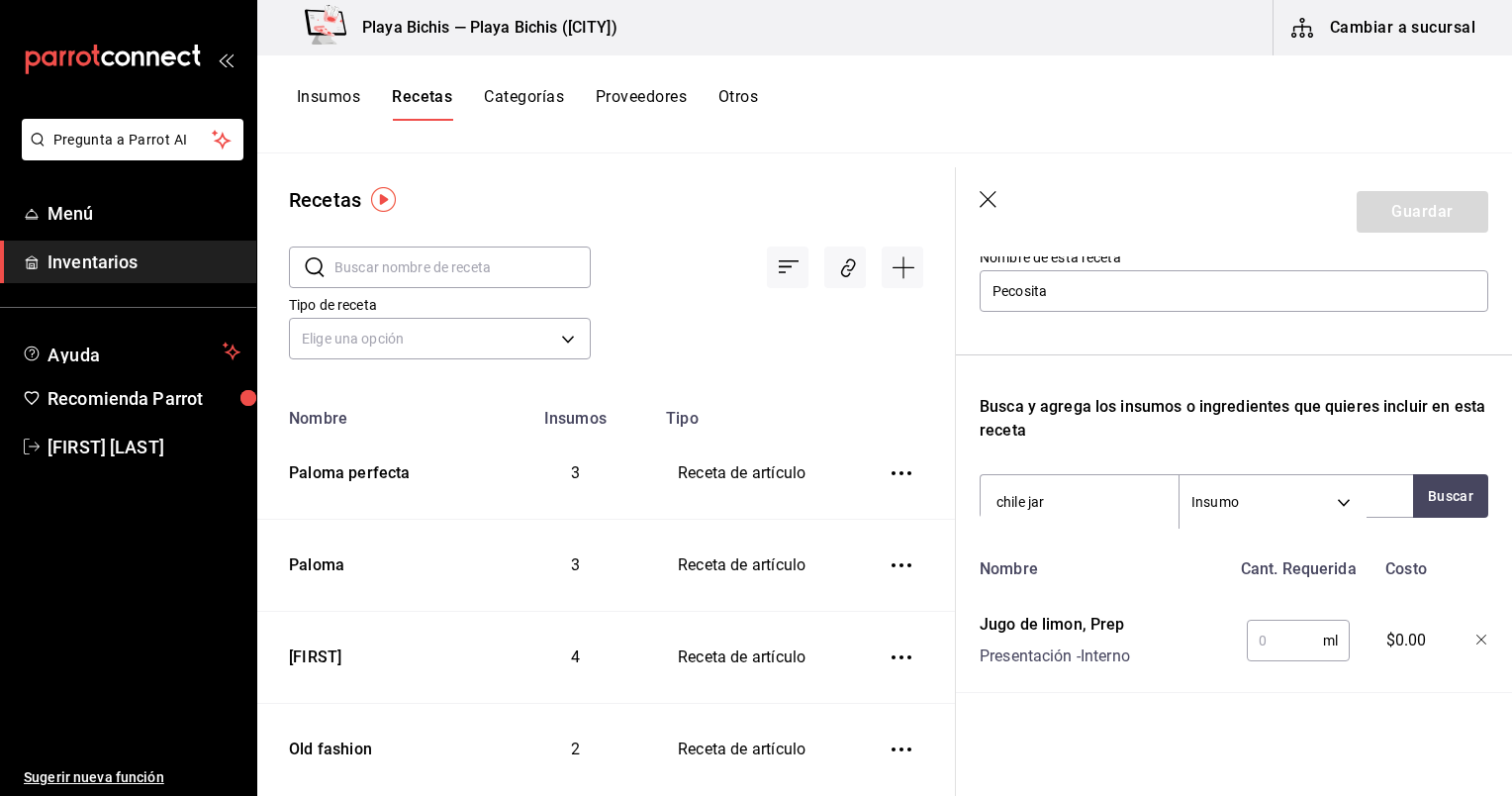 type on "chile jar" 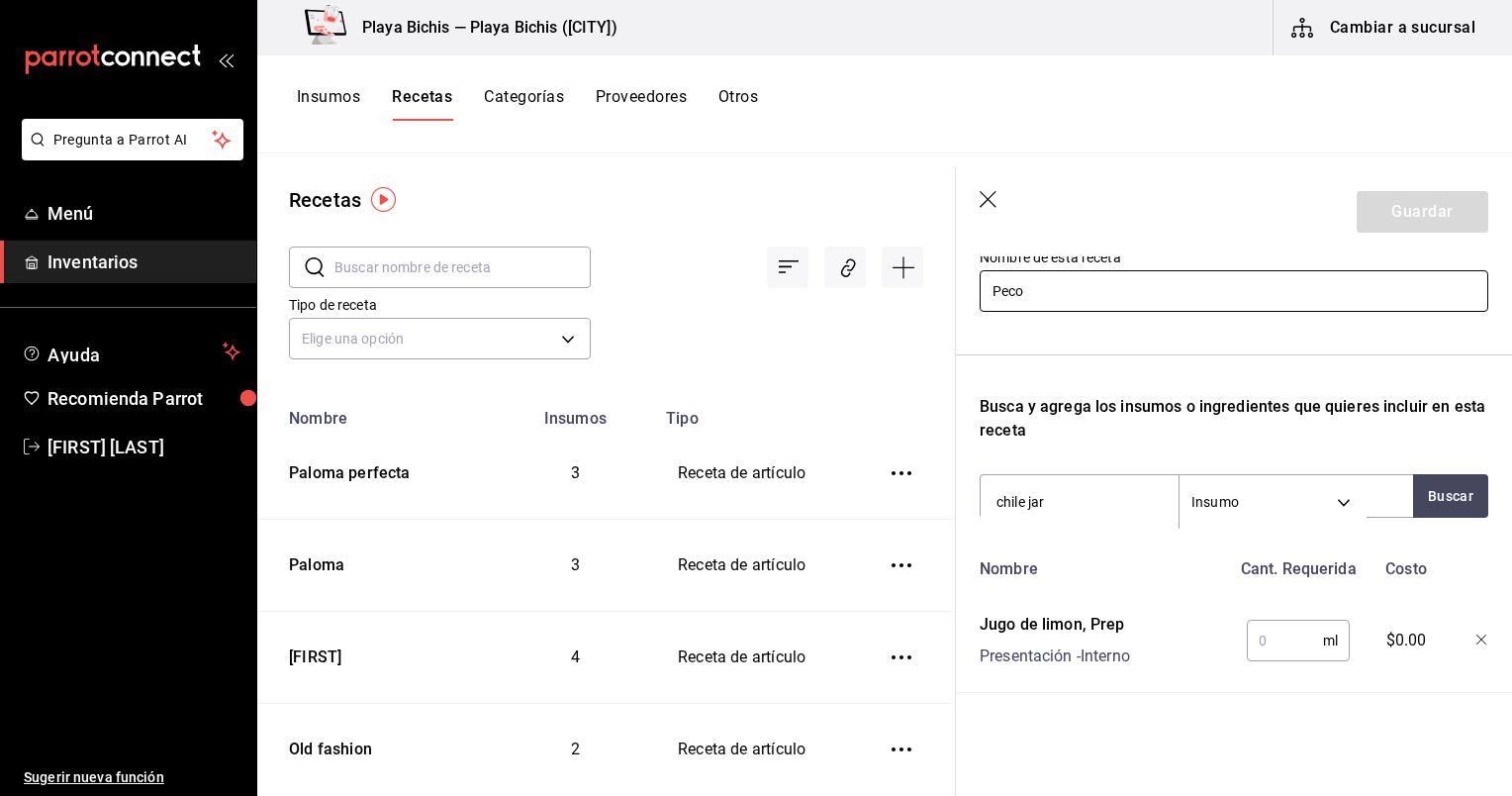 click on "Peco" at bounding box center [1234, 291] 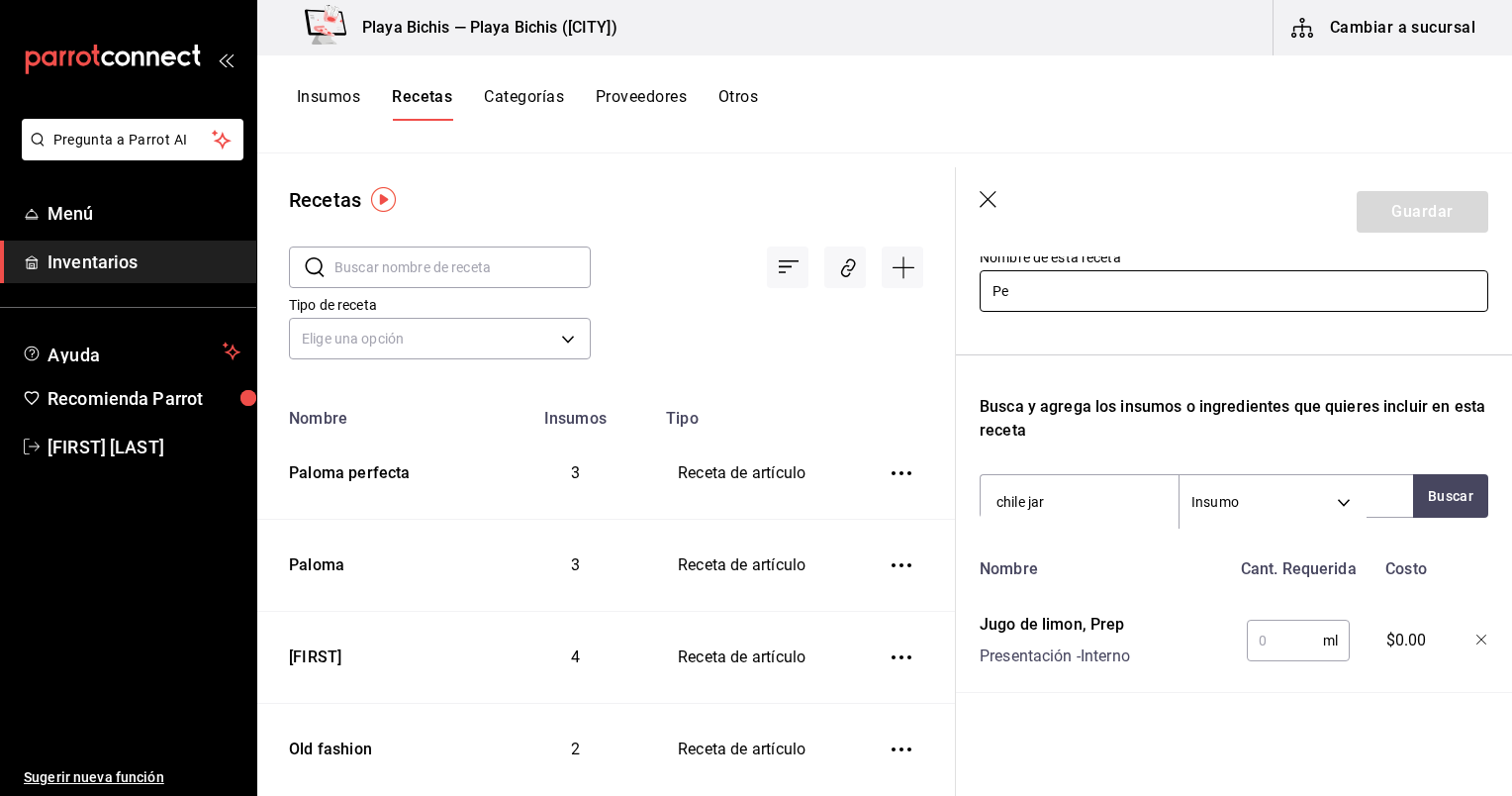type on "P" 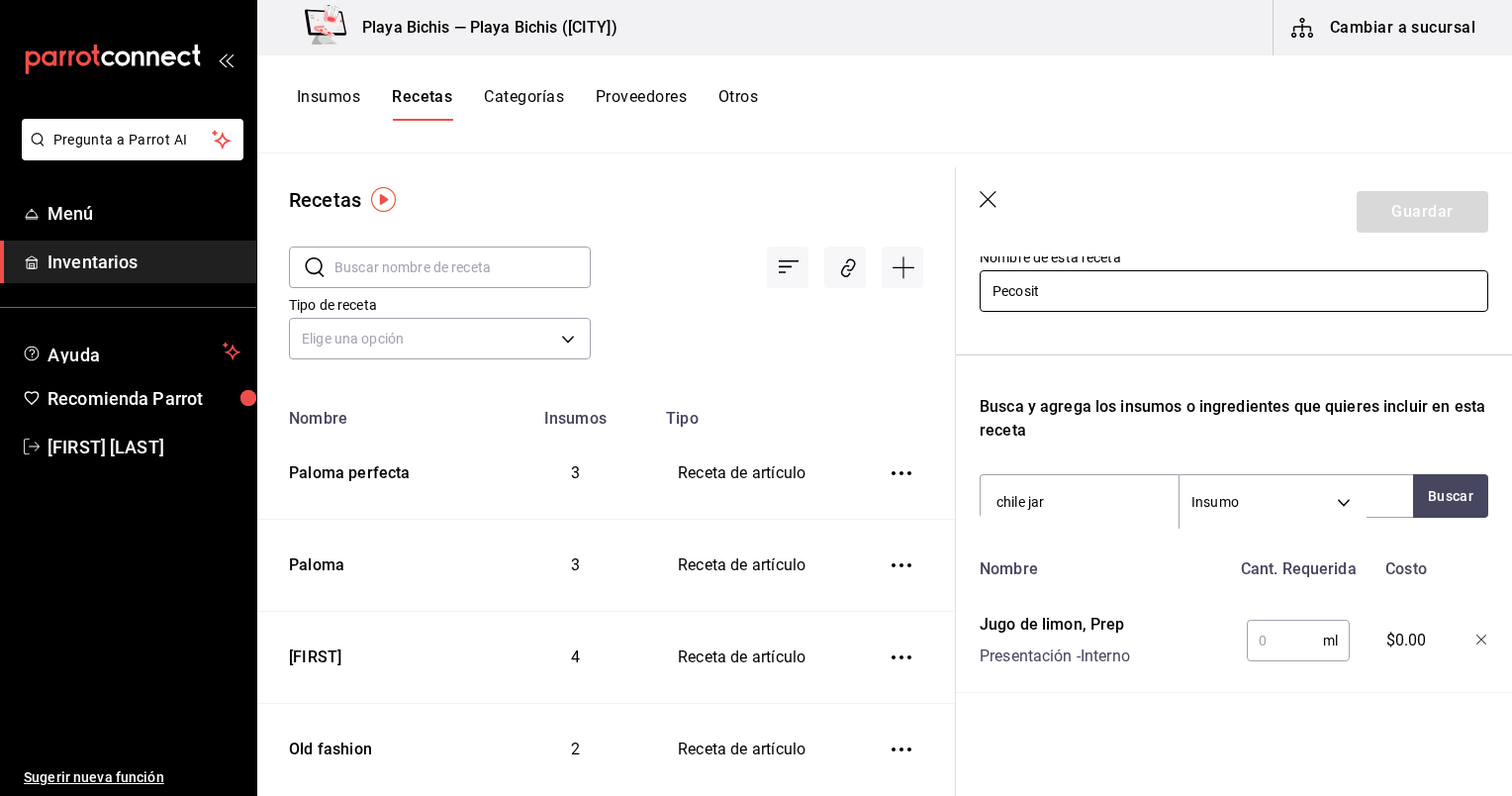 type on "Pecosita" 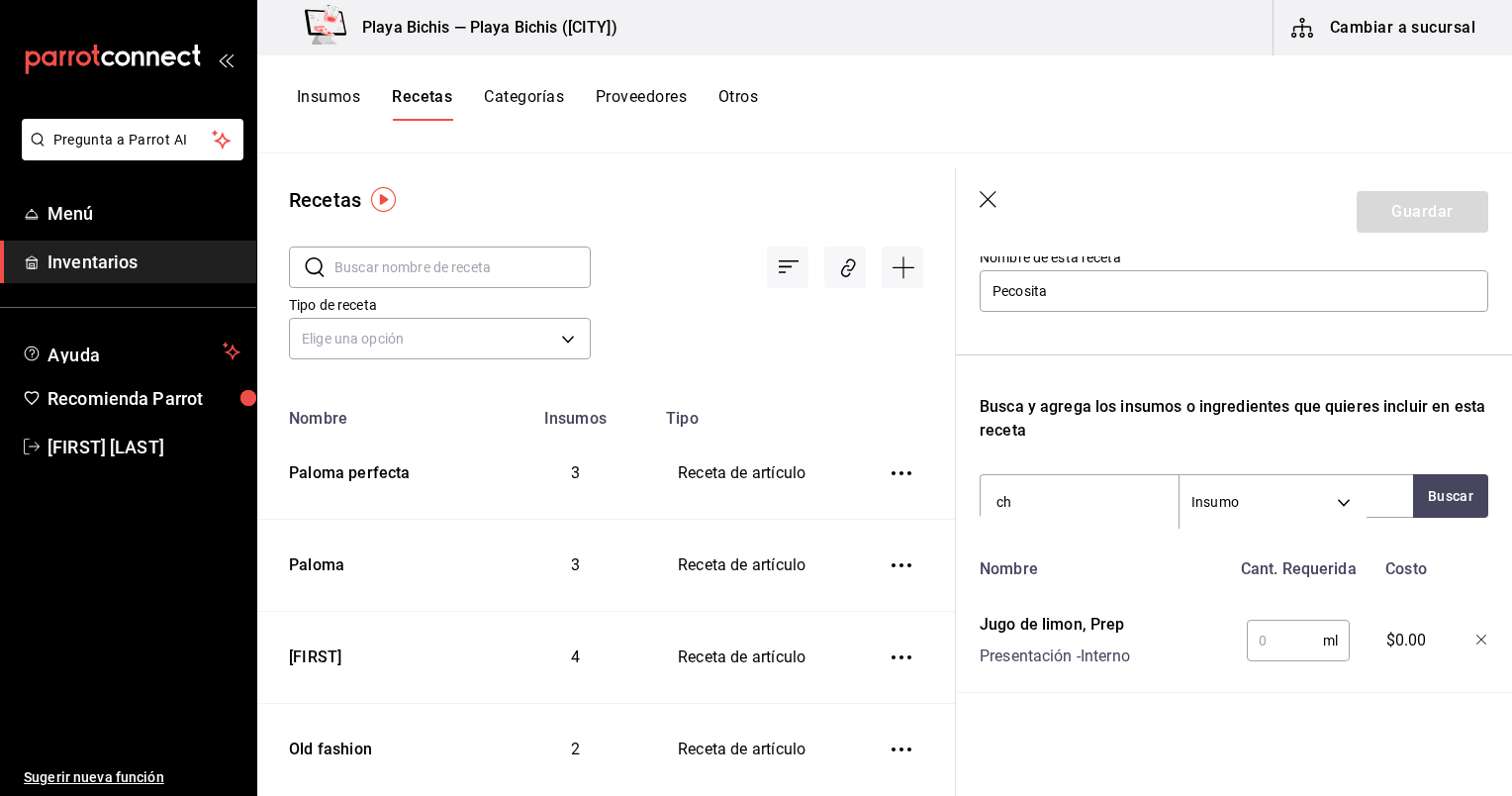 type on "c" 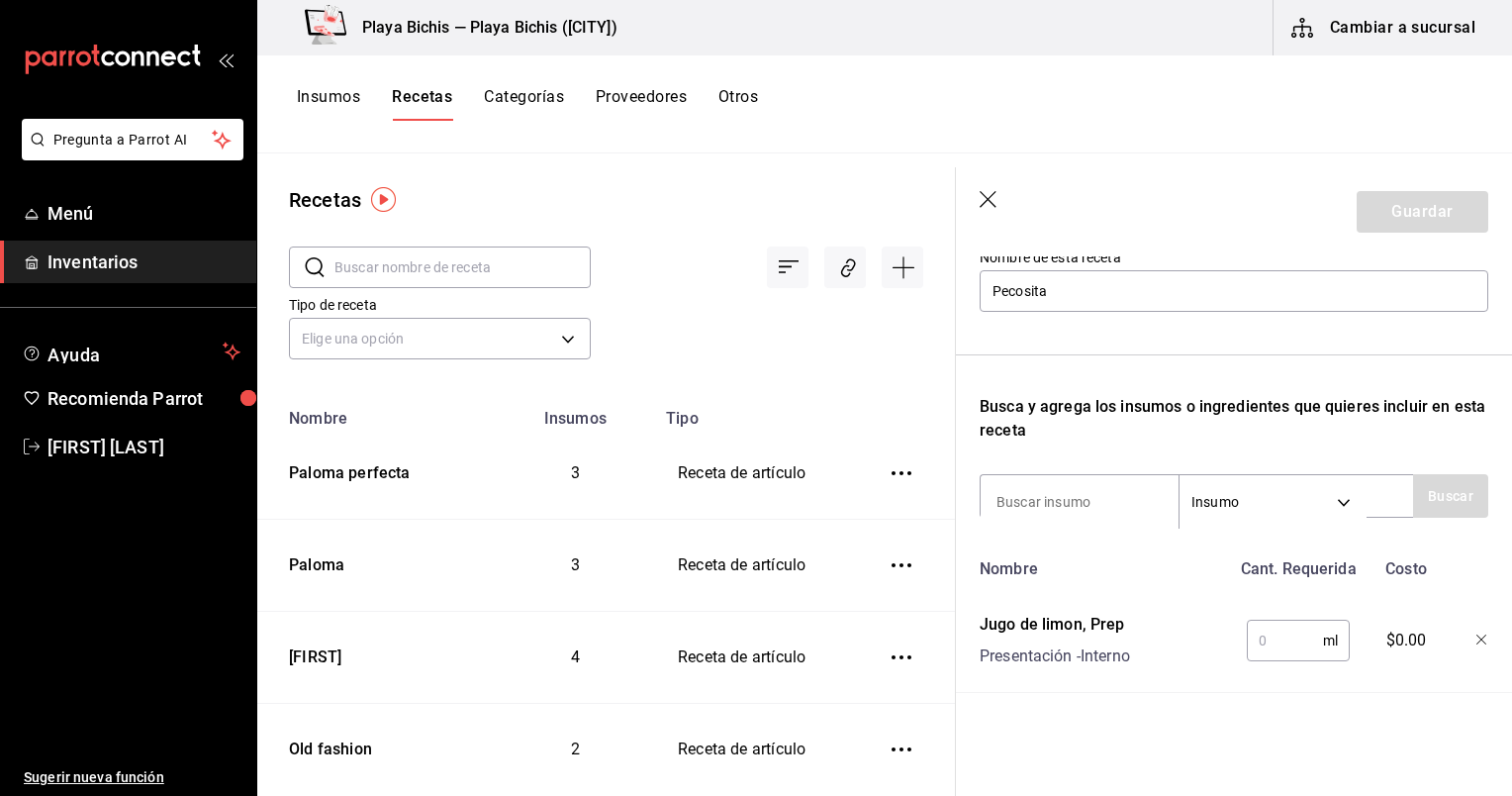 type 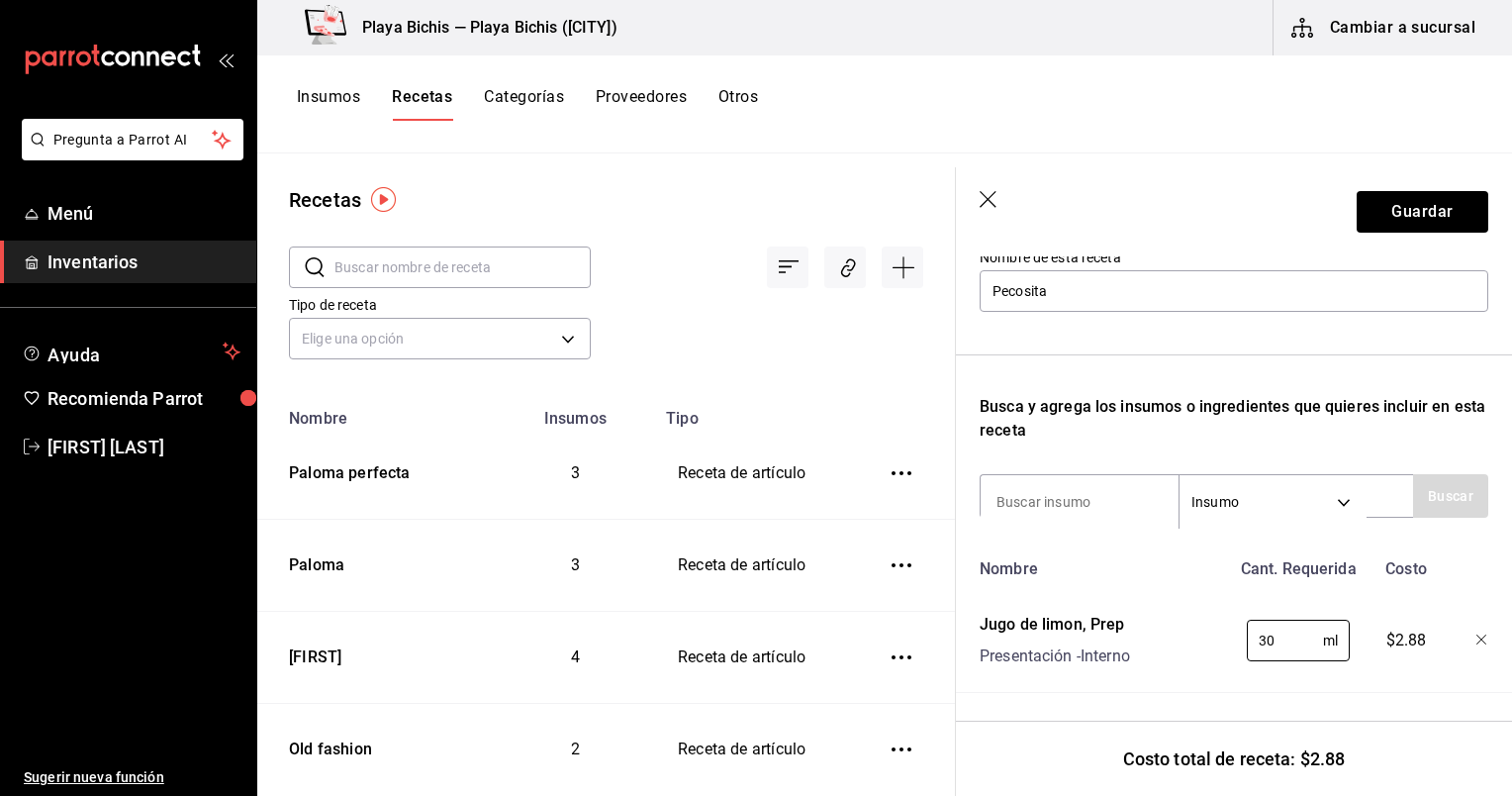 type on "30" 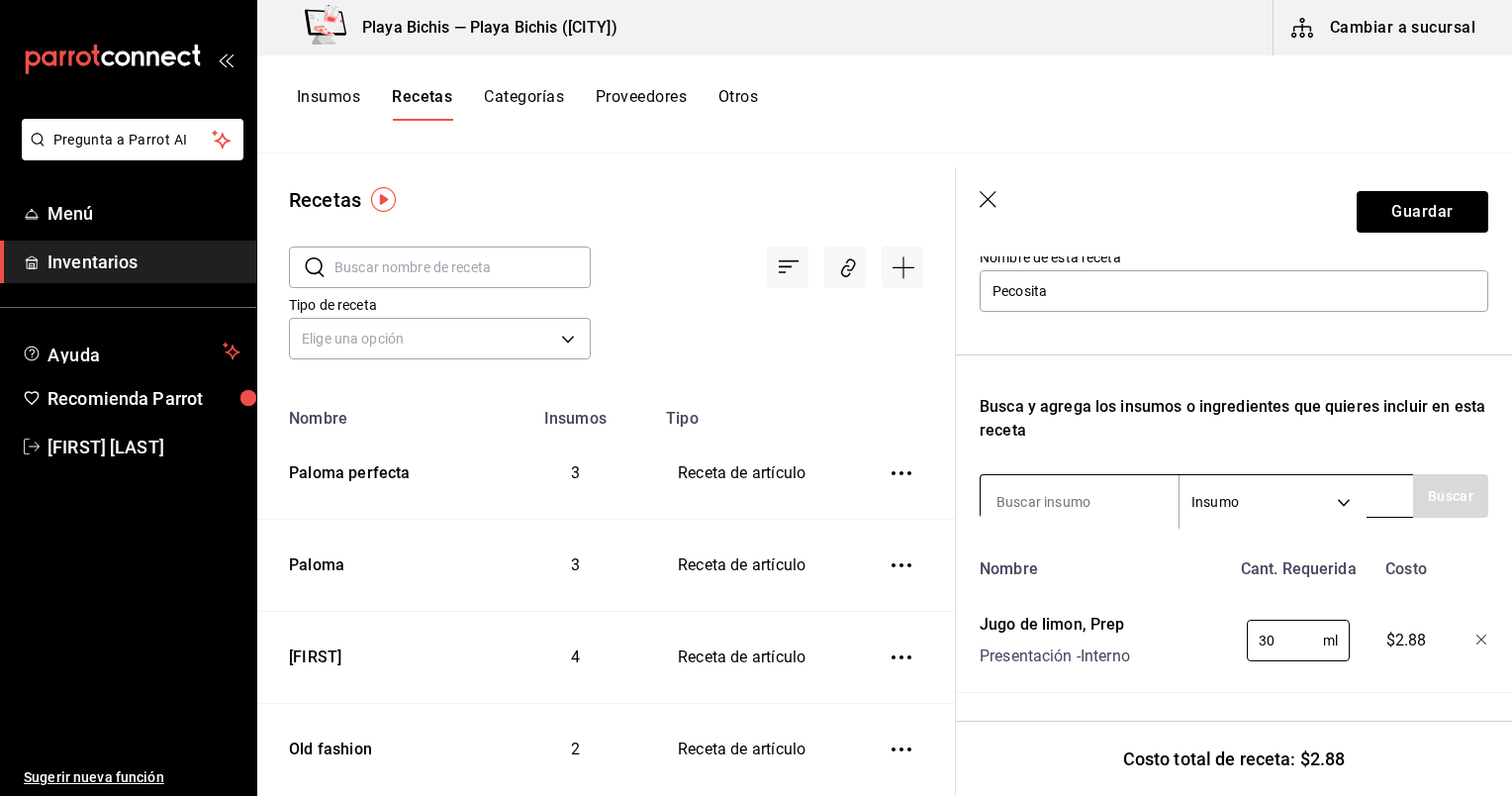 click at bounding box center [1080, 502] 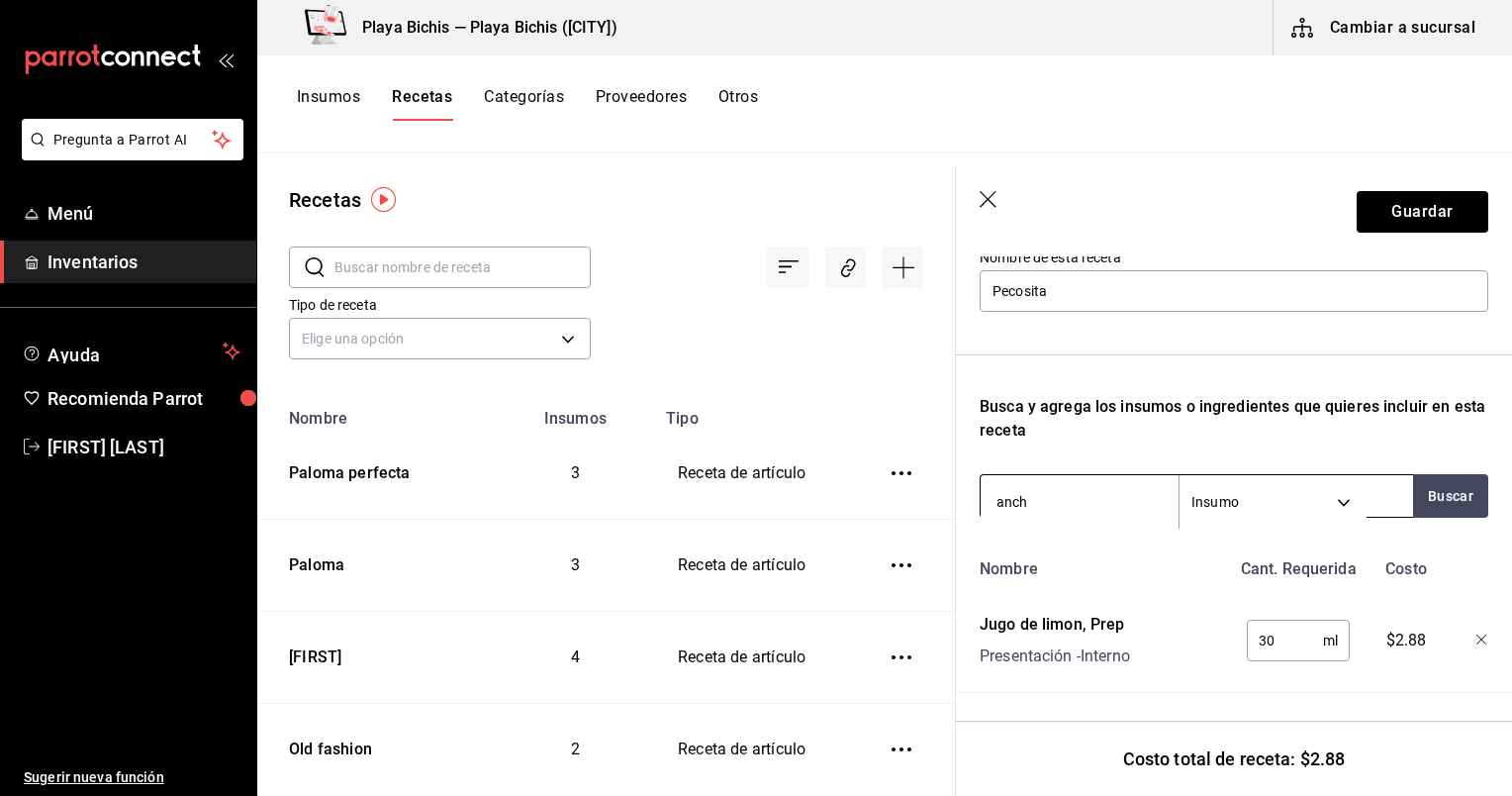 type on "ancho" 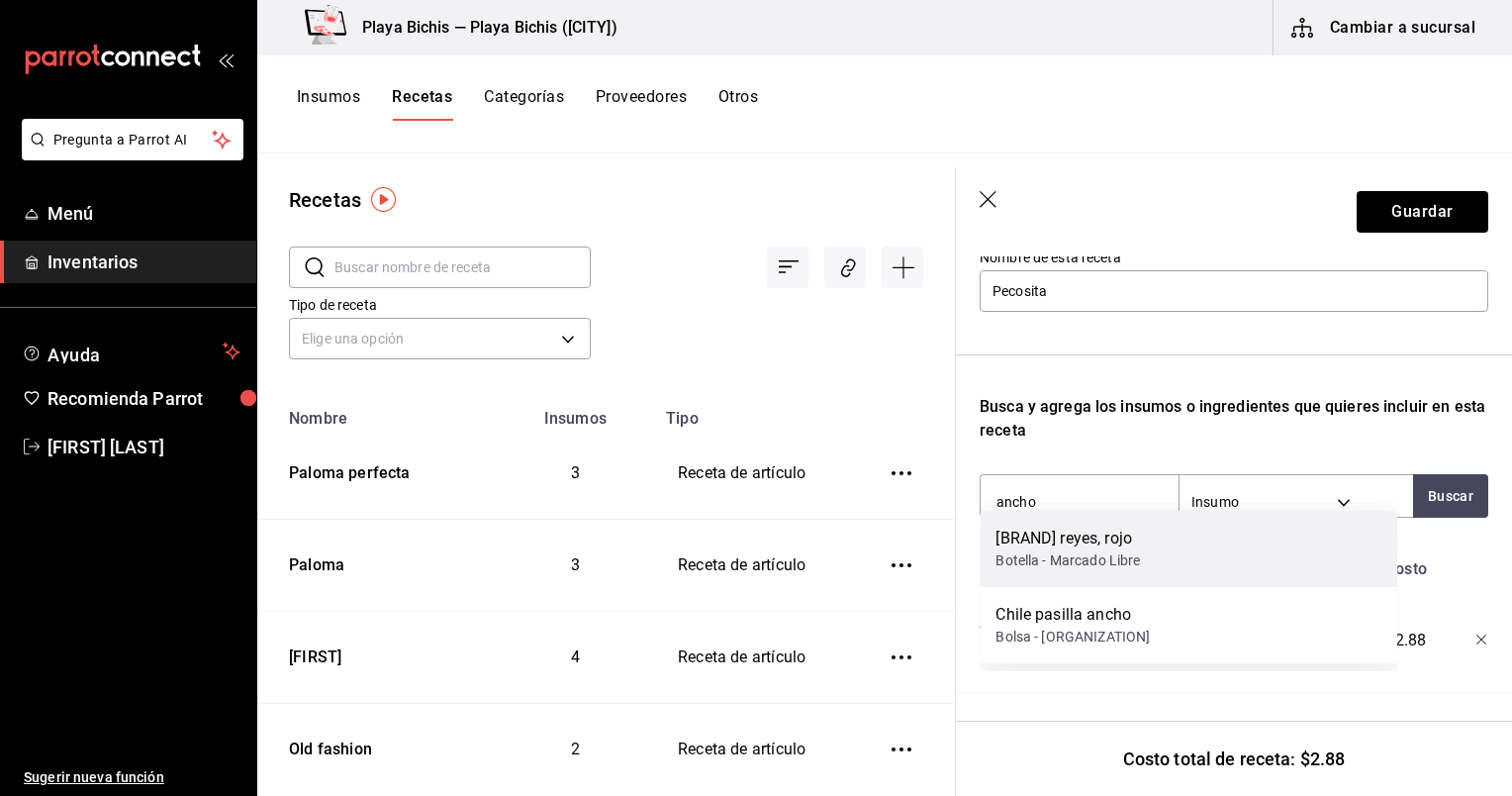click on "Botella - Marcado Libre" at bounding box center [1068, 560] 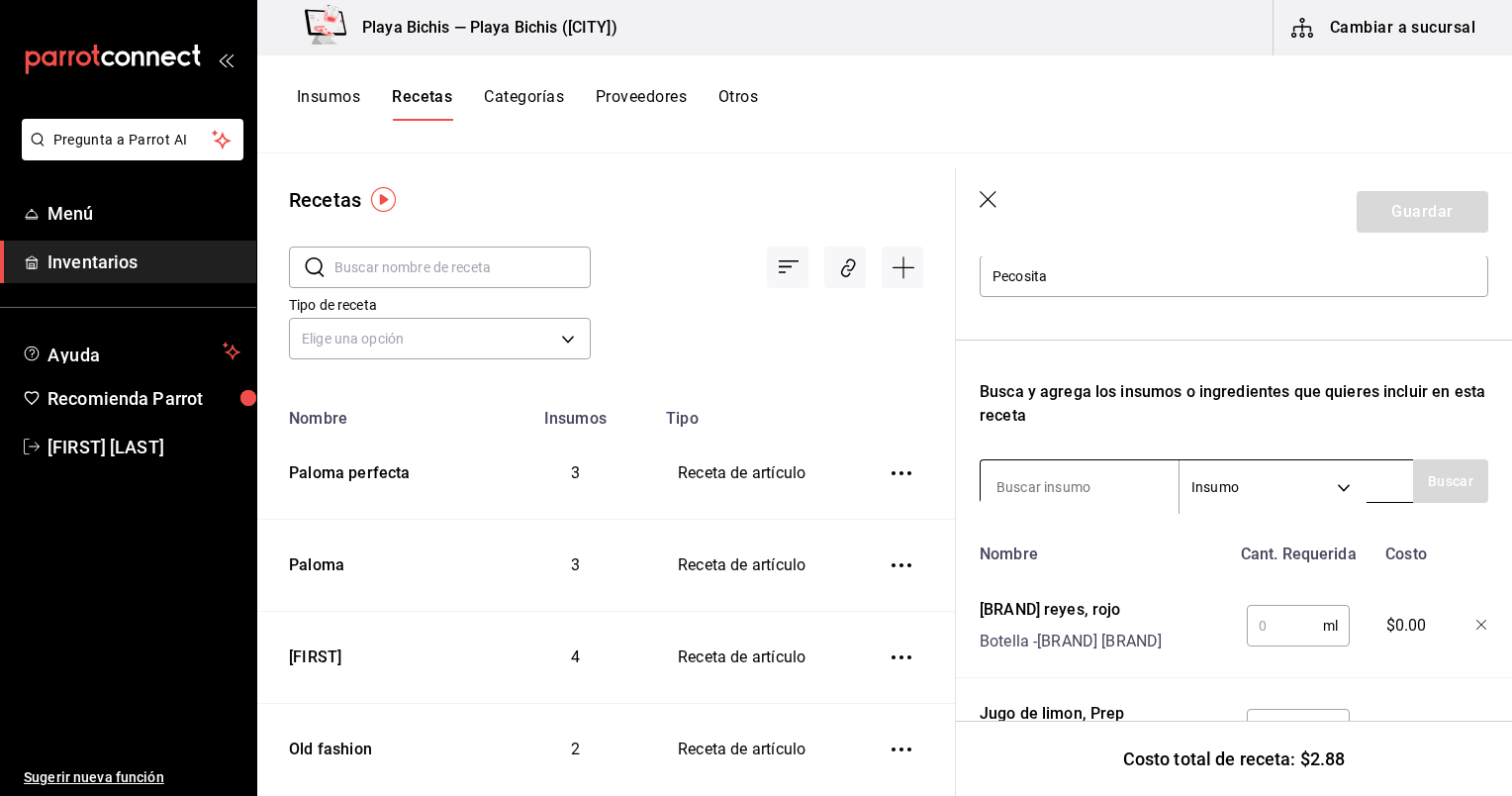 scroll, scrollTop: 337, scrollLeft: 0, axis: vertical 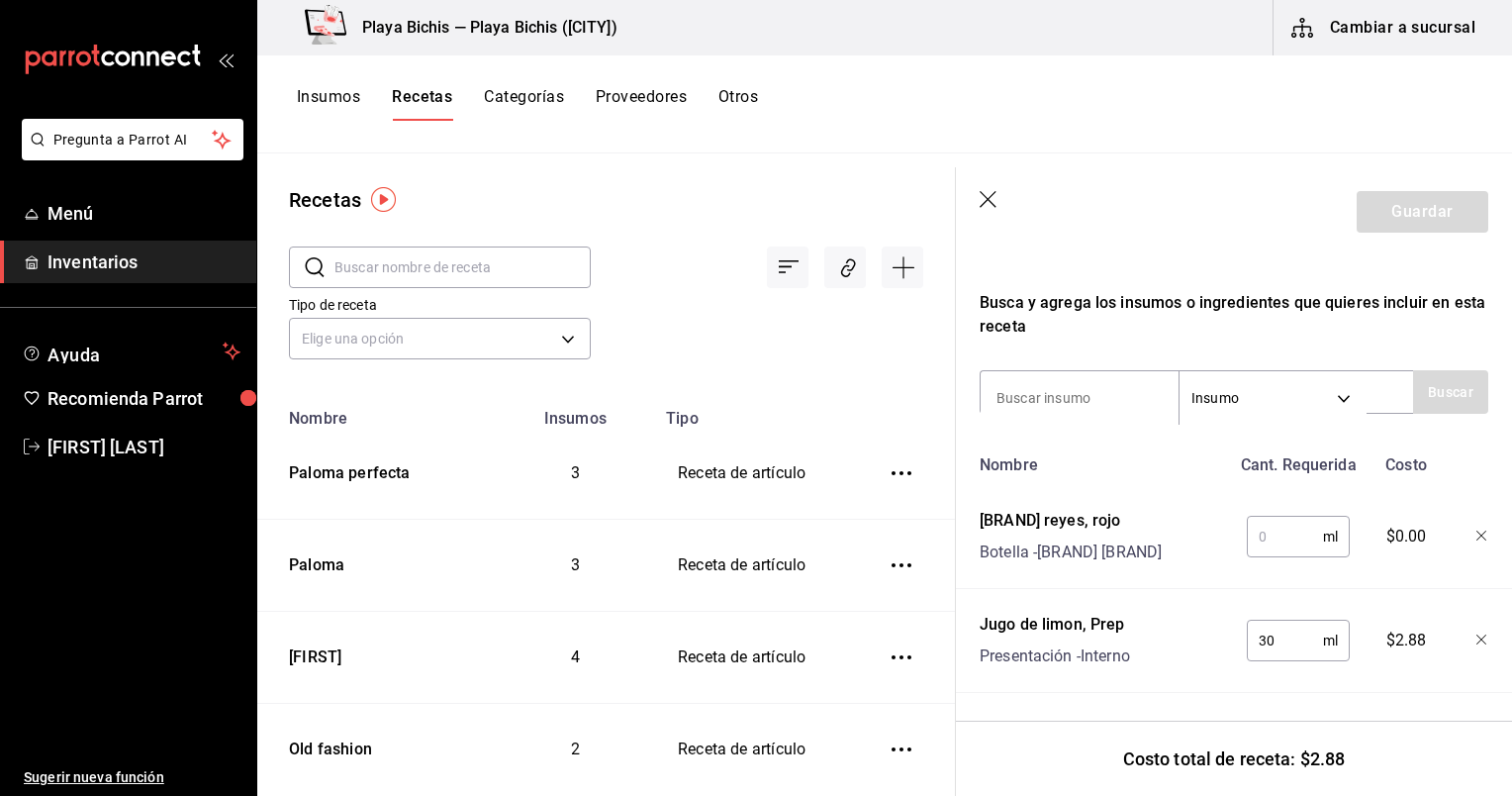 click at bounding box center (1284, 537) 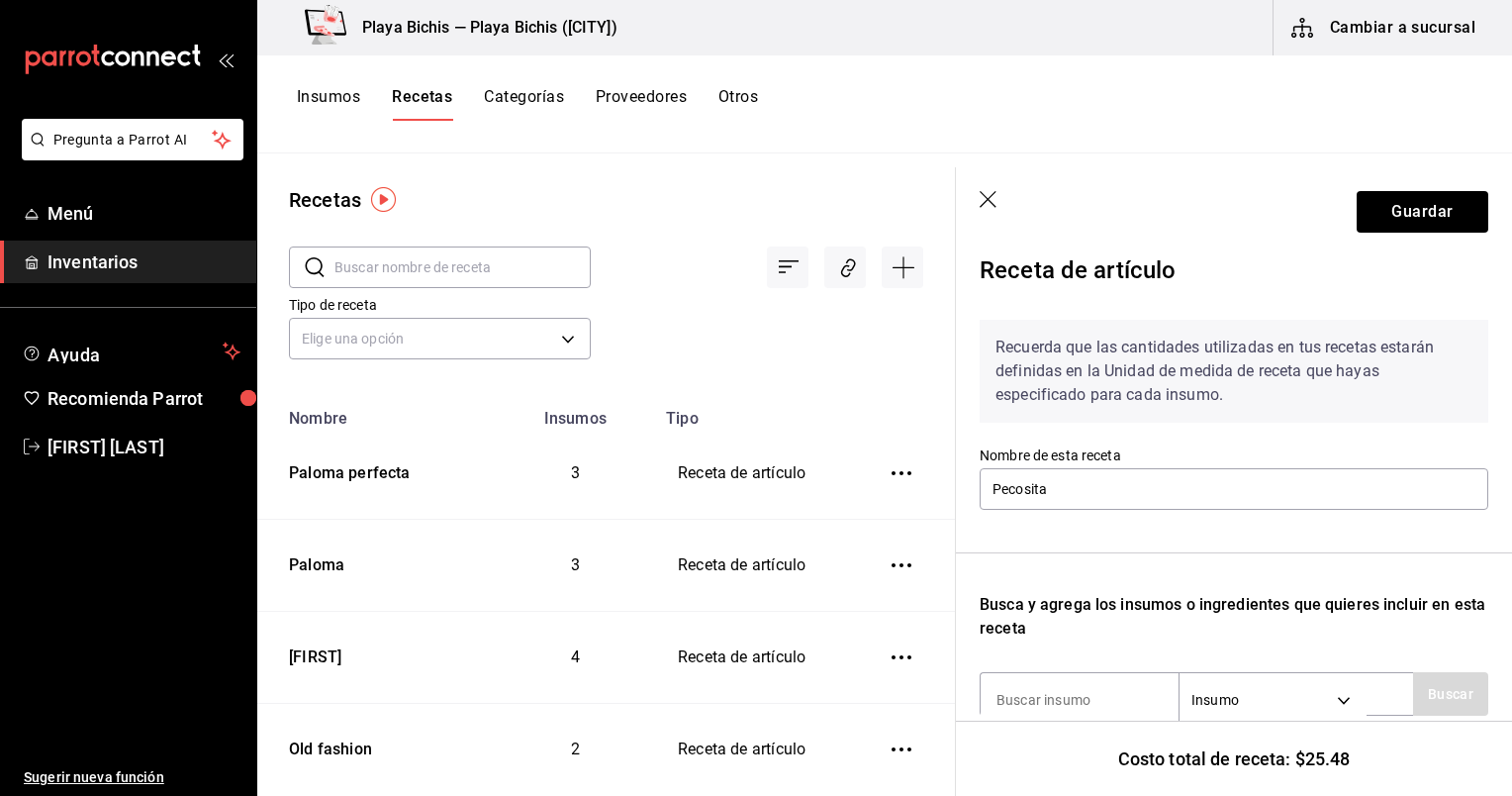 scroll, scrollTop: 0, scrollLeft: 0, axis: both 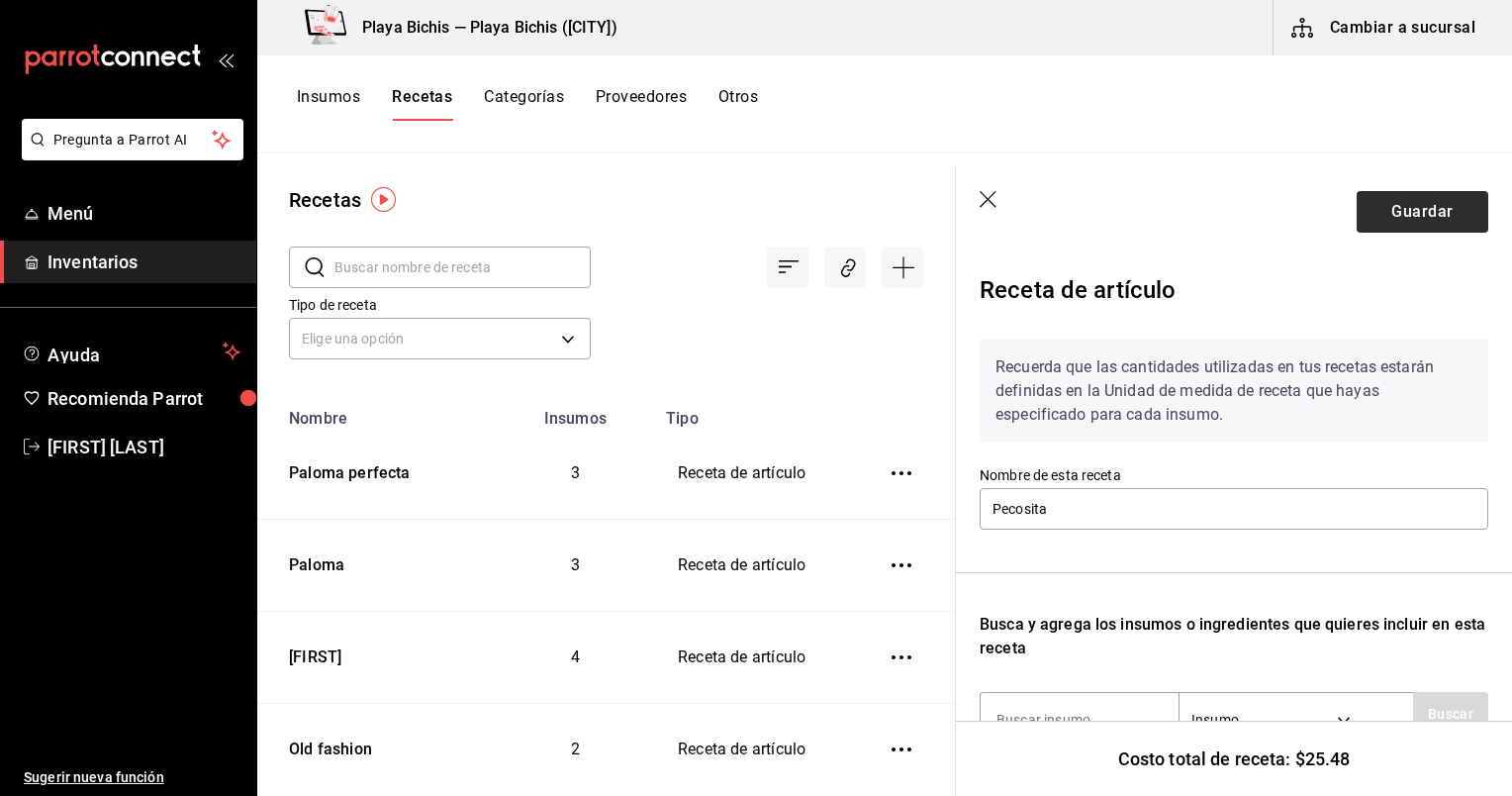 type on "30" 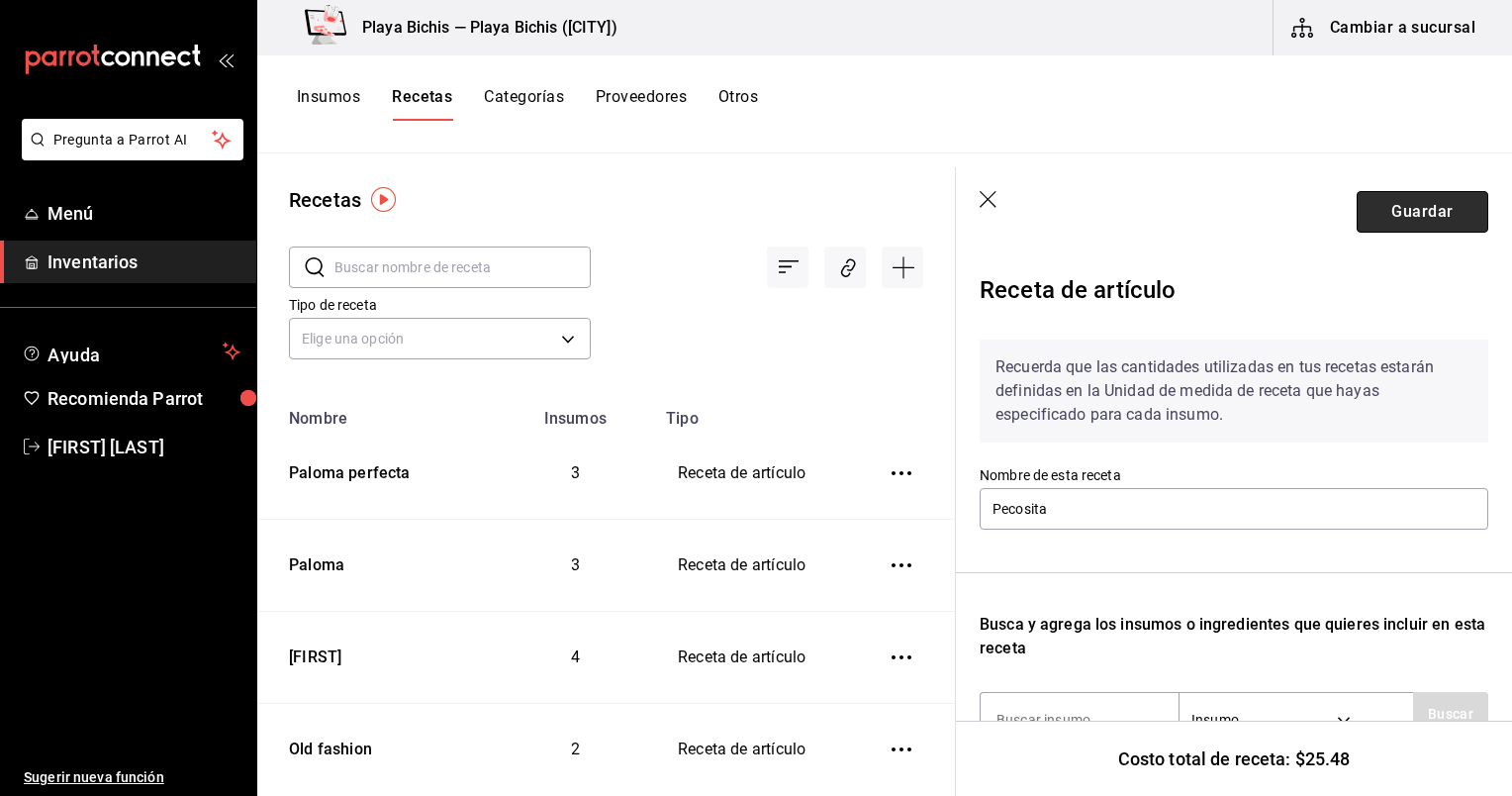 click on "Guardar" at bounding box center [1422, 212] 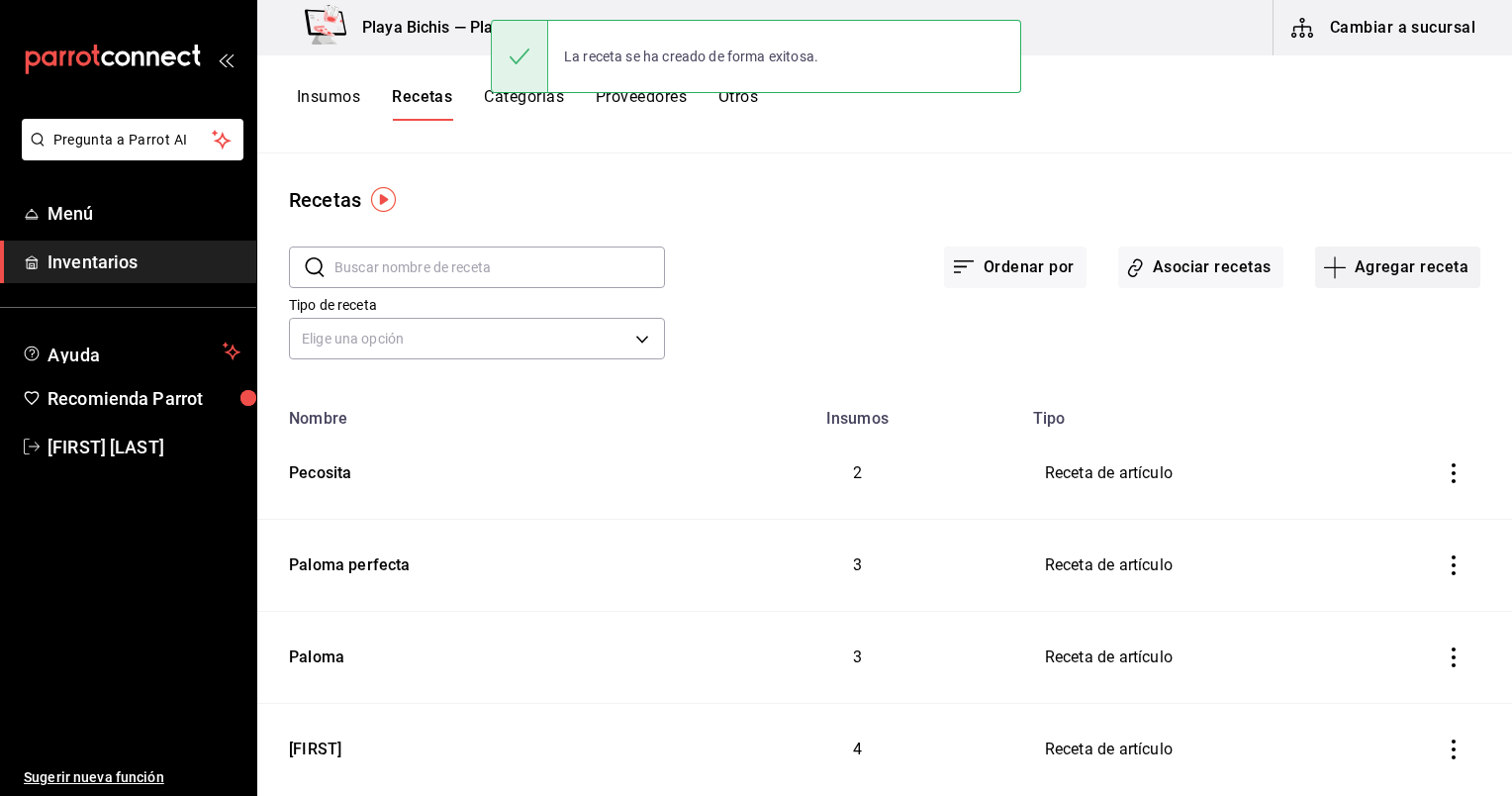 click on "Agregar receta" at bounding box center [1397, 267] 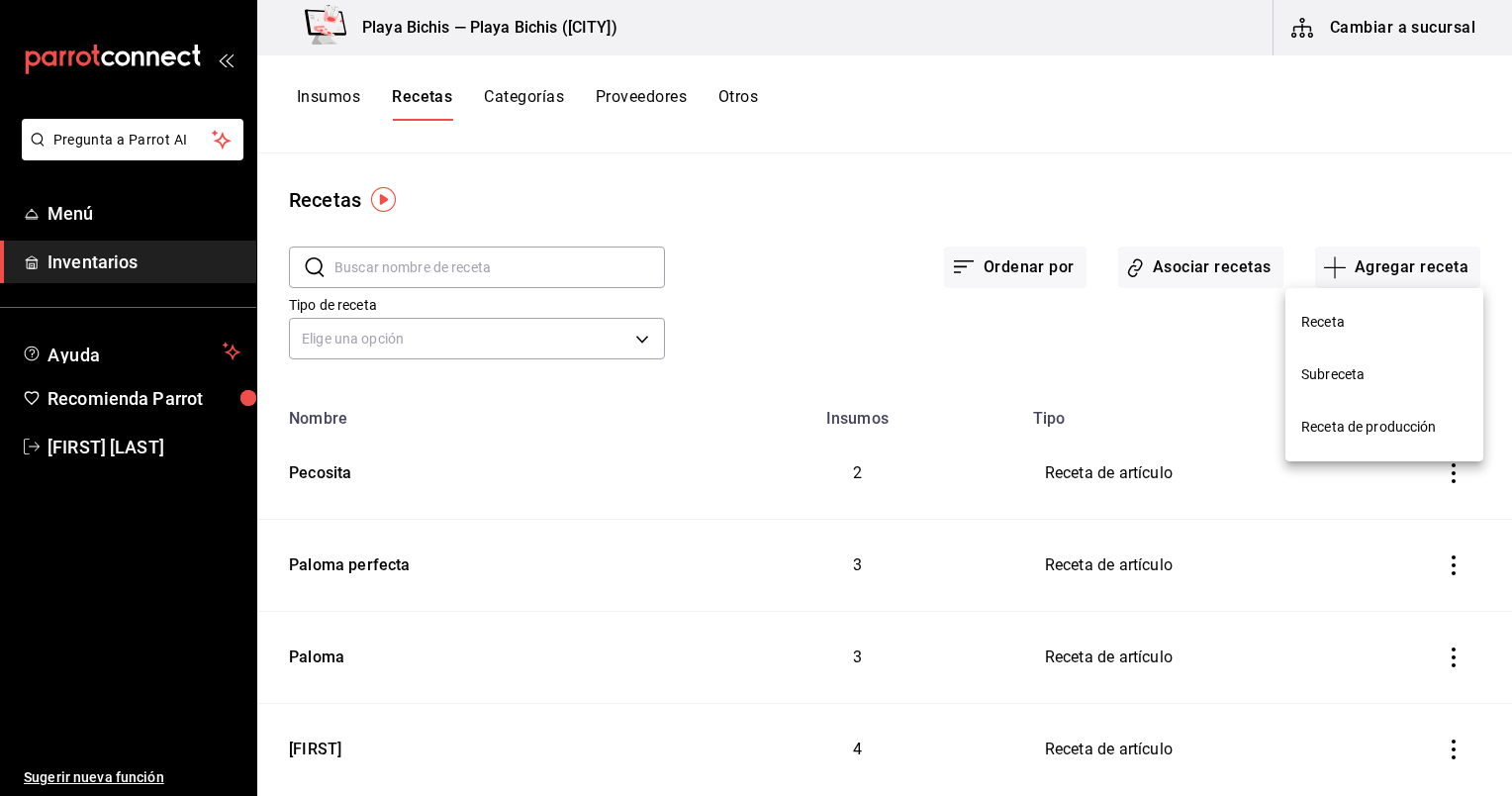 click on "Receta" at bounding box center (1384, 322) 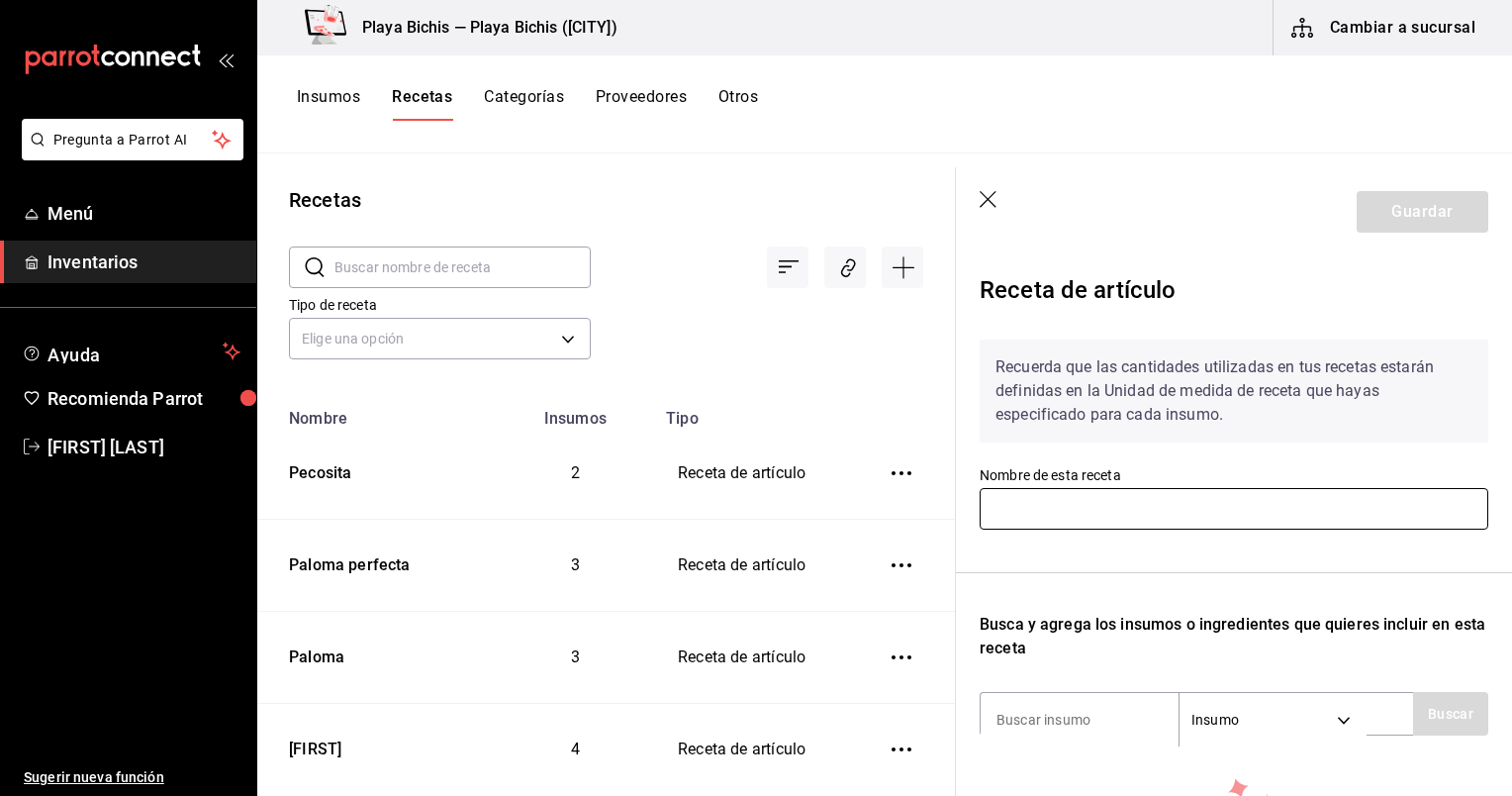 click at bounding box center [1234, 509] 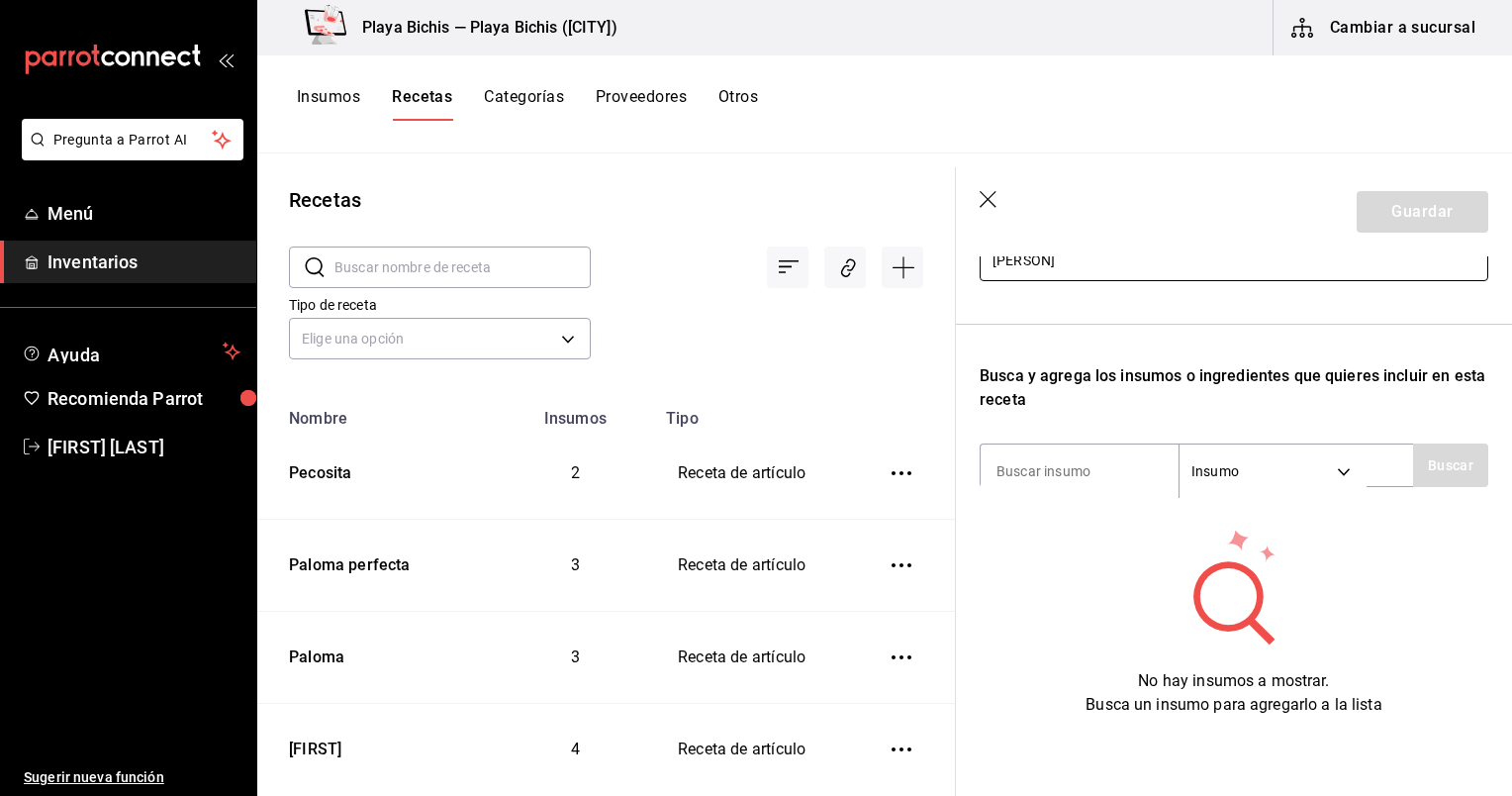 scroll, scrollTop: 252, scrollLeft: 0, axis: vertical 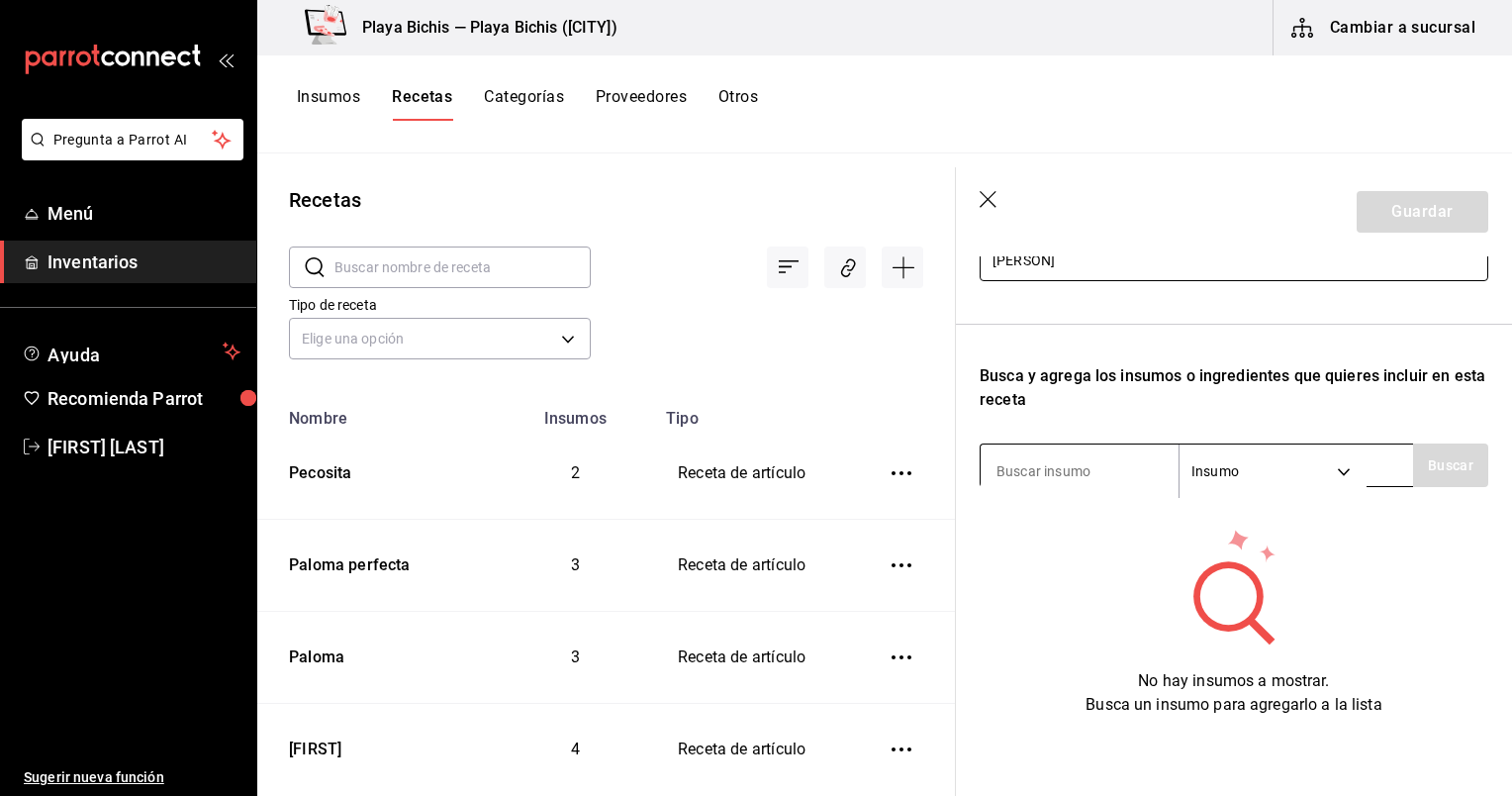 type on "Rubi" 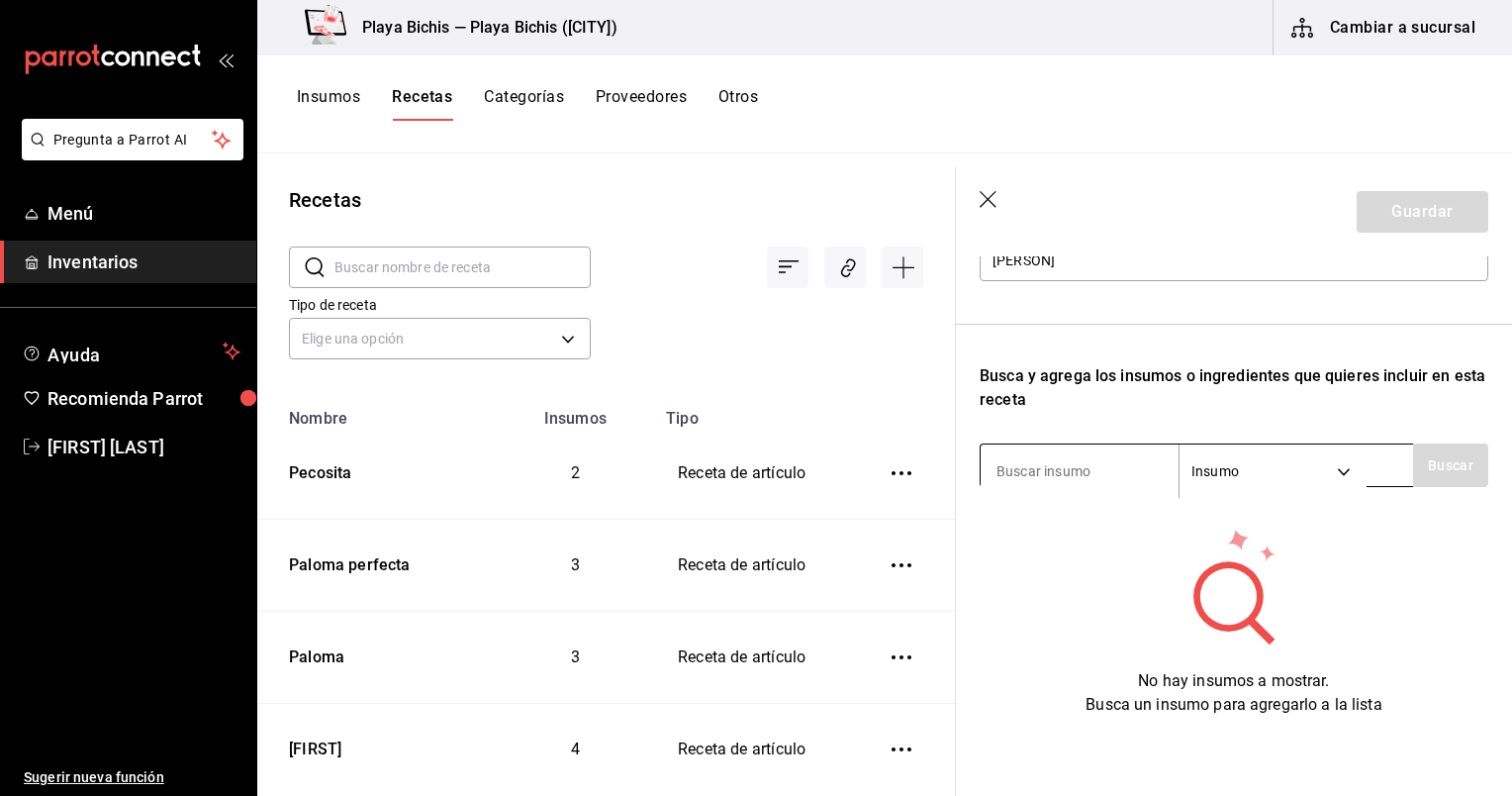 click at bounding box center (1080, 471) 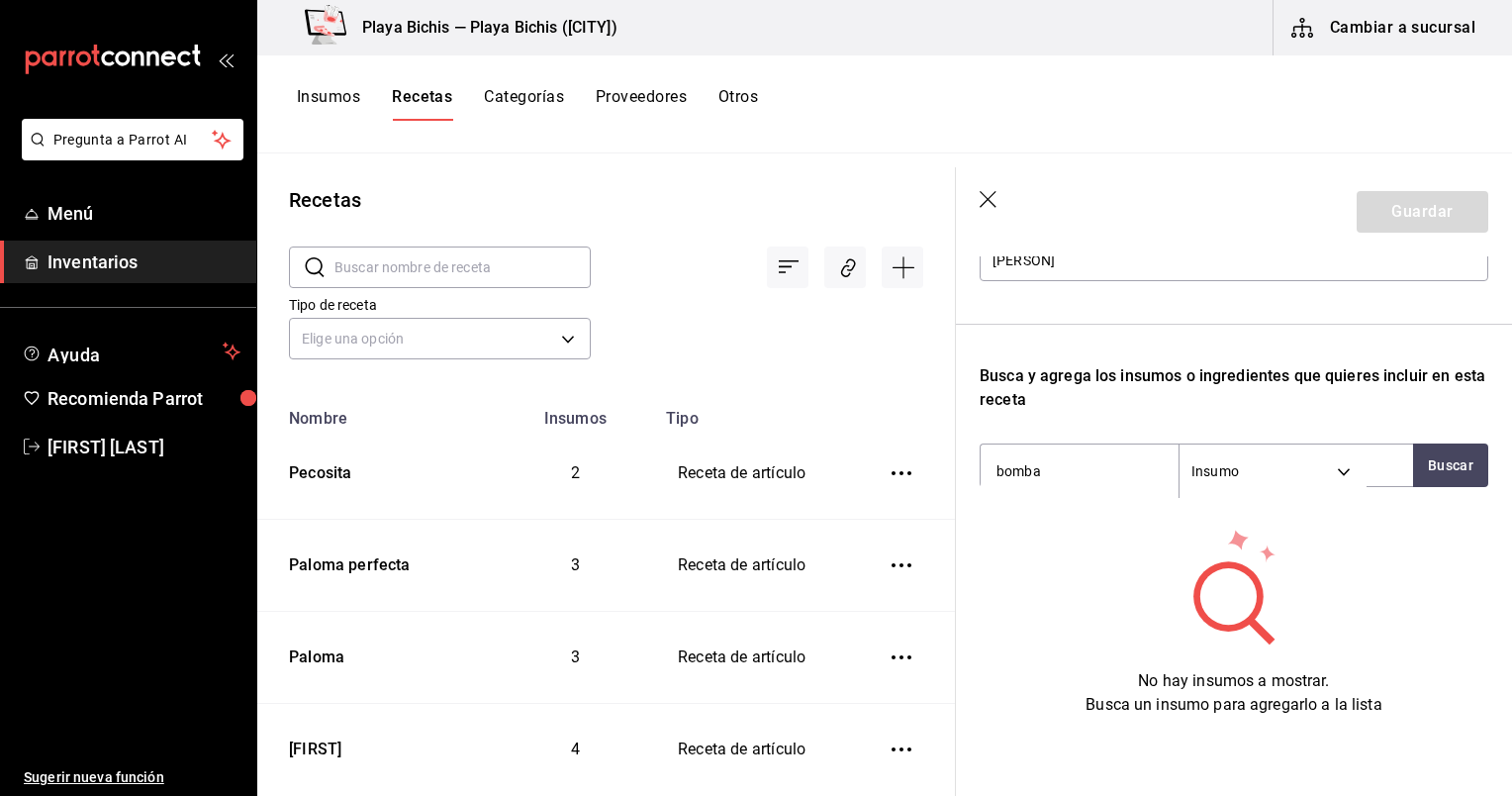 type on "bombay" 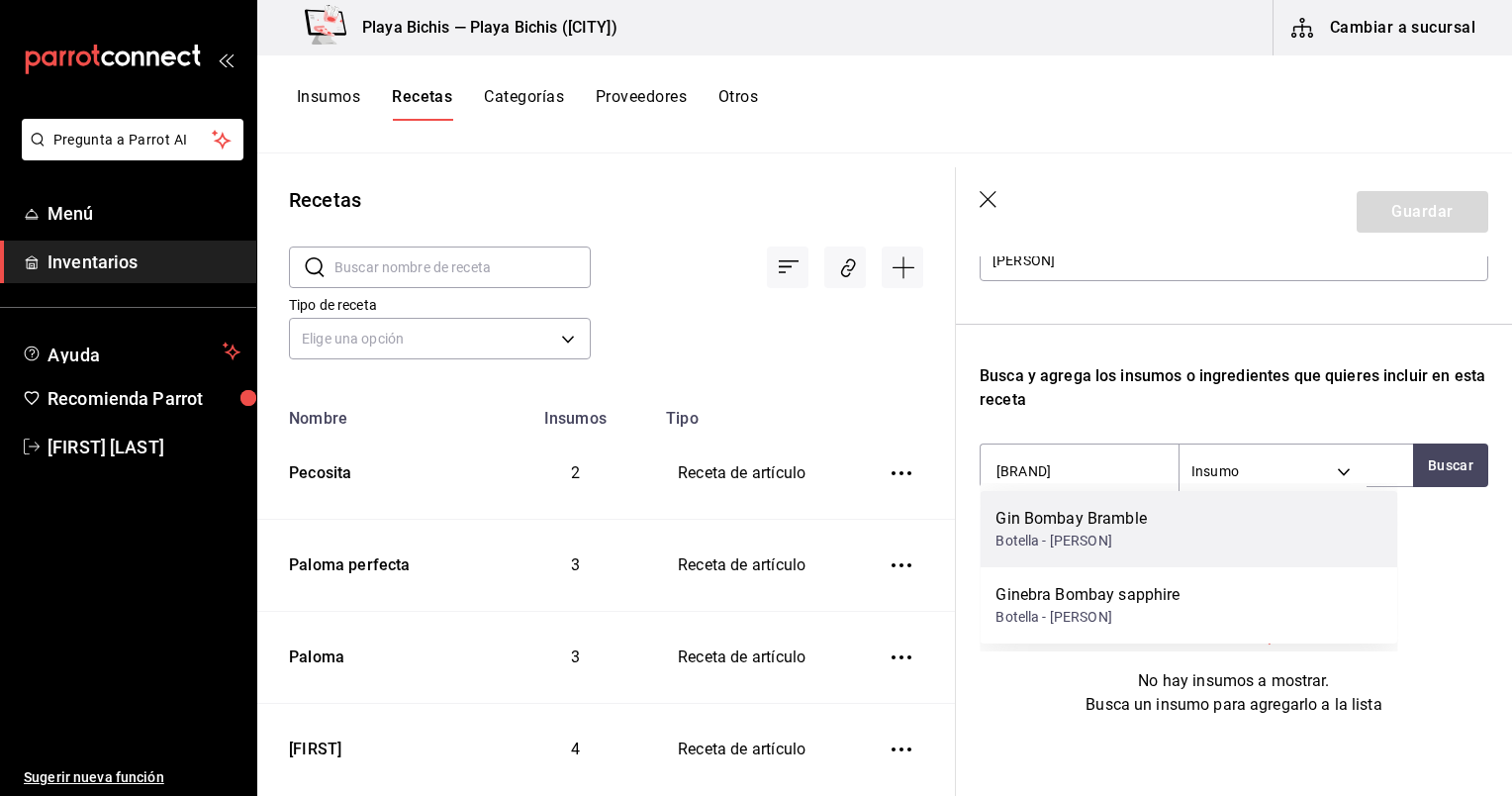 click on "Botella - [FIRST] [LAST] [LAST]" at bounding box center (1071, 541) 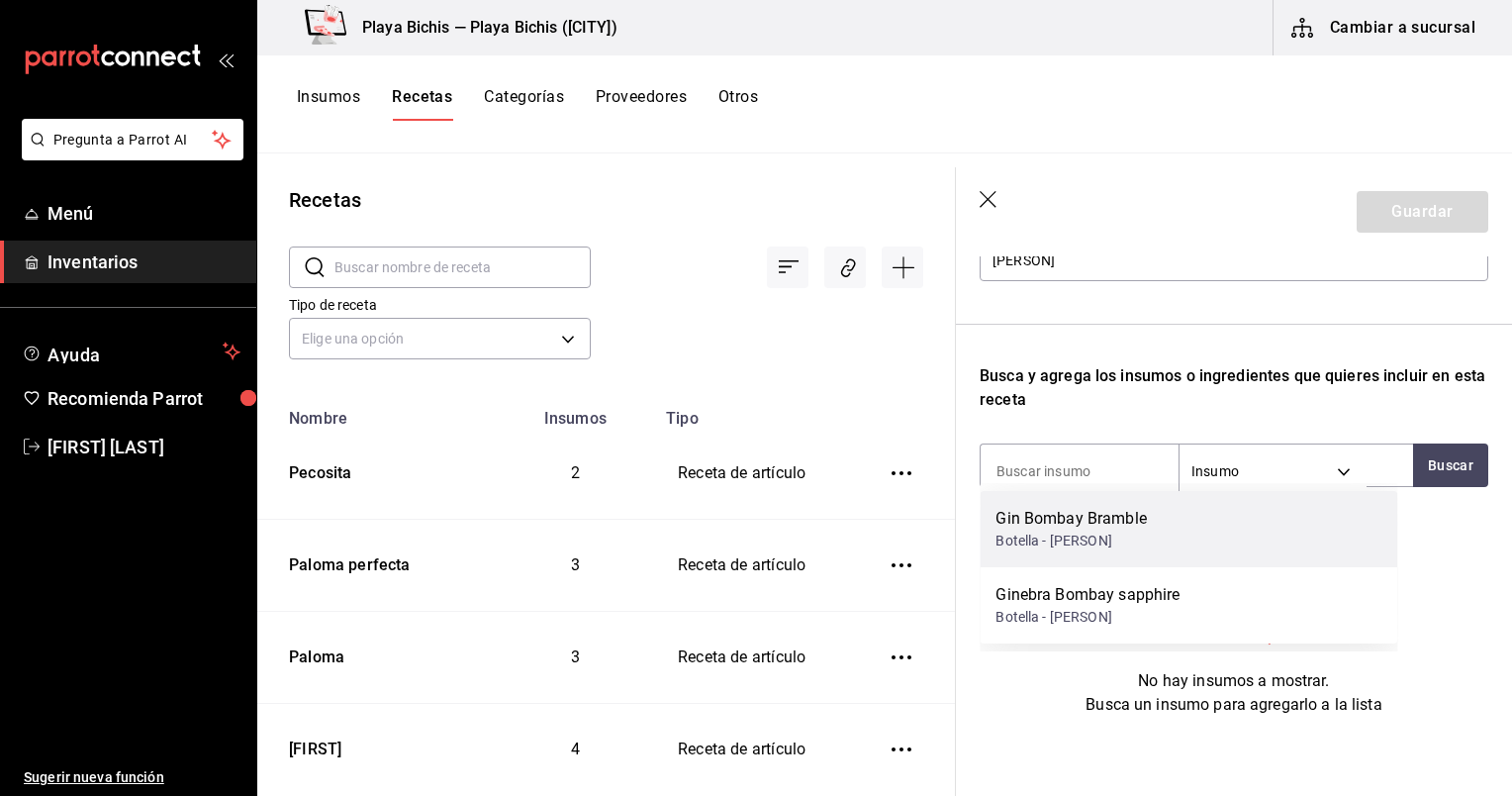 scroll, scrollTop: 233, scrollLeft: 0, axis: vertical 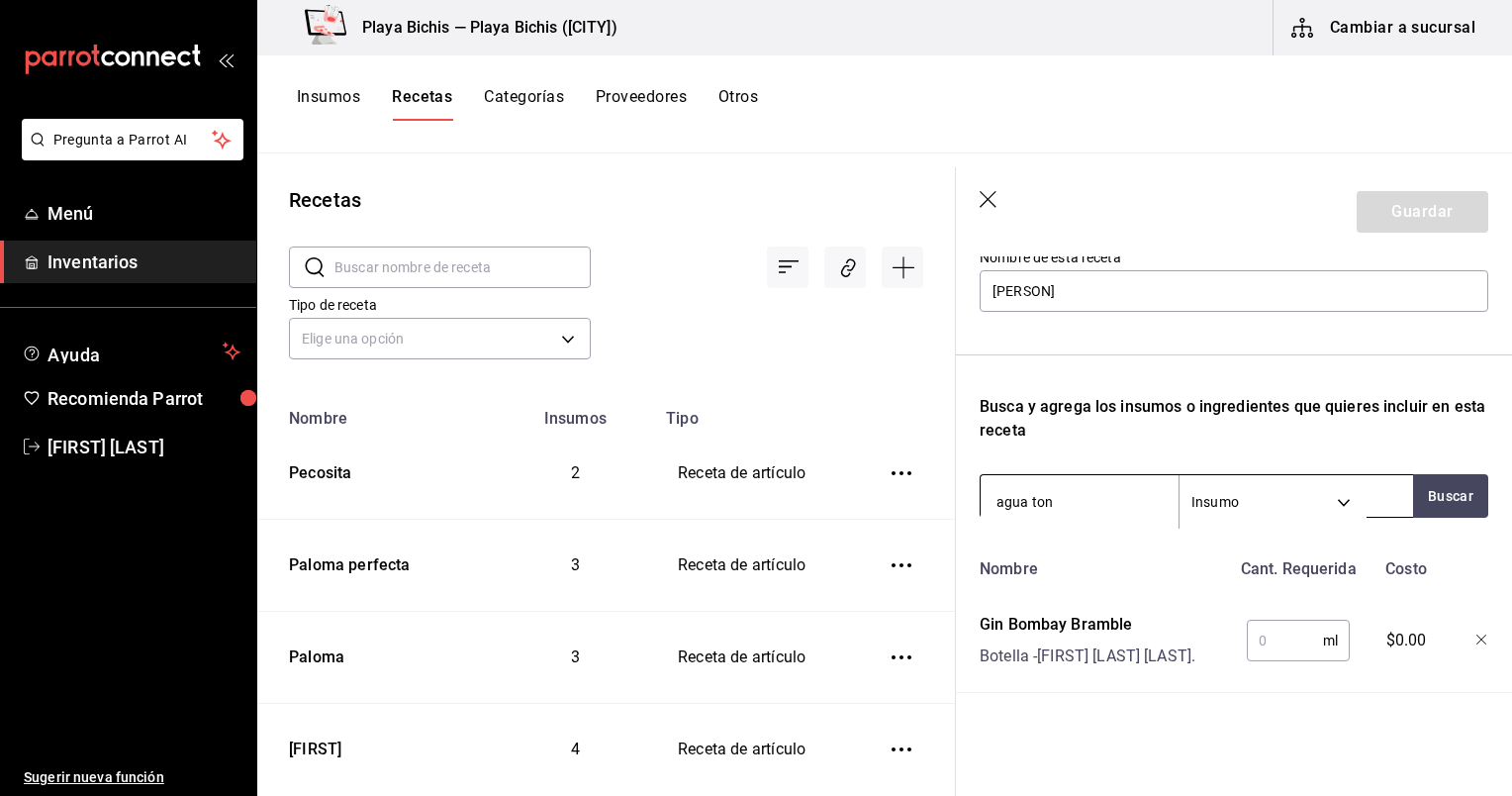 type on "agua toni" 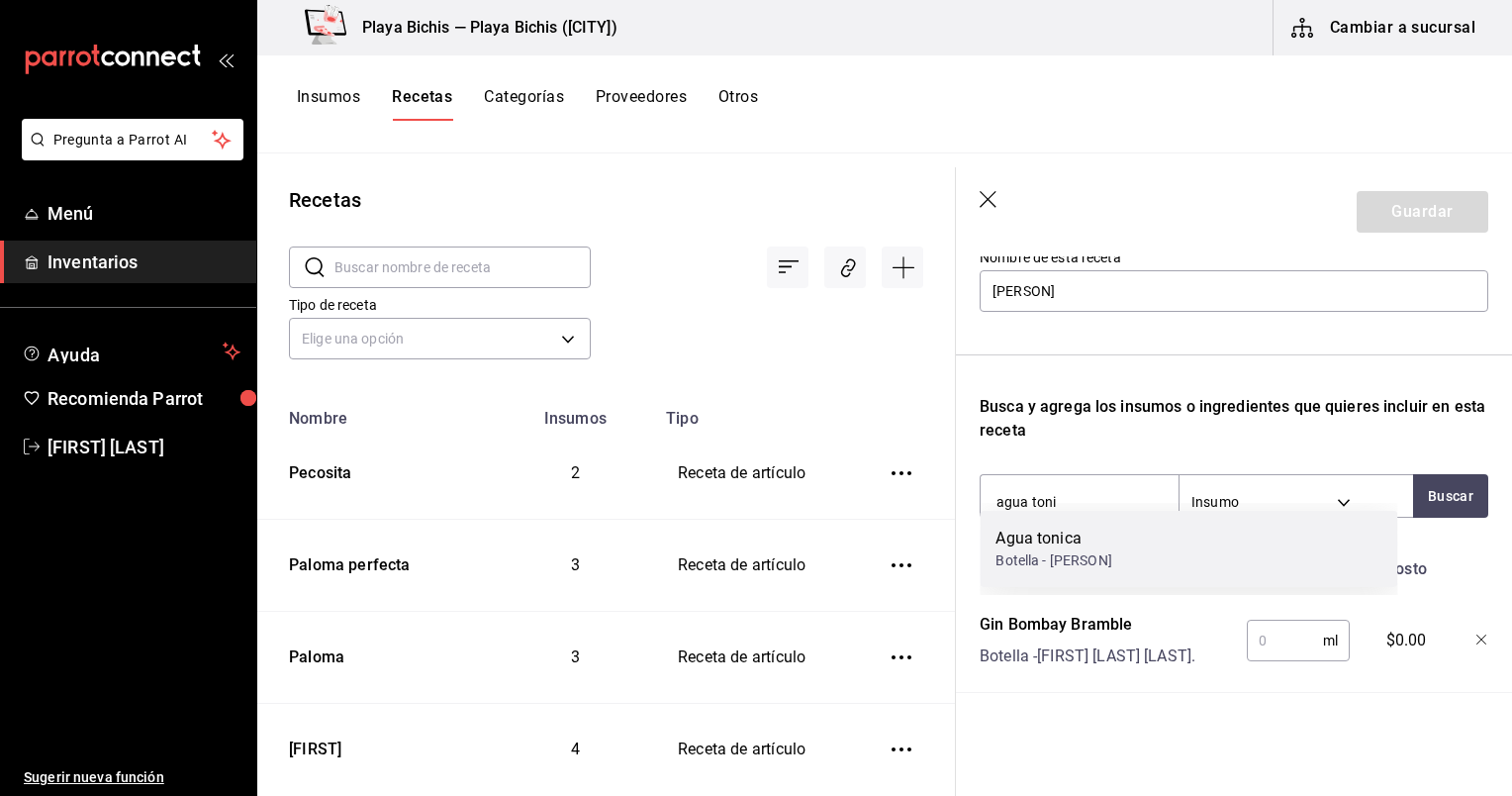 click on "Agua tonica" at bounding box center (1053, 539) 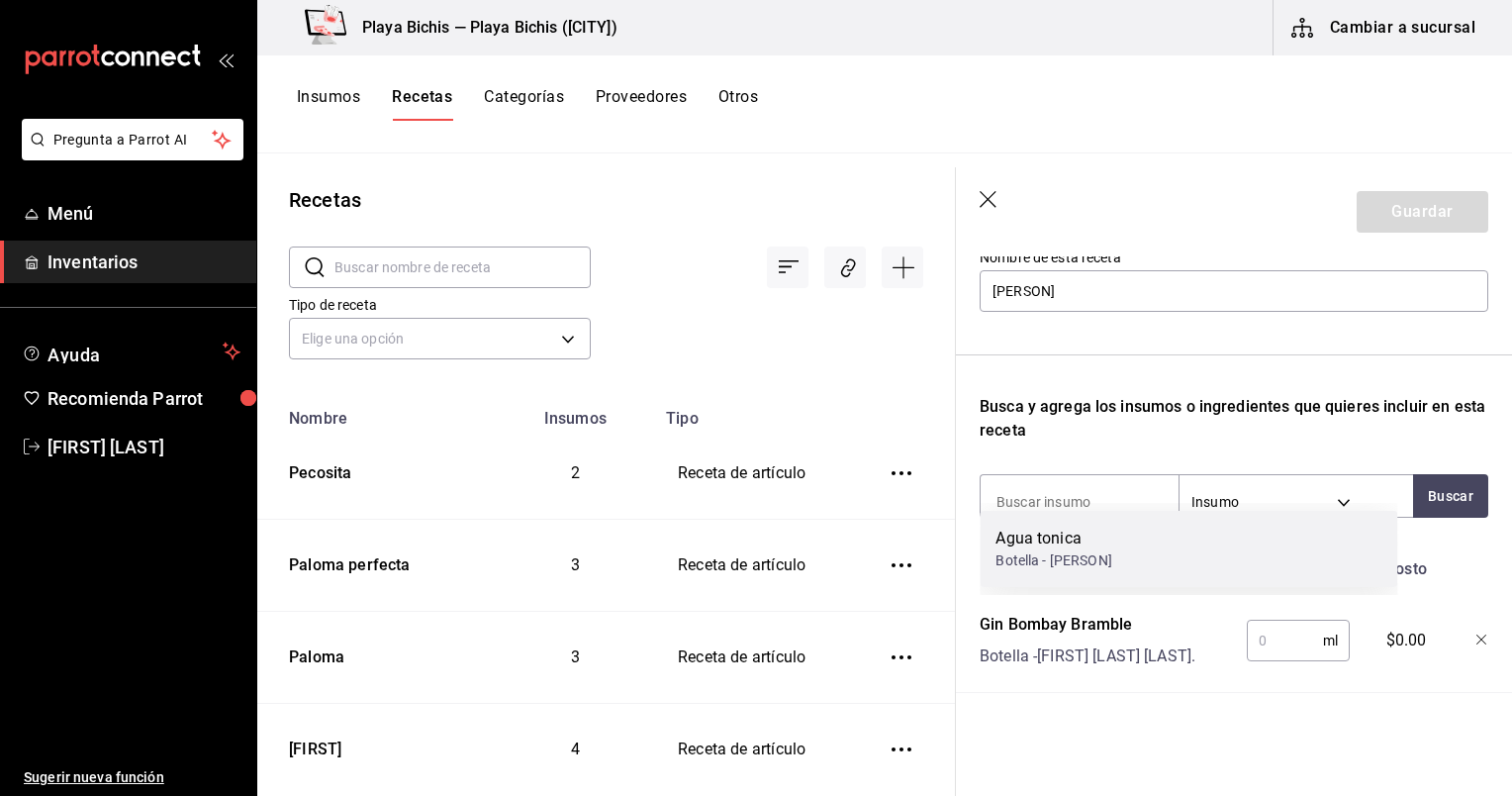 scroll, scrollTop: 252, scrollLeft: 0, axis: vertical 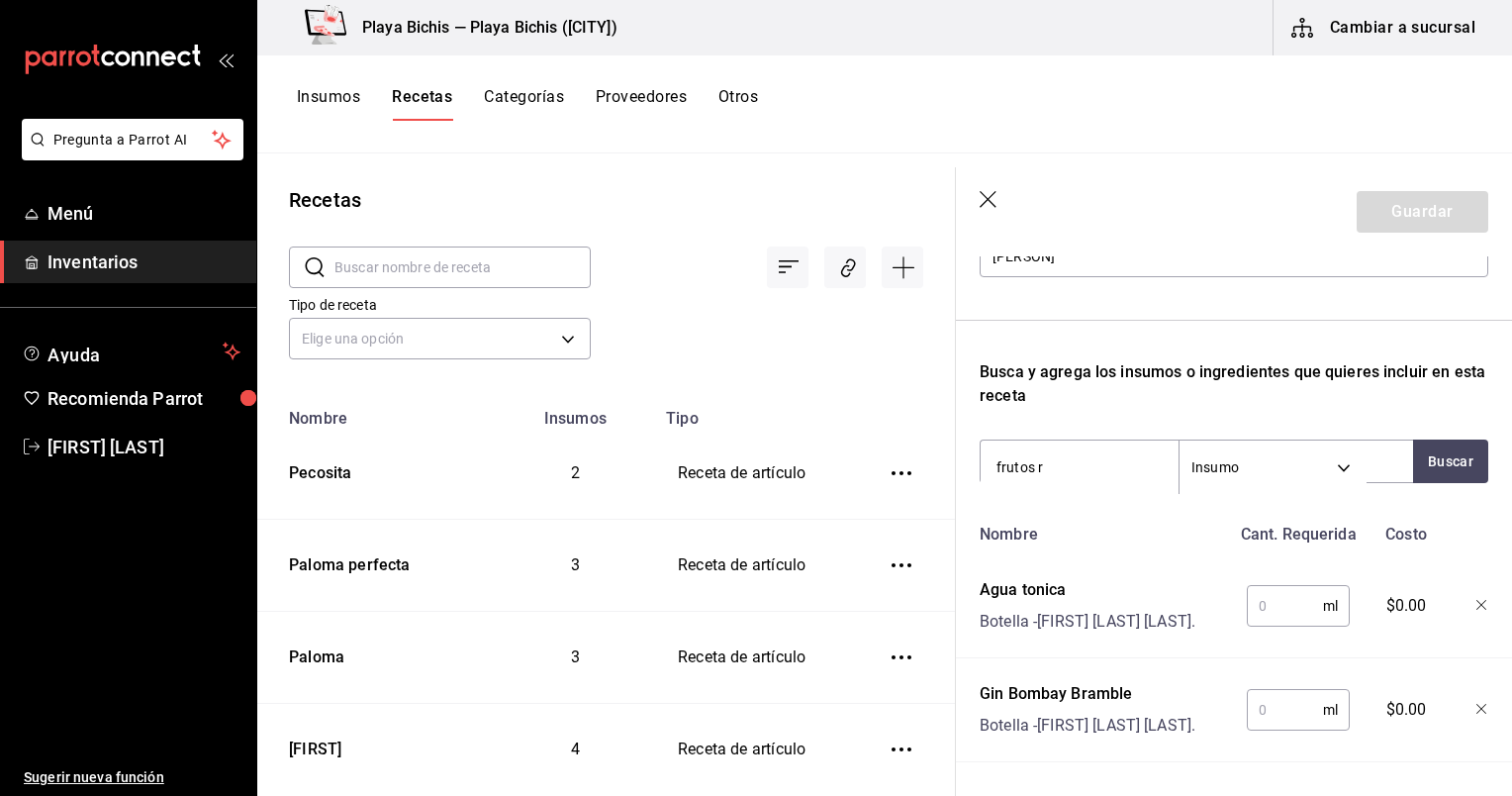 type on "frutos ro" 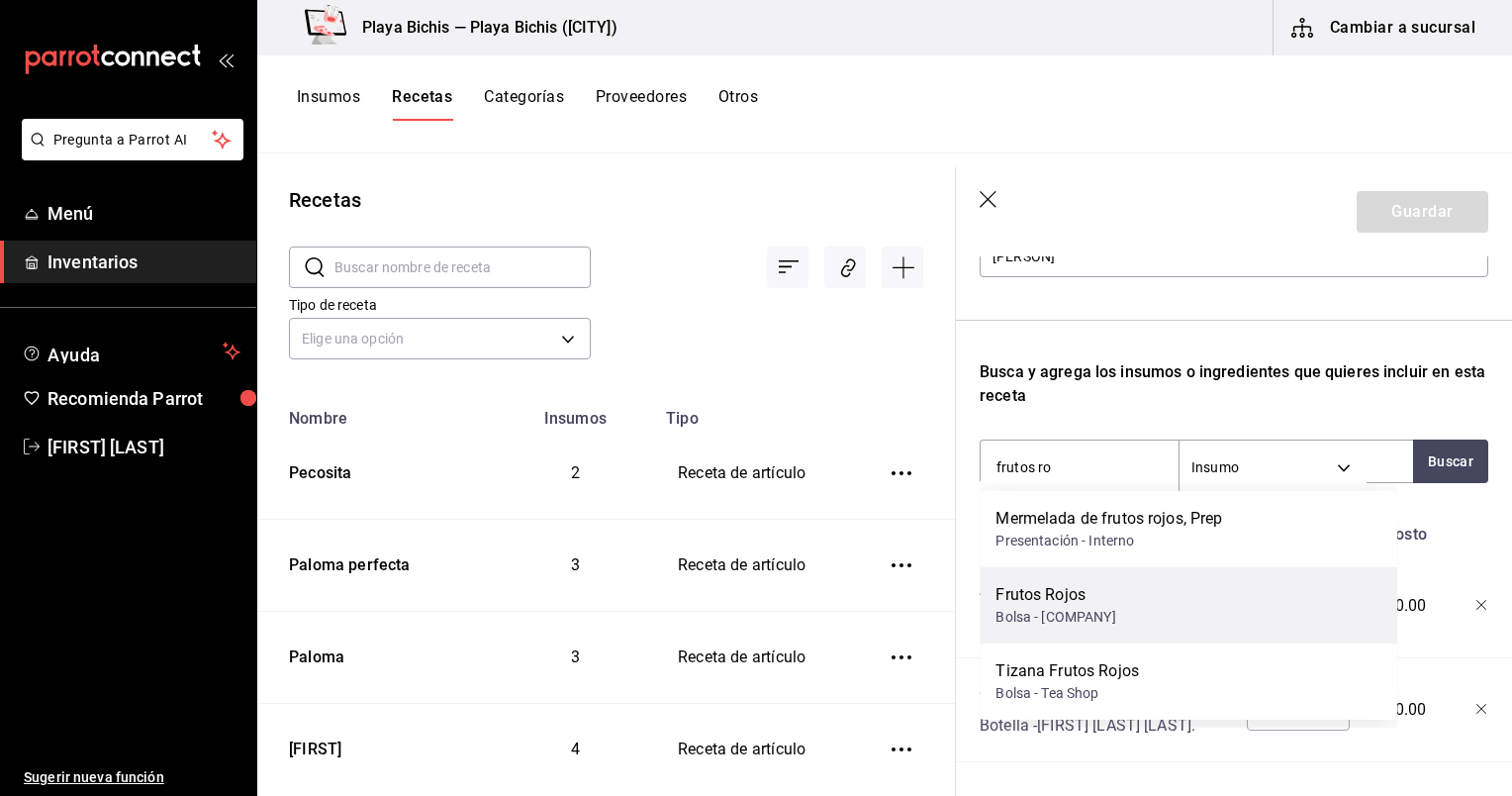 click on "Frutos Rojos" at bounding box center (1055, 595) 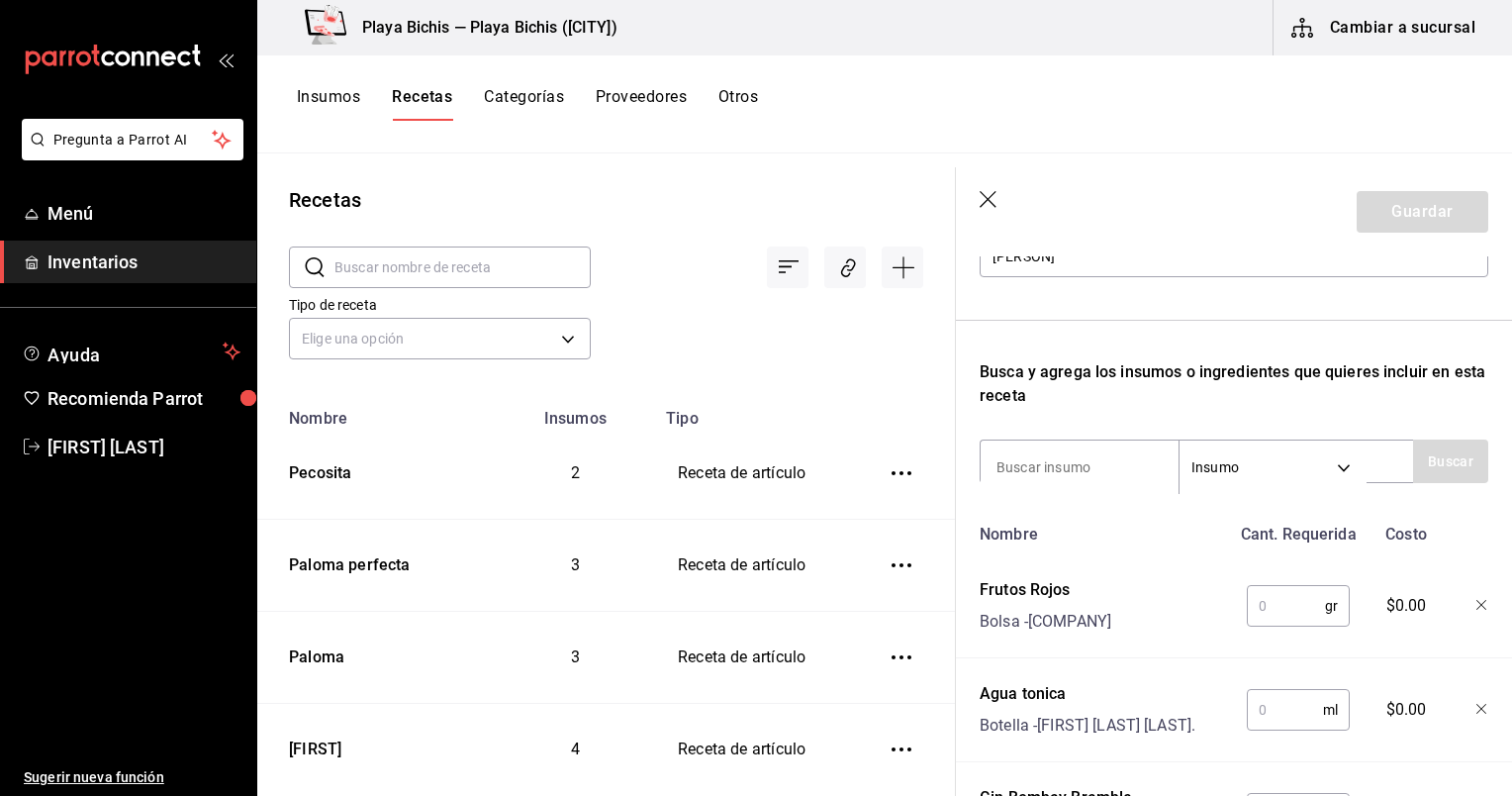 click at bounding box center (1285, 606) 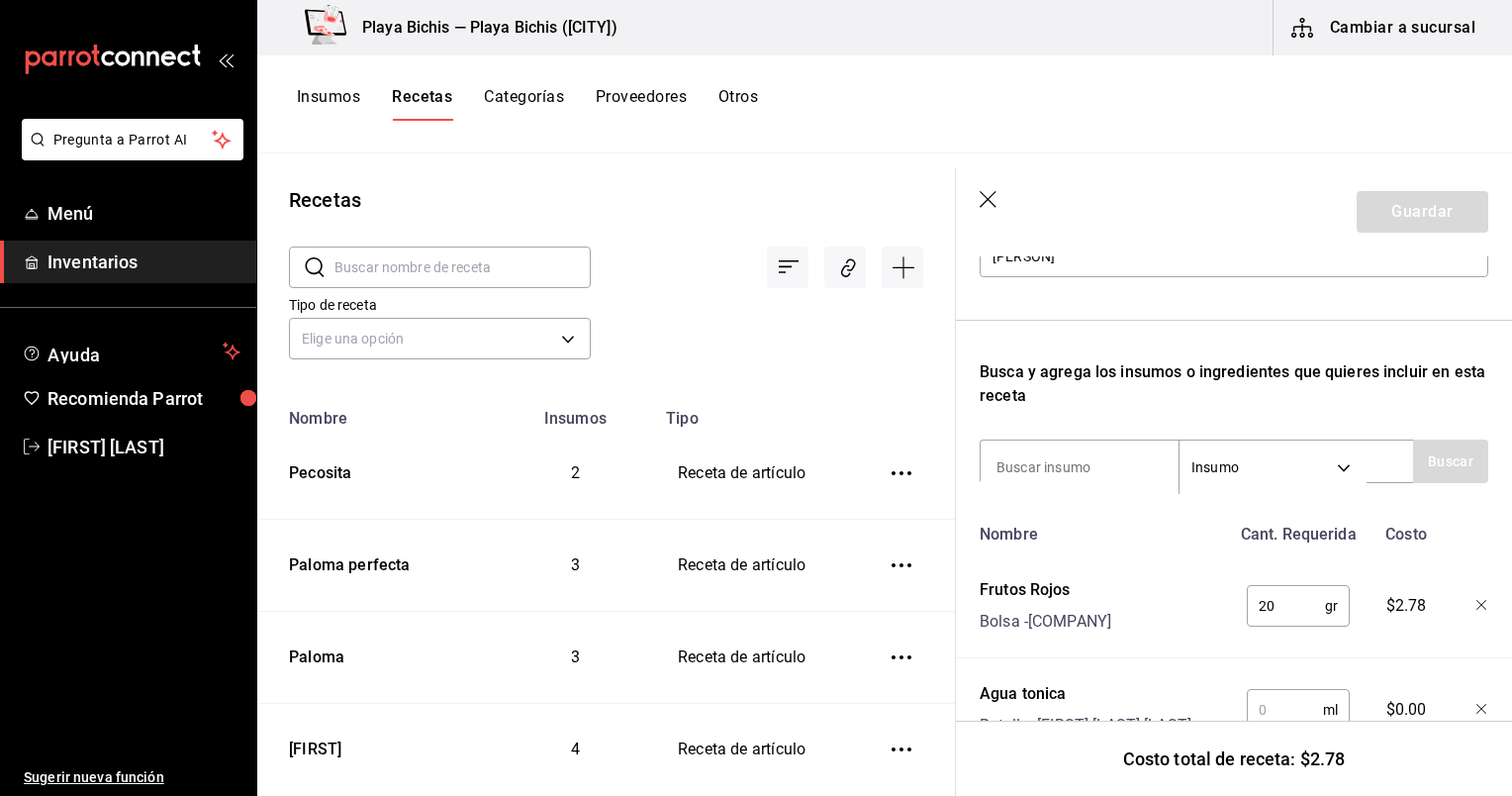 scroll, scrollTop: 440, scrollLeft: 0, axis: vertical 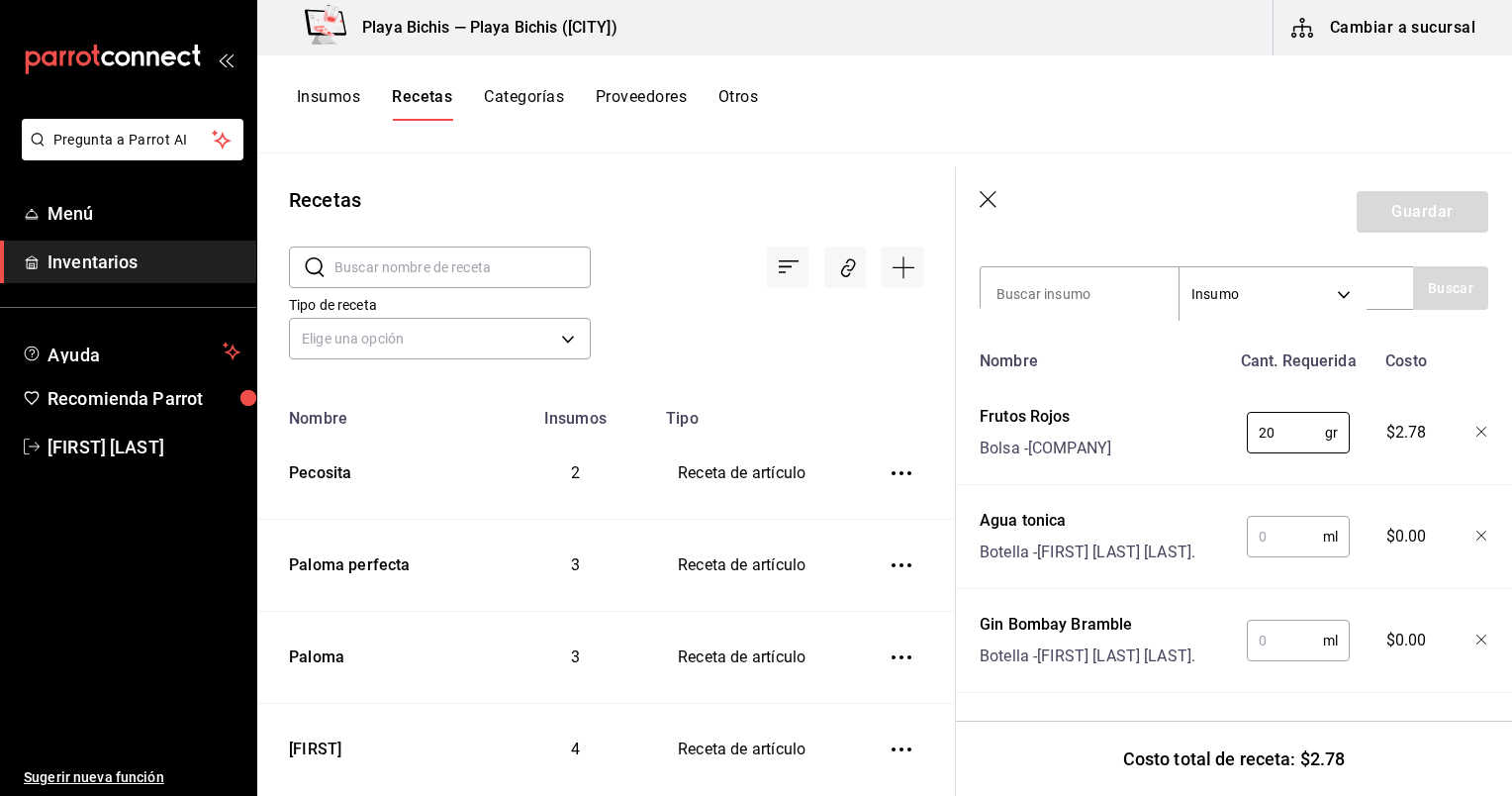 type on "20" 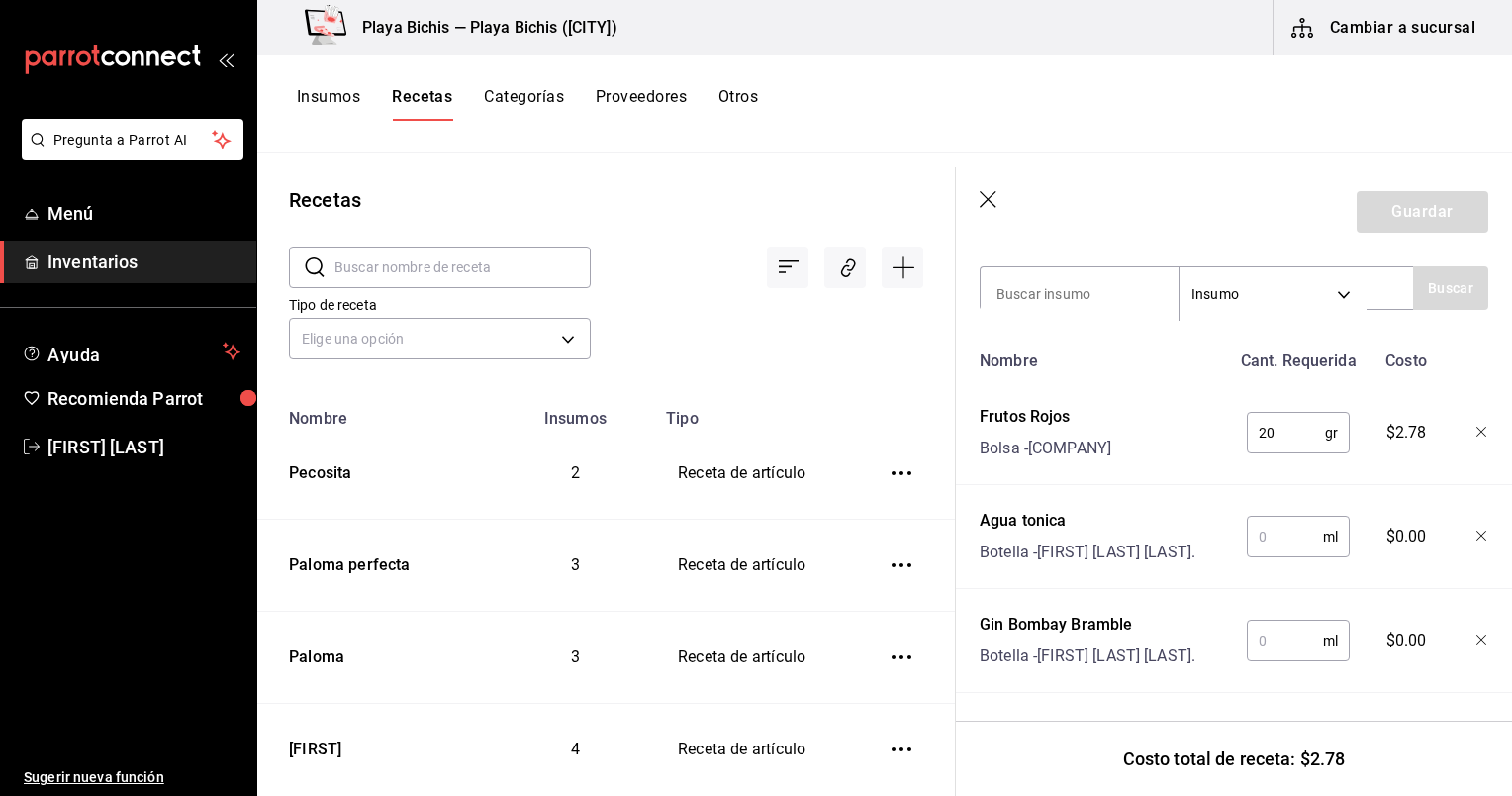 click at bounding box center [1284, 641] 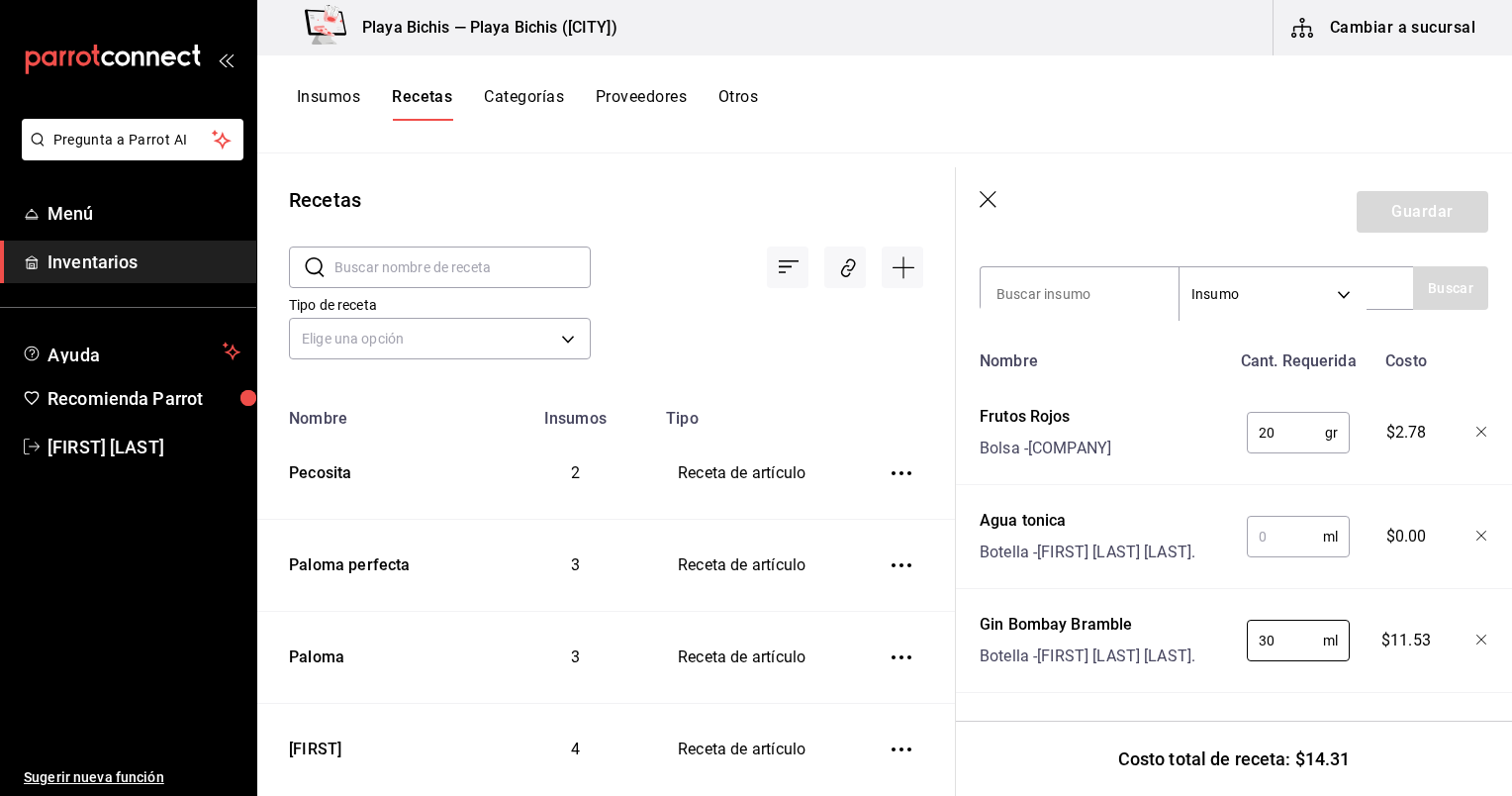 type on "30" 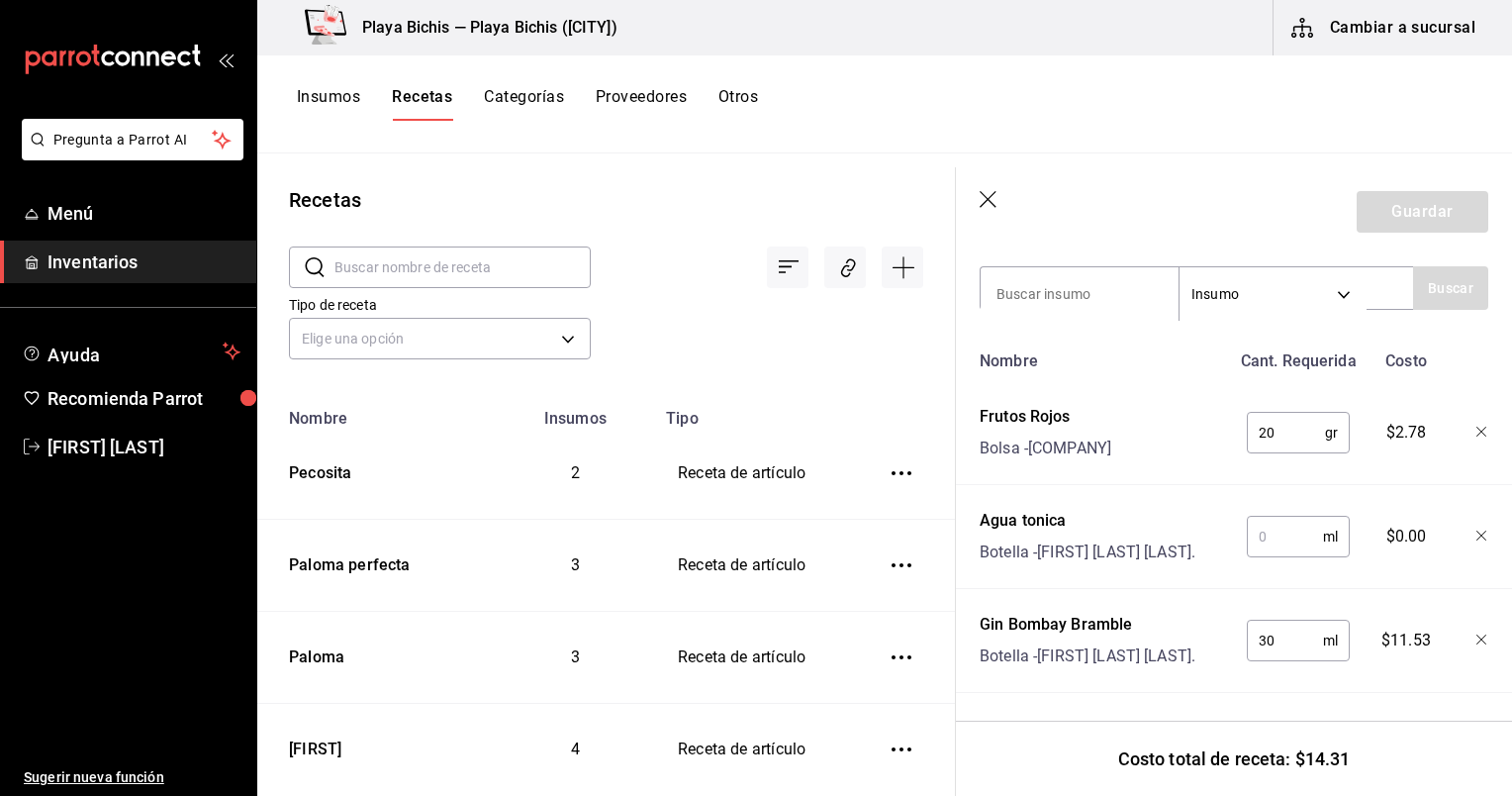click at bounding box center [1284, 537] 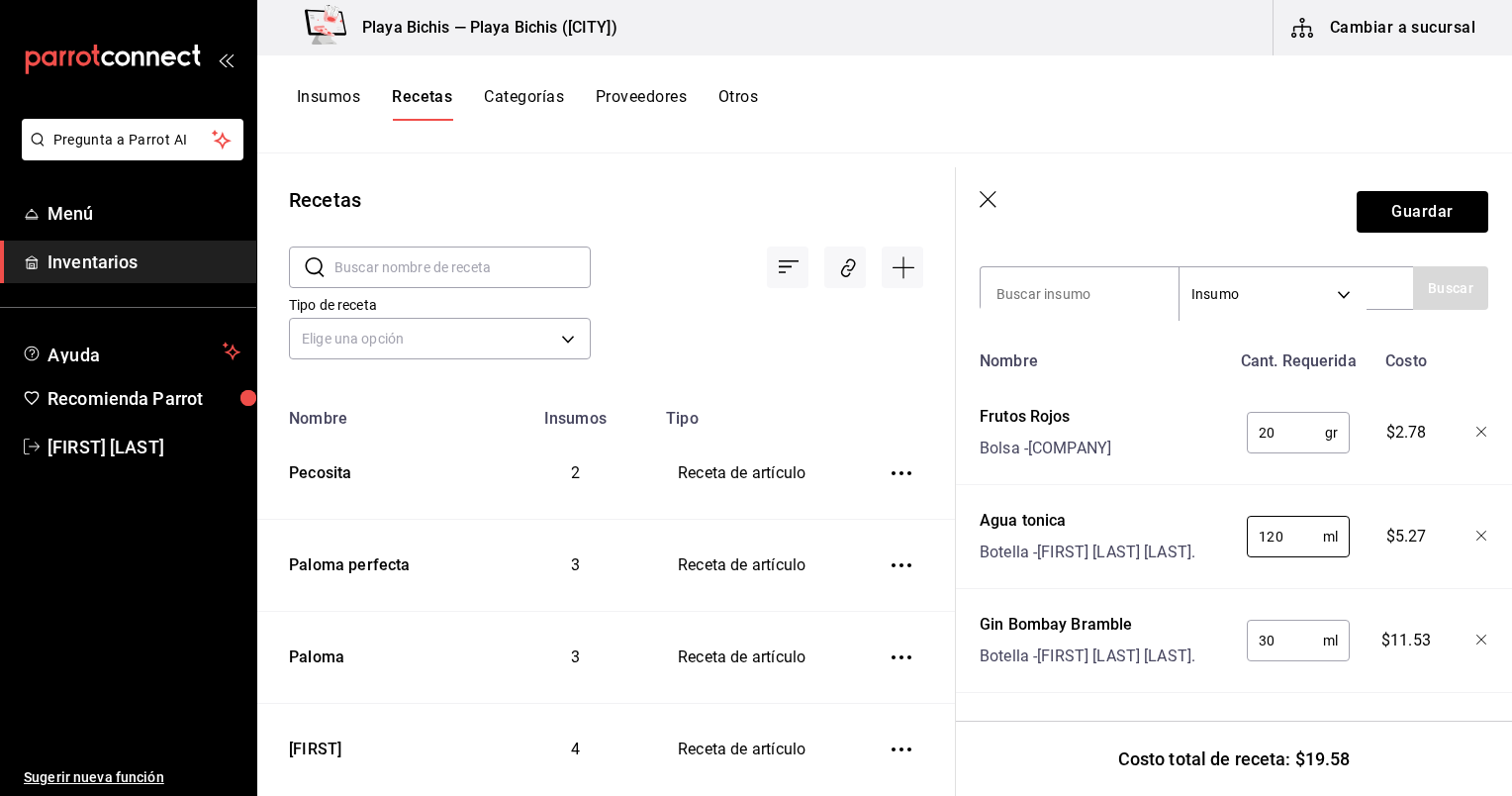 type on "120" 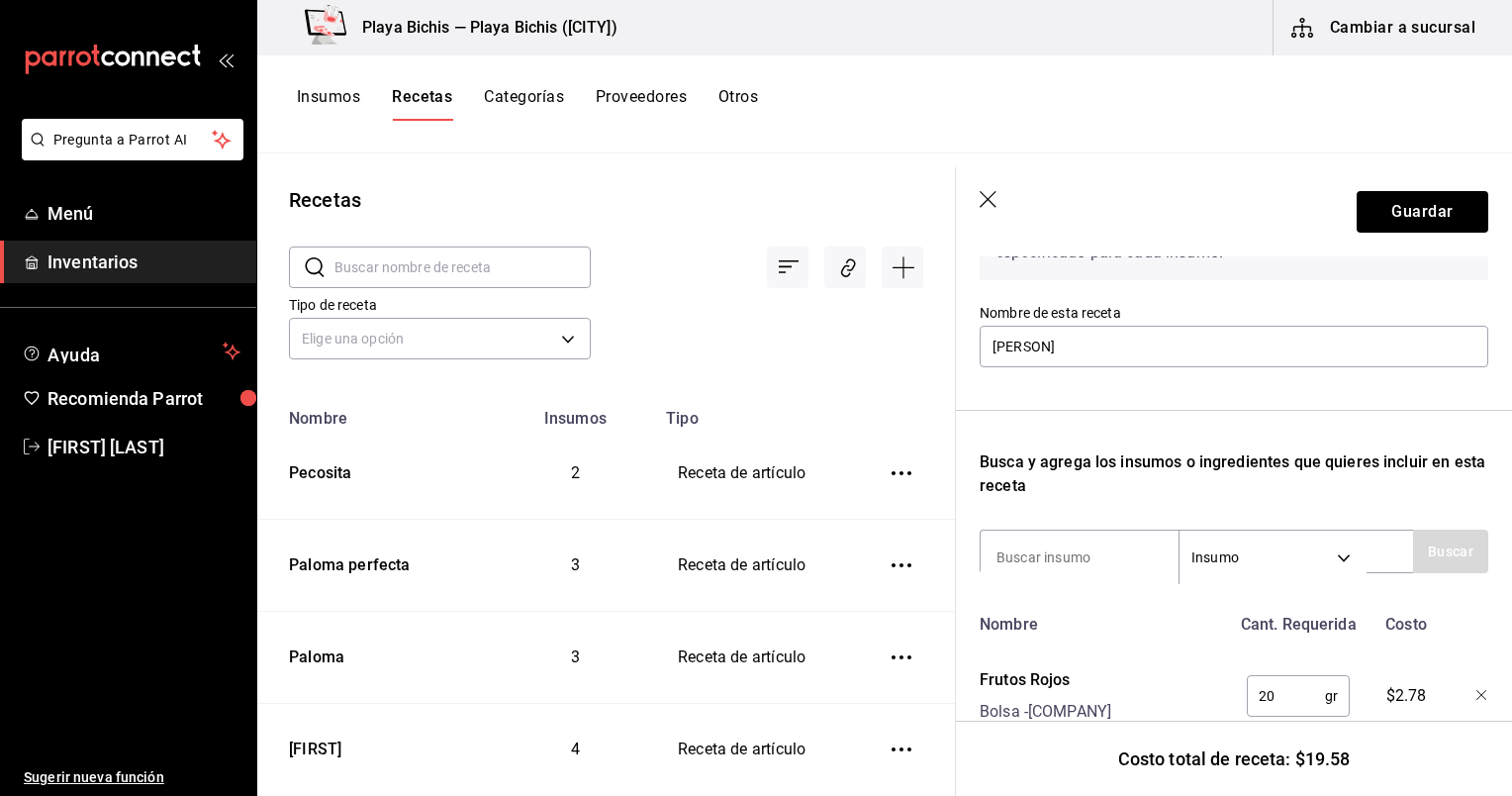 scroll, scrollTop: 149, scrollLeft: 0, axis: vertical 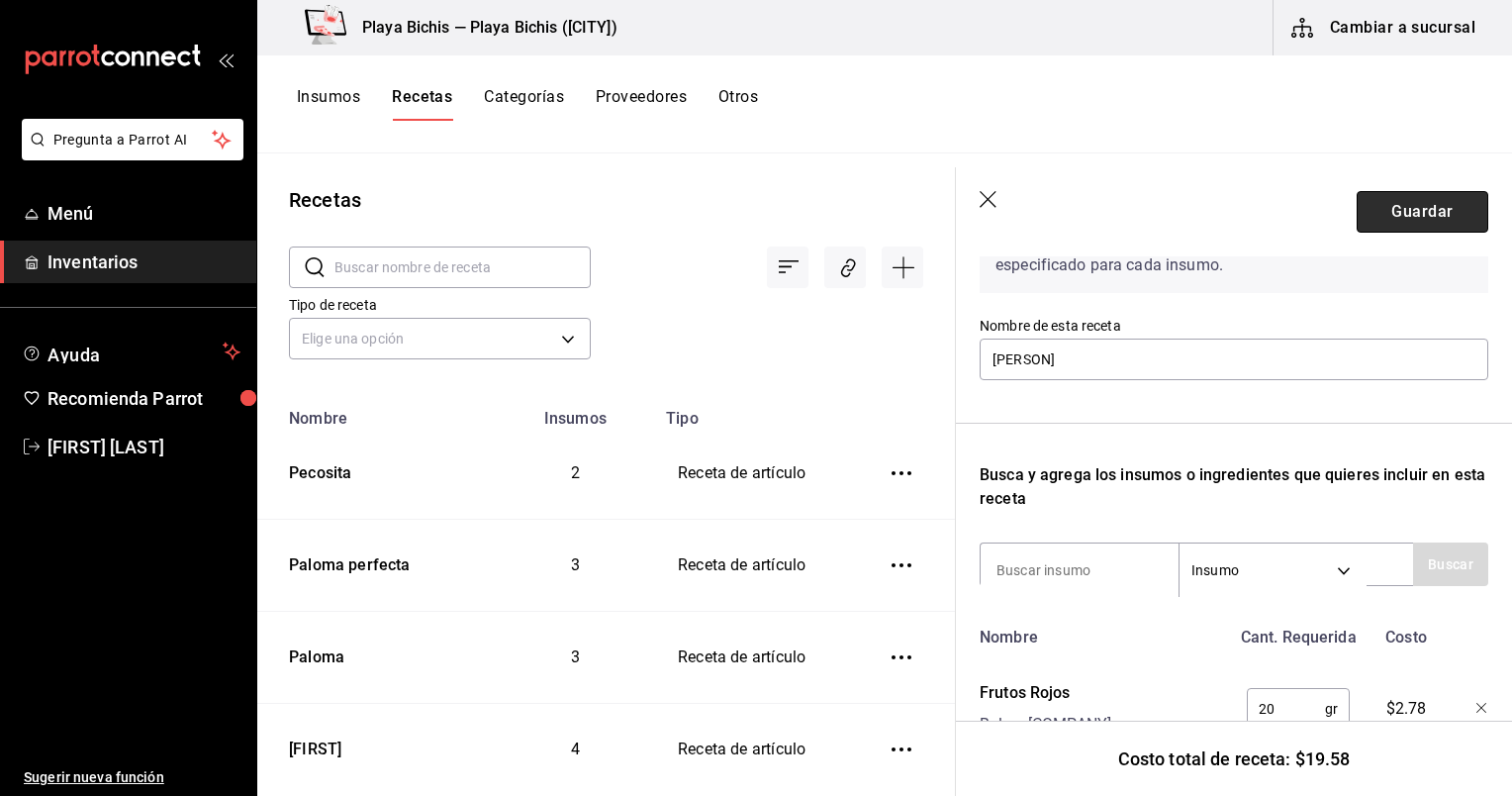 click on "Guardar" at bounding box center [1422, 212] 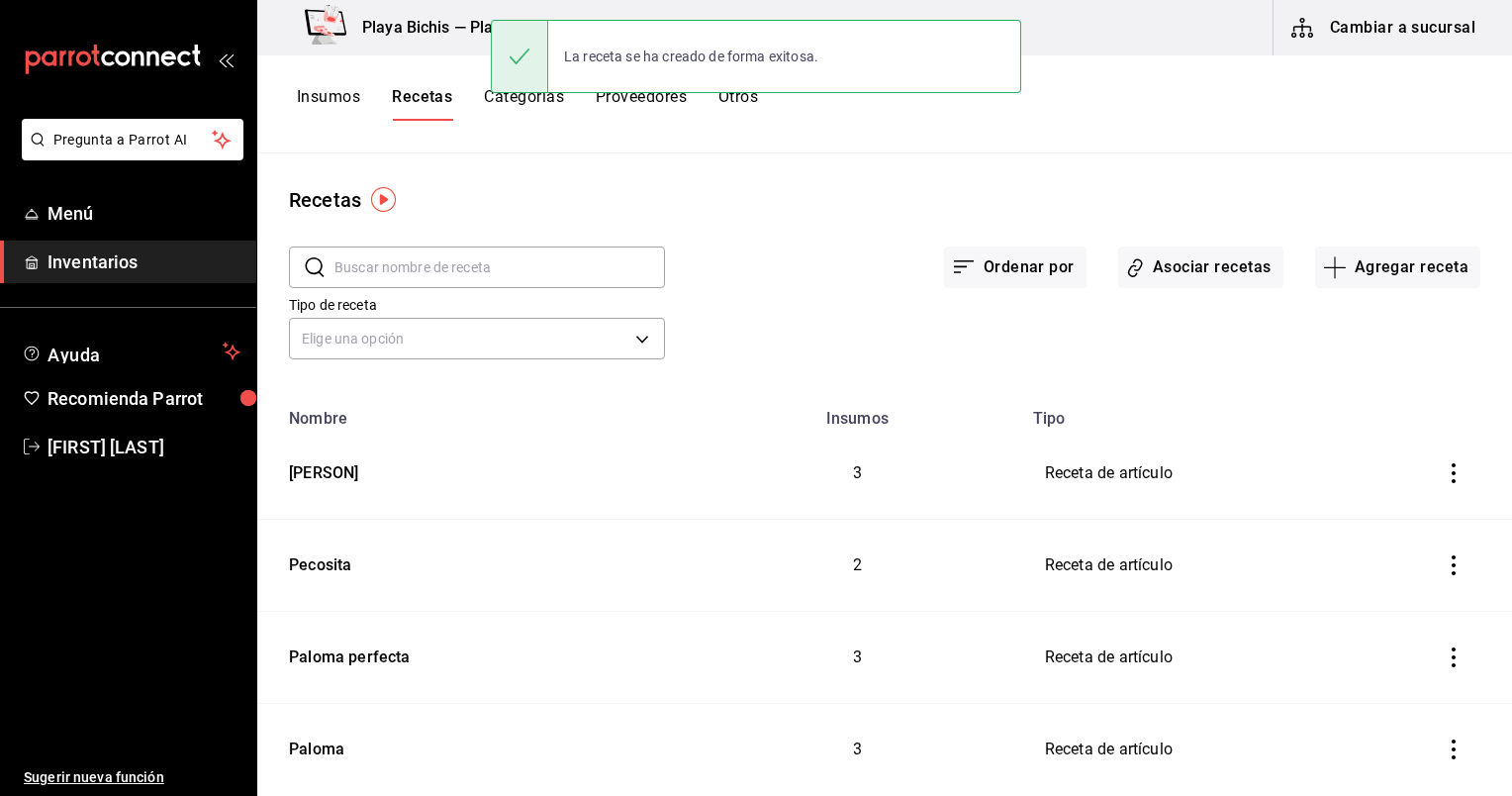 scroll, scrollTop: 0, scrollLeft: 0, axis: both 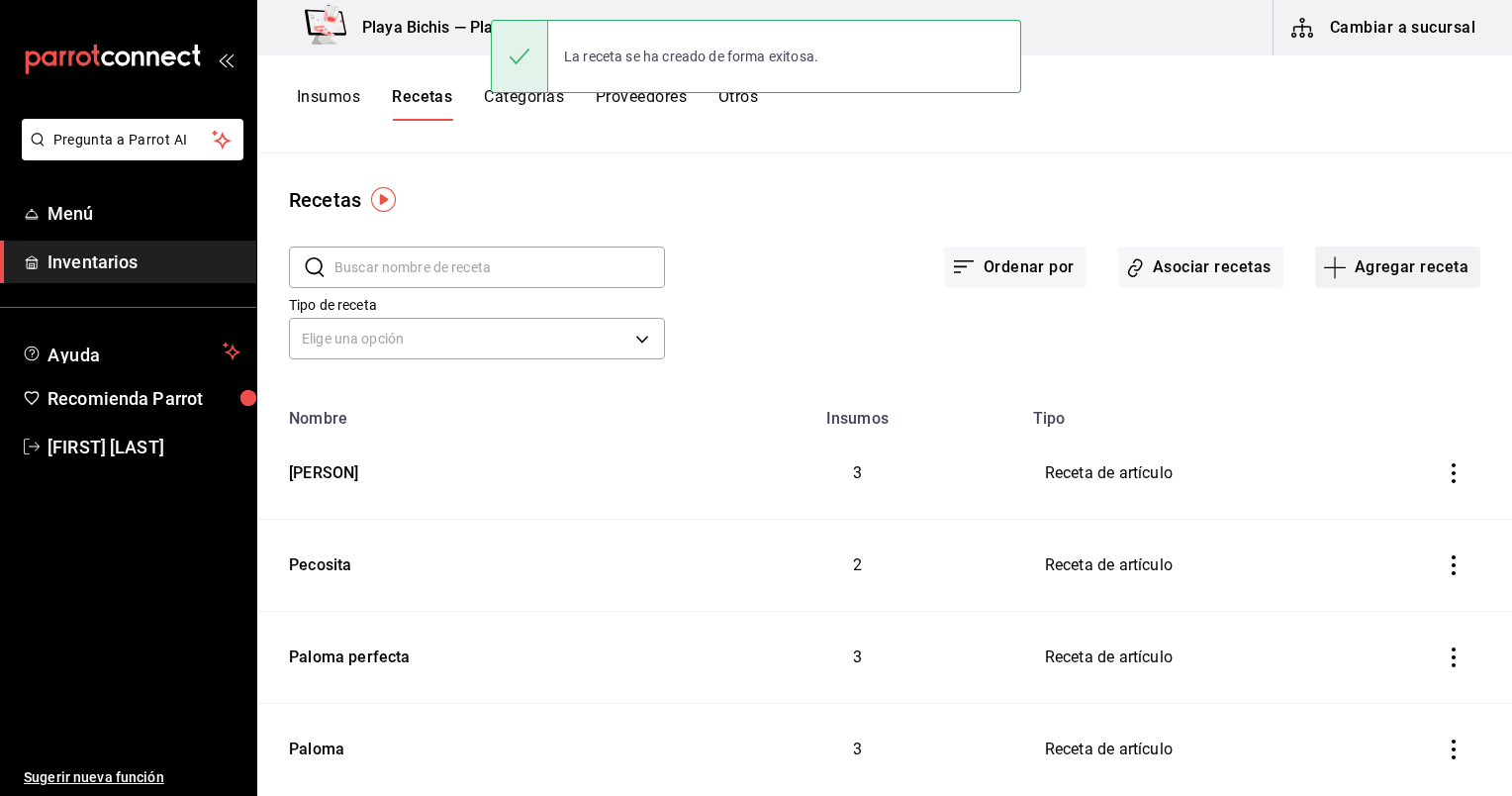 click on "Agregar receta" at bounding box center (1397, 267) 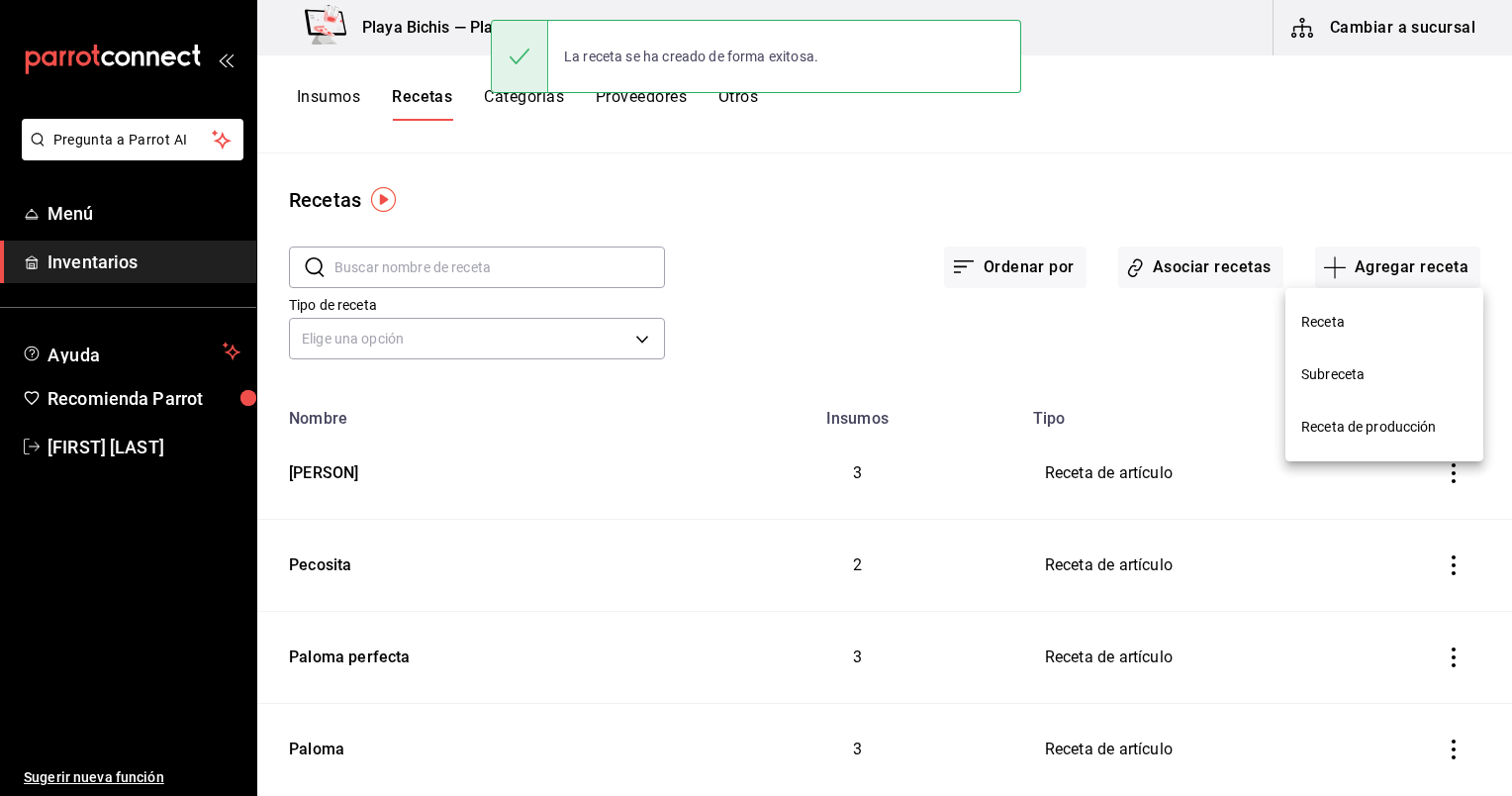 click on "Receta" at bounding box center [1384, 322] 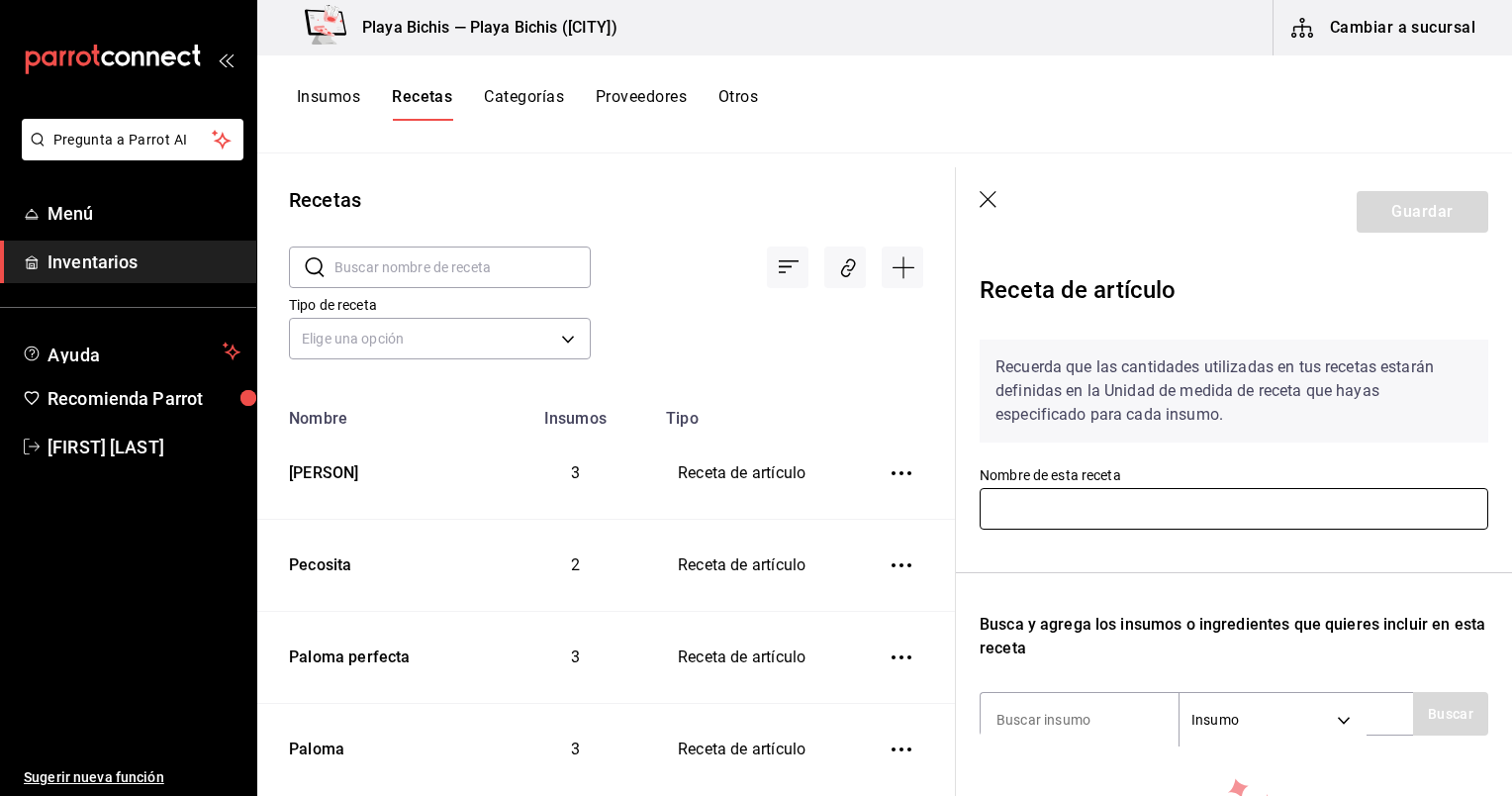 click at bounding box center [1234, 509] 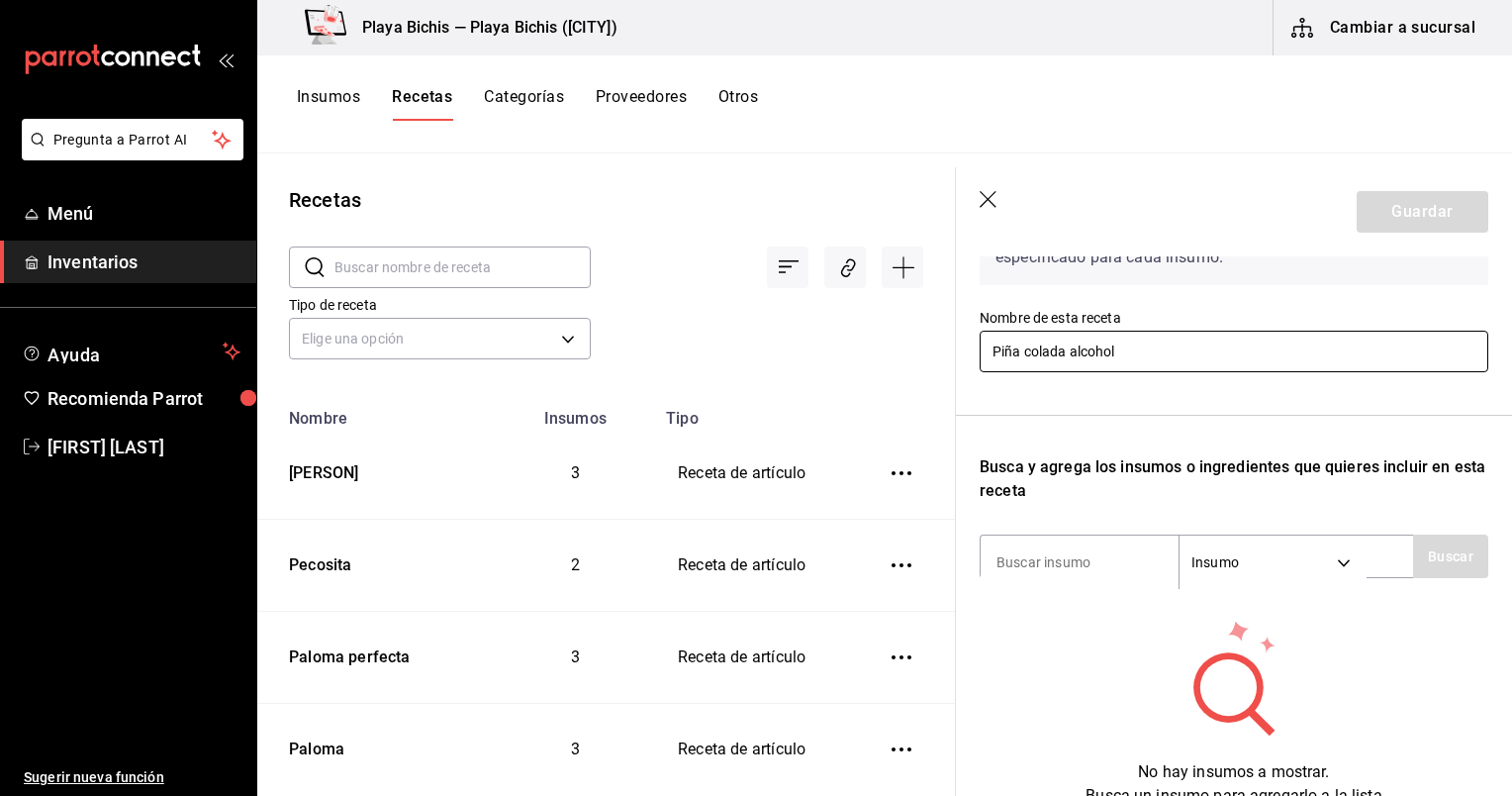 scroll, scrollTop: 158, scrollLeft: 0, axis: vertical 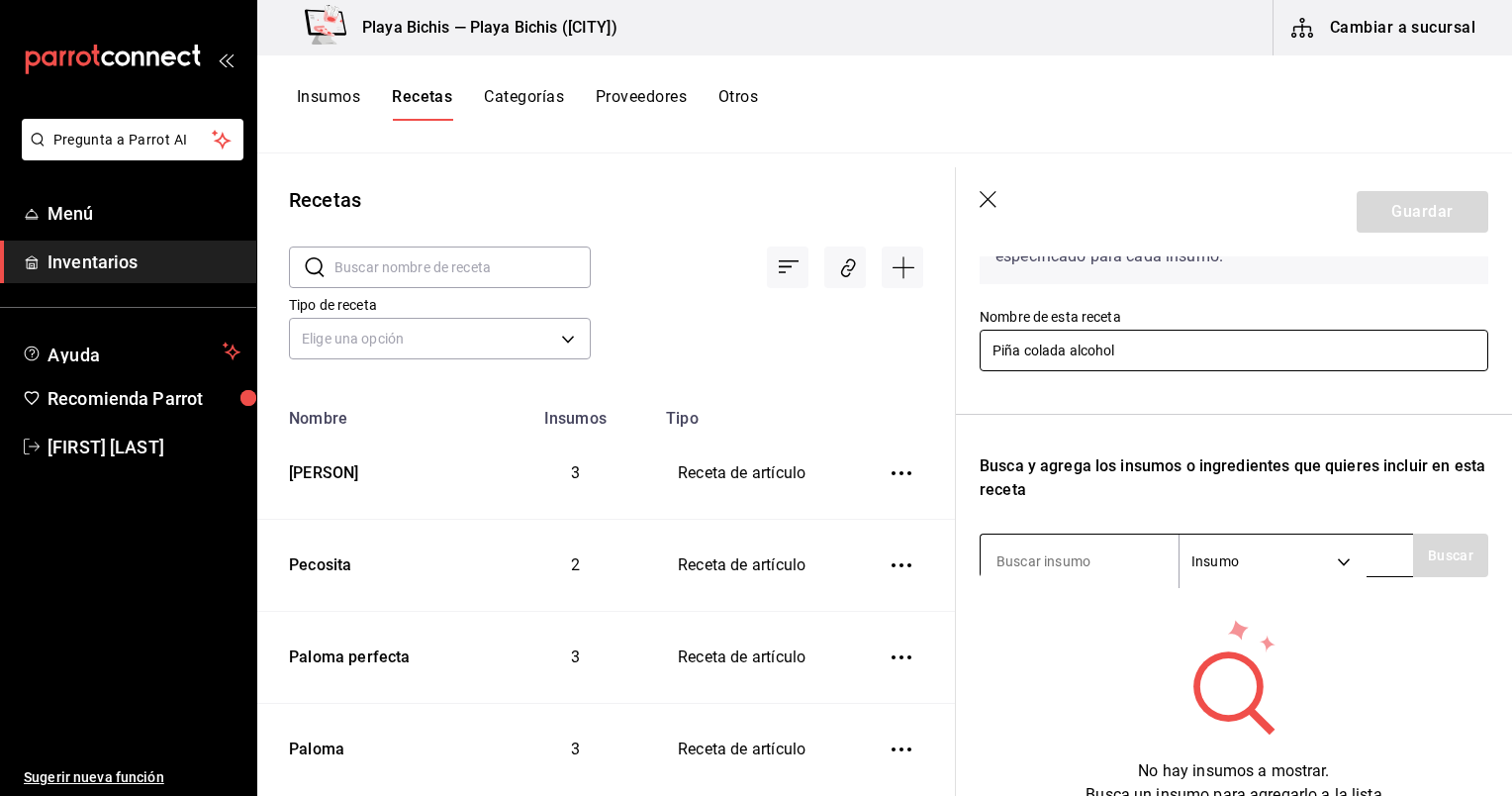 type on "Piña colada alcohol" 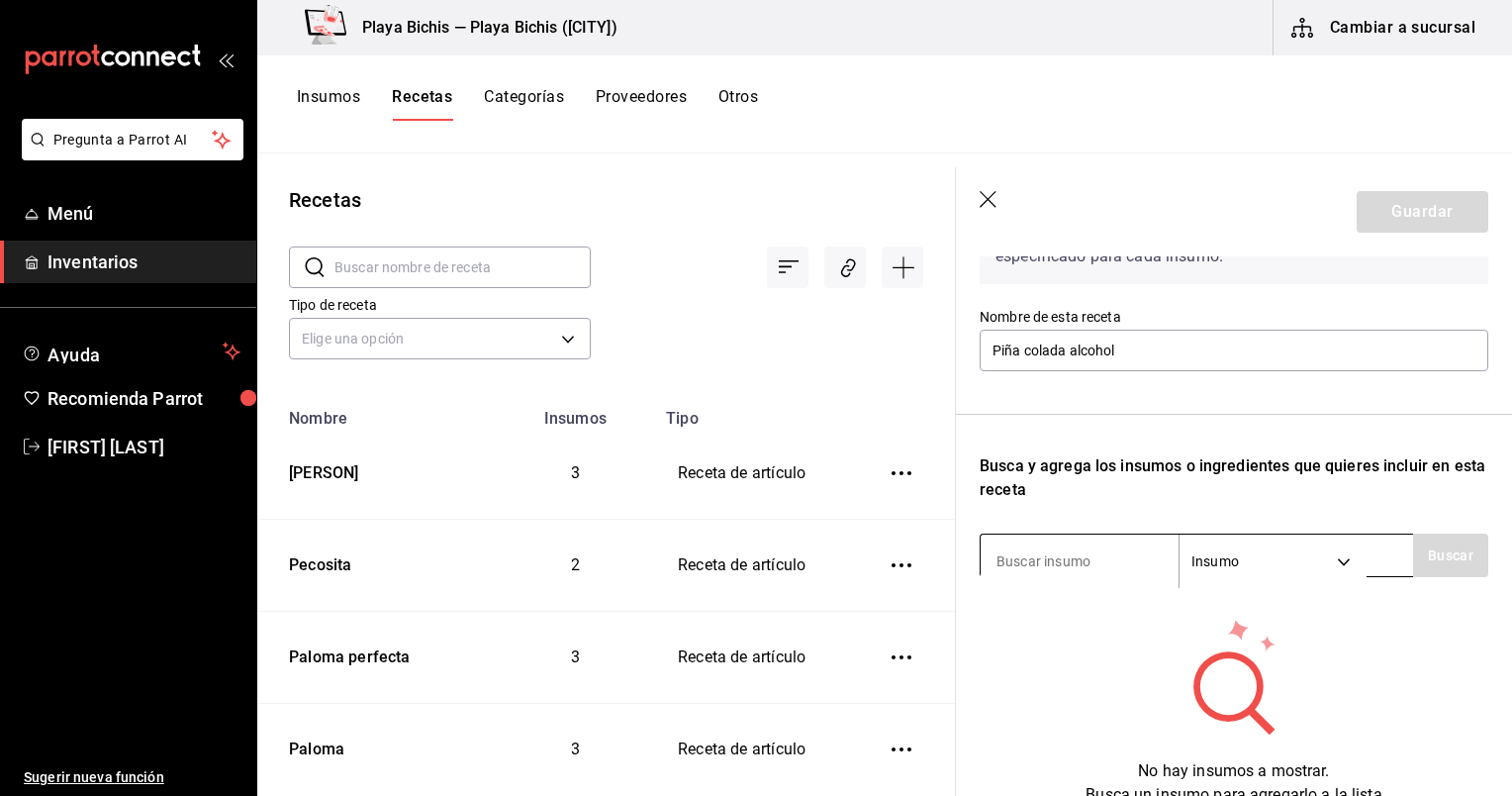 click at bounding box center (1080, 561) 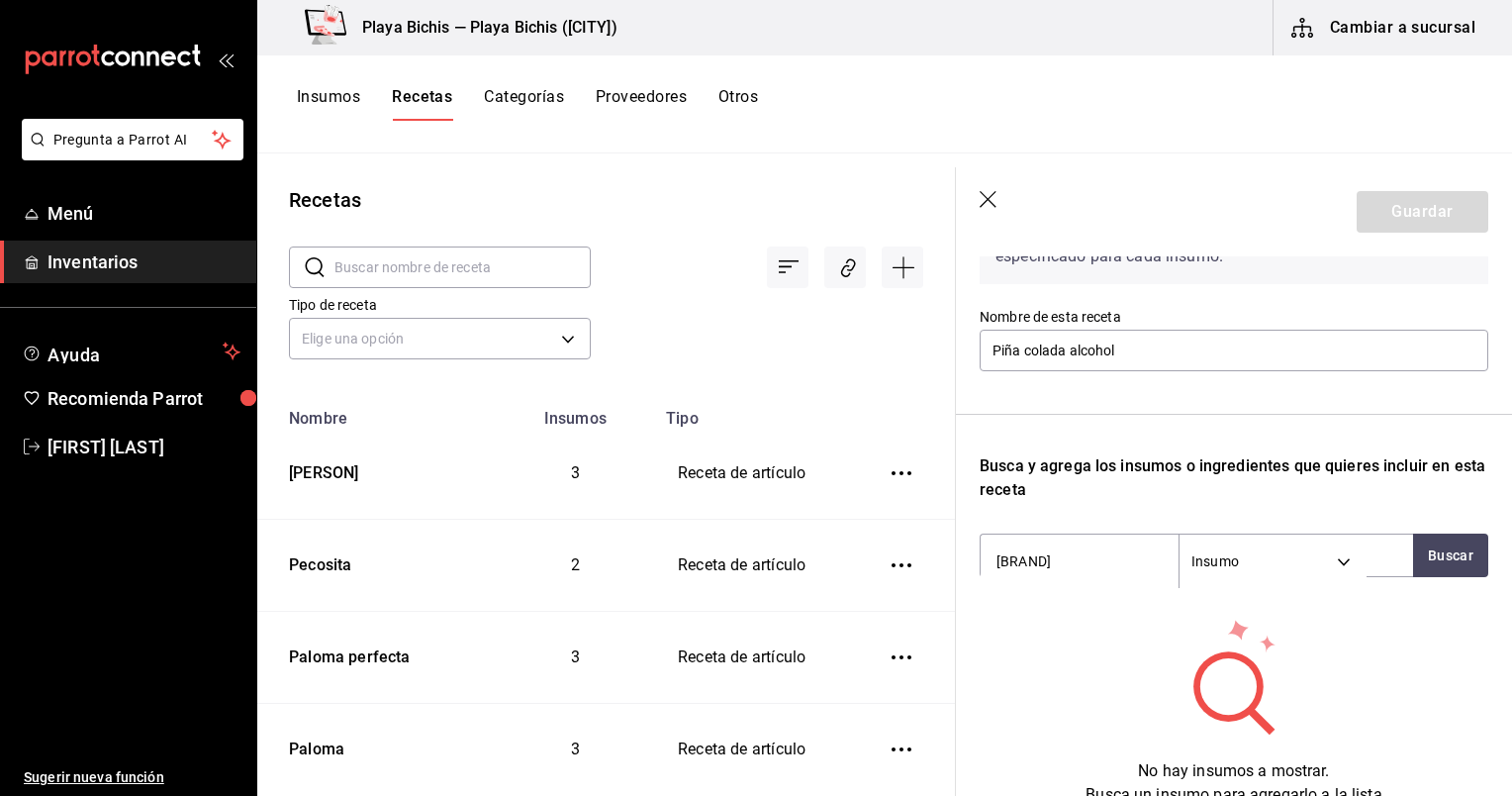 type on "bacardi" 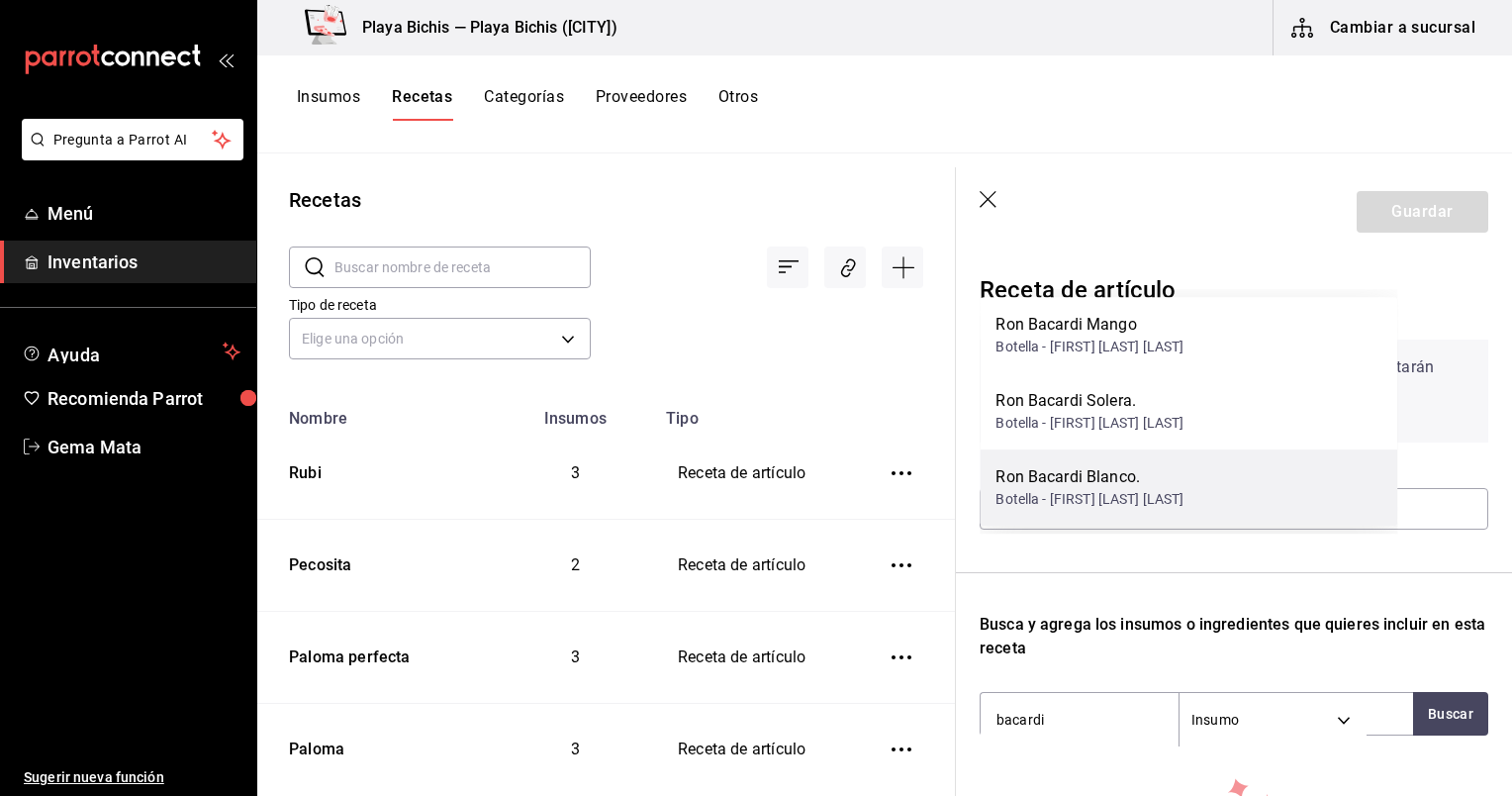scroll, scrollTop: 0, scrollLeft: 0, axis: both 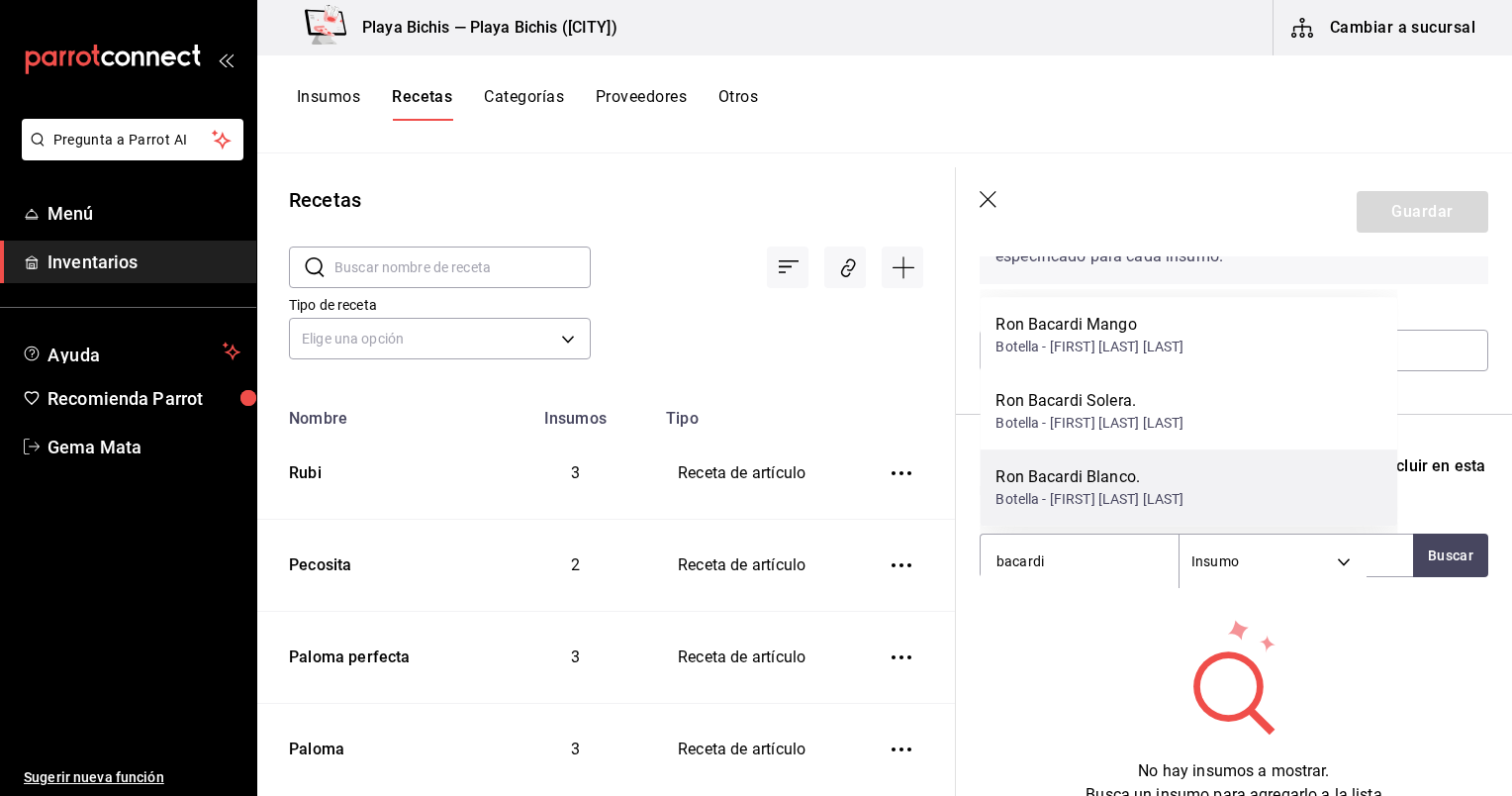 click on "Botella - [FIRST] [LAST] [LAST]" at bounding box center (1089, 499) 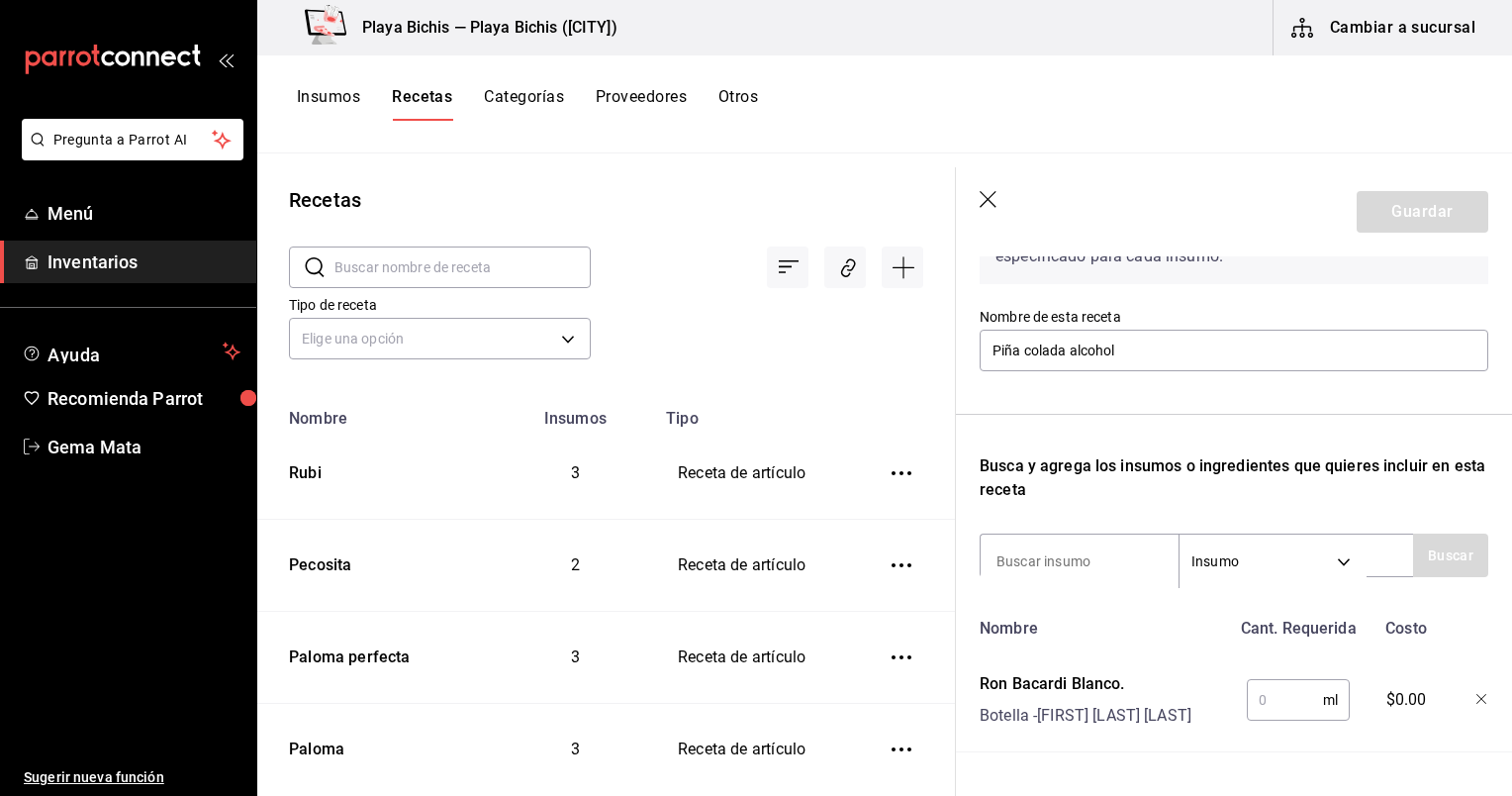 click at bounding box center (1284, 700) 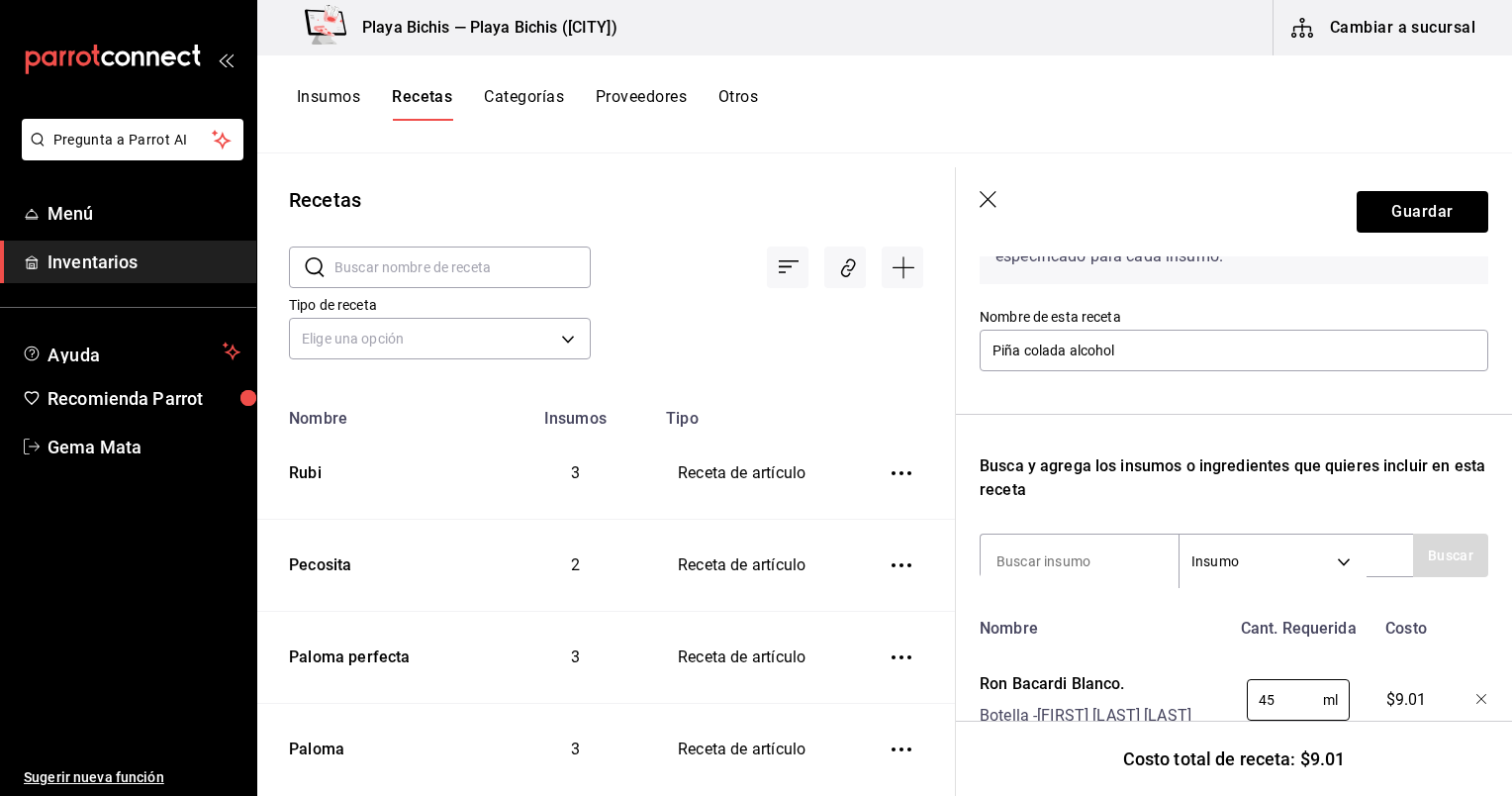 type on "45" 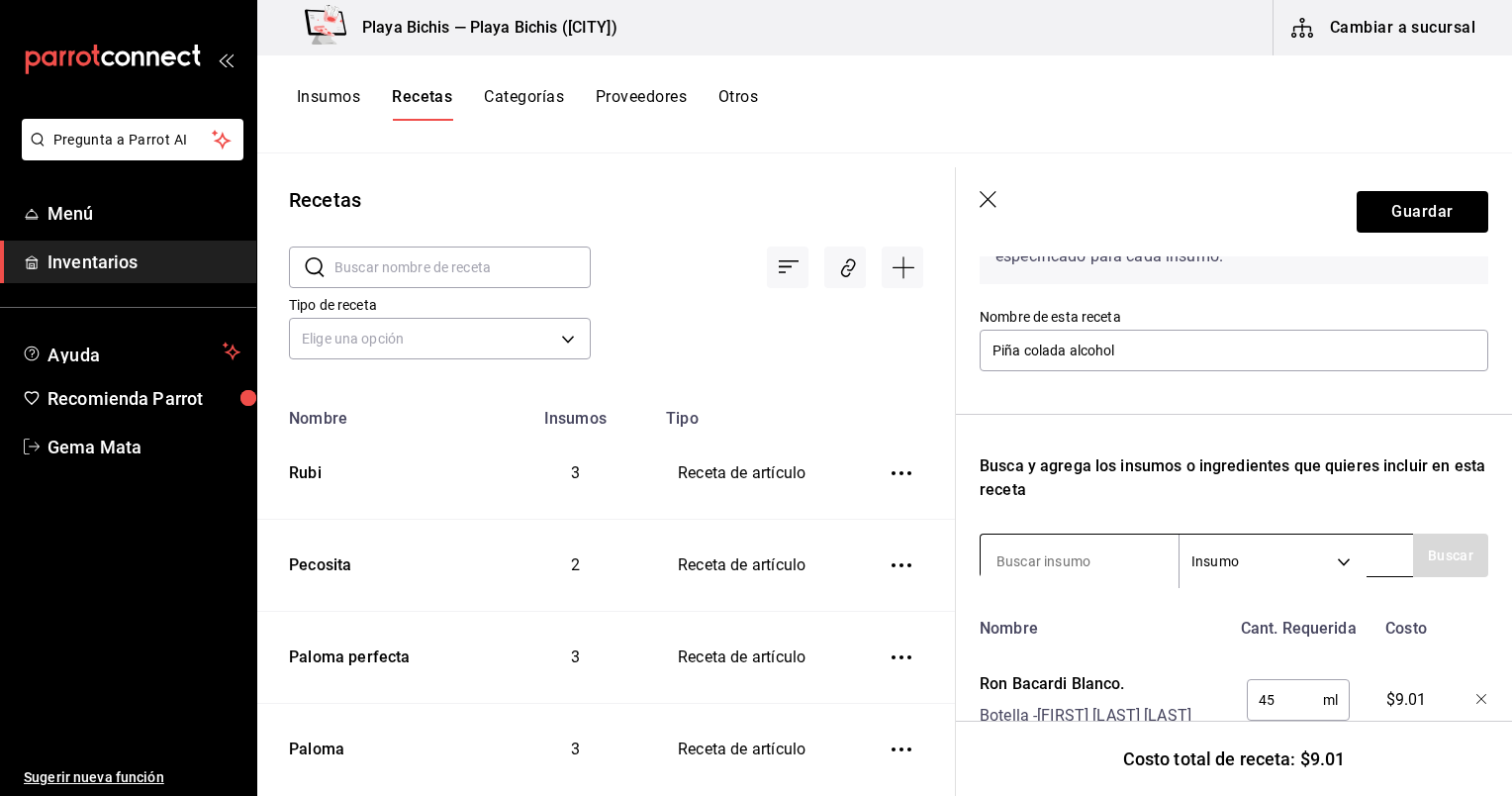 click at bounding box center (1080, 561) 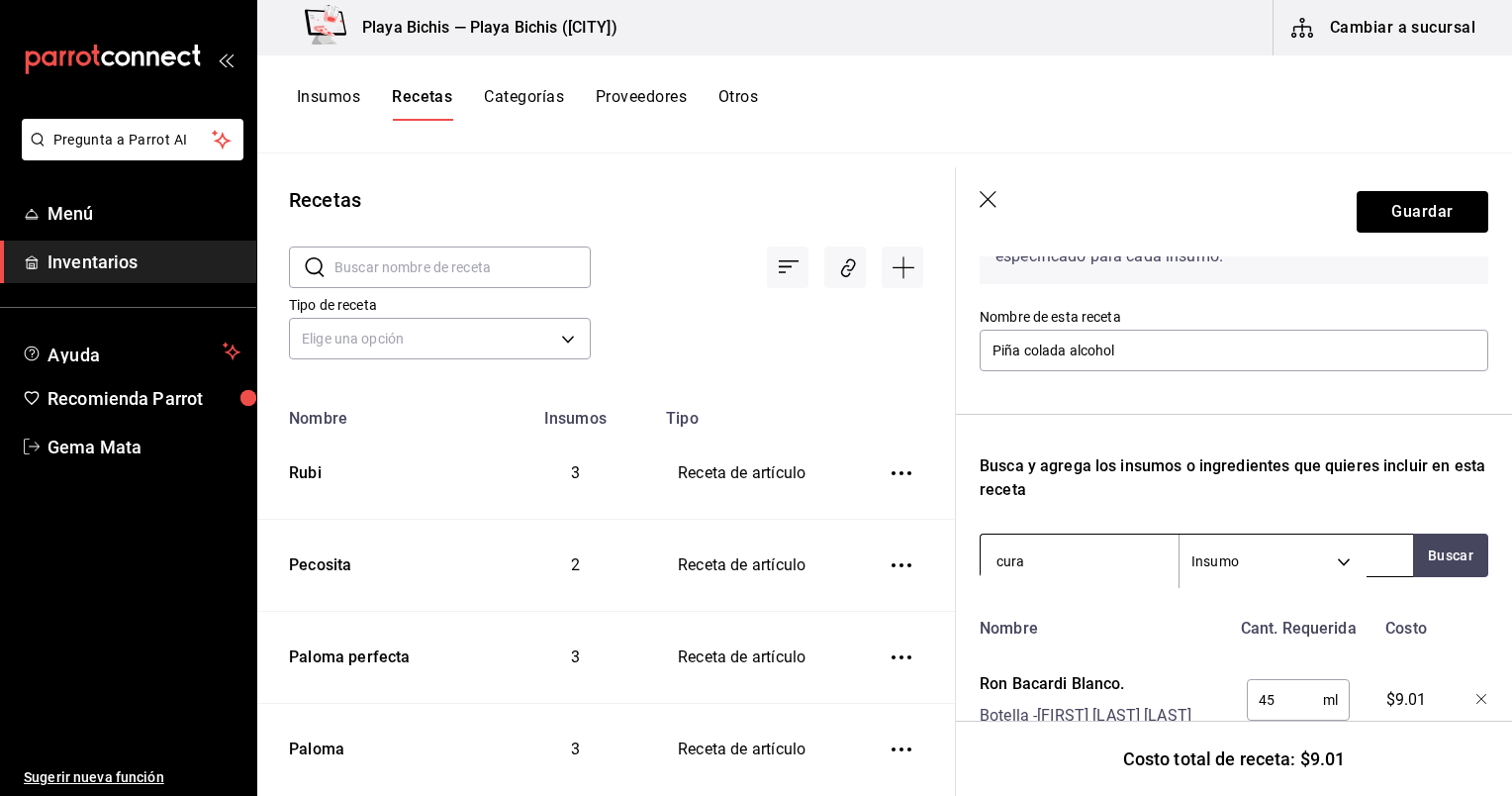 type on "curaz" 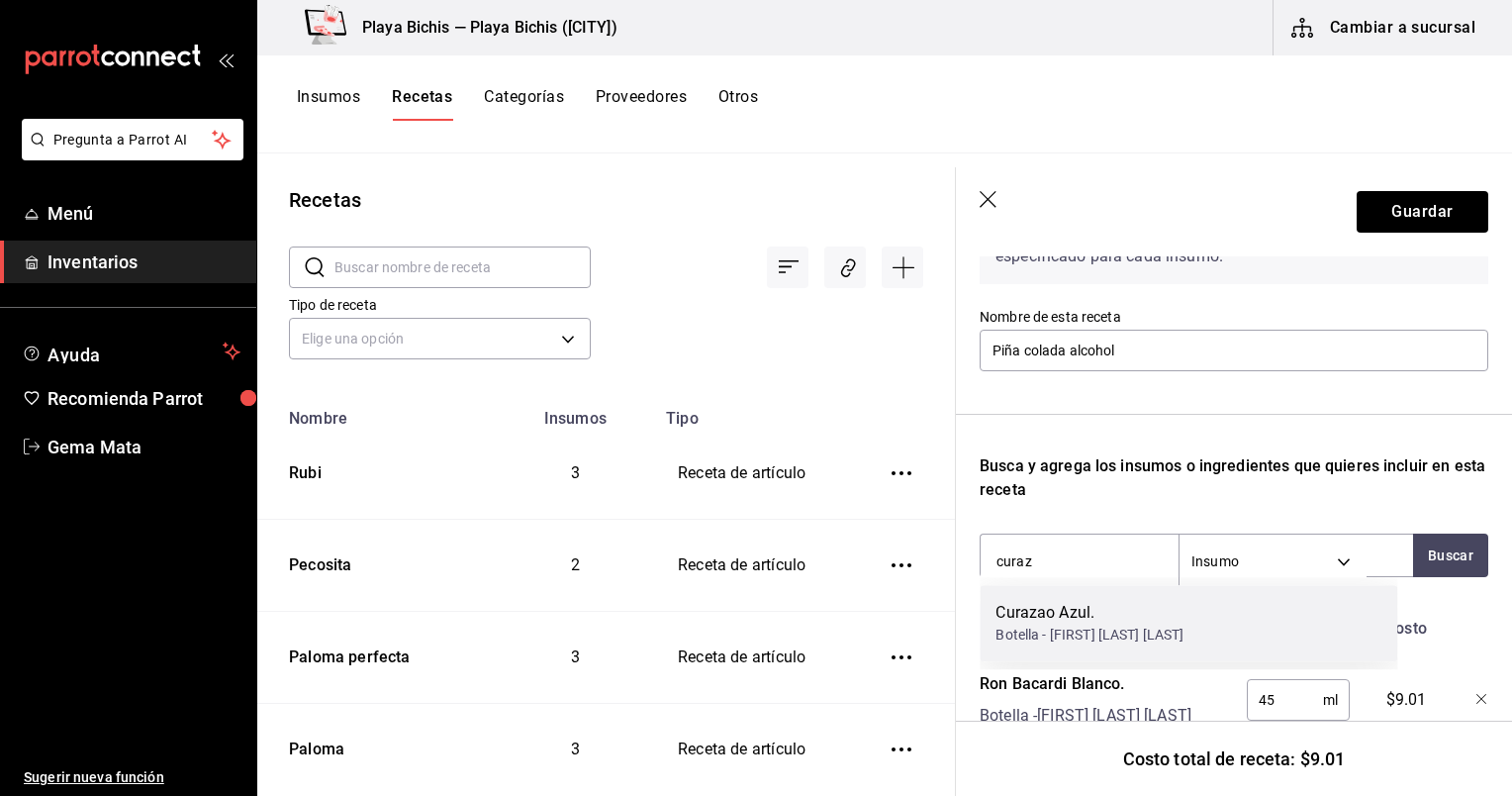 click on "Curazao Azul." at bounding box center [1089, 613] 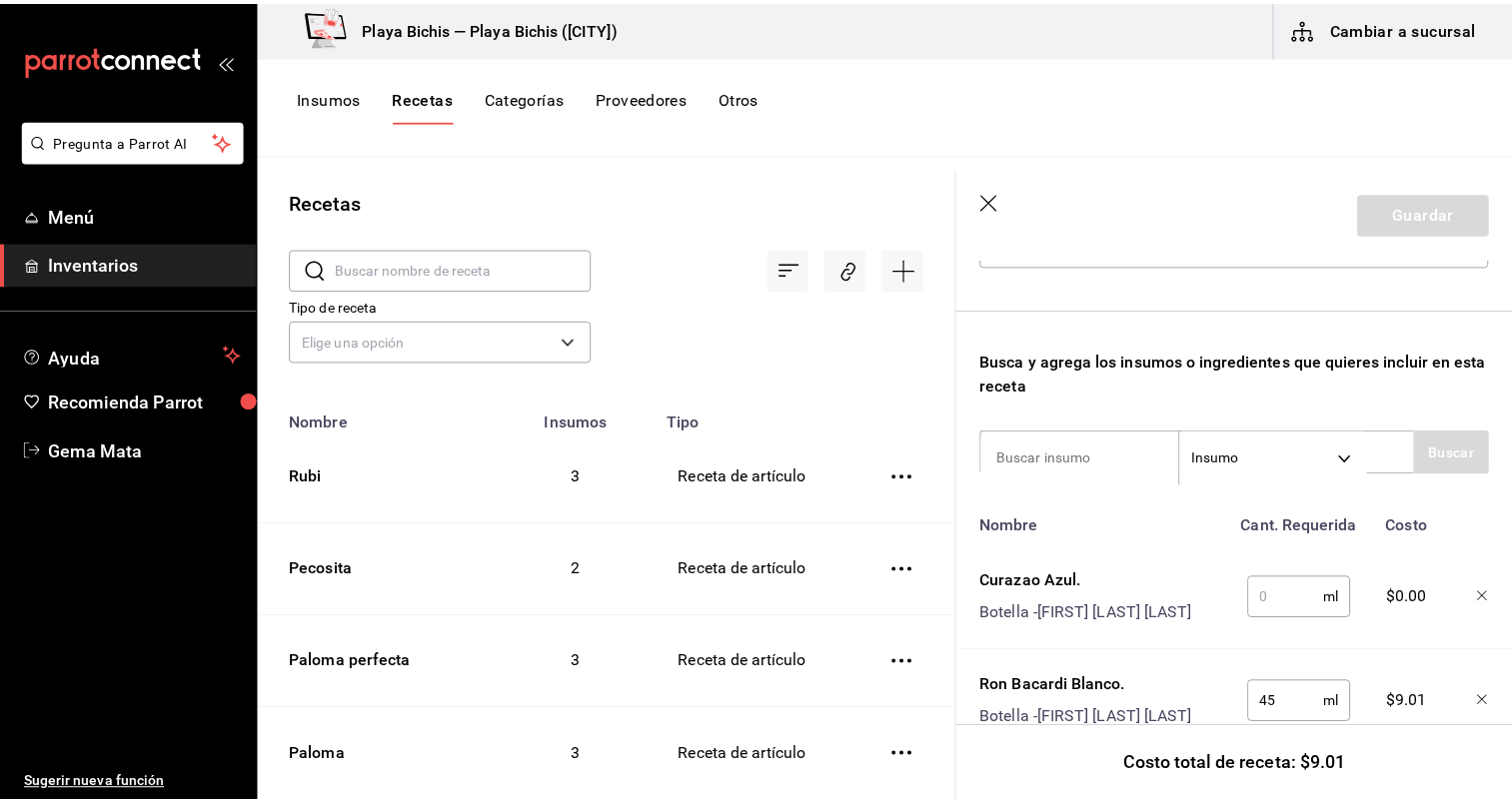 scroll, scrollTop: 272, scrollLeft: 0, axis: vertical 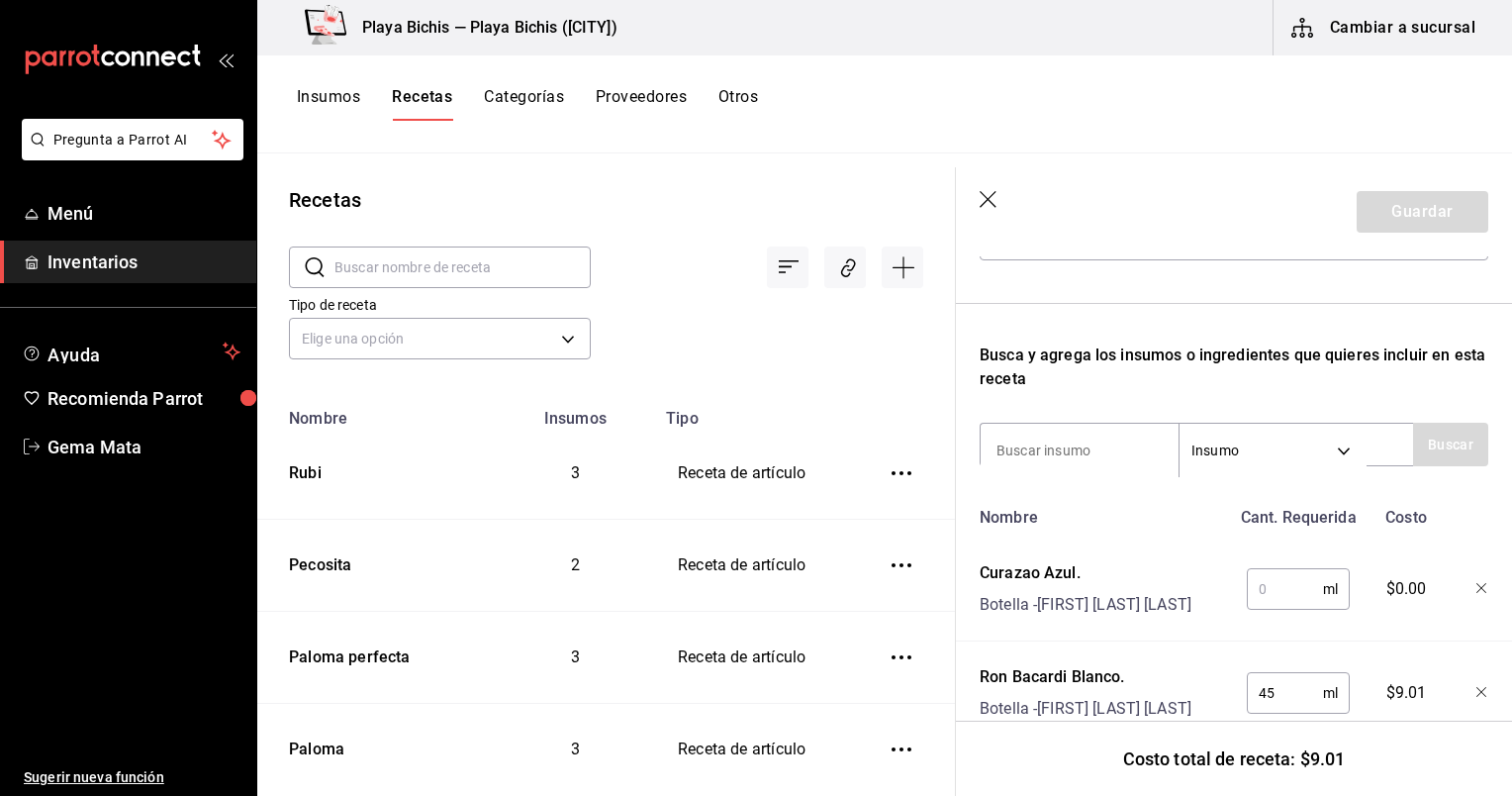 click at bounding box center [1284, 589] 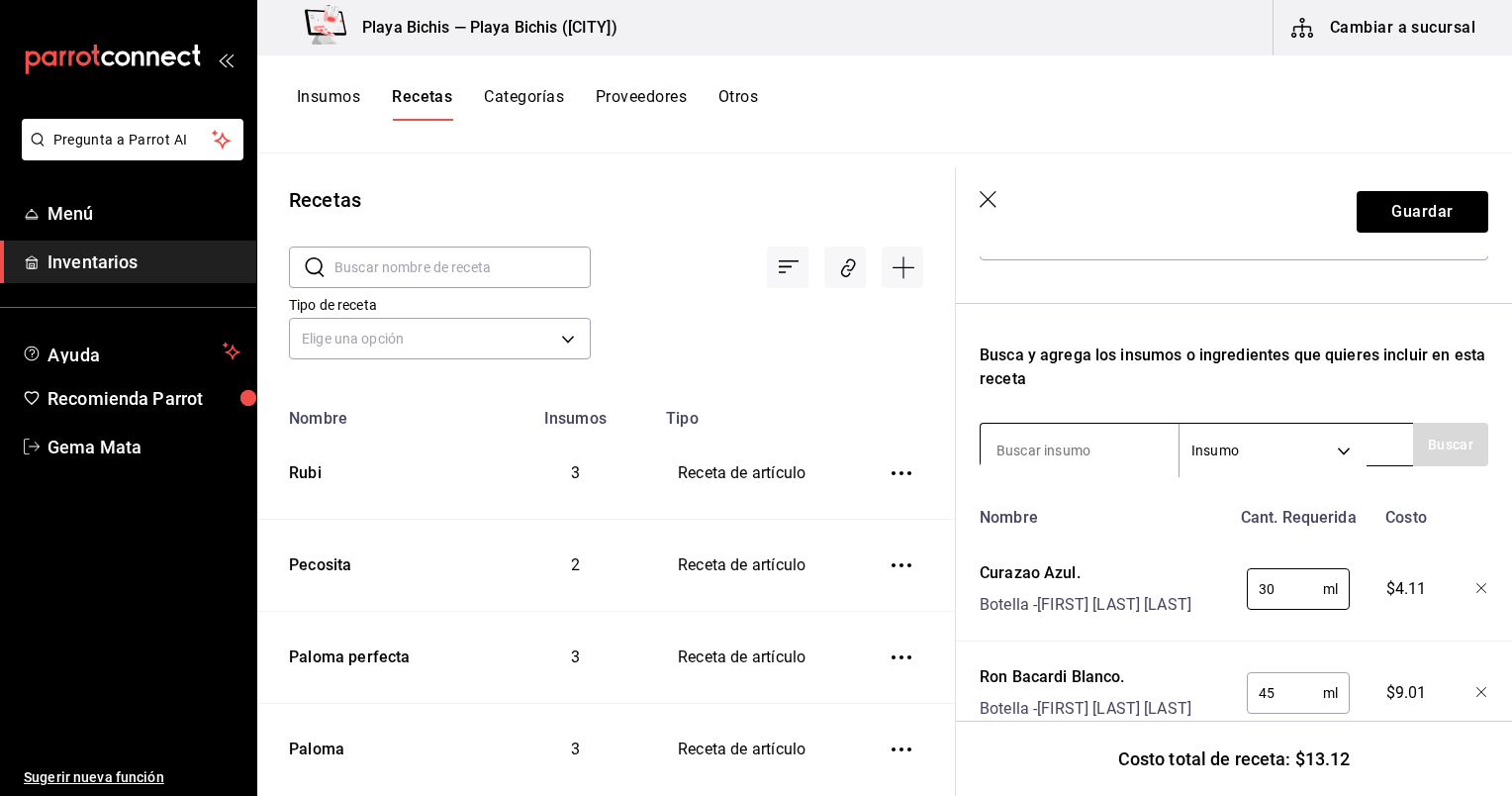 type on "30" 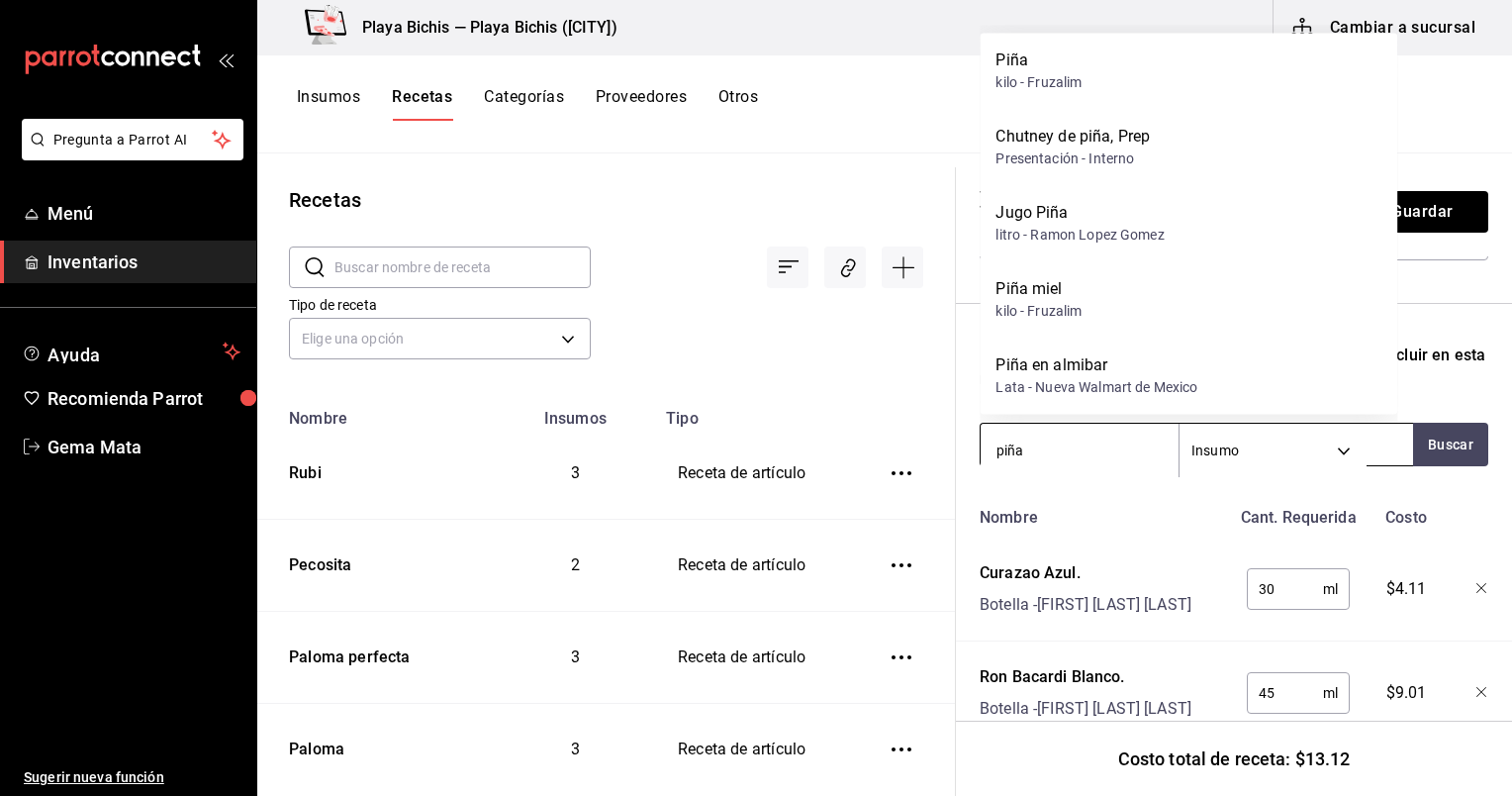 click on "piña" at bounding box center (1080, 450) 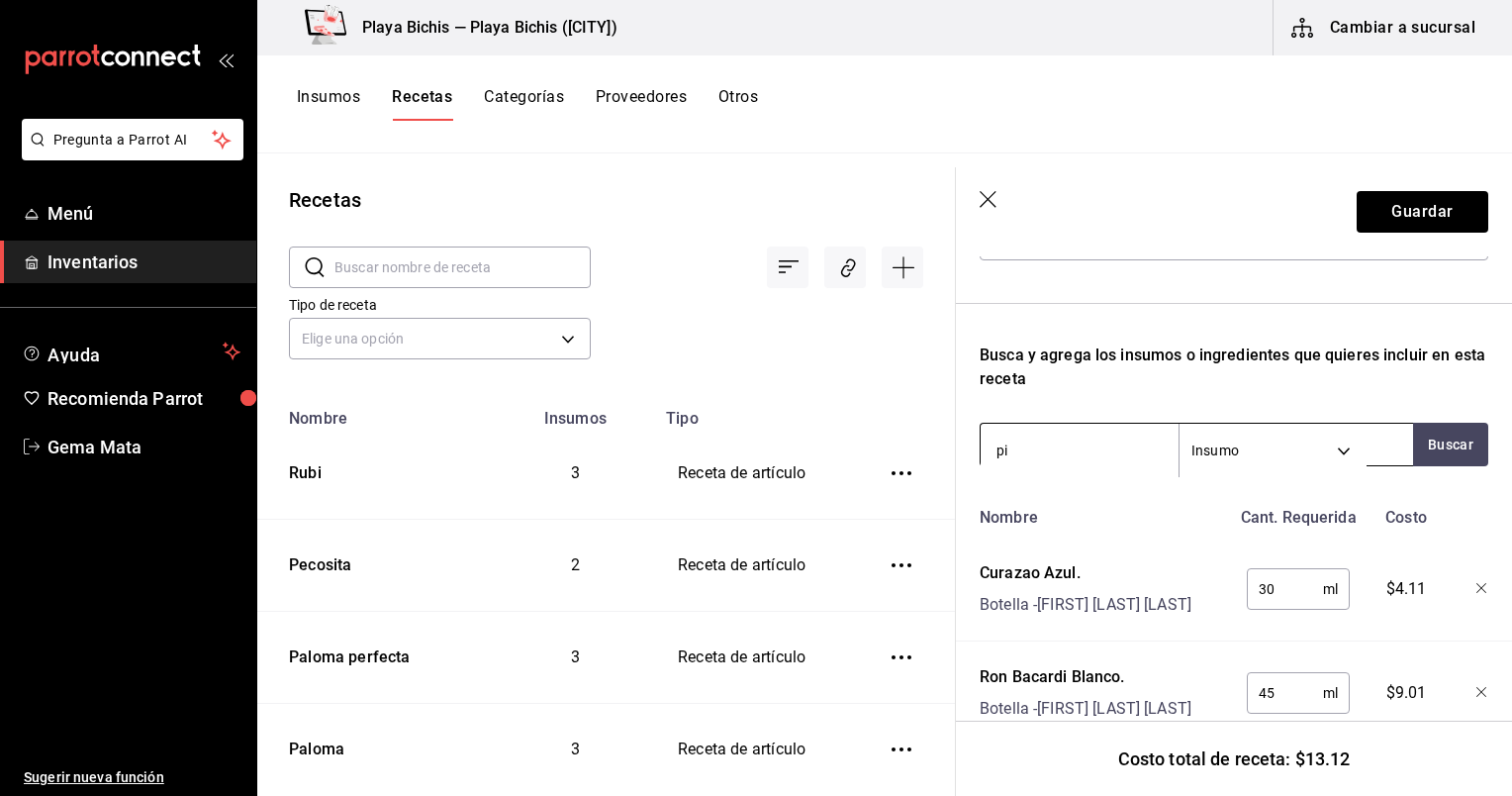 type on "p" 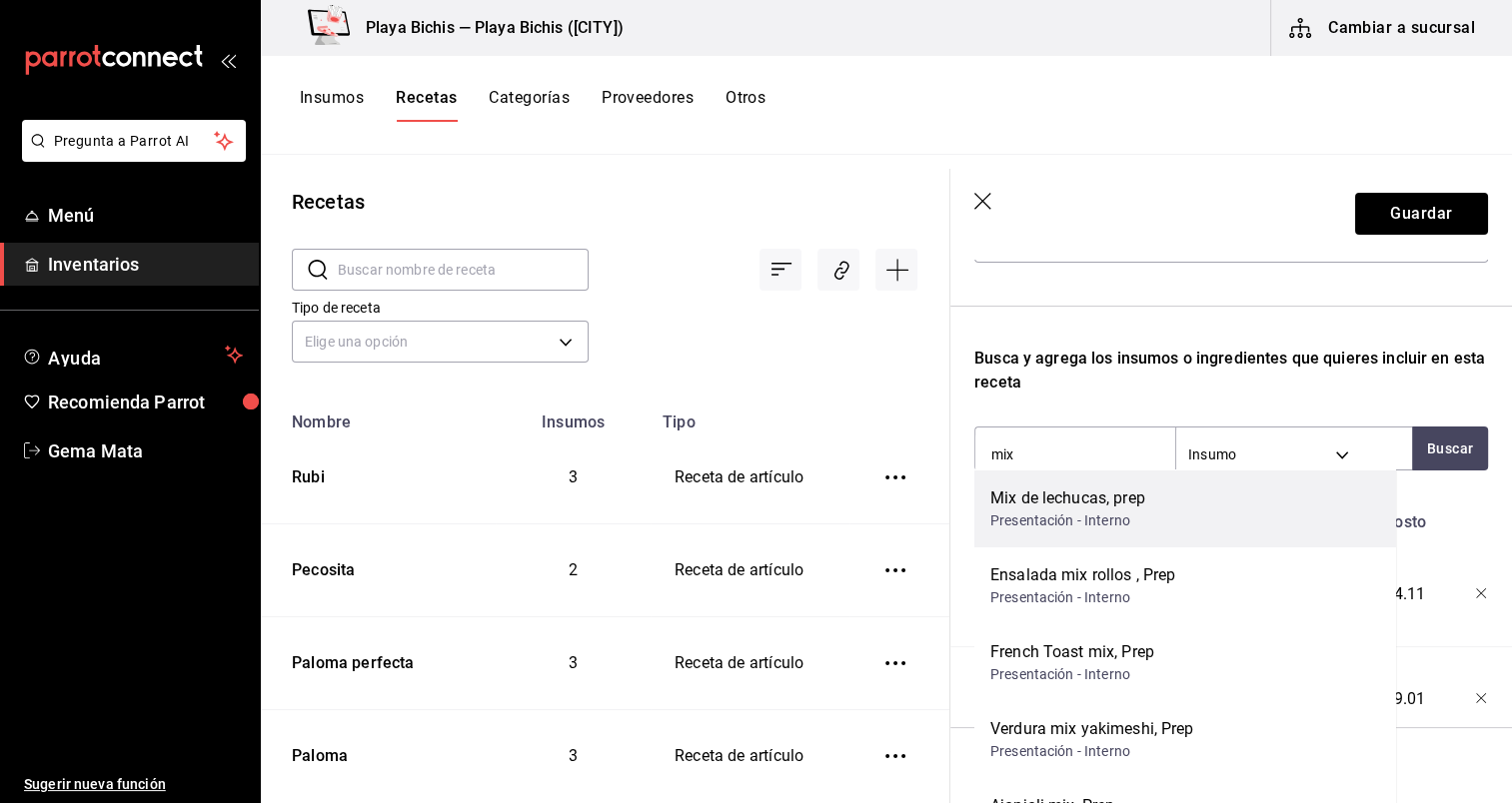 scroll, scrollTop: 104, scrollLeft: 0, axis: vertical 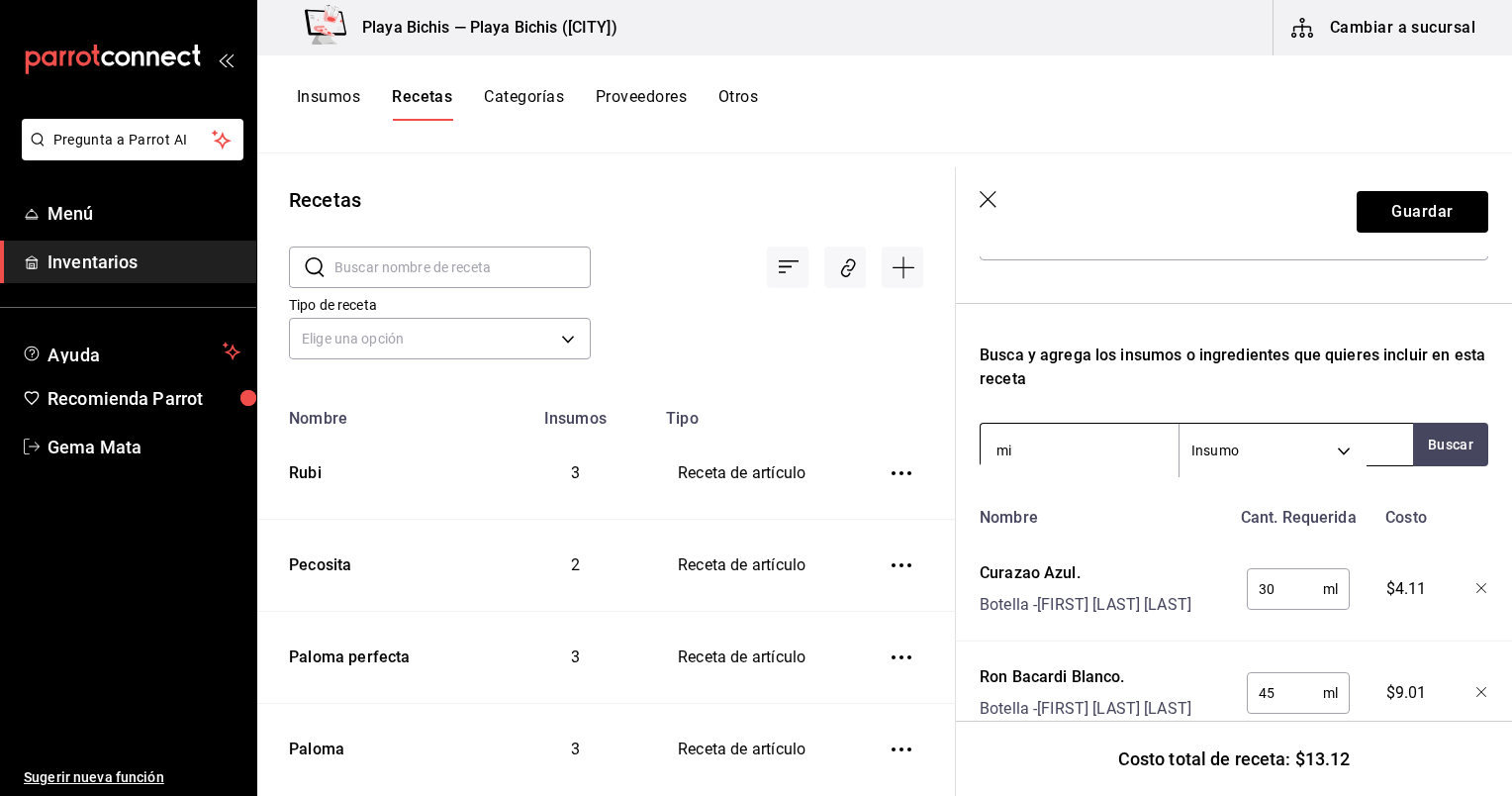 type on "m" 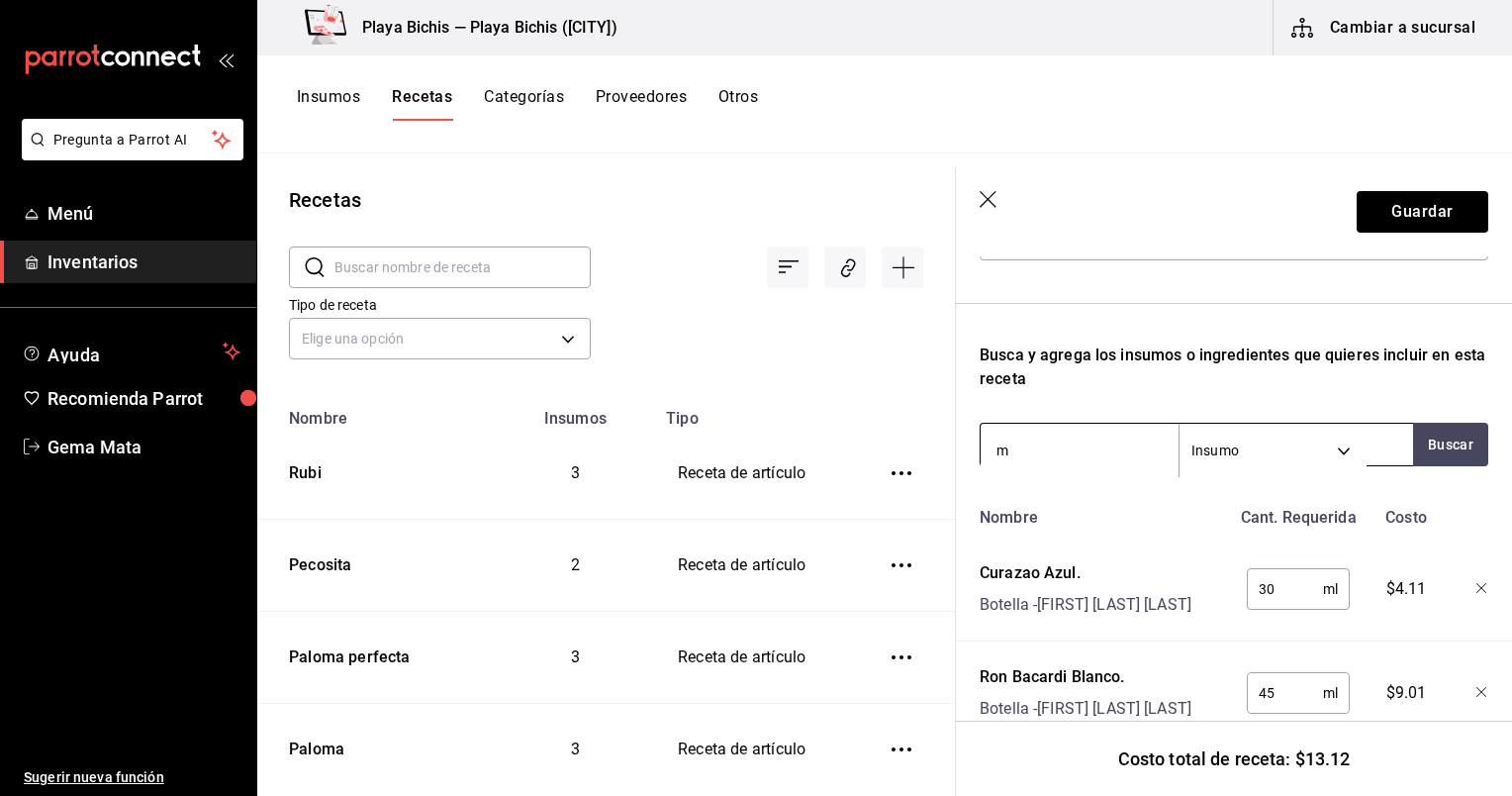 type 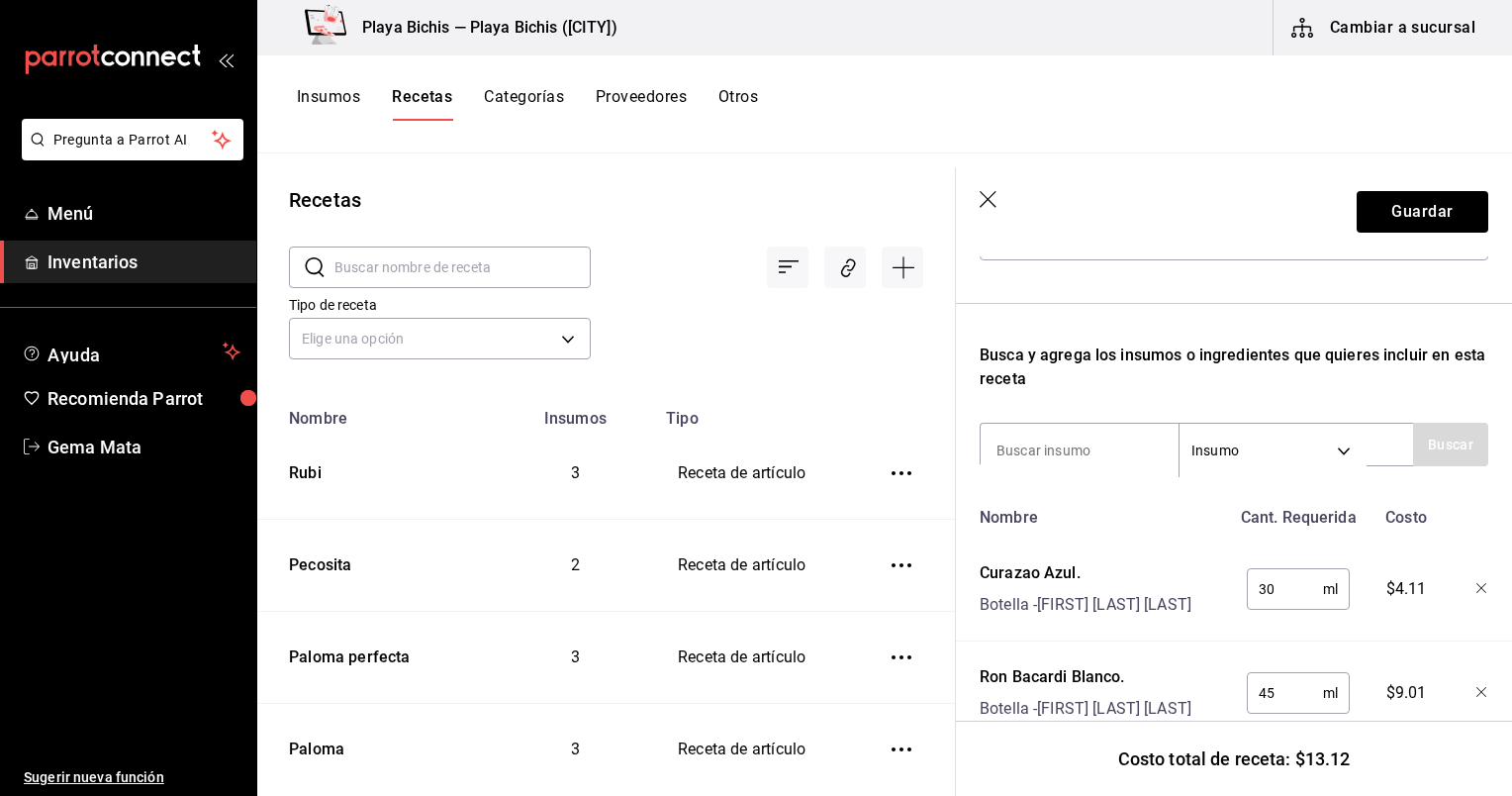 scroll, scrollTop: 337, scrollLeft: 0, axis: vertical 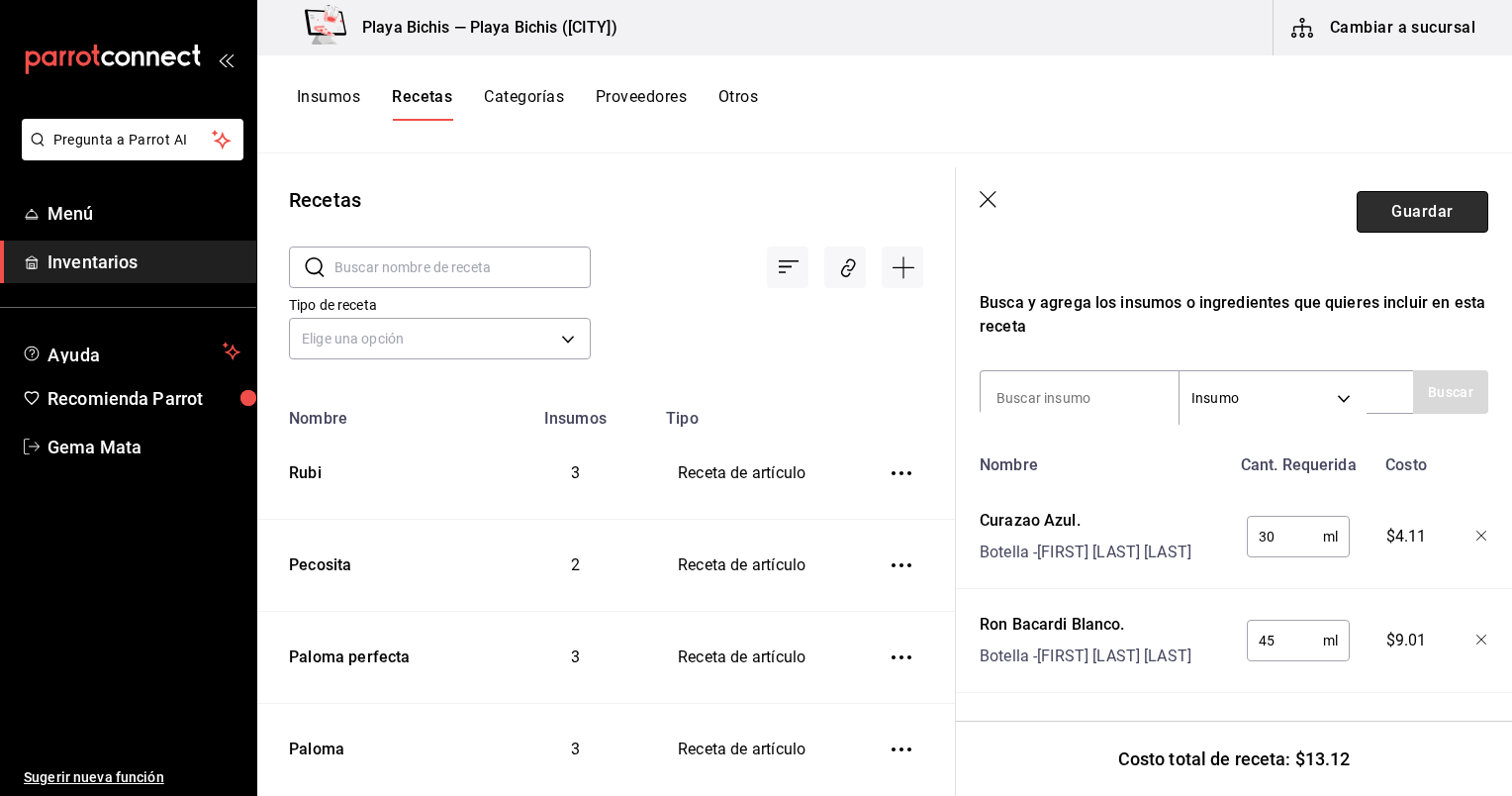 click on "Guardar" at bounding box center (1422, 212) 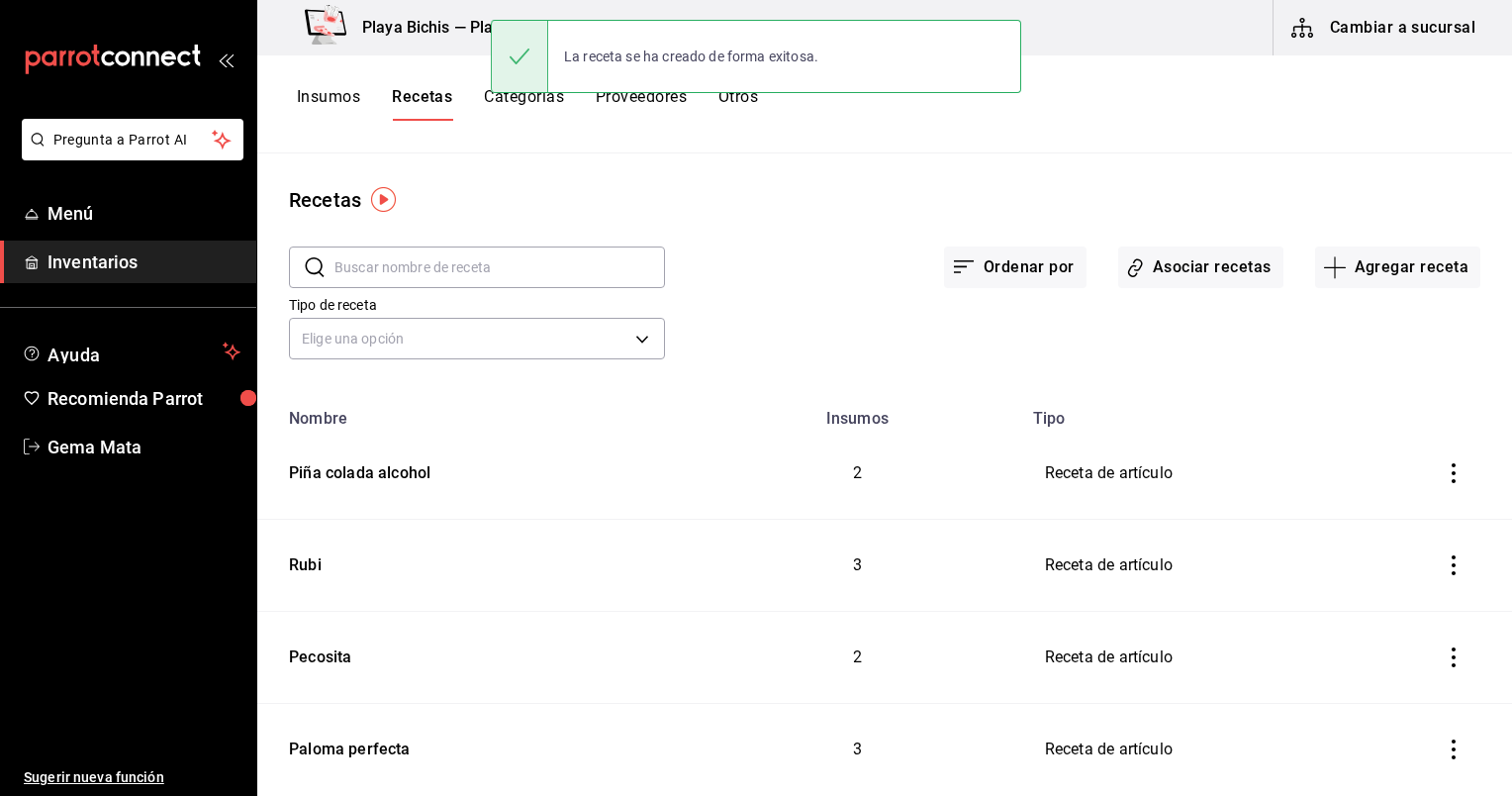scroll, scrollTop: 0, scrollLeft: 0, axis: both 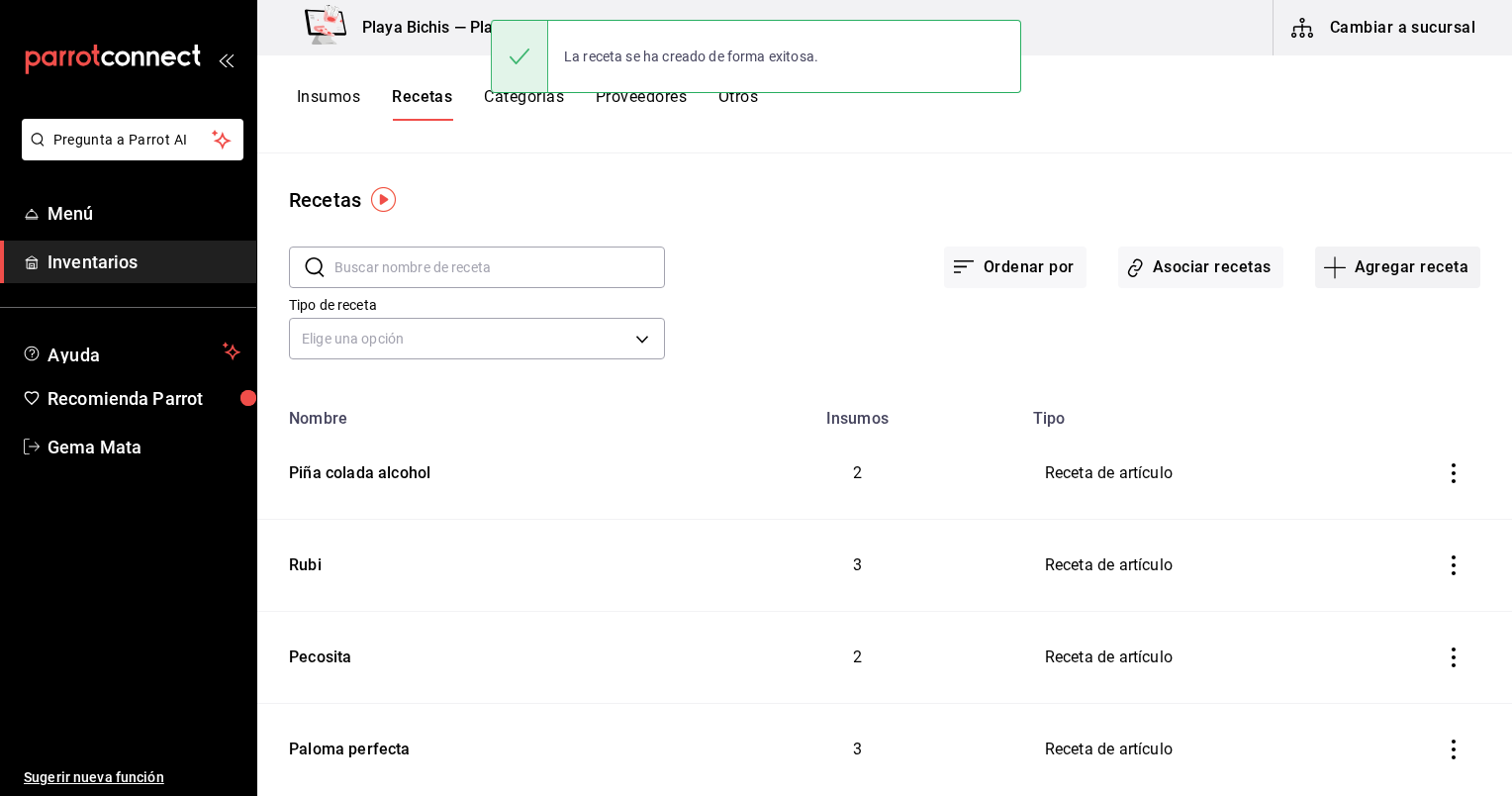 click on "Agregar receta" at bounding box center [1397, 267] 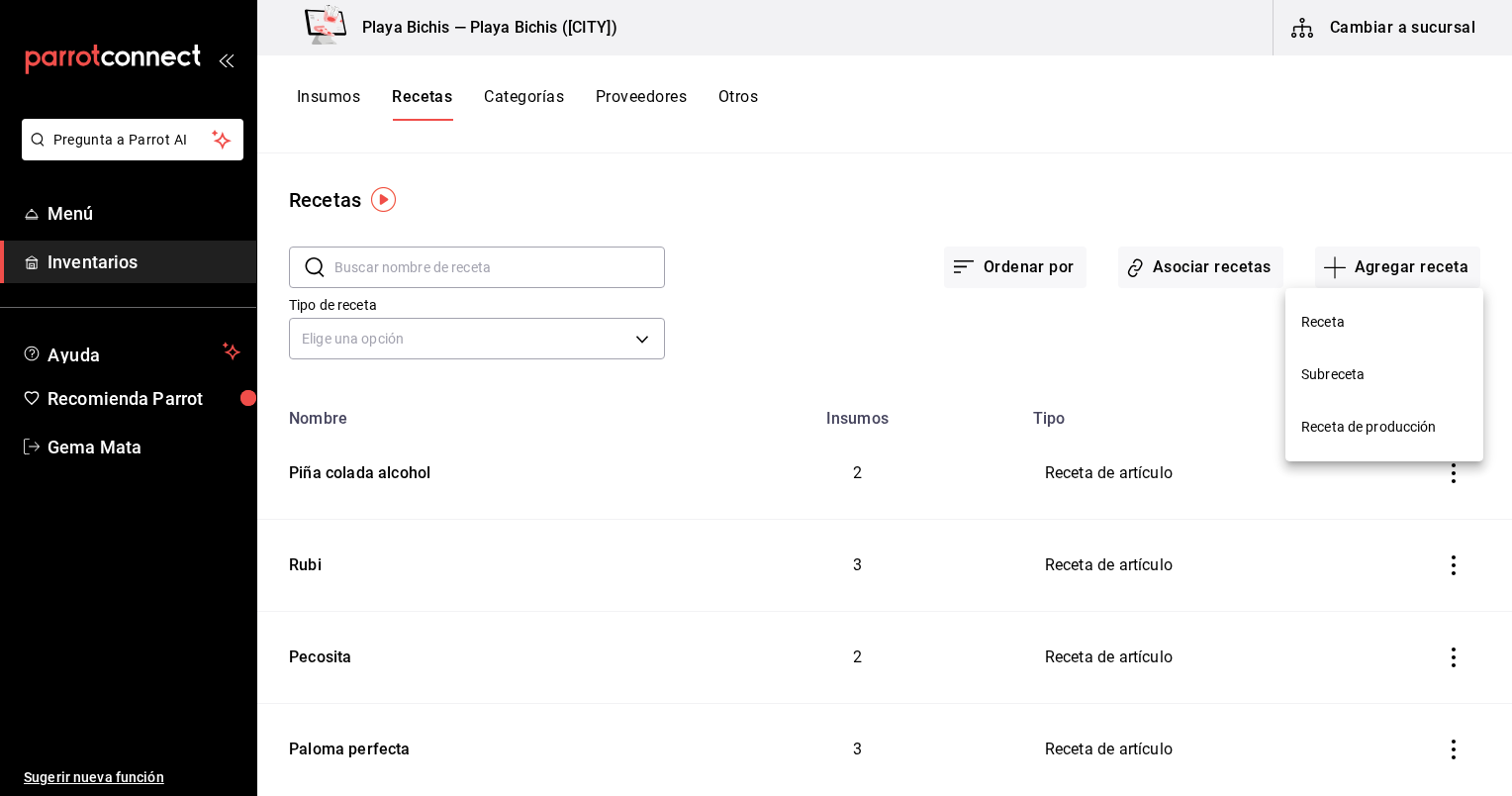 click on "Receta" at bounding box center [1384, 322] 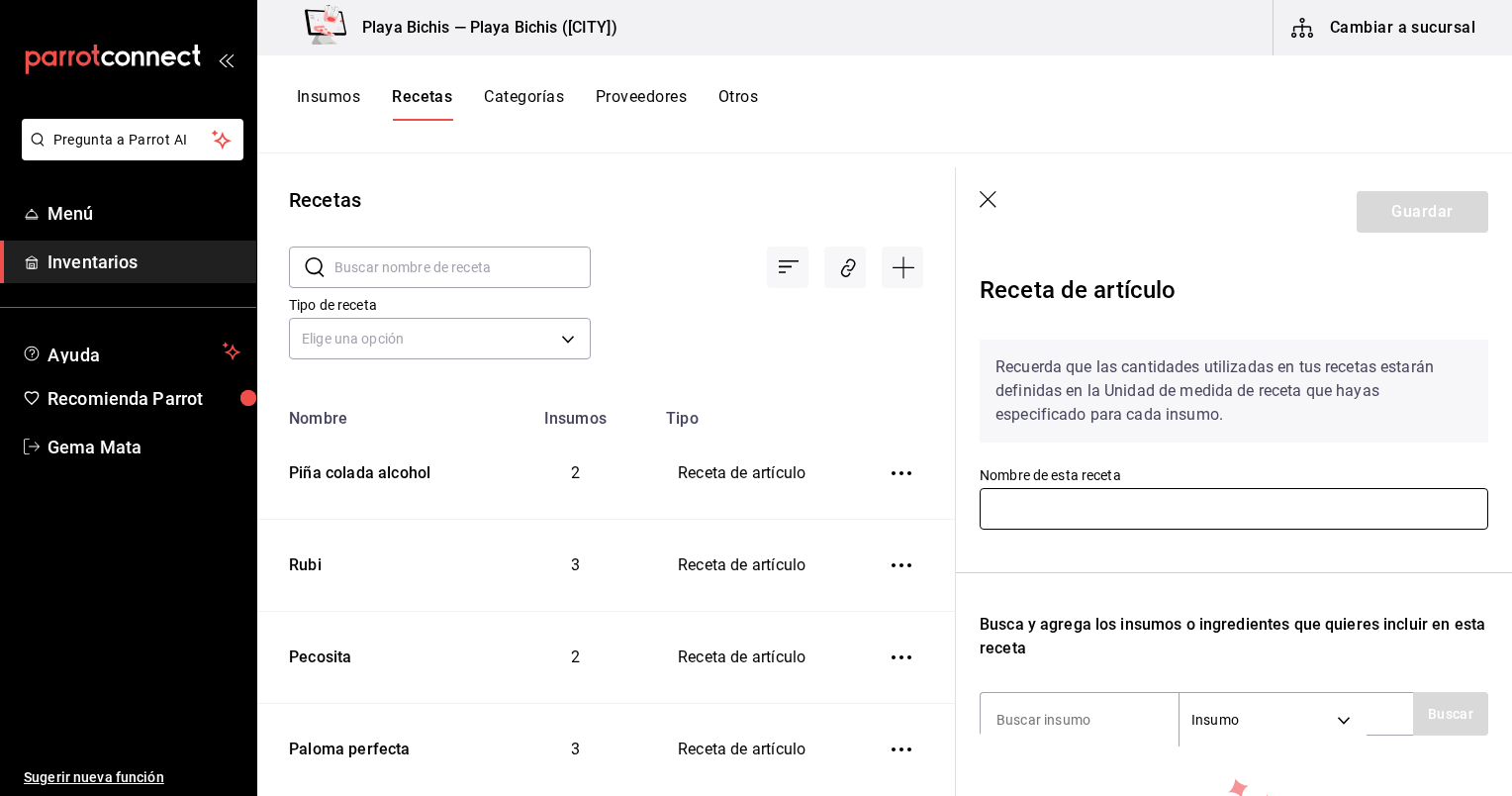 click at bounding box center [1234, 509] 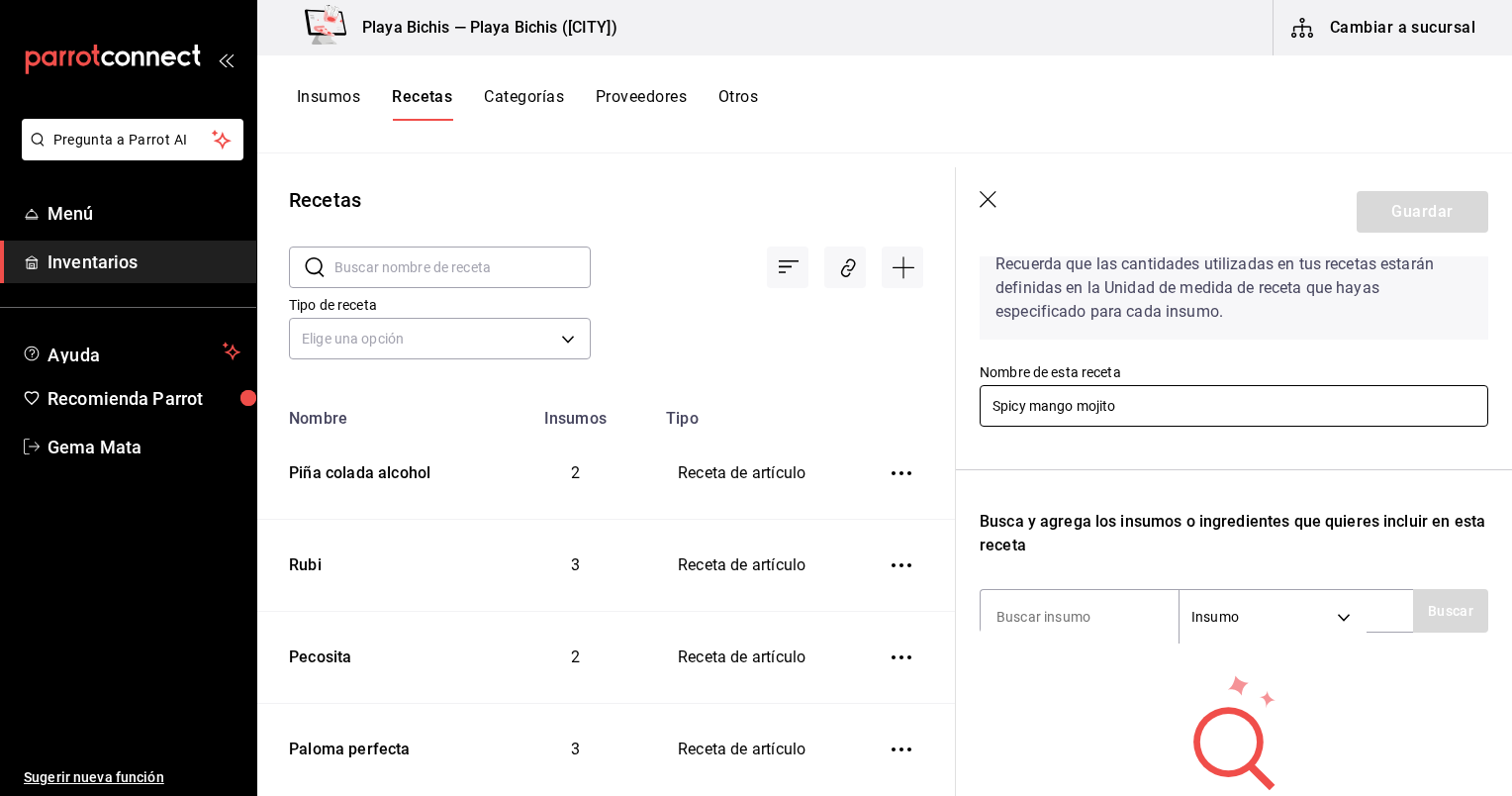 scroll, scrollTop: 103, scrollLeft: 0, axis: vertical 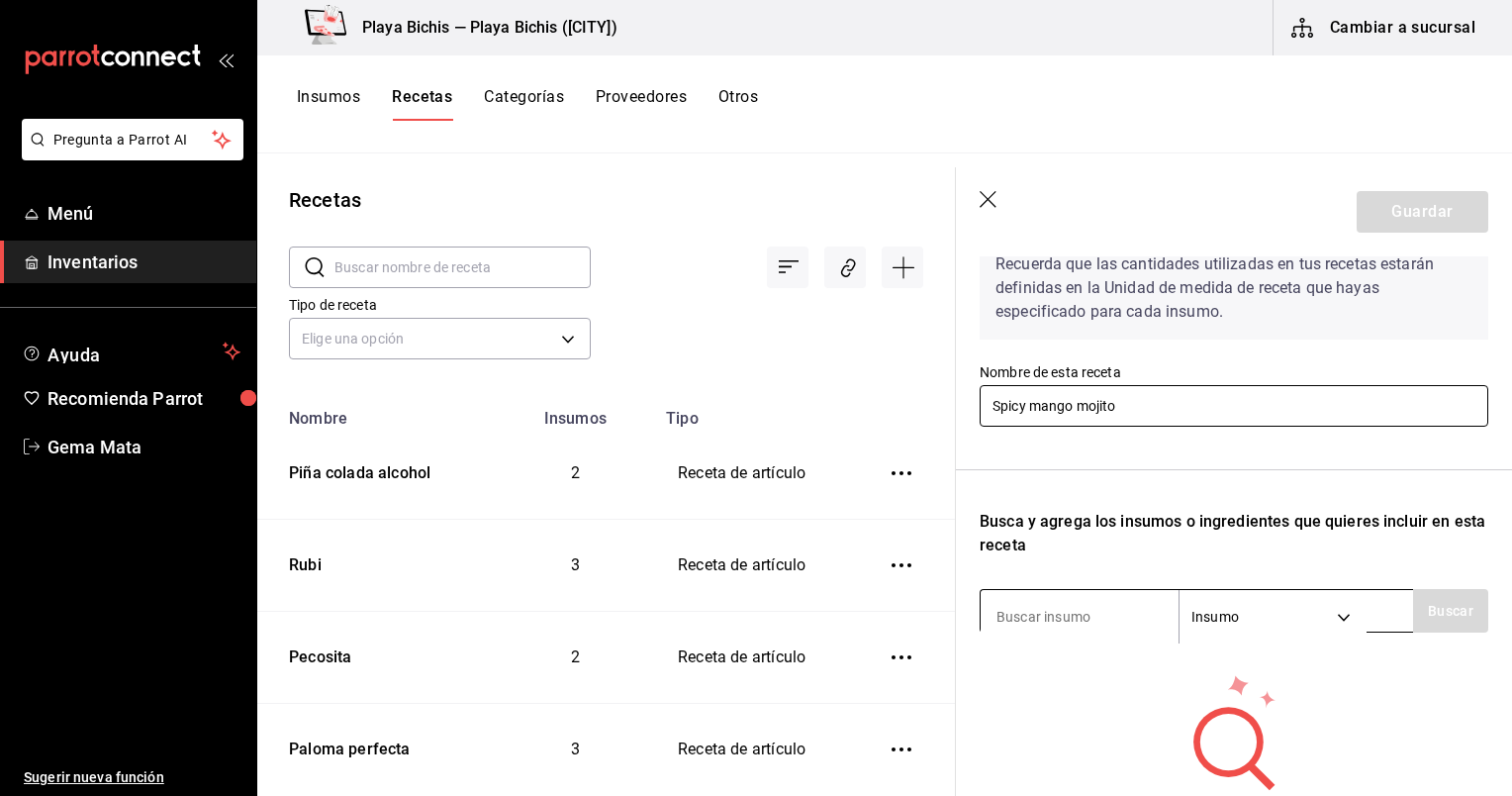type on "Spicy mango mojito" 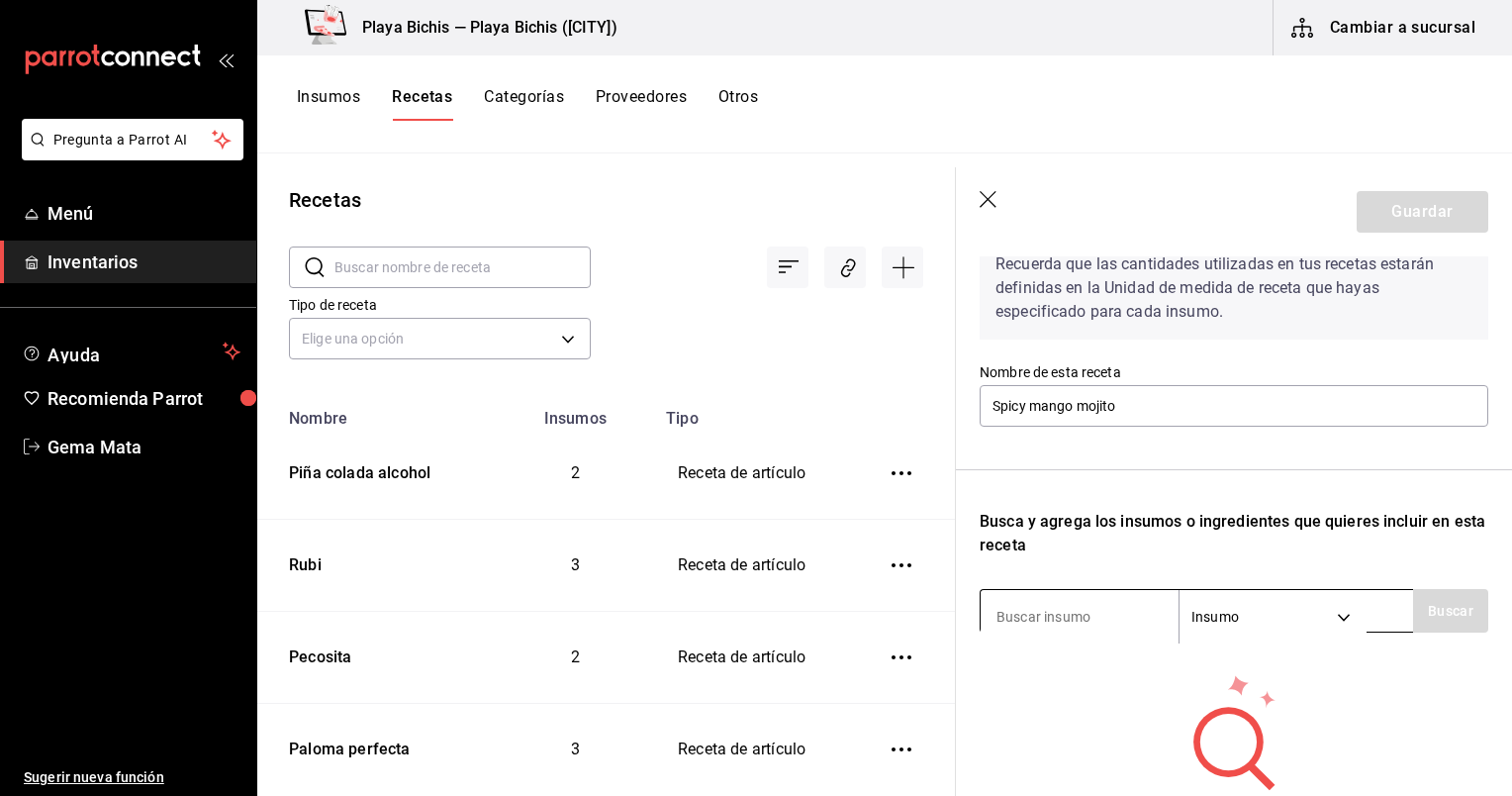 click at bounding box center (1080, 617) 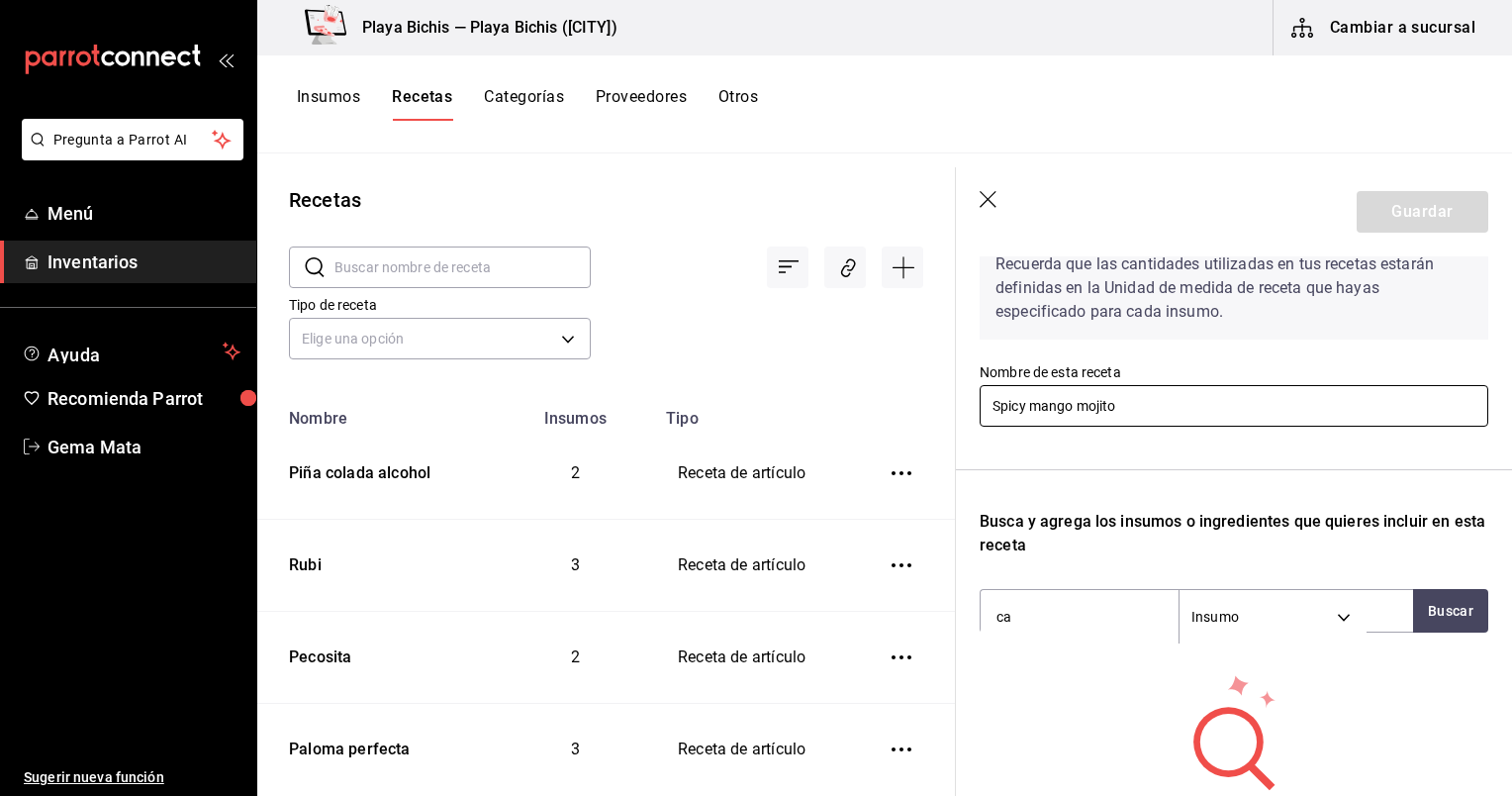 type on "c" 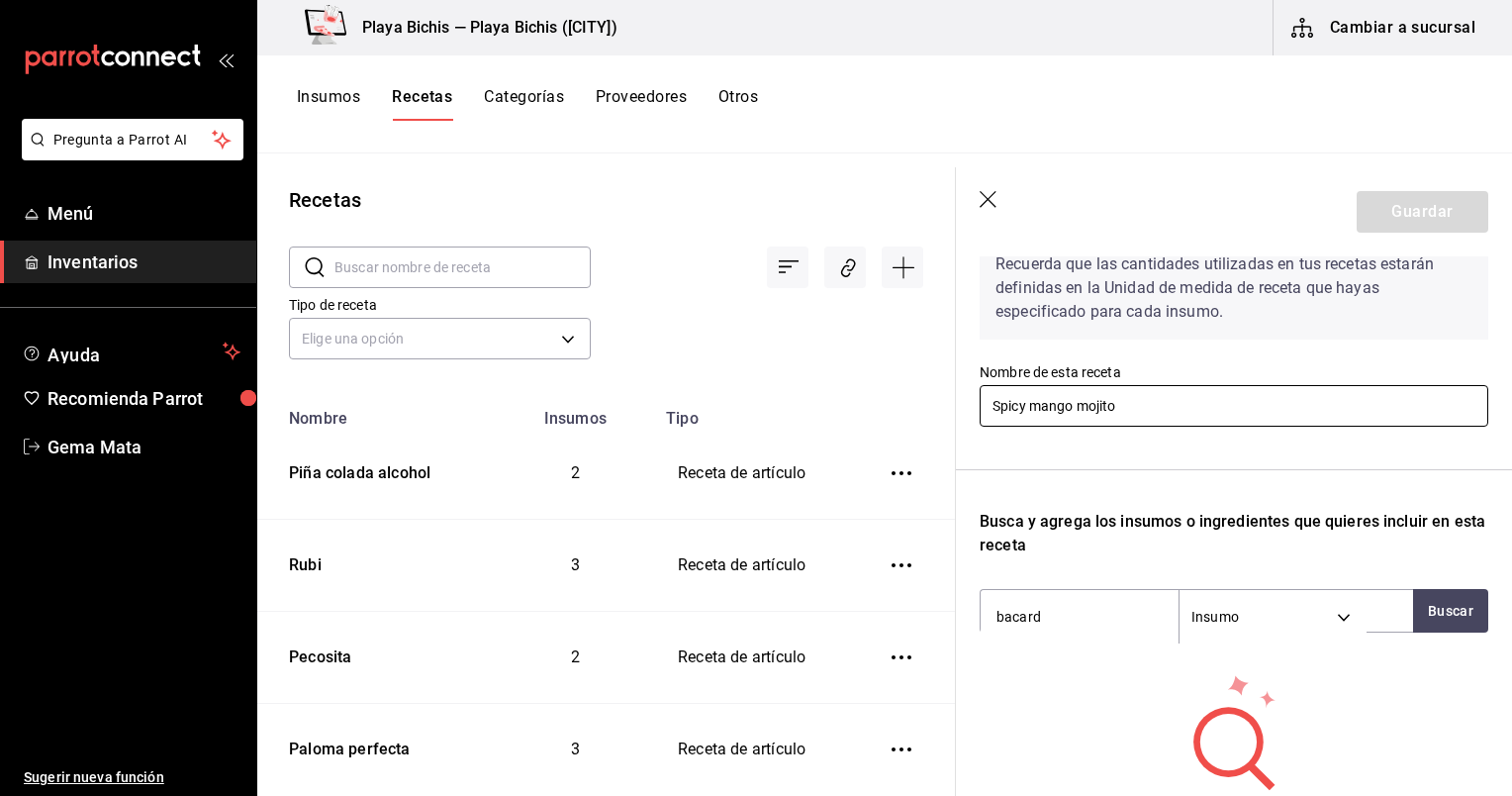 type on "bacardi" 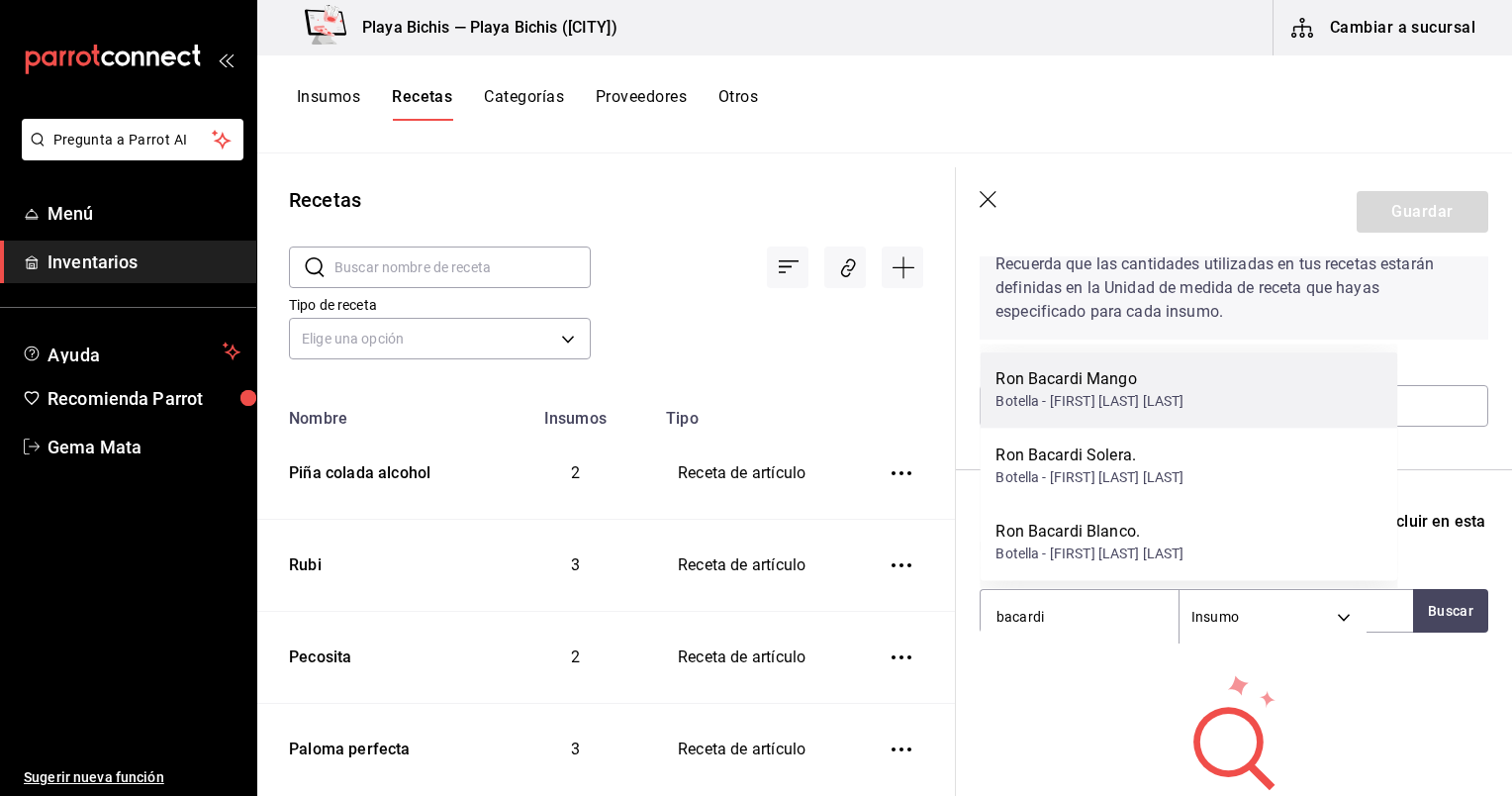 click on "Botella - [FIRST] [LAST] [LAST]" at bounding box center [1089, 401] 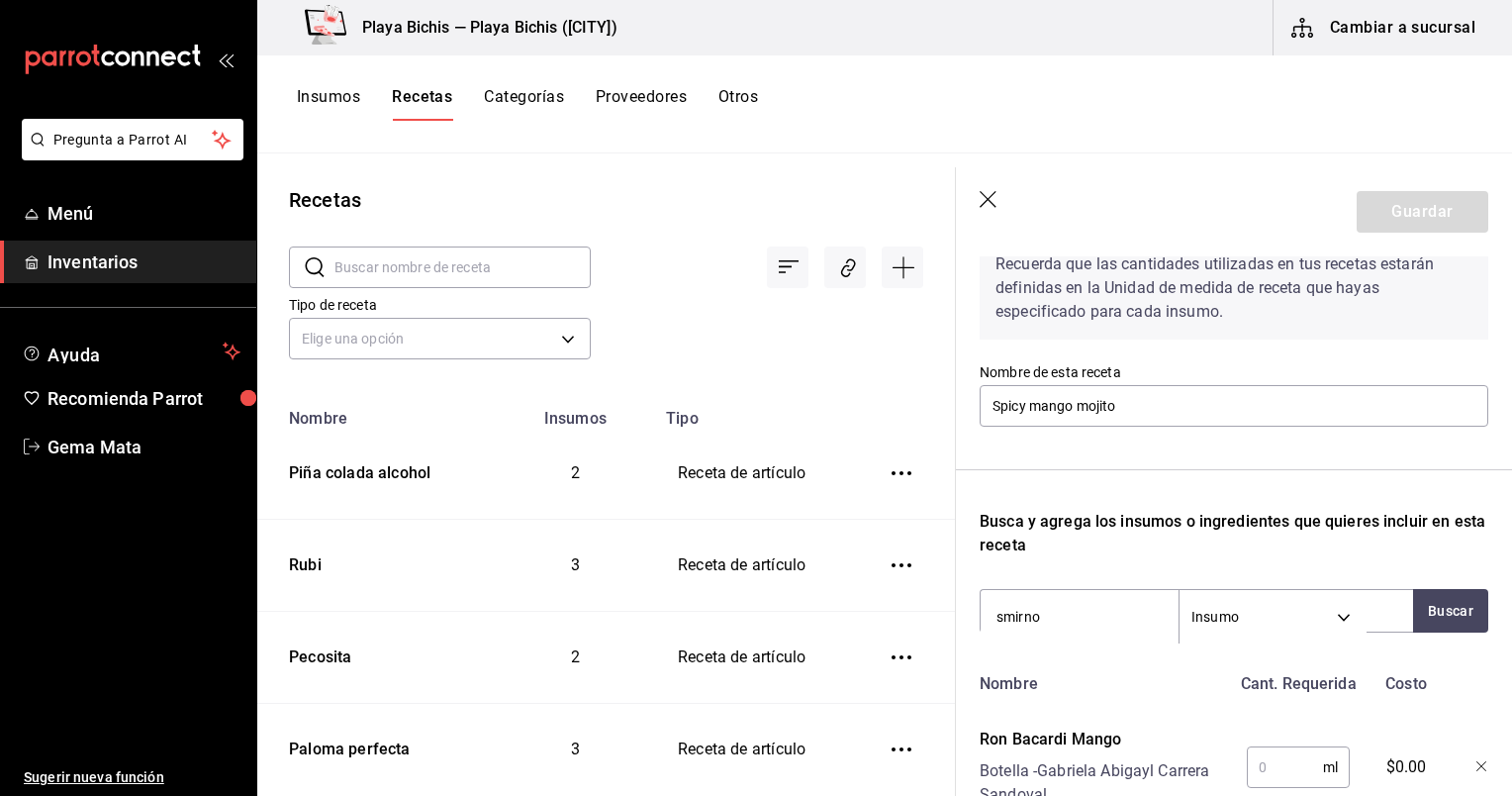 type on "smirnof" 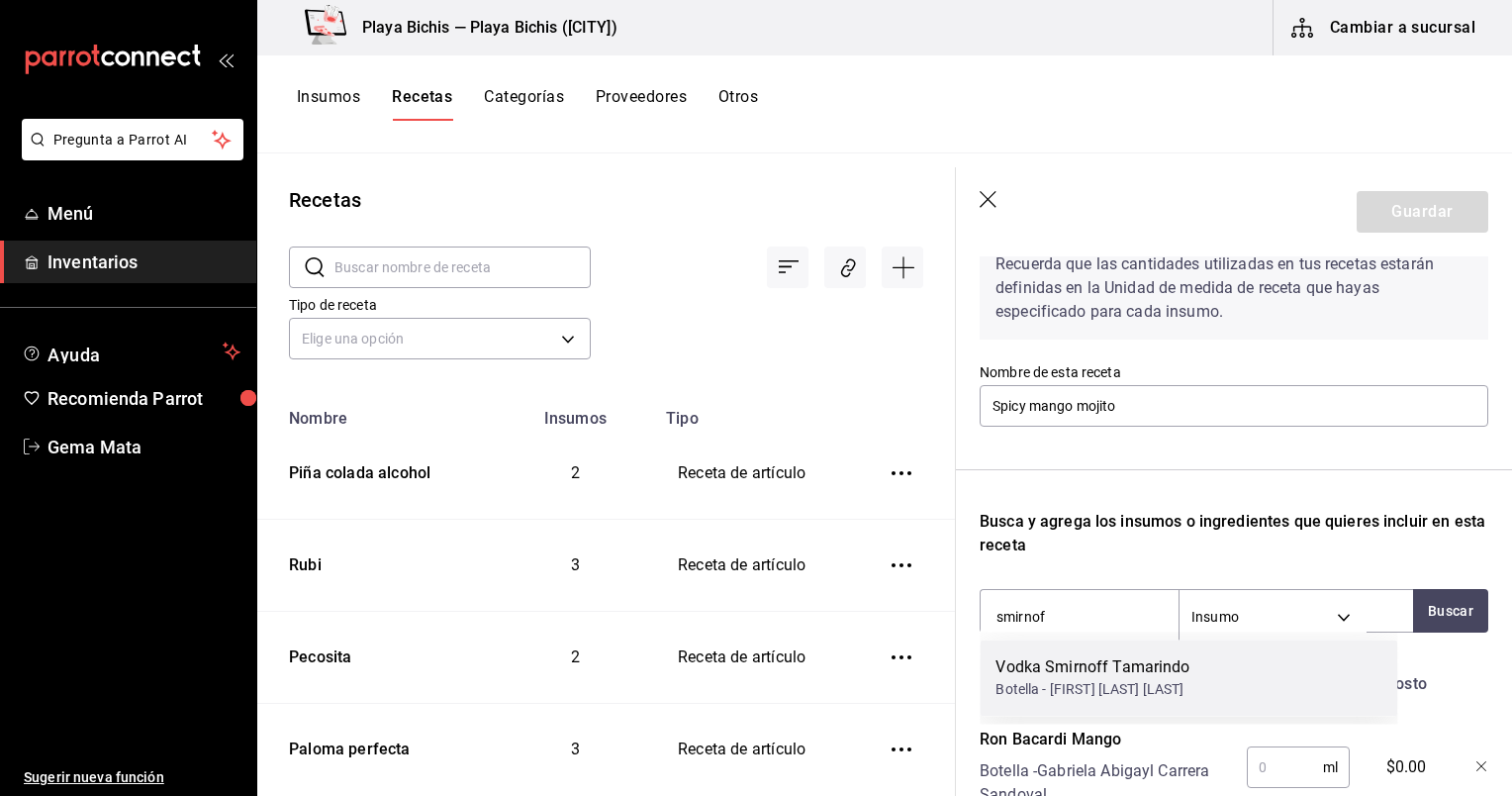 click on "Vodka Smirnoff Tamarindo Botella - [PERSON]" at bounding box center (1188, 677) 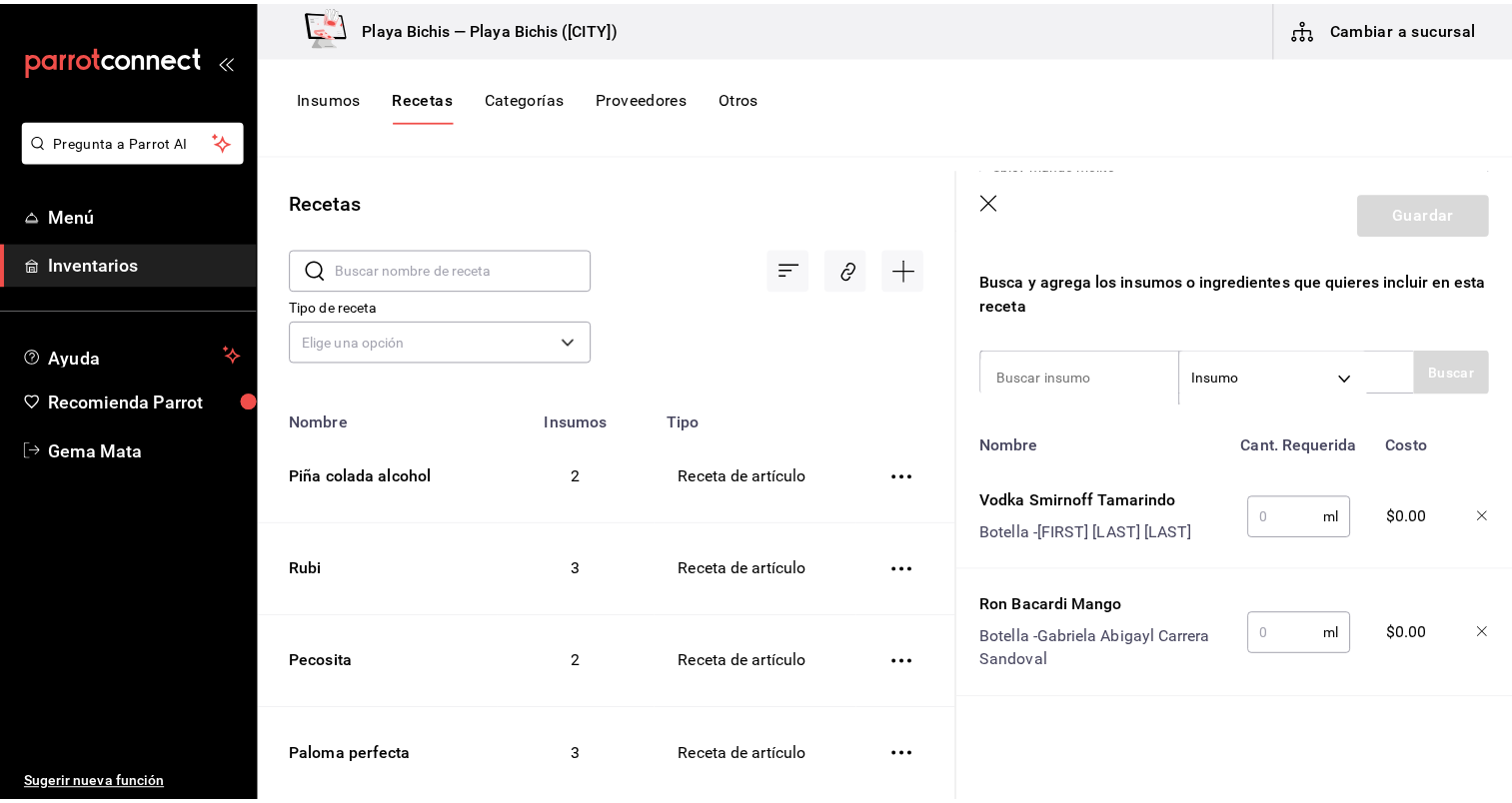 scroll, scrollTop: 356, scrollLeft: 0, axis: vertical 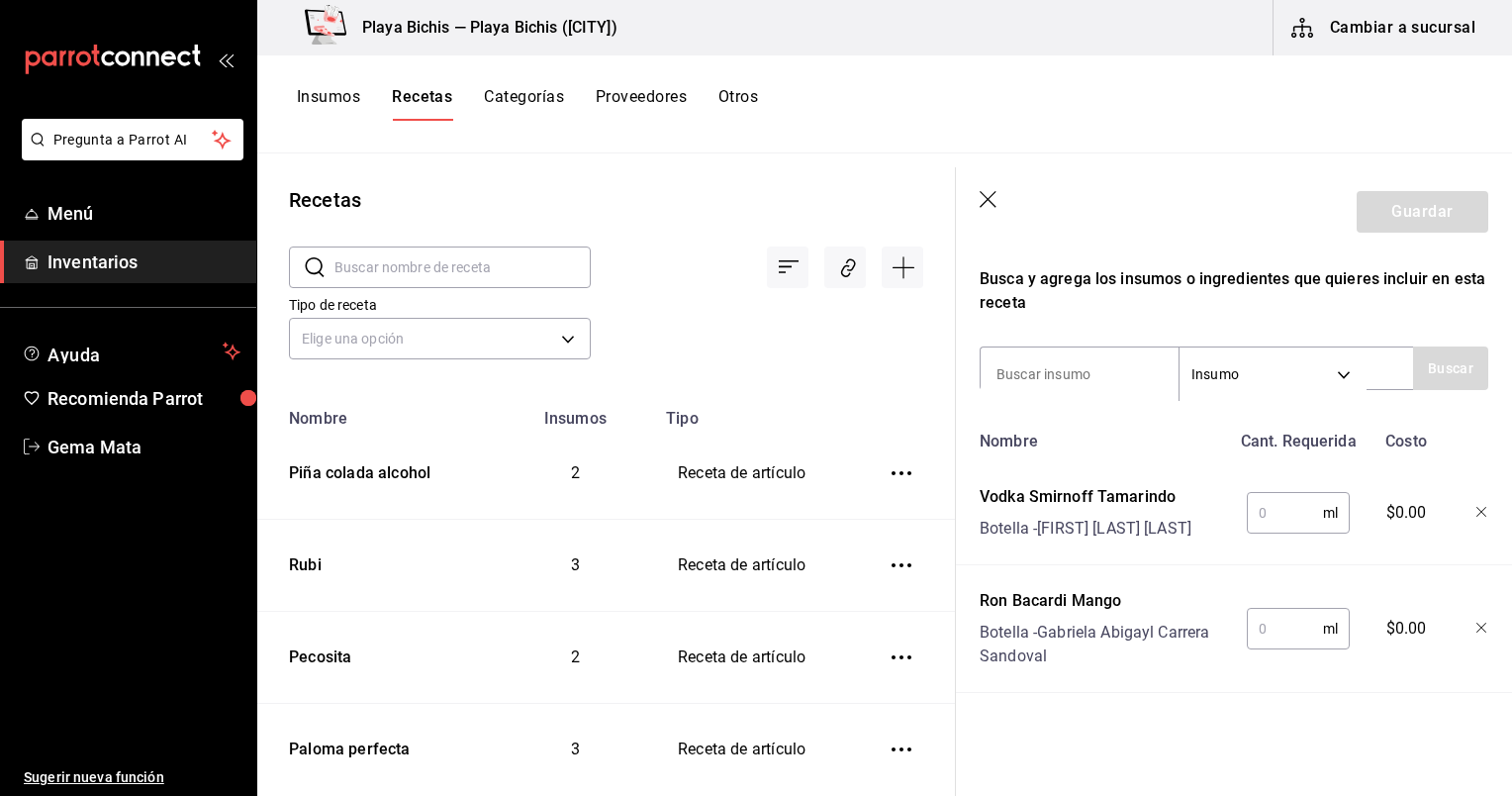 click at bounding box center (1284, 629) 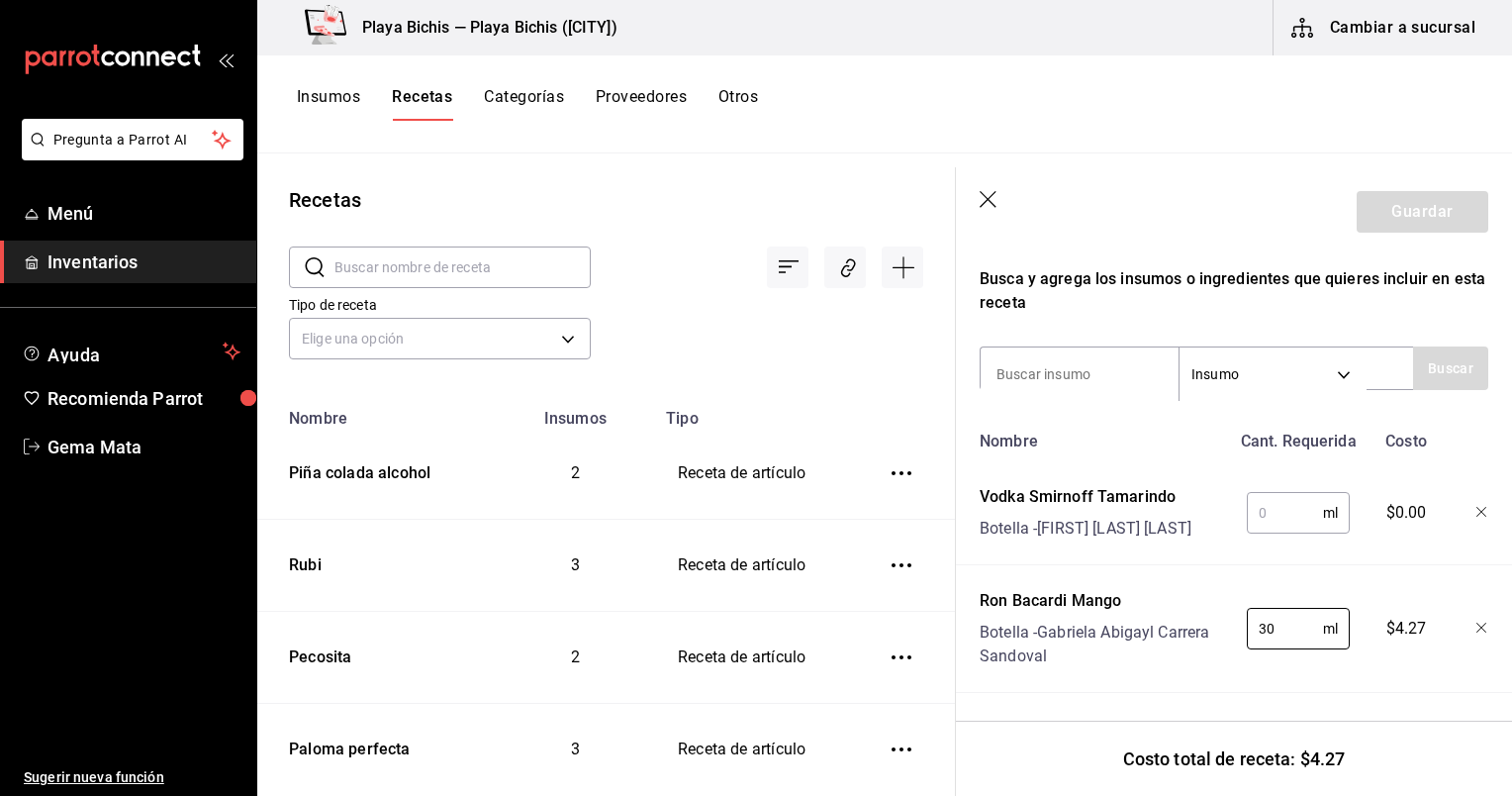 type on "30" 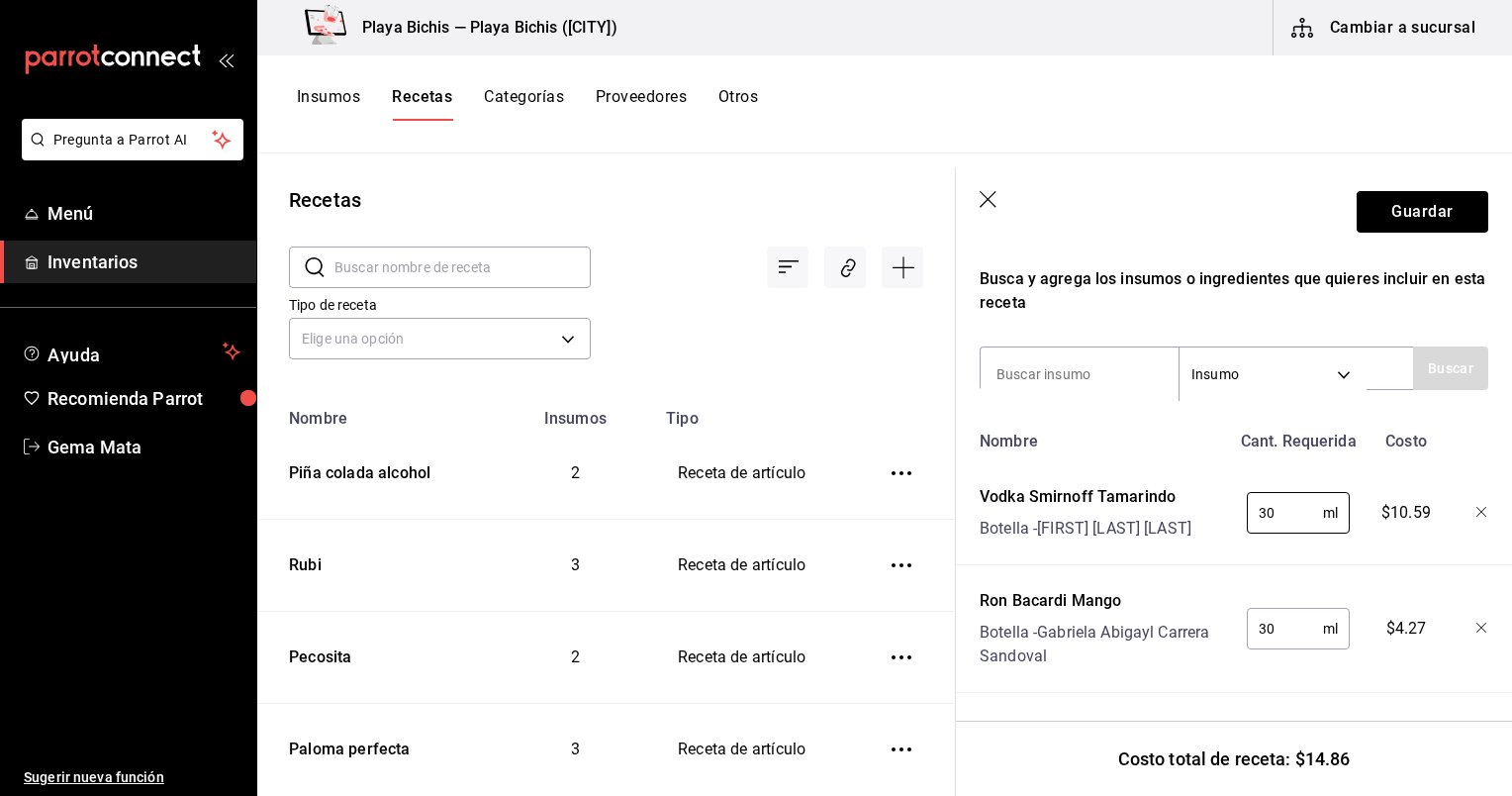 type on "30" 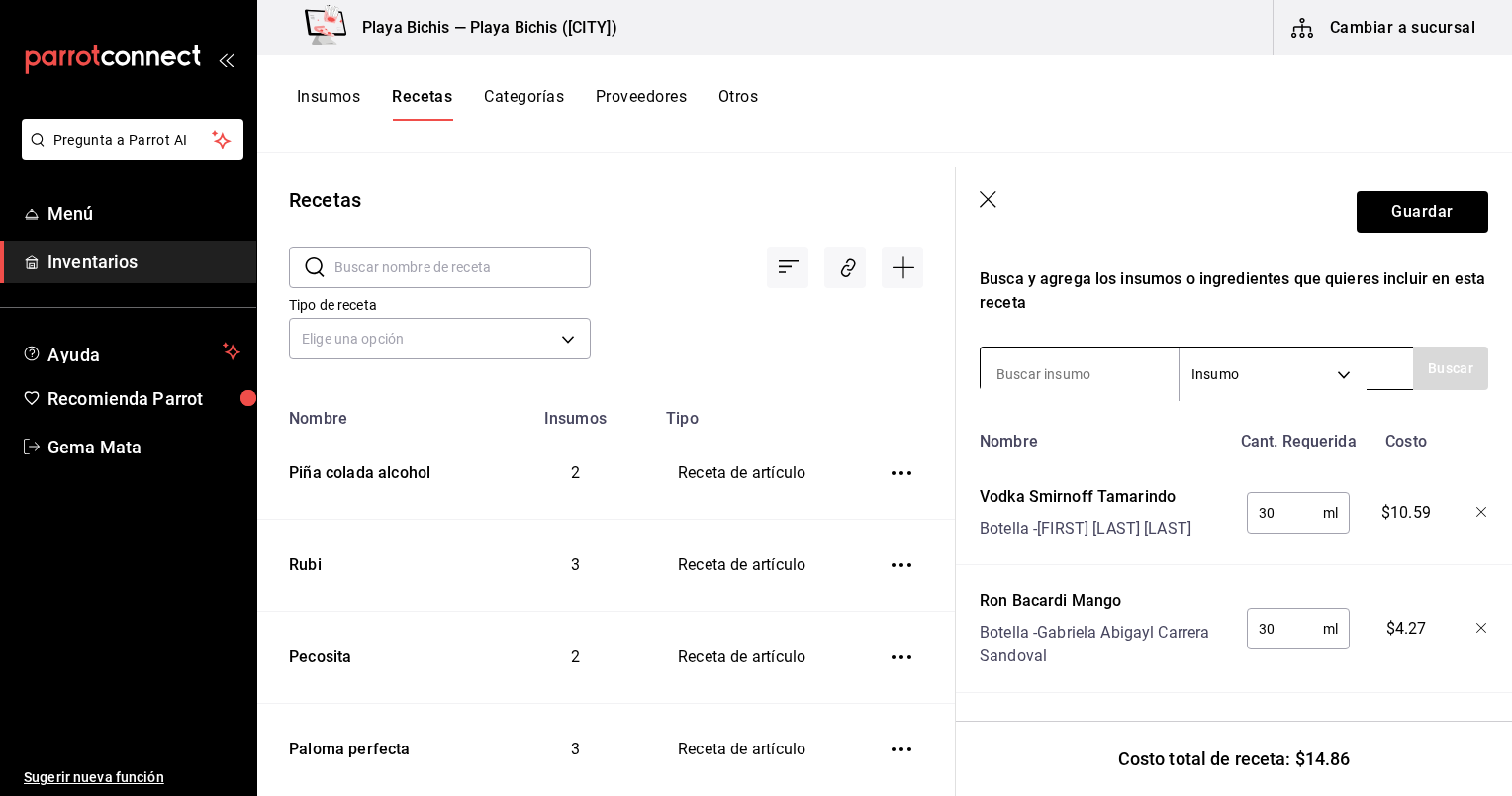 click at bounding box center (1080, 374) 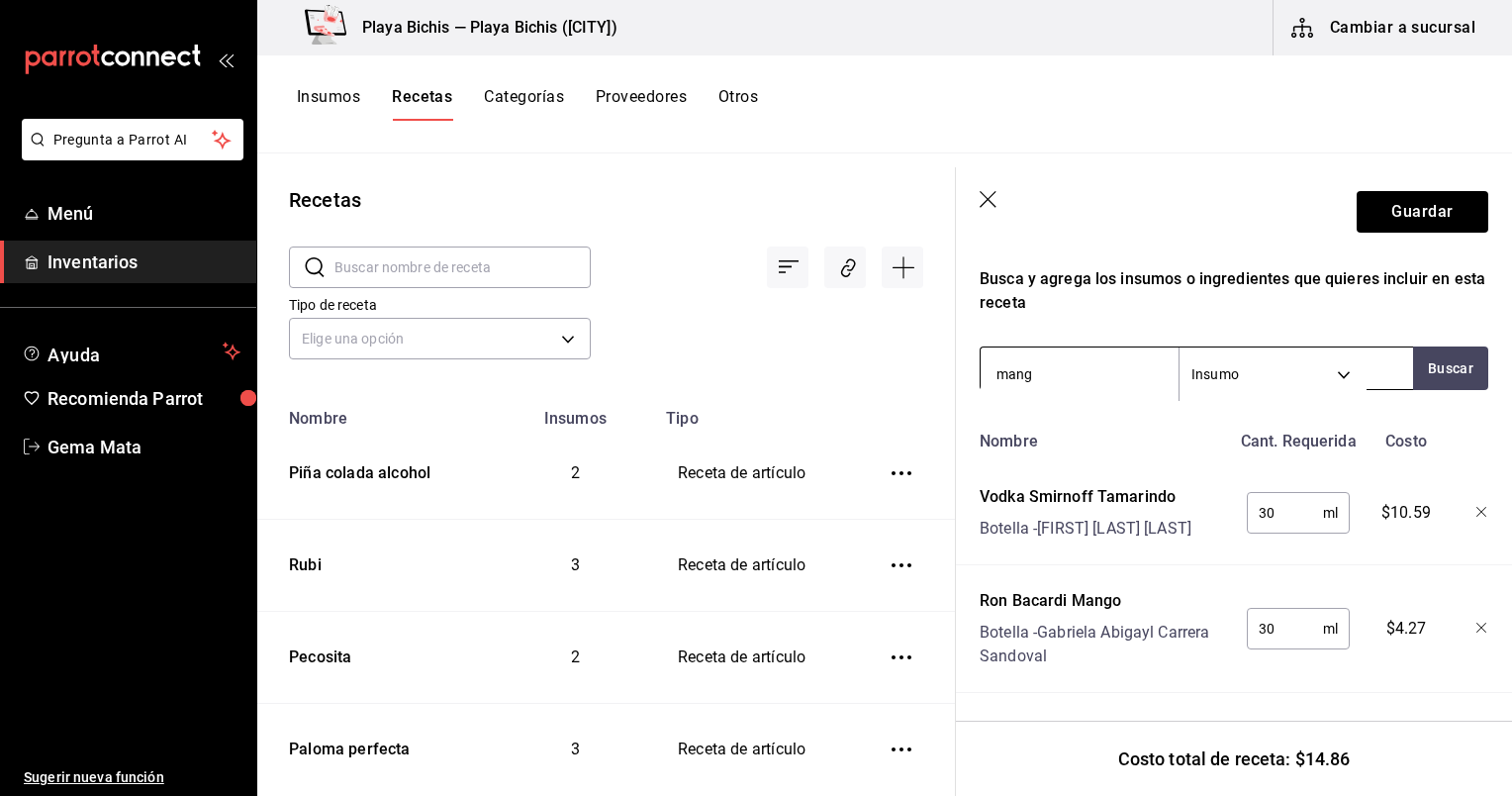 type on "mango" 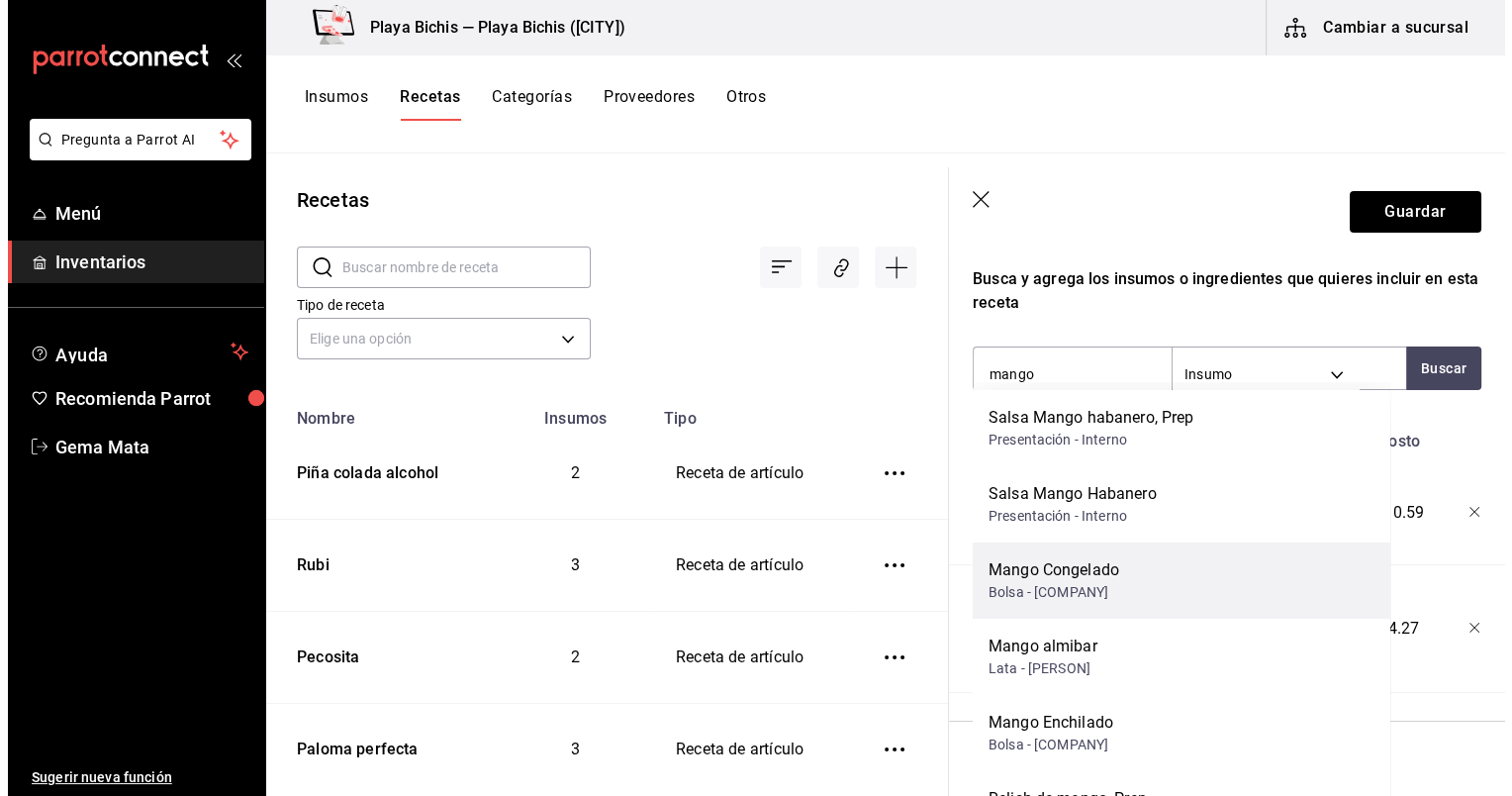 scroll, scrollTop: 28, scrollLeft: 0, axis: vertical 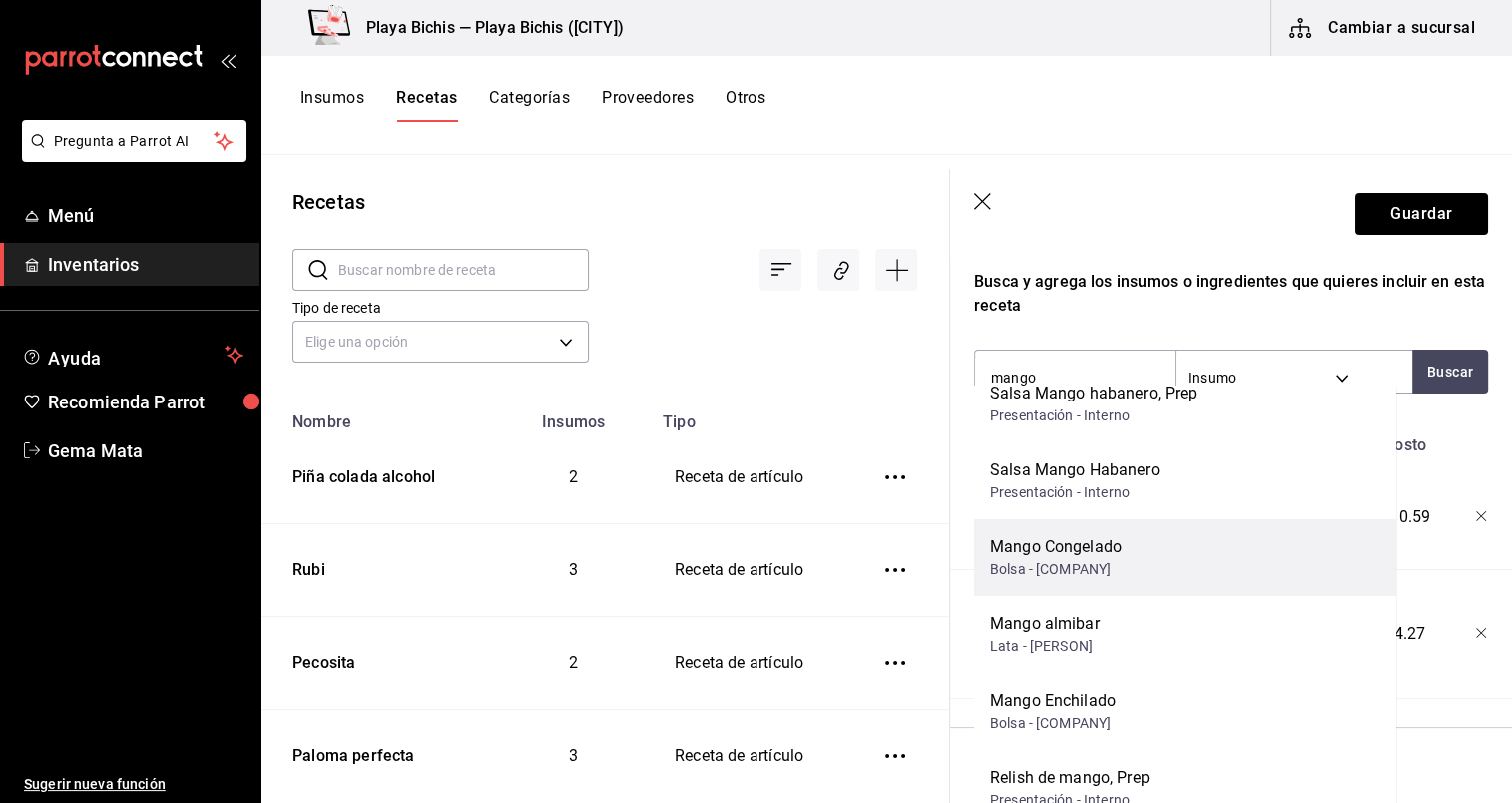 click on "Mango Congelado" at bounding box center (1056, 547) 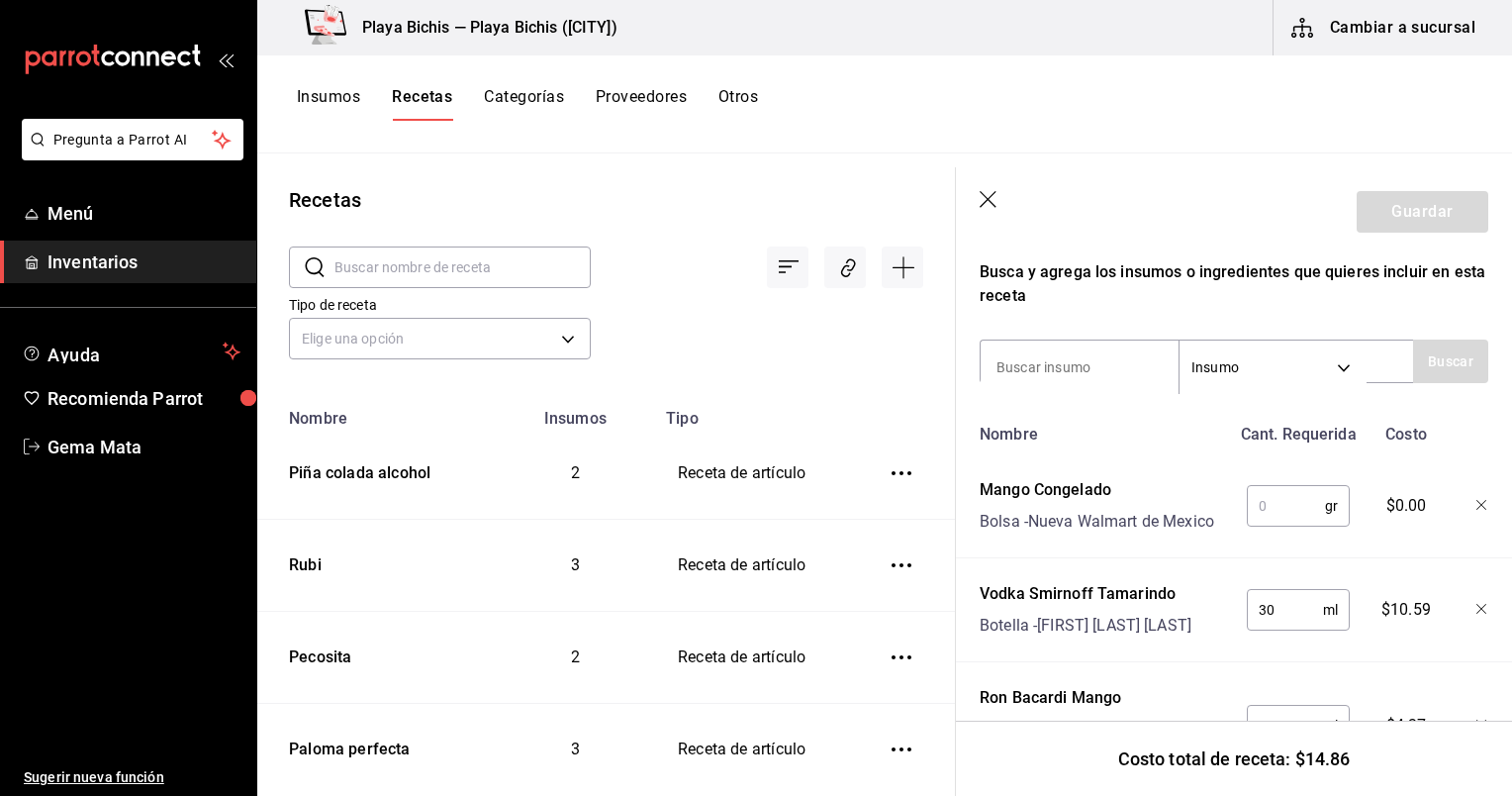 click at bounding box center (1285, 506) 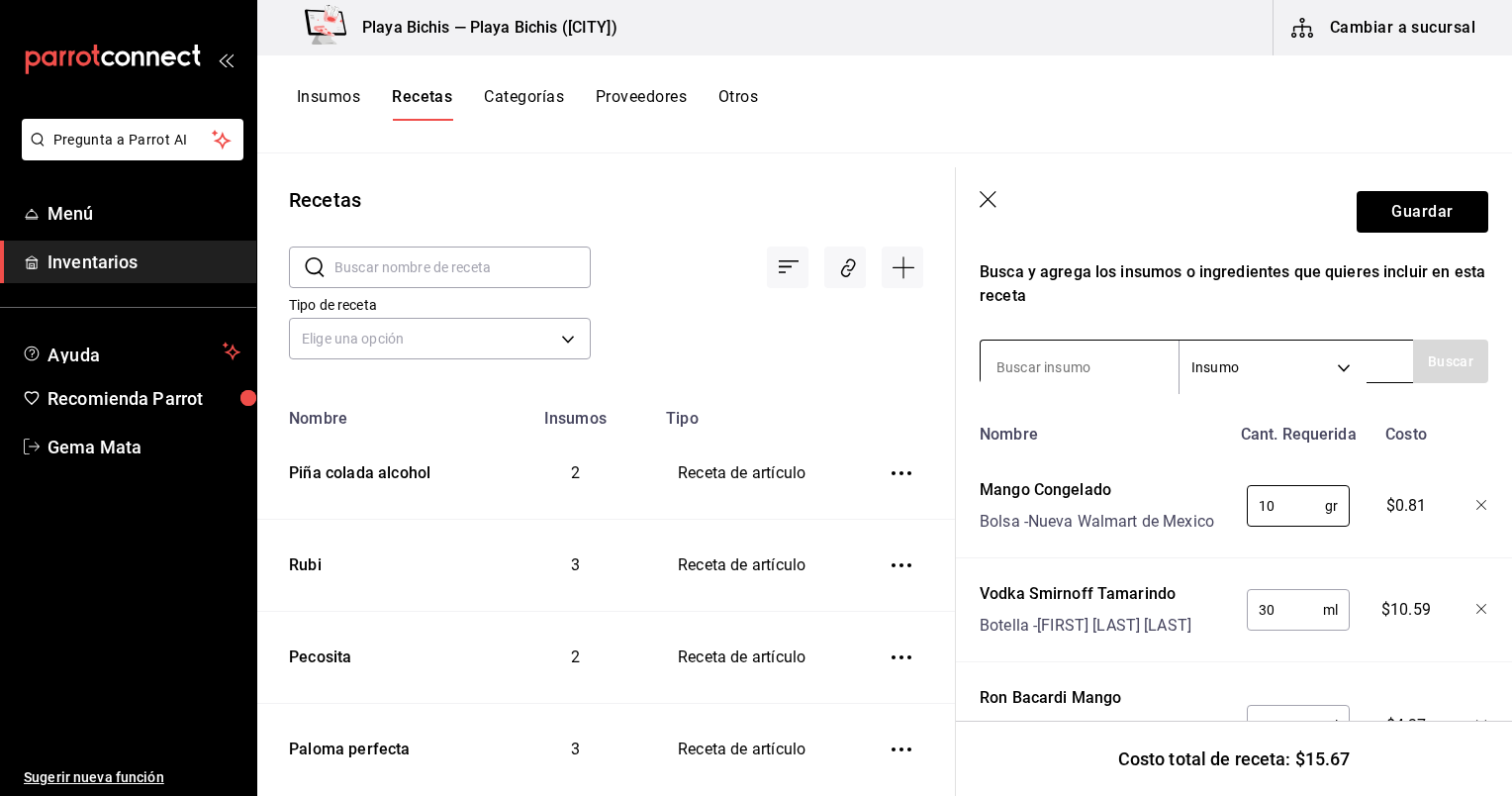 type on "10" 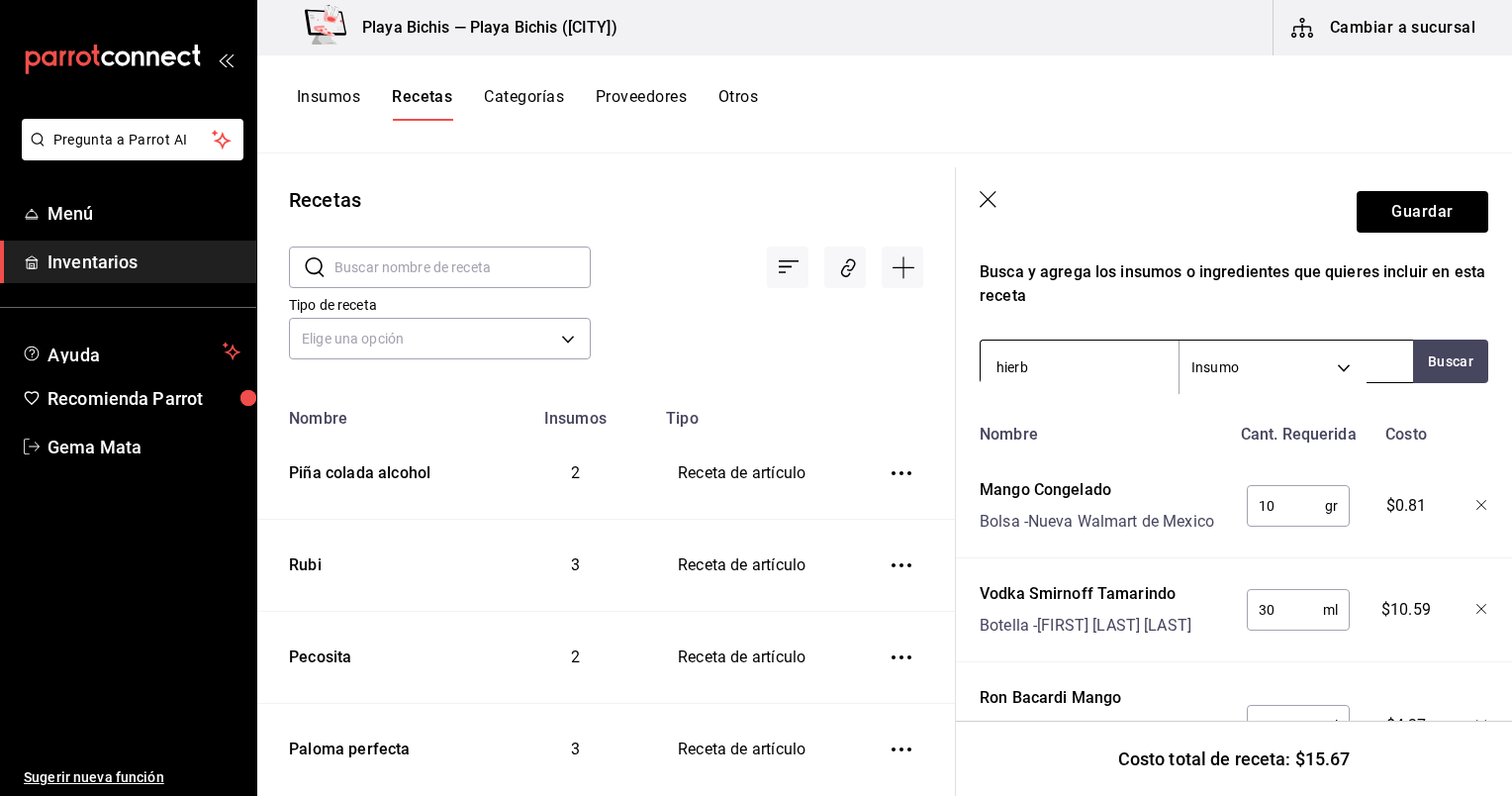 type on "hierba" 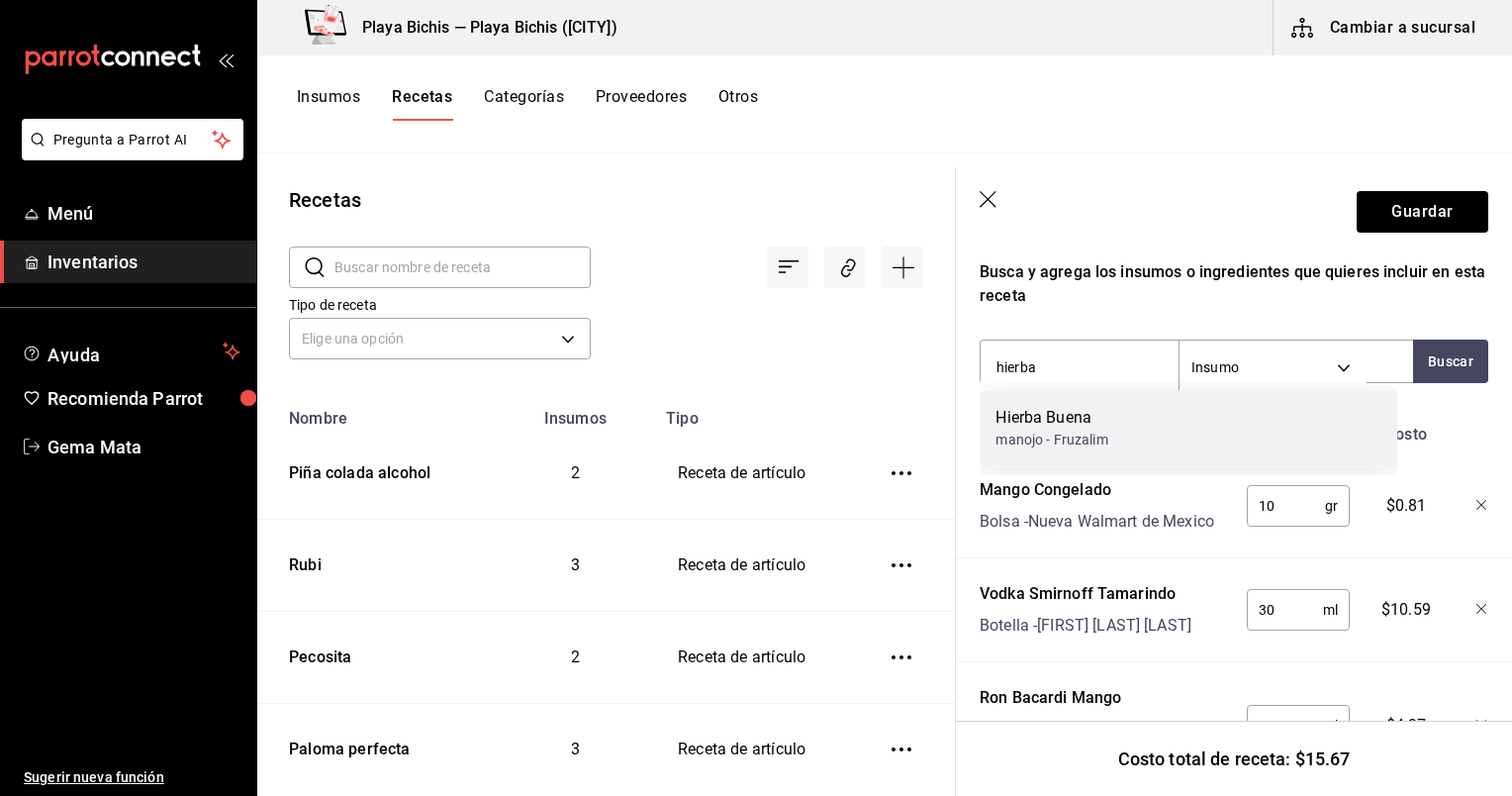 click on "Hierba Buena" at bounding box center (1051, 418) 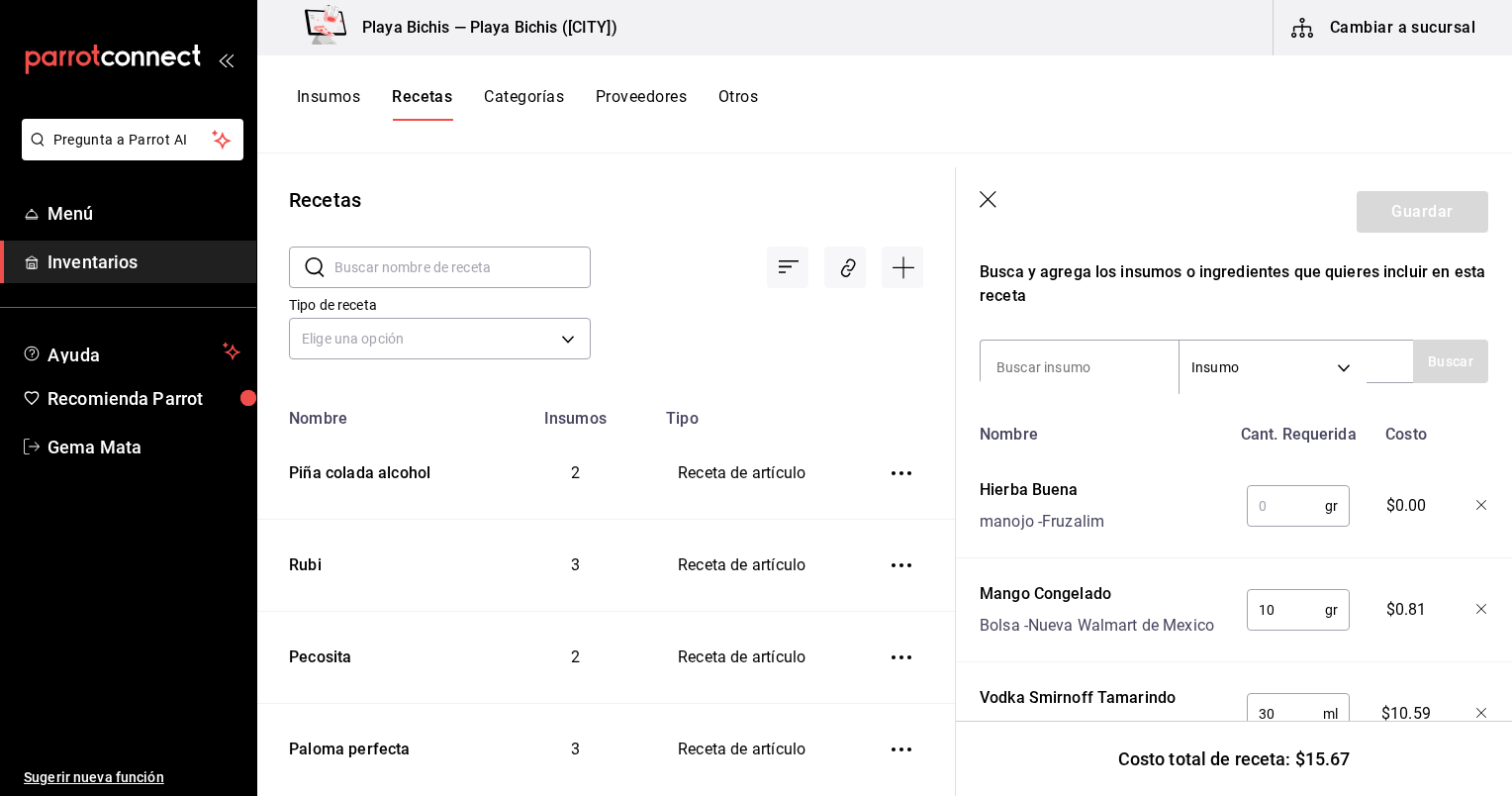 click at bounding box center (1285, 506) 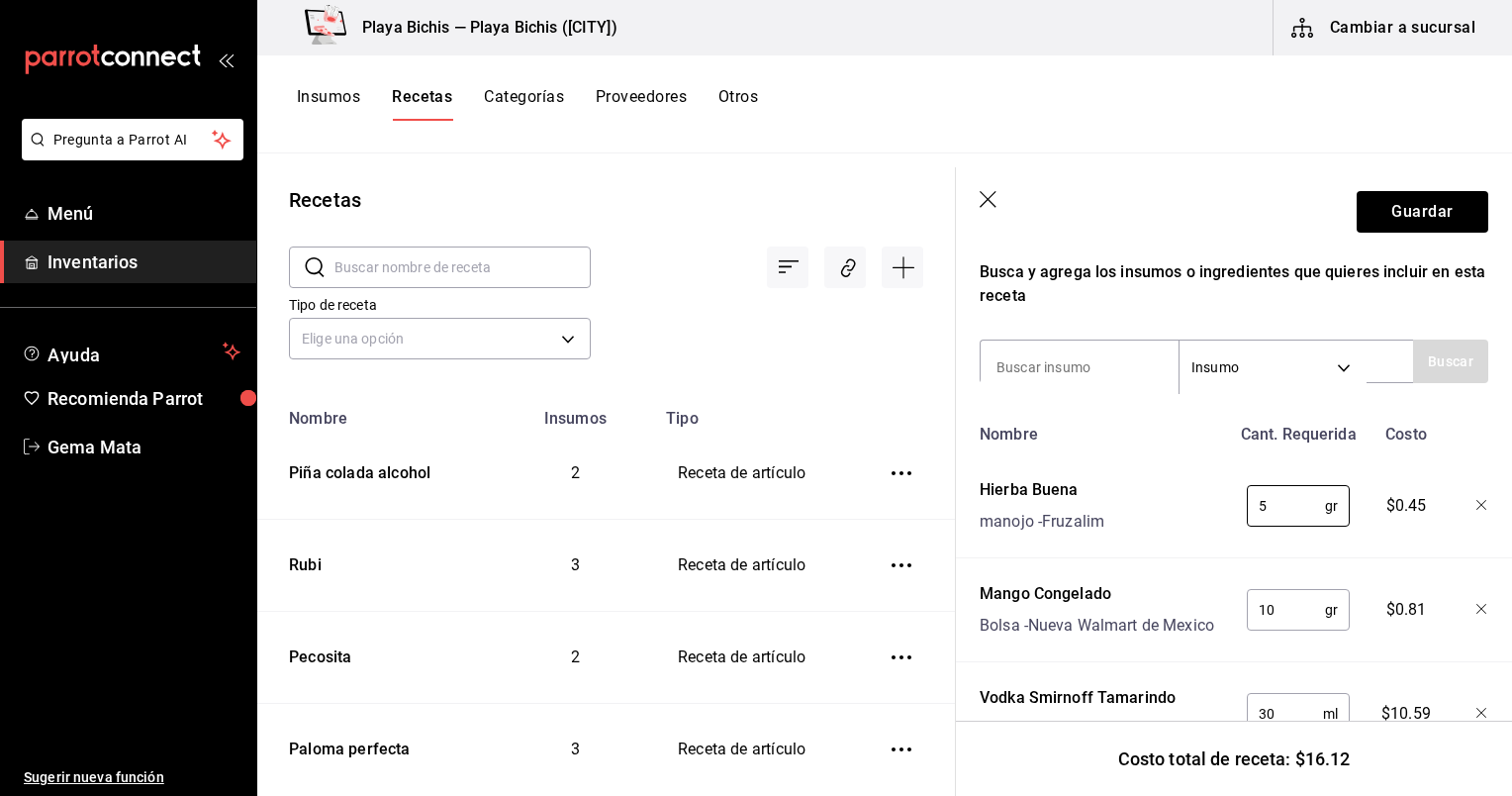 type on "5" 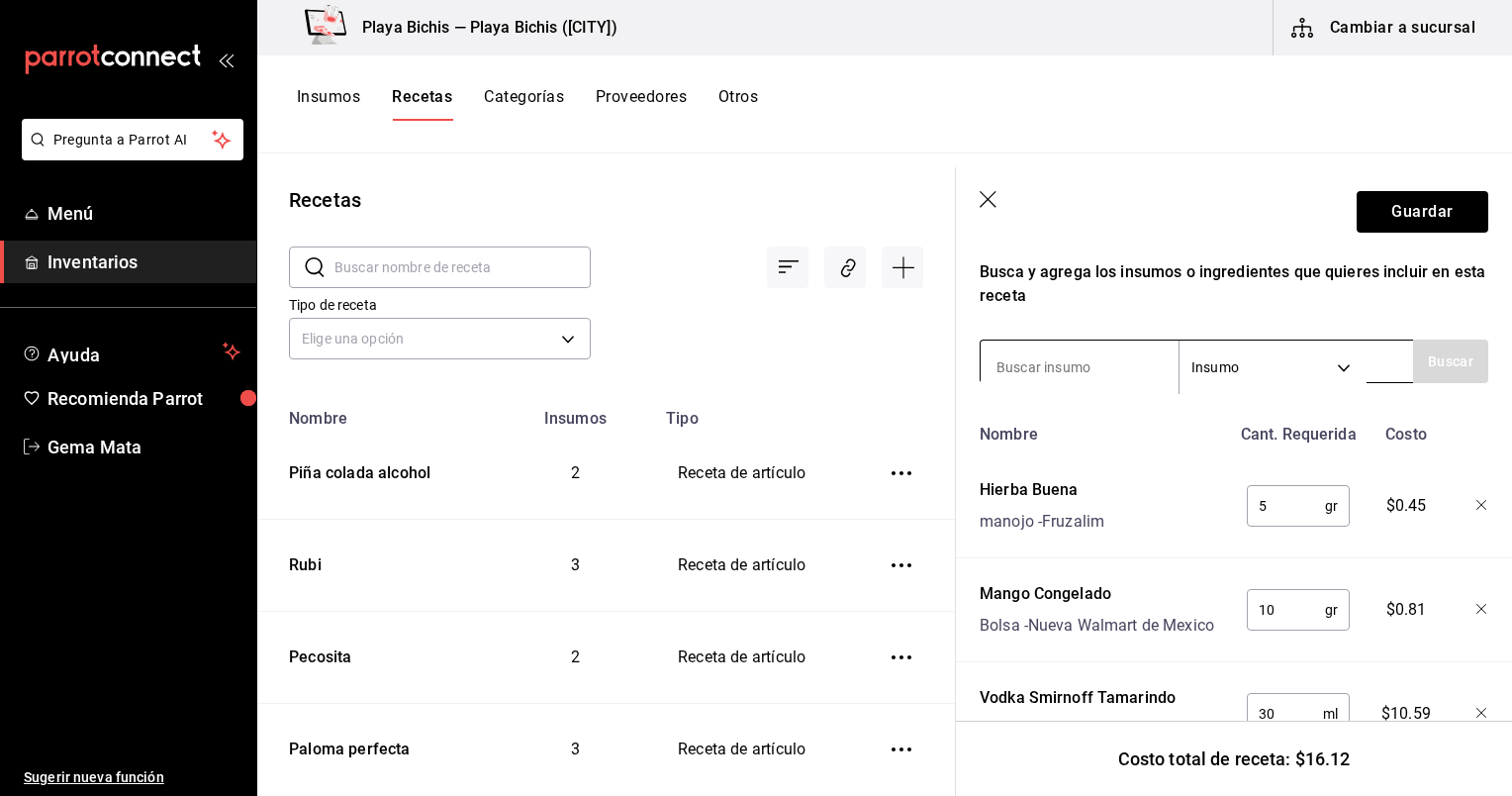 click at bounding box center [1080, 367] 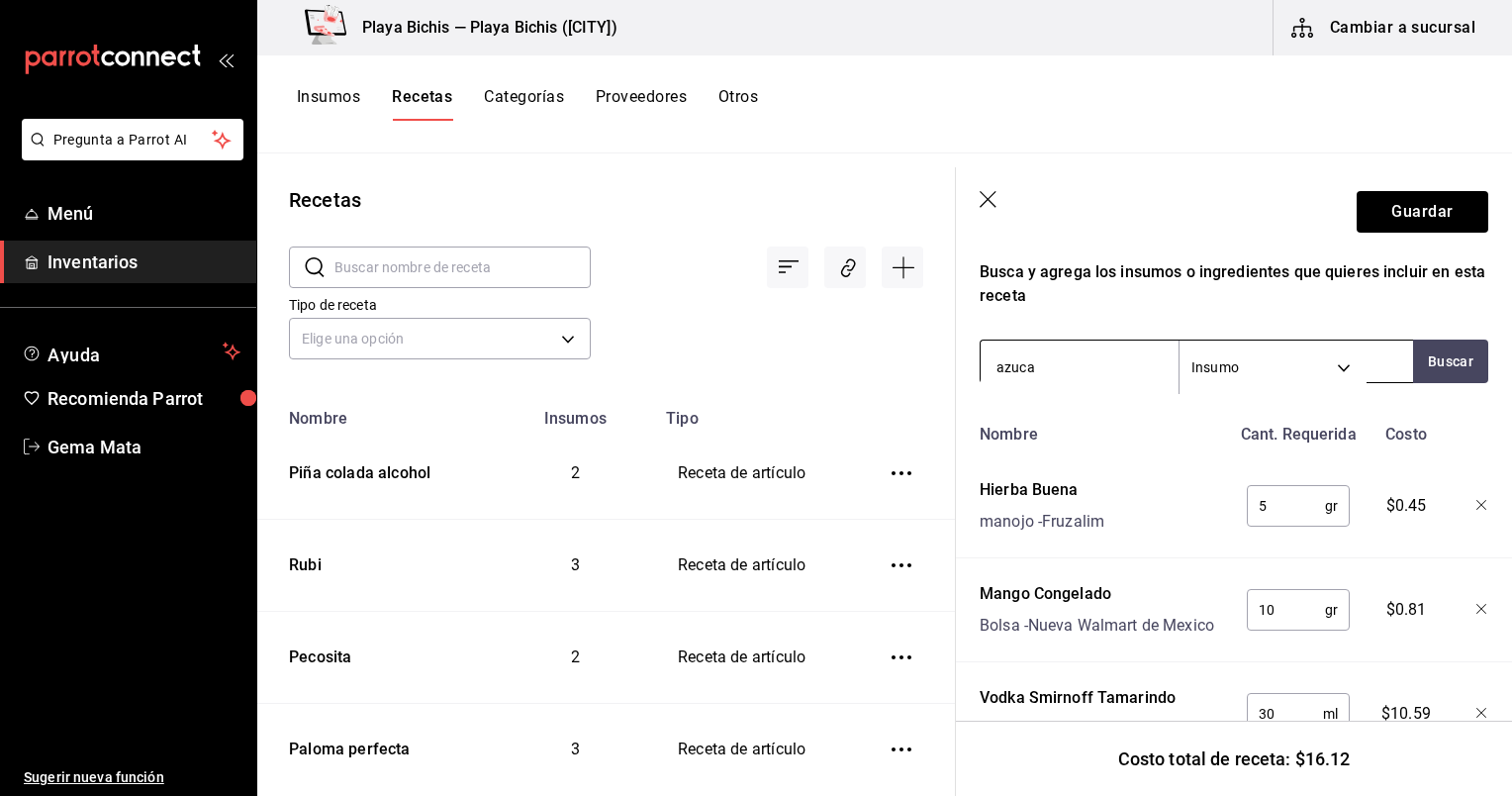 type on "azucar" 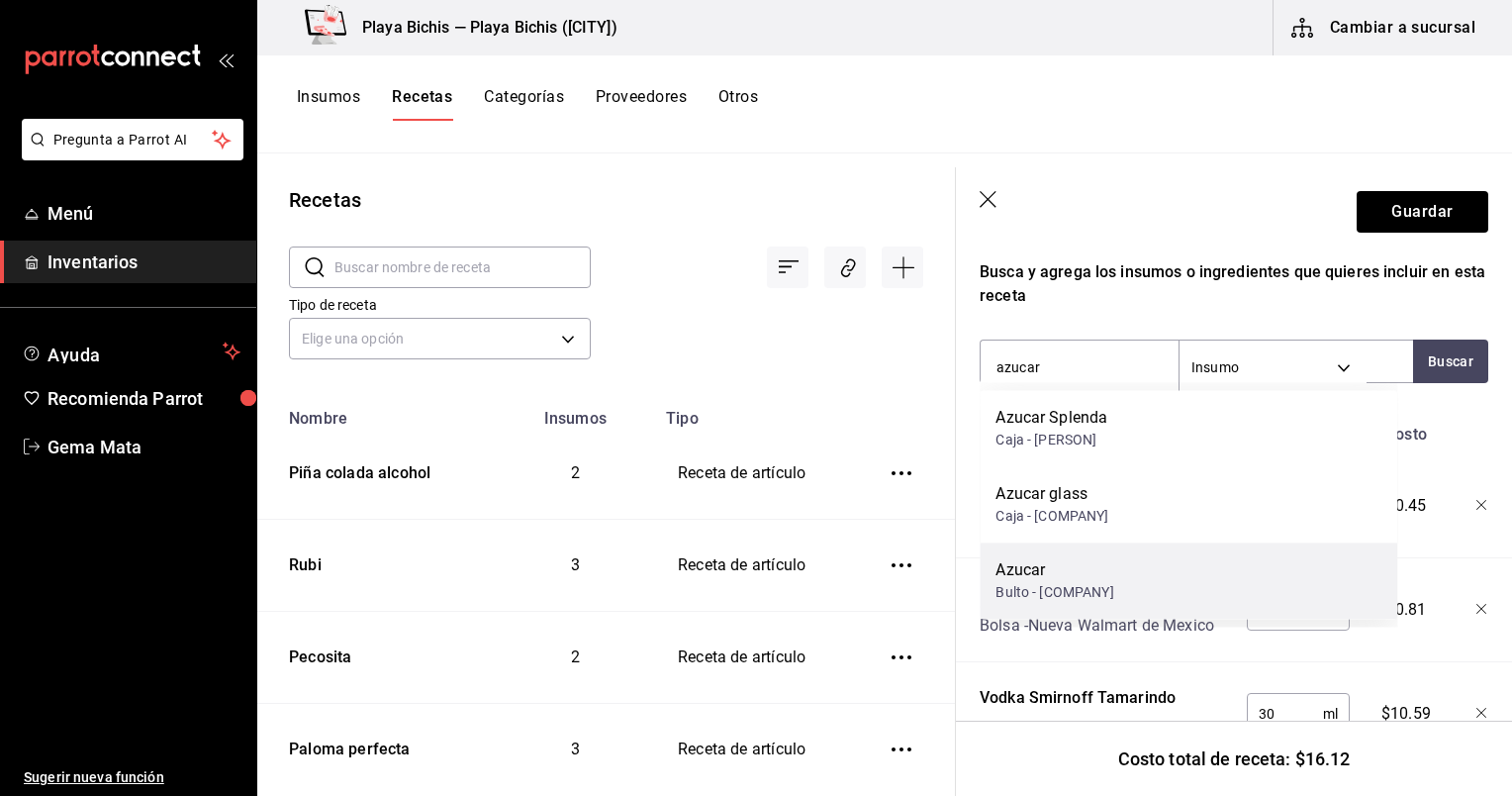 click on "Azucar Bulto - Fruzalim" at bounding box center (1188, 580) 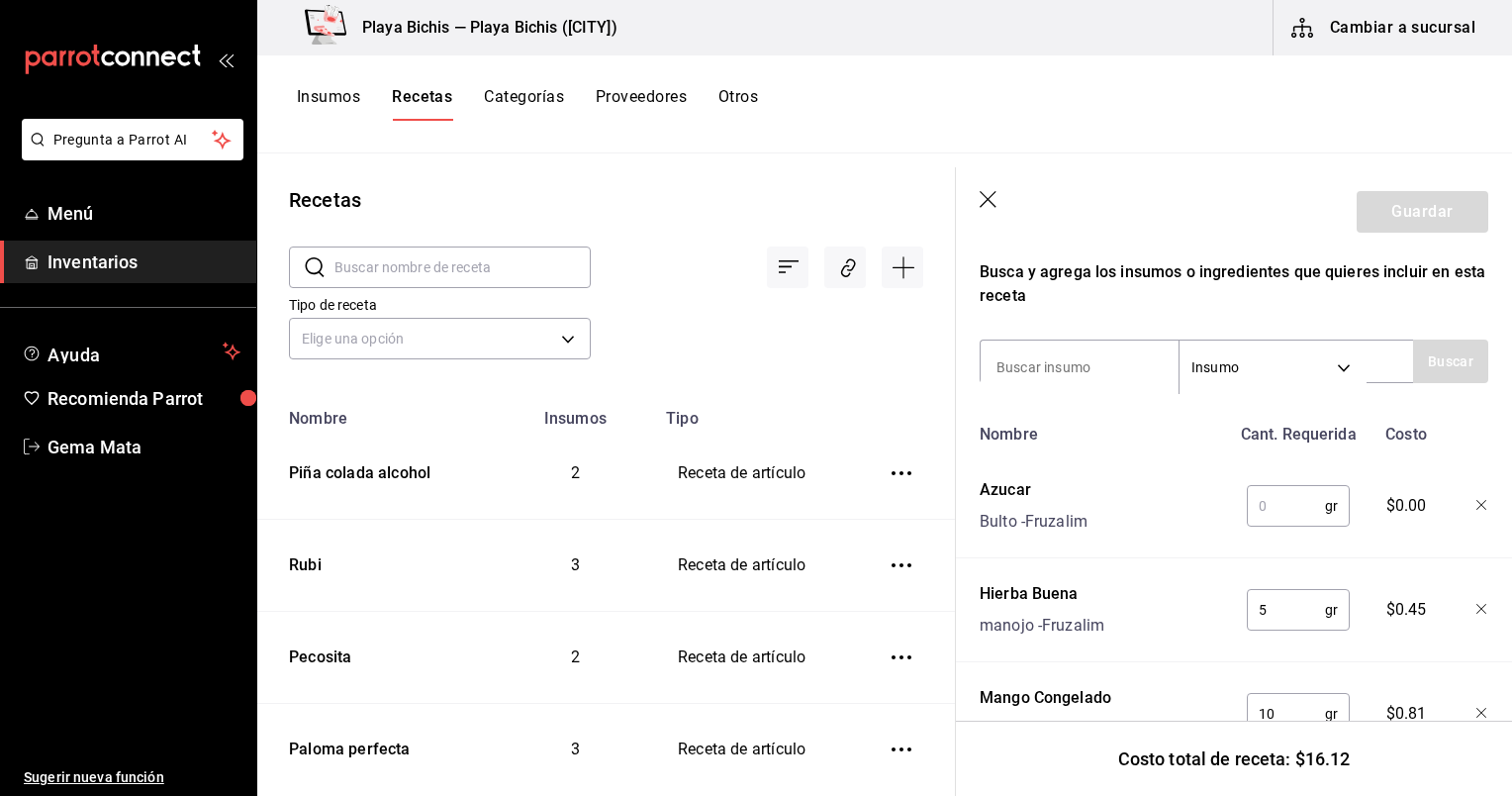 click at bounding box center [1285, 506] 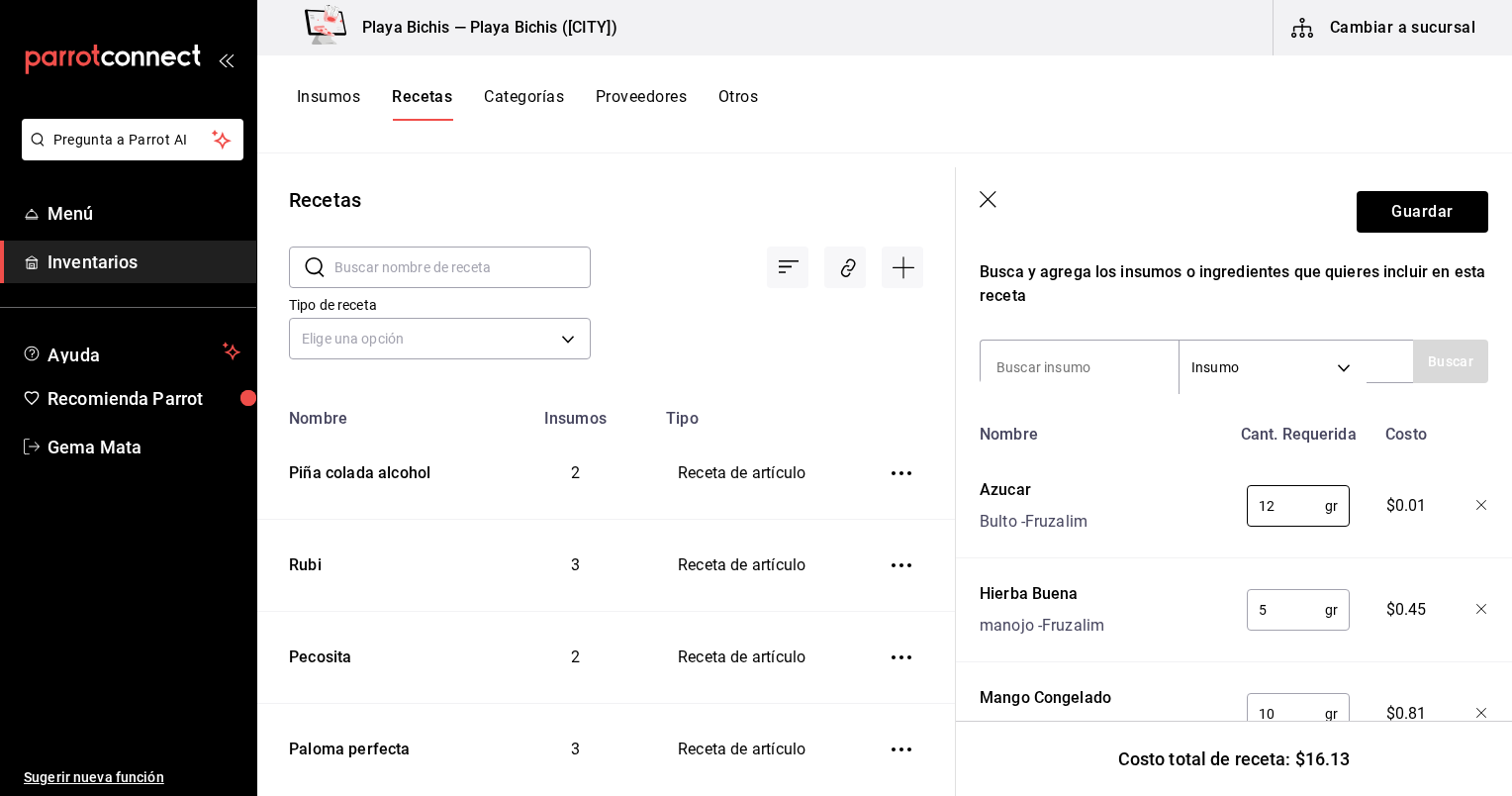 type on "12" 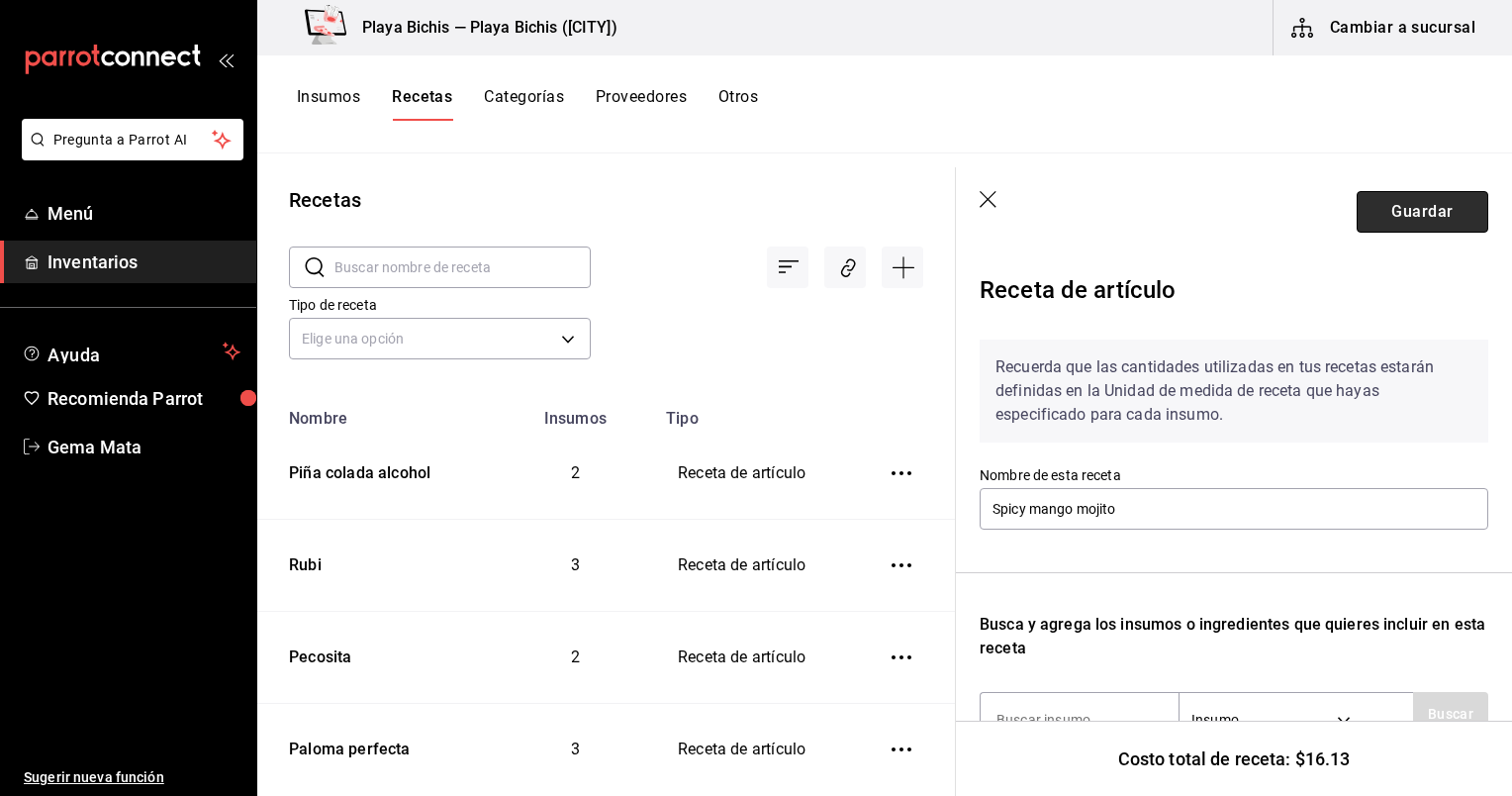 click on "Guardar" at bounding box center (1422, 212) 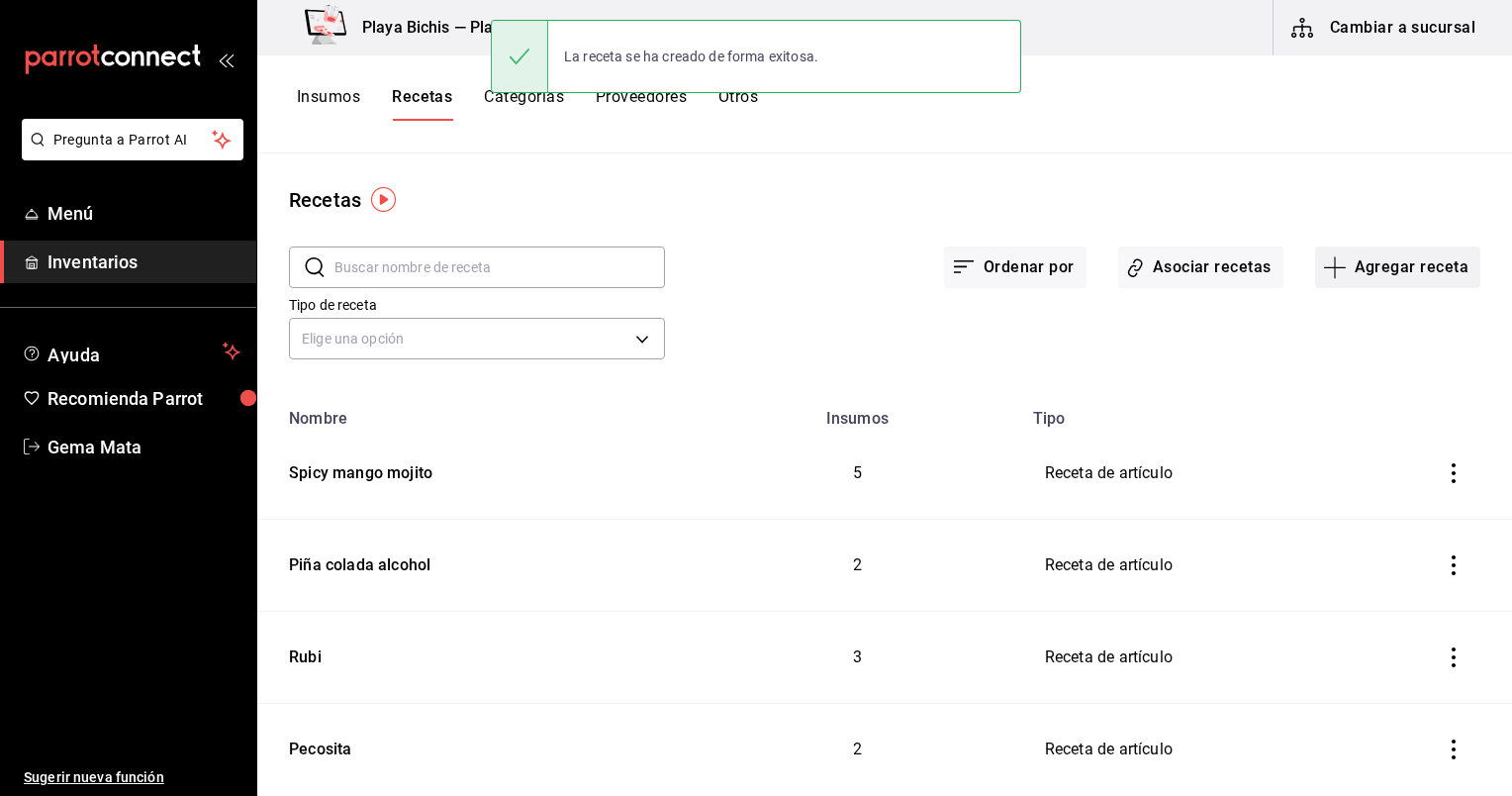 click on "Agregar receta" at bounding box center [1397, 267] 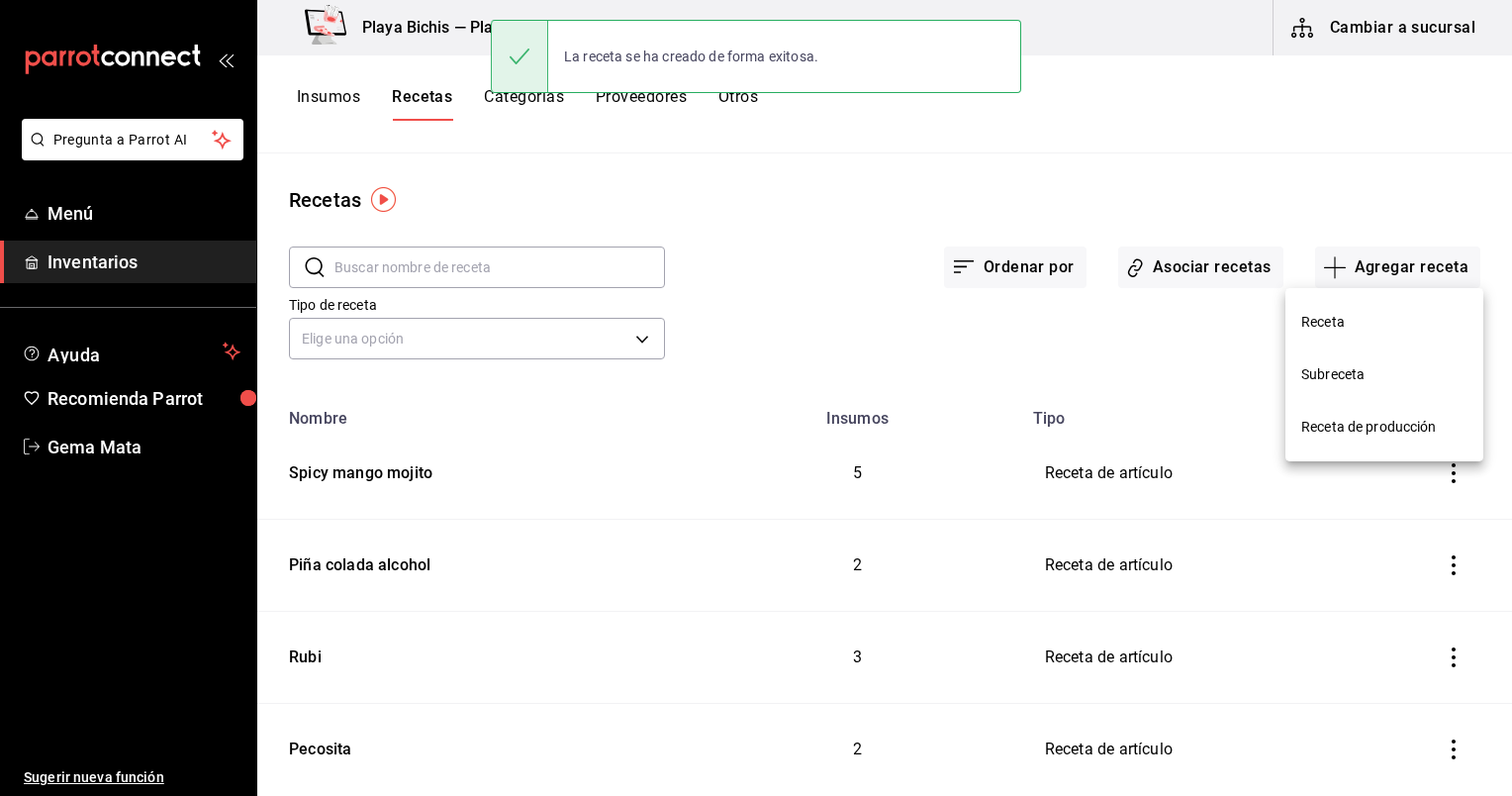 click on "Receta" at bounding box center [1384, 322] 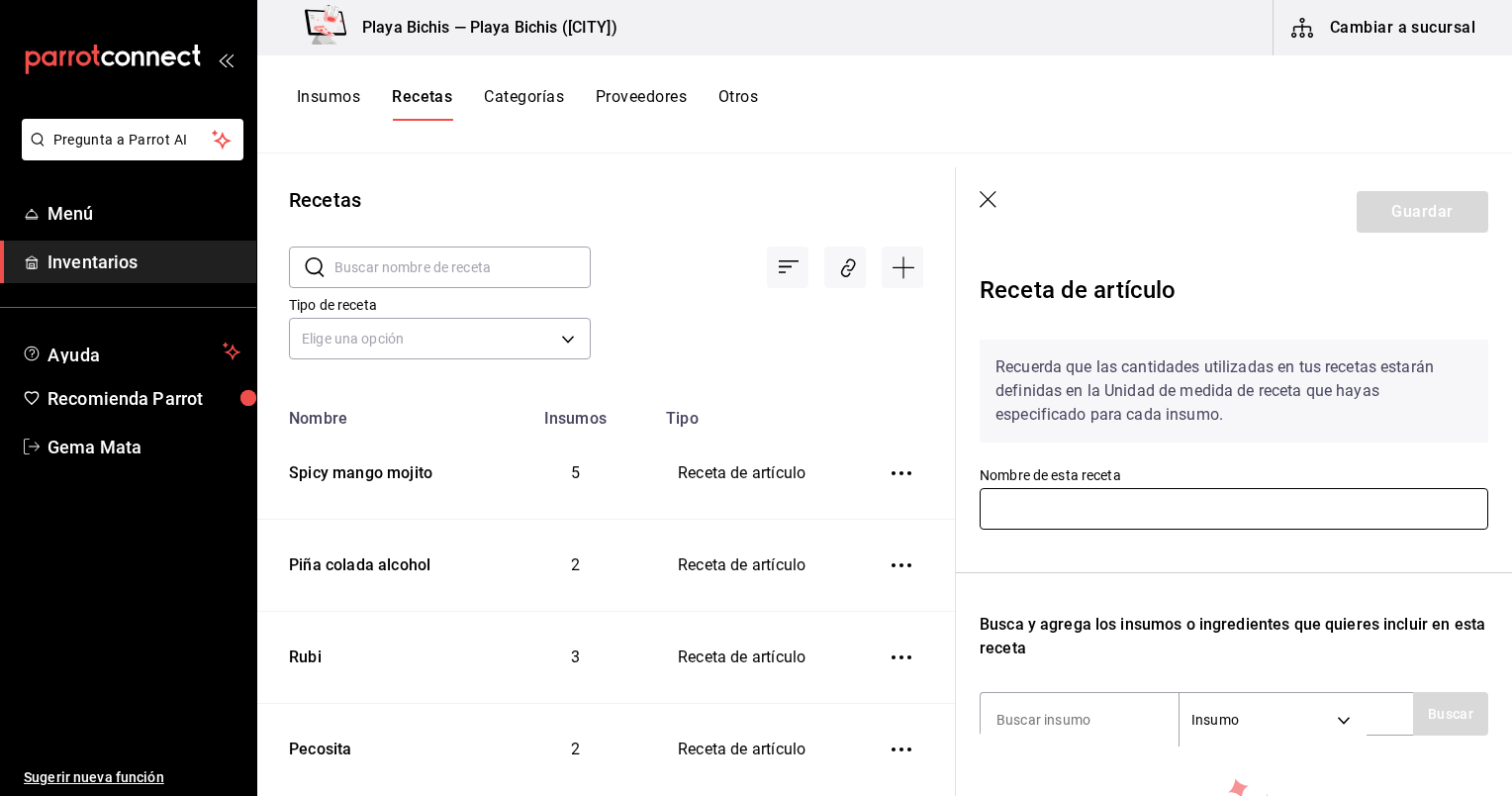 click at bounding box center (1234, 509) 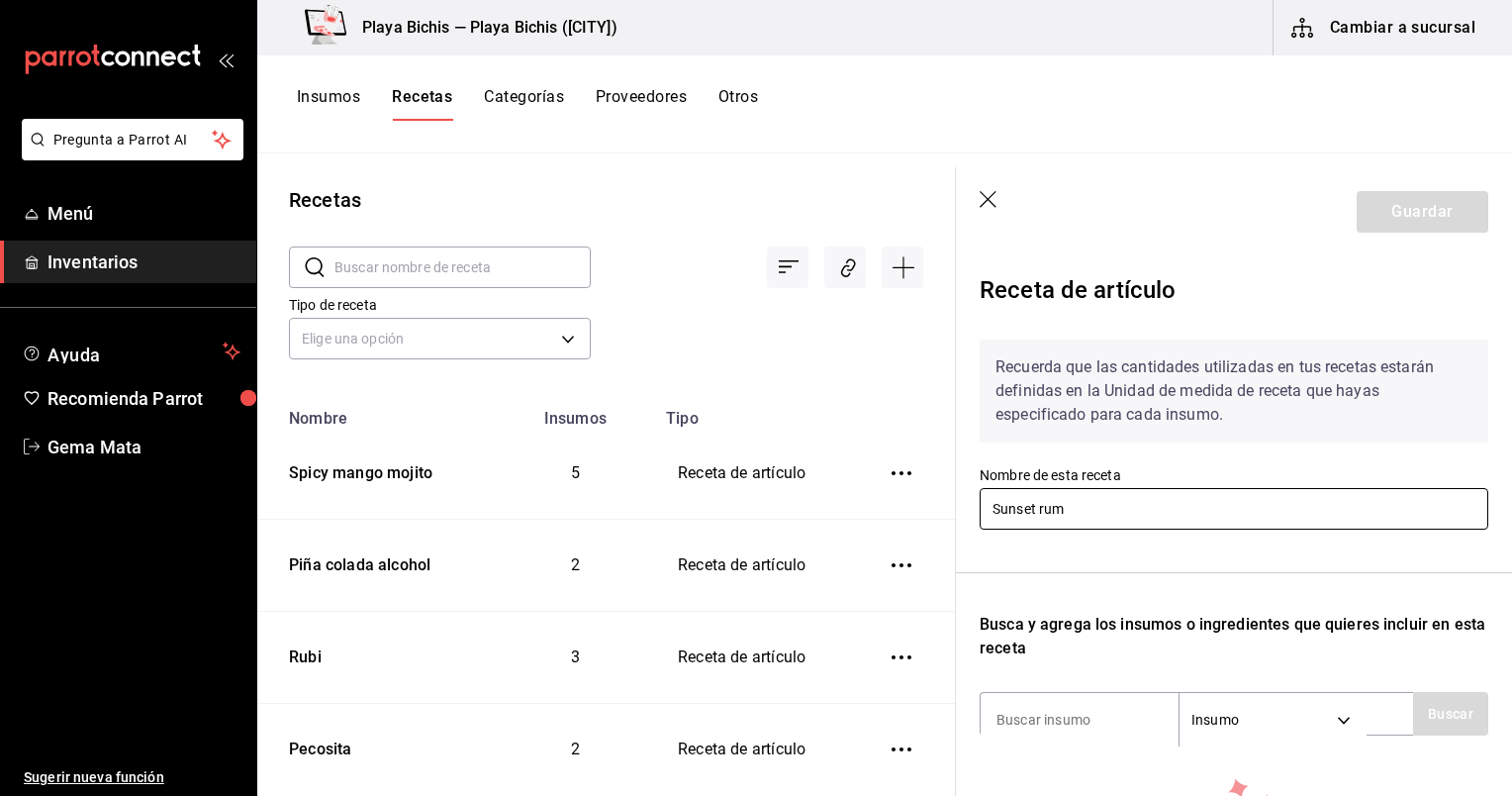 scroll, scrollTop: 263, scrollLeft: 0, axis: vertical 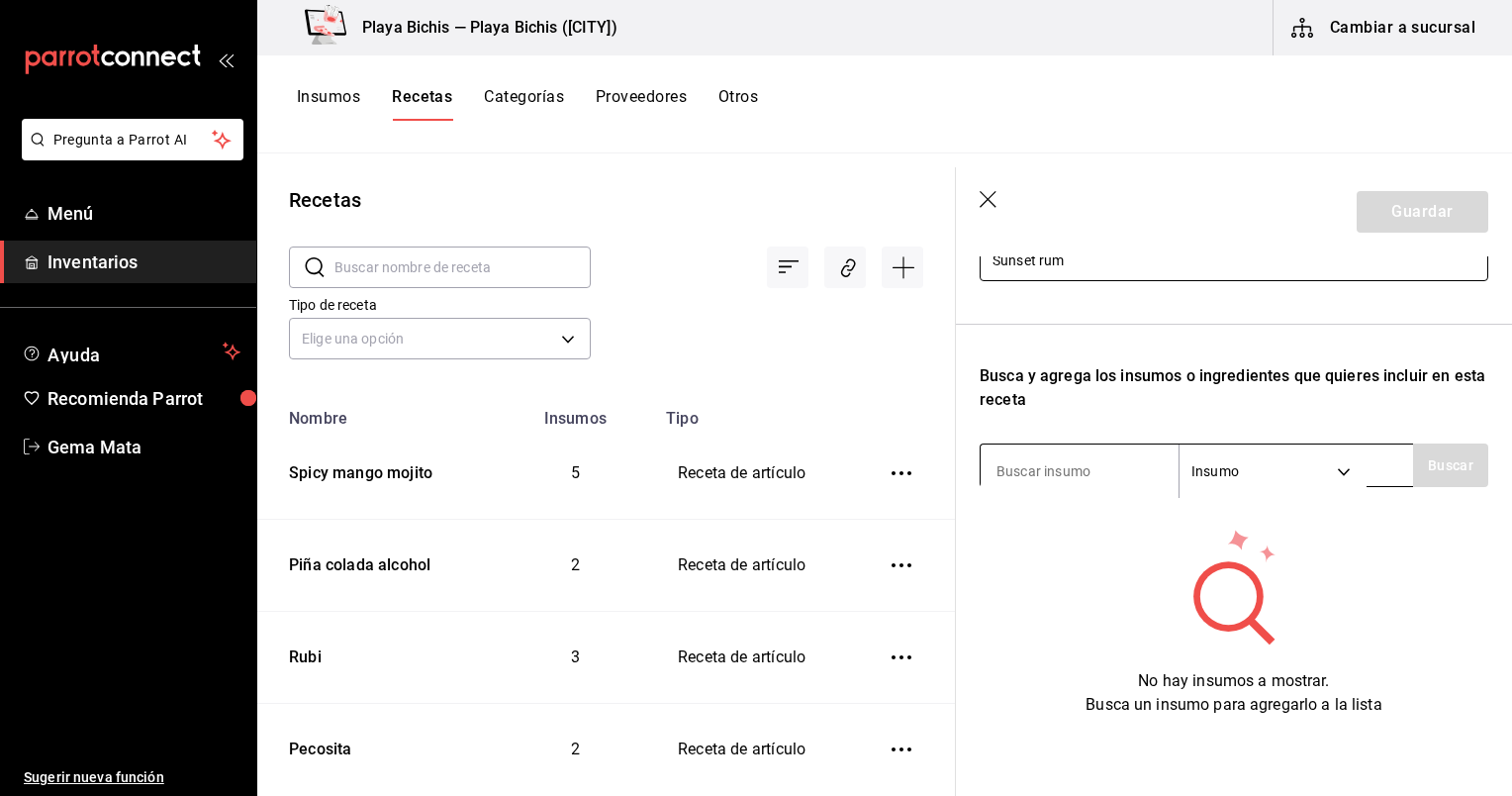 type on "Sunset rum" 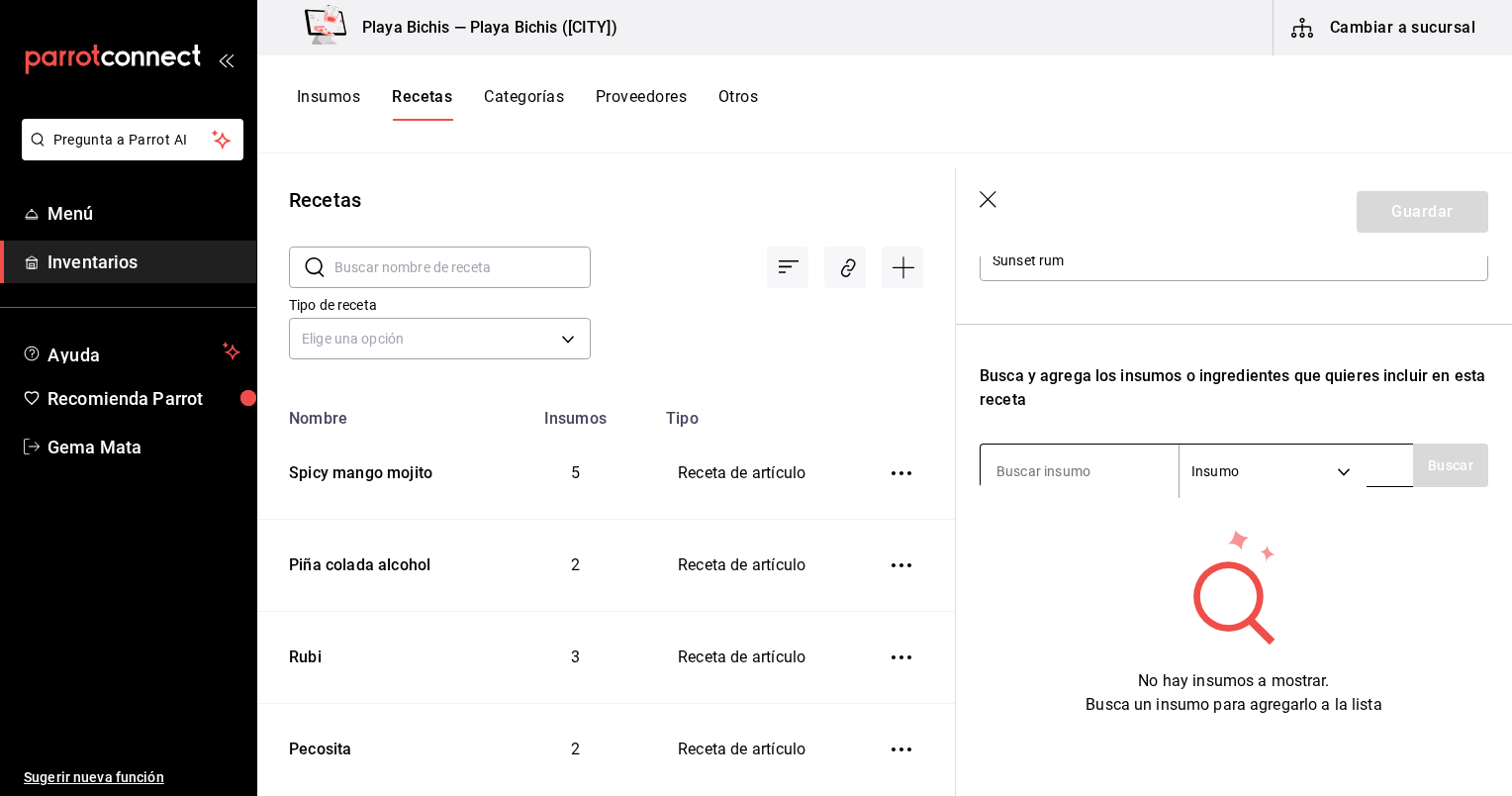 click at bounding box center [1080, 471] 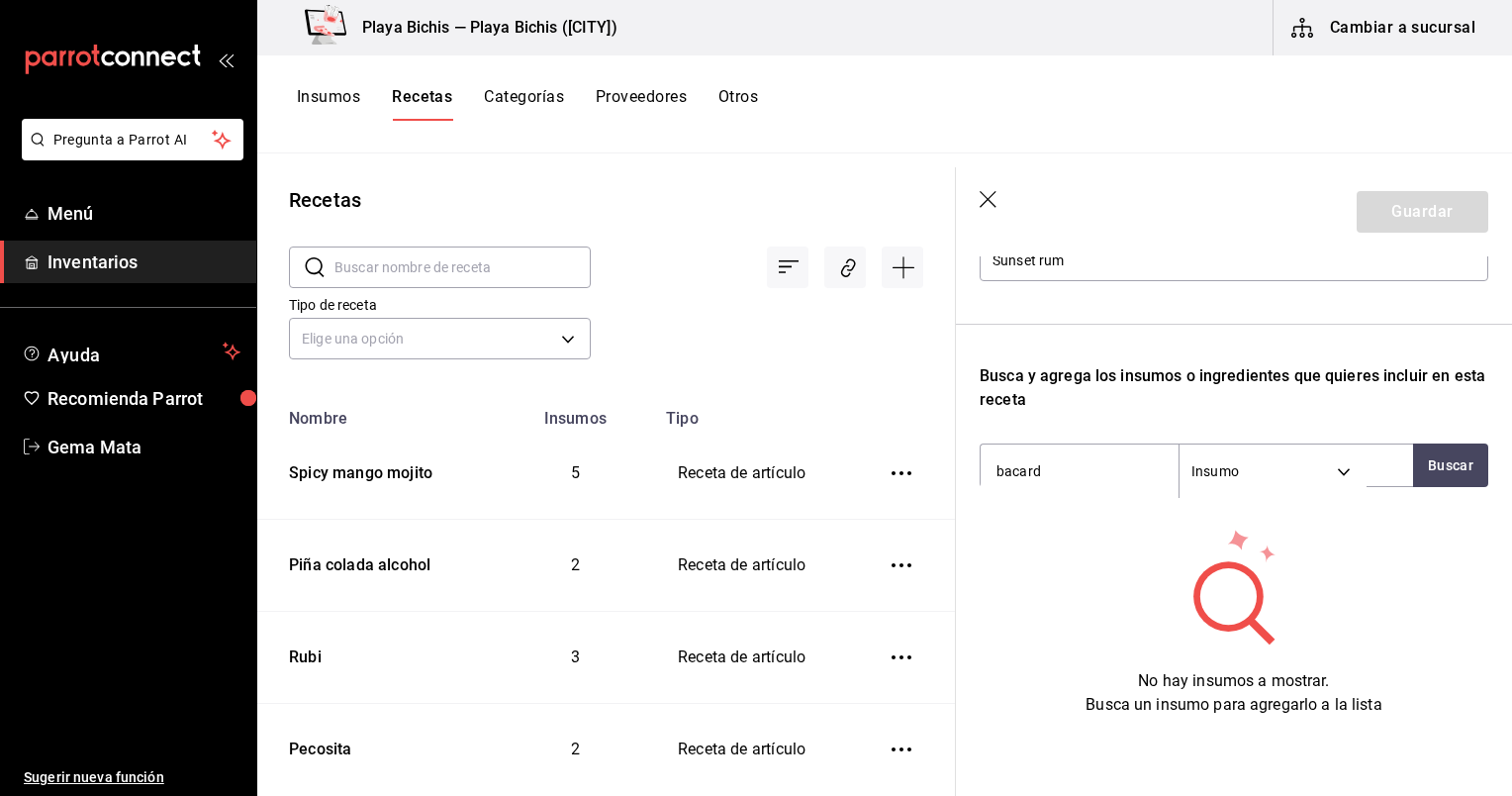 type on "bacardi" 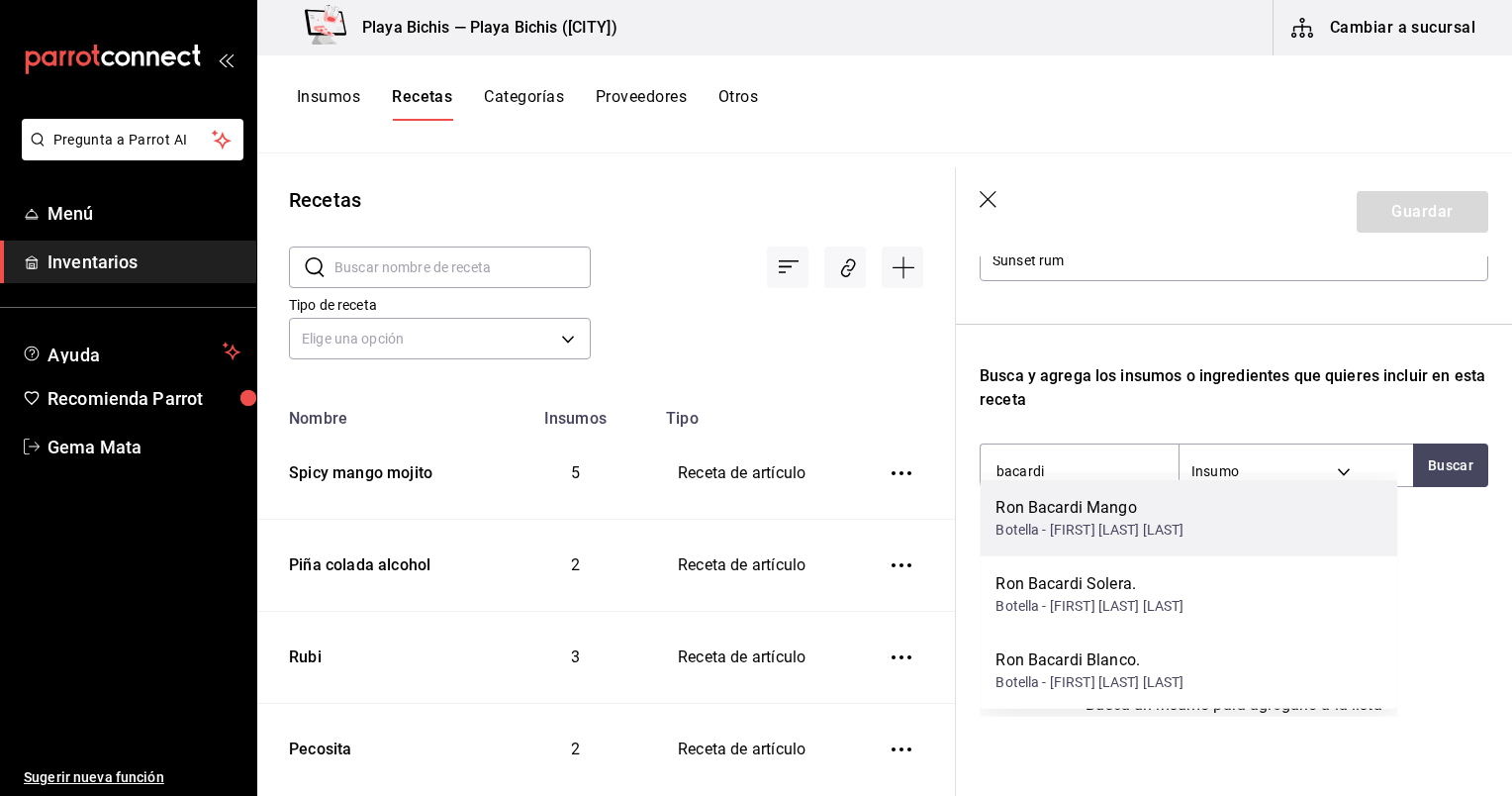 click on "Ron Bacardi Mango" at bounding box center (1089, 508) 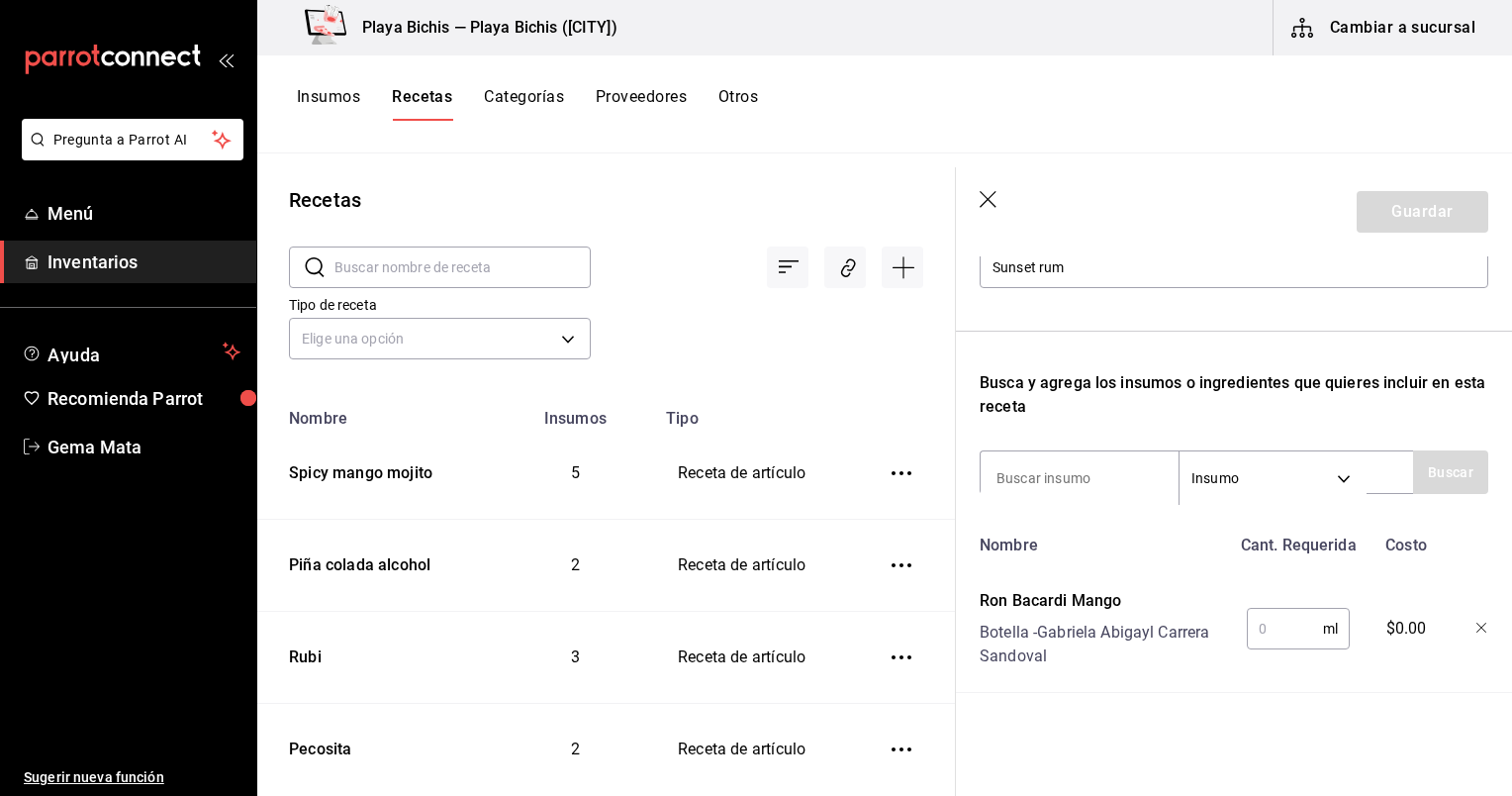 scroll, scrollTop: 256, scrollLeft: 0, axis: vertical 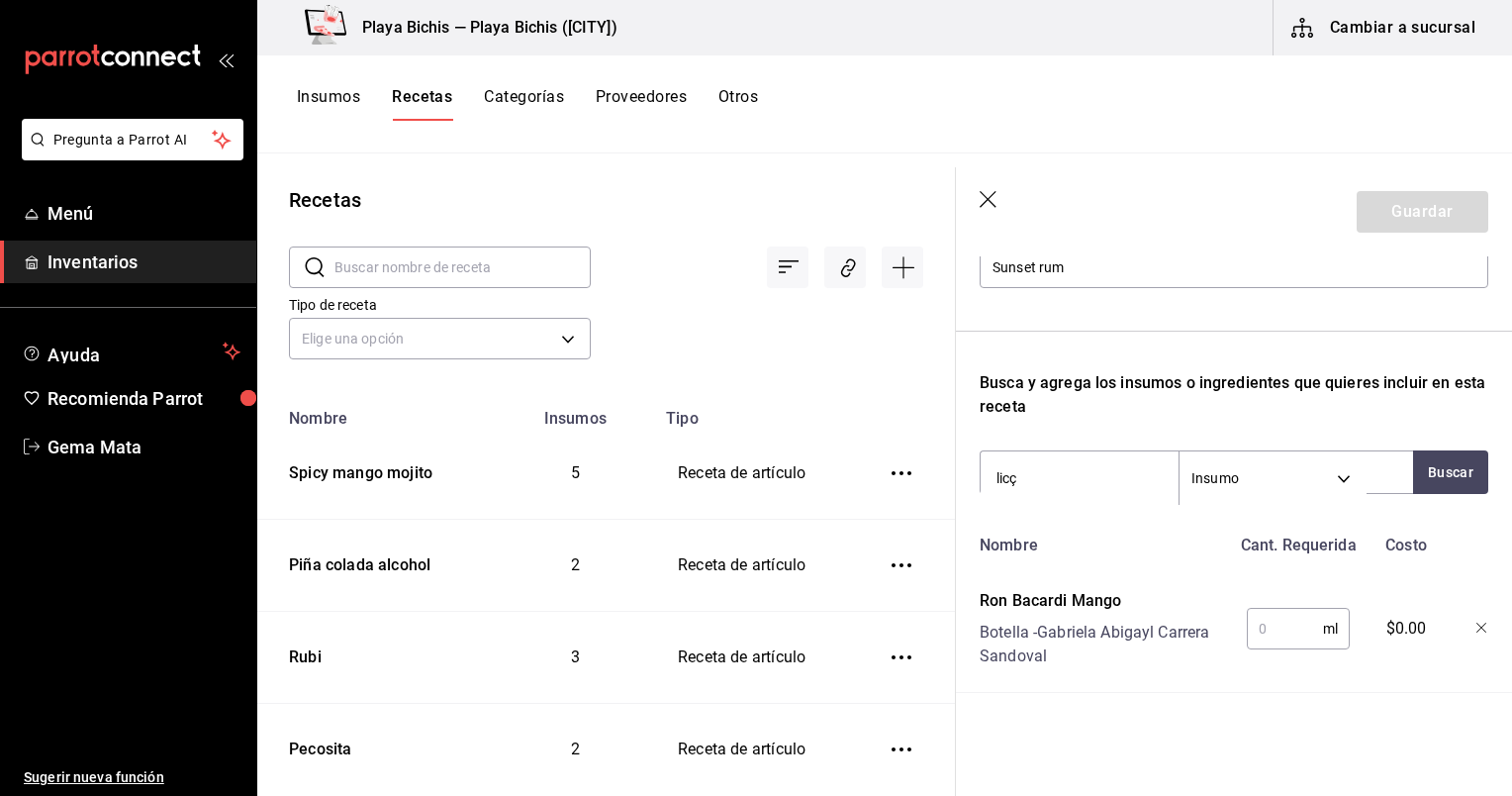 type on "lic" 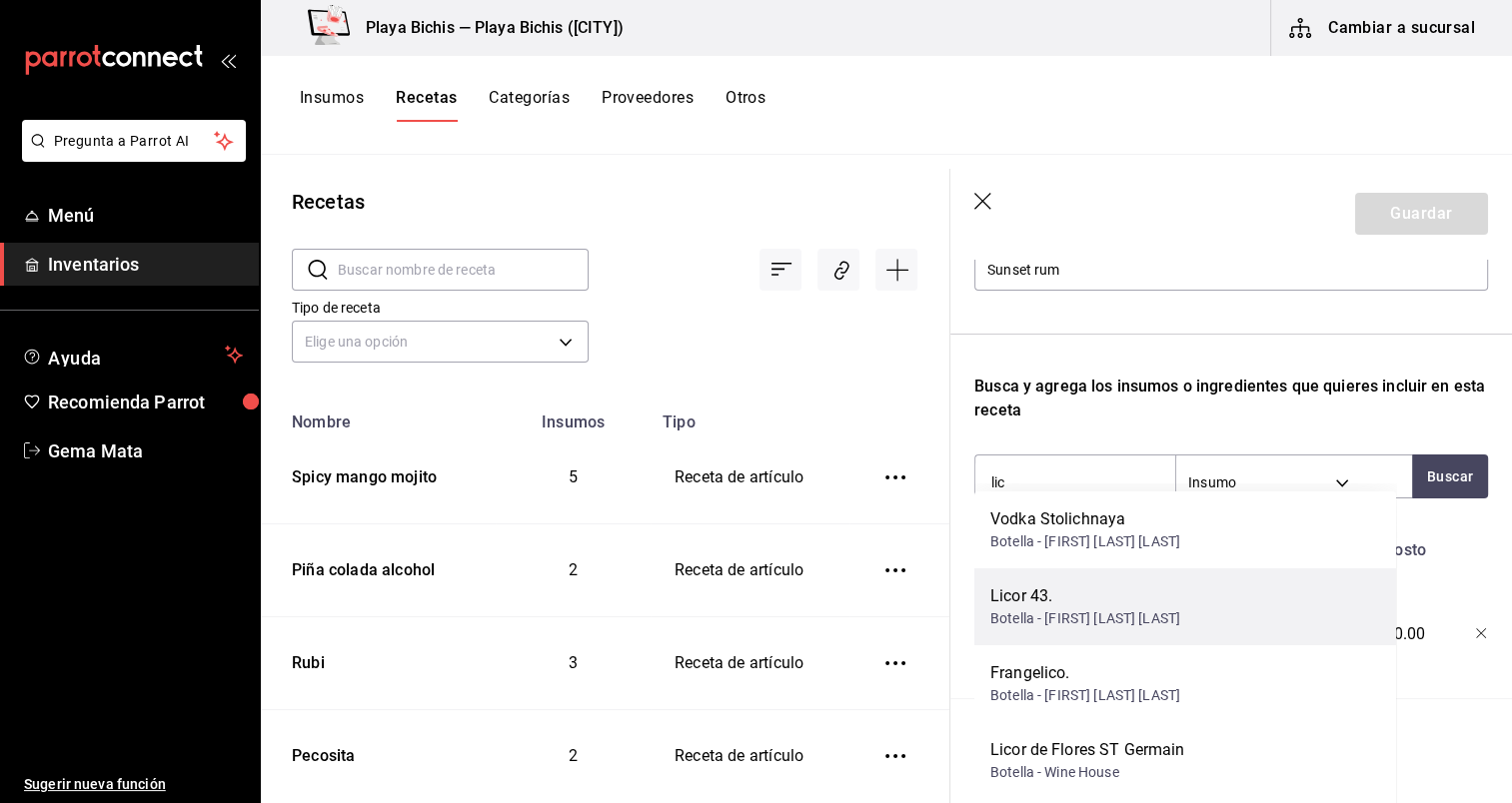click on "Licor 43." at bounding box center (1085, 596) 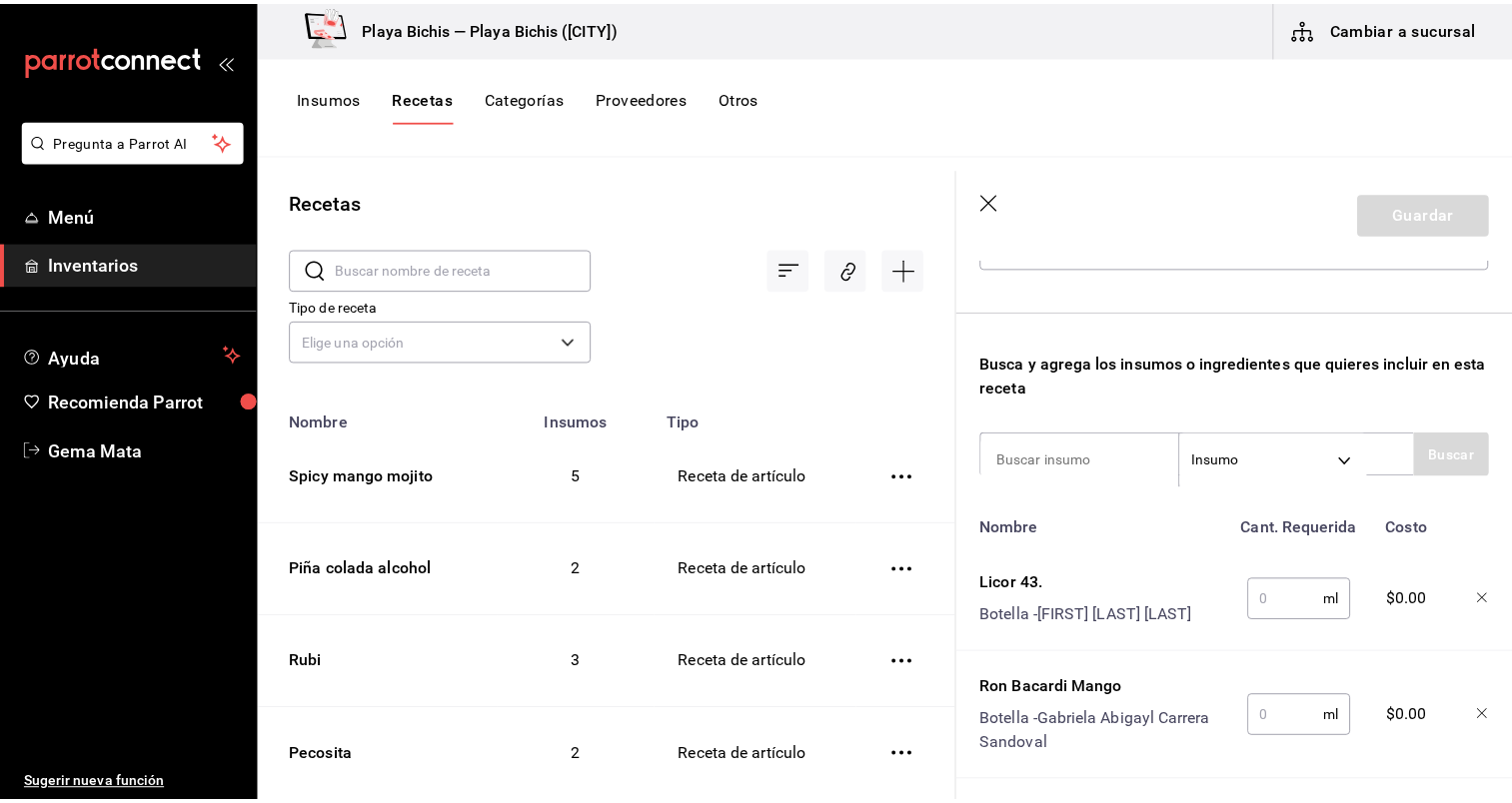 scroll, scrollTop: 315, scrollLeft: 0, axis: vertical 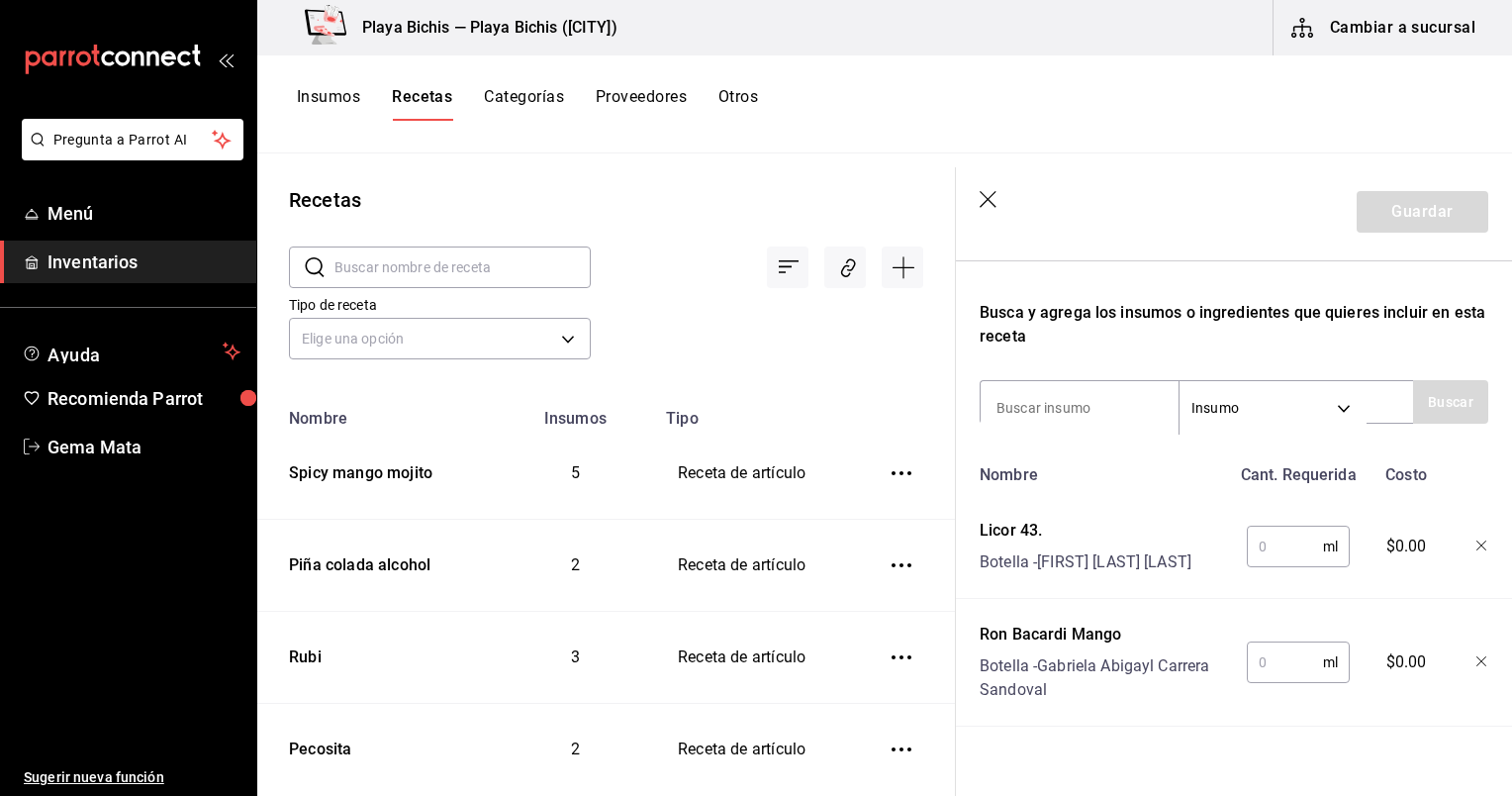 click at bounding box center (1284, 662) 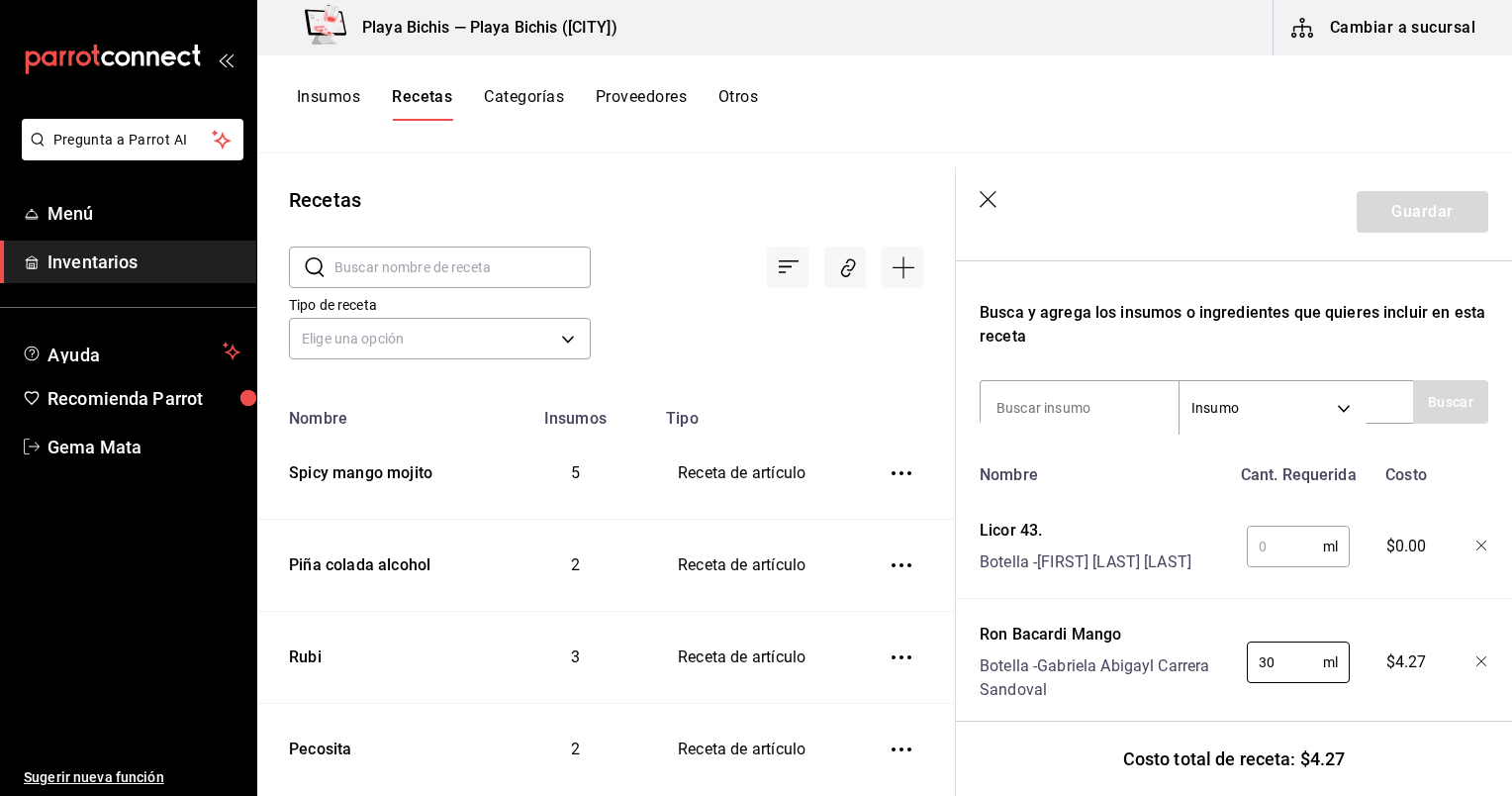 type on "30" 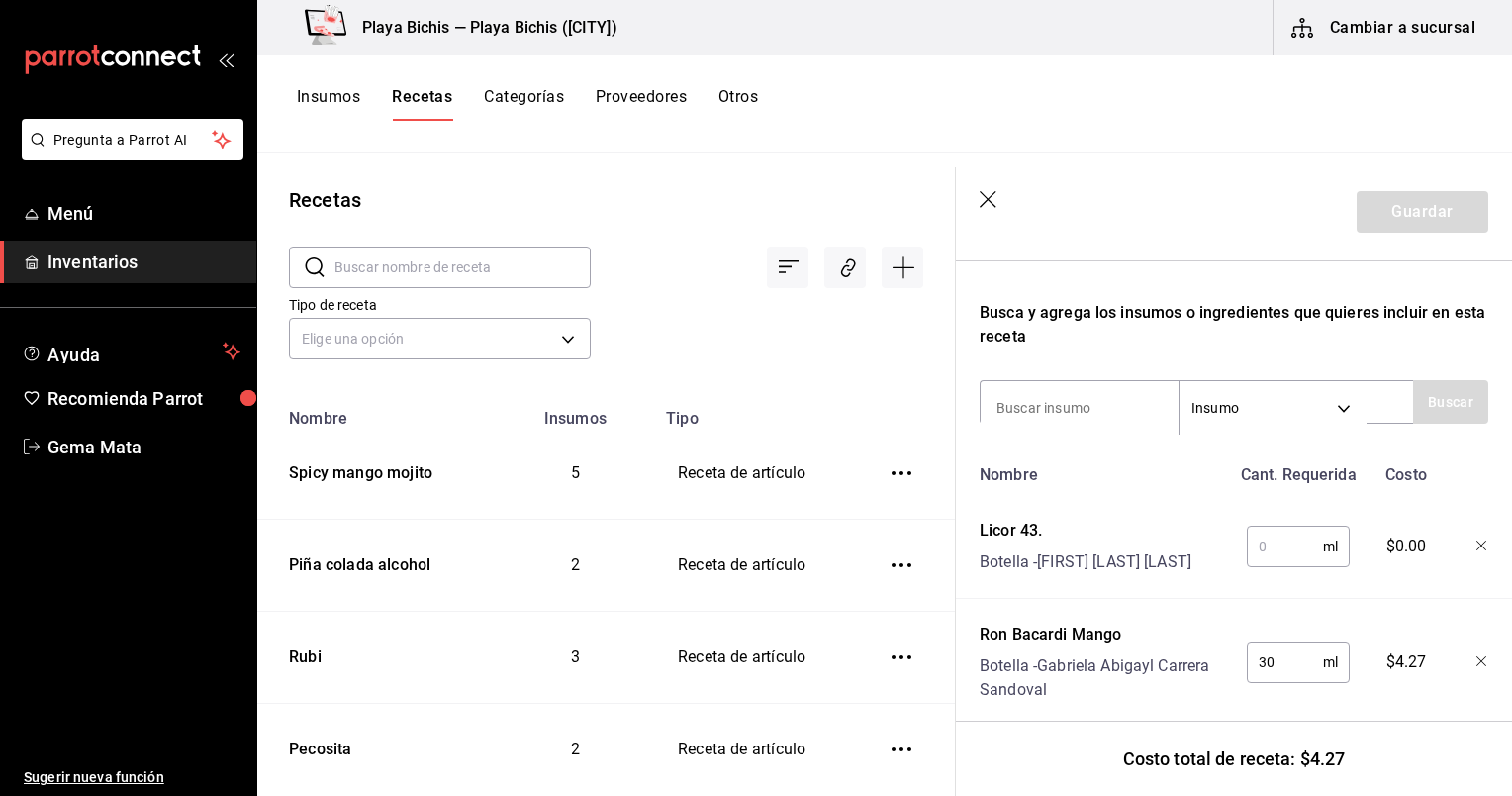 click at bounding box center [1284, 547] 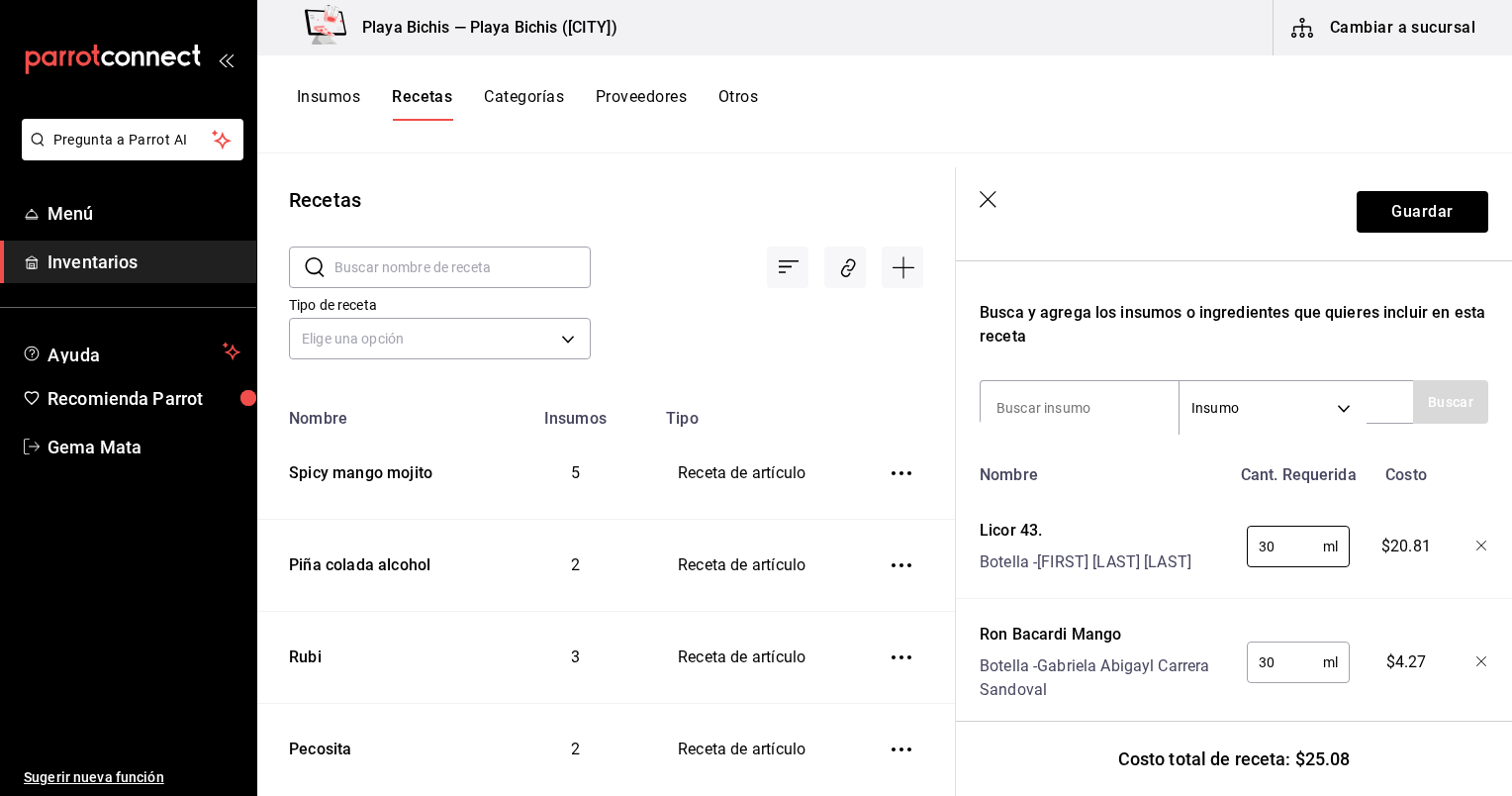 type on "30" 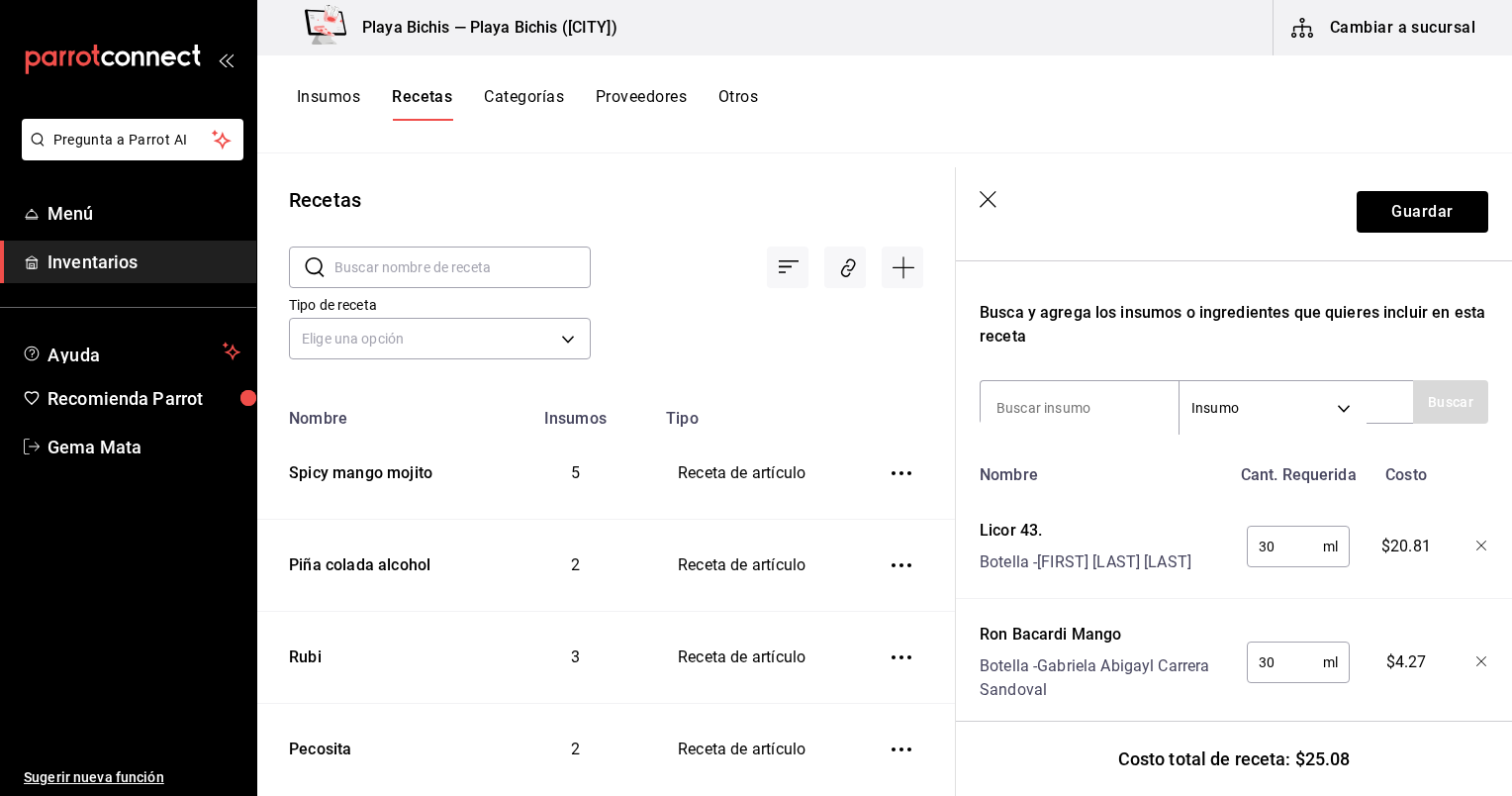 click on "Recuerda que las cantidades utilizadas en tus recetas estarán definidas en la Unidad de medida de receta que hayas especificado para cada insumo. Nombre de esta receta Sunset rum Busca y agrega los insumos o ingredientes que quieres incluir en esta receta Insumo SUPPLY Buscar Nombre Cant. Requerida Costo Licor 43. Botella - [FIRST] [LAST] [LAST] 30 ml ​ $20.81 Ron Bacardi Mango Botella - [FIRST] [LAST] [LAST] 30 ml ​ $4.27" at bounding box center (1234, 369) 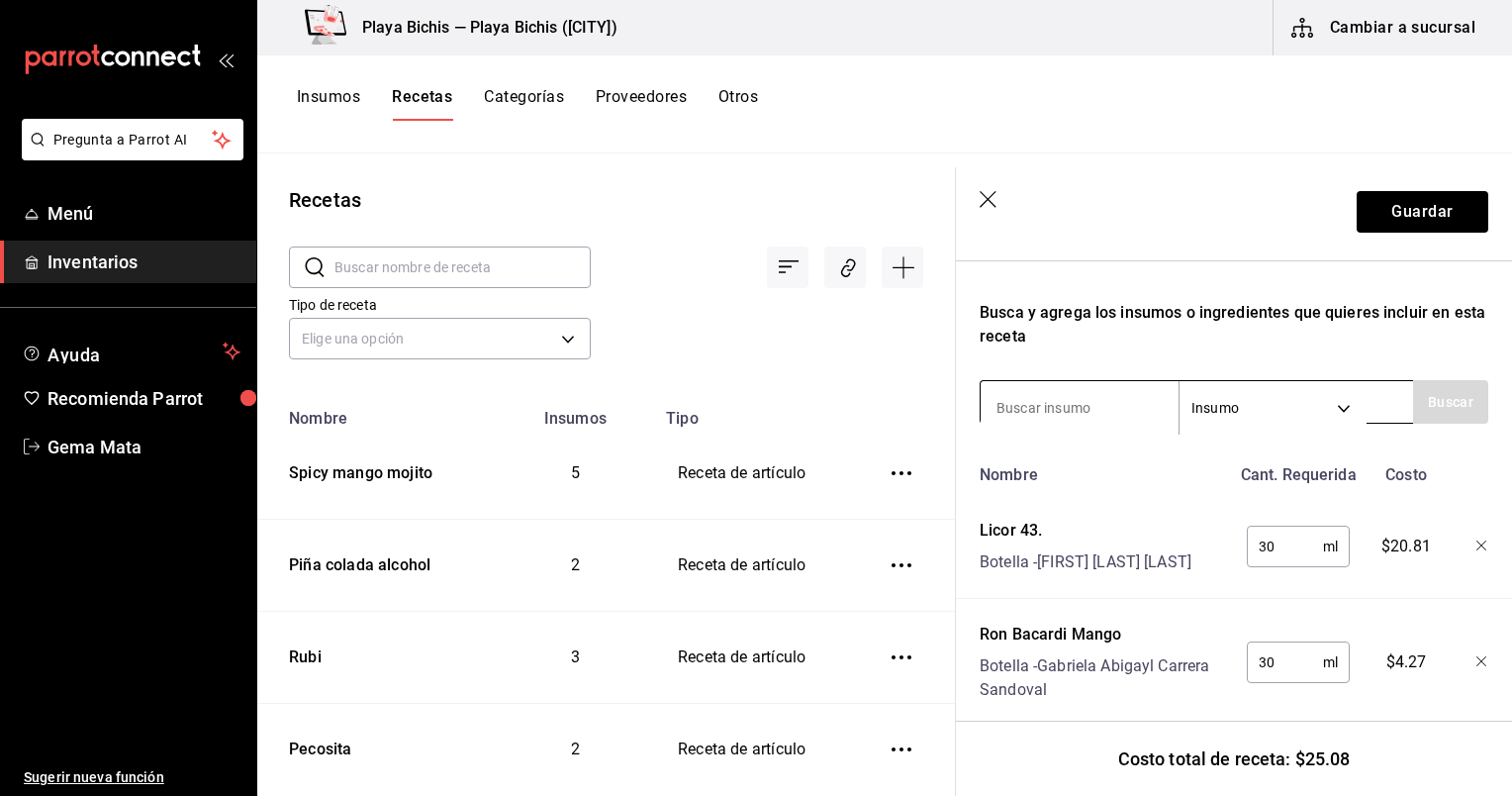 click at bounding box center [1080, 408] 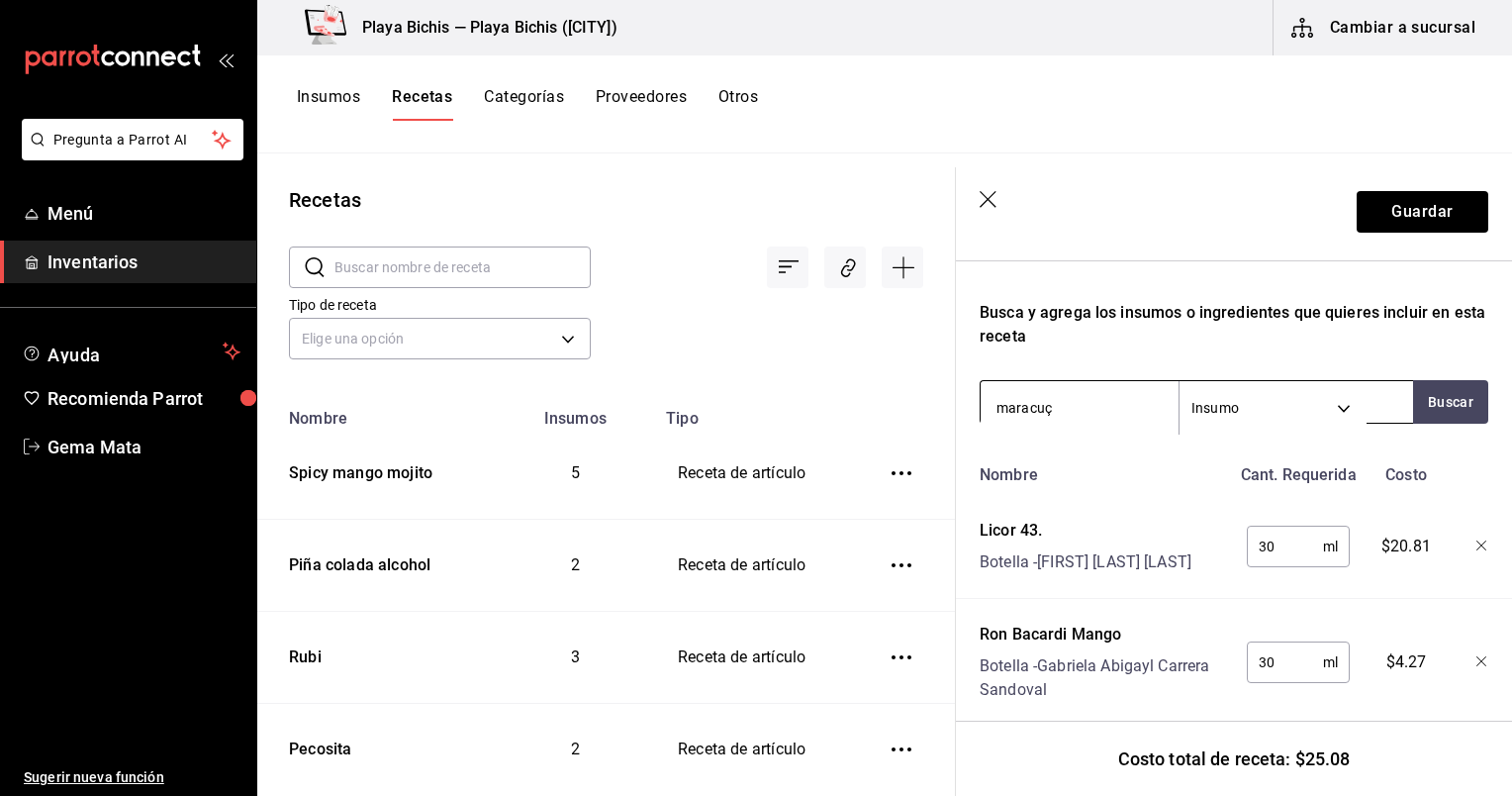 type on "maracu" 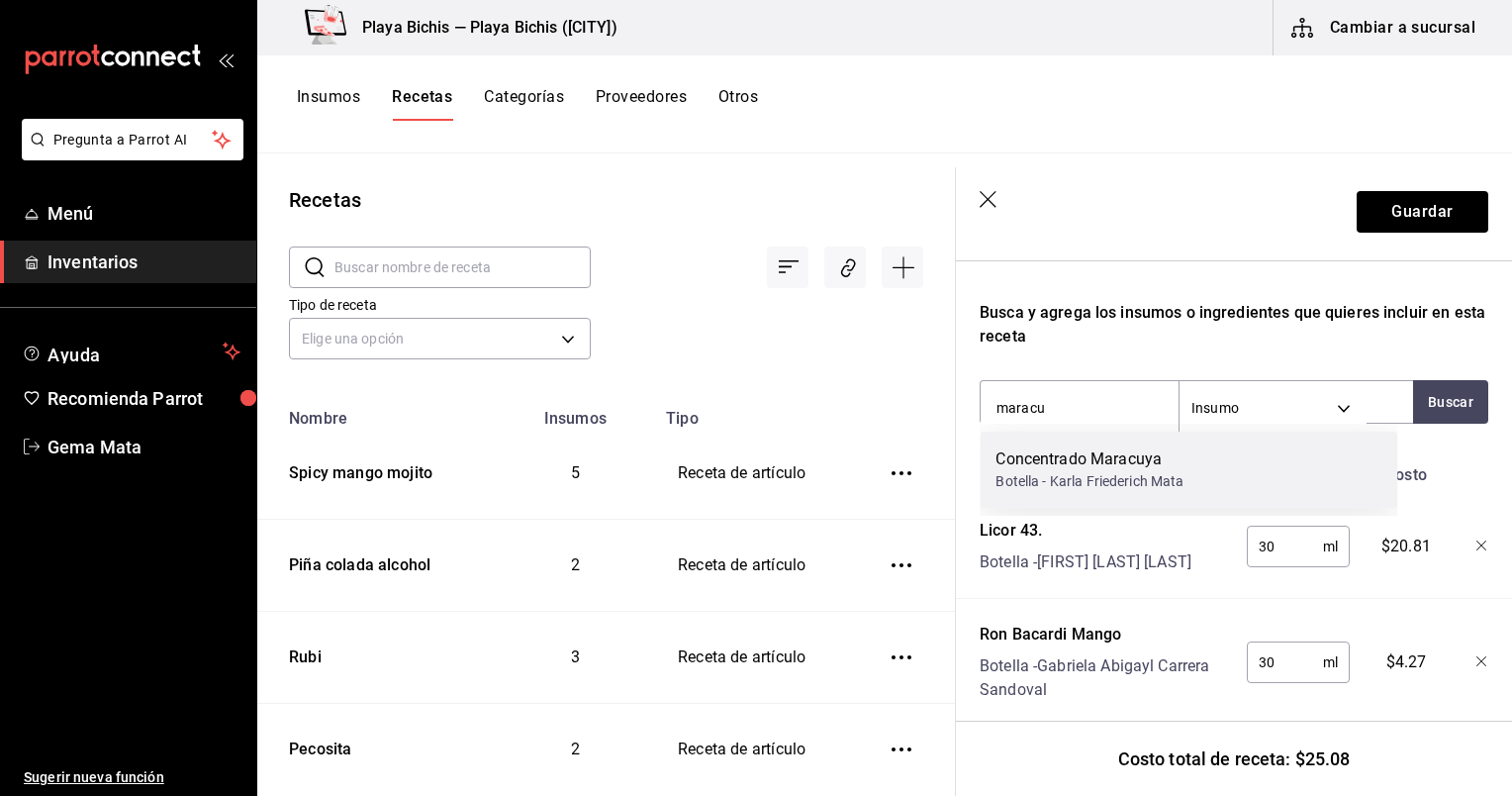 click on "Botella - Karla Friederich Mata" at bounding box center (1089, 481) 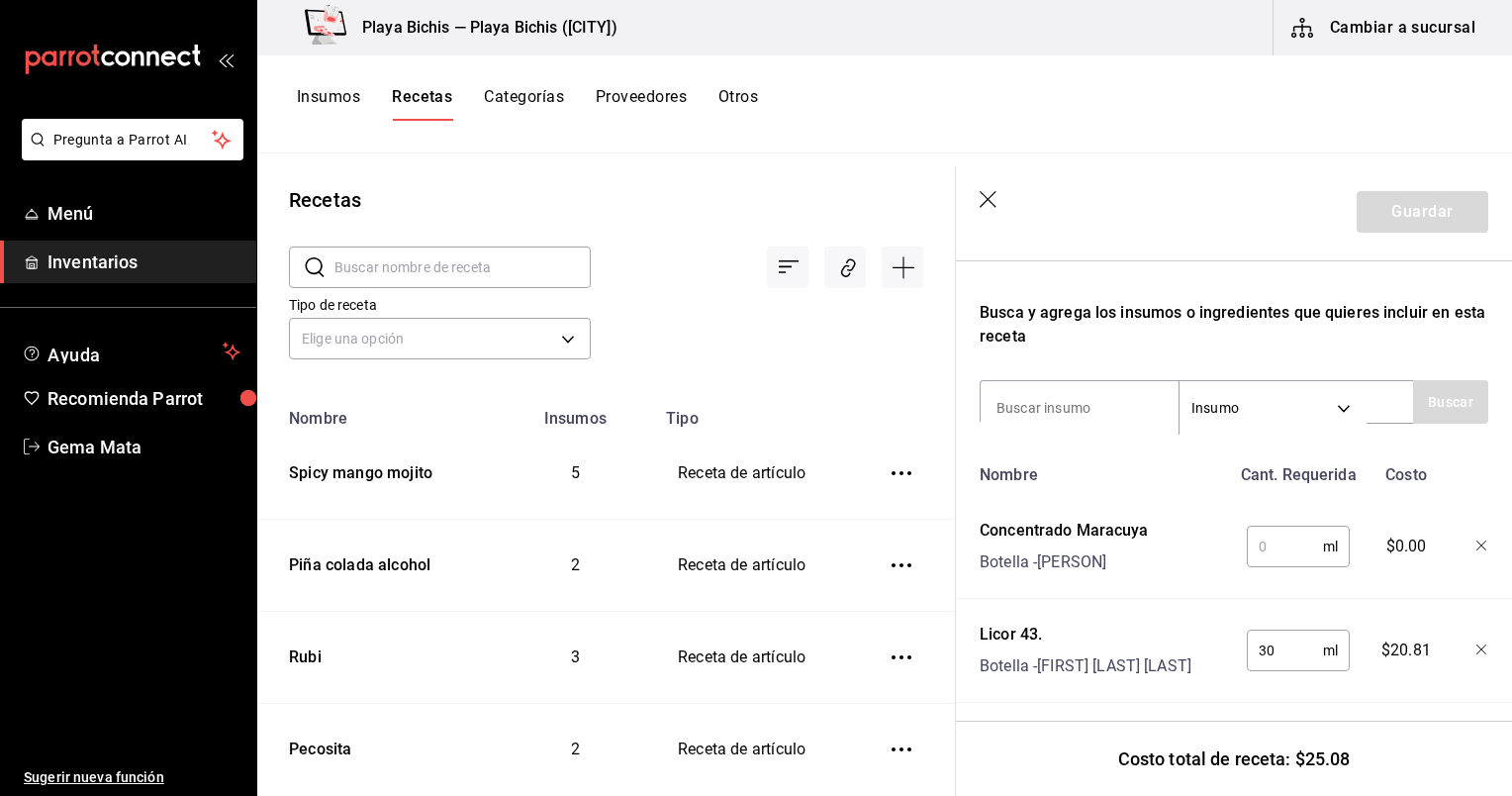 click at bounding box center [1284, 547] 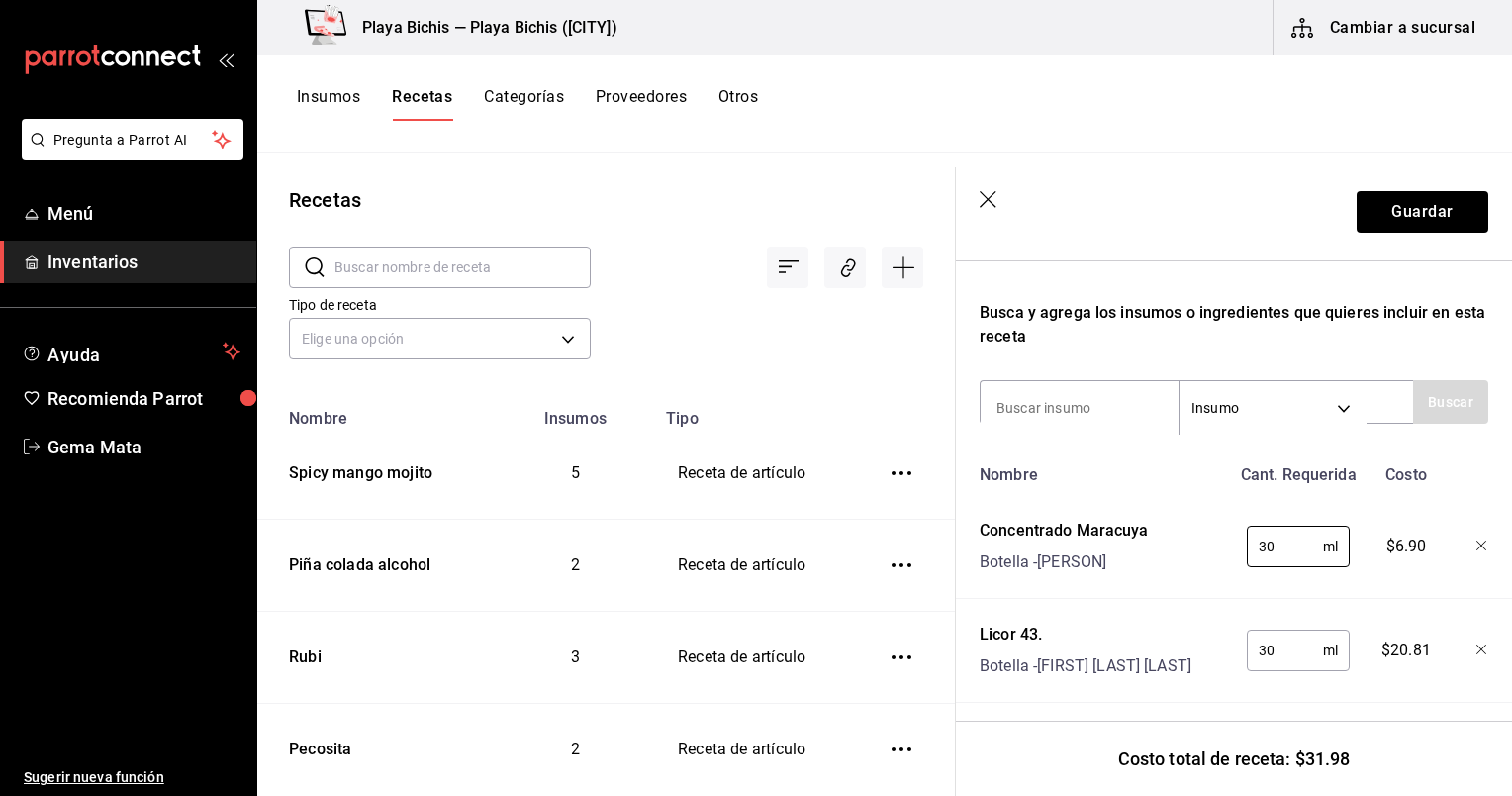 type on "30" 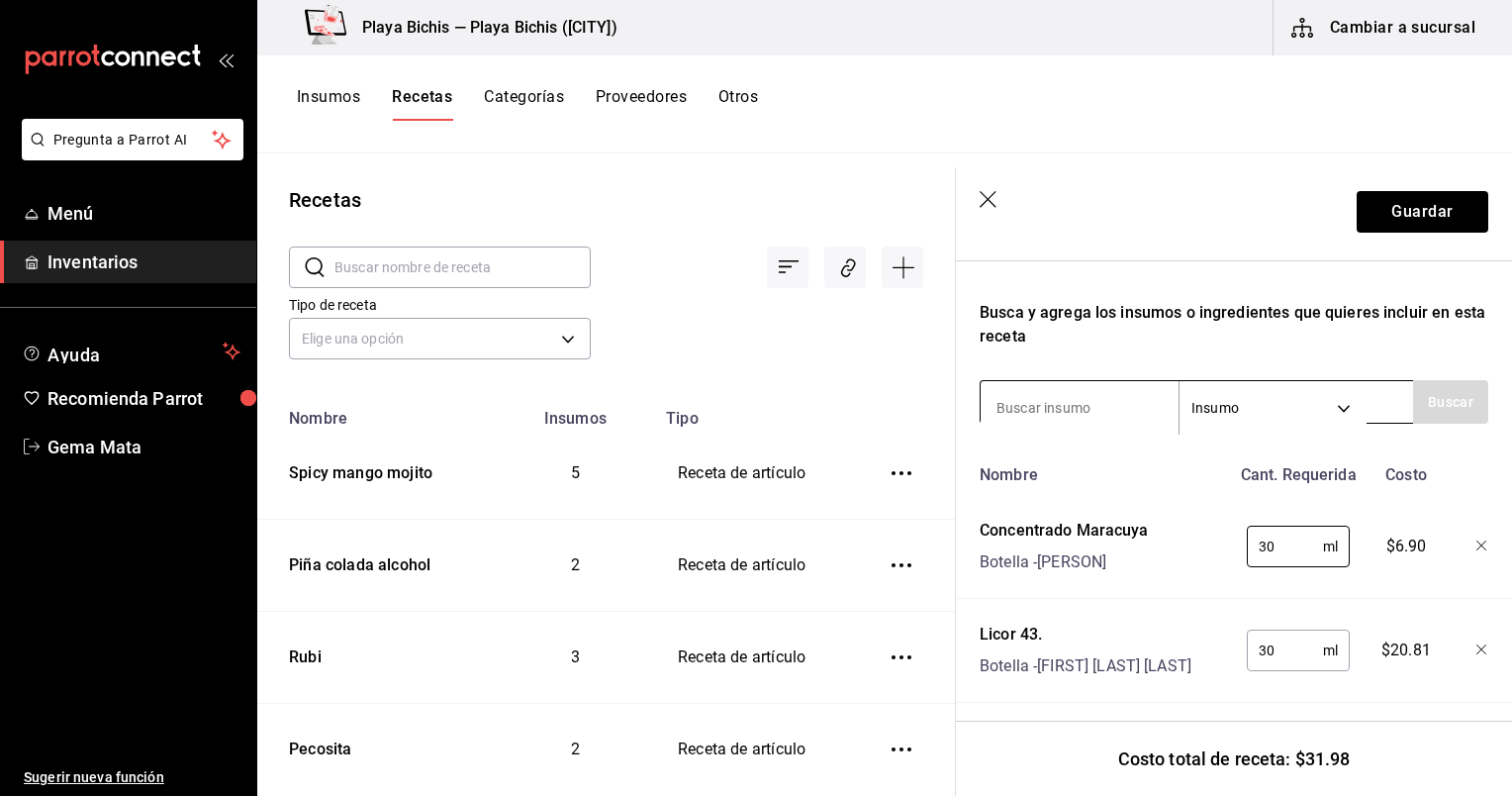 click at bounding box center [1080, 408] 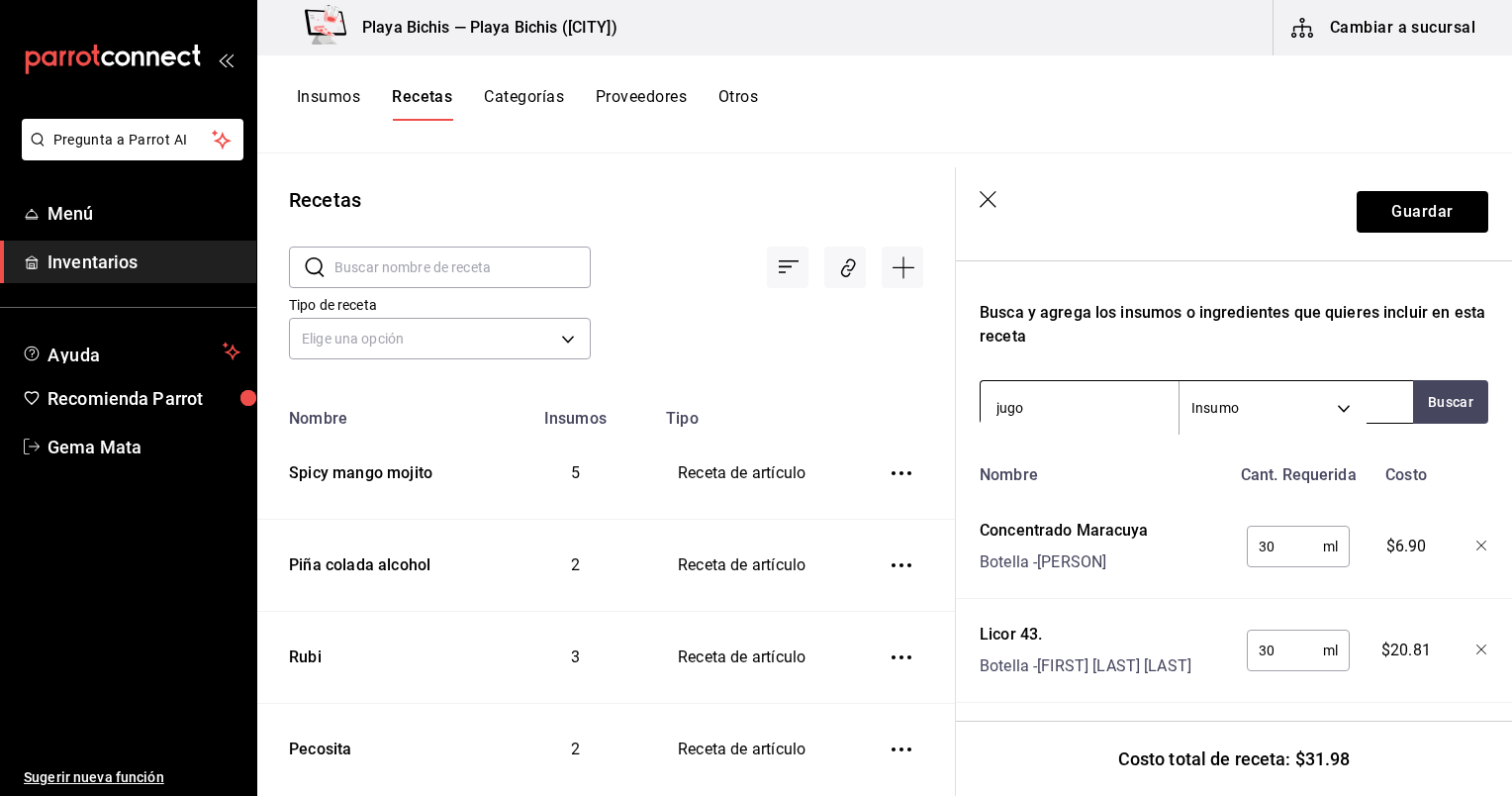 type on "jugo p" 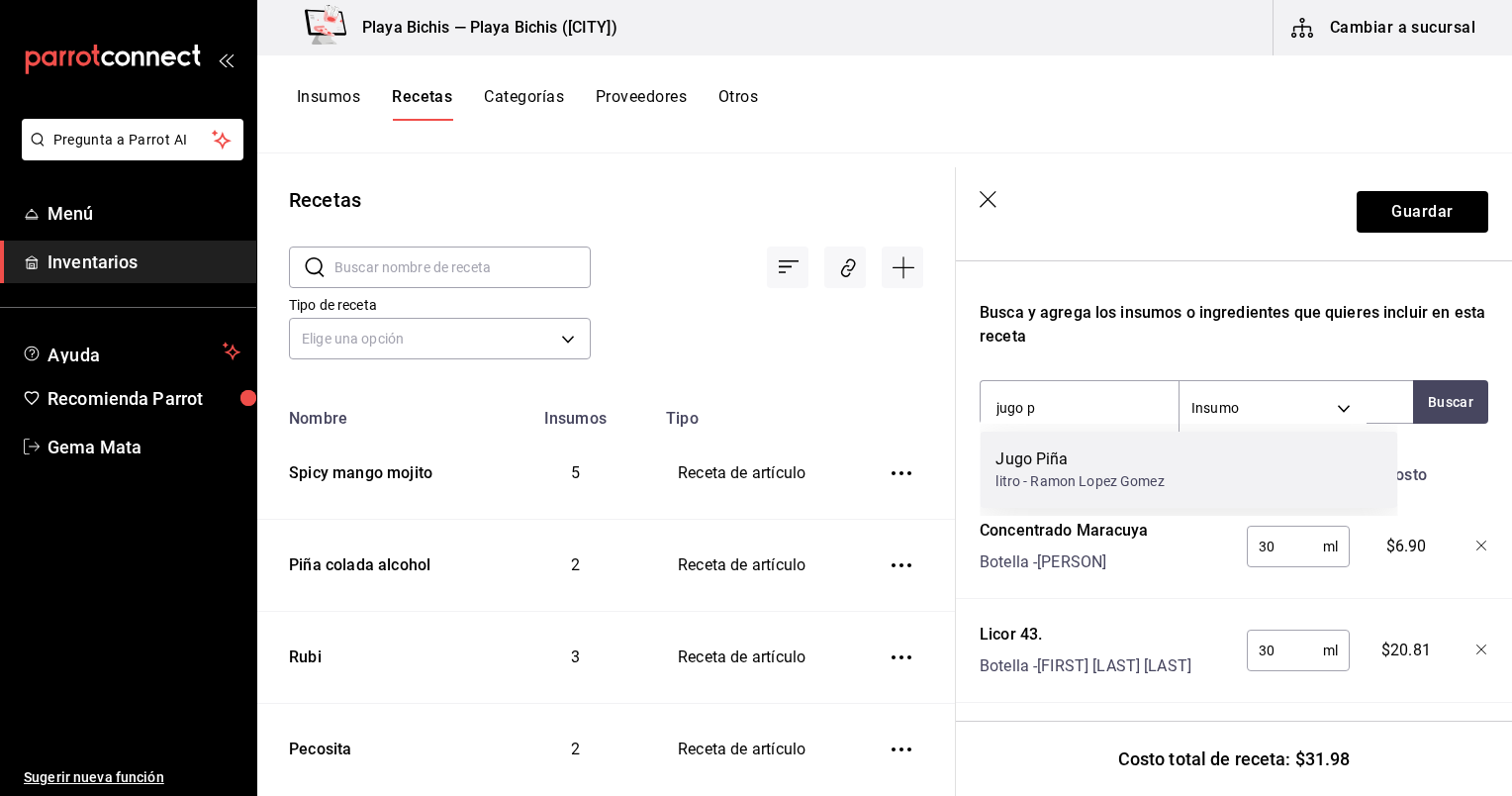 click on "Jugo Piña" at bounding box center [1080, 459] 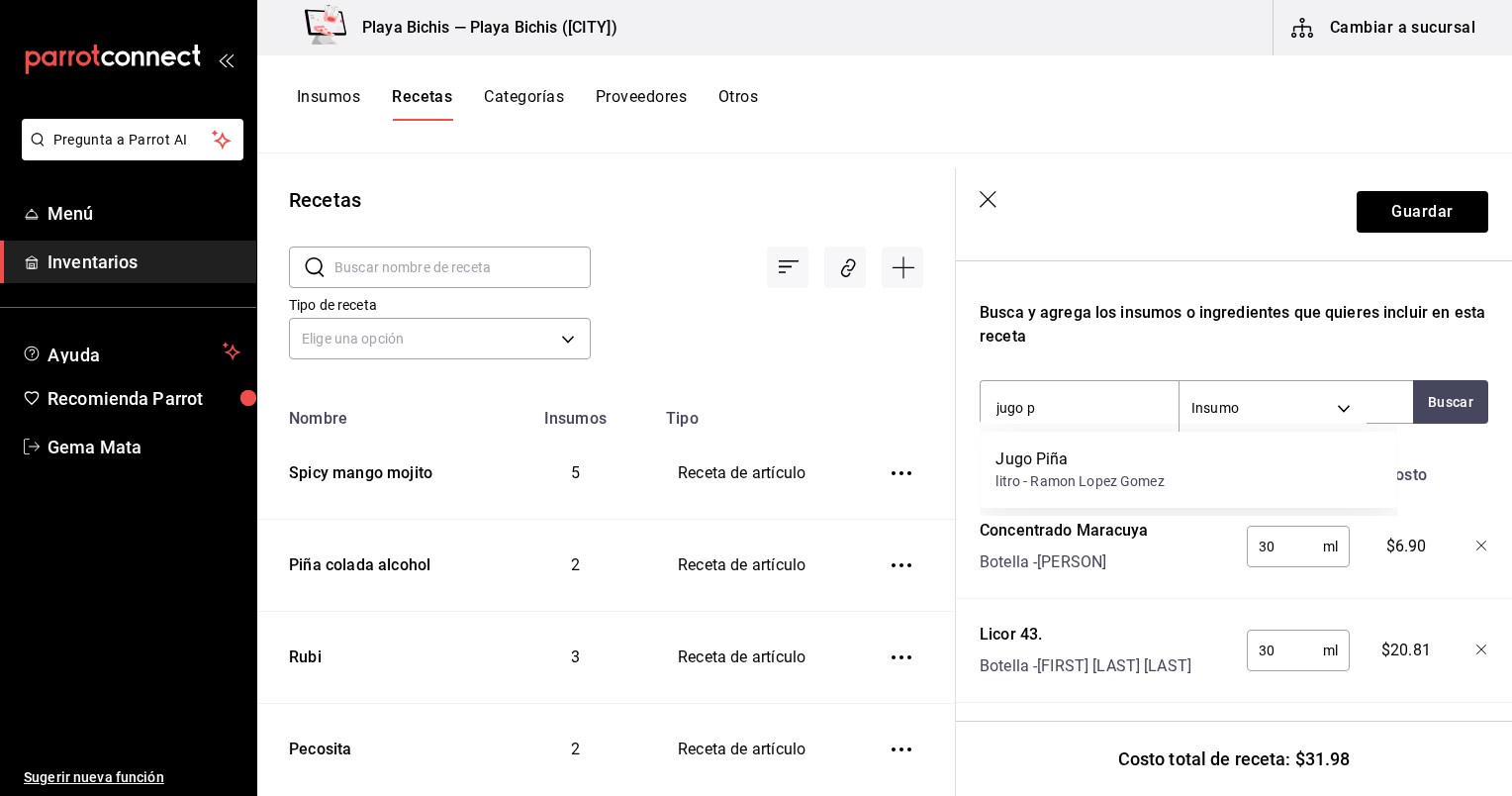 type 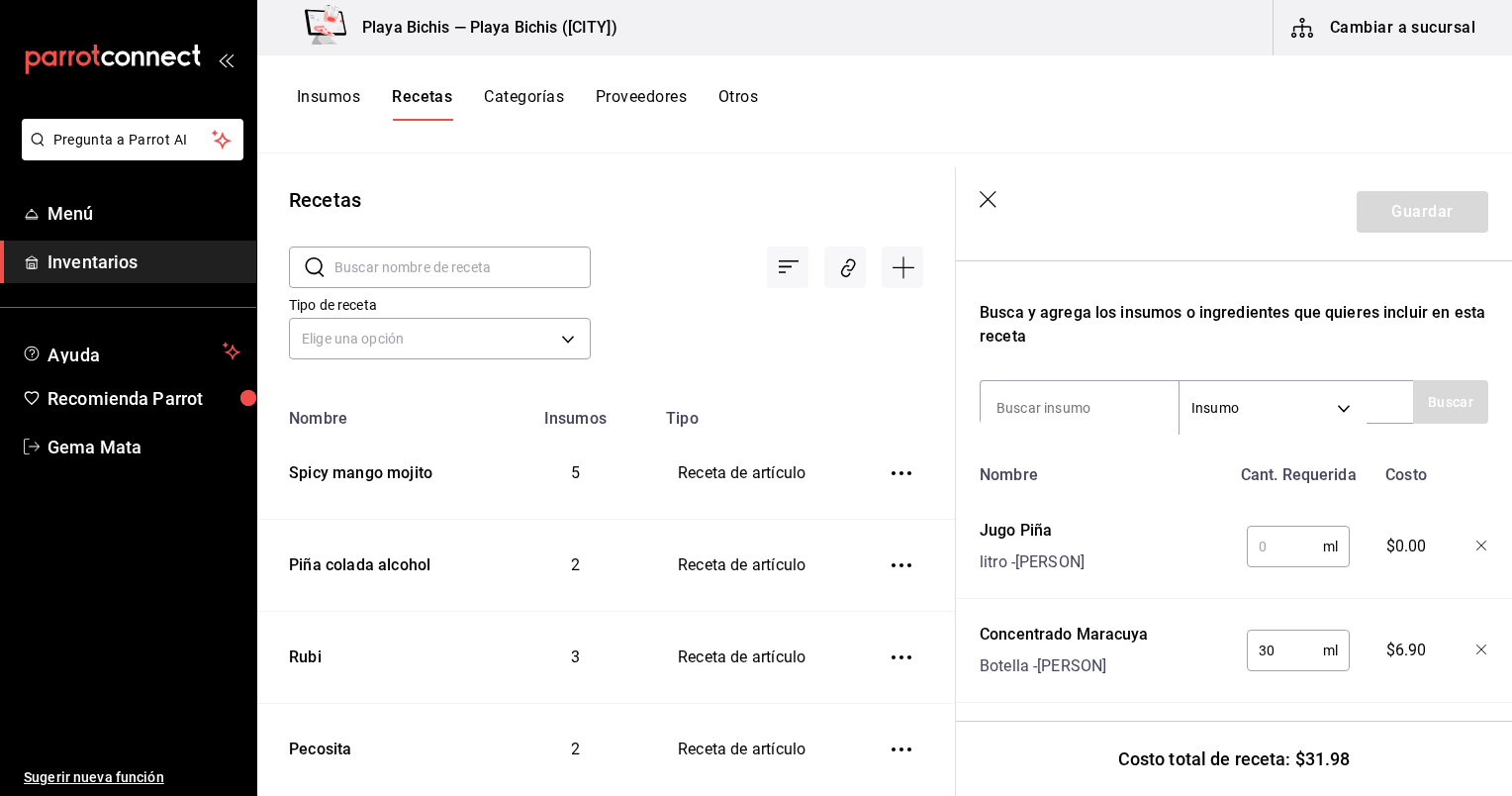 click on "ml ​" at bounding box center [1294, 543] 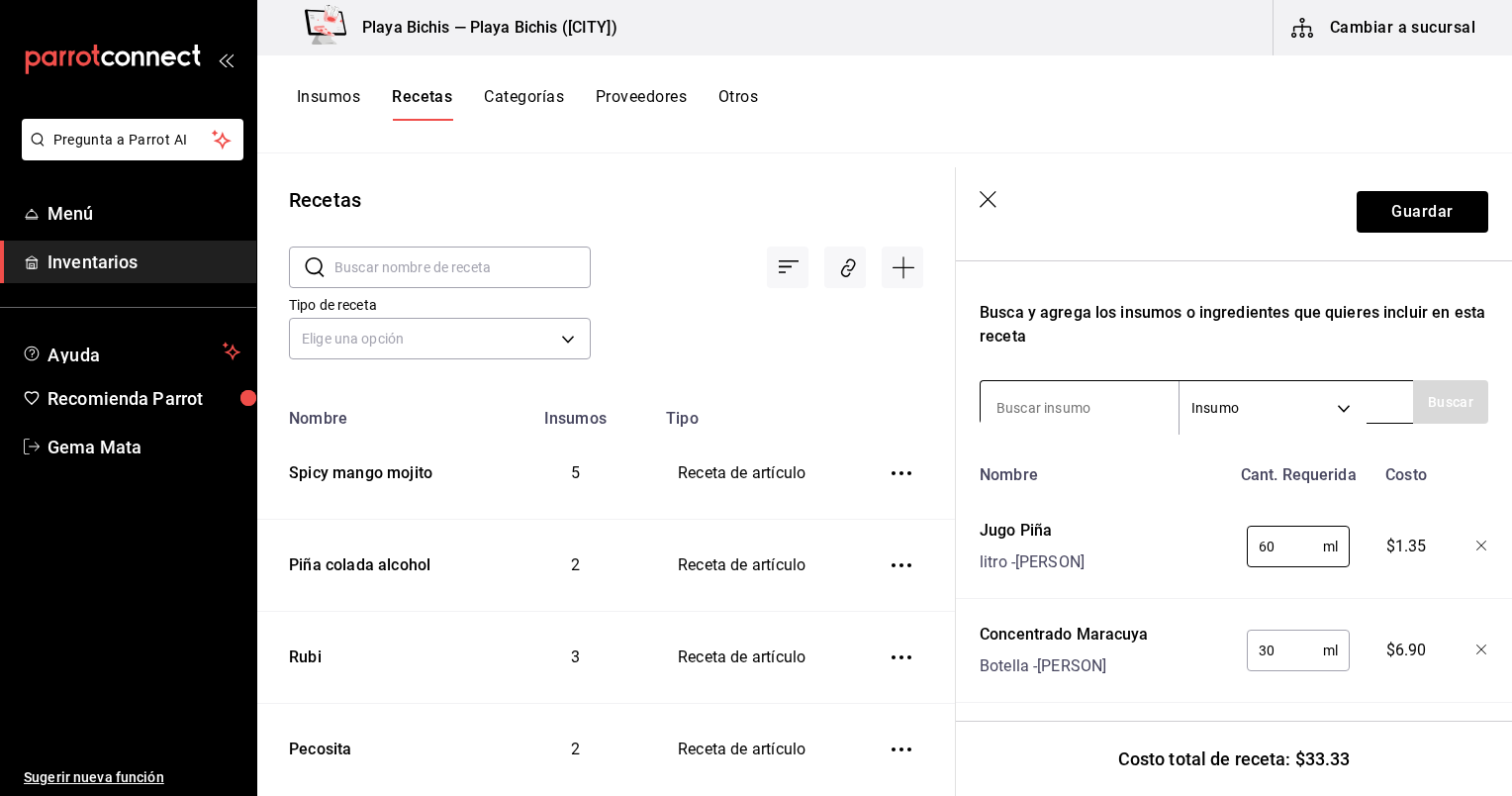 type on "60" 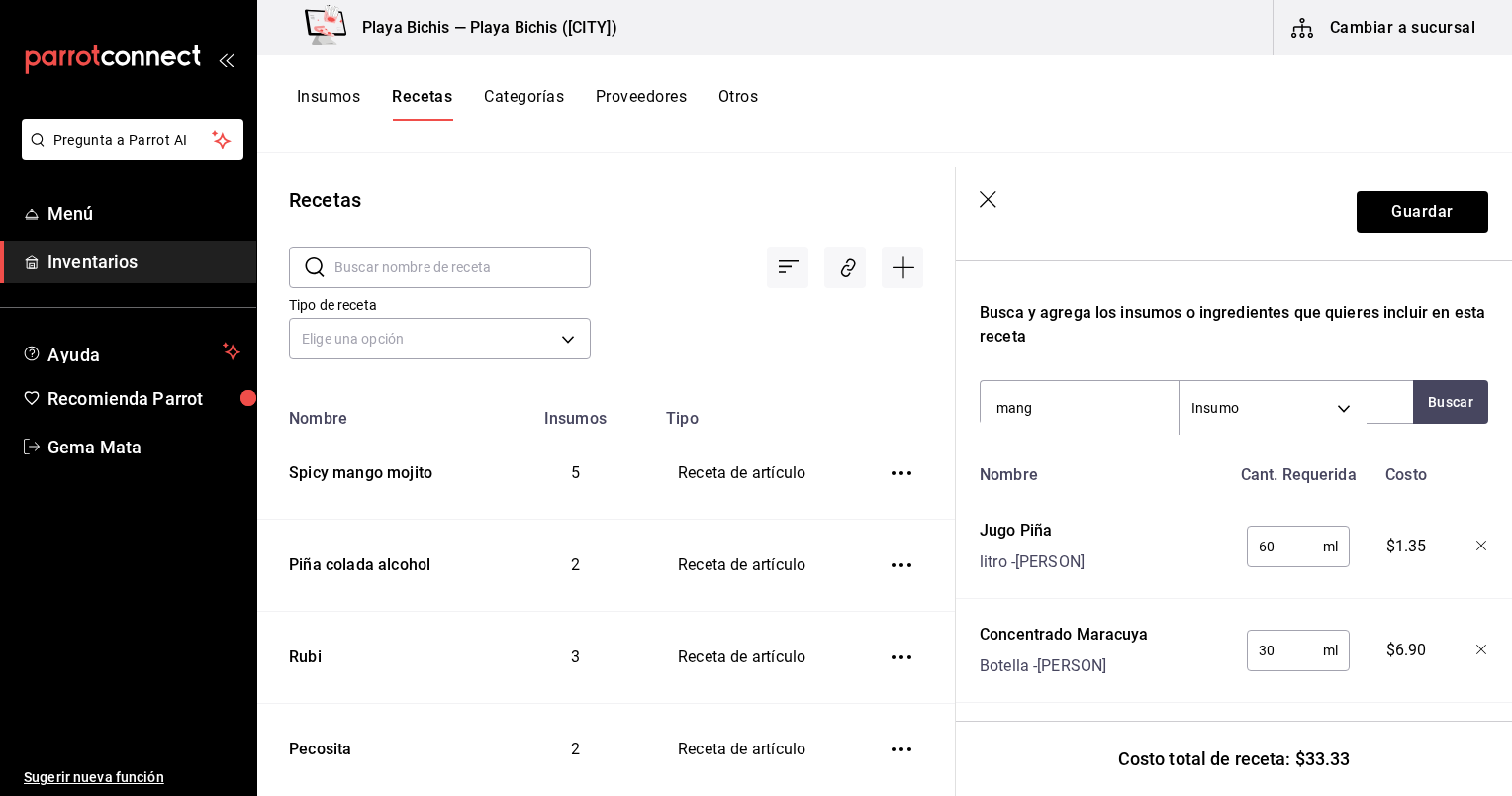 scroll, scrollTop: 0, scrollLeft: 0, axis: both 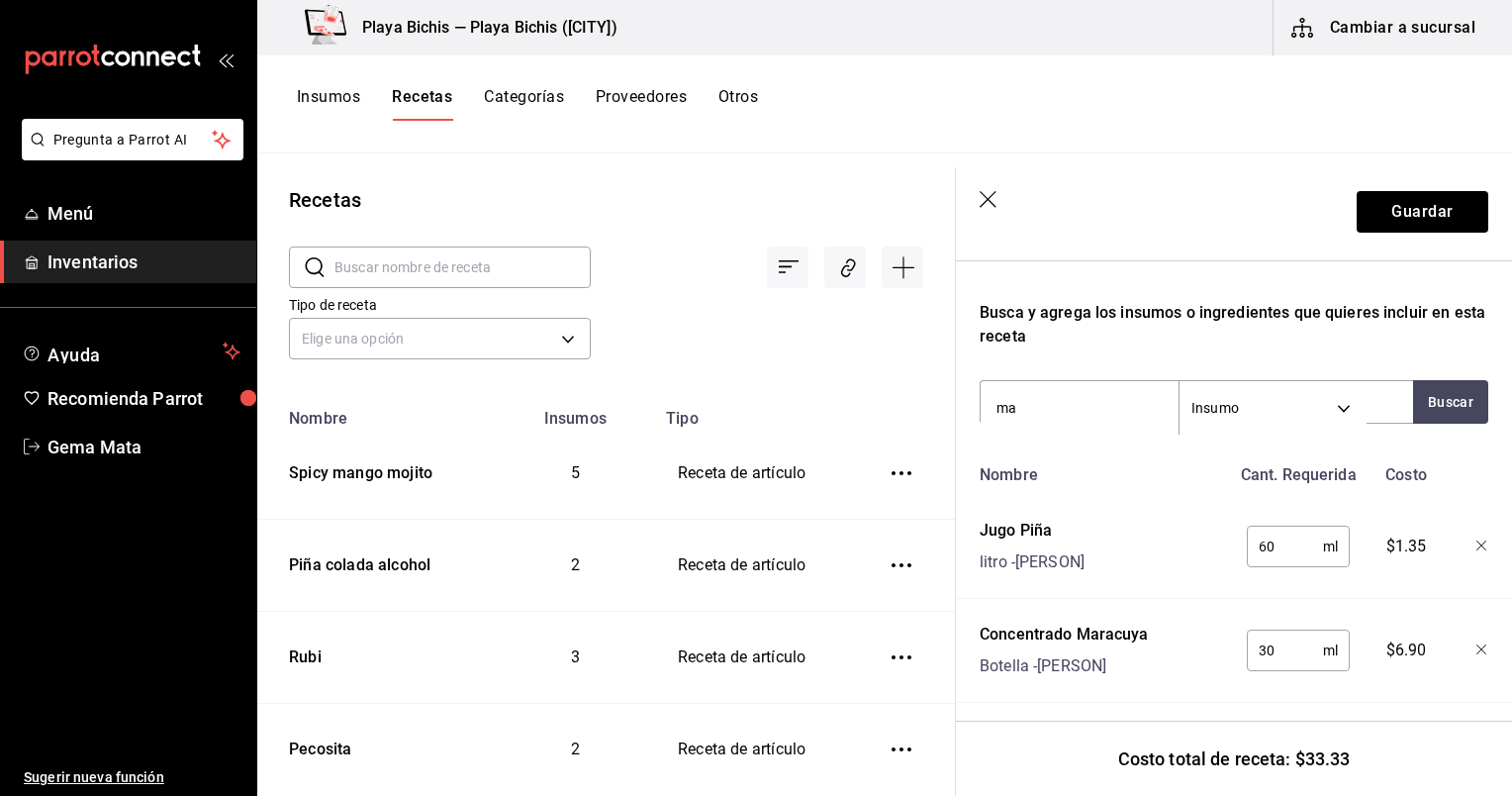 type on "m" 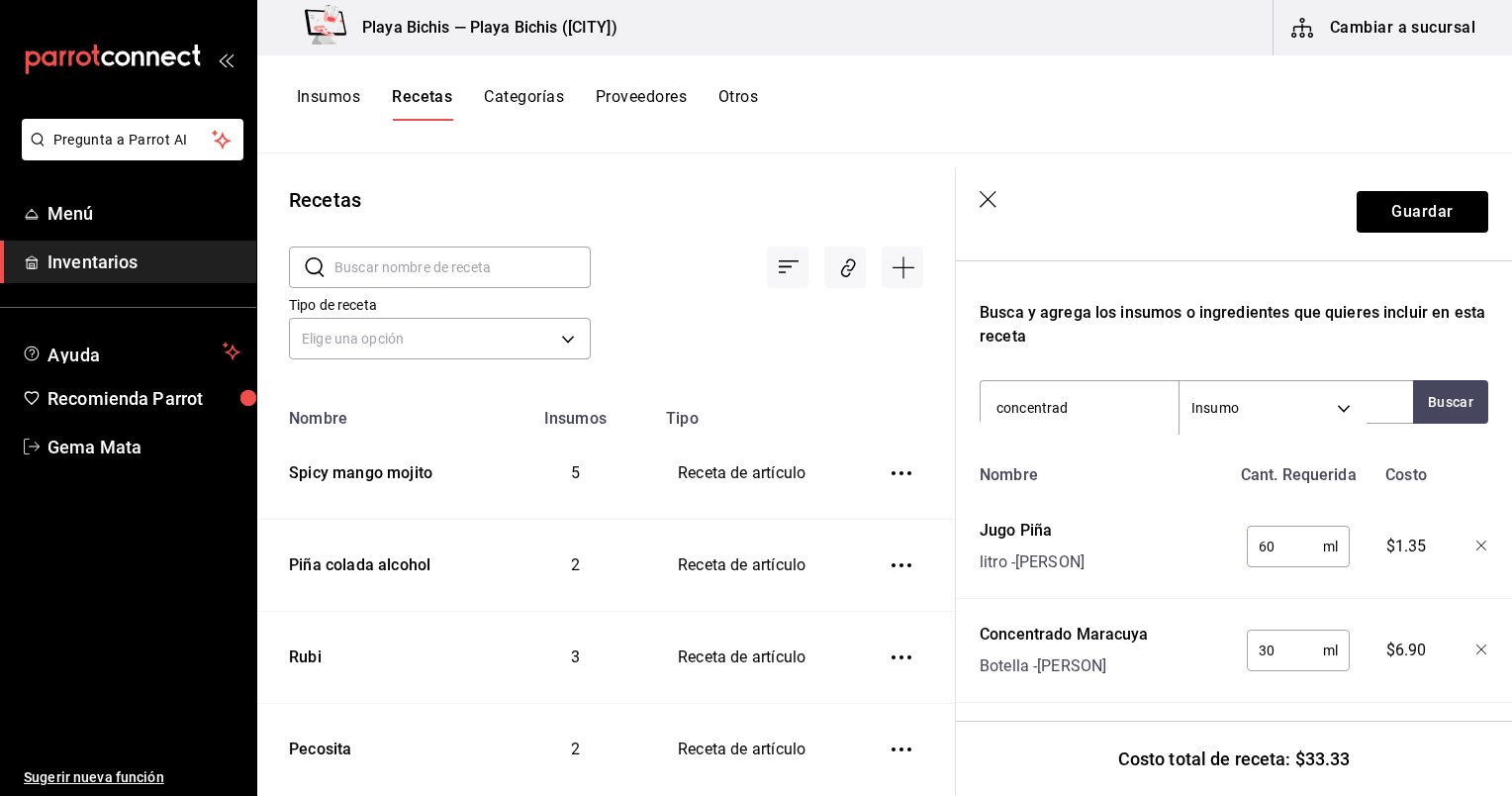 type on "concentrado" 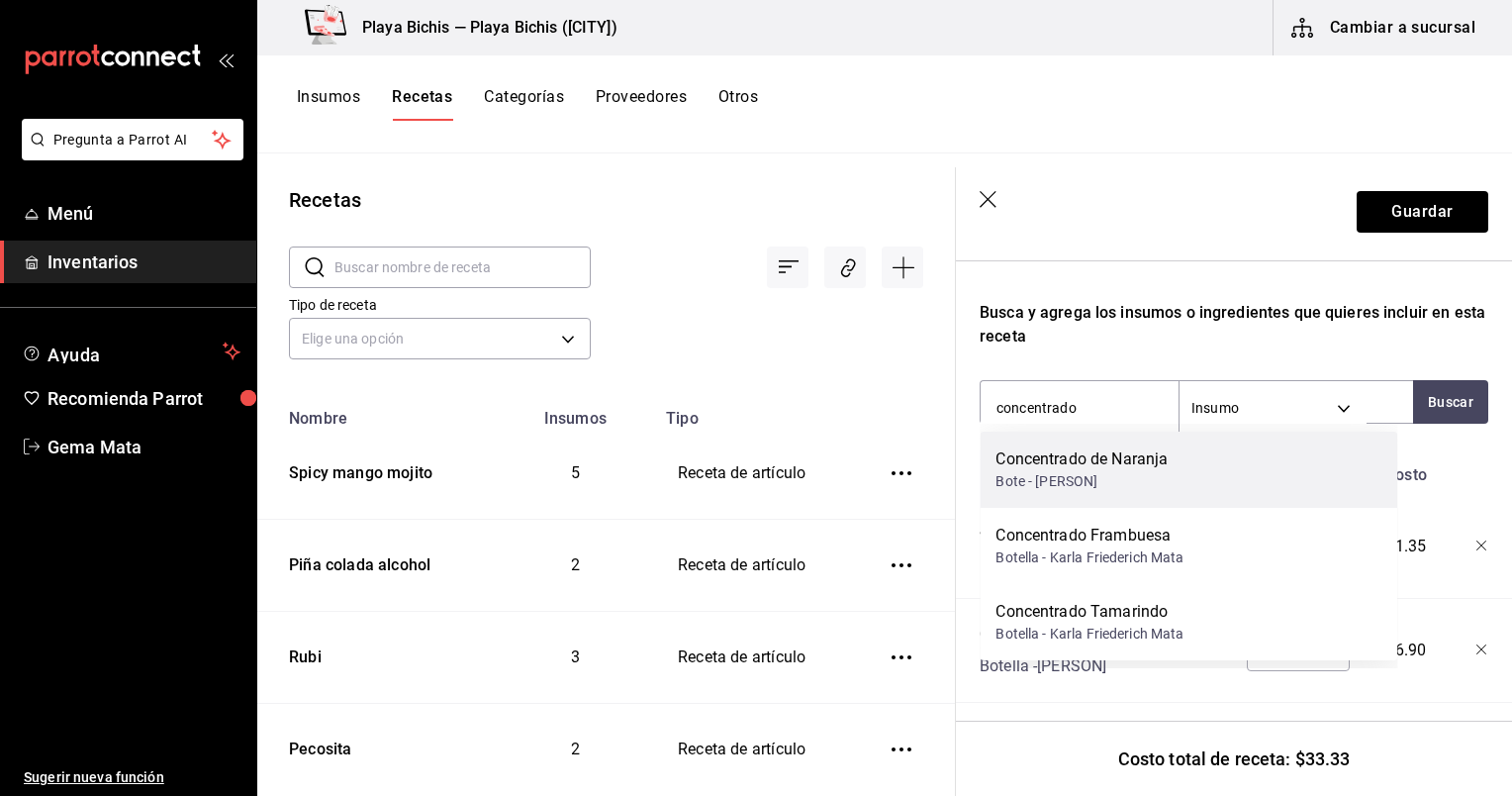 click on "Bote - [PERSON]" at bounding box center (1082, 481) 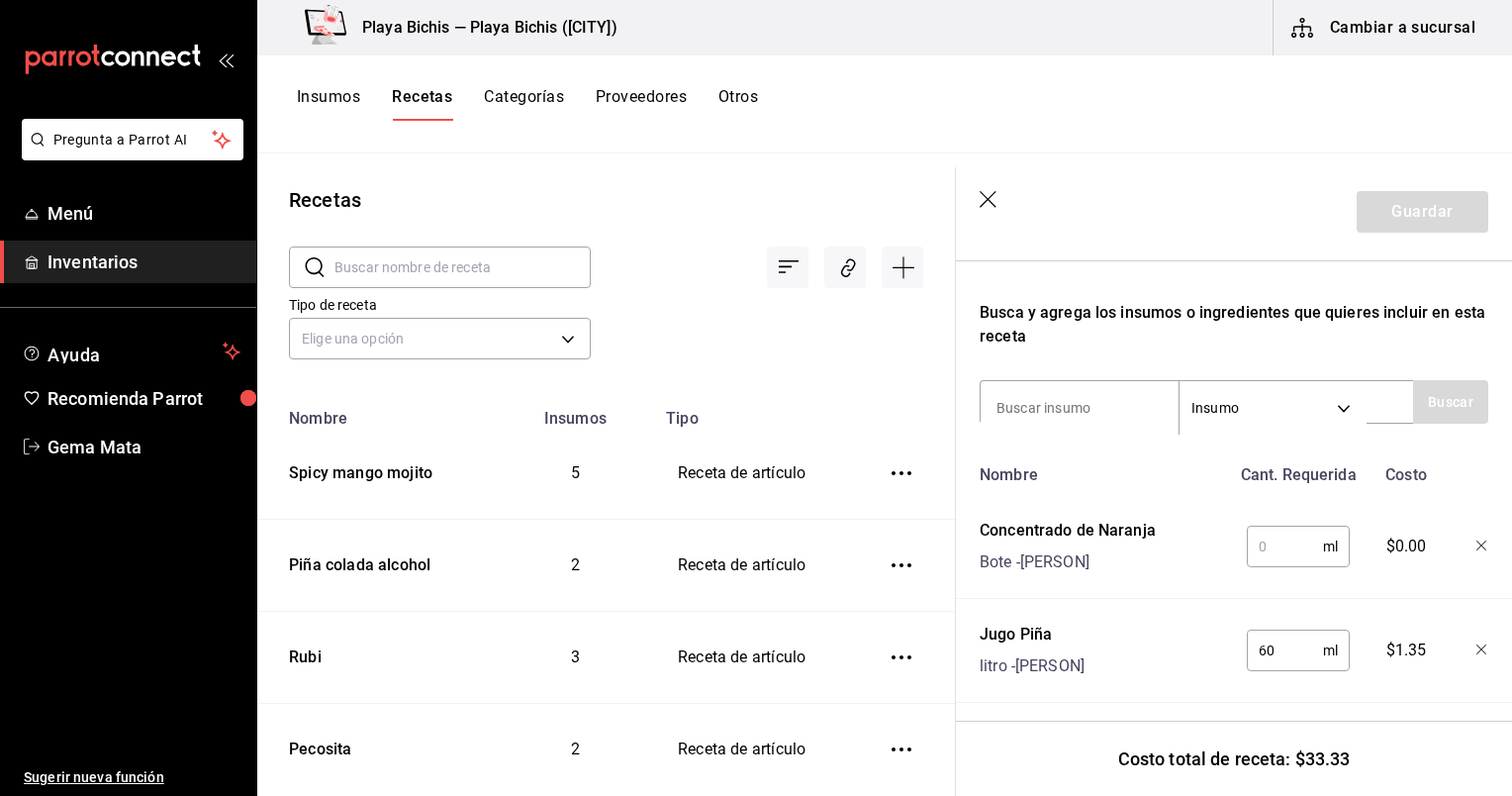 click 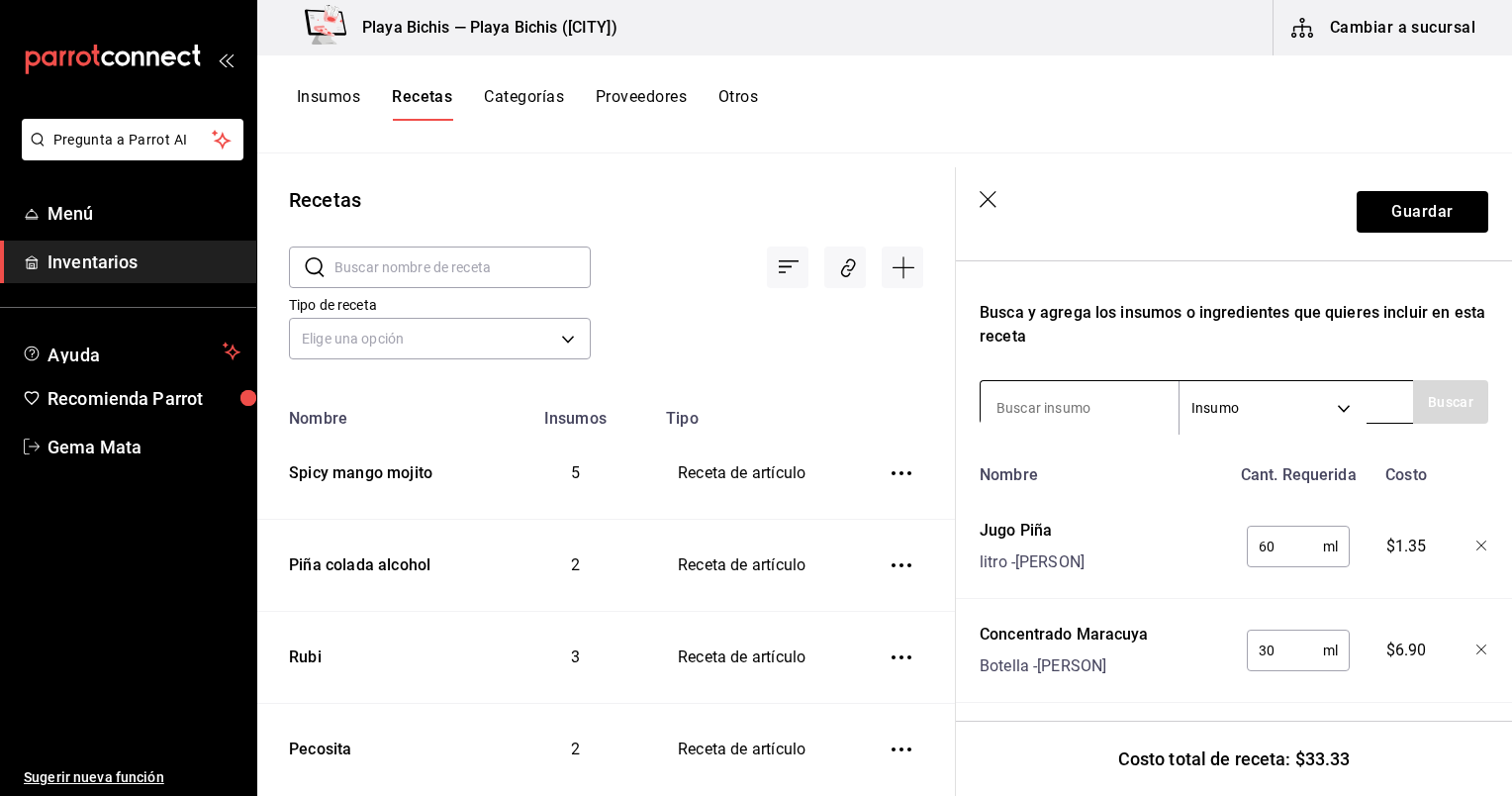 click at bounding box center [1080, 408] 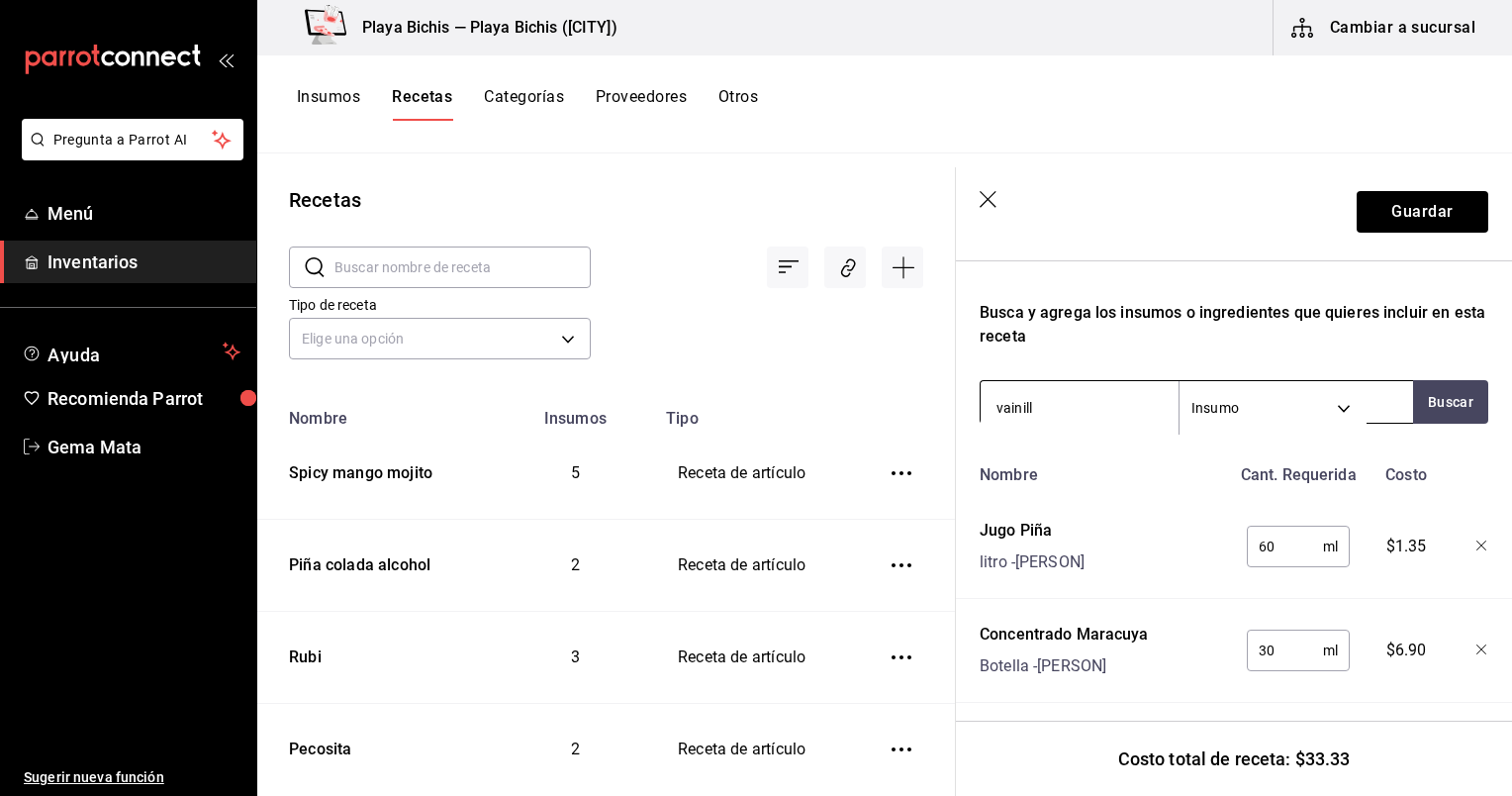 type on "vainilla" 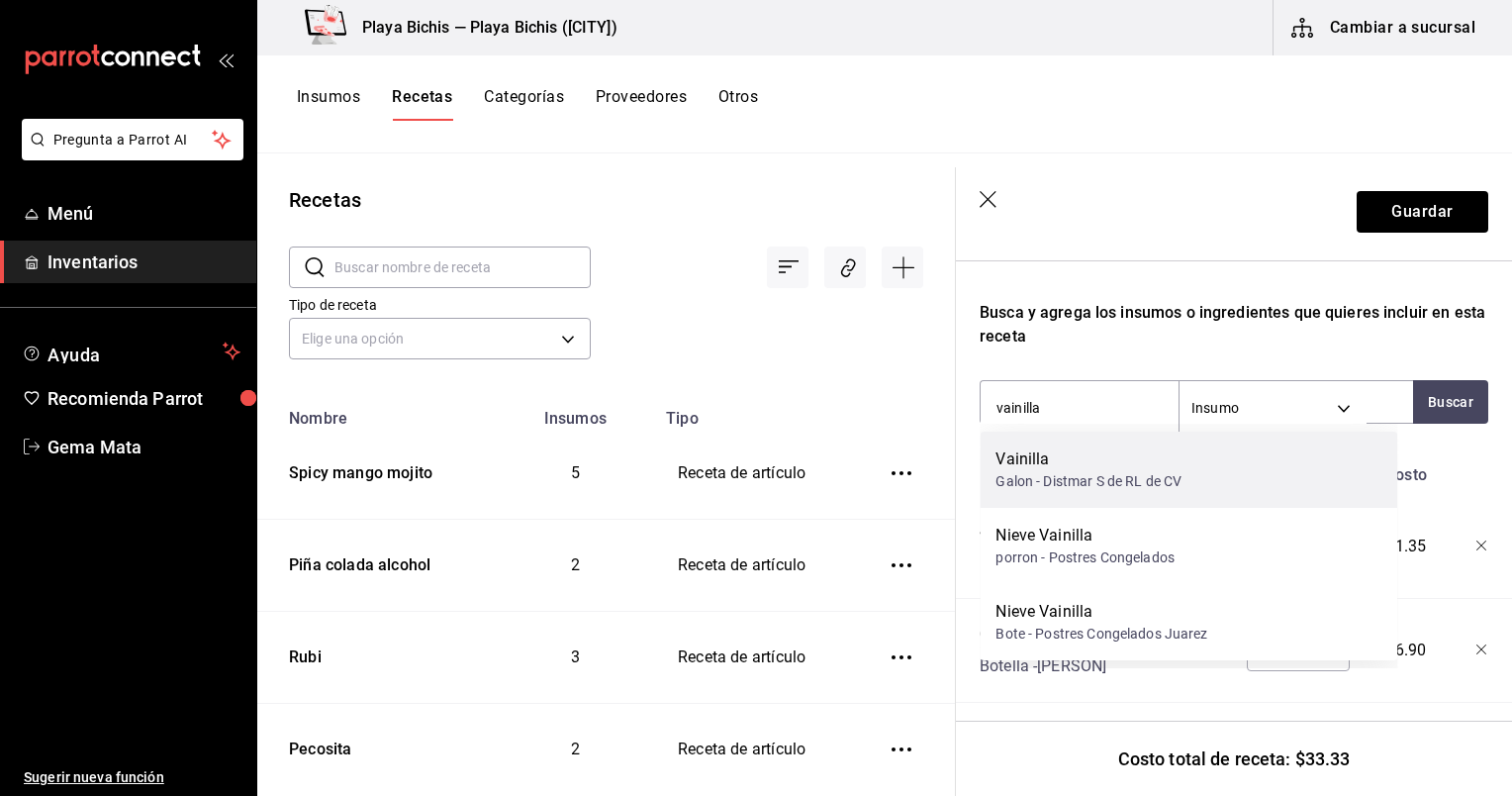 click on "Galon - Distmar S de RL de CV" at bounding box center [1088, 481] 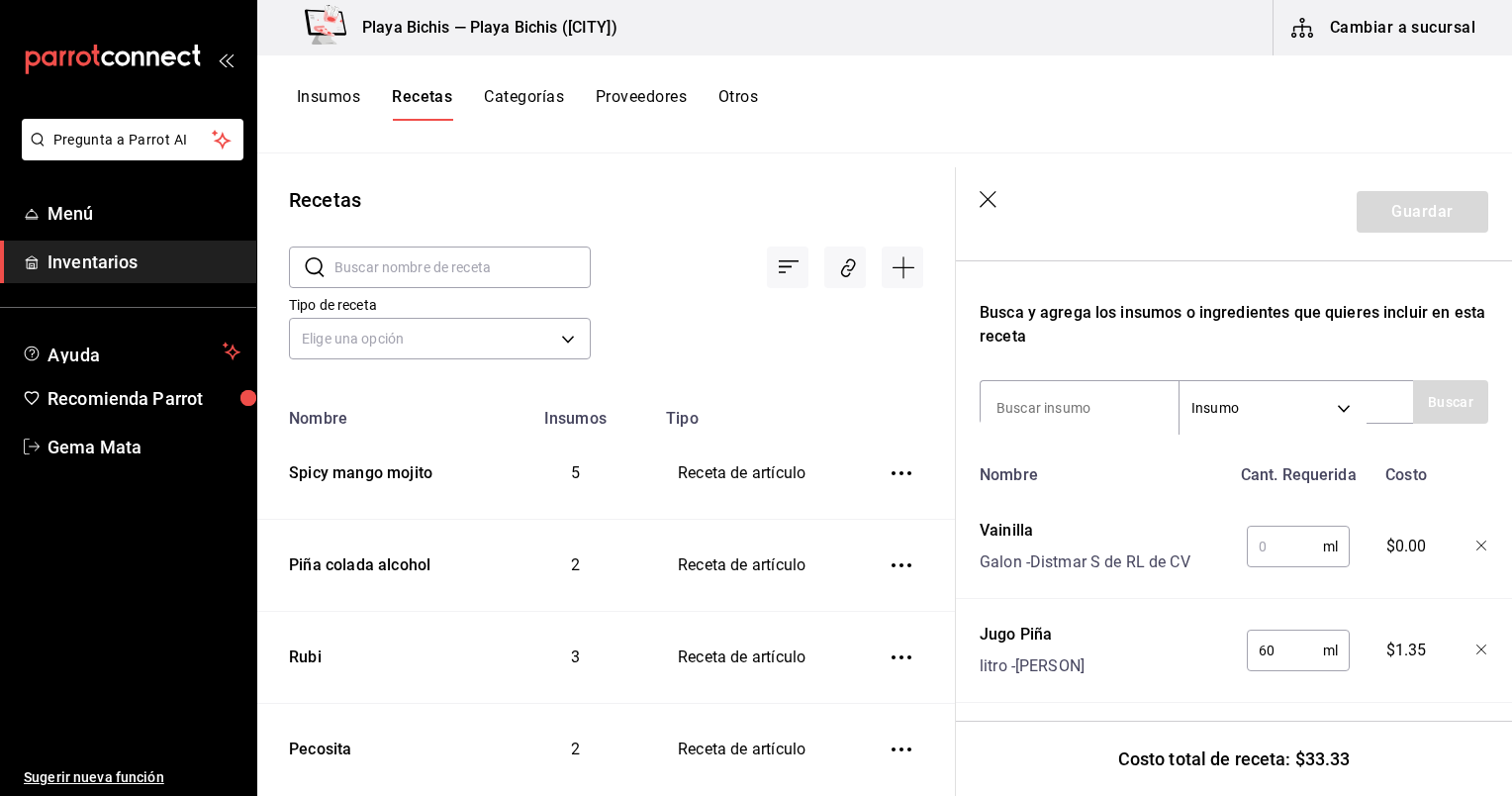 click at bounding box center [1284, 547] 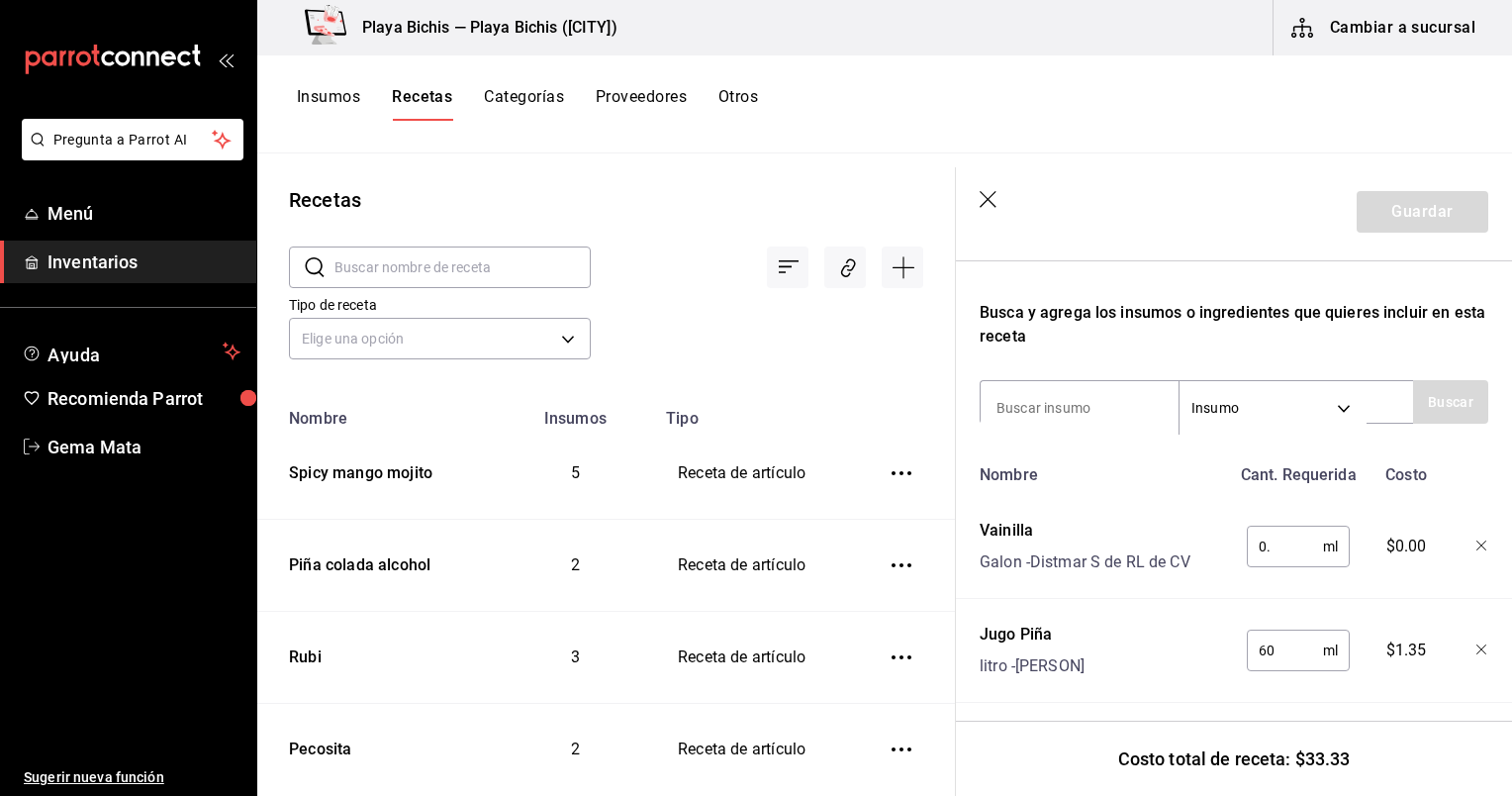 type on "0" 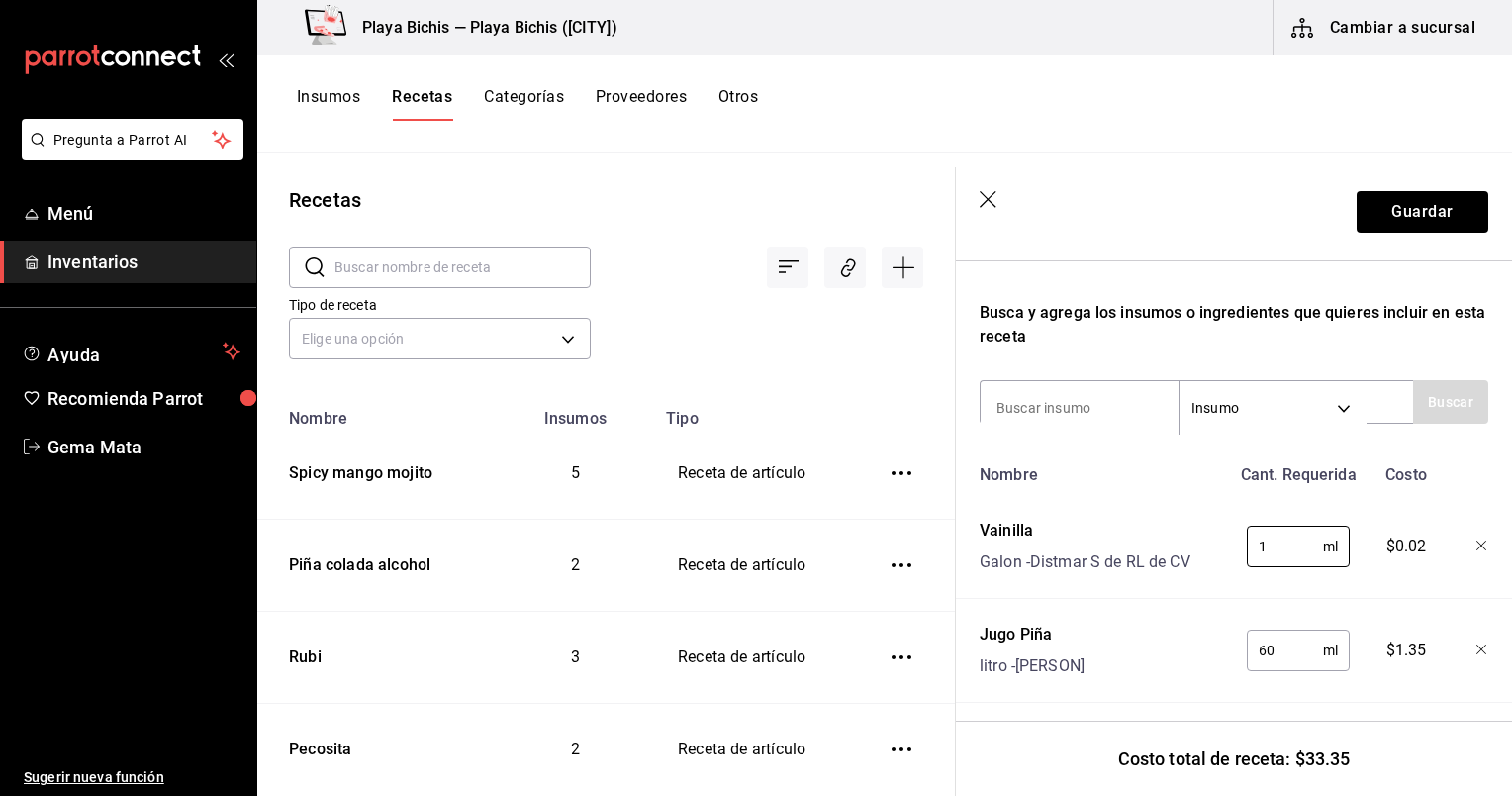 type on "1" 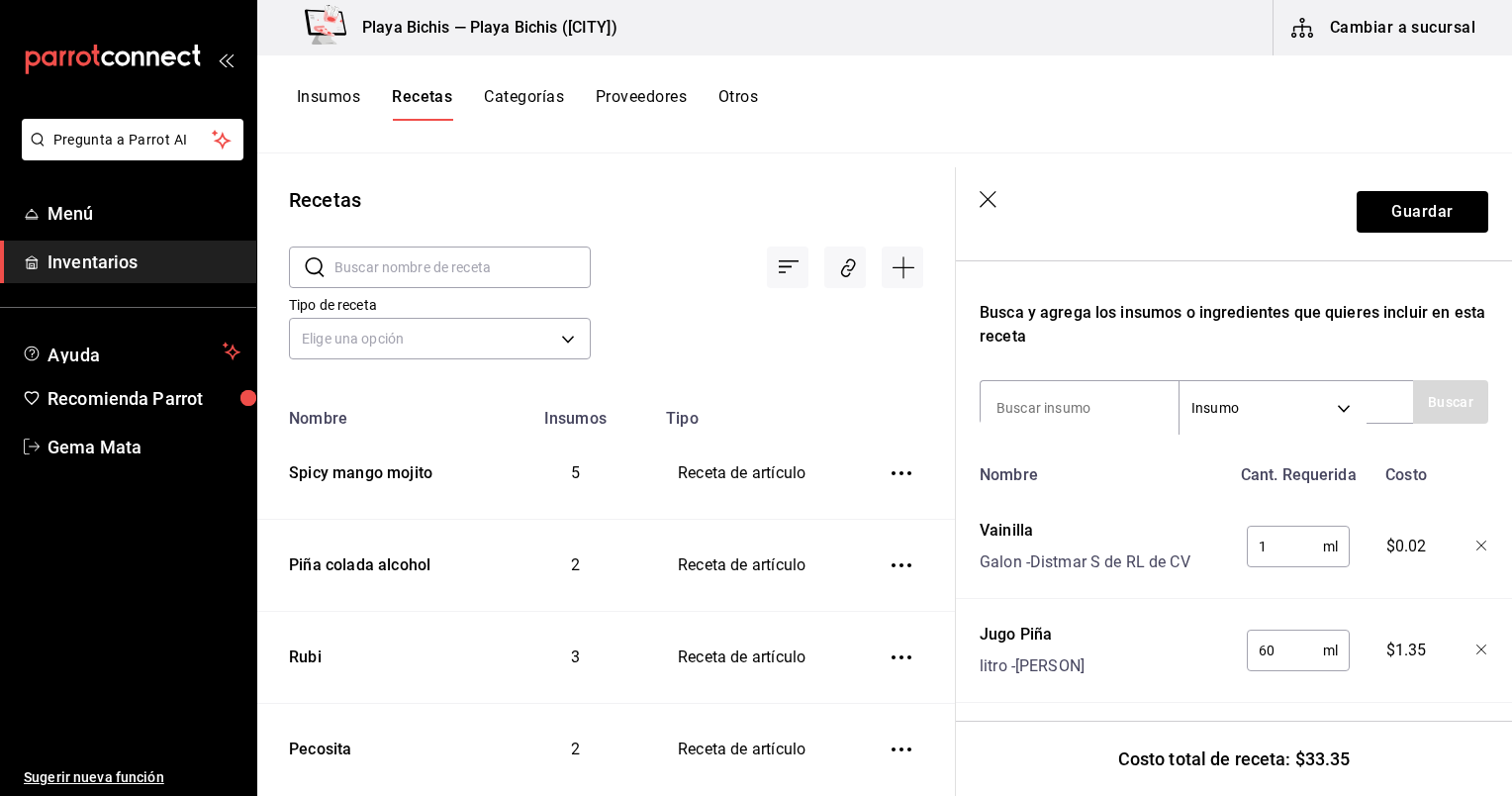 click on "Recuerda que las cantidades utilizadas en tus recetas estarán definidas en la Unidad de medida de receta que hayas especificado para cada insumo. Nombre de esta receta Sunset rum Busca y agrega los insumos o ingredientes que quieres incluir en esta receta Insumo SUPPLY Buscar Nombre Cant. Requerida Costo Vainilla Galon - Distmar S de RL de CV 1 ml $0.02 Jugo Piña litro - Ramon Lopez Gomez 60 ml $1.35 Concentrado Maracuya Botella - Karla Friederich Mata 30 ml $6.90 Licor 43. Botella - Blanca Luz Jurado Prieto 30 ml $20.81 Ron Bacardi Mango Botella - Gabriela Abigayl Carrera Sandoval 30 ml $4.27" at bounding box center [1234, 525] 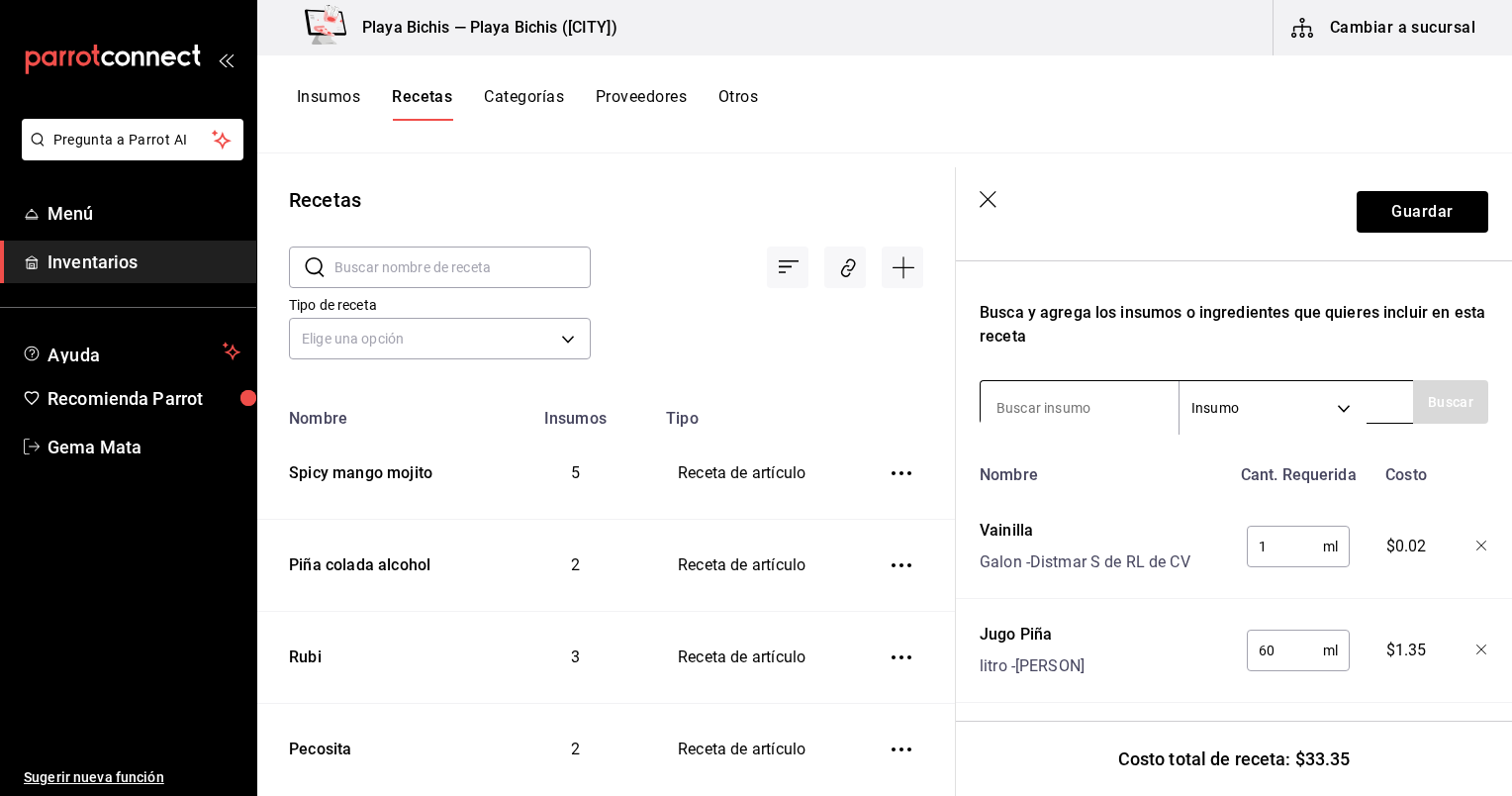 click at bounding box center (1080, 408) 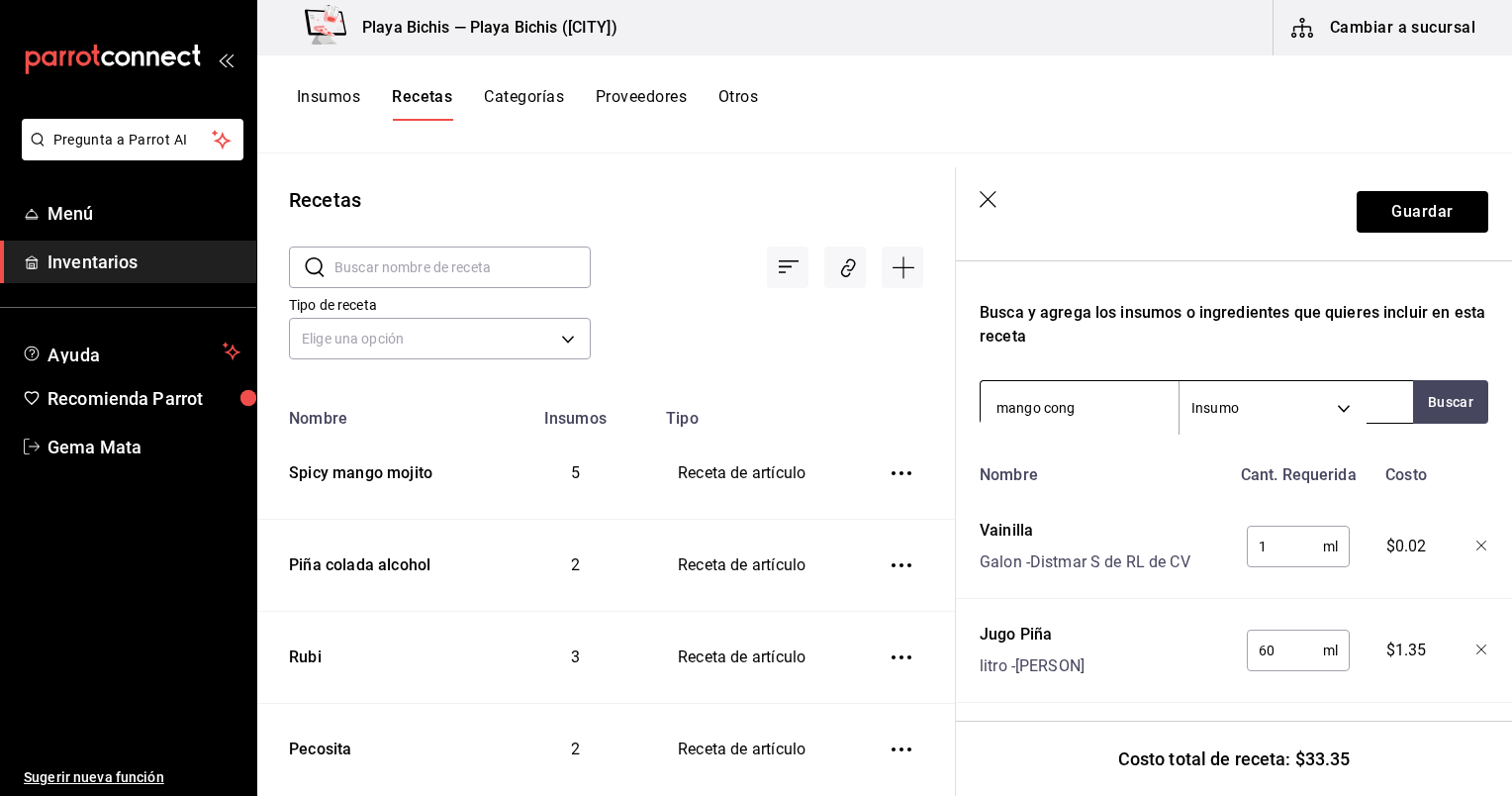 type on "mango conge" 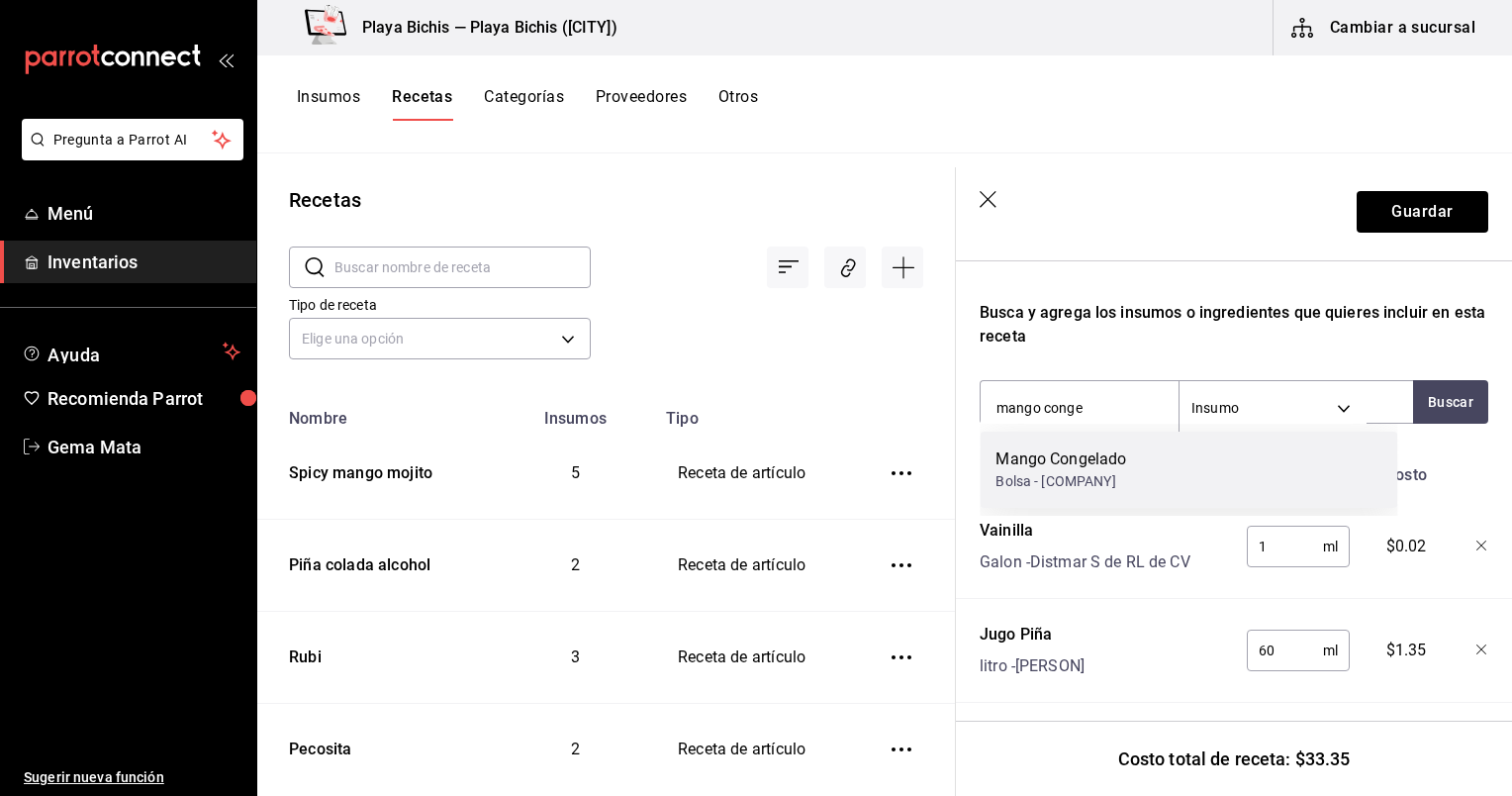 click on "Bolsa - [COMPANY]" at bounding box center [1061, 481] 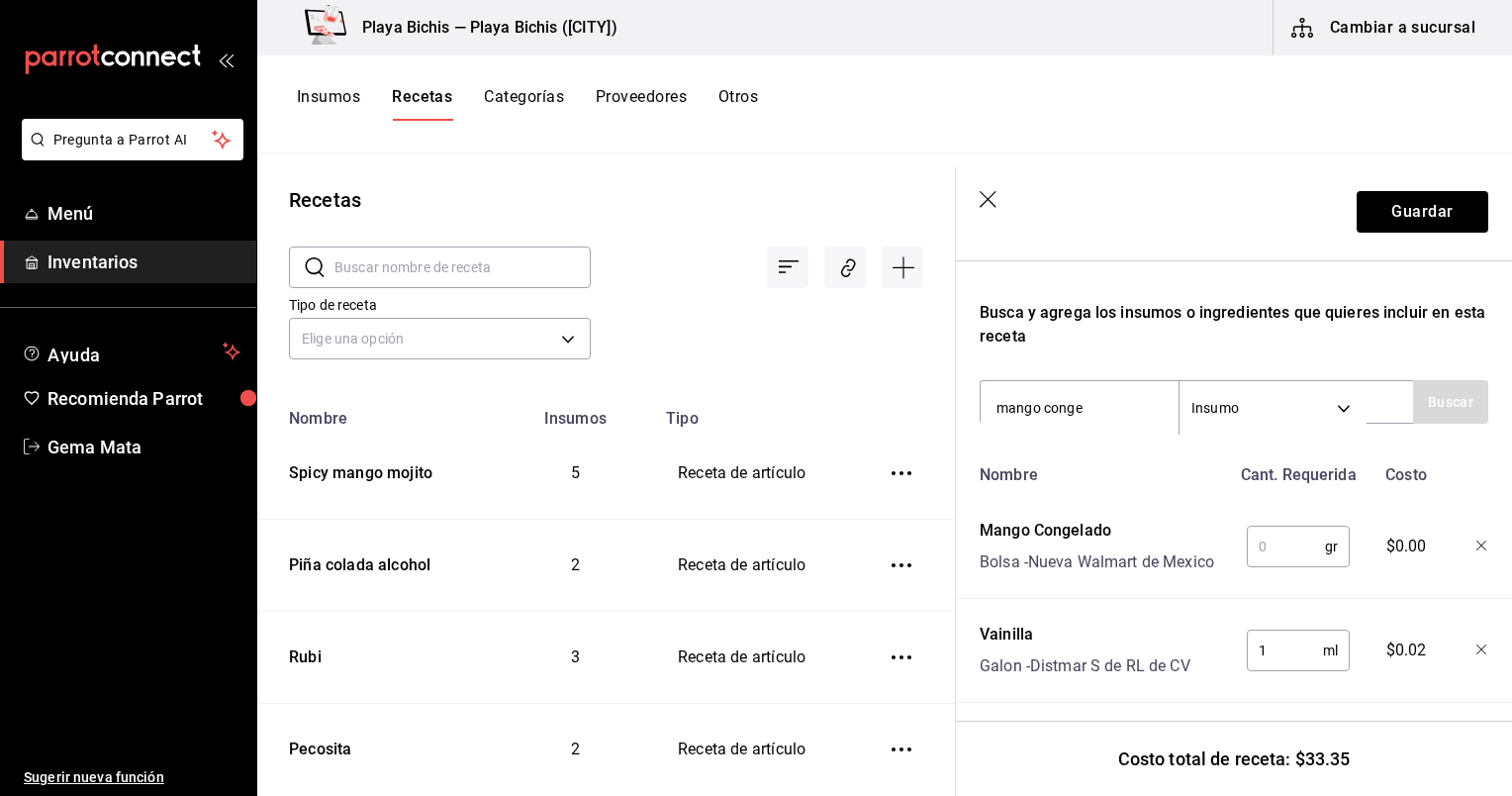 type 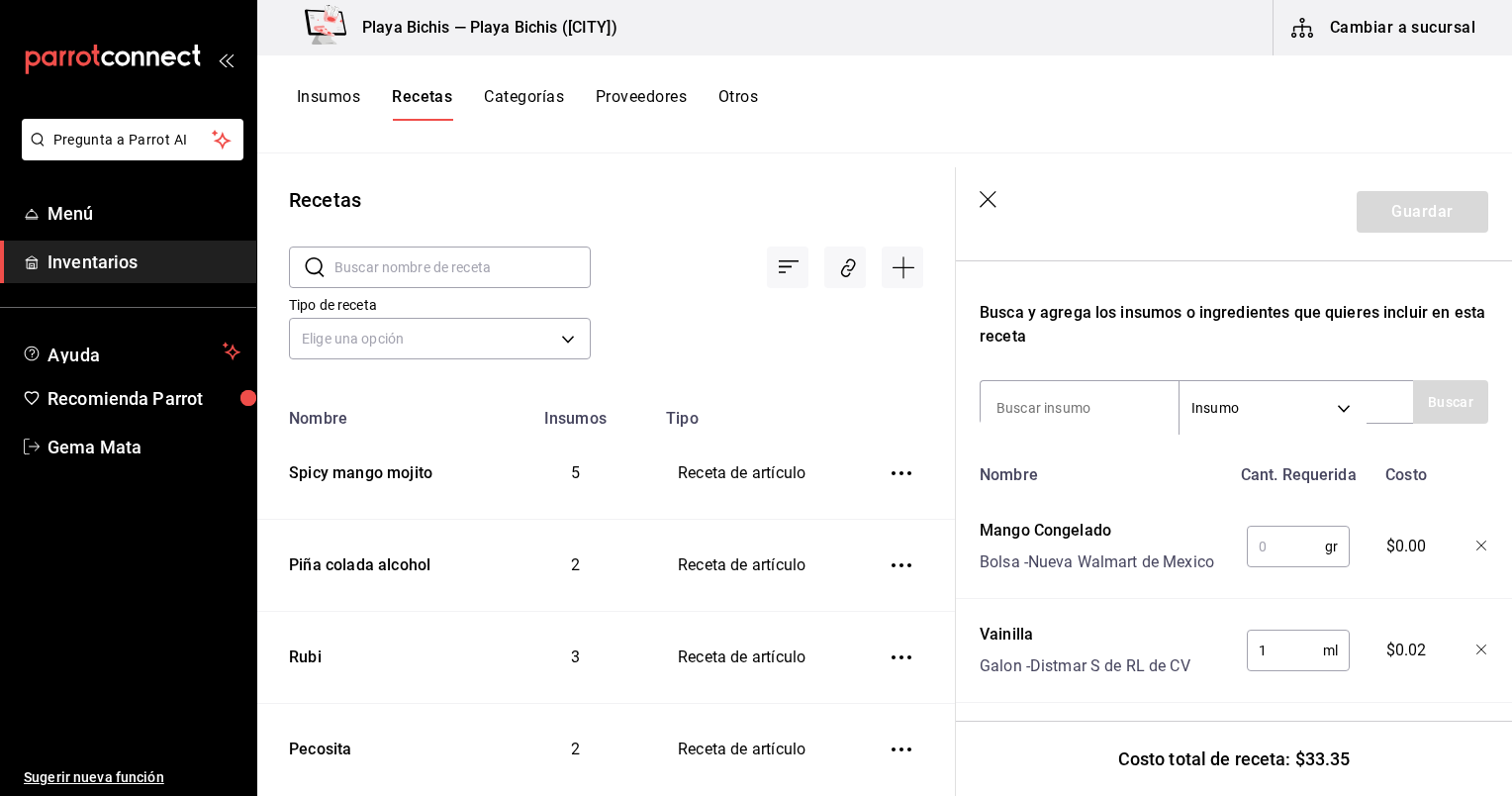 click at bounding box center (1285, 547) 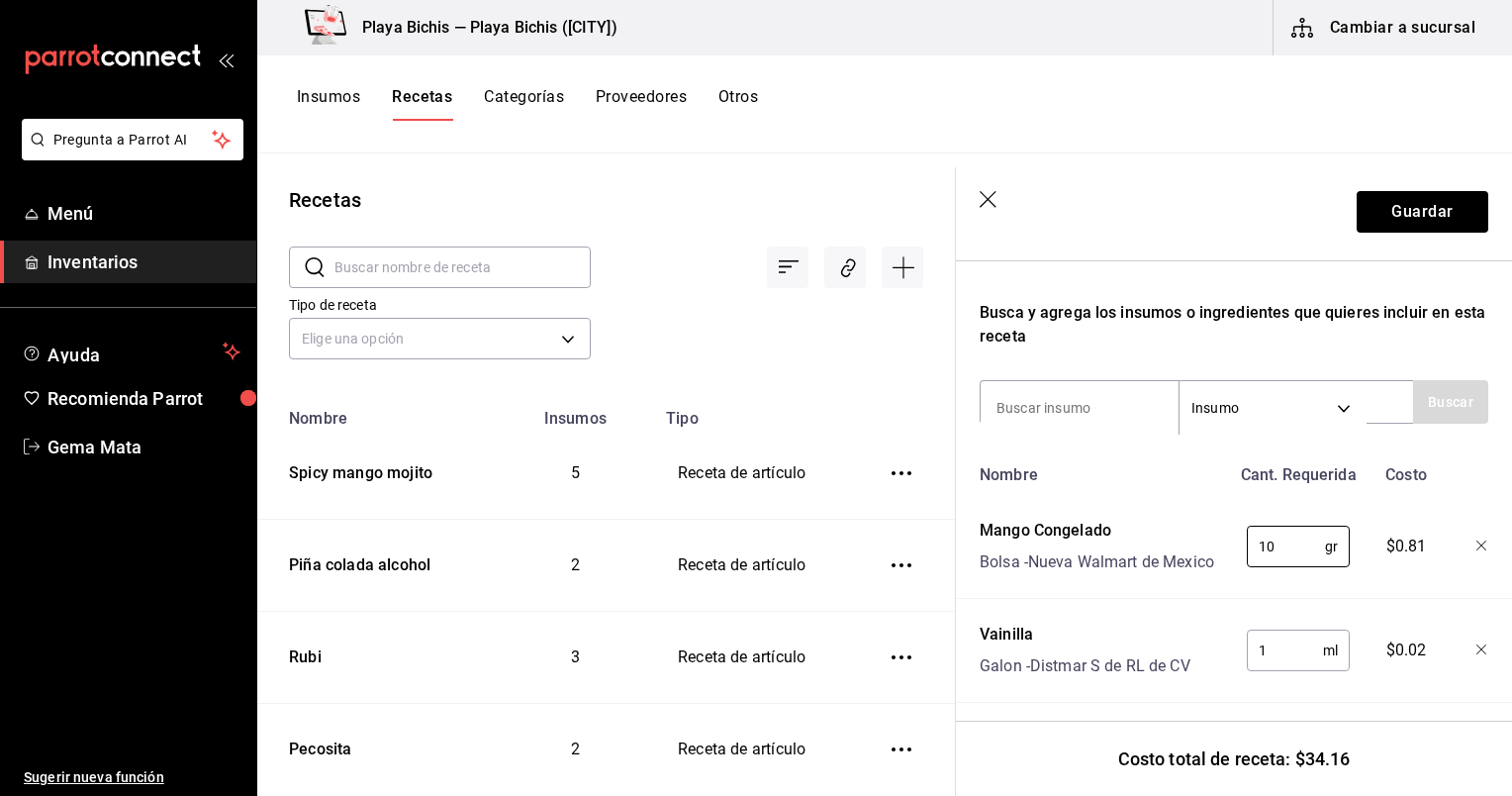 type on "10" 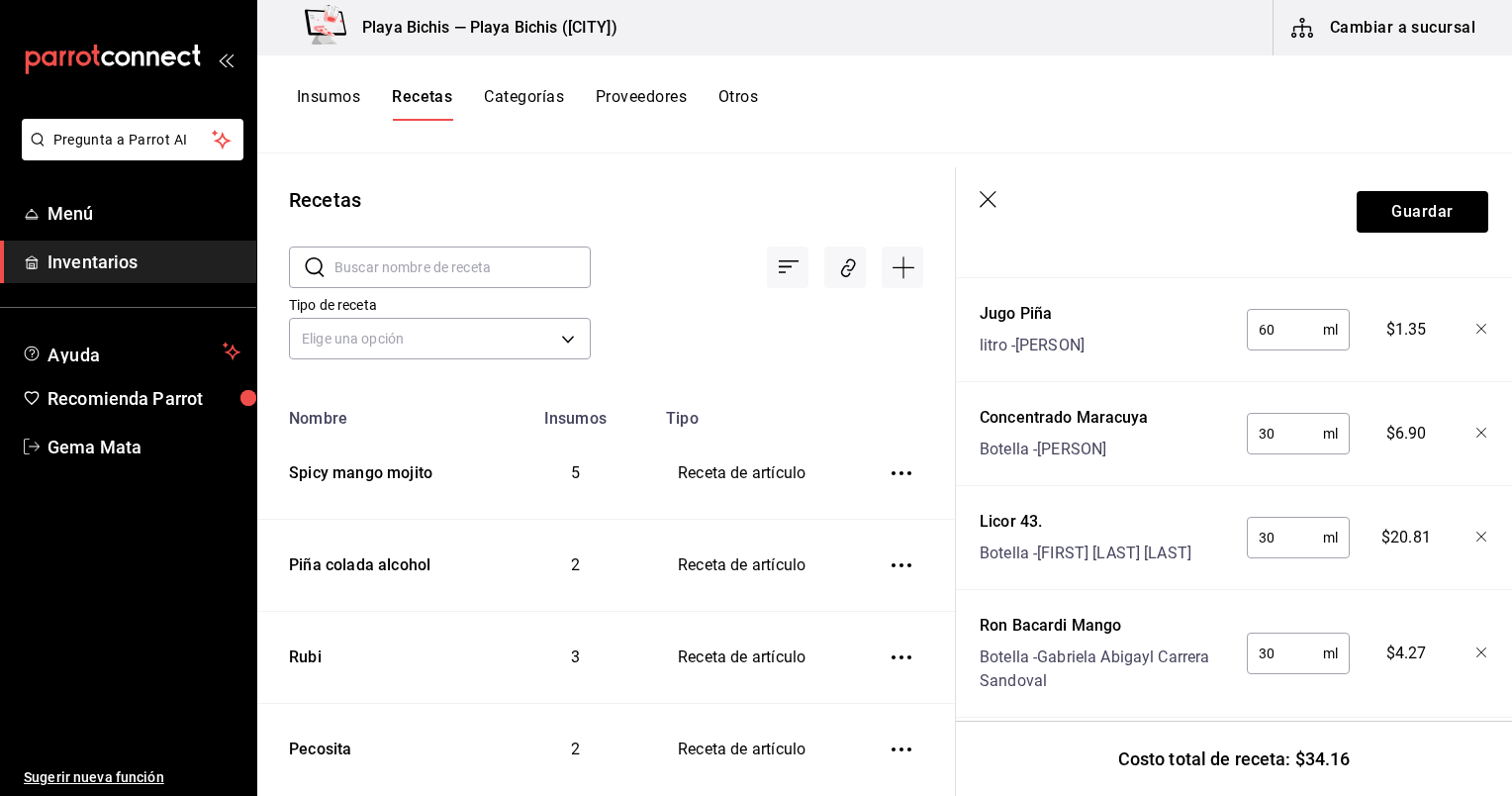 scroll, scrollTop: 733, scrollLeft: 0, axis: vertical 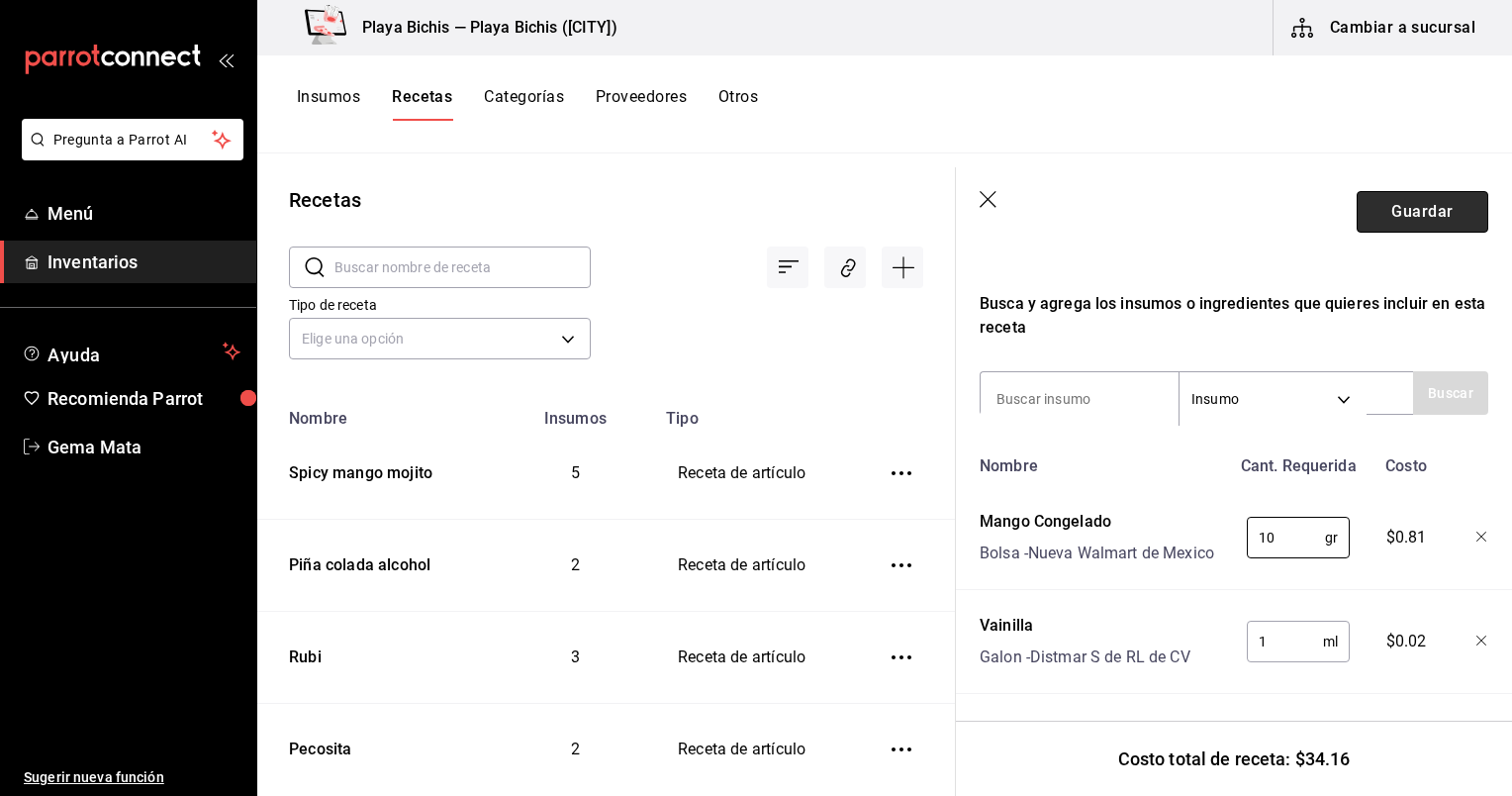 click on "Guardar" at bounding box center [1422, 212] 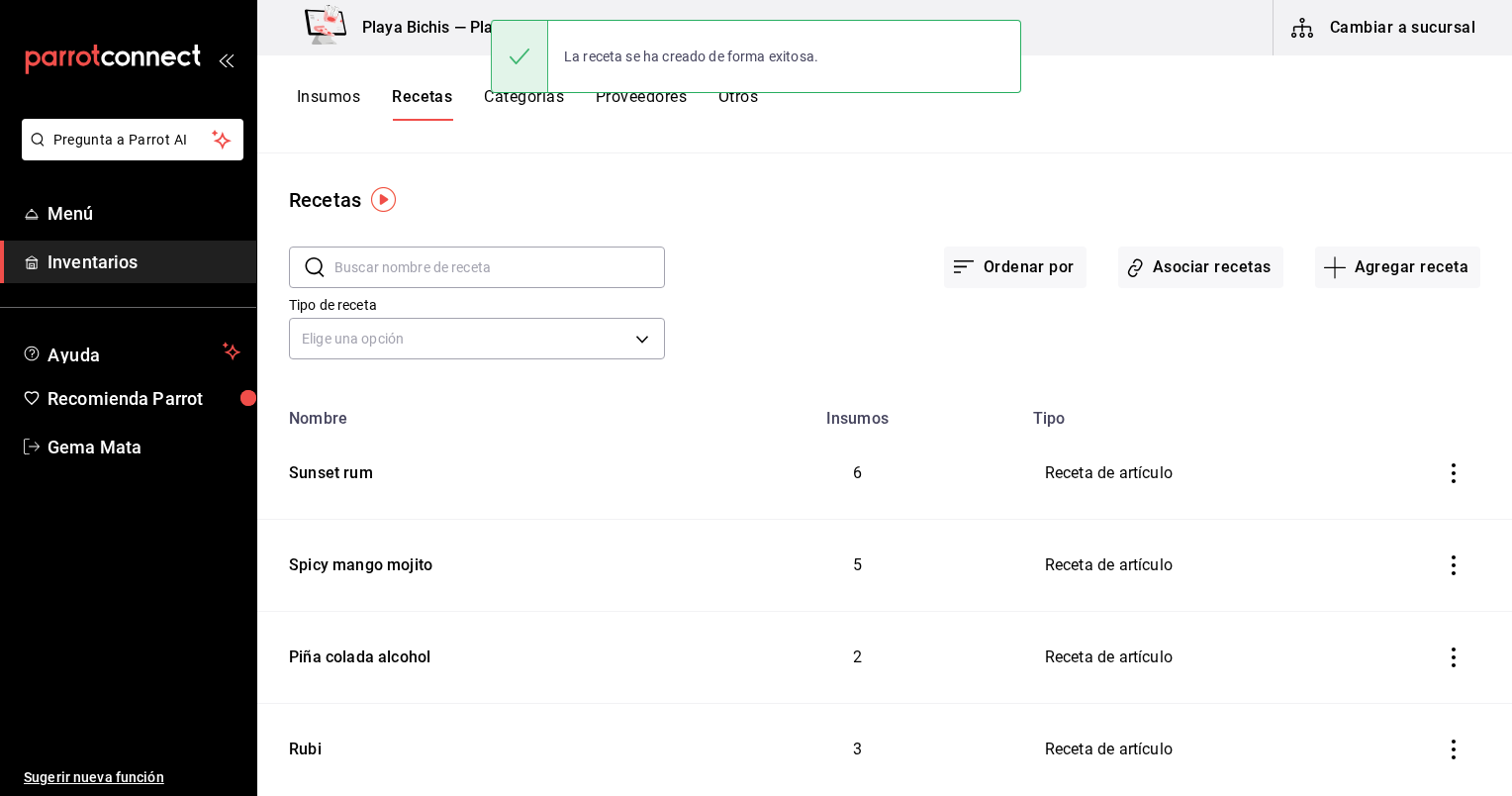 scroll, scrollTop: 0, scrollLeft: 0, axis: both 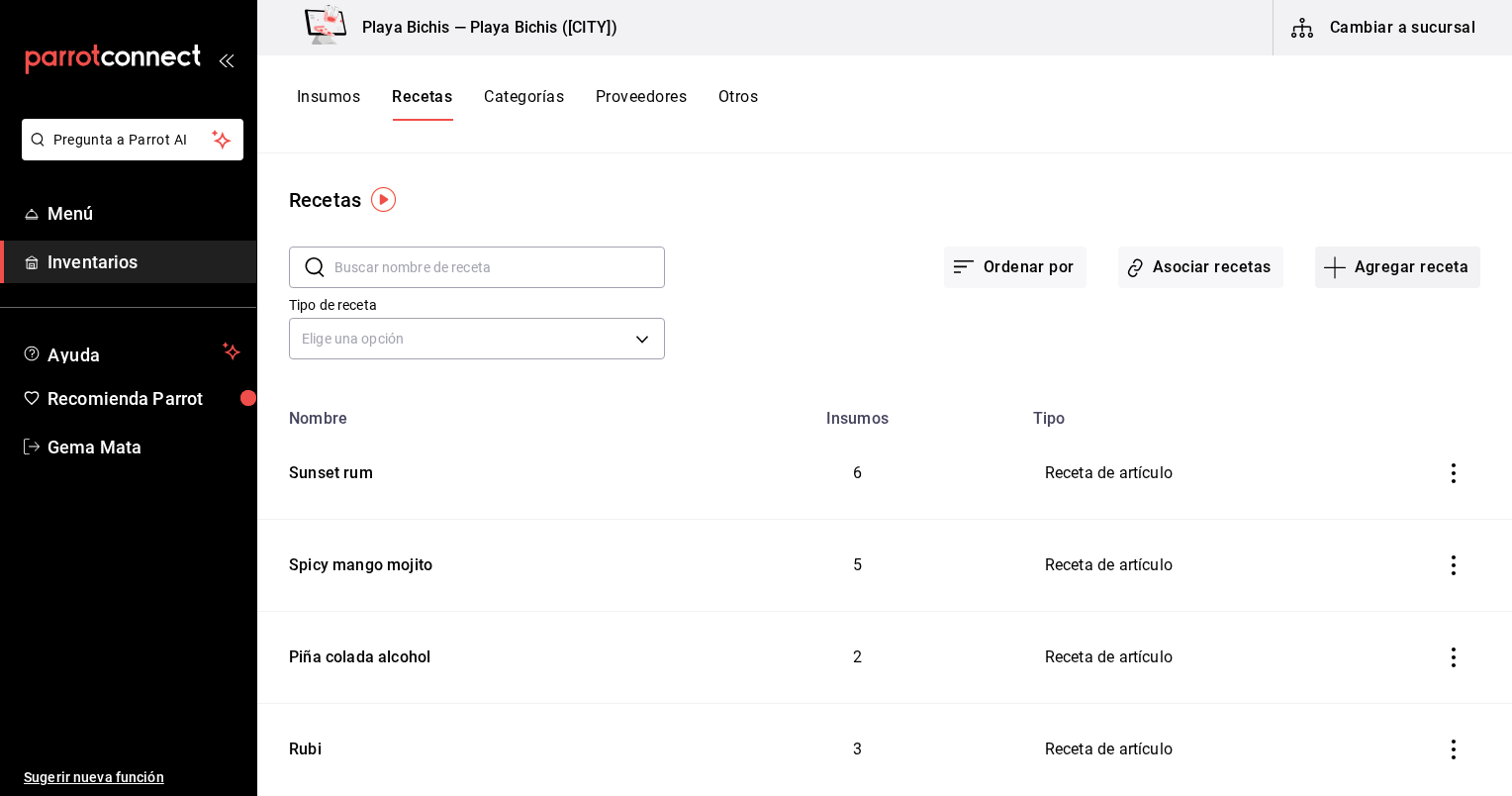 click on "Agregar receta" at bounding box center [1397, 267] 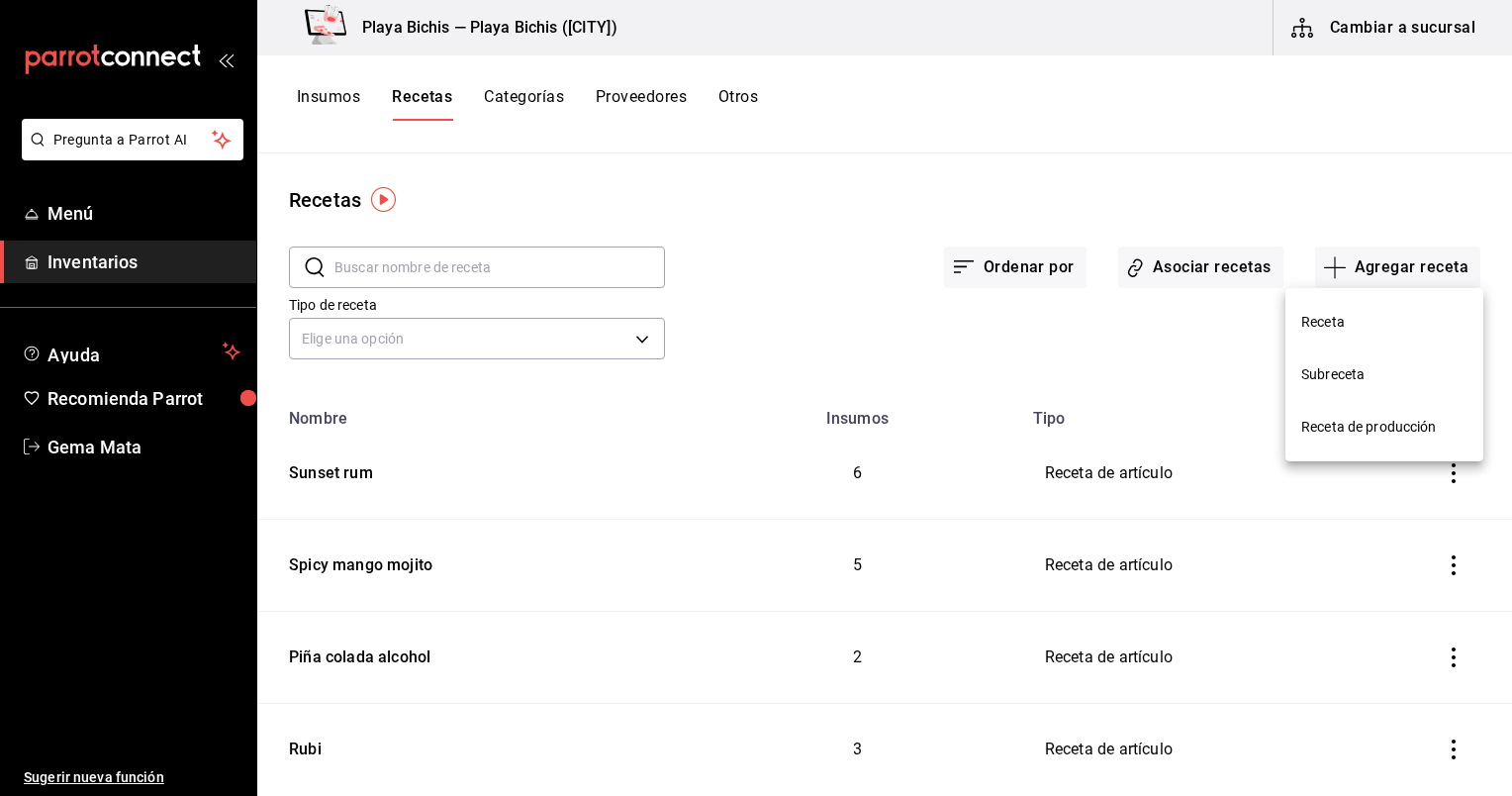 click on "Receta" at bounding box center (1384, 322) 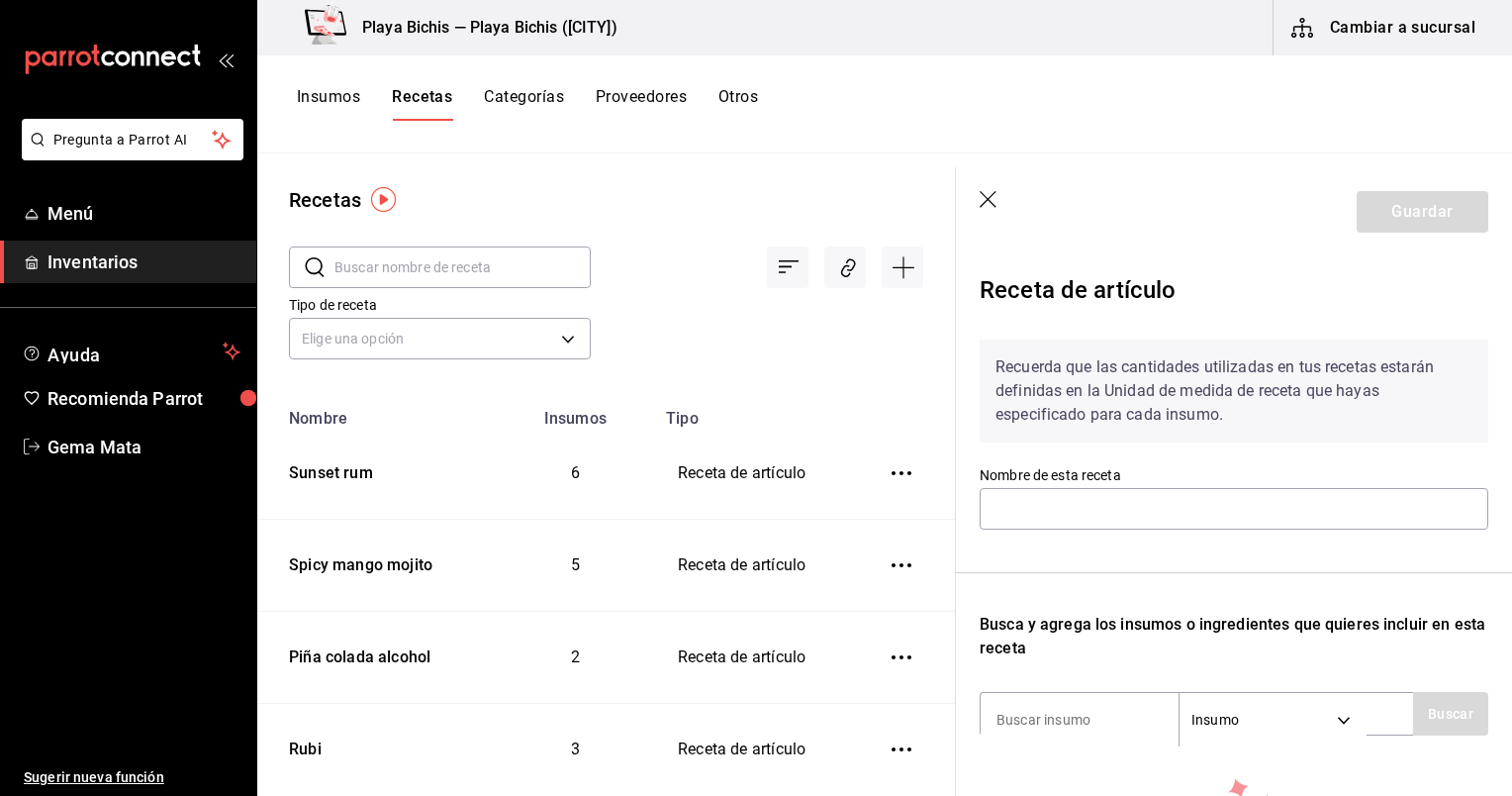 click on "Nombre de esta receta" at bounding box center [1234, 499] 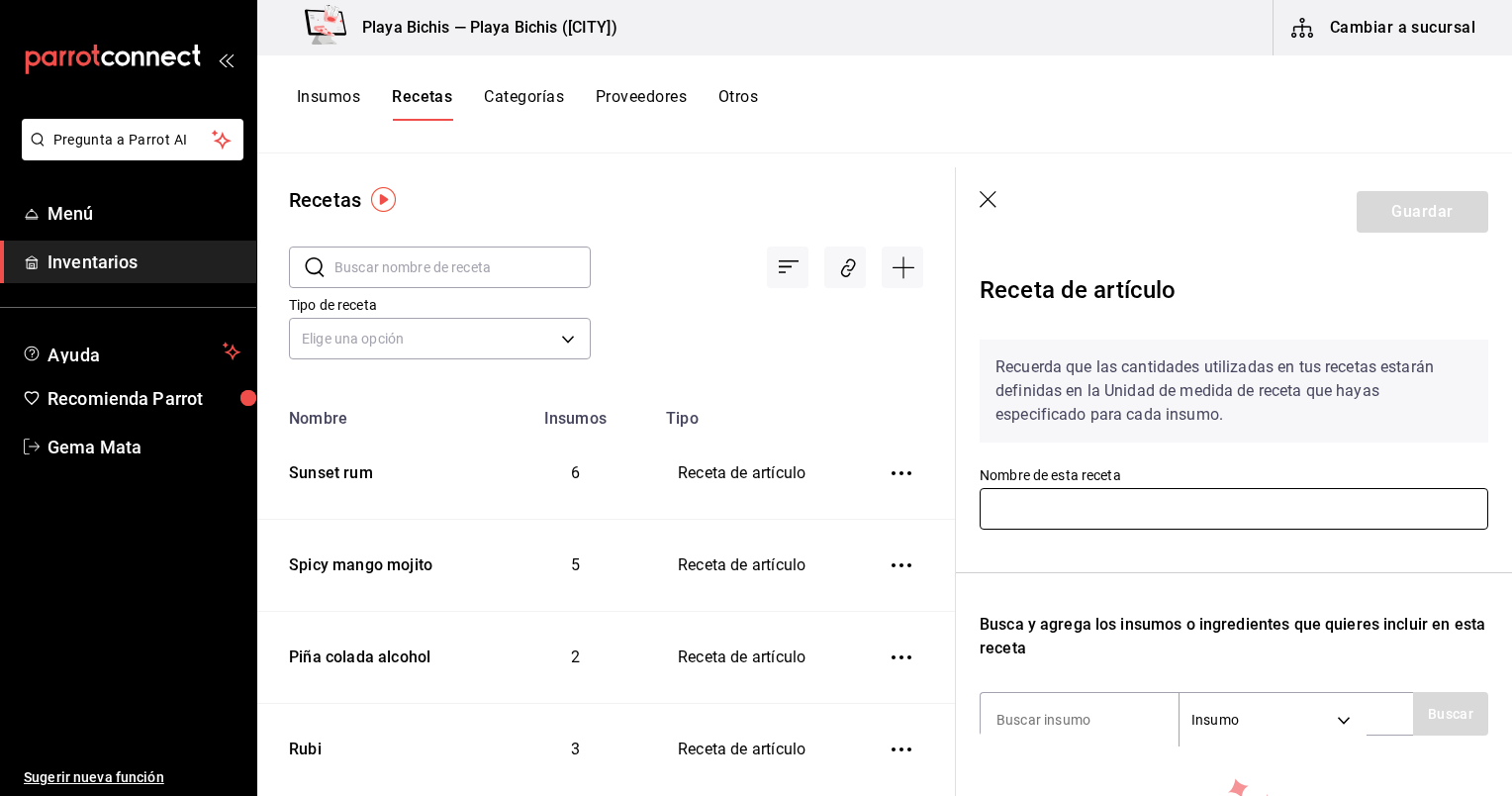click at bounding box center (1234, 509) 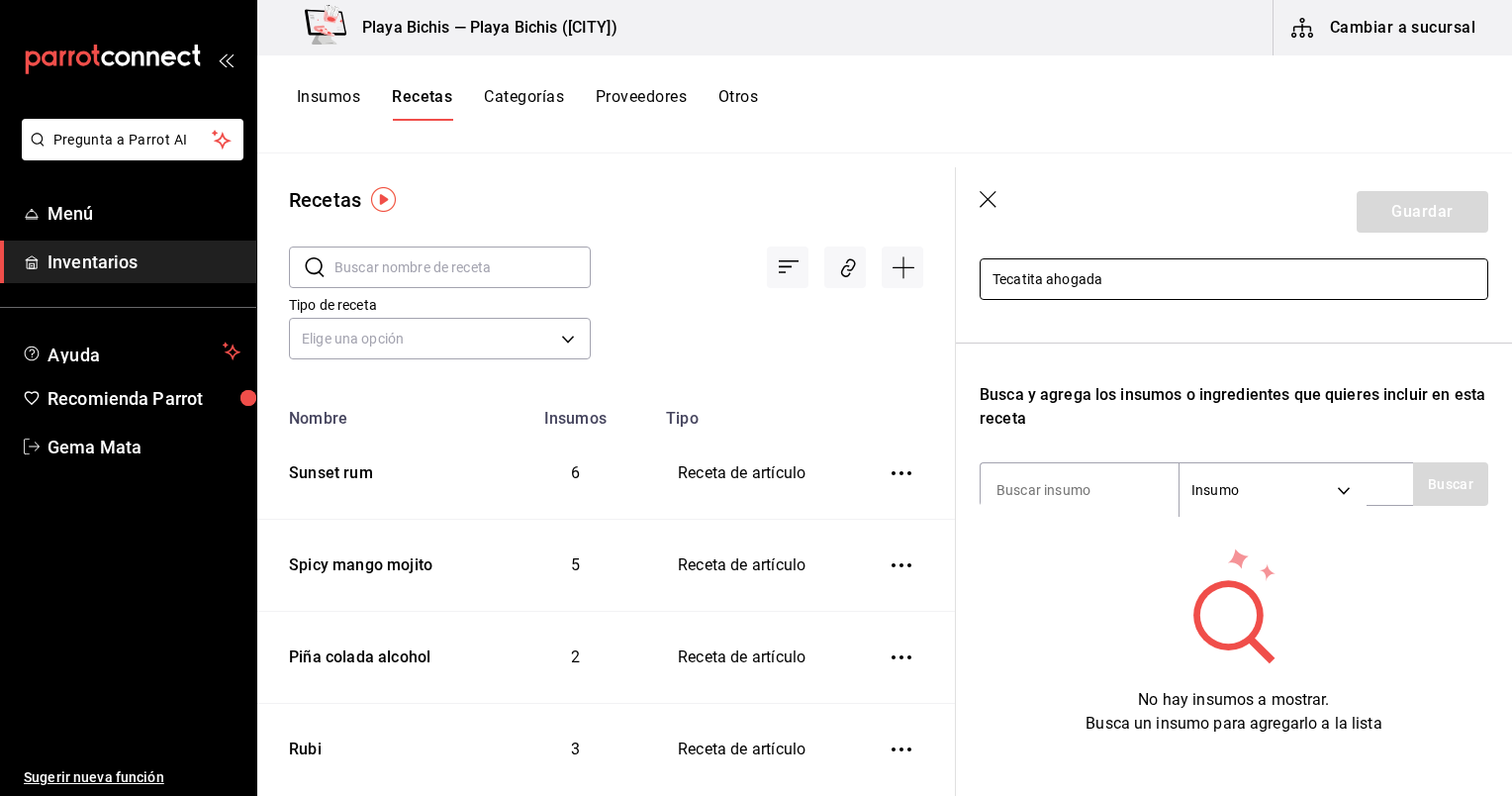 scroll, scrollTop: 234, scrollLeft: 0, axis: vertical 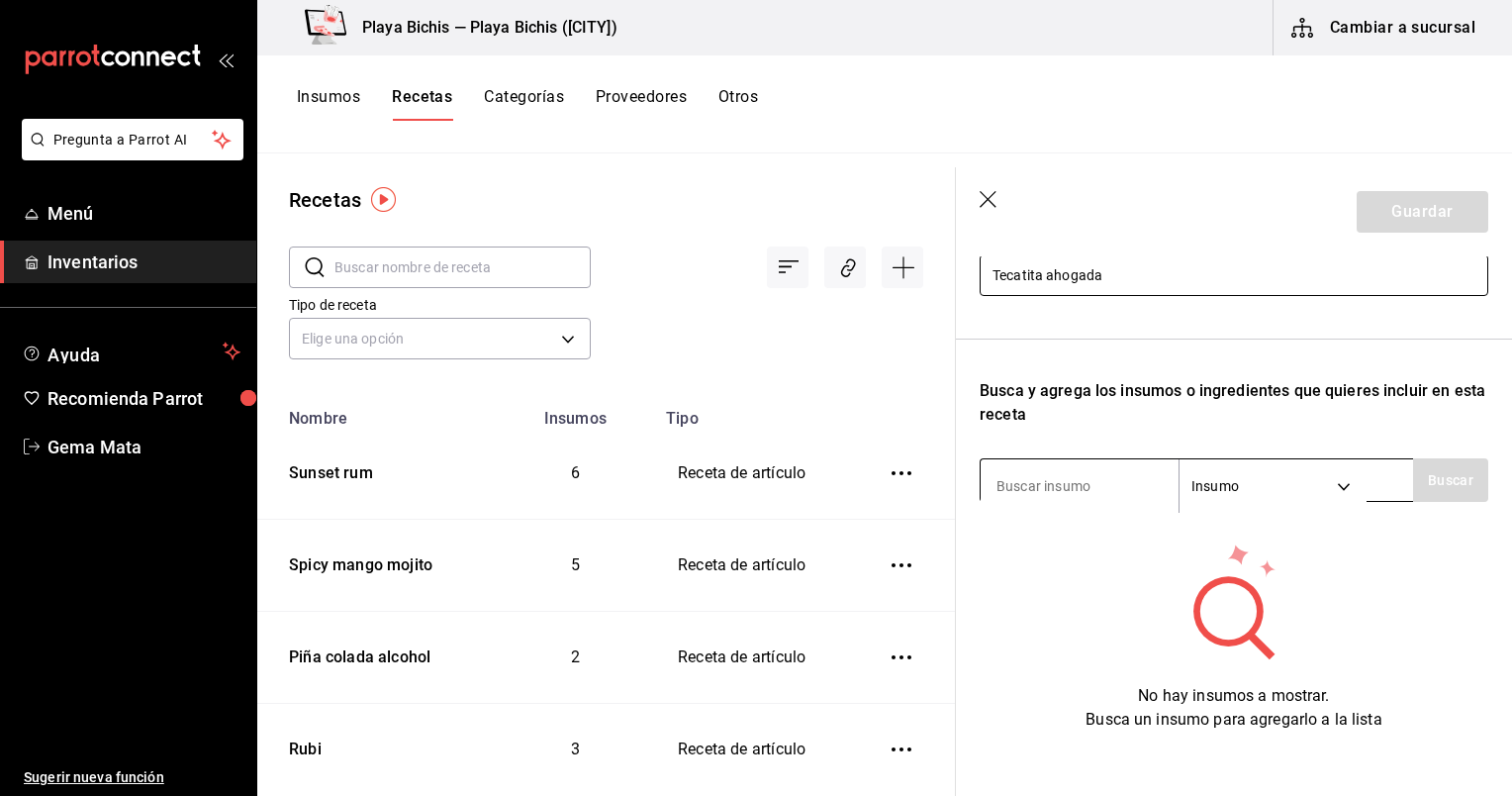 type on "Tecatita ahogada" 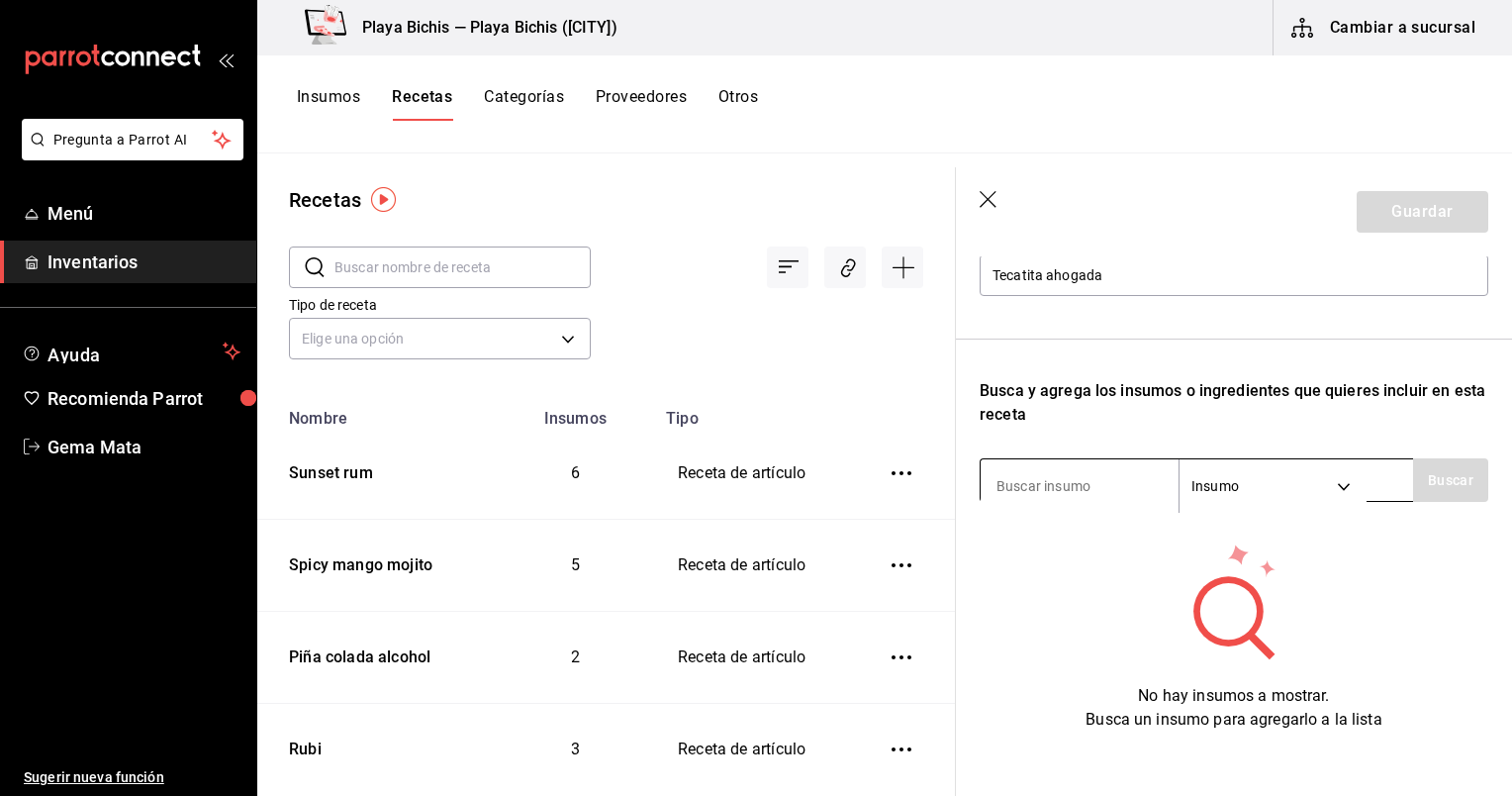 click at bounding box center (1080, 486) 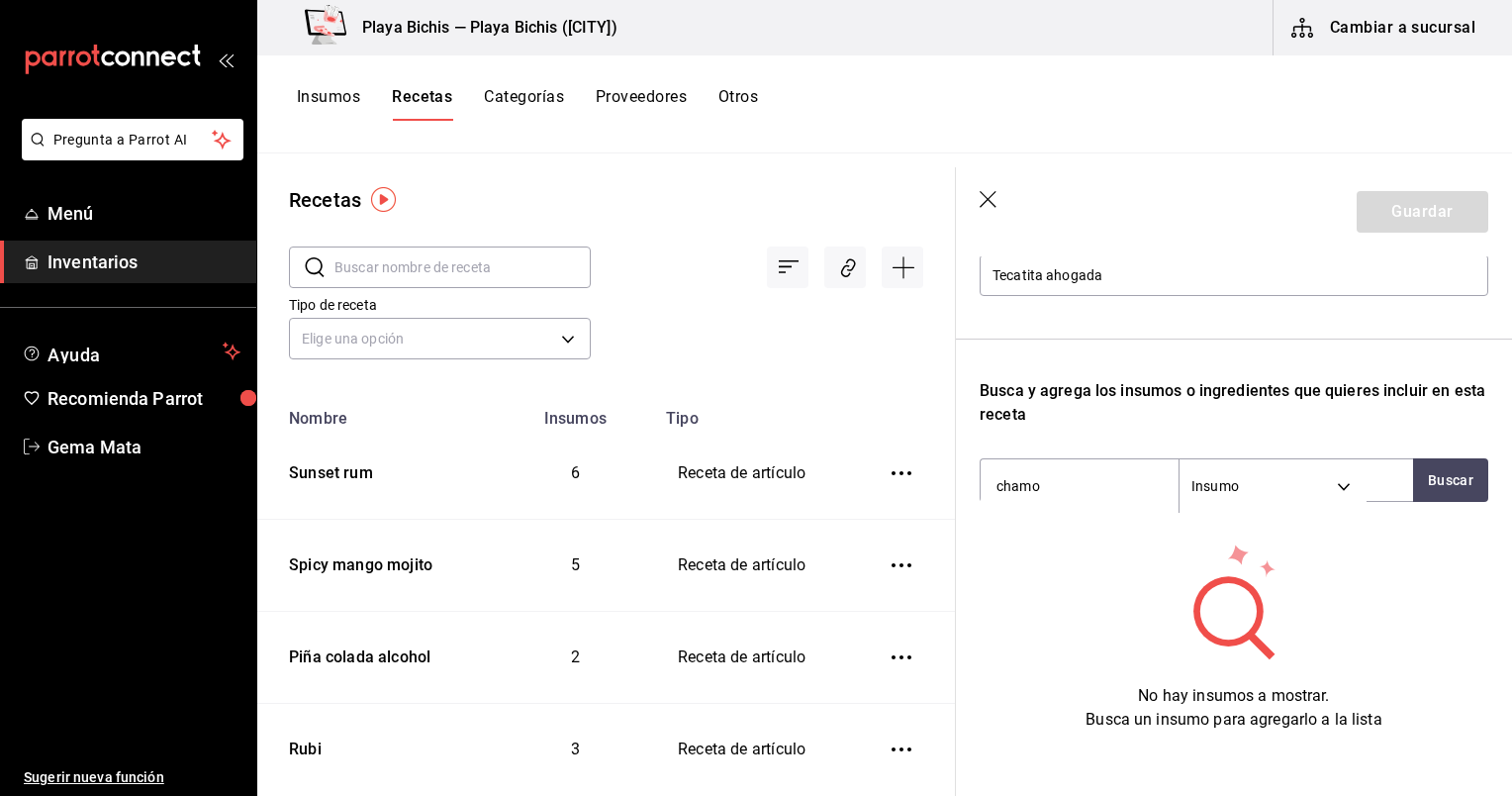 type on "chamoy" 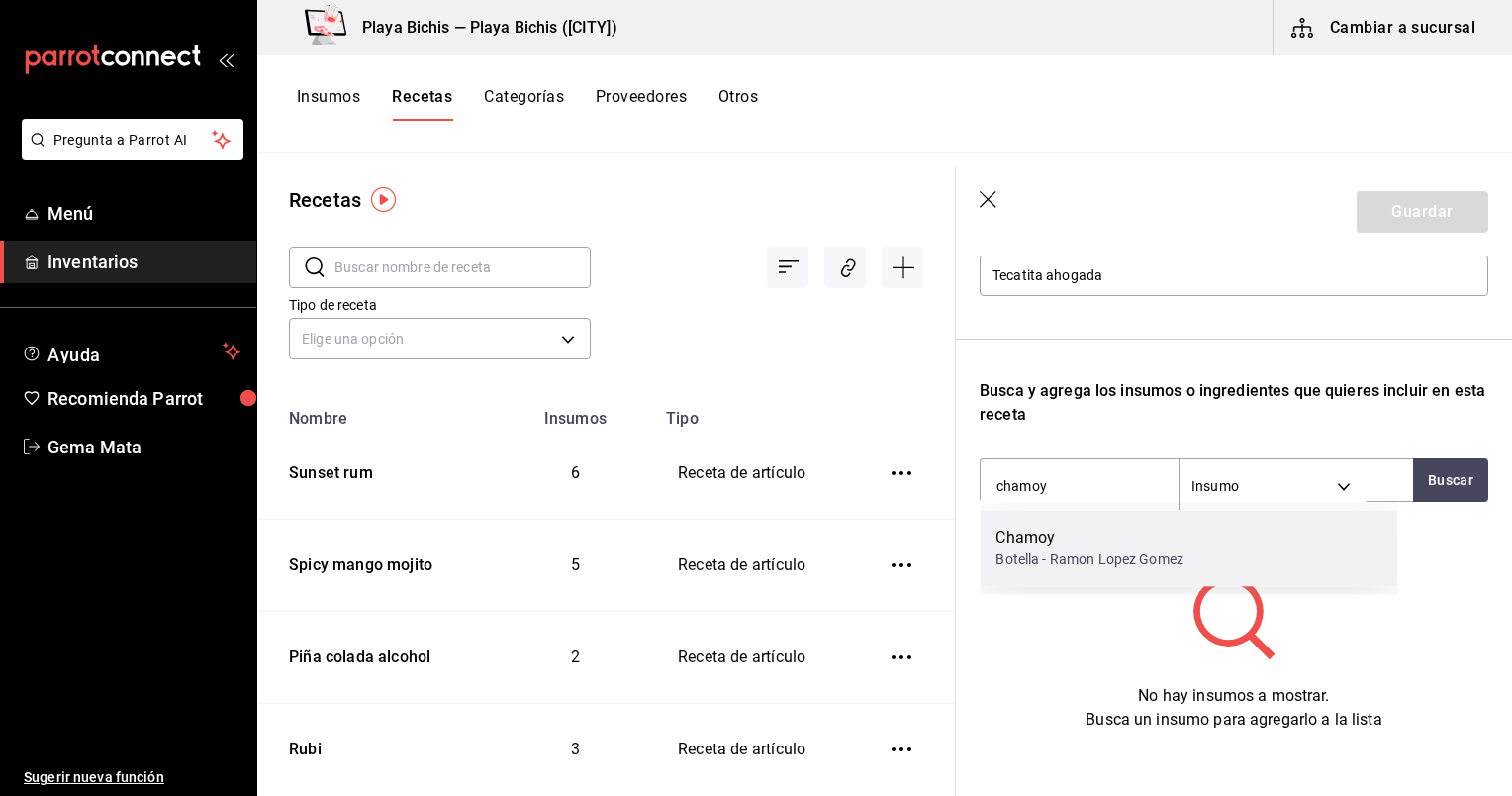 click on "Botella - Ramon Lopez Gomez" at bounding box center (1089, 559) 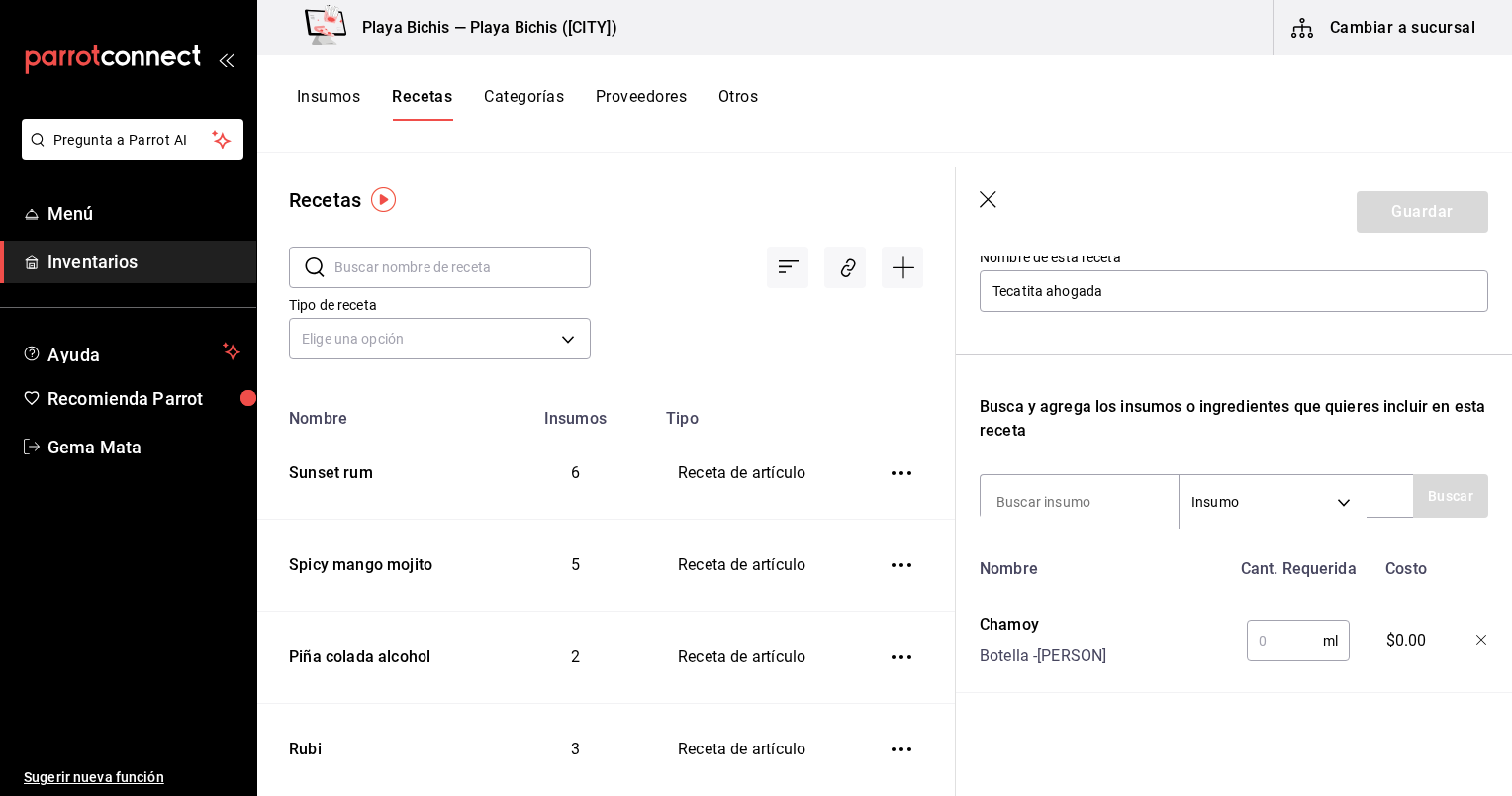 scroll, scrollTop: 233, scrollLeft: 0, axis: vertical 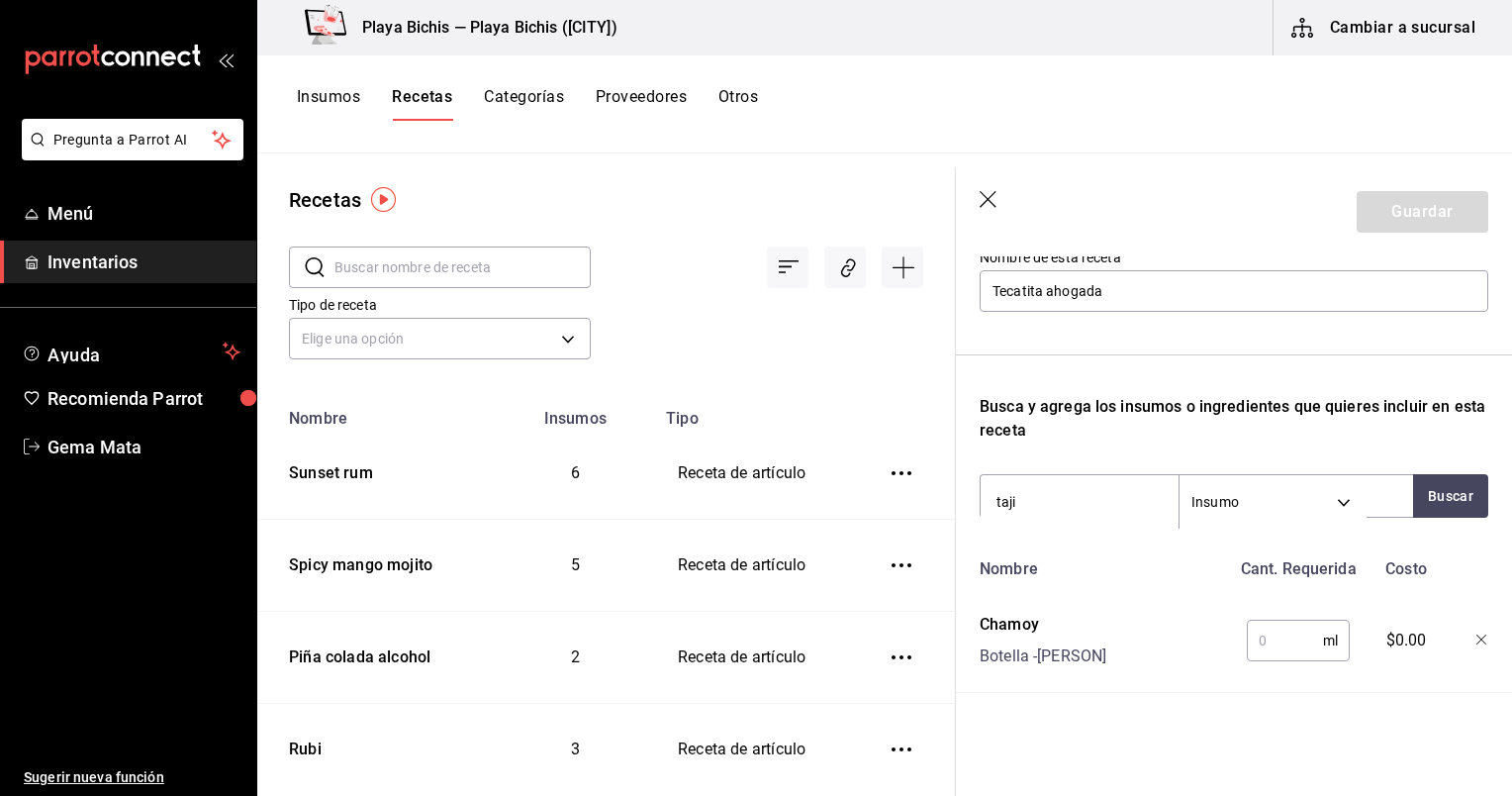 type on "tajin" 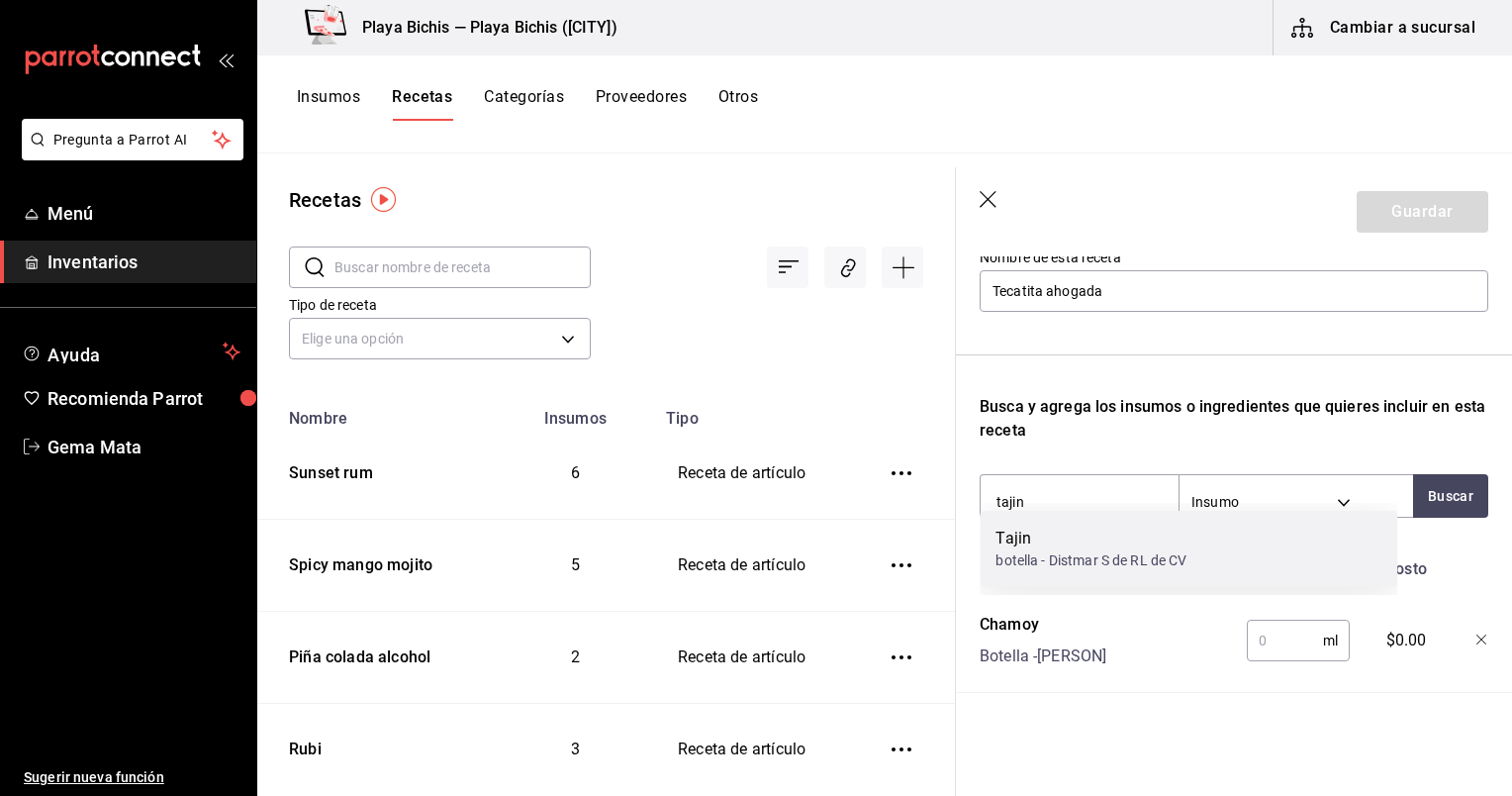 click on "Tajin" at bounding box center [1090, 539] 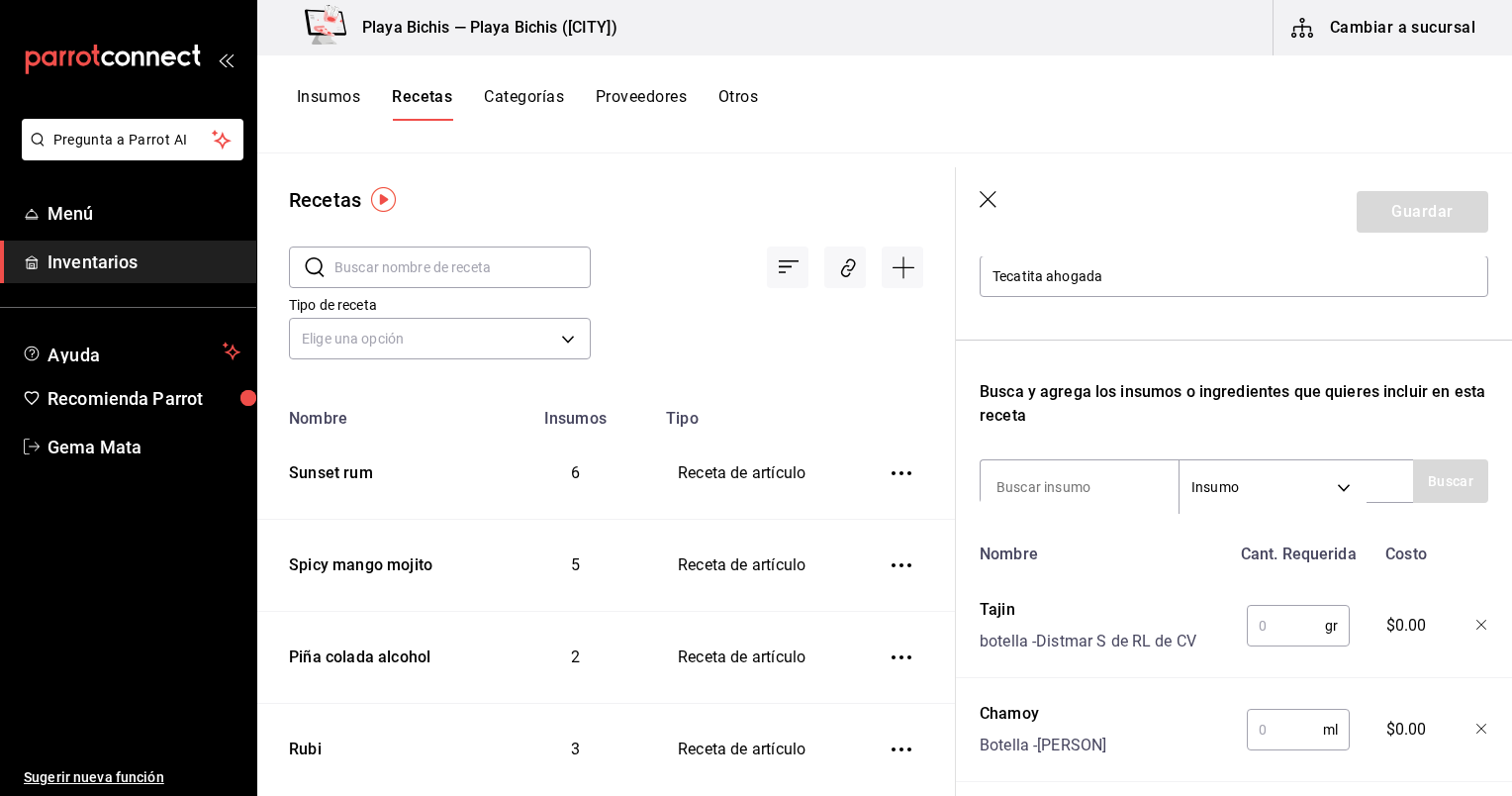 scroll, scrollTop: 234, scrollLeft: 0, axis: vertical 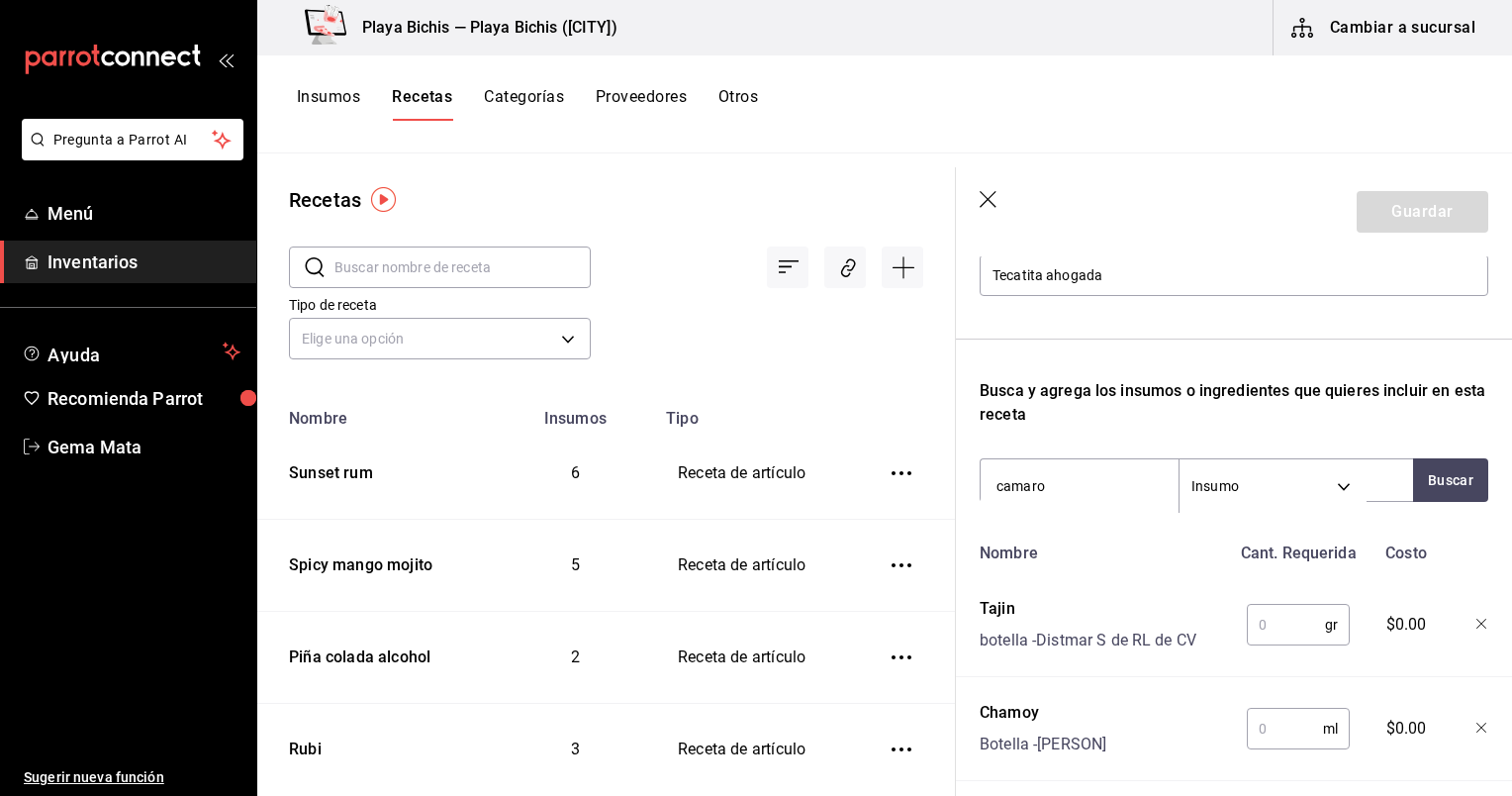 type on "camaron" 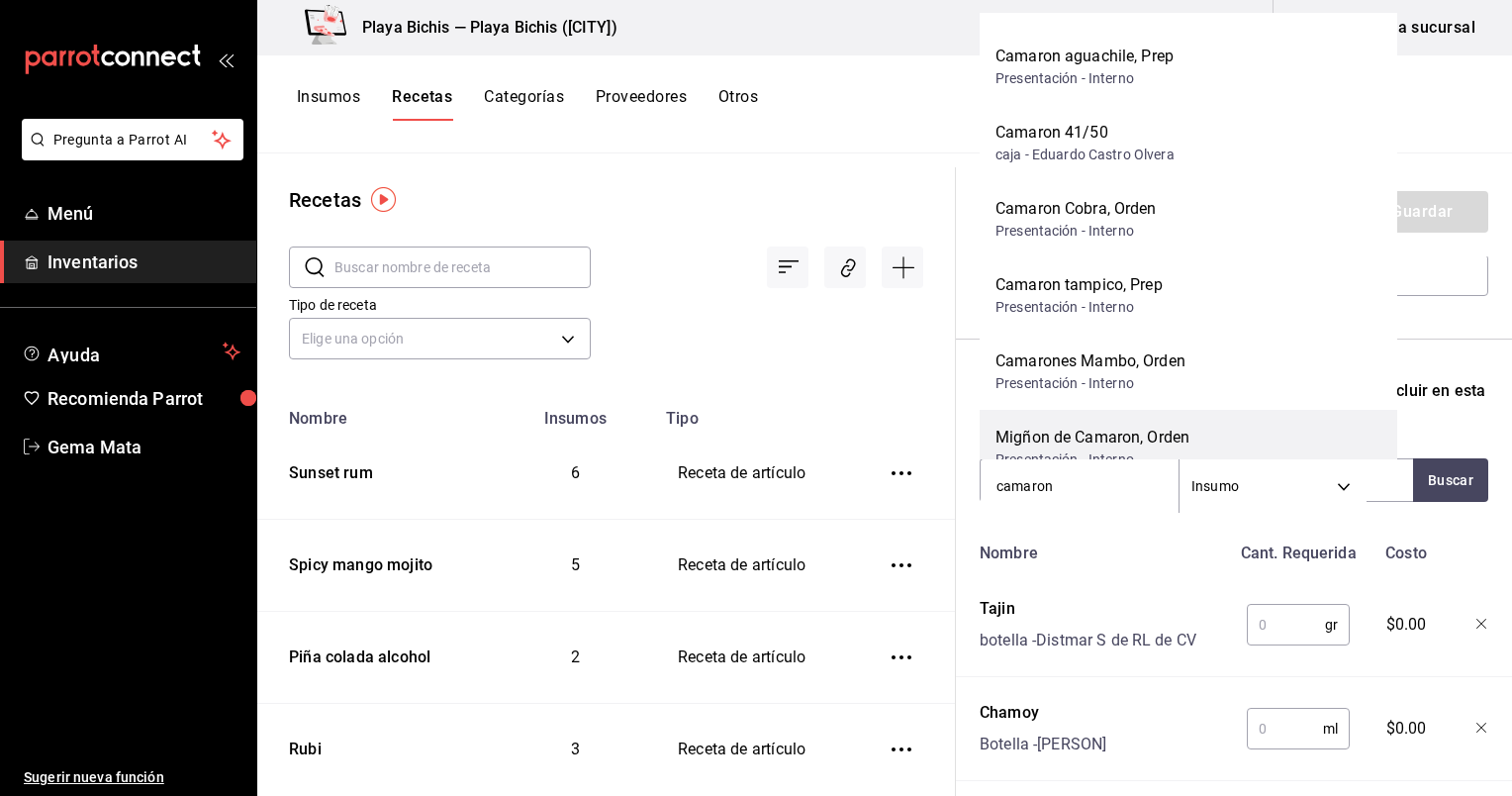 scroll, scrollTop: 305, scrollLeft: 0, axis: vertical 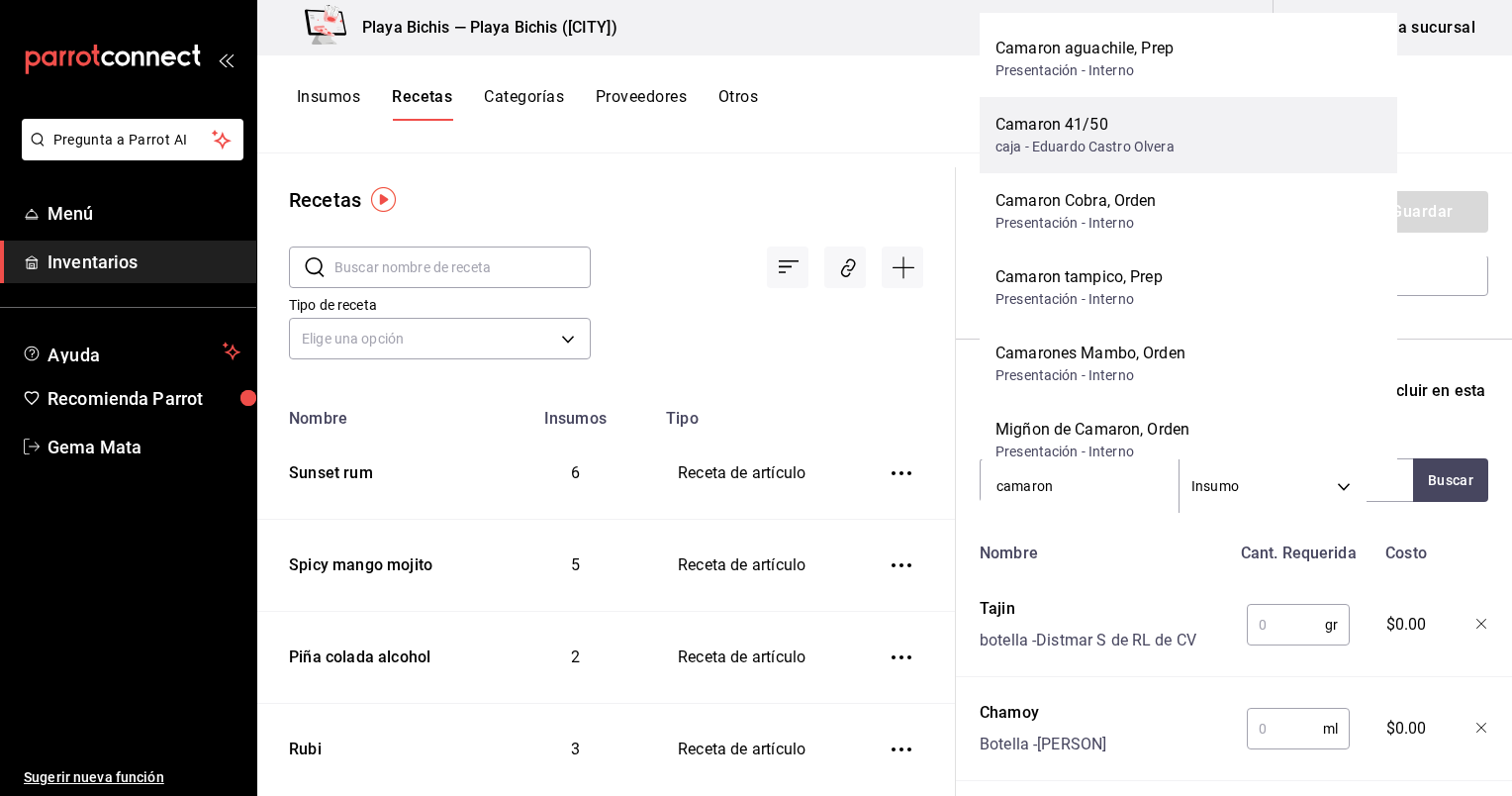 click on "caja - Eduardo Castro Olvera" at bounding box center [1085, 147] 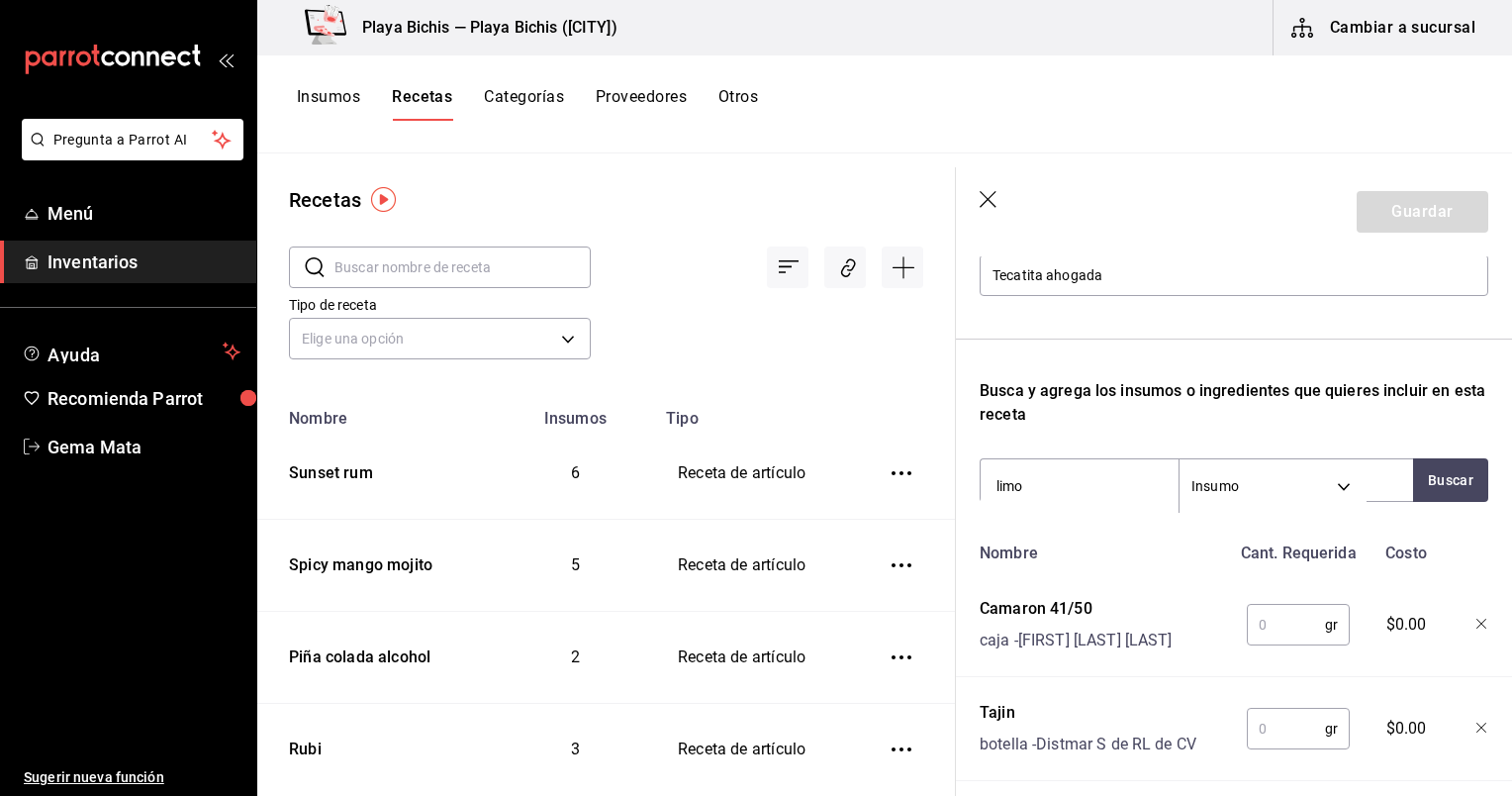 type on "limon" 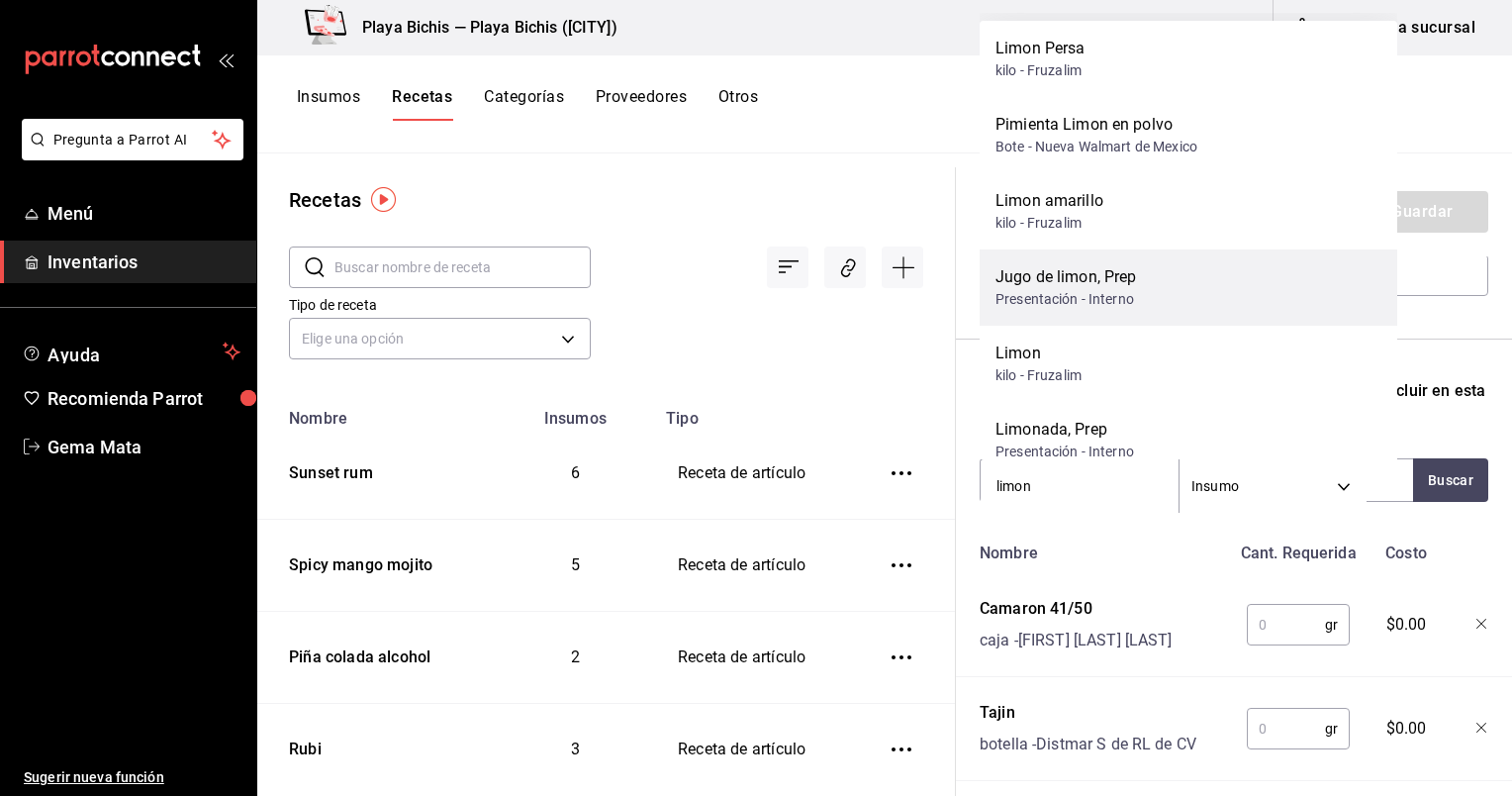 click on "Jugo de limon, Prep" at bounding box center (1066, 277) 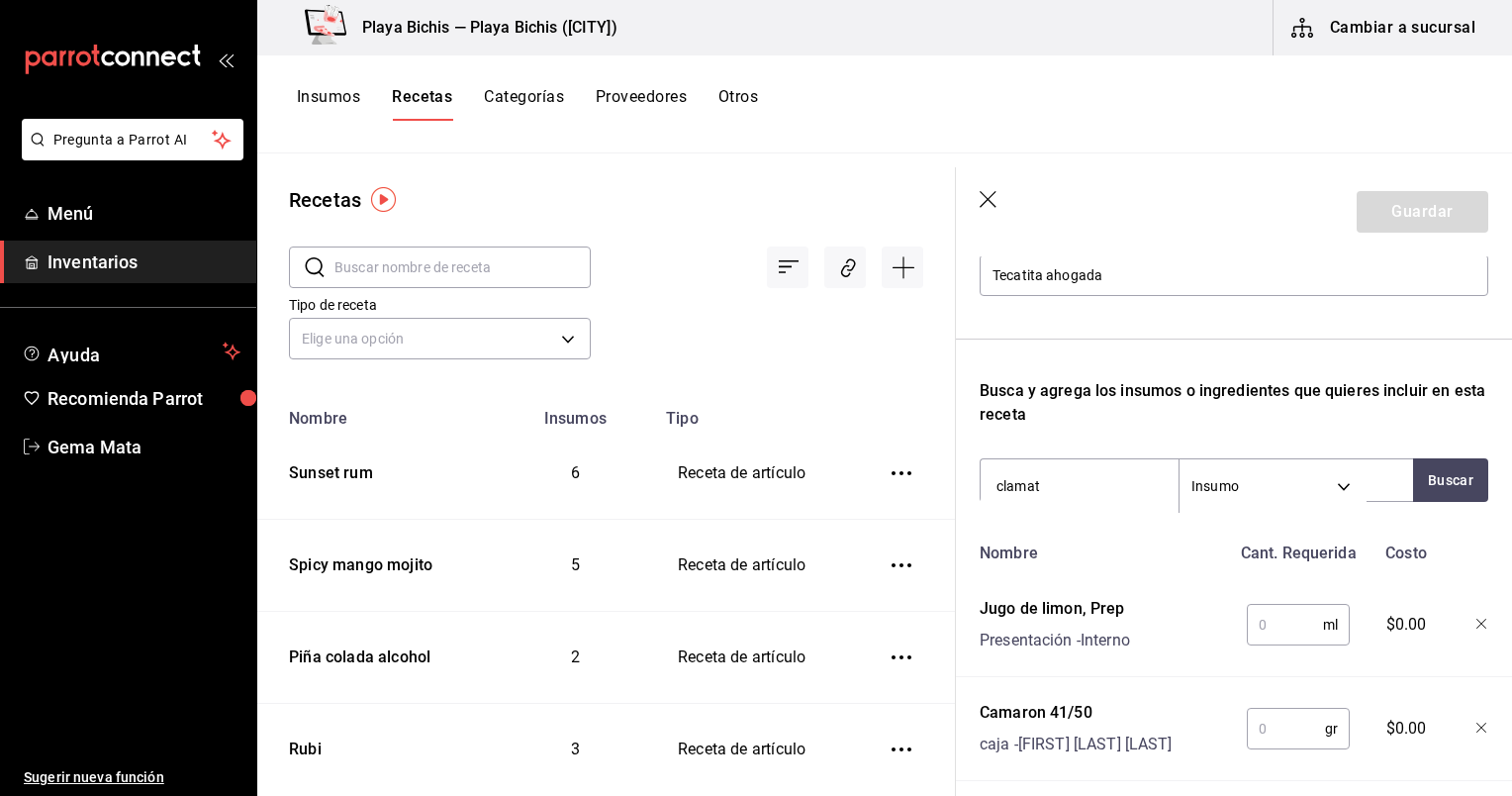 type on "clamato" 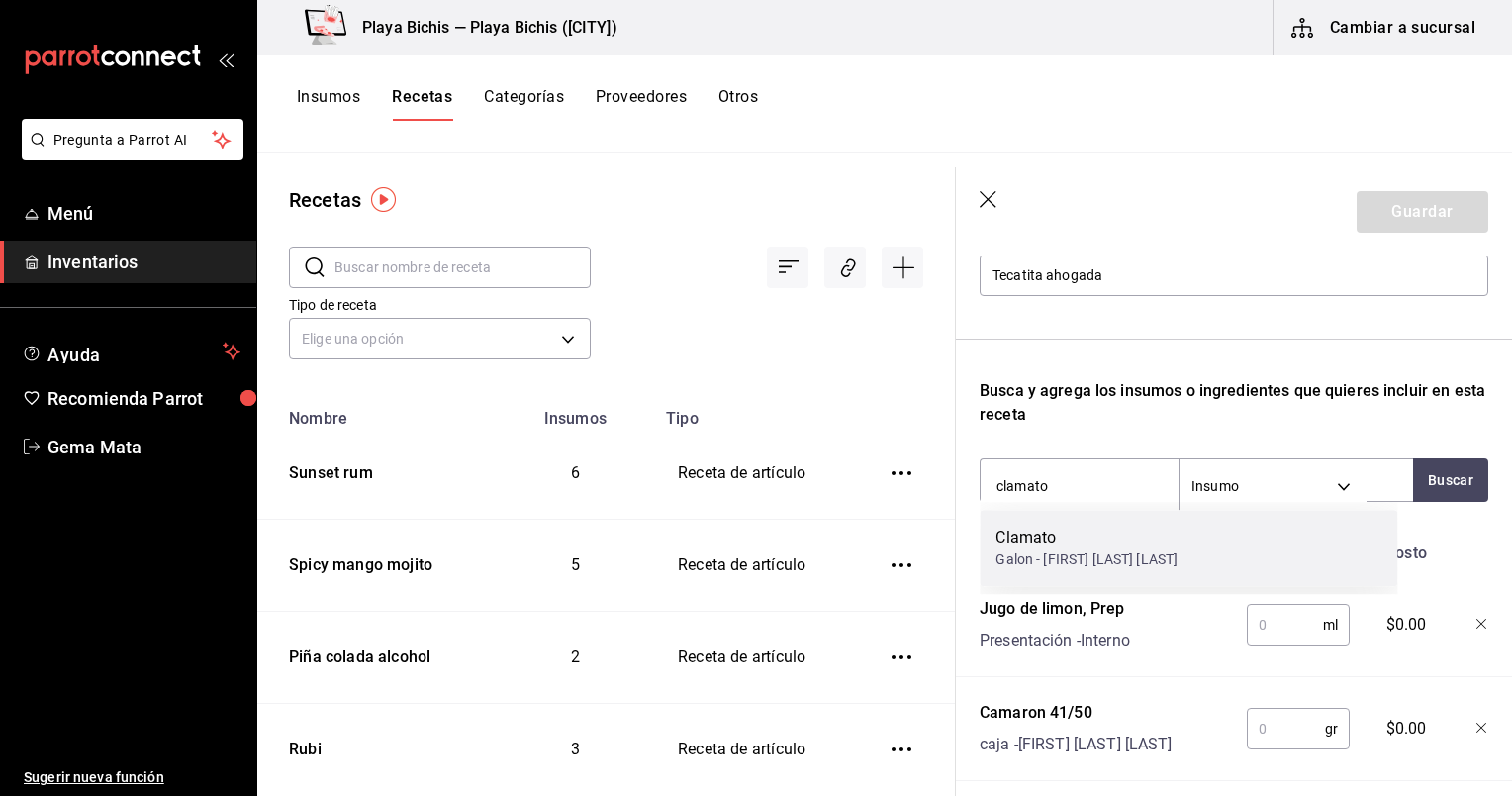 click on "Clamato Galon - [NAME]" at bounding box center [1188, 547] 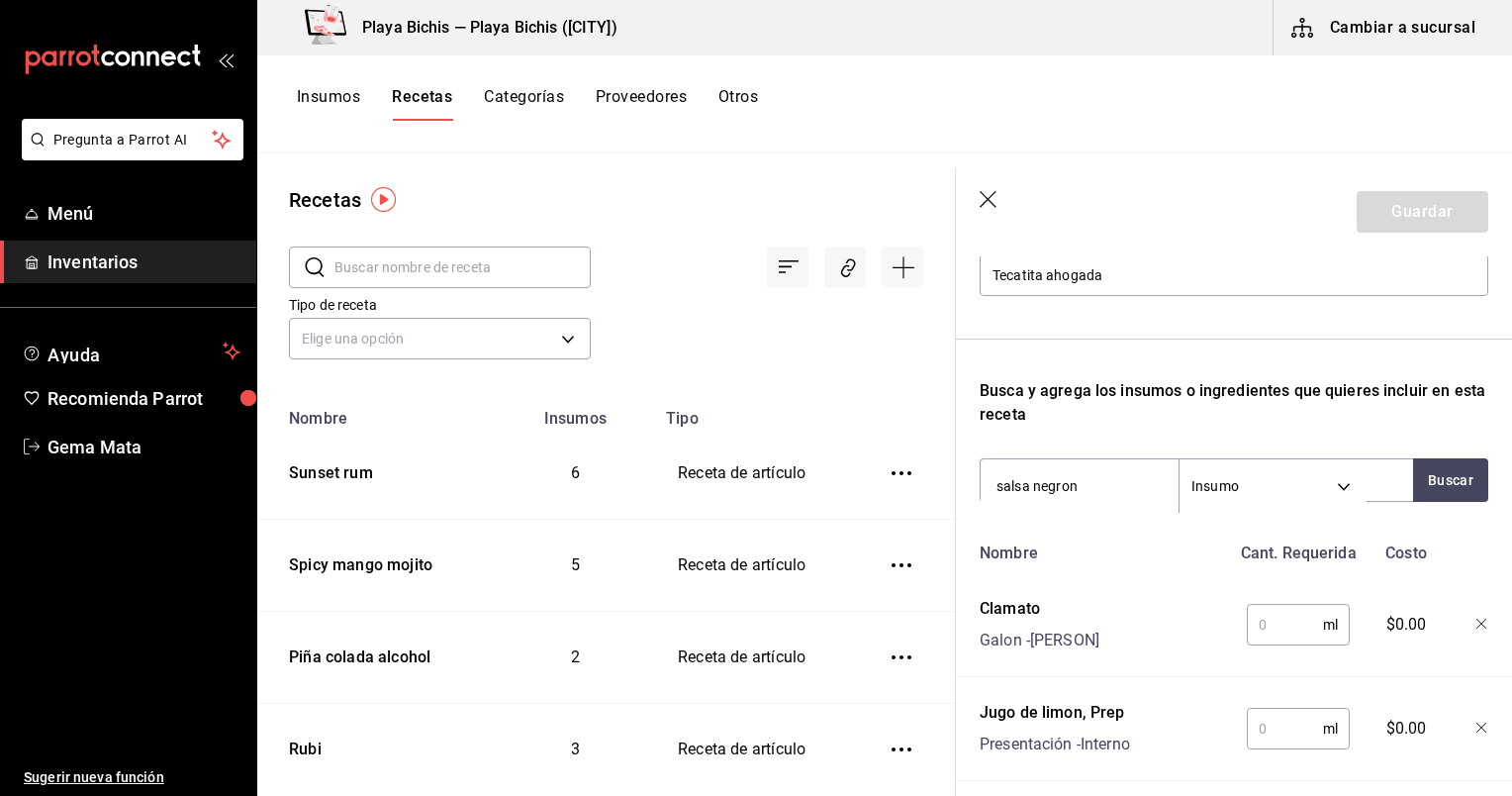 type on "salsa negroni" 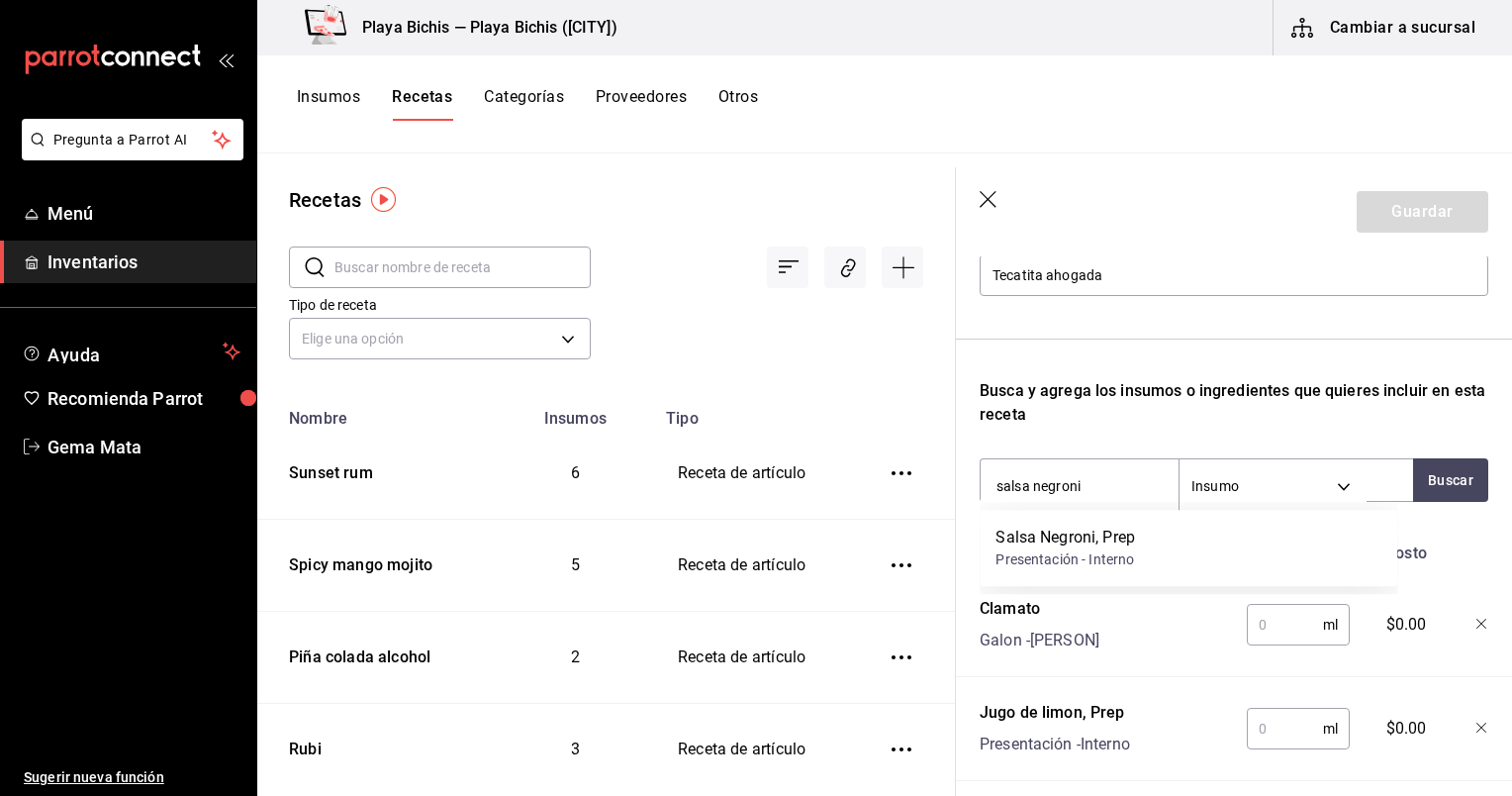 click on "Salsa Negroni, Prep" at bounding box center [1065, 538] 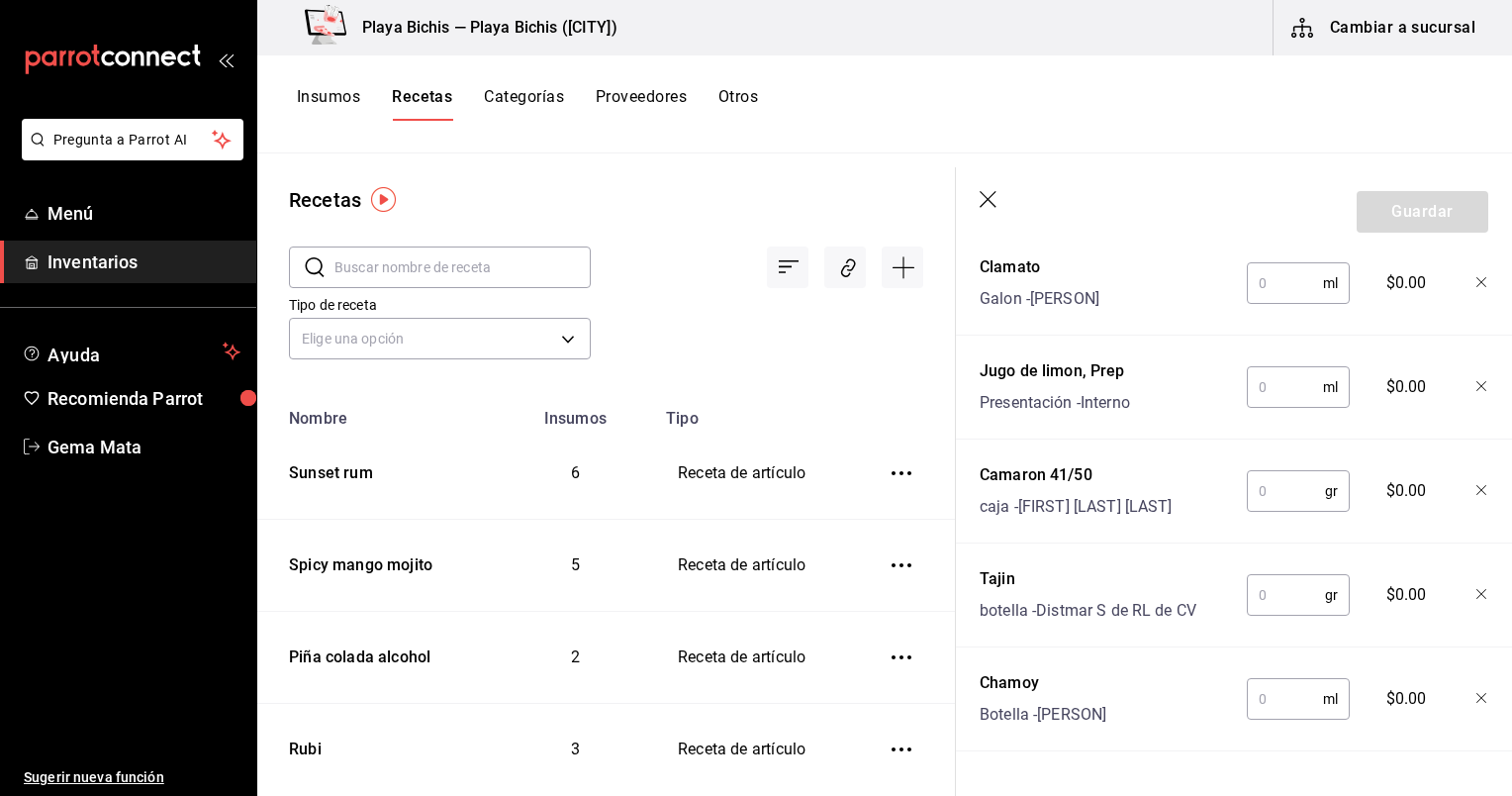 scroll, scrollTop: 677, scrollLeft: 0, axis: vertical 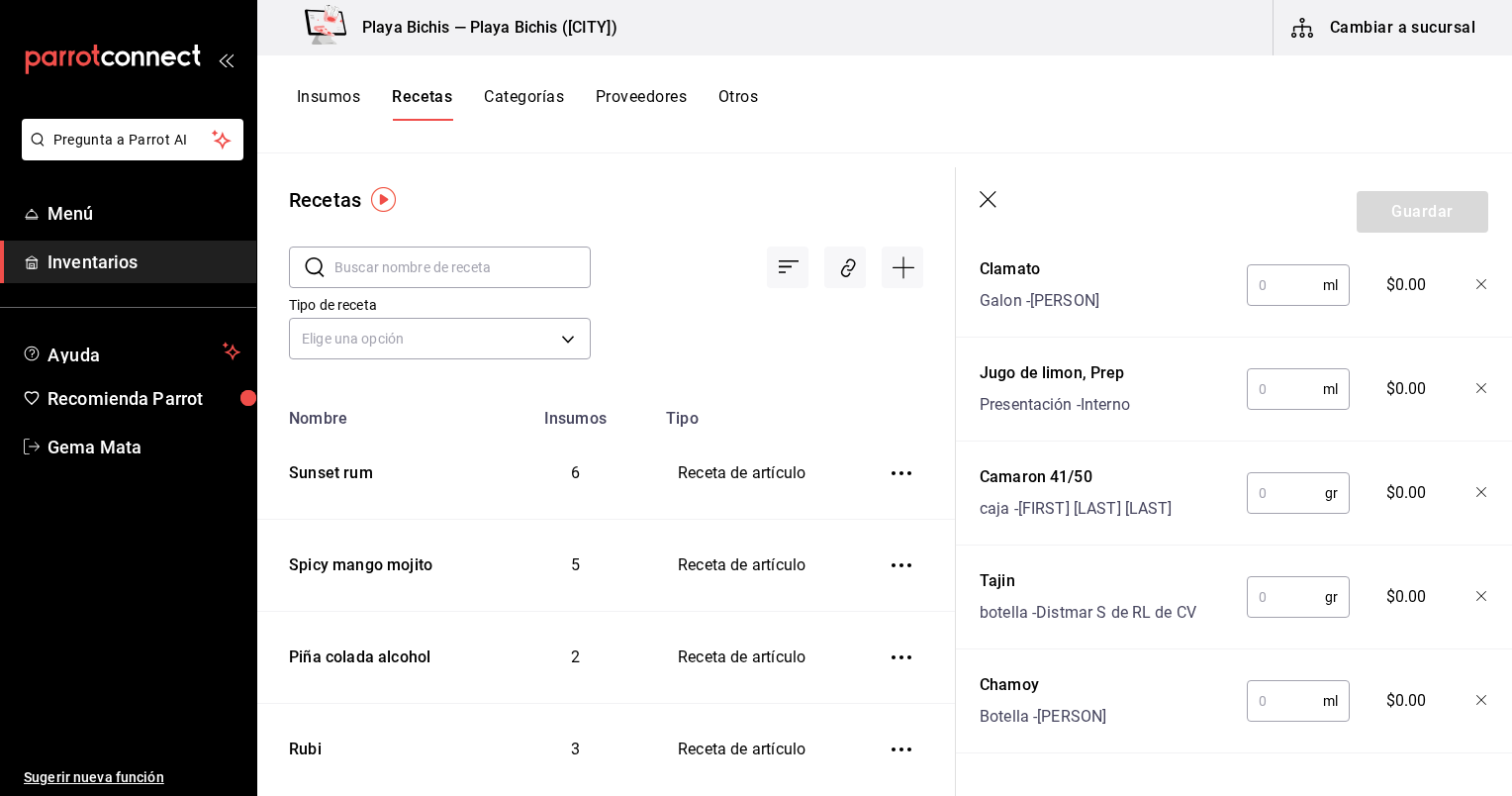 type 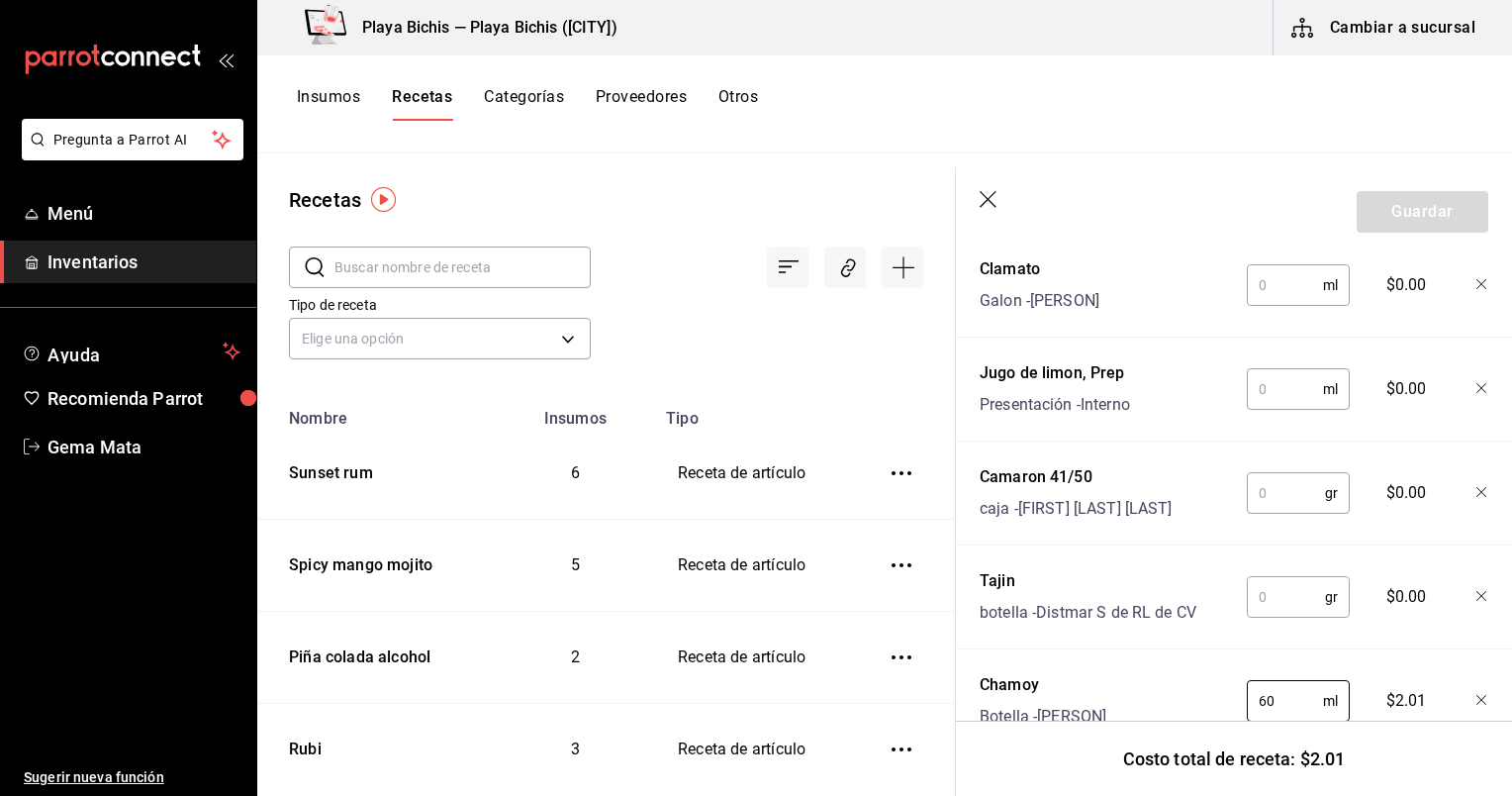 type on "60" 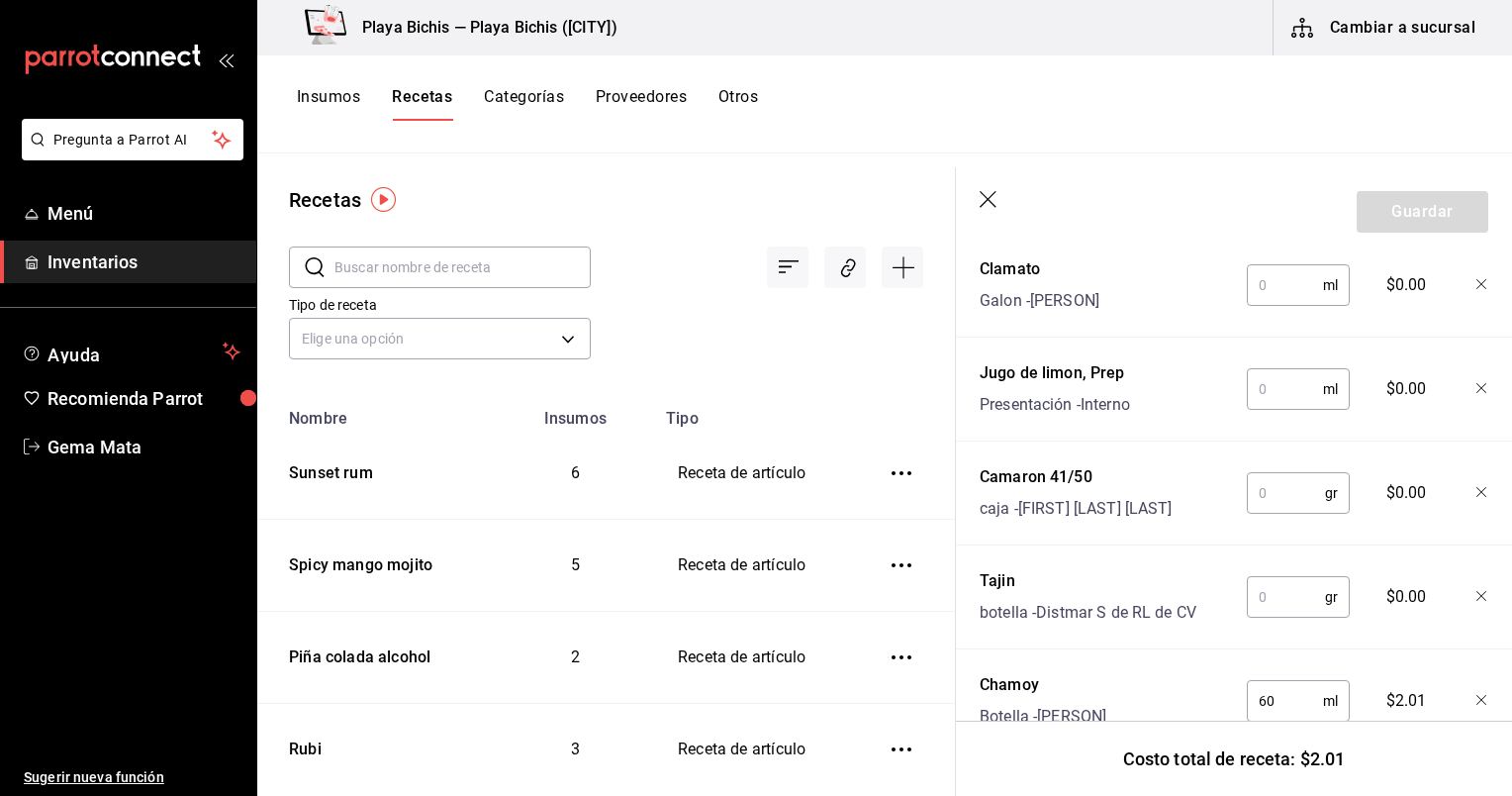 click at bounding box center [1285, 597] 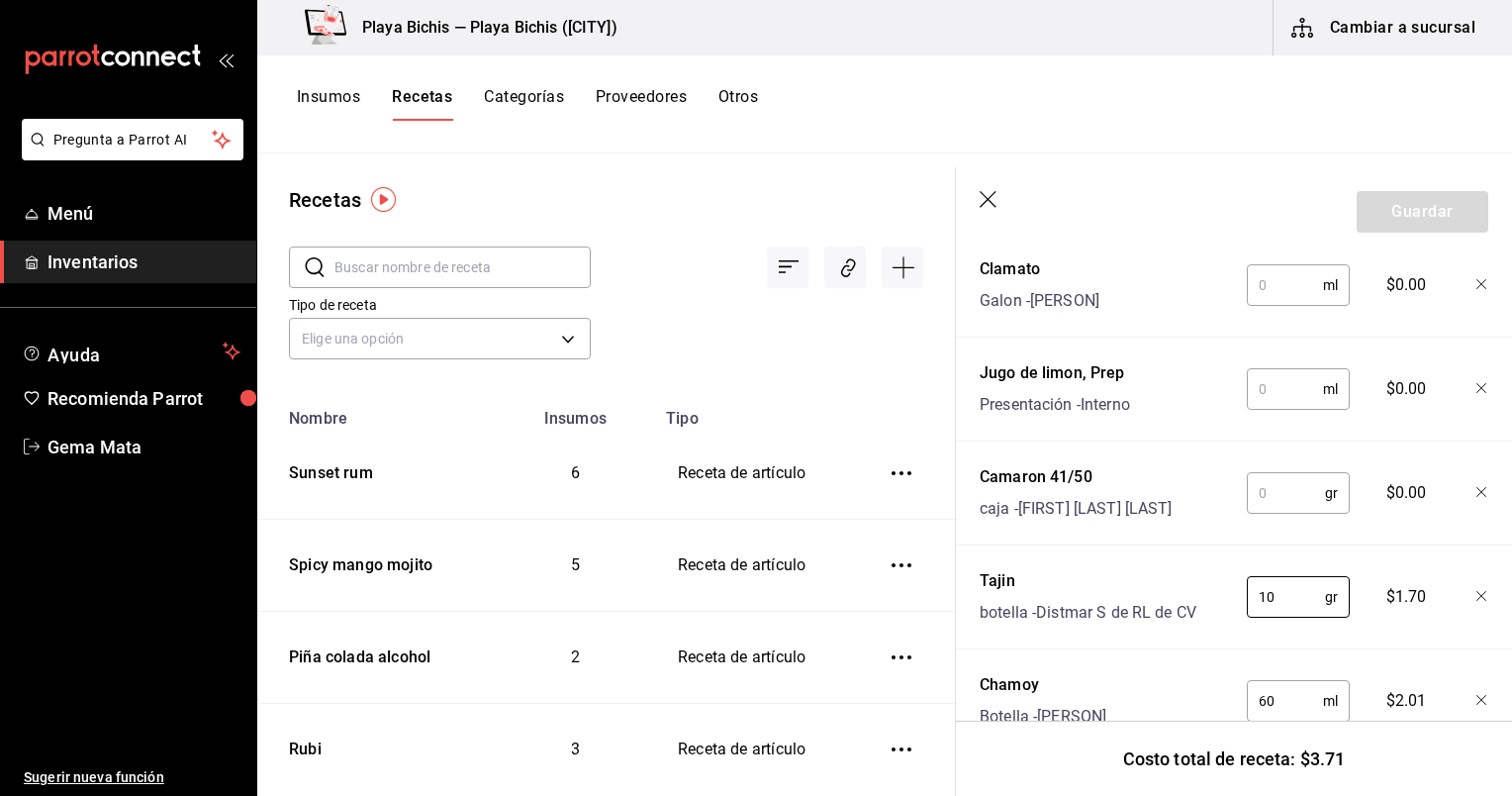 type on "10" 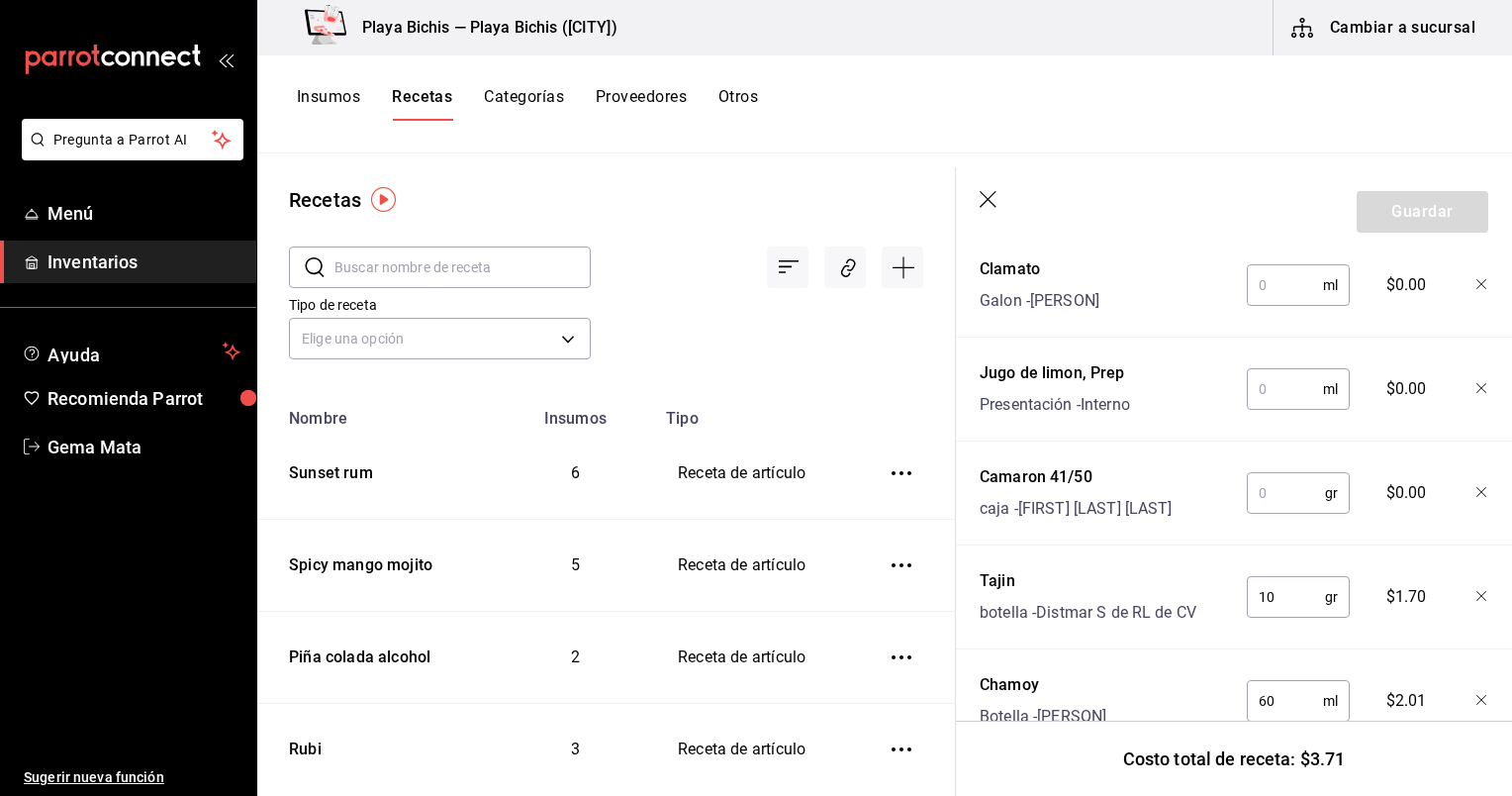 click at bounding box center (1285, 493) 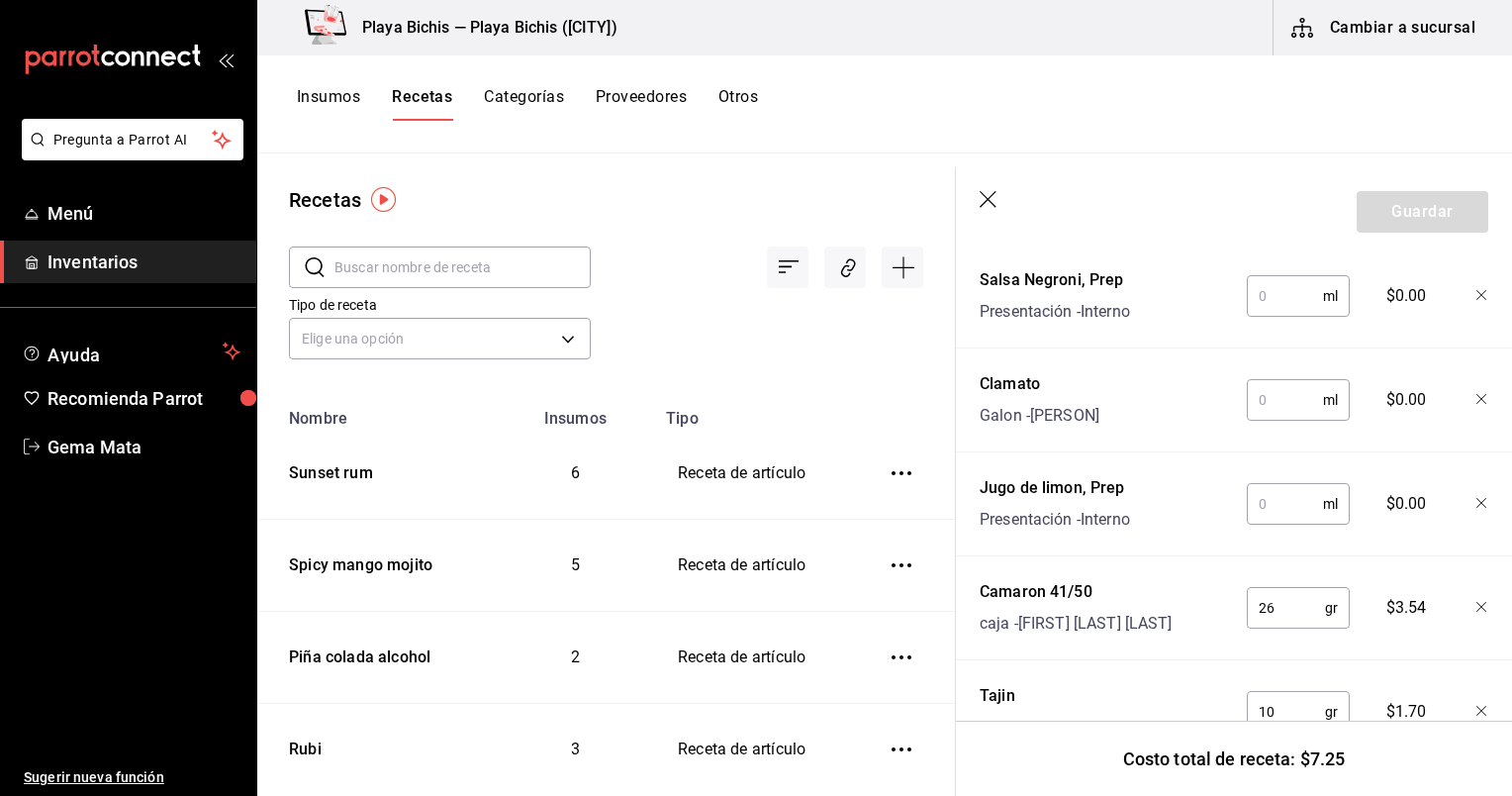type on "26" 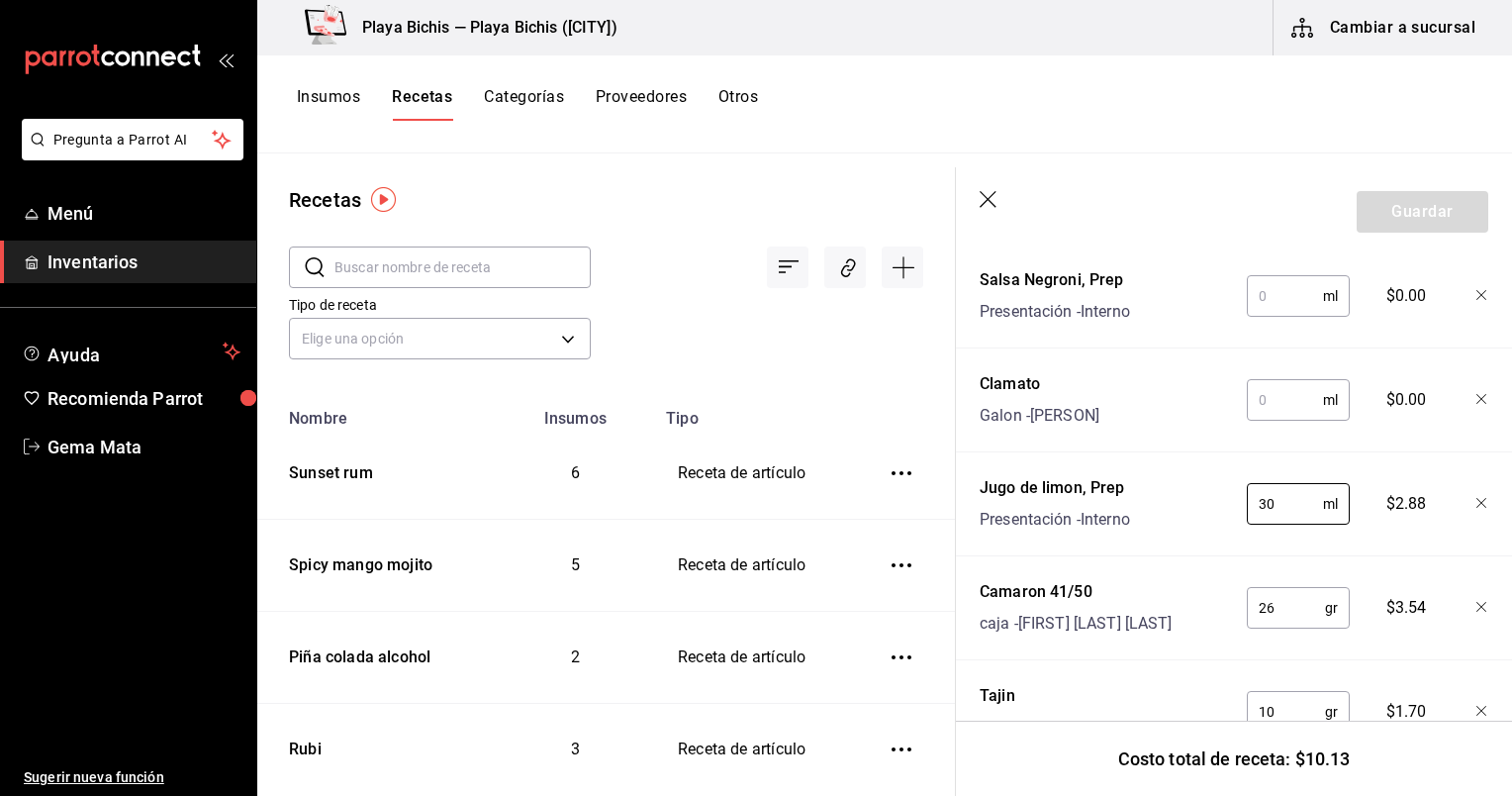 type on "30" 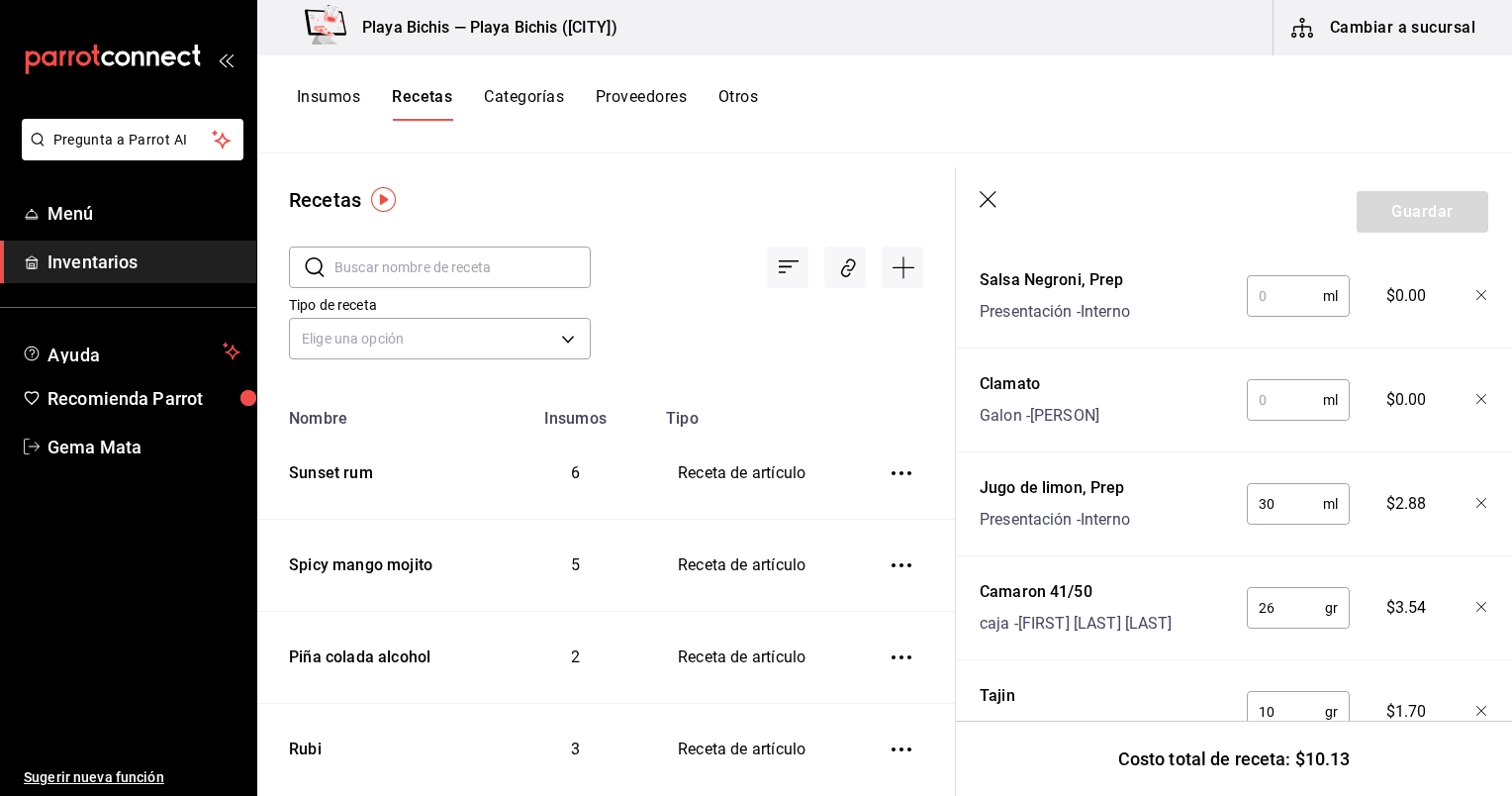 click at bounding box center (1284, 400) 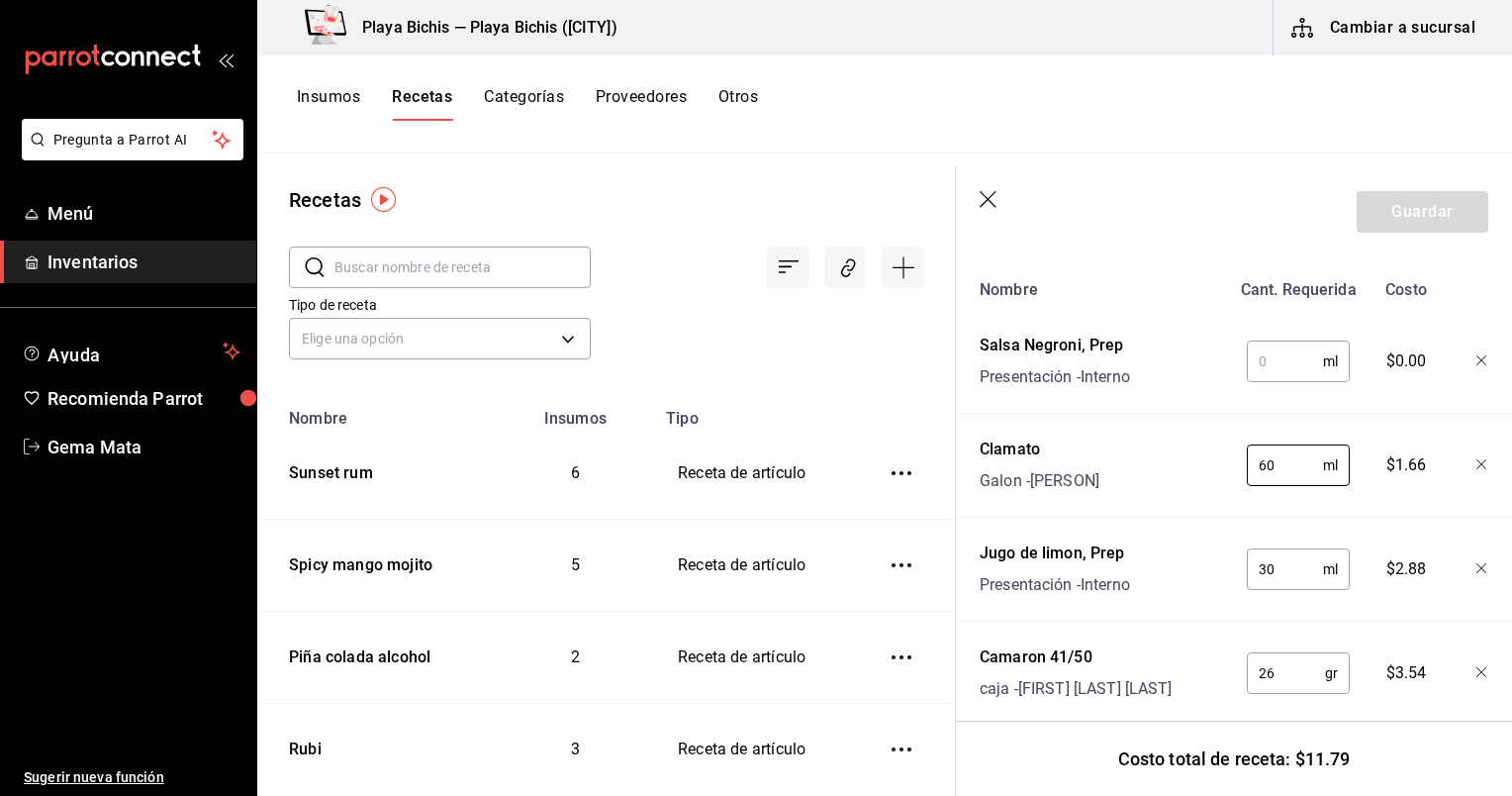 scroll, scrollTop: 495, scrollLeft: 0, axis: vertical 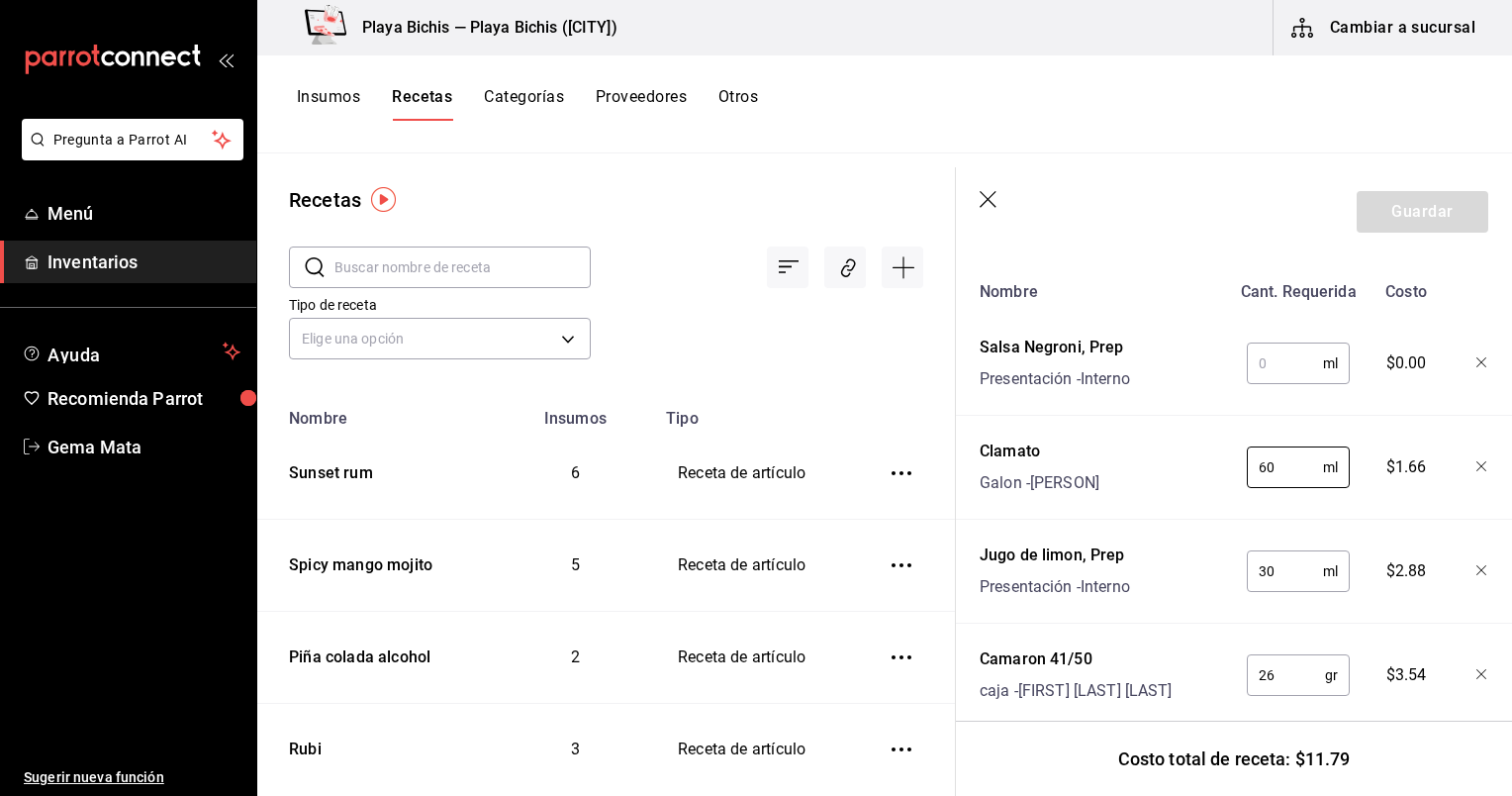 type on "60" 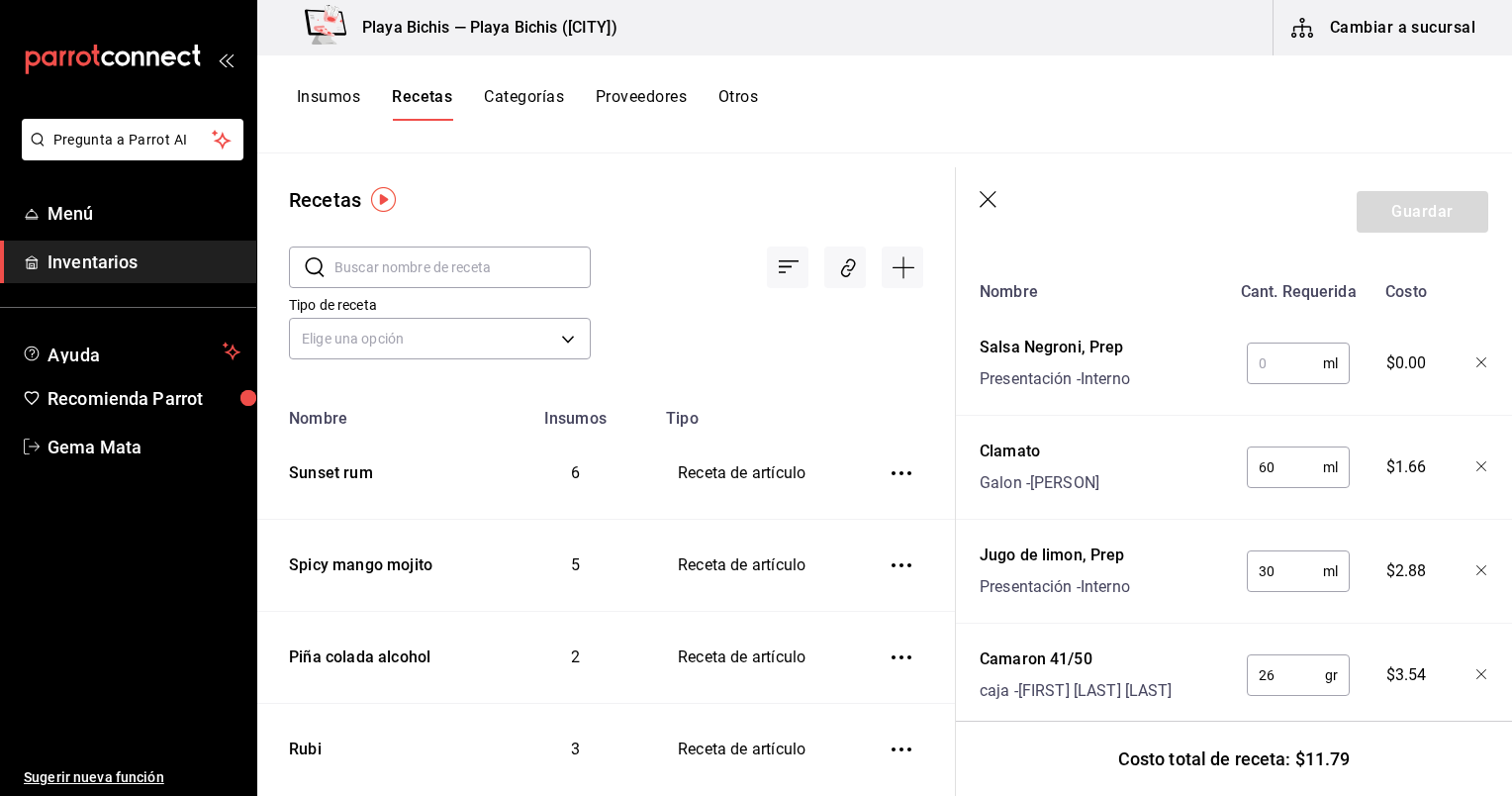 click at bounding box center [1284, 363] 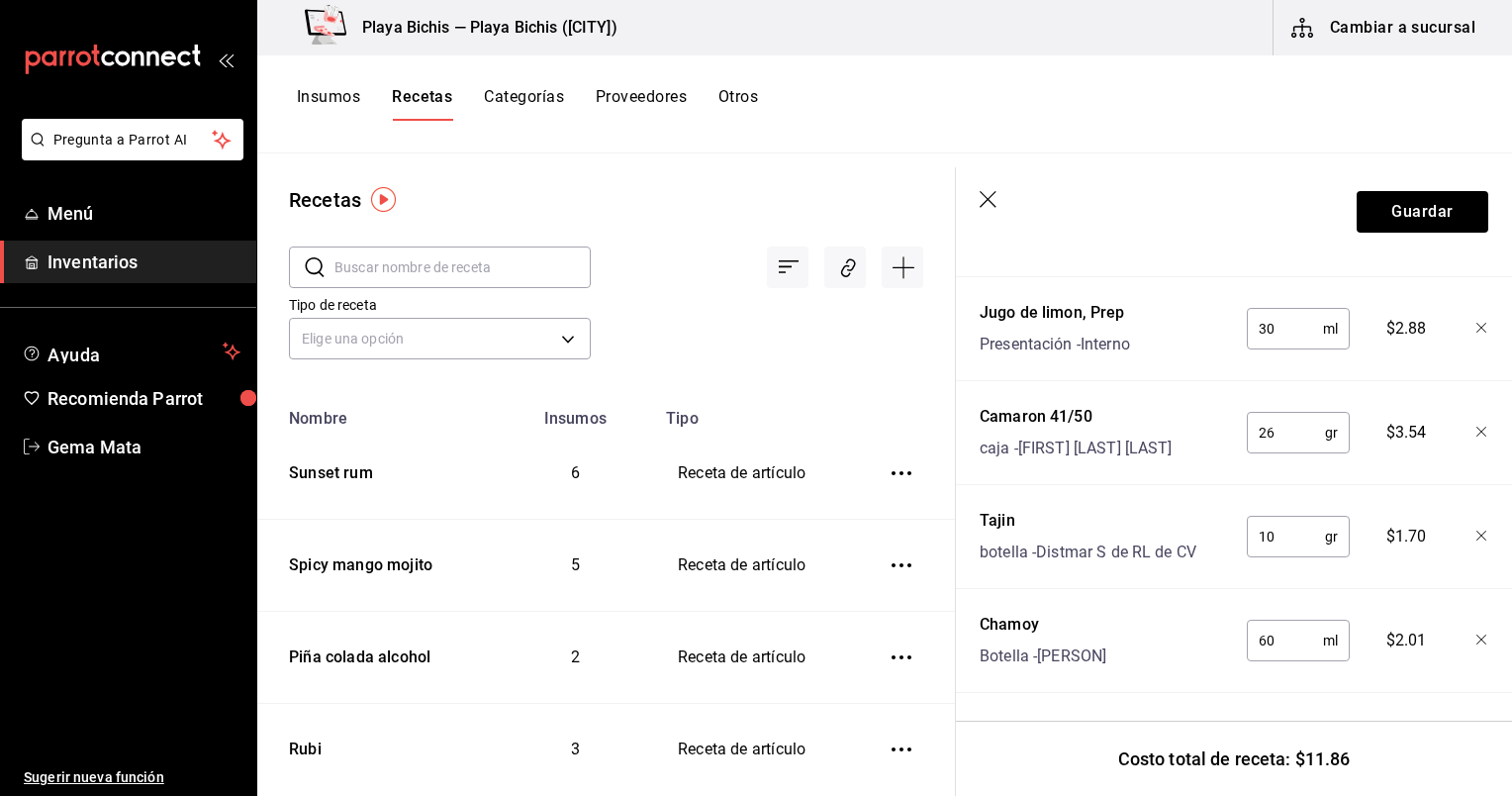 scroll, scrollTop: 752, scrollLeft: 0, axis: vertical 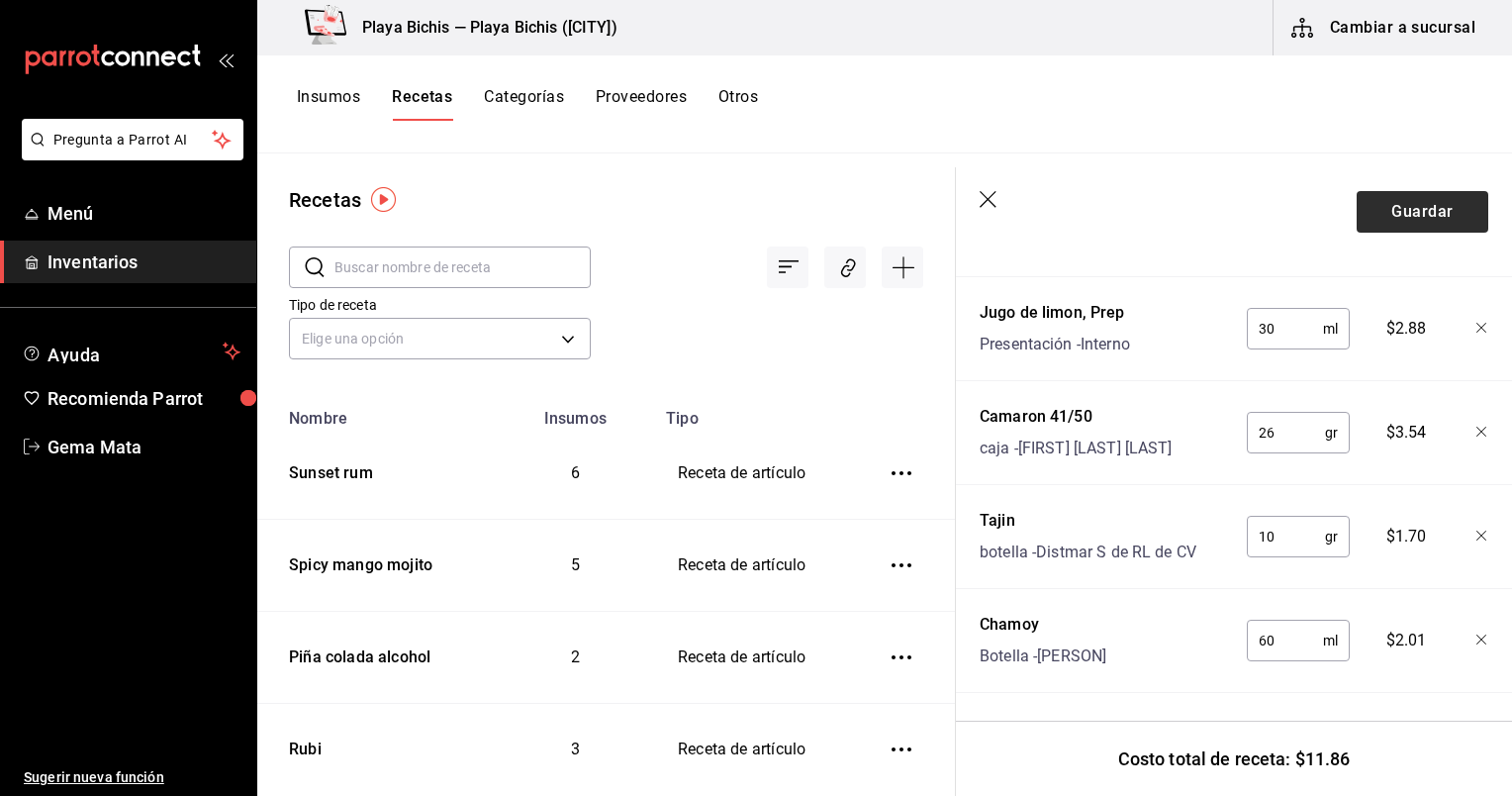 type on "30" 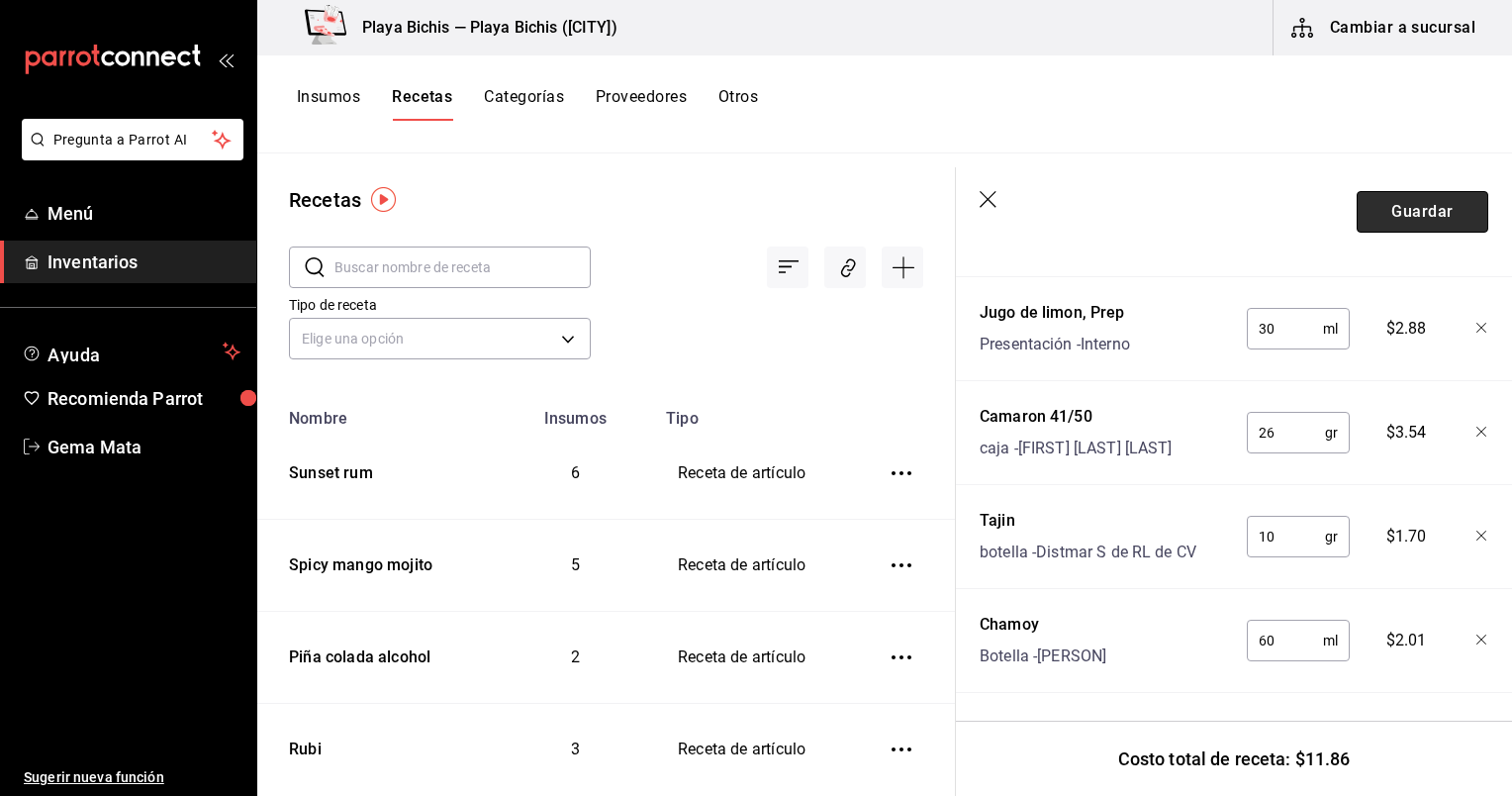 click on "Guardar" at bounding box center [1422, 212] 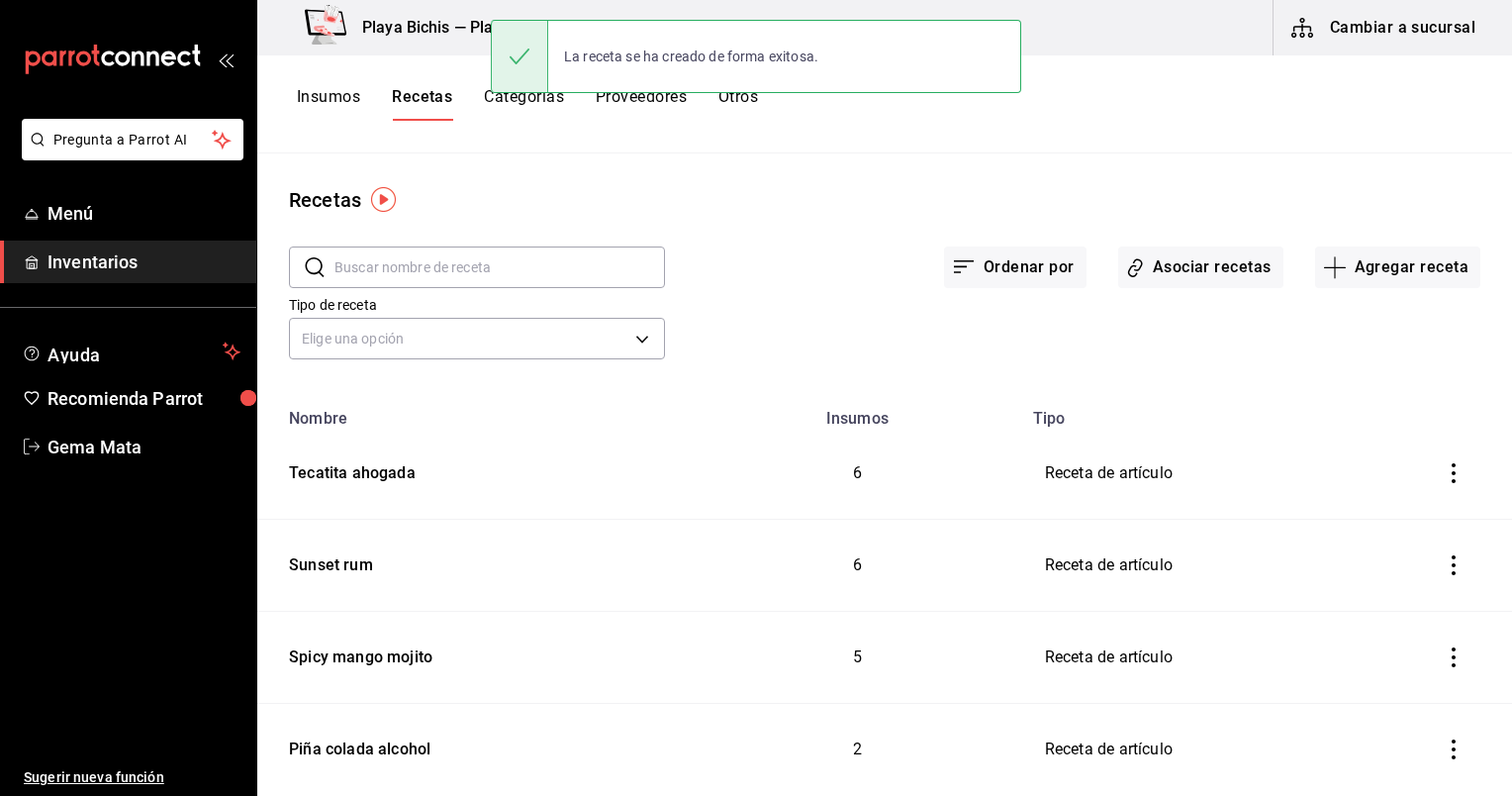 scroll, scrollTop: 0, scrollLeft: 0, axis: both 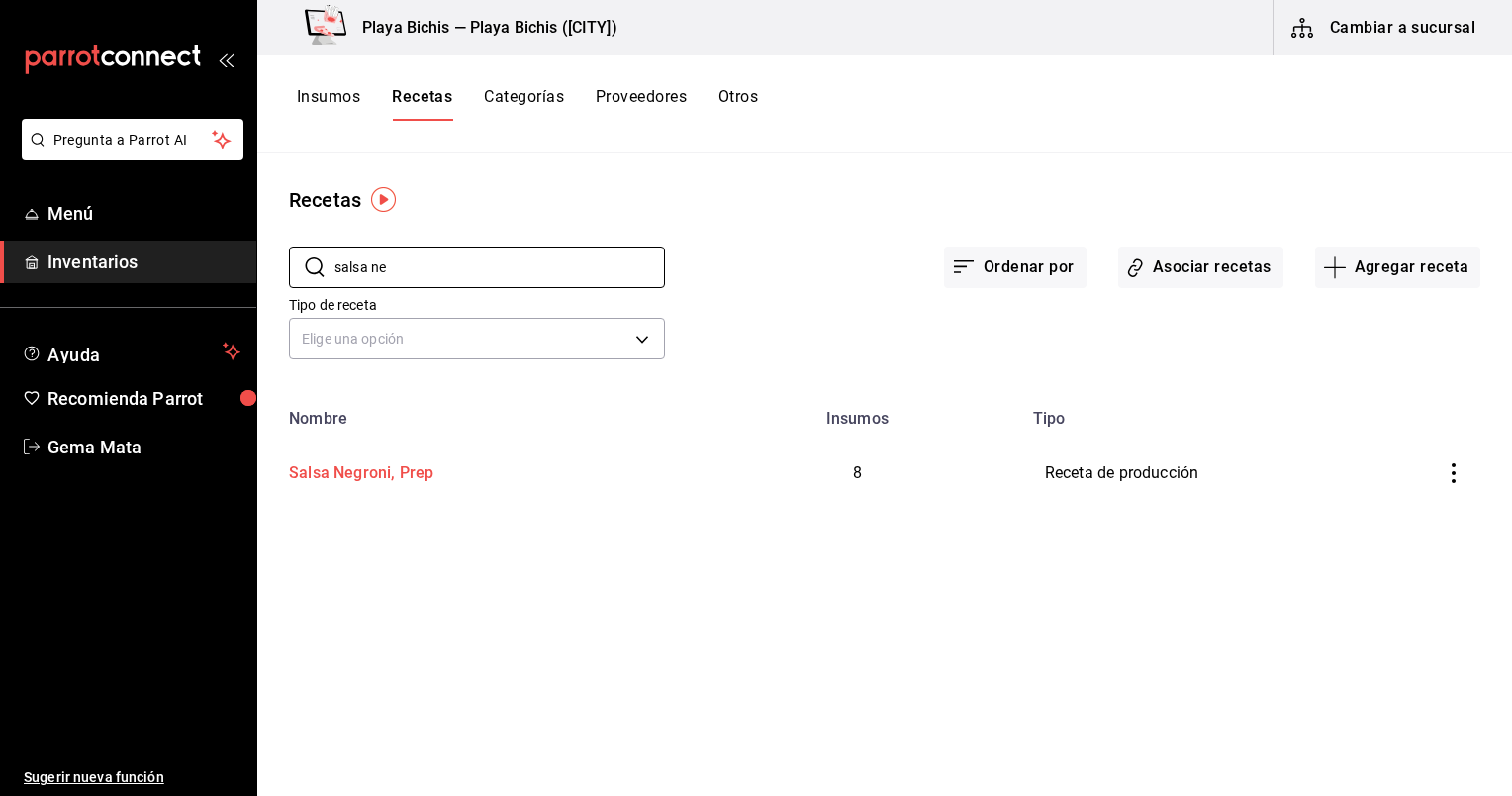 type on "salsa ne" 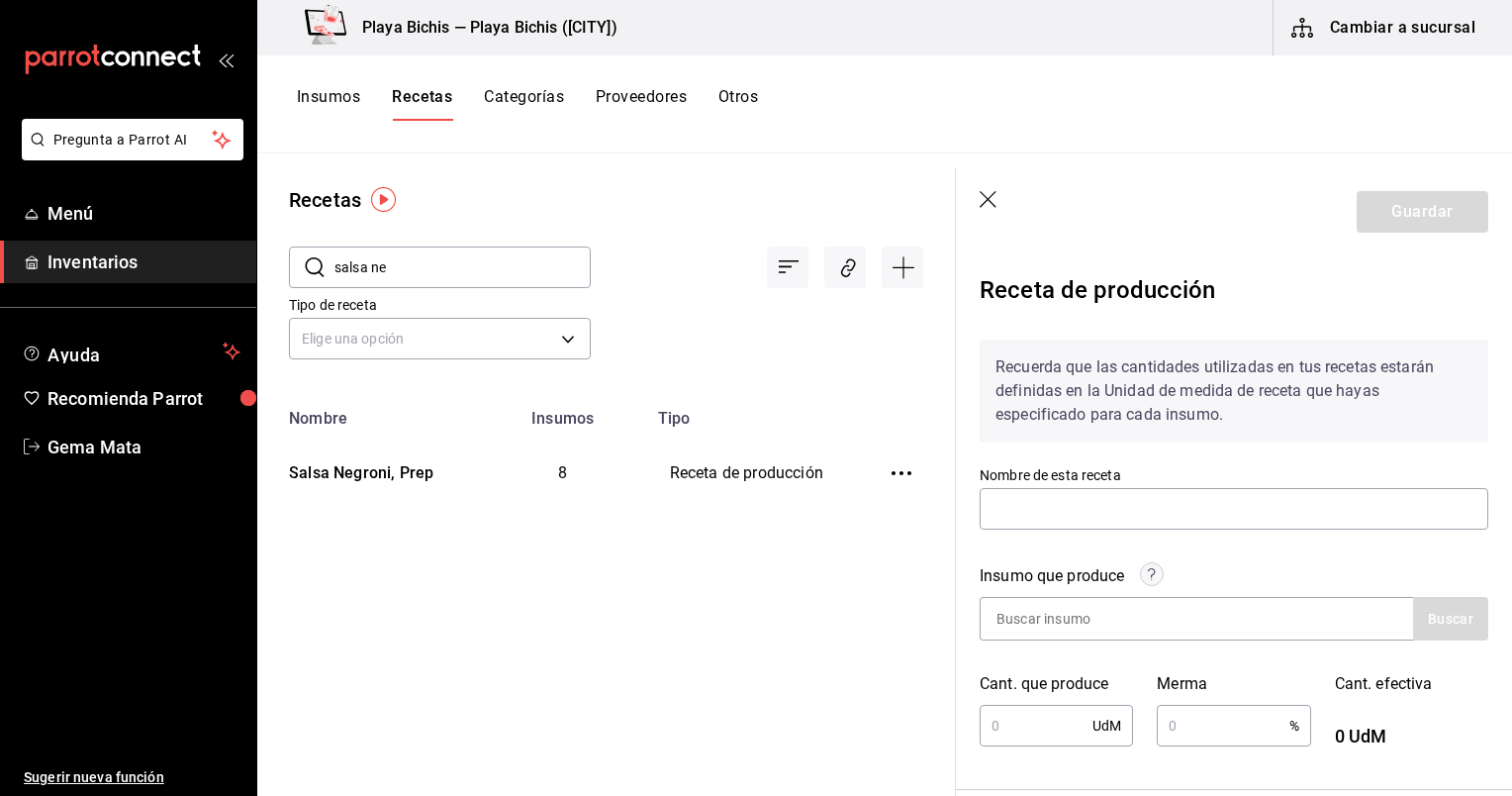 type on "Salsa Negroni, Prep" 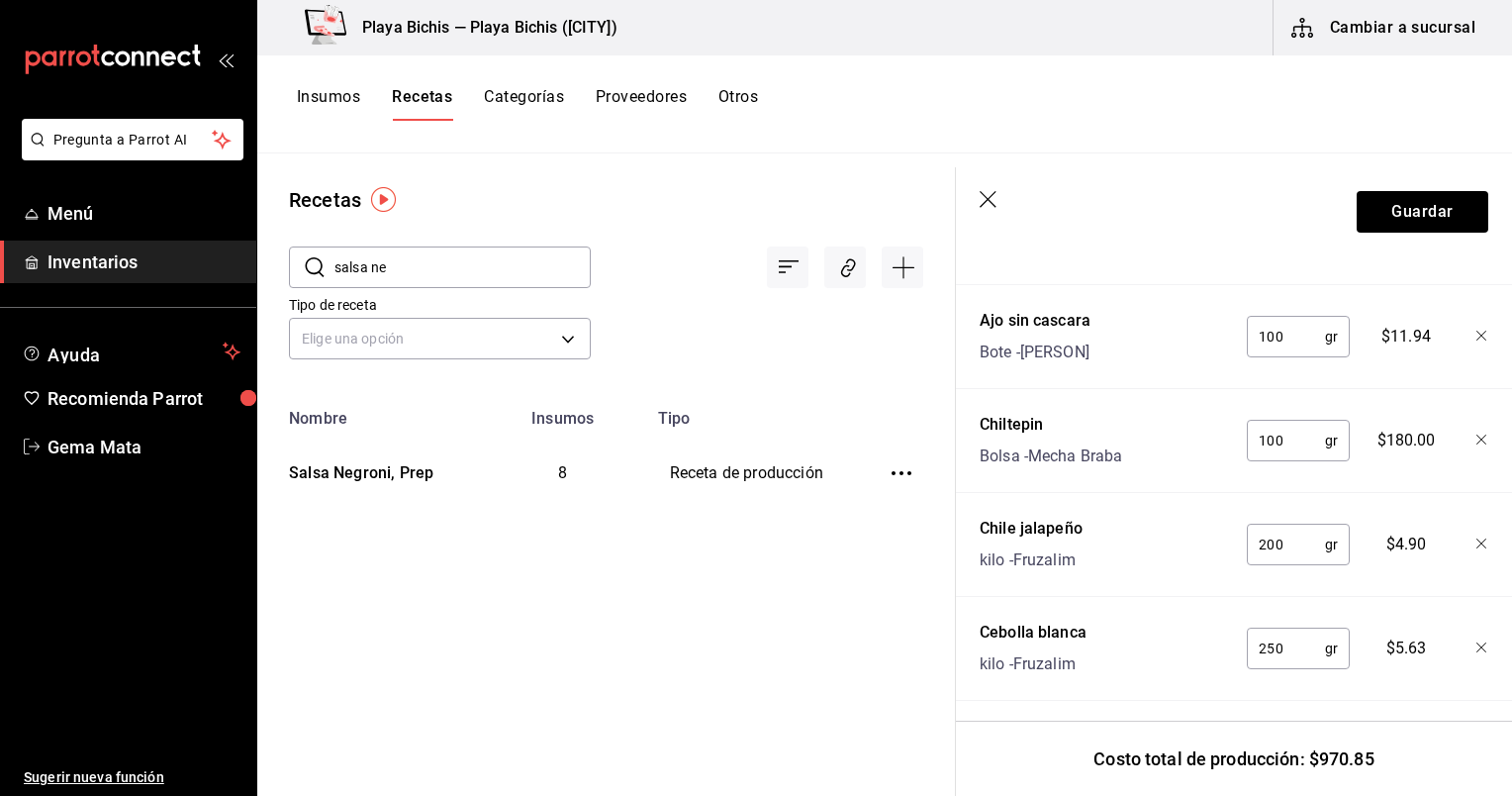 scroll, scrollTop: 1271, scrollLeft: 0, axis: vertical 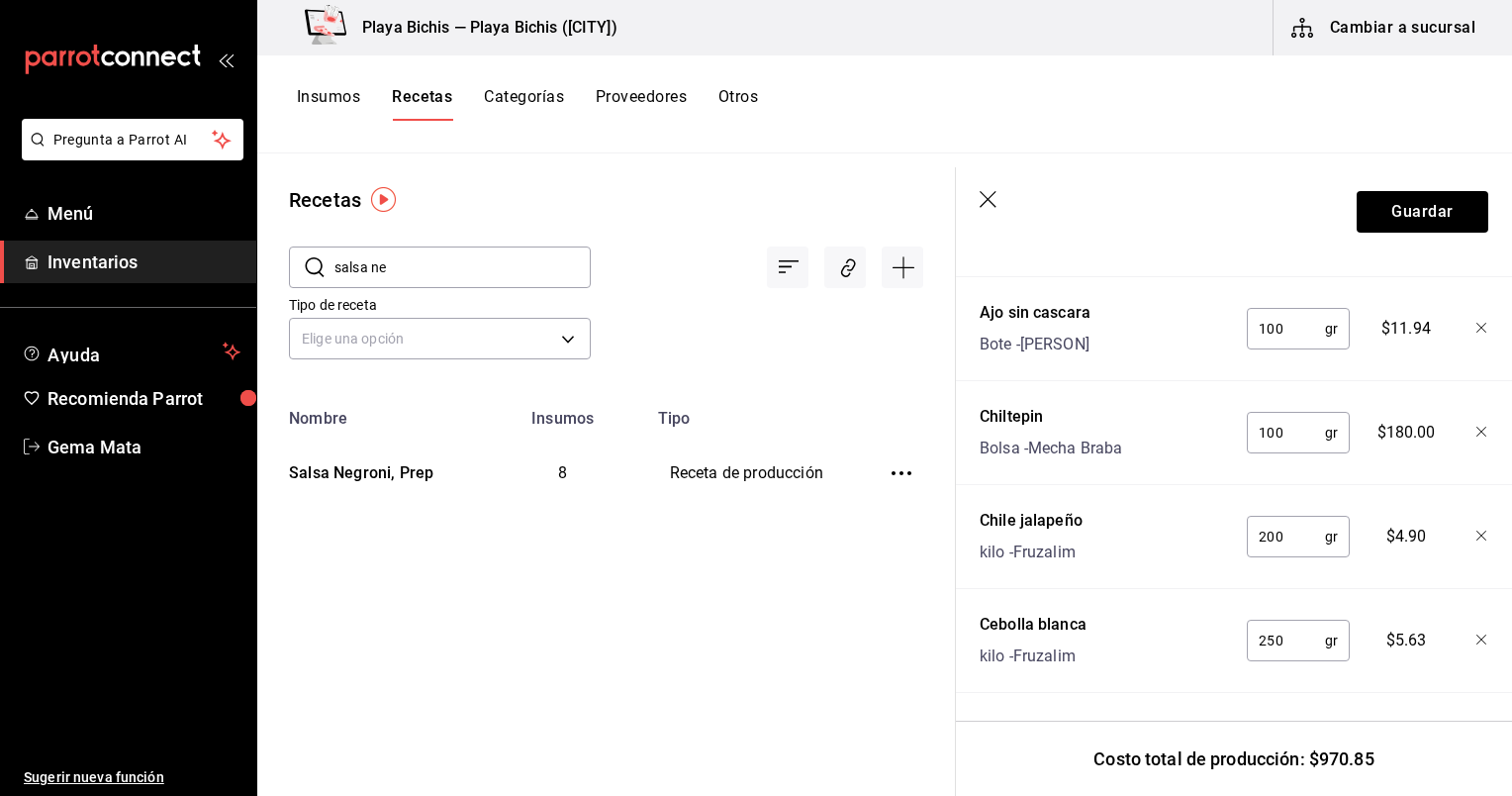 click 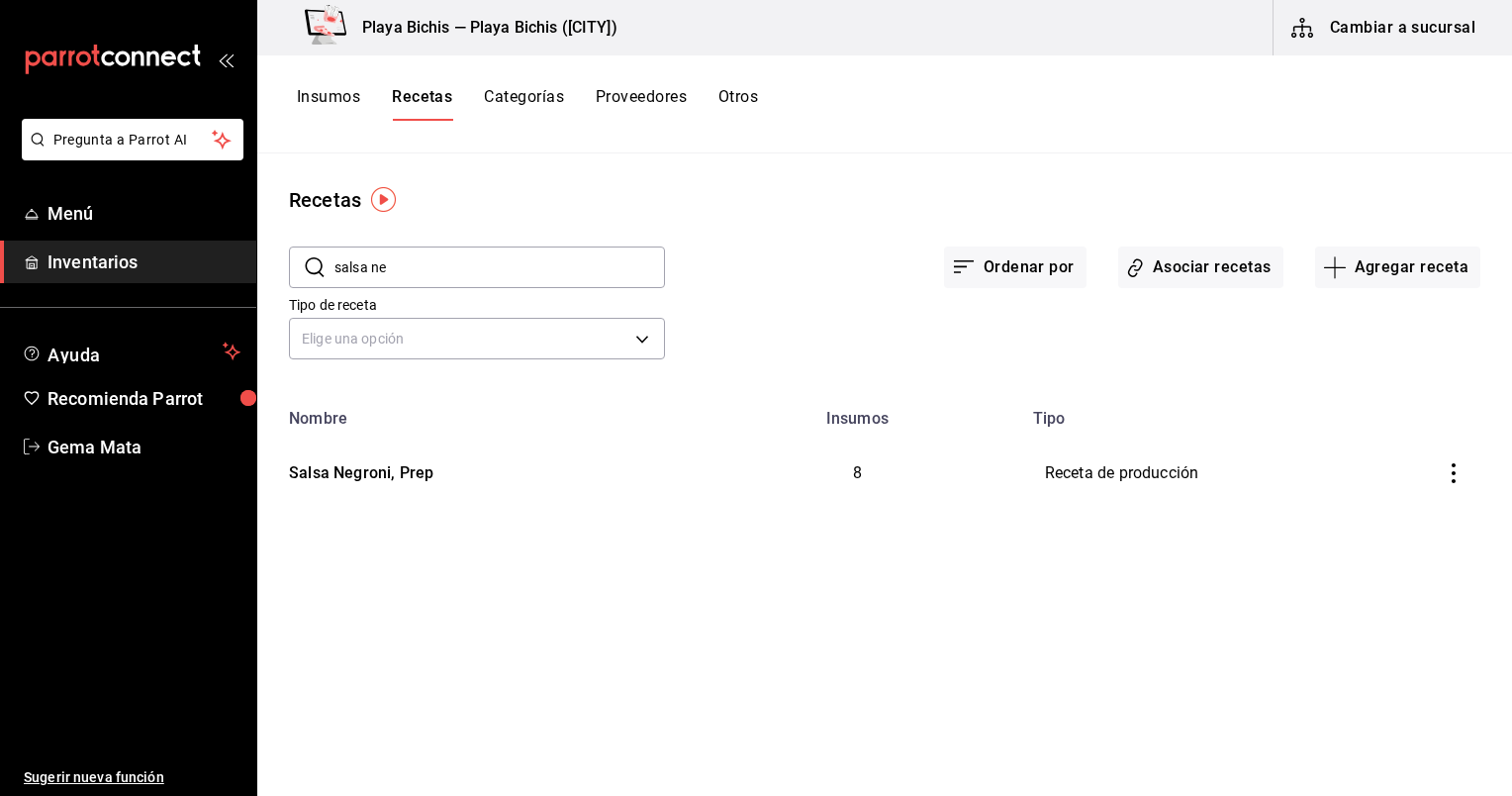 scroll, scrollTop: 0, scrollLeft: 0, axis: both 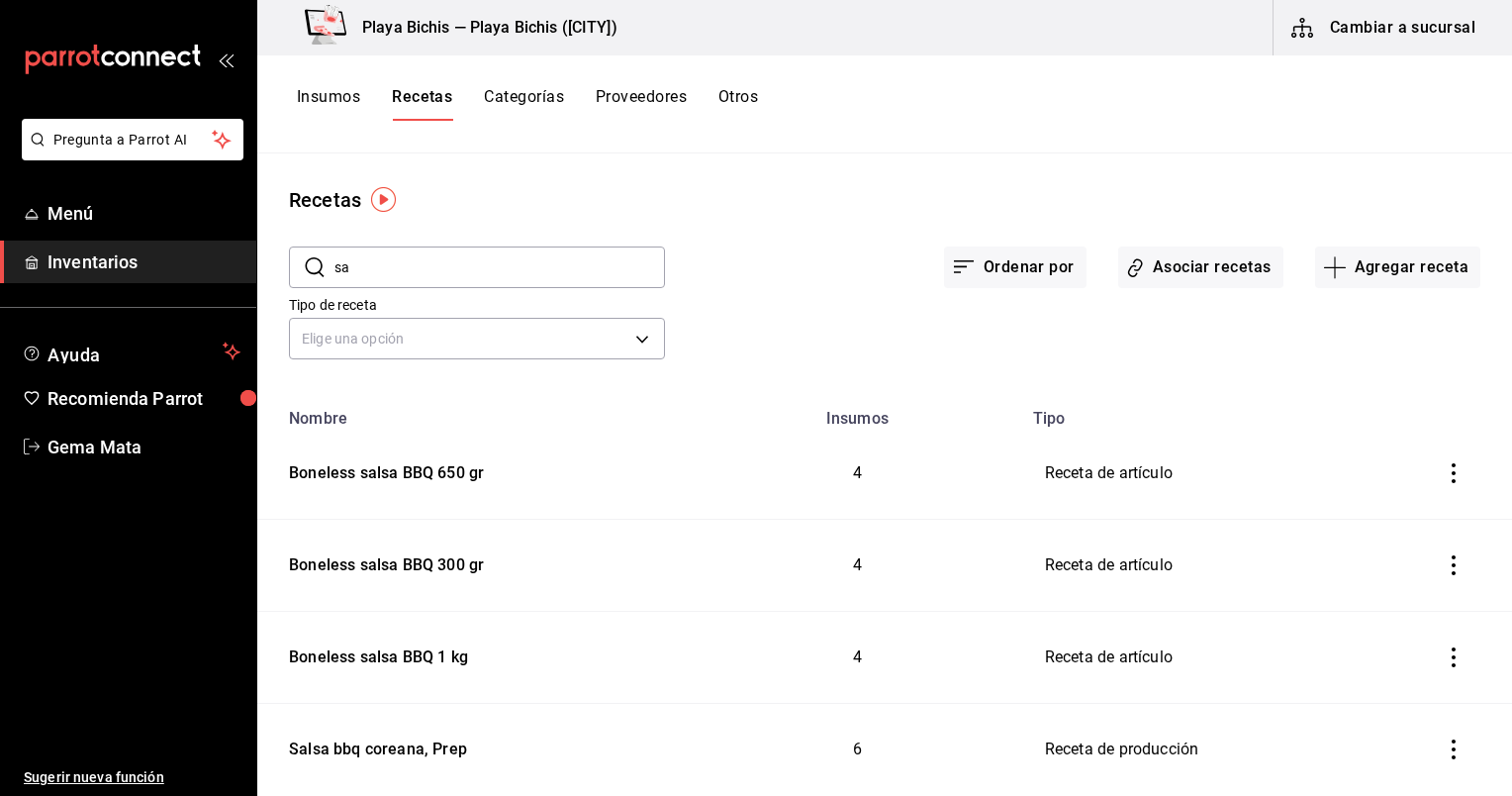type on "s" 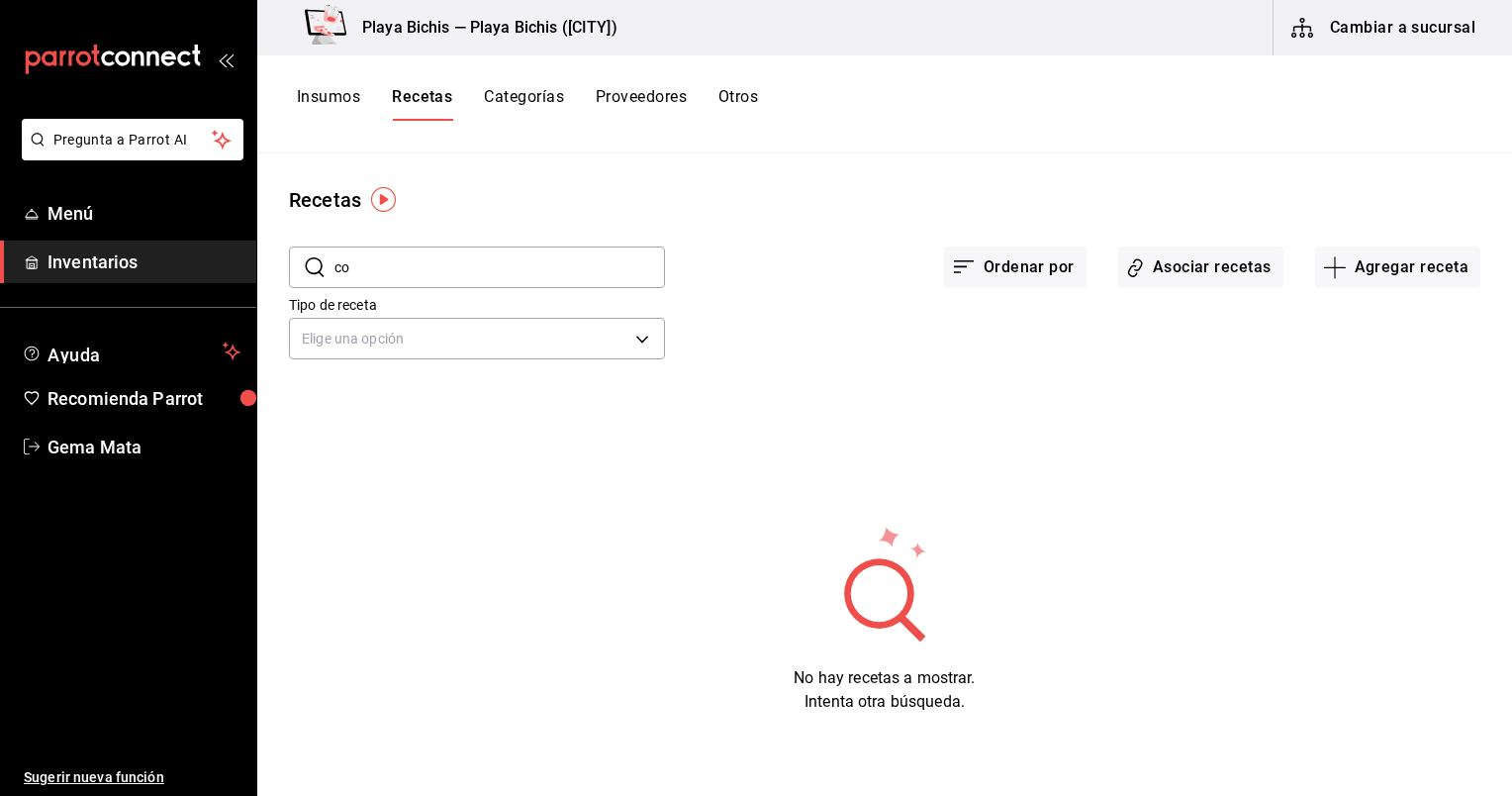 type on "c" 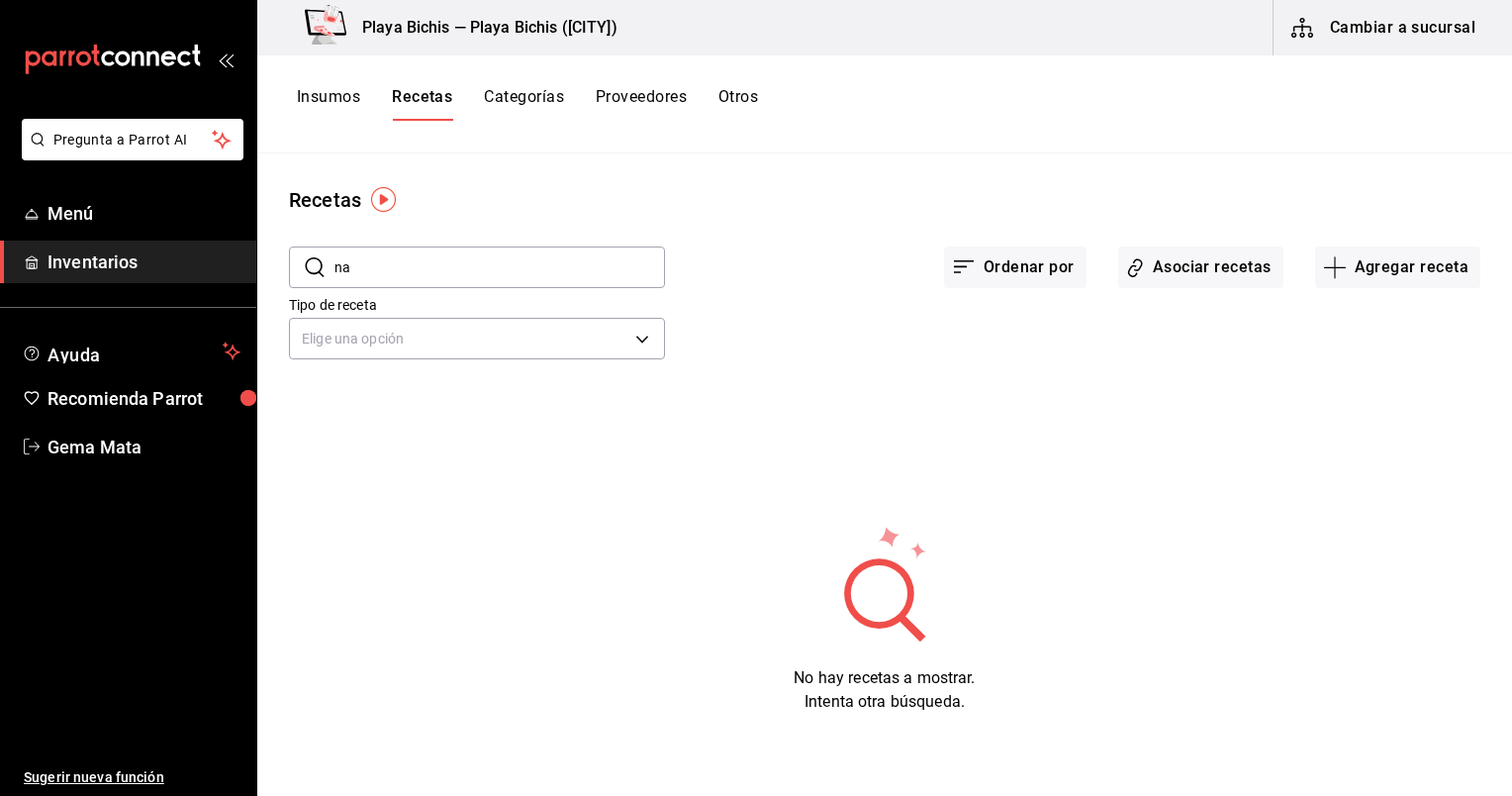 type on "n" 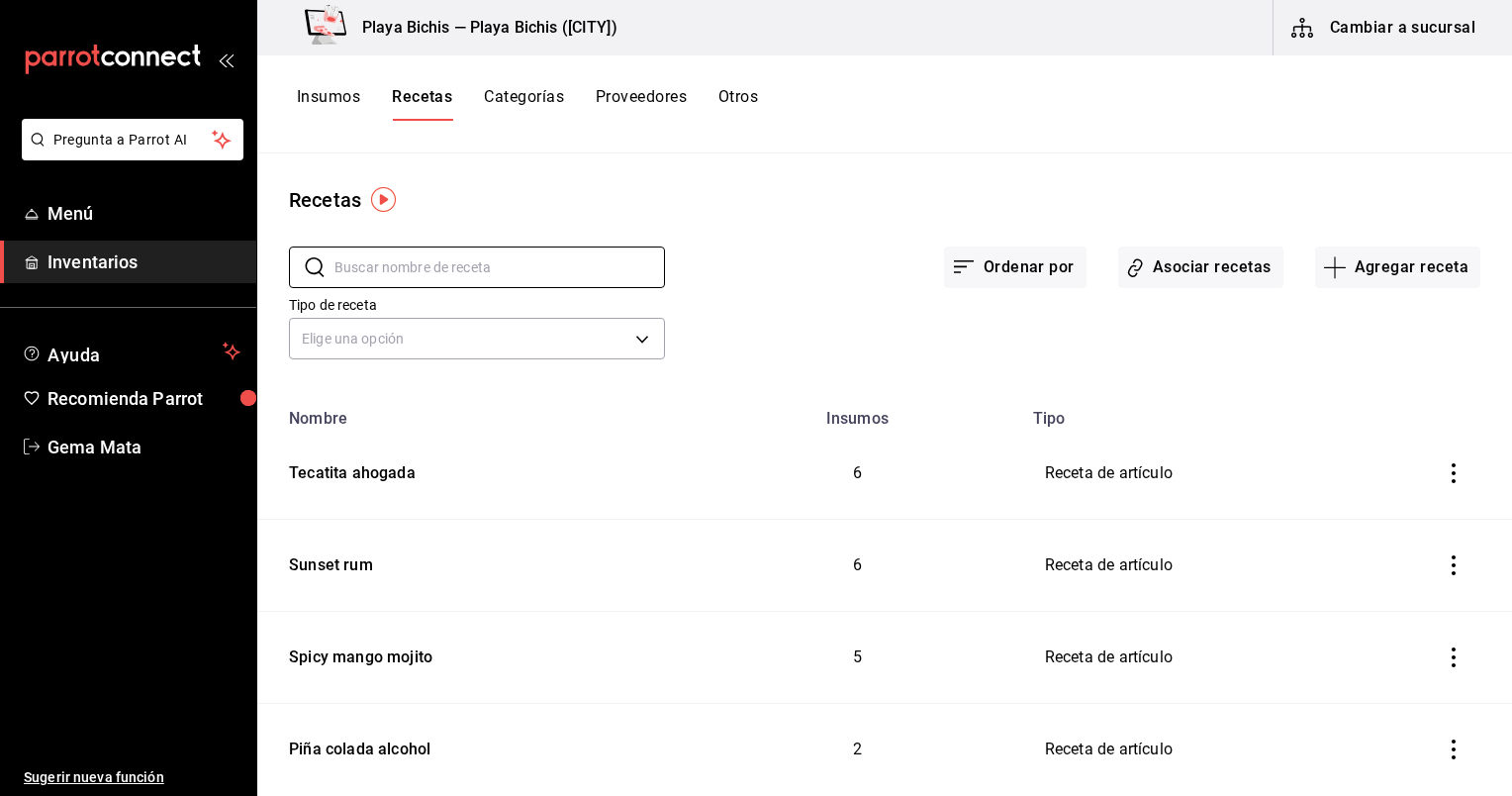 type 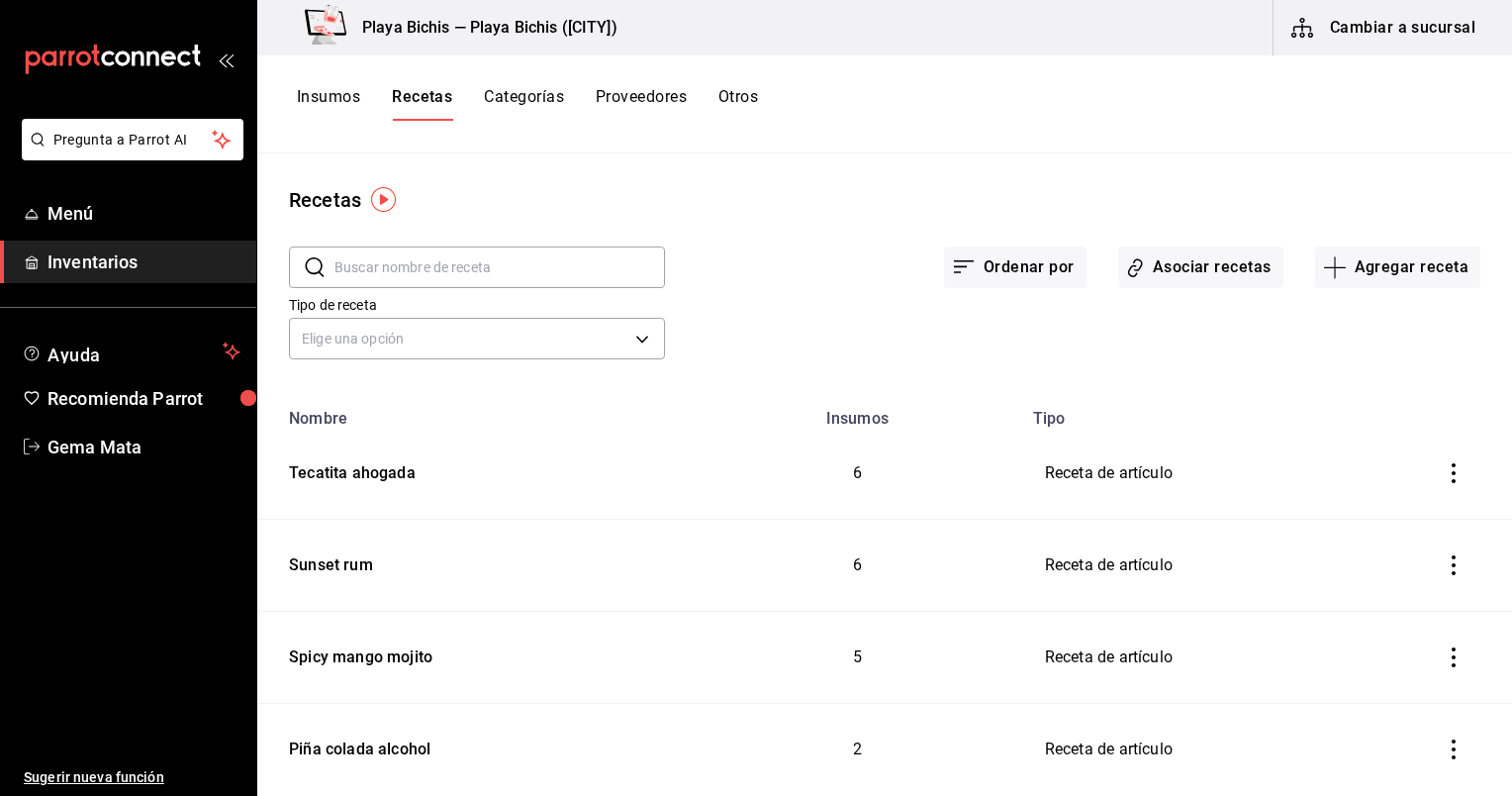 click on "Insumos Recetas Categorías Proveedores Otros" at bounding box center (885, 104) 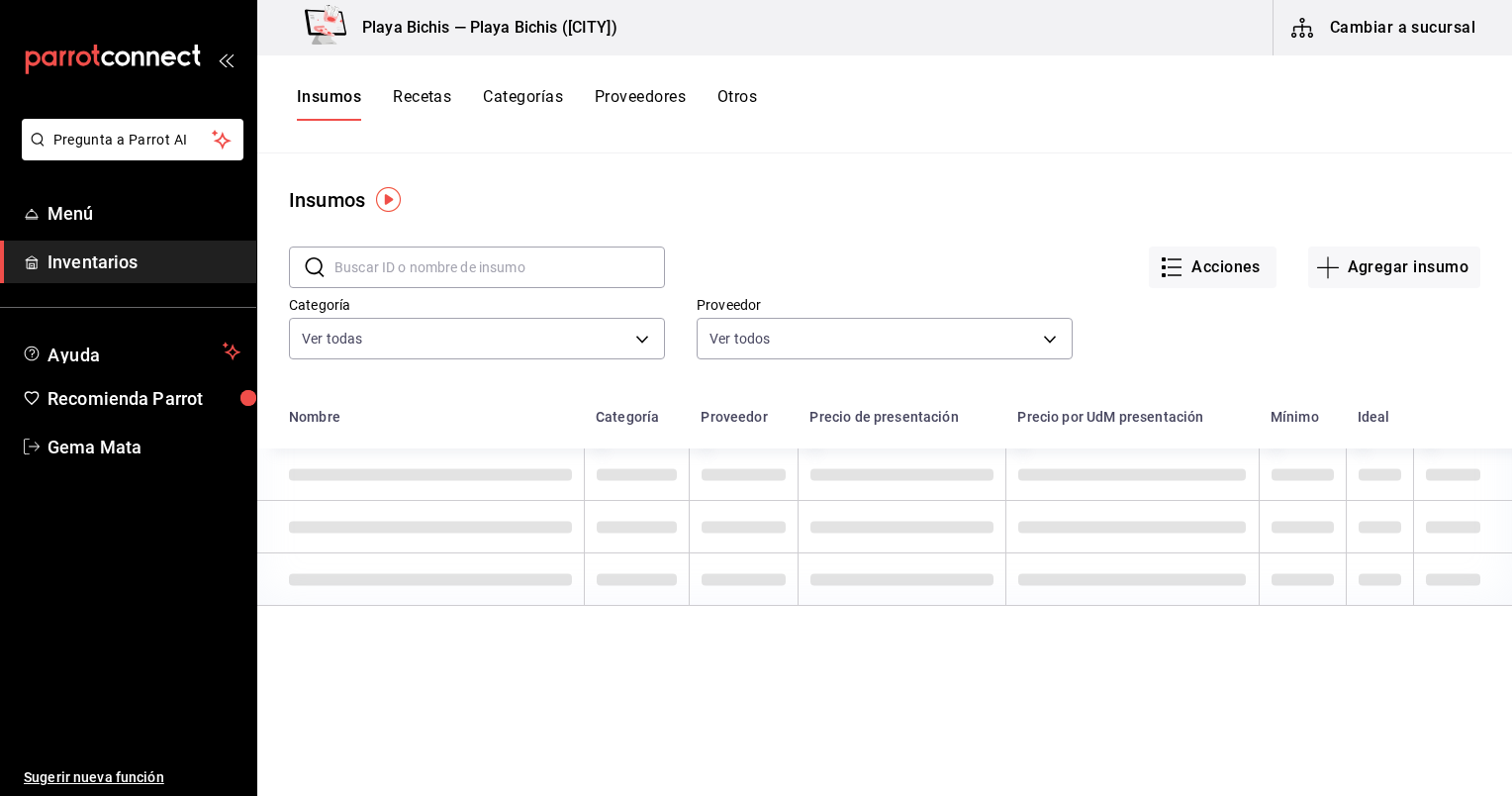 click at bounding box center (500, 267) 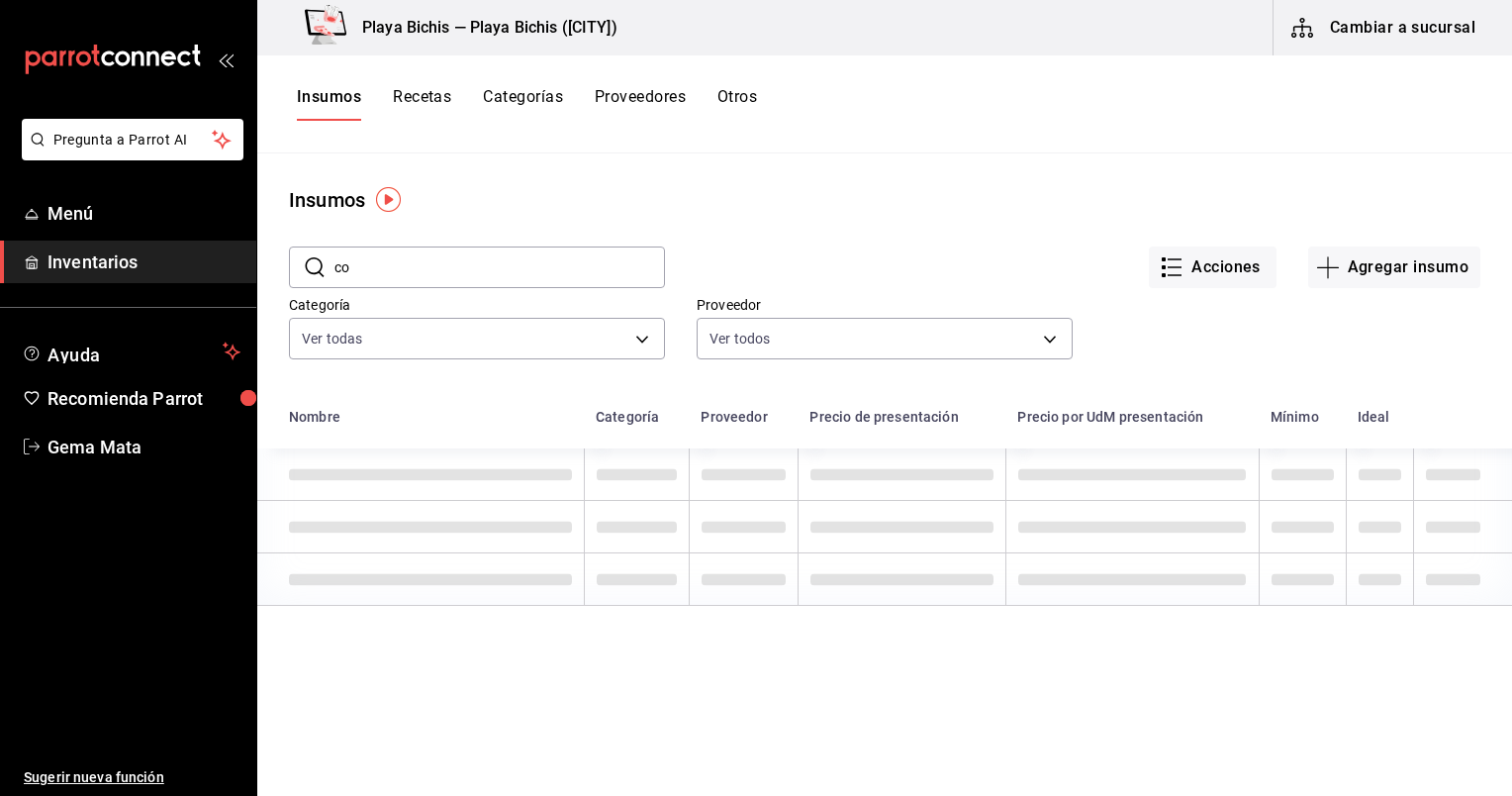 type on "c" 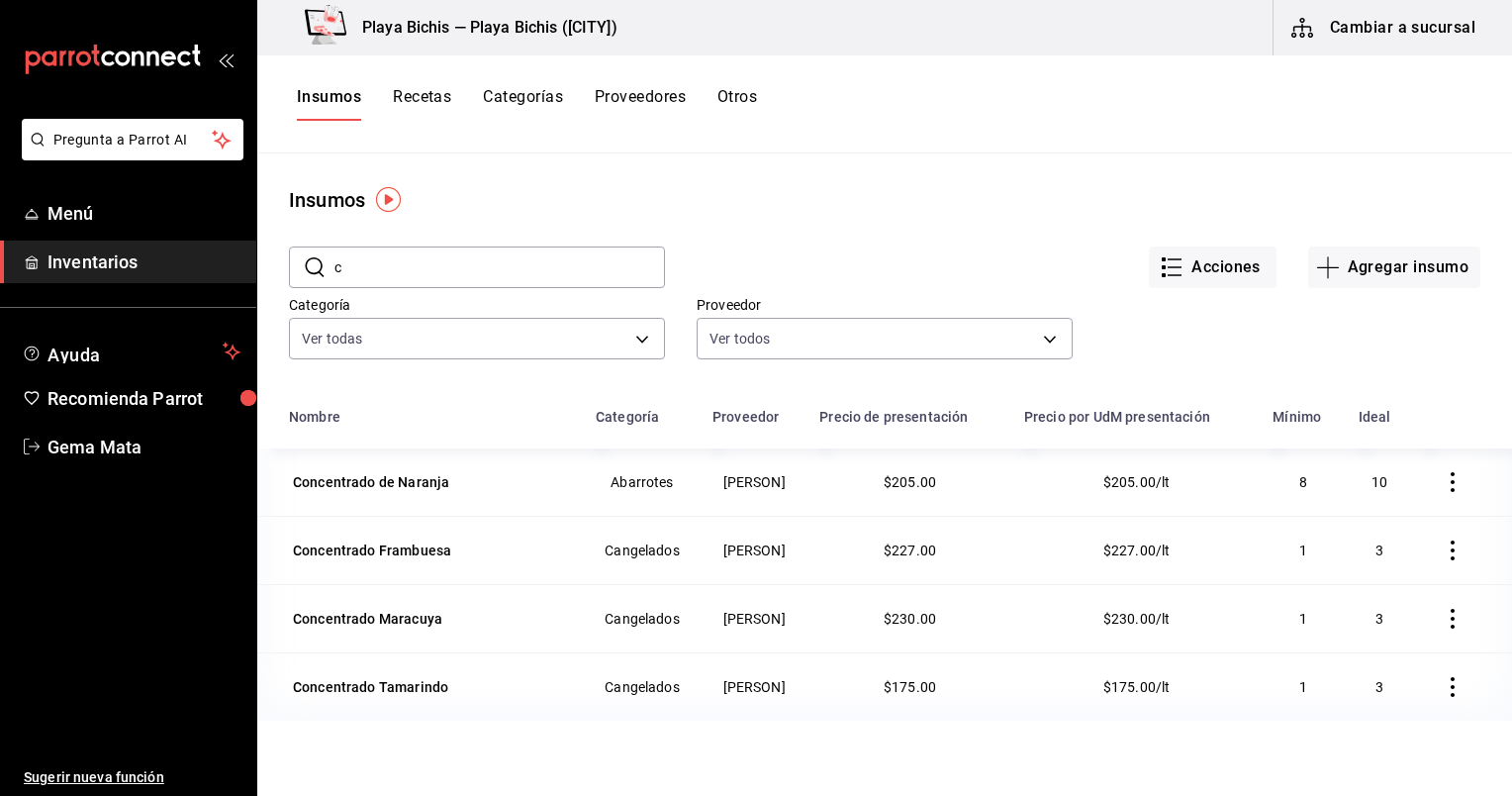 type 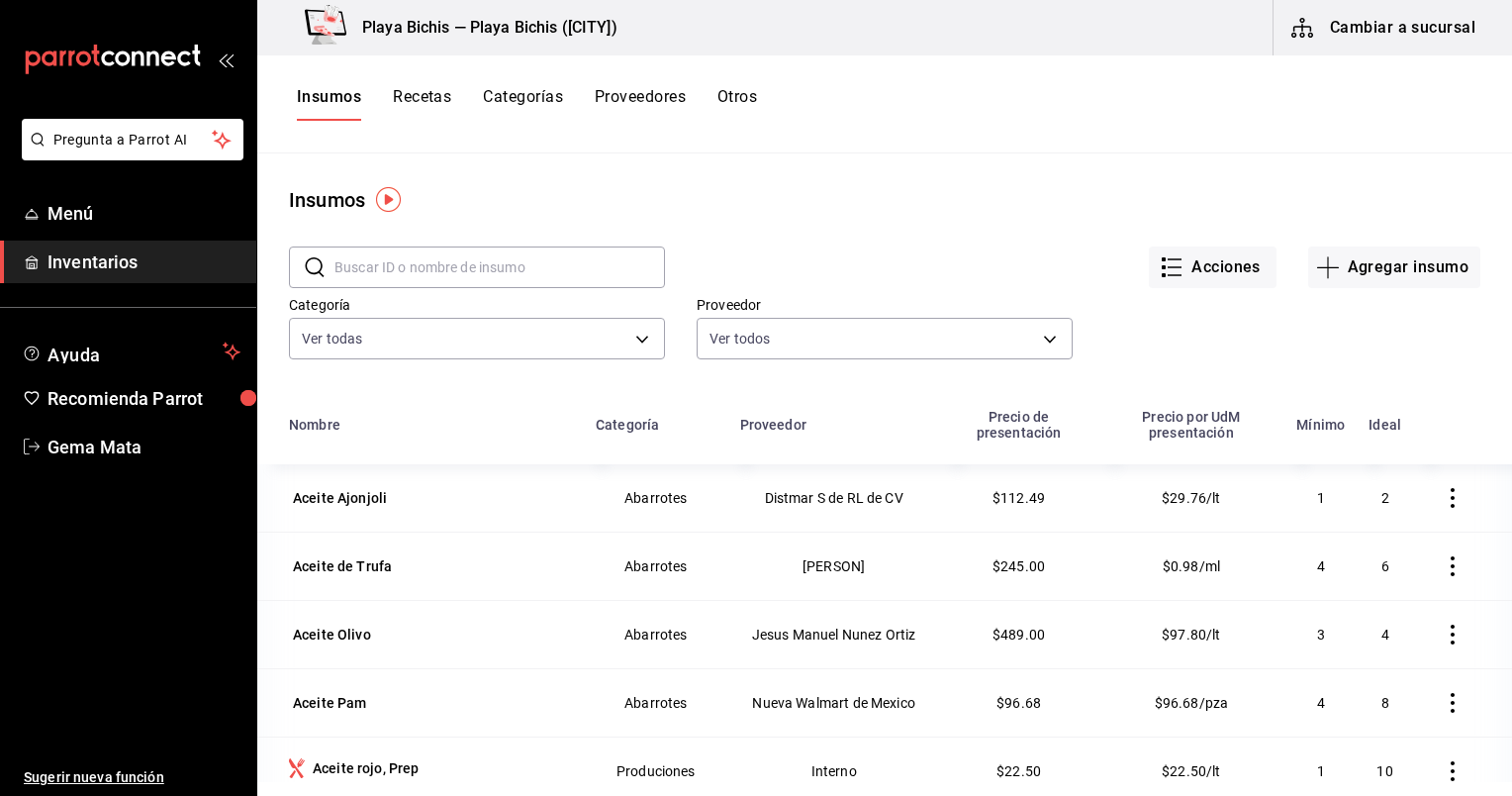 click on "Recetas" at bounding box center (422, 104) 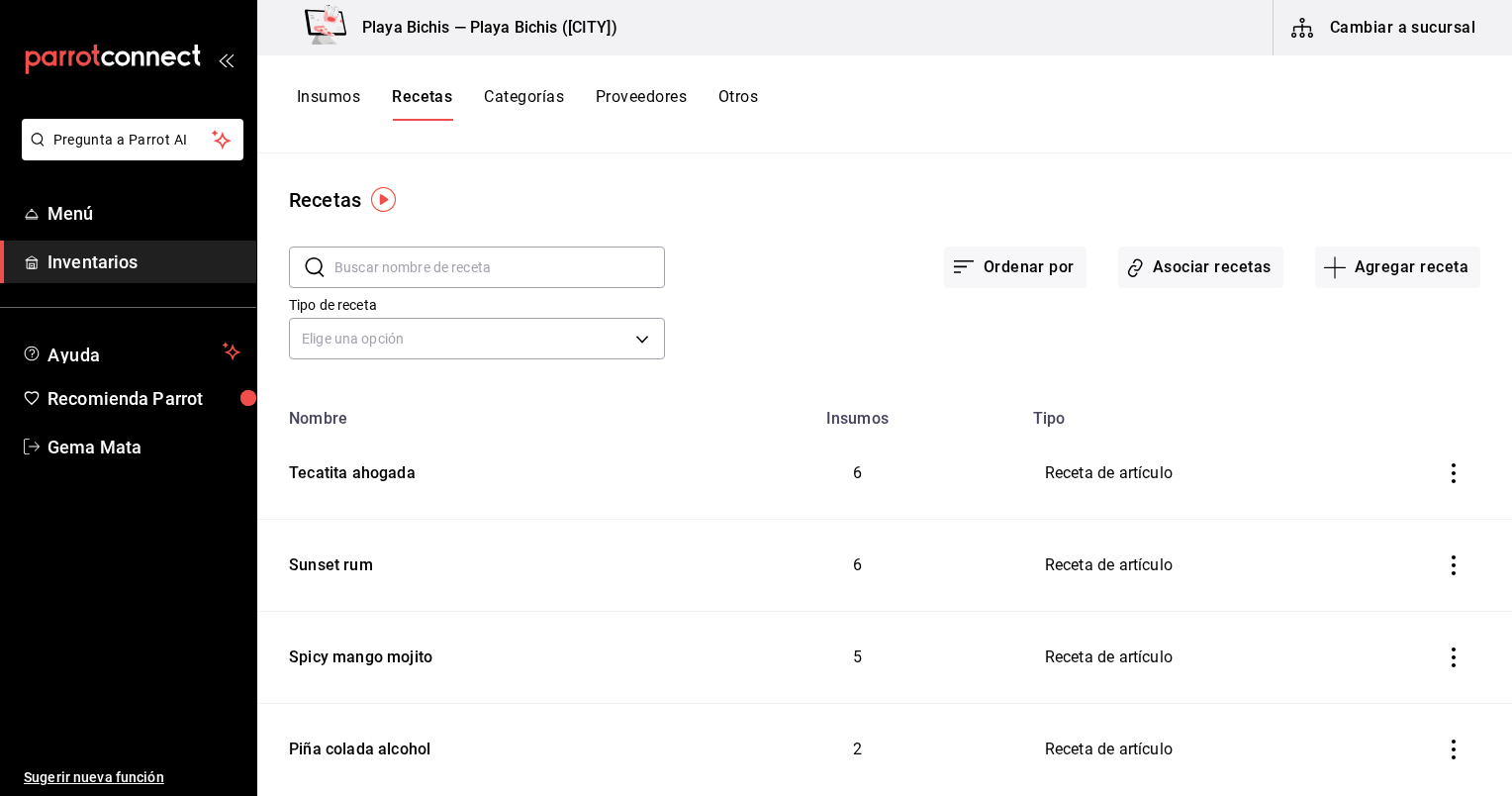 click at bounding box center [500, 267] 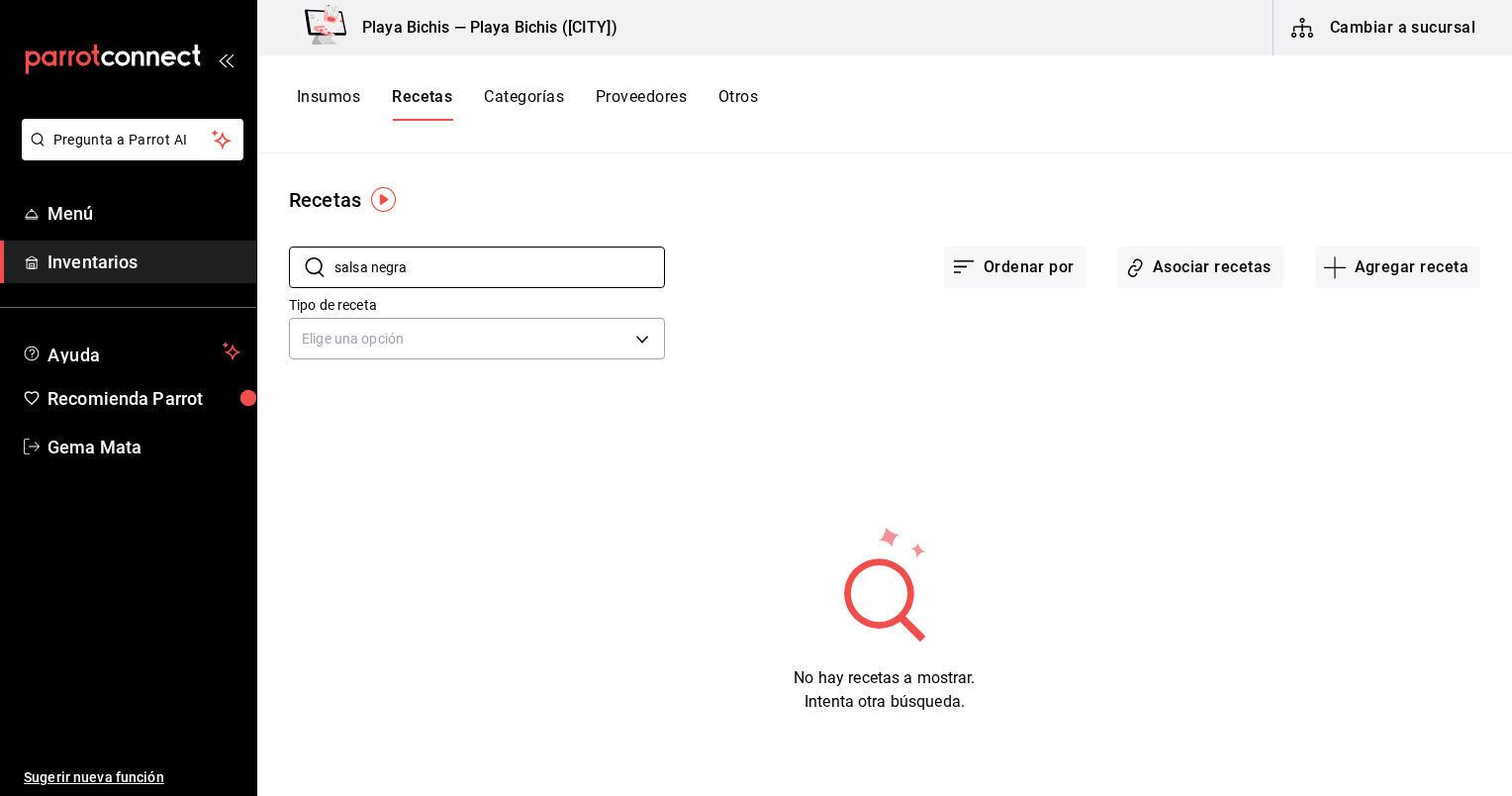 type on "salsa negra" 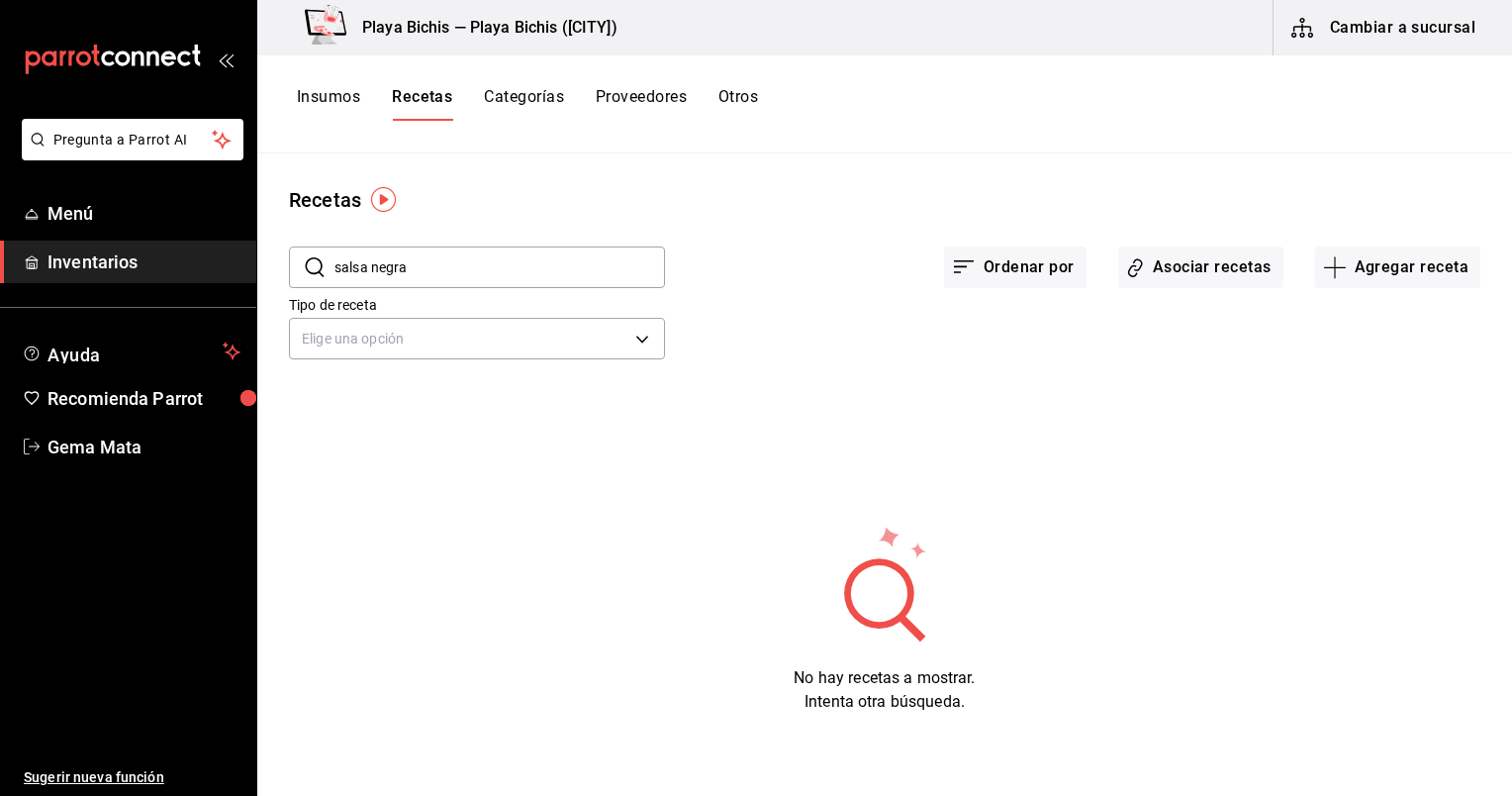 click on "Insumos" at bounding box center (329, 104) 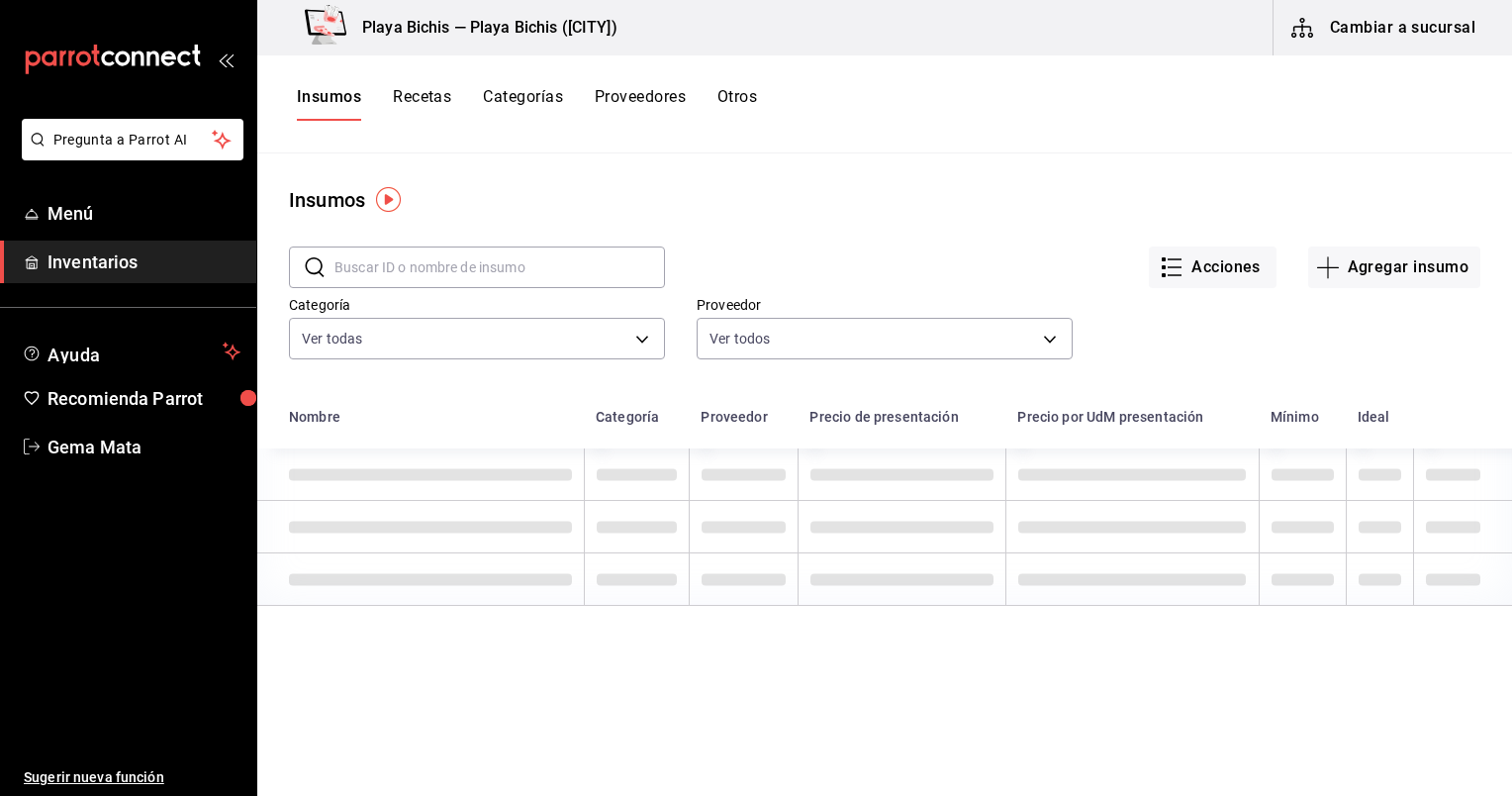 click at bounding box center [500, 267] 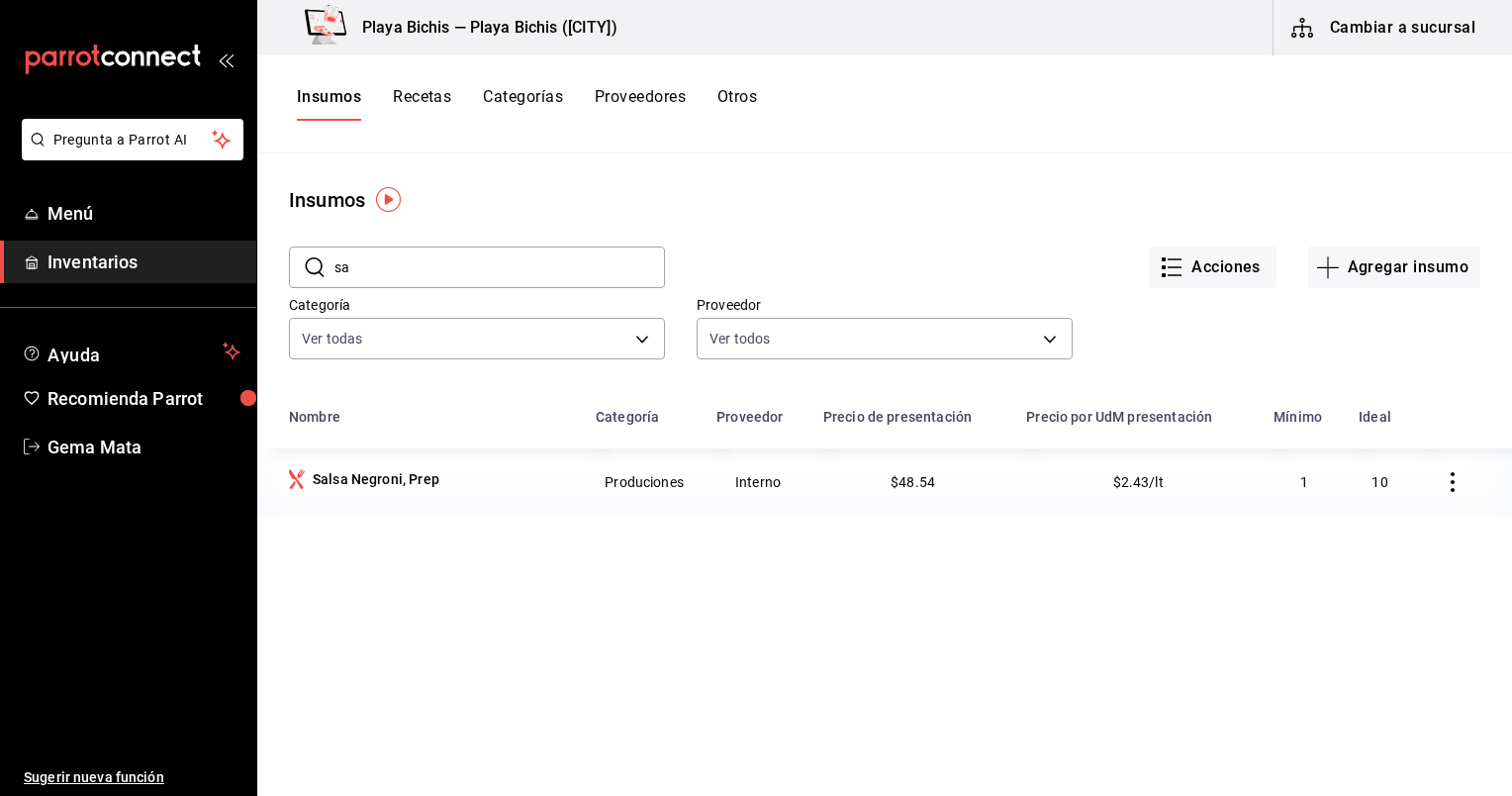 type on "s" 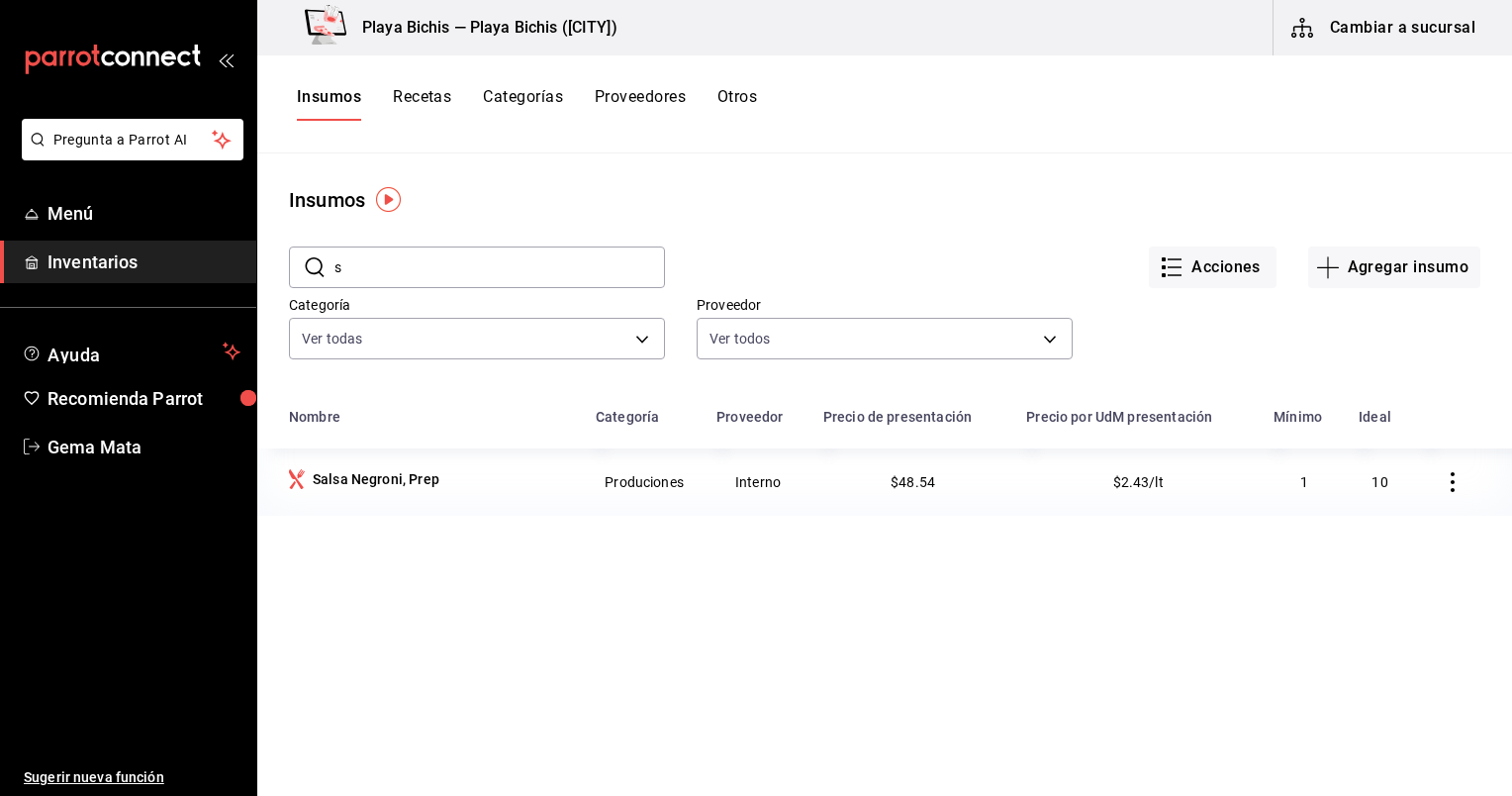 type 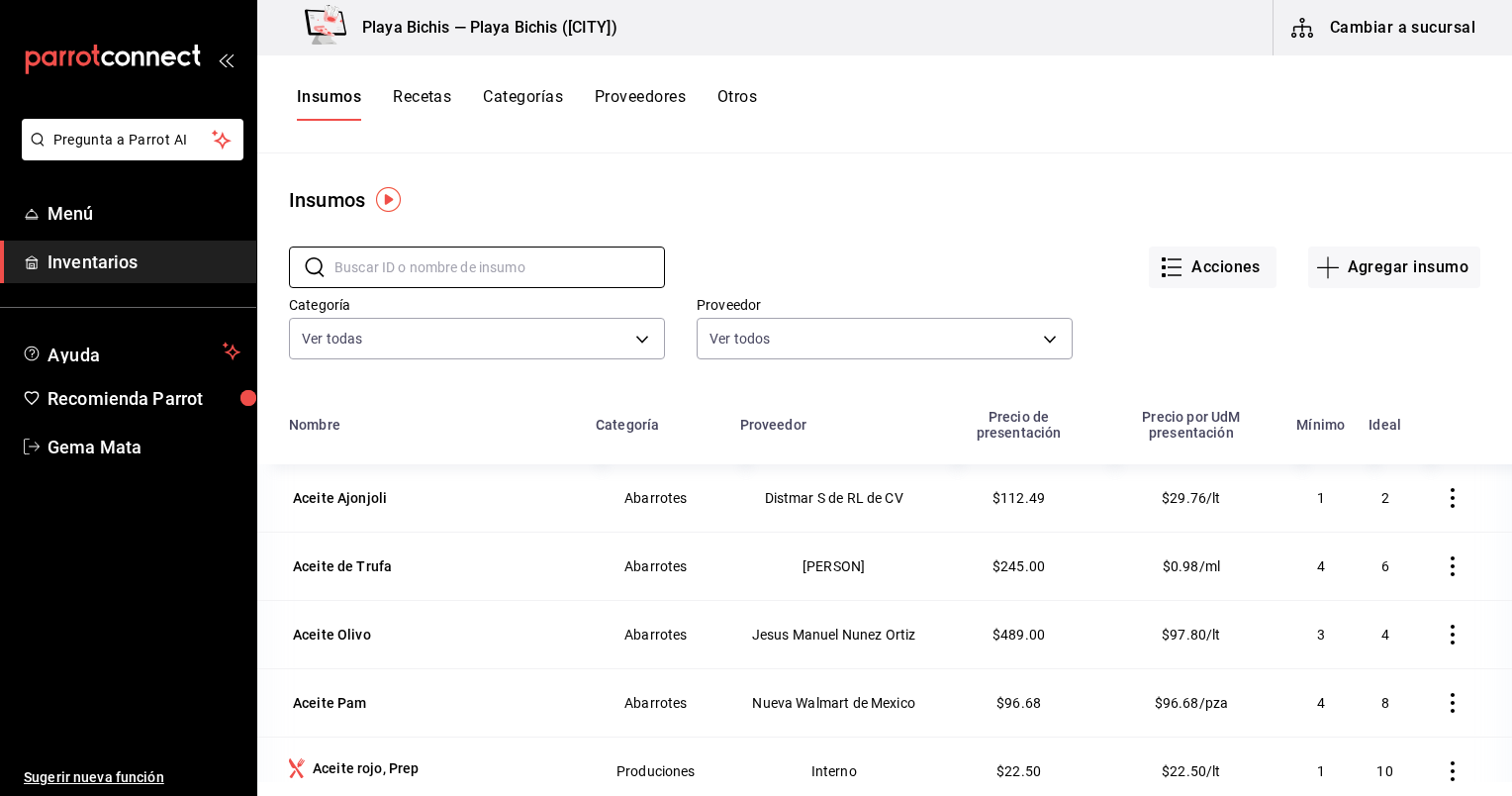 click on "Recetas" at bounding box center [422, 104] 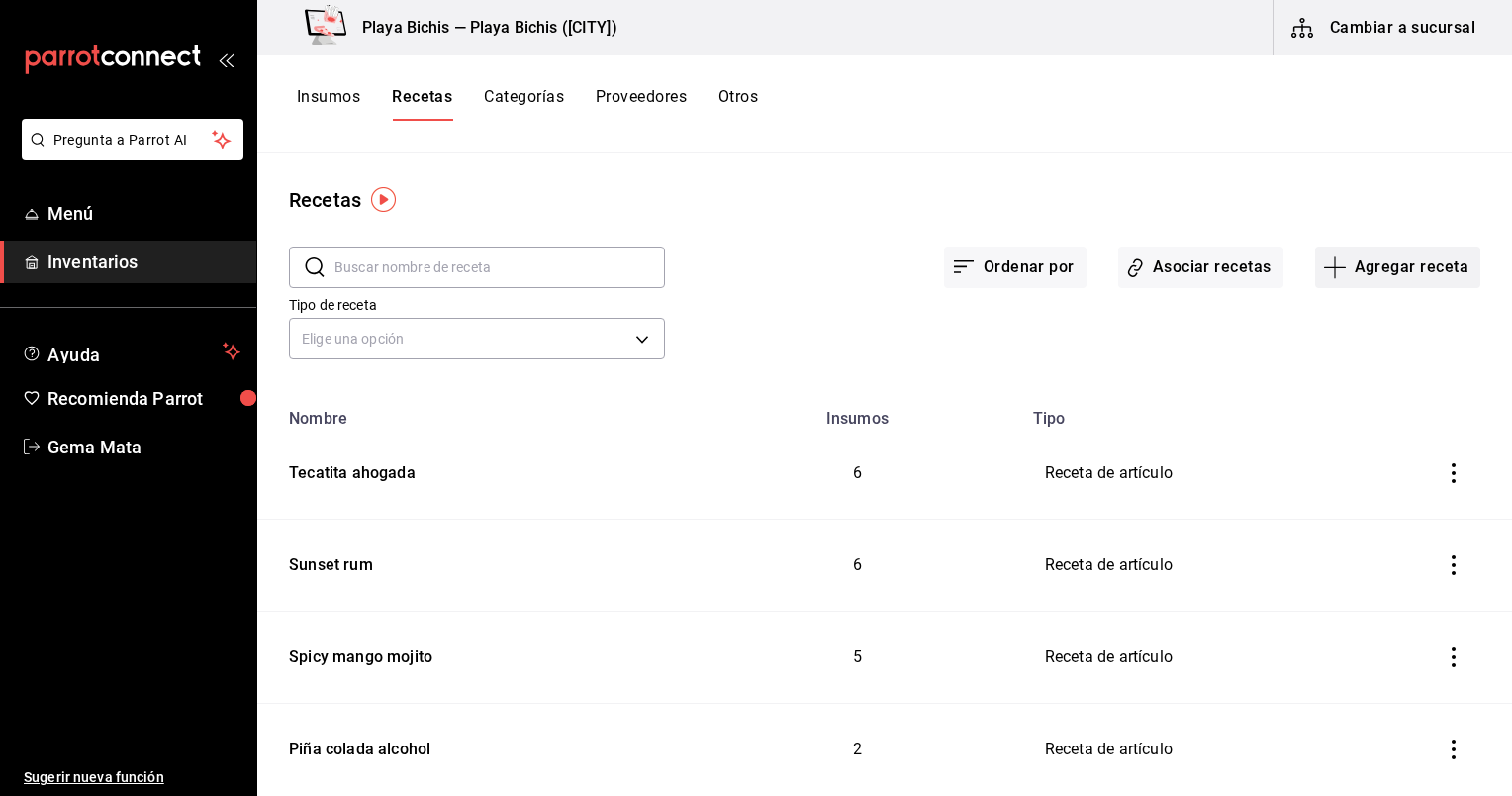 click on "Agregar receta" at bounding box center (1397, 267) 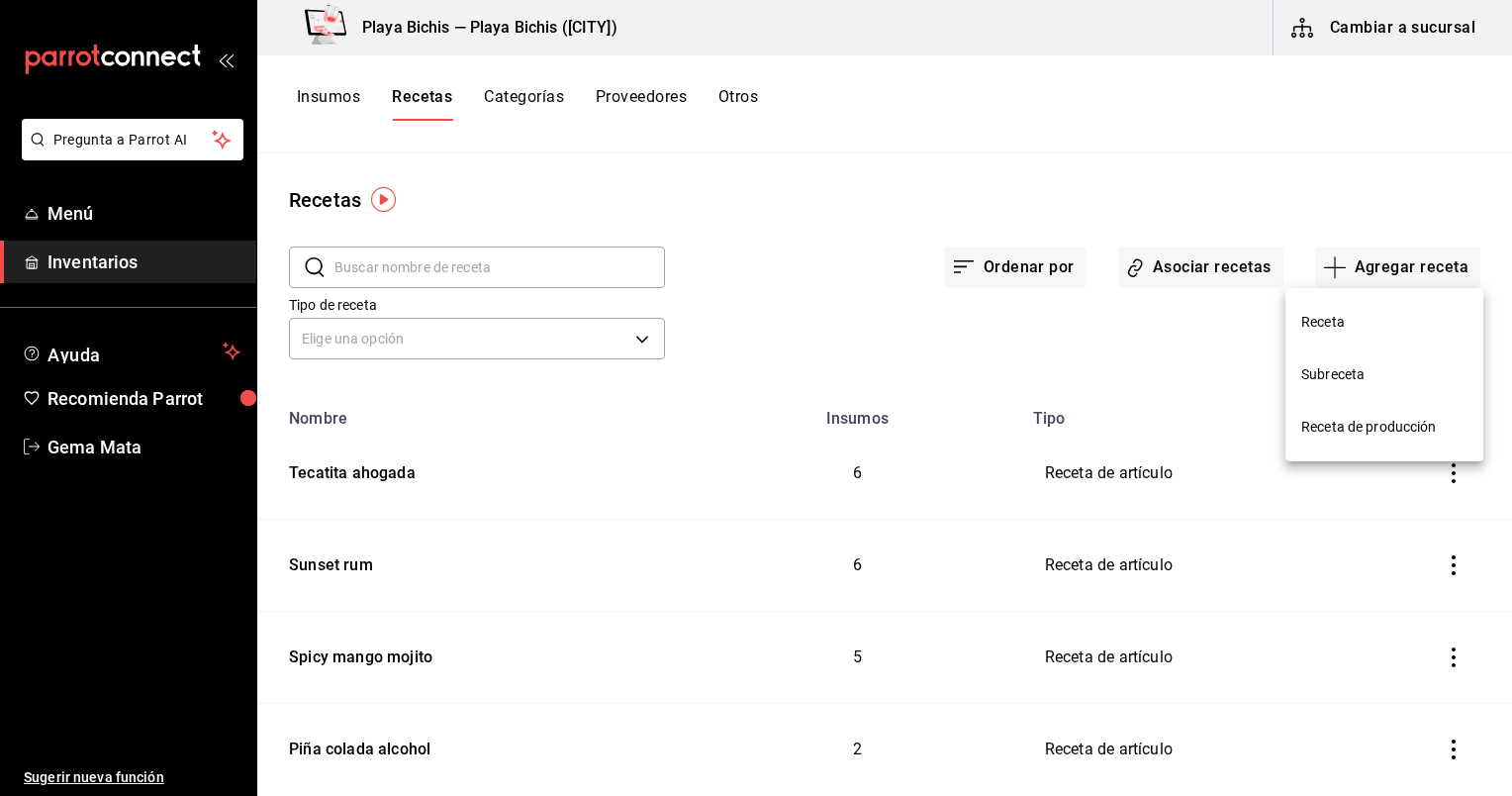 click on "Receta" at bounding box center [1384, 322] 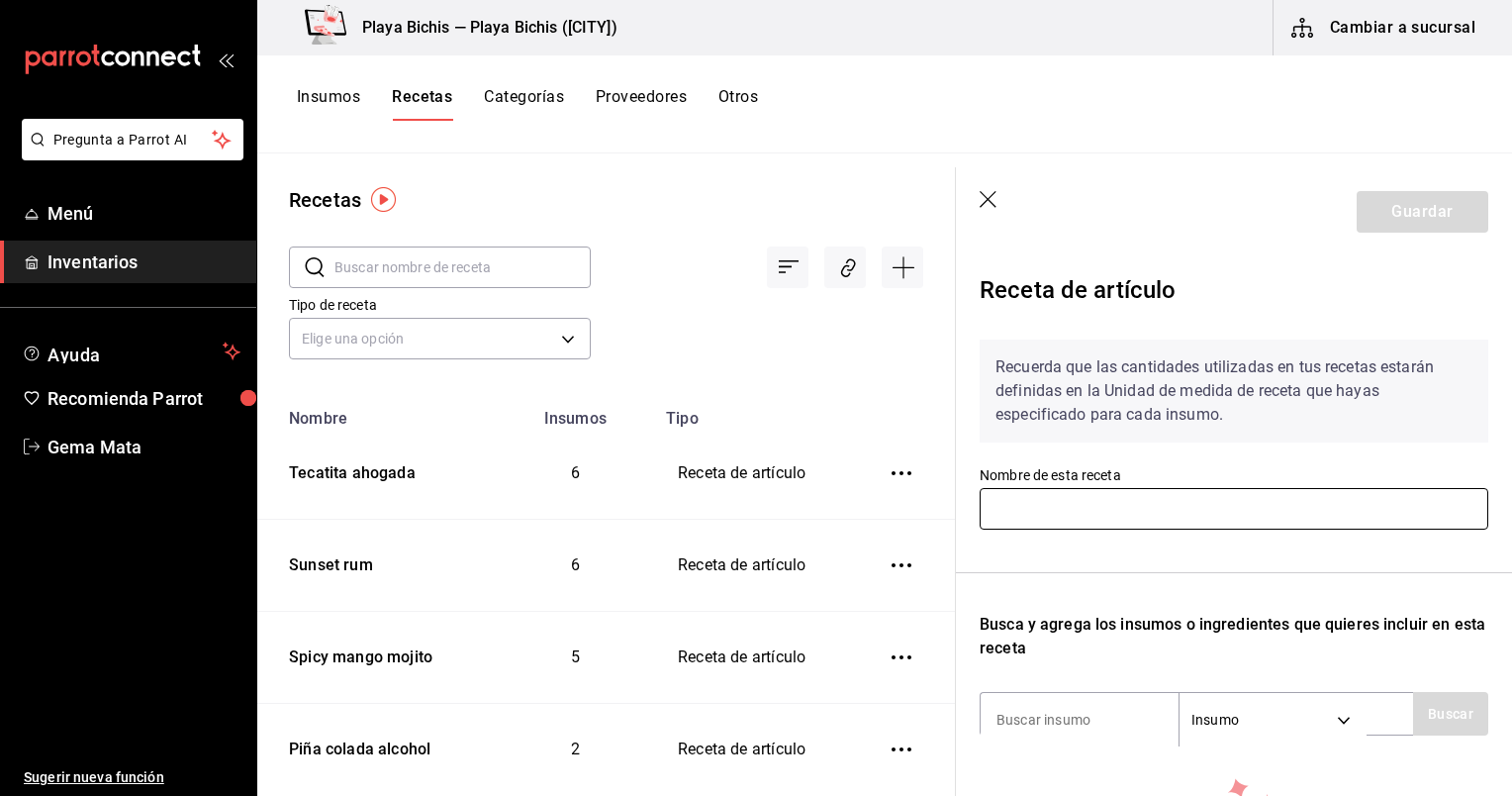 click at bounding box center (1234, 509) 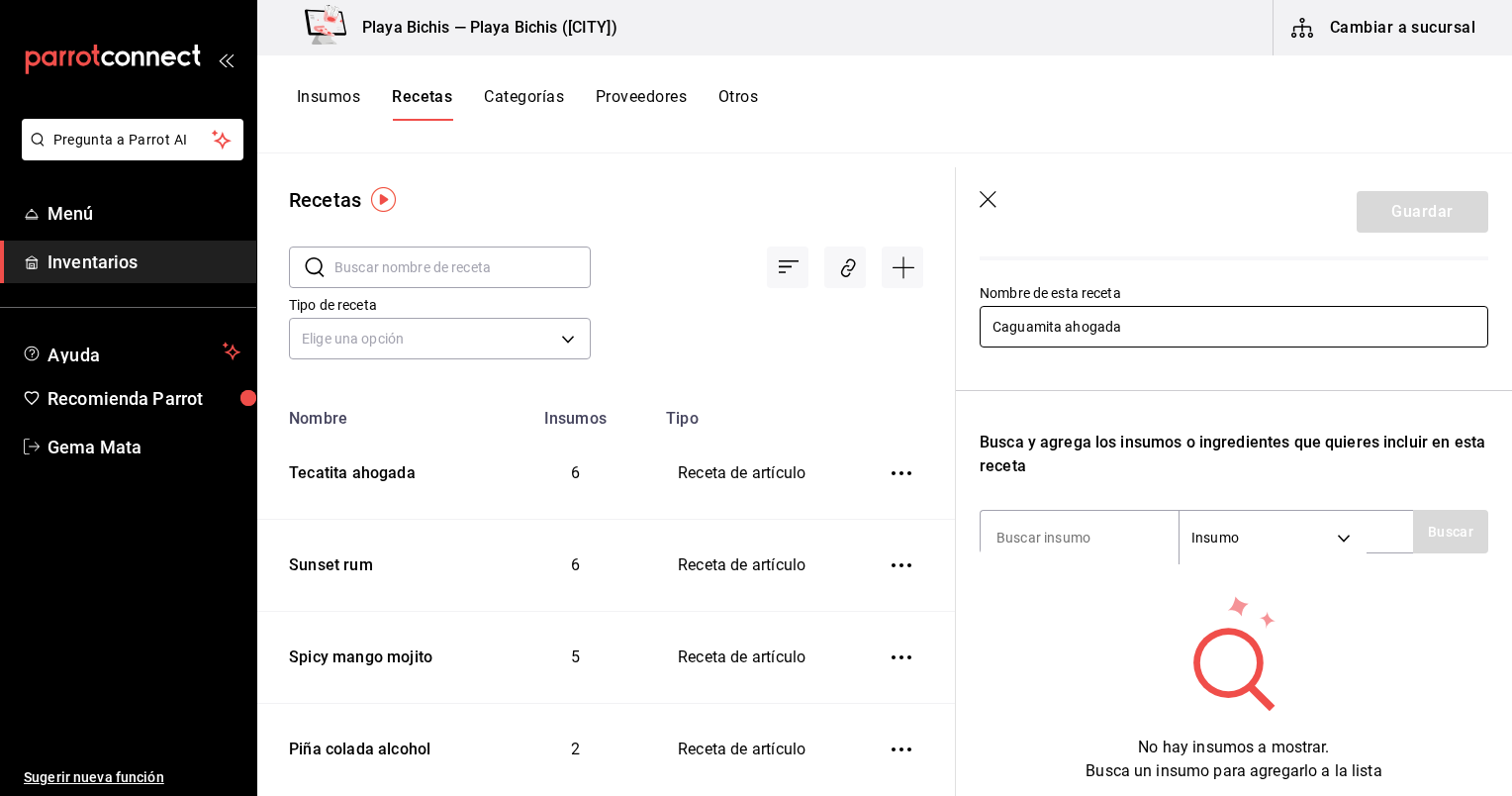 scroll, scrollTop: 197, scrollLeft: 0, axis: vertical 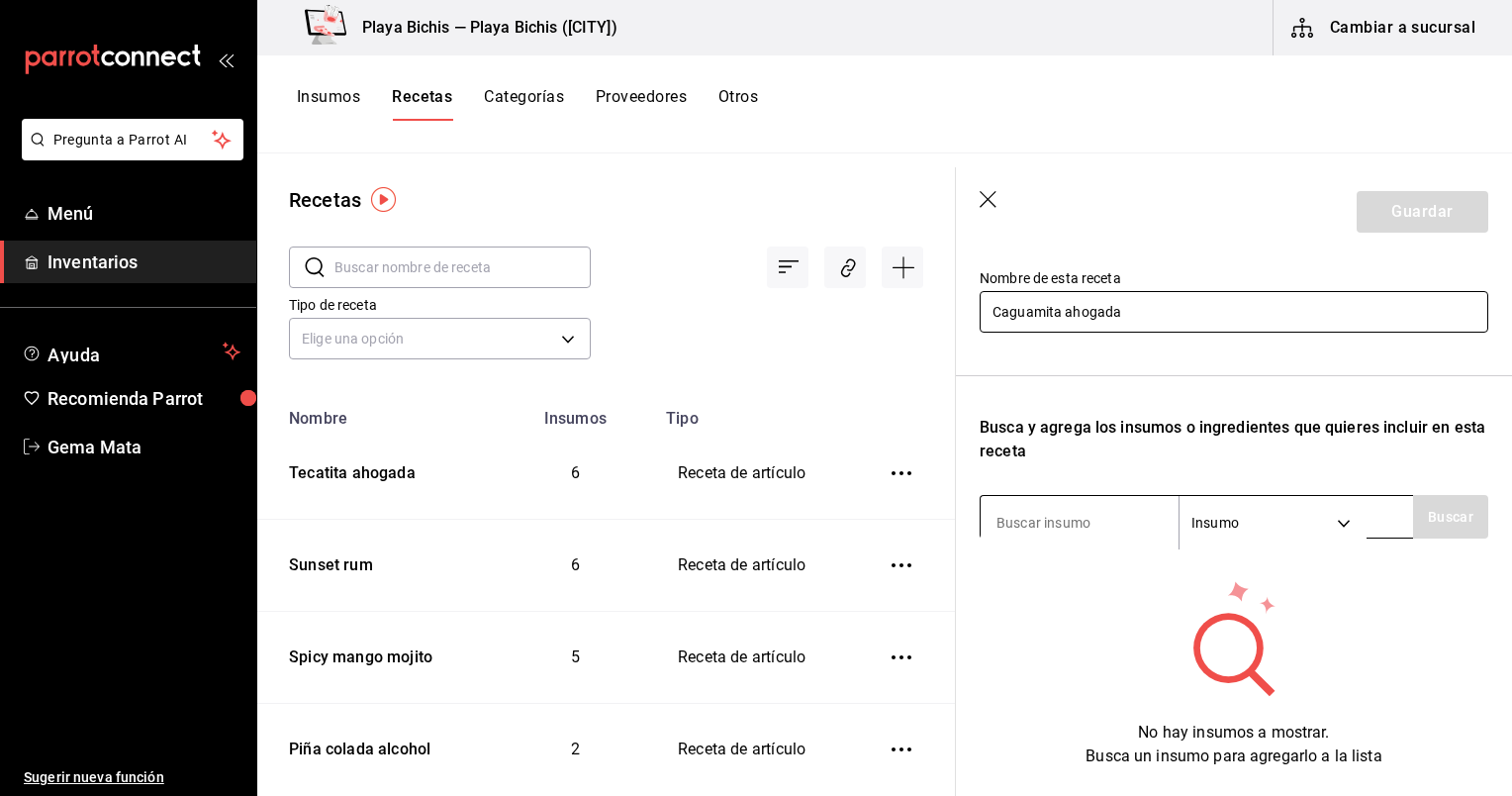 type on "Caguamita ahogada" 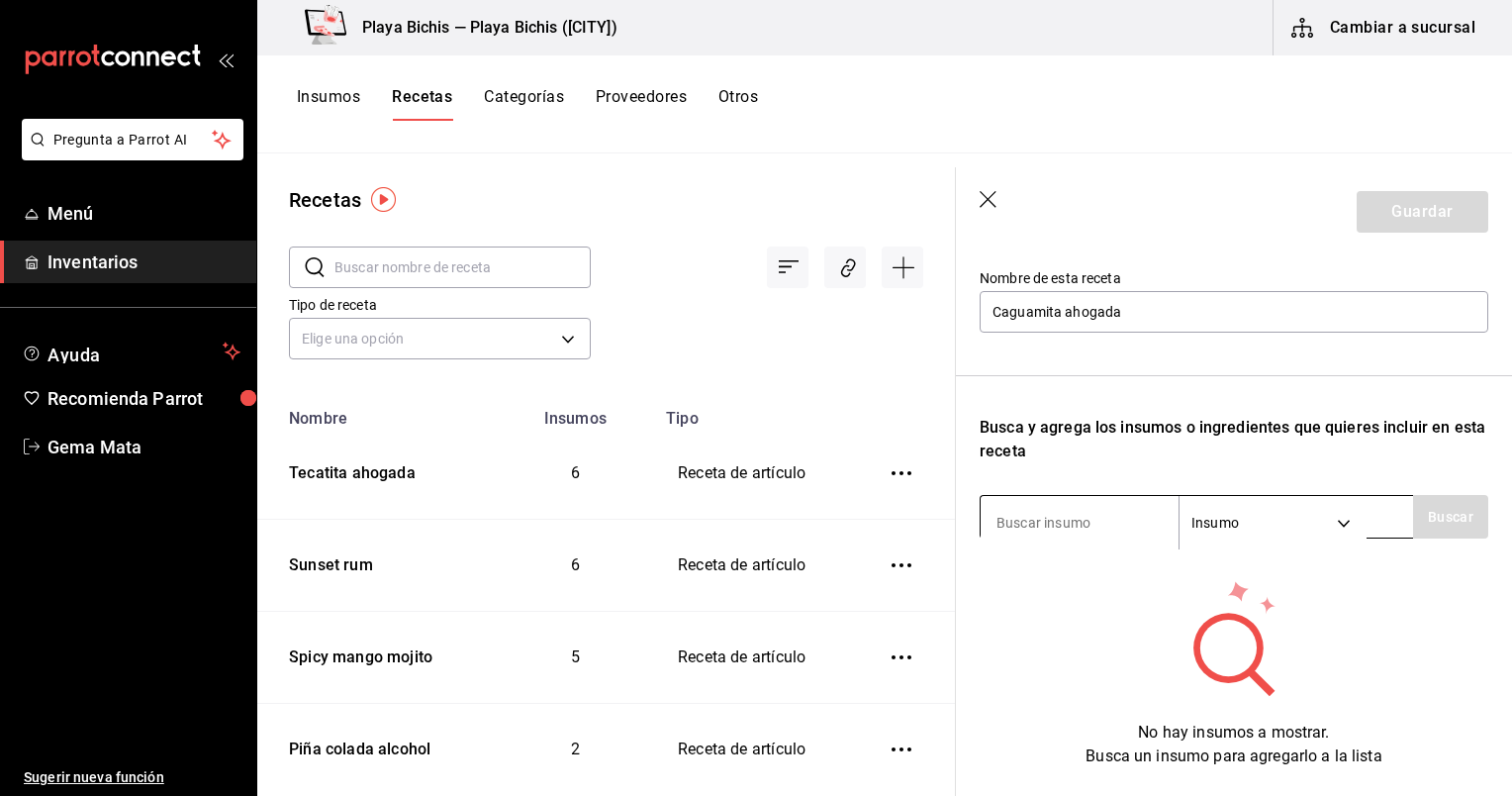 click at bounding box center [1080, 523] 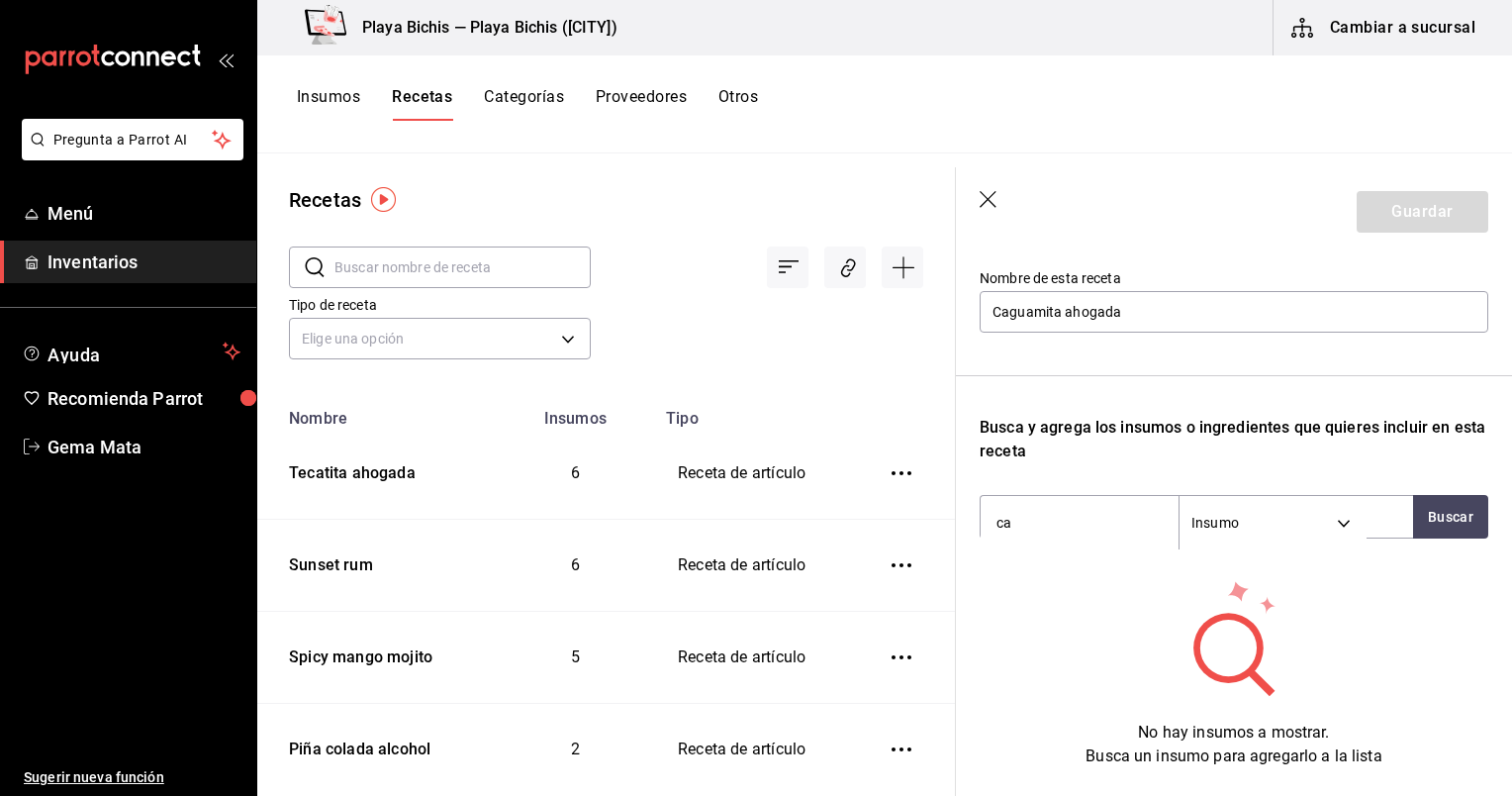 type on "c" 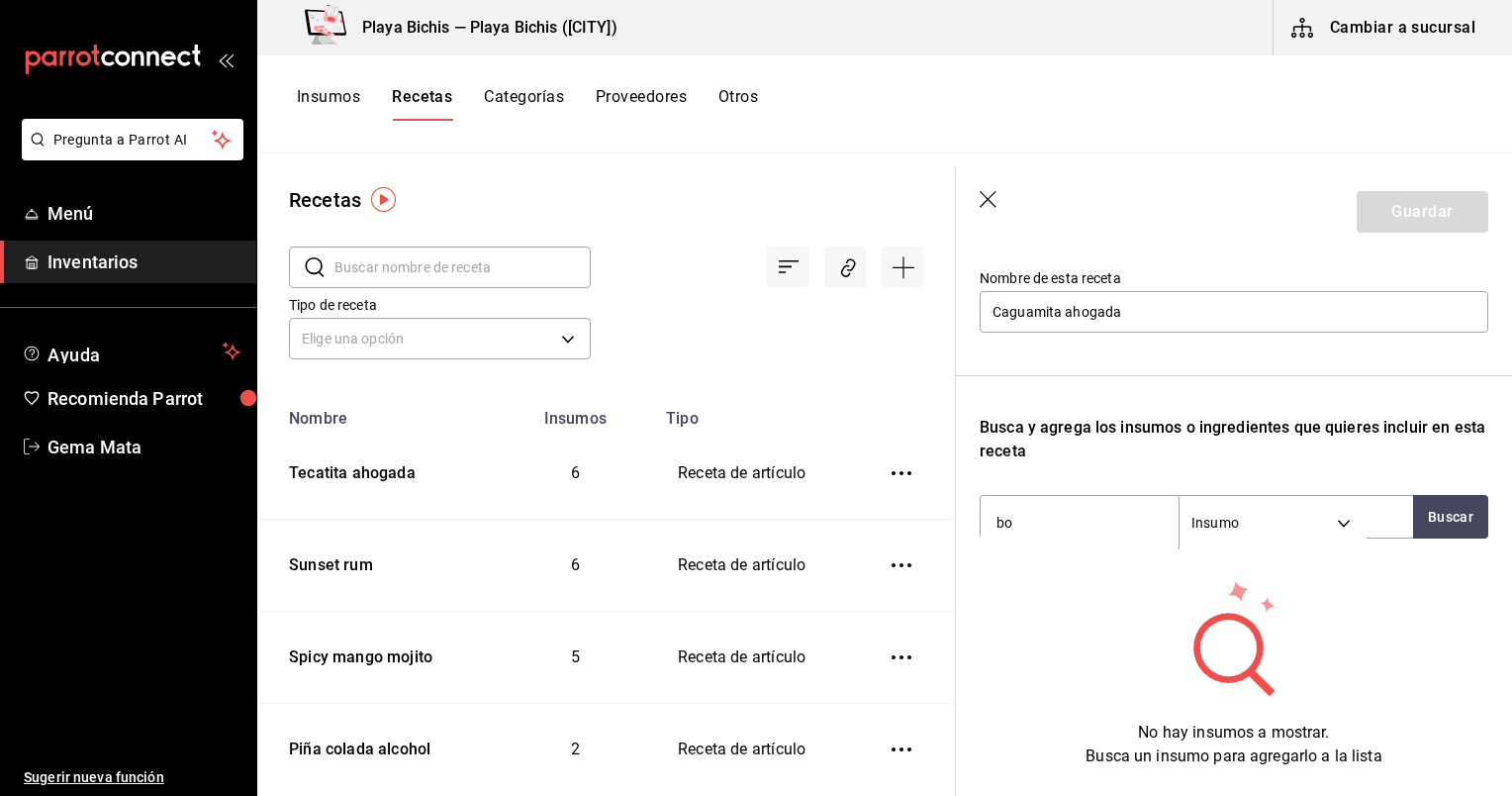 type on "b" 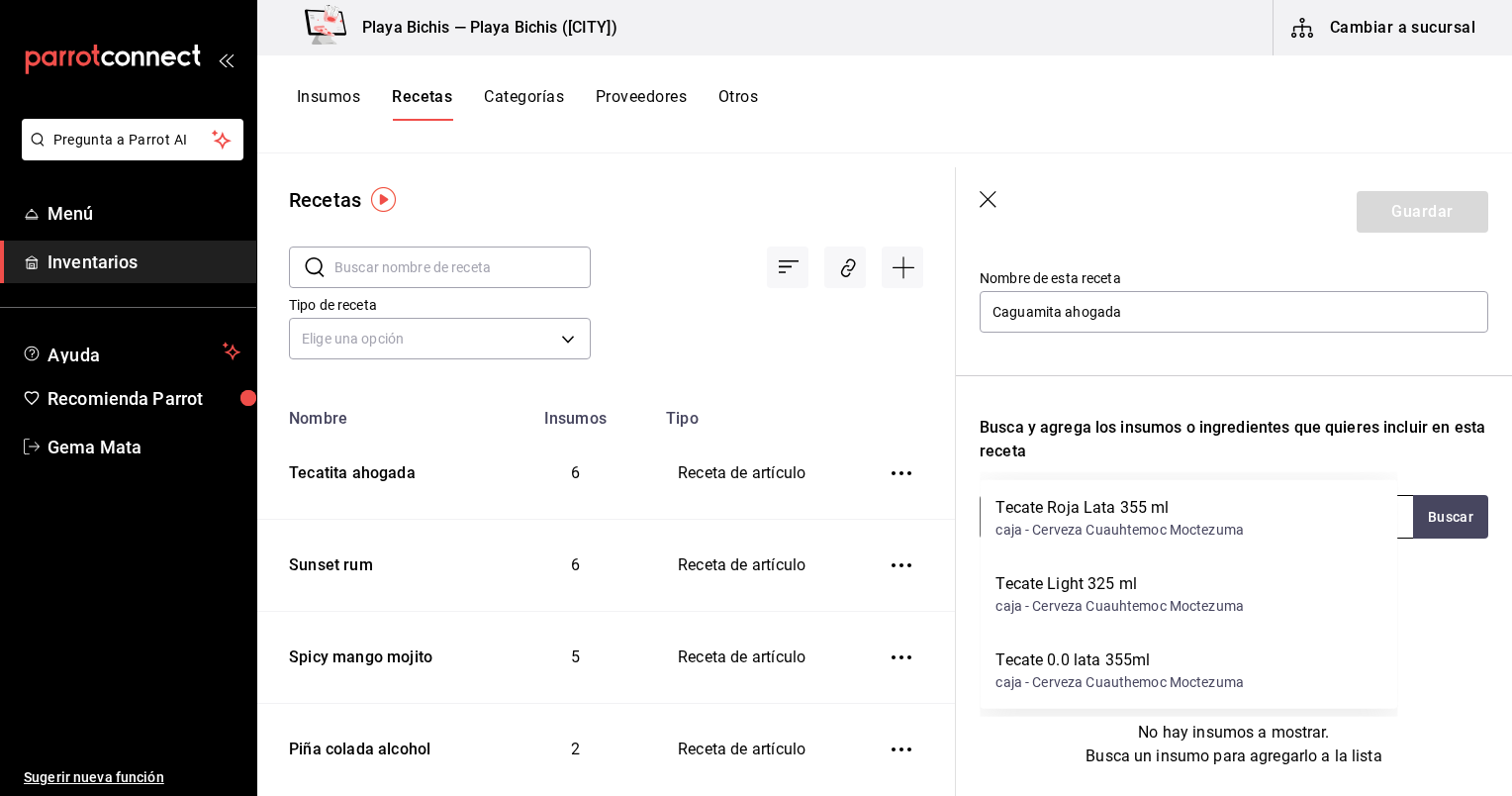 scroll, scrollTop: 263, scrollLeft: 0, axis: vertical 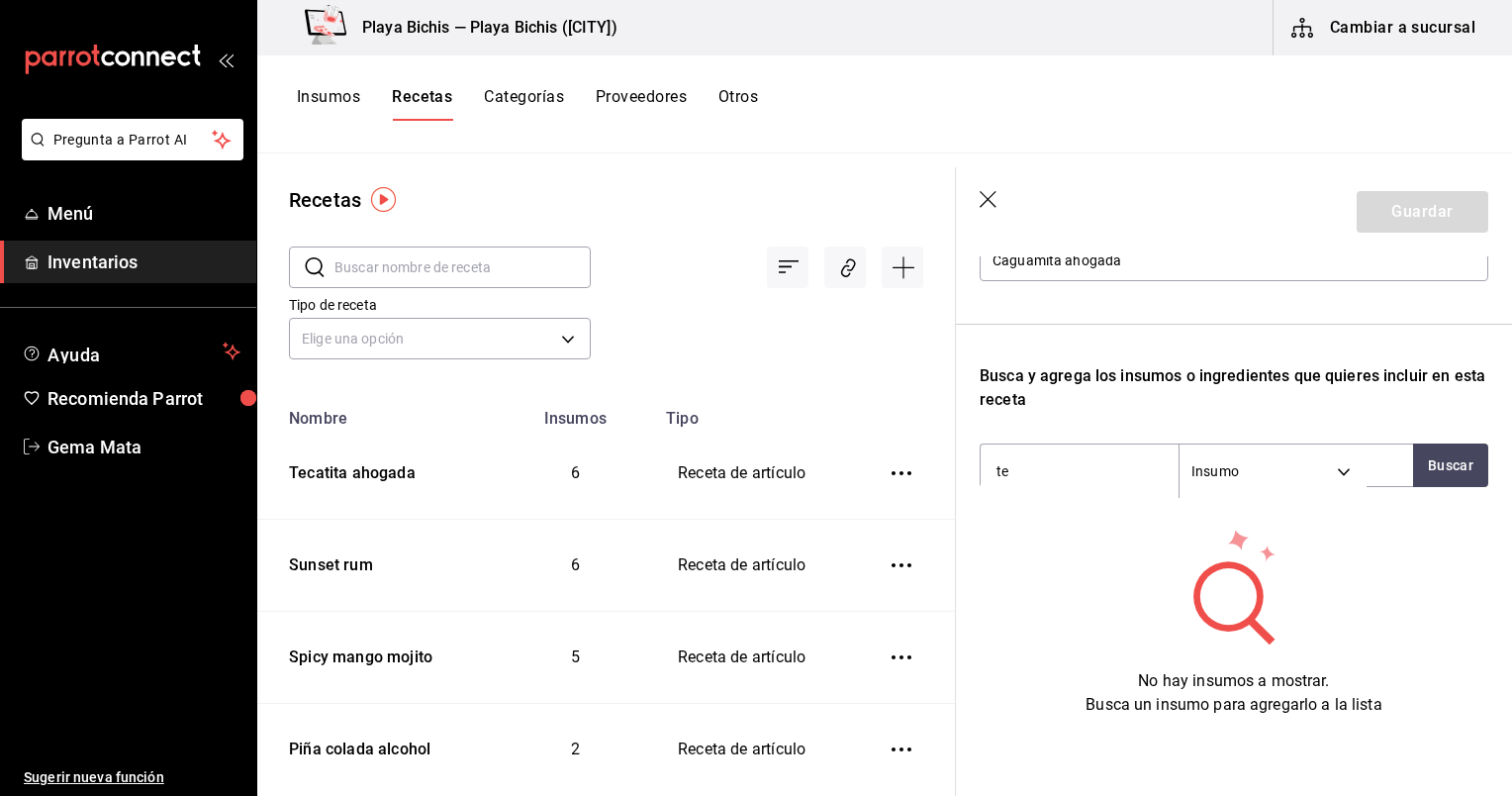 type on "t" 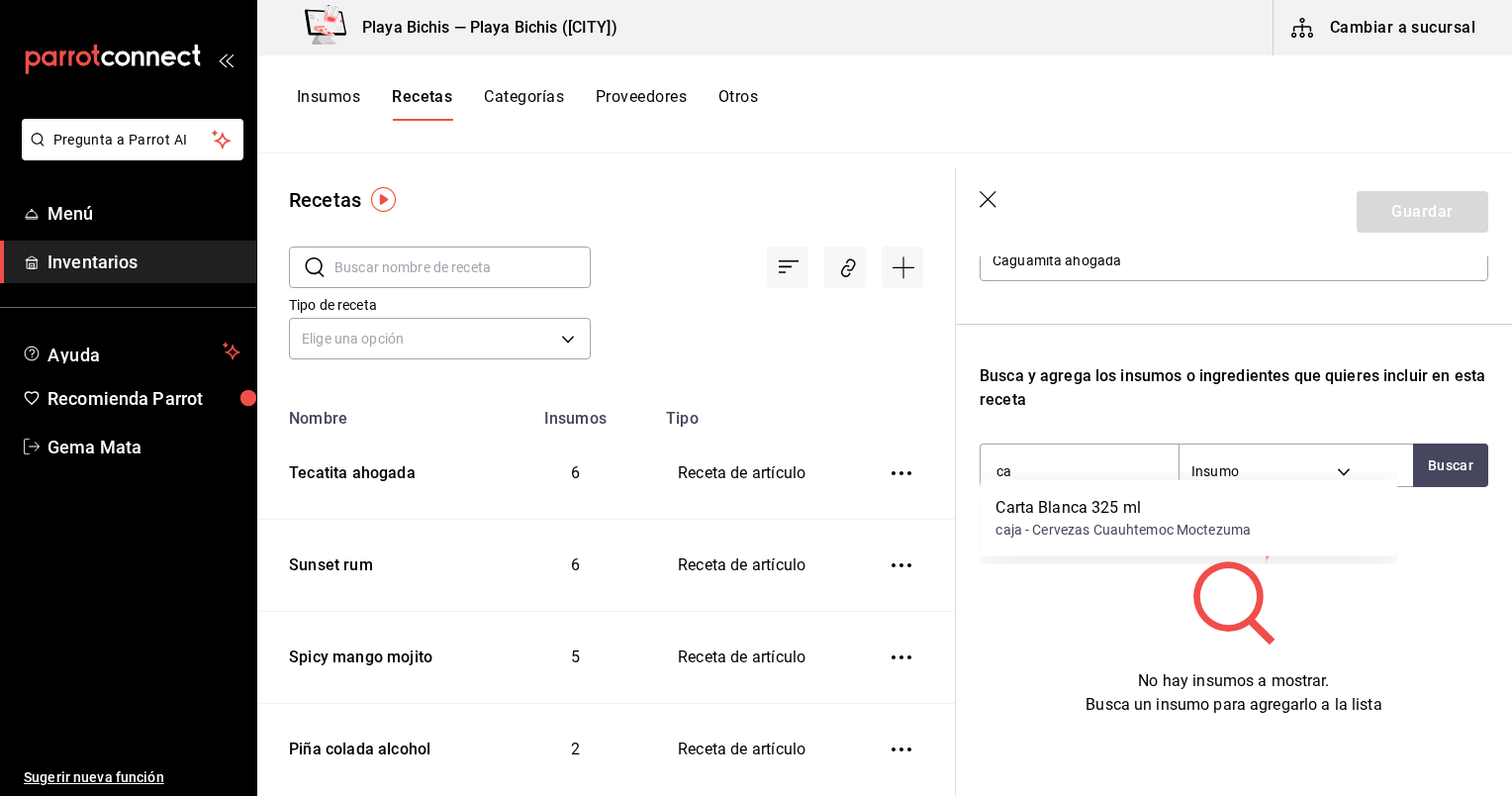 type on "c" 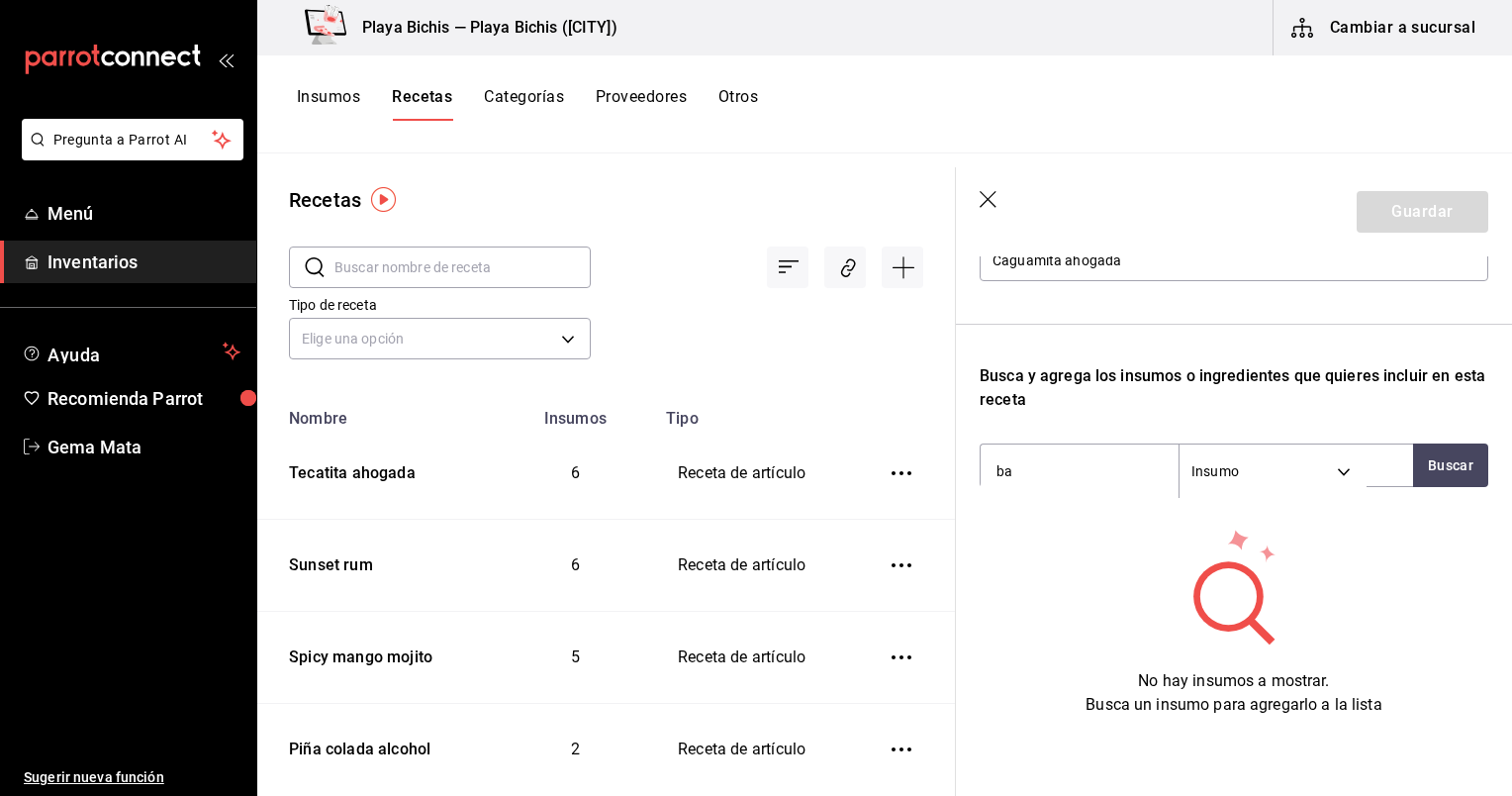type on "b" 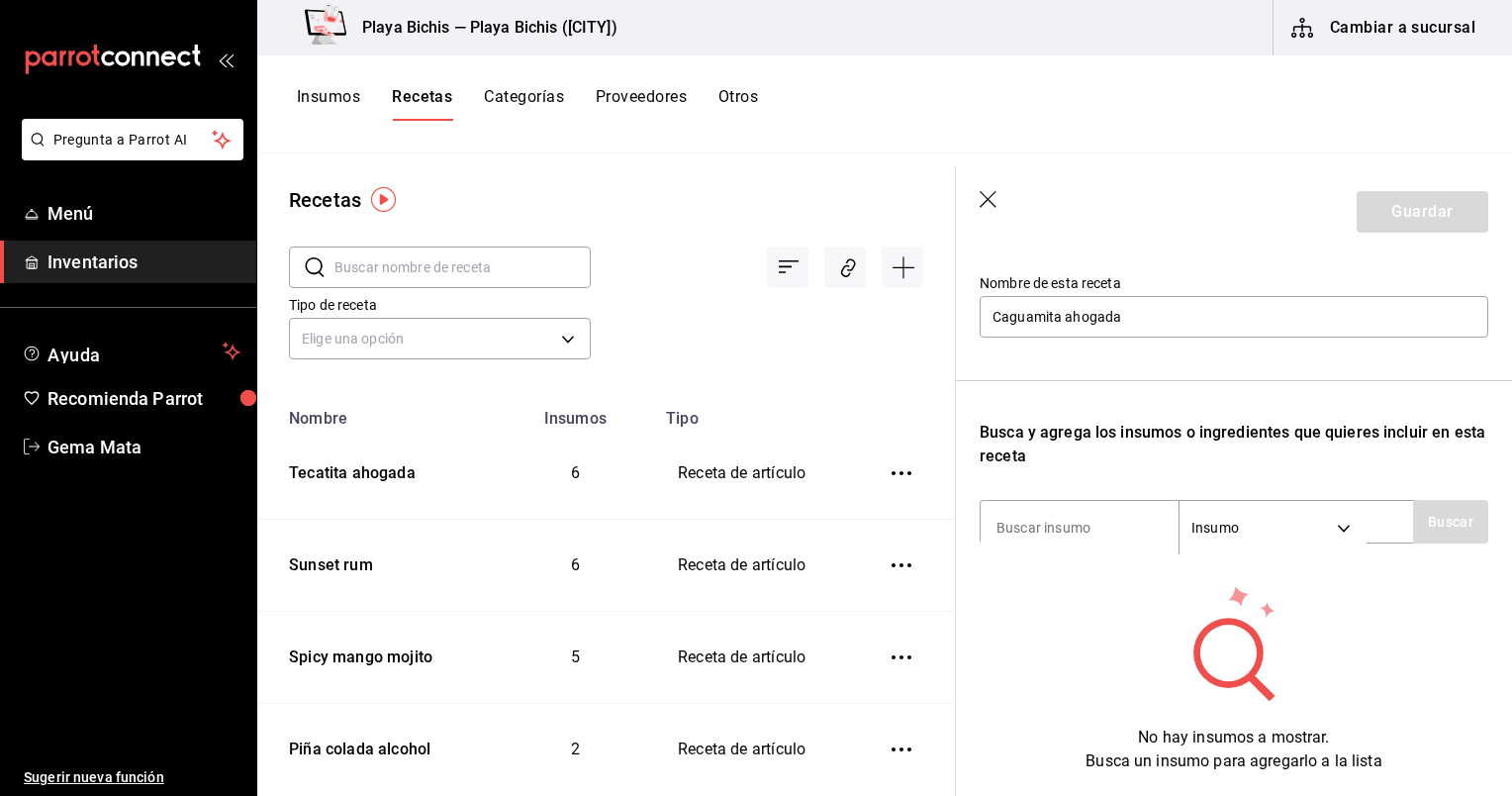 scroll, scrollTop: 192, scrollLeft: 0, axis: vertical 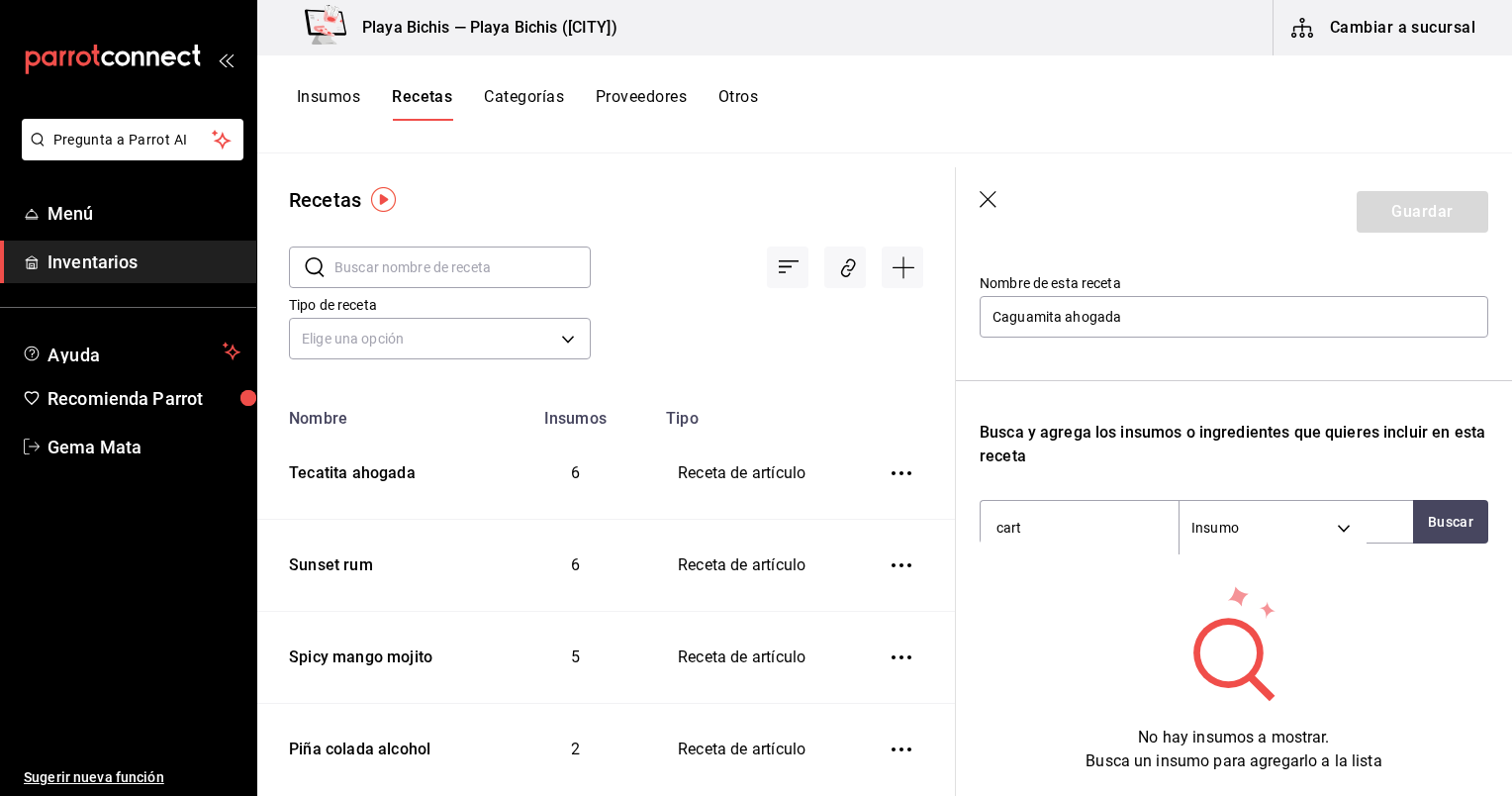 type on "carta" 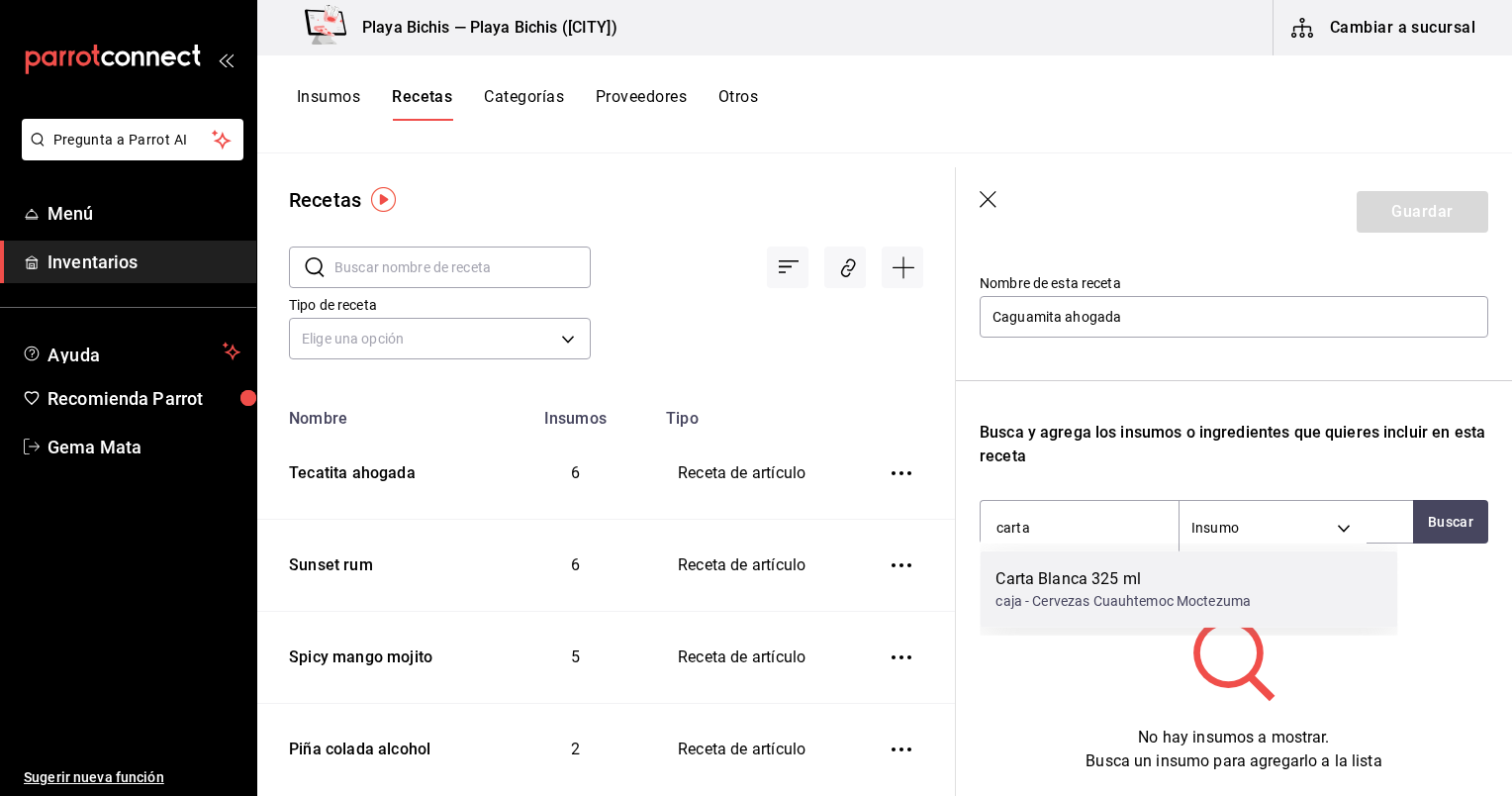 click on "Carta Blanca 325 ml" at bounding box center (1123, 579) 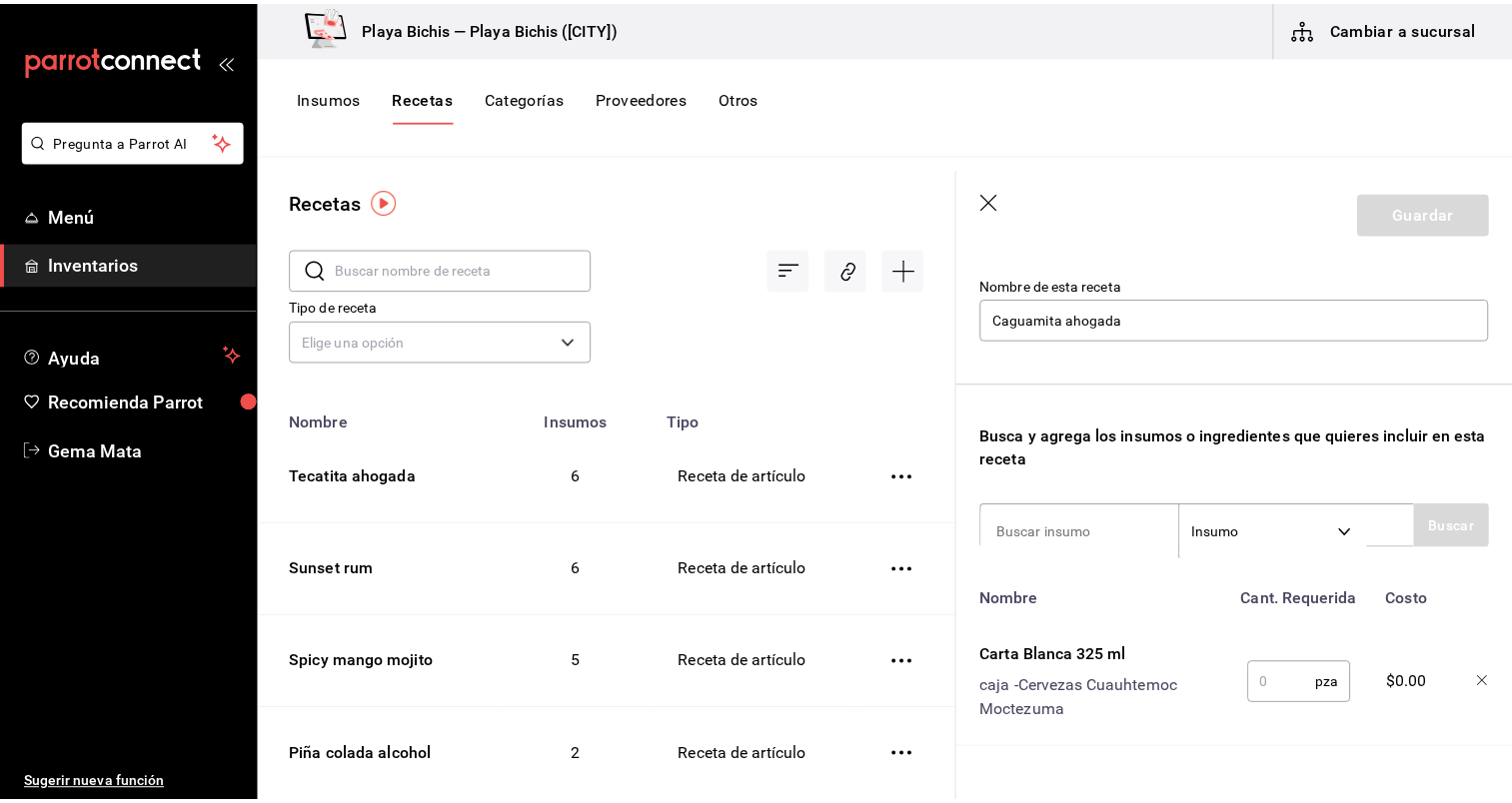 scroll, scrollTop: 259, scrollLeft: 0, axis: vertical 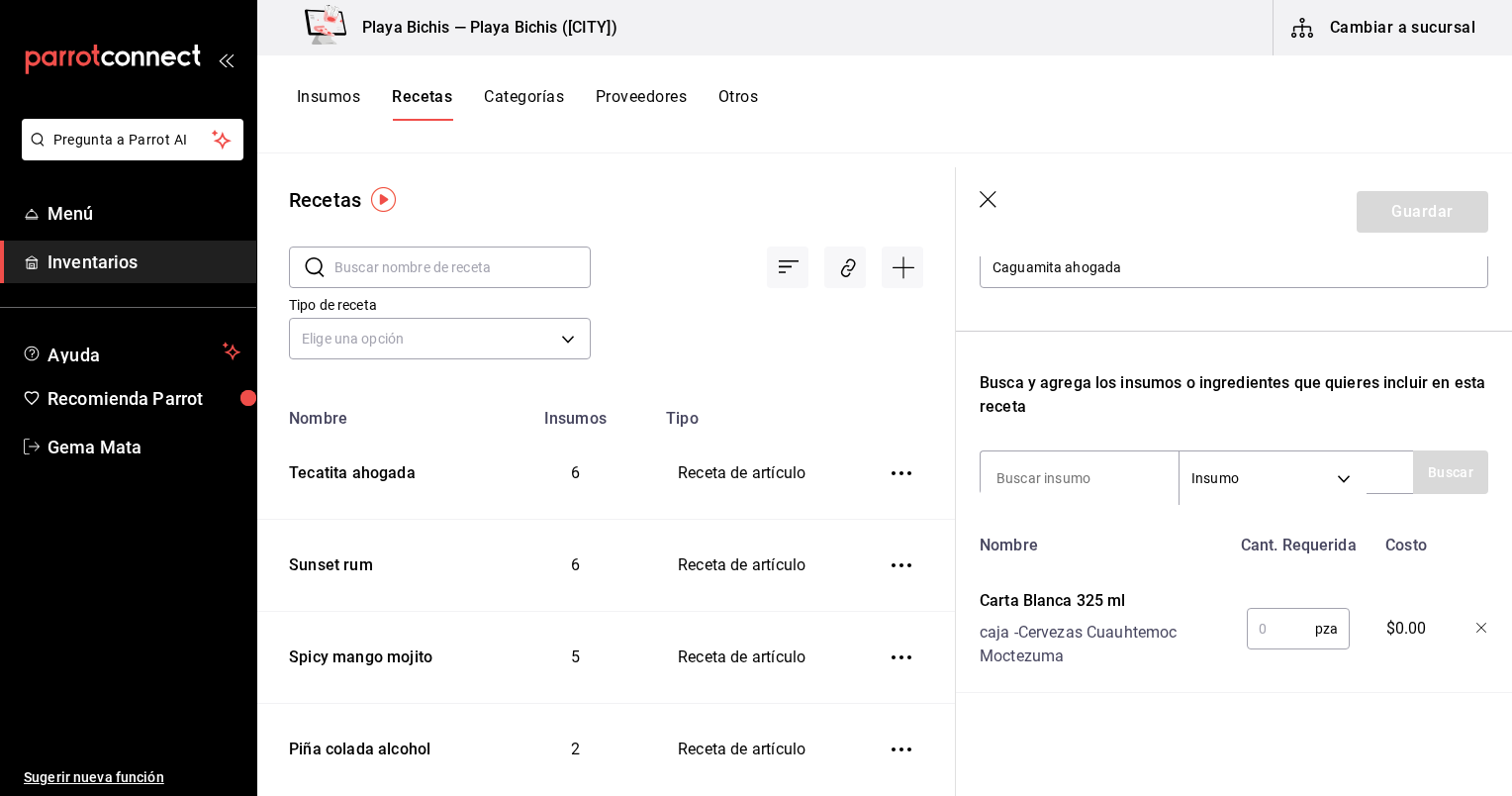 type 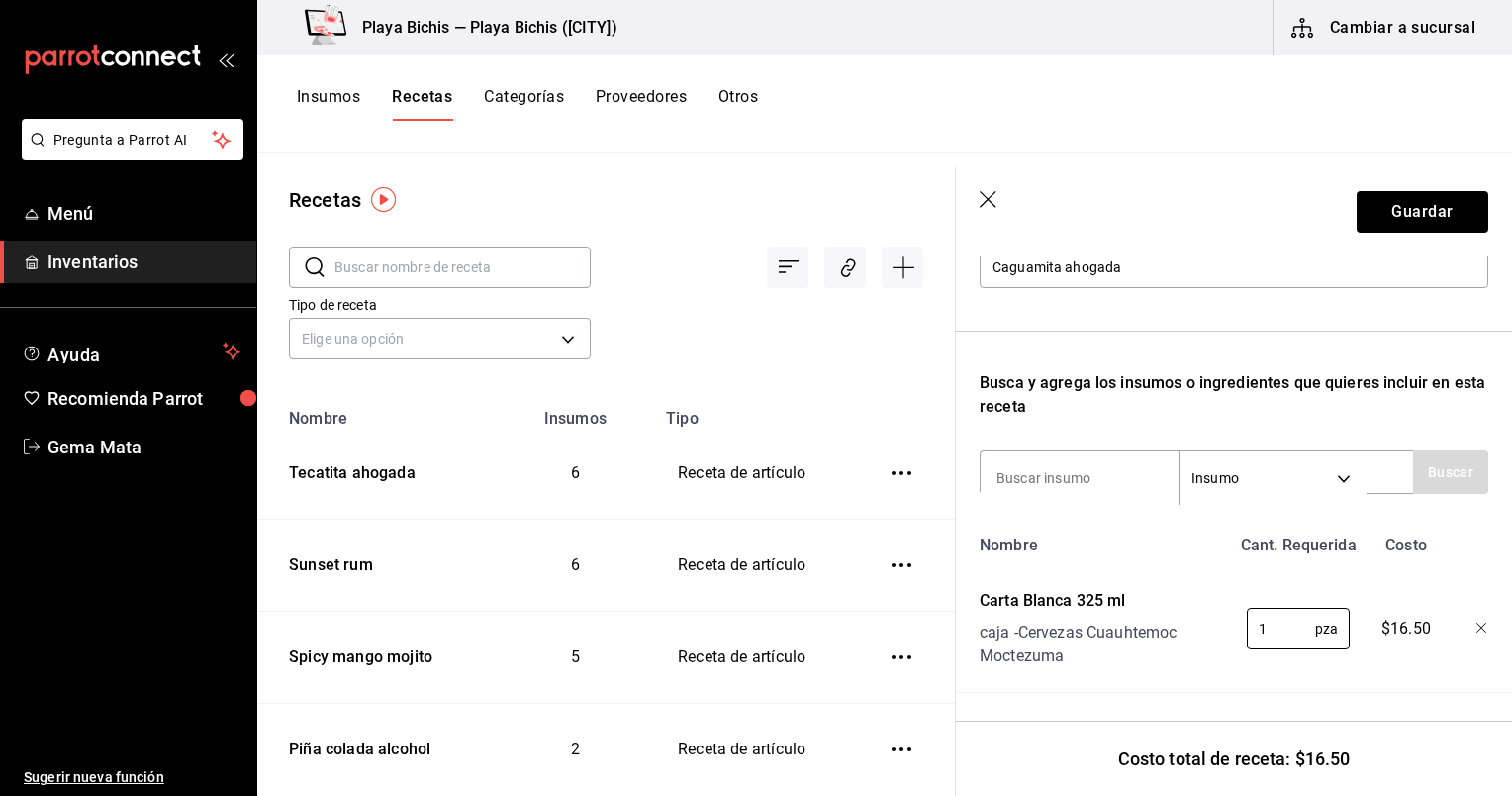 type on "1" 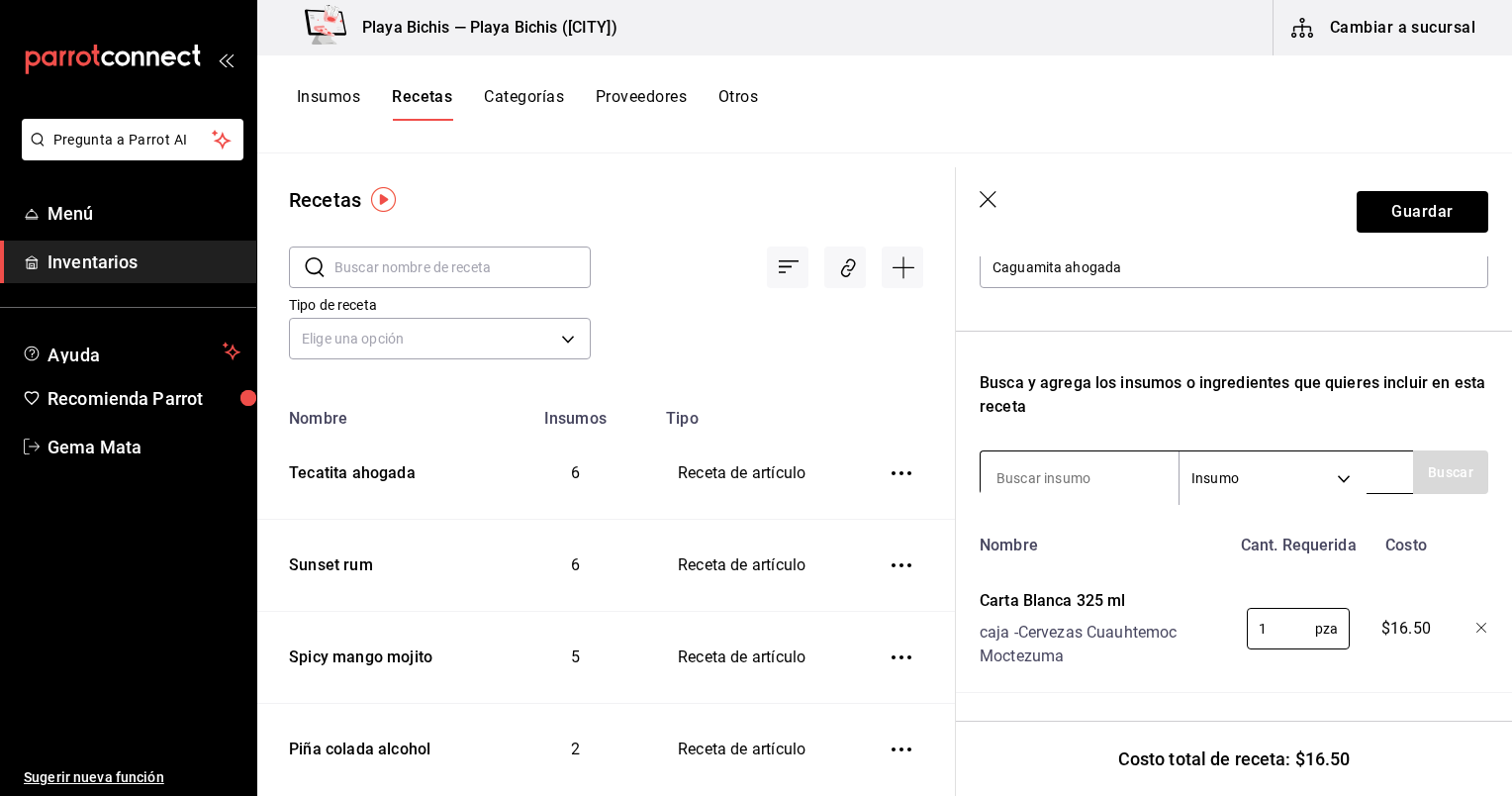 click at bounding box center [1080, 478] 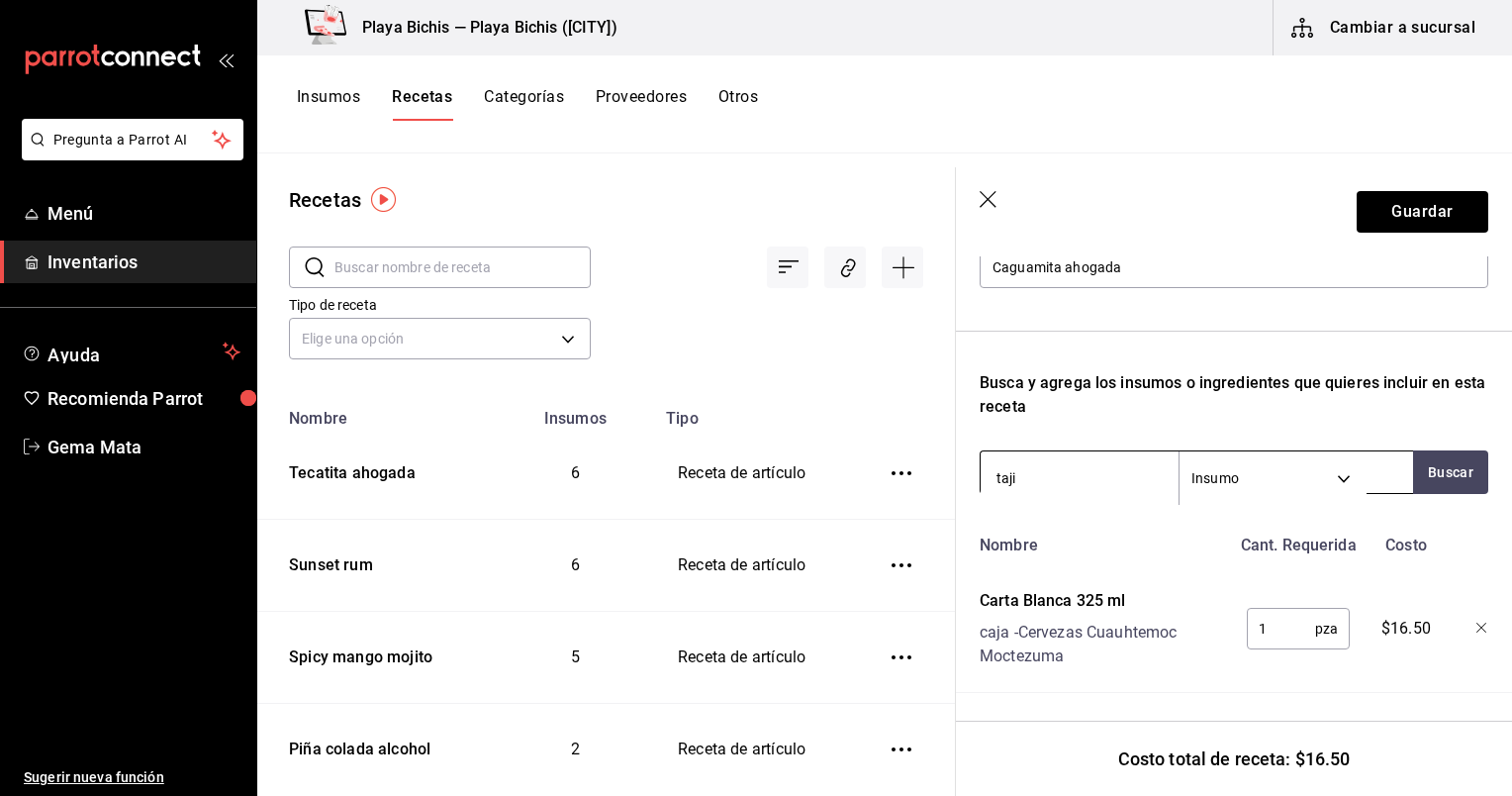 type on "tajin" 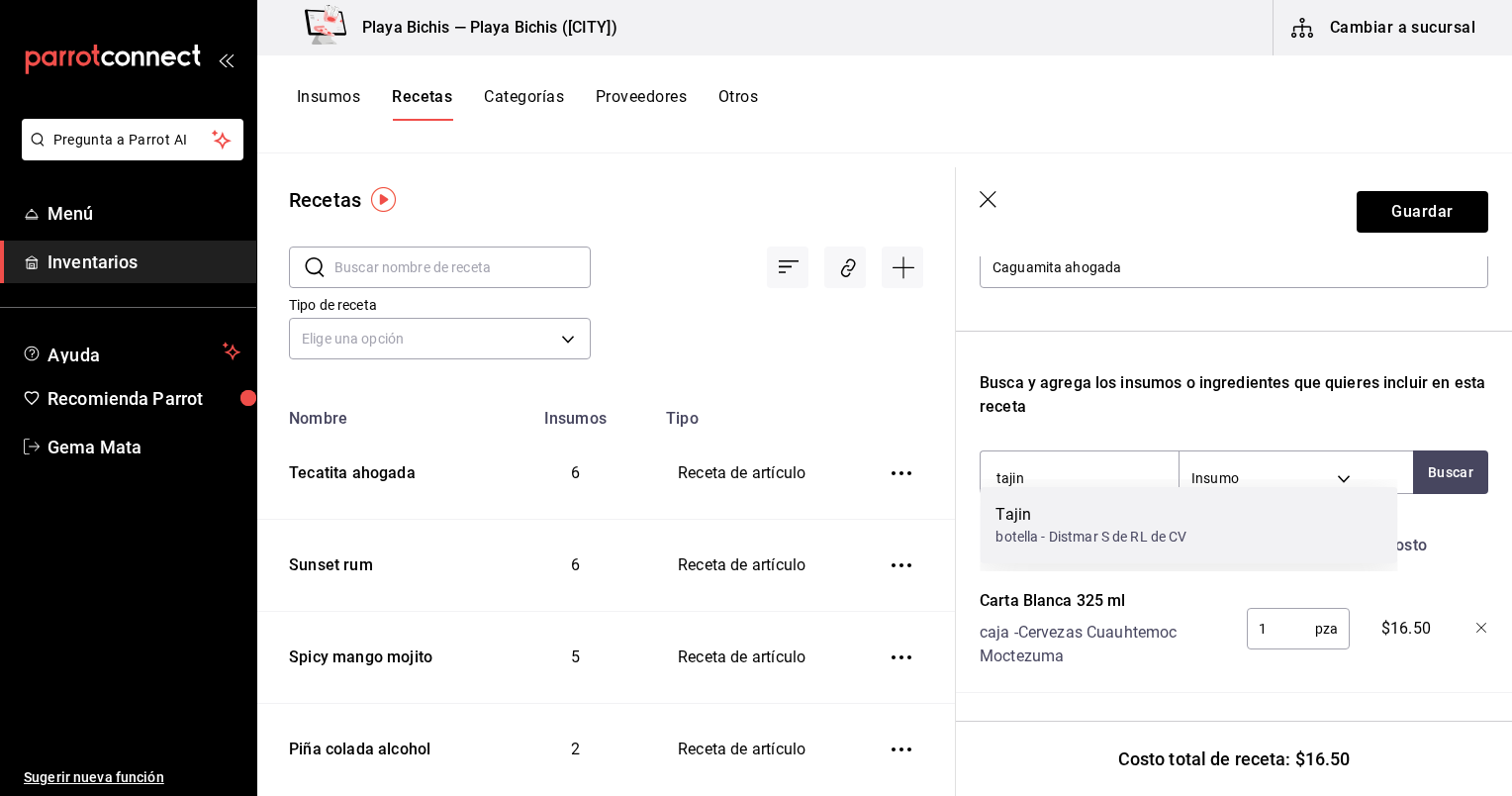 click on "botella - Distmar S de RL de CV" at bounding box center (1090, 537) 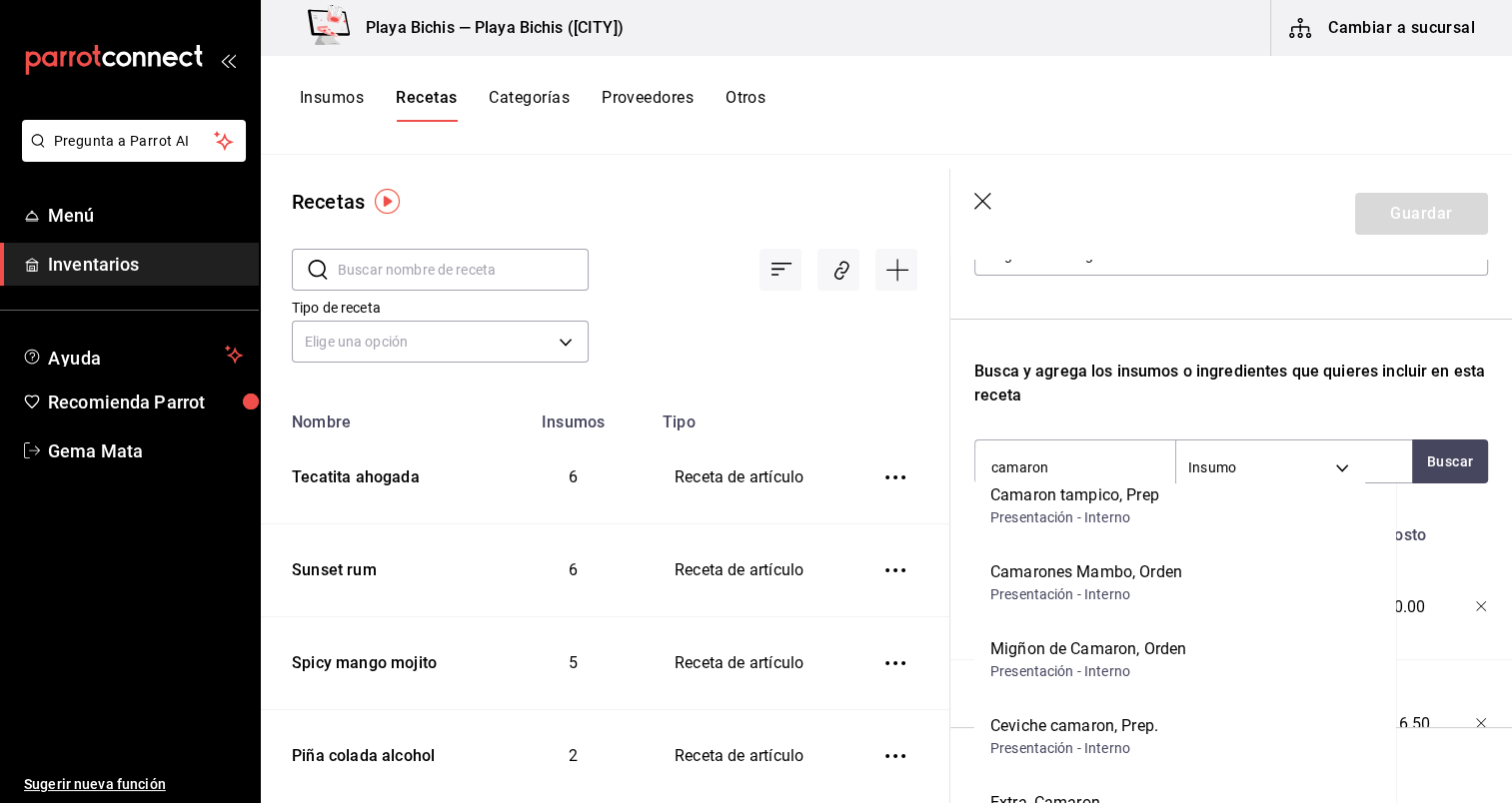 scroll, scrollTop: 565, scrollLeft: 0, axis: vertical 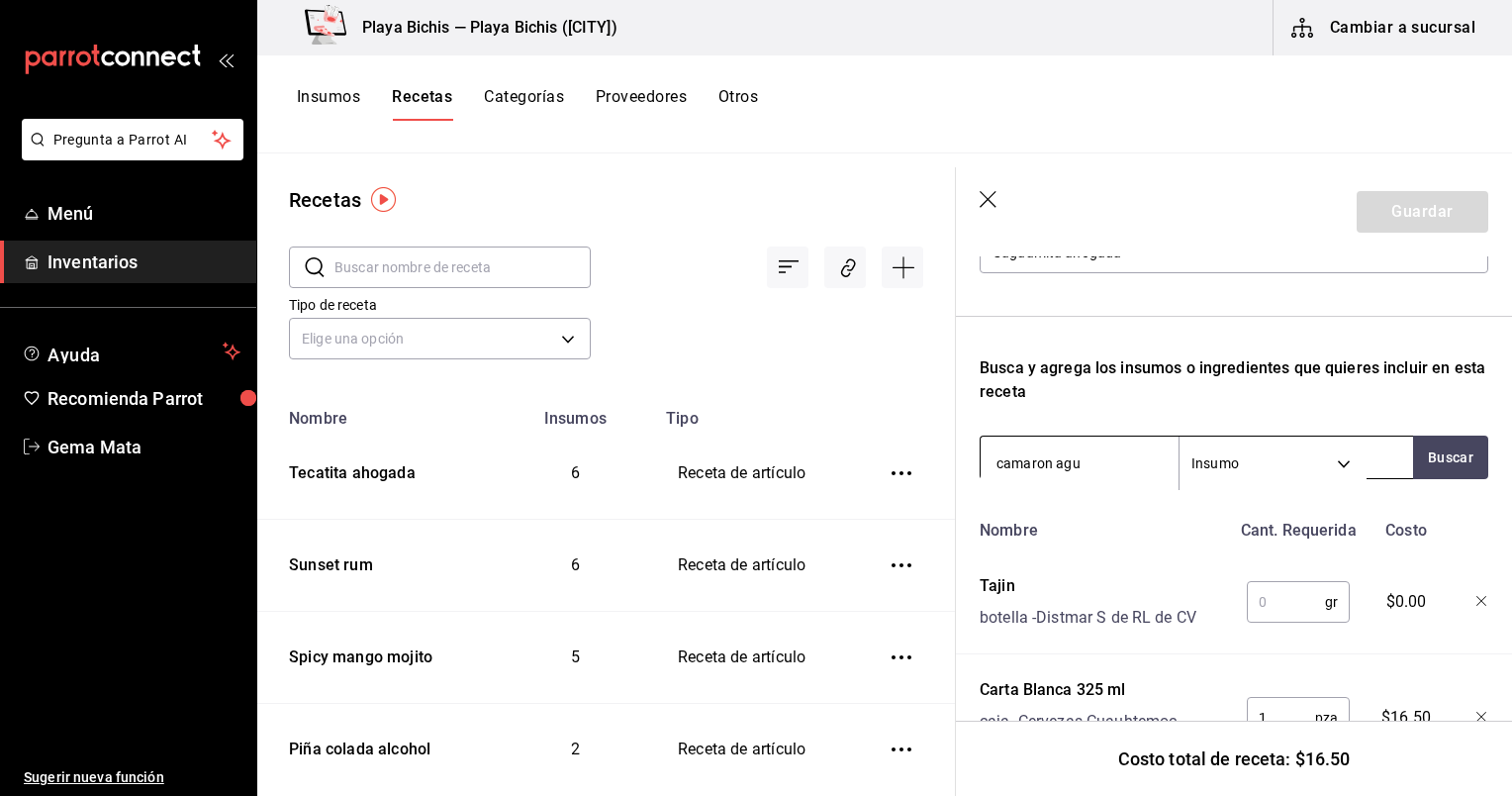 type on "camaron agua" 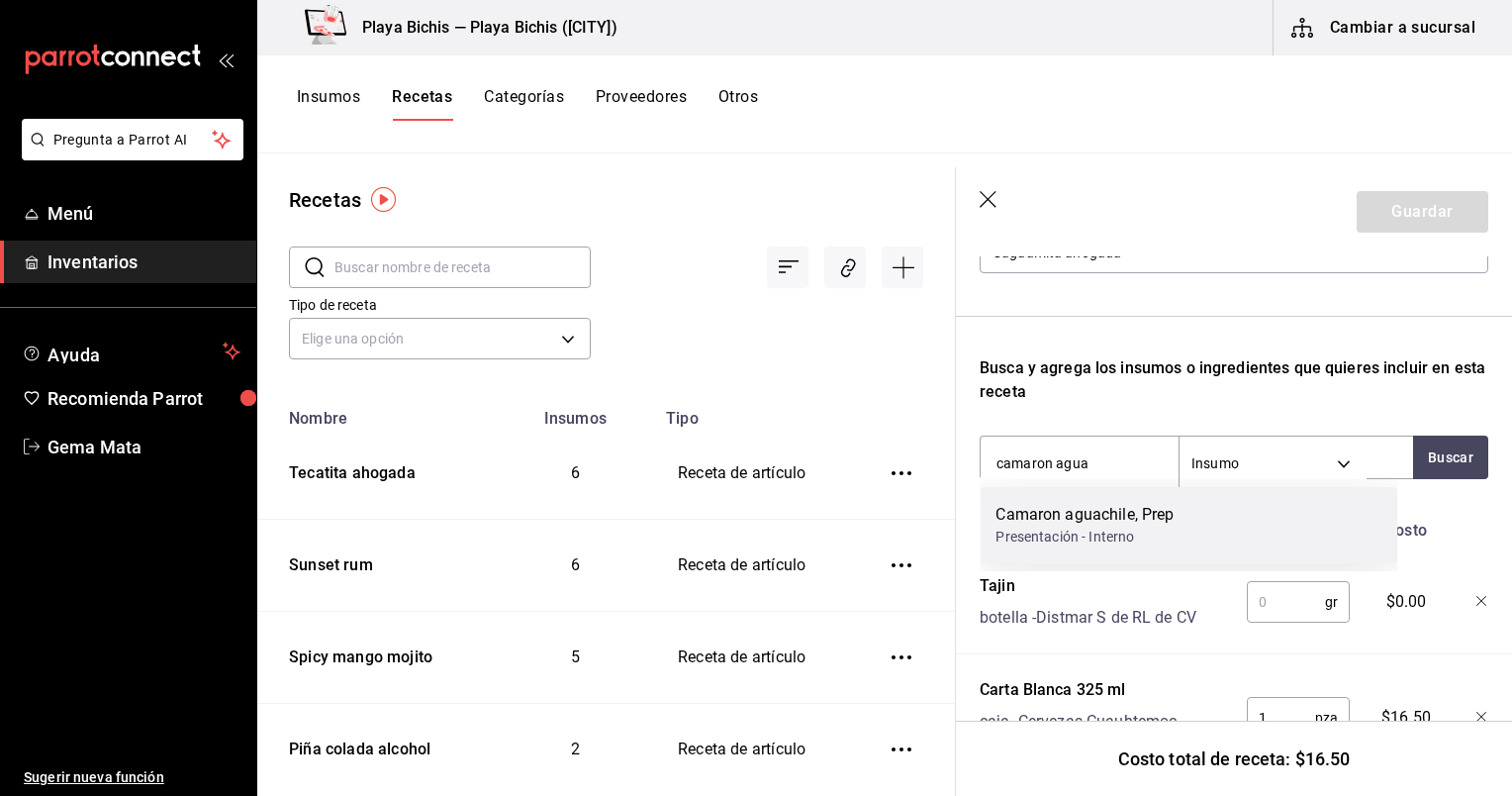 click on "Camaron aguachile, Prep Presentación - Interno" at bounding box center (1188, 525) 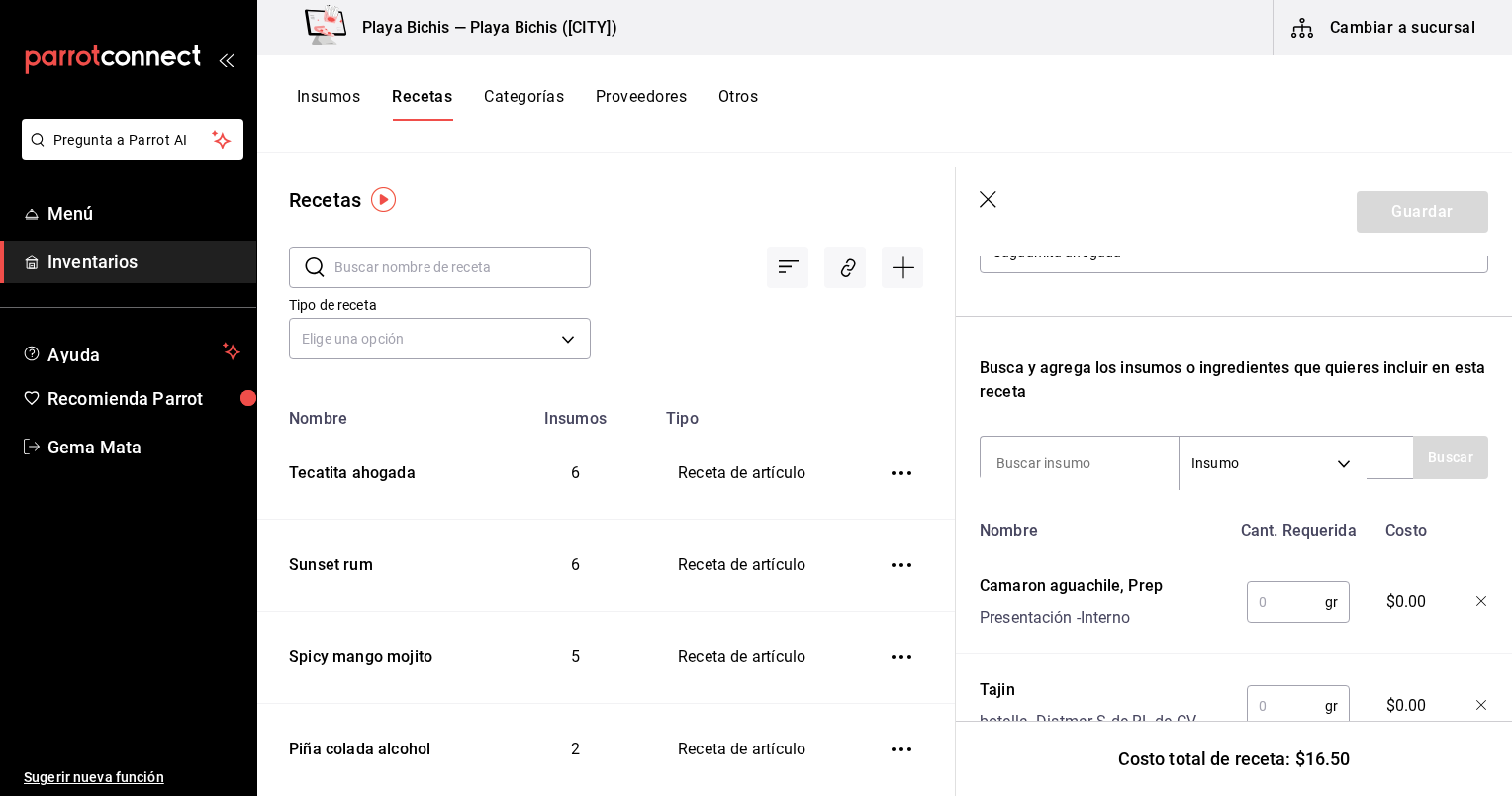 type 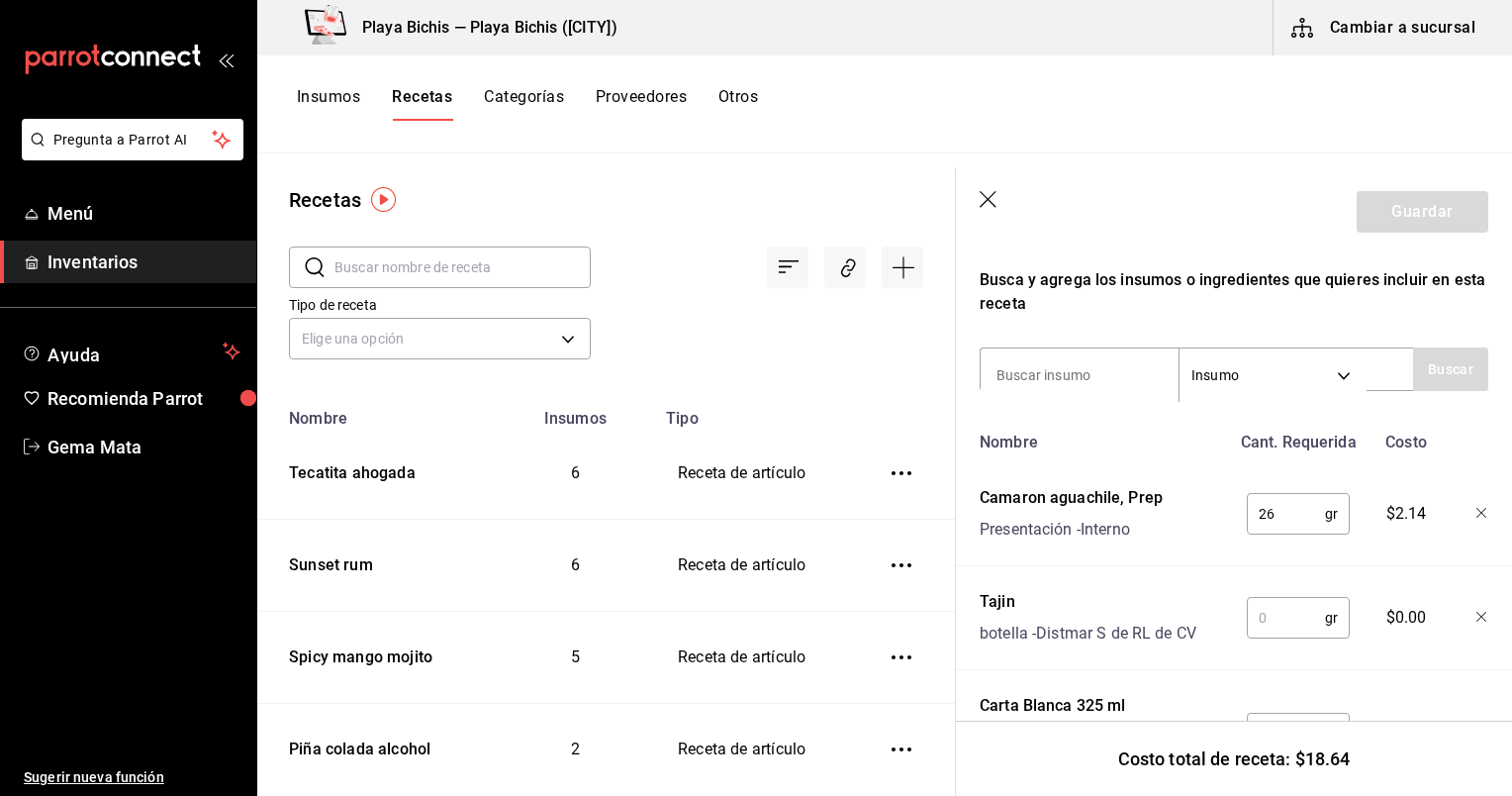 scroll, scrollTop: 346, scrollLeft: 0, axis: vertical 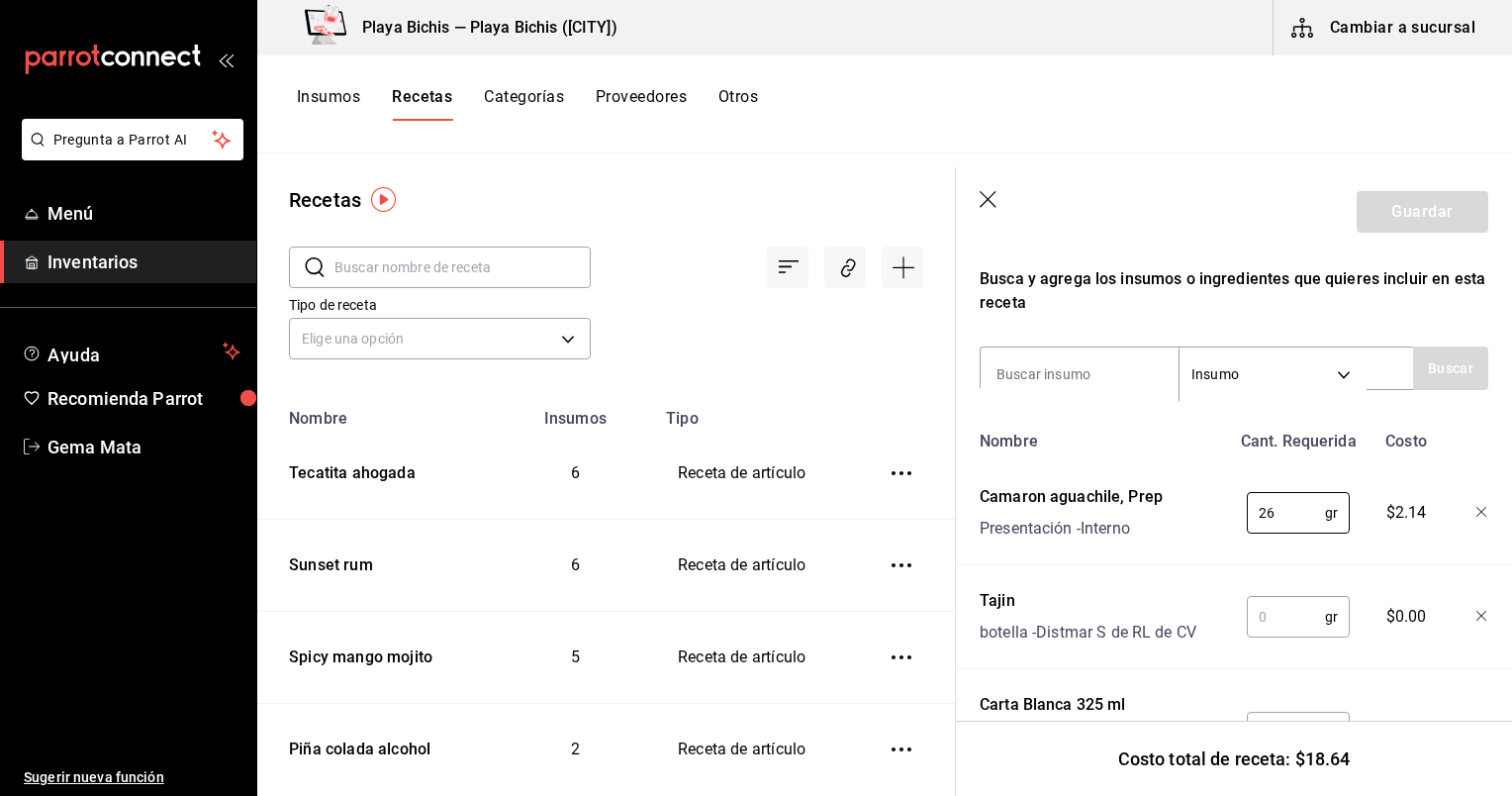 type on "26" 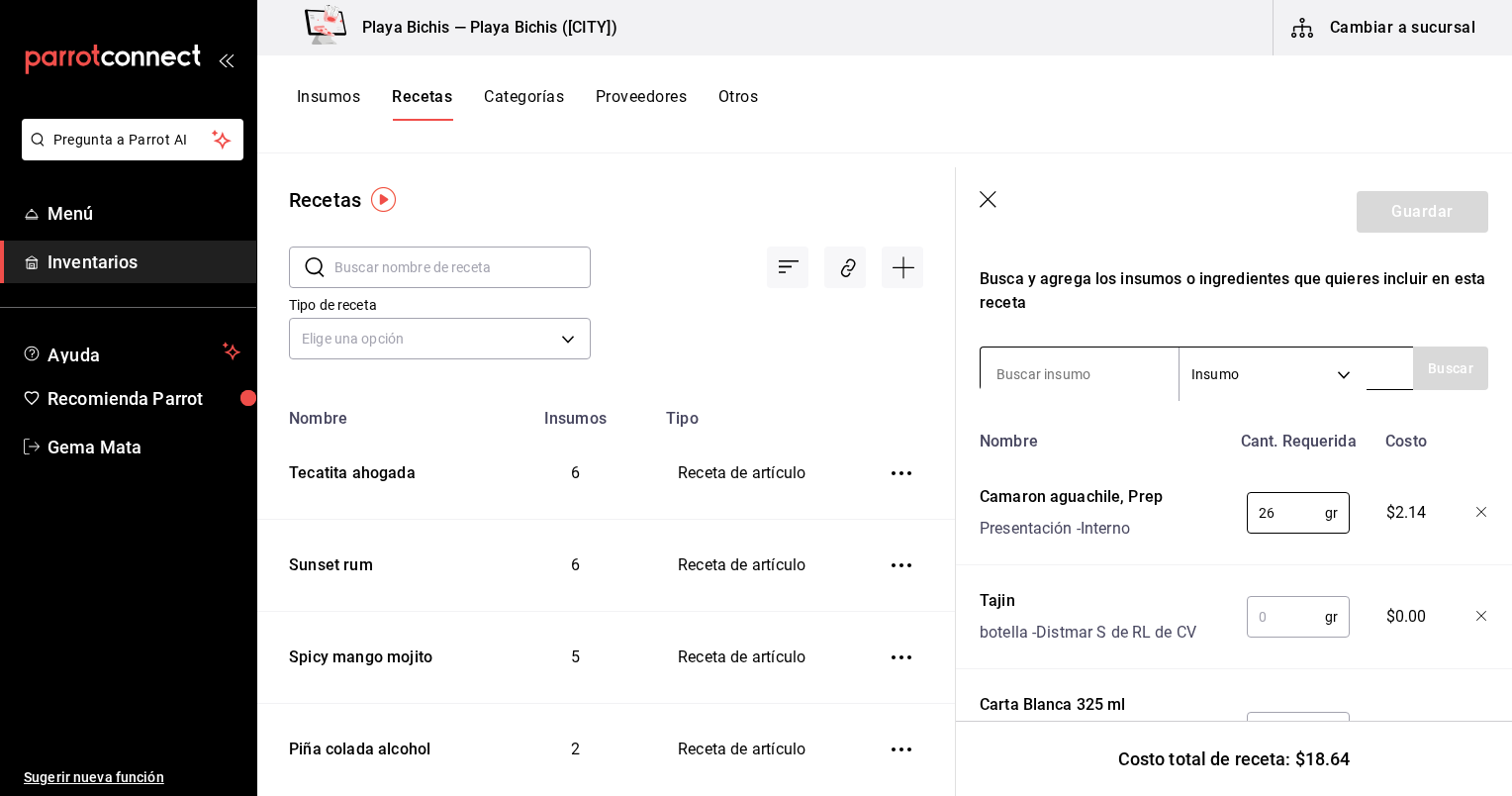 click at bounding box center [1080, 374] 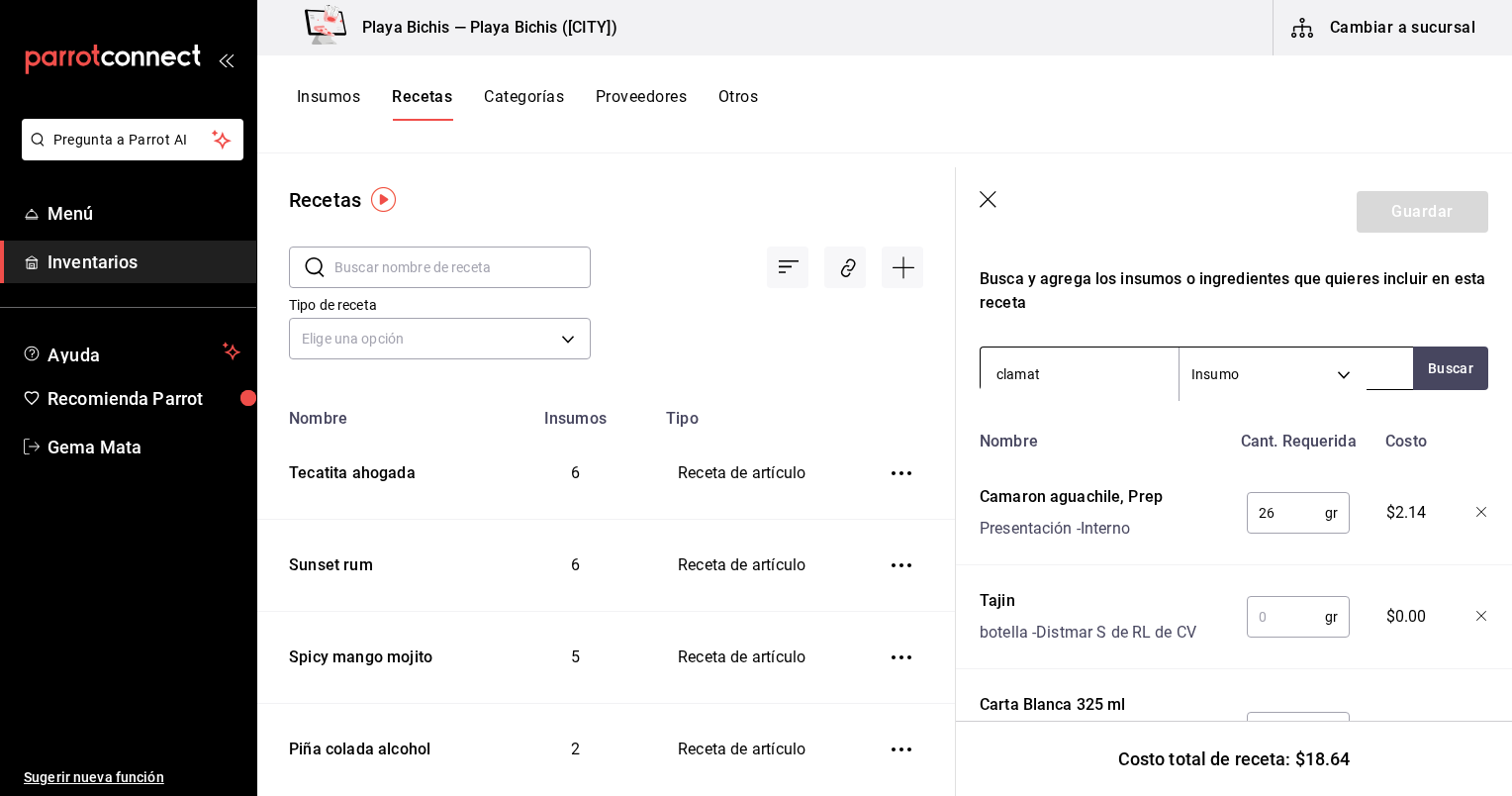 type on "clamato" 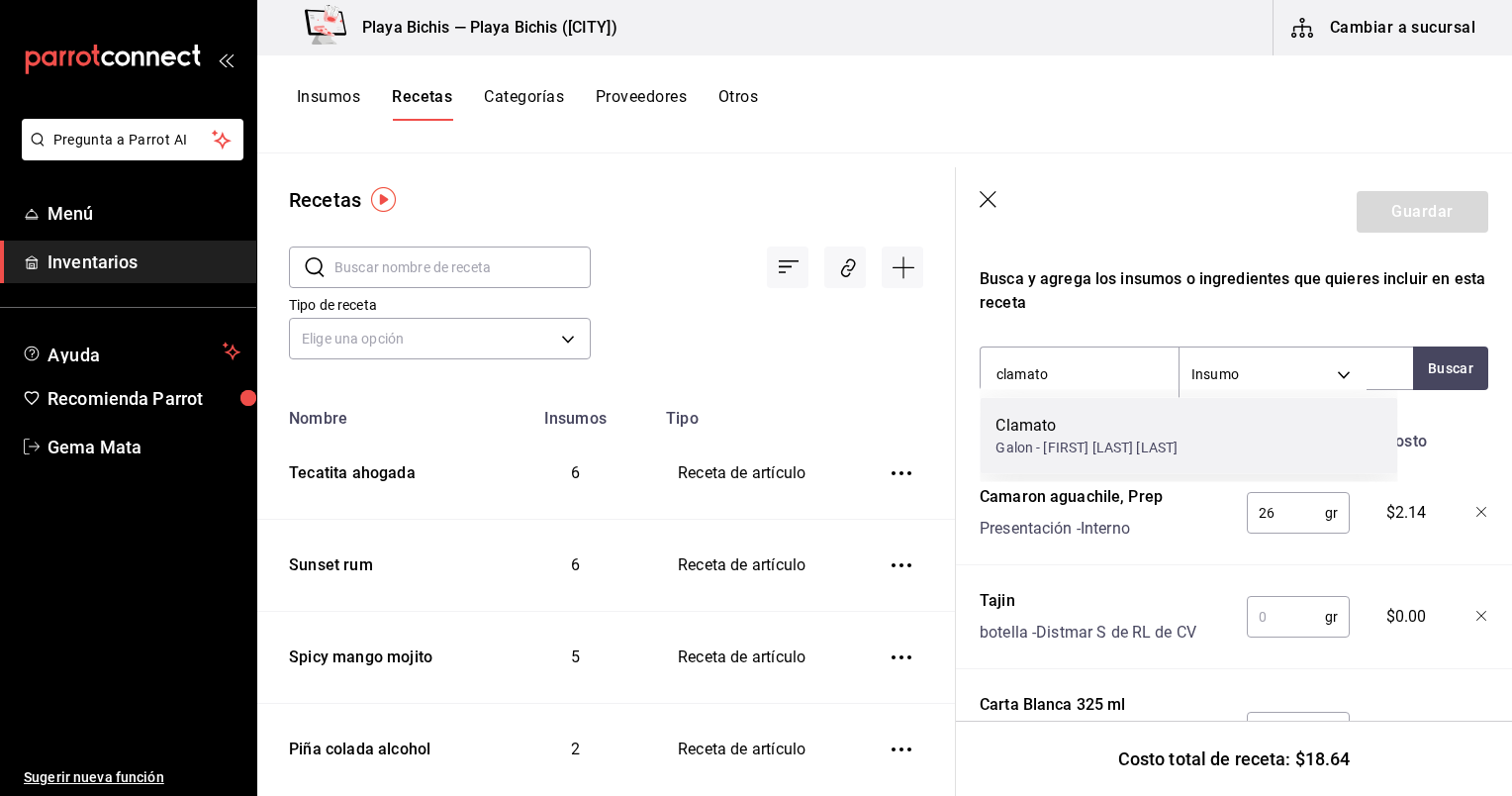click on "Clamato" at bounding box center [1087, 426] 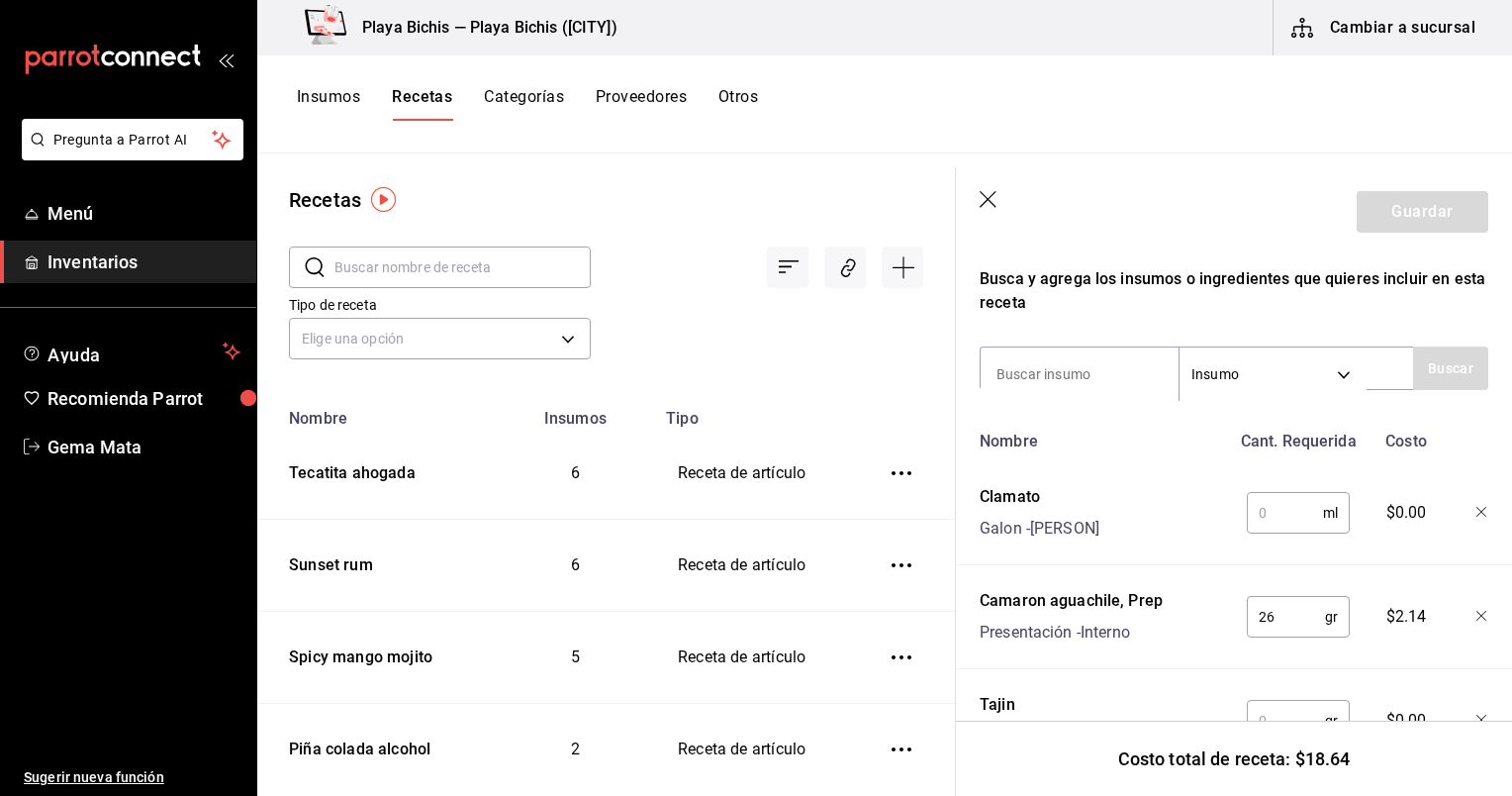 click at bounding box center (1284, 513) 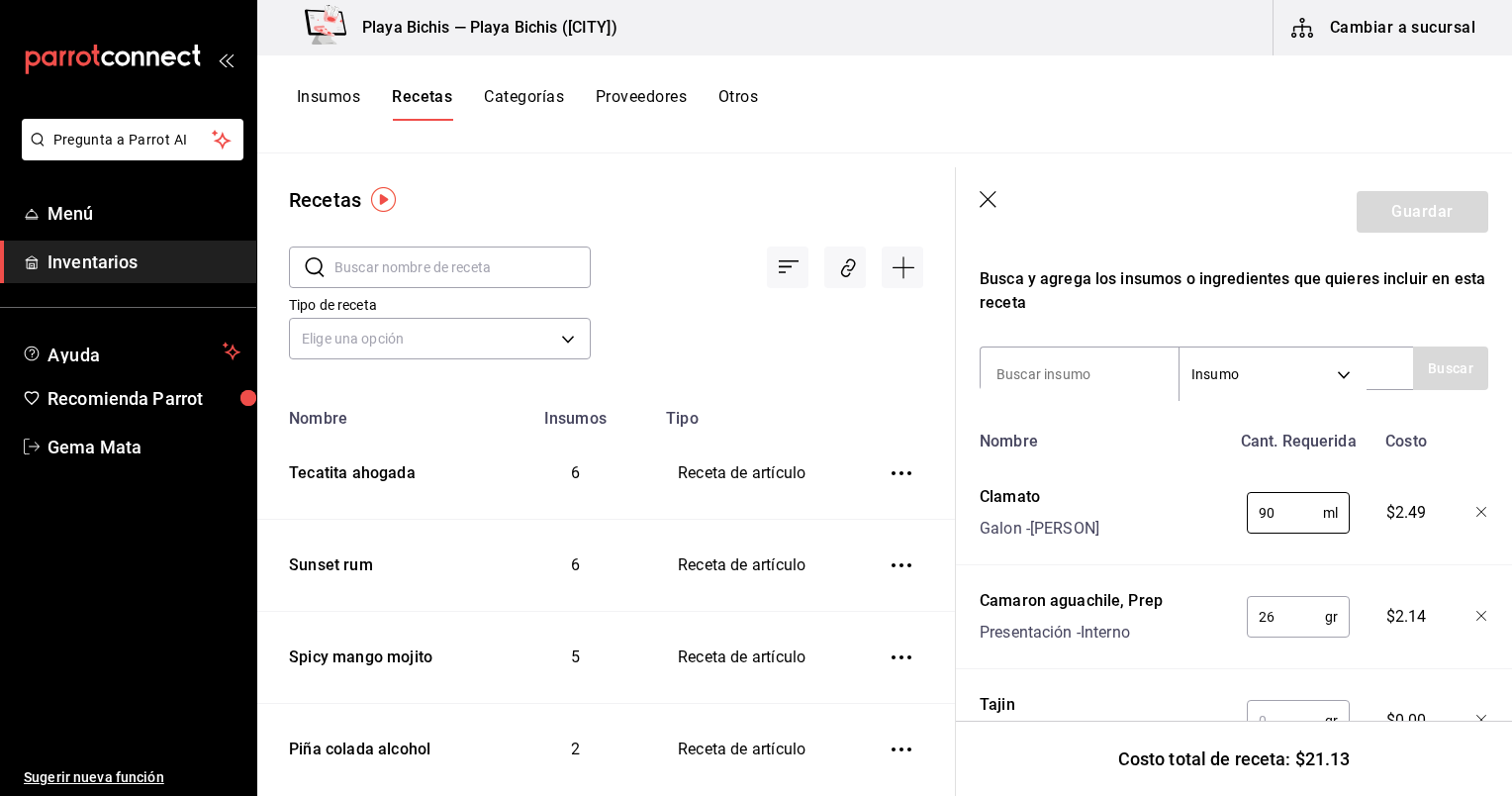 type on "90" 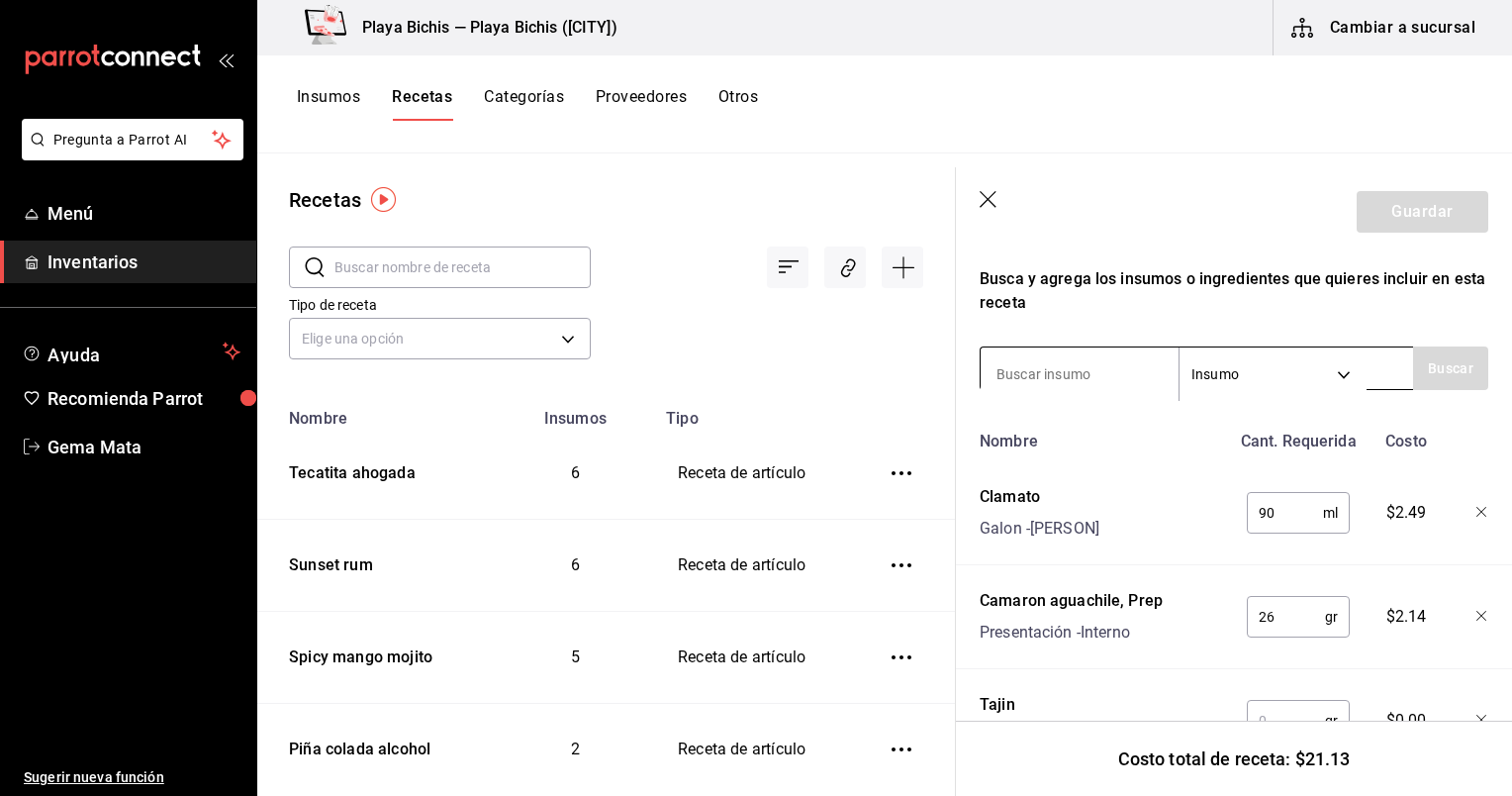 click at bounding box center (1080, 374) 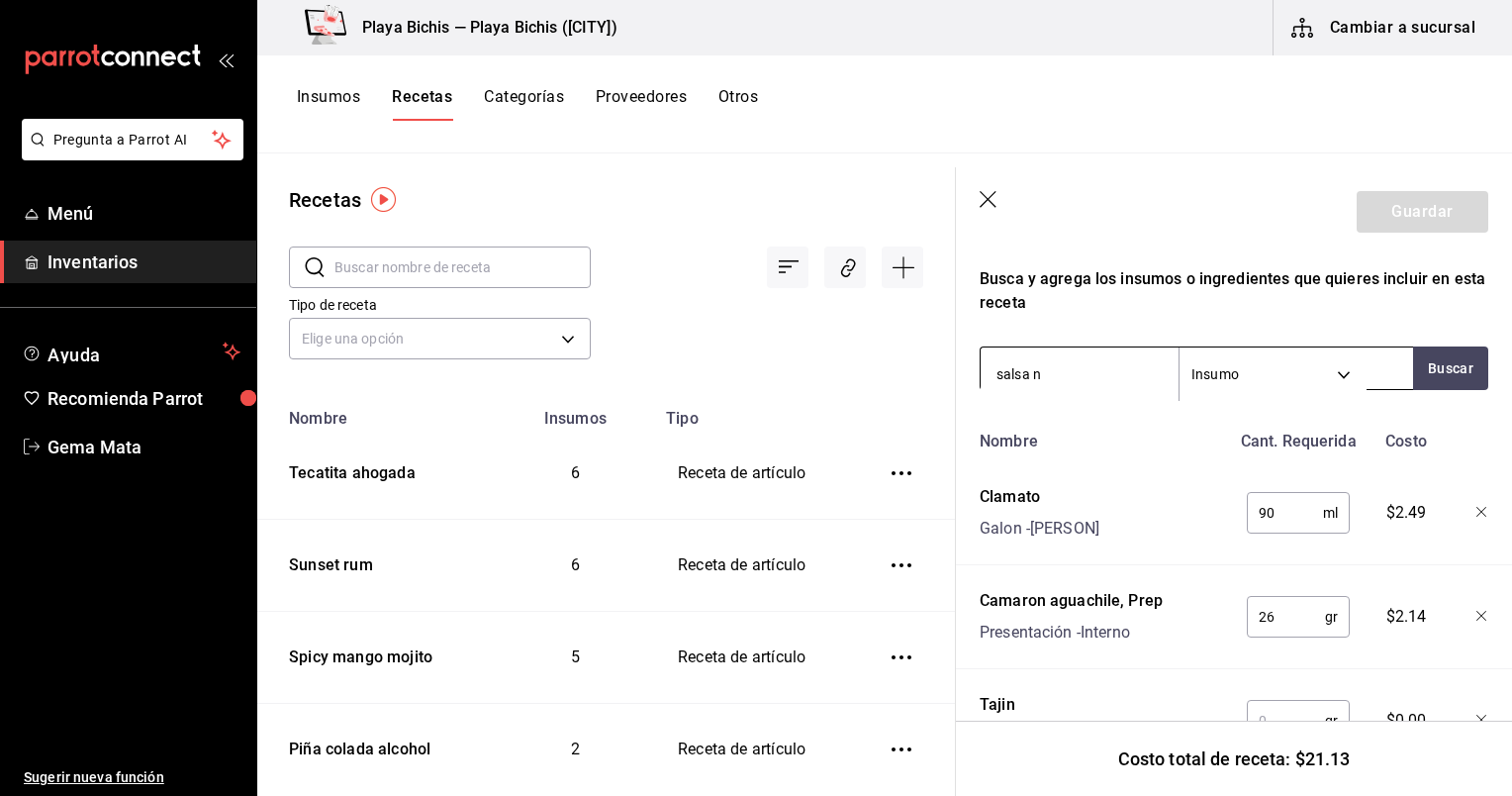 type on "salsa ne" 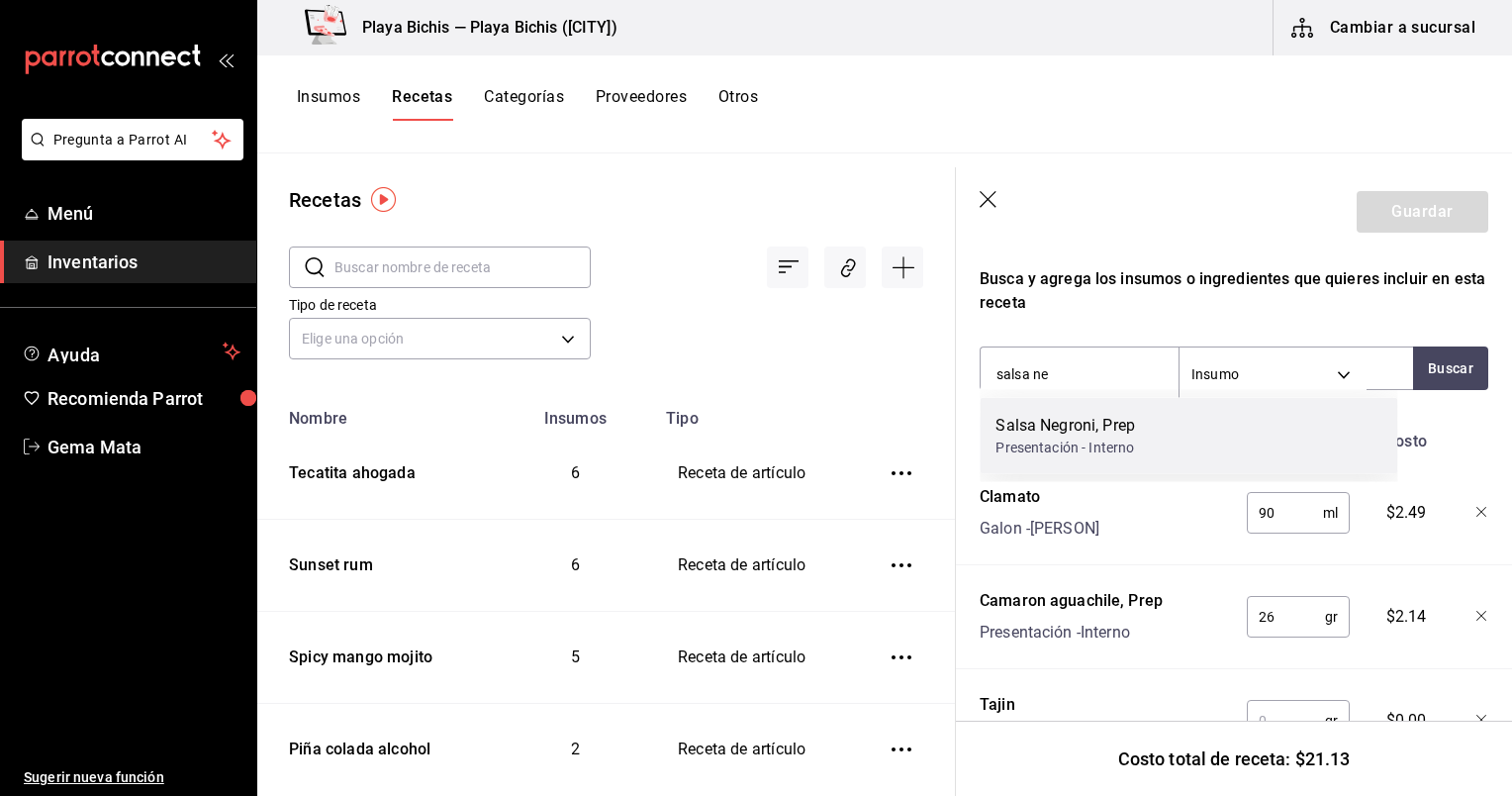 click on "Salsa Negroni, Prep" at bounding box center (1065, 426) 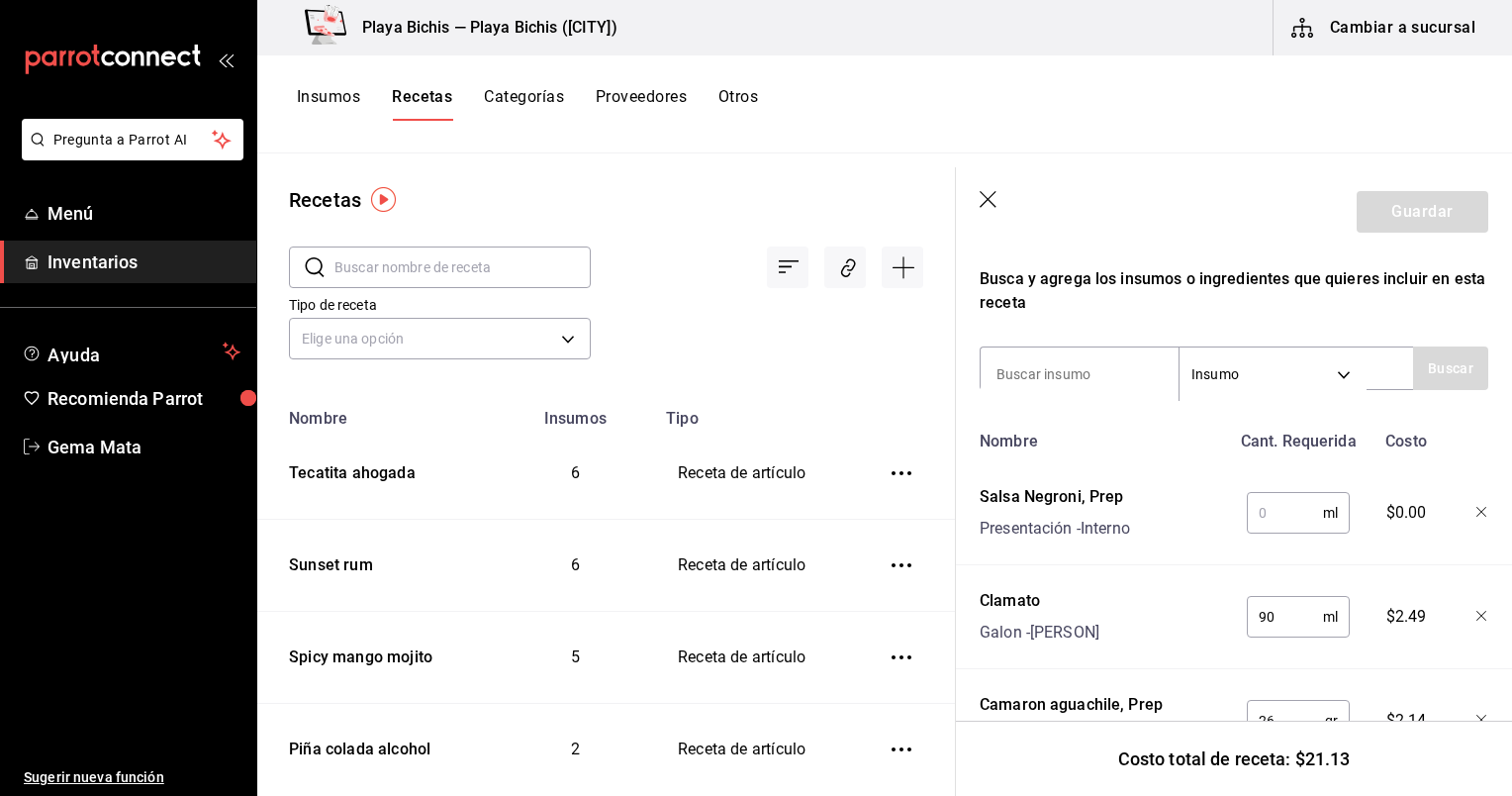 click at bounding box center [1284, 513] 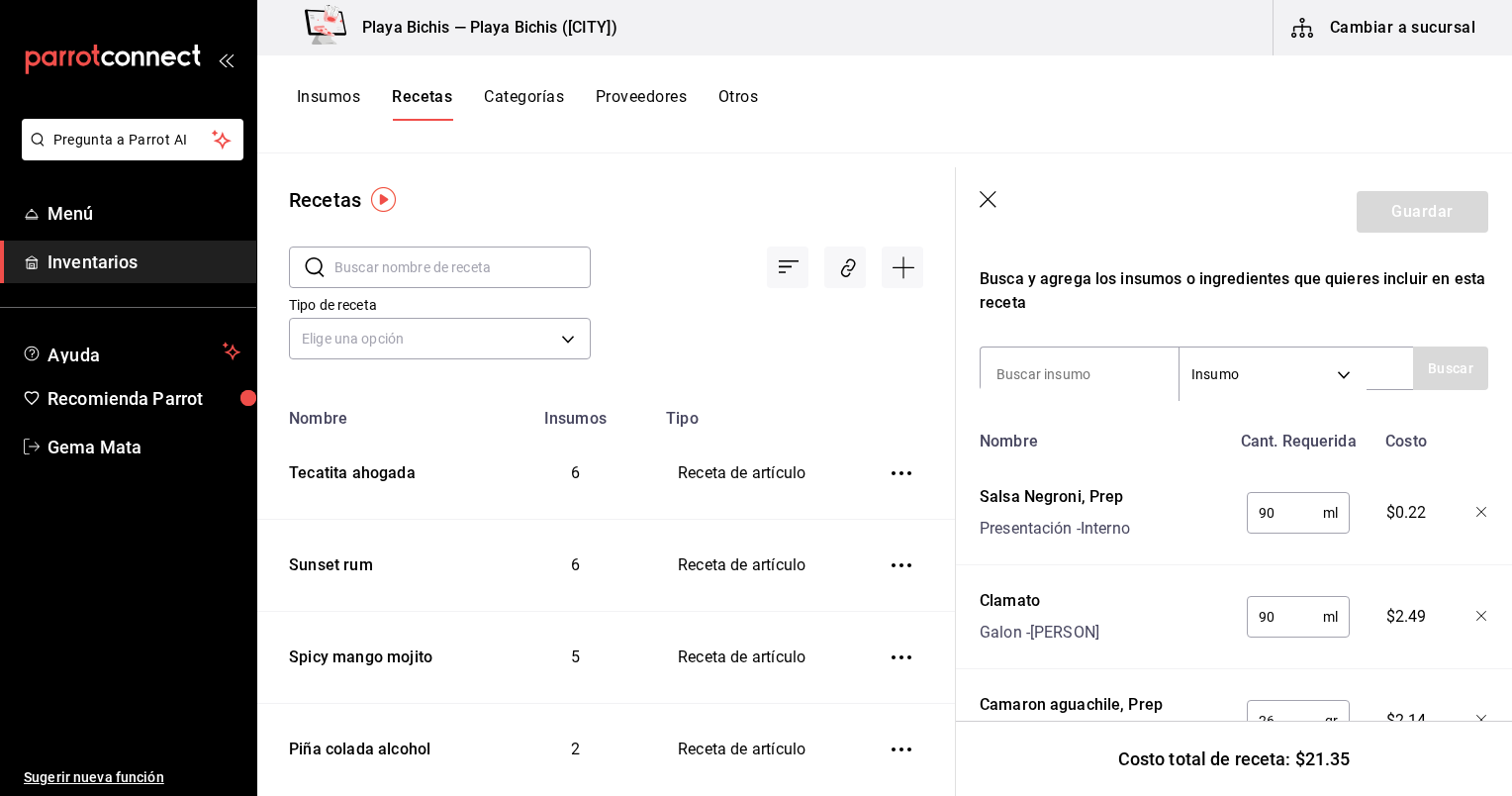 scroll, scrollTop: 543, scrollLeft: 0, axis: vertical 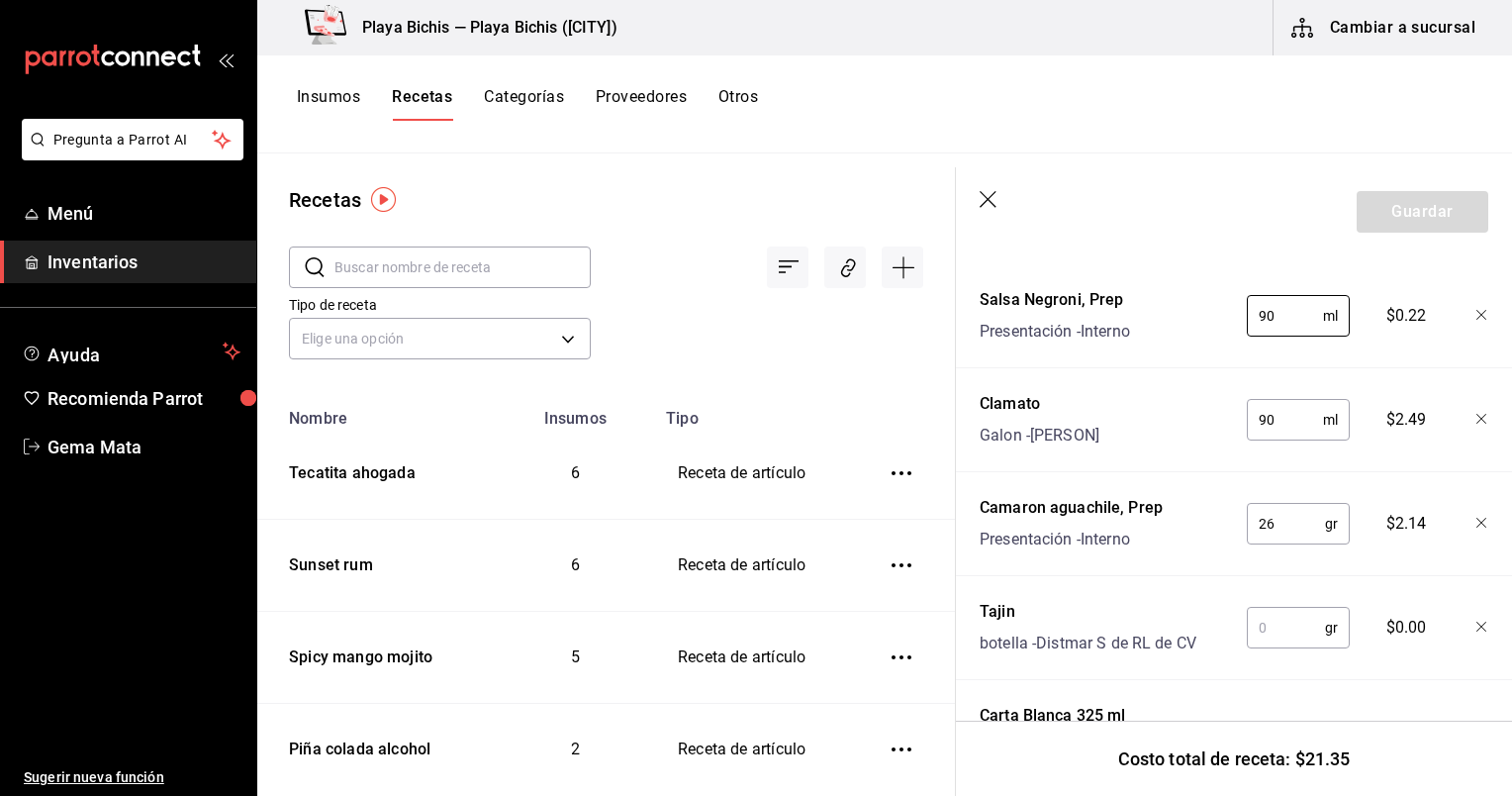 type on "9" 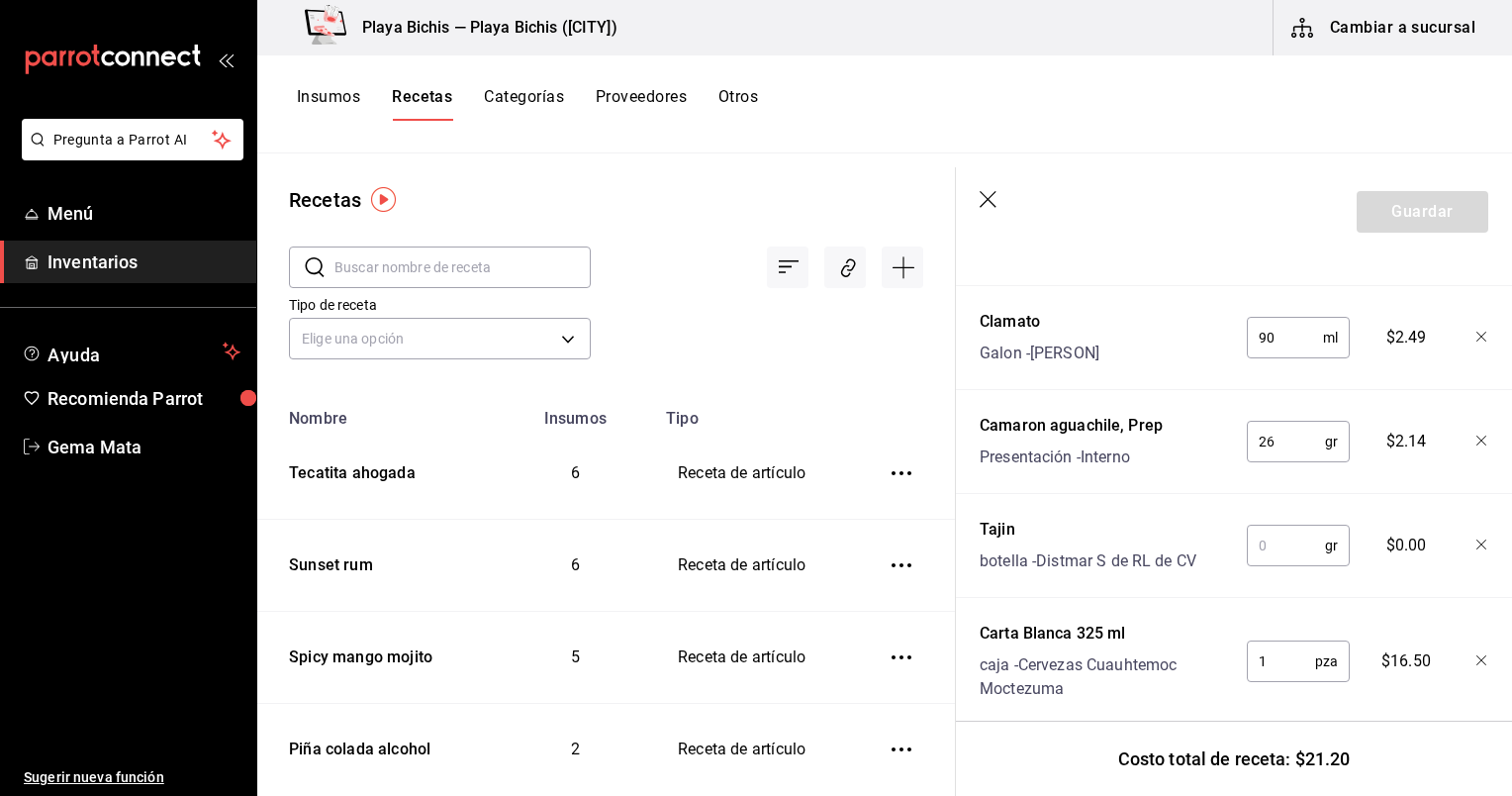 scroll, scrollTop: 672, scrollLeft: 0, axis: vertical 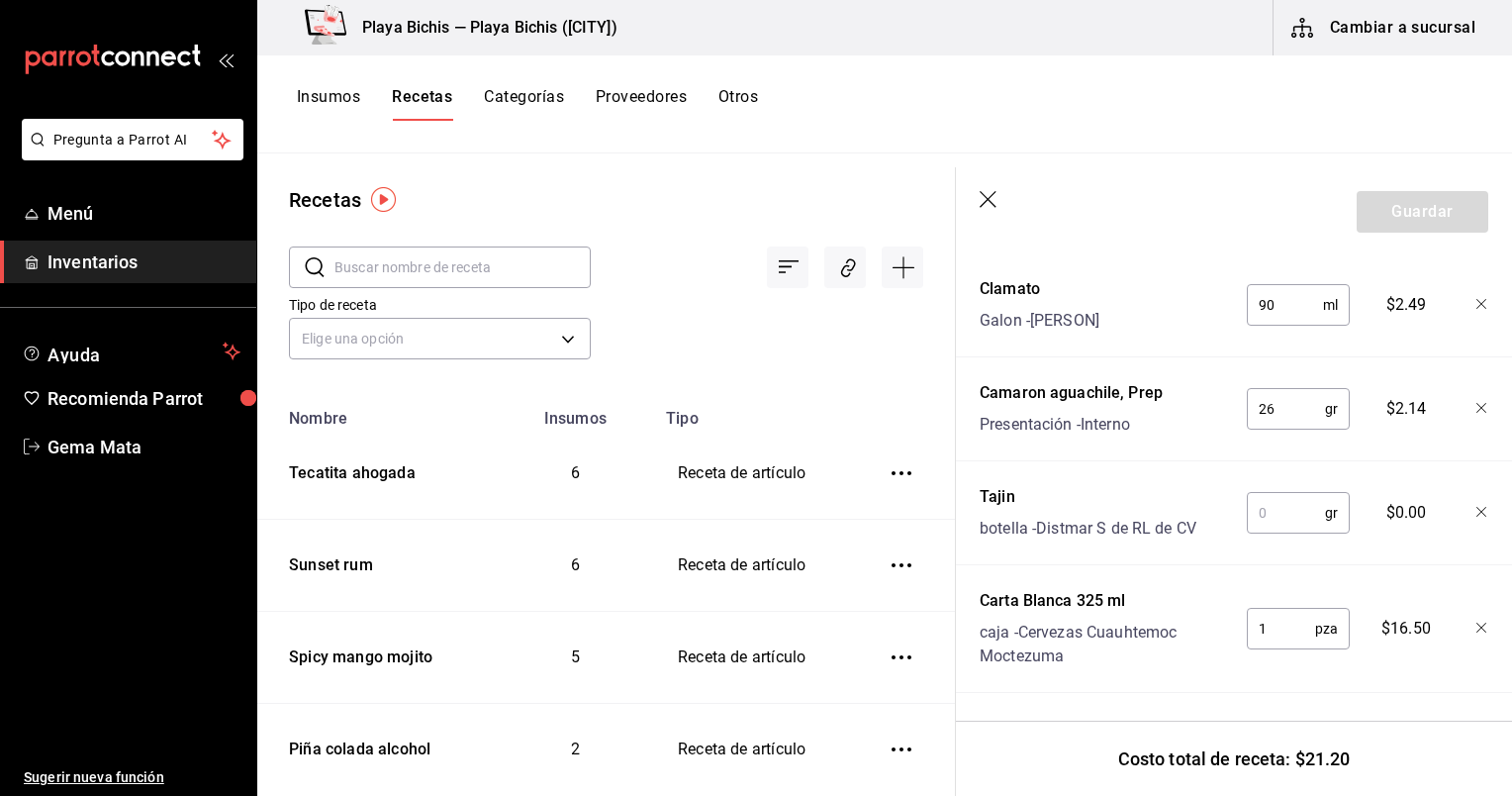 type on "30" 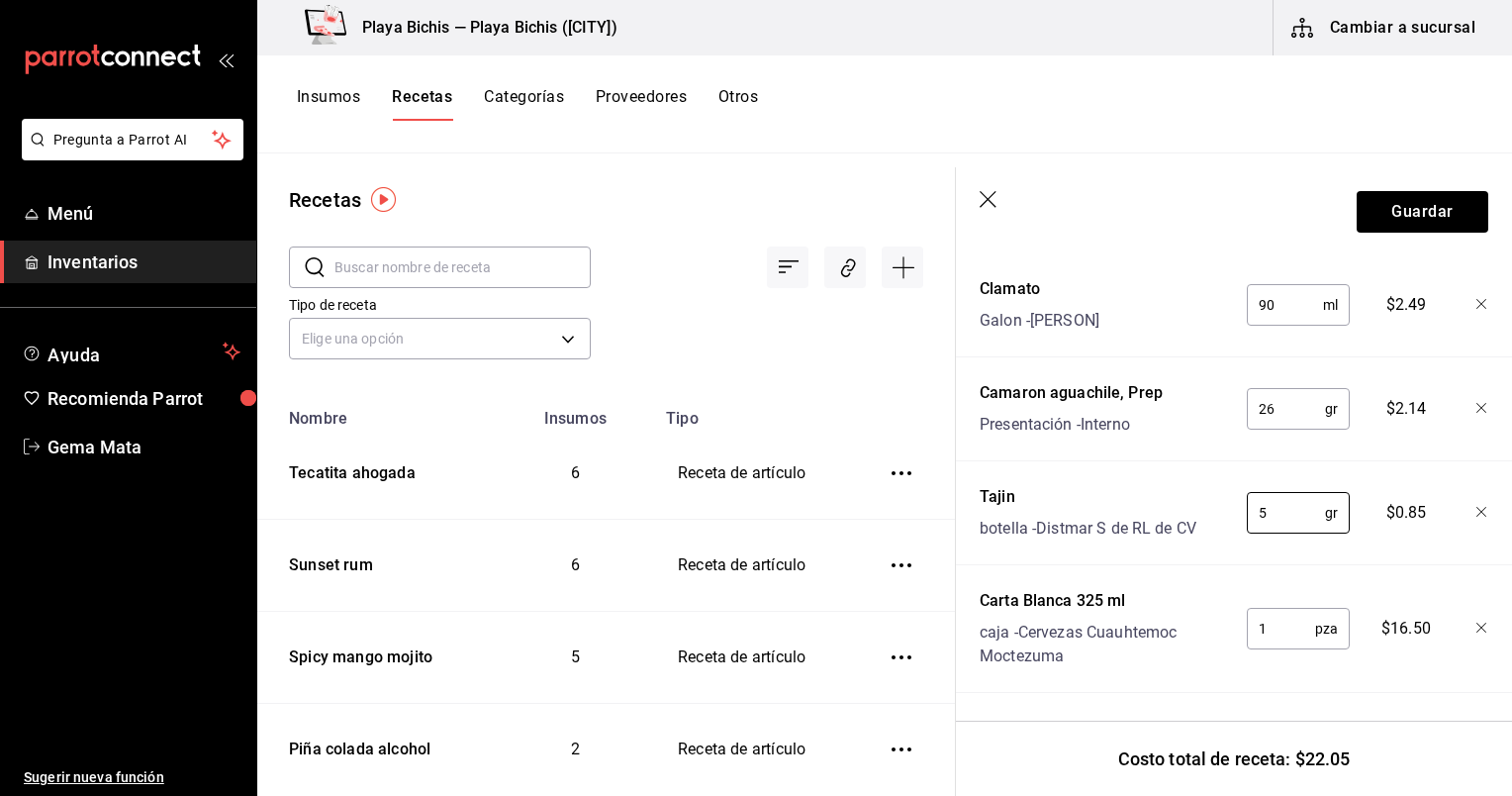 type on "5" 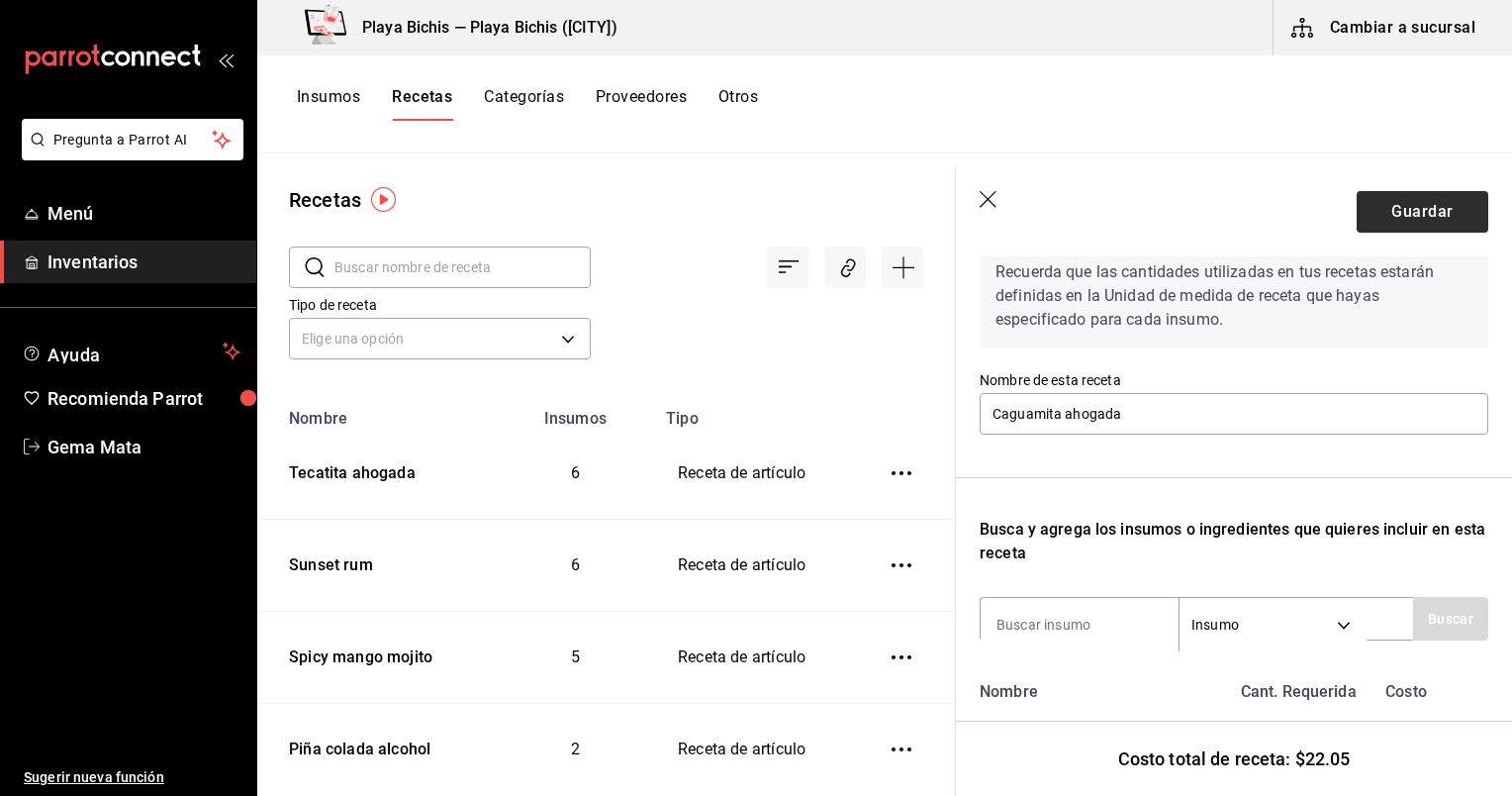 scroll, scrollTop: 94, scrollLeft: 0, axis: vertical 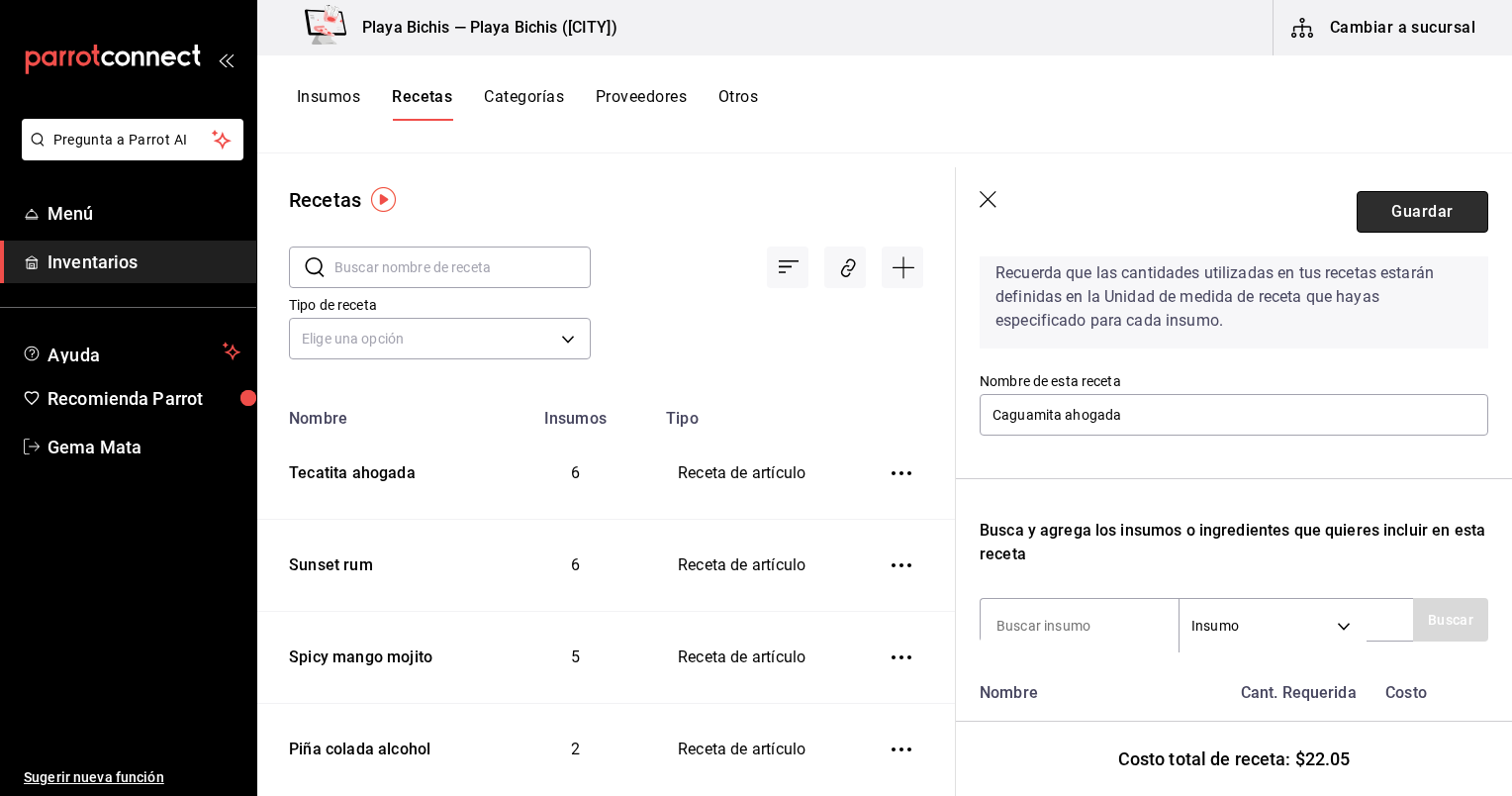 click on "Guardar" at bounding box center (1422, 212) 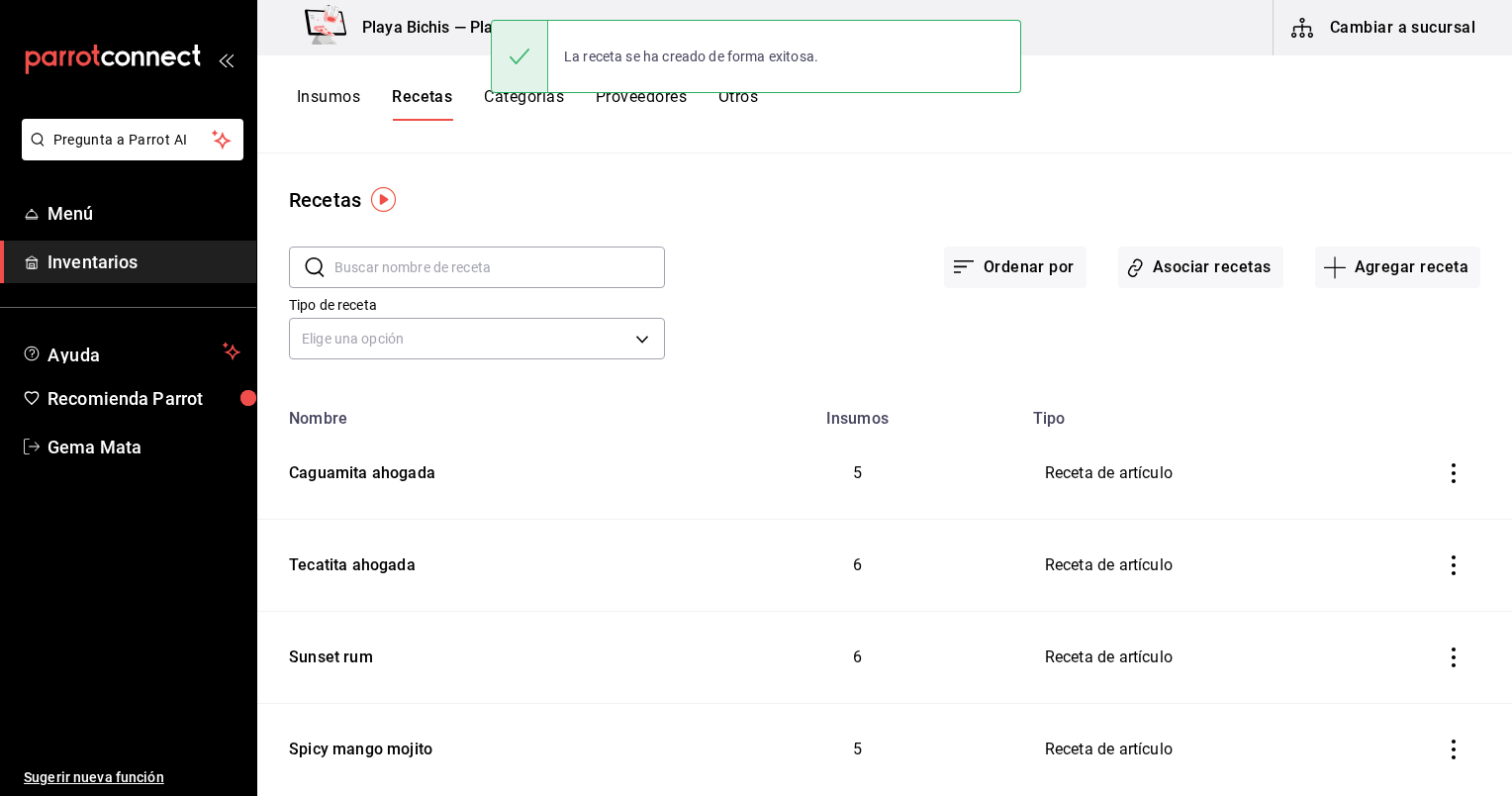 scroll, scrollTop: 0, scrollLeft: 0, axis: both 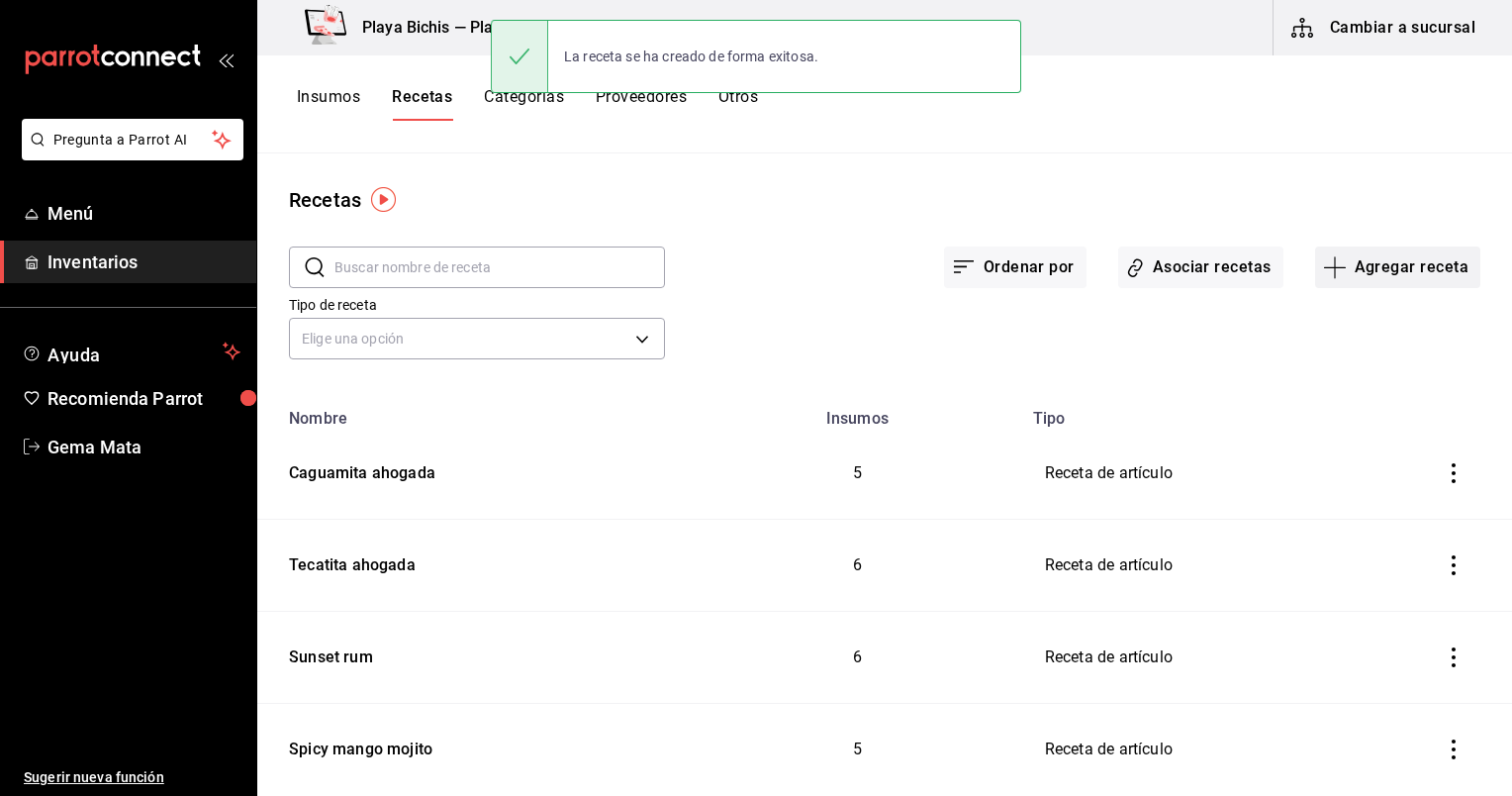 click on "Agregar receta" at bounding box center [1397, 267] 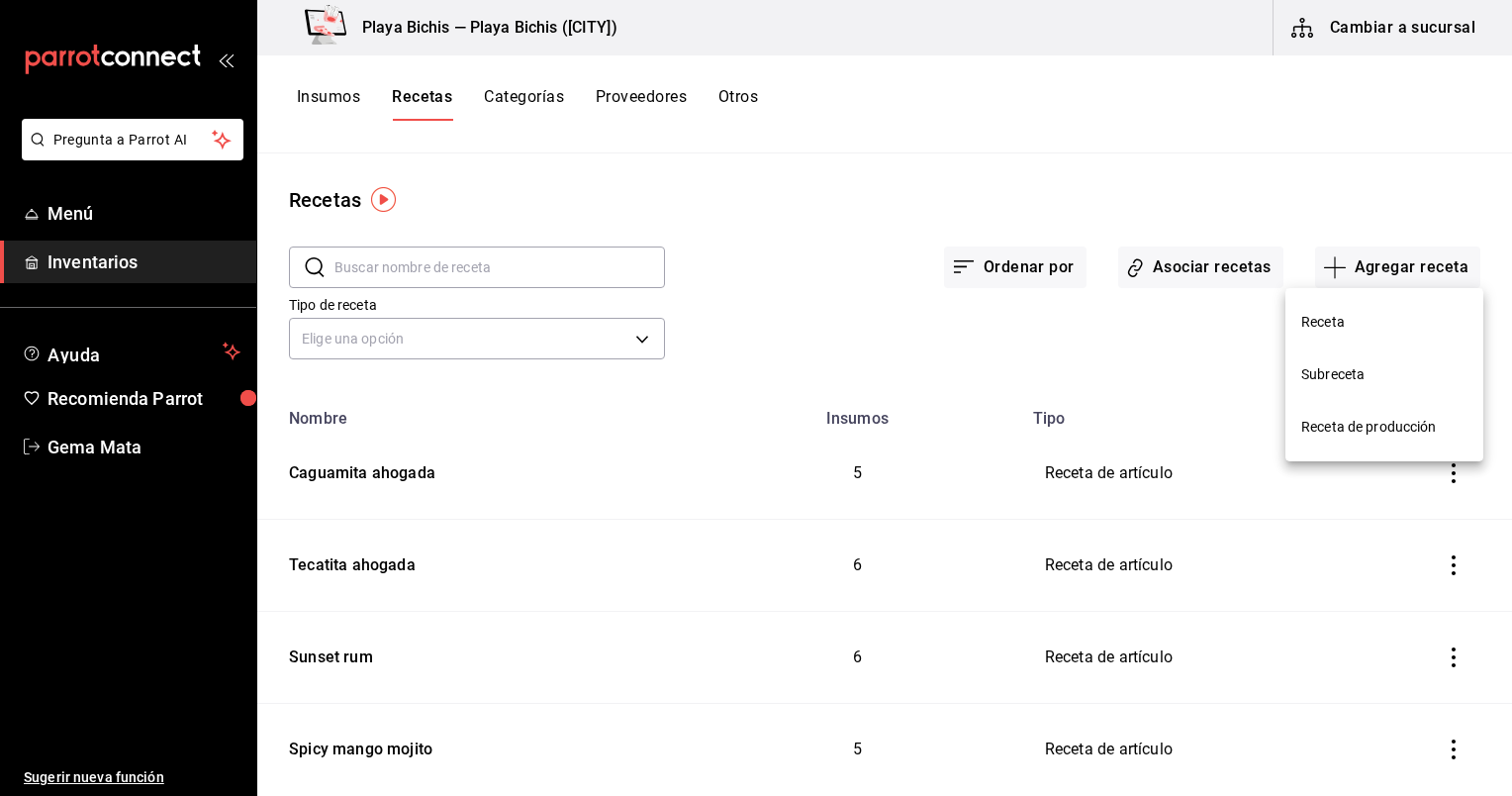 click on "Receta" at bounding box center [1384, 322] 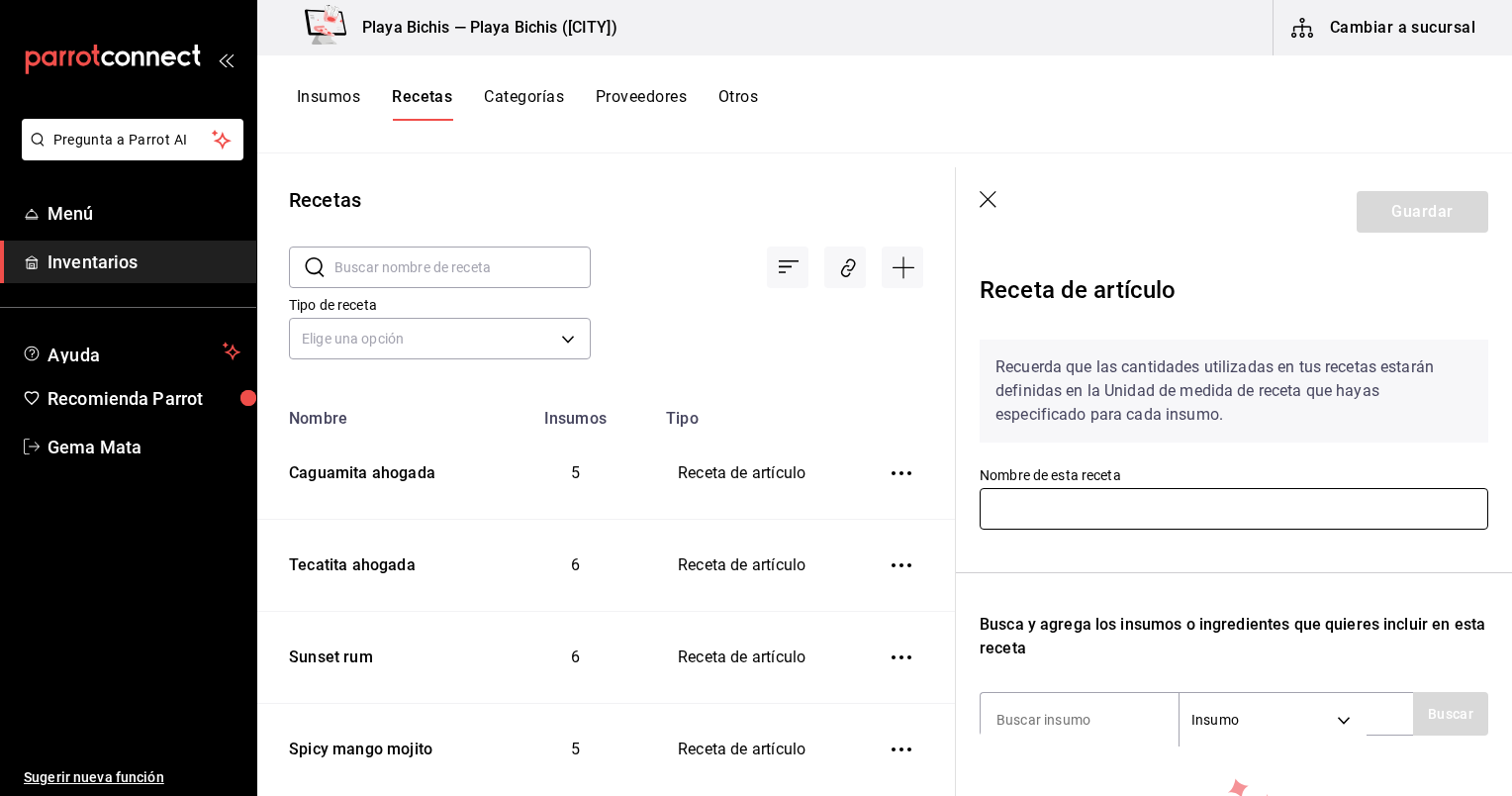 click at bounding box center (1234, 509) 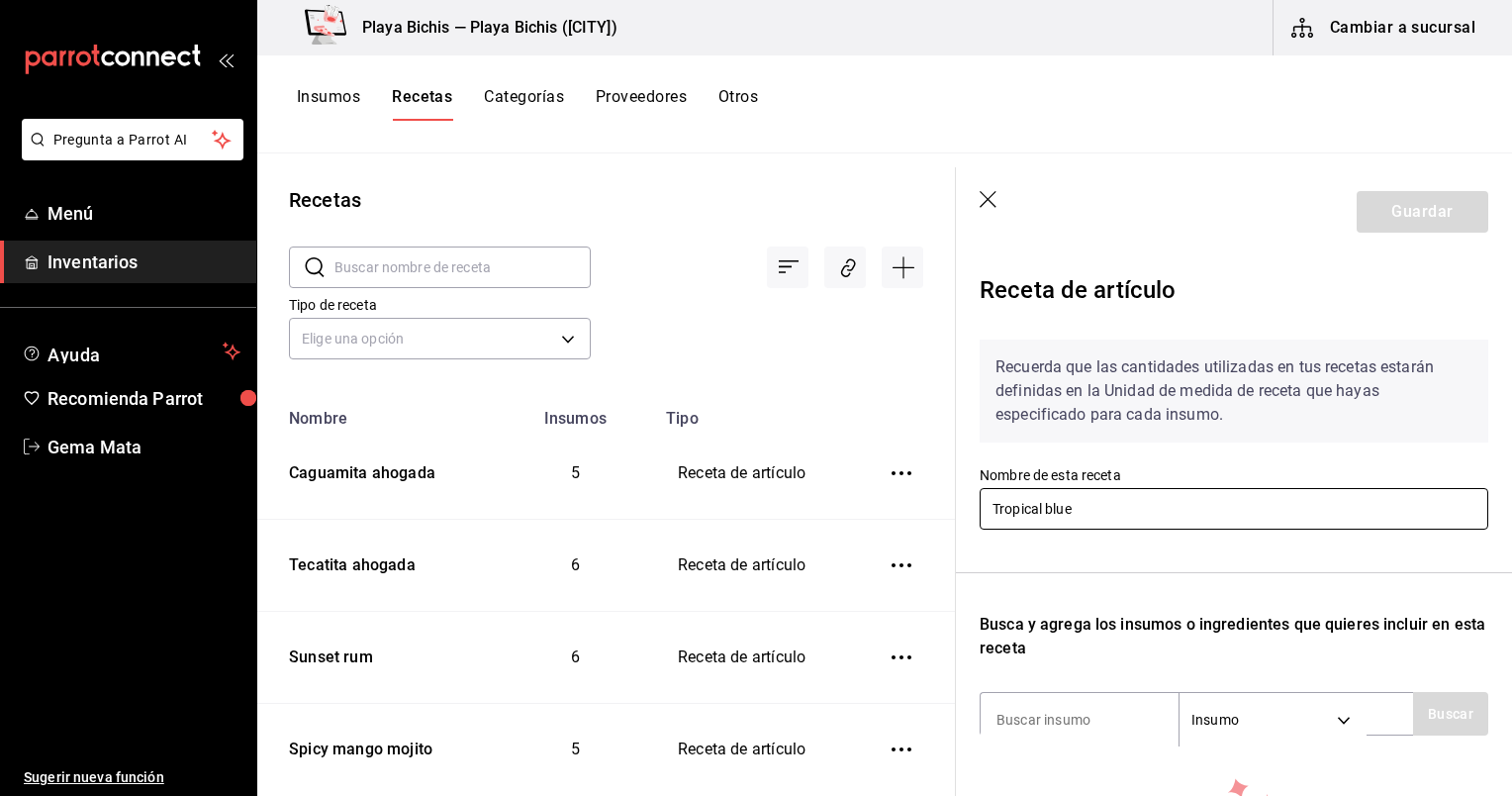scroll, scrollTop: 263, scrollLeft: 0, axis: vertical 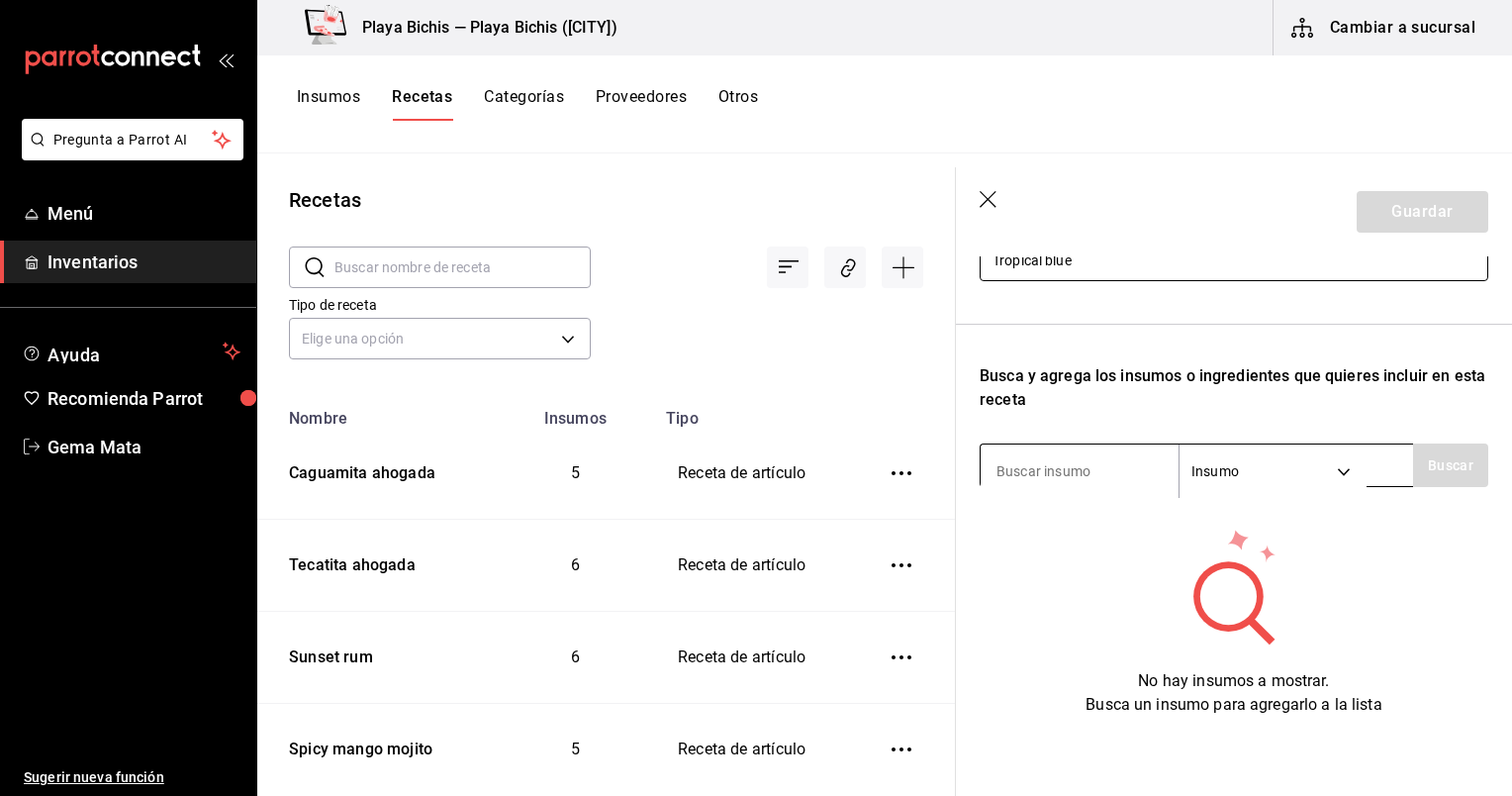 type on "Tropical blue" 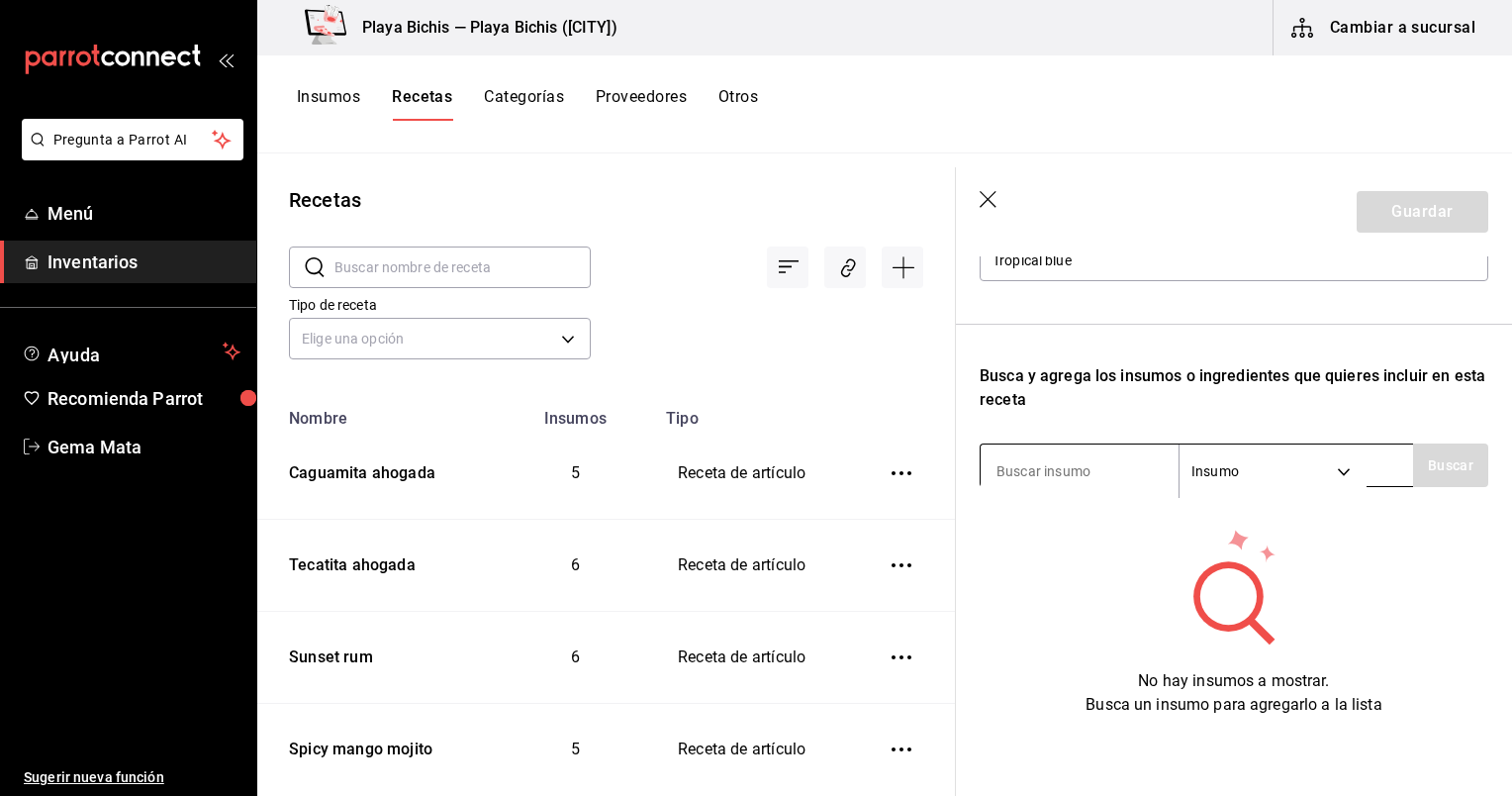 click at bounding box center [1080, 471] 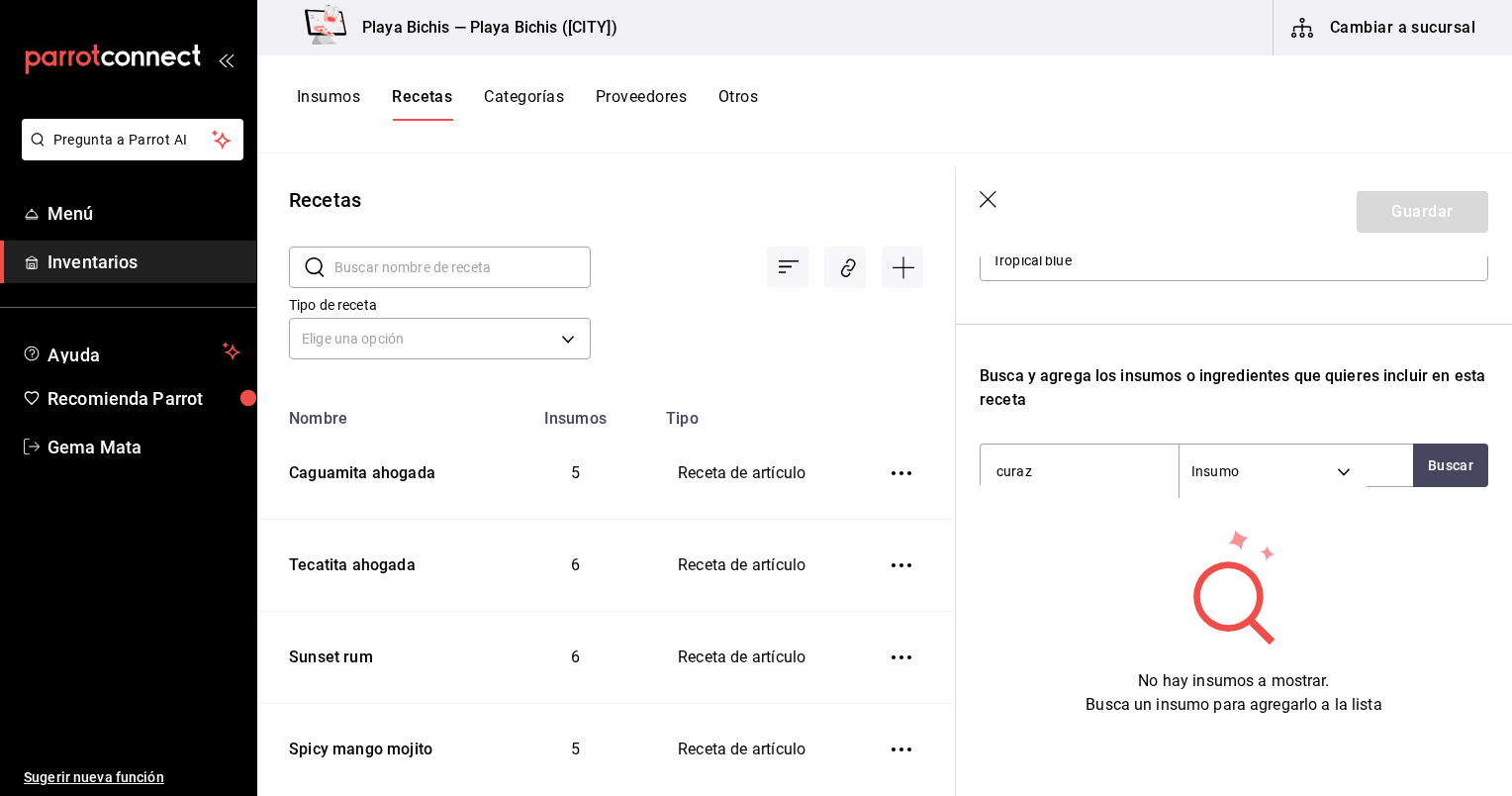 type on "curaza" 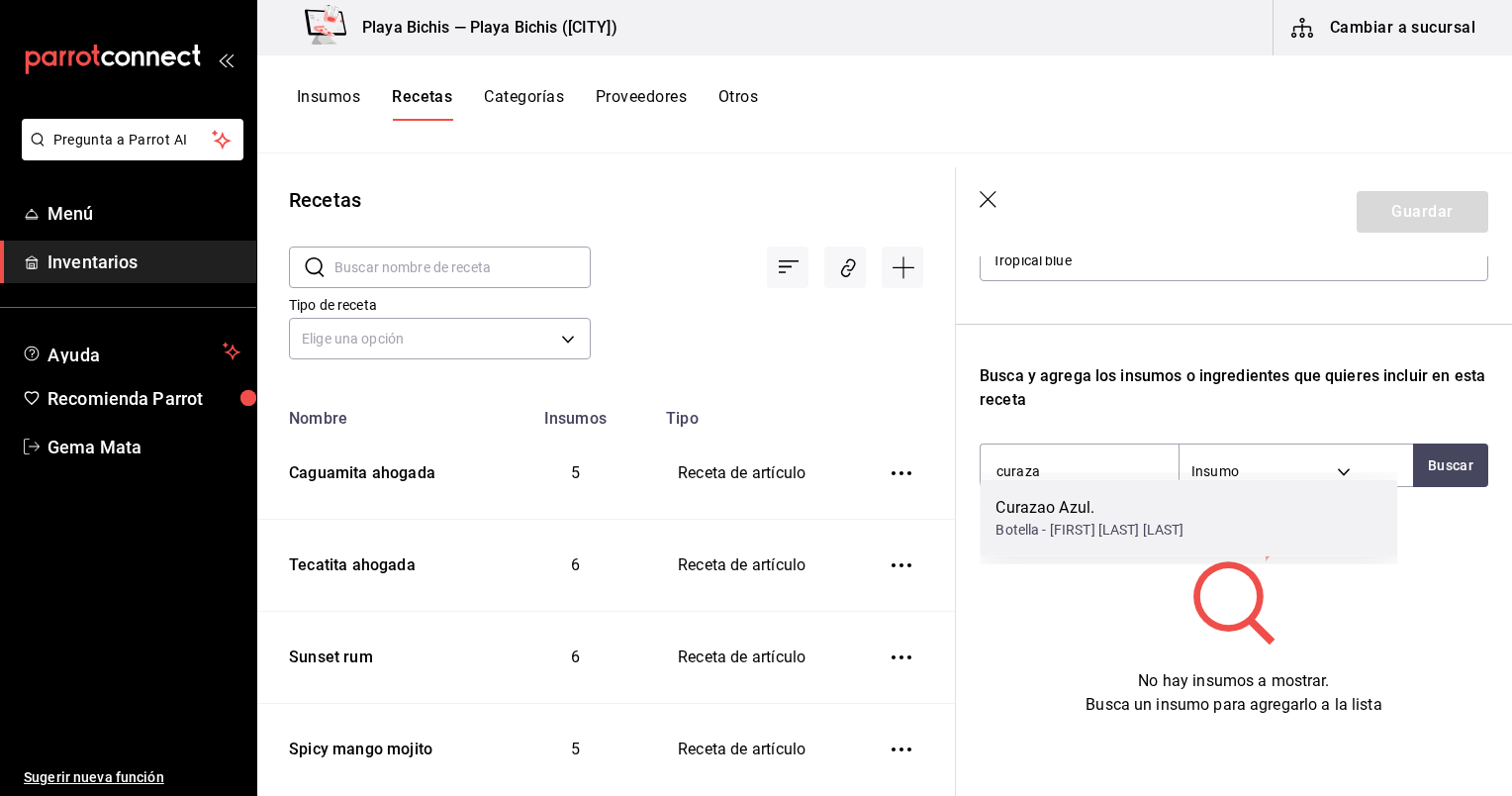 click on "Botella - [FIRST] [LAST] [LAST]" at bounding box center (1089, 530) 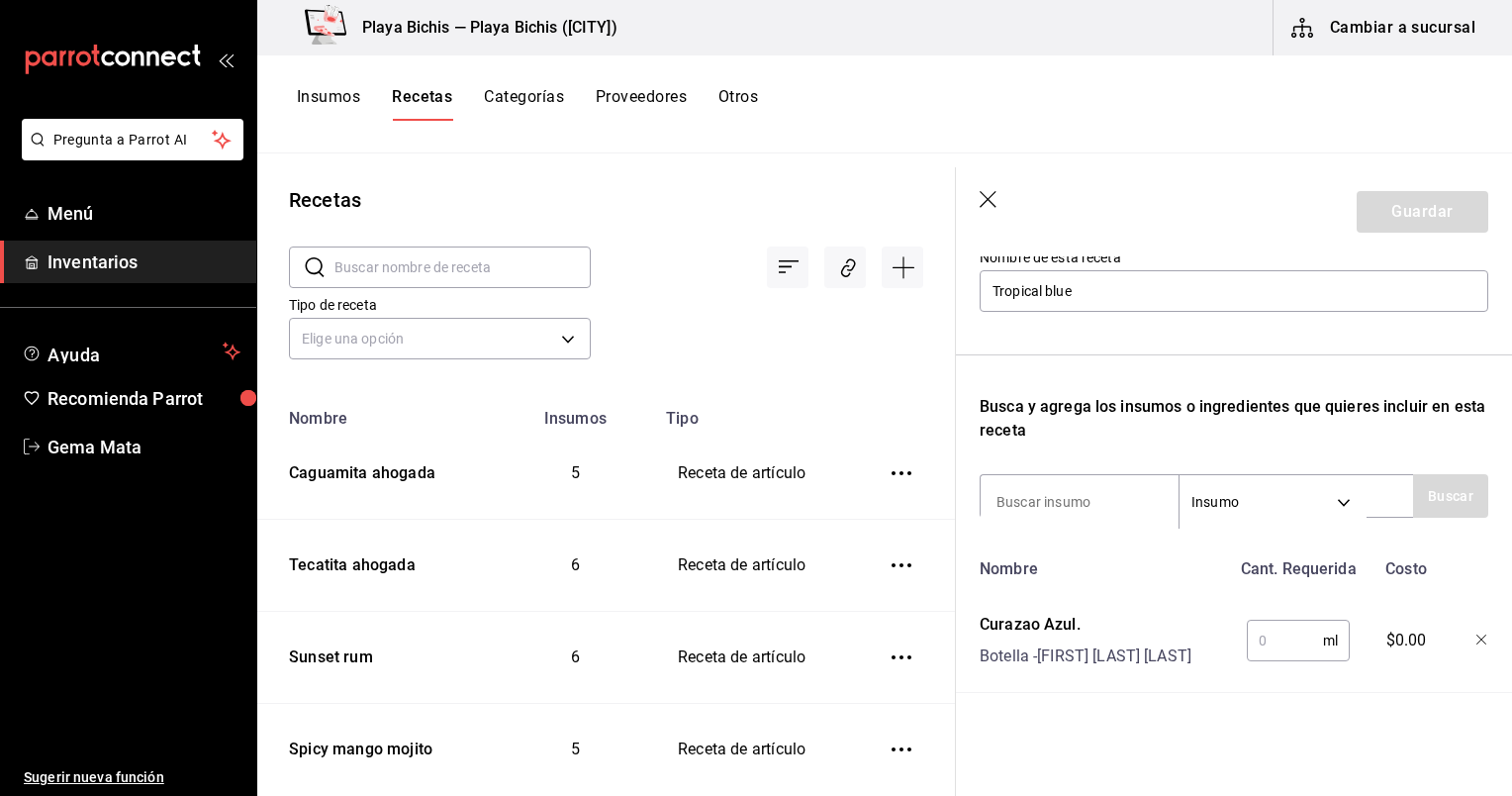 scroll, scrollTop: 233, scrollLeft: 0, axis: vertical 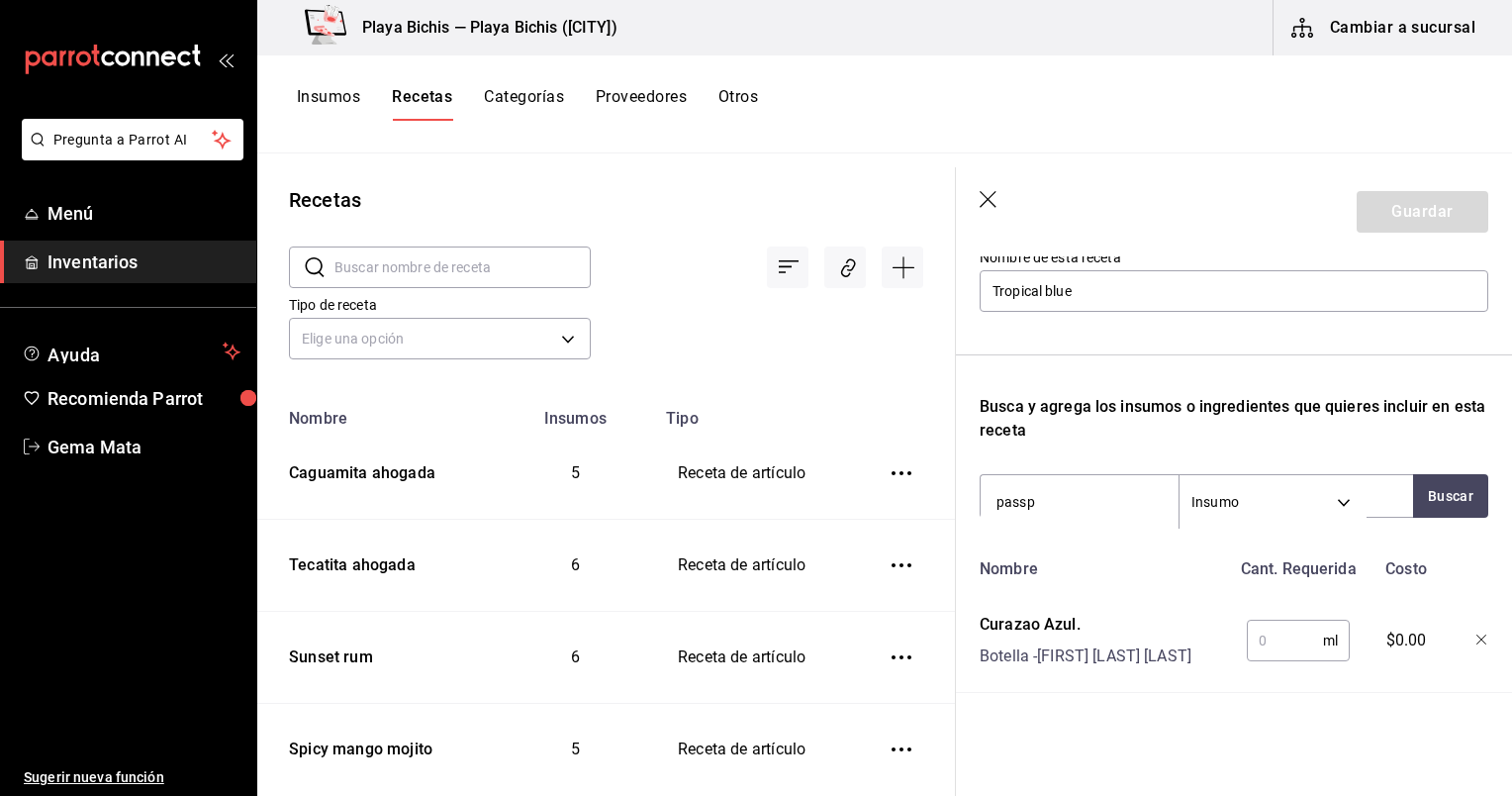 type on "passpo" 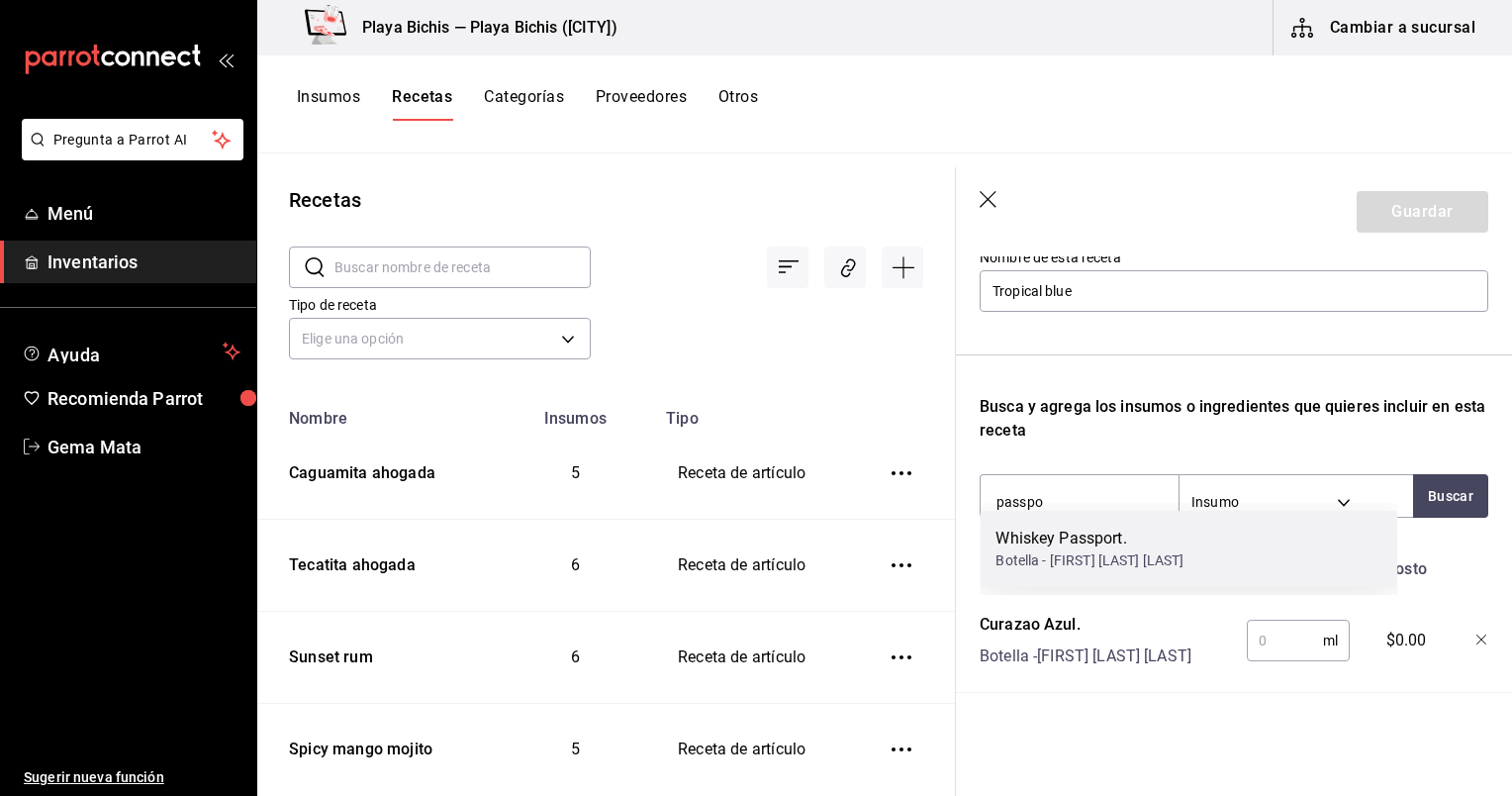 click on "Botella - [FIRST] [LAST] [LAST]" at bounding box center [1089, 560] 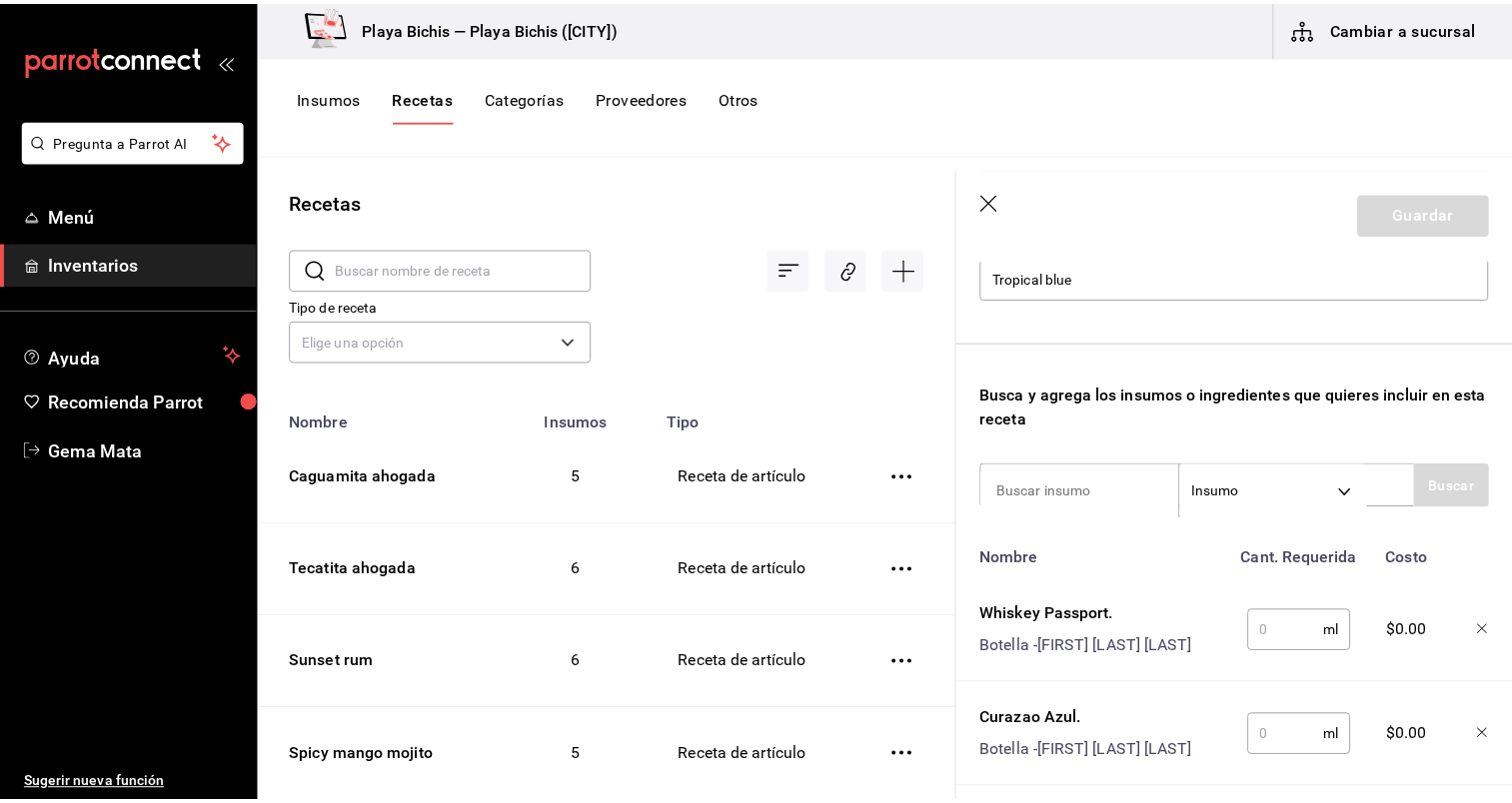 scroll, scrollTop: 266, scrollLeft: 0, axis: vertical 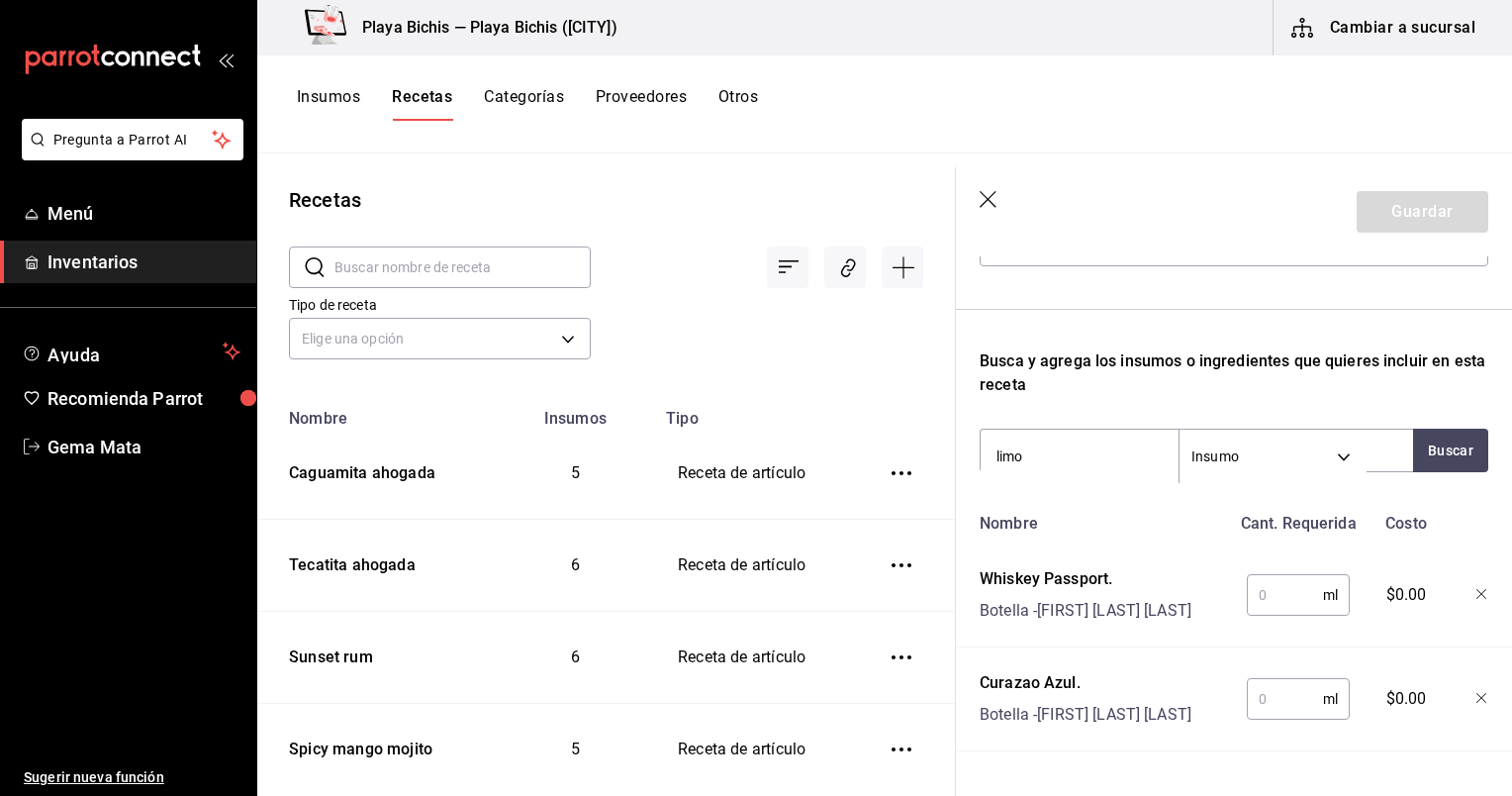 type on "limon" 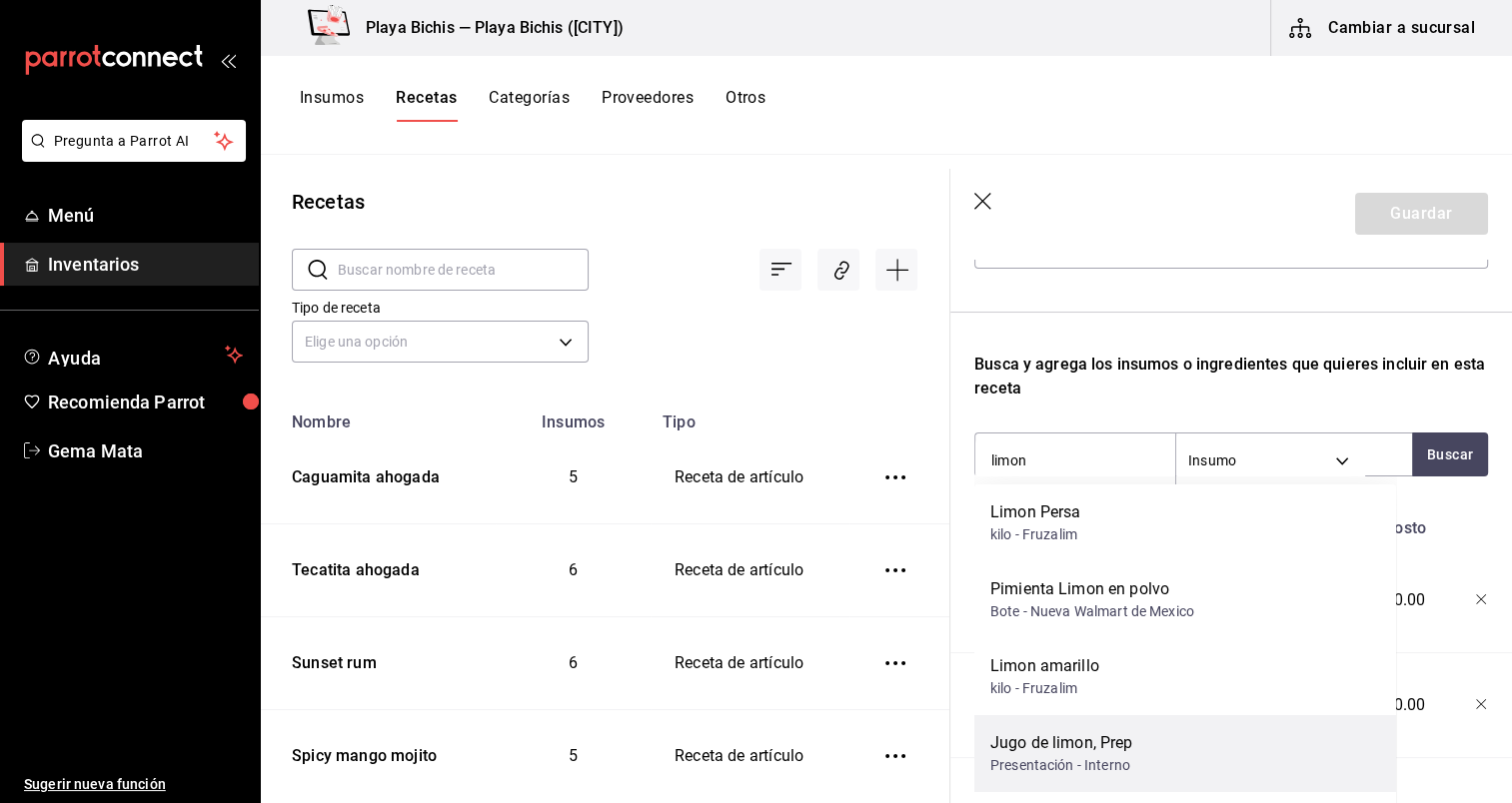 click on "Jugo de limon, Prep" at bounding box center (1061, 743) 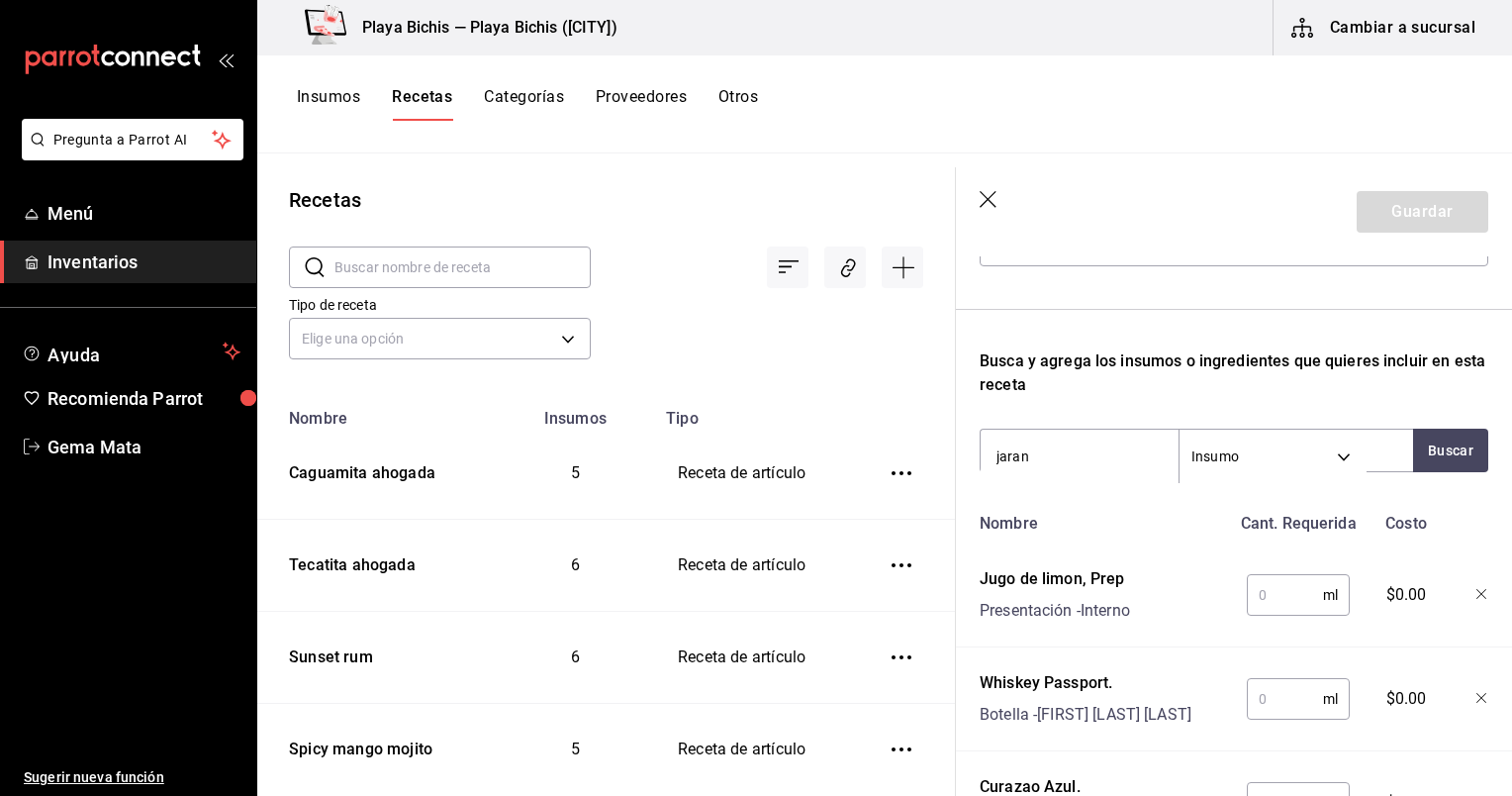 type on "jara" 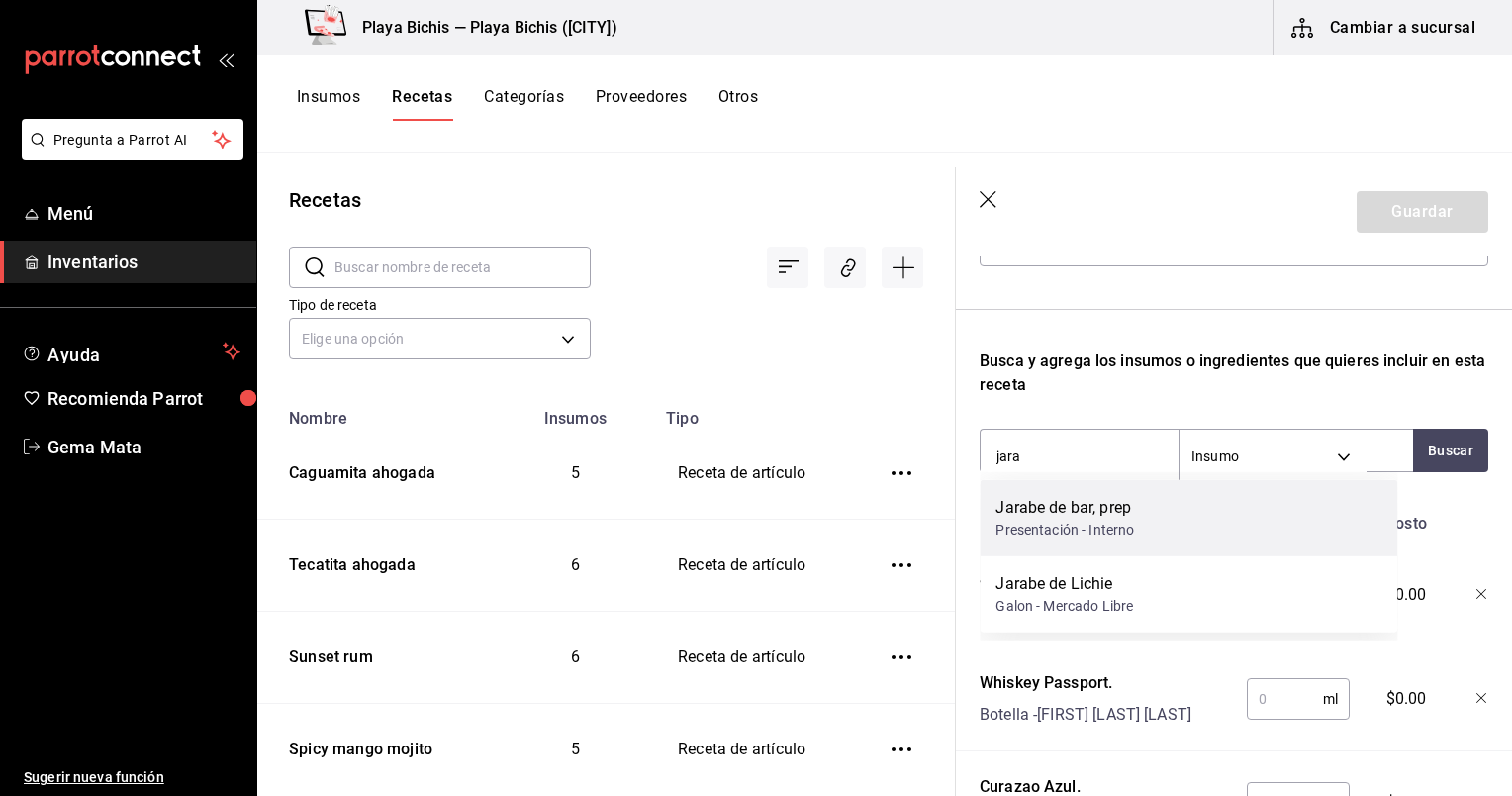 click on "Presentación - Interno" at bounding box center (1065, 530) 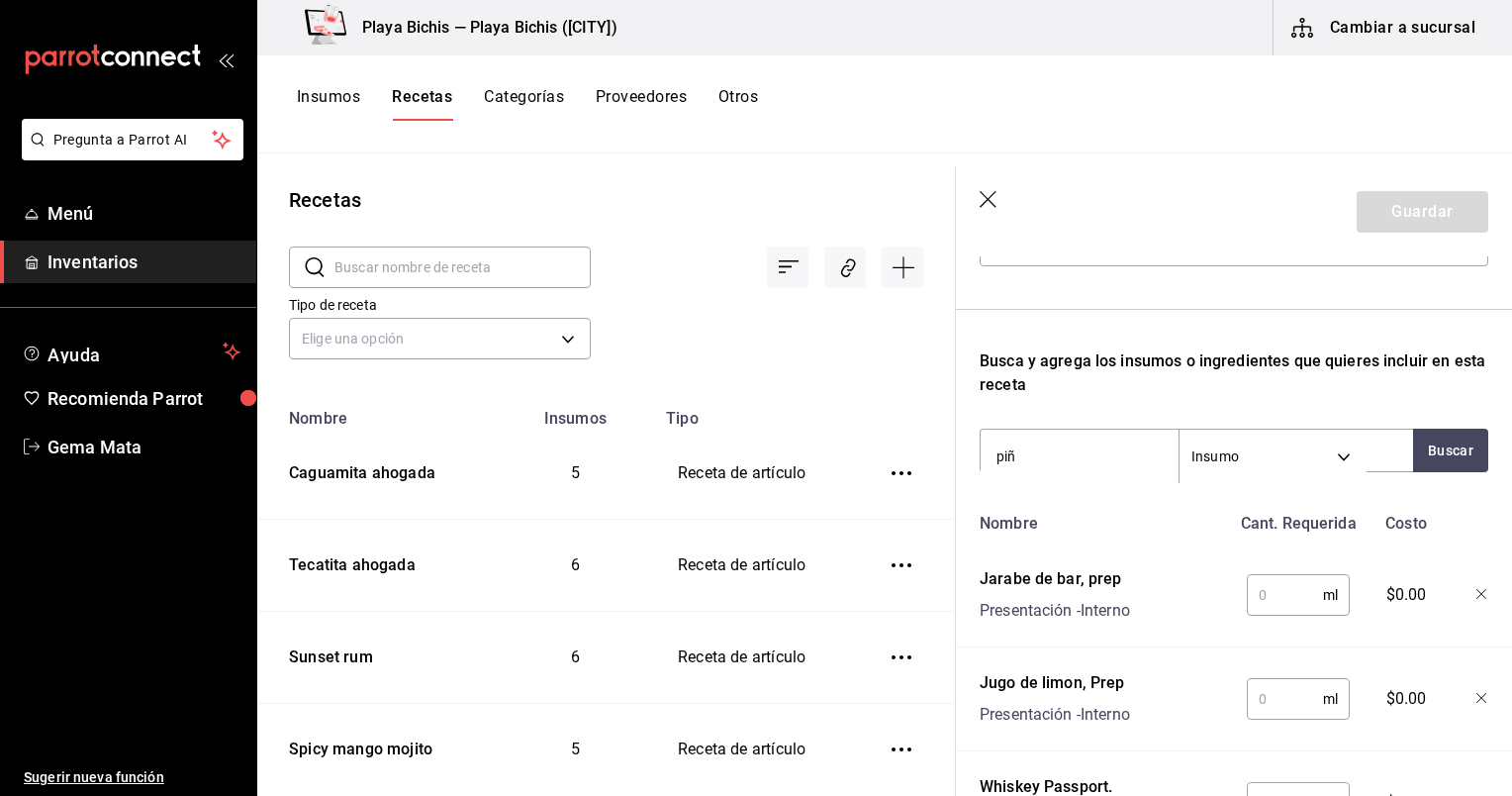 type on "piña" 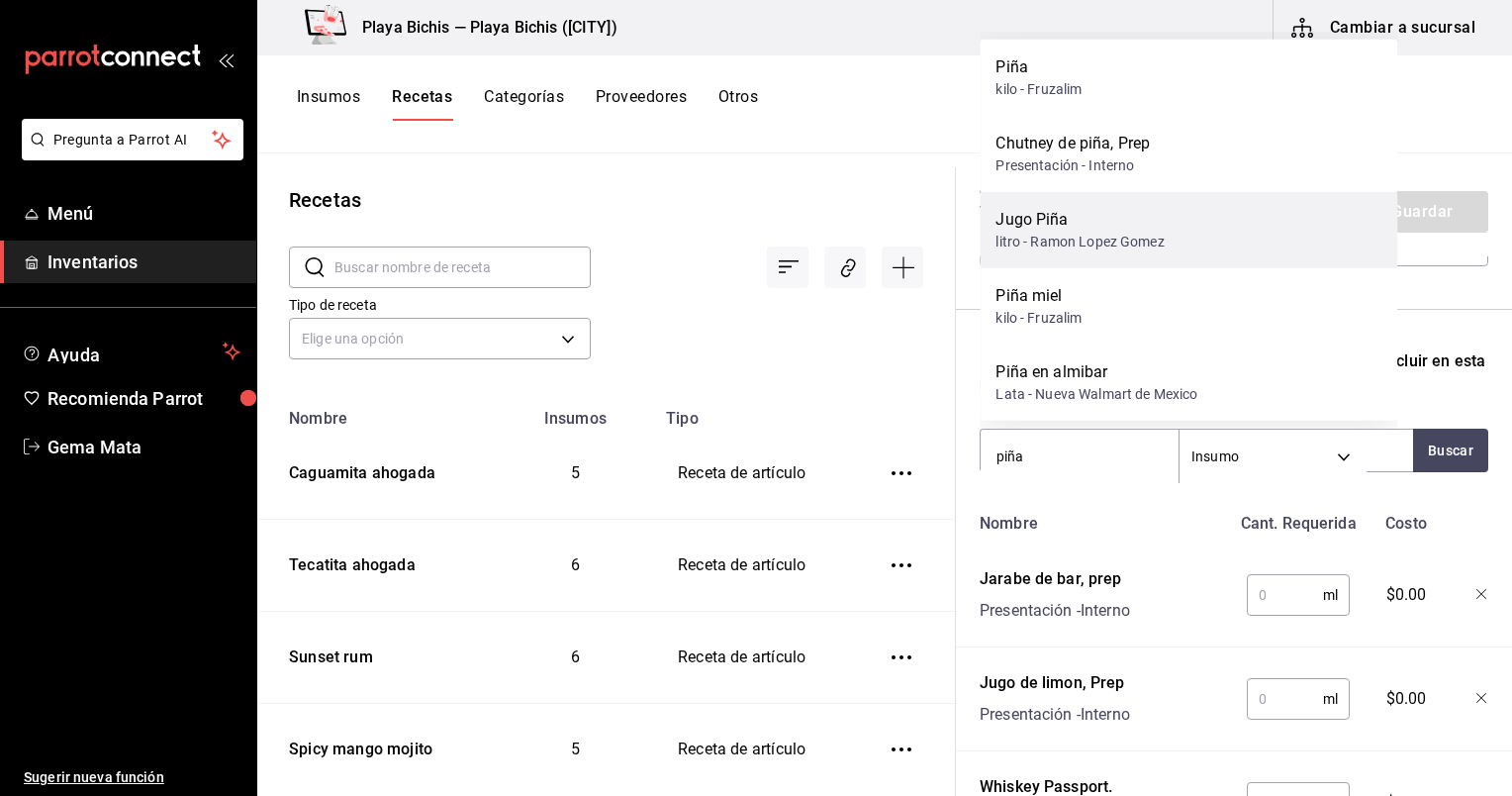 click on "Jugo Piña litro - Ramon Lopez Gomez" at bounding box center (1188, 230) 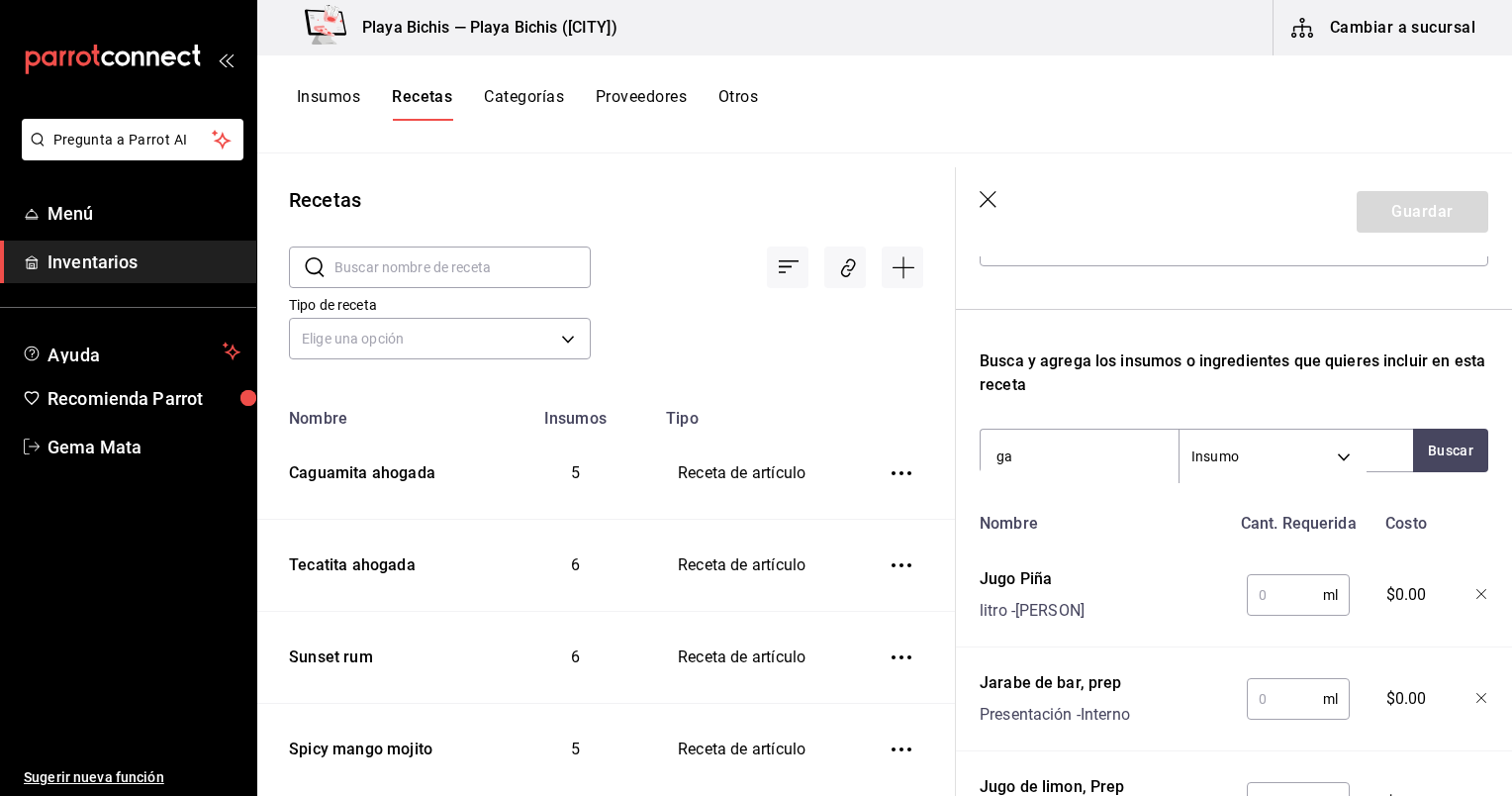 type on "g" 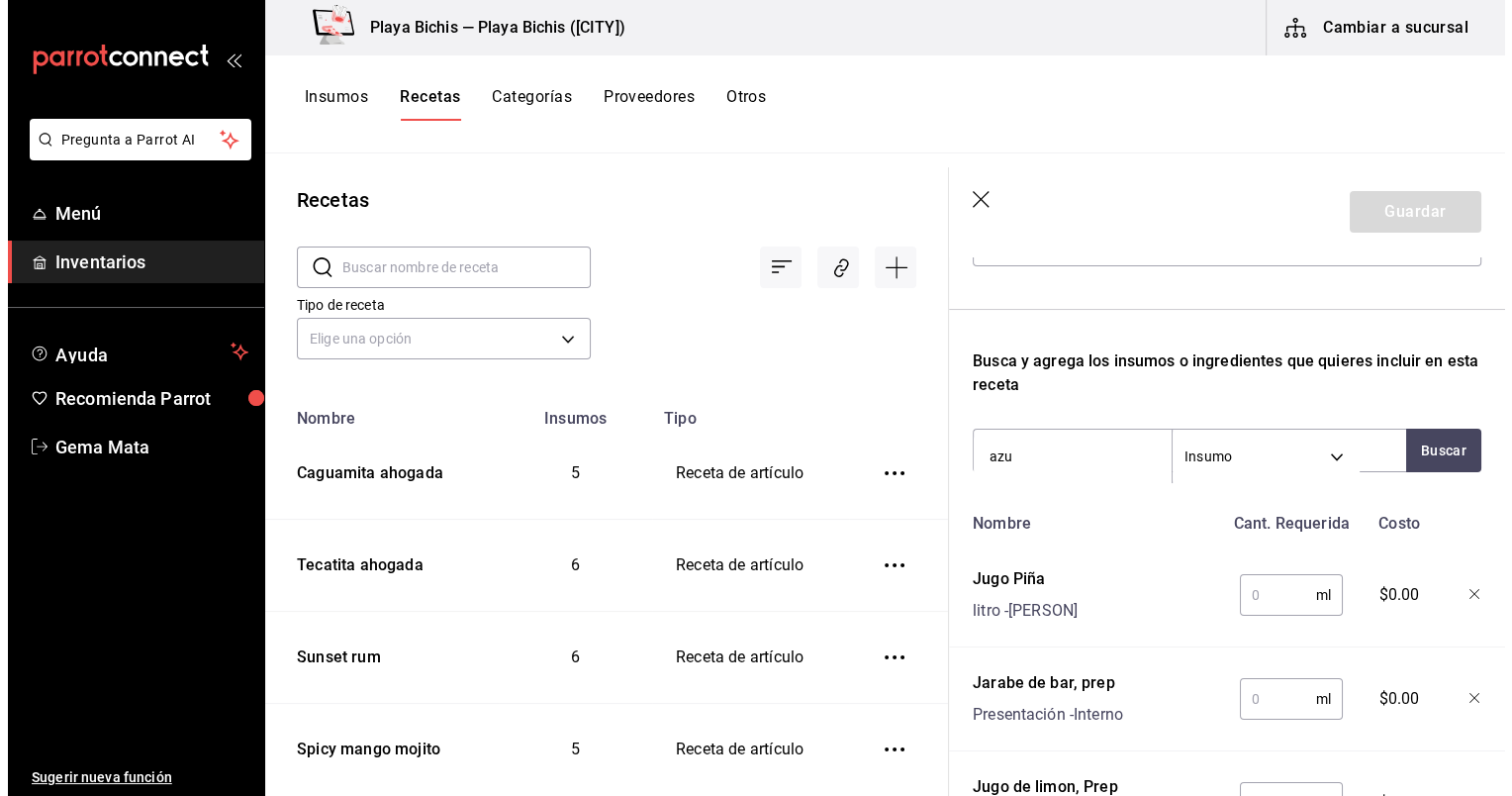 scroll, scrollTop: 0, scrollLeft: 0, axis: both 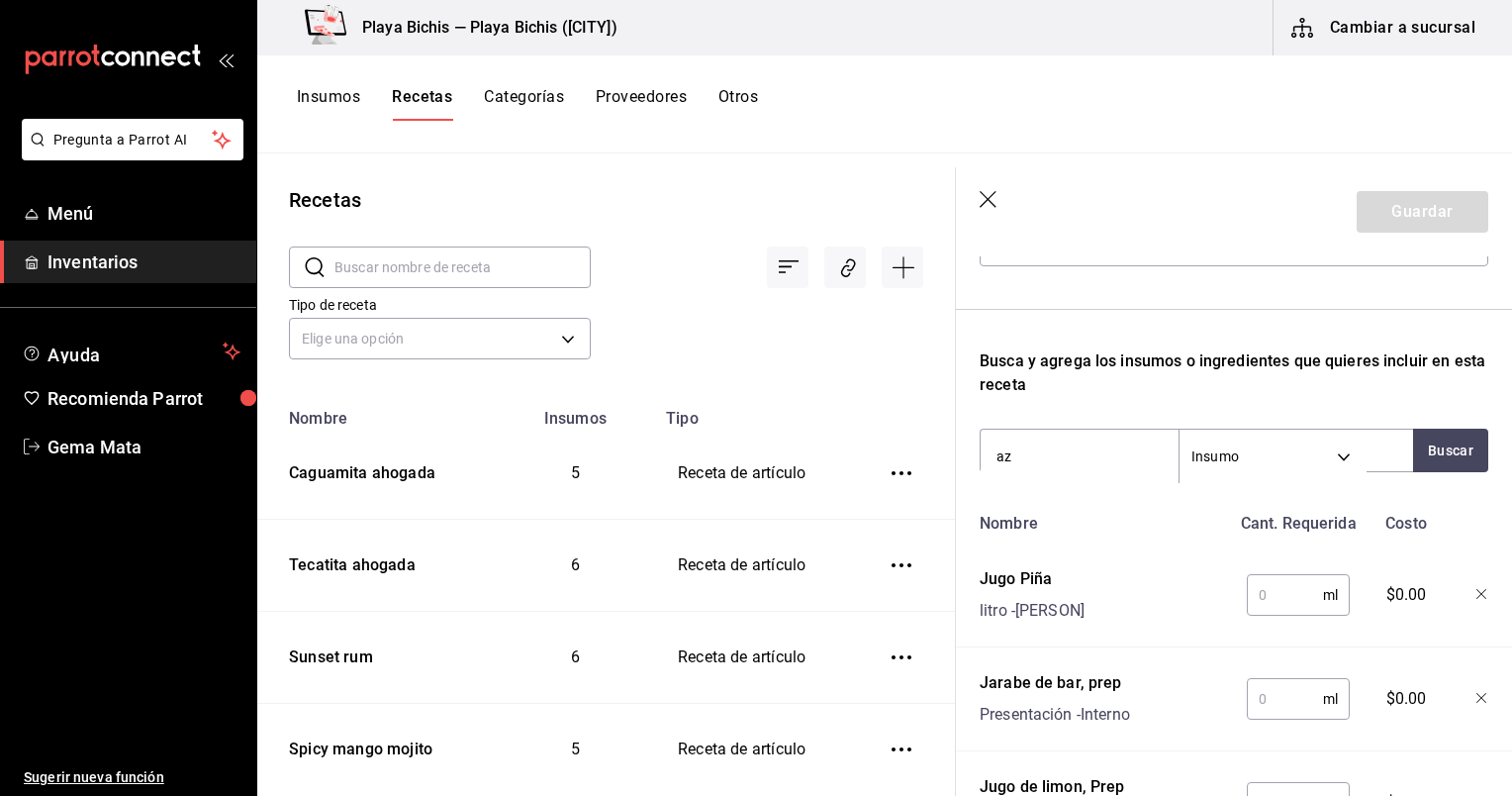 type on "a" 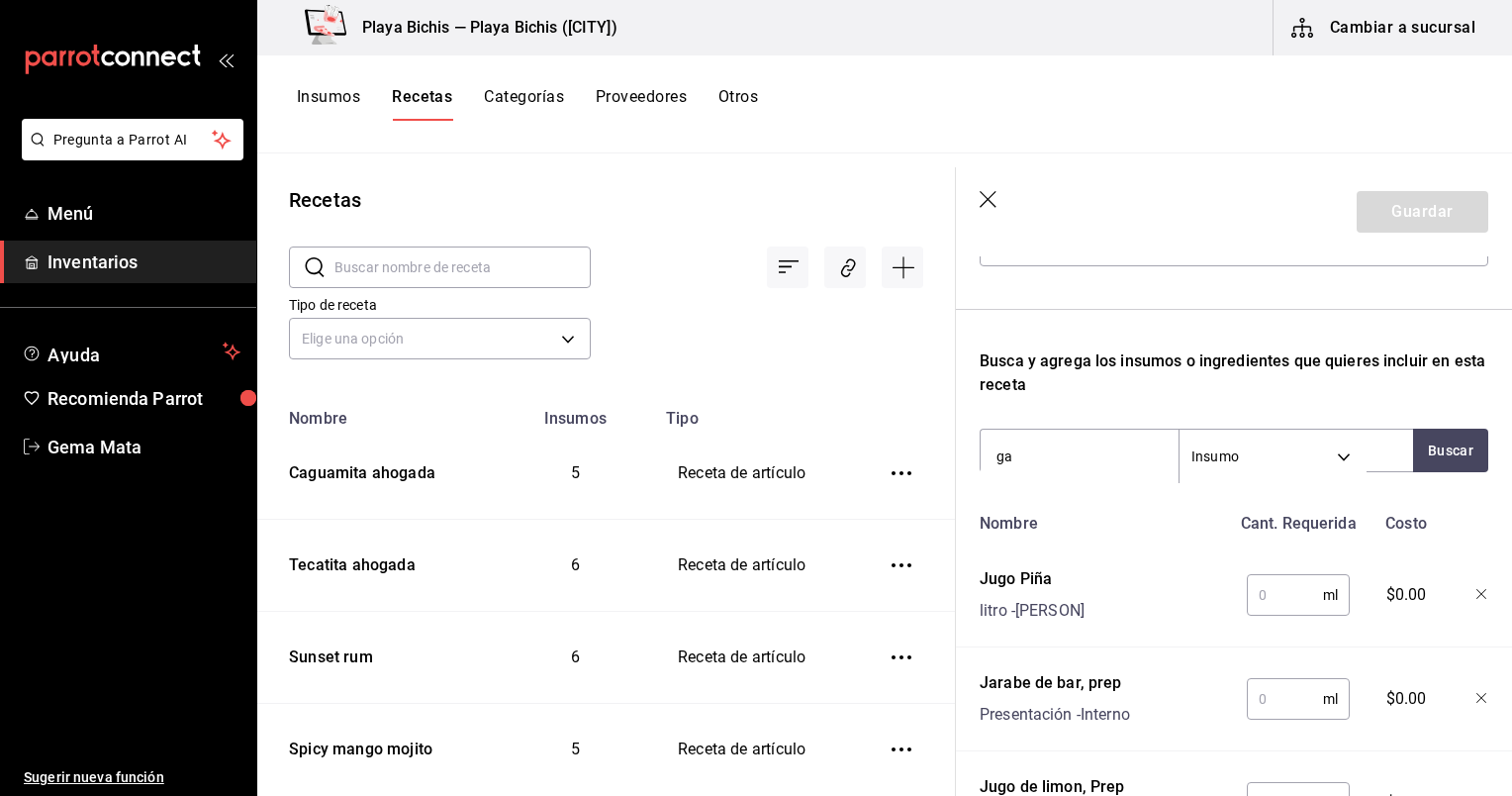 type on "g" 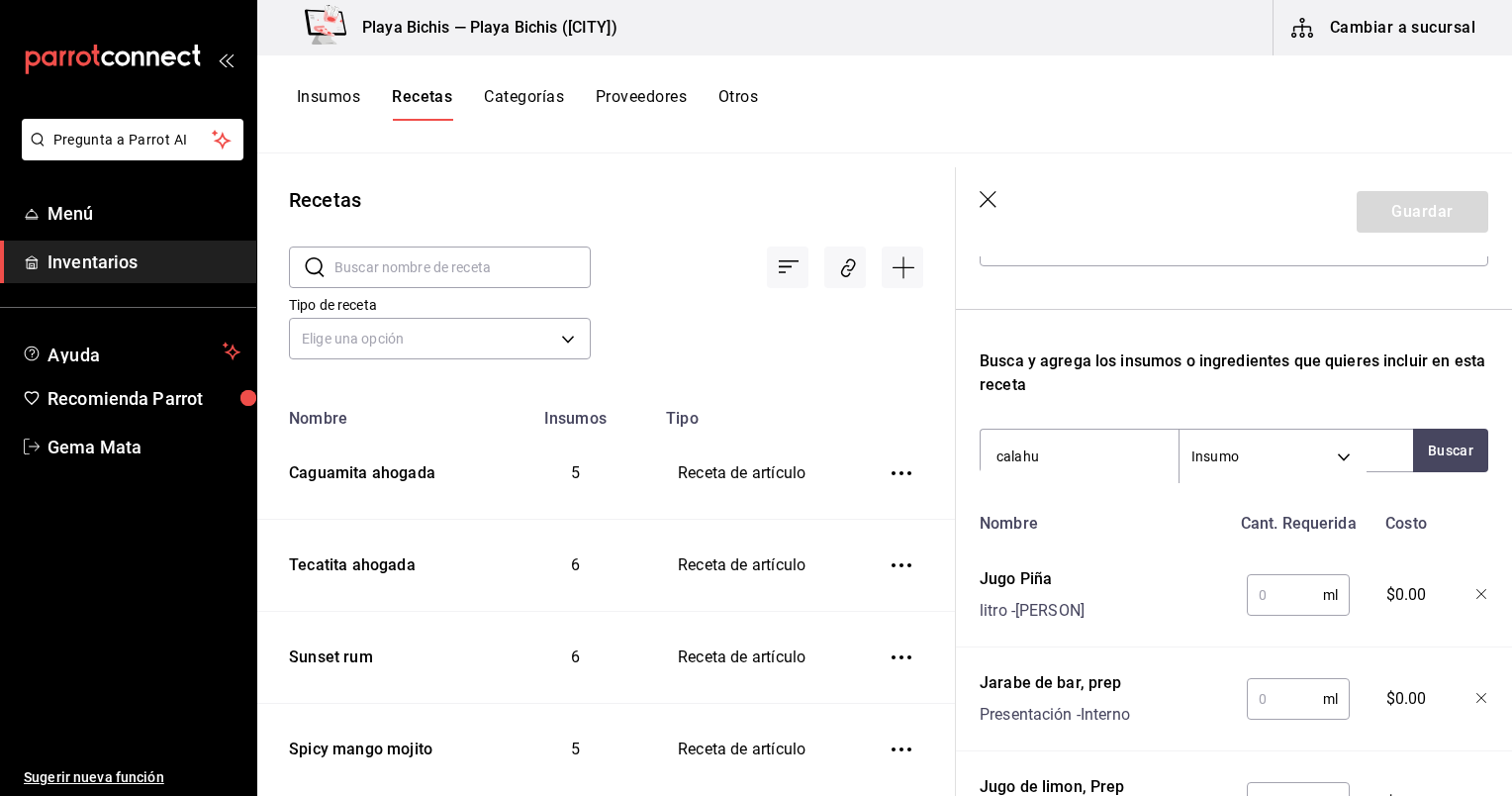 type on "calahua" 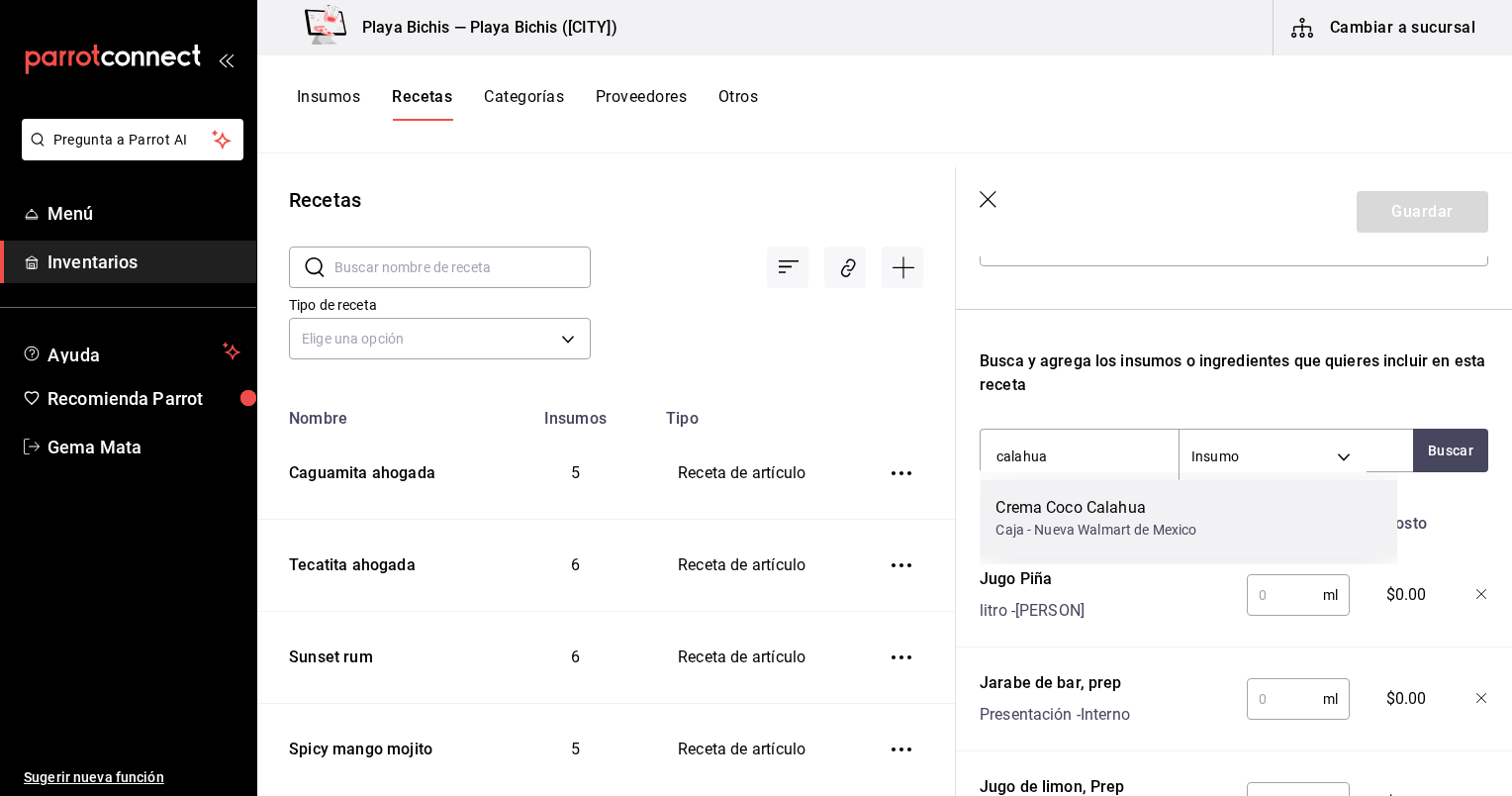 click on "Crema Coco Calahua" at bounding box center [1095, 508] 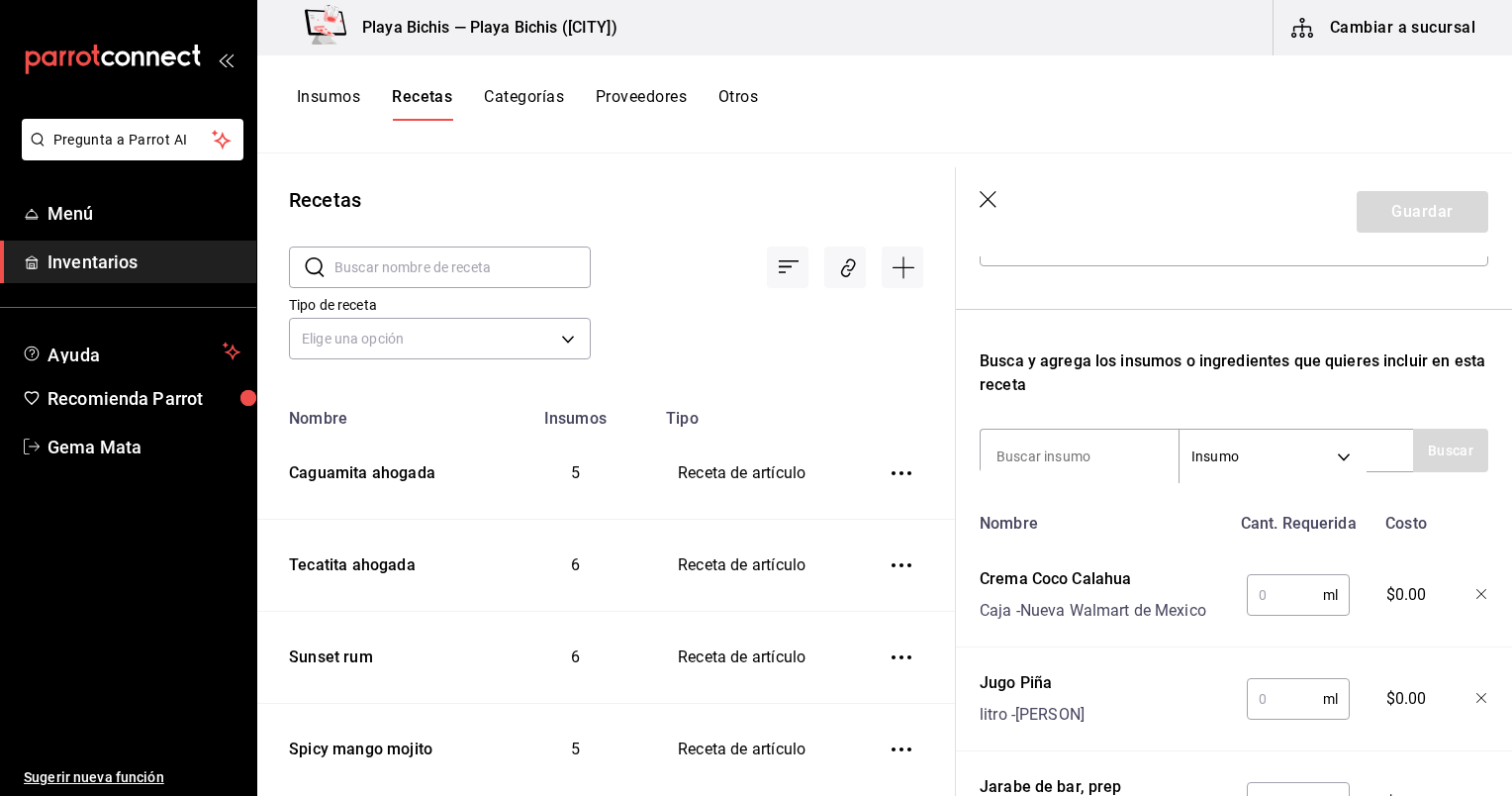 click at bounding box center (1284, 595) 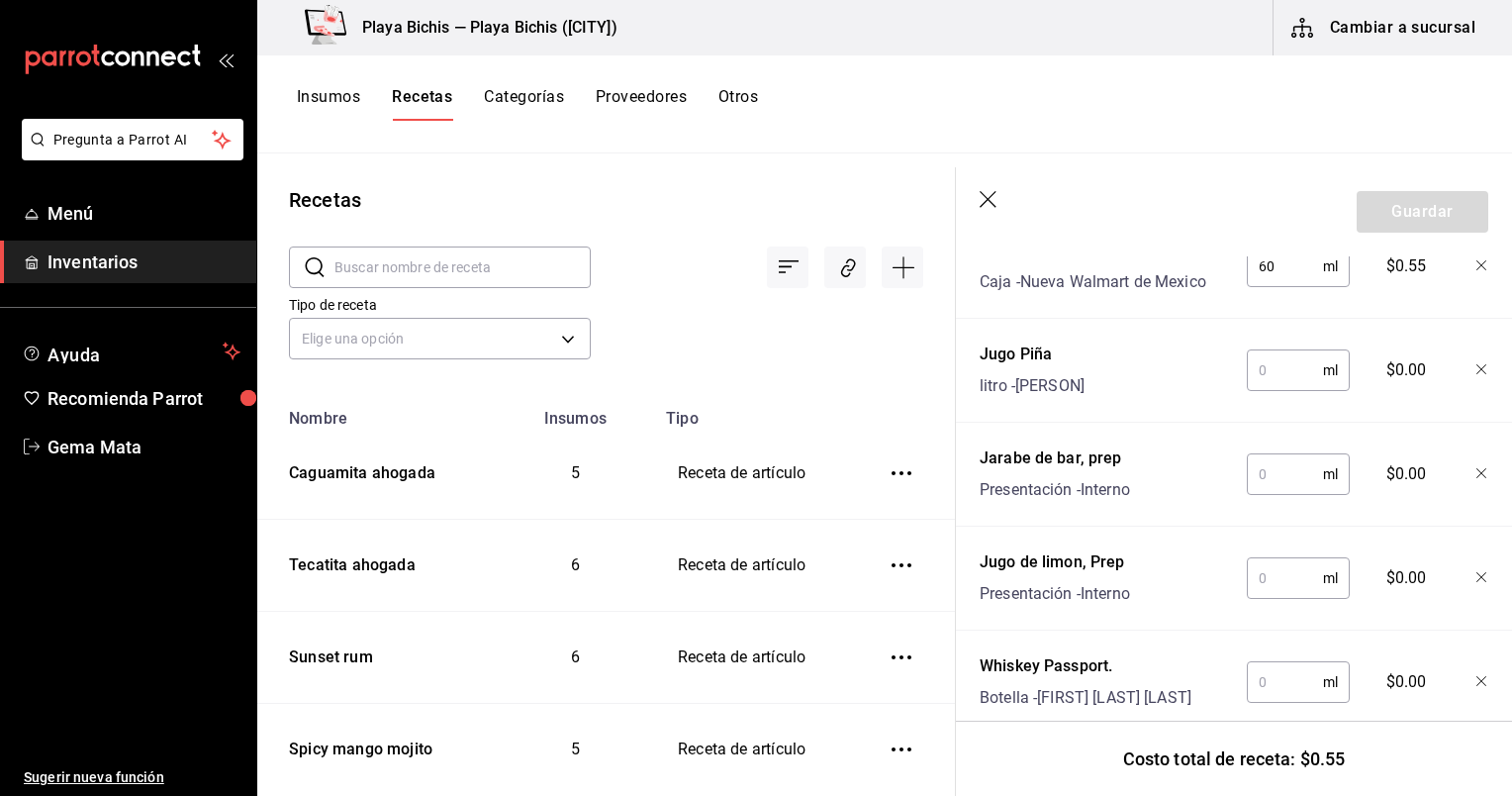 scroll, scrollTop: 752, scrollLeft: 0, axis: vertical 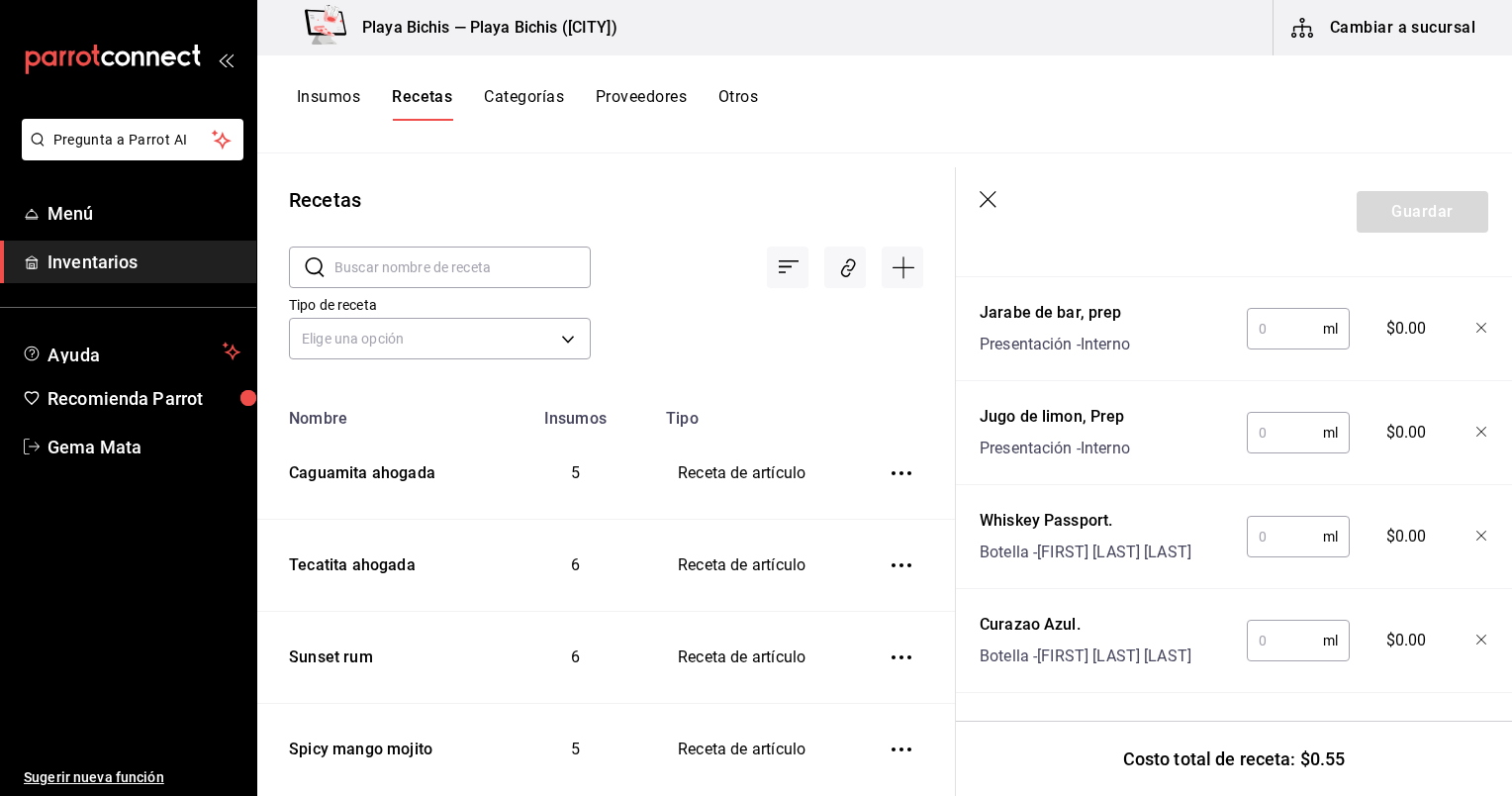 type on "60" 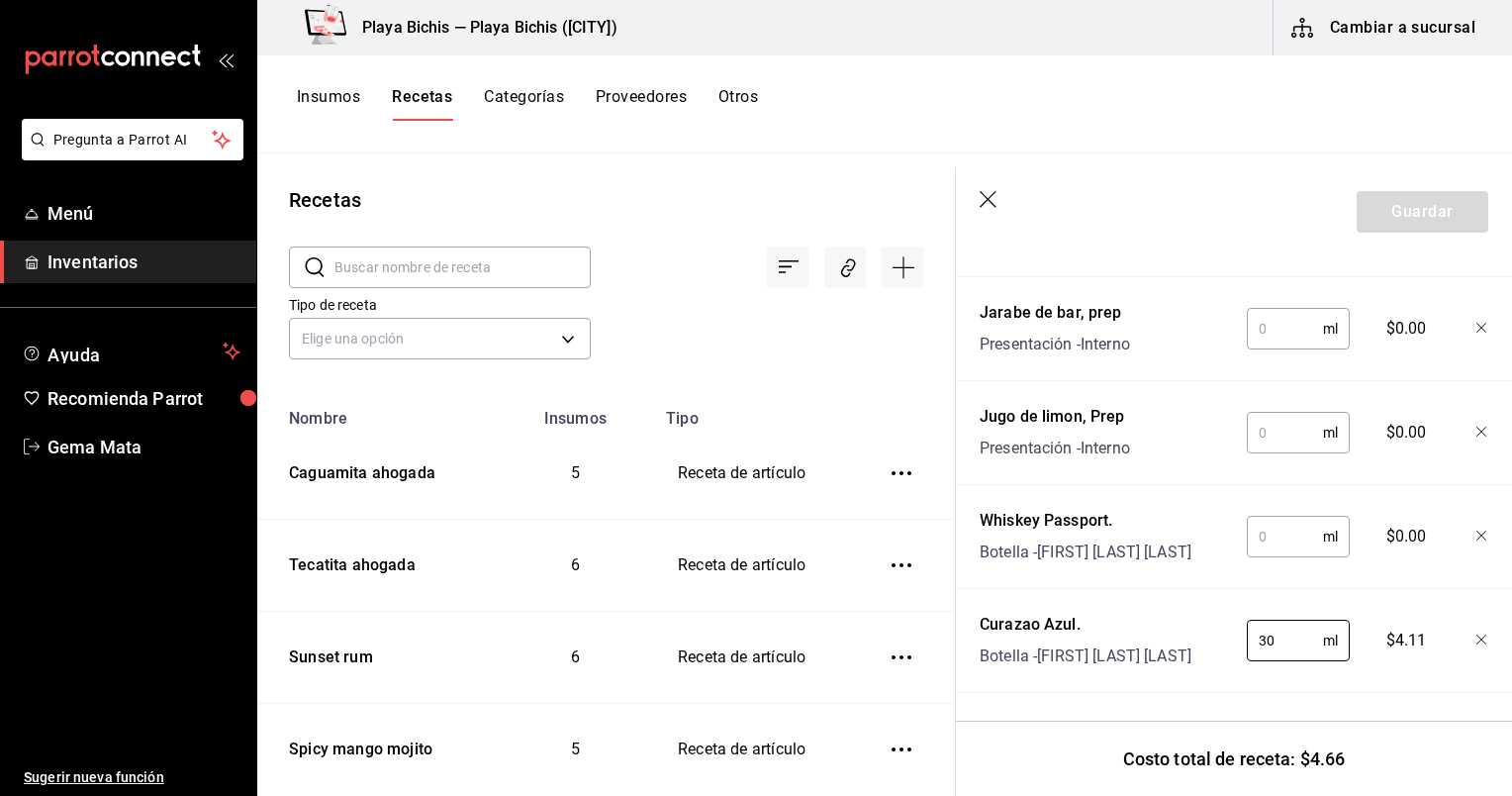 type on "30" 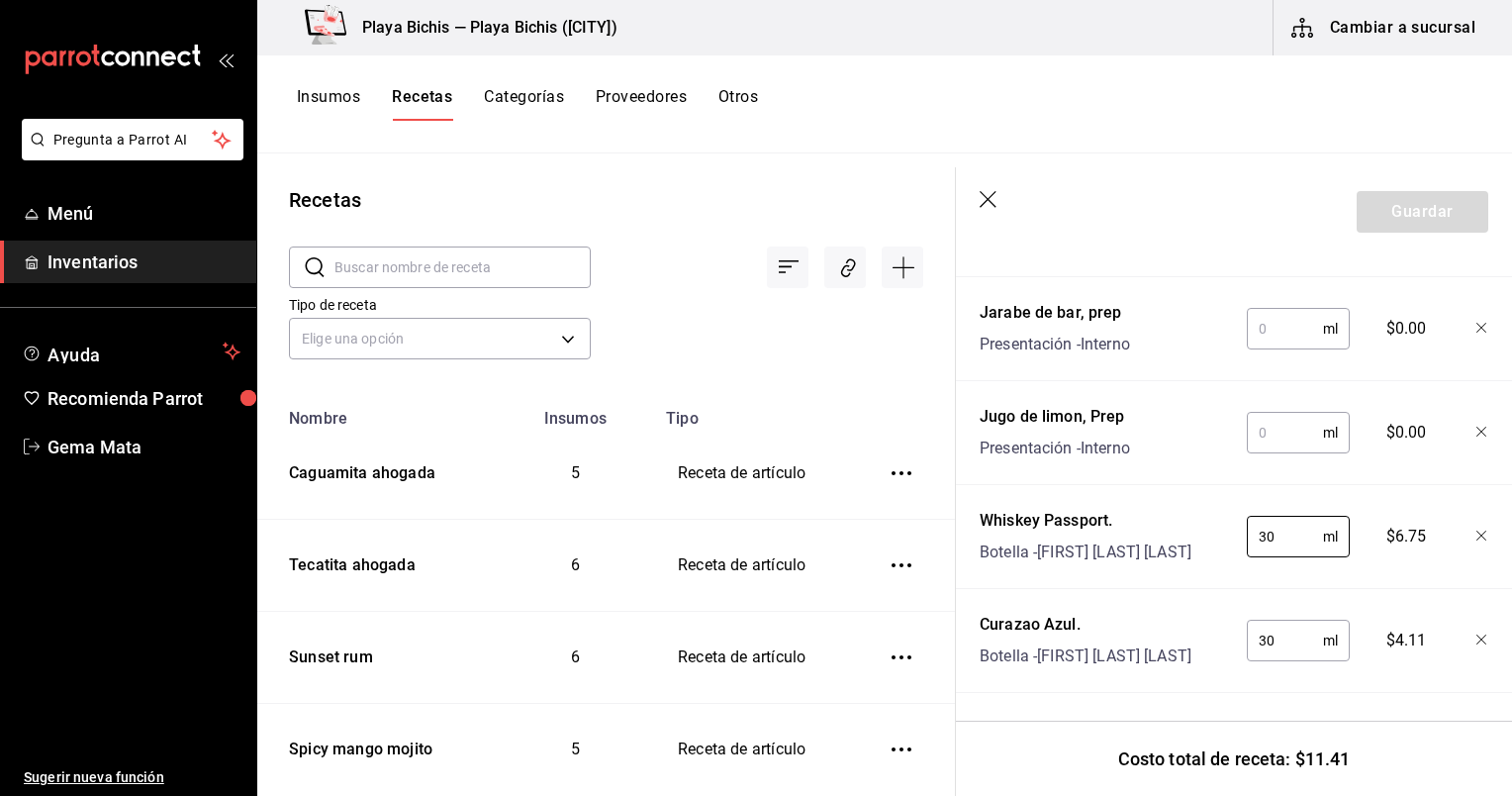 type on "30" 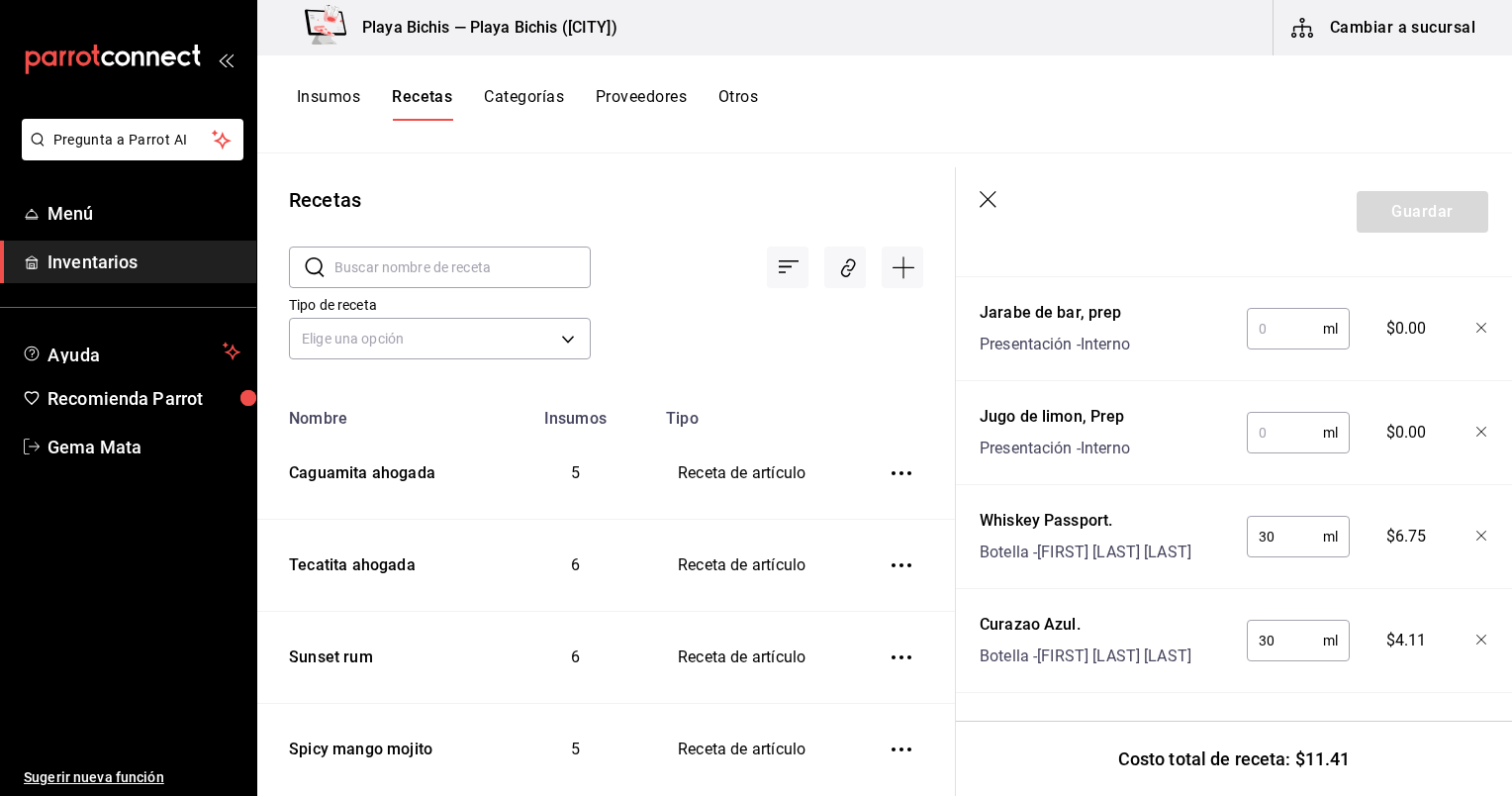 click at bounding box center [1284, 433] 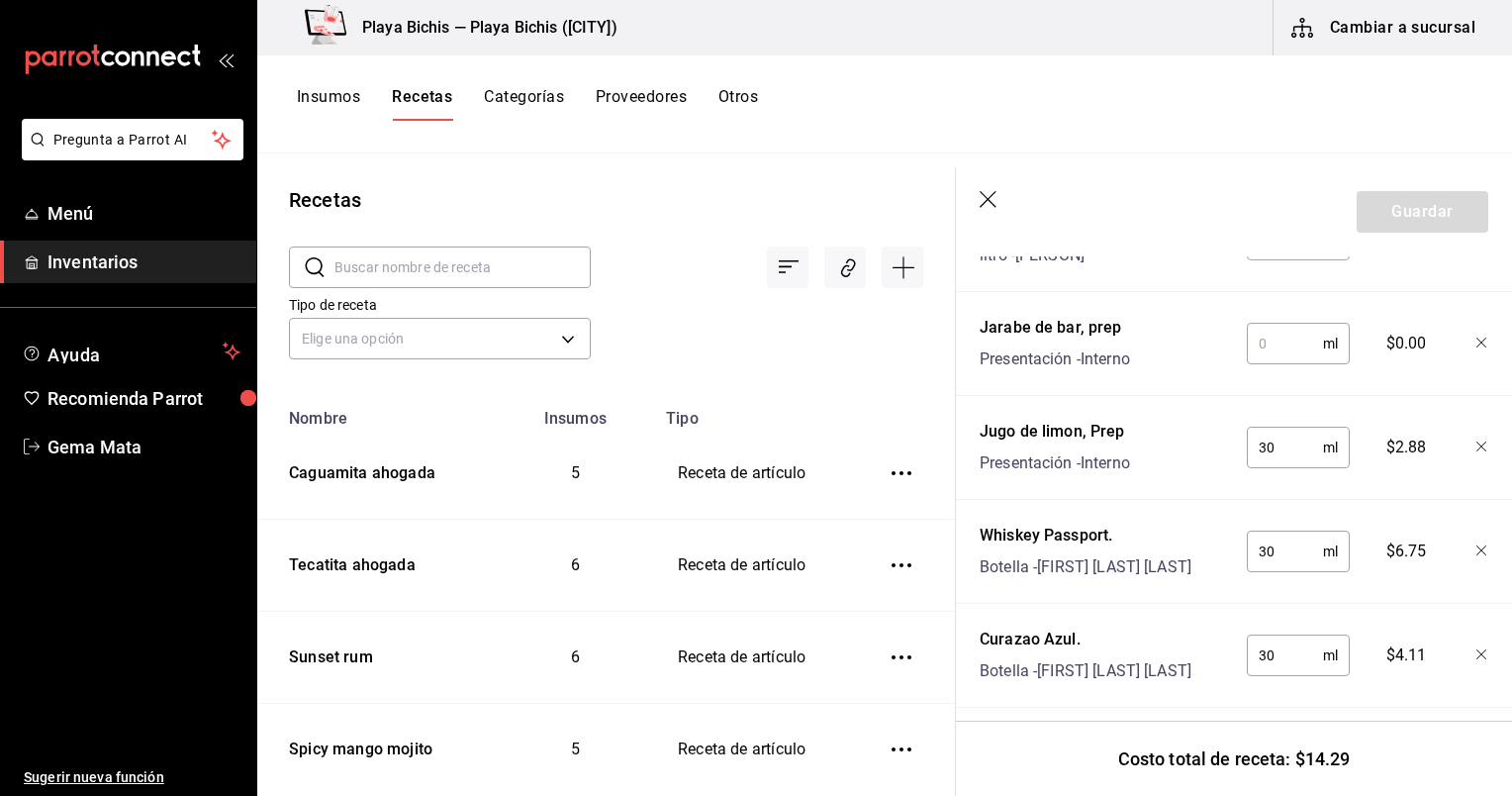 scroll, scrollTop: 723, scrollLeft: 0, axis: vertical 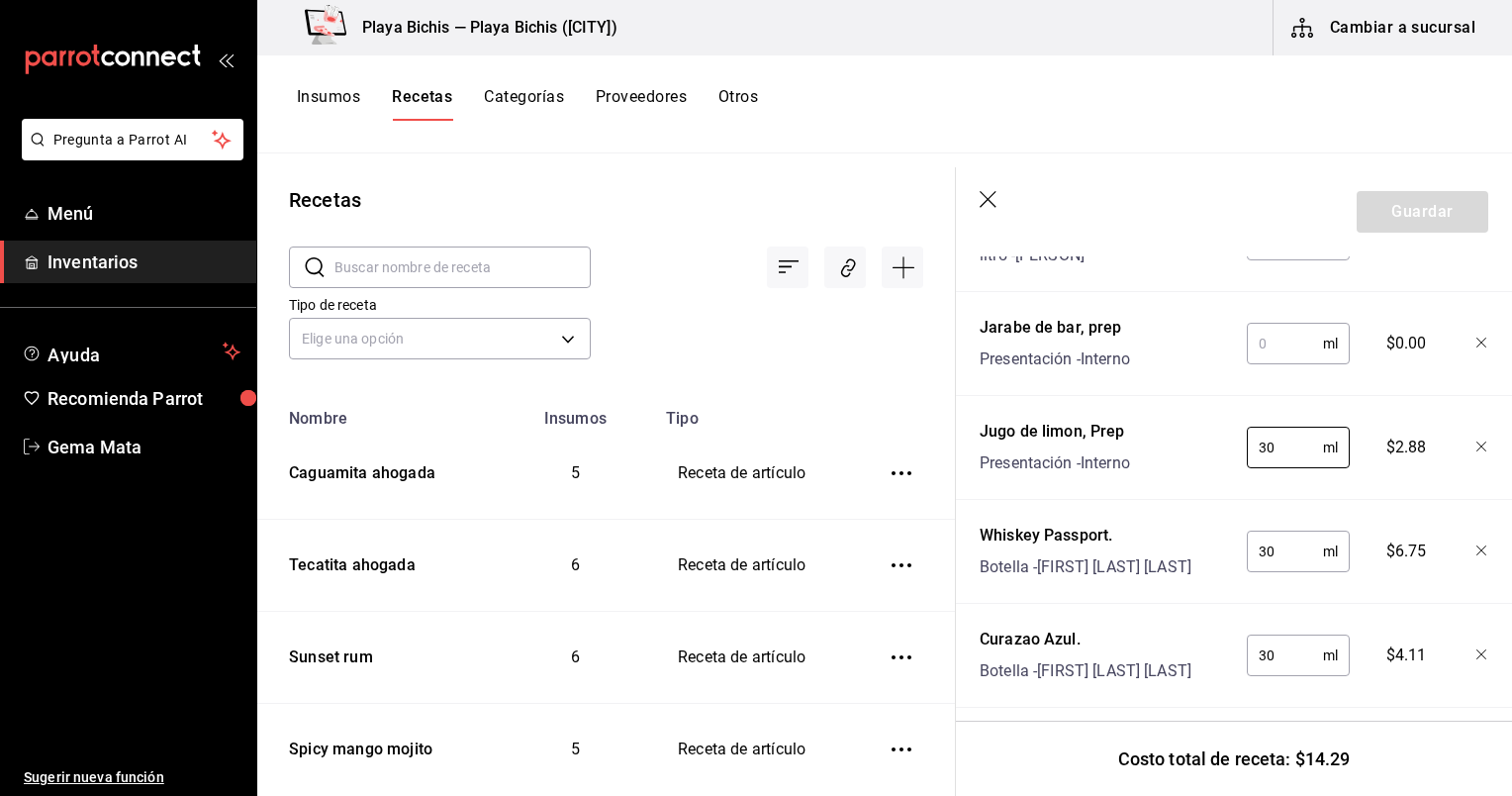 type on "30" 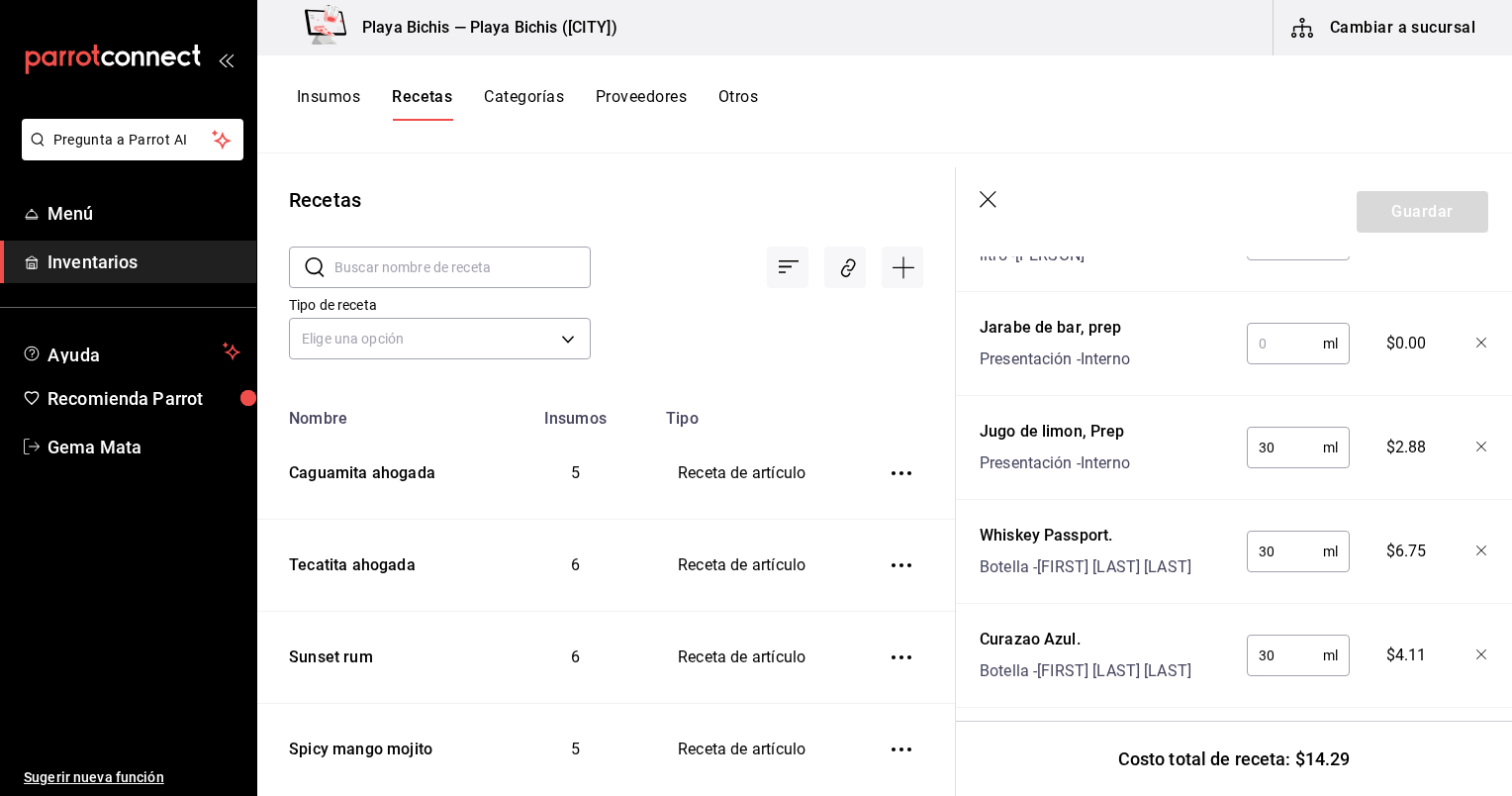 click at bounding box center [1284, 344] 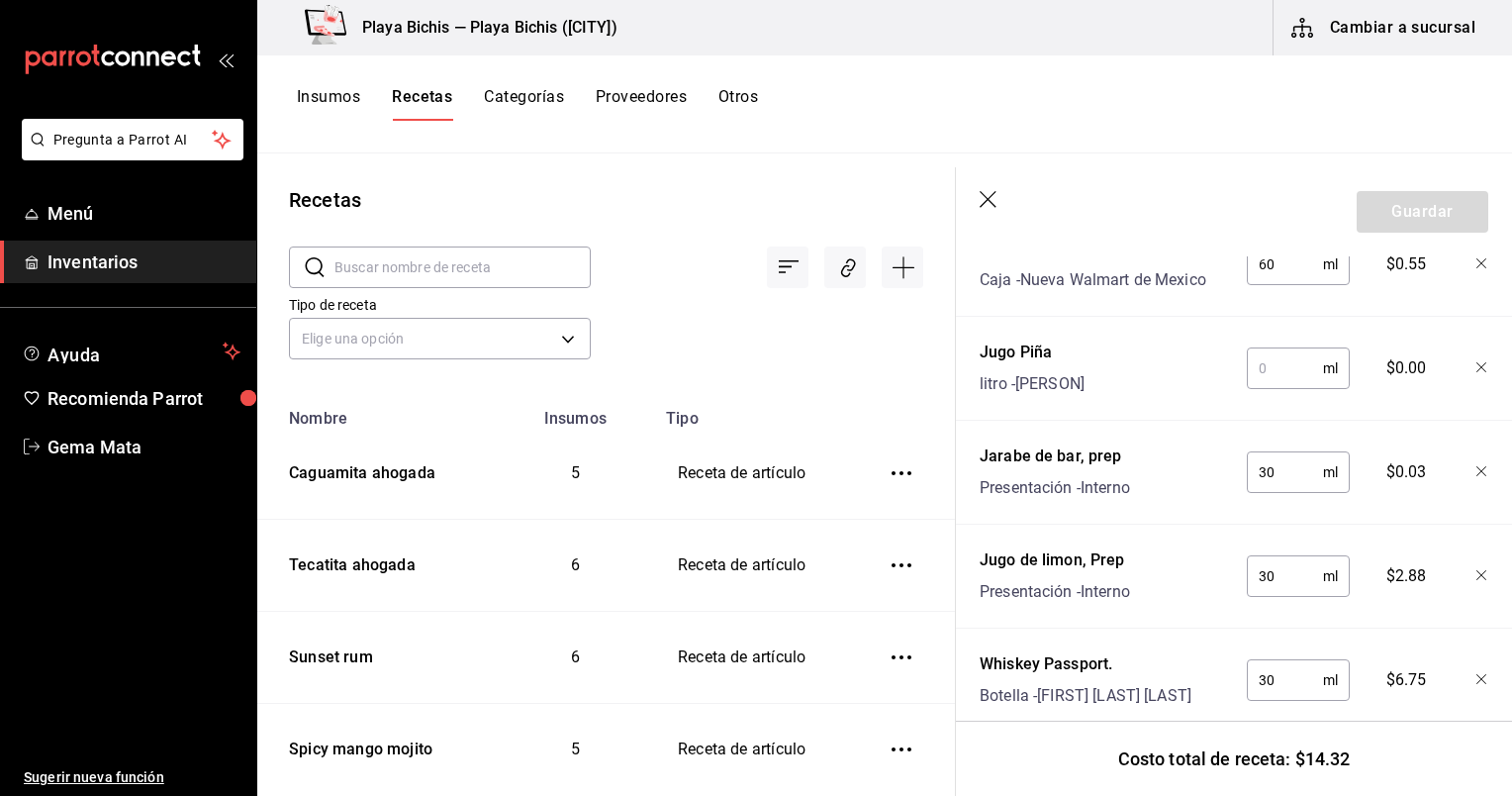 scroll, scrollTop: 592, scrollLeft: 0, axis: vertical 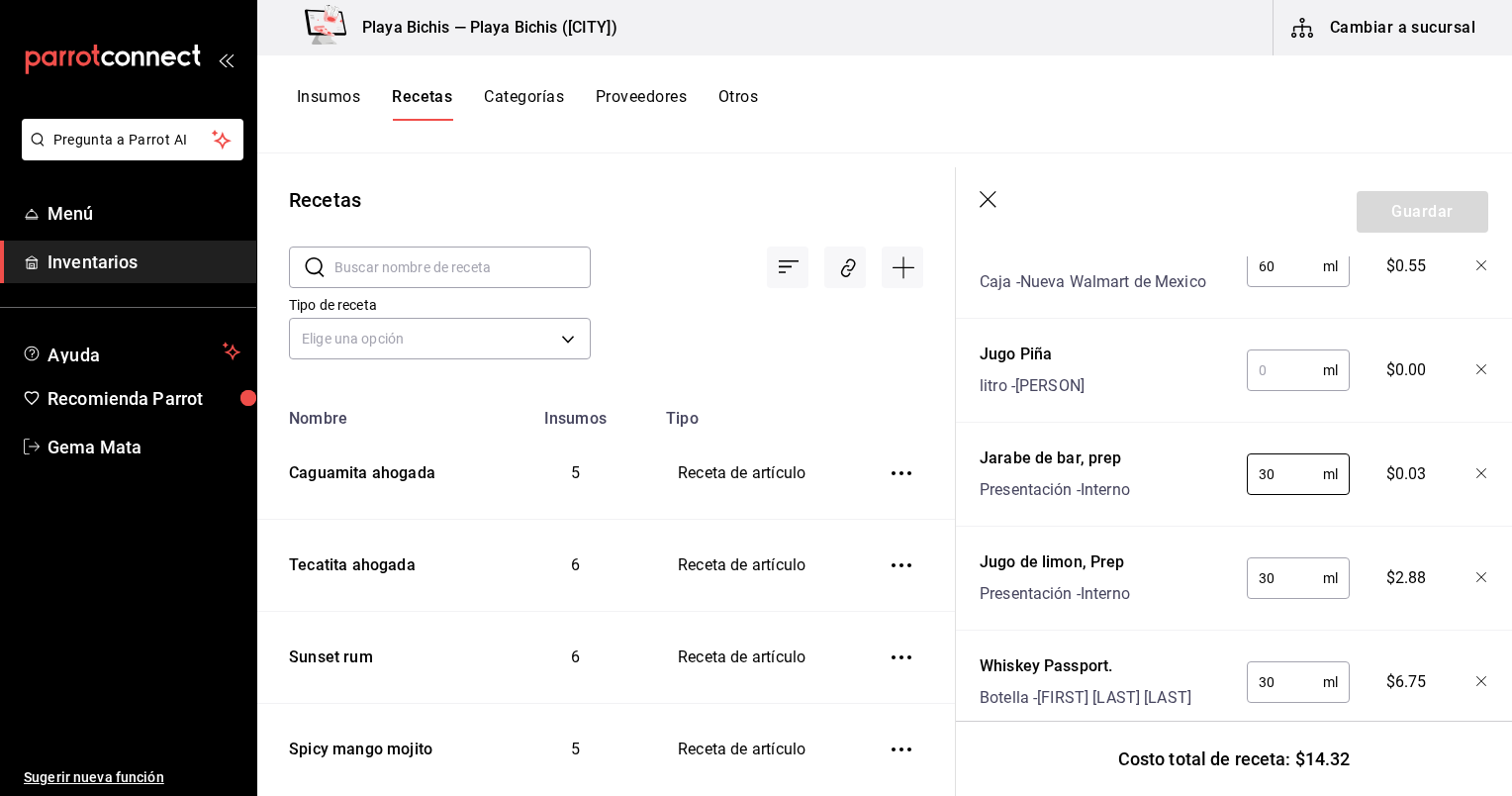 type on "30" 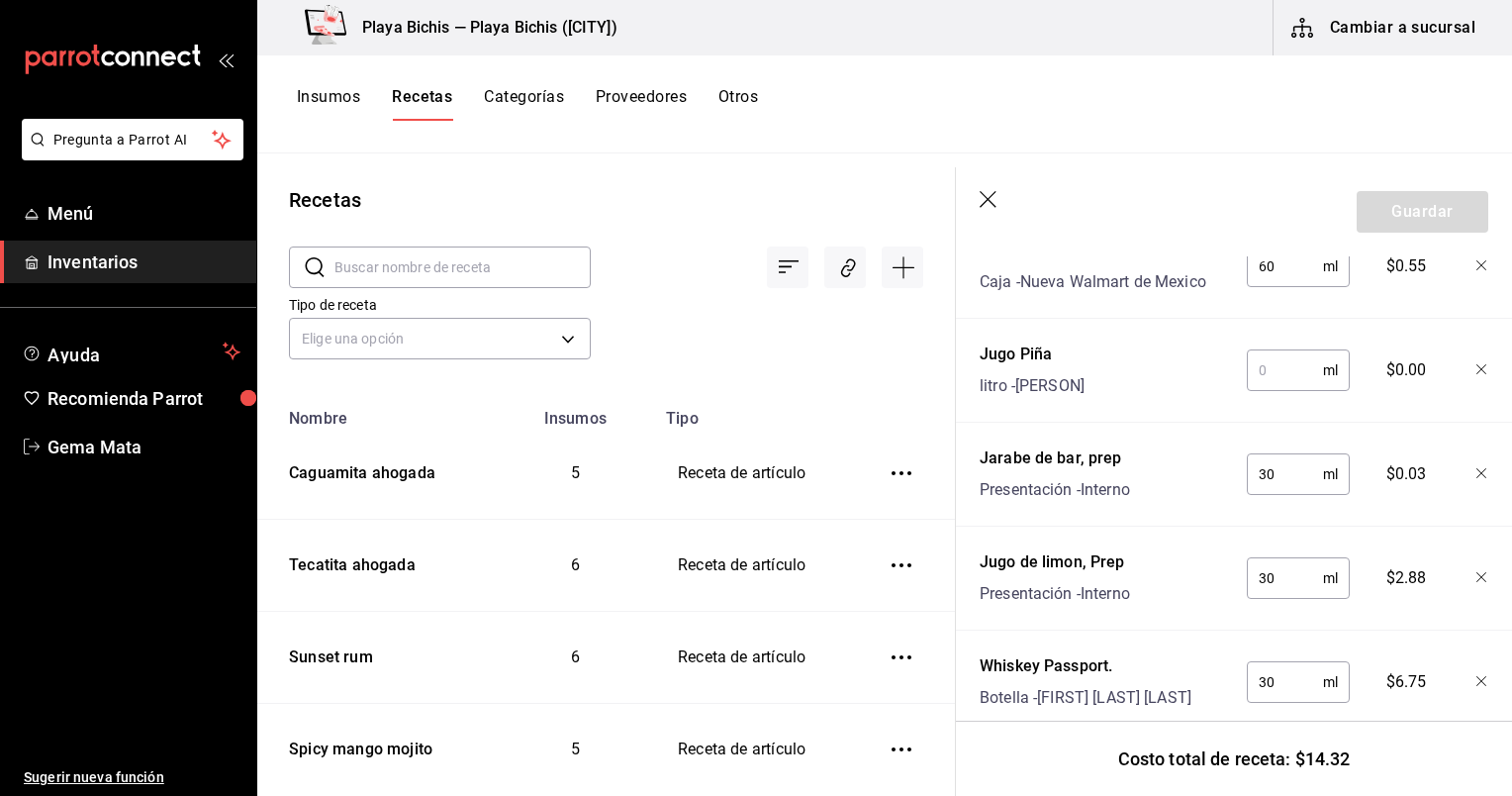 click at bounding box center [1284, 370] 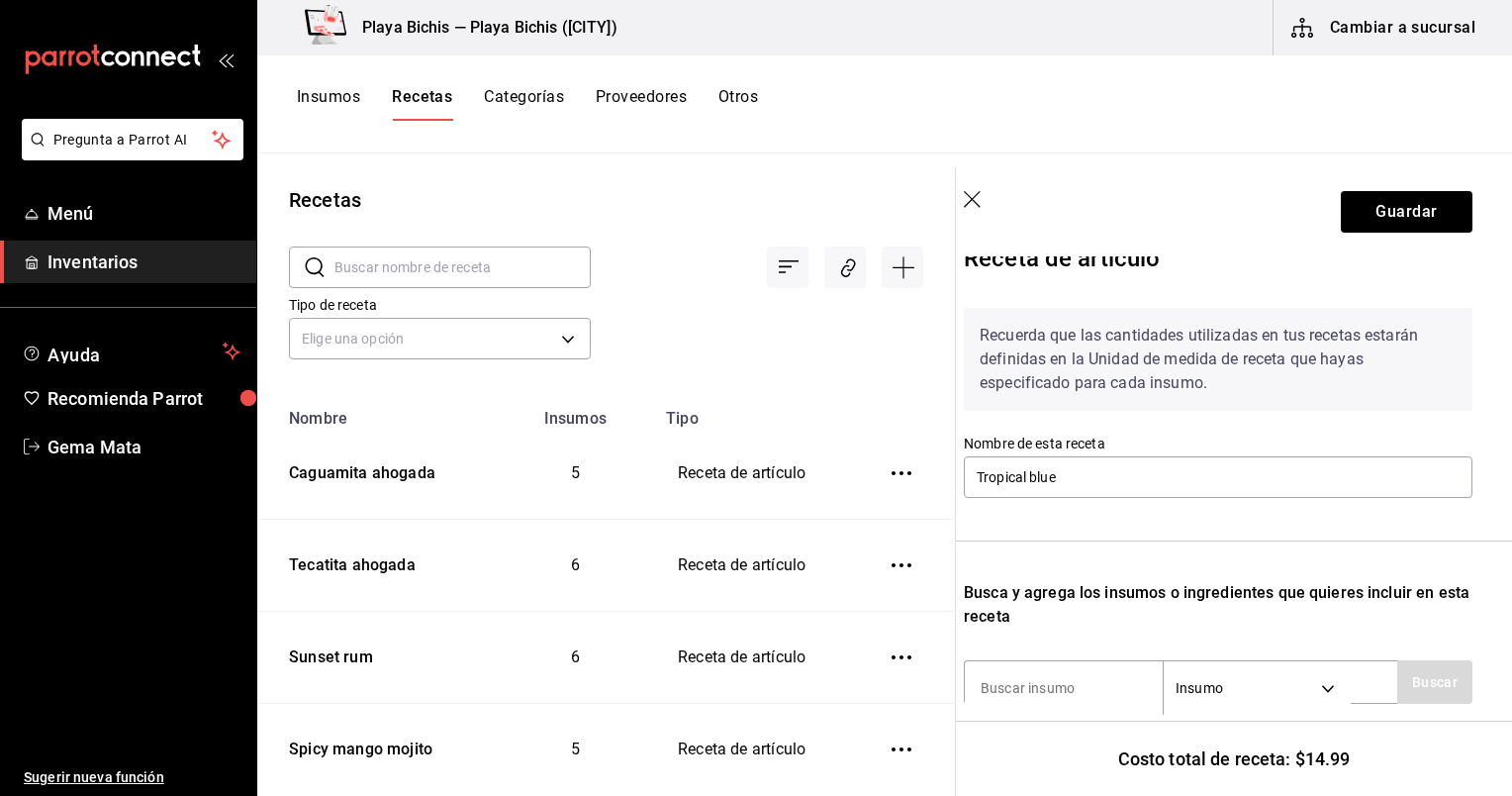 scroll, scrollTop: 0, scrollLeft: 16, axis: horizontal 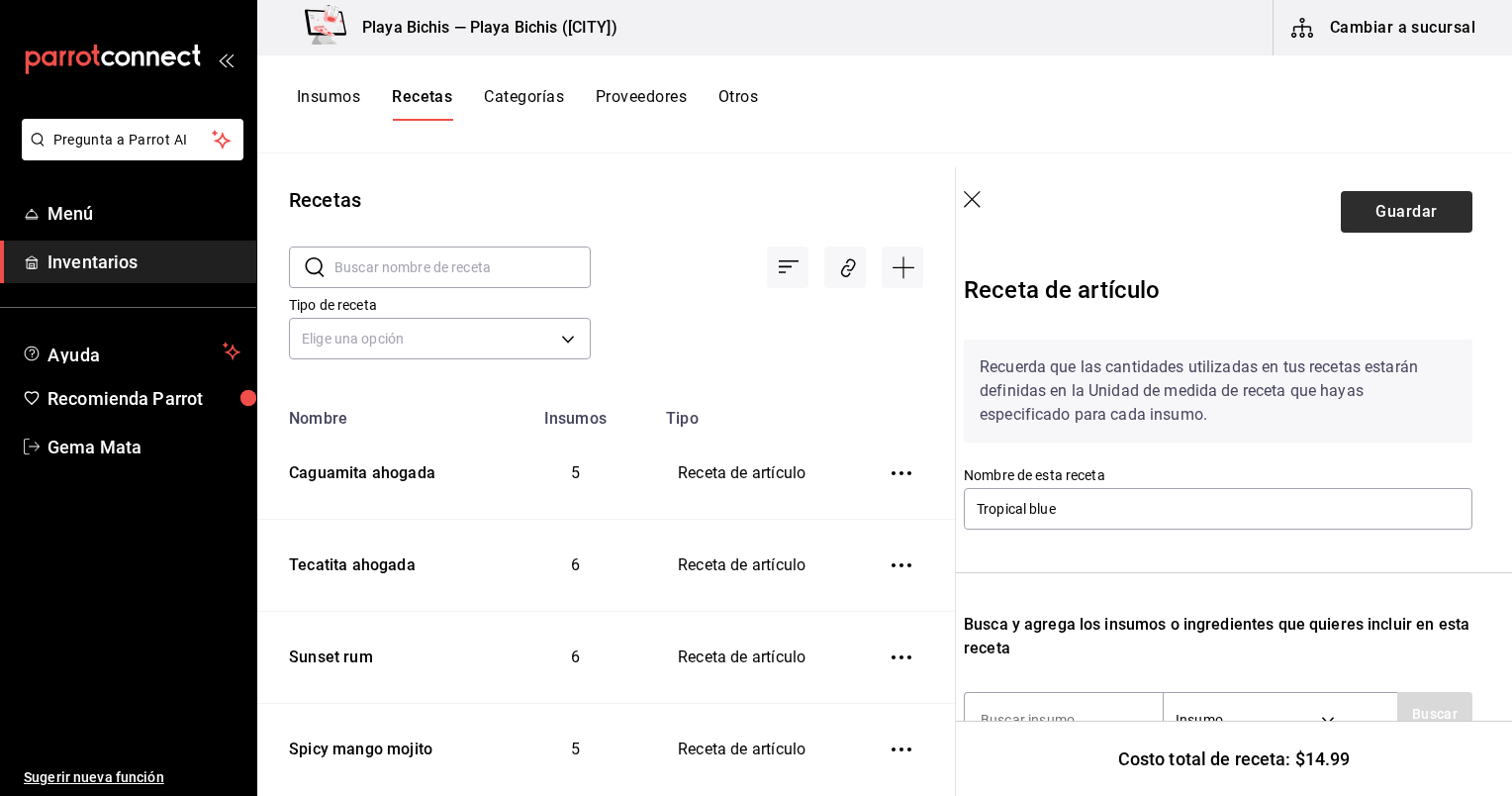 type on "30" 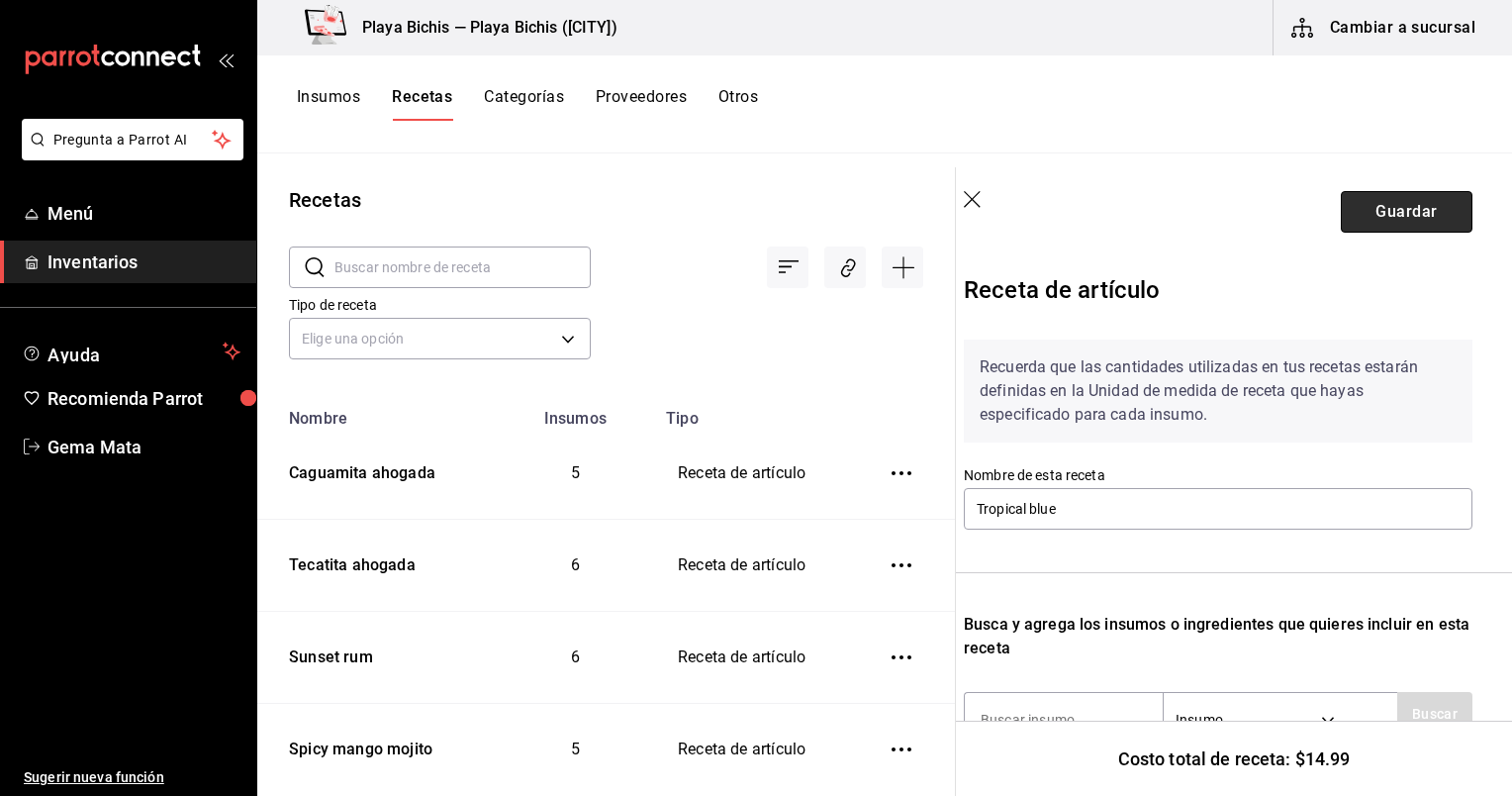 click on "Guardar" at bounding box center (1406, 212) 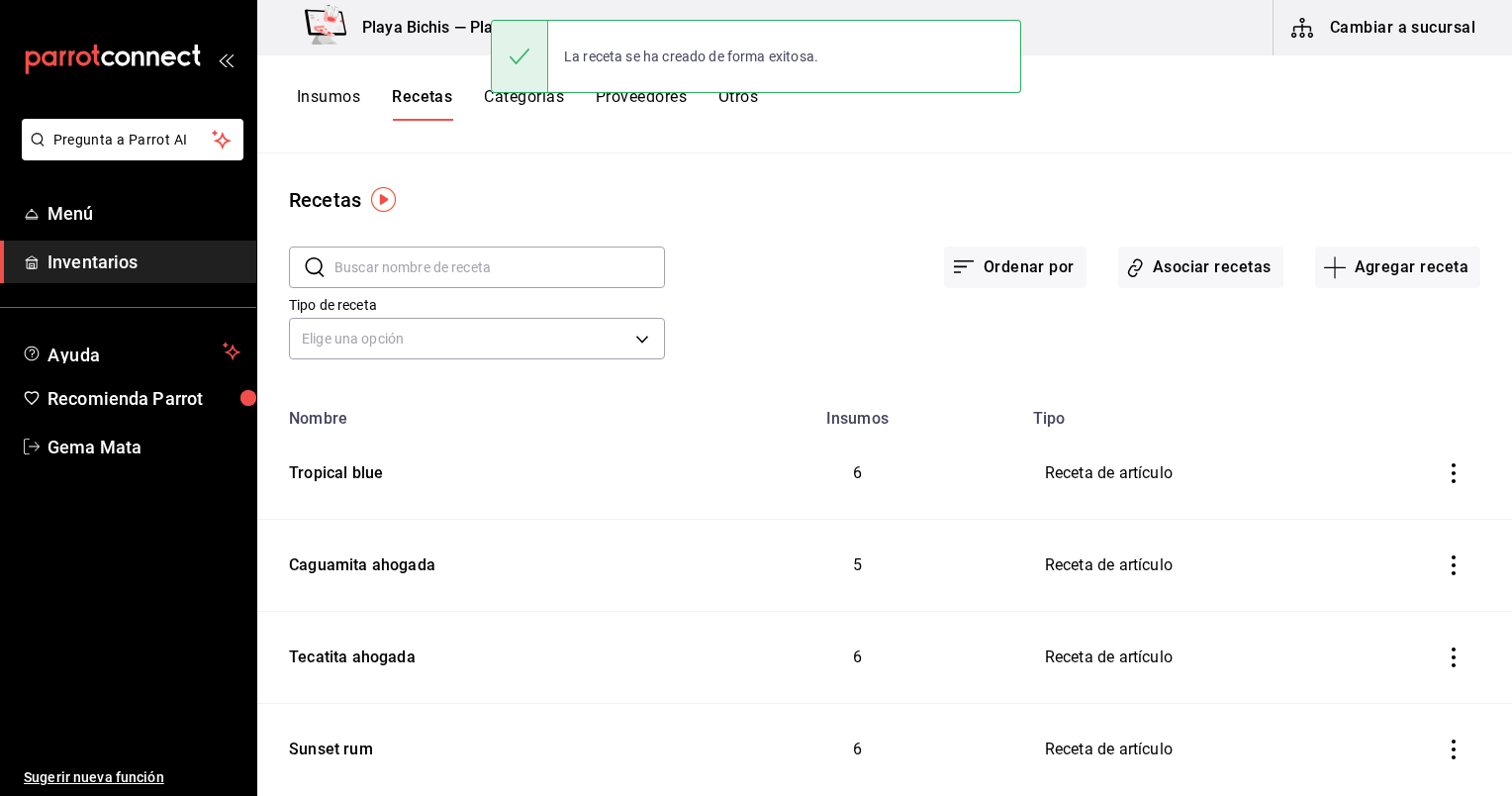 scroll, scrollTop: 0, scrollLeft: 0, axis: both 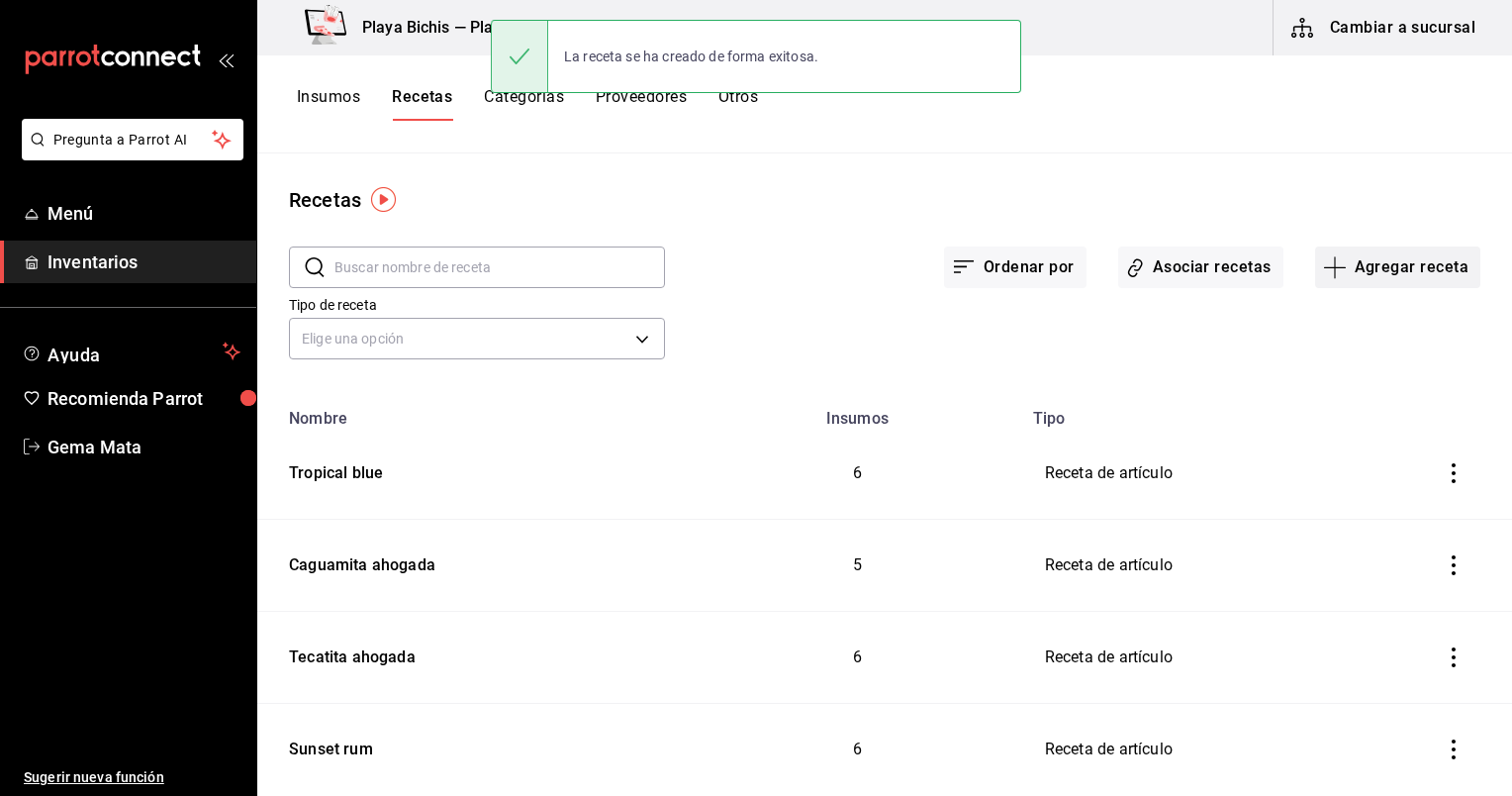 click on "Agregar receta" at bounding box center (1397, 267) 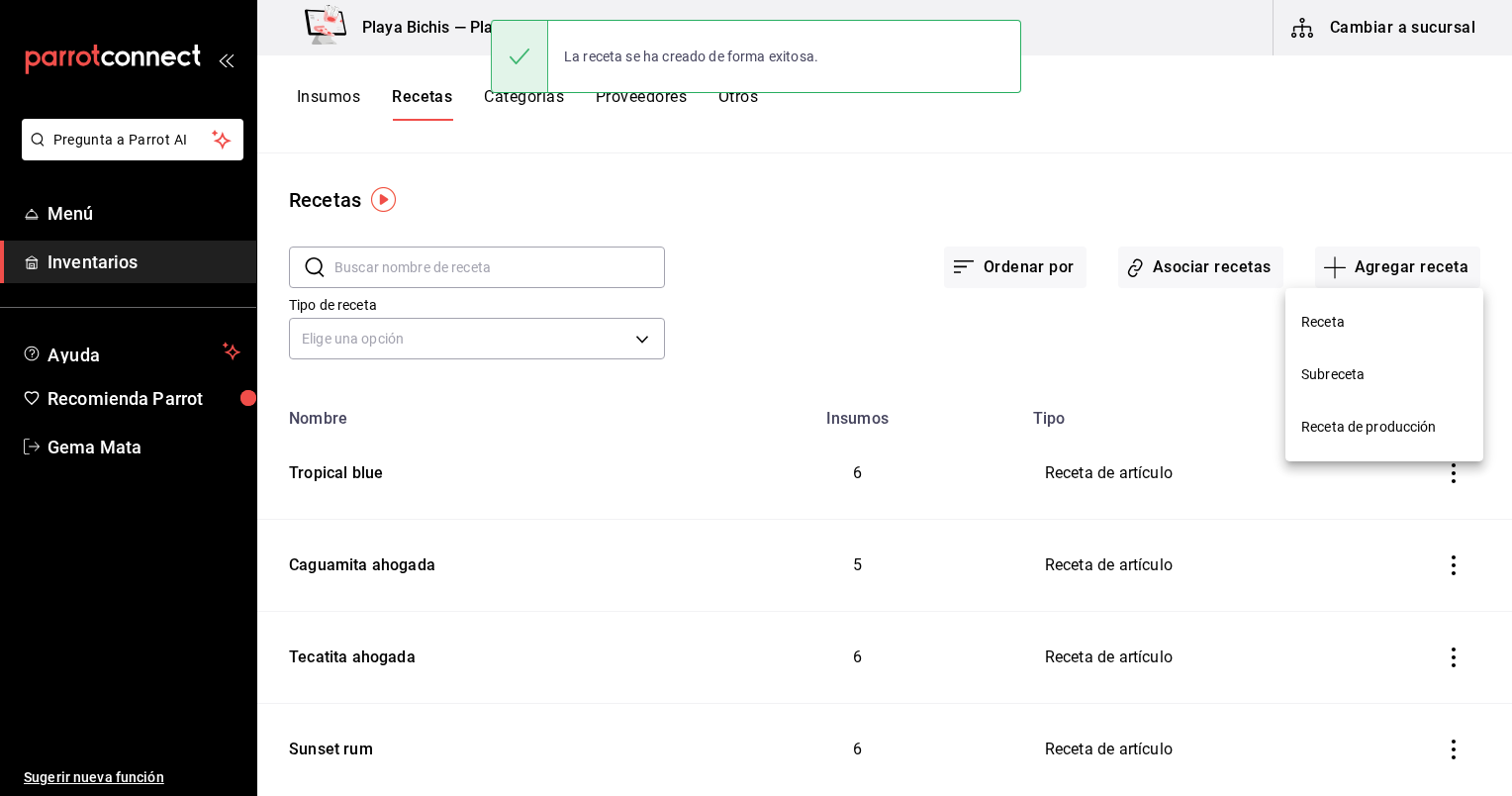 click on "Receta" at bounding box center (1384, 322) 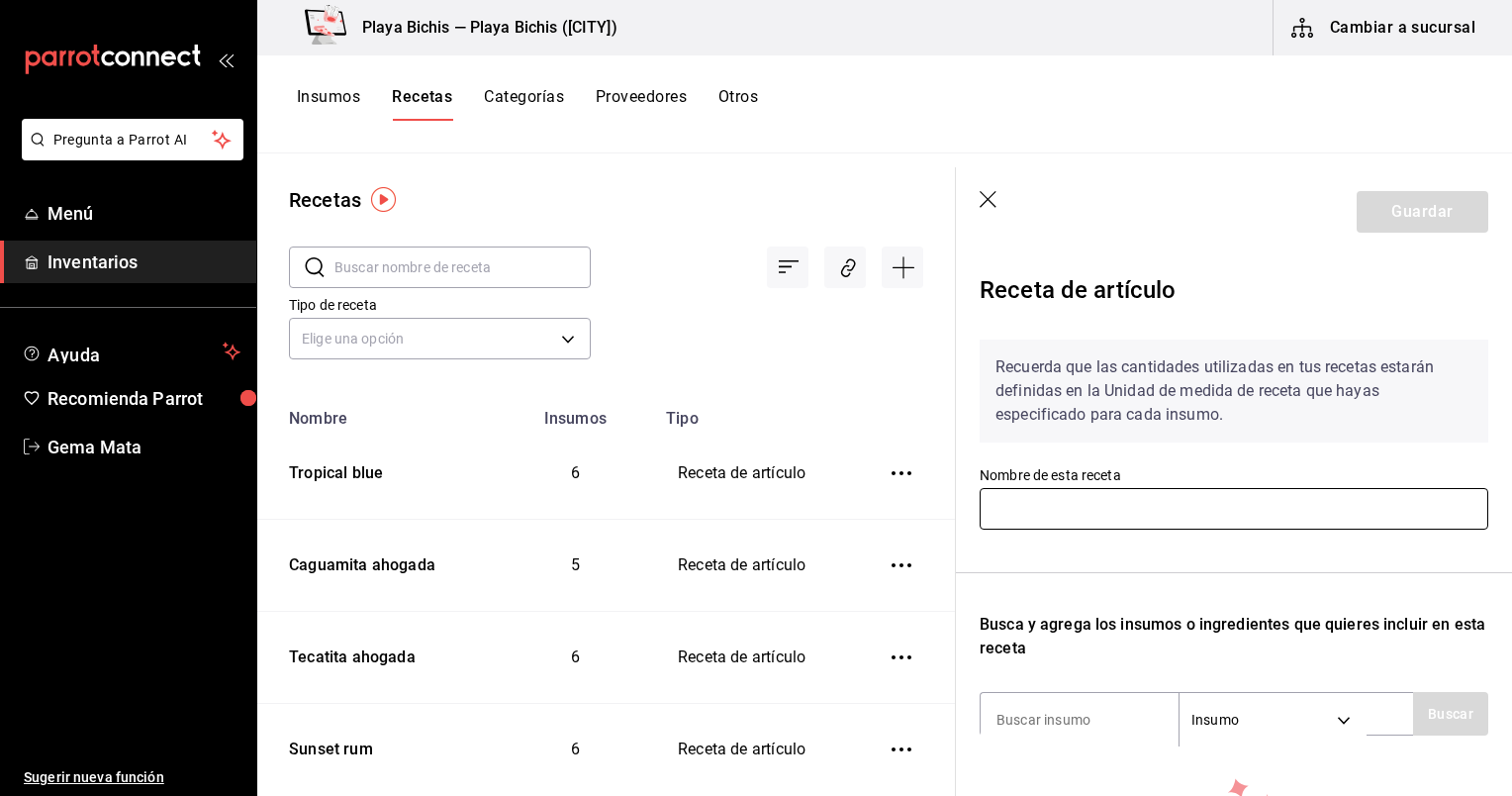 click at bounding box center (1234, 509) 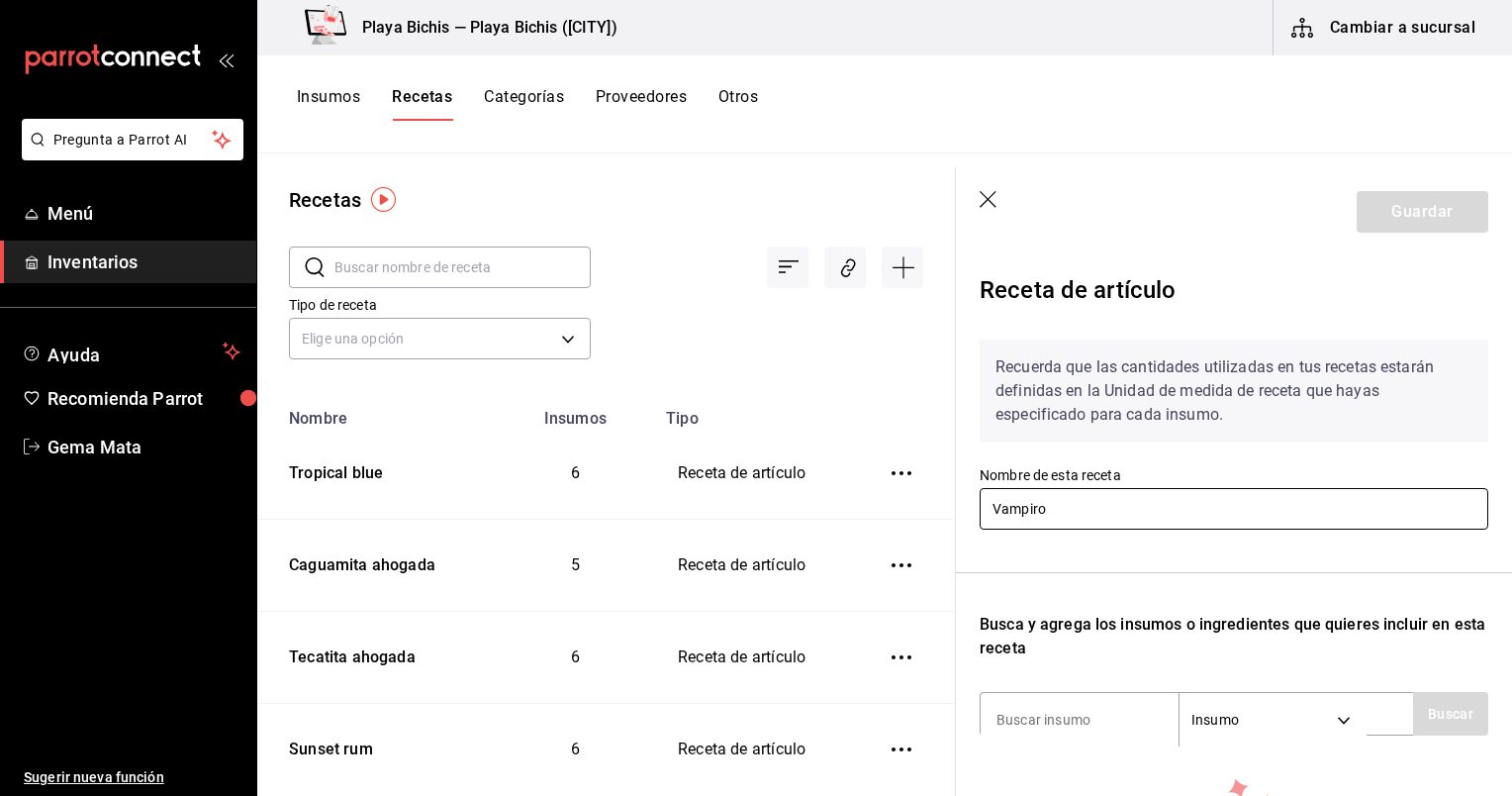 scroll, scrollTop: 263, scrollLeft: 0, axis: vertical 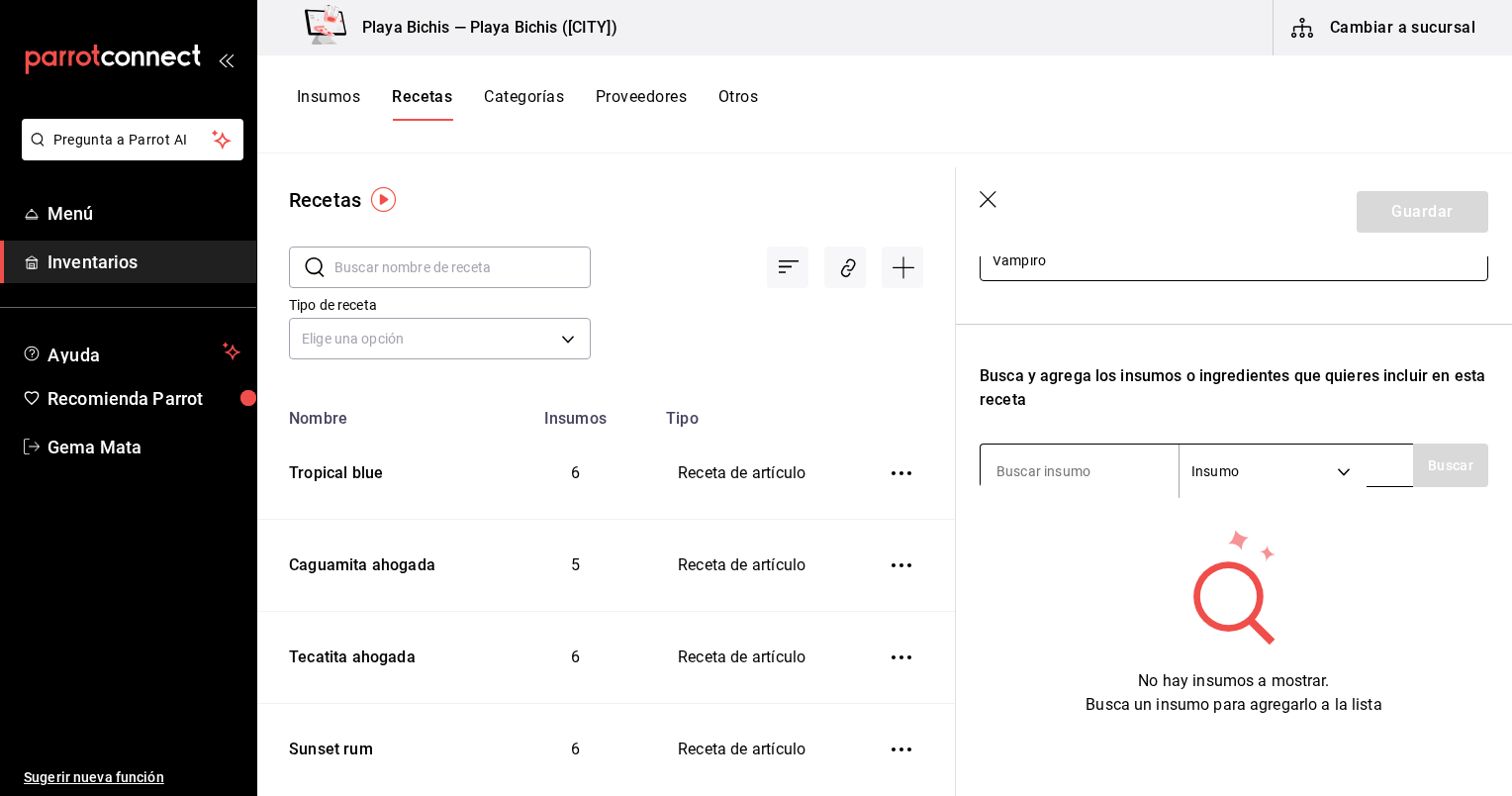 type on "Vampiro" 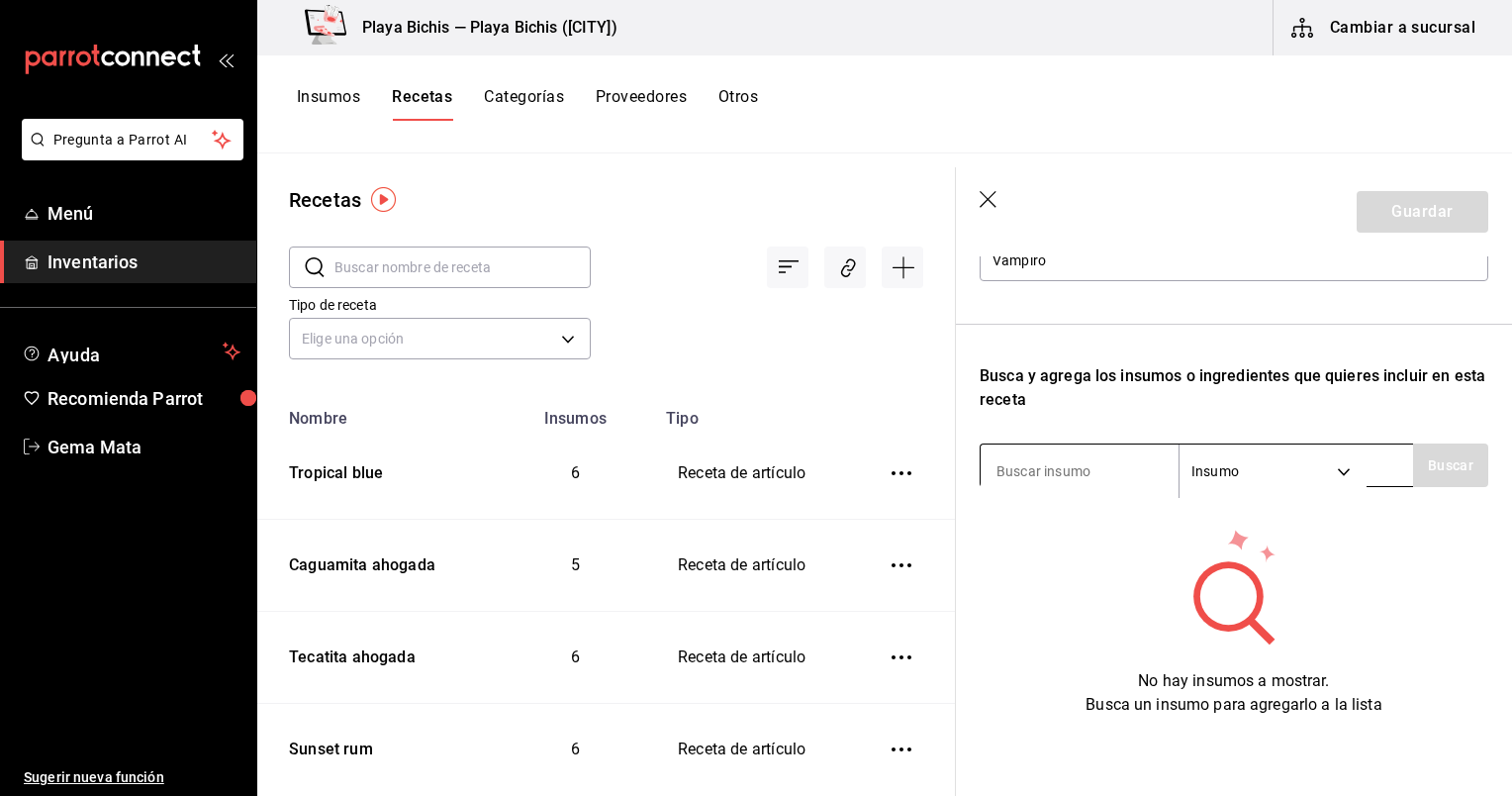 click at bounding box center (1080, 471) 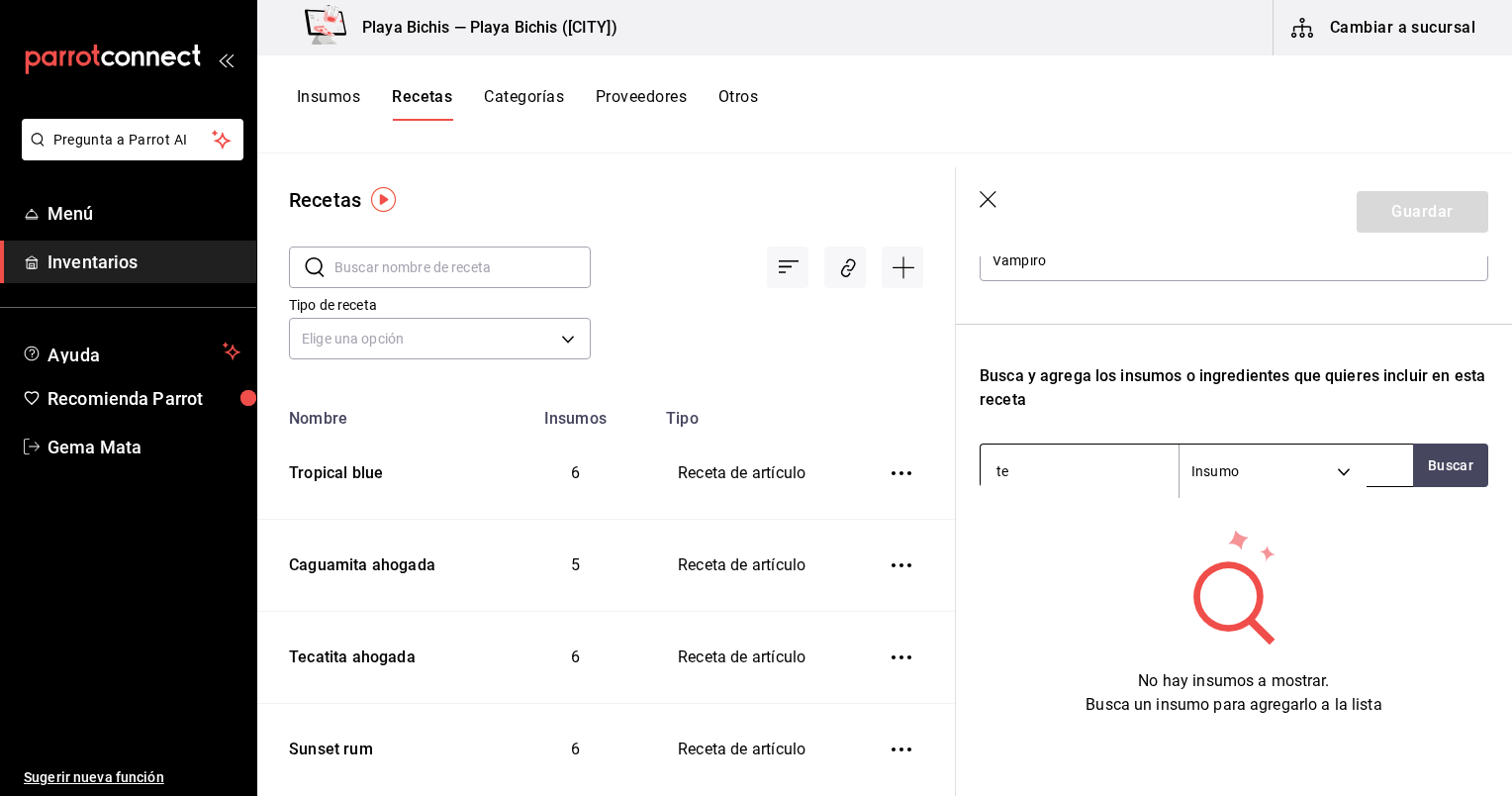 click on "te" at bounding box center [1080, 471] 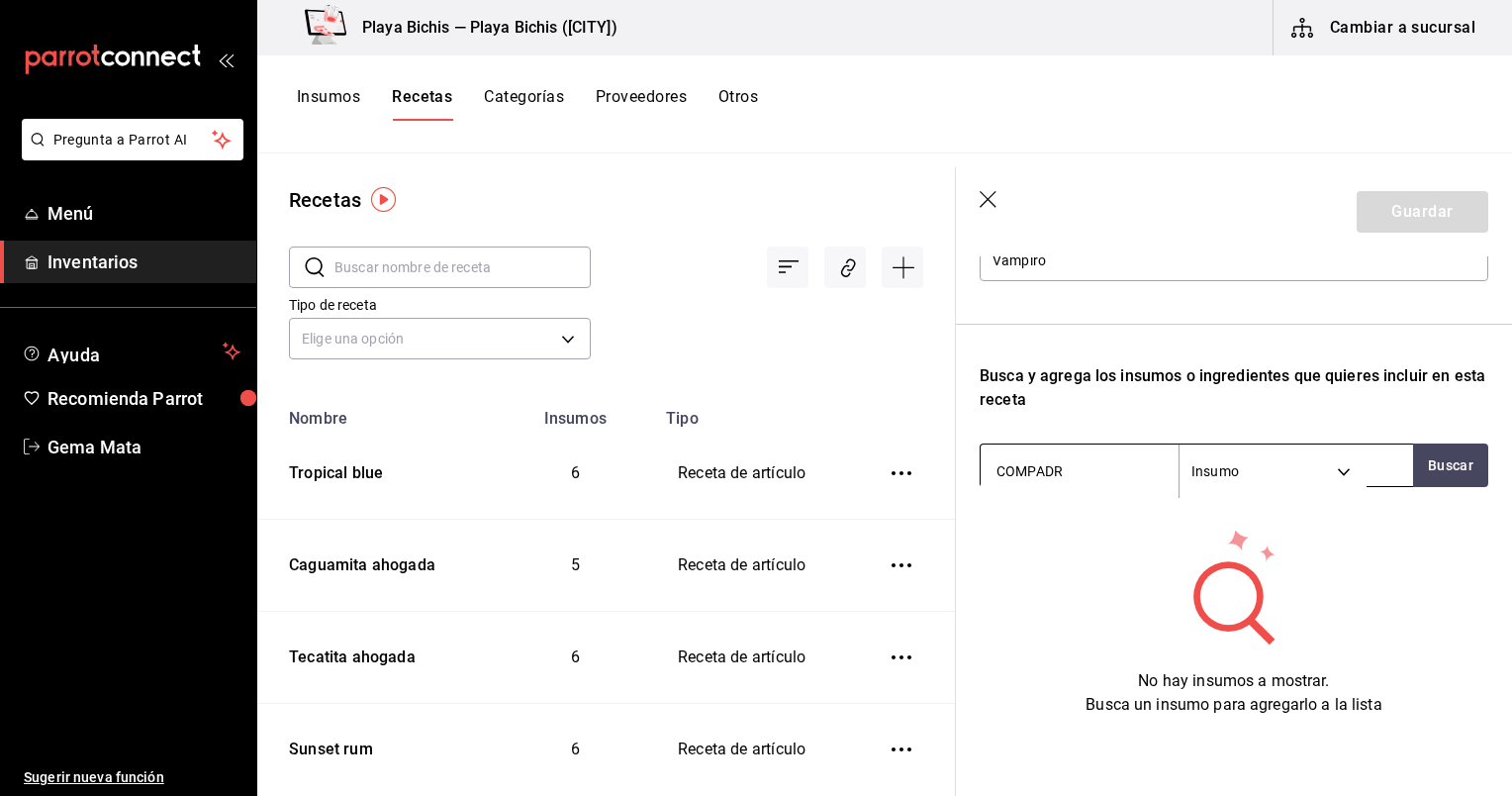 type on "COMPADRE" 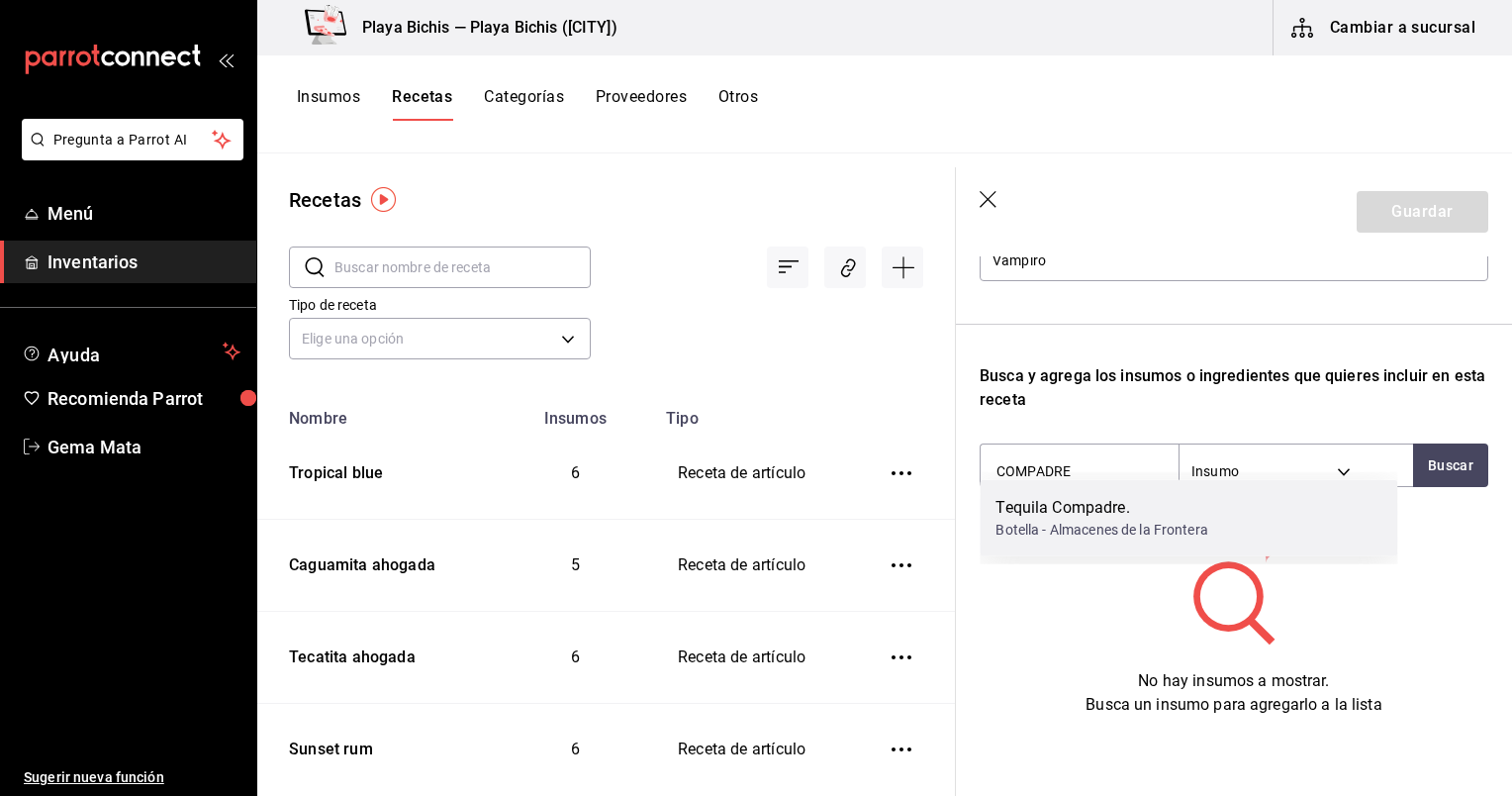 click on "Tequila Compadre." at bounding box center (1101, 508) 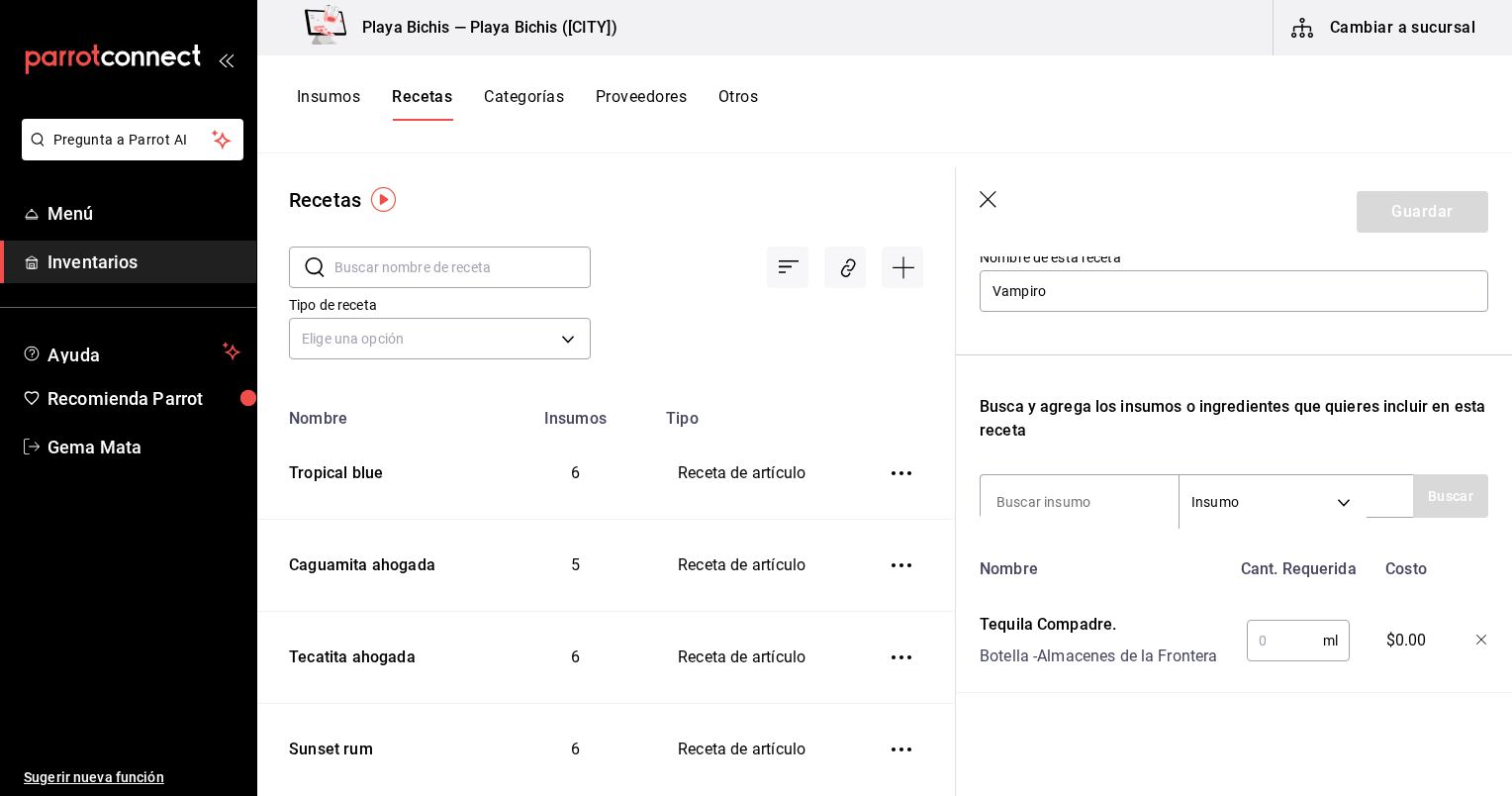 scroll, scrollTop: 256, scrollLeft: 0, axis: vertical 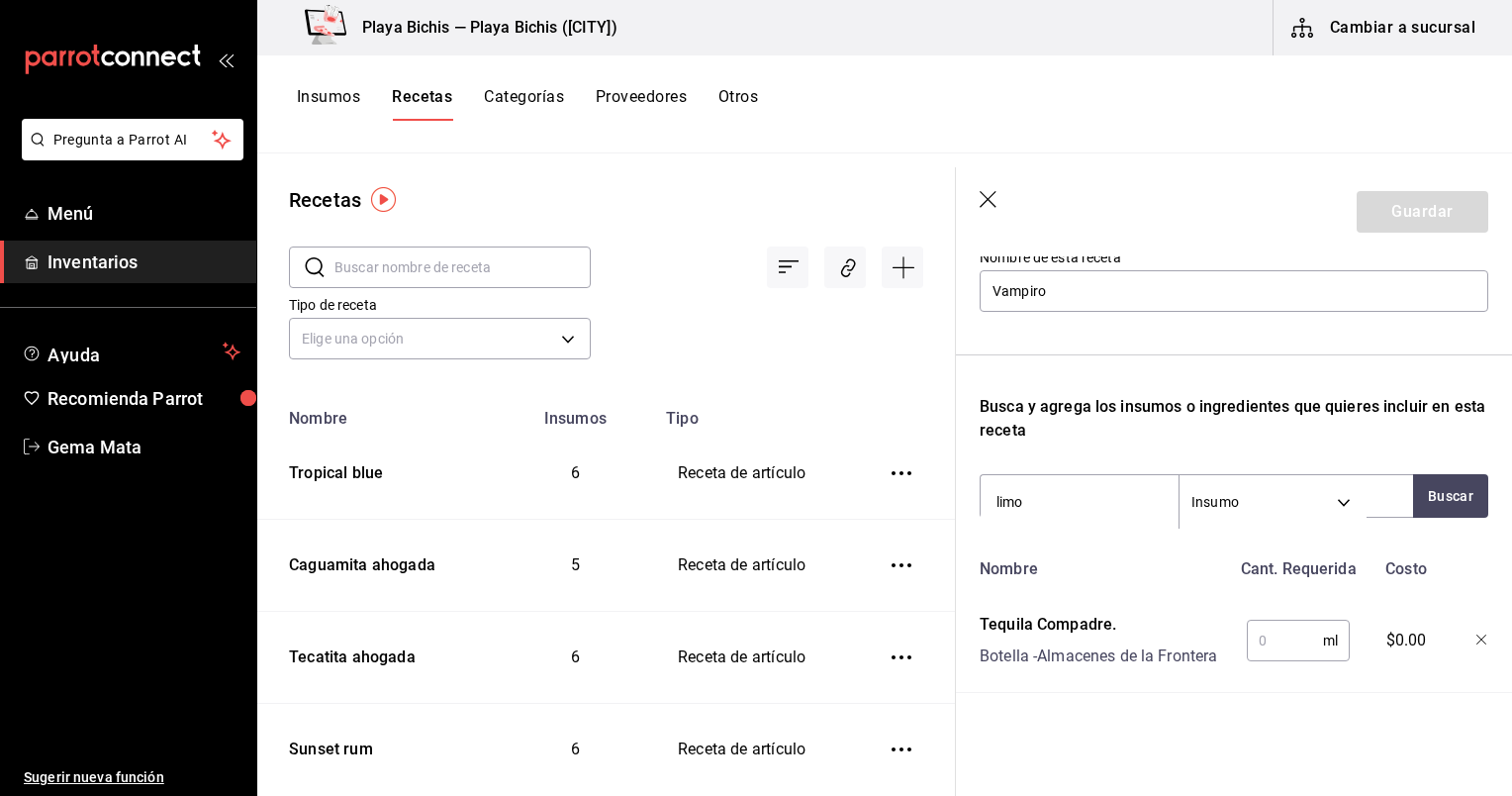 type on "limon" 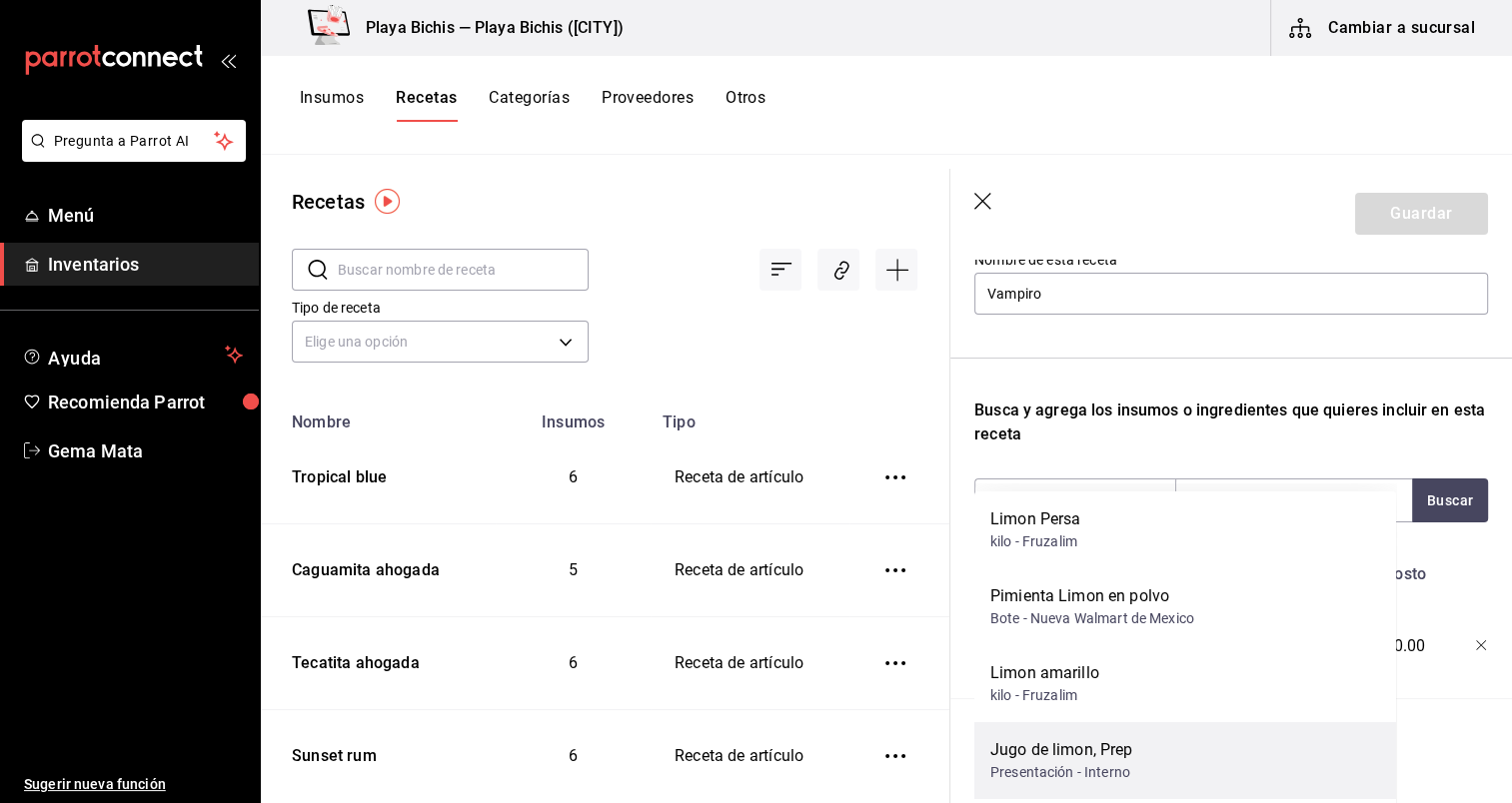 click on "Presentación - Interno" at bounding box center (1061, 772) 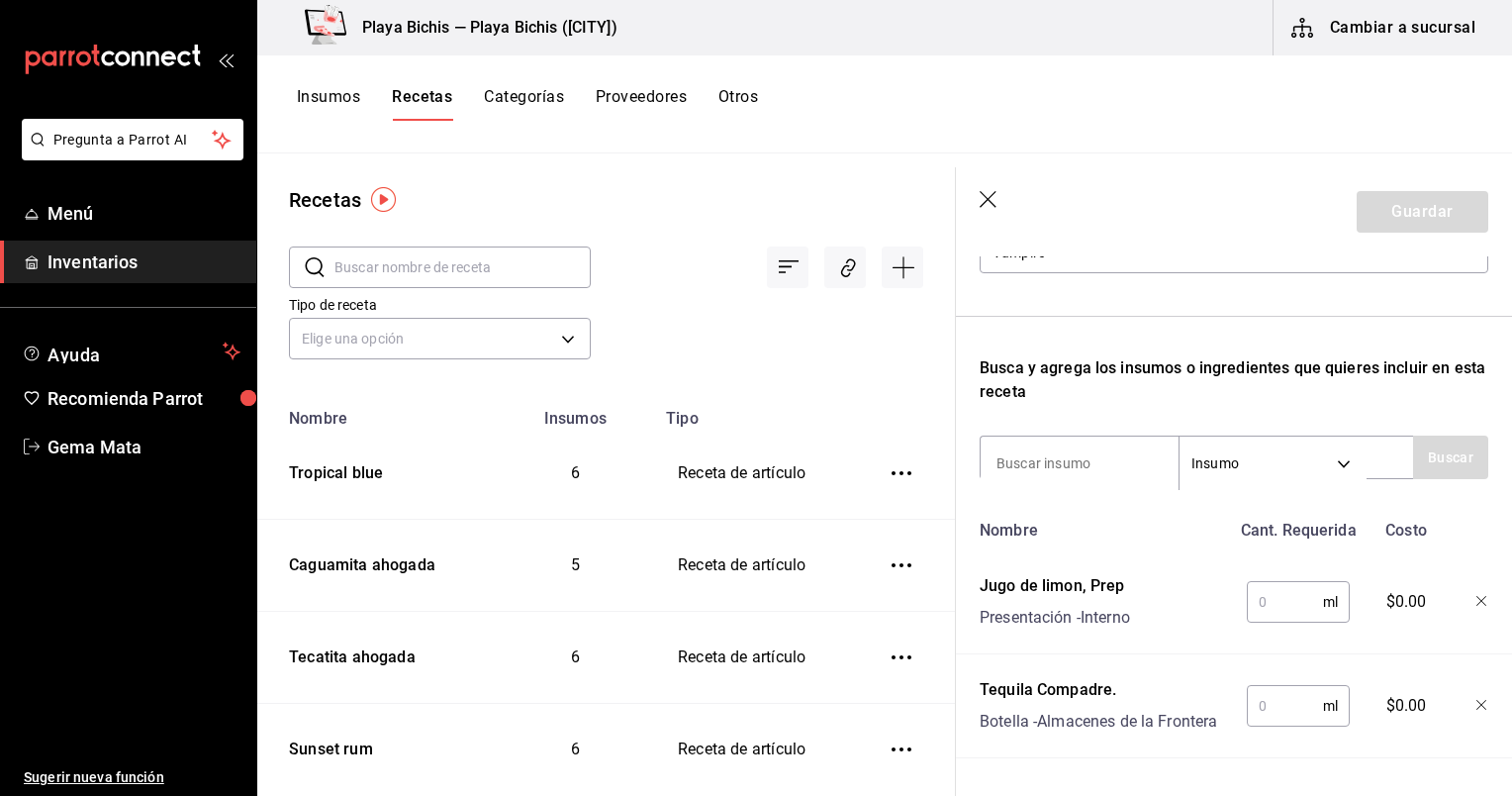 scroll, scrollTop: 263, scrollLeft: 0, axis: vertical 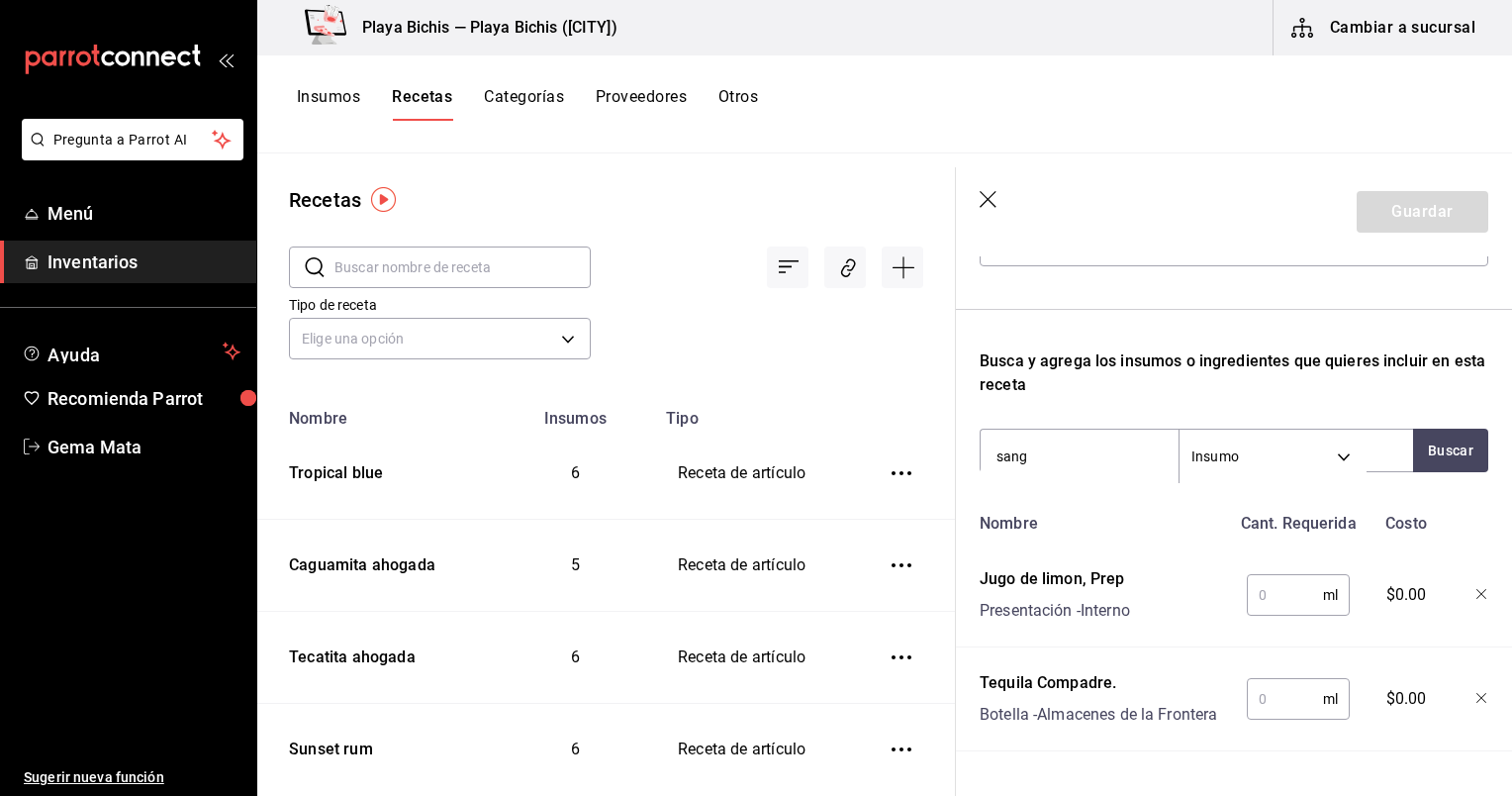 type on "sangr" 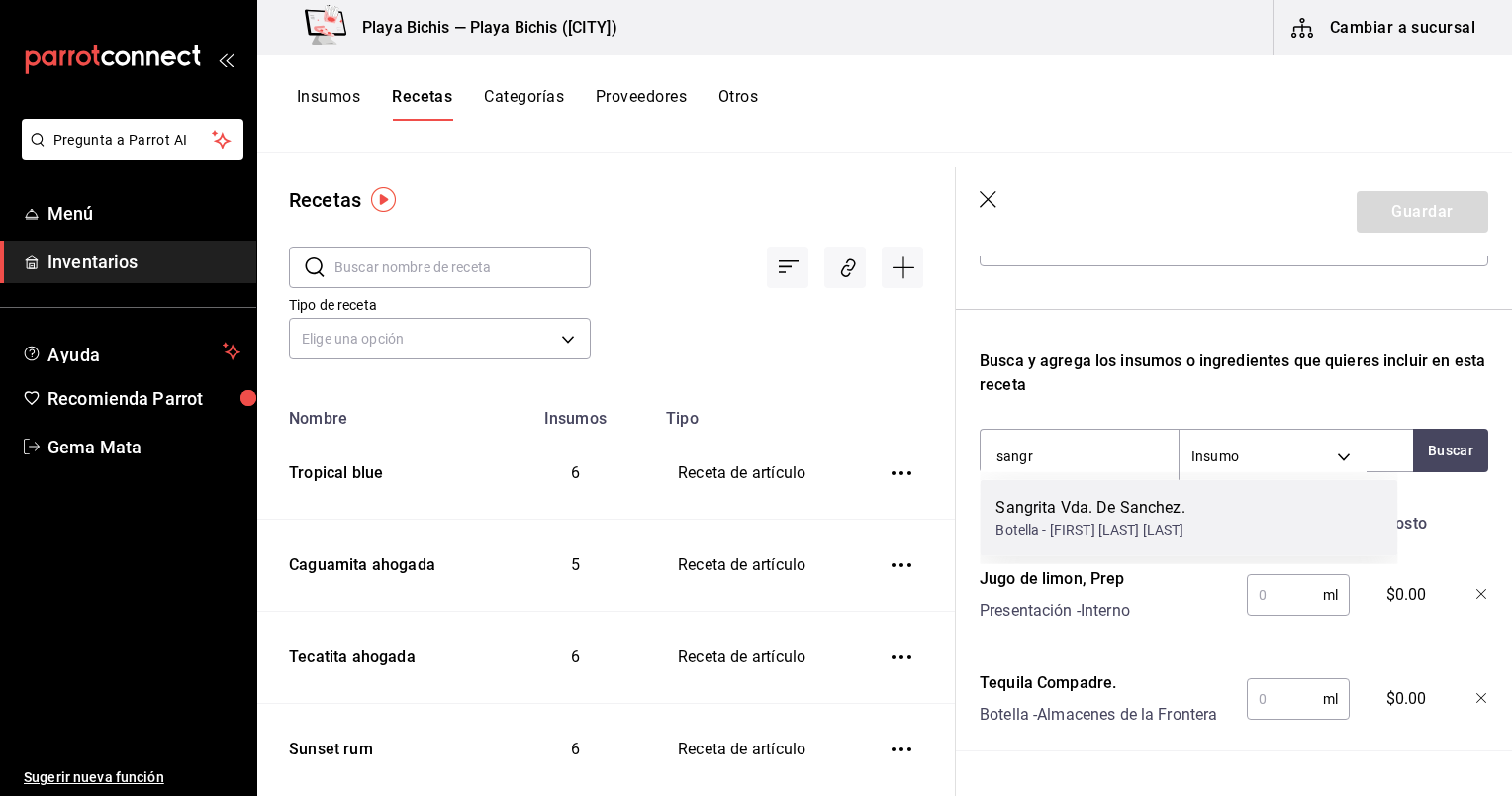 click on "Sangrita Vda. De Sanchez." at bounding box center [1089, 508] 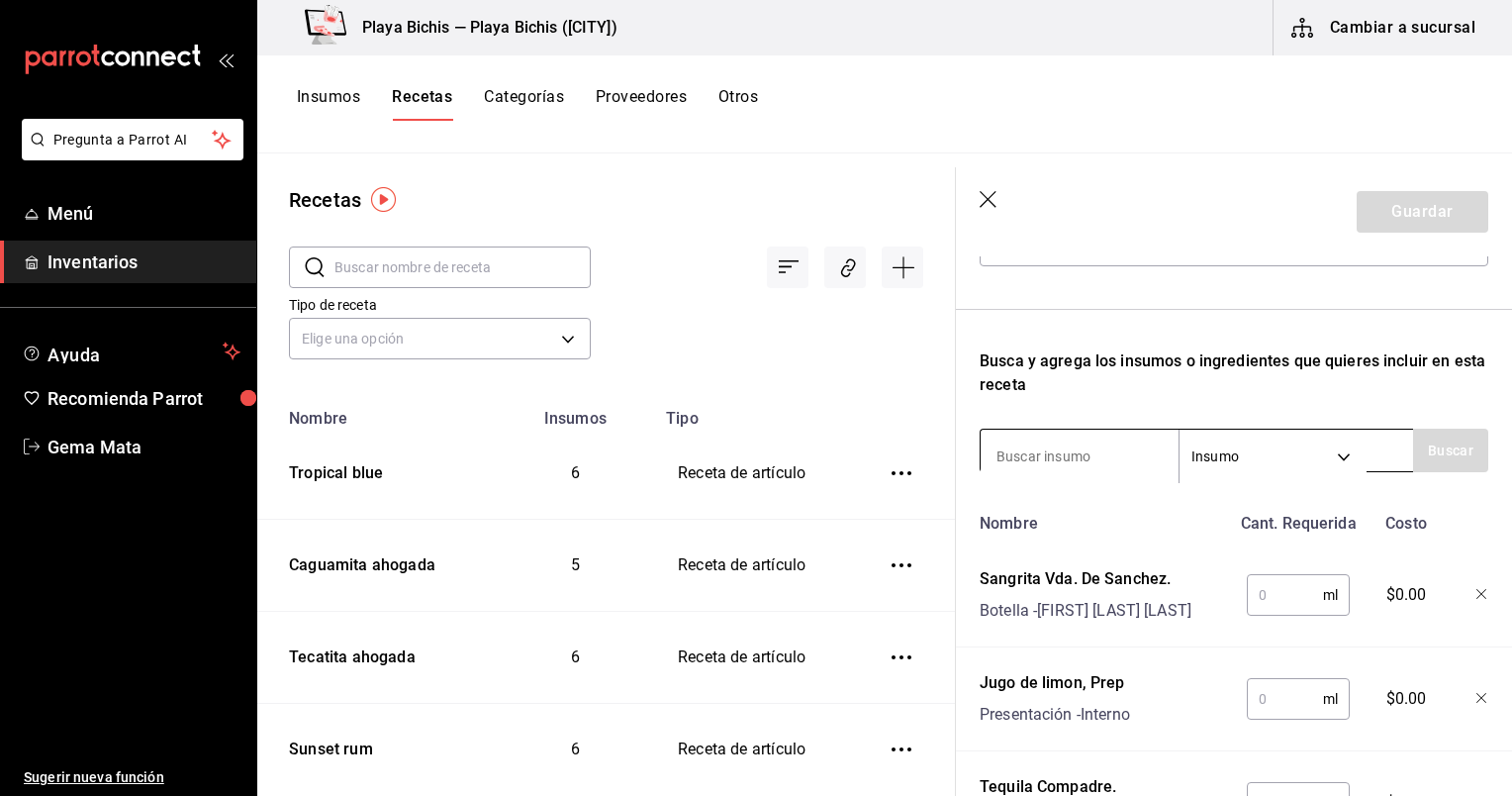 scroll, scrollTop: 463, scrollLeft: 0, axis: vertical 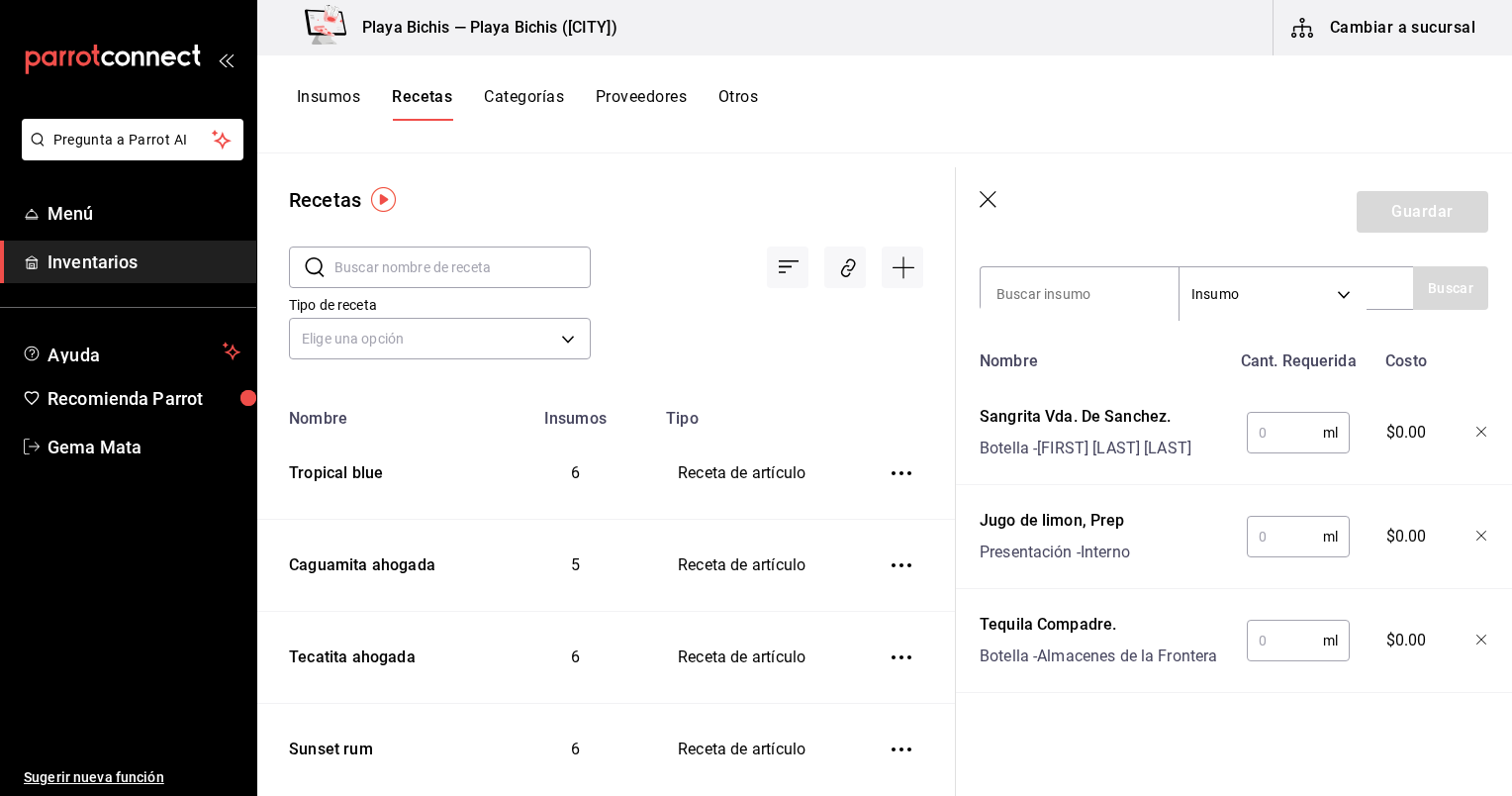 click at bounding box center [1284, 641] 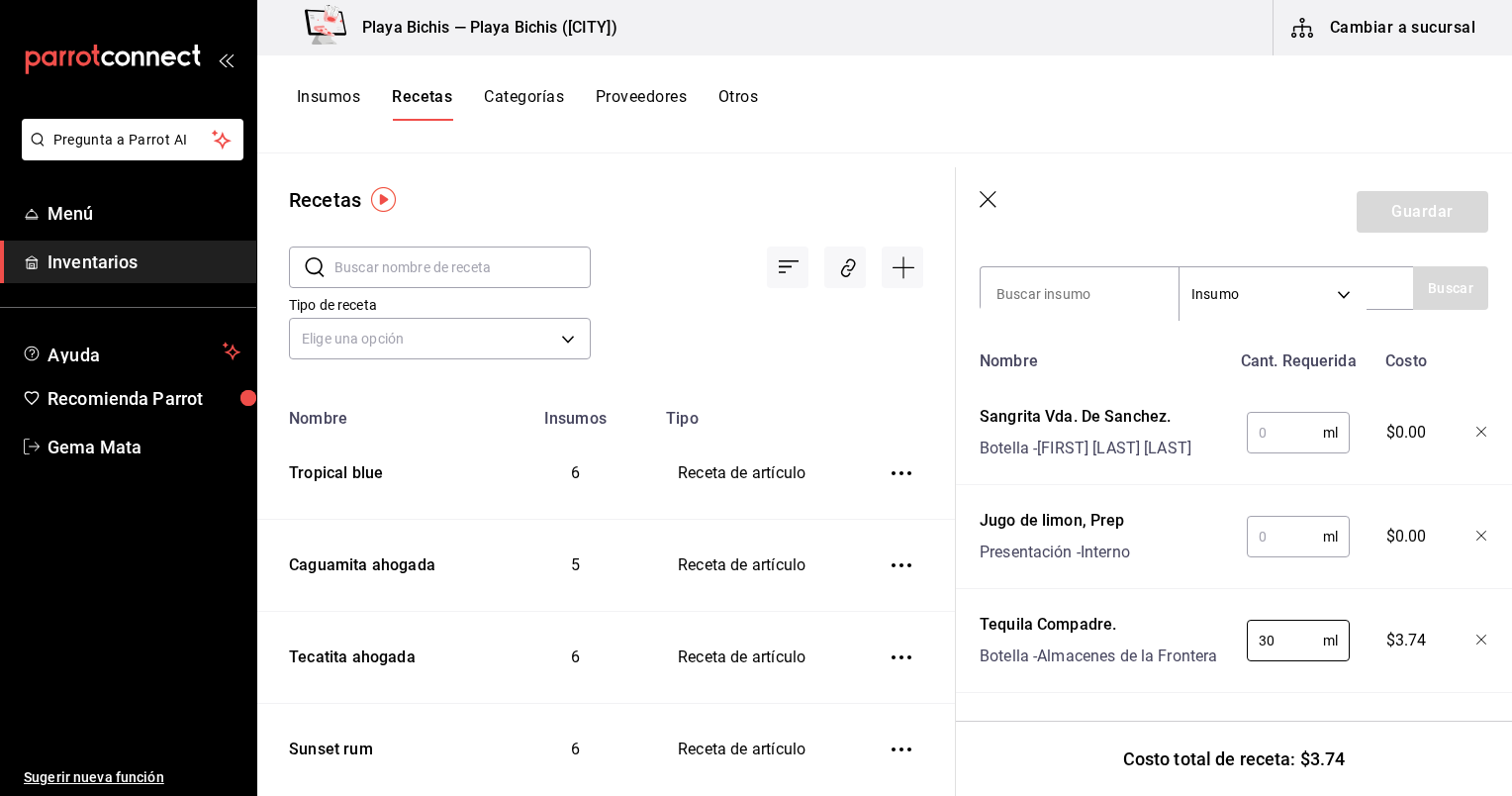 type on "30" 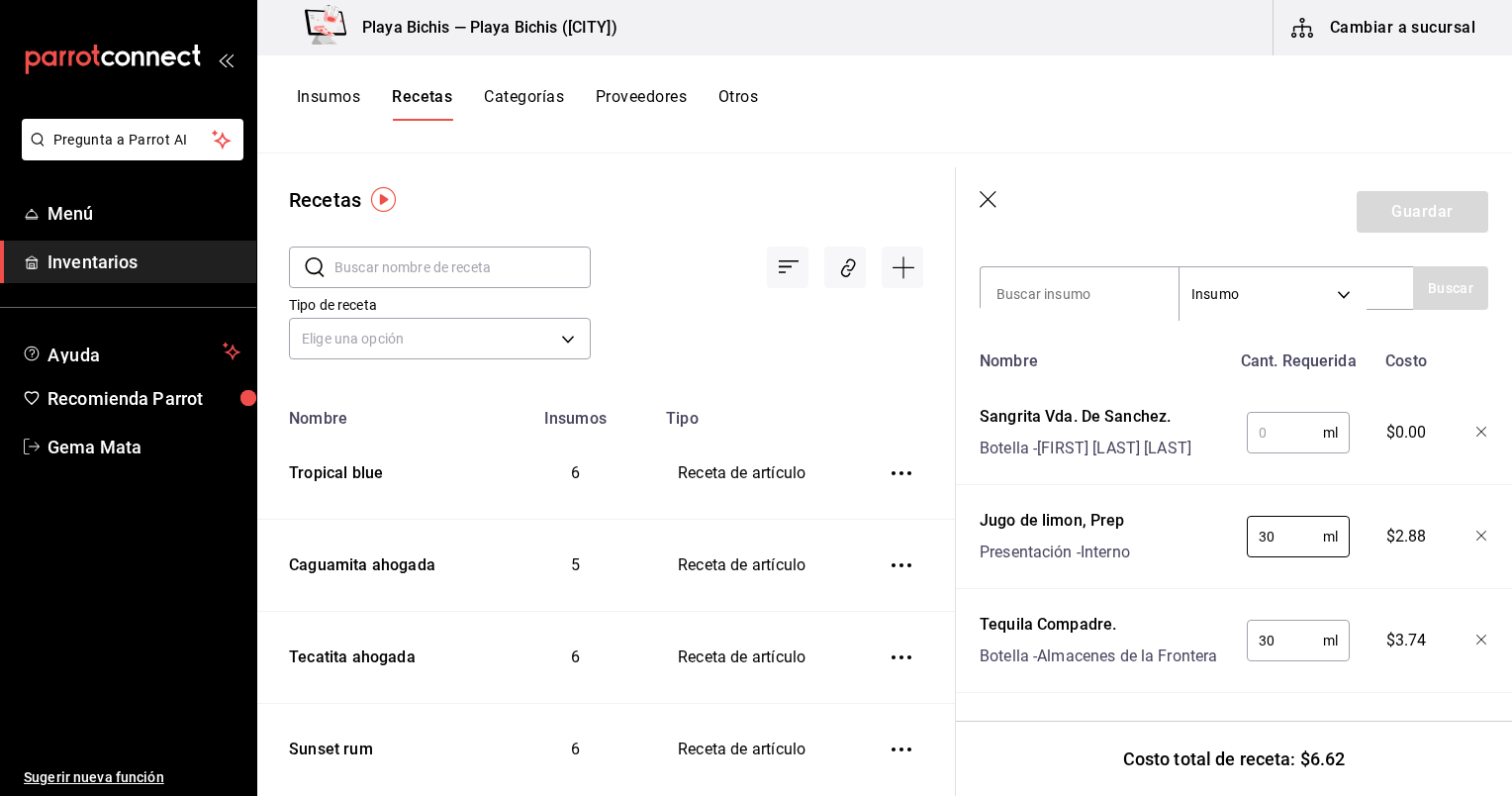 type on "30" 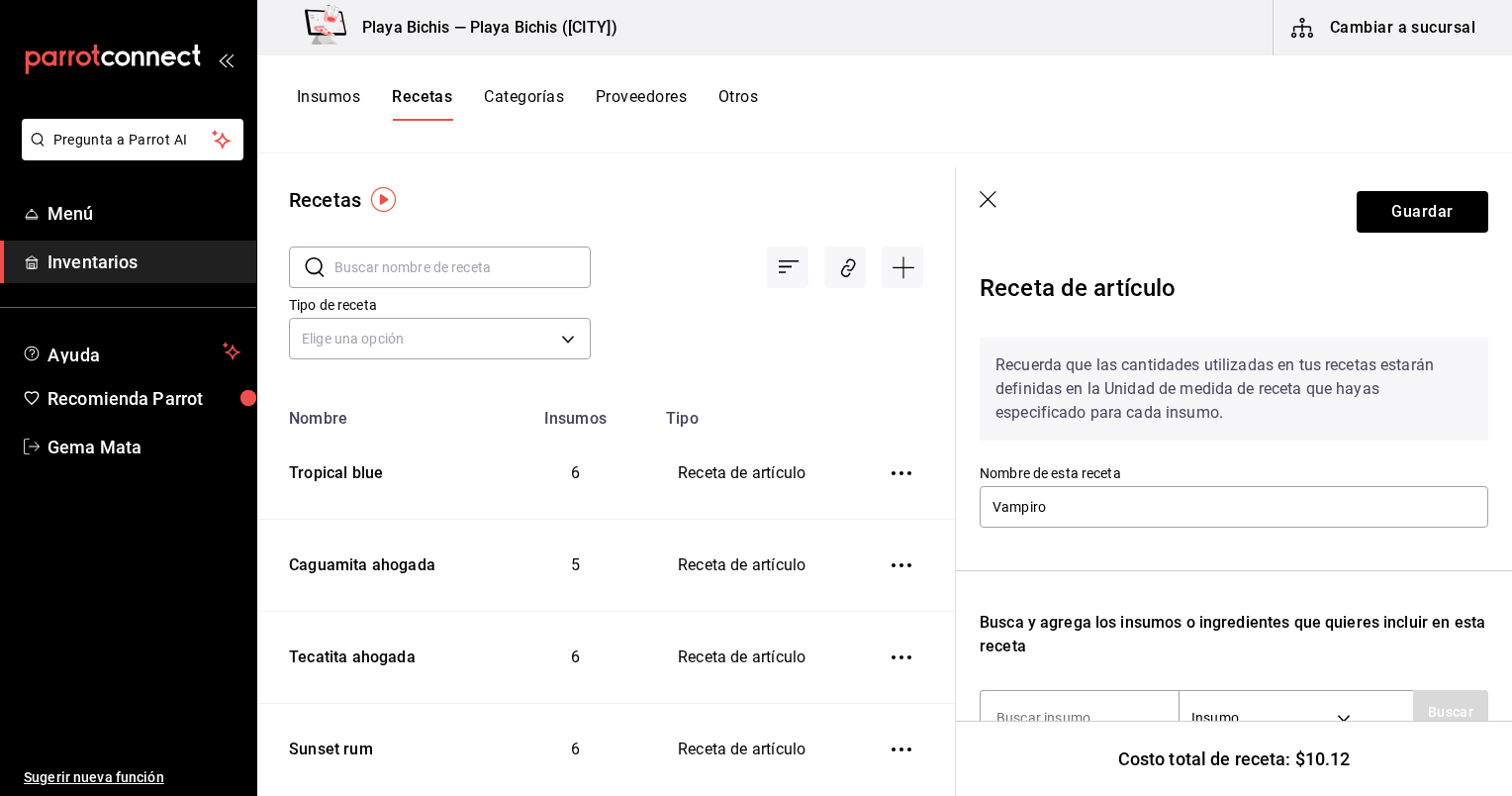 scroll, scrollTop: 1, scrollLeft: 0, axis: vertical 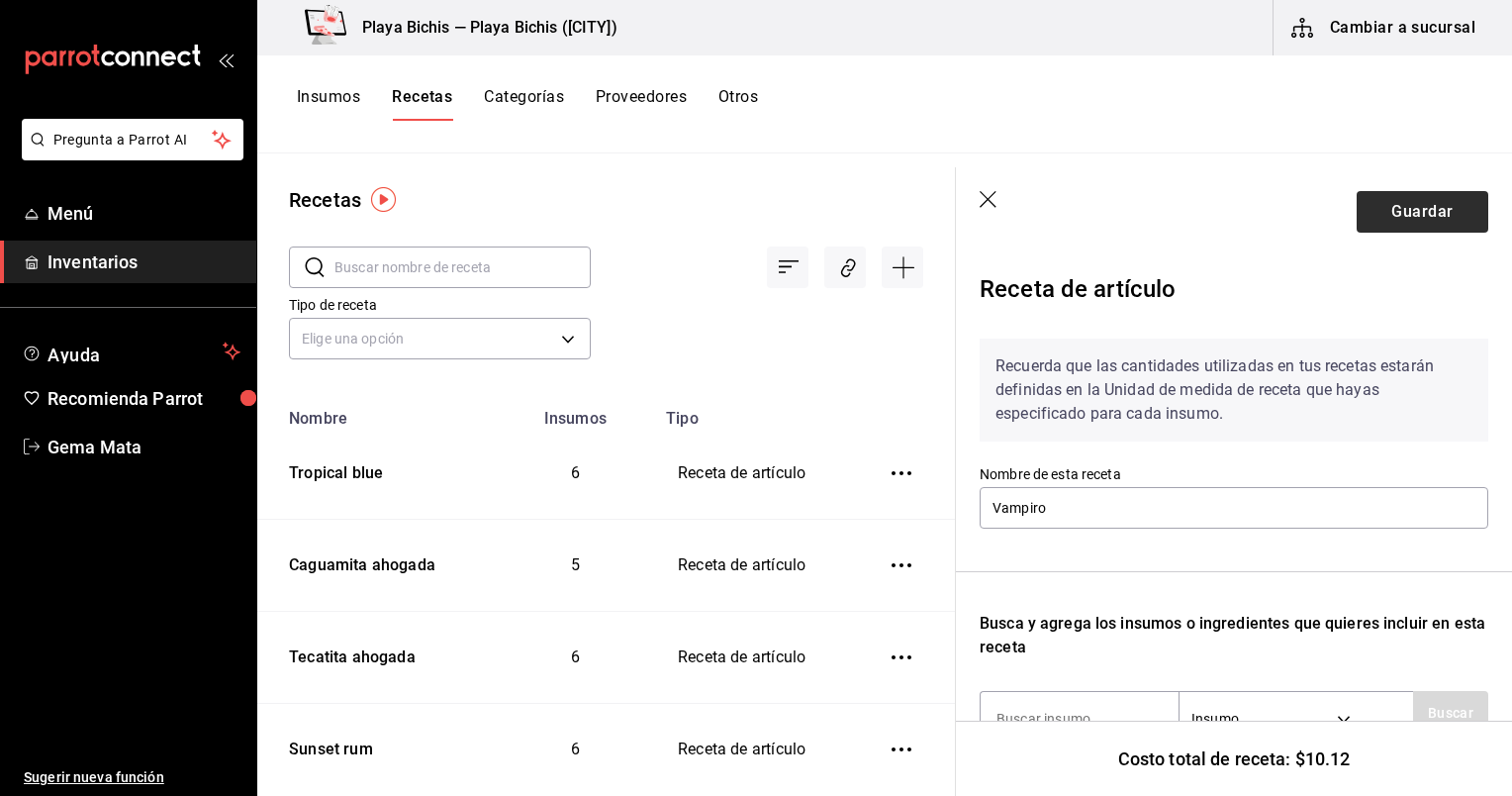 type on "45" 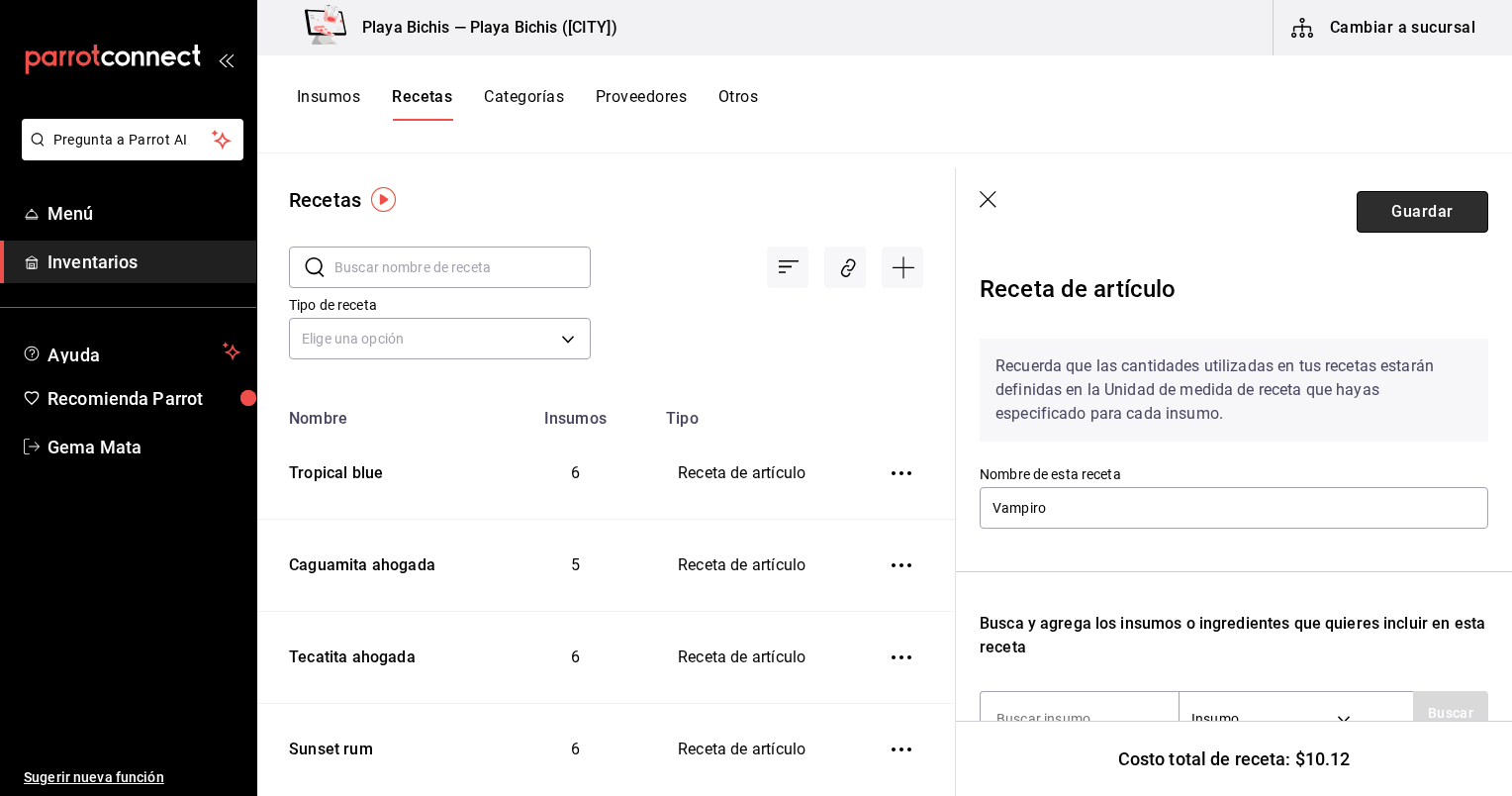 click on "Guardar" at bounding box center [1422, 212] 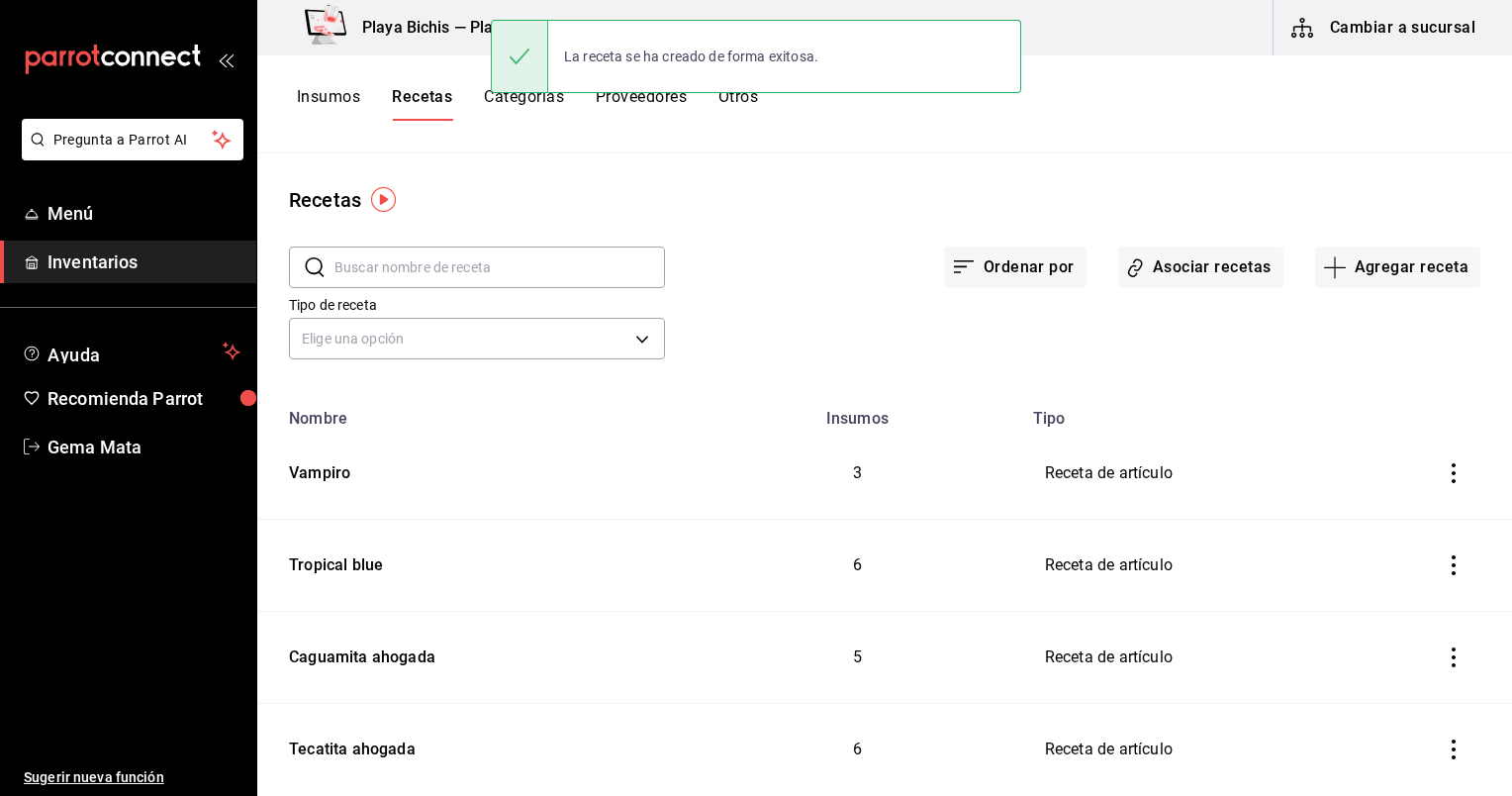 scroll, scrollTop: 0, scrollLeft: 0, axis: both 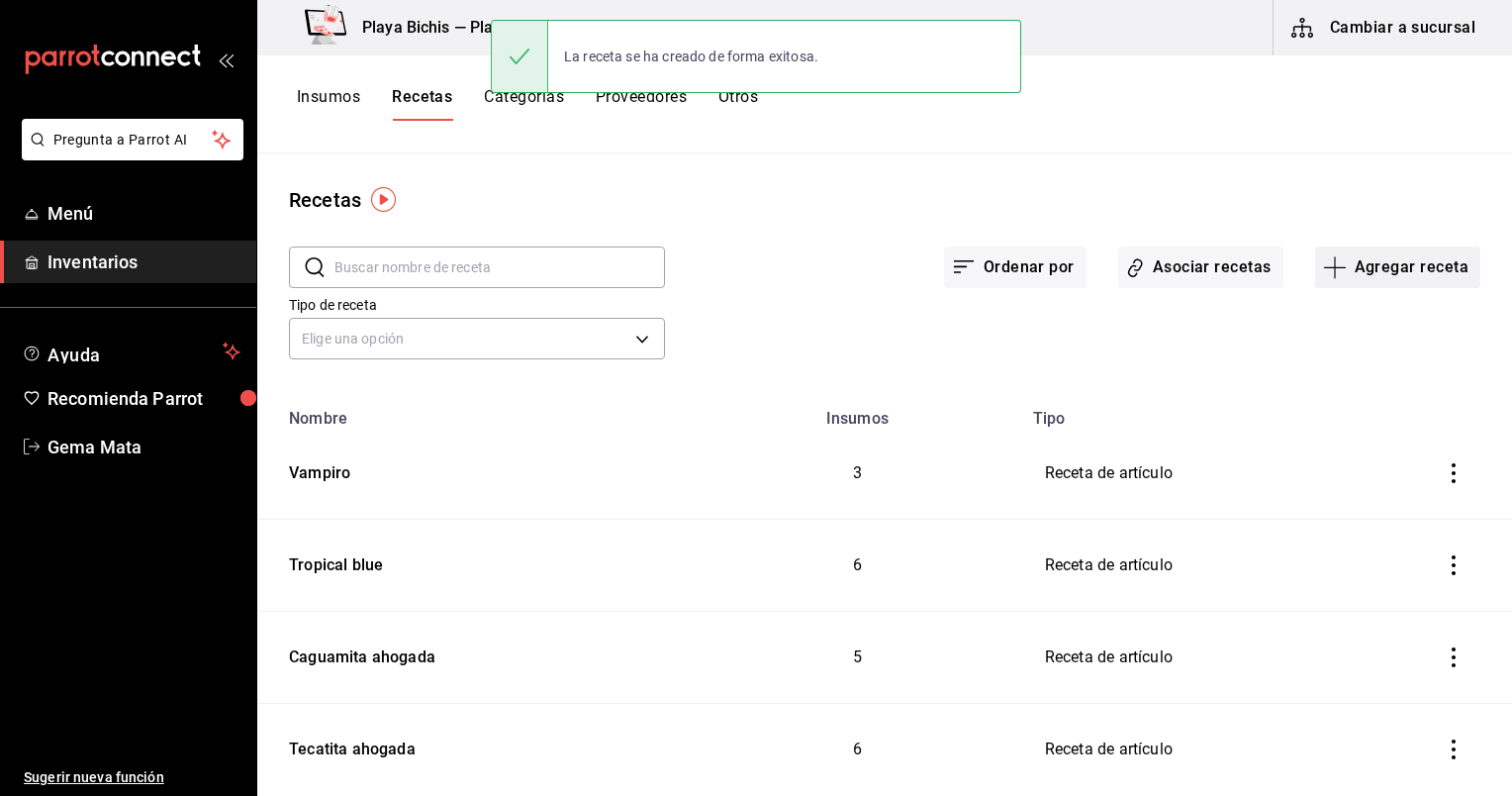 click on "Agregar receta" at bounding box center (1397, 267) 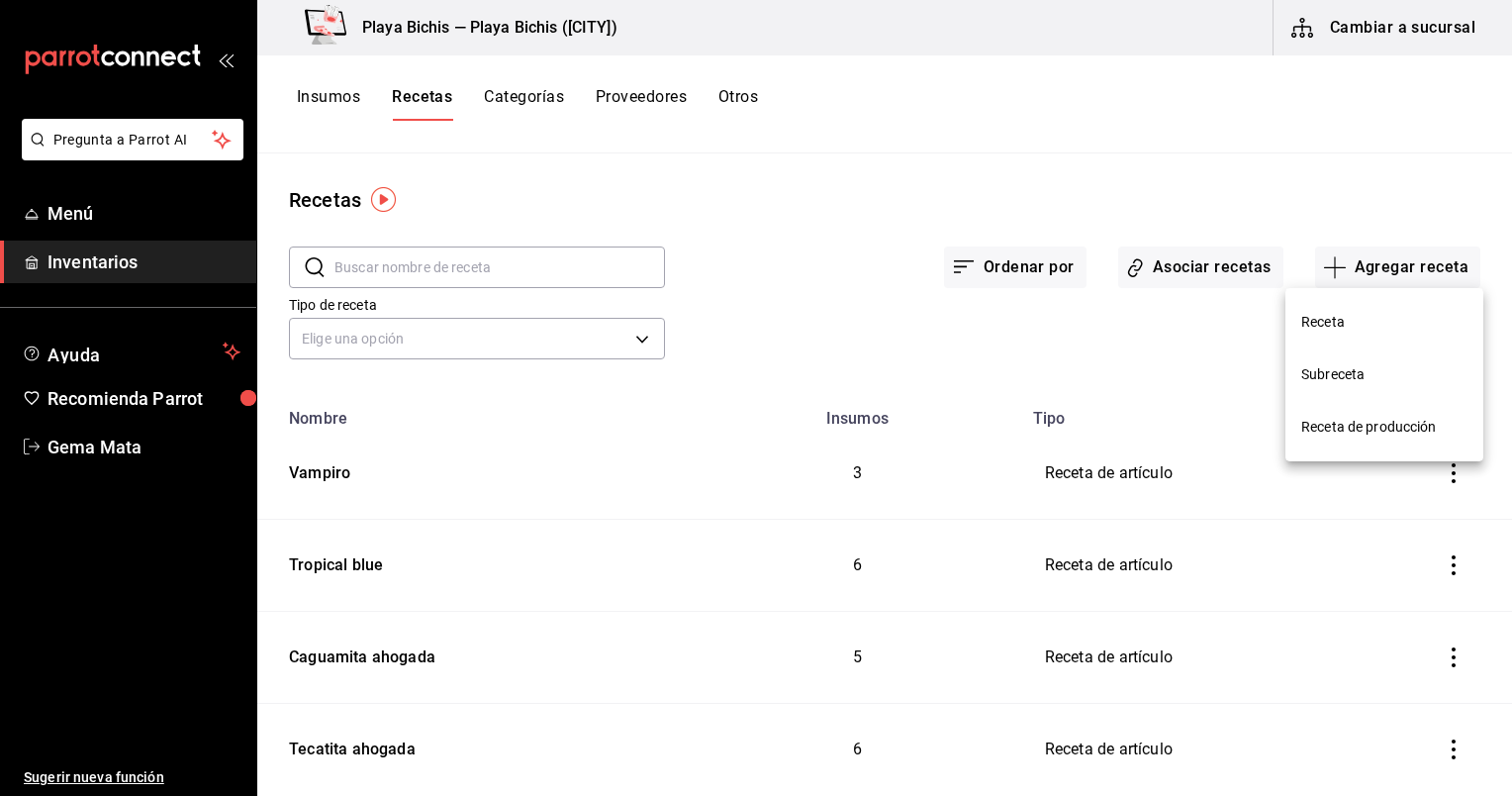 click on "Receta" at bounding box center [1384, 322] 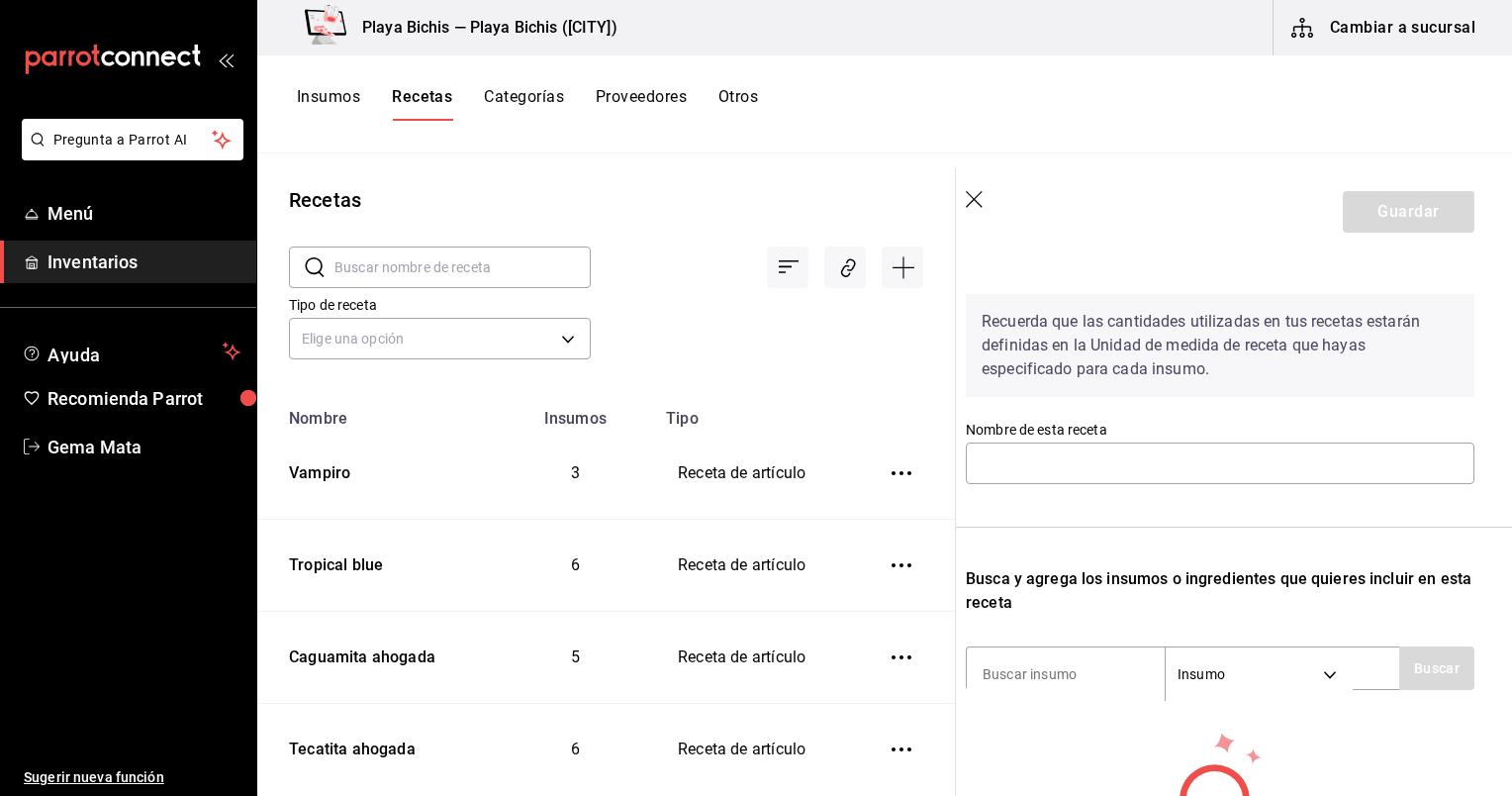 scroll, scrollTop: 0, scrollLeft: 14, axis: horizontal 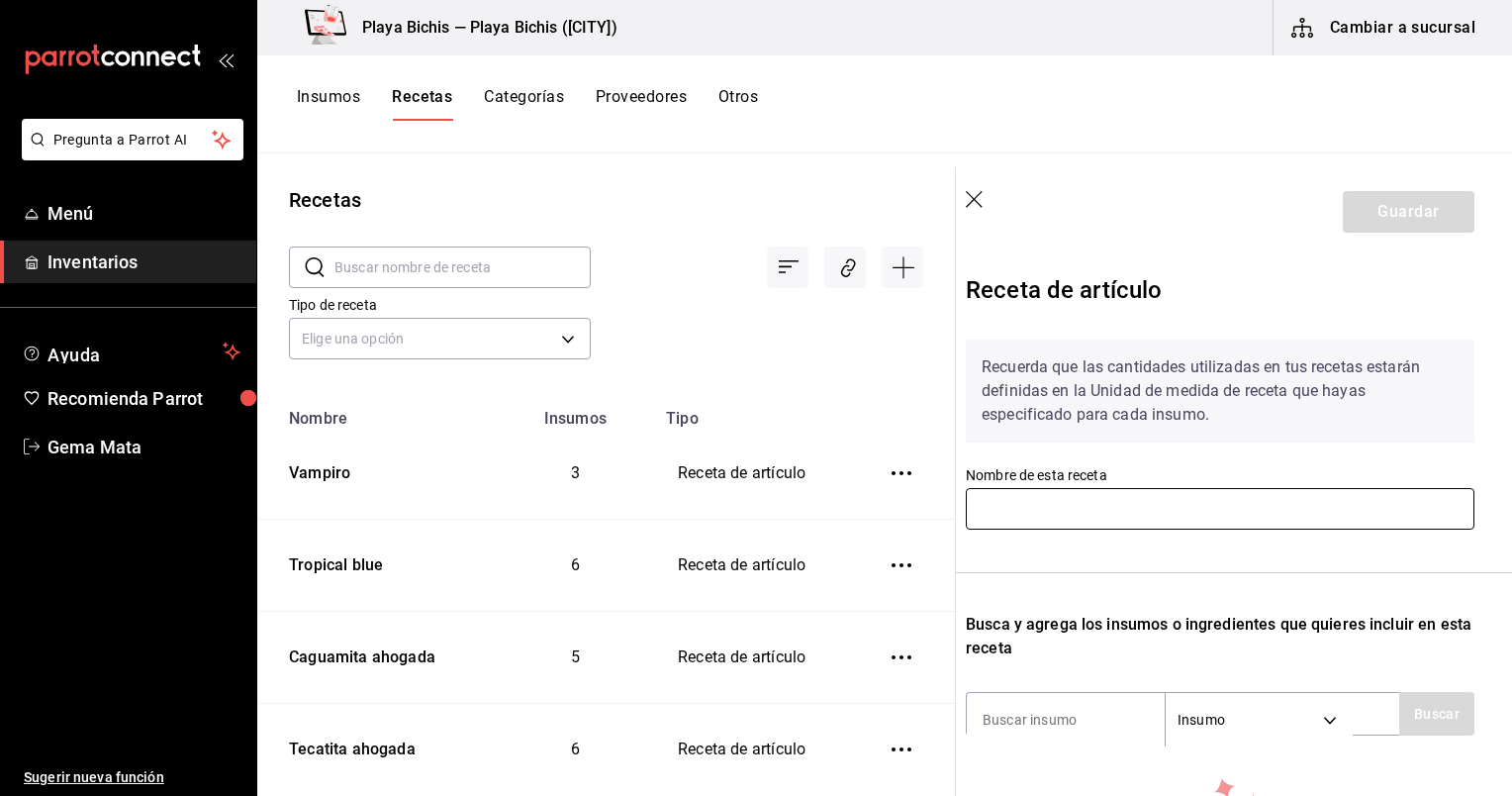 click at bounding box center [1220, 509] 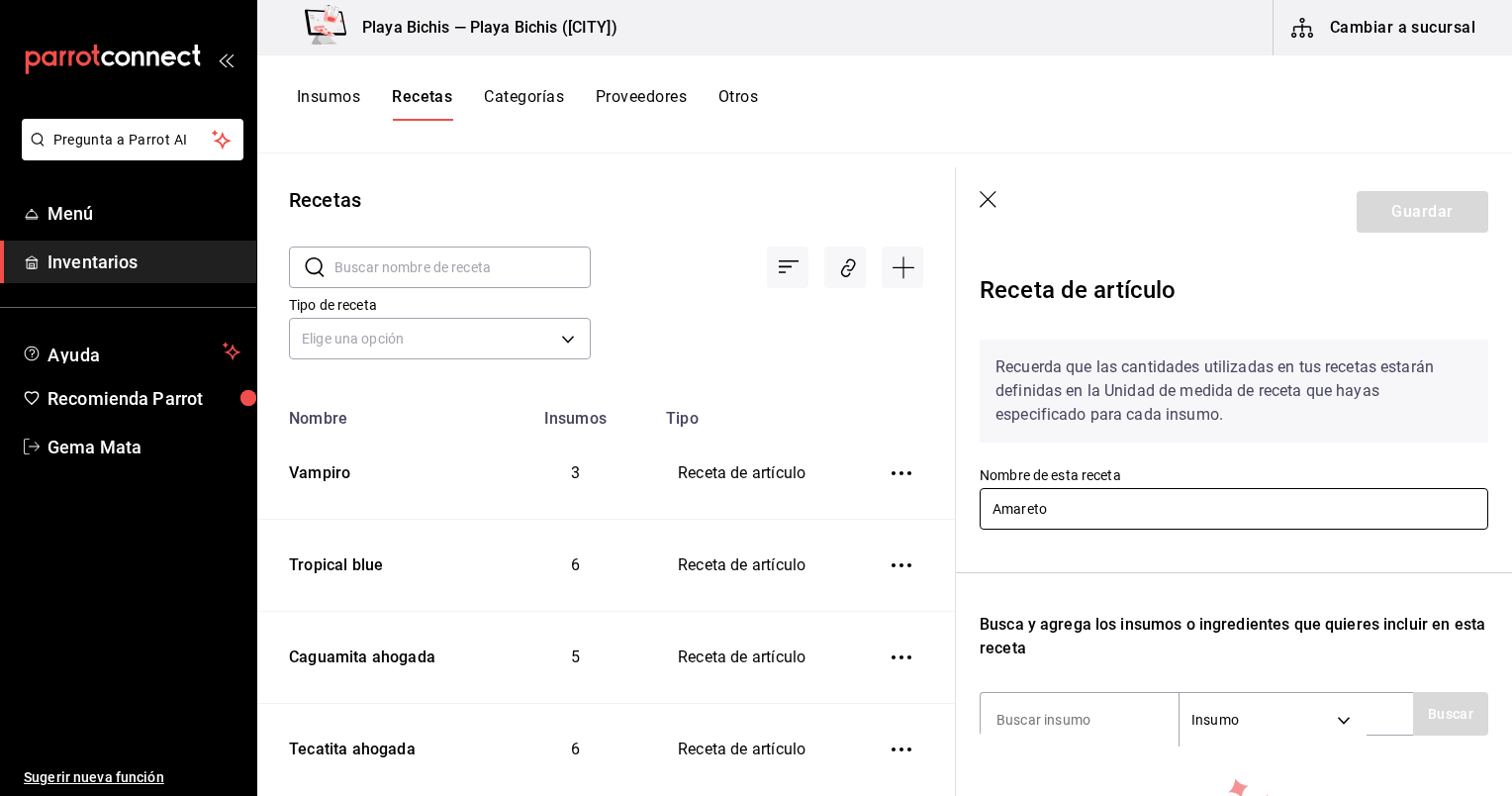 scroll, scrollTop: 139, scrollLeft: 0, axis: vertical 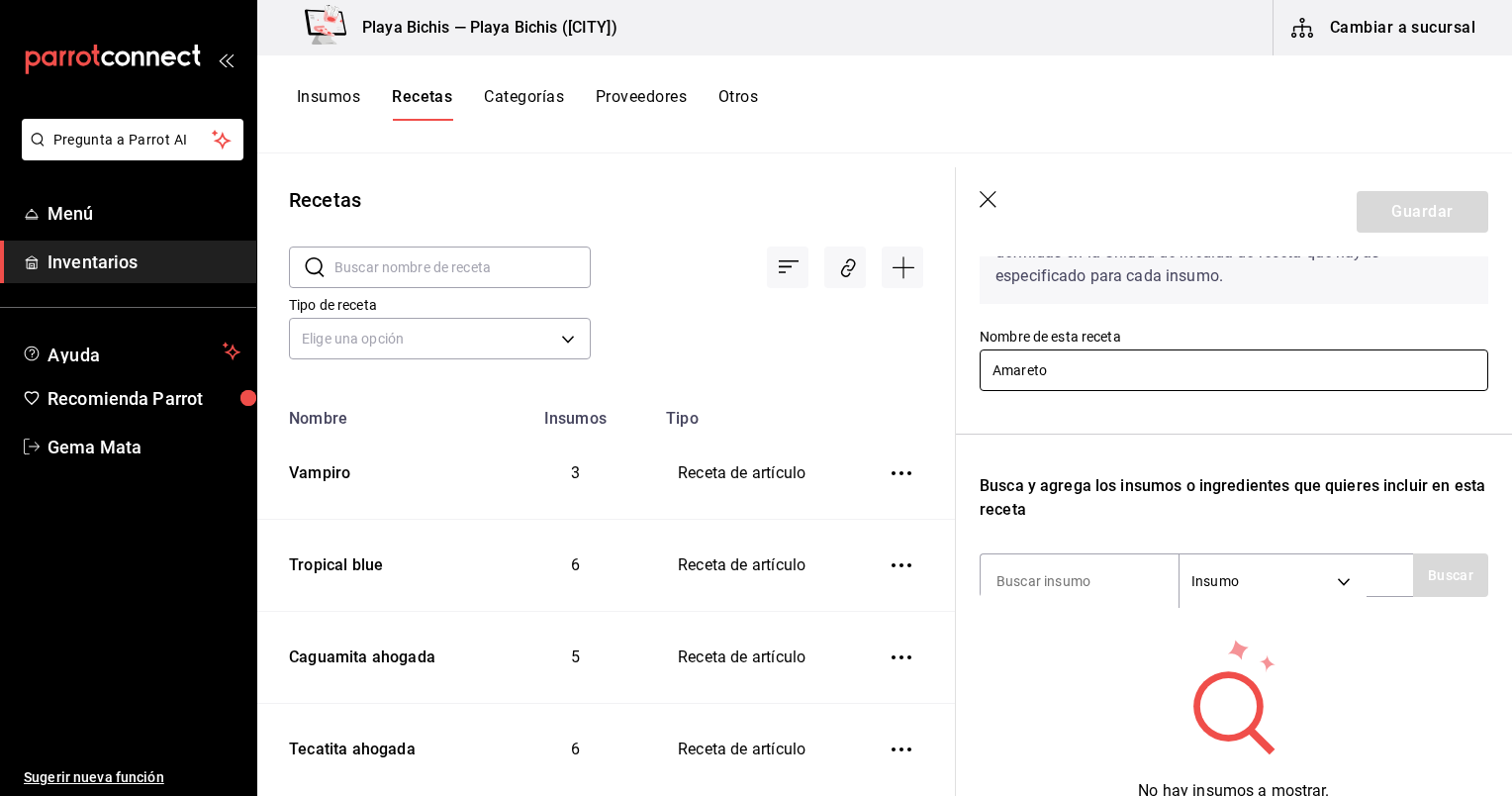 type on "Amareto" 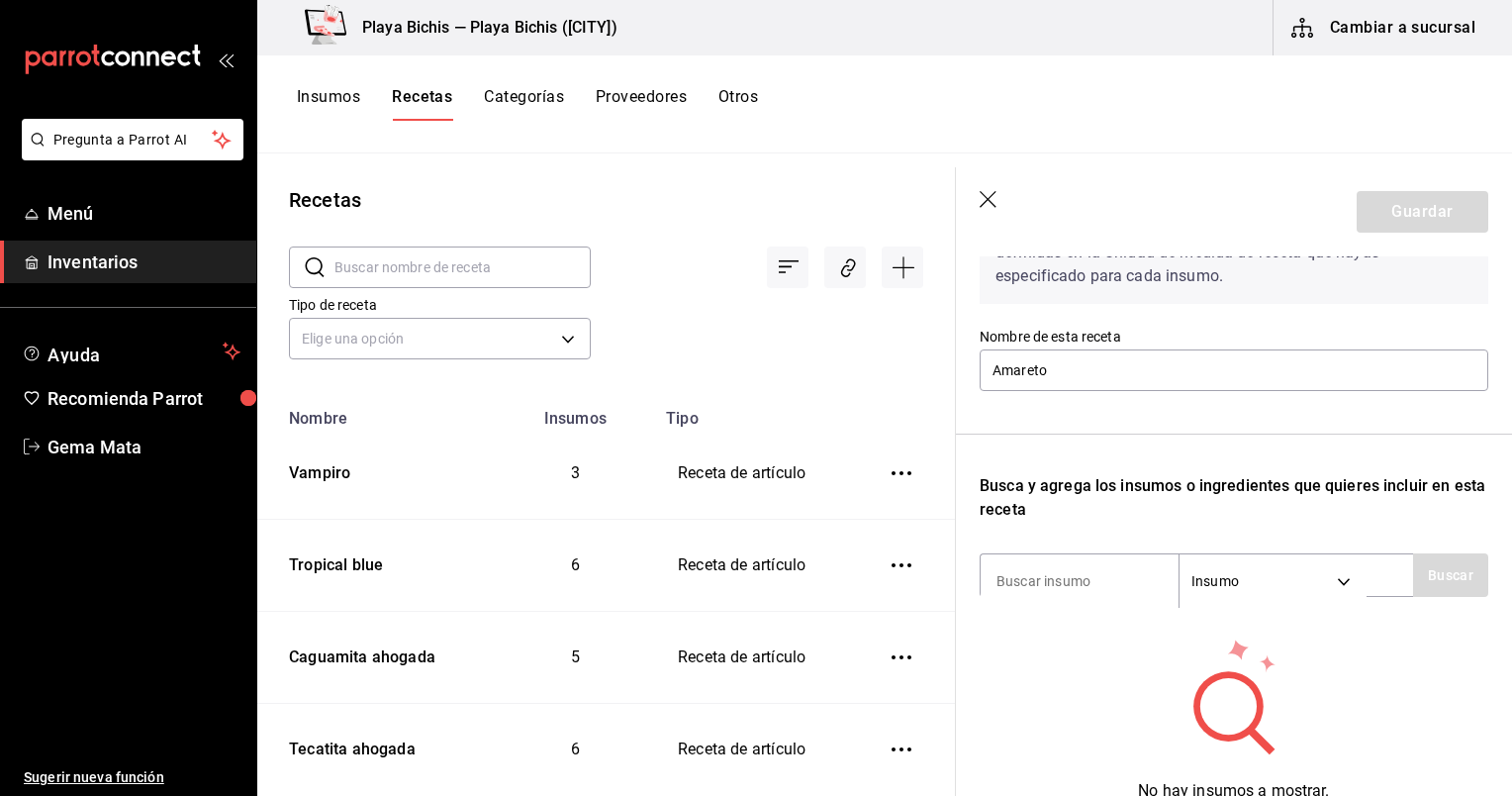 click on "Recuerda que las cantidades utilizadas en tus recetas estarán definidas en la Unidad de medida de receta que hayas especificado para cada insumo. Nombre de esta receta Amareto Busca y agrega los insumos o ingredientes que quieres incluir en esta receta Insumo SUPPLY Buscar No hay insumos a mostrar. Busca un insumo para agregarlo a la lista" at bounding box center (1234, 506) 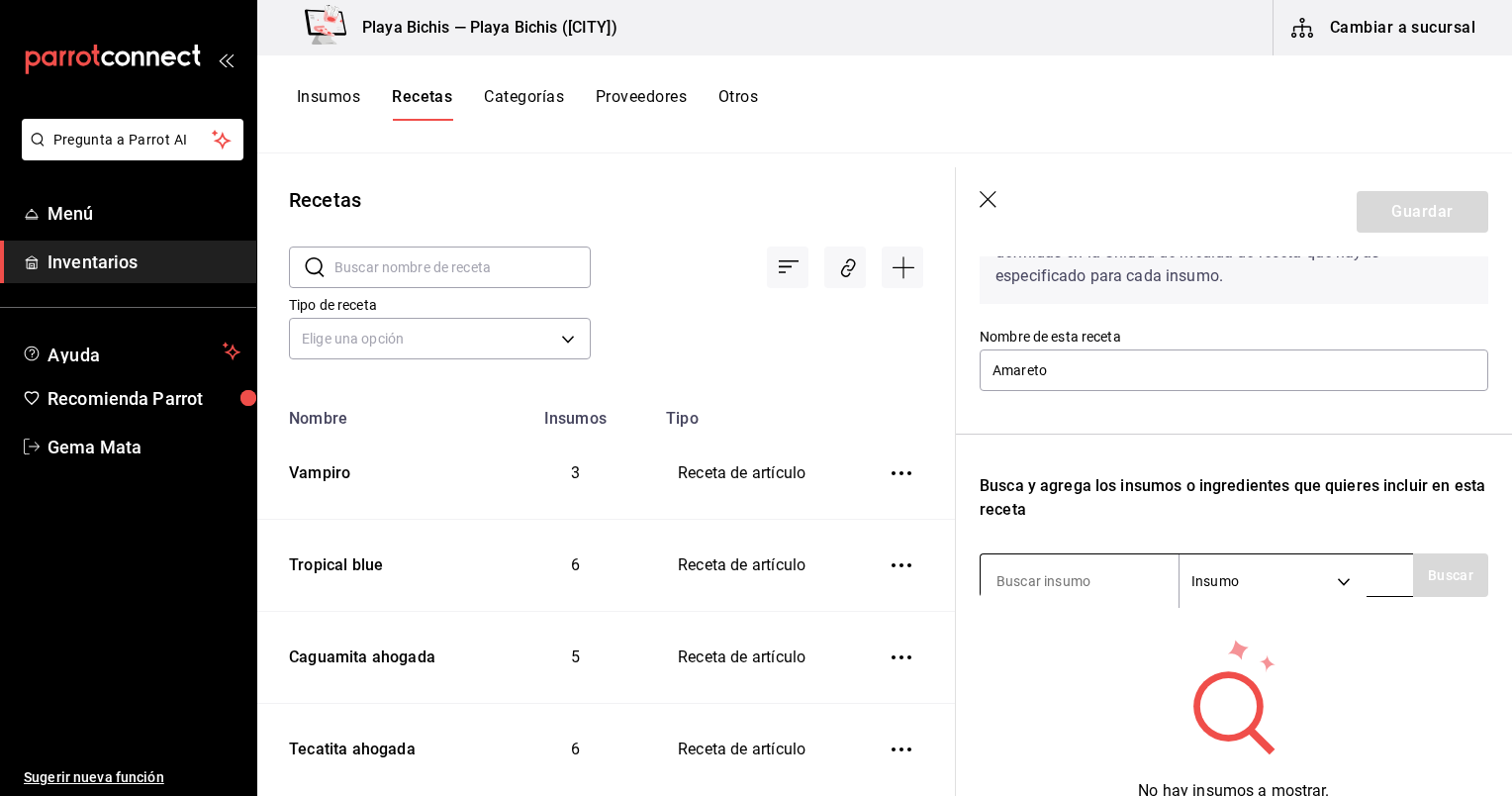 click at bounding box center (1080, 581) 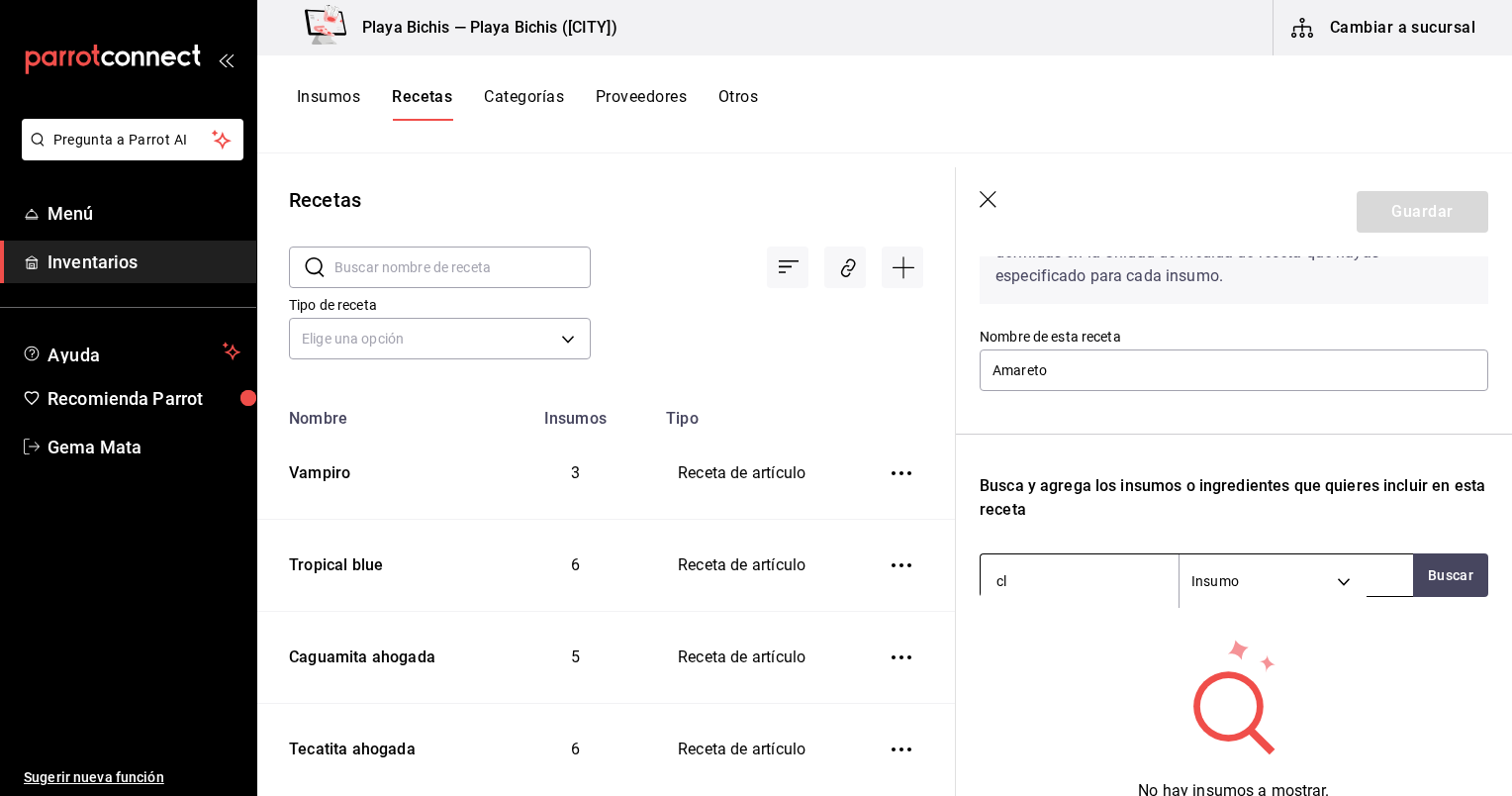 type on "c" 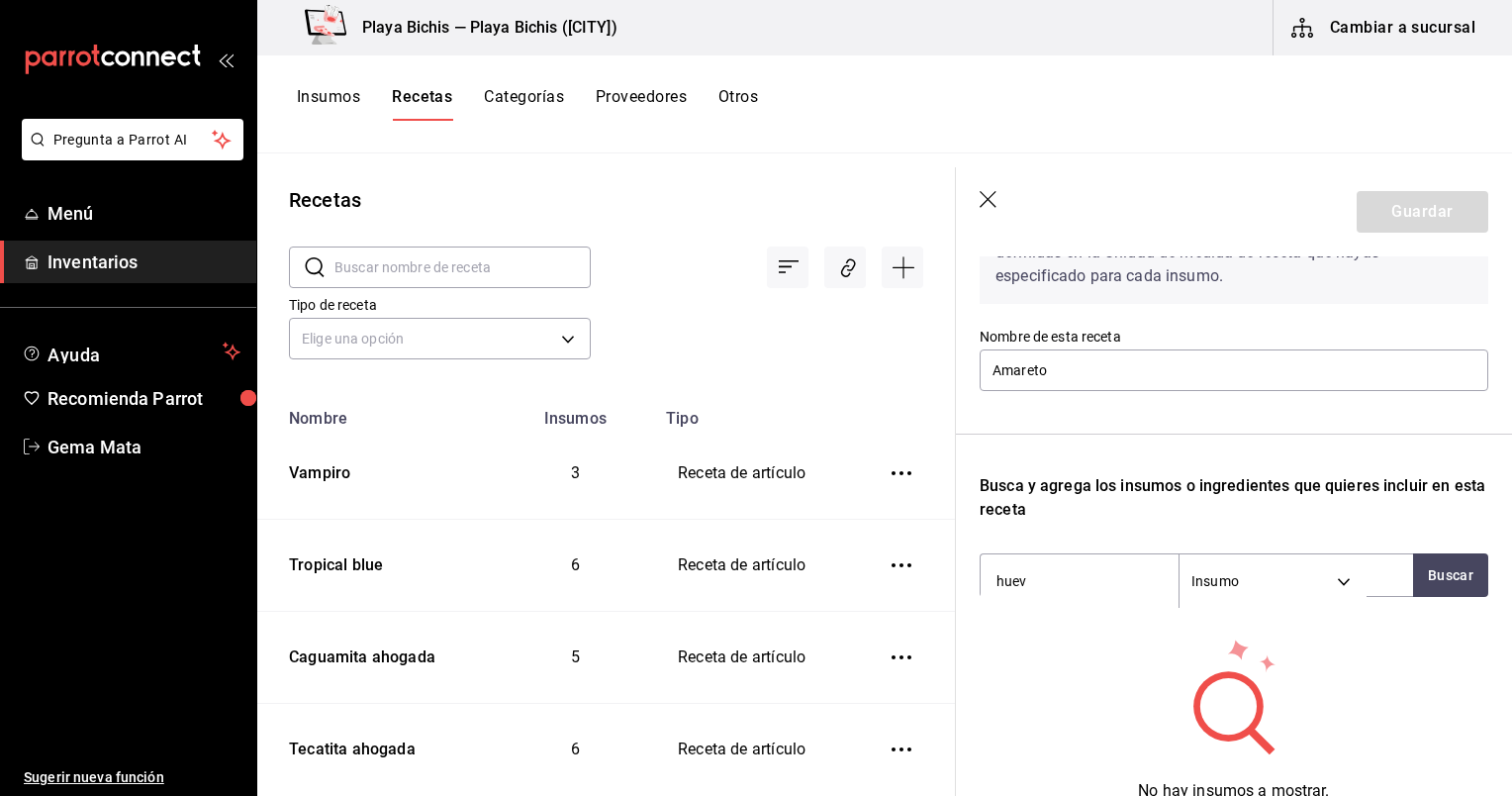 type on "huevo" 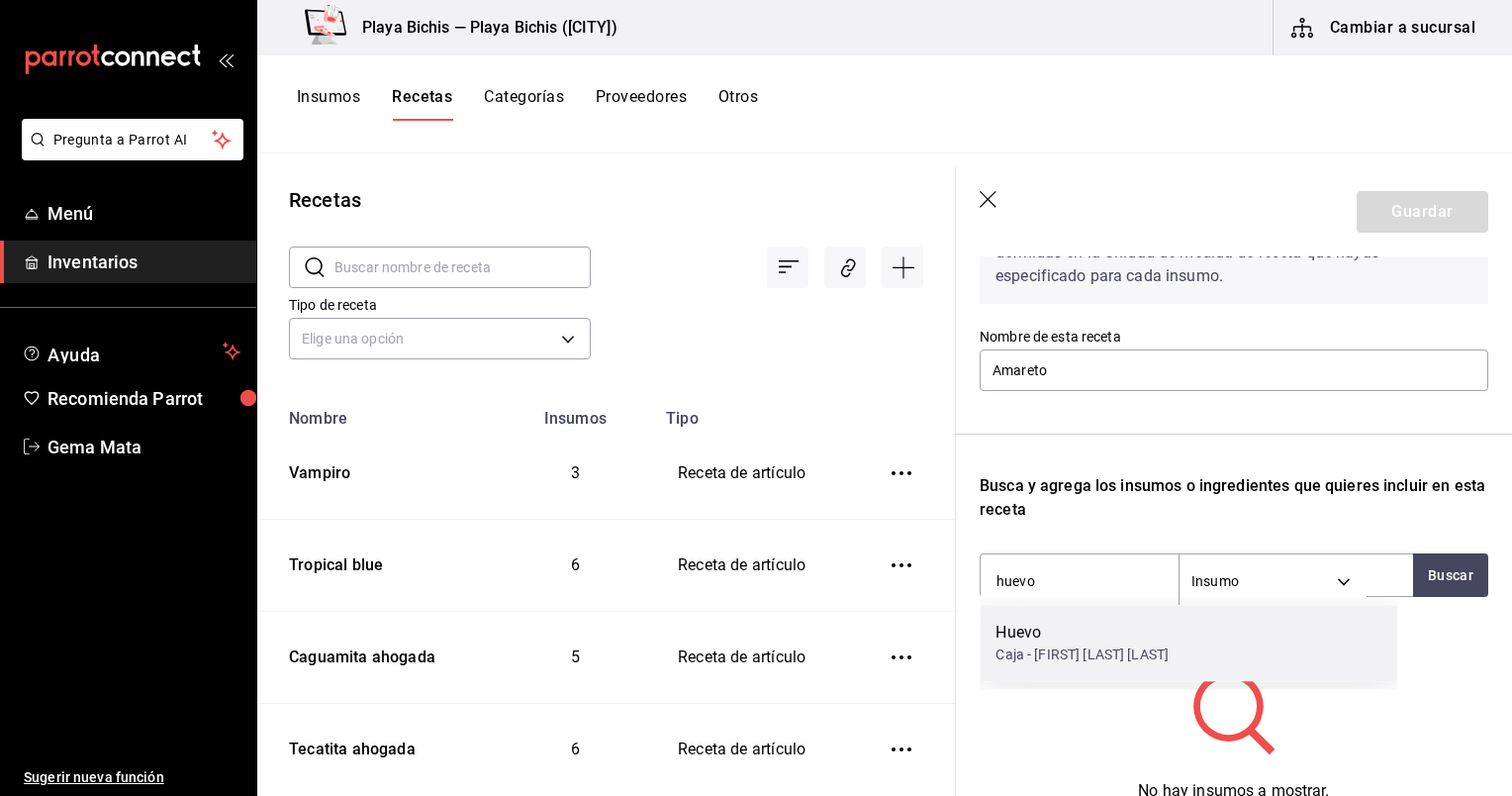 click on "Caja - [FIRST] [LAST] [LAST]" at bounding box center (1082, 654) 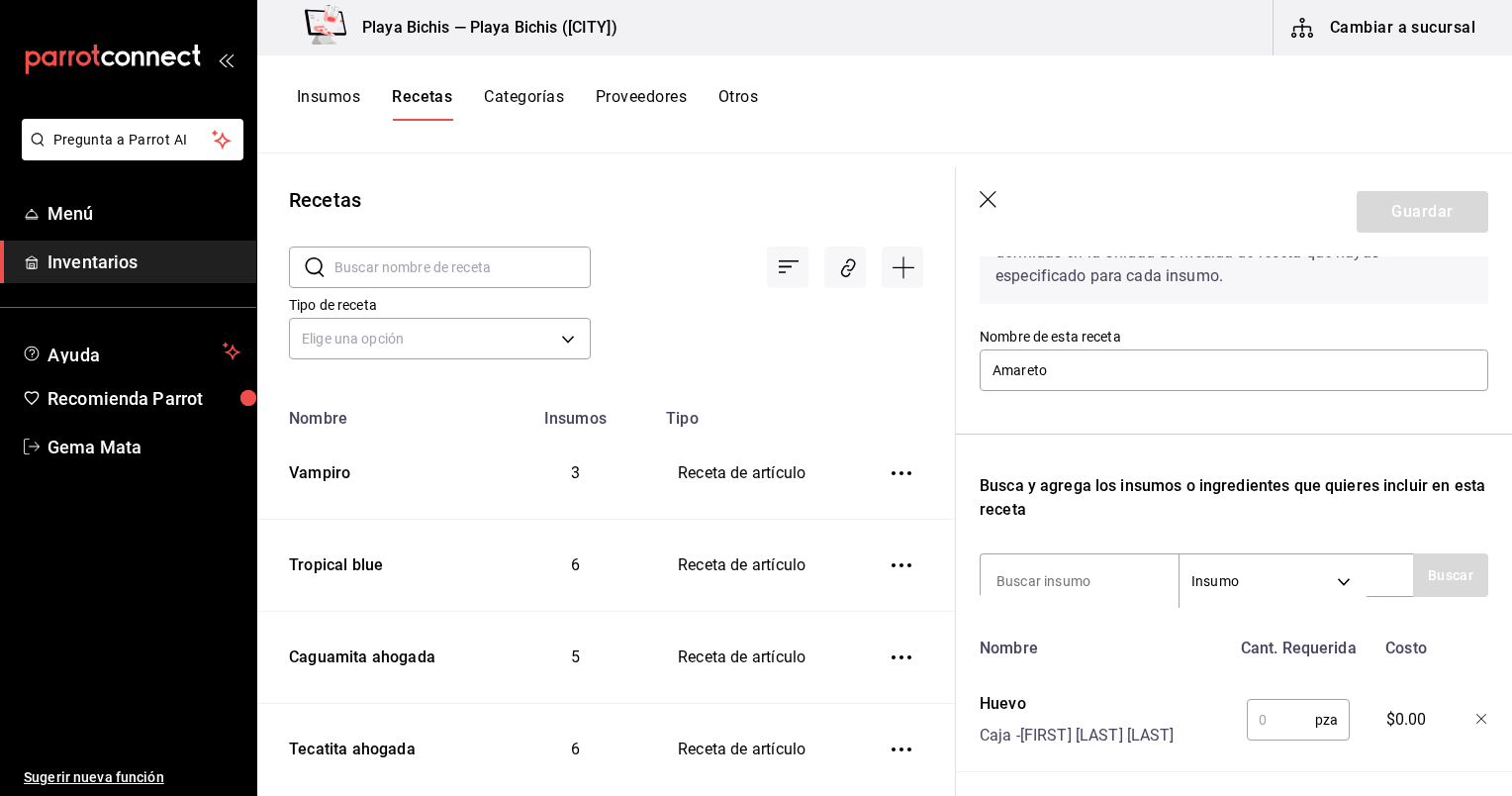 click at bounding box center (1280, 720) 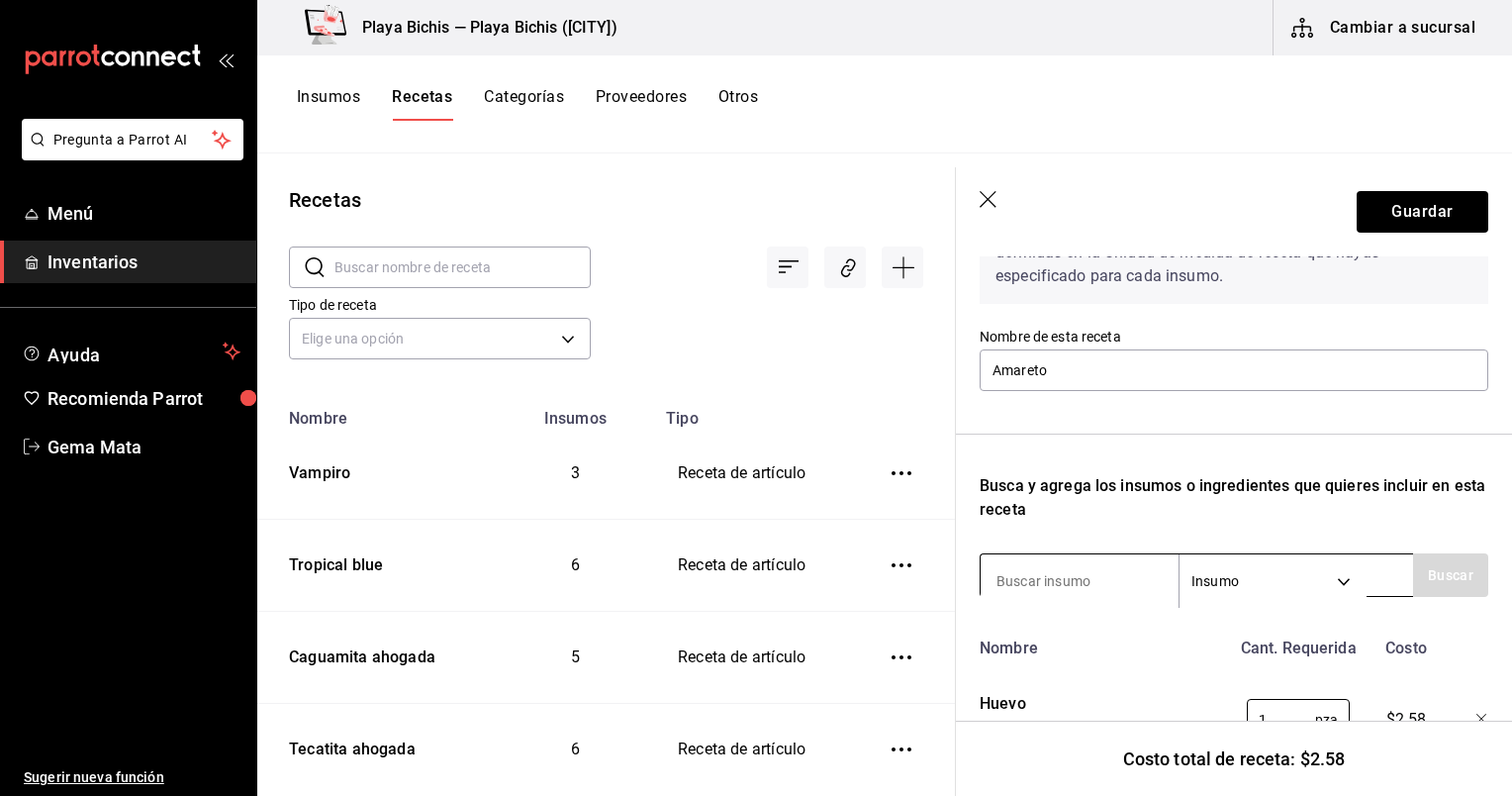 type on "1" 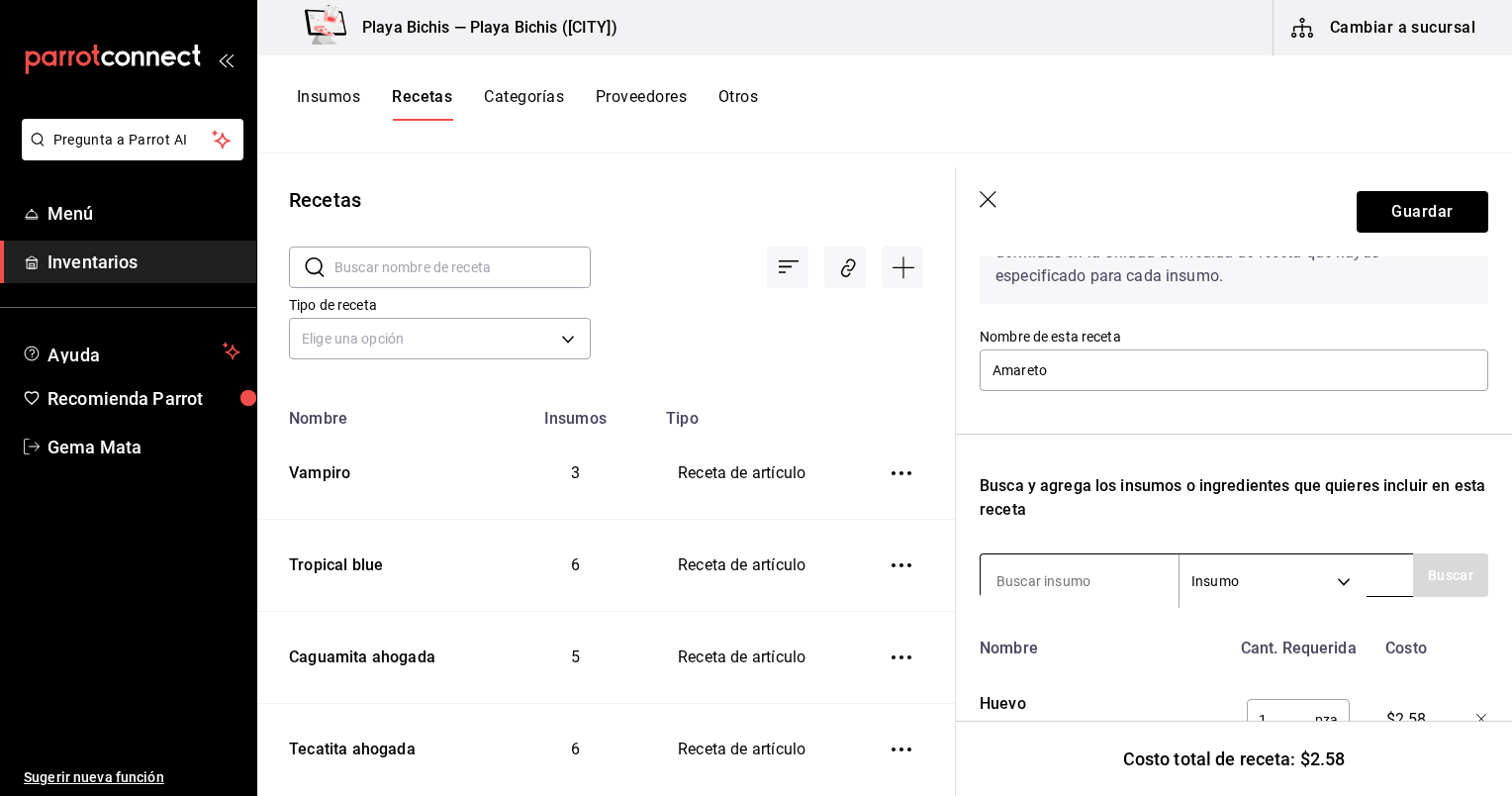 click at bounding box center [1080, 581] 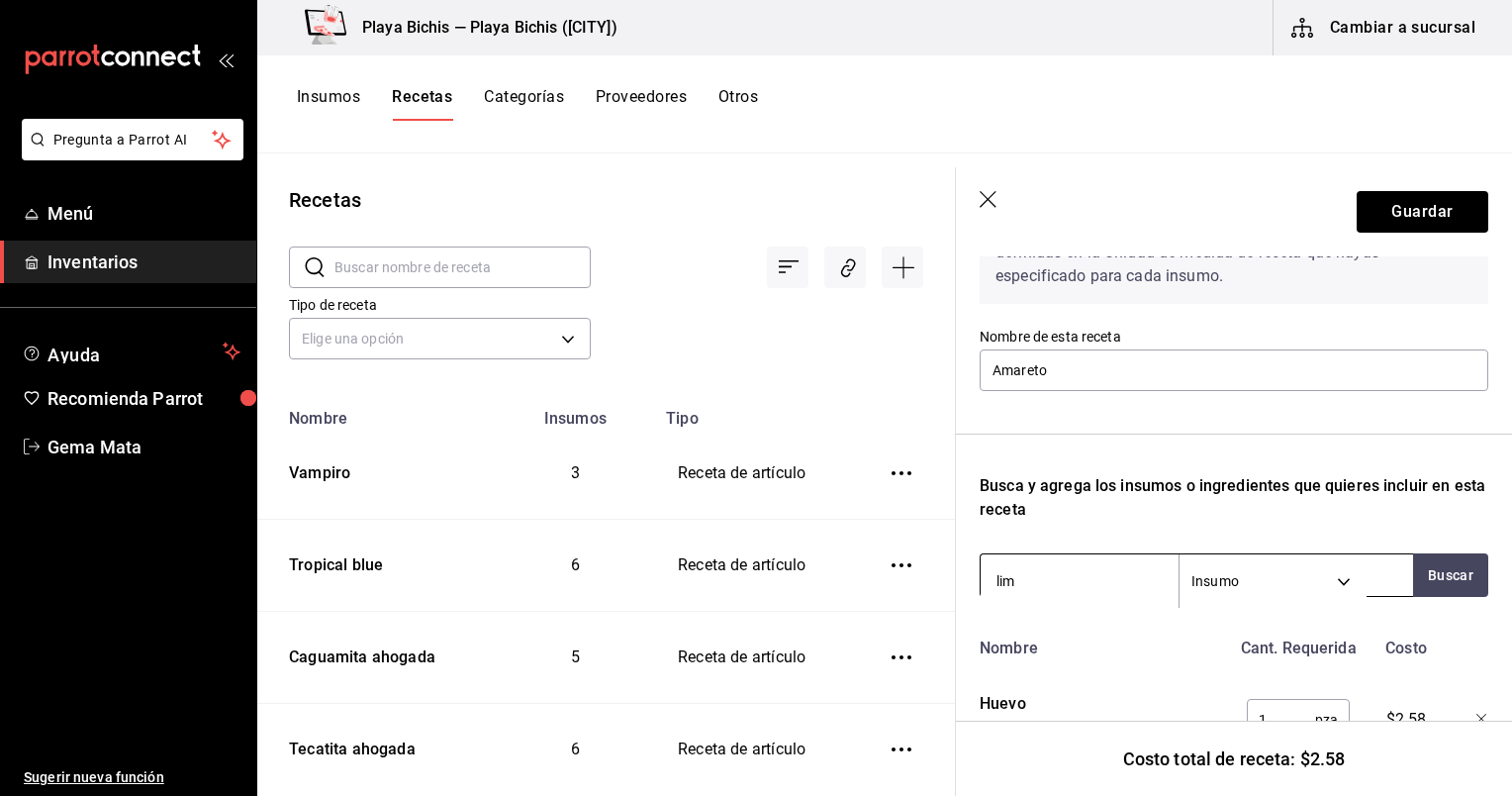 type on "limo" 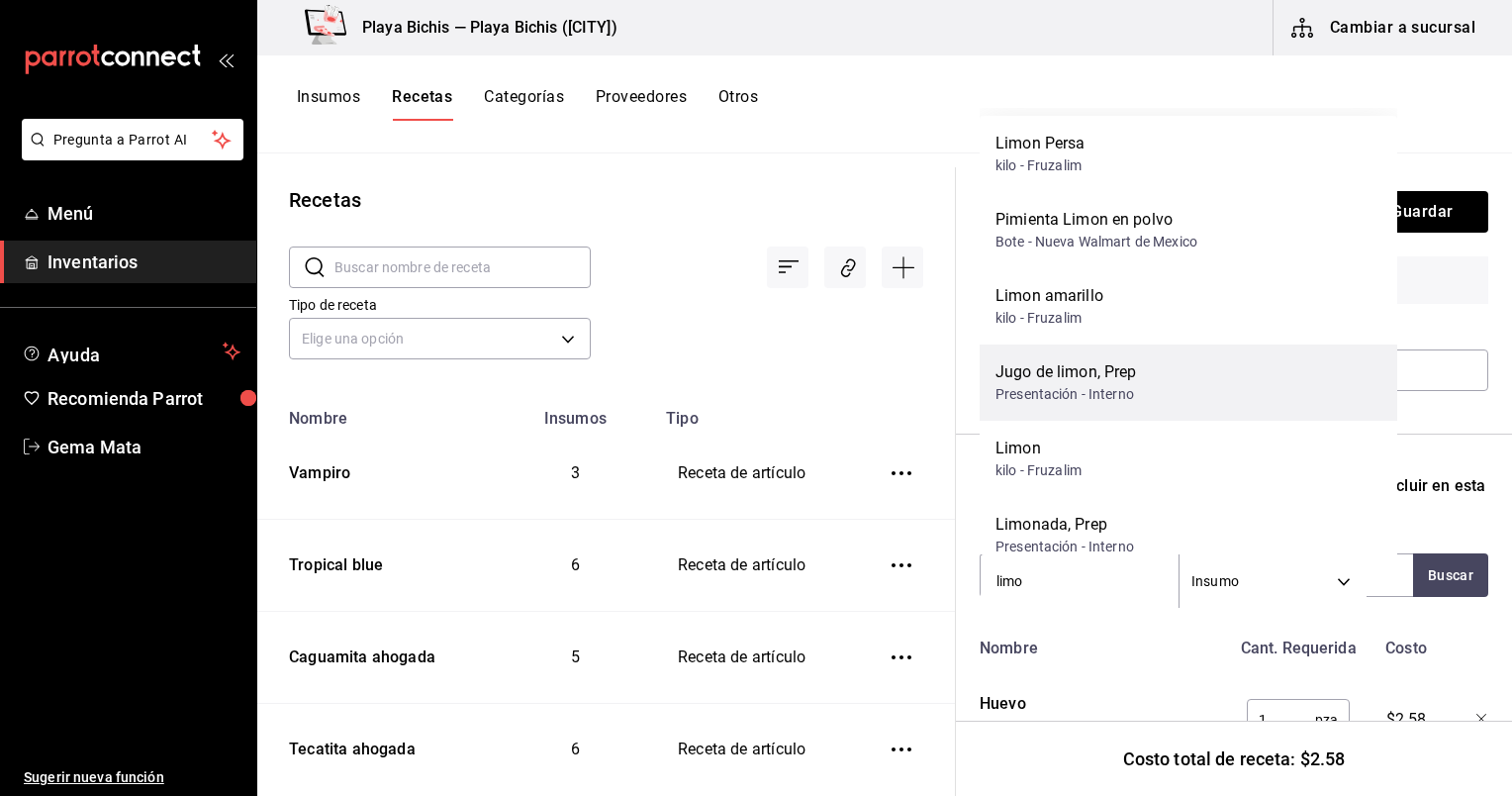 click on "Presentación - Interno" at bounding box center [1066, 394] 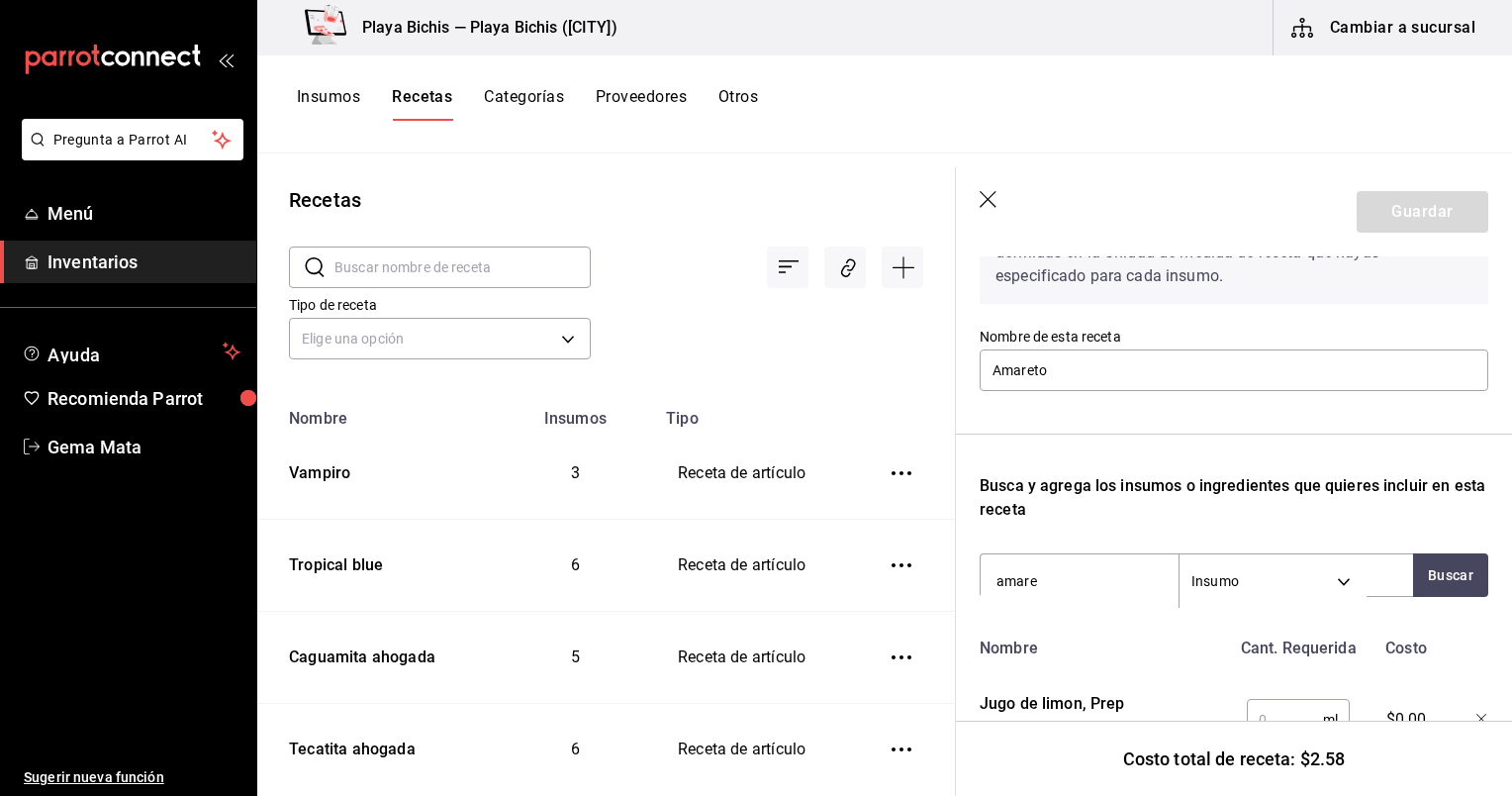 type on "amar" 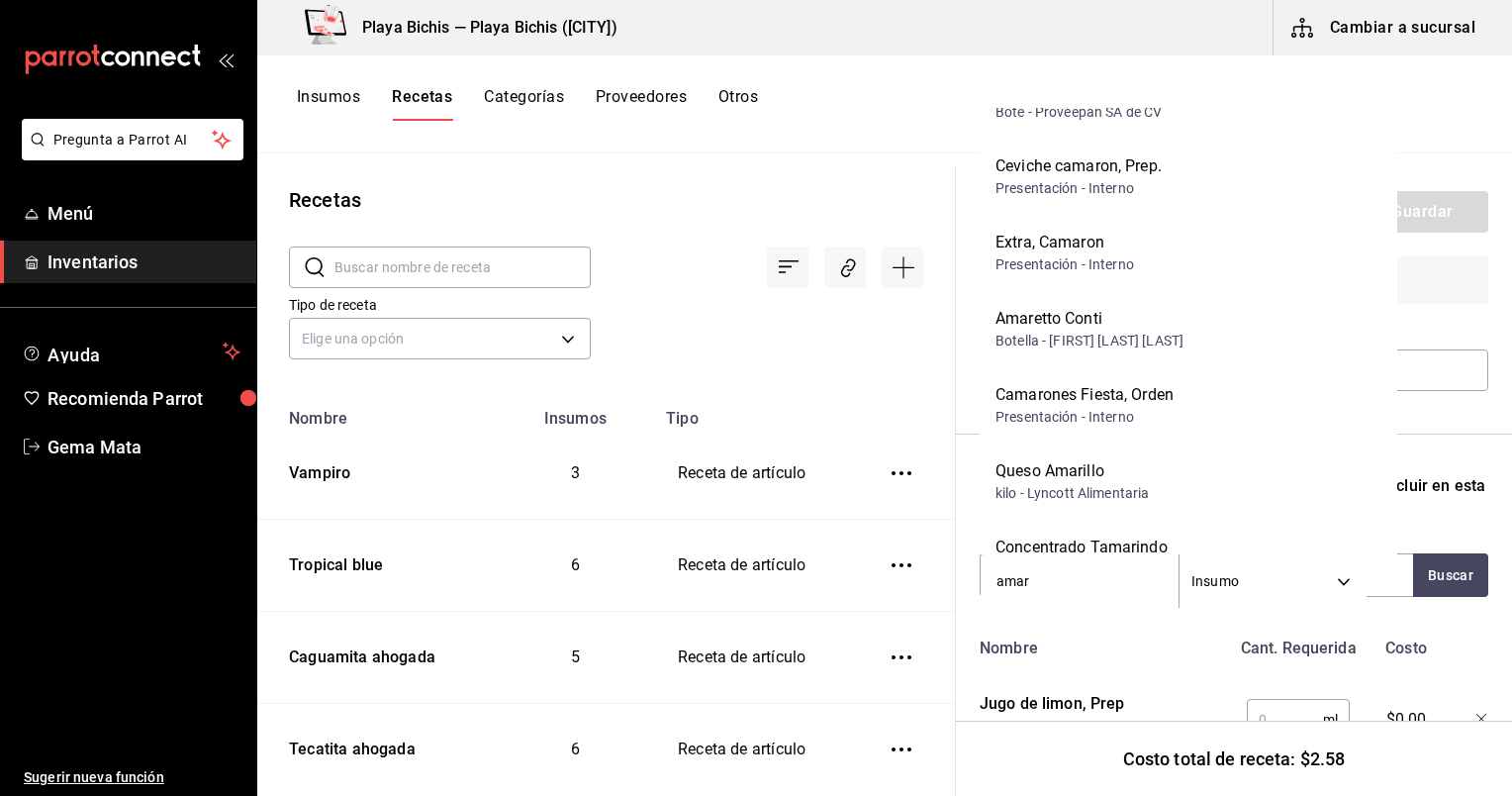 scroll, scrollTop: 1425, scrollLeft: 0, axis: vertical 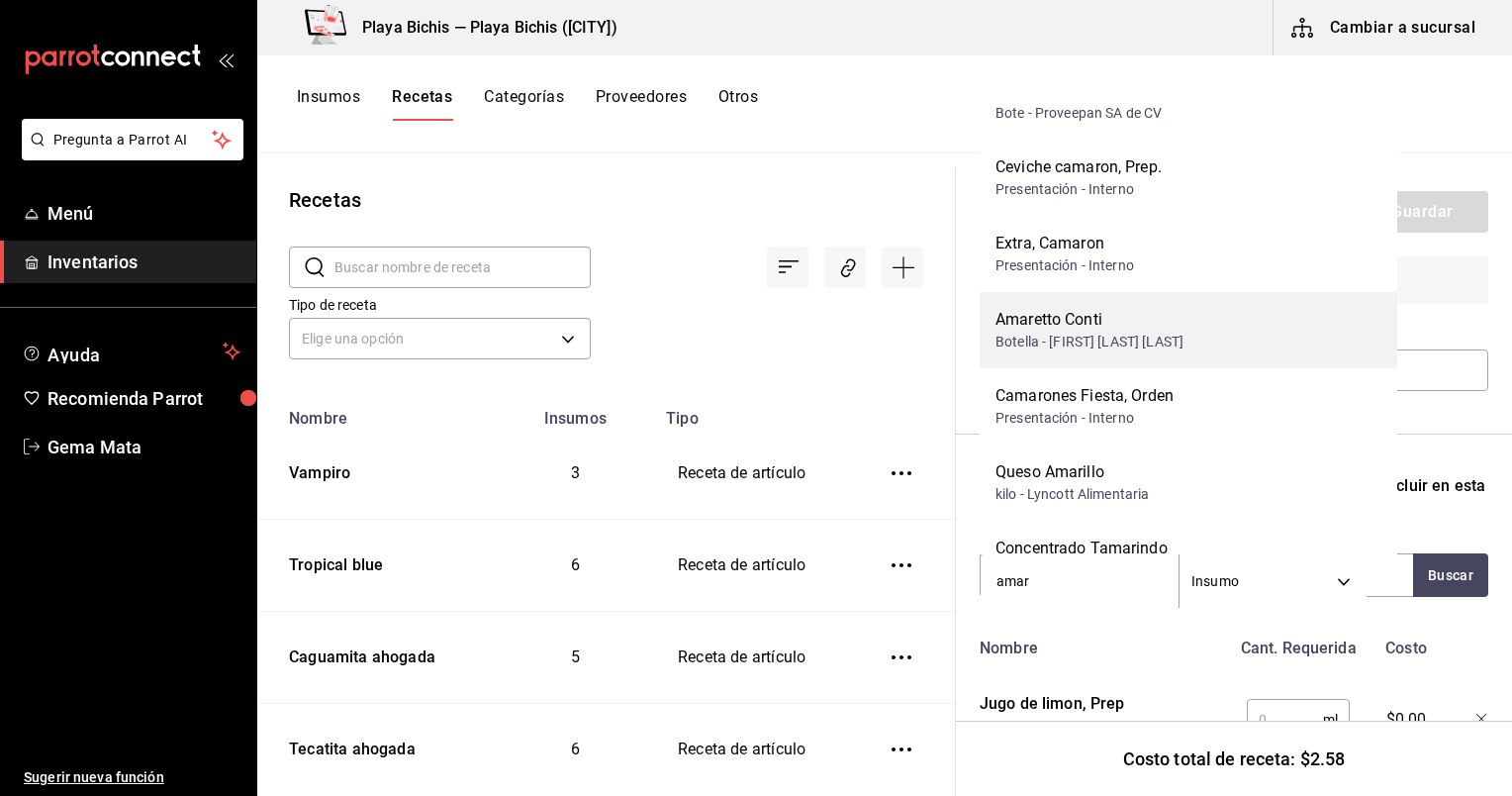 click on "Amaretto Conti" at bounding box center [1089, 320] 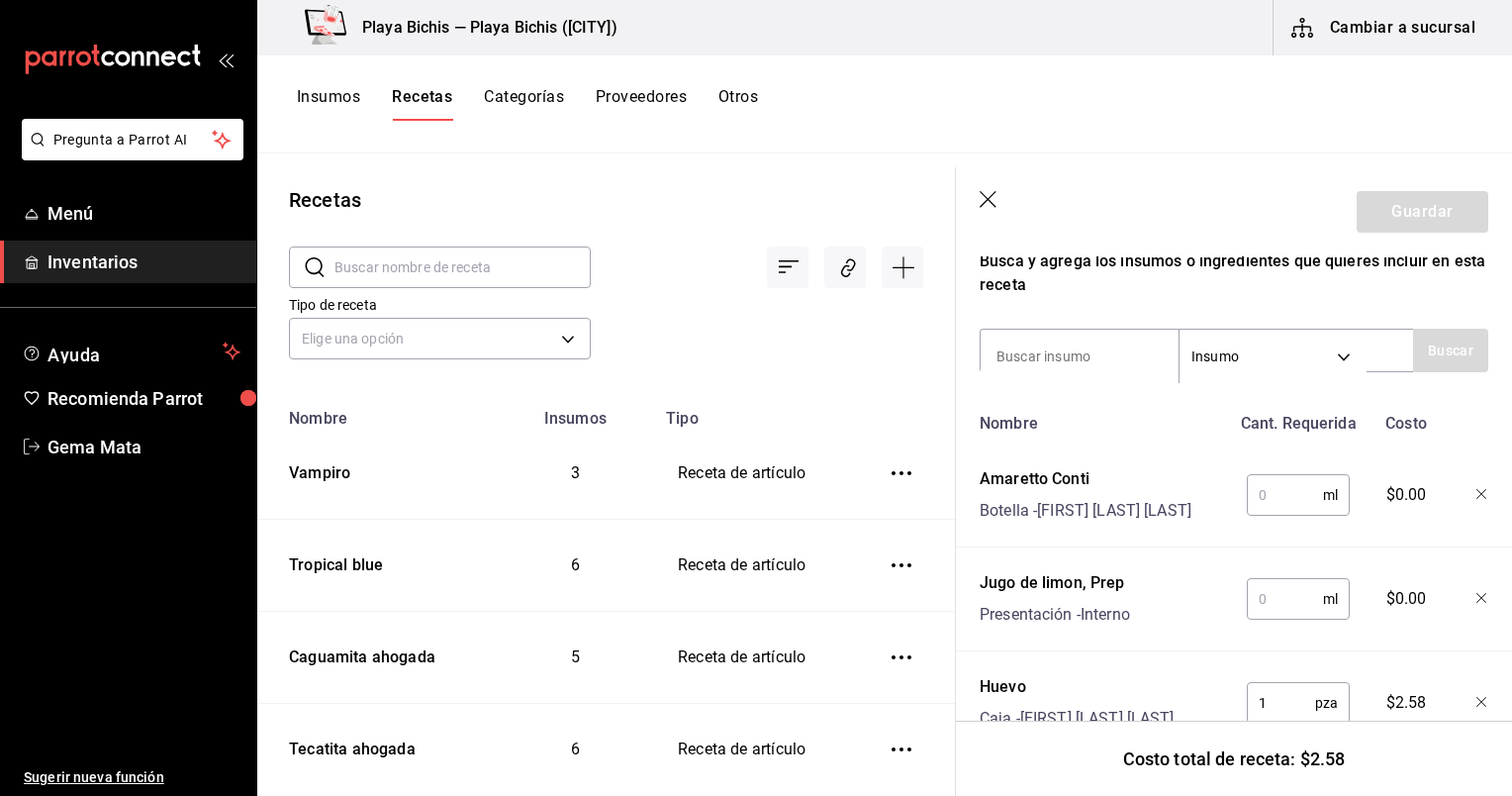 scroll, scrollTop: 364, scrollLeft: 0, axis: vertical 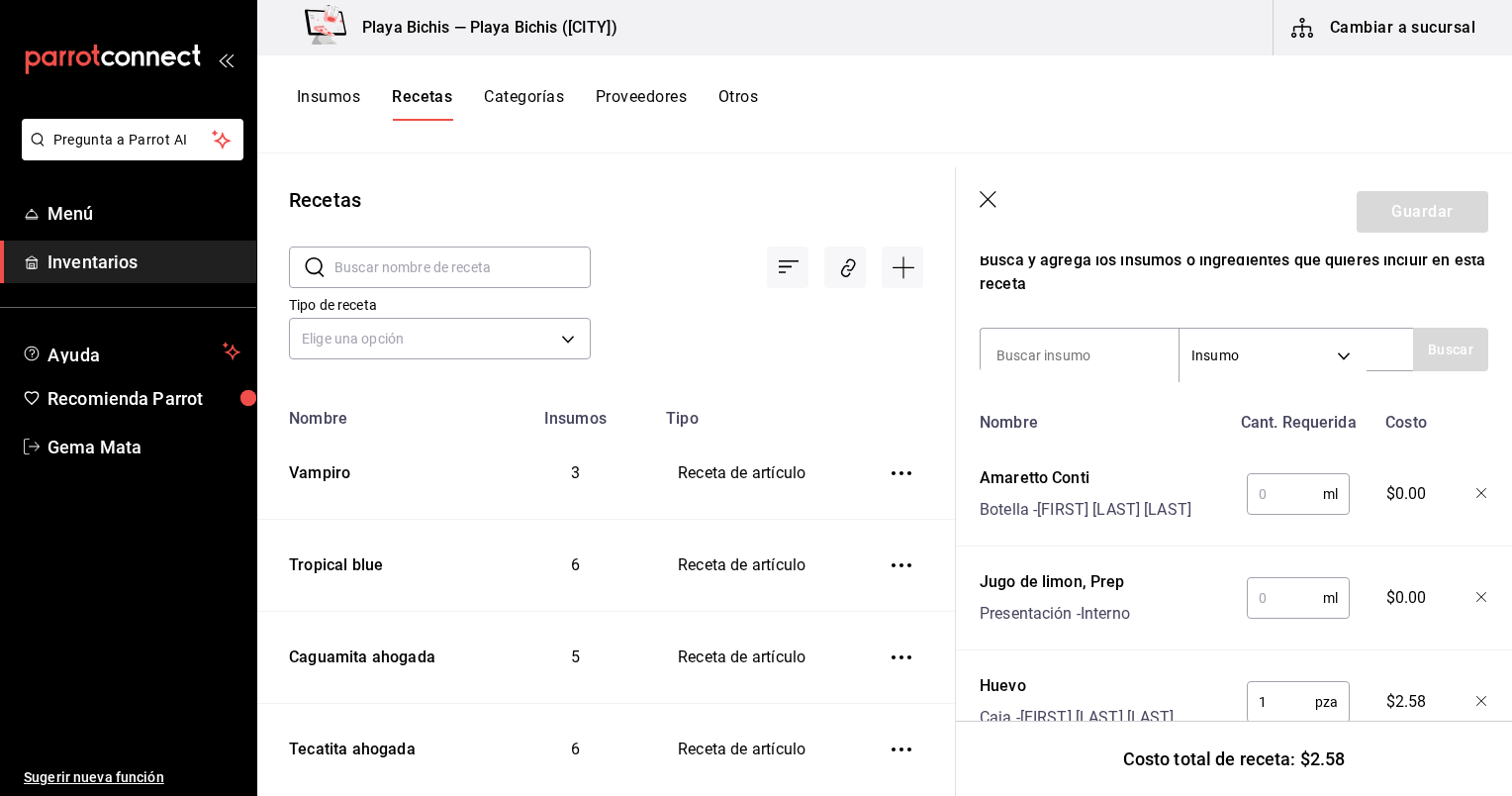 click at bounding box center [1284, 494] 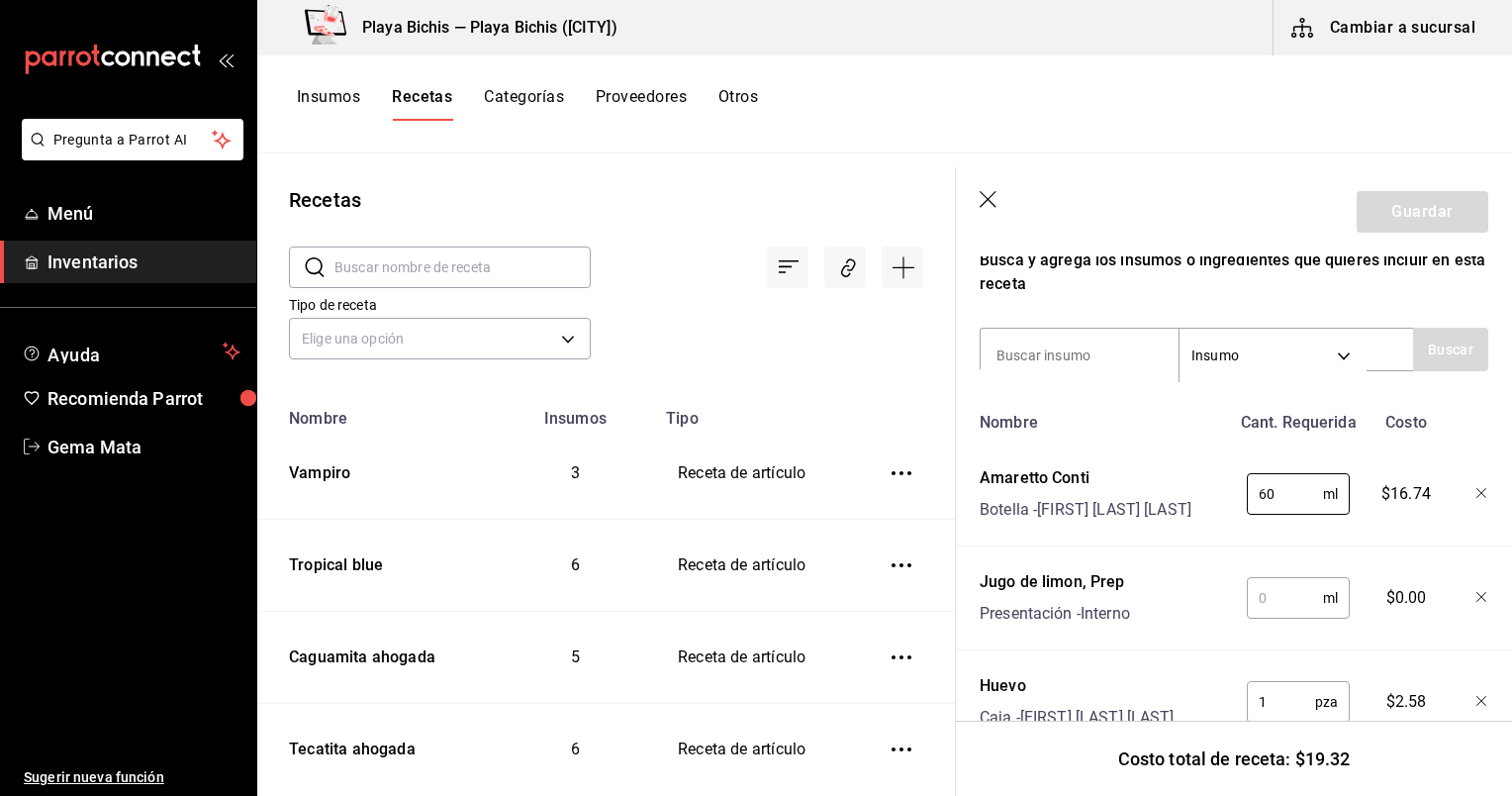 type on "60" 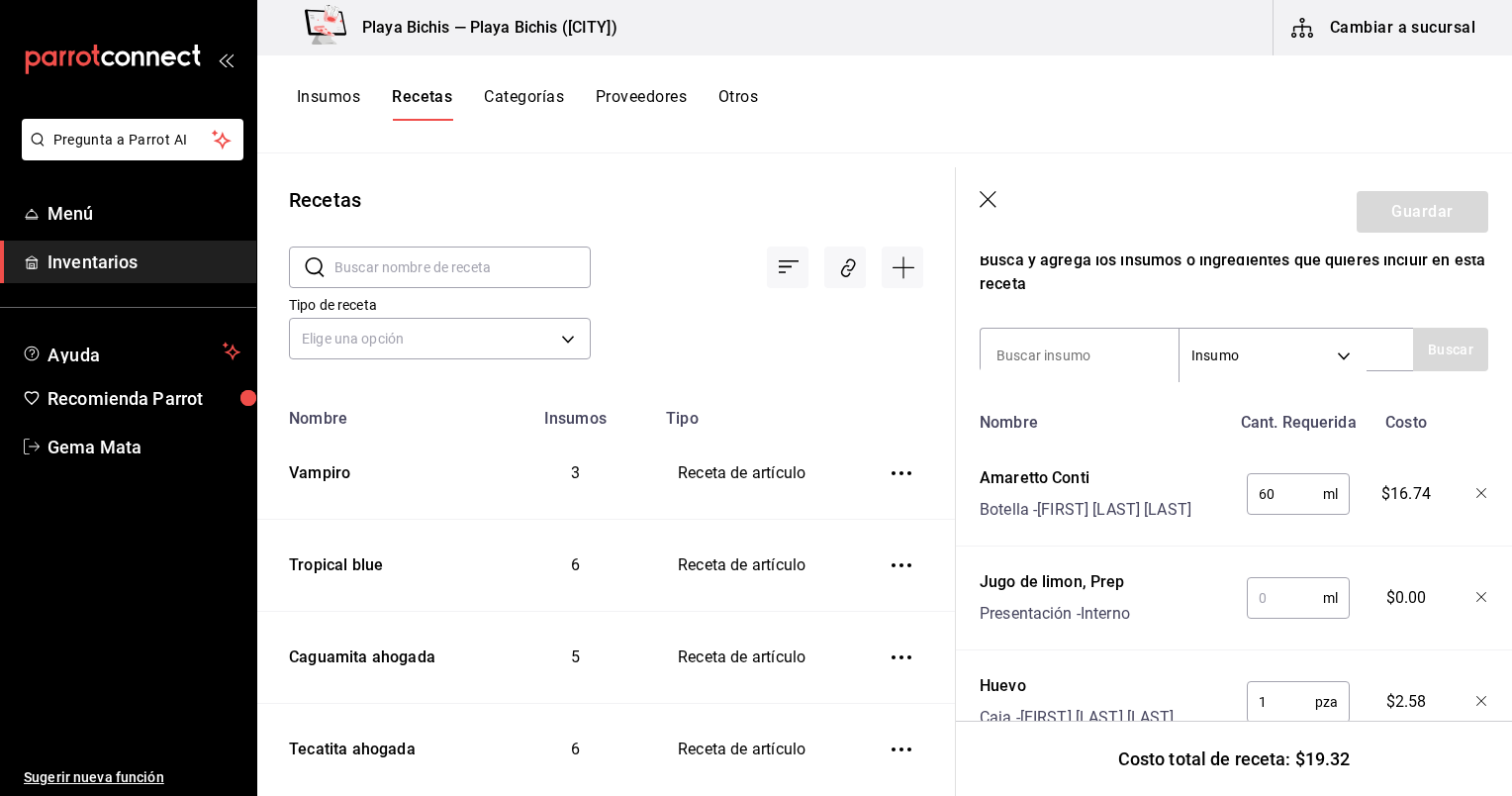 click at bounding box center [1284, 598] 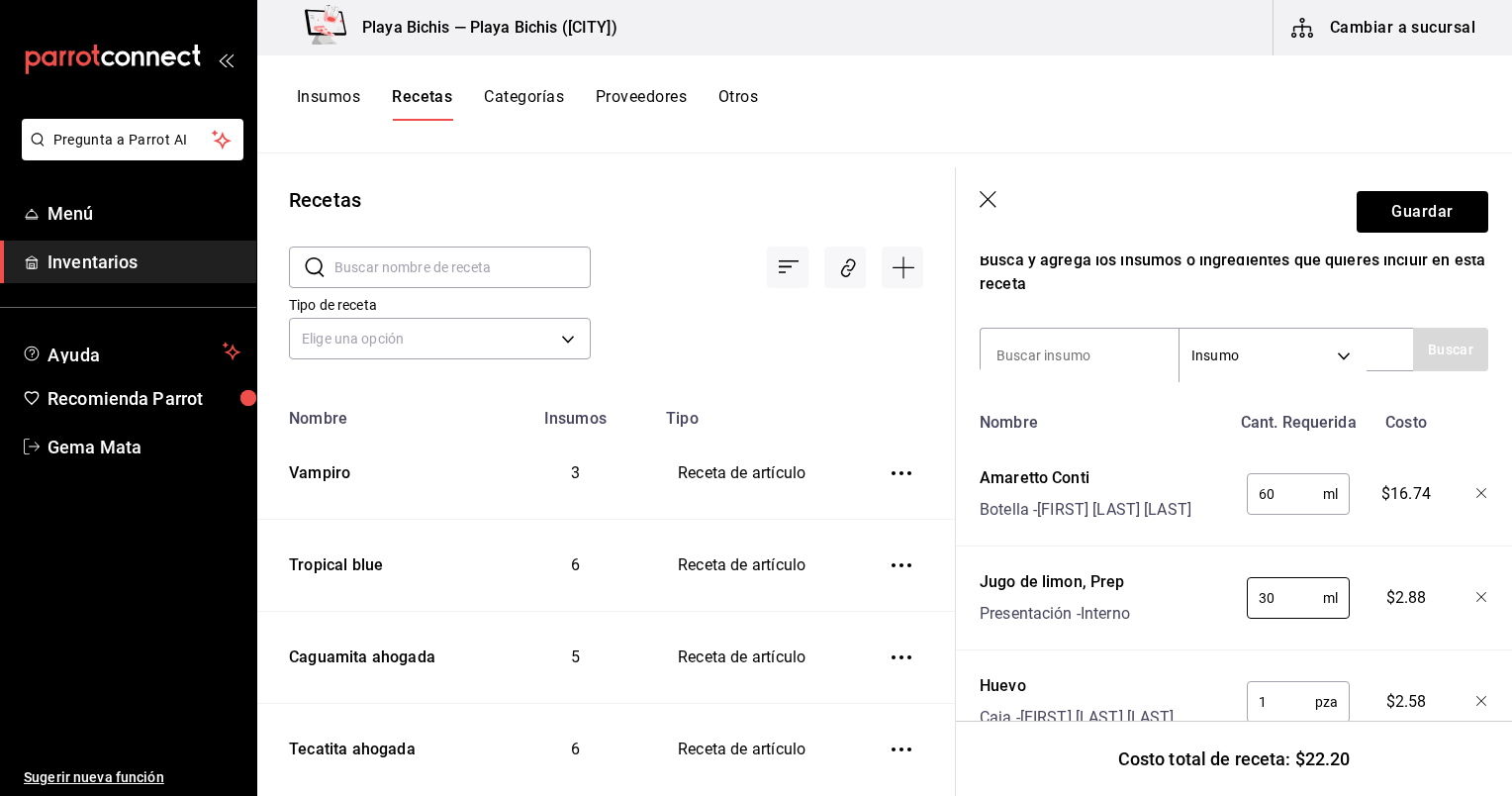 type on "30" 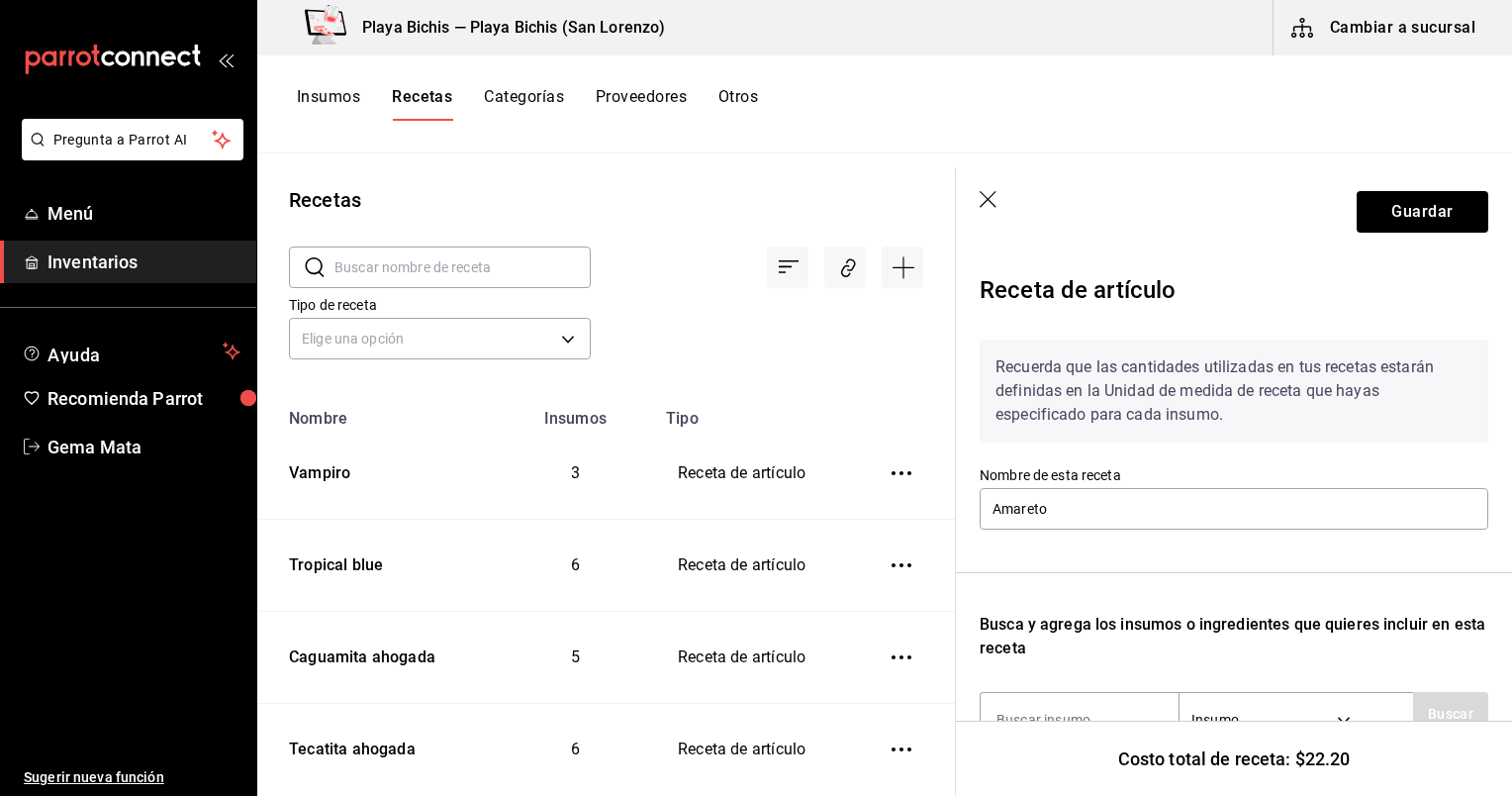 scroll, scrollTop: 0, scrollLeft: 0, axis: both 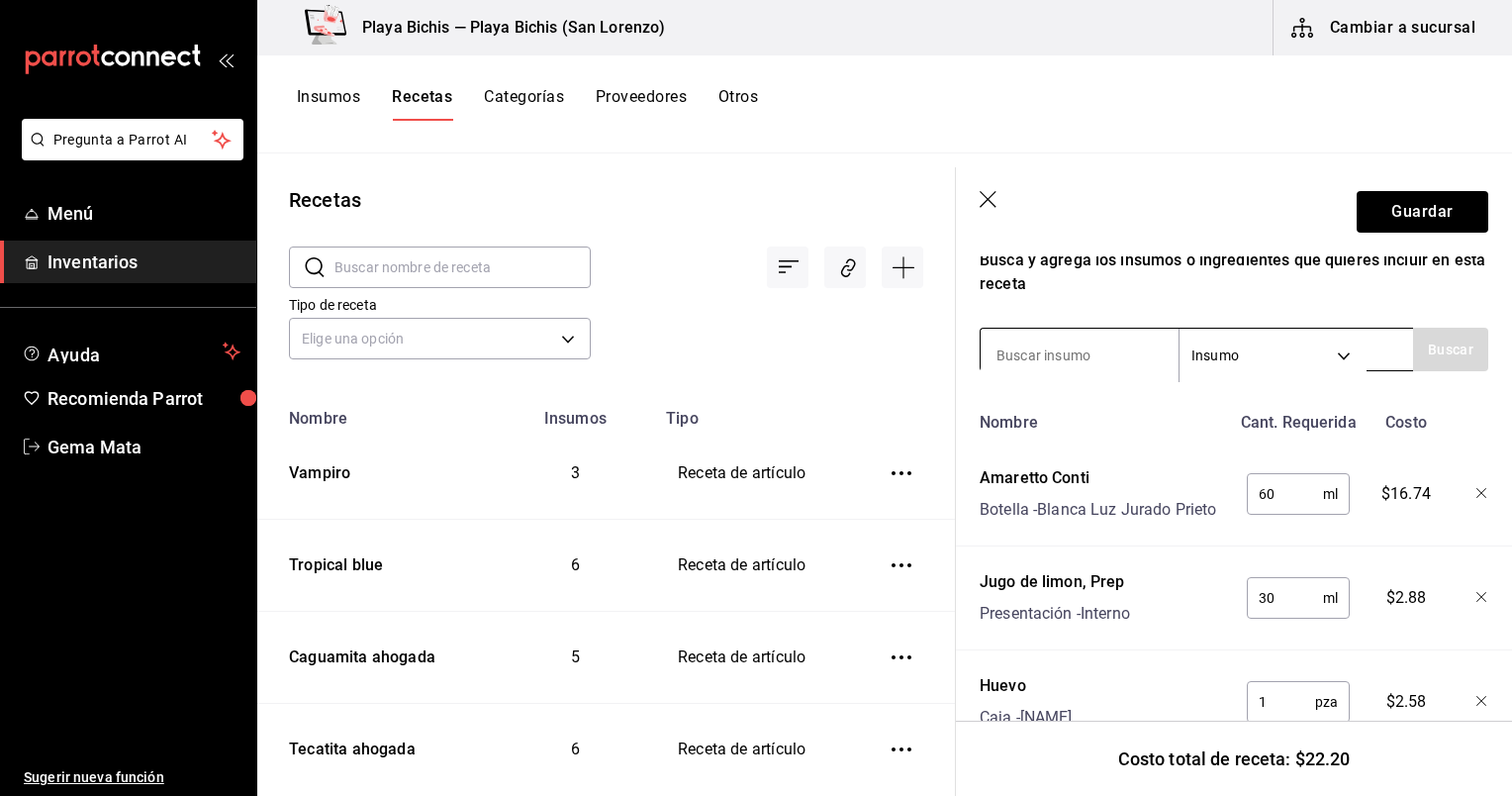 click at bounding box center [1080, 355] 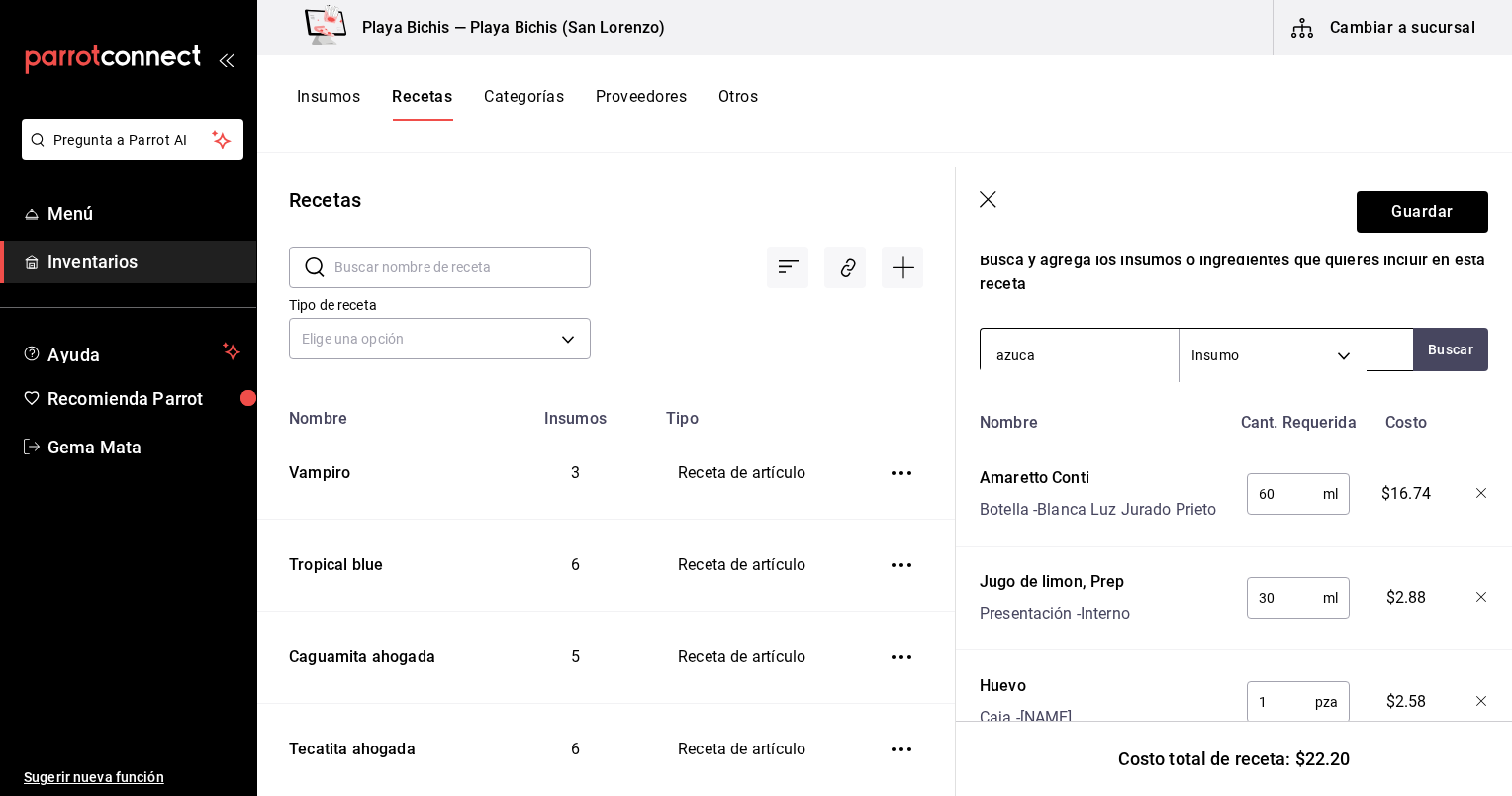 type on "azucar" 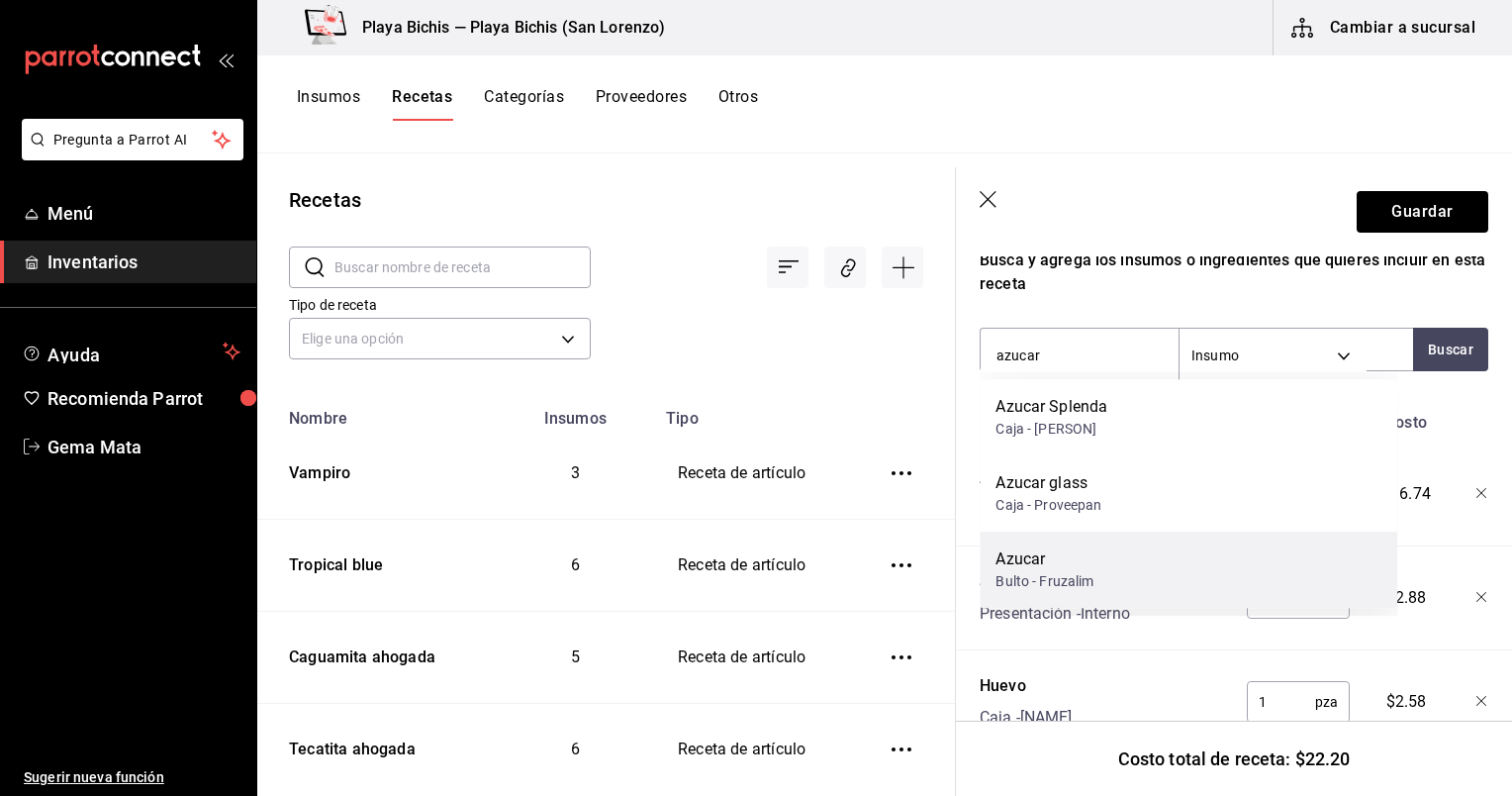 click on "Azucar Bulto - [ORGANIZATION]" at bounding box center [1188, 569] 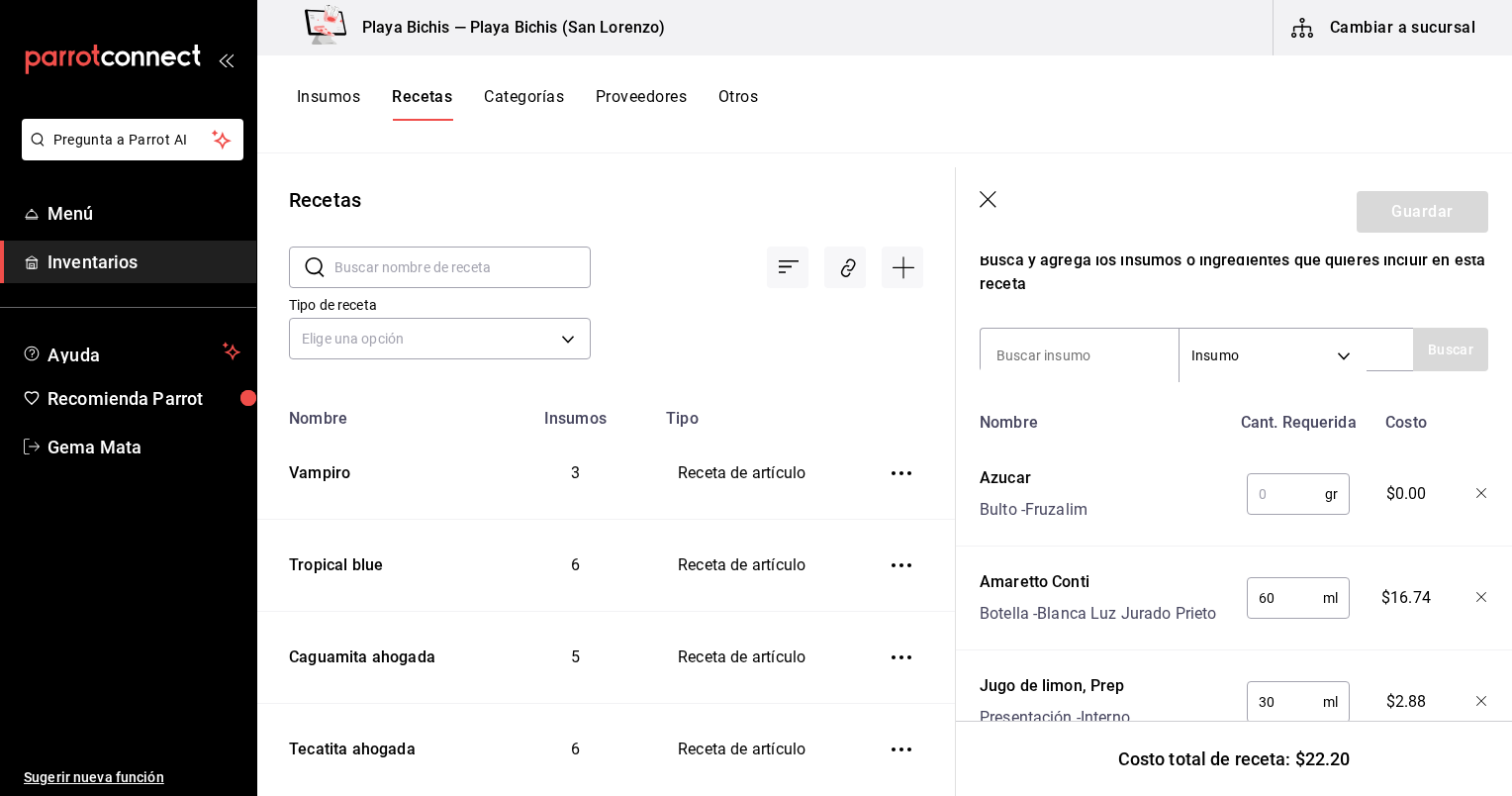 click at bounding box center (1285, 494) 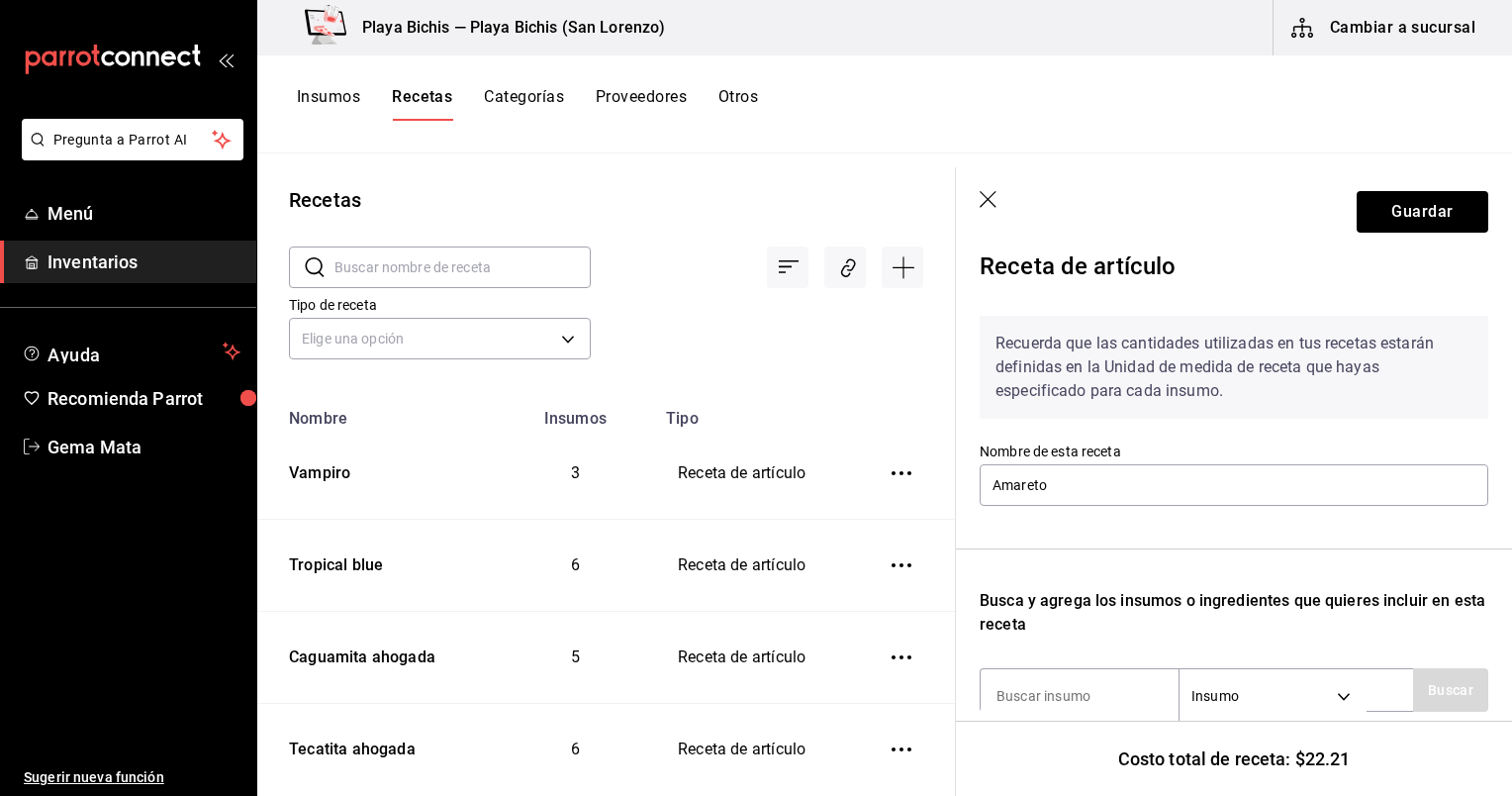 scroll, scrollTop: 0, scrollLeft: 0, axis: both 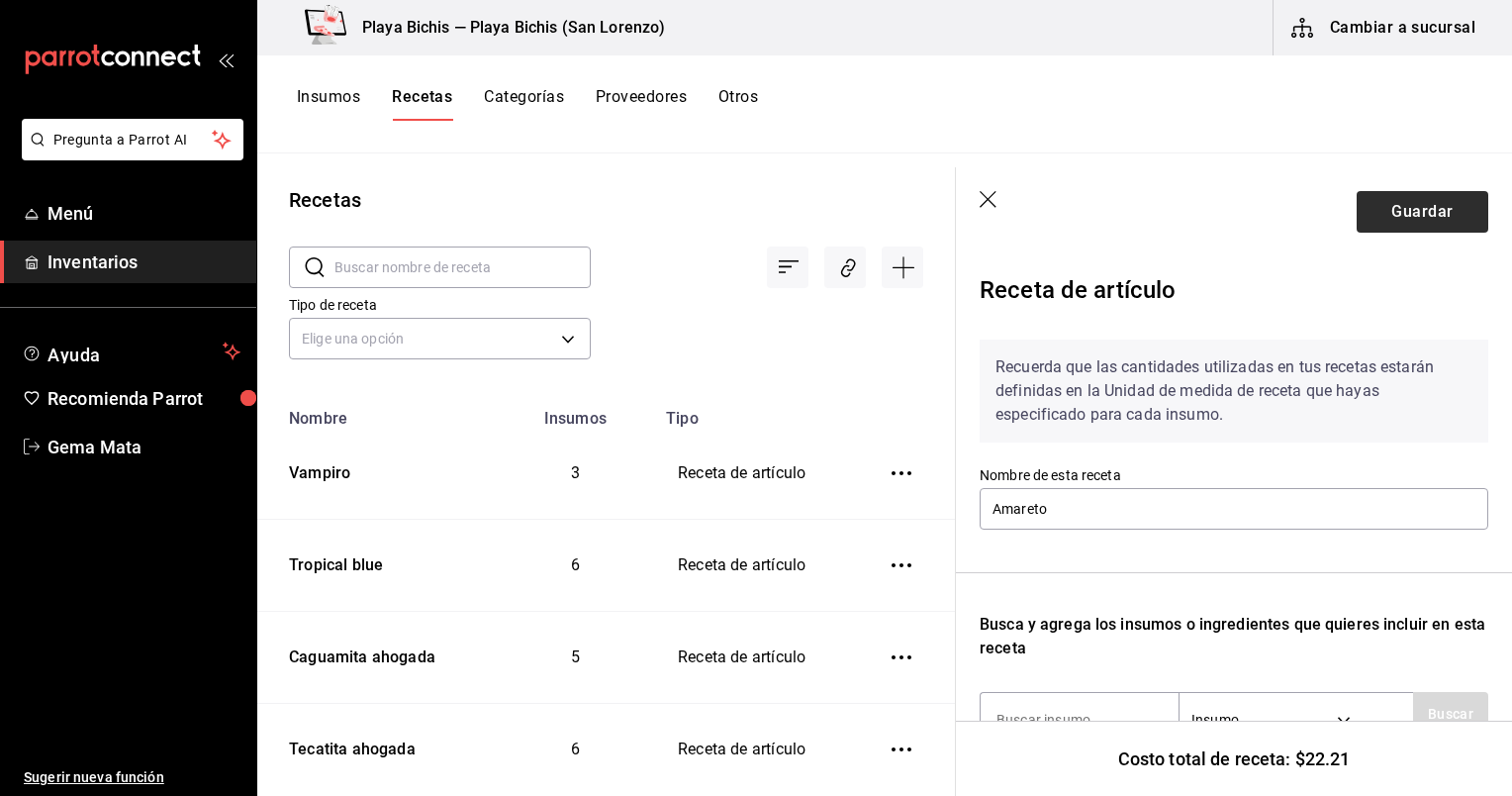 type on "12" 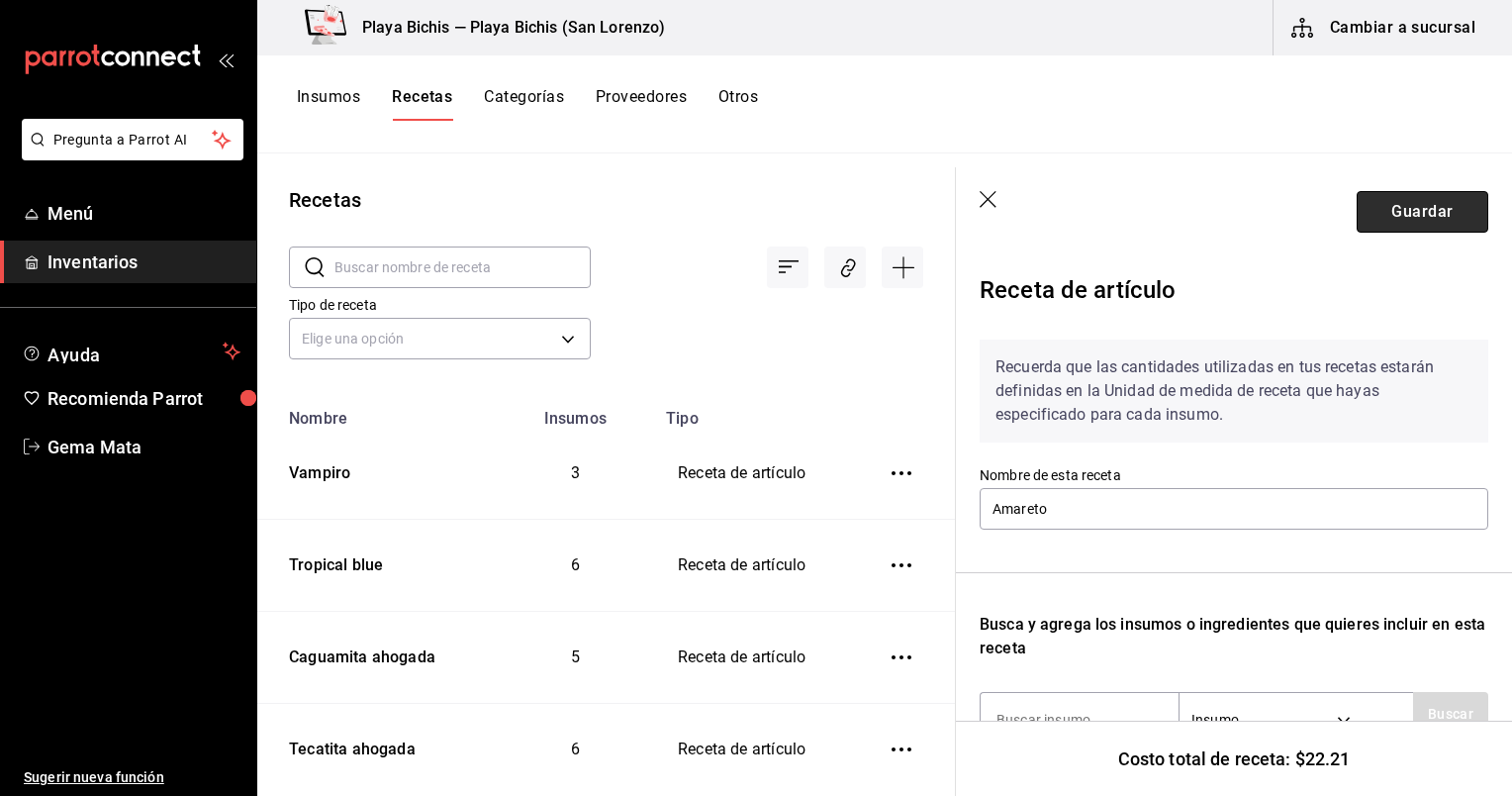 click on "Guardar" at bounding box center [1422, 212] 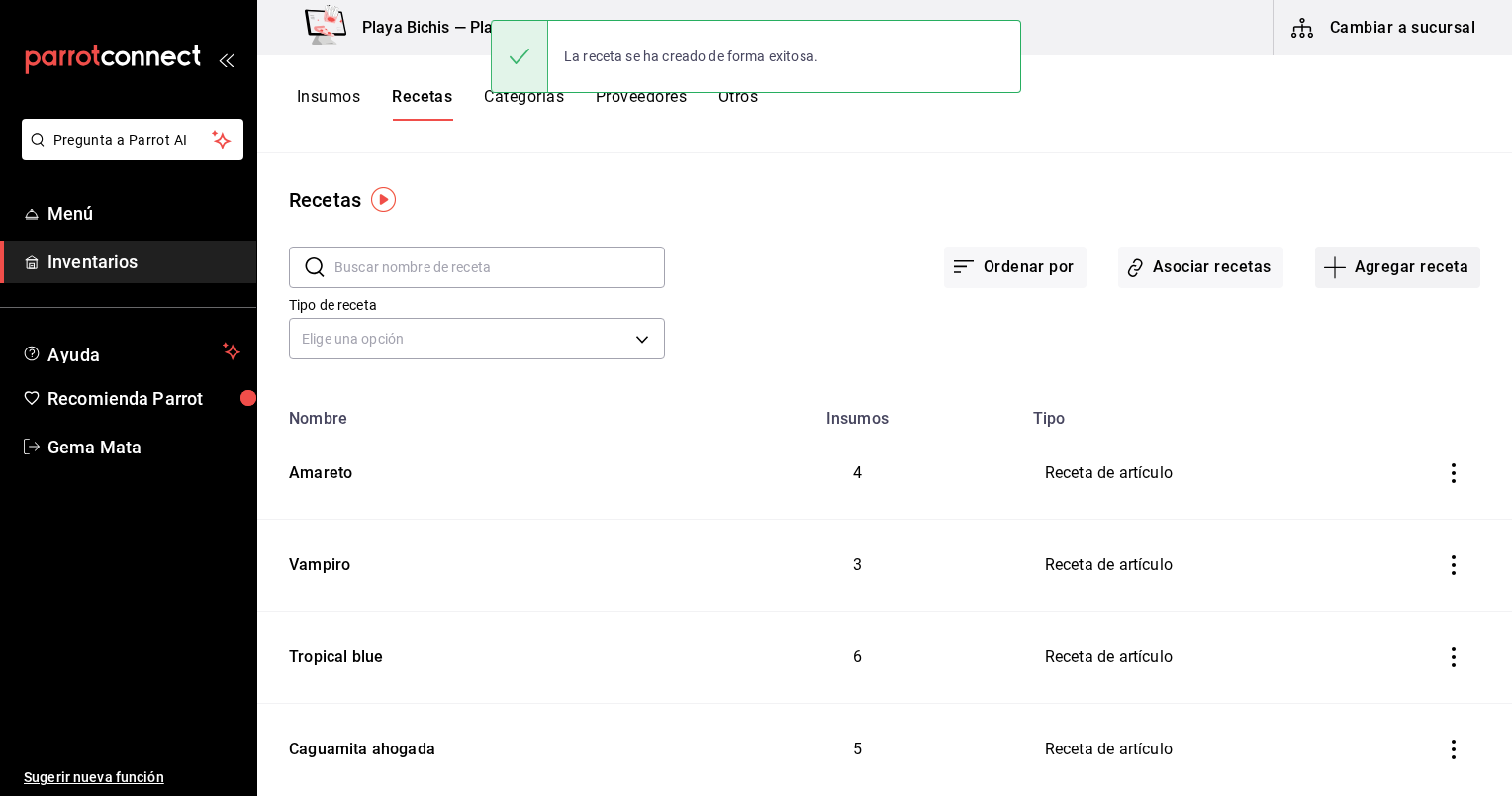 click on "Agregar receta" at bounding box center [1397, 267] 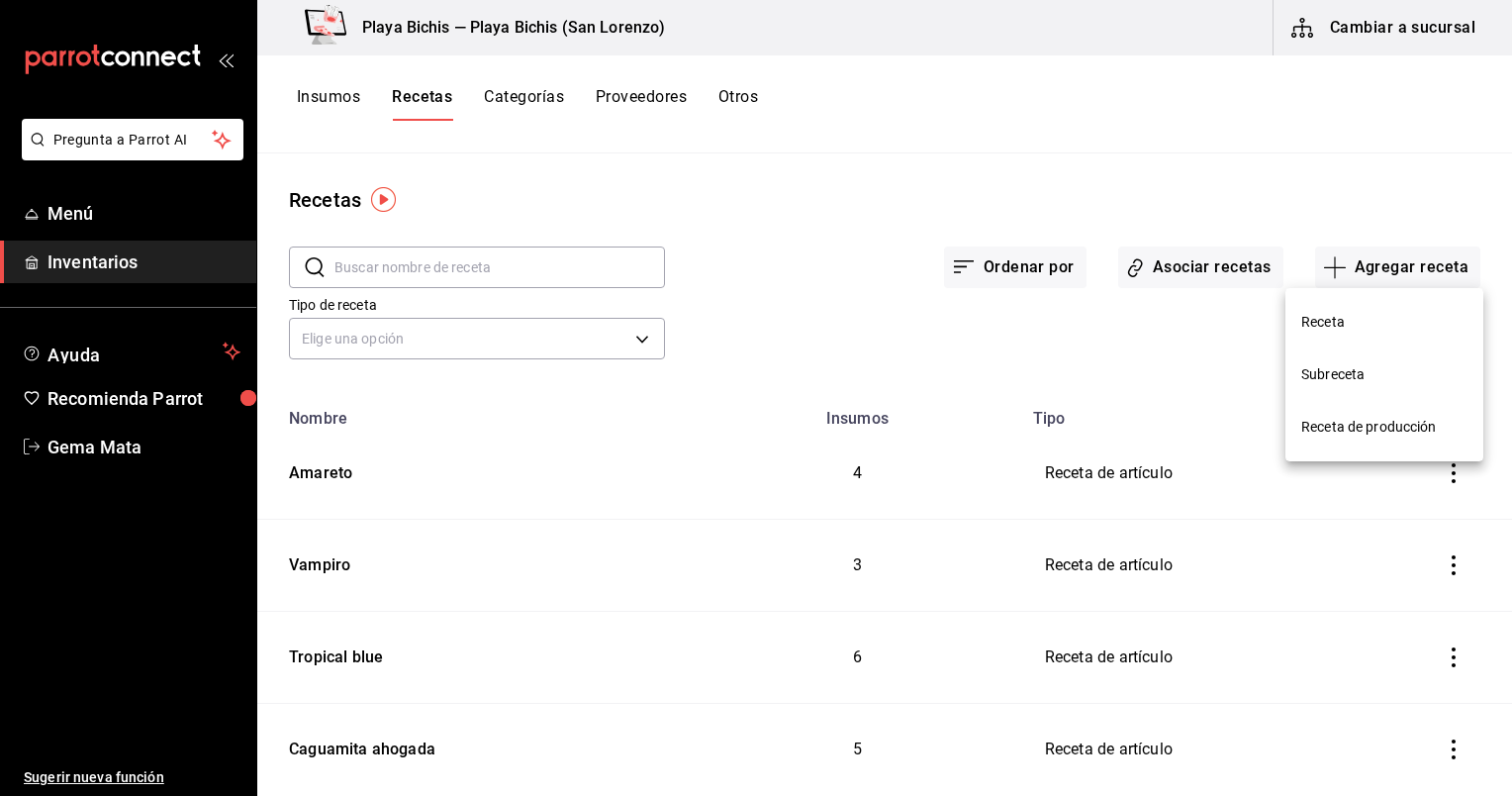 click on "Receta" at bounding box center (1384, 322) 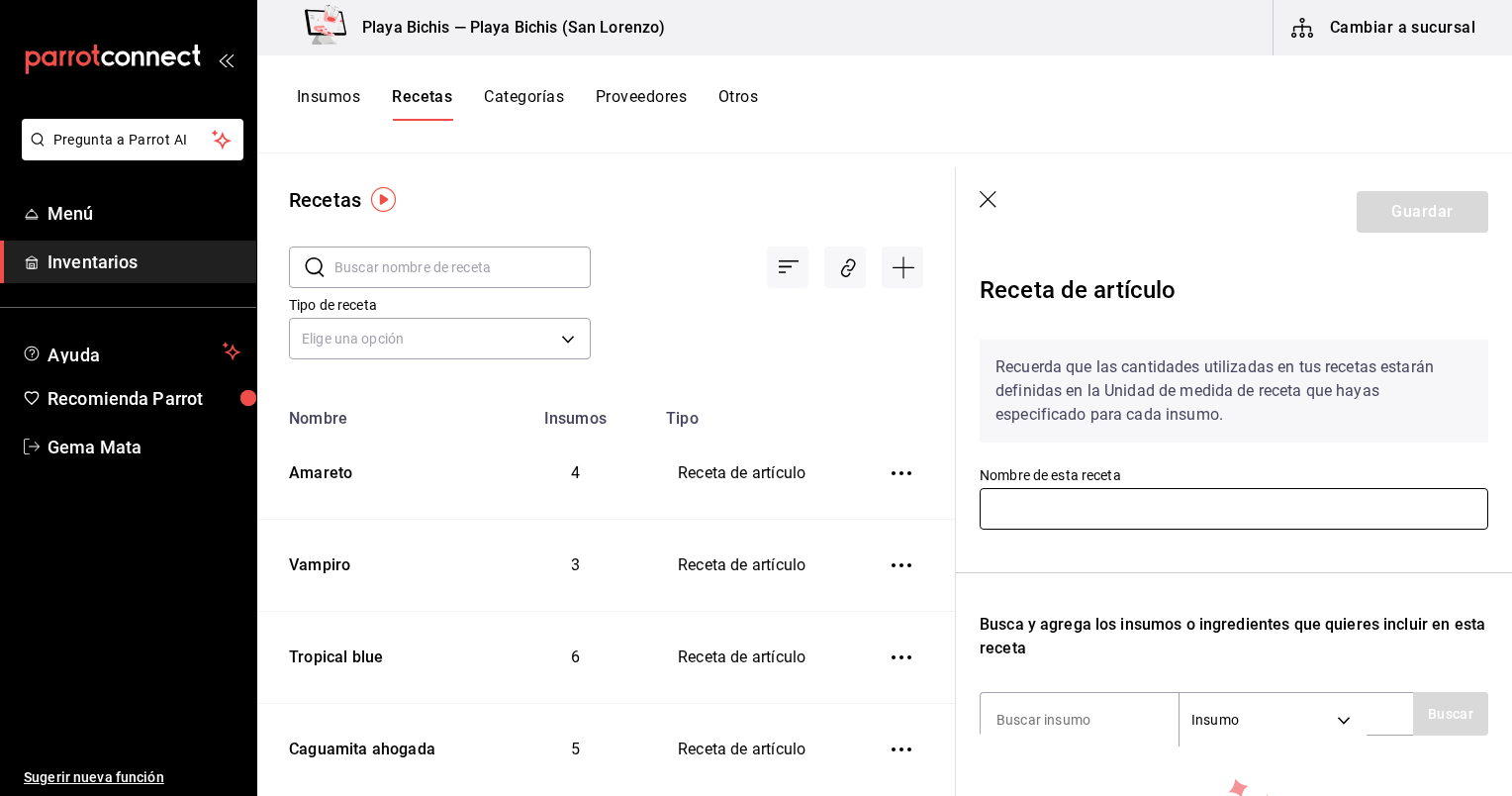 click at bounding box center (1234, 509) 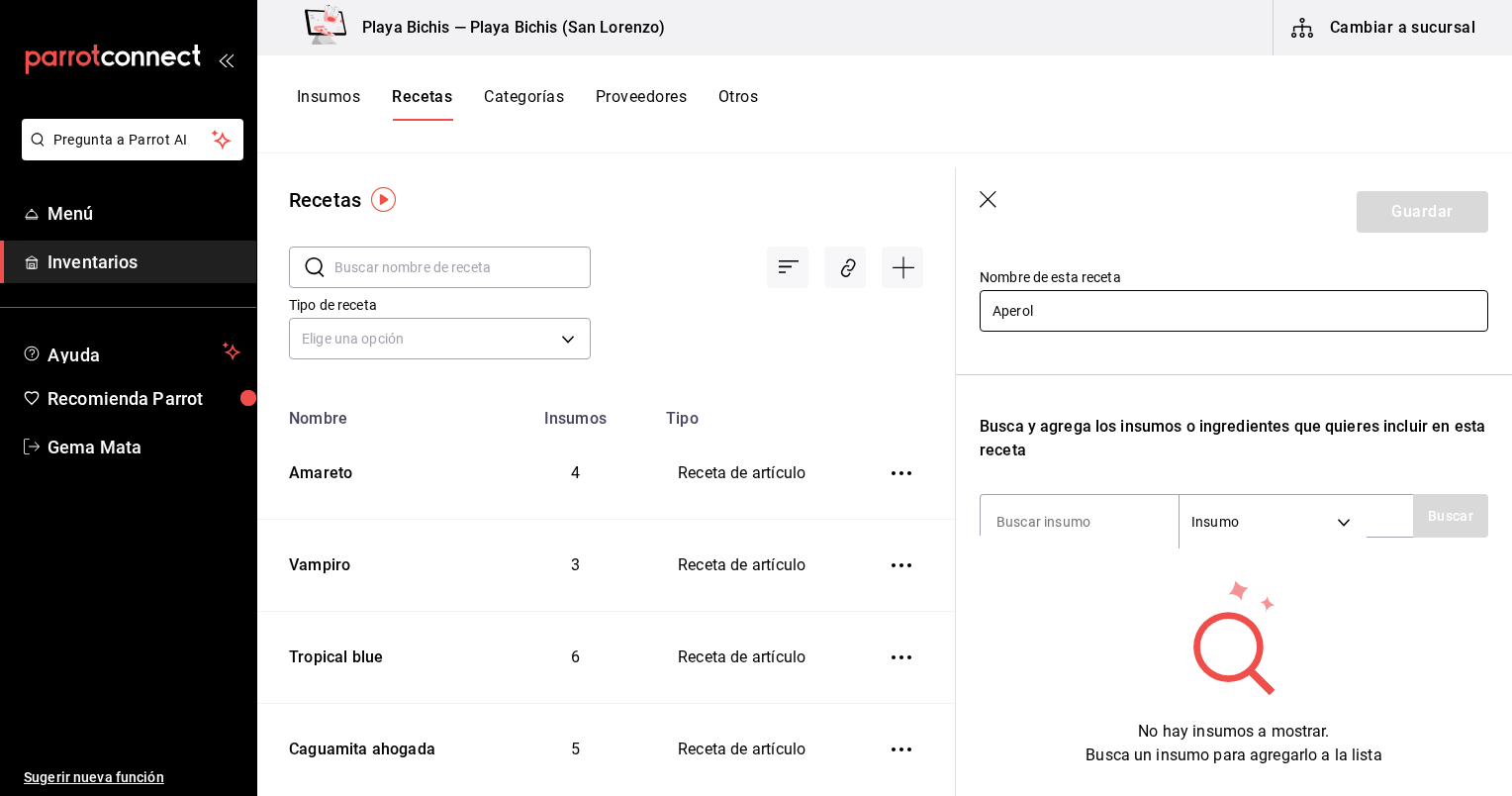 scroll, scrollTop: 202, scrollLeft: 0, axis: vertical 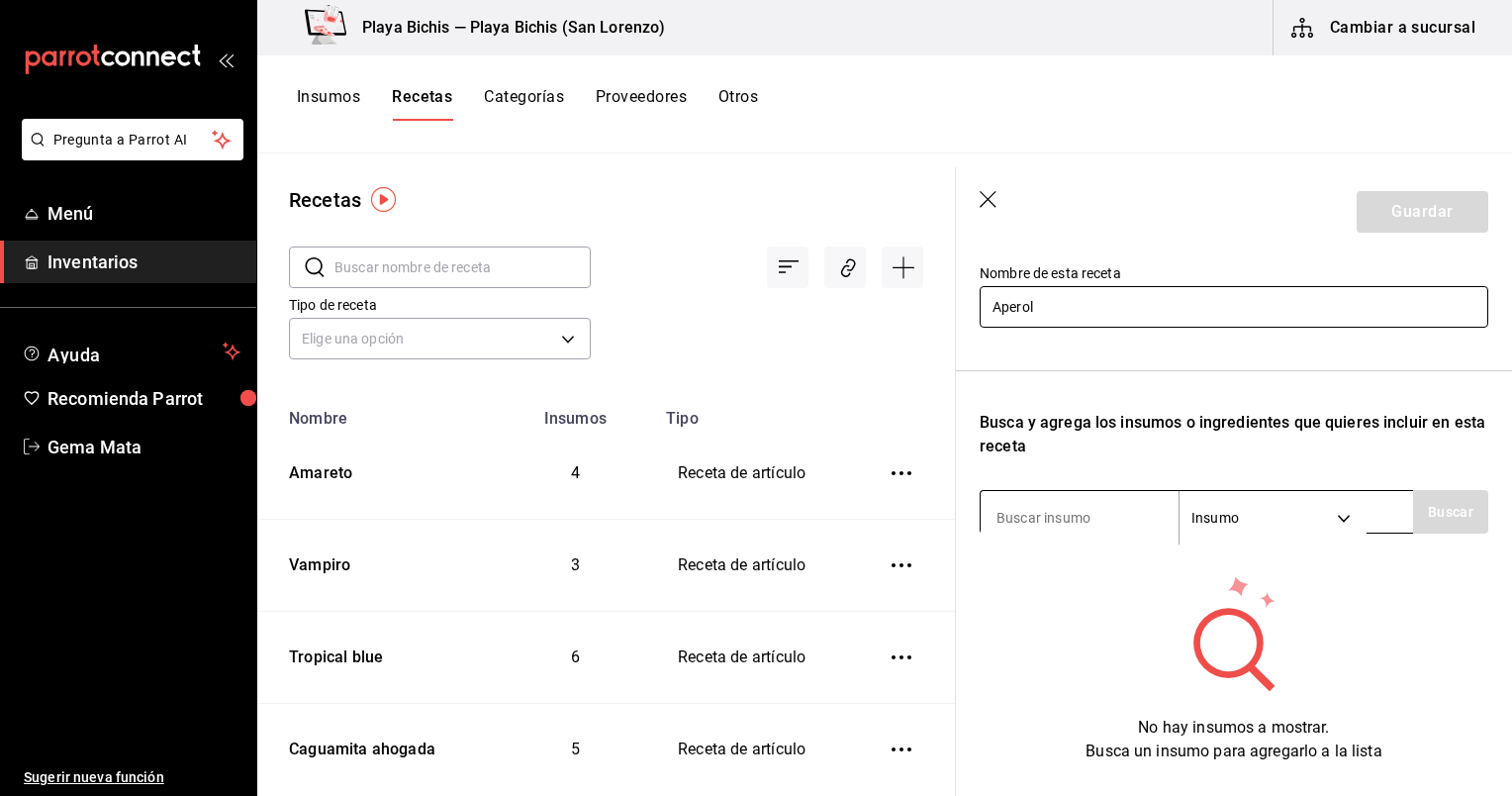 type on "Aperol" 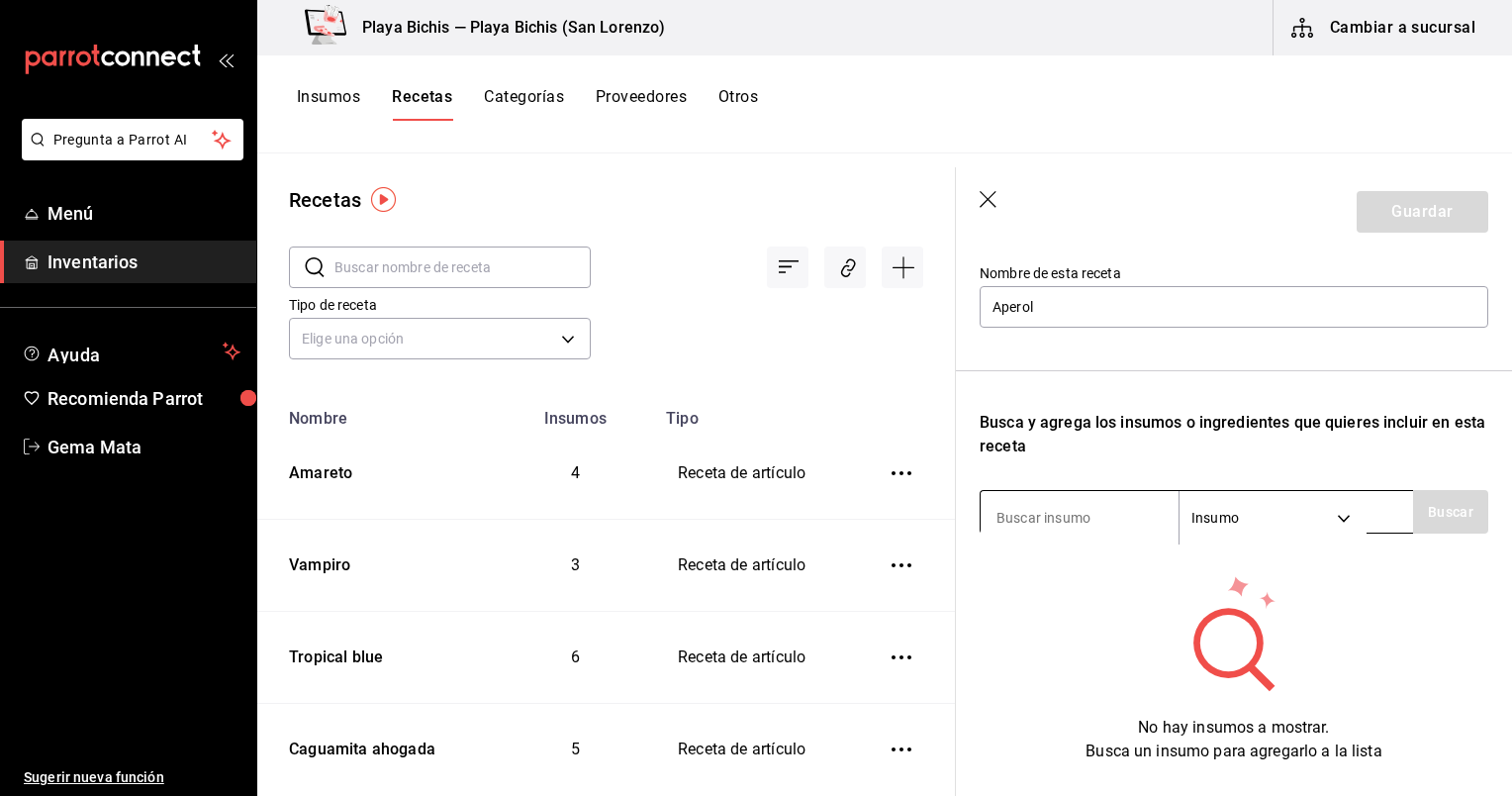 click at bounding box center [1080, 518] 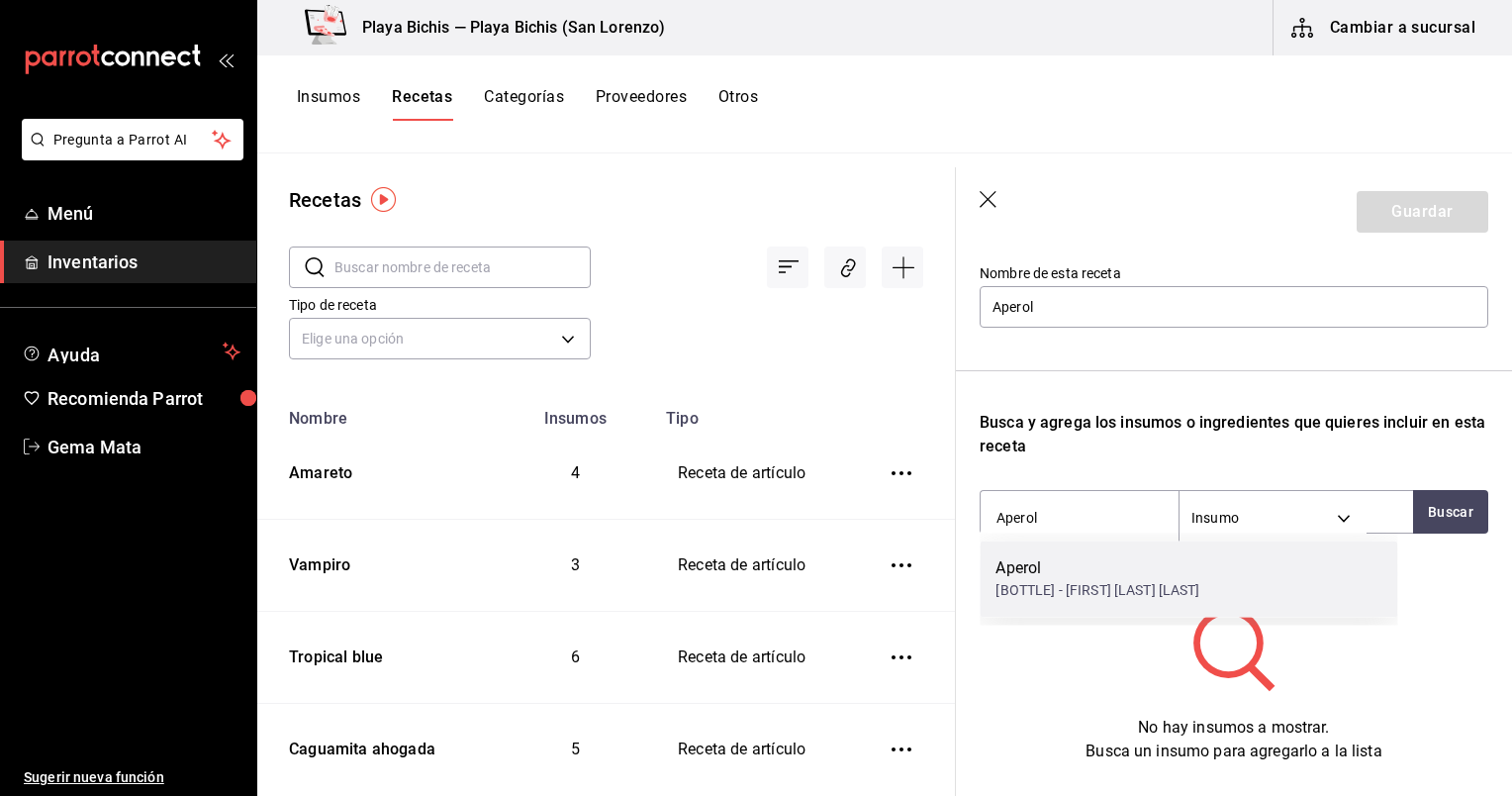 click on "Aperol" at bounding box center [1097, 568] 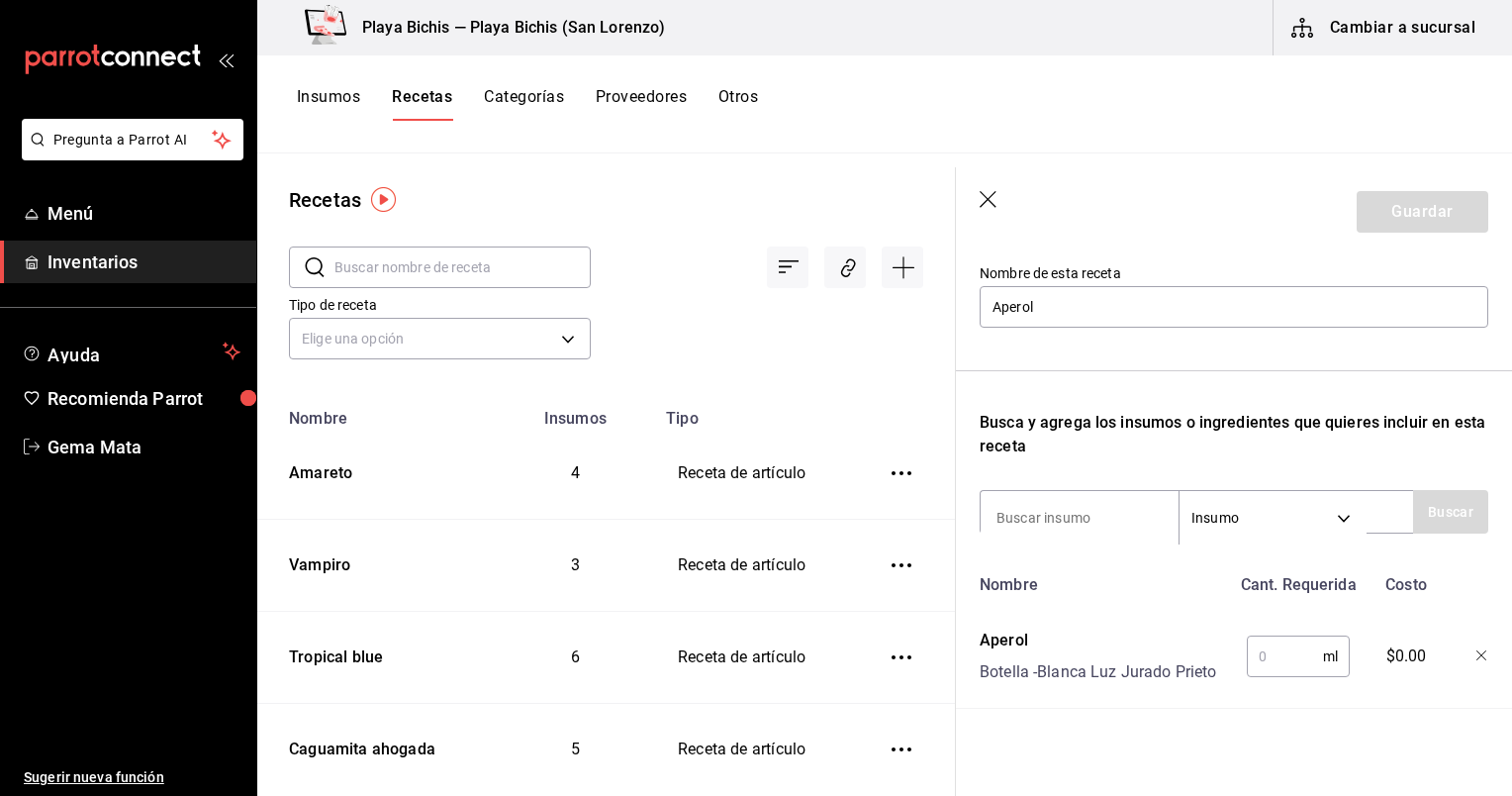 click on "ml ​" at bounding box center (1294, 652) 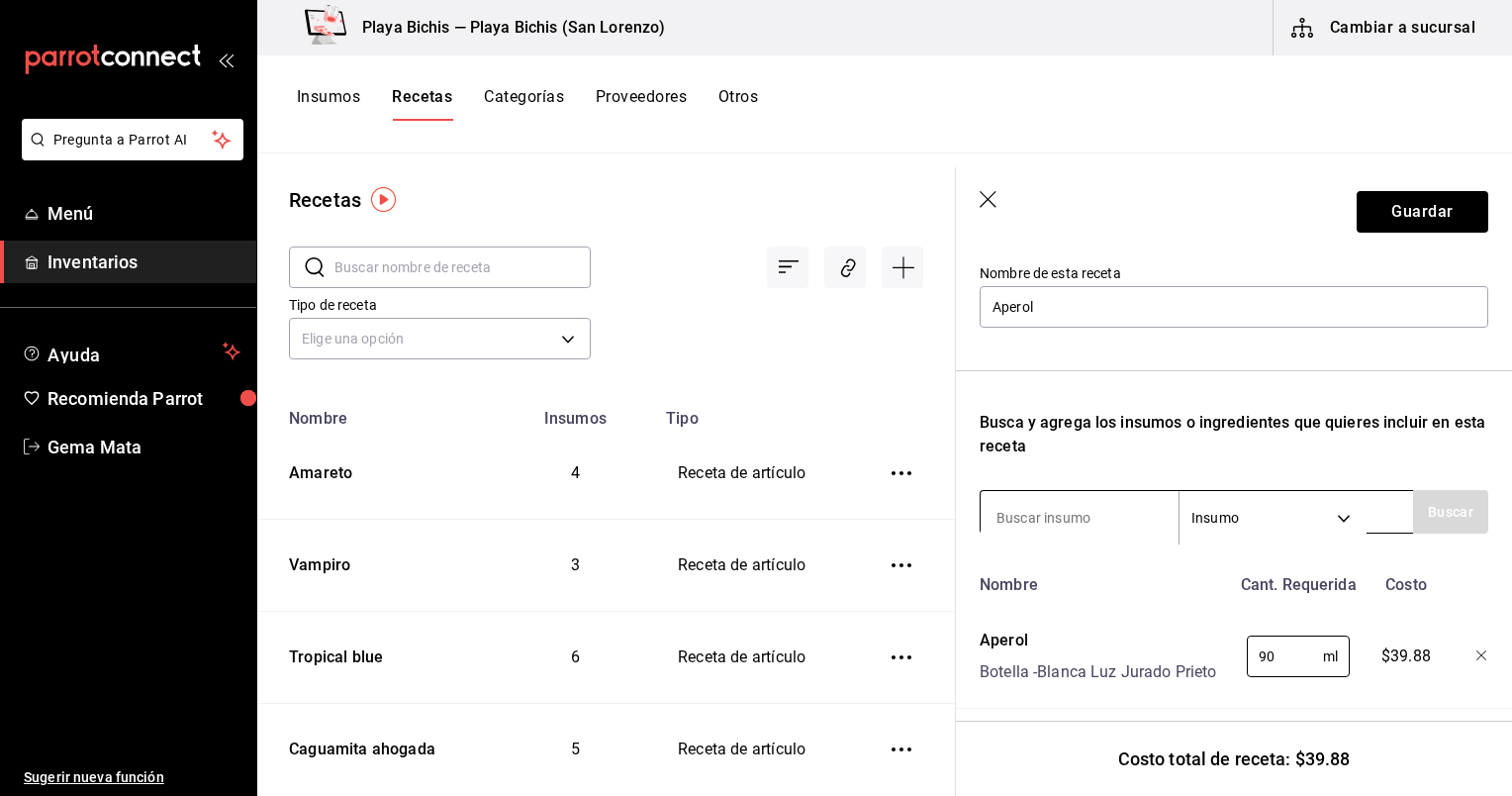 type on "90" 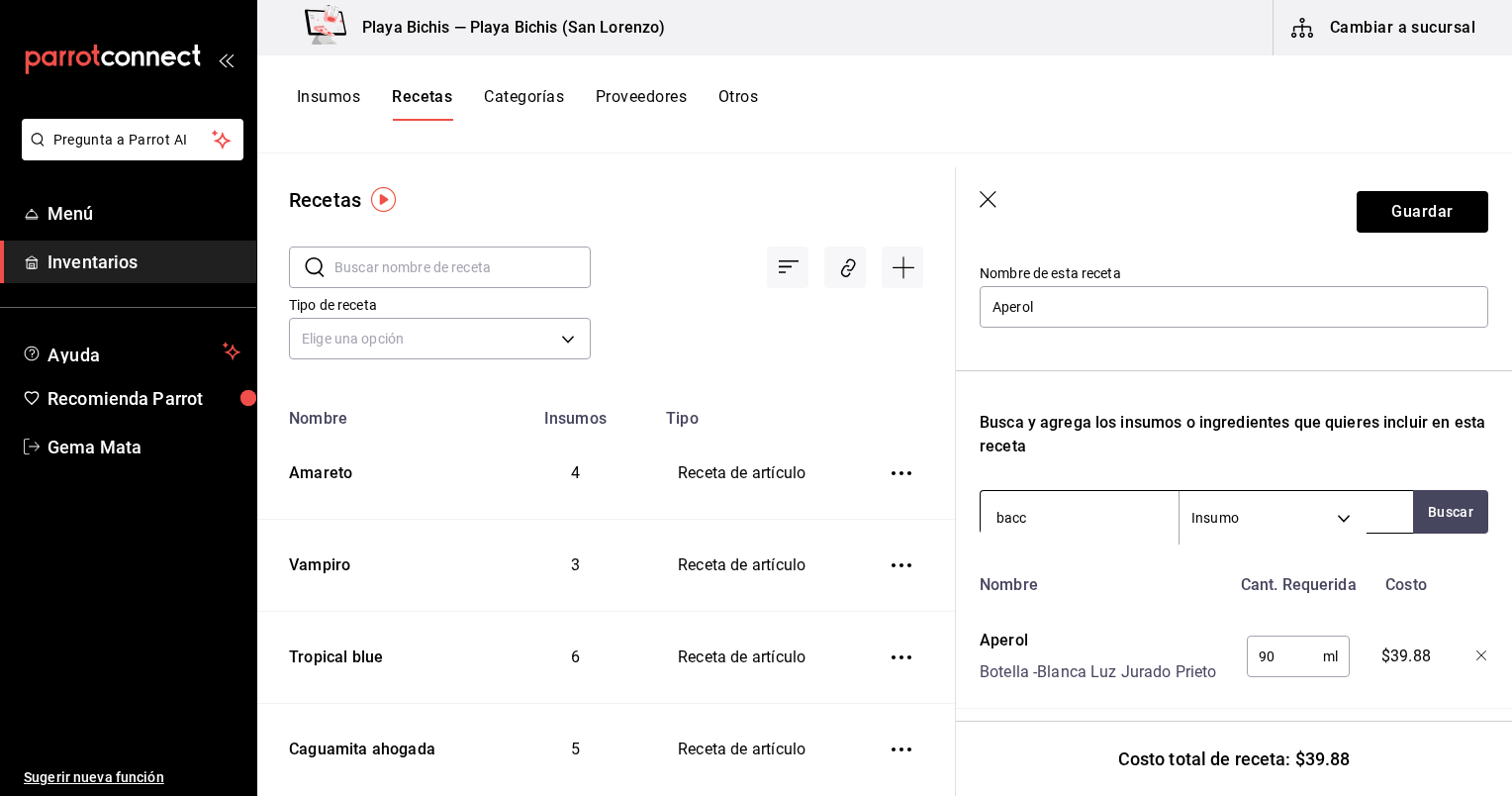 type on "bacco" 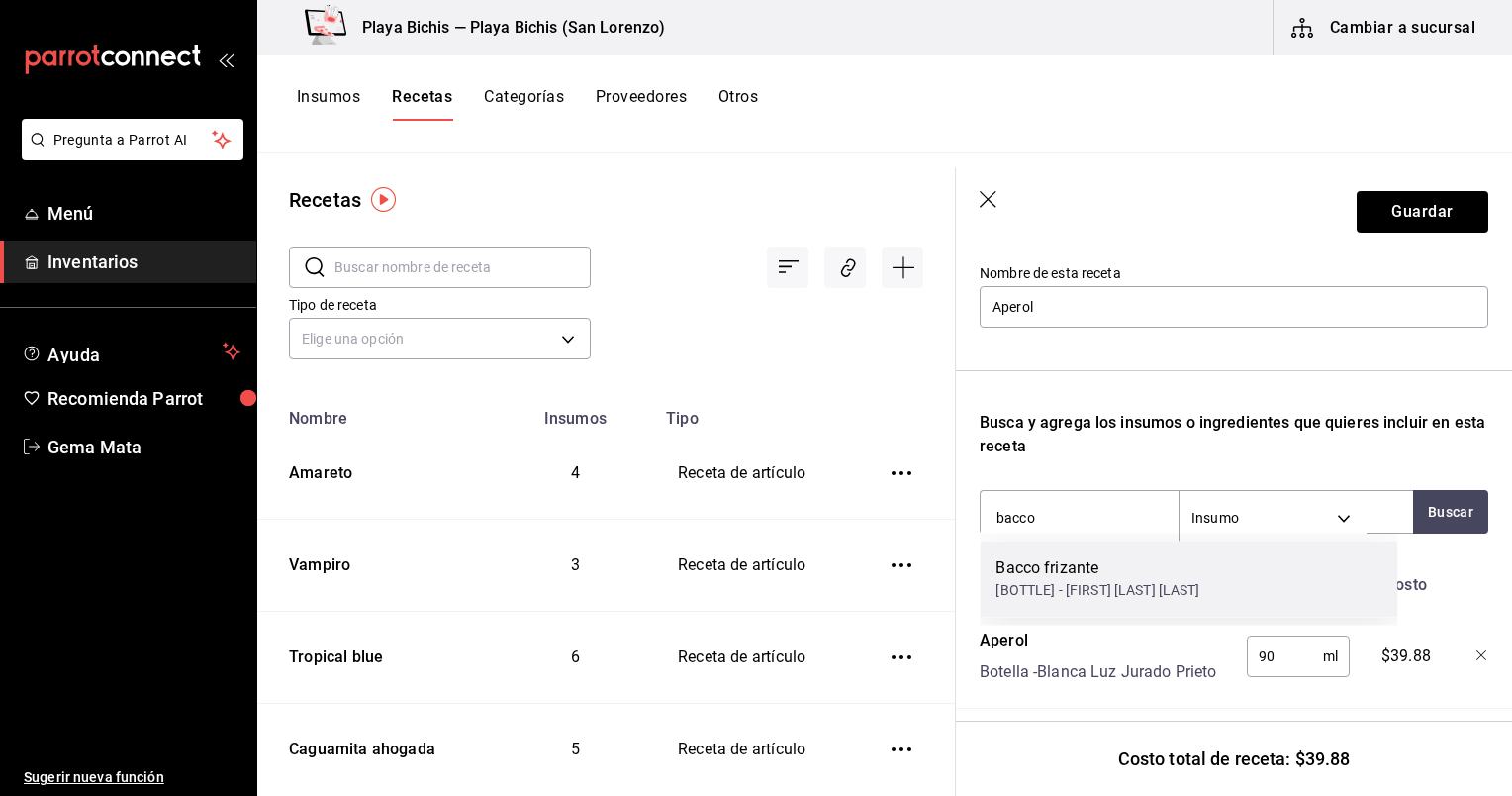 click on "Bacco frizante" at bounding box center [1097, 568] 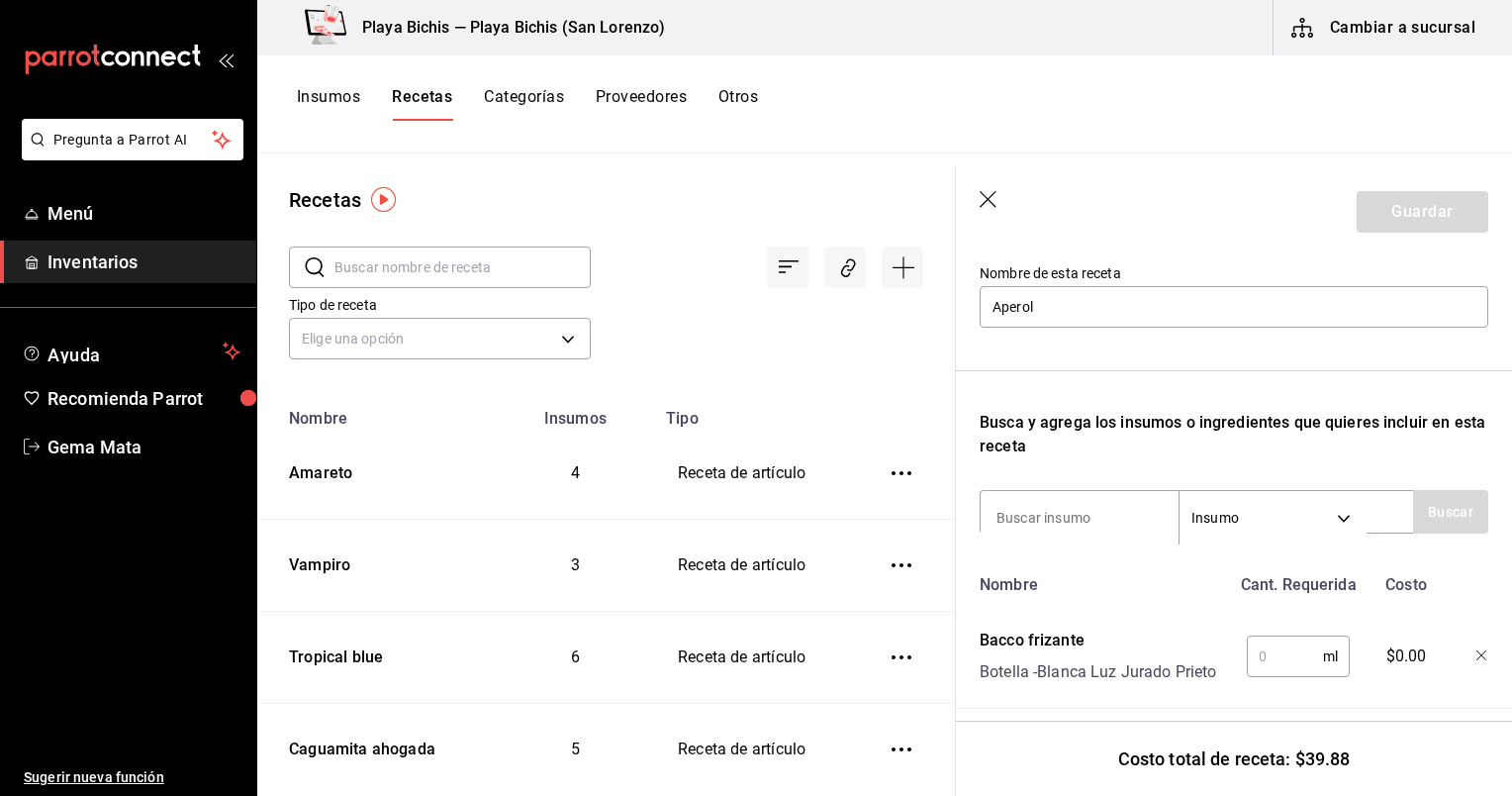 click at bounding box center (1284, 656) 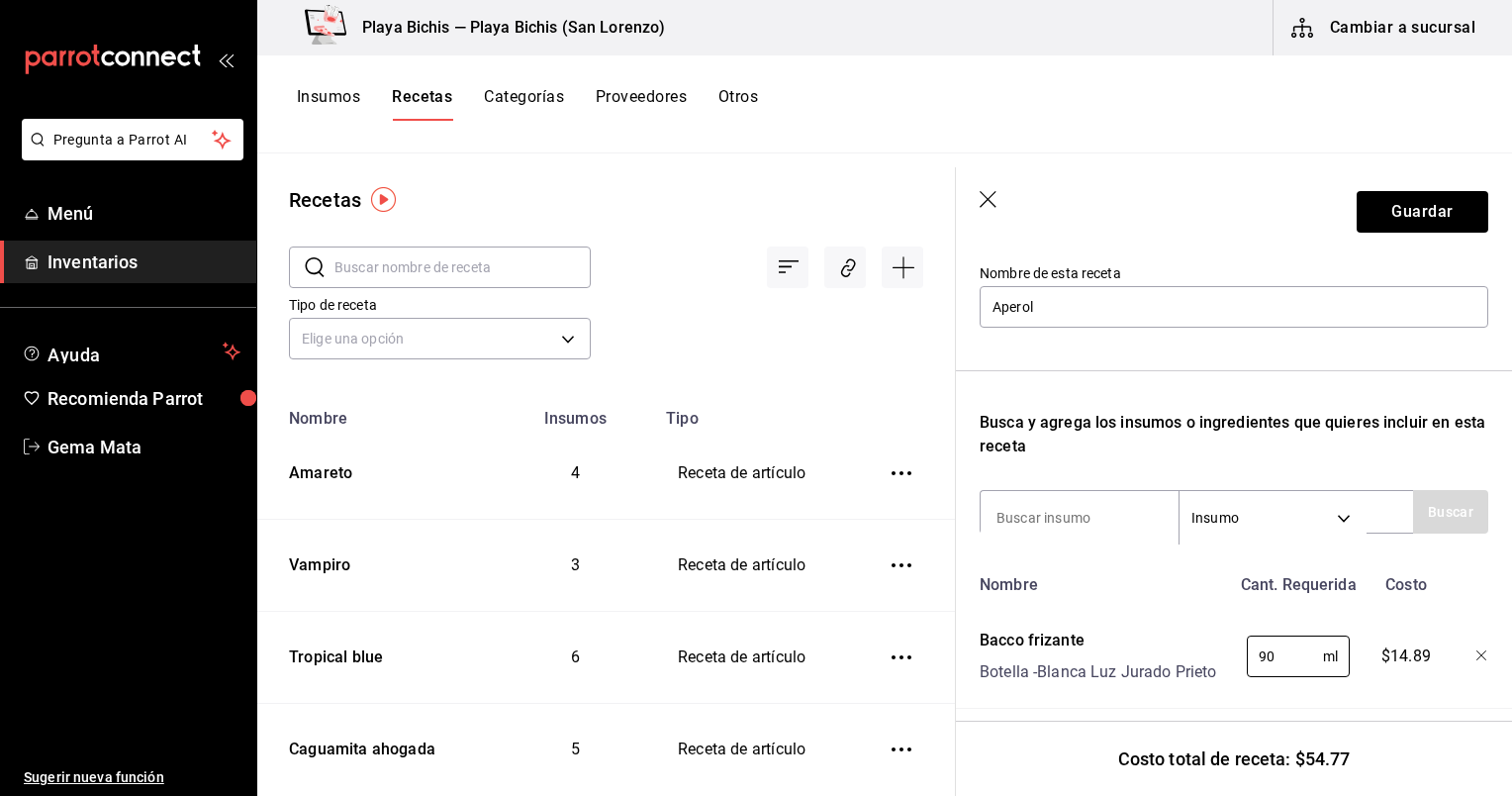 type on "90" 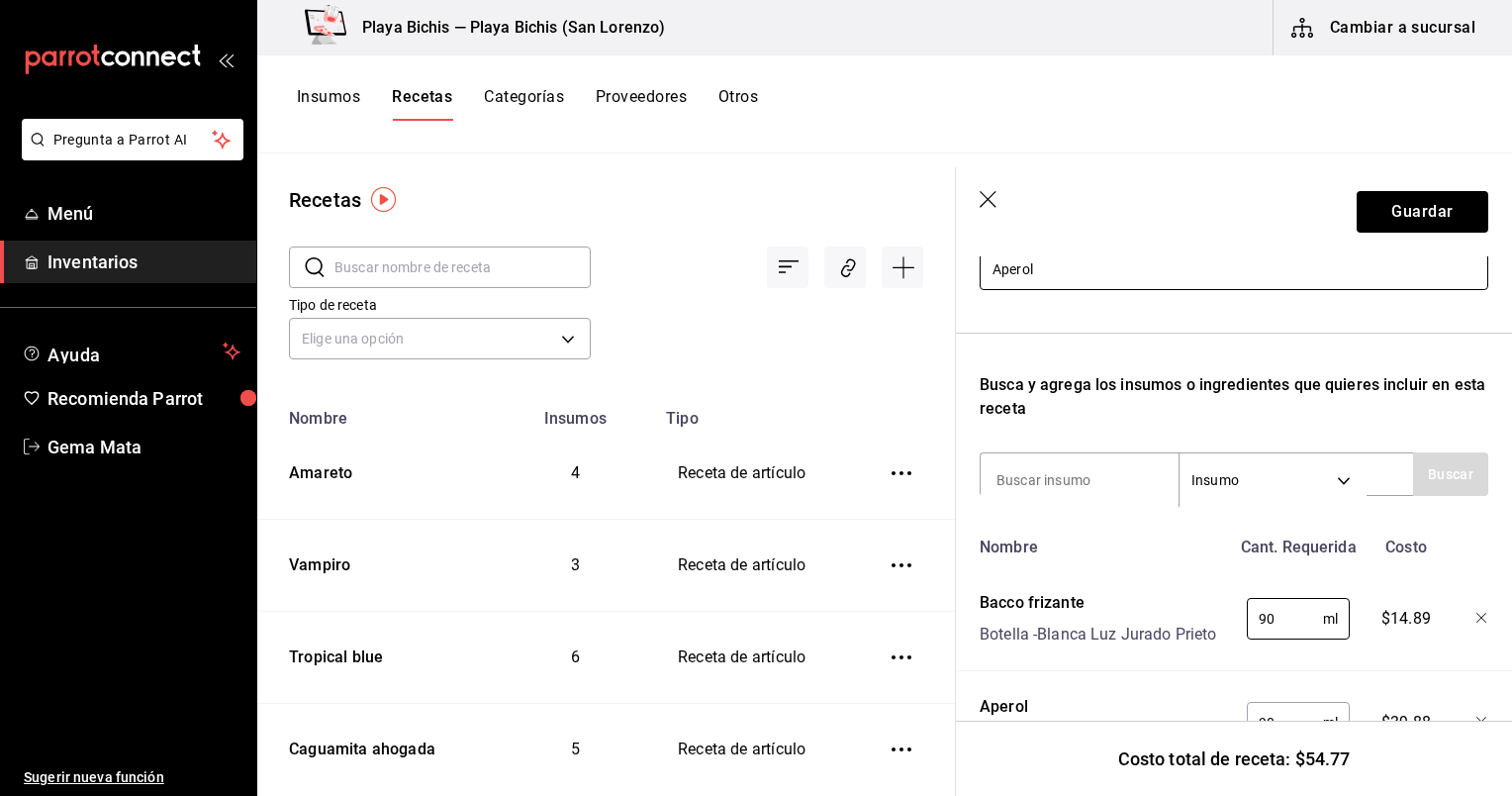 scroll, scrollTop: 229, scrollLeft: 0, axis: vertical 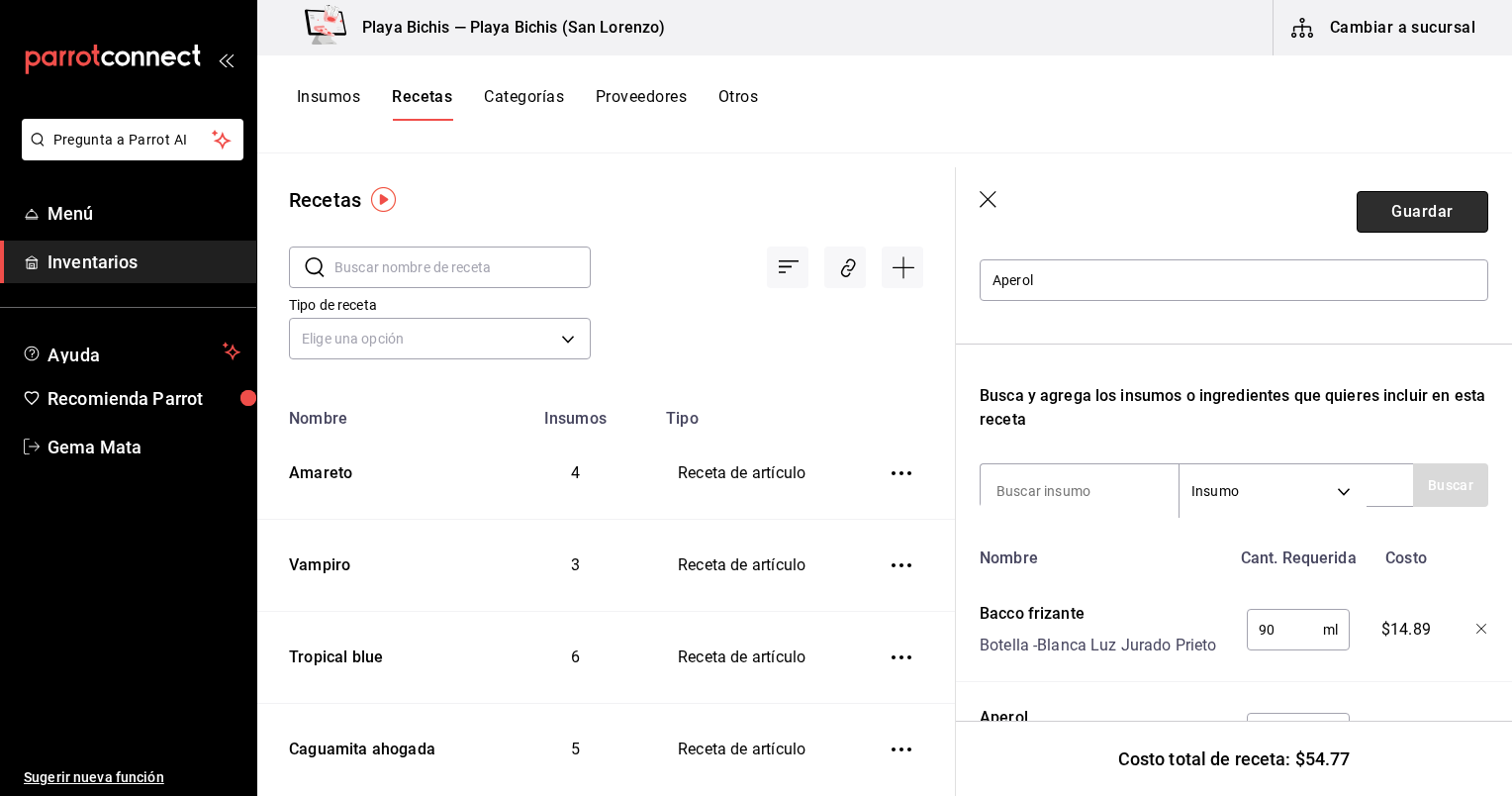 click on "Guardar" at bounding box center (1422, 212) 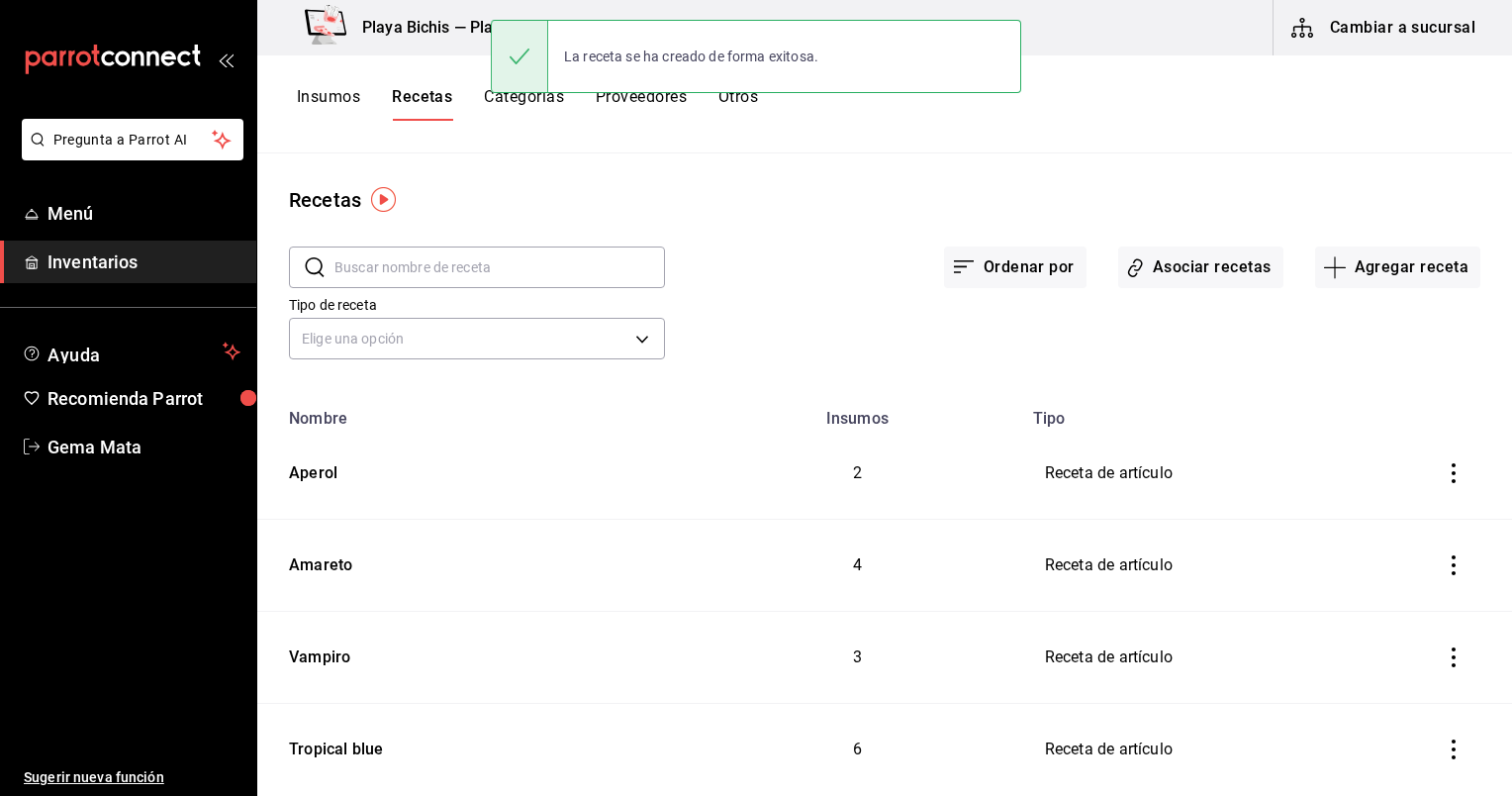 scroll, scrollTop: 0, scrollLeft: 0, axis: both 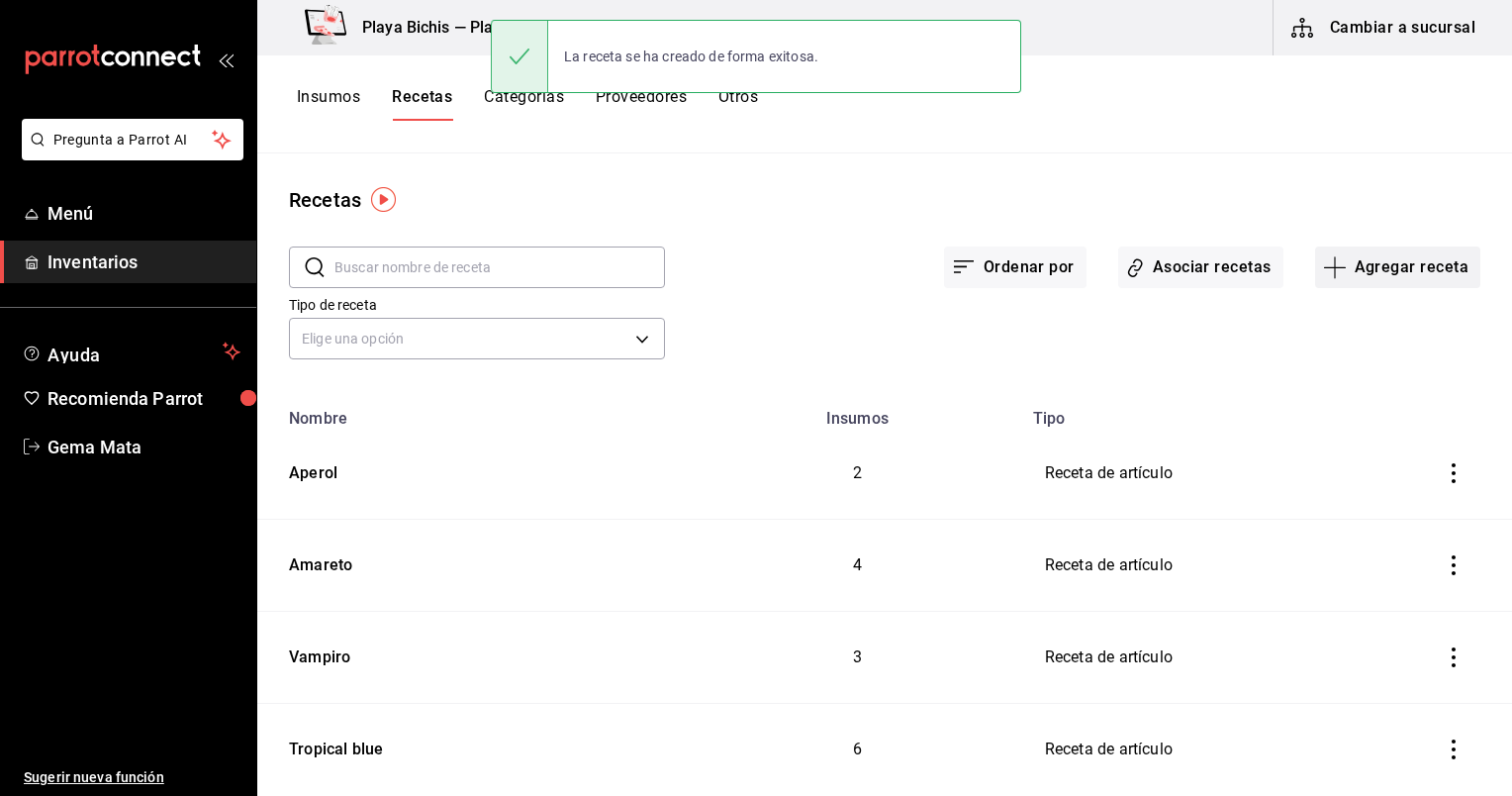 click on "Agregar receta" at bounding box center (1397, 267) 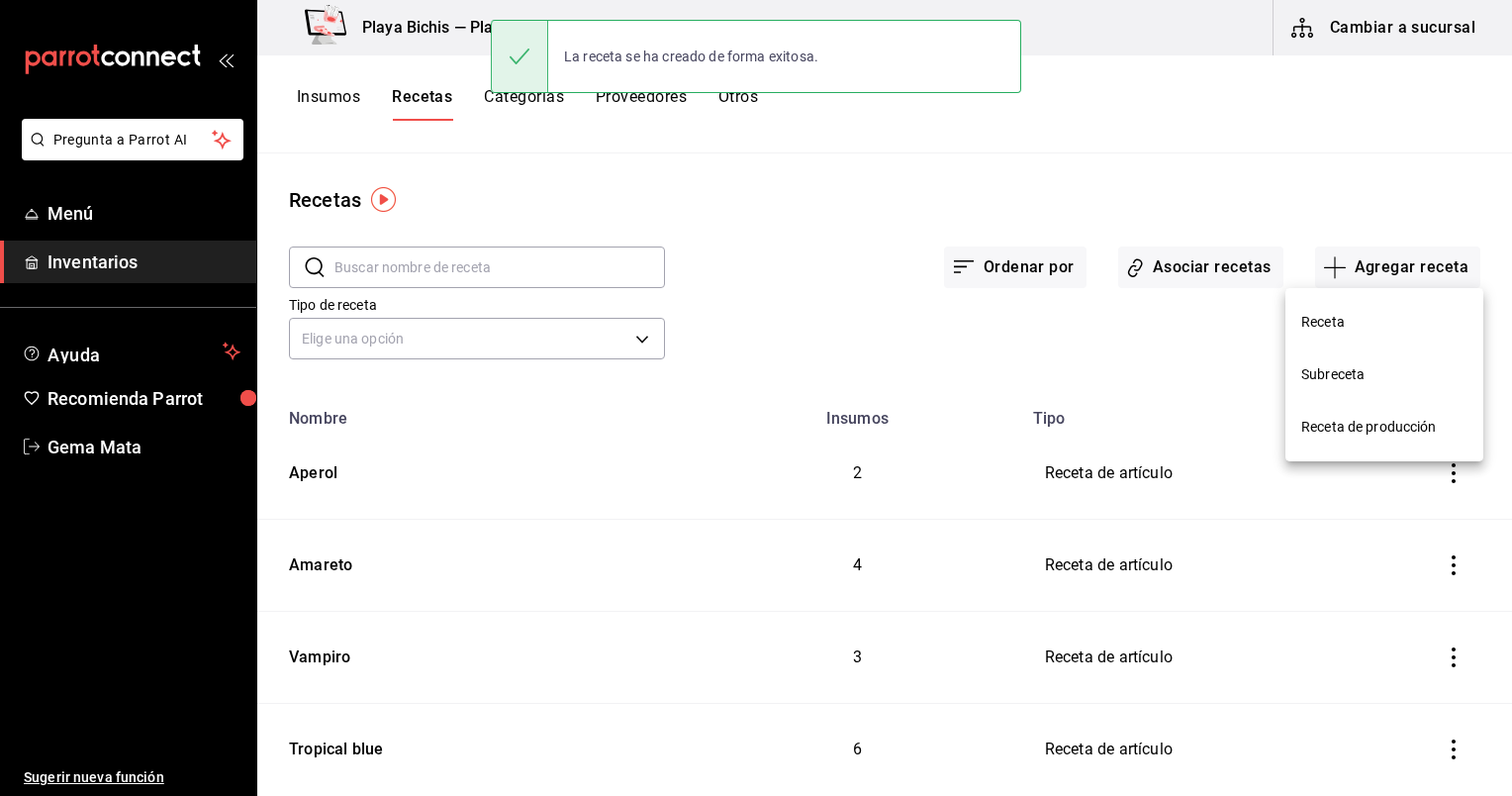 click on "Receta" at bounding box center (1384, 322) 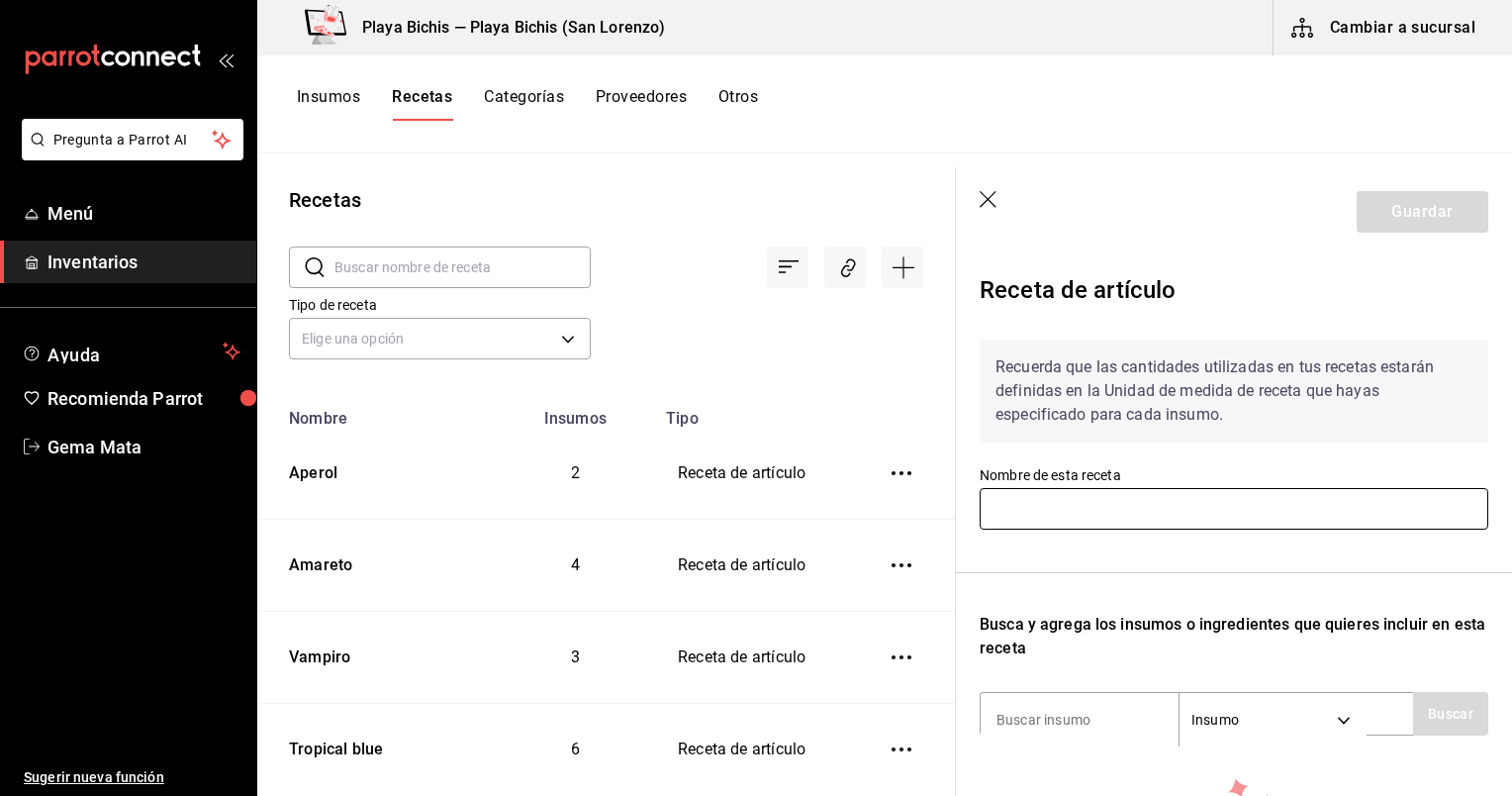 click at bounding box center [1234, 509] 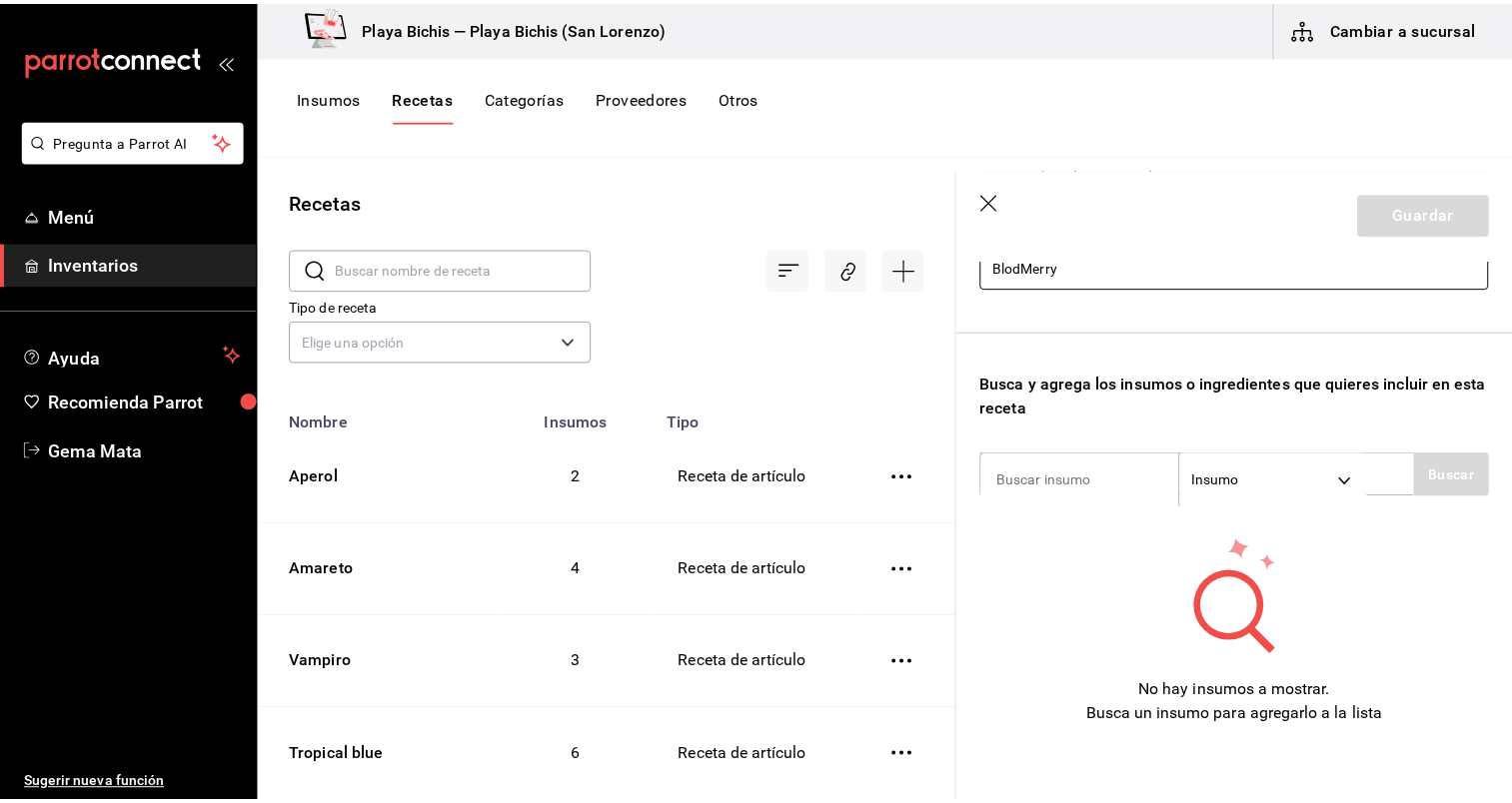 scroll, scrollTop: 266, scrollLeft: 0, axis: vertical 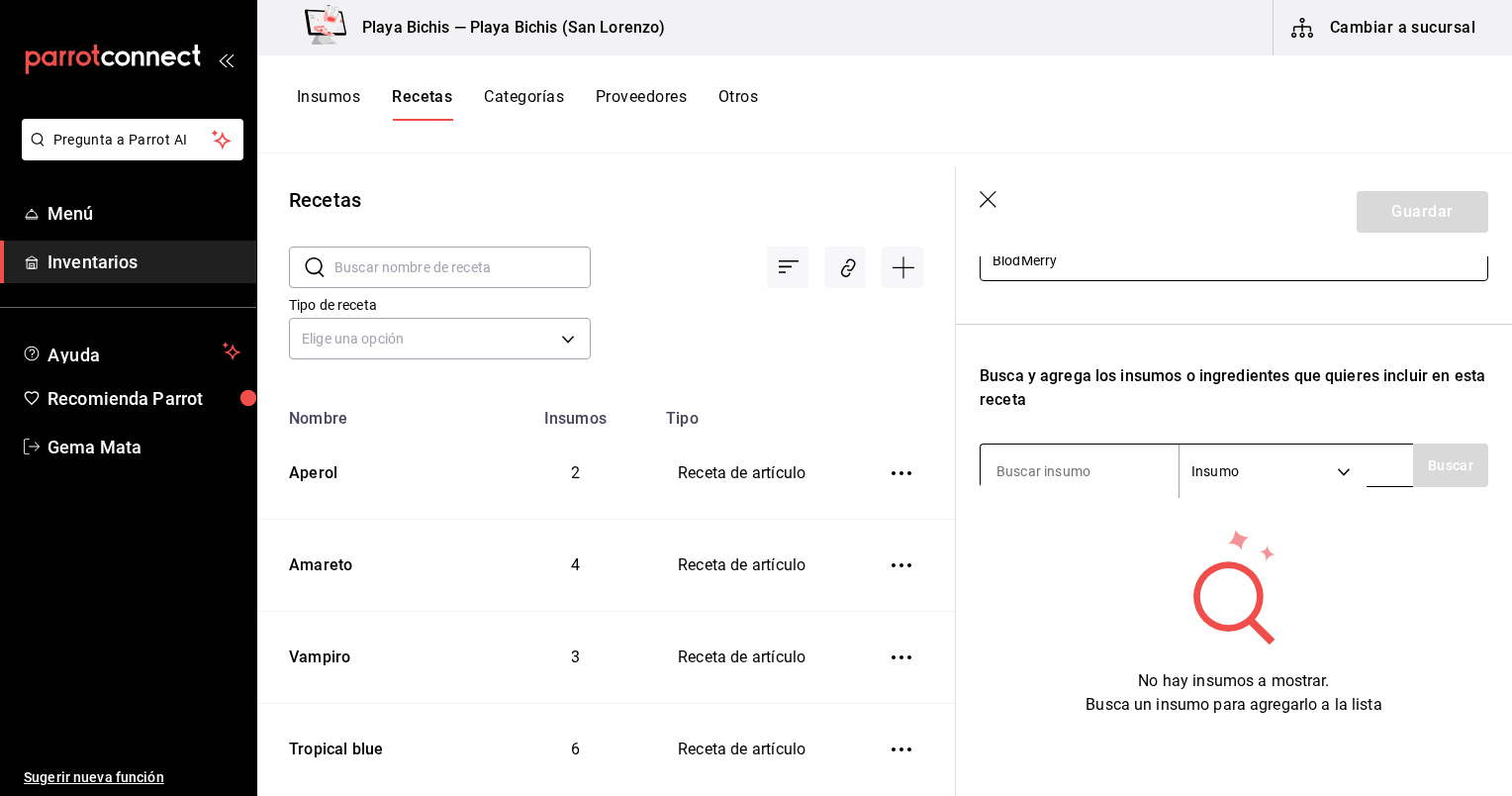 type on "BlodMerry" 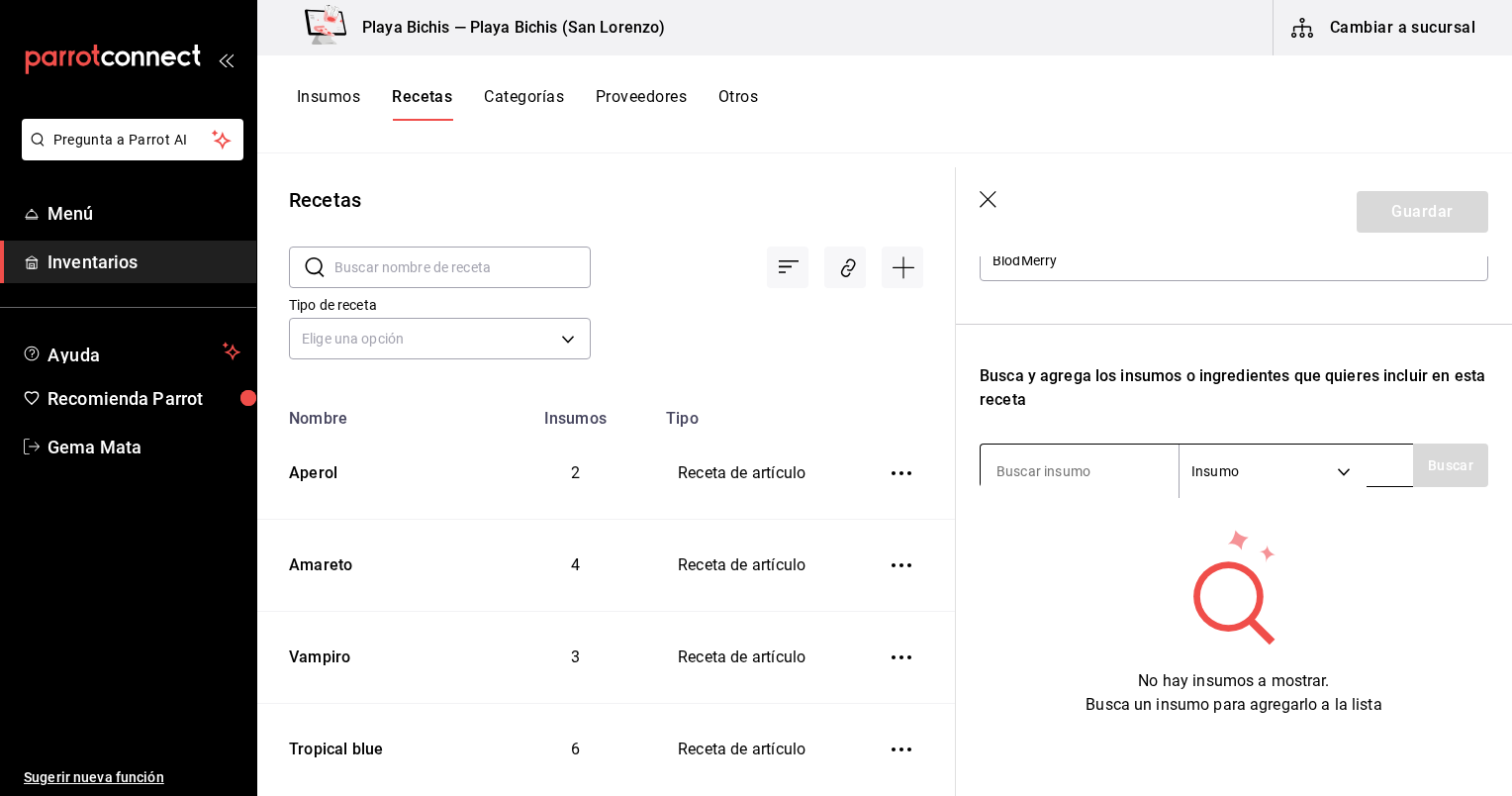 click at bounding box center (1080, 471) 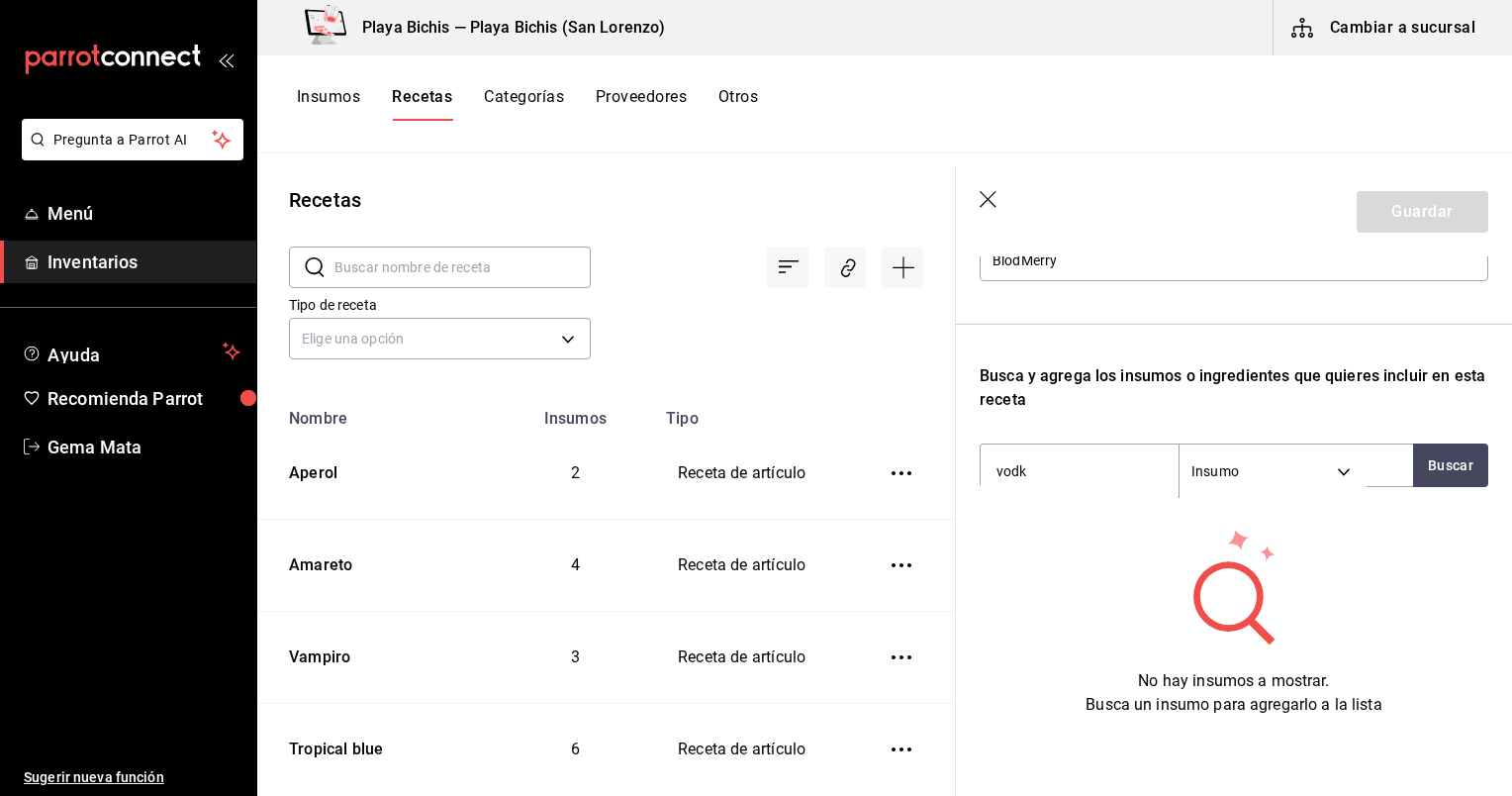 type on "vodka" 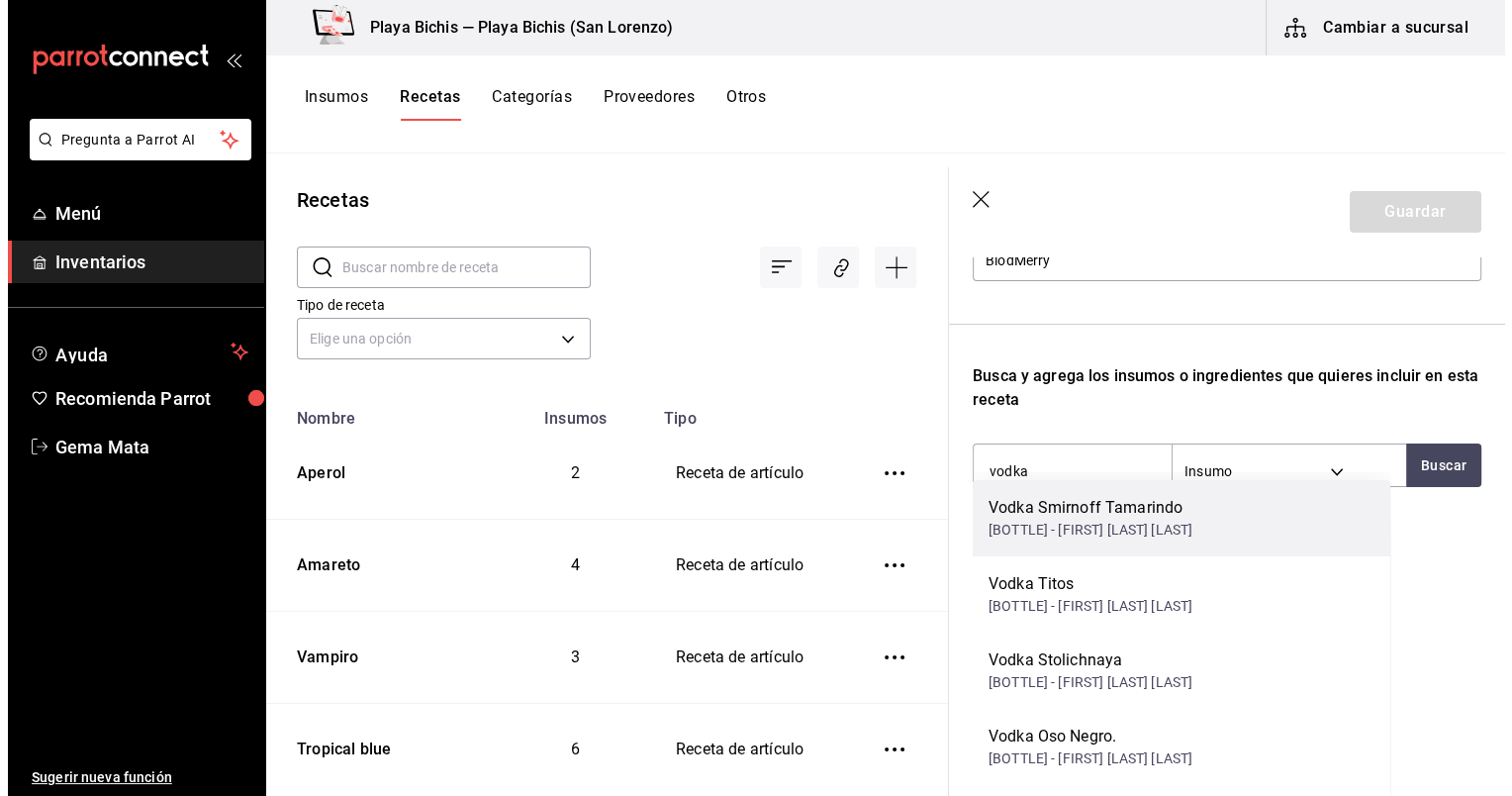 scroll, scrollTop: 28, scrollLeft: 0, axis: vertical 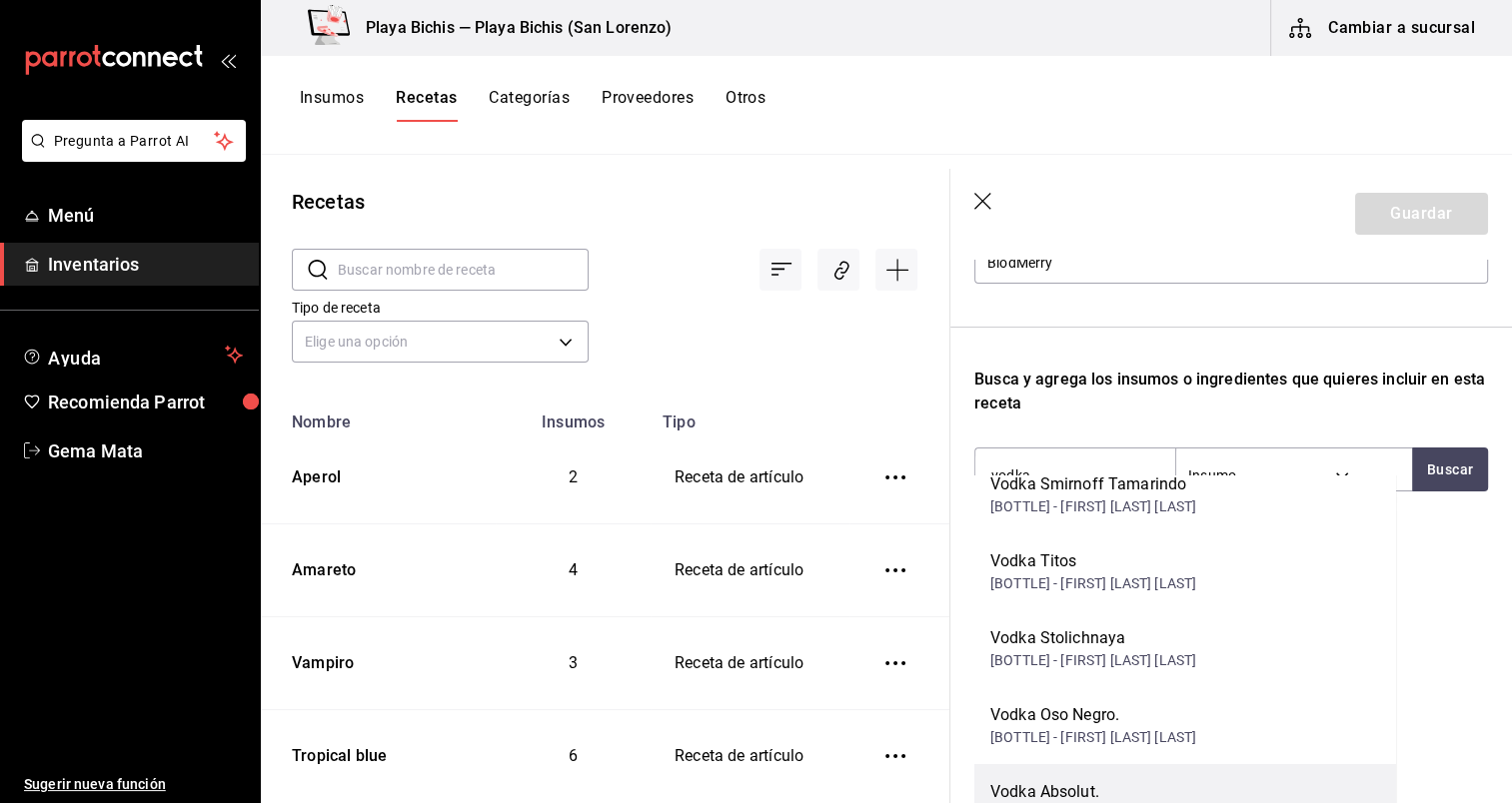 click on "Vodka Absolut." at bounding box center [1093, 792] 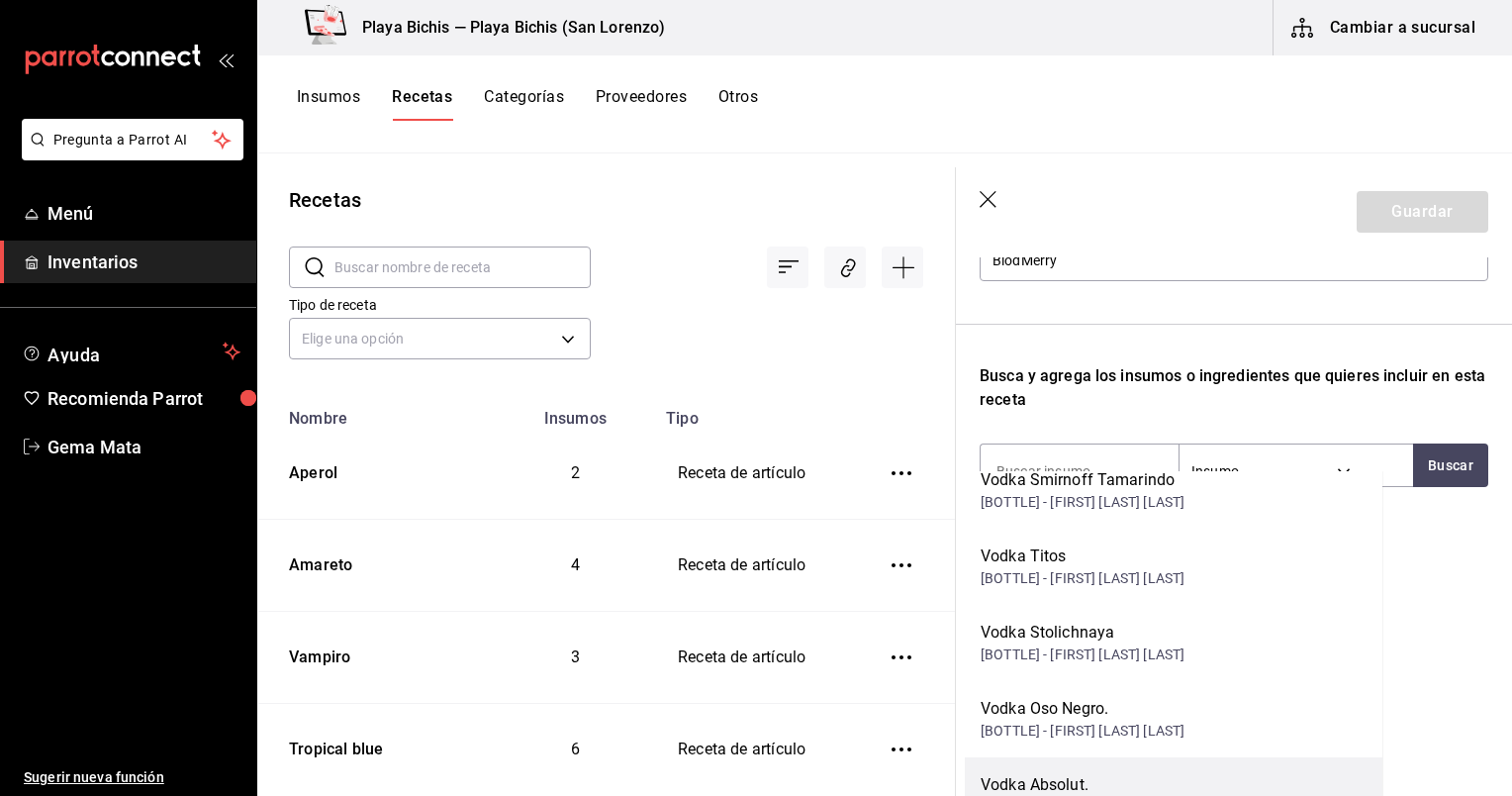 scroll, scrollTop: 233, scrollLeft: 0, axis: vertical 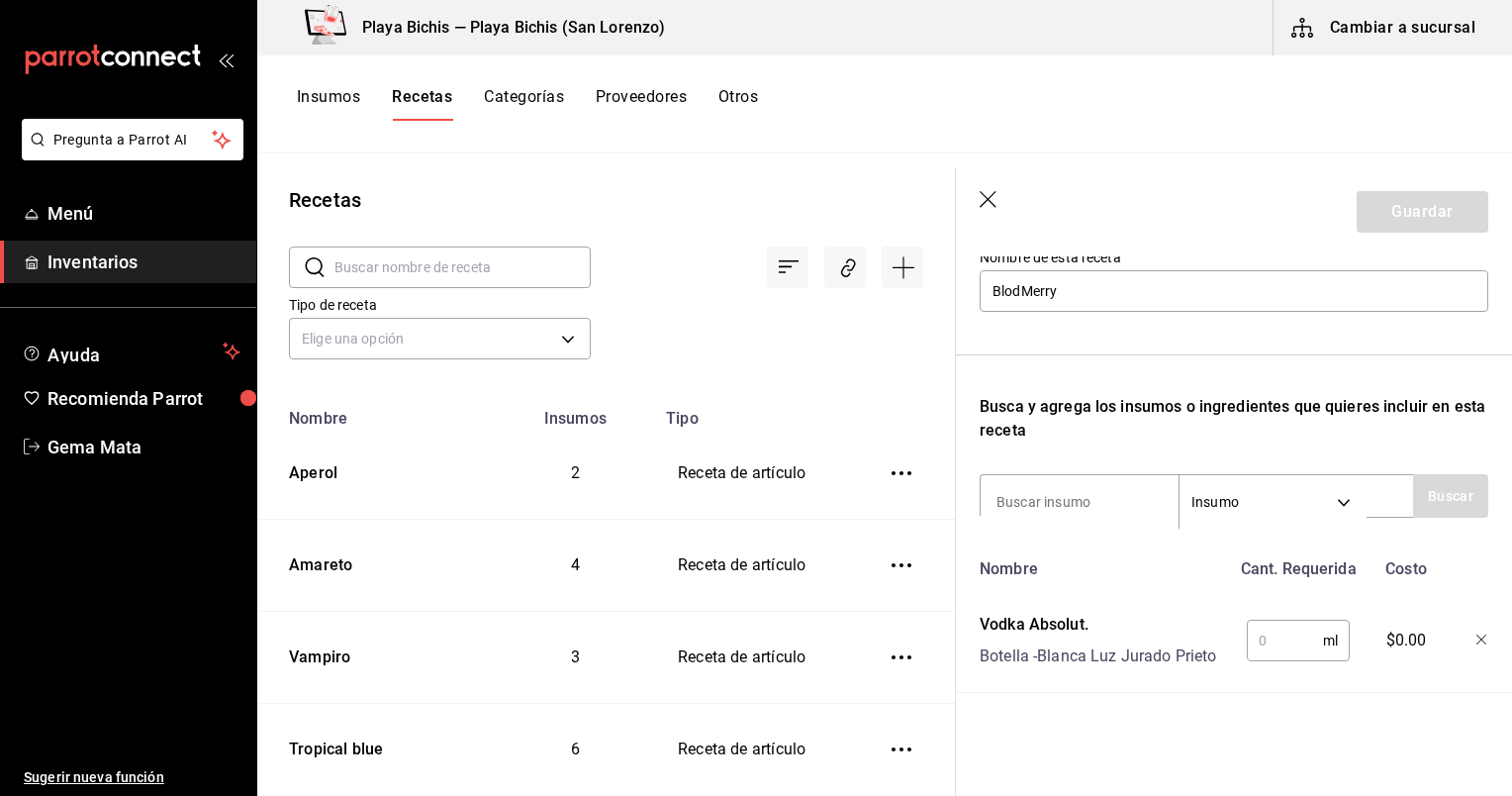 click at bounding box center [1284, 641] 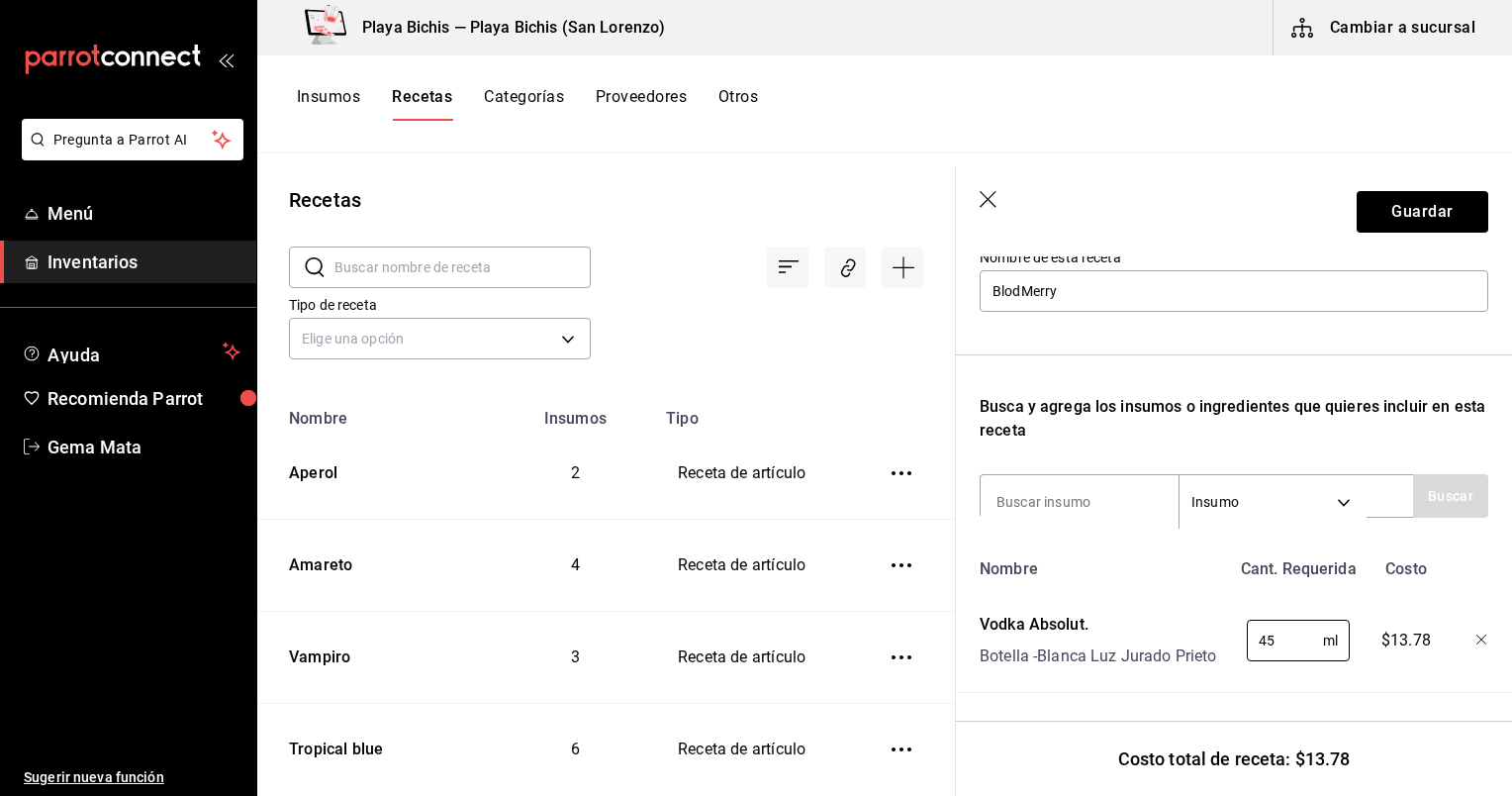 type on "45" 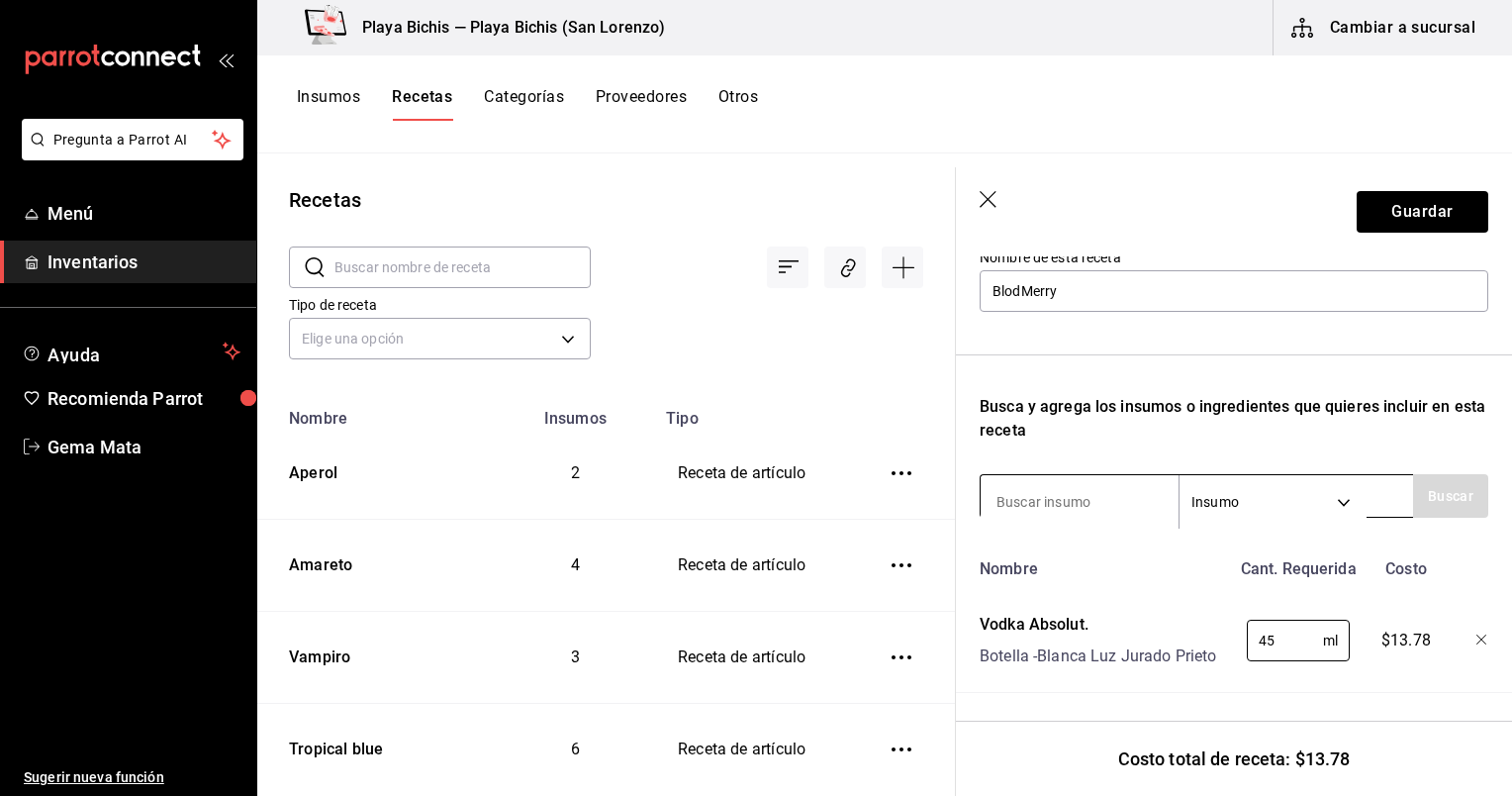 click at bounding box center (1080, 502) 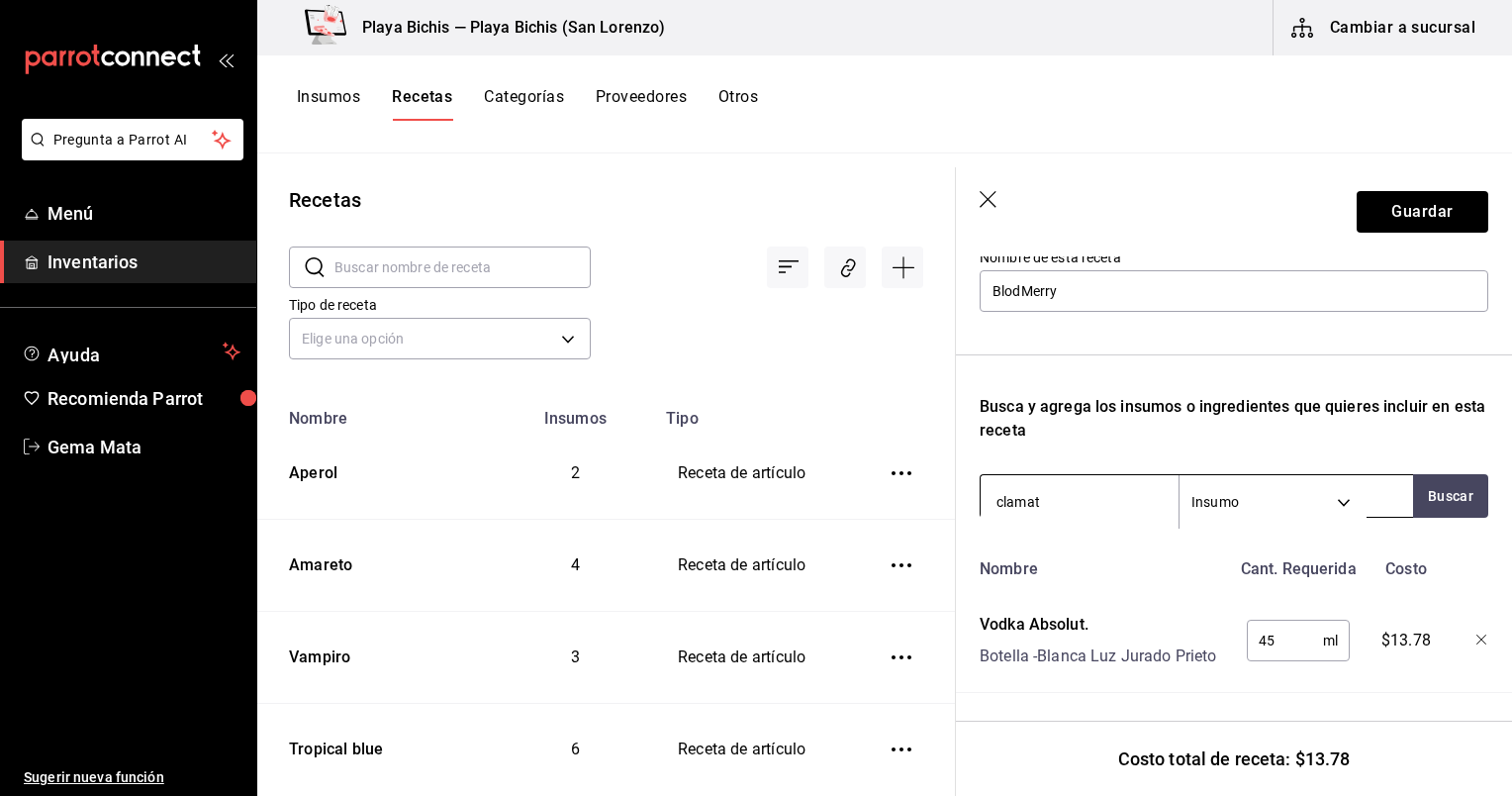 type on "clamato" 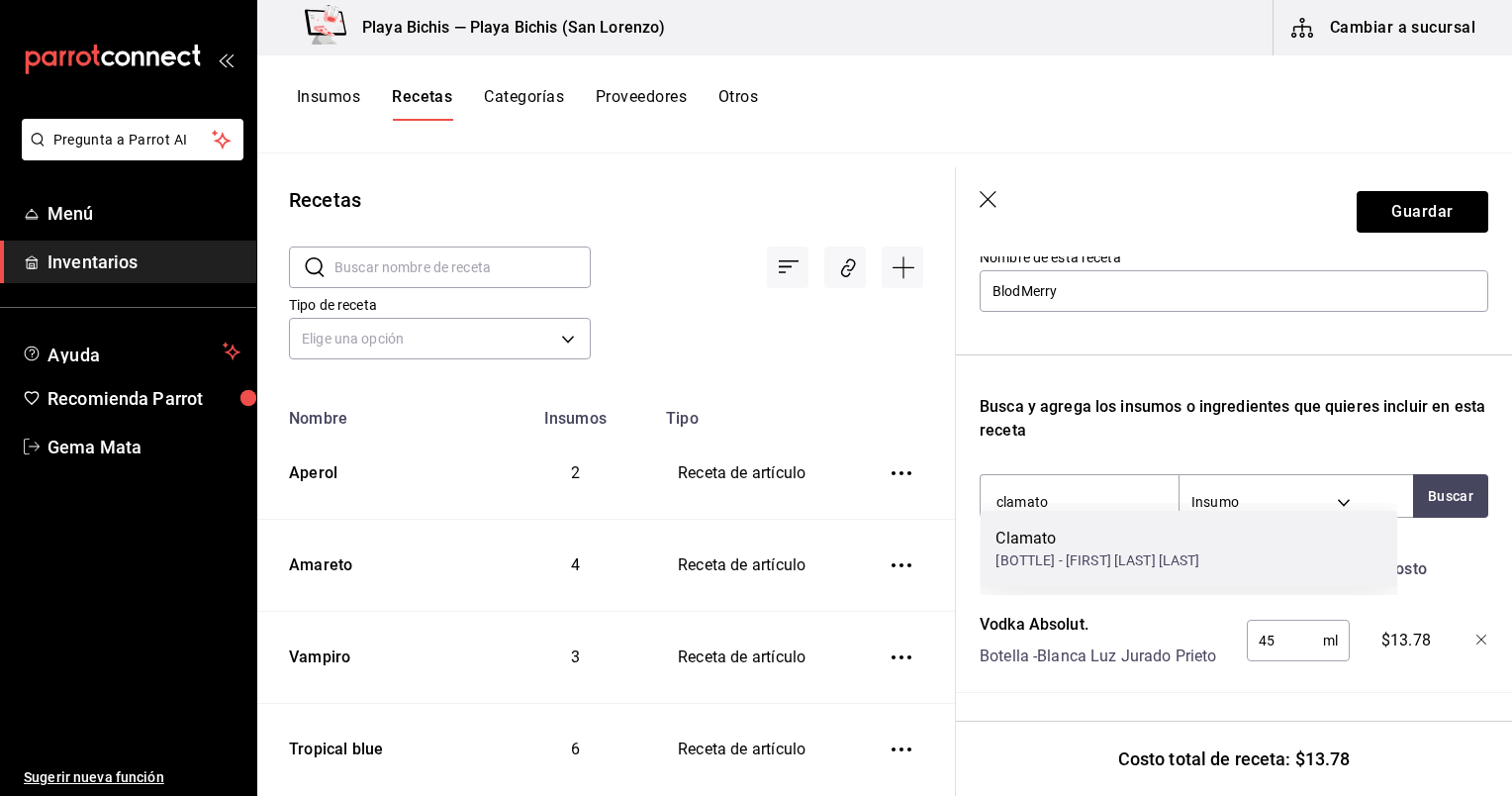 click on "Clamato" at bounding box center [1097, 539] 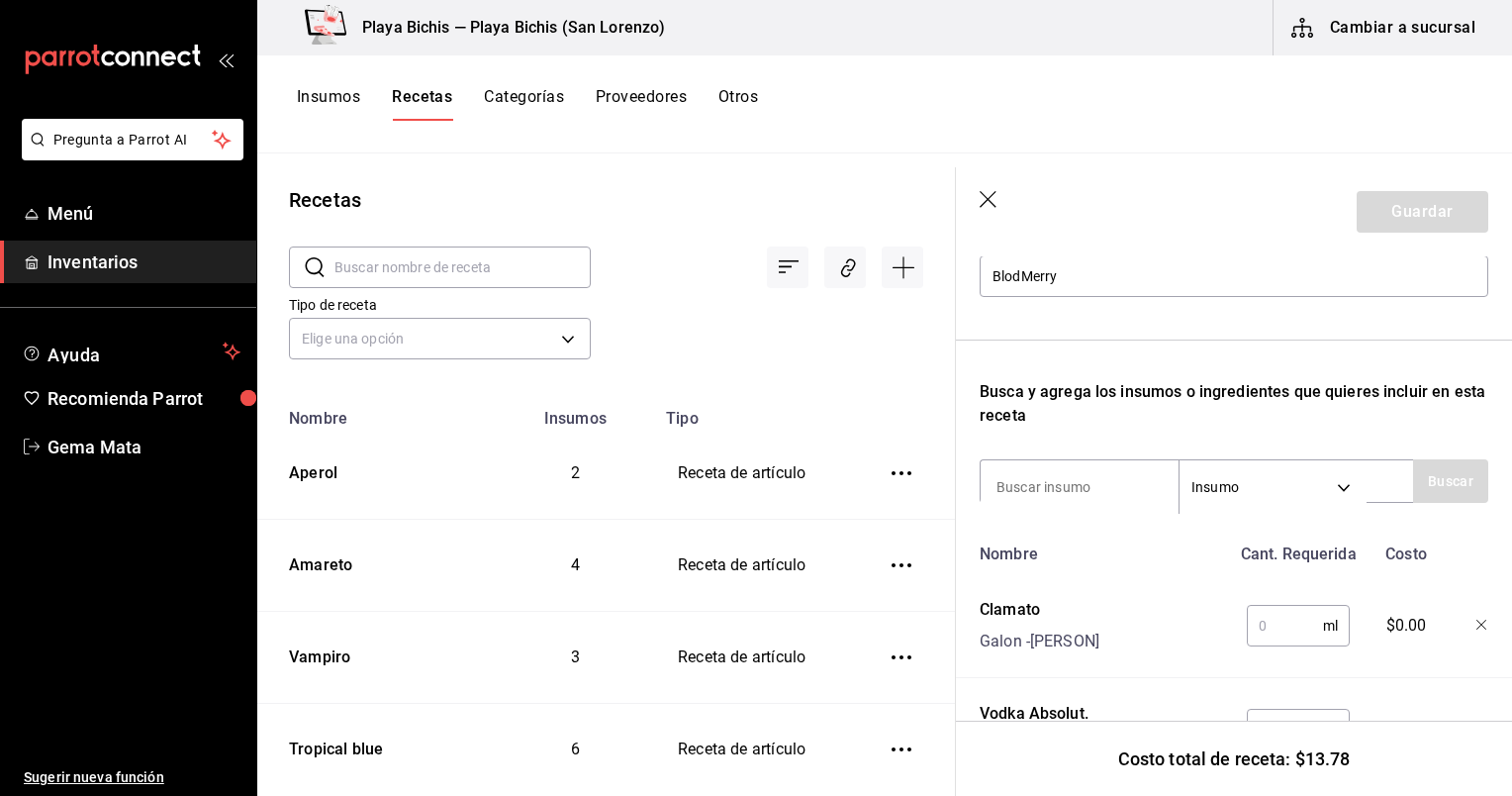 click at bounding box center (1284, 626) 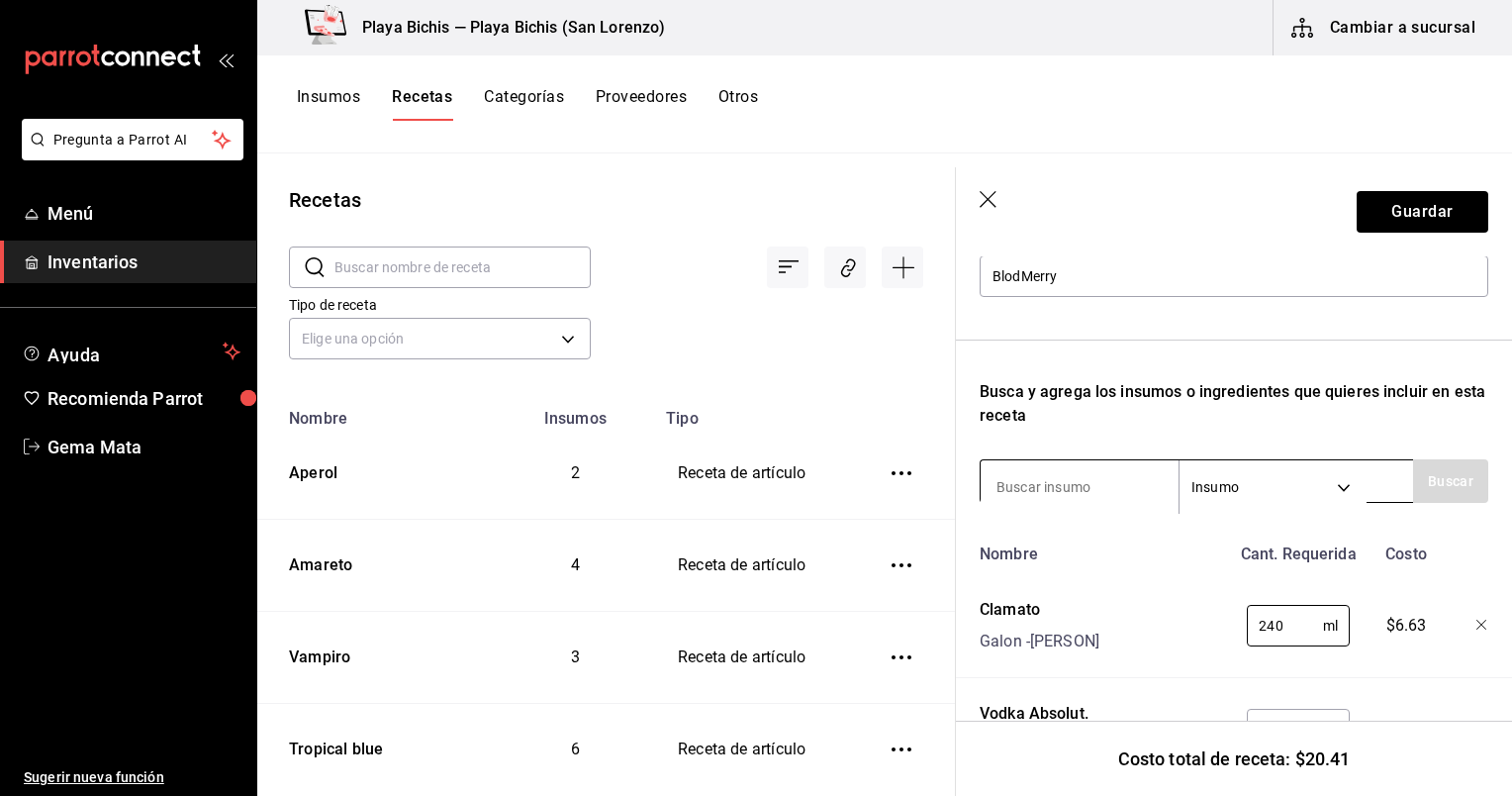 type on "240" 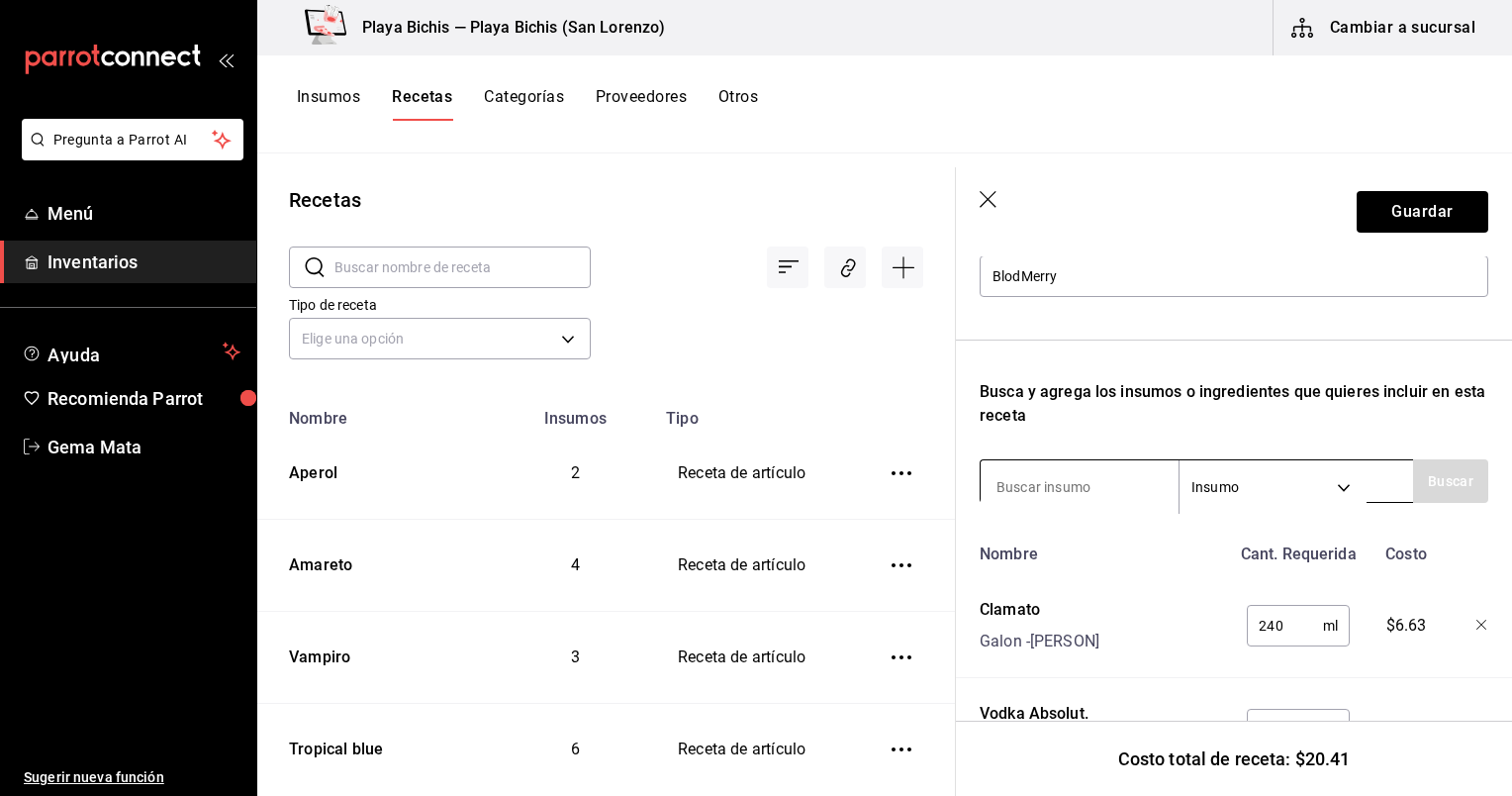 click at bounding box center (1080, 487) 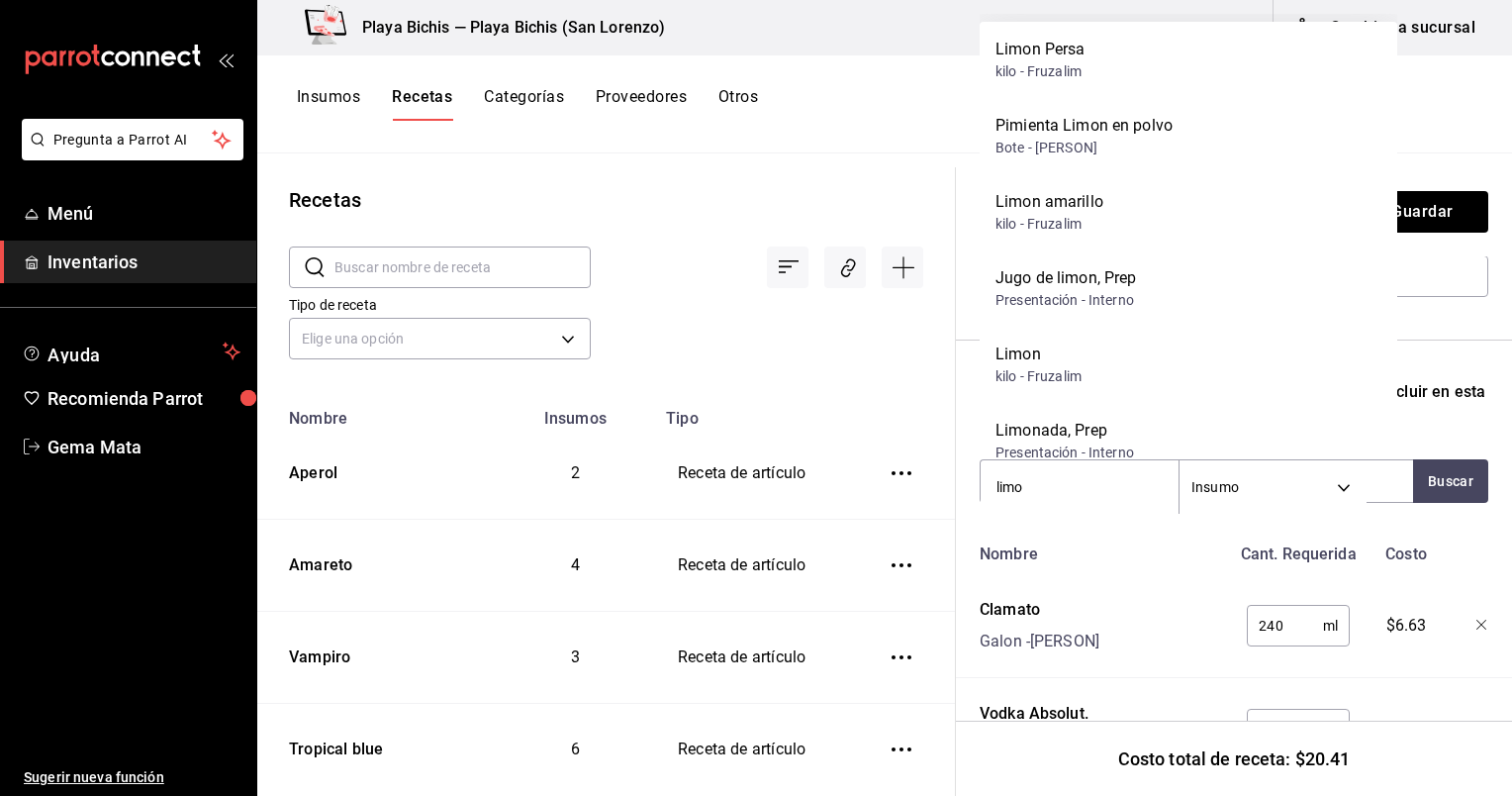 type on "limon" 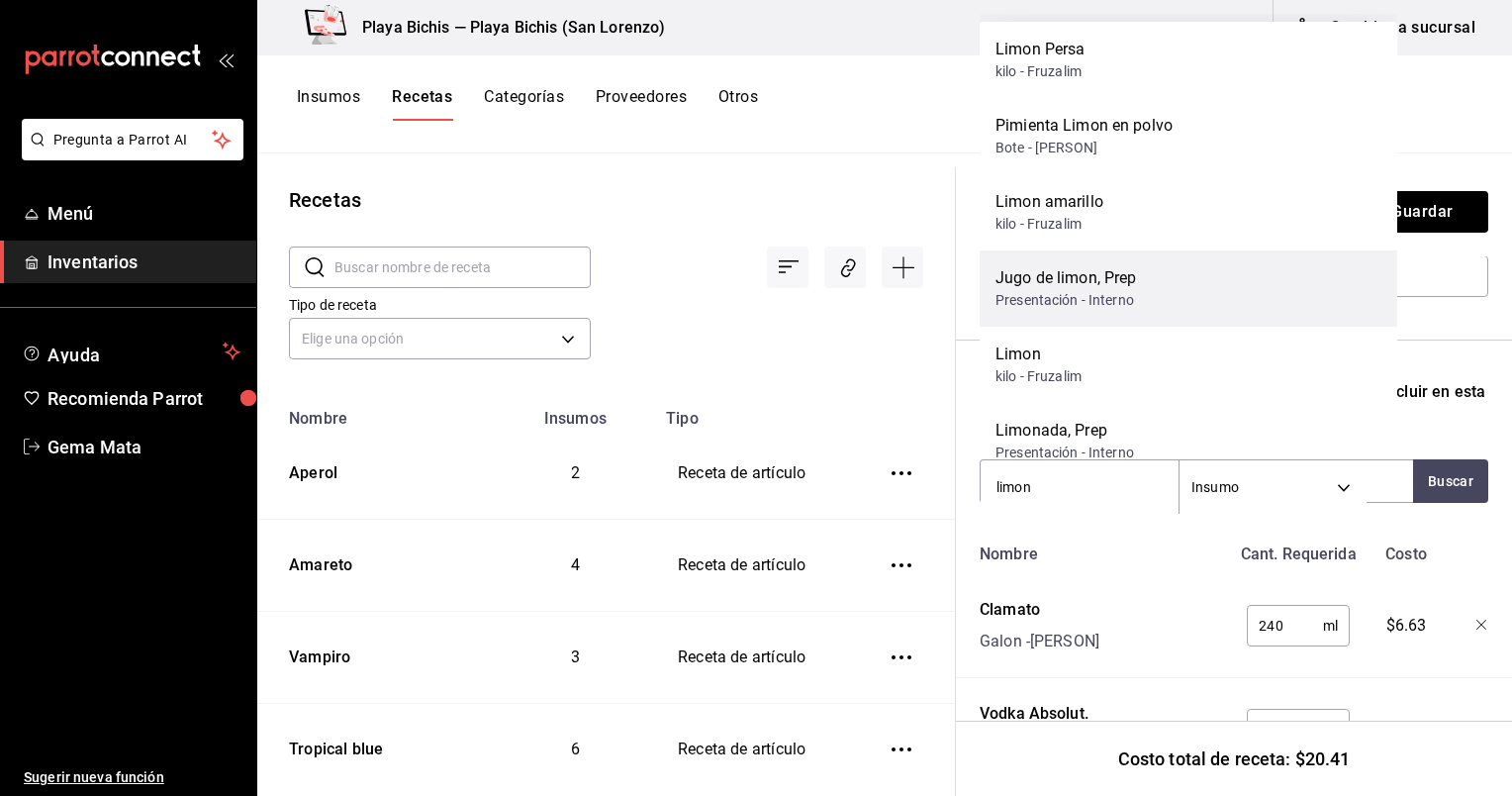 click on "Jugo de limon, Prep" at bounding box center (1066, 278) 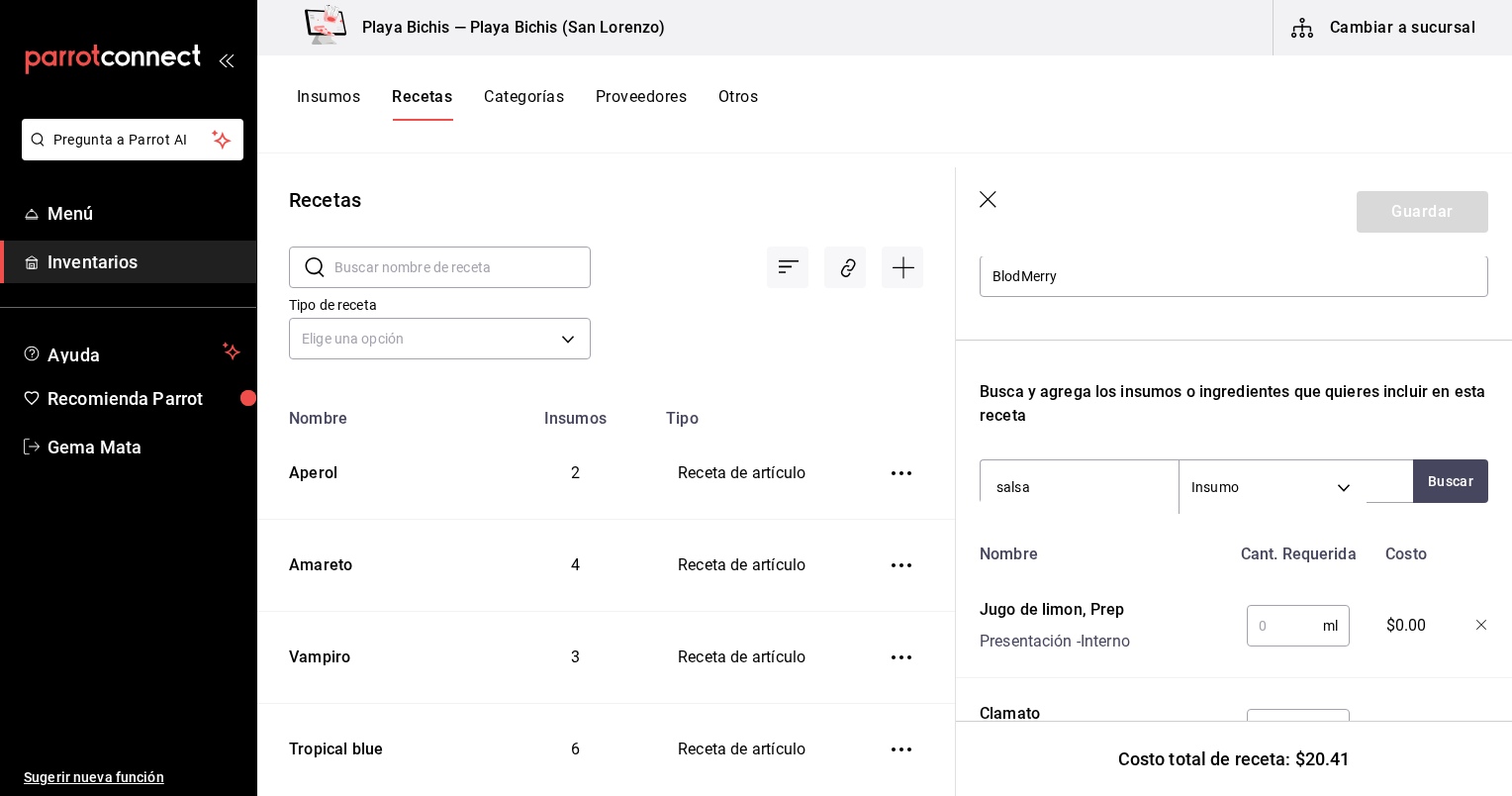 type on "salsa n" 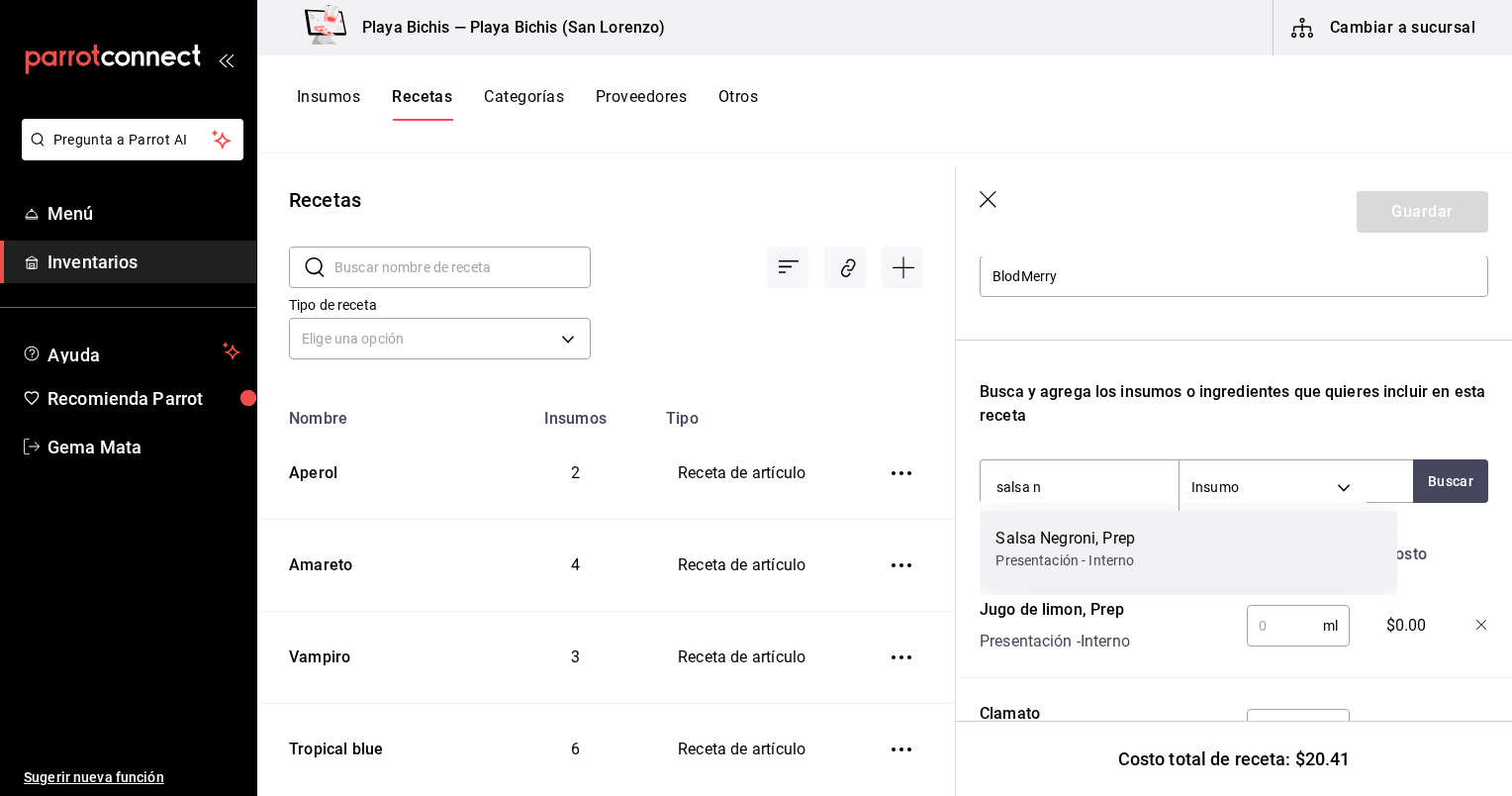 click on "Salsa Negroni, Prep" at bounding box center (1065, 539) 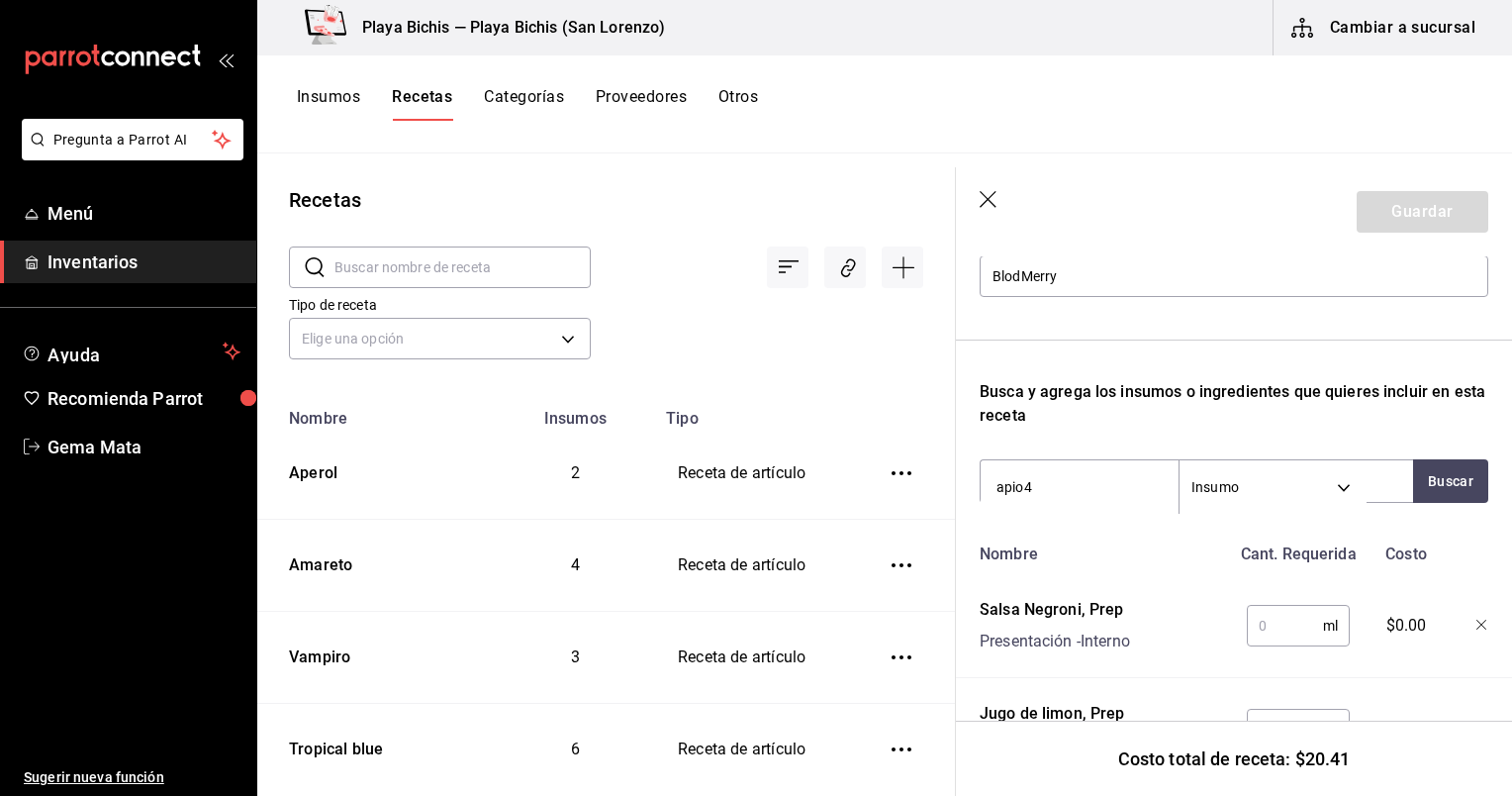 type on "apio" 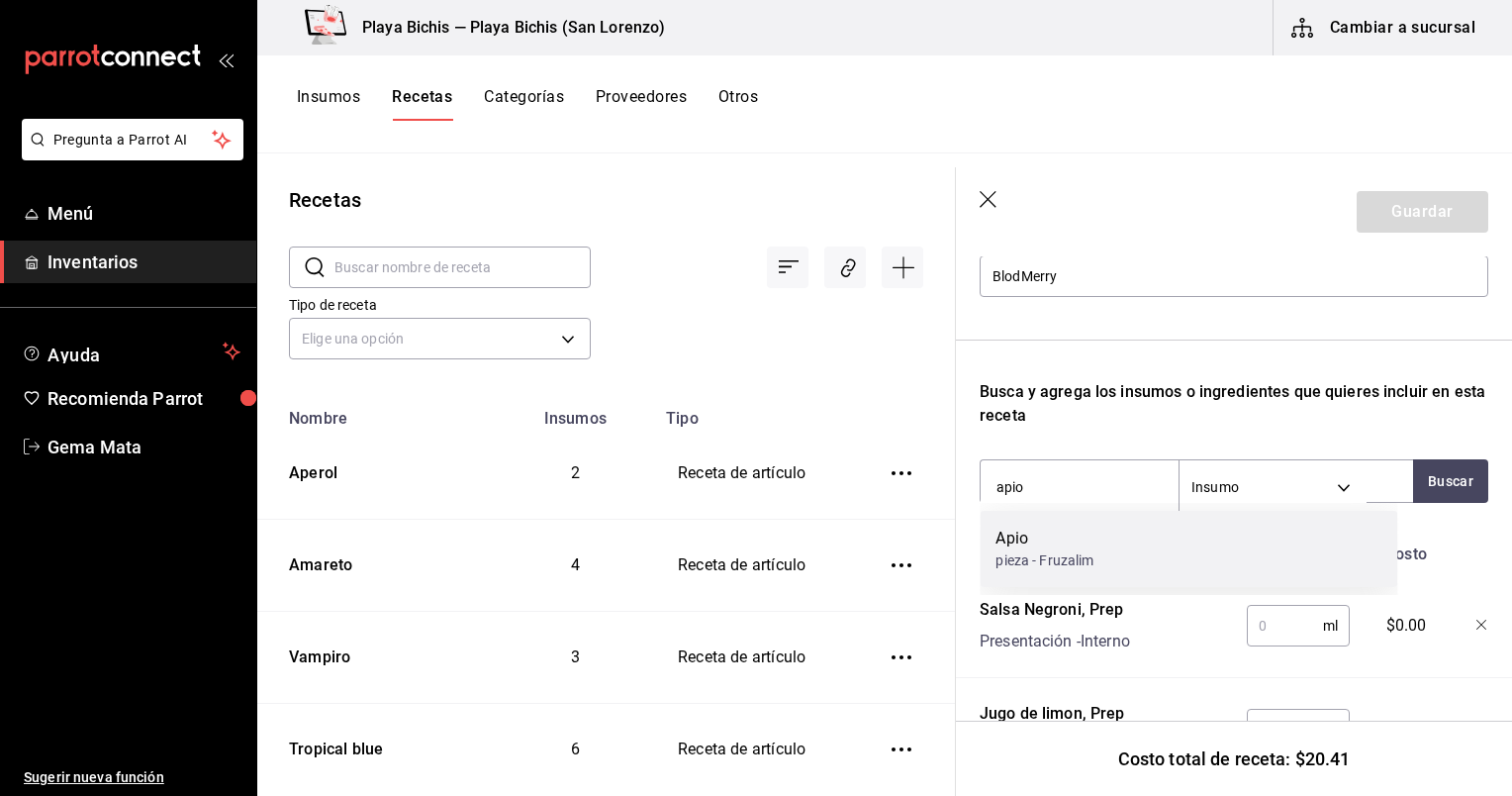 click on "Apio pieza - Fruzalim" at bounding box center (1188, 548) 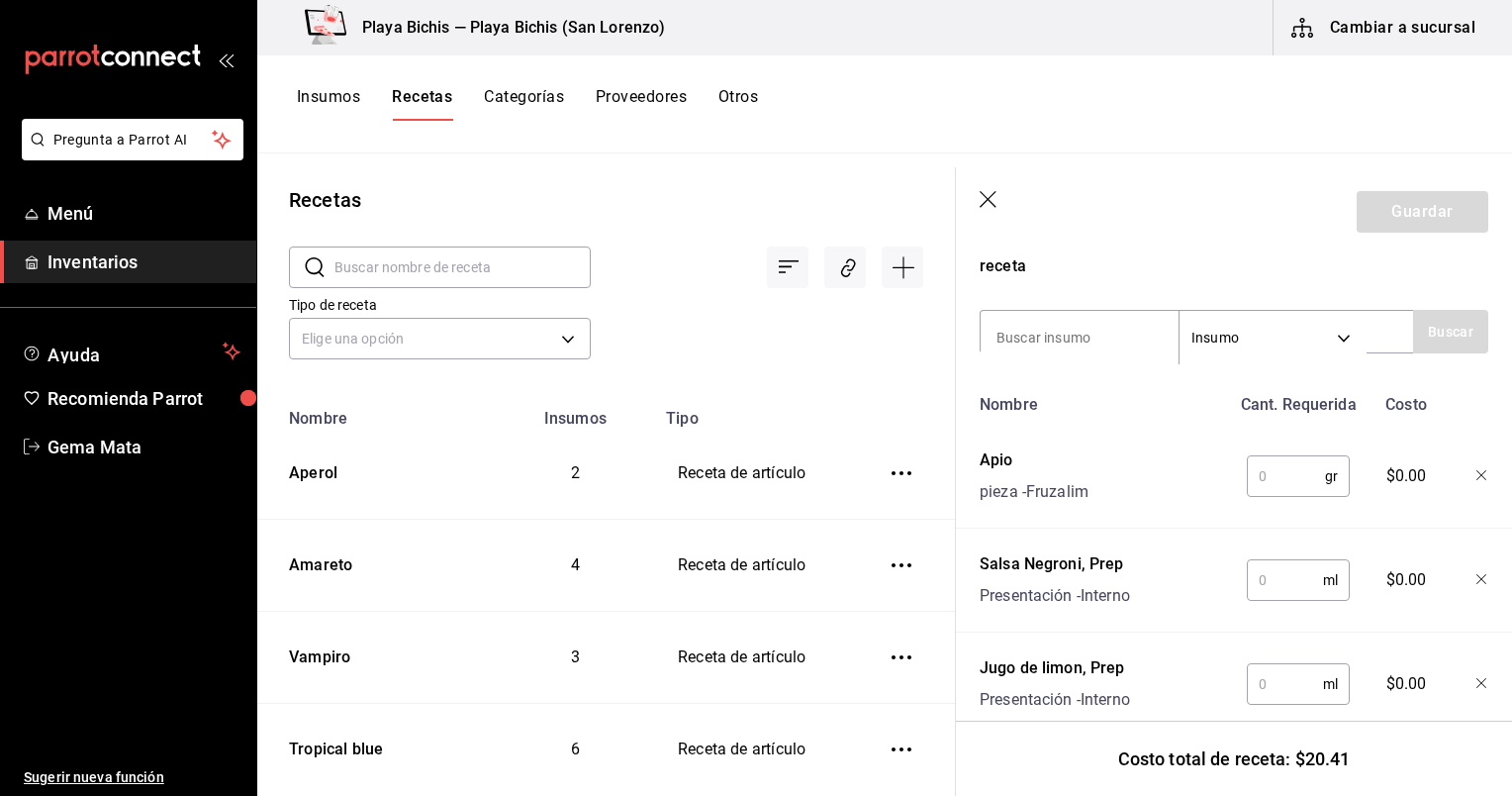 scroll, scrollTop: 391, scrollLeft: 0, axis: vertical 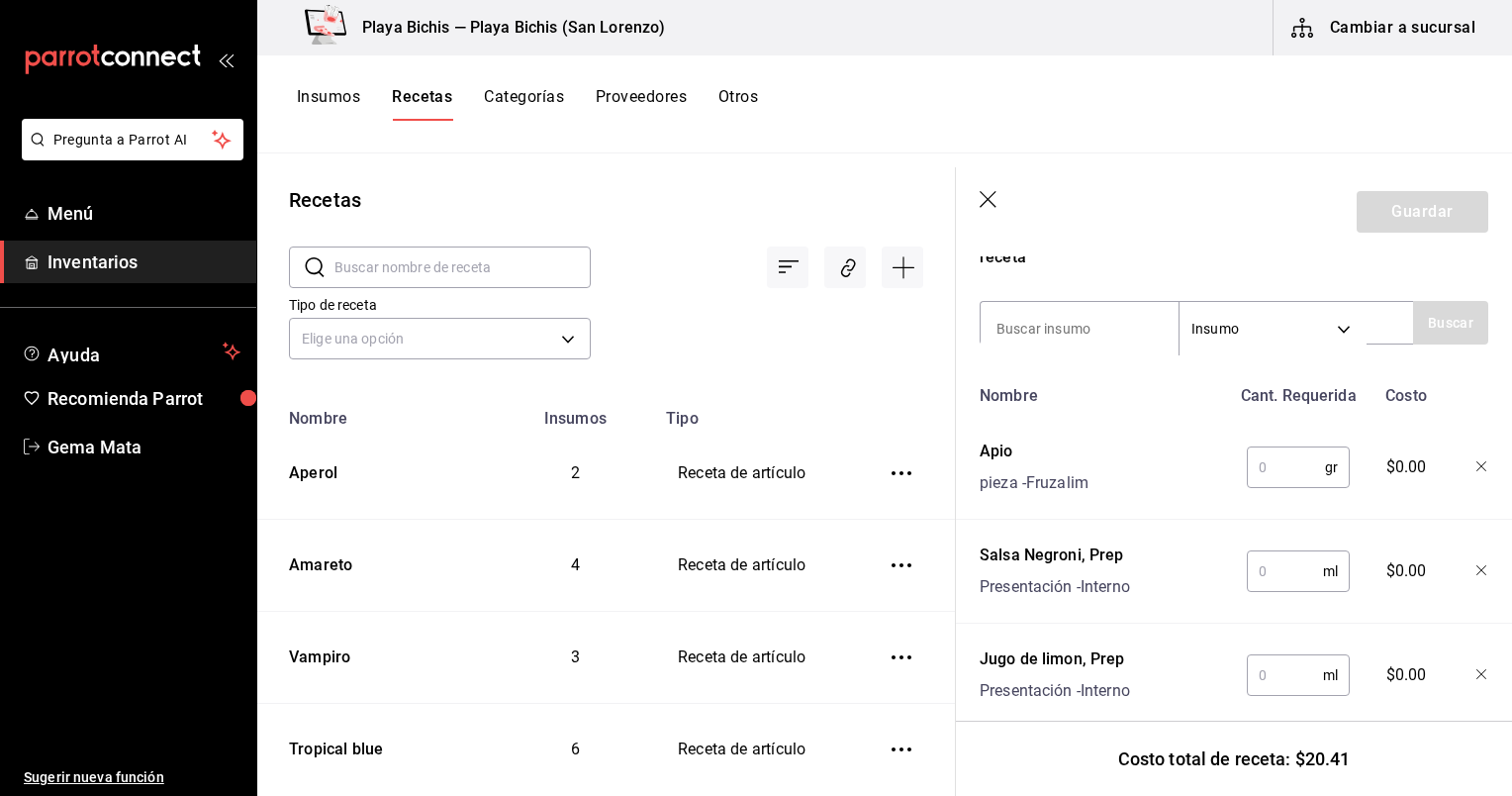 click at bounding box center [1285, 467] 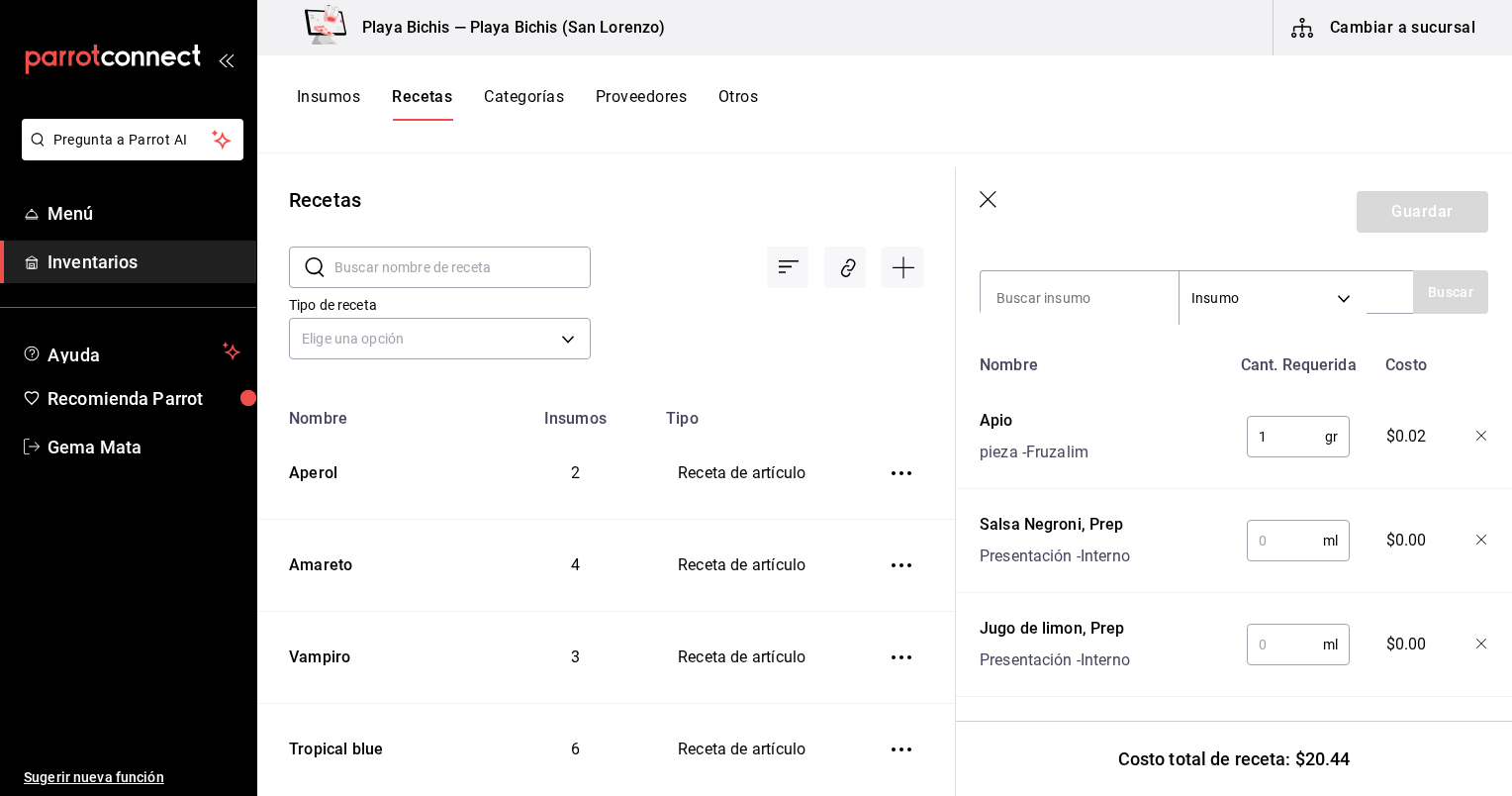scroll, scrollTop: 423, scrollLeft: 0, axis: vertical 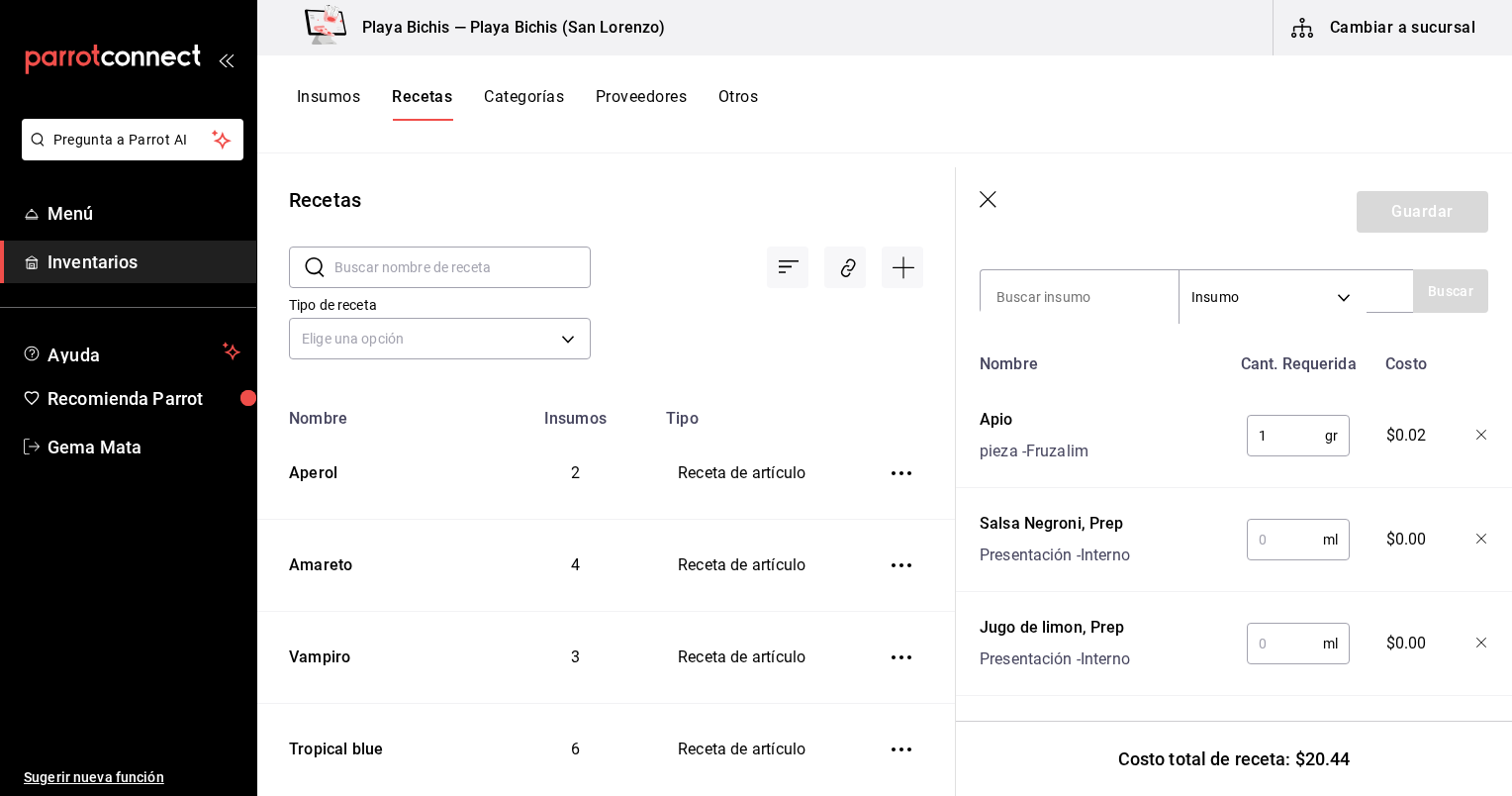 type 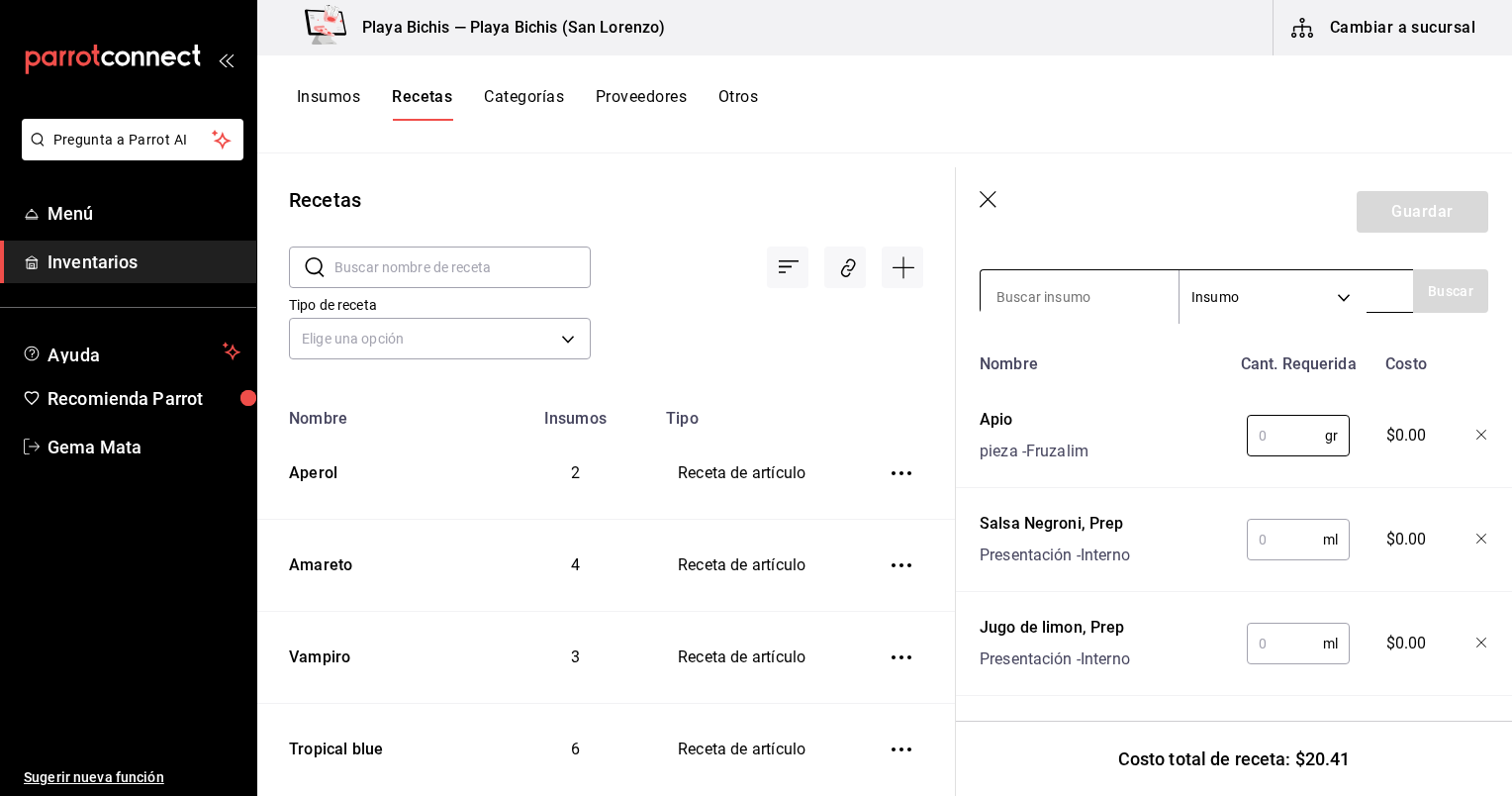 click at bounding box center (1080, 297) 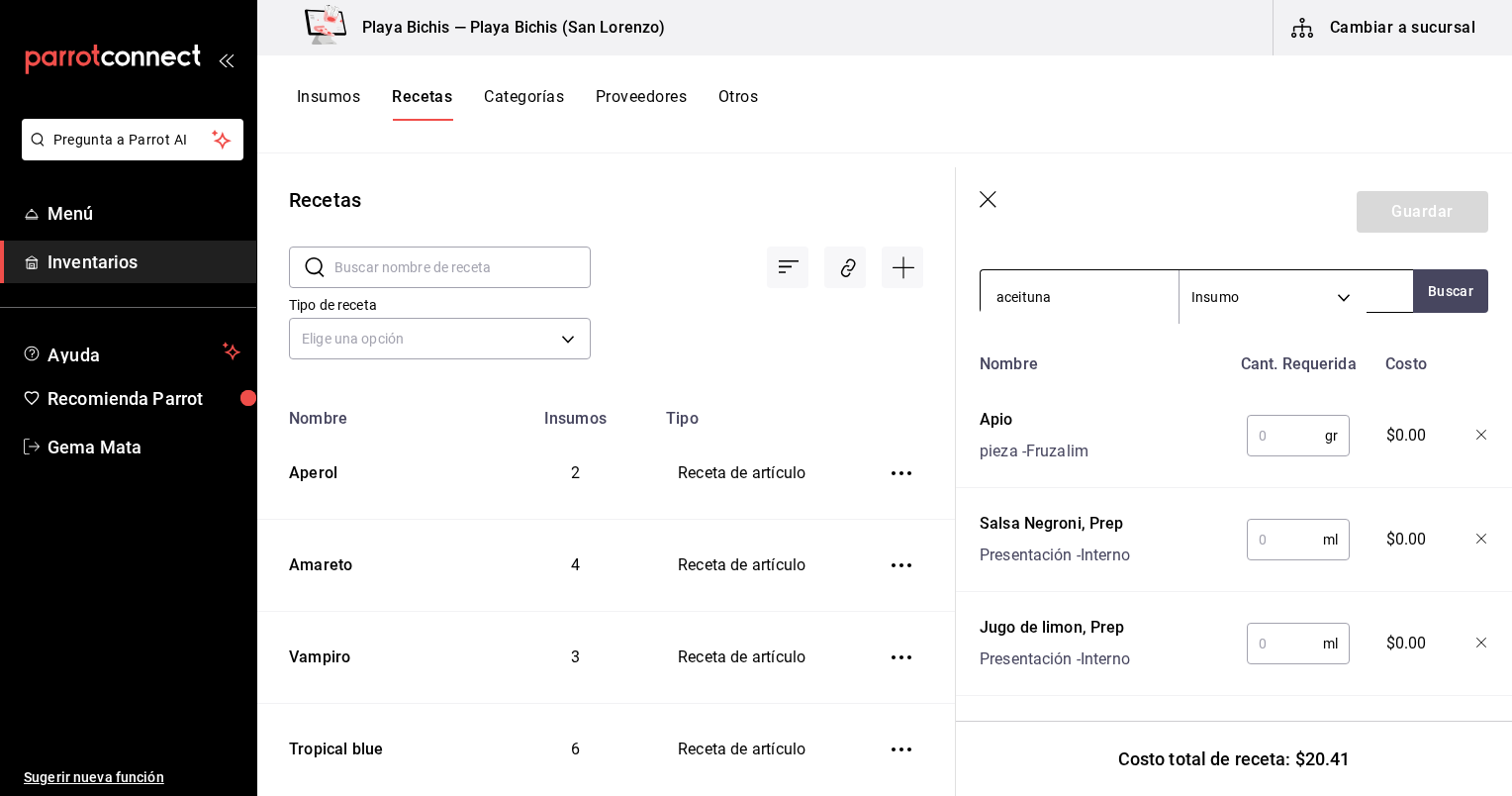 type on "aceitunas" 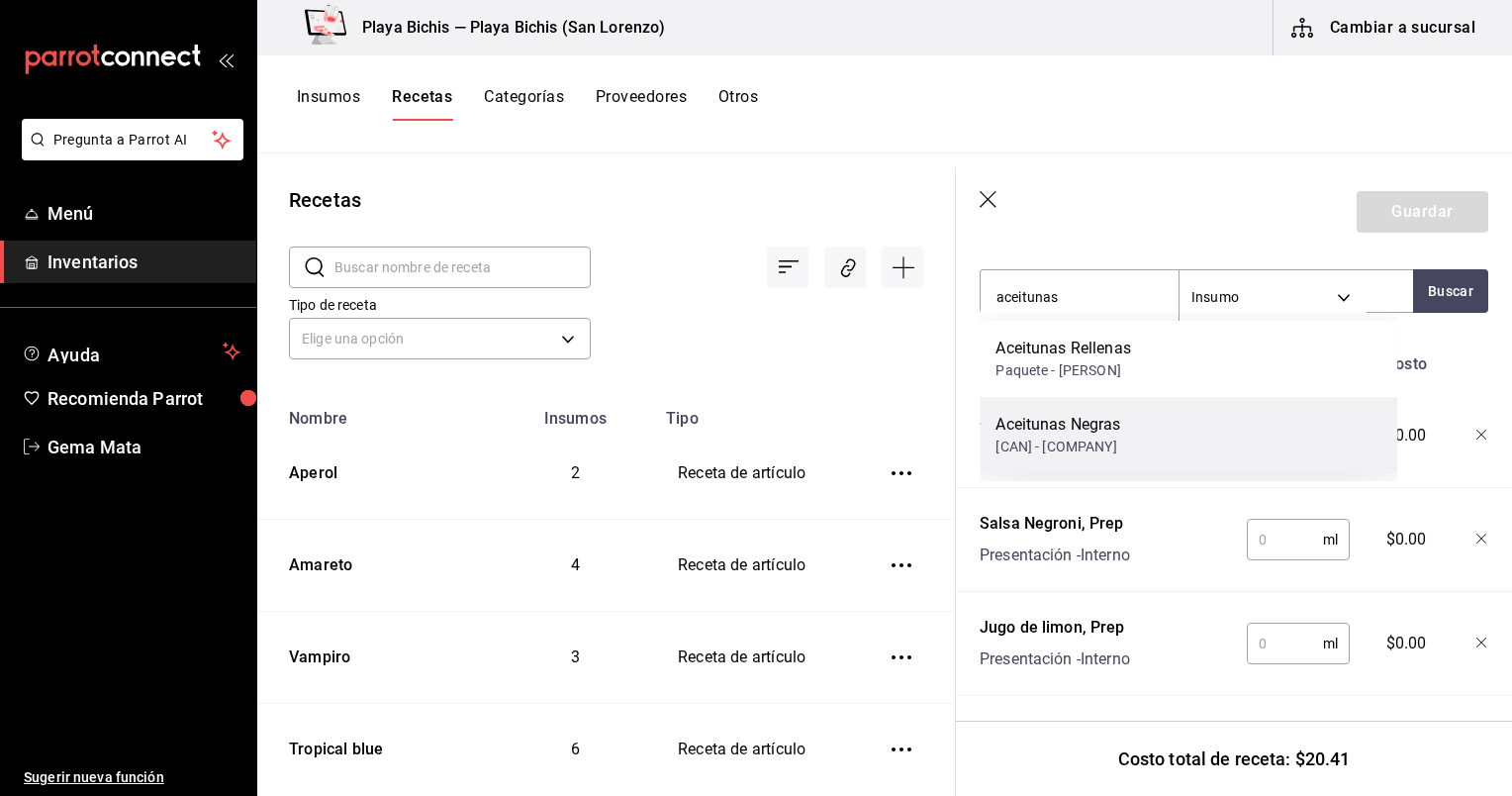 click on "Lata - Costco de Mexico" at bounding box center (1058, 447) 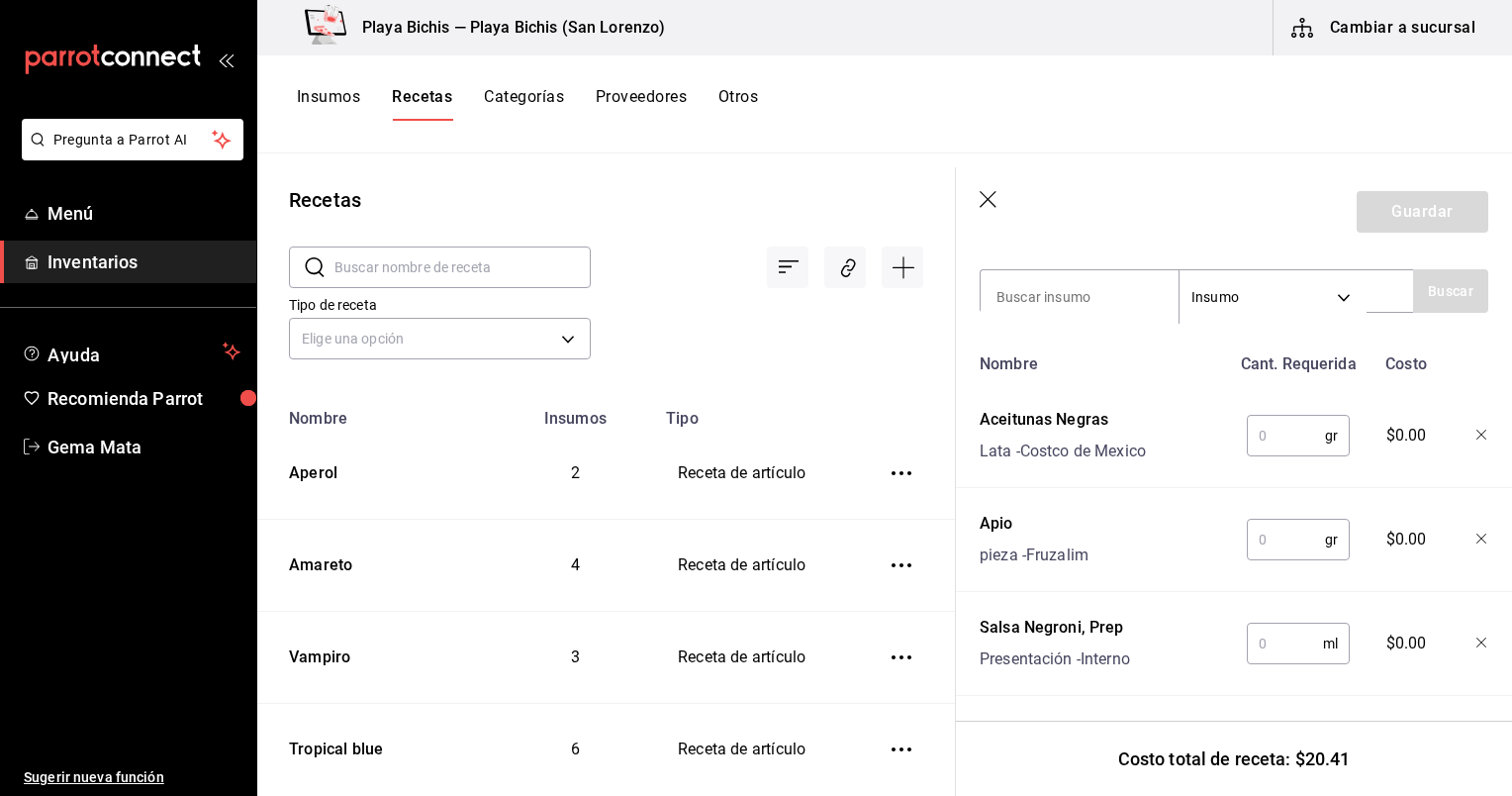 scroll, scrollTop: 752, scrollLeft: 0, axis: vertical 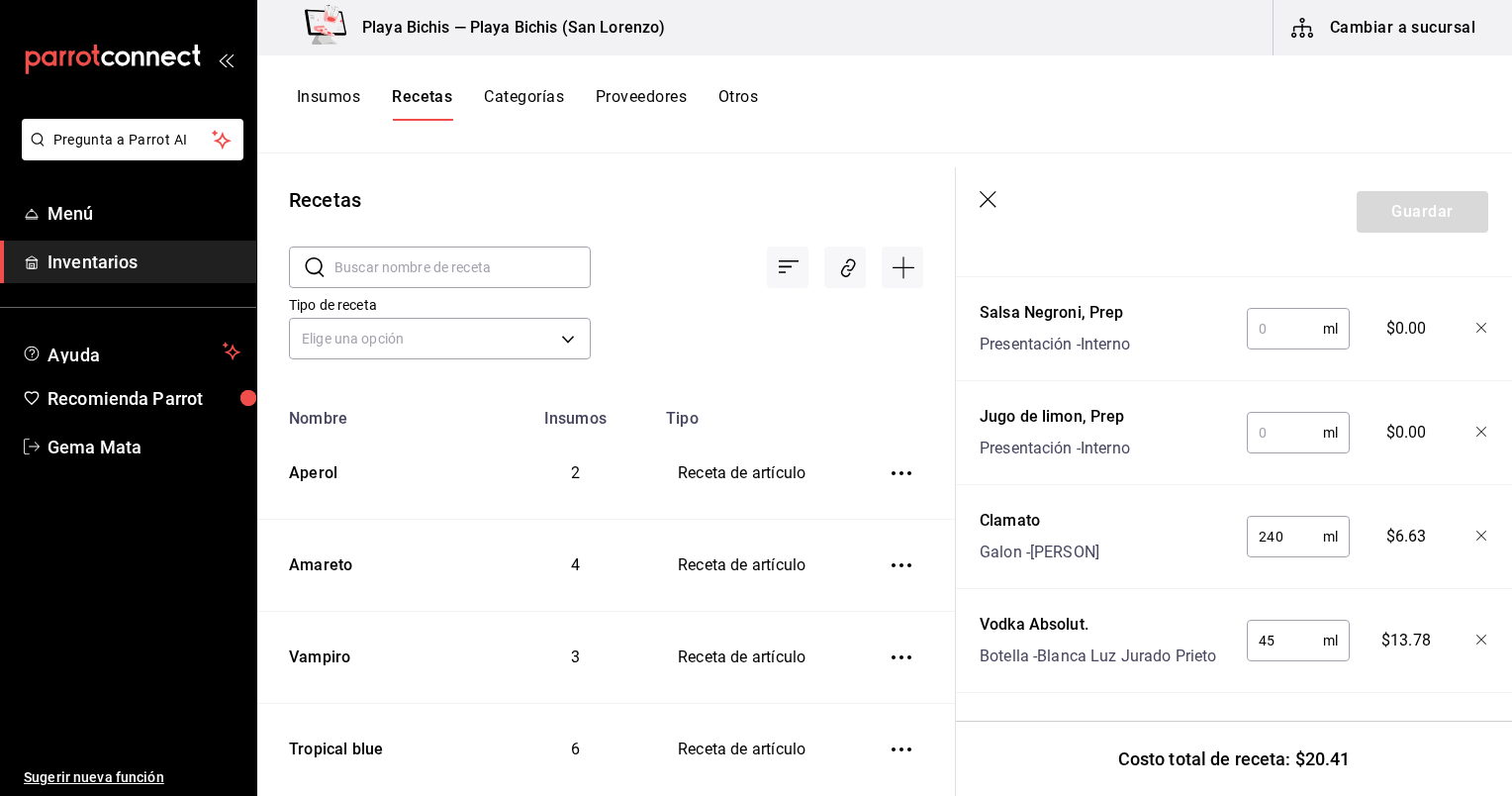 click at bounding box center (1284, 433) 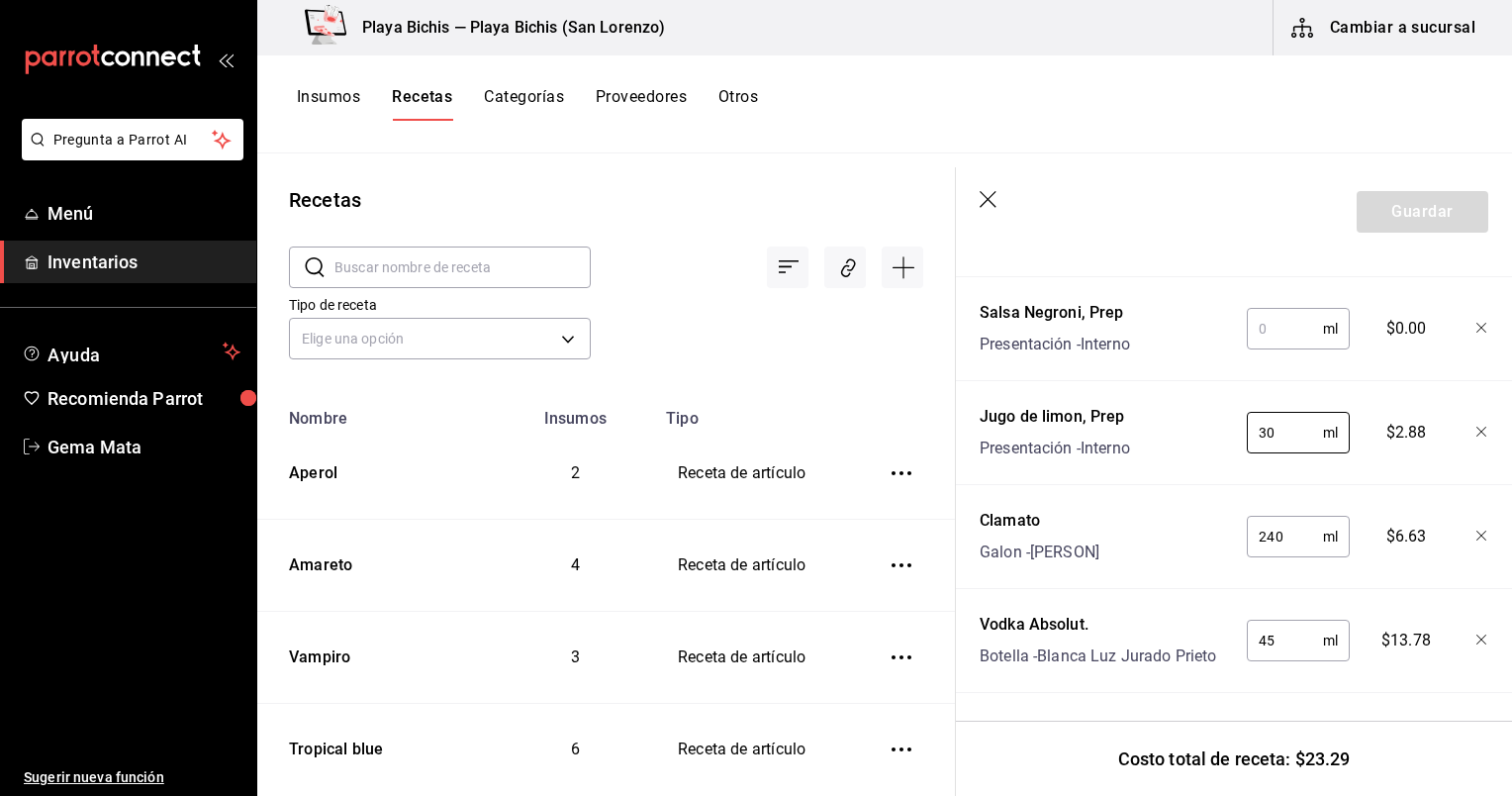 type on "30" 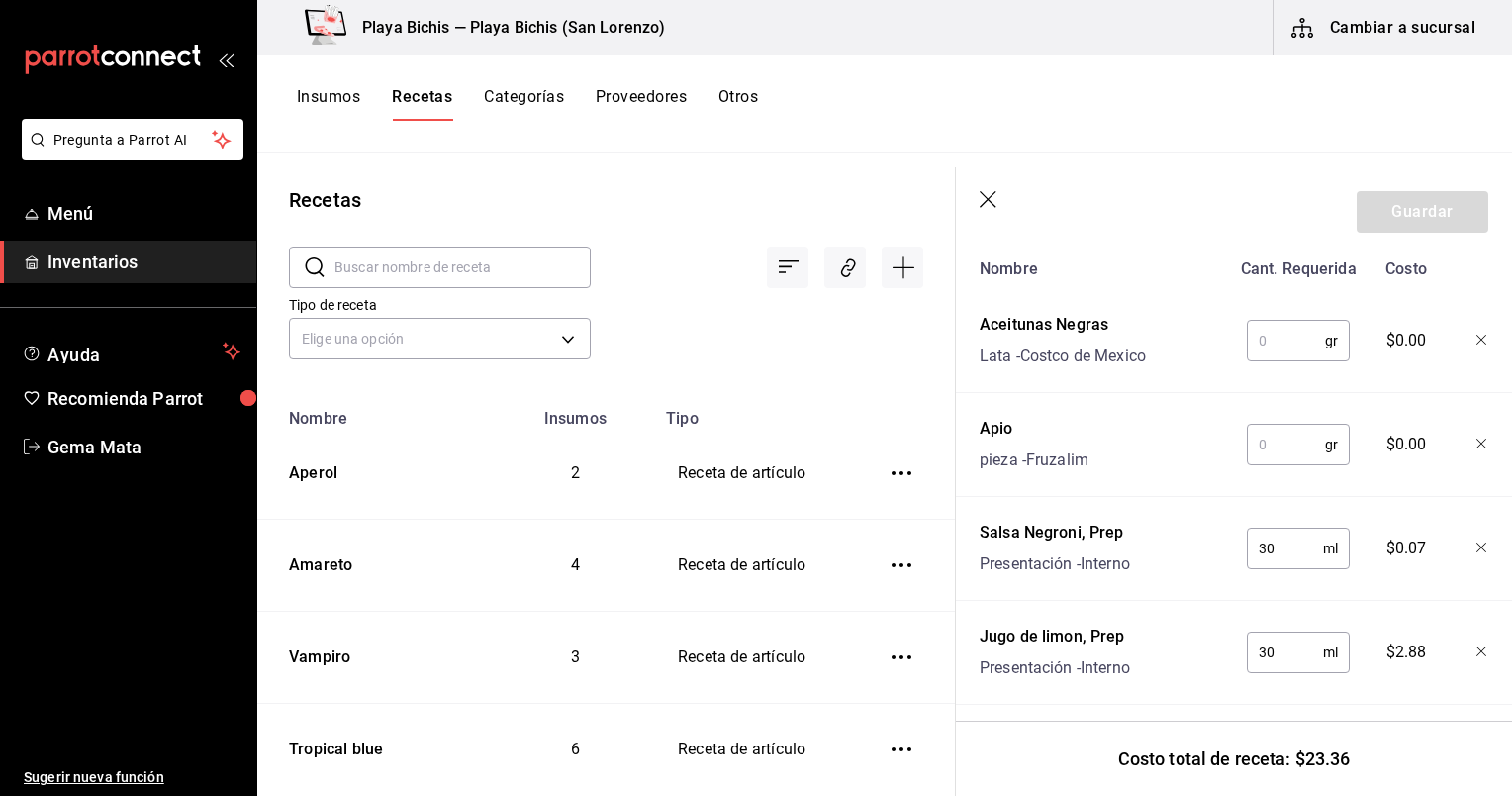 scroll, scrollTop: 514, scrollLeft: 0, axis: vertical 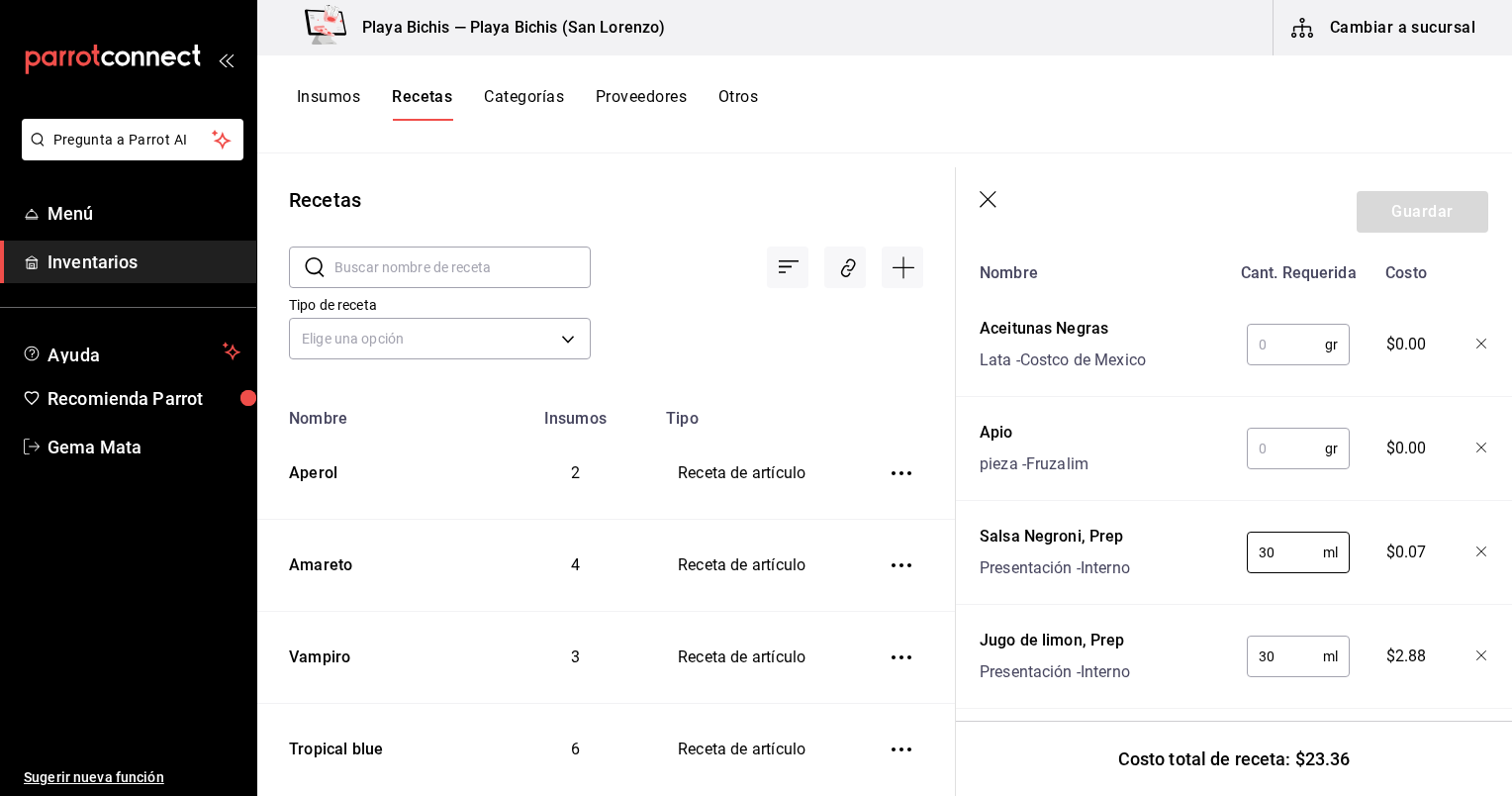 type on "30" 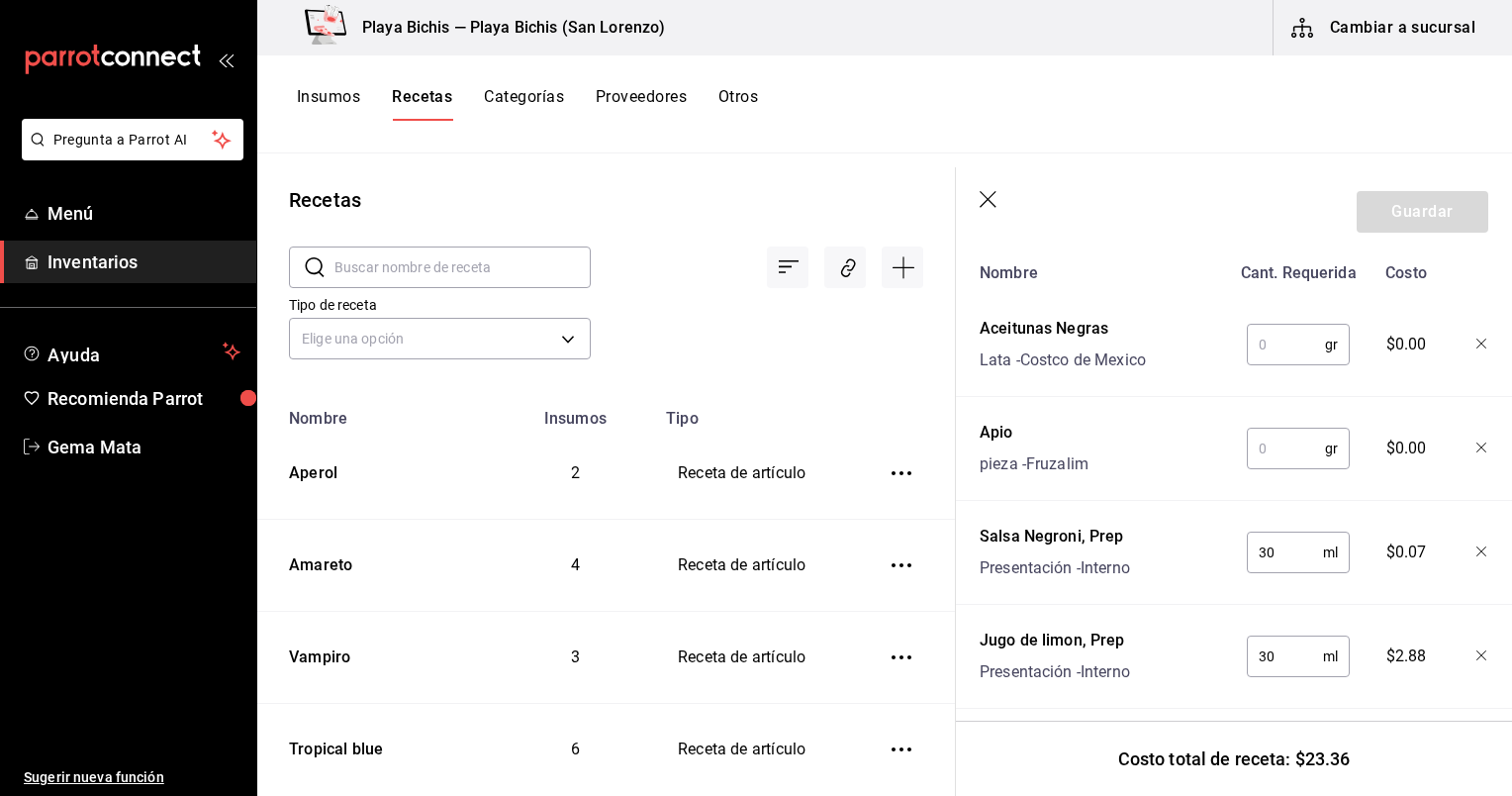 click at bounding box center (1285, 448) 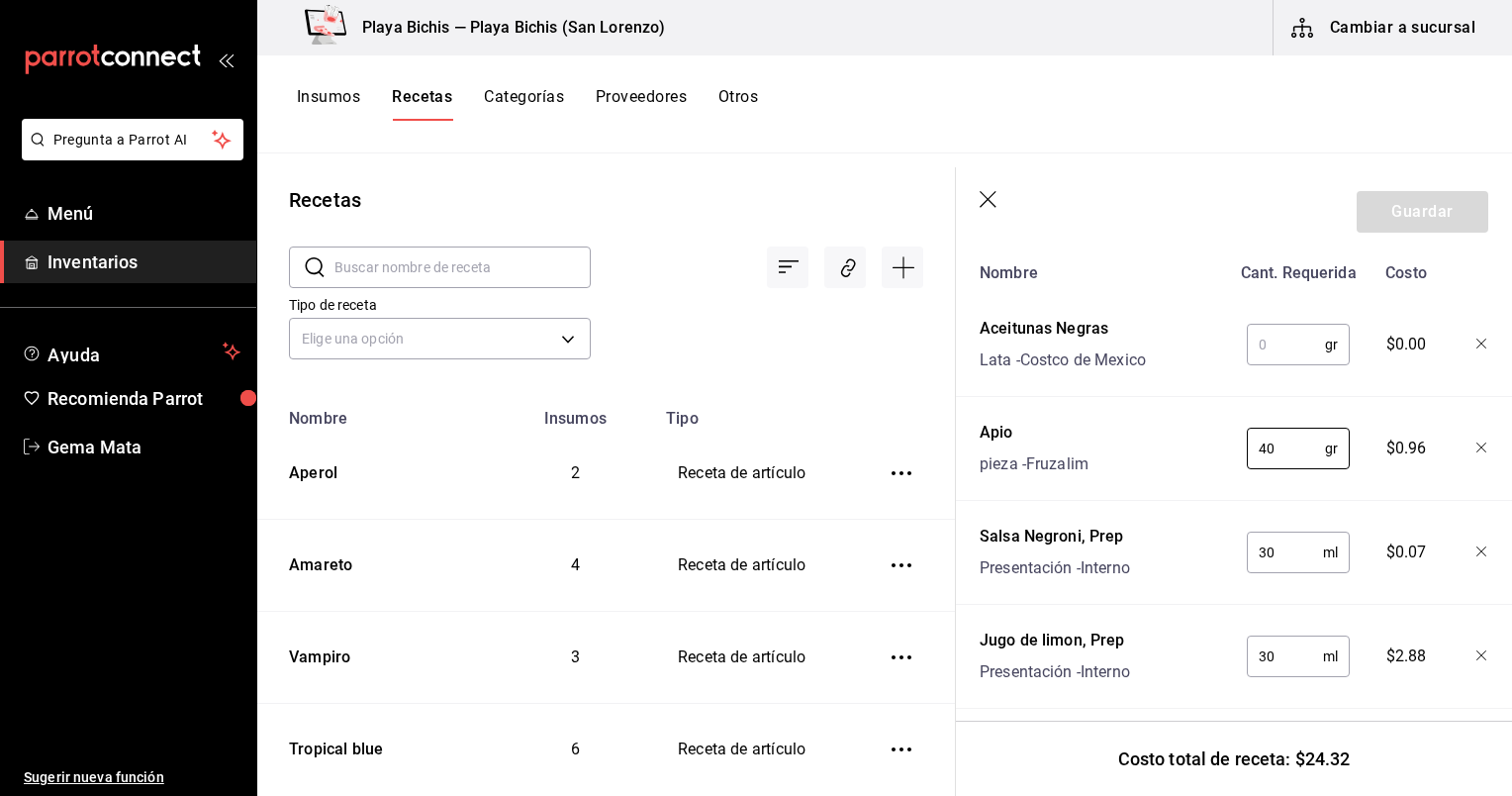 type on "40" 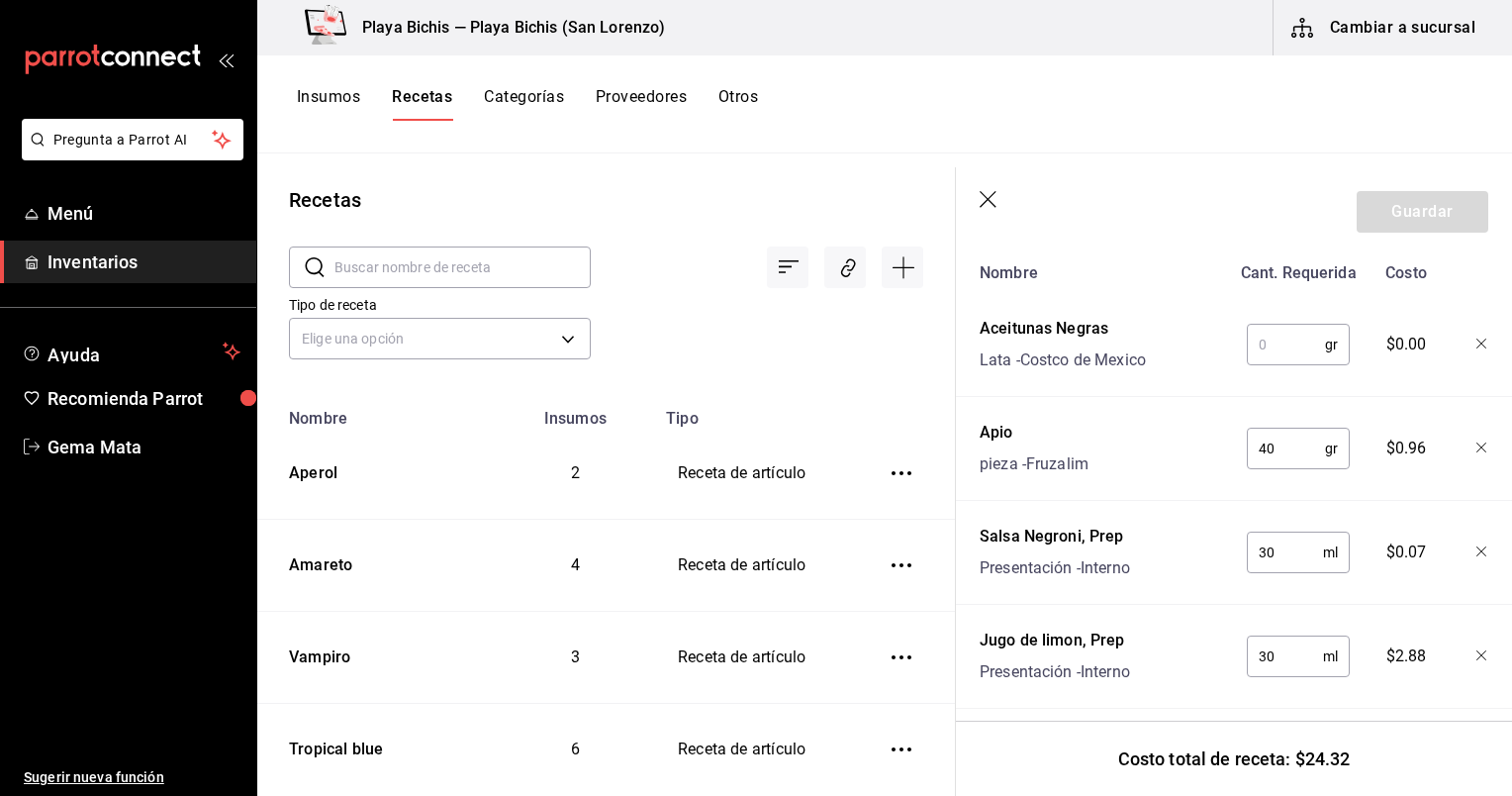 click at bounding box center [1285, 345] 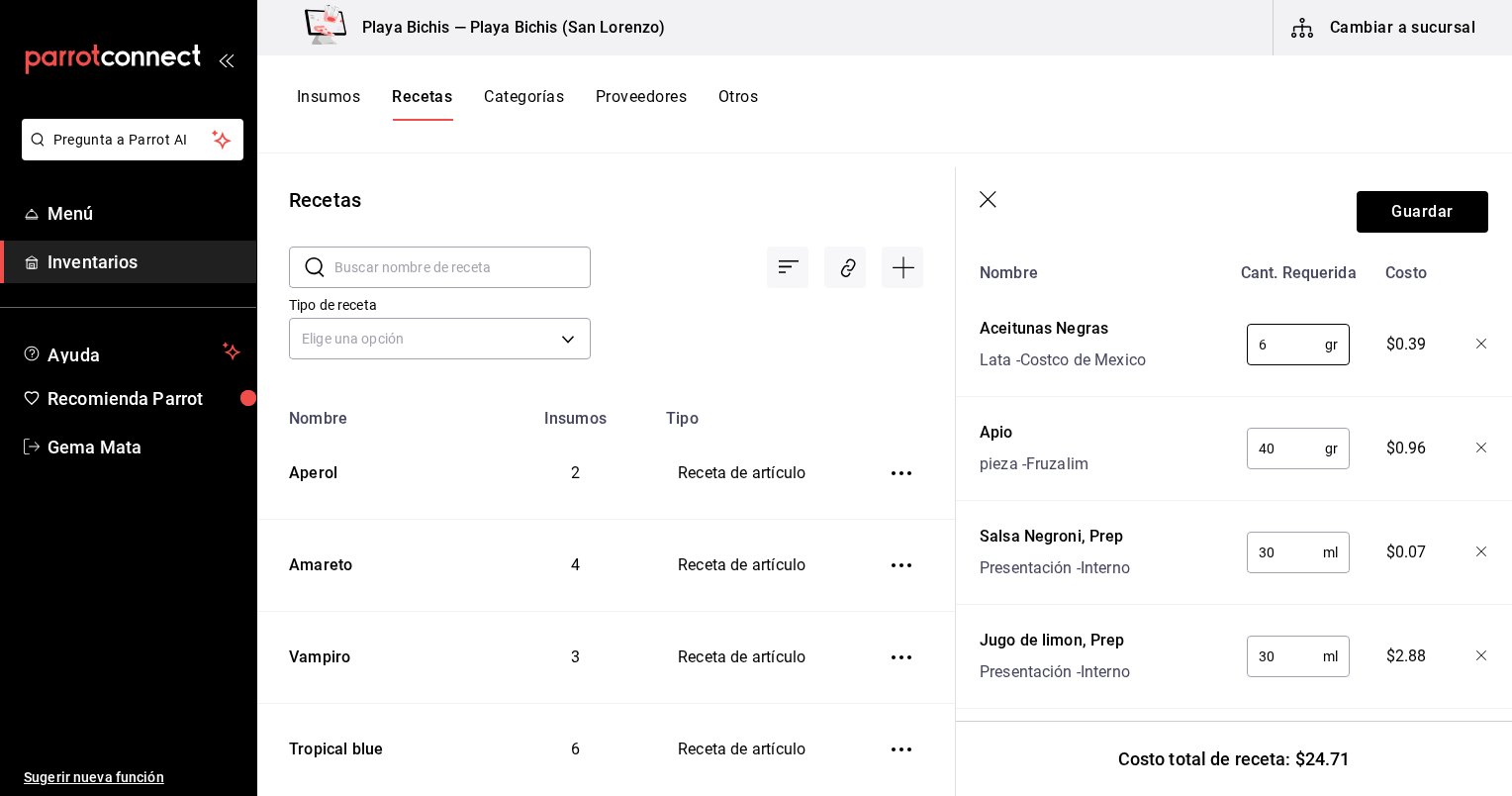 type on "6" 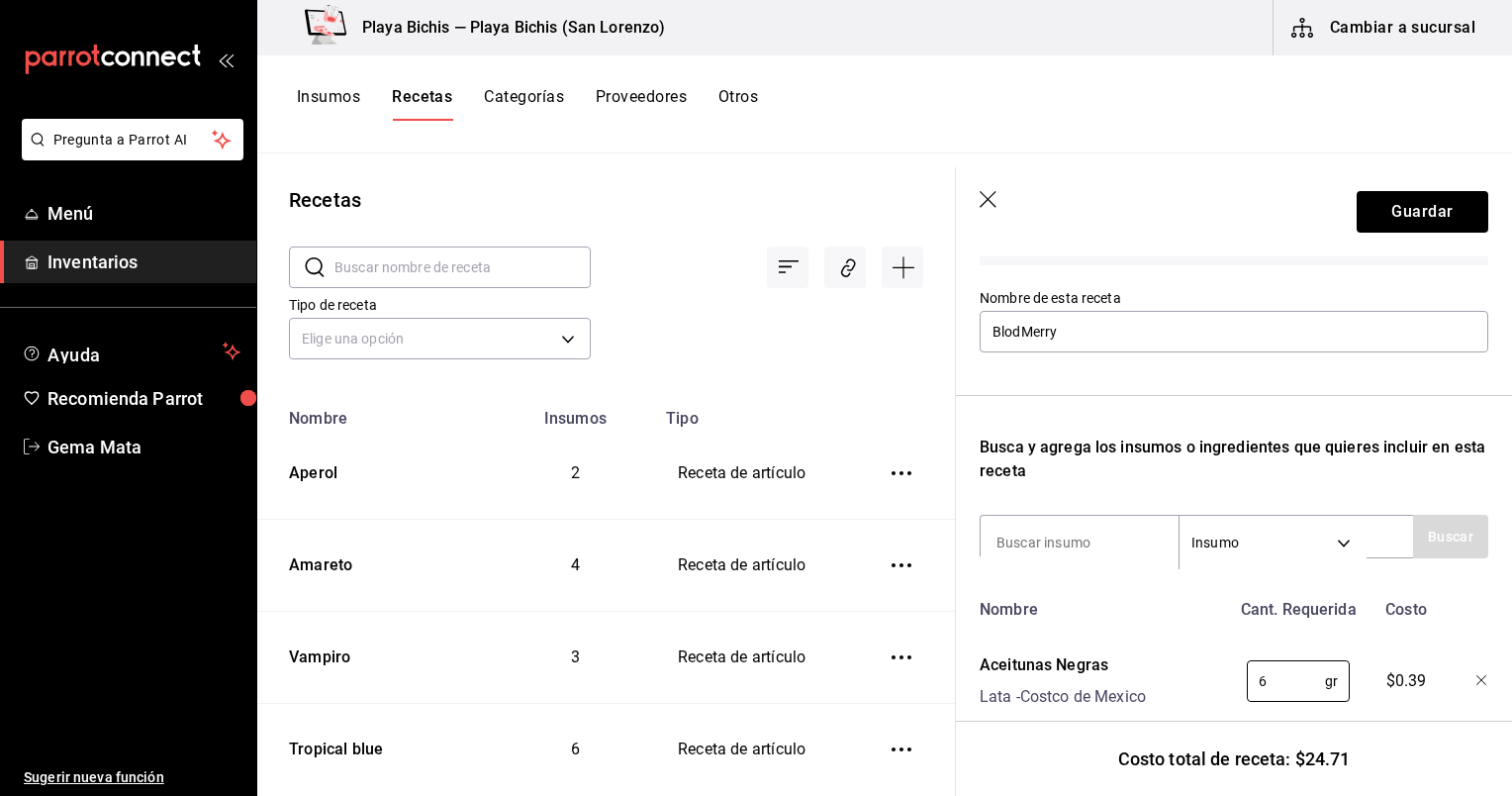 scroll, scrollTop: 0, scrollLeft: 0, axis: both 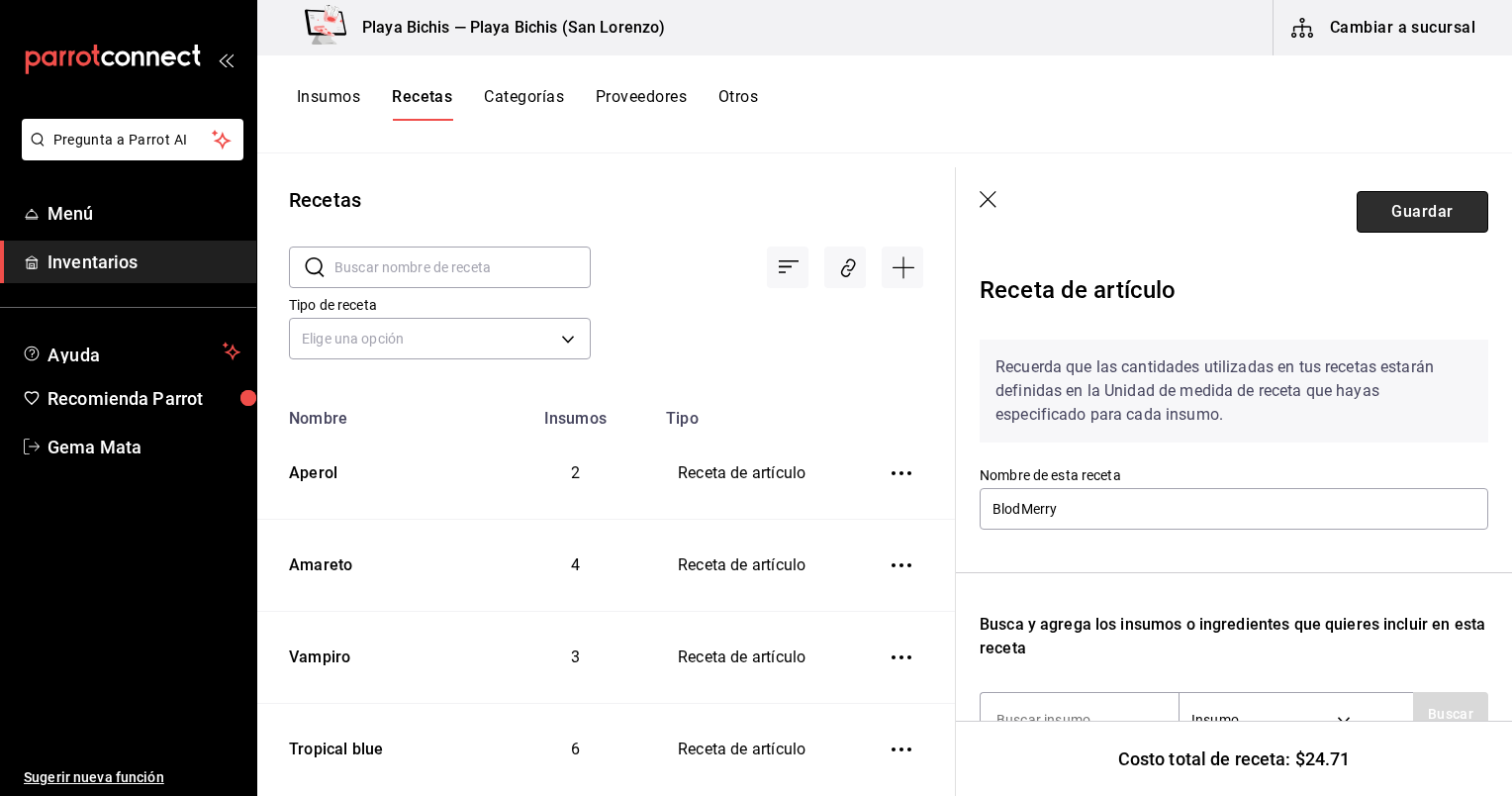 click on "Guardar" at bounding box center (1422, 212) 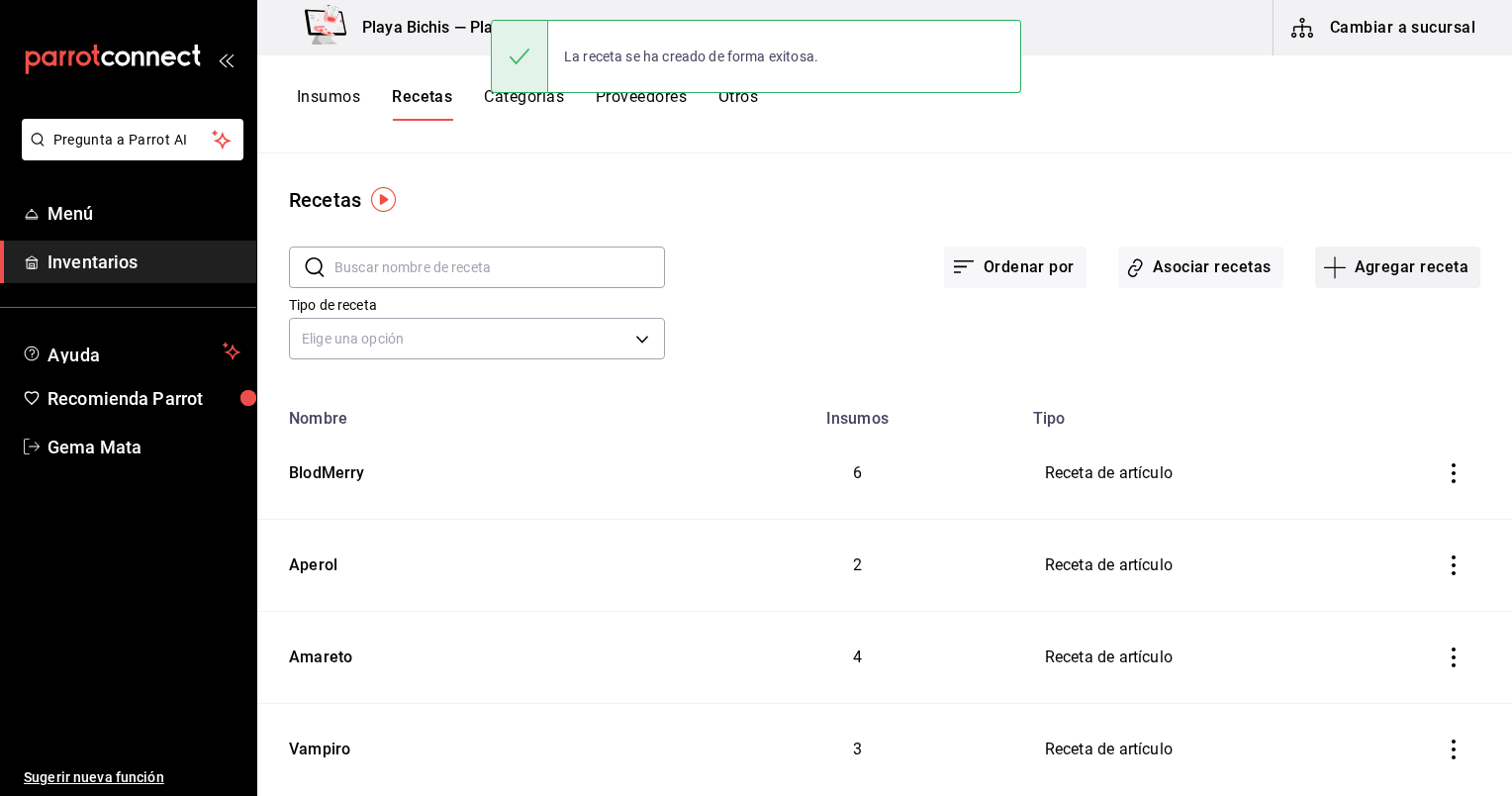 click on "Agregar receta" at bounding box center (1397, 267) 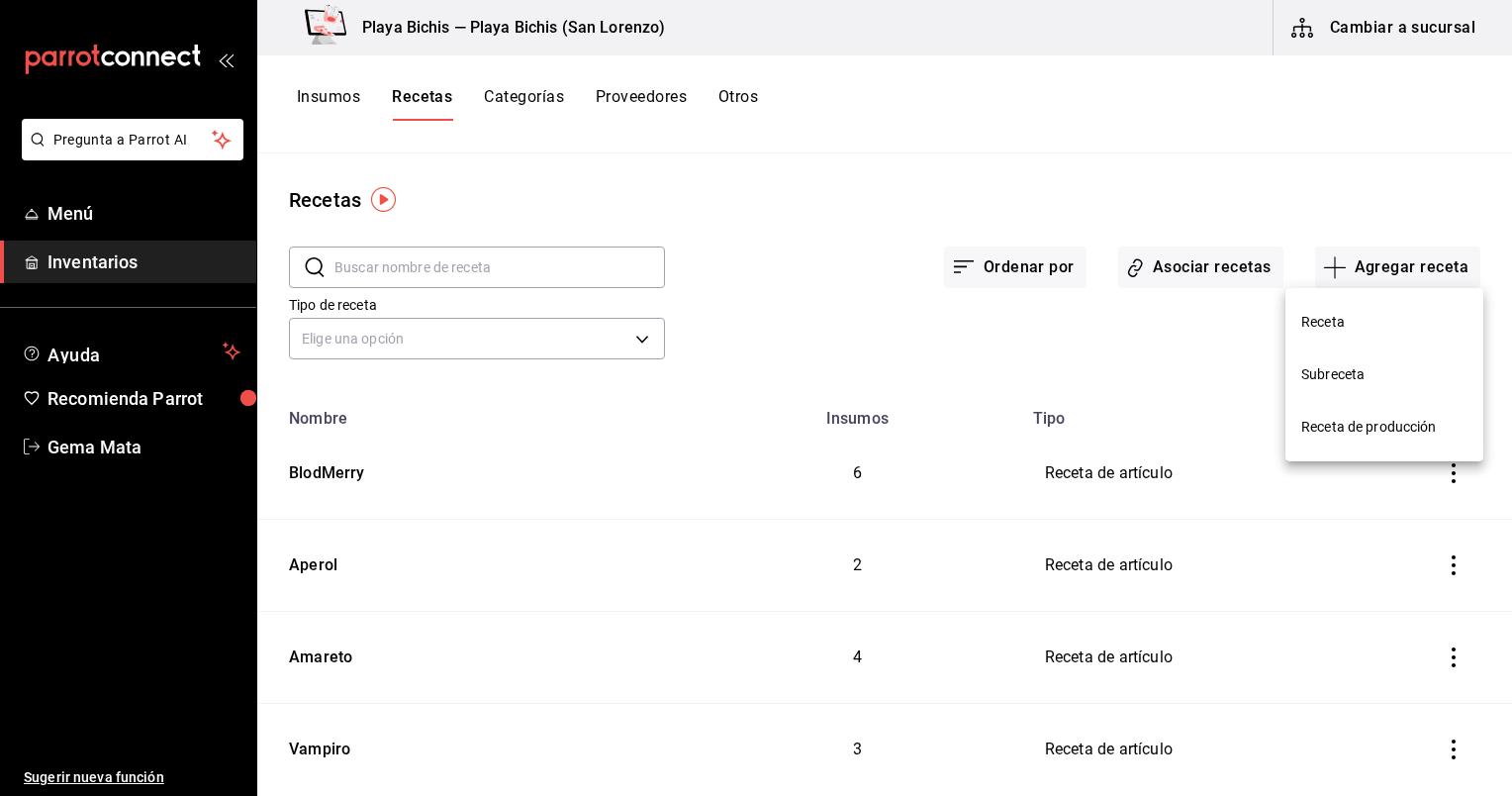 click on "Receta" at bounding box center [1384, 322] 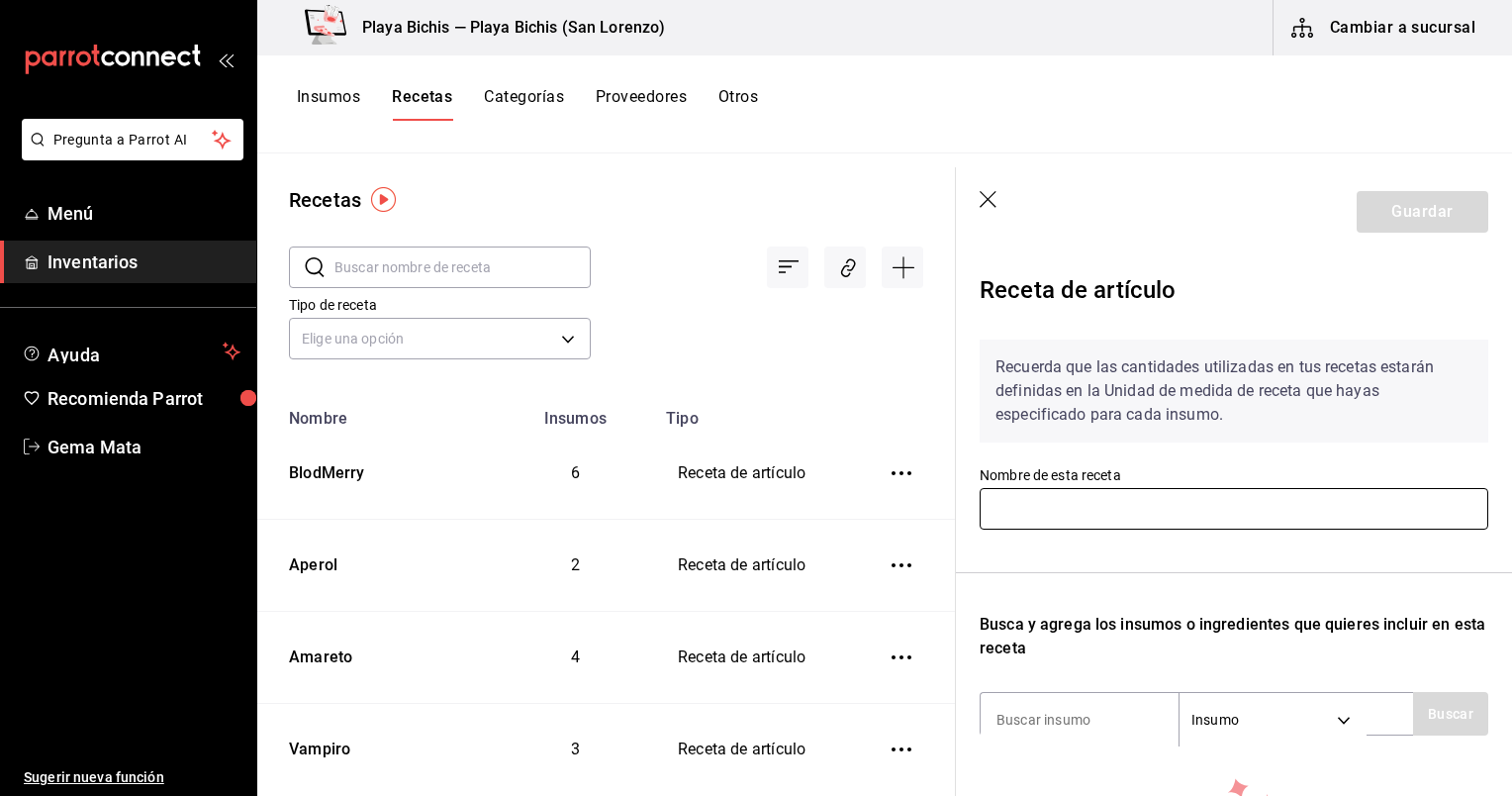 click at bounding box center (1234, 509) 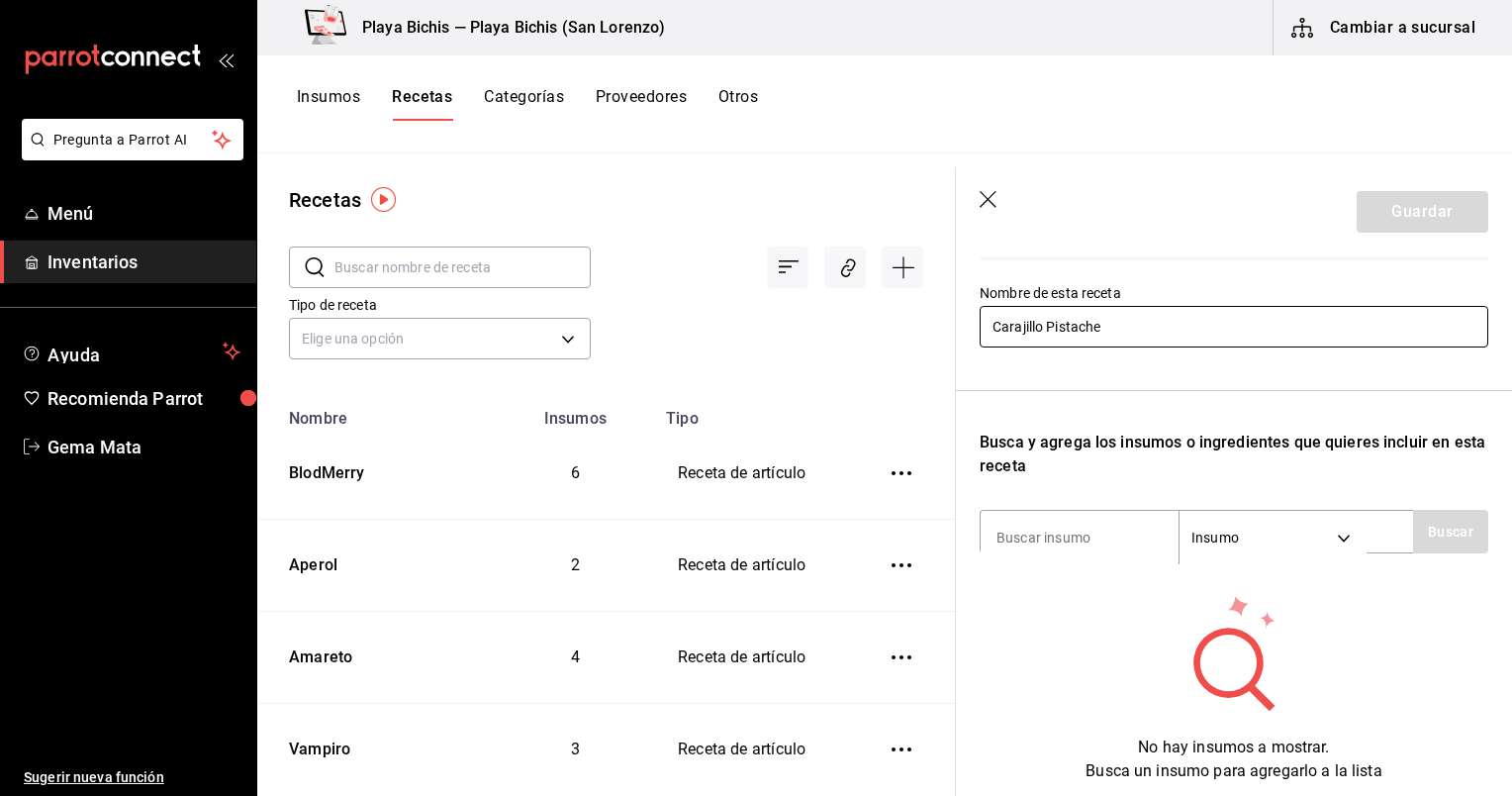 scroll, scrollTop: 263, scrollLeft: 0, axis: vertical 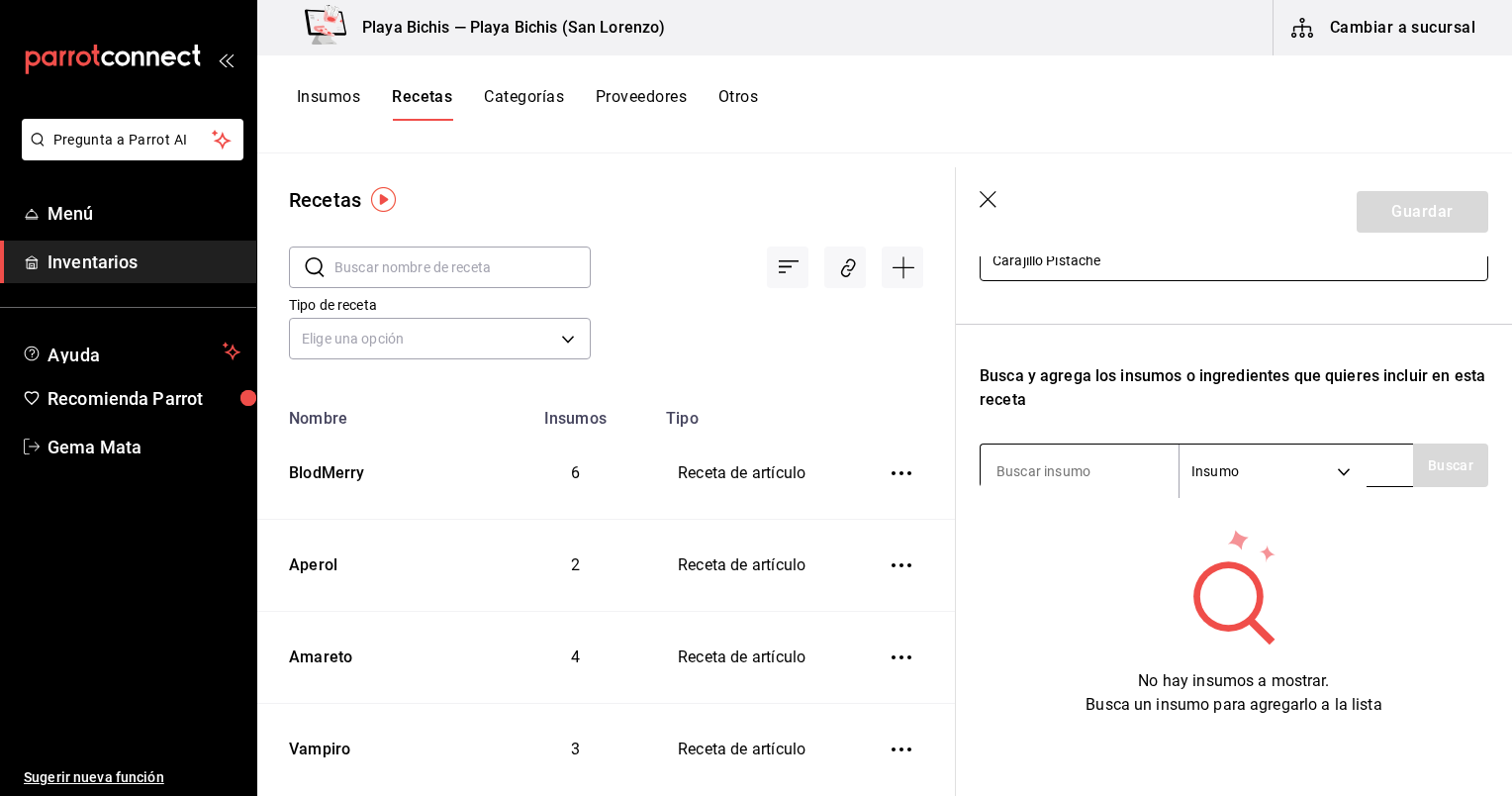 type on "Carajillo Pistache" 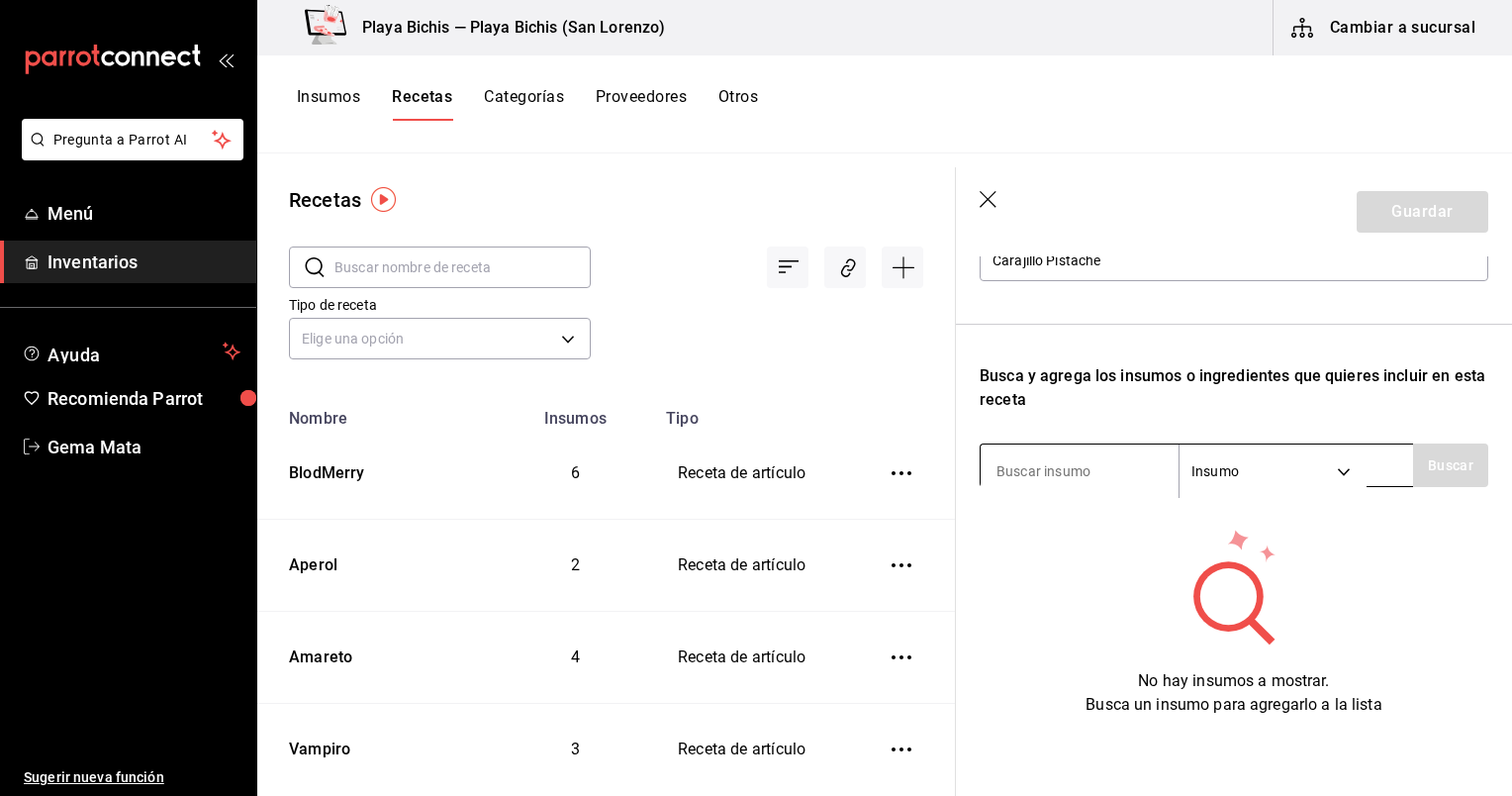click at bounding box center (1080, 471) 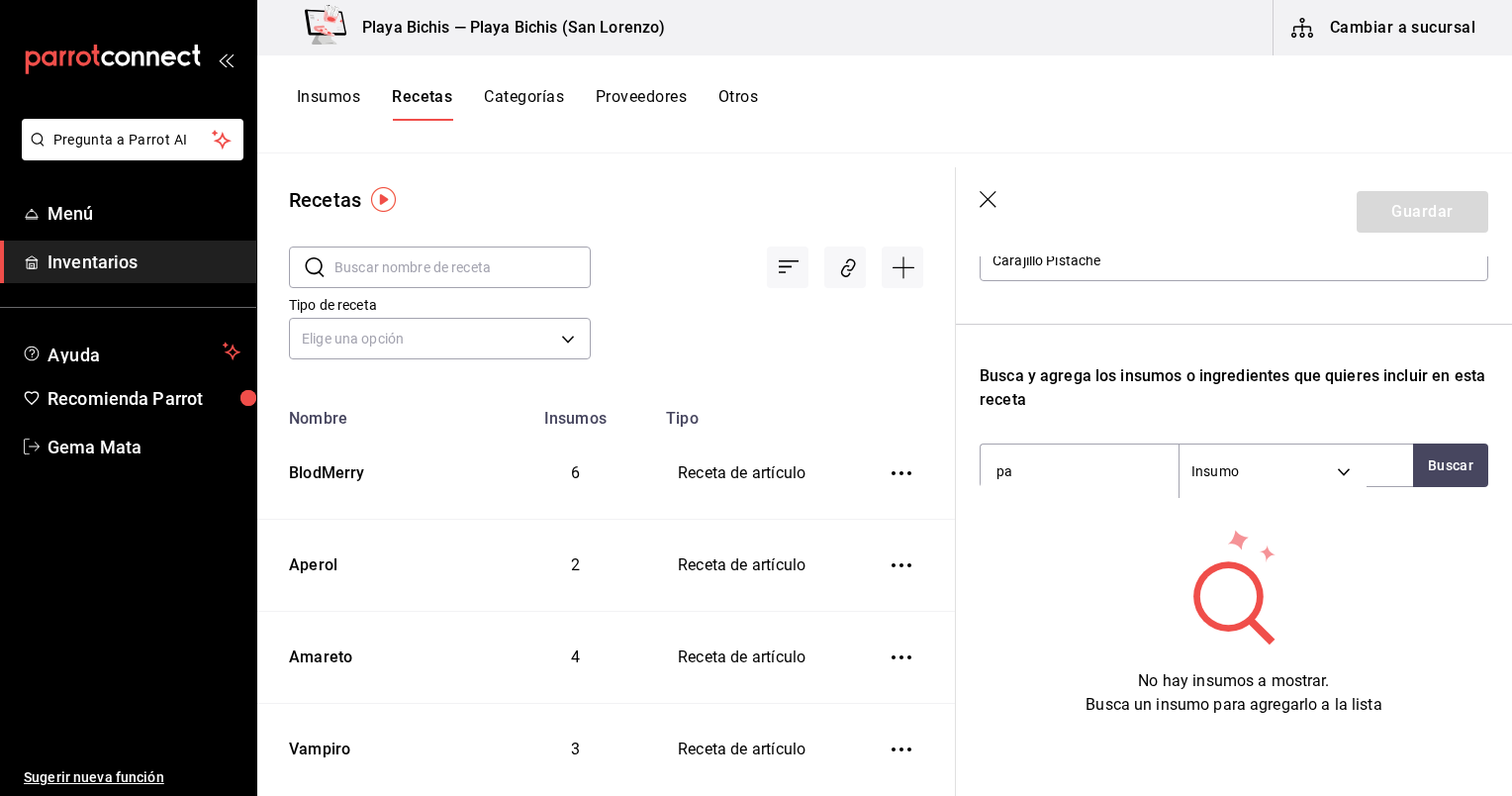 type on "p" 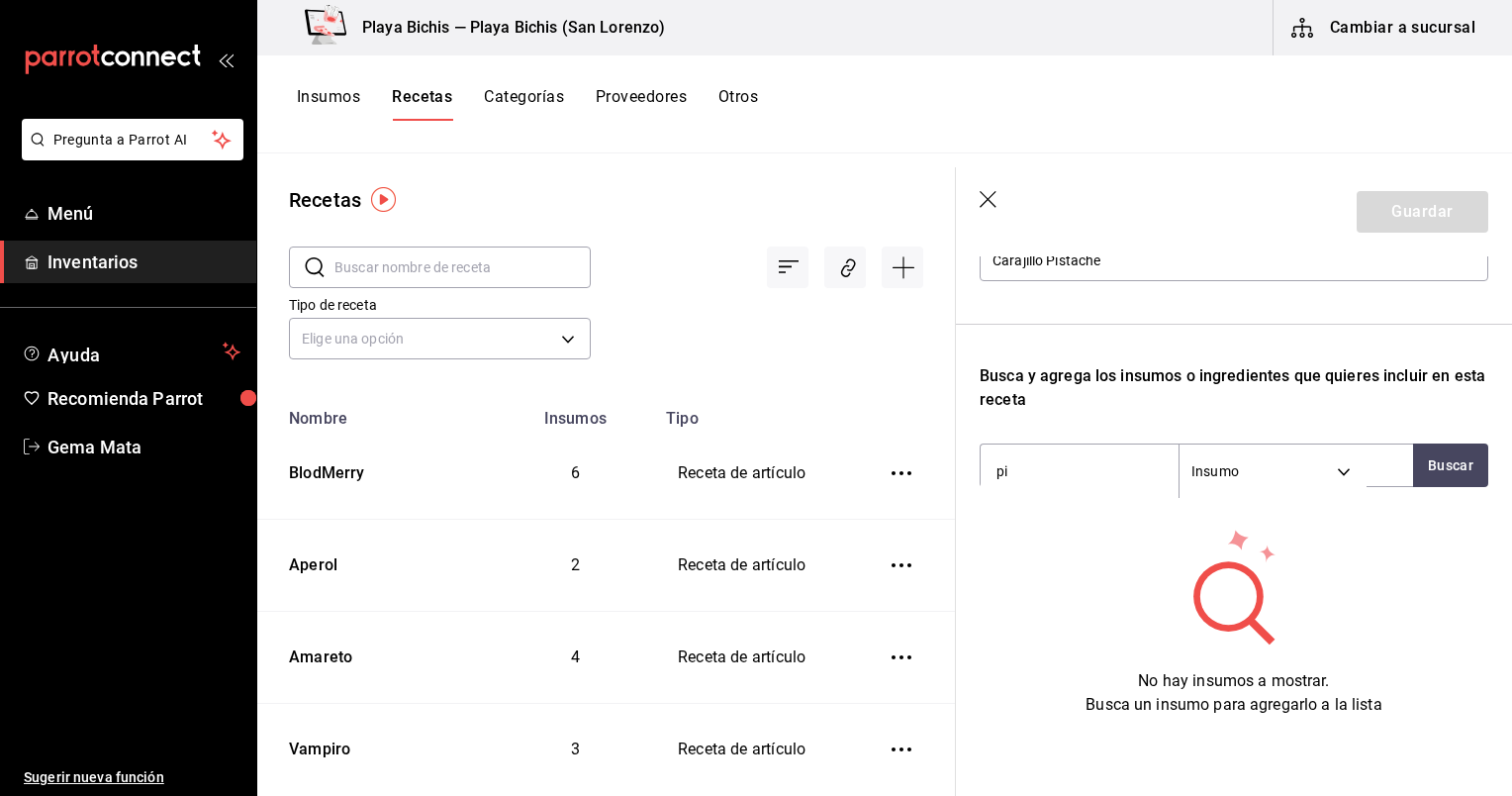 type on "p" 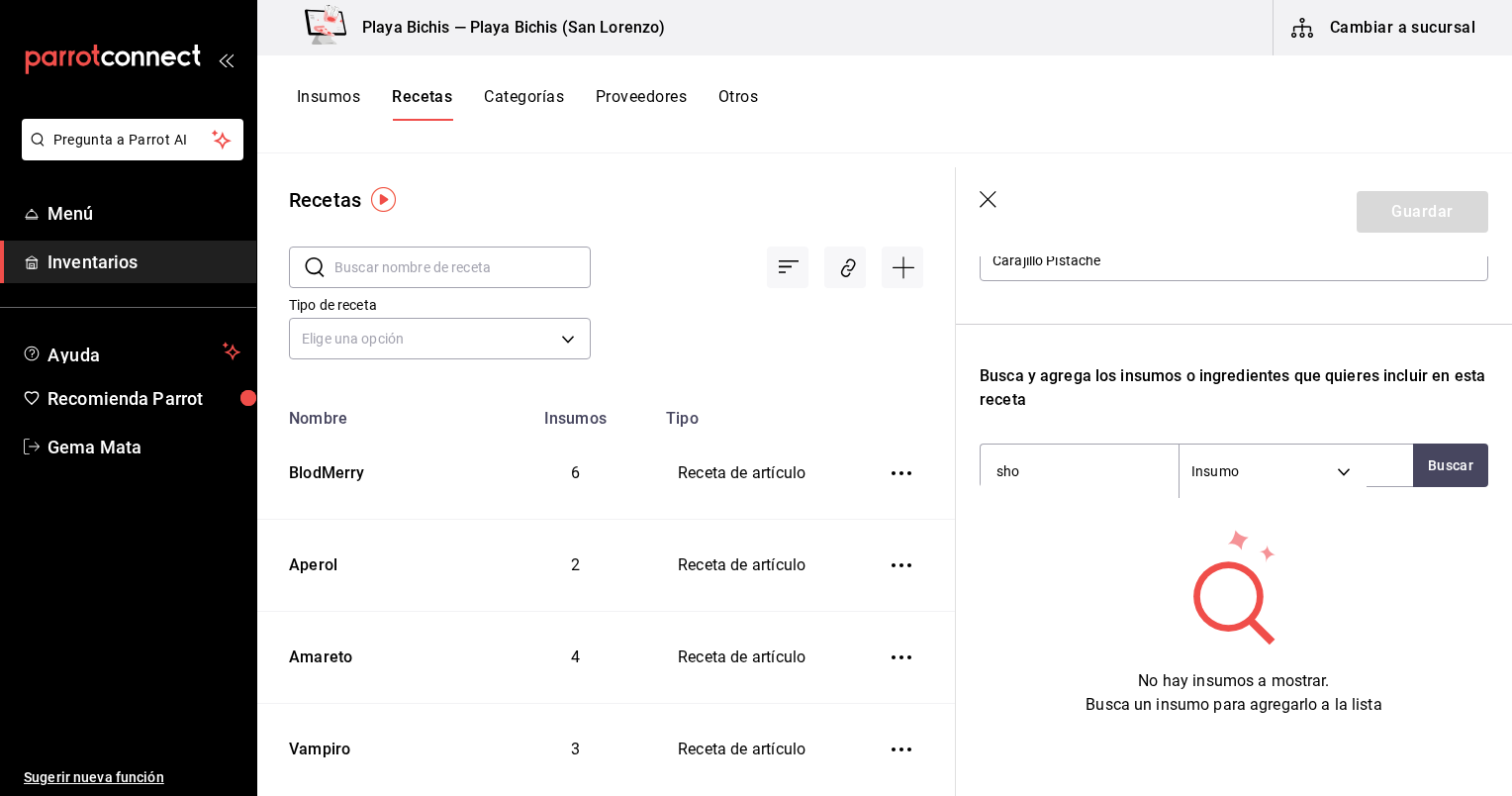 type on "shot" 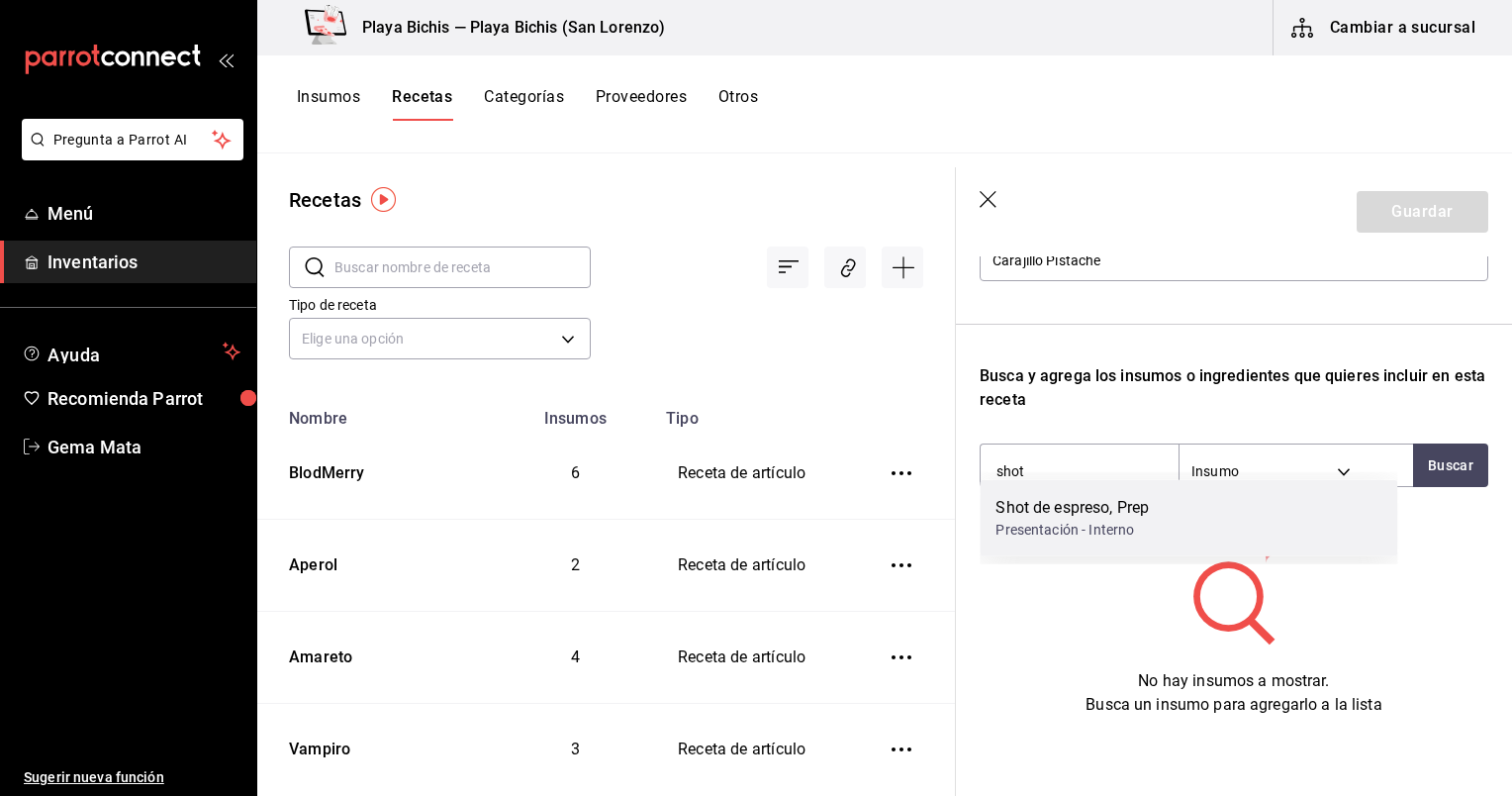 click on "Presentación - Interno" at bounding box center [1072, 530] 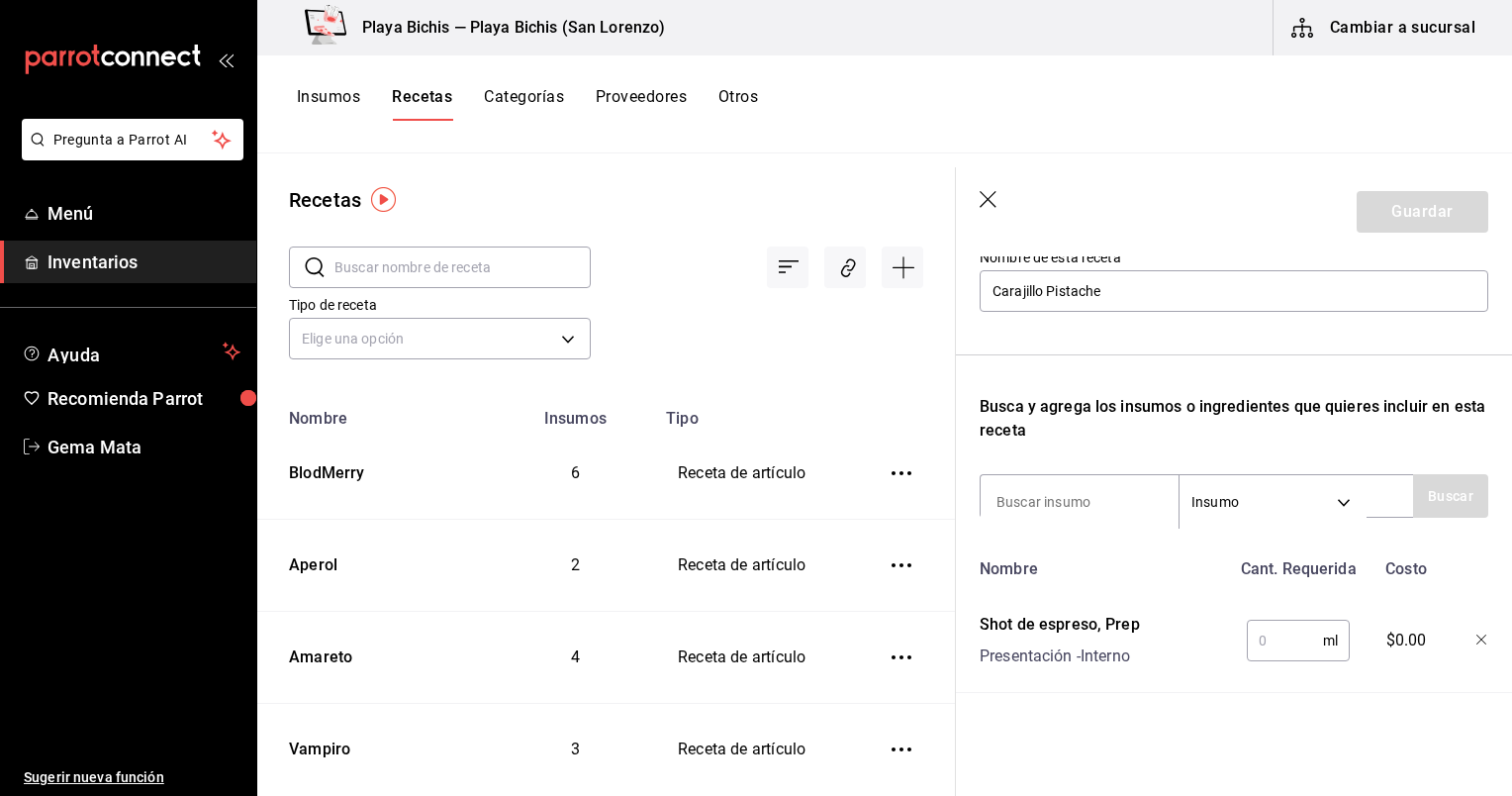 scroll, scrollTop: 233, scrollLeft: 0, axis: vertical 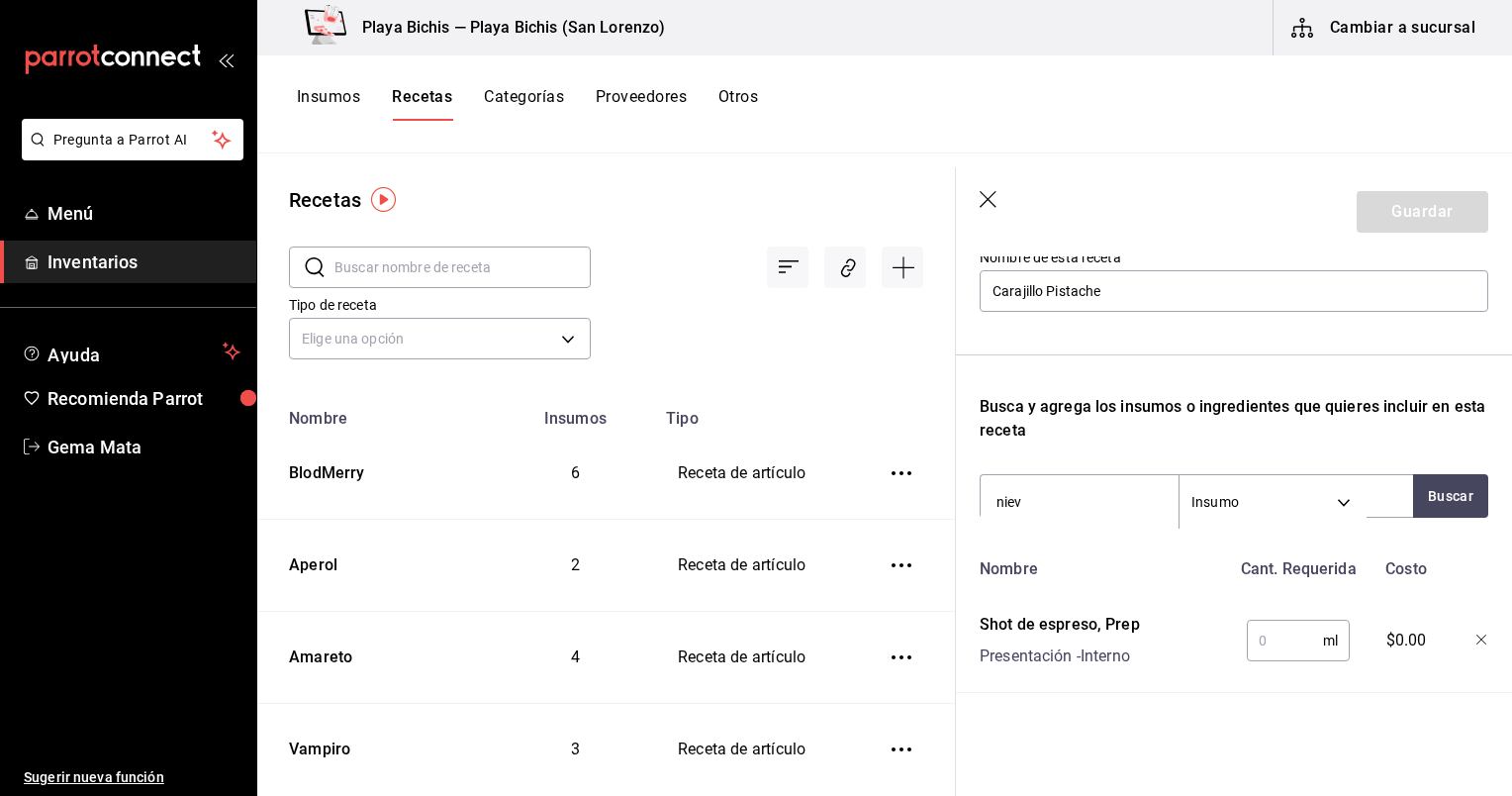 type on "nieve" 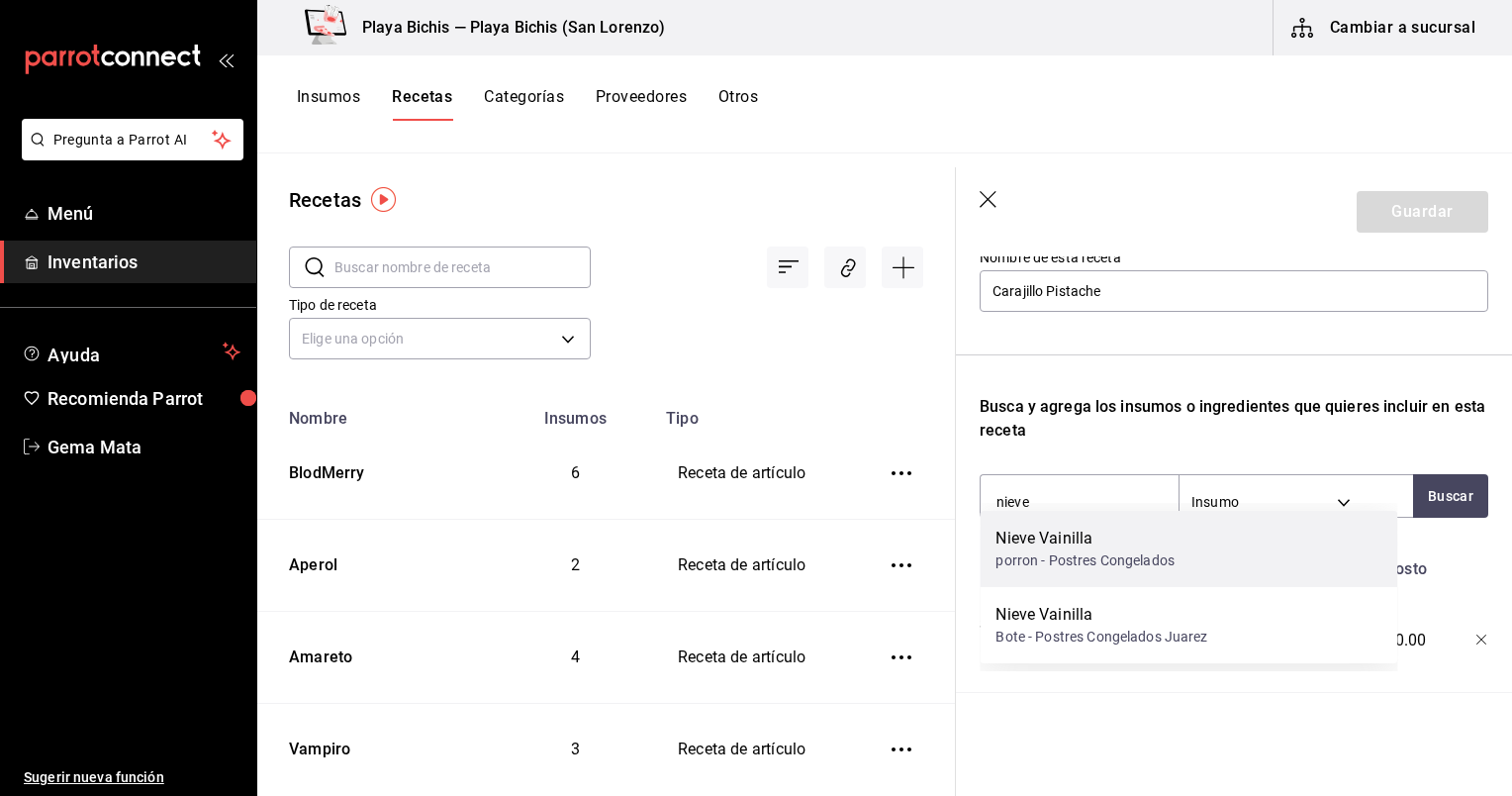 click on "porron - Postres Congelados" at bounding box center [1085, 560] 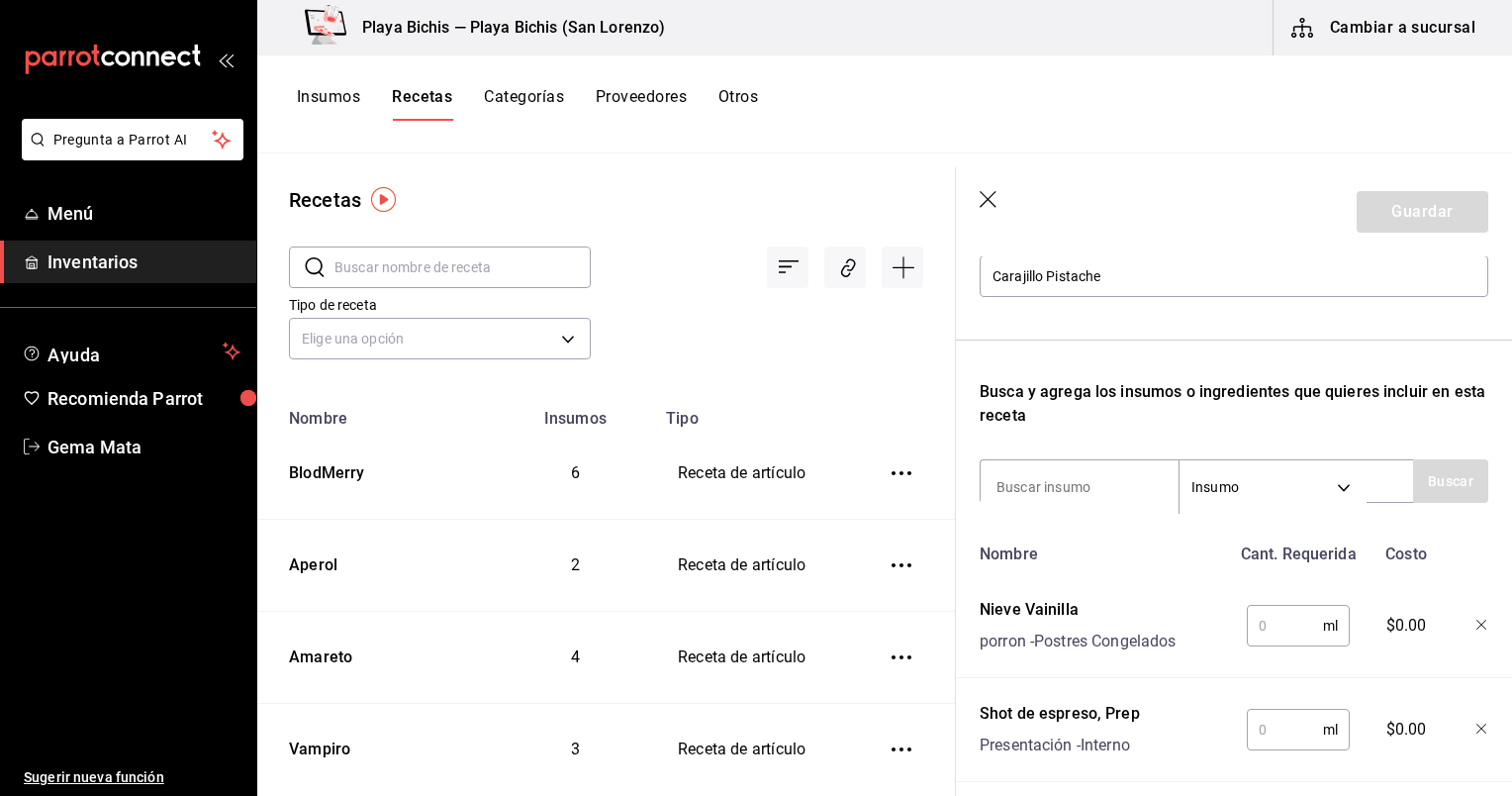 scroll, scrollTop: 263, scrollLeft: 0, axis: vertical 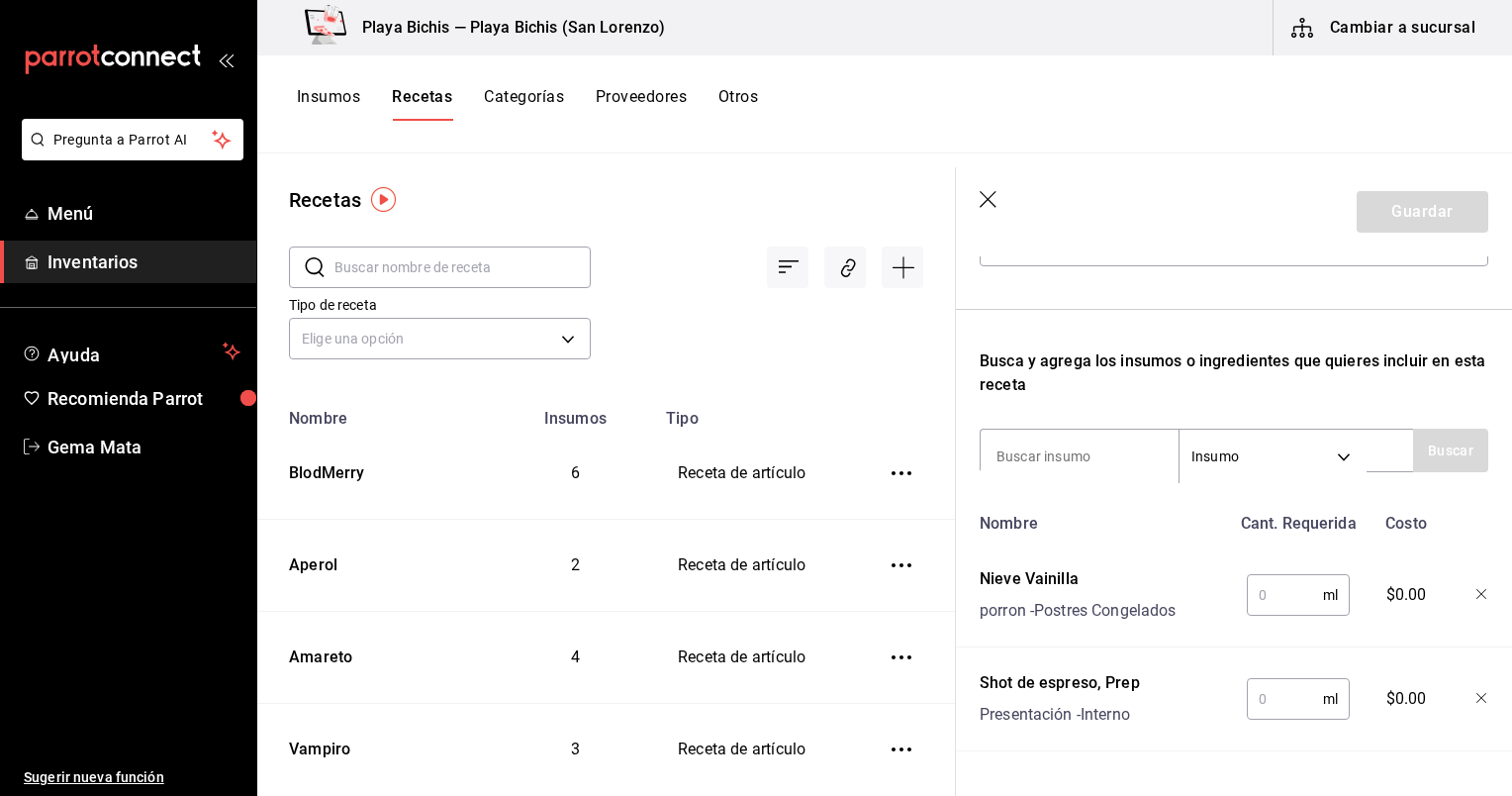 click 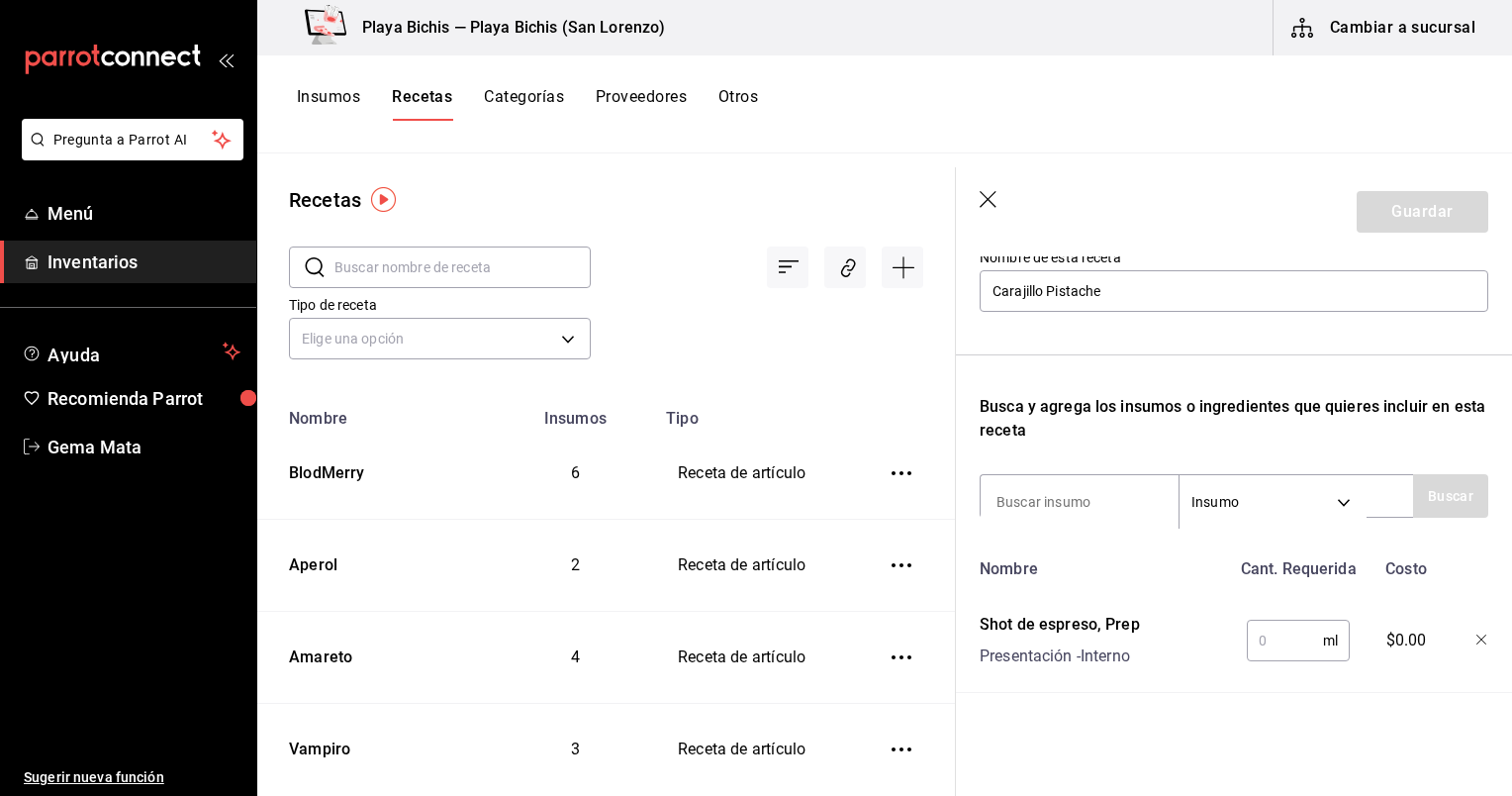 scroll, scrollTop: 233, scrollLeft: 0, axis: vertical 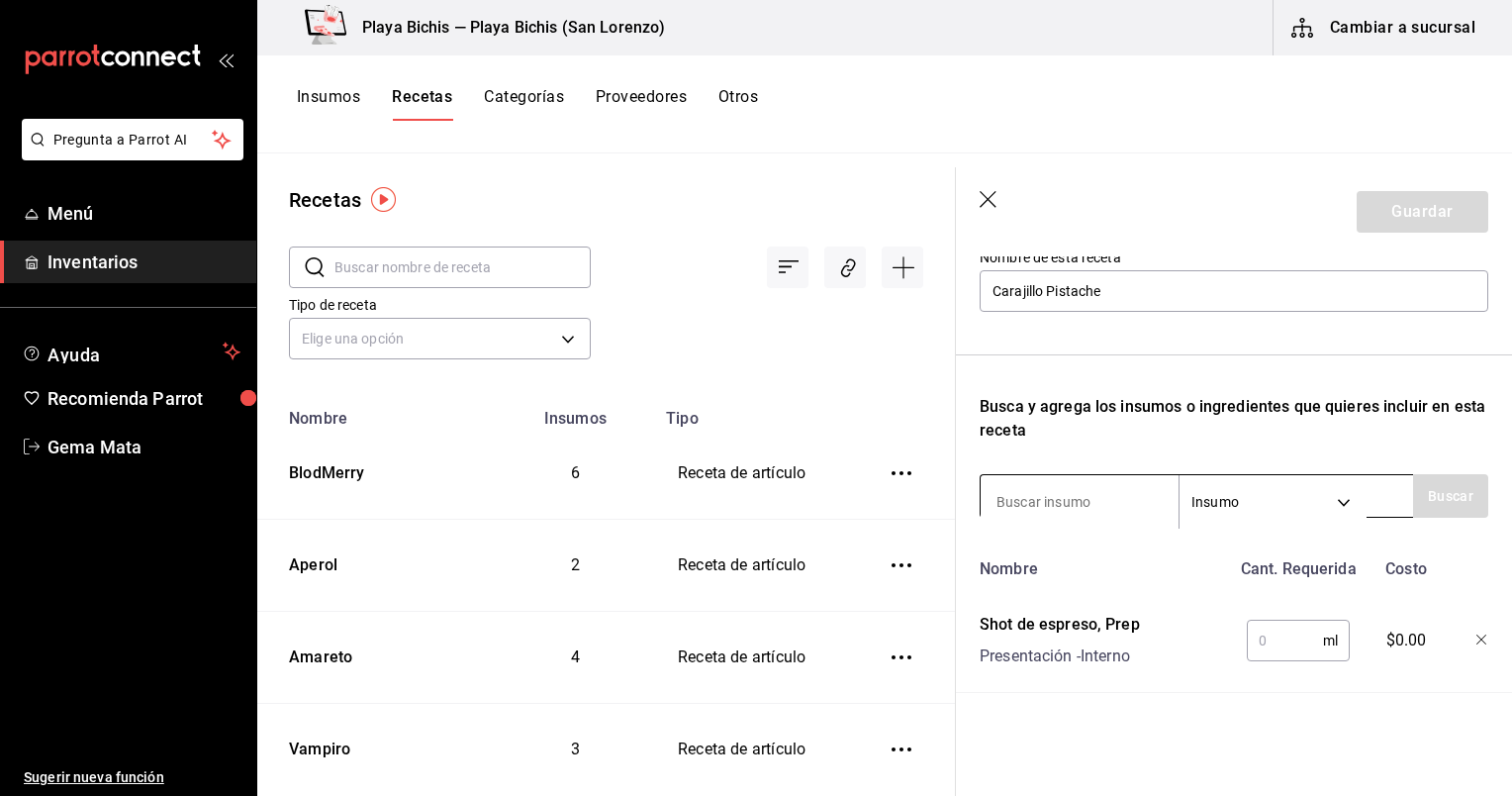 click at bounding box center (1080, 502) 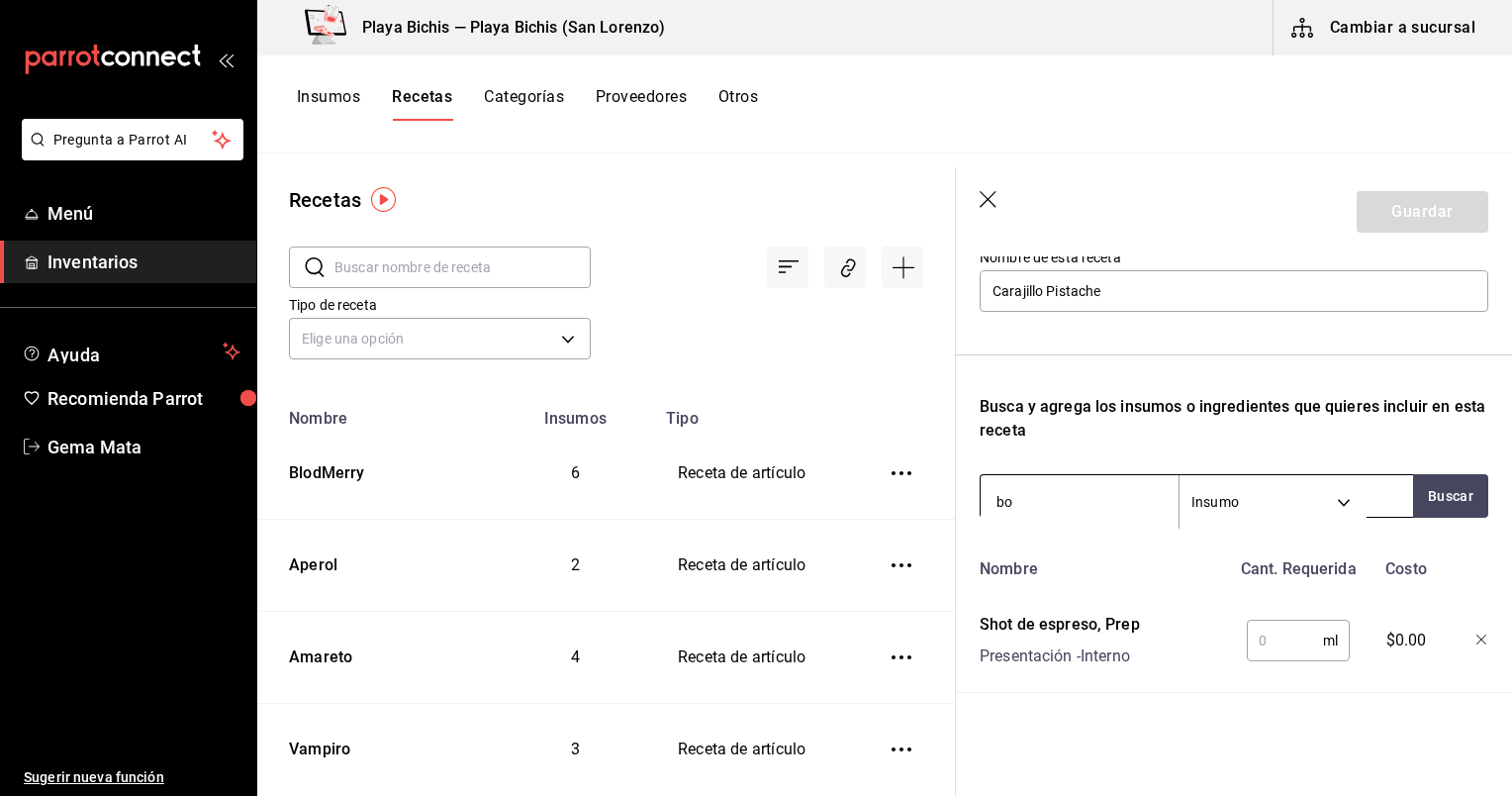 type on "b" 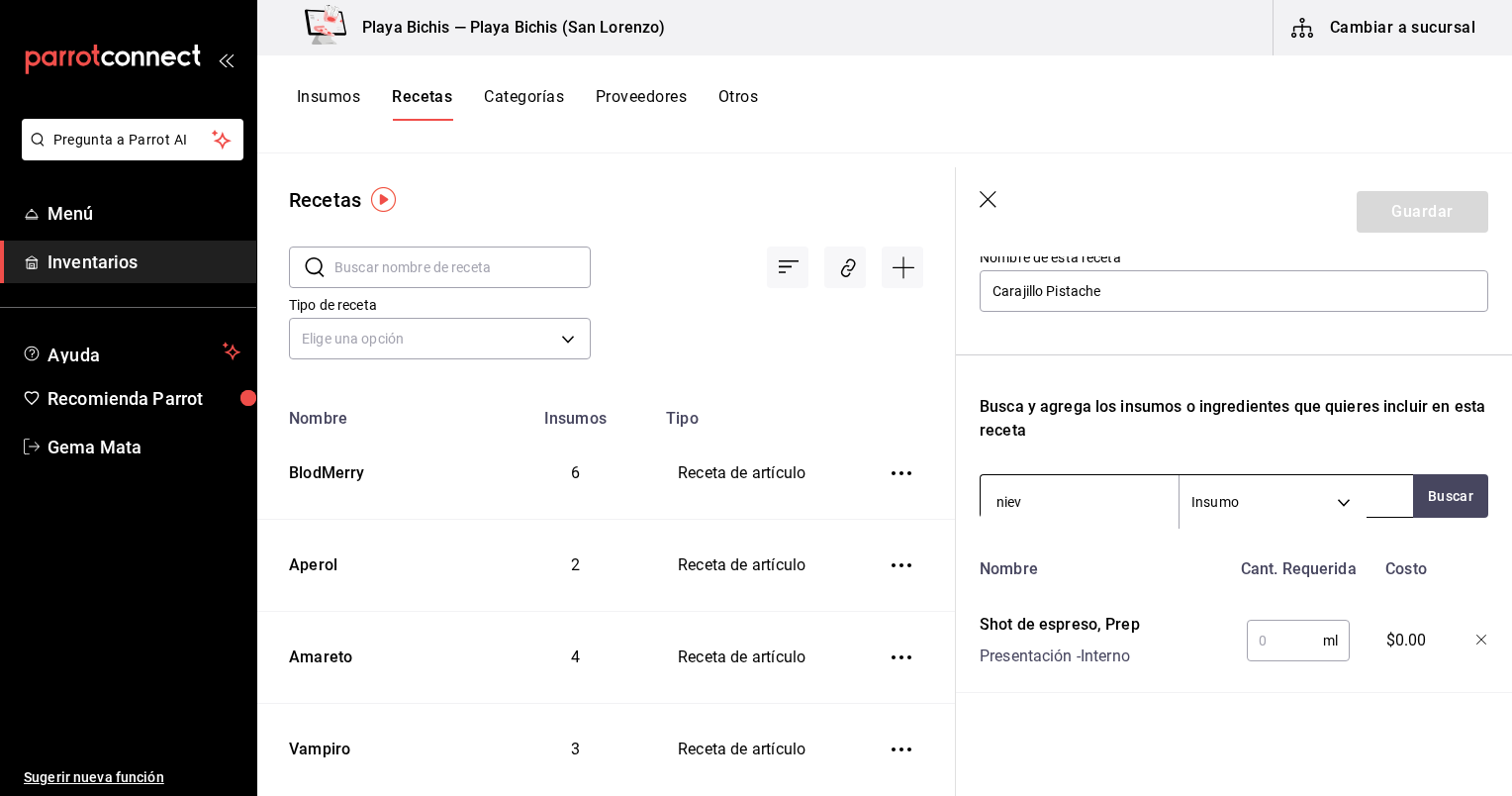 type on "nieve" 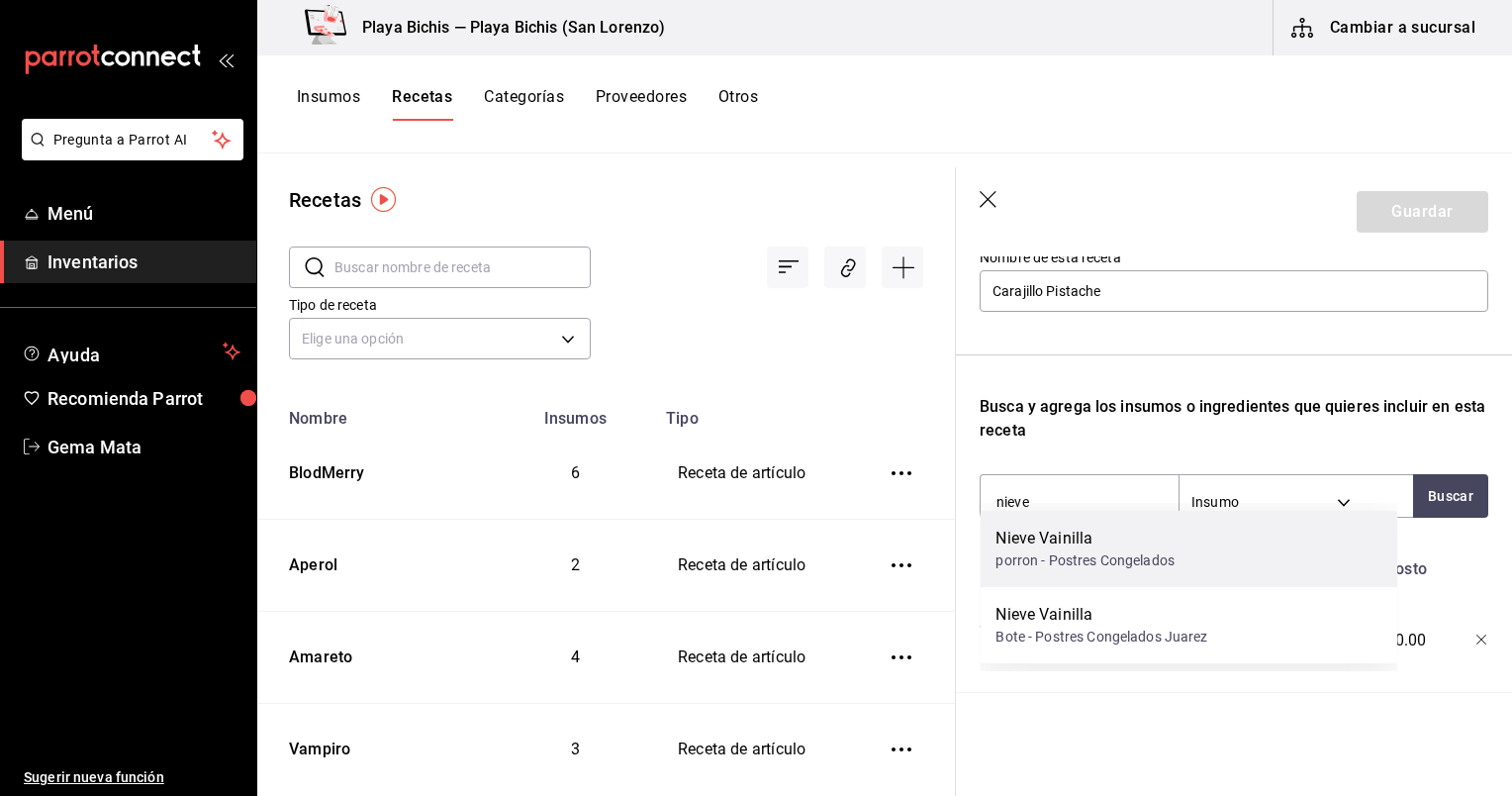 click on "porron - Postres Congelados" at bounding box center [1085, 560] 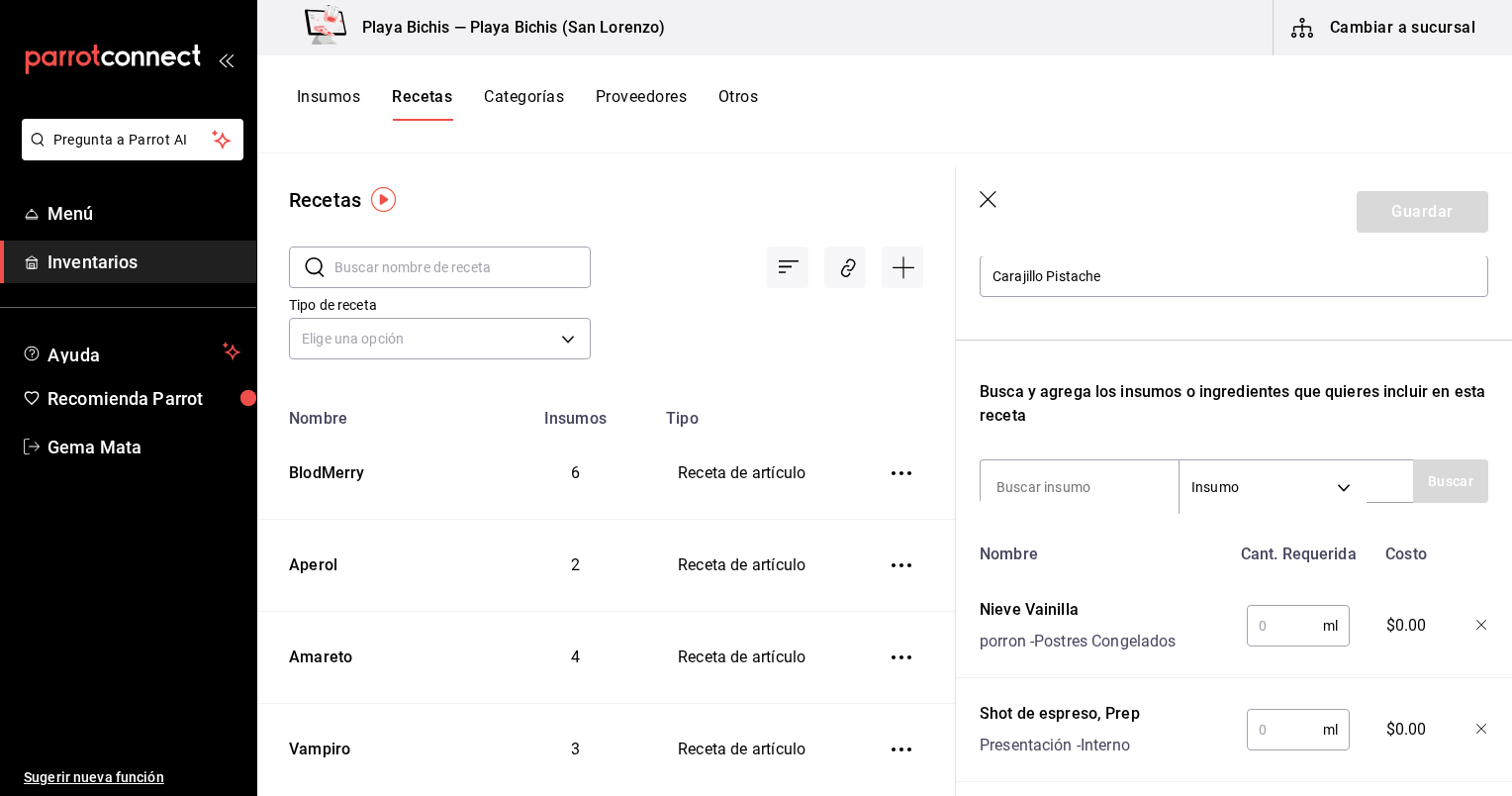 click at bounding box center (1466, 622) 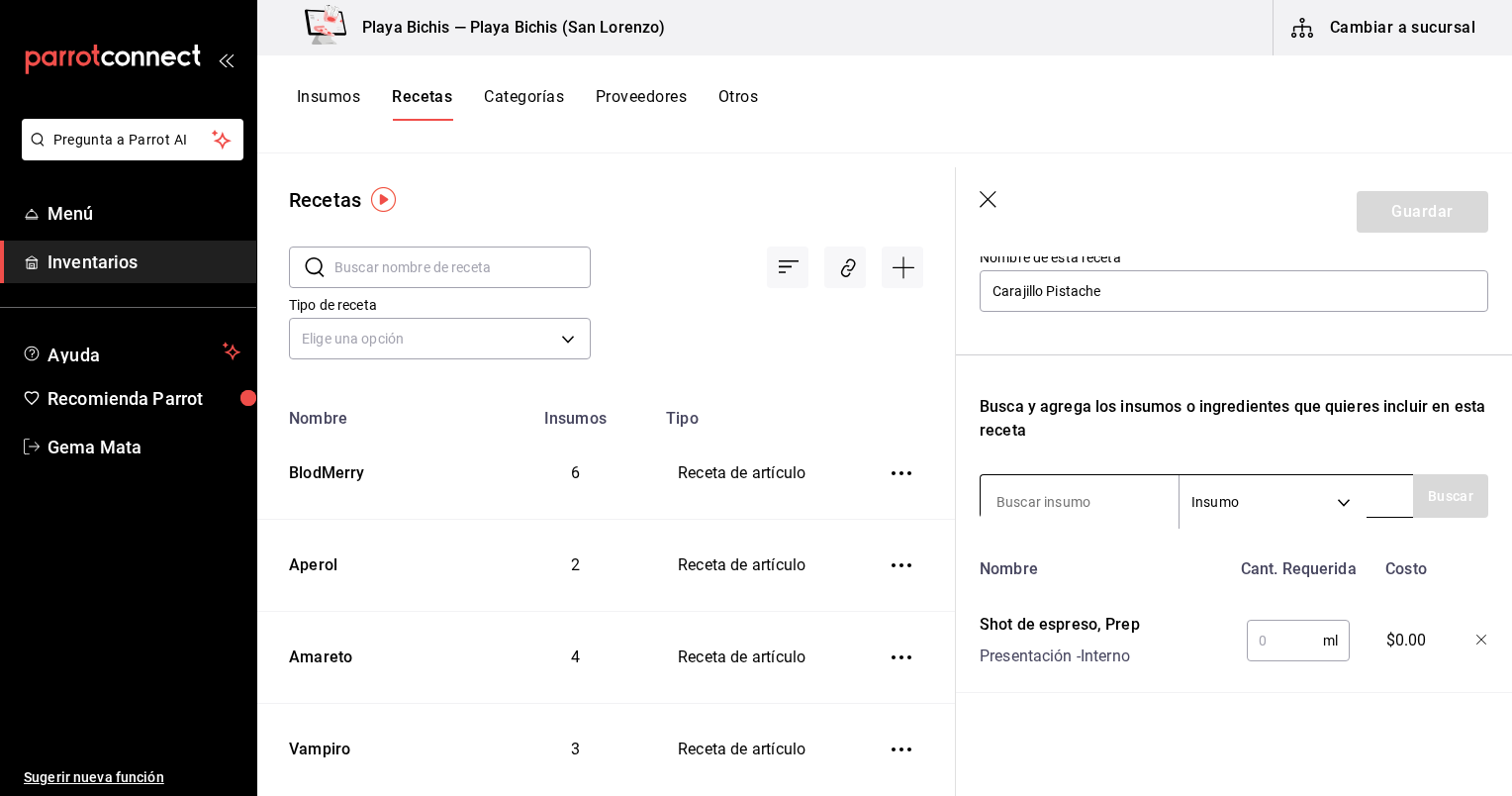 click at bounding box center [1080, 502] 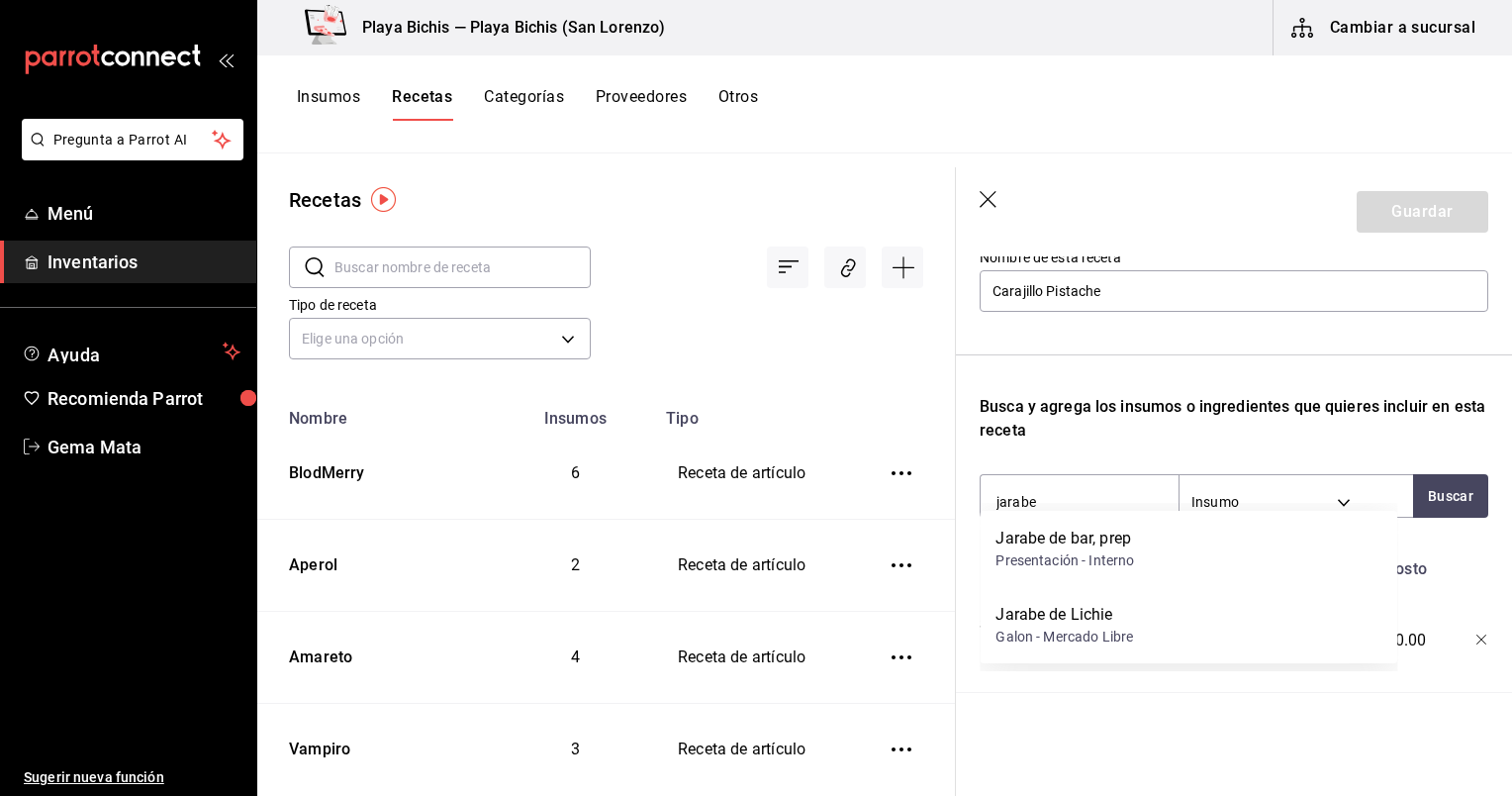 type on "jarabe" 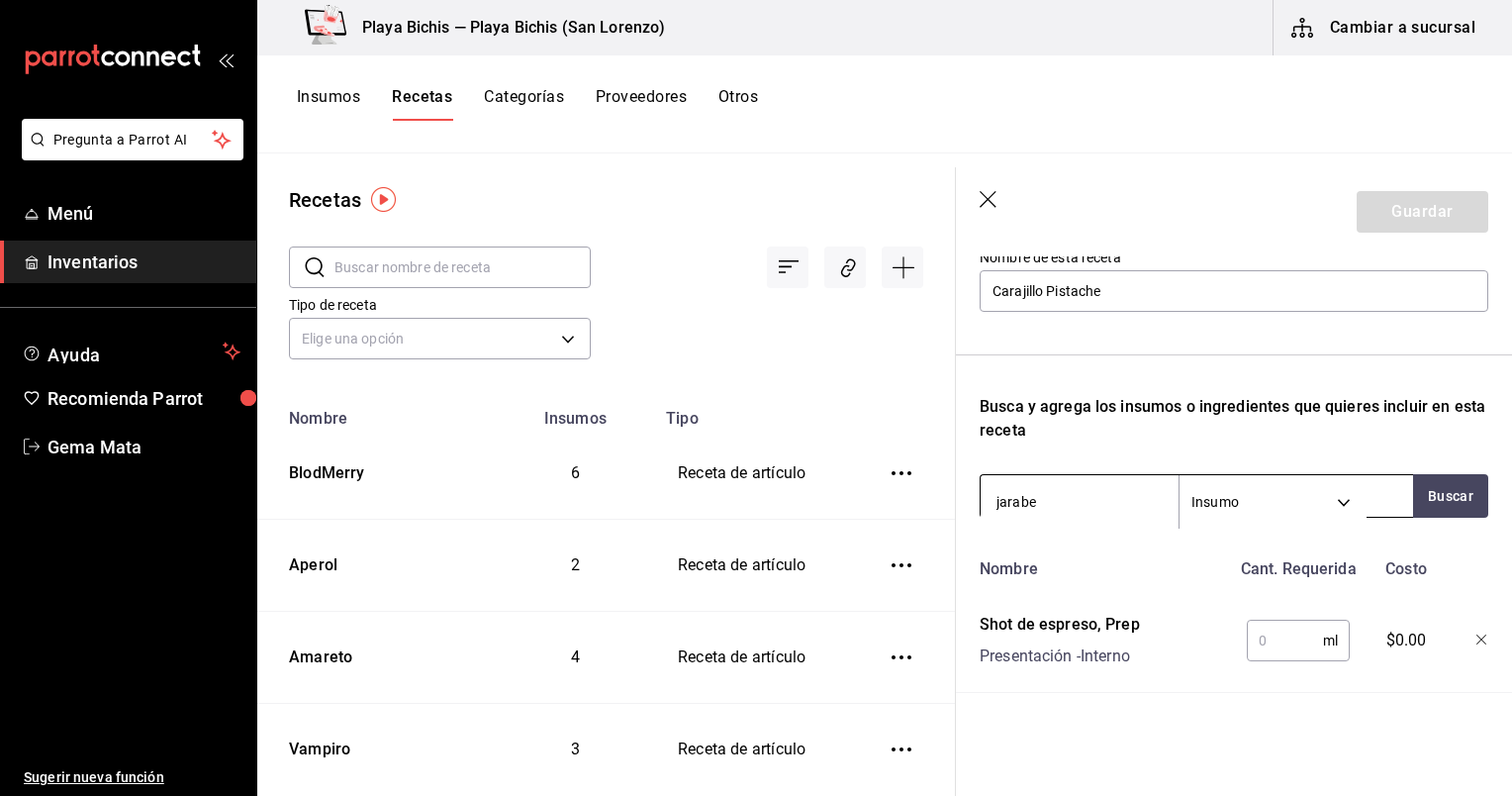 click on "jarabe" at bounding box center [1080, 502] 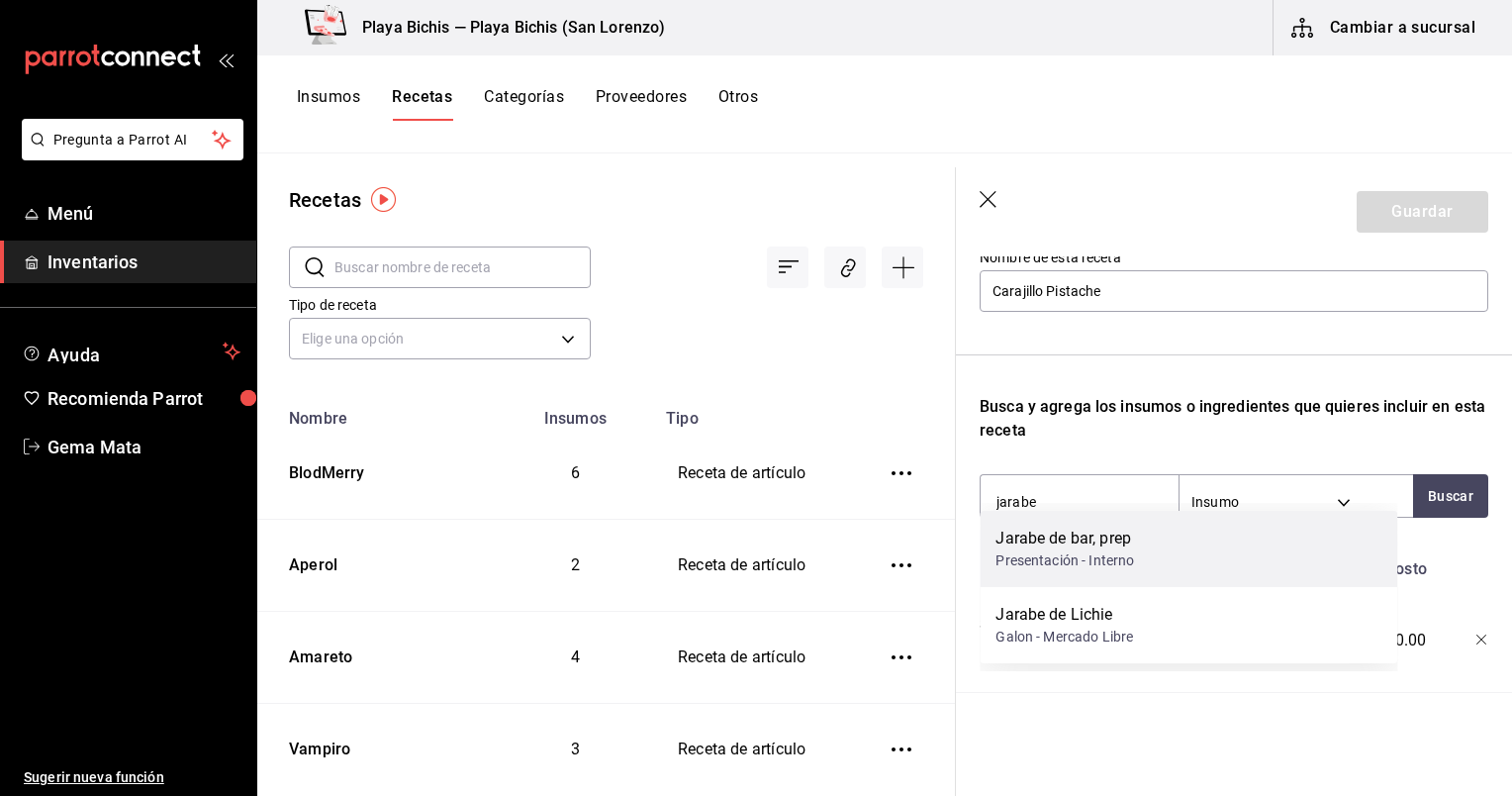 click on "Jarabe de bar, prep Presentación - Interno" at bounding box center (1188, 548) 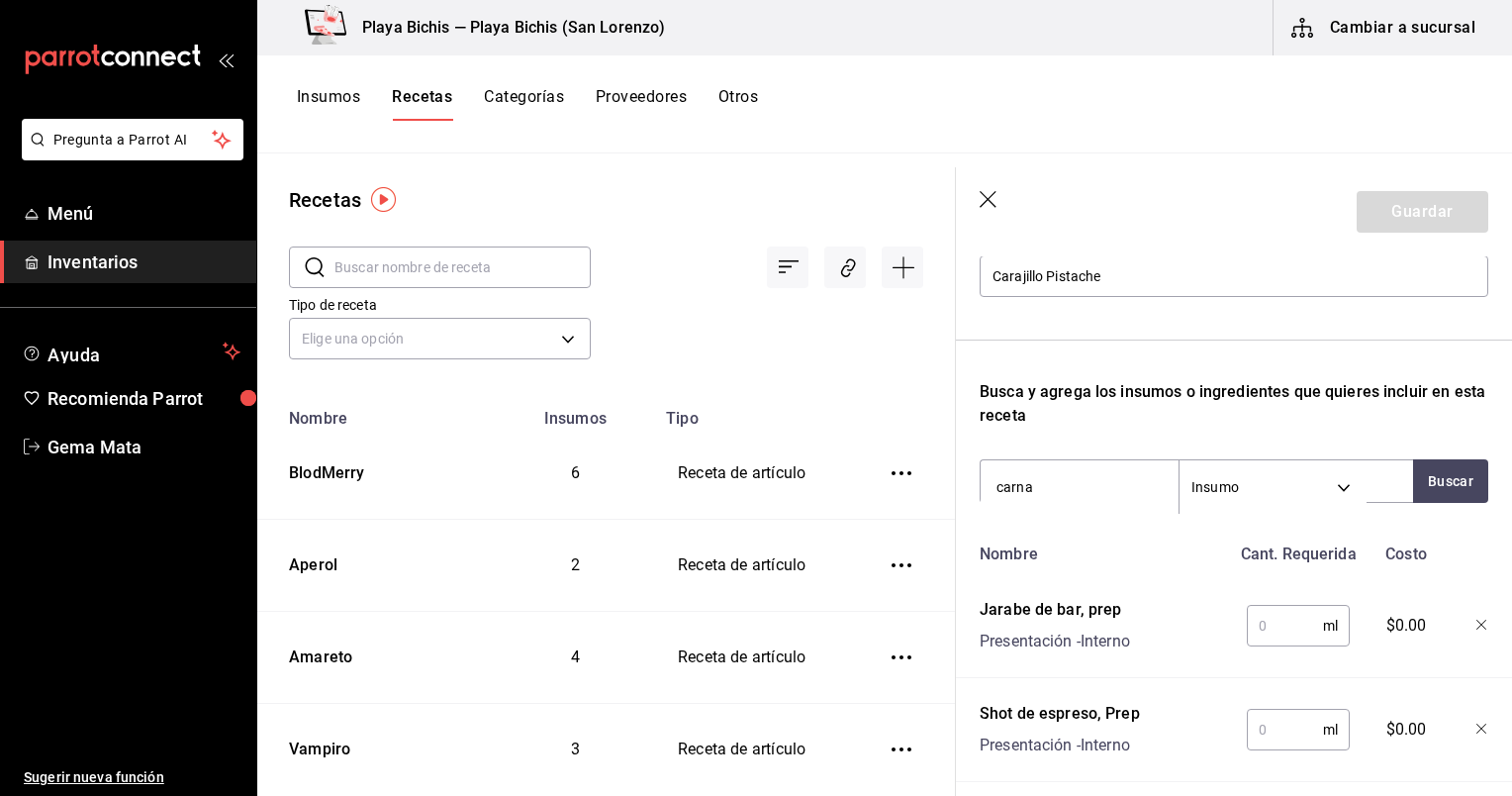 type on "carnat" 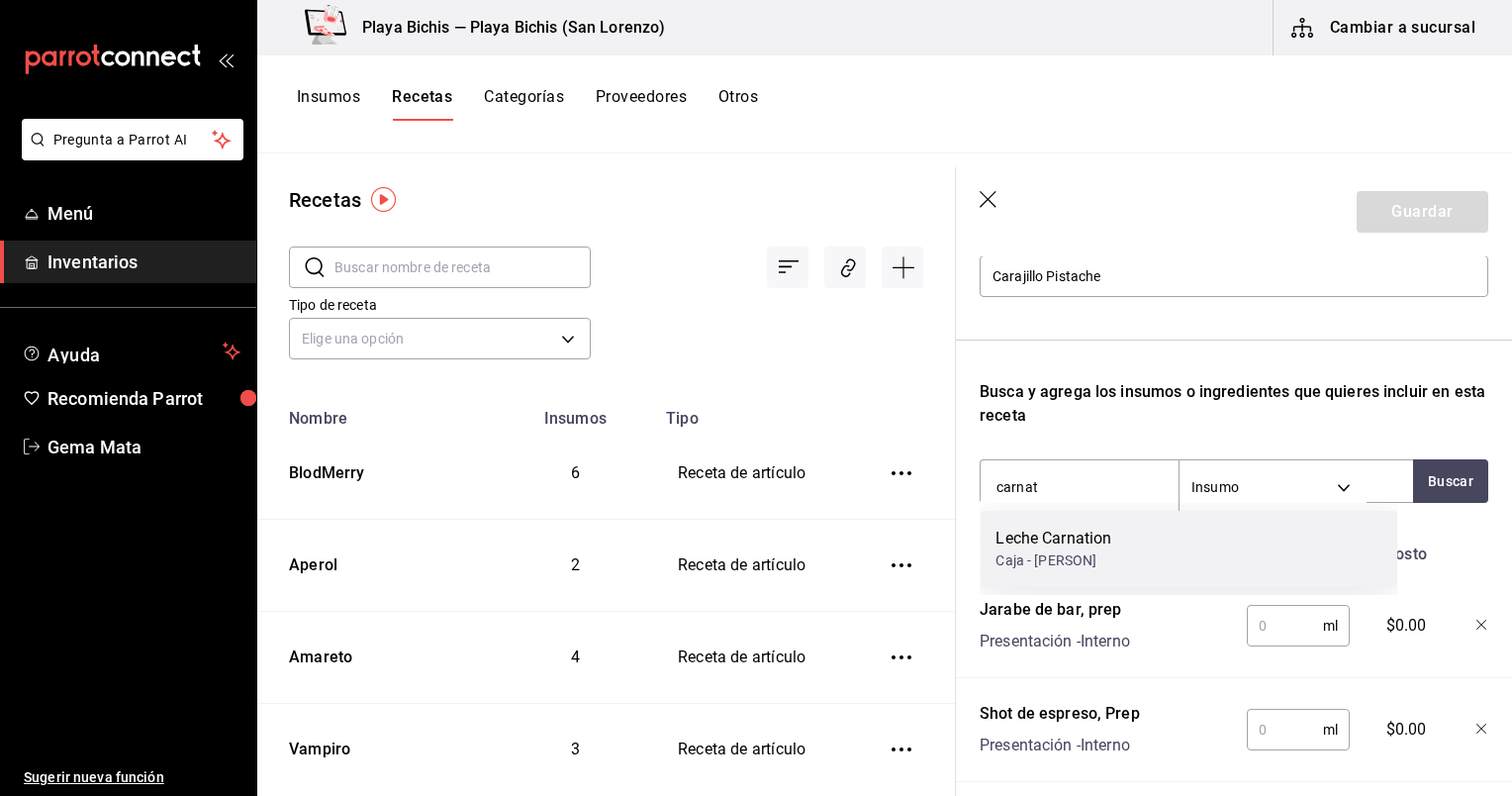 click on "Caja - [PERSON]" at bounding box center (1053, 560) 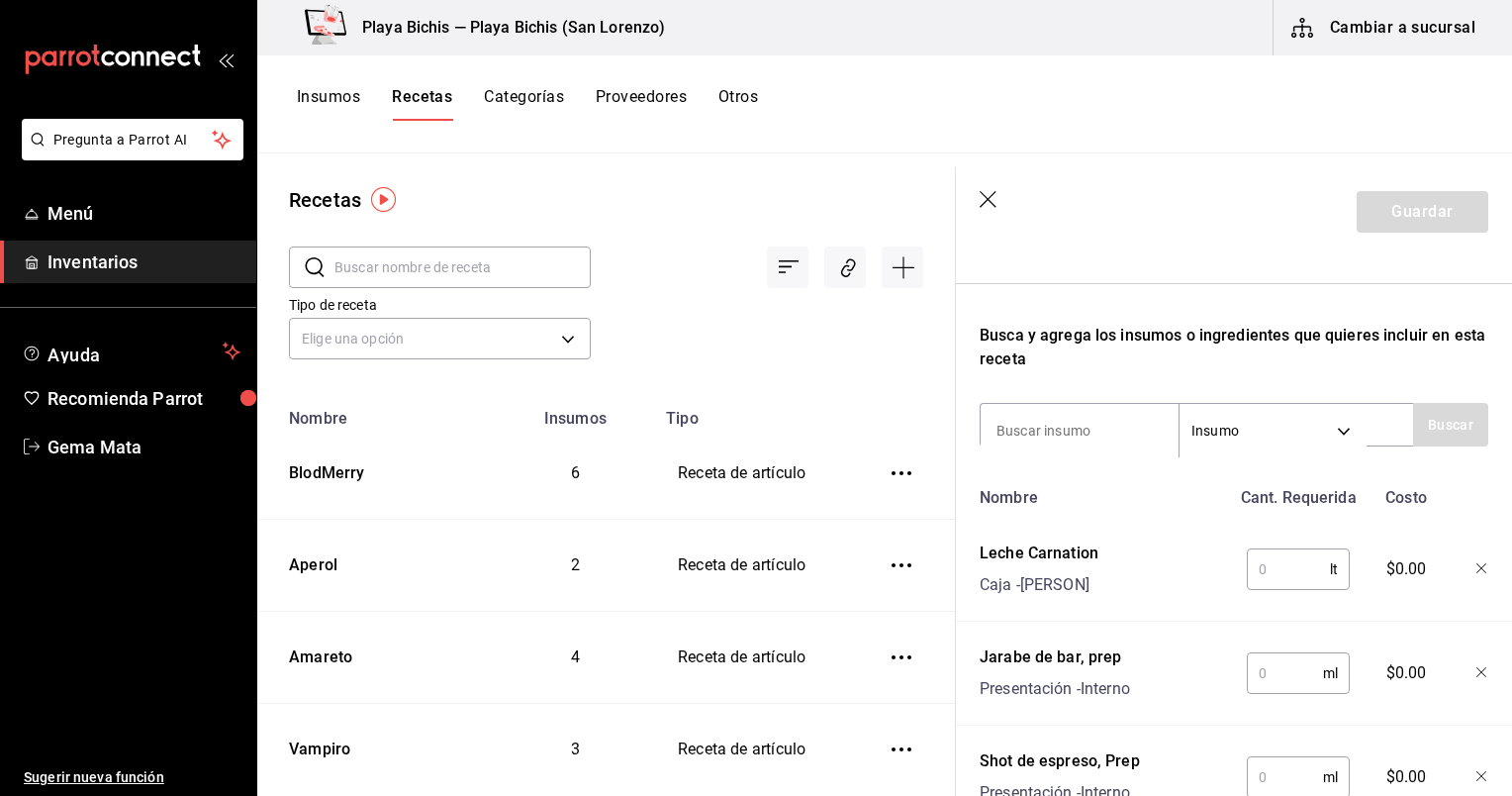 scroll, scrollTop: 303, scrollLeft: 0, axis: vertical 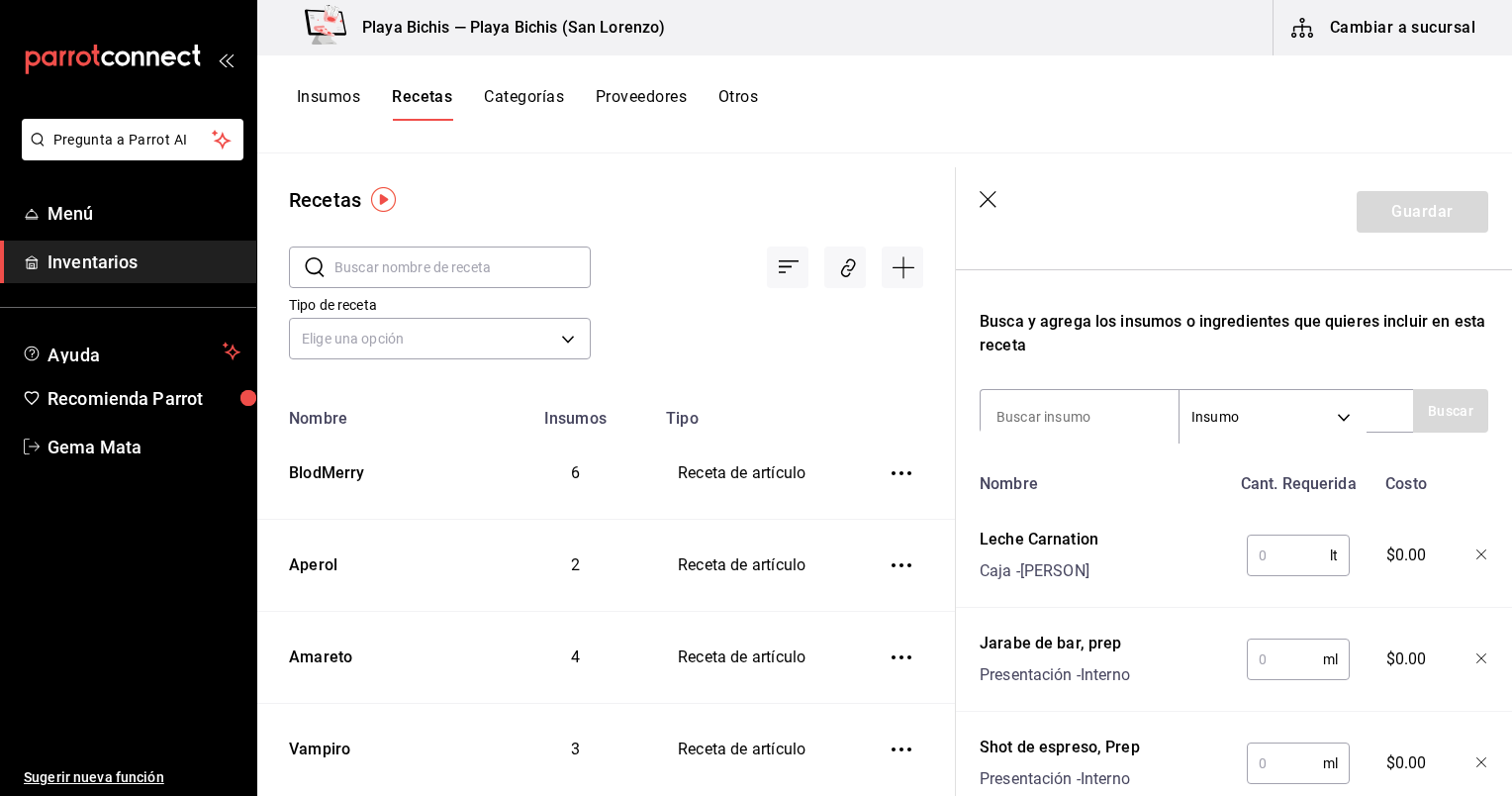 click at bounding box center (1288, 555) 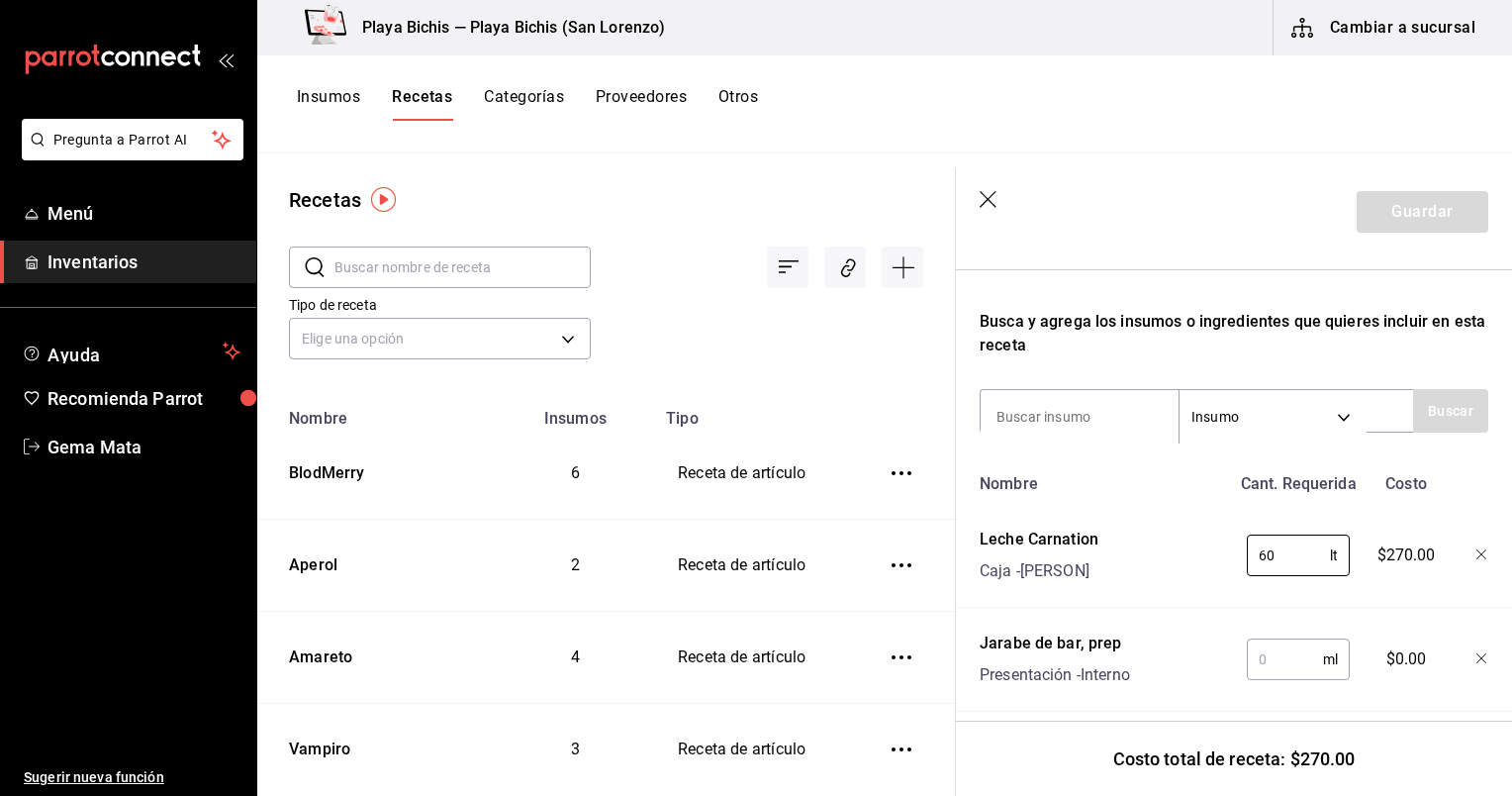 type on "60" 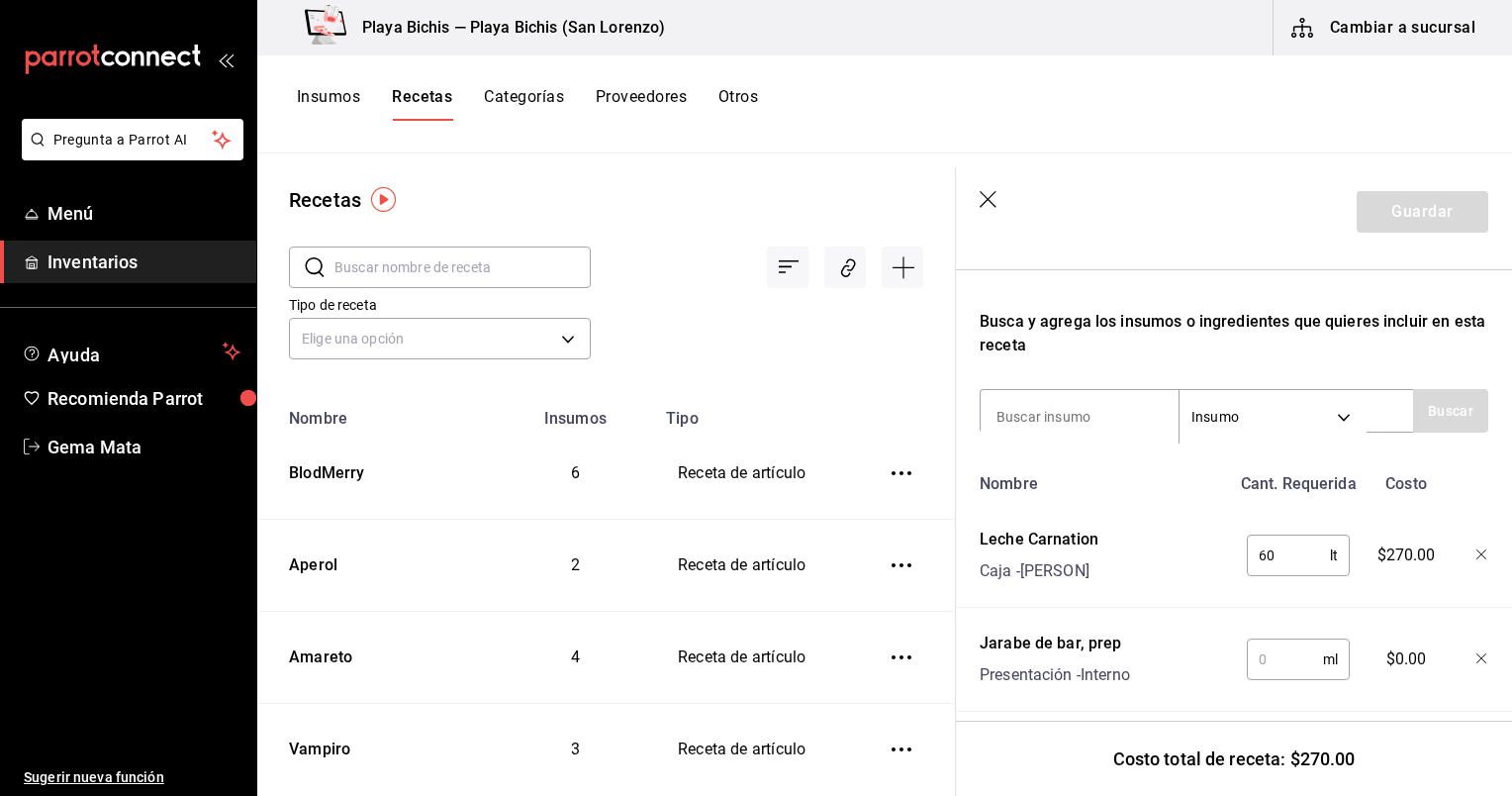 click at bounding box center (1284, 659) 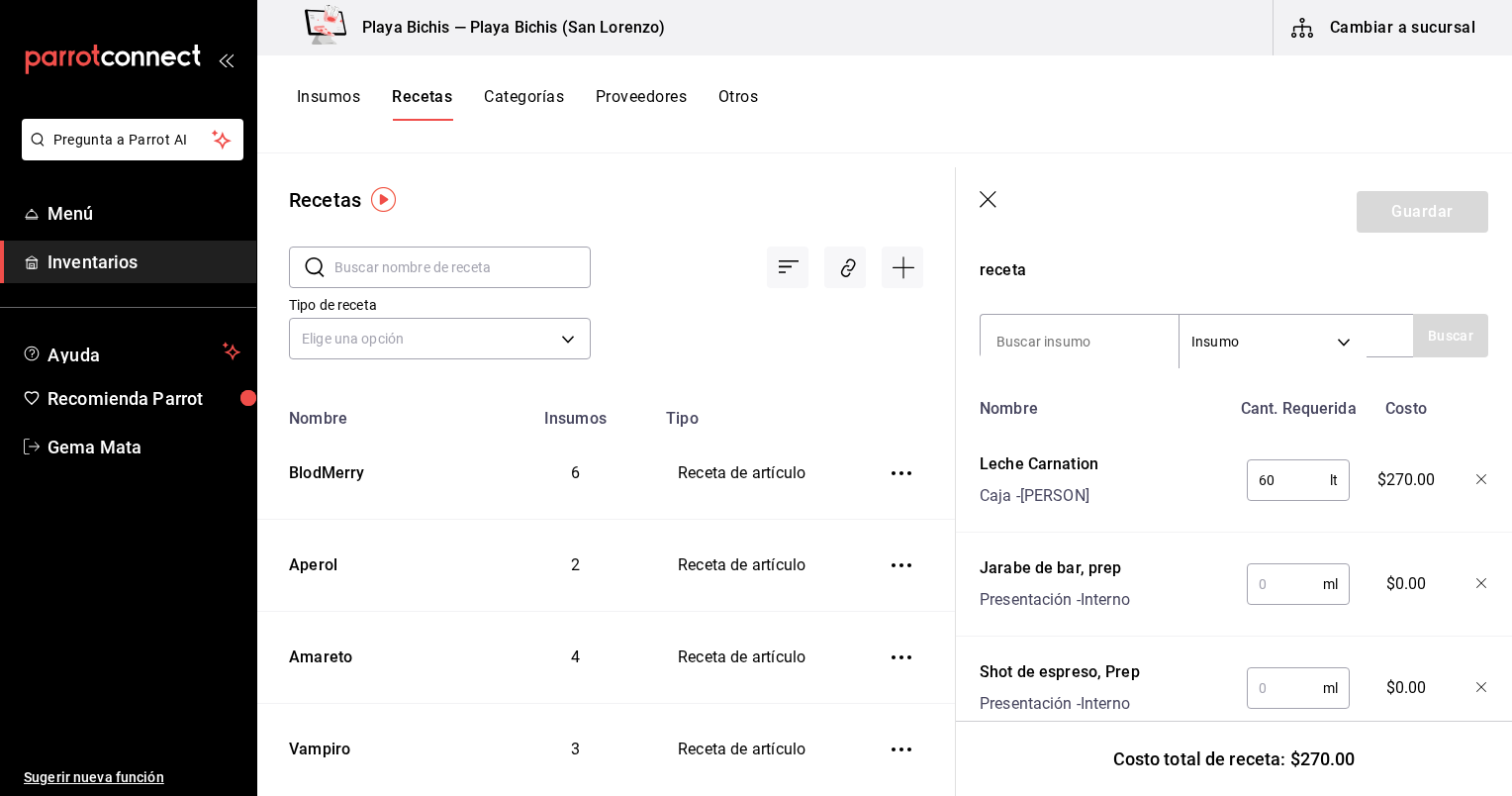 scroll, scrollTop: 440, scrollLeft: 0, axis: vertical 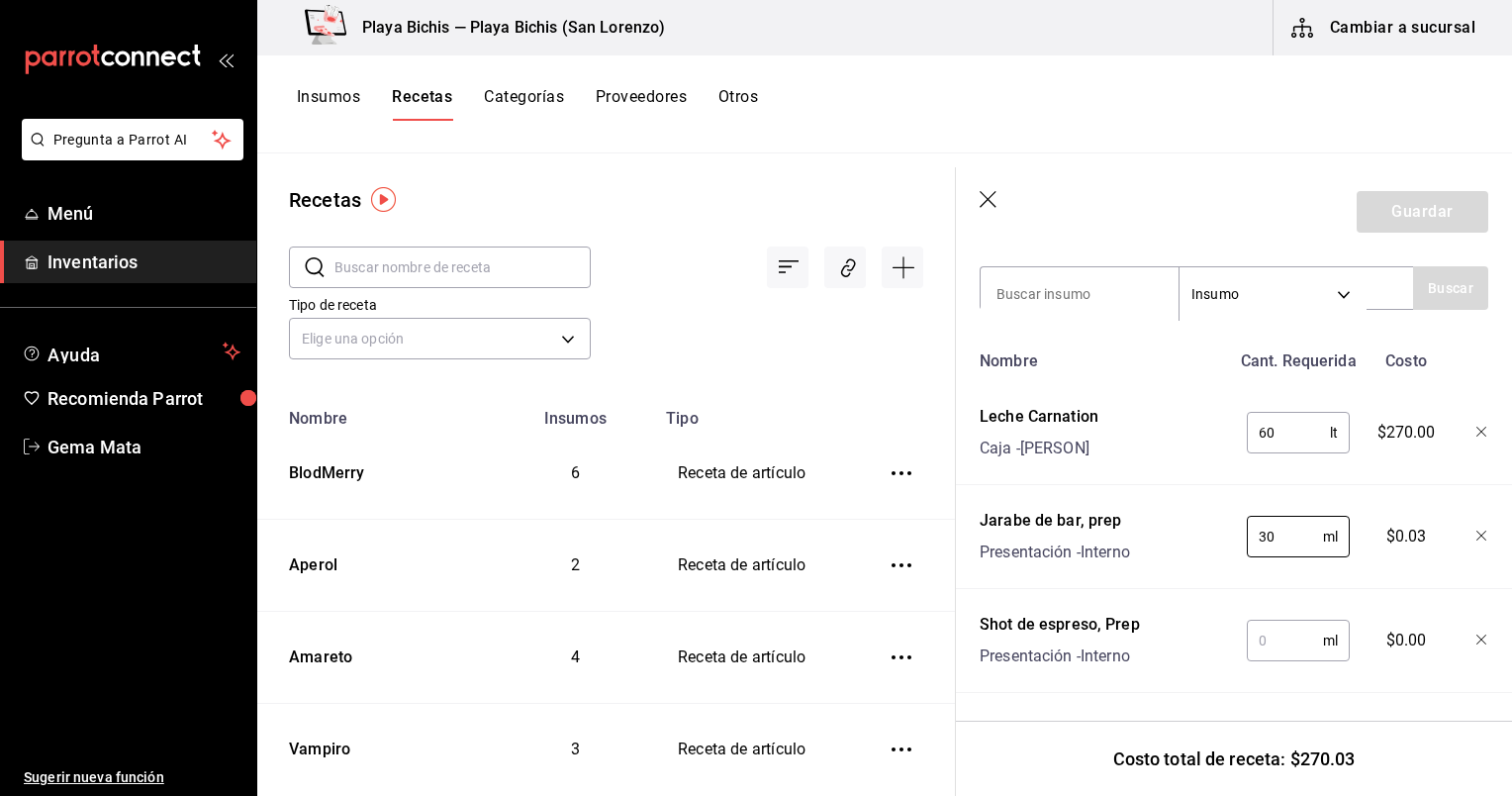 type on "30" 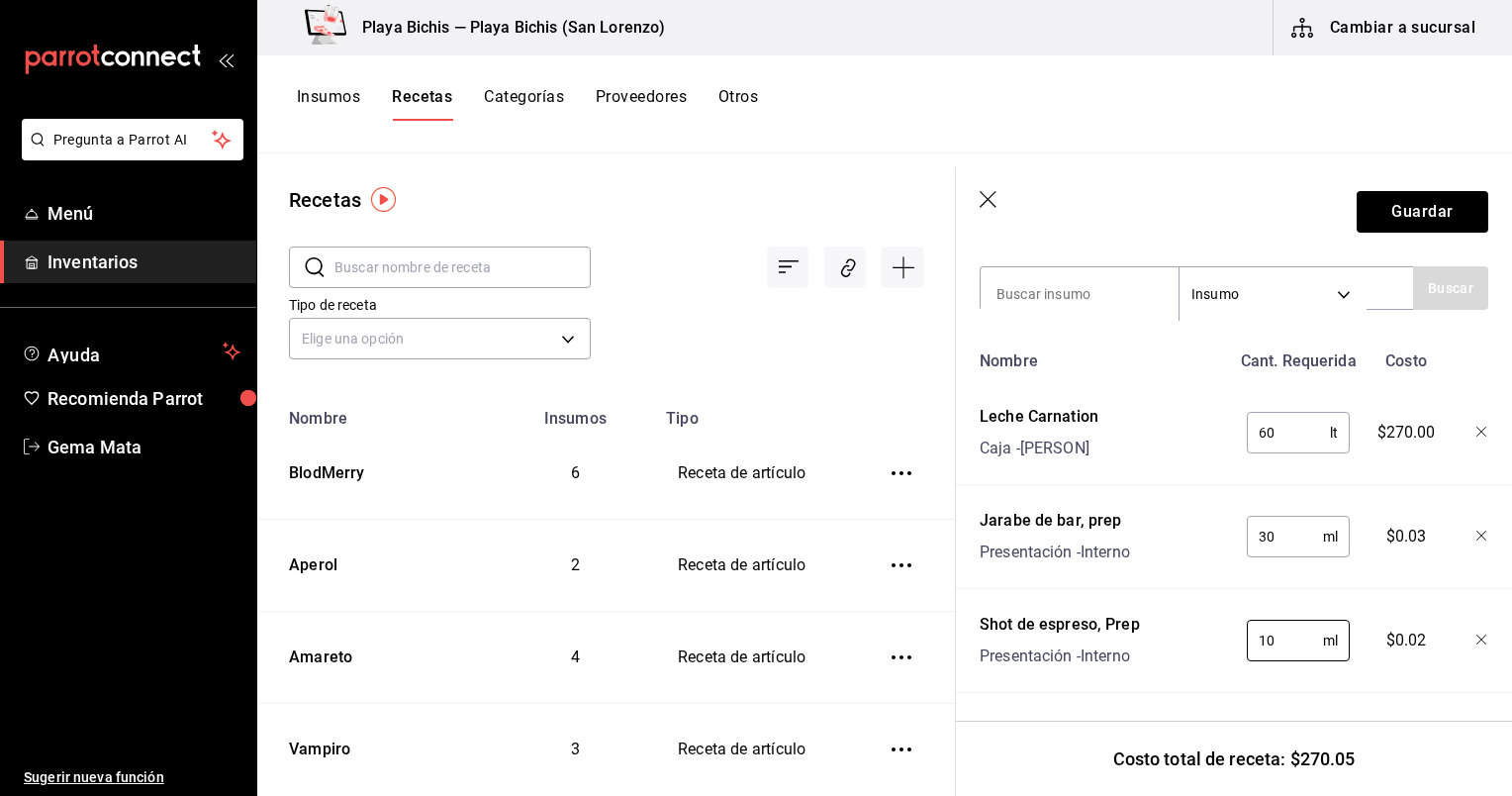 type on "10" 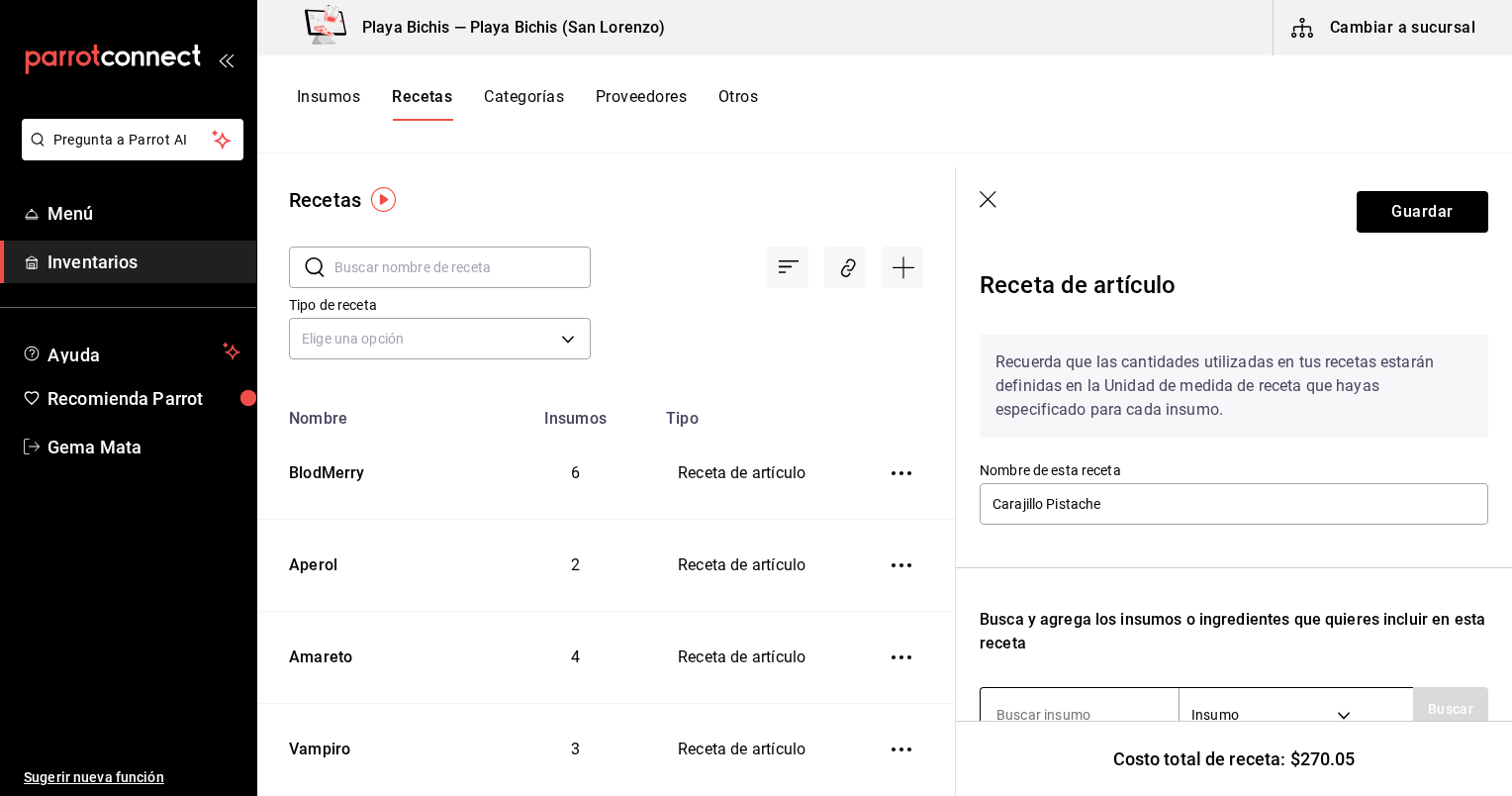 scroll, scrollTop: 0, scrollLeft: 0, axis: both 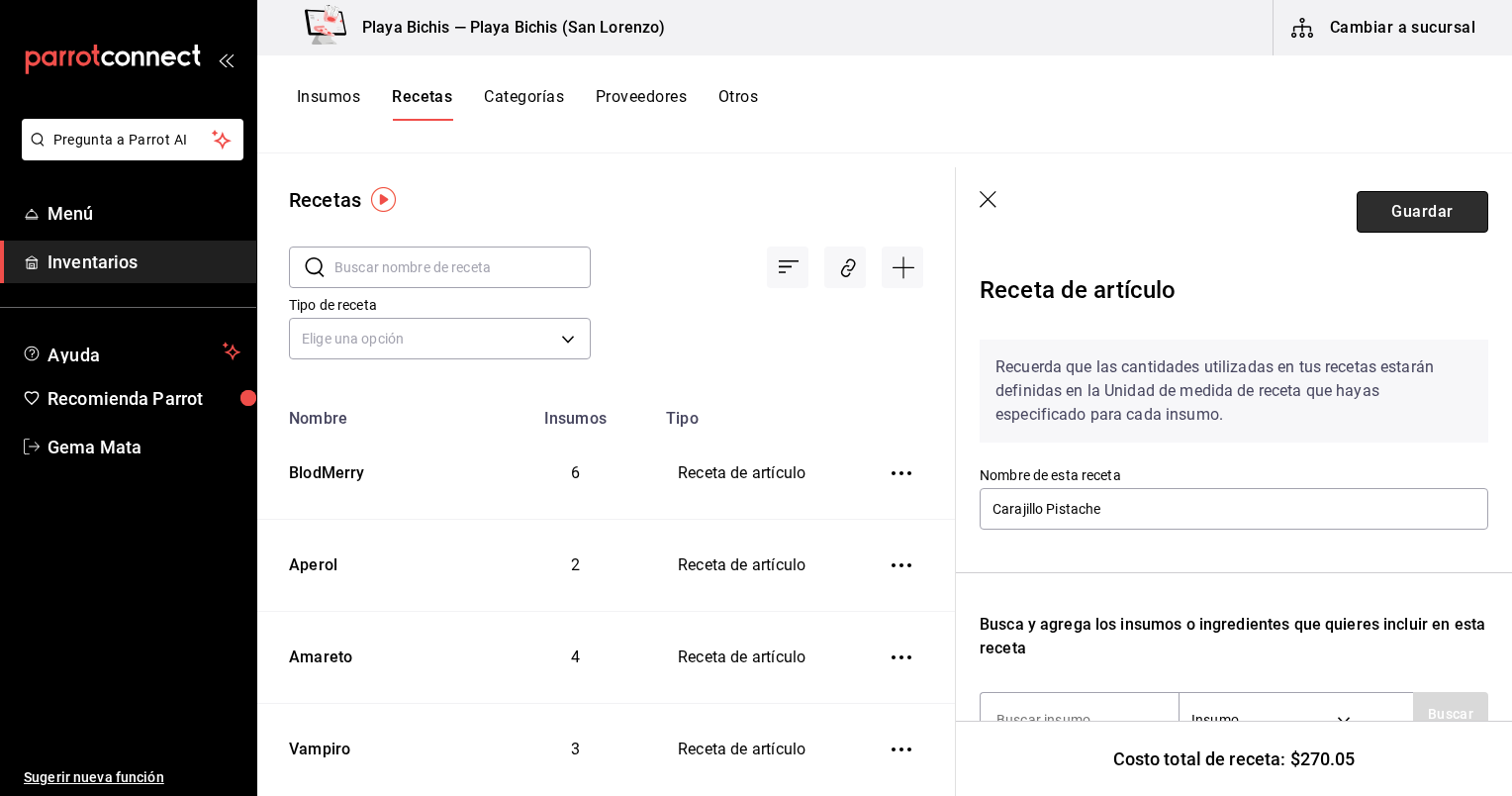 click on "Guardar" at bounding box center (1422, 212) 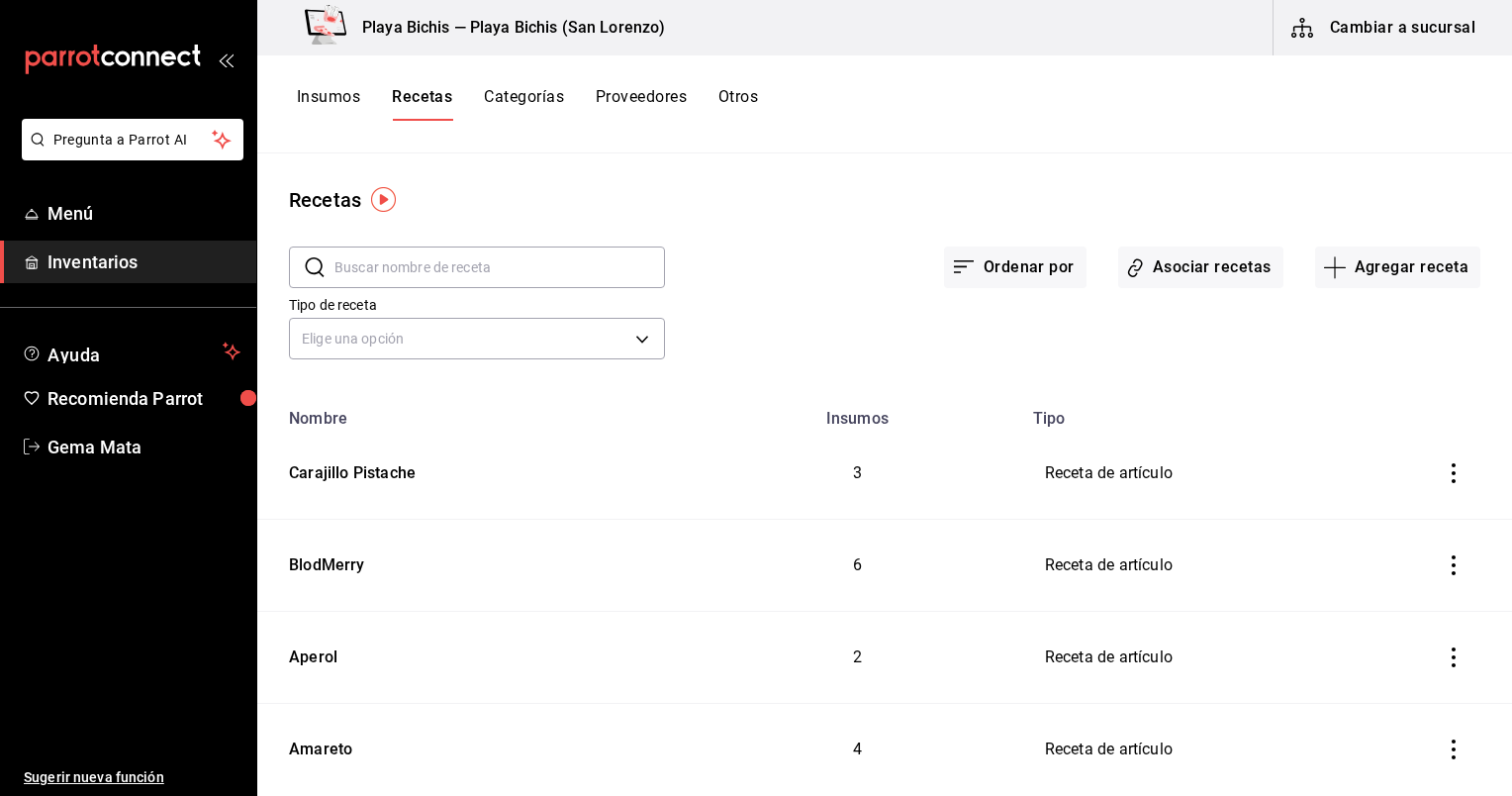 click on "Tipo de receta Elige una opción default" at bounding box center (461, 315) 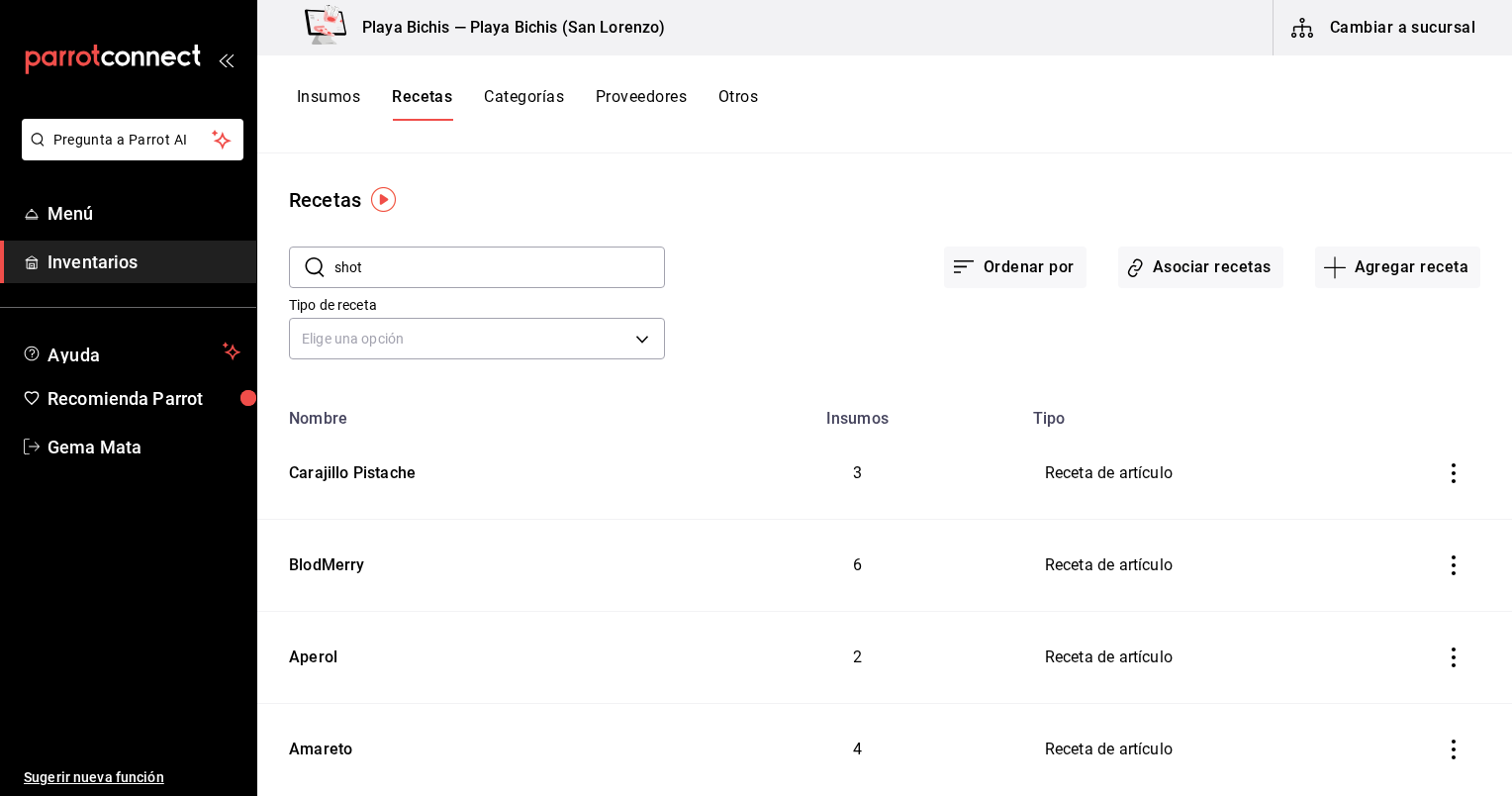 type on "shot" 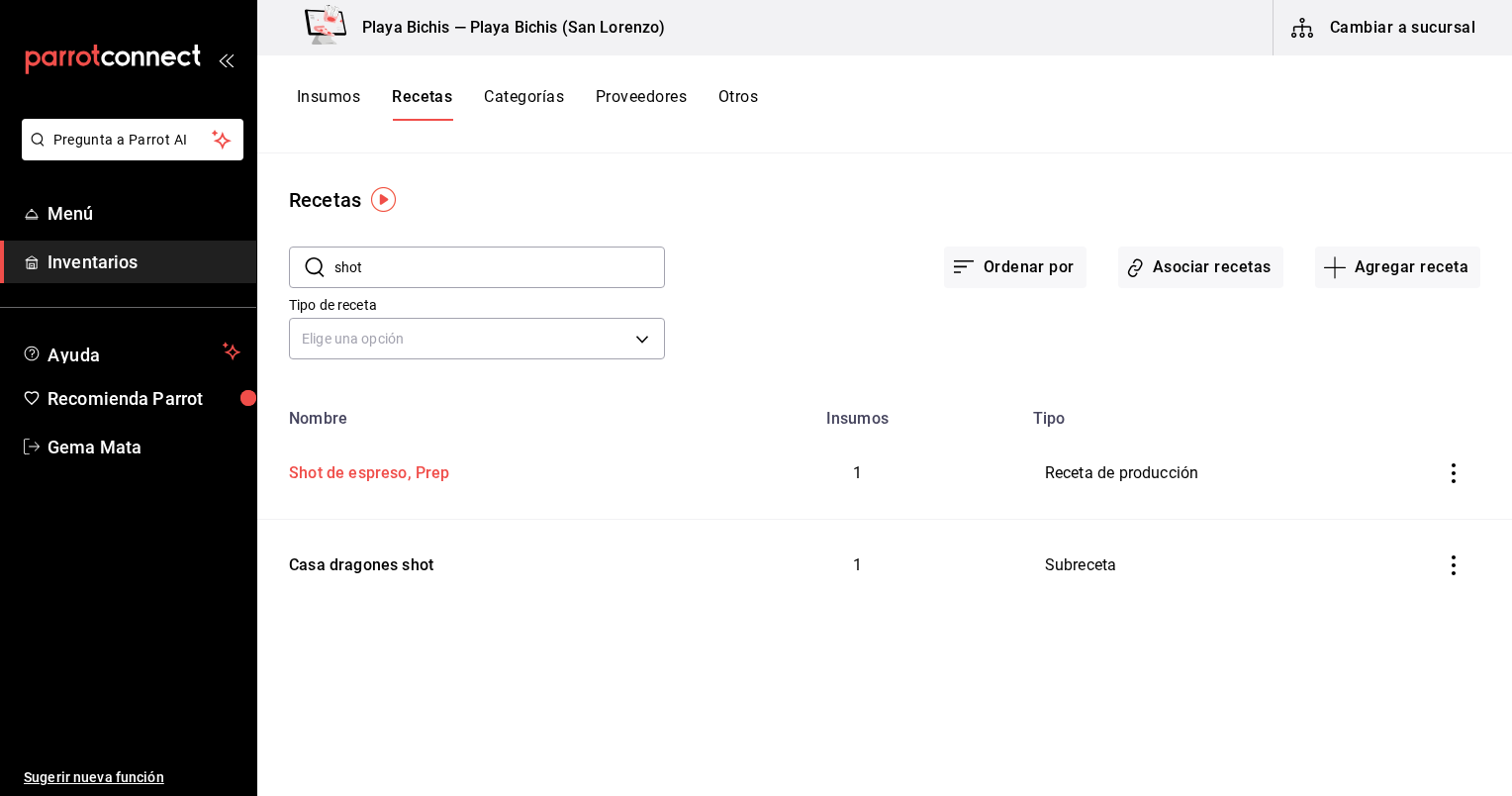 click on "Shot de espreso, Prep" at bounding box center (365, 469) 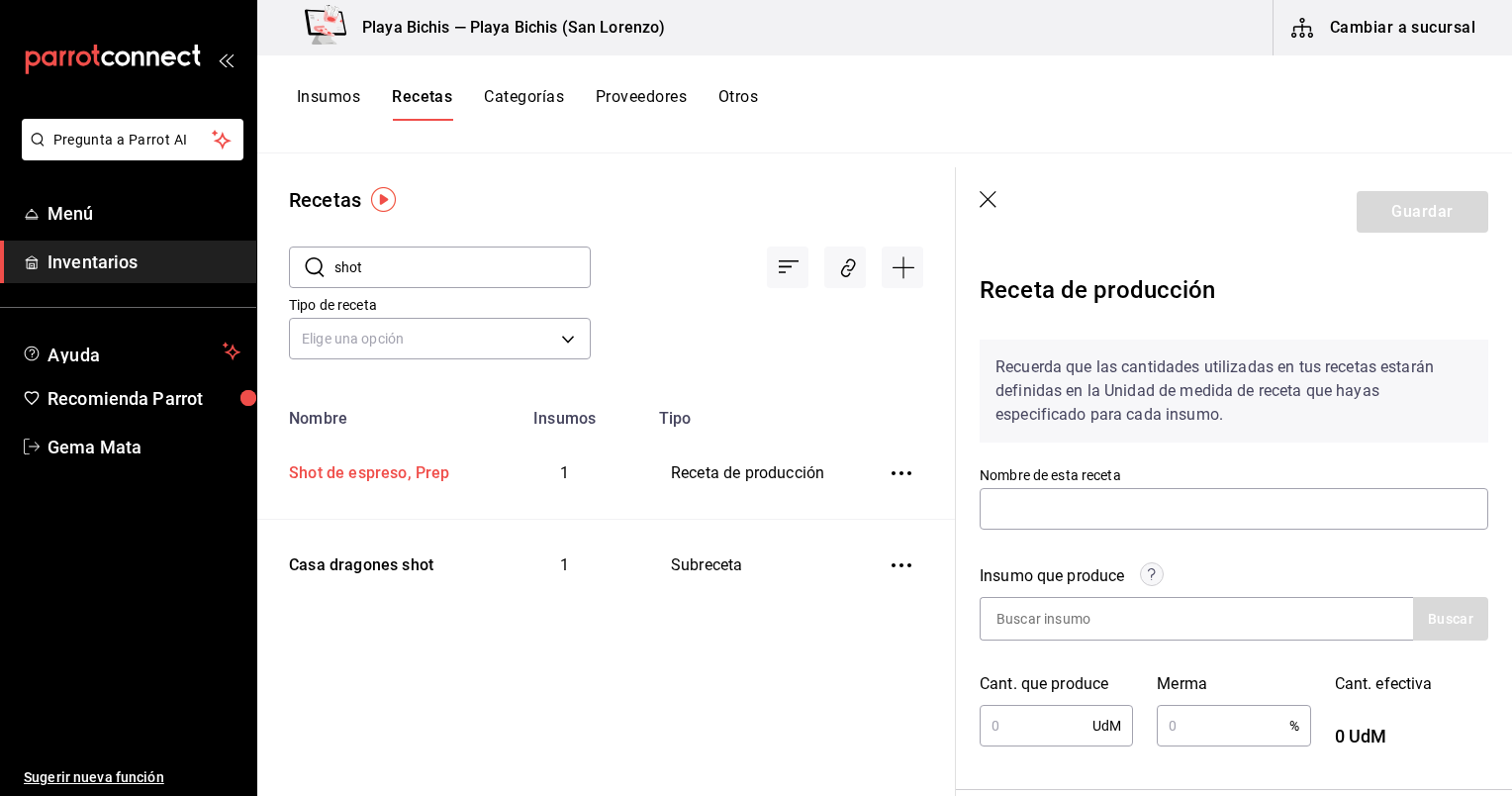 type on "Shot de espreso, Prep" 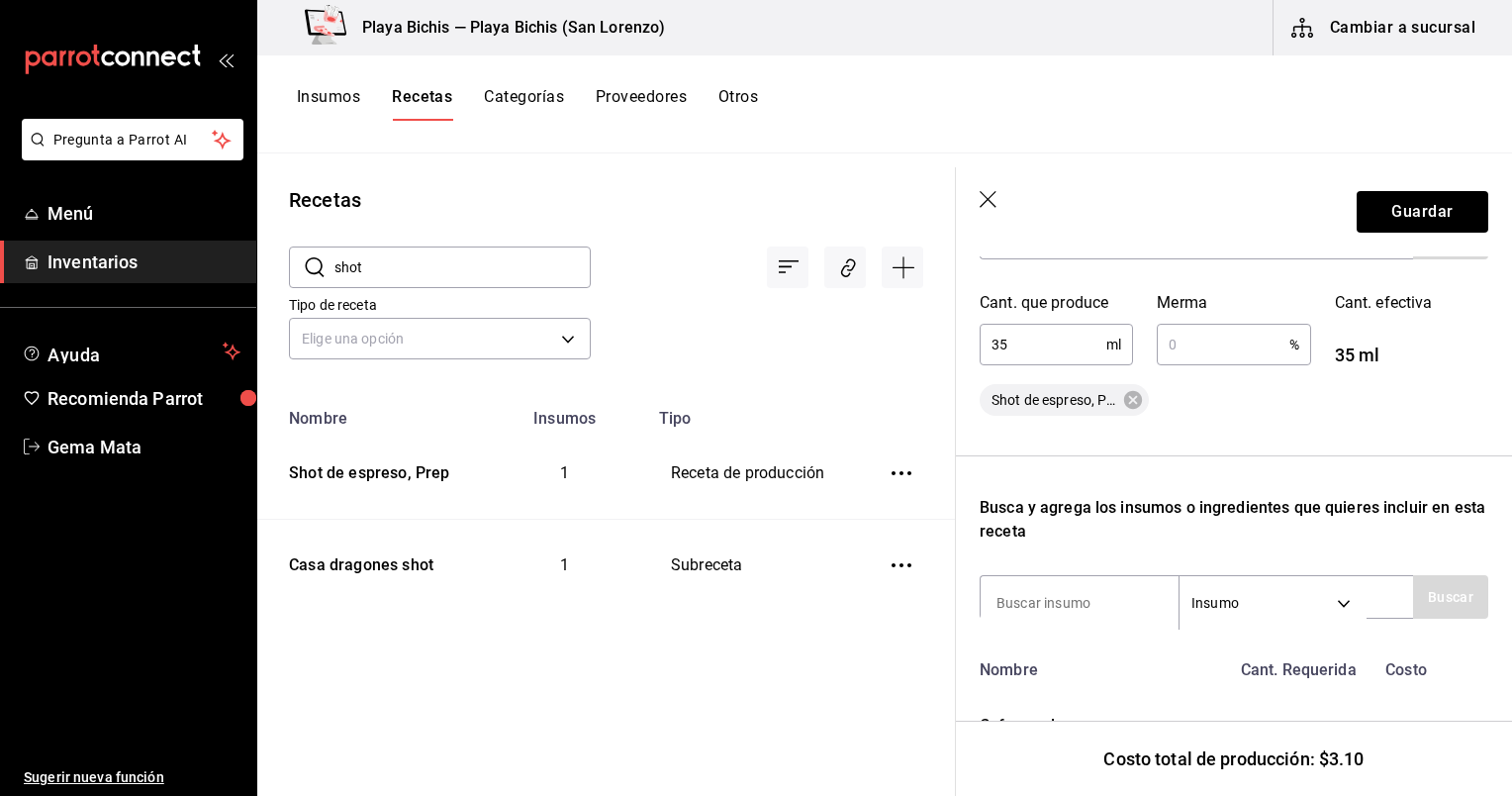 scroll, scrollTop: 0, scrollLeft: 0, axis: both 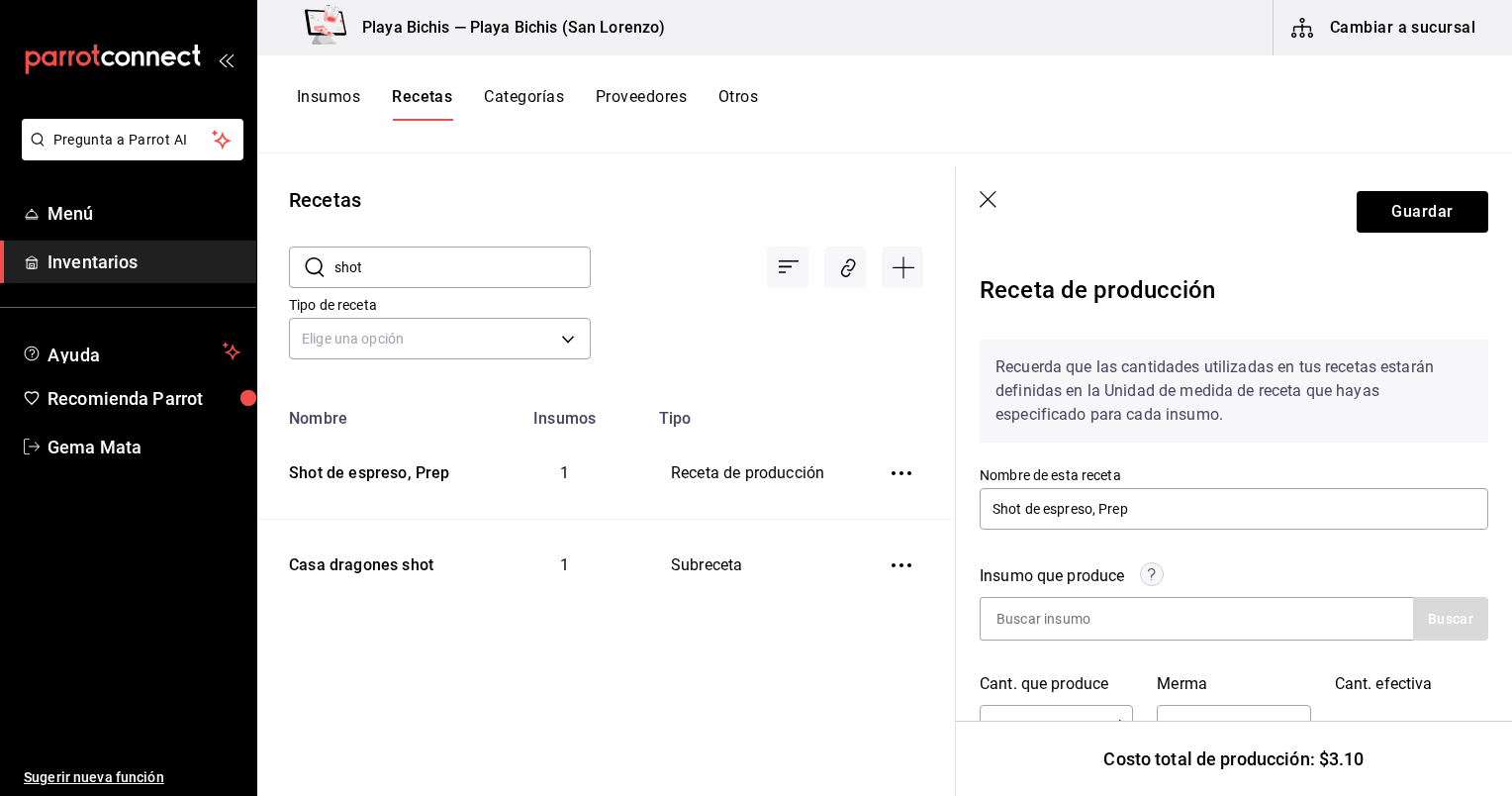 click 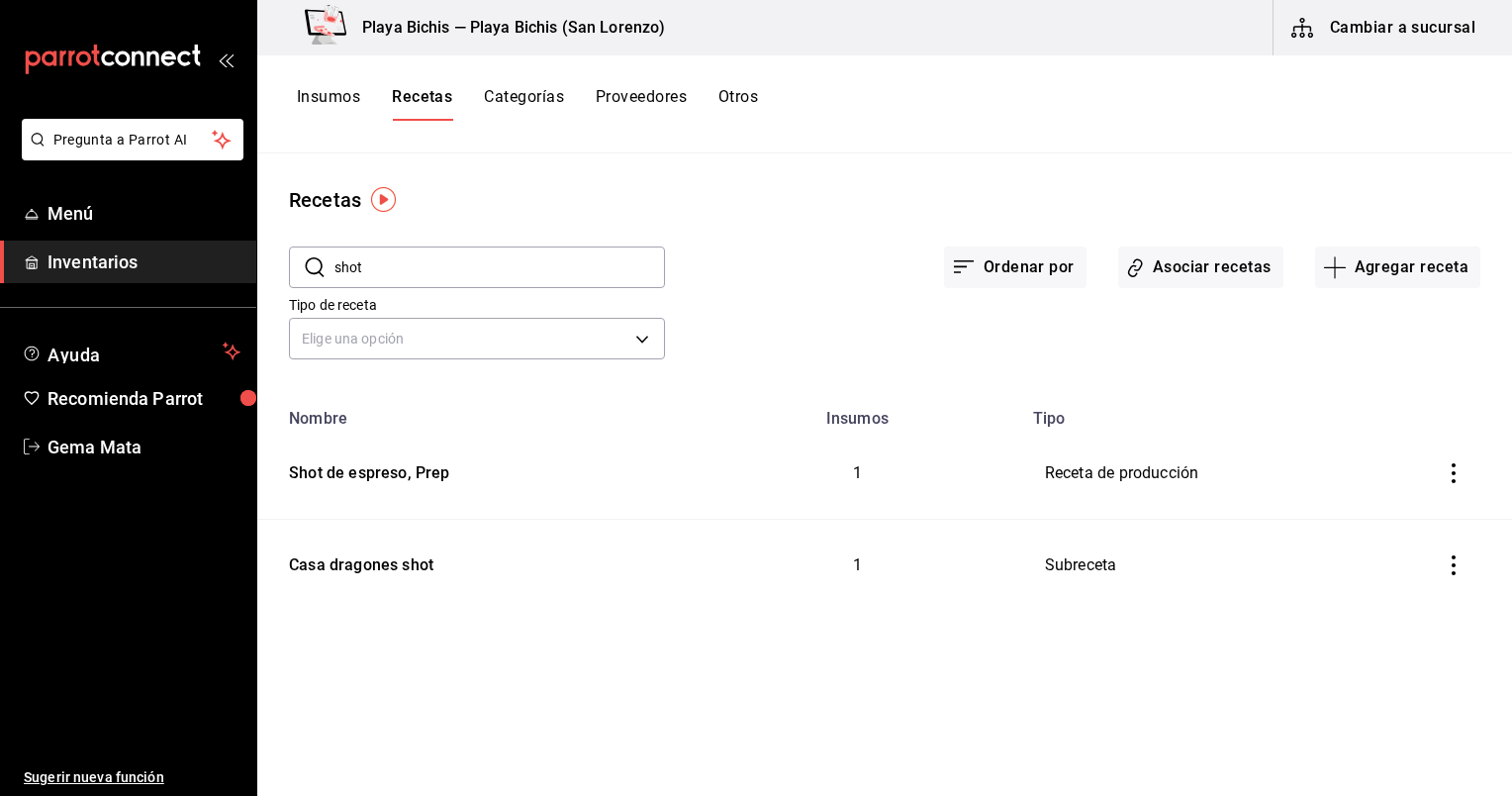 click on "shot" at bounding box center [500, 267] 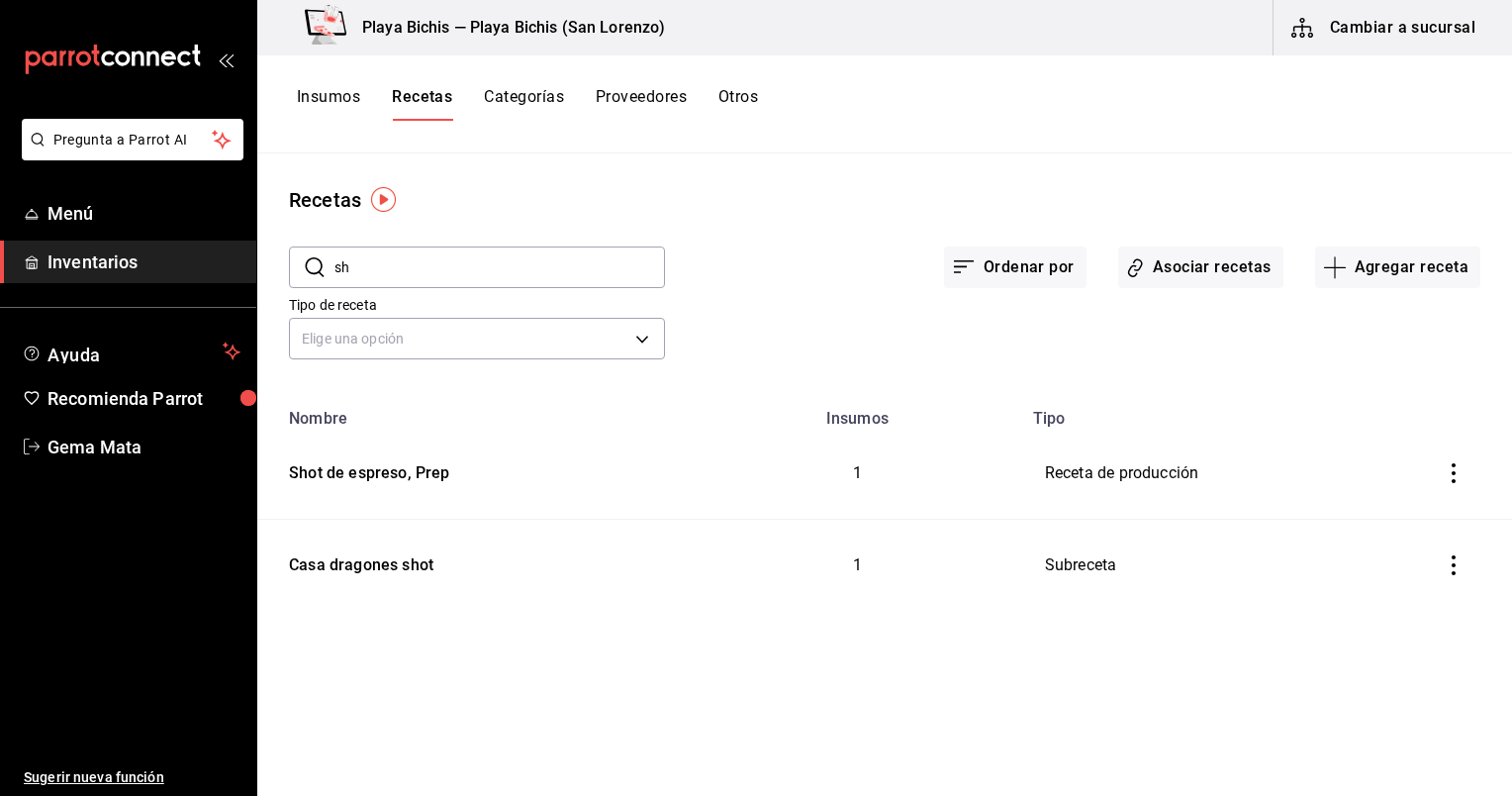 type on "s" 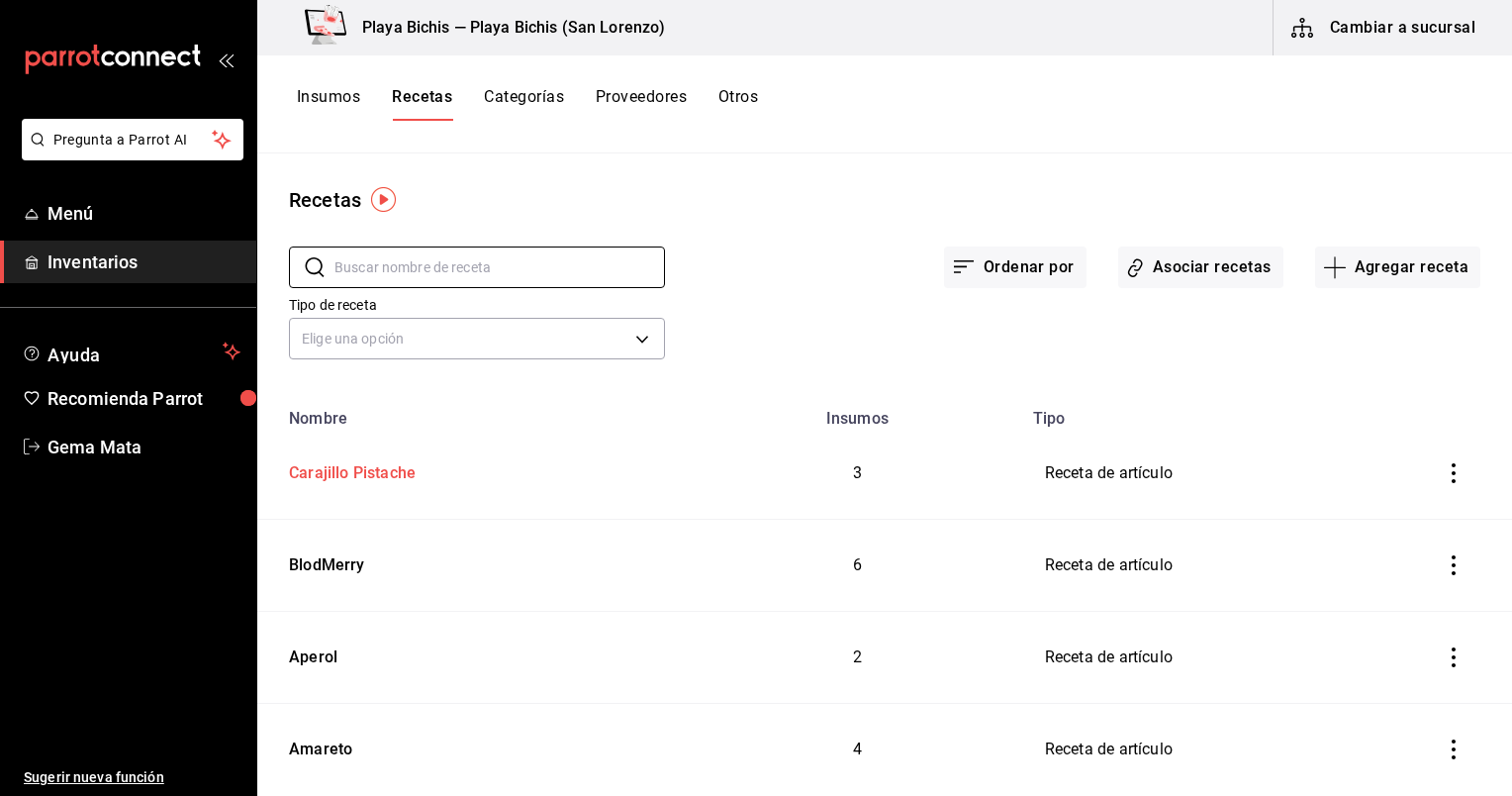 type 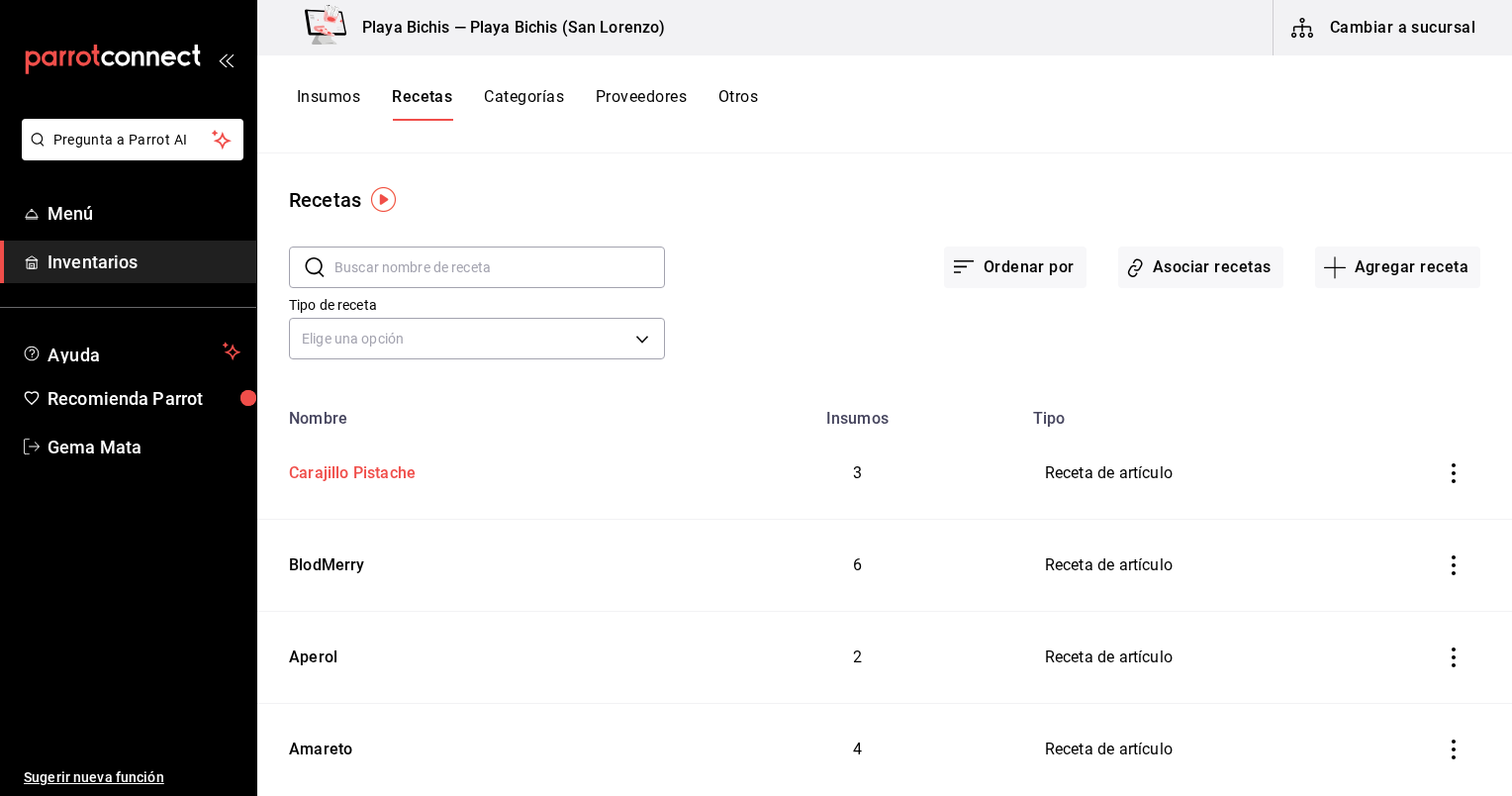 click on "Carajillo Pistache" at bounding box center (475, 469) 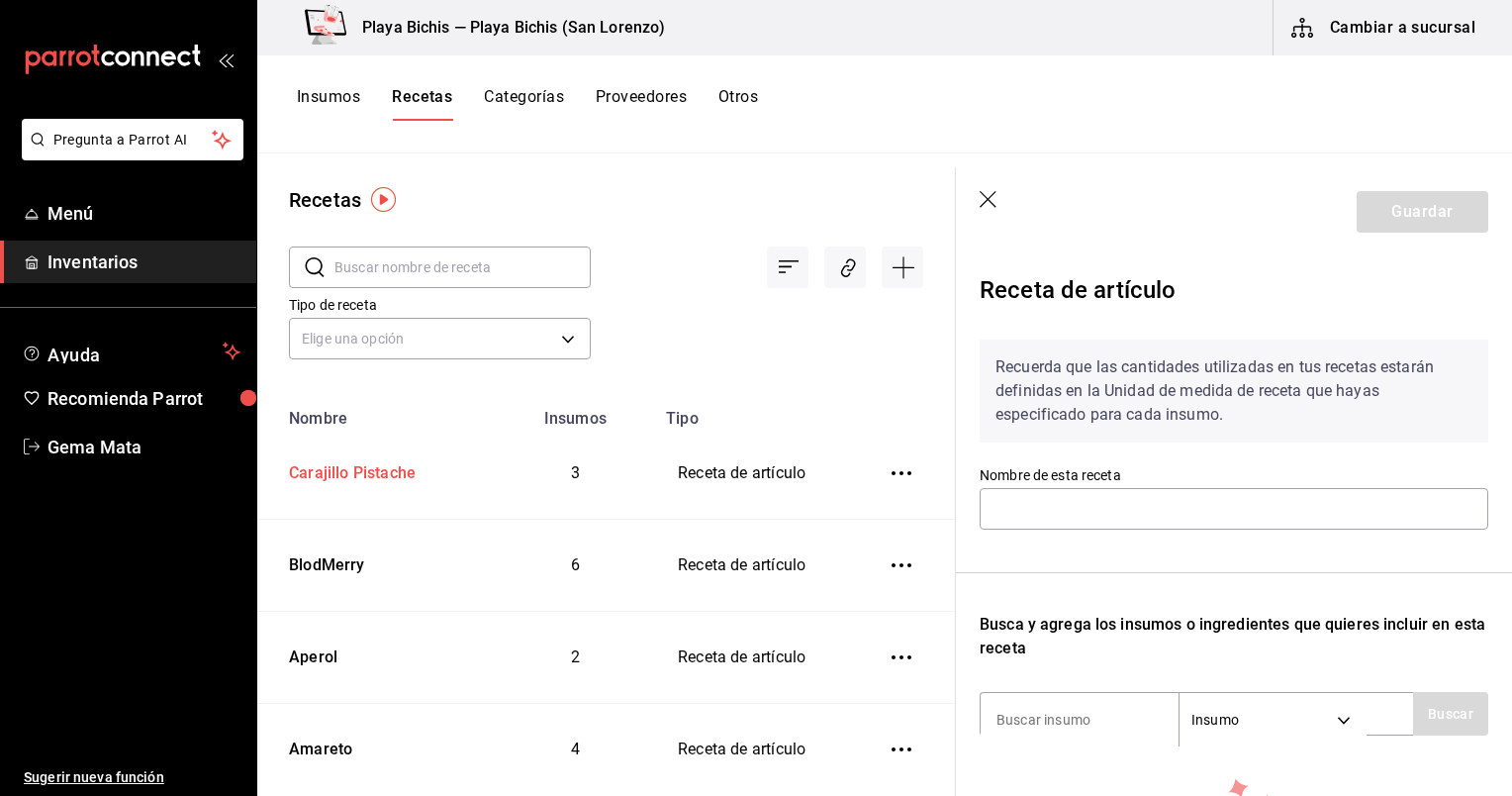 type on "Carajillo Pistache" 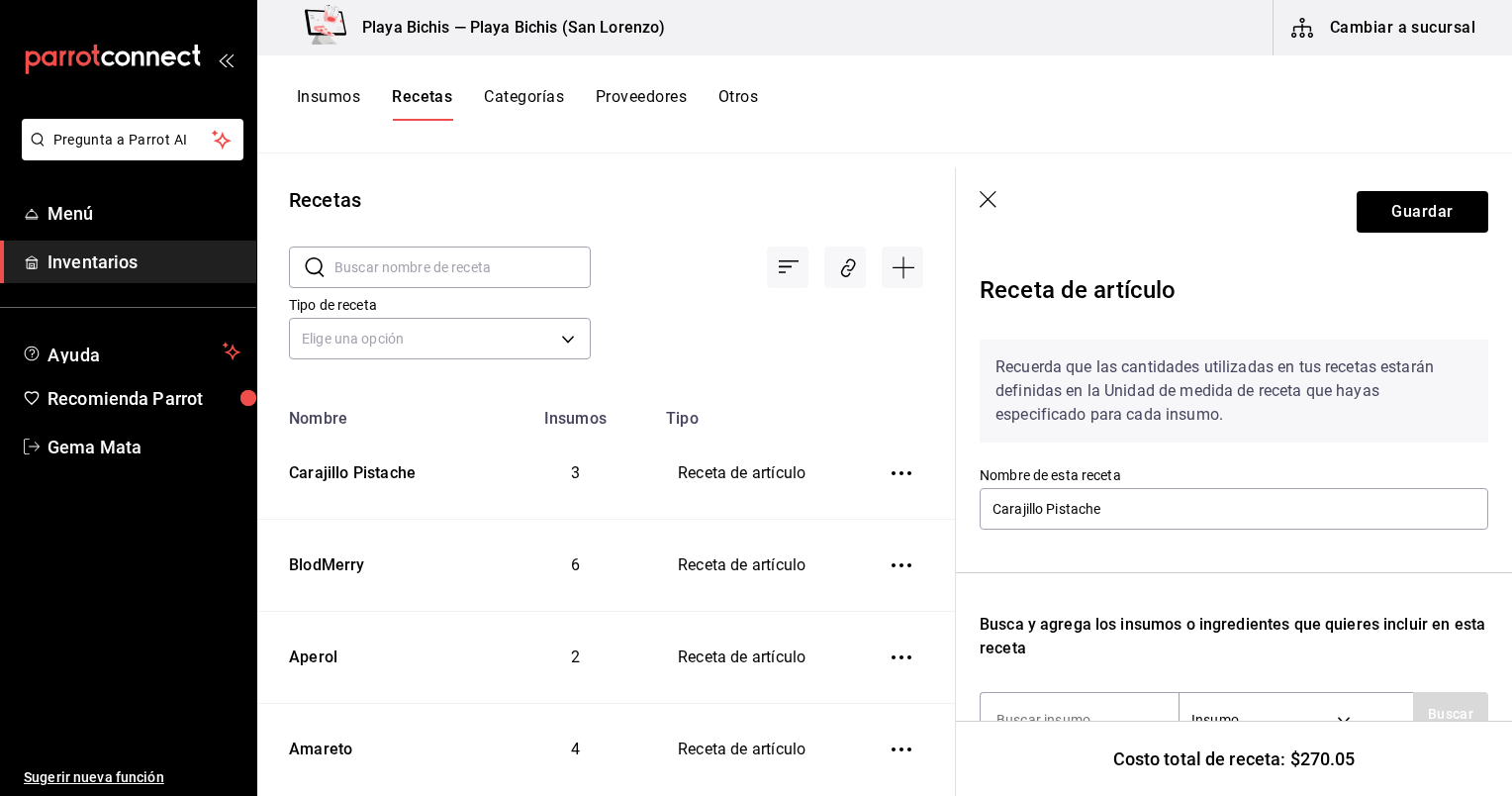 scroll, scrollTop: 440, scrollLeft: 0, axis: vertical 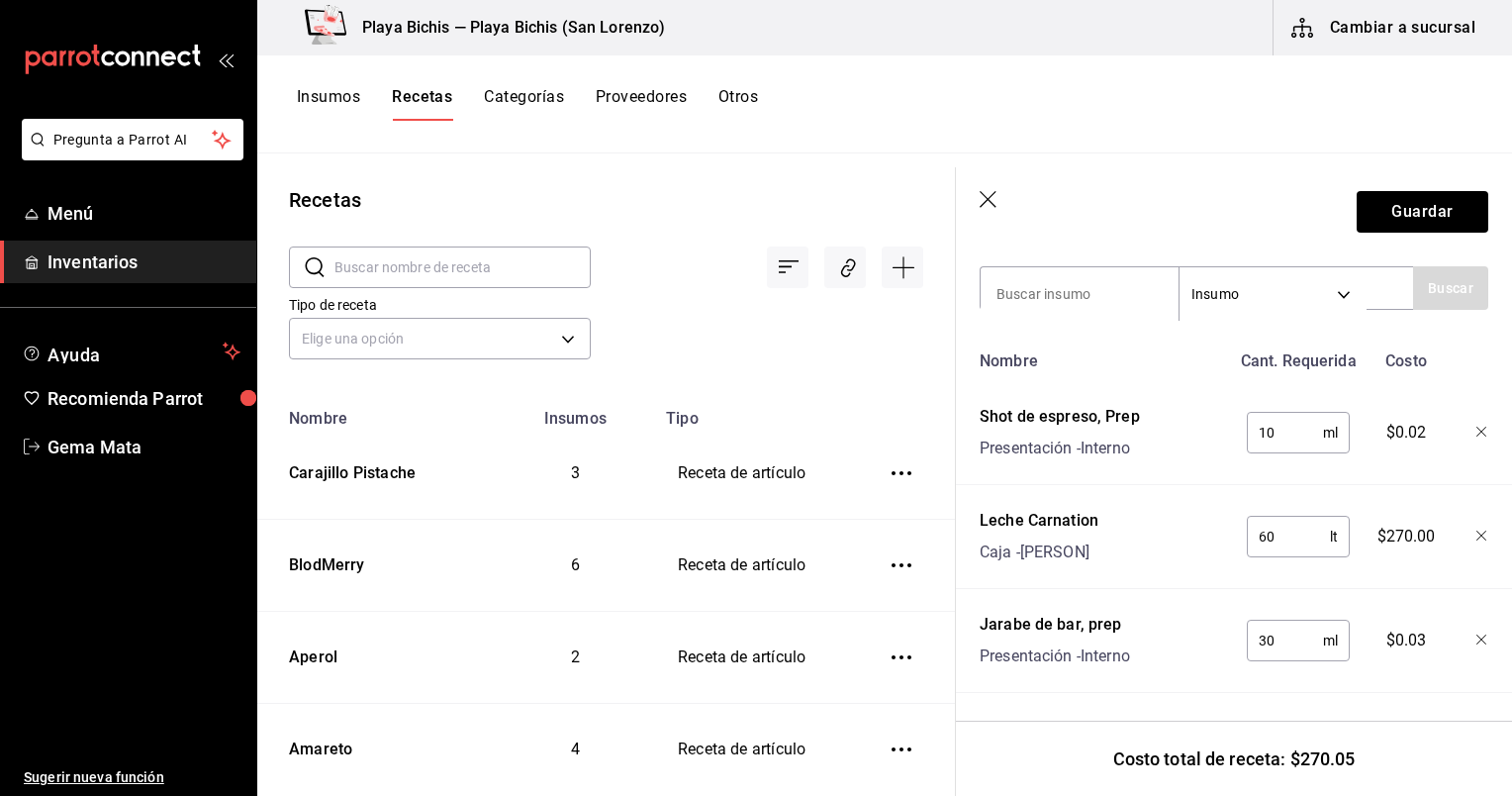 click on "30" at bounding box center (1284, 641) 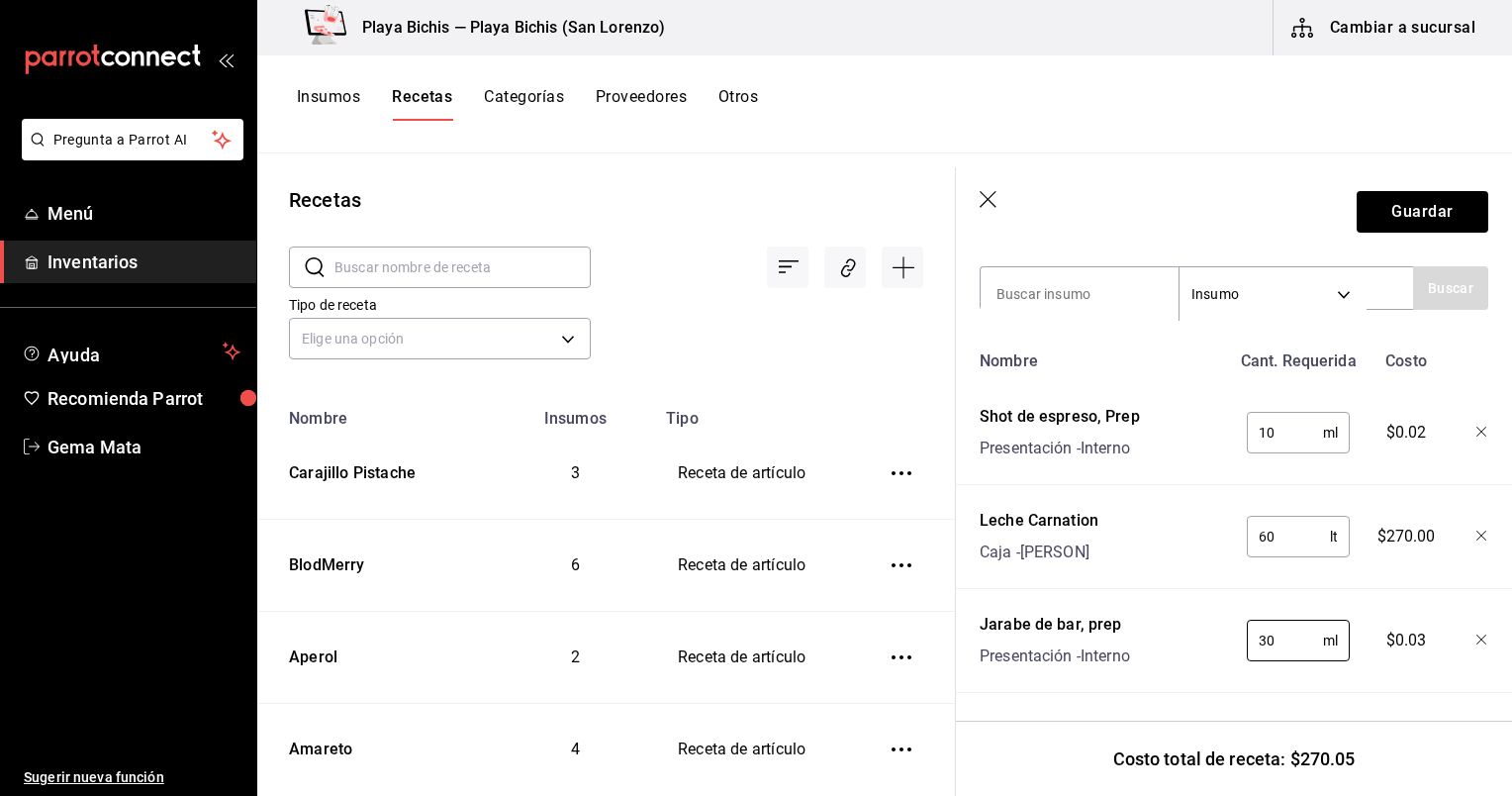 click on "10" at bounding box center (1284, 433) 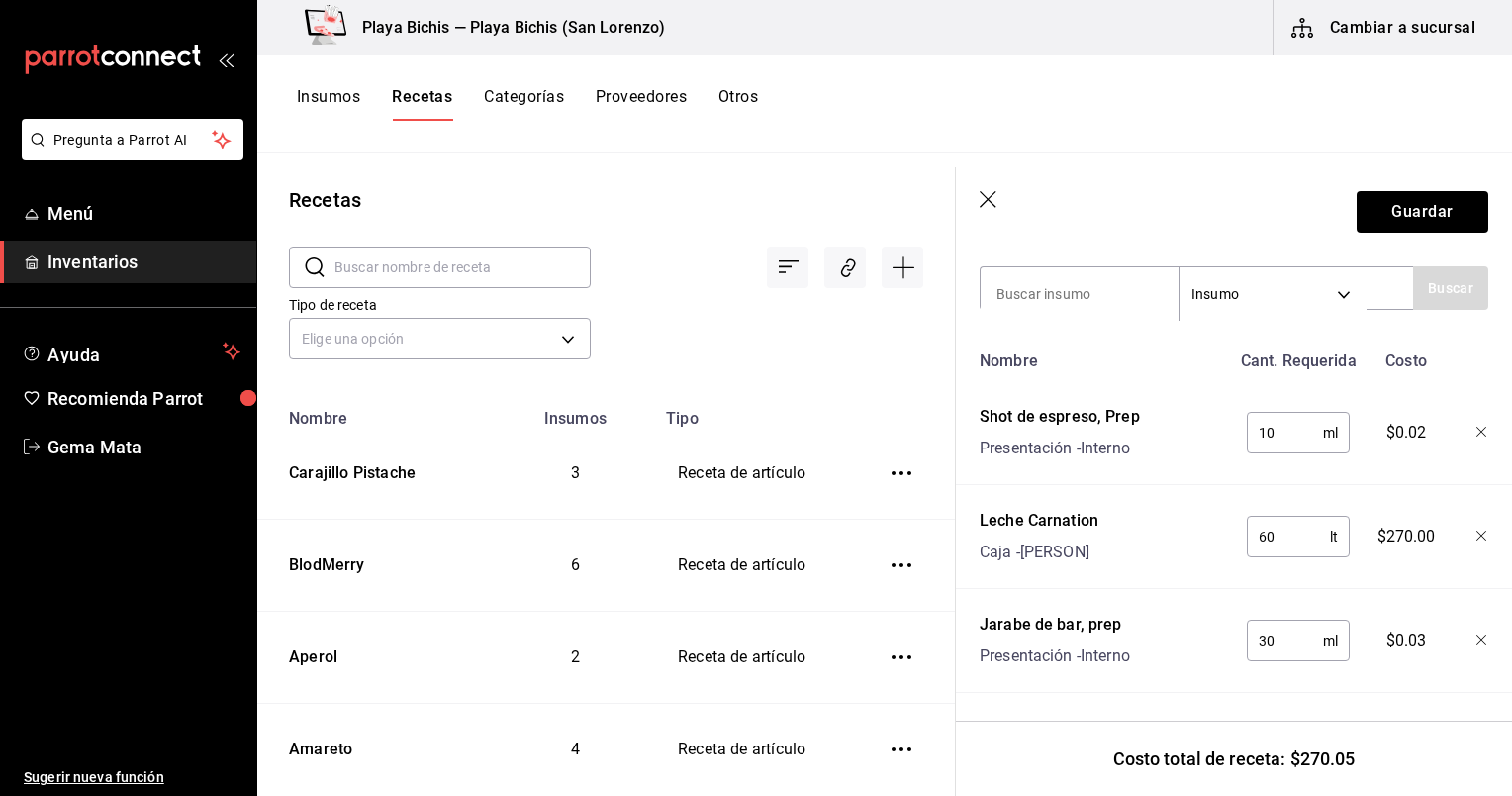 type on "1" 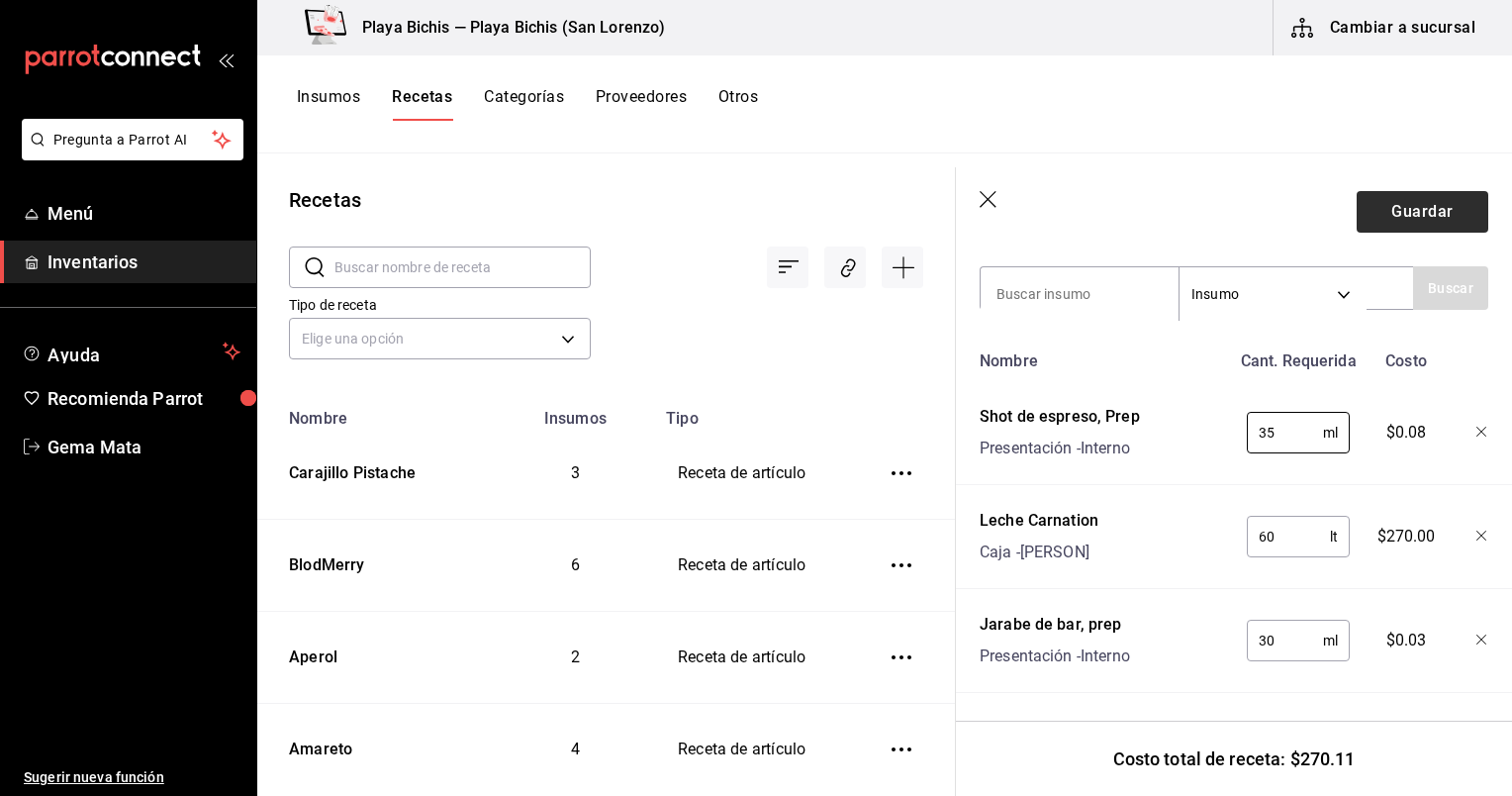type on "35" 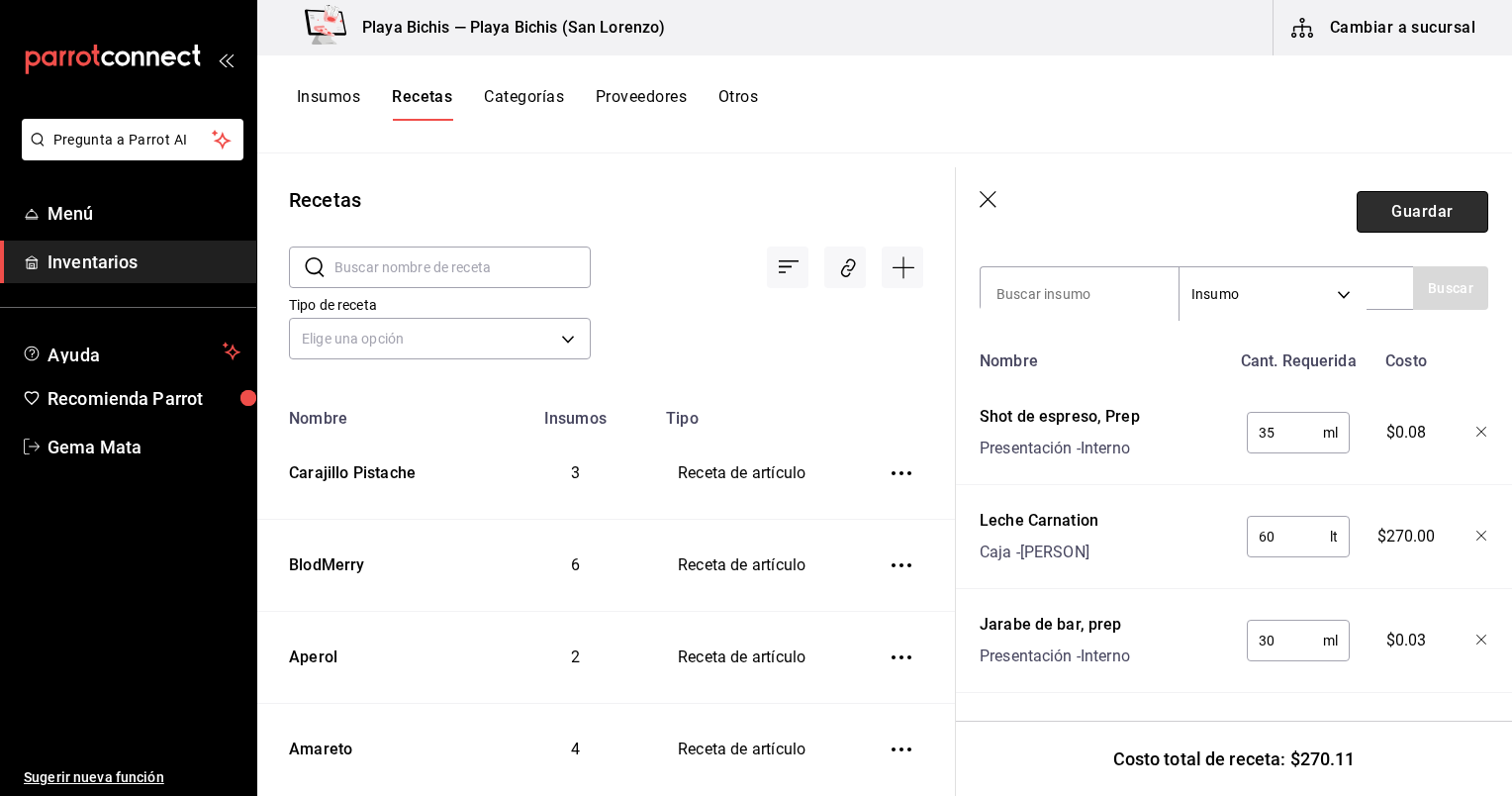click on "Guardar" at bounding box center (1422, 212) 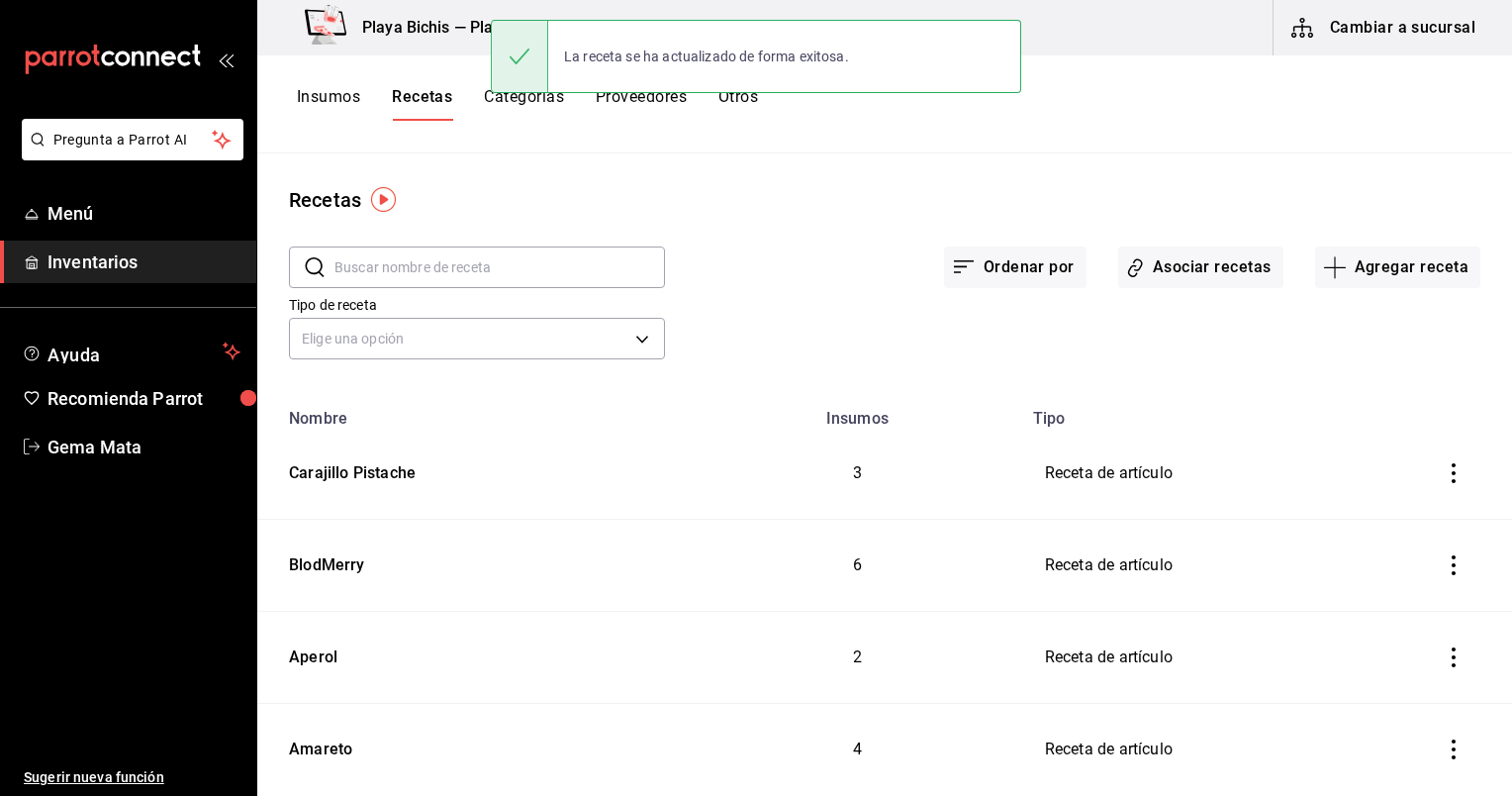 scroll, scrollTop: 0, scrollLeft: 0, axis: both 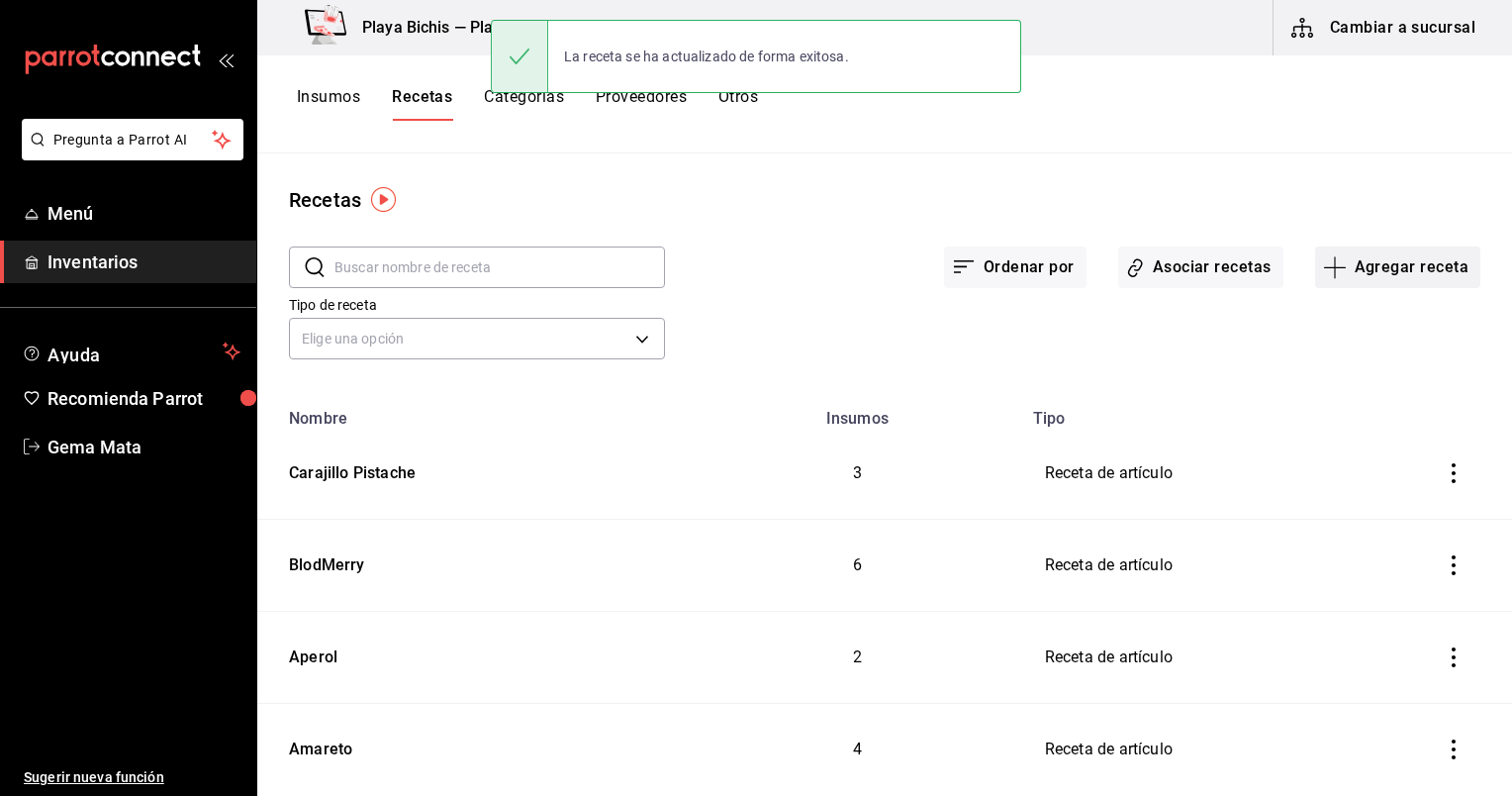 click on "Agregar receta" at bounding box center (1397, 267) 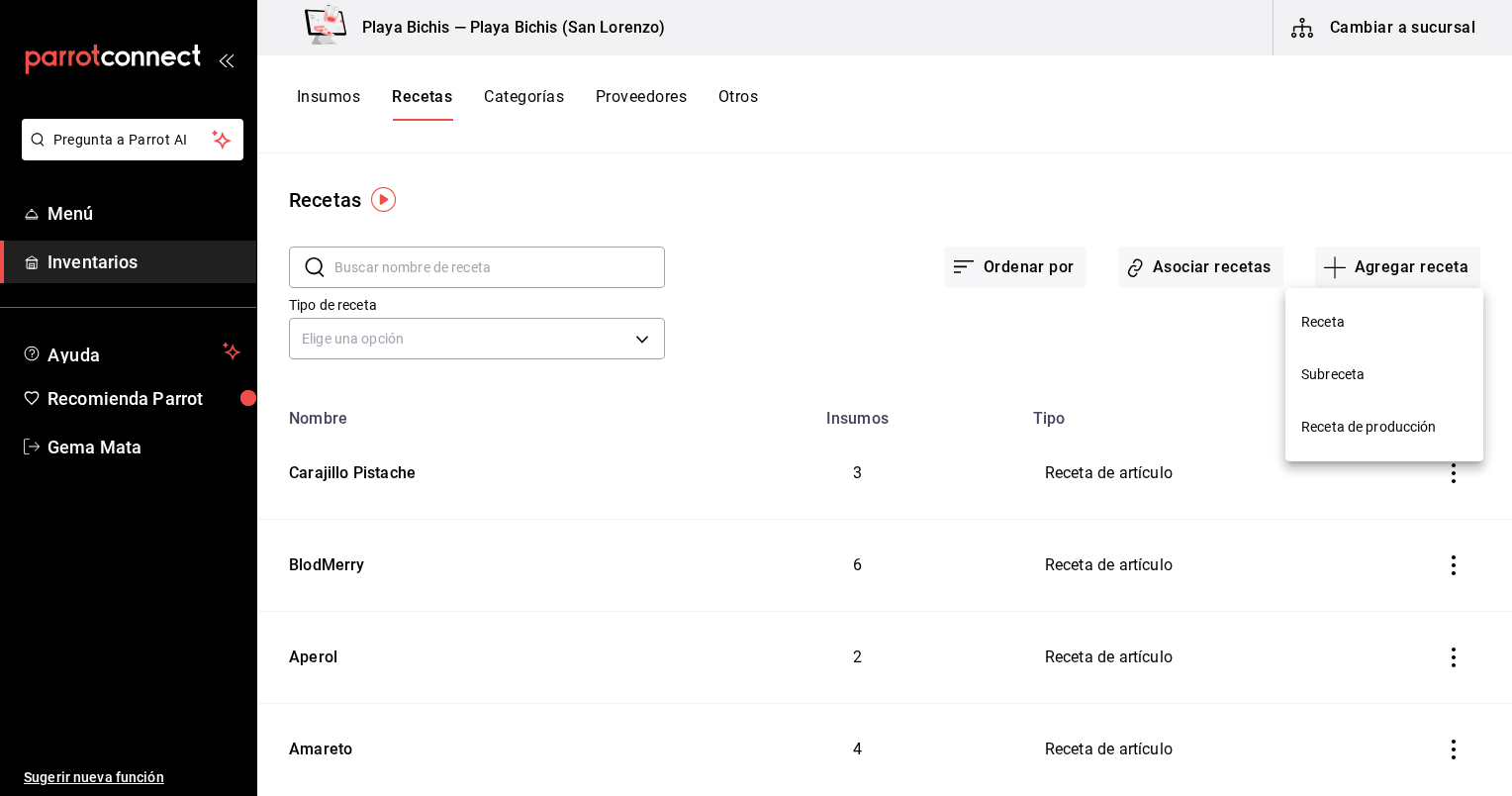 click on "Receta" at bounding box center [1384, 322] 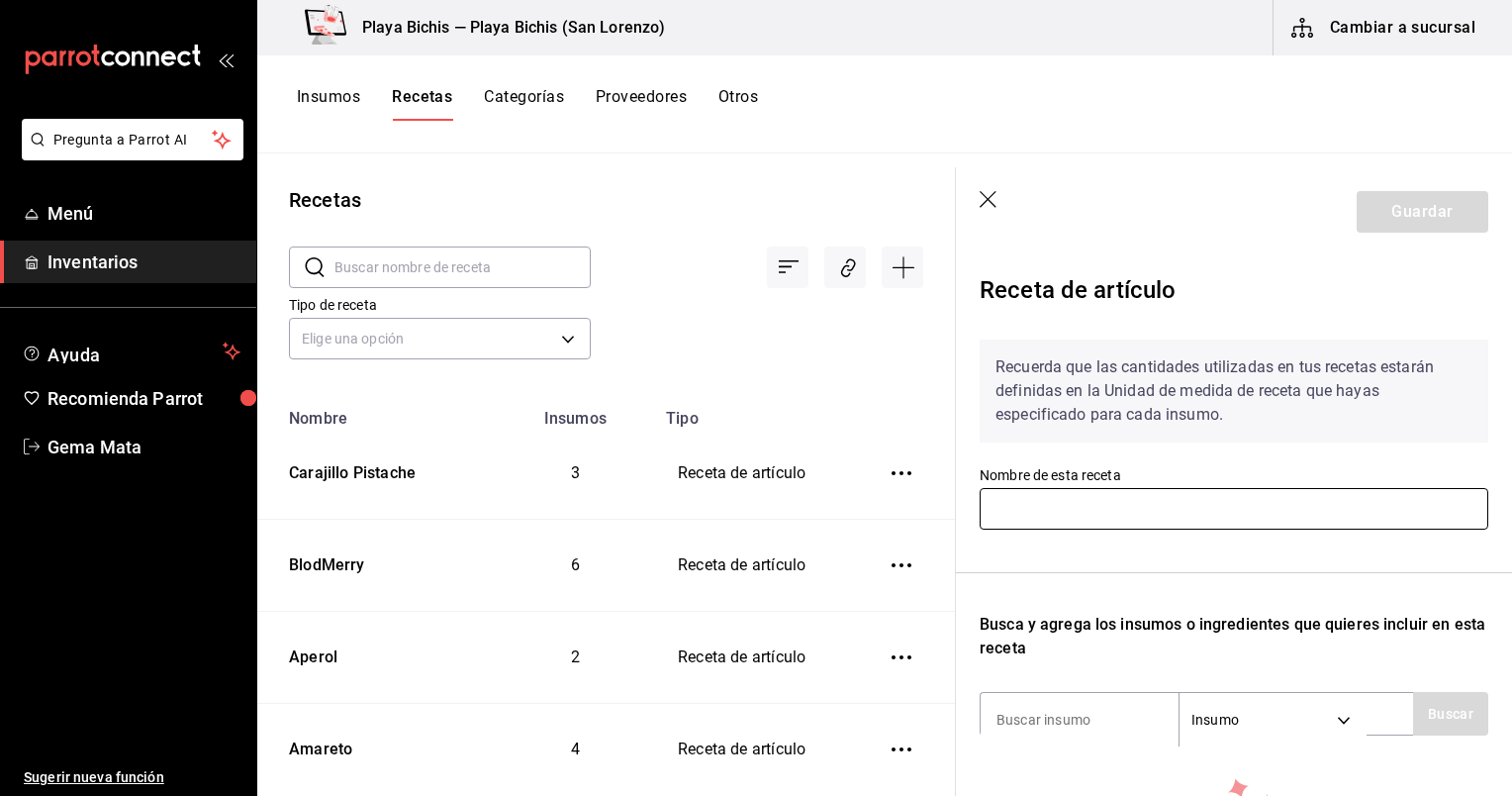 click at bounding box center [1234, 509] 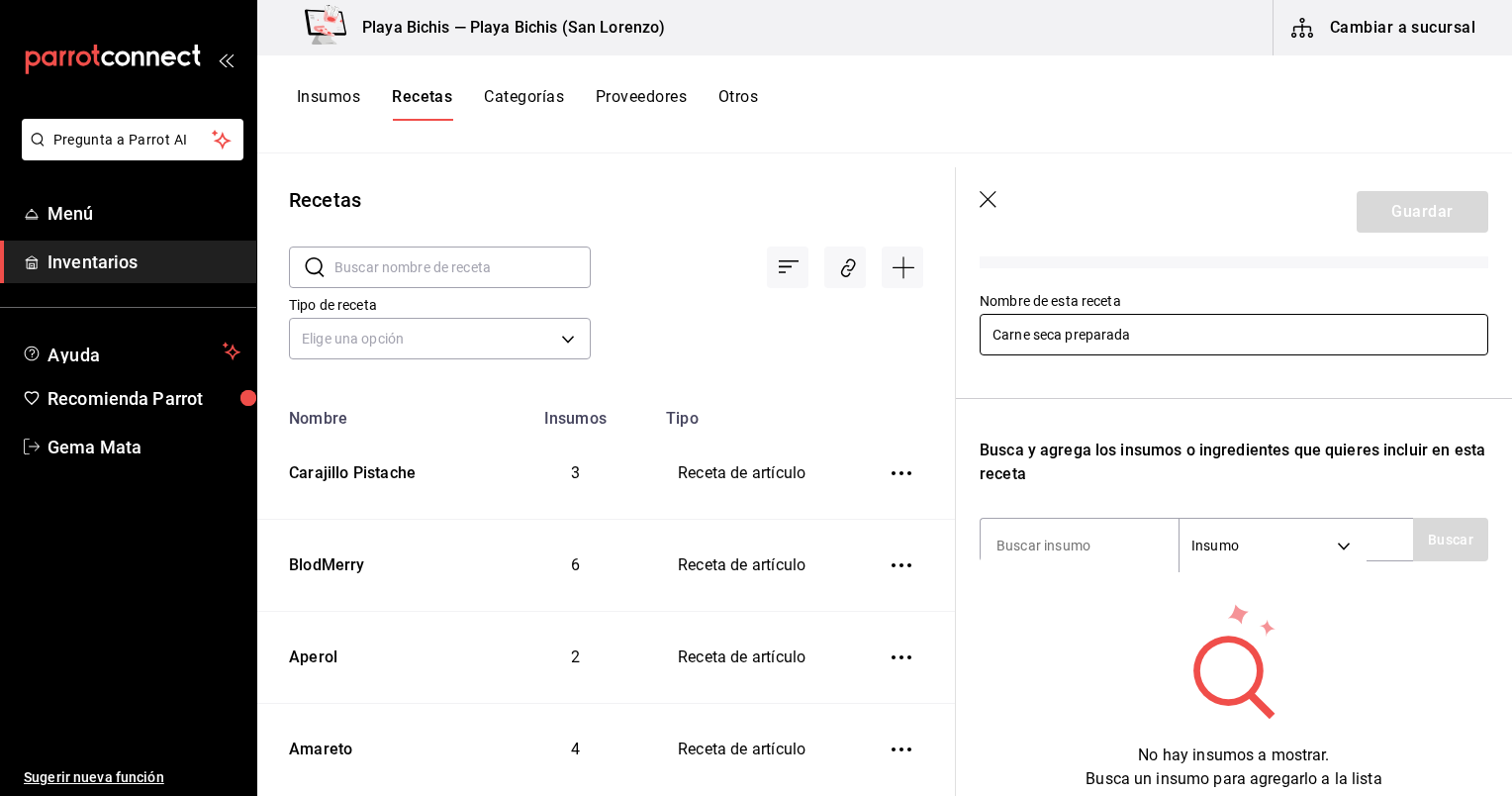 scroll, scrollTop: 263, scrollLeft: 0, axis: vertical 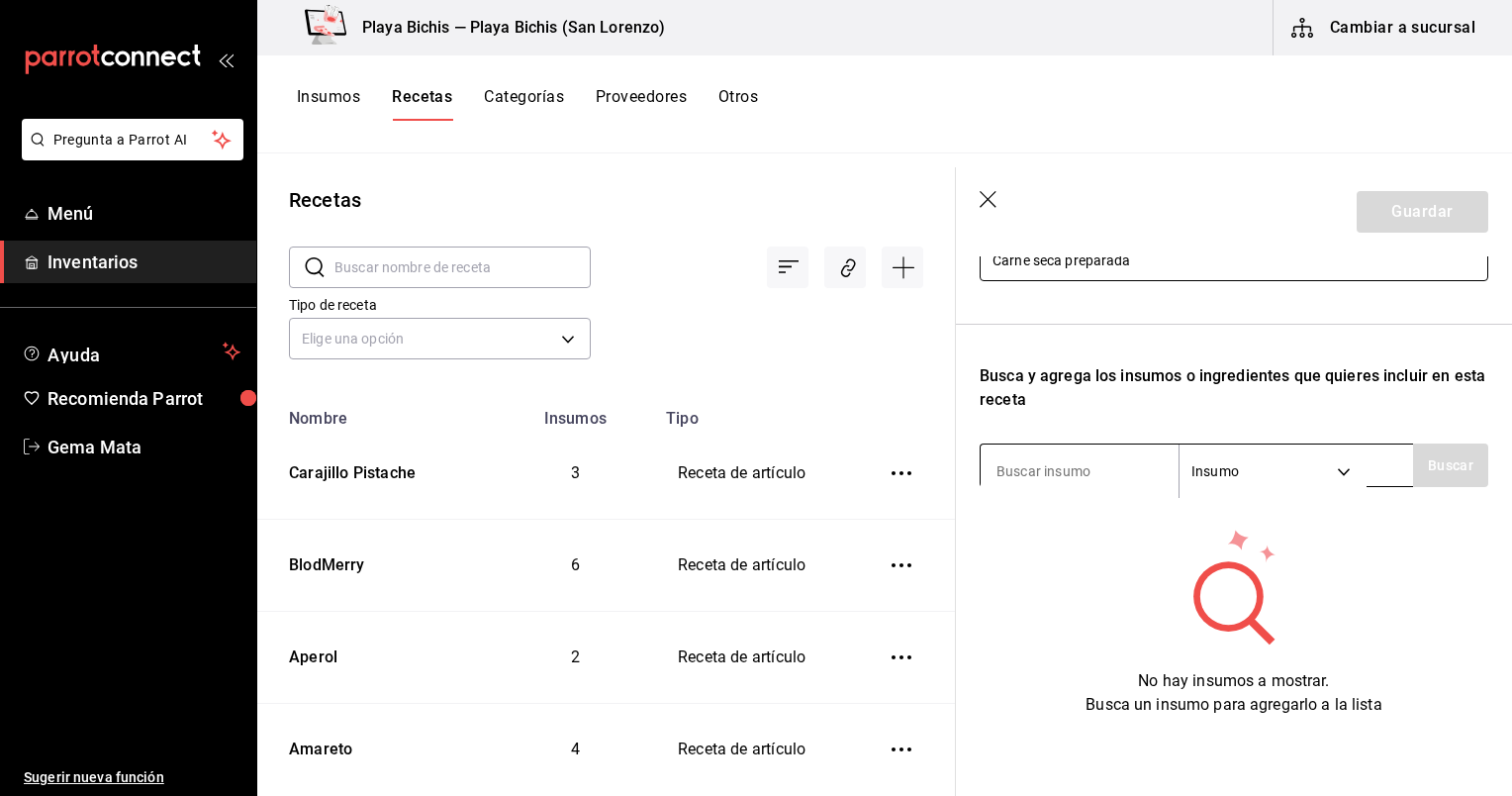 type on "Carne seca preparada" 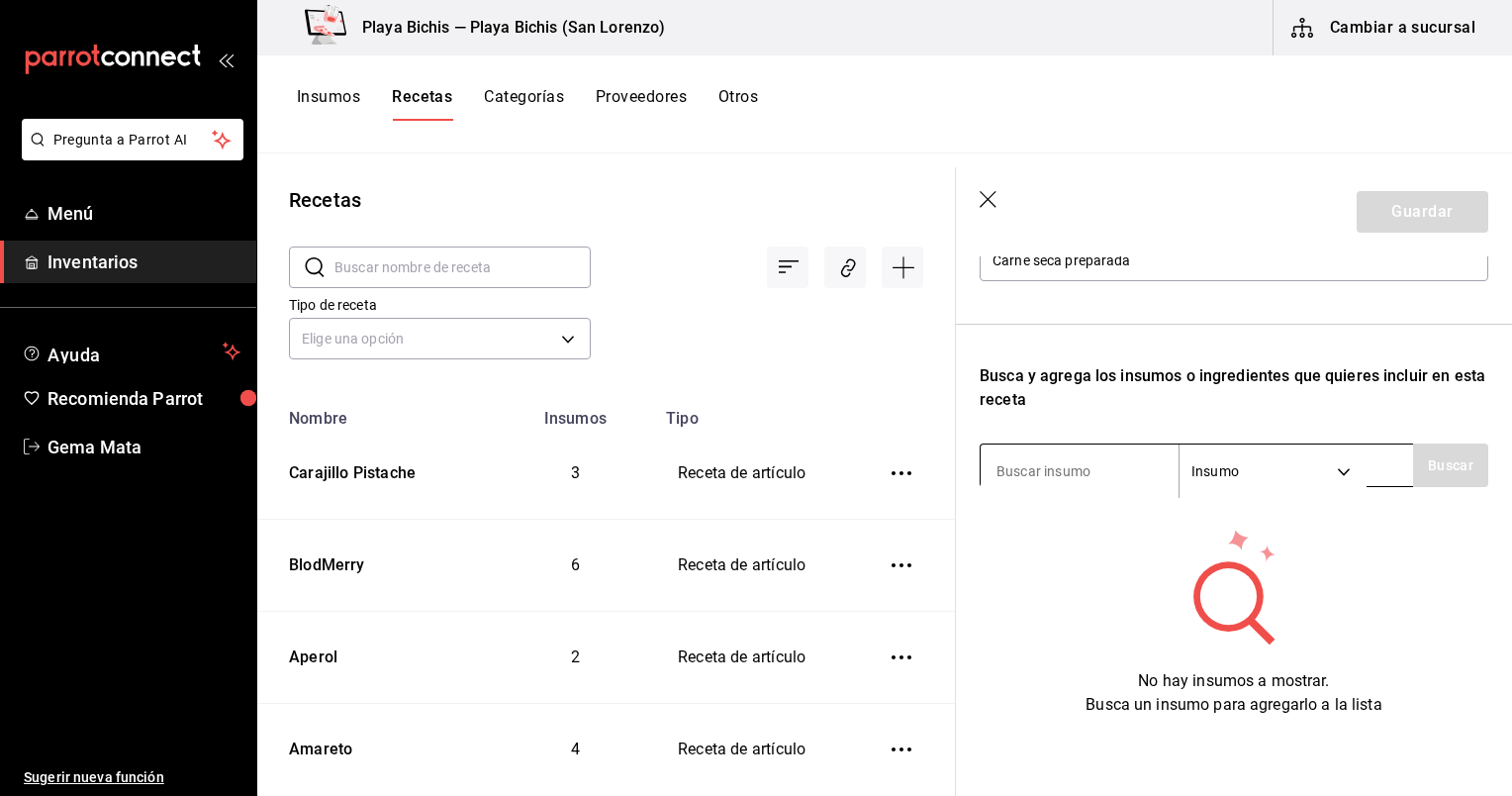 click at bounding box center [1080, 471] 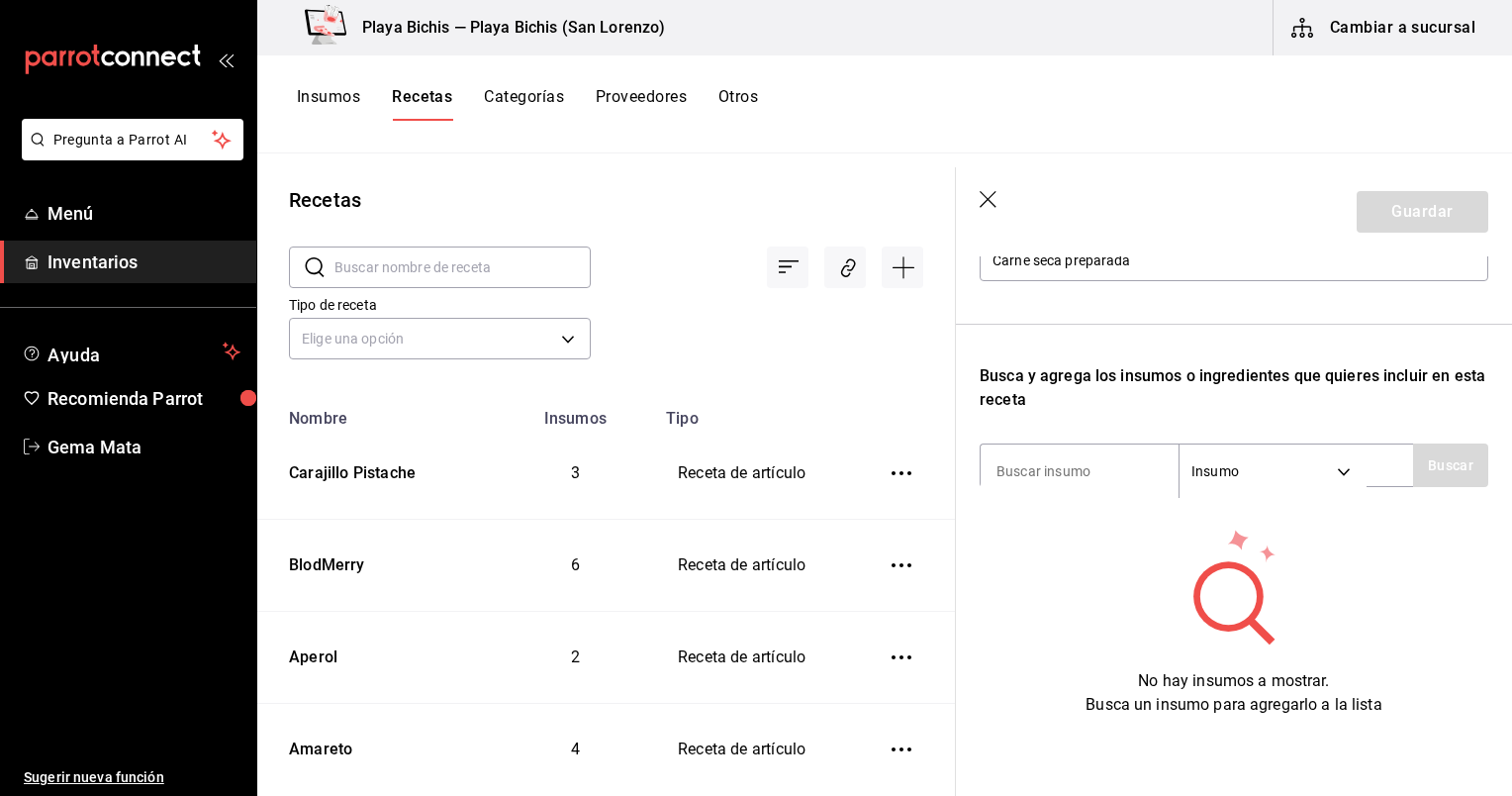type on "v" 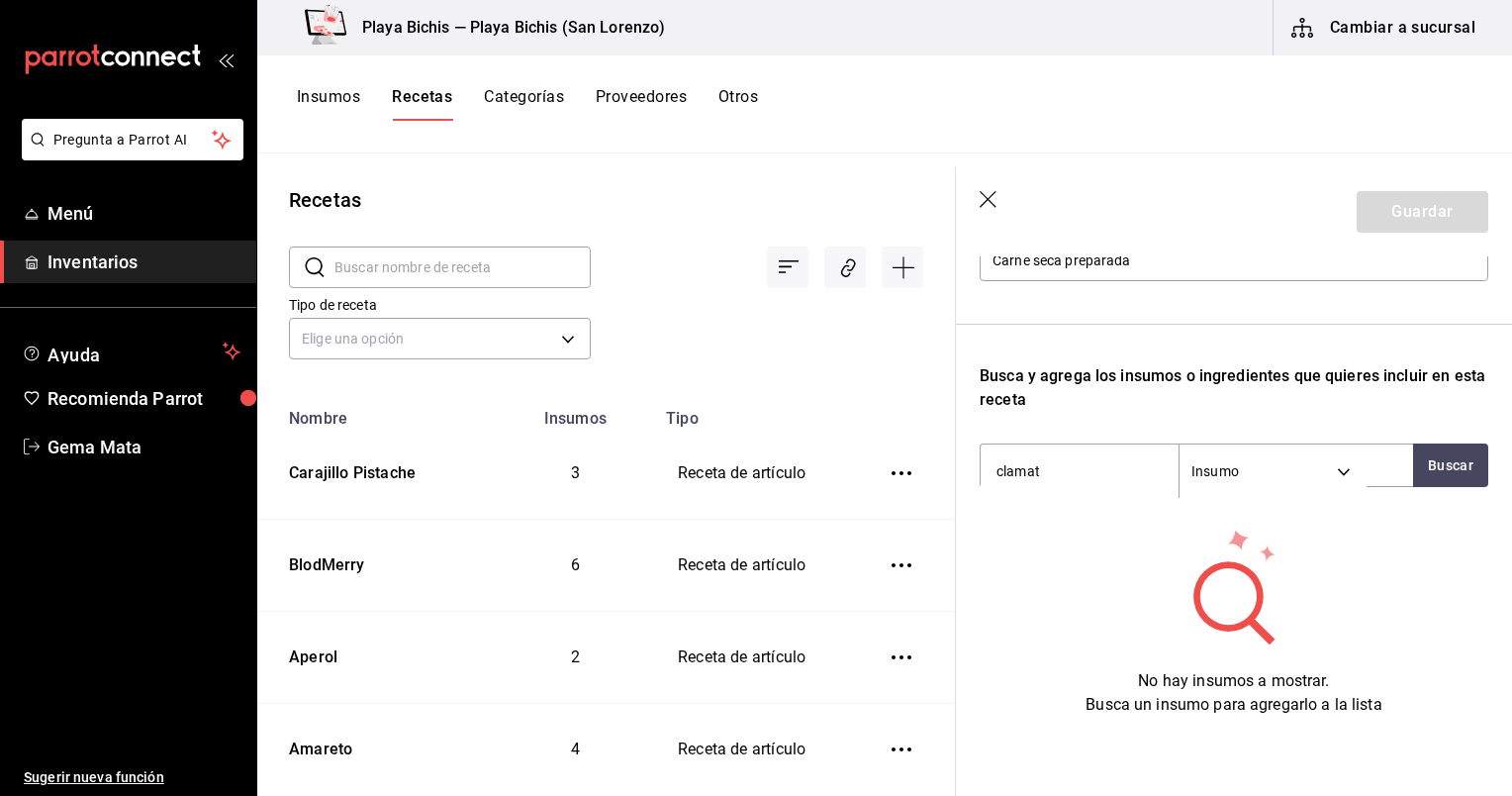 type on "clamato" 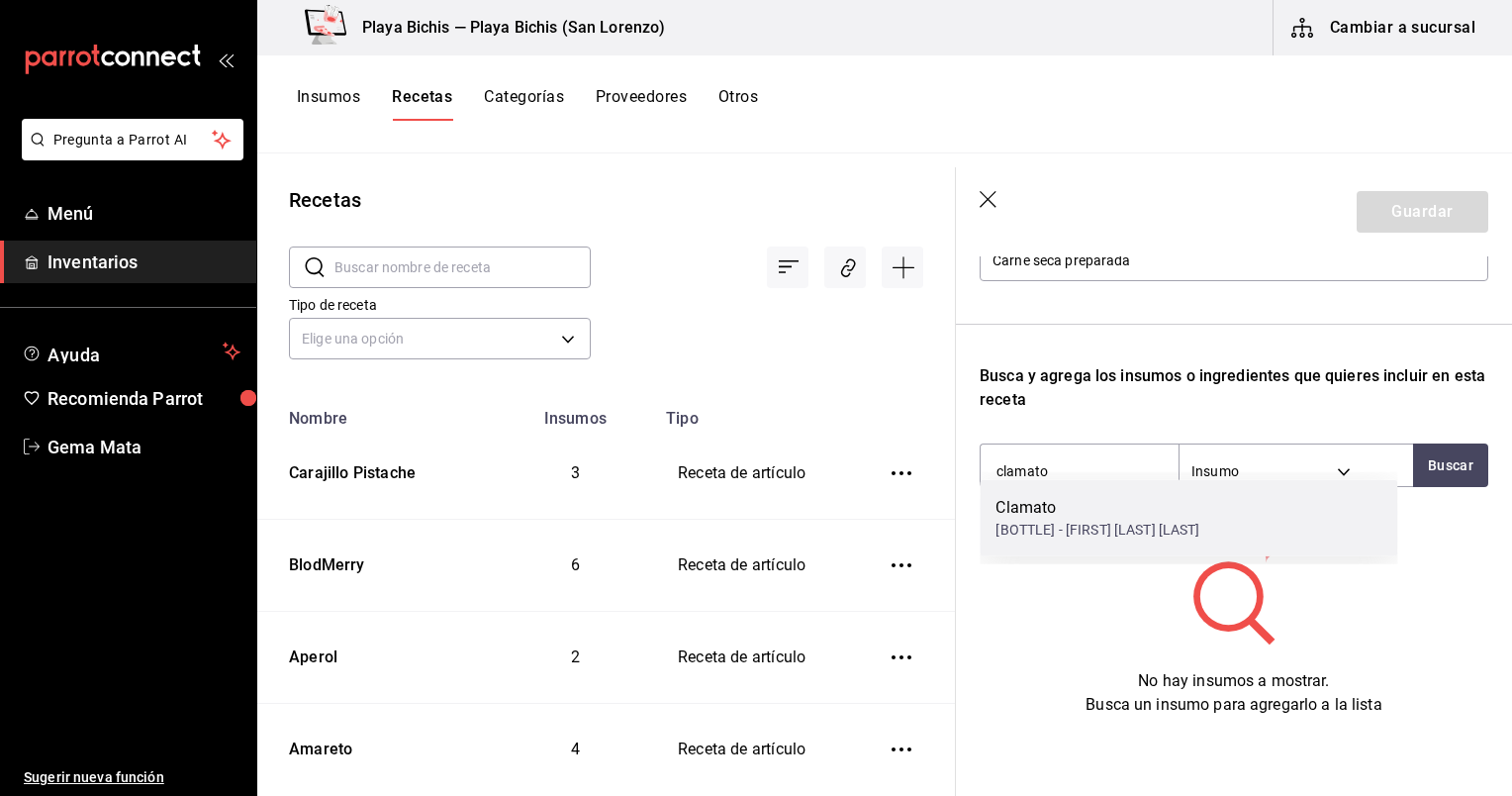 click on "Galon - [FIRST] [LAST] [LAST]" at bounding box center (1097, 530) 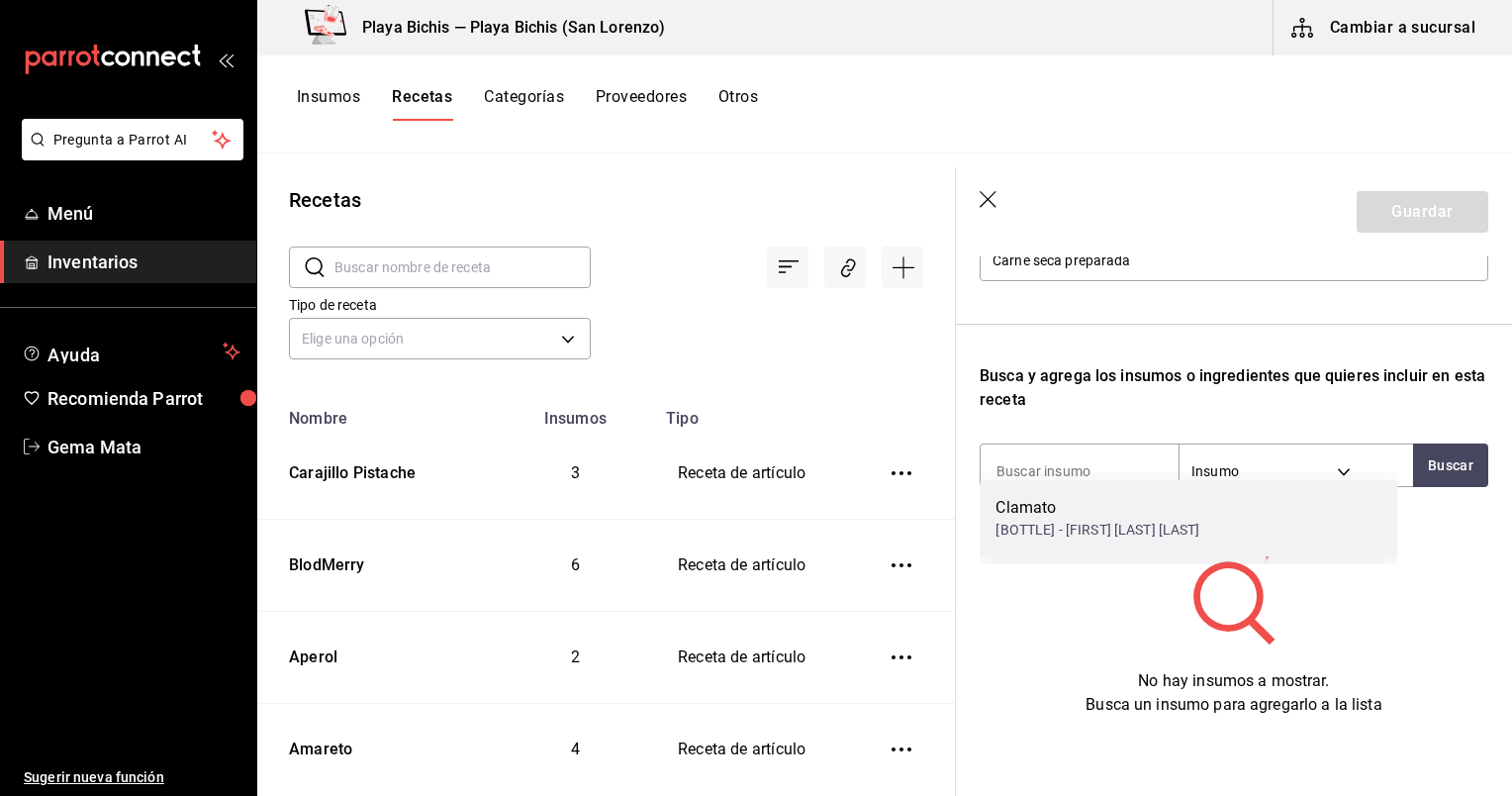 scroll, scrollTop: 233, scrollLeft: 0, axis: vertical 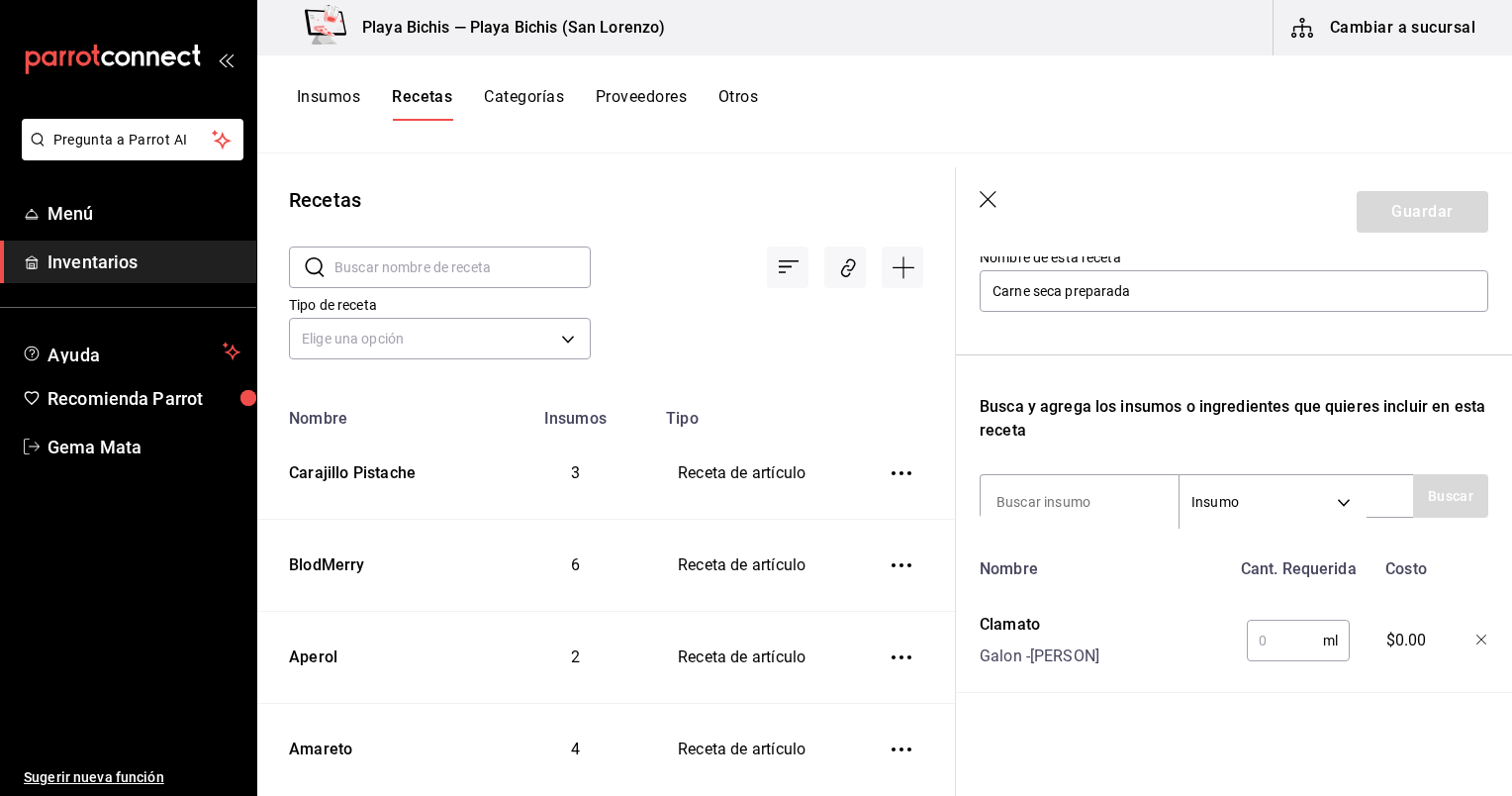 click at bounding box center (1284, 641) 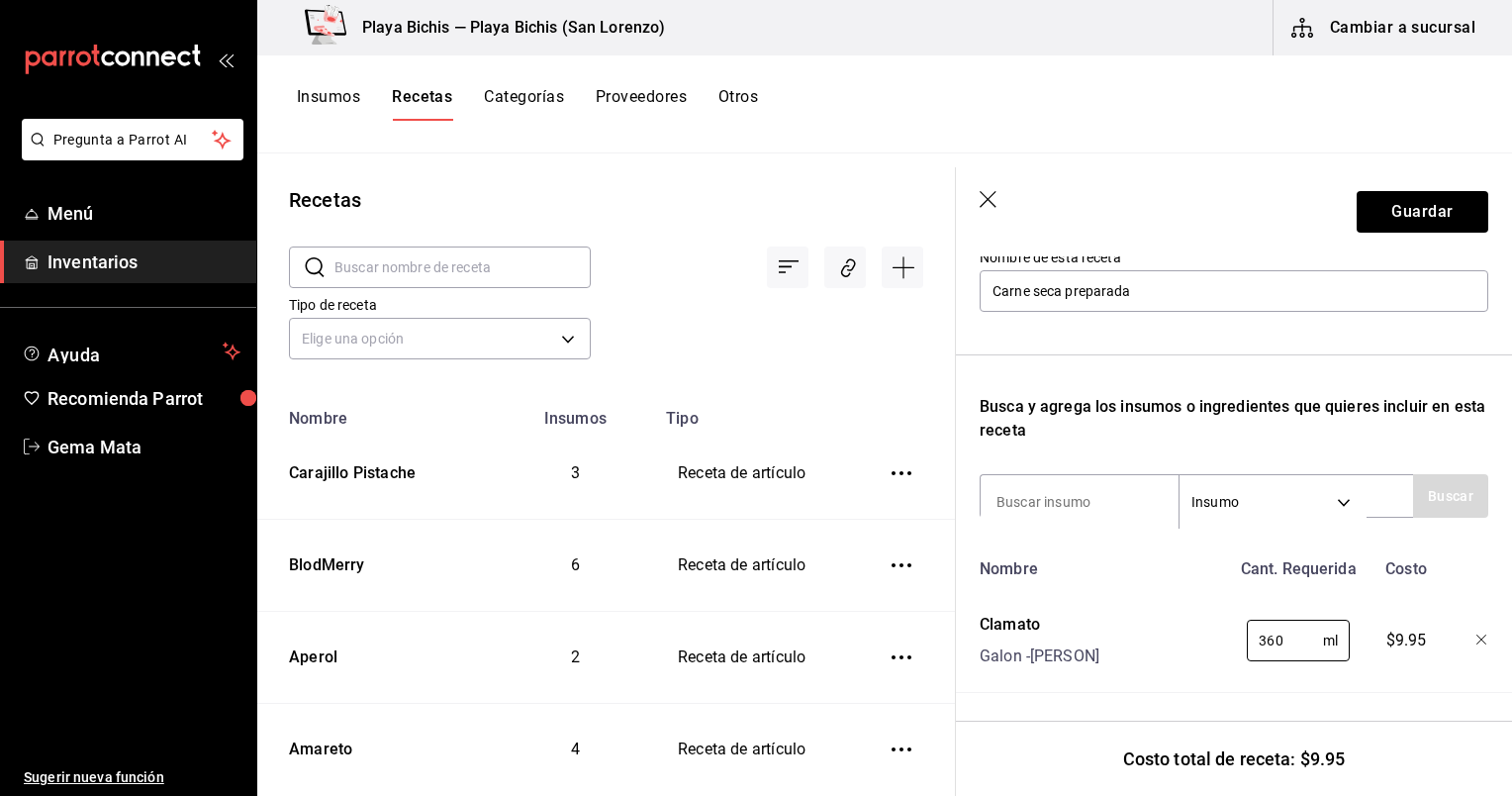 type on "360" 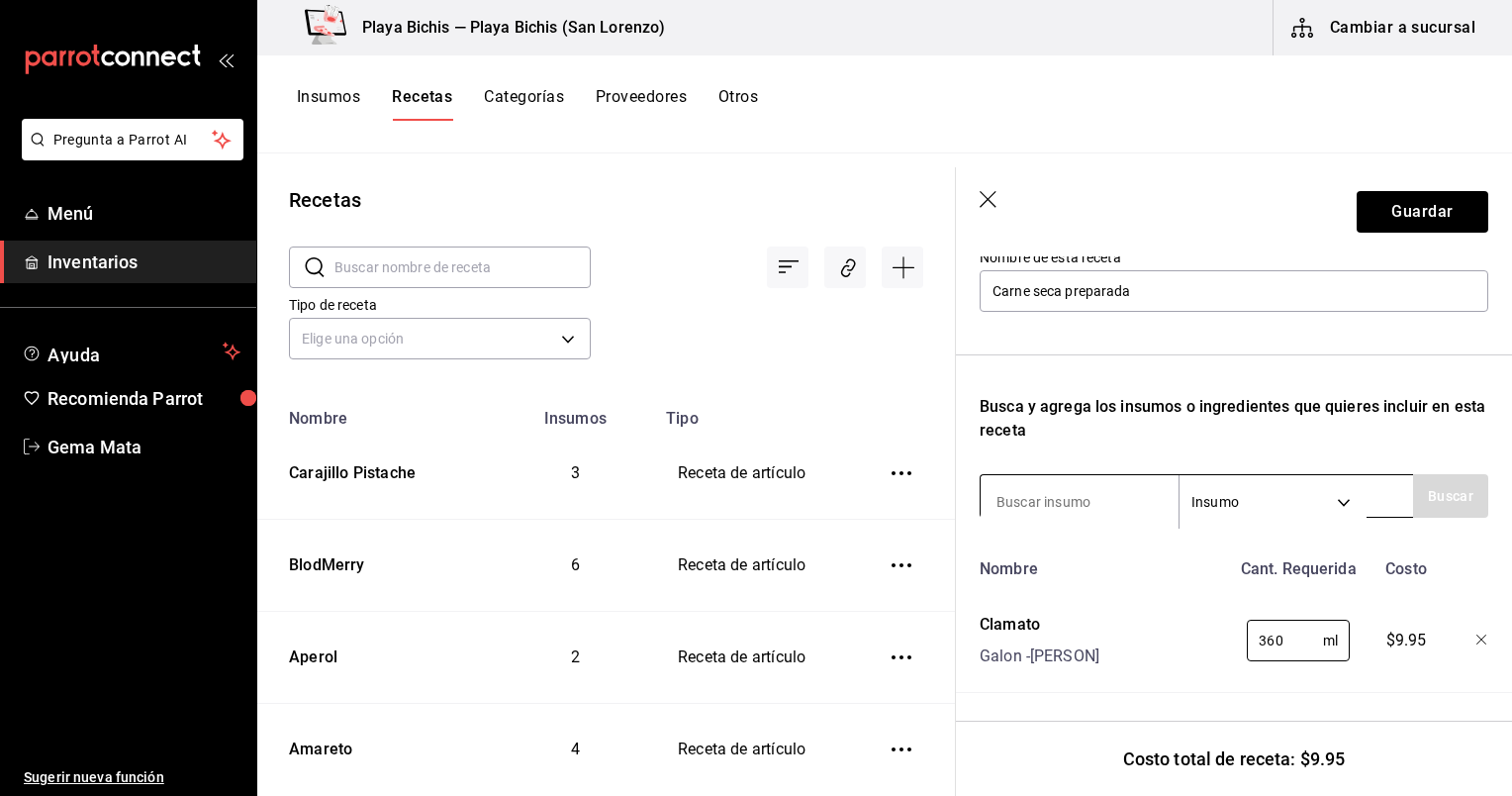 click at bounding box center [1080, 502] 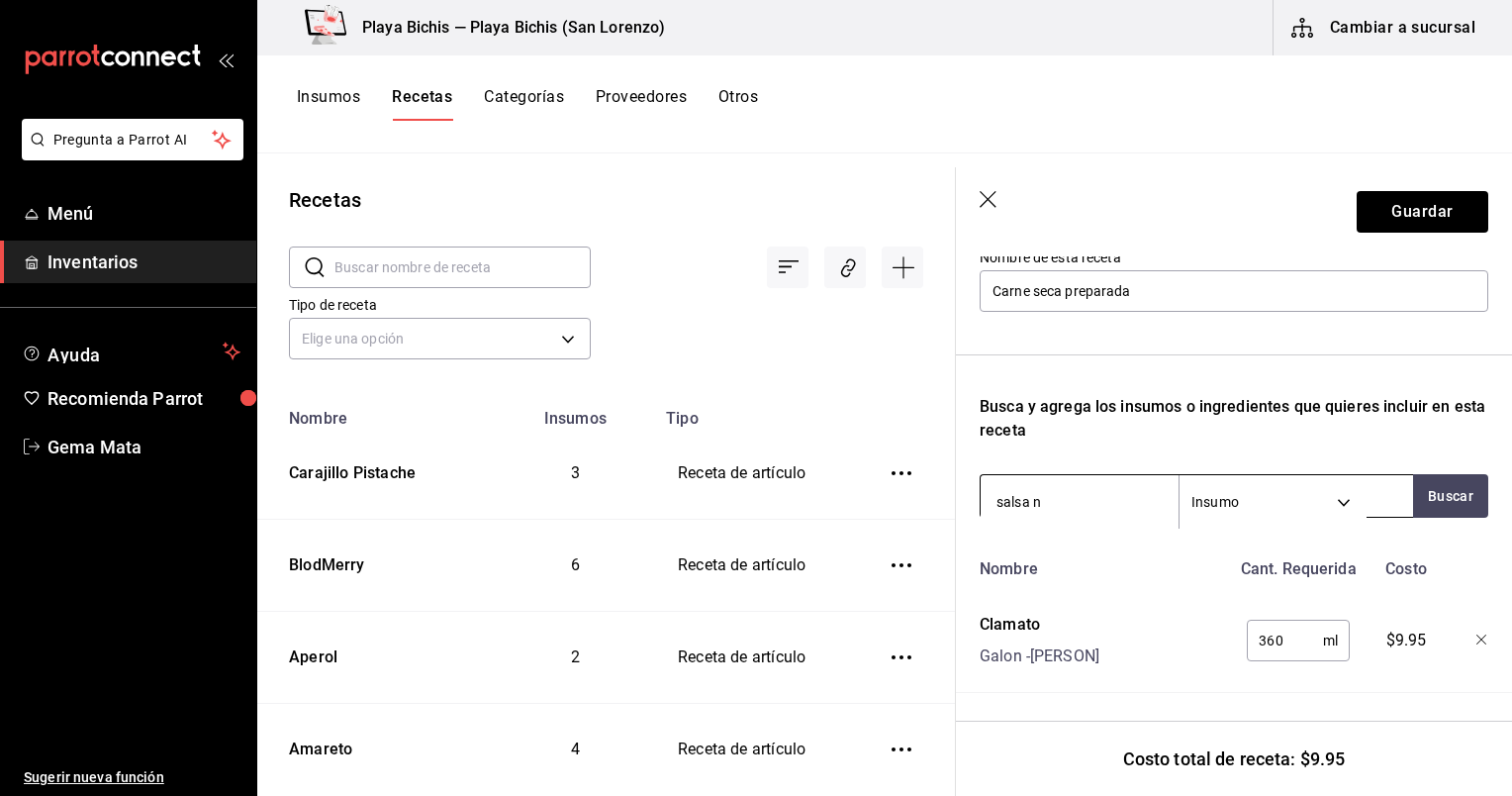 type on "salsa ne" 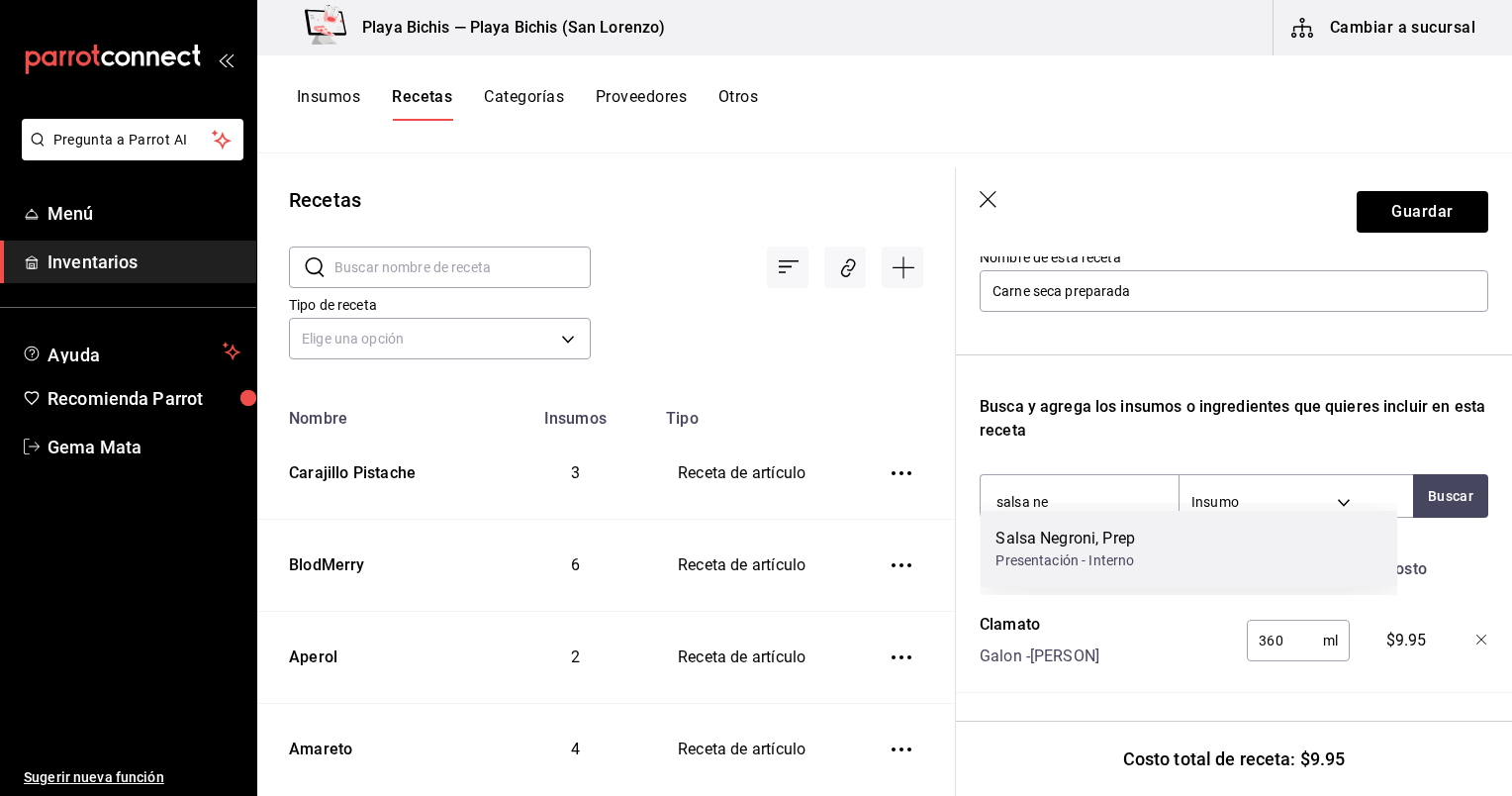 click on "Salsa Negroni, Prep Presentación - Interno" at bounding box center [1188, 548] 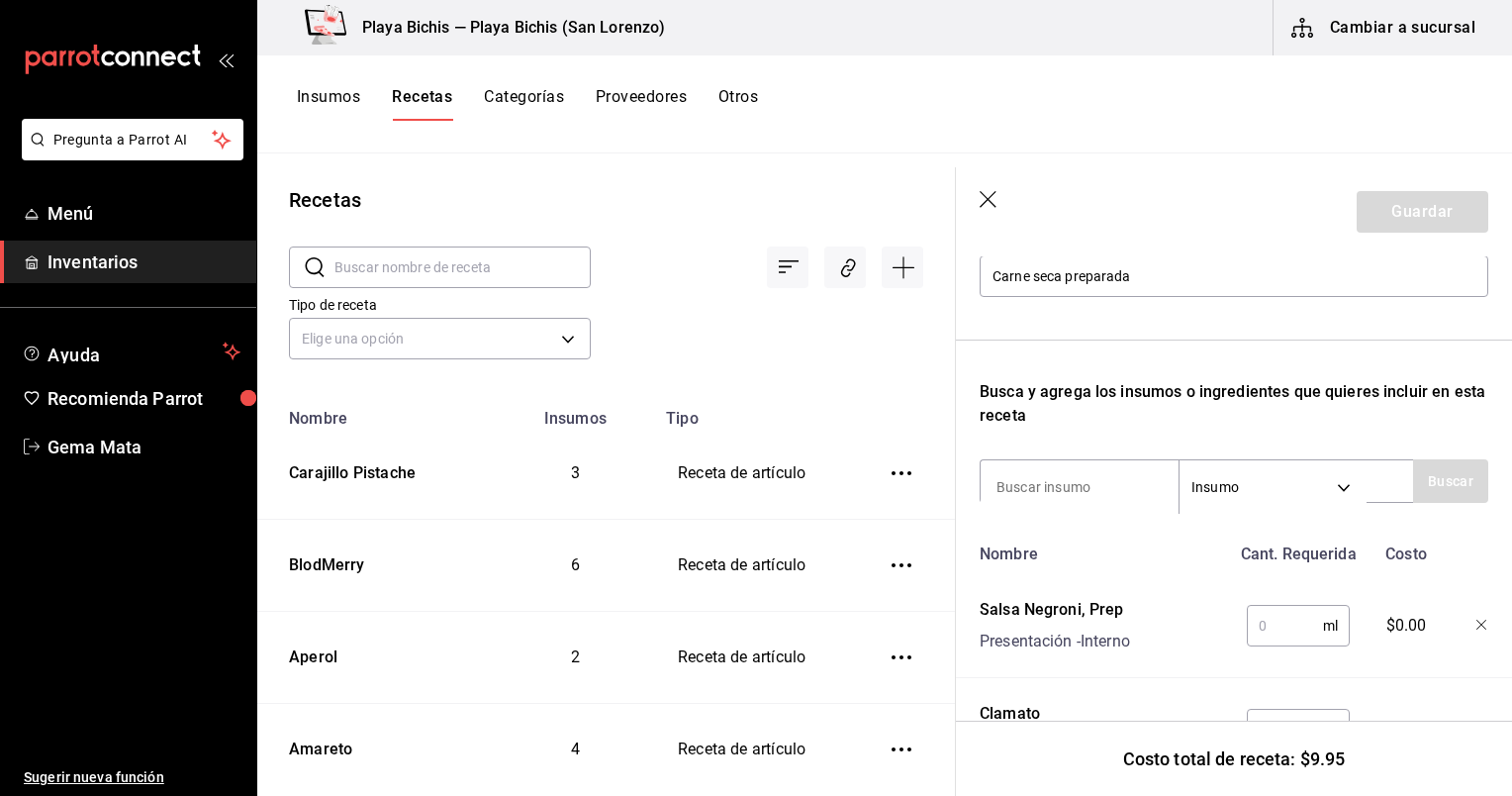 click at bounding box center (1284, 626) 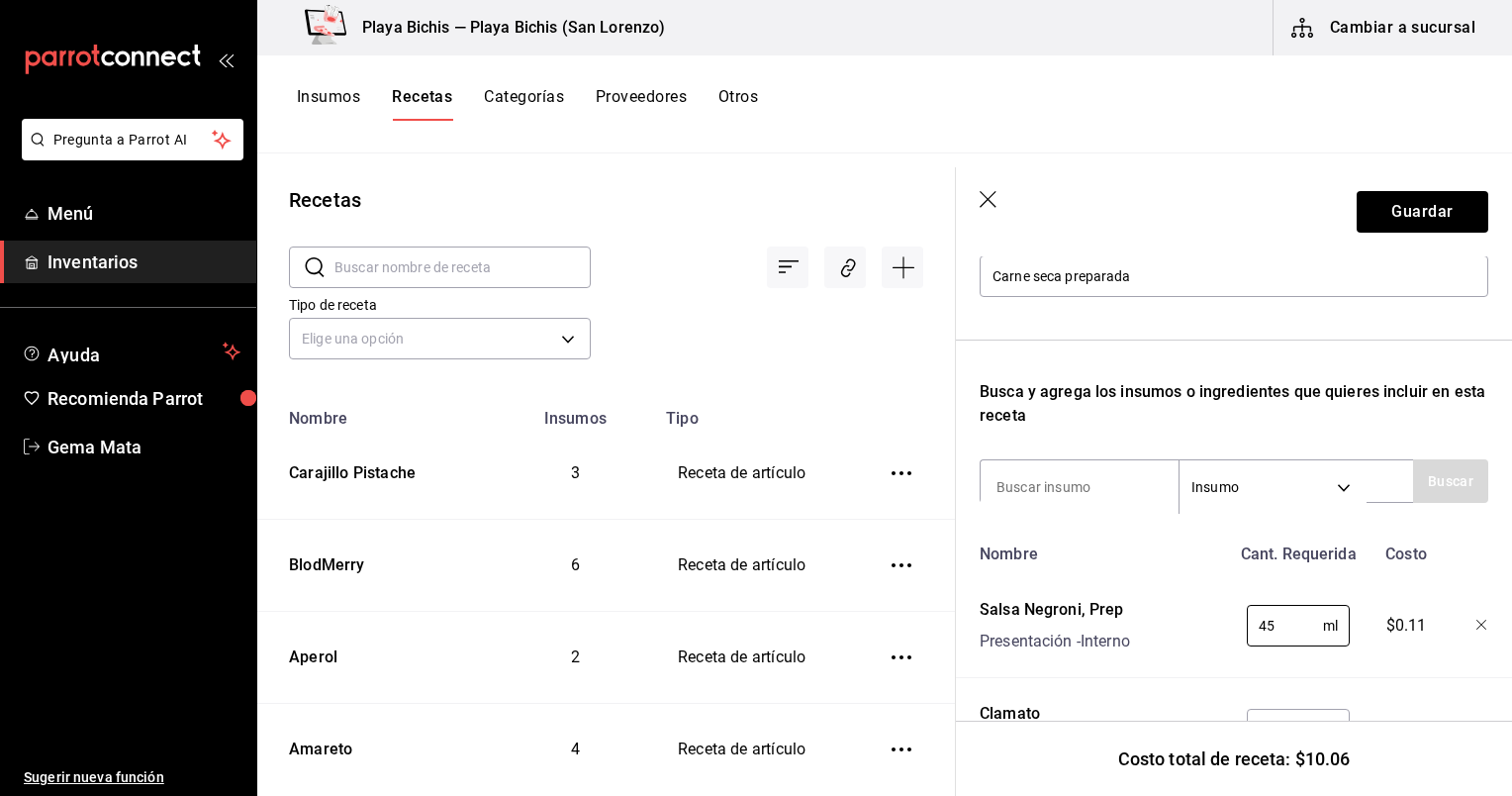 type on "45" 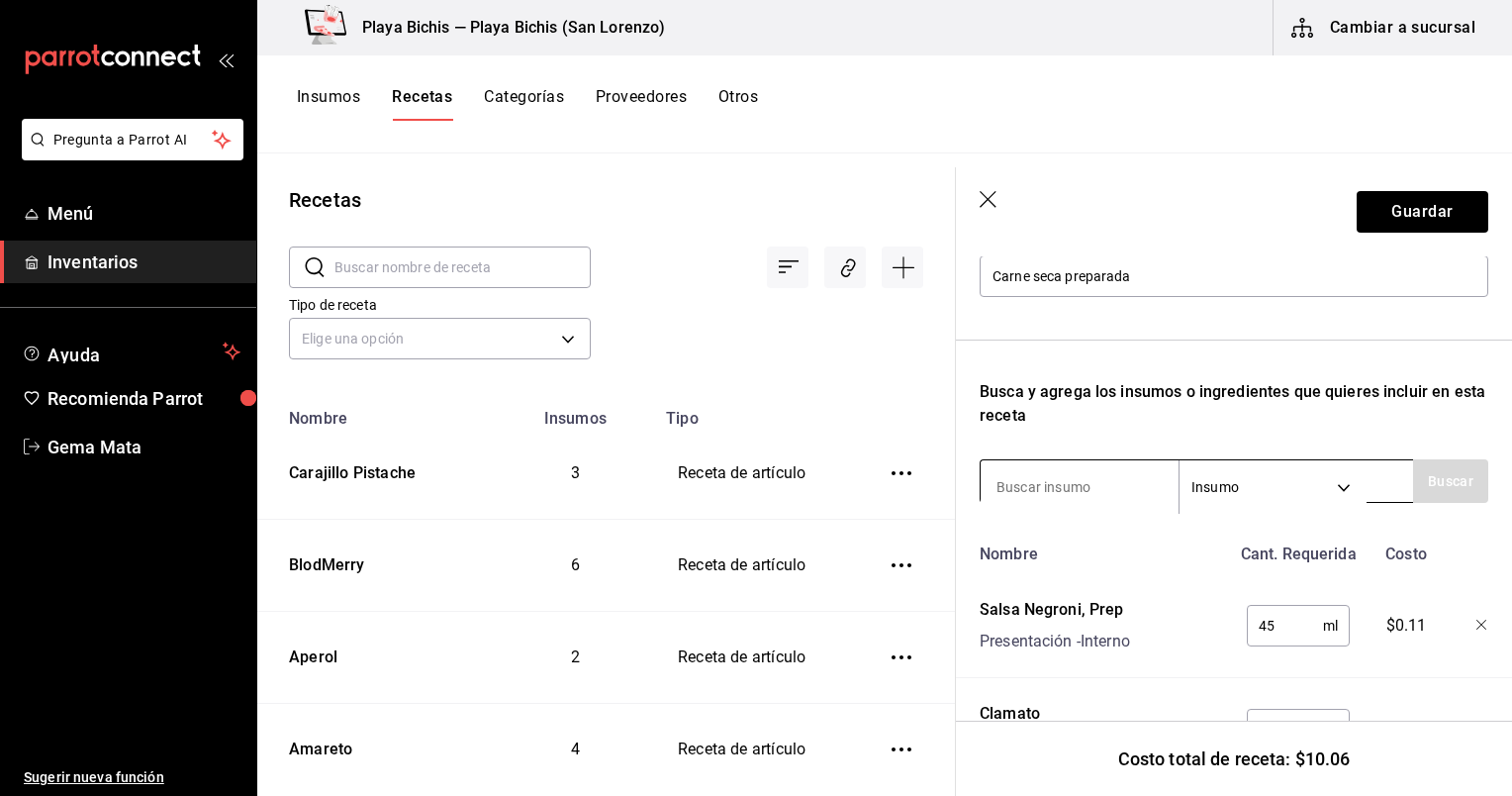 click on "Recuerda que las cantidades utilizadas en tus recetas estarán definidas en la Unidad de medida de receta que hayas especificado para cada insumo. Nombre de esta receta Carne seca preparada Busca y agrega los insumos o ingredientes que quieres incluir en esta receta Insumo SUPPLY Buscar Nombre Cant. Requerida Costo Salsa Negroni, Prep Presentación -  Interno 45 ml ​ $0.11 Clamato Galon -  Ramon Lopez Gomez 360 ml ​ $9.95" at bounding box center [1234, 437] 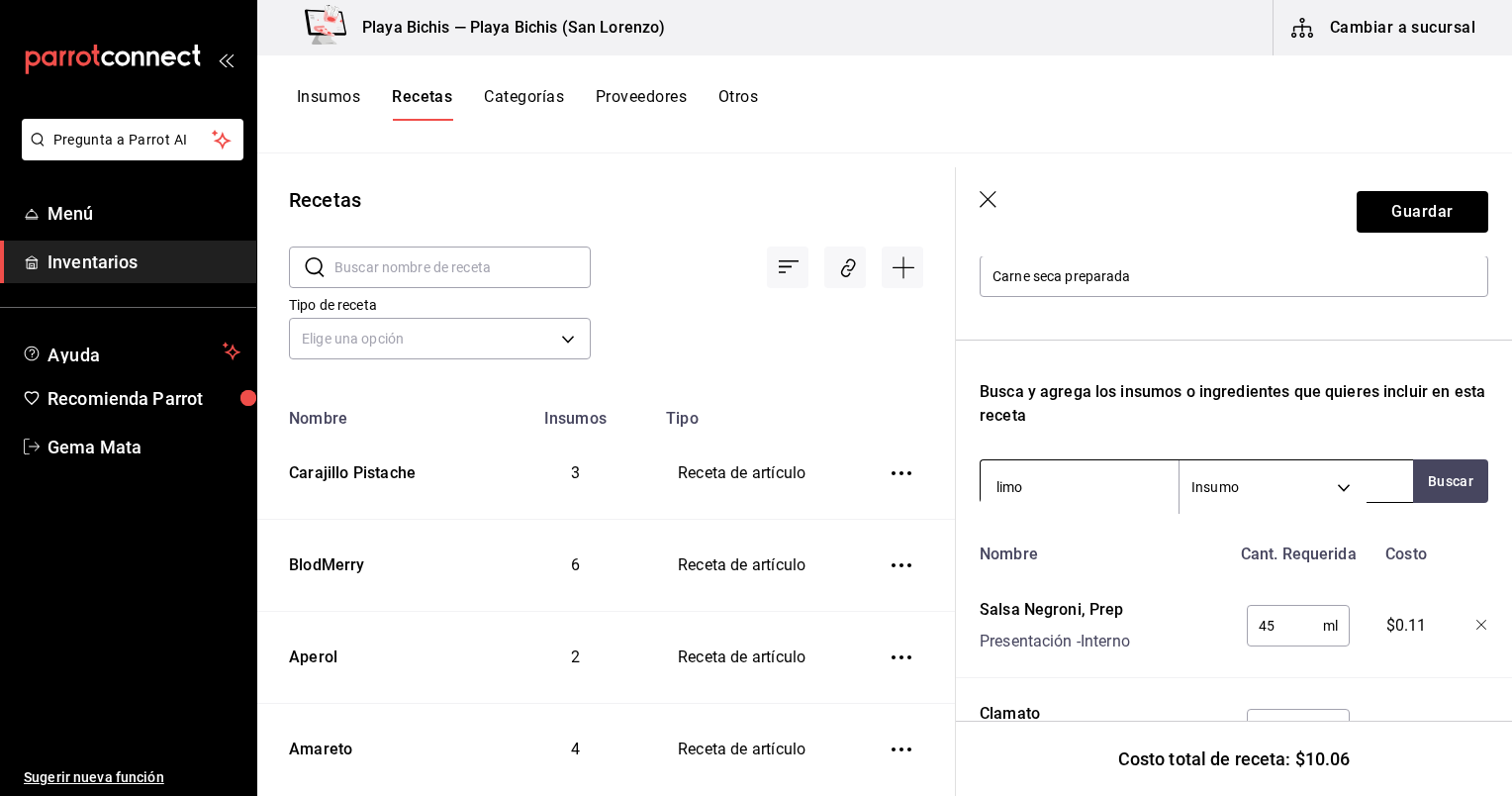 type on "limon" 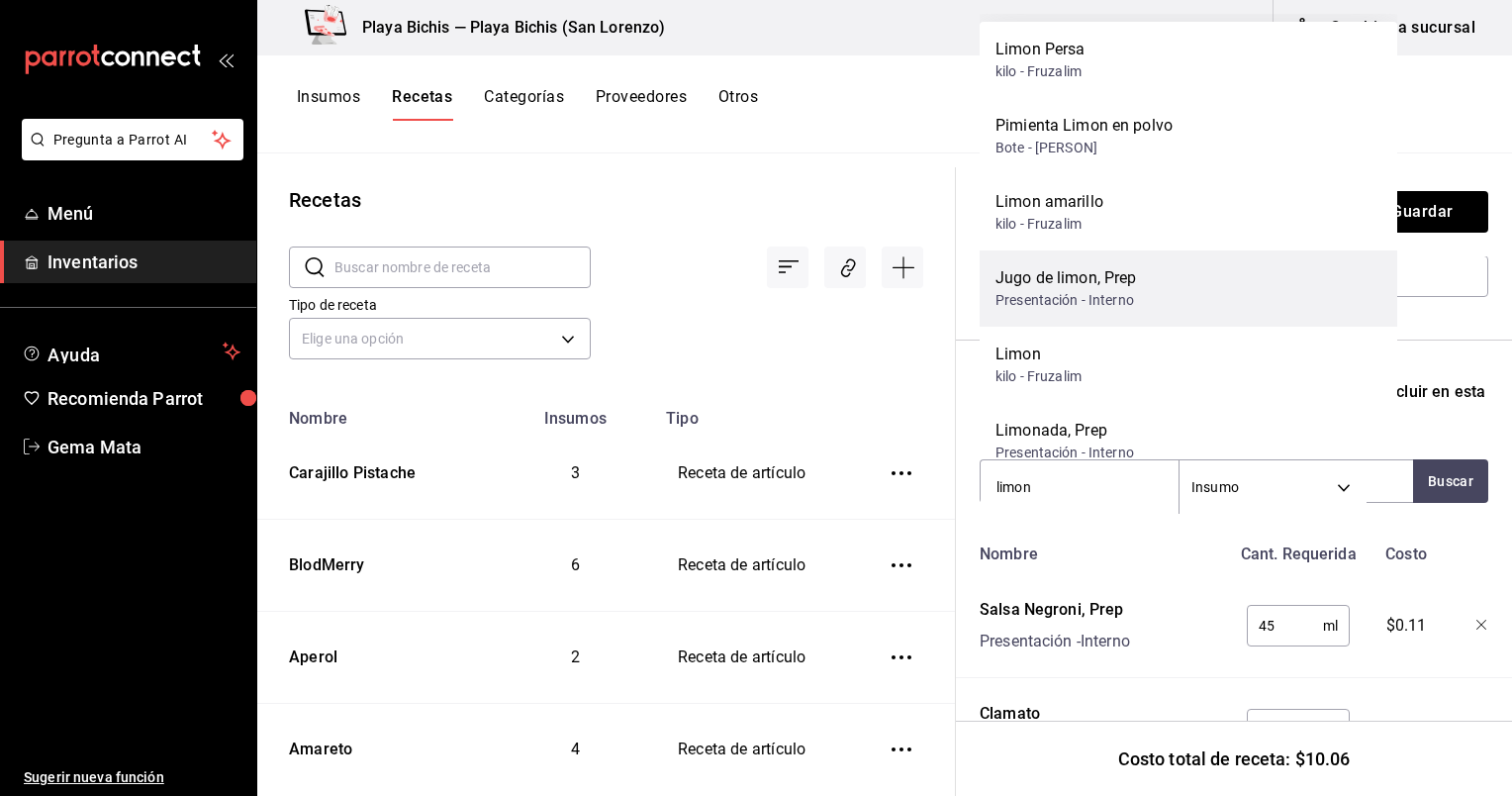 click on "Jugo de limon, Prep" at bounding box center (1066, 278) 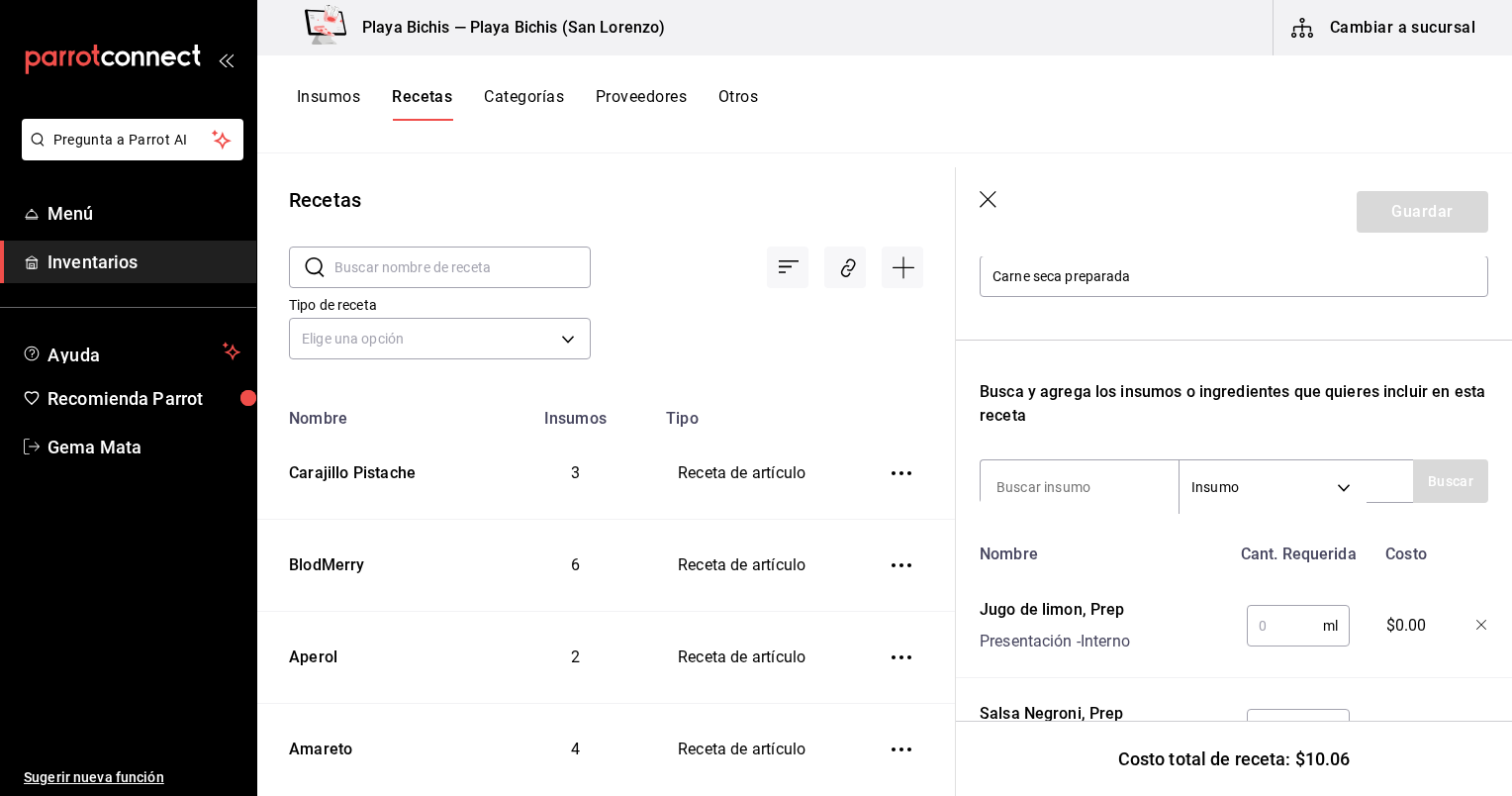 click at bounding box center [1284, 626] 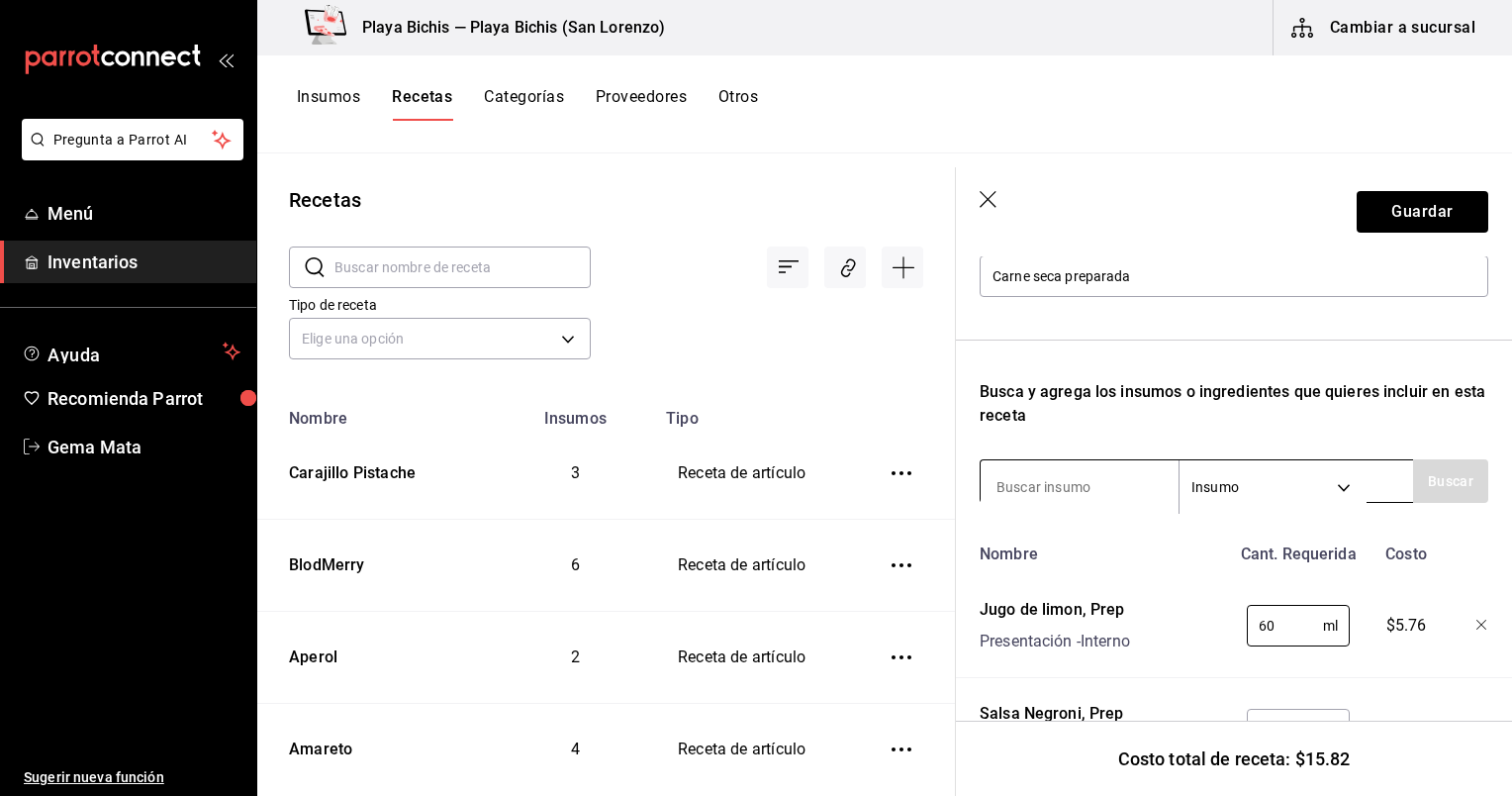 type on "60" 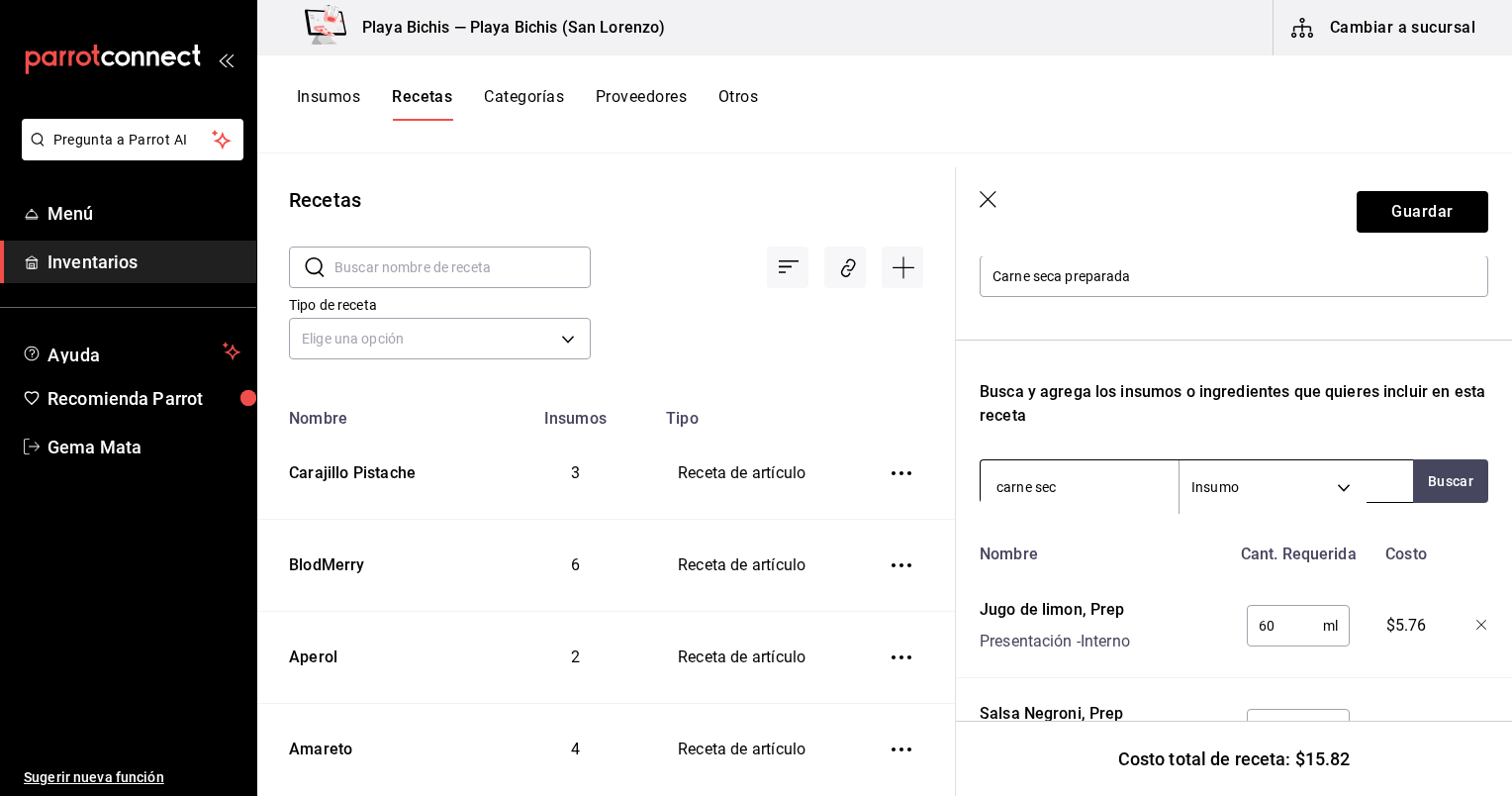 type on "carne seca" 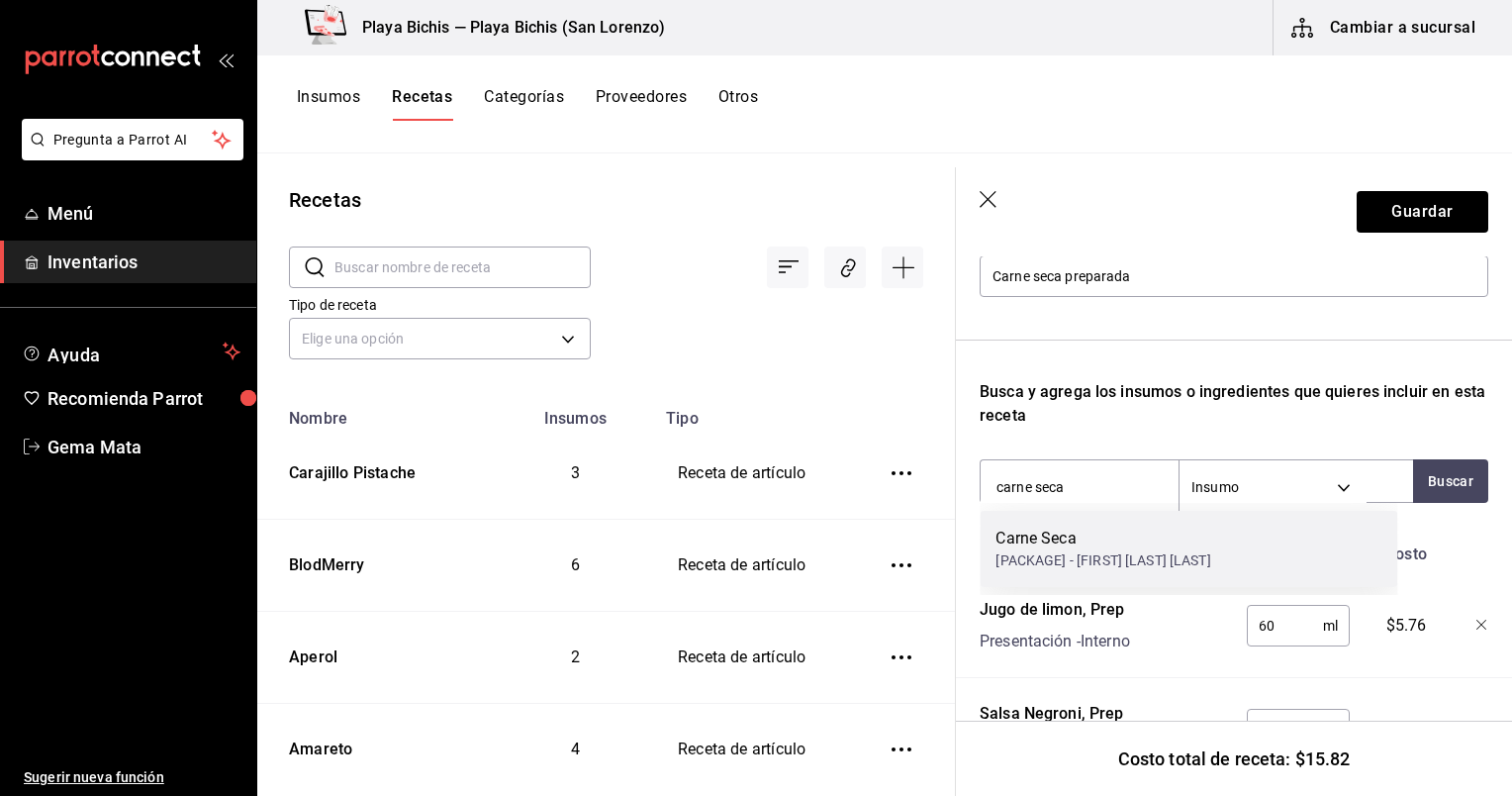 click on "Carne Seca" at bounding box center [1102, 539] 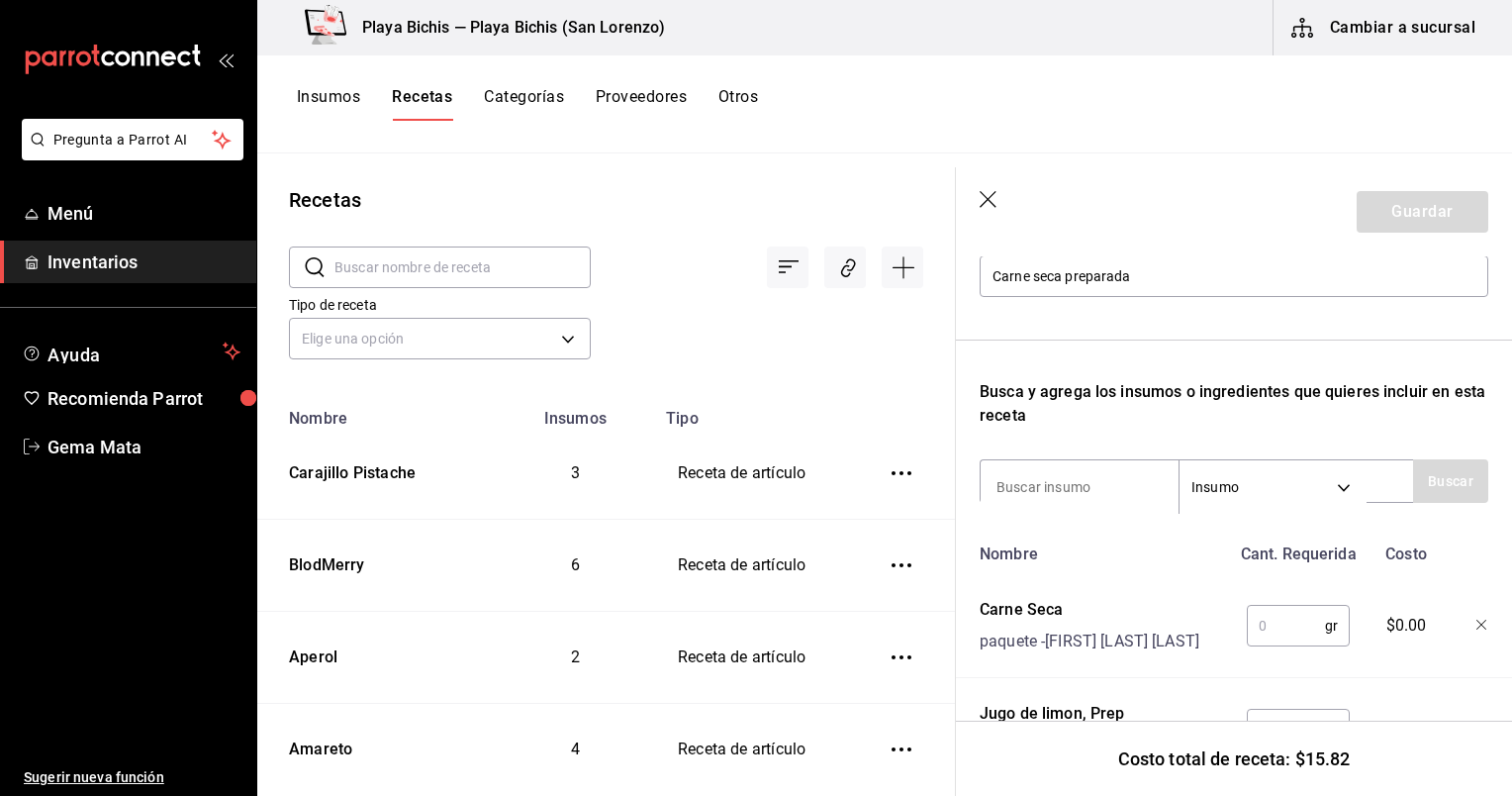 click at bounding box center [1285, 626] 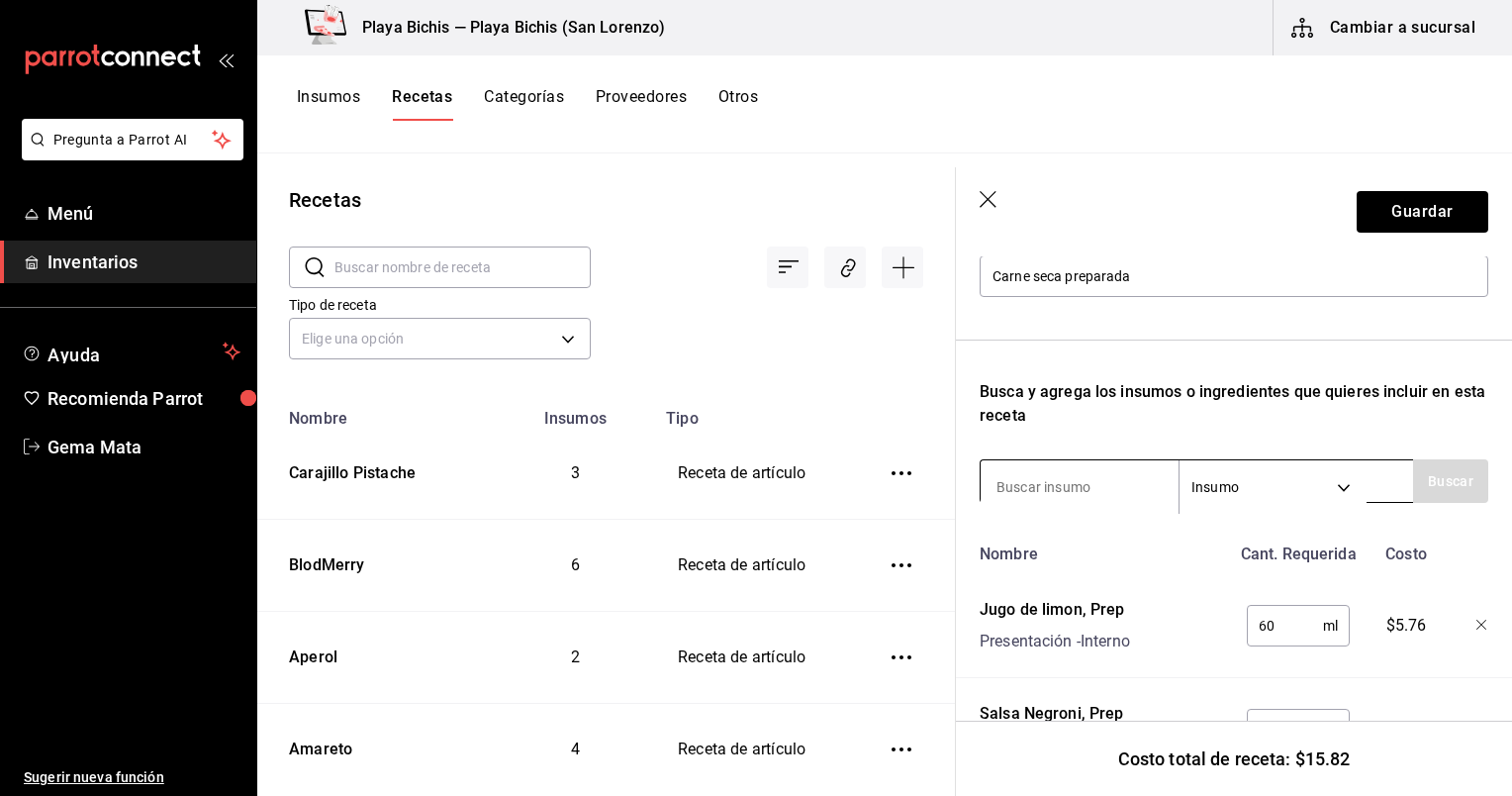 click at bounding box center (1080, 487) 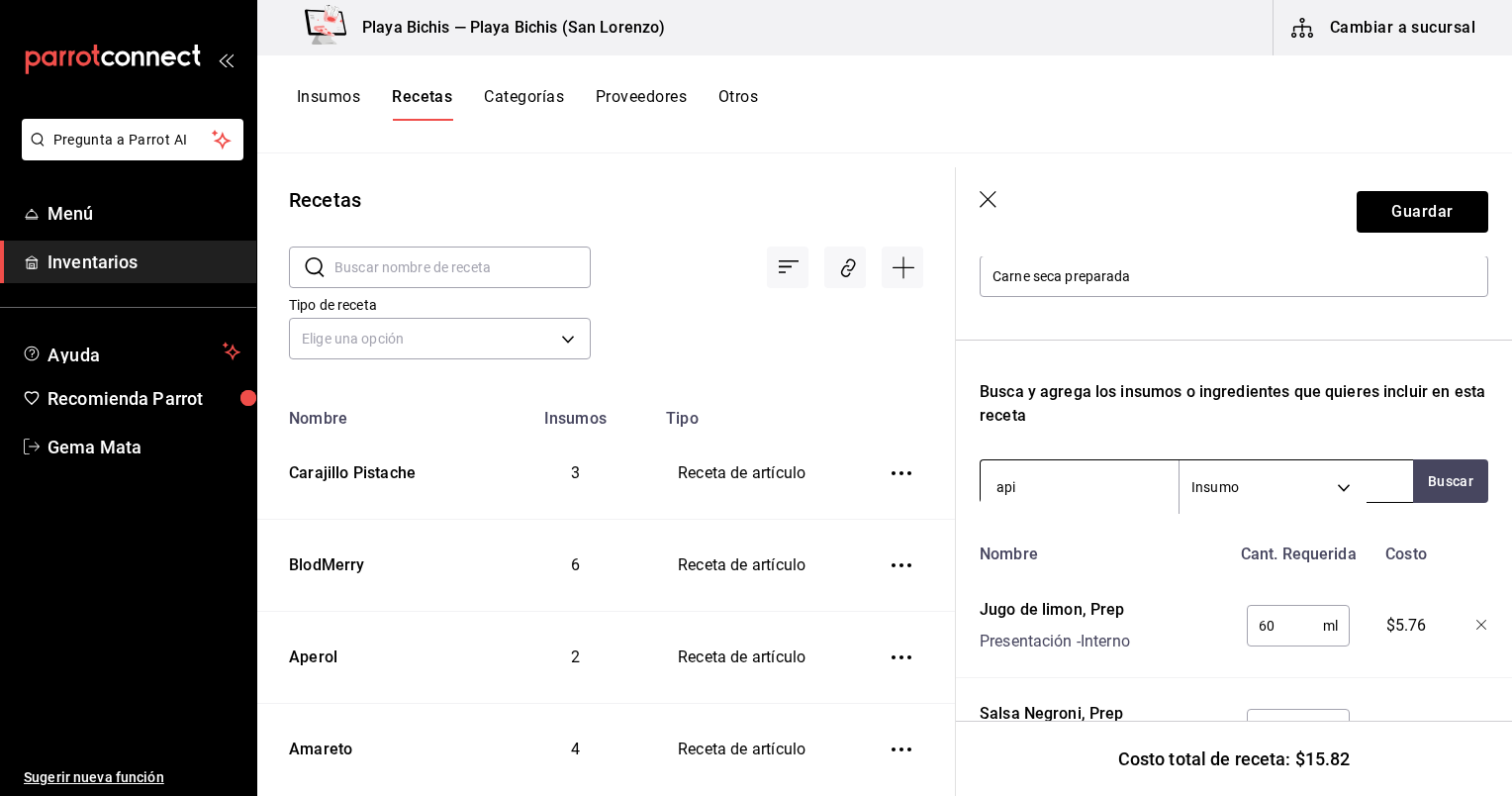 type on "apio" 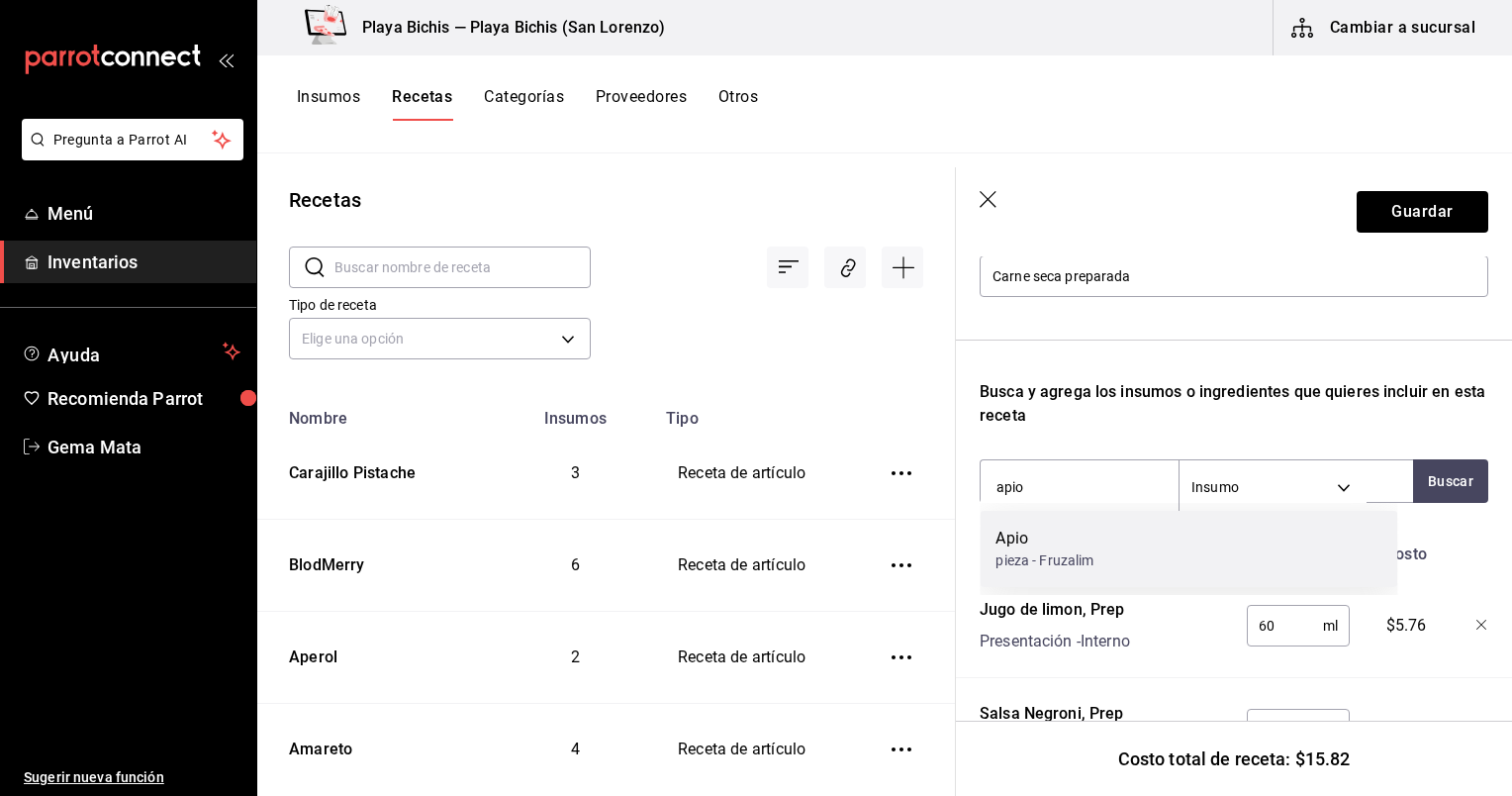 click on "pieza - Fruzalim" at bounding box center (1044, 560) 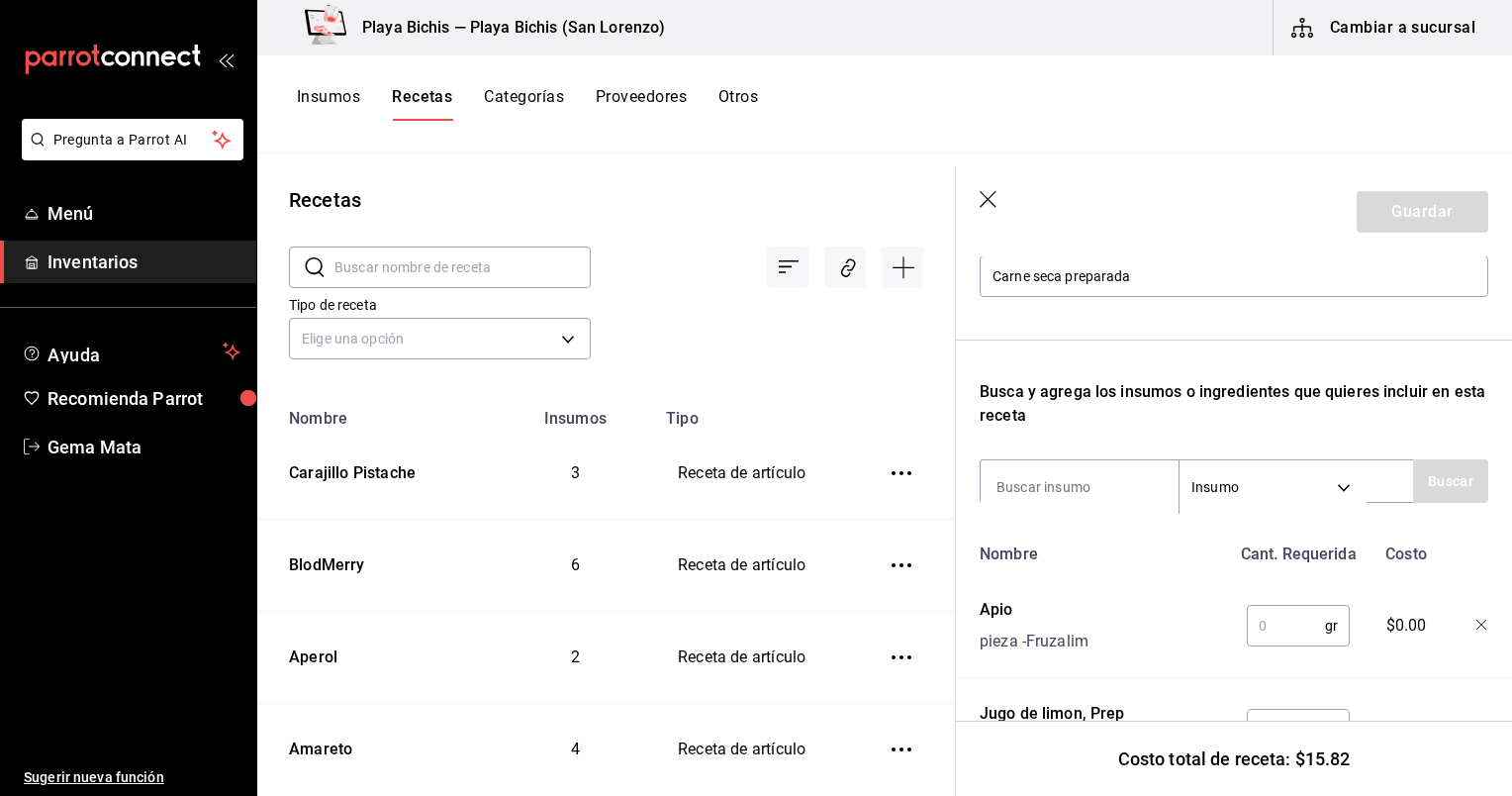 click at bounding box center [1285, 626] 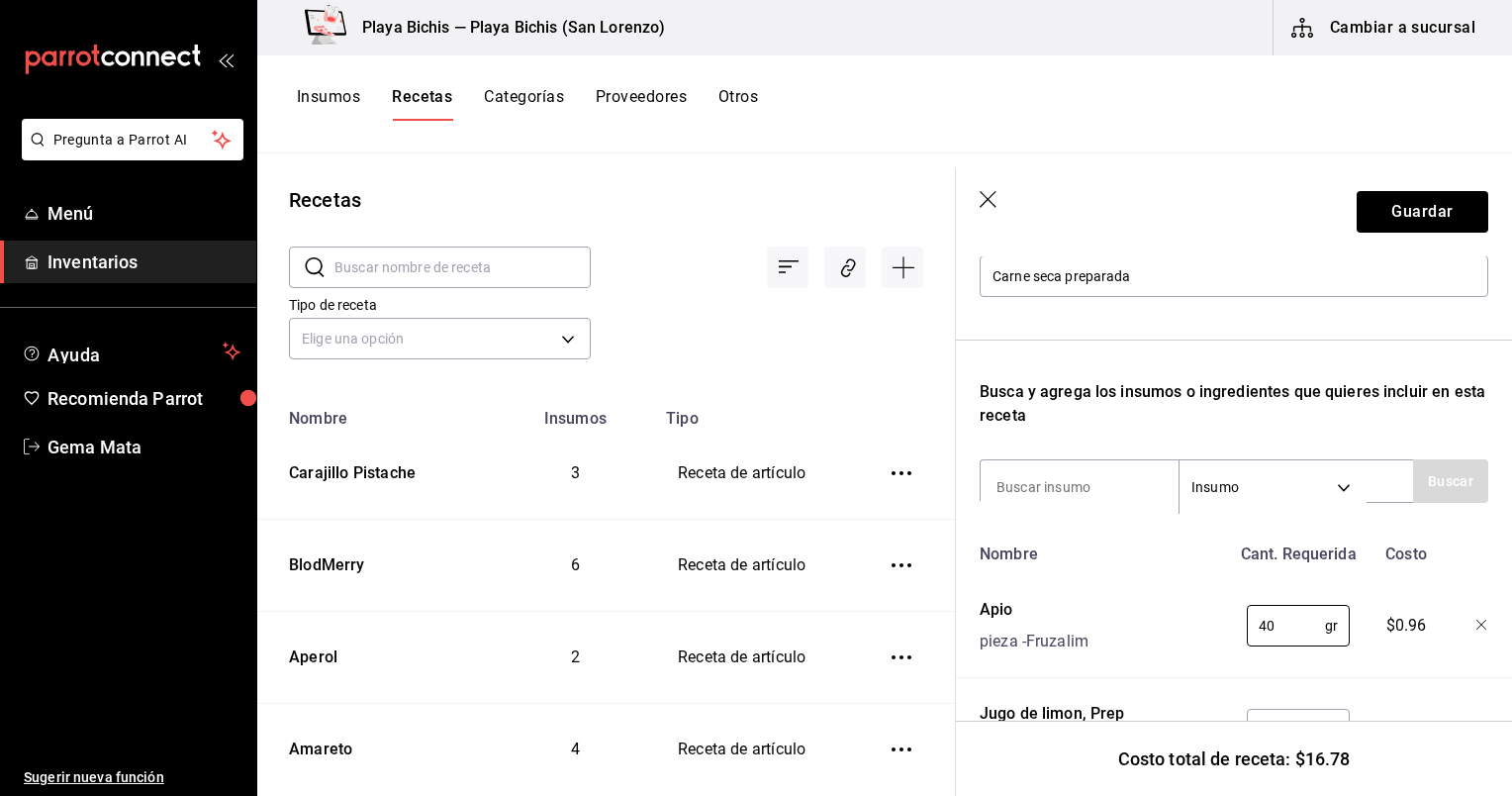 type on "40" 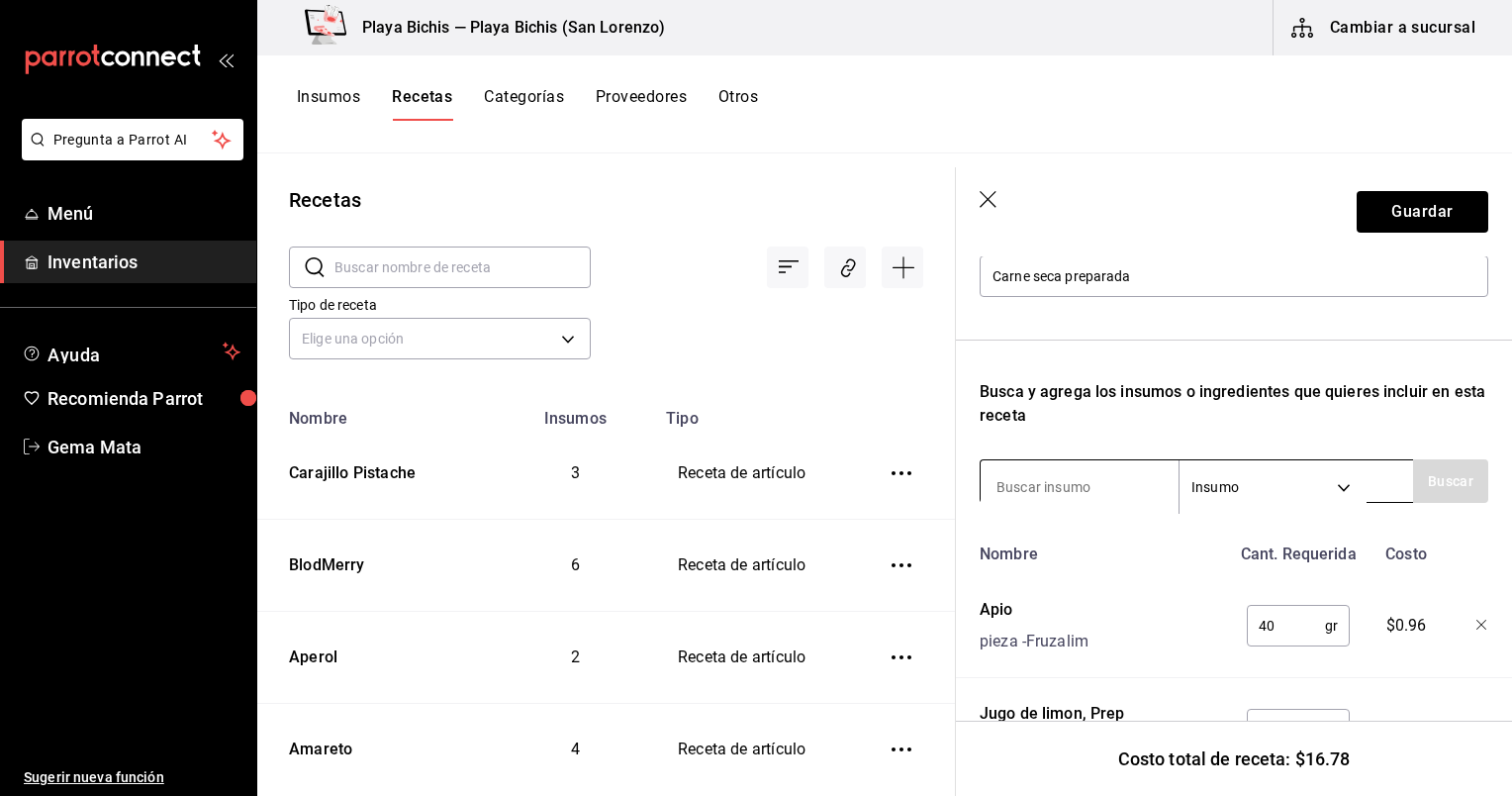 click at bounding box center [1080, 487] 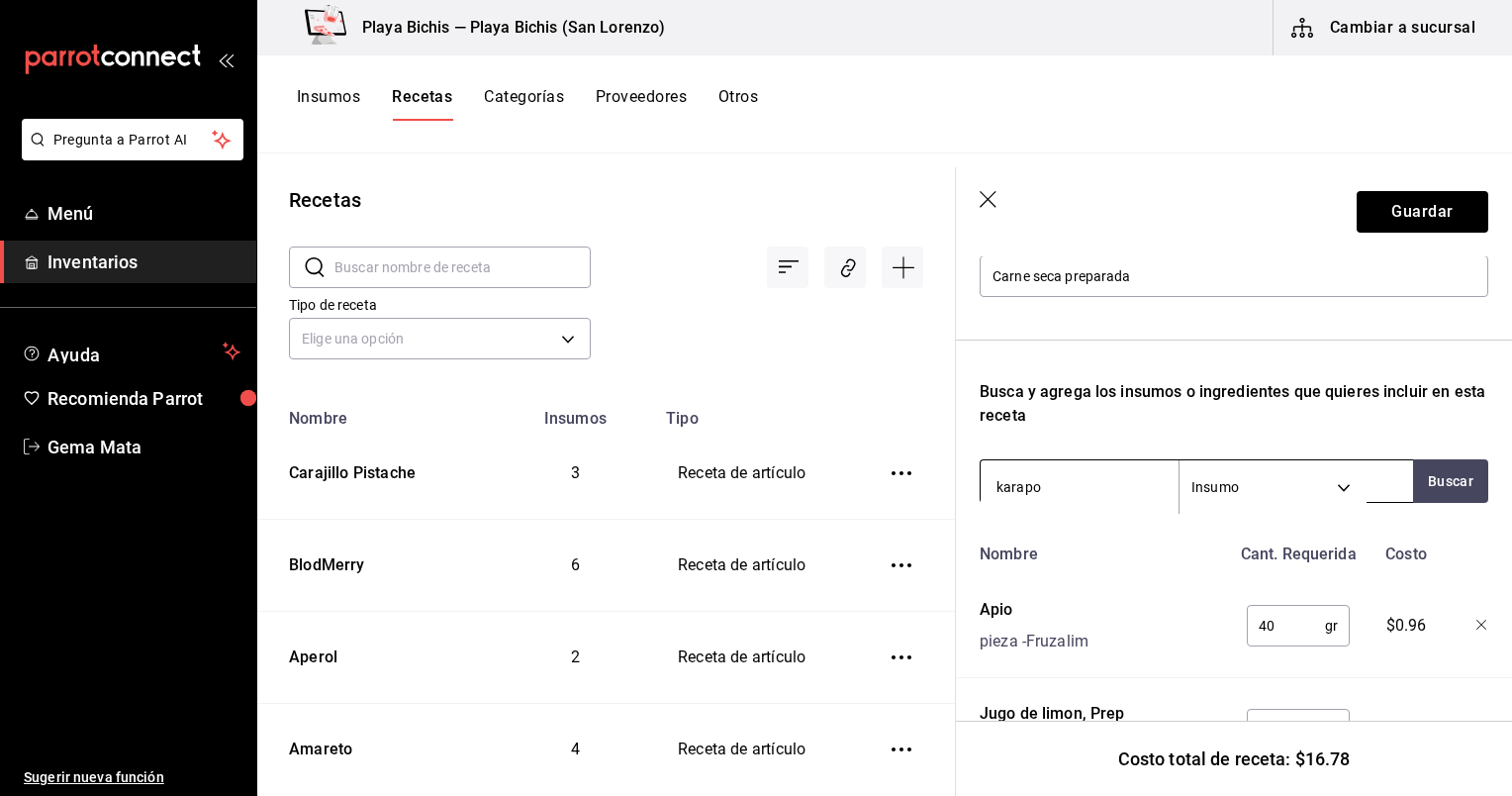 type on "karapoa" 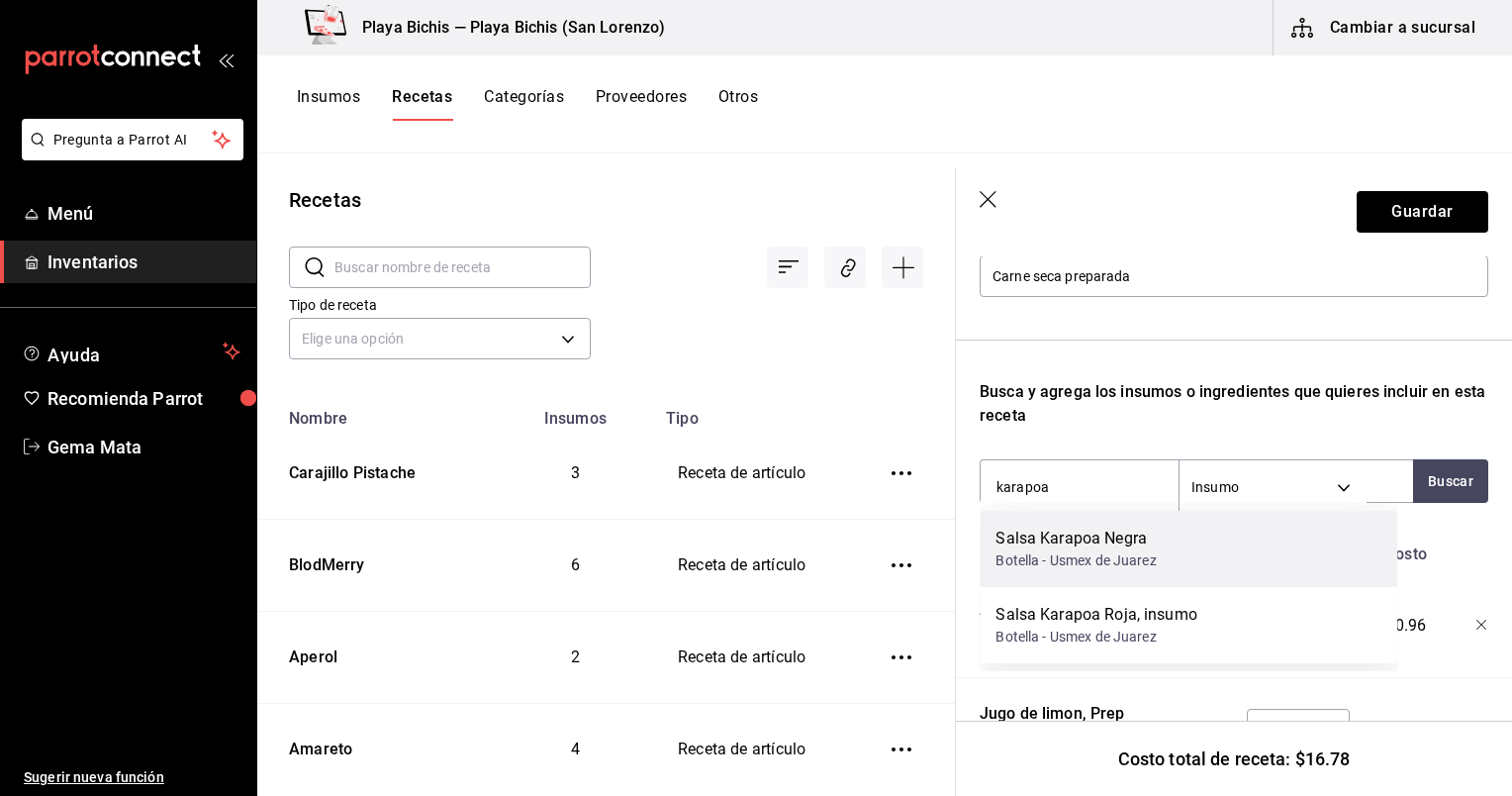 click on "Salsa Karapoa Negra Botella - Usmex de Juarez" at bounding box center (1188, 548) 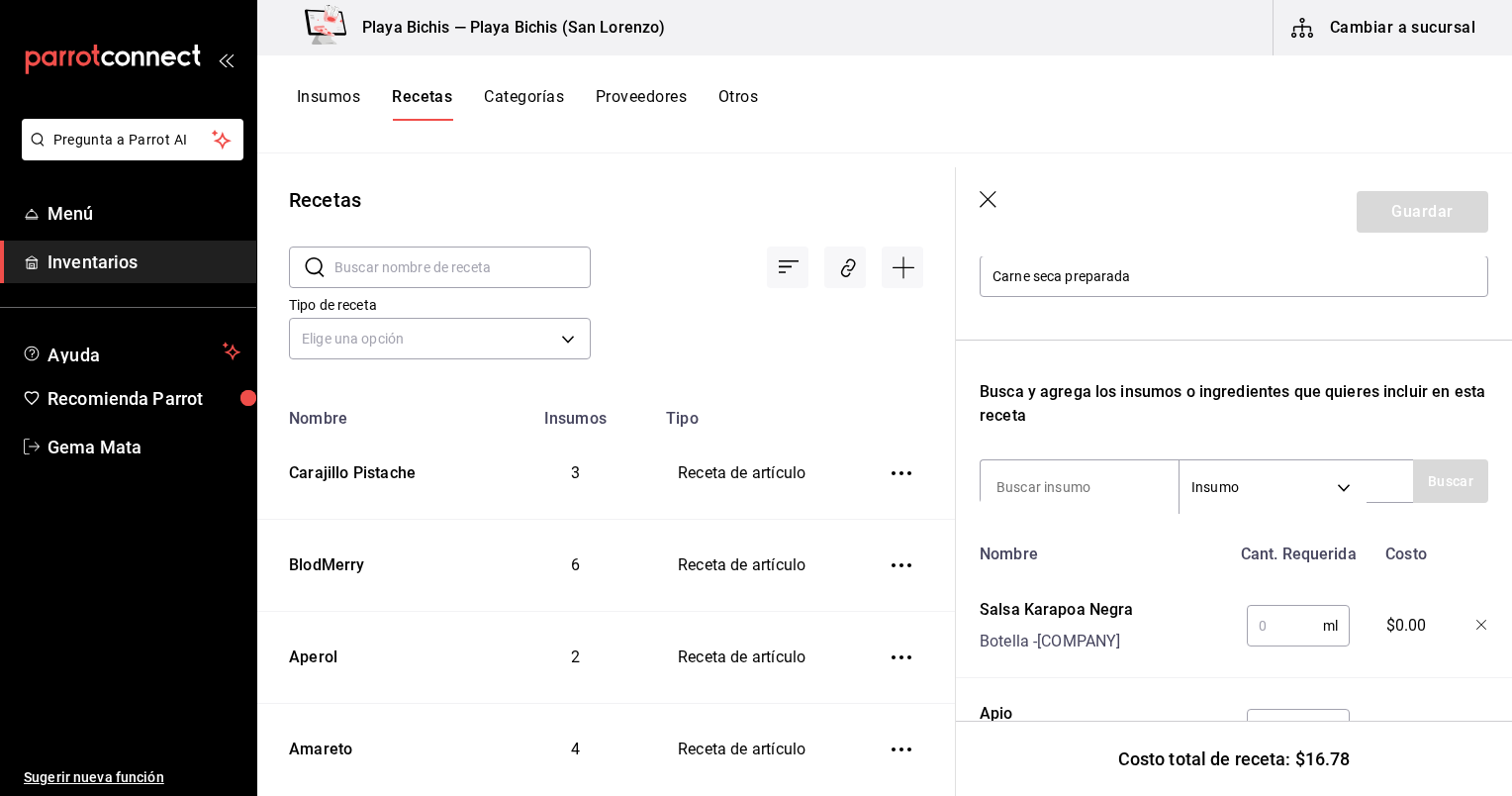 click at bounding box center [1284, 626] 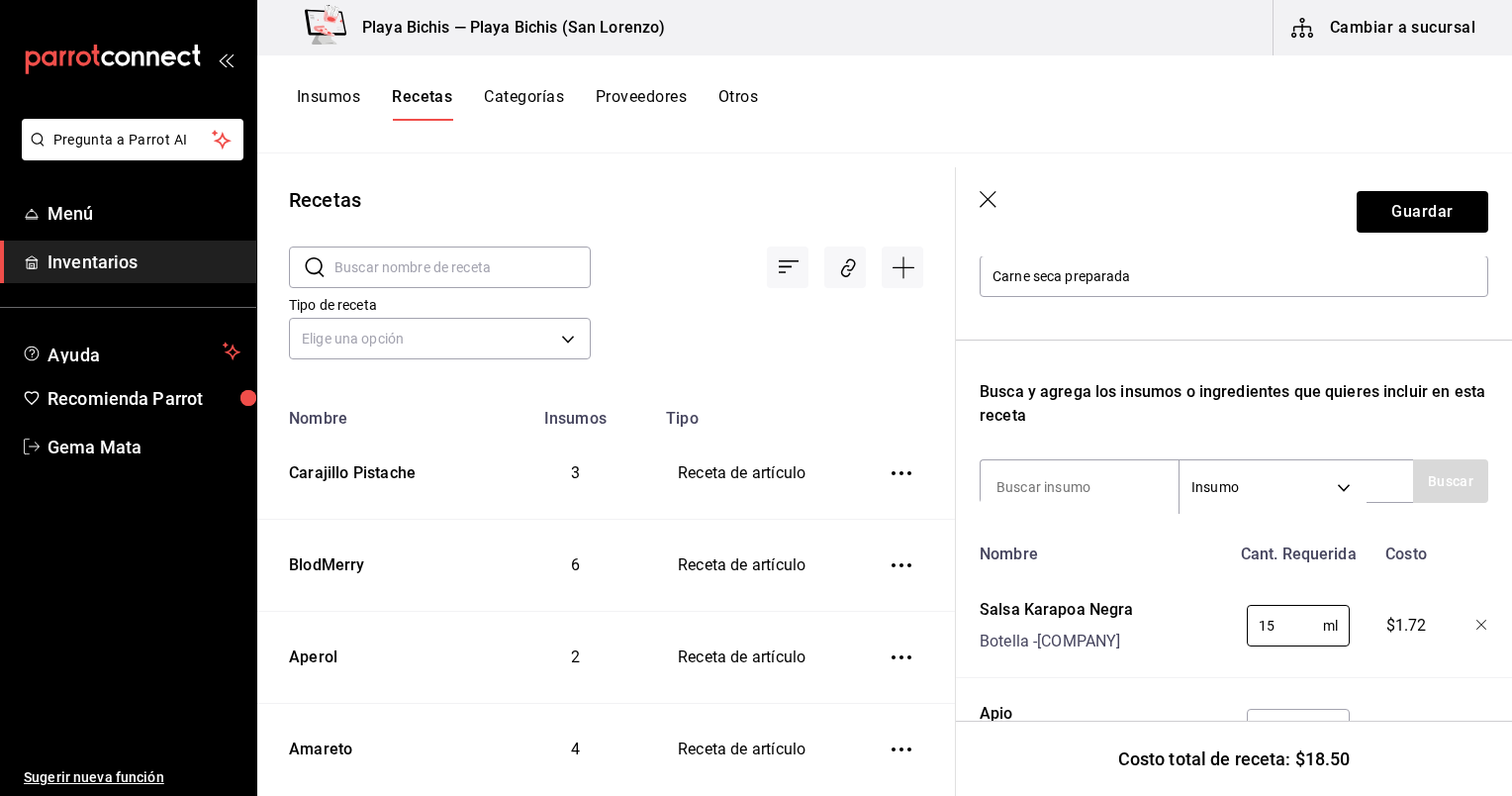 type on "15" 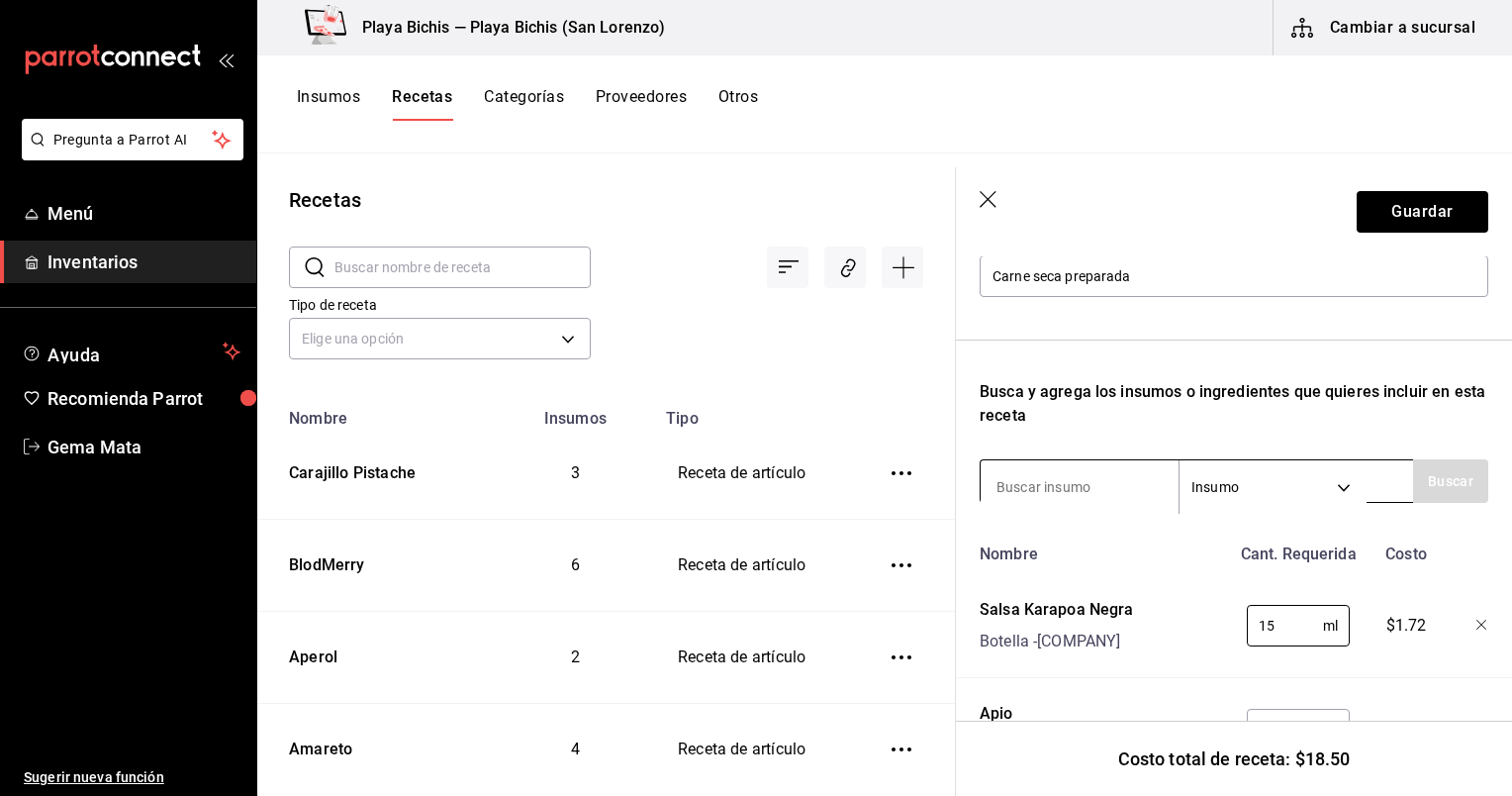 click at bounding box center [1080, 487] 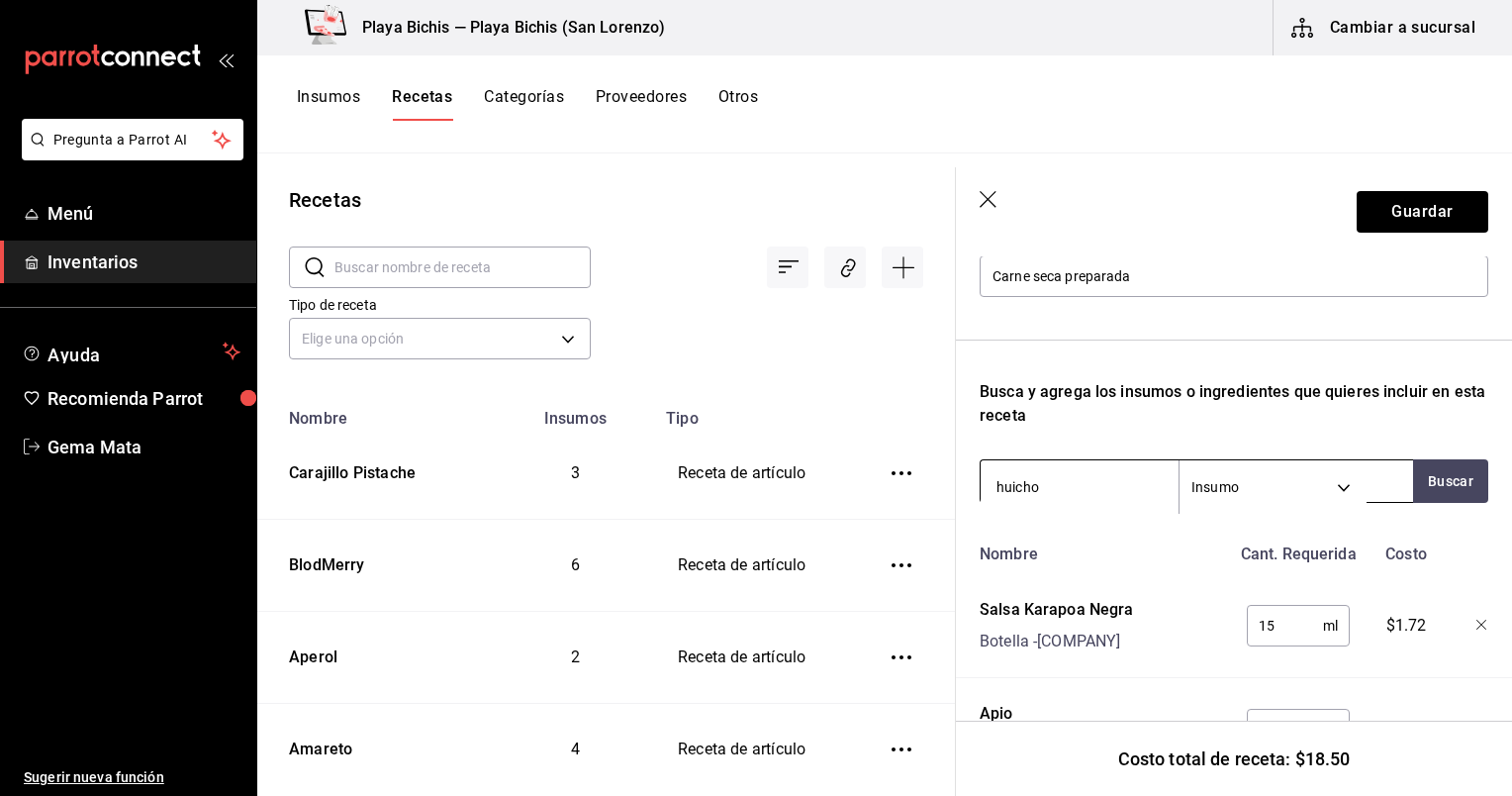 type on "huichol" 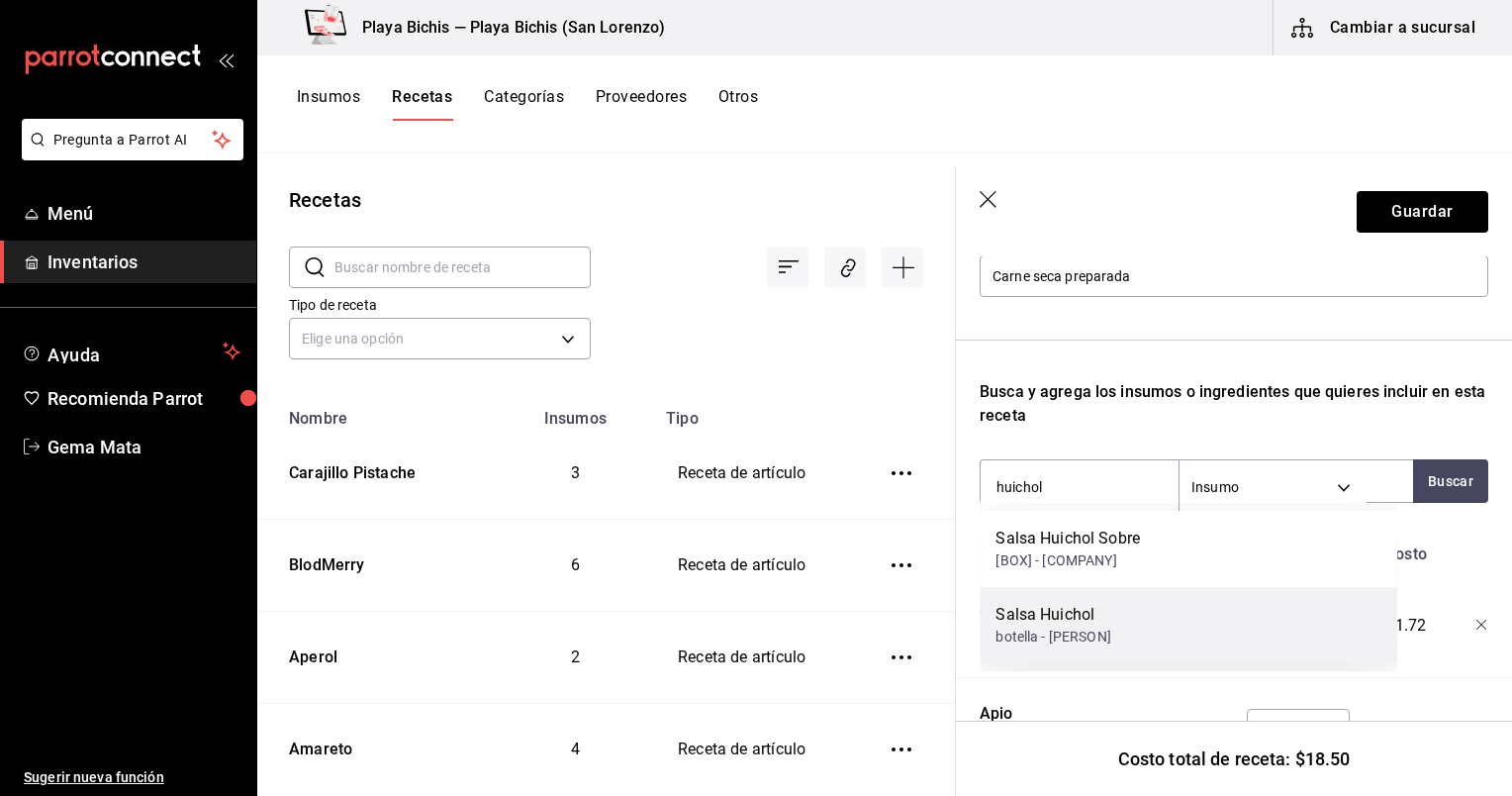 click on "botella - Distmar S de RL de CV" at bounding box center (1053, 637) 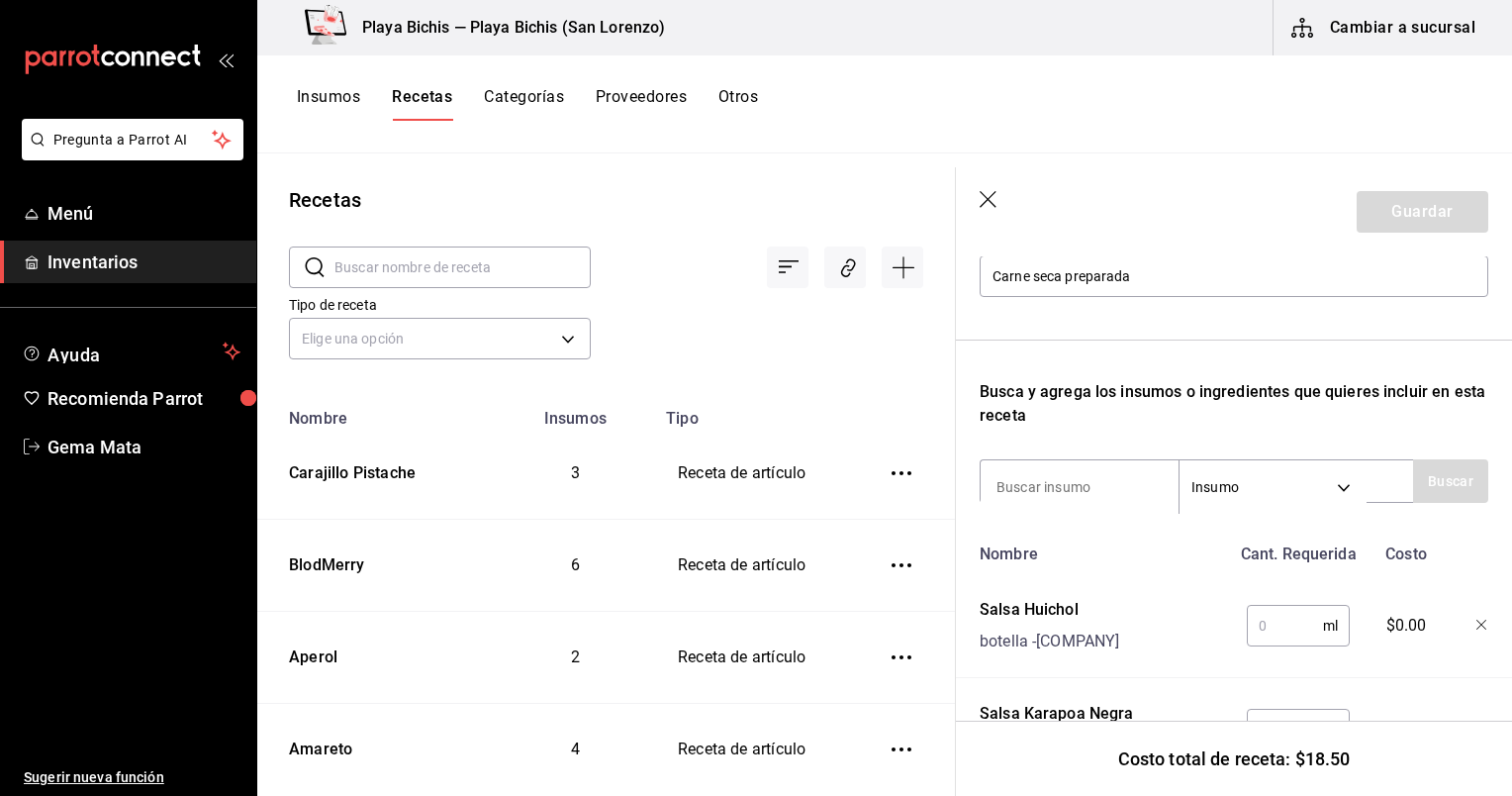 click at bounding box center (1284, 626) 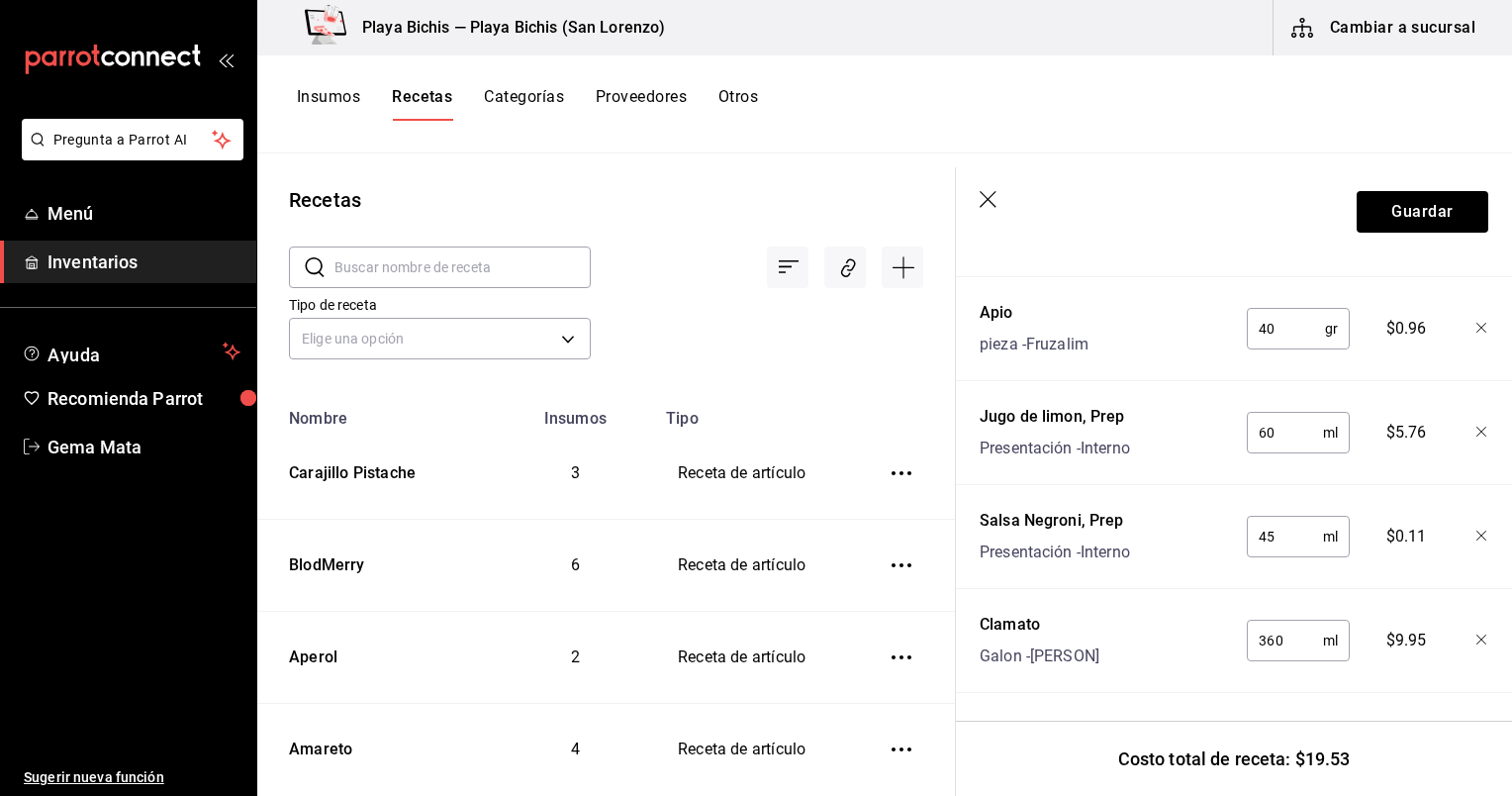 scroll, scrollTop: 752, scrollLeft: 0, axis: vertical 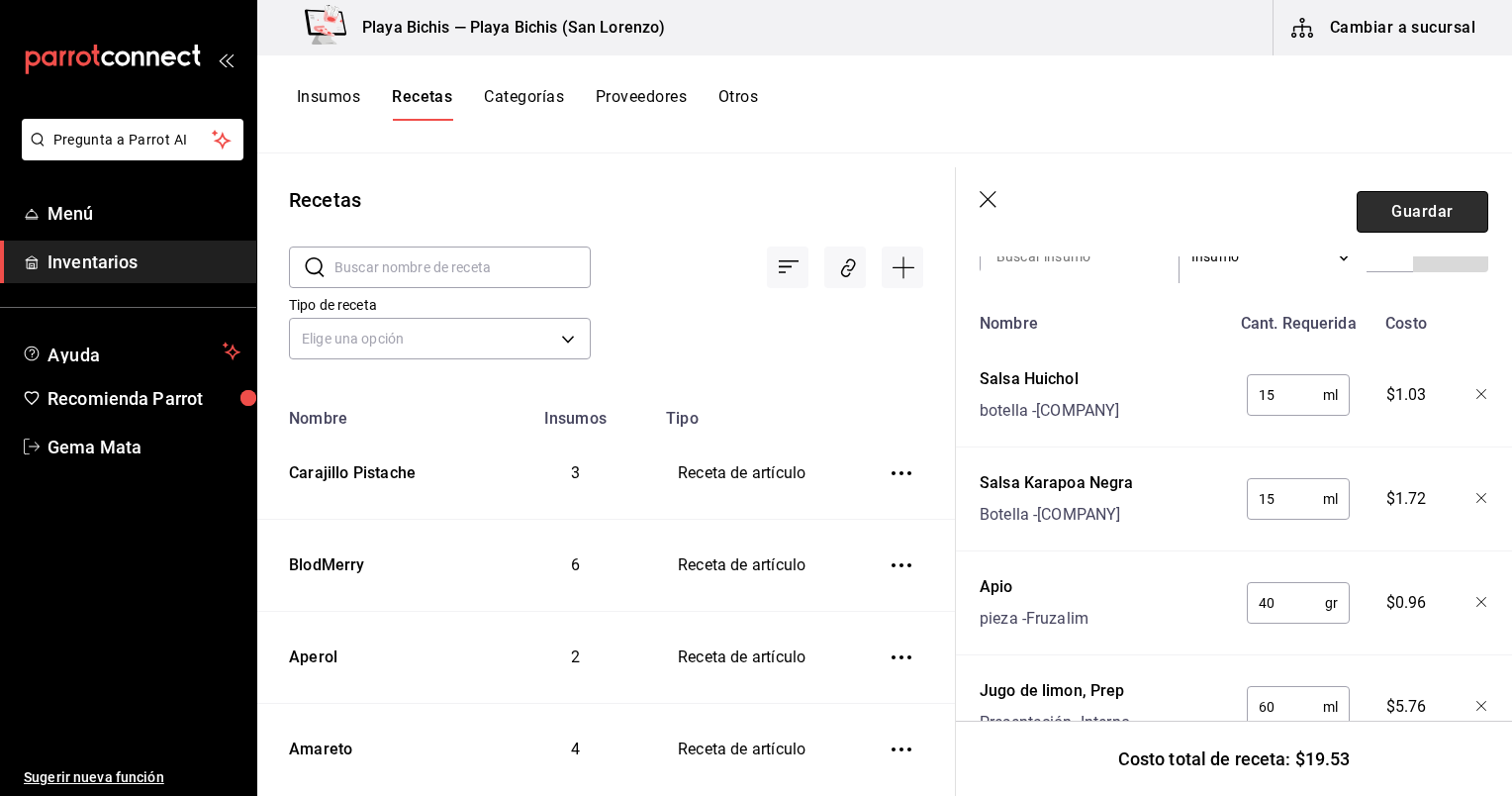 click on "Guardar" at bounding box center (1422, 212) 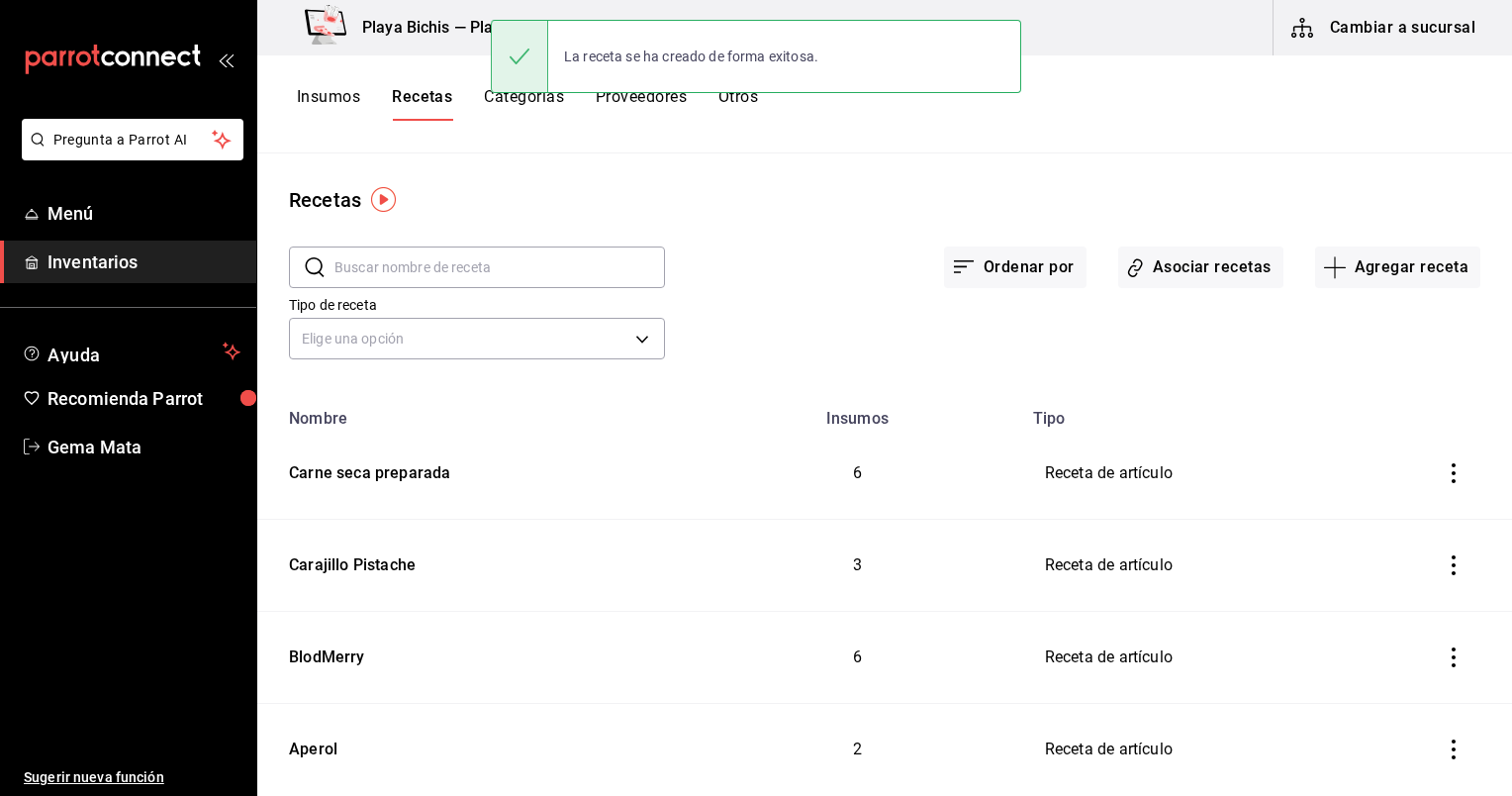 scroll, scrollTop: 0, scrollLeft: 0, axis: both 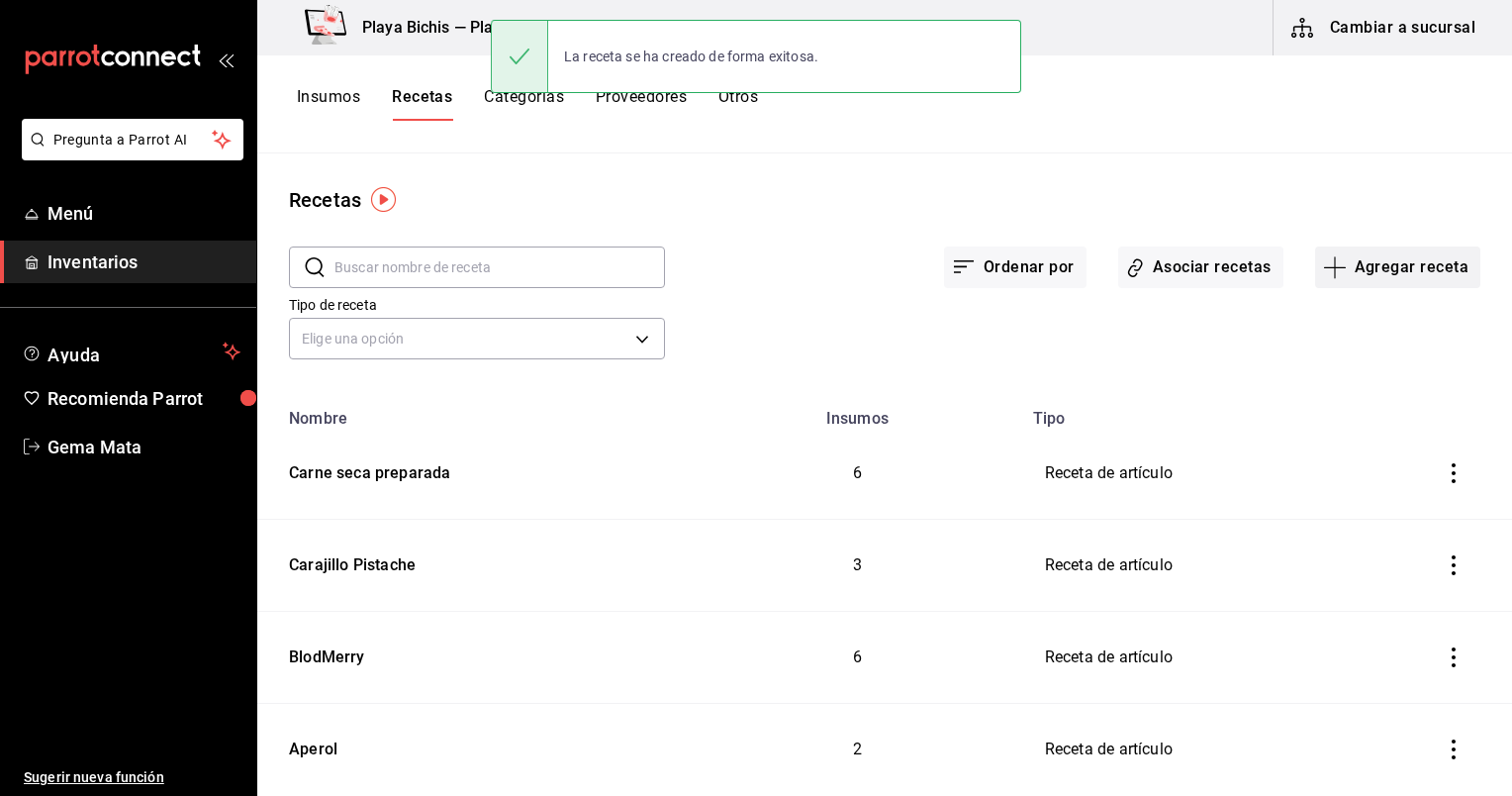 click on "Agregar receta" at bounding box center (1397, 267) 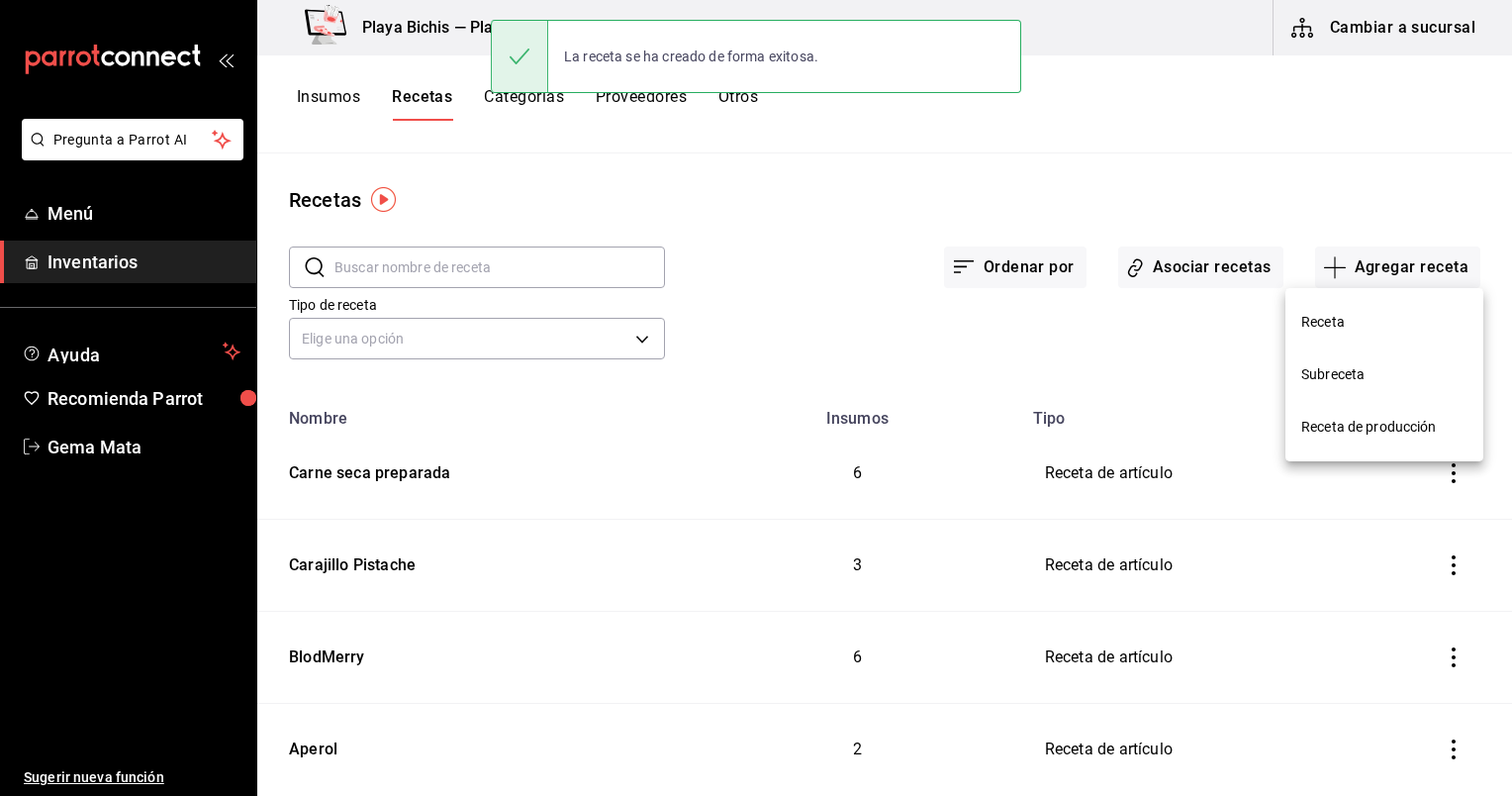 click on "Receta" at bounding box center (1384, 322) 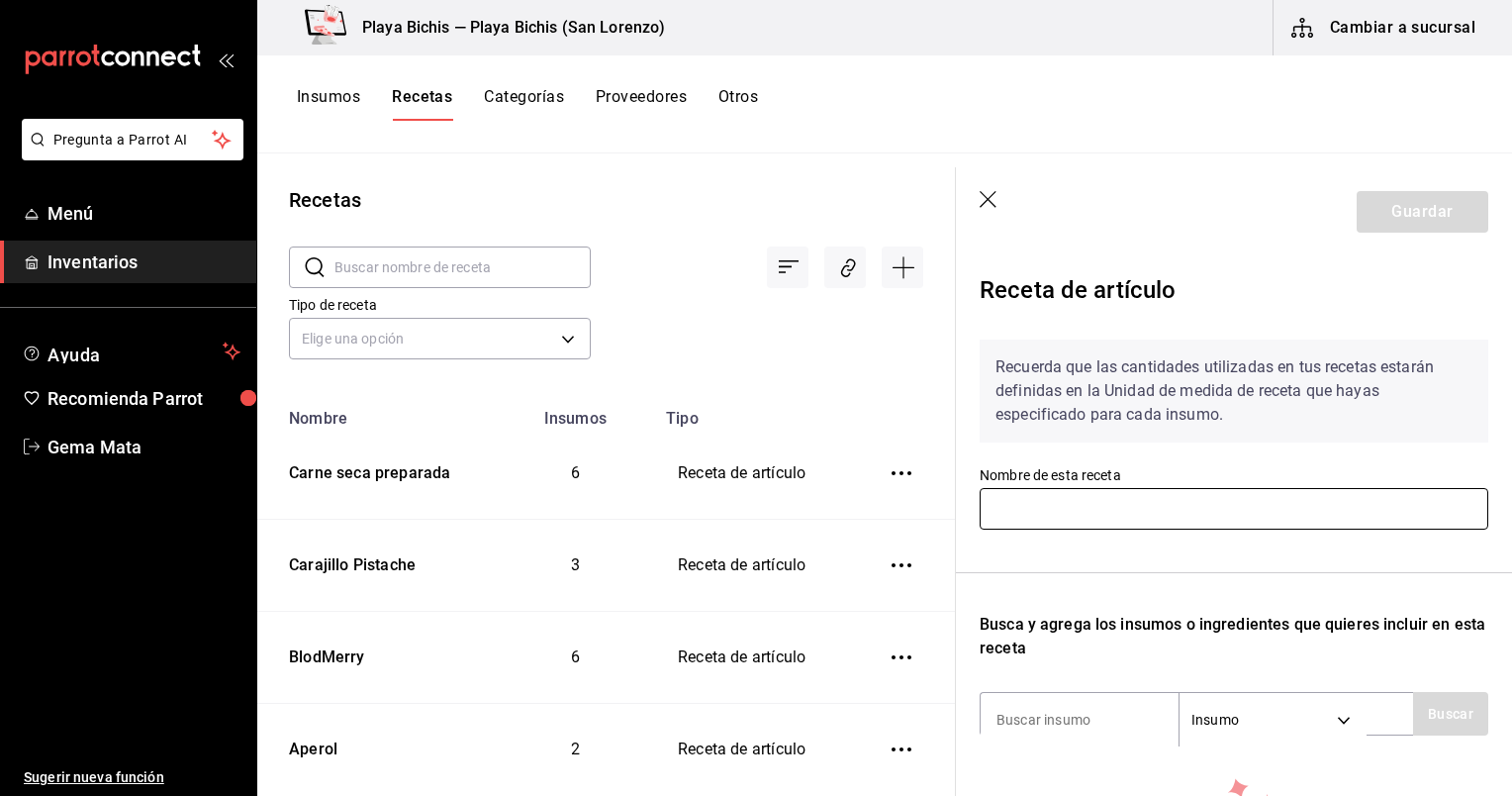 click at bounding box center (1234, 509) 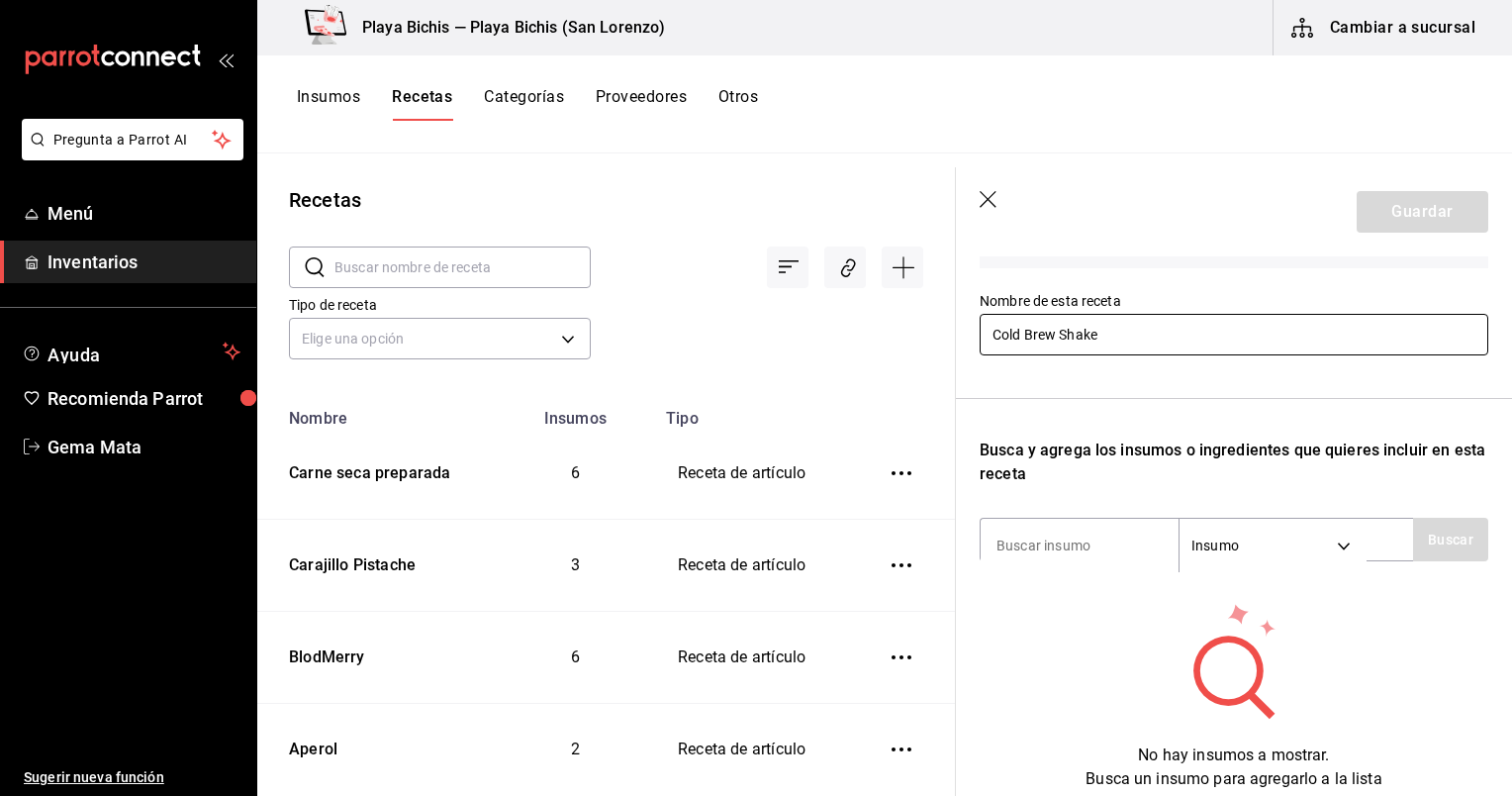 scroll, scrollTop: 206, scrollLeft: 0, axis: vertical 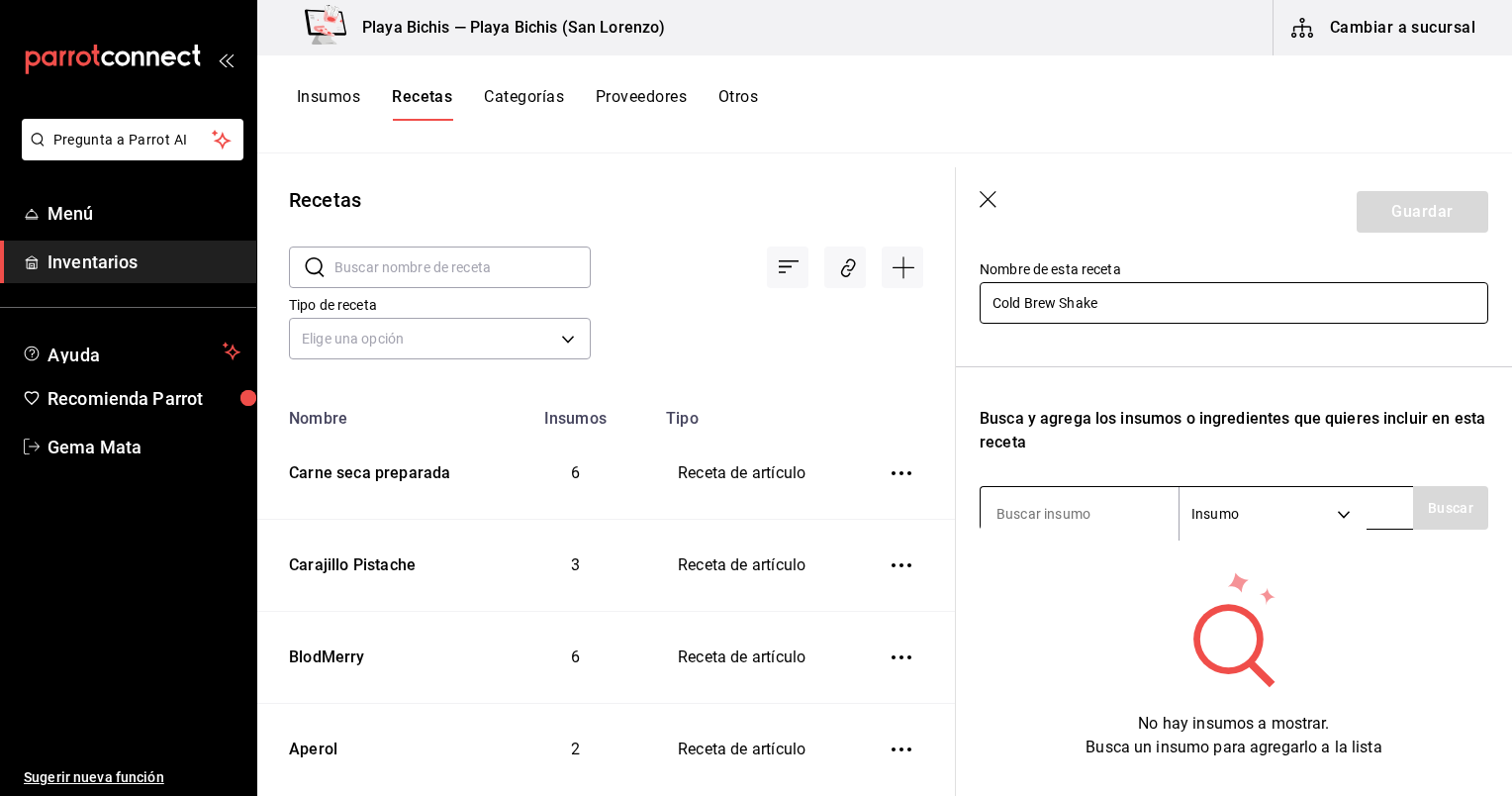 type on "Cold Brew Shake" 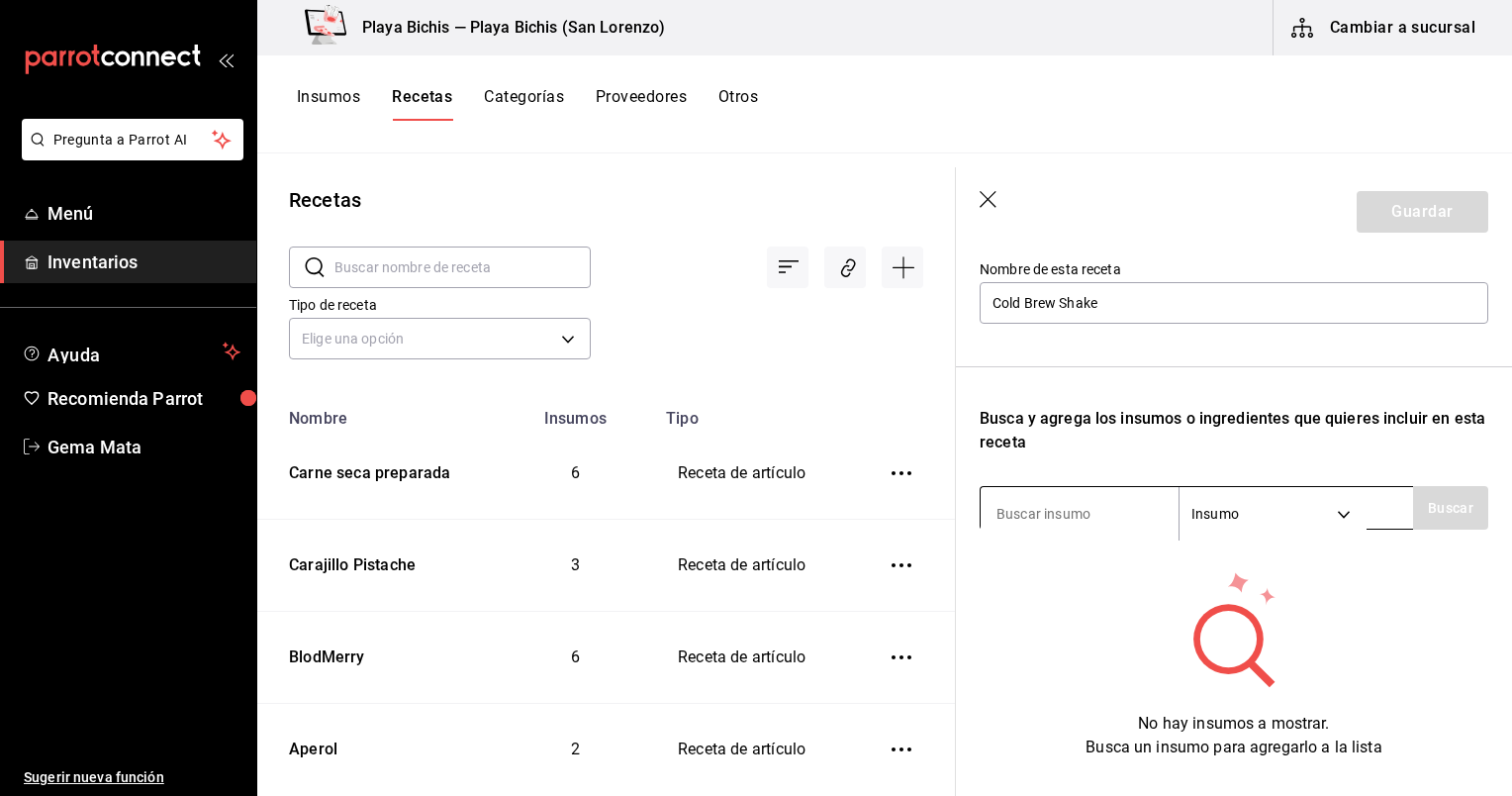 click at bounding box center (1080, 514) 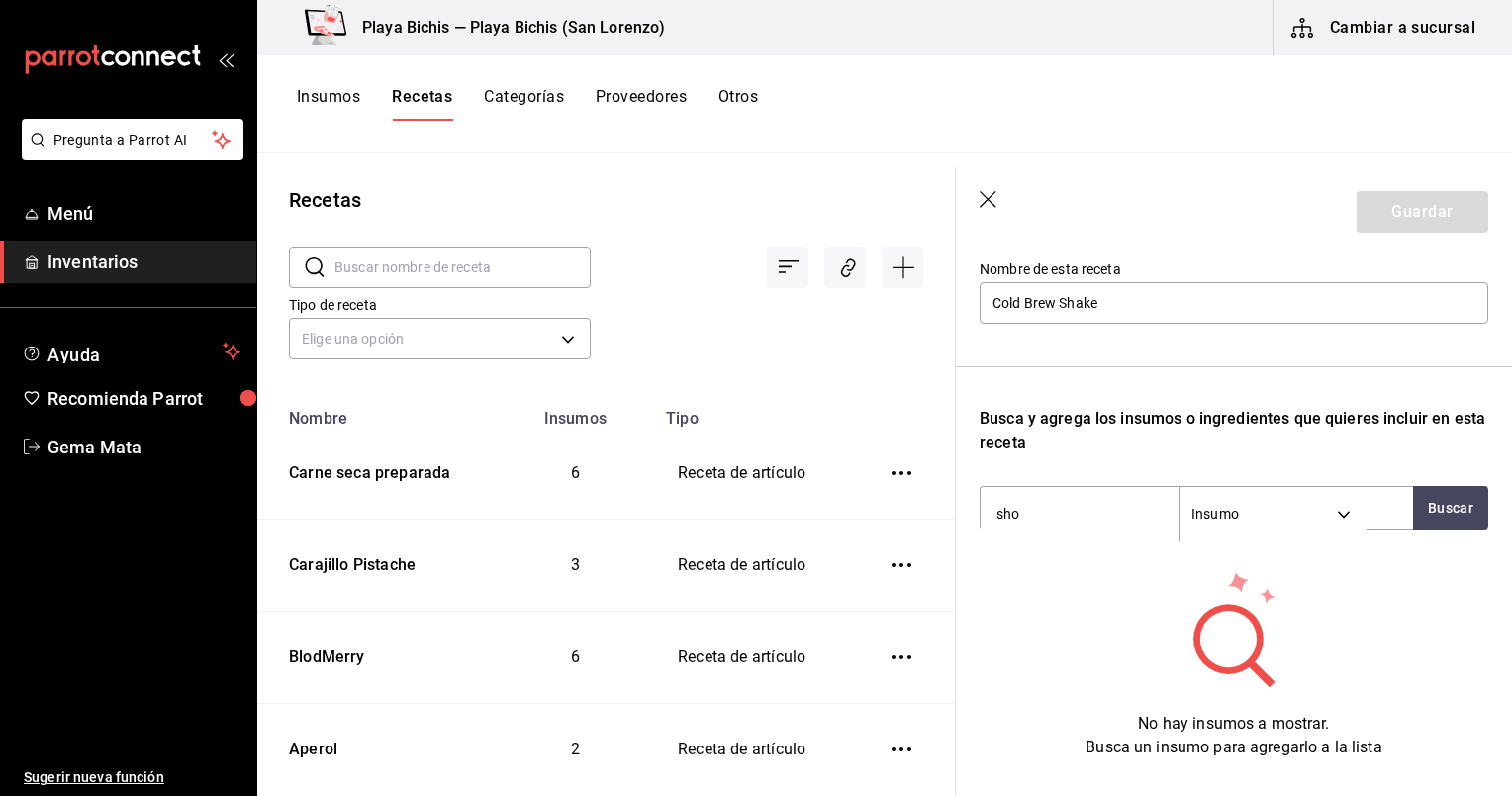 type on "shot" 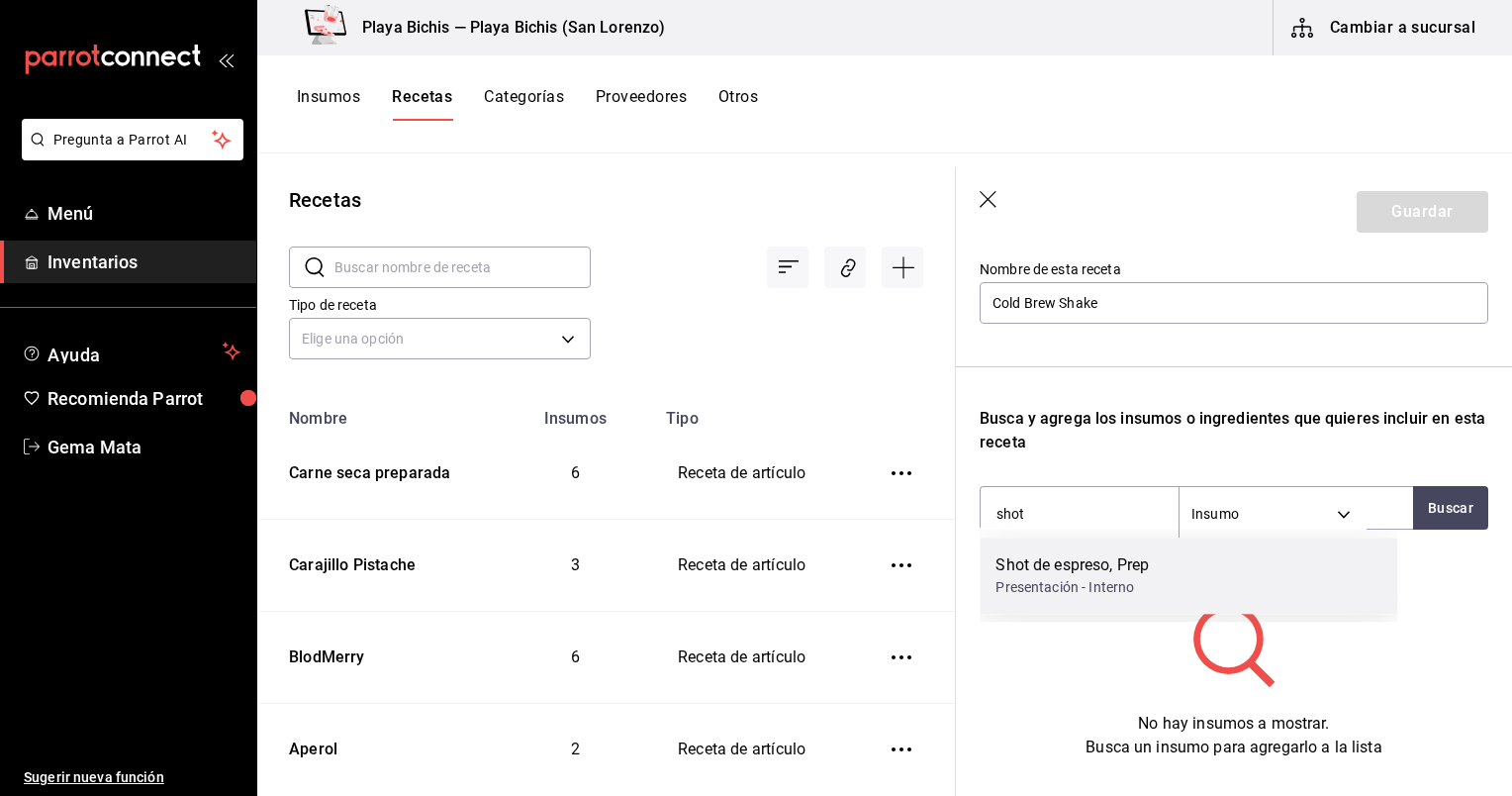 click on "Shot de espreso, Prep" at bounding box center (1072, 565) 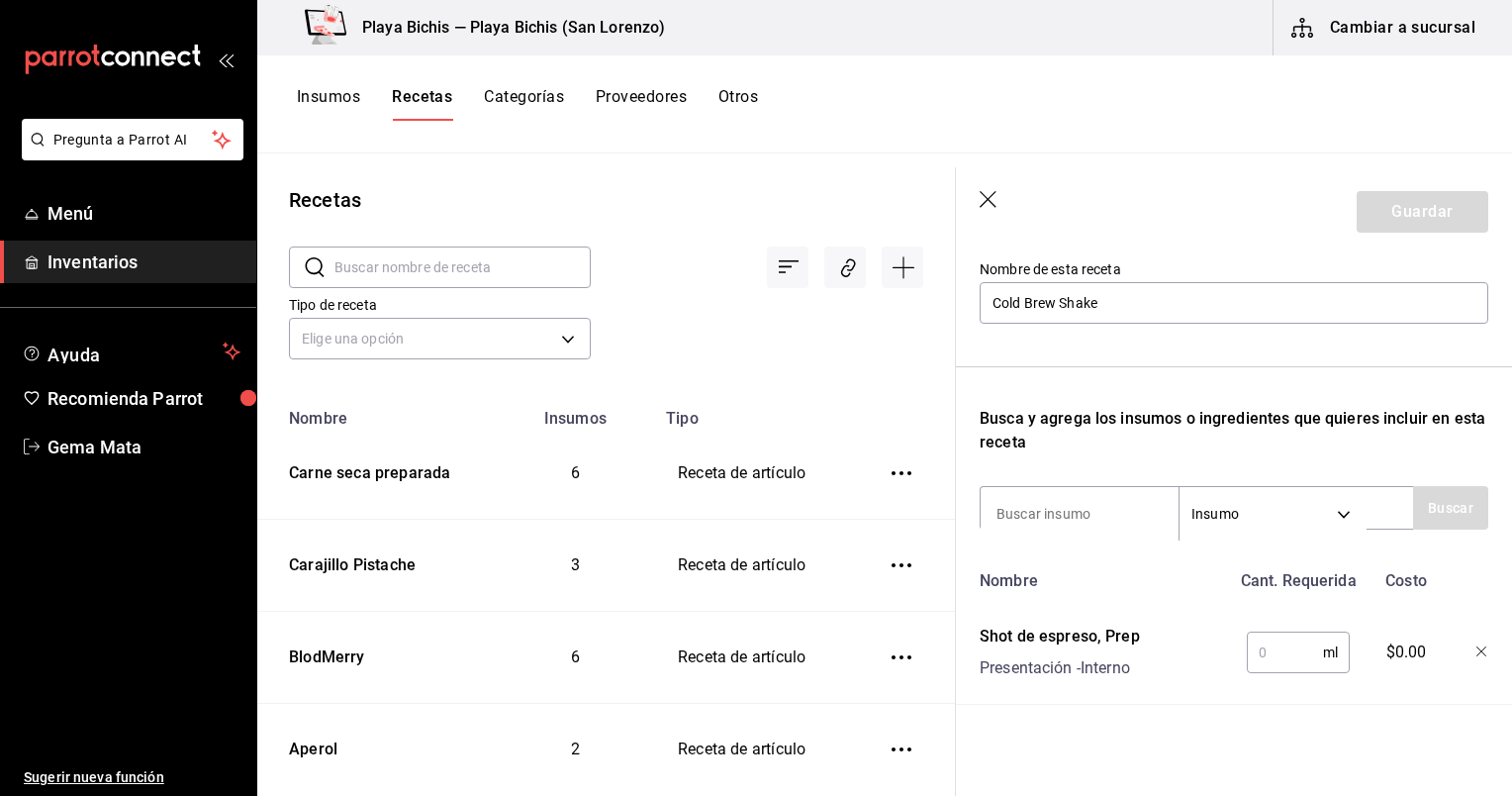 click at bounding box center [1284, 652] 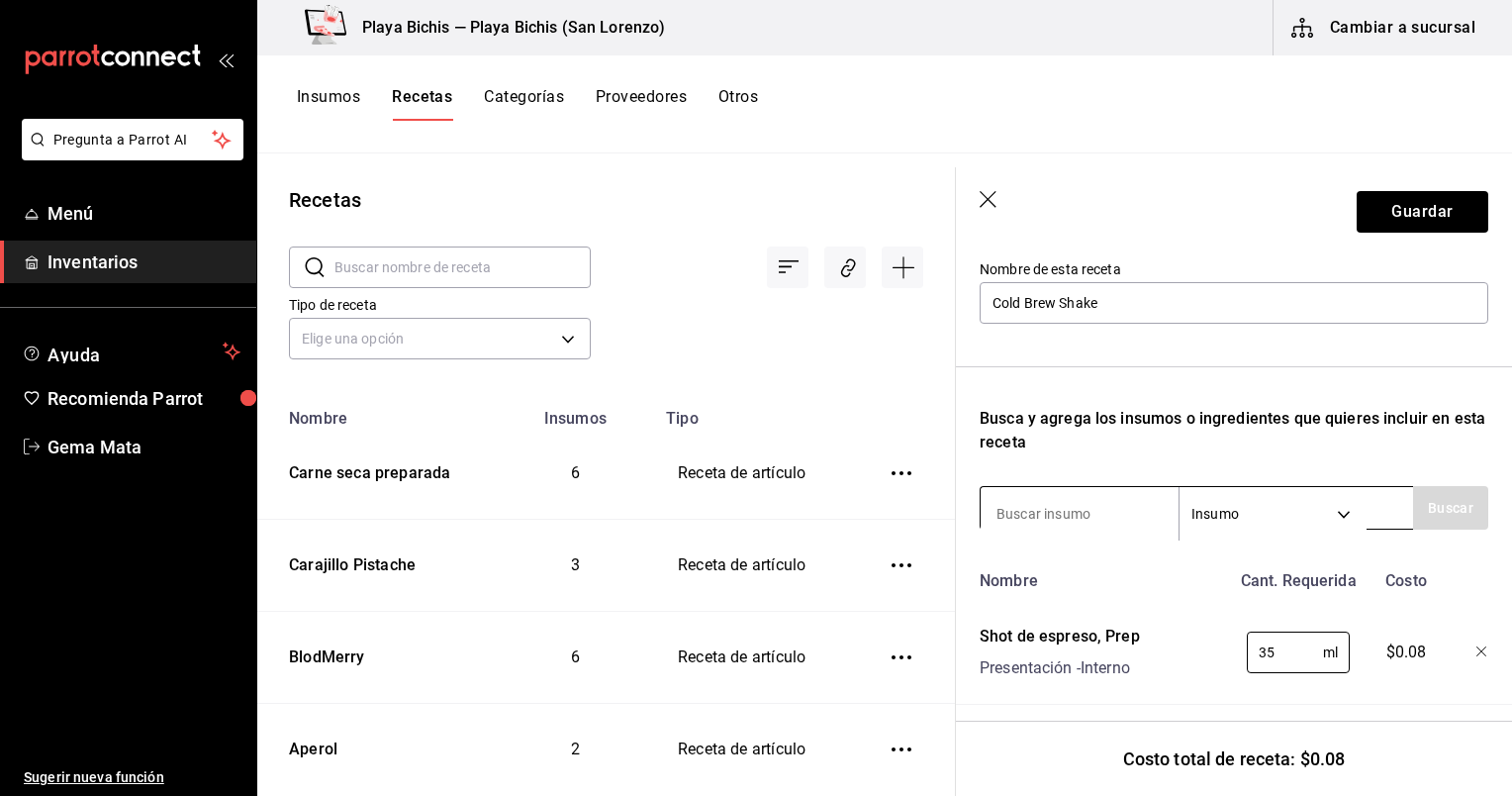 type on "35" 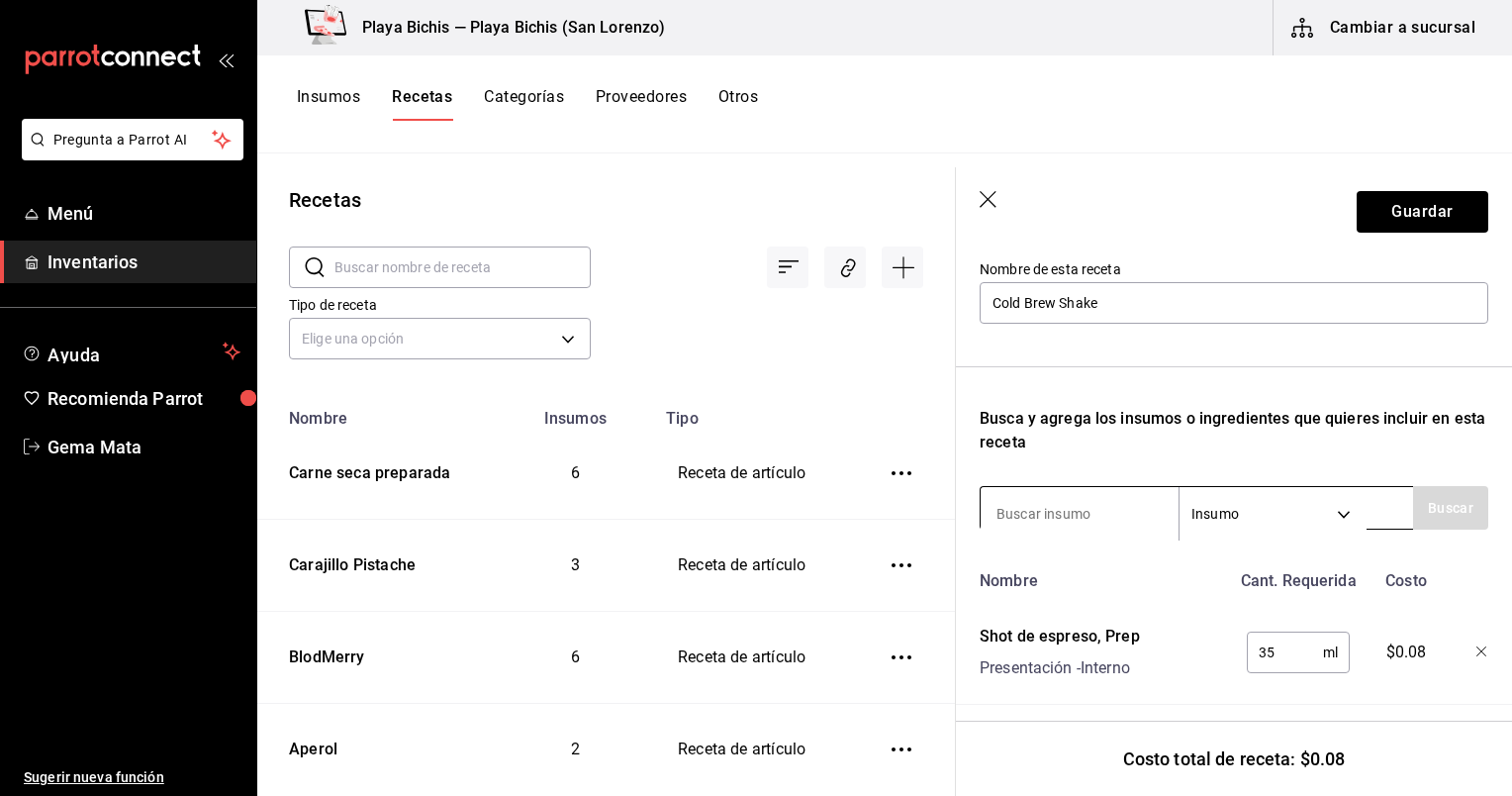 click at bounding box center (1080, 514) 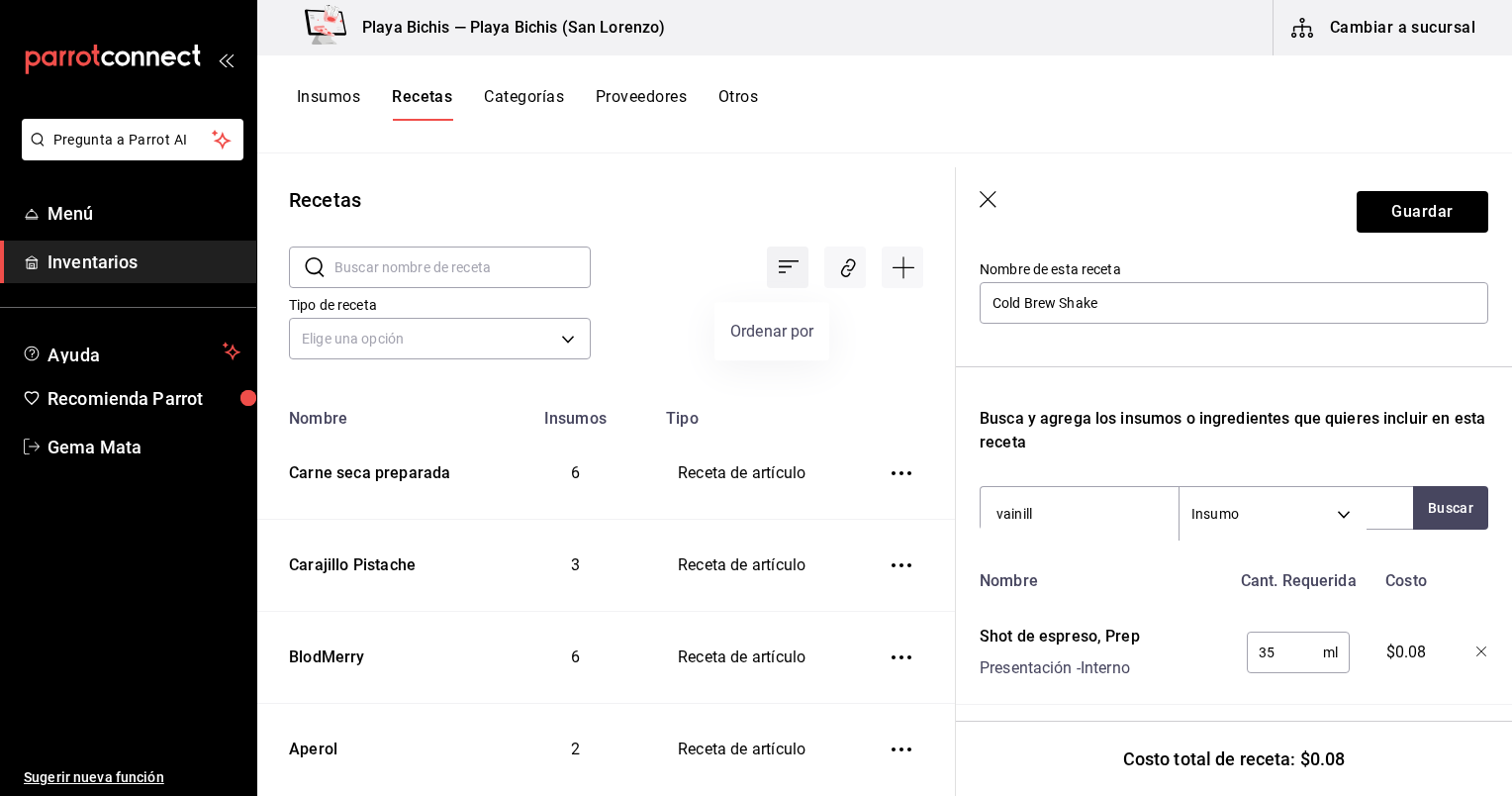 type on "vainilla" 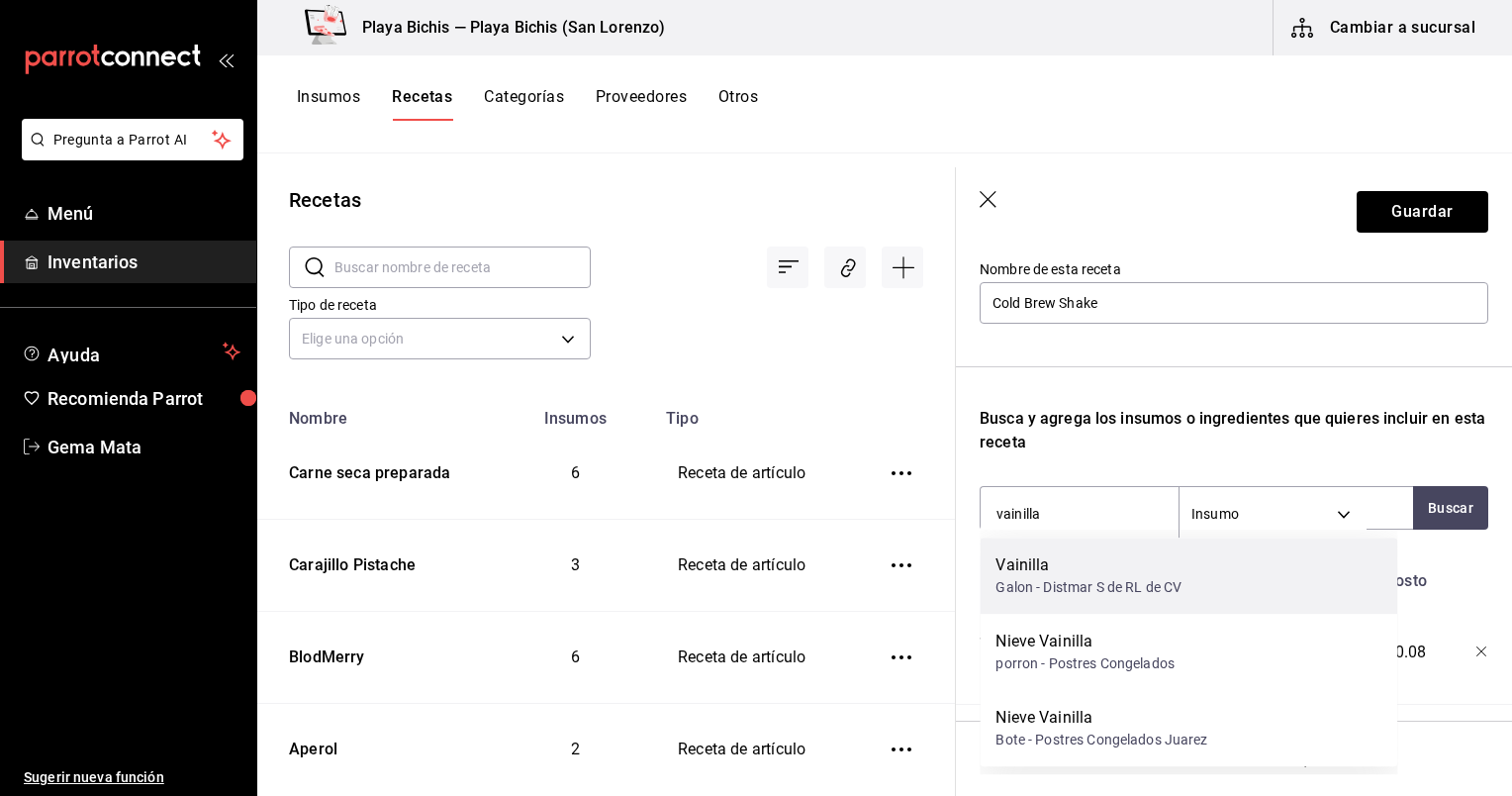 click on "Galon - Distmar S de RL de CV" at bounding box center [1088, 587] 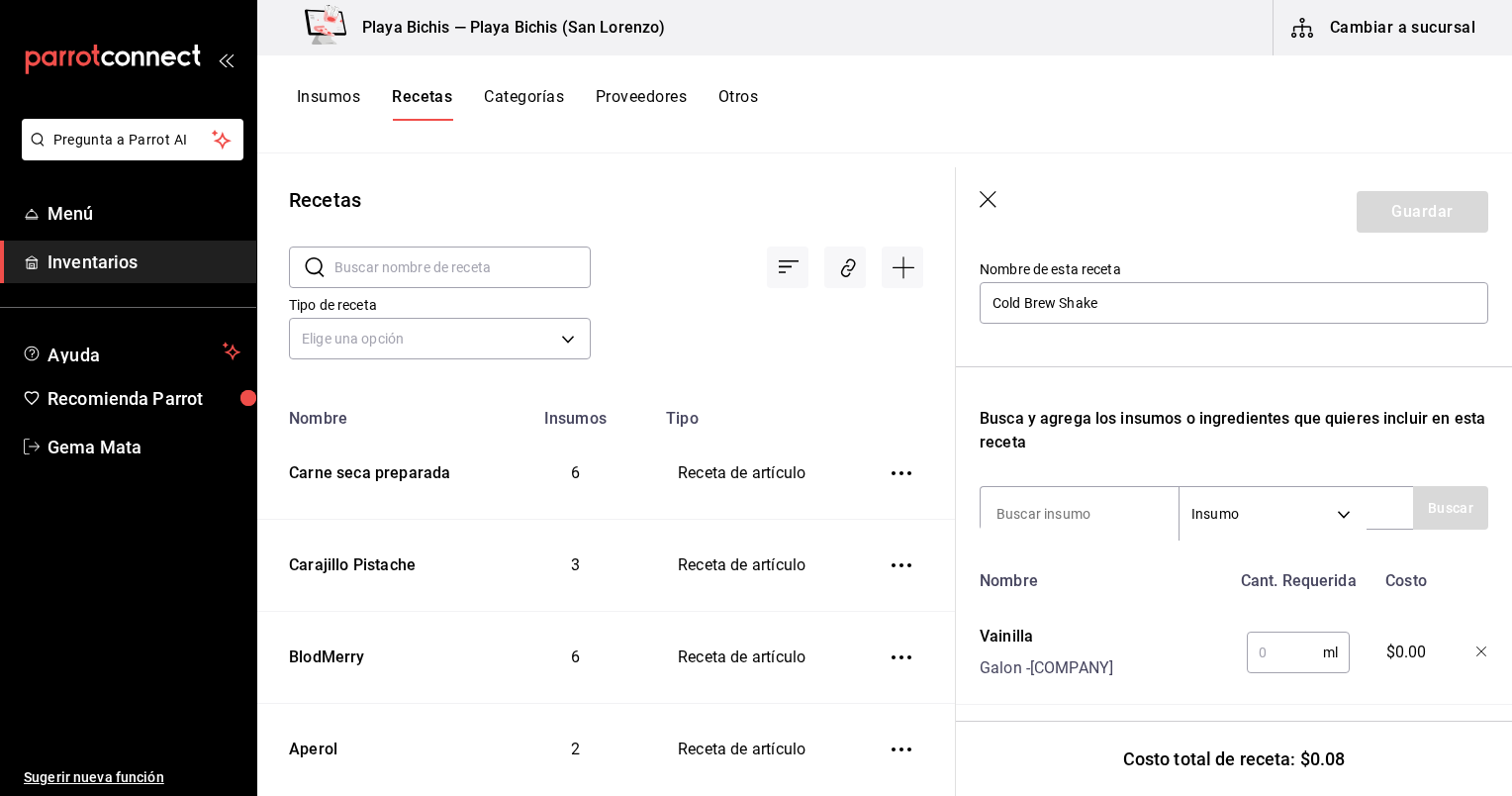 click at bounding box center (1284, 652) 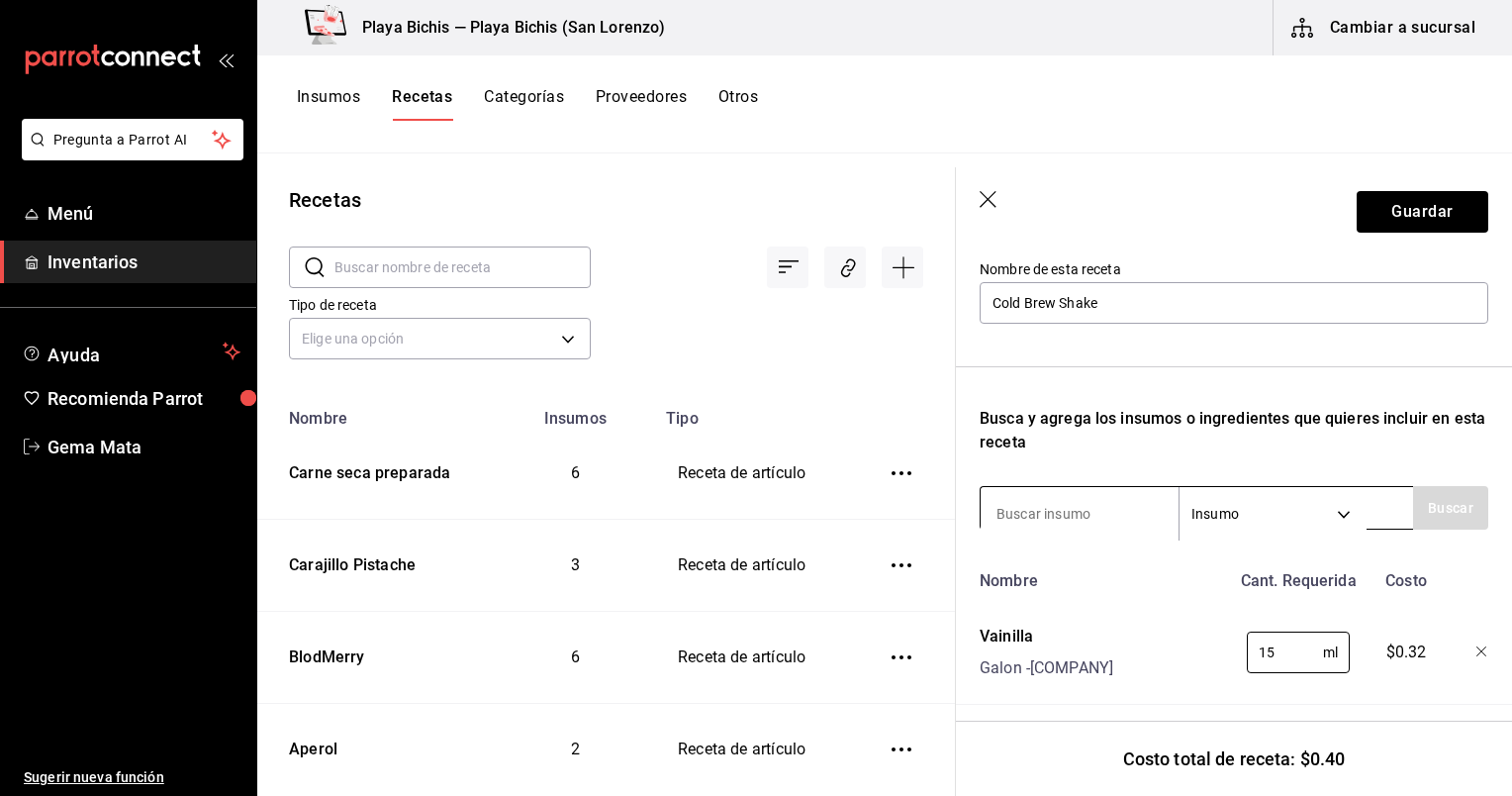 type on "15" 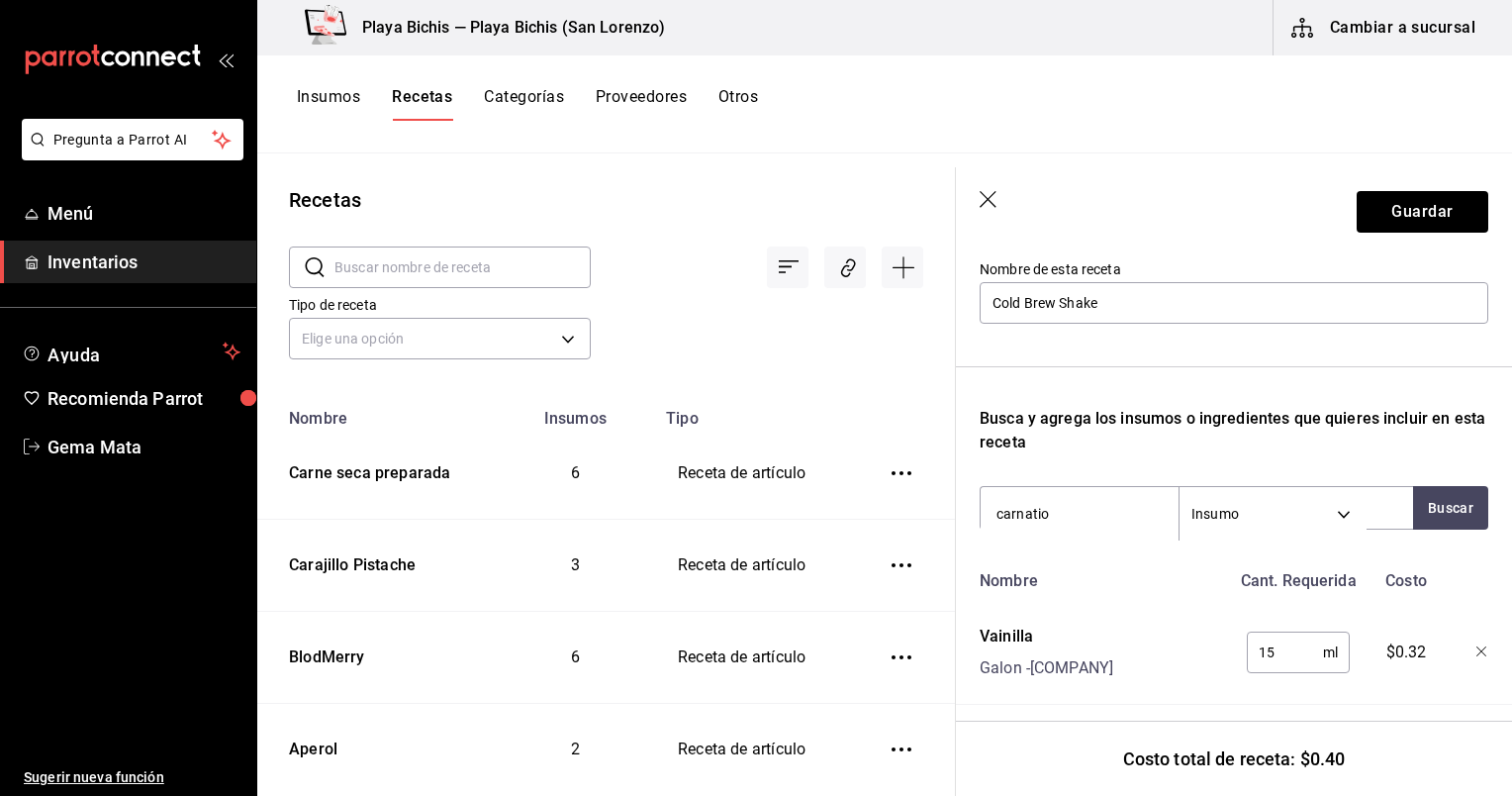 type on "carnation" 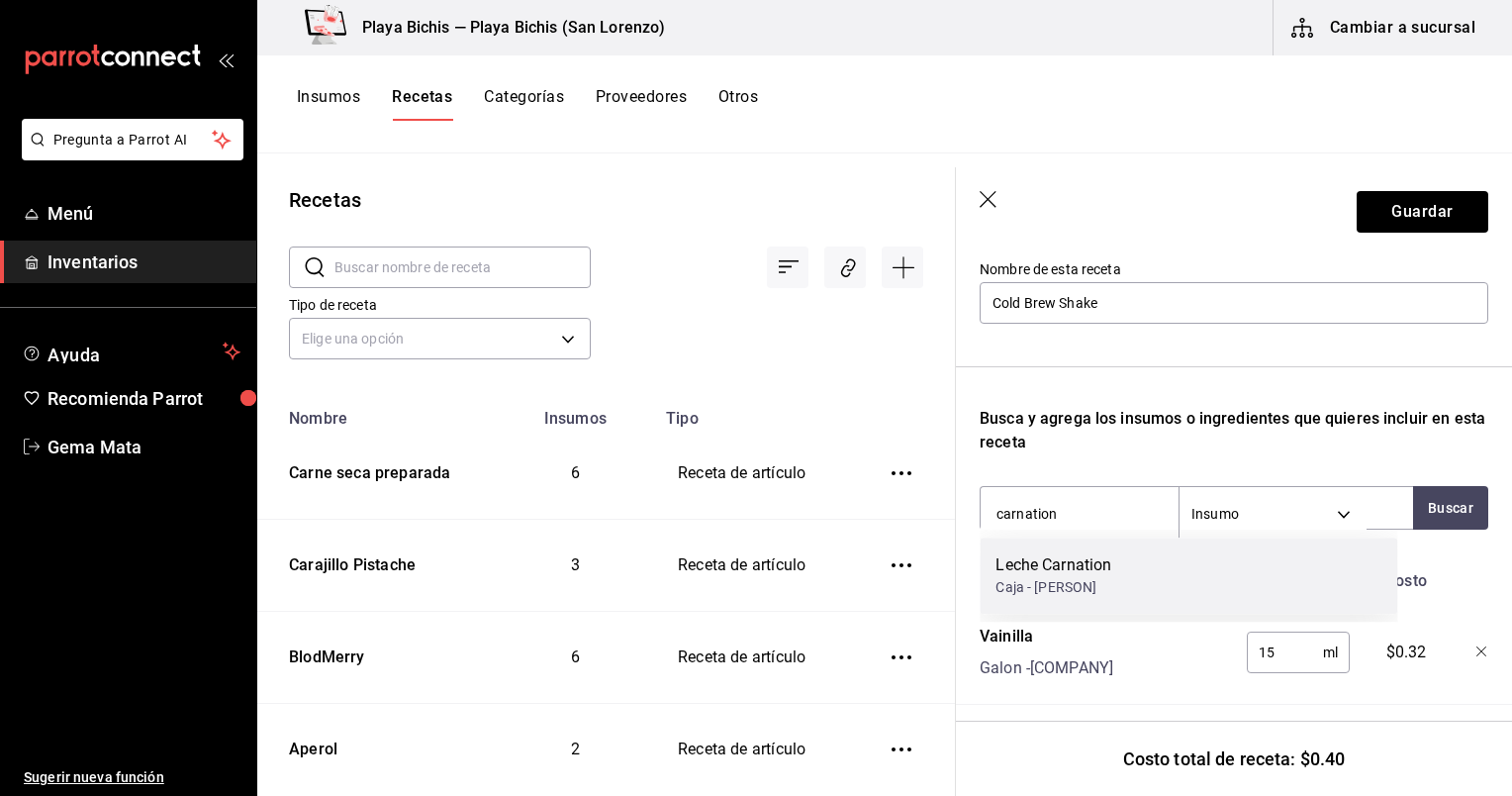 click on "Caja - [PERSON]" at bounding box center [1053, 587] 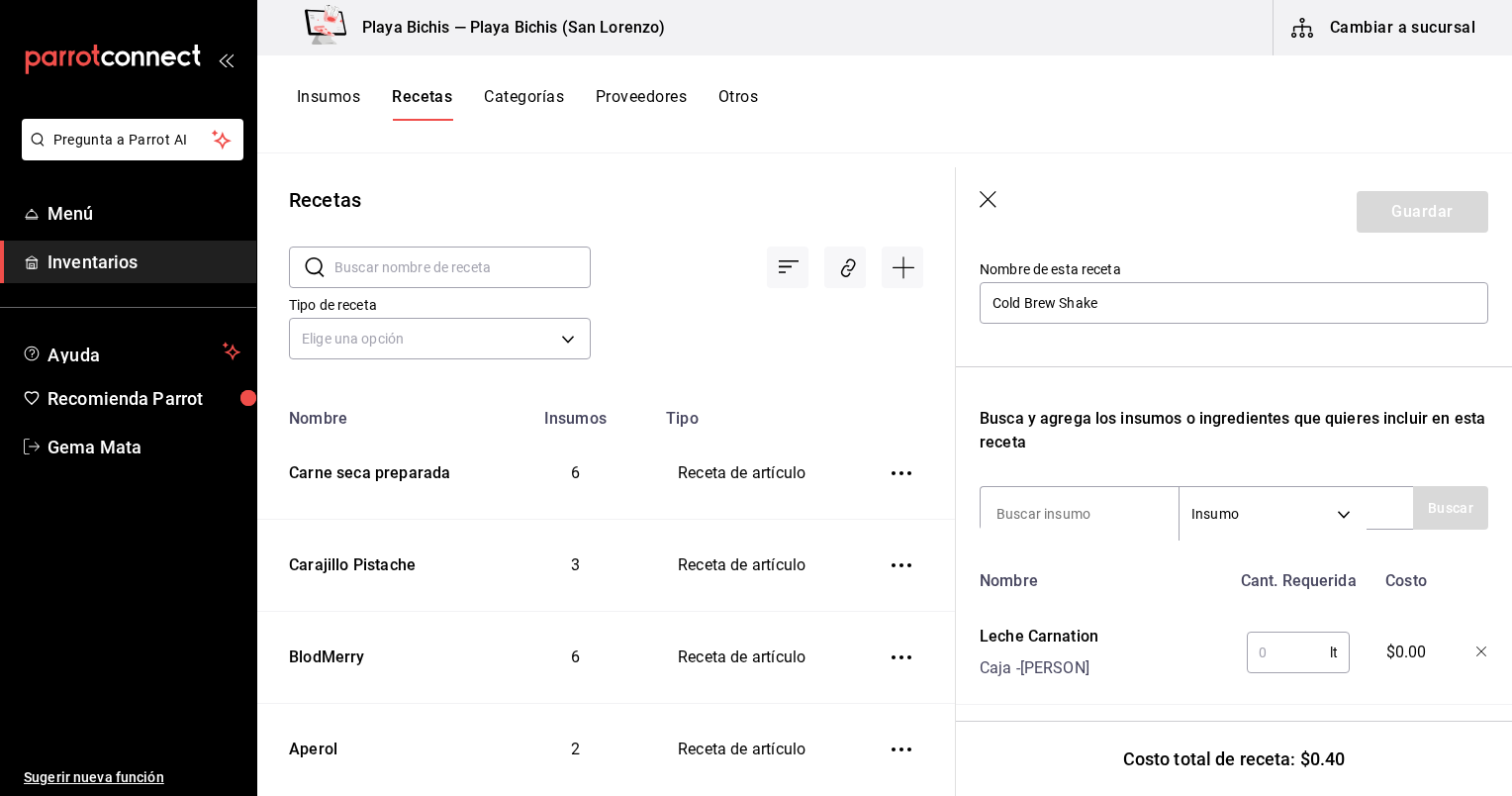 click at bounding box center (1288, 652) 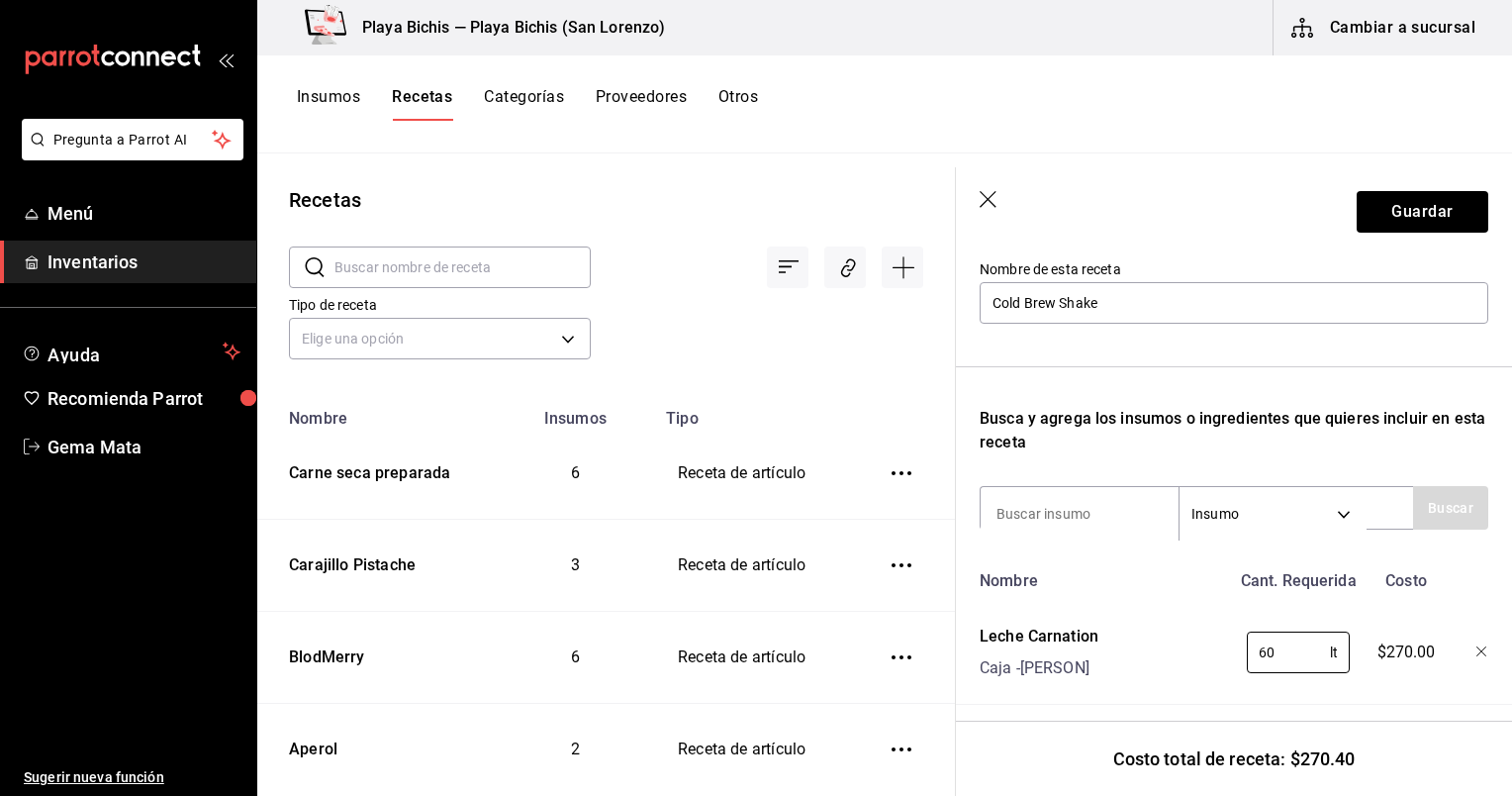 type on "60" 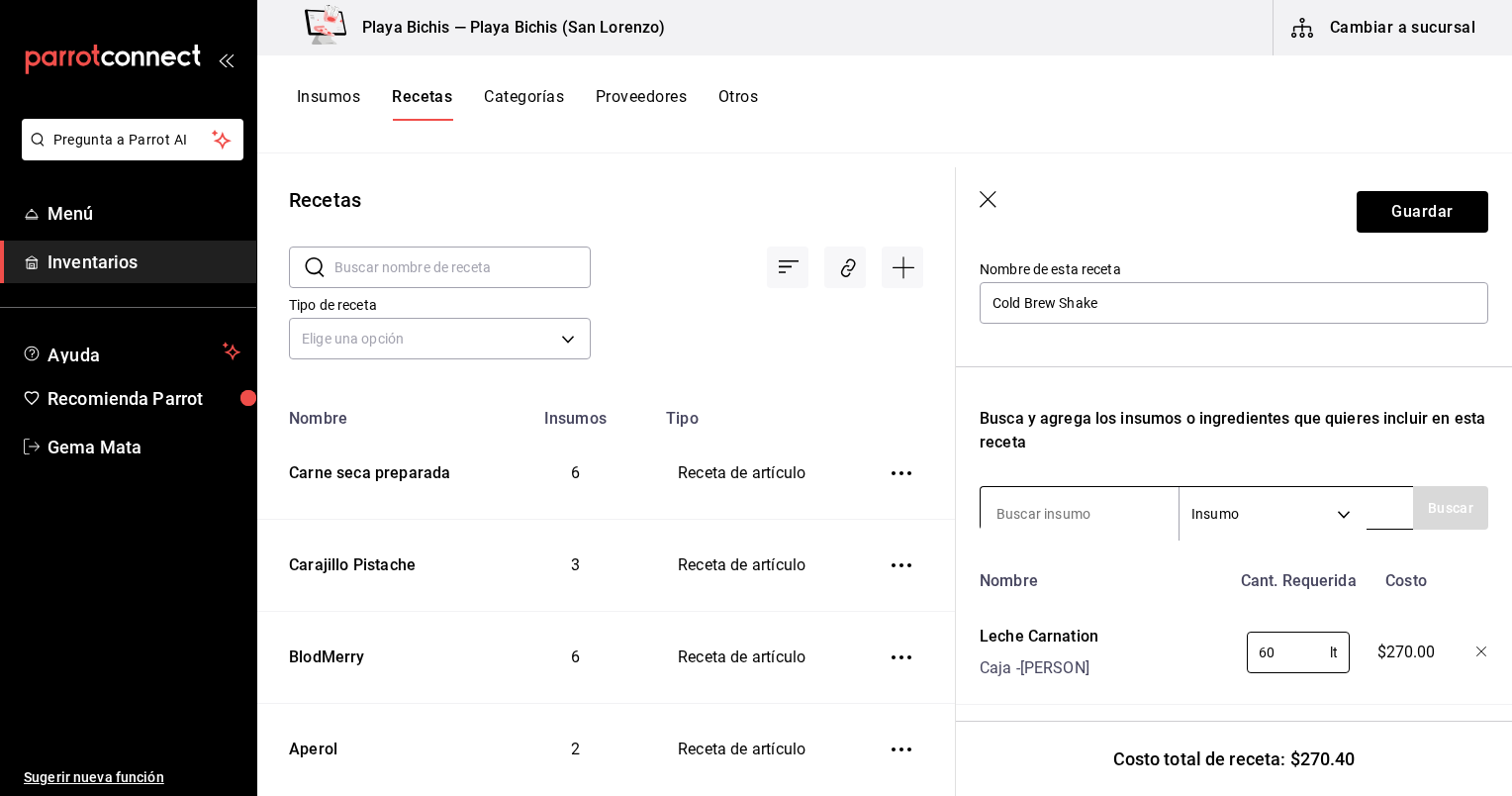 click at bounding box center [1080, 514] 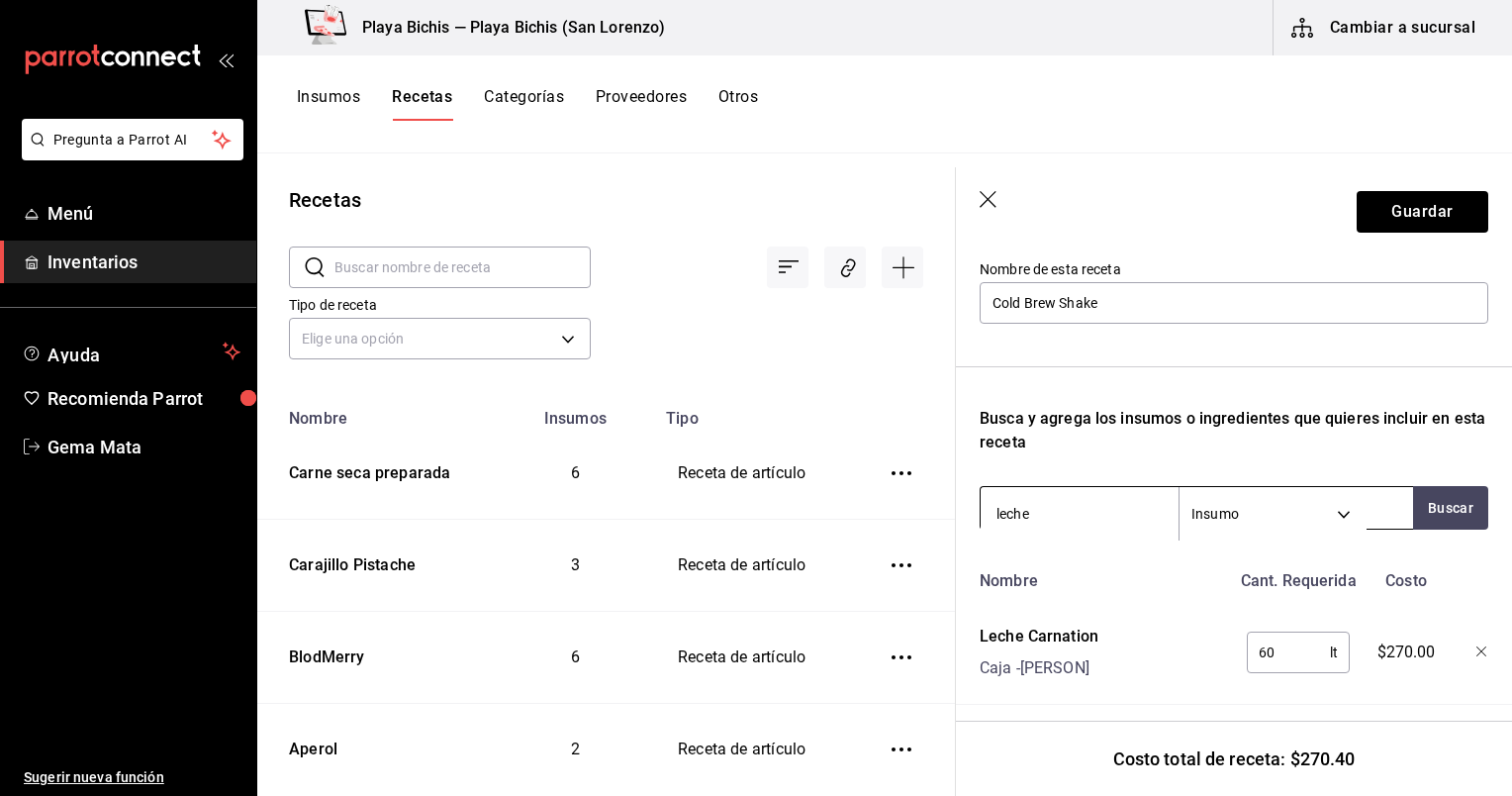 type on "leche" 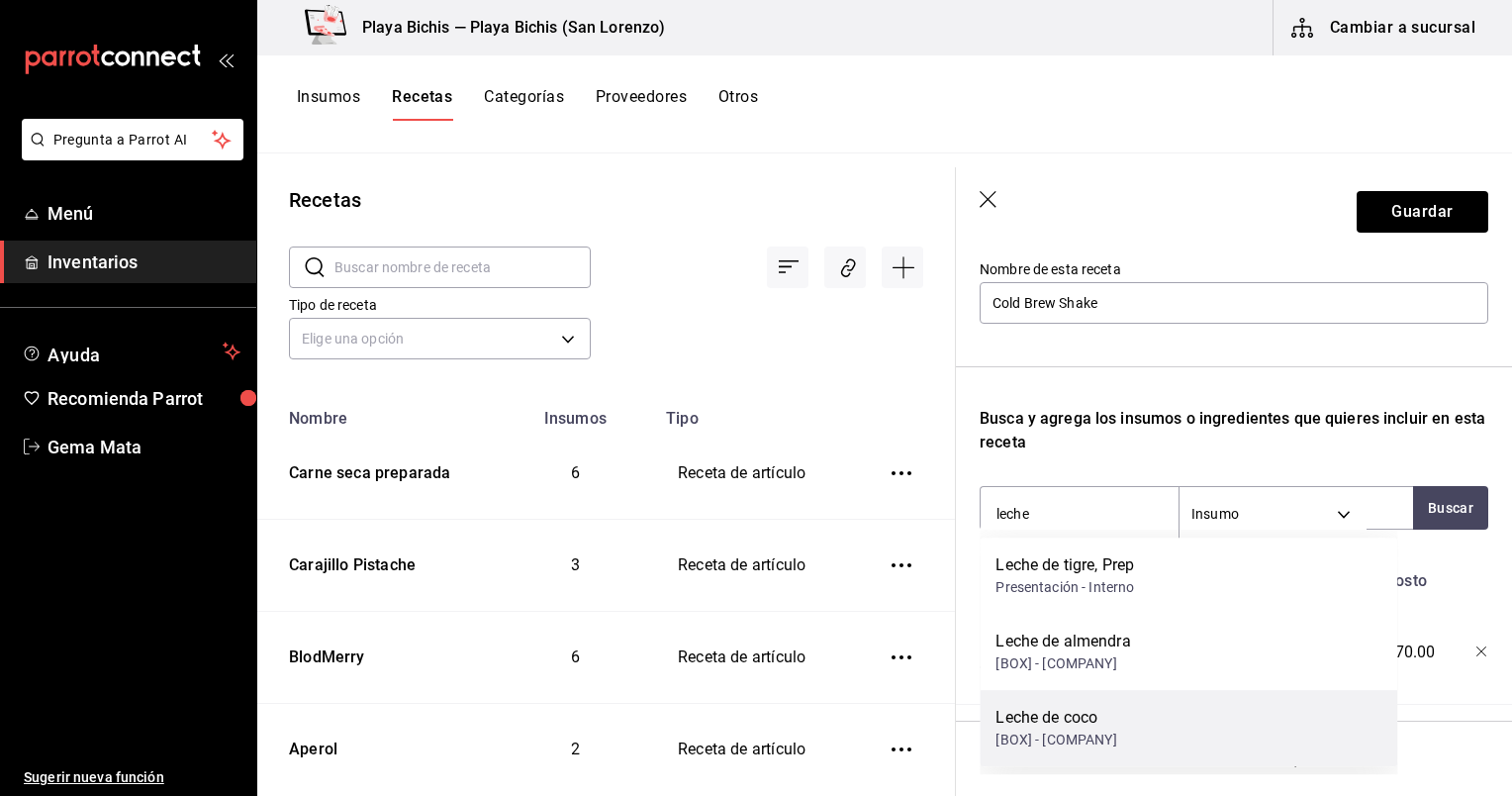 click on "Leche de coco" at bounding box center [1056, 718] 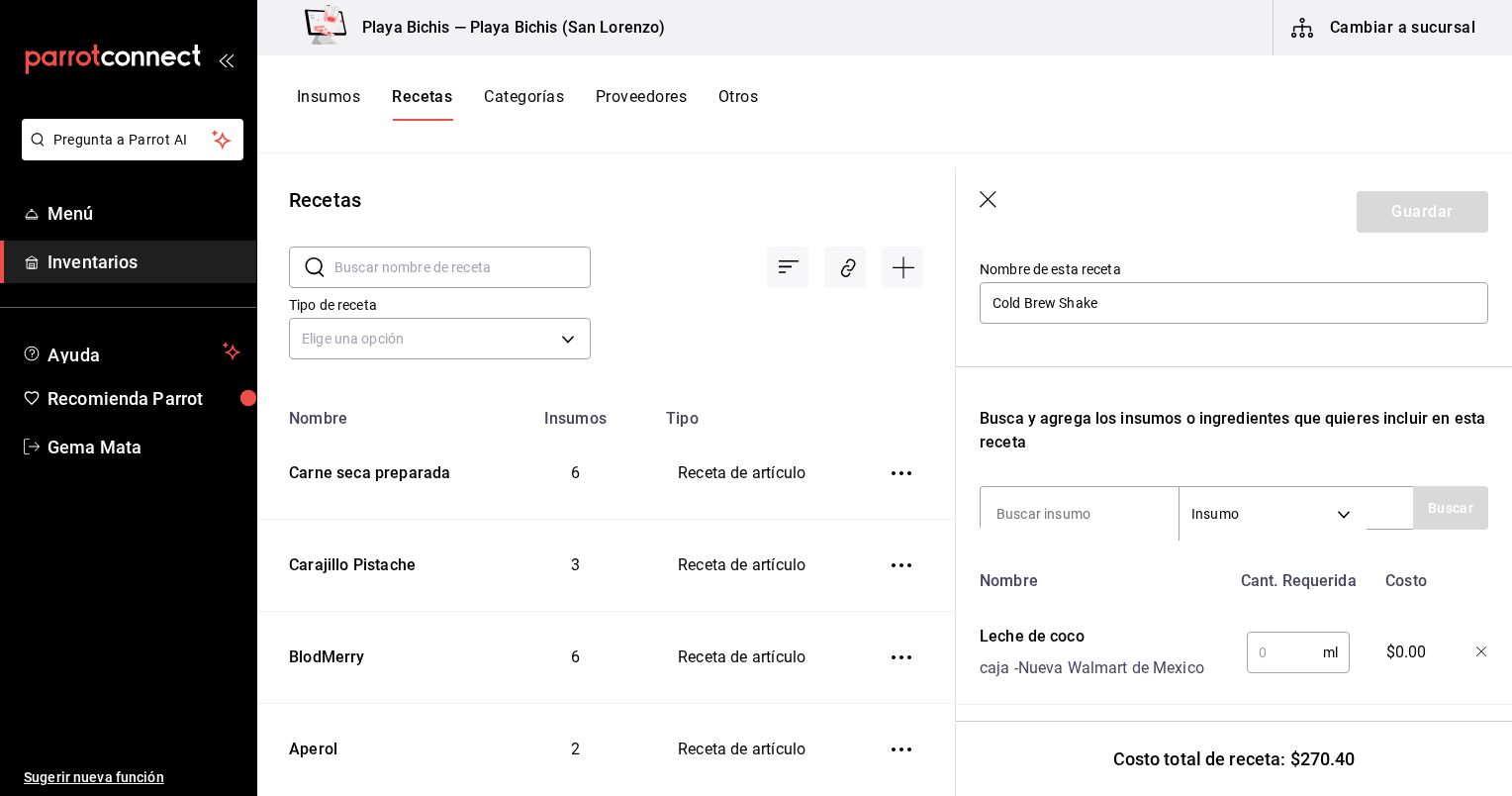 click at bounding box center (1284, 652) 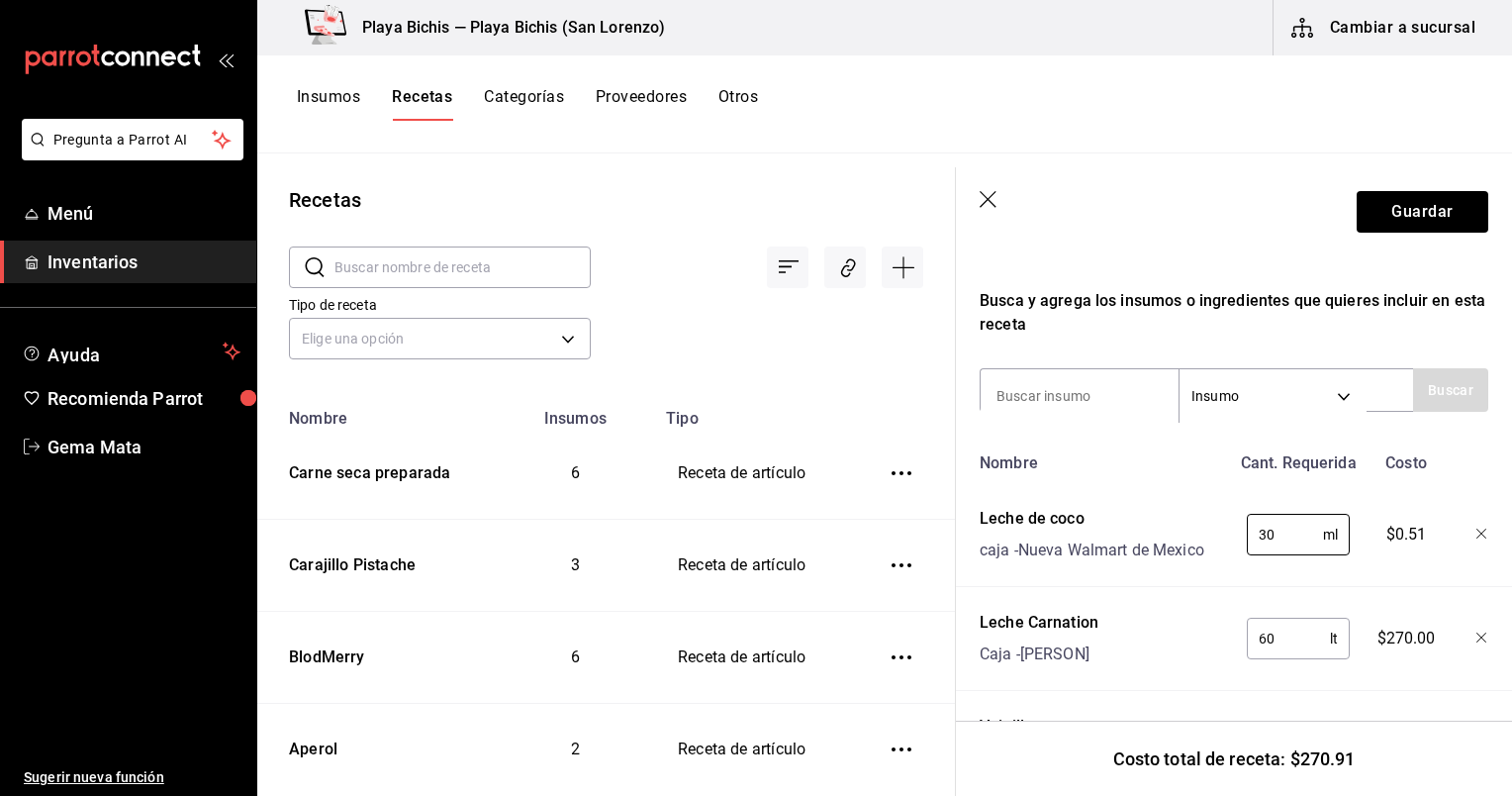scroll, scrollTop: 325, scrollLeft: 0, axis: vertical 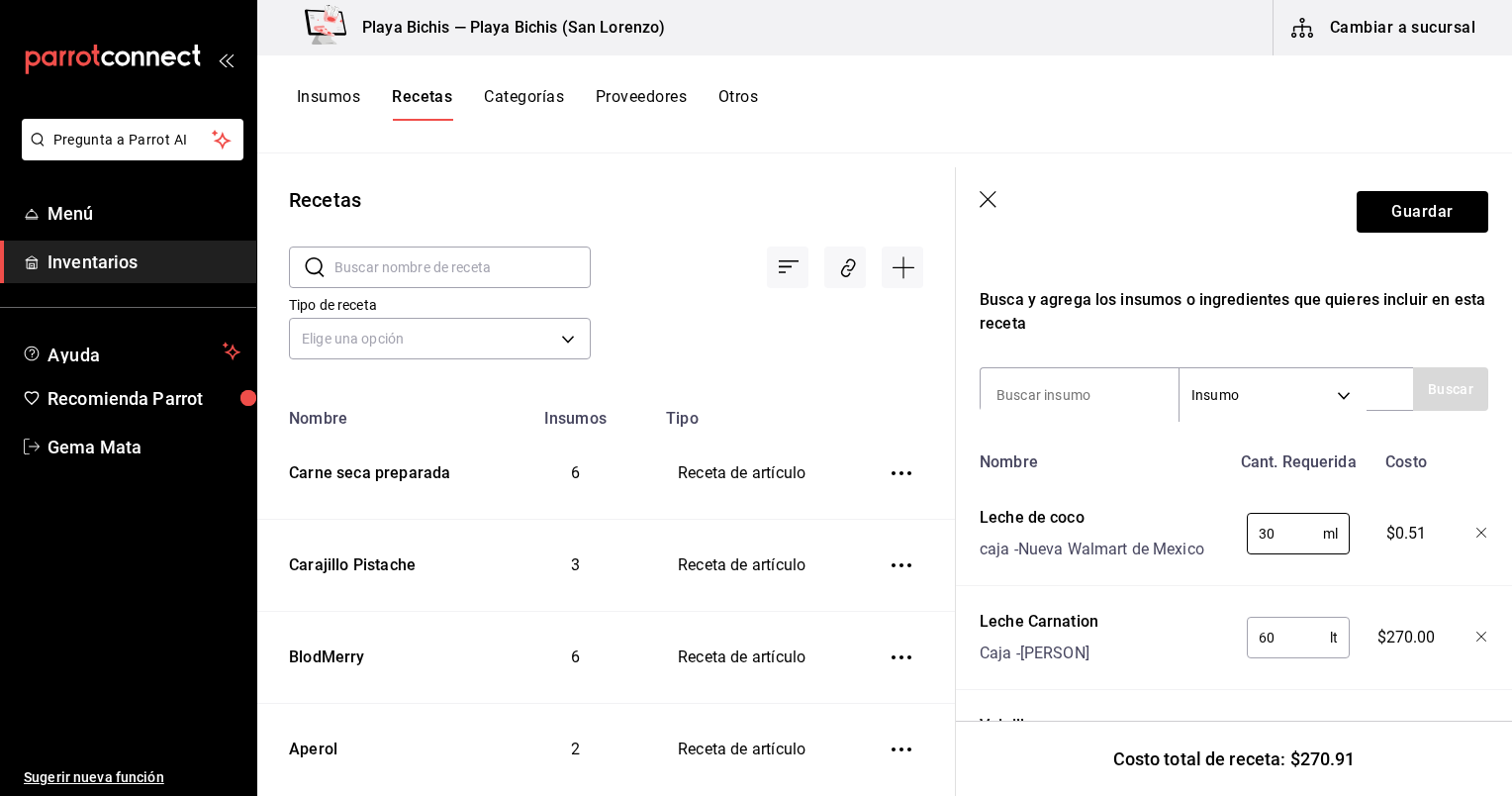 type on "30" 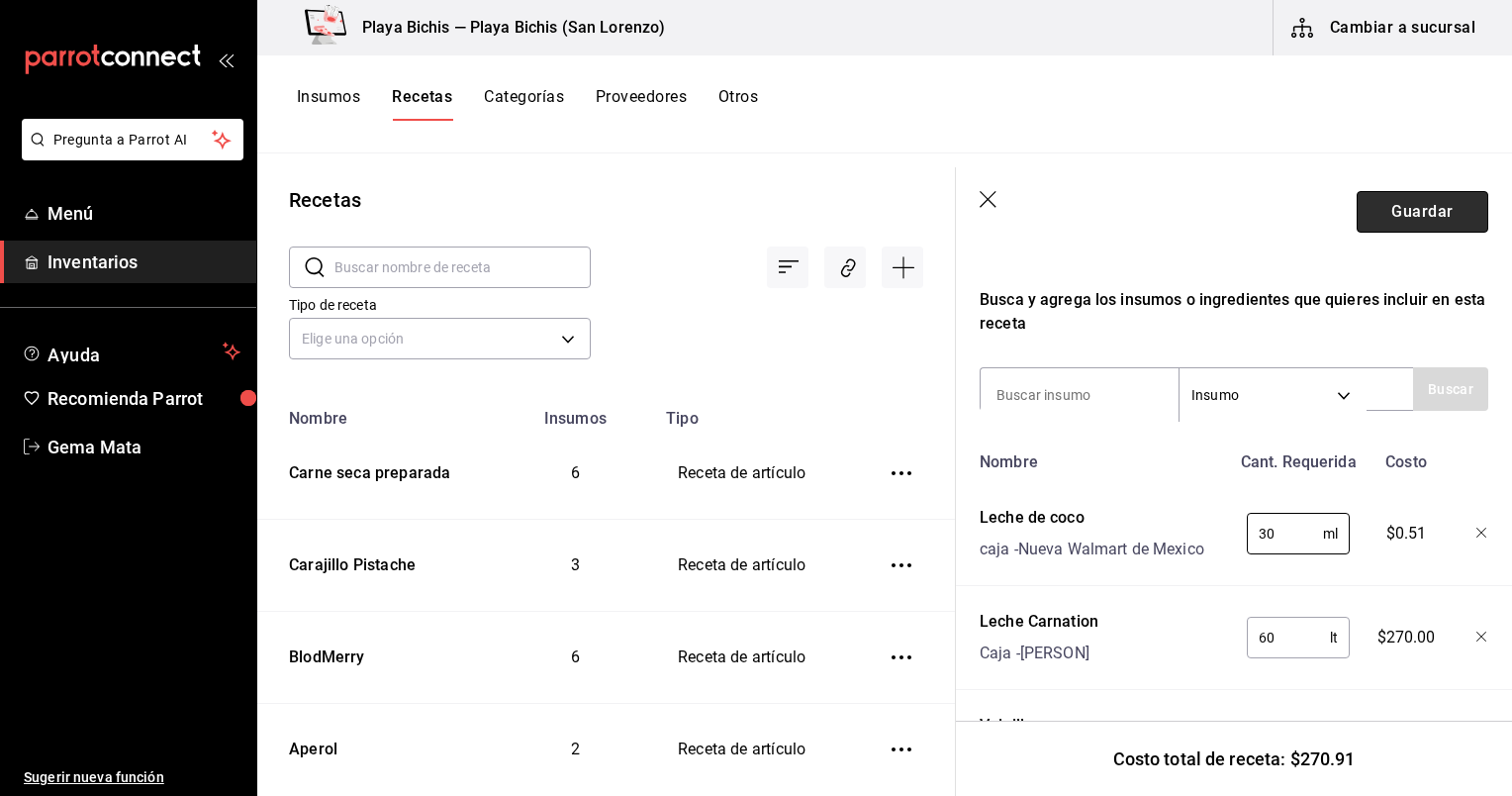 click on "Guardar" at bounding box center [1422, 212] 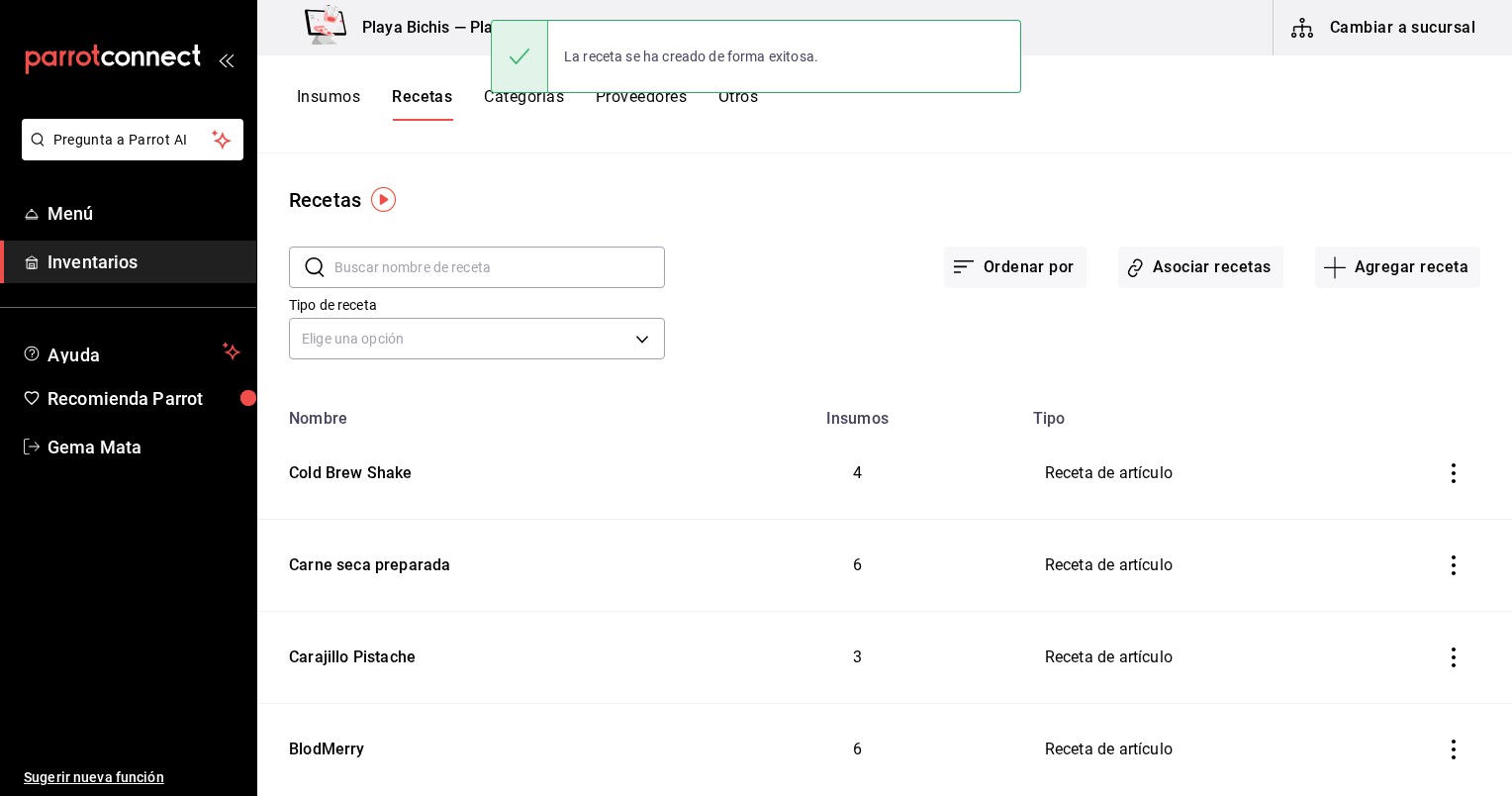 scroll, scrollTop: 0, scrollLeft: 0, axis: both 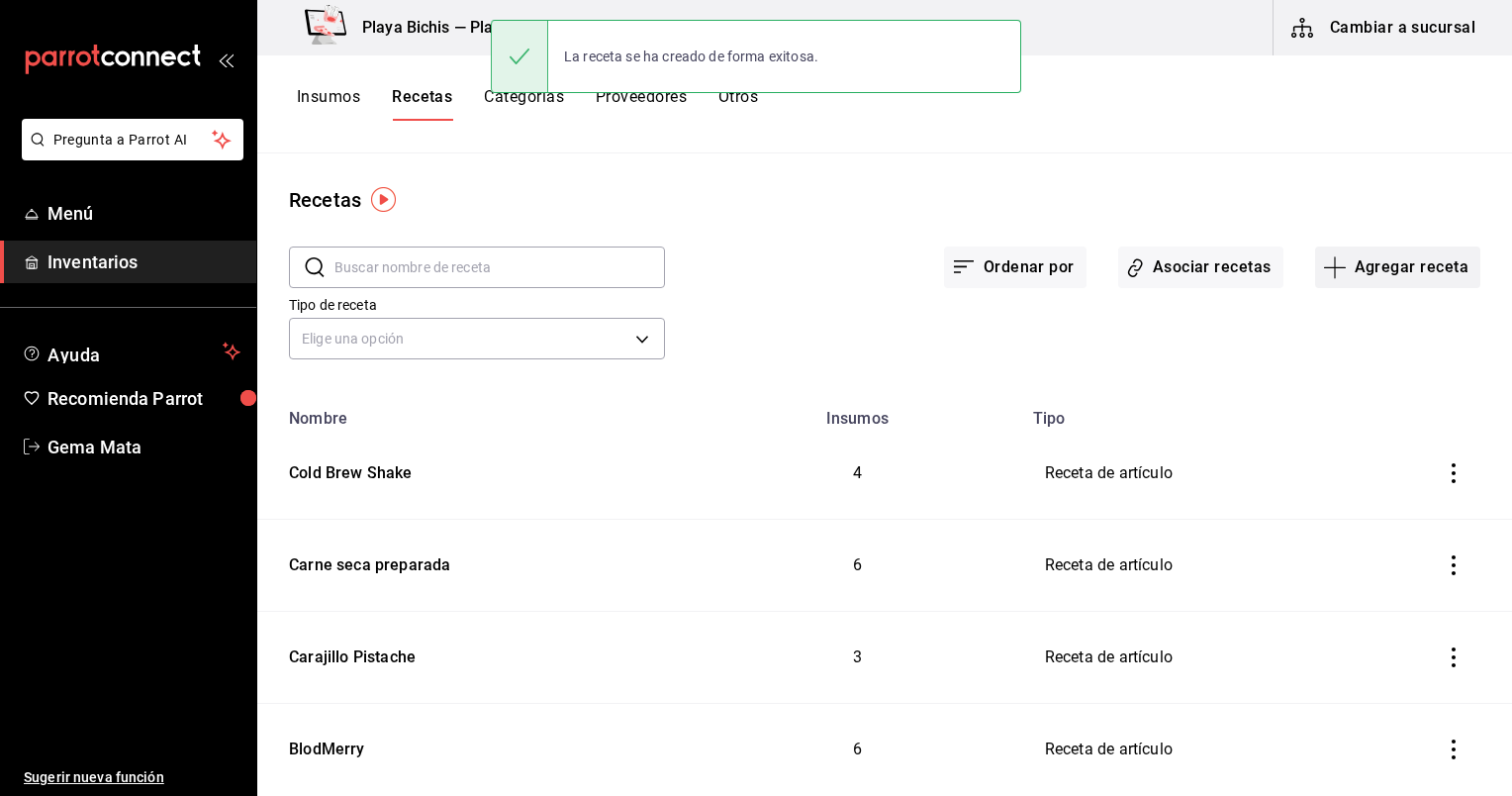 click on "Agregar receta" at bounding box center [1397, 267] 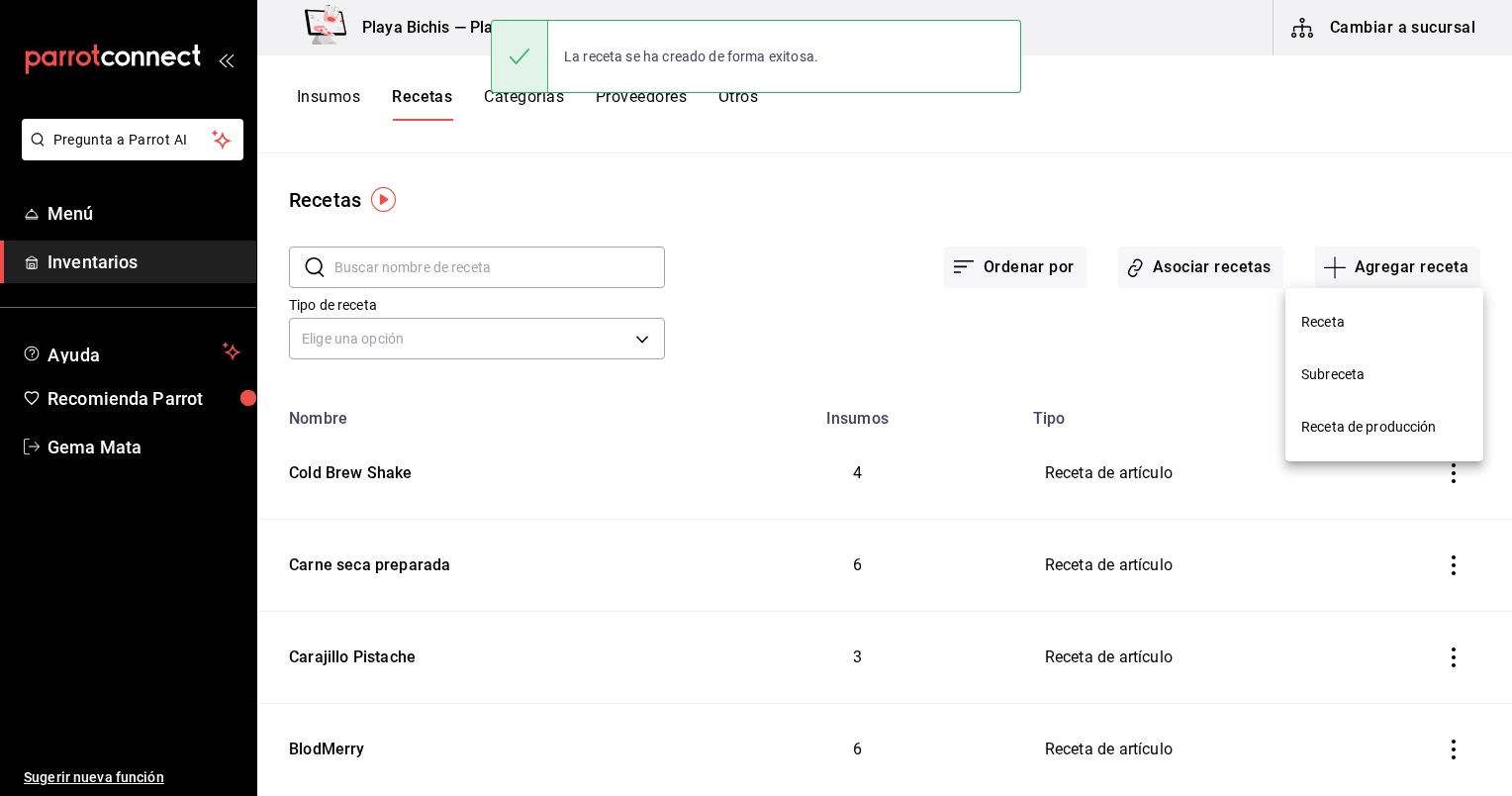 click on "Receta" at bounding box center [1384, 322] 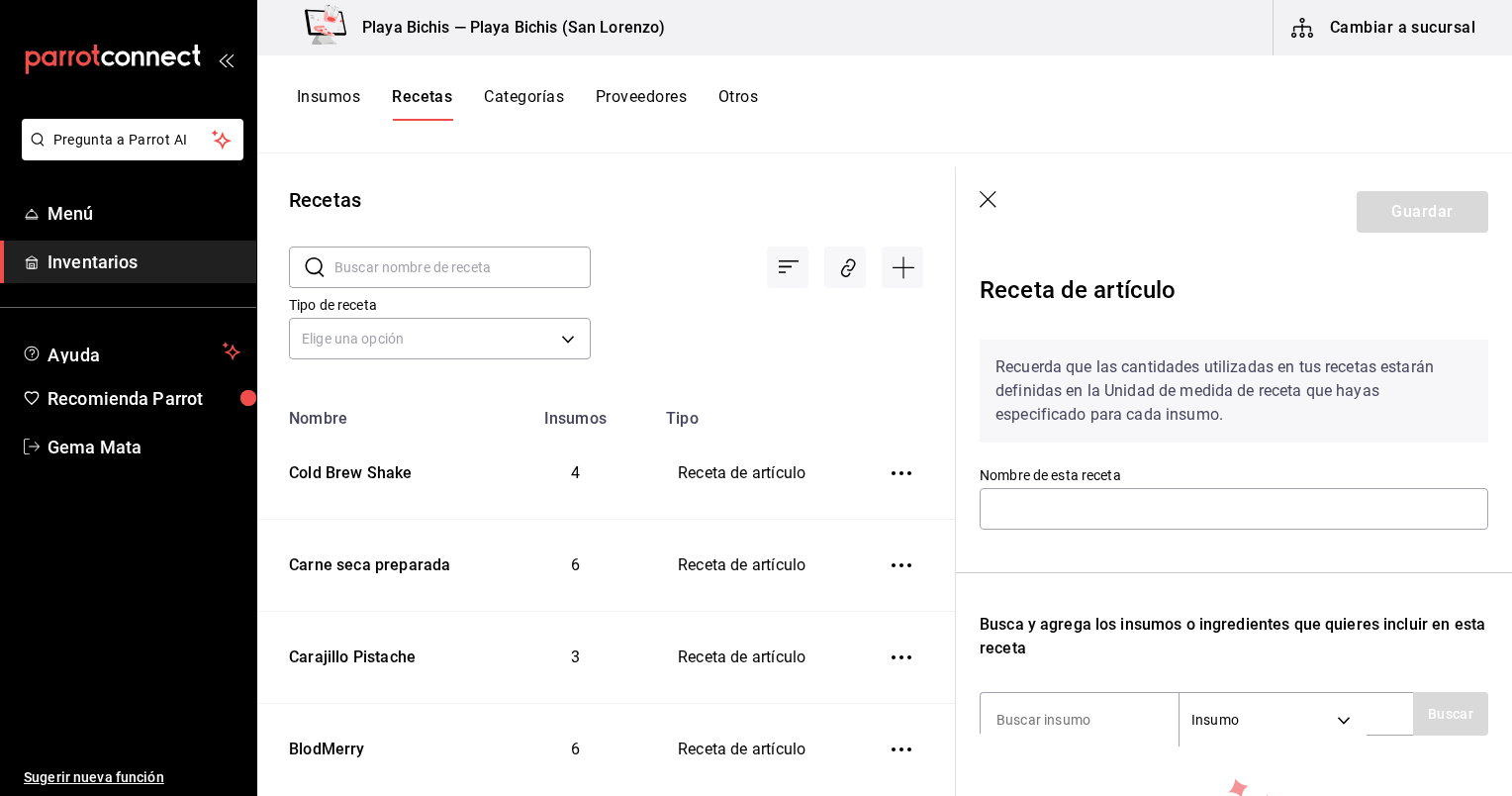 click on "Nombre de esta receta" at bounding box center [1234, 499] 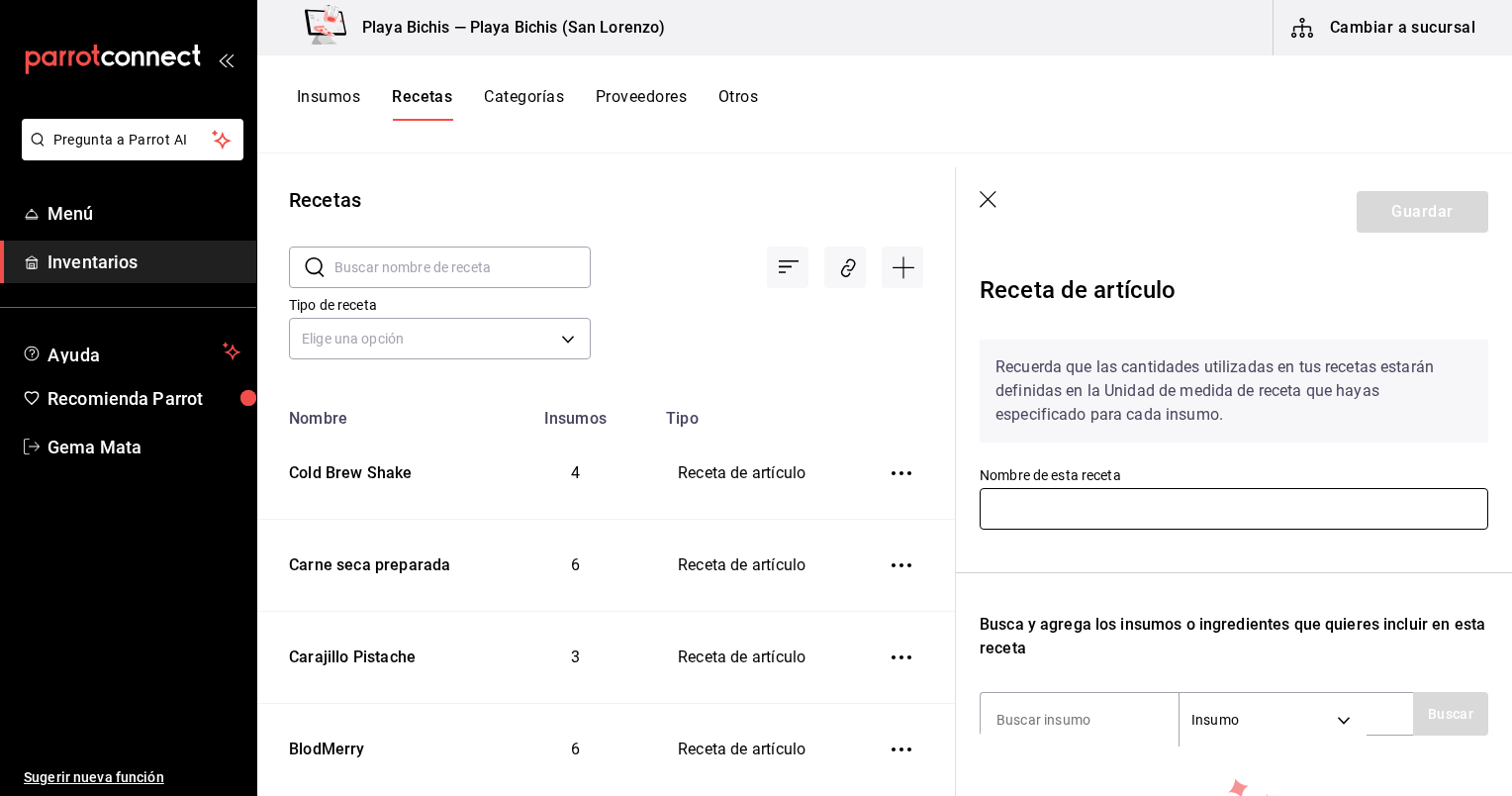 click at bounding box center [1234, 509] 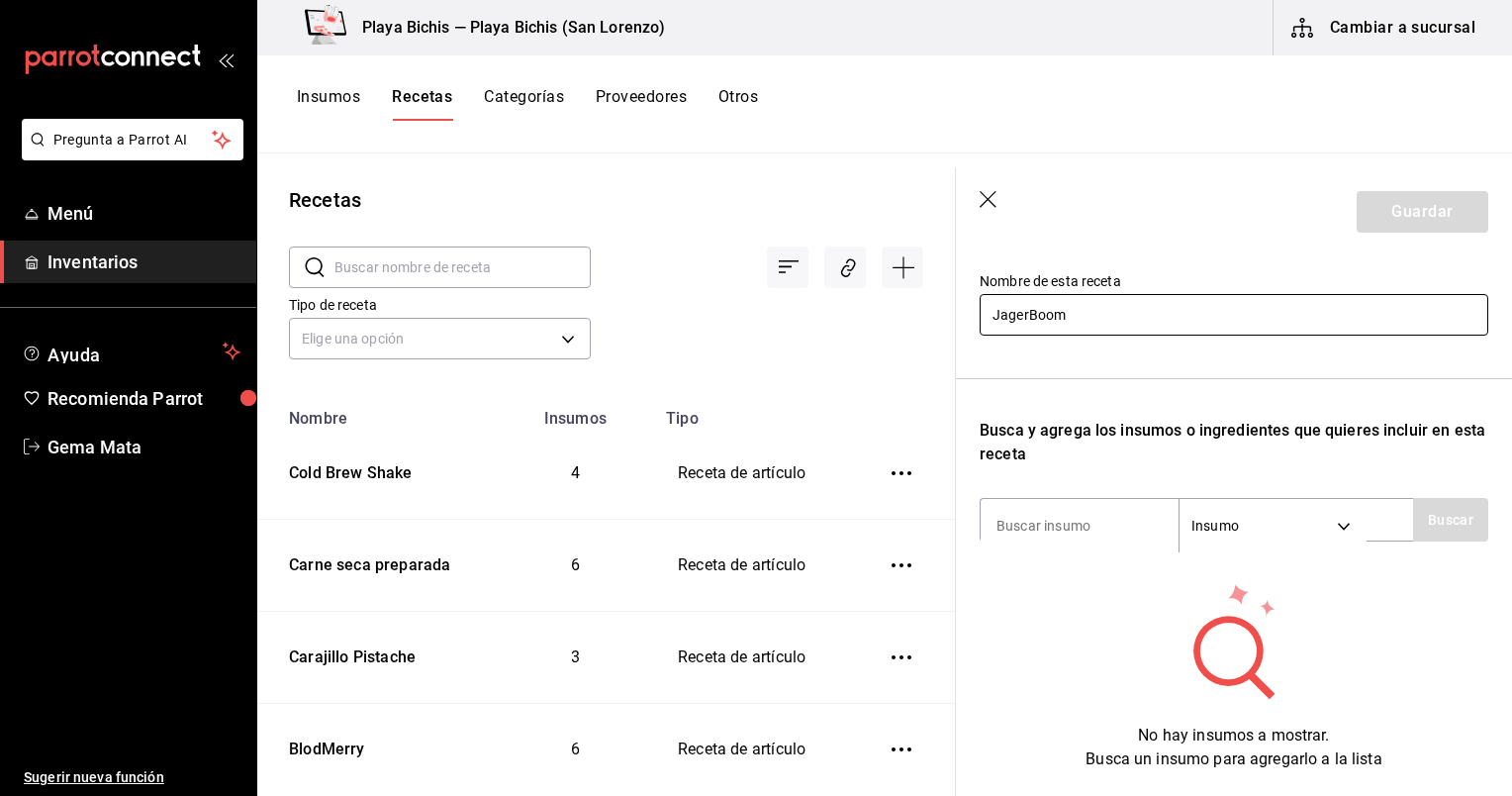 scroll, scrollTop: 213, scrollLeft: 0, axis: vertical 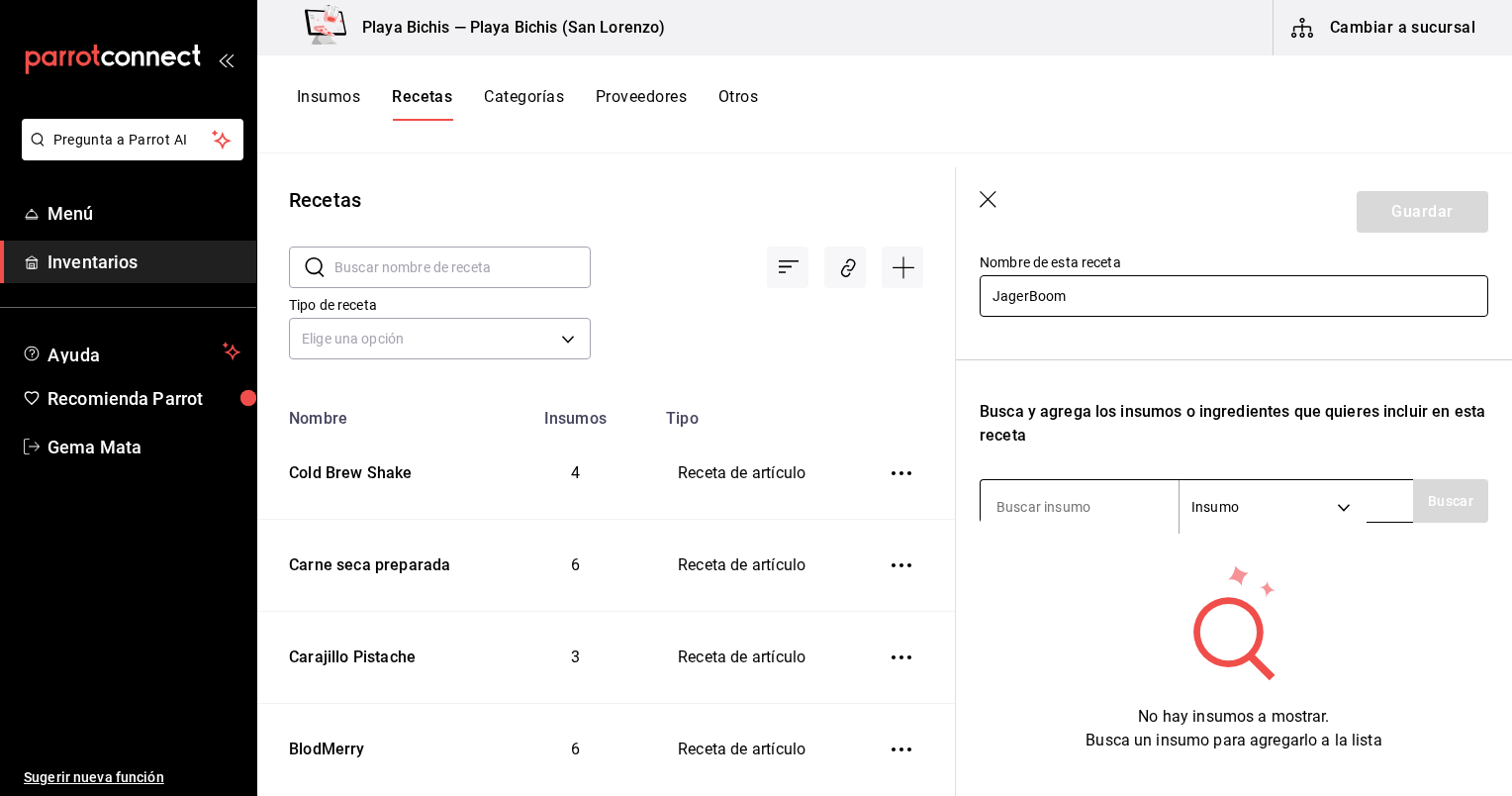 type on "JagerBoom" 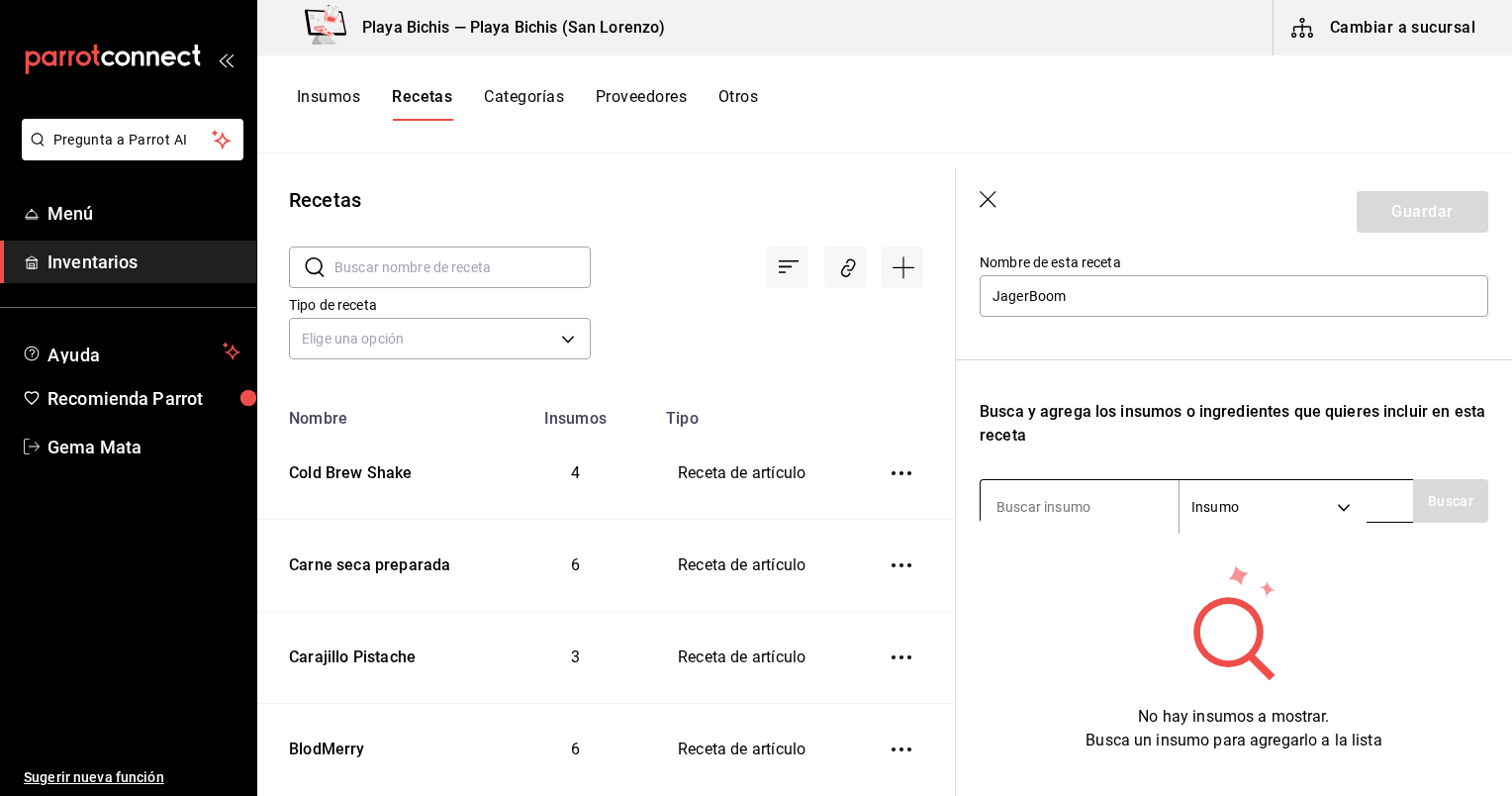 click at bounding box center [1080, 507] 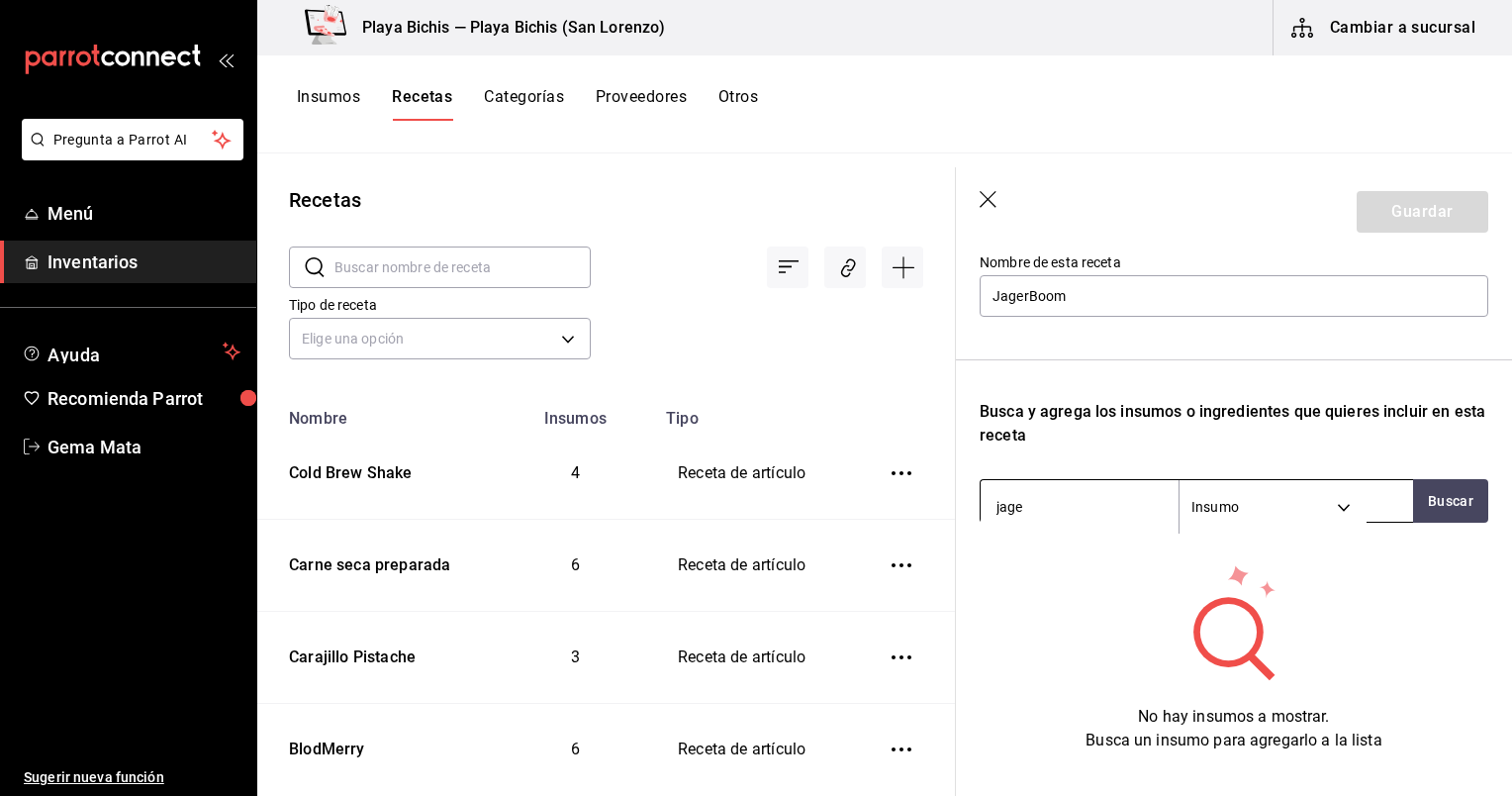 type on "jag" 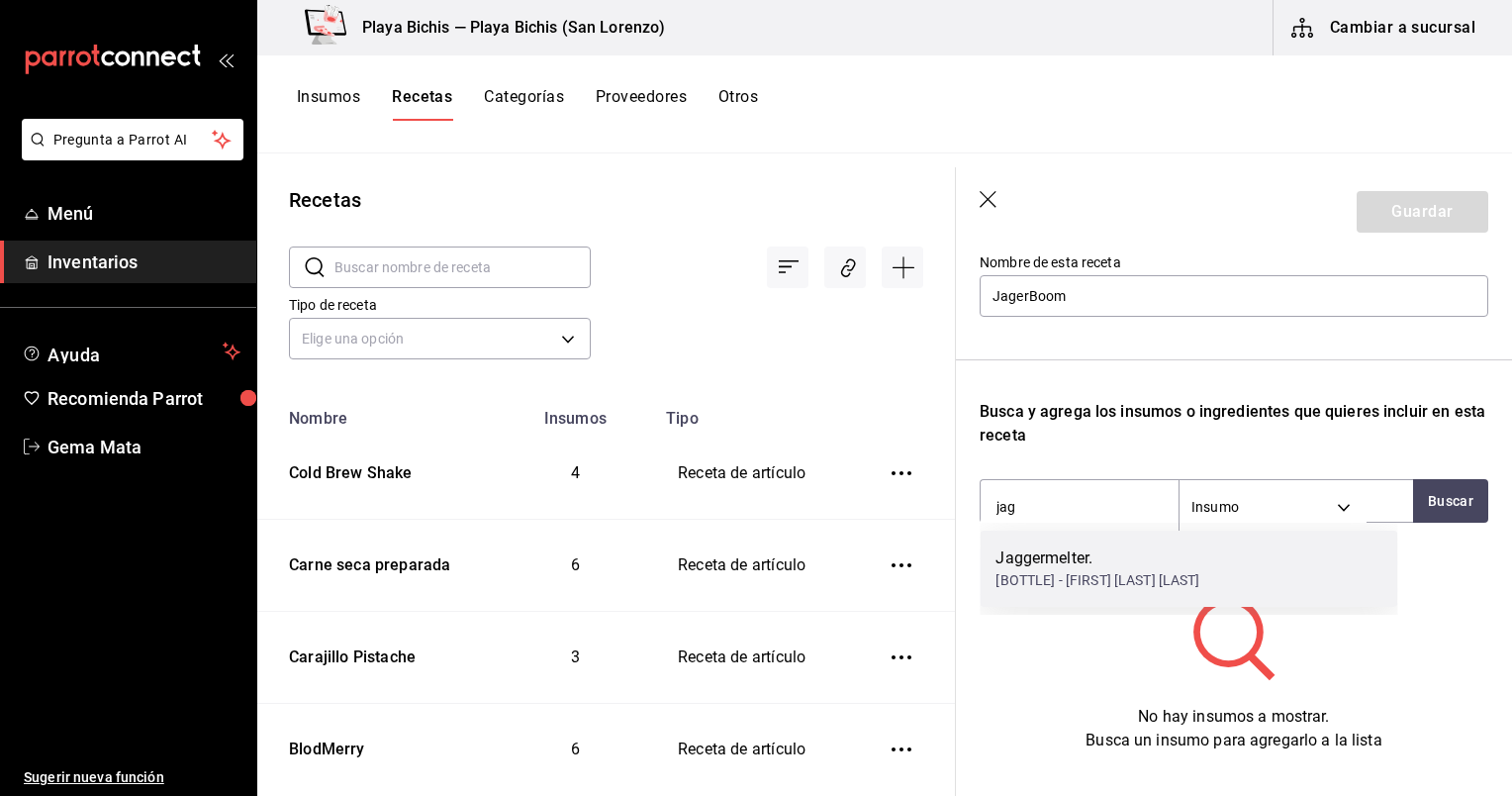 click on "Jaggermelter." at bounding box center (1097, 558) 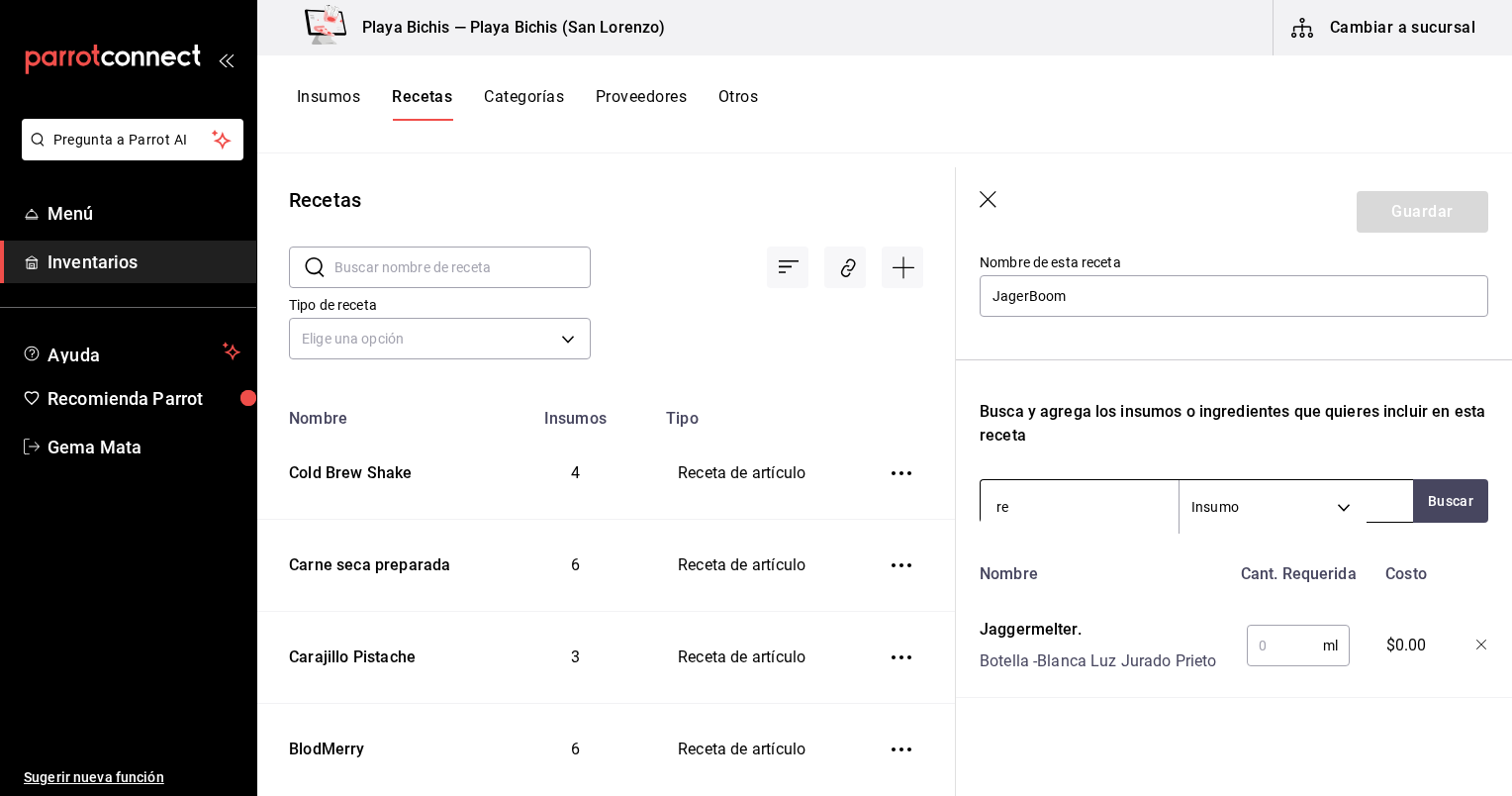 type on "red" 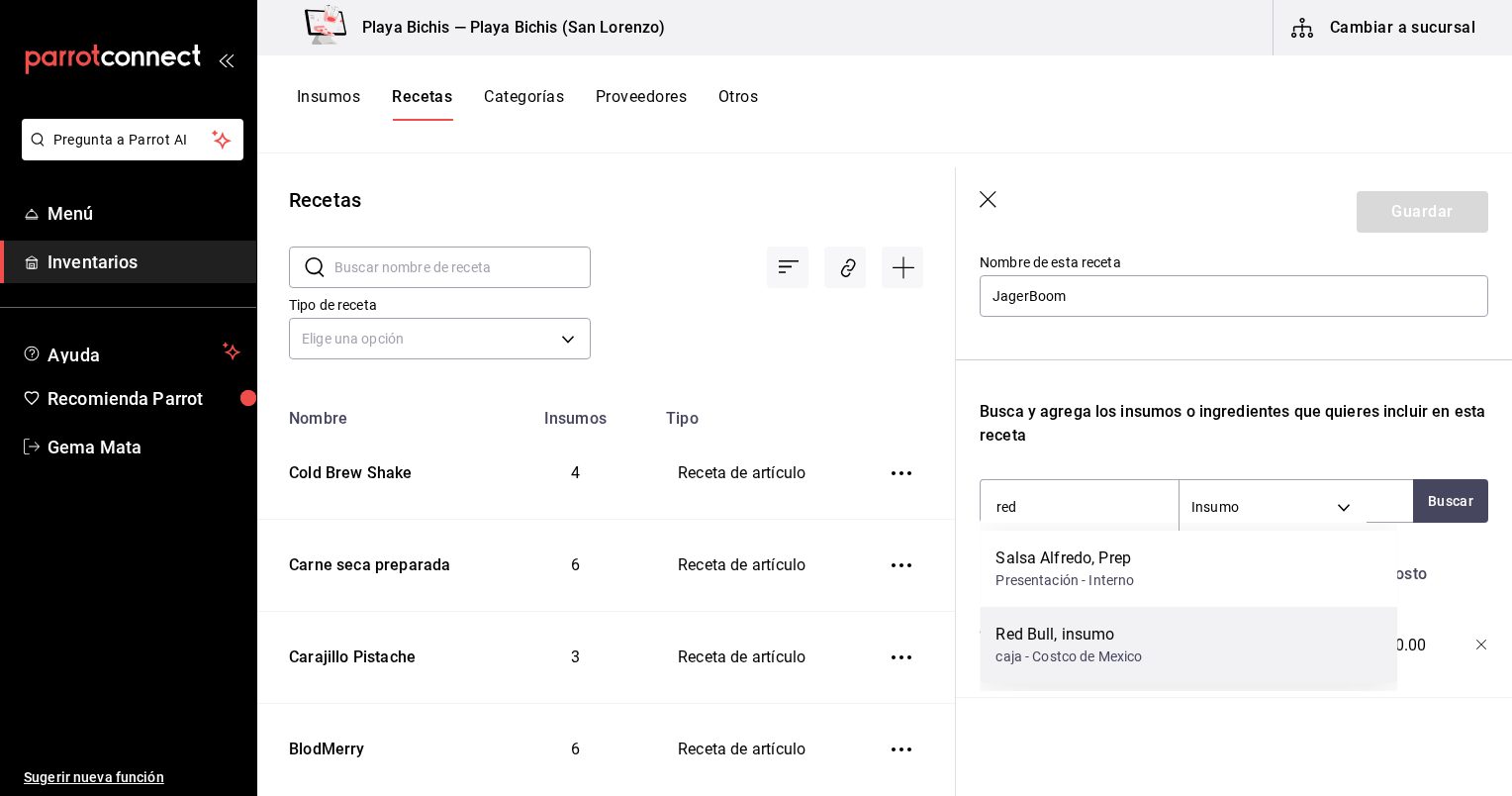 click on "caja - Costco de Mexico" at bounding box center [1069, 656] 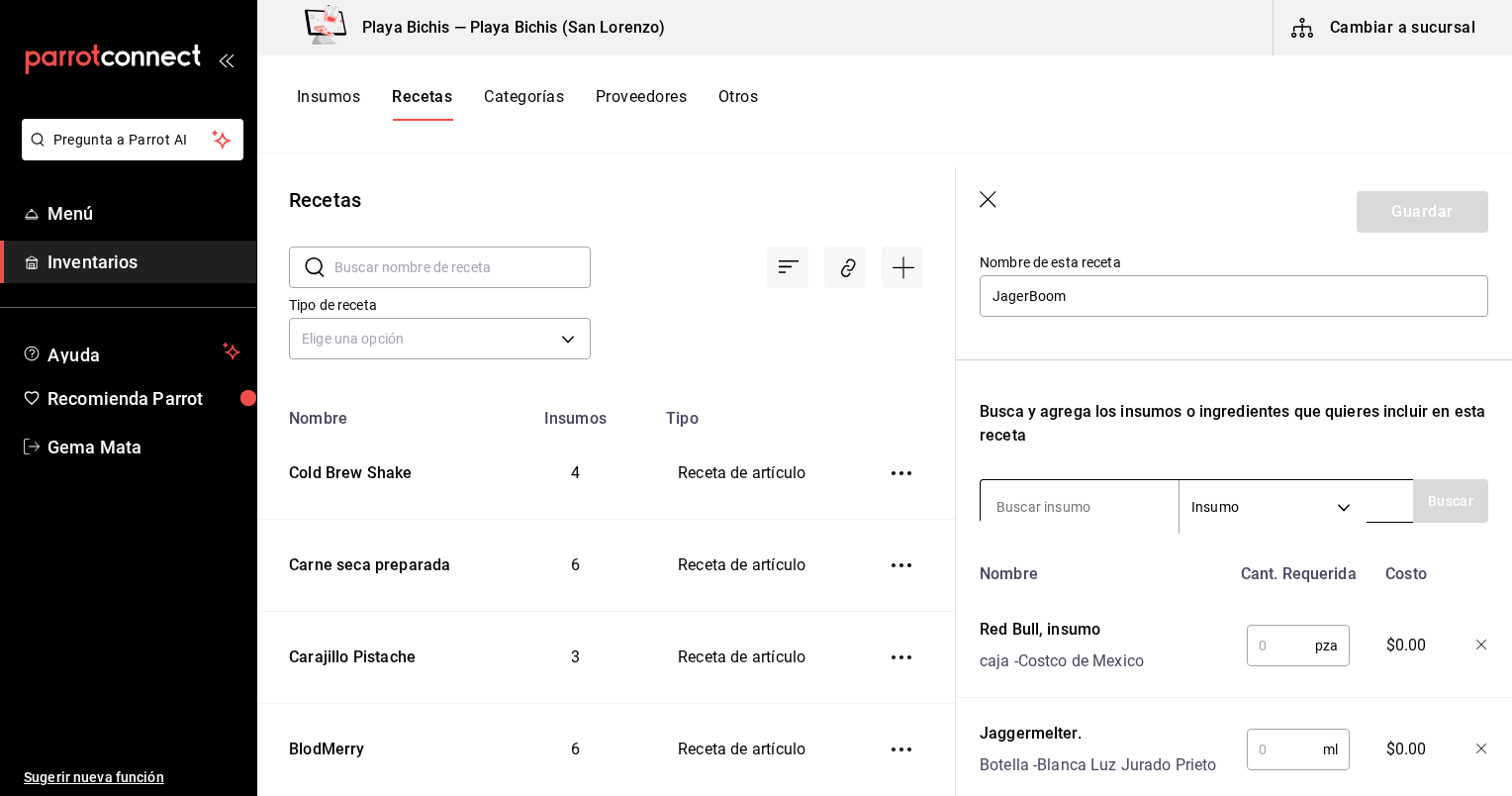 scroll, scrollTop: 336, scrollLeft: 0, axis: vertical 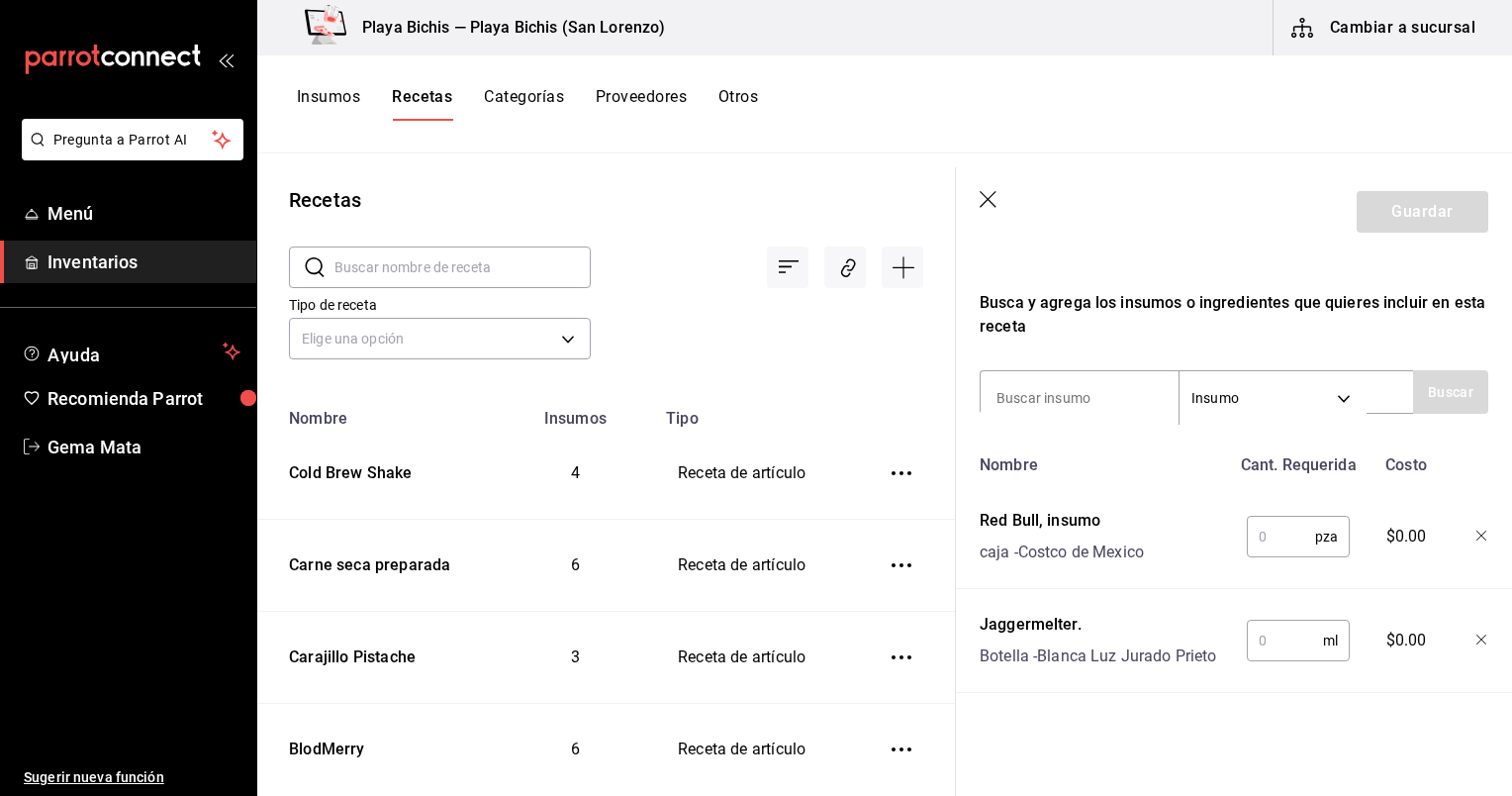 click at bounding box center [1284, 641] 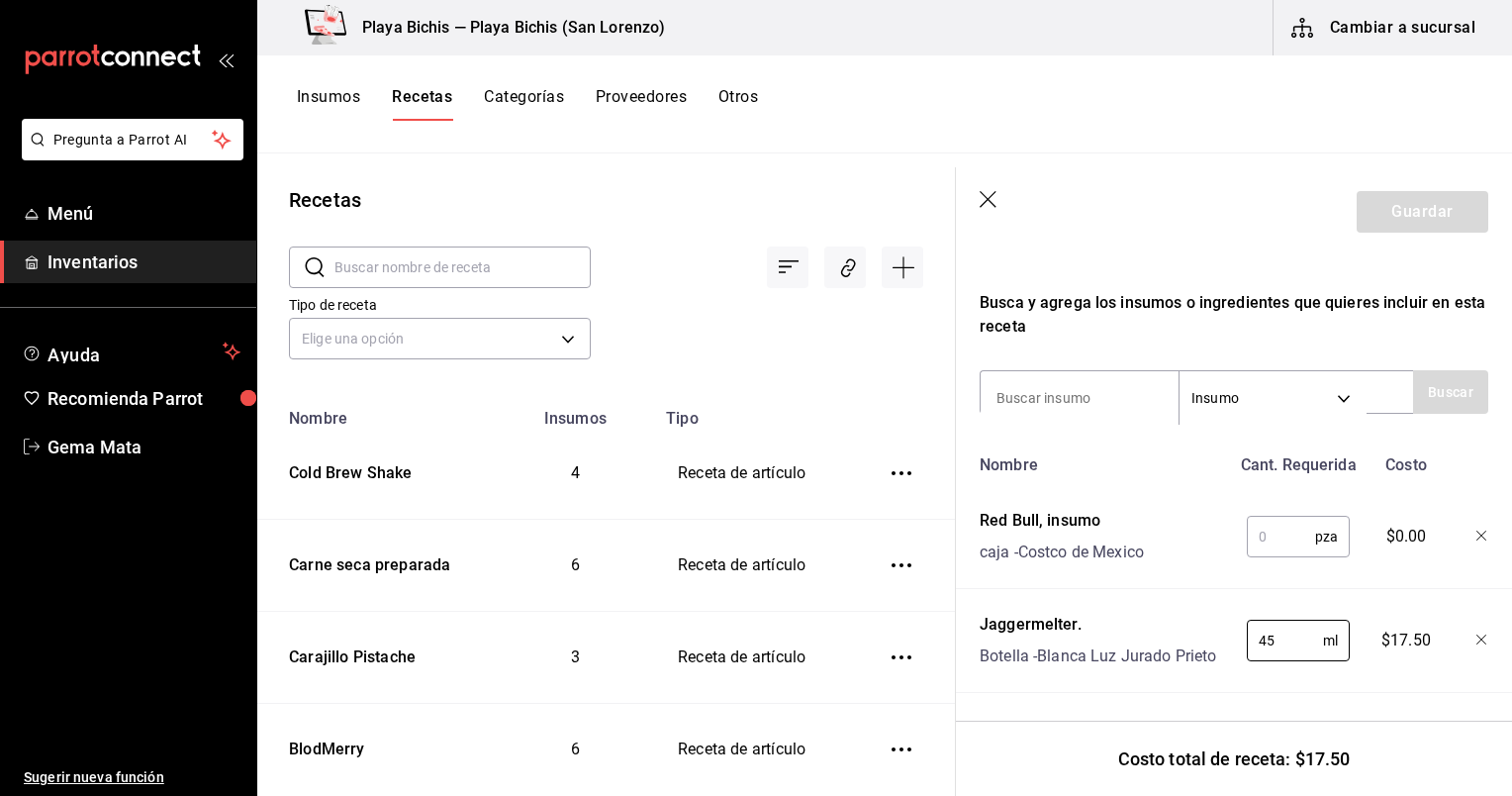 type on "45" 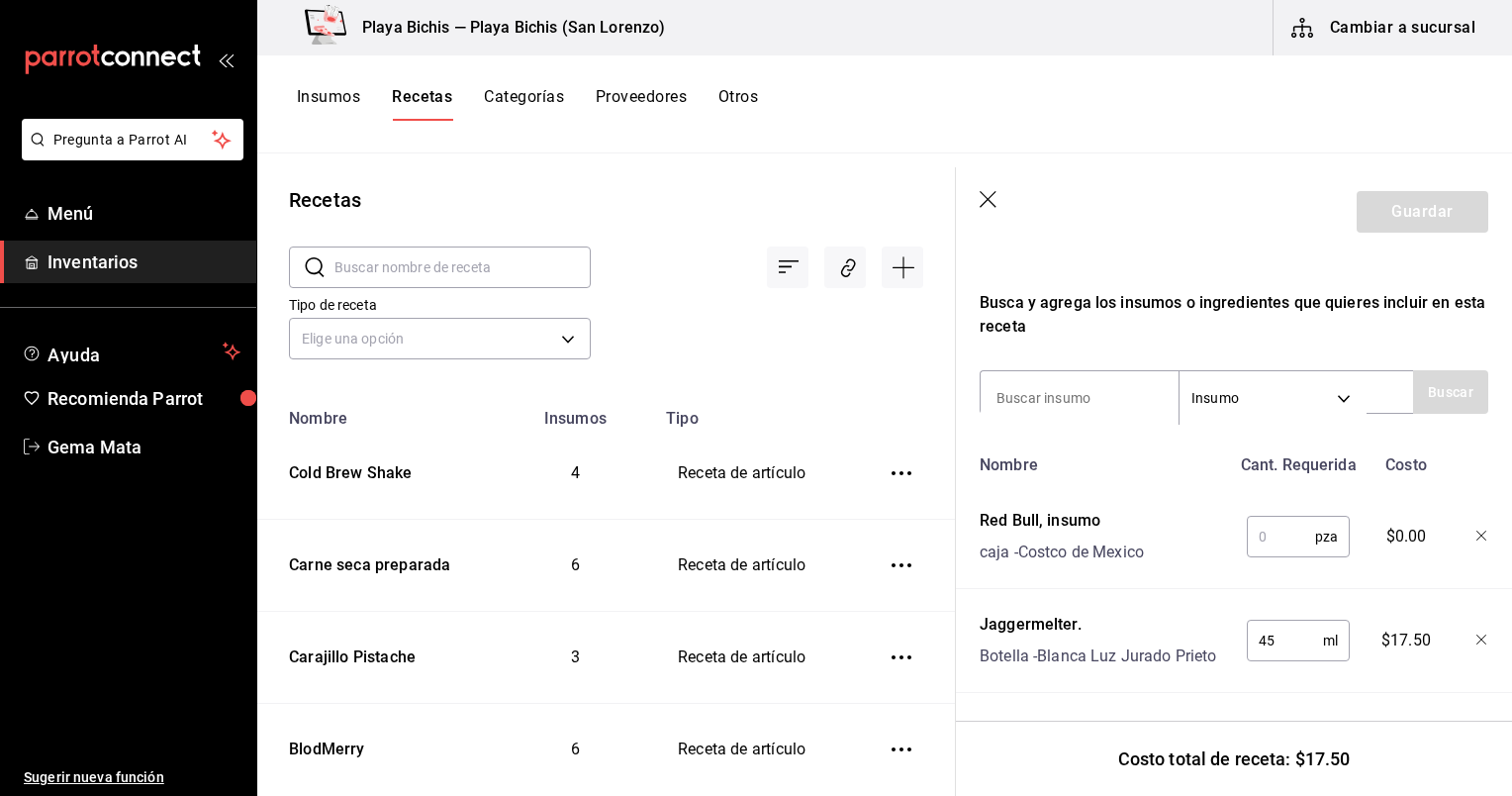 click at bounding box center (1280, 537) 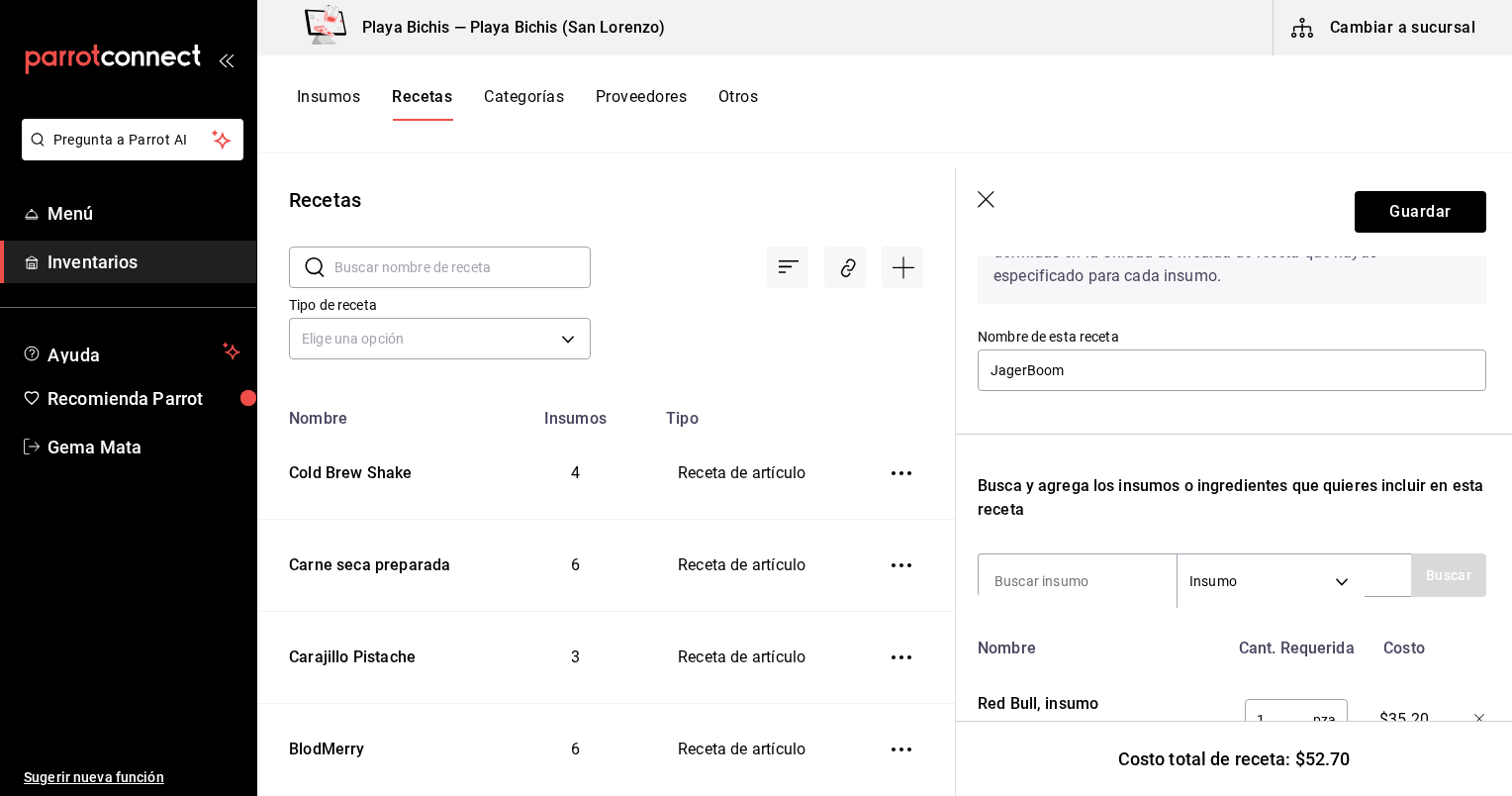 scroll, scrollTop: 126, scrollLeft: 0, axis: vertical 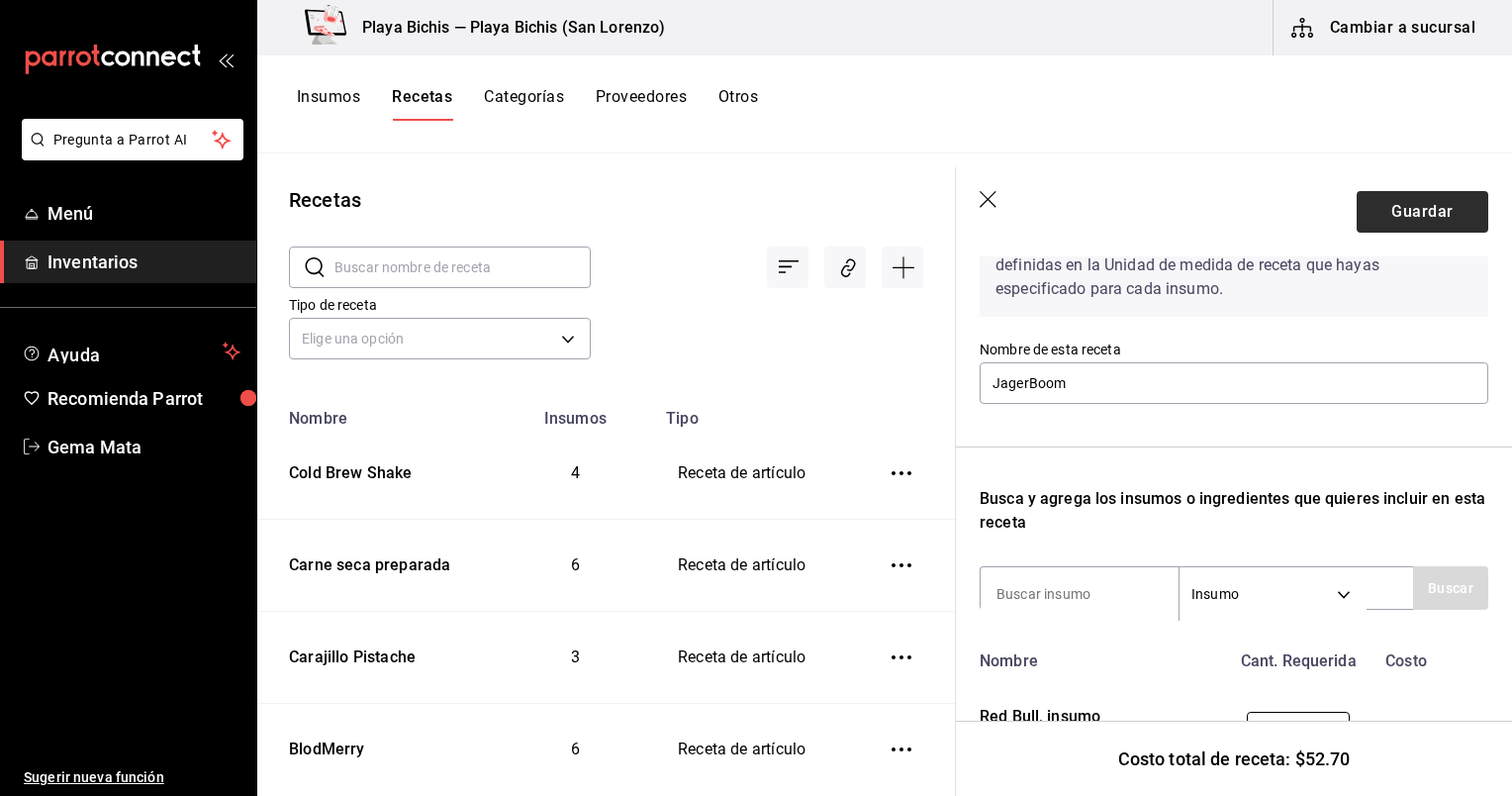 type on "1" 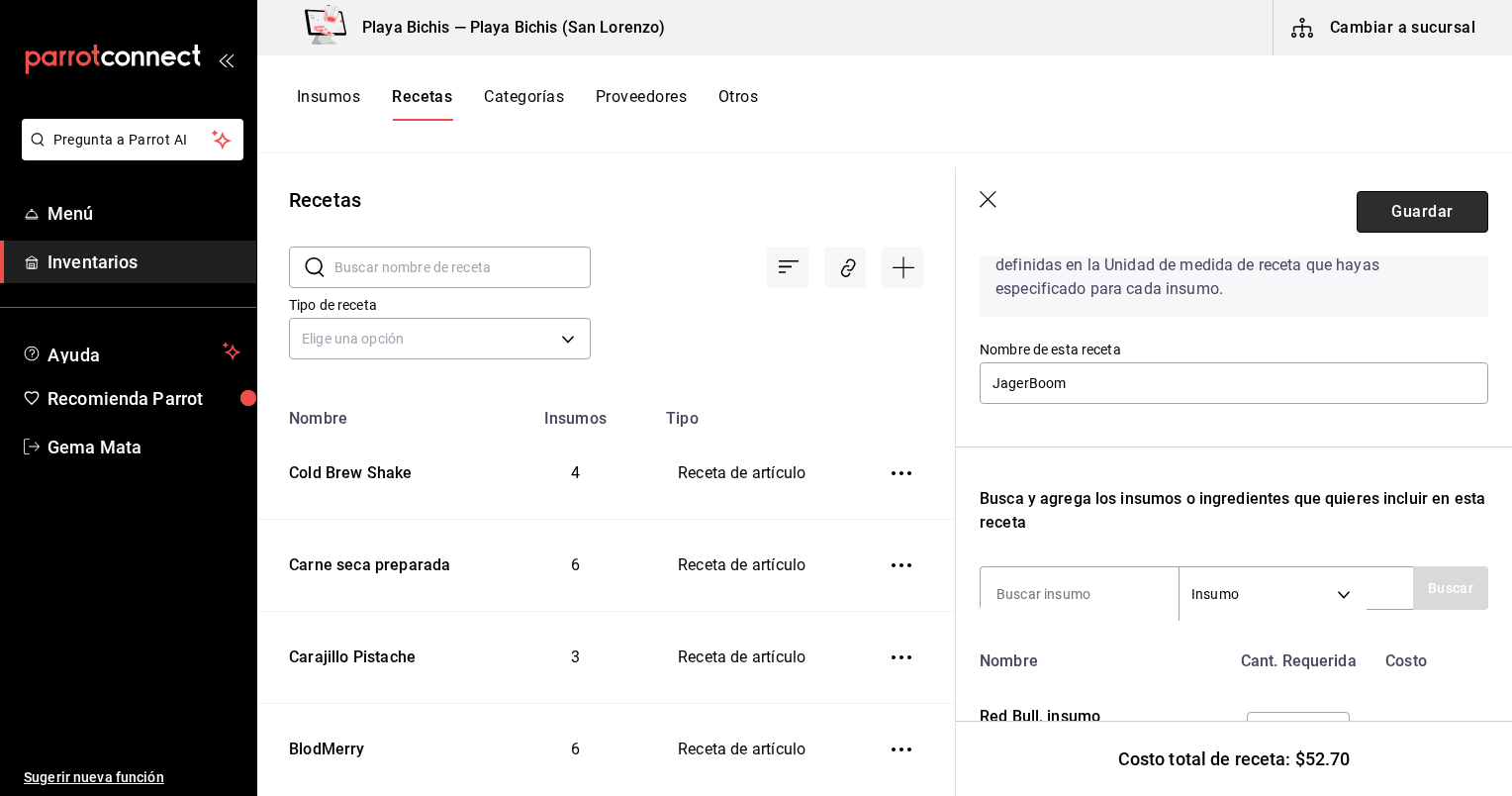 click on "Guardar" at bounding box center [1422, 212] 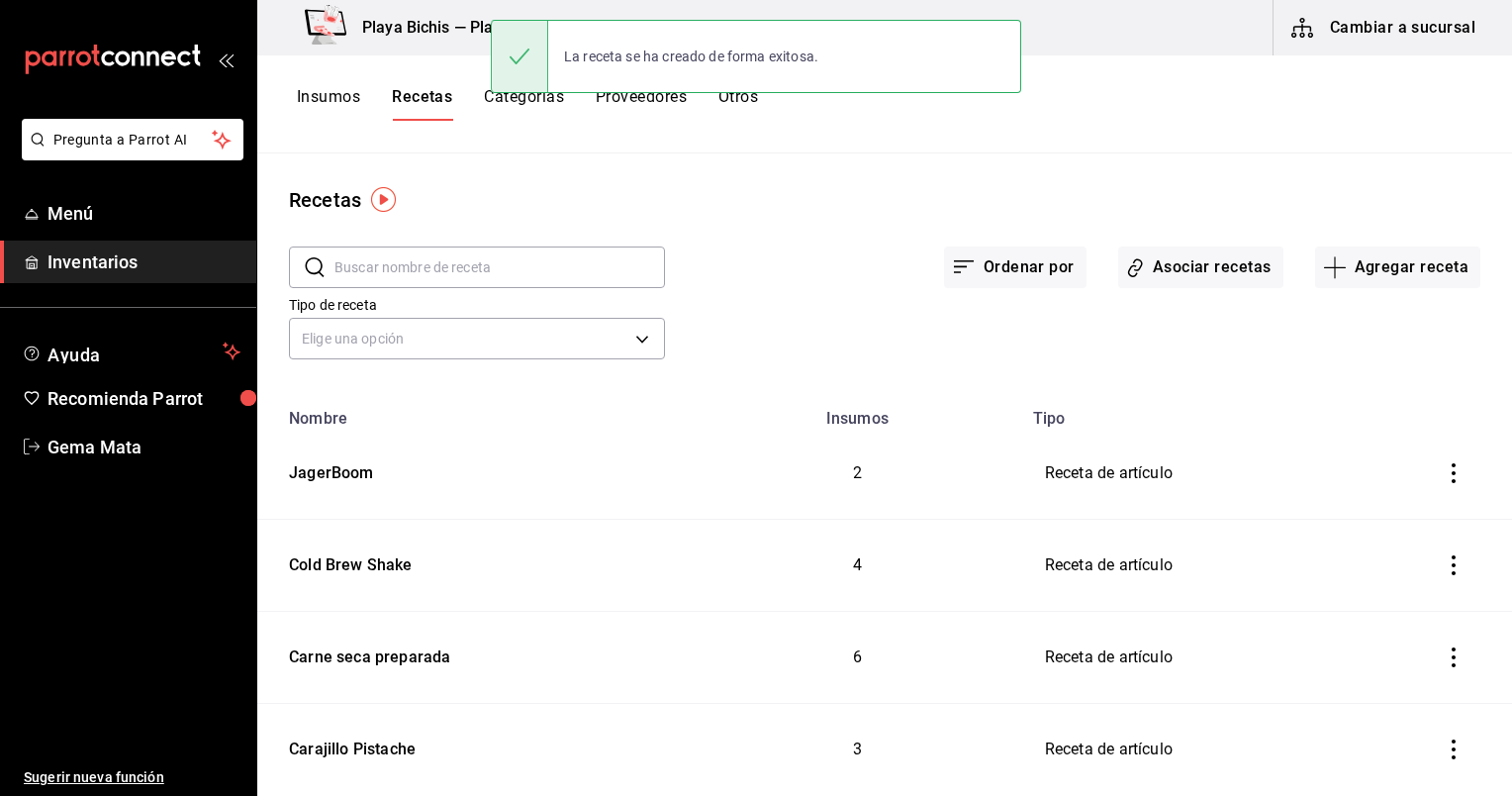 scroll, scrollTop: 0, scrollLeft: 0, axis: both 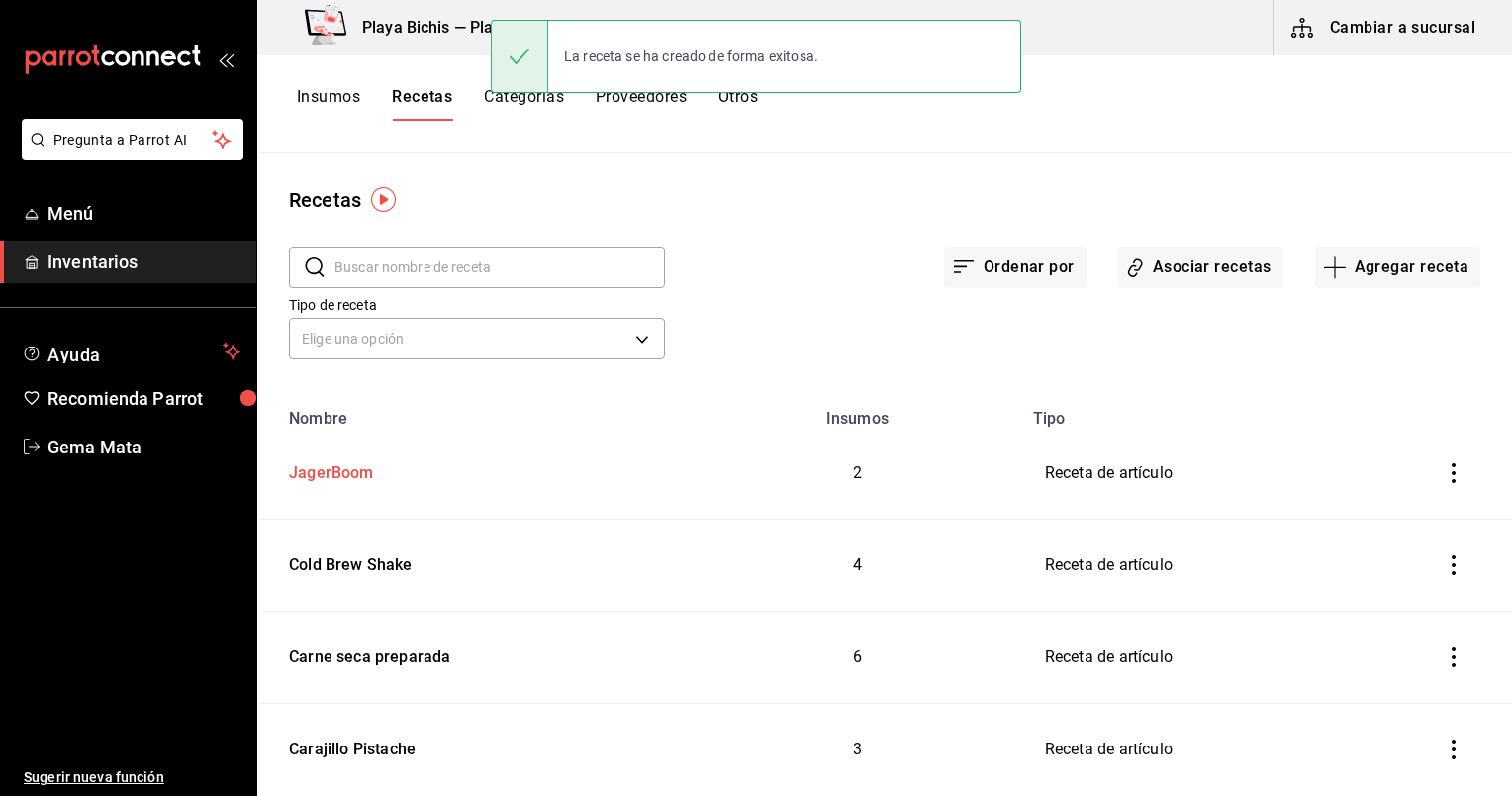 click on "JagerBoom" at bounding box center [475, 473] 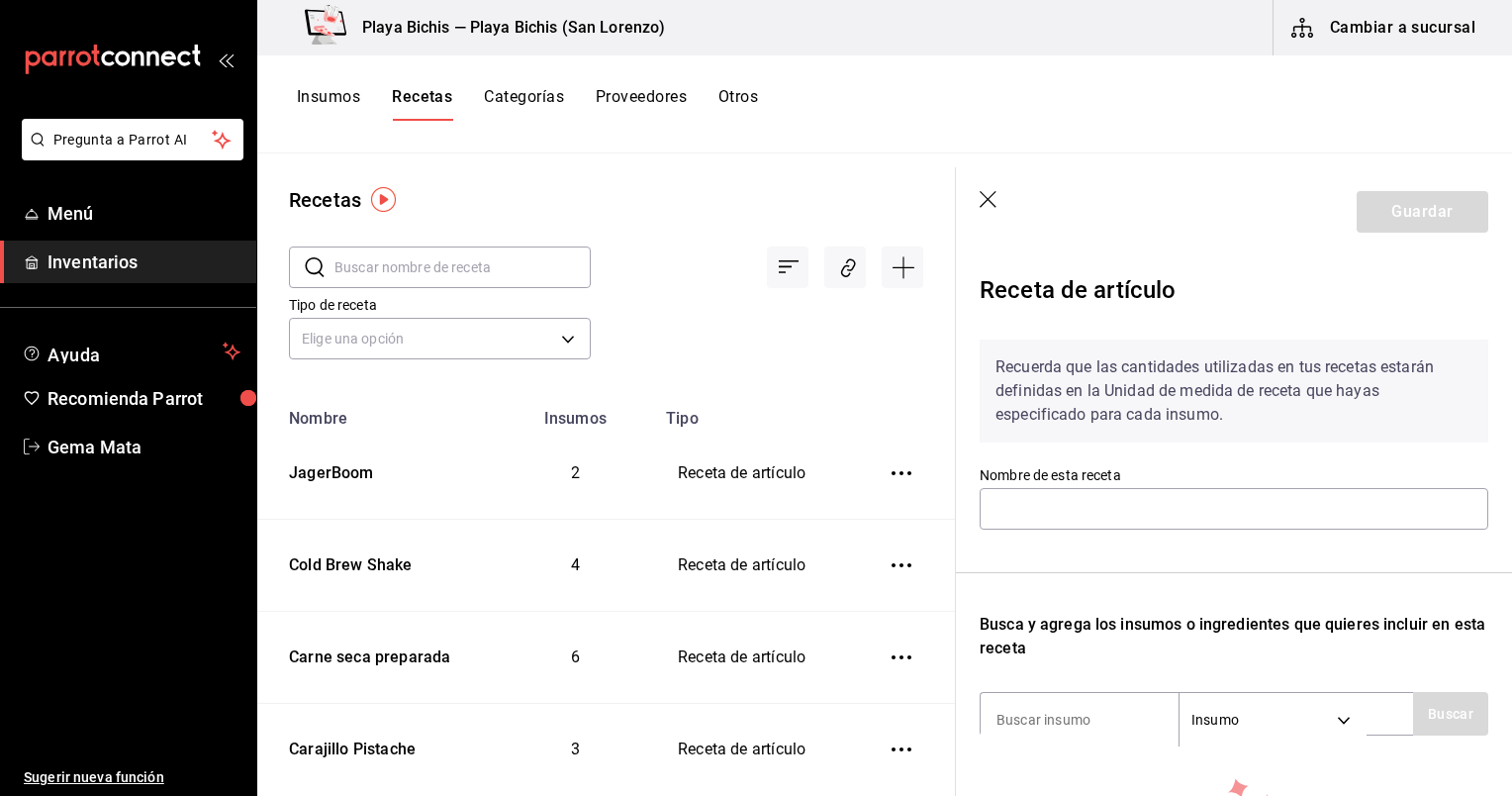type on "JagerBoom" 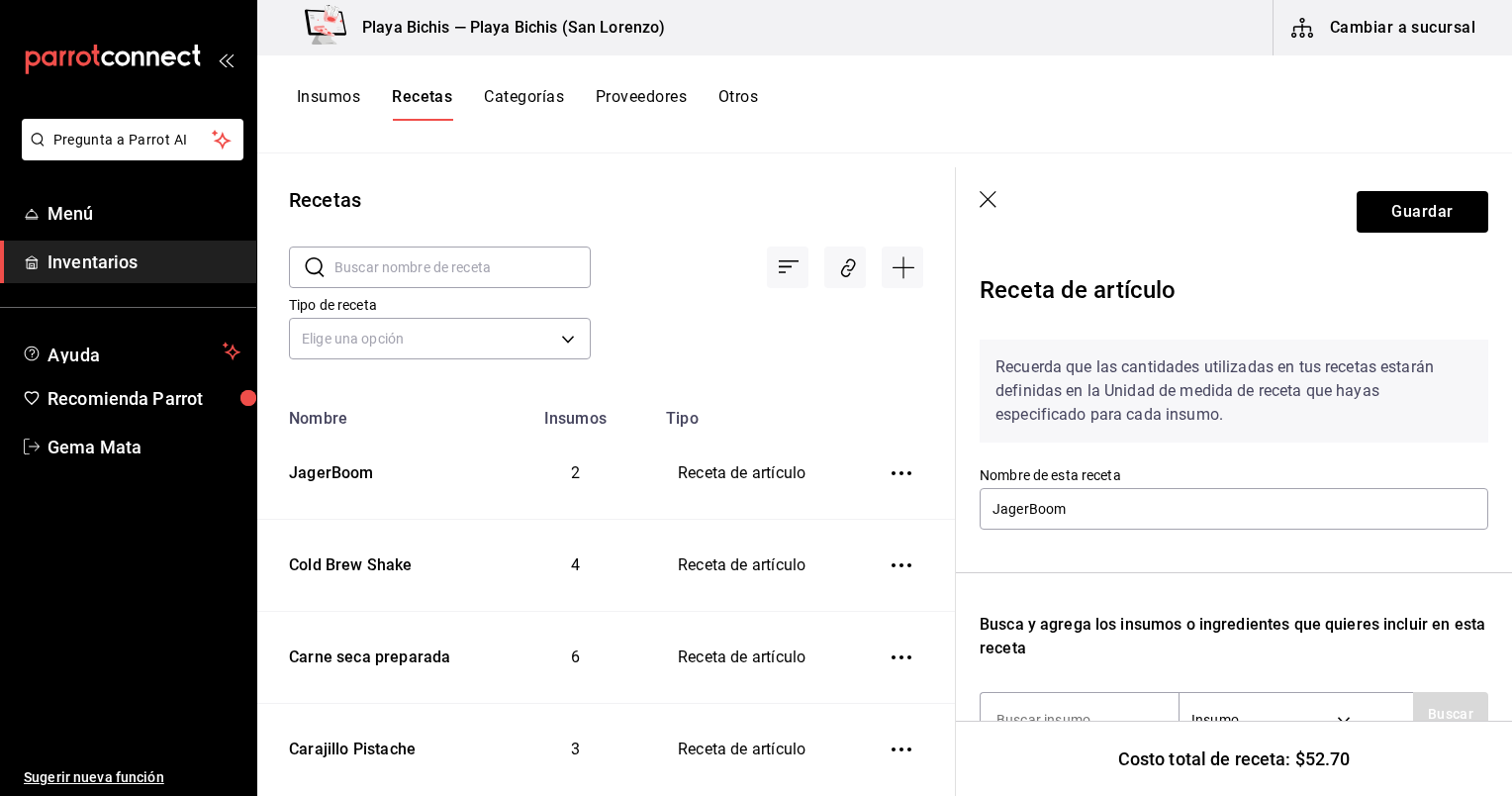 scroll, scrollTop: 337, scrollLeft: 0, axis: vertical 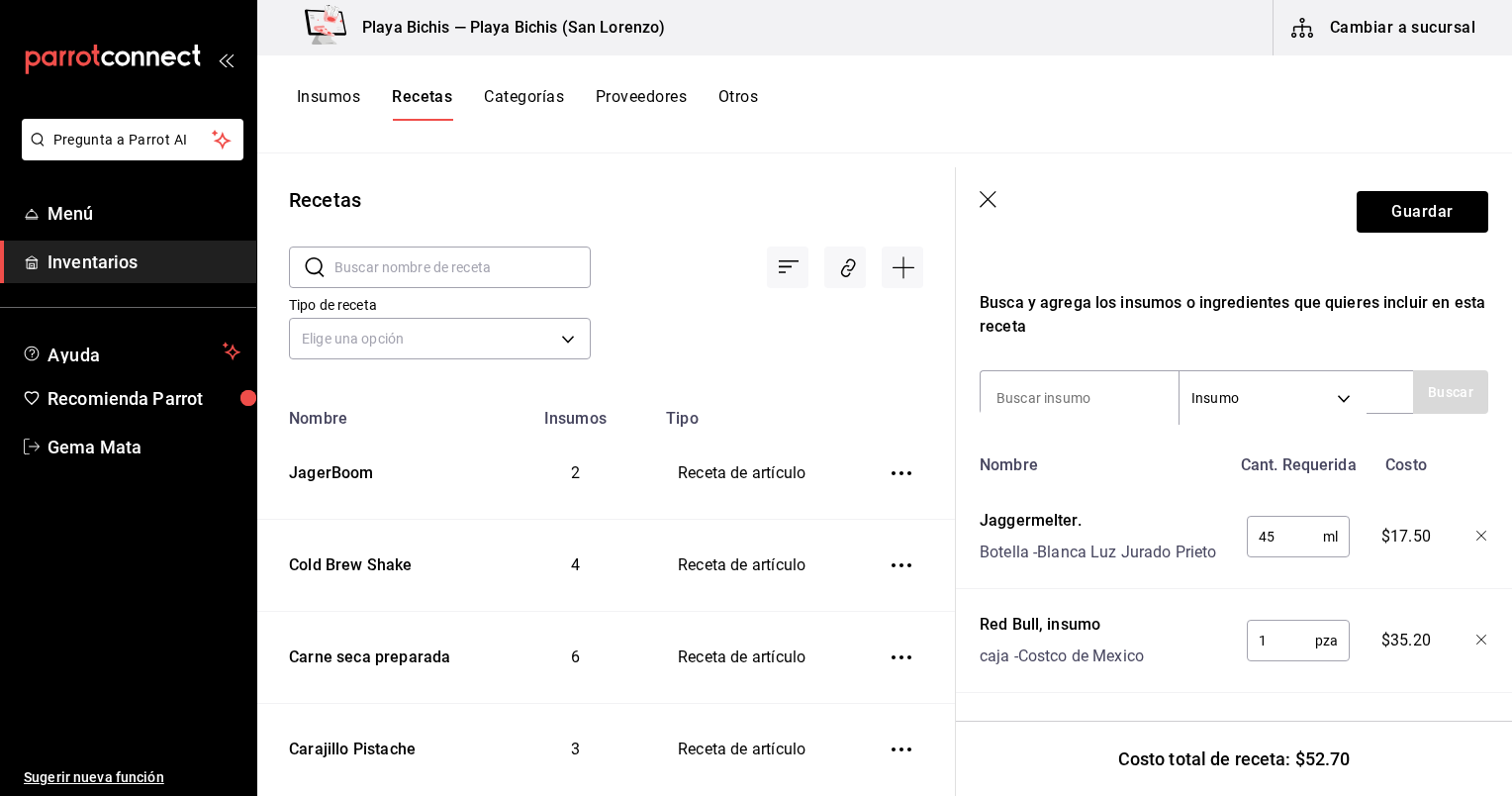 click on "Guardar" at bounding box center (1234, 212) 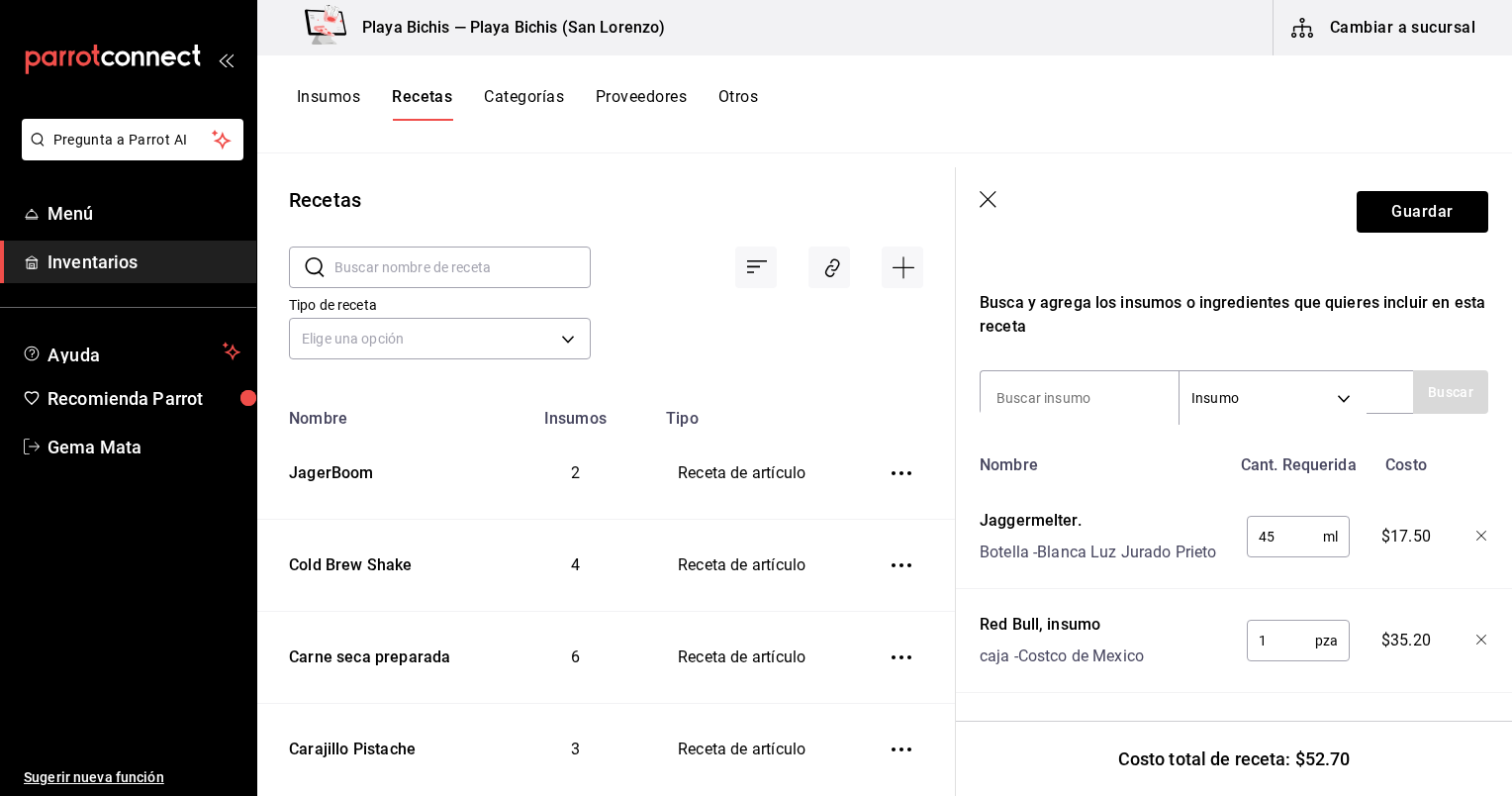 scroll, scrollTop: 0, scrollLeft: 0, axis: both 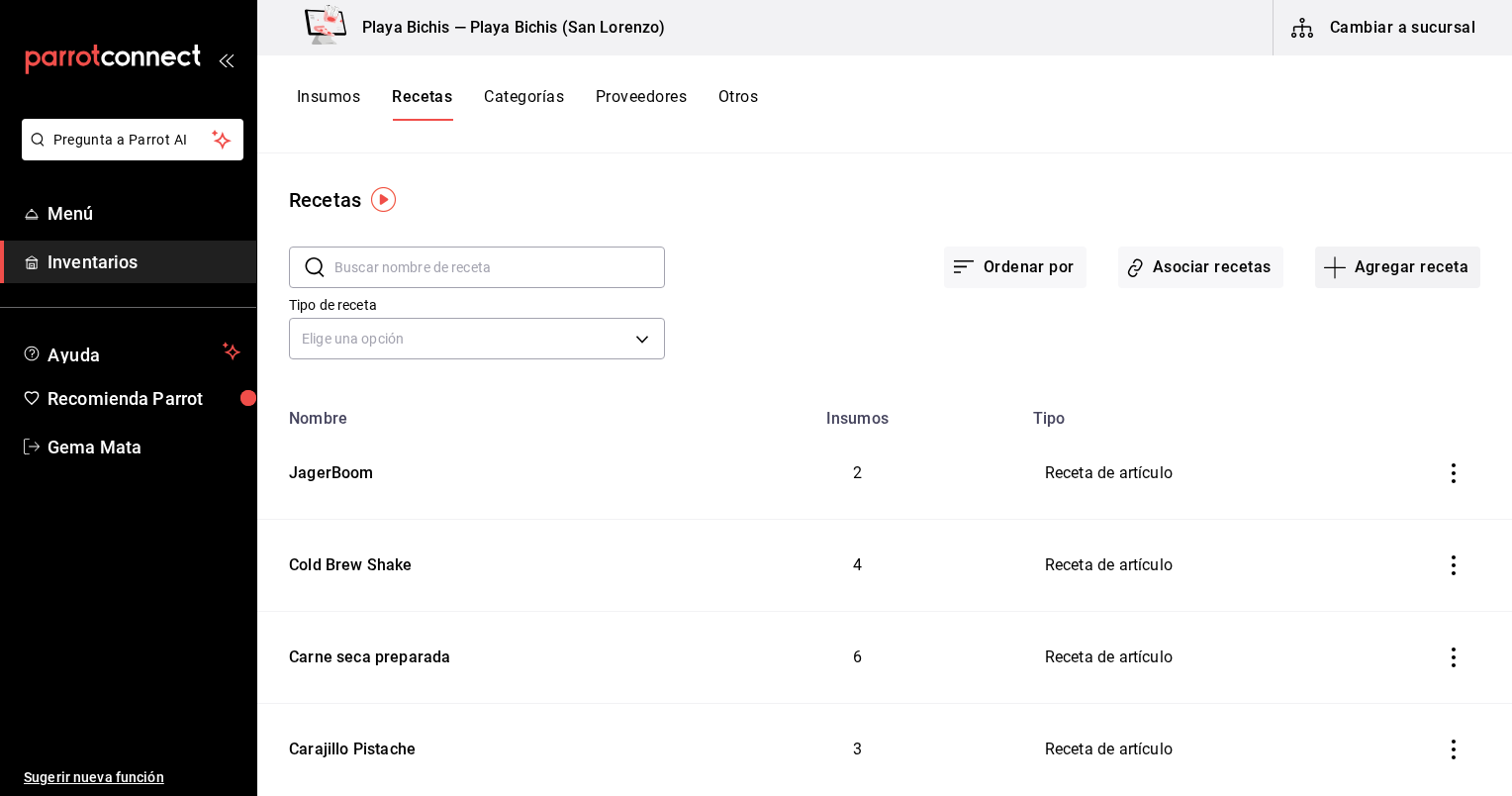 click on "Agregar receta" at bounding box center [1397, 267] 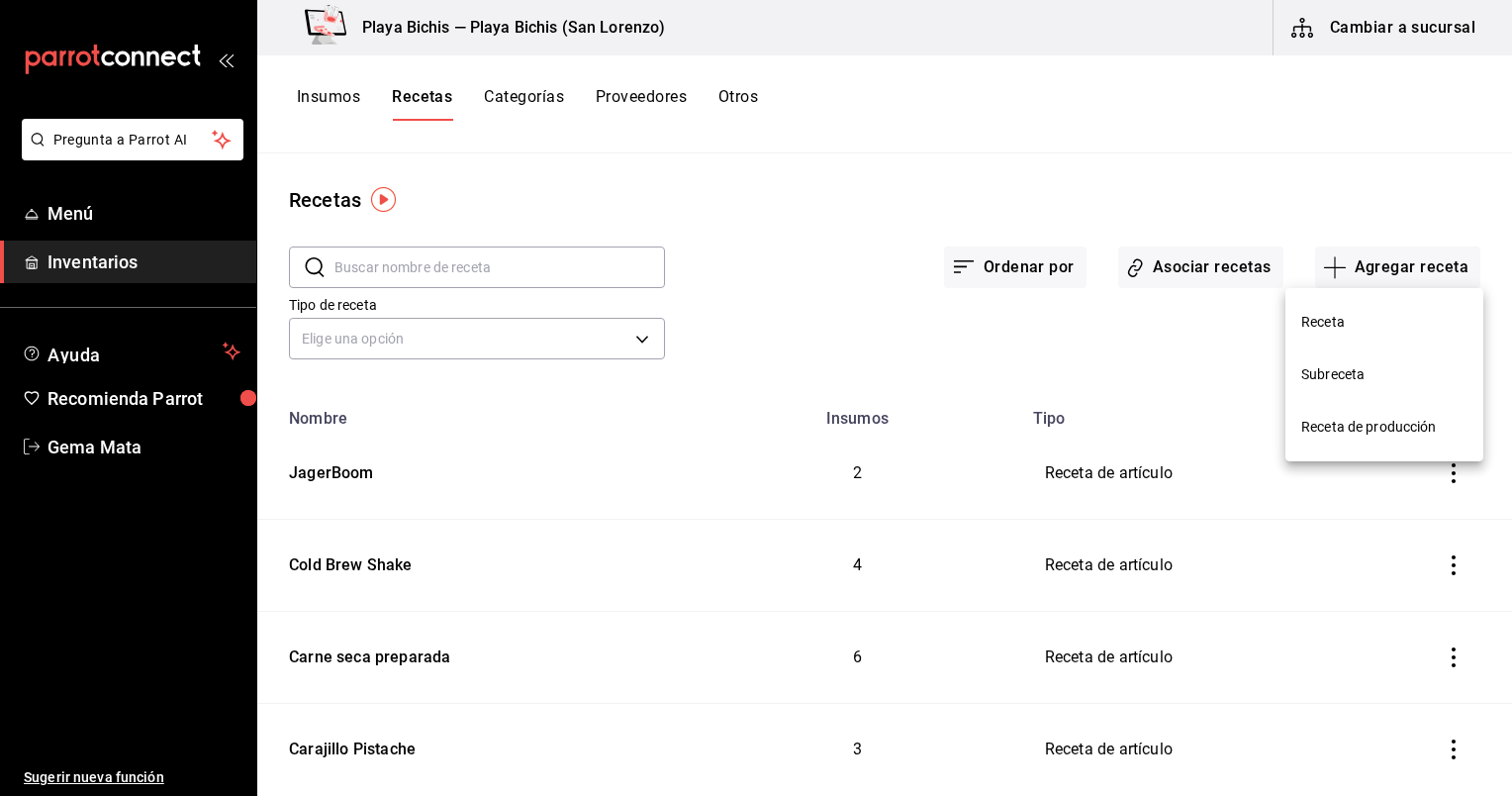 click on "Receta" at bounding box center [1384, 322] 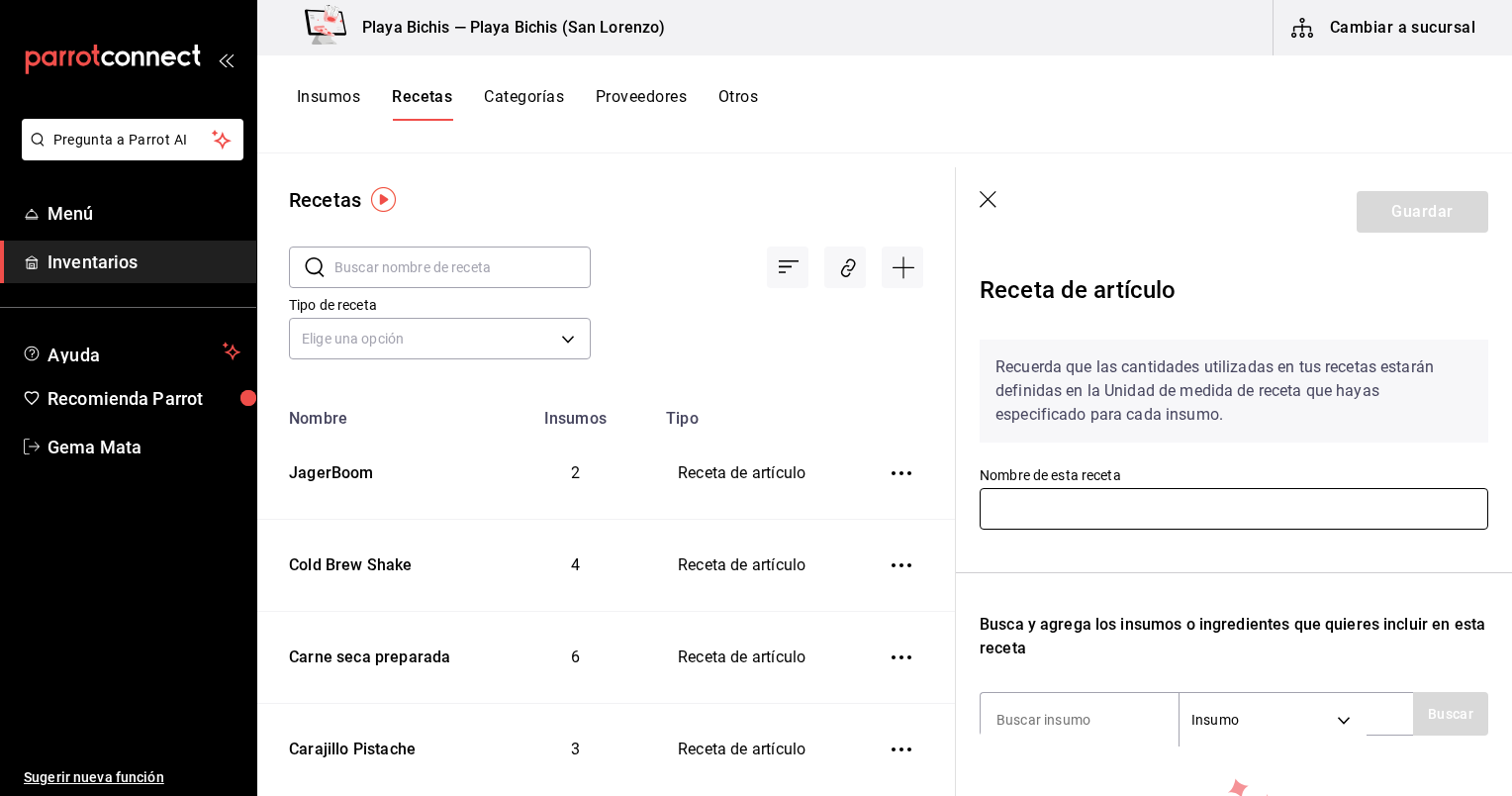 click at bounding box center (1234, 509) 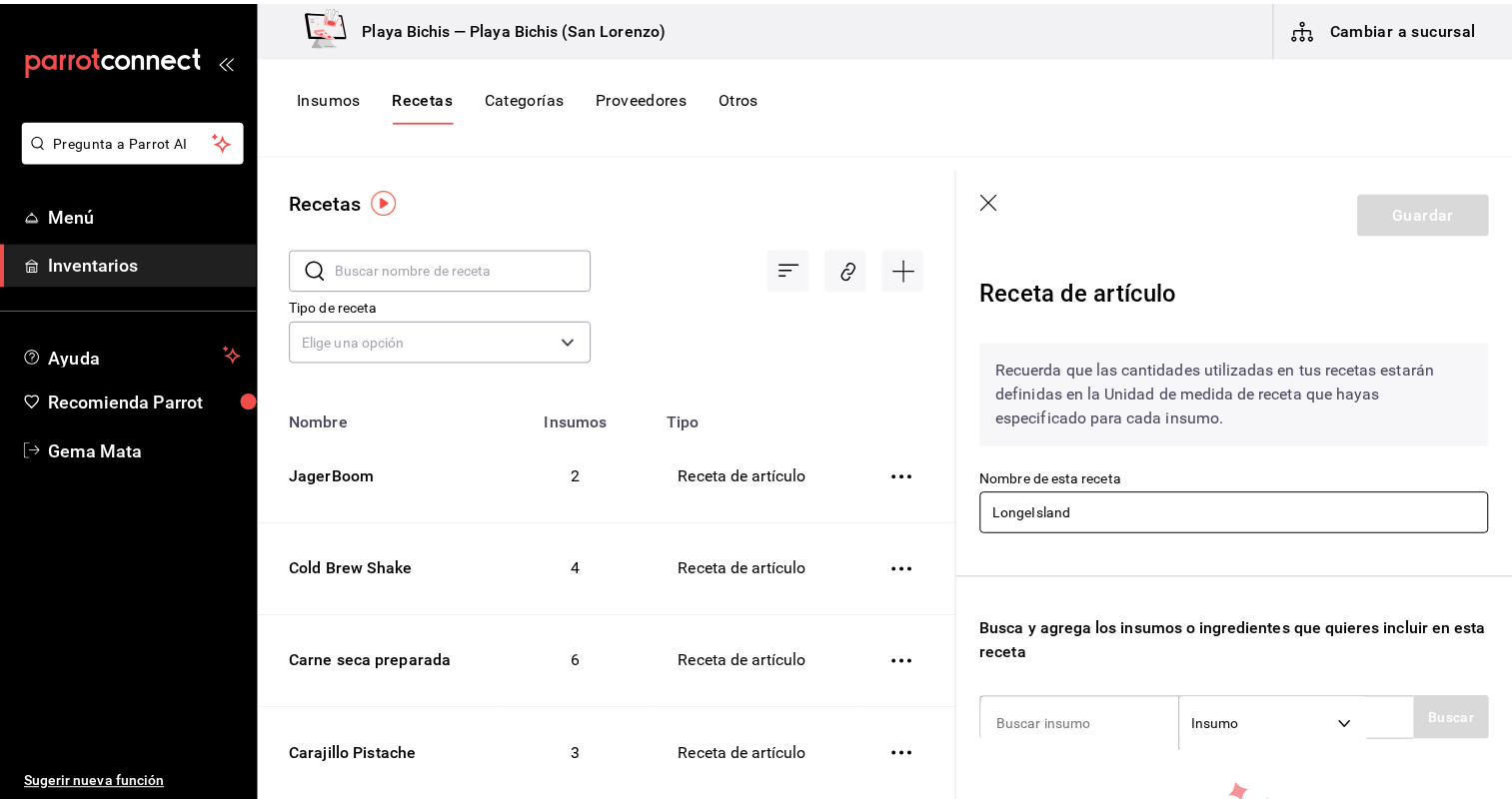 scroll, scrollTop: 266, scrollLeft: 0, axis: vertical 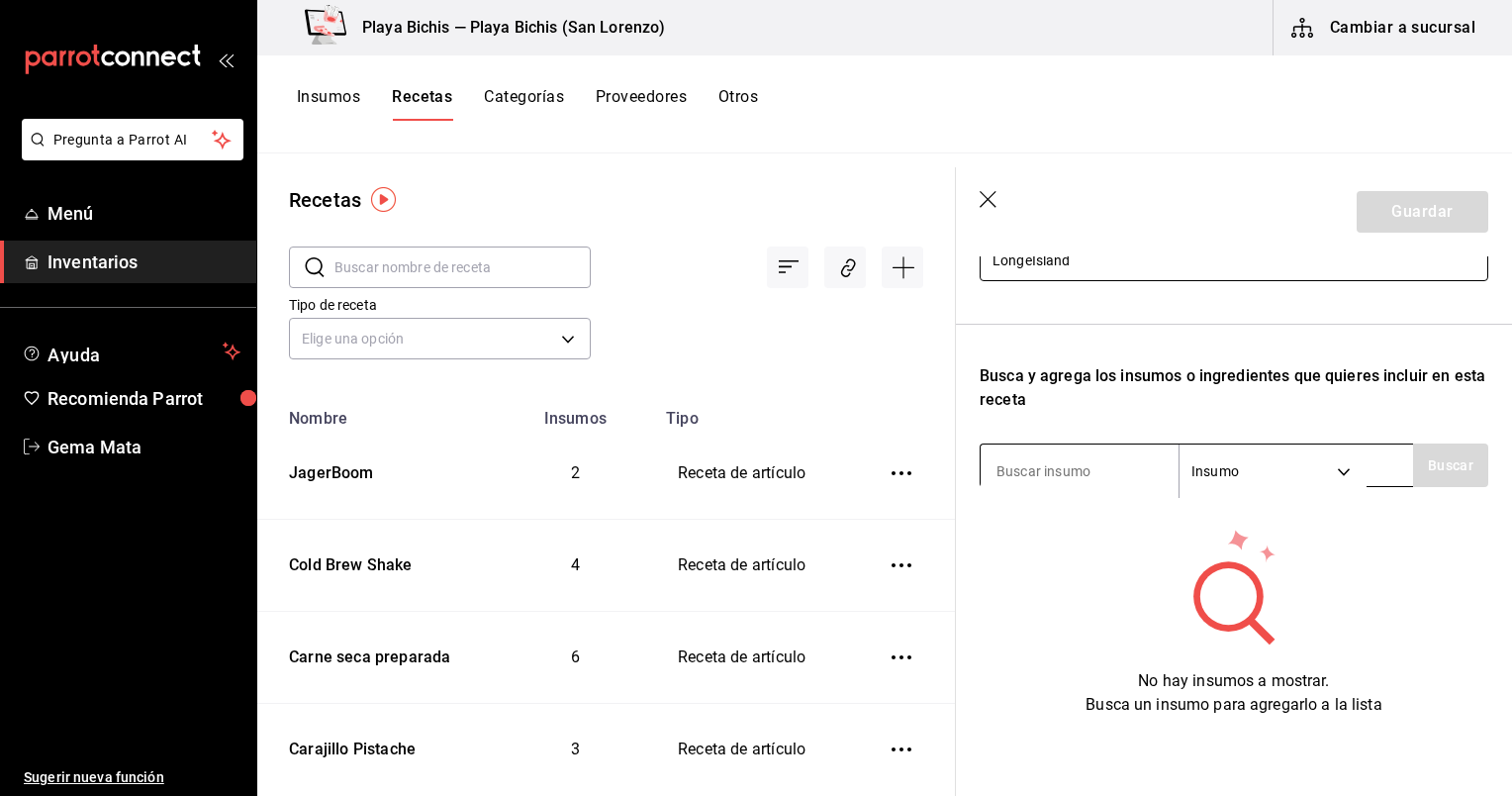 type on "LongeIsland" 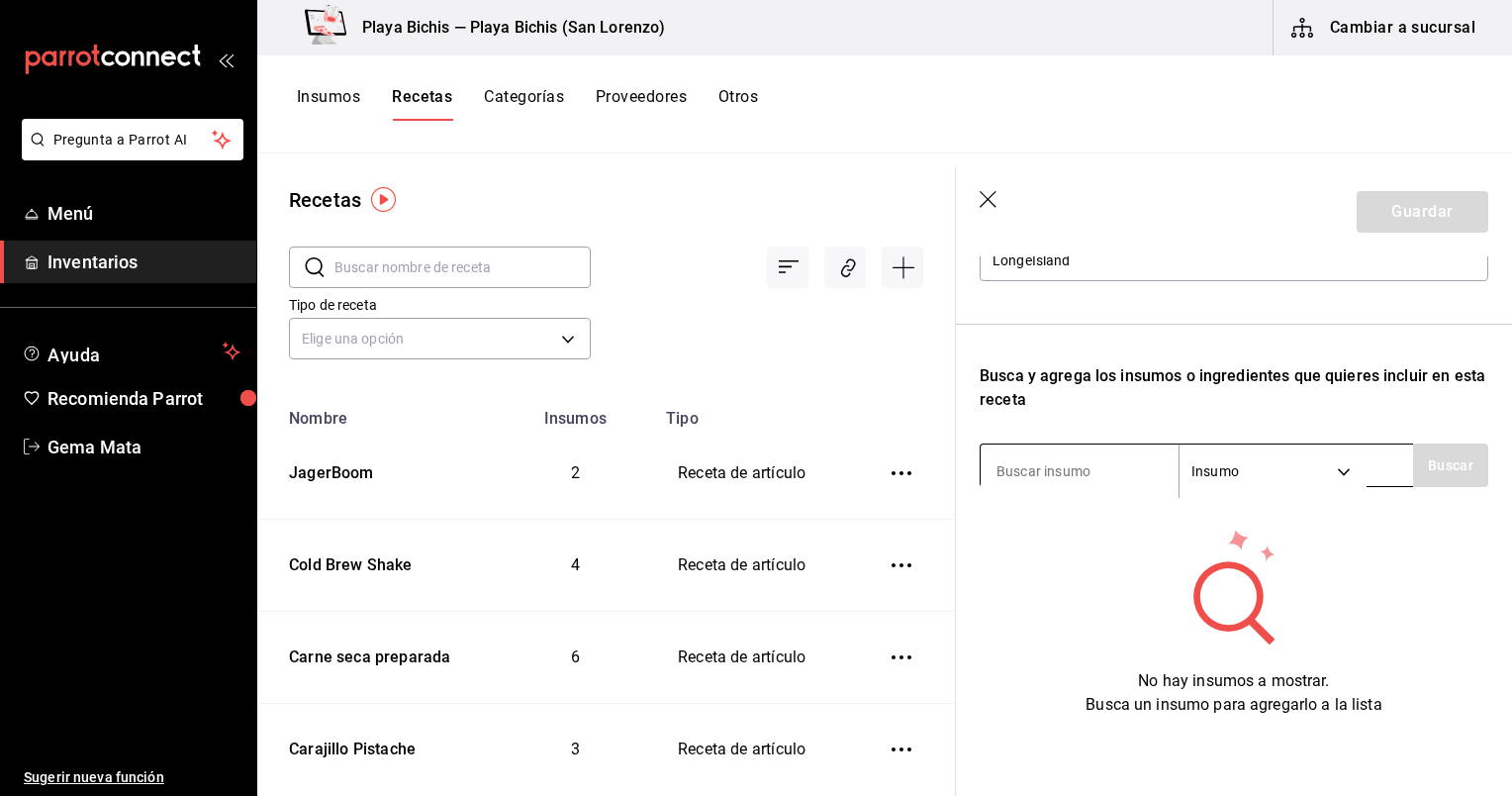 click at bounding box center (1080, 471) 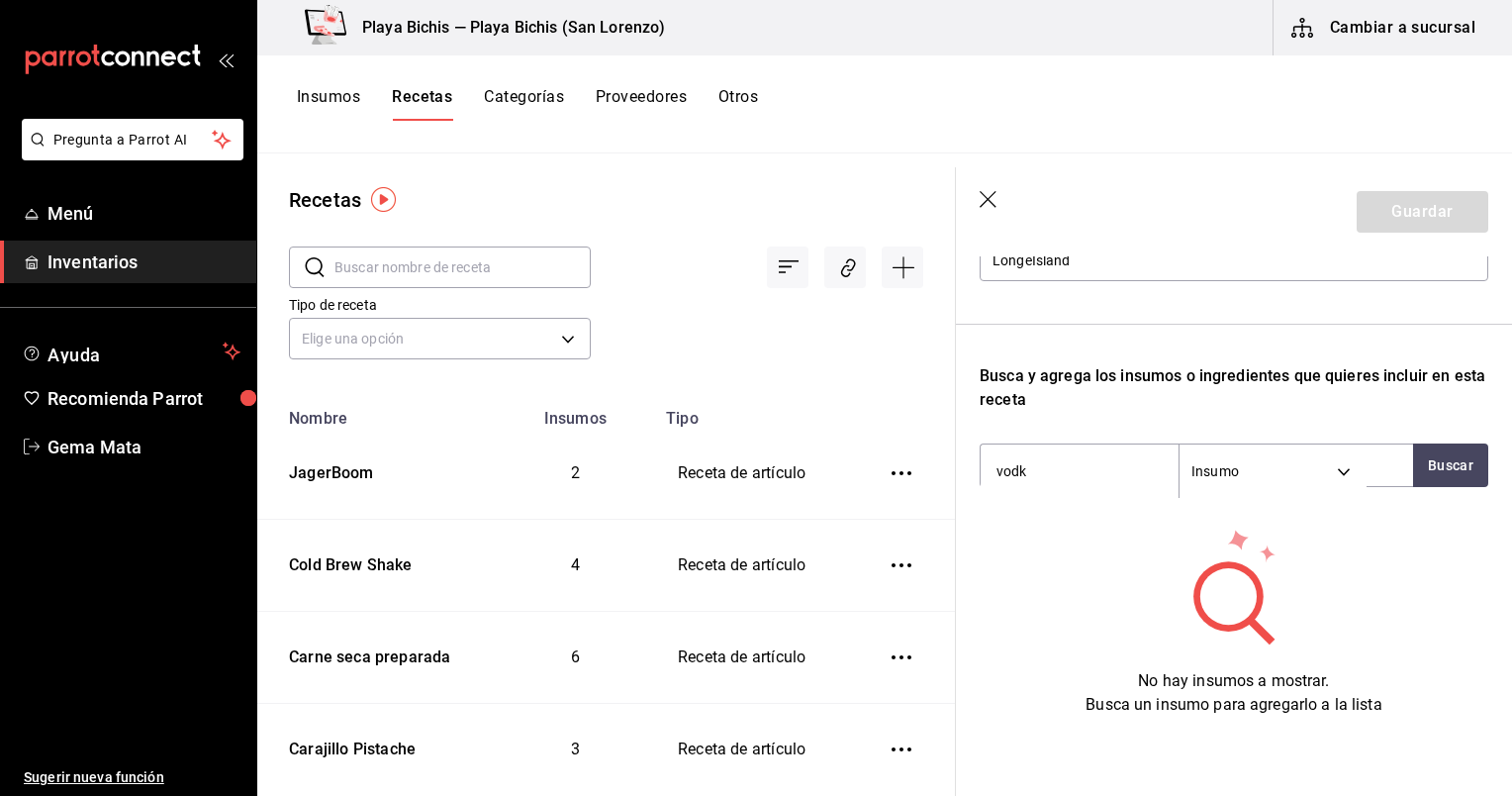 type on "vodka" 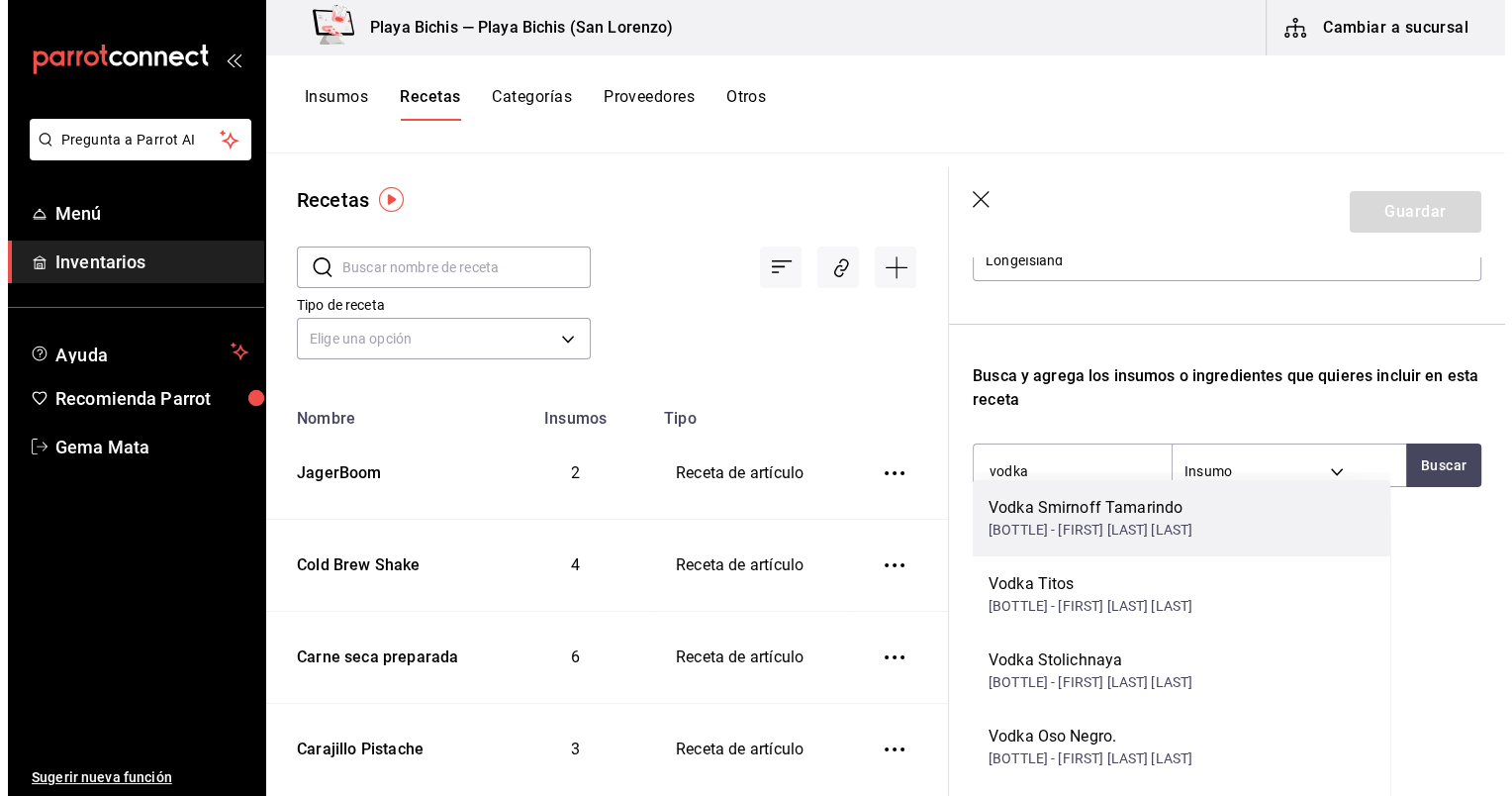 scroll, scrollTop: 28, scrollLeft: 0, axis: vertical 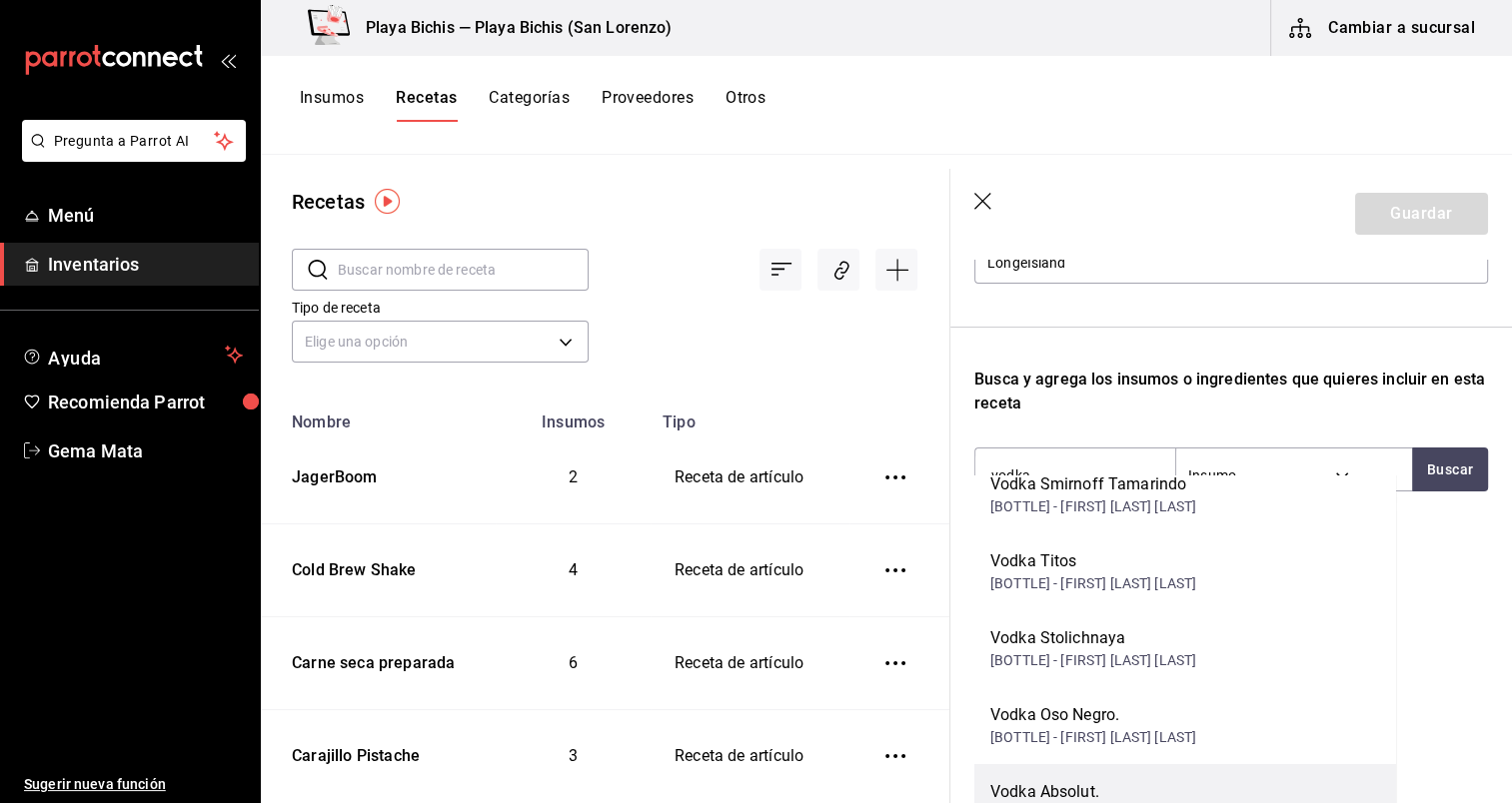 click on "Vodka Absolut." at bounding box center [1093, 792] 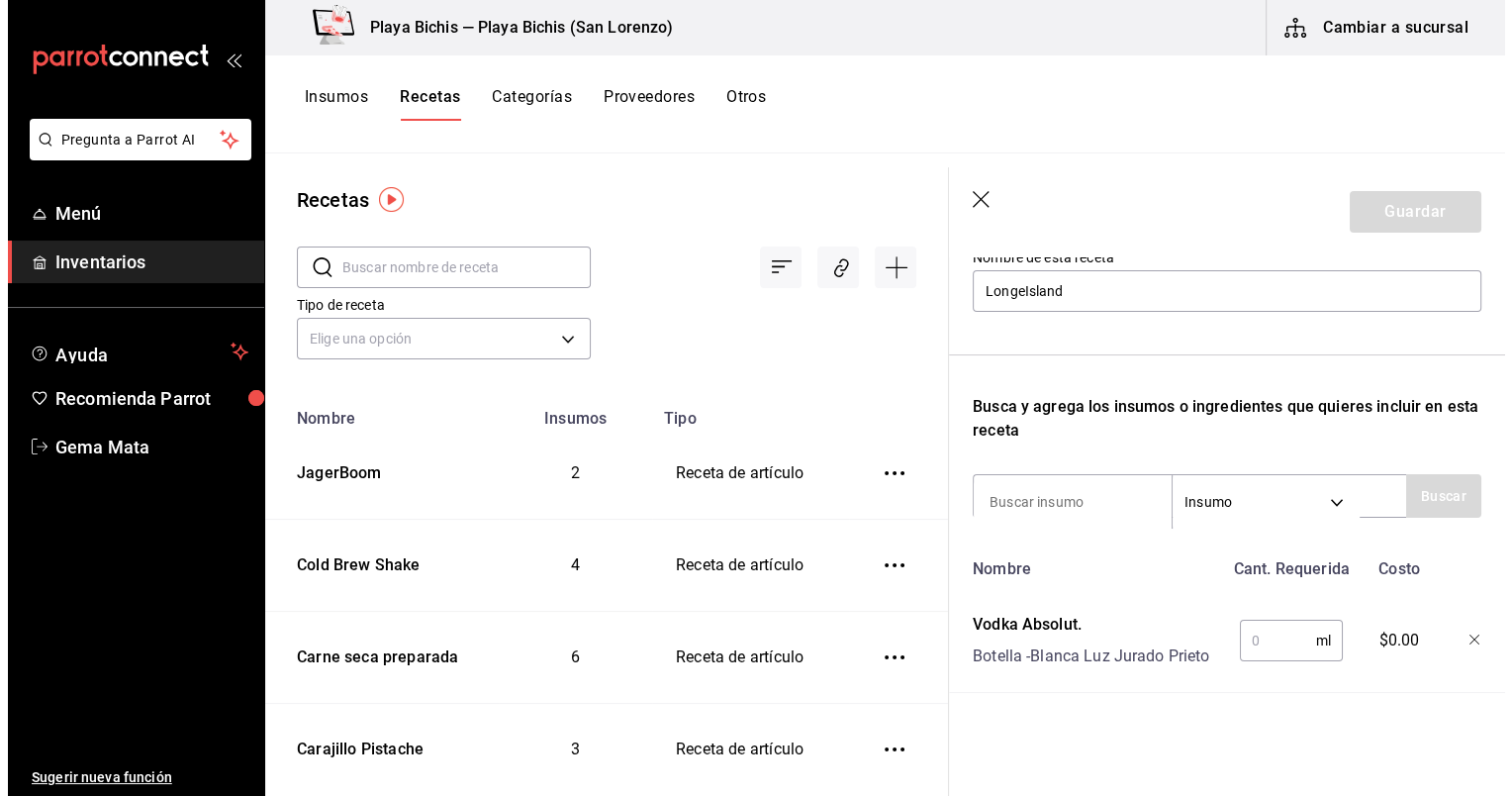 scroll, scrollTop: 233, scrollLeft: 0, axis: vertical 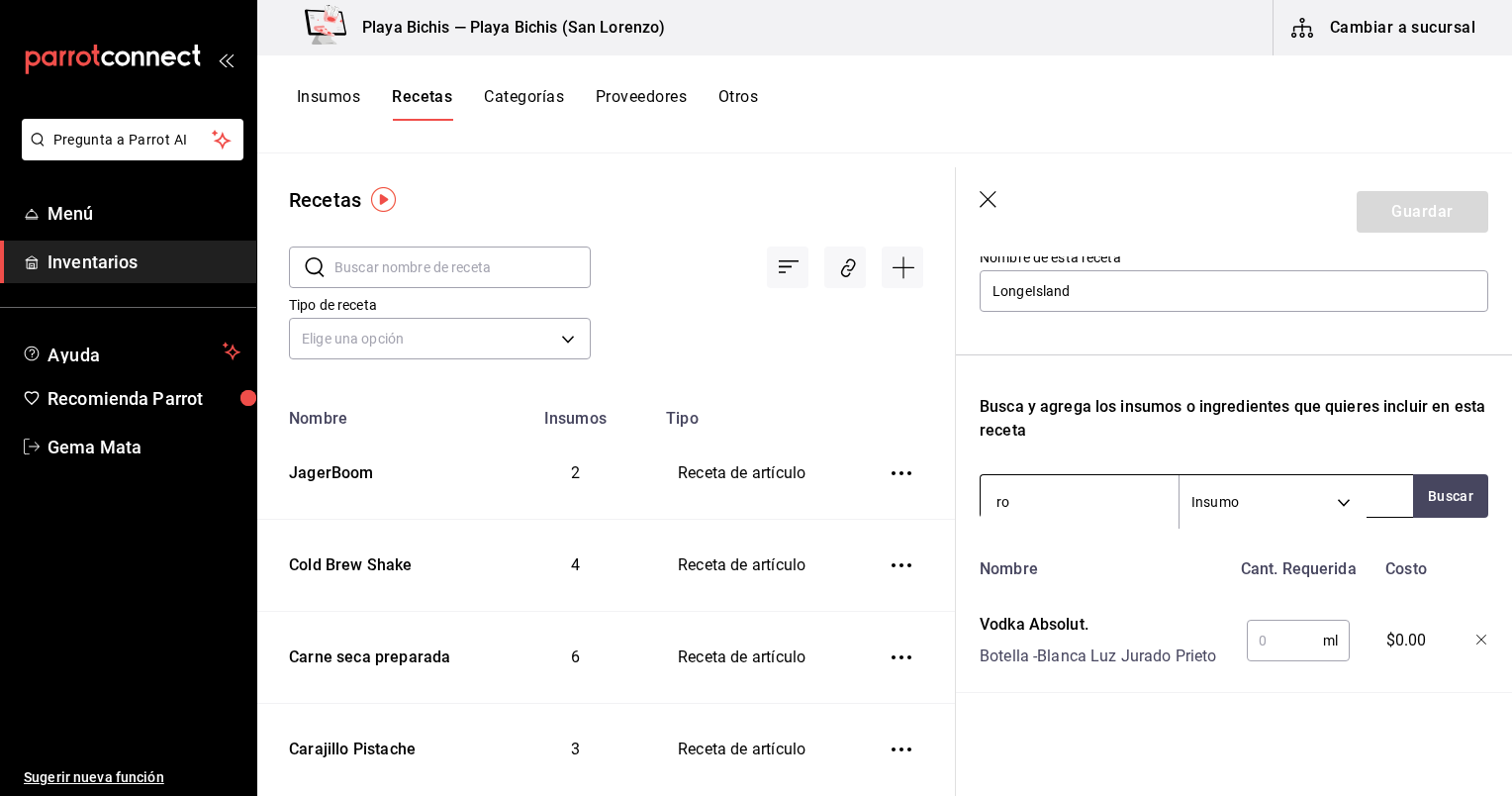 type on "r" 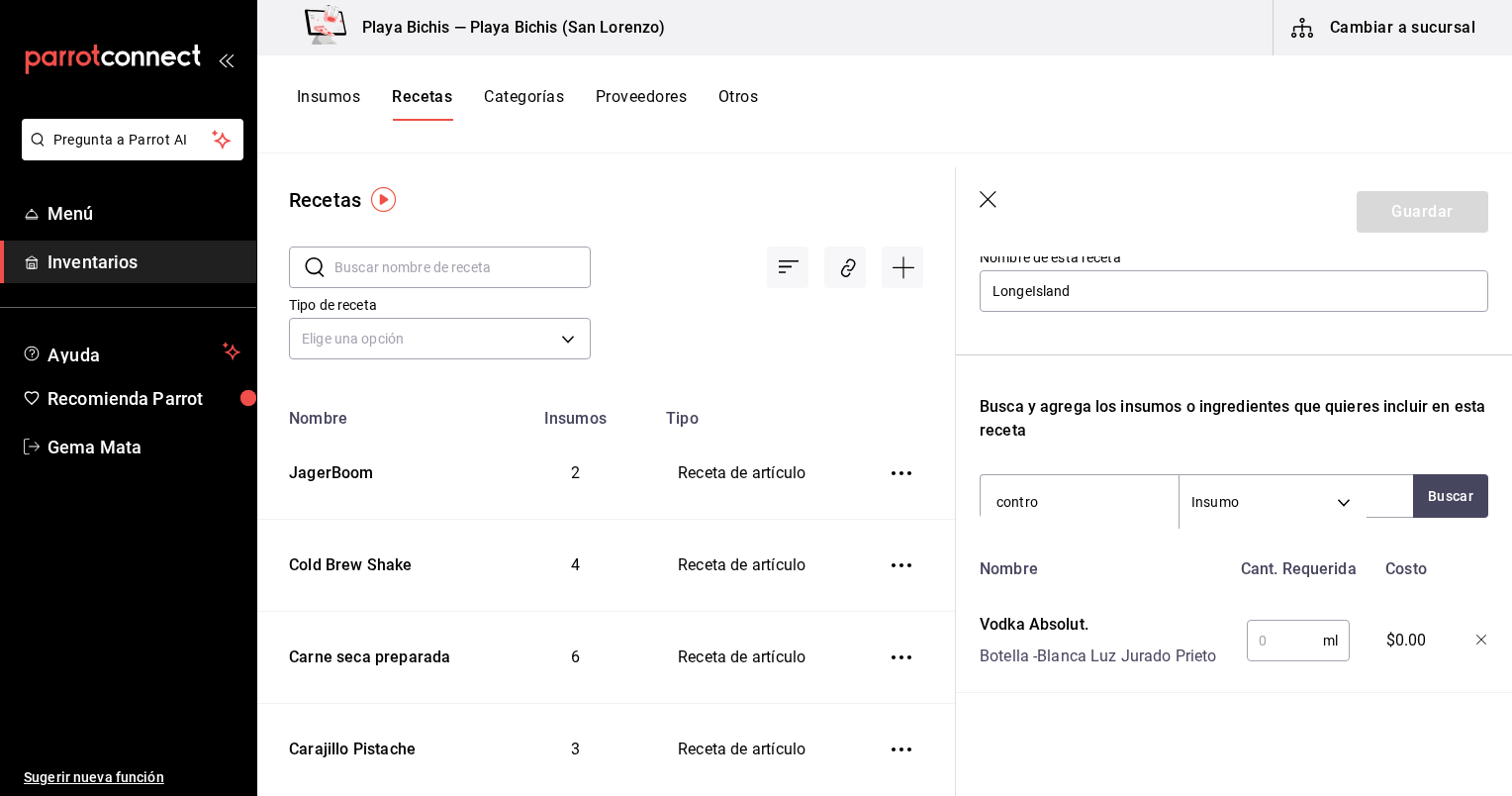 type on "controy" 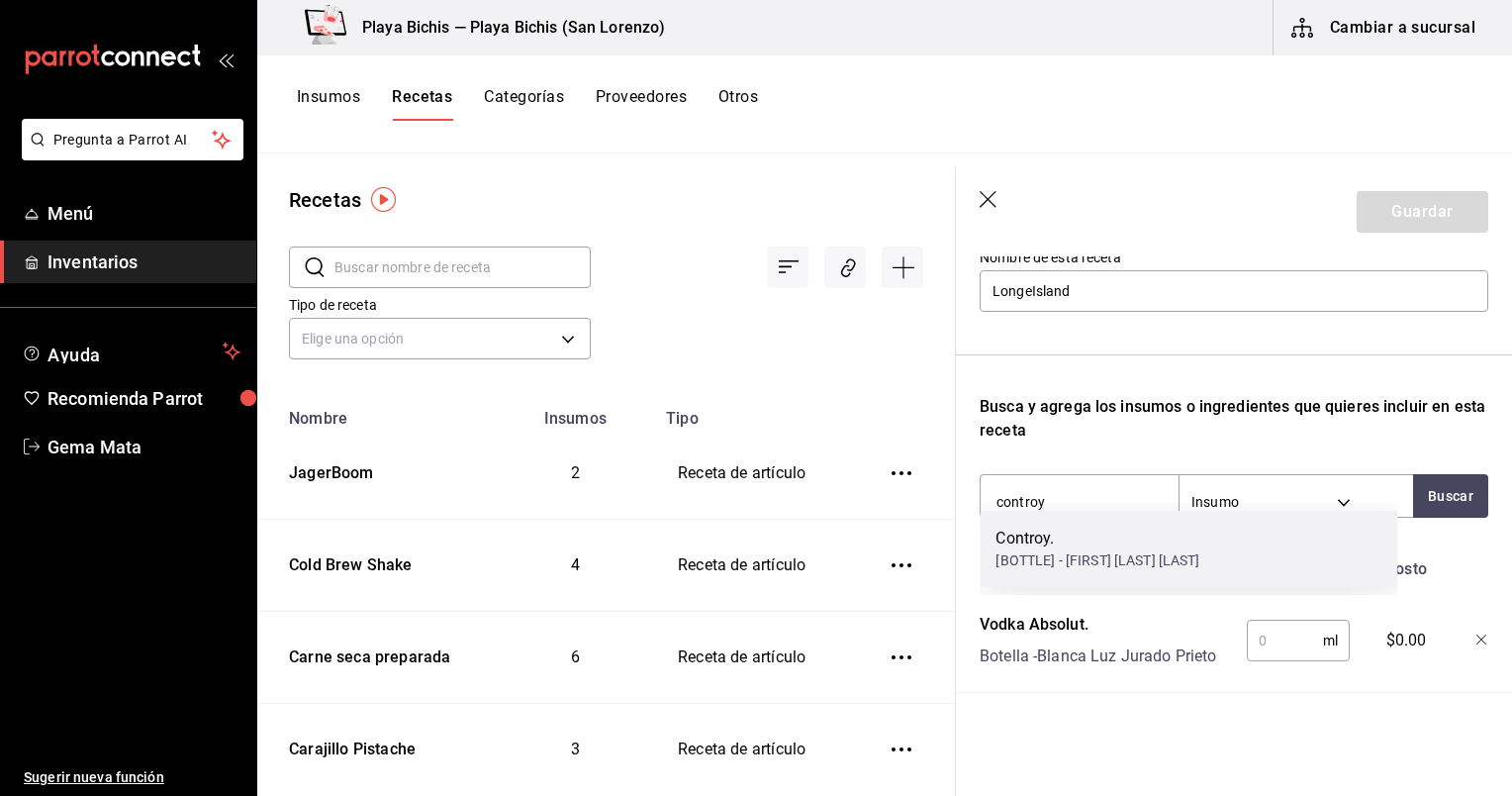 click on "Botella - [FIRST] [LAST] [LAST]" at bounding box center (1097, 560) 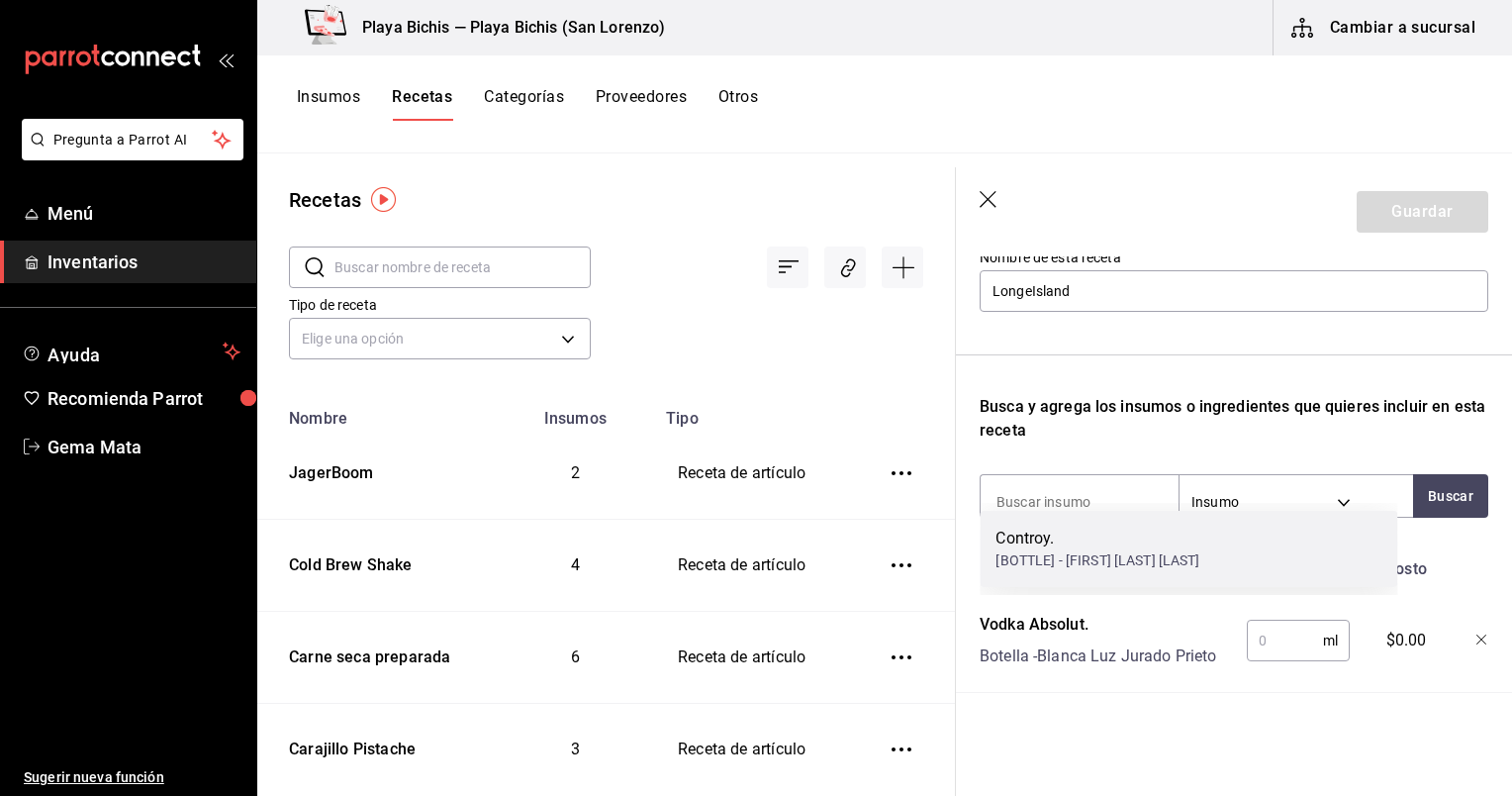 scroll, scrollTop: 263, scrollLeft: 0, axis: vertical 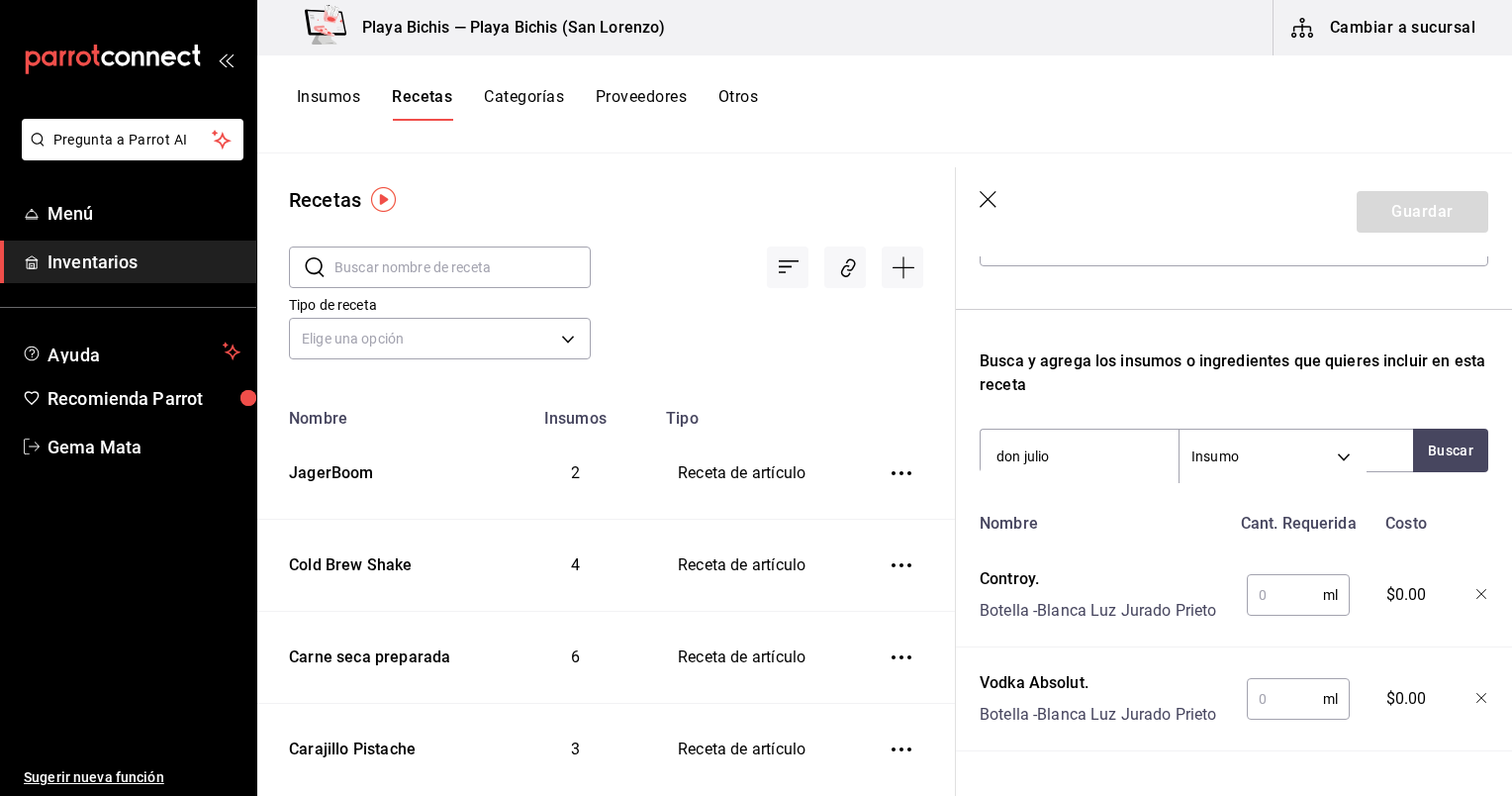 type on "don julio" 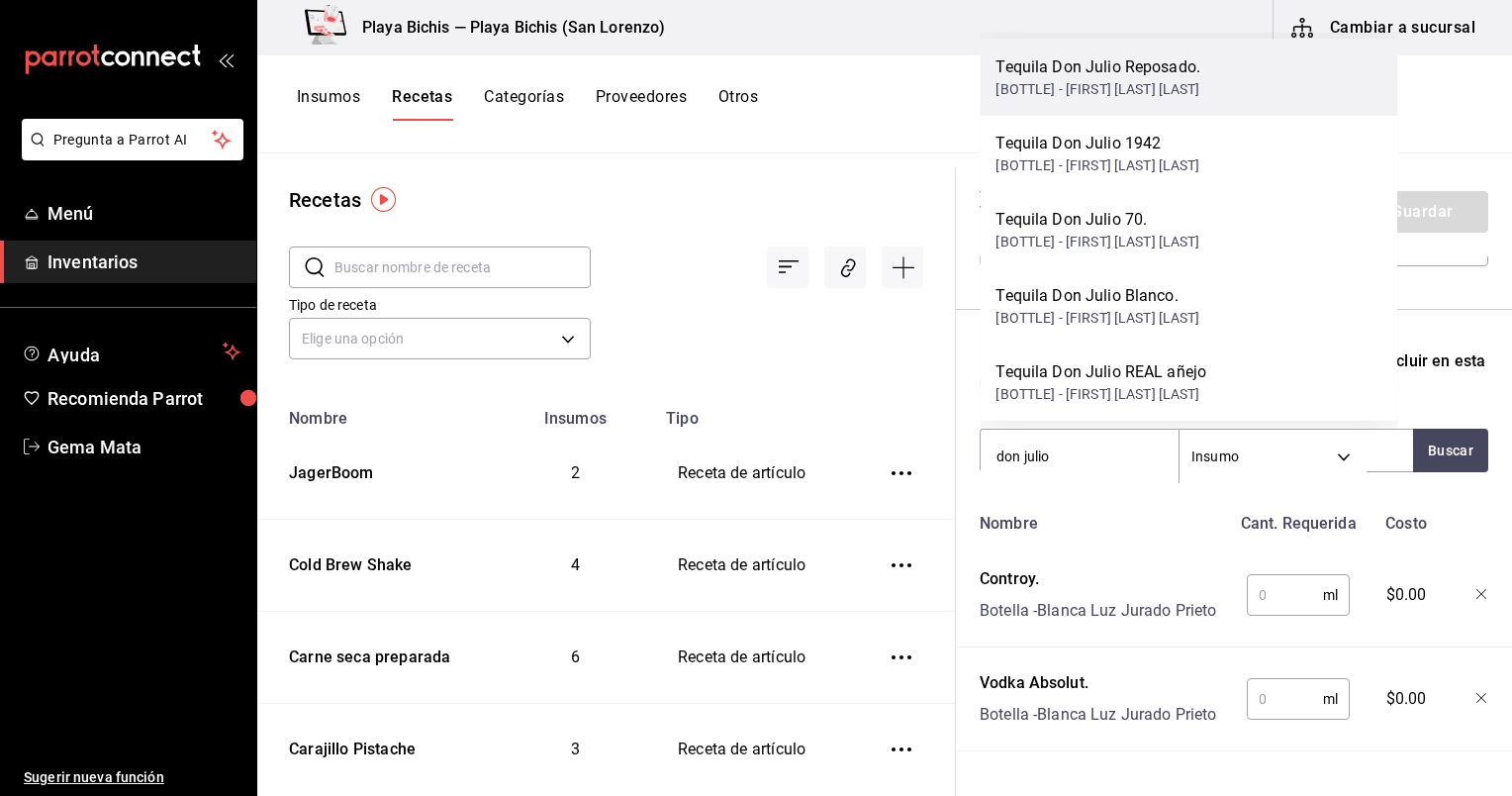 click on "Botella - [FIRST] [LAST] [LAST]" at bounding box center [1097, 89] 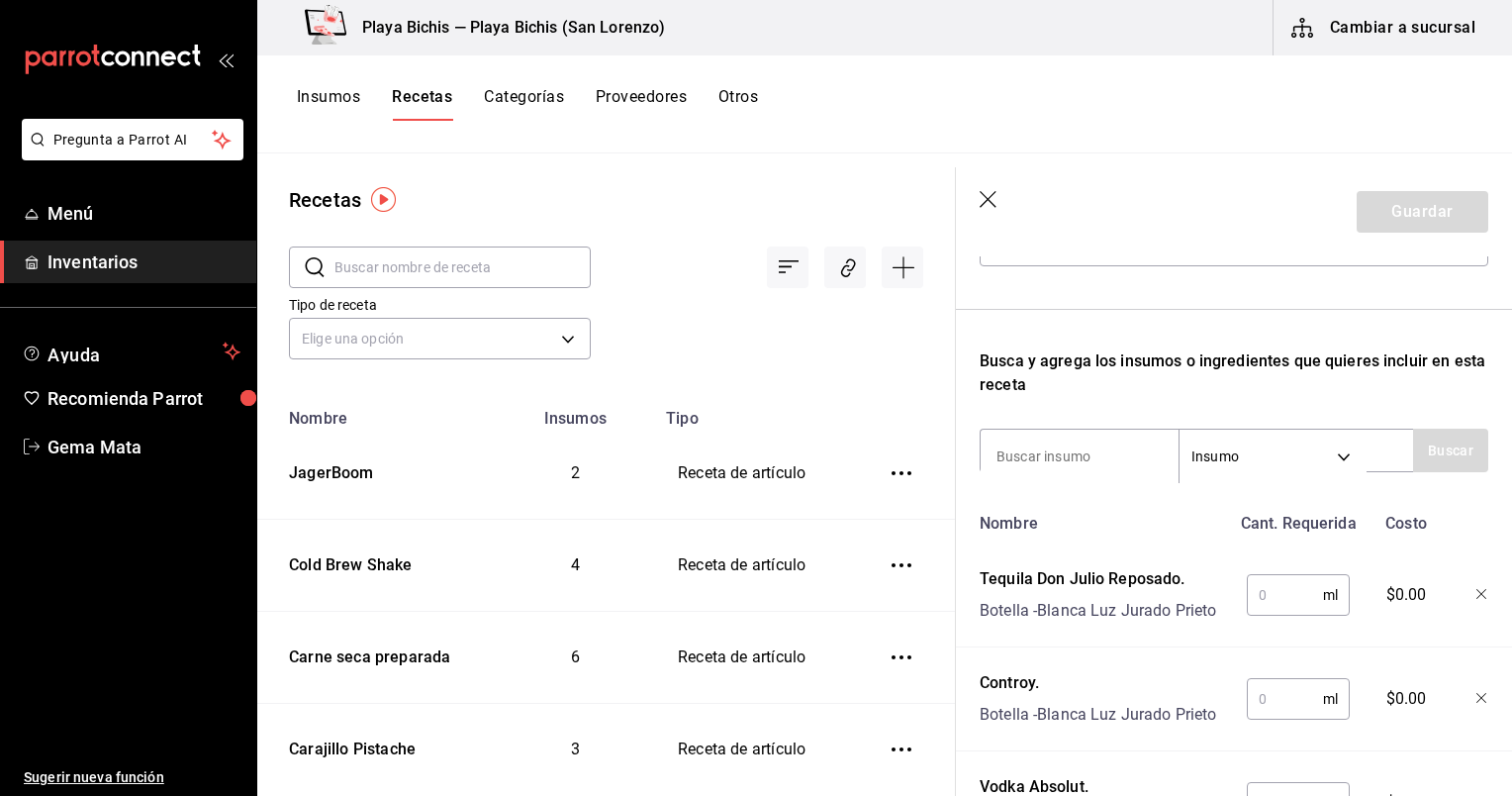 click 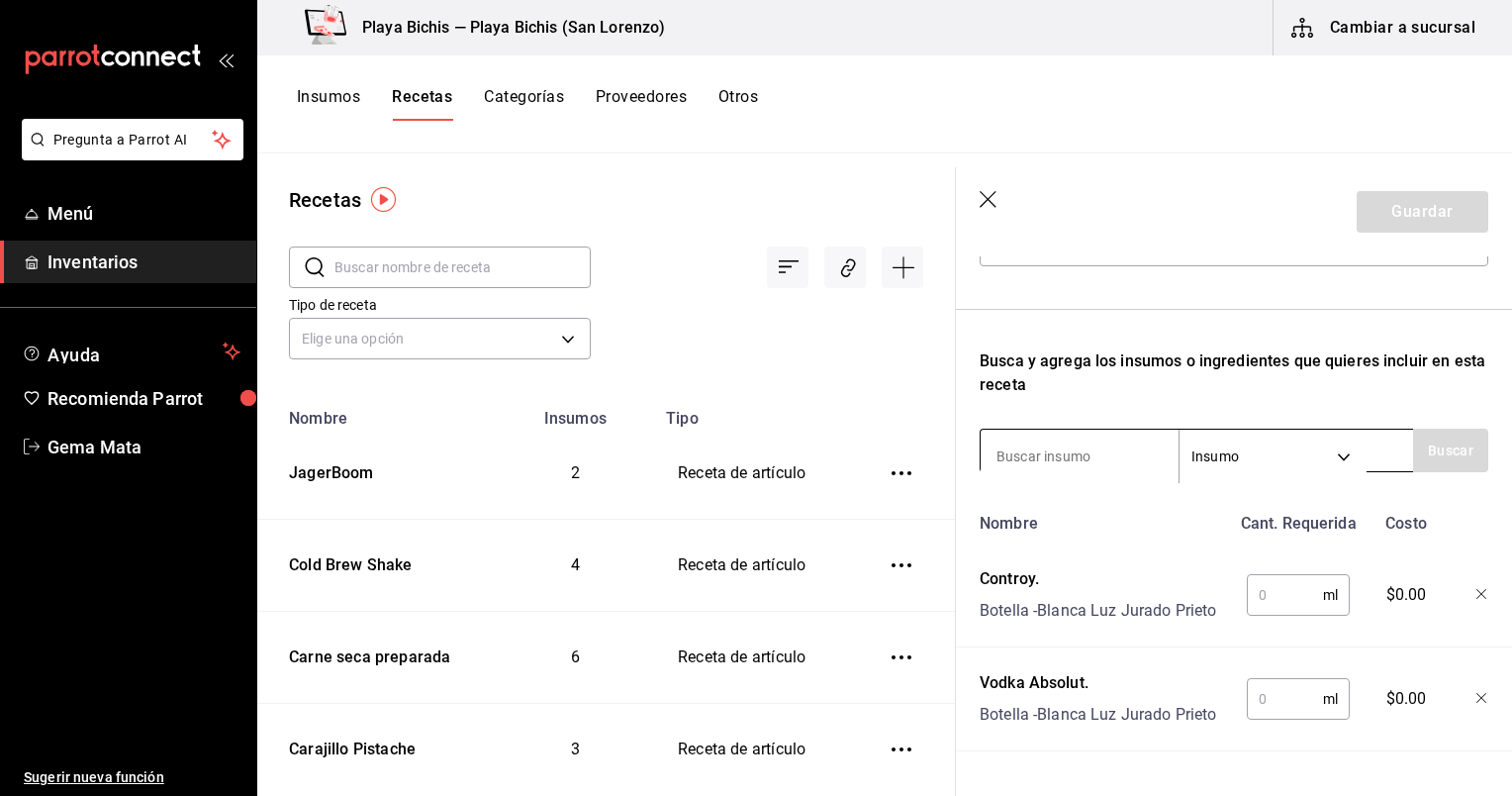 click at bounding box center [1080, 456] 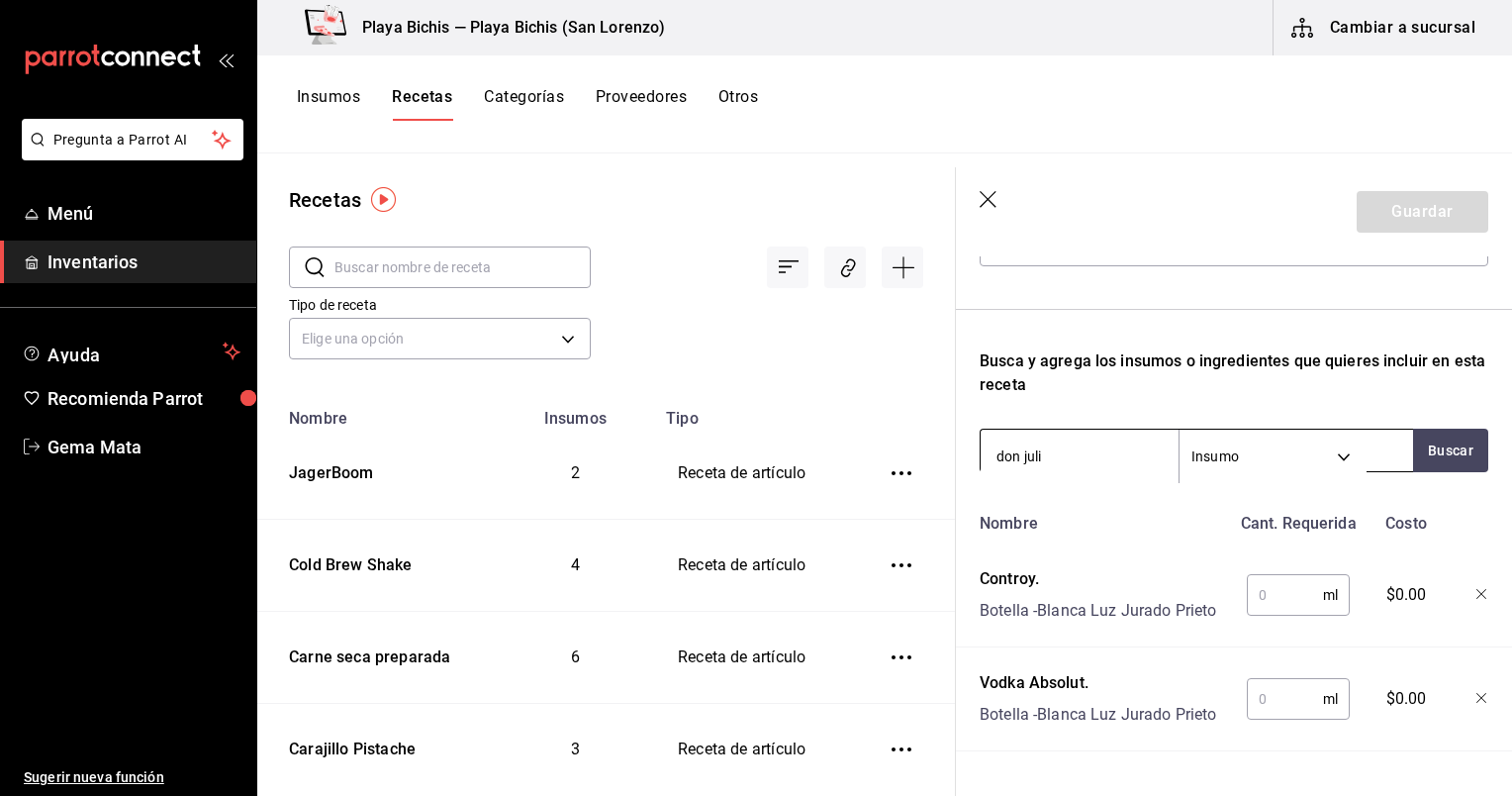 type on "don julio" 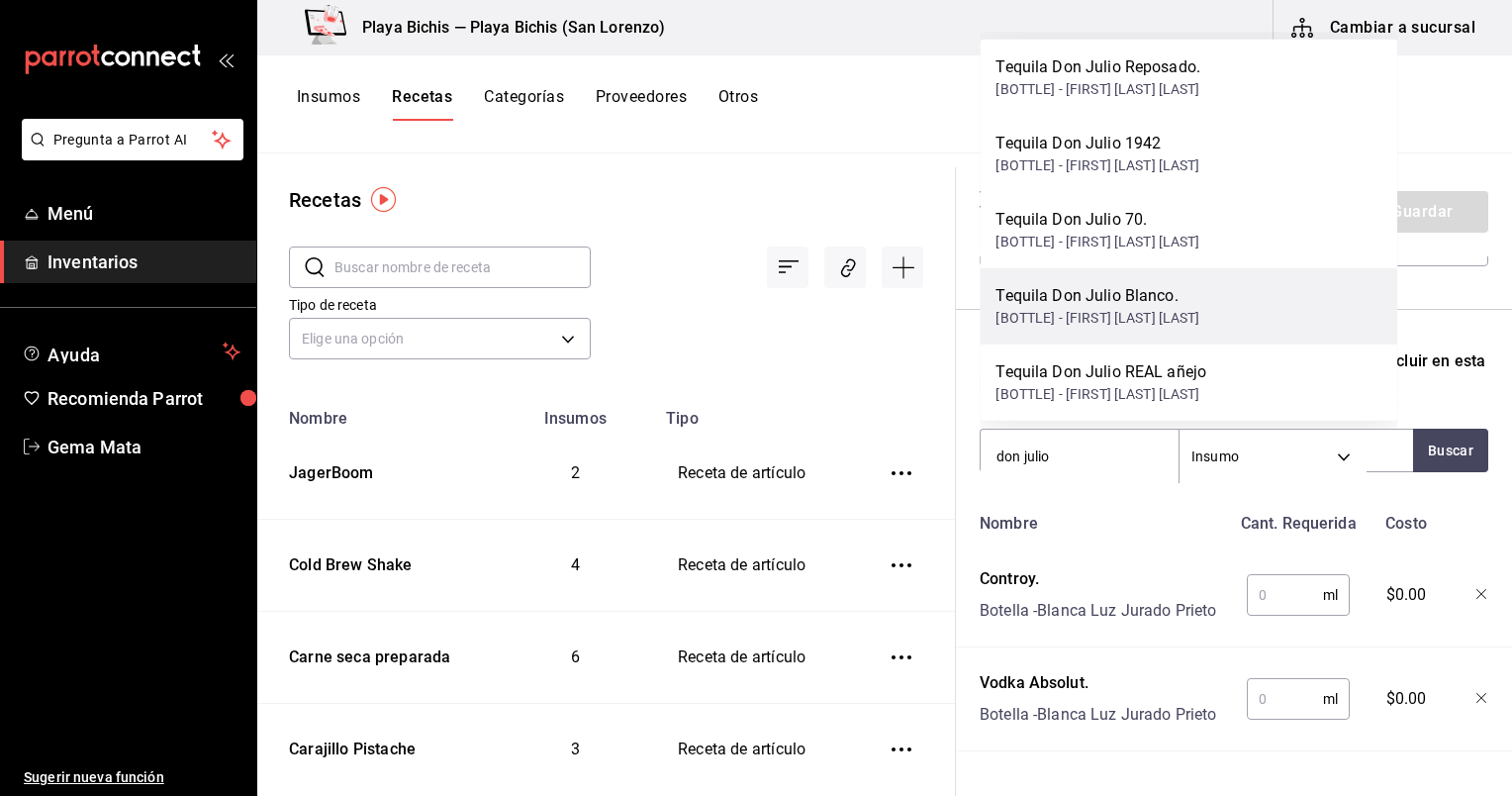 click on "Botella - [FIRST] [LAST] [LAST]" at bounding box center [1097, 318] 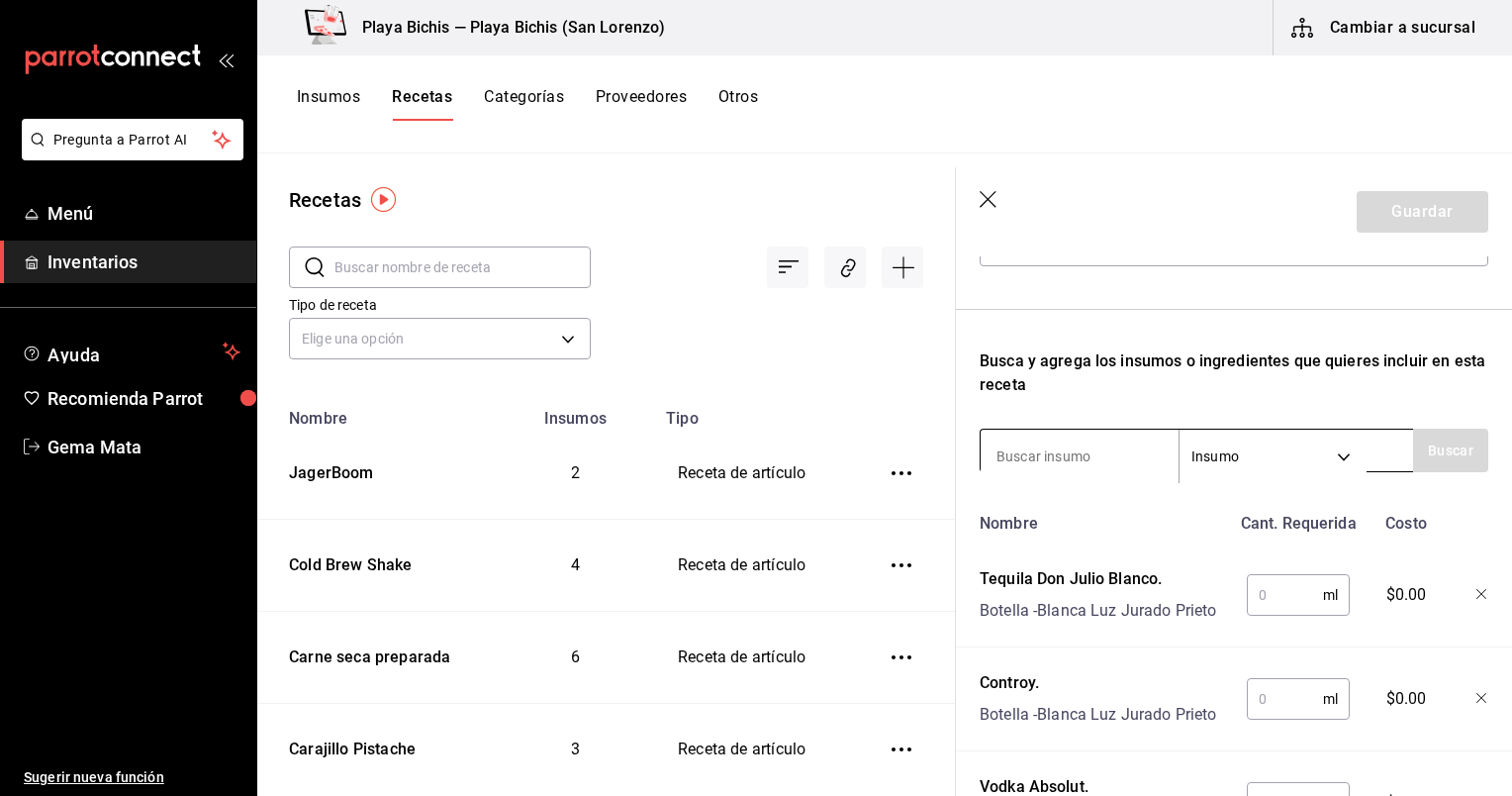 scroll, scrollTop: 440, scrollLeft: 0, axis: vertical 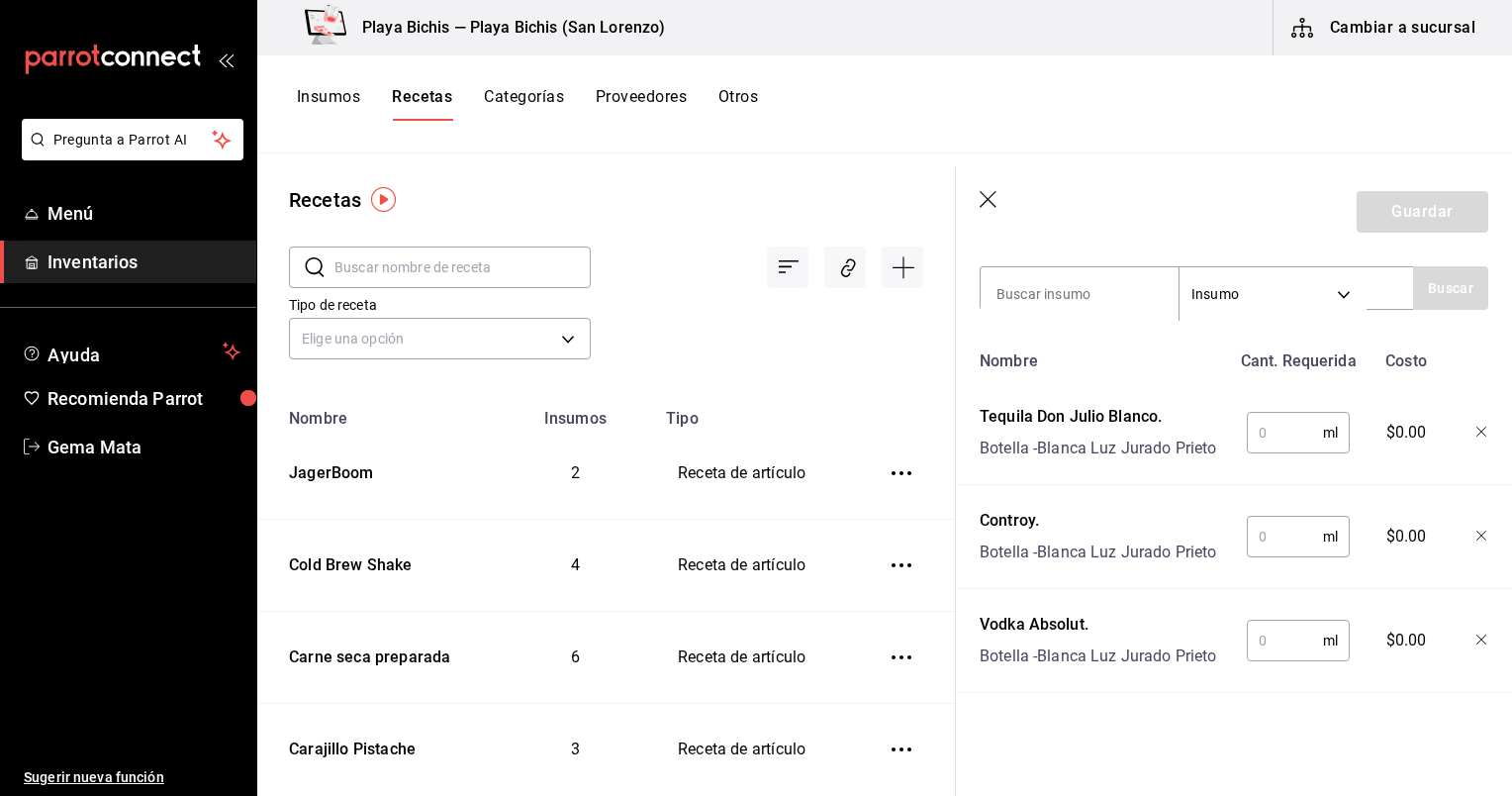 click at bounding box center [1284, 641] 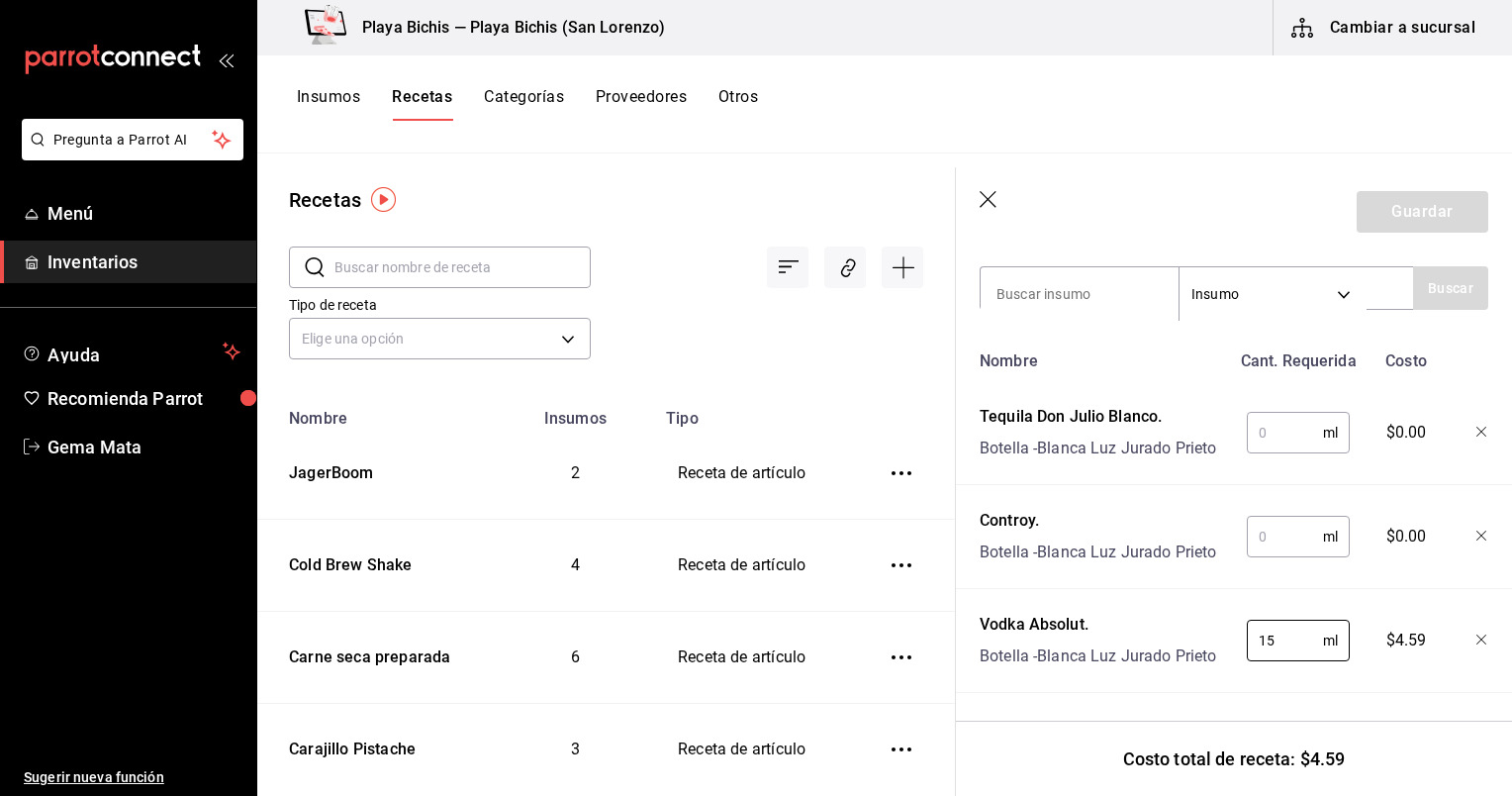 type on "15" 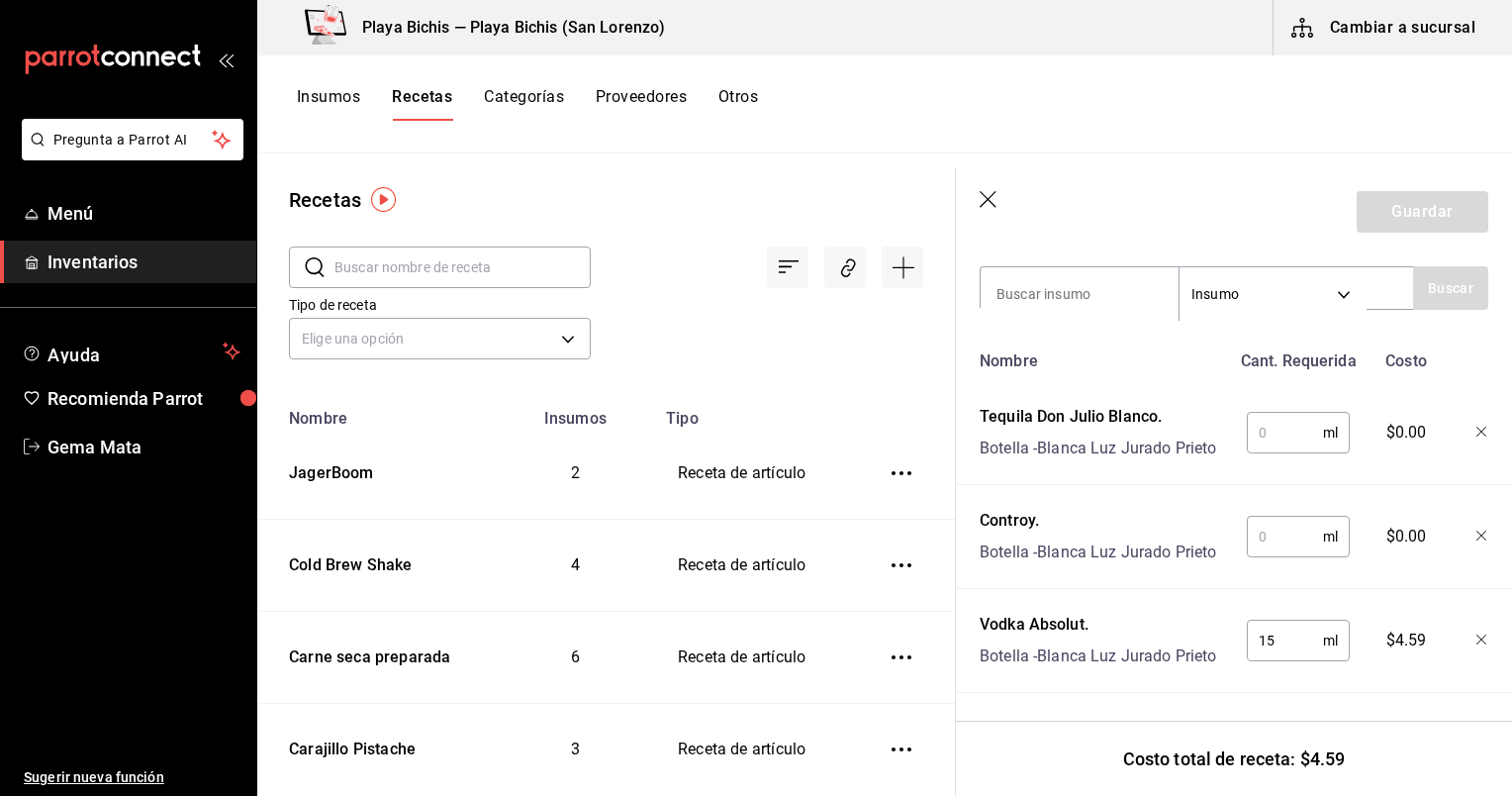 click at bounding box center (1284, 537) 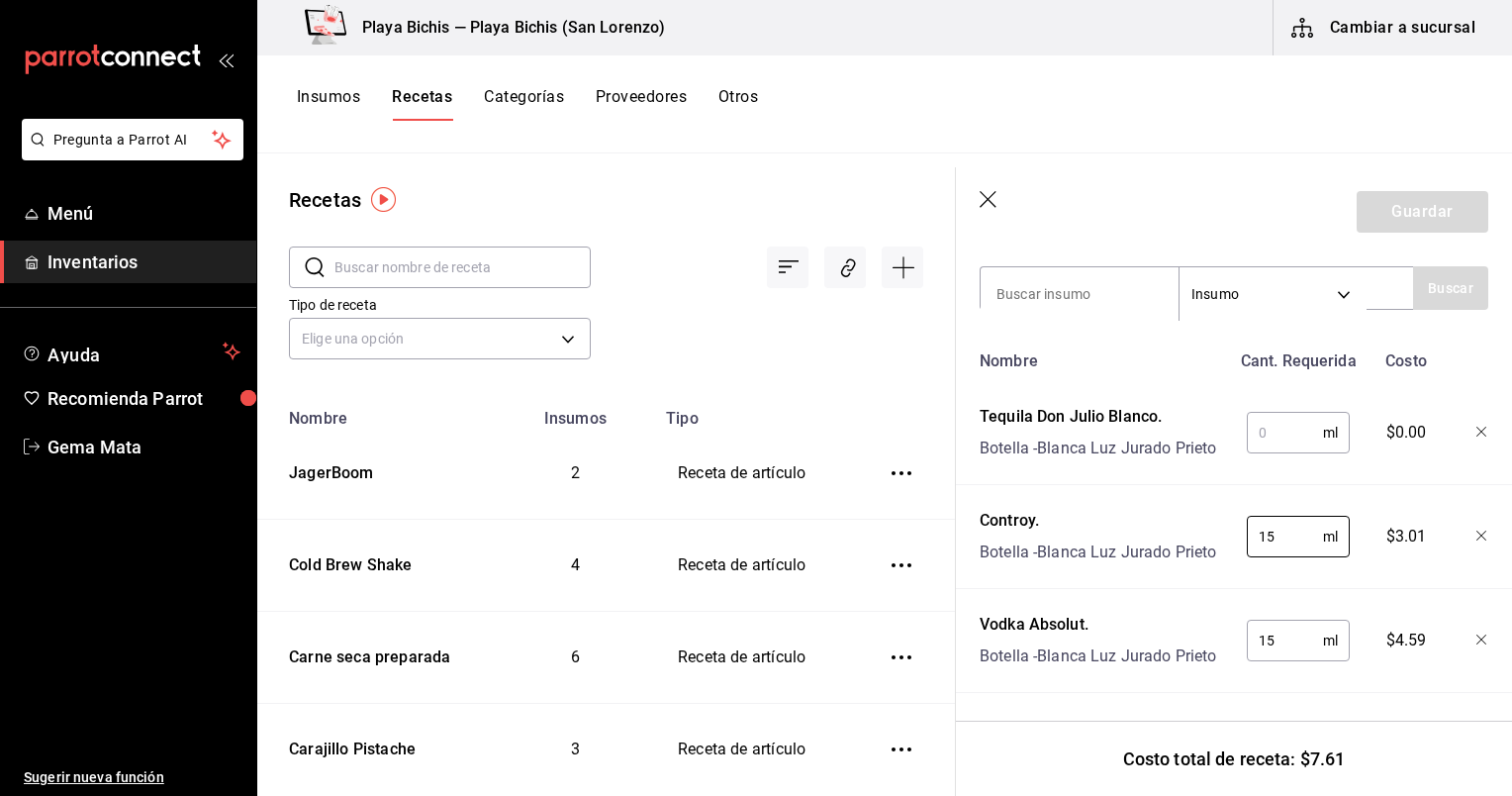 type on "15" 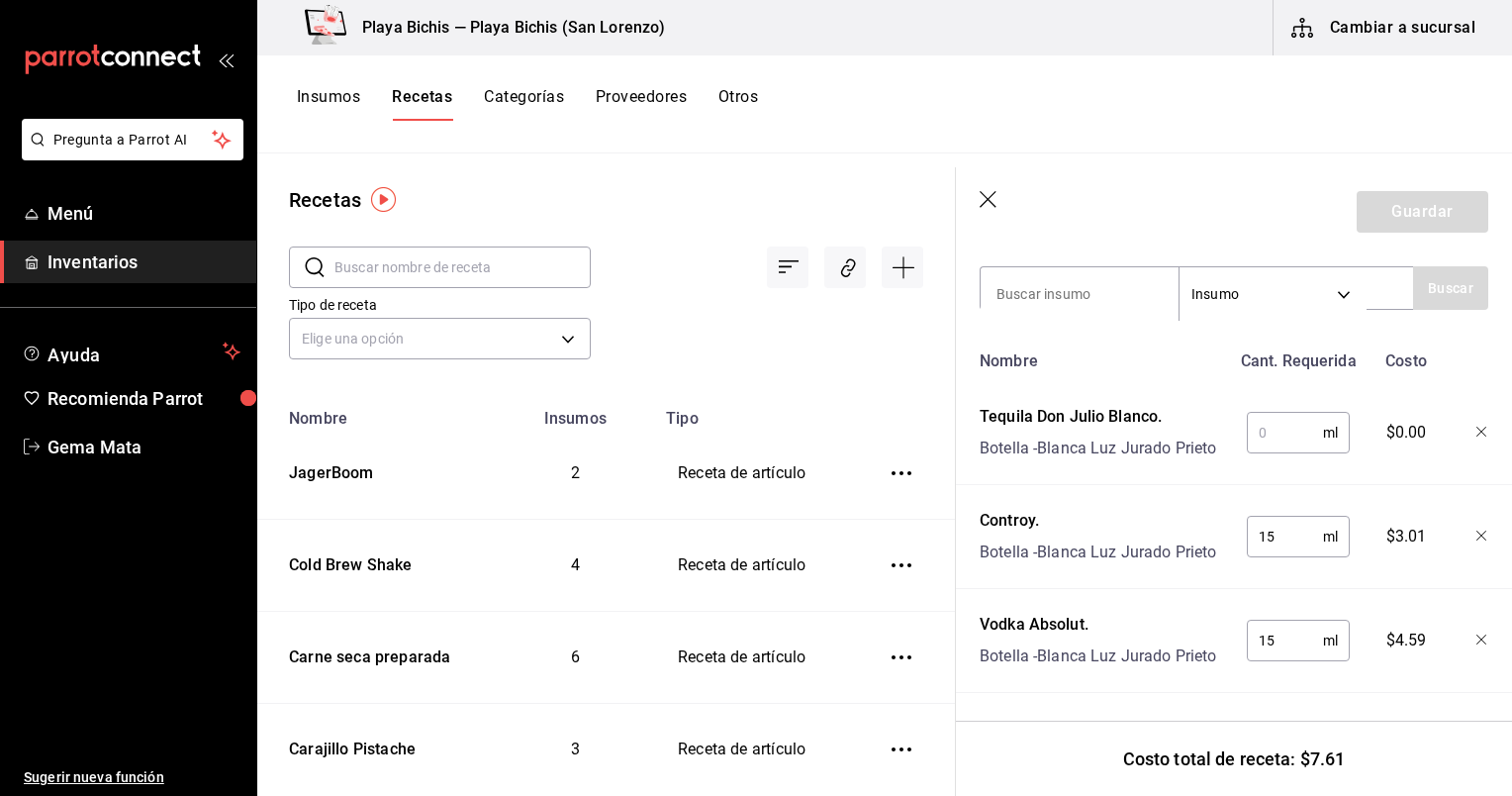 click at bounding box center [1284, 433] 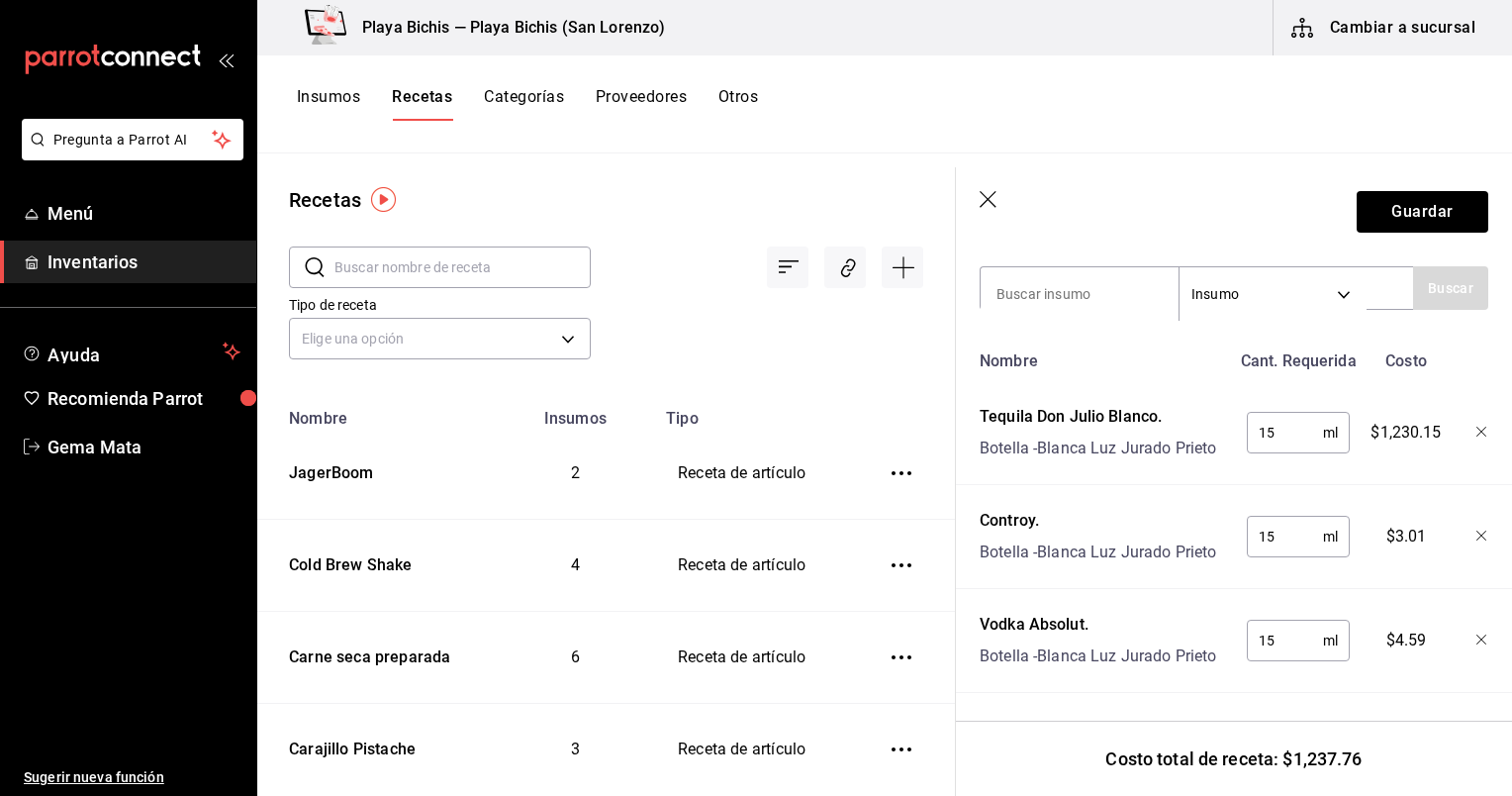 scroll, scrollTop: 432, scrollLeft: 0, axis: vertical 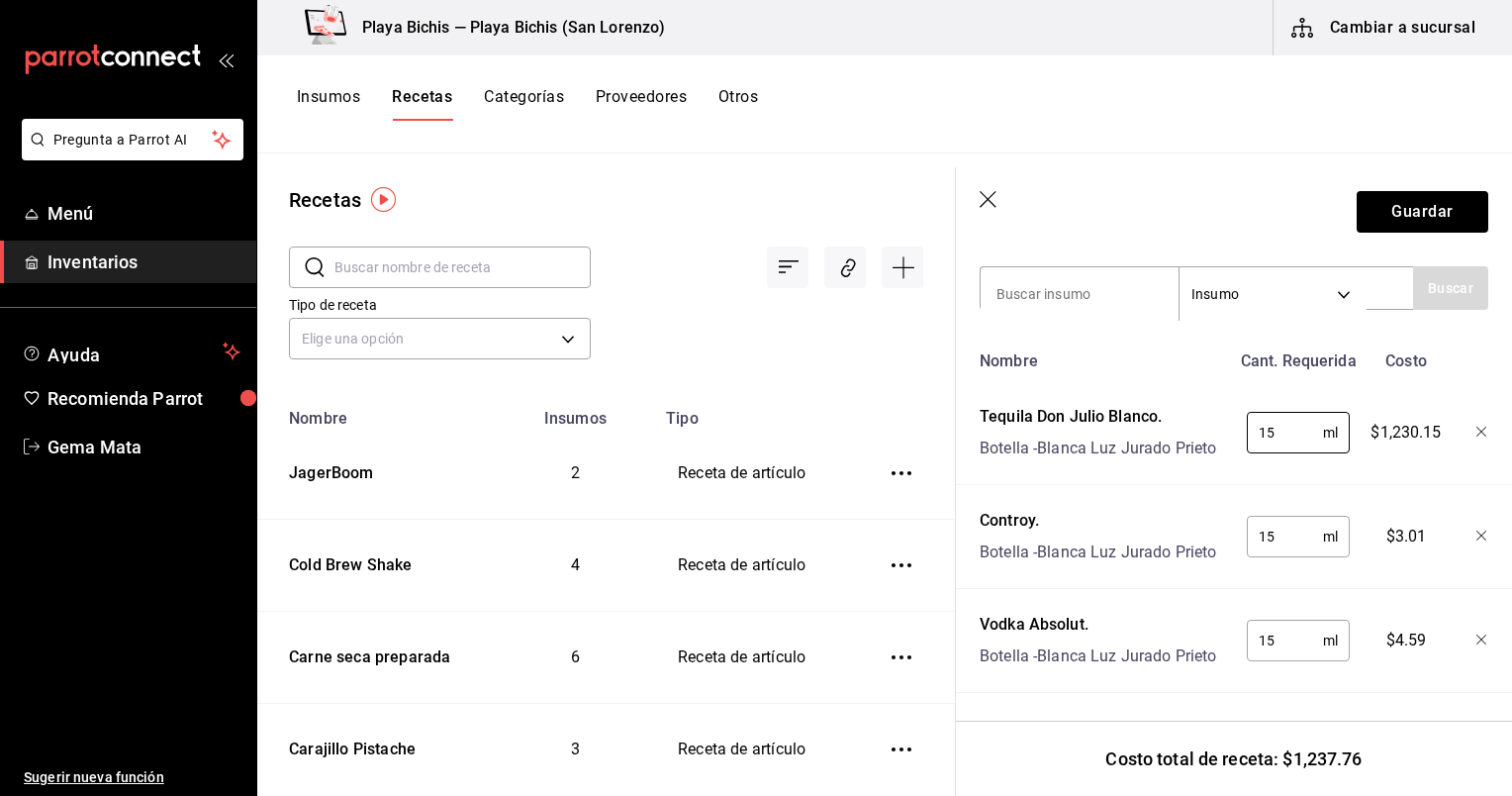 type on "1" 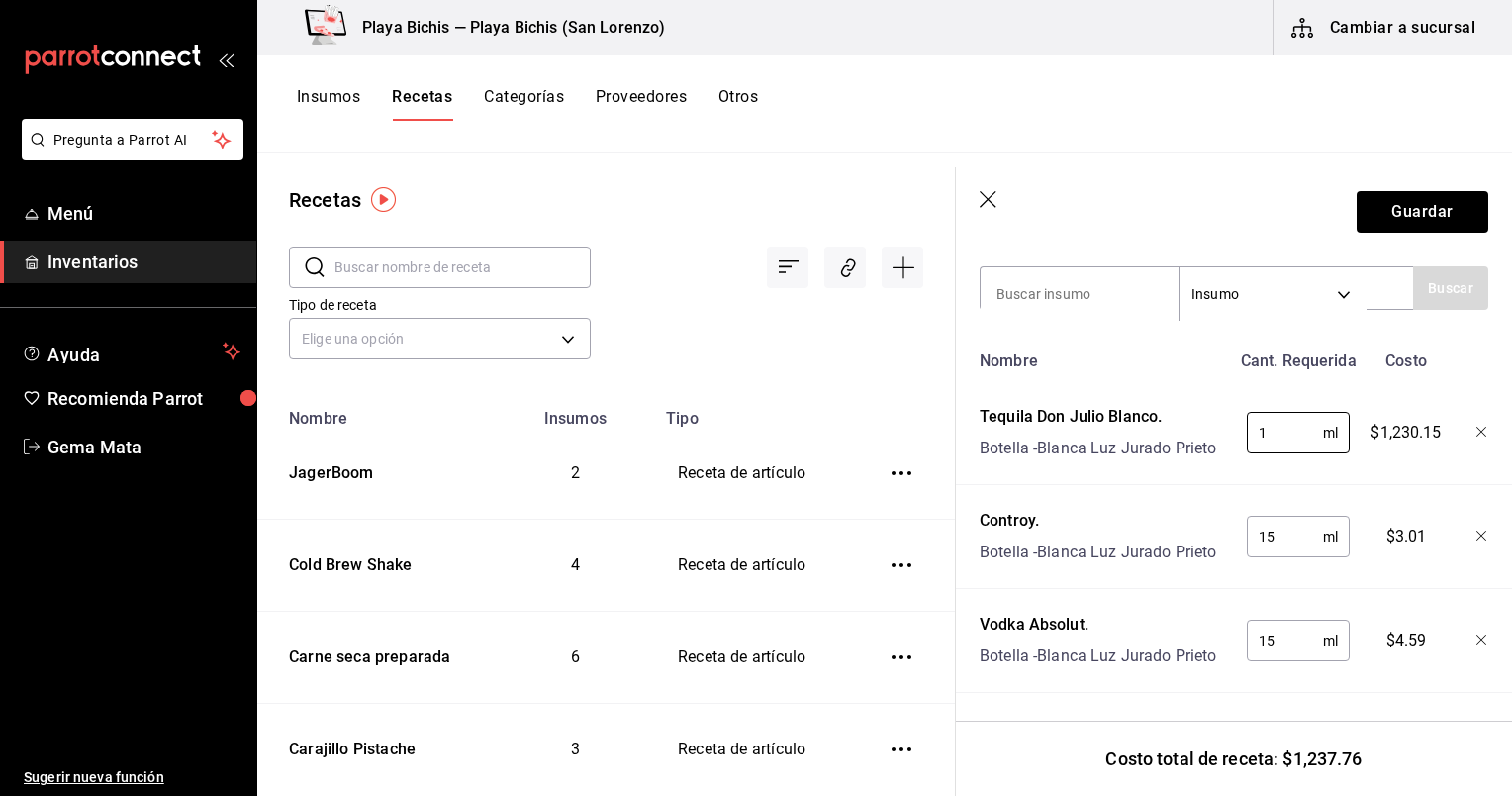type 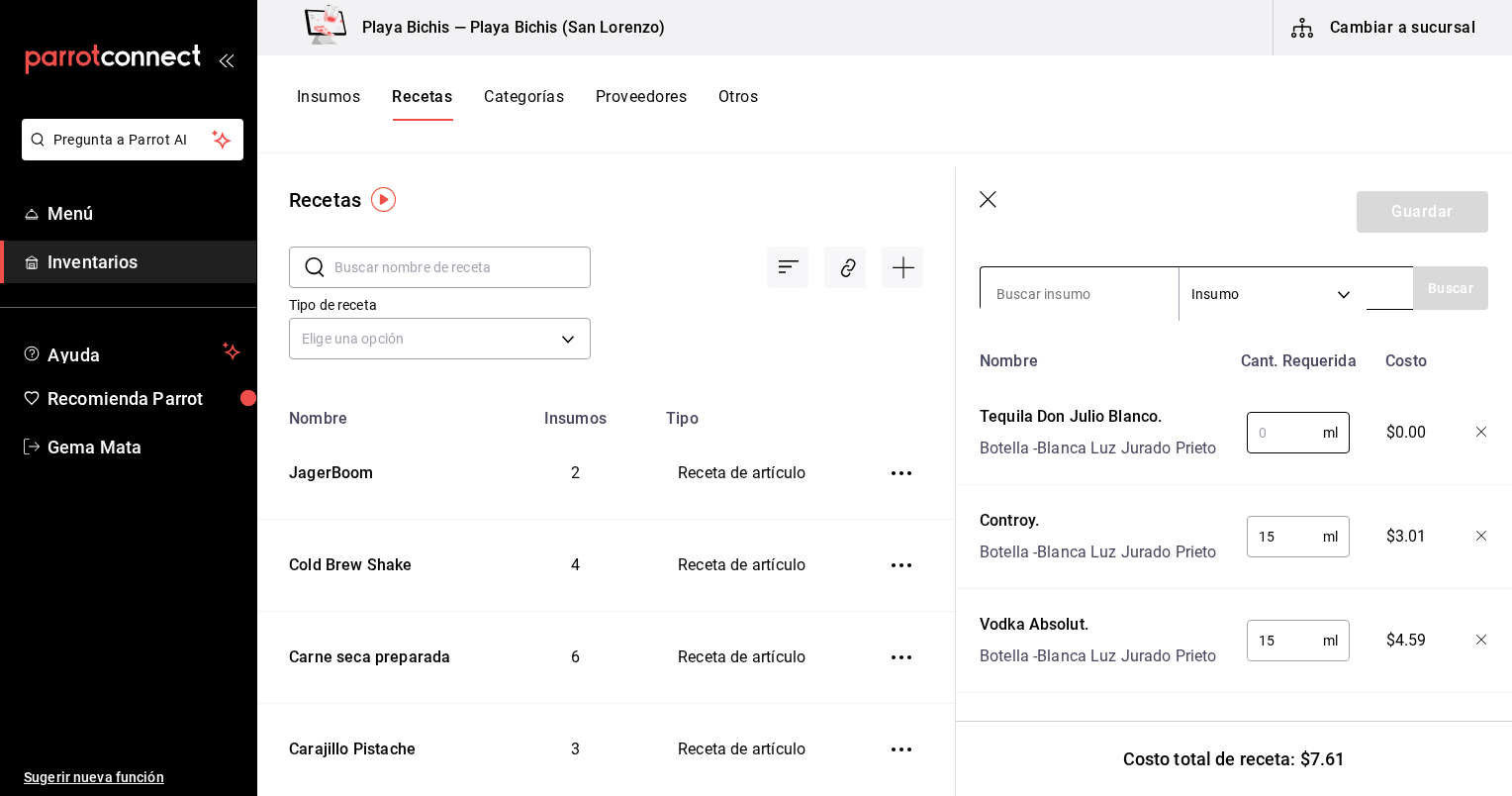 click at bounding box center (1080, 294) 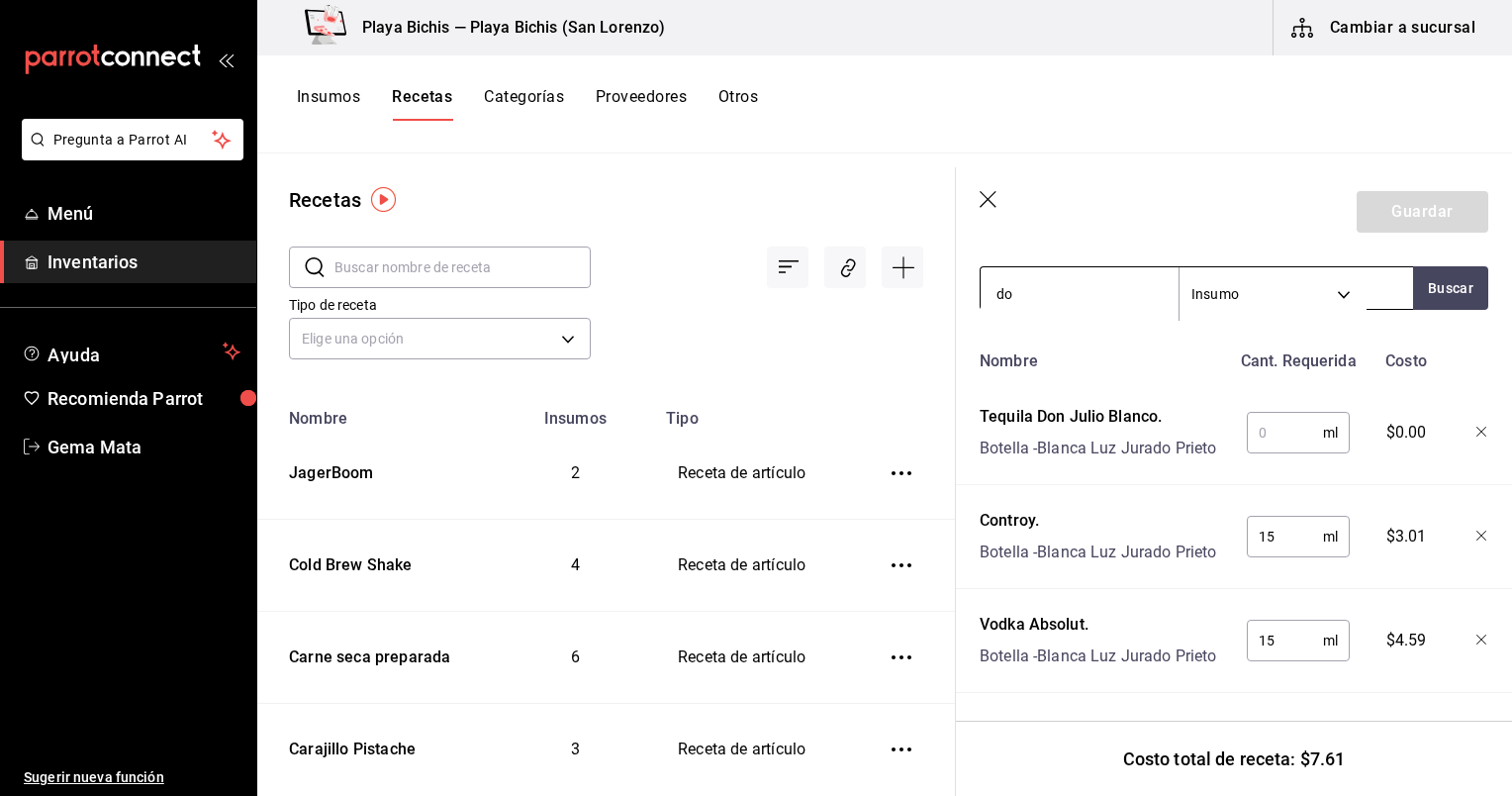 type on "d" 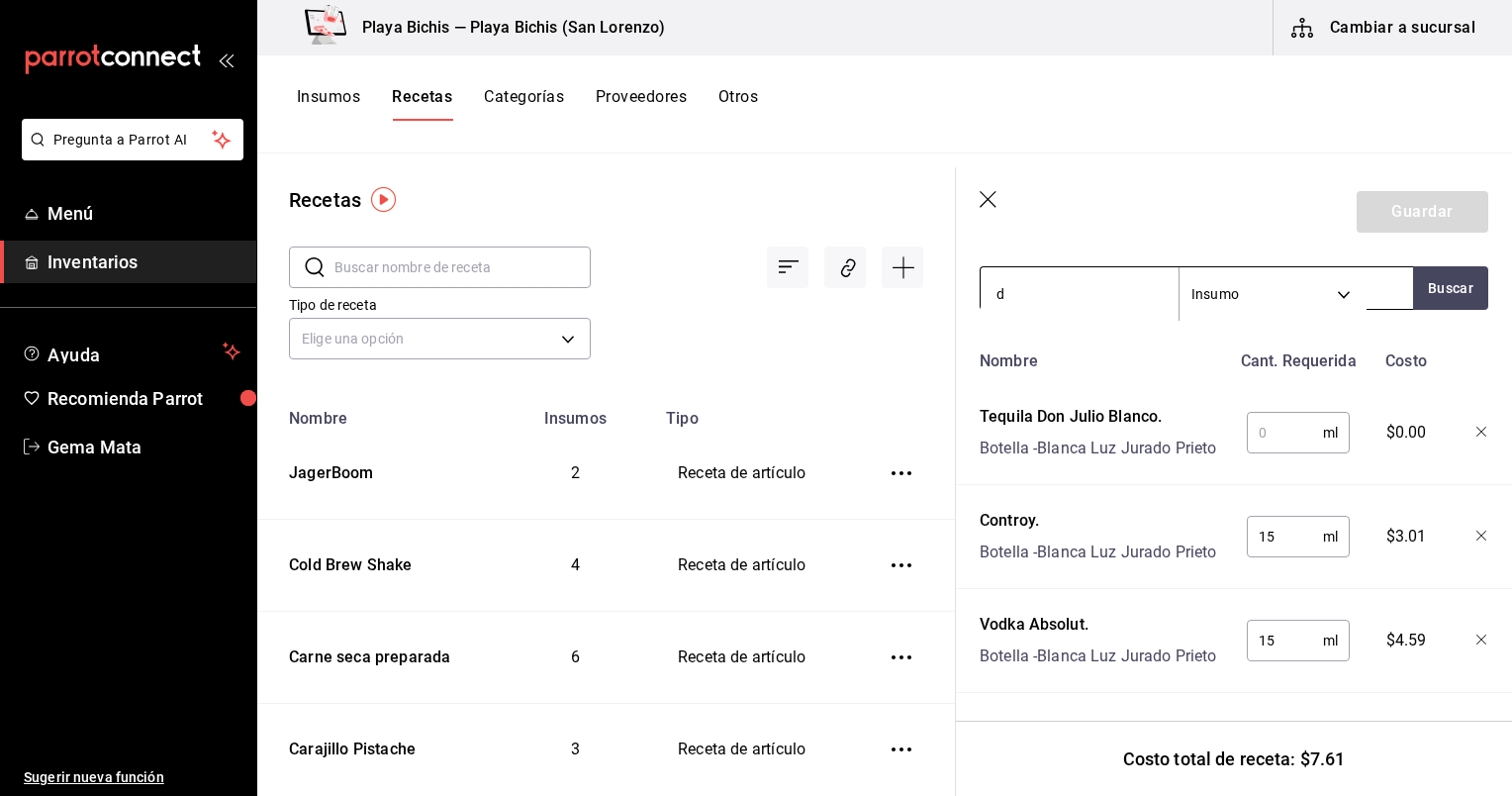 type 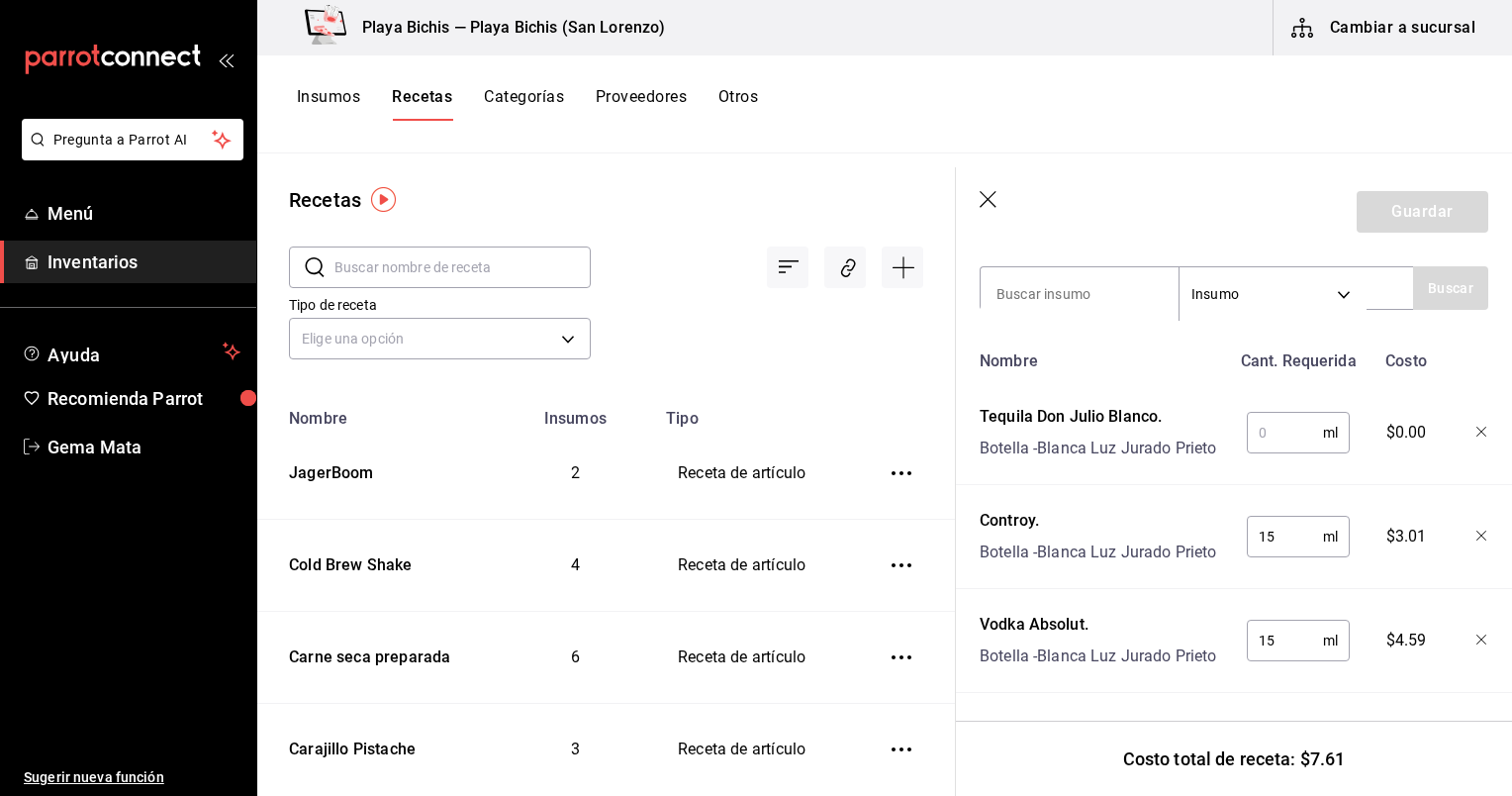 click at bounding box center (1284, 433) 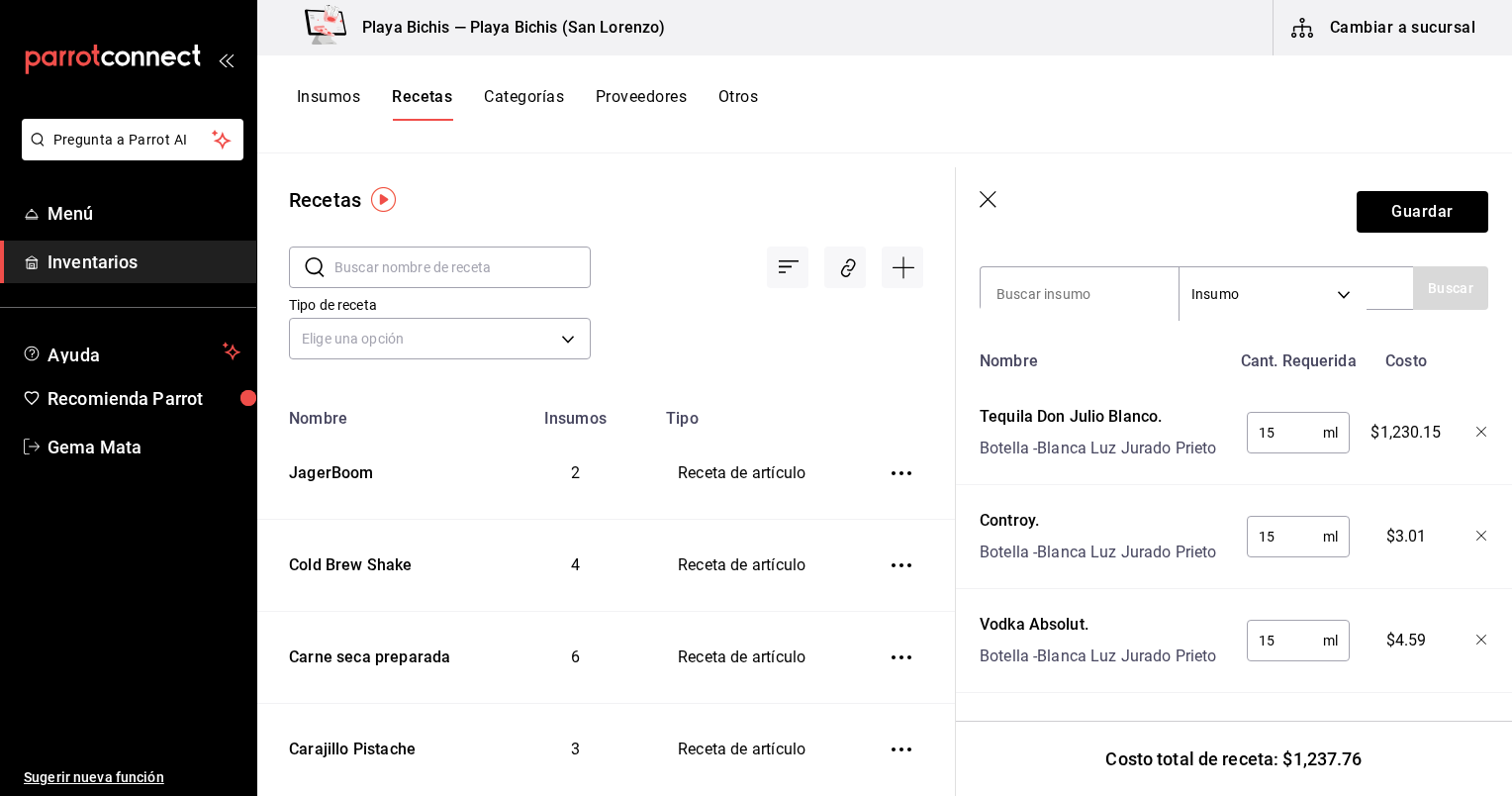 scroll, scrollTop: 377, scrollLeft: 0, axis: vertical 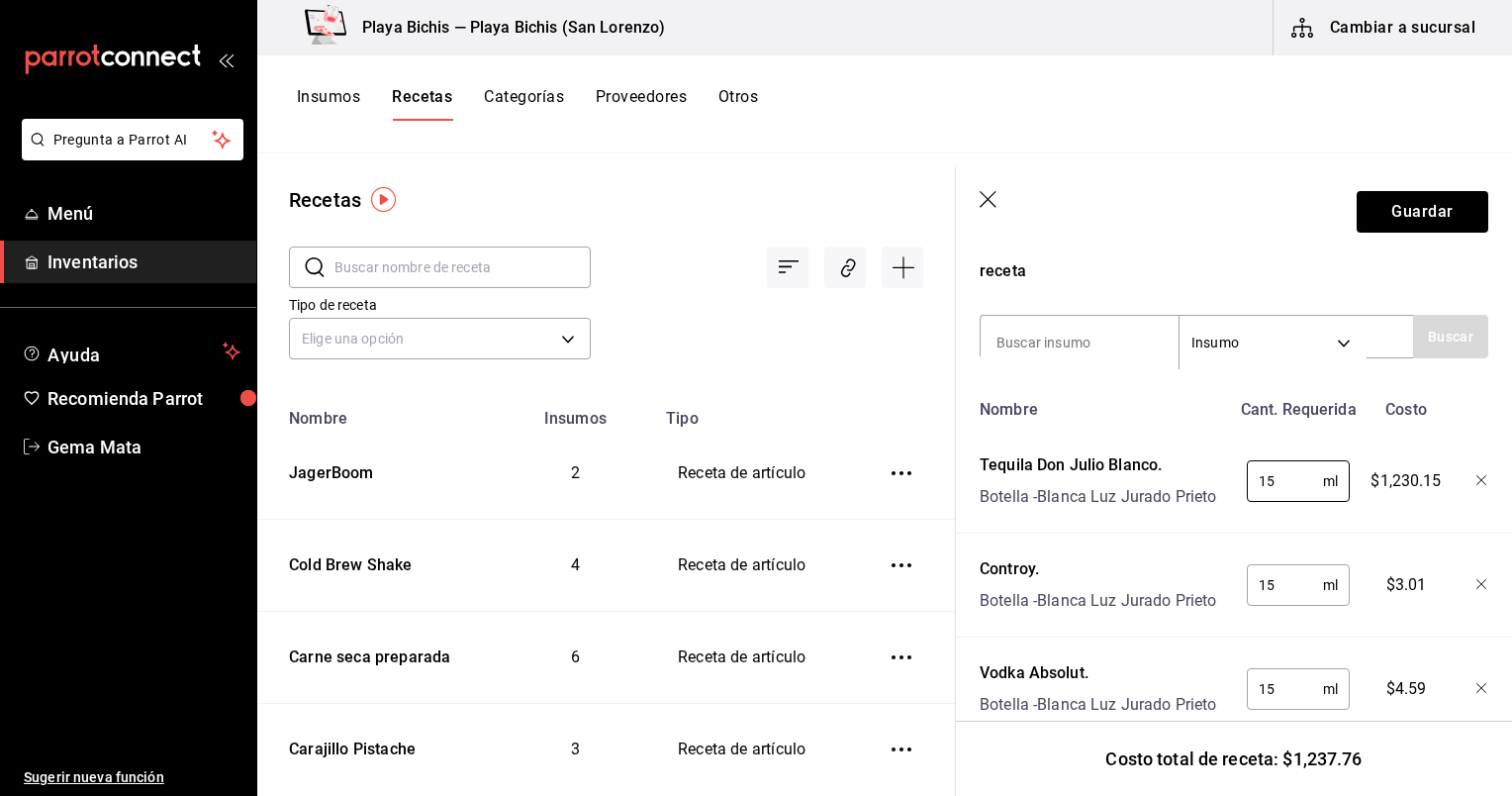 type on "15" 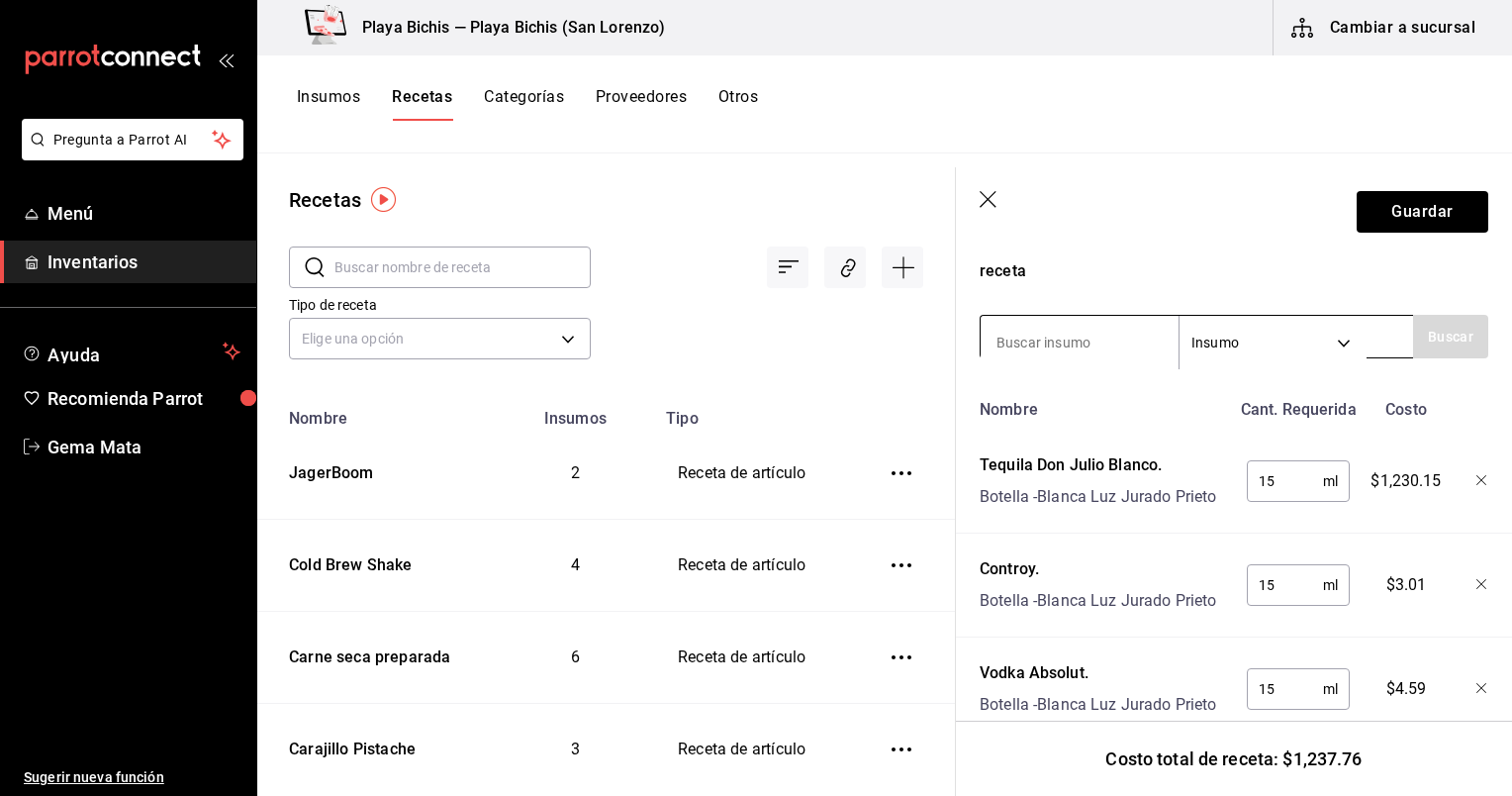 click at bounding box center (1080, 343) 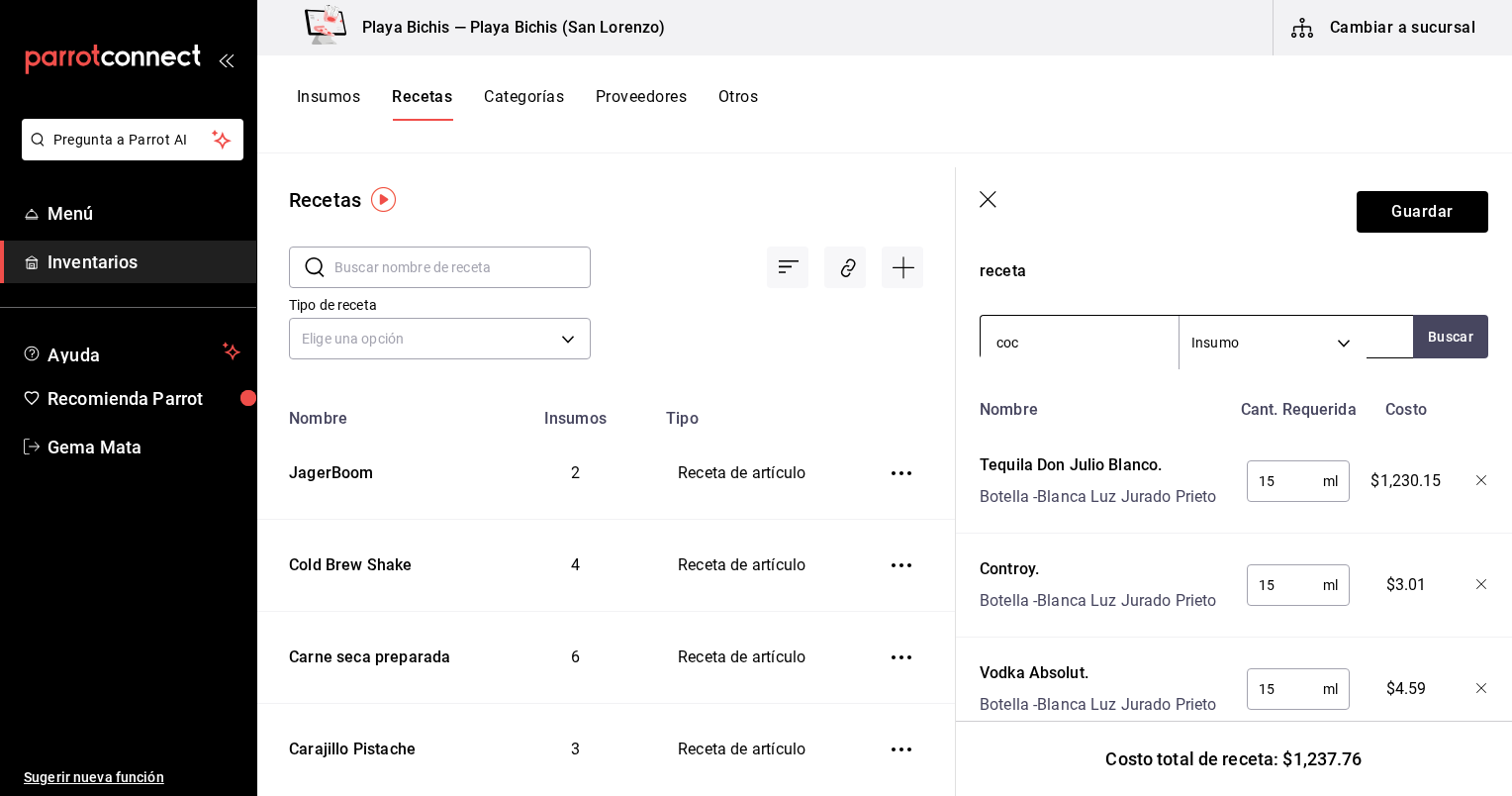 type on "coca" 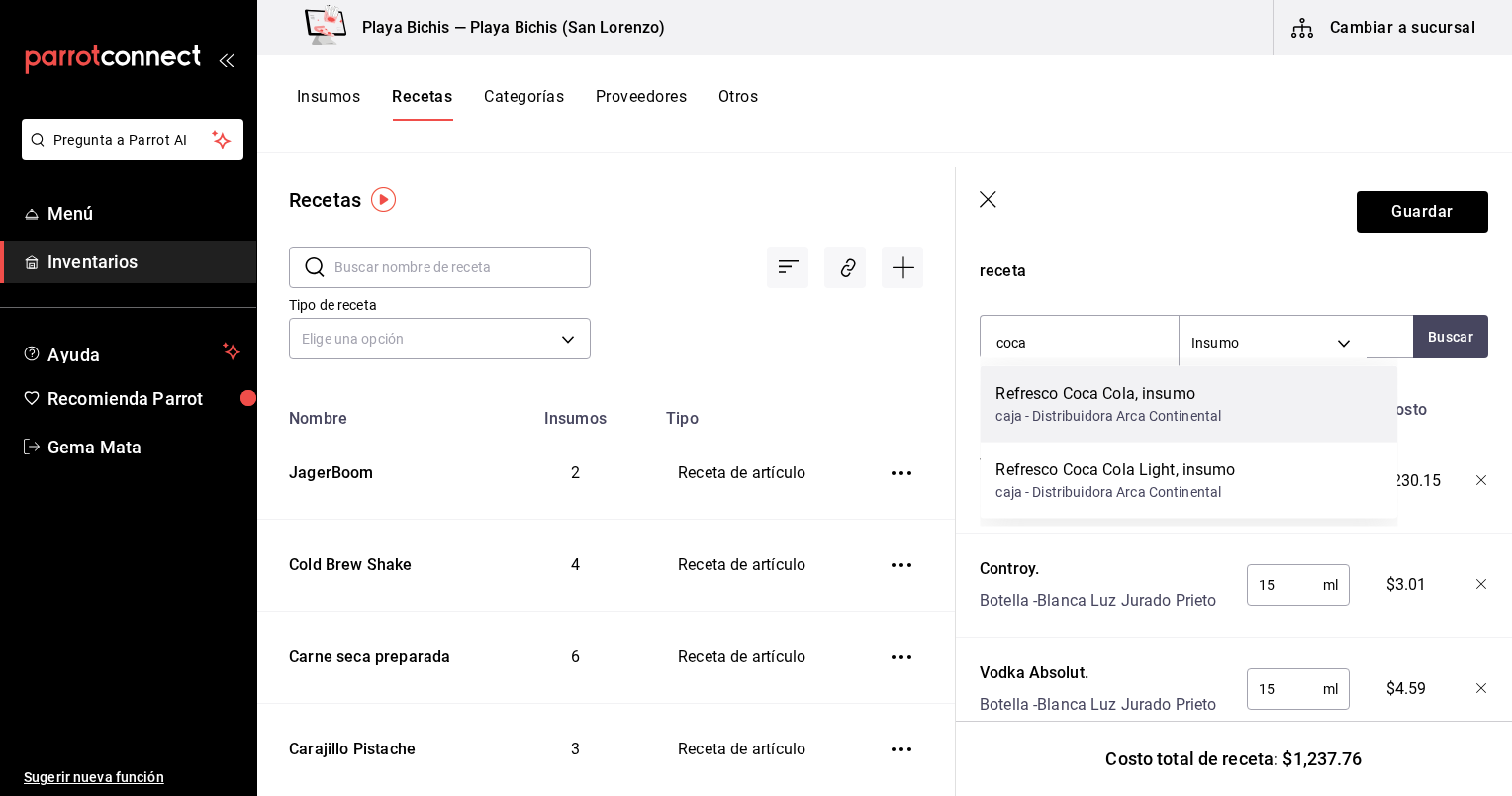 click on "Refresco Coca Cola, insumo" at bounding box center [1108, 394] 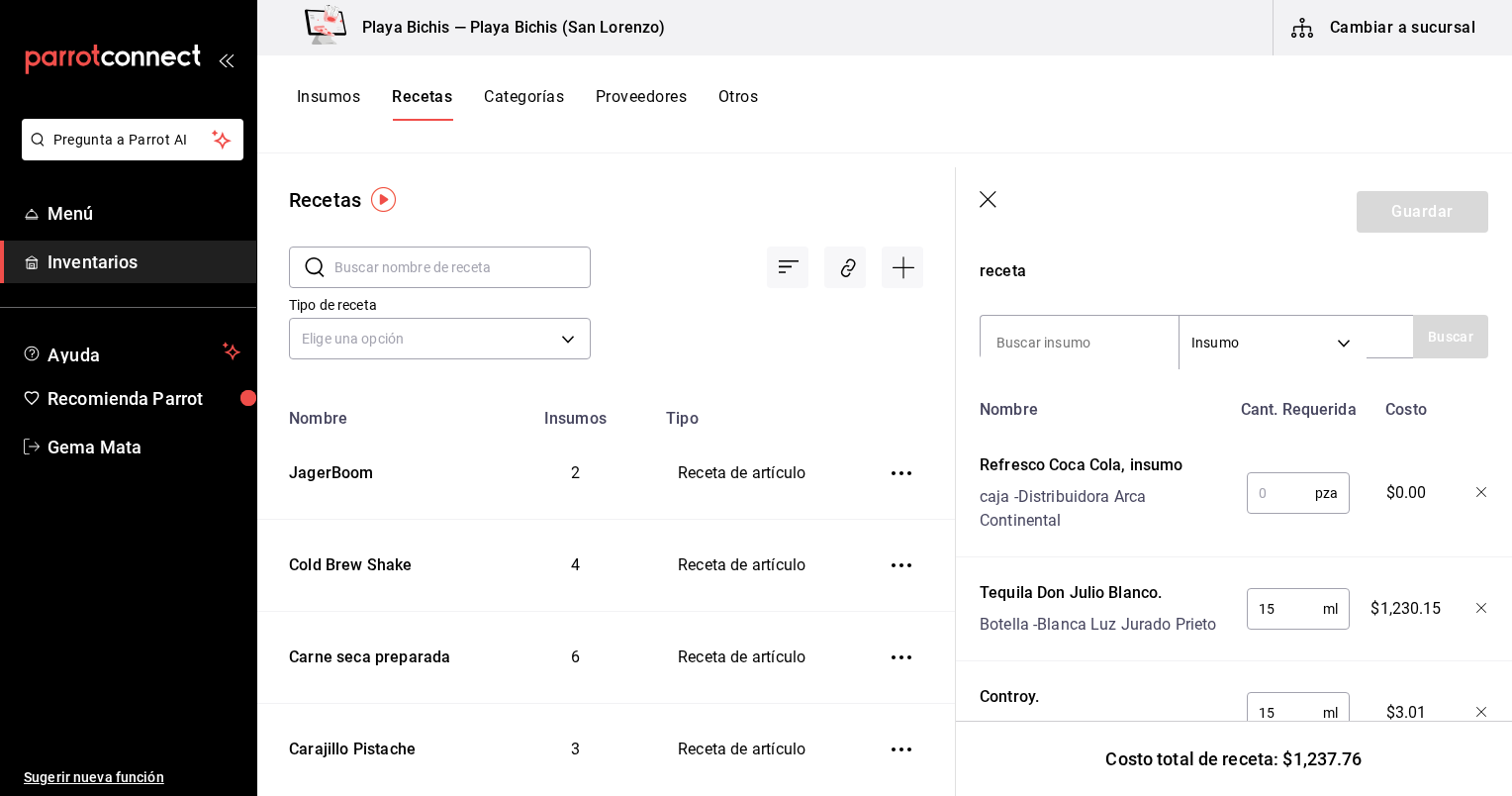 click 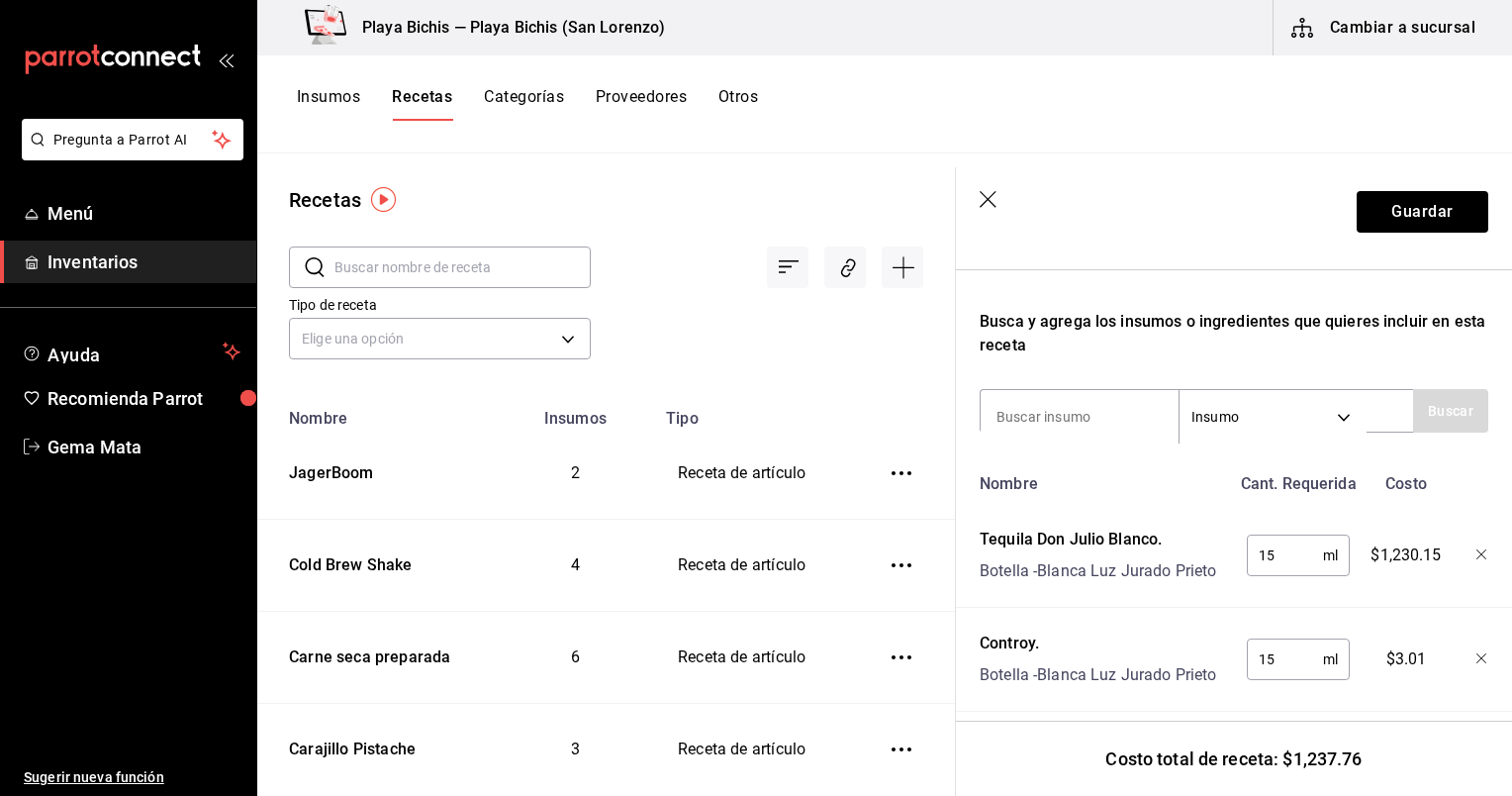 scroll, scrollTop: 266, scrollLeft: 0, axis: vertical 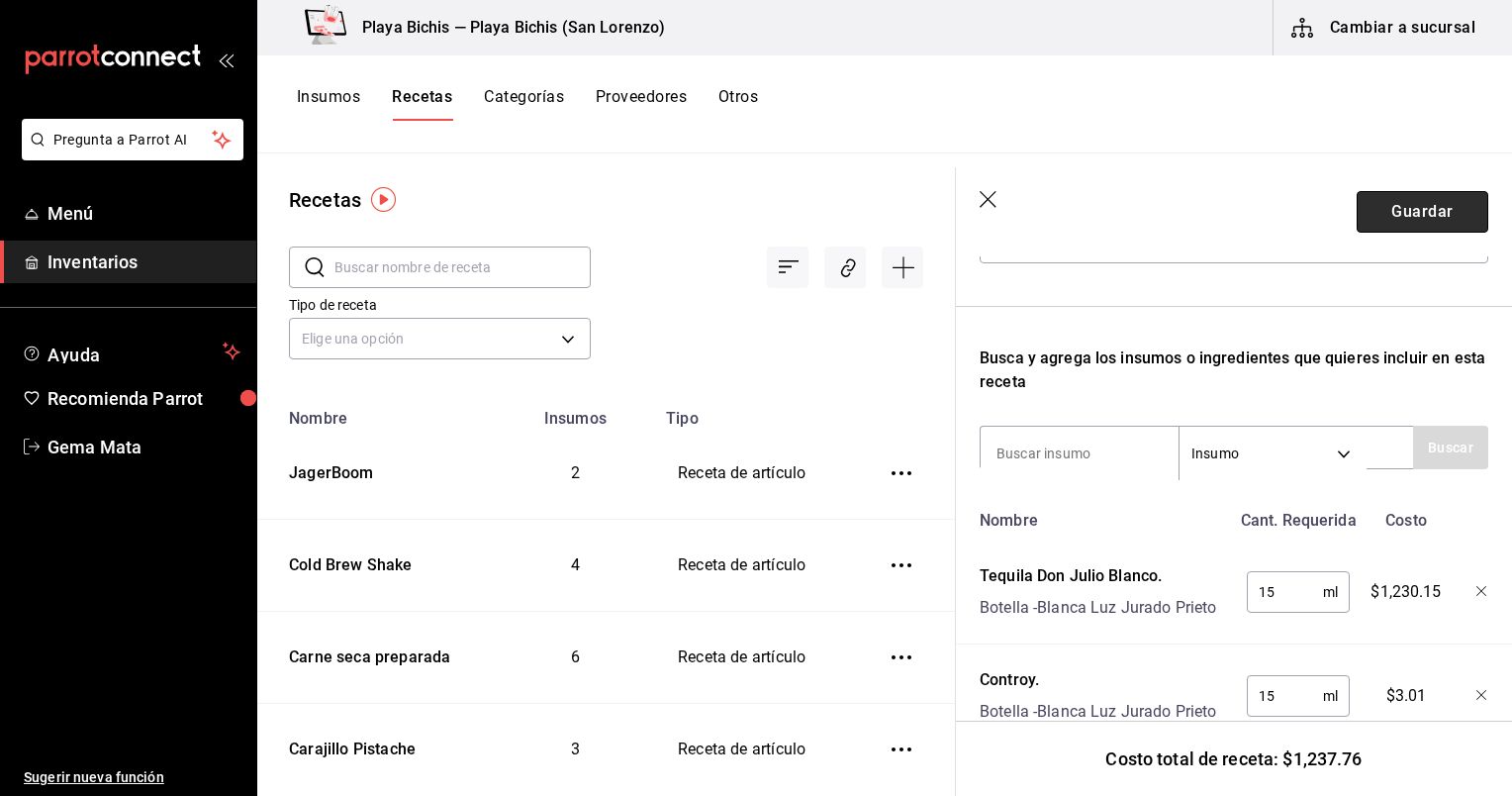 click on "Guardar" at bounding box center (1422, 212) 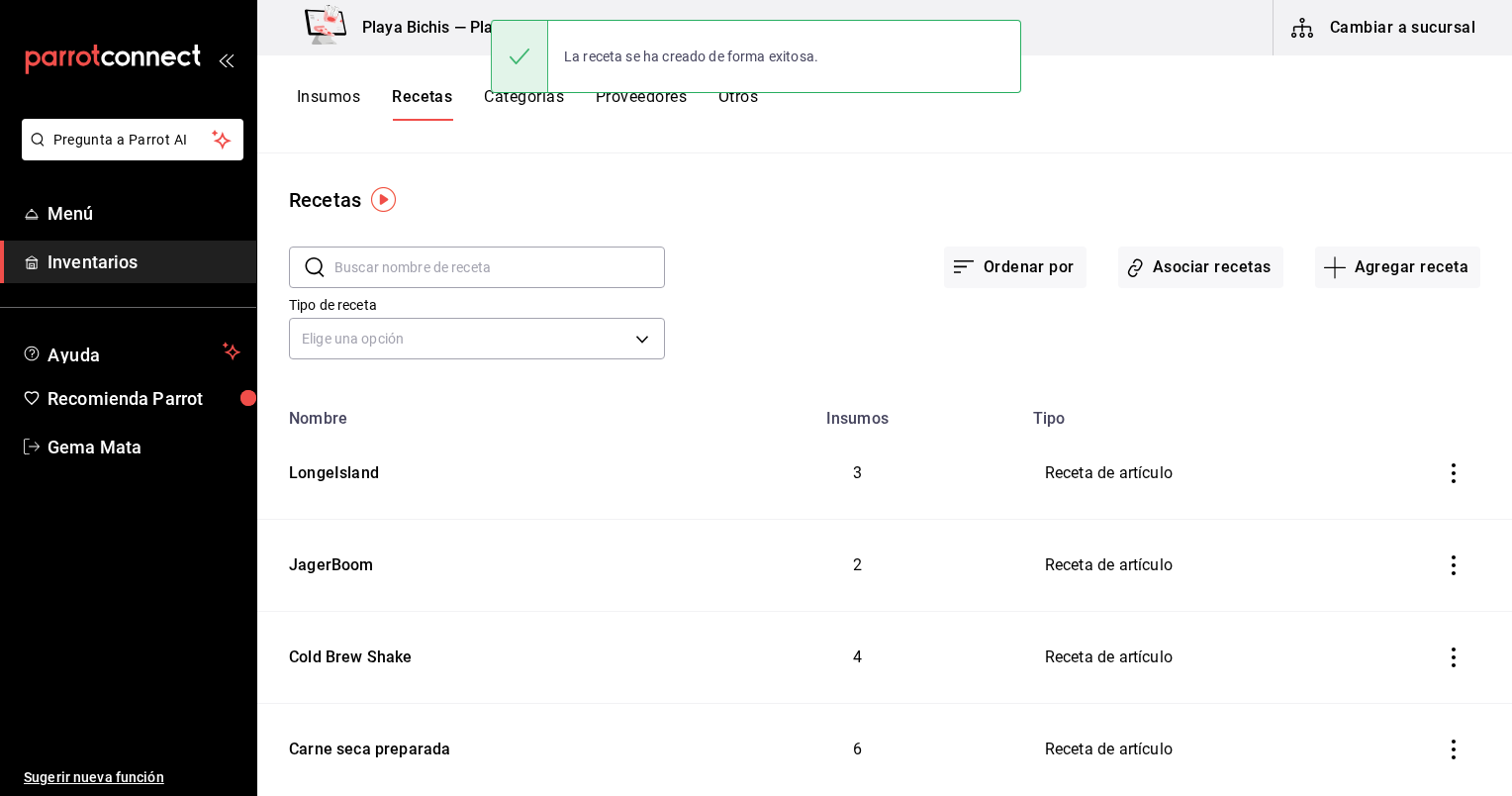 scroll, scrollTop: 0, scrollLeft: 0, axis: both 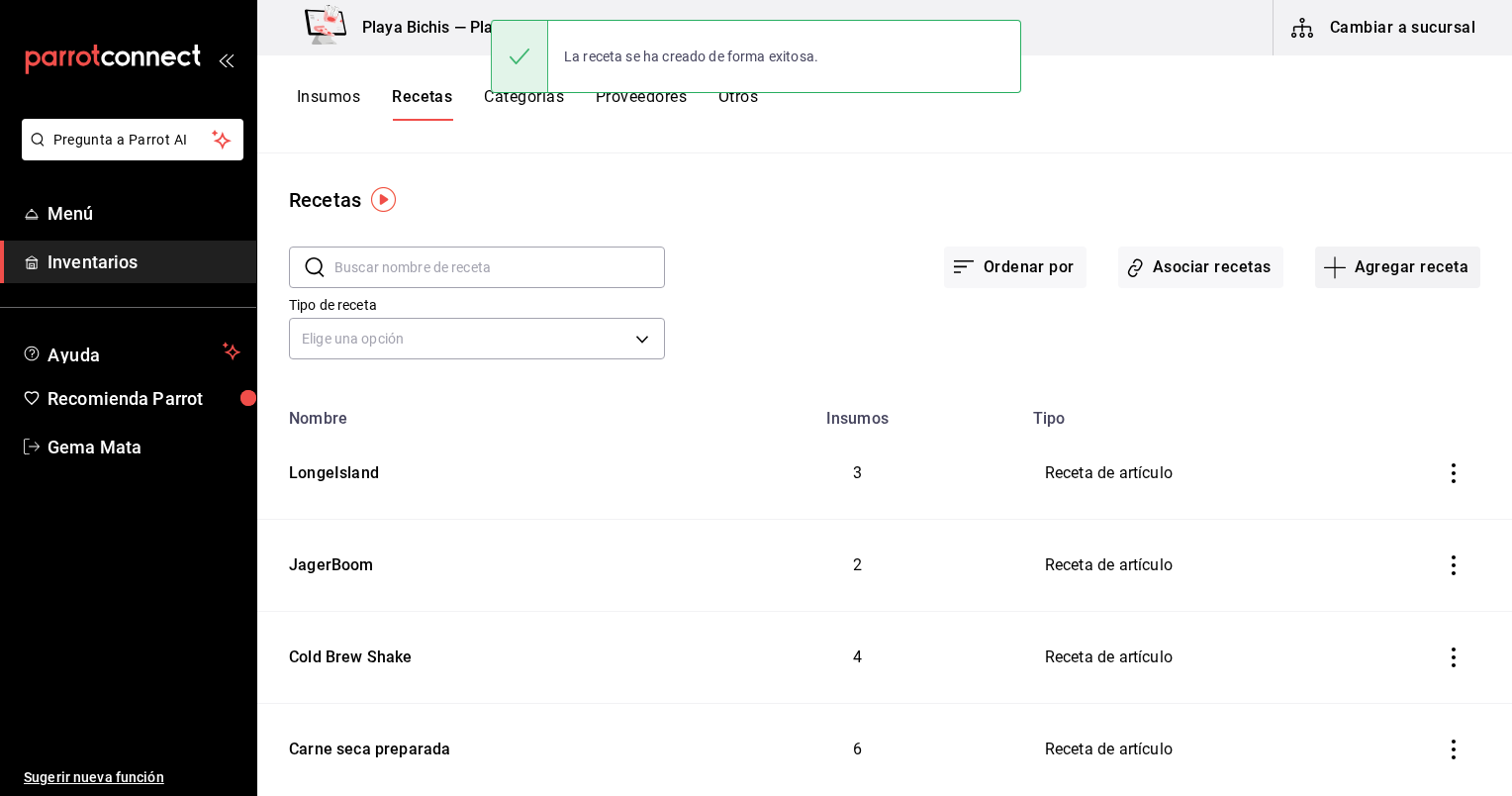 click on "Agregar receta" at bounding box center (1397, 267) 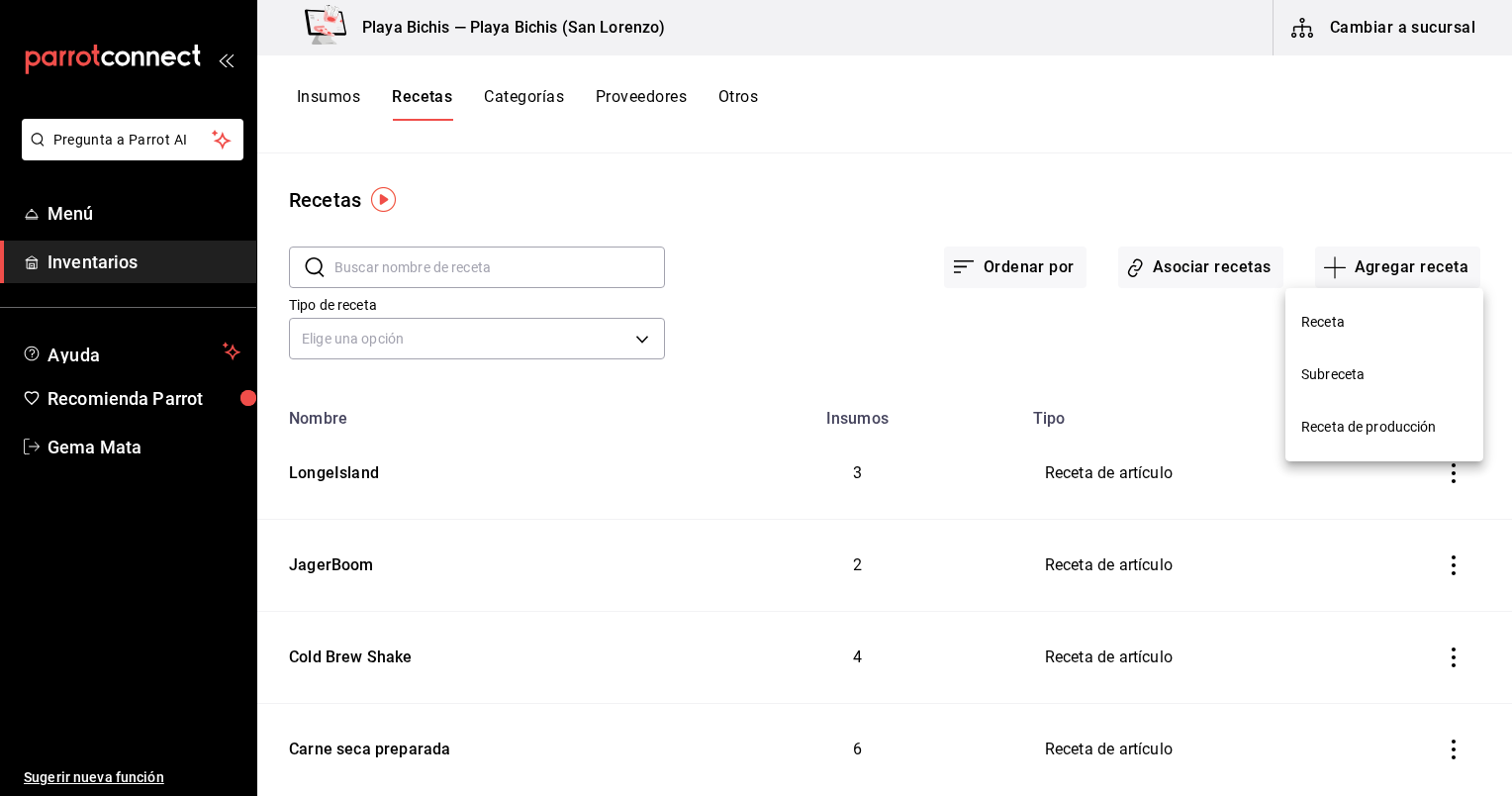 click on "Receta" at bounding box center (1384, 322) 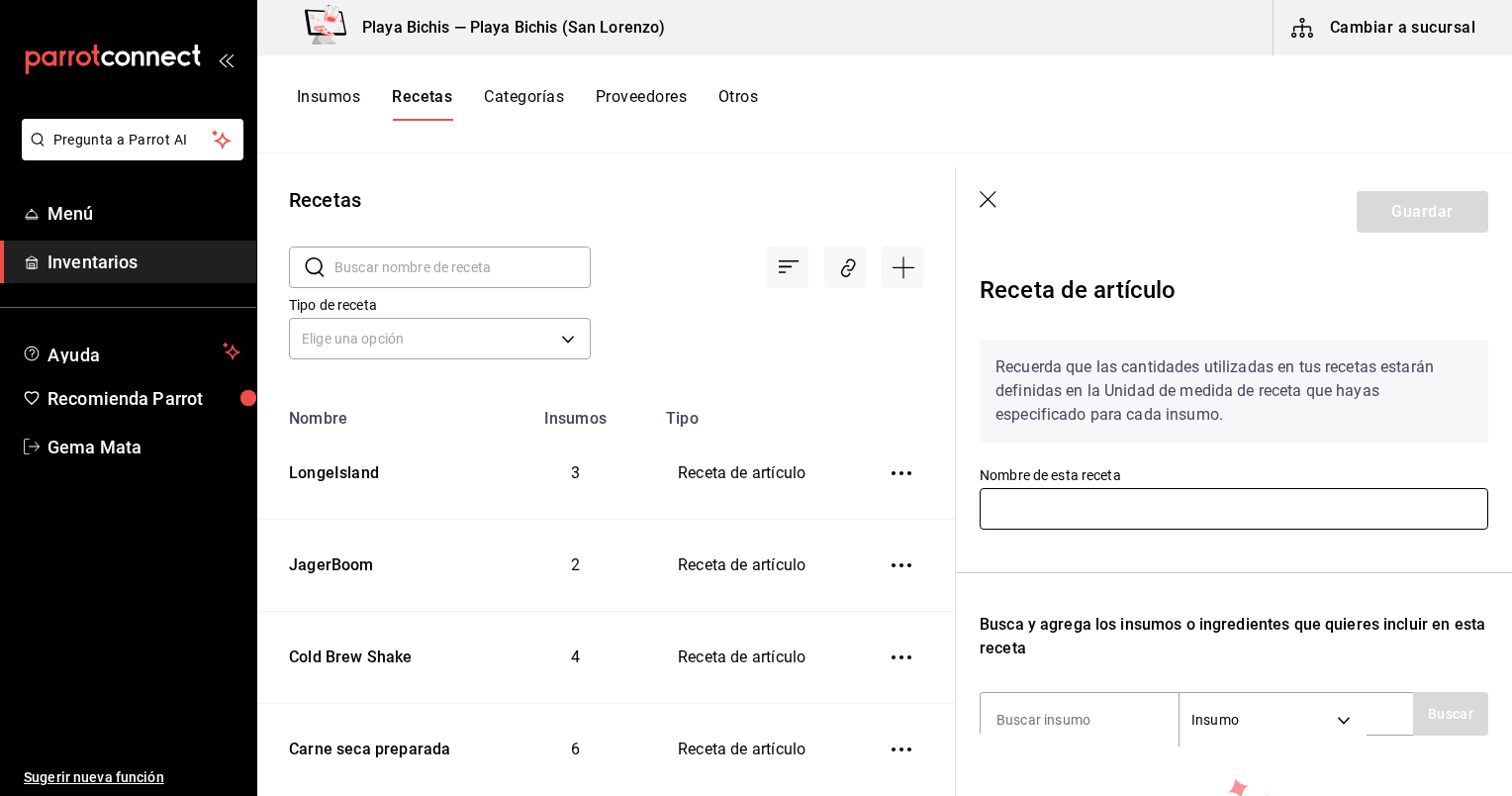click at bounding box center [1234, 509] 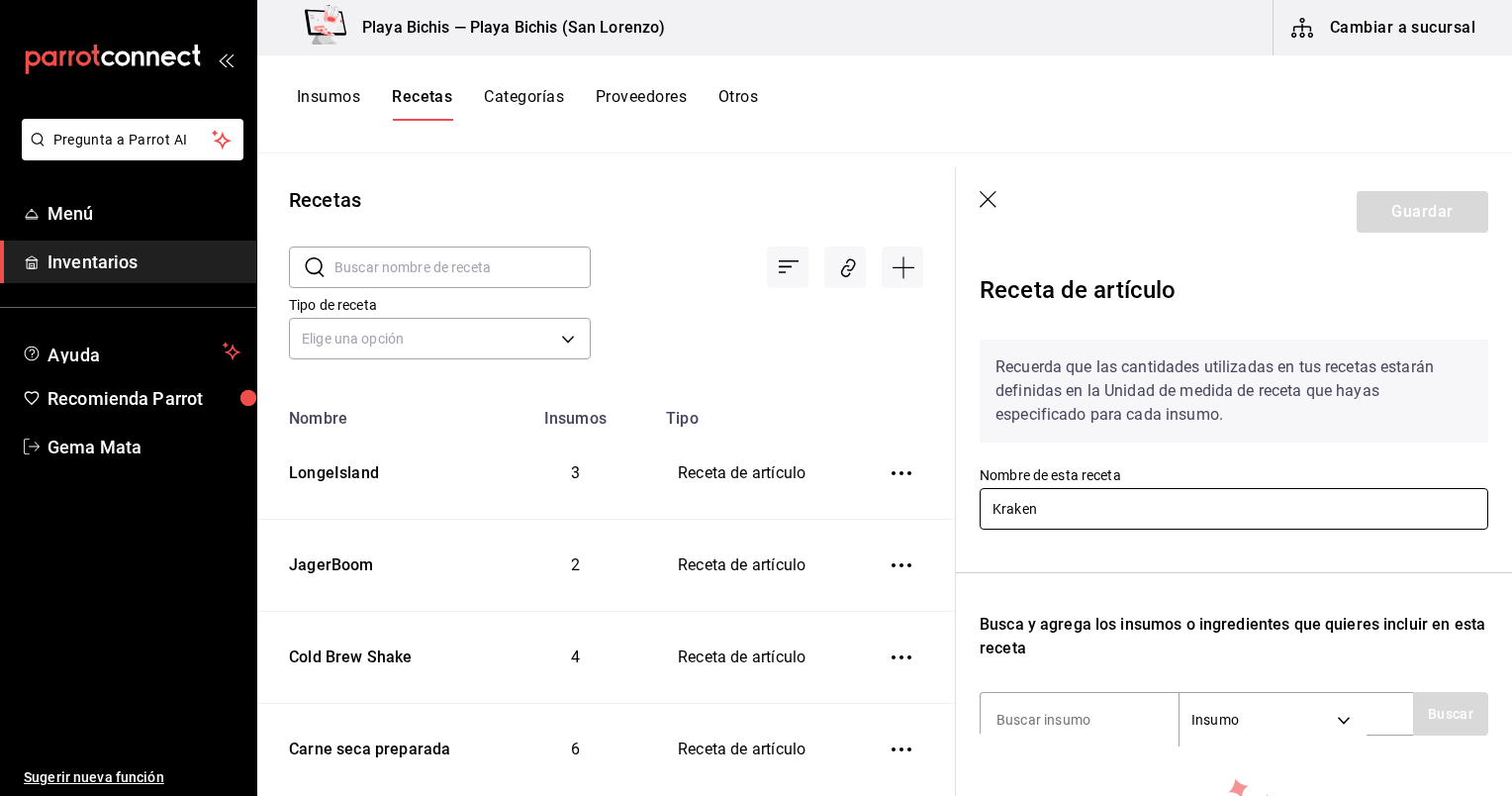 scroll, scrollTop: 245, scrollLeft: 0, axis: vertical 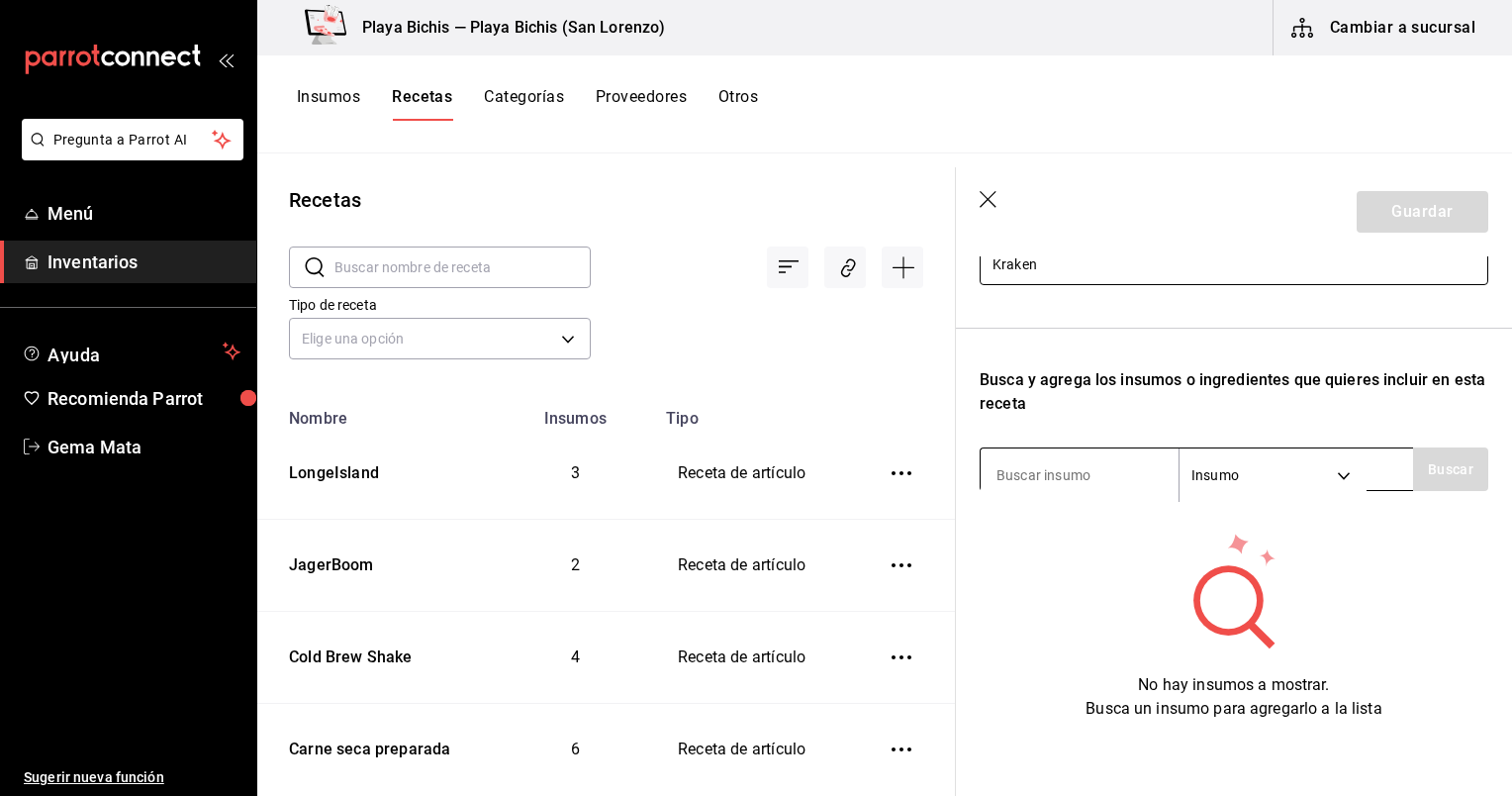 type on "Kraken" 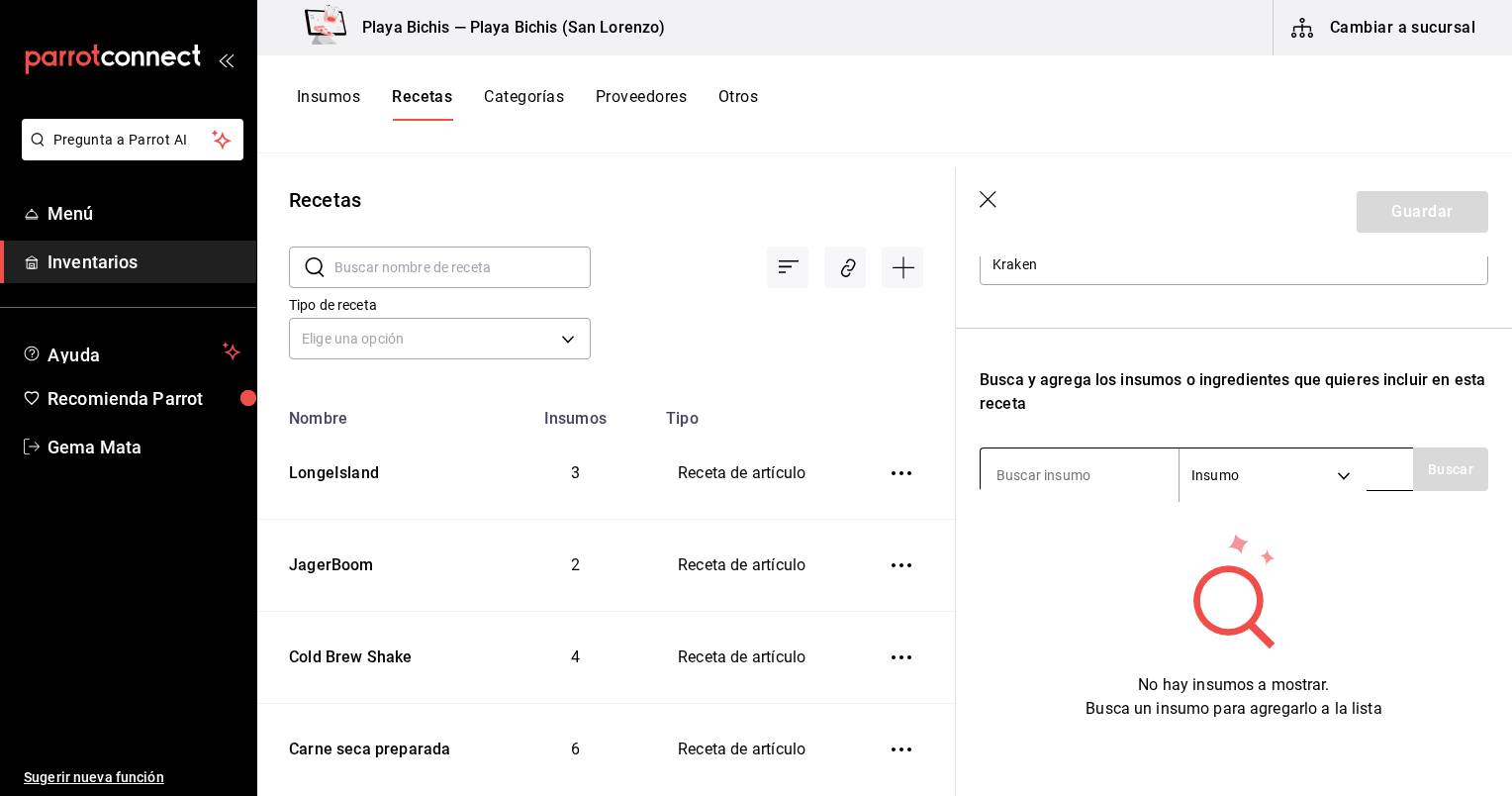click at bounding box center (1080, 475) 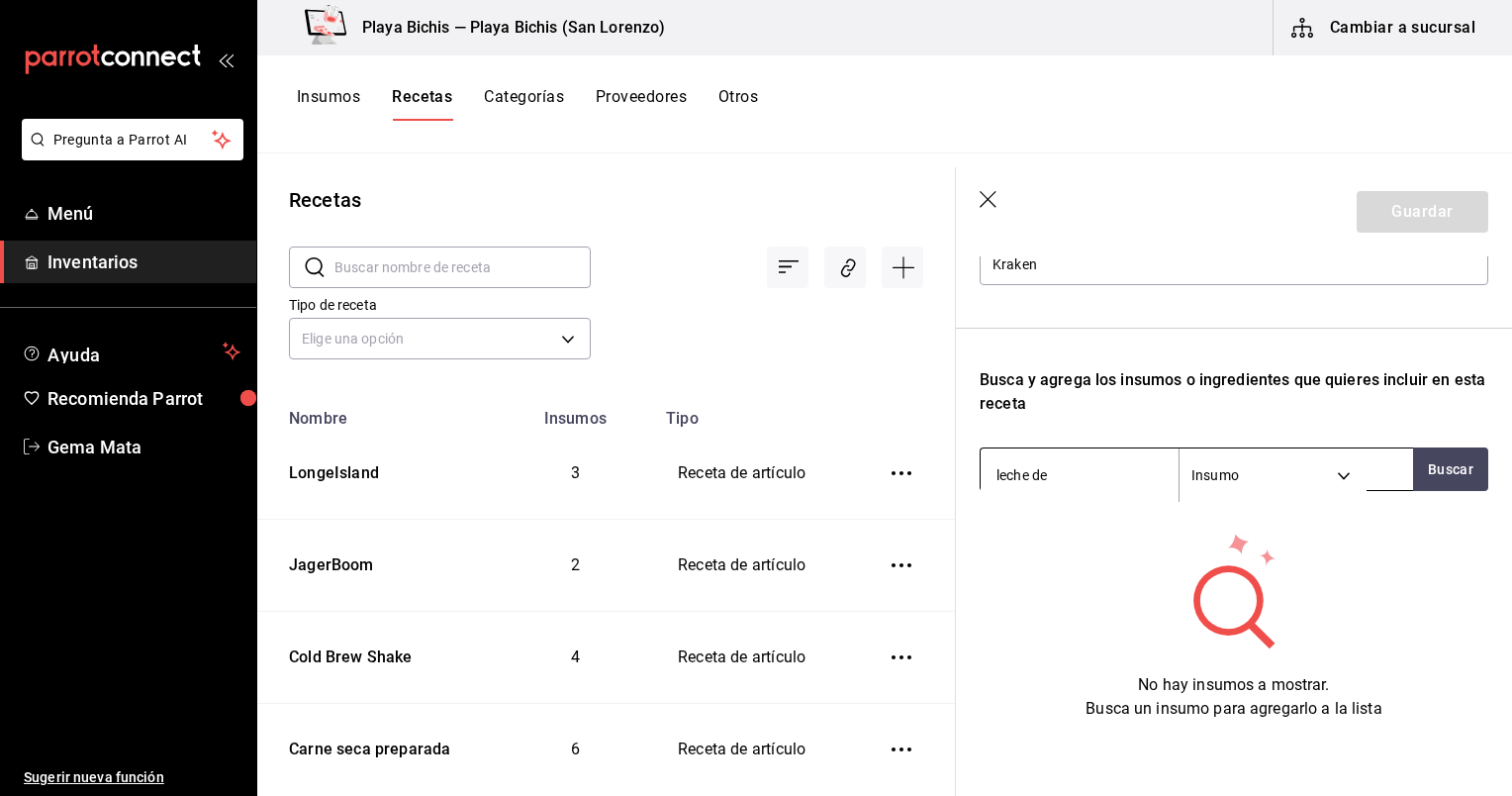 type on "leche de t" 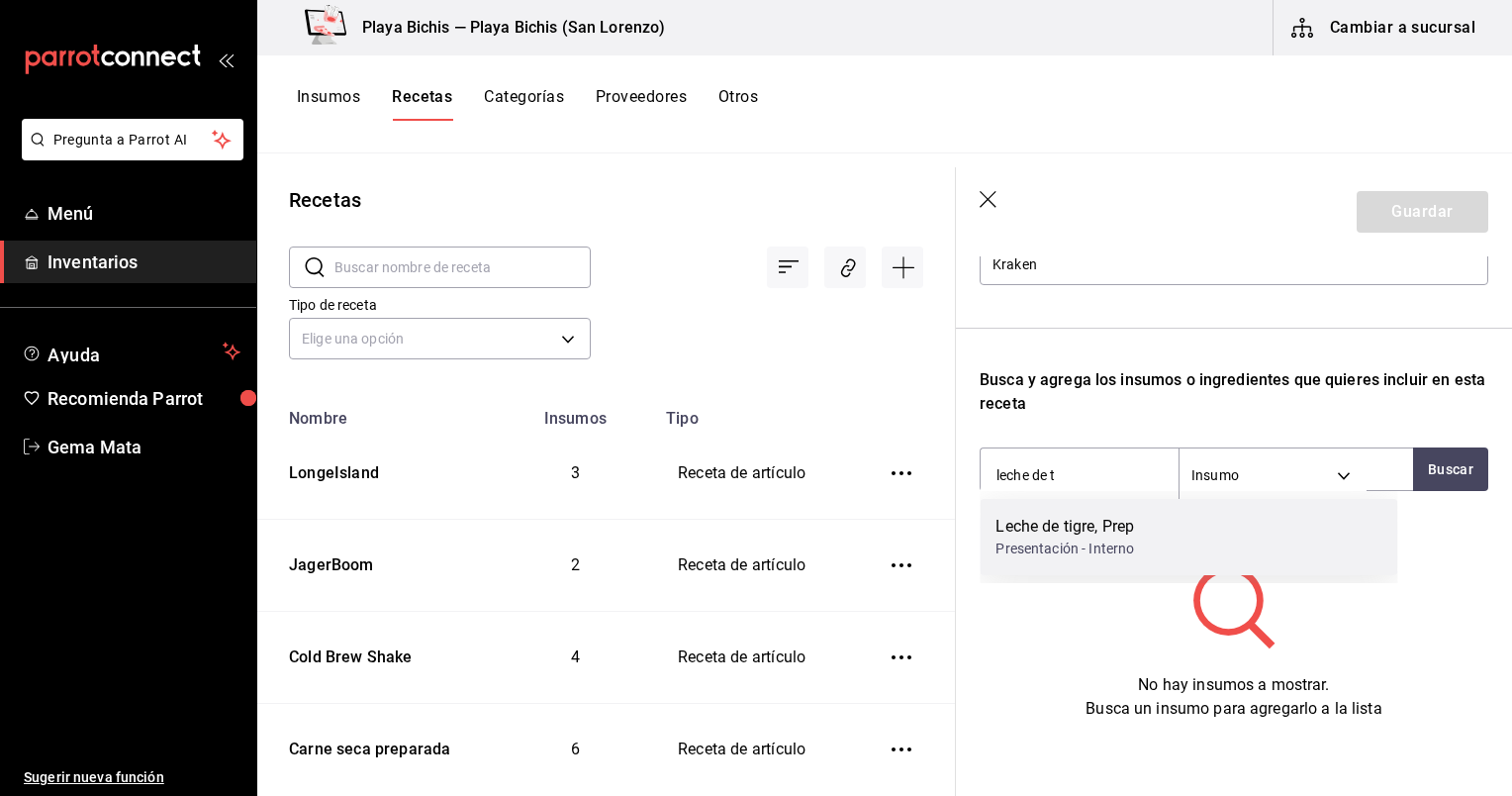click on "Leche de tigre, Prep Presentación - Interno" at bounding box center (1188, 537) 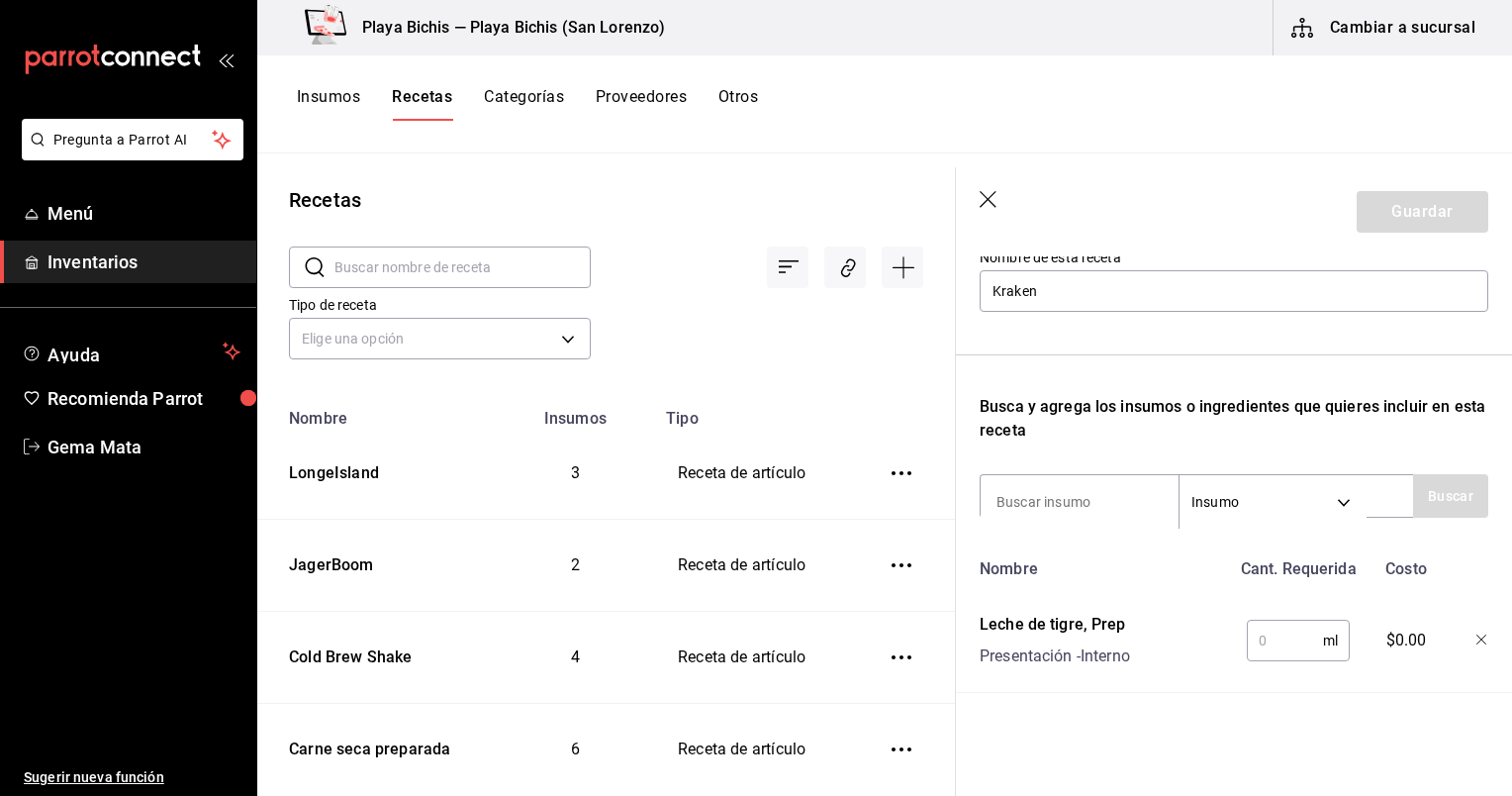 scroll, scrollTop: 233, scrollLeft: 0, axis: vertical 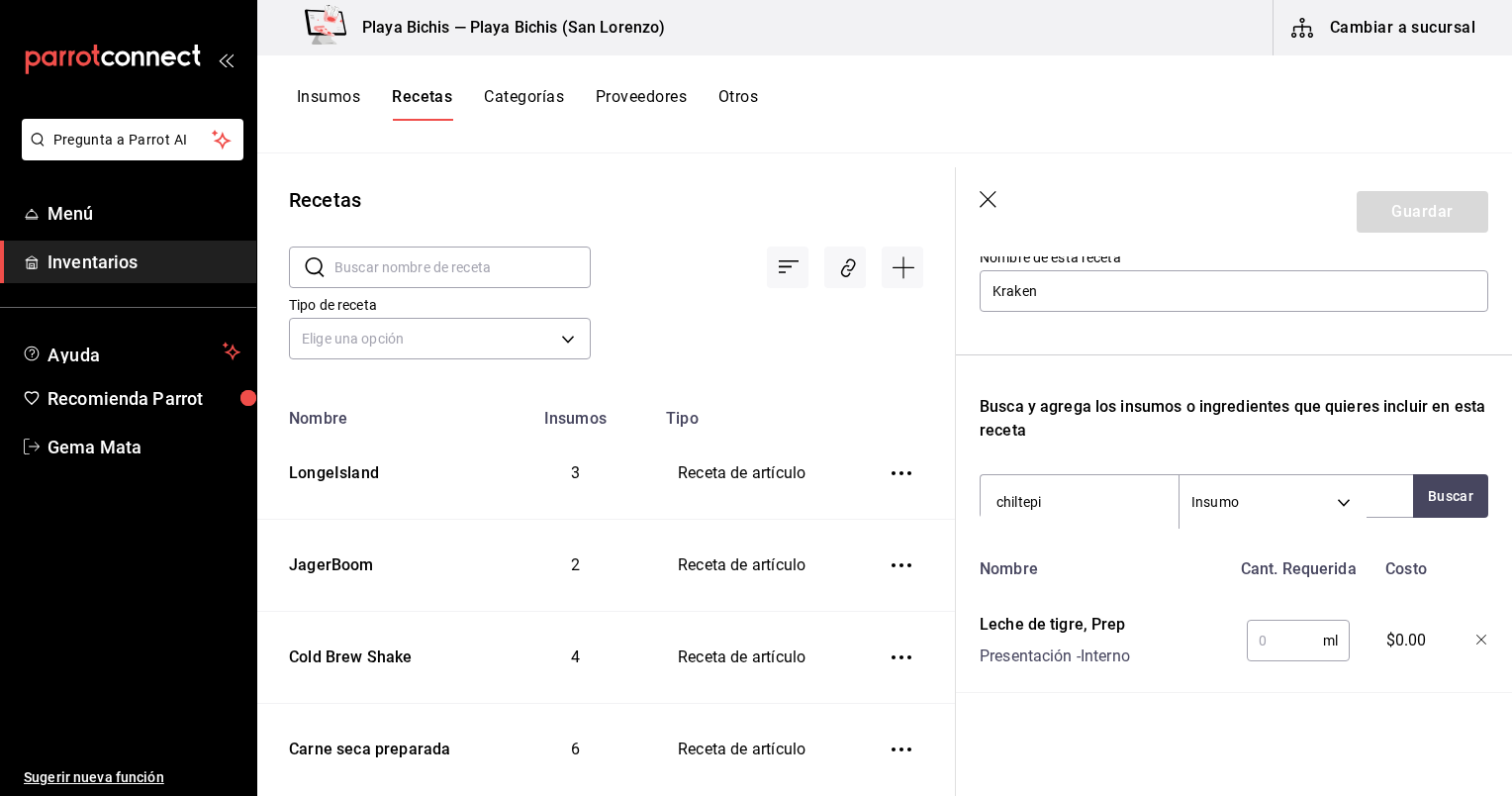 type on "chiltepin" 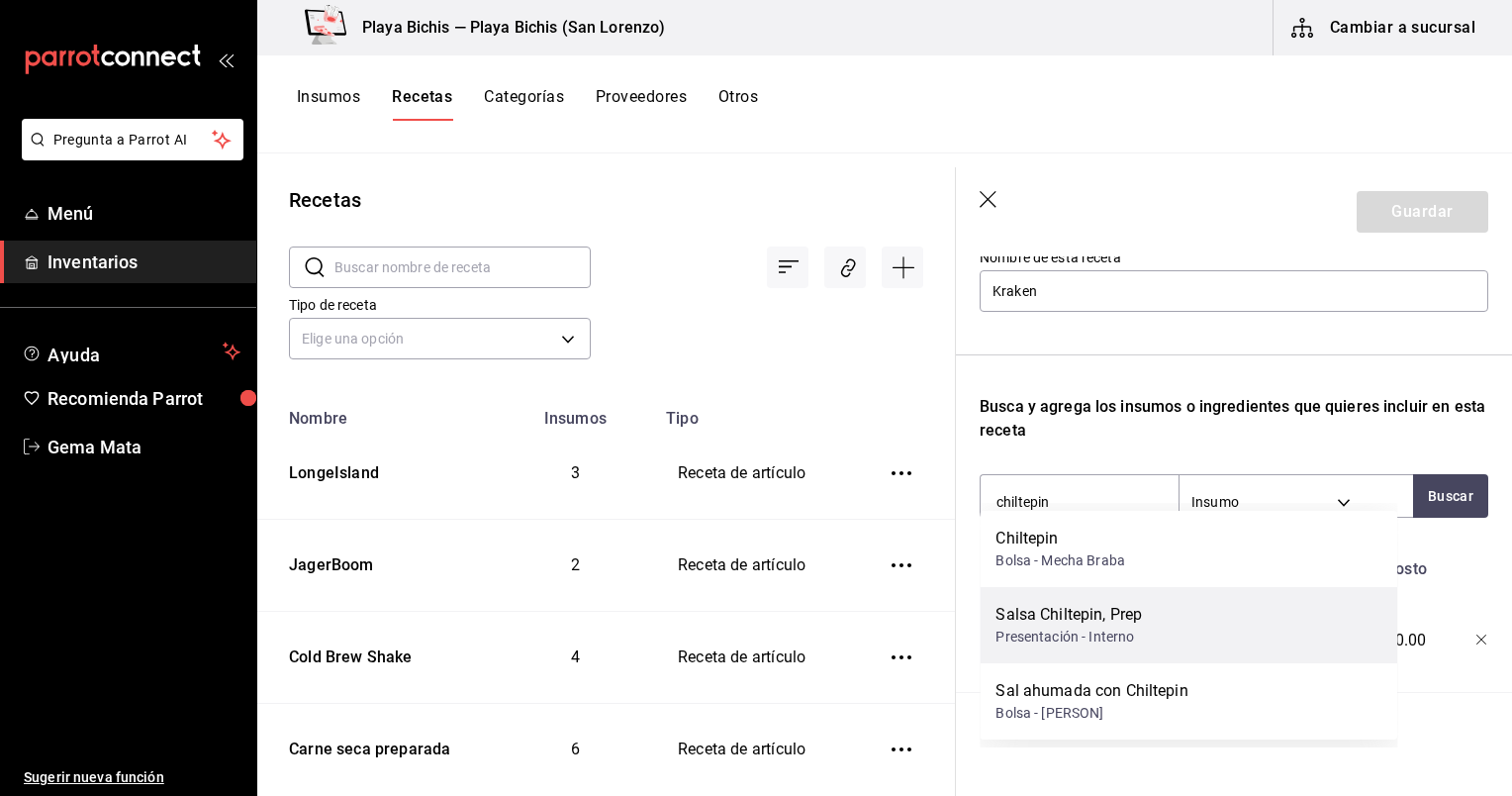 click on "Salsa Chiltepin, Prep Presentación - Interno" at bounding box center [1188, 625] 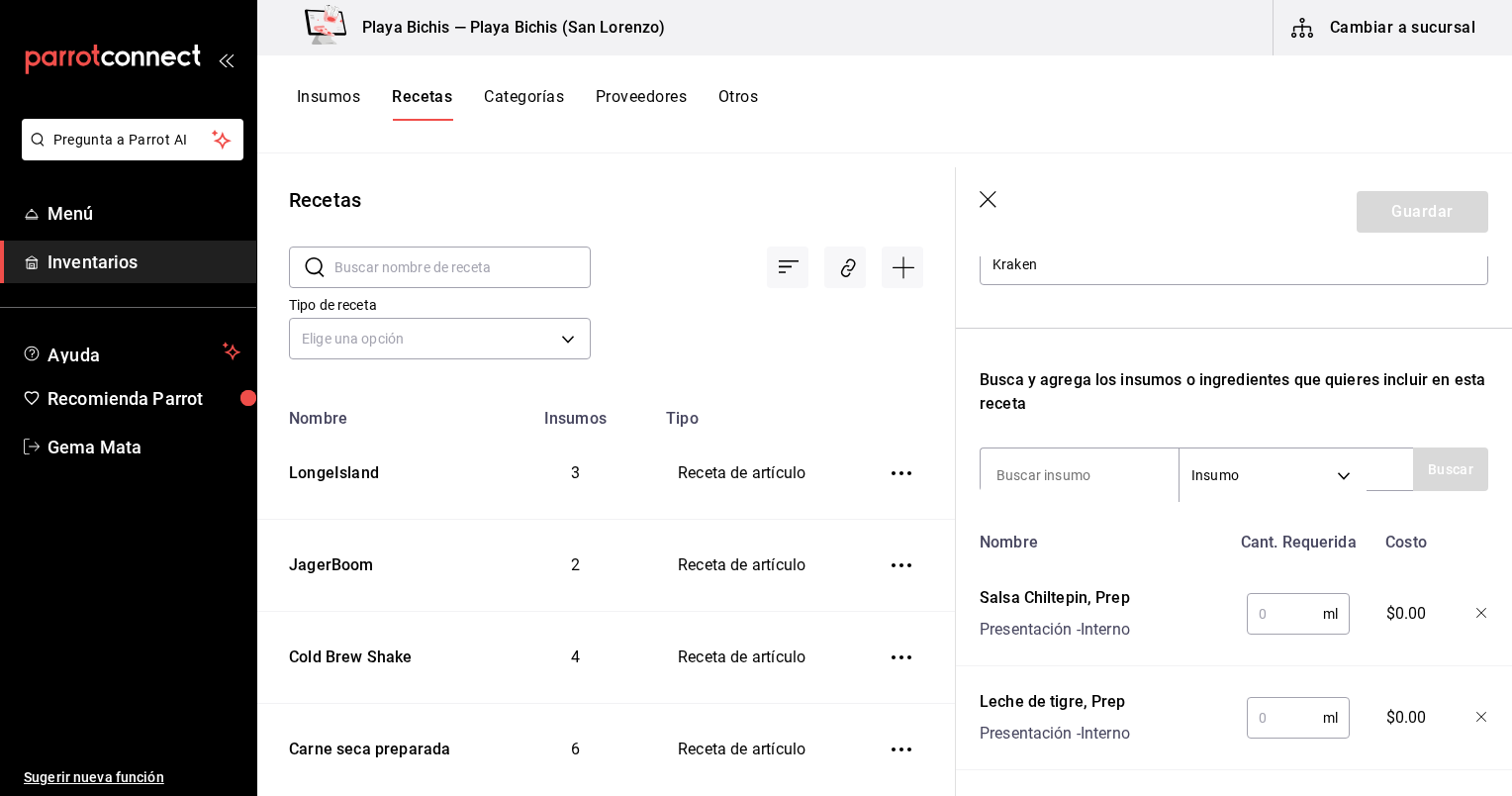 scroll, scrollTop: 337, scrollLeft: 0, axis: vertical 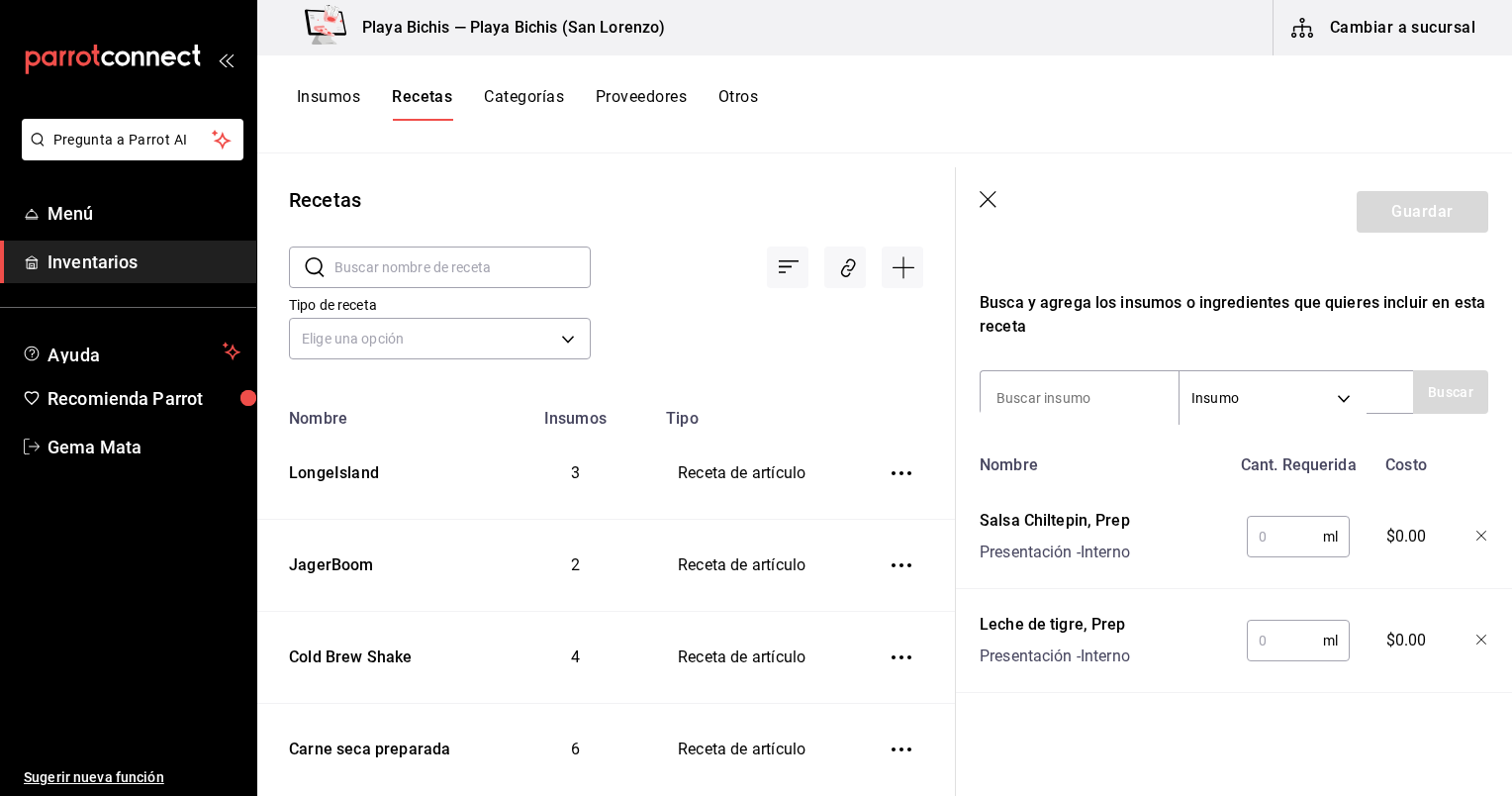 click at bounding box center [1284, 641] 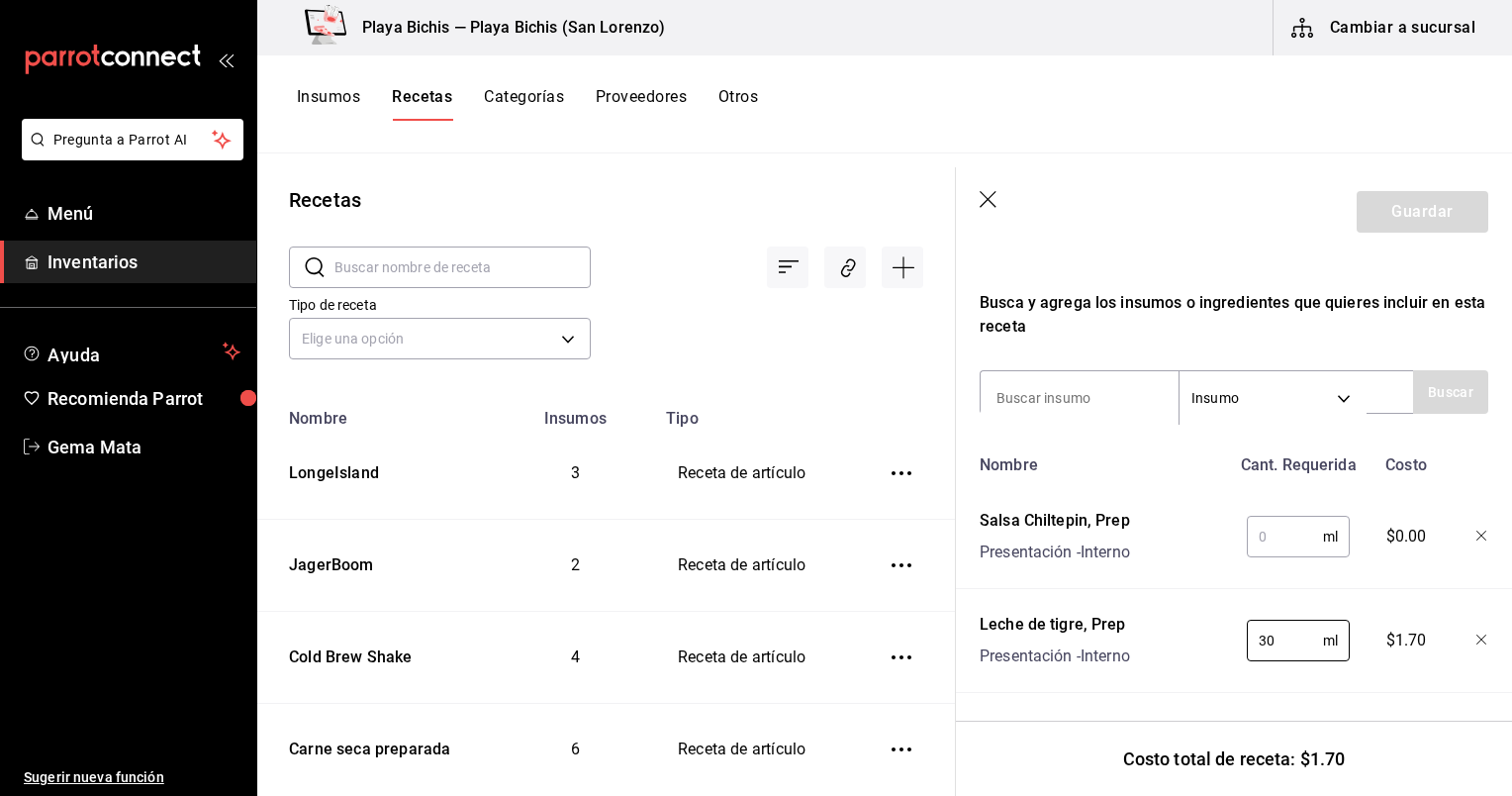 type on "30" 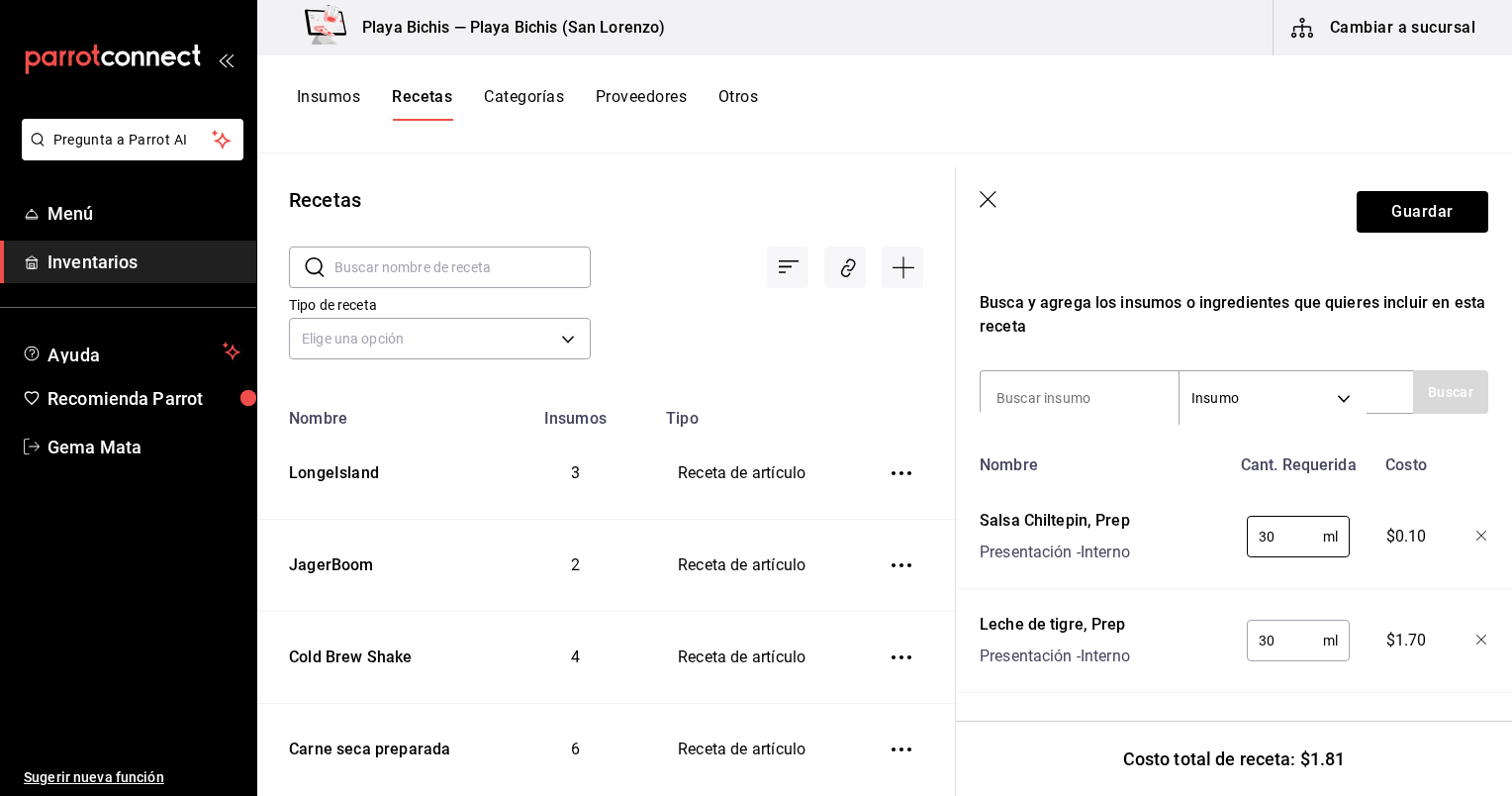 type on "30" 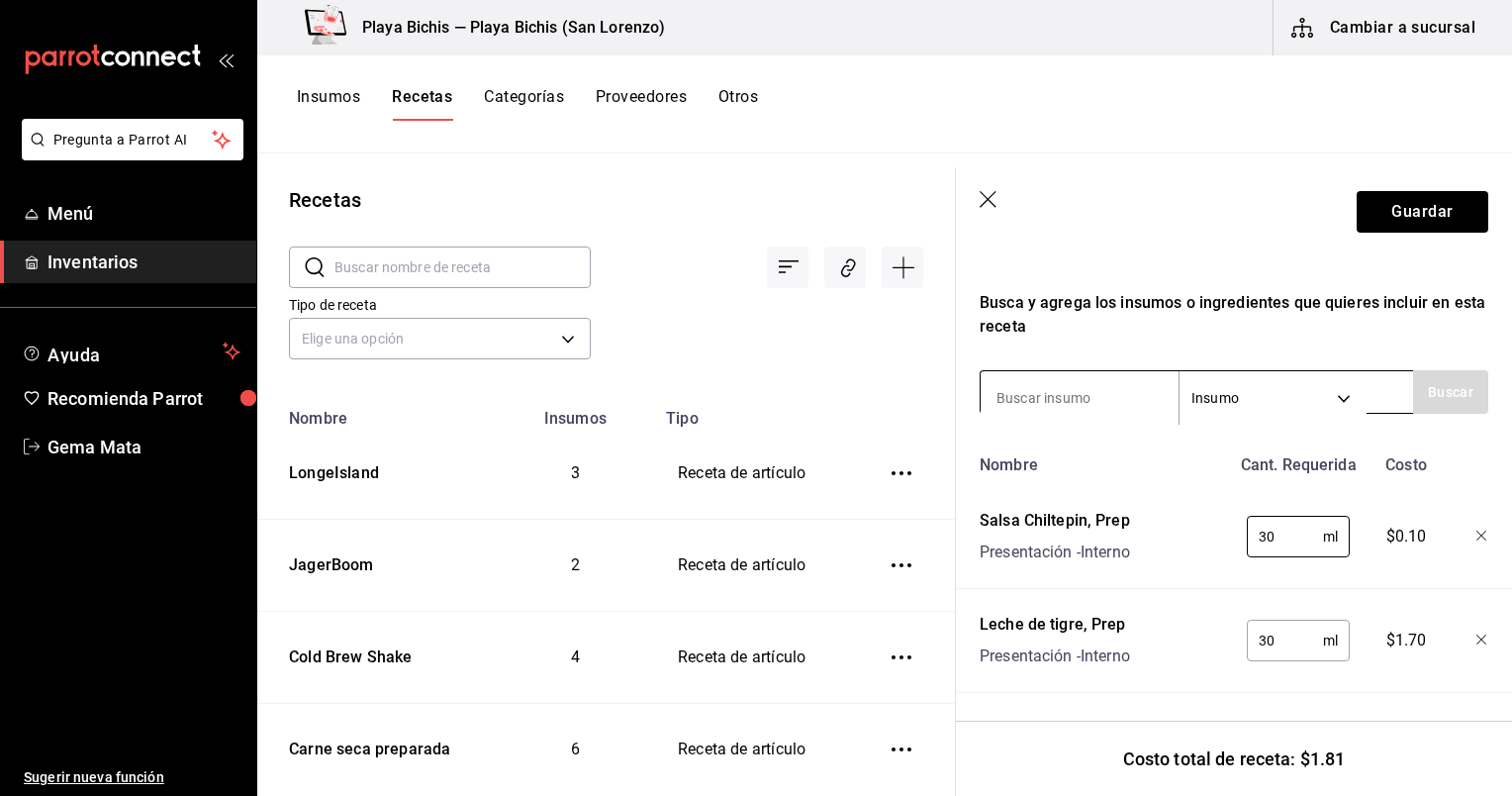 click at bounding box center [1080, 398] 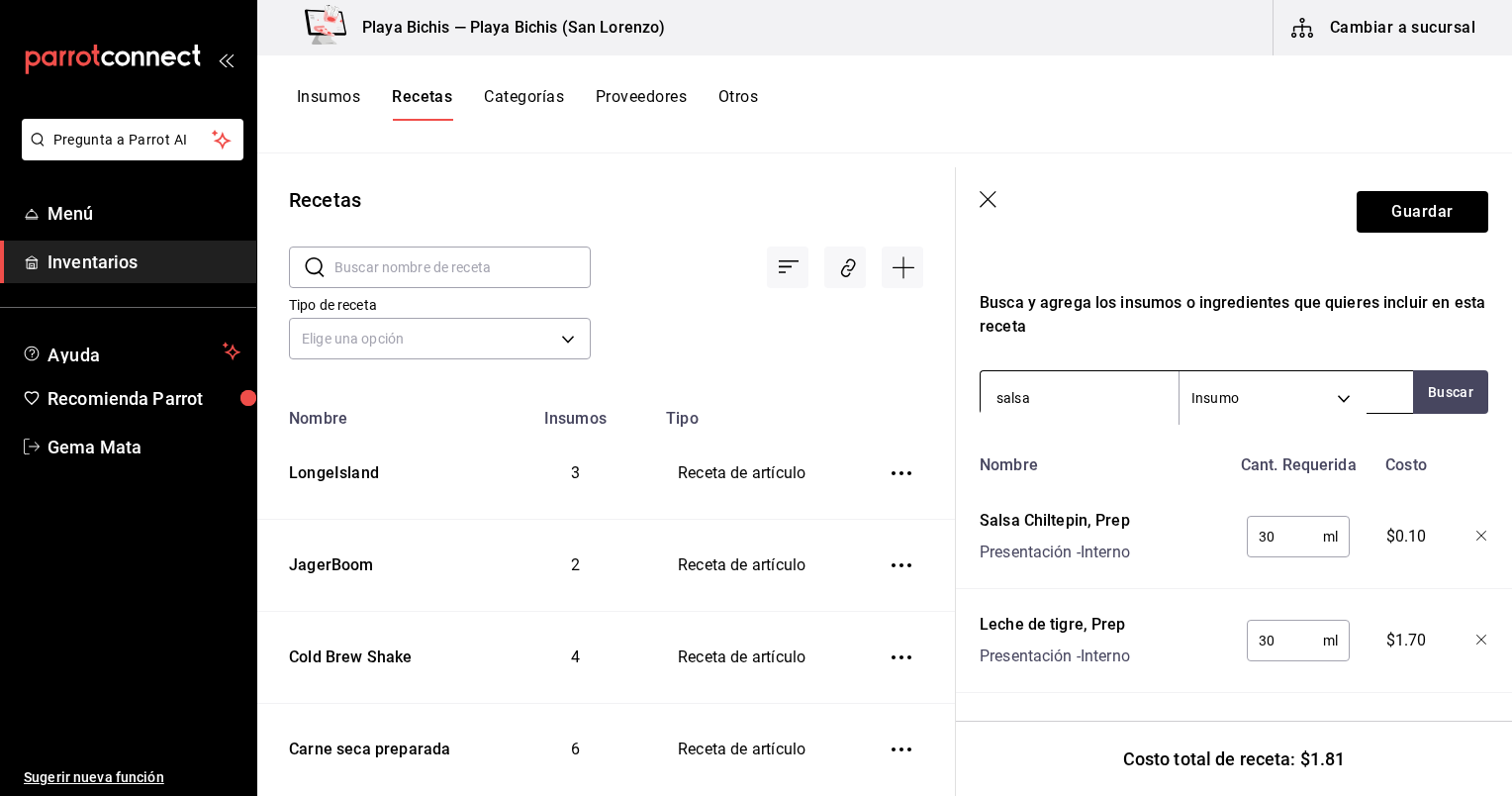 type on "salsa n" 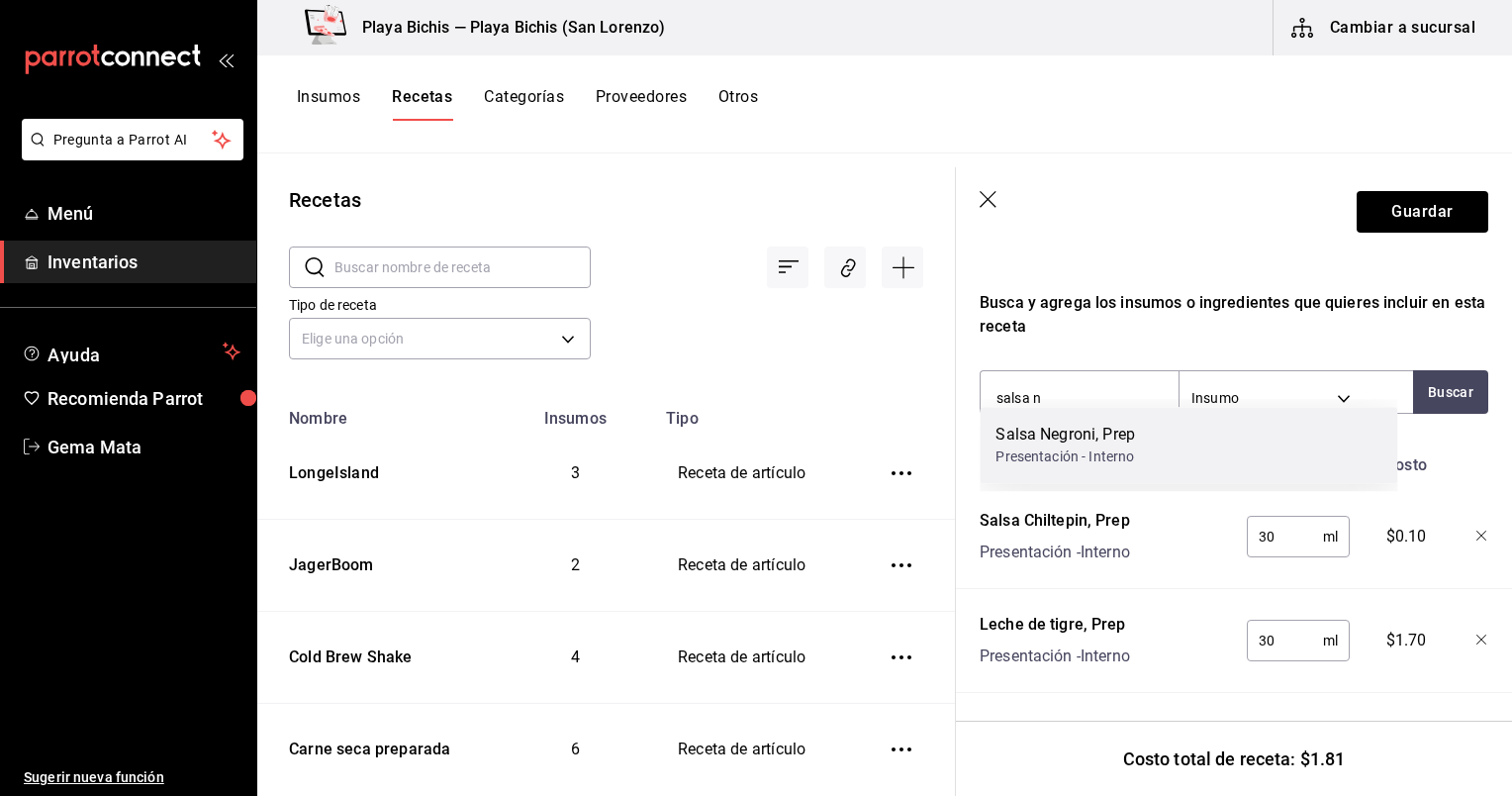 click on "Presentación - Interno" at bounding box center [1065, 456] 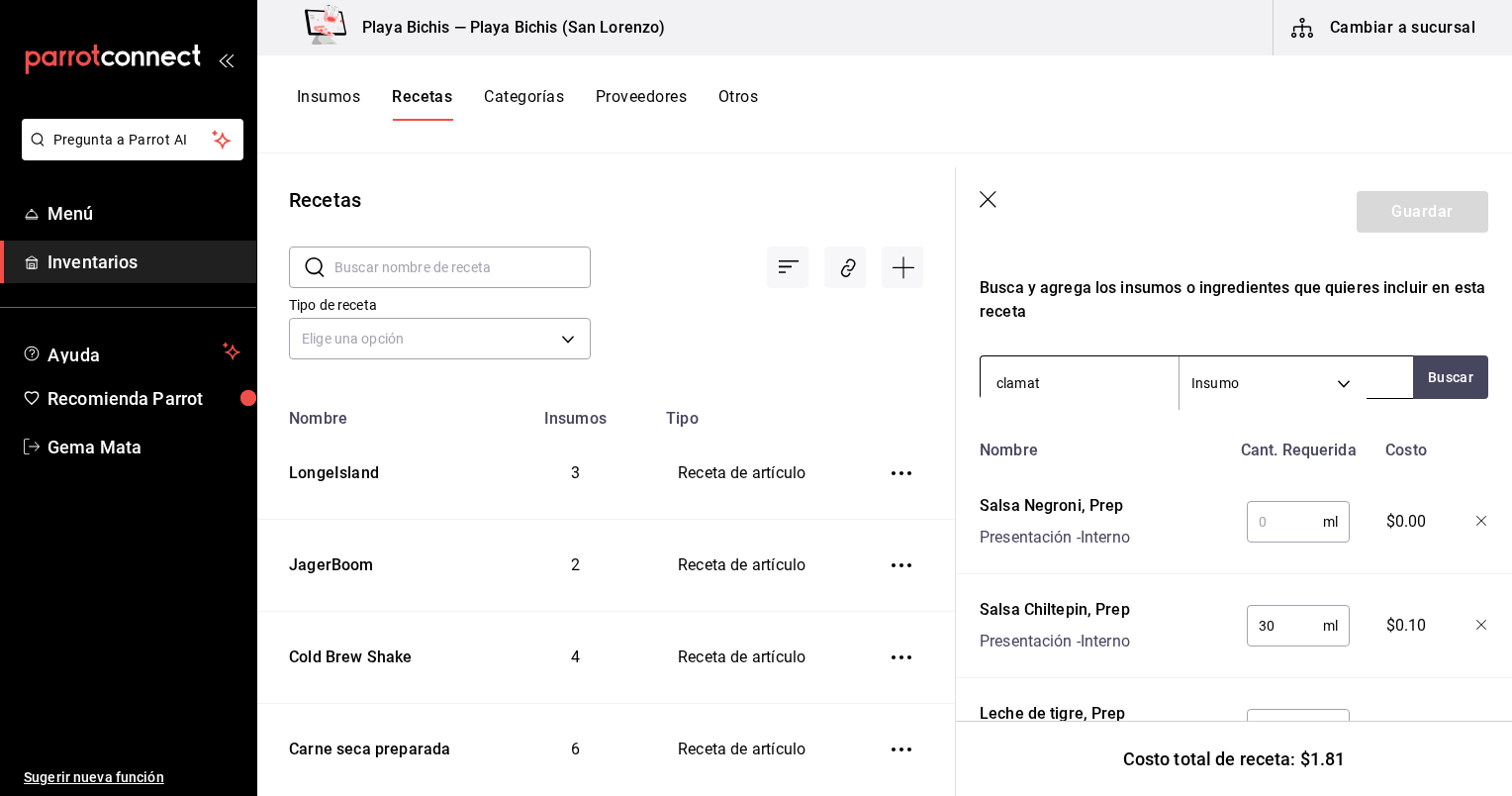 type on "clamato" 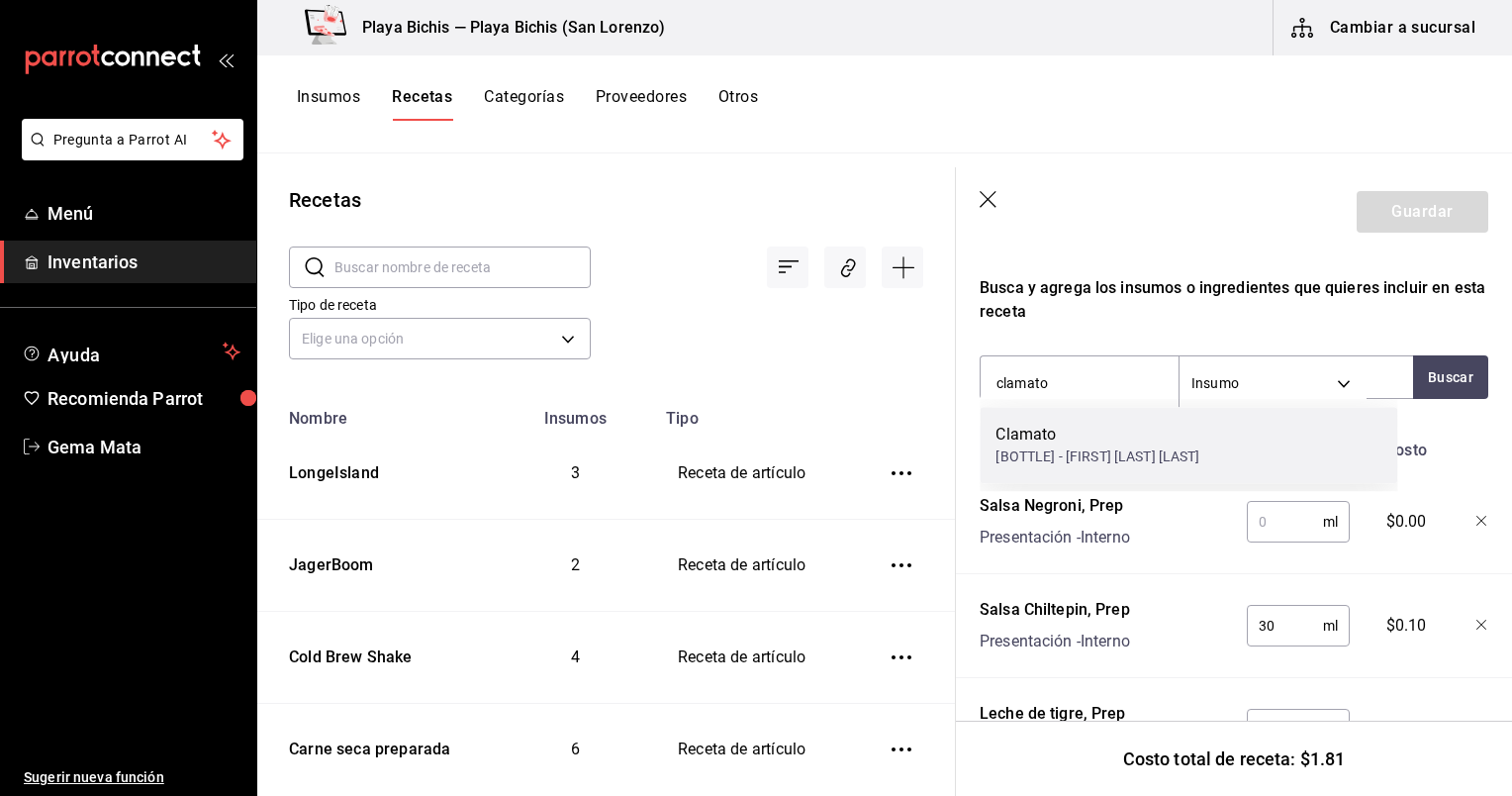 click on "Clamato" at bounding box center (1097, 435) 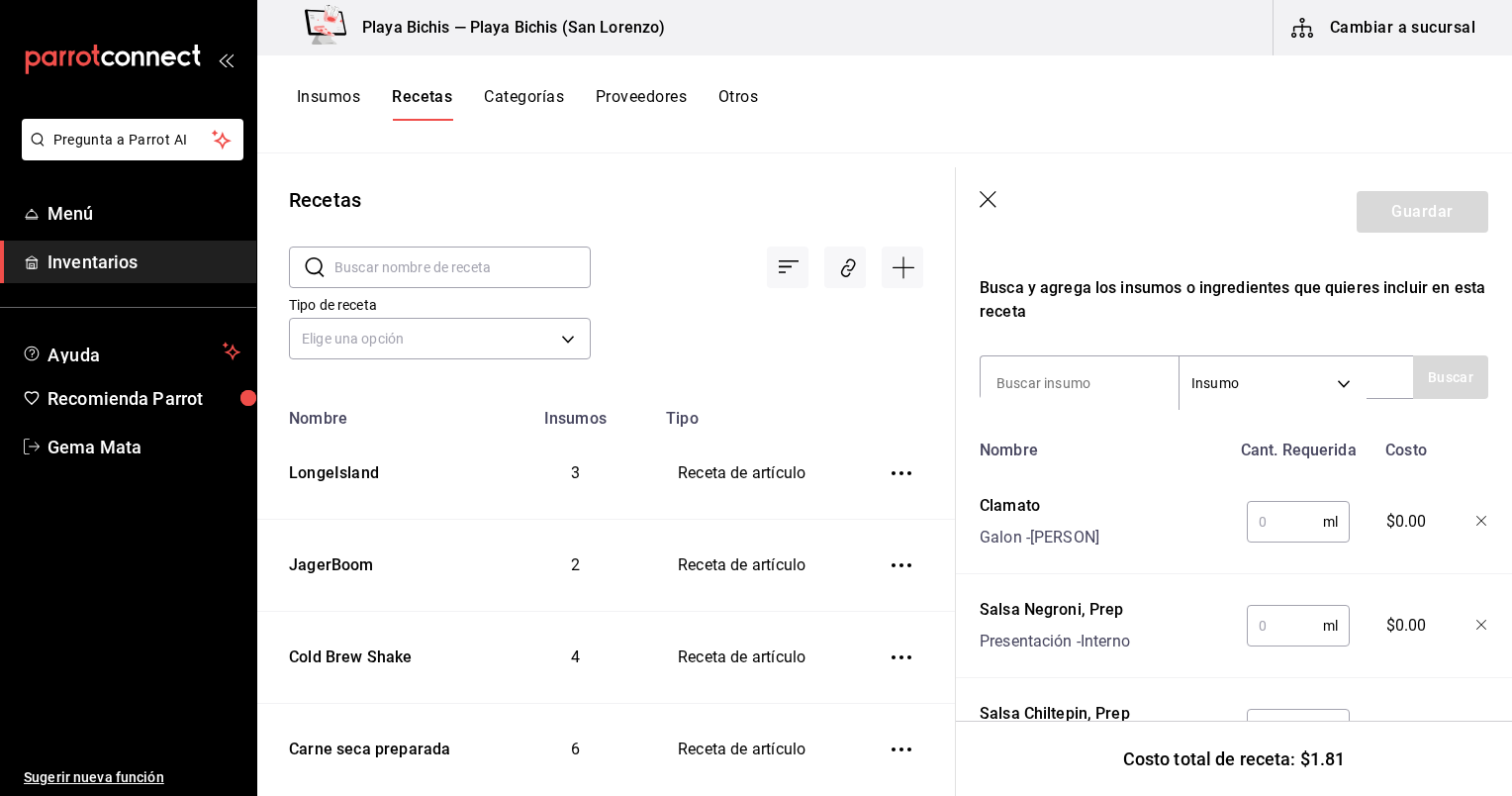 click at bounding box center (1284, 626) 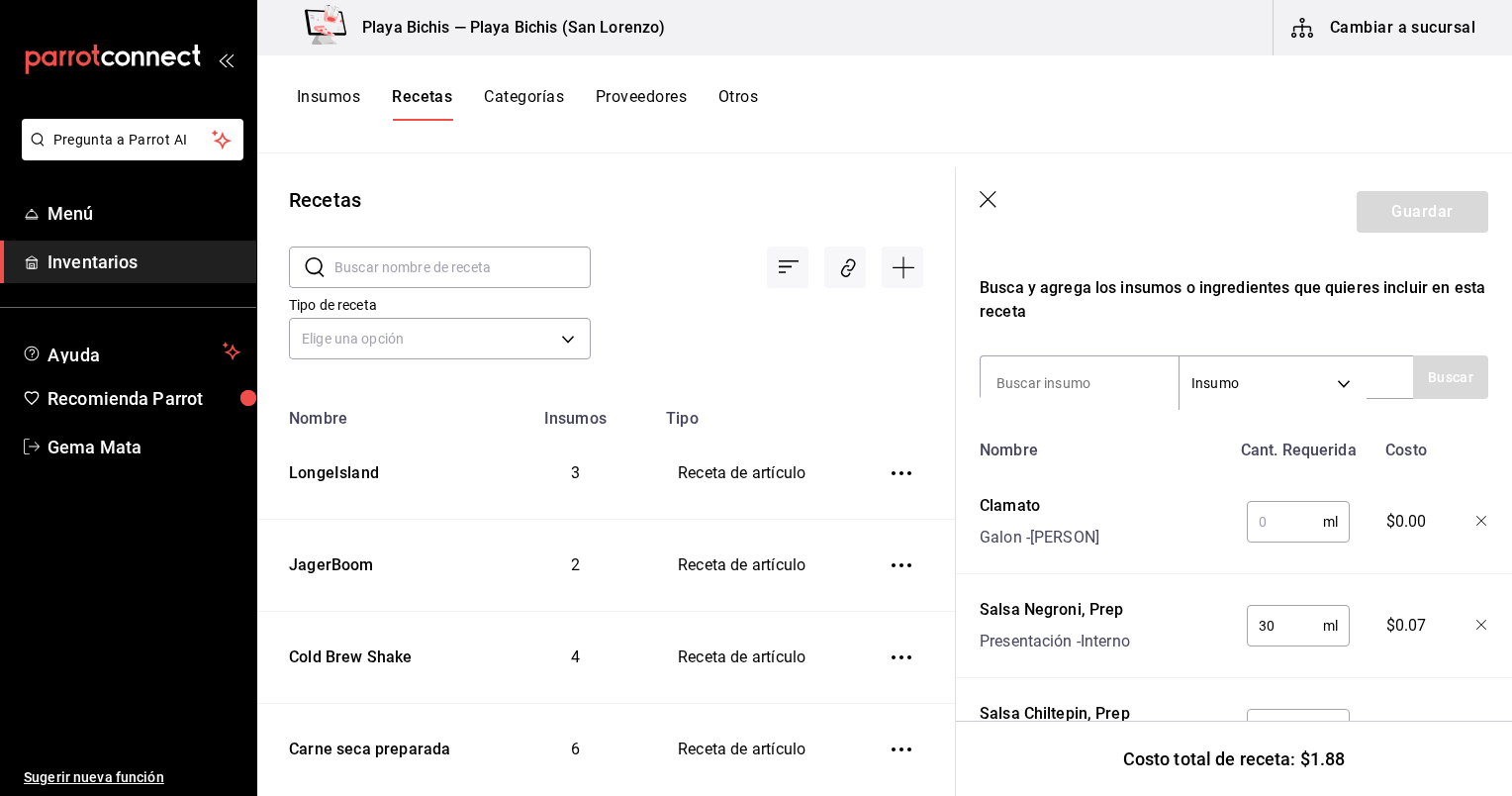 scroll, scrollTop: 514, scrollLeft: 0, axis: vertical 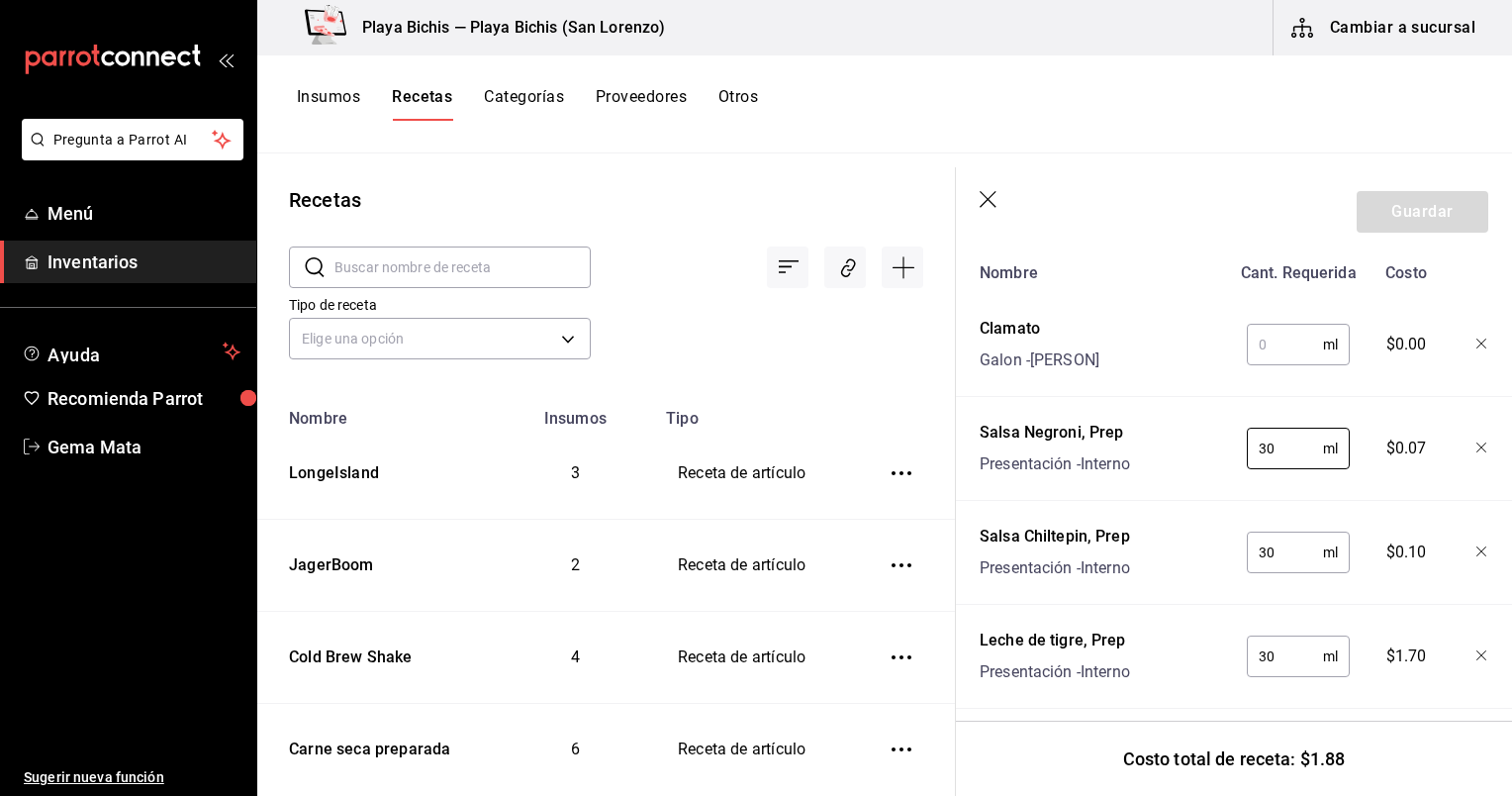 type on "30" 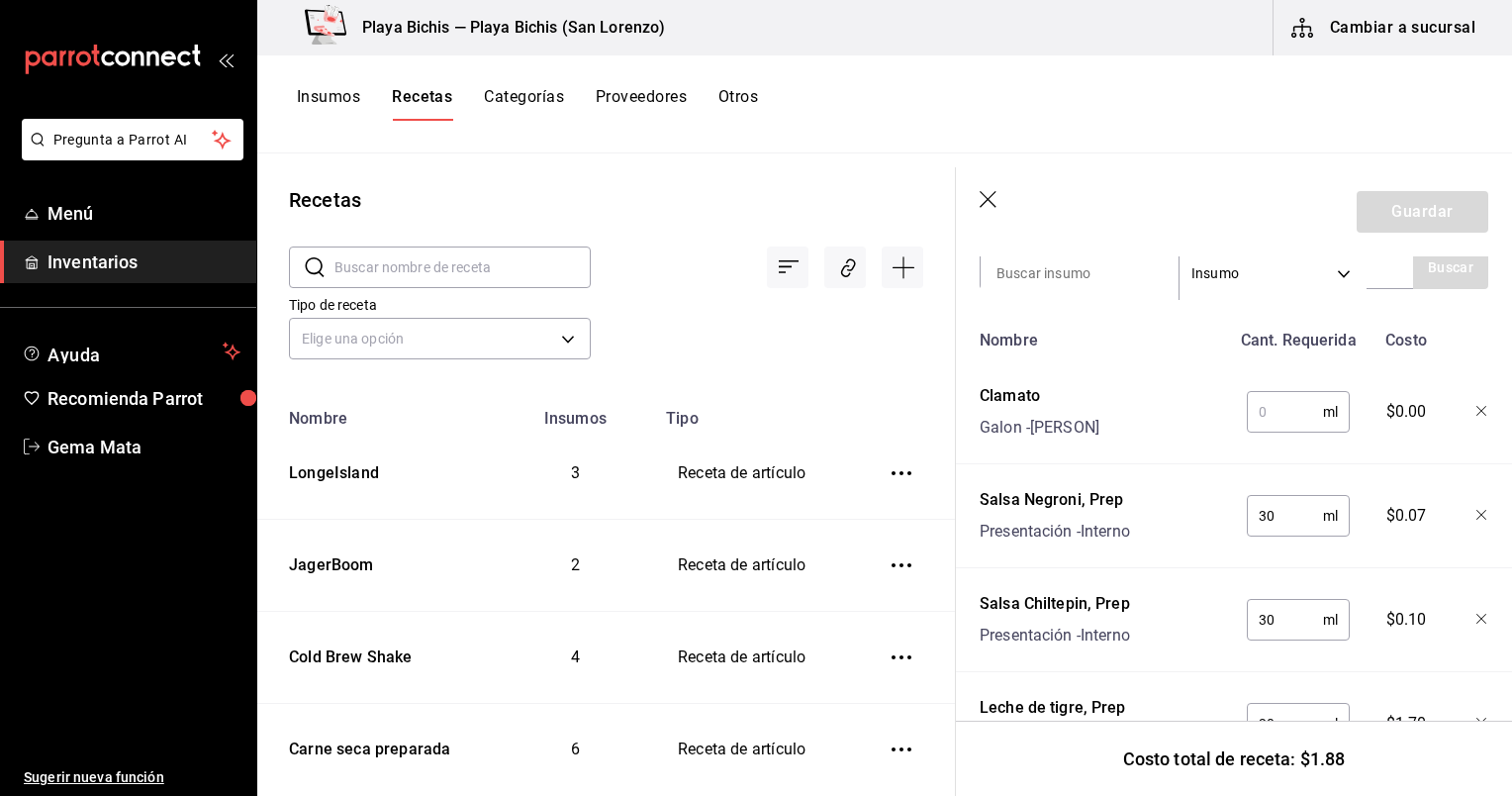 click at bounding box center (1284, 412) 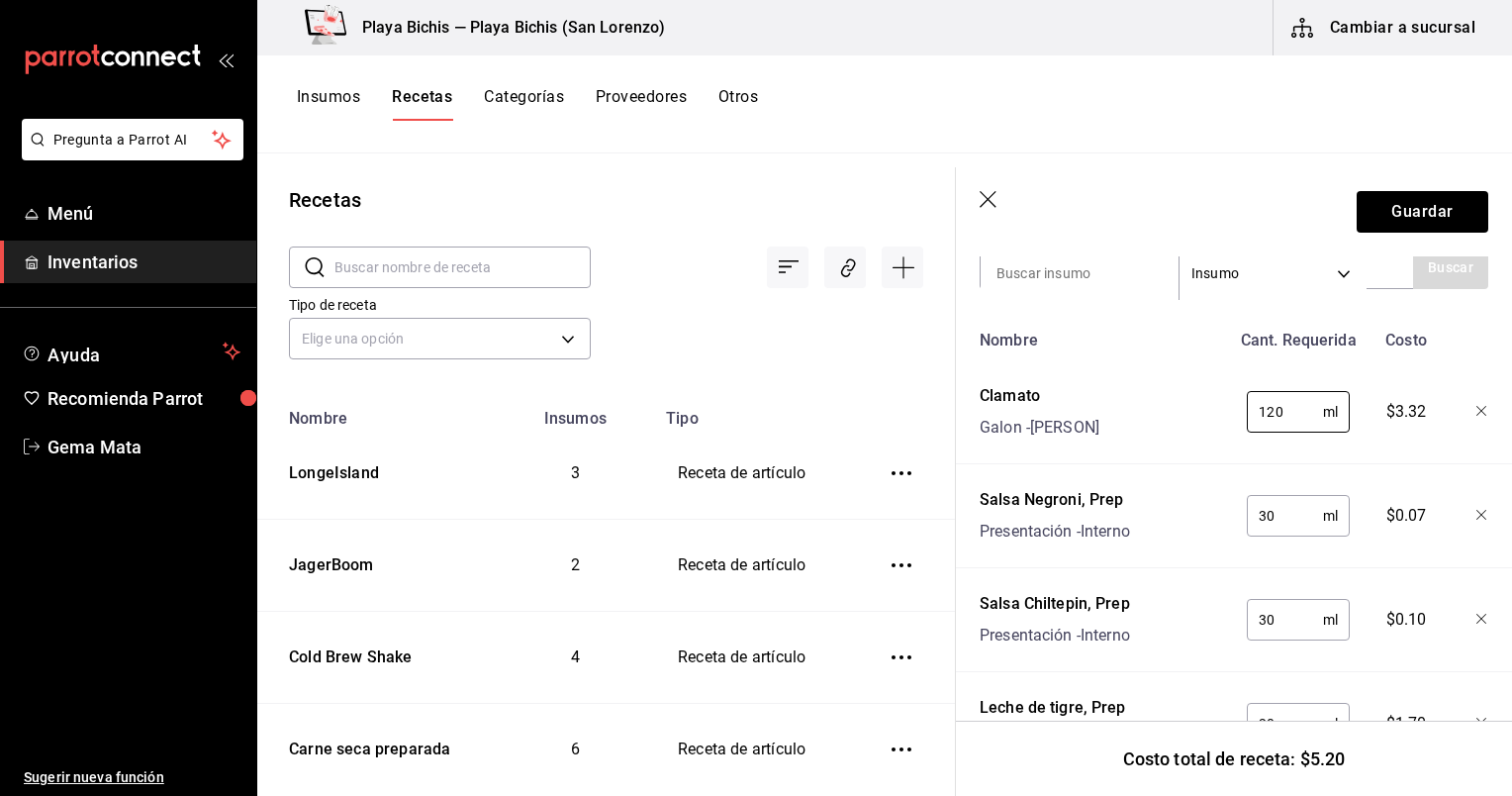 scroll, scrollTop: 233, scrollLeft: 0, axis: vertical 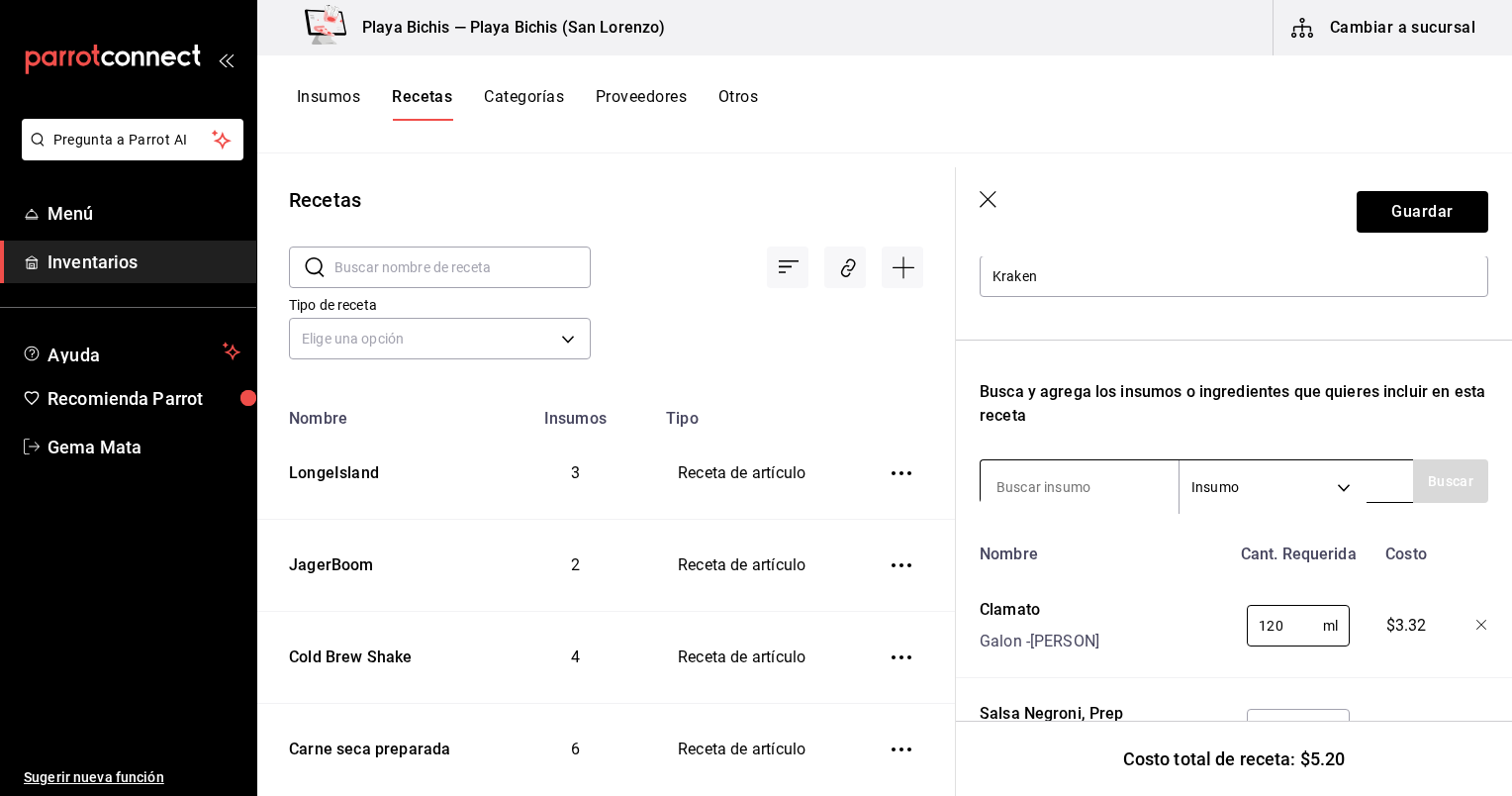 type on "120" 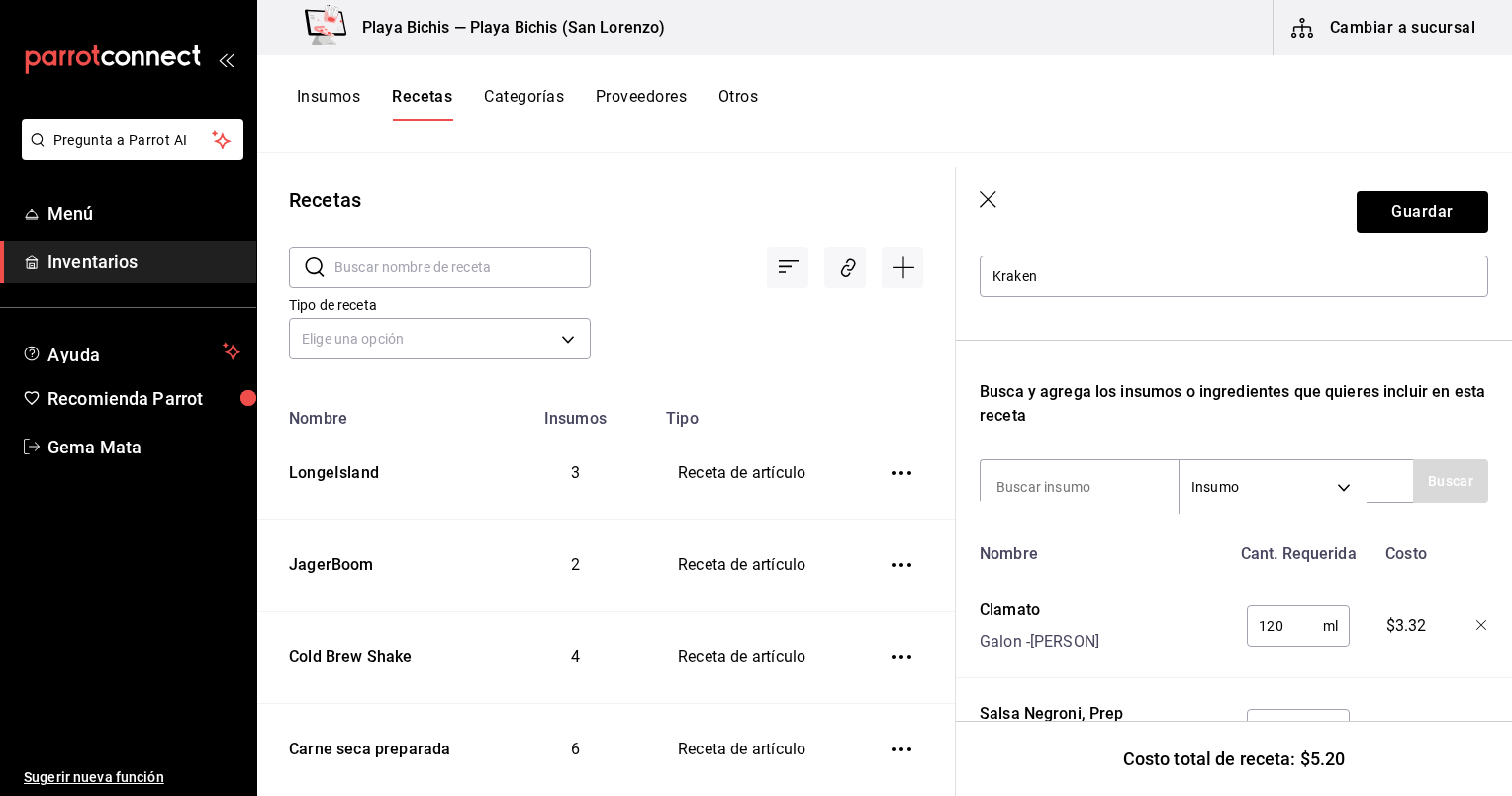 type on "q" 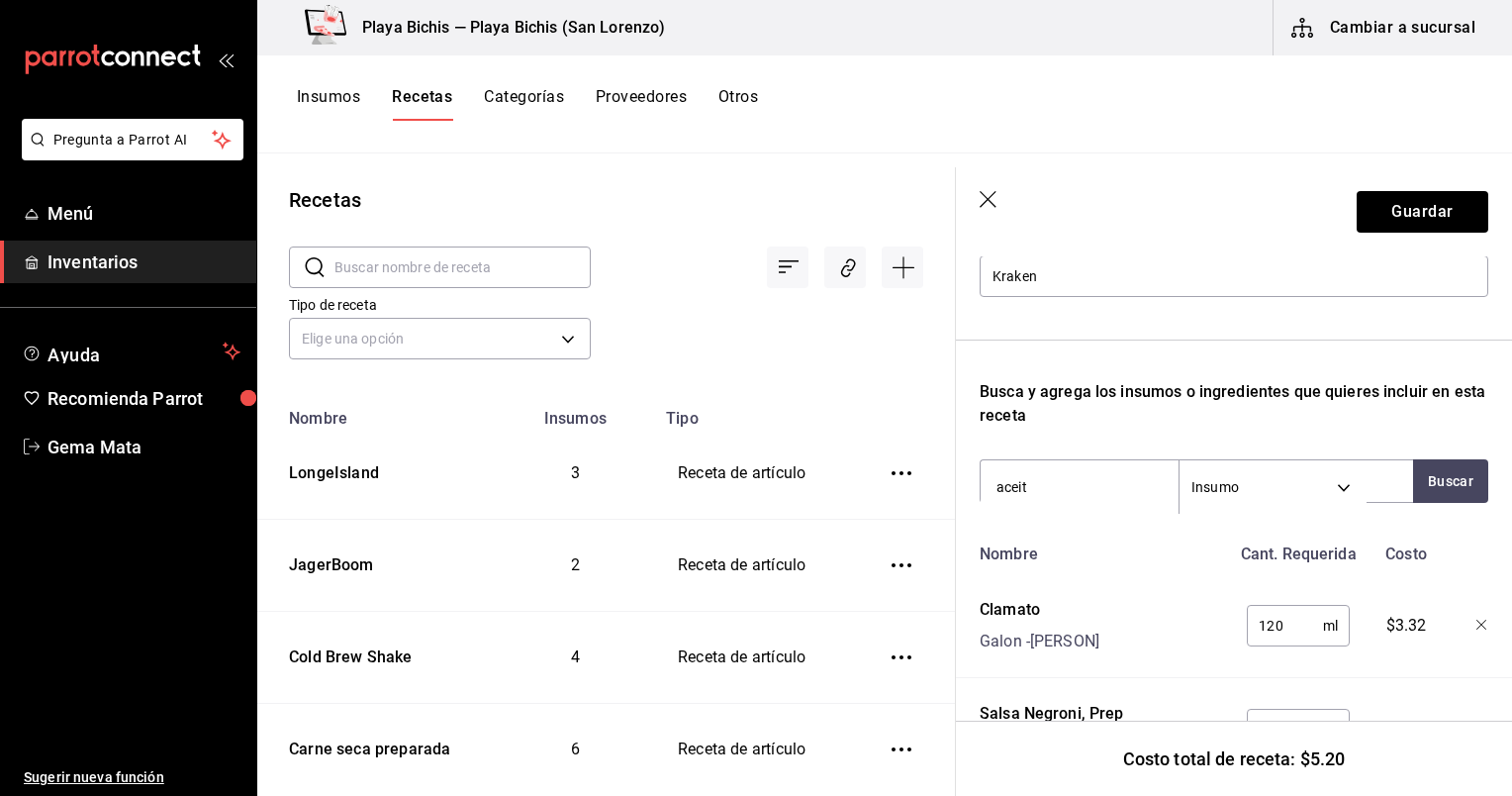 type on "aceitu" 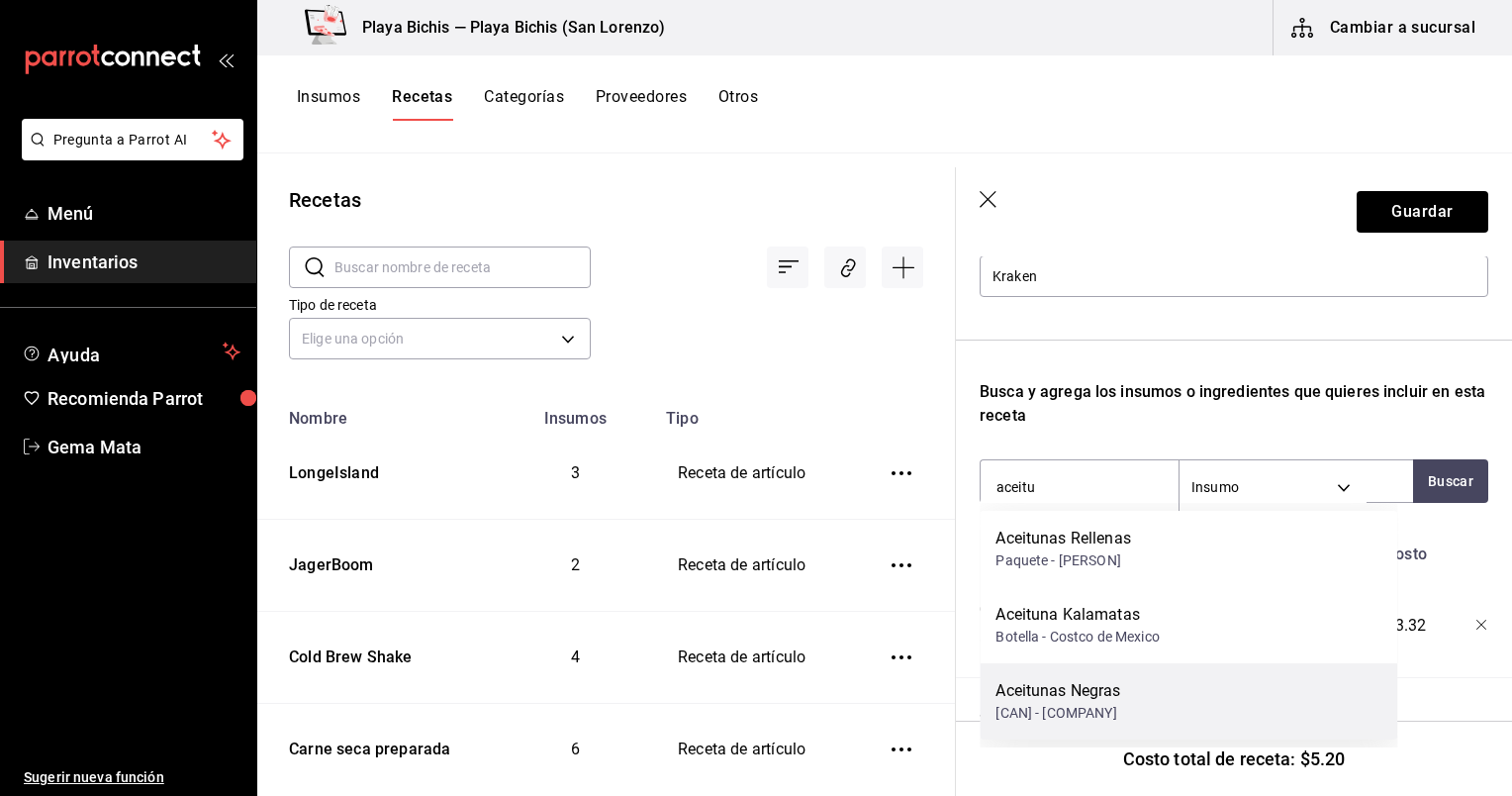click on "Aceitunas Negras Lata - Costco de Mexico" at bounding box center [1188, 701] 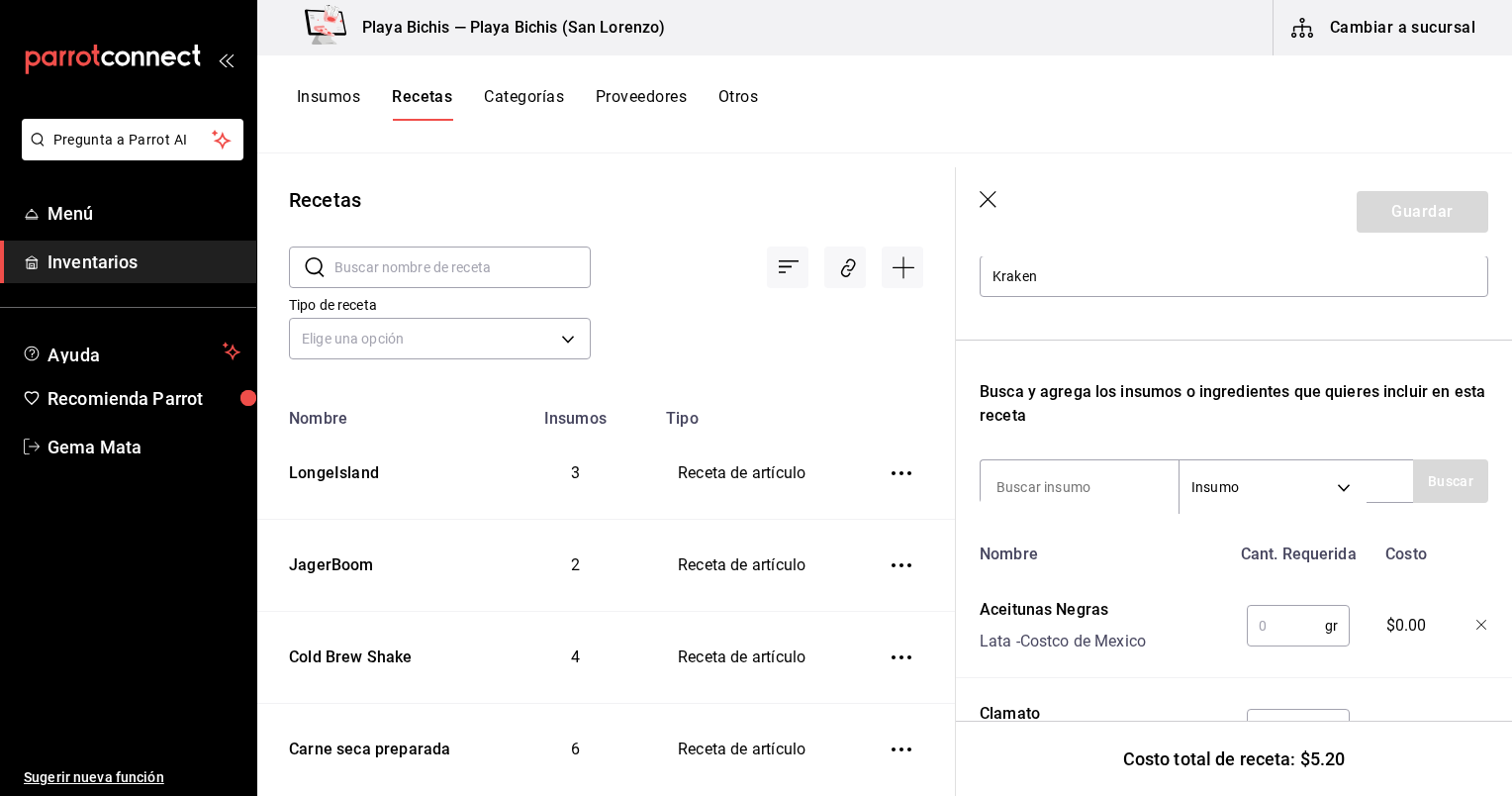 click at bounding box center [1285, 626] 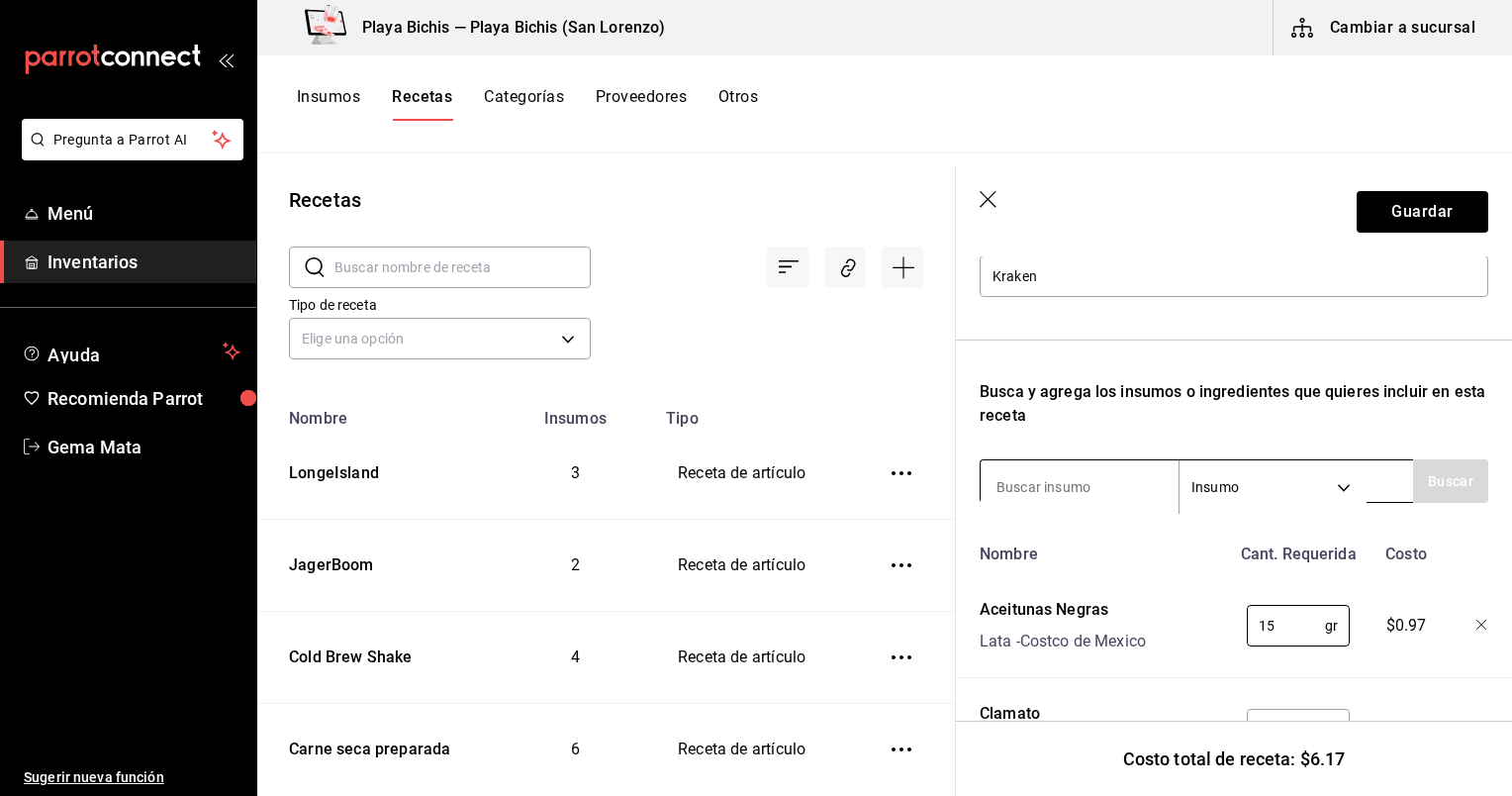 type on "15" 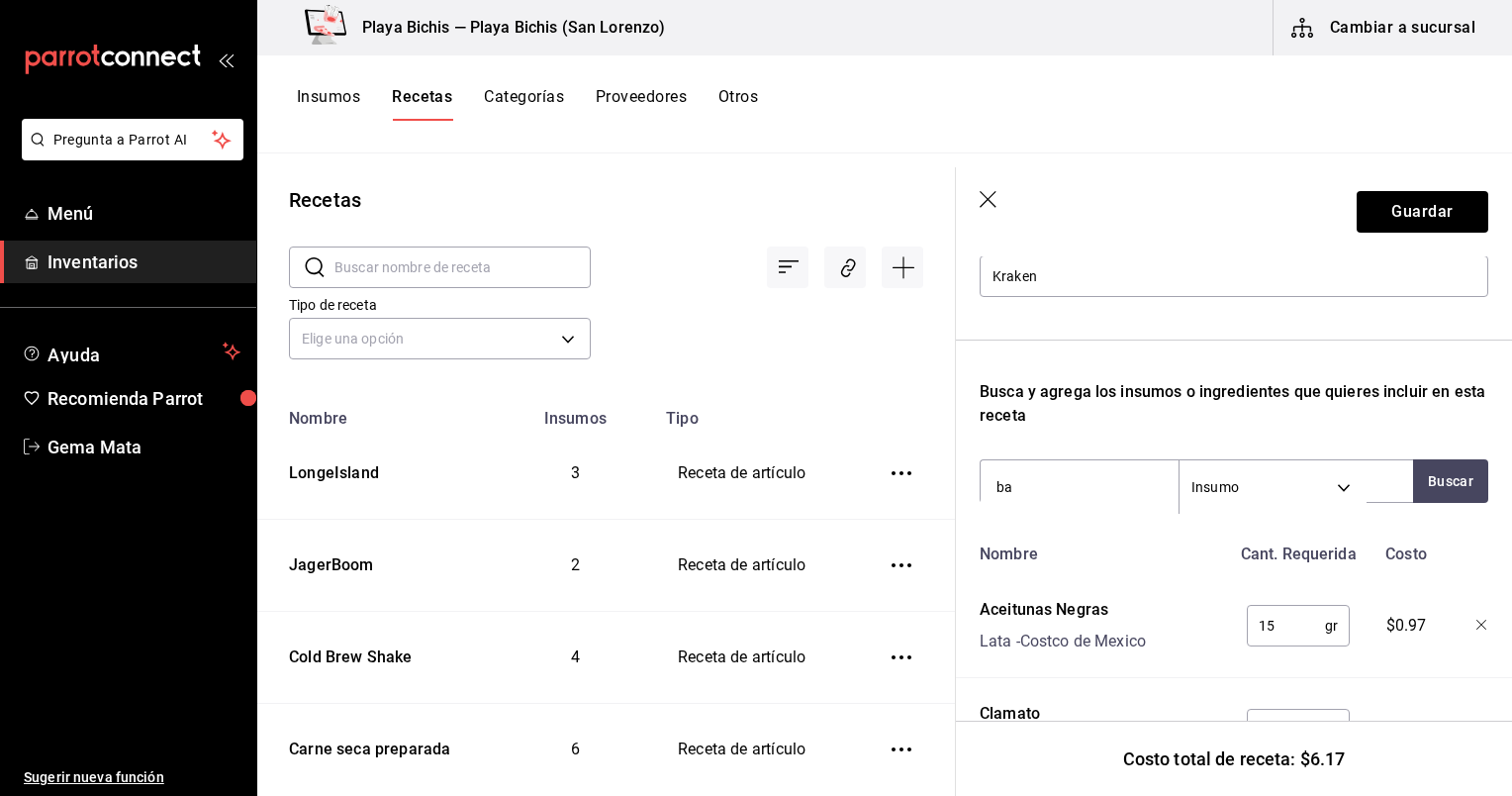 type on "b" 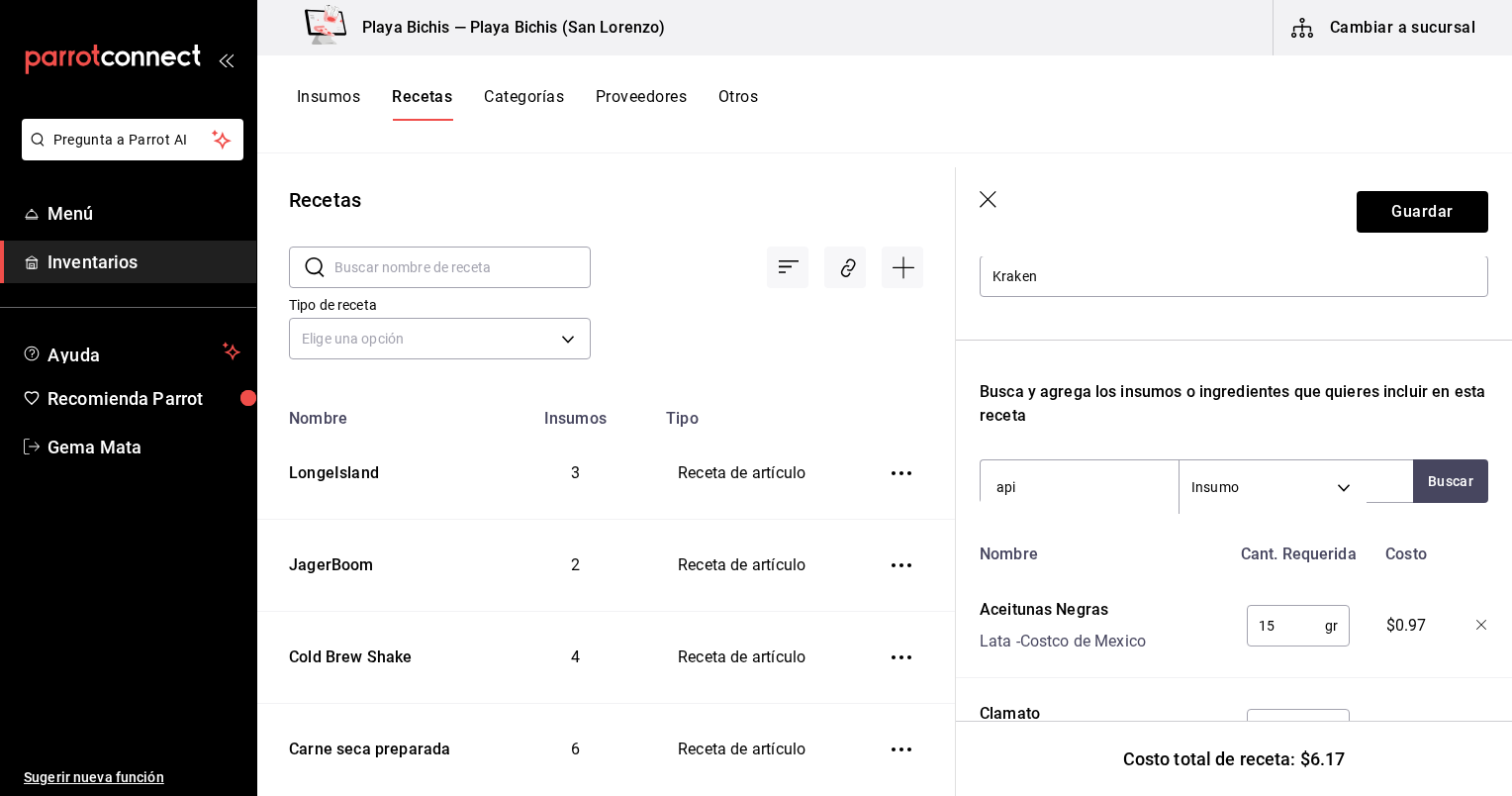 type on "apio" 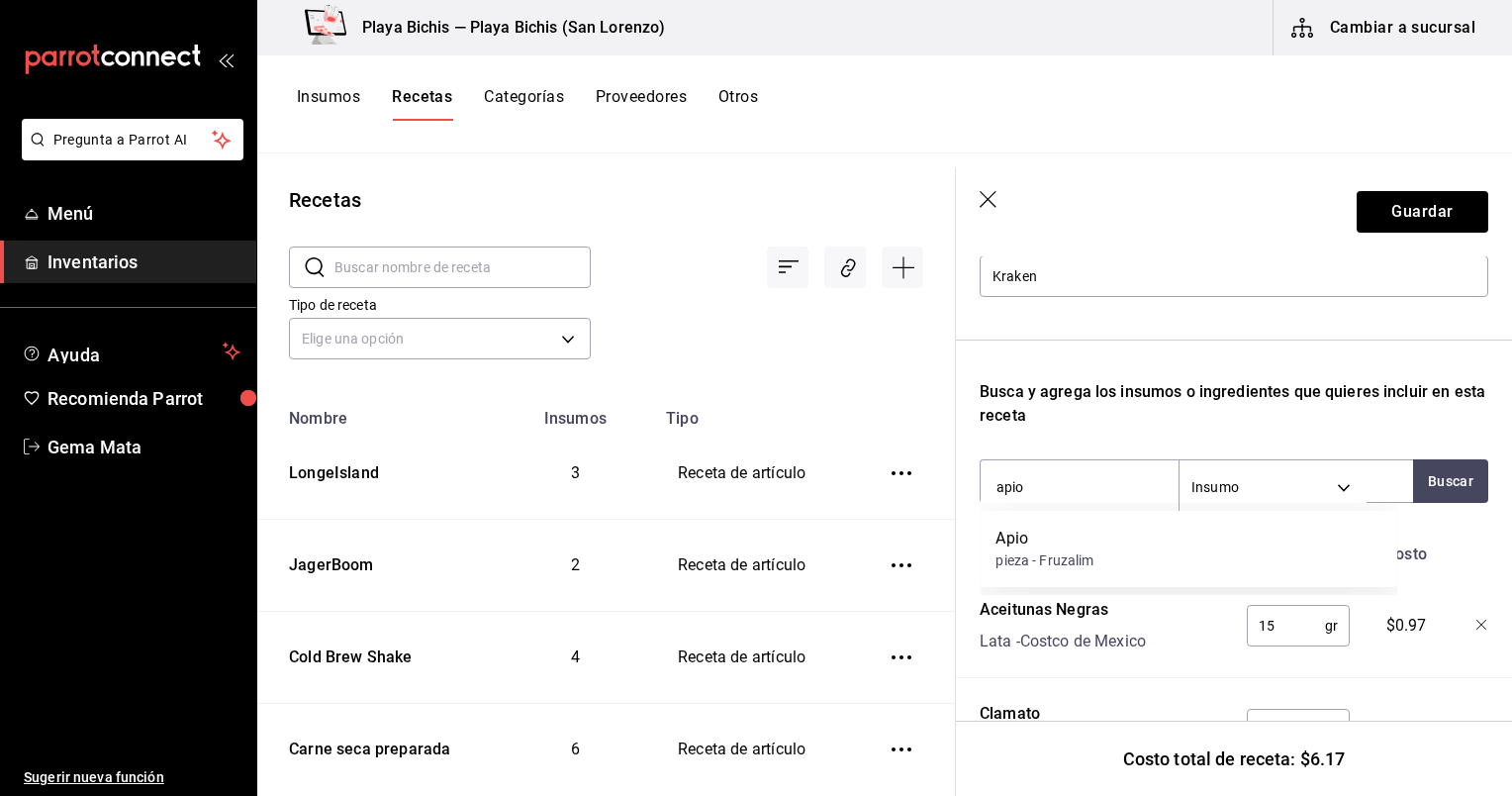 click on "Apio pieza - Fruzalim" at bounding box center (1188, 548) 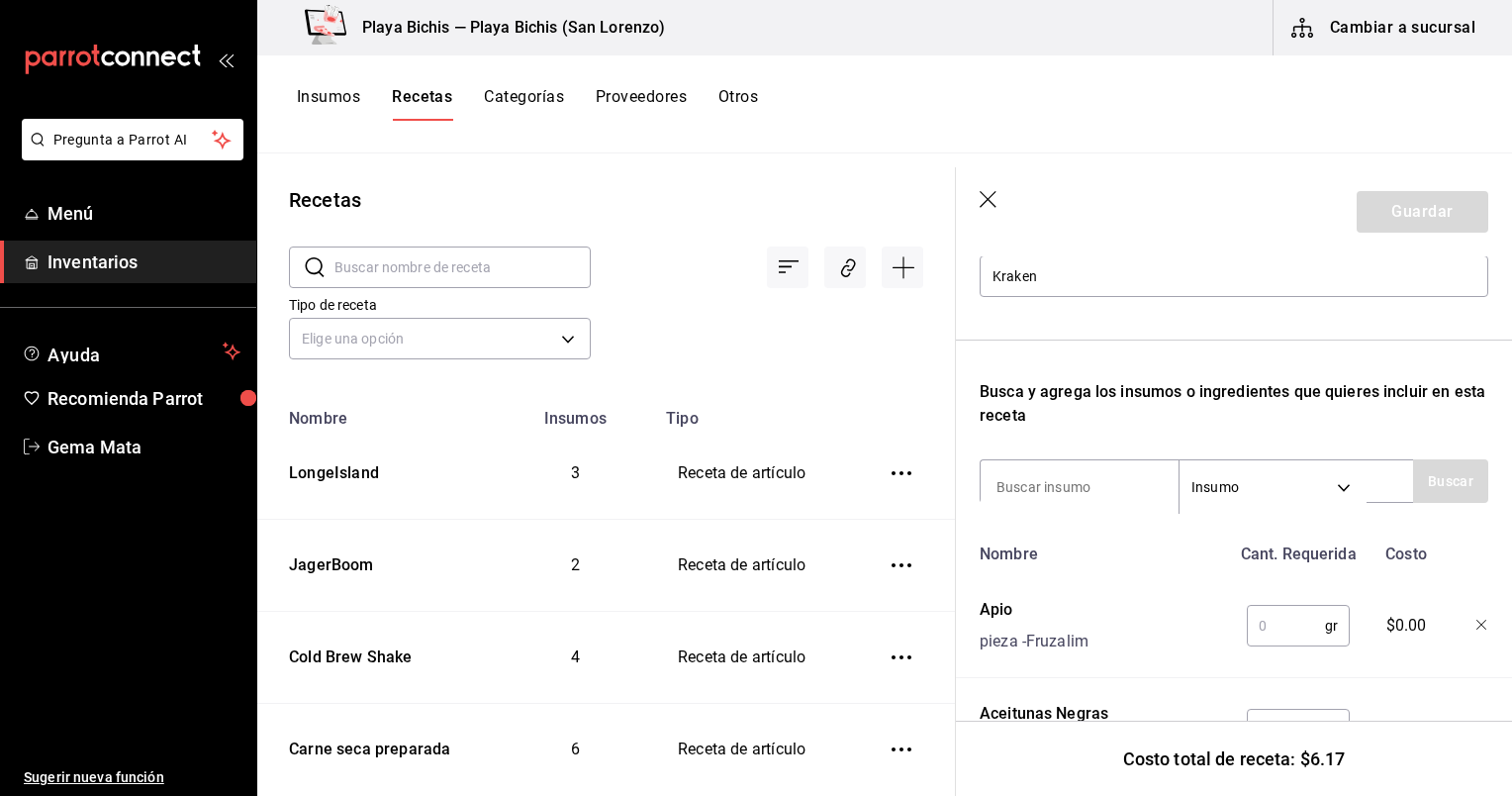 click at bounding box center (1285, 626) 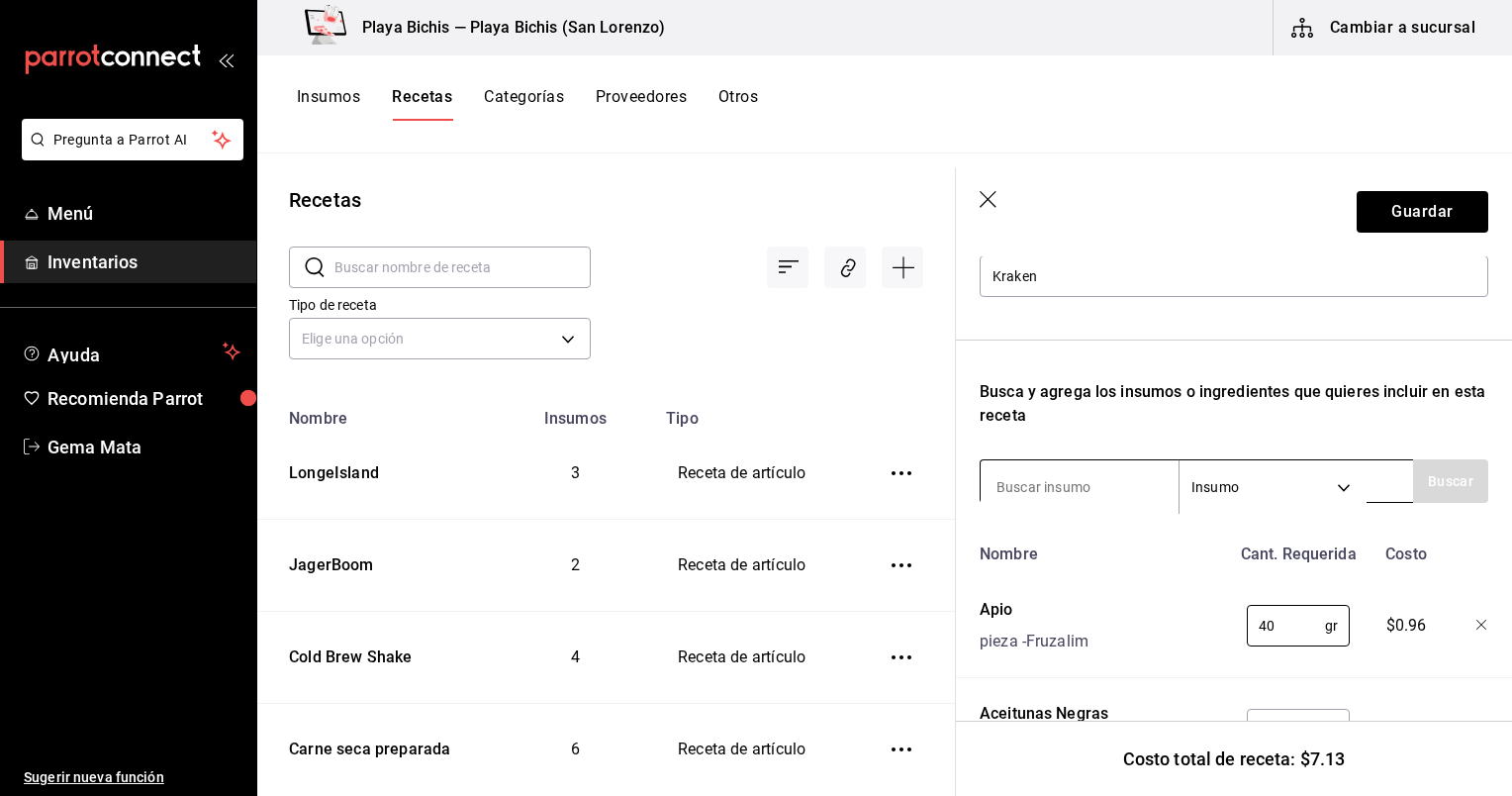 type on "40" 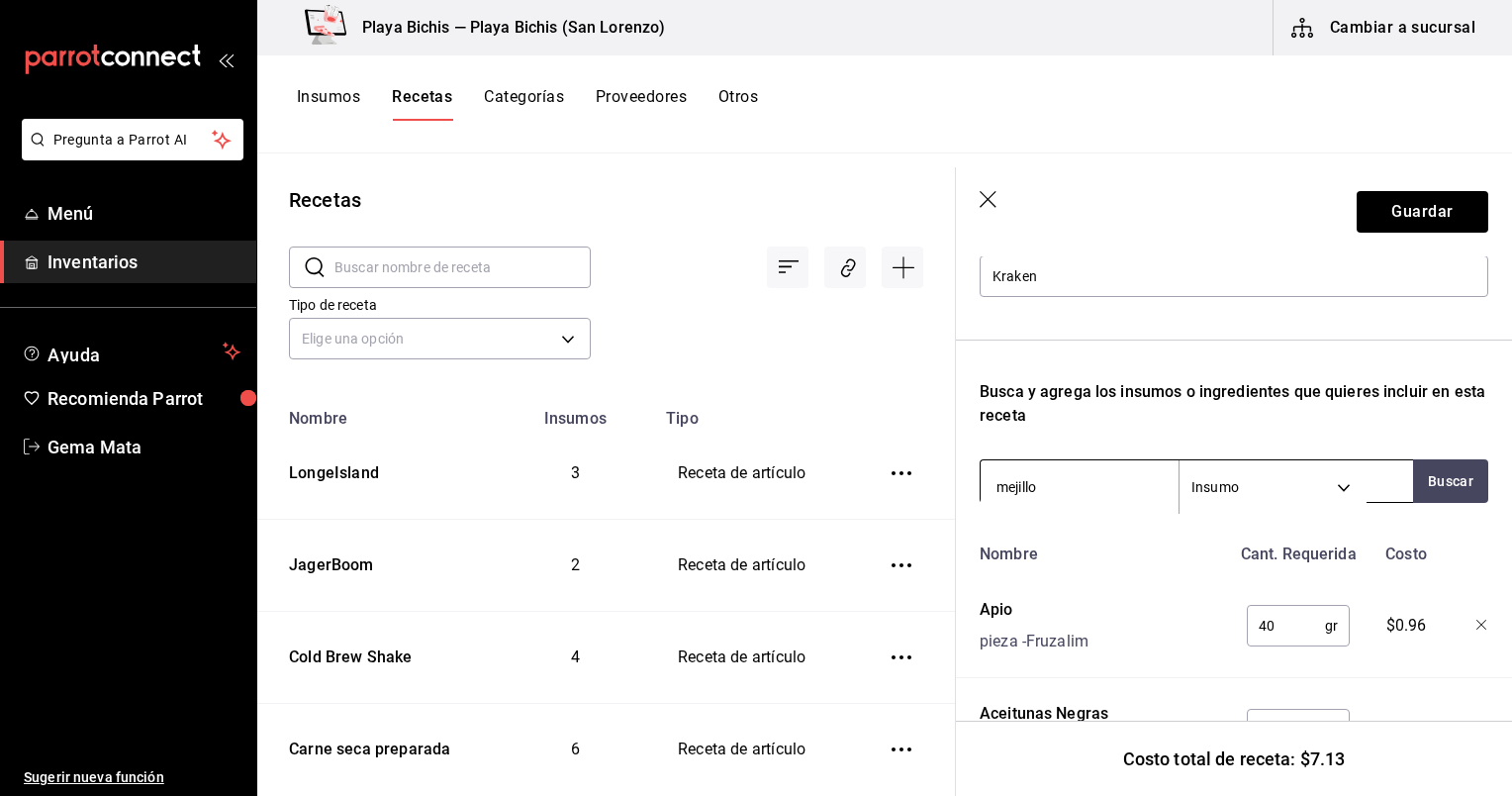 type on "mejillon" 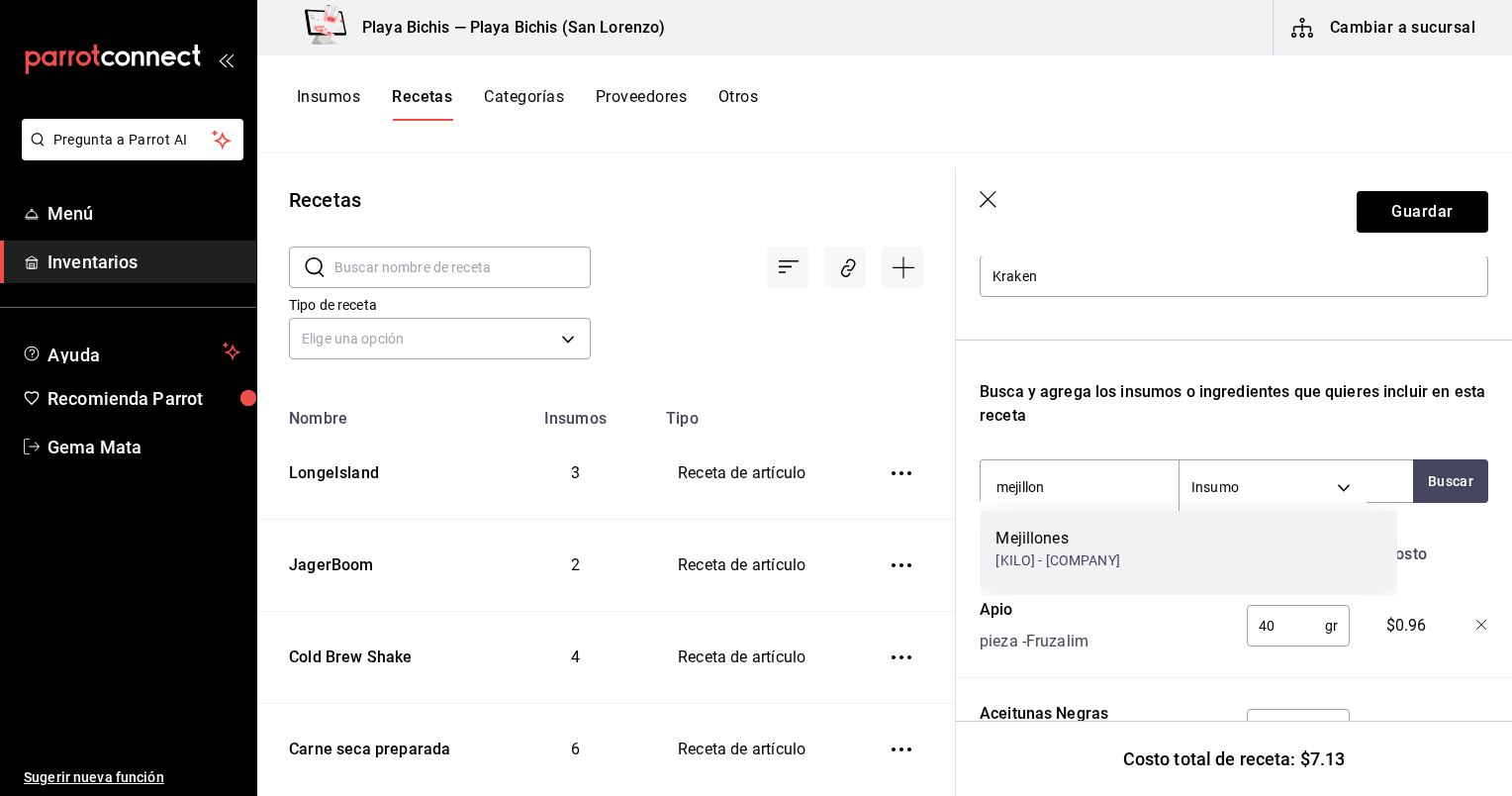 click on "Mejillones" at bounding box center [1057, 539] 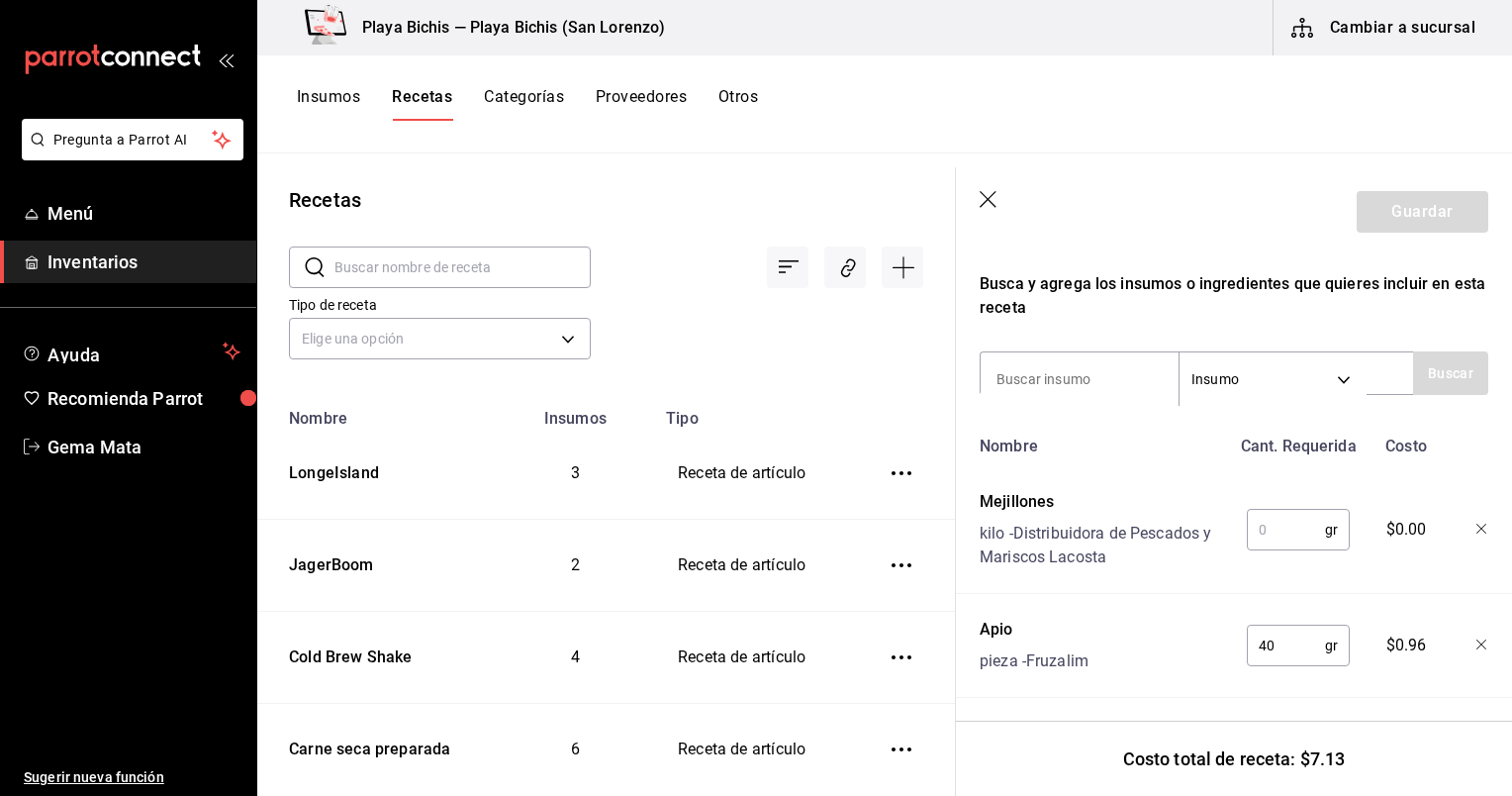 scroll, scrollTop: 371, scrollLeft: 0, axis: vertical 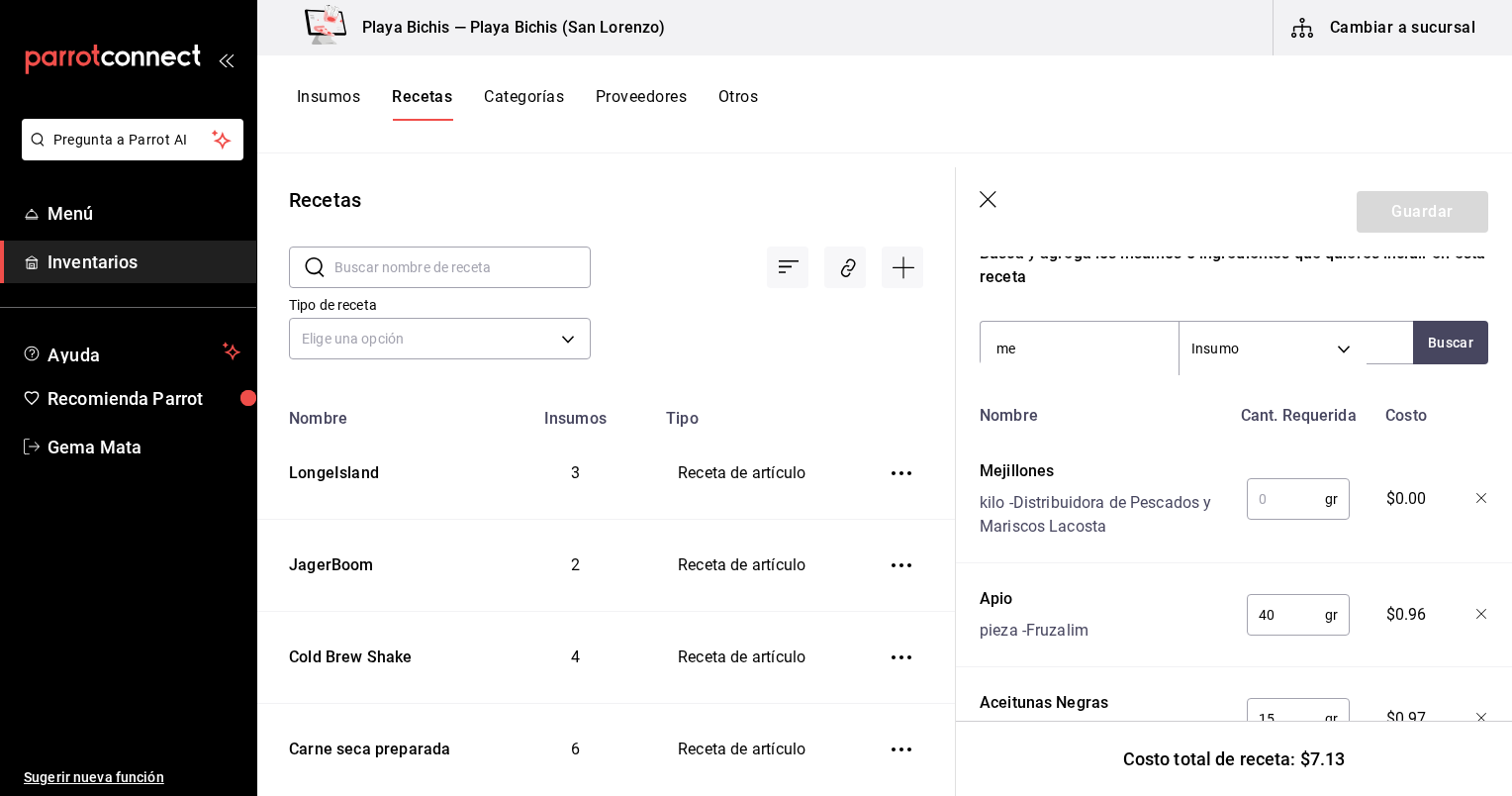 type on "m" 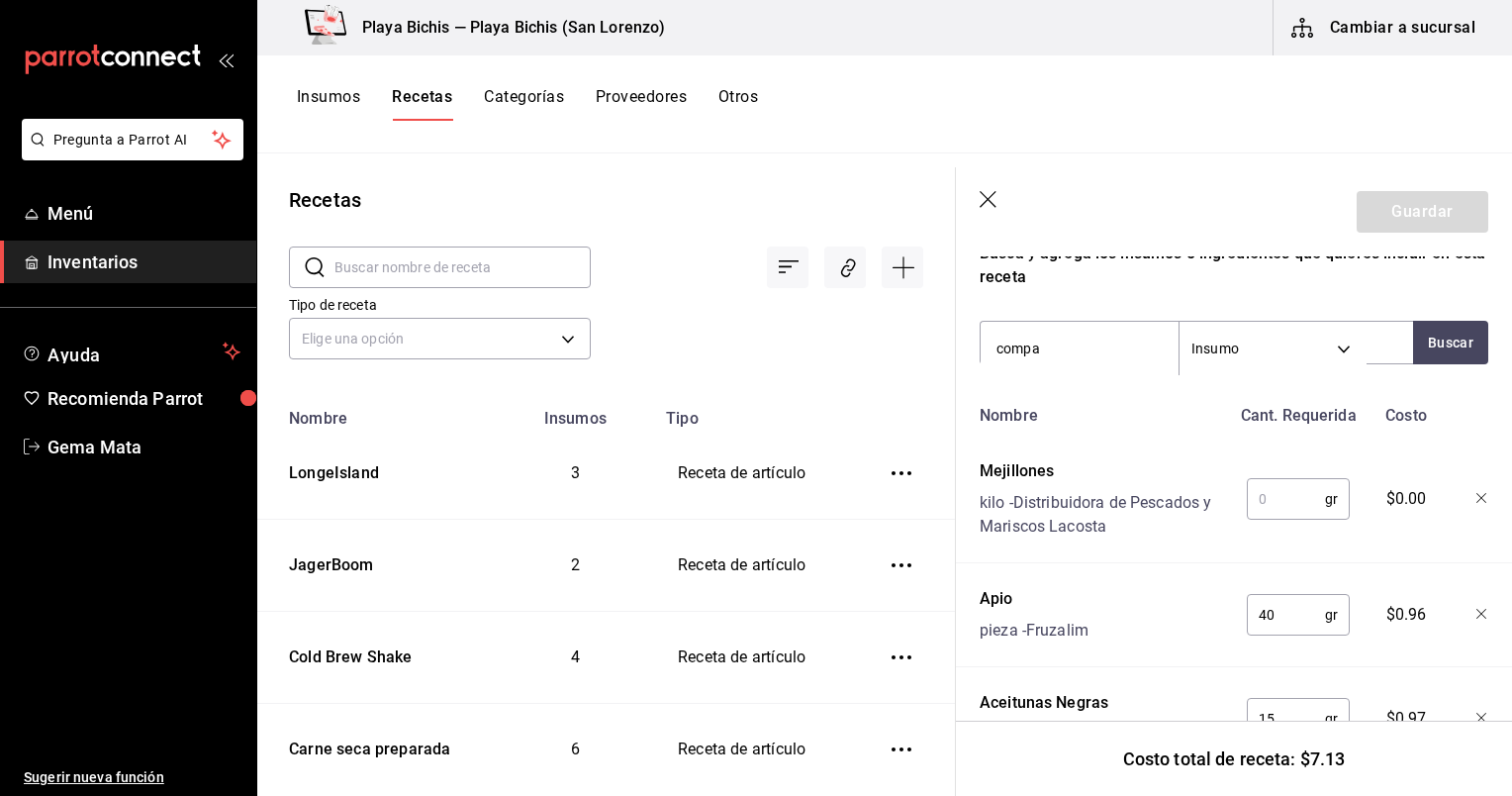 type on "compad" 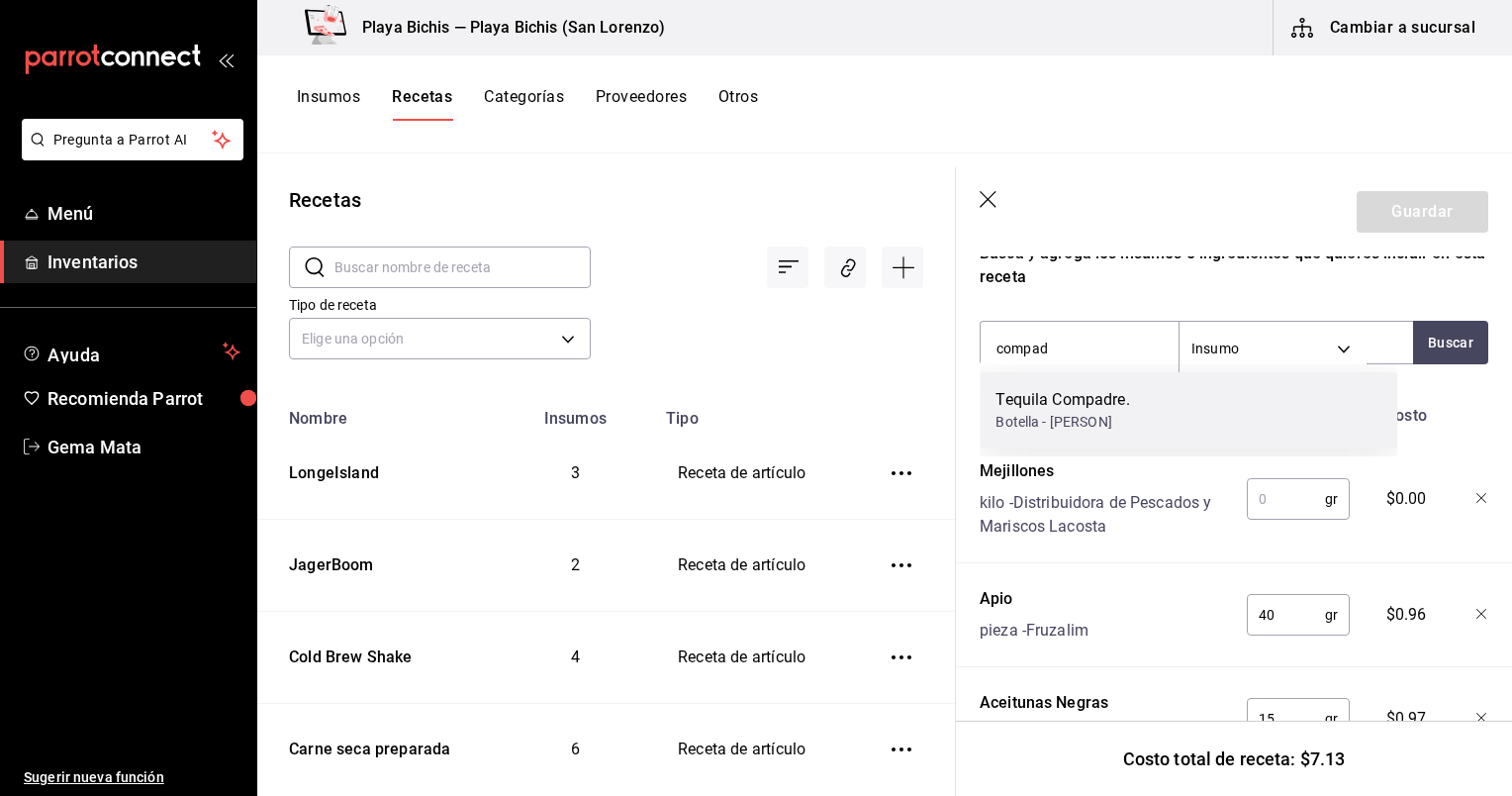 click on "Botella - Almacenes de la Frontera" at bounding box center (1062, 422) 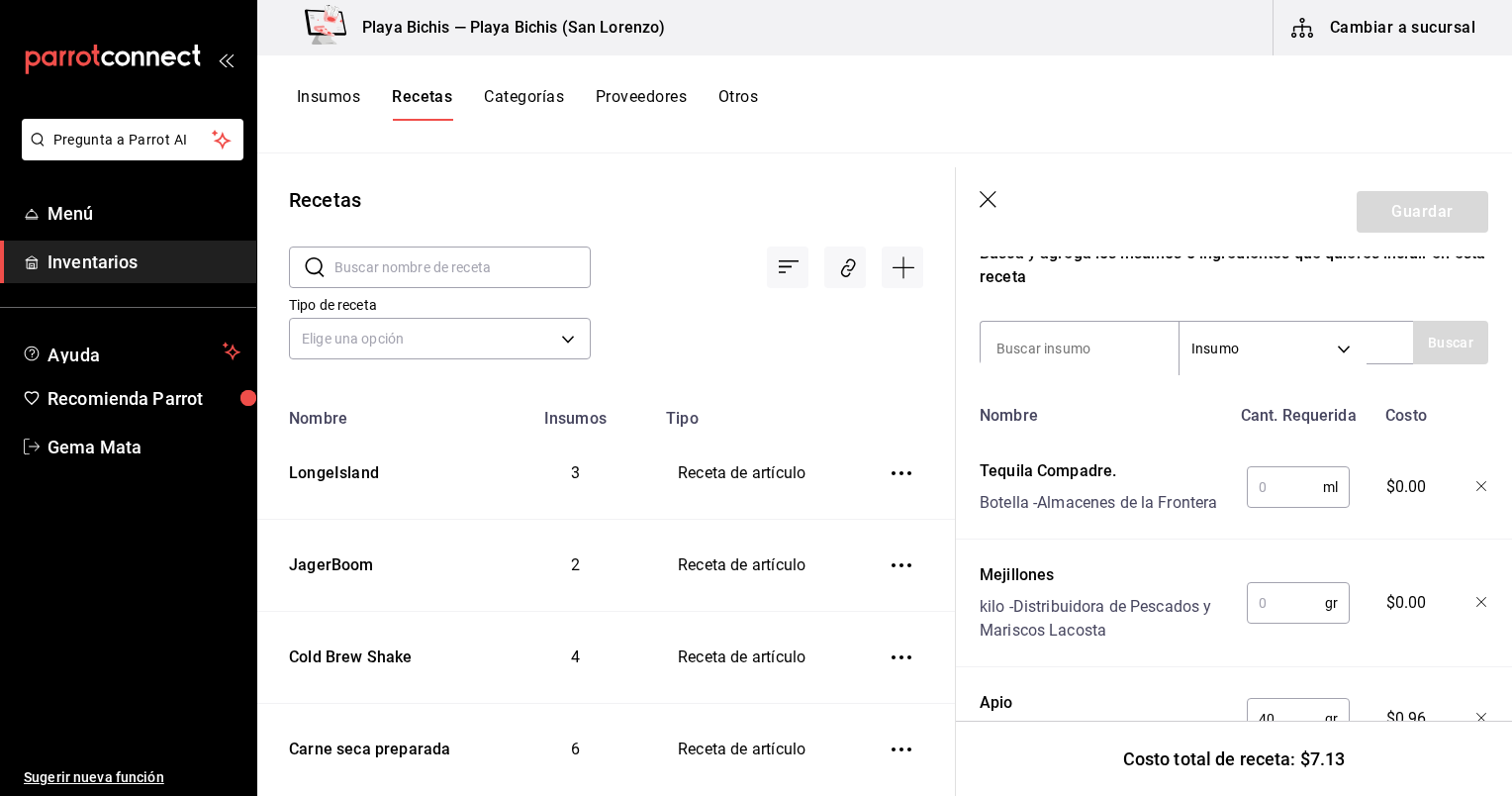 click at bounding box center (1284, 487) 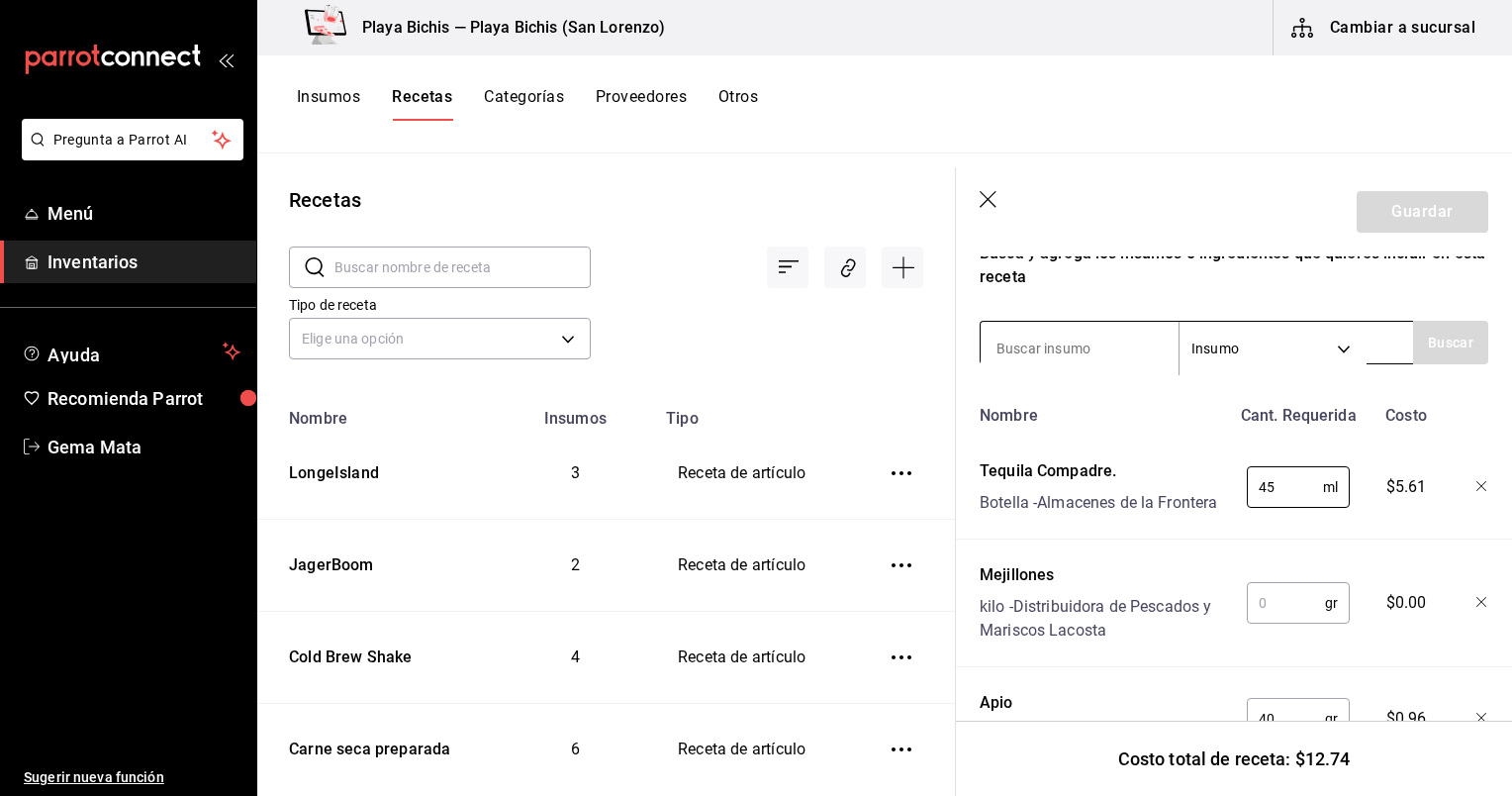 type on "45" 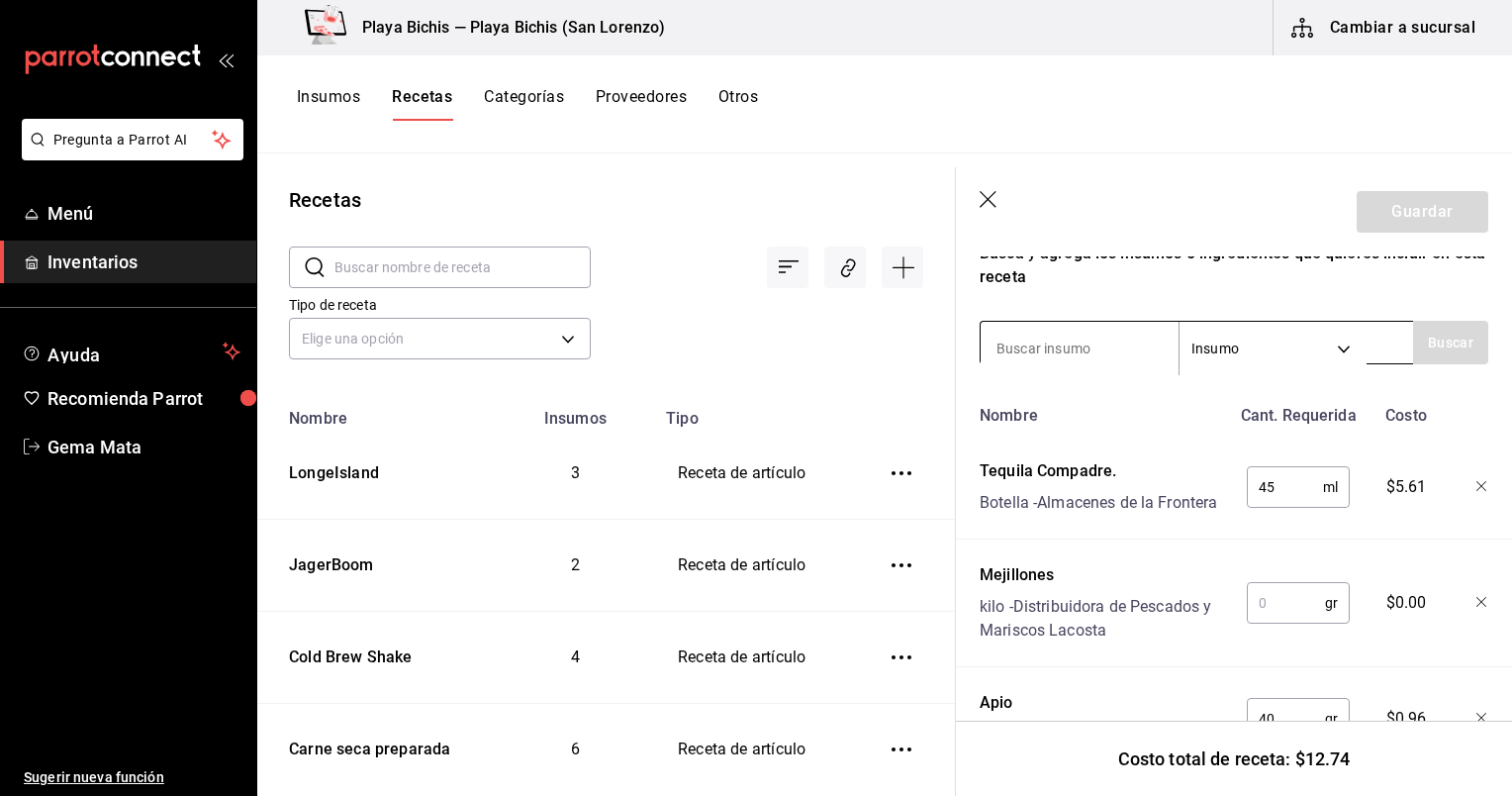 click at bounding box center [1080, 348] 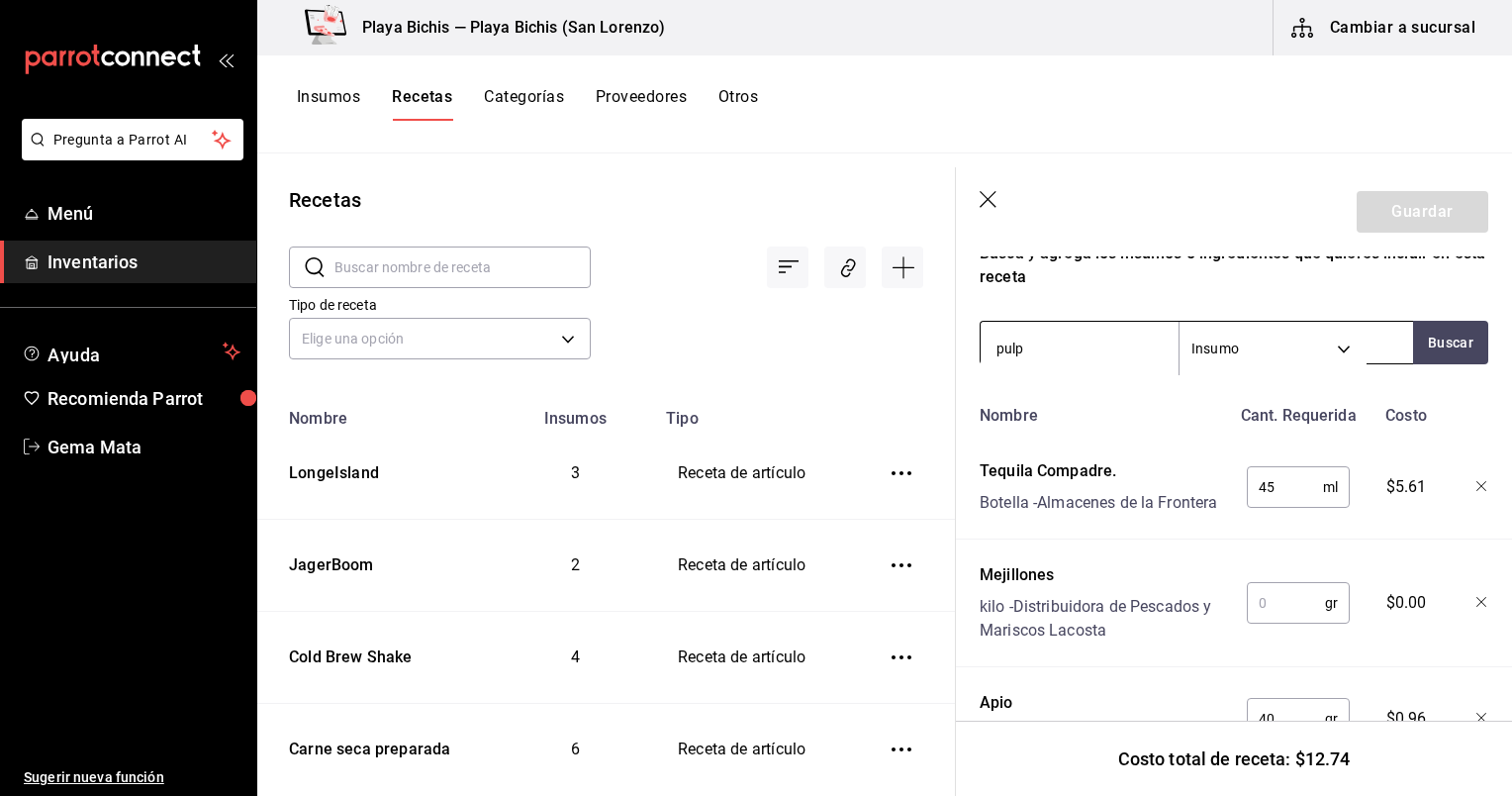 type on "pulpo" 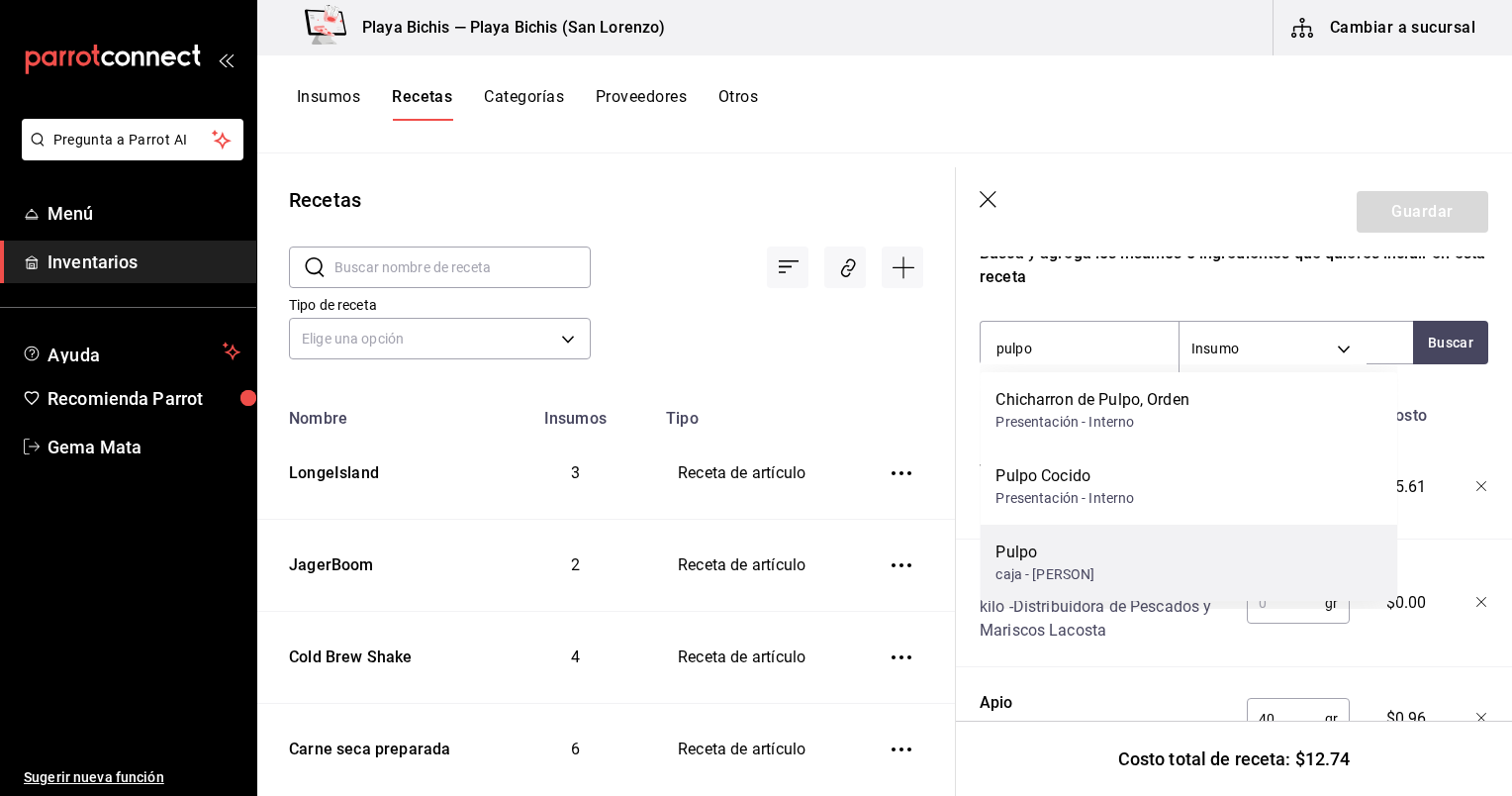 click on "Pulpo" at bounding box center (1045, 552) 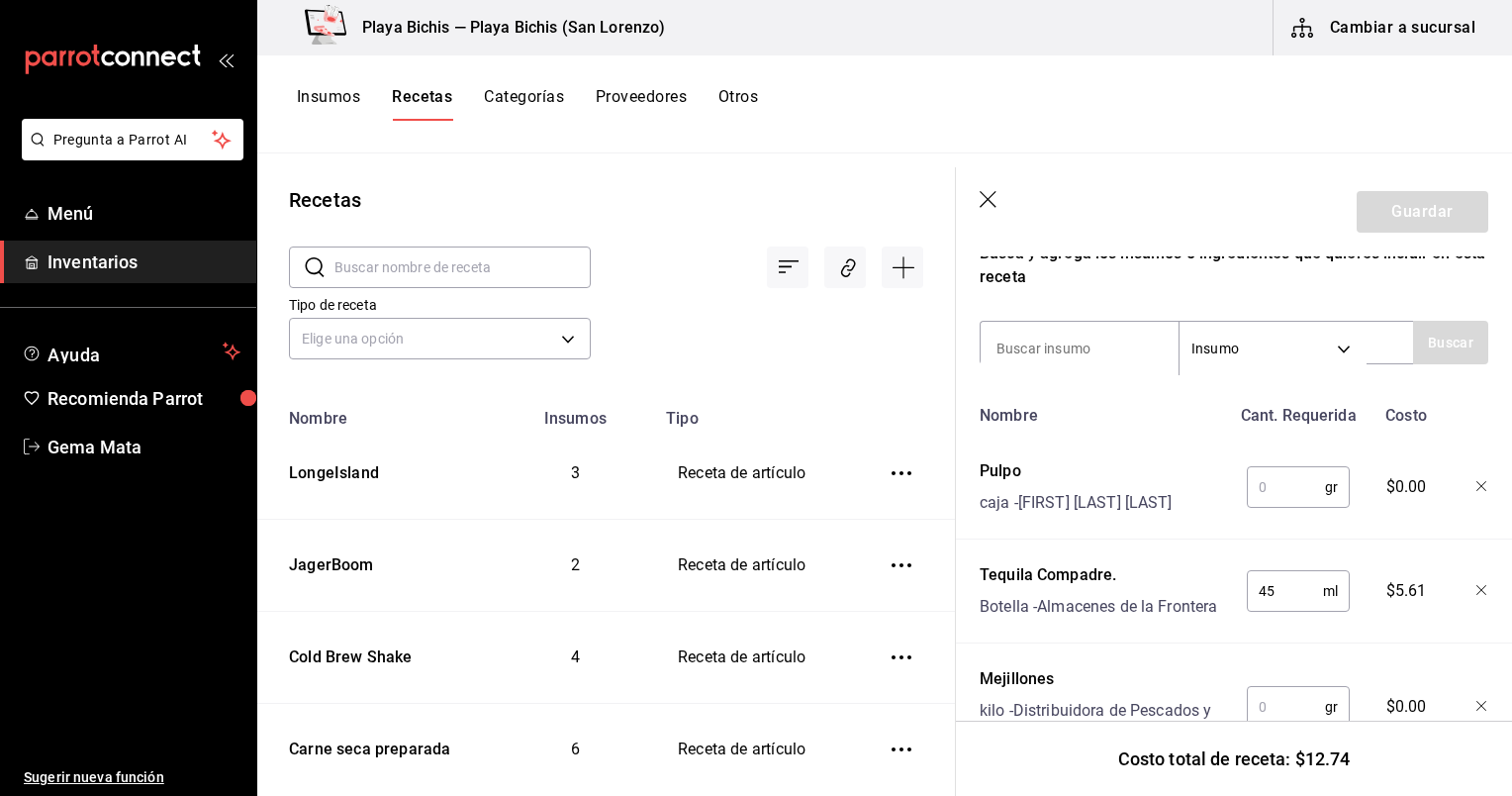 click at bounding box center (1285, 487) 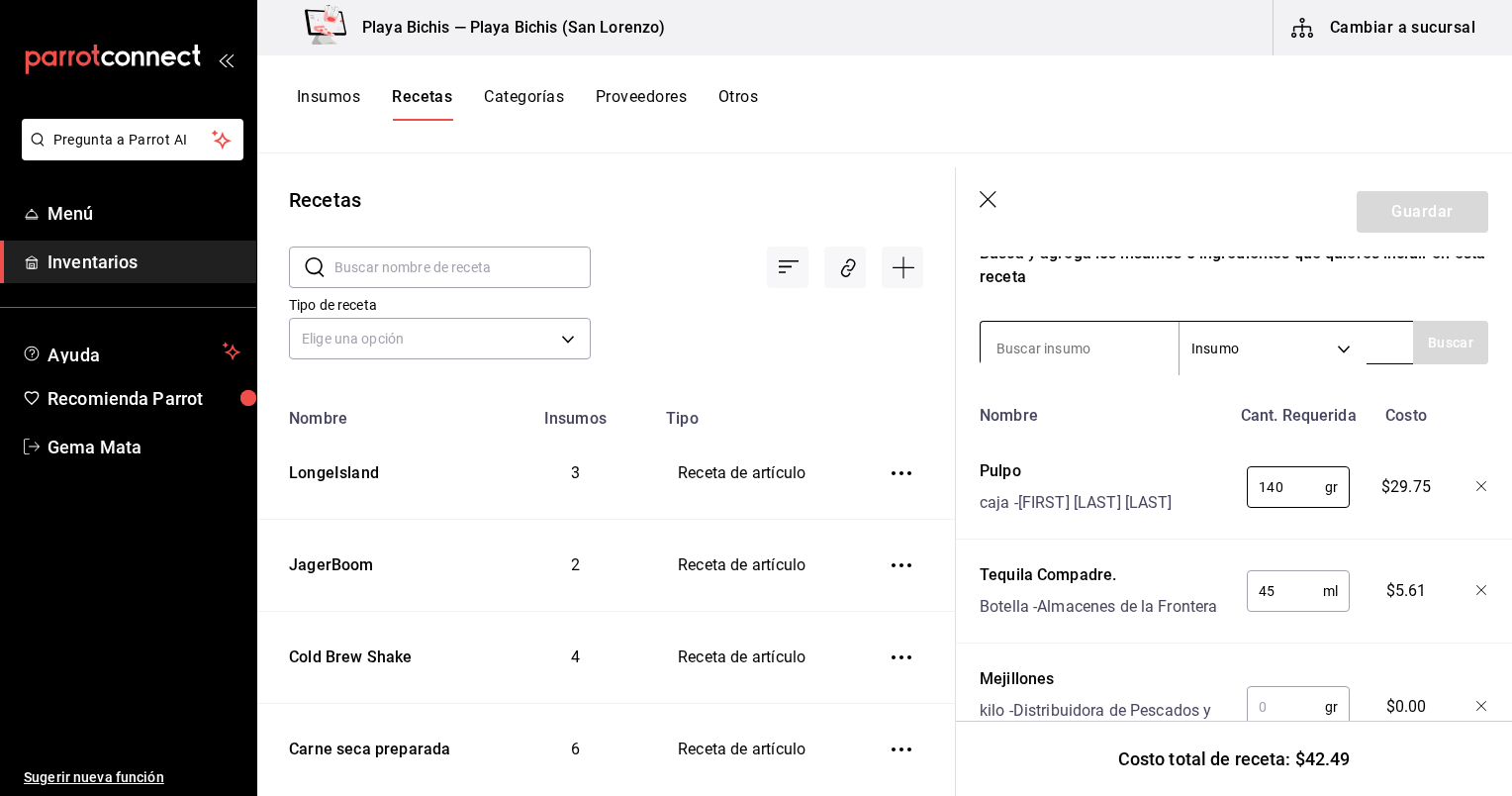type on "140" 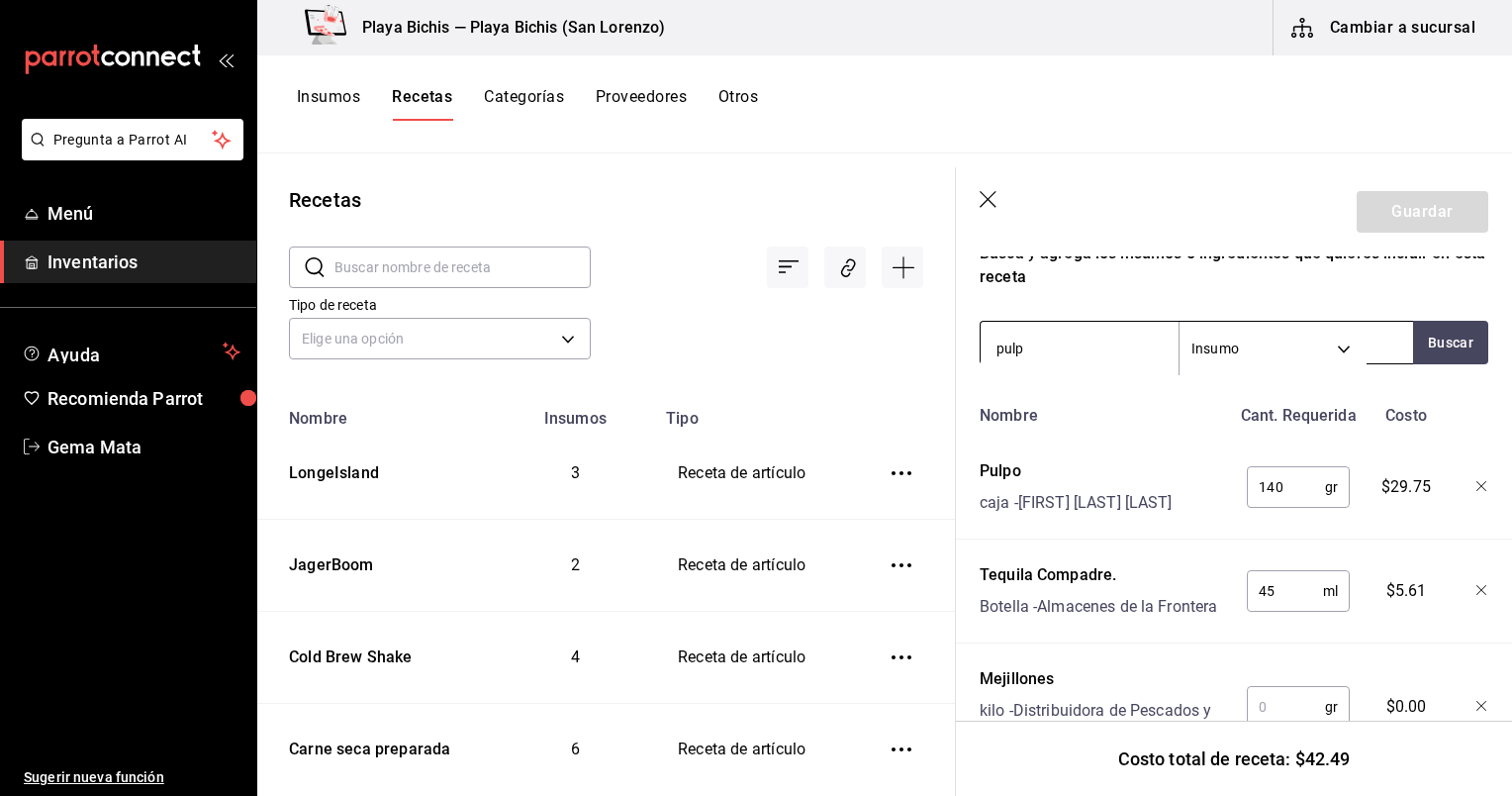 type on "pulpo" 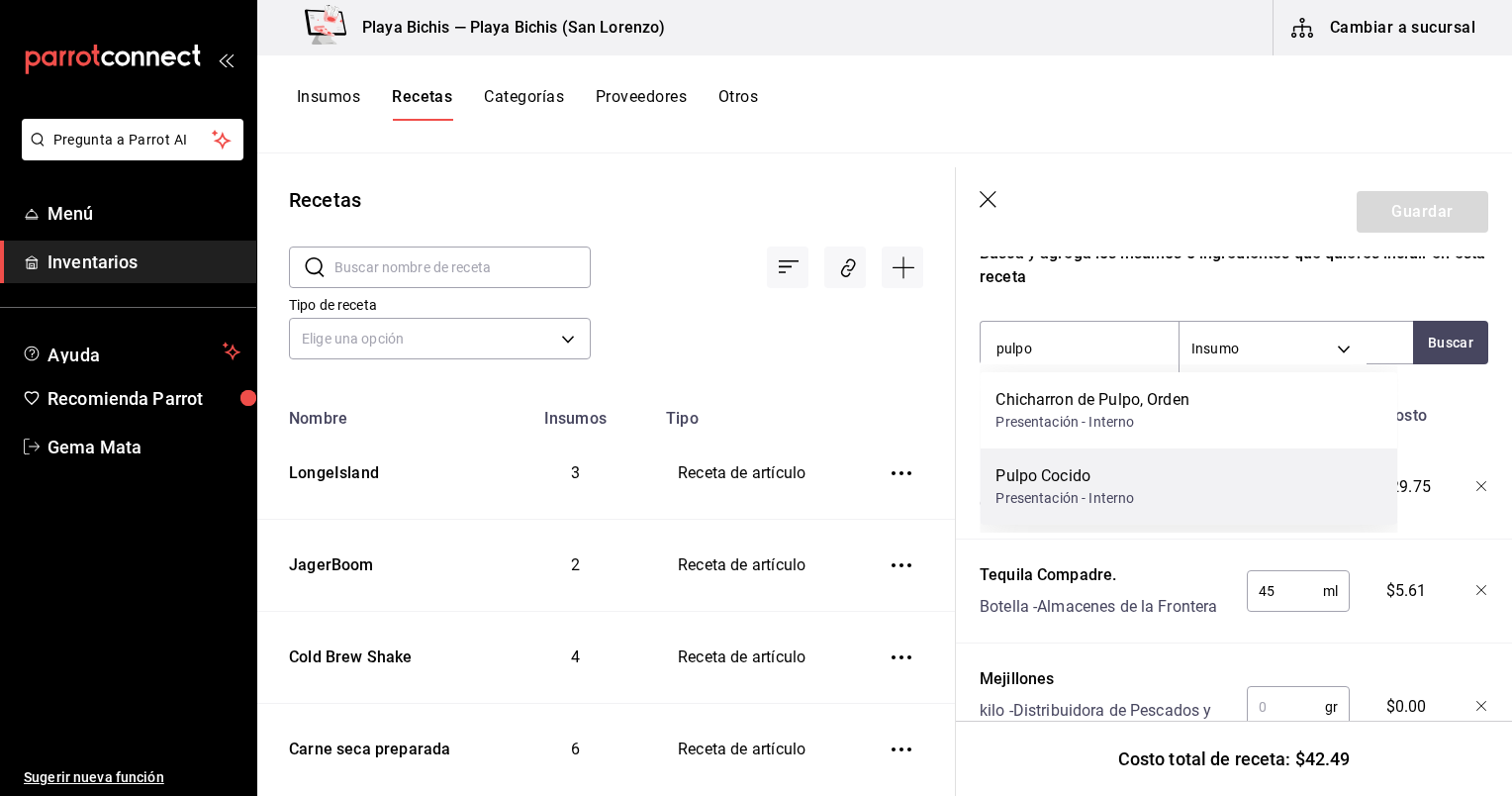 click on "Pulpo Cocido Presentación - Interno" at bounding box center [1188, 486] 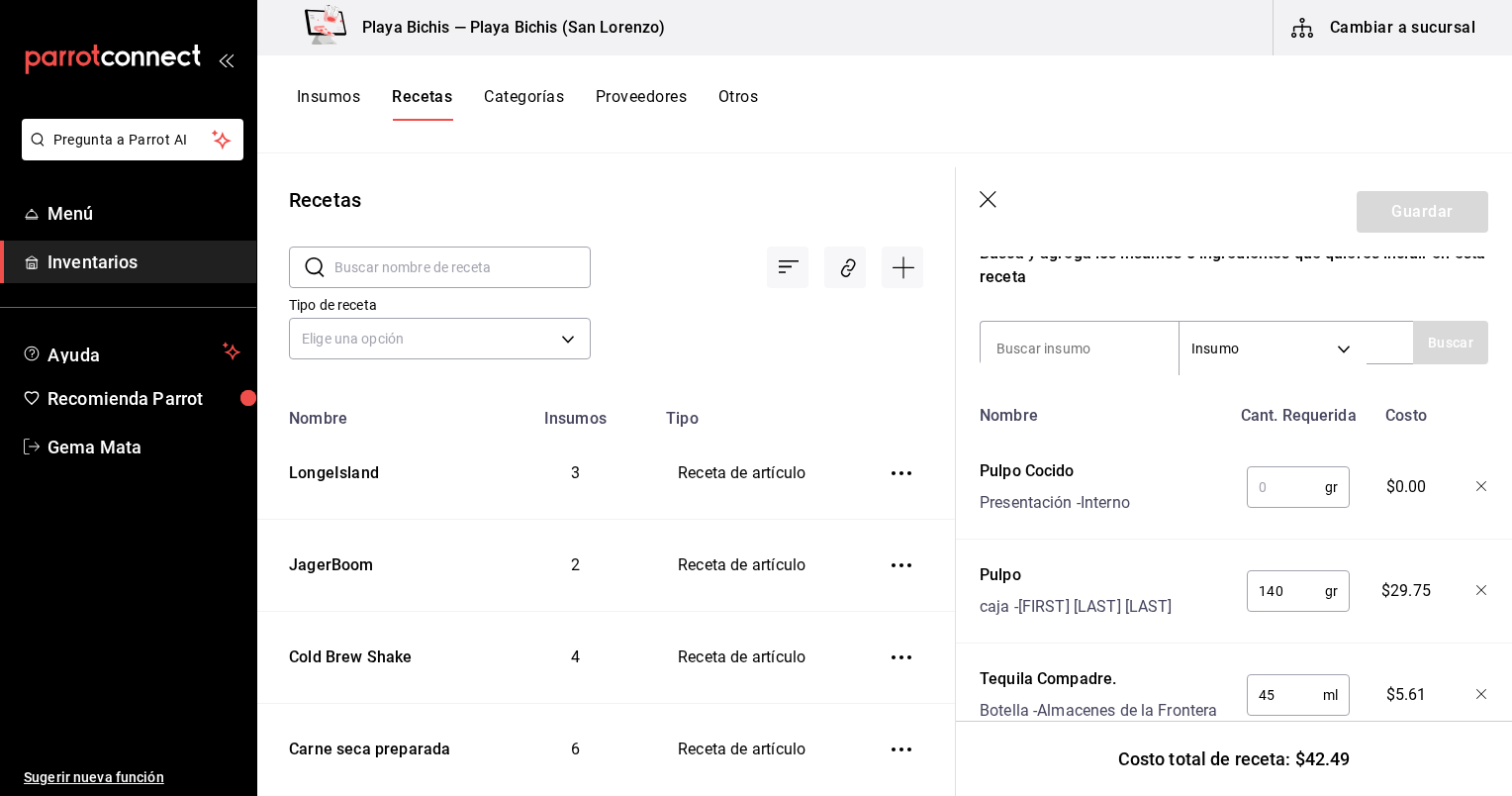 click at bounding box center (1285, 487) 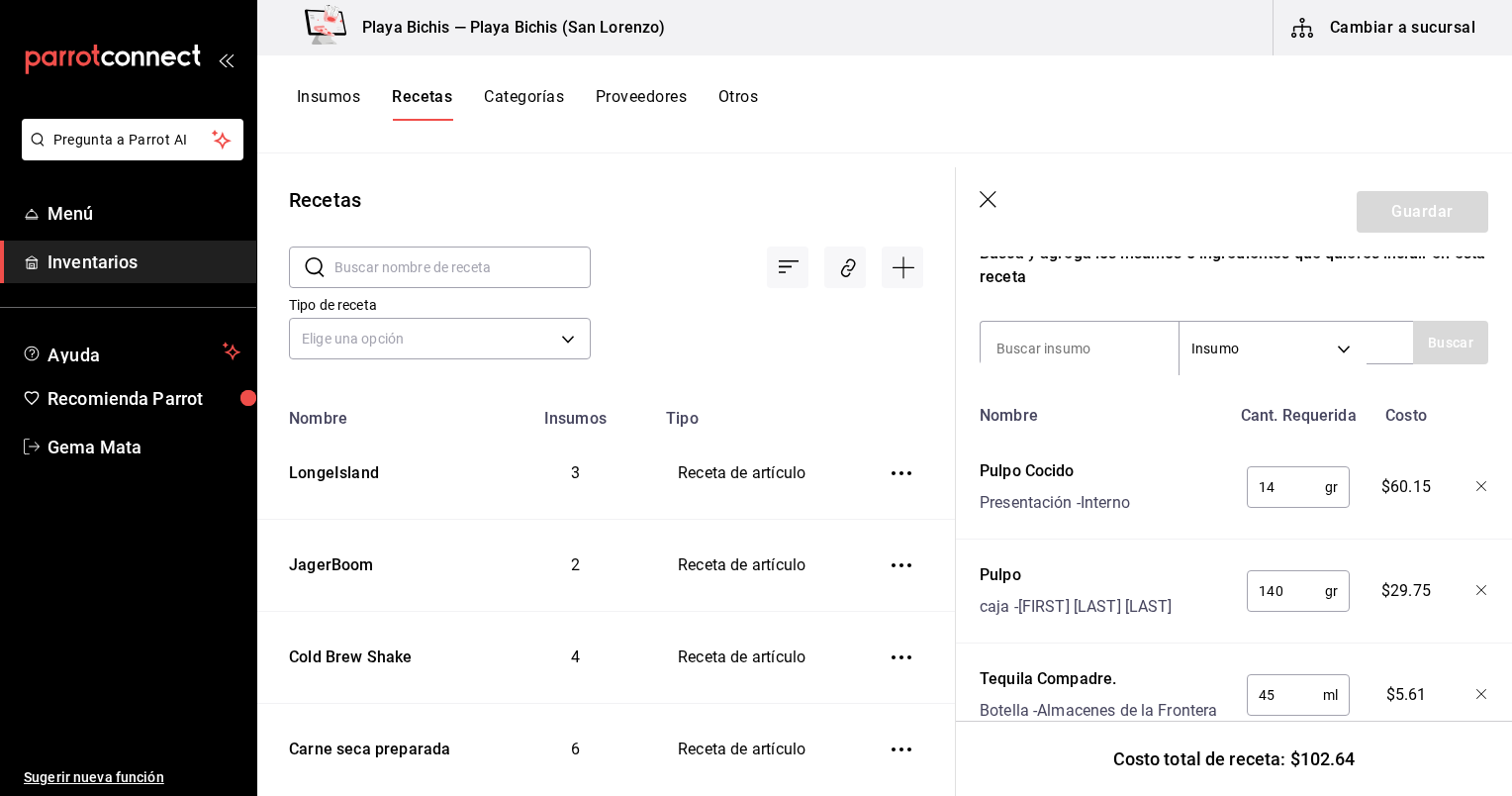 type on "1" 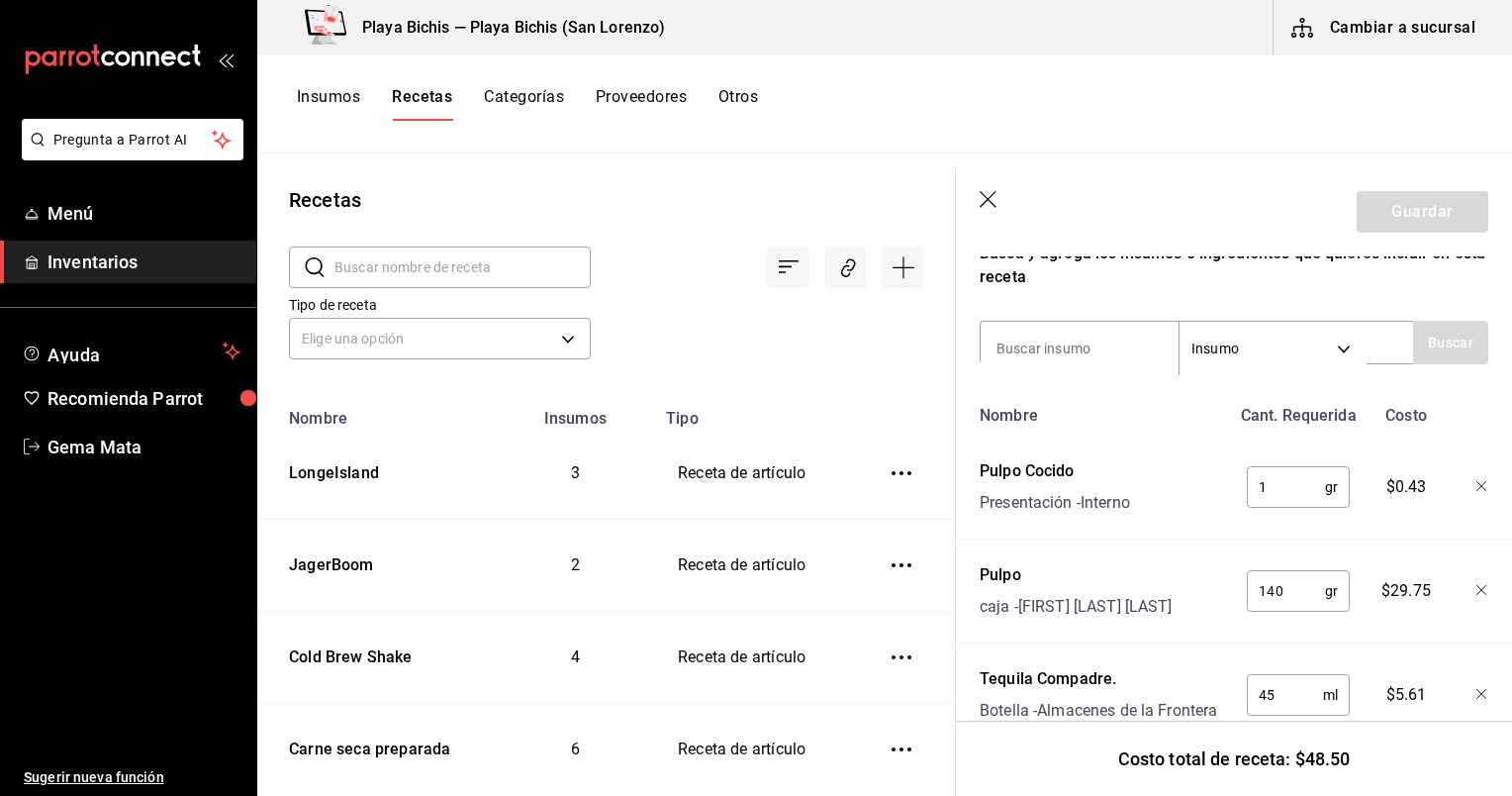 type 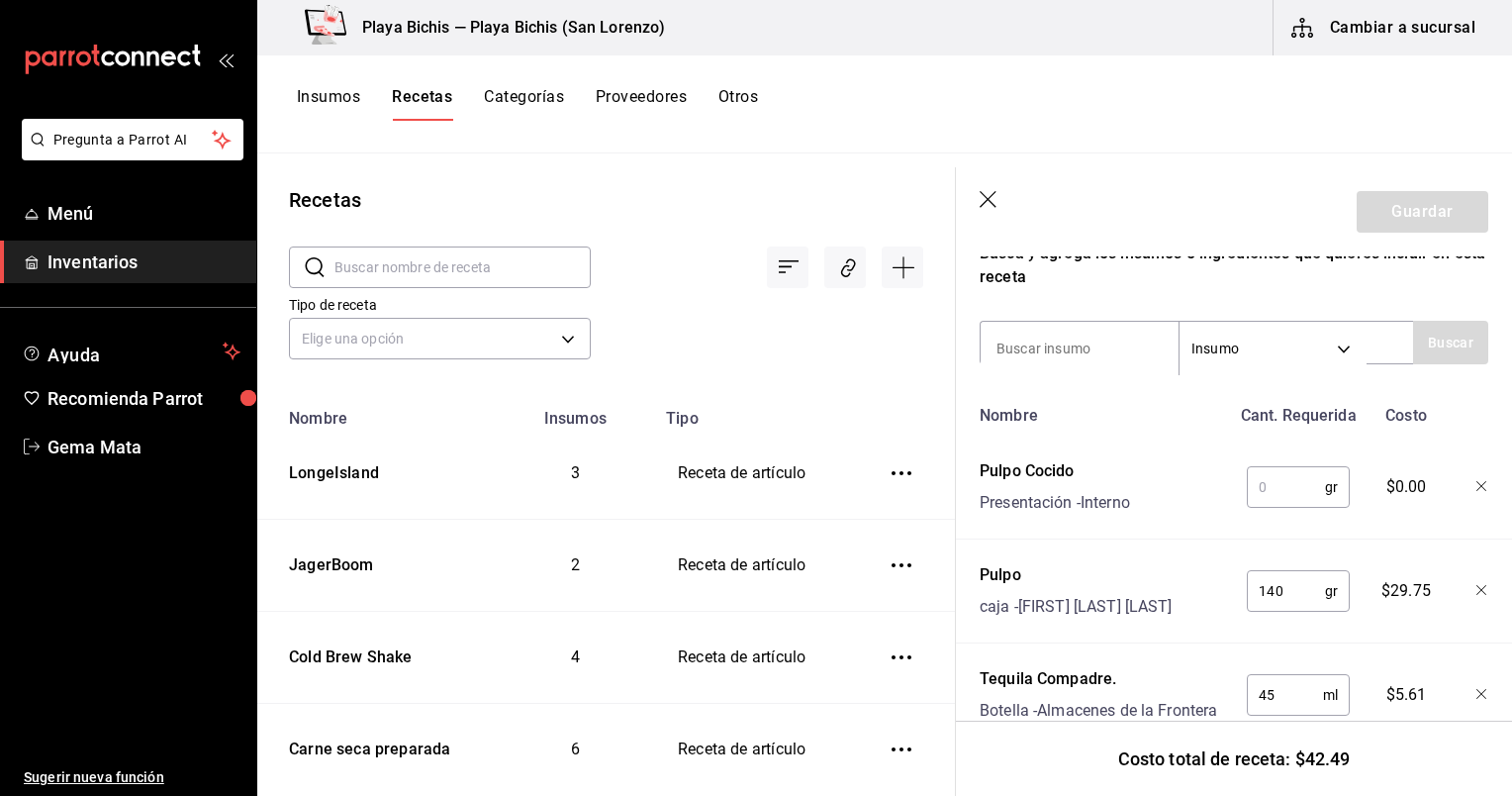 click at bounding box center [1466, 483] 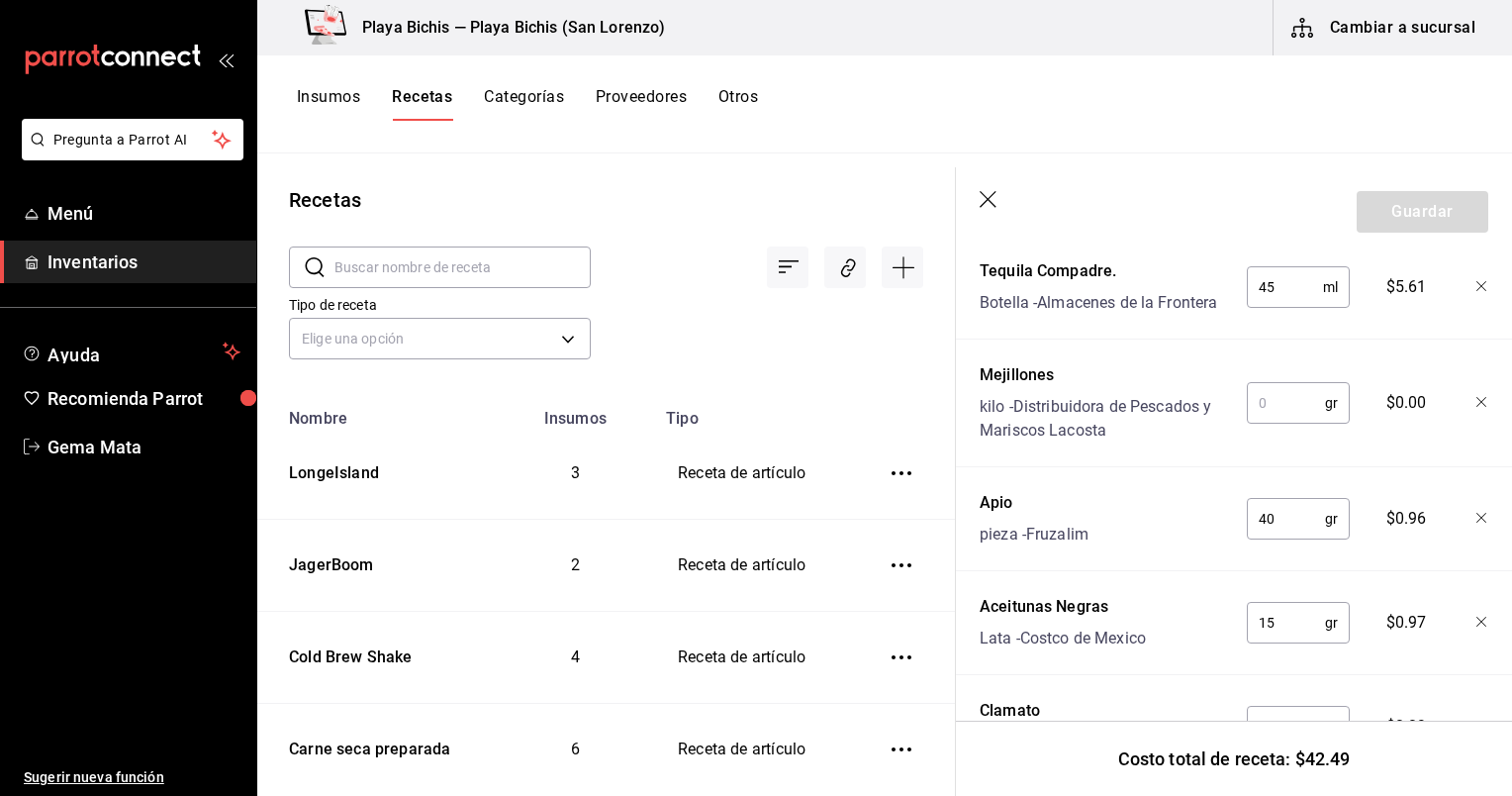 scroll, scrollTop: 676, scrollLeft: 0, axis: vertical 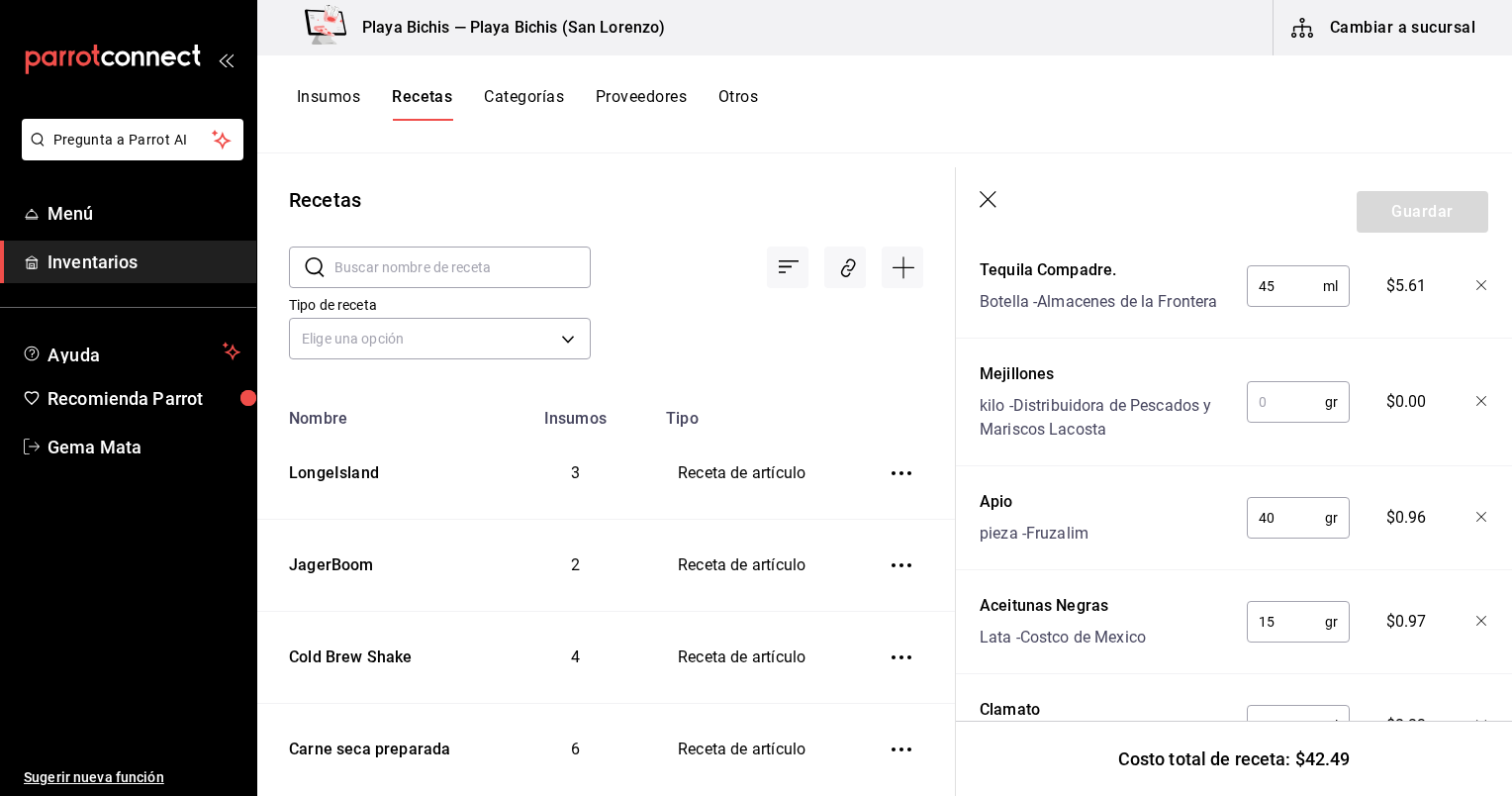 click at bounding box center (1285, 402) 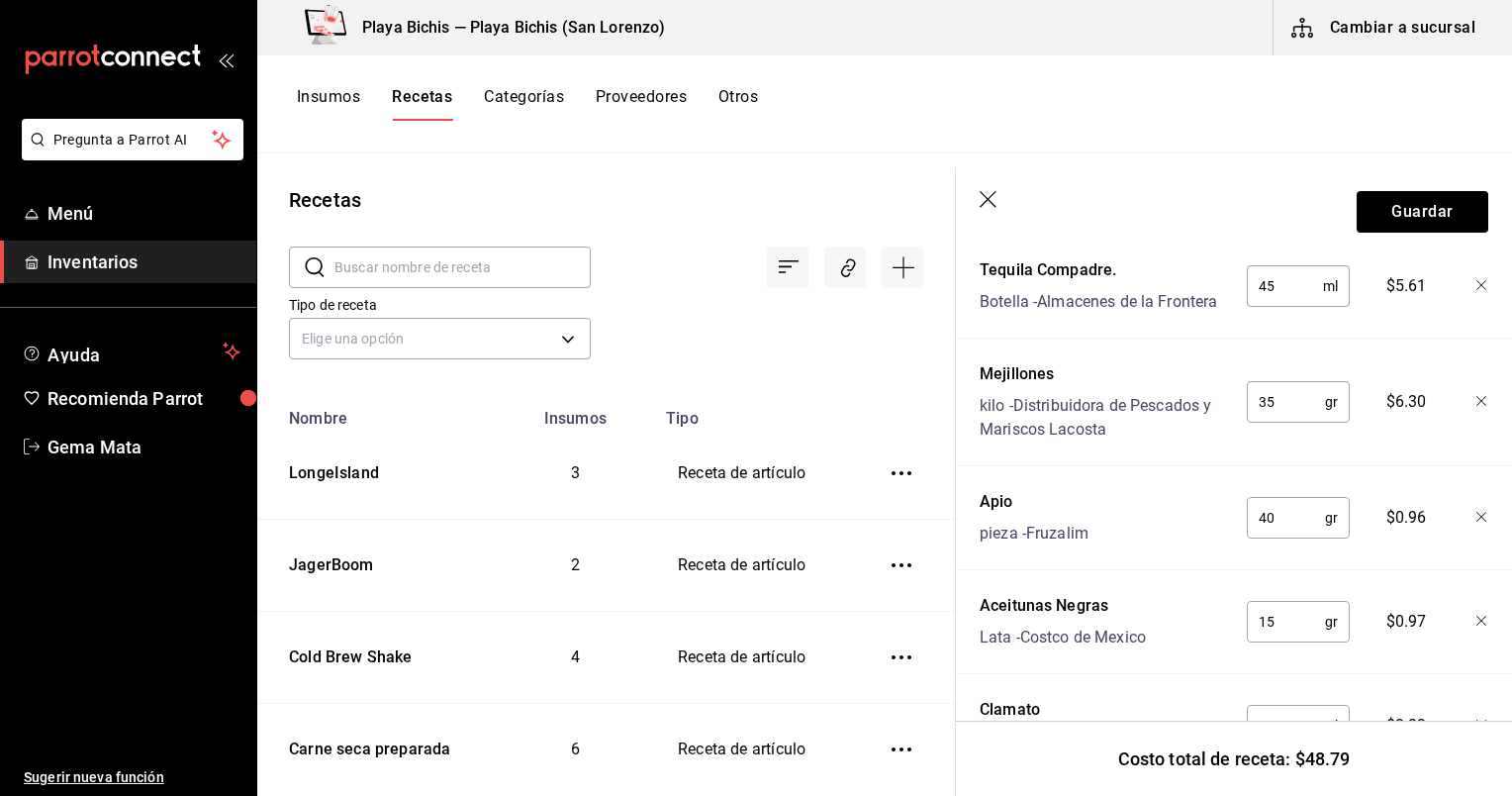 type on "3" 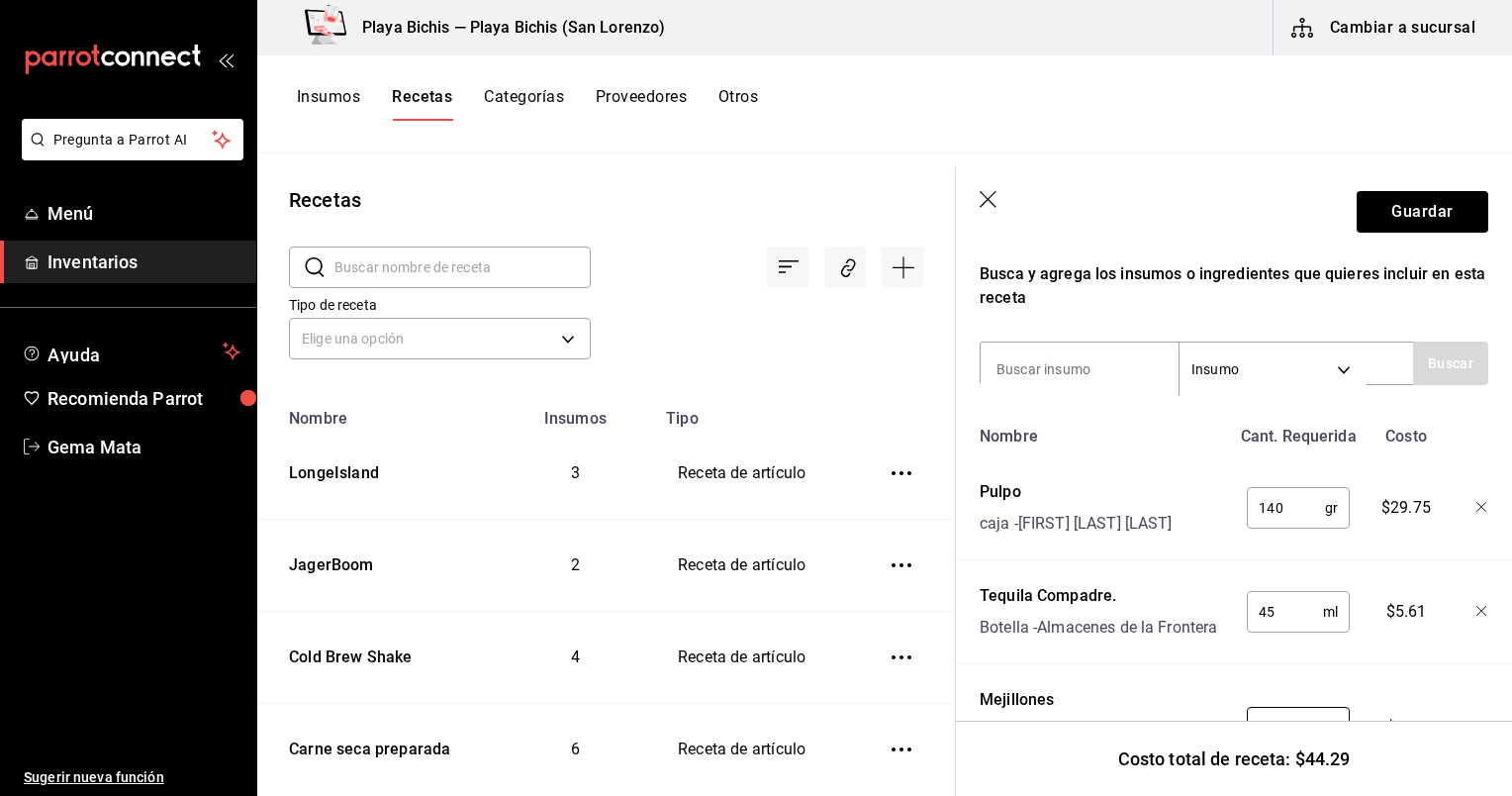 scroll, scrollTop: 349, scrollLeft: 0, axis: vertical 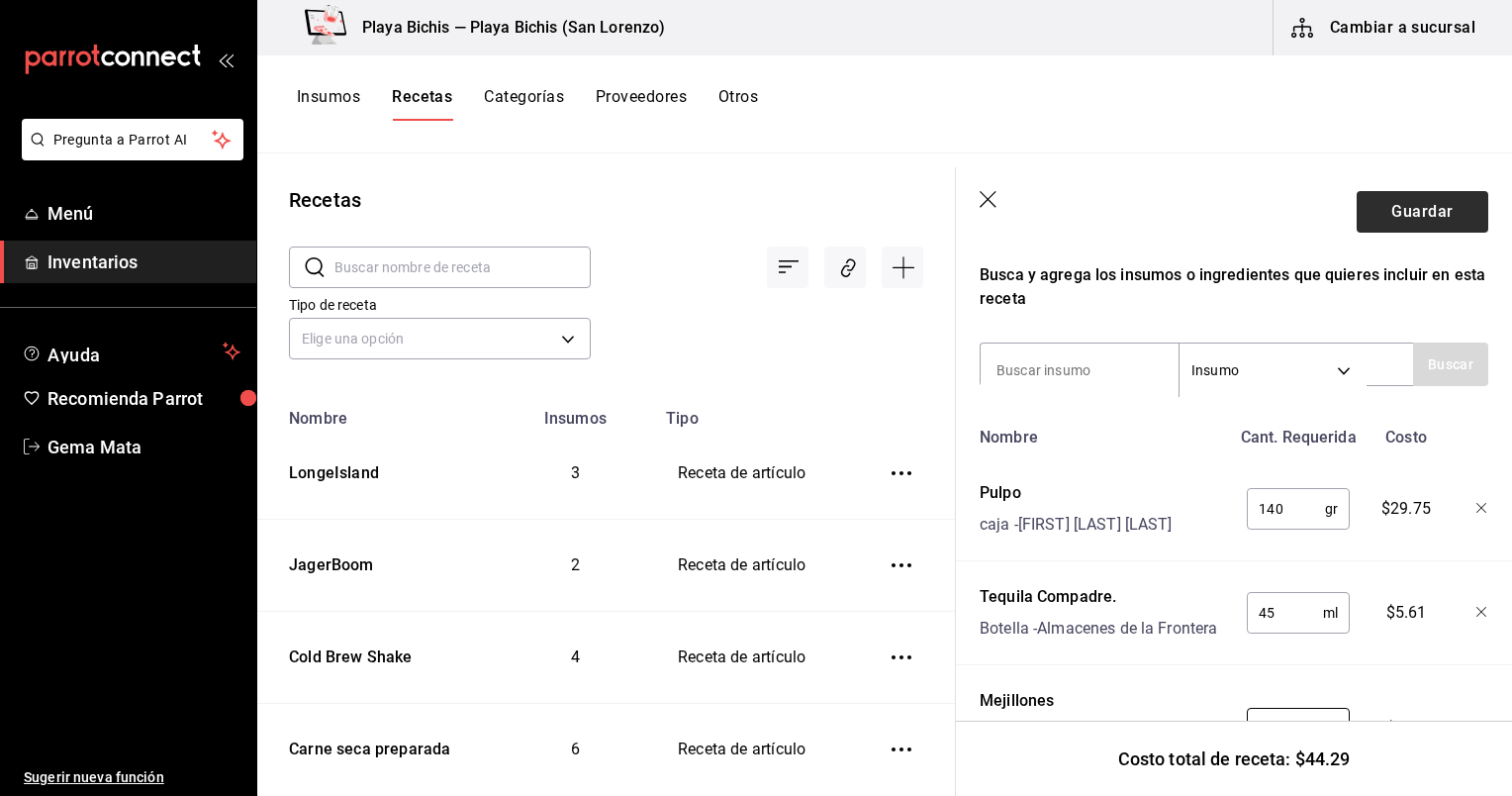 type on "10" 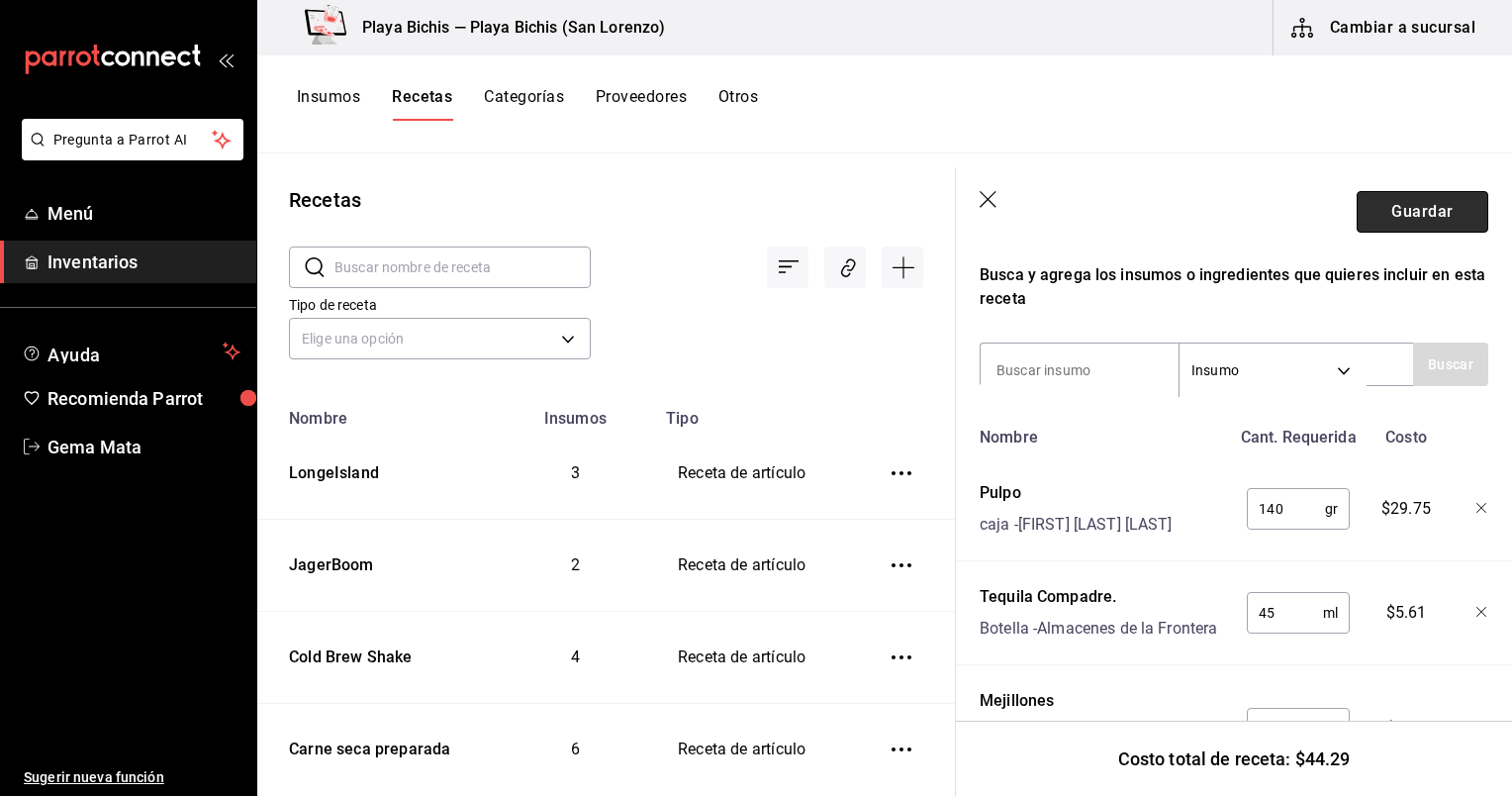 click on "Guardar" at bounding box center (1422, 212) 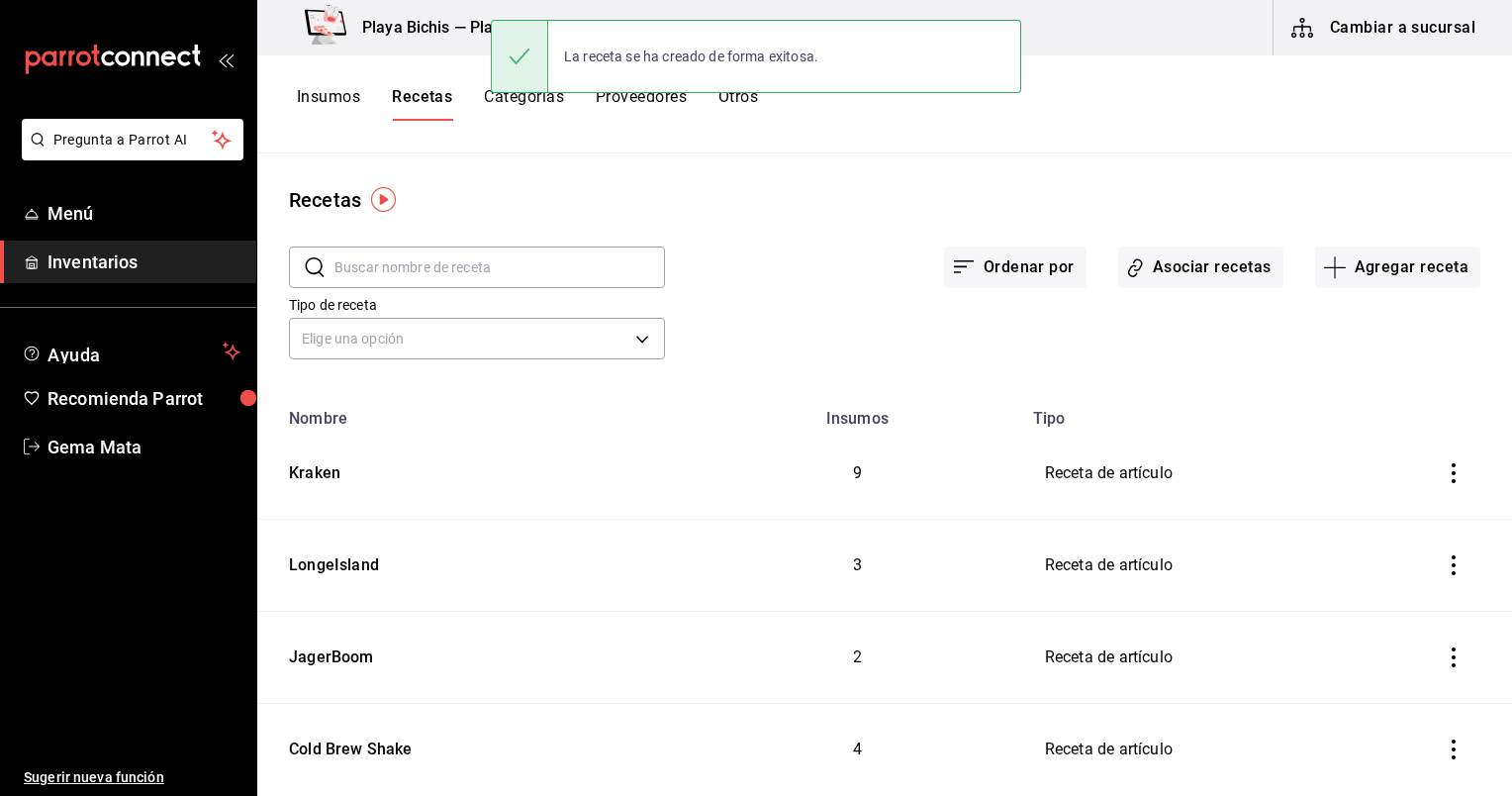 scroll, scrollTop: 0, scrollLeft: 0, axis: both 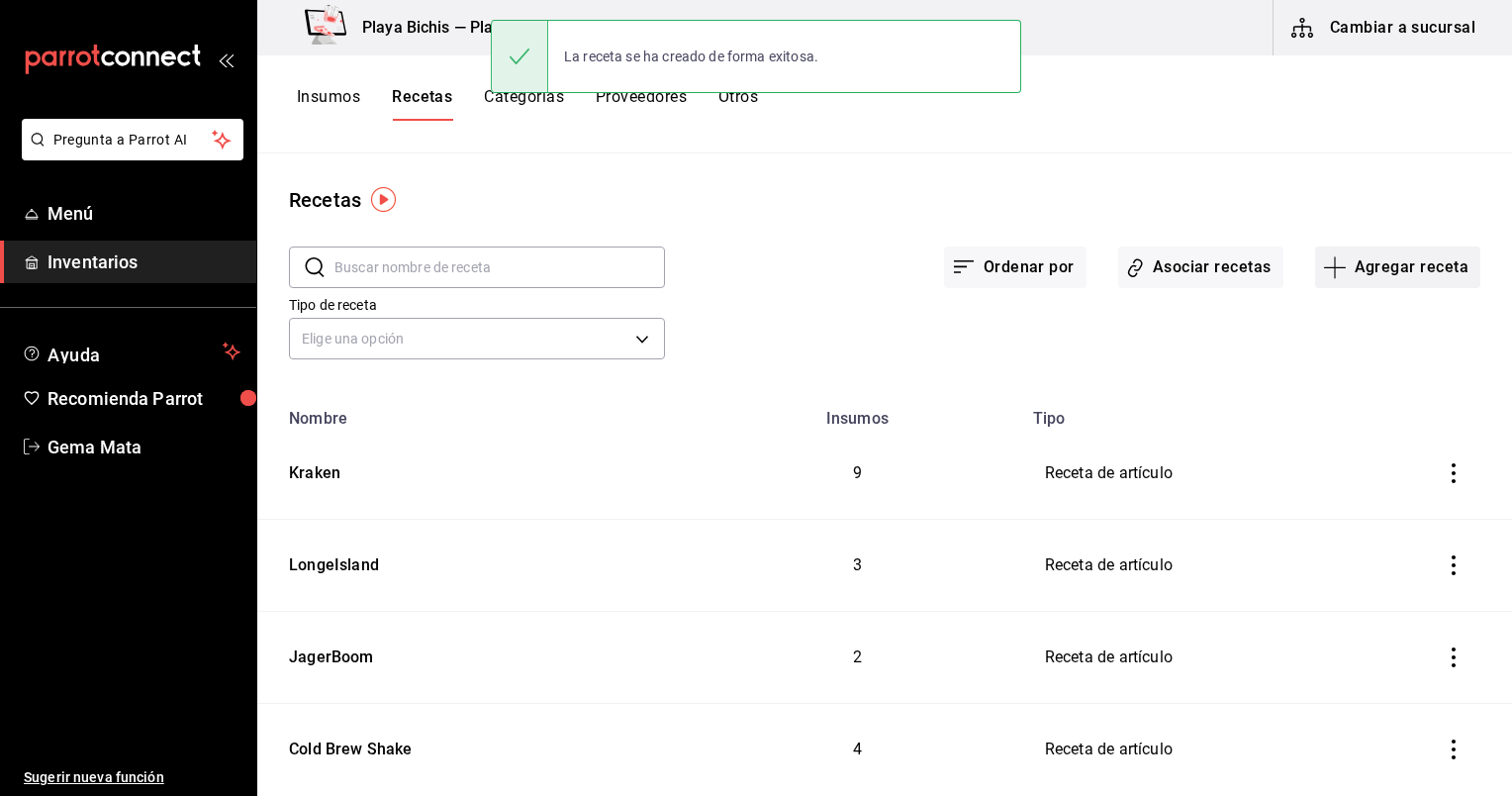 click on "Agregar receta" at bounding box center [1397, 267] 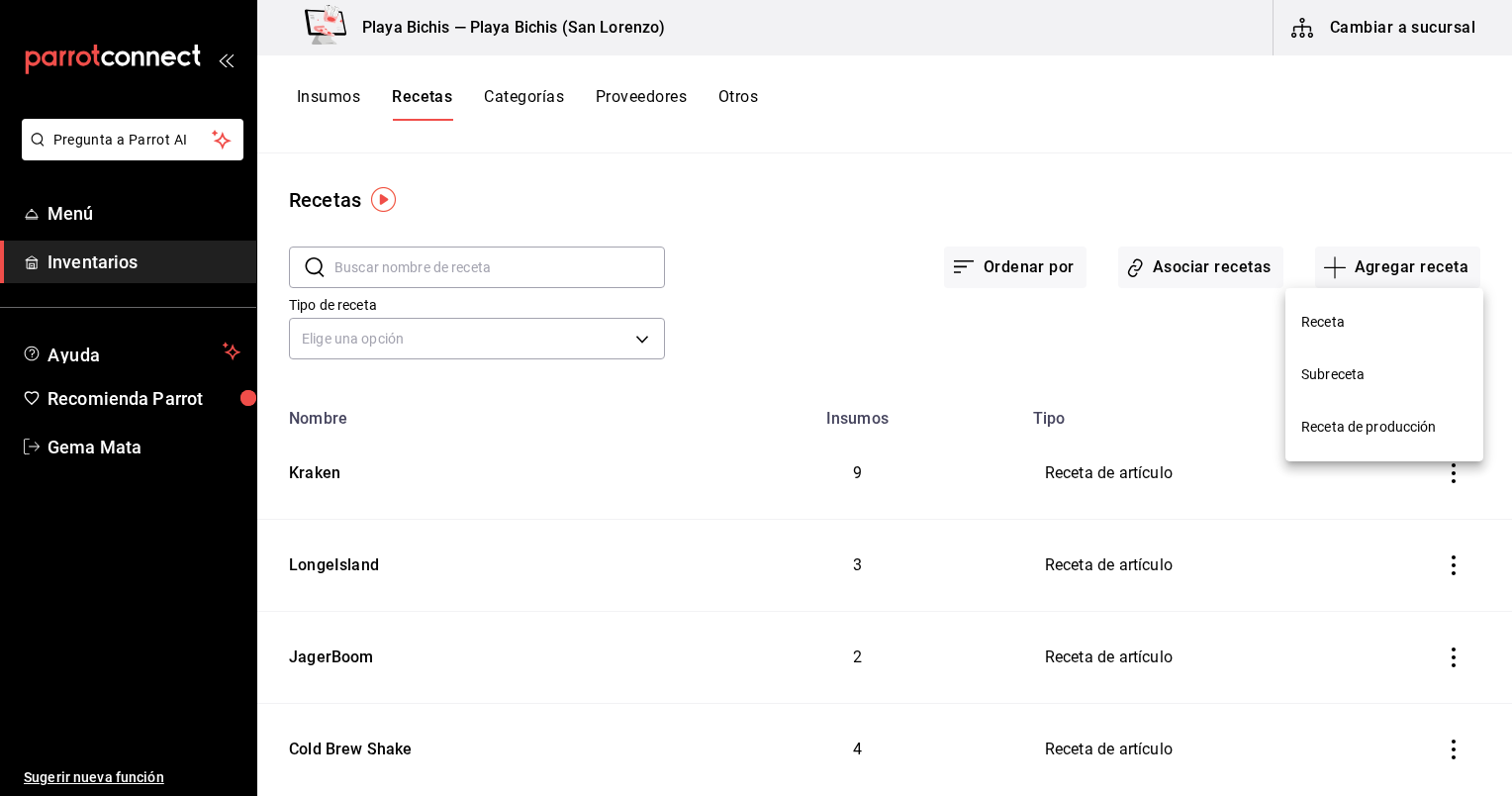 click on "Receta" at bounding box center [1384, 322] 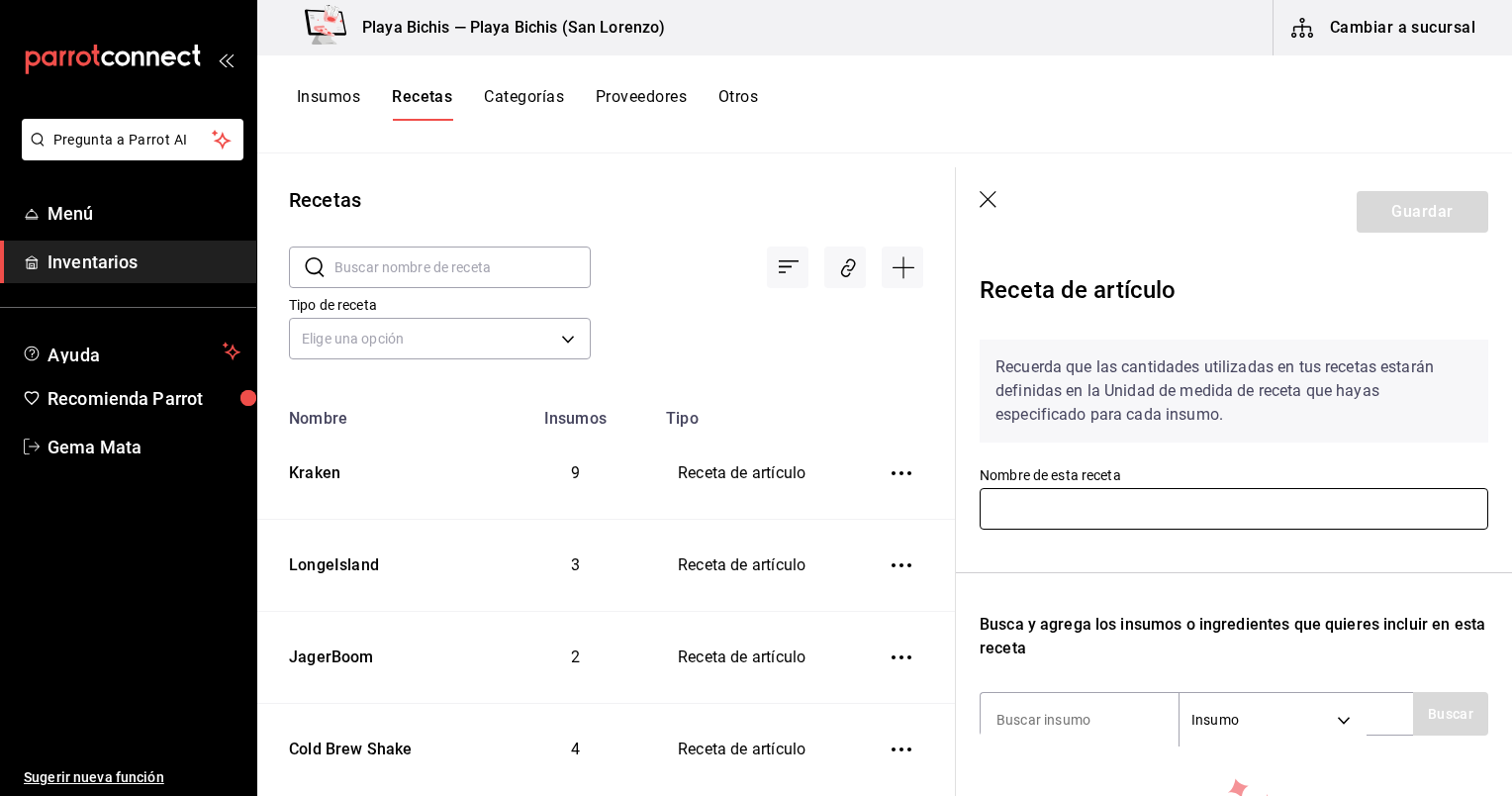 click at bounding box center (1234, 509) 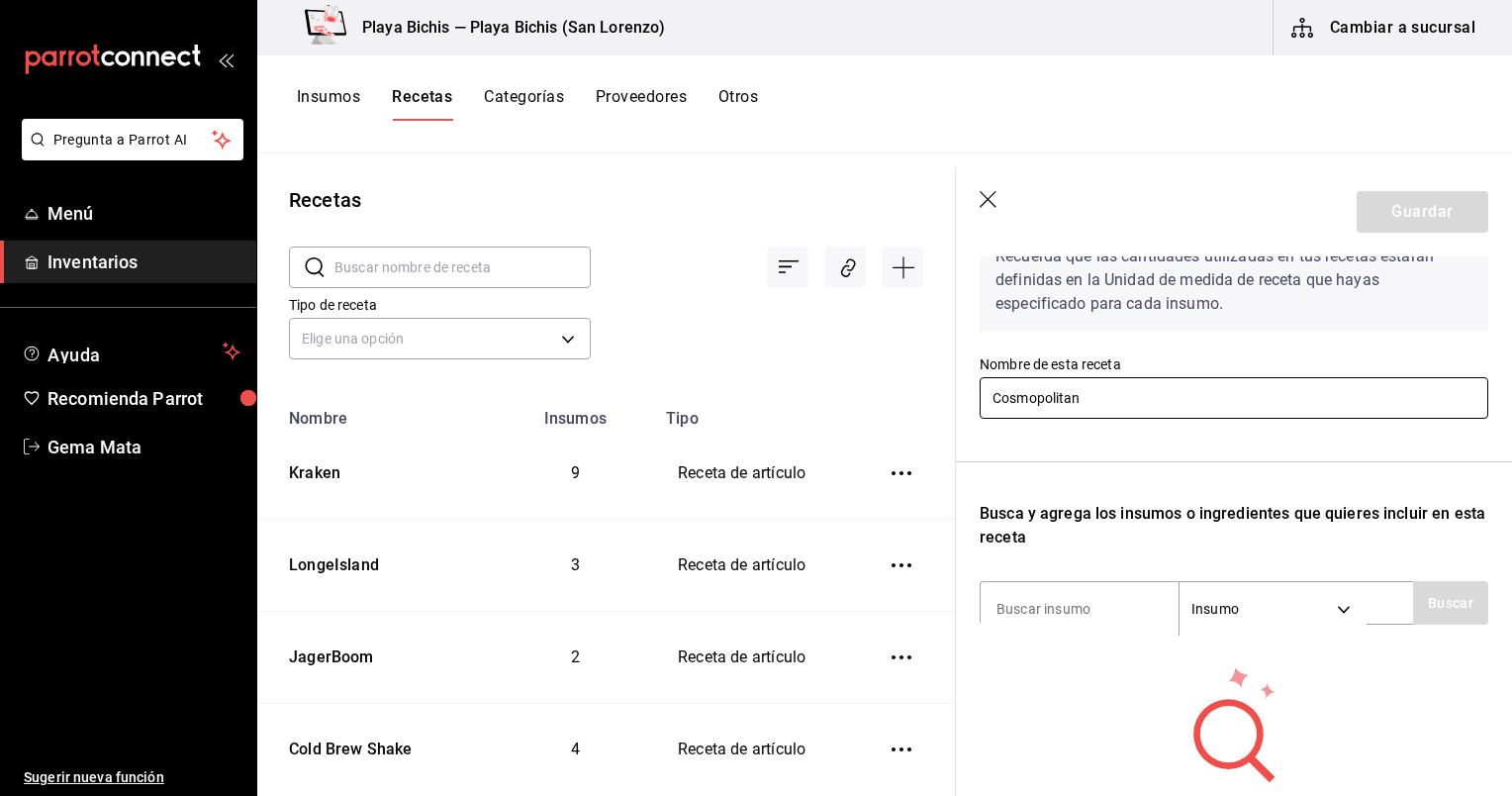 scroll, scrollTop: 114, scrollLeft: 0, axis: vertical 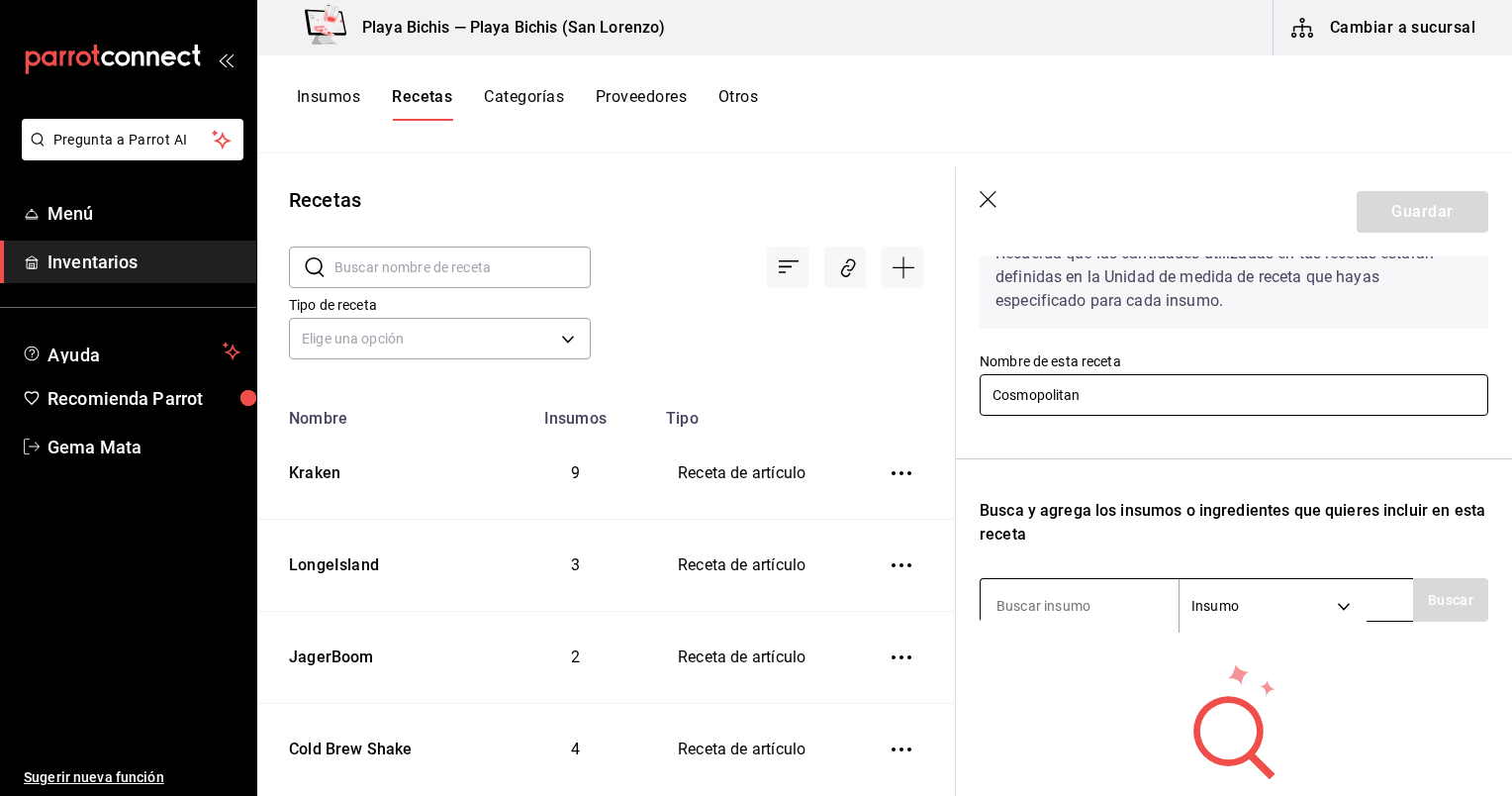 type on "Cosmopolitan" 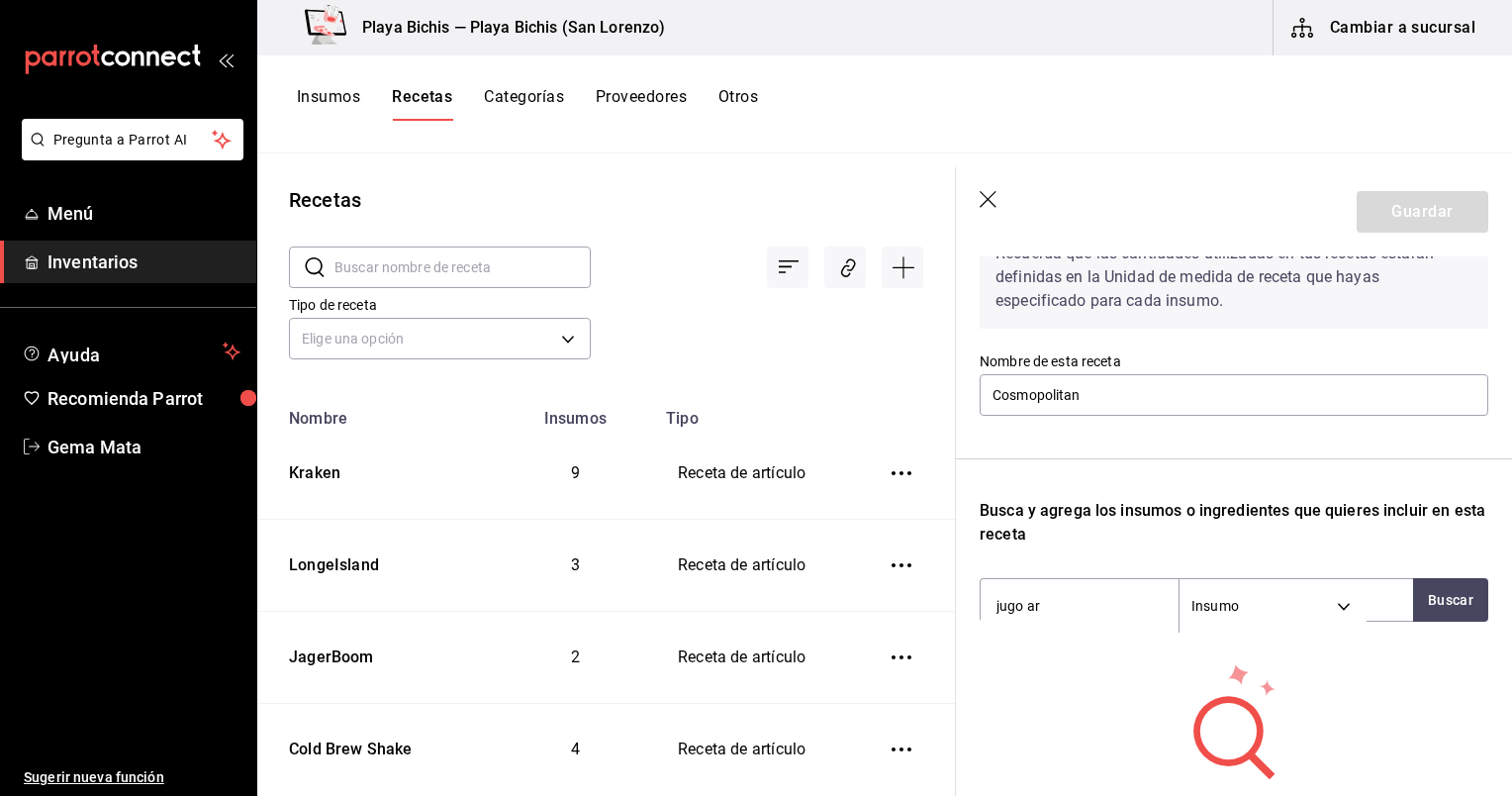 type on "jugo ara" 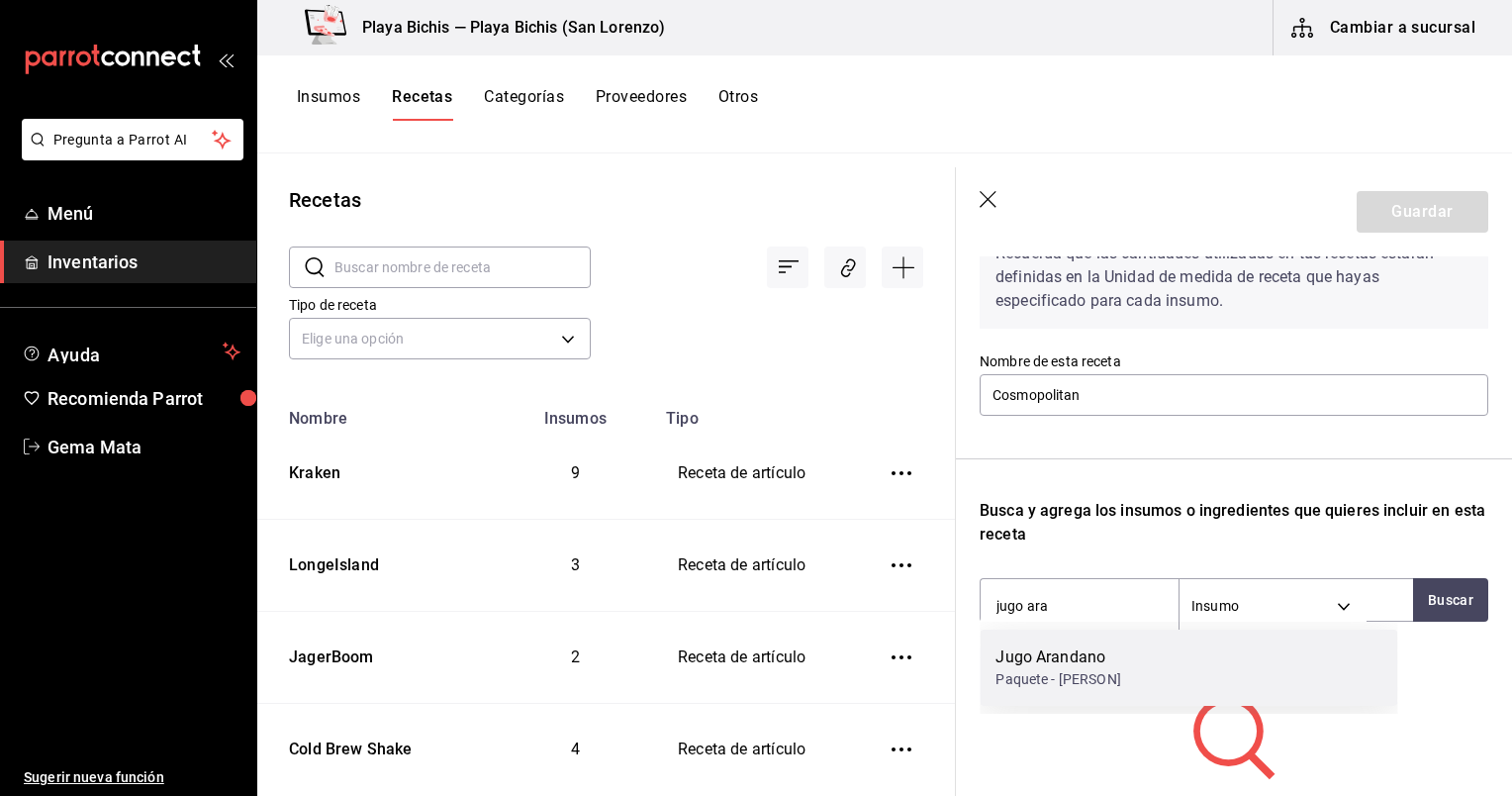 click on "Jugo Arandano" at bounding box center (1058, 657) 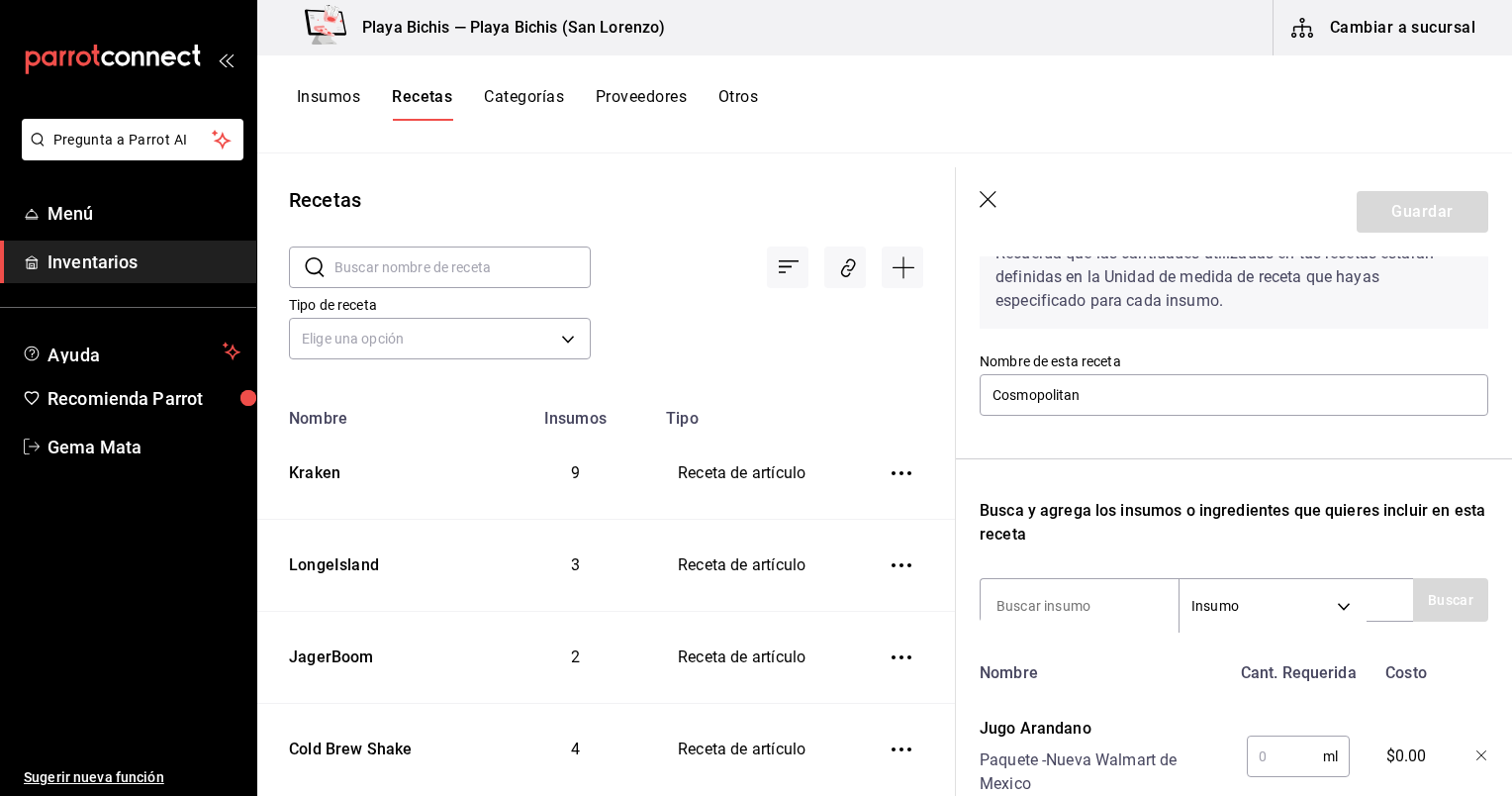 scroll, scrollTop: 205, scrollLeft: 0, axis: vertical 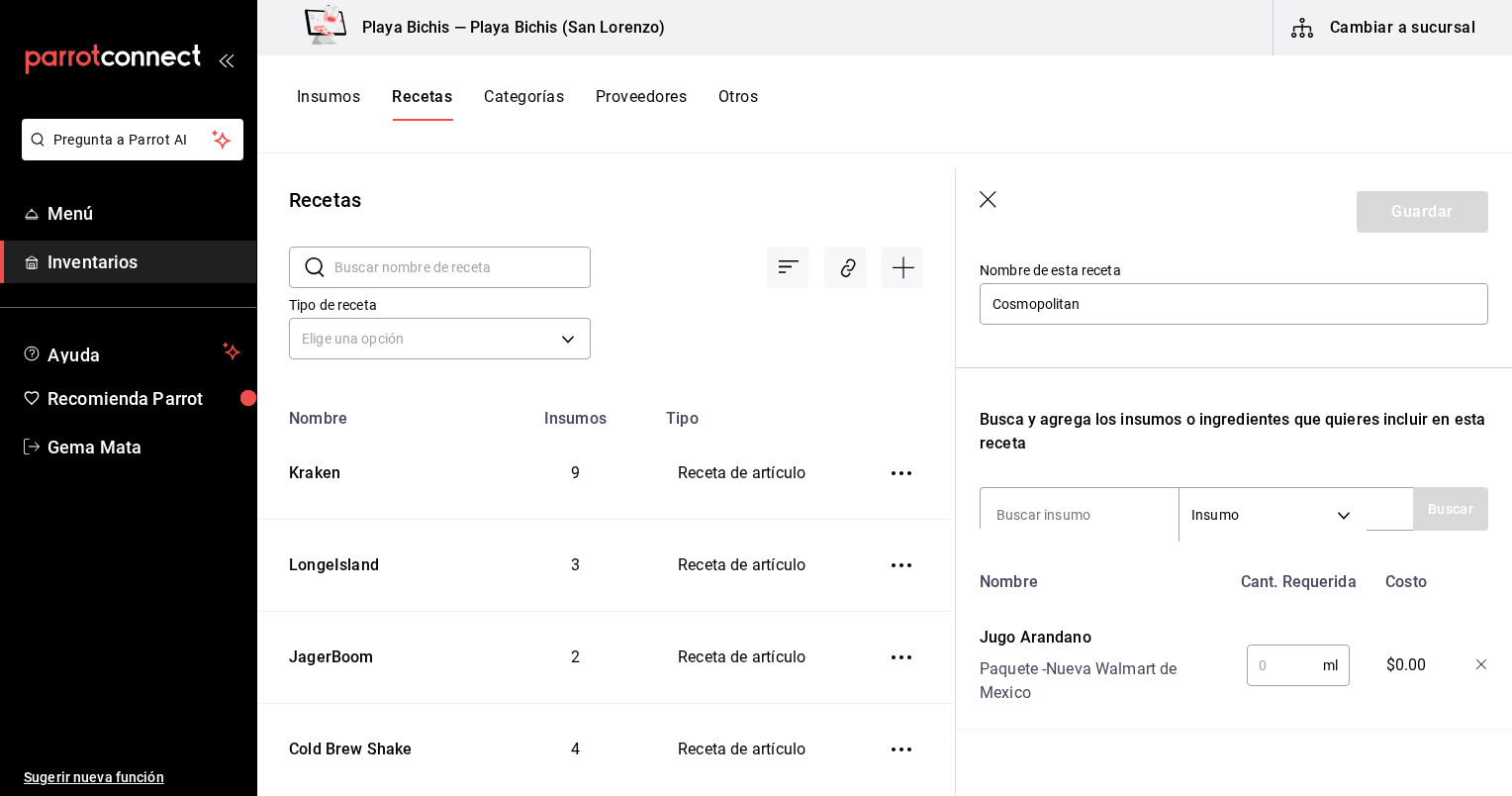 click on "ml ​" at bounding box center [1298, 665] 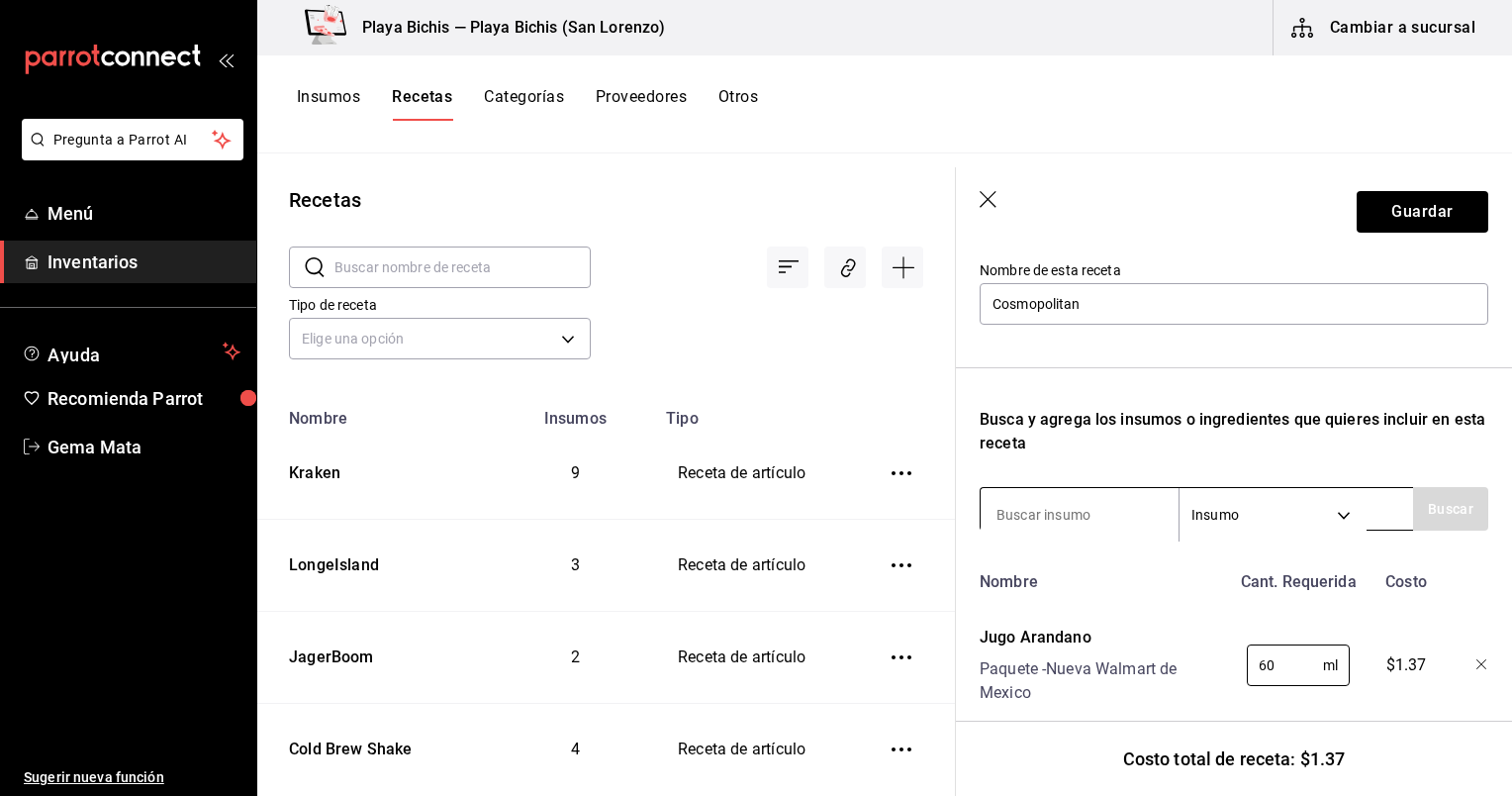 type on "60" 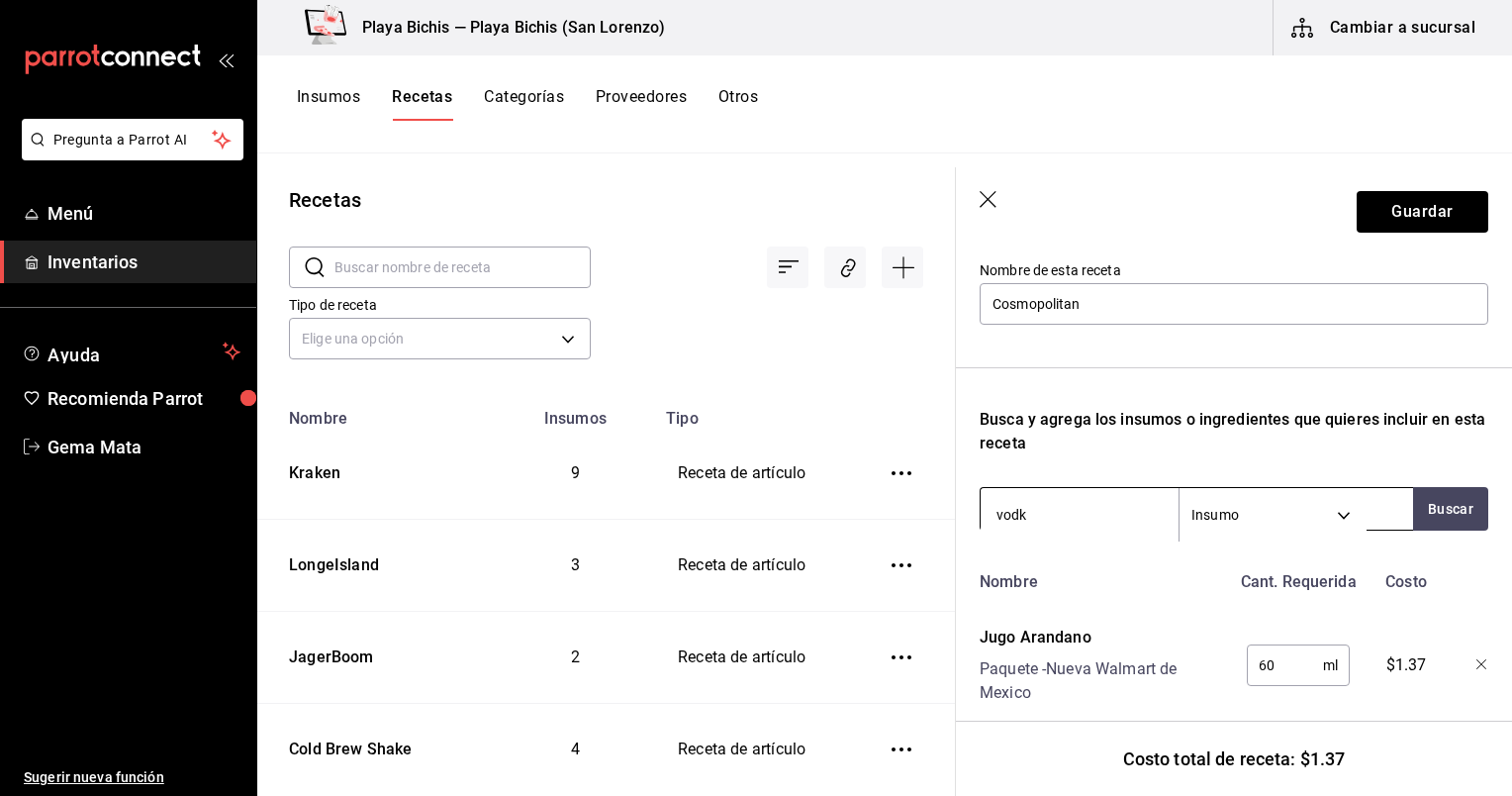 type on "vodka" 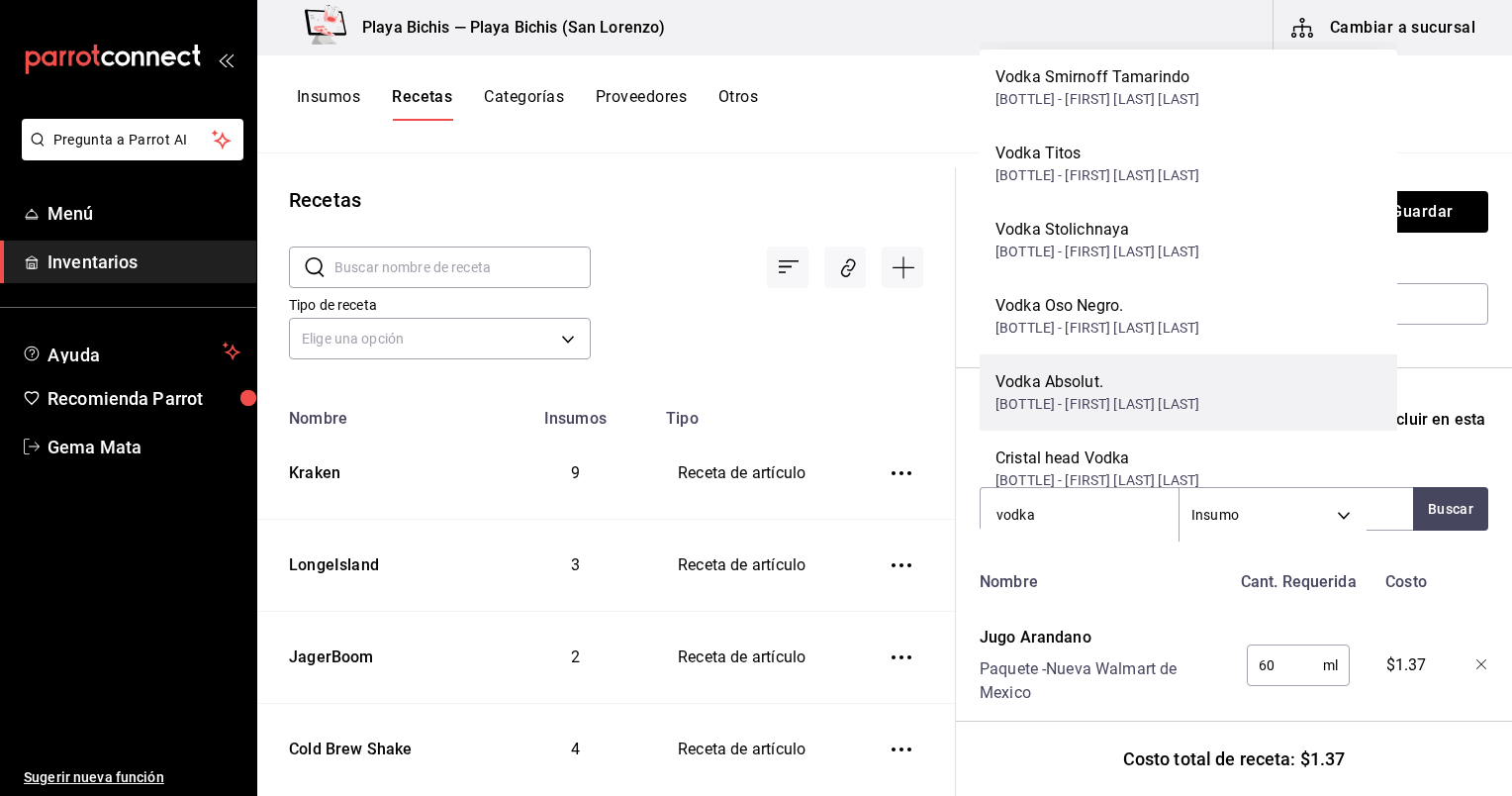 click on "Botella - [FIRST] [LAST] [LAST]" at bounding box center (1097, 404) 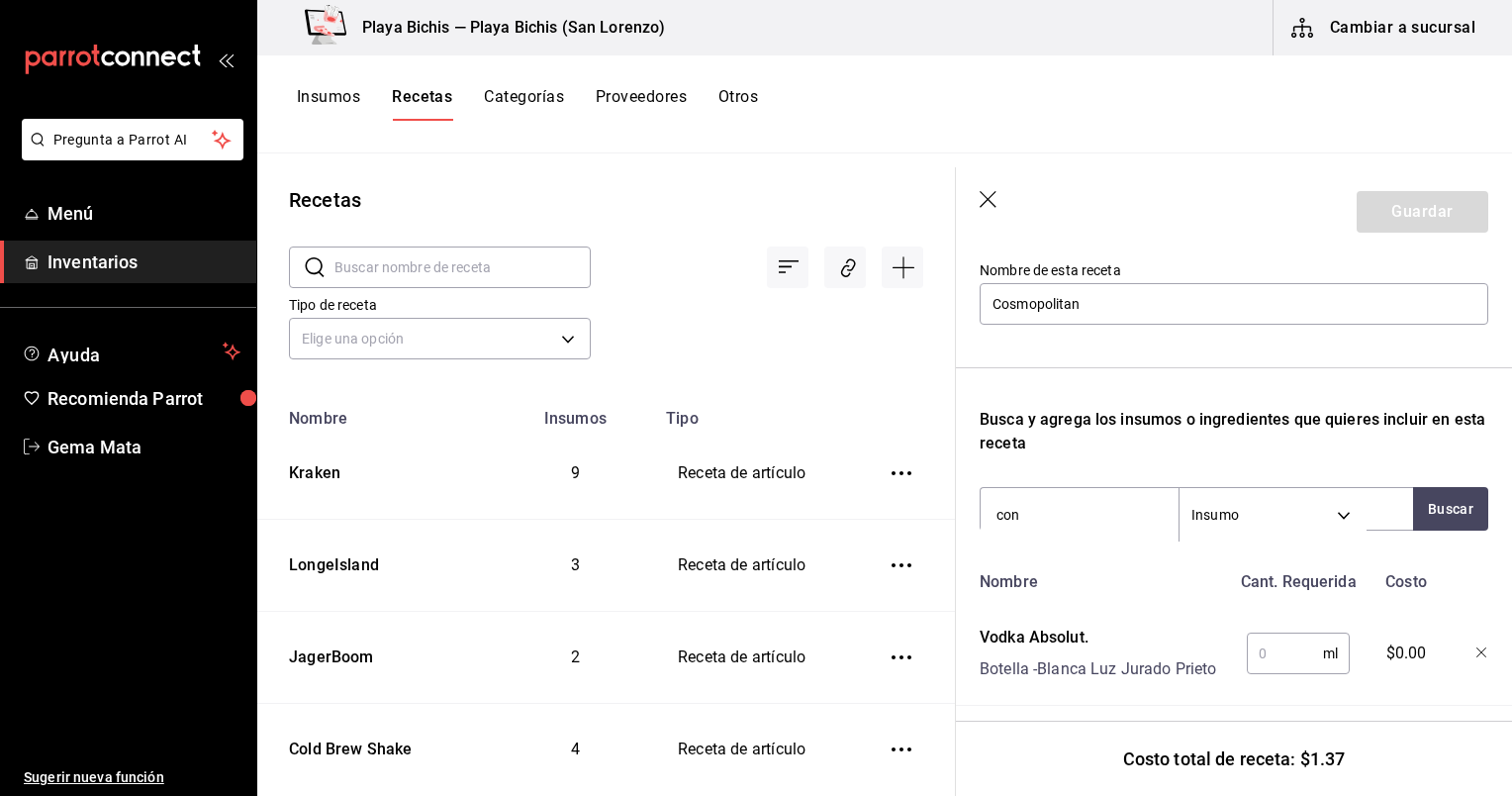 type on "cont" 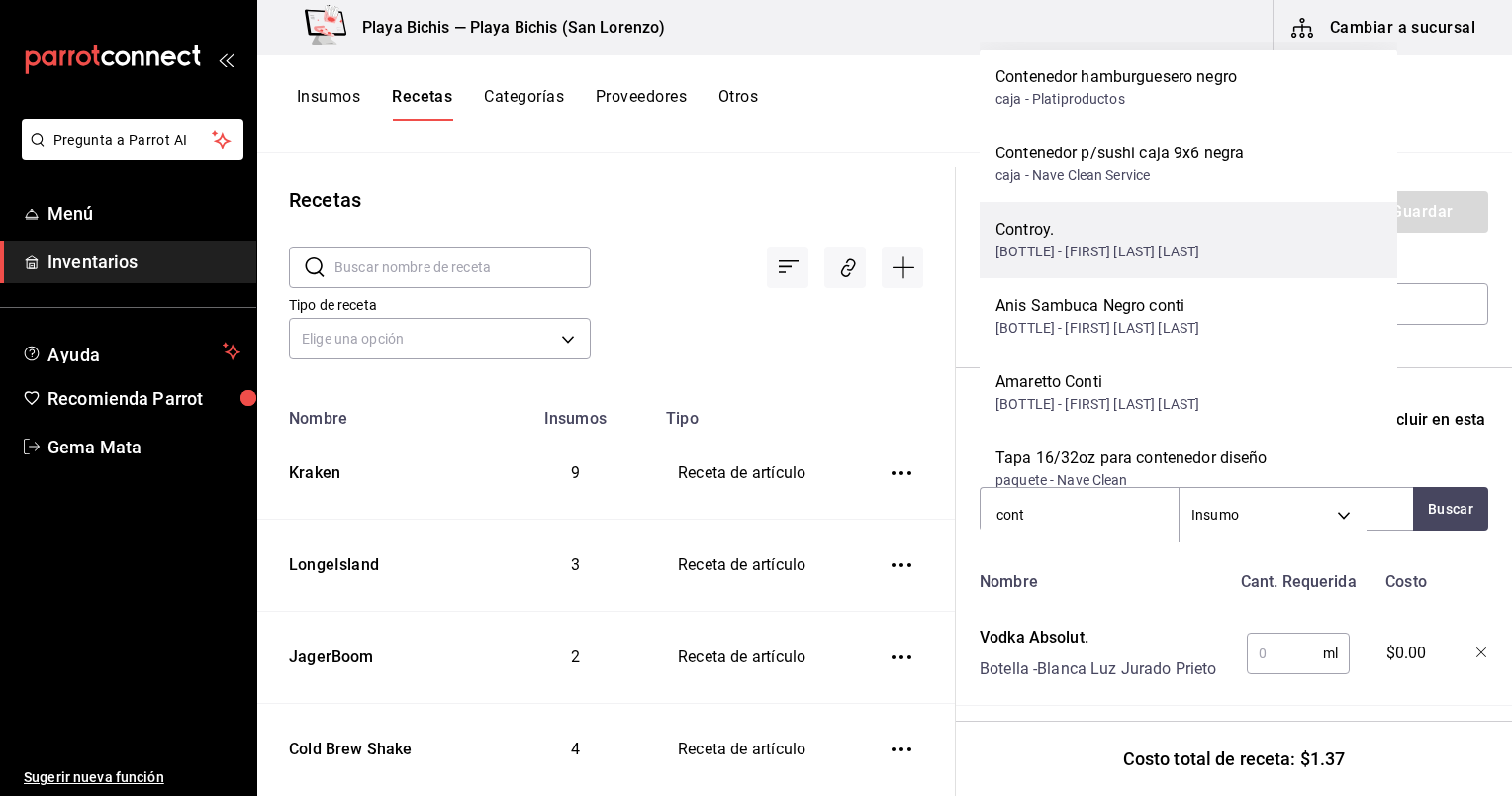 click on "Botella - [FIRST] [LAST] [LAST]" at bounding box center [1097, 251] 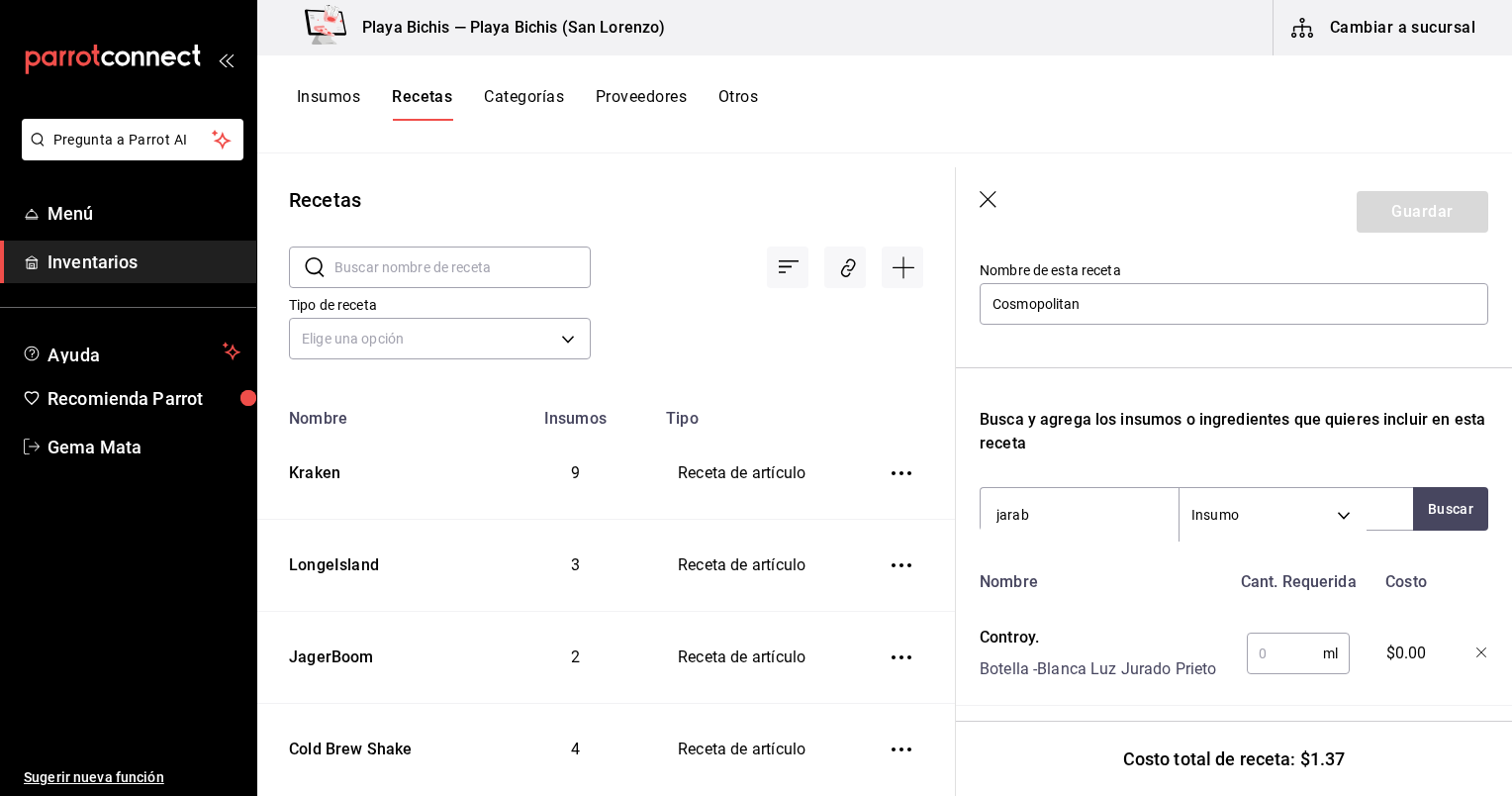 type on "jarabe" 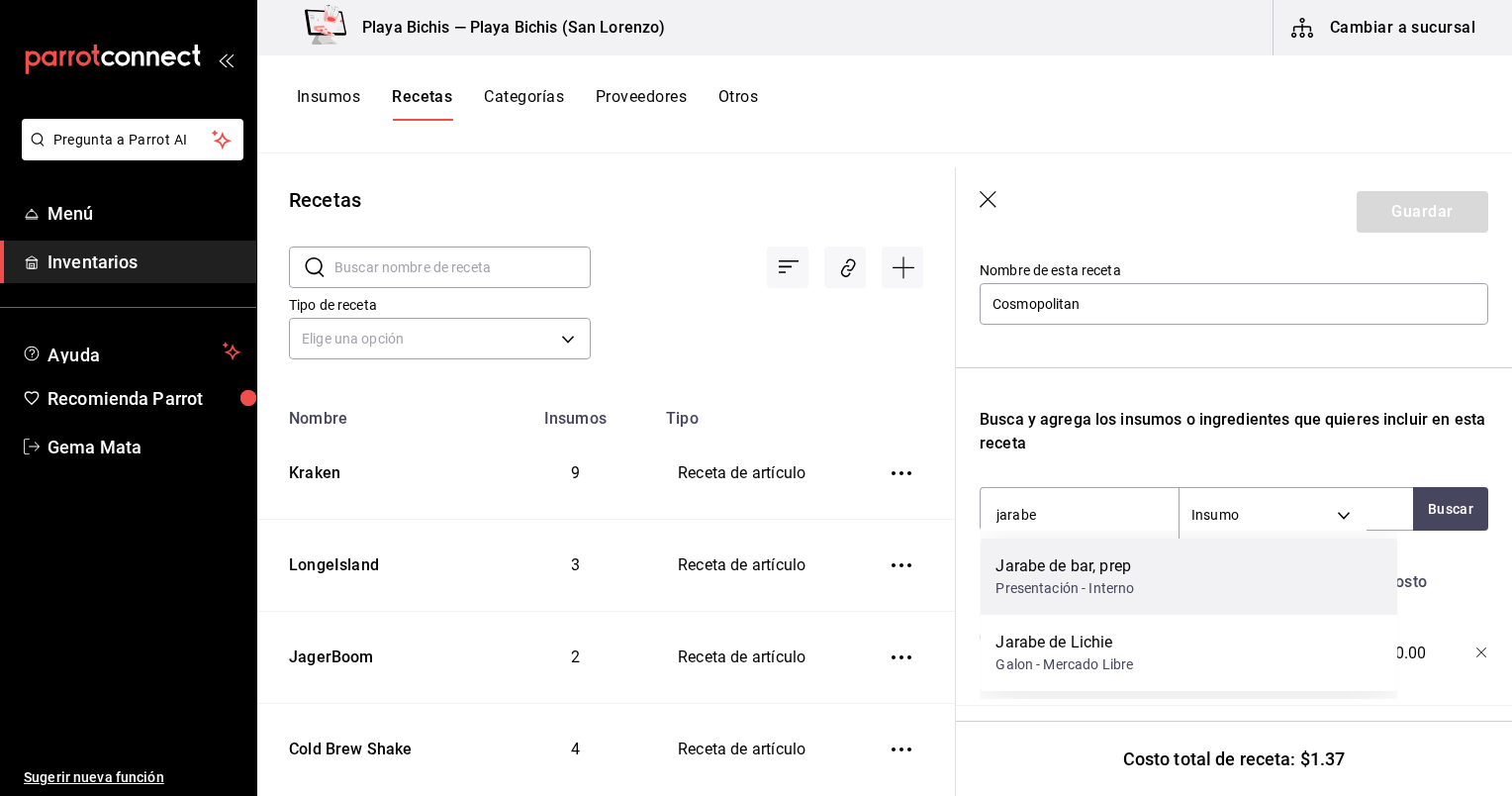 click on "Jarabe de bar, prep Presentación - Interno" at bounding box center [1188, 576] 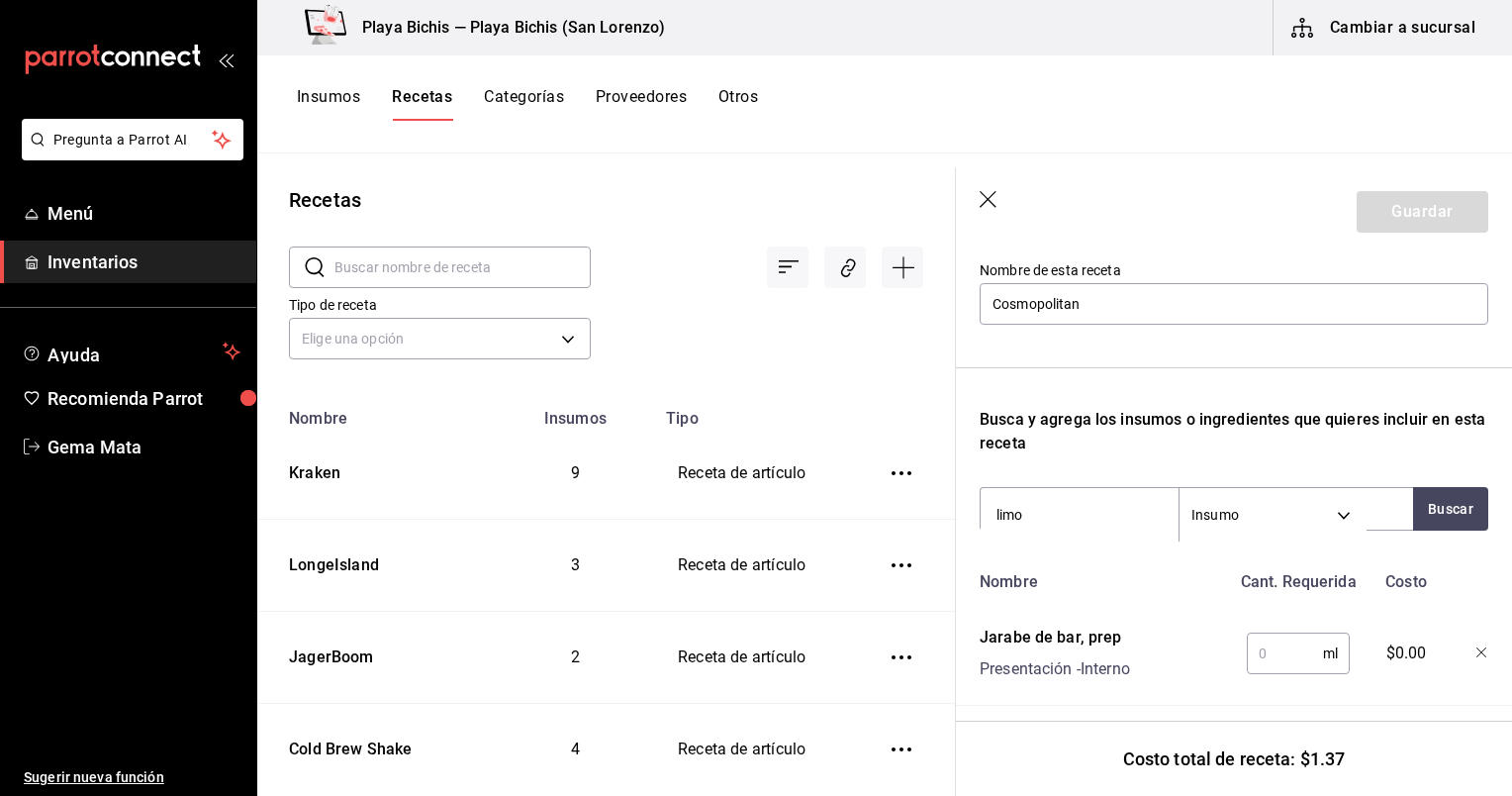 type on "limon" 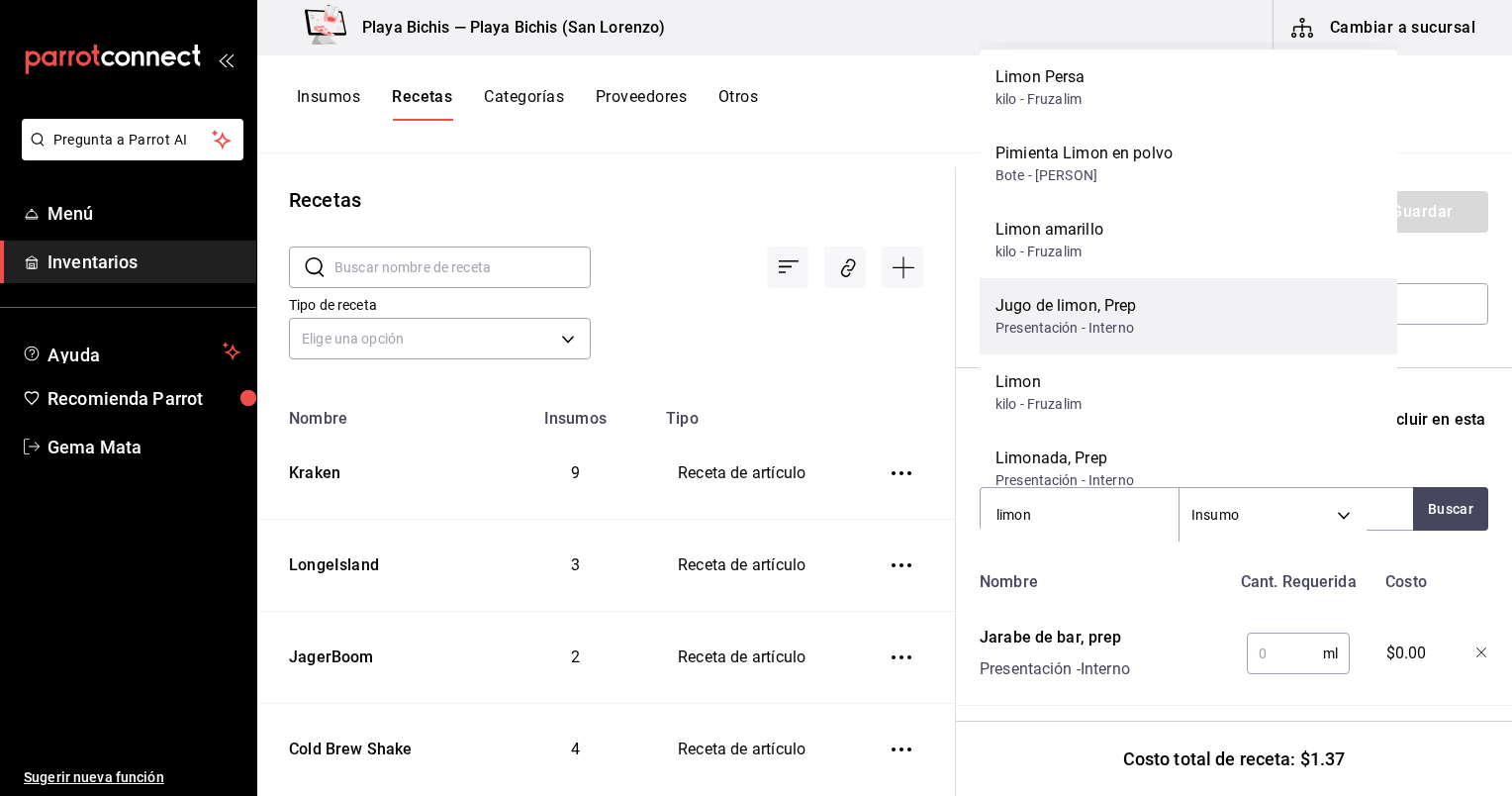 click on "Presentación - Interno" at bounding box center [1066, 328] 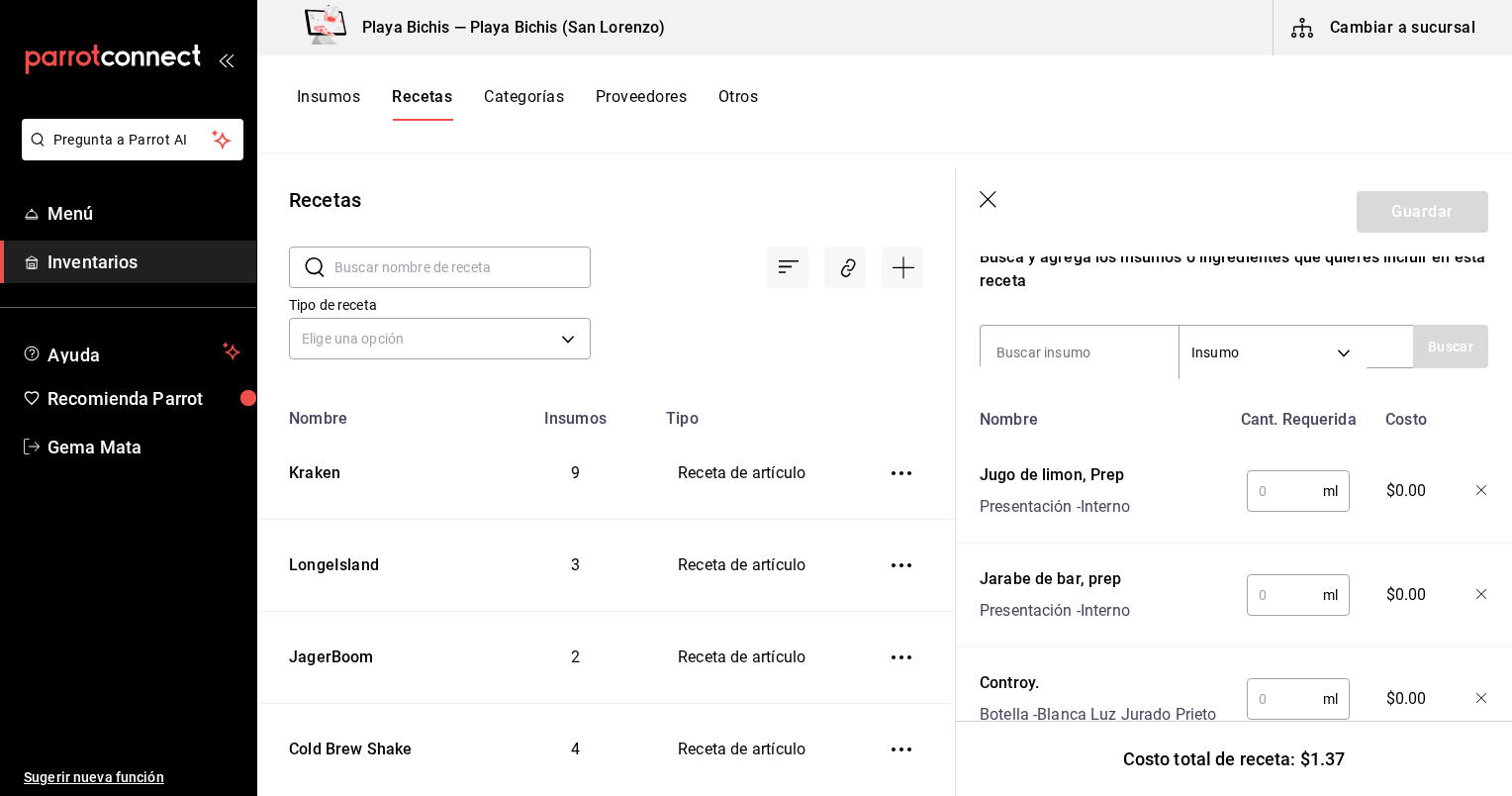 scroll, scrollTop: 447, scrollLeft: 0, axis: vertical 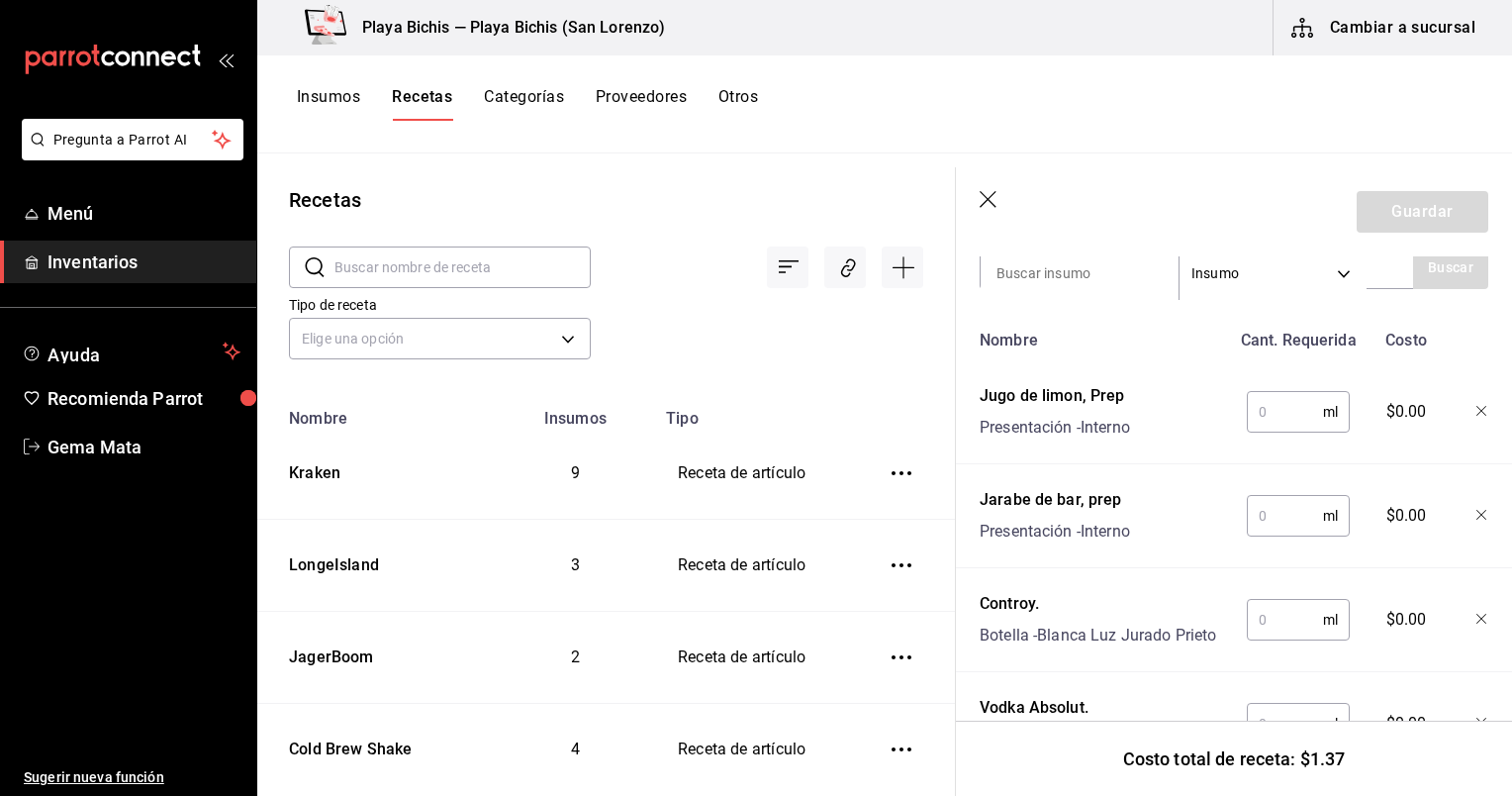 click at bounding box center (1284, 412) 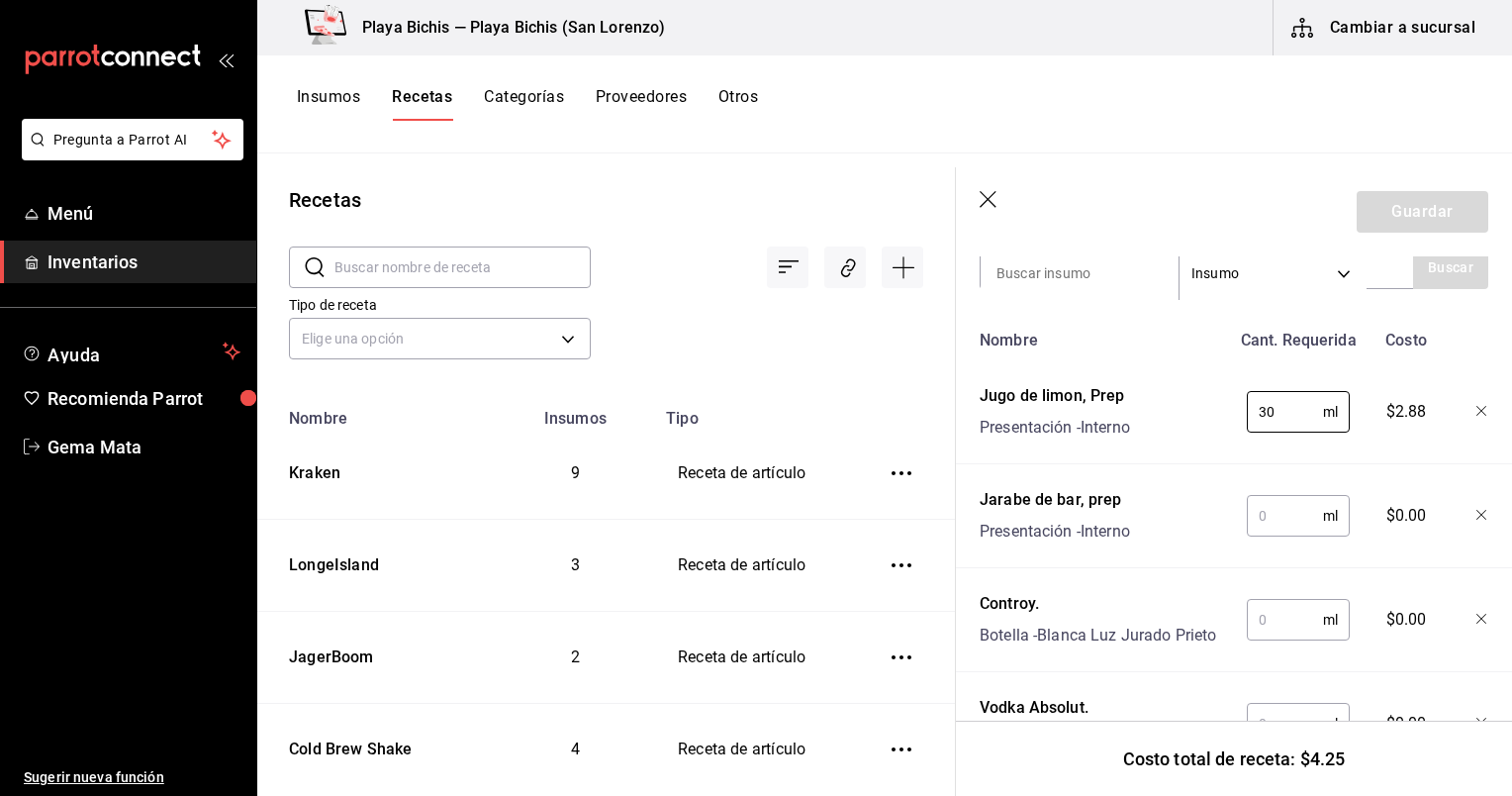 type on "30" 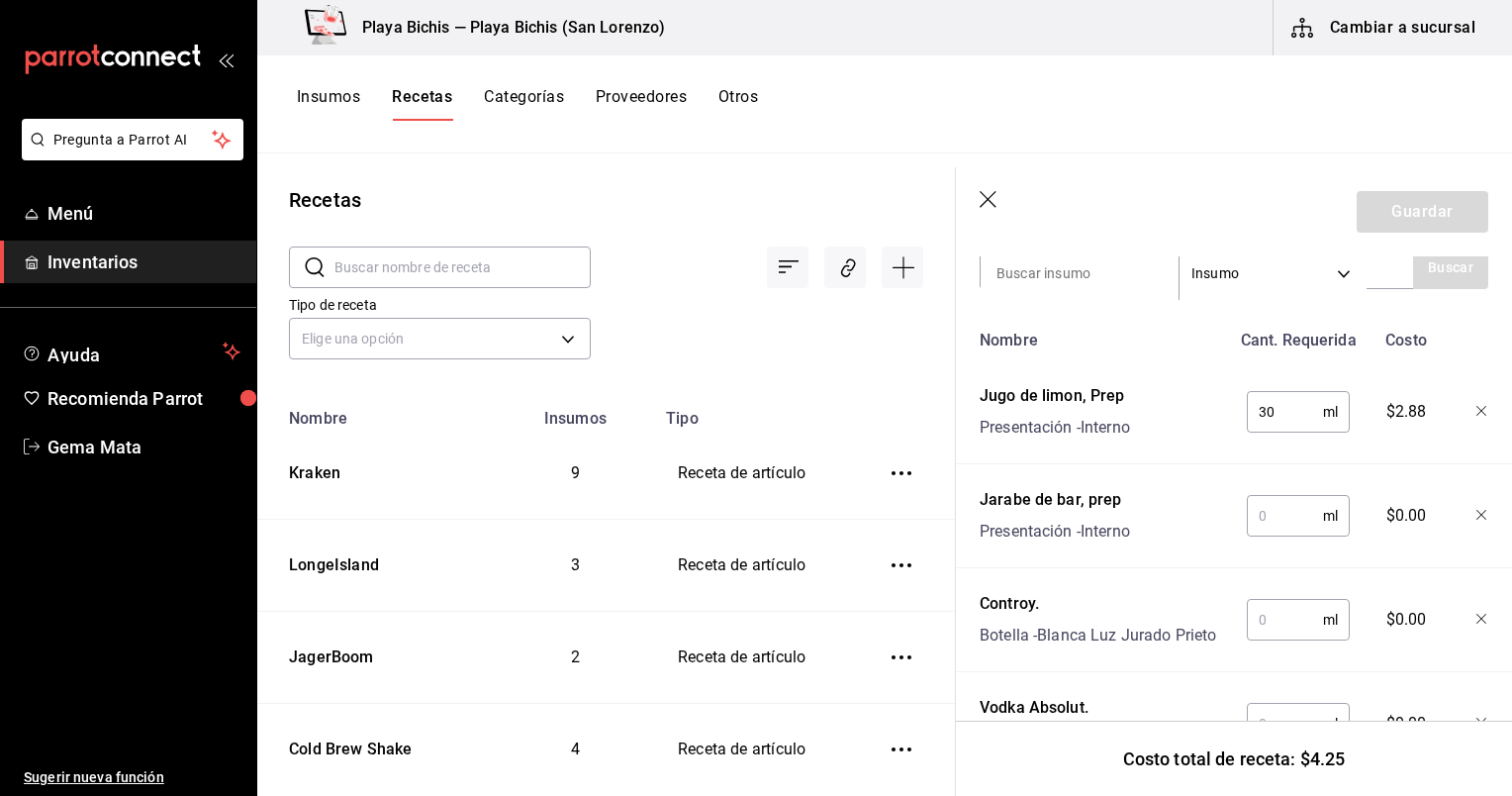 click at bounding box center [1284, 516] 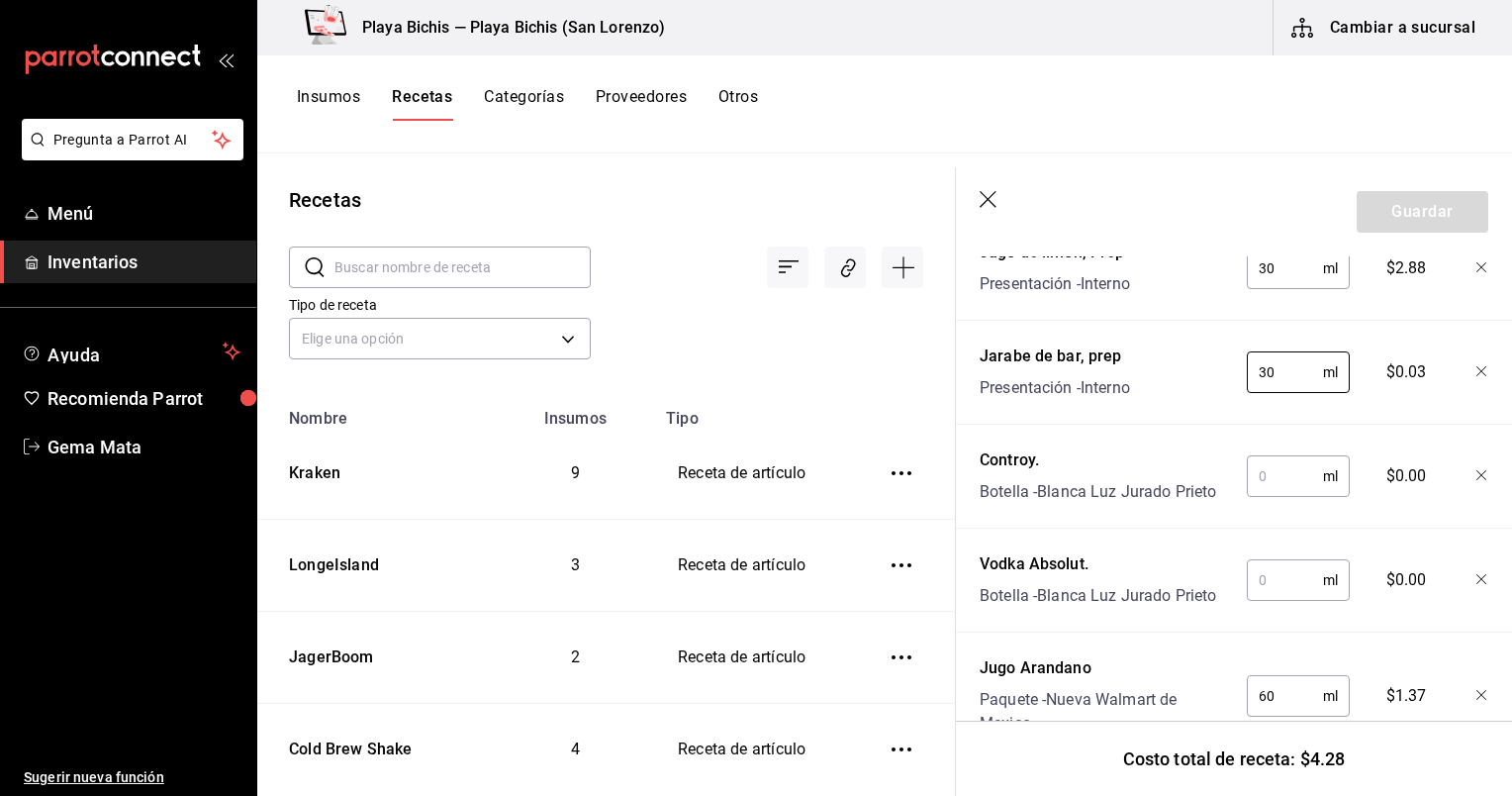 scroll, scrollTop: 589, scrollLeft: 0, axis: vertical 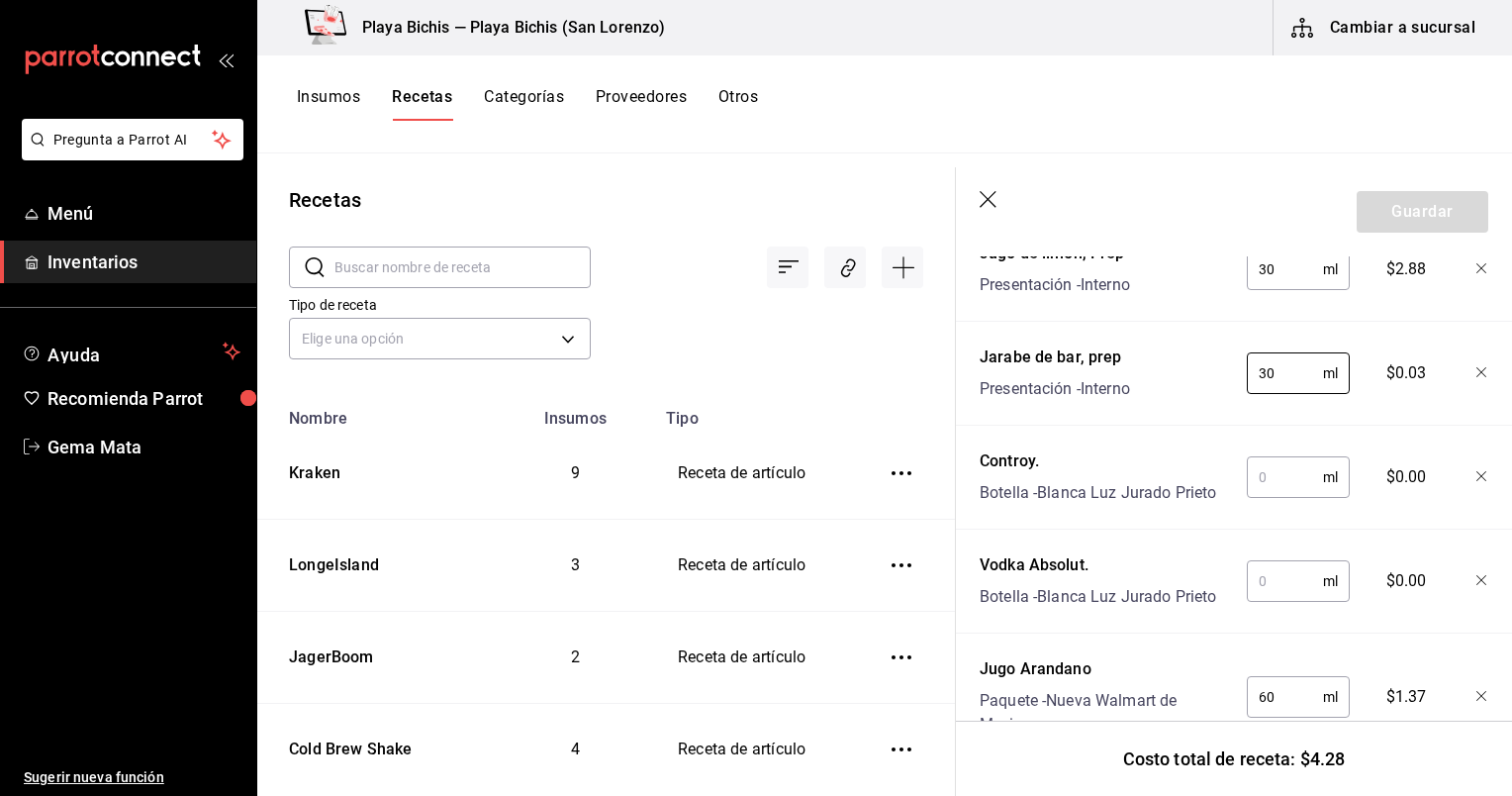 type on "30" 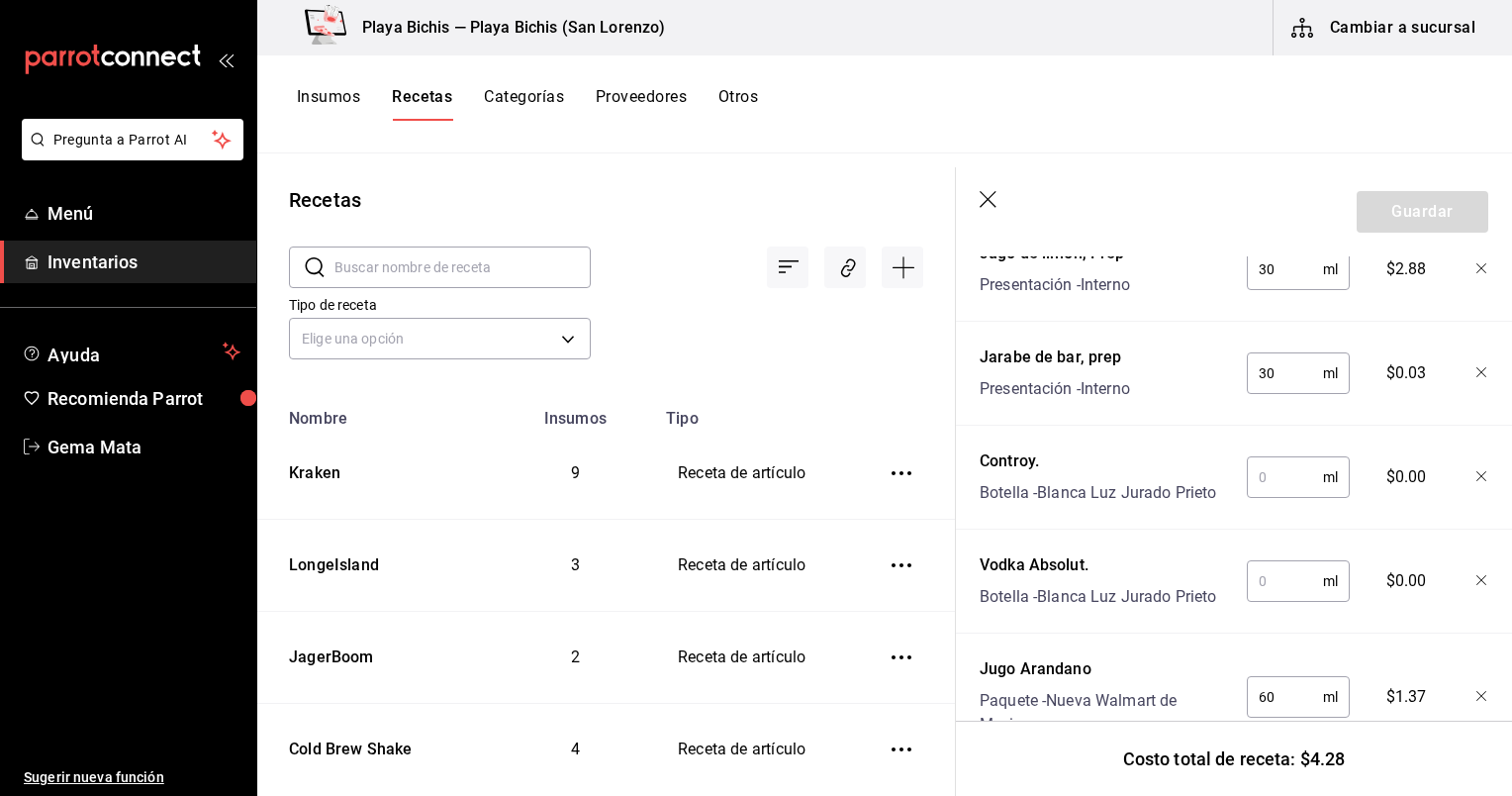 click at bounding box center [1284, 477] 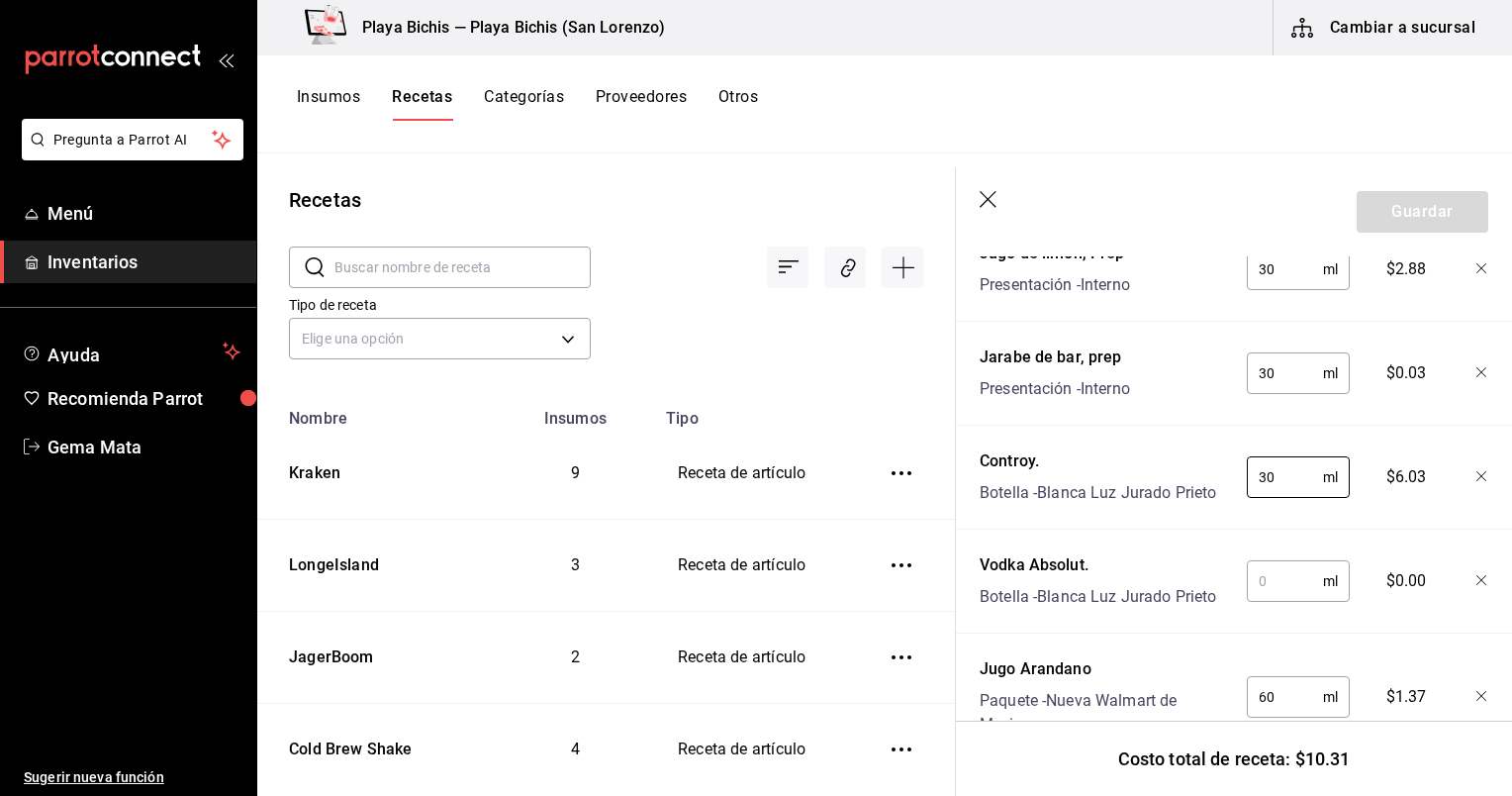type on "30" 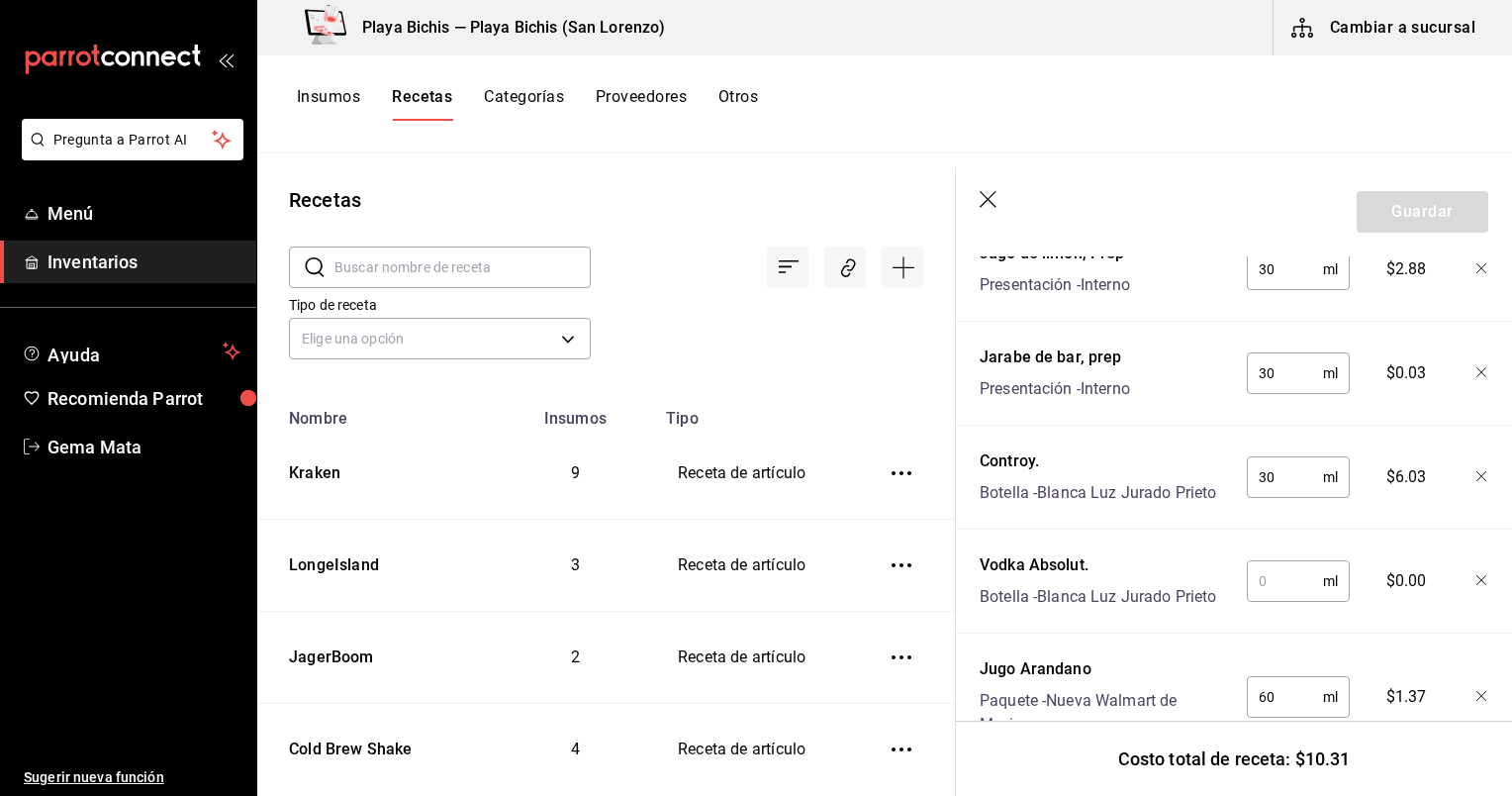 click at bounding box center (1284, 581) 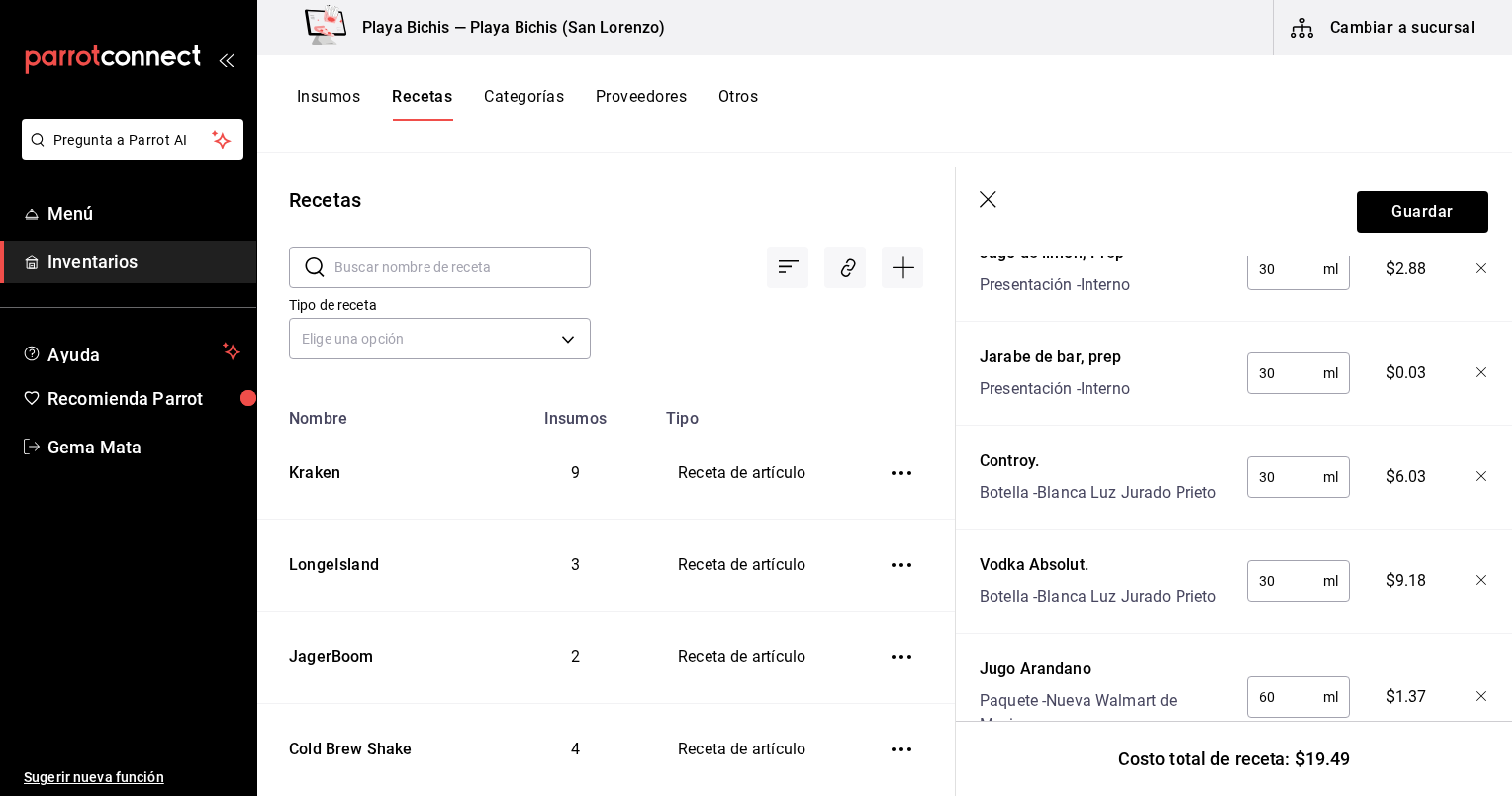 scroll, scrollTop: 672, scrollLeft: 0, axis: vertical 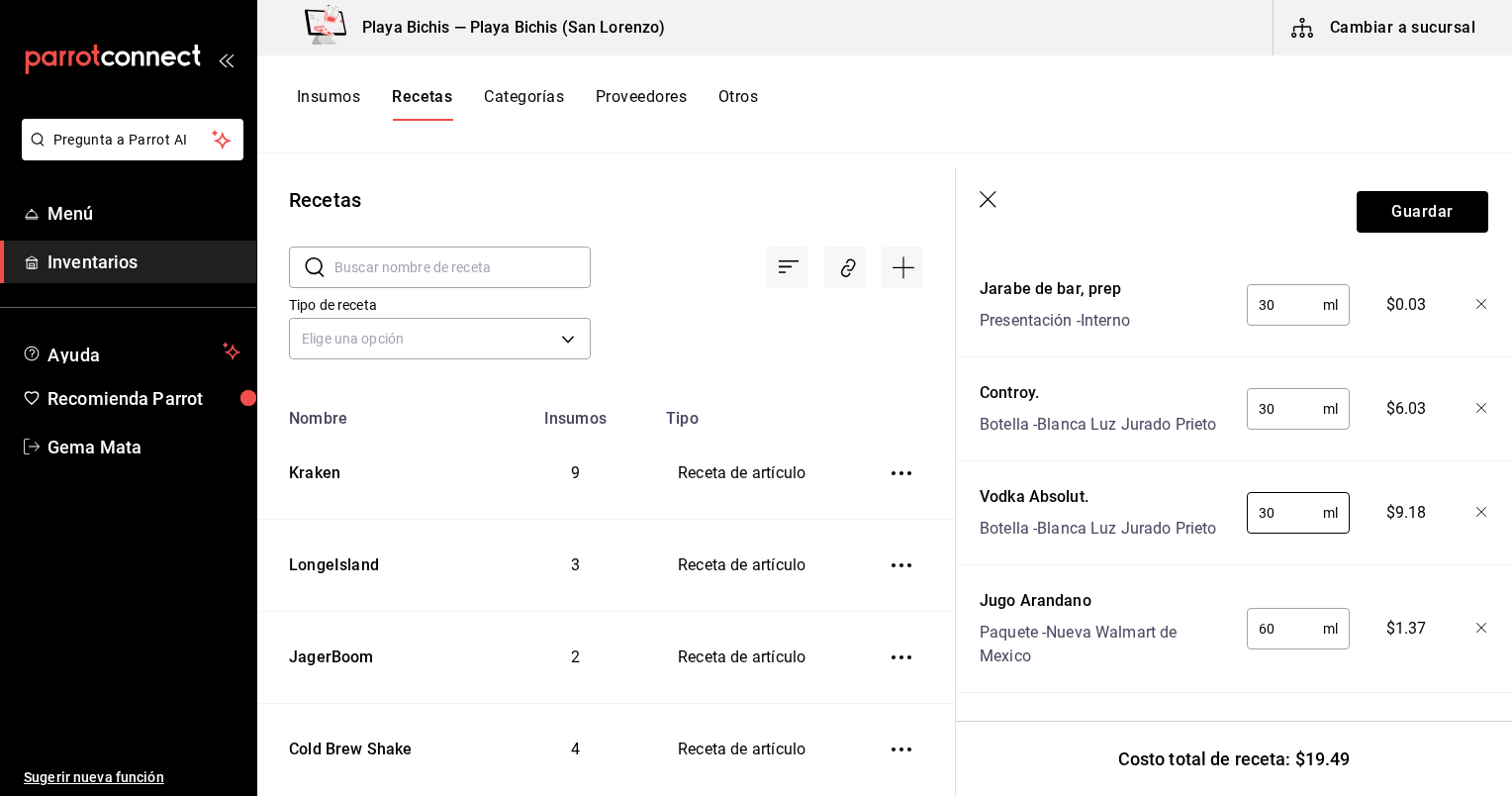 type on "30" 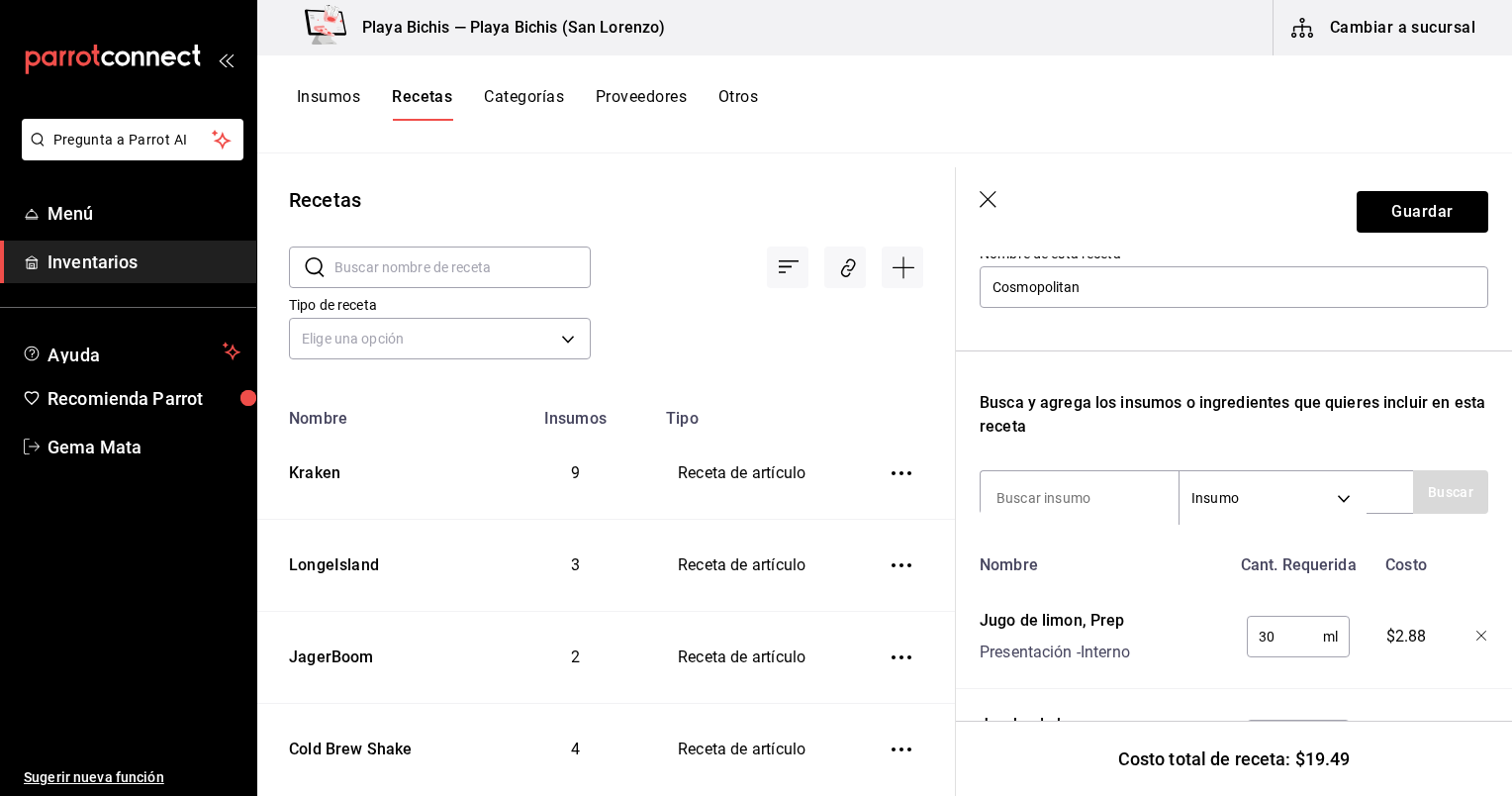 scroll, scrollTop: 0, scrollLeft: 0, axis: both 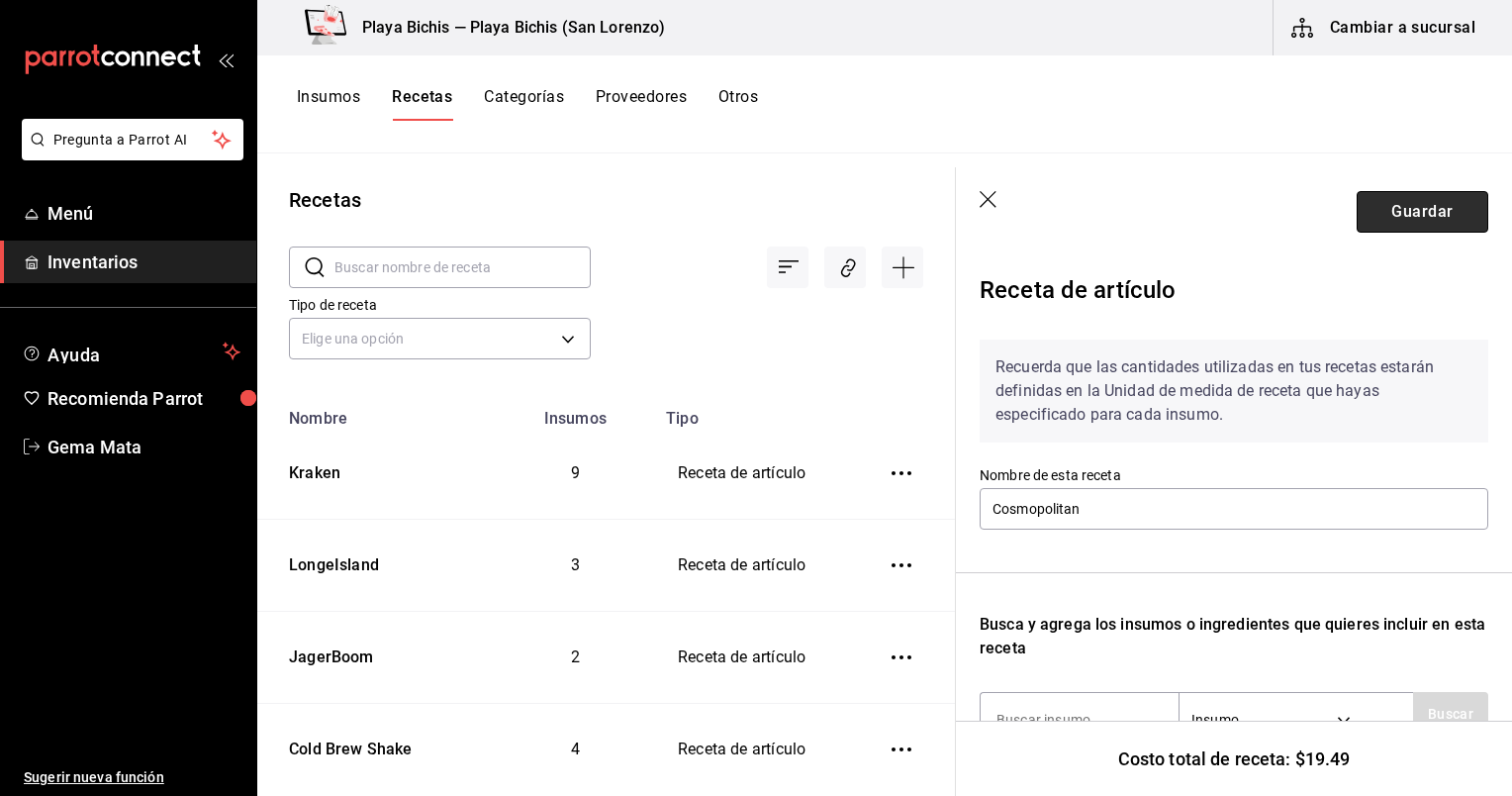 click on "Guardar" at bounding box center (1422, 212) 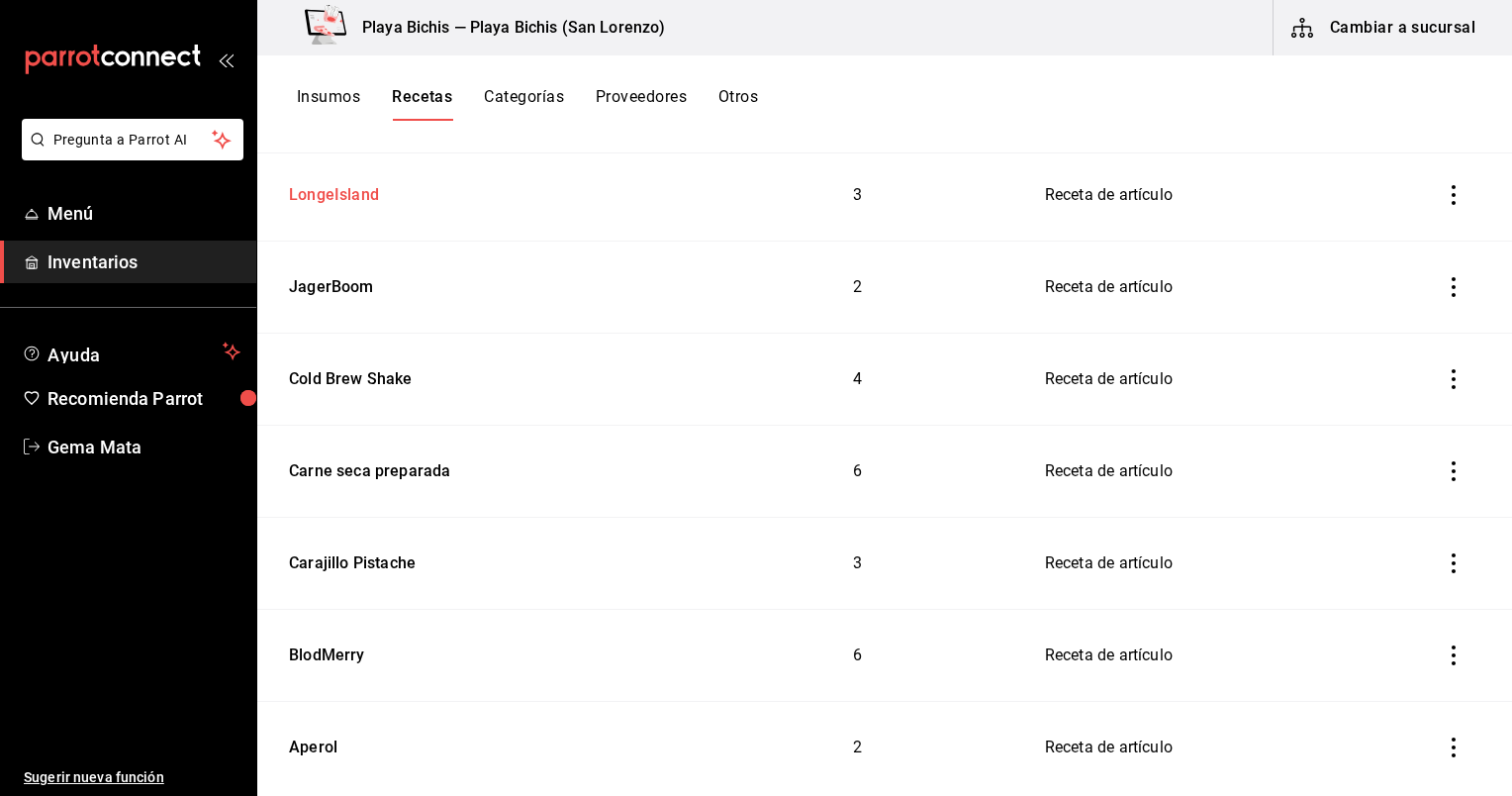 scroll, scrollTop: 0, scrollLeft: 0, axis: both 